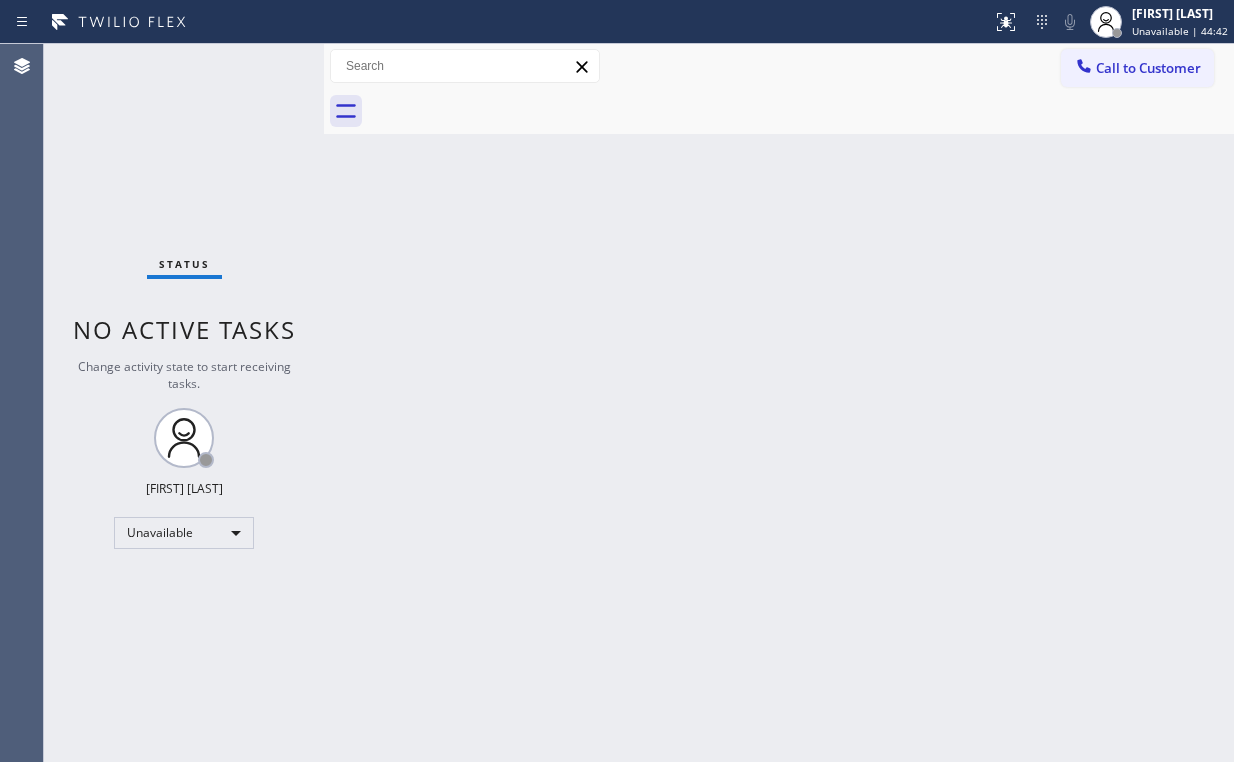 scroll, scrollTop: 0, scrollLeft: 0, axis: both 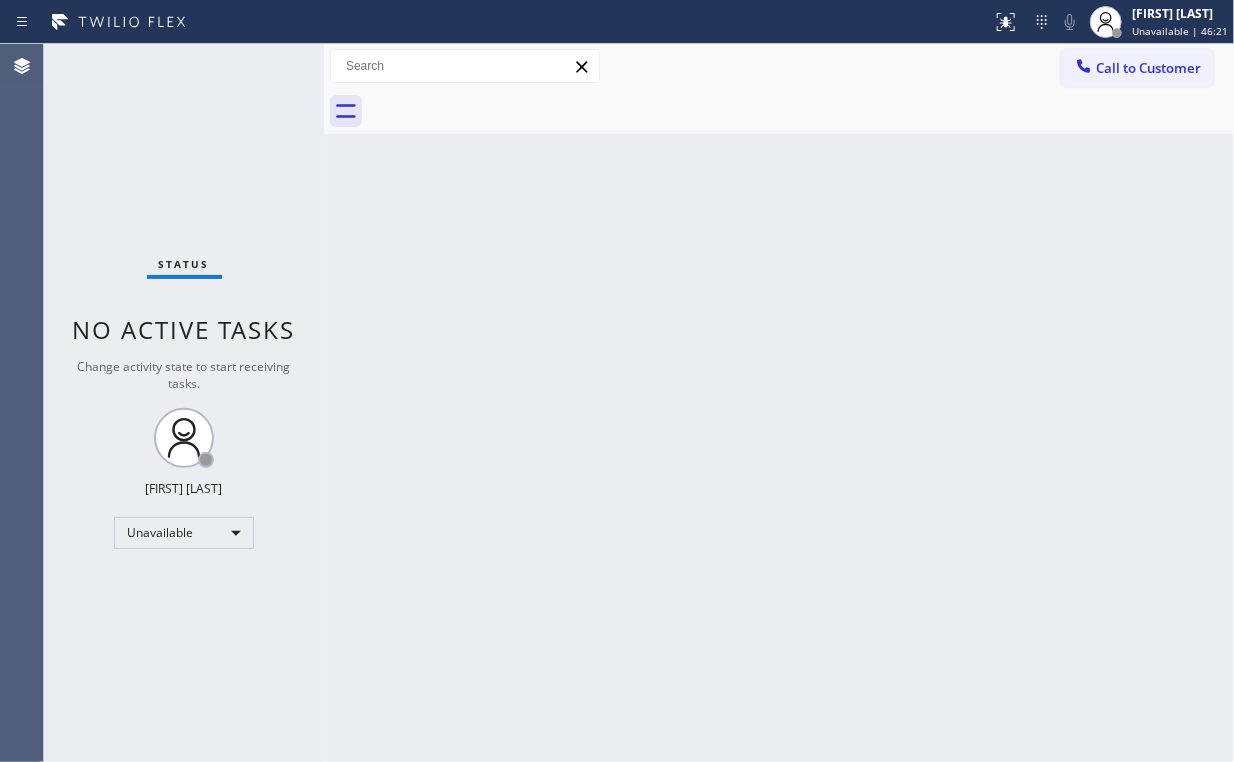 drag, startPoint x: 1130, startPoint y: 56, endPoint x: 455, endPoint y: 169, distance: 684.3932 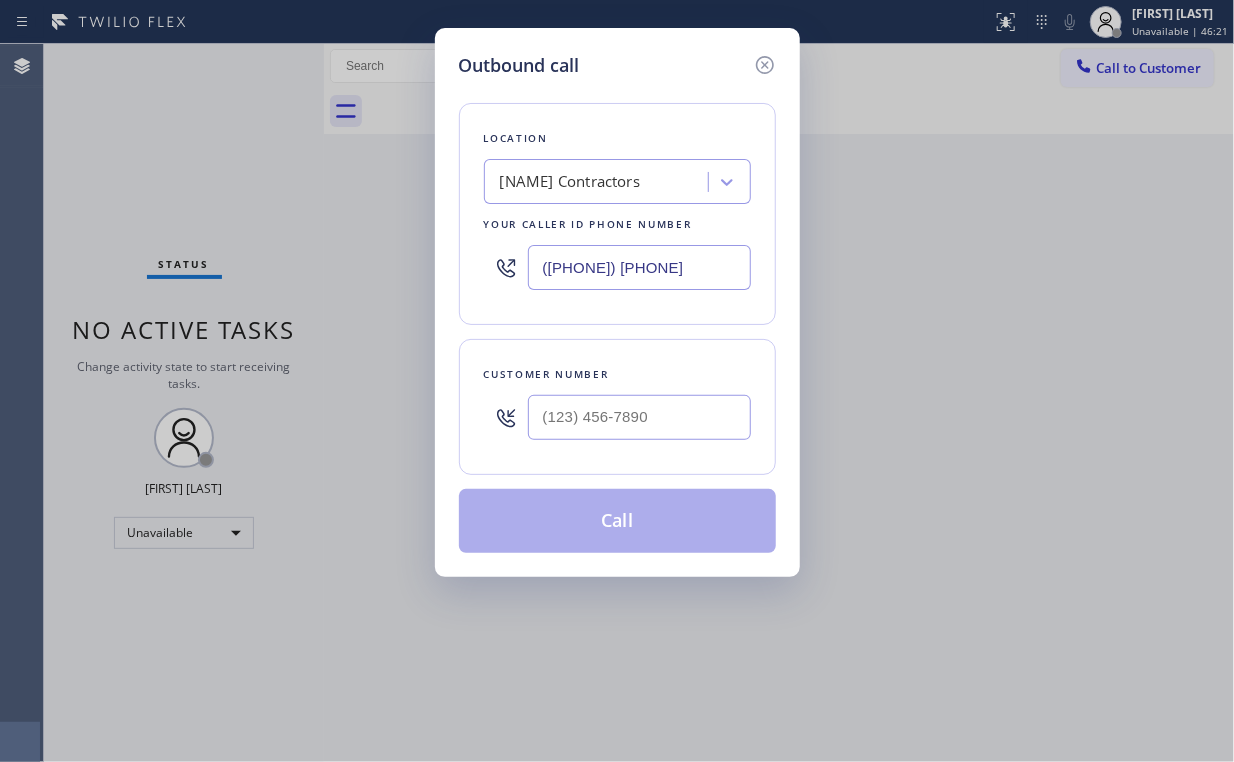 drag, startPoint x: 684, startPoint y: 299, endPoint x: 374, endPoint y: 240, distance: 315.56458 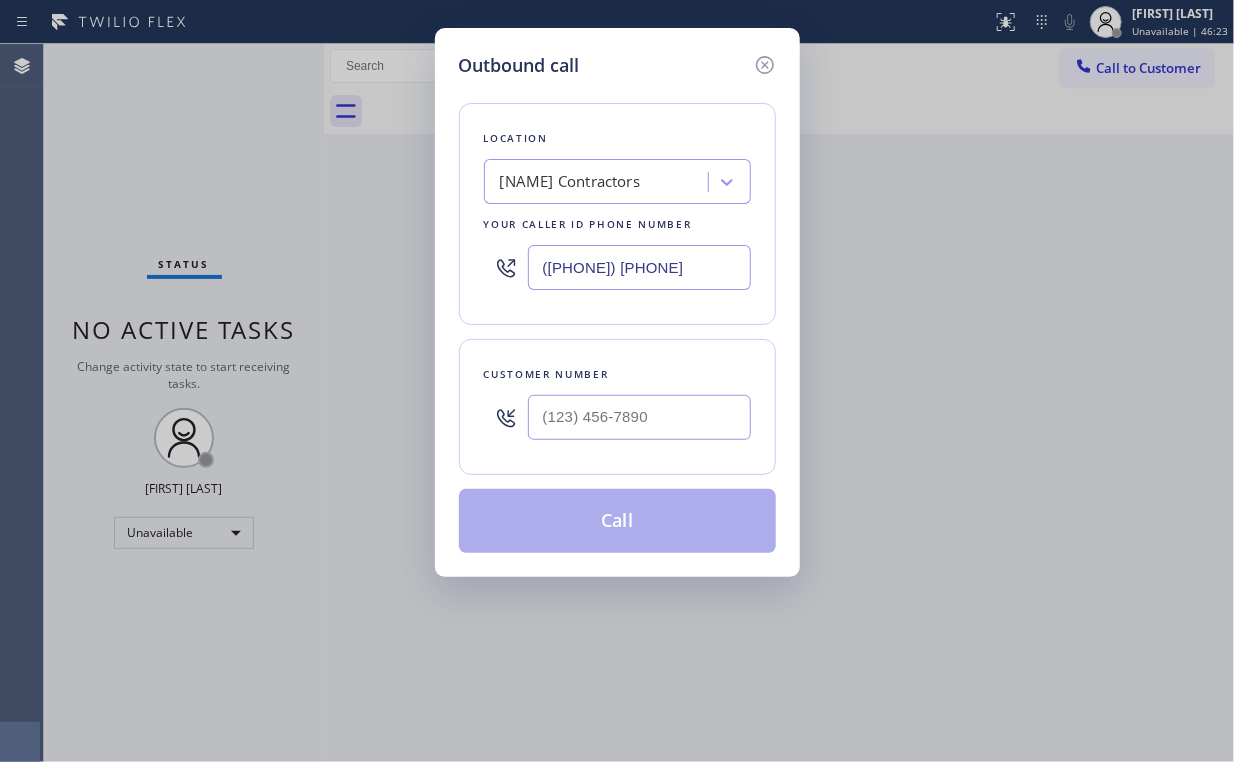click on "([PHONE]) [PHONE]" at bounding box center (639, 267) 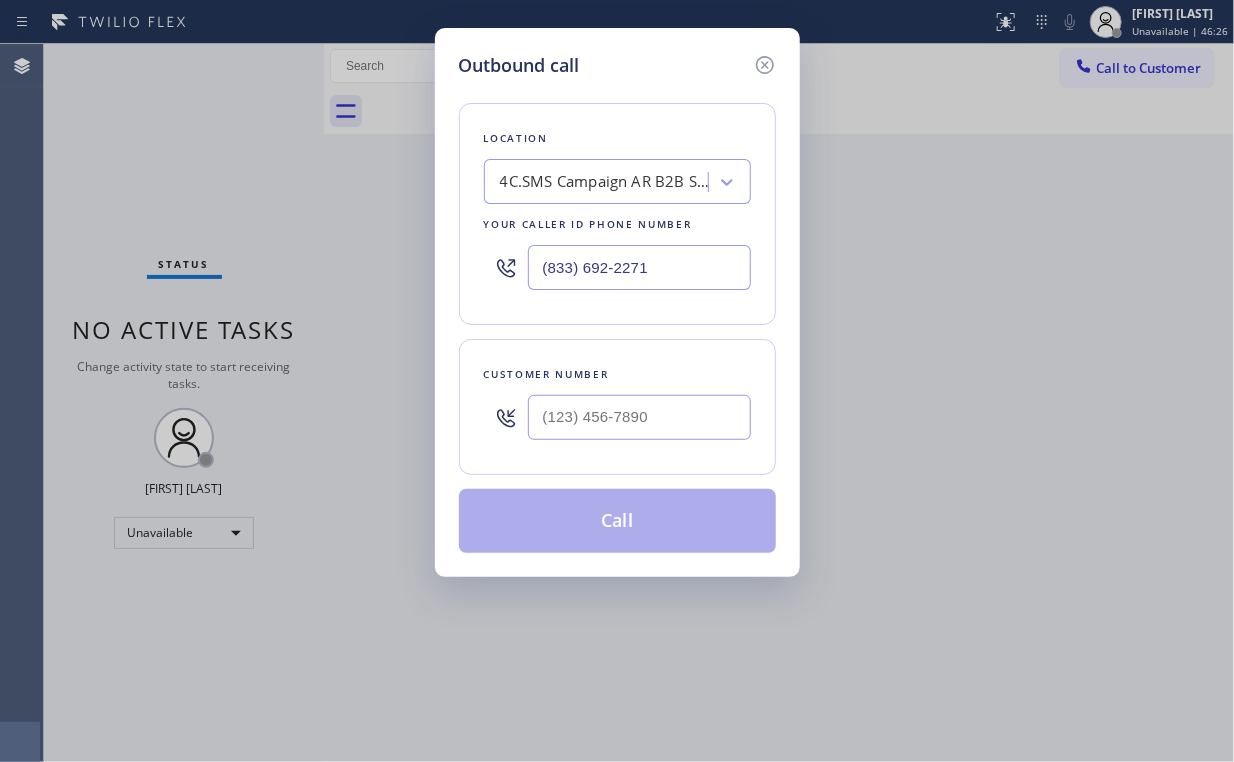 type on "(833) 692-2271" 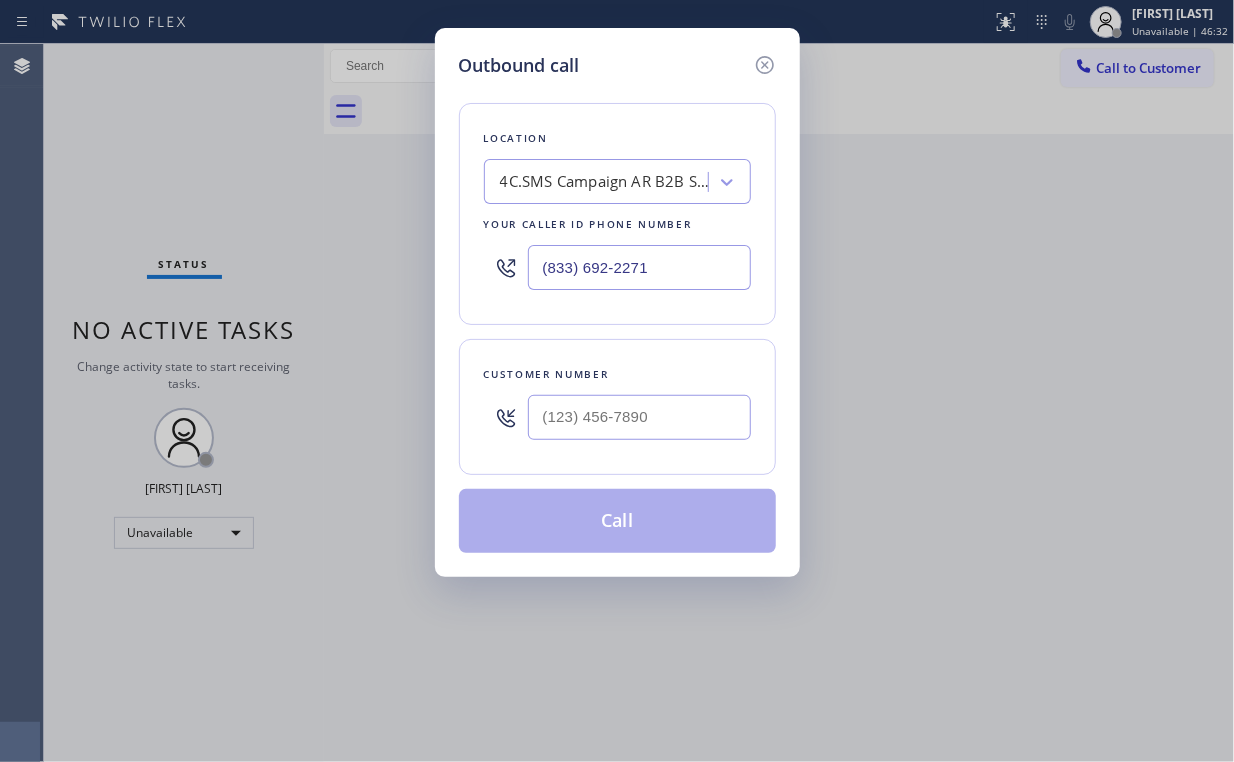 click on "Outbound call Location 4C.SMS Campaign AR B2B SMS Your caller id phone number ([PHONE]) Customer number Call" at bounding box center (617, 302) 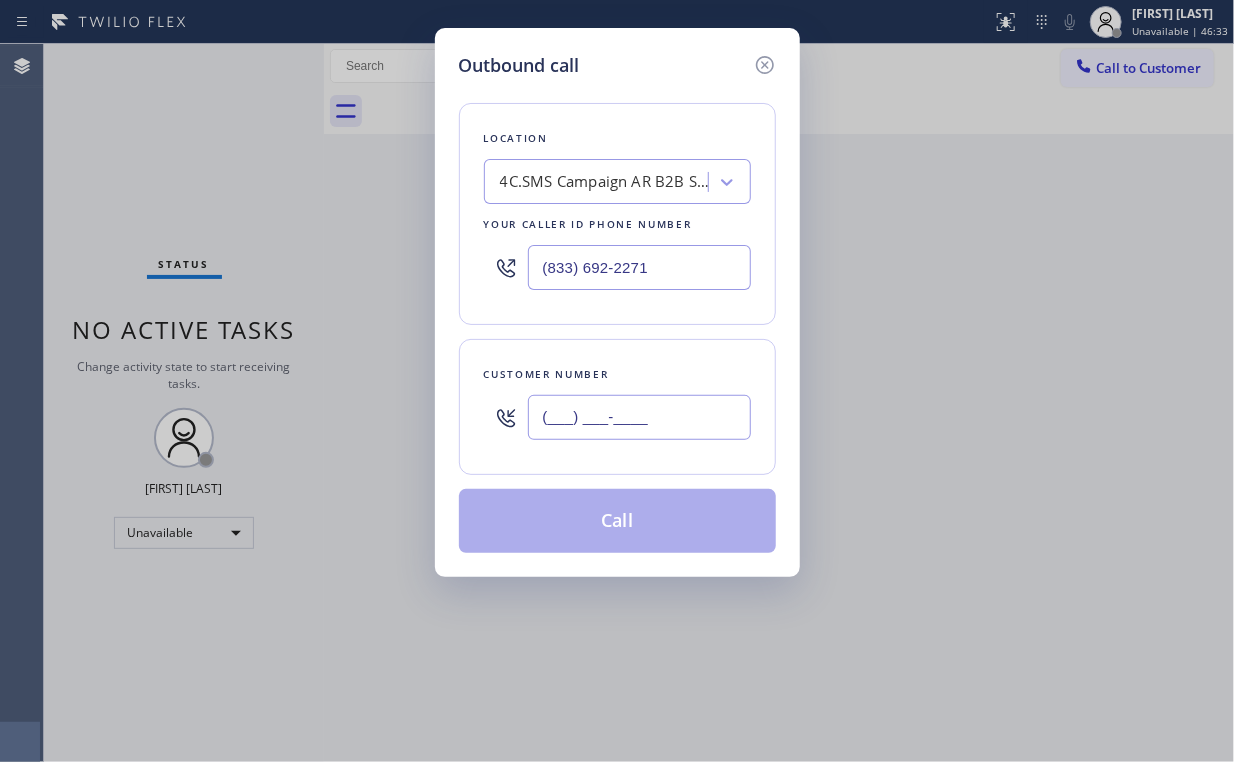 click on "(___) ___-____" at bounding box center [639, 417] 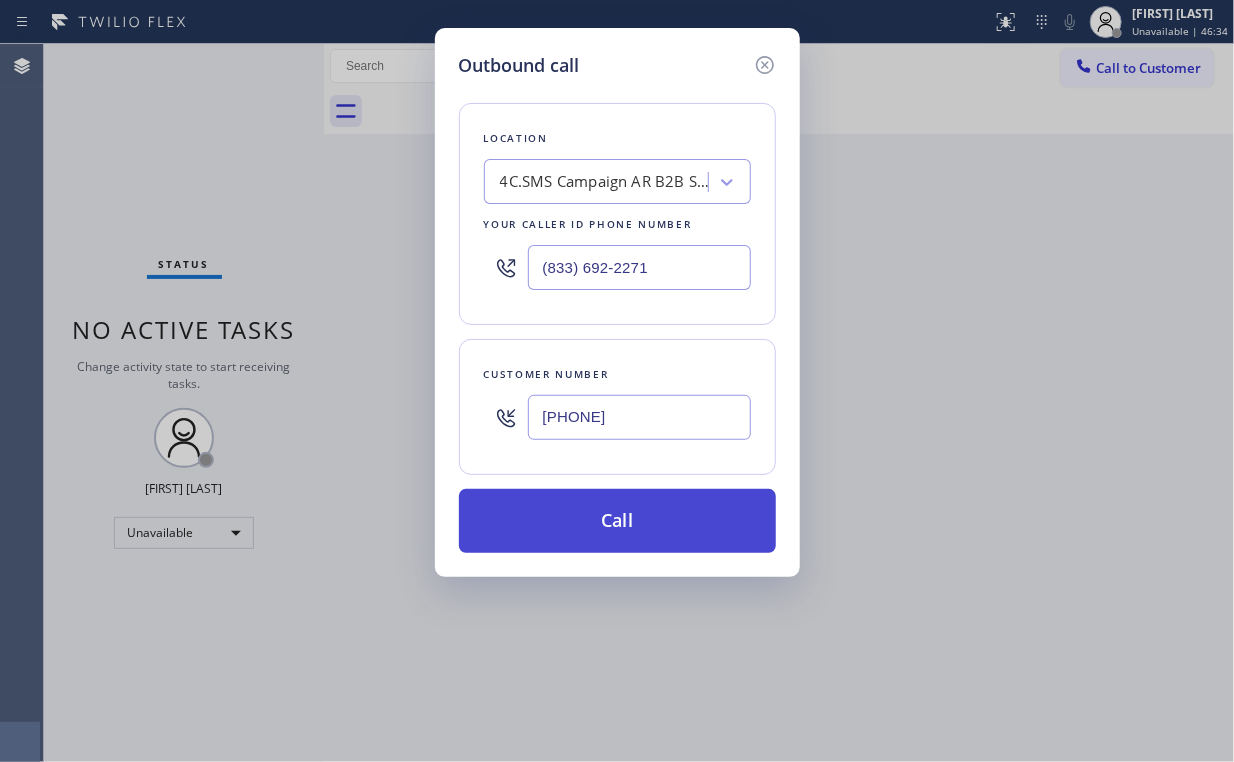 type on "[PHONE]" 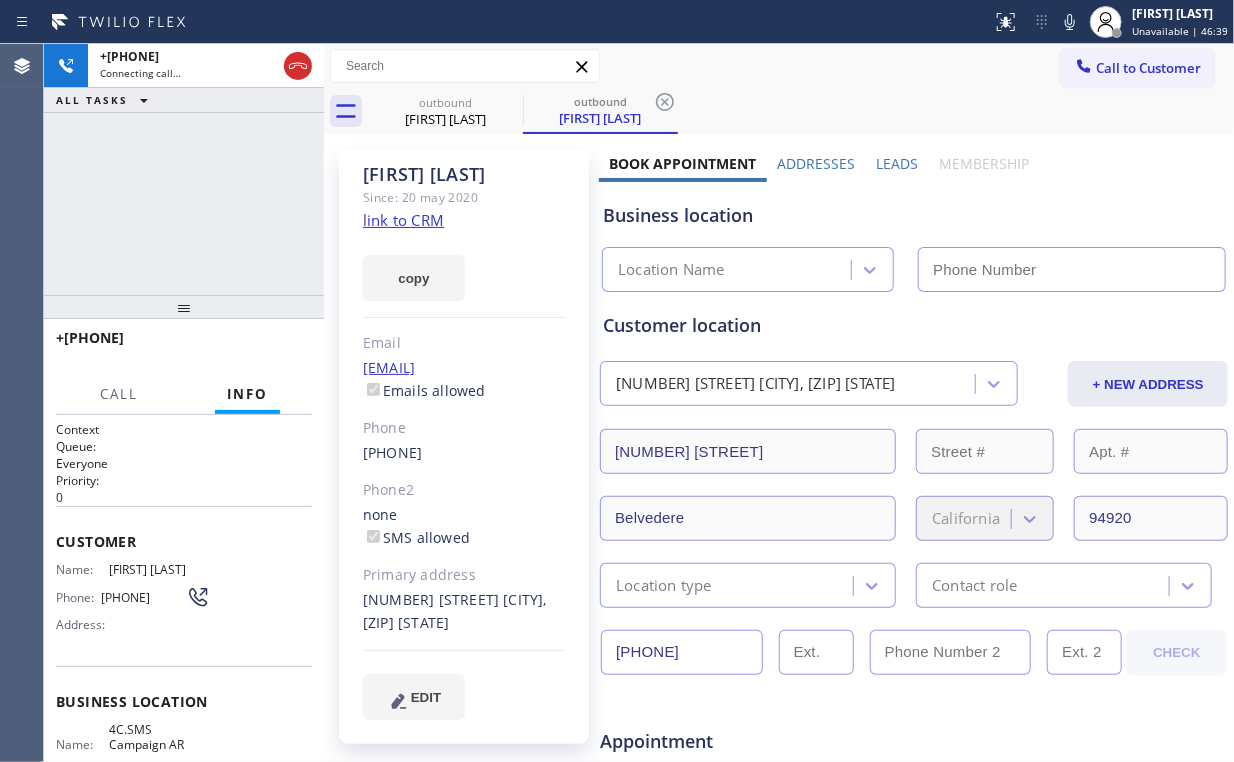 type on "(833) 692-2271" 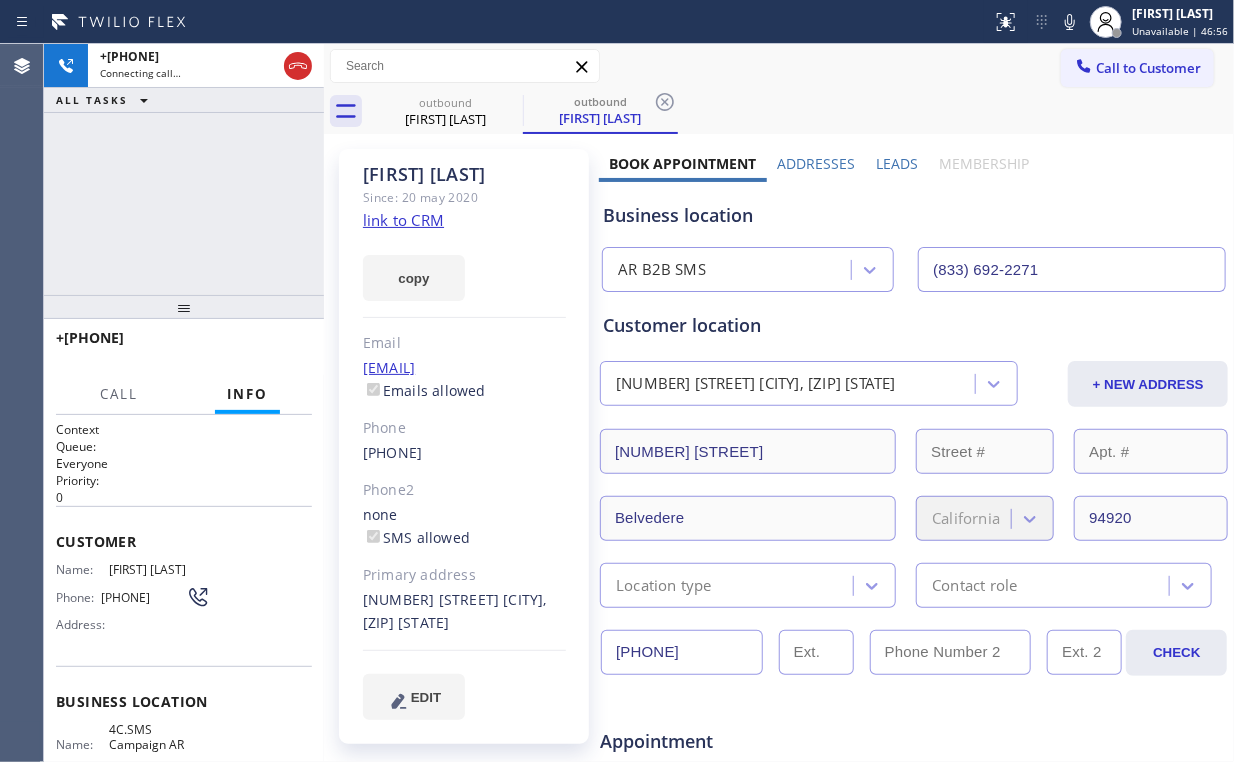click on "Call to Customer Outbound call Location AR B2B SMS Your caller id phone number ([PHONE]) Customer number Call Outbound call Technician Search Technician Your caller id phone number Your caller id phone number Call" at bounding box center (779, 66) 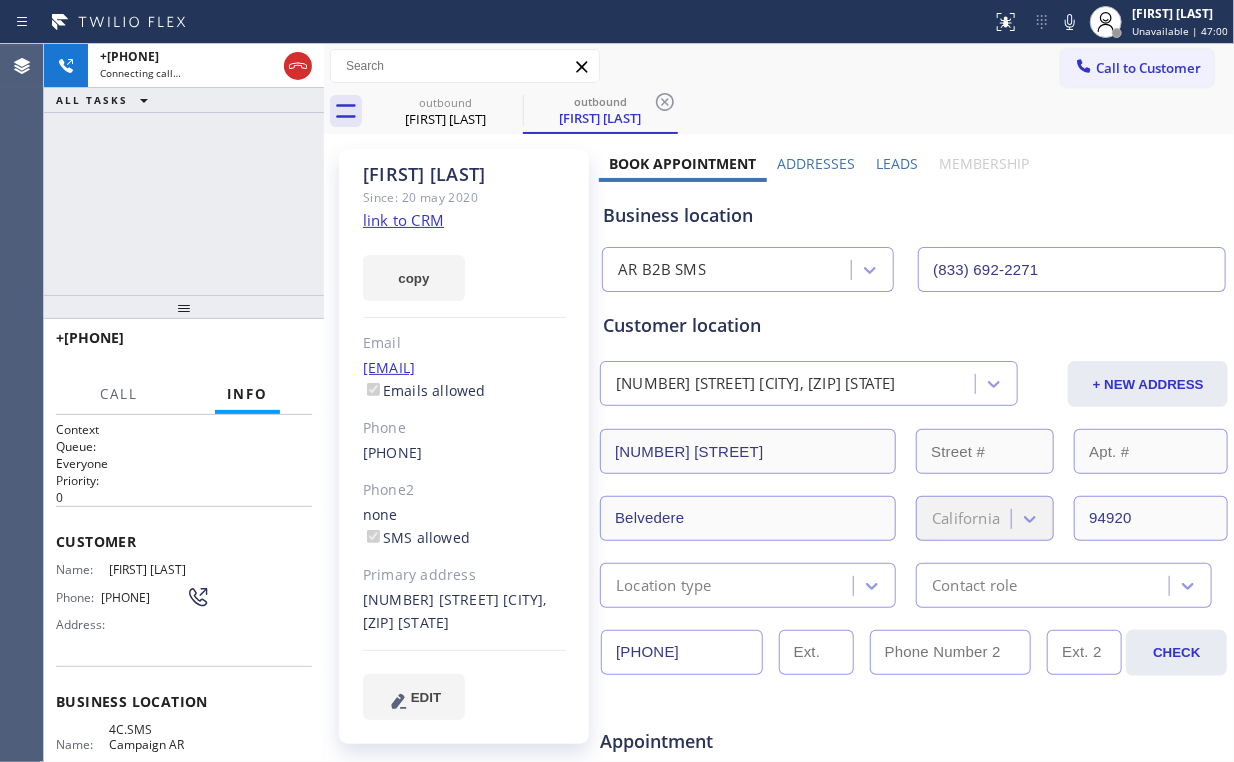 click on "+[COUNTRYCODE][PHONE] Connecting call… ALL TASKS ALL TASKS ACTIVE TASKS TASKS IN WRAP UP" at bounding box center [184, 169] 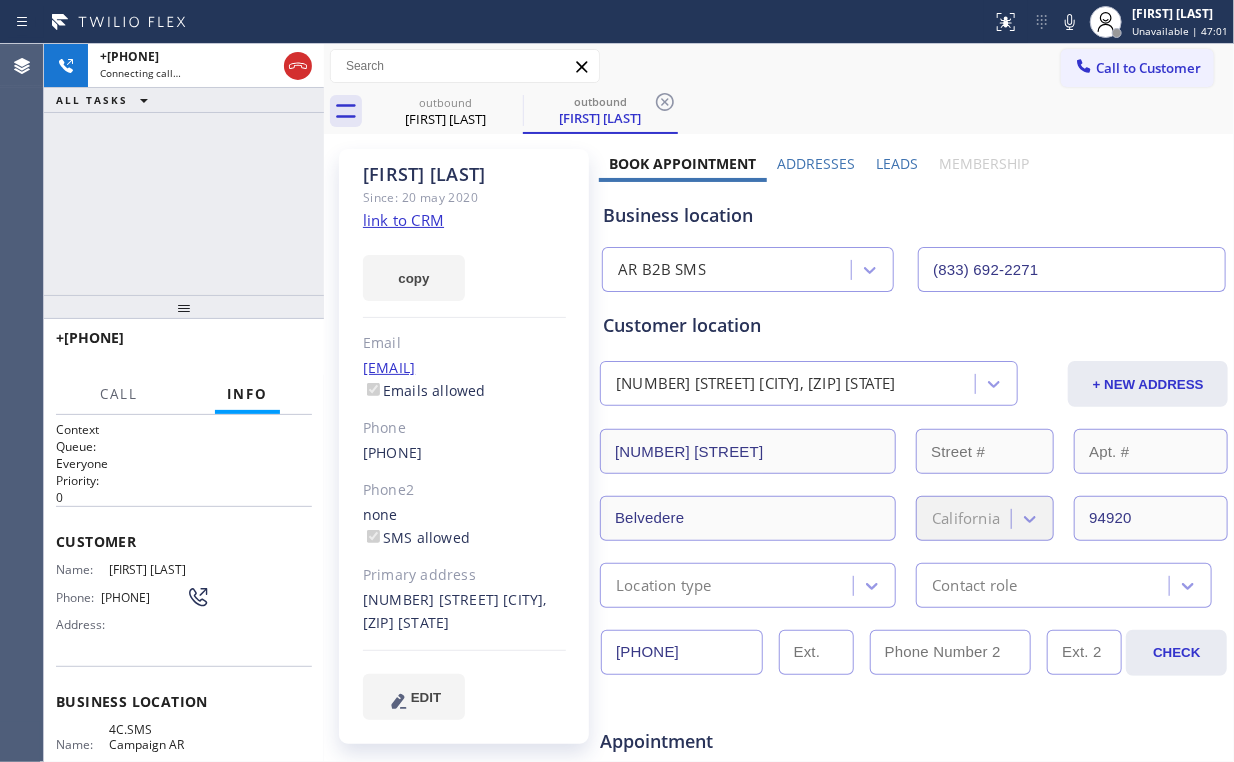 click on "+[COUNTRYCODE][PHONE] Connecting call… ALL TASKS ALL TASKS ACTIVE TASKS TASKS IN WRAP UP" at bounding box center [184, 169] 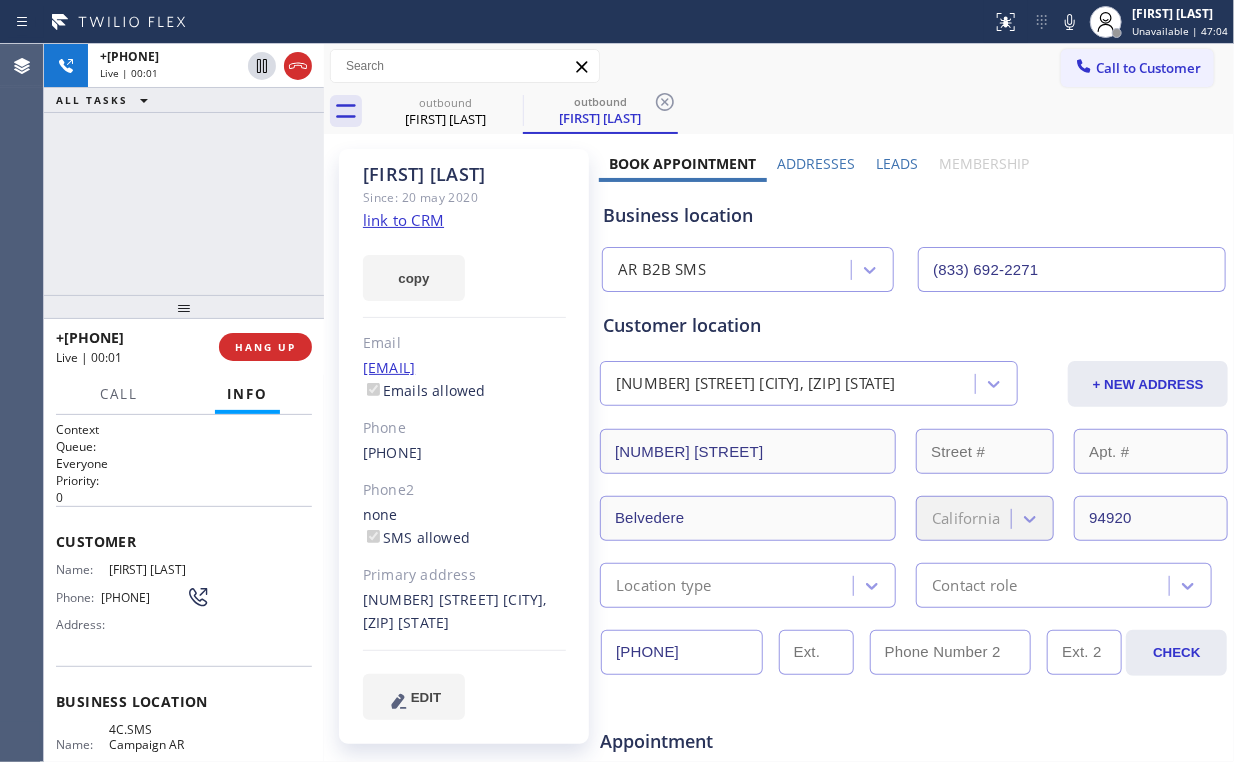 click on "+1[PHONE] Live | 00:01 ALL TASKS ALL TASKS ACTIVE TASKS TASKS IN WRAP UP" at bounding box center [184, 169] 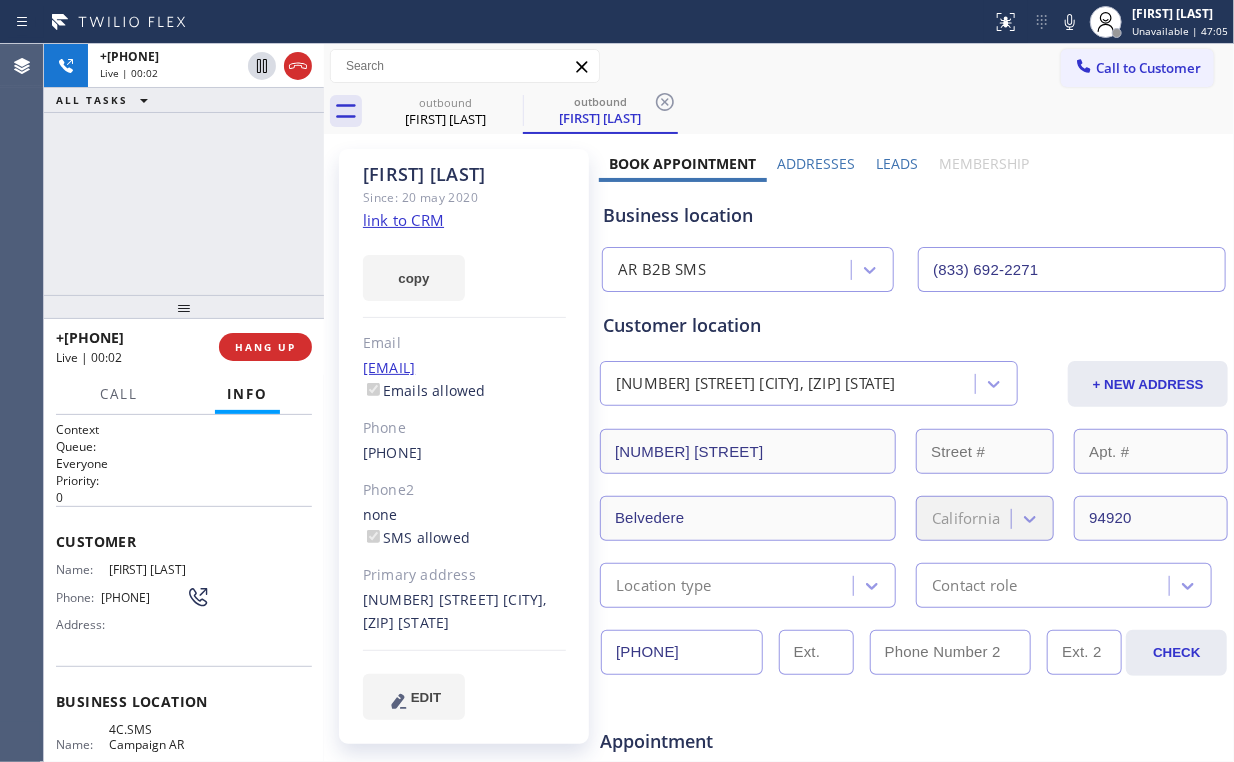 drag, startPoint x: 208, startPoint y: 206, endPoint x: 196, endPoint y: 200, distance: 13.416408 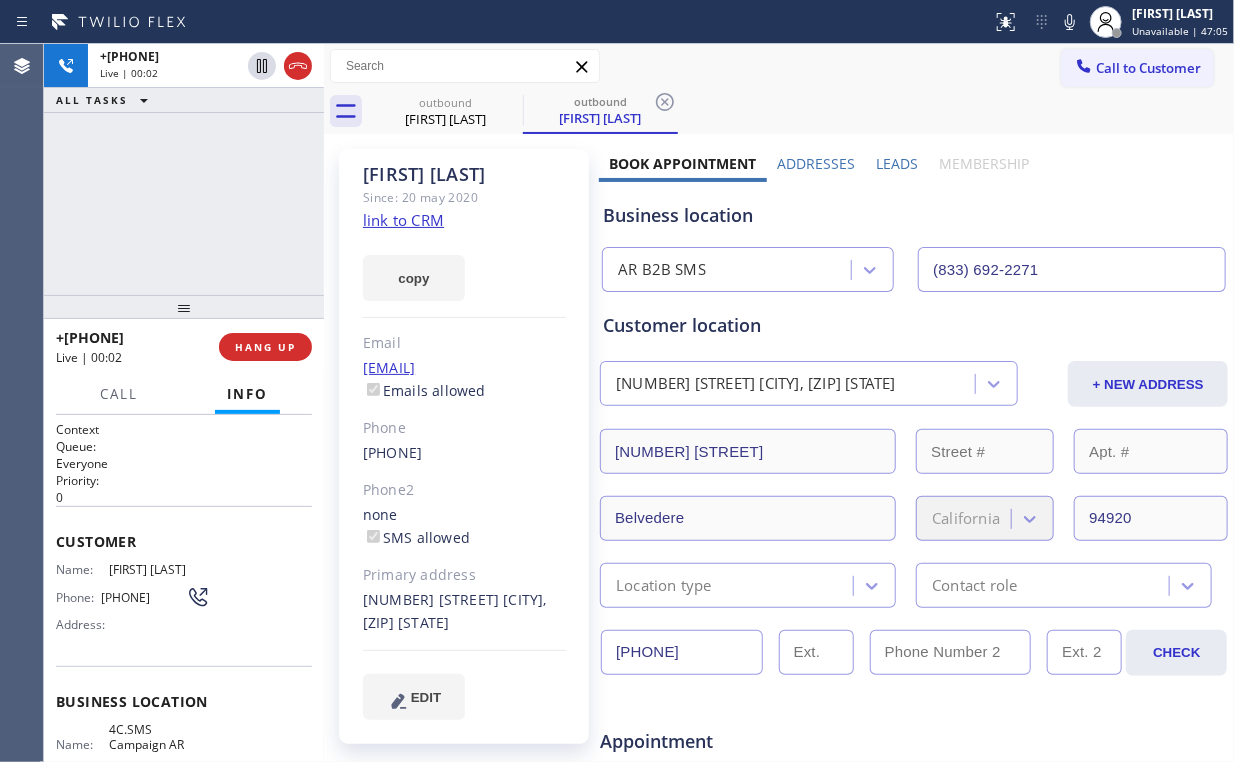 click on "+[COUNTRYCODE][PHONE] Live | 00:02 ALL TASKS ALL TASKS ACTIVE TASKS TASKS IN WRAP UP" at bounding box center (184, 169) 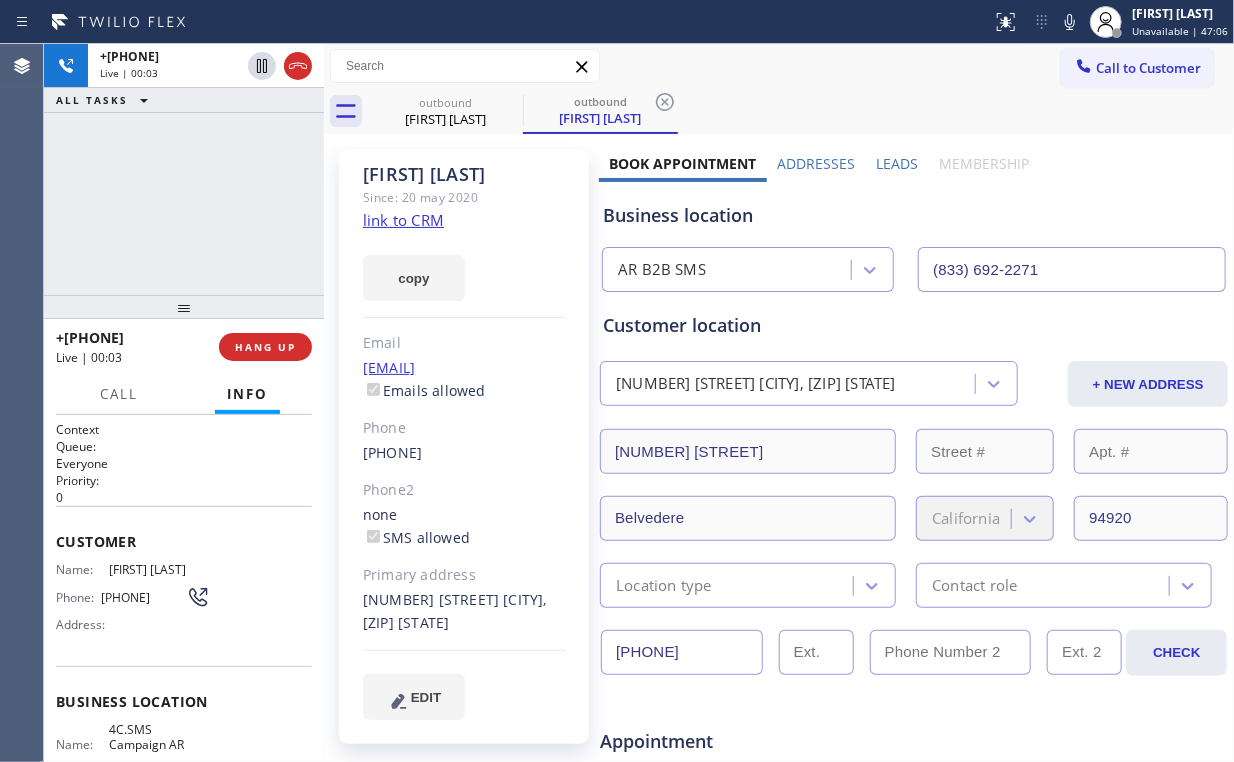click on "+[PHONE] Live | 00:03 ALL TASKS ALL TASKS ACTIVE TASKS TASKS IN WRAP UP" at bounding box center (184, 169) 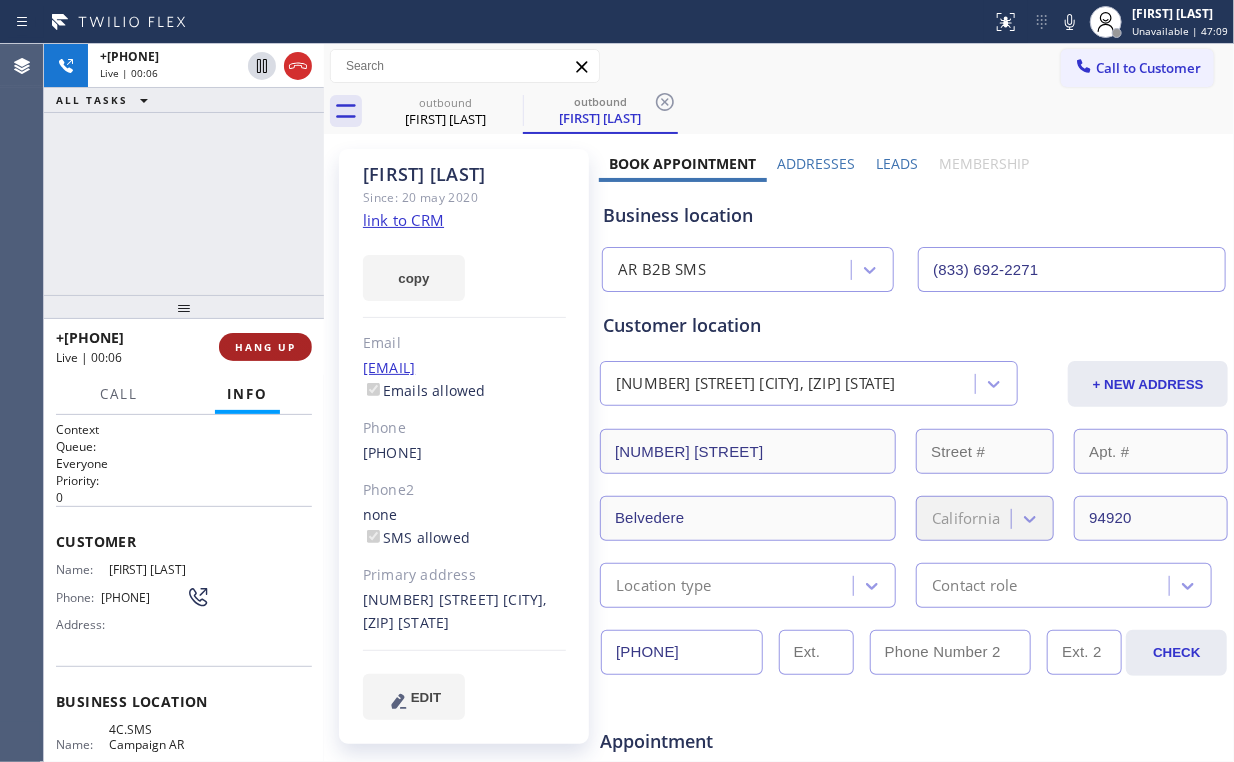click on "HANG UP" at bounding box center (265, 347) 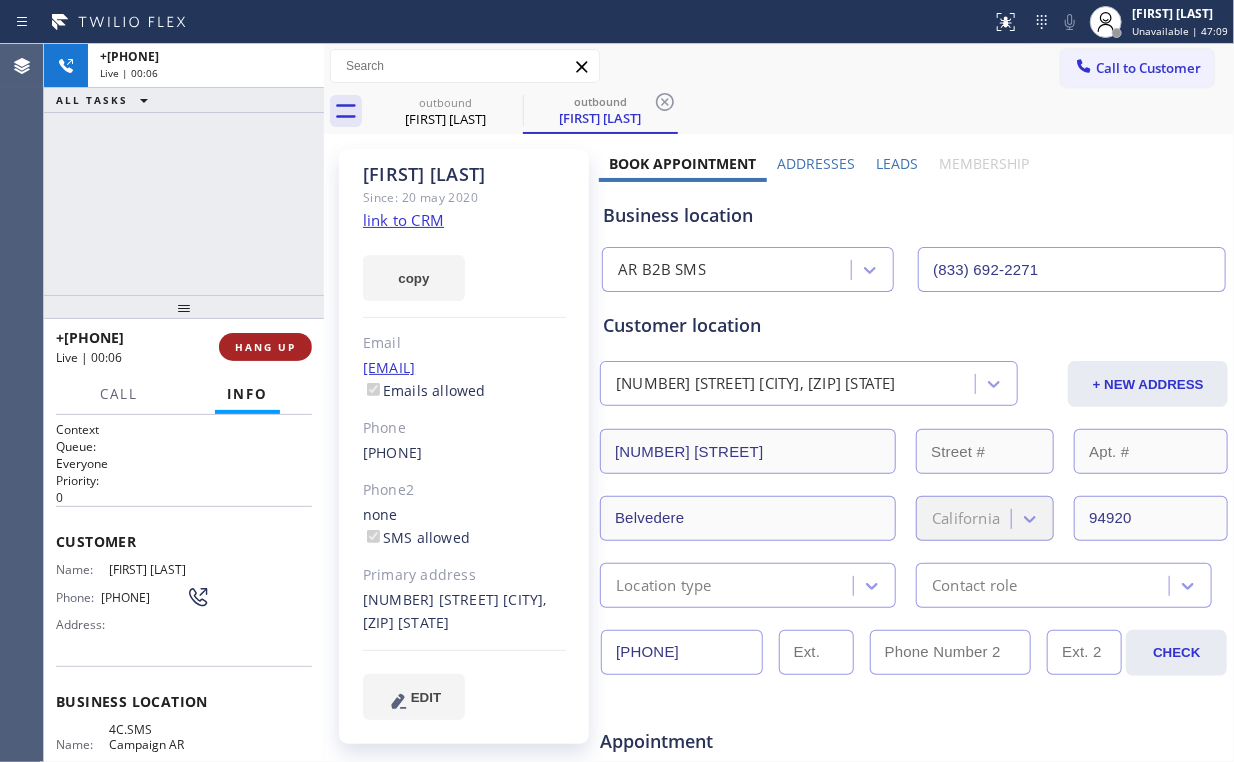 click on "HANG UP" at bounding box center [265, 347] 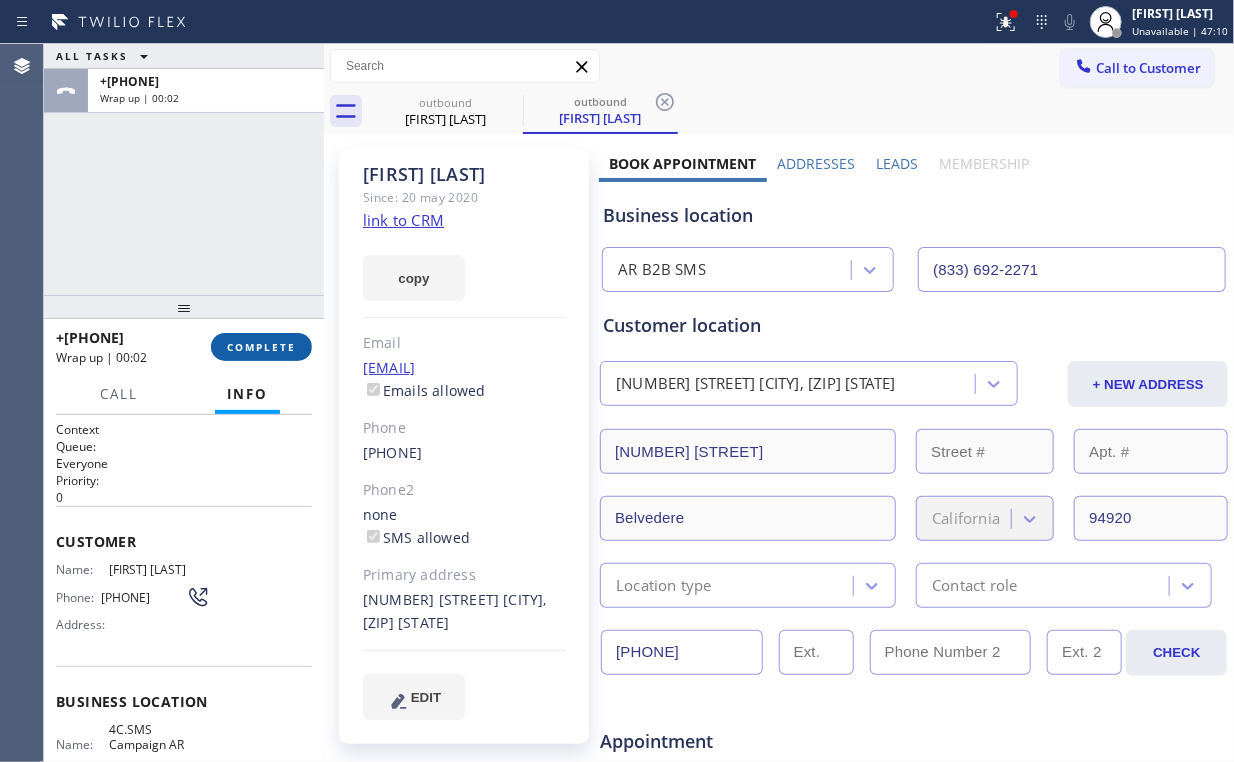 click on "COMPLETE" at bounding box center [261, 347] 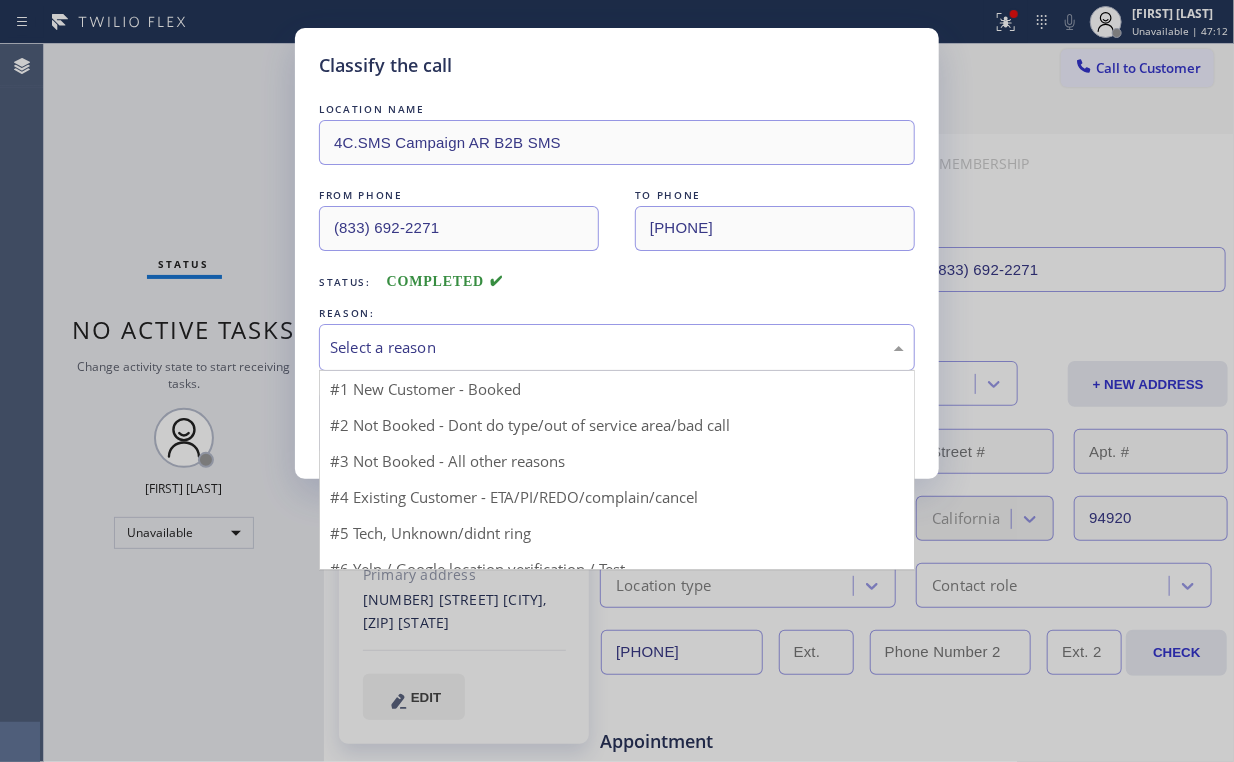 click on "Select a reason" at bounding box center (617, 347) 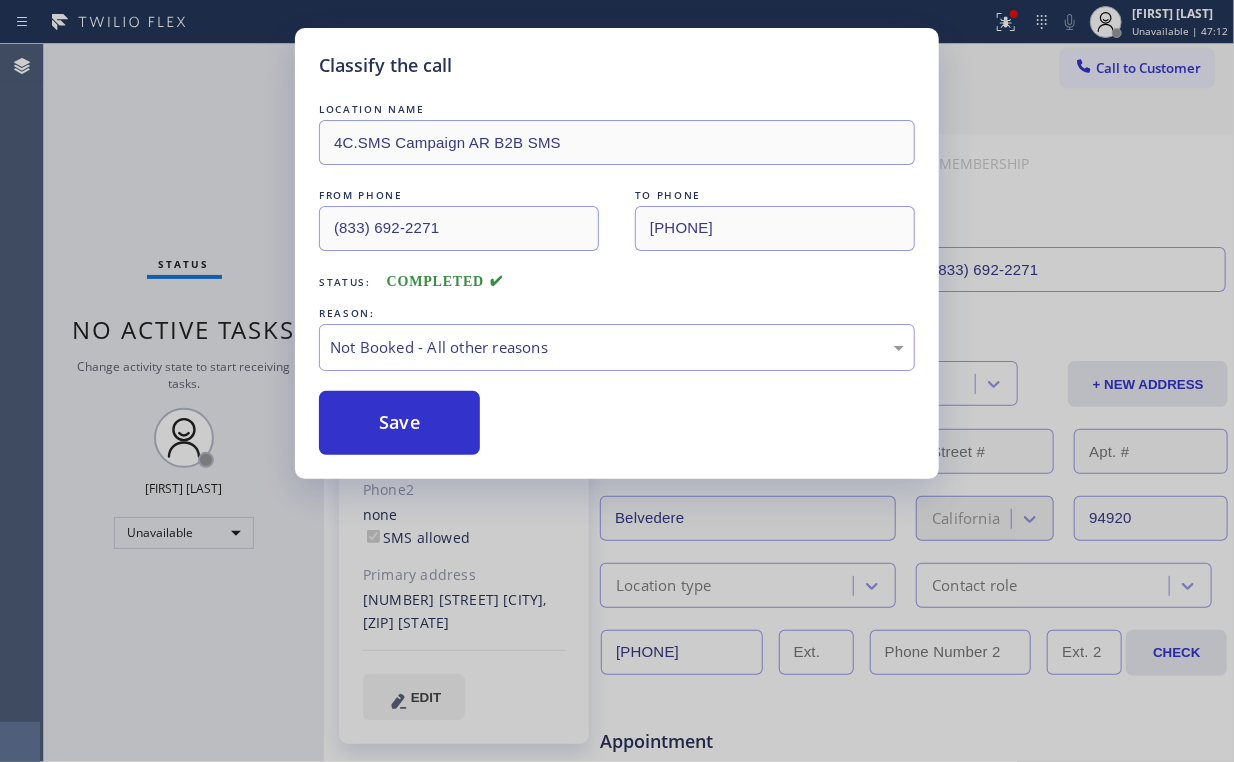 drag, startPoint x: 396, startPoint y: 429, endPoint x: 344, endPoint y: 305, distance: 134.46188 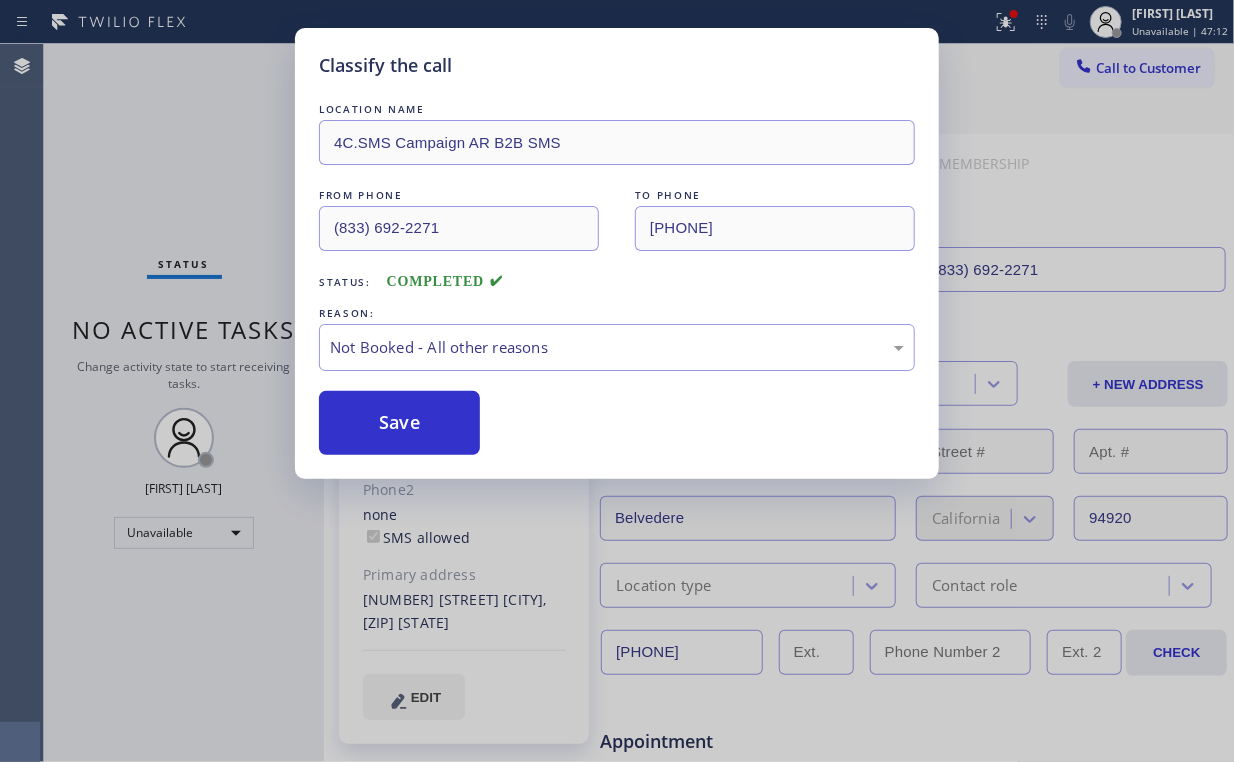 click on "Classify the call LOCATION NAME 4C.SMS Campaign AR B2B SMS FROM PHONE ([PHONE]) TO PHONE ([PHONE]) Status: COMPLETED REASON: Not Booked - All other reasons Save" at bounding box center (617, 381) 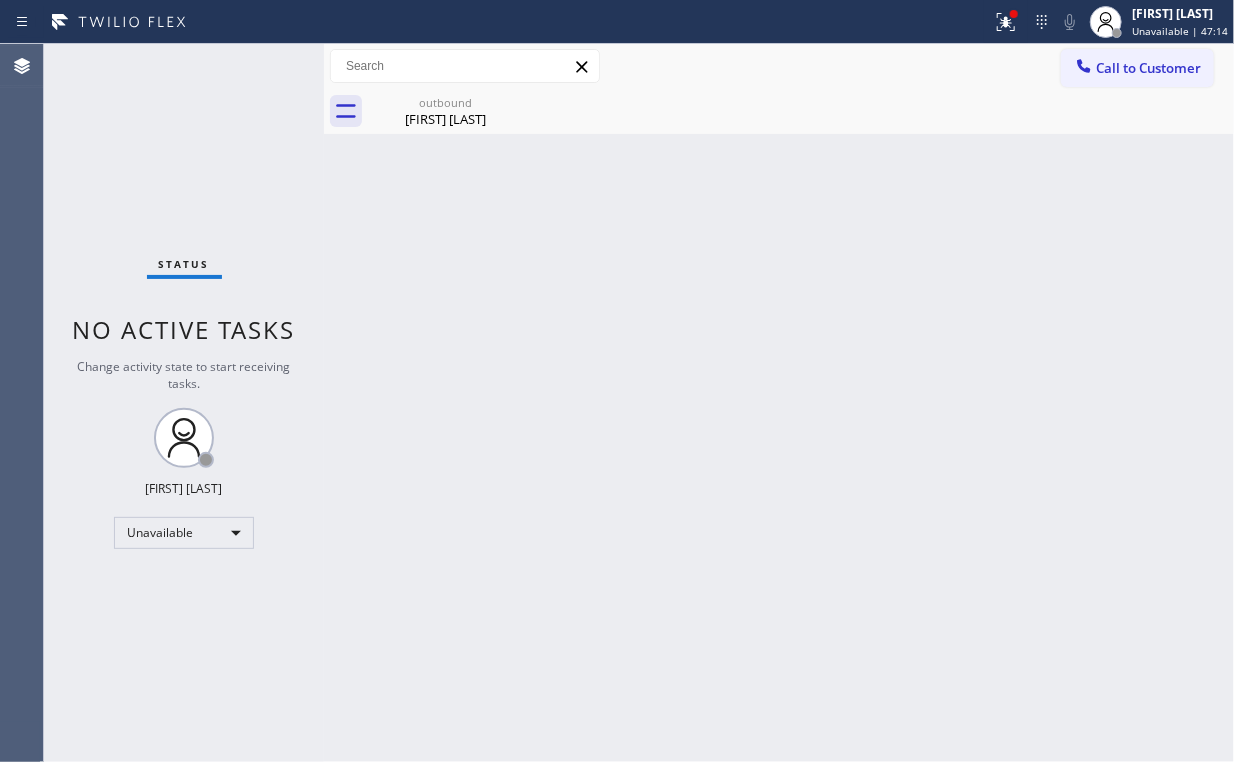 drag, startPoint x: 1012, startPoint y: 18, endPoint x: 981, endPoint y: 143, distance: 128.78665 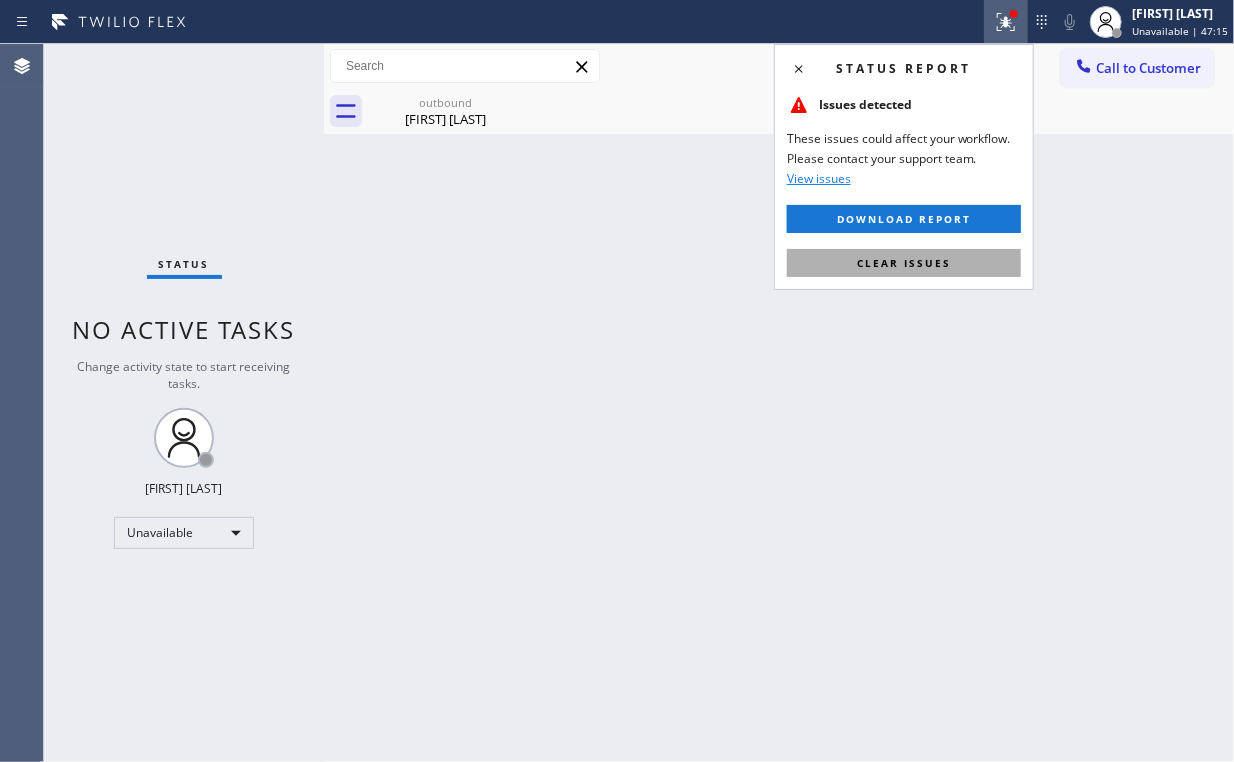 click on "Clear issues" at bounding box center [904, 263] 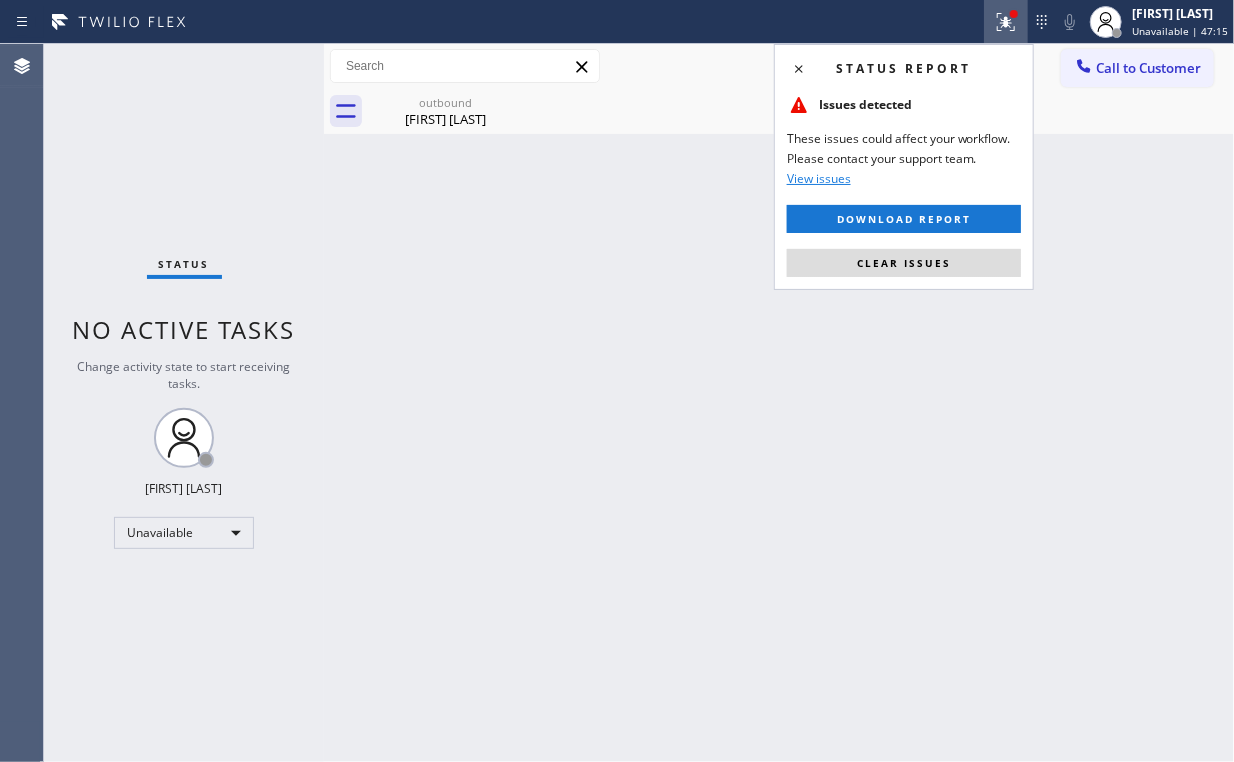 click on "Back to Dashboard Change Sender ID Customers Technicians Select a contact Outbound call Location Search location Your caller id phone number Customer number Call Customer info Name   Phone none Address none Change Sender ID HVAC +1[PHONE] 5 Star Appliance +1[PHONE] Appliance Repair +1[PHONE] Plumbing +1[PHONE] Air Duct Cleaning +1[PHONE]  Electricians +1[PHONE] Cancel Change Check personal SMS Reset Change outbound [FIRST] [LAST] Call to Customer Outbound call Location AR B2B SMS Your caller id phone number ([PHONE]) [PHONE] Customer number Call Outbound call Technician Search Technician Your caller id phone number Your caller id phone number Call outbound [FIRST] [LAST] [FIRST] [LAST] Since: [DATE] link to CRM copy Email [EMAIL]  Emails allowed Phone ([PHONE]) [PHONE] Phone2 none  SMS allowed Primary address  [NUMBER] [STREET] [CITY], [STATE] [ZIPCODE] EDIT Outbound call Location AR B2B SMS Your caller id phone number ([PHONE]) [PHONE] Customer number Call Benefits  Book Appointment" at bounding box center [779, 403] 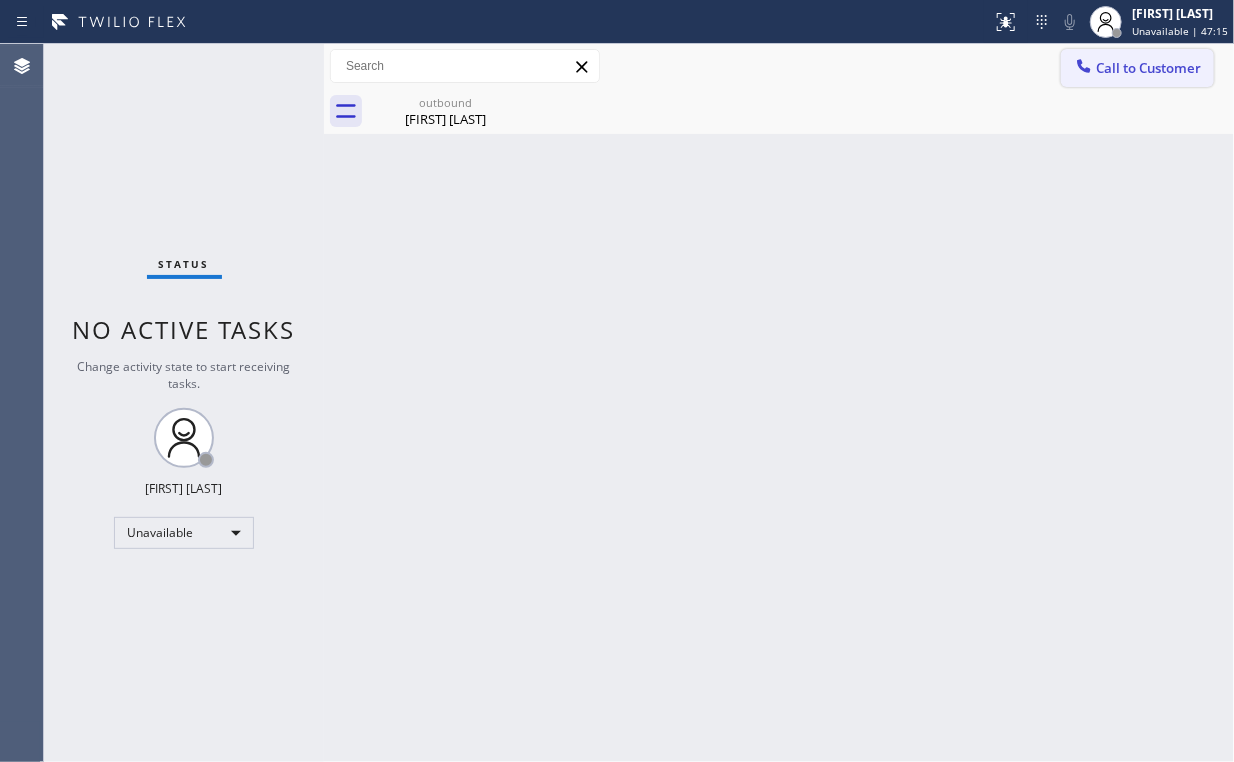 click on "Call to Customer" at bounding box center (1148, 68) 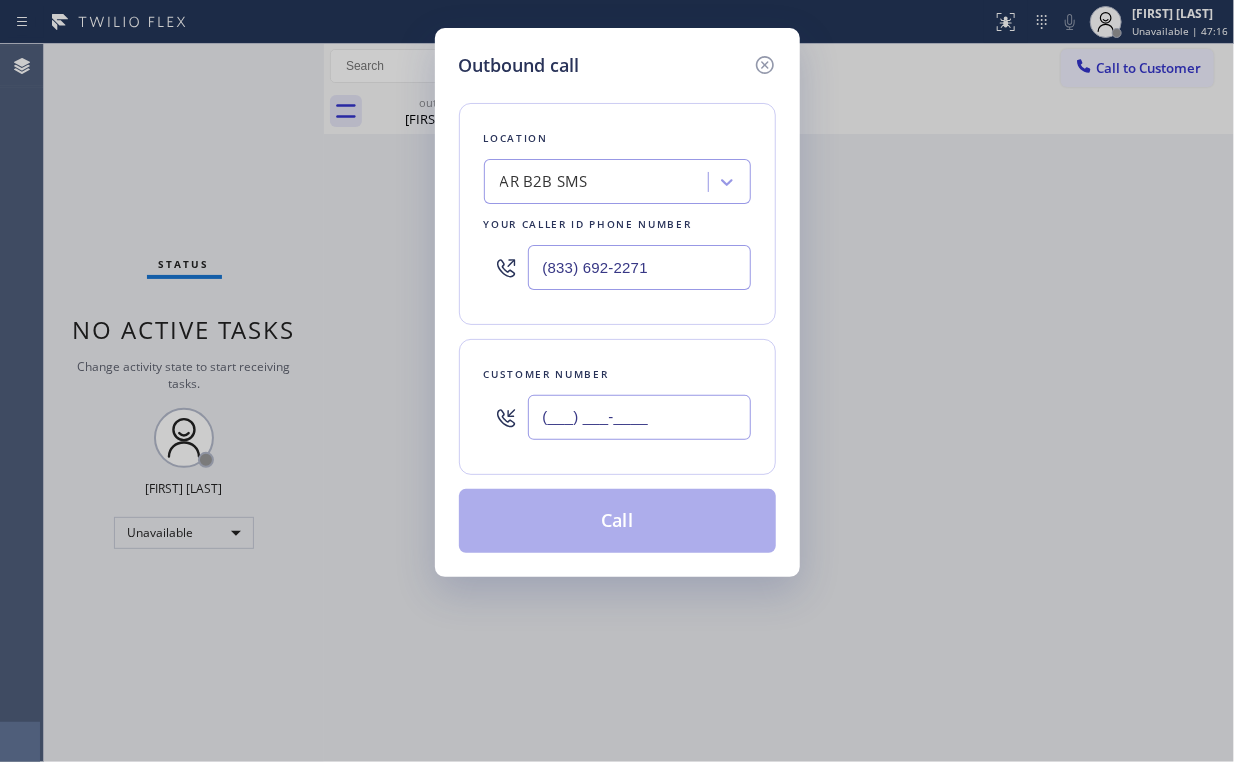 click on "(___) ___-____" at bounding box center [639, 417] 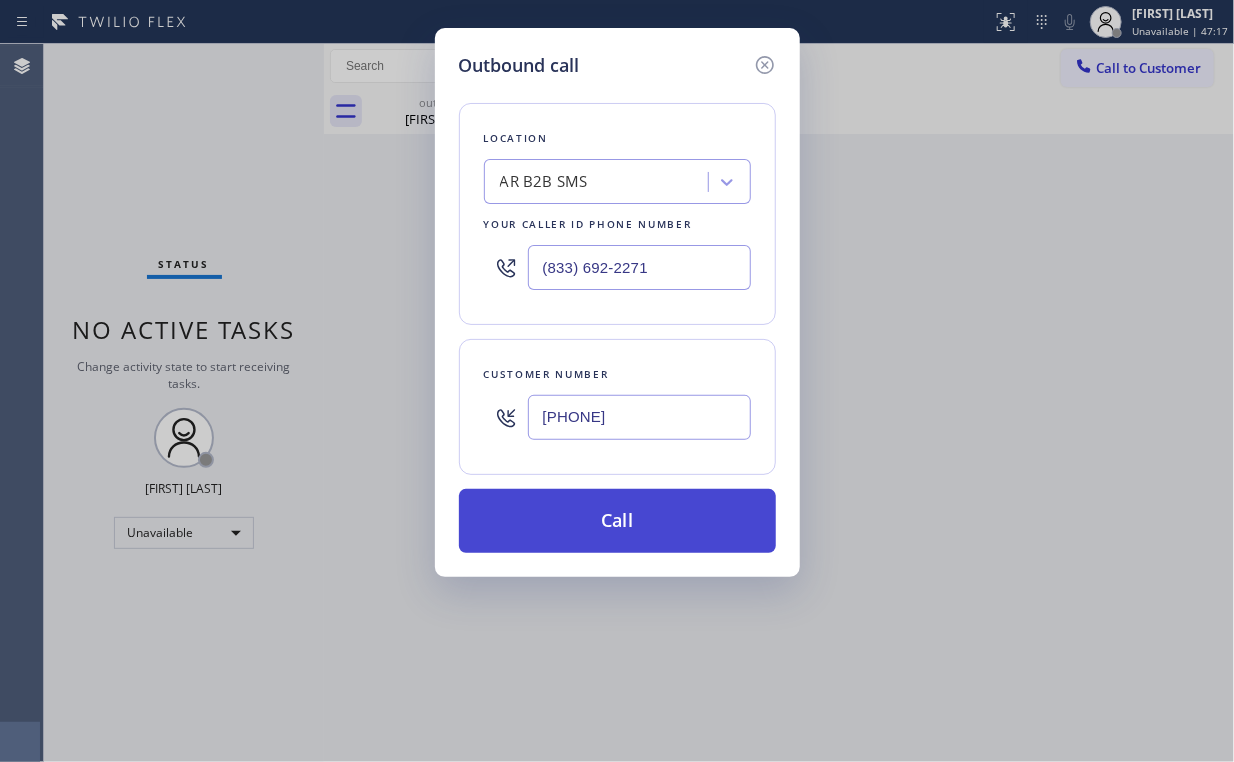 type on "[PHONE]" 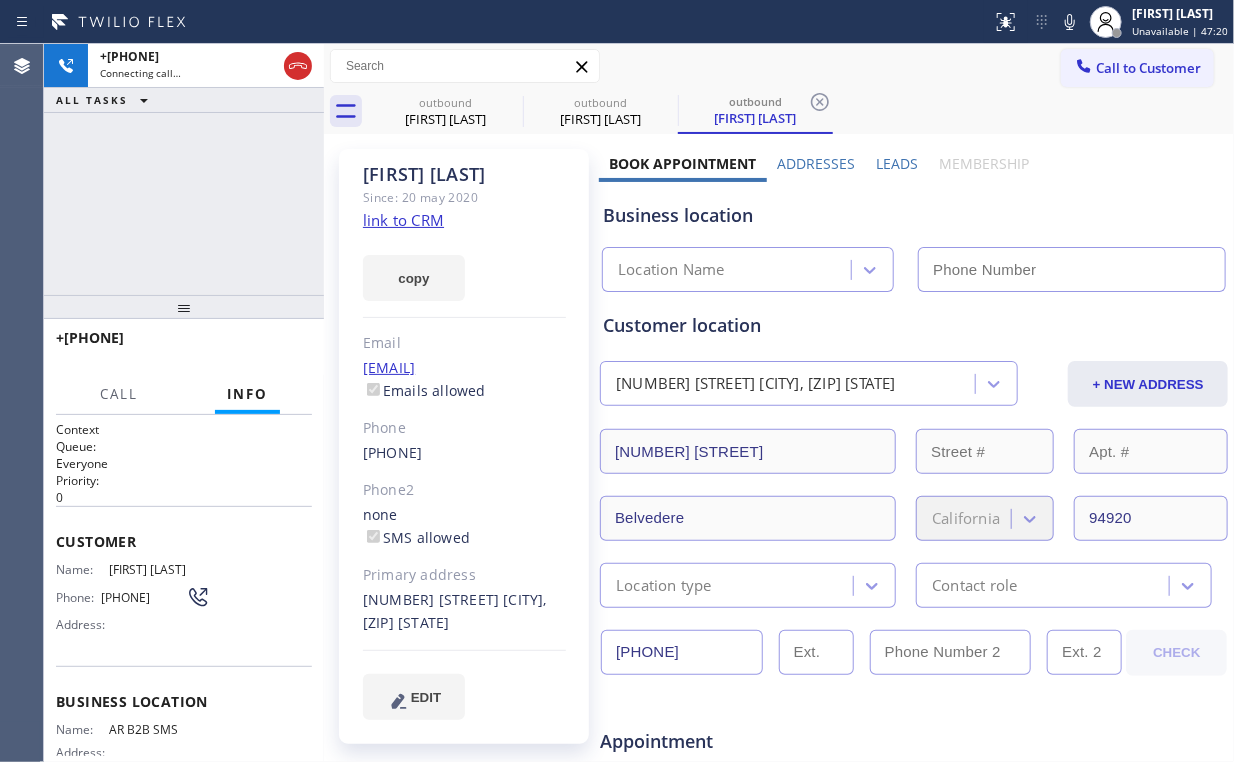 drag, startPoint x: 92, startPoint y: 208, endPoint x: 420, endPoint y: 147, distance: 333.62405 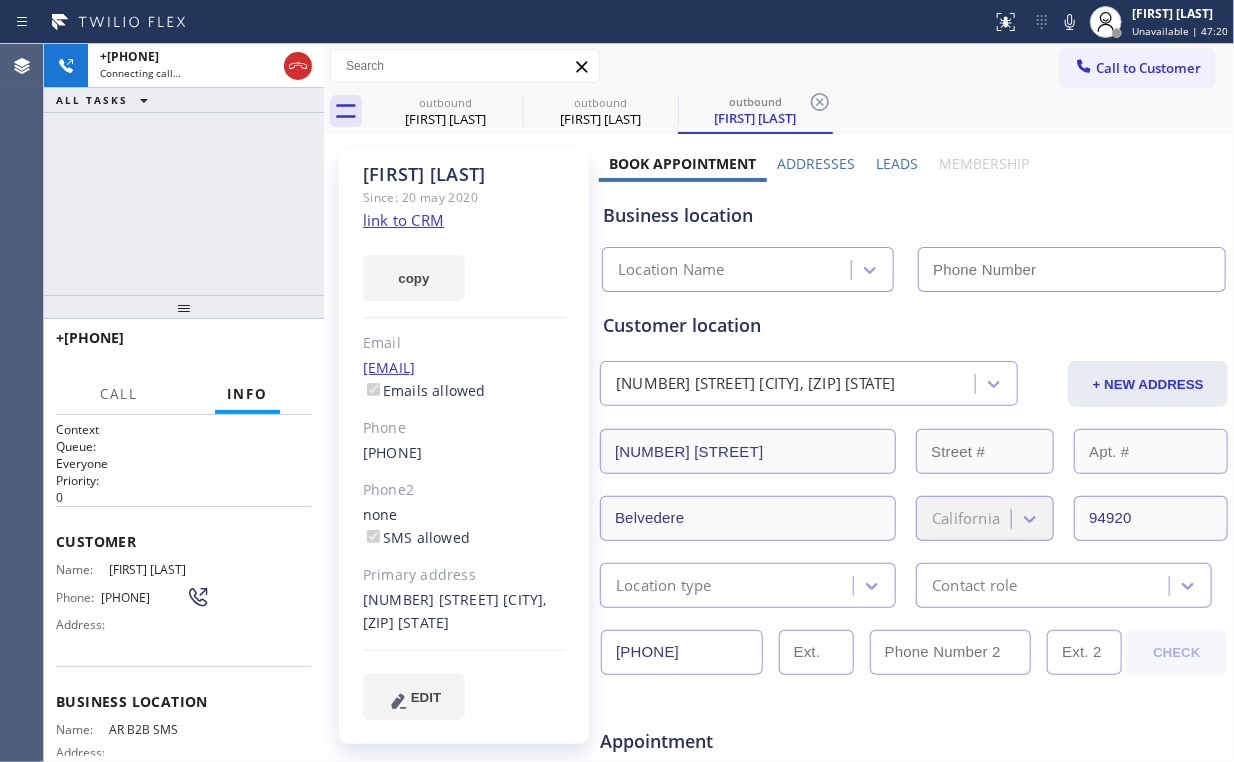 type on "(833) 692-2271" 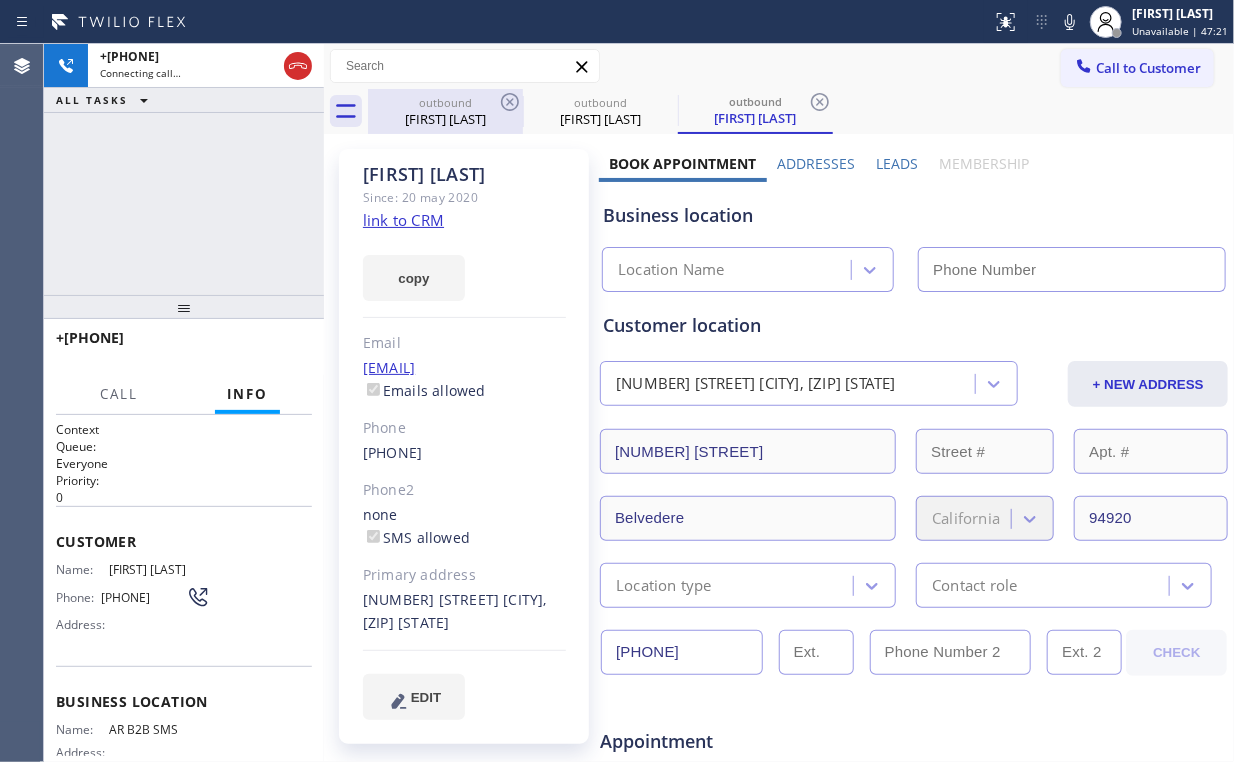 drag, startPoint x: 444, startPoint y: 122, endPoint x: 529, endPoint y: 104, distance: 86.88498 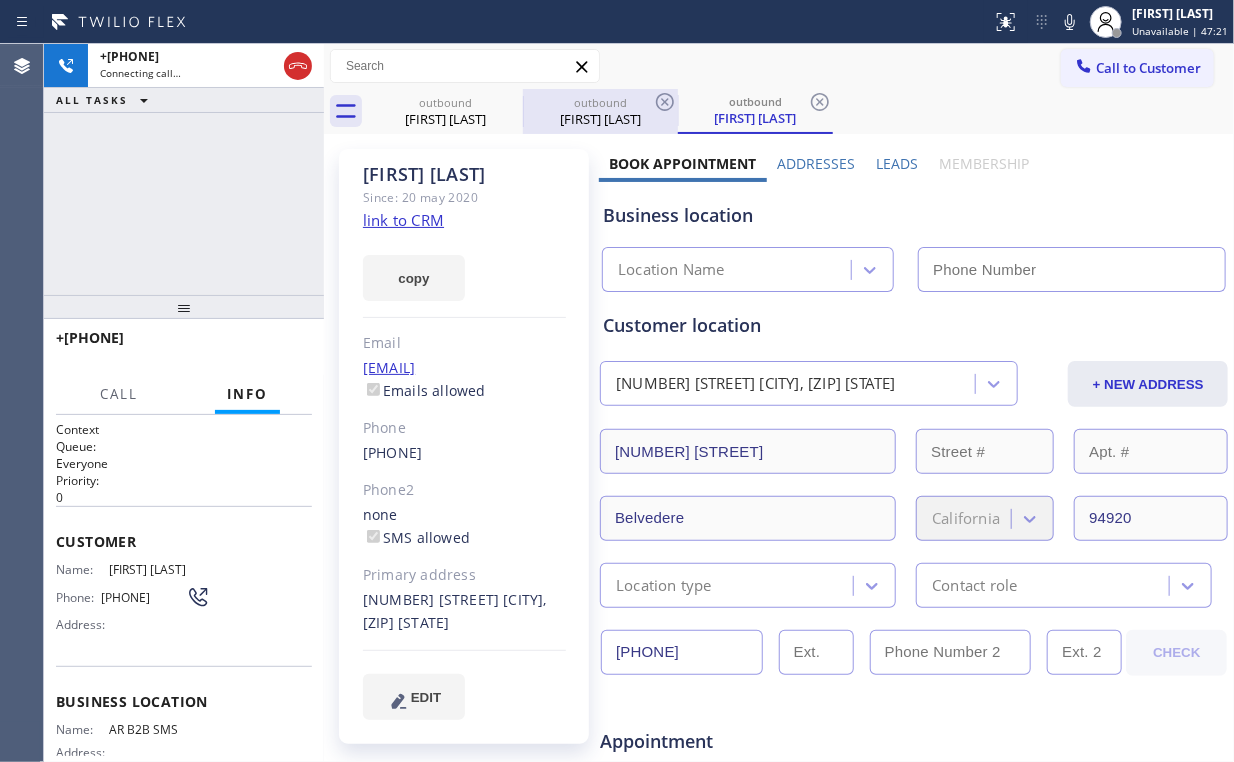 click on "[FIRST] [LAST]" at bounding box center (445, 119) 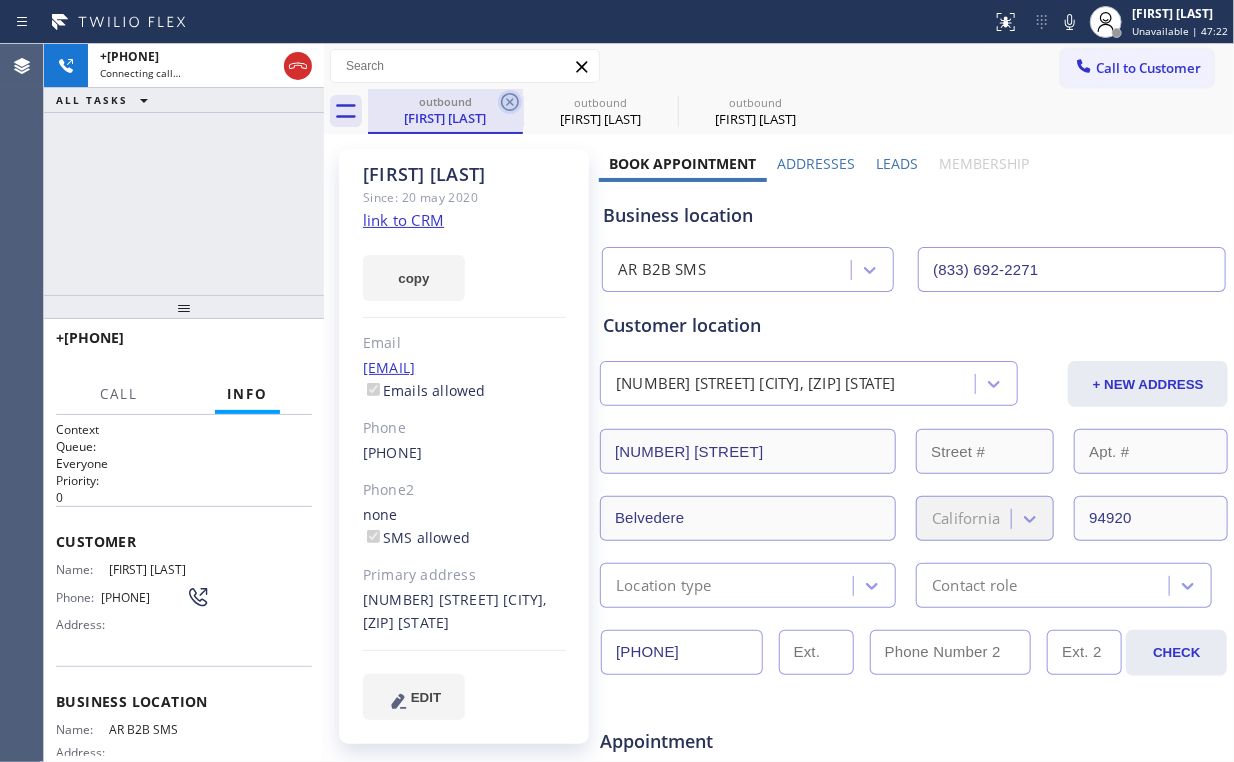 click 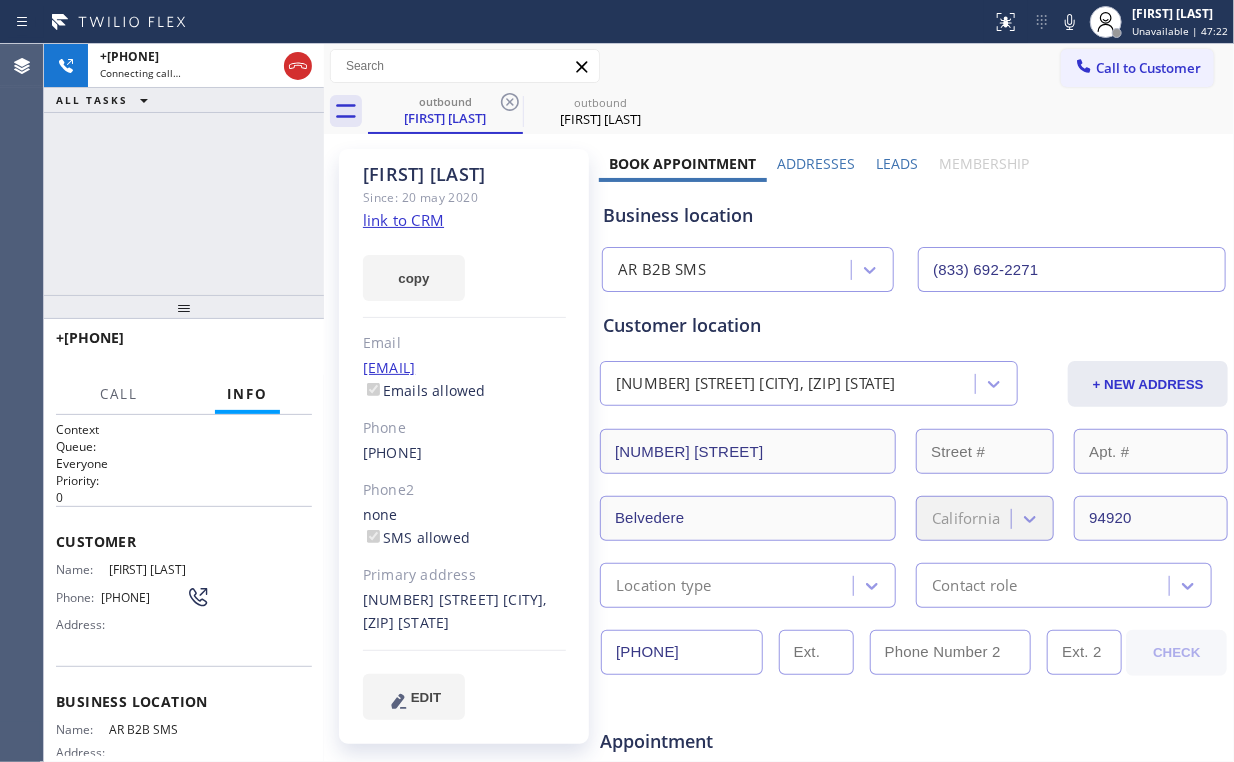 click on "+[COUNTRYCODE][PHONE] Connecting call… ALL TASKS ALL TASKS ACTIVE TASKS TASKS IN WRAP UP" at bounding box center (184, 169) 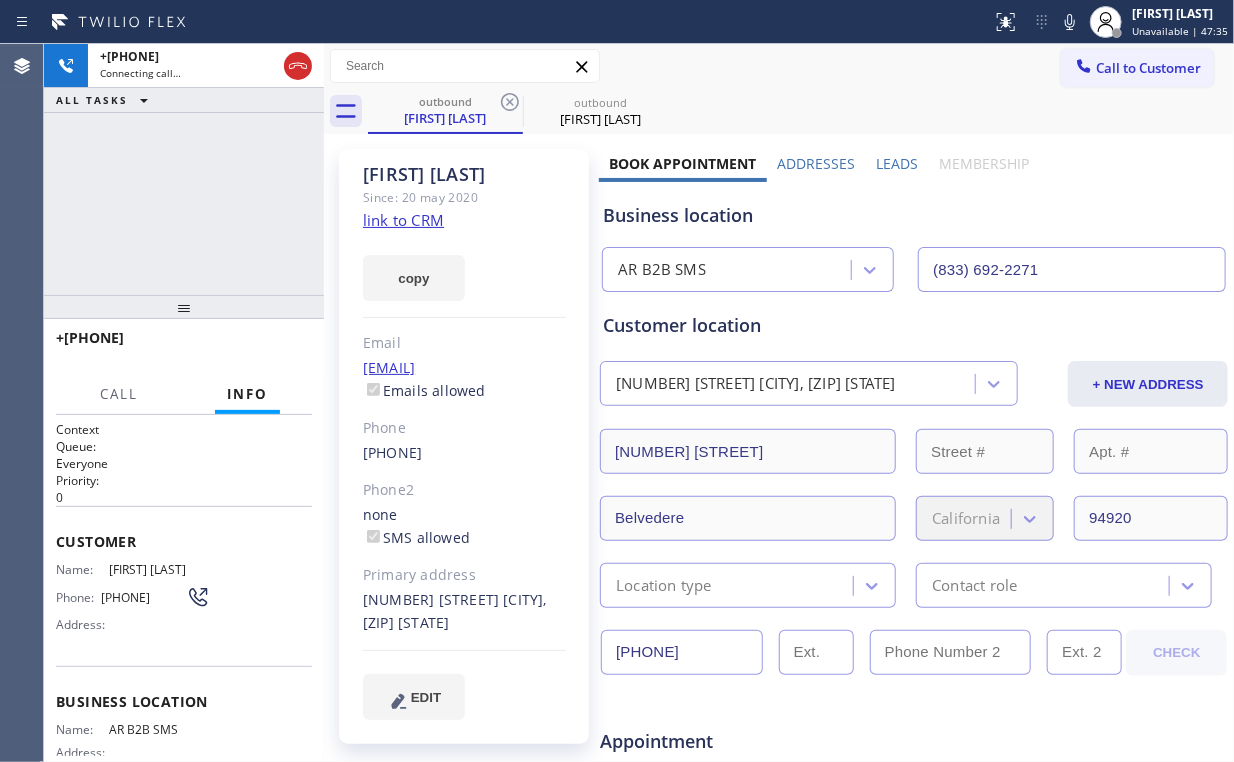 drag, startPoint x: 220, startPoint y: 218, endPoint x: 211, endPoint y: 197, distance: 22.847319 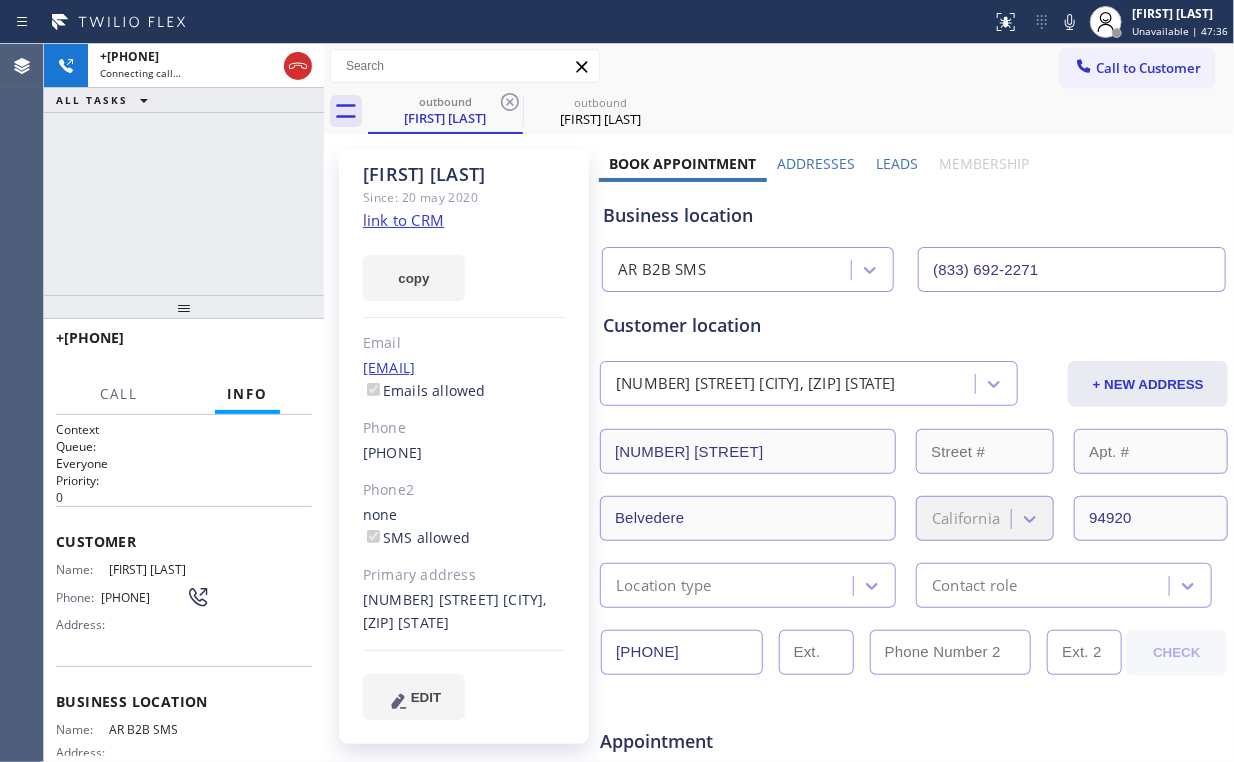 drag, startPoint x: 211, startPoint y: 197, endPoint x: 200, endPoint y: 198, distance: 11.045361 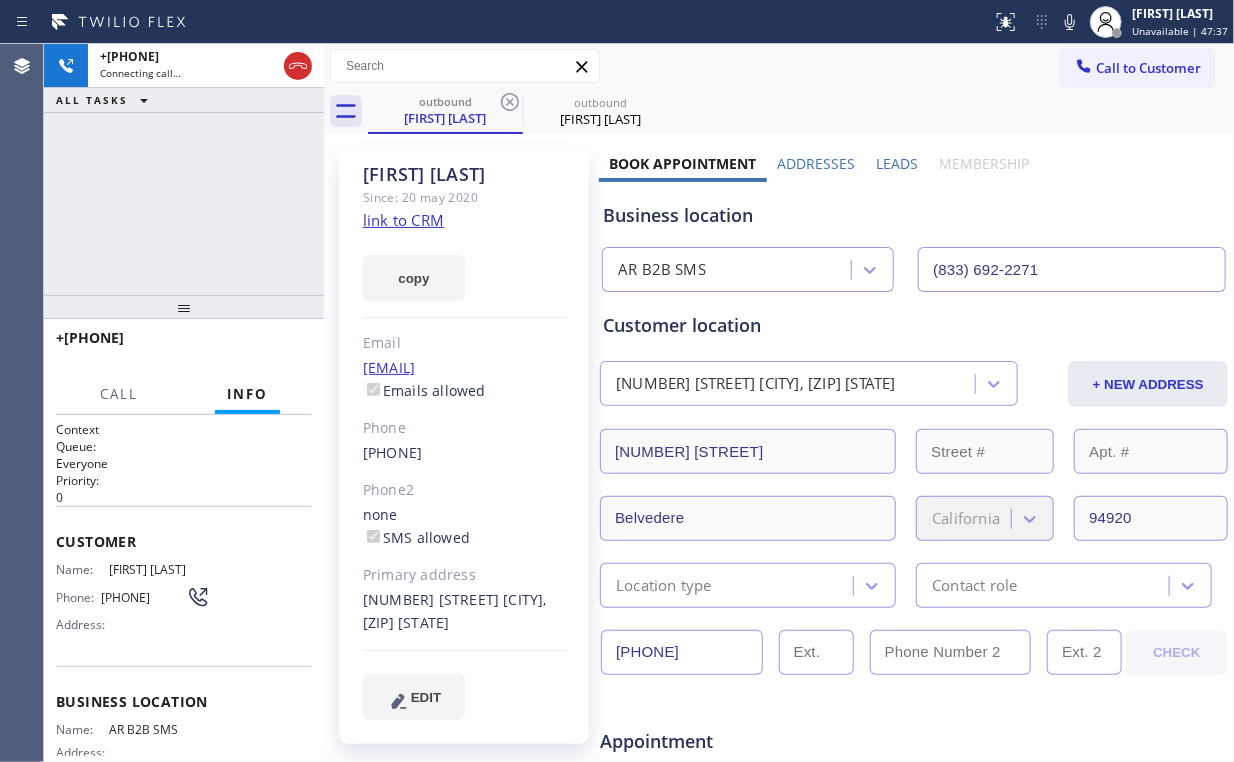 click on "+[COUNTRYCODE][PHONE] Connecting call… ALL TASKS ALL TASKS ACTIVE TASKS TASKS IN WRAP UP" at bounding box center (184, 169) 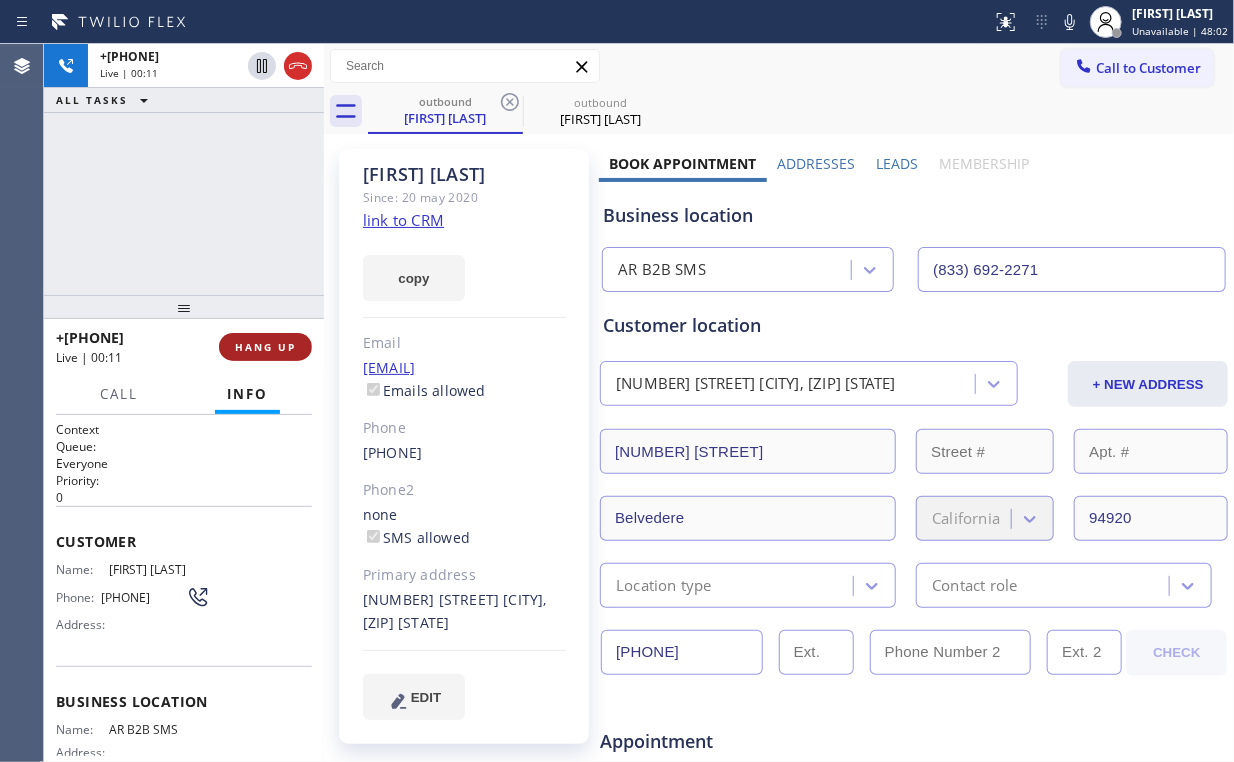click on "HANG UP" at bounding box center [265, 347] 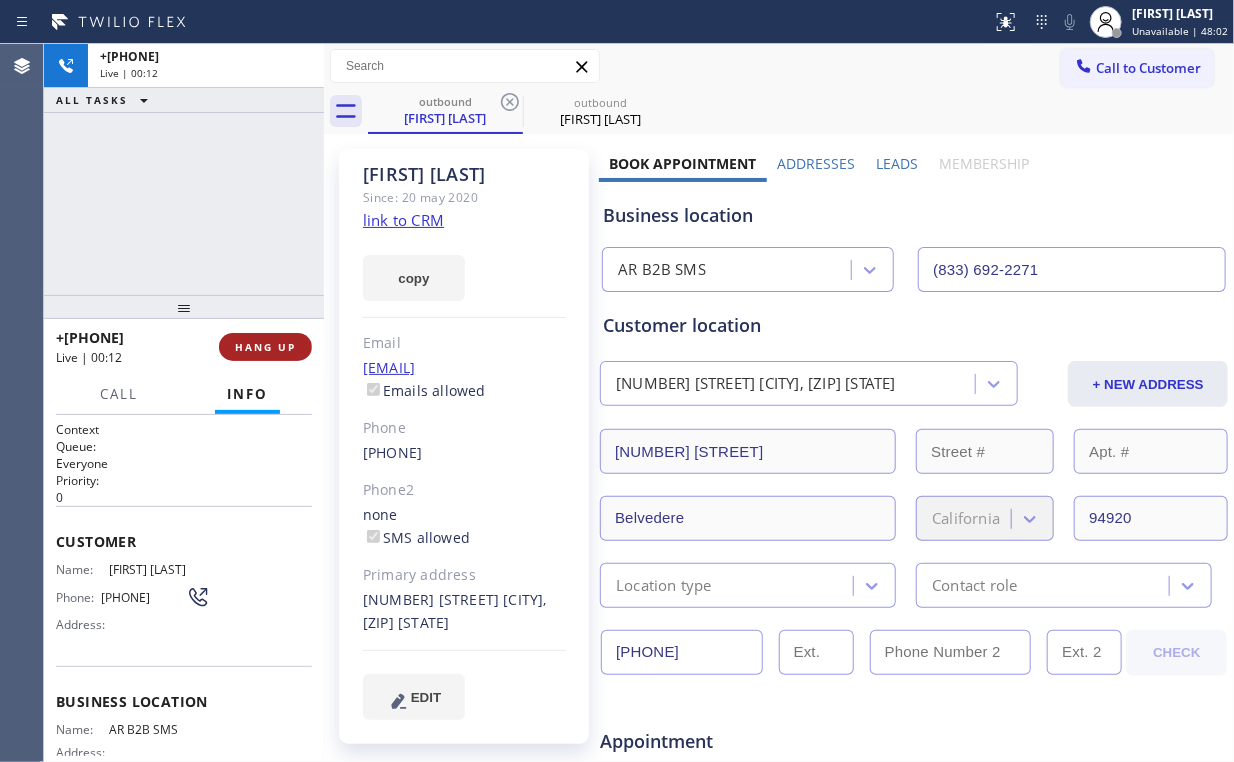click on "HANG UP" at bounding box center [265, 347] 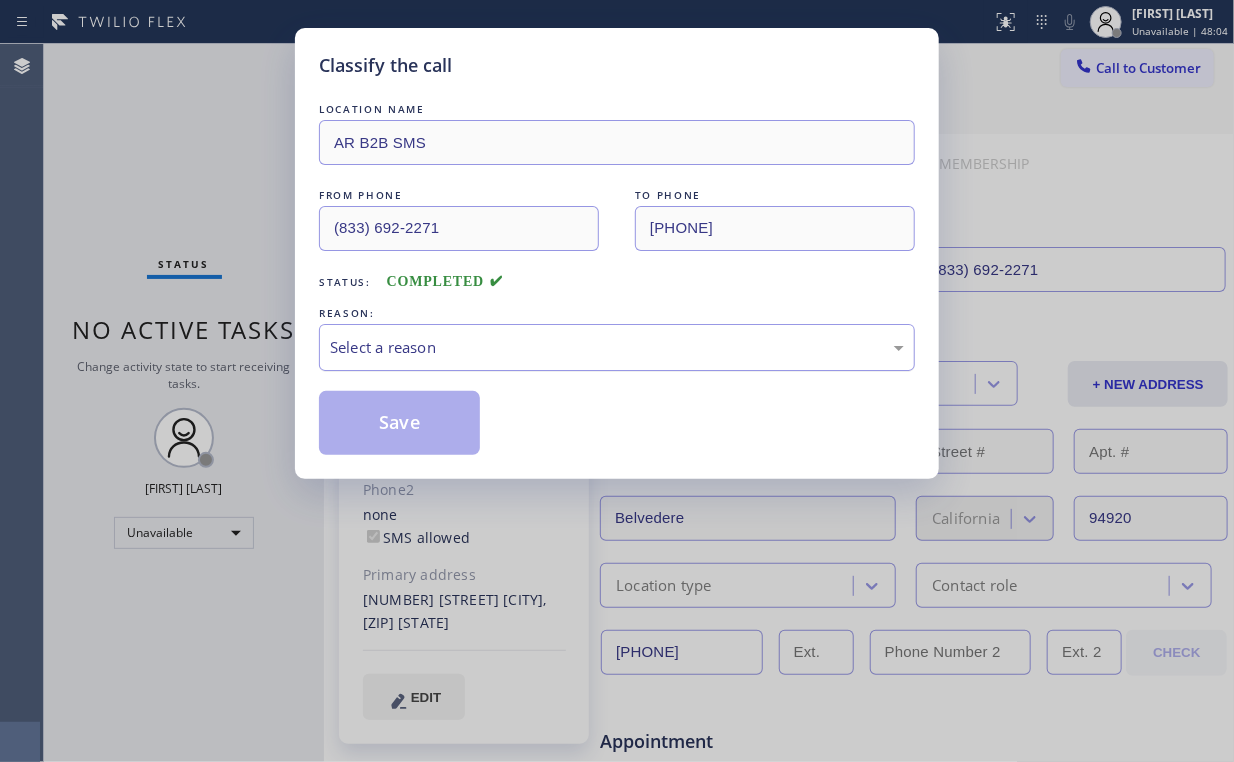 click on "Select a reason" at bounding box center [617, 347] 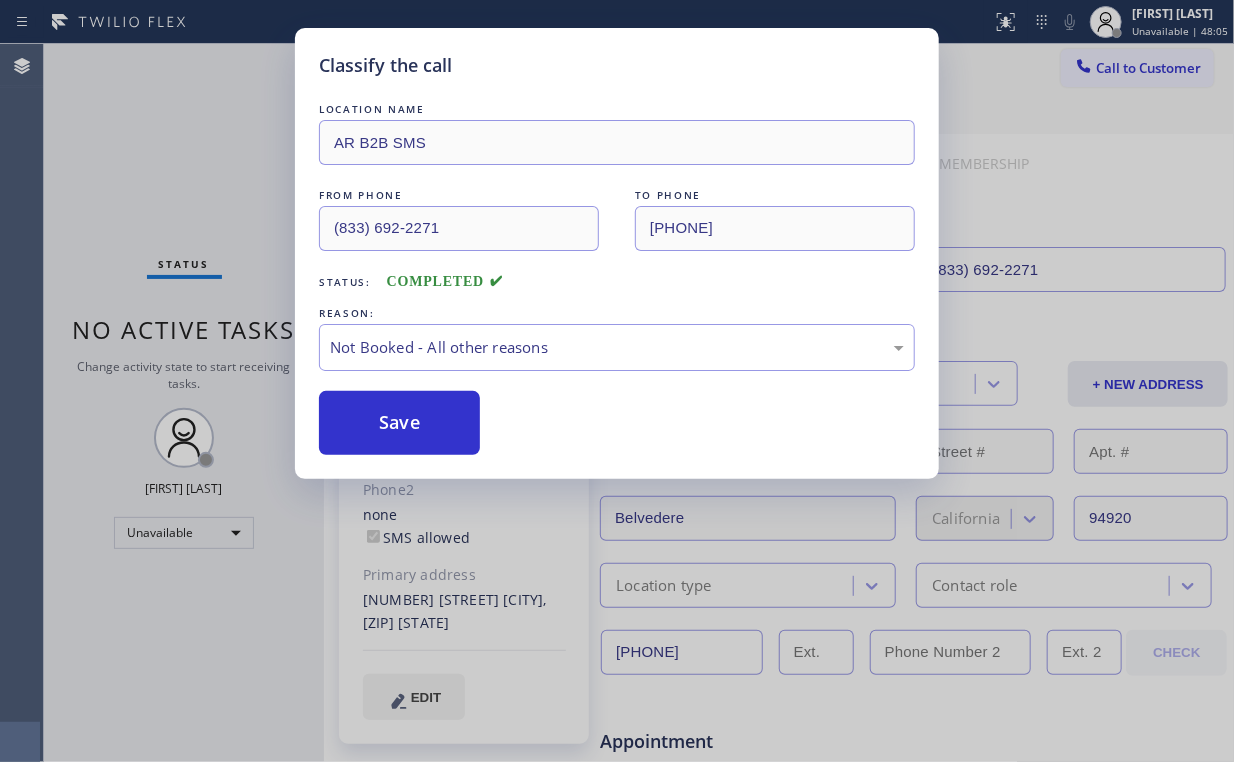 drag, startPoint x: 417, startPoint y: 420, endPoint x: 218, endPoint y: 157, distance: 329.80298 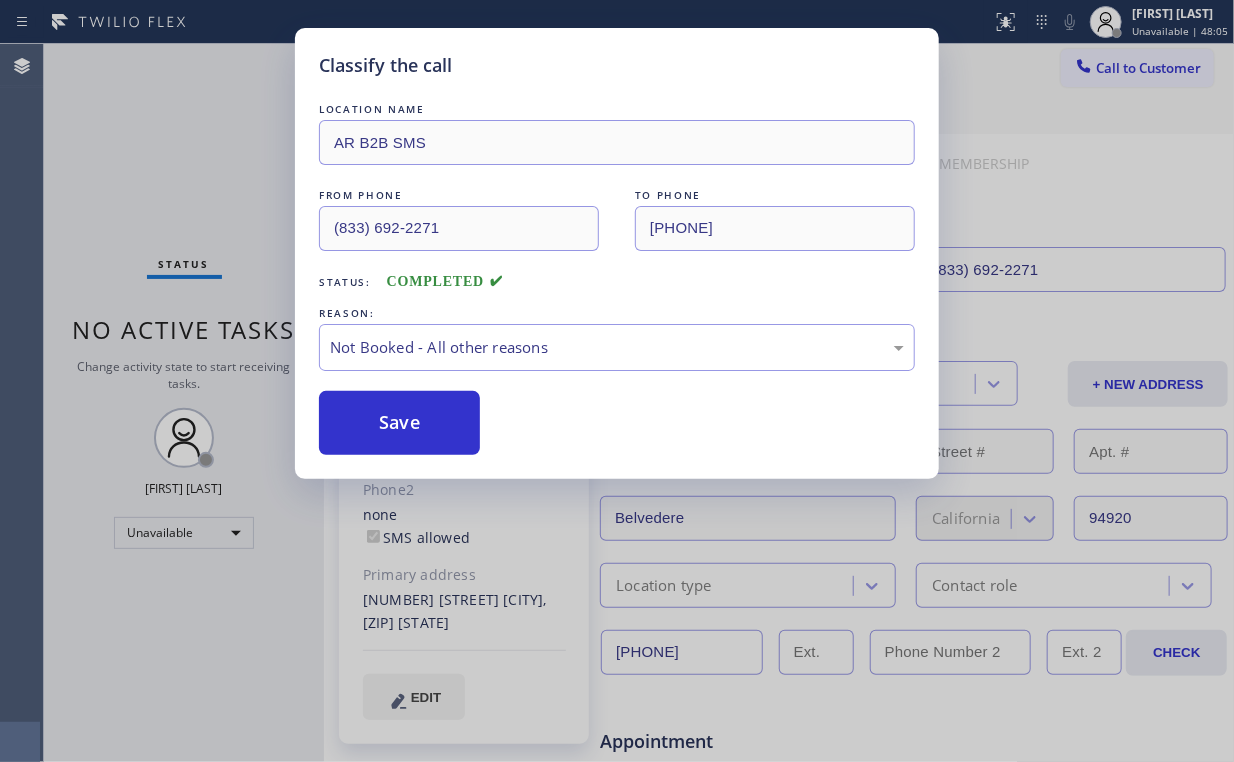 click on "Classify the call LOCATION NAME AR B2B SMS FROM PHONE ([PHONE]) TO PHONE ([PHONE]) Status: COMPLETED REASON: Not Booked - All other reasons Save" at bounding box center (617, 381) 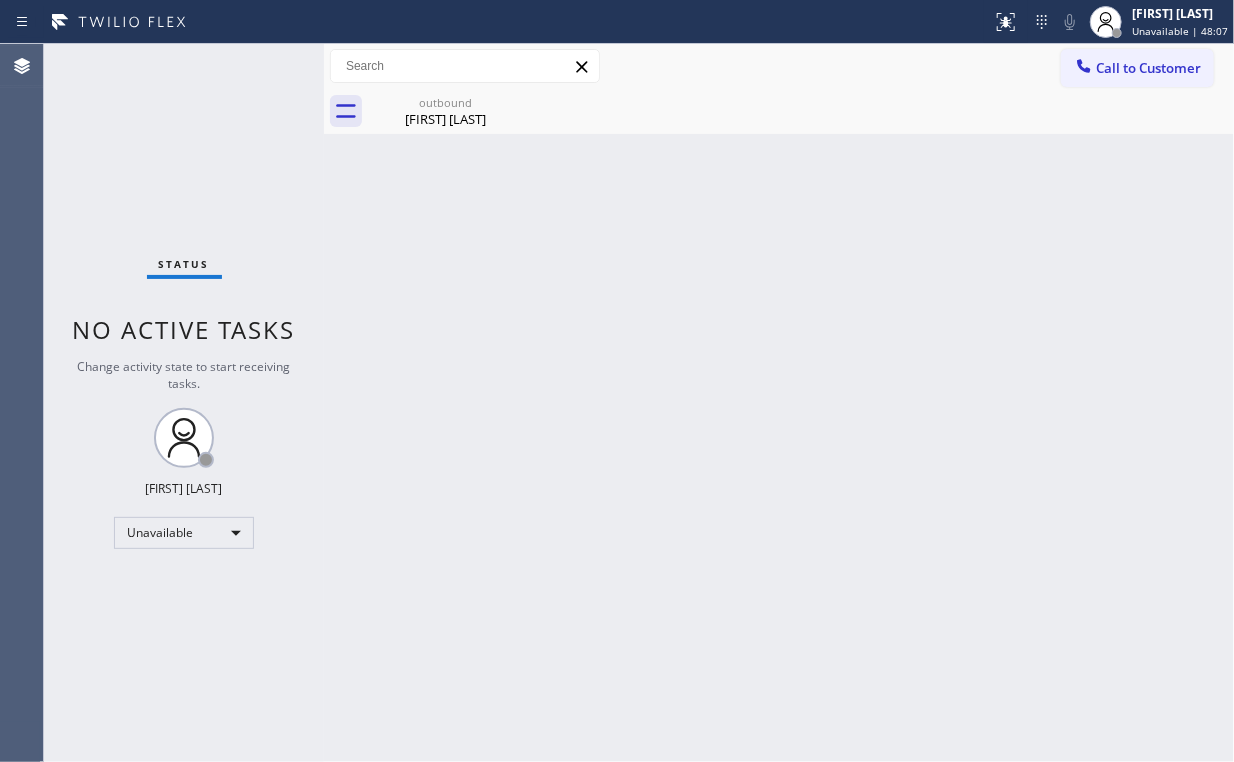 drag, startPoint x: 457, startPoint y: 117, endPoint x: 526, endPoint y: 103, distance: 70.40597 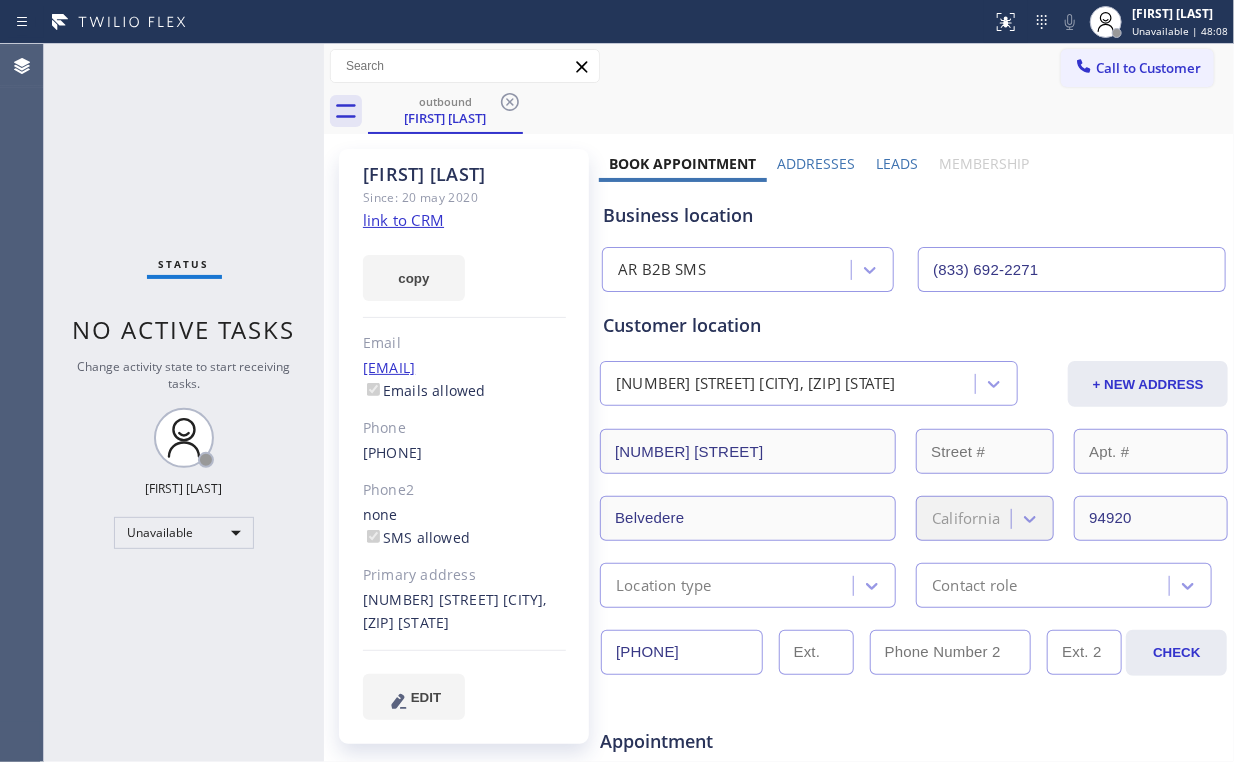 drag, startPoint x: 509, startPoint y: 96, endPoint x: 584, endPoint y: 185, distance: 116.38728 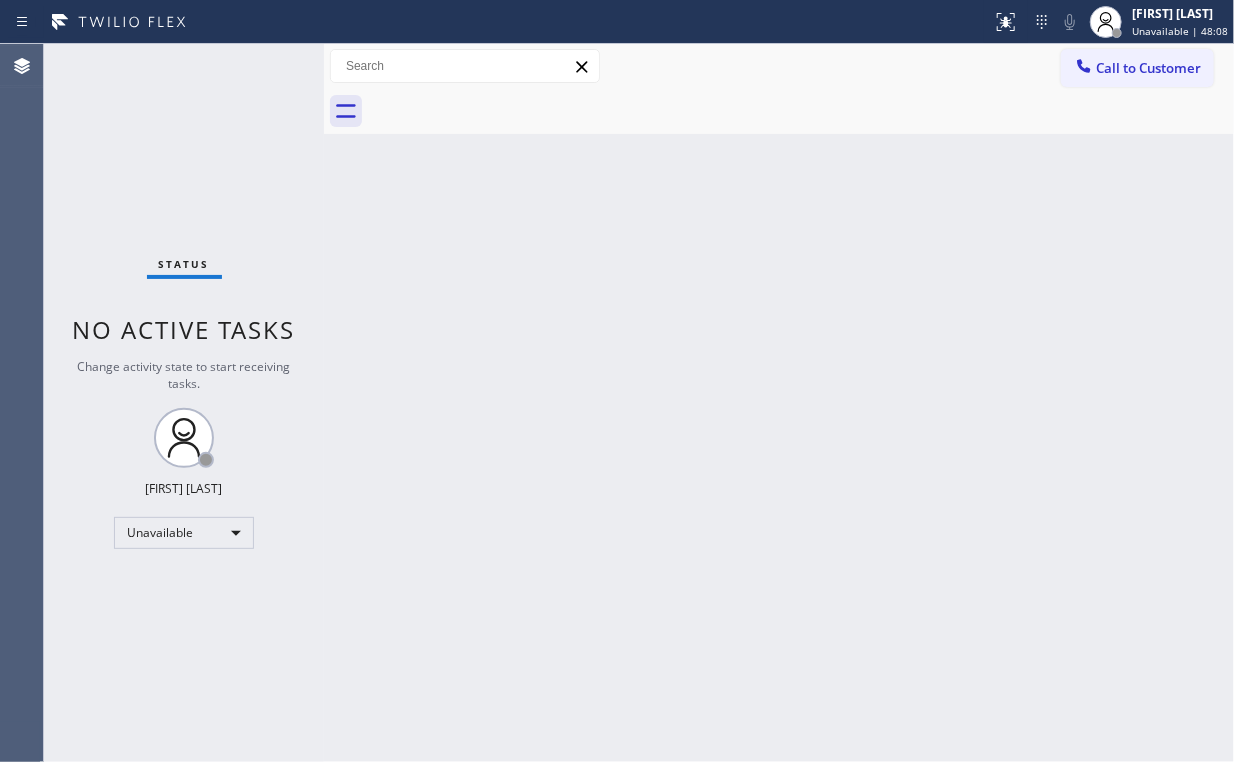 click on "Back to Dashboard Change Sender ID Customers Technicians Select a contact Outbound call Location Search location Your caller id phone number Customer number Call Customer info Name   Phone none Address none Change Sender ID HVAC +1[PHONE] 5 Star Appliance +1[PHONE] Appliance Repair +1[PHONE] Plumbing +1[PHONE] Air Duct Cleaning +1[PHONE]  Electricians +1[PHONE] Cancel Change Check personal SMS Reset Change No tabs Call to Customer Outbound call Location AR B2B SMS Your caller id phone number ([PHONE]) [PHONE] Customer number Call Outbound call Technician Search Technician Your caller id phone number Your caller id phone number Call" at bounding box center [779, 403] 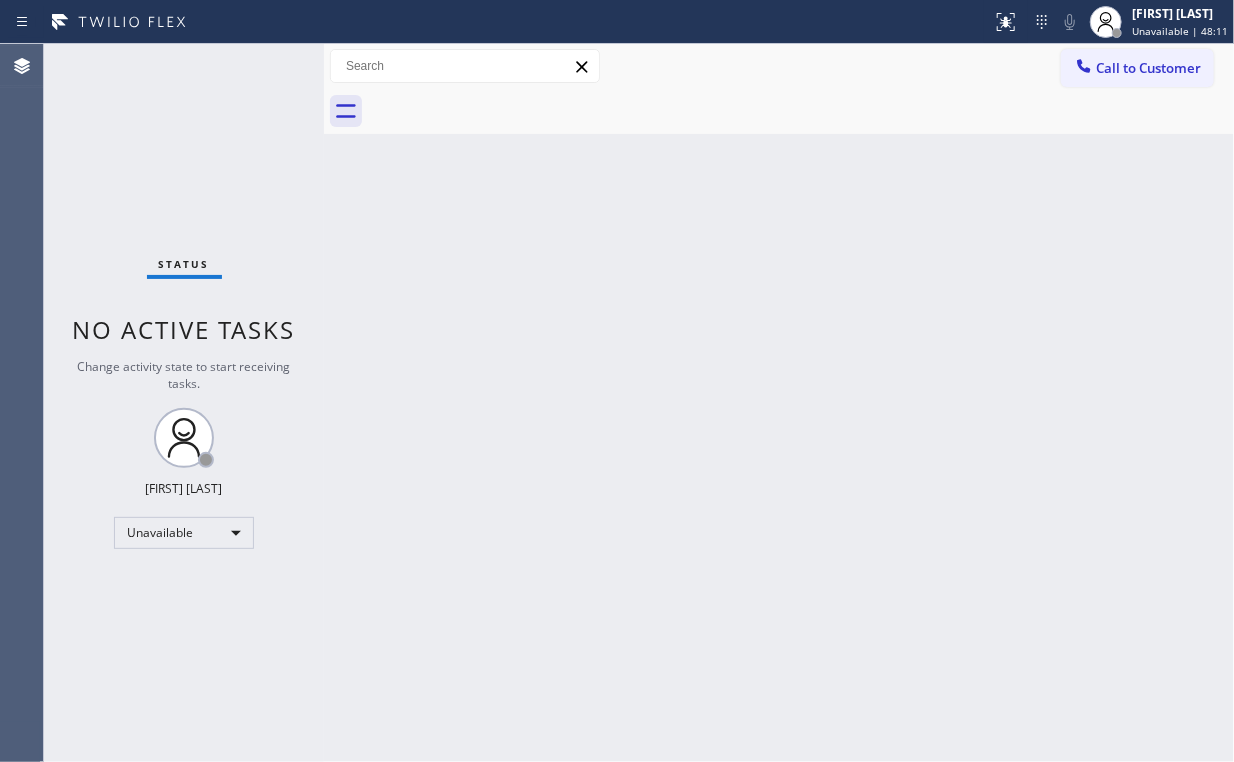 drag, startPoint x: 1099, startPoint y: 69, endPoint x: 935, endPoint y: 216, distance: 220.23851 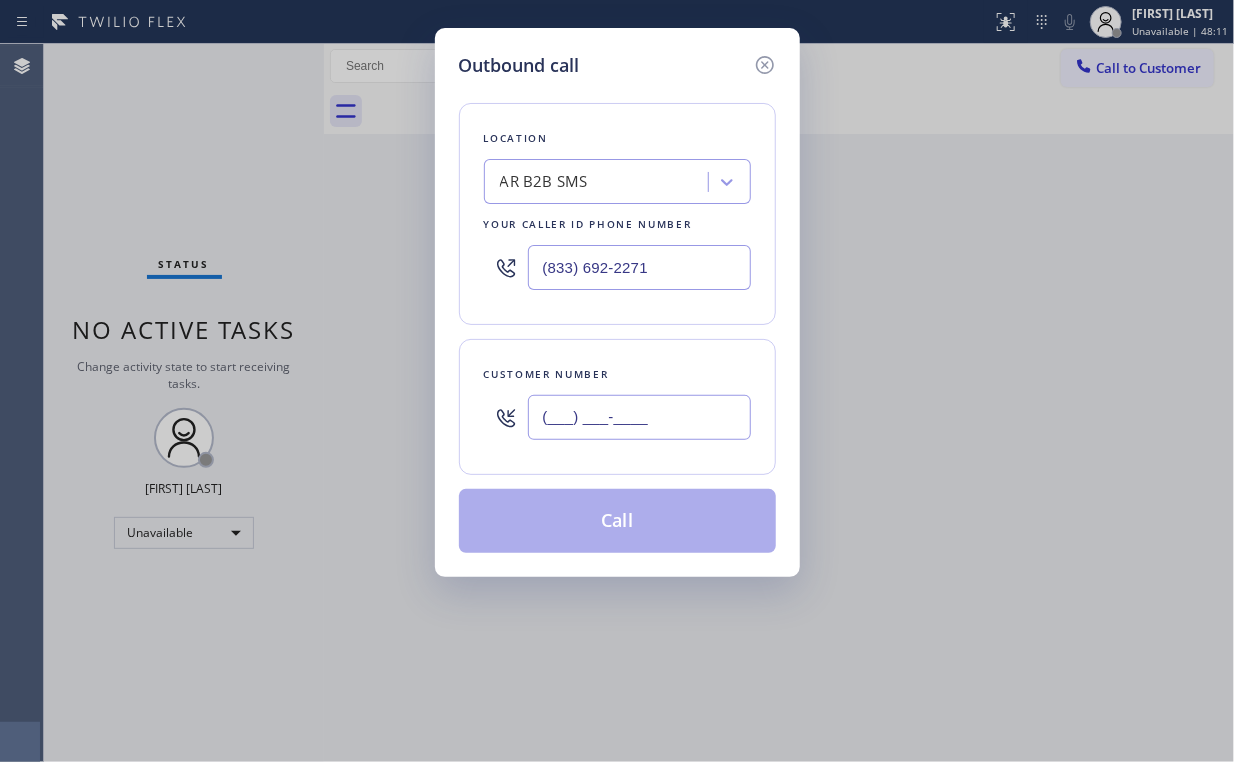 click on "(___) ___-____" at bounding box center (639, 417) 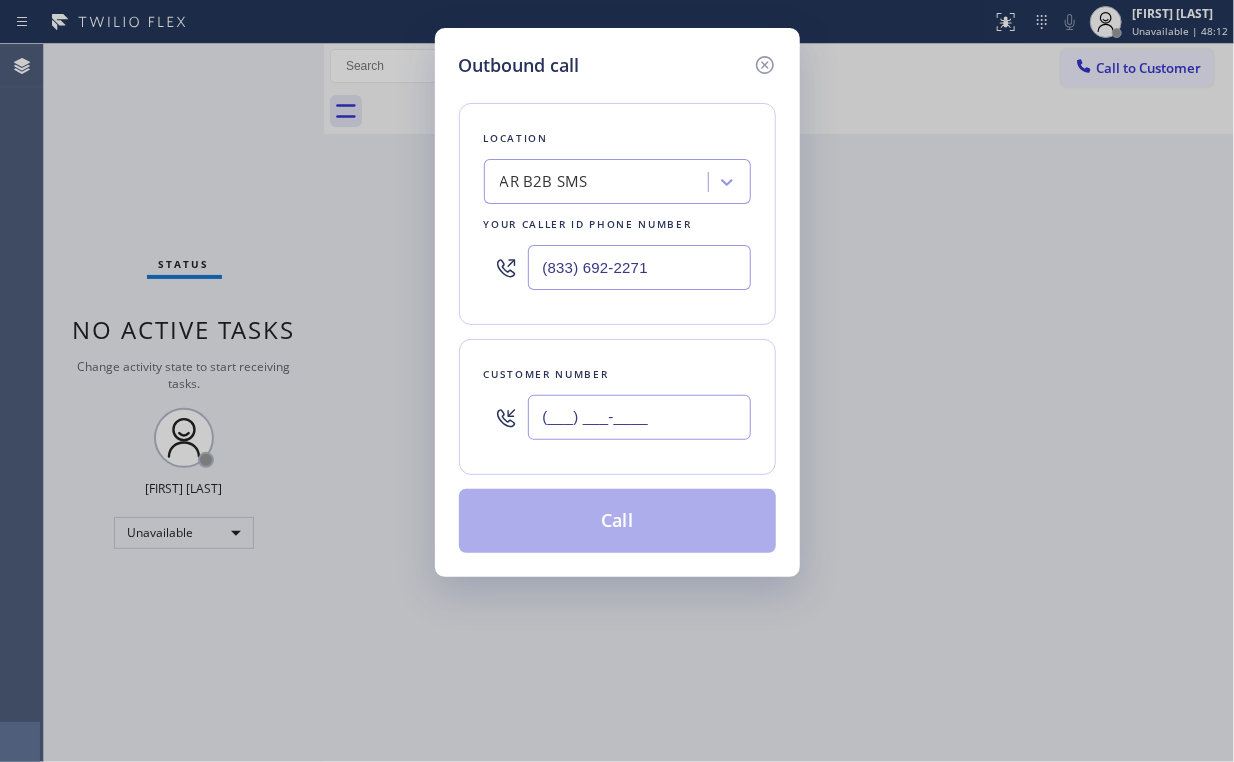 paste on "([PHONE]) [PHONE]" 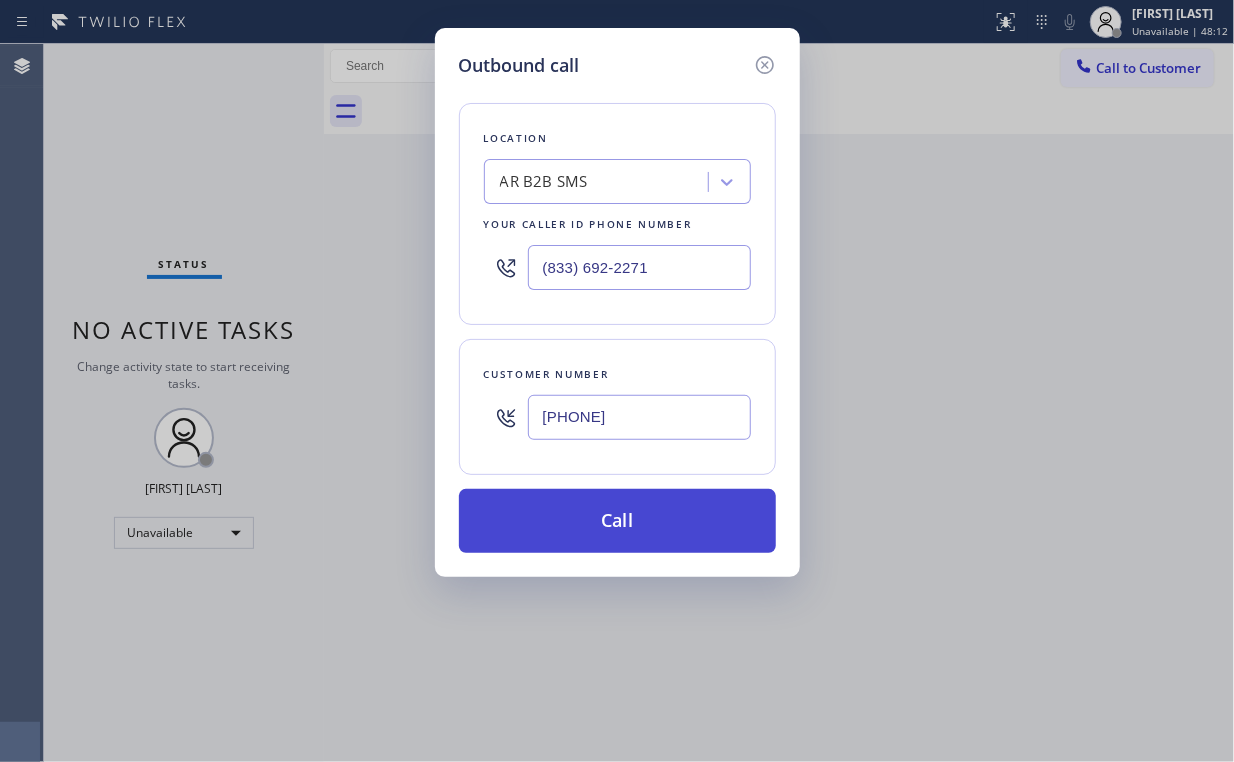 type on "[PHONE]" 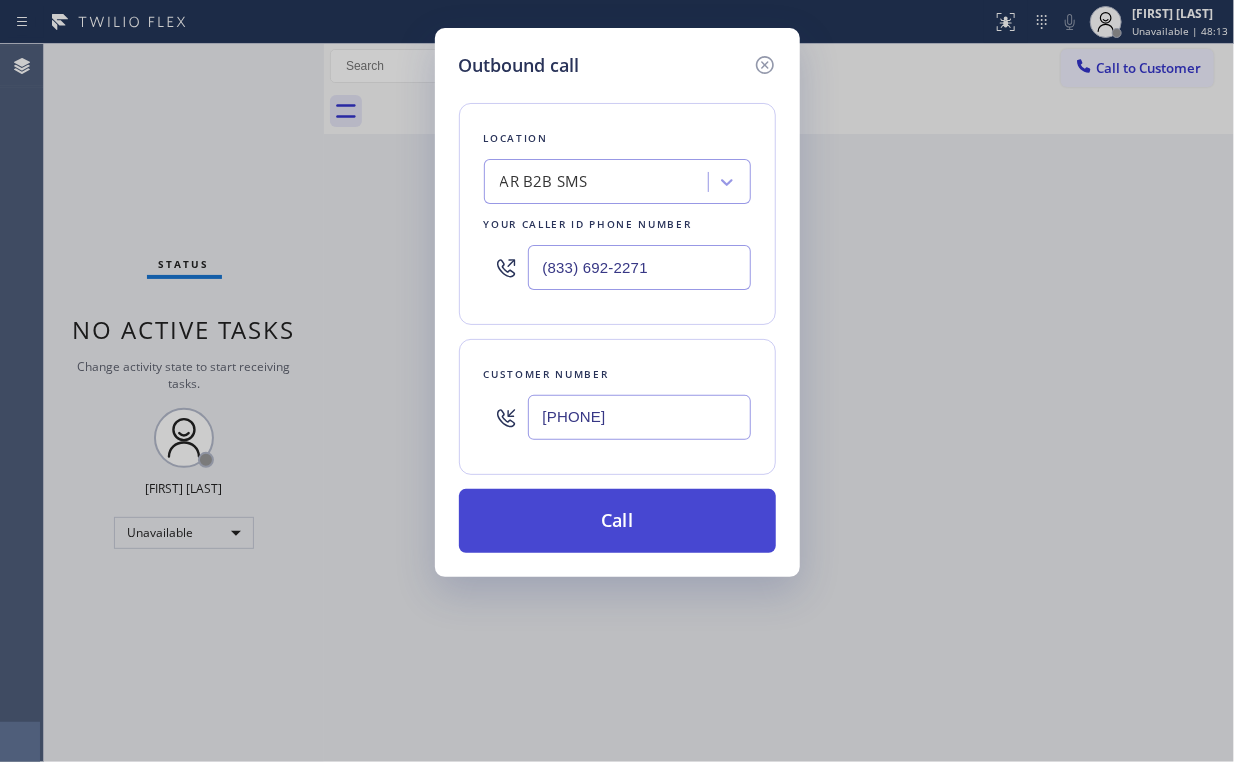 click on "Call" at bounding box center (617, 521) 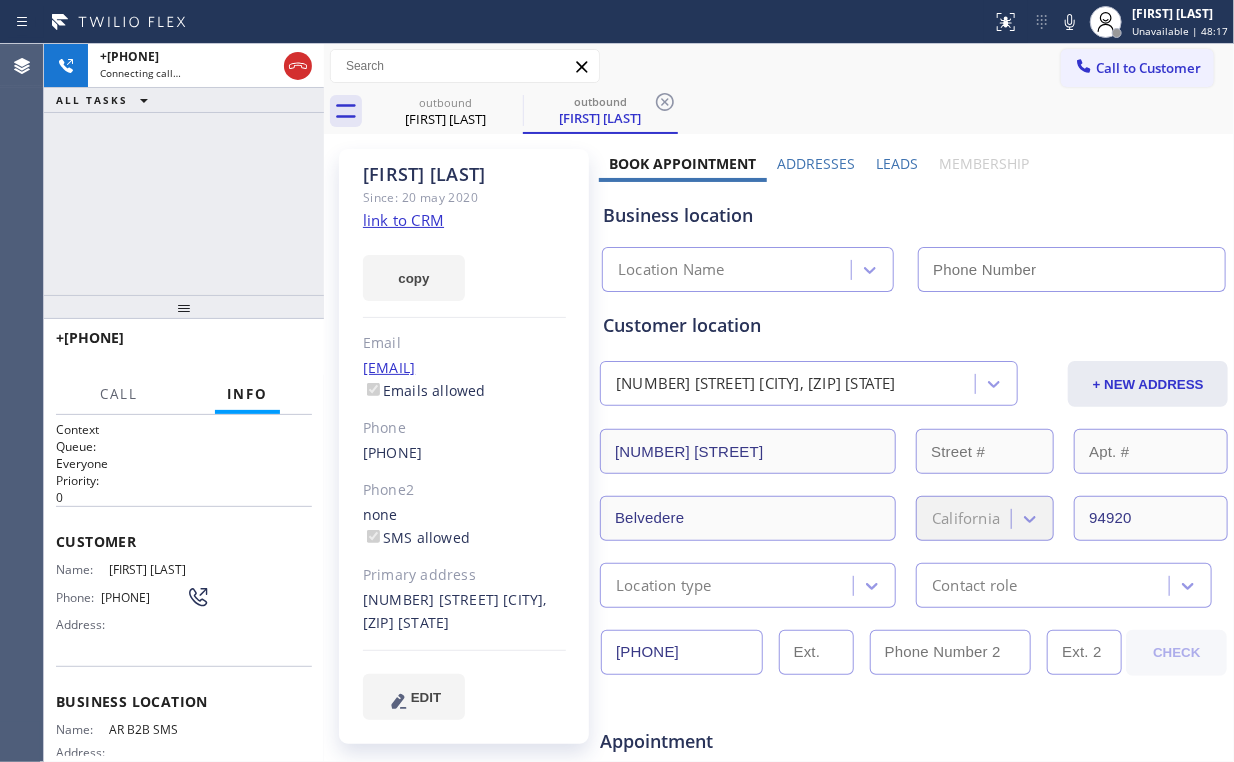 type on "(833) 692-2271" 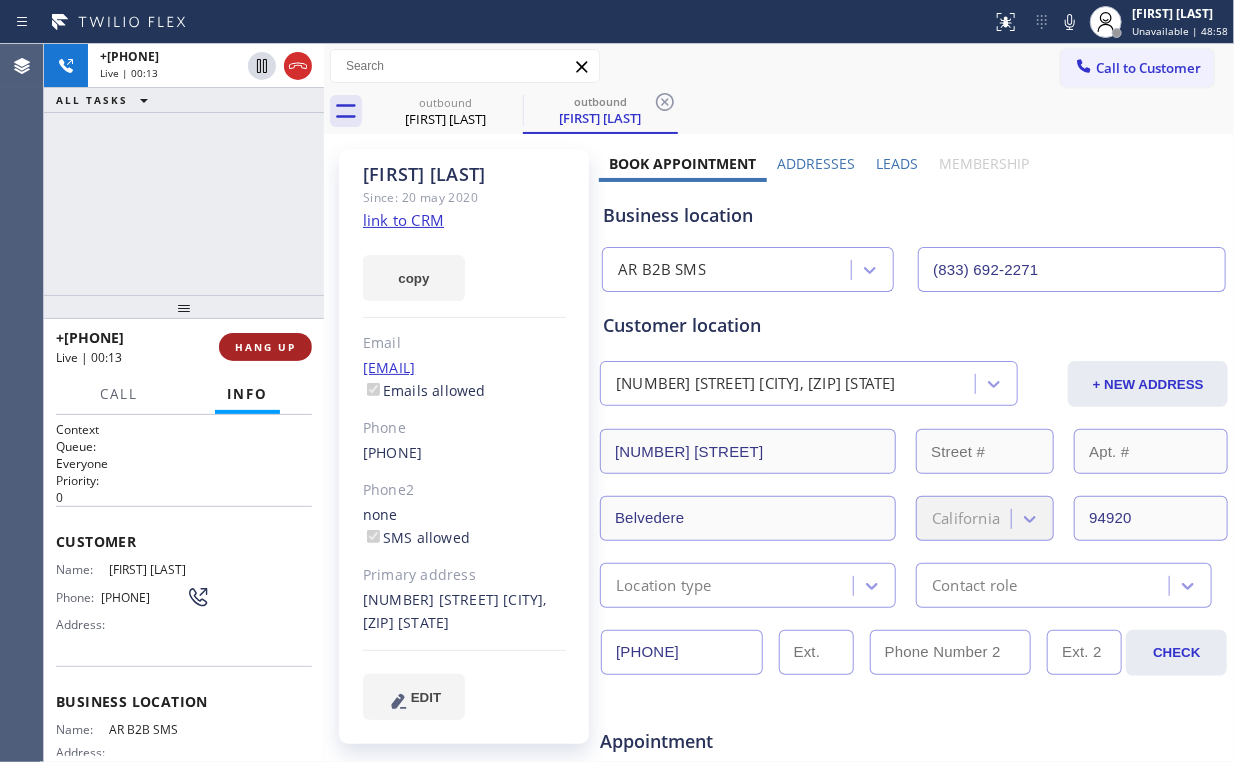 click on "HANG UP" at bounding box center [265, 347] 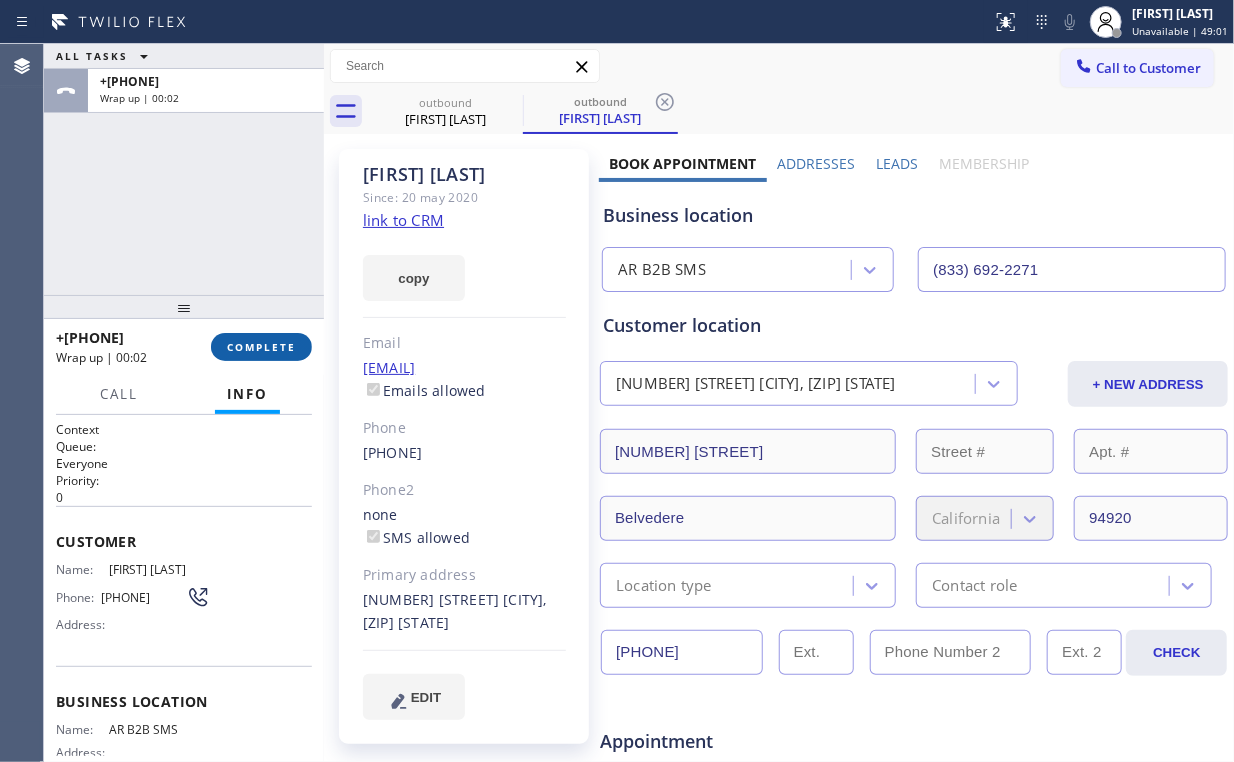 click on "COMPLETE" at bounding box center [261, 347] 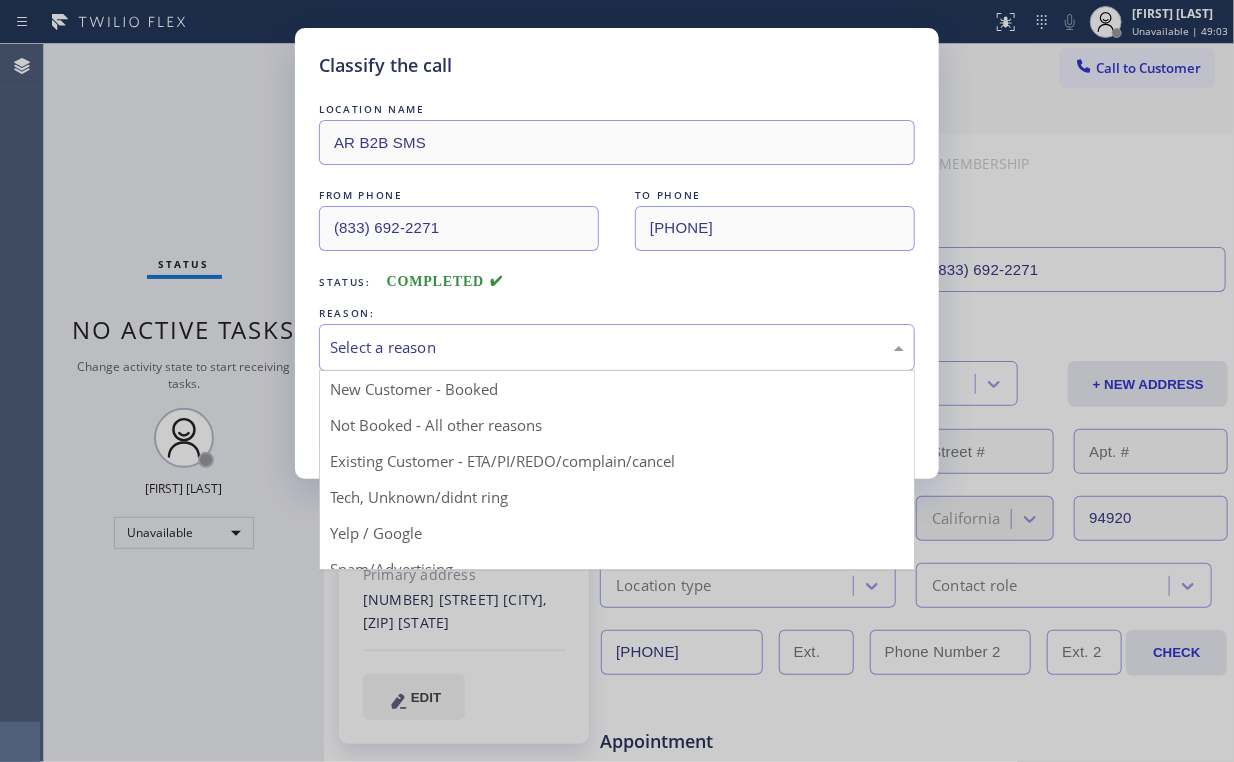 click on "Select a reason" at bounding box center (617, 347) 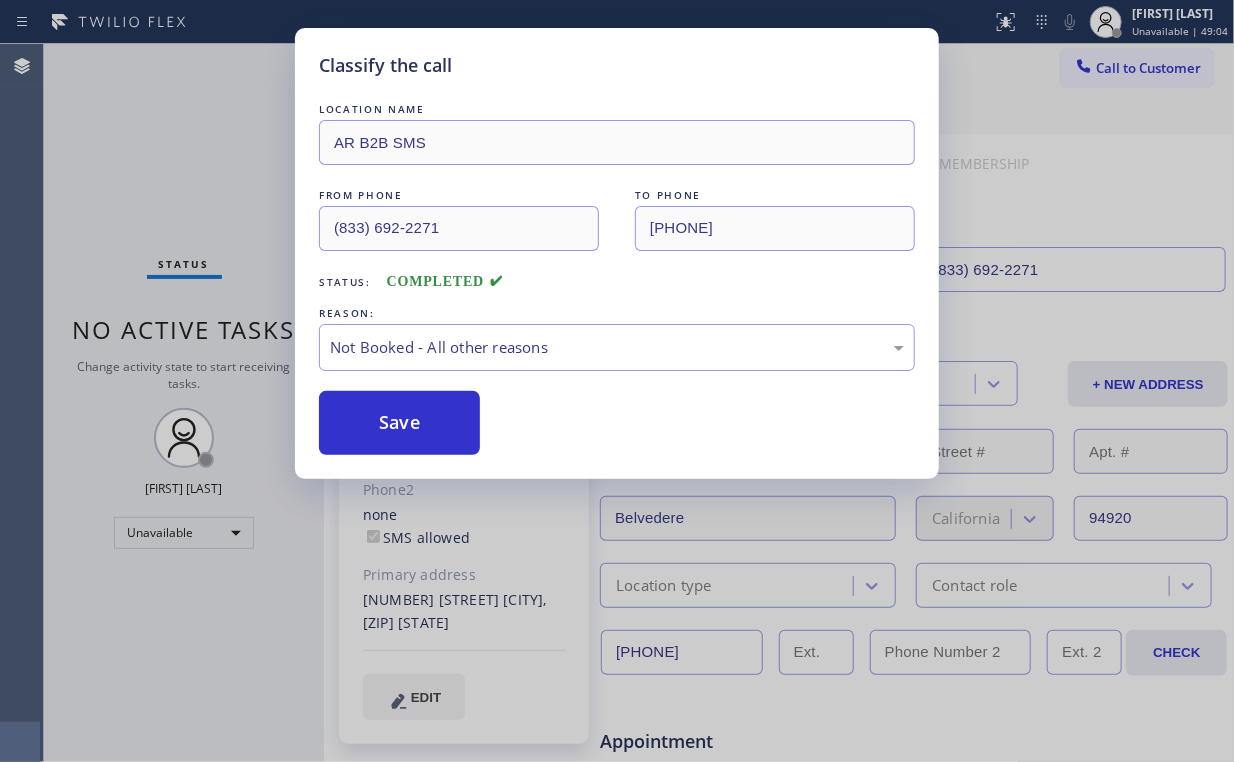 drag, startPoint x: 434, startPoint y: 432, endPoint x: 215, endPoint y: 197, distance: 321.22577 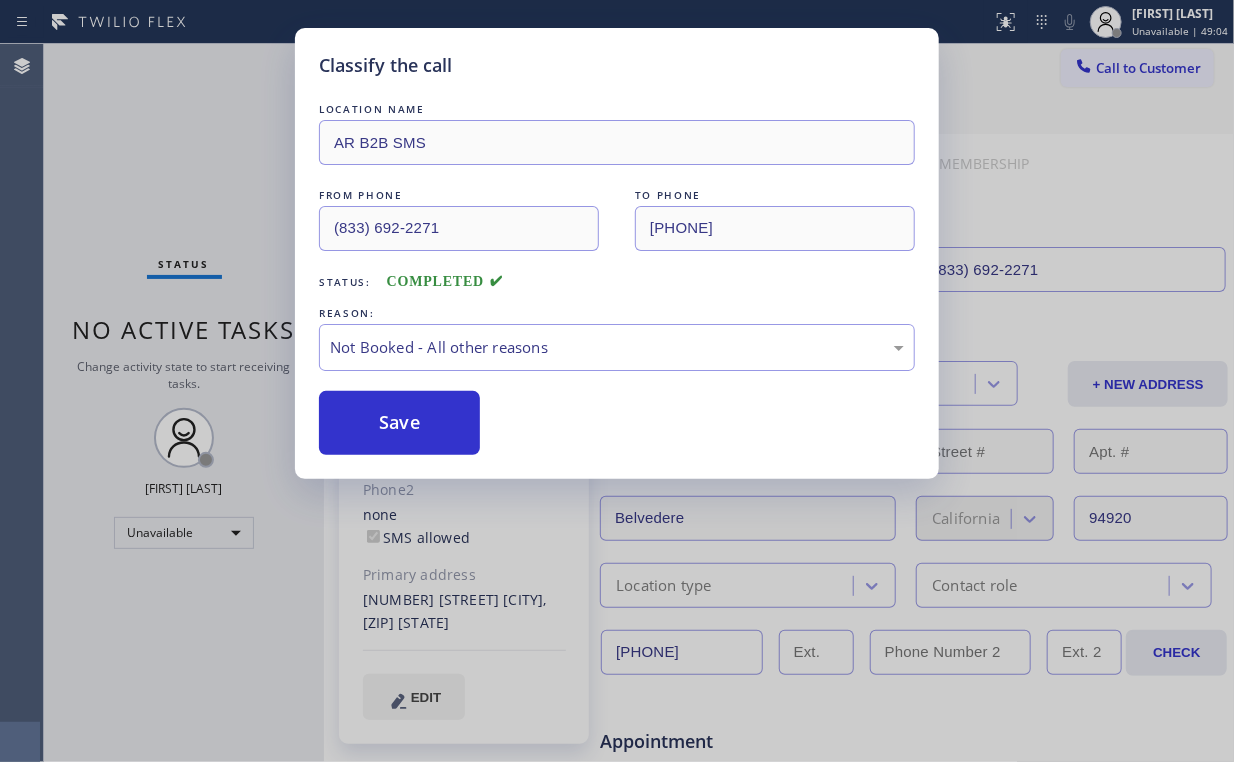 click on "Save" at bounding box center [399, 423] 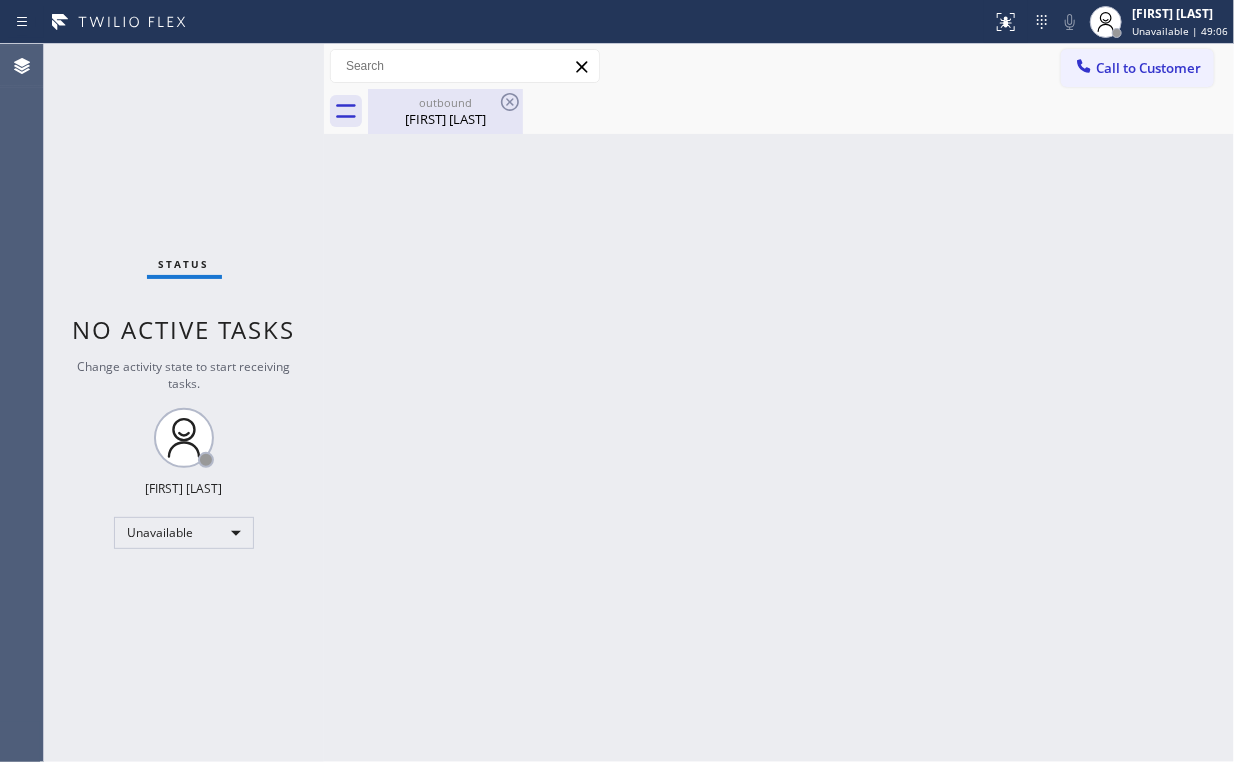 drag, startPoint x: 410, startPoint y: 128, endPoint x: 481, endPoint y: 124, distance: 71.11259 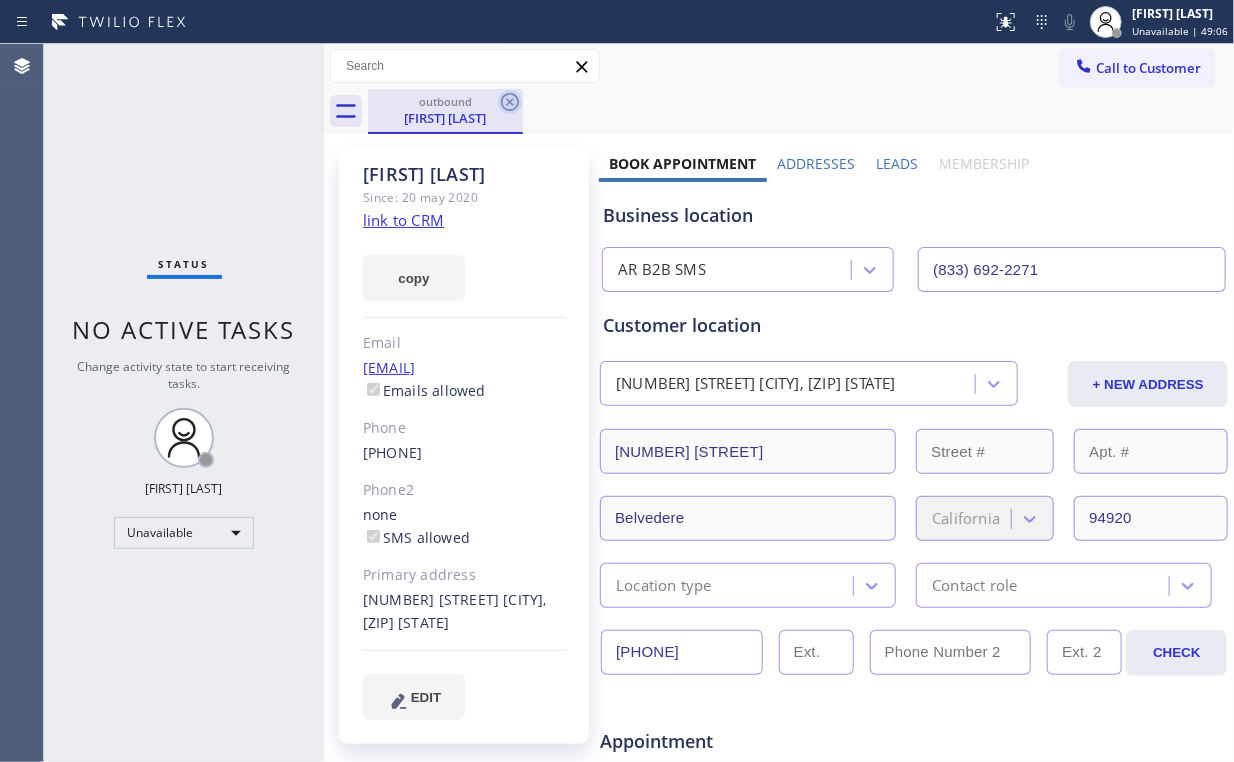 click 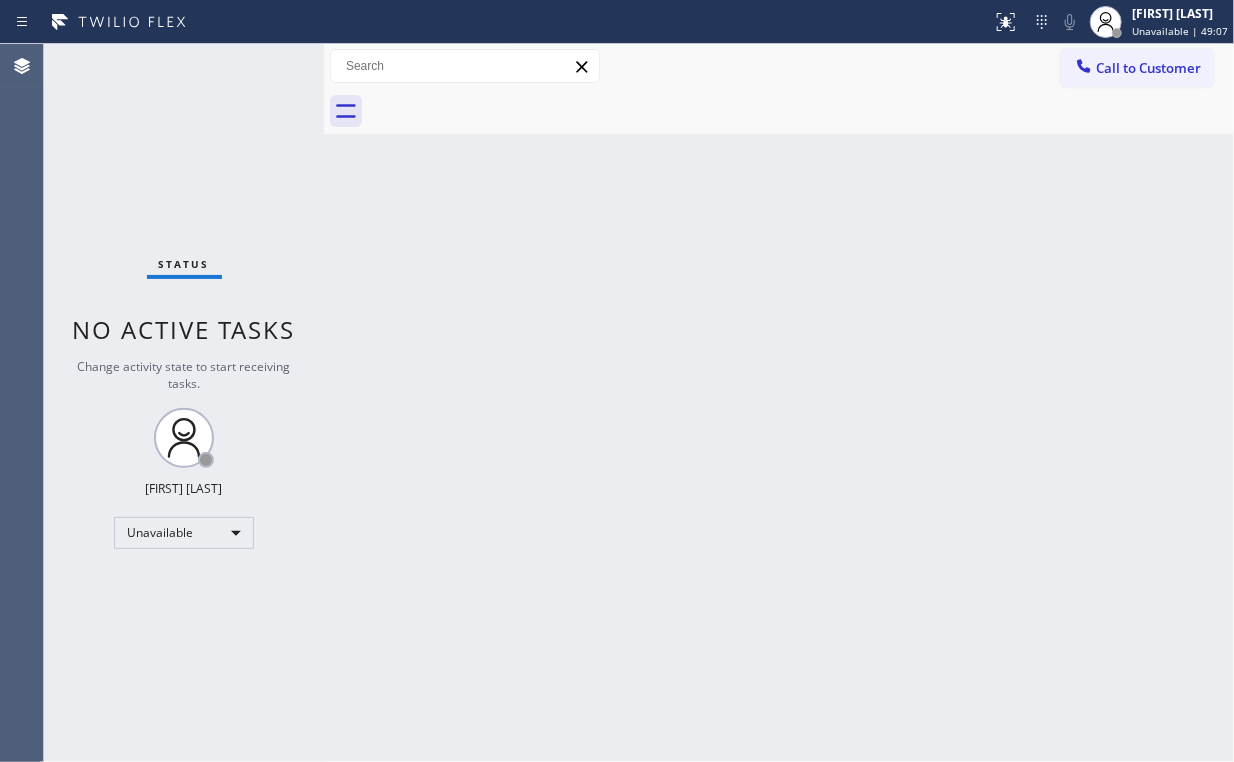 drag, startPoint x: 631, startPoint y: 283, endPoint x: 321, endPoint y: 8, distance: 414.39716 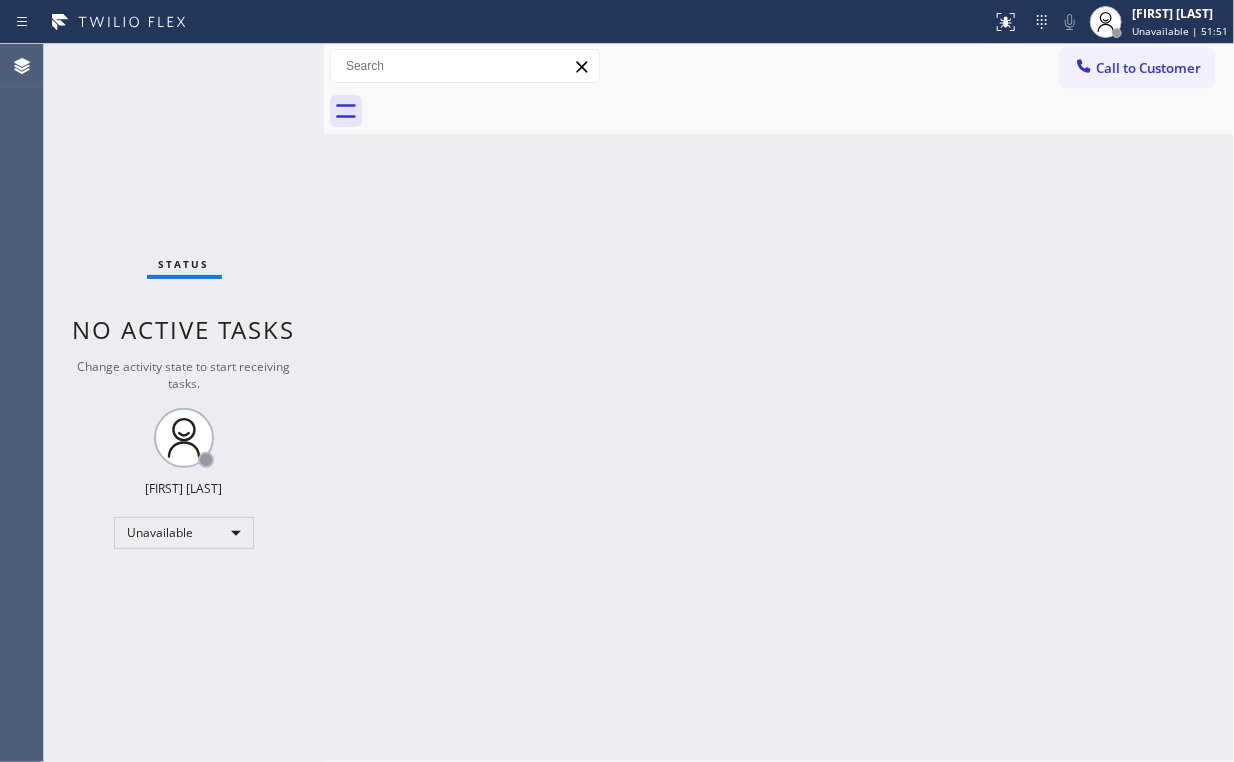 drag, startPoint x: 1162, startPoint y: 70, endPoint x: 779, endPoint y: 207, distance: 406.7653 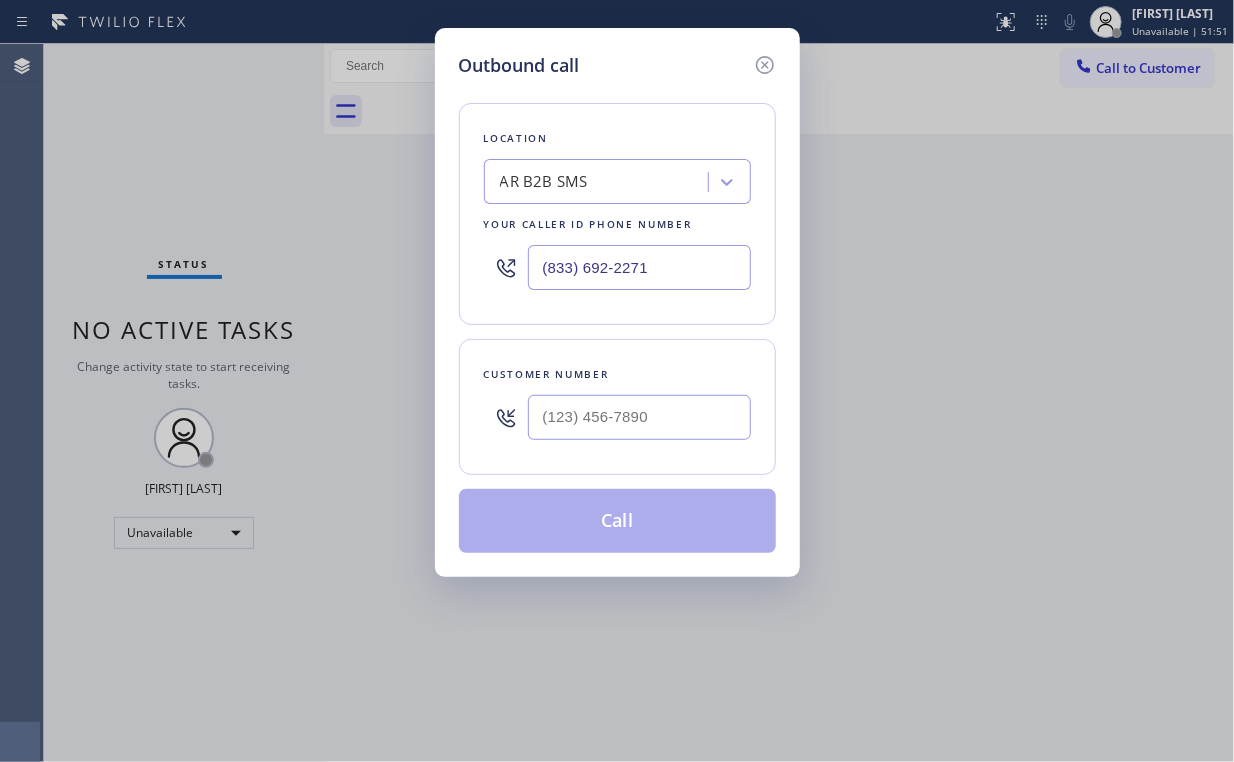 drag, startPoint x: 688, startPoint y: 268, endPoint x: 176, endPoint y: 256, distance: 512.1406 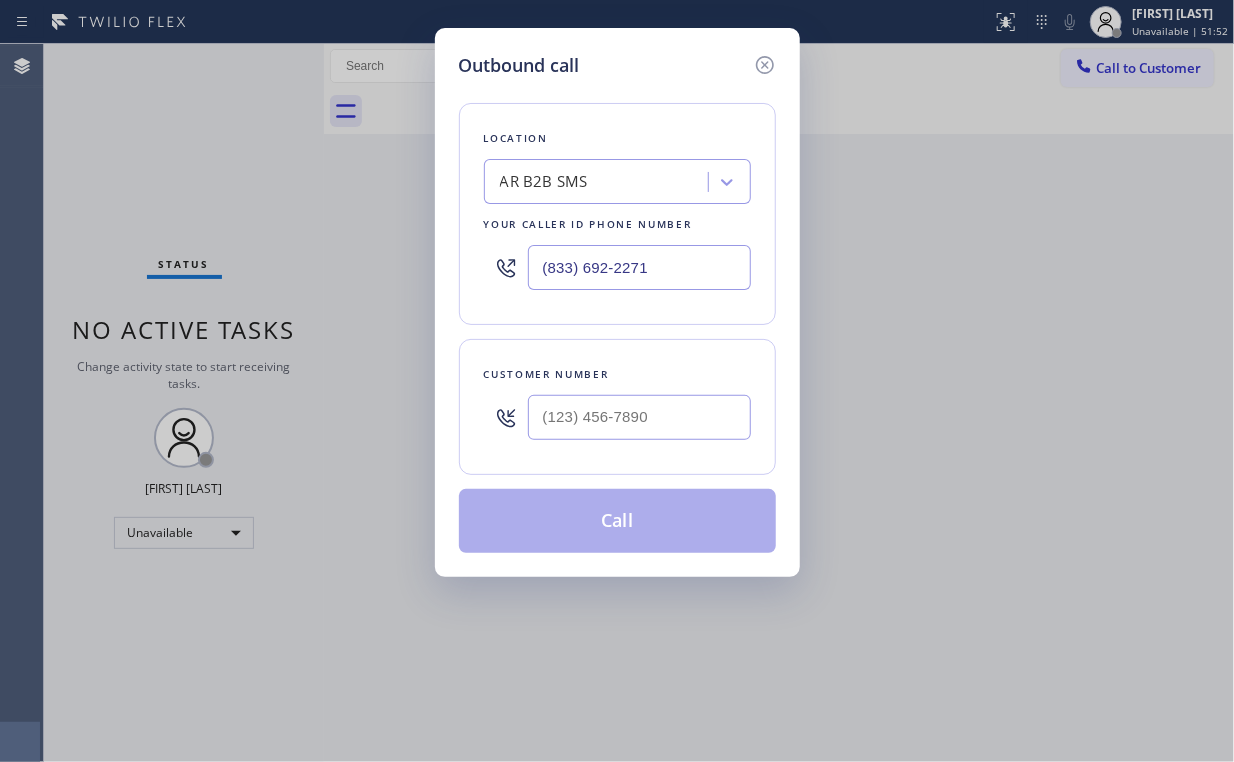 paste on "([PHONE]) [PHONE]" 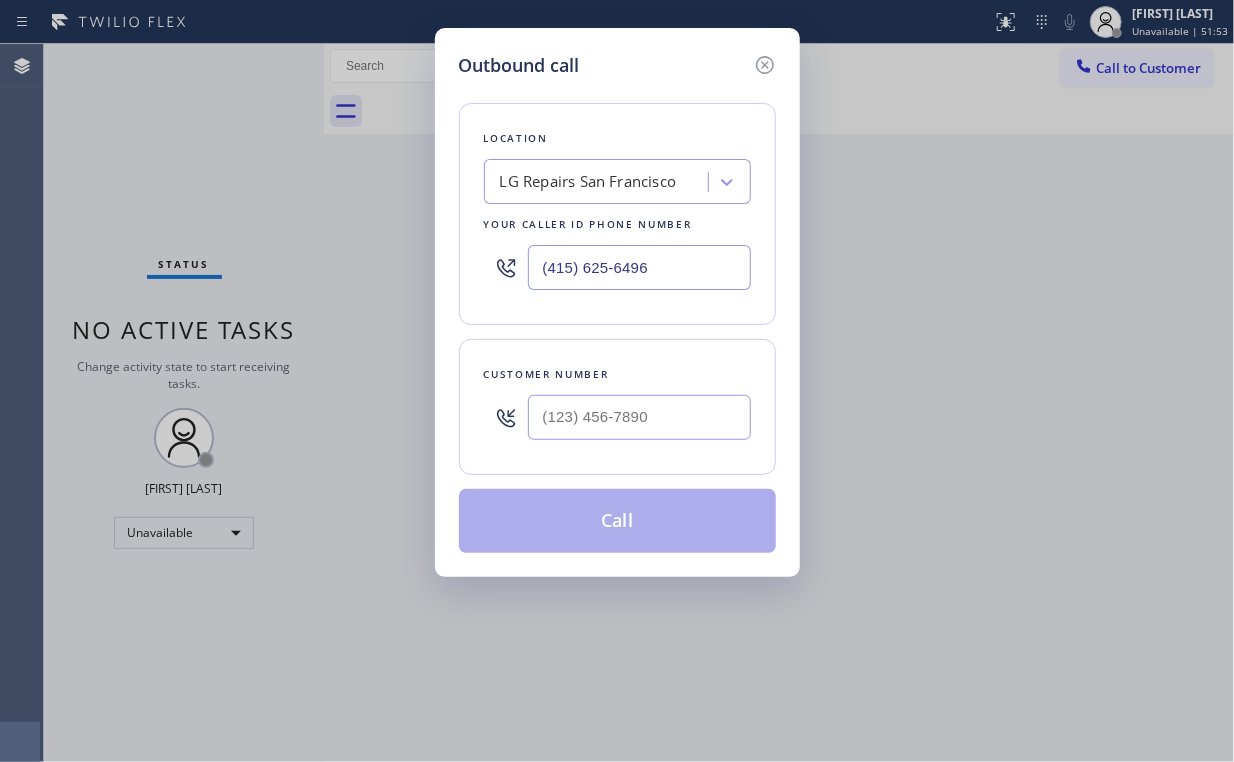 type on "(415) 625-6496" 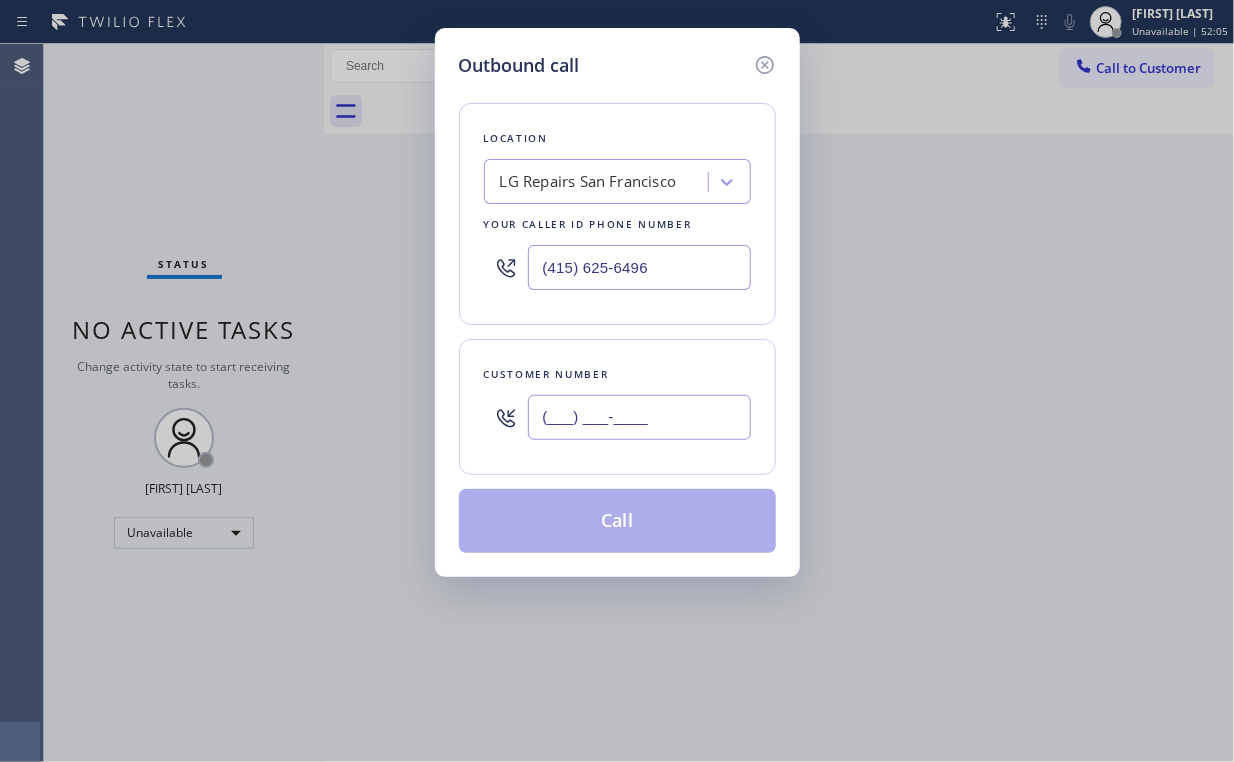 drag, startPoint x: 658, startPoint y: 406, endPoint x: 669, endPoint y: 406, distance: 11 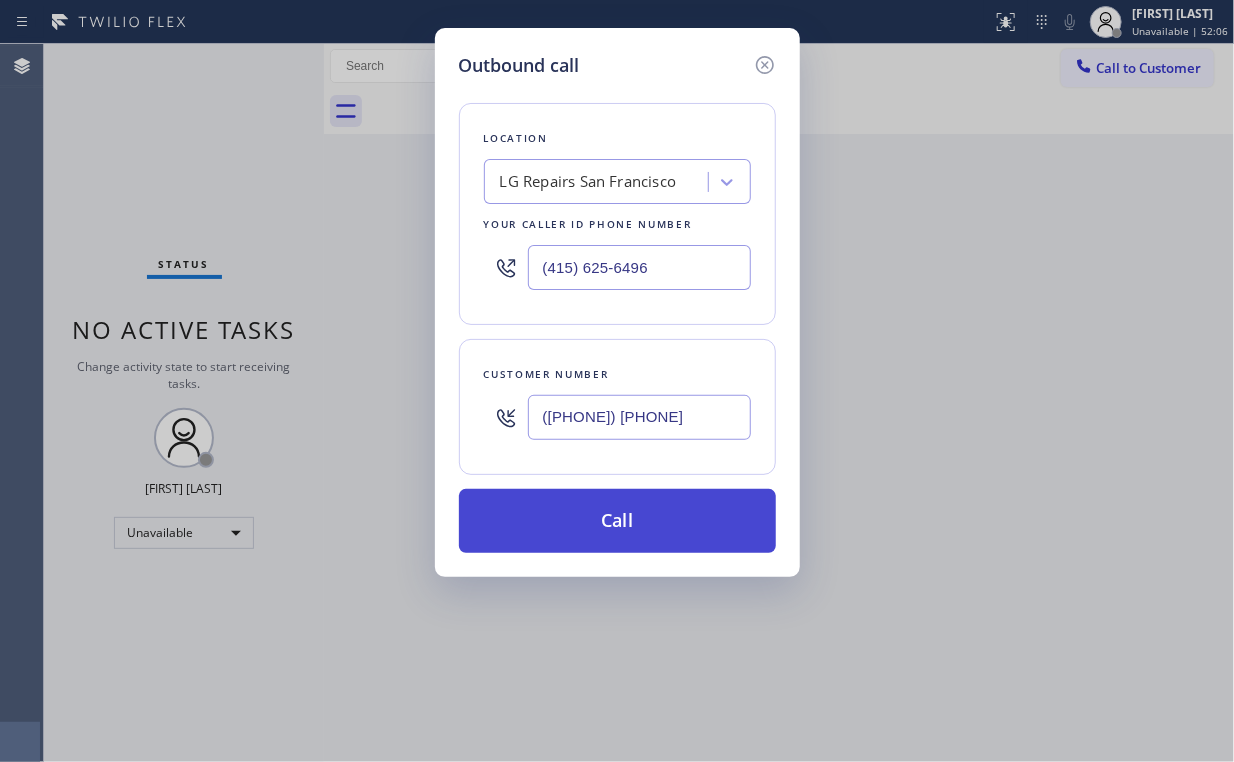type on "([PHONE]) [PHONE]" 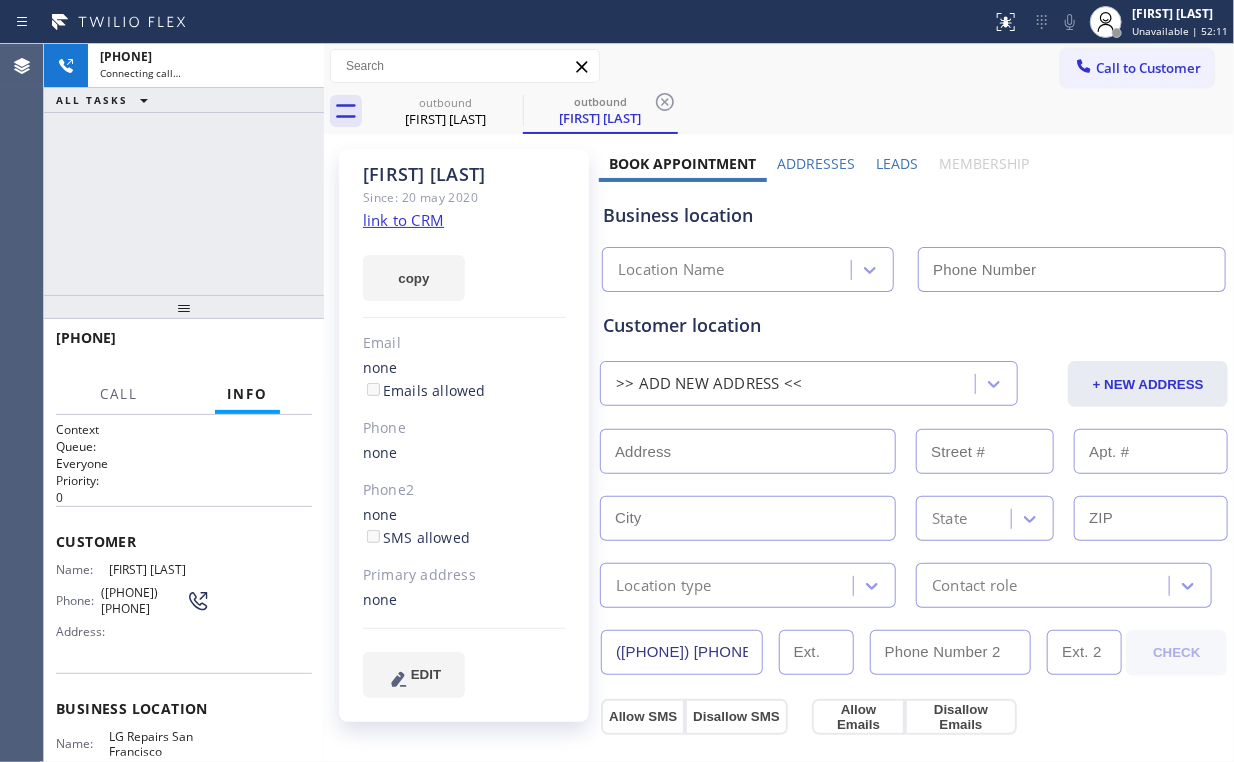 type on "(415) 625-6496" 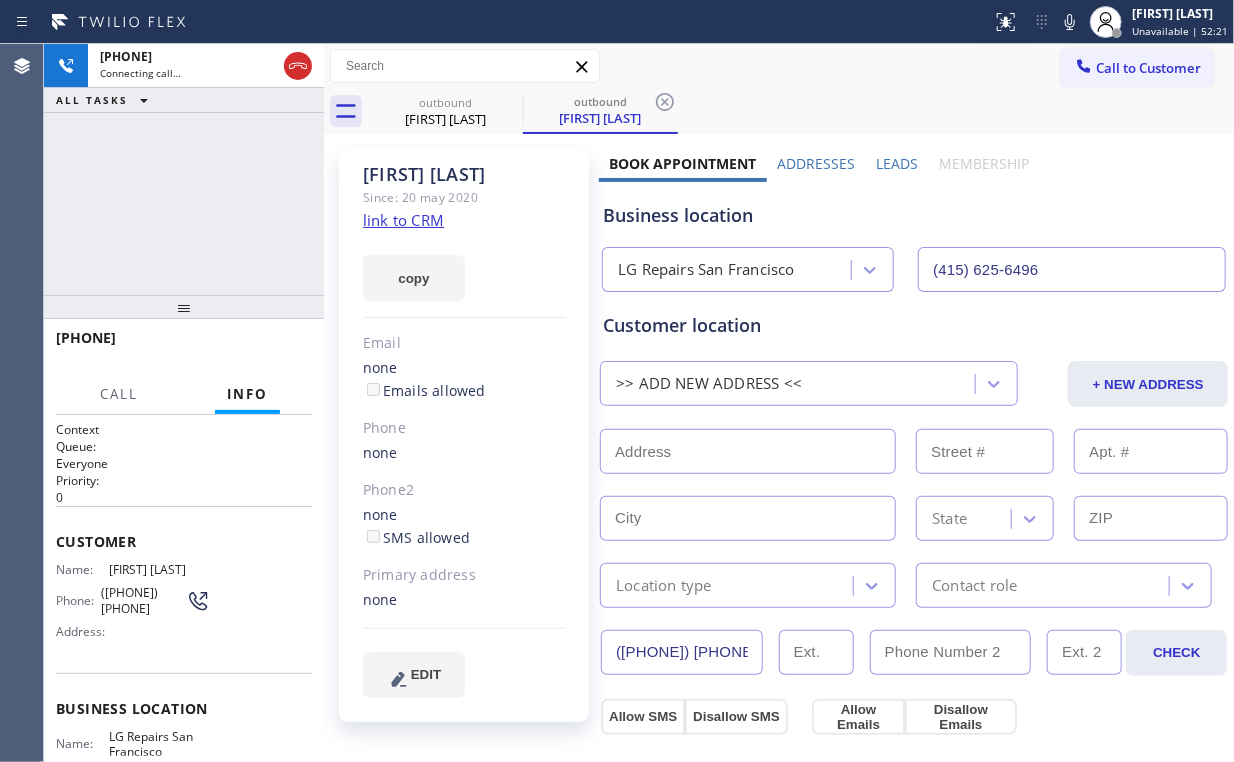 click on "+[PHONE] Connecting call… ALL TASKS ALL TASKS ACTIVE TASKS TASKS IN WRAP UP" at bounding box center [184, 169] 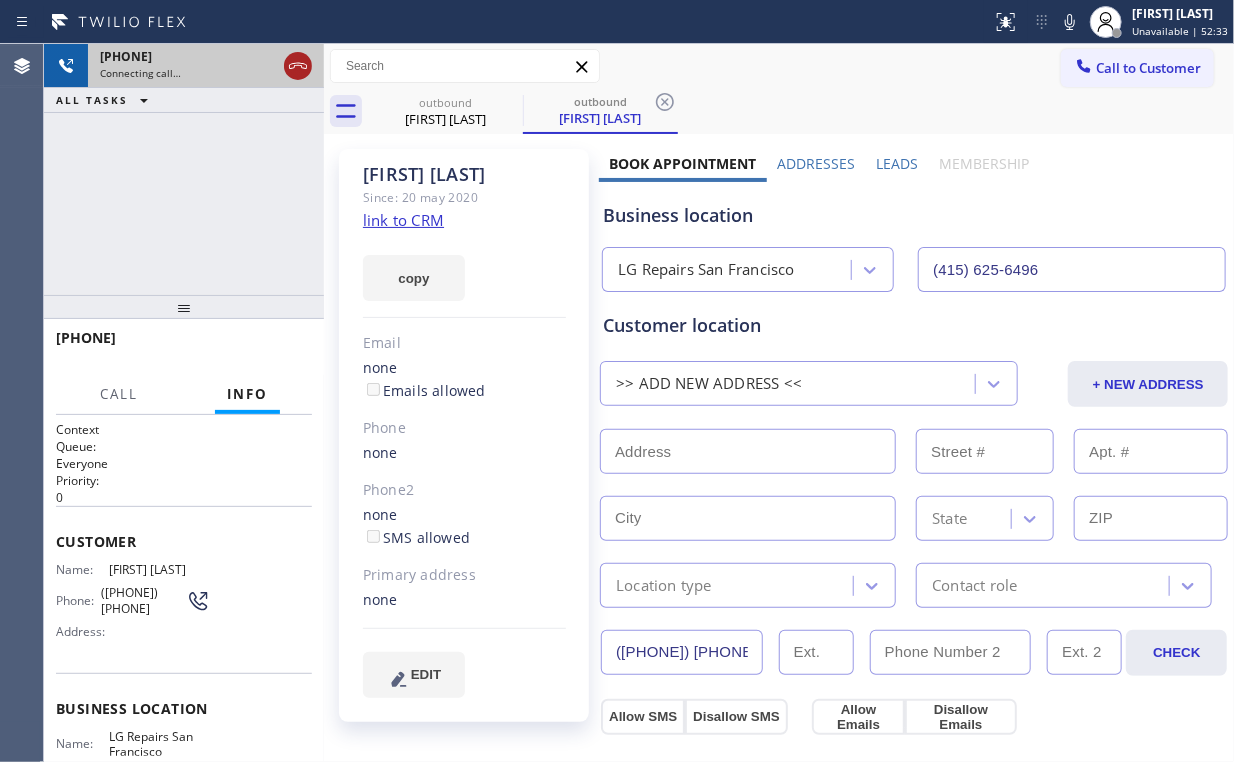 click 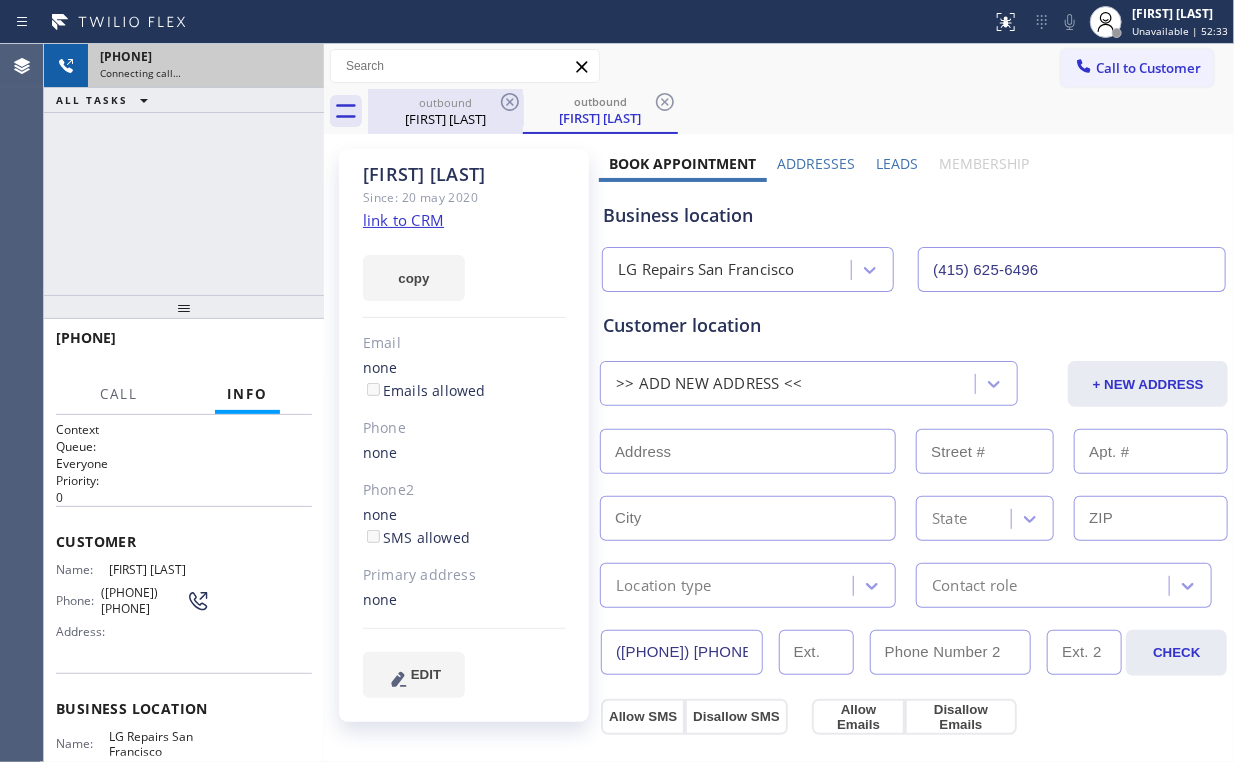 drag, startPoint x: 444, startPoint y: 118, endPoint x: 496, endPoint y: 106, distance: 53.366657 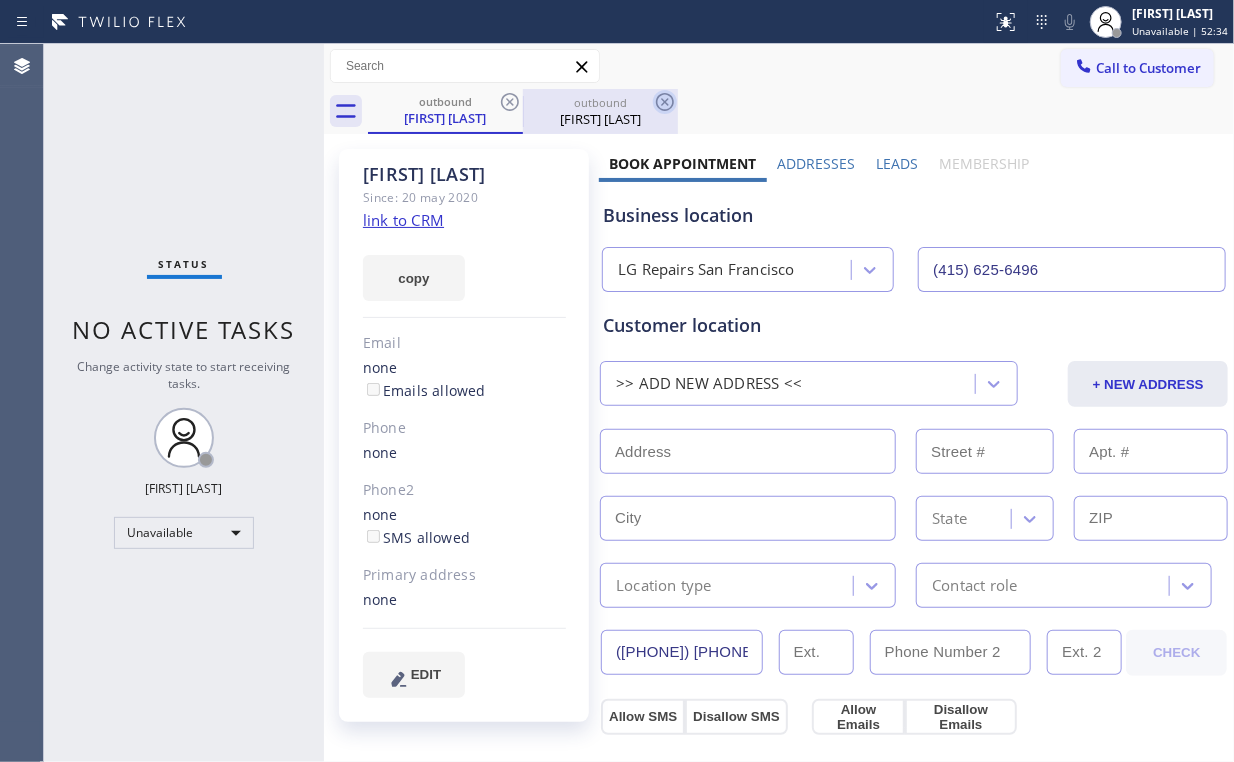 click 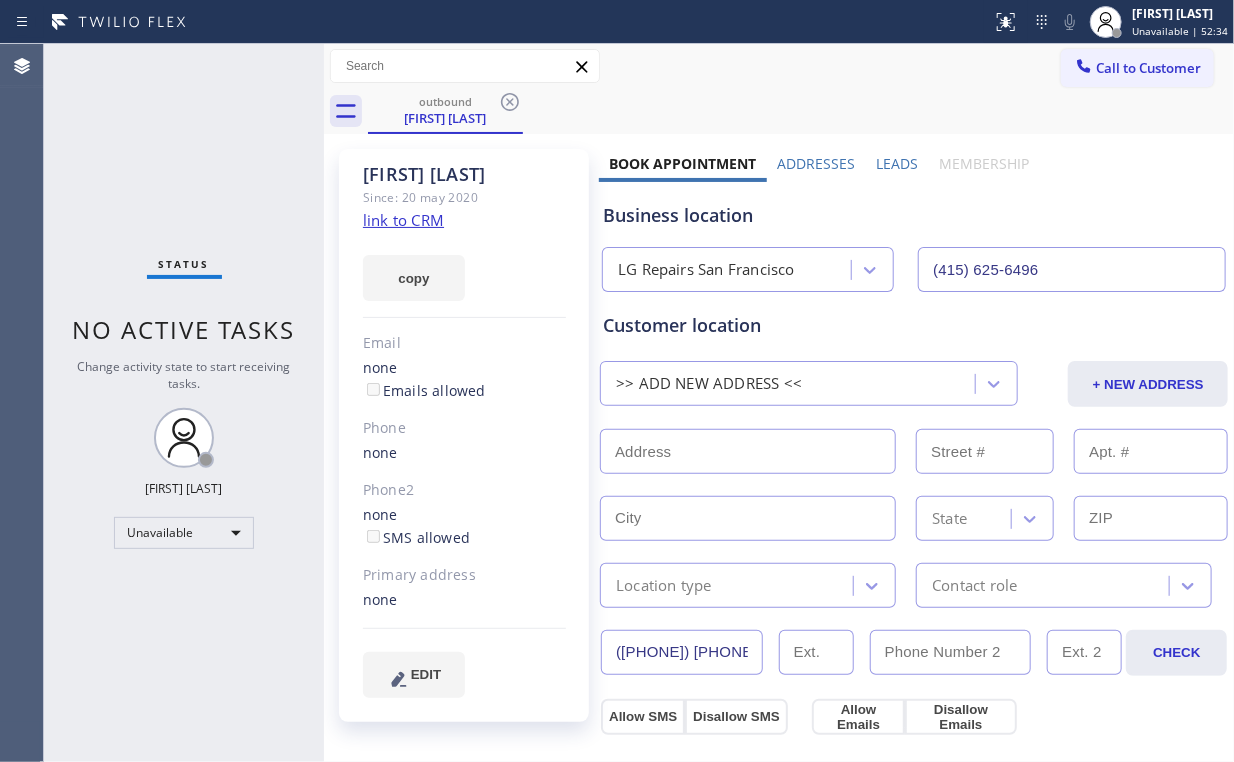 click 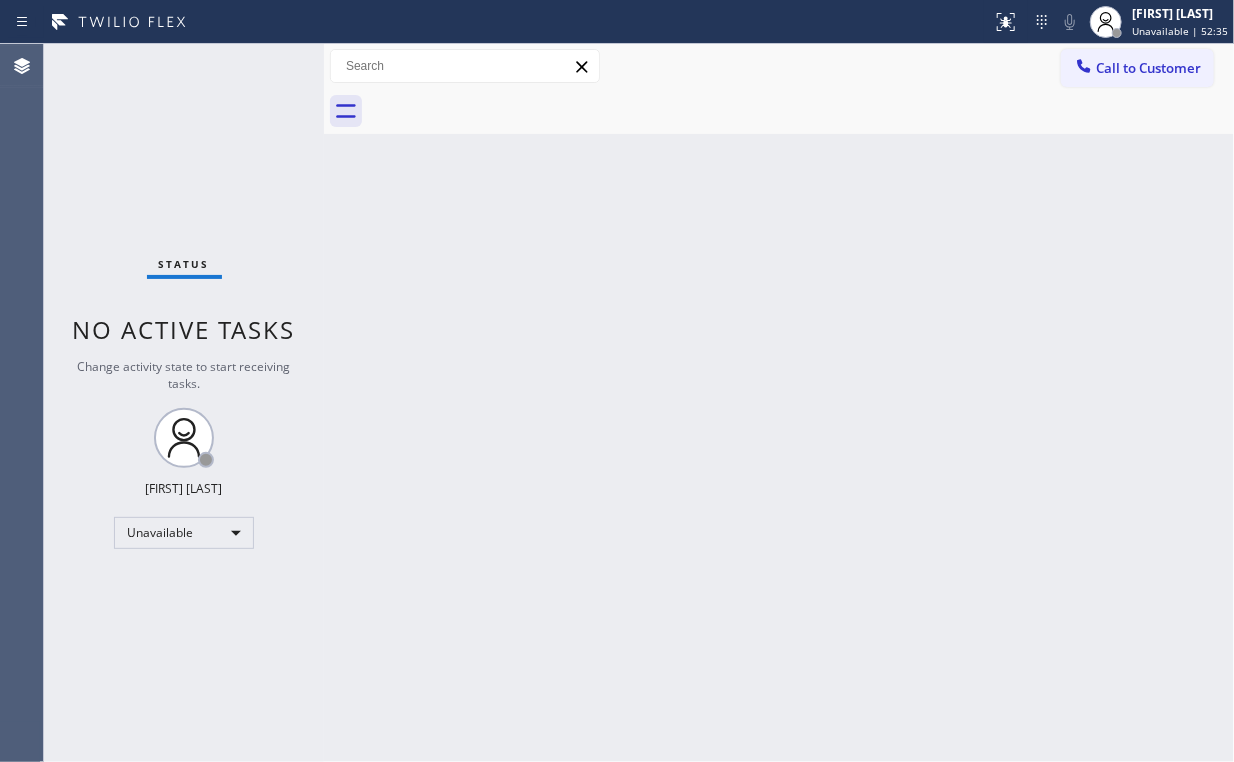 drag, startPoint x: 1131, startPoint y: 52, endPoint x: 1091, endPoint y: 92, distance: 56.568542 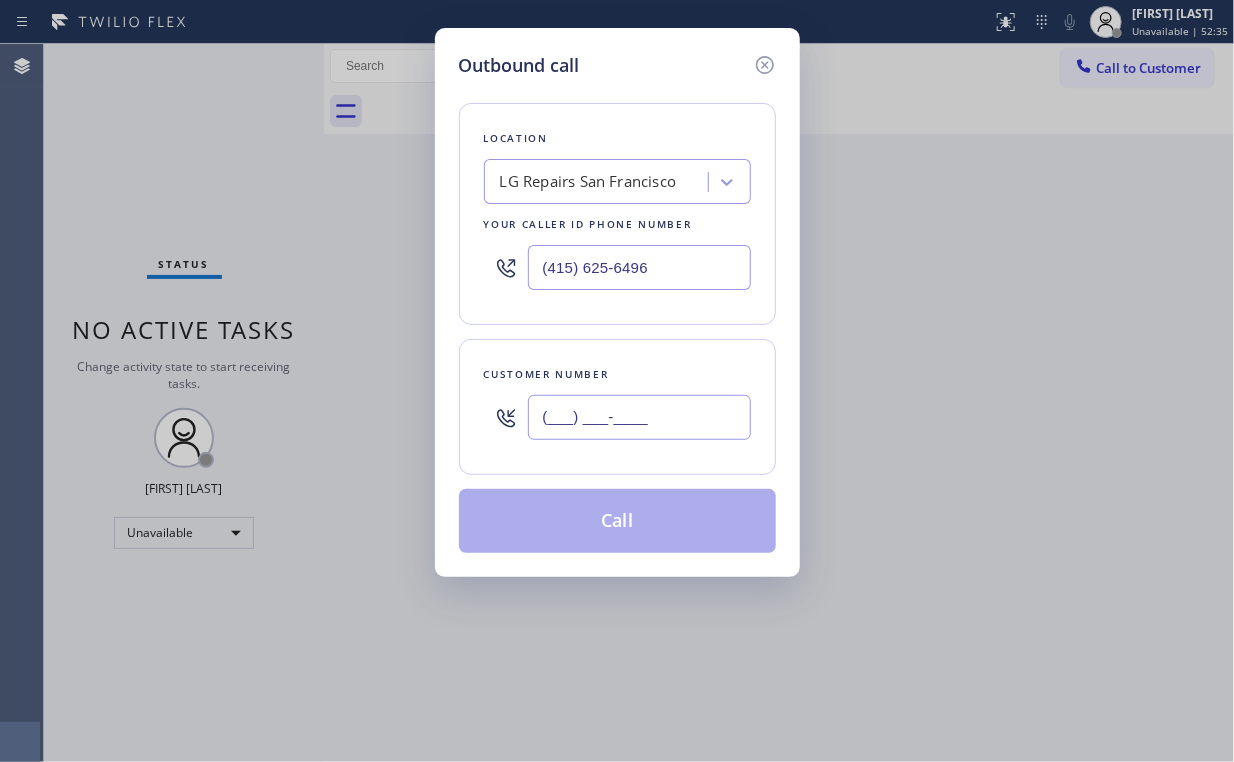 click on "(___) ___-____" at bounding box center (639, 417) 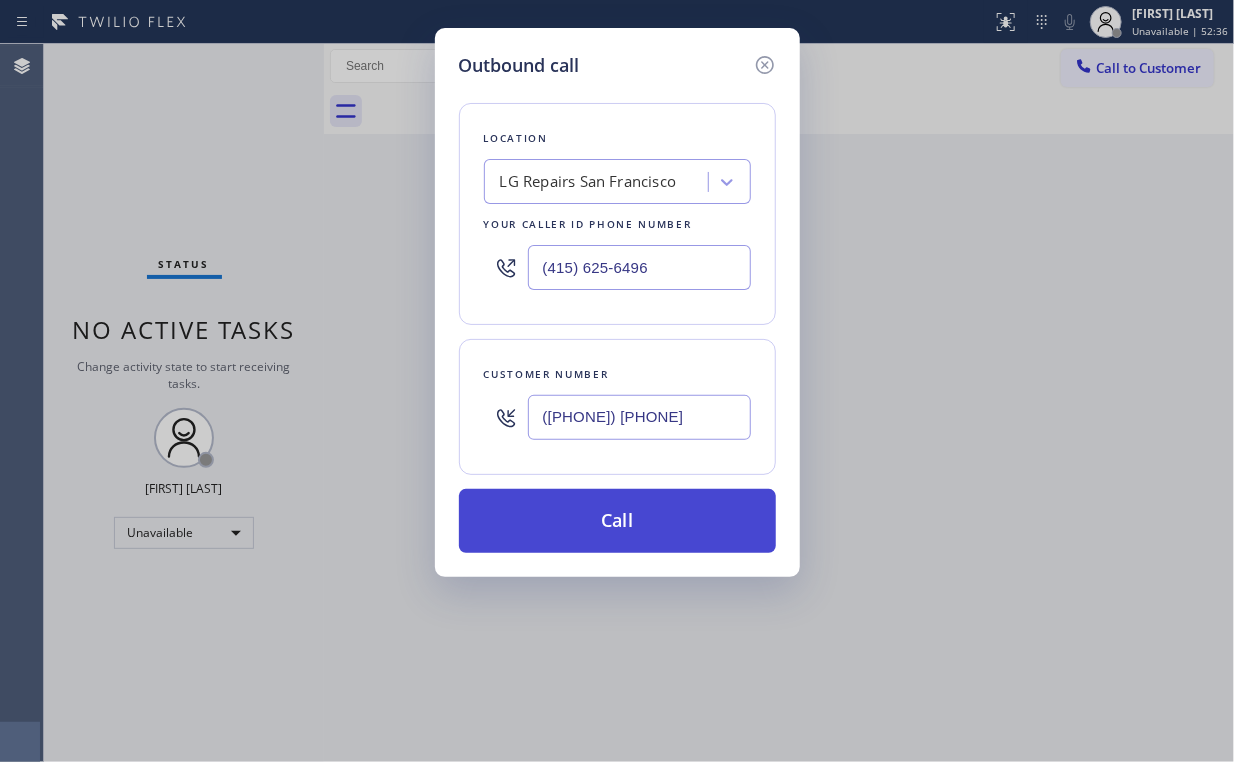 type on "([PHONE]) [PHONE]" 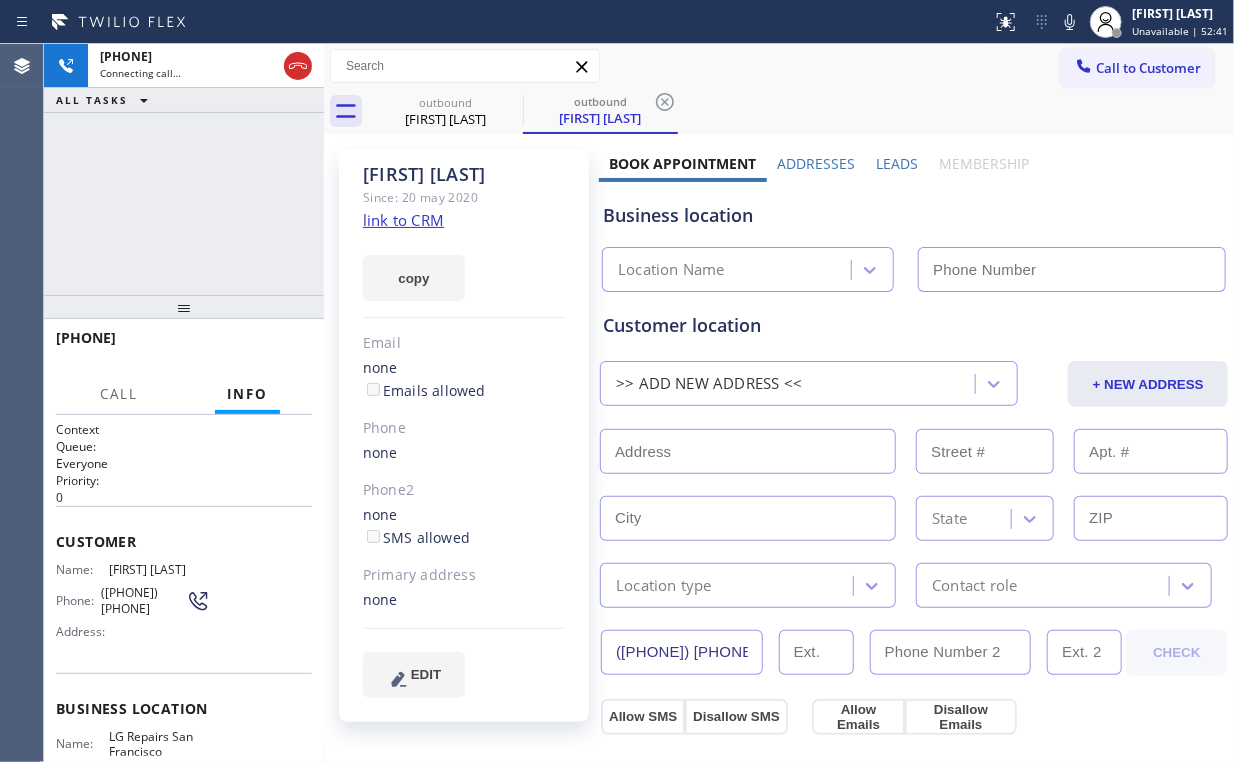 type on "(415) 625-6496" 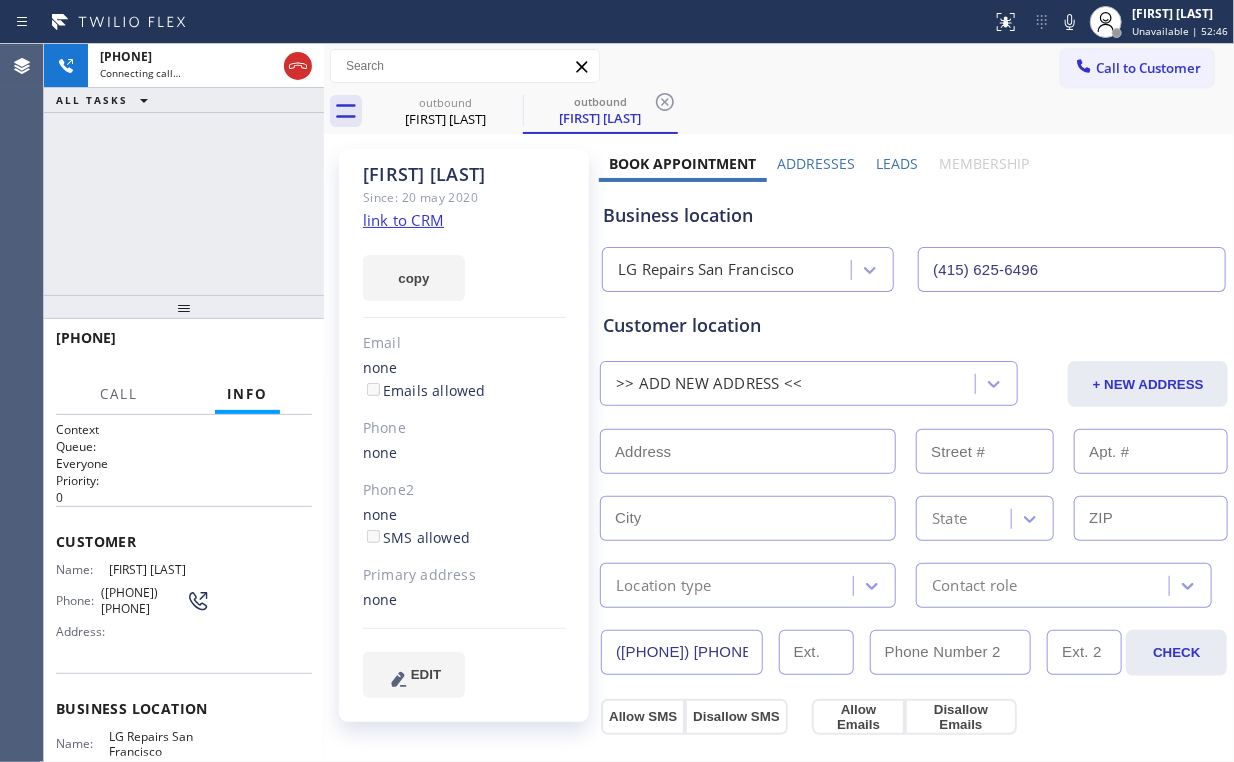 click on "+[PHONE] Connecting call… ALL TASKS ALL TASKS ACTIVE TASKS TASKS IN WRAP UP" at bounding box center (184, 169) 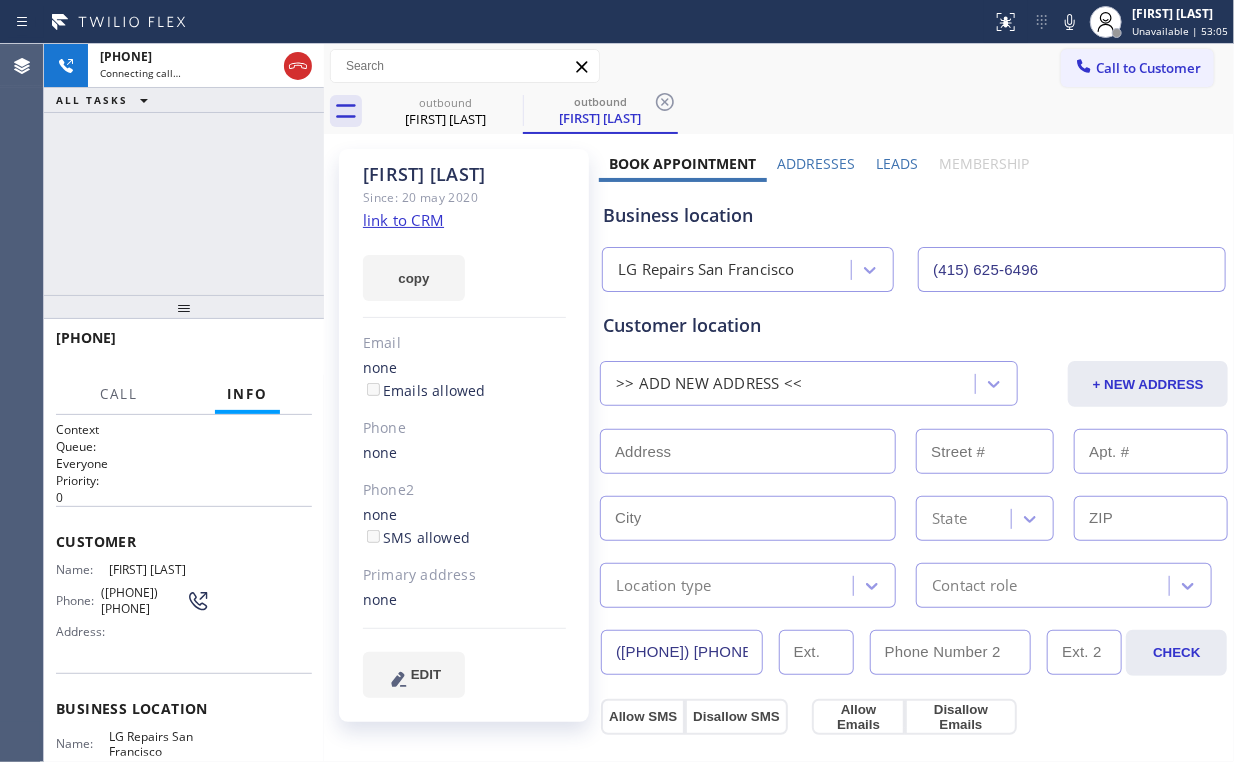 drag, startPoint x: 146, startPoint y: 179, endPoint x: 187, endPoint y: 239, distance: 72.67049 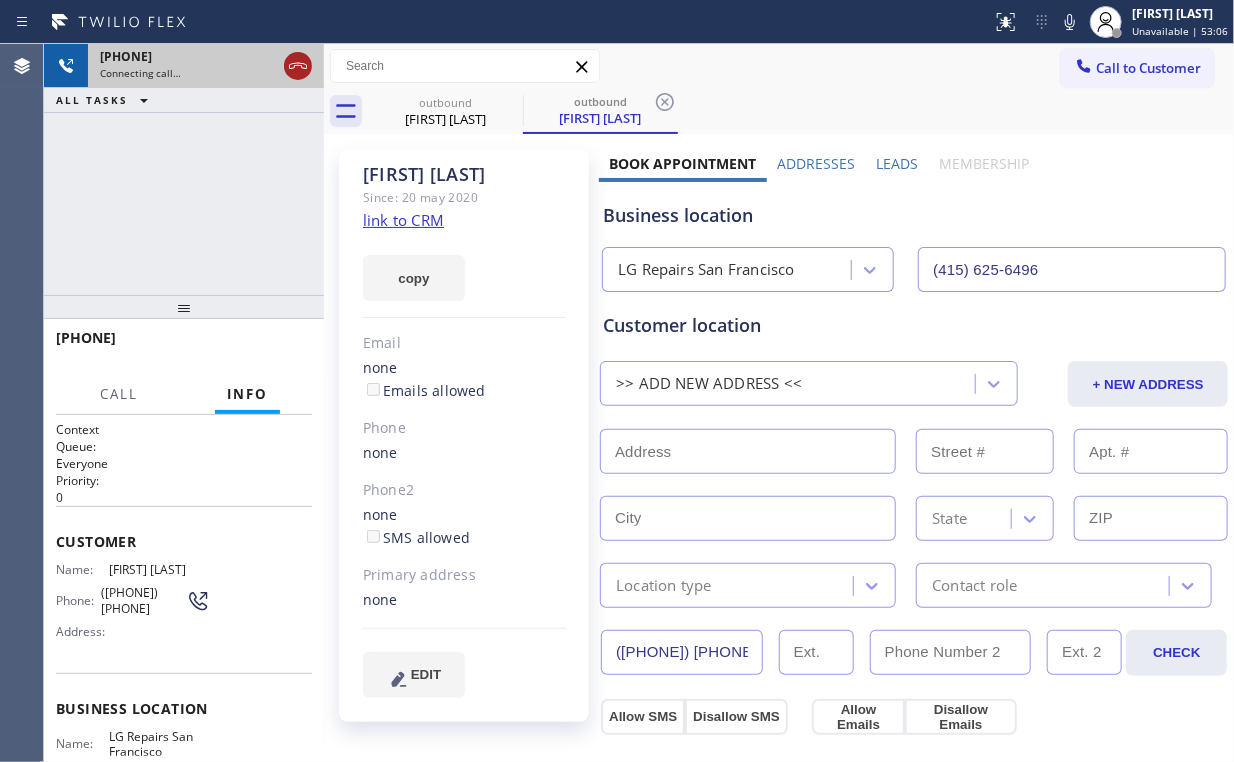 click 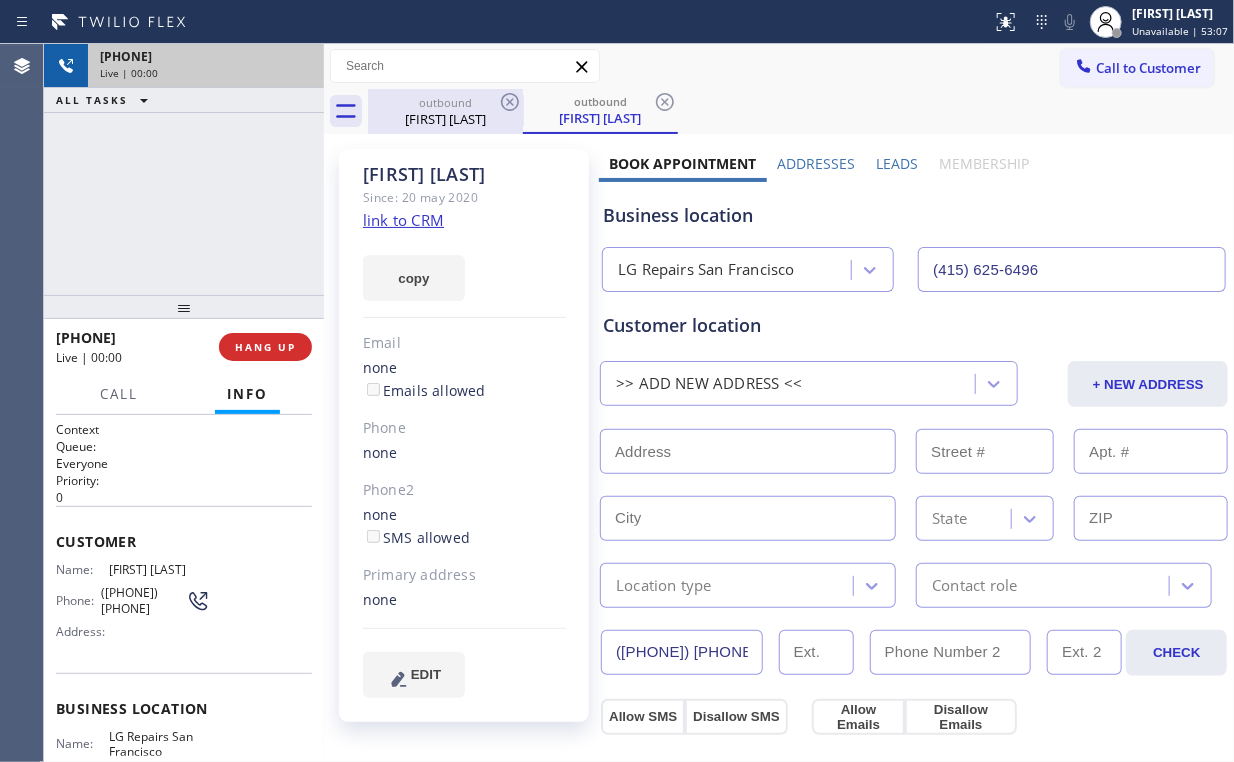 click on "[FIRST] [LAST]" at bounding box center (445, 119) 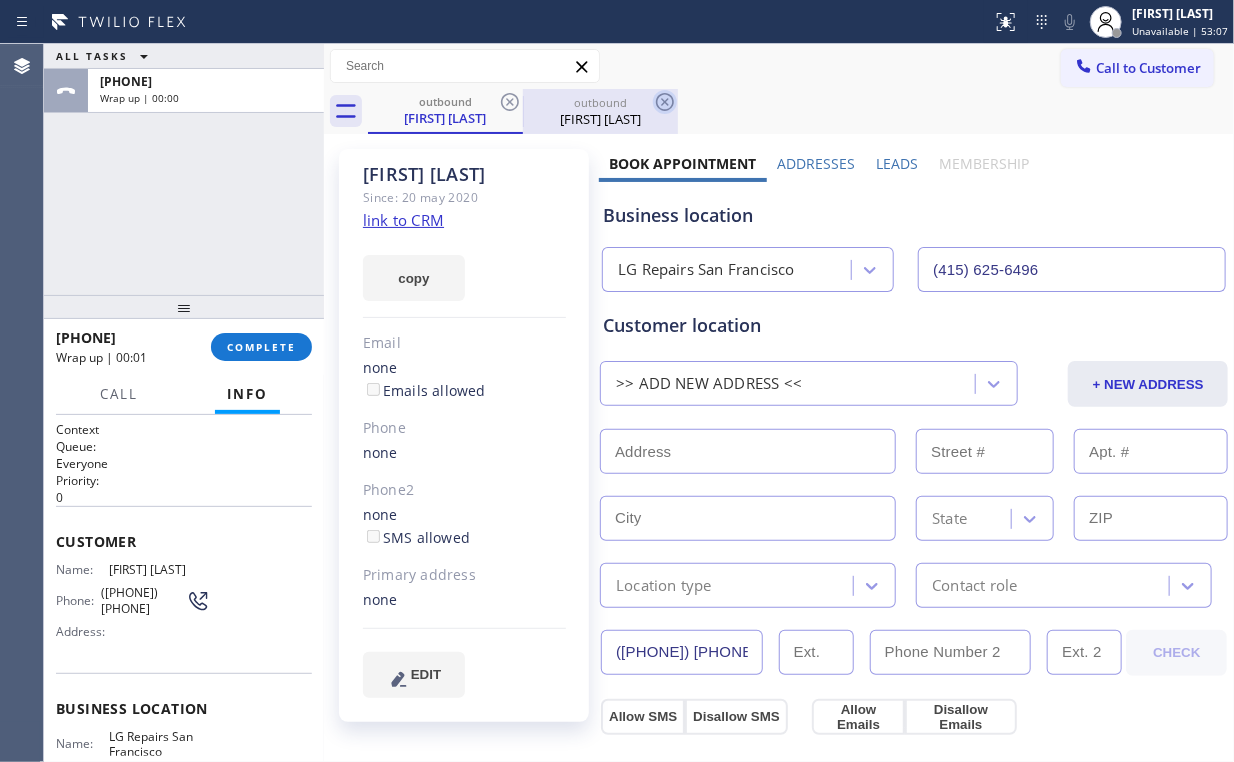 click 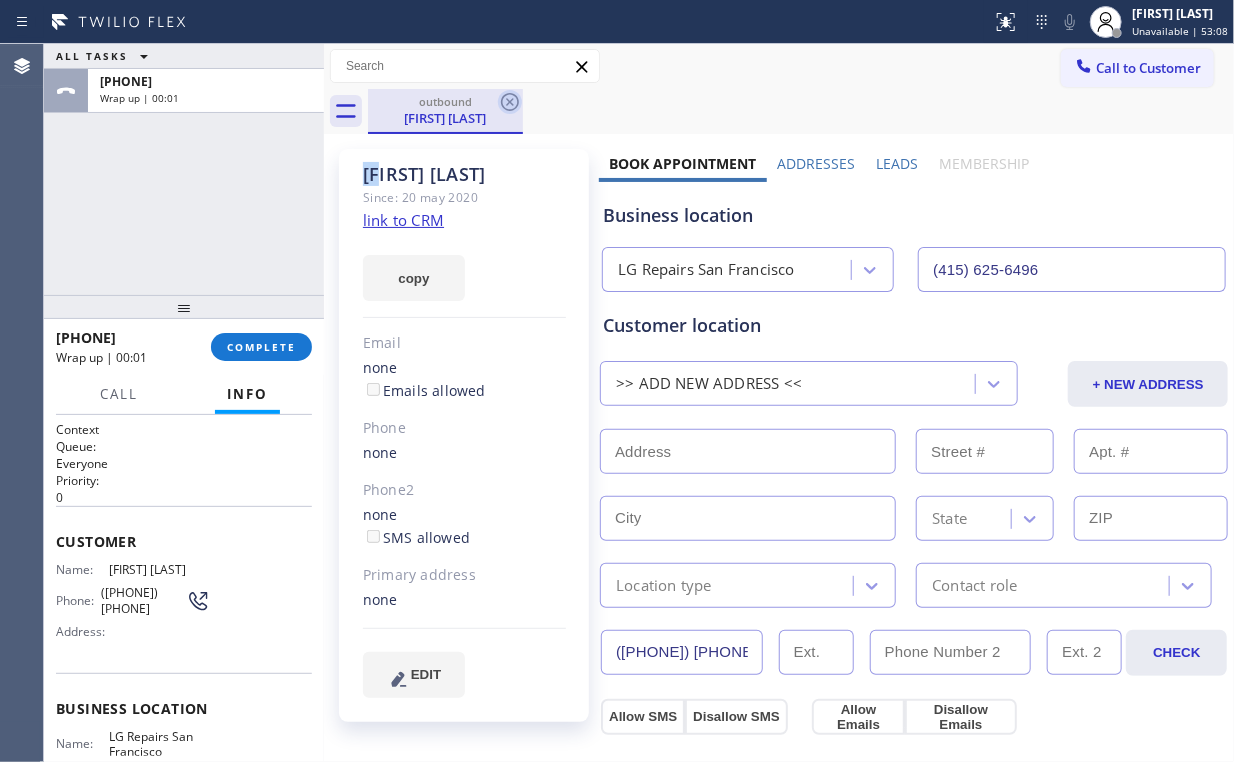 click 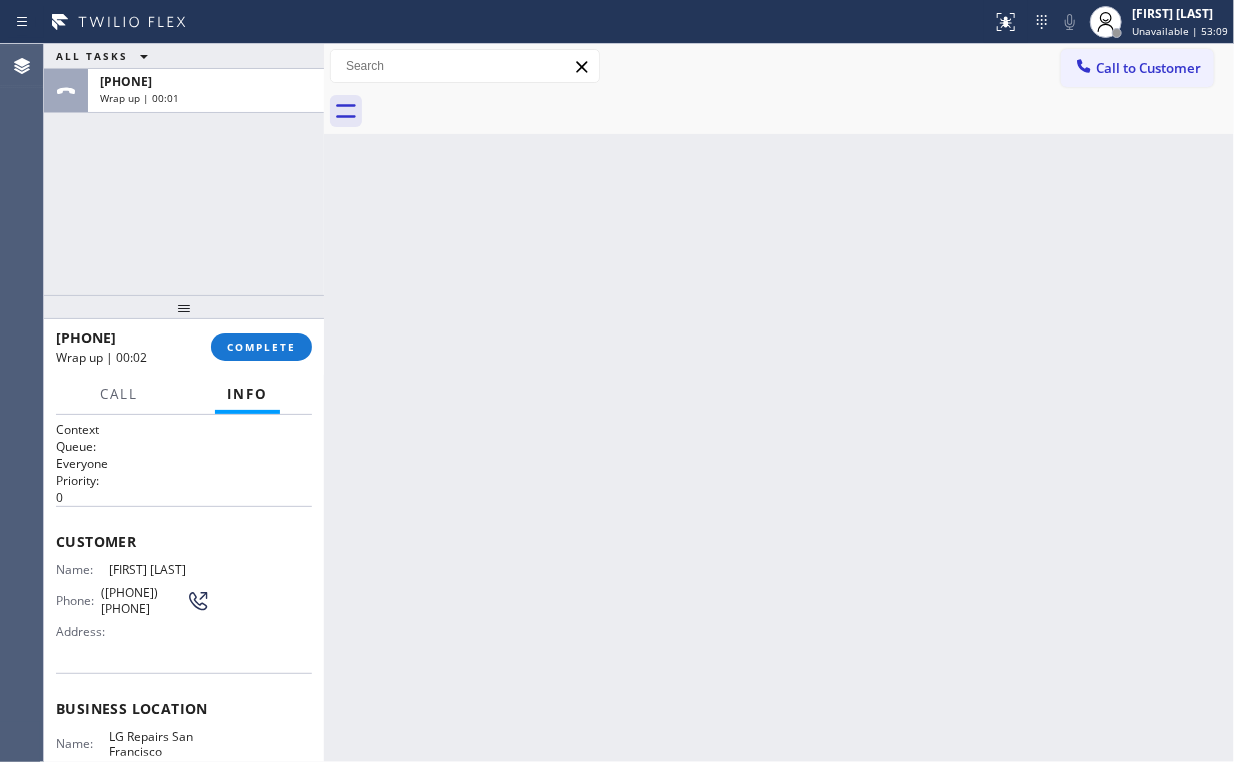 click on "ALL TASKS ALL TASKS ACTIVE TASKS TASKS IN WRAP UP +[COUNTRYCODE][PHONE] Wrap up | 00:01" at bounding box center (184, 169) 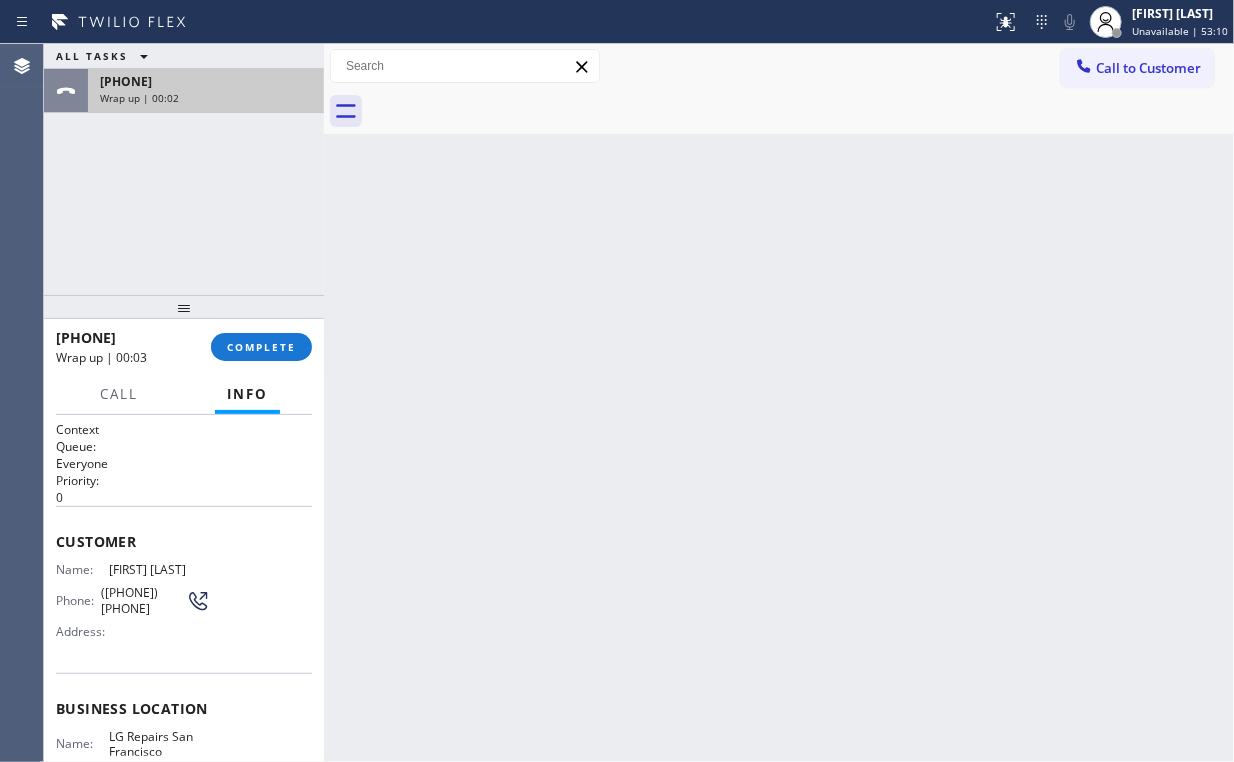 click on "Wrap up | 00:02" at bounding box center (206, 98) 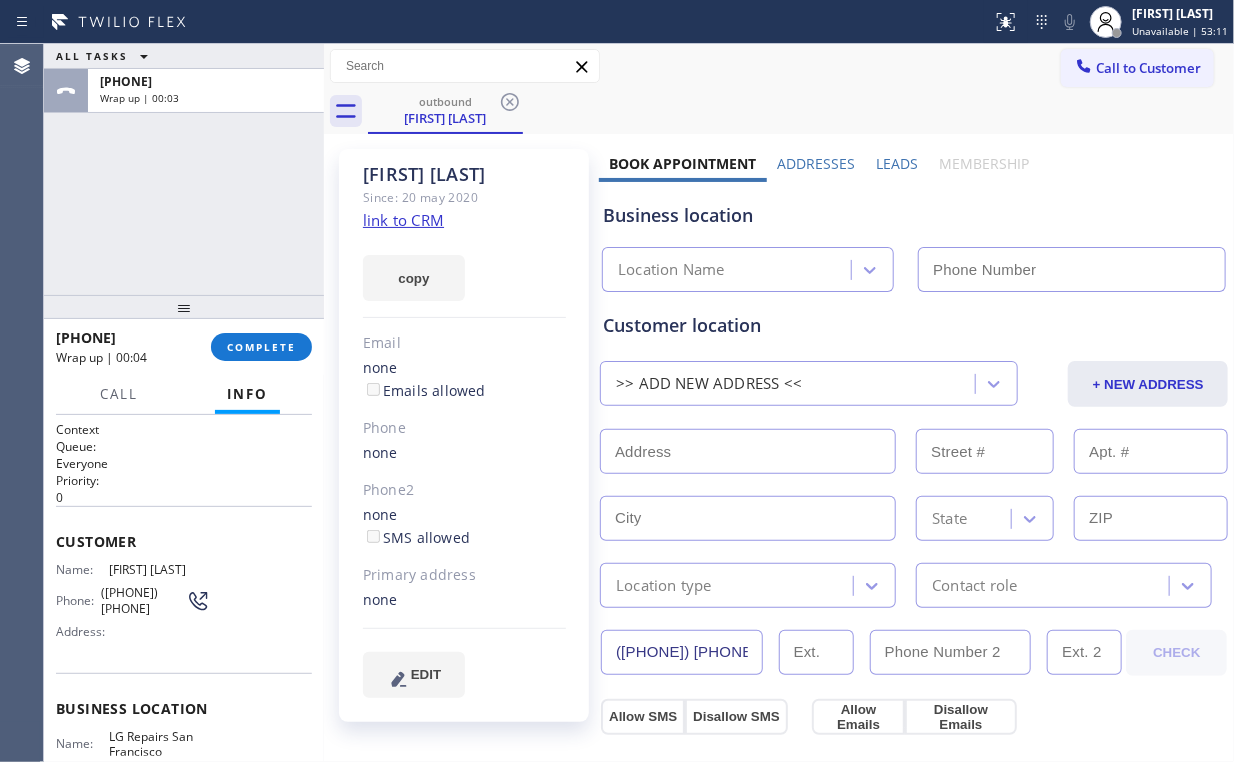 type on "(415) 625-6496" 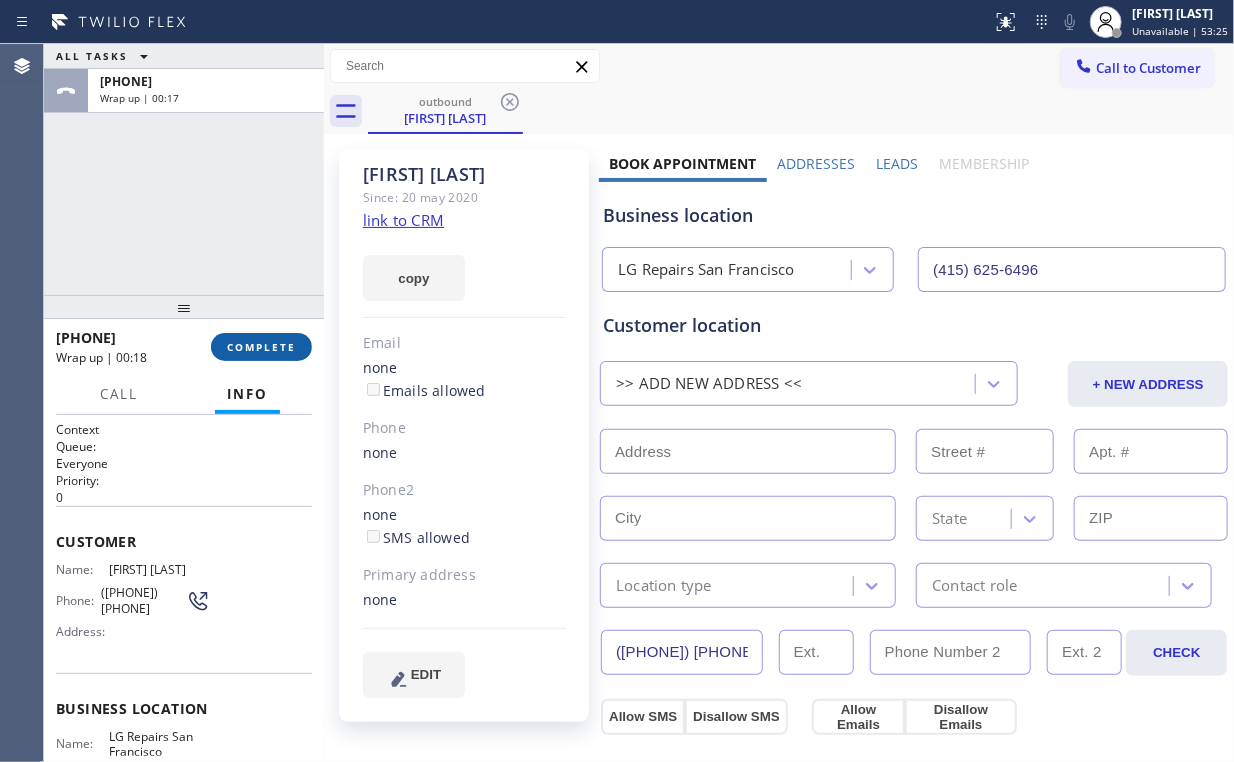 type 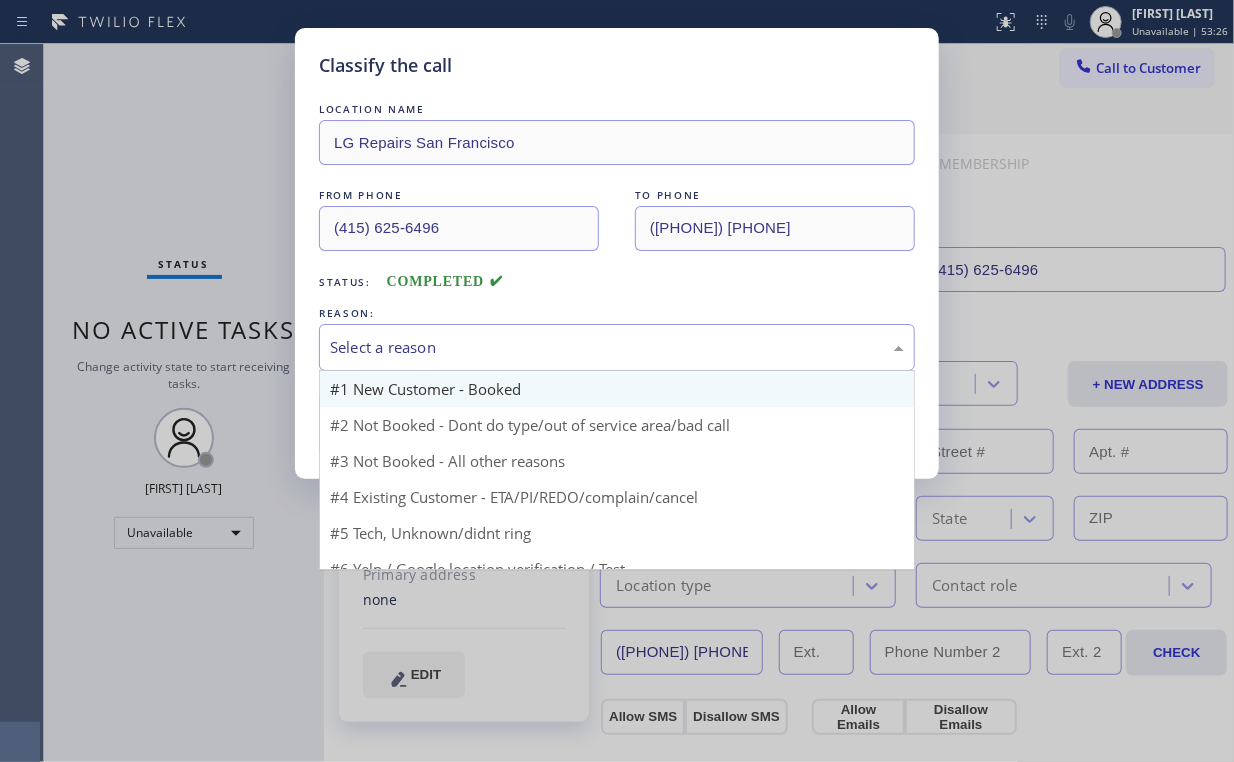 drag, startPoint x: 429, startPoint y: 347, endPoint x: 444, endPoint y: 397, distance: 52.201534 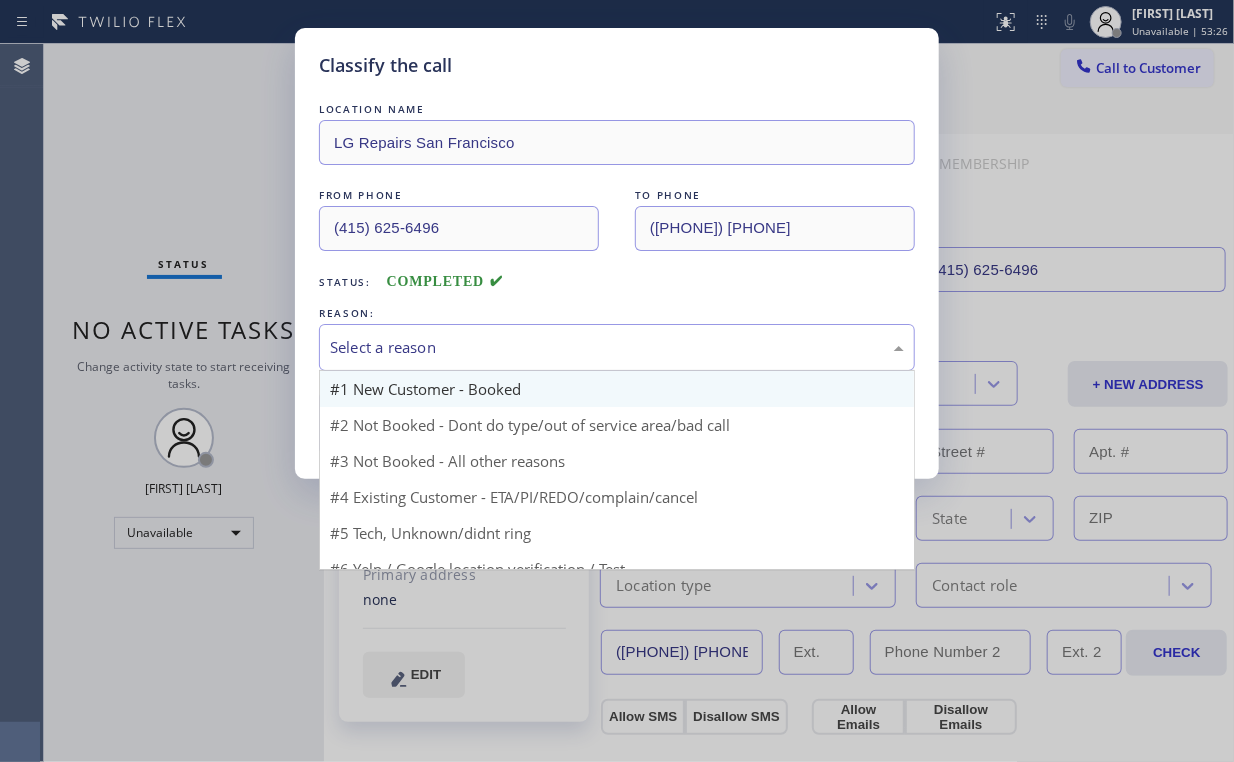 click on "Select a reason" at bounding box center [617, 347] 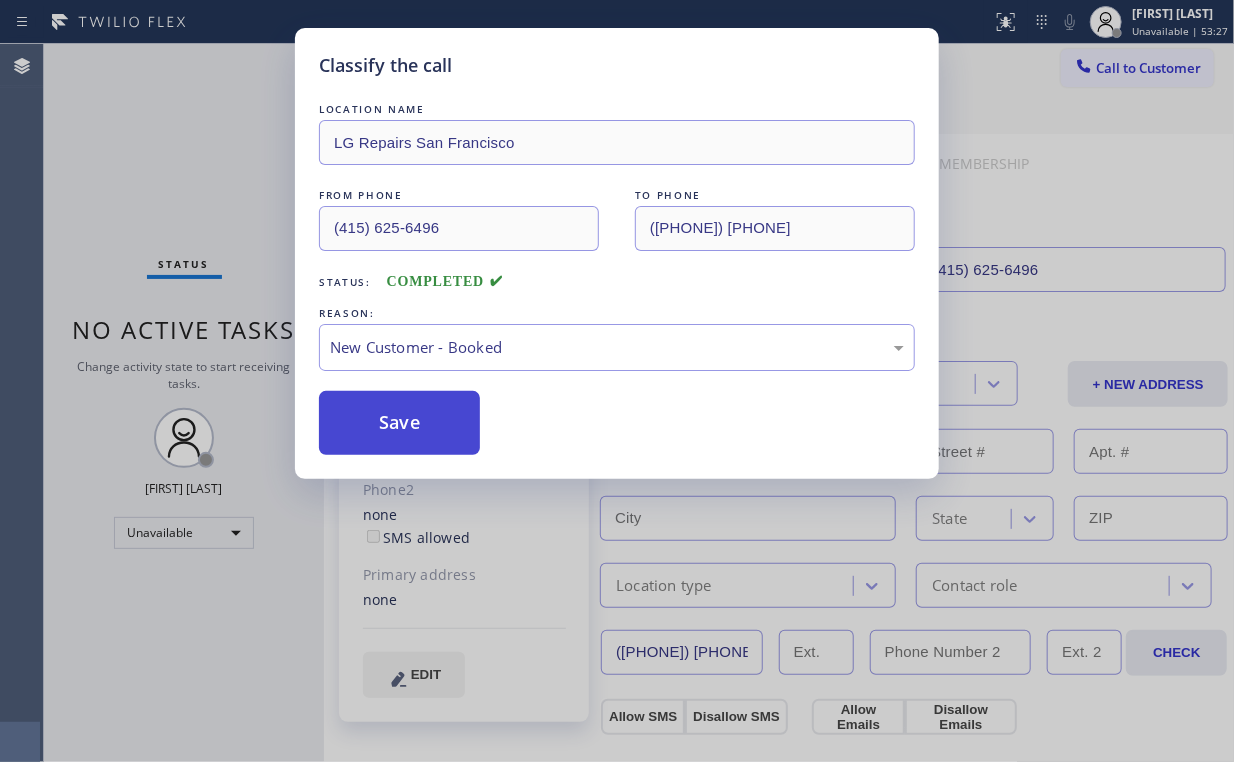 type 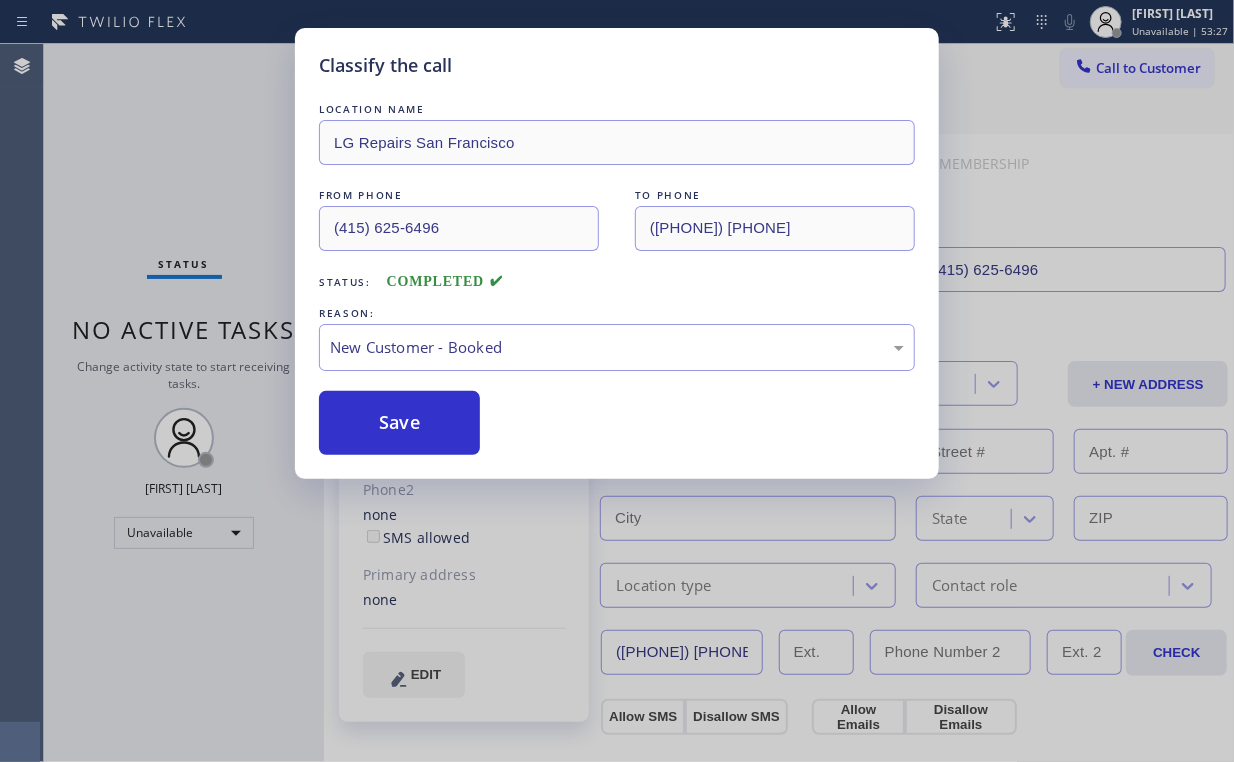 drag, startPoint x: 424, startPoint y: 415, endPoint x: 227, endPoint y: 234, distance: 267.5257 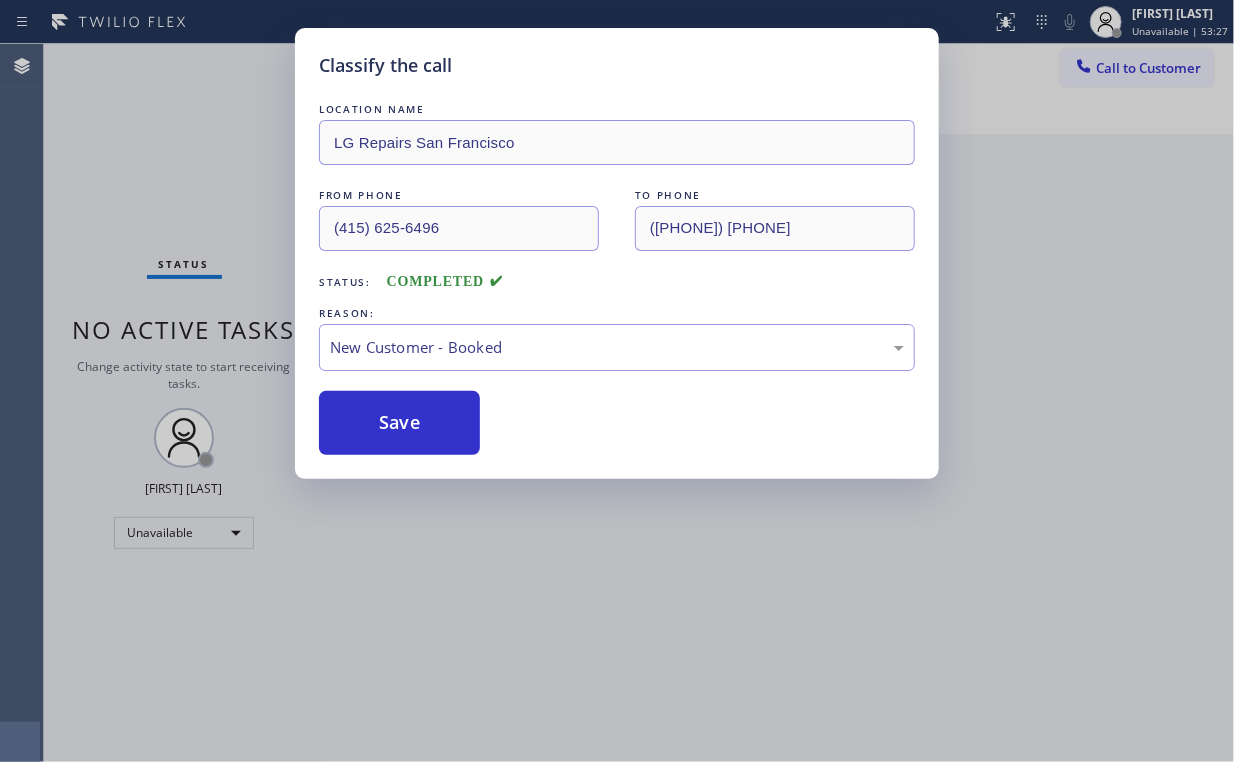 click on "Save" at bounding box center (399, 423) 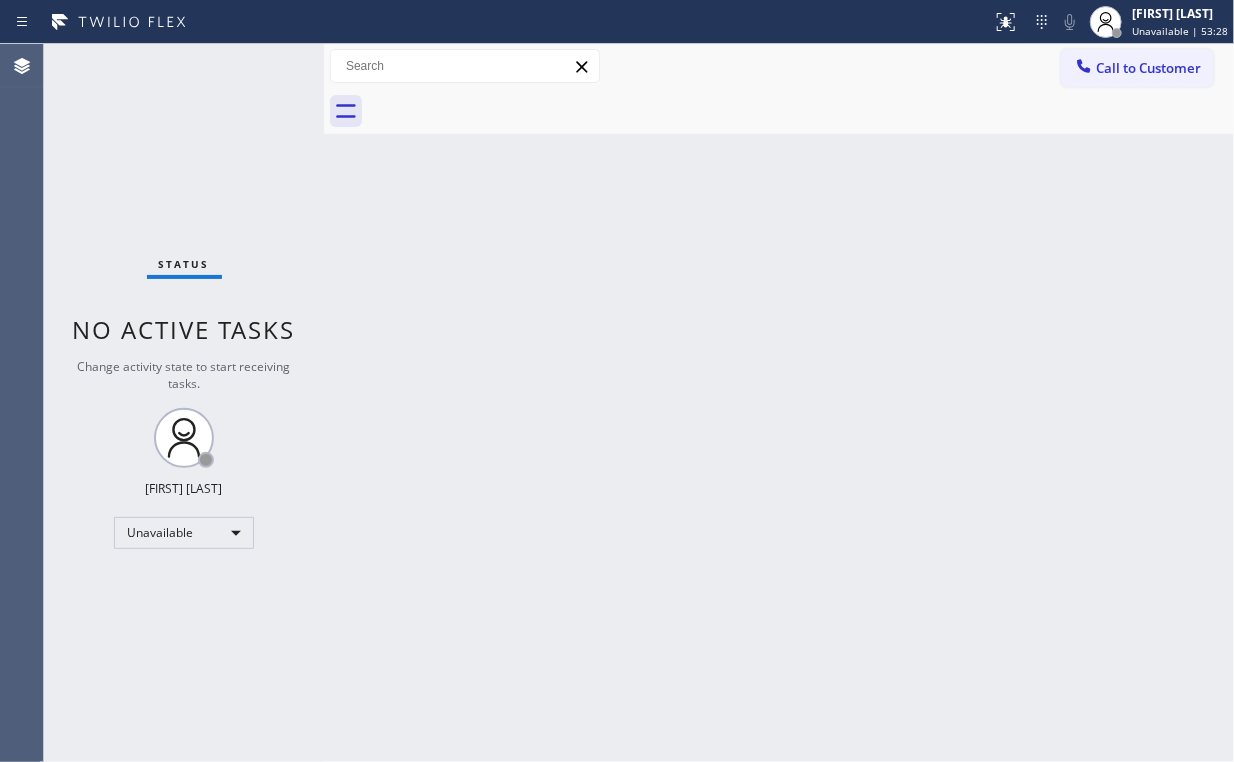 click on "Status   No active tasks     Change activity state to start receiving tasks.   Arnold Verallo Unavailable" at bounding box center [184, 403] 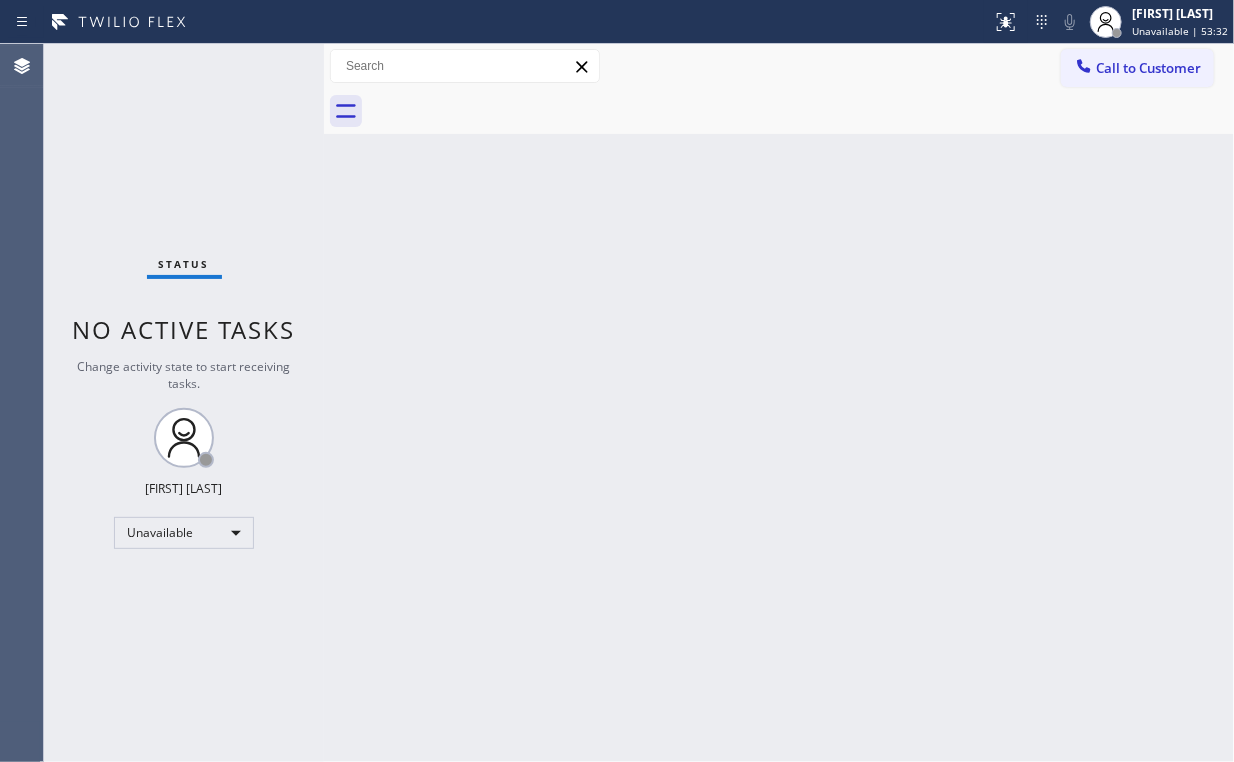 click on "Call to Customer" at bounding box center (1148, 68) 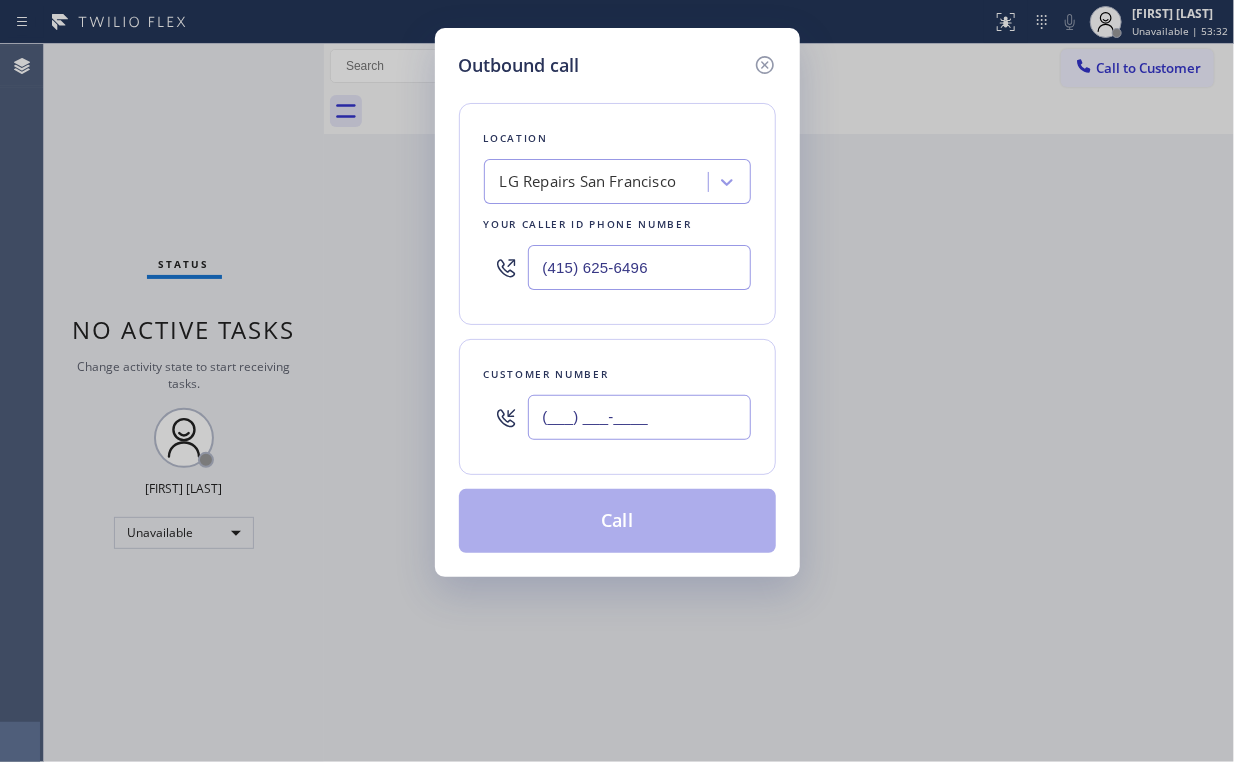 click on "(___) ___-____" at bounding box center (639, 417) 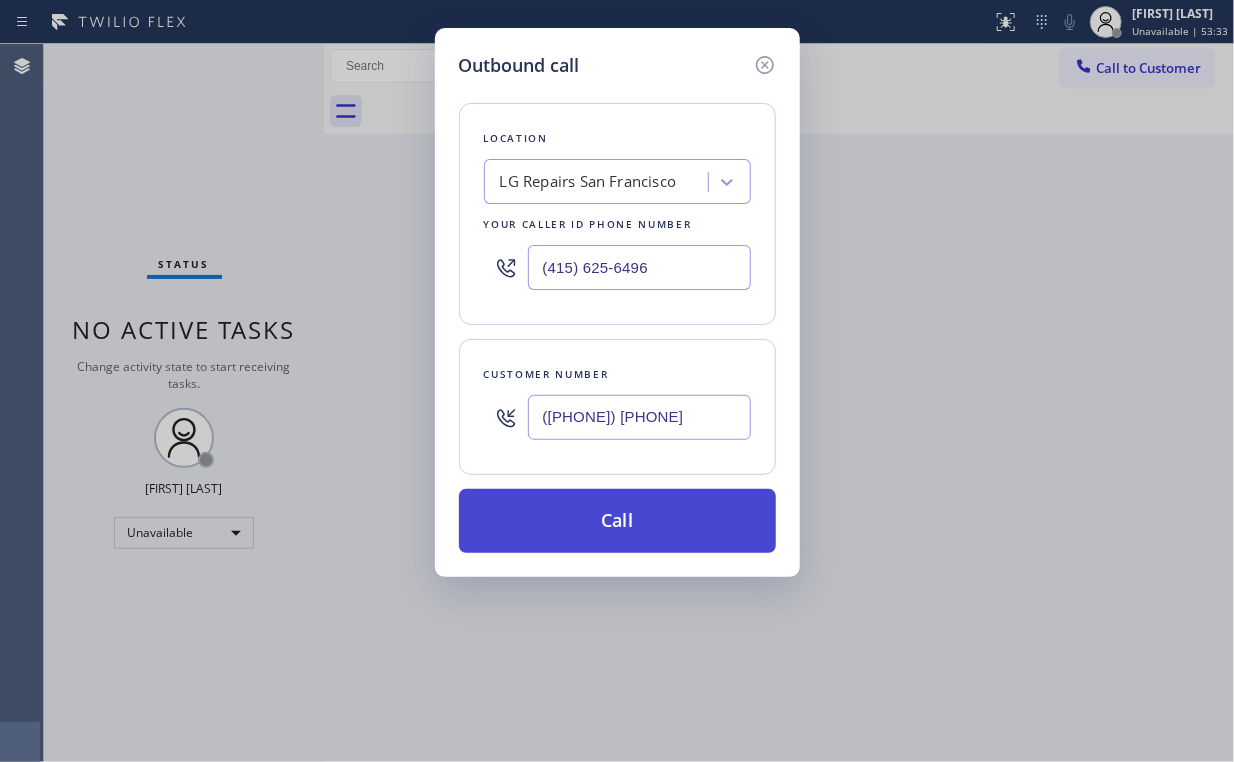 type on "([PHONE]) [PHONE]" 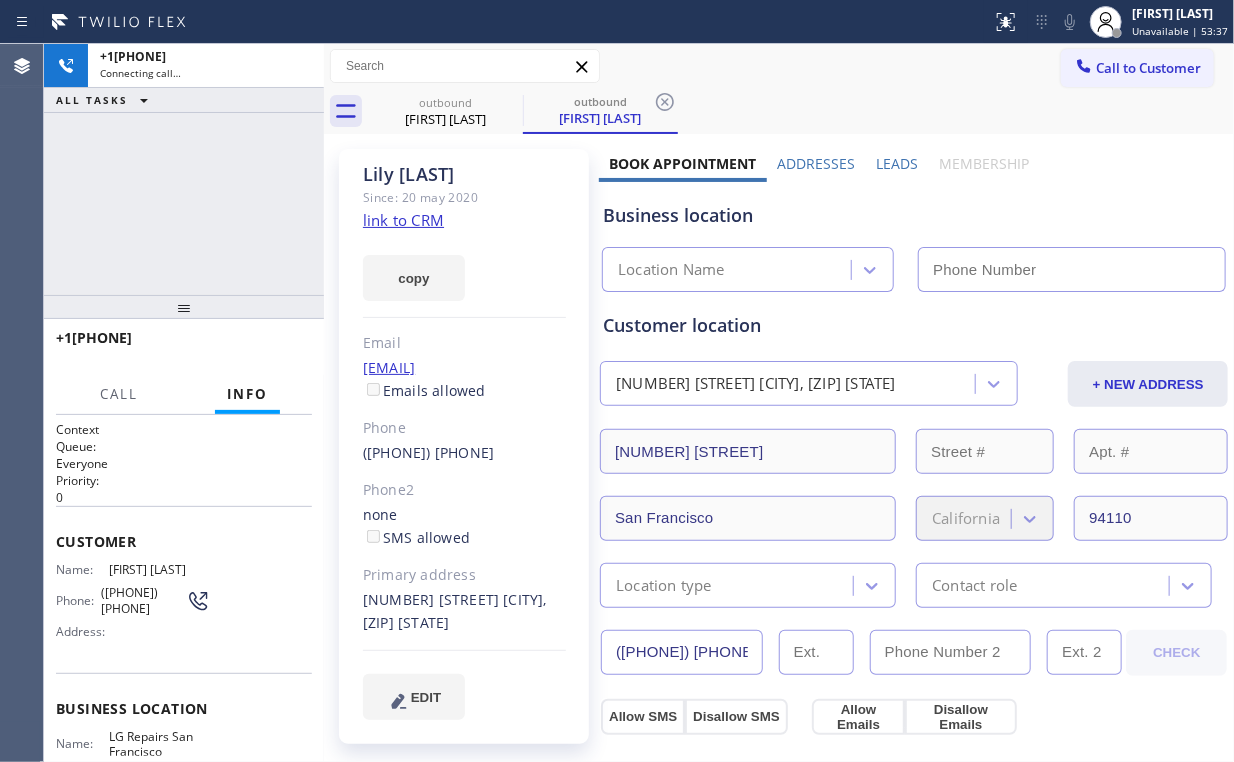 type on "(415) 625-6496" 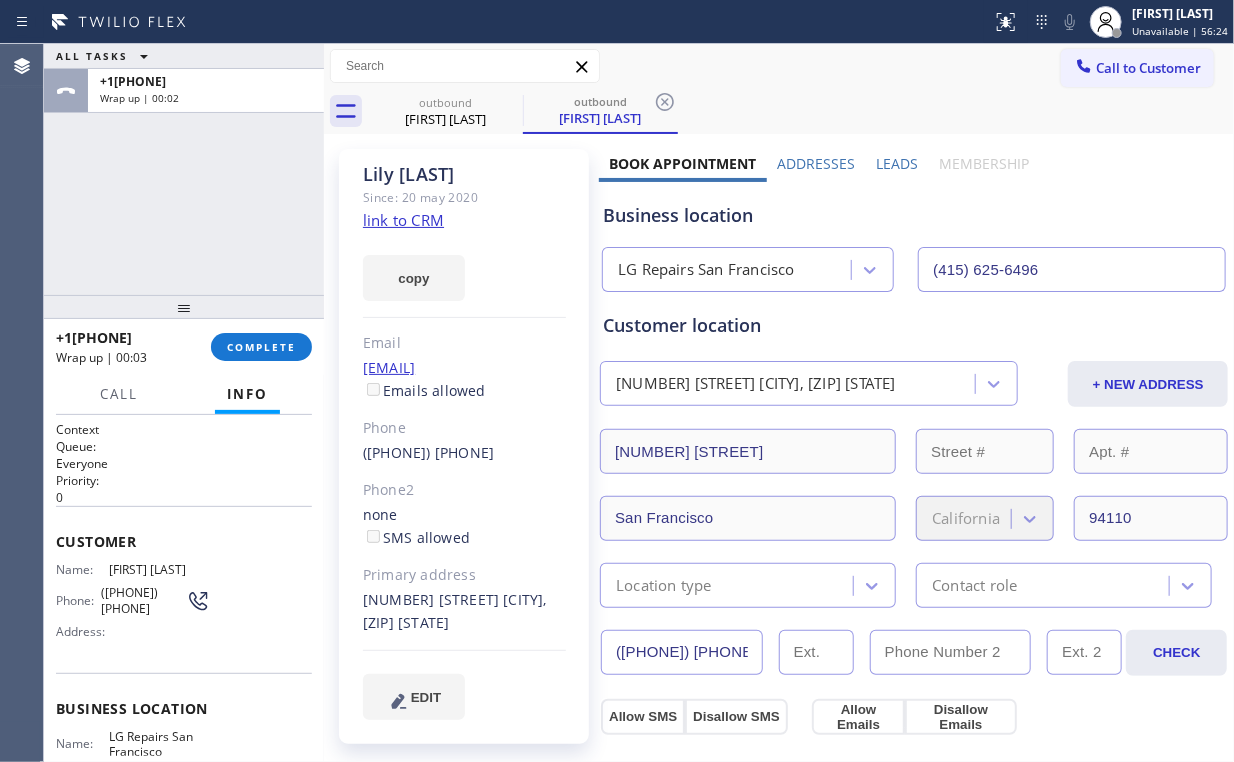 click on "[FIRST] [LAST] Since: [DATE] link to CRM copy Email [EMAIL] Emails allowed Phone ([PHONE]) Phone2 none SMS allowed Primary address [NUMBER] [STREET] [CITY], [POSTAL_CODE] [STATE] EDIT" at bounding box center (464, 446) 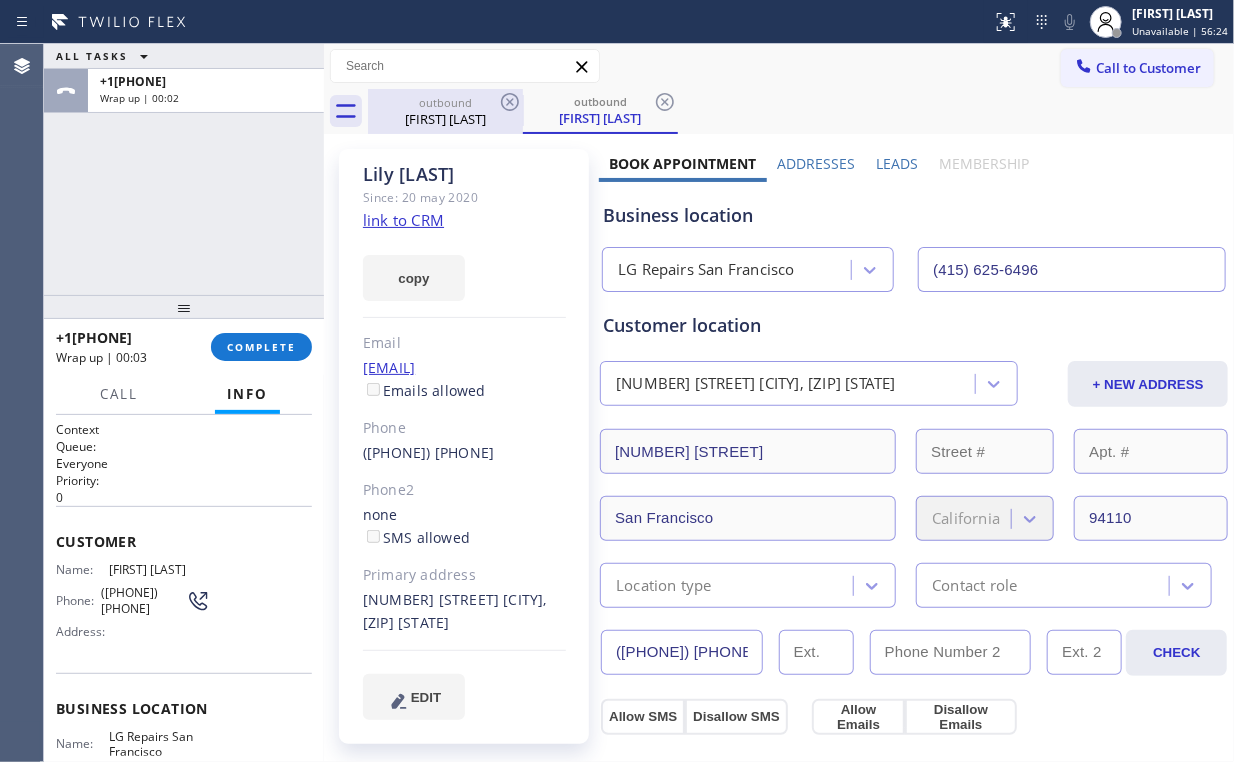 click on "outbound" at bounding box center [445, 102] 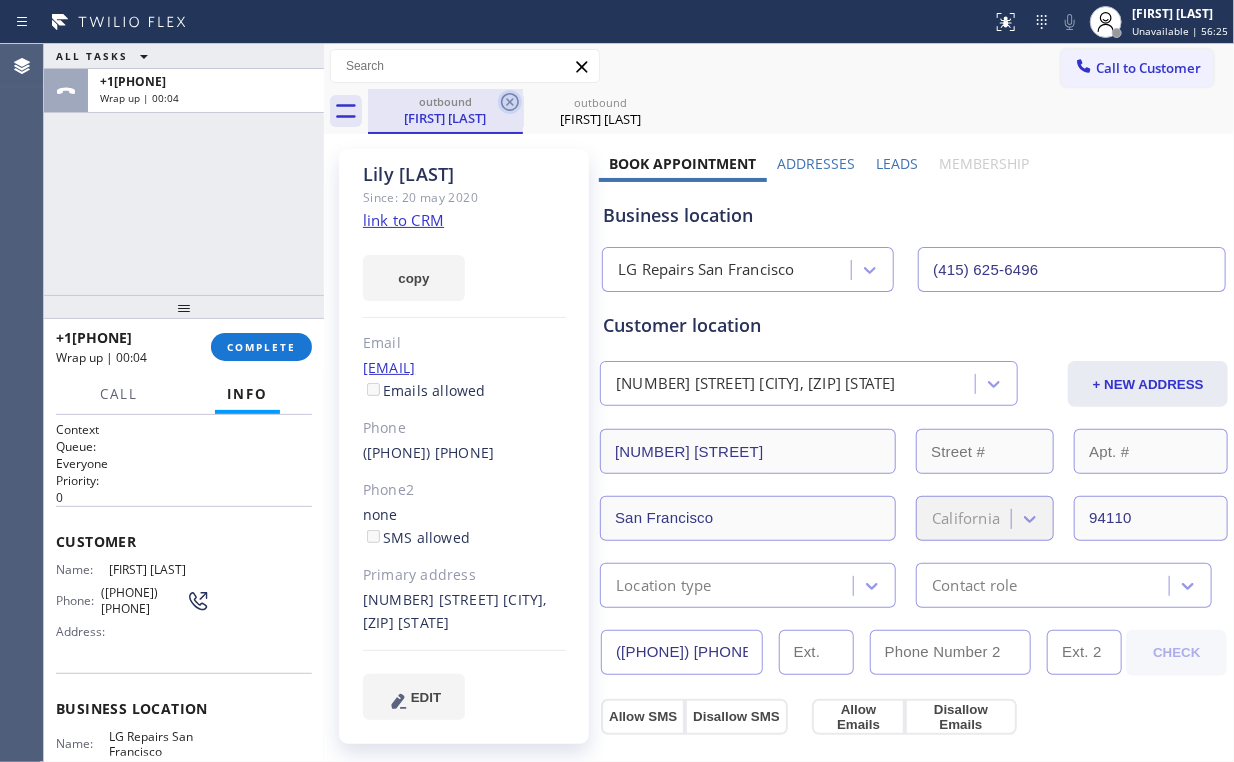 click 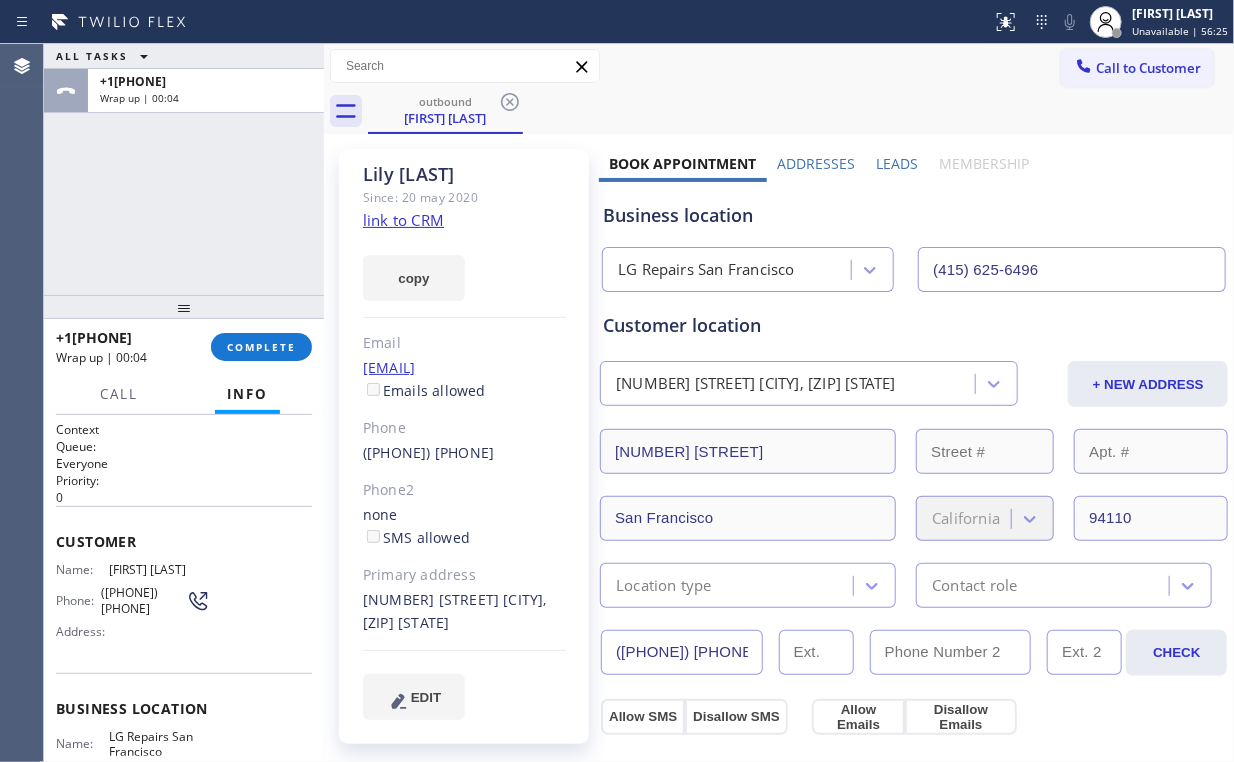 click 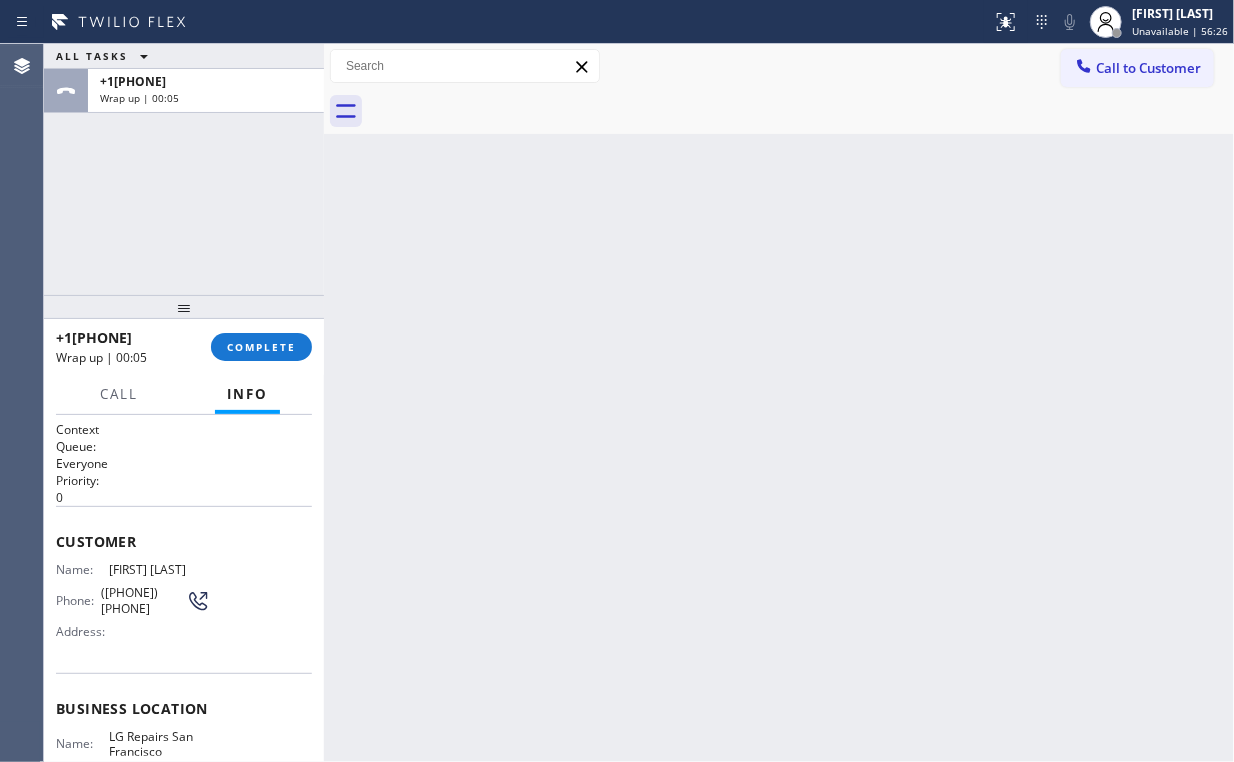drag, startPoint x: 182, startPoint y: 197, endPoint x: 256, endPoint y: 304, distance: 130.09612 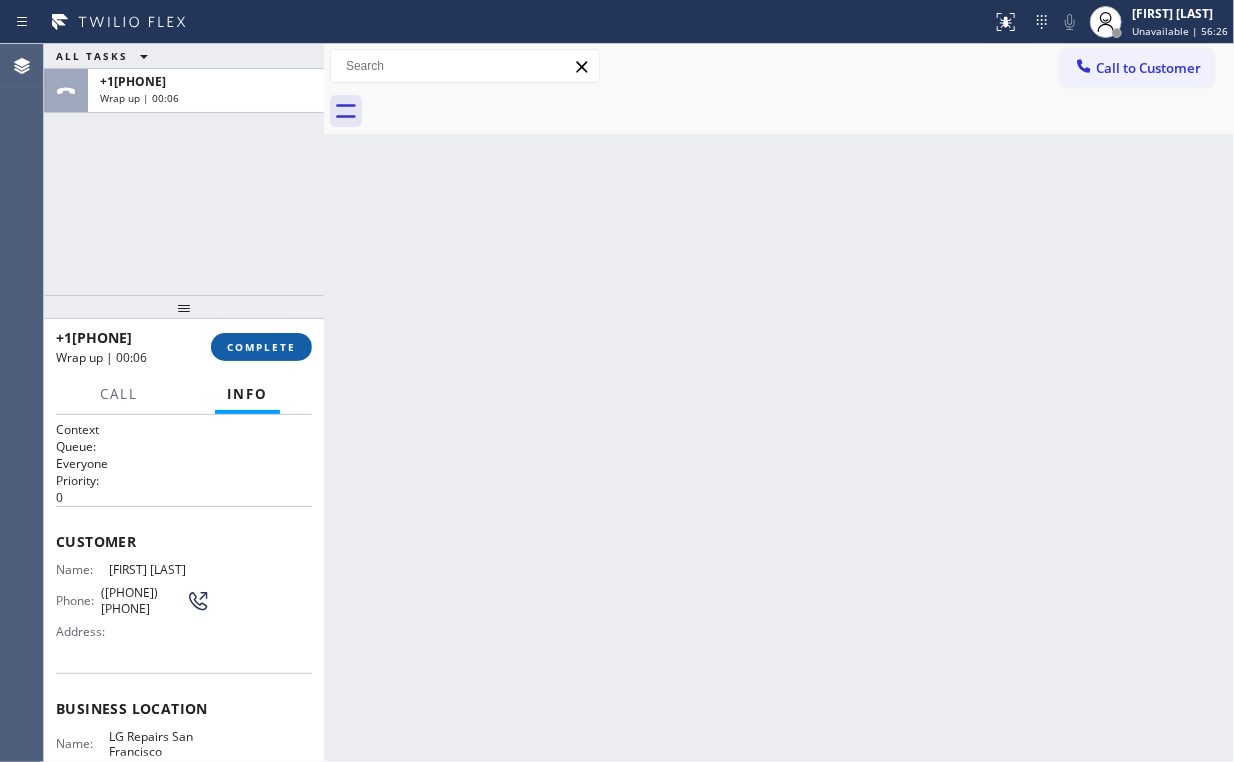 click on "COMPLETE" at bounding box center (261, 347) 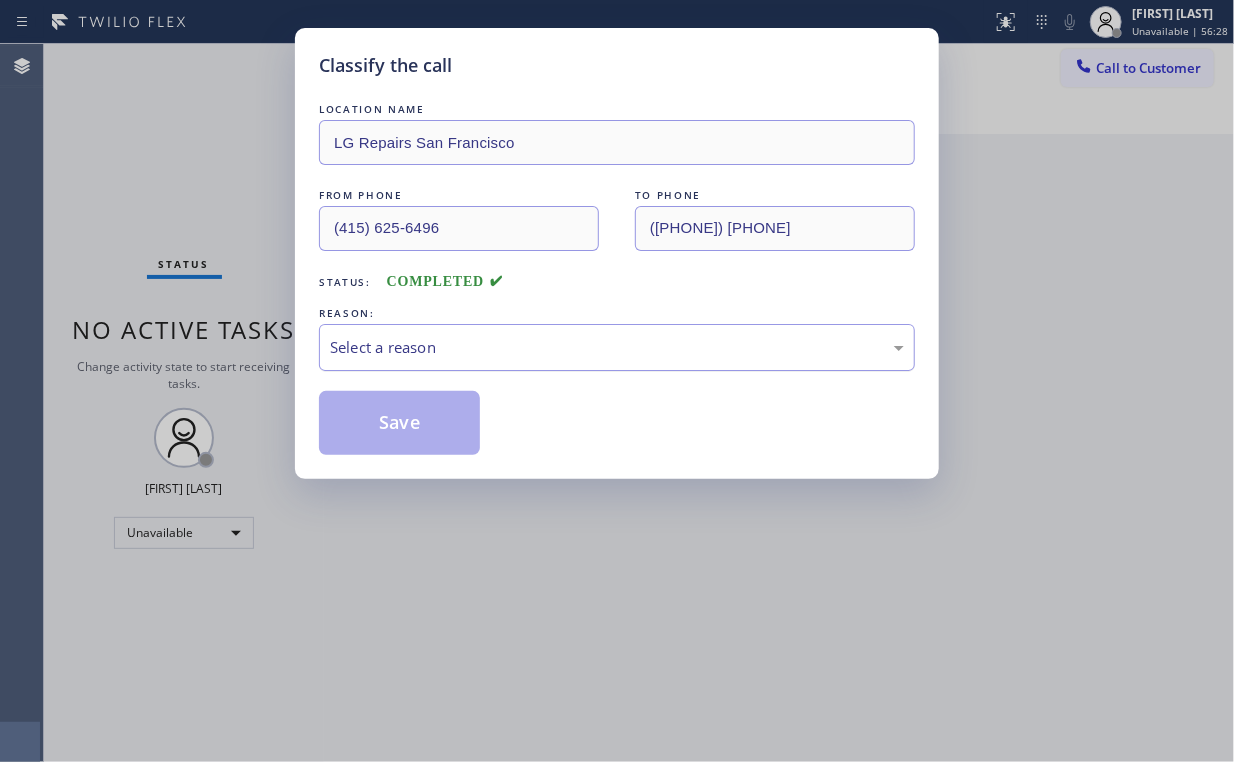 click on "Select a reason" at bounding box center (617, 347) 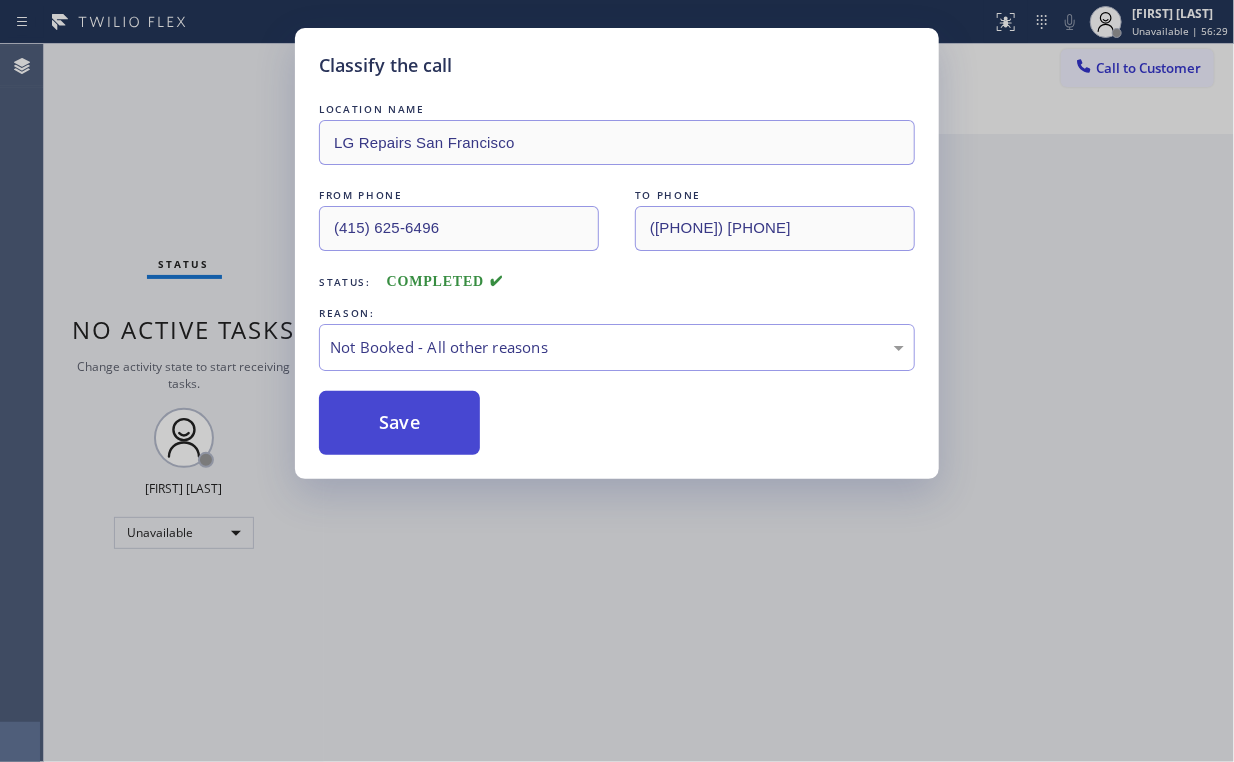 click on "Save" at bounding box center [399, 423] 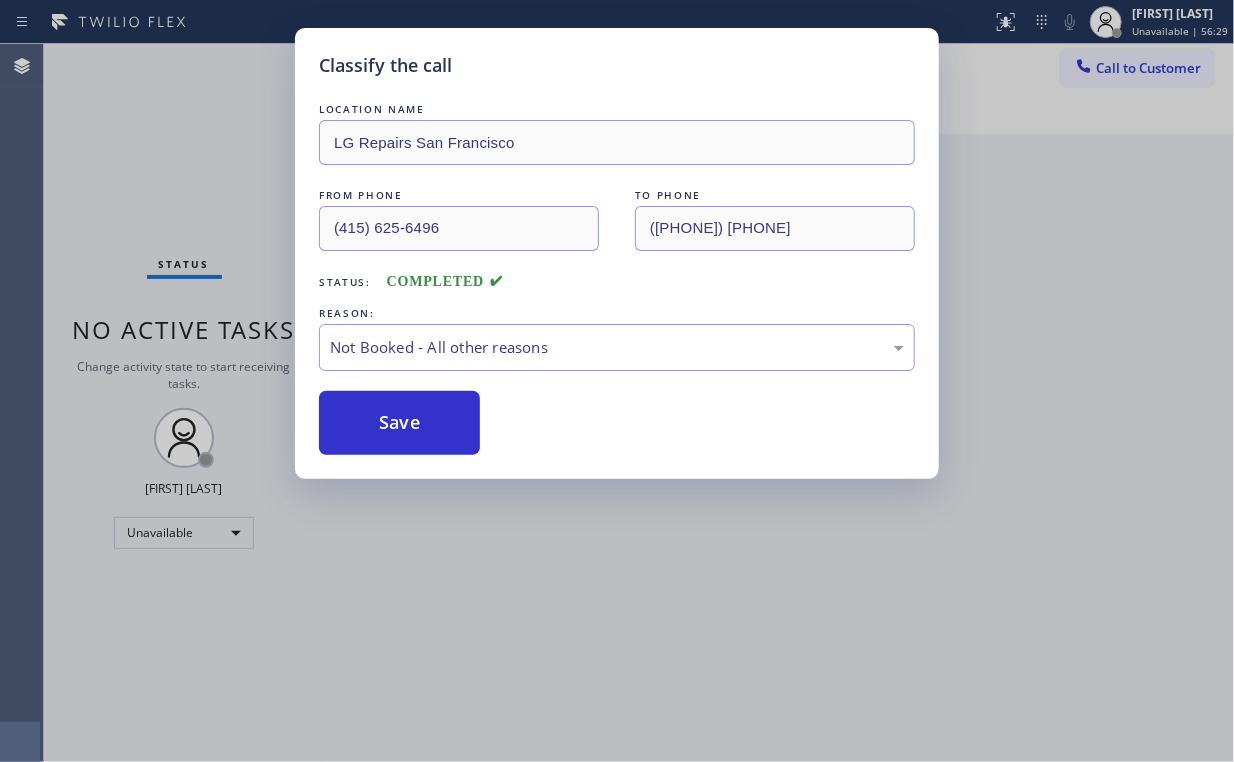 click on "Classify the call LOCATION NAME LG Repairs [CITY] FROM PHONE ([AREA_CODE]) [PHONE] TO PHONE ([AREA_CODE]) [PHONE] Status: COMPLETED REASON: Not Booked - All other reasons Save" at bounding box center (617, 381) 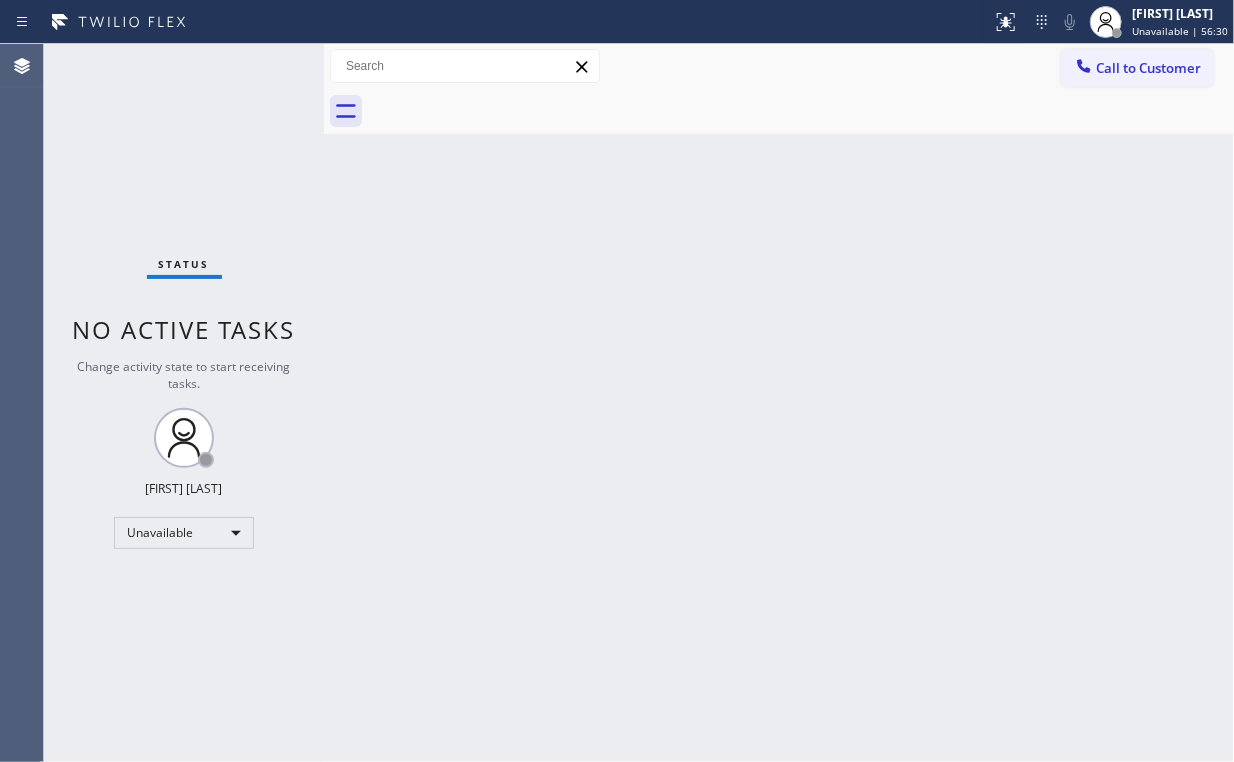 drag, startPoint x: 445, startPoint y: 191, endPoint x: 210, endPoint y: 8, distance: 297.84897 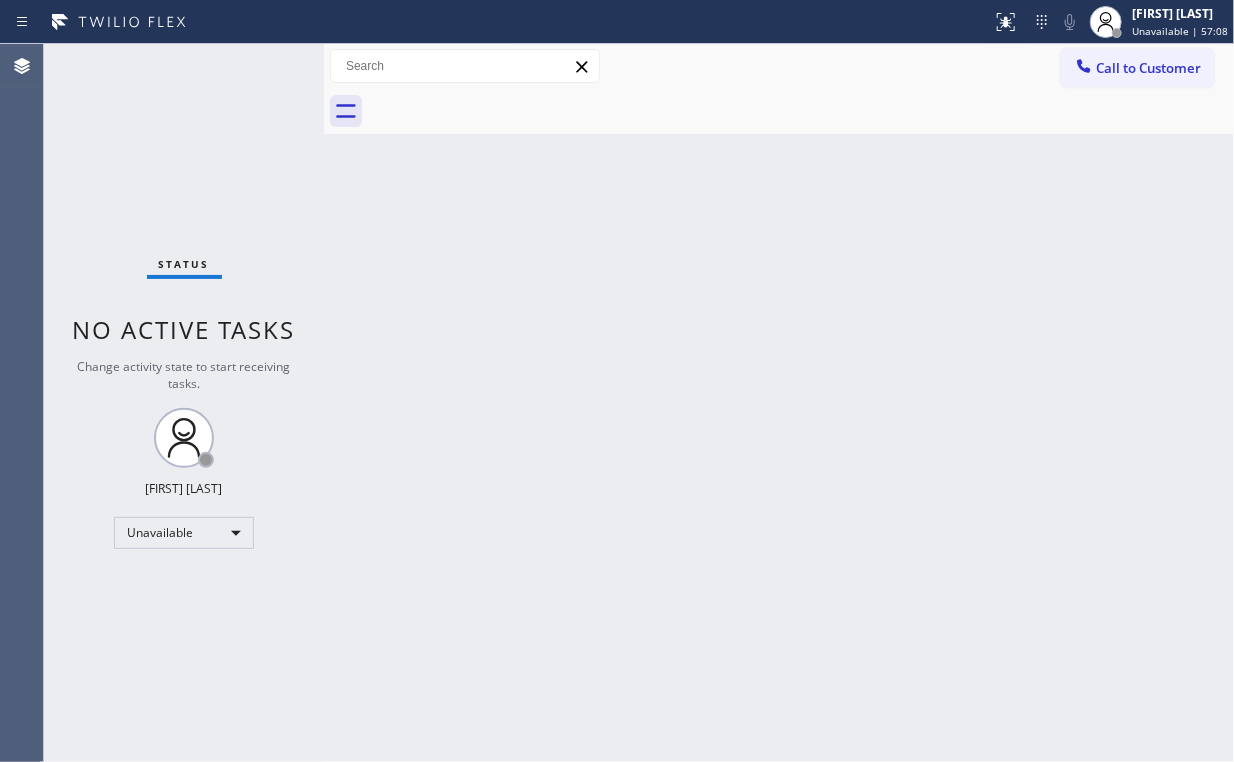 drag, startPoint x: 1120, startPoint y: 70, endPoint x: 740, endPoint y: 245, distance: 418.3599 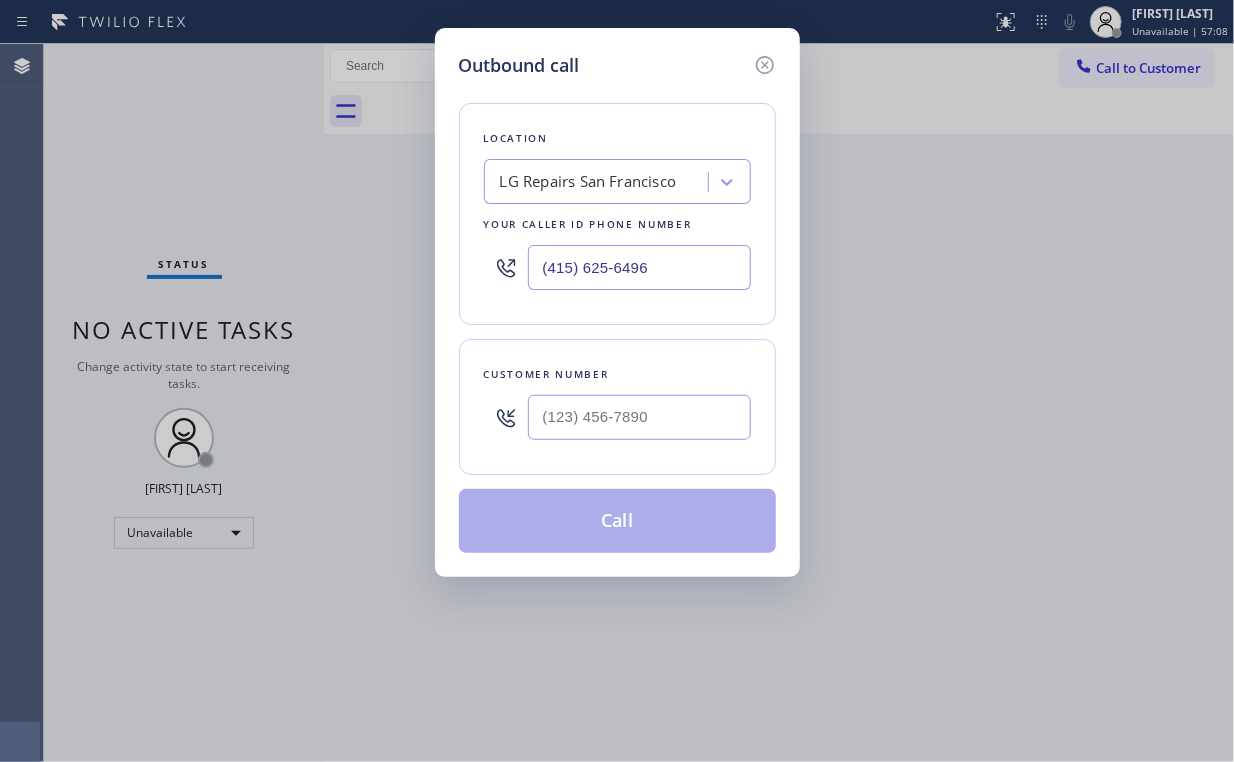 drag, startPoint x: 652, startPoint y: 270, endPoint x: 259, endPoint y: 270, distance: 393 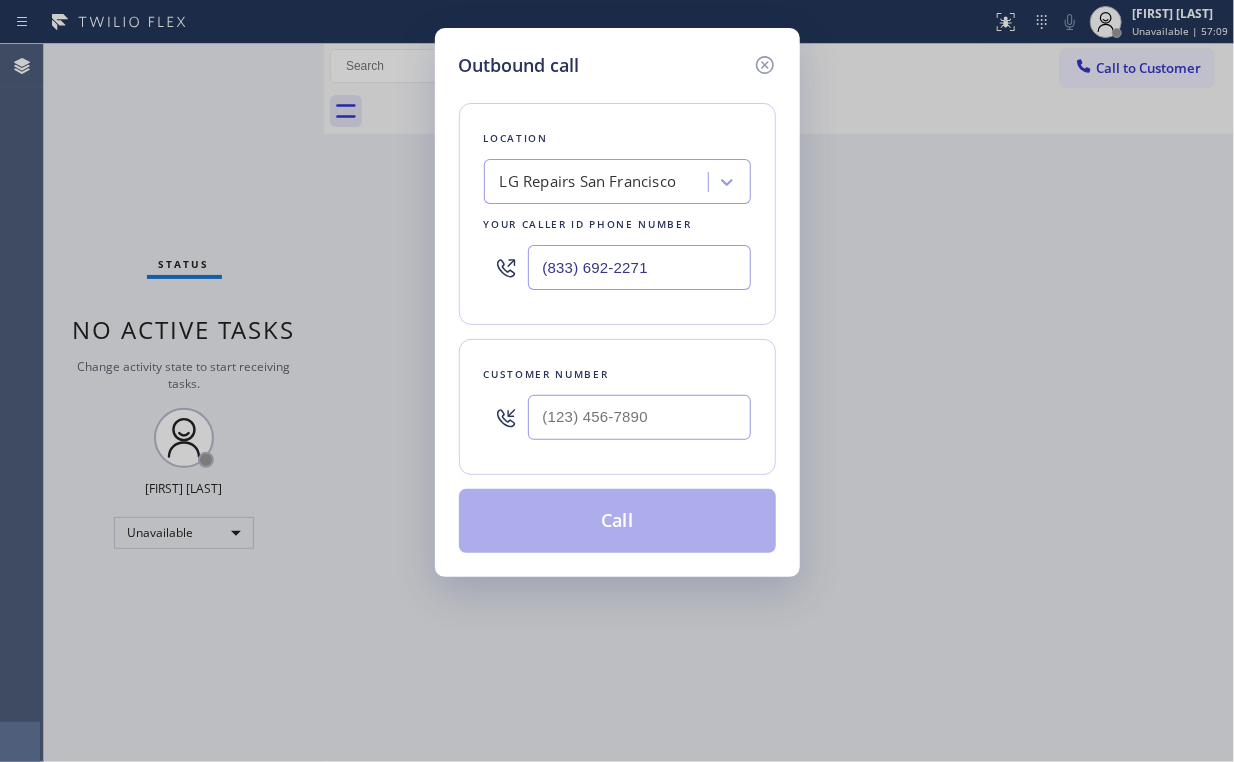 type on "(833) 692-2271" 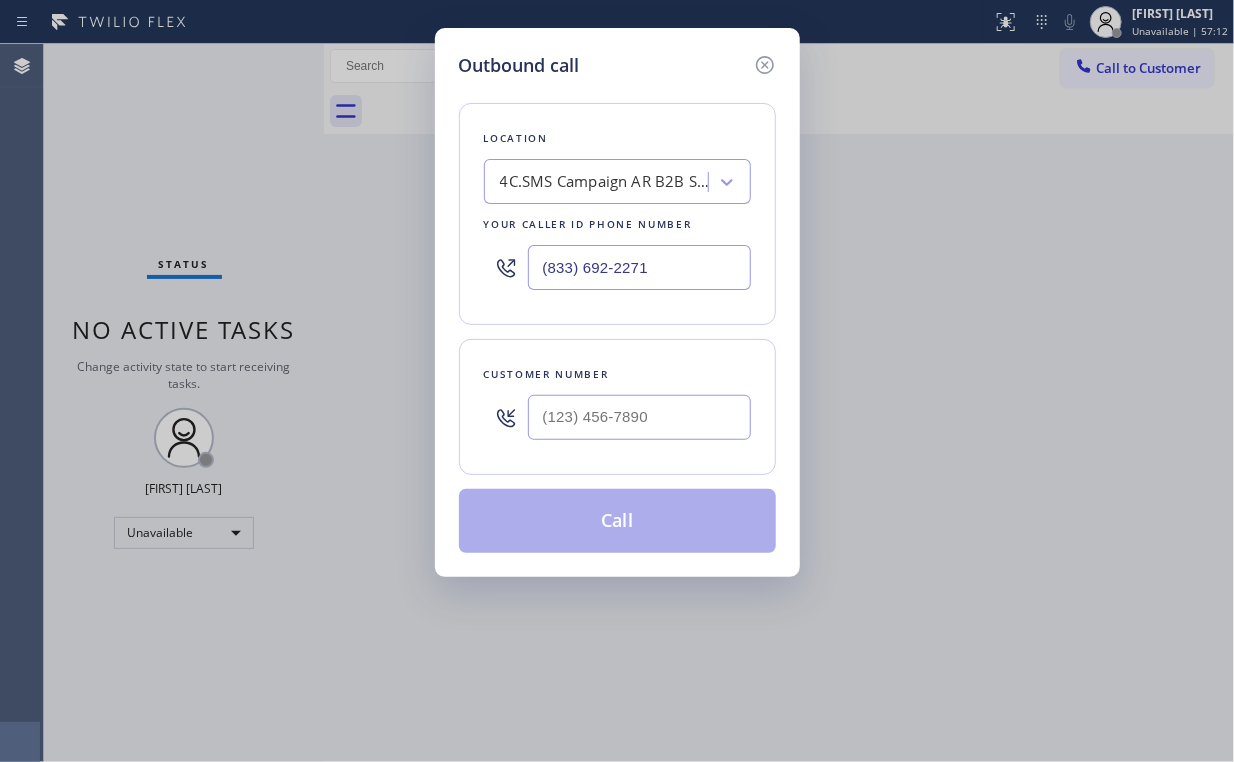 click on "Outbound call" at bounding box center (617, 65) 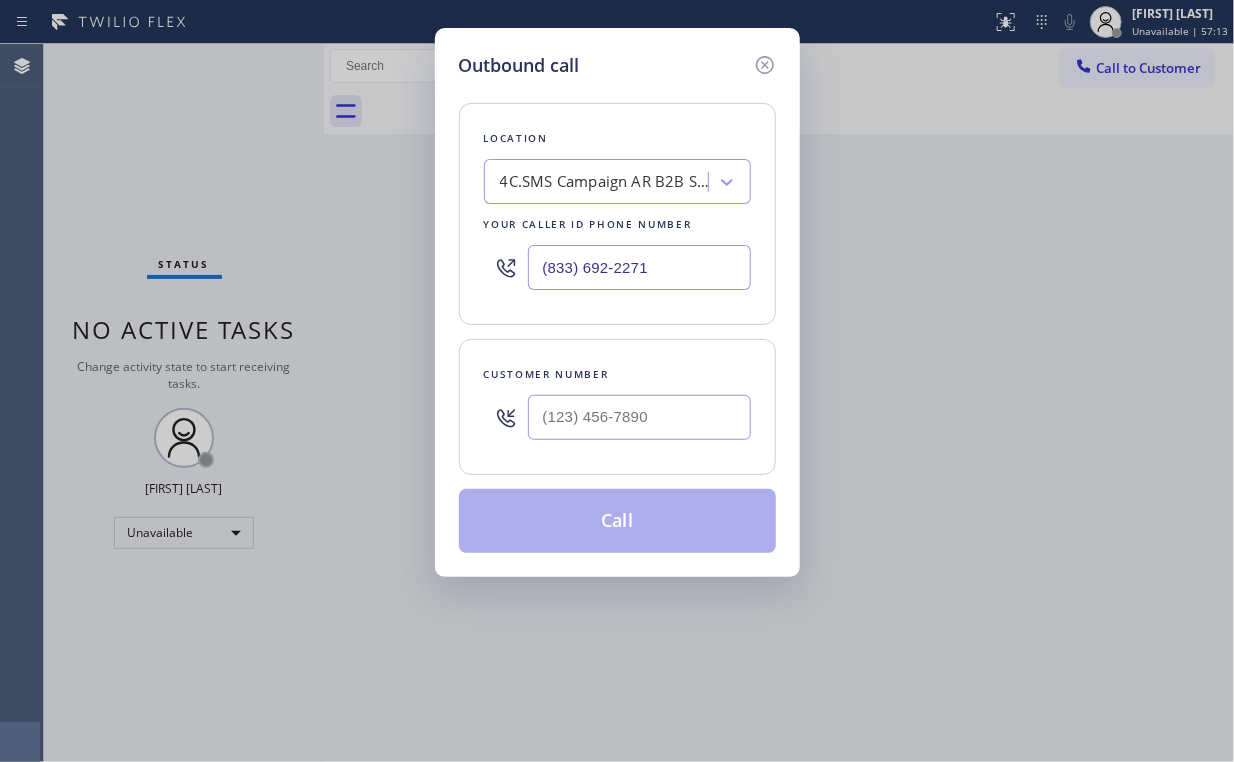 click at bounding box center [639, 417] 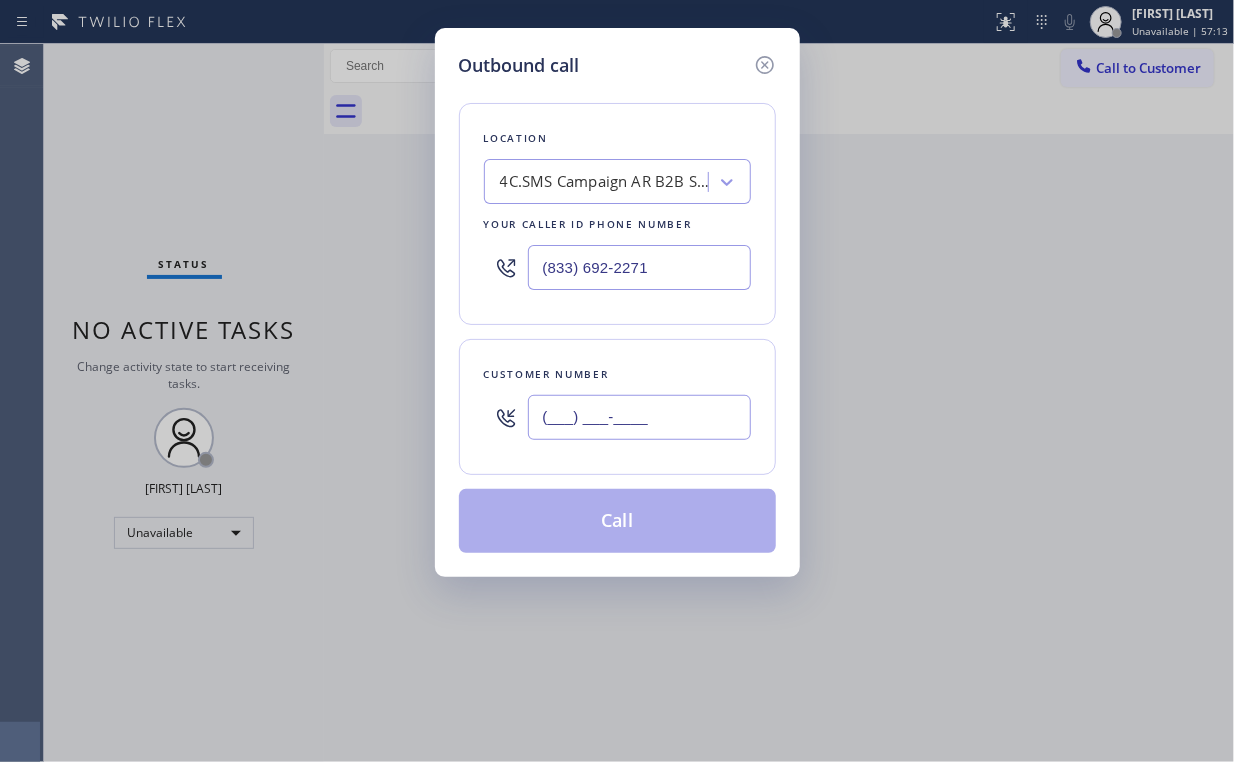 click on "(___) ___-____" at bounding box center (639, 417) 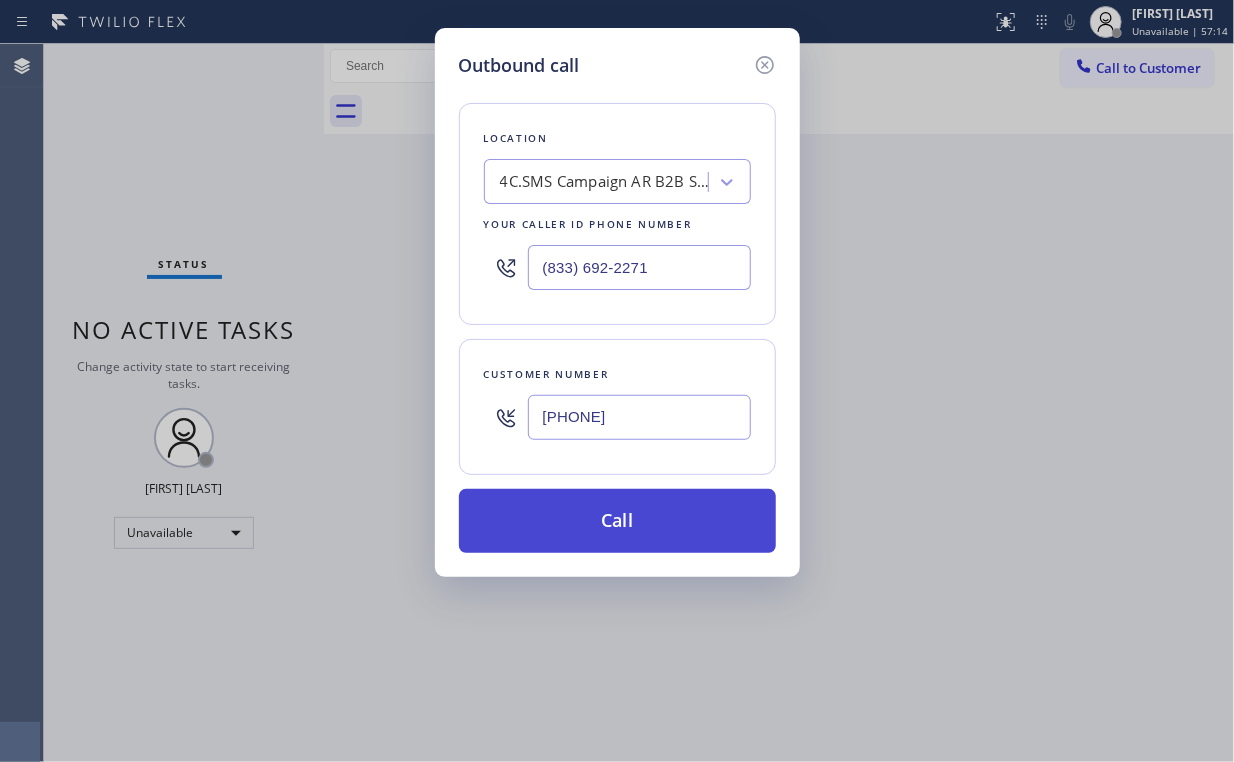 type on "[PHONE]" 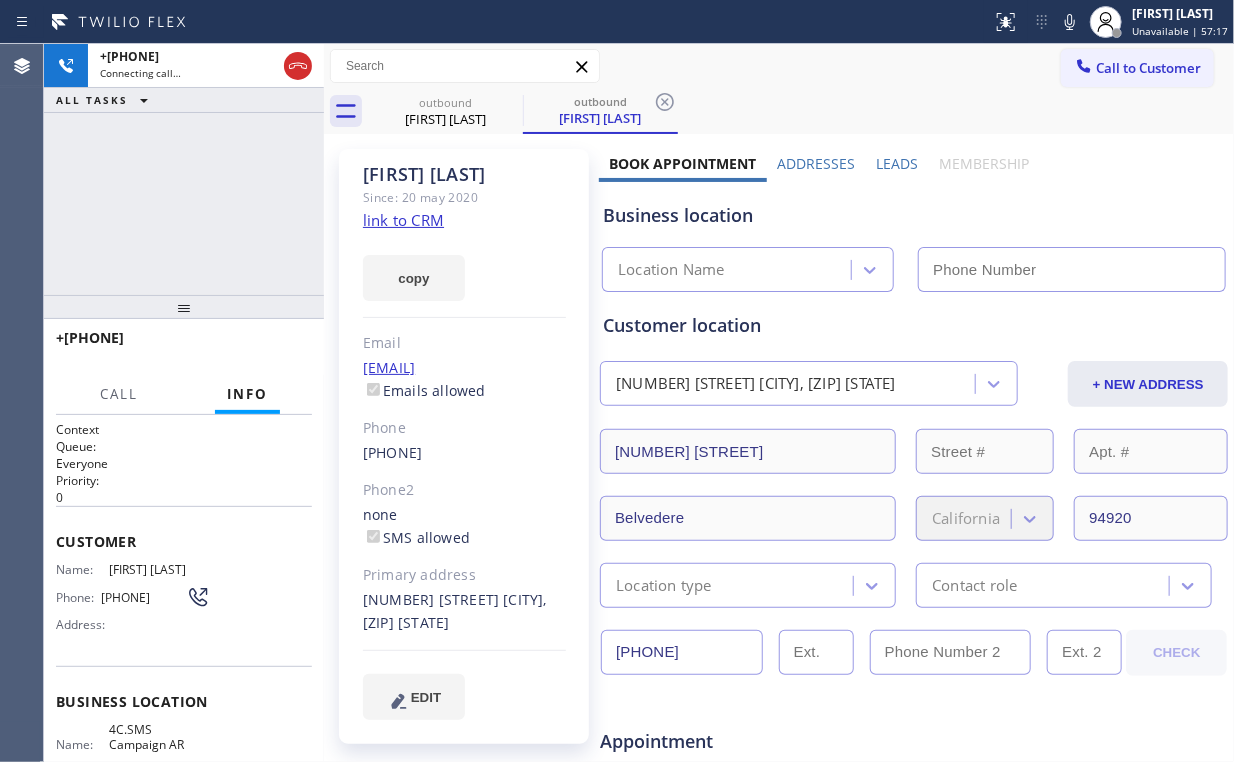 click on "+[COUNTRYCODE][PHONE] Connecting call… ALL TASKS ALL TASKS ACTIVE TASKS TASKS IN WRAP UP" at bounding box center [184, 169] 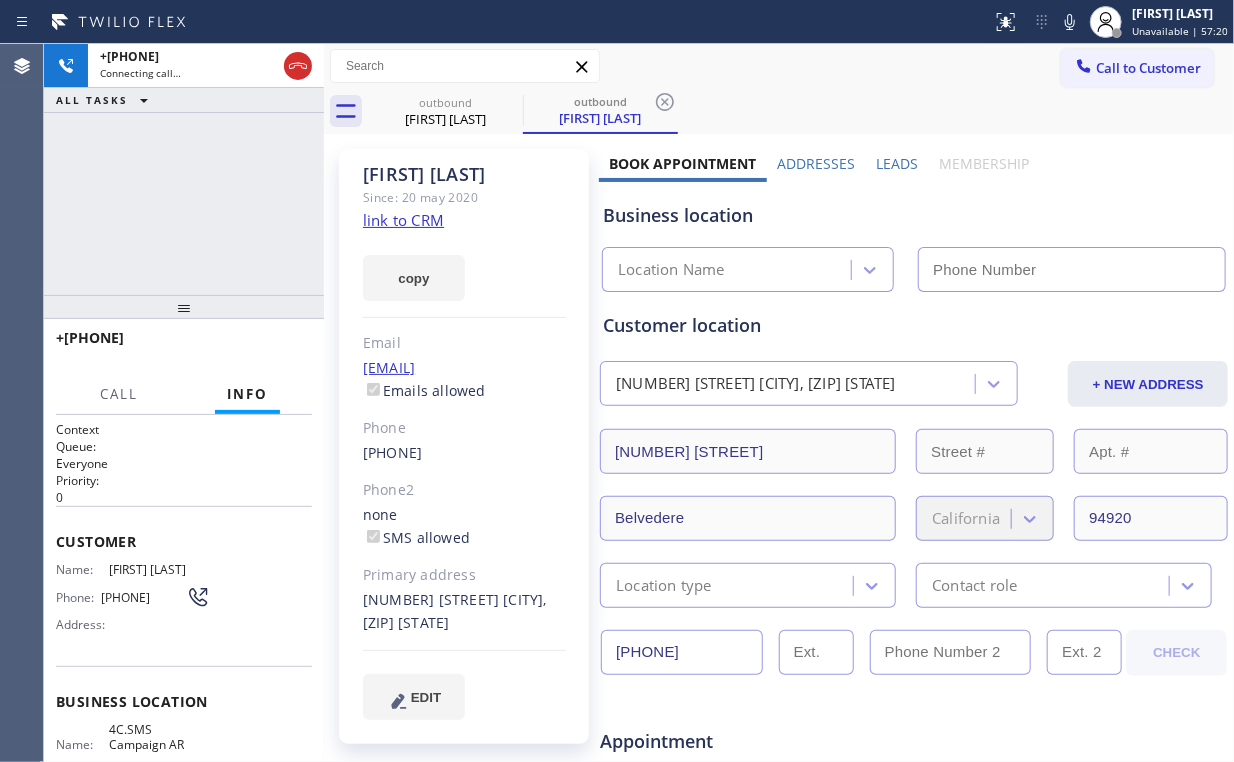 type on "(833) 692-2271" 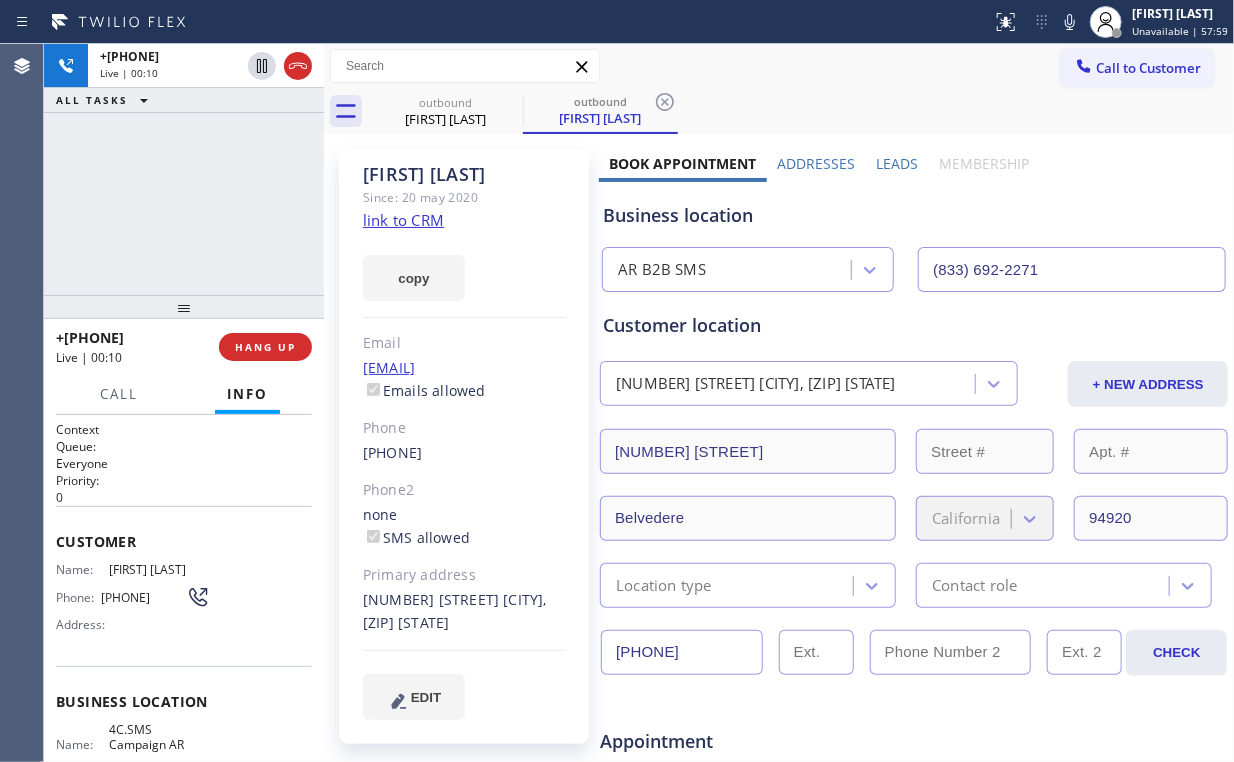 drag, startPoint x: 146, startPoint y: 215, endPoint x: 244, endPoint y: 319, distance: 142.89856 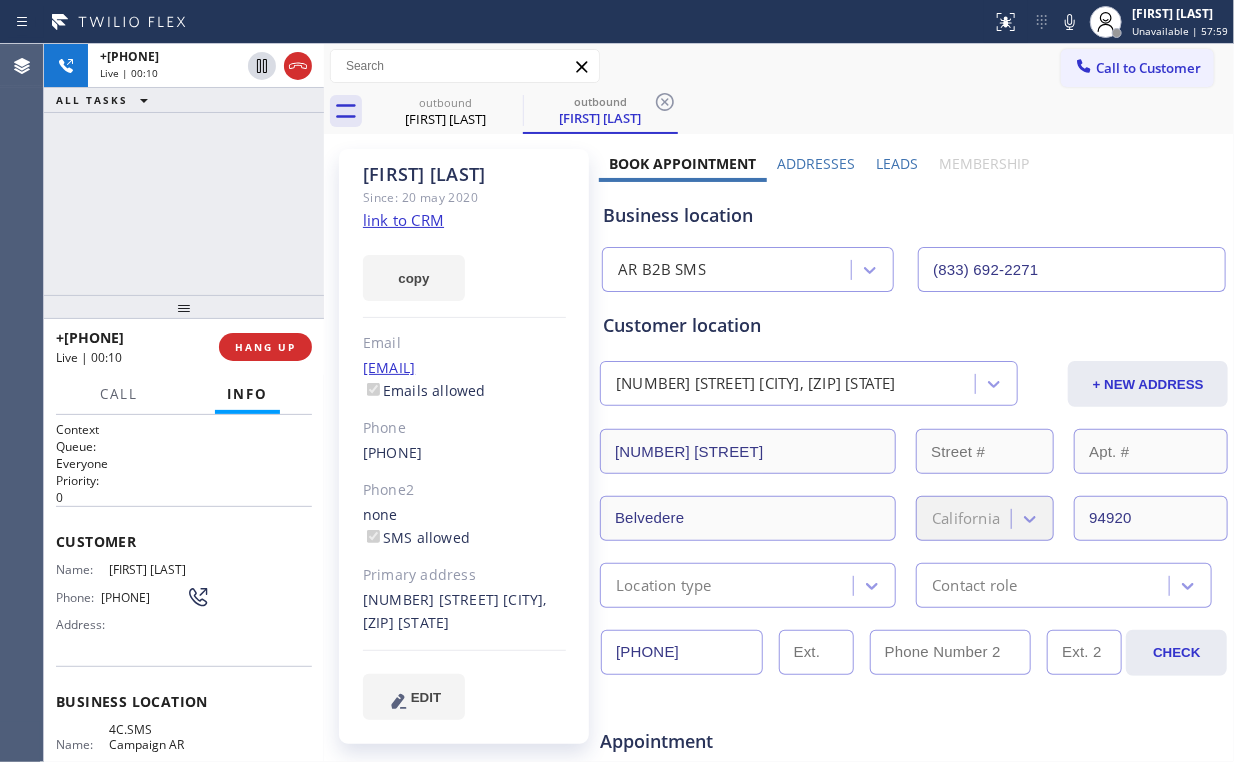 click on "+[COUNTRYCODE][PHONE] Live | 00:10 ALL TASKS ALL TASKS ACTIVE TASKS TASKS IN WRAP UP" at bounding box center (184, 169) 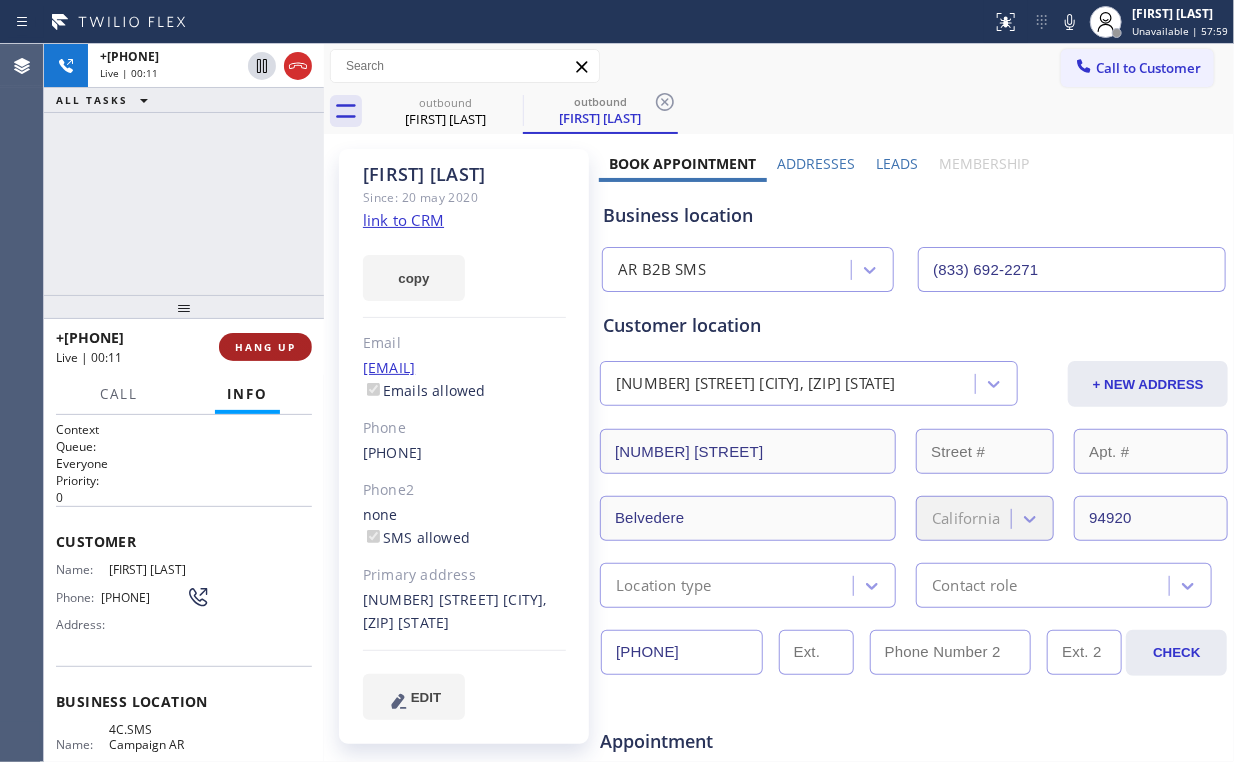 click on "HANG UP" at bounding box center (265, 347) 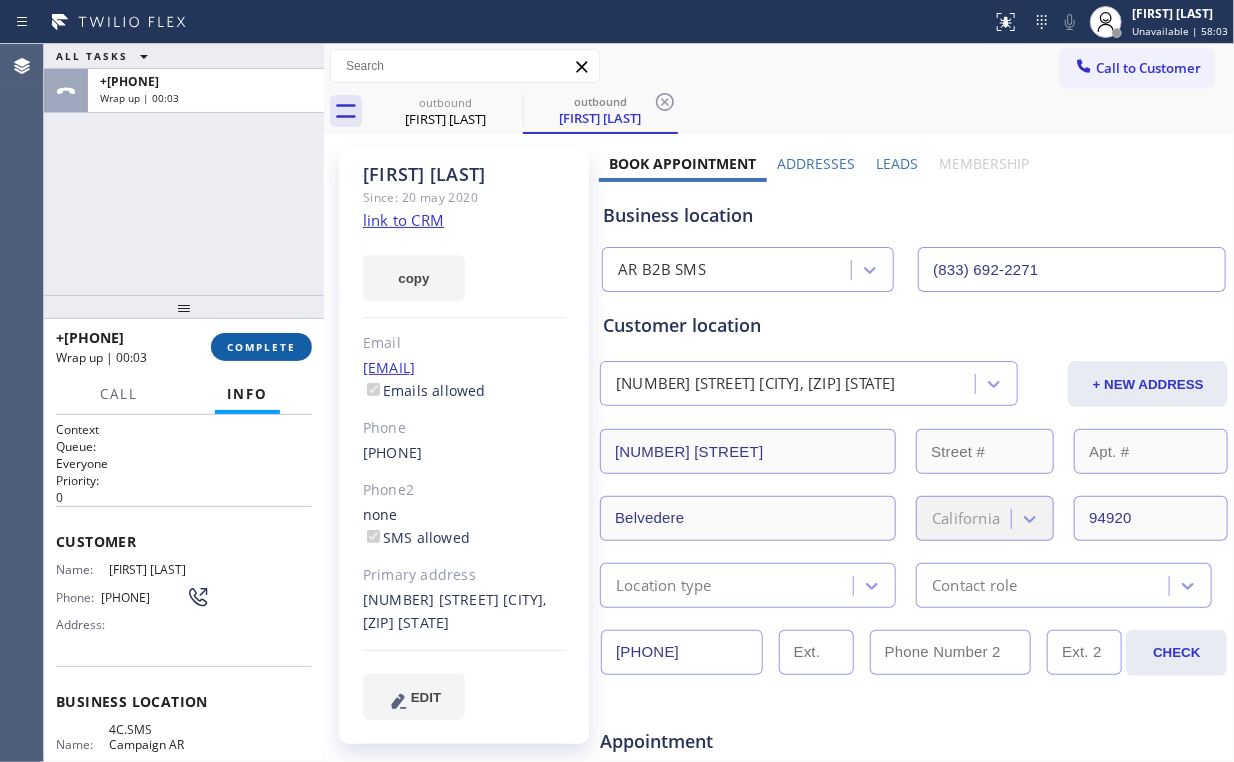 click on "COMPLETE" at bounding box center (261, 347) 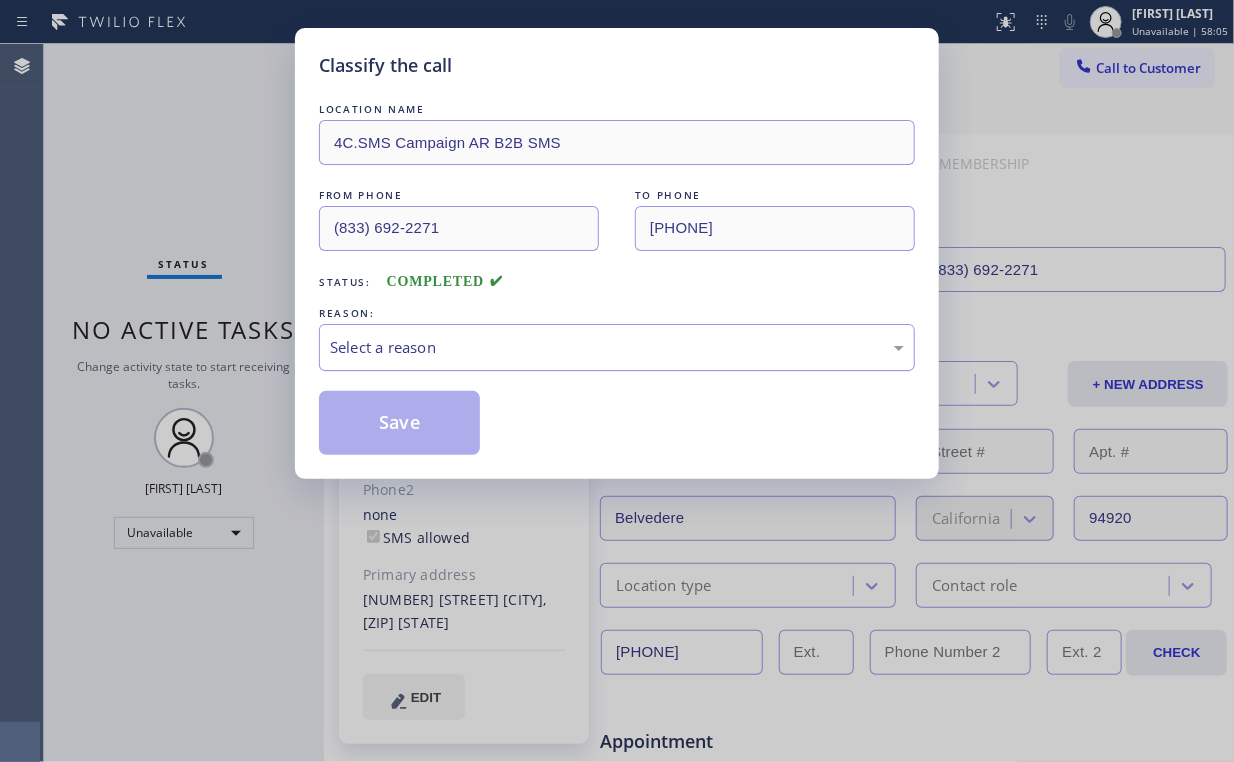 drag, startPoint x: 428, startPoint y: 345, endPoint x: 431, endPoint y: 360, distance: 15.297058 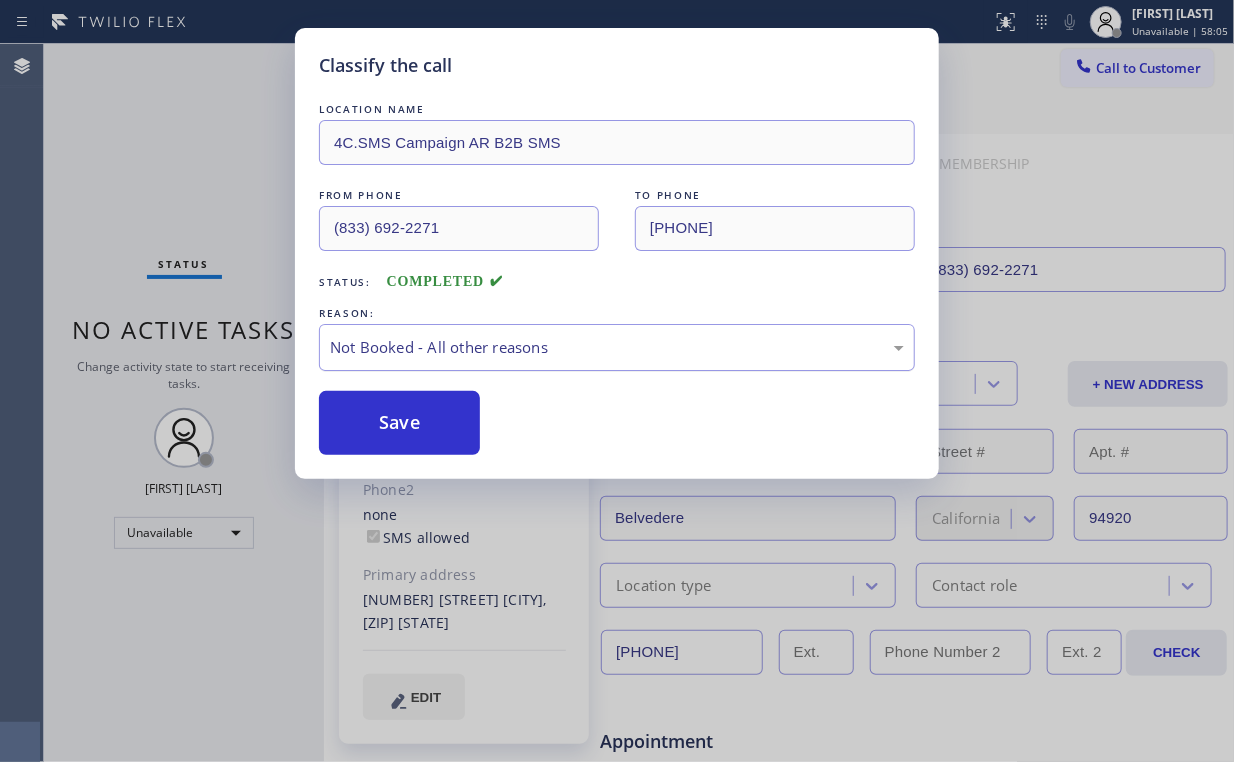 drag, startPoint x: 428, startPoint y: 423, endPoint x: 364, endPoint y: 334, distance: 109.62208 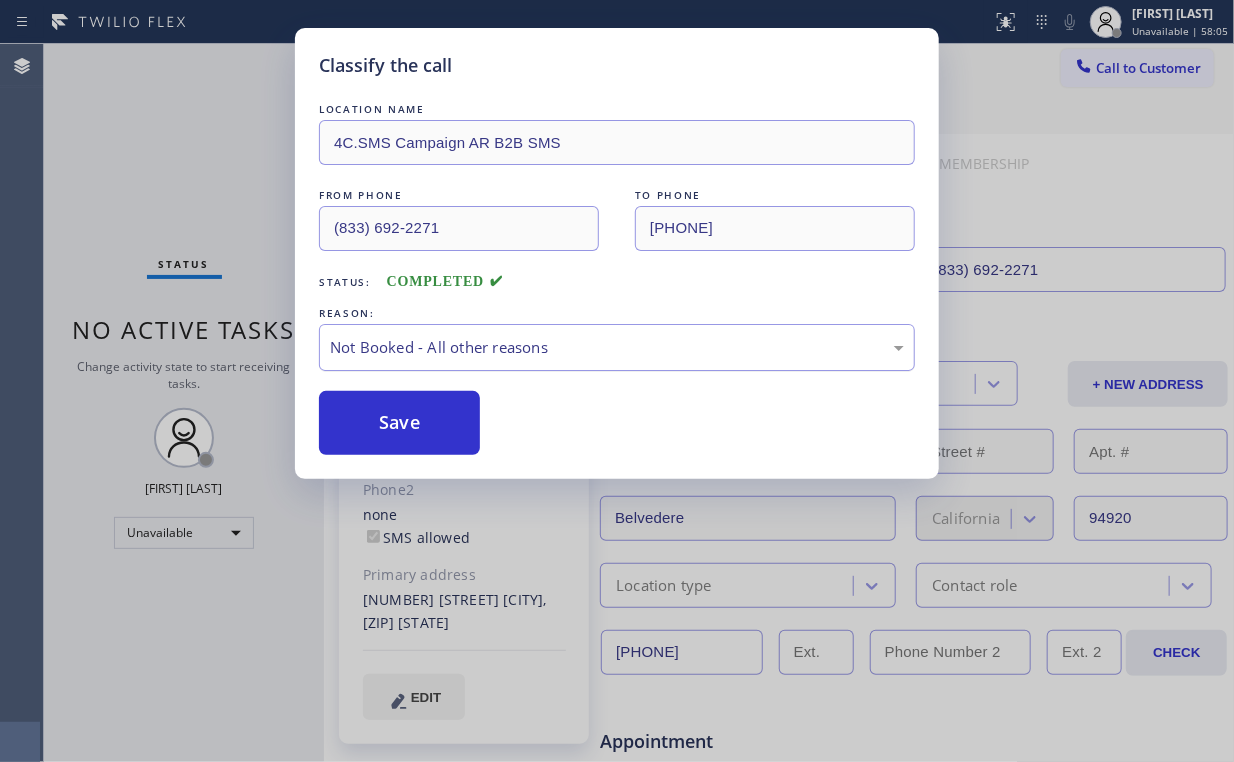 click on "Save" at bounding box center [399, 423] 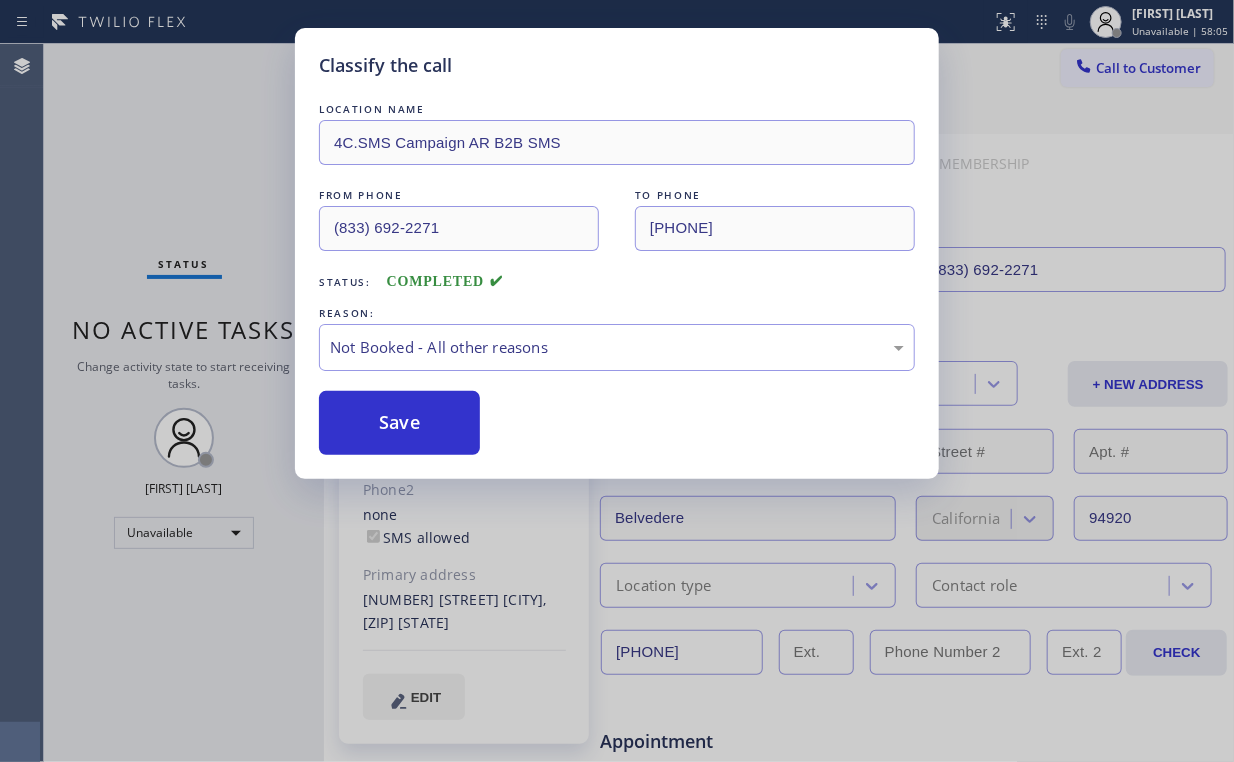 click on "Classify the call LOCATION NAME 4C.SMS Campaign AR B2B SMS FROM PHONE ([PHONE]) TO PHONE ([PHONE]) Status: COMPLETED REASON: Not Booked - All other reasons Save" at bounding box center [617, 381] 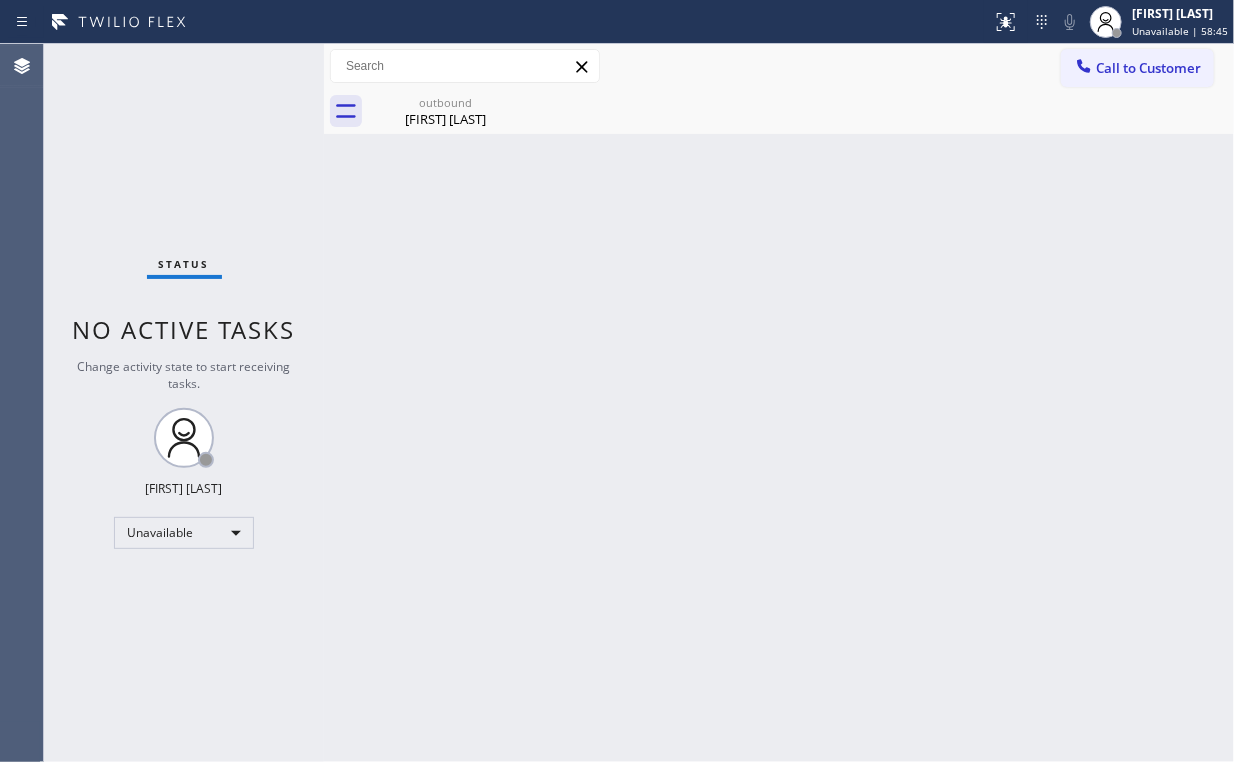 click on "Status   No active tasks     Change activity state to start receiving tasks.   Arnold Verallo Unavailable" at bounding box center [184, 403] 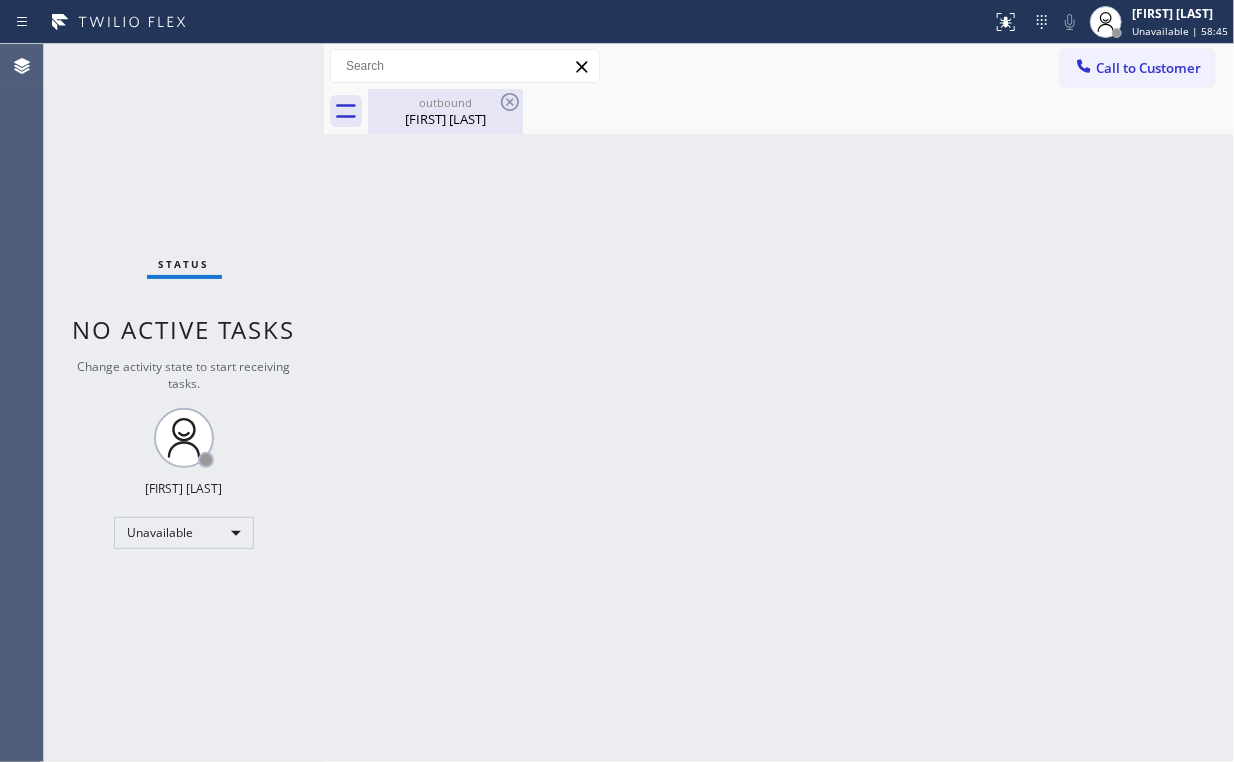 drag, startPoint x: 426, startPoint y: 108, endPoint x: 468, endPoint y: 107, distance: 42.0119 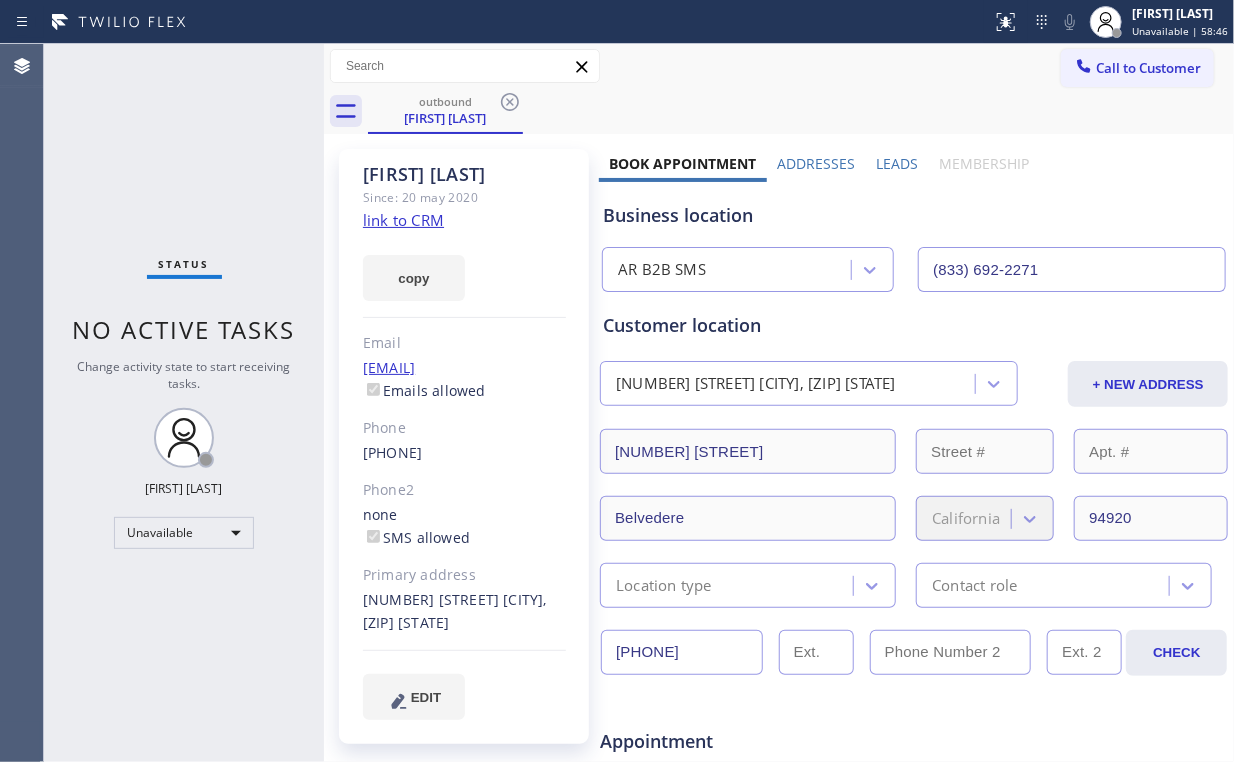 drag, startPoint x: 507, startPoint y: 102, endPoint x: 557, endPoint y: 138, distance: 61.611687 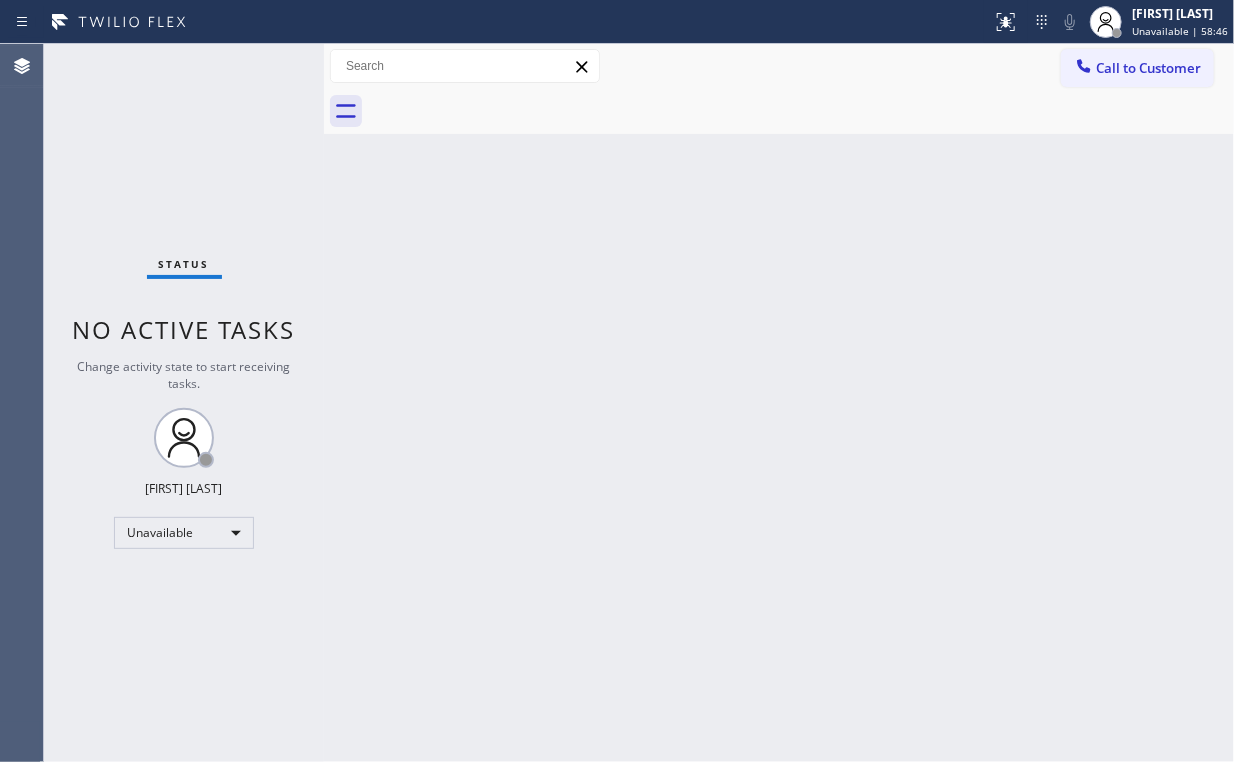 click on "Back to Dashboard Change Sender ID Customers Technicians Select a contact Outbound call Location Search location Your caller id phone number Customer number Call Customer info Name   Phone none Address none Change Sender ID HVAC +1[PHONE] 5 Star Appliance +1[PHONE] Appliance Repair +1[PHONE] Plumbing +1[PHONE] Air Duct Cleaning +1[PHONE]  Electricians +1[PHONE] Cancel Change Check personal SMS Reset Change No tabs Call to Customer Outbound call Location AR B2B SMS Your caller id phone number ([PHONE]) [PHONE] Customer number Call Outbound call Technician Search Technician Your caller id phone number Your caller id phone number Call" at bounding box center (779, 403) 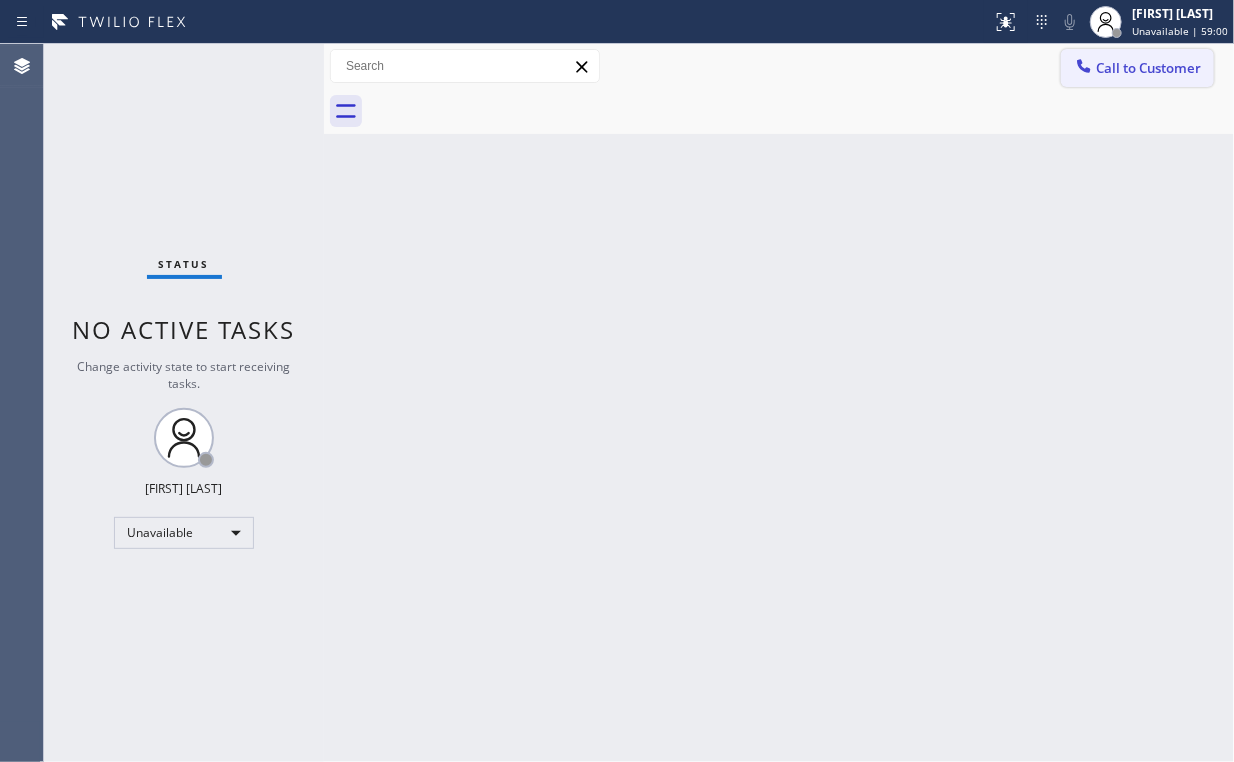 click on "Call to Customer" at bounding box center [1137, 68] 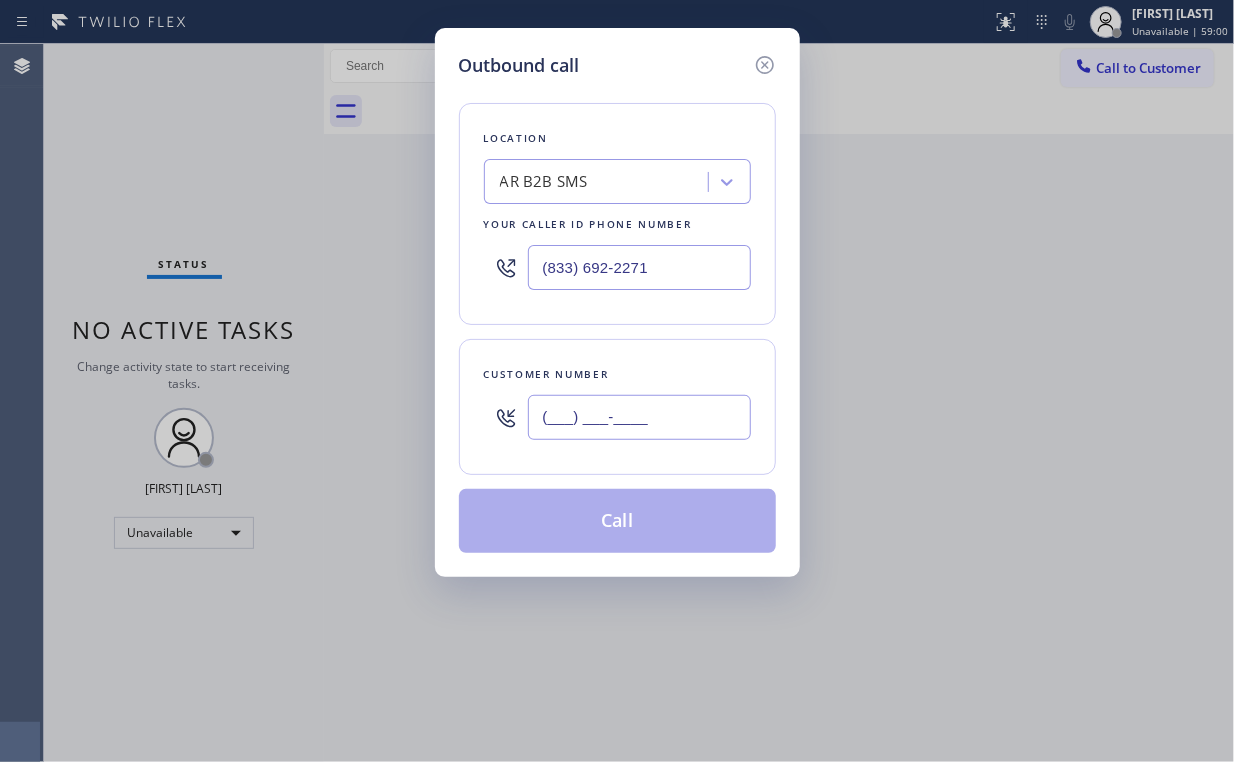 click on "(___) ___-____" at bounding box center (639, 417) 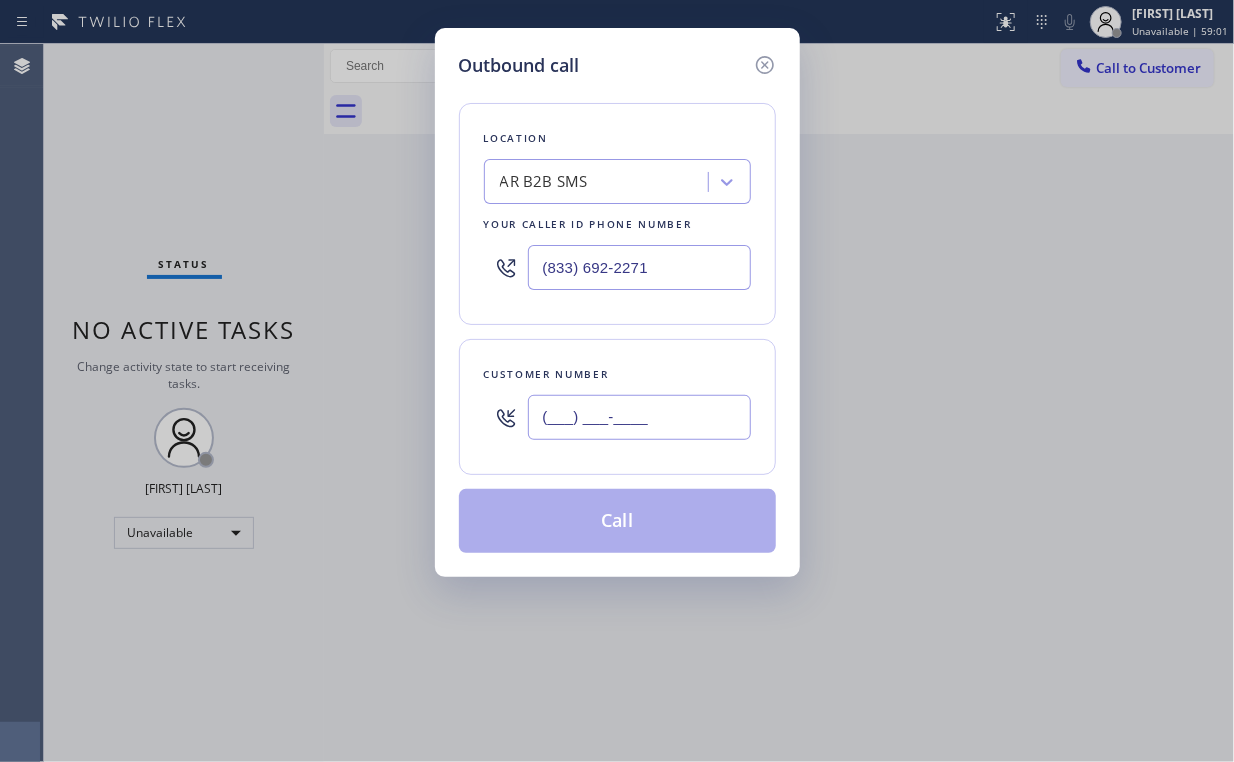 paste on "([PHONE]) [PHONE]" 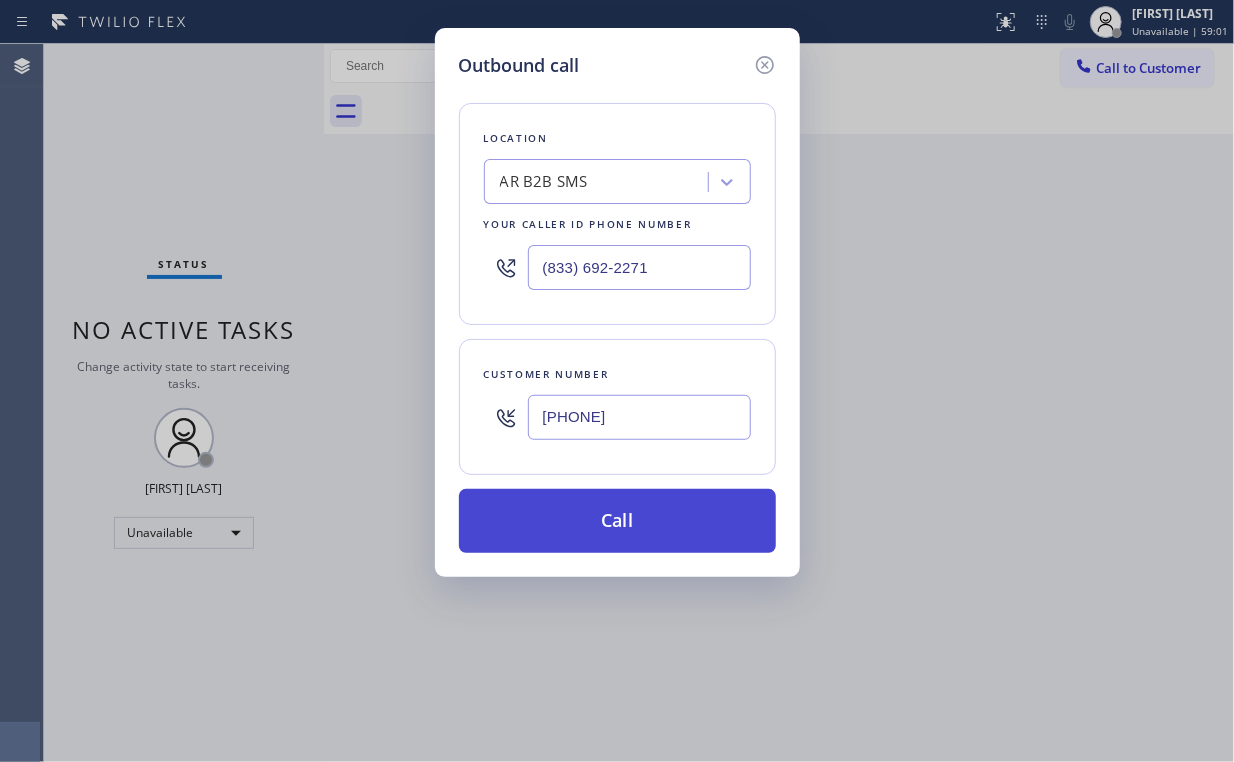 type on "[PHONE]" 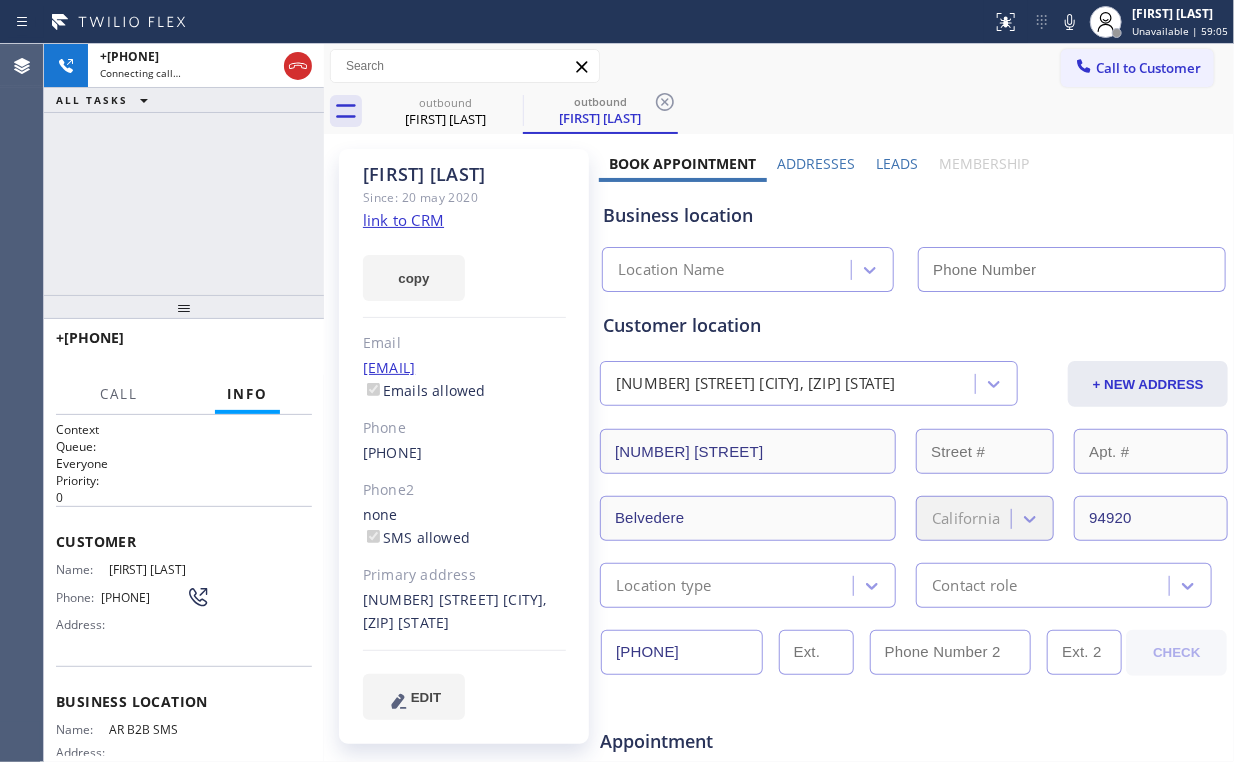 click on "+[COUNTRYCODE][PHONE] Connecting call… ALL TASKS ALL TASKS ACTIVE TASKS TASKS IN WRAP UP" at bounding box center (184, 169) 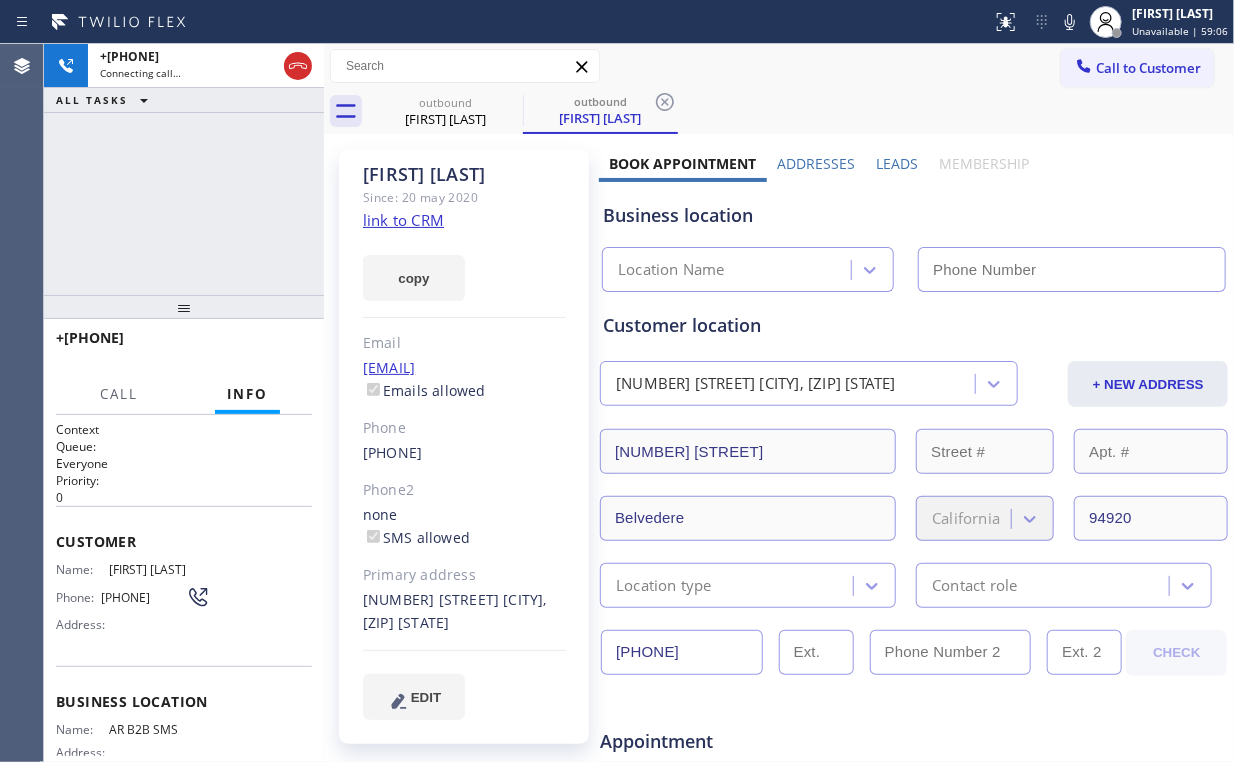 type on "(833) 692-2271" 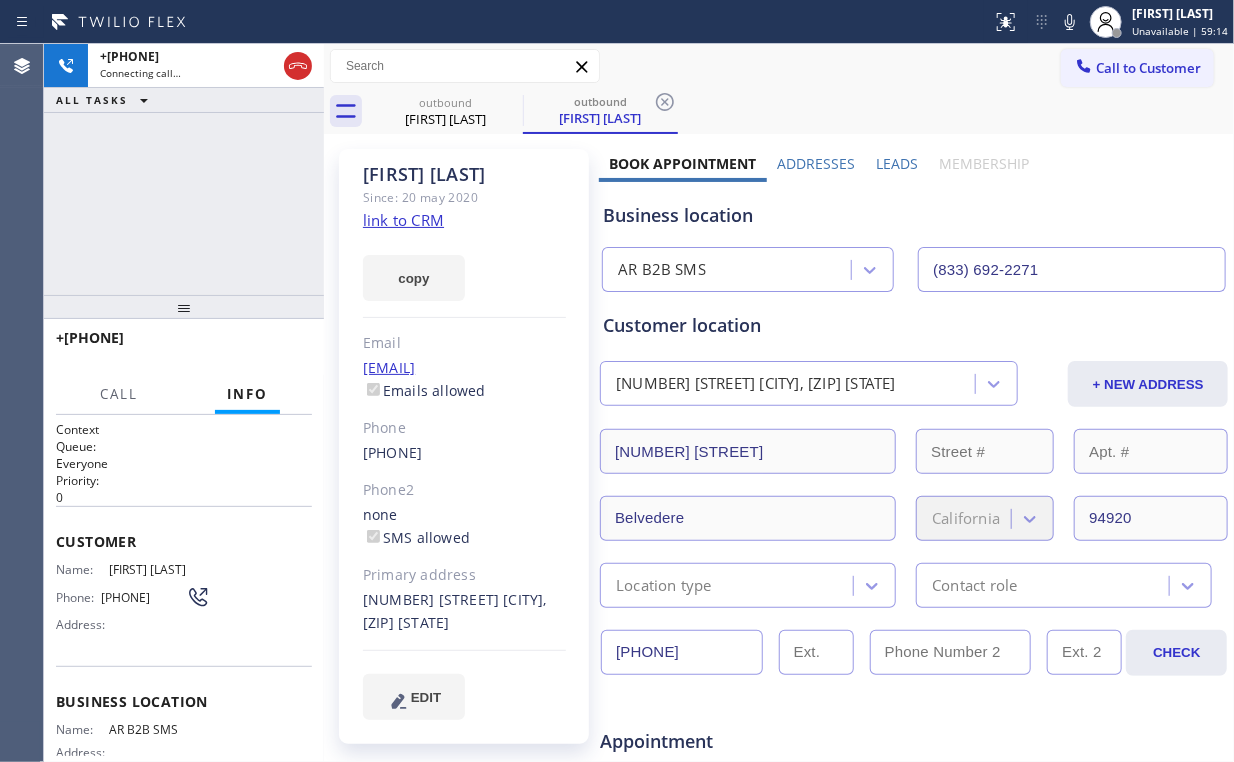 click on "+[COUNTRYCODE][PHONE] Connecting call… ALL TASKS ALL TASKS ACTIVE TASKS TASKS IN WRAP UP" at bounding box center [184, 169] 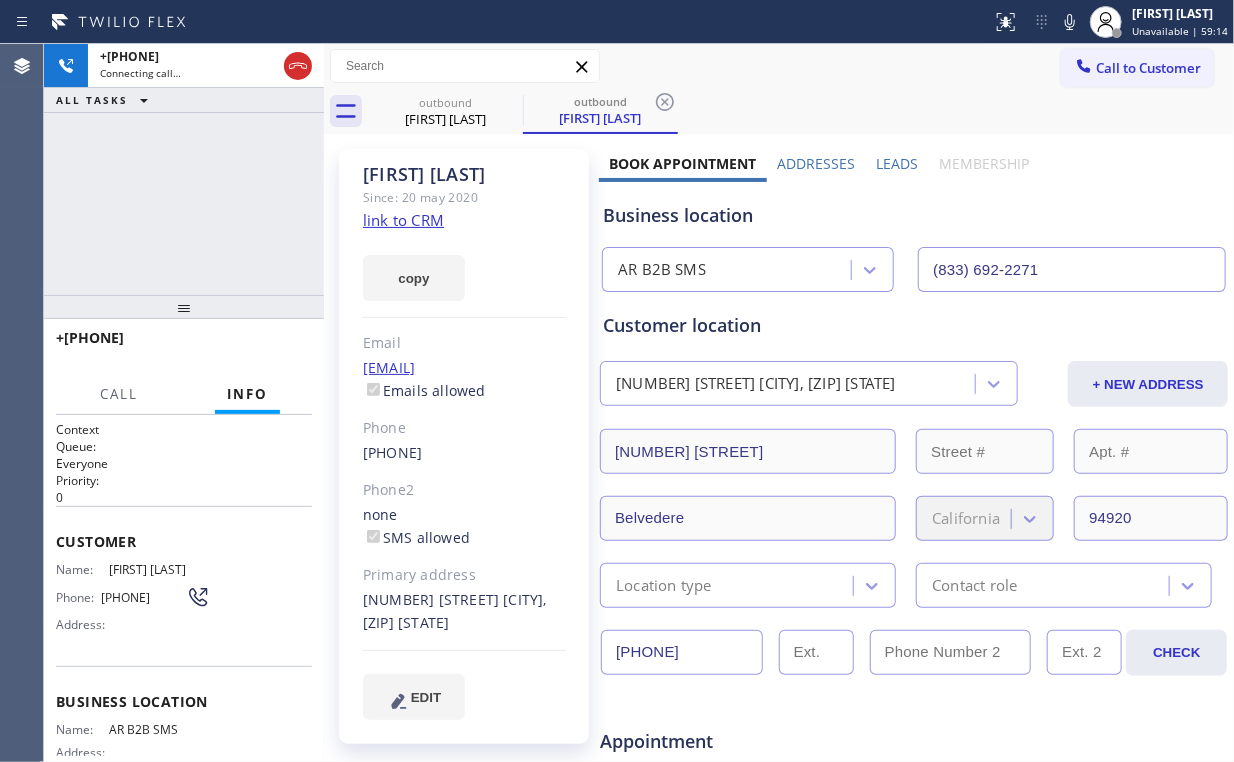click on "+[COUNTRYCODE][PHONE] Connecting call… ALL TASKS ALL TASKS ACTIVE TASKS TASKS IN WRAP UP" at bounding box center (184, 169) 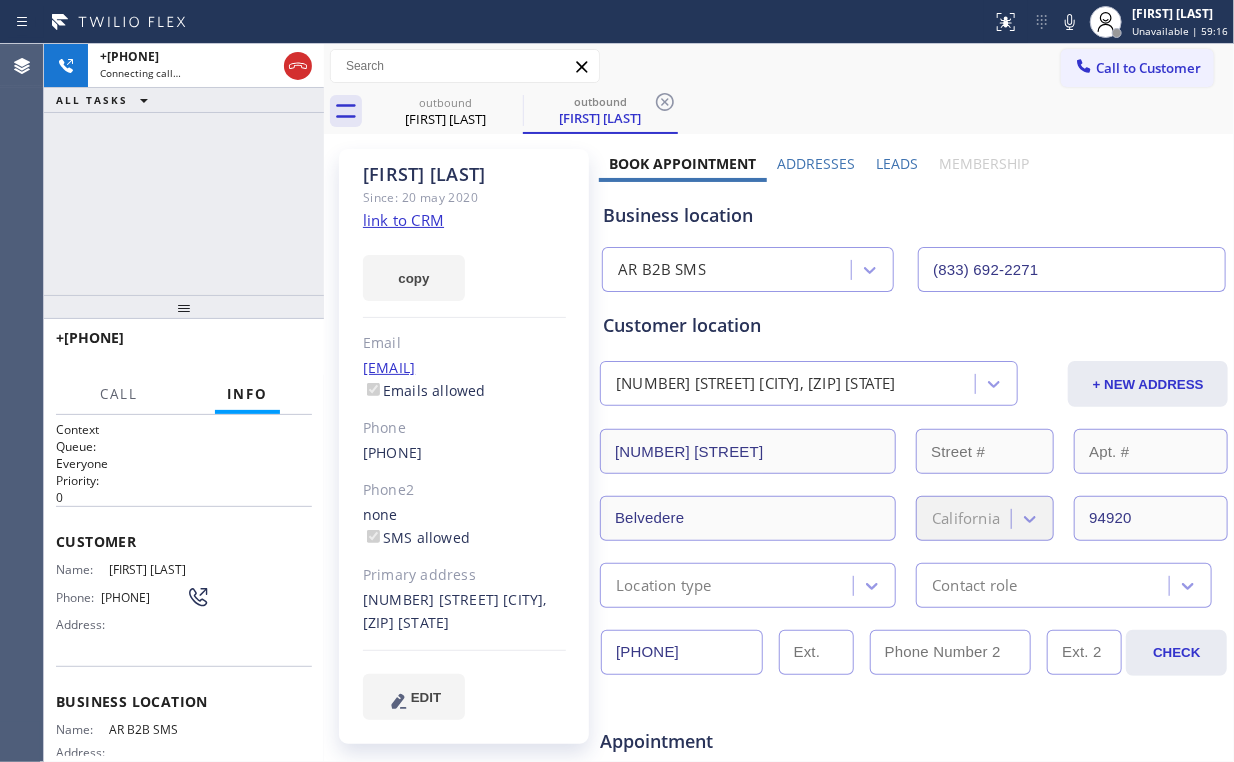 click on "+[COUNTRYCODE][PHONE] Connecting call… ALL TASKS ALL TASKS ACTIVE TASKS TASKS IN WRAP UP" at bounding box center [184, 169] 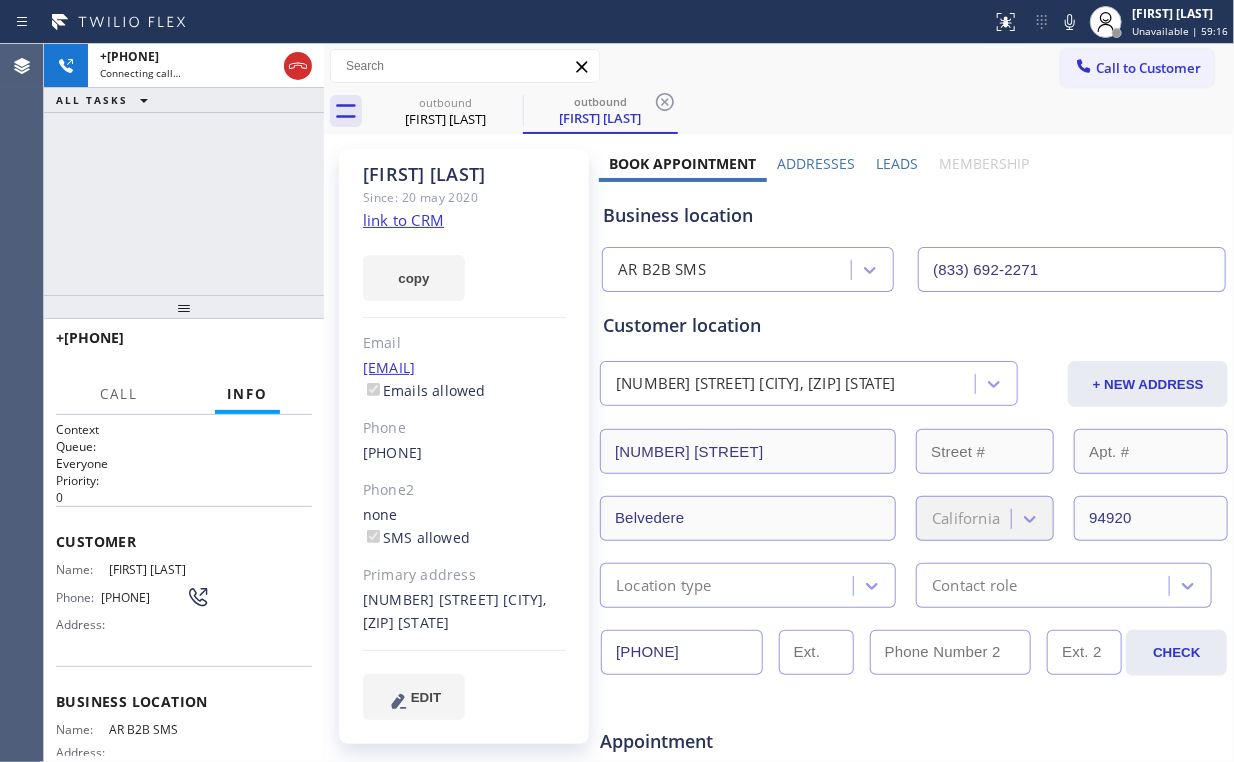click on "+[COUNTRYCODE][PHONE] Connecting call… ALL TASKS ALL TASKS ACTIVE TASKS TASKS IN WRAP UP" at bounding box center (184, 169) 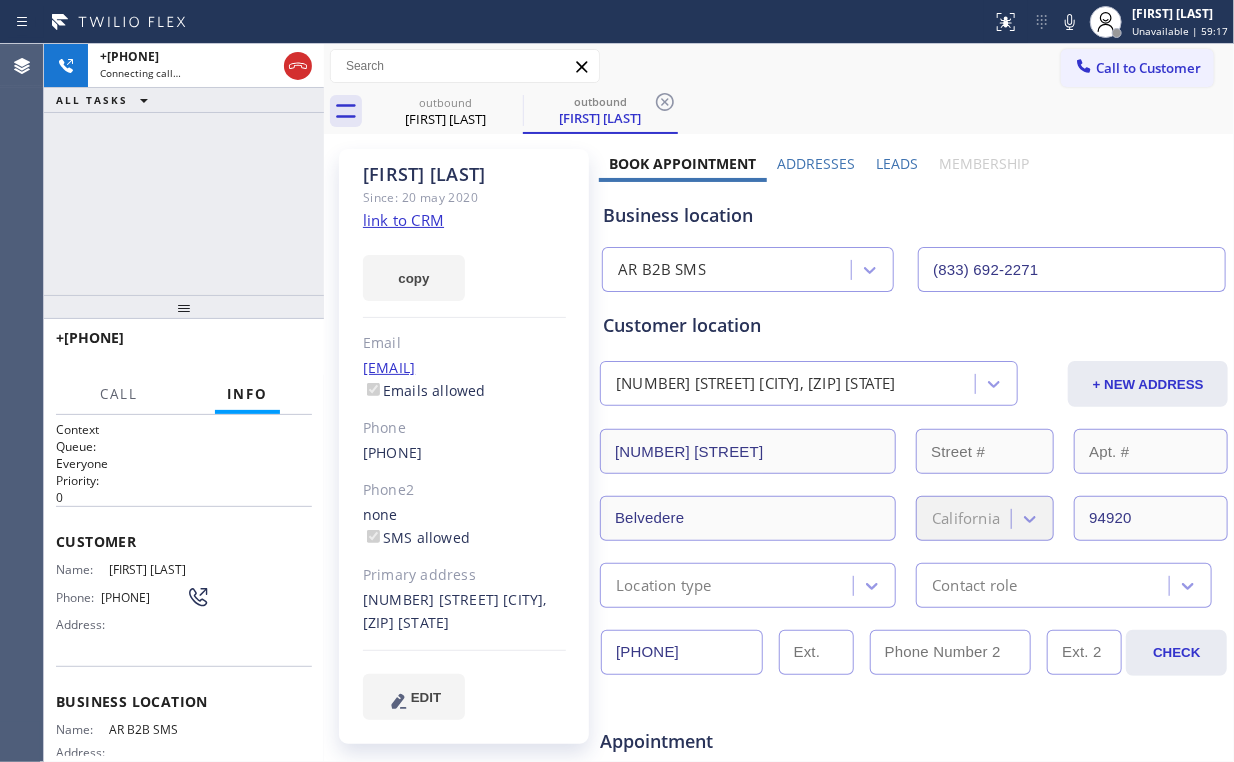 click on "+[COUNTRYCODE][PHONE] Connecting call… ALL TASKS ALL TASKS ACTIVE TASKS TASKS IN WRAP UP" at bounding box center (184, 169) 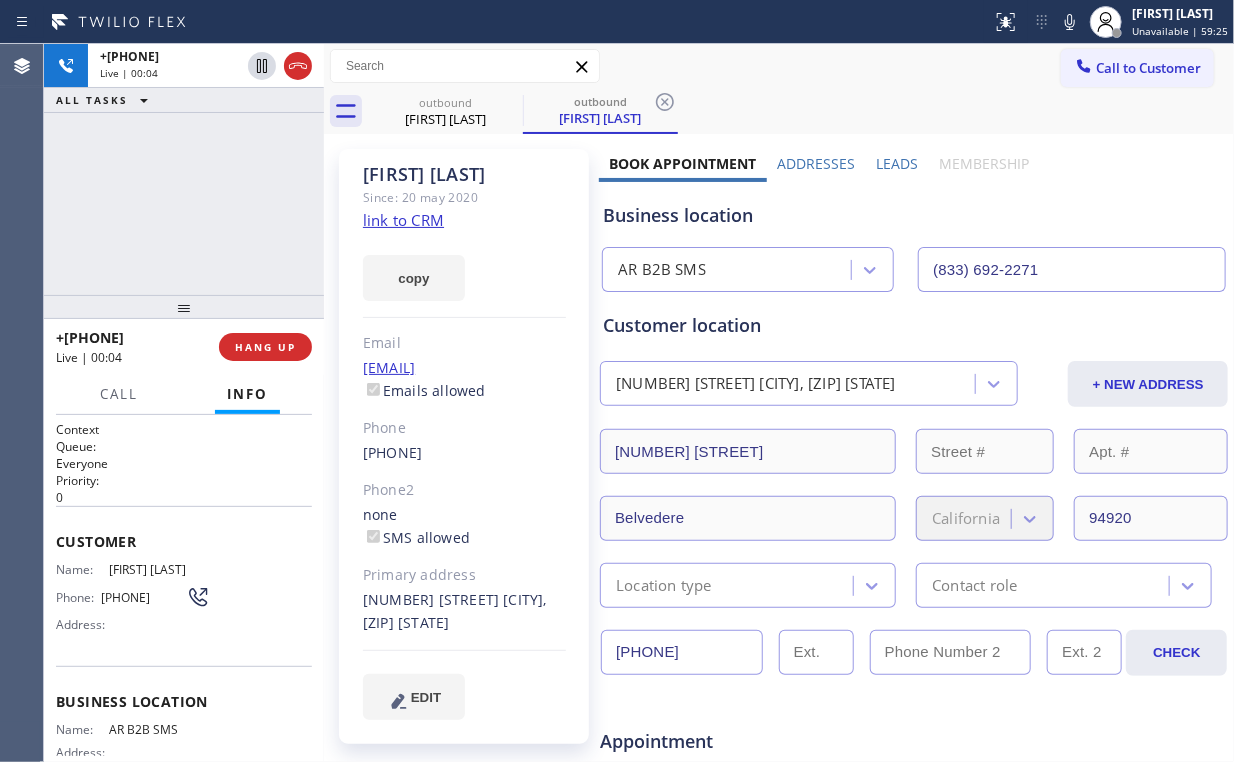 click on "+[PHONE] Live | 00:04 ALL TASKS ALL TASKS ACTIVE TASKS TASKS IN WRAP UP" at bounding box center [184, 169] 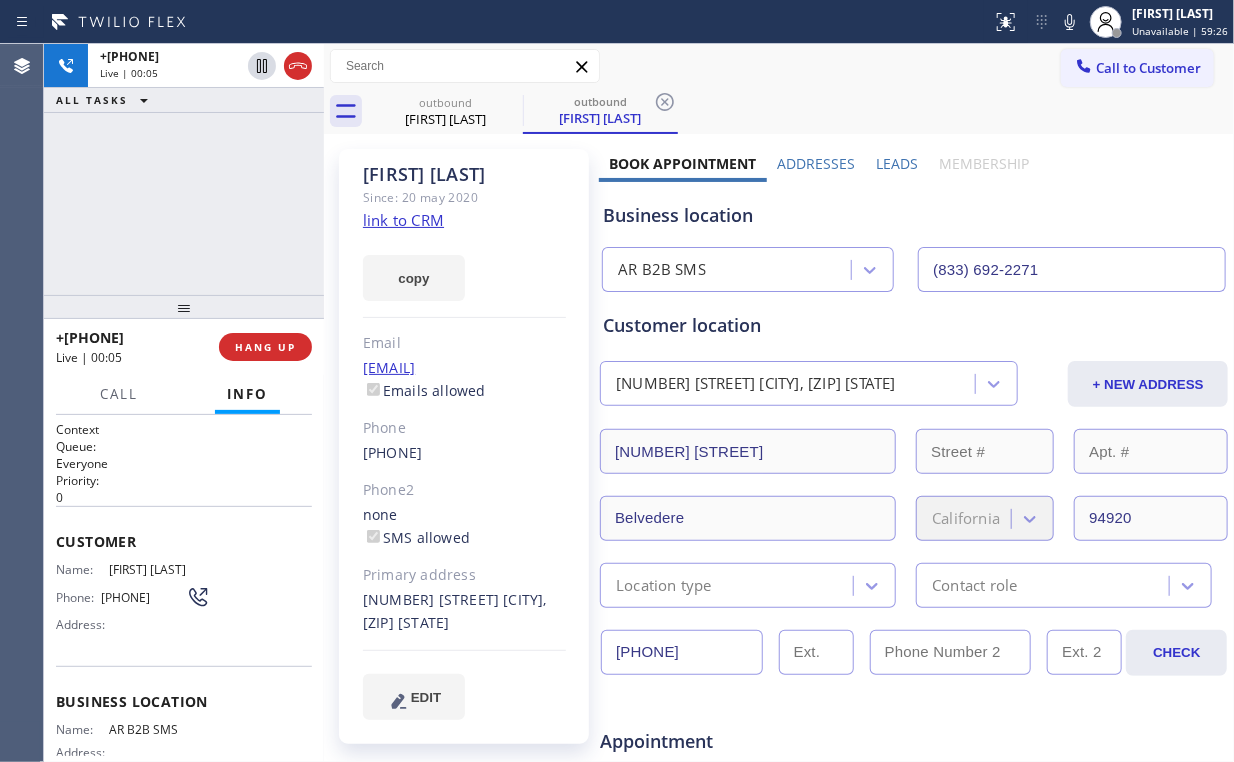 click on "+[PHONE] Live | 00:05 ALL TASKS ALL TASKS ACTIVE TASKS TASKS IN WRAP UP" at bounding box center [184, 169] 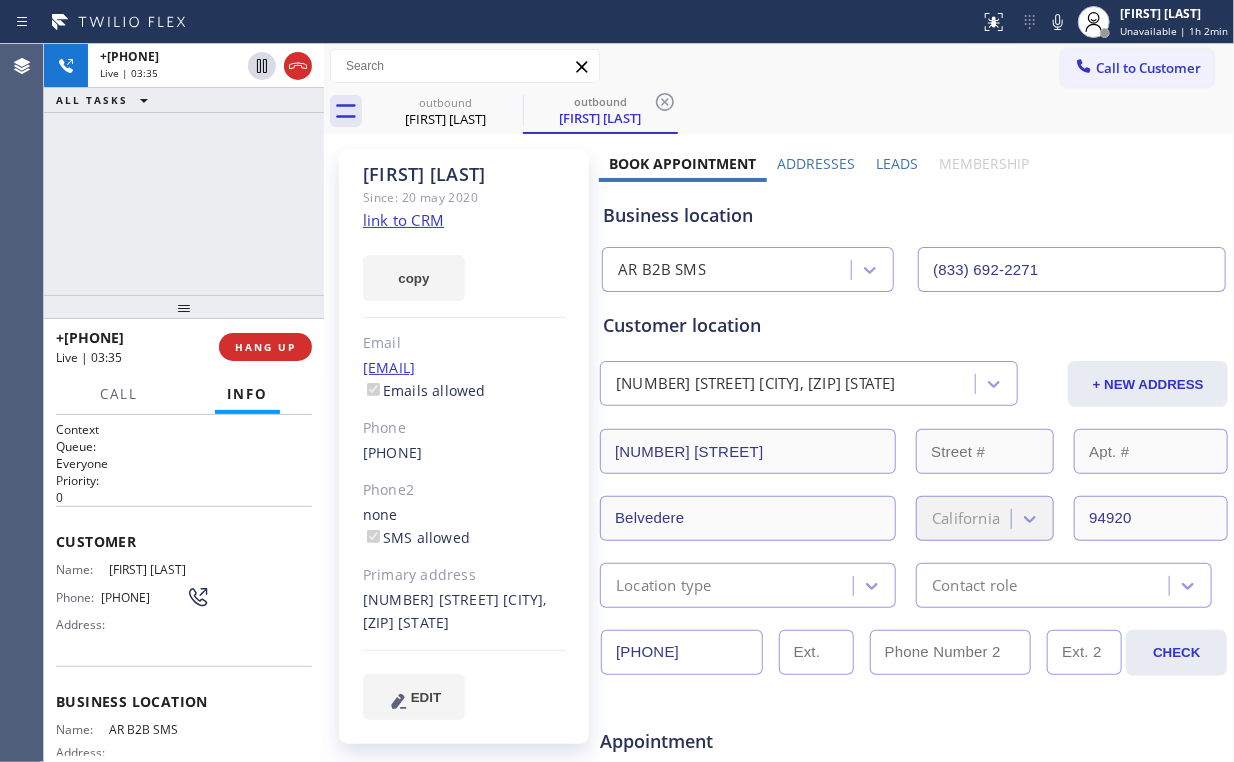 click on "link to CRM" 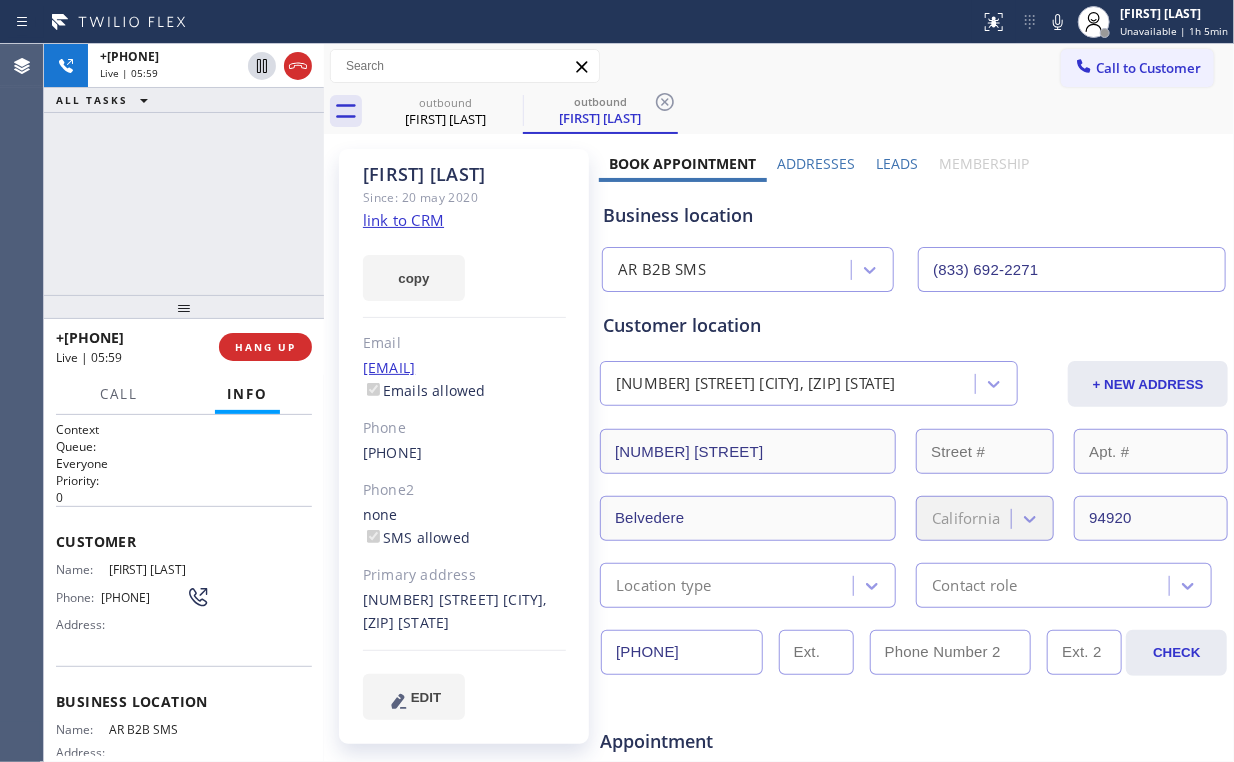 click on "[PHONE] Live | 05:59 ALL TASKS ALL TASKS ACTIVE TASKS TASKS IN WRAP UP" at bounding box center [184, 169] 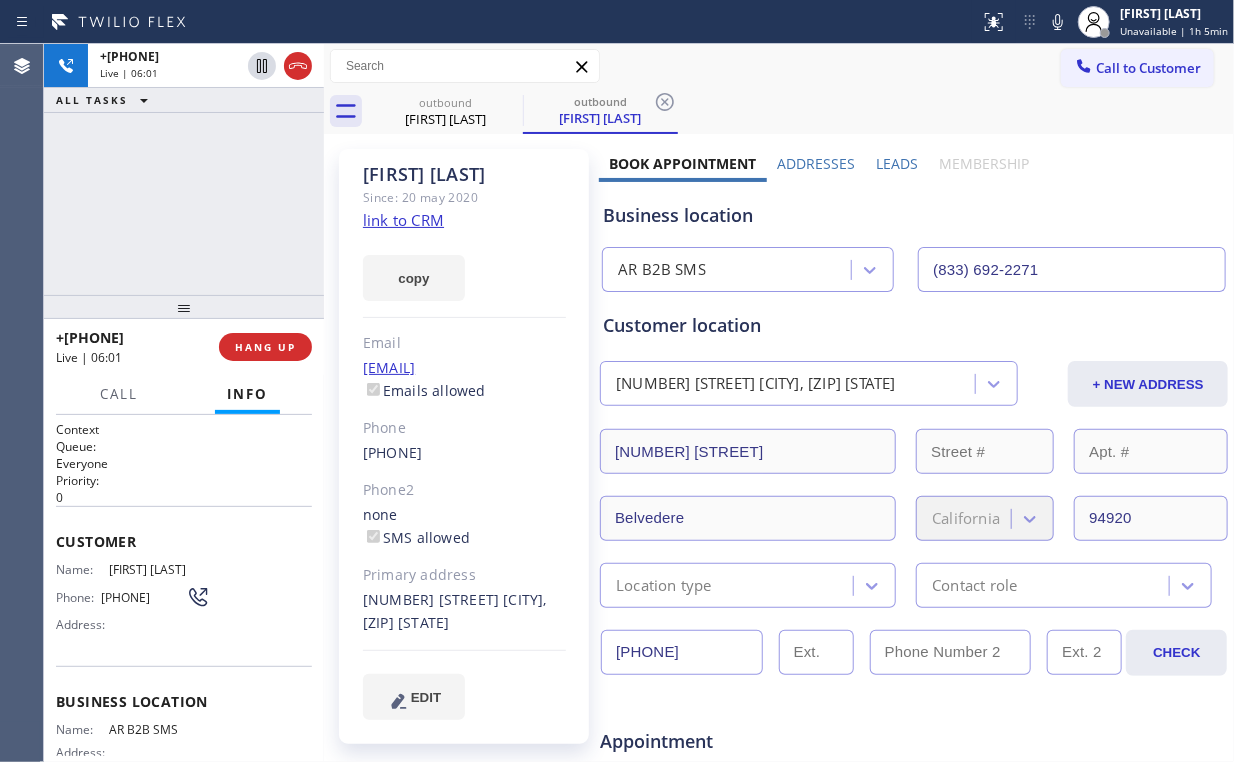 click on "+1[PHONE] Live | 06:01 ALL TASKS ALL TASKS ACTIVE TASKS TASKS IN WRAP UP" at bounding box center [184, 169] 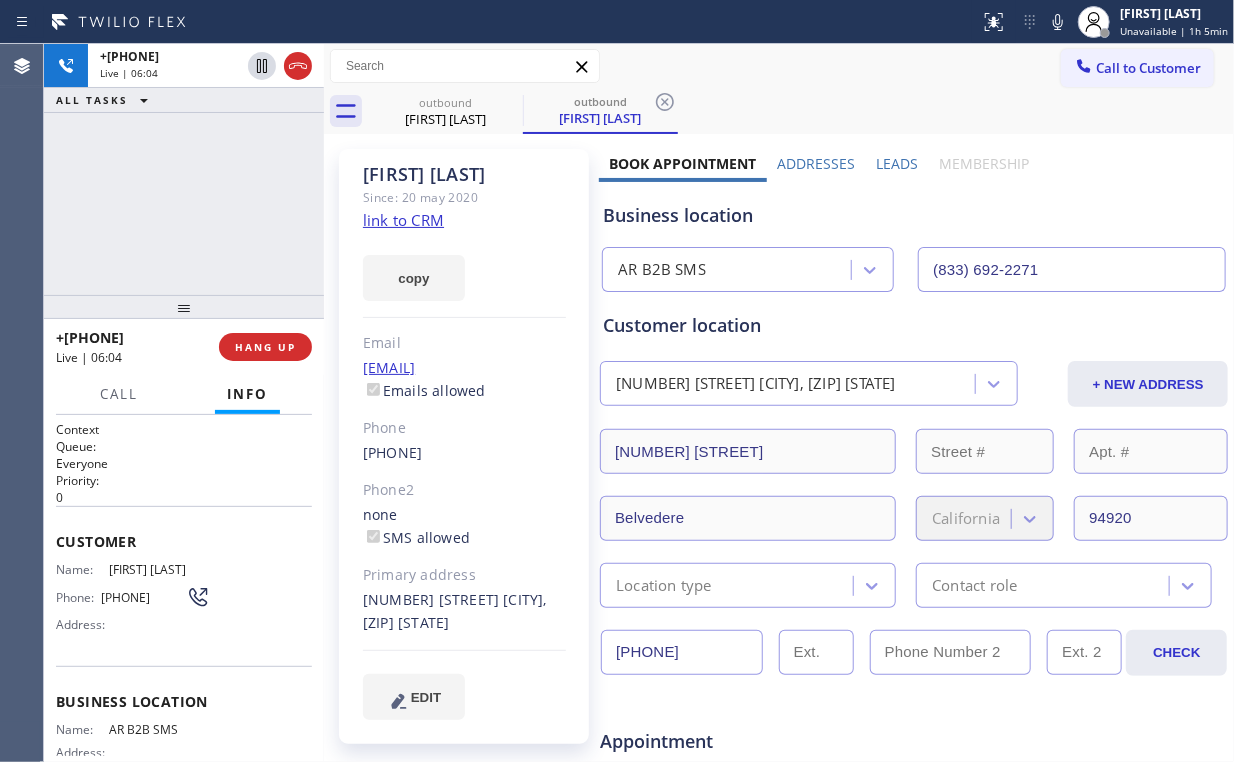 click on "+[COUNTRYCODE][PHONE] Live | 06:04 ALL TASKS ALL TASKS ACTIVE TASKS TASKS IN WRAP UP" at bounding box center (184, 169) 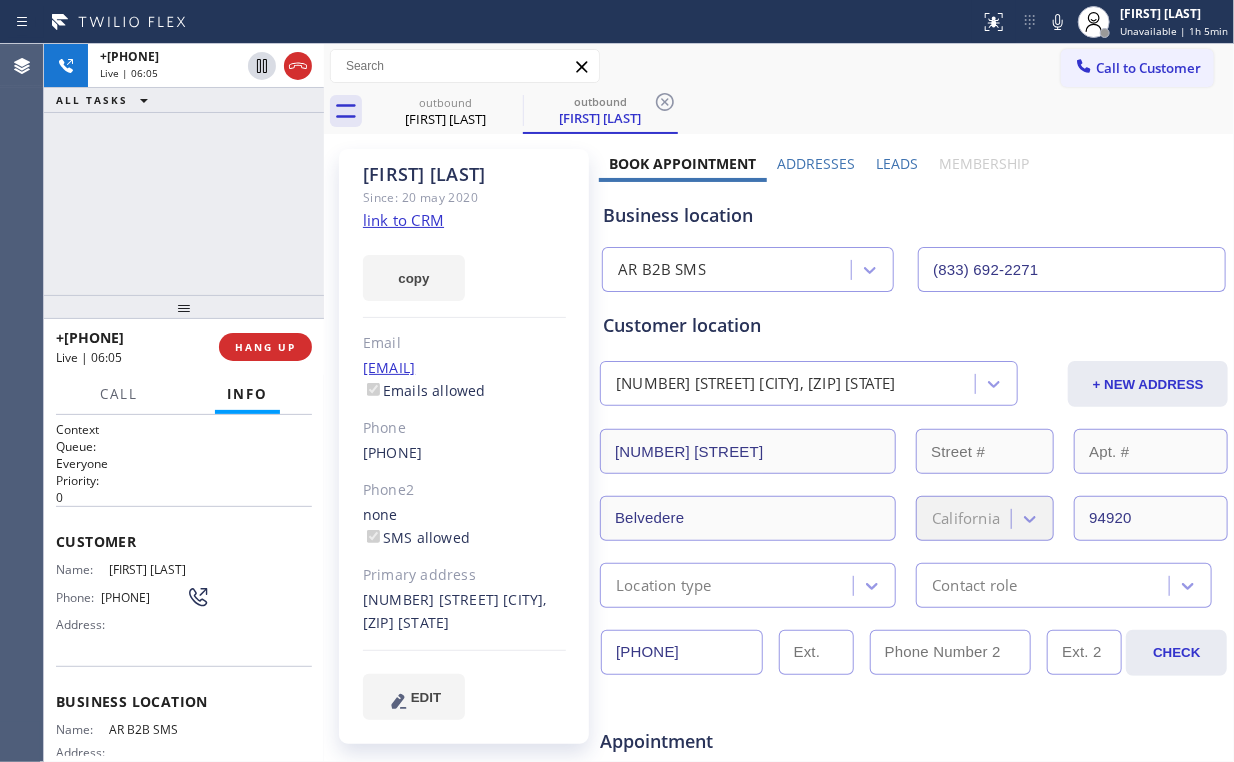 click on "+1[PHONE] Live | 06:05 ALL TASKS ALL TASKS ACTIVE TASKS TASKS IN WRAP UP" at bounding box center (184, 169) 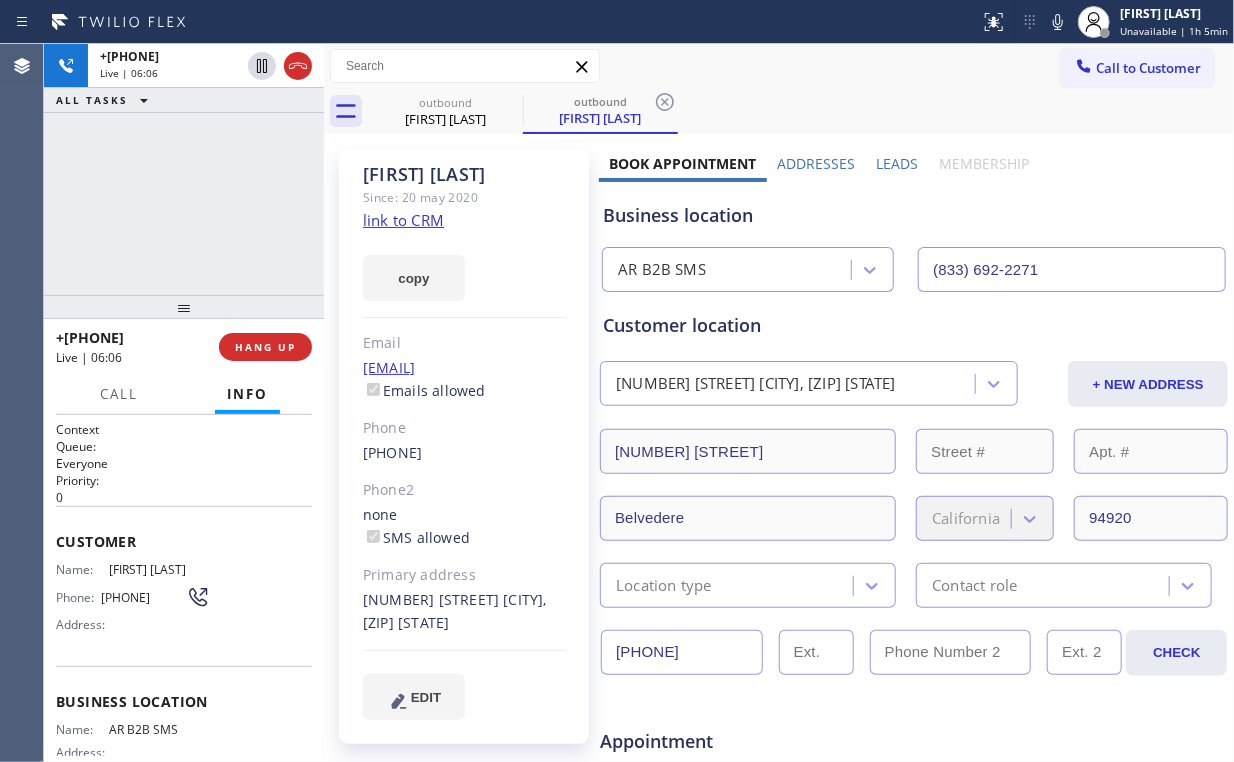 click on "+1[PHONE] Live | 06:06 ALL TASKS ALL TASKS ACTIVE TASKS TASKS IN WRAP UP" at bounding box center [184, 169] 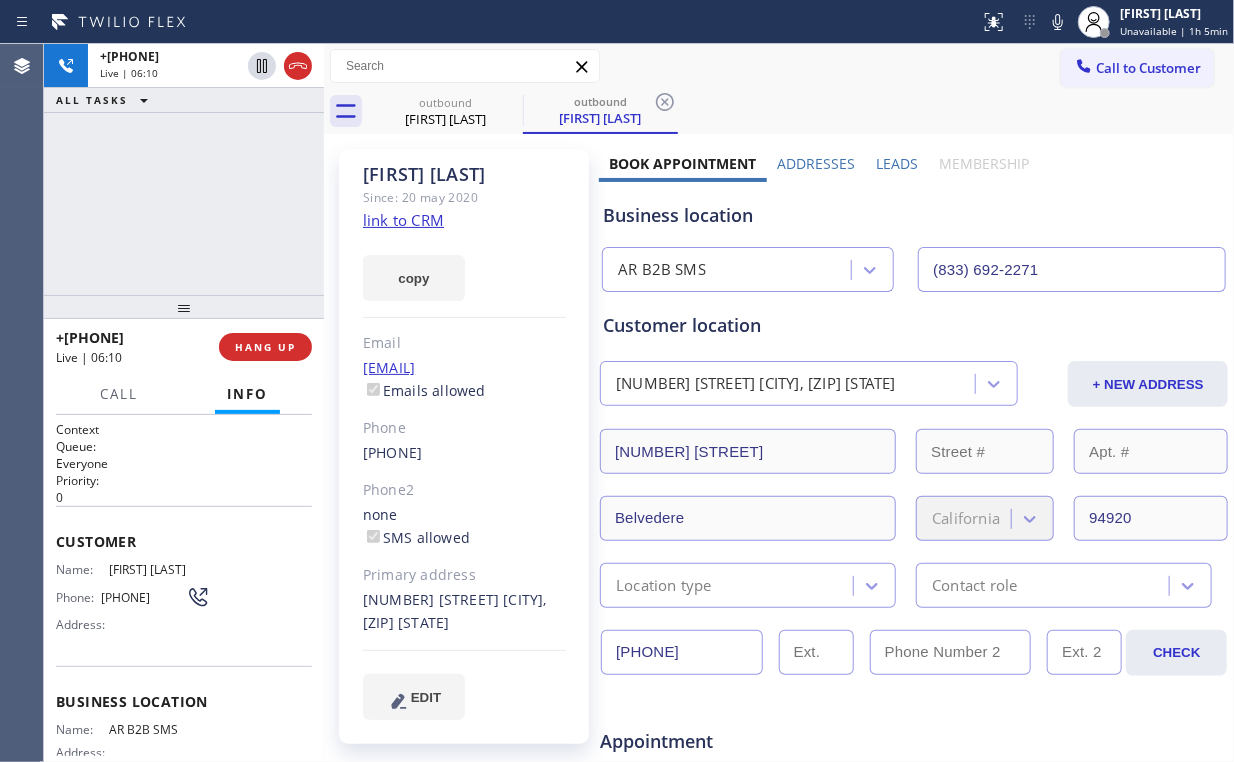 click on "+[COUNTRYCODE][PHONE] Live | 06:10 ALL TASKS ALL TASKS ACTIVE TASKS TASKS IN WRAP UP" at bounding box center [184, 169] 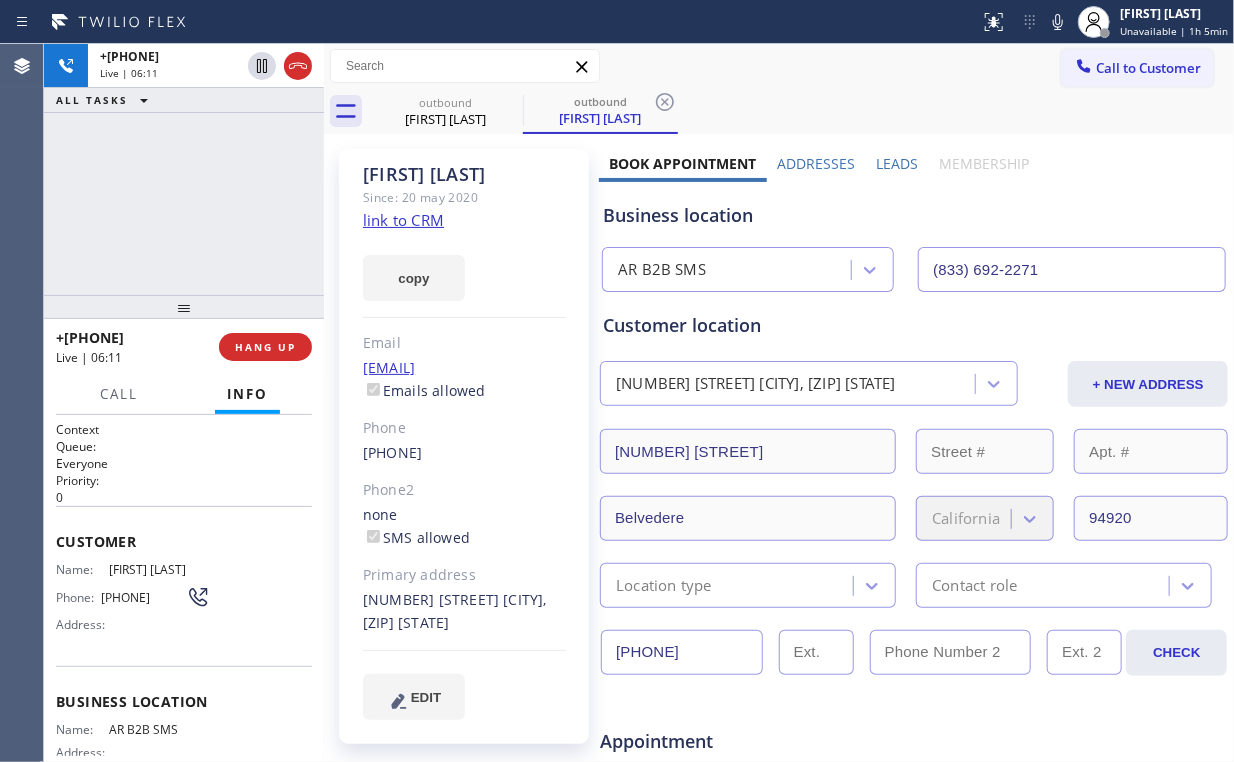 click on "[PHONE] Live | 06:11 ALL TASKS ALL TASKS ACTIVE TASKS TASKS IN WRAP UP" at bounding box center (184, 169) 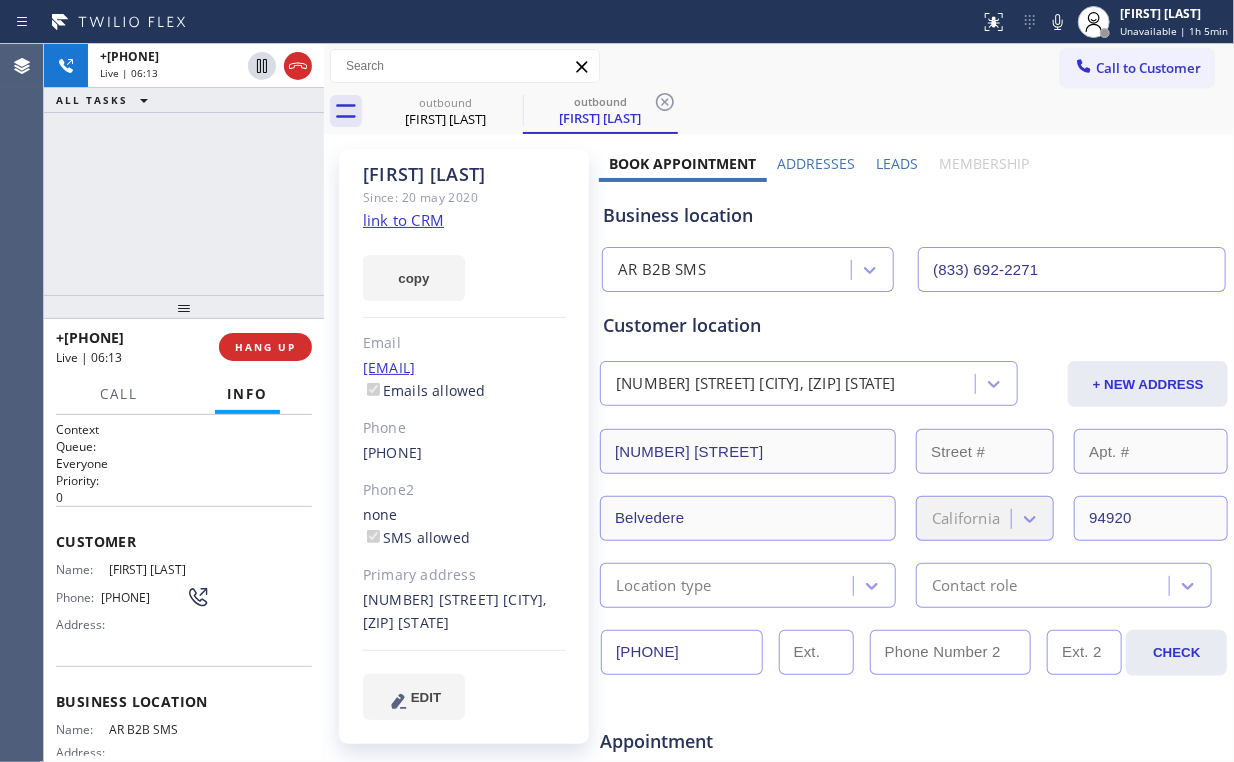 click on "+1[PHONE] Live | 06:13 ALL TASKS ALL TASKS ACTIVE TASKS TASKS IN WRAP UP" at bounding box center (184, 169) 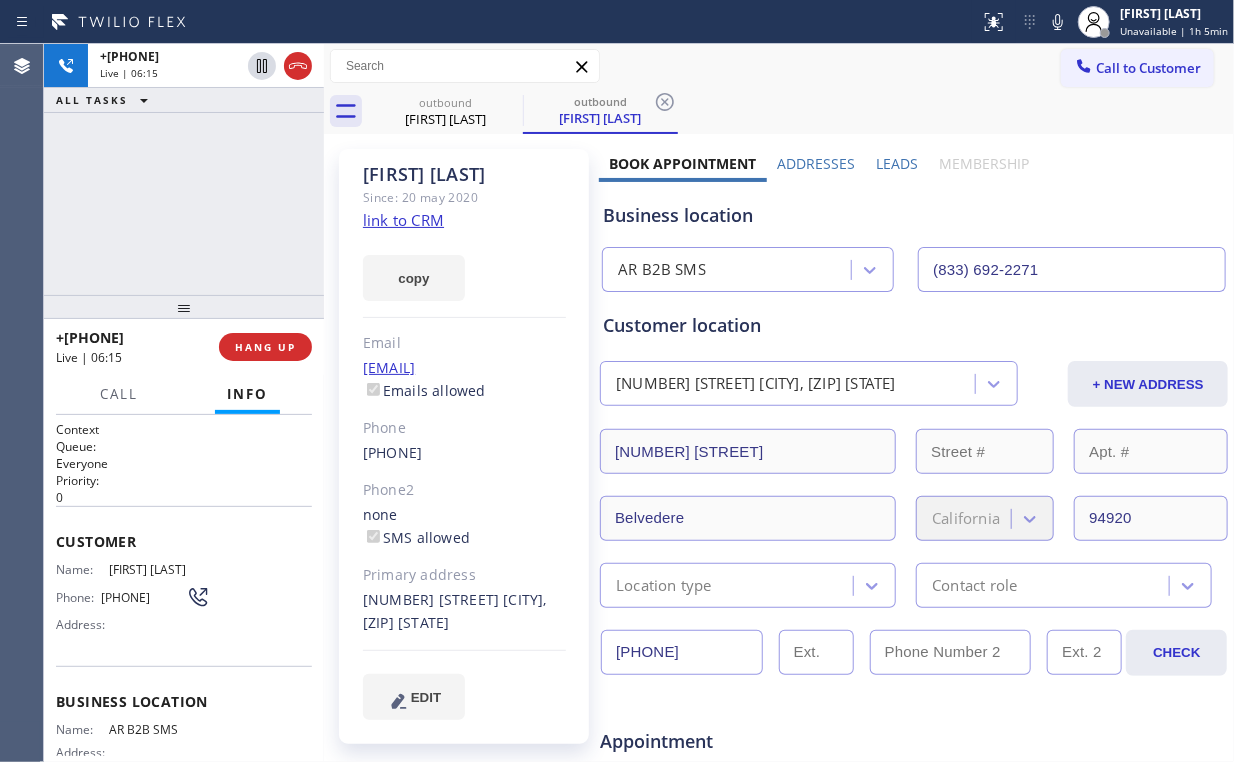 click on "+1[PHONE] Live | 06:15 ALL TASKS ALL TASKS ACTIVE TASKS TASKS IN WRAP UP" at bounding box center [184, 169] 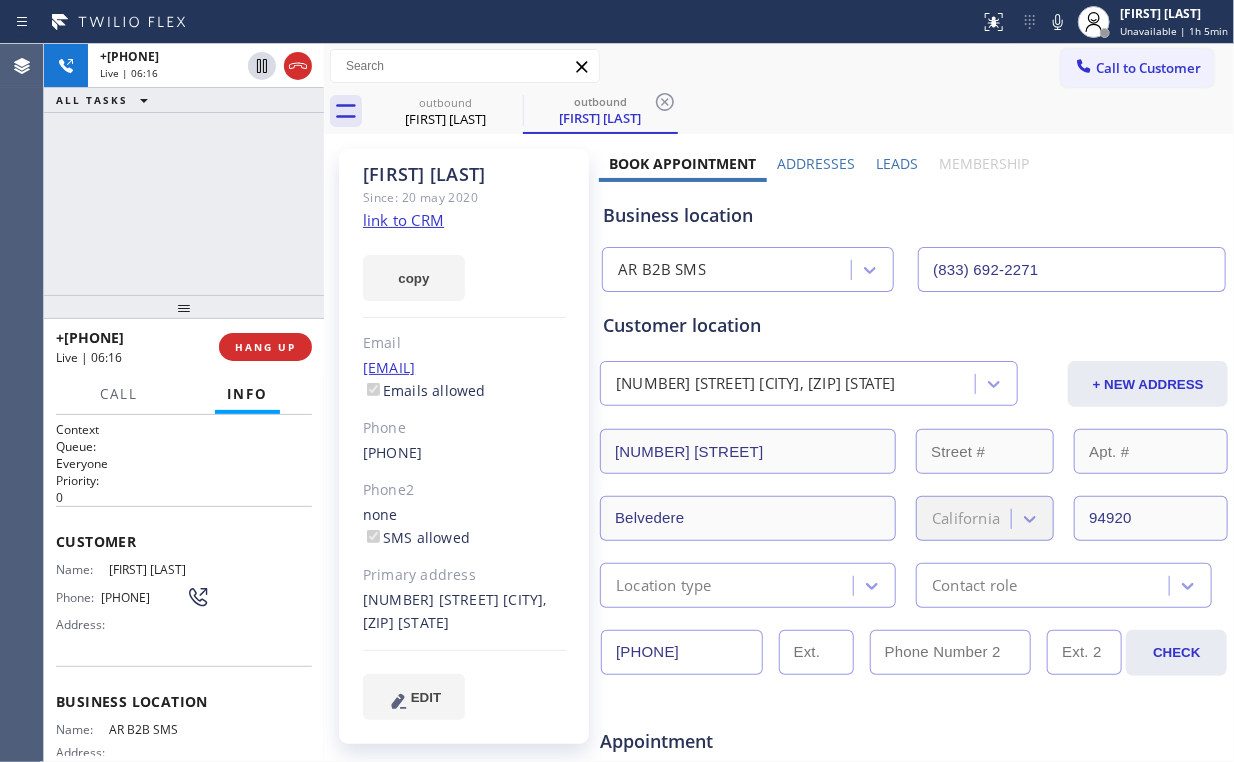 click on "+[PHONE] Live | 06:16 ALL TASKS ALL TASKS ACTIVE TASKS TASKS IN WRAP UP" at bounding box center (184, 169) 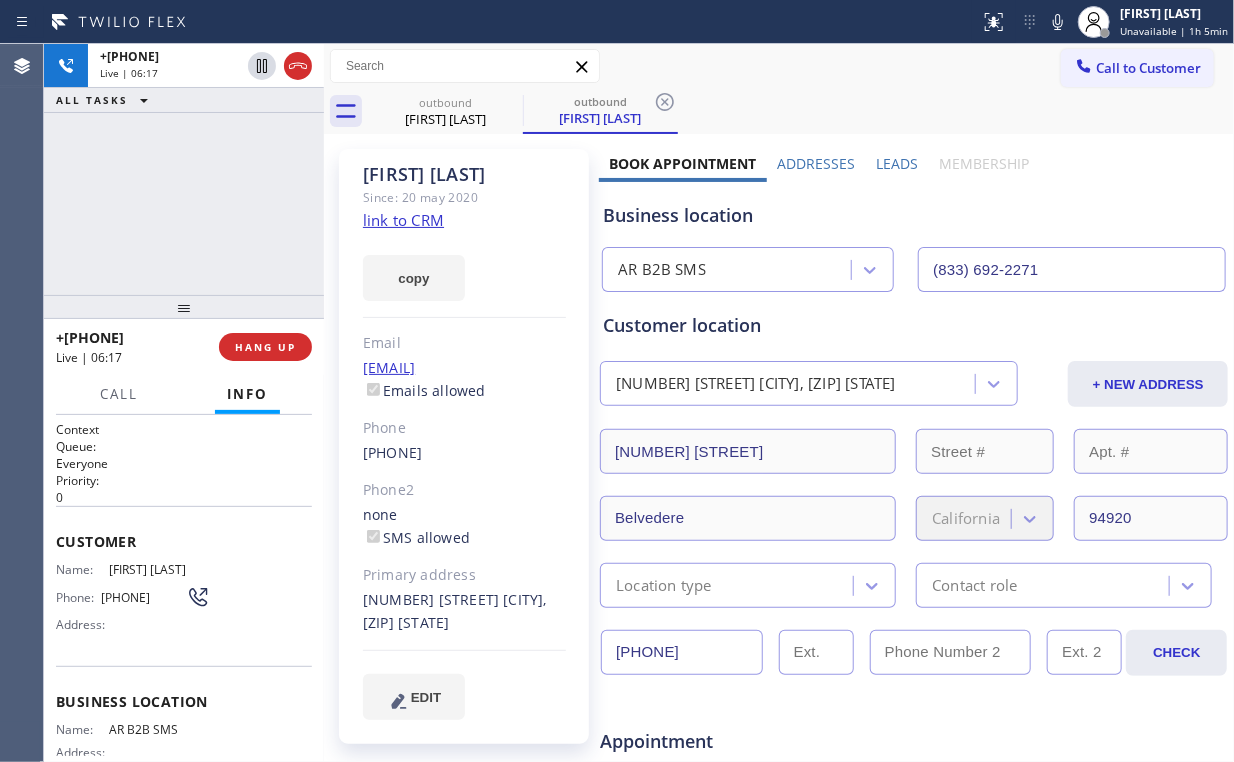 click on "+1[PHONE] Live | 06:17 ALL TASKS ALL TASKS ACTIVE TASKS TASKS IN WRAP UP" at bounding box center [184, 169] 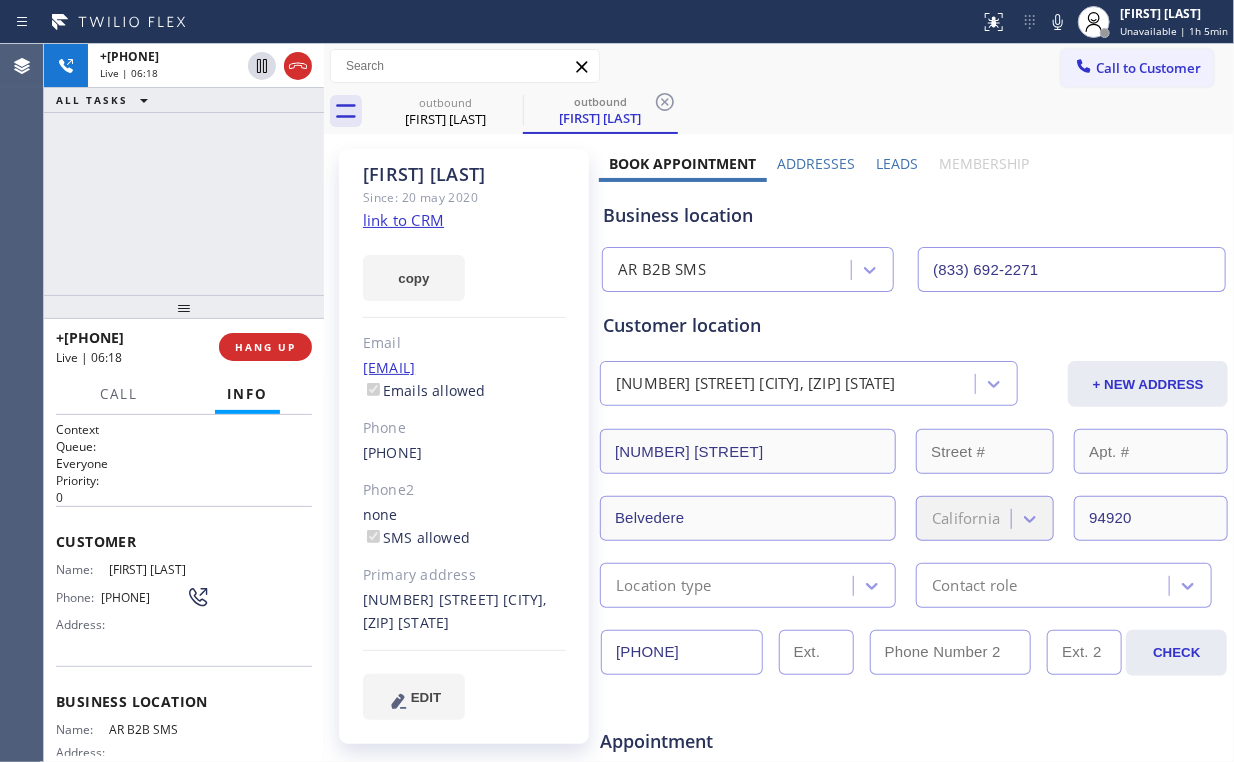 click on "+[COUNTRYCODE][PHONE] Live | 06:18 ALL TASKS ALL TASKS ACTIVE TASKS TASKS IN WRAP UP" at bounding box center (184, 169) 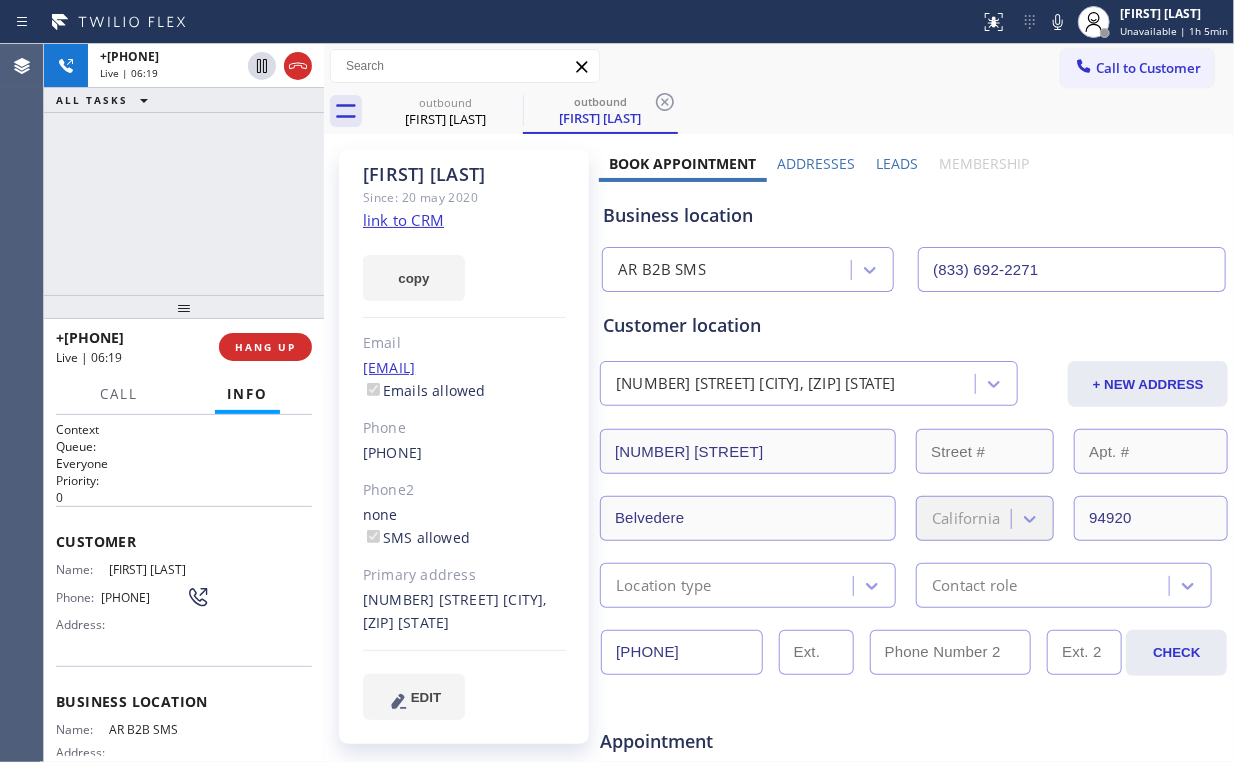 click on "+1[PHONE] Live | 06:19 ALL TASKS ALL TASKS ACTIVE TASKS TASKS IN WRAP UP" at bounding box center (184, 169) 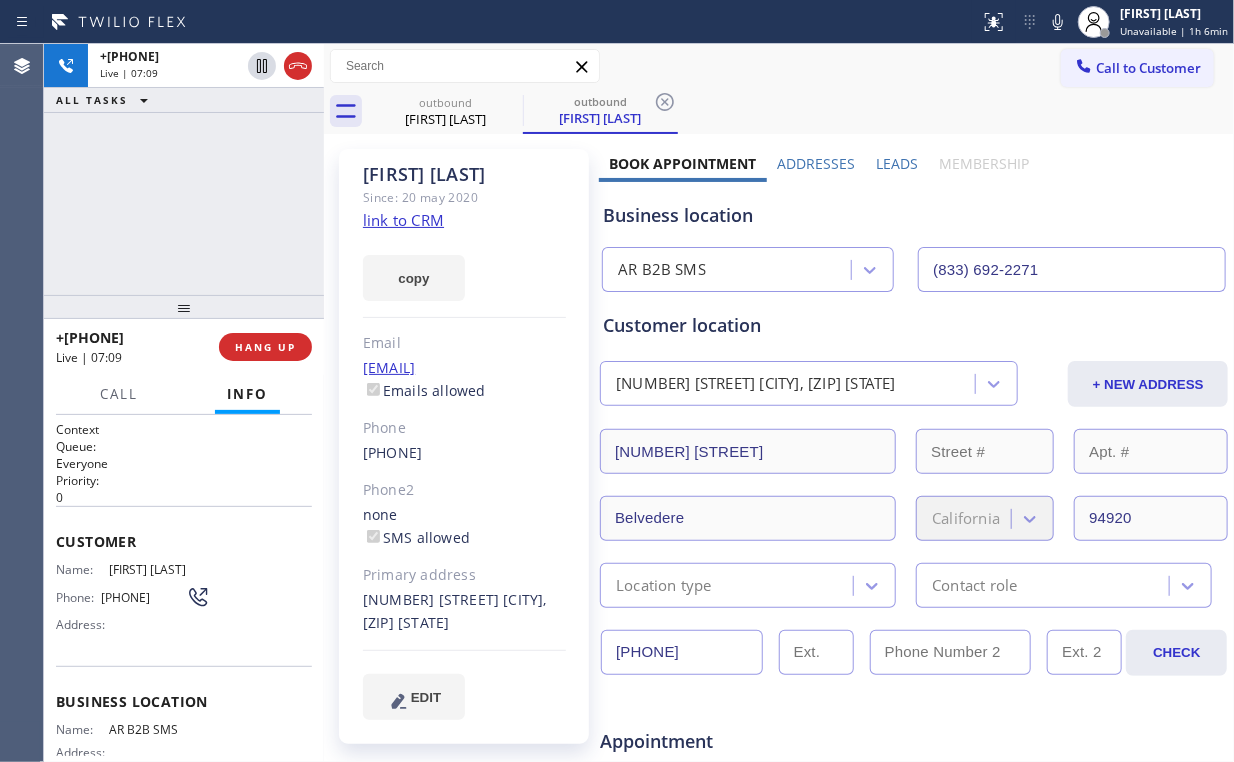 drag, startPoint x: 214, startPoint y: 197, endPoint x: 200, endPoint y: 199, distance: 14.142136 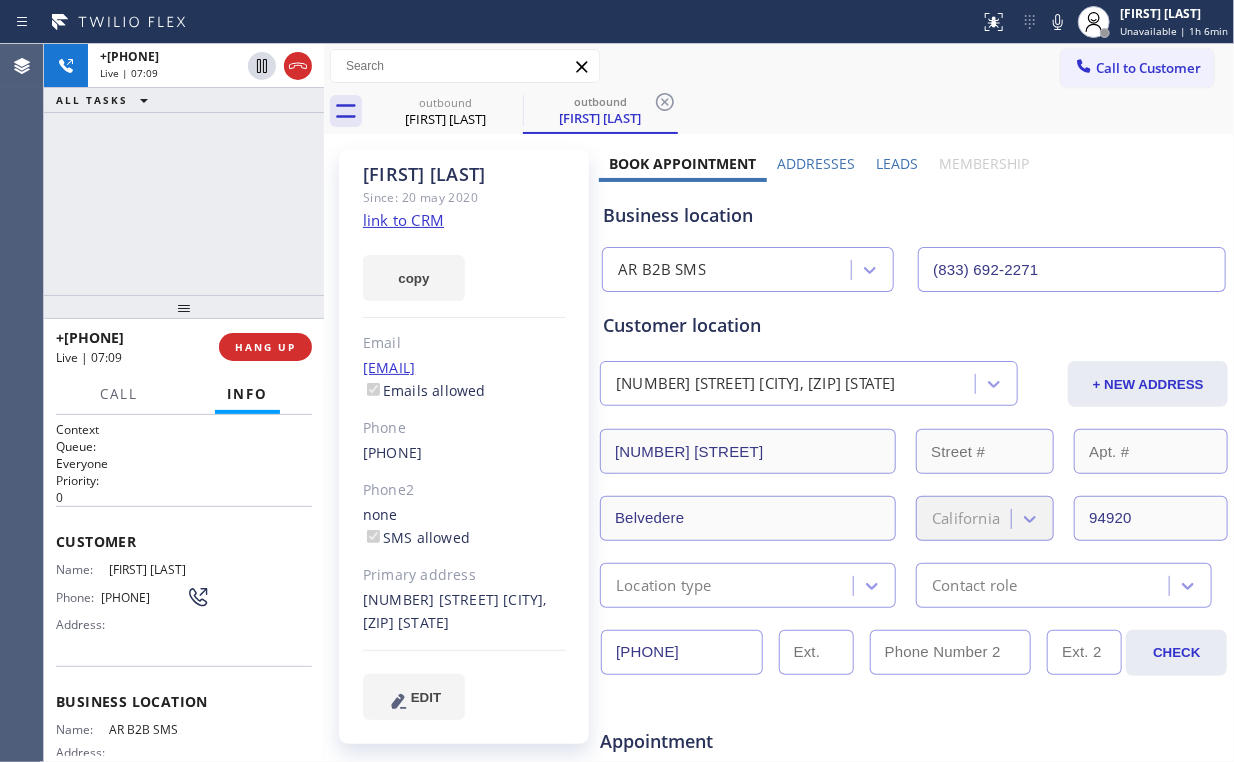 click on "+[PHONE] Live | 07:09 ALL TASKS ALL TASKS ACTIVE TASKS TASKS IN WRAP UP" at bounding box center (184, 169) 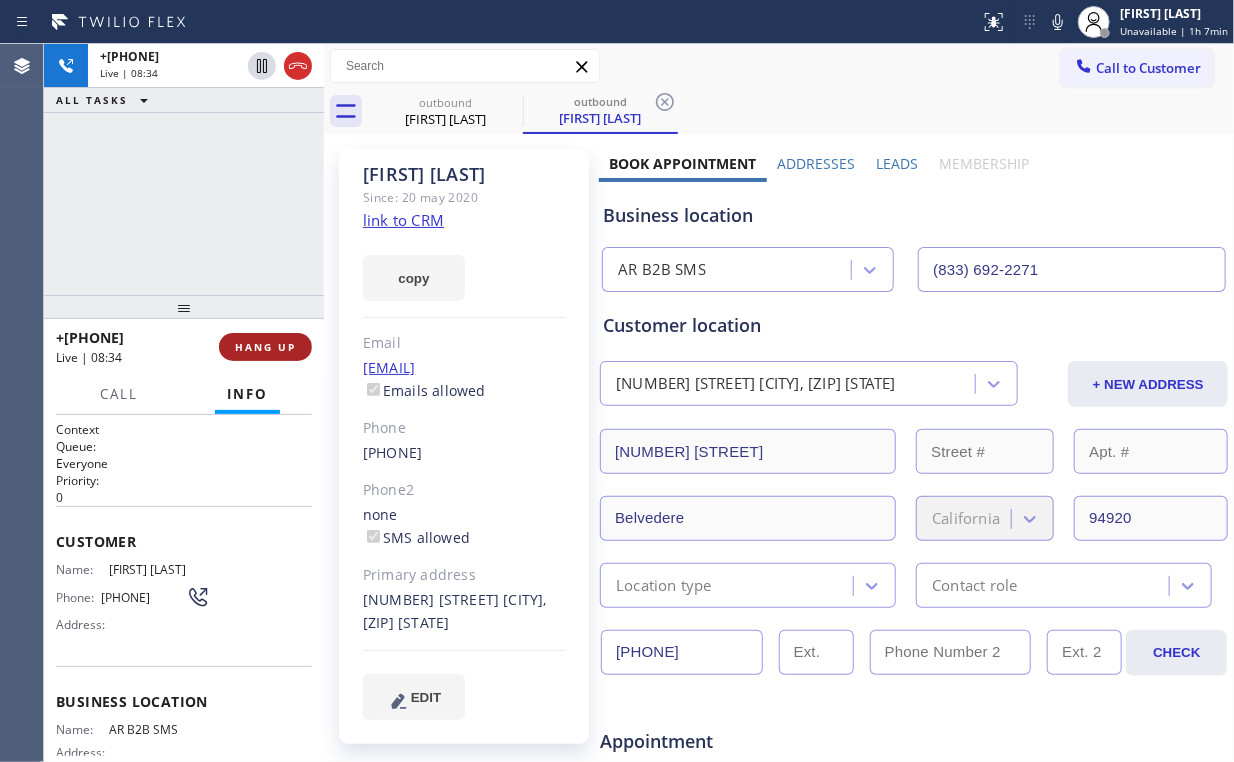 click on "HANG UP" at bounding box center [265, 347] 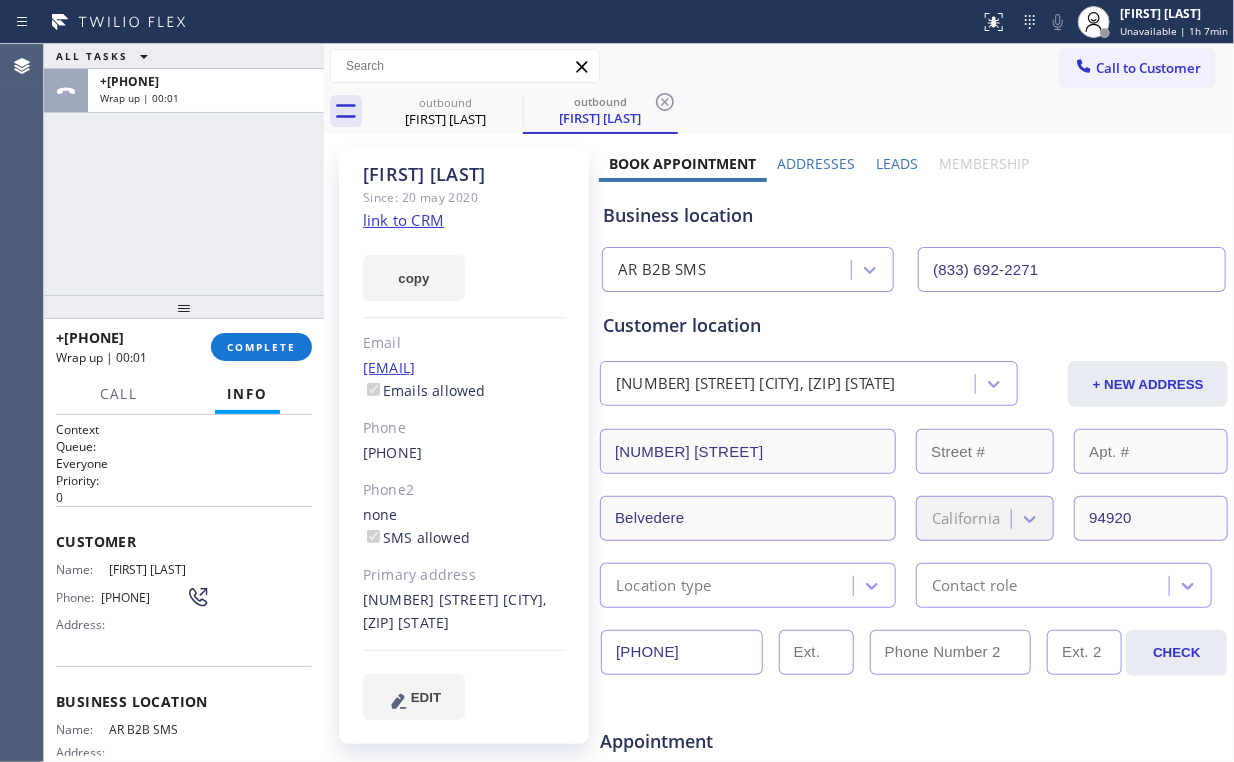 drag, startPoint x: 192, startPoint y: 197, endPoint x: 159, endPoint y: 169, distance: 43.27817 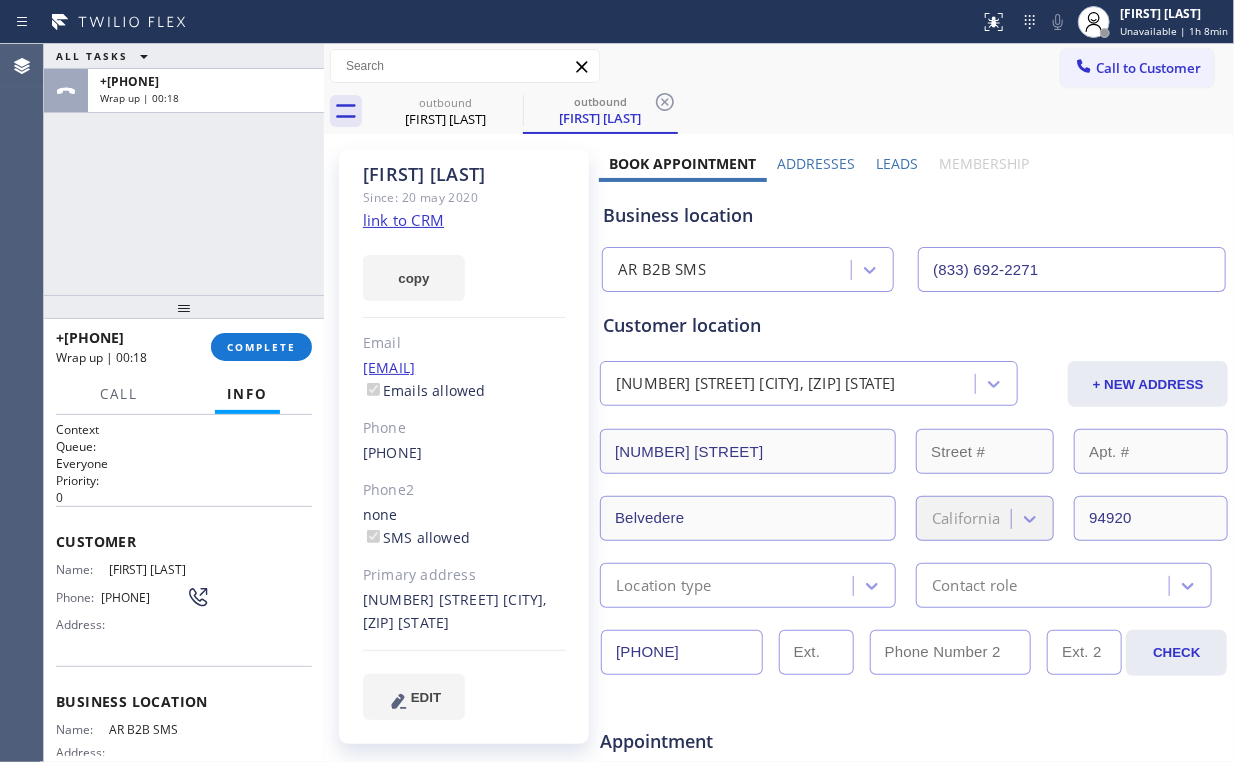 click on "ALL TASKS ALL TASKS ACTIVE TASKS TASKS IN WRAP UP [PHONE] Wrap up | 00:18" at bounding box center (184, 169) 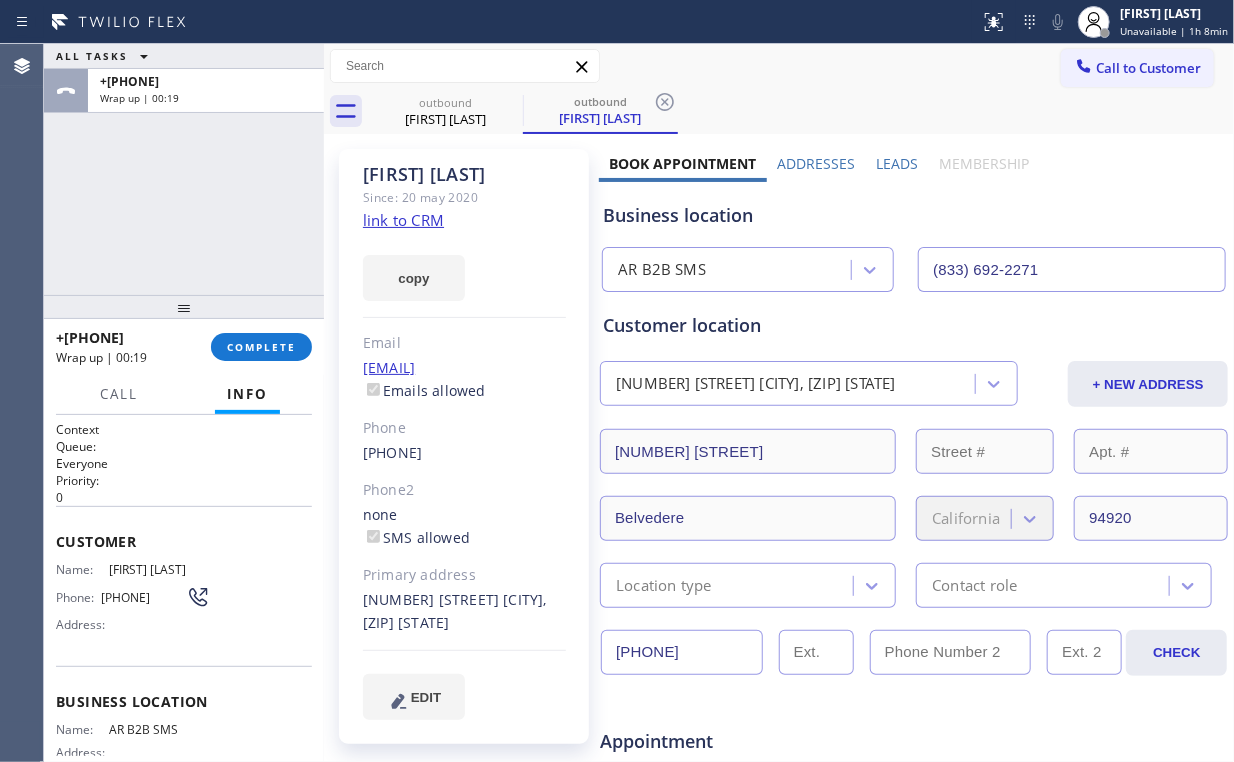 click on "ALL TASKS ALL TASKS ACTIVE TASKS TASKS IN WRAP UP +1[PHONE] Wrap up | 00:19" at bounding box center (184, 169) 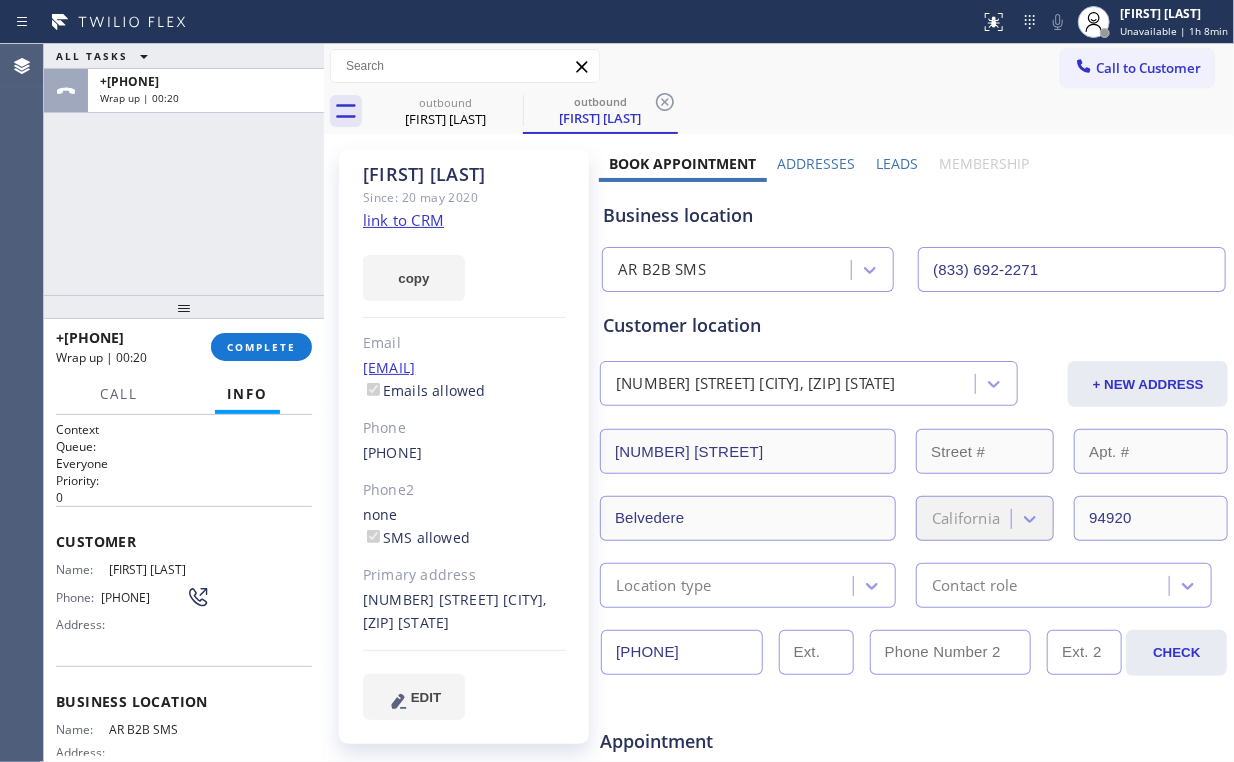 click on "ALL TASKS ALL TASKS ACTIVE TASKS TASKS IN WRAP UP +[PHONE] Wrap up | 00:20" at bounding box center (184, 169) 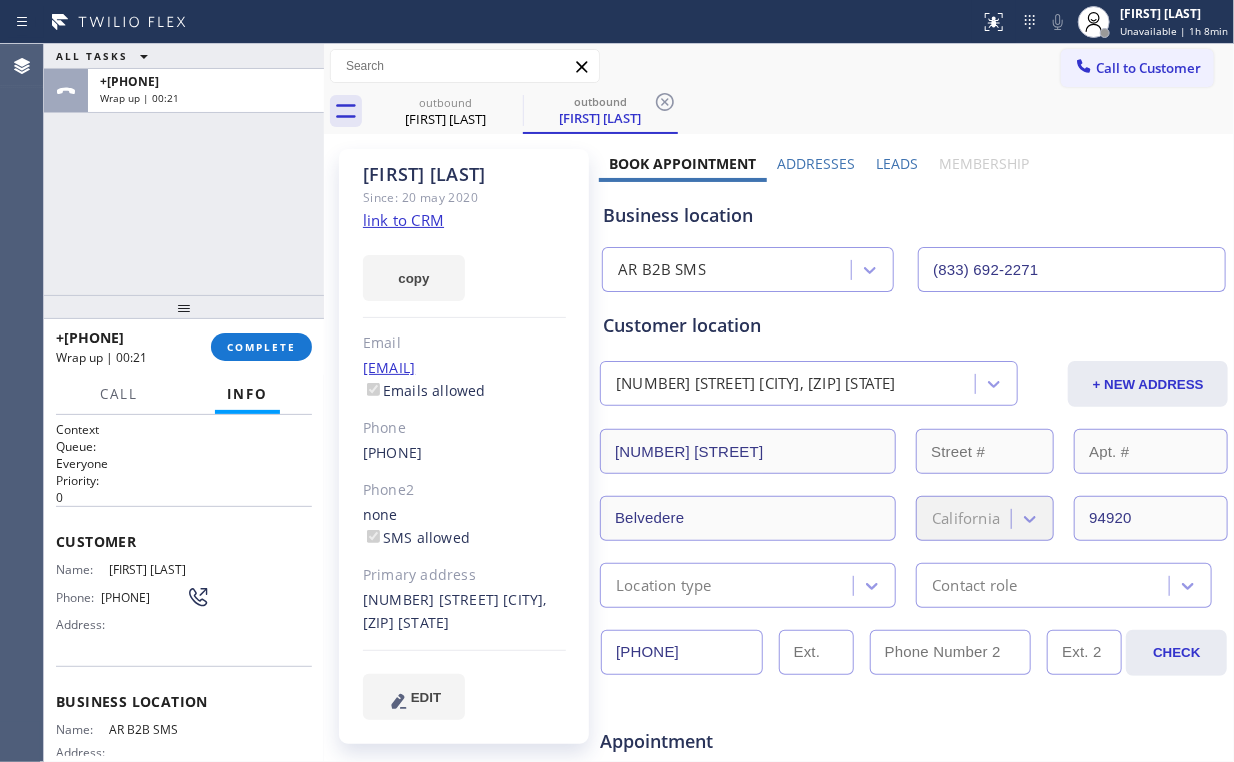 click on "ALL TASKS ALL TASKS ACTIVE TASKS TASKS IN WRAP UP +1[PHONE] Wrap up | 00:21" at bounding box center [184, 169] 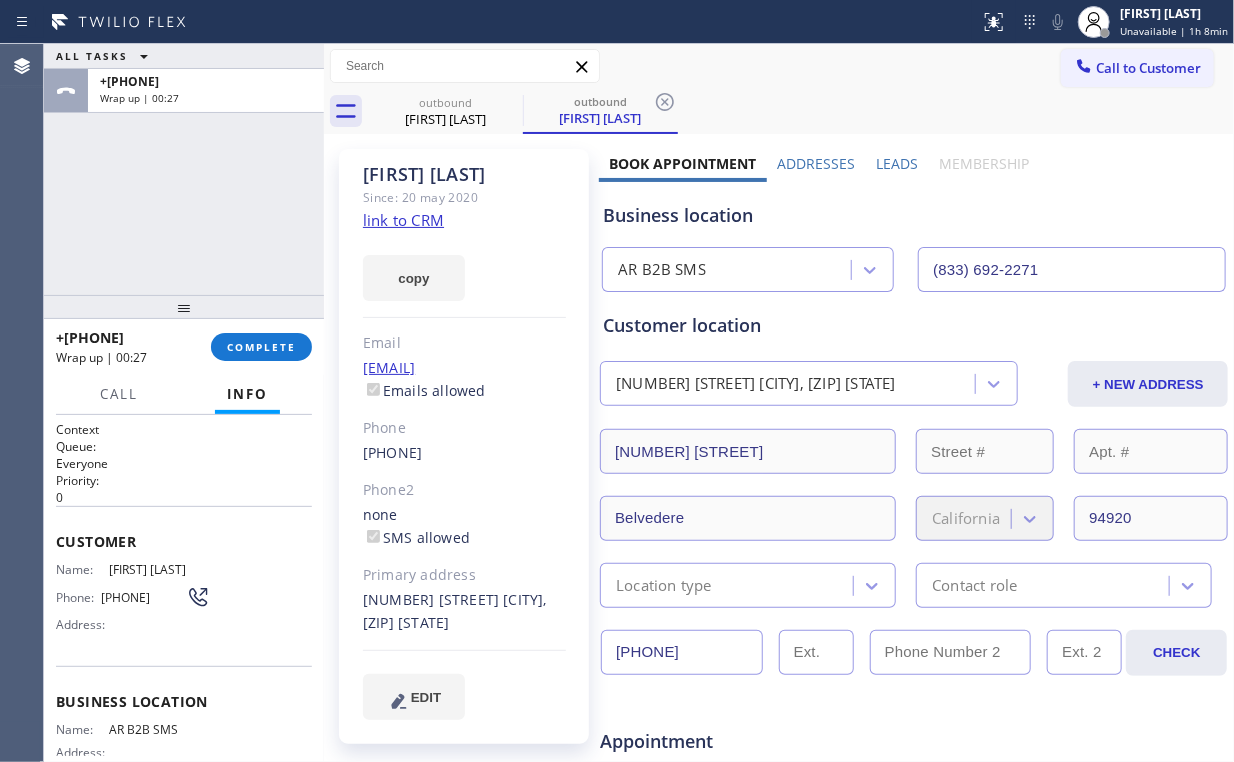 drag, startPoint x: 220, startPoint y: 242, endPoint x: 250, endPoint y: 265, distance: 37.802116 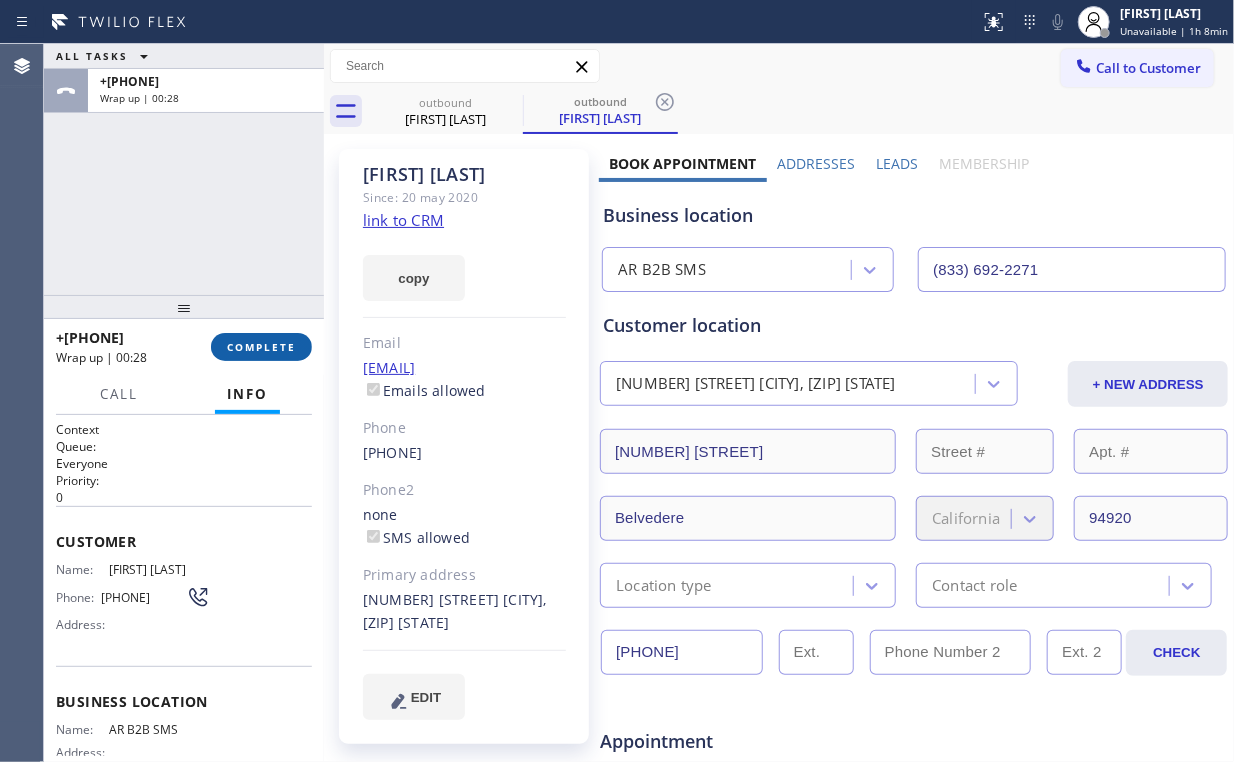click on "COMPLETE" at bounding box center (261, 347) 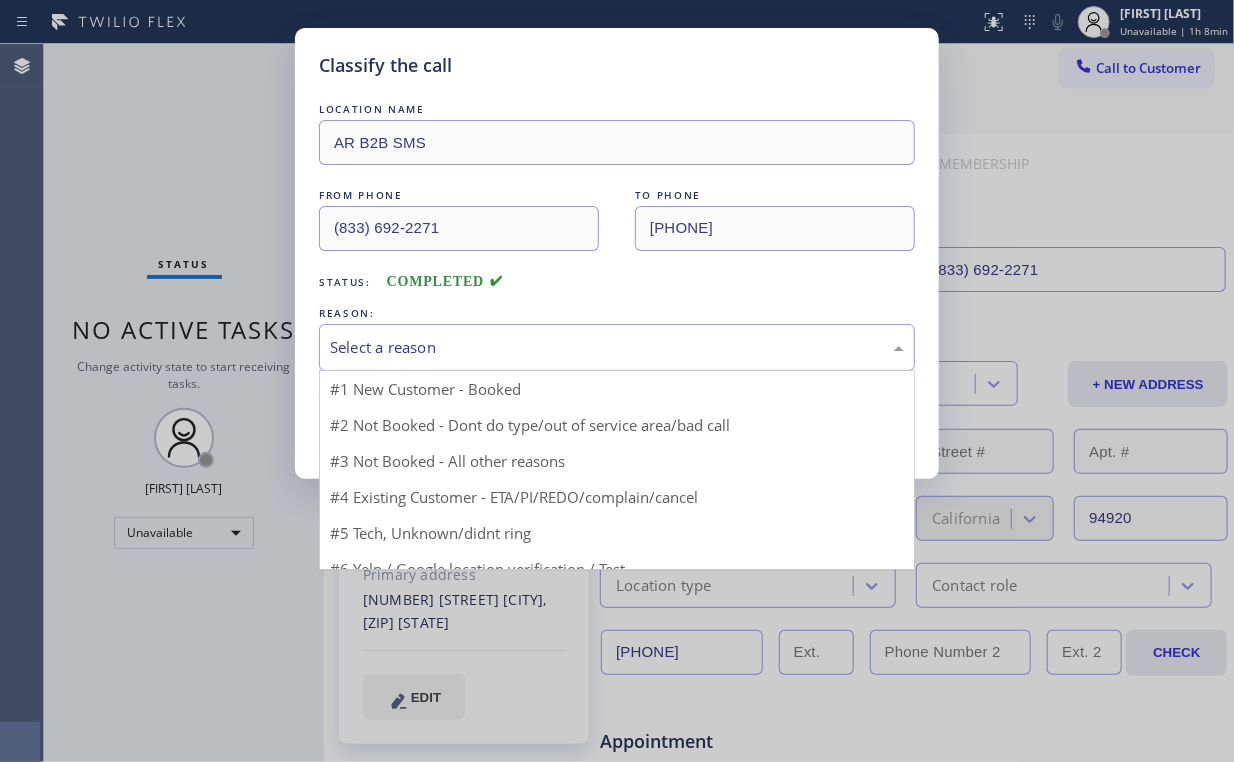 click on "Select a reason" at bounding box center (617, 347) 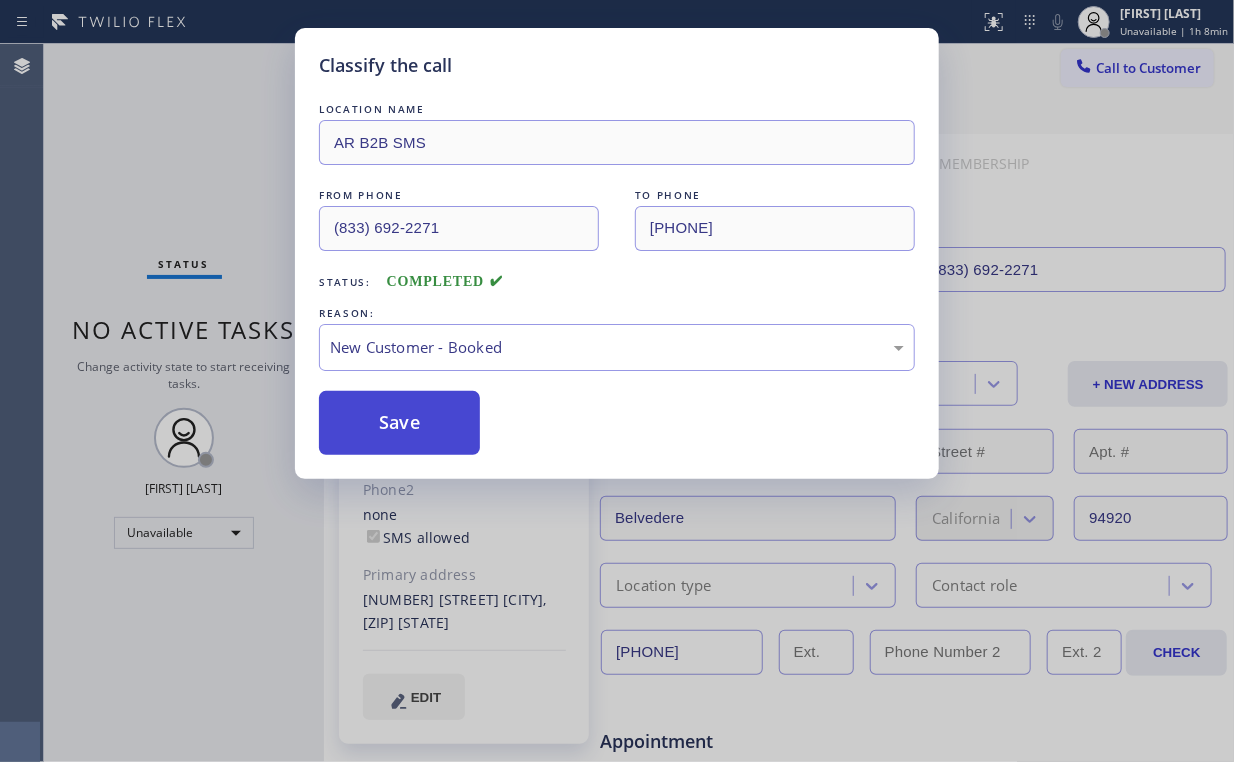 drag, startPoint x: 457, startPoint y: 399, endPoint x: 442, endPoint y: 392, distance: 16.552946 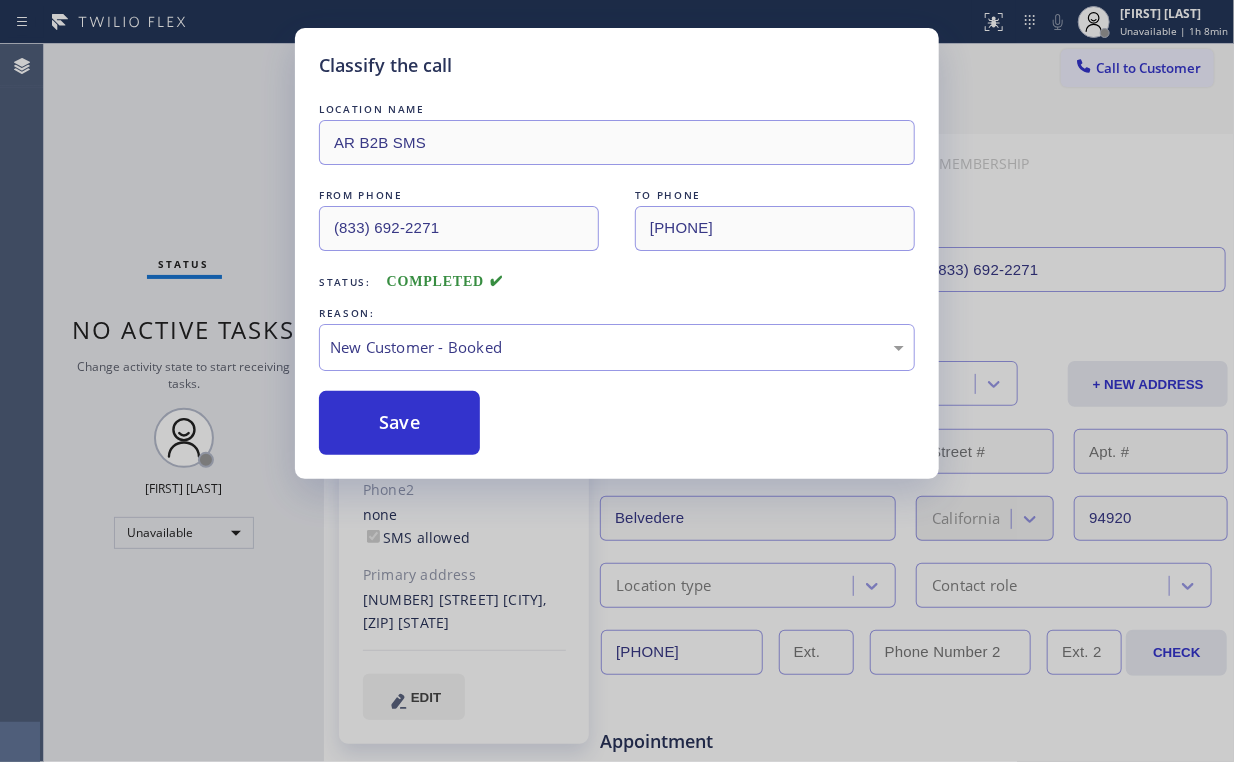 click on "Classify the call LOCATION NAME AR B2B SMS FROM PHONE ([PHONE]) TO PHONE ([PHONE]) Status: COMPLETED REASON: New Customer - Booked Save" at bounding box center (617, 381) 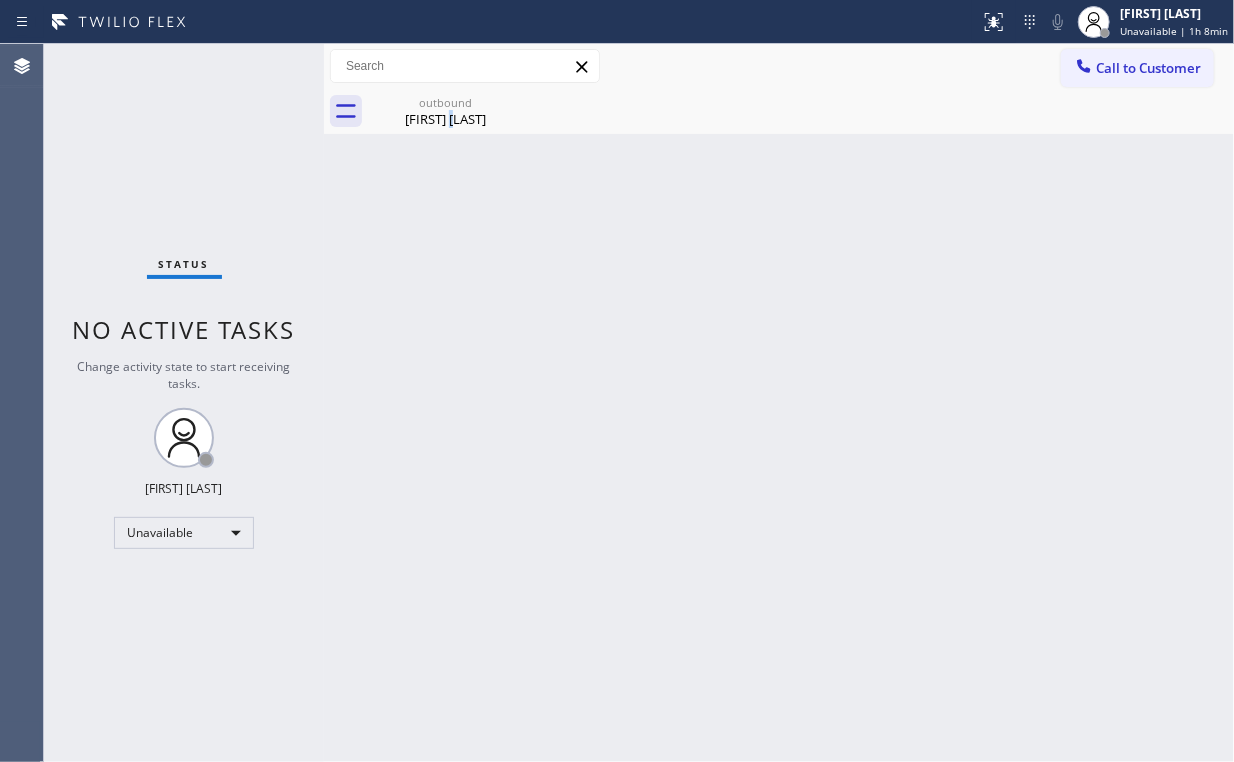 click on "Back to Dashboard Change Sender ID Customers Technicians Select a contact Outbound call Location Search location Your caller id phone number Customer number Call Customer info Name   Phone none Address none Change Sender ID HVAC +1[PHONE] 5 Star Appliance +1[PHONE] Appliance Repair +1[PHONE] Plumbing +1[PHONE] Air Duct Cleaning +1[PHONE]  Electricians +1[PHONE] Cancel Change Check personal SMS Reset Change outbound [FIRST] [LAST] Call to Customer Outbound call Location AR B2B SMS Your caller id phone number ([PHONE]) [PHONE] Customer number Call Outbound call Technician Search Technician Your caller id phone number Your caller id phone number Call outbound [FIRST] [LAST] [FIRST] [LAST] Since: [DATE] link to CRM copy Email [EMAIL]  Emails allowed Phone ([PHONE]) [PHONE] Phone2 none  SMS allowed Primary address  [NUMBER] [STREET] [CITY], [STATE] [ZIPCODE] EDIT Outbound call Location AR B2B SMS Your caller id phone number ([PHONE]) [PHONE] Customer number Call Benefits  Book Appointment" at bounding box center [779, 403] 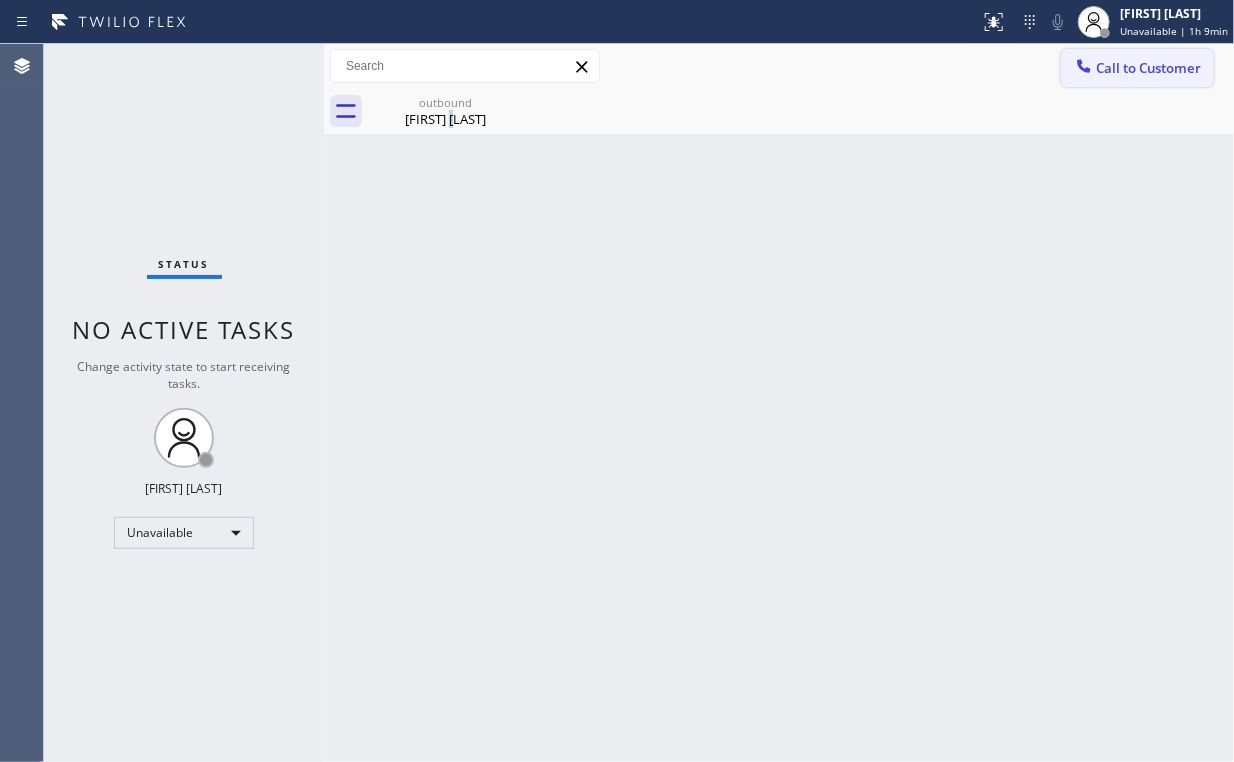 click on "Call to Customer" at bounding box center (1148, 68) 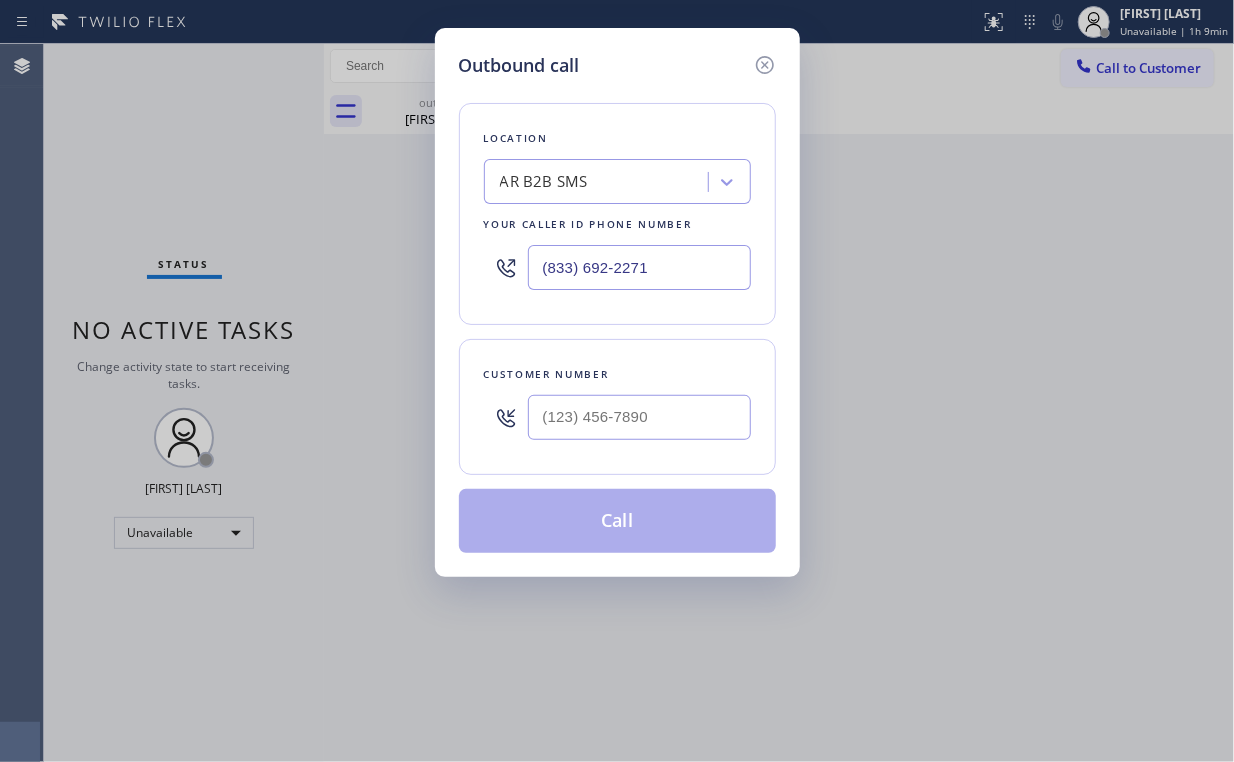 click on "Outbound call Location AR B2B SMS Your caller id phone number ([AREACODE]) [PHONE] Customer number Call" at bounding box center [617, 381] 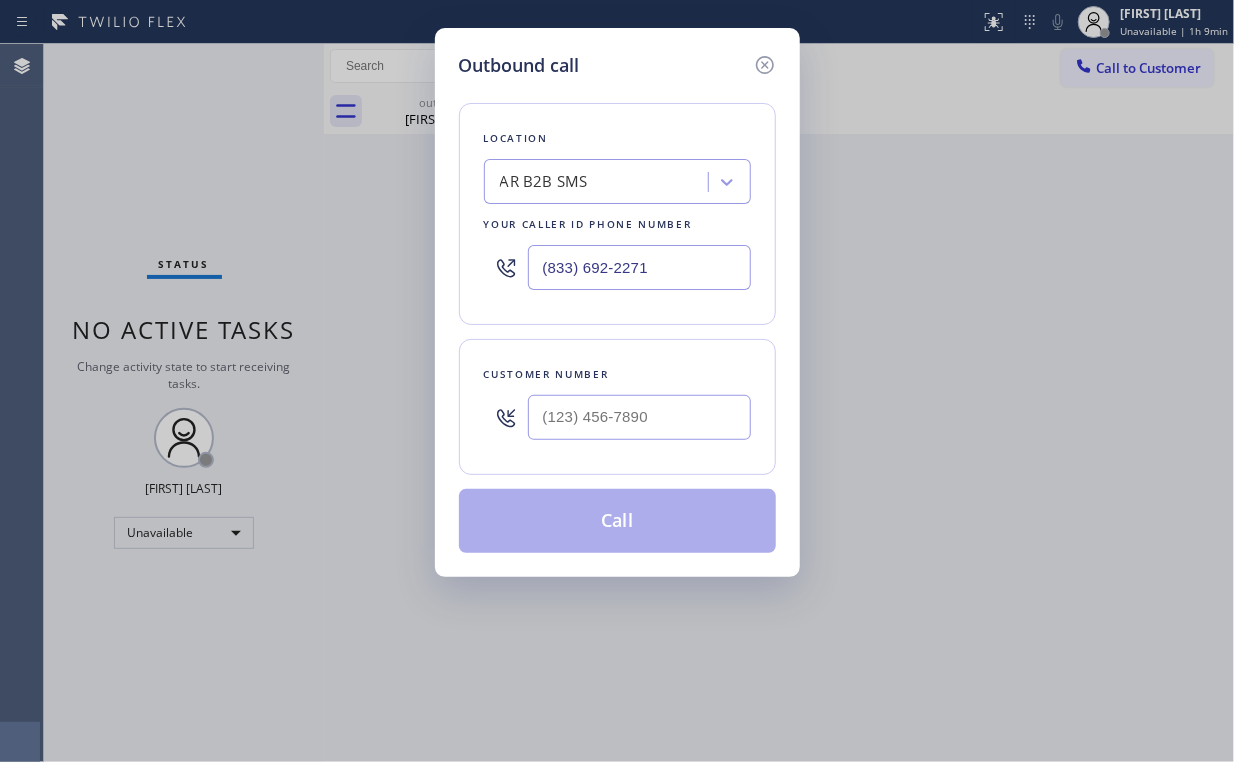 drag, startPoint x: 318, startPoint y: 203, endPoint x: 312, endPoint y: 171, distance: 32.55764 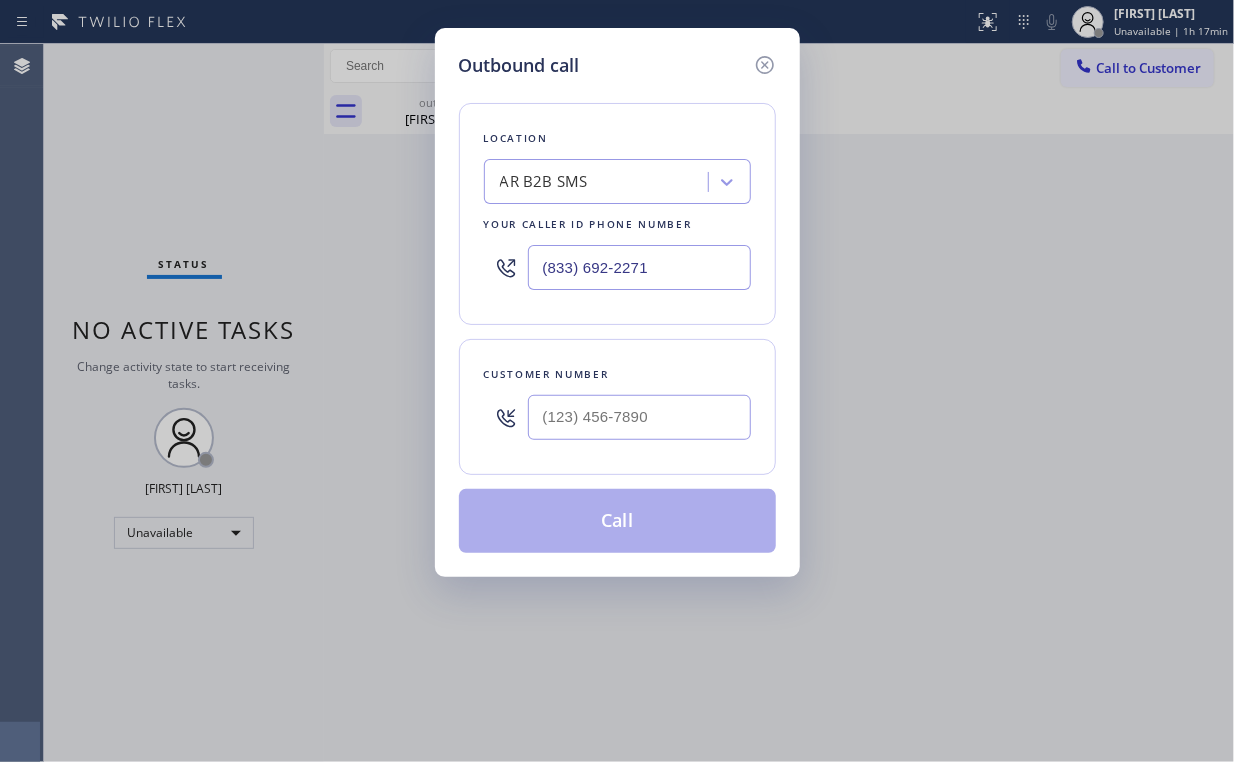 drag, startPoint x: 692, startPoint y: 265, endPoint x: 140, endPoint y: 268, distance: 552.0082 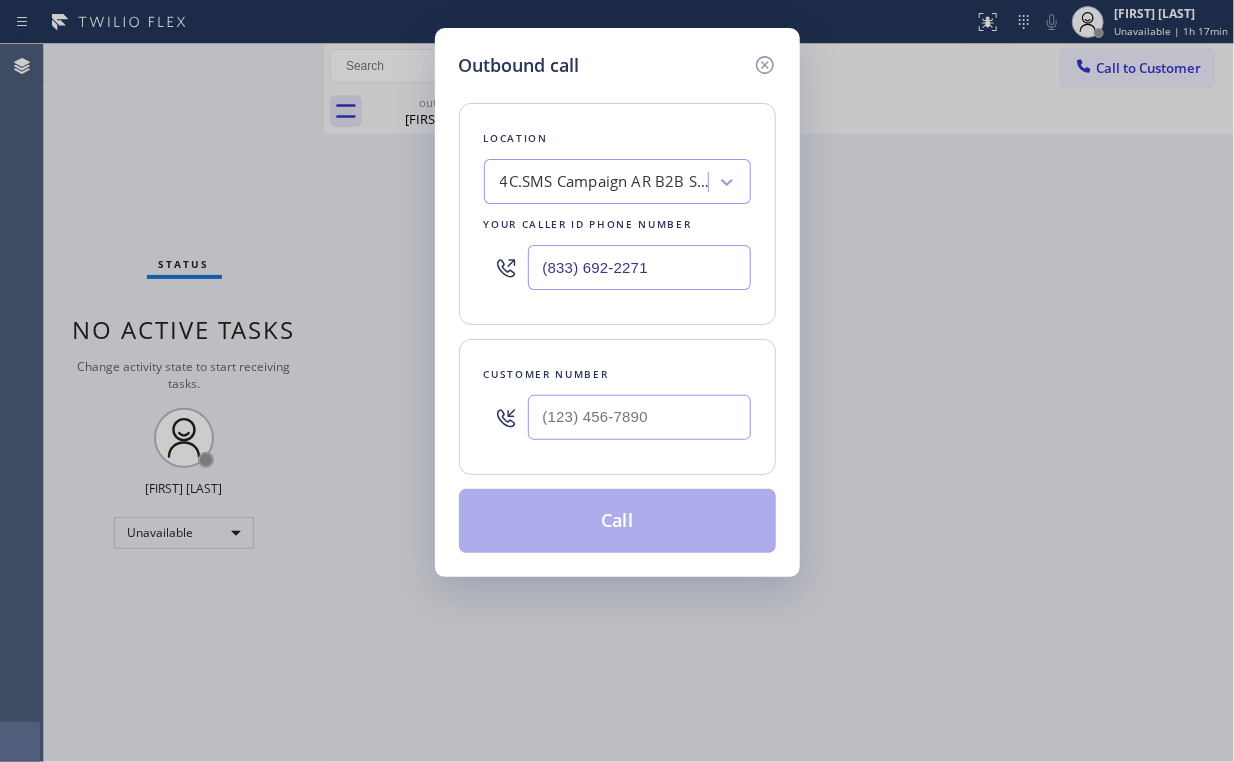 type on "(833) 692-2271" 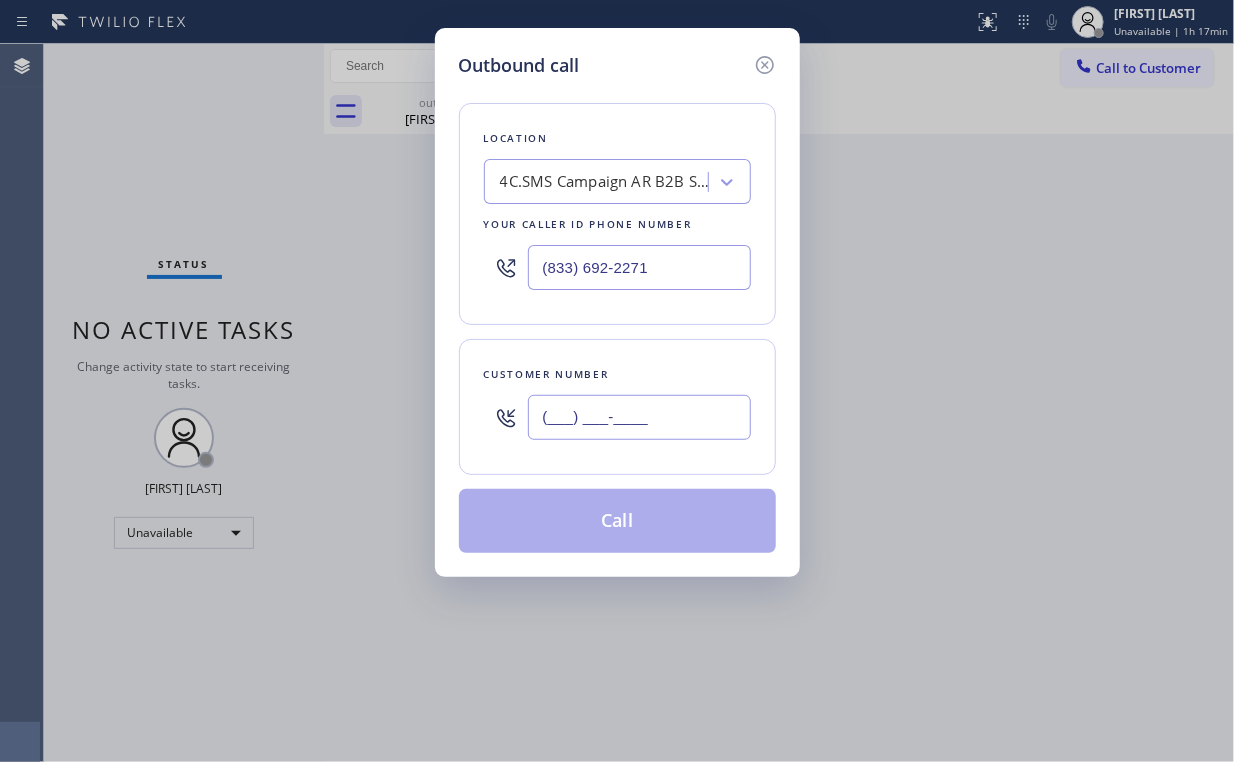 click on "(___) ___-____" at bounding box center [639, 417] 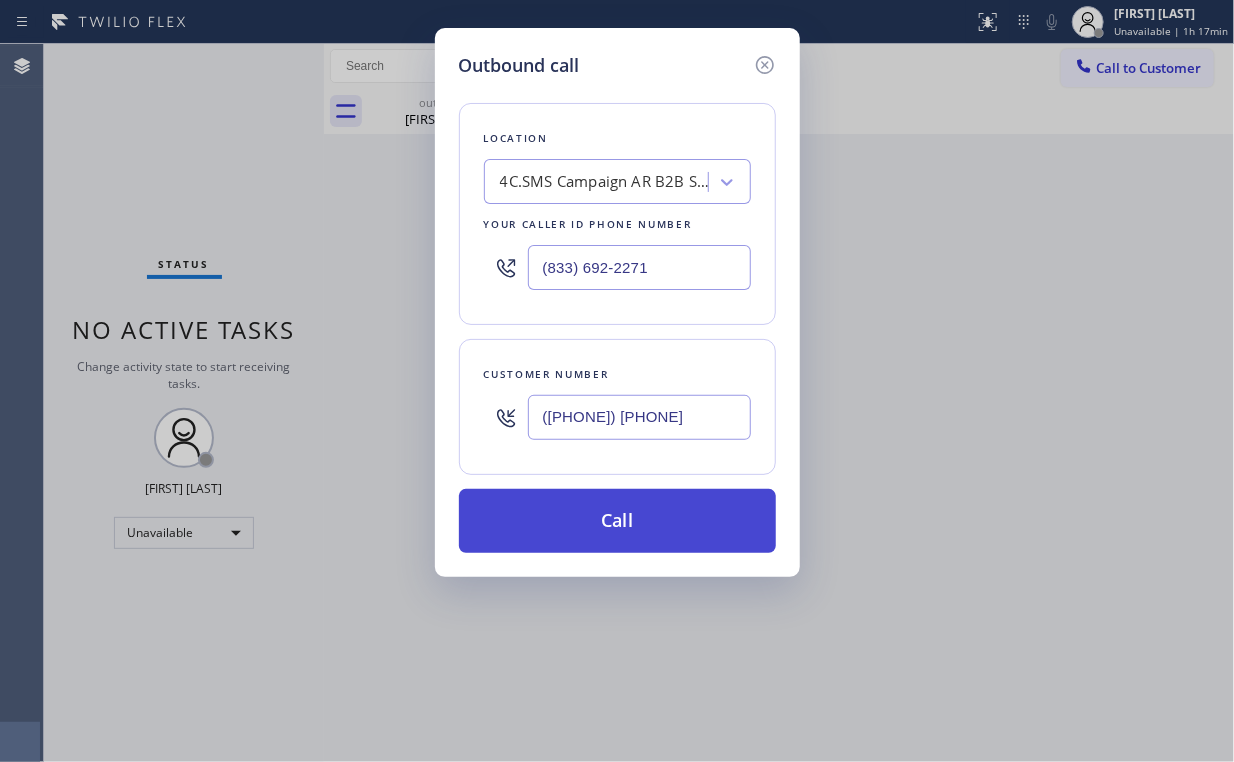 type on "([PHONE]) [PHONE]" 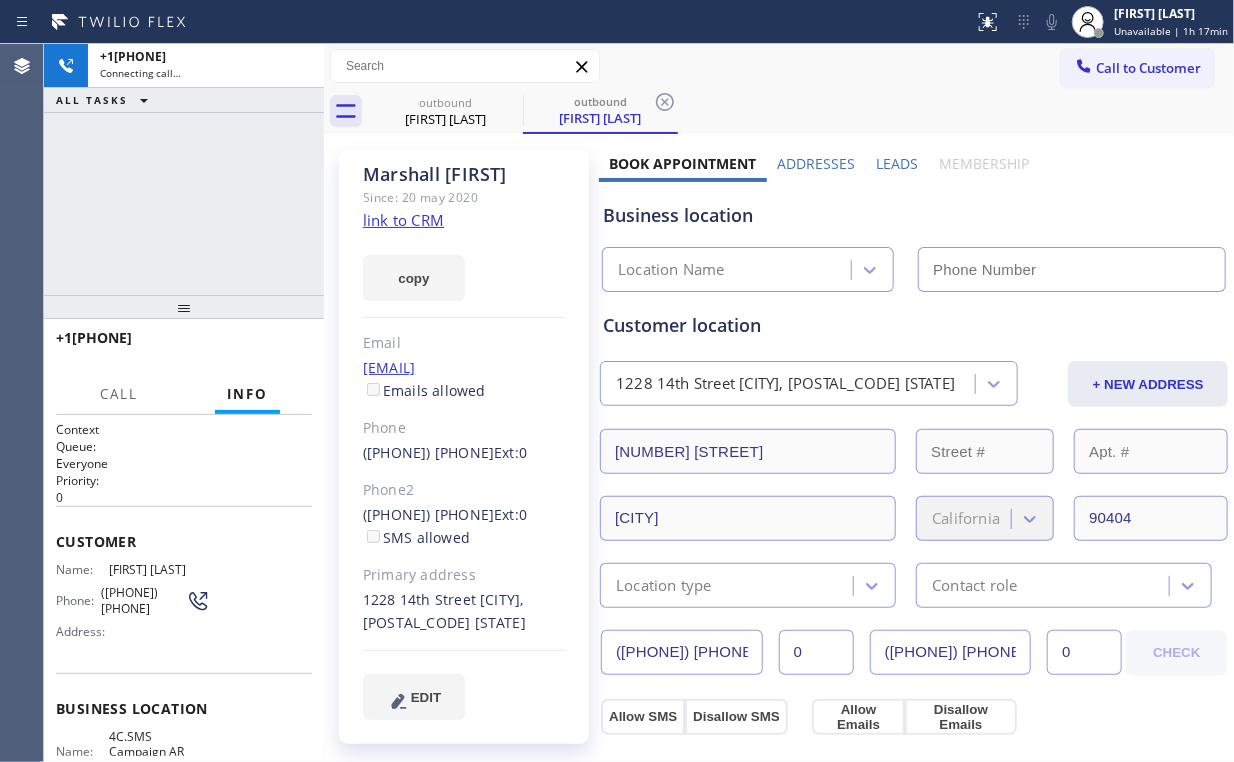 click on "+1[PHONE] Connecting call… ALL TASKS ALL TASKS ACTIVE TASKS TASKS IN WRAP UP" at bounding box center [184, 169] 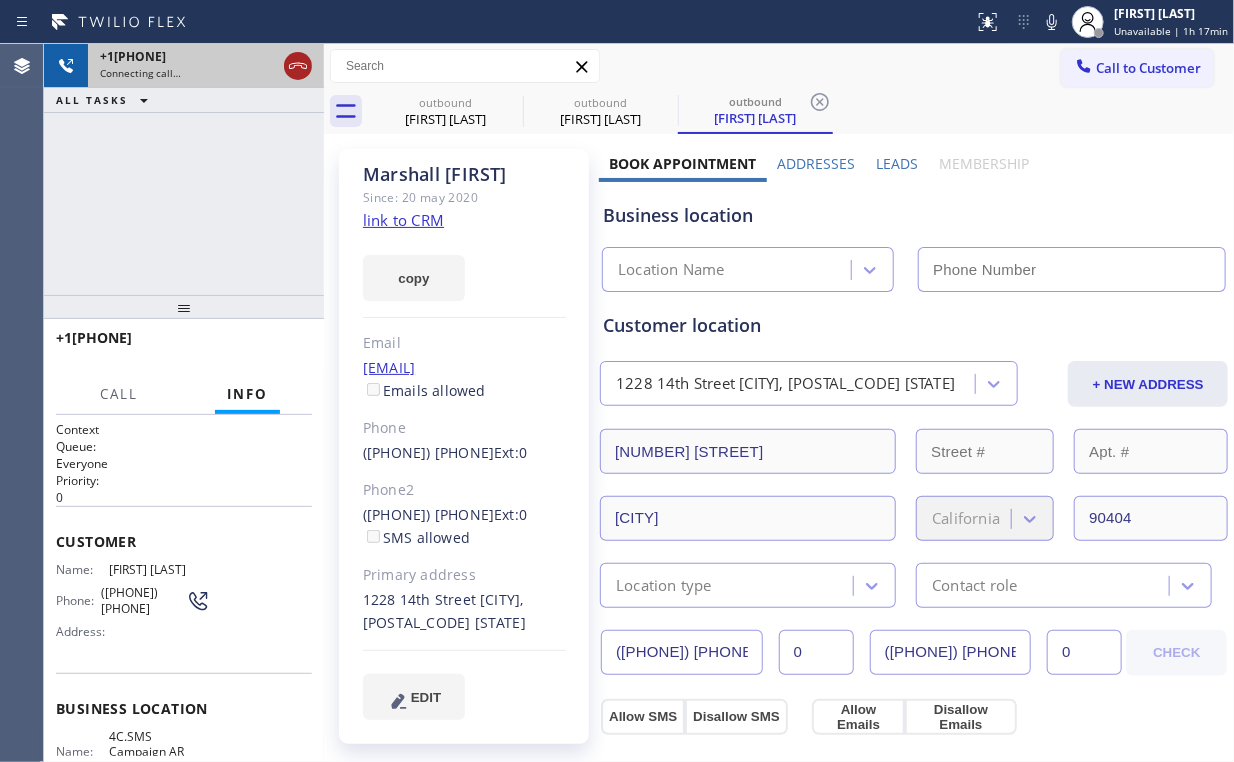 click 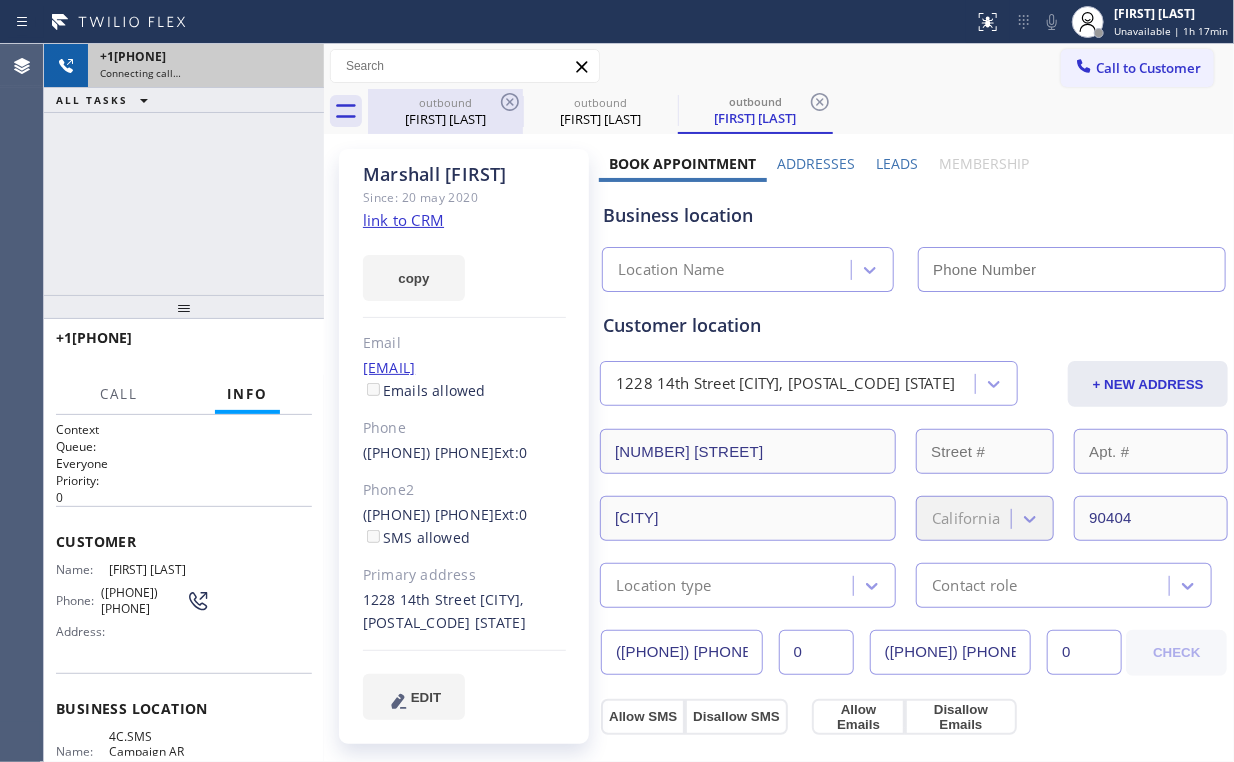 click on "[FIRST] [LAST]" at bounding box center (445, 119) 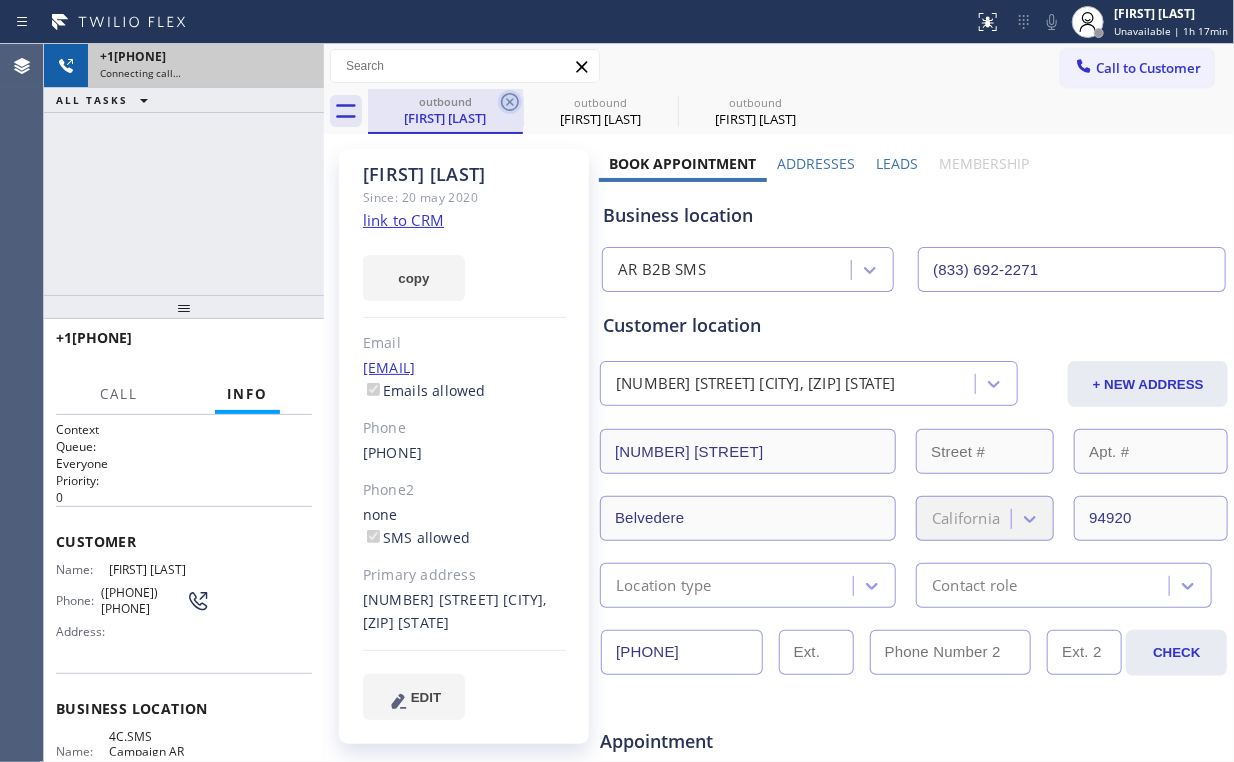 type on "(833) 692-2271" 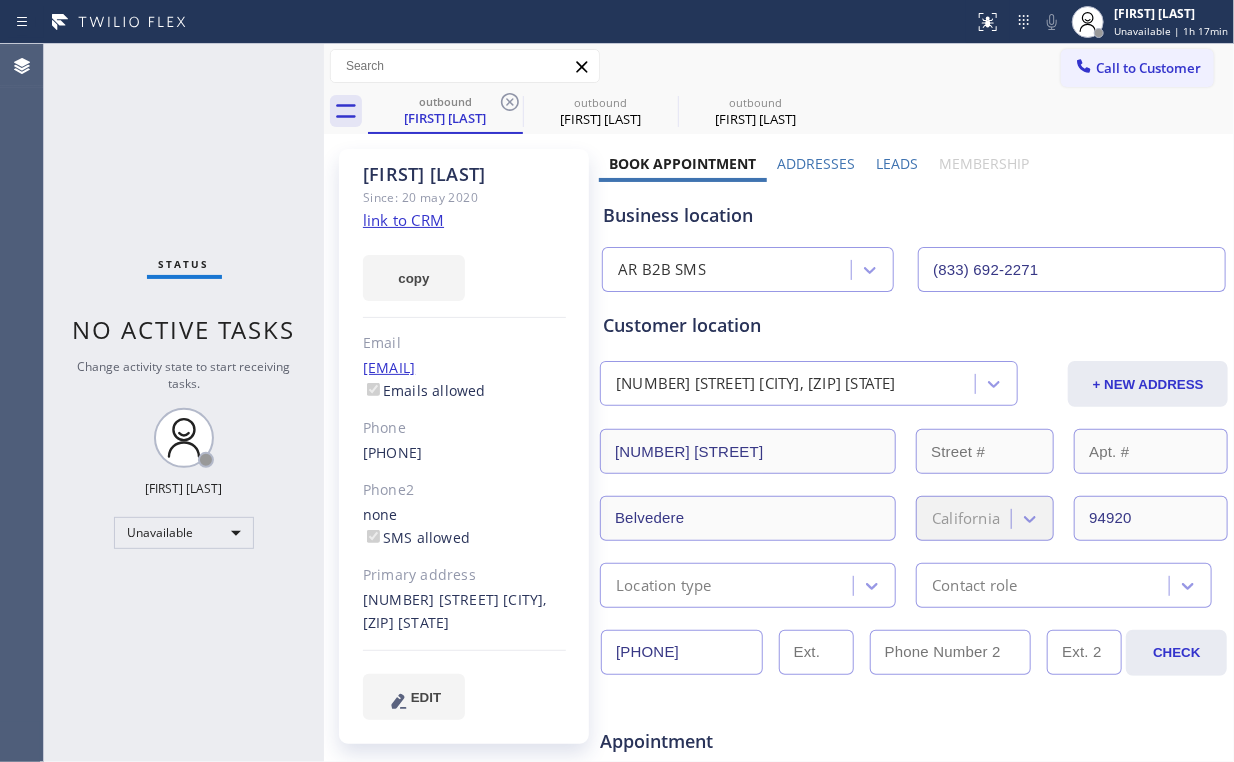 click 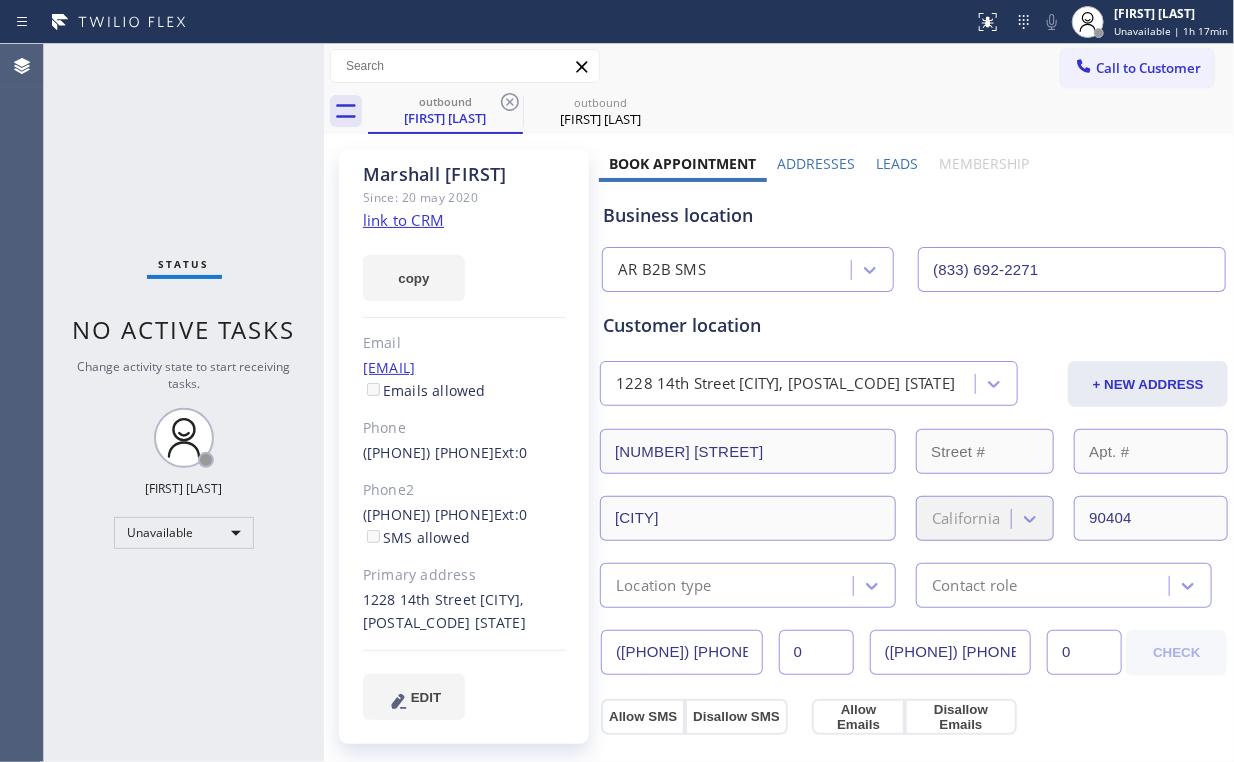 click on "link to CRM" 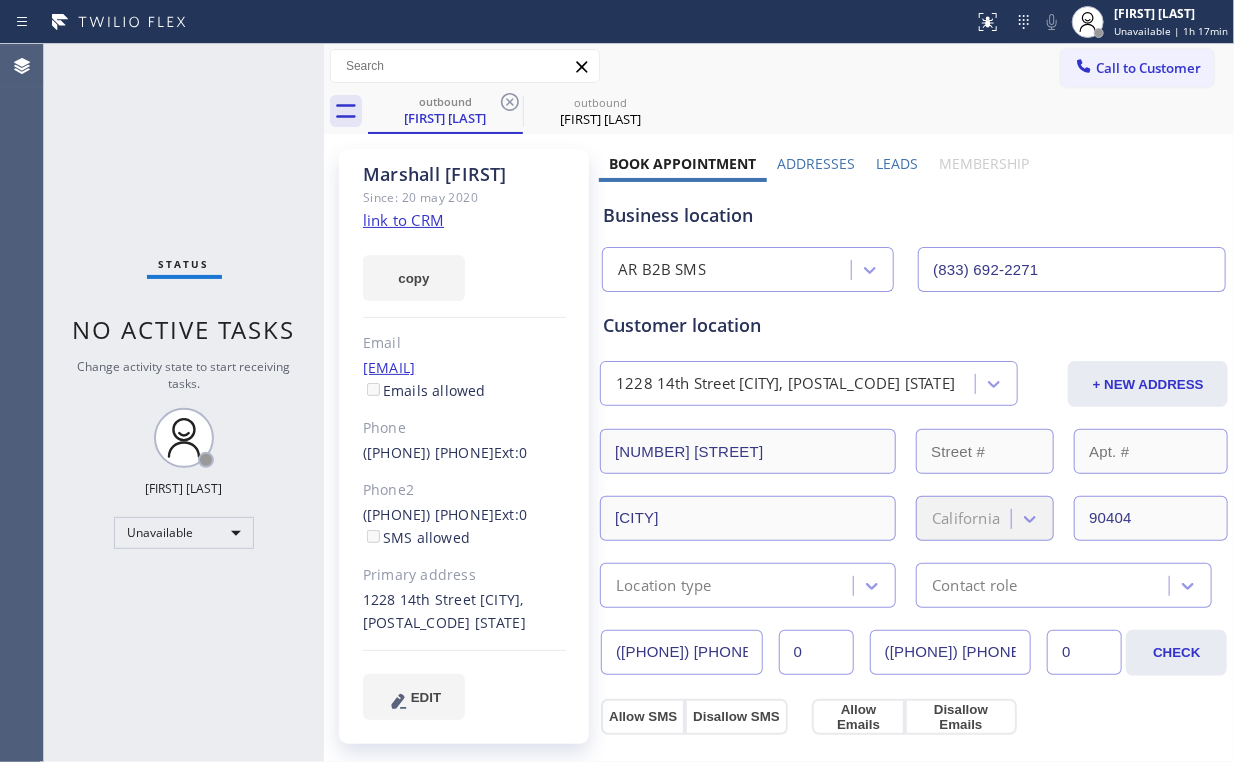 drag, startPoint x: 1136, startPoint y: 59, endPoint x: 1112, endPoint y: 73, distance: 27.784887 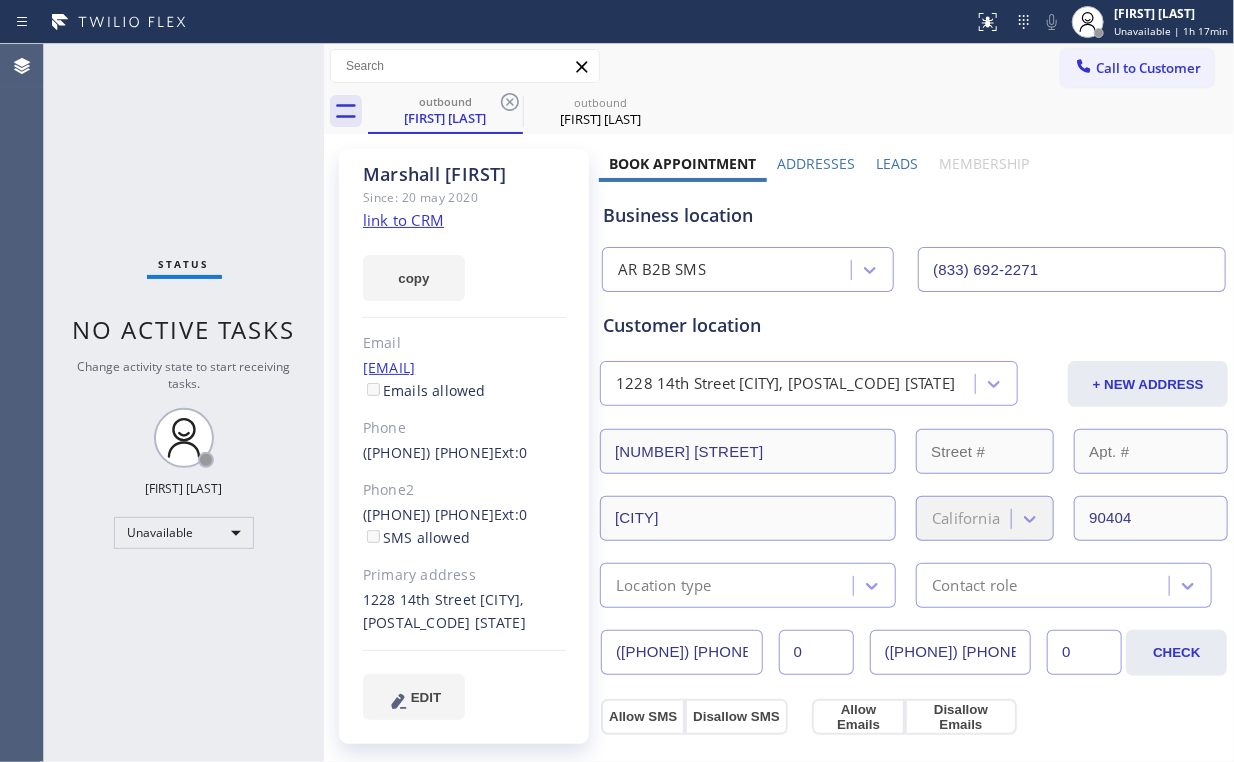 click on "Call to Customer" at bounding box center [1148, 68] 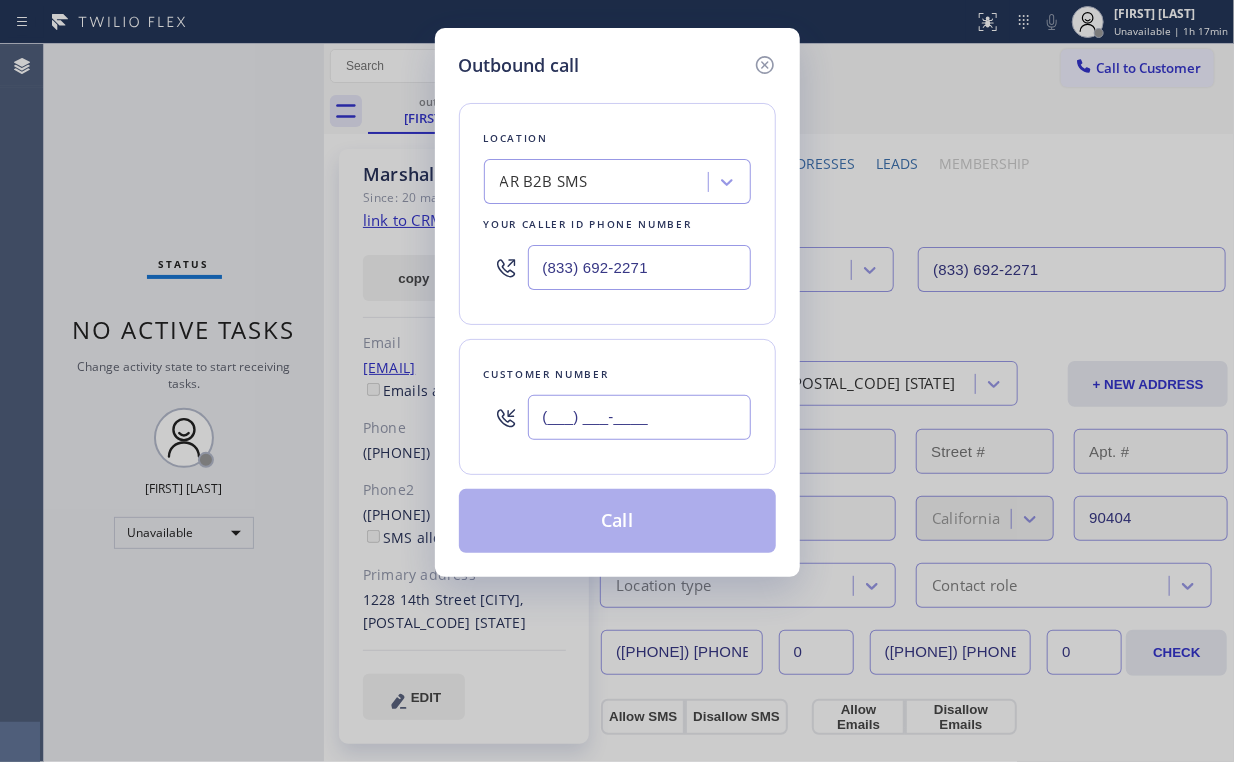 click on "(___) ___-____" at bounding box center (639, 417) 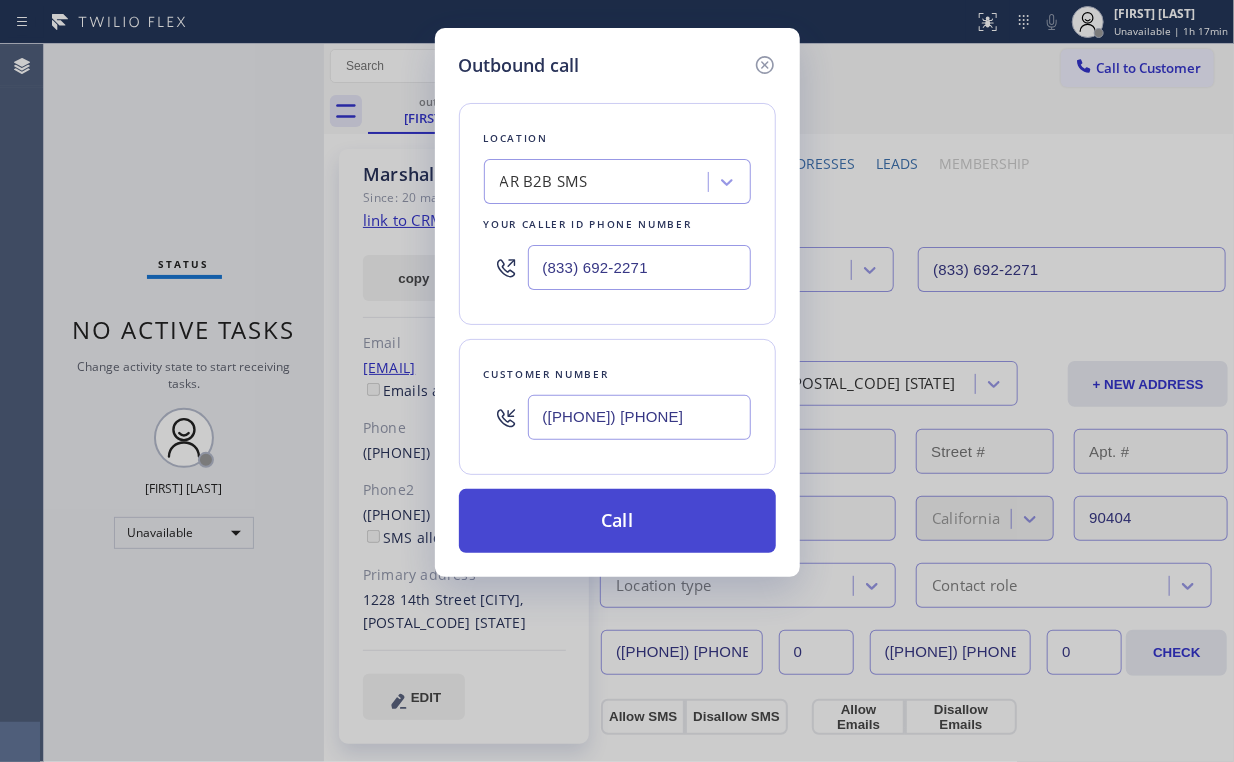 type on "([PHONE]) [PHONE]" 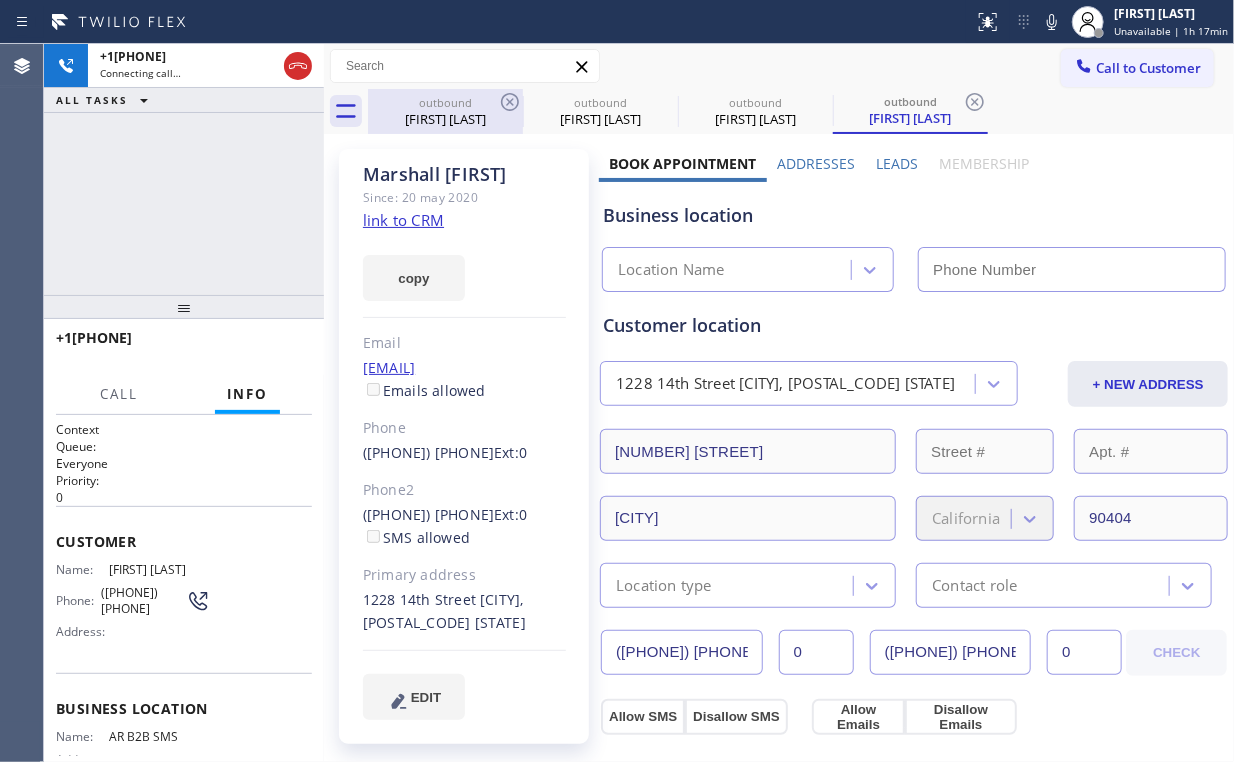 drag, startPoint x: 440, startPoint y: 120, endPoint x: 488, endPoint y: 101, distance: 51.62364 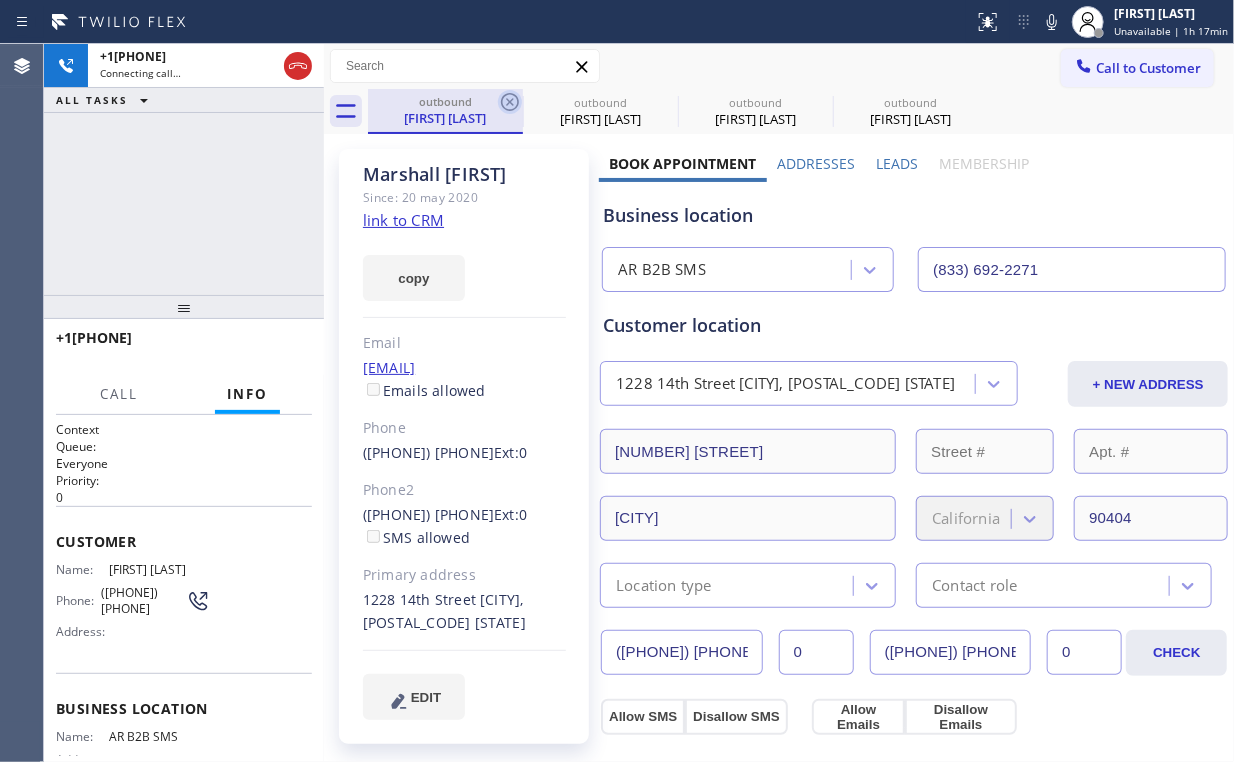 click 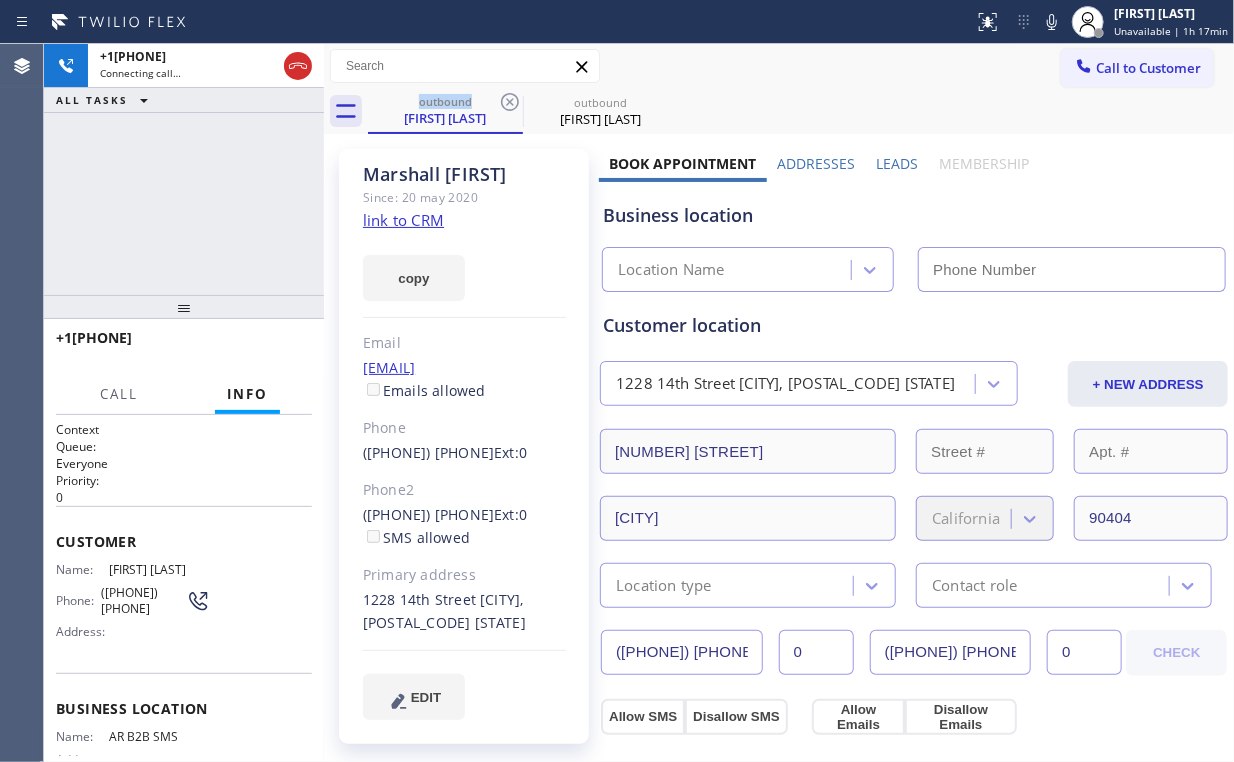 type on "(833) 692-2271" 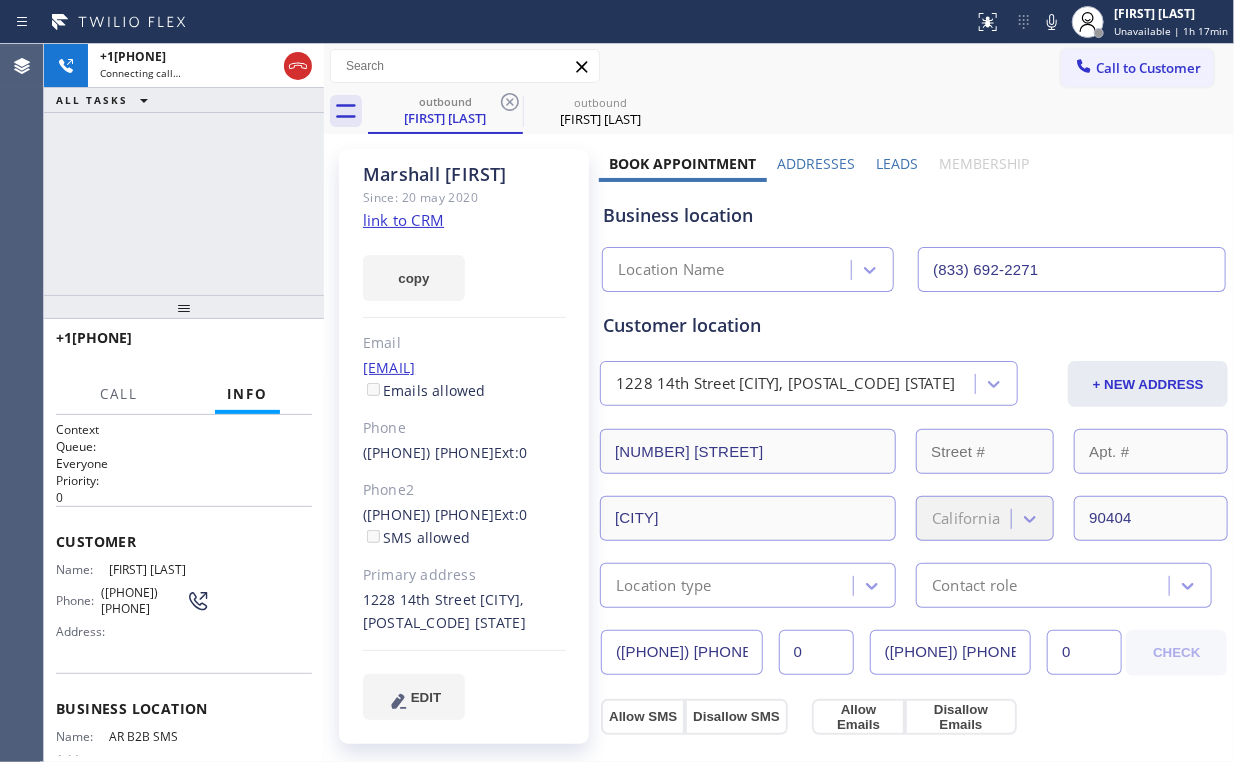 click on "+1[PHONE] Connecting call… ALL TASKS ALL TASKS ACTIVE TASKS TASKS IN WRAP UP" at bounding box center [184, 169] 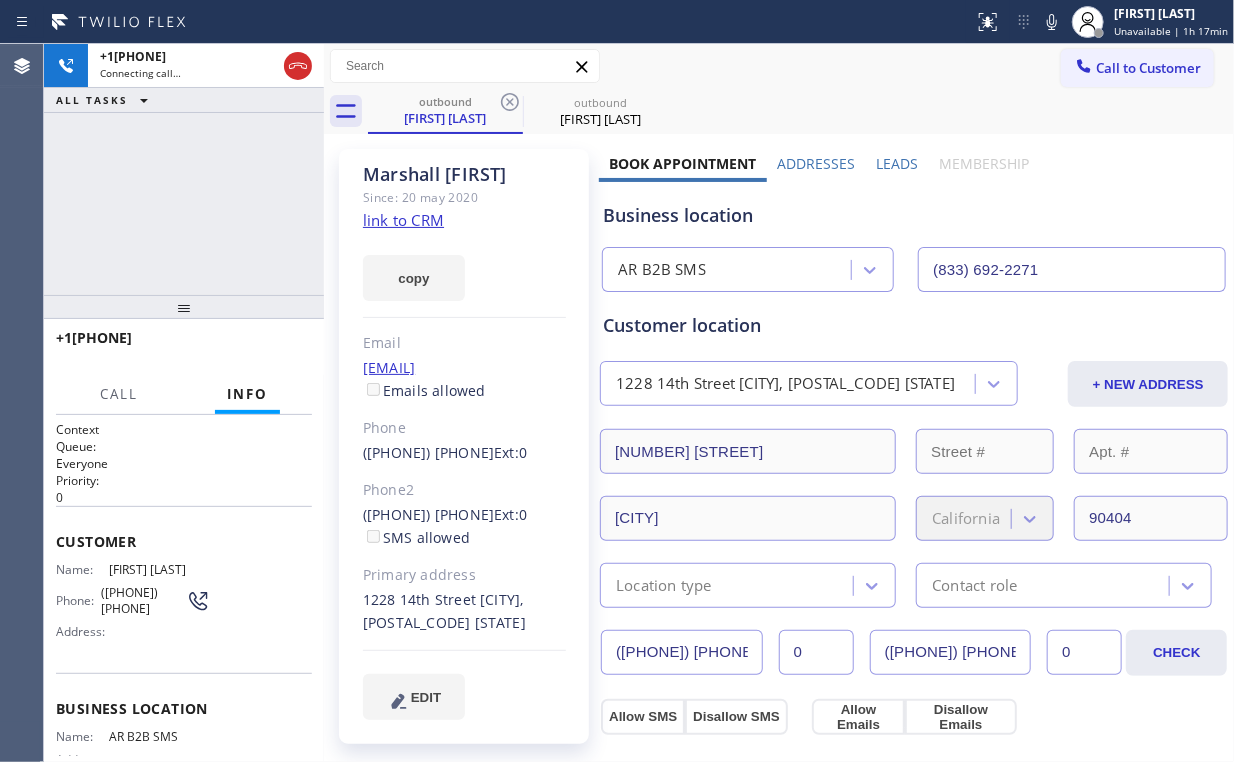 click on "+1[PHONE] Connecting call… ALL TASKS ALL TASKS ACTIVE TASKS TASKS IN WRAP UP" at bounding box center [184, 169] 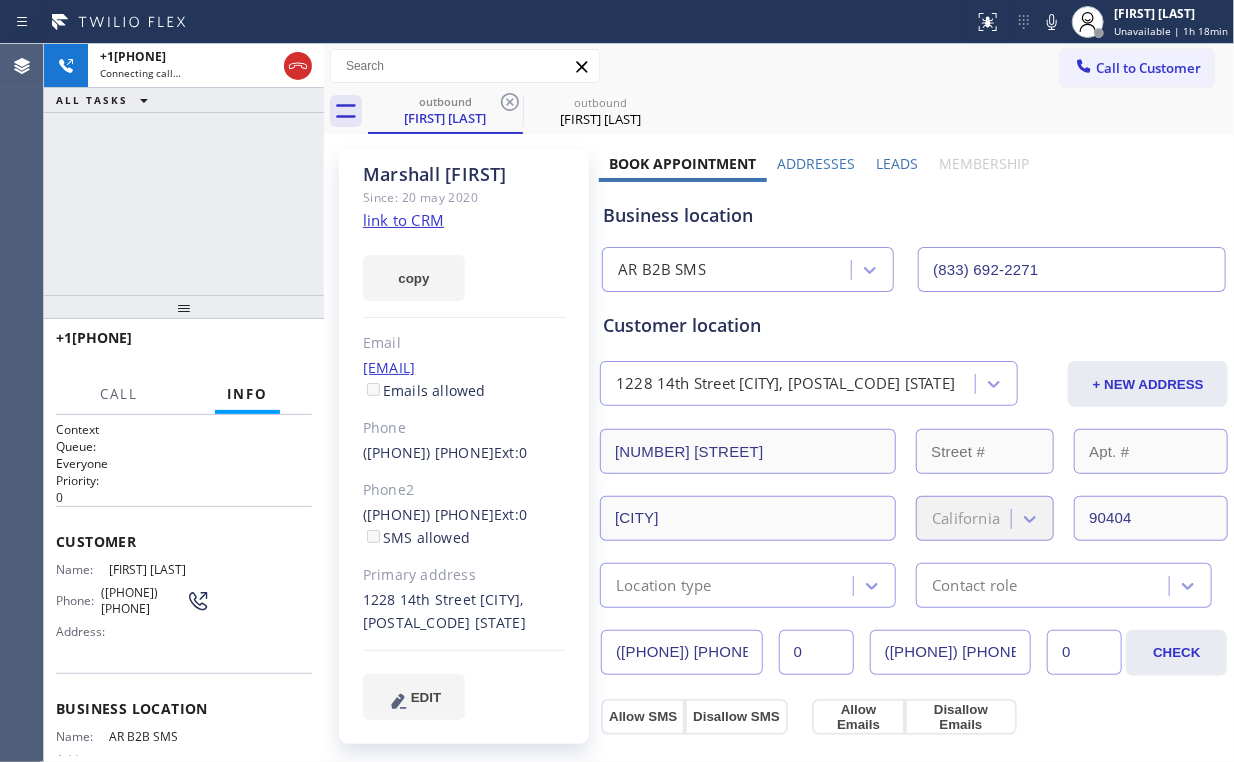 click on "+1[PHONE] Connecting call… ALL TASKS ALL TASKS ACTIVE TASKS TASKS IN WRAP UP" at bounding box center [184, 169] 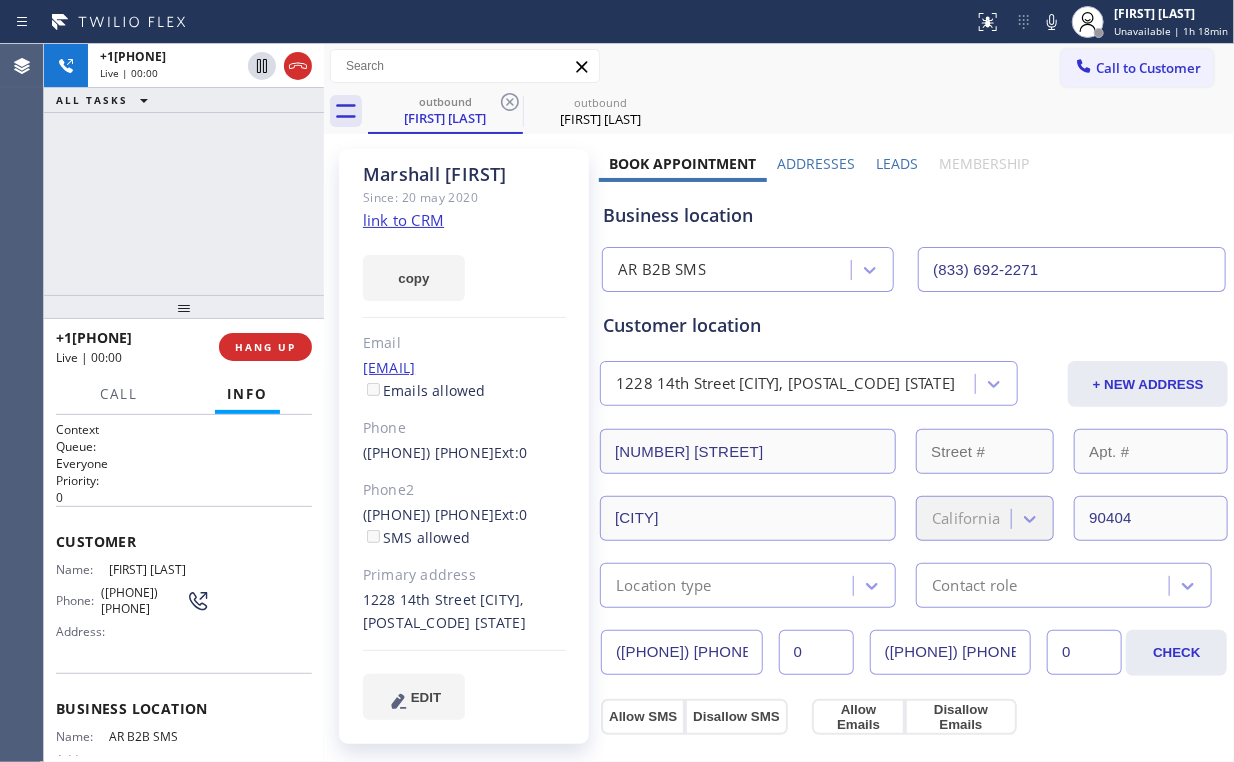 click on "+1[PHONE] Live | 00:00 ALL TASKS ALL TASKS ACTIVE TASKS TASKS IN WRAP UP" at bounding box center [184, 169] 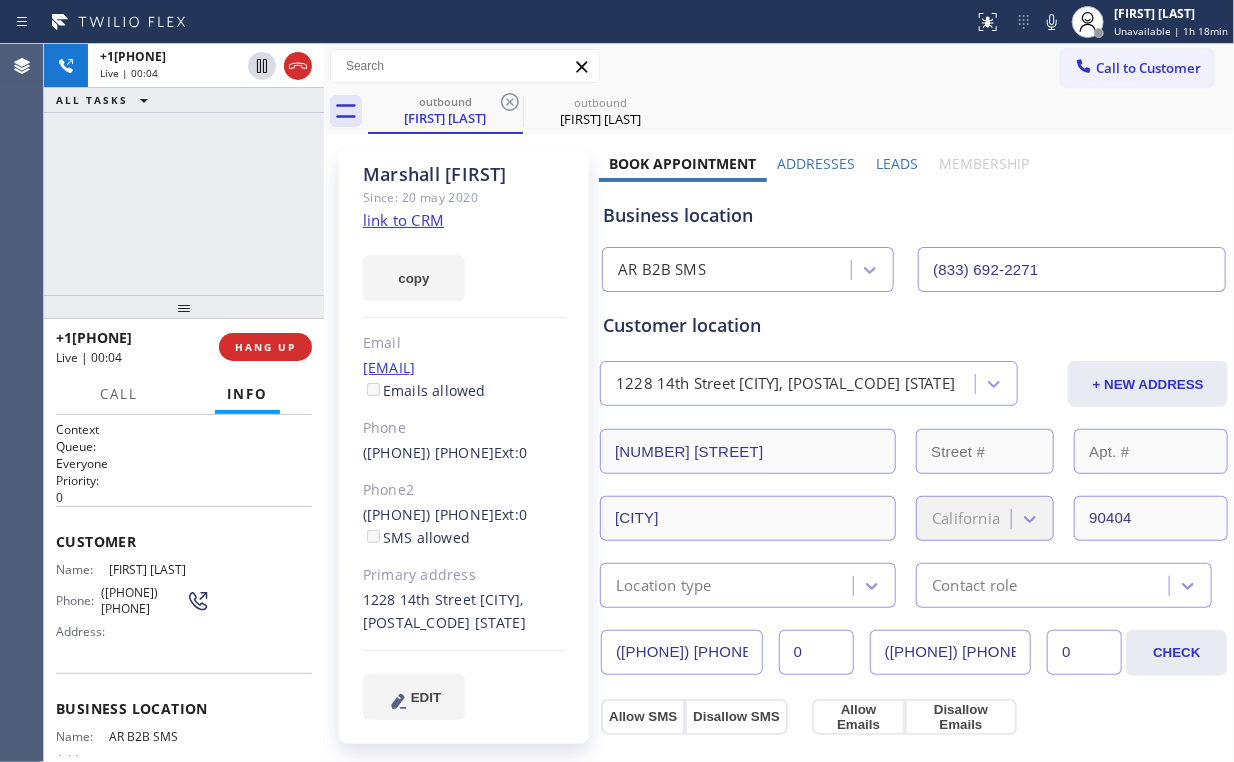 drag, startPoint x: 192, startPoint y: 201, endPoint x: 206, endPoint y: 207, distance: 15.231546 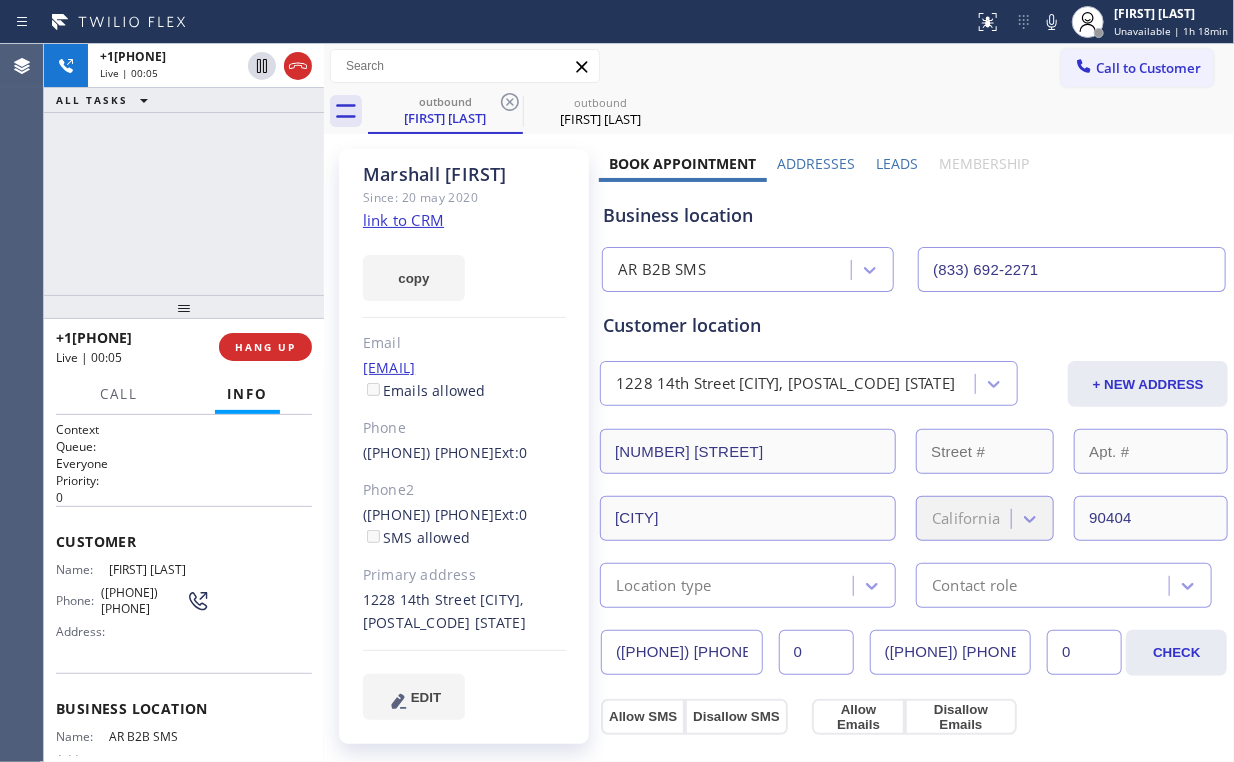 click on "+[PHONE] Live | 00:05 ALL TASKS ALL TASKS ACTIVE TASKS TASKS IN WRAP UP" at bounding box center (184, 169) 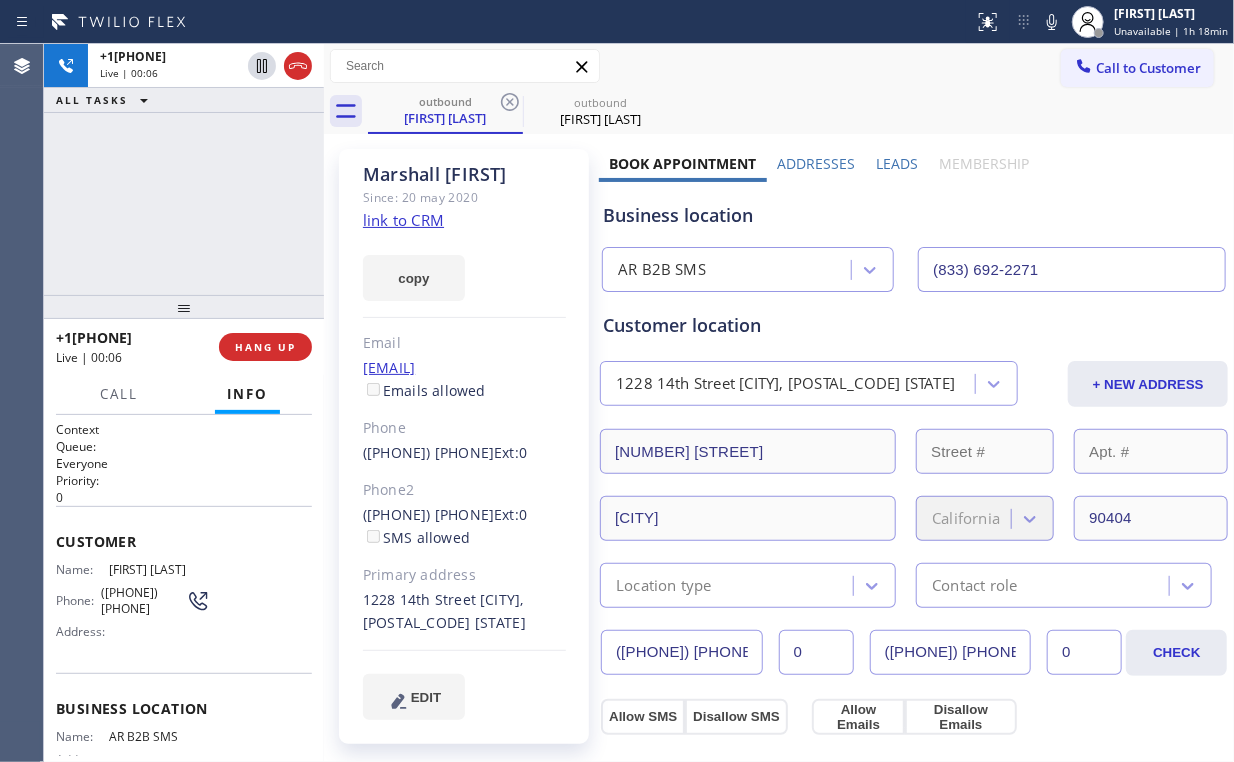 click on "+[PHONE] Live | 00:06 ALL TASKS ALL TASKS ACTIVE TASKS TASKS IN WRAP UP" at bounding box center (184, 169) 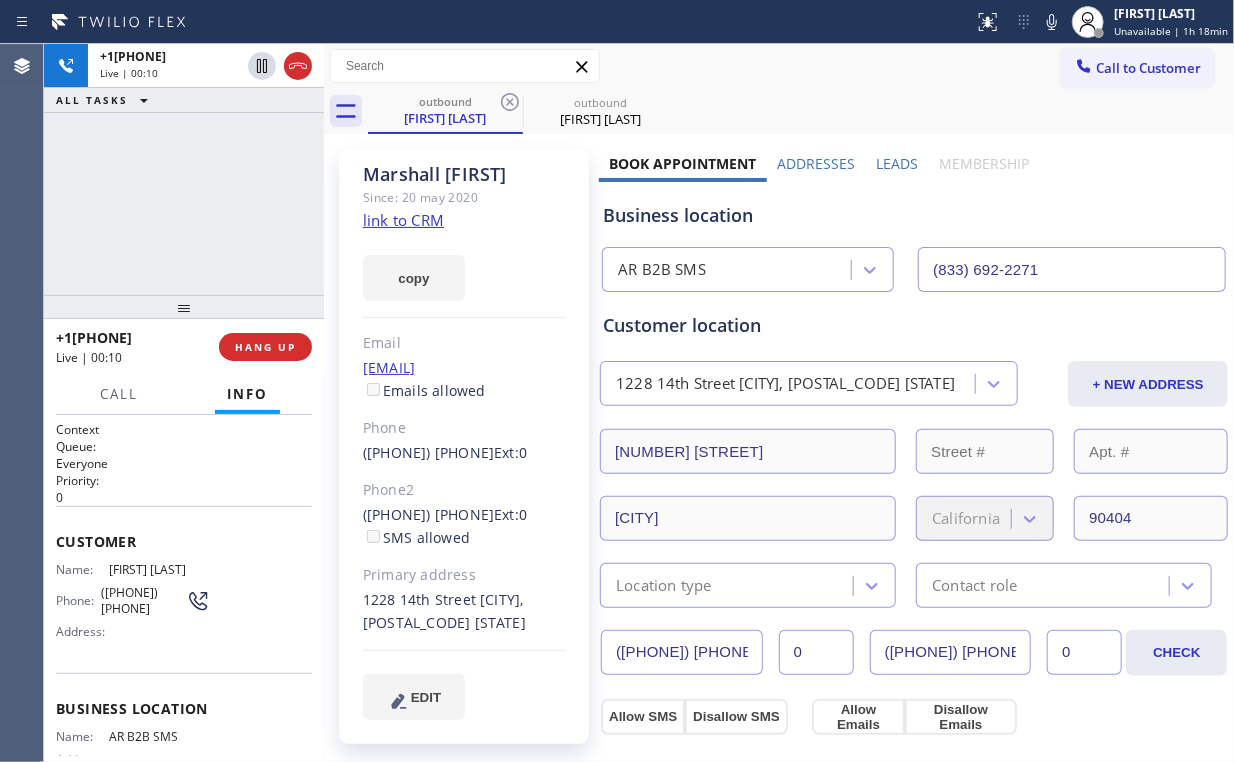 click on "+[COUNTRYCODE][PHONE] Live | 00:10 ALL TASKS ALL TASKS ACTIVE TASKS TASKS IN WRAP UP" at bounding box center [184, 169] 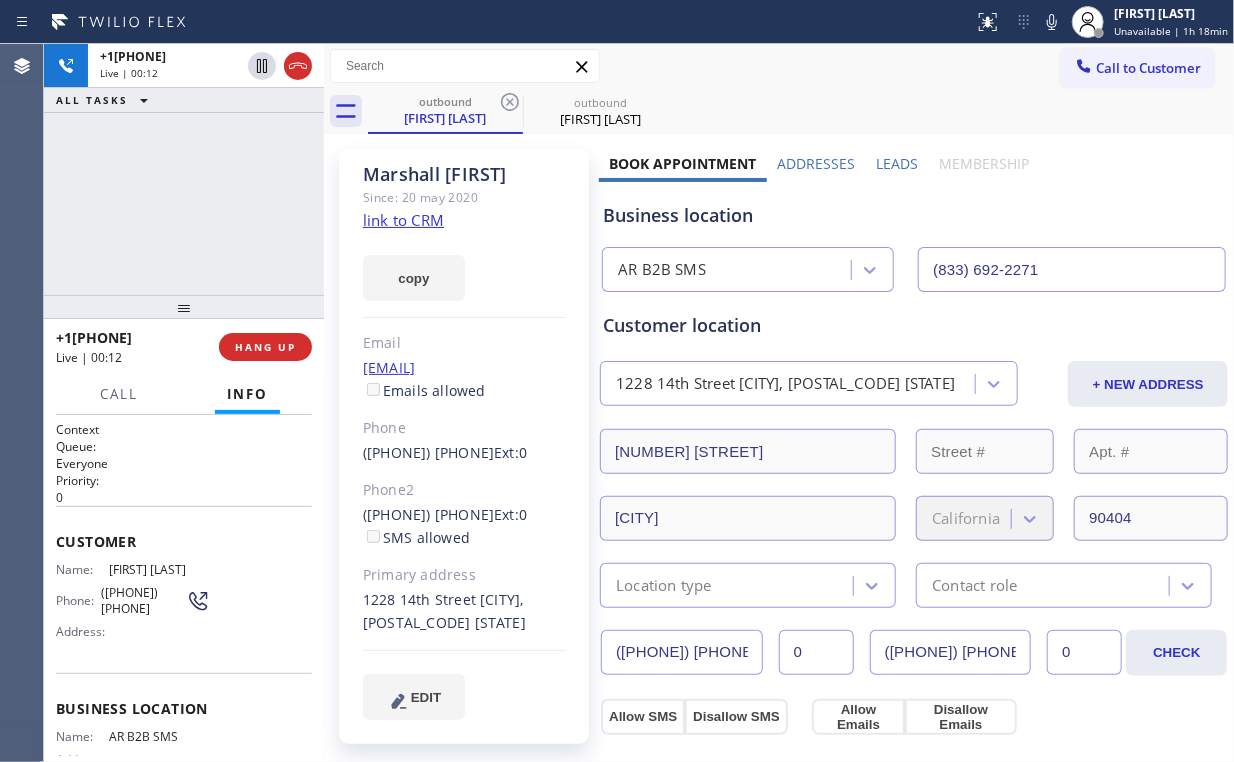 click on "+1[PHONE] Live | 00:12 ALL TASKS ALL TASKS ACTIVE TASKS TASKS IN WRAP UP" at bounding box center [184, 169] 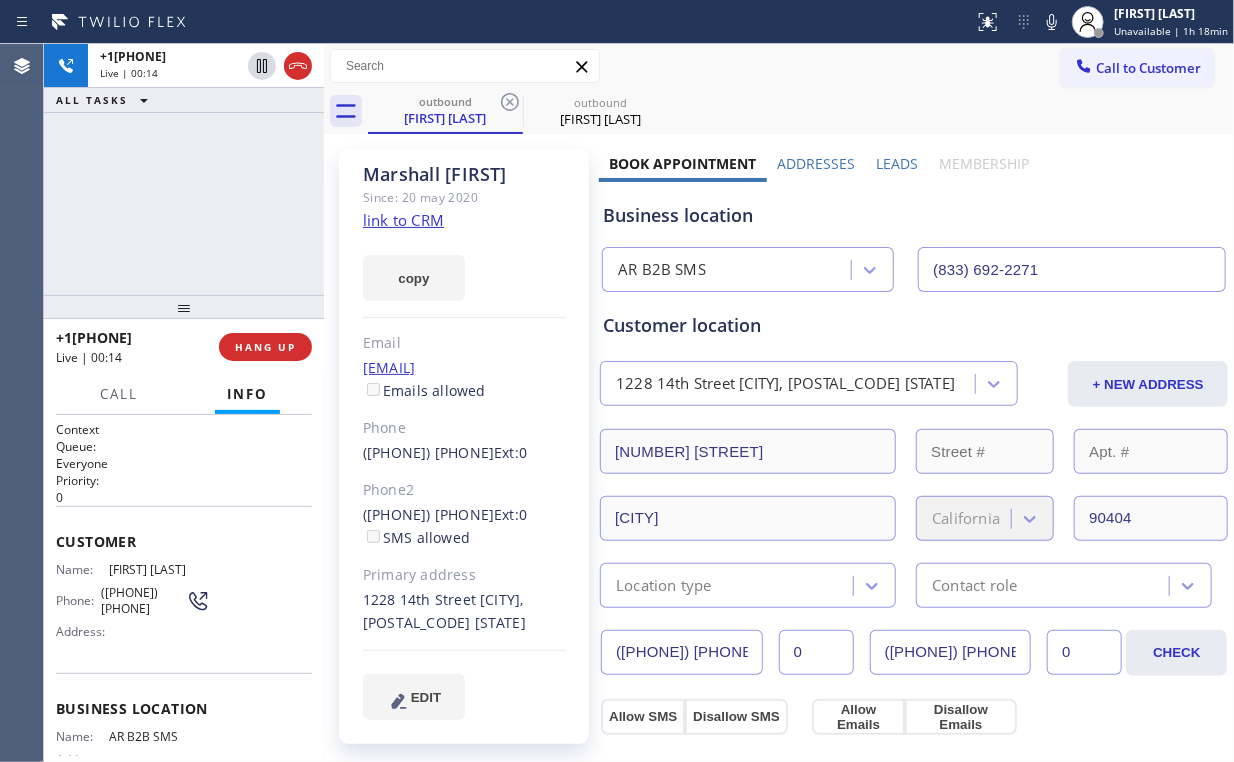 click on "+[COUNTRYCODE][PHONE] Live | 00:14 ALL TASKS ALL TASKS ACTIVE TASKS TASKS IN WRAP UP" at bounding box center (184, 169) 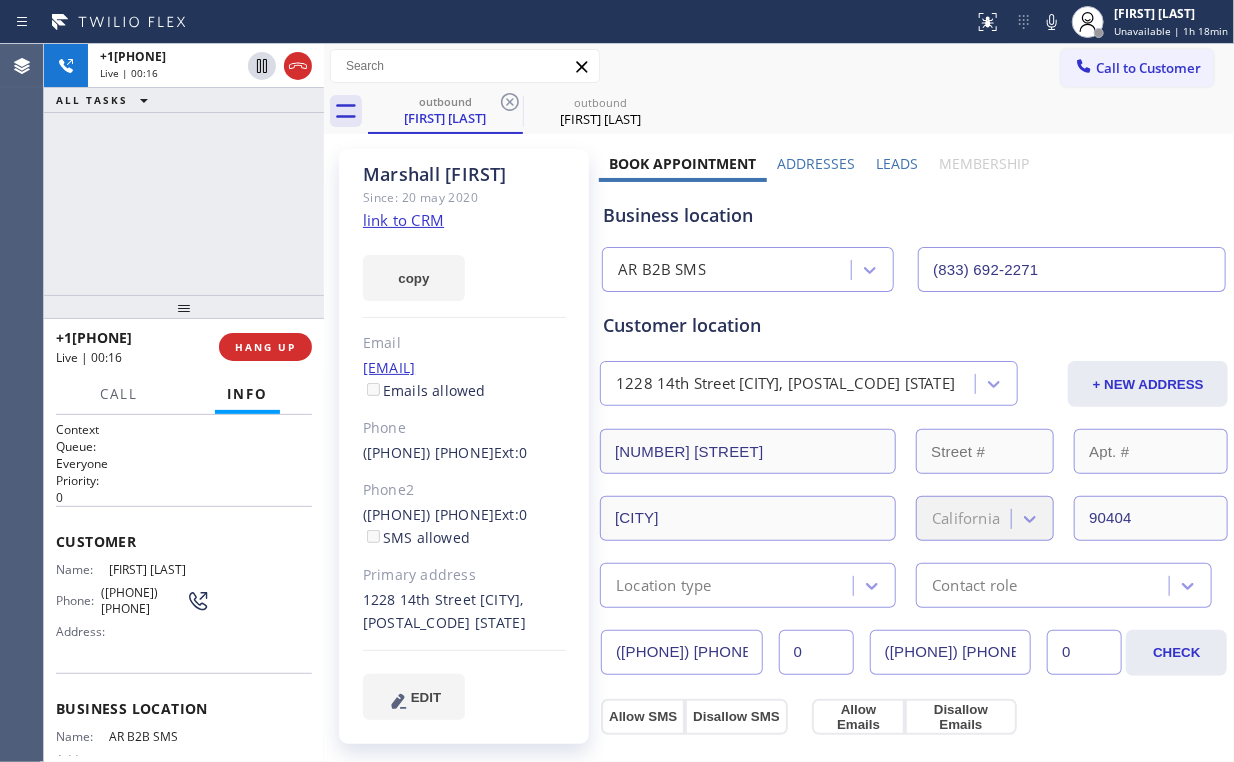 click on "+1[PHONE] Live | 00:16 ALL TASKS ALL TASKS ACTIVE TASKS TASKS IN WRAP UP" at bounding box center (184, 169) 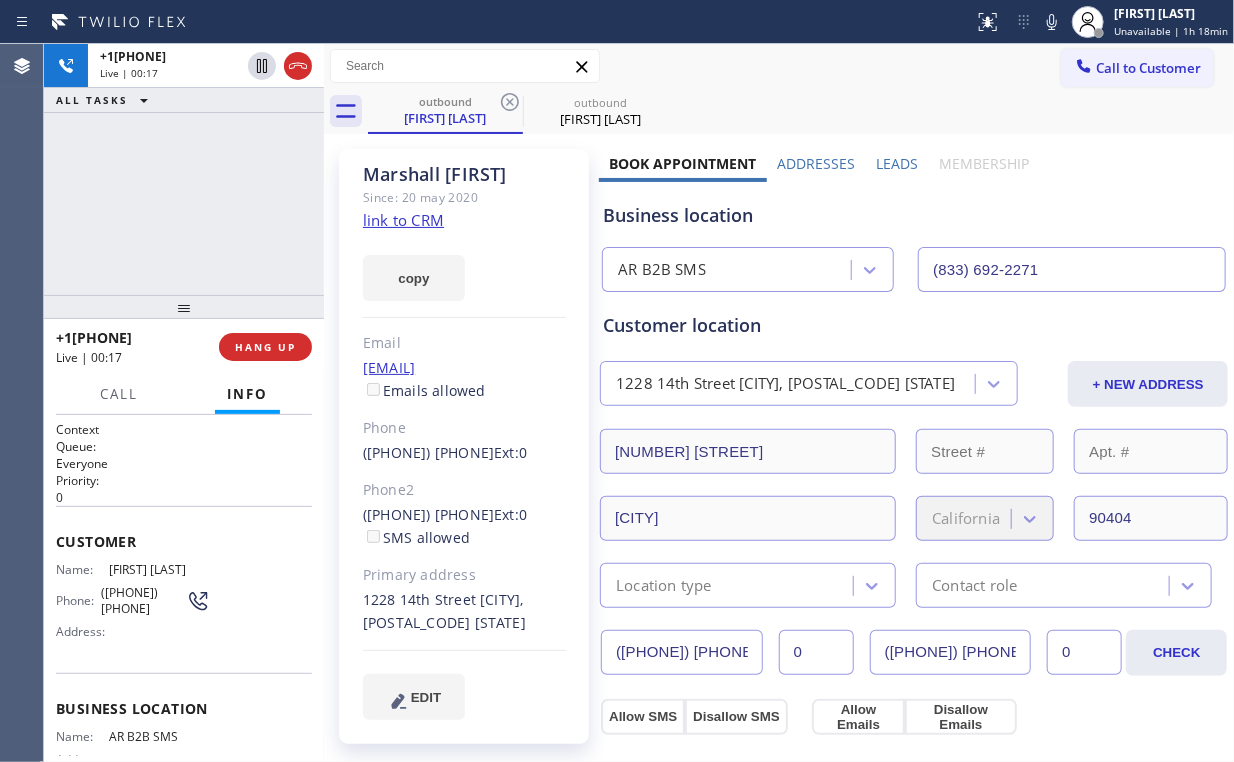 click on "+1[PHONE] Live | 00:17 ALL TASKS ALL TASKS ACTIVE TASKS TASKS IN WRAP UP" at bounding box center (184, 169) 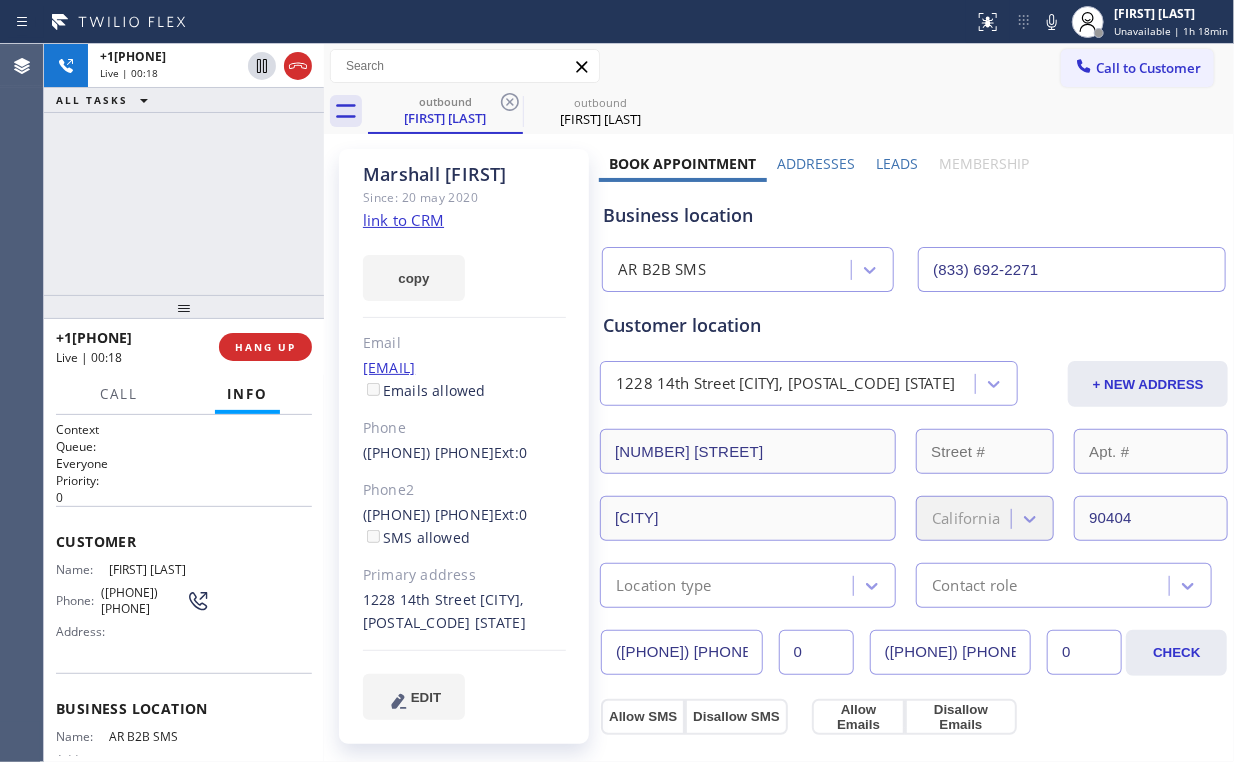click on "[PHONE] Live | 00:18 ALL TASKS ALL TASKS ACTIVE TASKS TASKS IN WRAP UP" at bounding box center (184, 169) 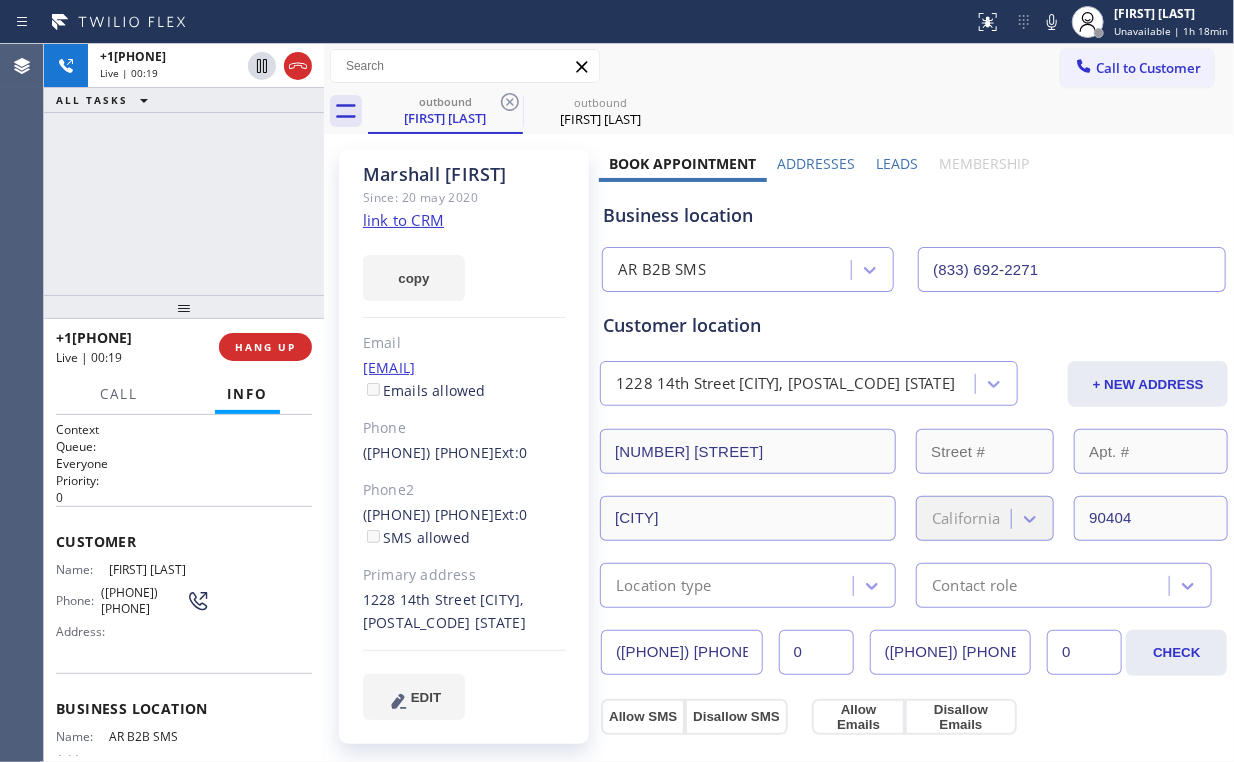click on "+[PHONE] Live | 00:19 ALL TASKS ALL TASKS ACTIVE TASKS TASKS IN WRAP UP" at bounding box center [184, 169] 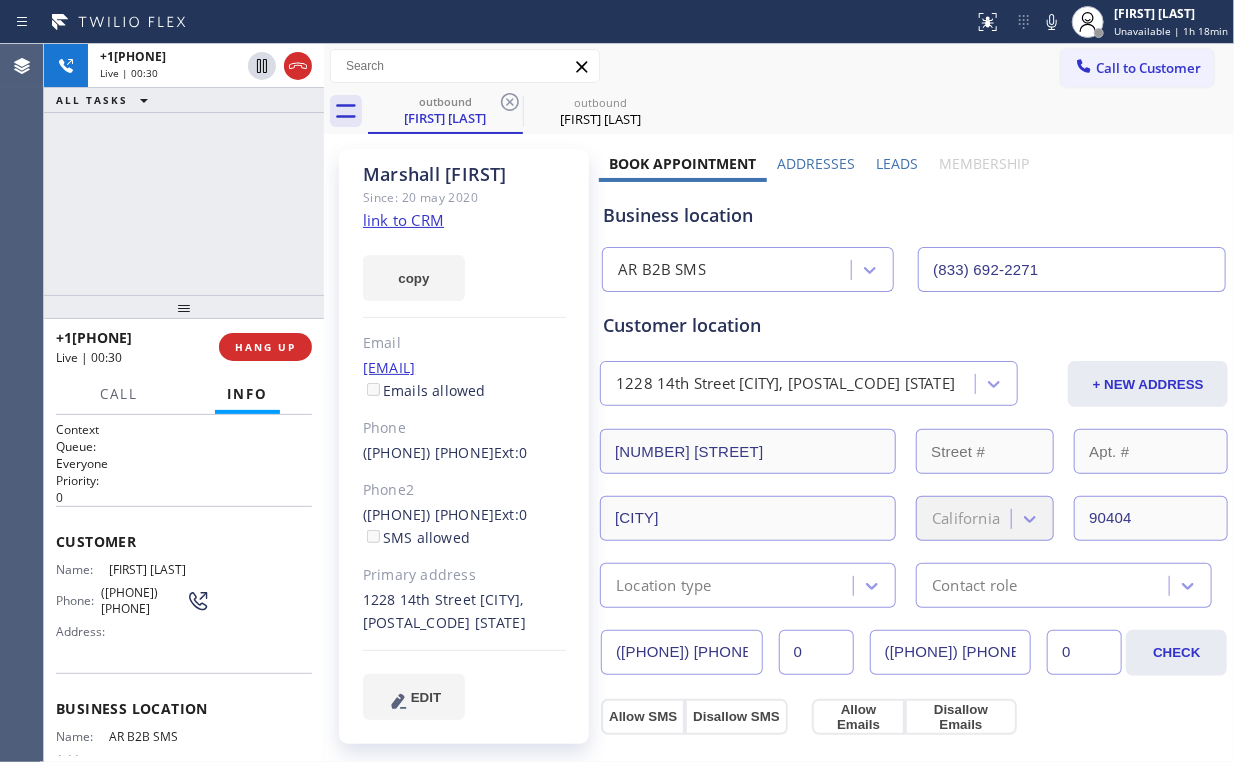scroll, scrollTop: 80, scrollLeft: 0, axis: vertical 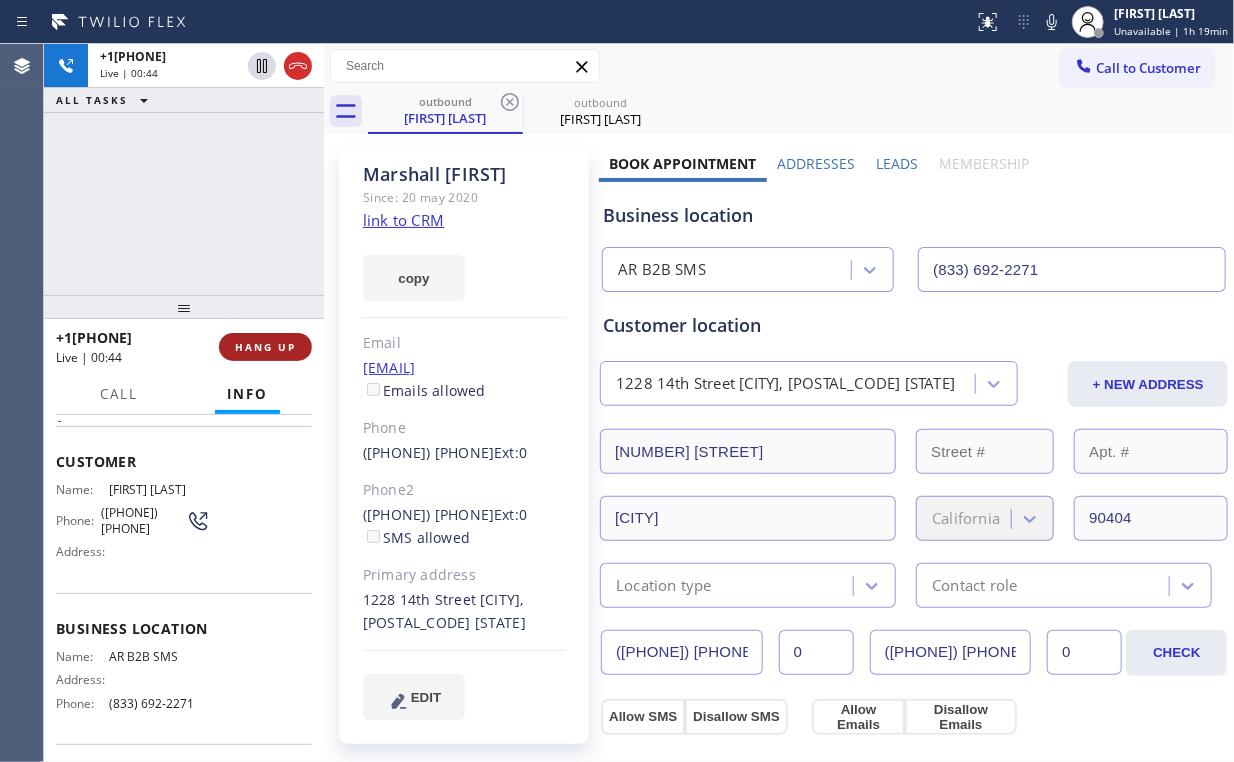 click on "HANG UP" at bounding box center (265, 347) 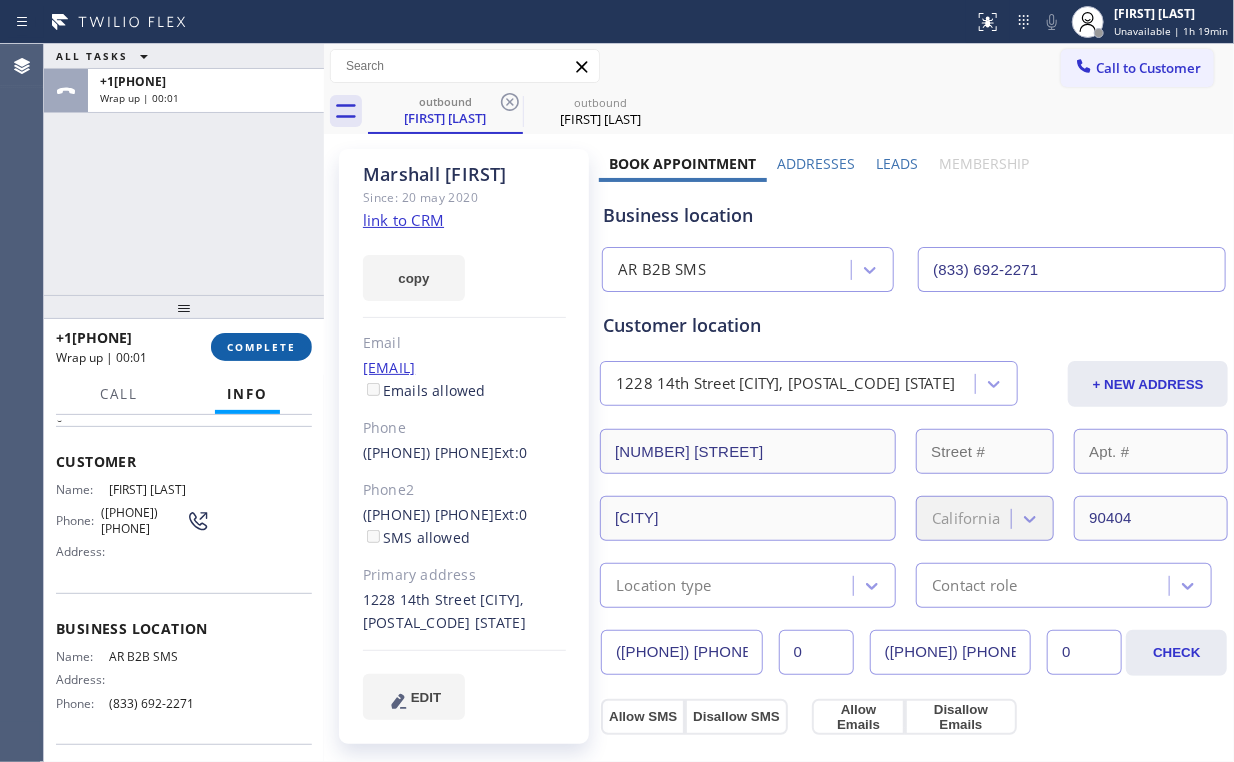 click on "COMPLETE" at bounding box center [261, 347] 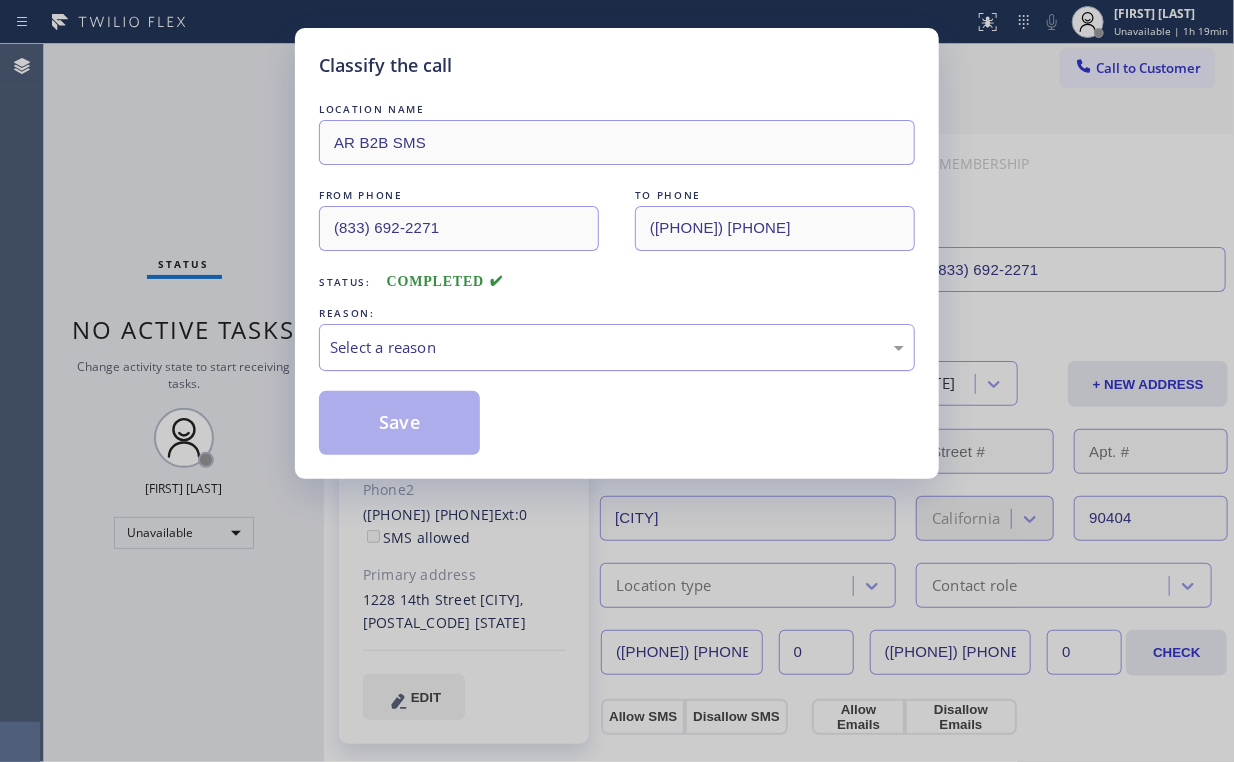 drag, startPoint x: 415, startPoint y: 350, endPoint x: 415, endPoint y: 365, distance: 15 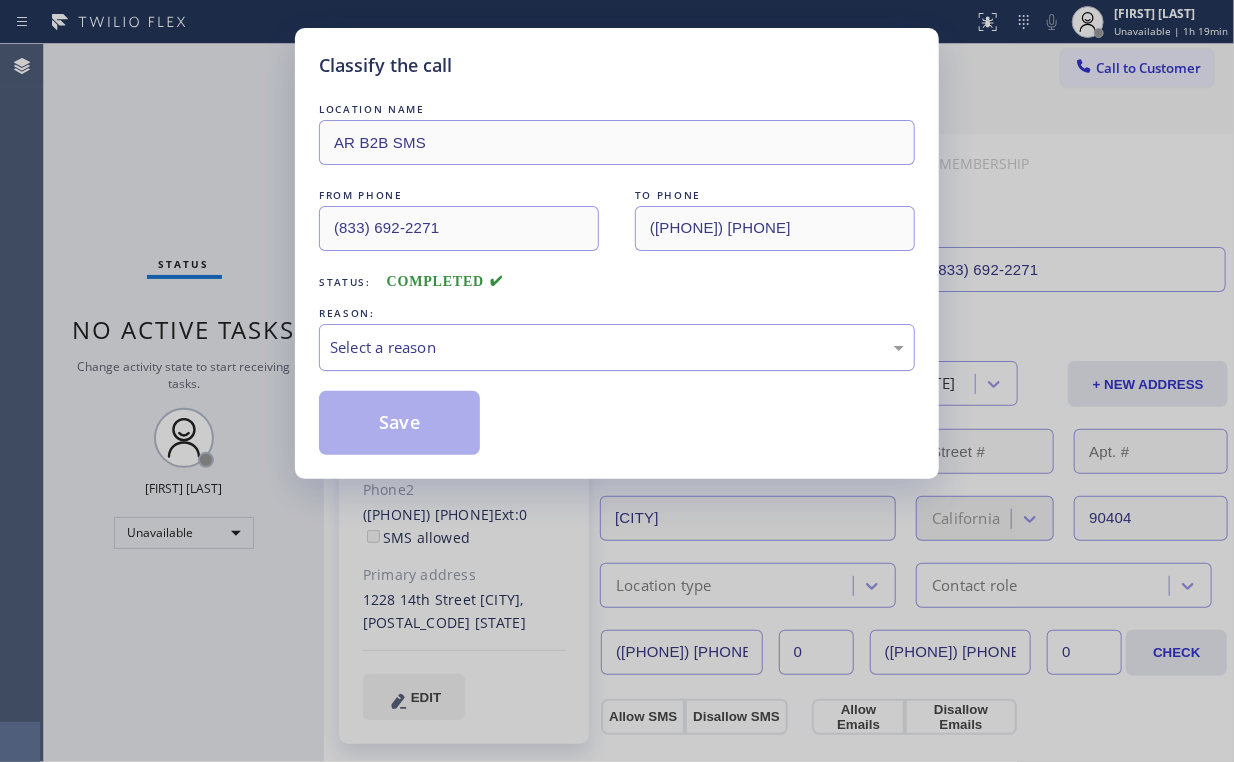 click on "Select a reason" at bounding box center (617, 347) 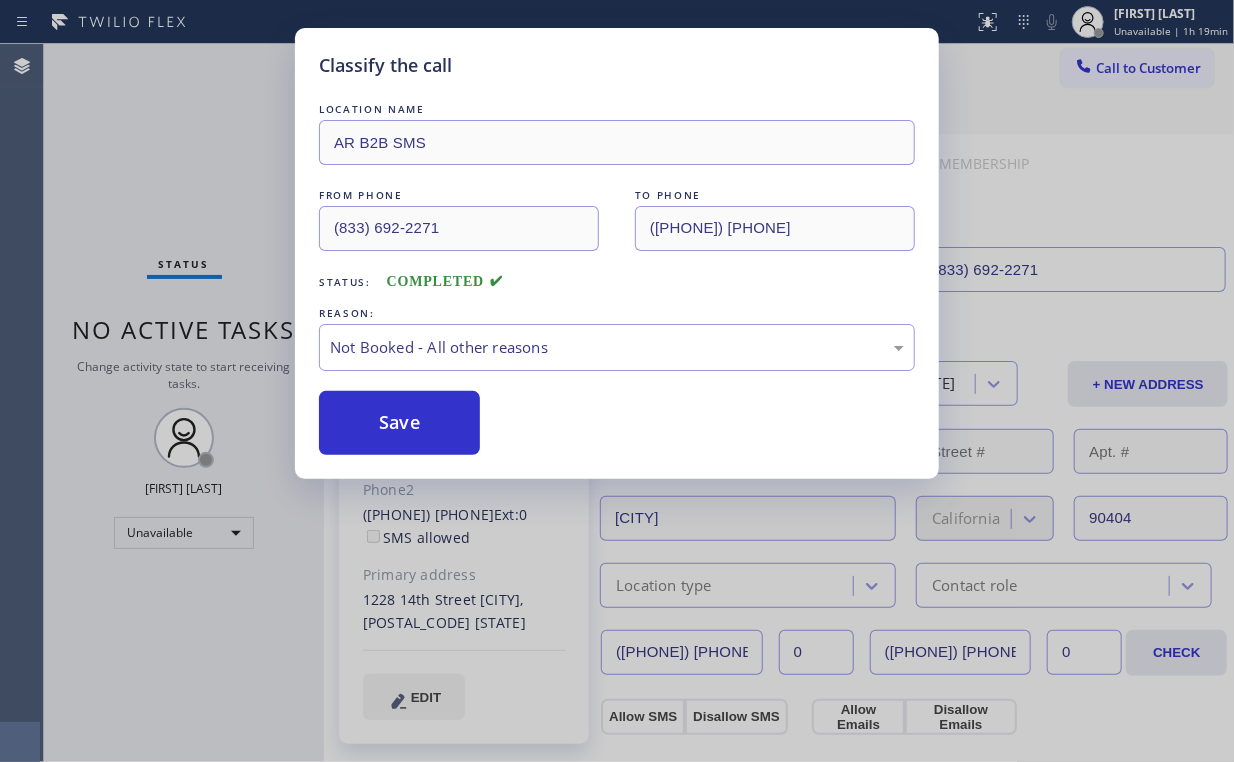 drag, startPoint x: 412, startPoint y: 423, endPoint x: 177, endPoint y: 243, distance: 296.0152 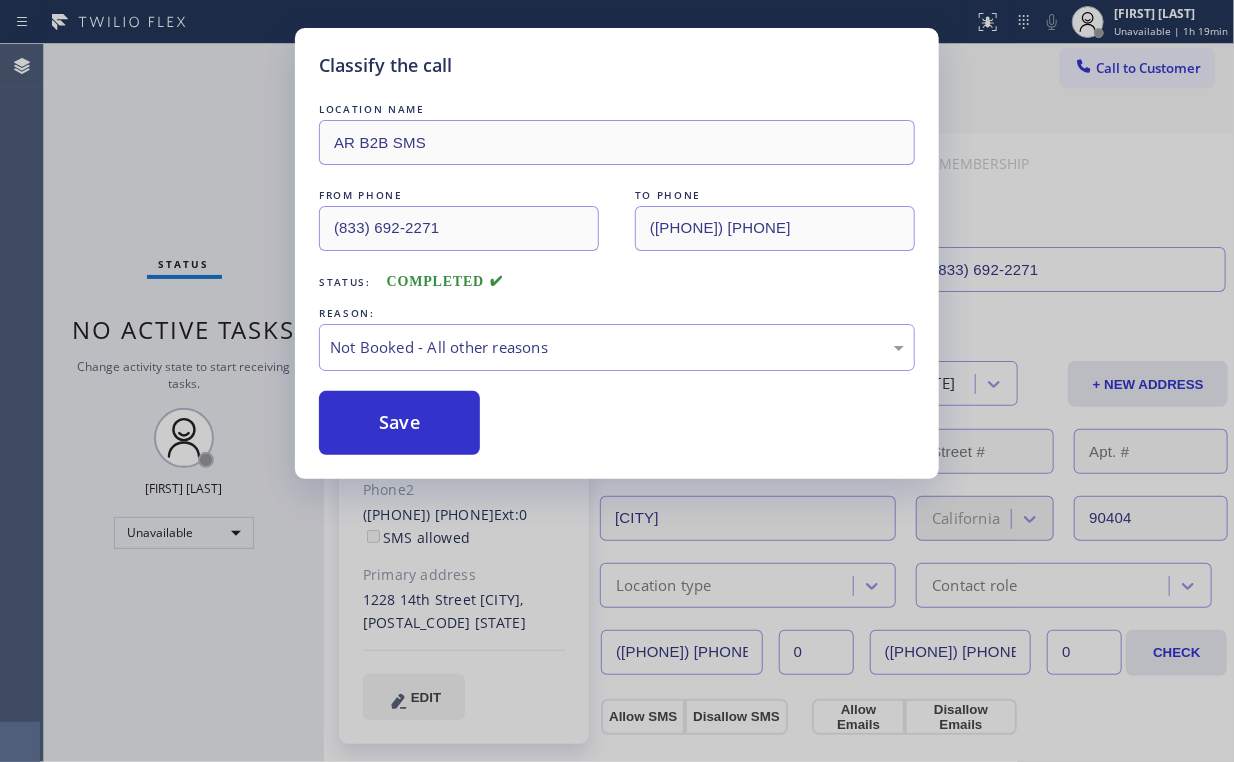 click on "Save" at bounding box center (399, 423) 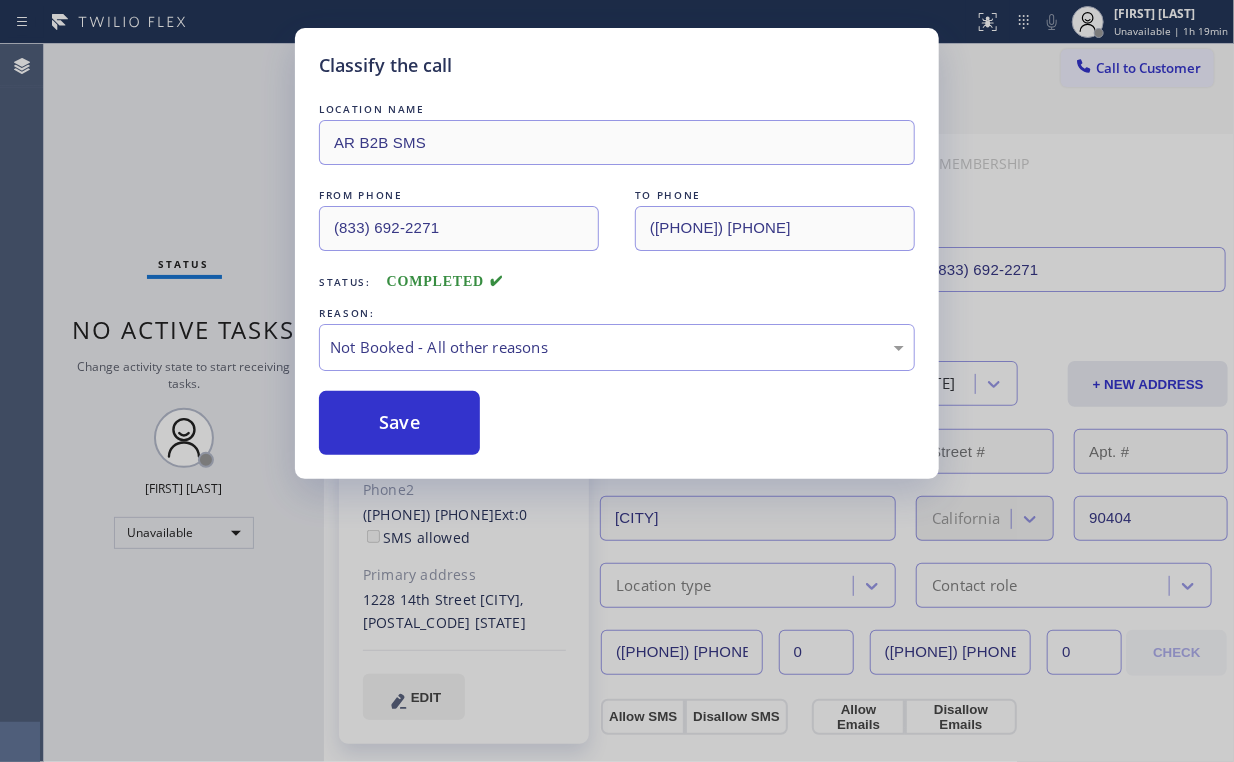 click on "Classify the call LOCATION NAME AR B2B SMS FROM PHONE ([PHONE]) TO PHONE ([PHONE]) Status: COMPLETED REASON: Not Booked - All other reasons Save" at bounding box center (617, 381) 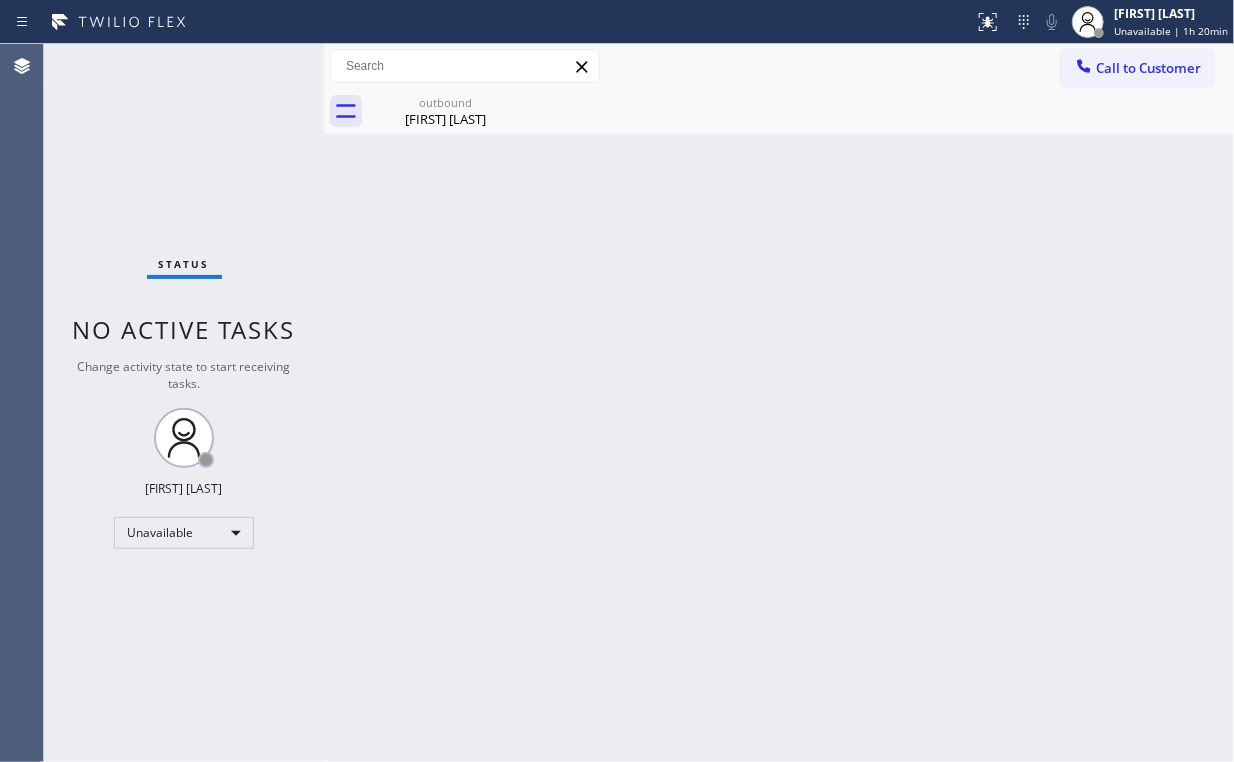 click on "Call to Customer" at bounding box center [1148, 68] 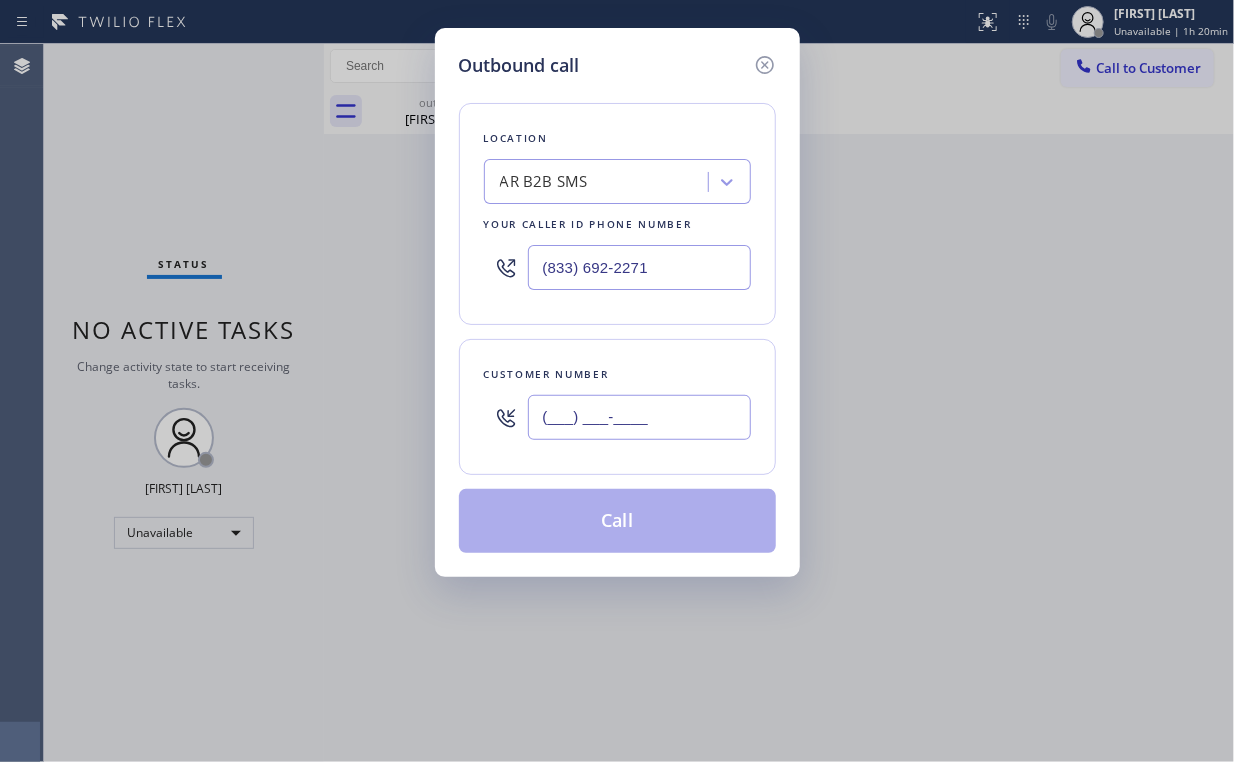 click on "(___) ___-____" at bounding box center (639, 417) 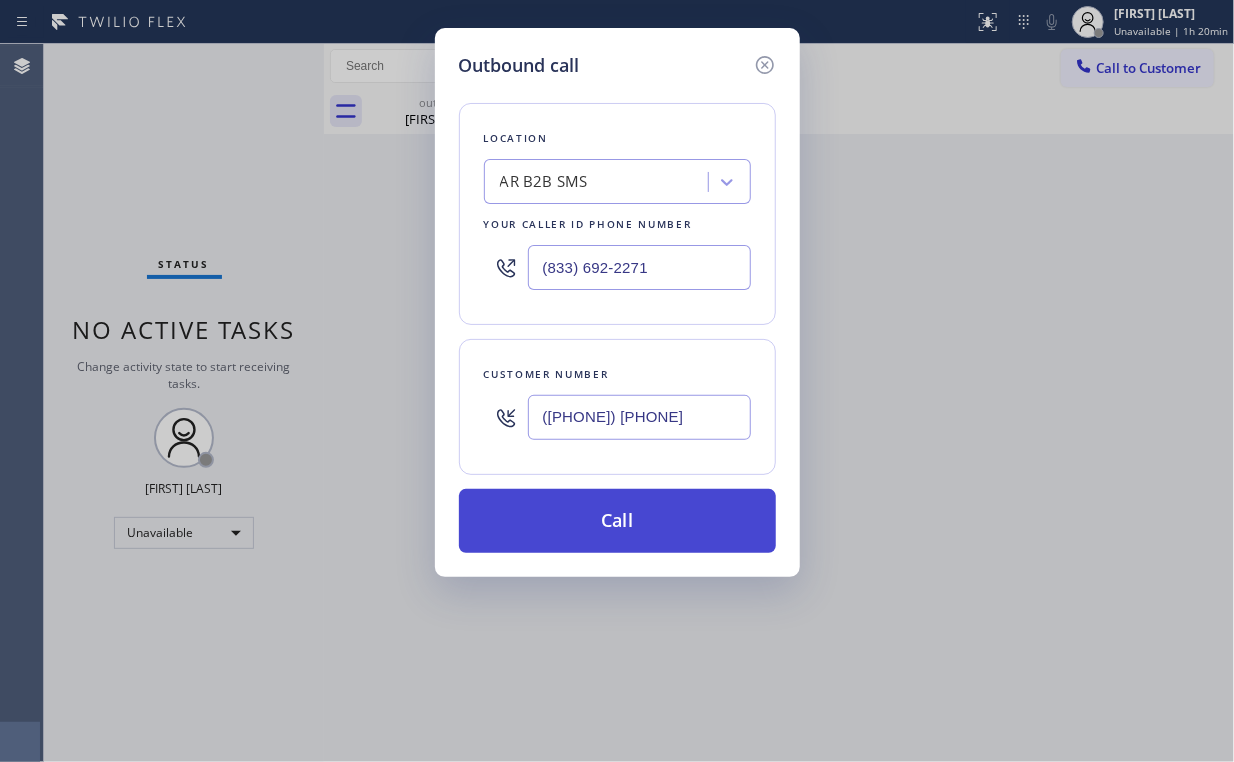 type on "([PHONE]) [PHONE]" 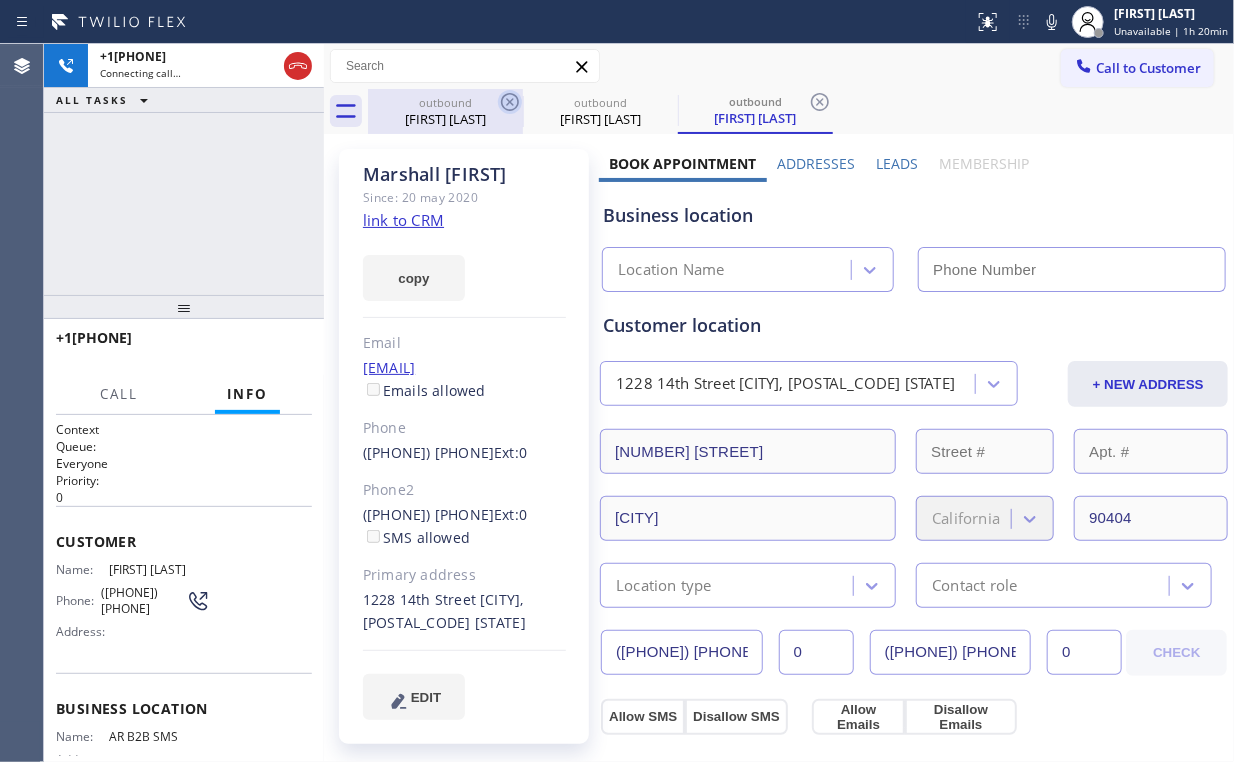 drag, startPoint x: 225, startPoint y: 176, endPoint x: 507, endPoint y: 93, distance: 293.96088 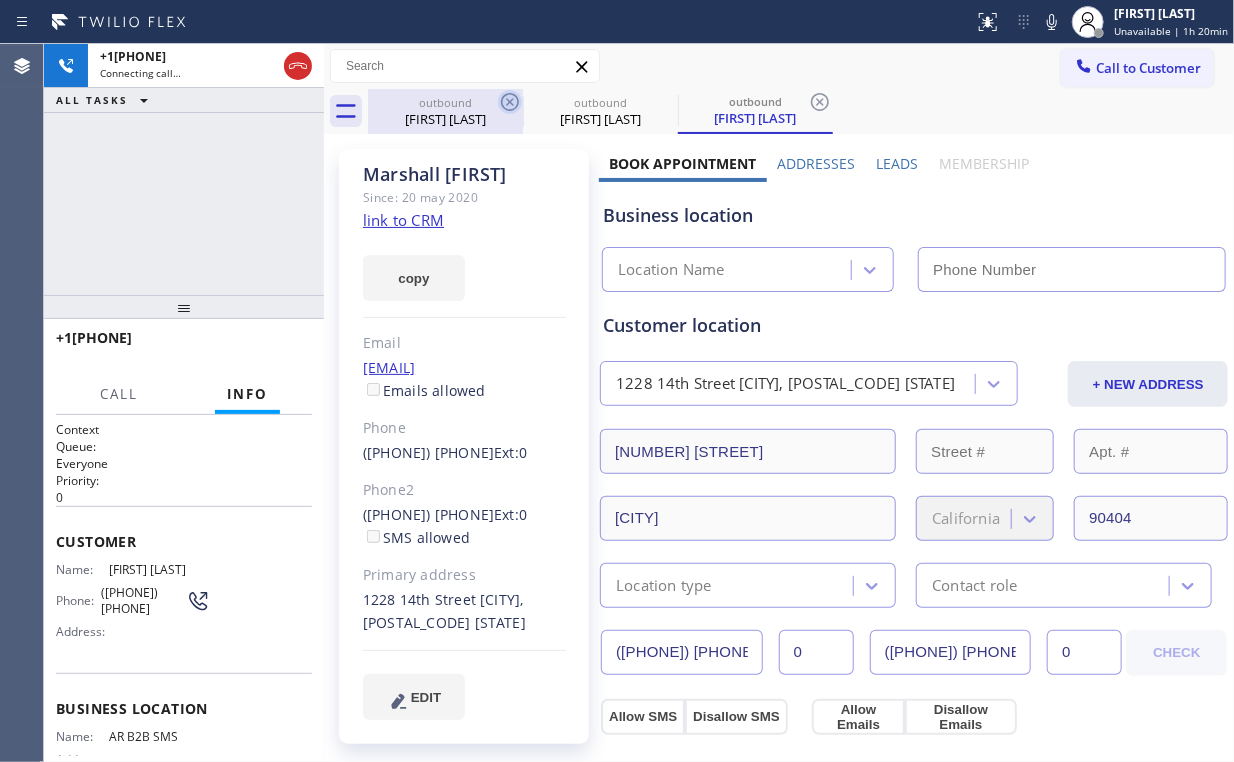 click on "+1[PHONE] Connecting call… ALL TASKS ALL TASKS ACTIVE TASKS TASKS IN WRAP UP" at bounding box center (184, 169) 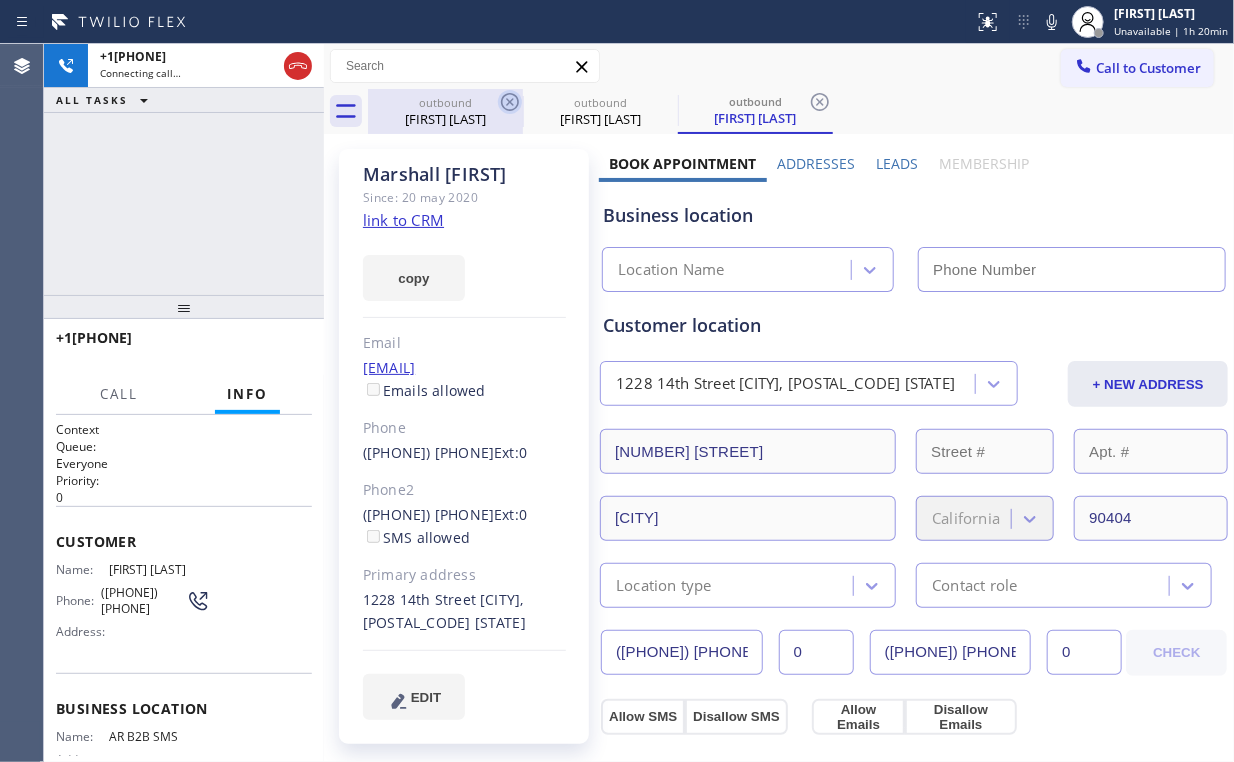 drag, startPoint x: 467, startPoint y: 102, endPoint x: 507, endPoint y: 103, distance: 40.012497 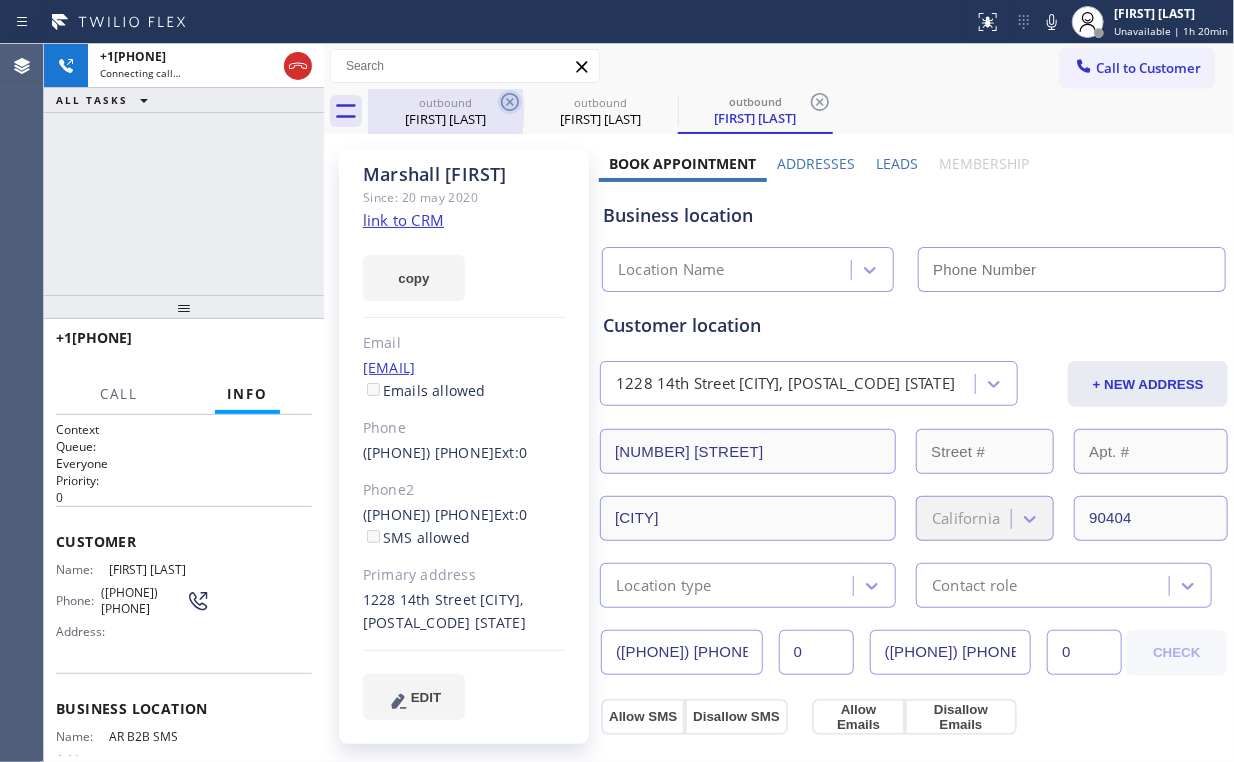 click on "outbound" at bounding box center [445, 102] 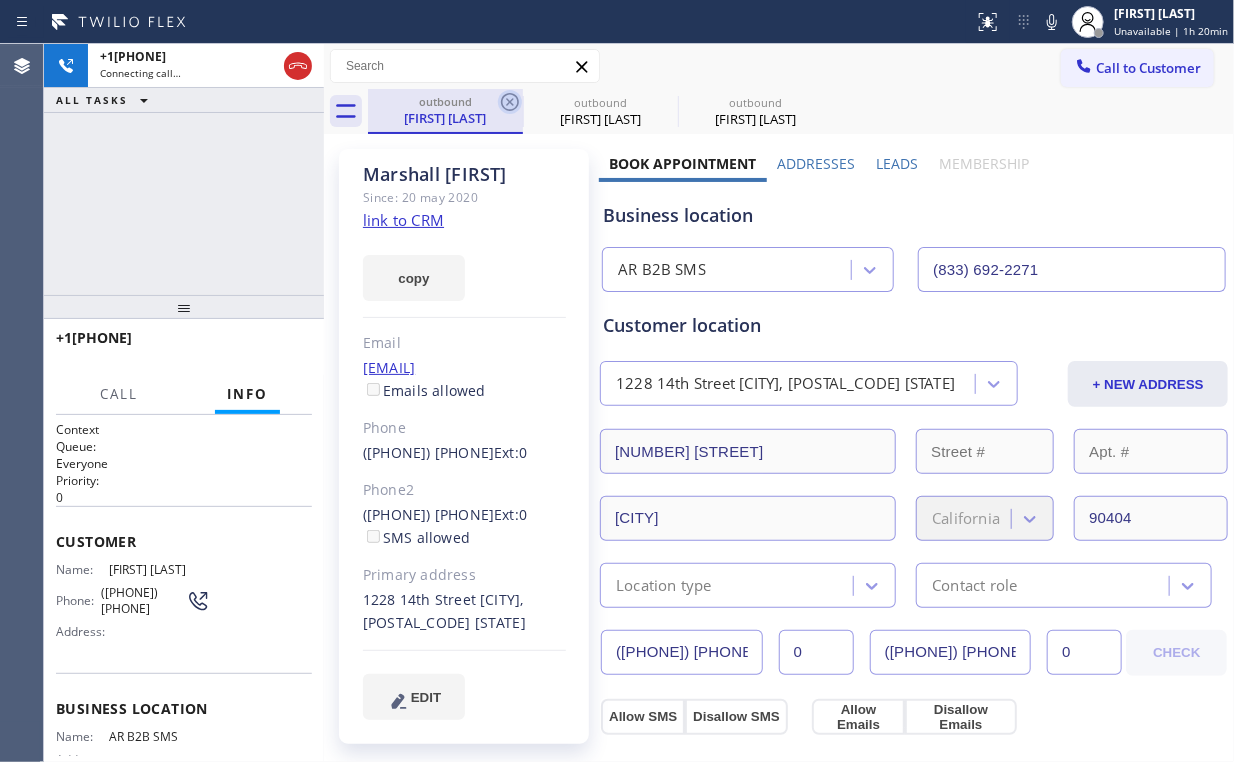 click 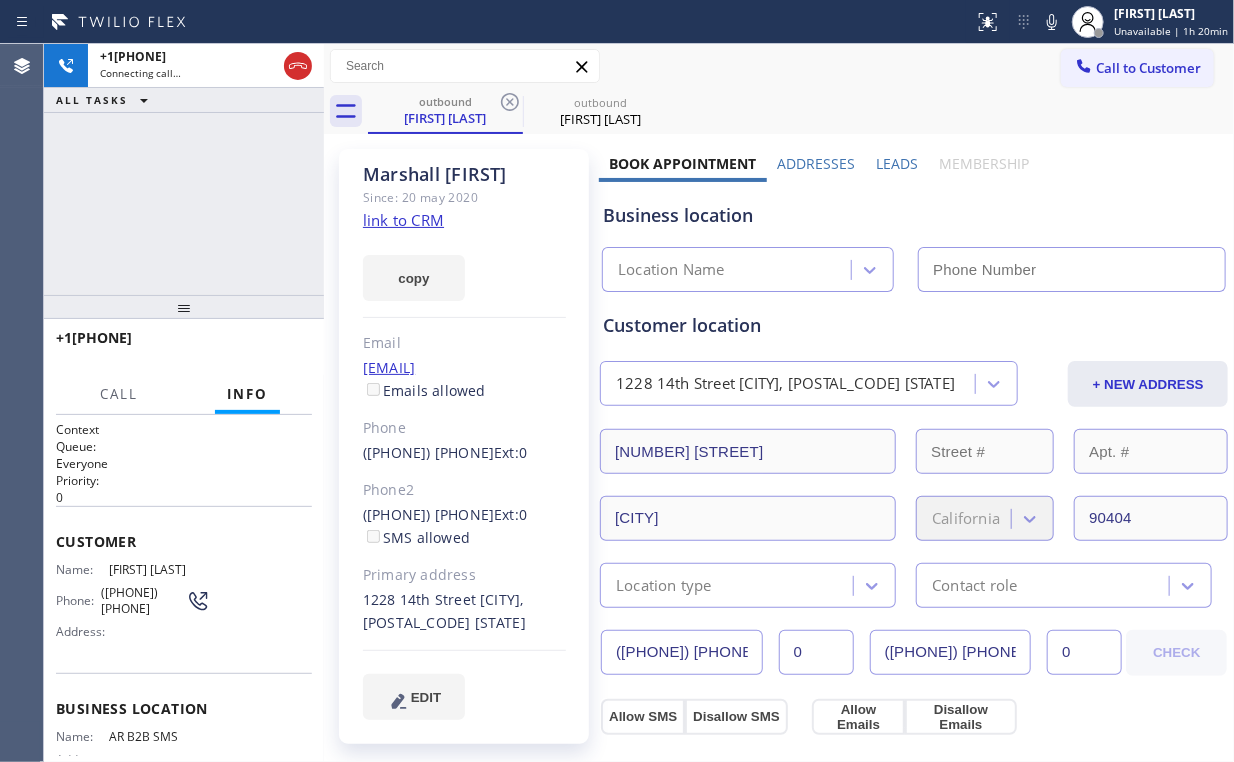 click on "+1[PHONE] Connecting call… ALL TASKS ALL TASKS ACTIVE TASKS TASKS IN WRAP UP" at bounding box center (184, 169) 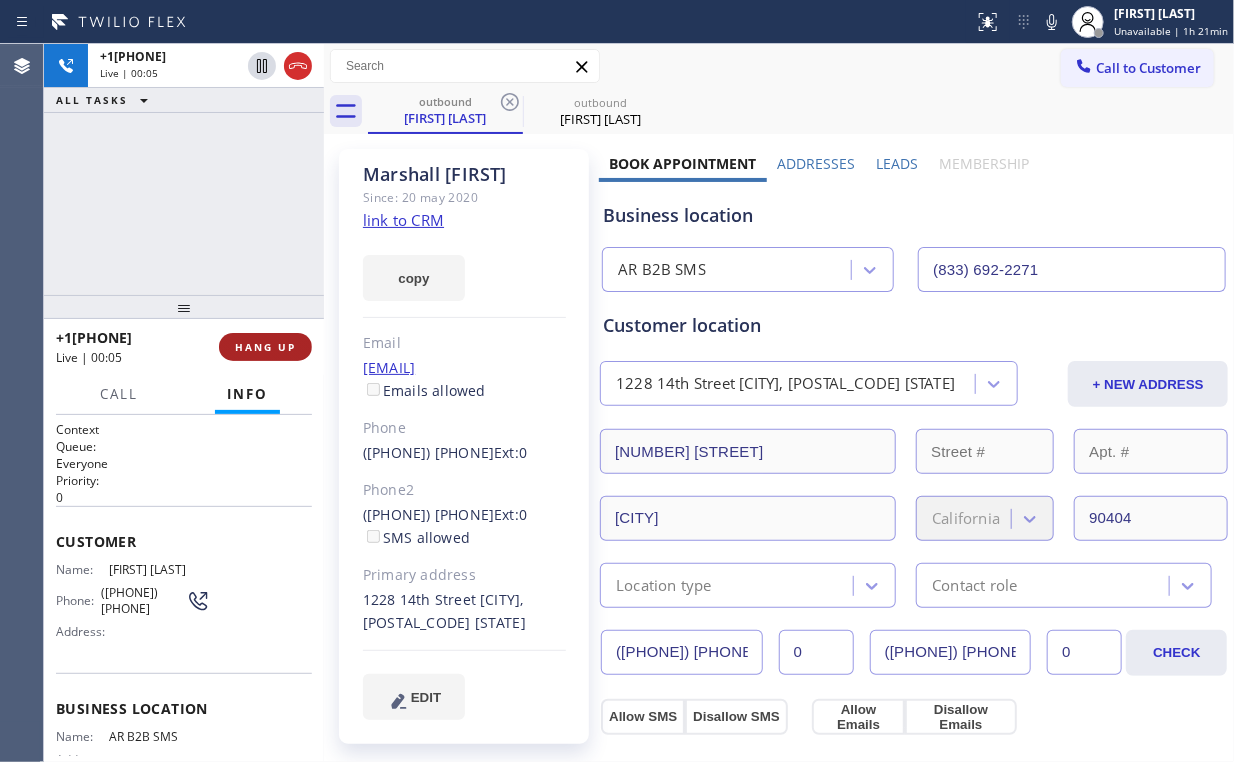click on "HANG UP" at bounding box center (265, 347) 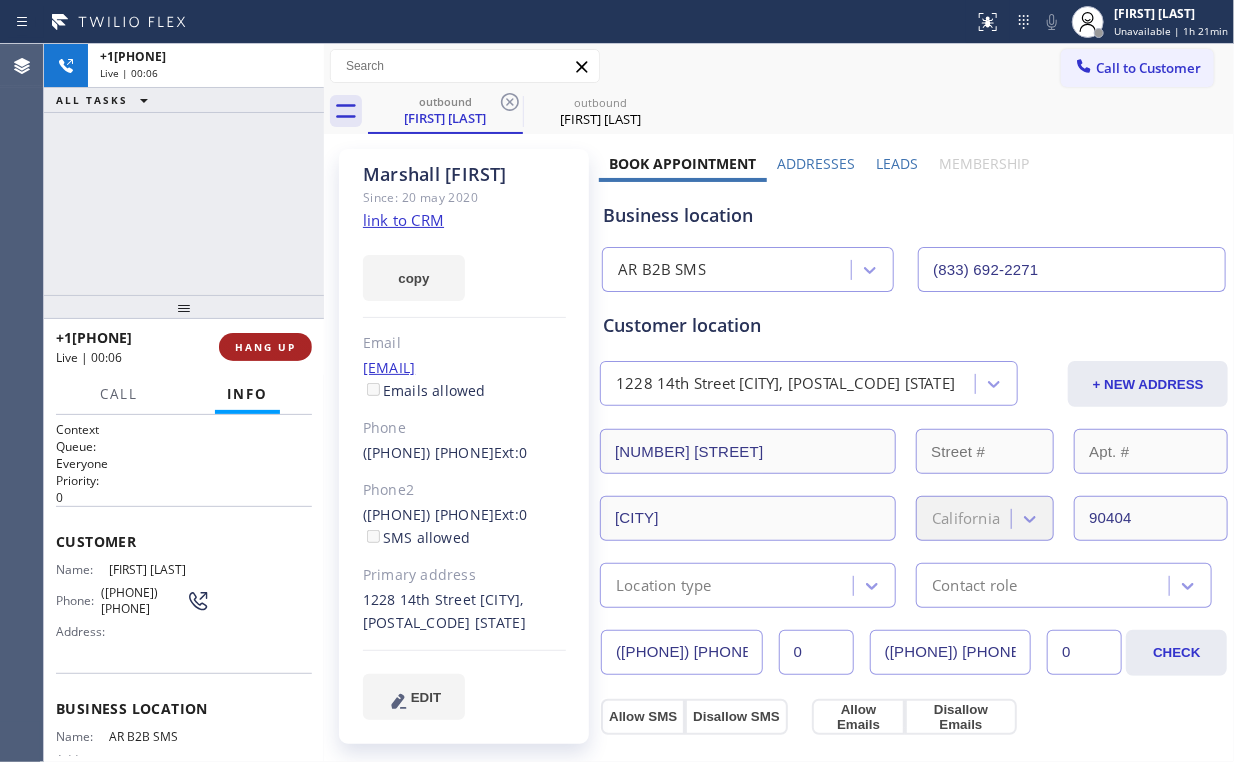 click on "HANG UP" at bounding box center [265, 347] 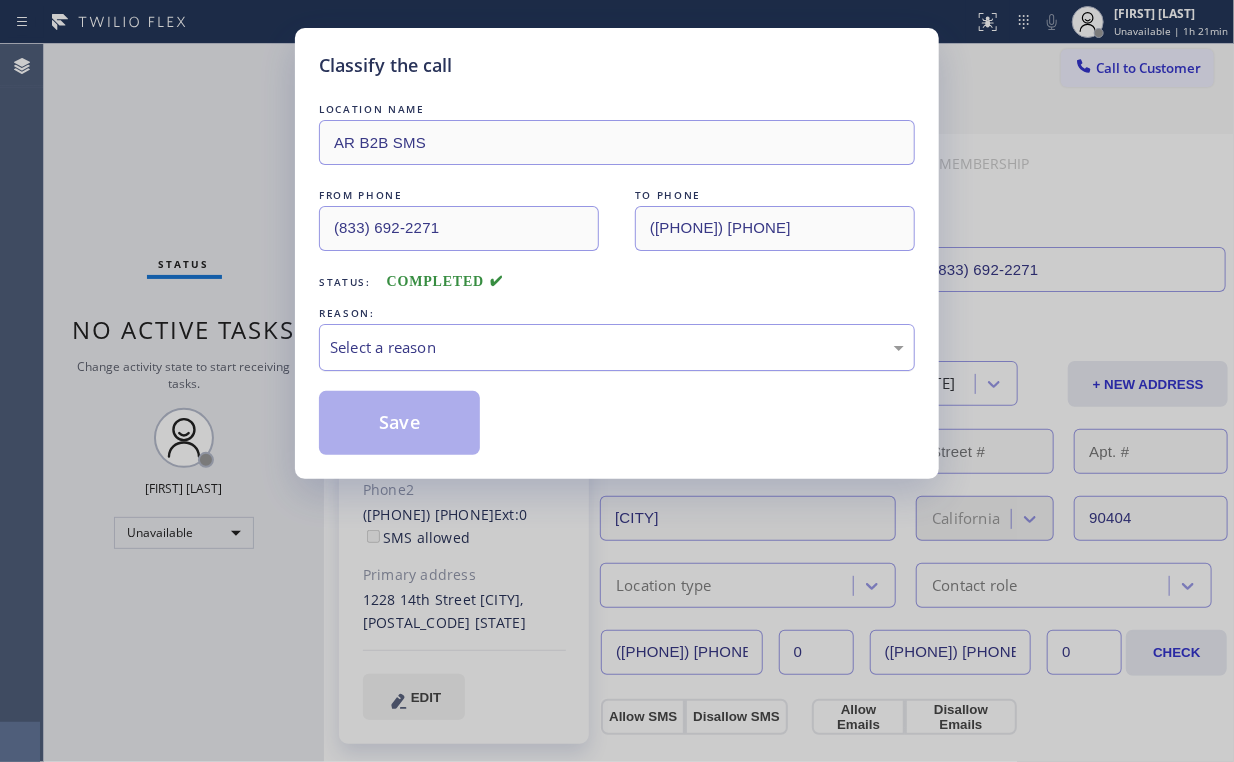 drag, startPoint x: 412, startPoint y: 325, endPoint x: 415, endPoint y: 360, distance: 35.128338 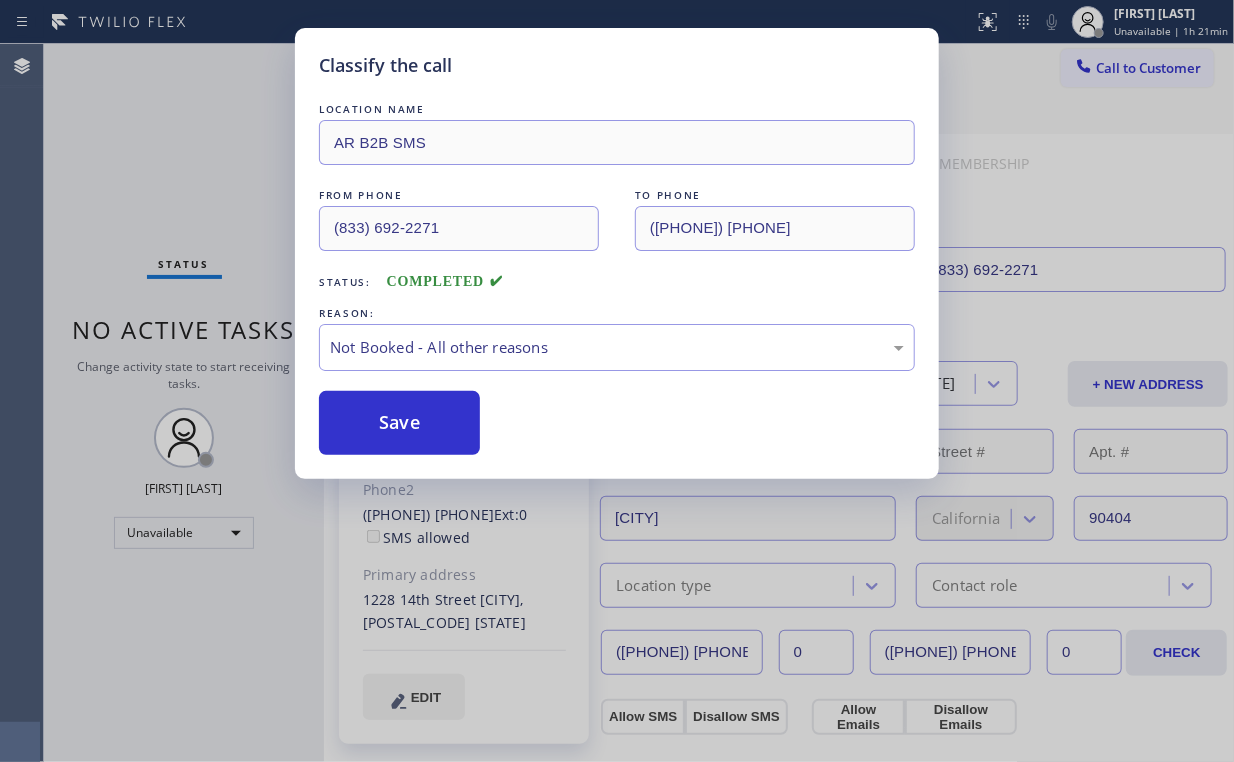 drag, startPoint x: 415, startPoint y: 428, endPoint x: 203, endPoint y: 245, distance: 280.05893 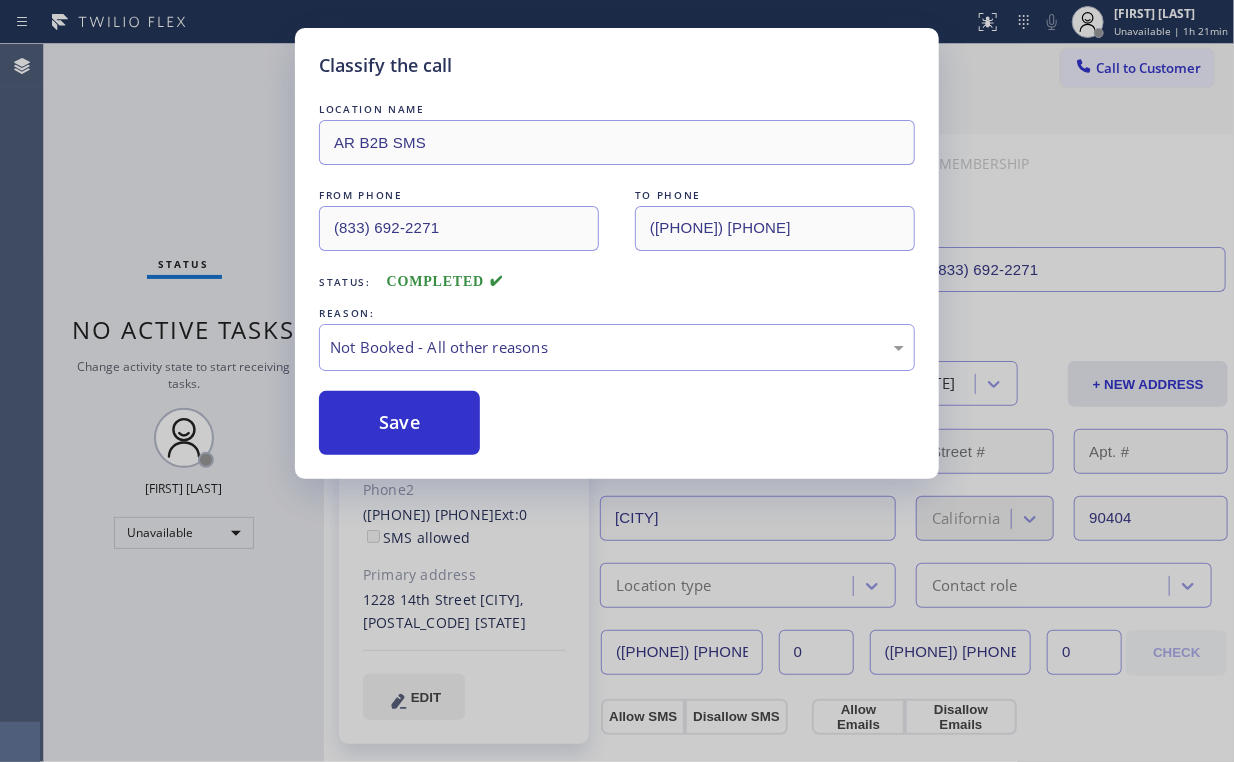 click on "Classify the call LOCATION NAME AR B2B SMS FROM PHONE ([PHONE]) TO PHONE ([PHONE]) Status: COMPLETED REASON: Not Booked - All other reasons Save" at bounding box center (617, 381) 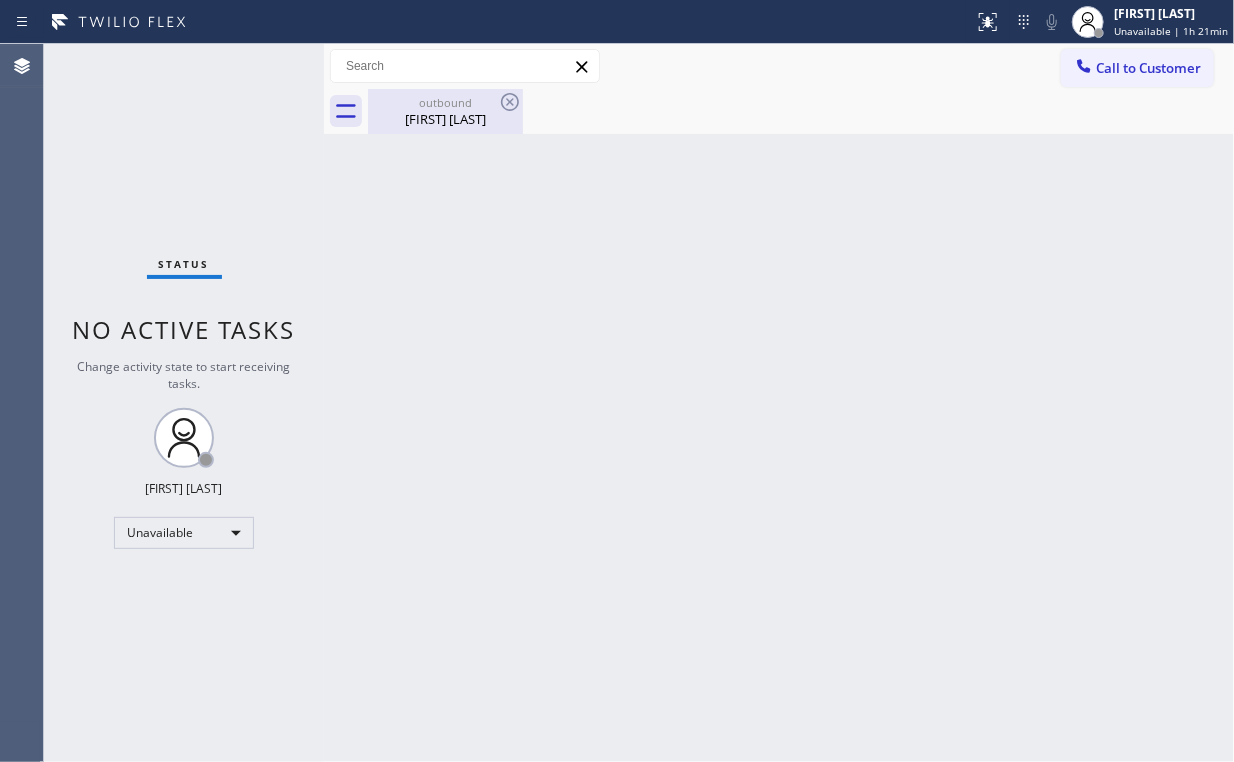 click on "[FIRST]    [LAST]" at bounding box center [445, 119] 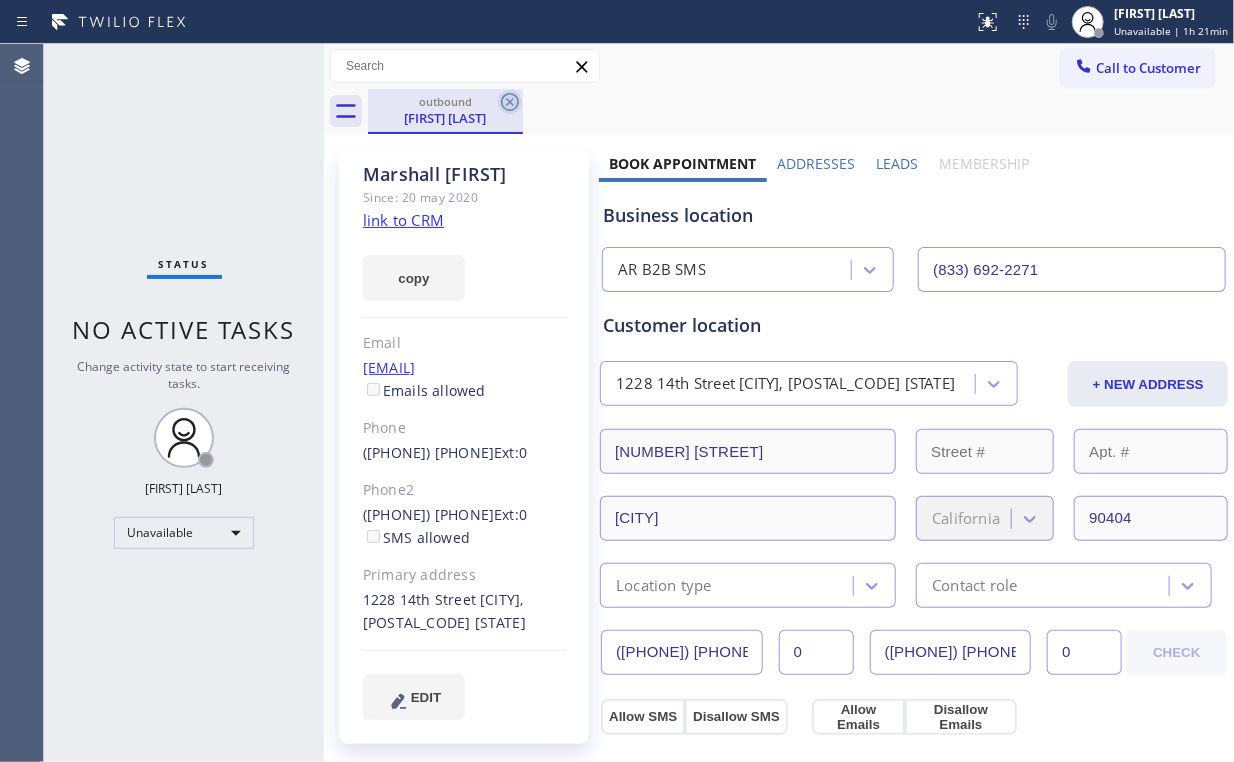 click 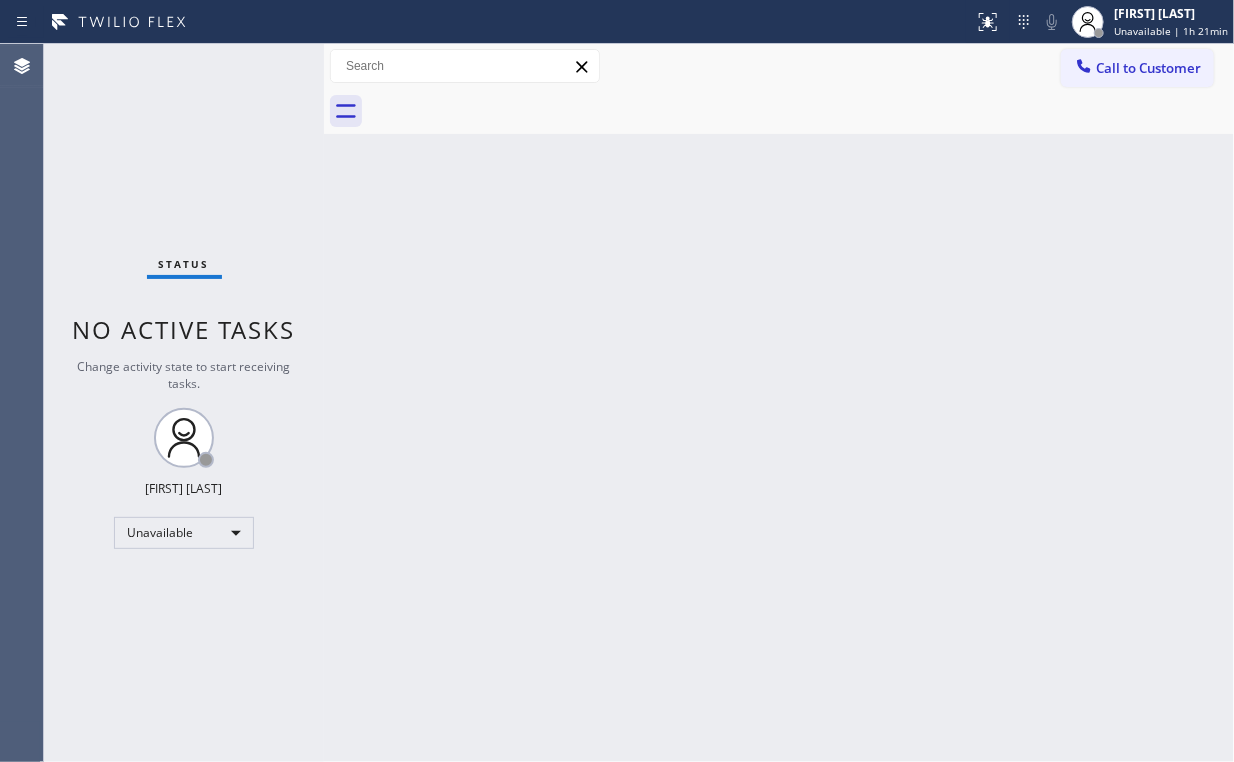 drag, startPoint x: 244, startPoint y: 131, endPoint x: 243, endPoint y: 141, distance: 10.049875 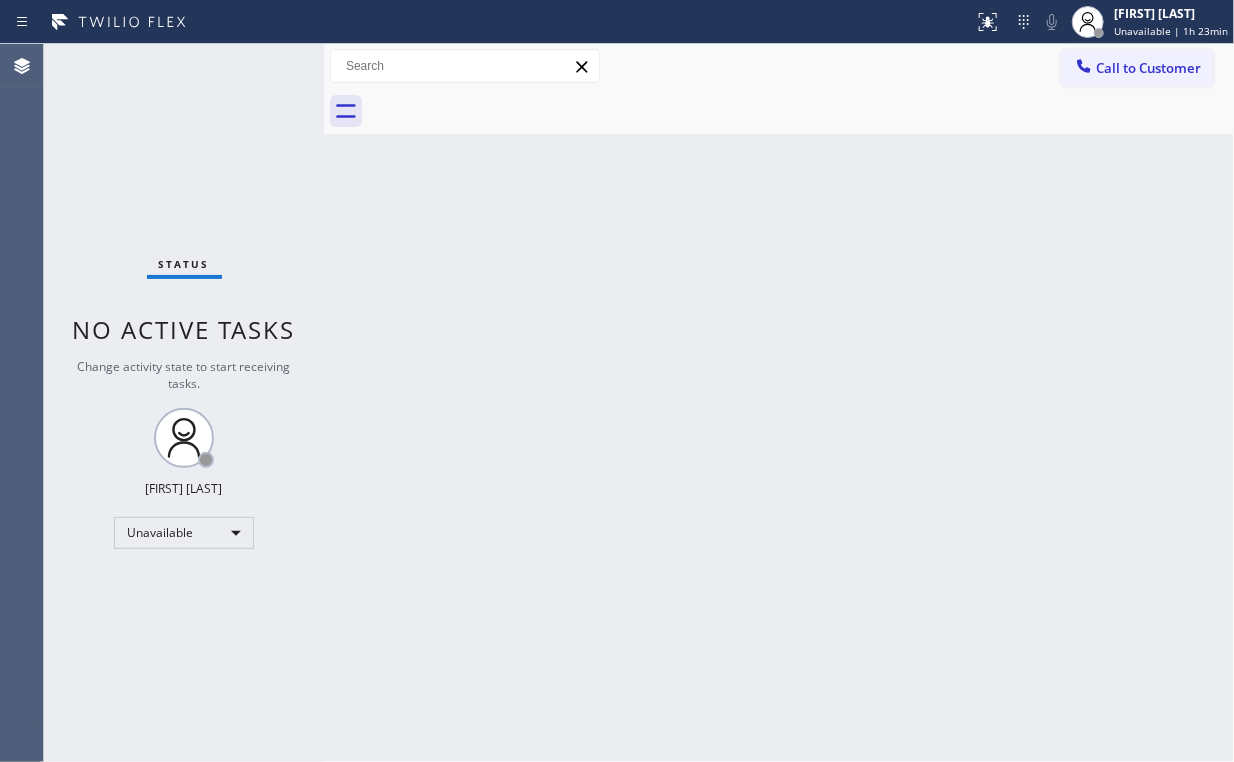 click on "Call to Customer" at bounding box center (1137, 68) 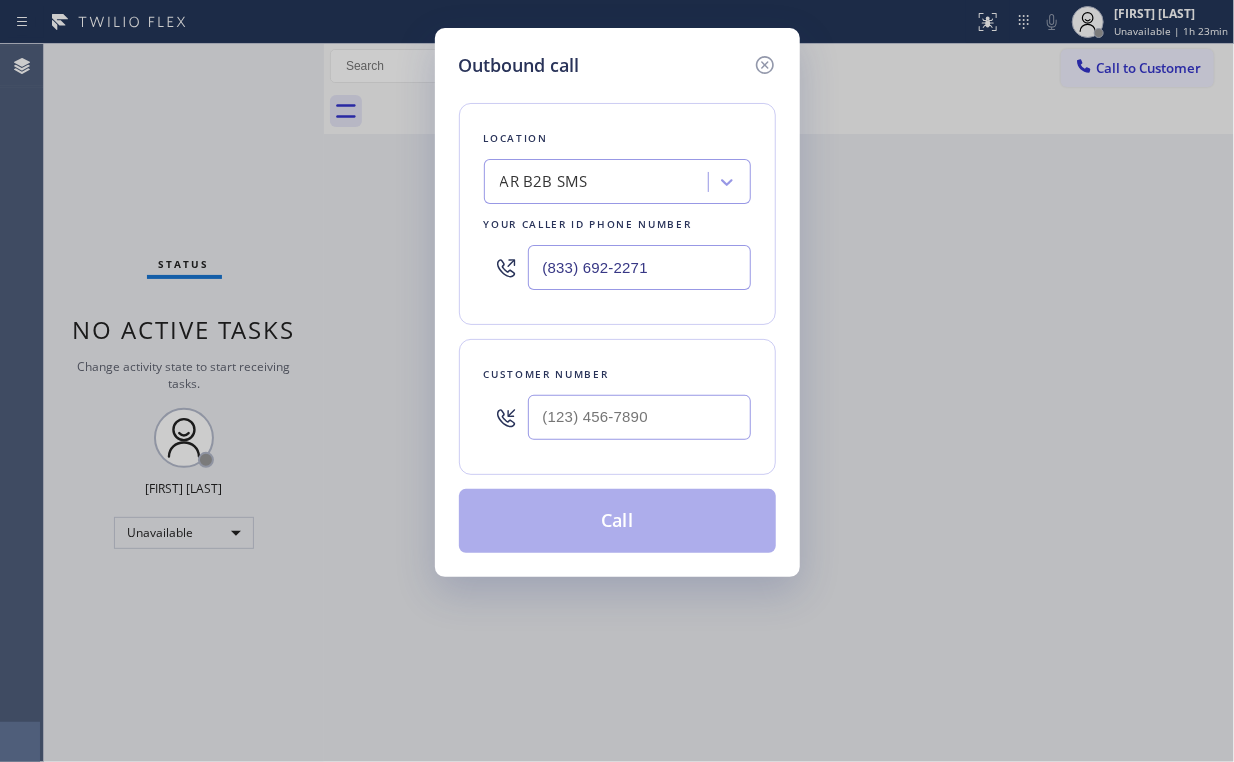 drag, startPoint x: 672, startPoint y: 264, endPoint x: 264, endPoint y: 255, distance: 408.09924 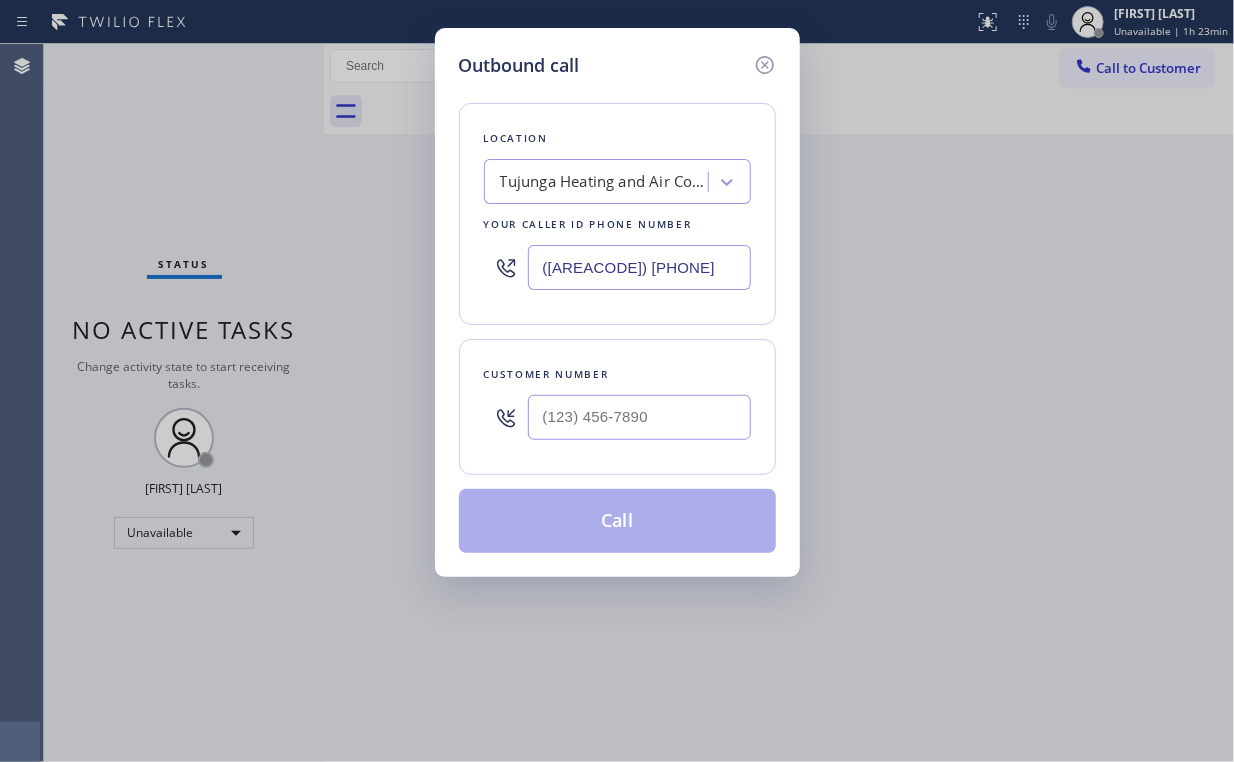 type on "([AREACODE]) [PHONE]" 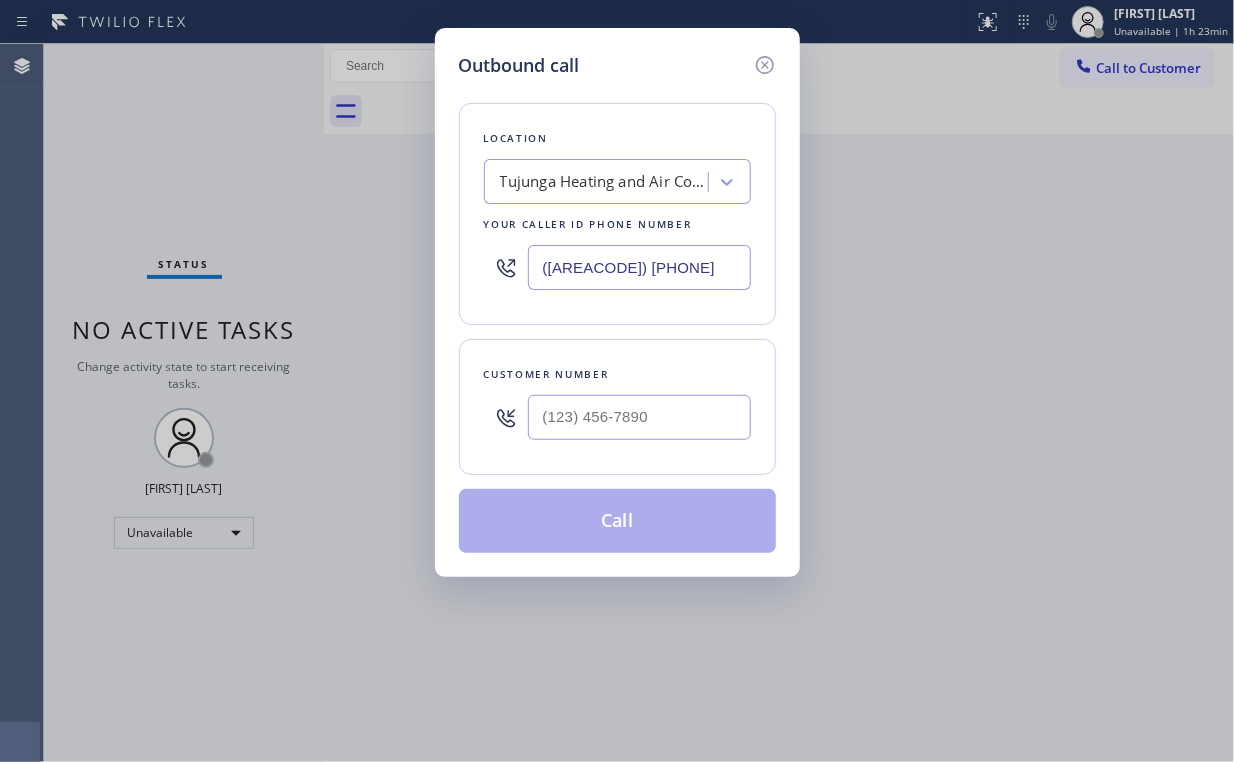 click at bounding box center [639, 417] 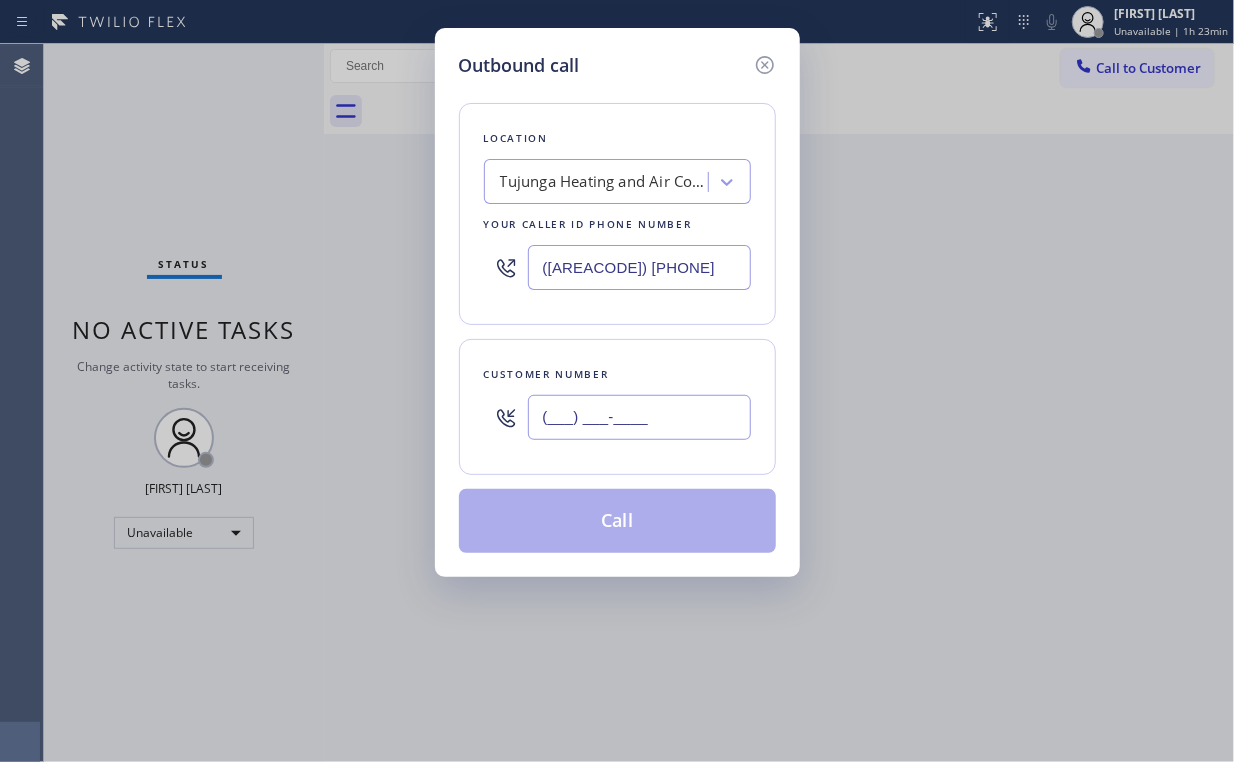 click on "(___) ___-____" at bounding box center [639, 417] 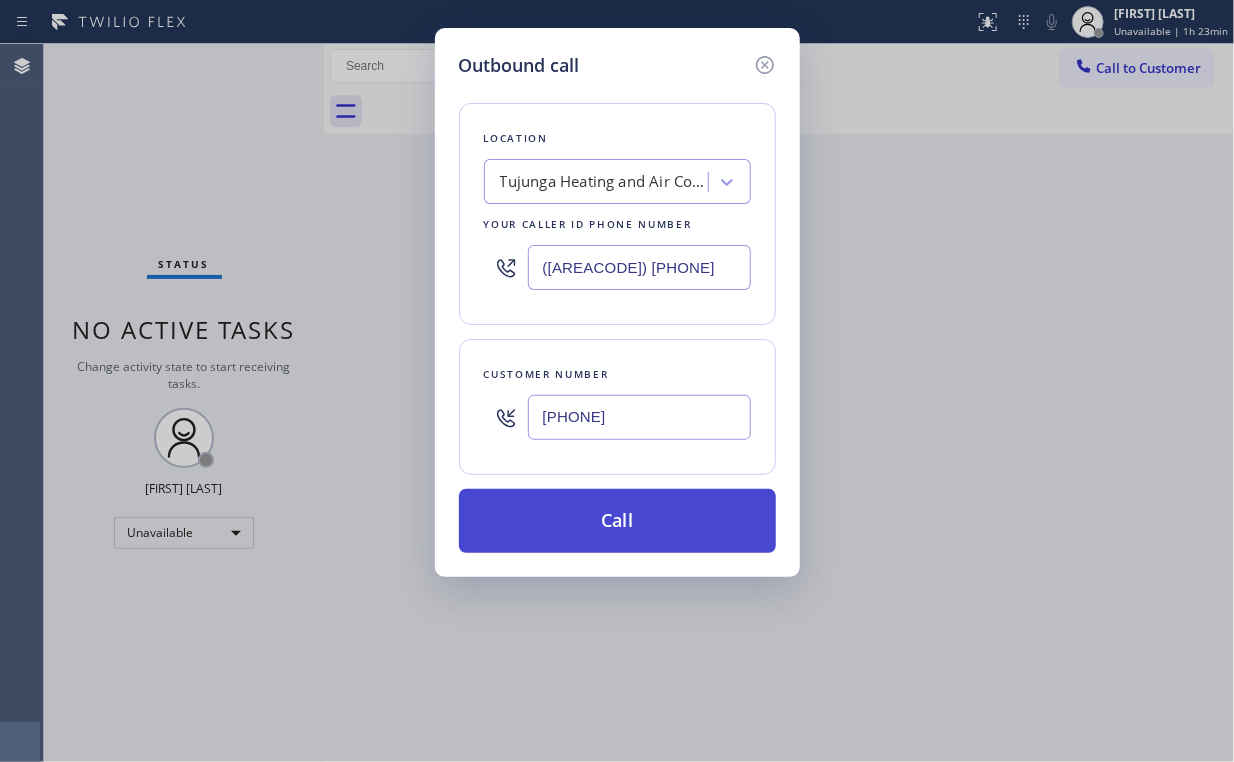 type on "[PHONE]" 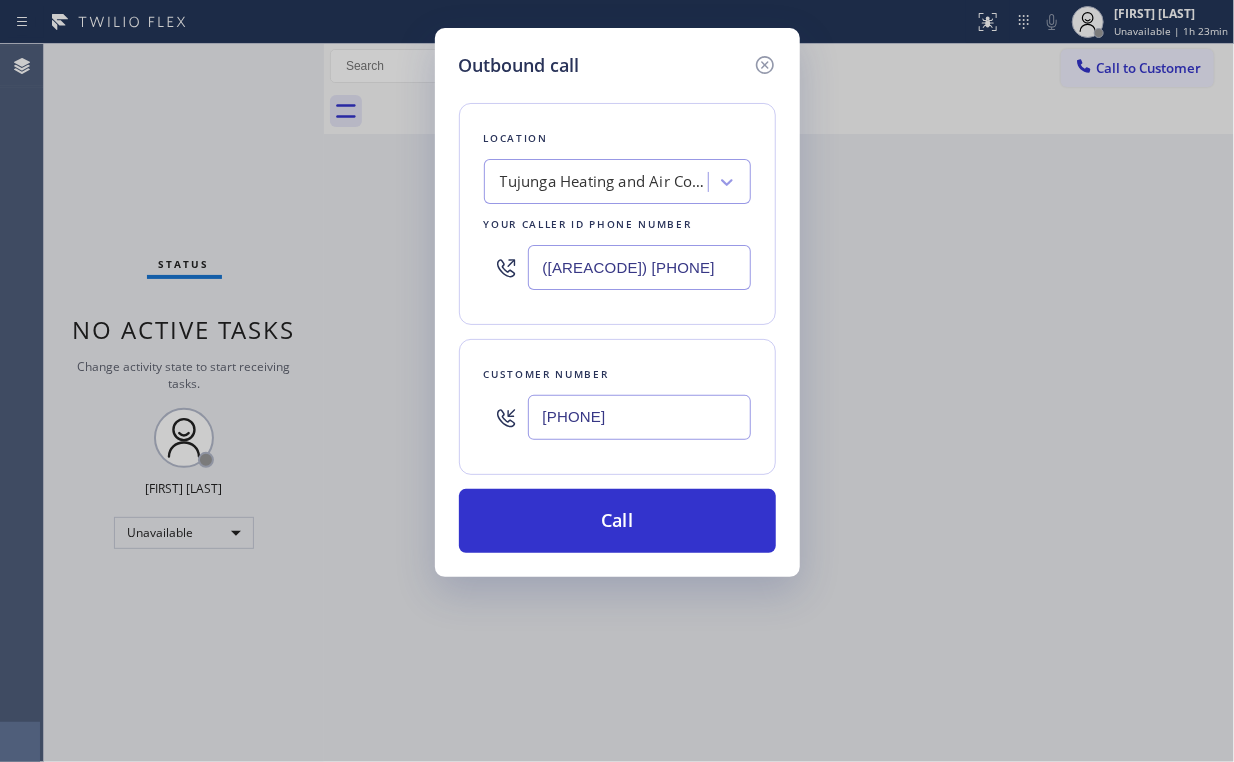 click on "Call" at bounding box center (617, 521) 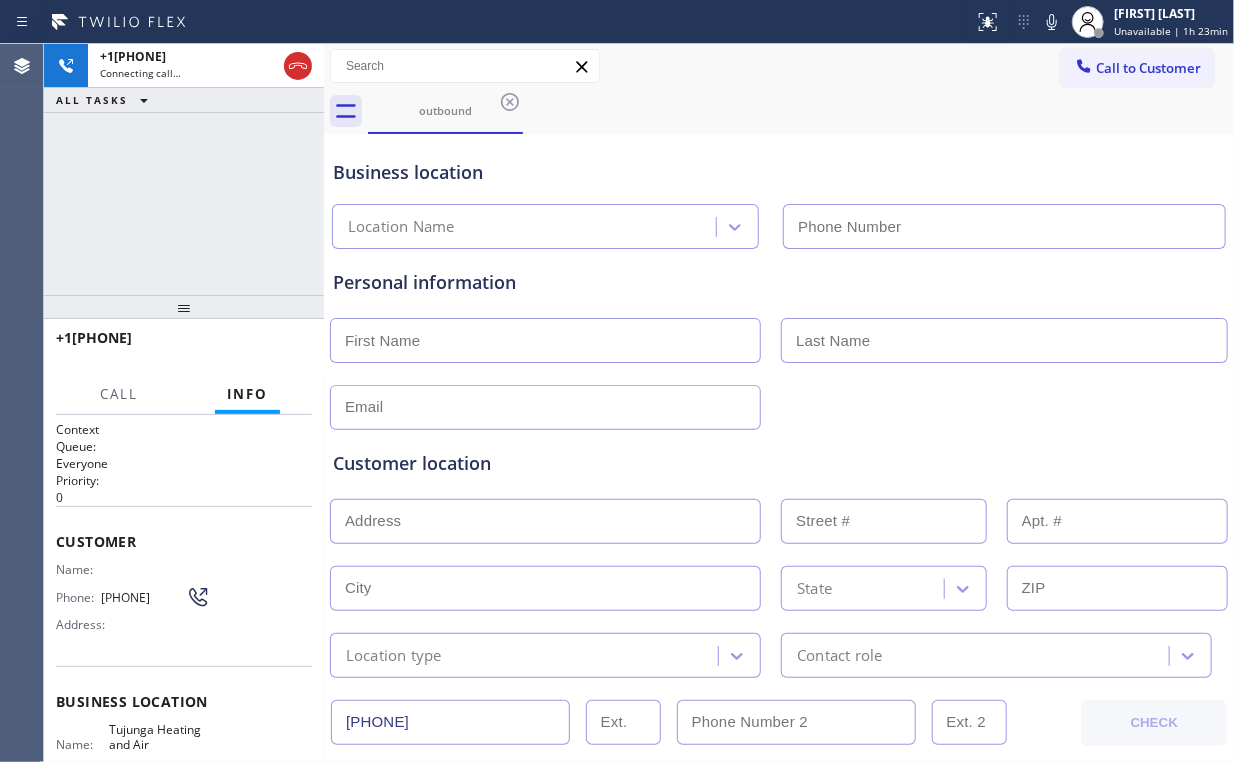 type on "([AREACODE]) [PHONE]" 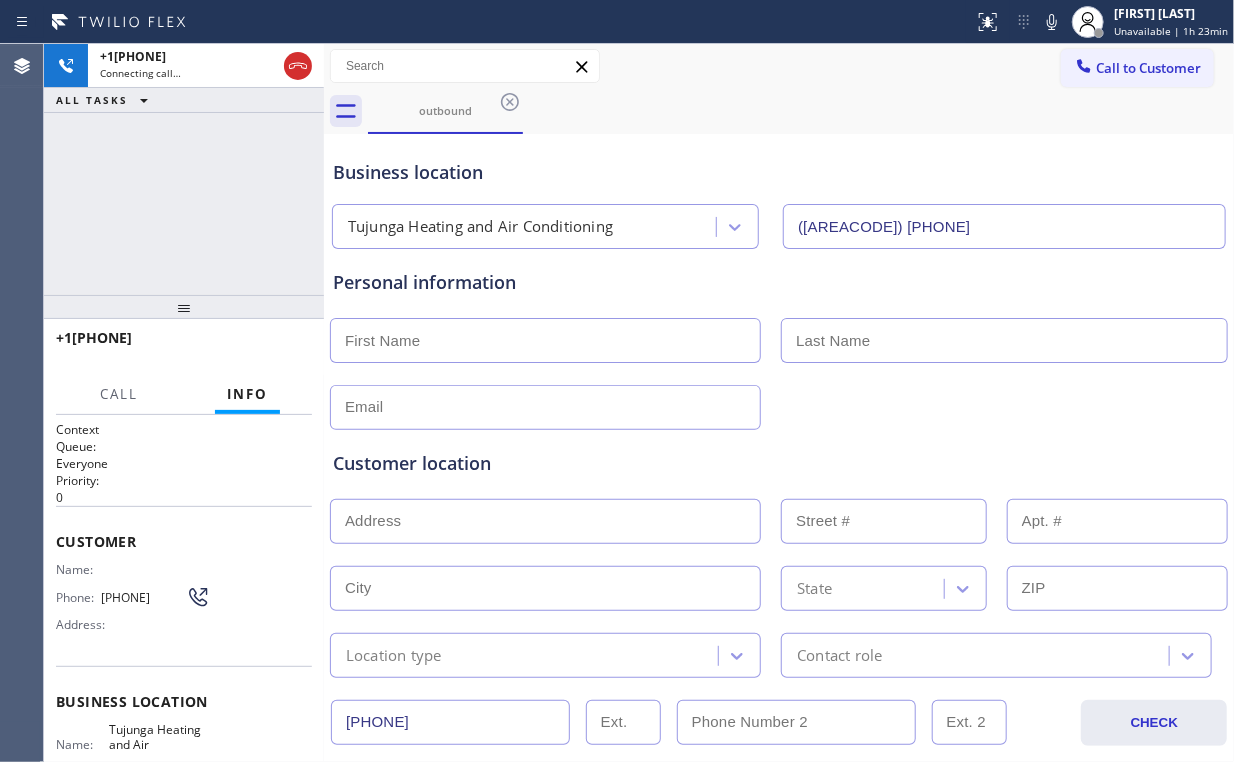 click on "+1[PHONE] Connecting call… ALL TASKS ALL TASKS ACTIVE TASKS TASKS IN WRAP UP" at bounding box center (184, 169) 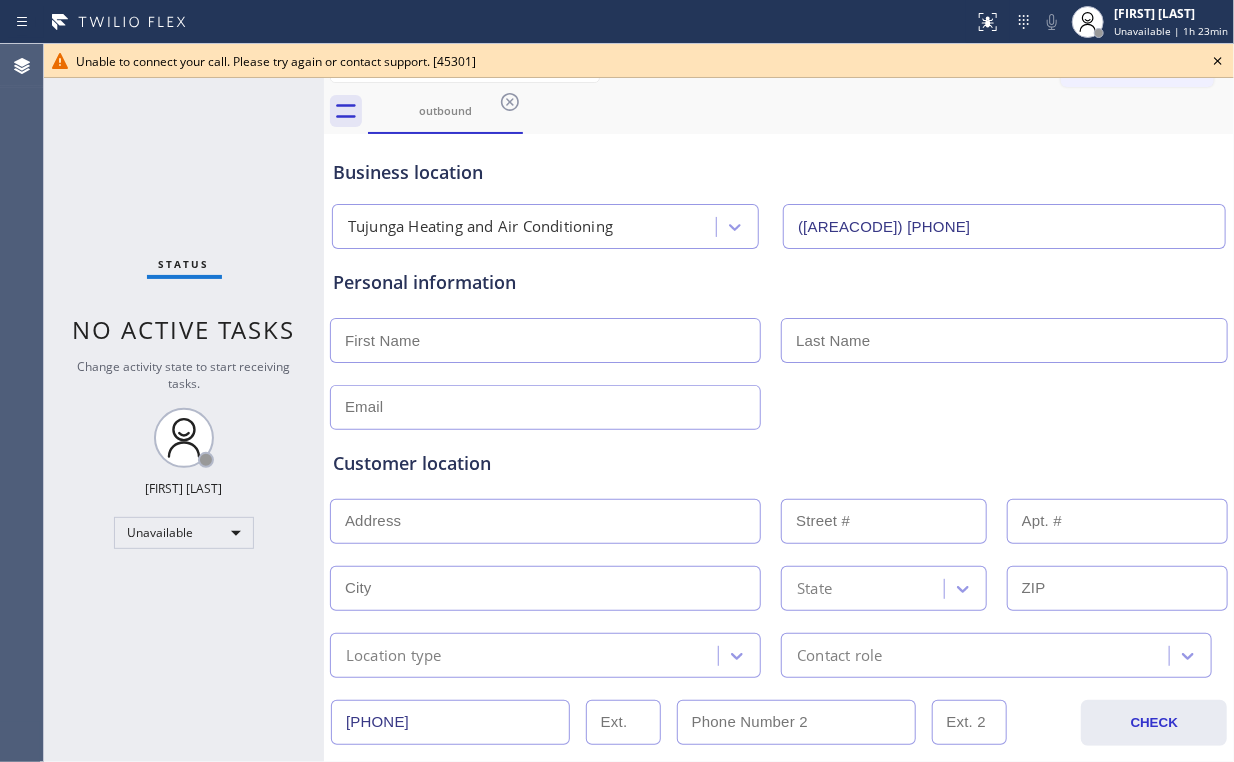 click 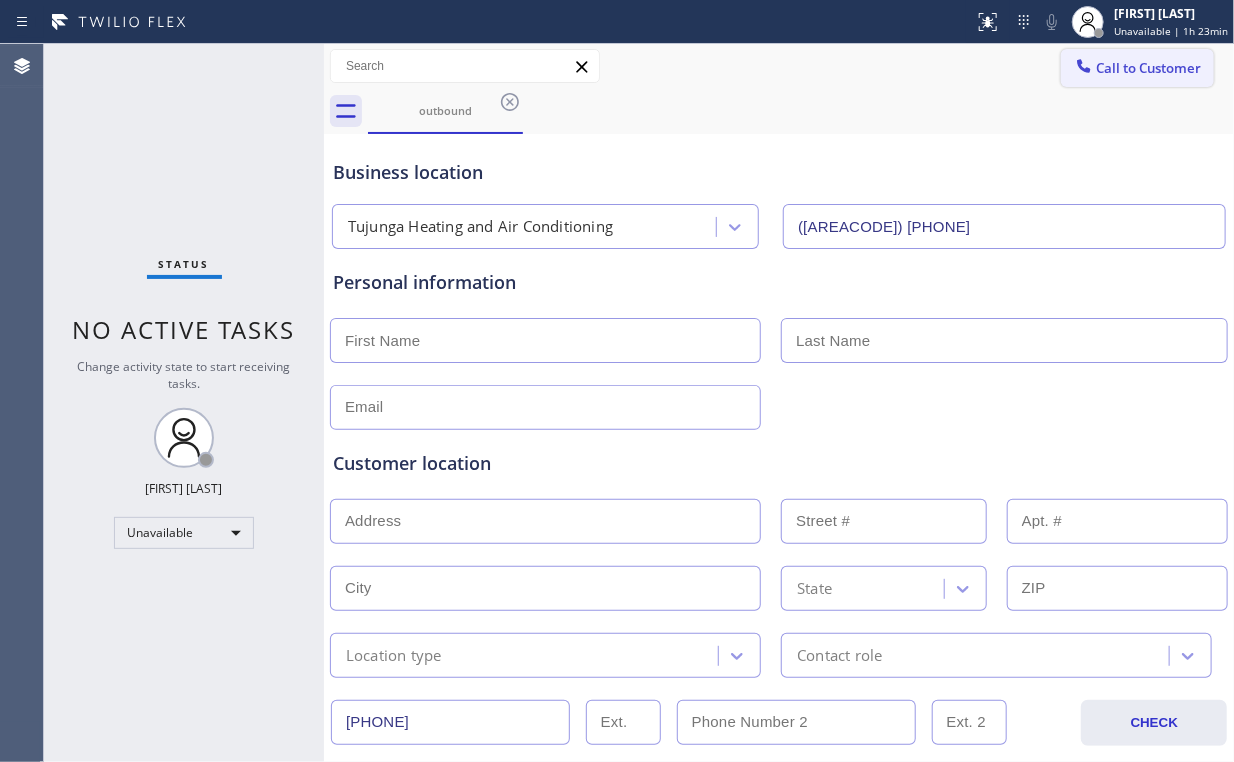 click on "Call to Customer" at bounding box center [1137, 68] 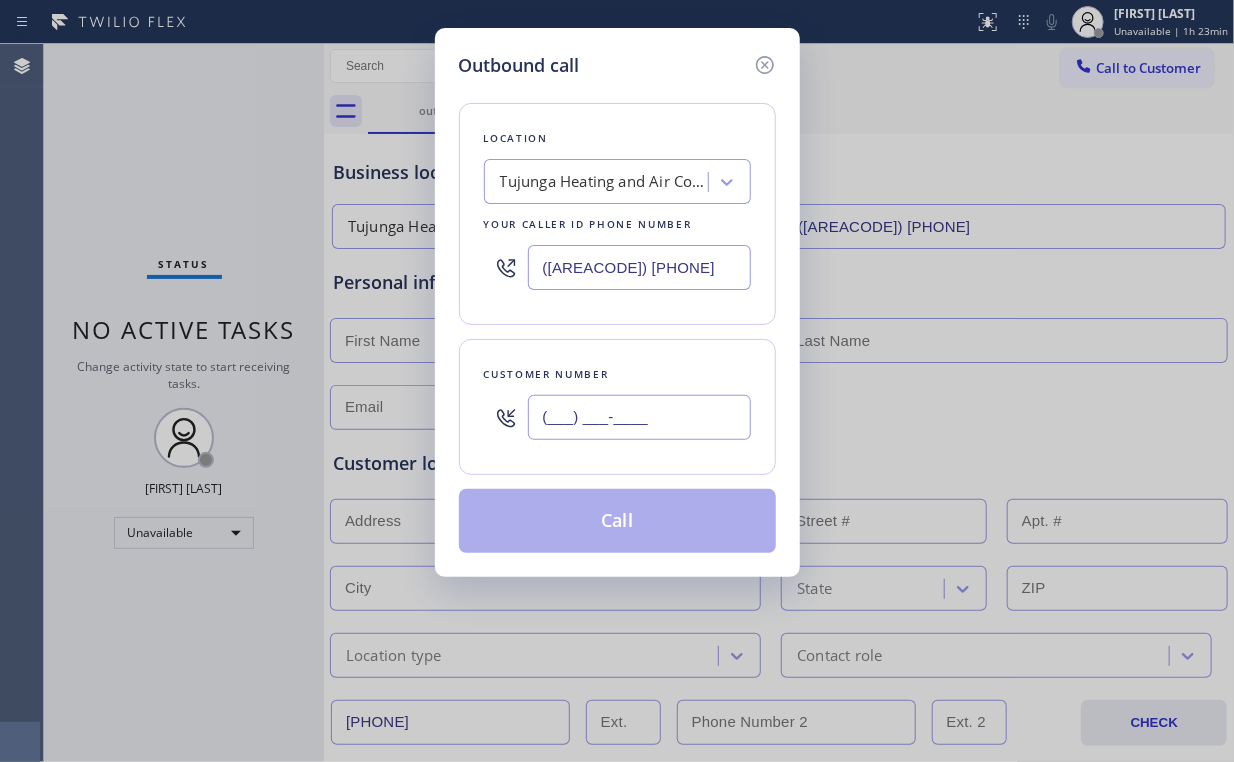 click on "(___) ___-____" at bounding box center [639, 417] 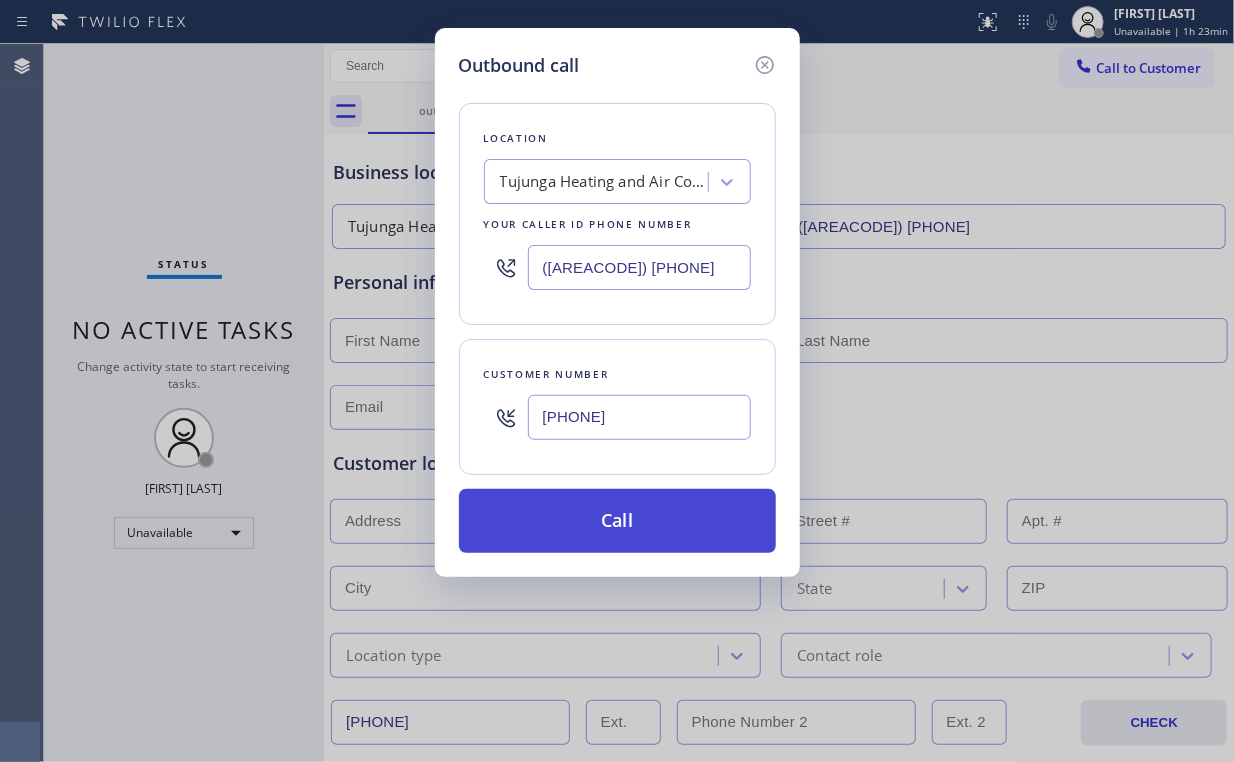 type on "[PHONE]" 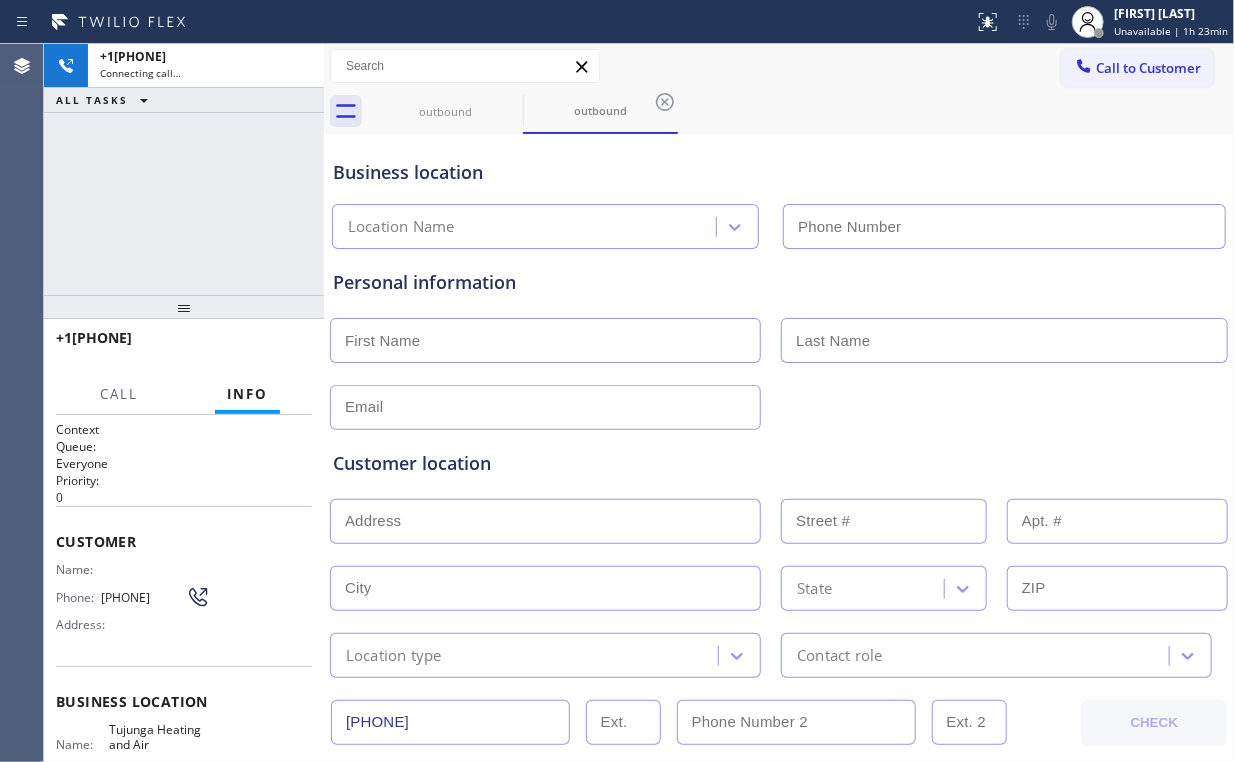 type on "([AREACODE]) [PHONE]" 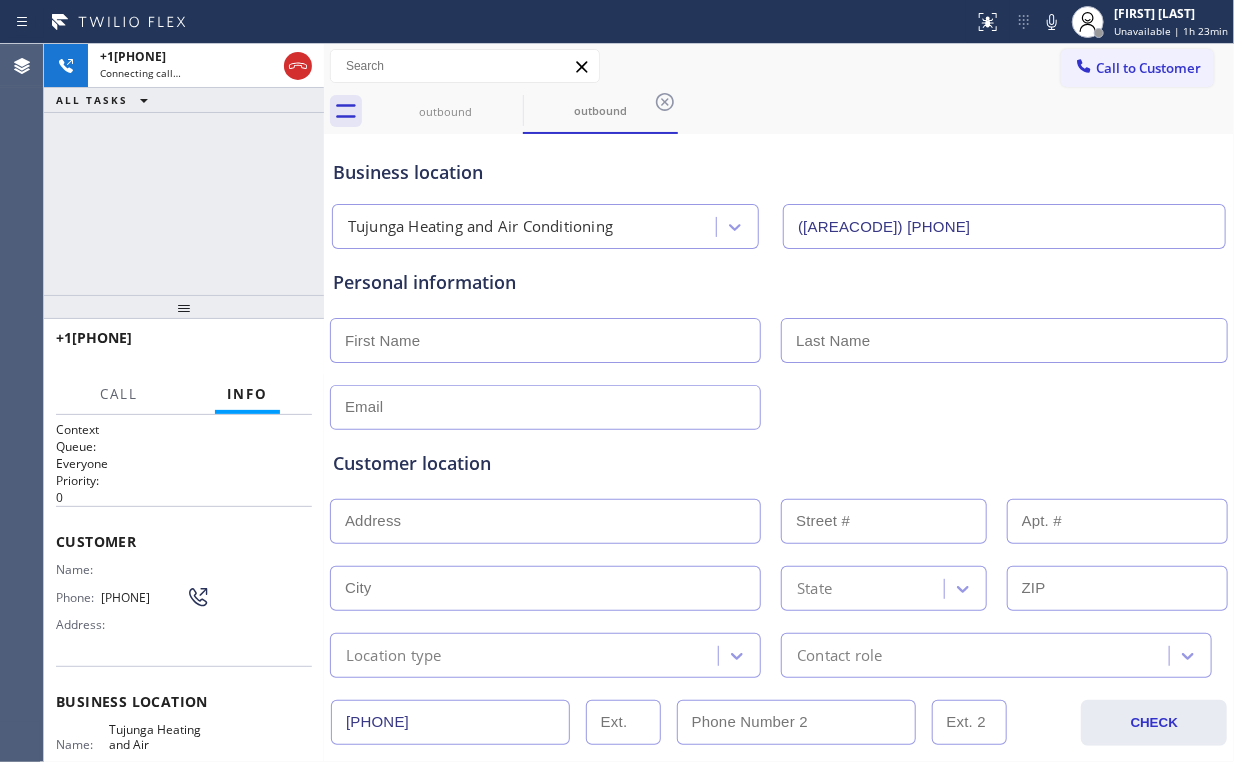 click on "+1[PHONE] Connecting call… ALL TASKS ALL TASKS ACTIVE TASKS TASKS IN WRAP UP" at bounding box center (184, 169) 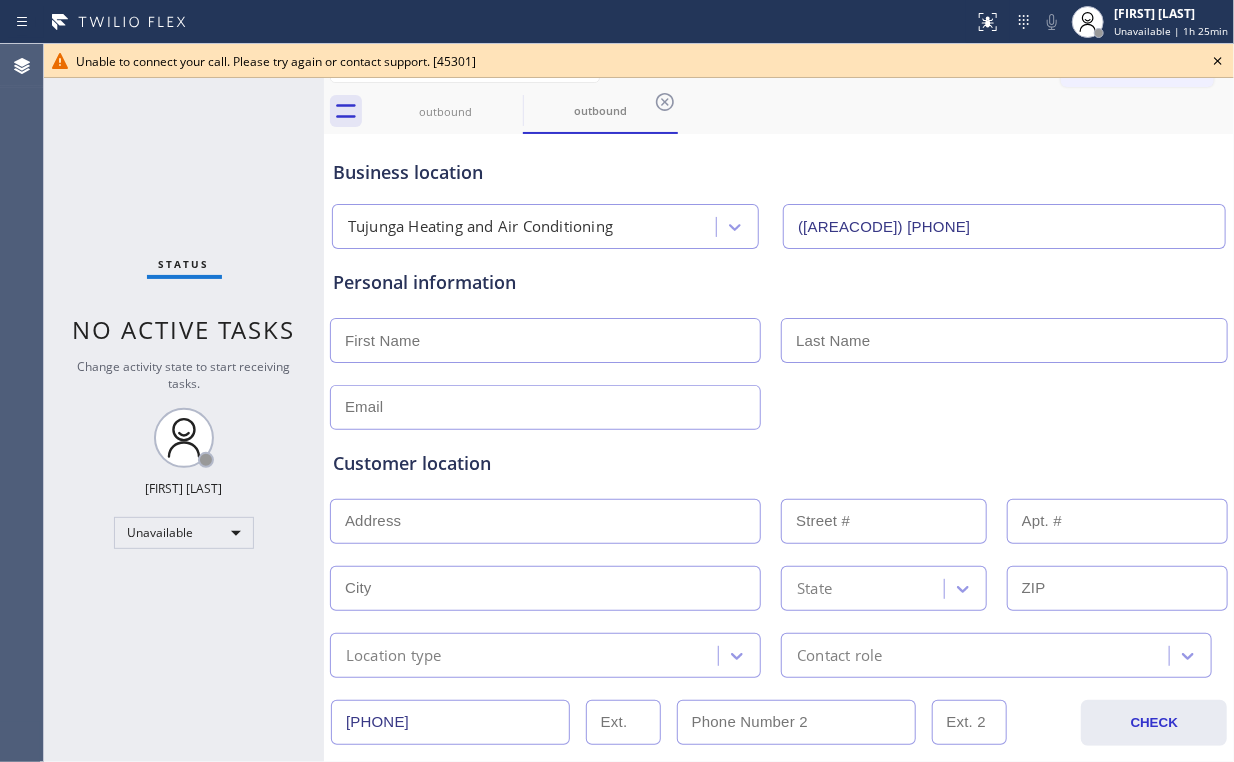 click 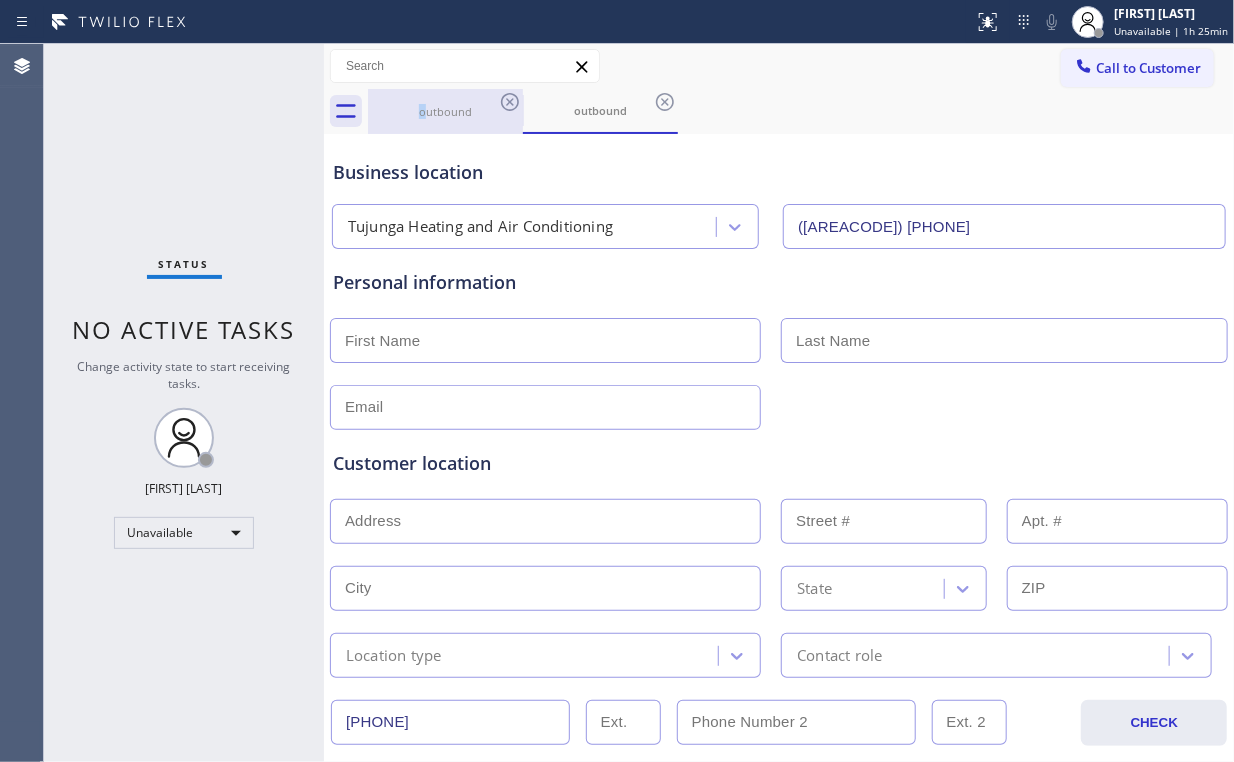 click on "outbound" at bounding box center (445, 111) 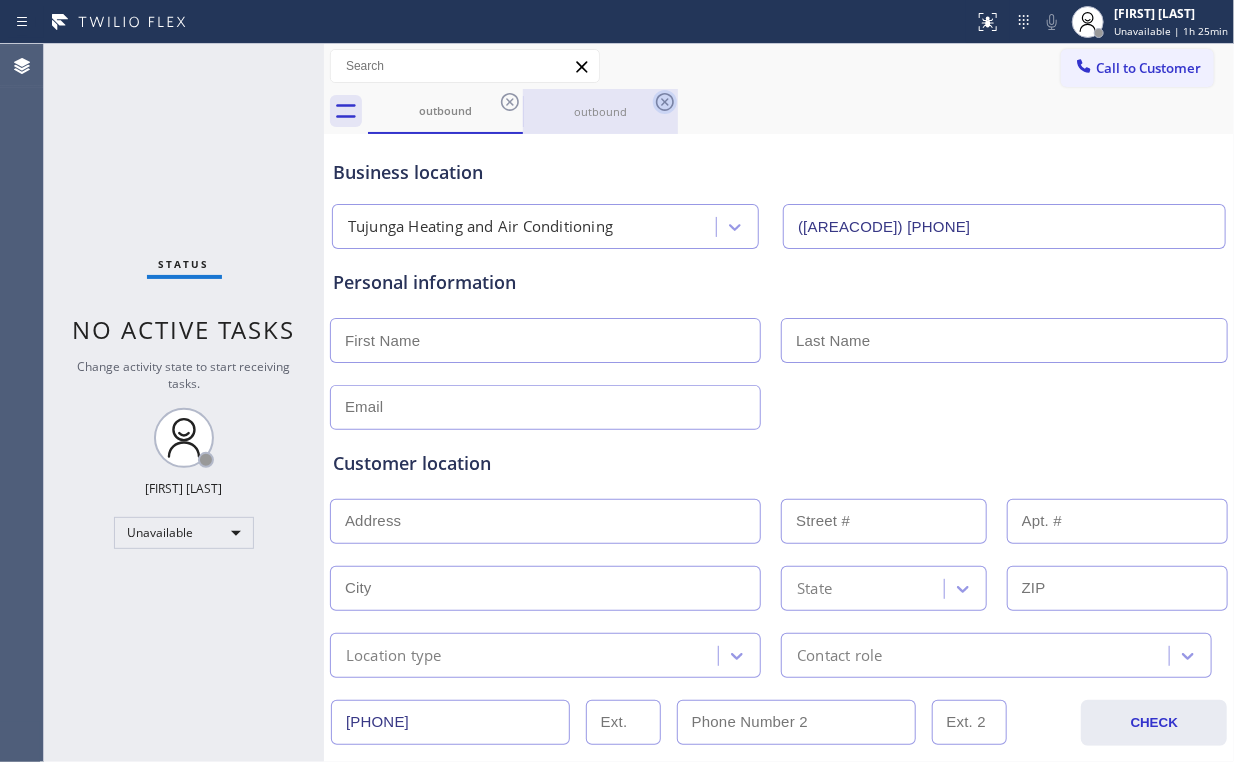 click 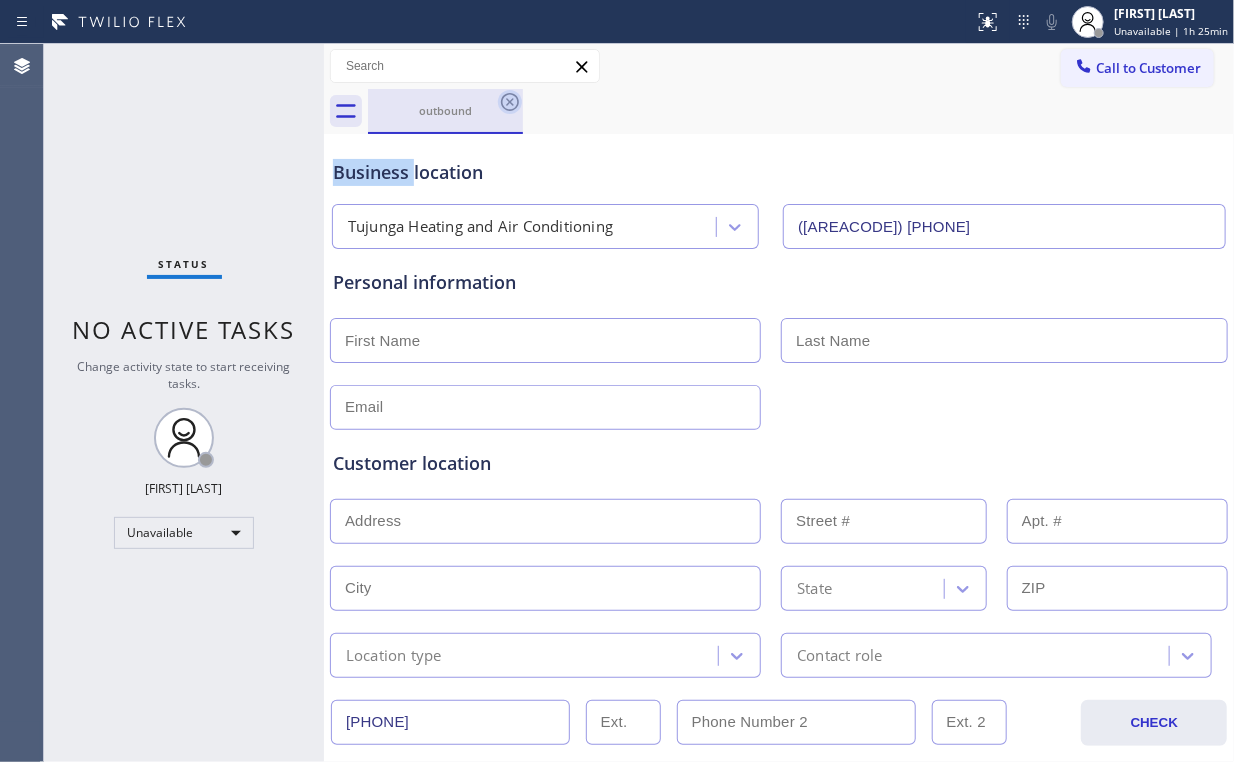 click 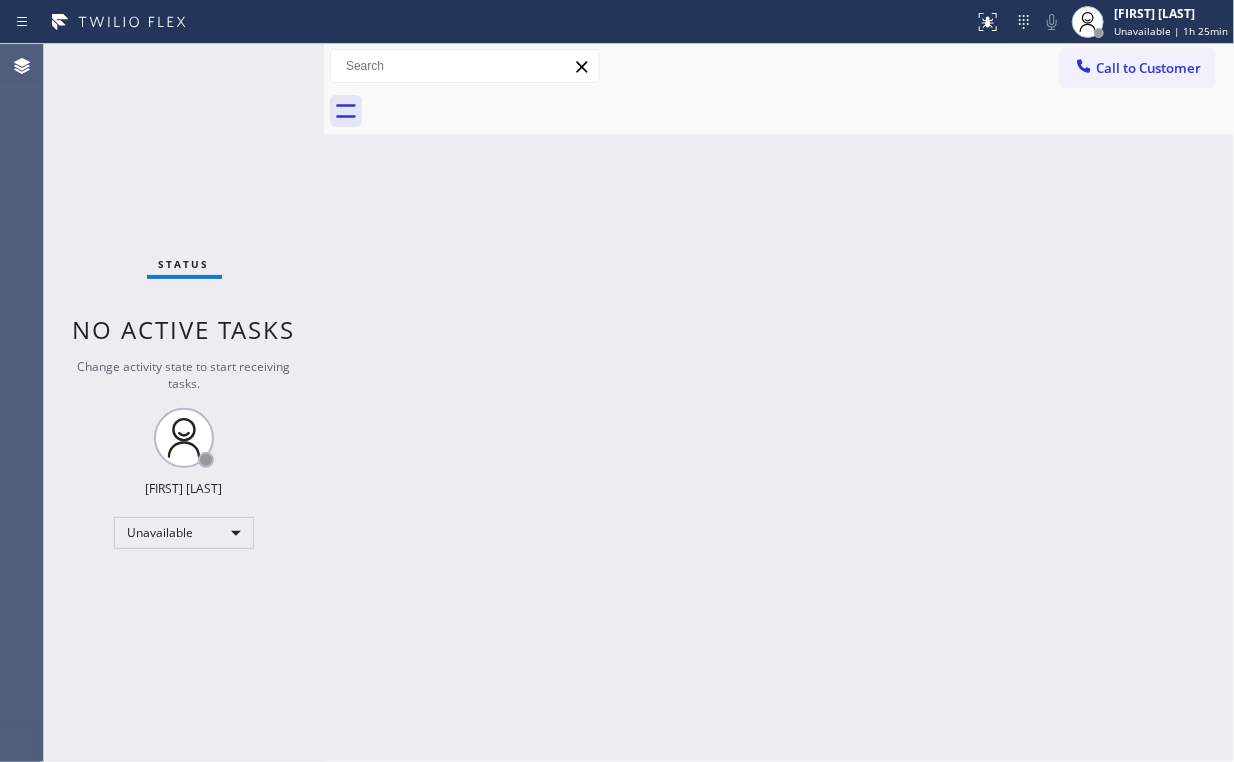 click on "Status   No active tasks     Change activity state to start receiving tasks.   Arnold Verallo Unavailable" at bounding box center (184, 403) 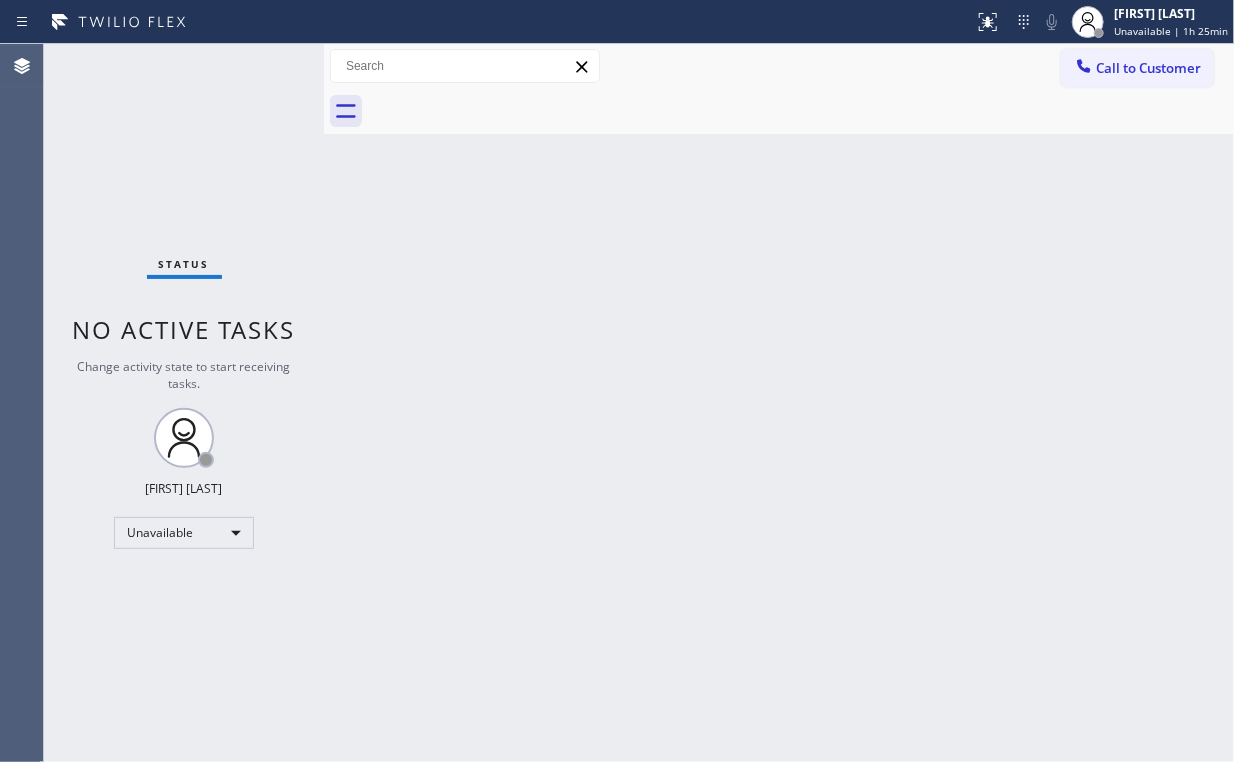 drag, startPoint x: 444, startPoint y: 396, endPoint x: 435, endPoint y: 376, distance: 21.931713 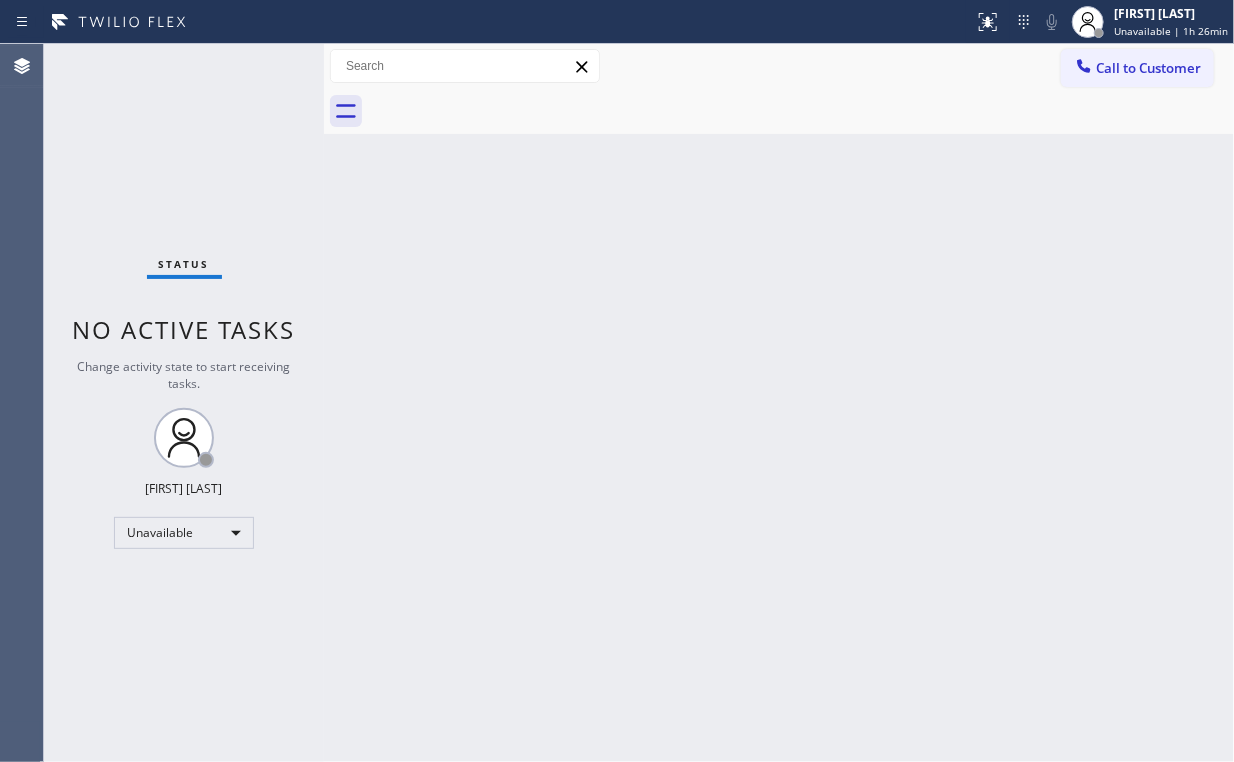 drag, startPoint x: 113, startPoint y: 136, endPoint x: 130, endPoint y: 91, distance: 48.104053 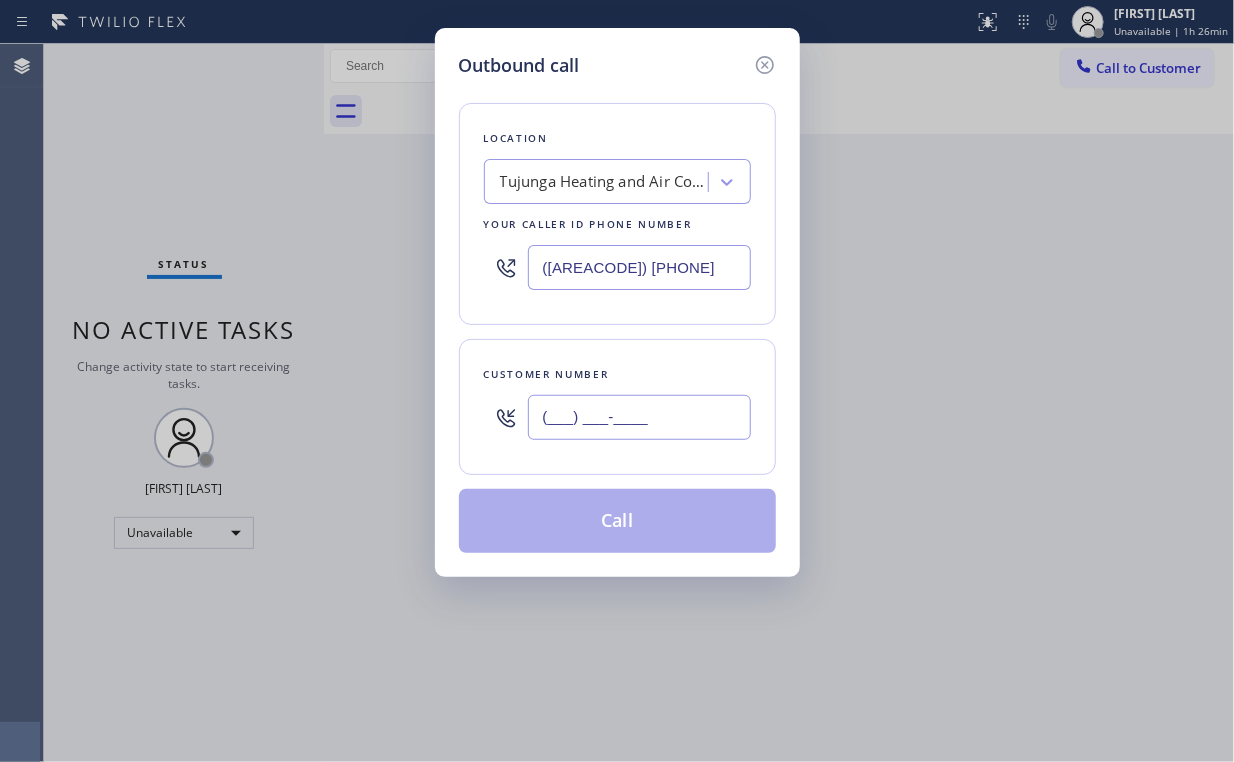 click on "(___) ___-____" at bounding box center (639, 417) 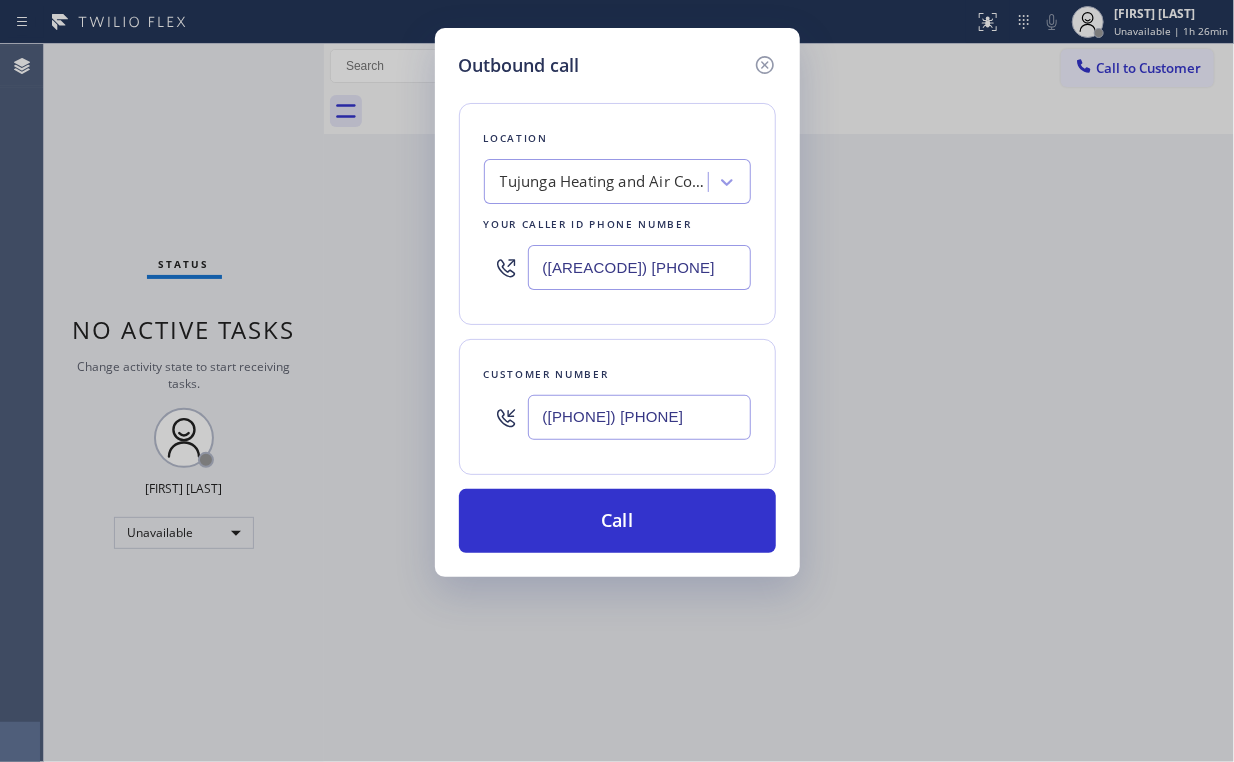 type on "([PHONE]) [PHONE]" 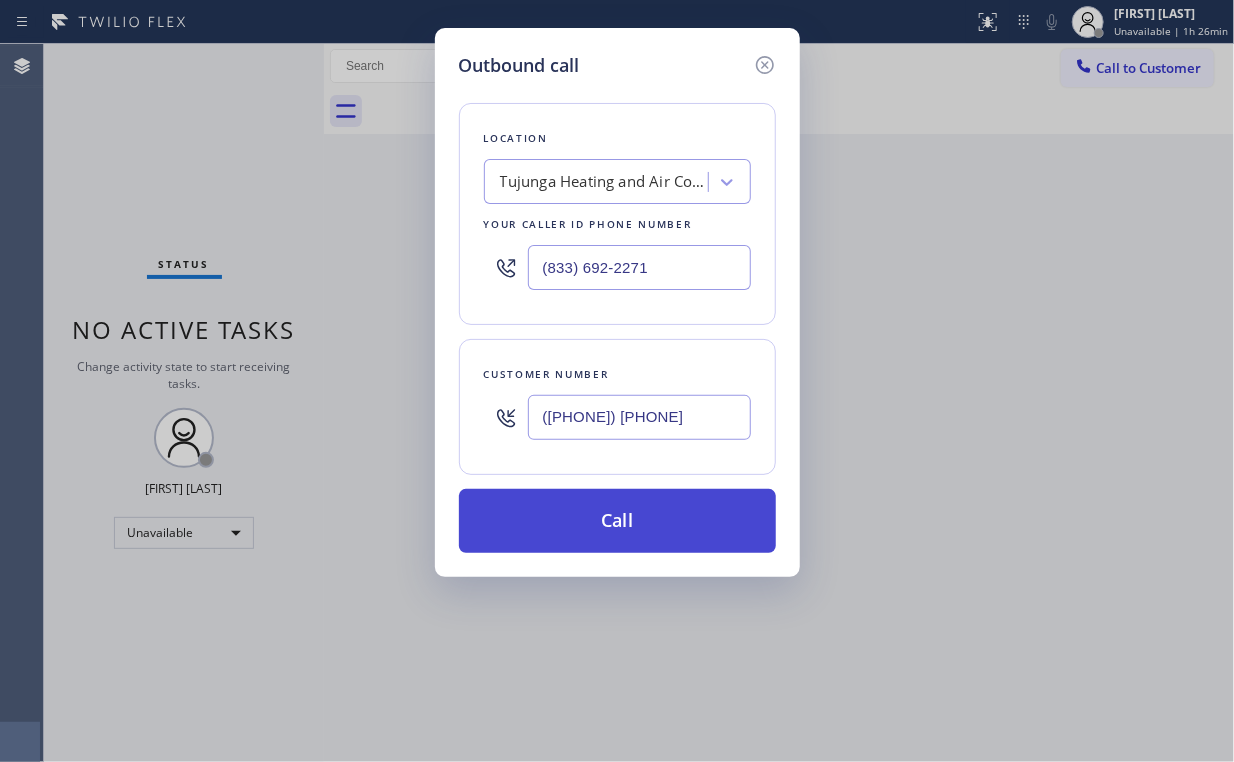 type on "(833) 692-2271" 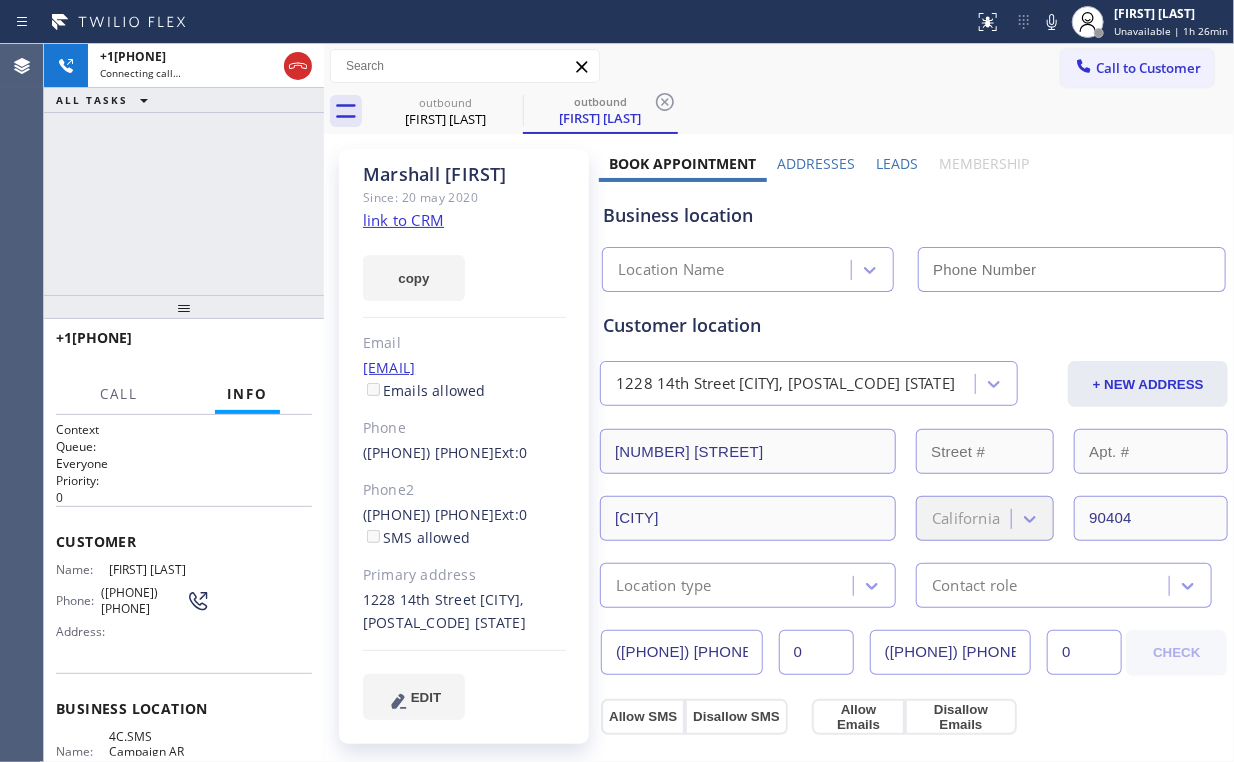 type on "(833) 692-2271" 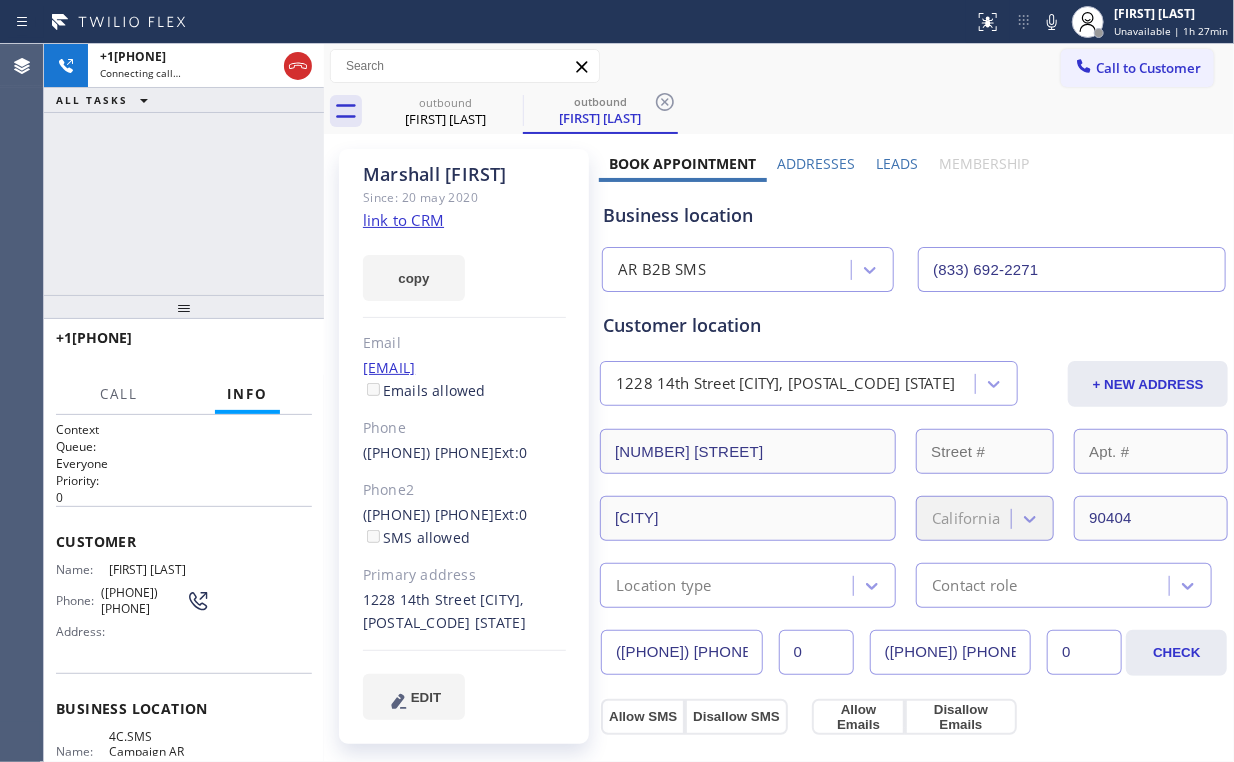click on "+1[PHONE] Connecting call… ALL TASKS ALL TASKS ACTIVE TASKS TASKS IN WRAP UP" at bounding box center [184, 169] 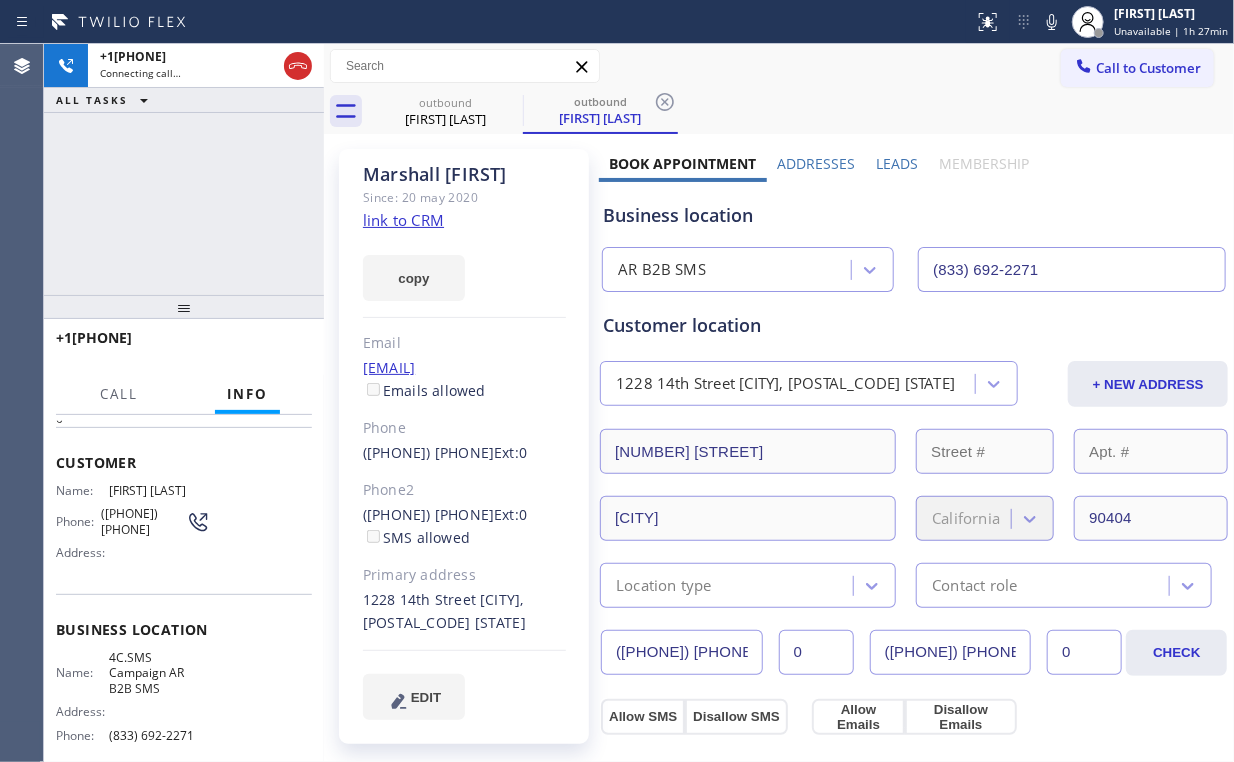 scroll, scrollTop: 80, scrollLeft: 0, axis: vertical 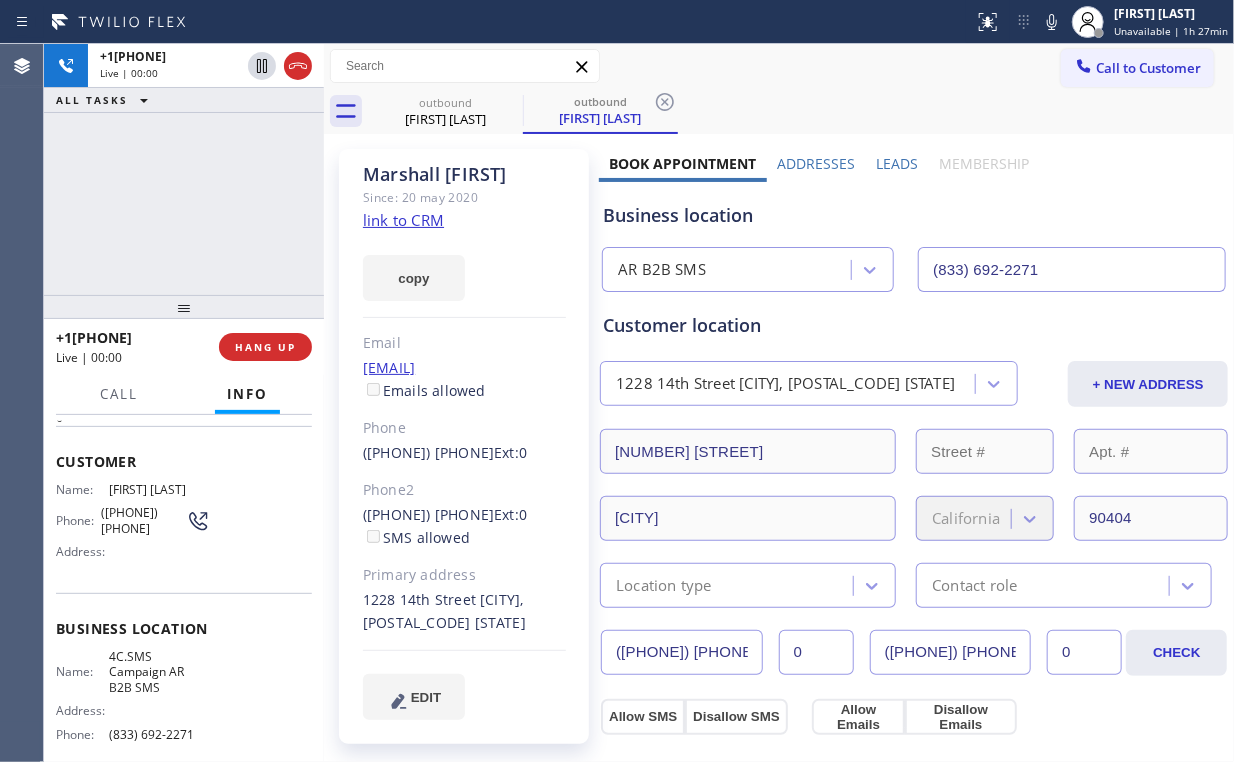 click on "+1[PHONE] Live | 00:00 ALL TASKS ALL TASKS ACTIVE TASKS TASKS IN WRAP UP" at bounding box center [184, 169] 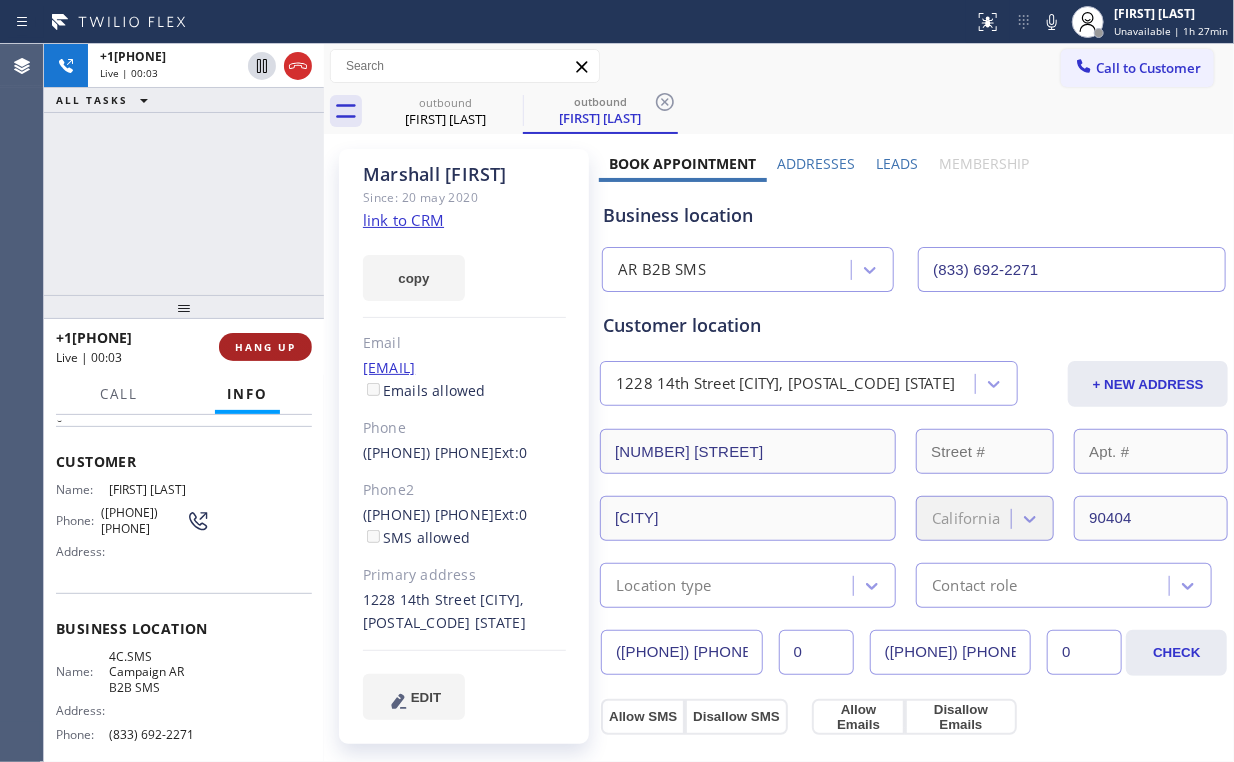 click on "HANG UP" at bounding box center (265, 347) 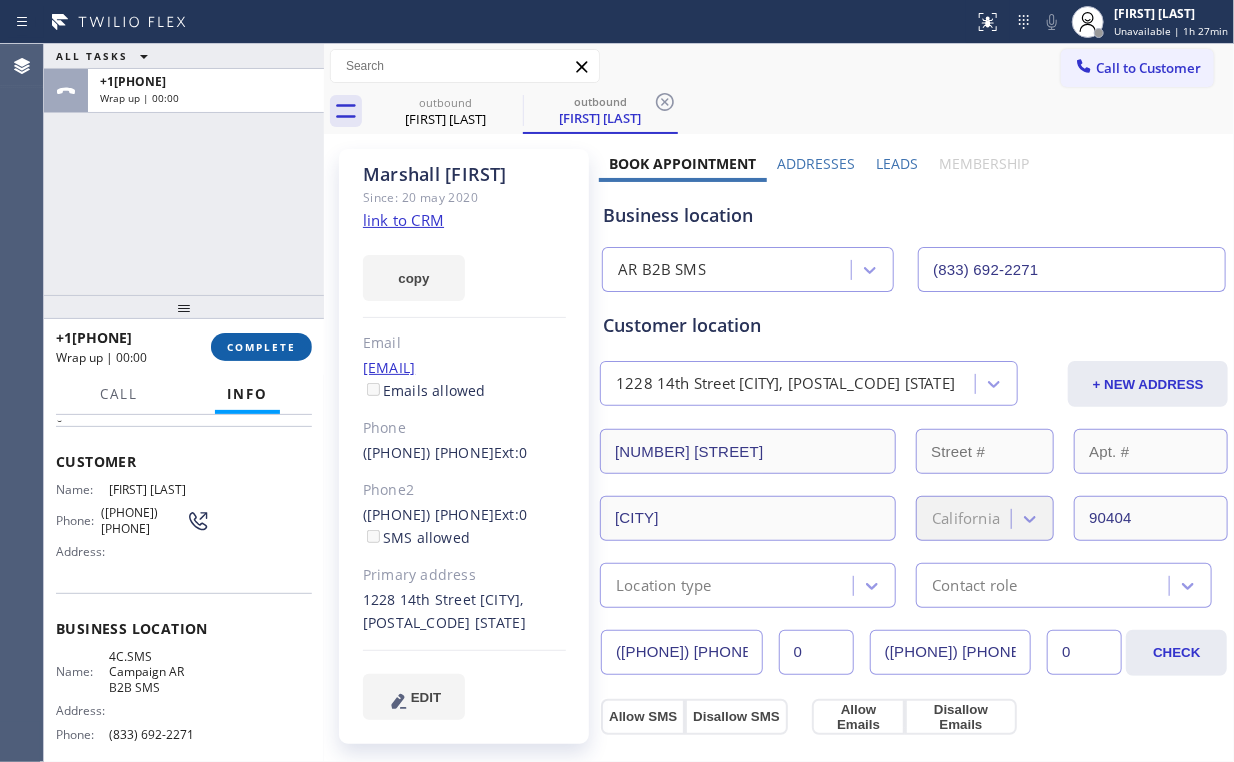 click on "COMPLETE" at bounding box center [261, 347] 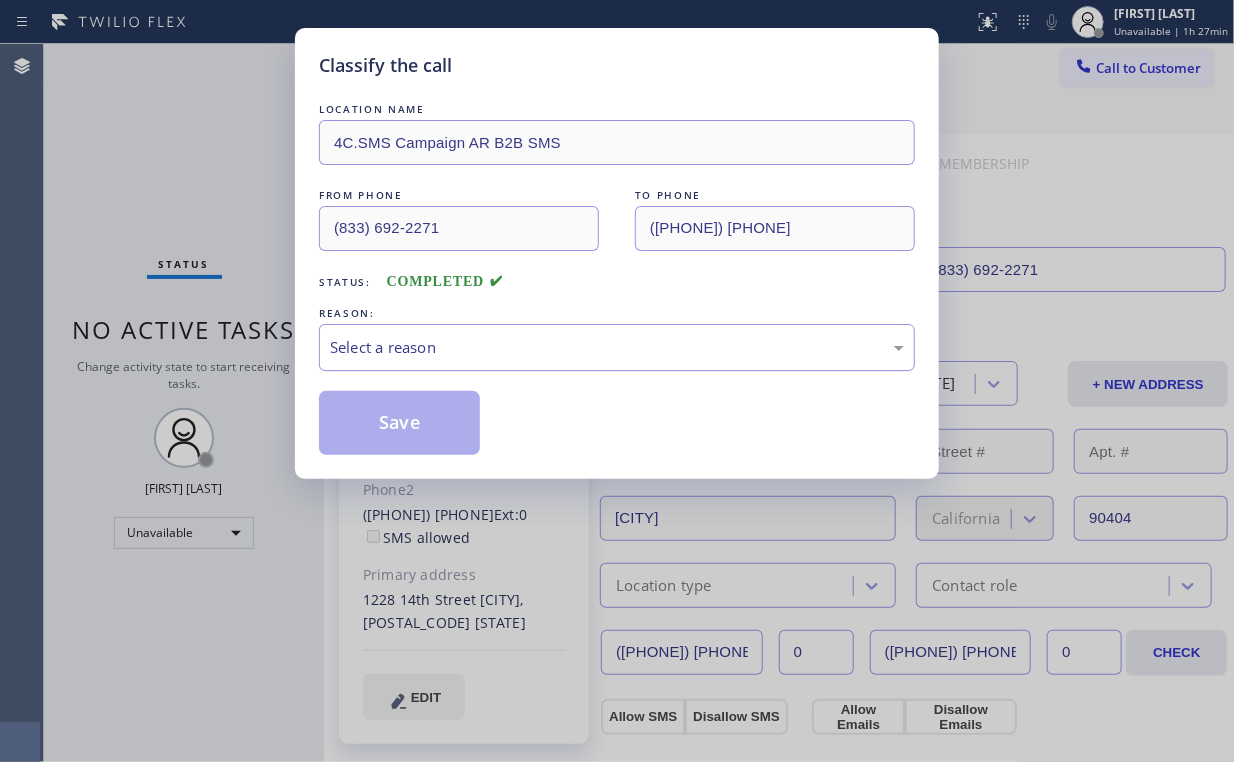 click on "Select a reason" at bounding box center (617, 347) 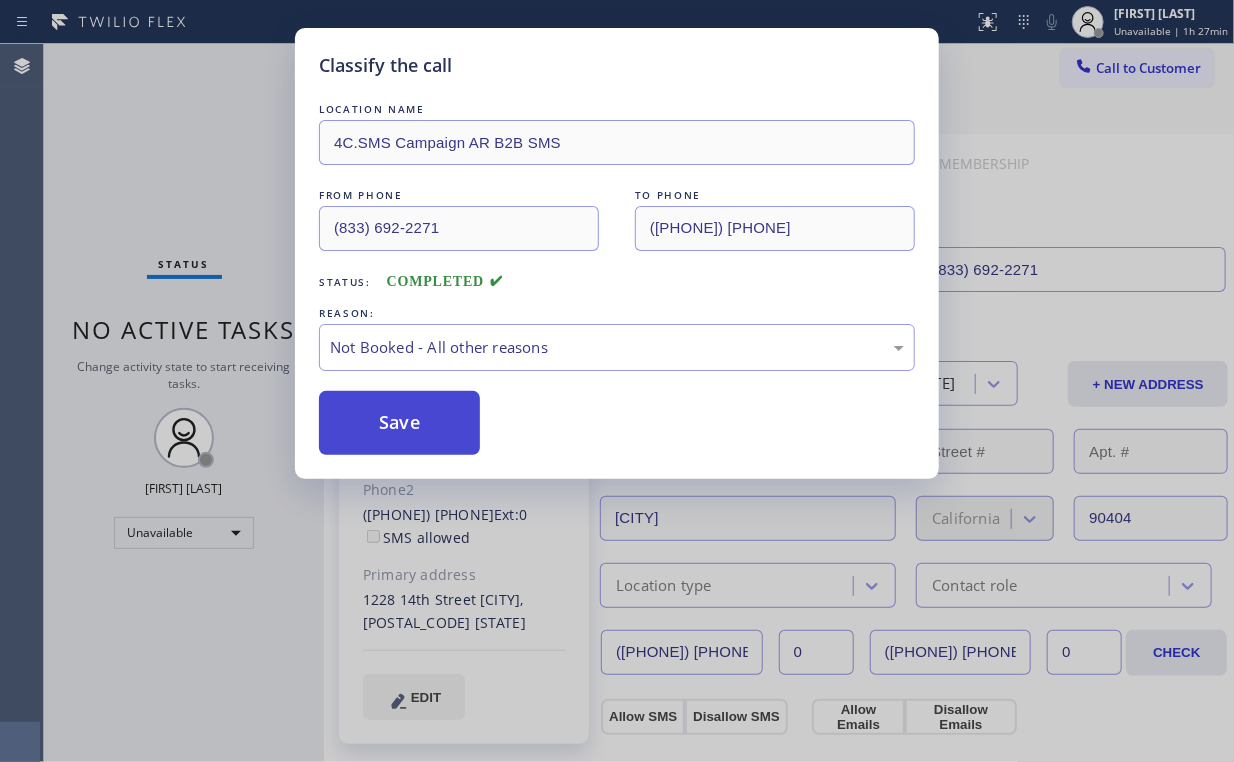 click on "Save" at bounding box center [399, 423] 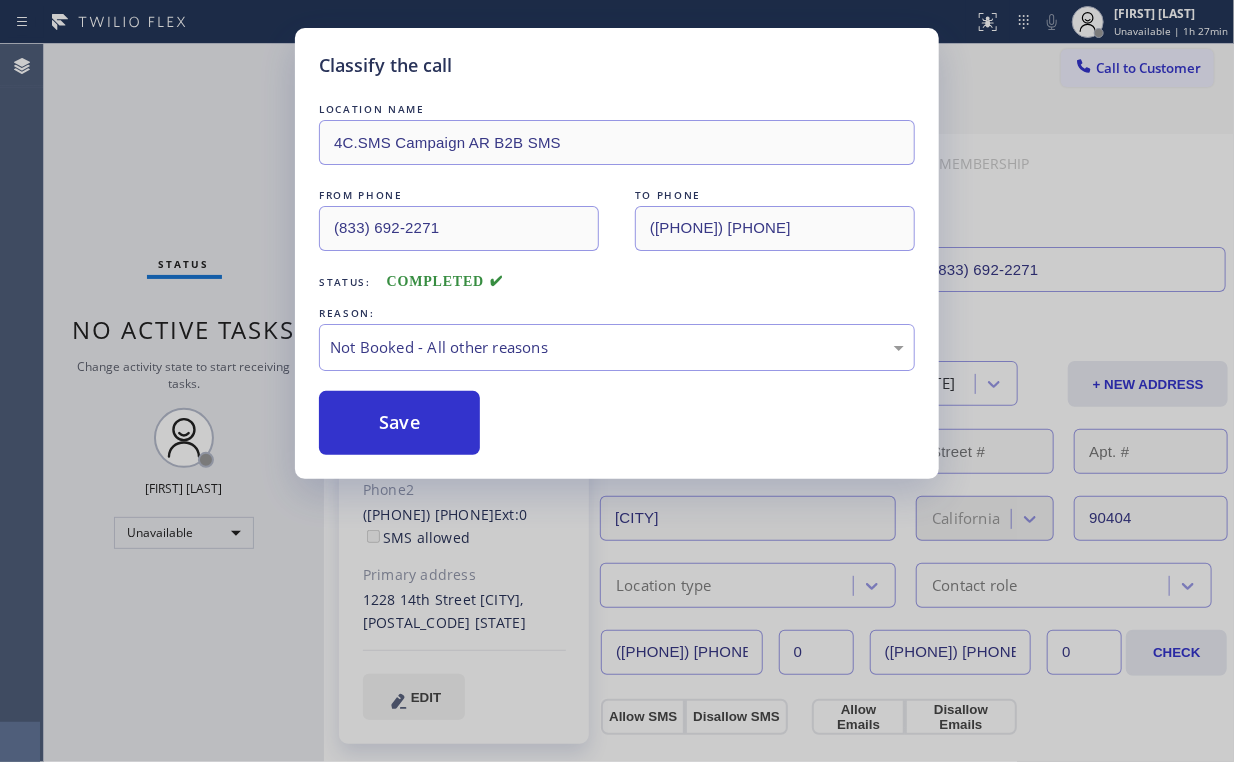 drag, startPoint x: 120, startPoint y: 118, endPoint x: 185, endPoint y: 106, distance: 66.09841 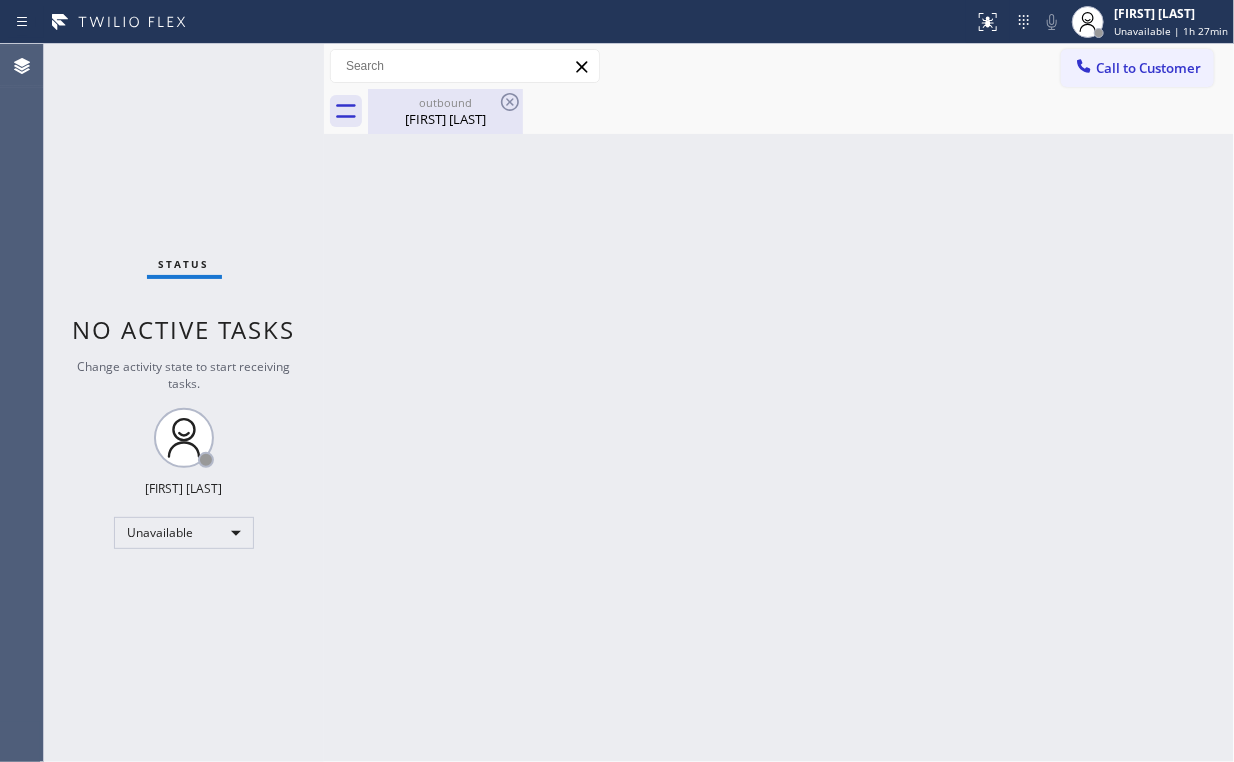 click on "[FIRST]    [LAST]" at bounding box center [445, 119] 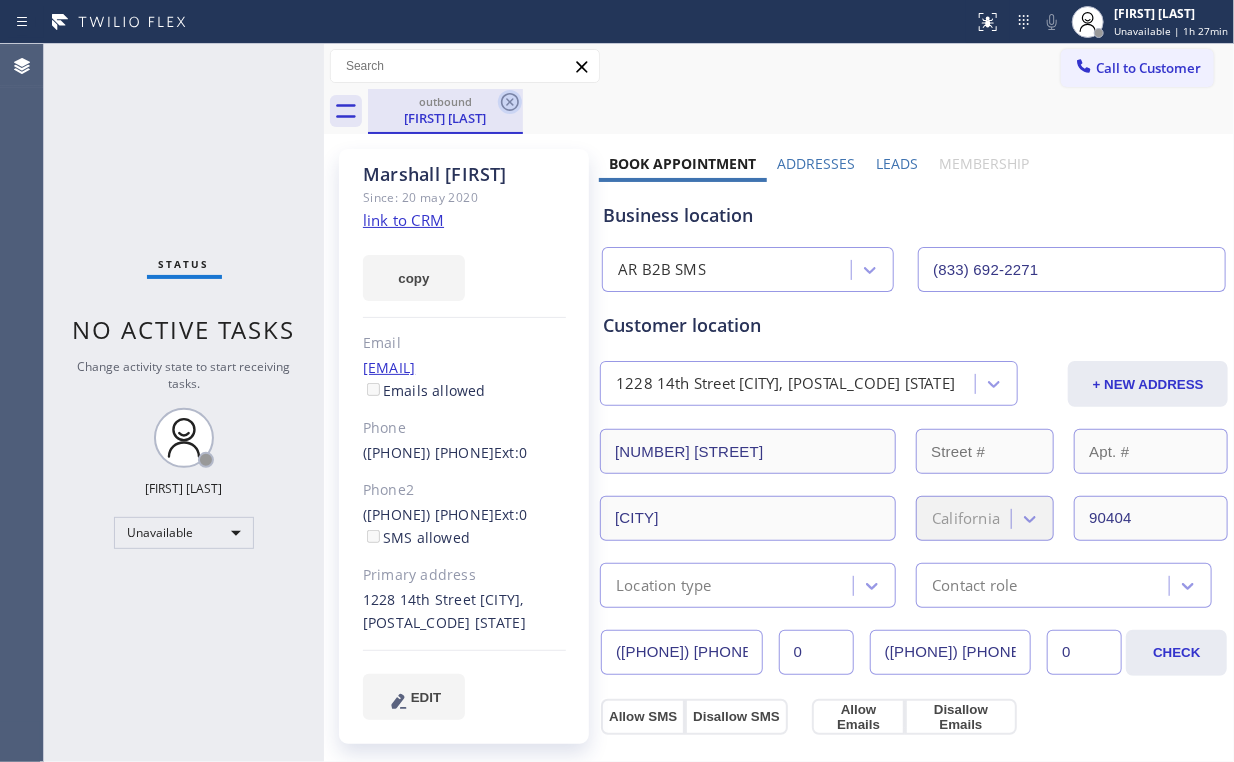 click 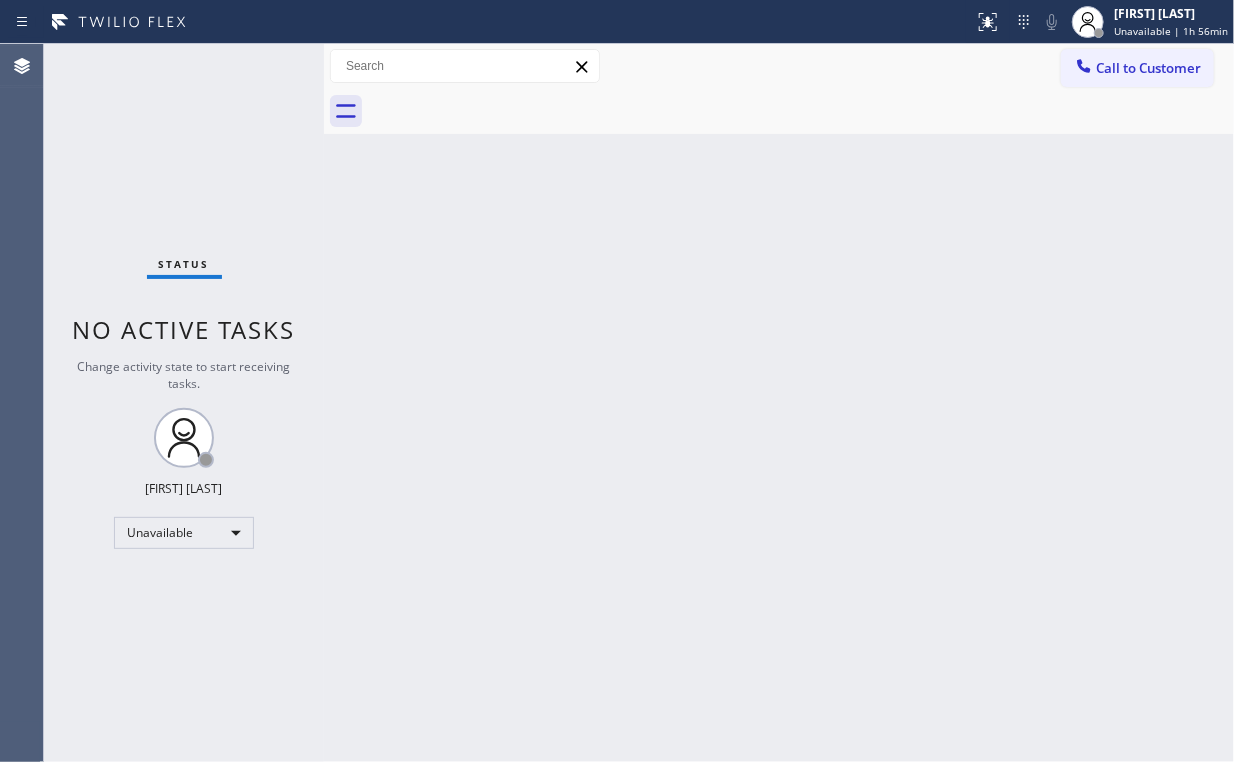 drag, startPoint x: 143, startPoint y: 165, endPoint x: 186, endPoint y: 0, distance: 170.511 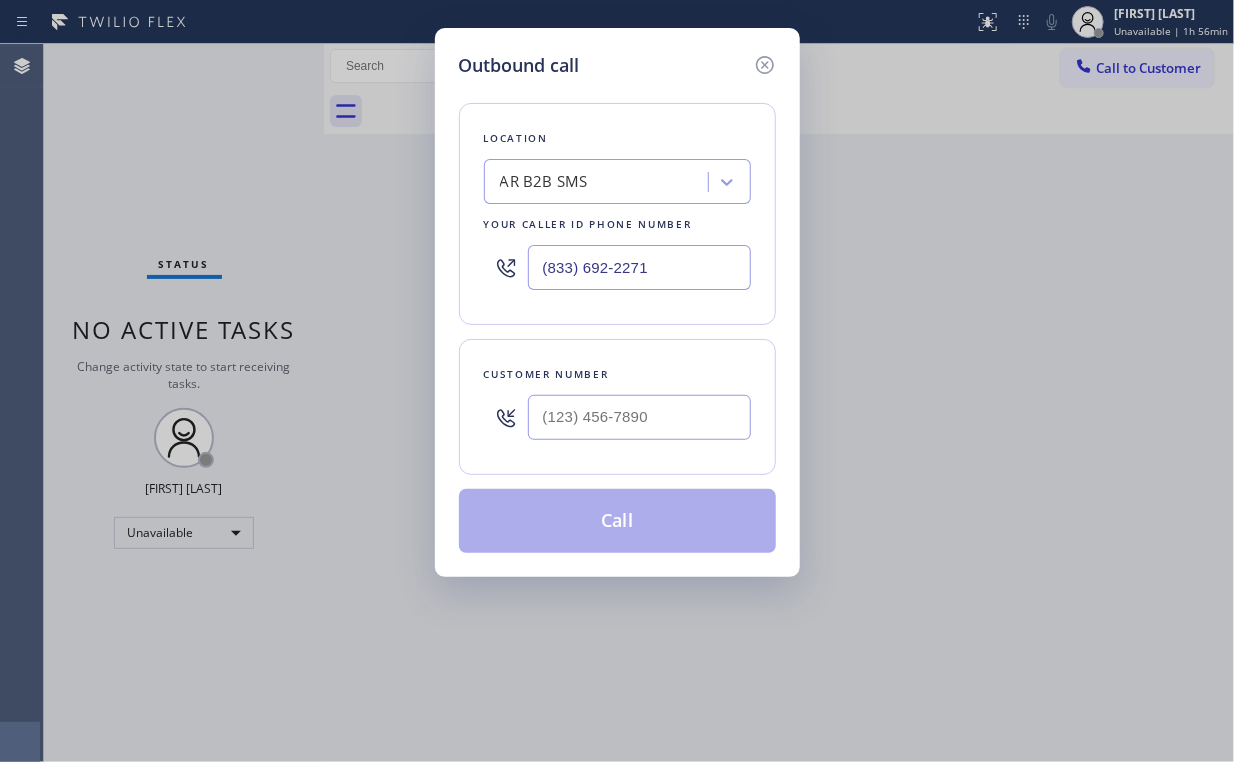 drag, startPoint x: 658, startPoint y: 265, endPoint x: 348, endPoint y: 198, distance: 317.15768 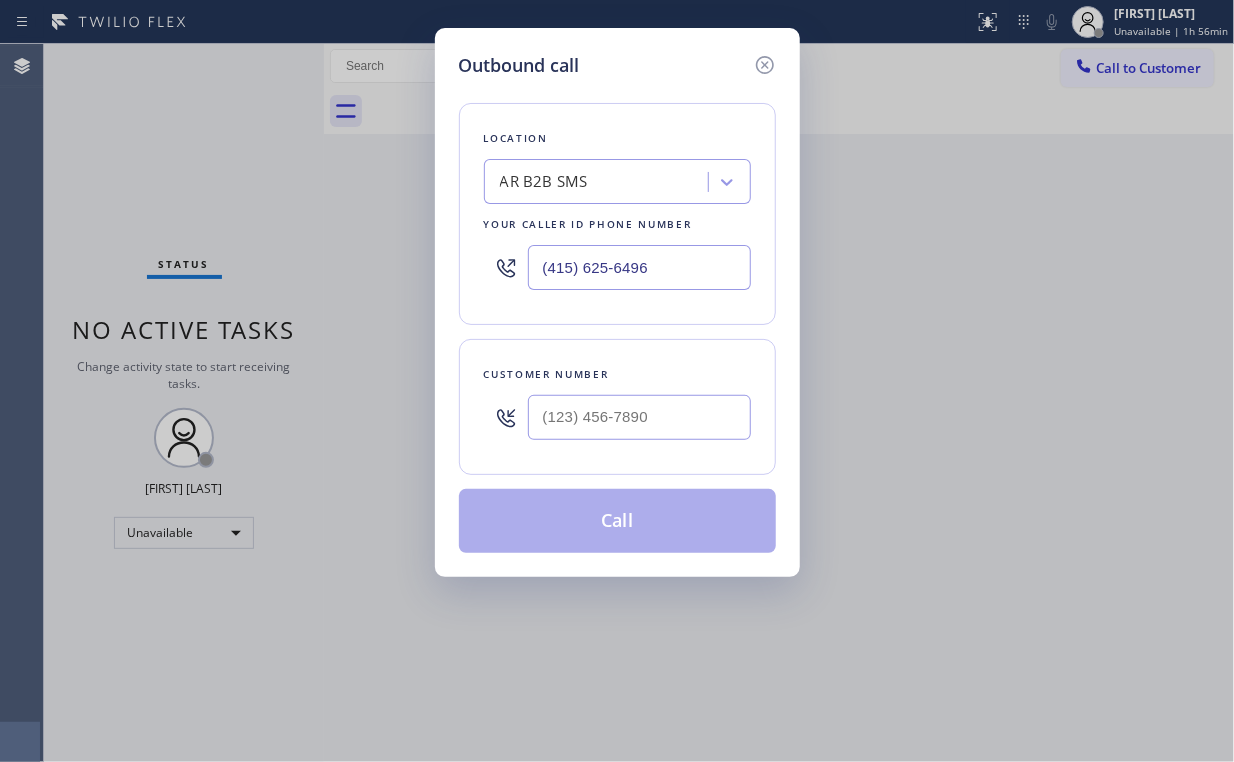 type on "(415) 625-6496" 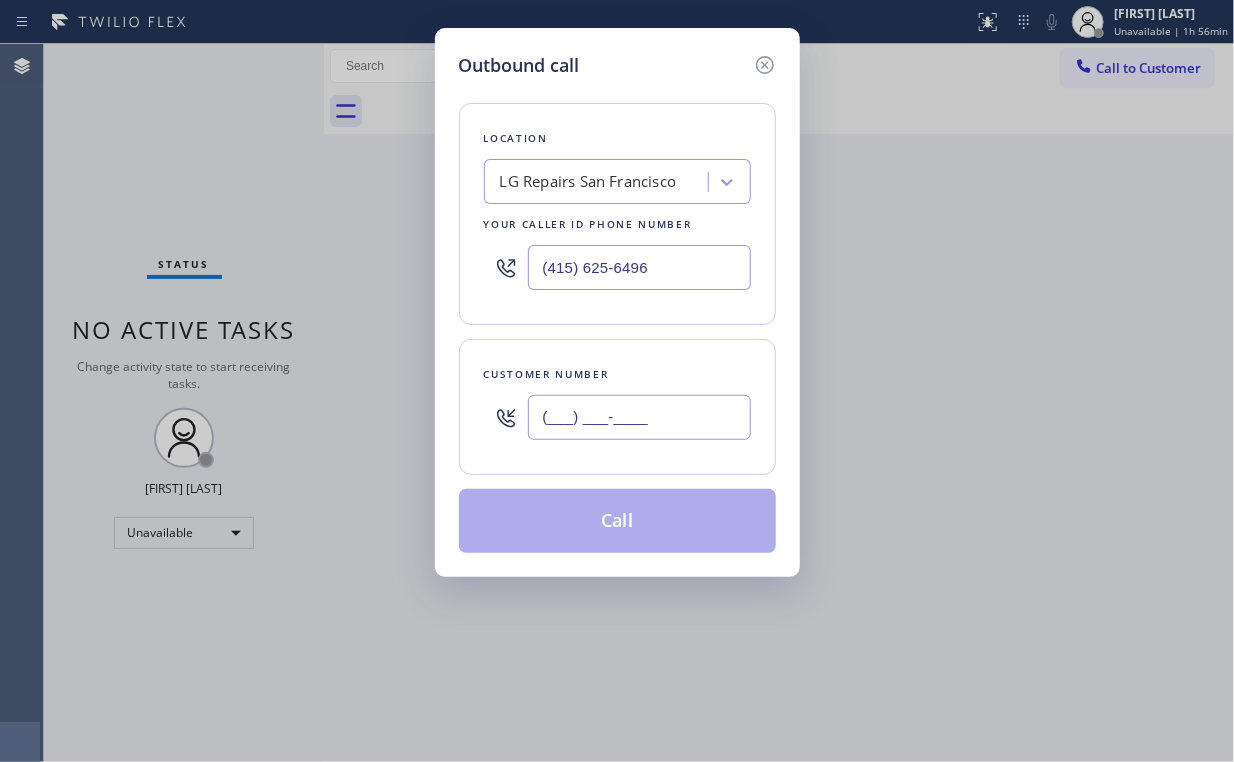 click on "(___) ___-____" at bounding box center (639, 417) 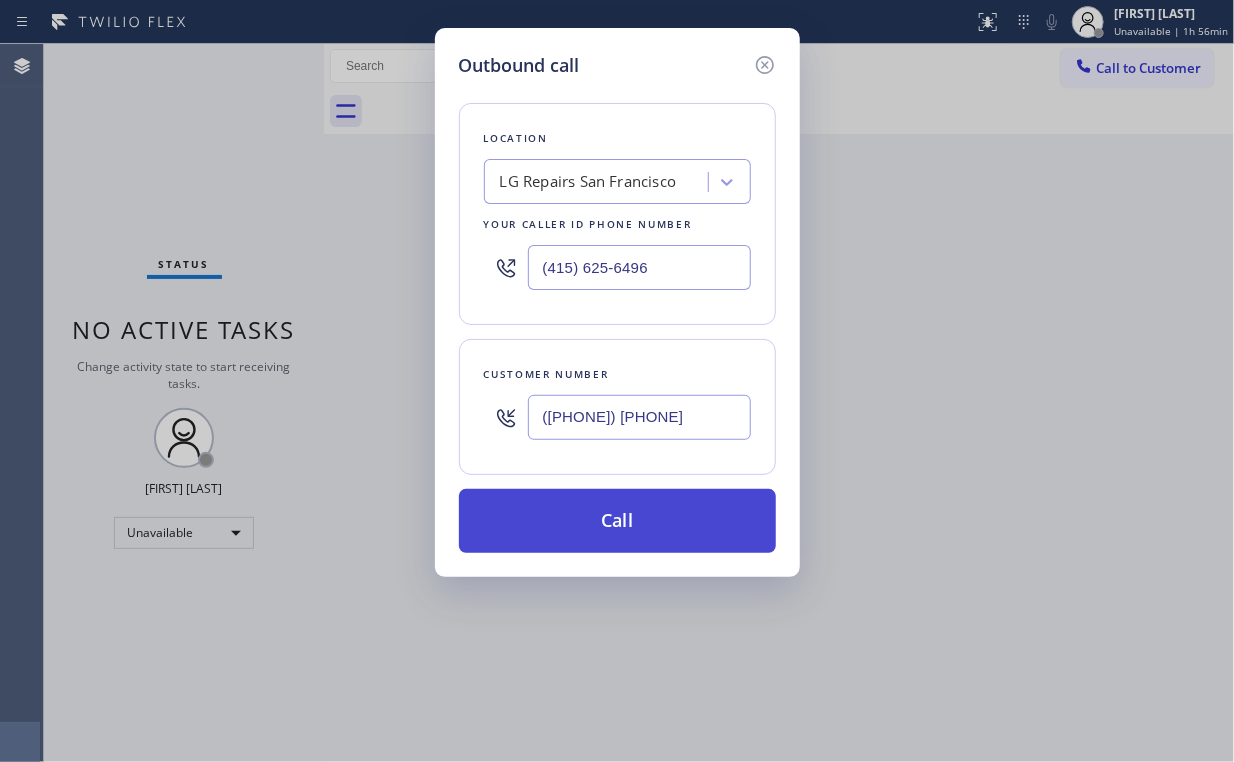 type on "([PHONE]) [PHONE]" 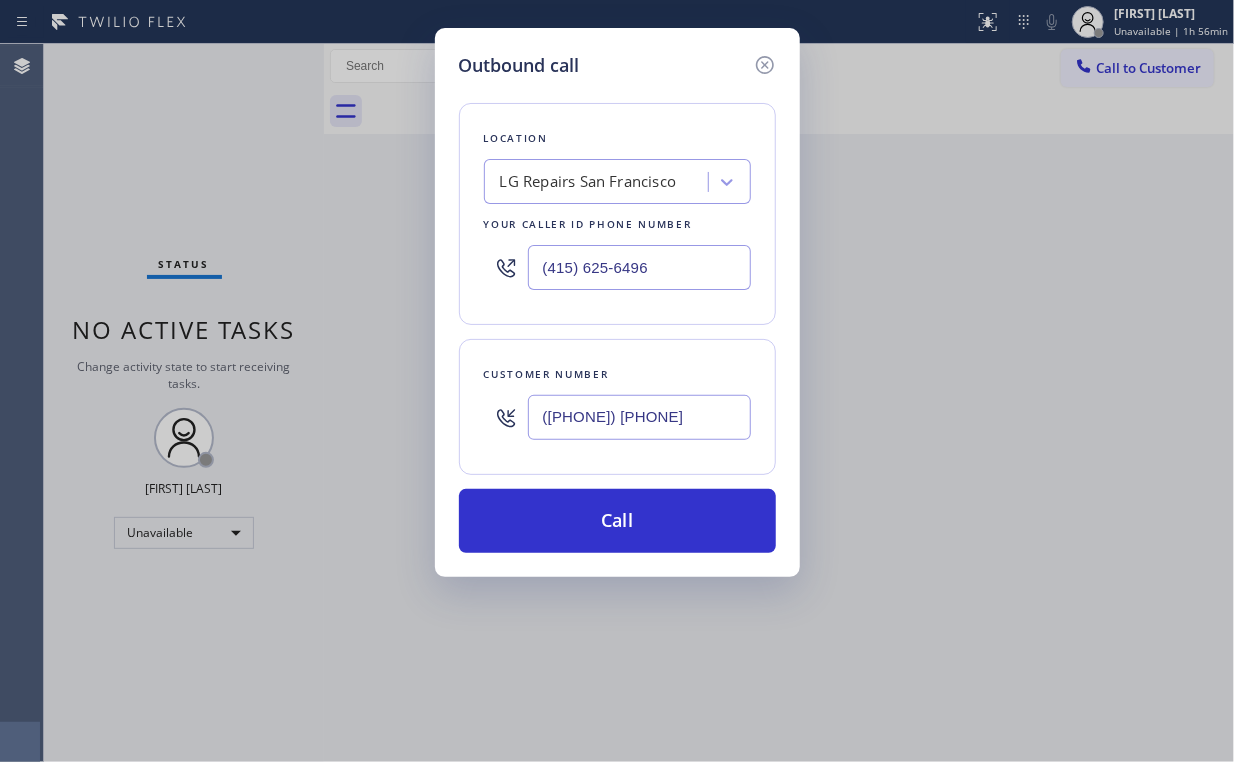 click on "Outbound call Location LG Repairs [CITY] Your caller id phone number ([PHONE]) Customer number ([PHONE]) Call" at bounding box center (617, 381) 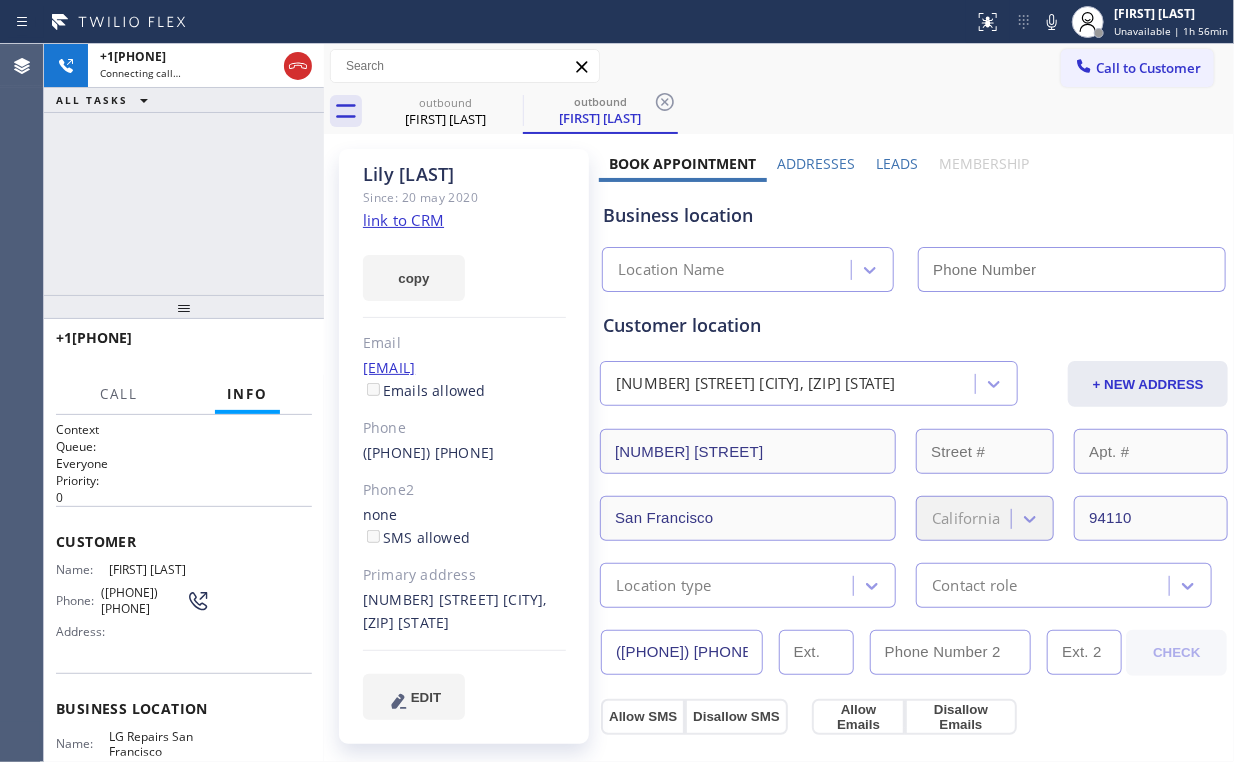 type on "(415) 625-6496" 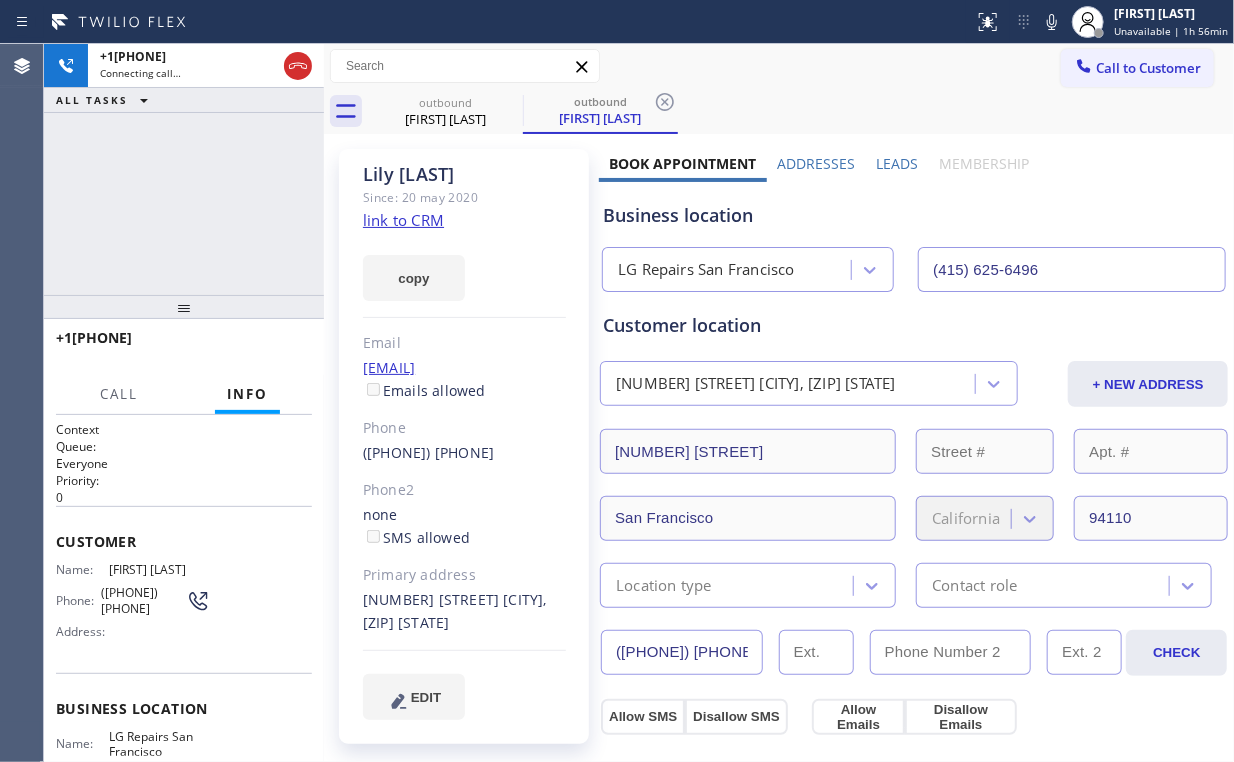 click on "+[COUNTRYCODE][PHONE] Connecting call… ALL TASKS ALL TASKS ACTIVE TASKS TASKS IN WRAP UP" at bounding box center [184, 169] 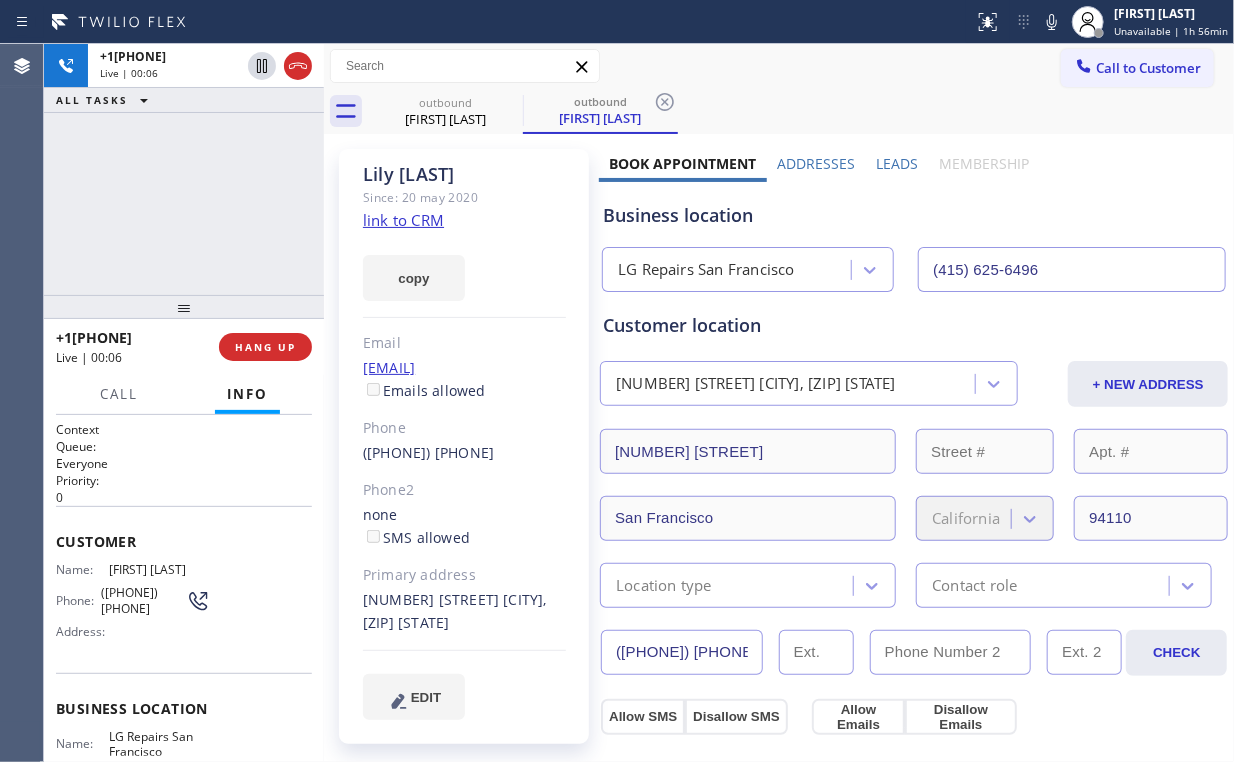 click on "[PHONE] Live | 00:06 ALL TASKS ALL TASKS ACTIVE TASKS TASKS IN WRAP UP" at bounding box center [184, 169] 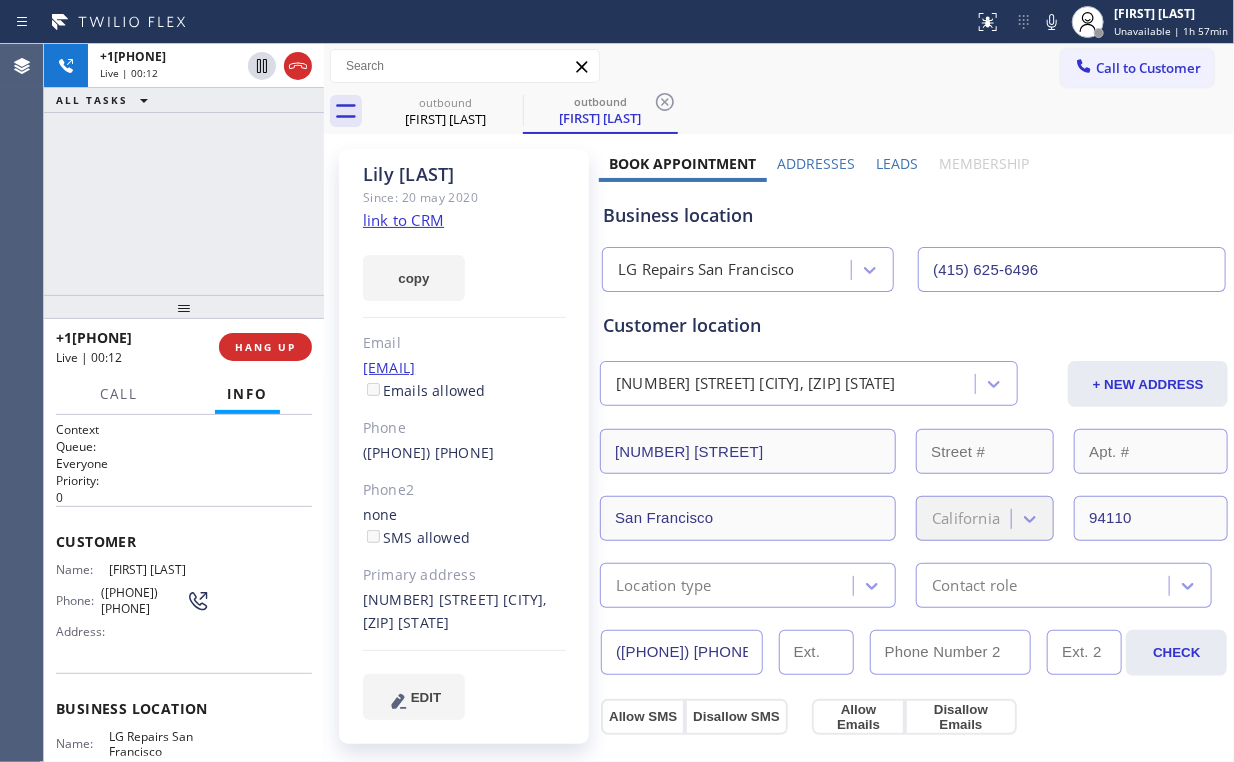 click on "+[PHONE] Live | 00:12 ALL TASKS ALL TASKS ACTIVE TASKS TASKS IN WRAP UP" at bounding box center [184, 169] 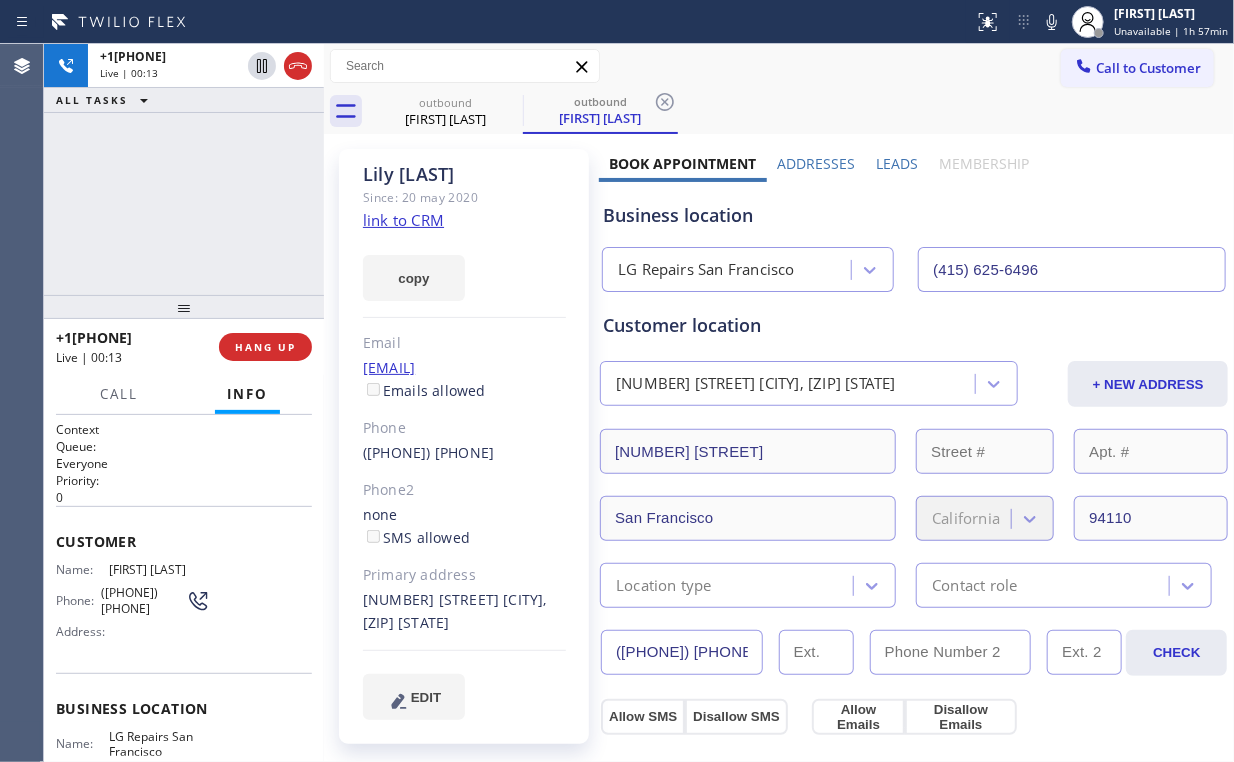click on "[PHONE] Live | 00:13 ALL TASKS ALL TASKS ACTIVE TASKS TASKS IN WRAP UP" at bounding box center [184, 169] 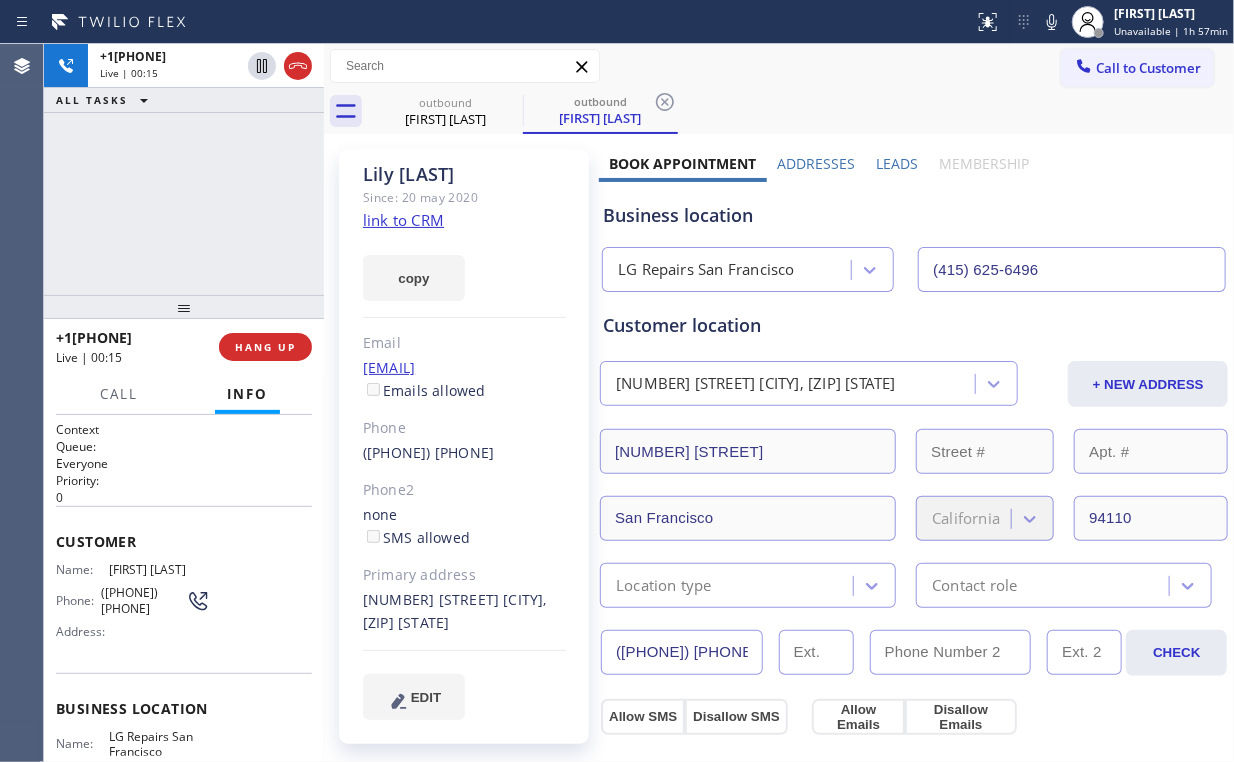 click on "+1[PHONE] Live | 00:15 ALL TASKS ALL TASKS ACTIVE TASKS TASKS IN WRAP UP" at bounding box center [184, 169] 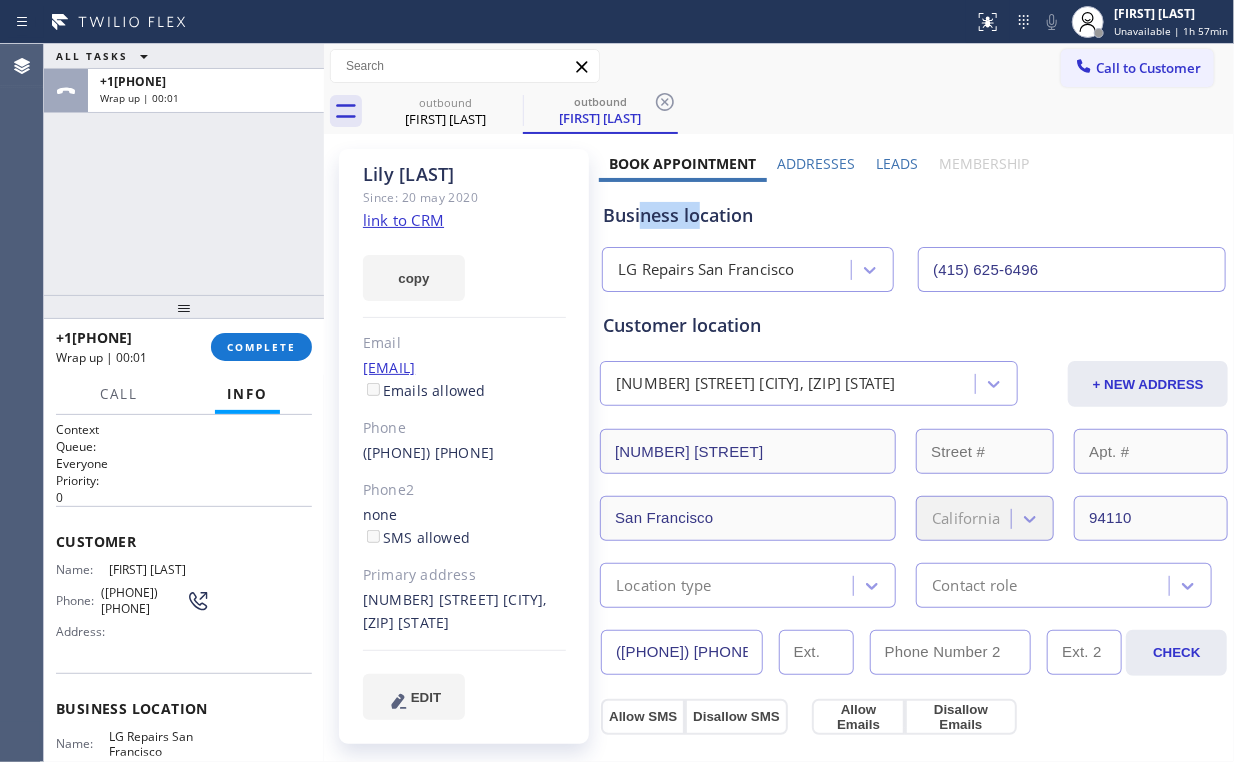 drag, startPoint x: 636, startPoint y: 216, endPoint x: 252, endPoint y: 262, distance: 386.7454 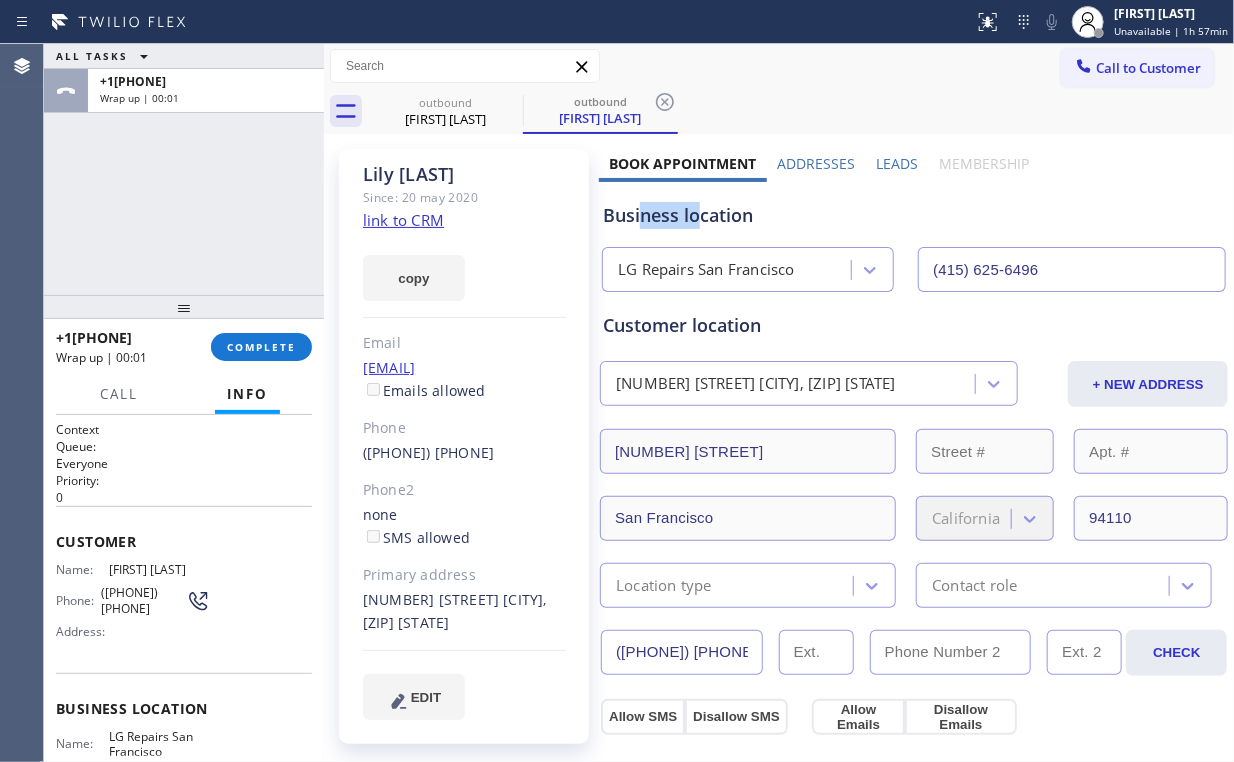 click on "Business location" at bounding box center [914, 215] 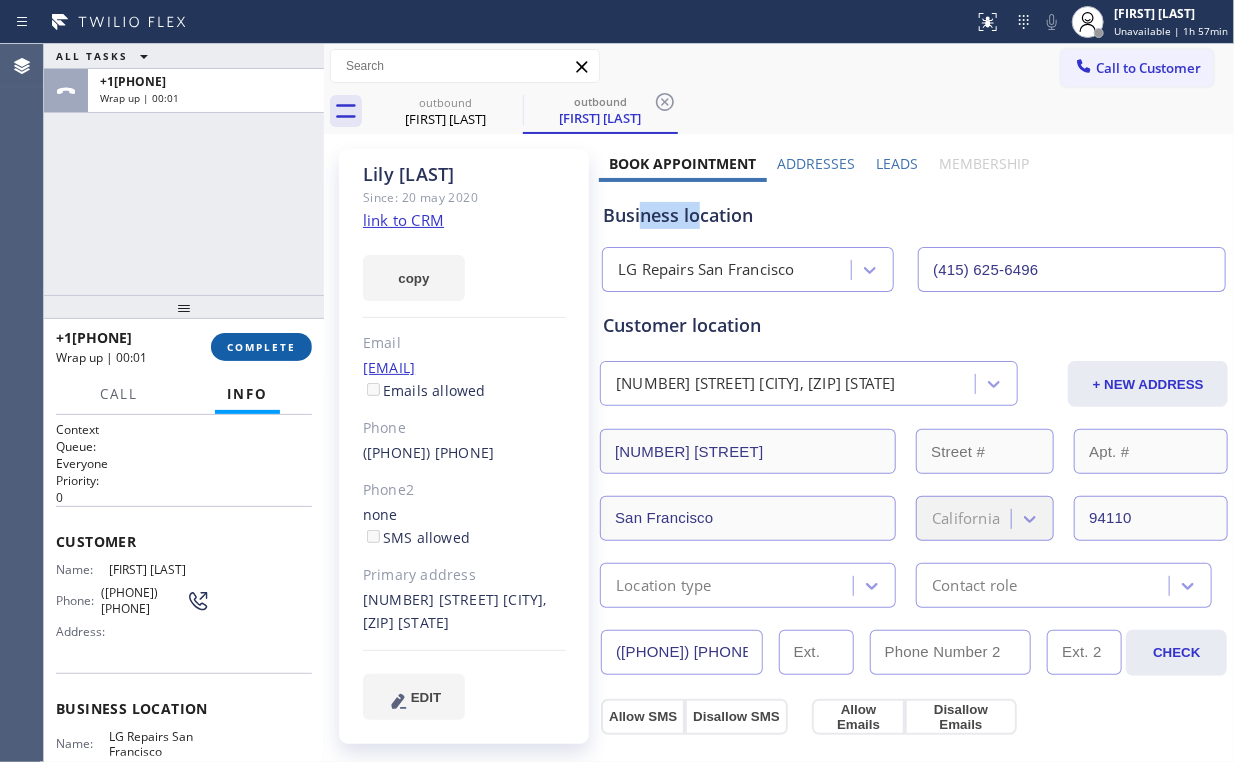 click on "COMPLETE" at bounding box center [261, 347] 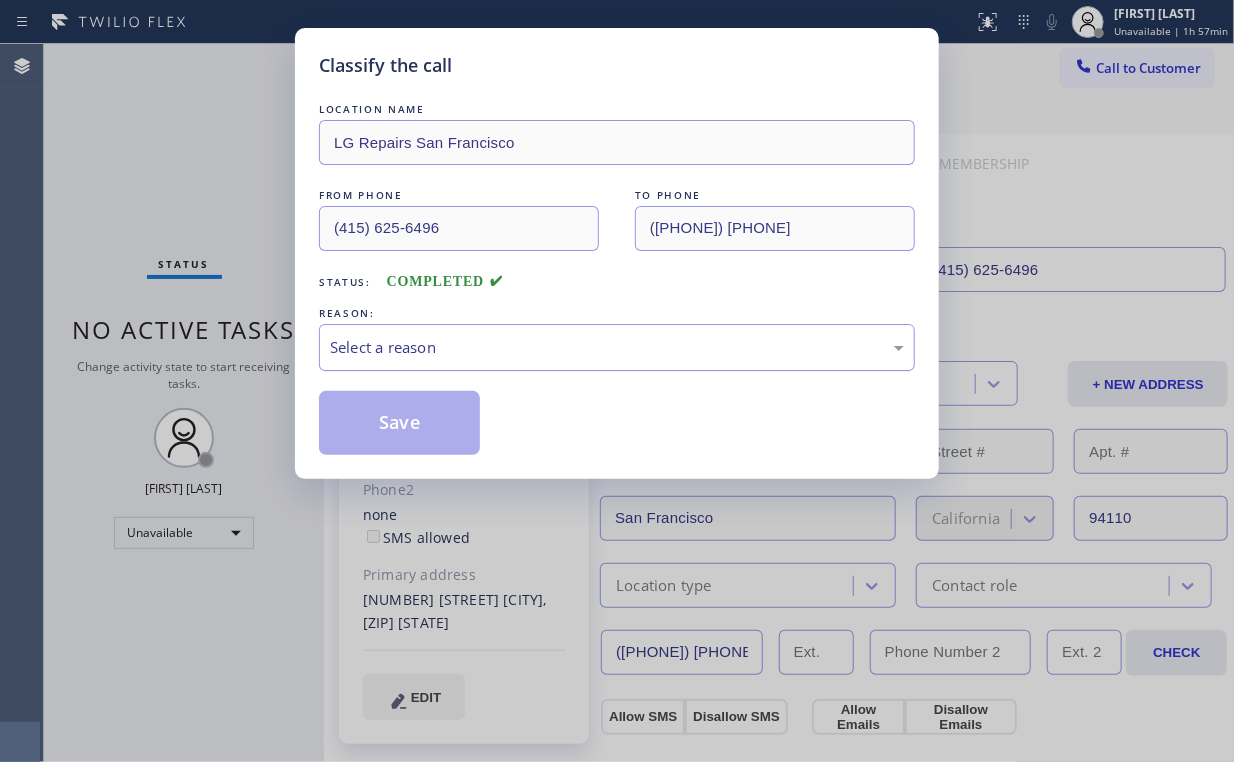 click on "Select a reason" at bounding box center (617, 347) 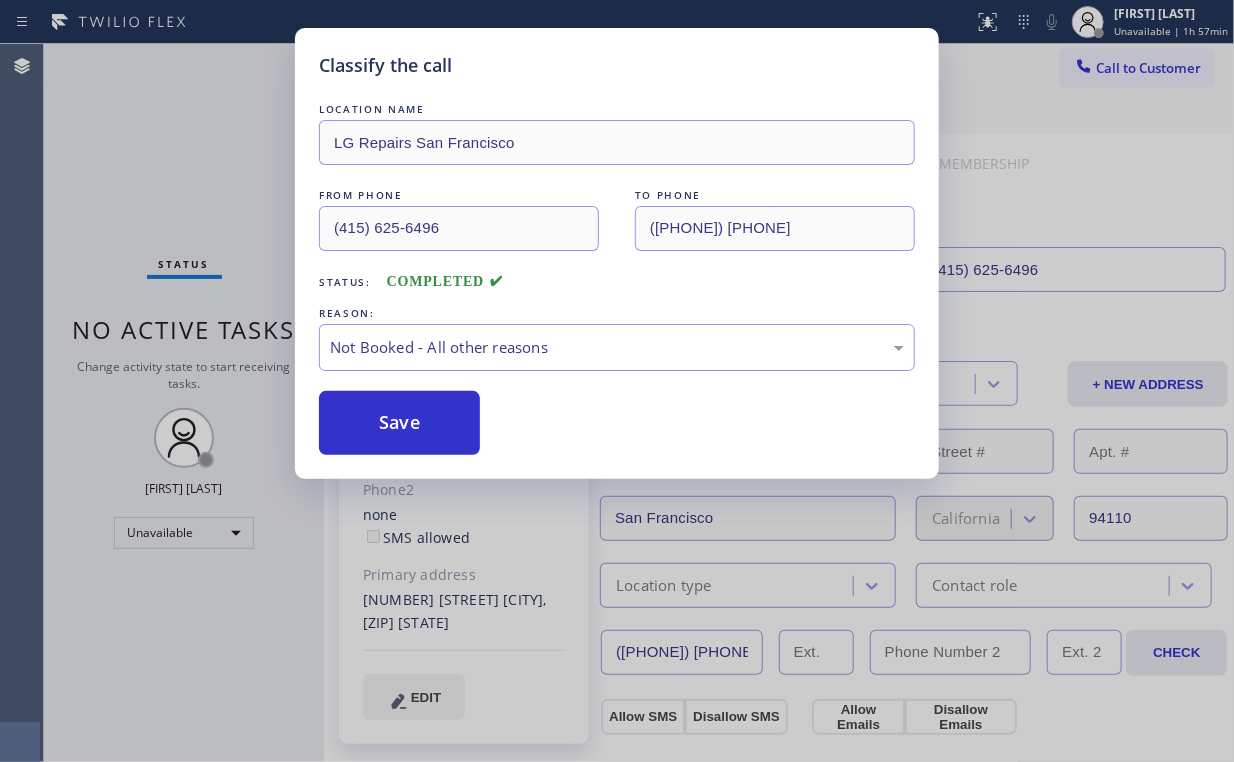 click on "Save" at bounding box center (399, 423) 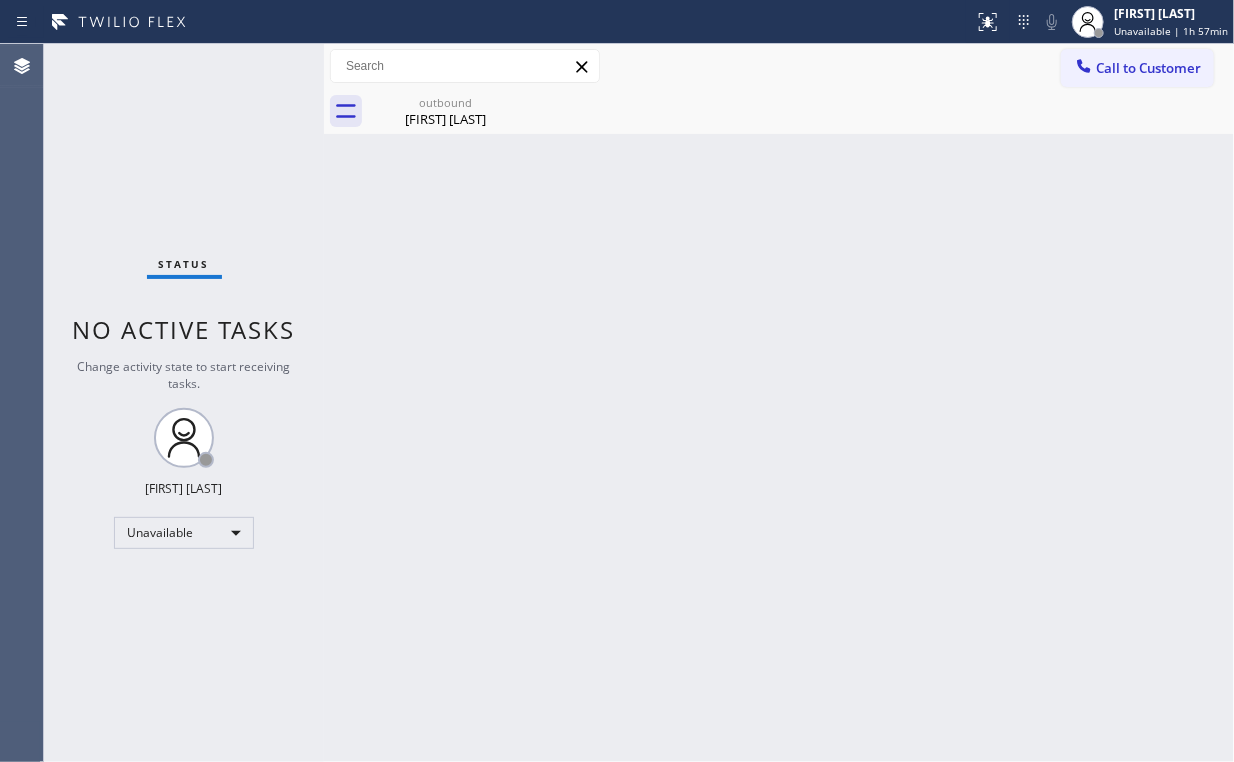 drag, startPoint x: 1137, startPoint y: 65, endPoint x: 1104, endPoint y: 100, distance: 48.104053 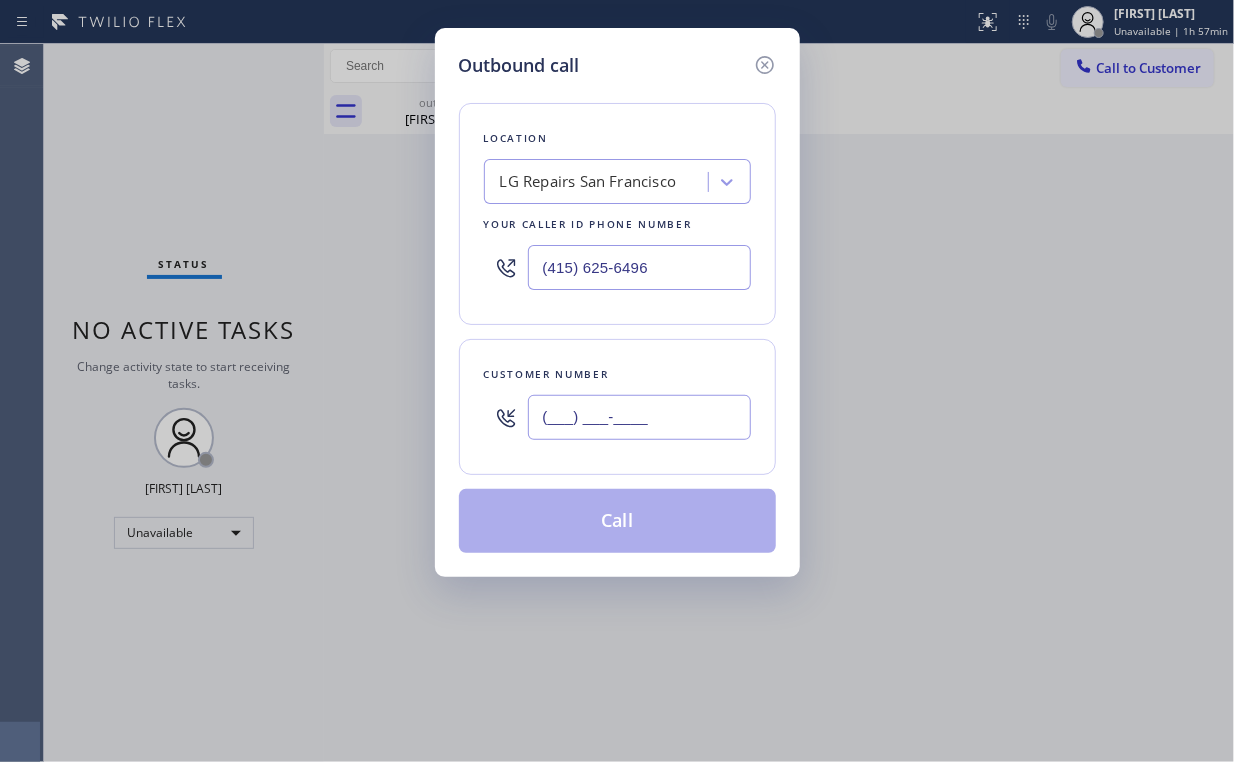 click on "(___) ___-____" at bounding box center (639, 417) 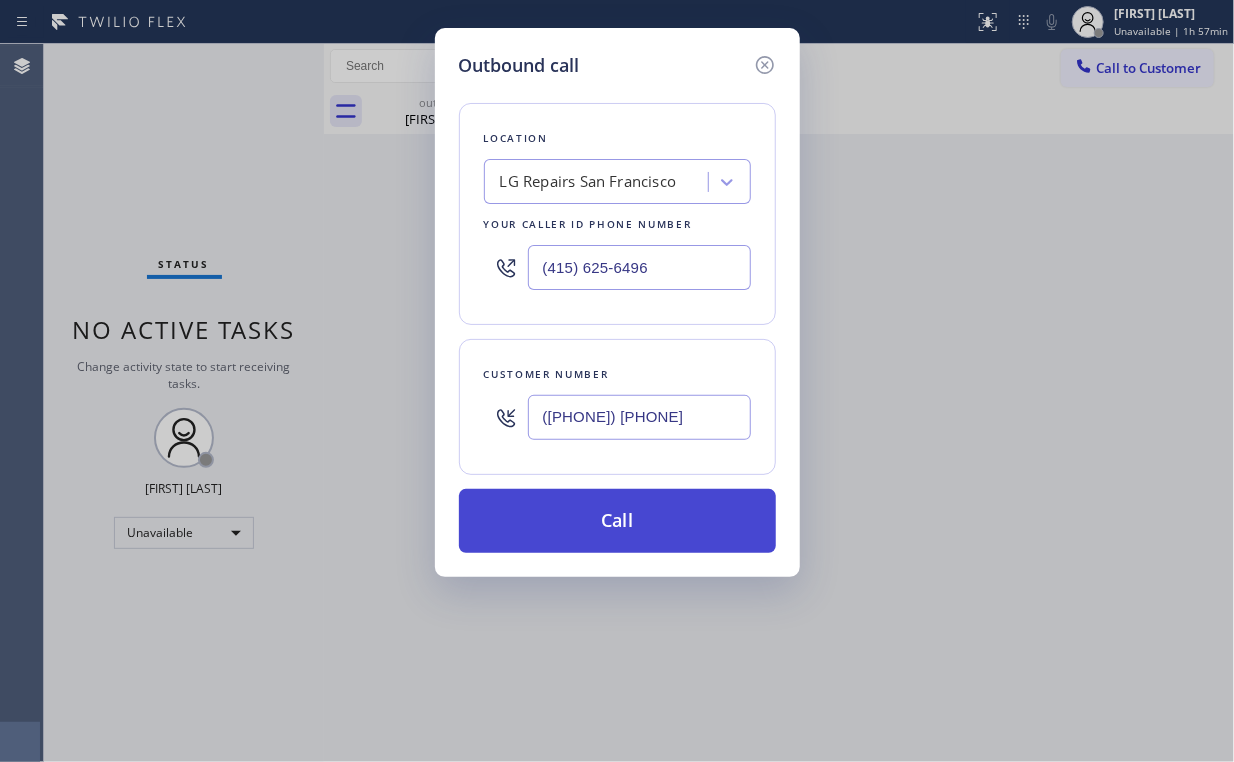 type on "([PHONE]) [PHONE]" 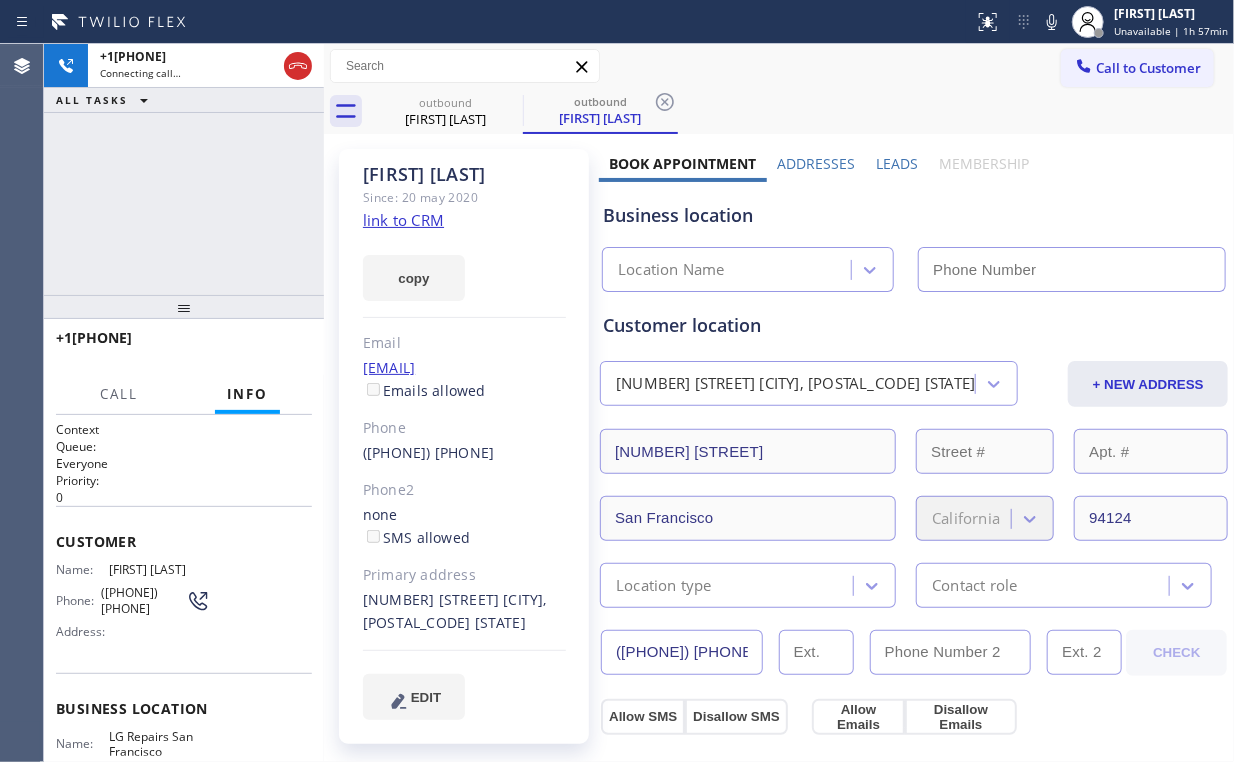 click on "+1[PHONE] Connecting call… ALL TASKS ALL TASKS ACTIVE TASKS TASKS IN WRAP UP" at bounding box center (184, 169) 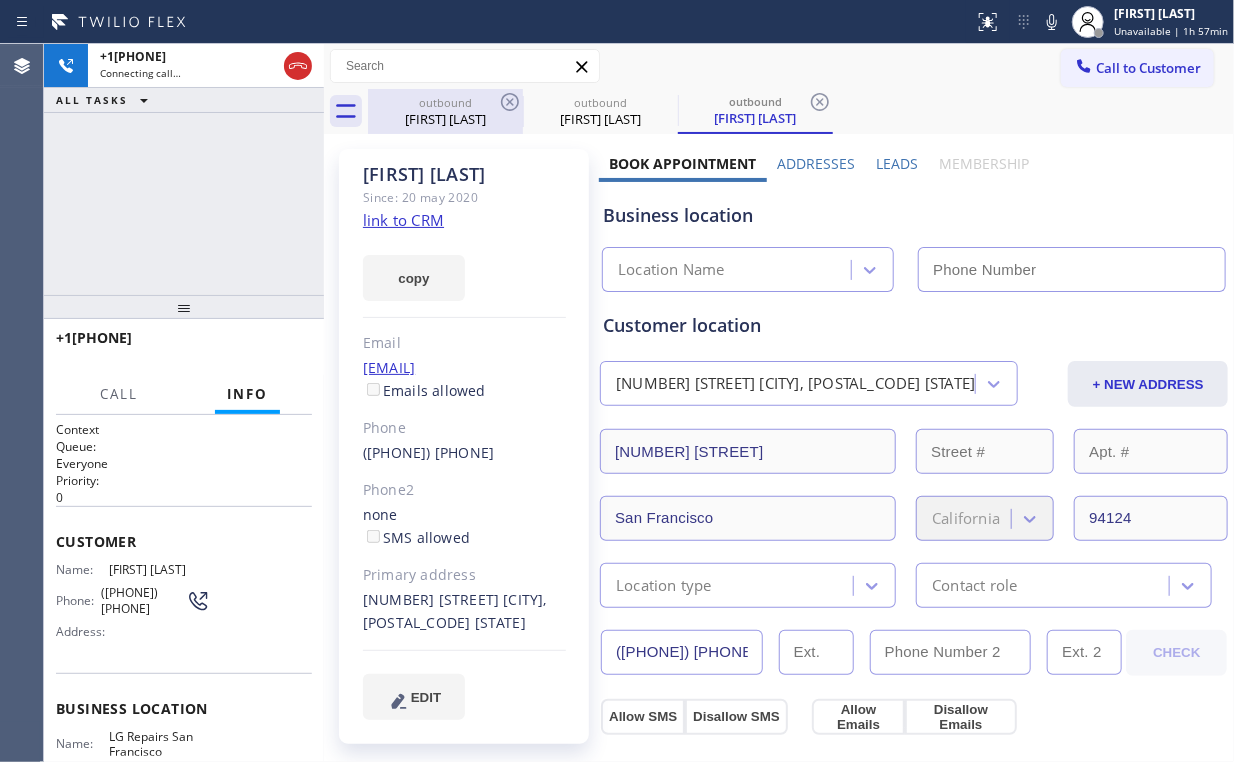 click on "outbound" at bounding box center [445, 102] 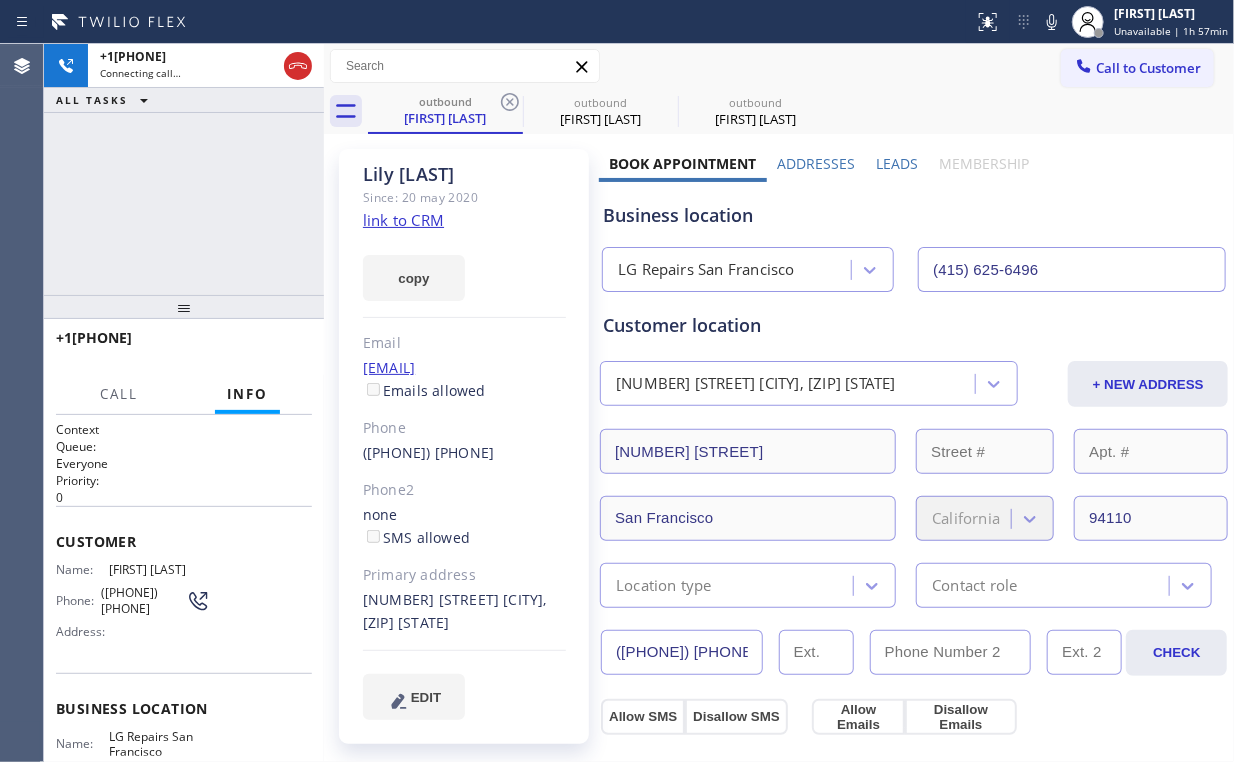 click 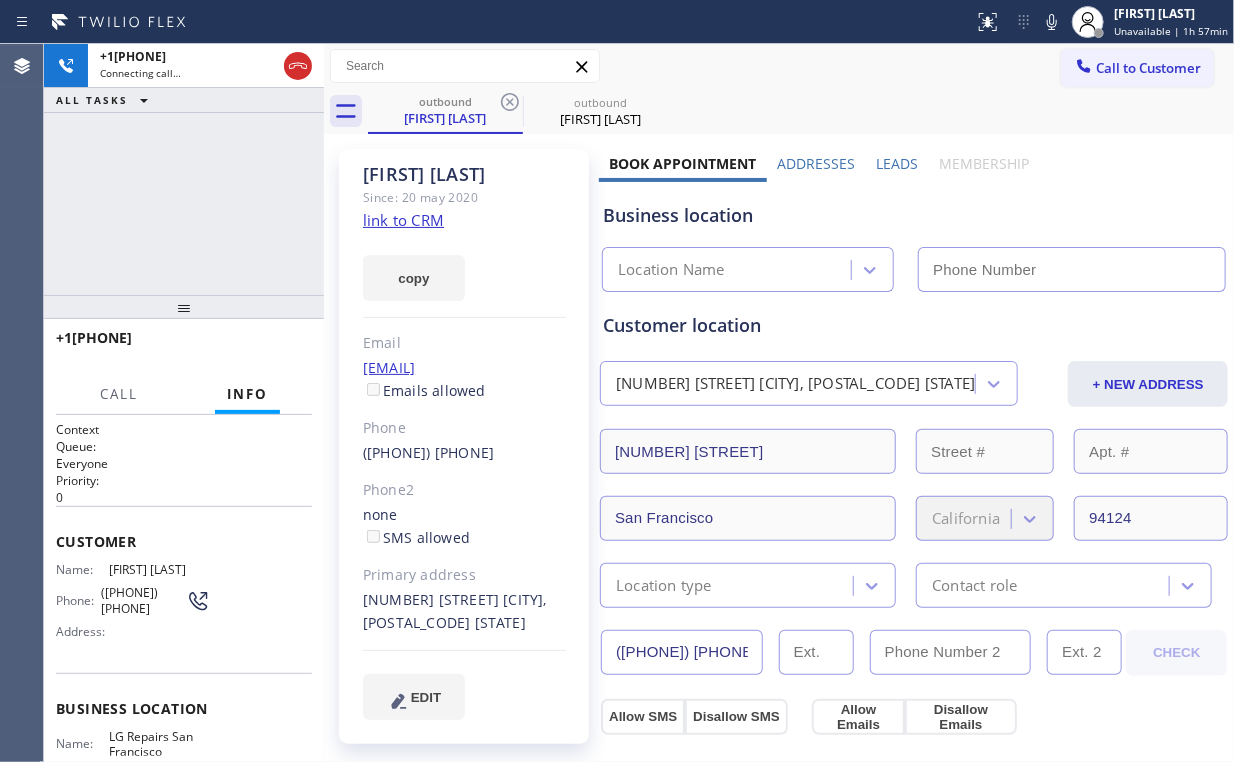 type on "(415) 625-6496" 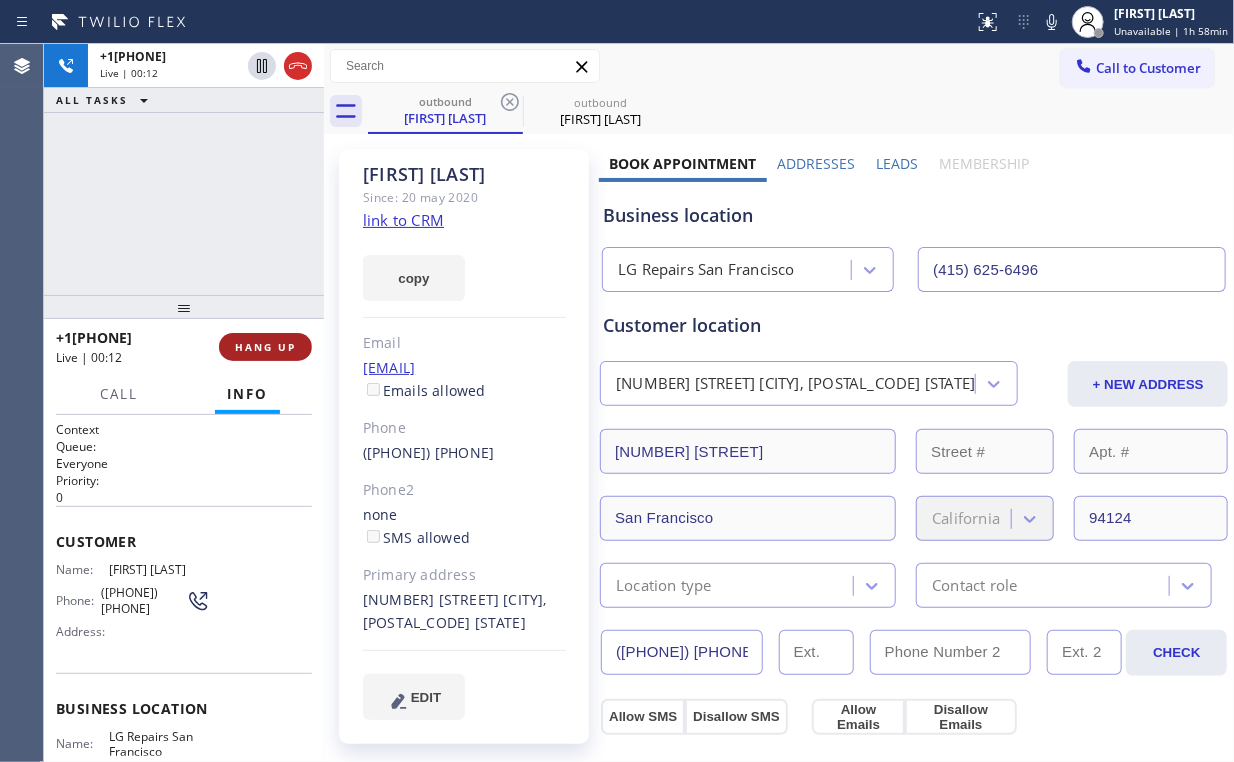 click on "HANG UP" at bounding box center [265, 347] 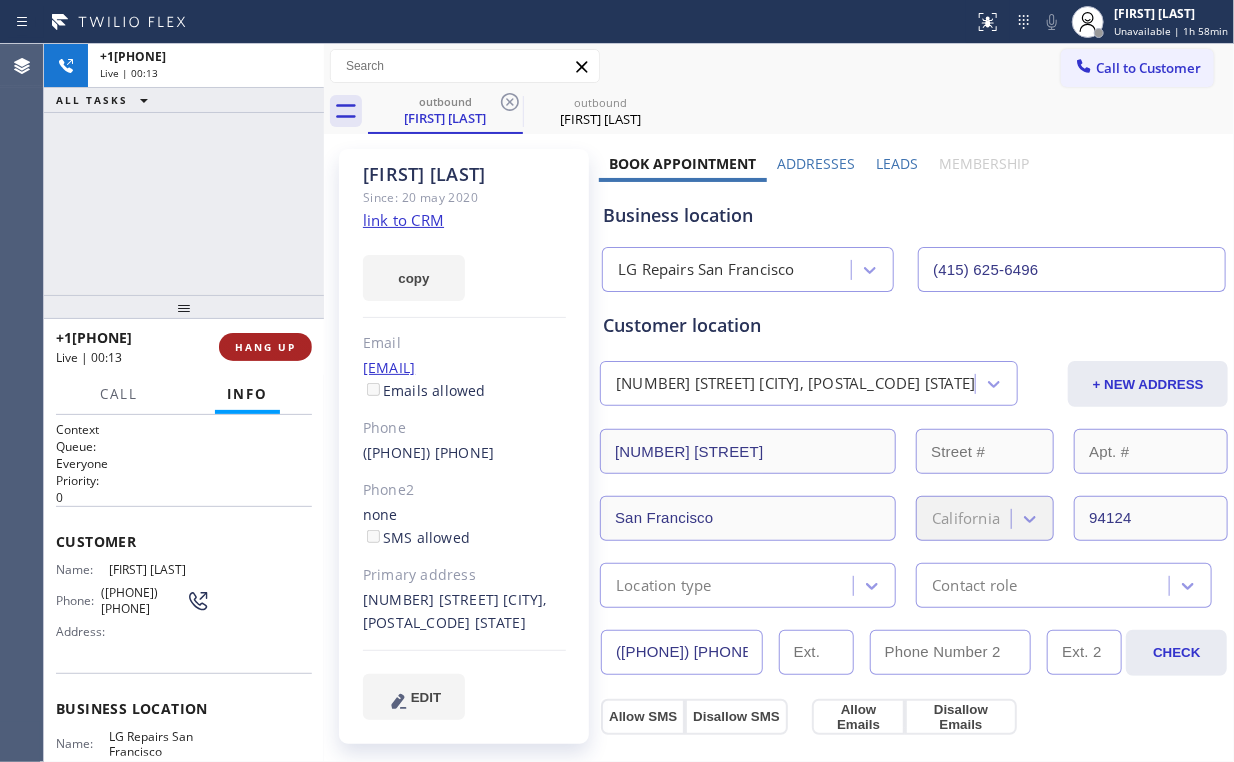 click on "HANG UP" at bounding box center [265, 347] 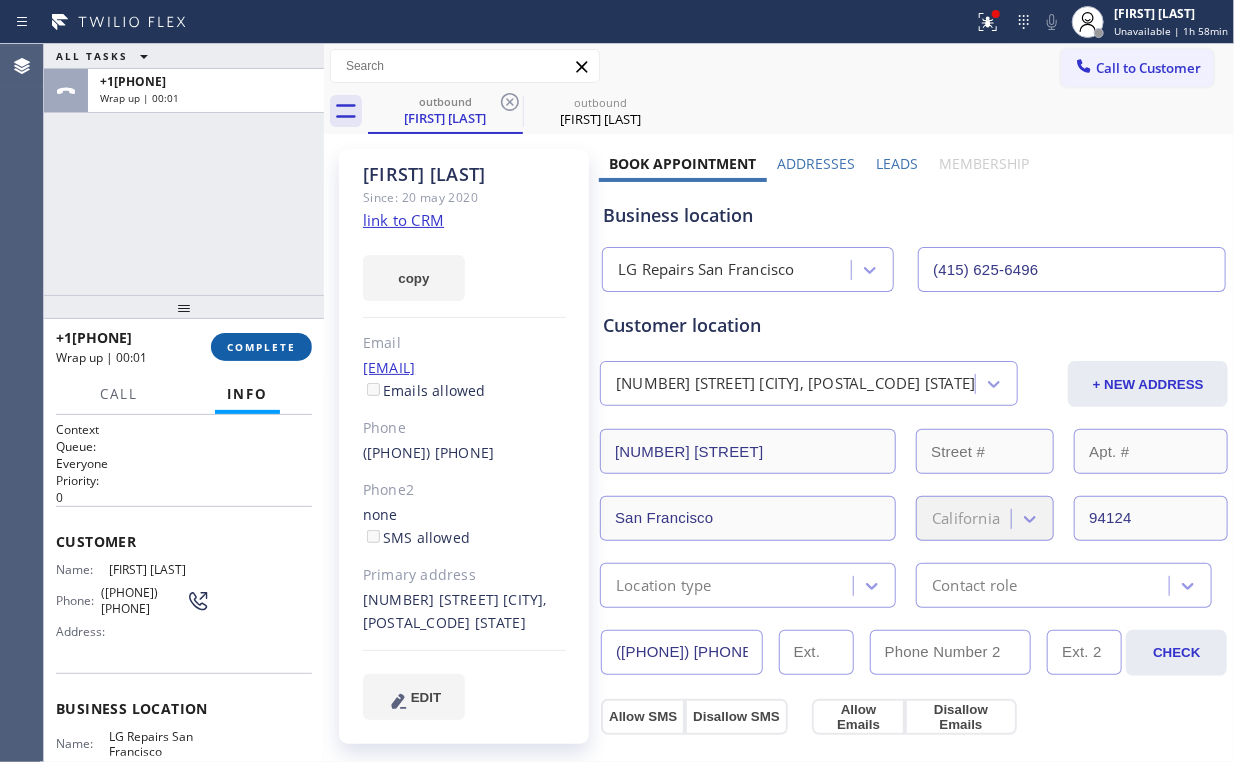 click on "COMPLETE" at bounding box center [261, 347] 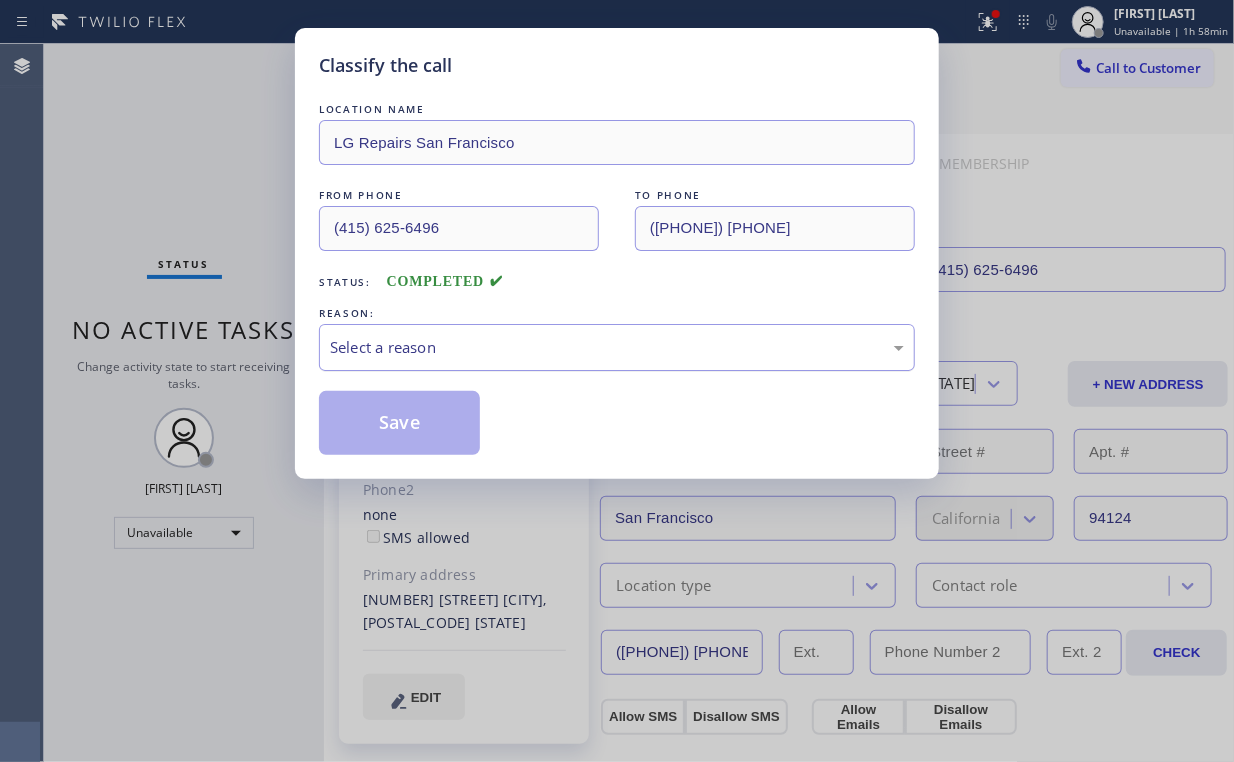 click on "Select a reason" at bounding box center [617, 347] 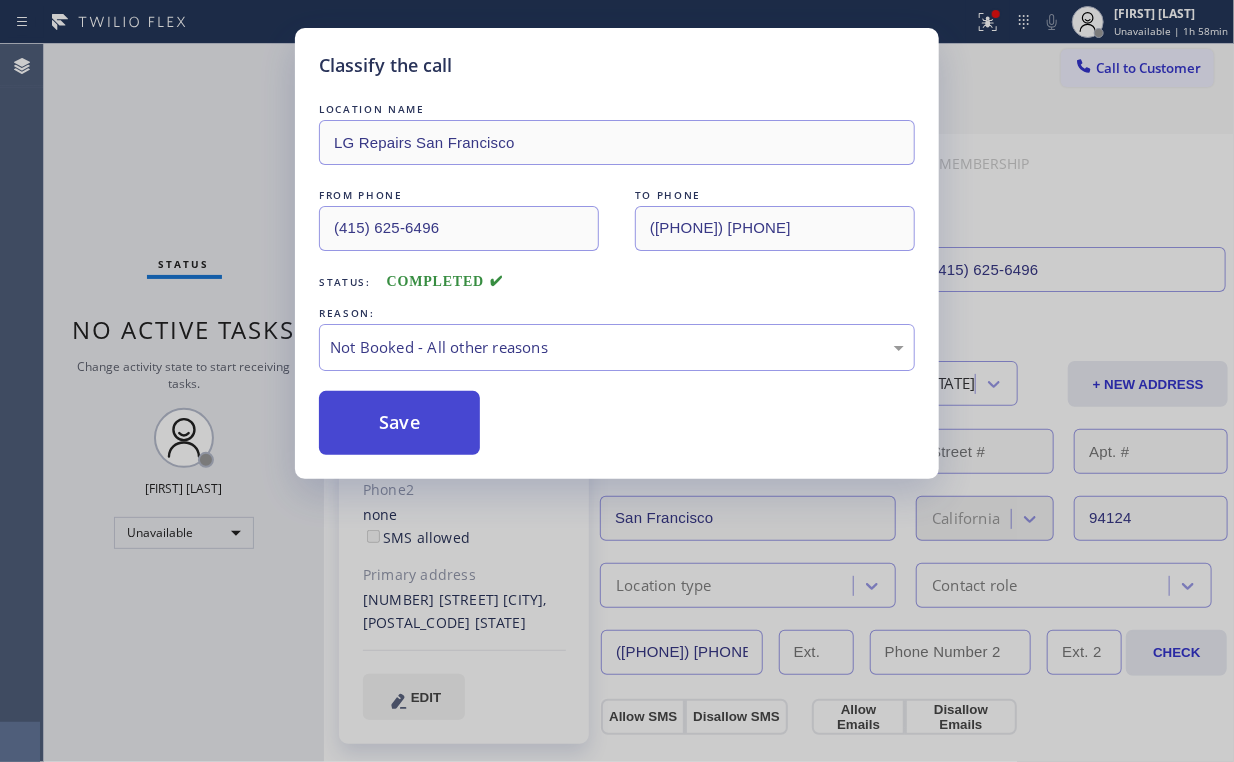 click on "Save" at bounding box center [399, 423] 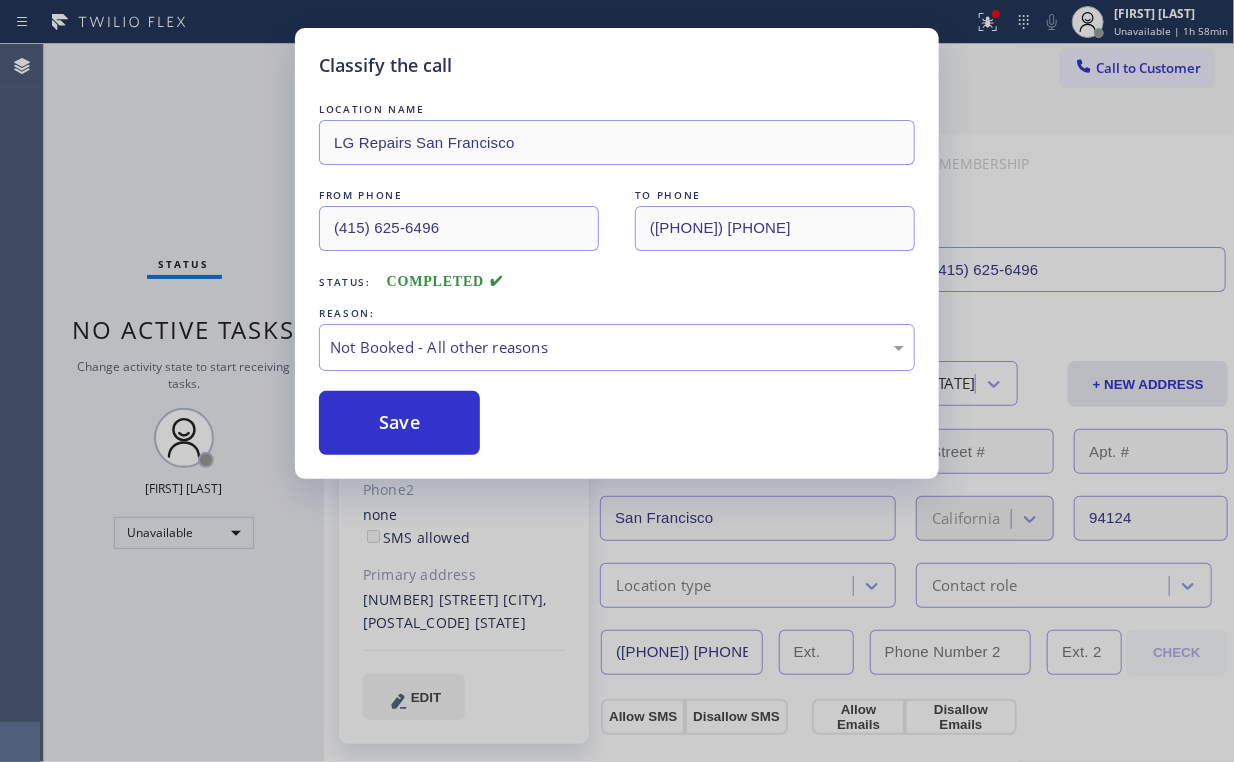click on "Classify the call LOCATION NAME LG Repairs San Francisco FROM PHONE ([PHONE]) TO PHONE ([PHONE]) Status: COMPLETED REASON: Not Booked - All other reasons Save" at bounding box center [617, 381] 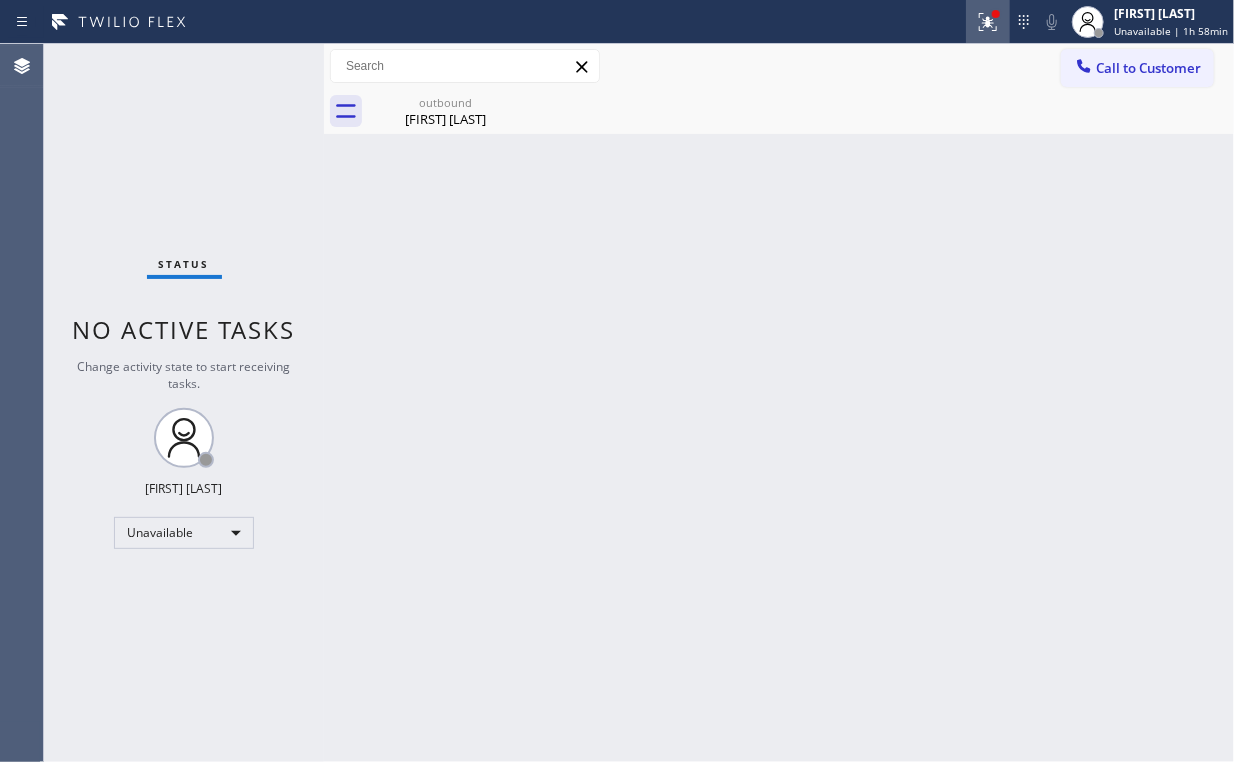 click at bounding box center [988, 22] 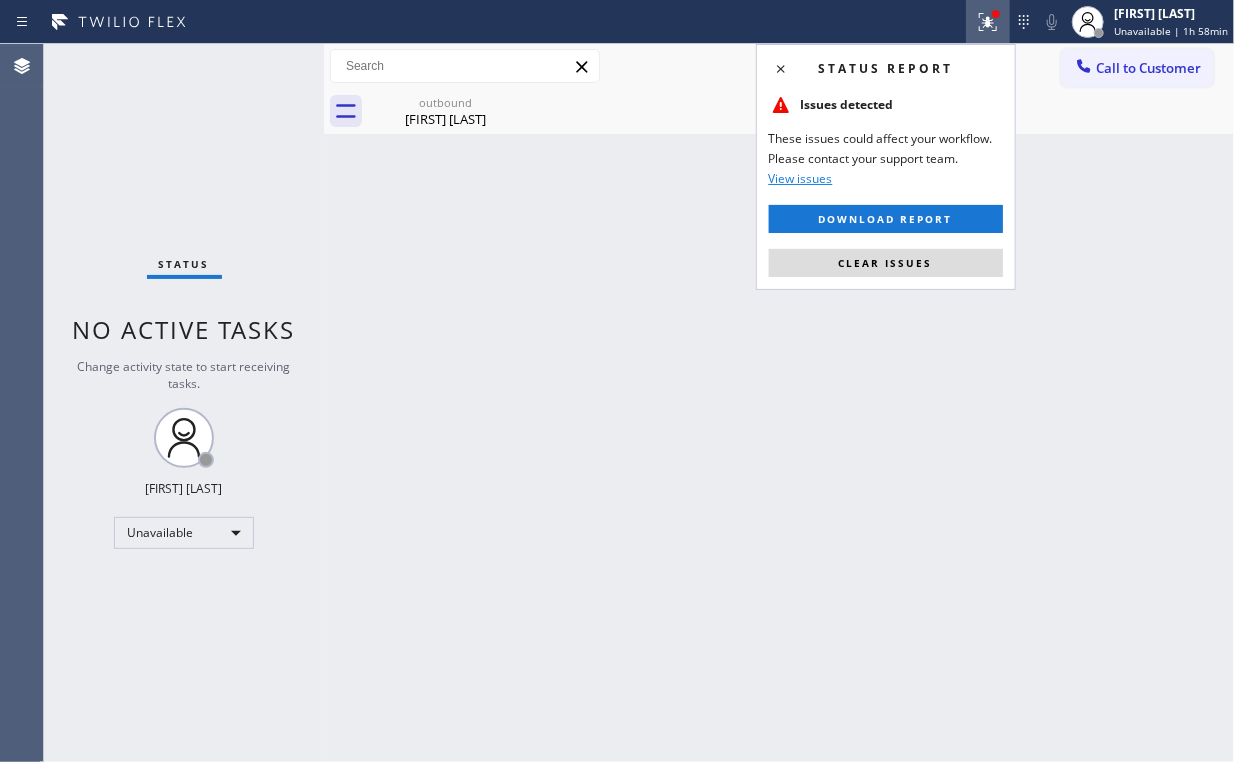 drag, startPoint x: 864, startPoint y: 259, endPoint x: 1047, endPoint y: 236, distance: 184.4397 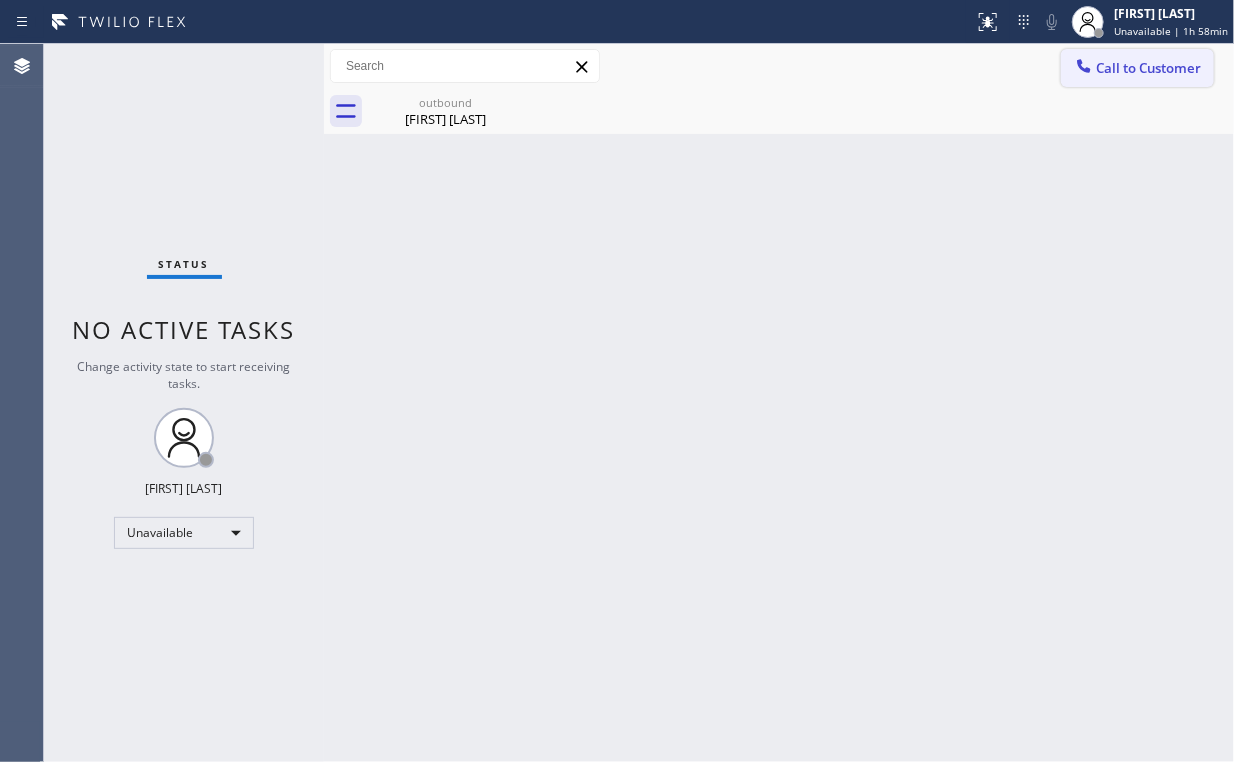 click on "Call to Customer" at bounding box center (1148, 68) 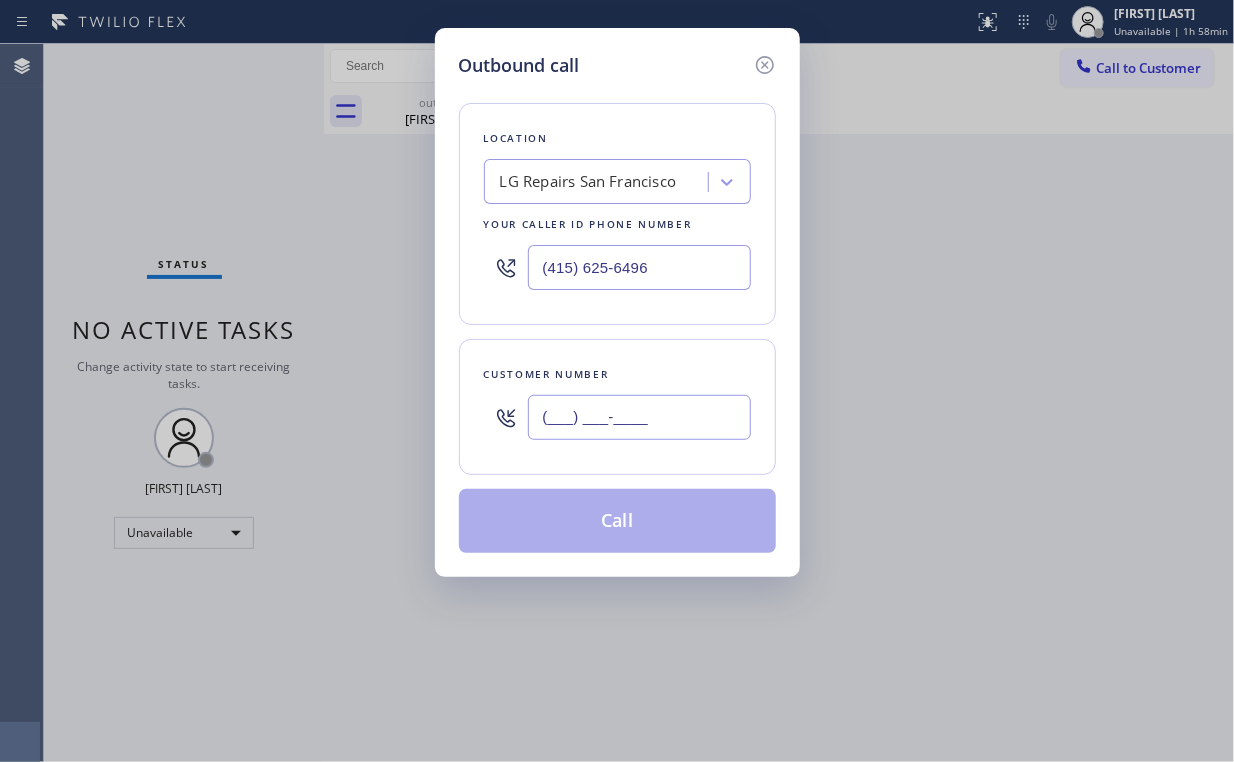click on "(___) ___-____" at bounding box center (639, 417) 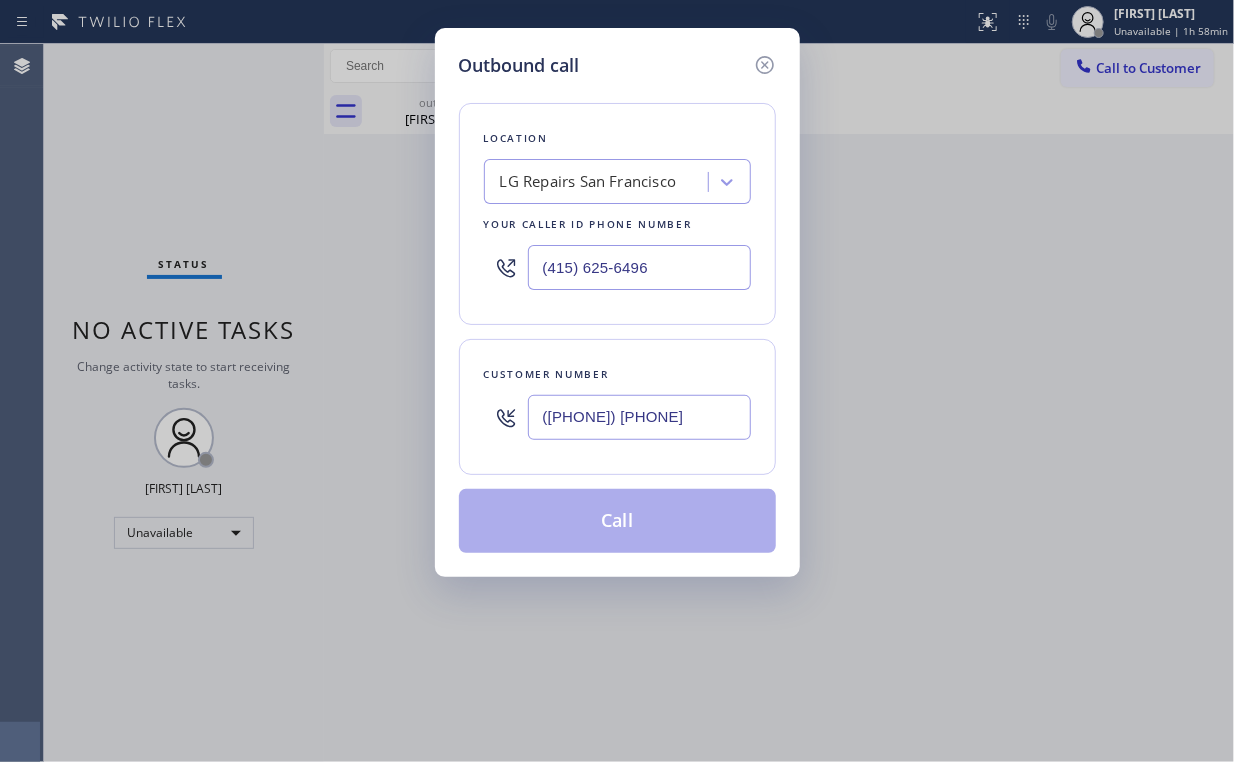 type on "([PHONE]) [PHONE]" 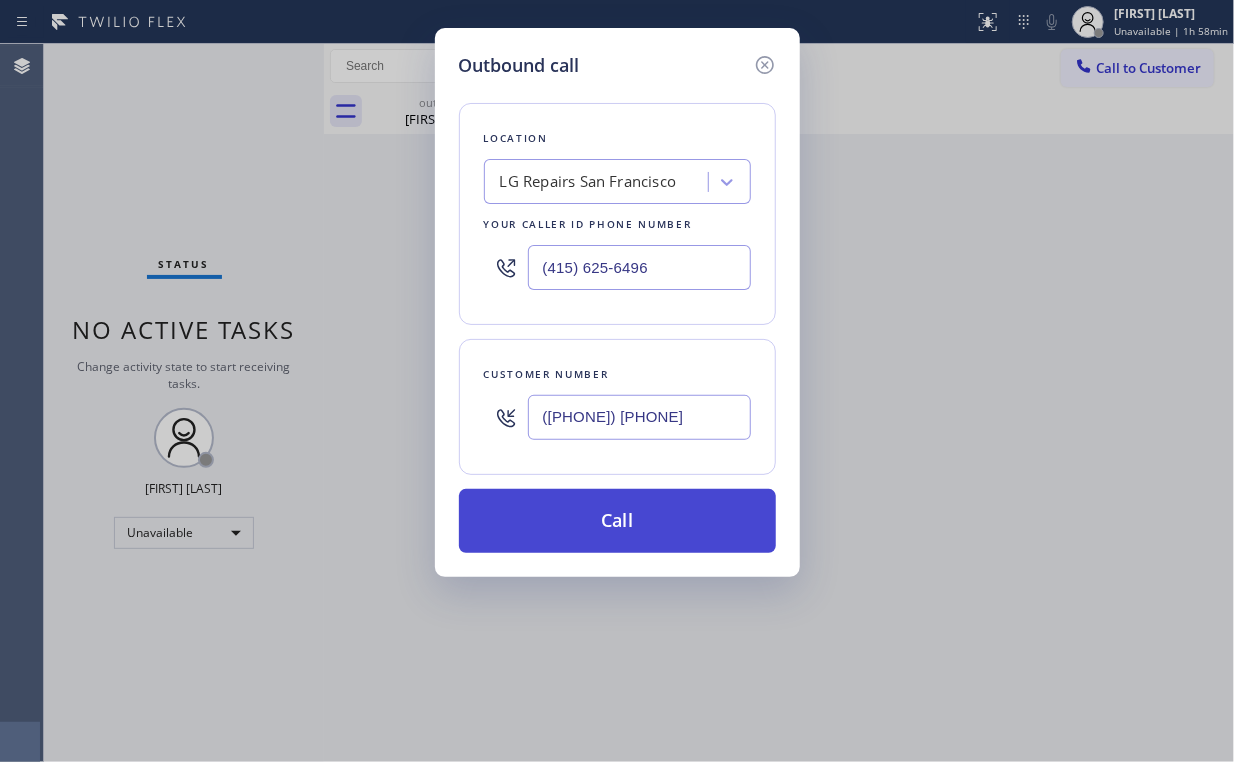 click on "Call" at bounding box center (617, 521) 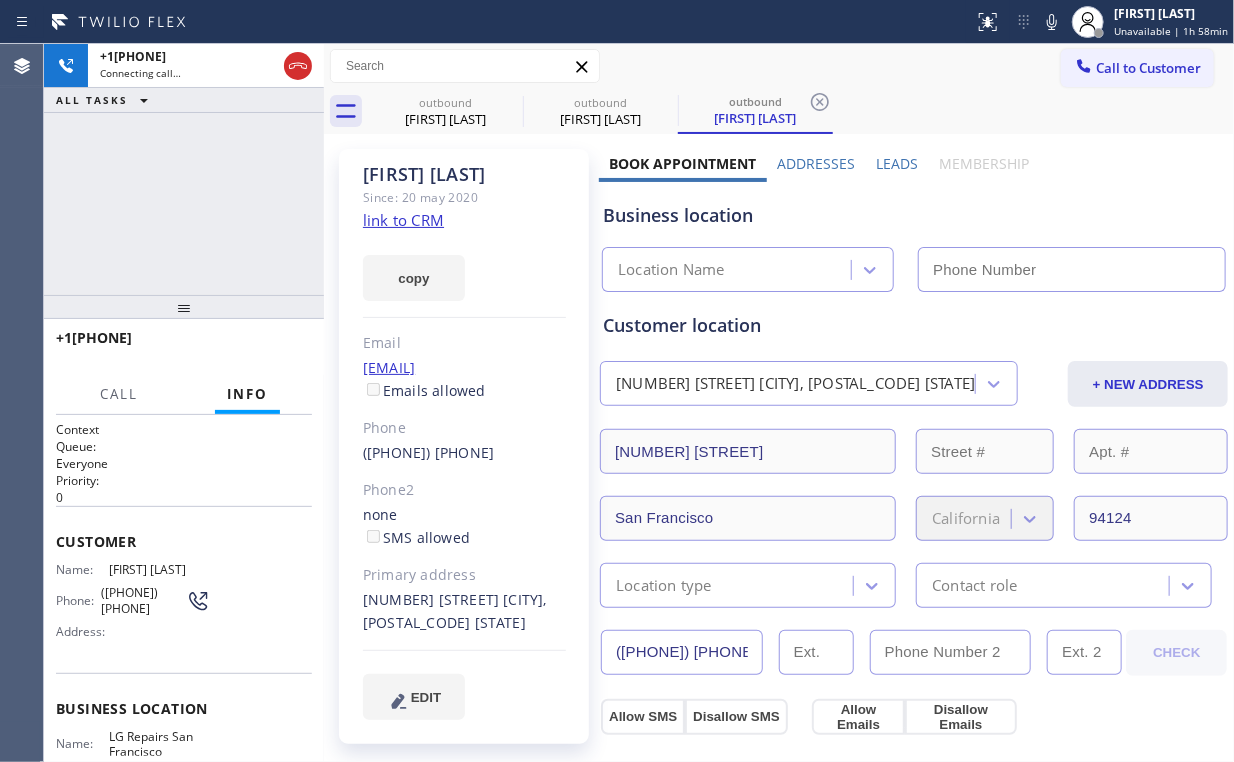 type on "(415) 625-6496" 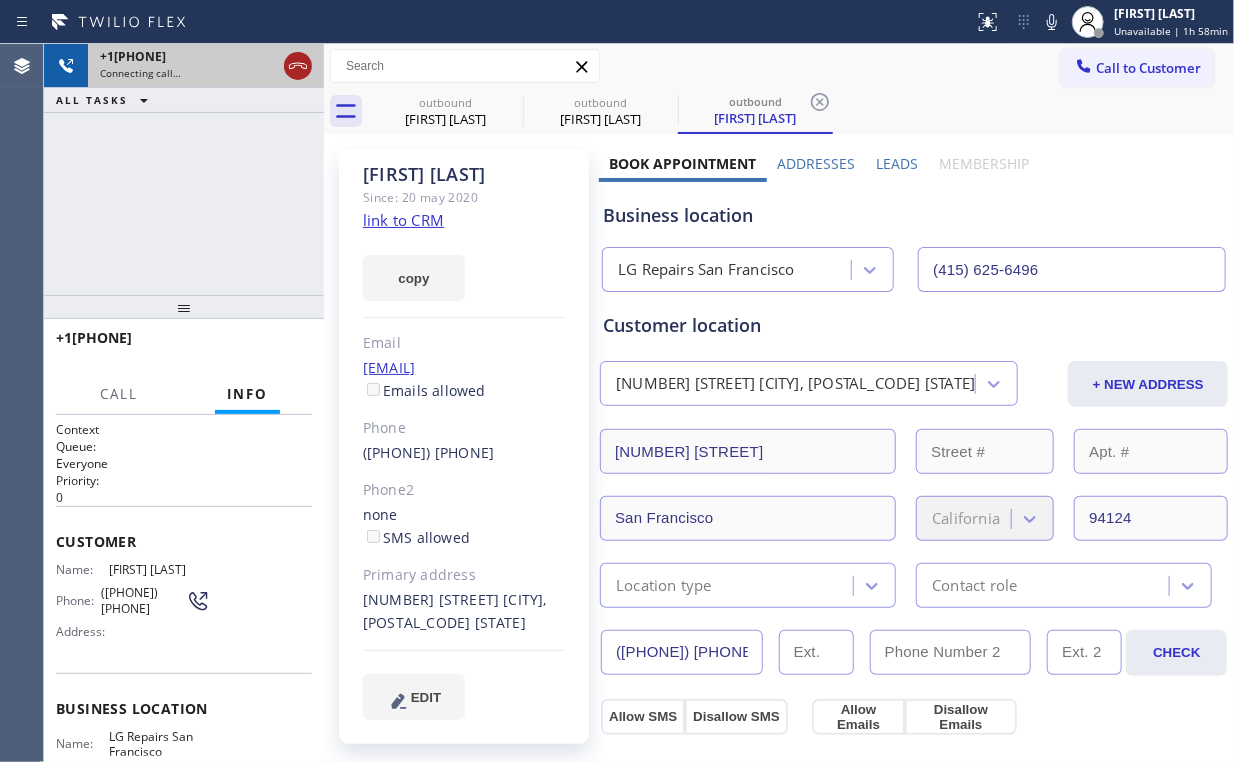click 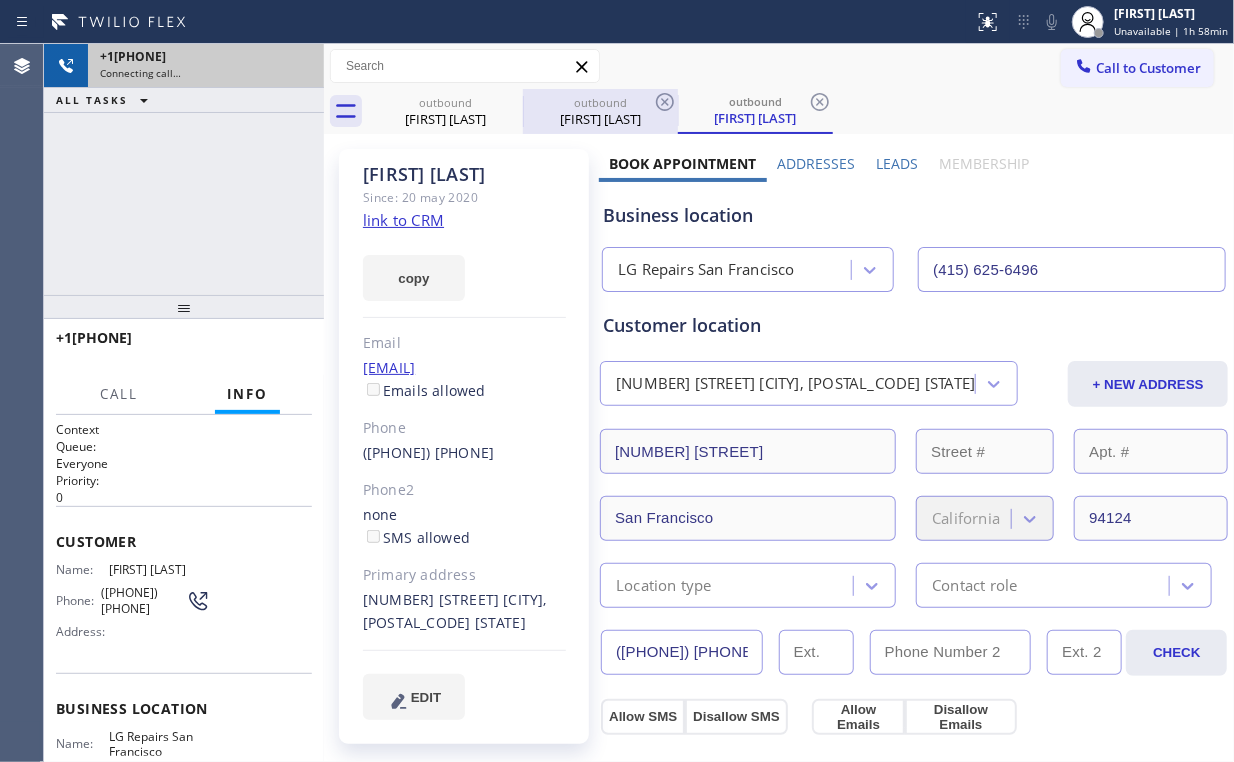 click on "outbound" at bounding box center (445, 102) 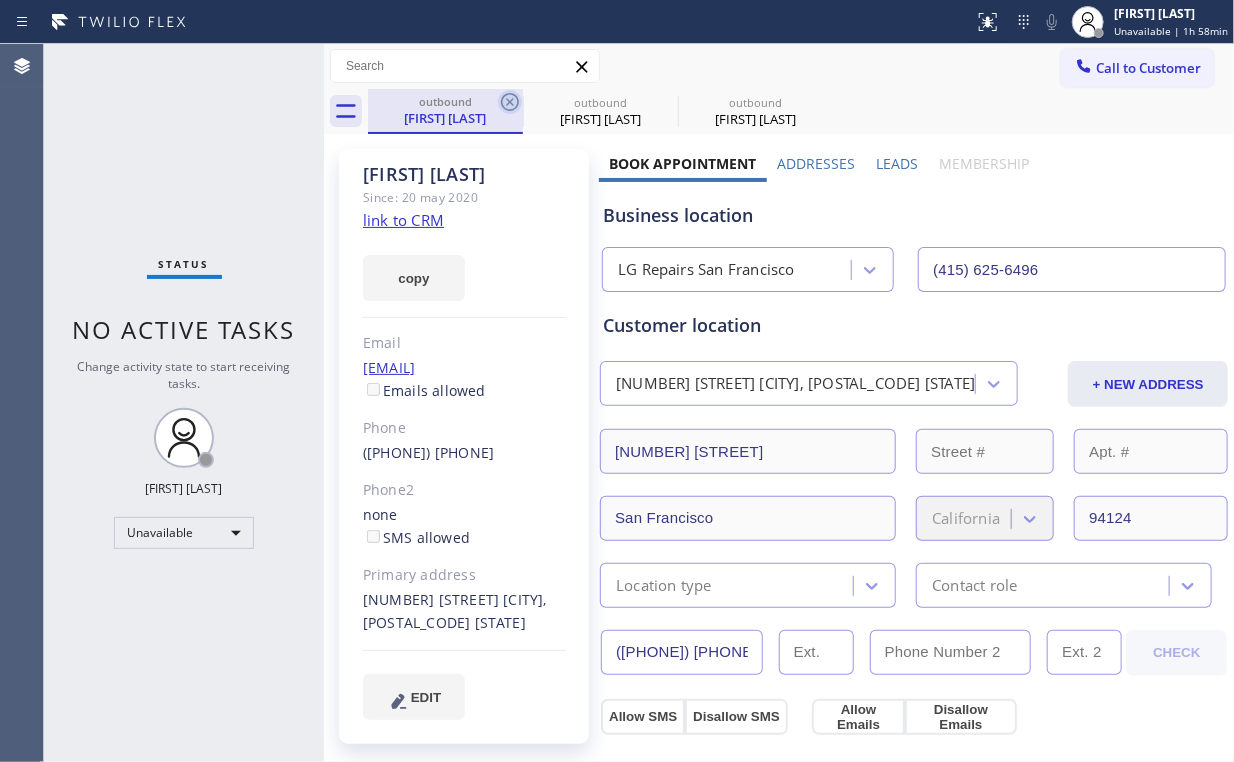 click 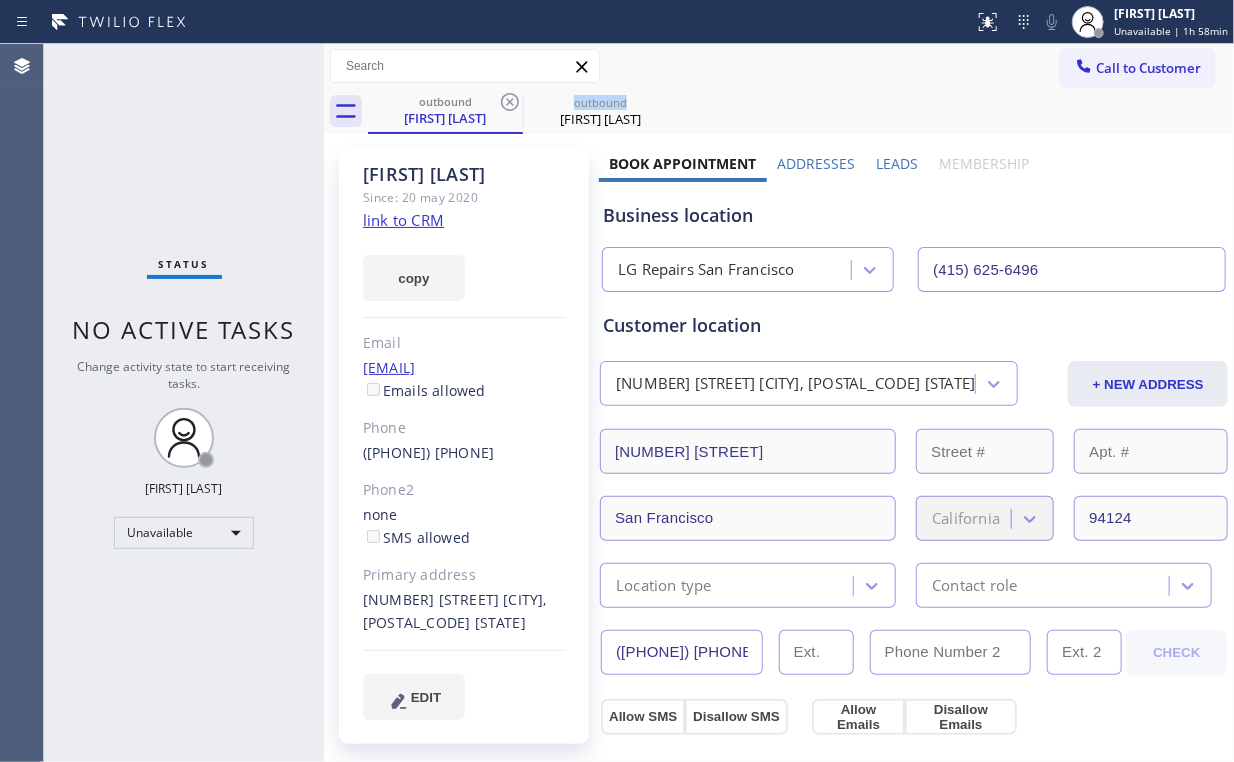 click 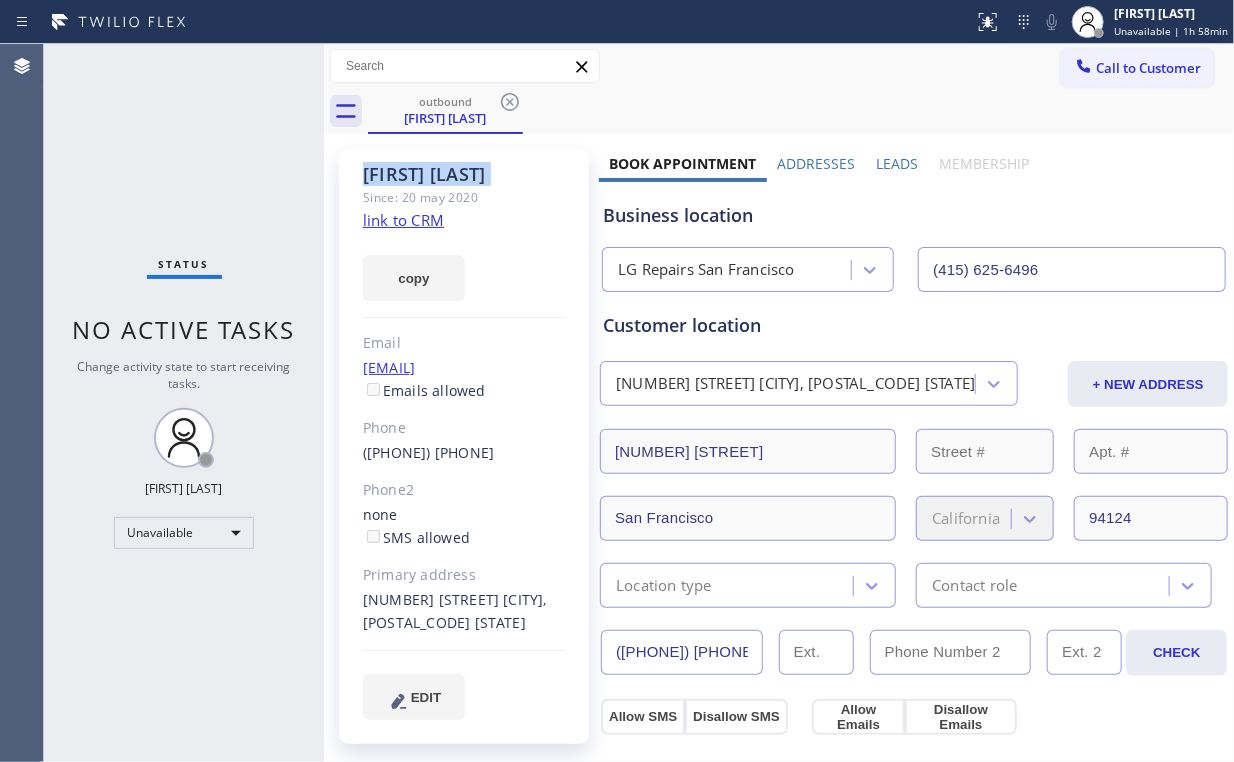 click 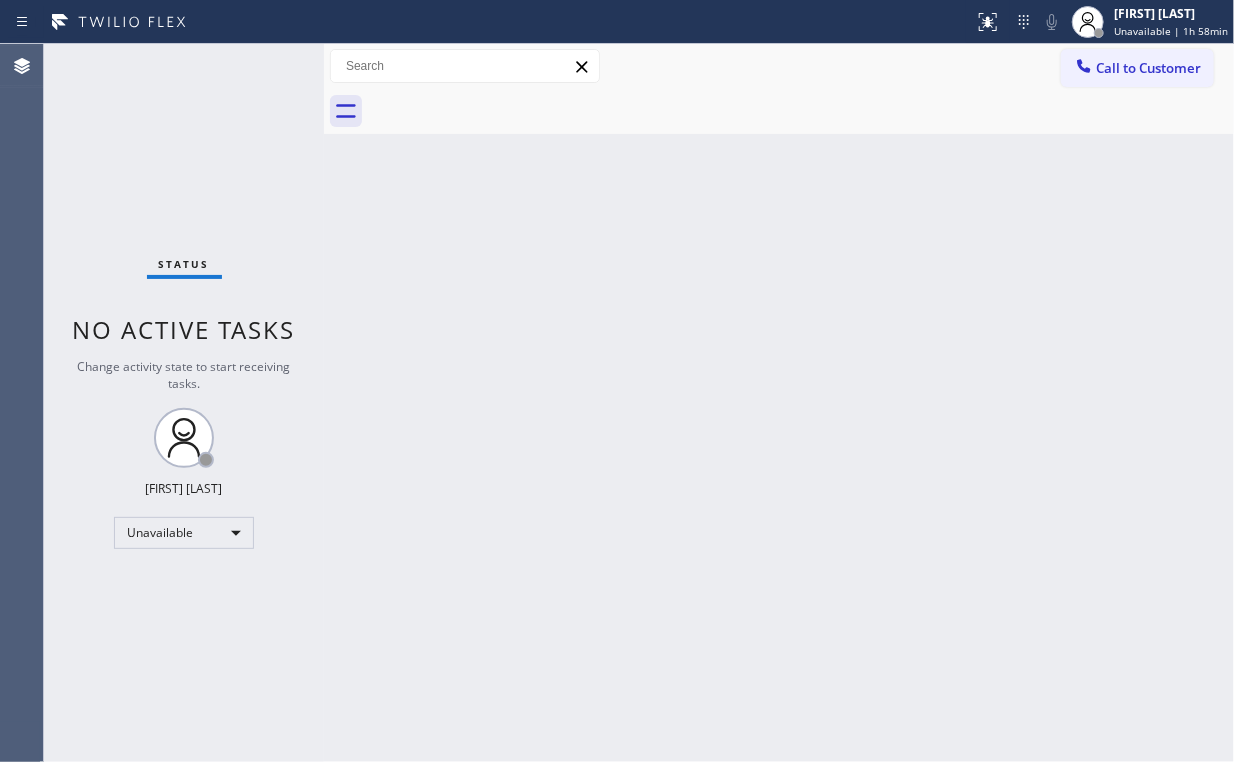 click on "Status   No active tasks     Change activity state to start receiving tasks.   Arnold Verallo Unavailable" at bounding box center (184, 403) 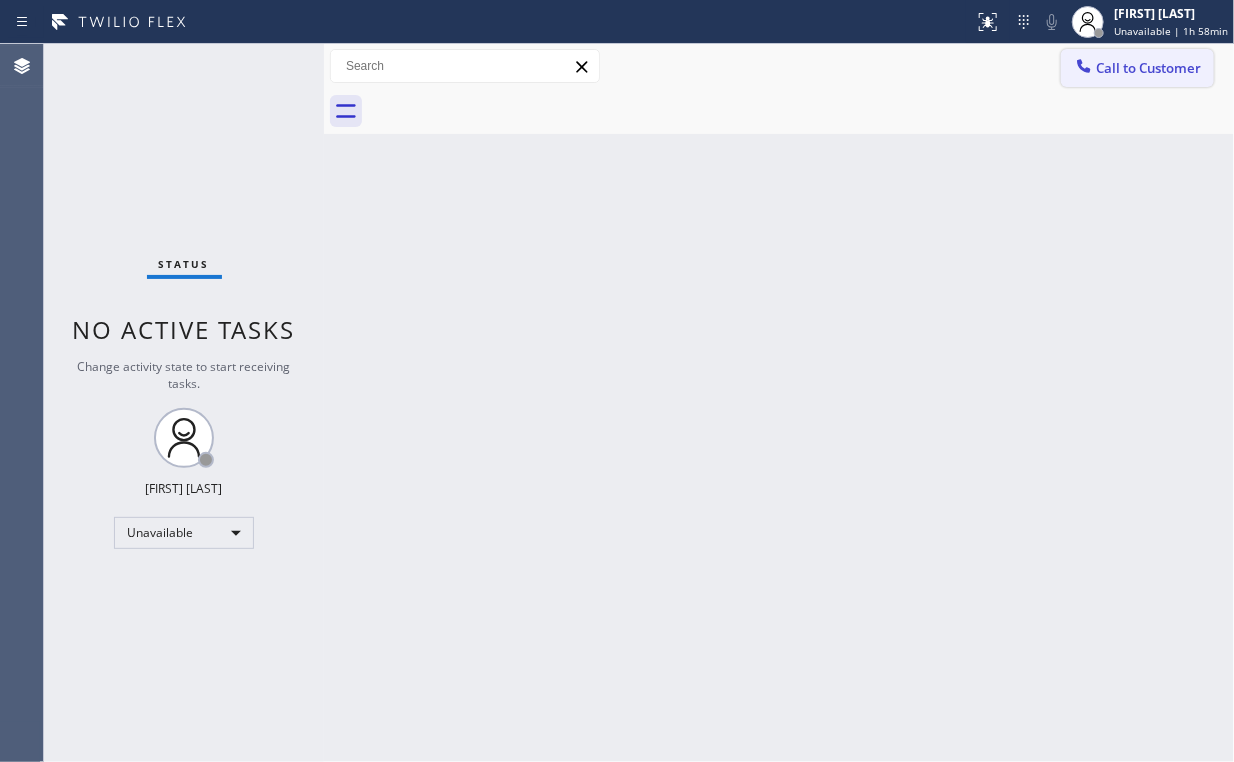click on "Call to Customer" at bounding box center (1148, 68) 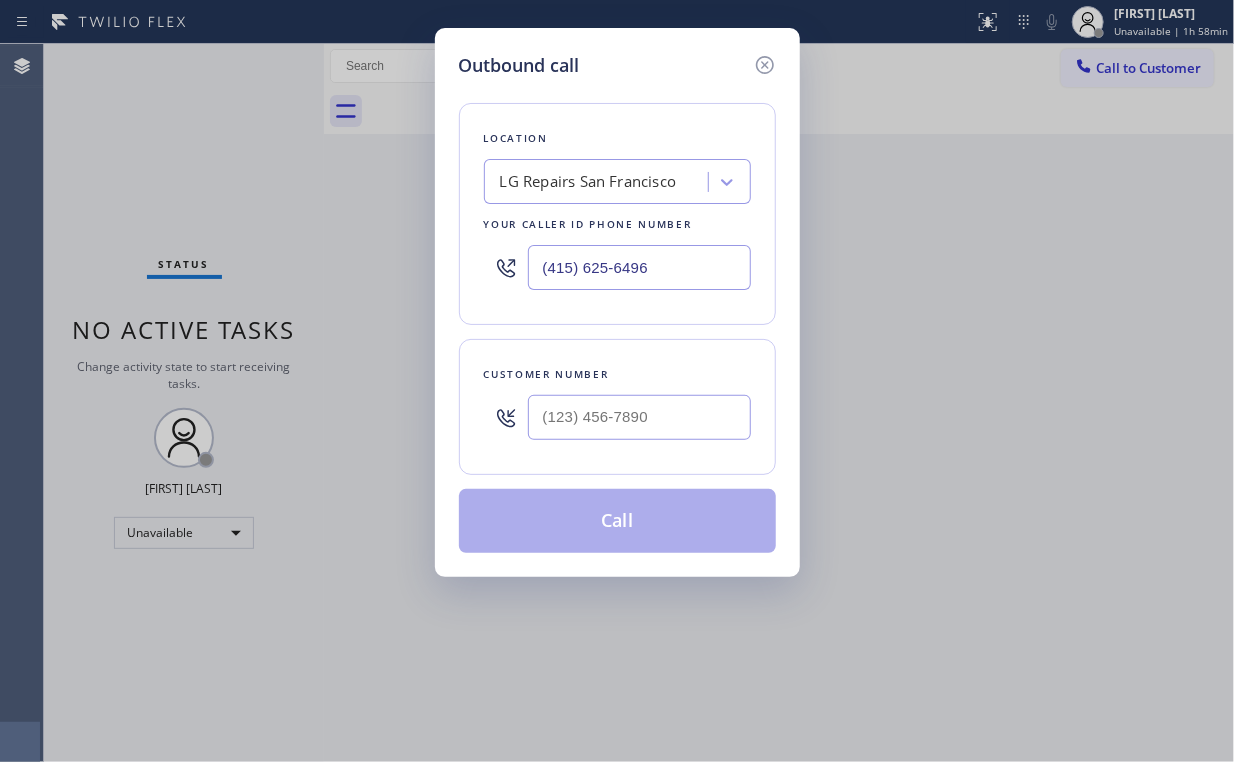 drag, startPoint x: 680, startPoint y: 288, endPoint x: 209, endPoint y: 241, distance: 473.3392 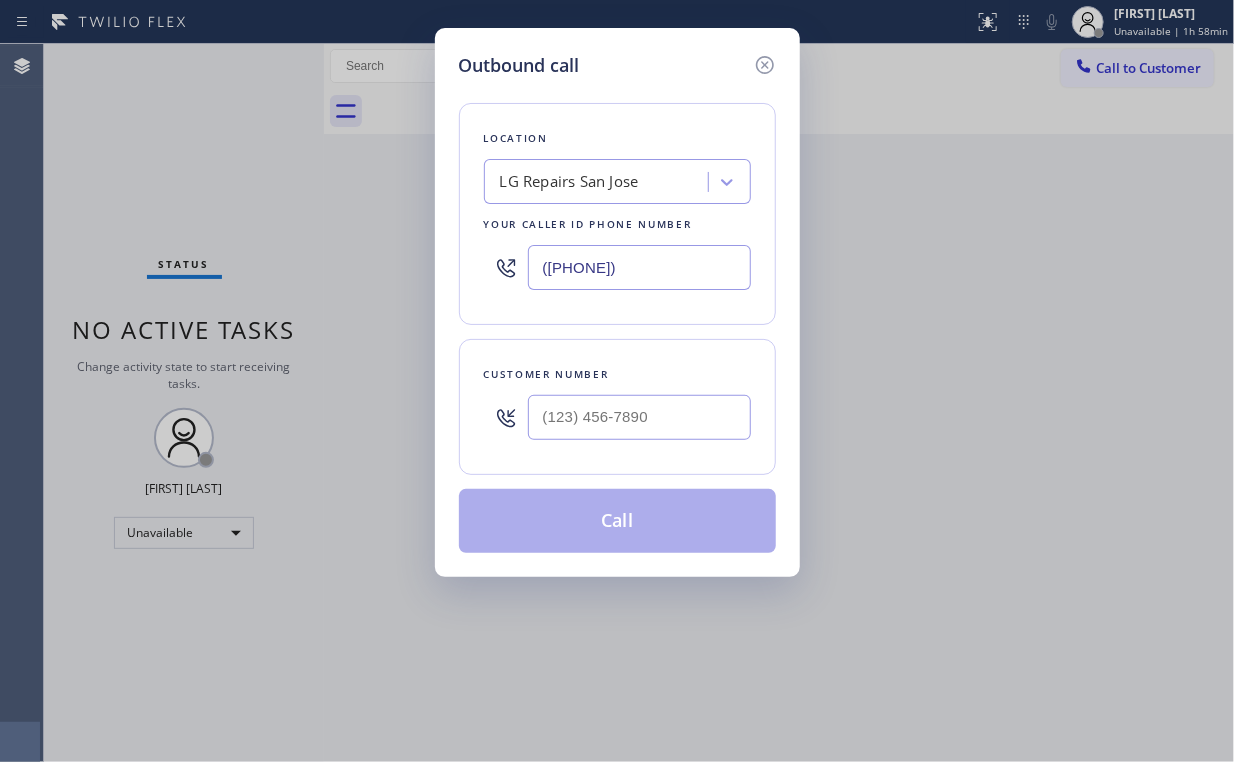 type on "([PHONE])" 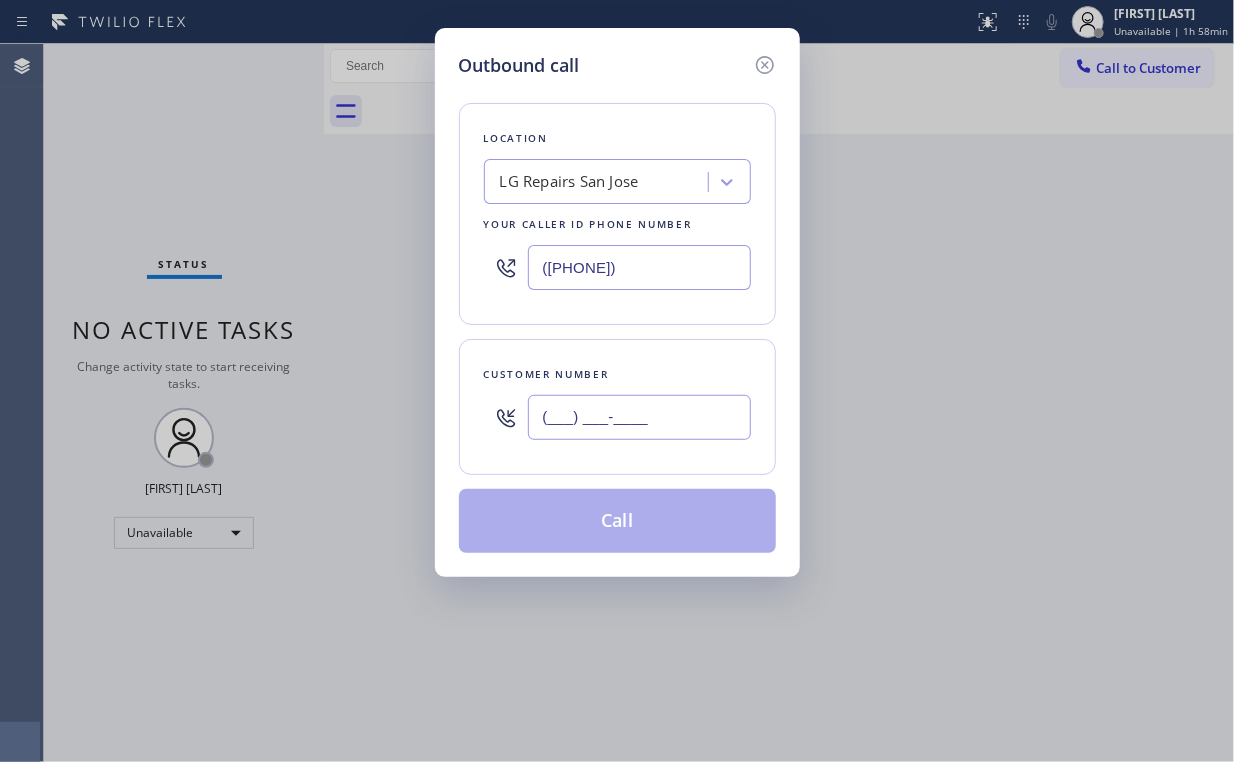 click on "(___) ___-____" at bounding box center [639, 417] 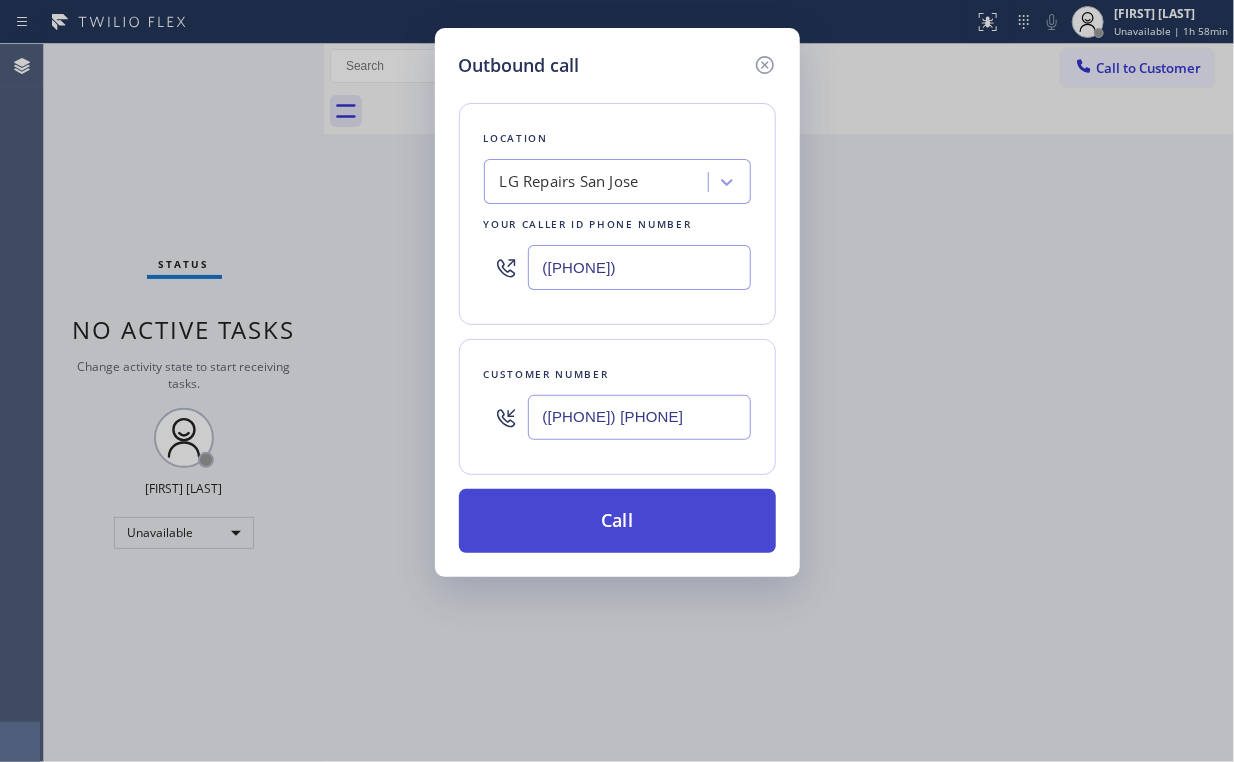 type on "([PHONE]) [PHONE]" 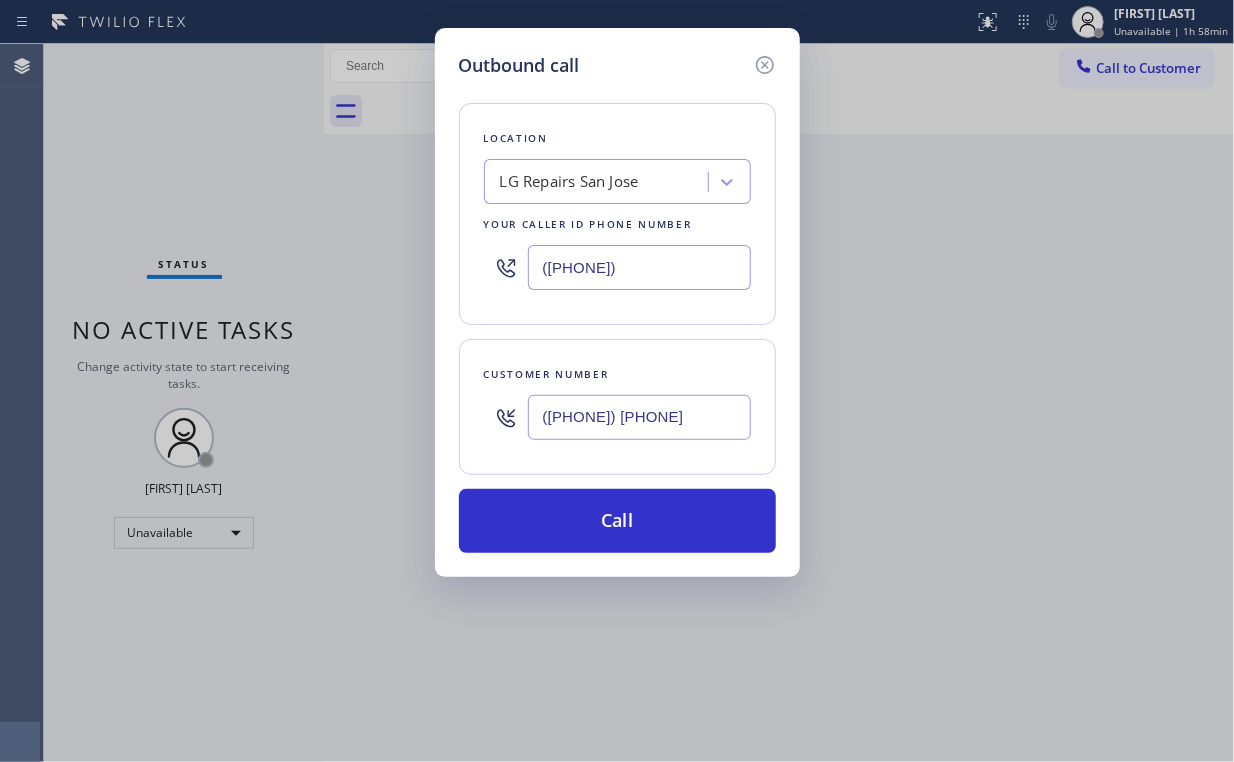 drag, startPoint x: 591, startPoint y: 507, endPoint x: 521, endPoint y: 668, distance: 175.55911 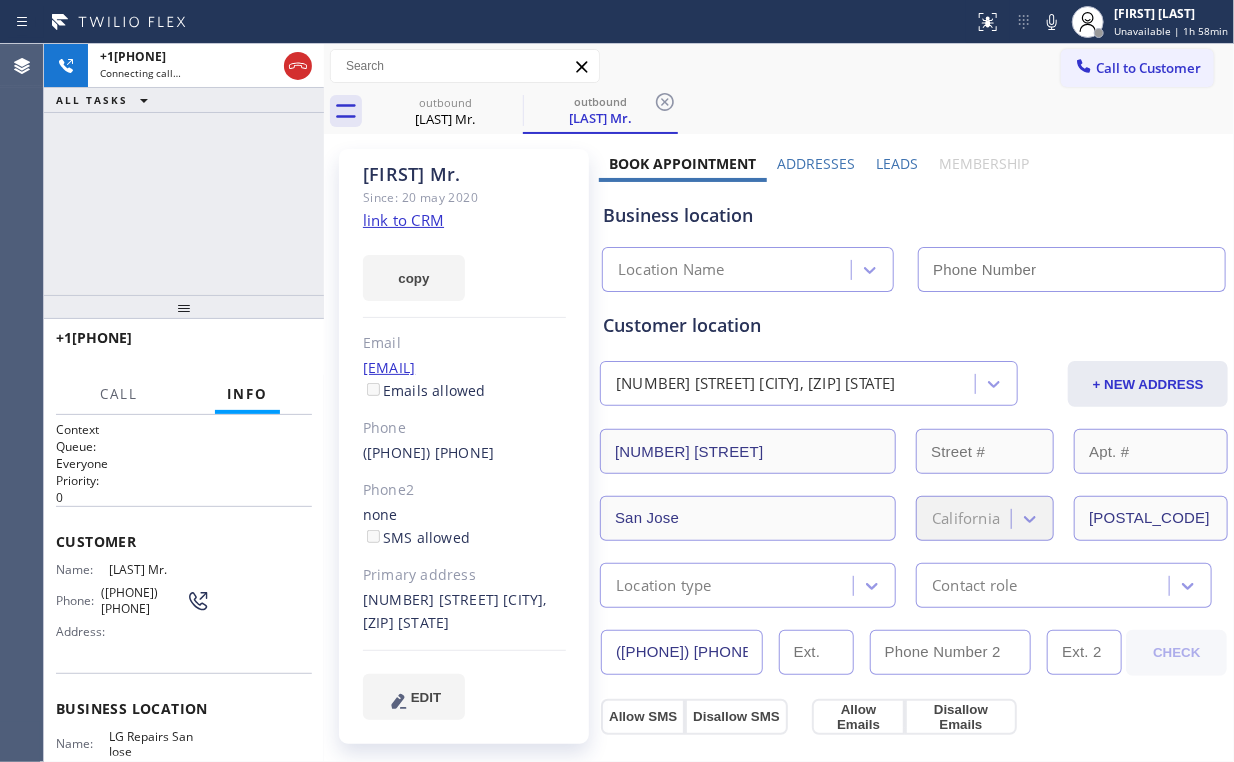 click on "+[PHONE] Connecting call… ALL TASKS ALL TASKS ACTIVE TASKS TASKS IN WRAP UP" at bounding box center (184, 169) 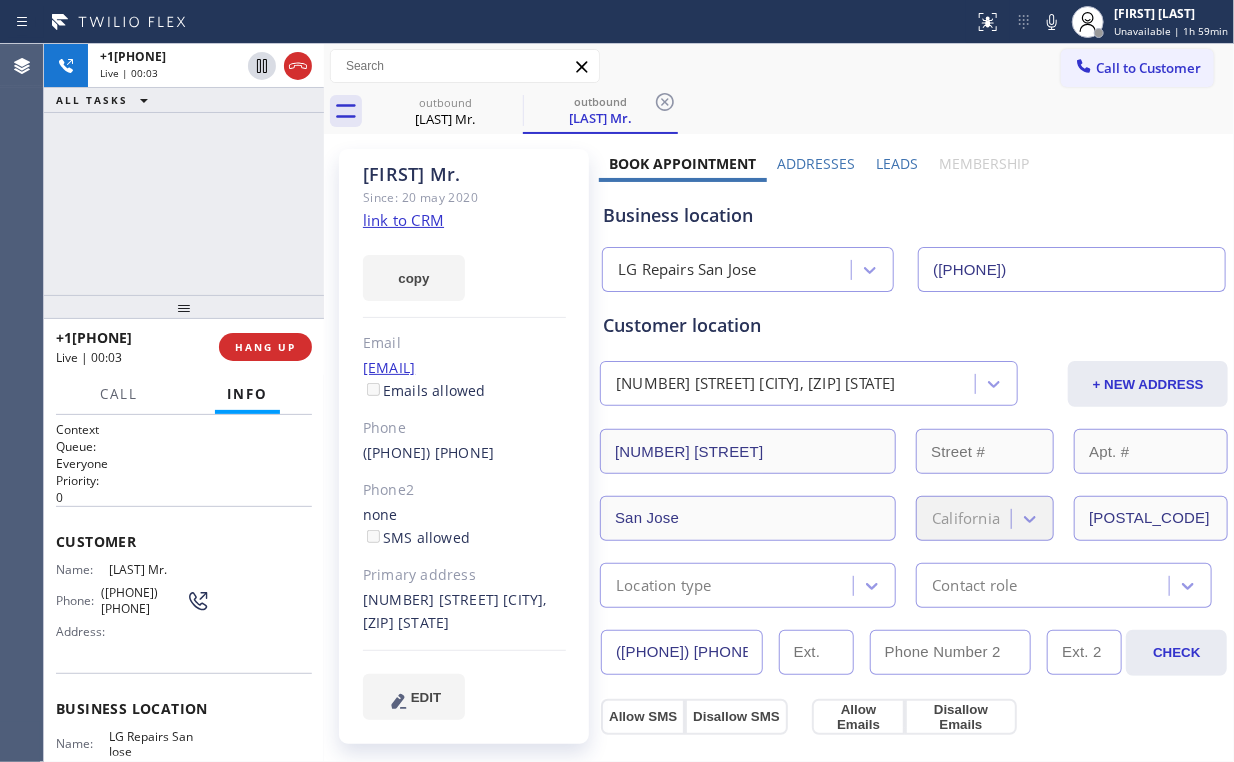 click on "Info" at bounding box center (247, 394) 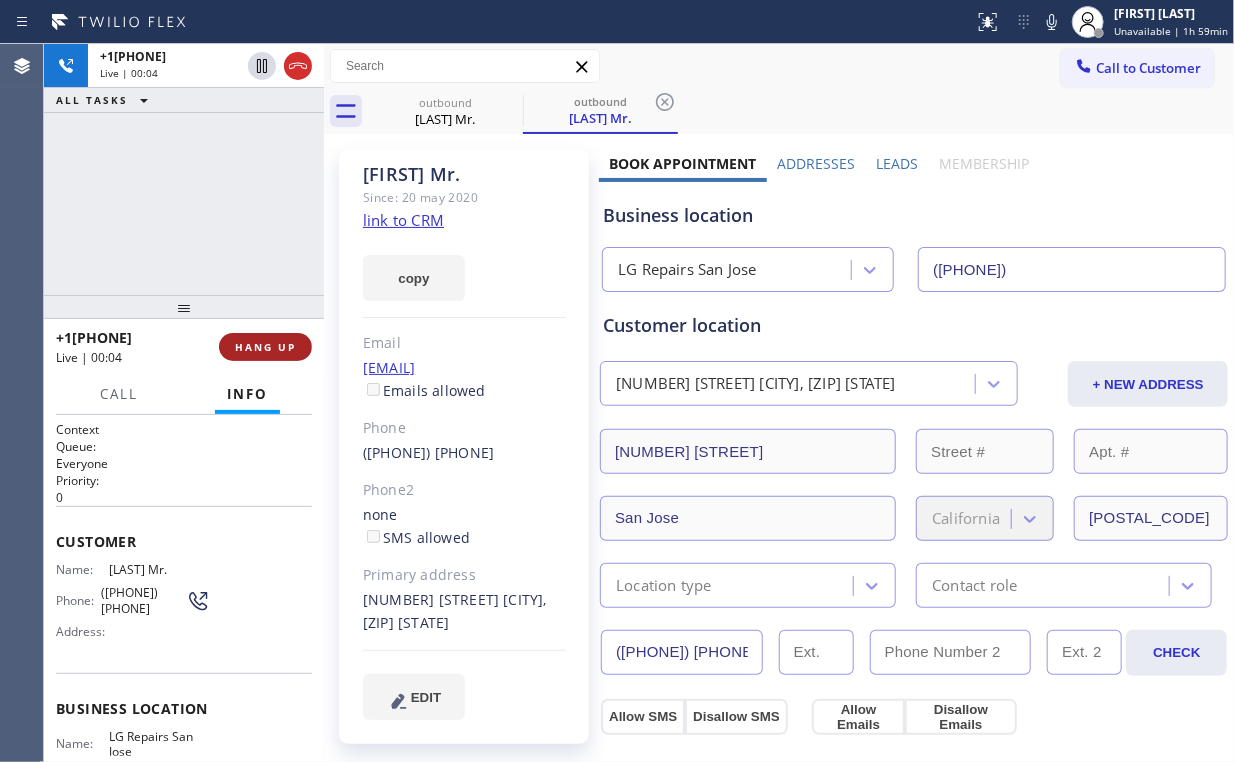 click on "HANG UP" at bounding box center [265, 347] 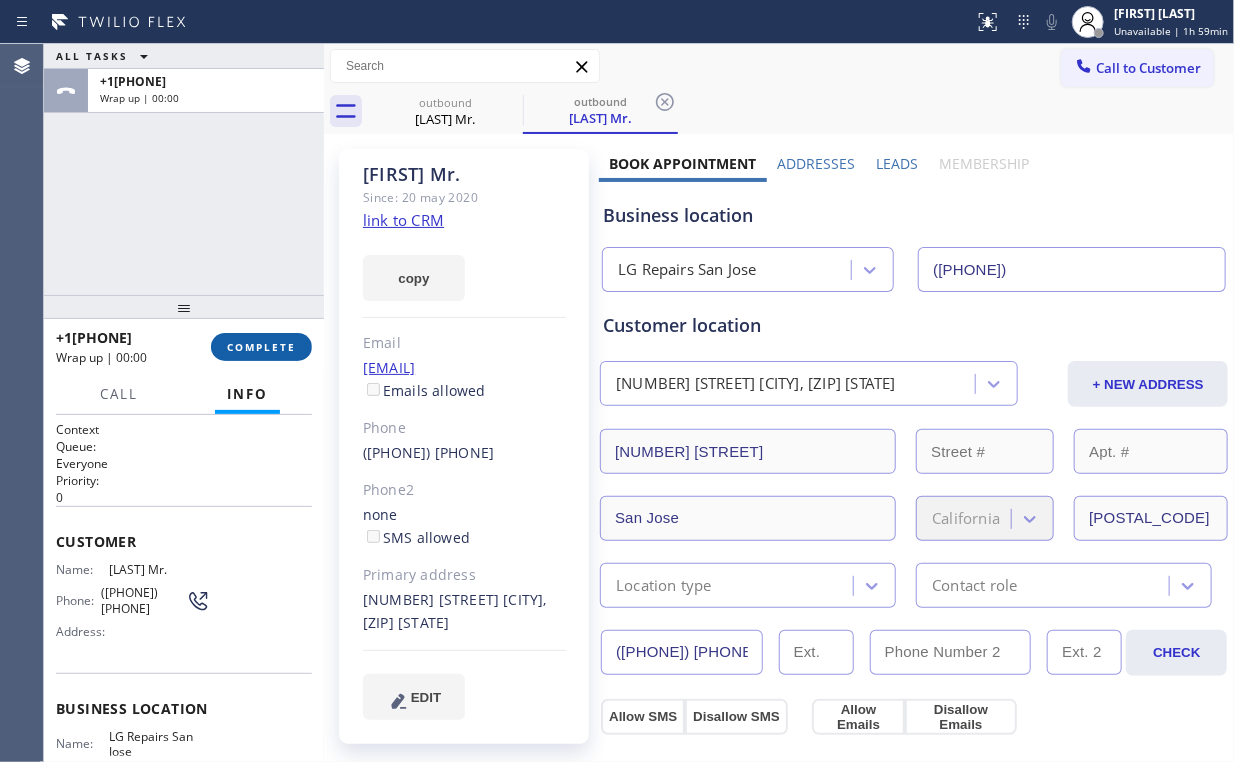 click on "COMPLETE" at bounding box center (261, 347) 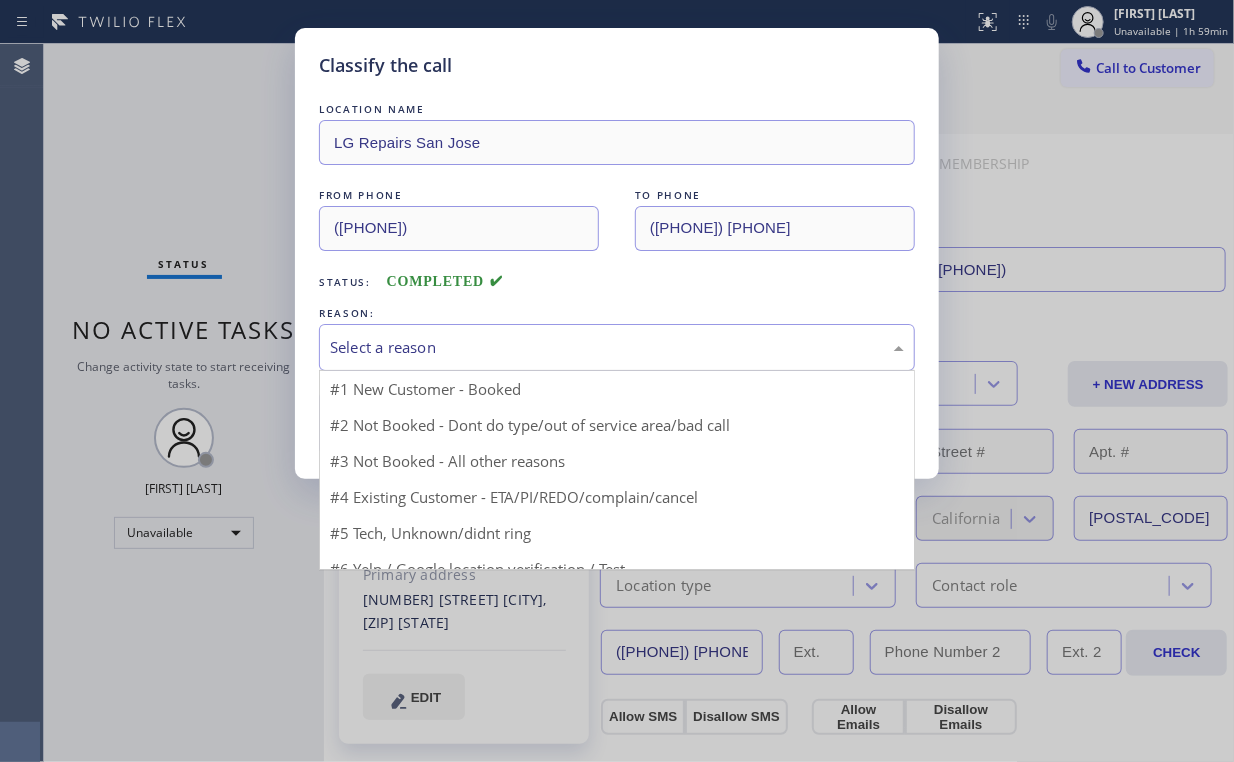 click on "Select a reason" at bounding box center (617, 347) 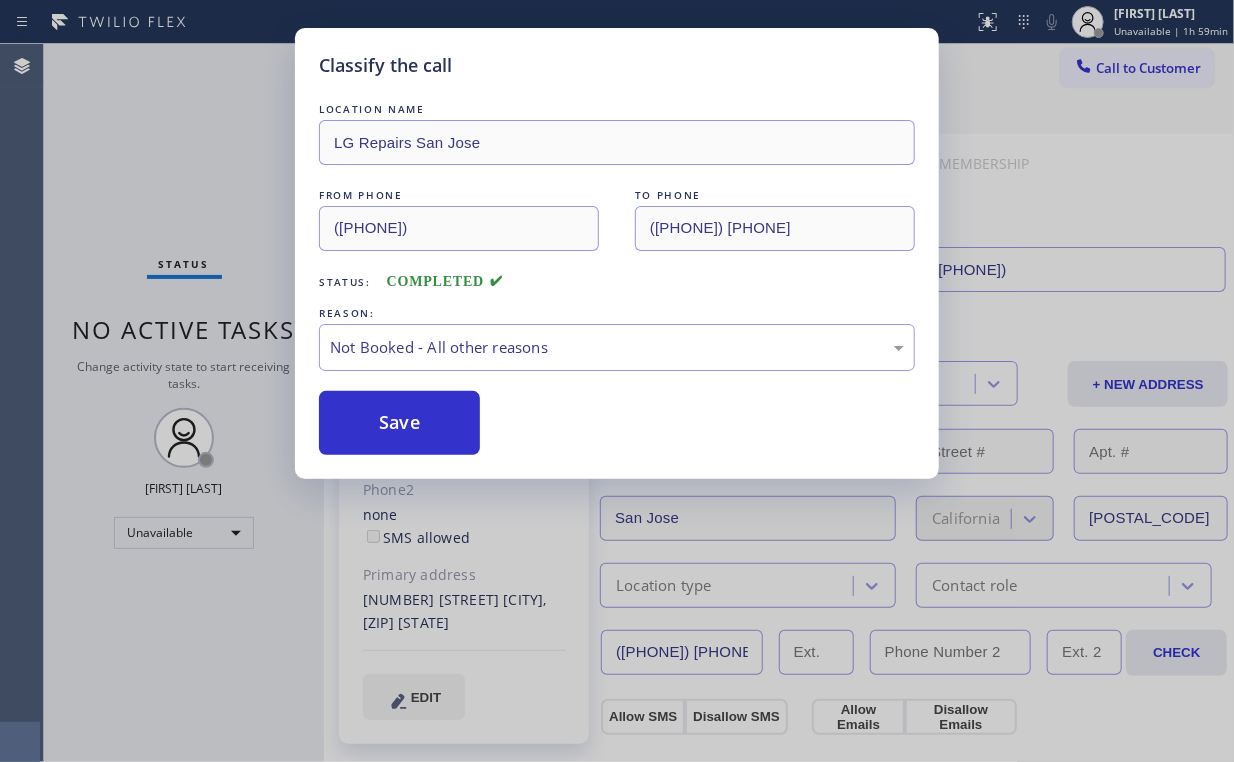 drag, startPoint x: 396, startPoint y: 428, endPoint x: 216, endPoint y: 194, distance: 295.22195 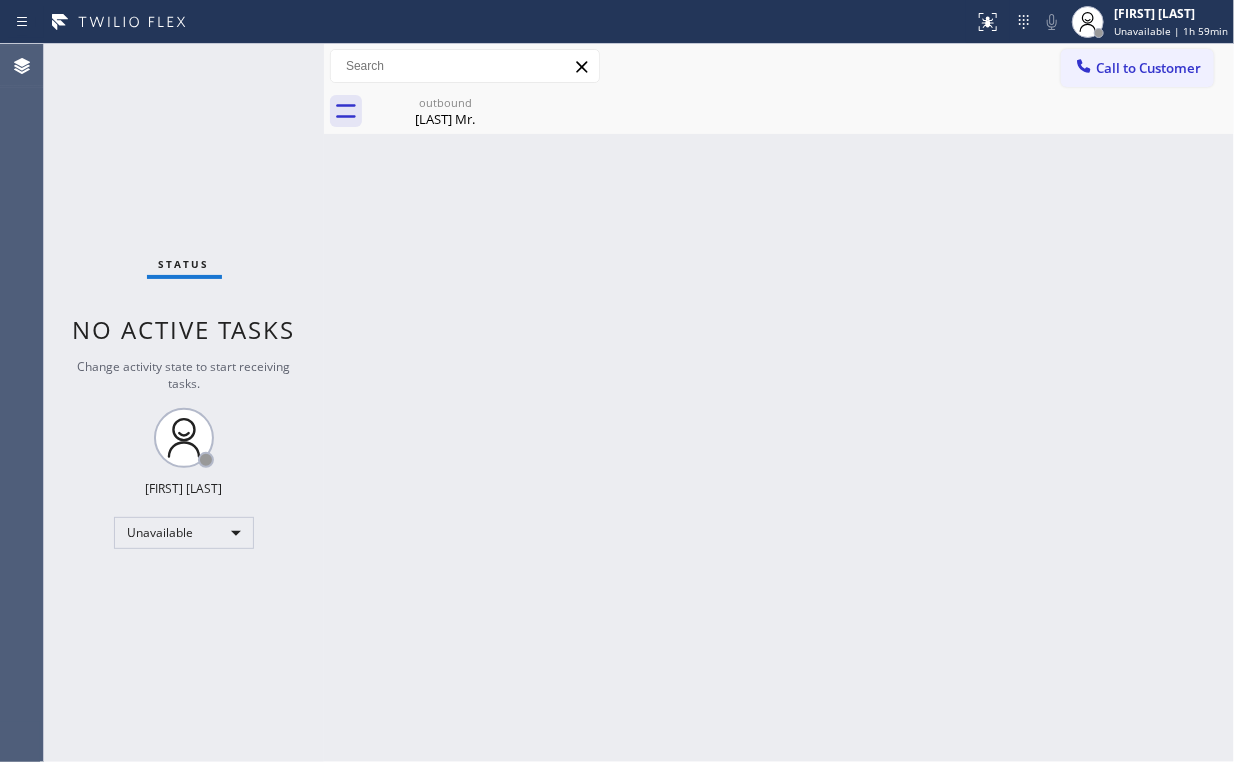 click on "Call to Customer" at bounding box center (1148, 68) 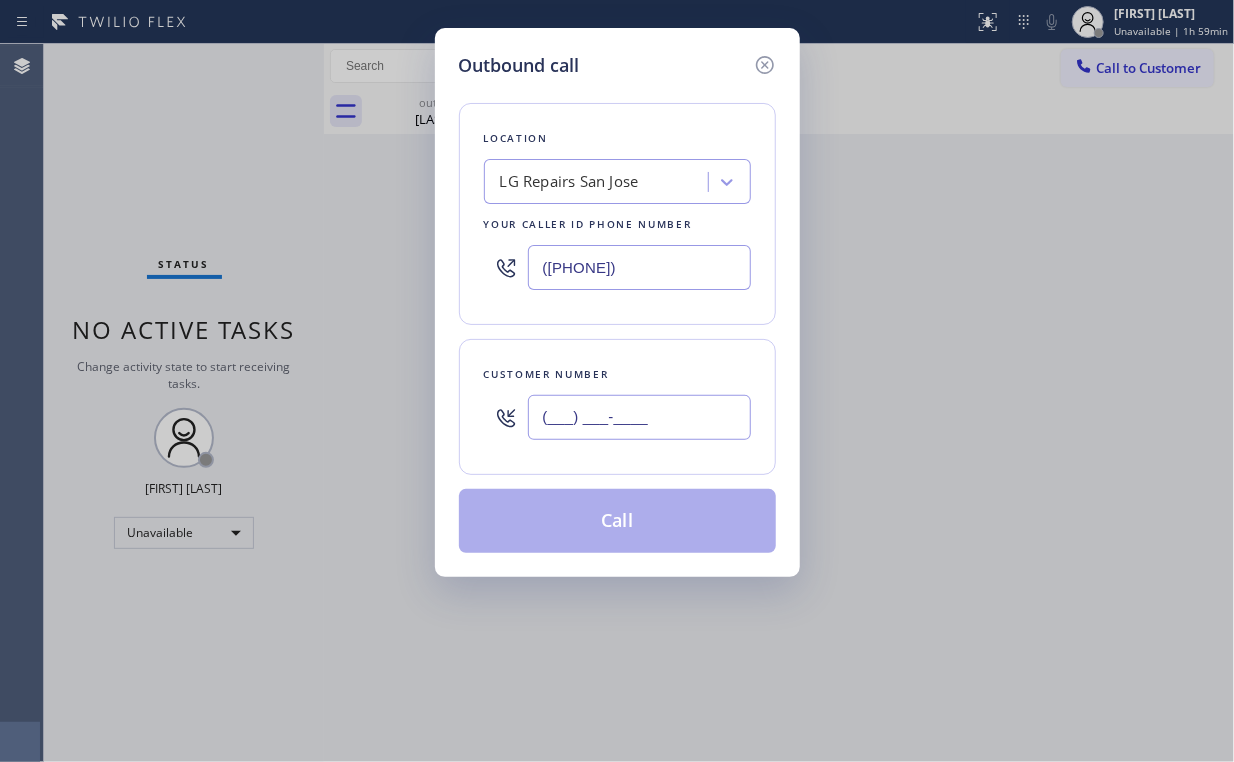 click on "(___) ___-____" at bounding box center (639, 417) 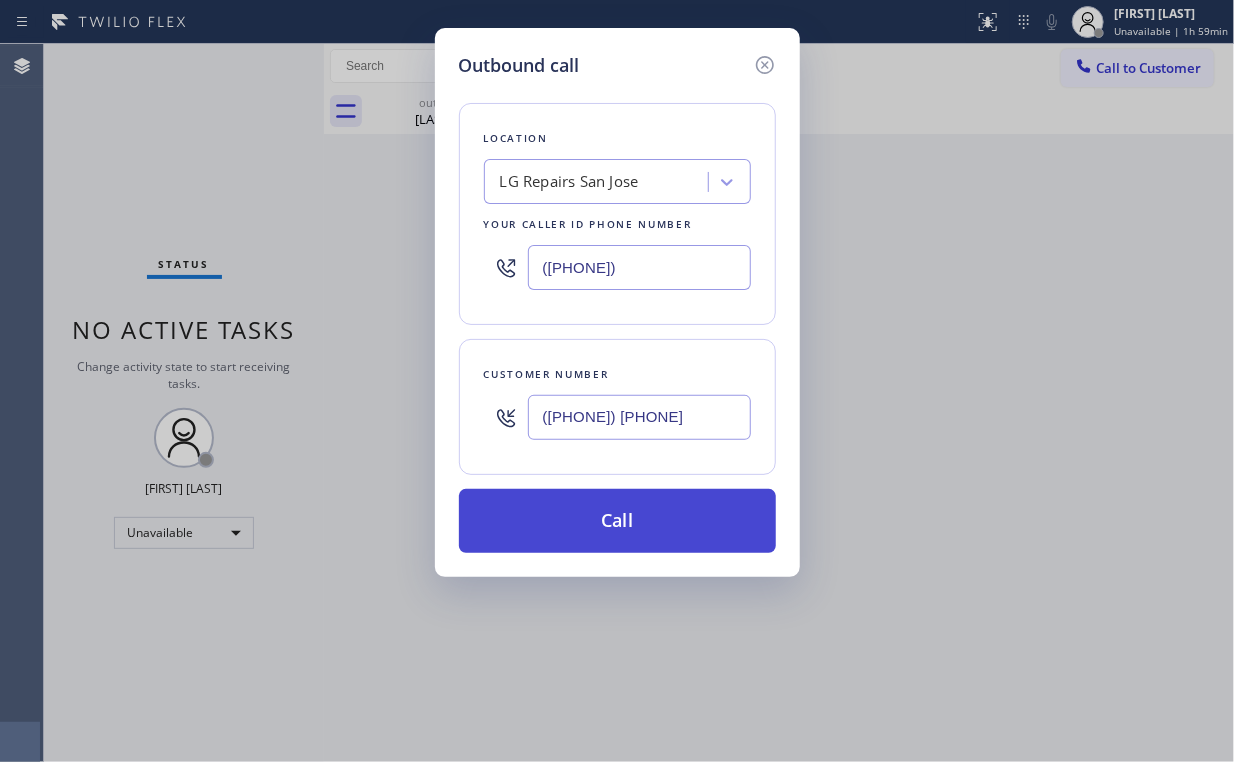 type on "([PHONE]) [PHONE]" 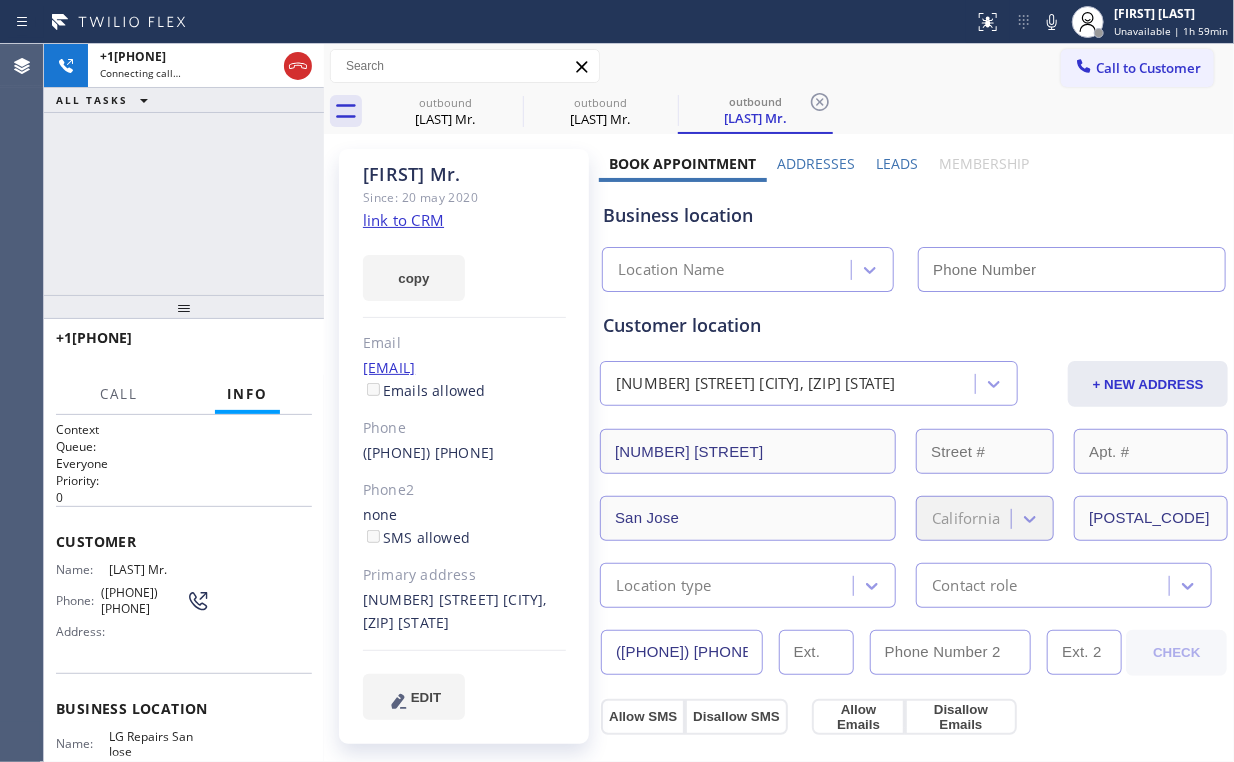 type on "([PHONE])" 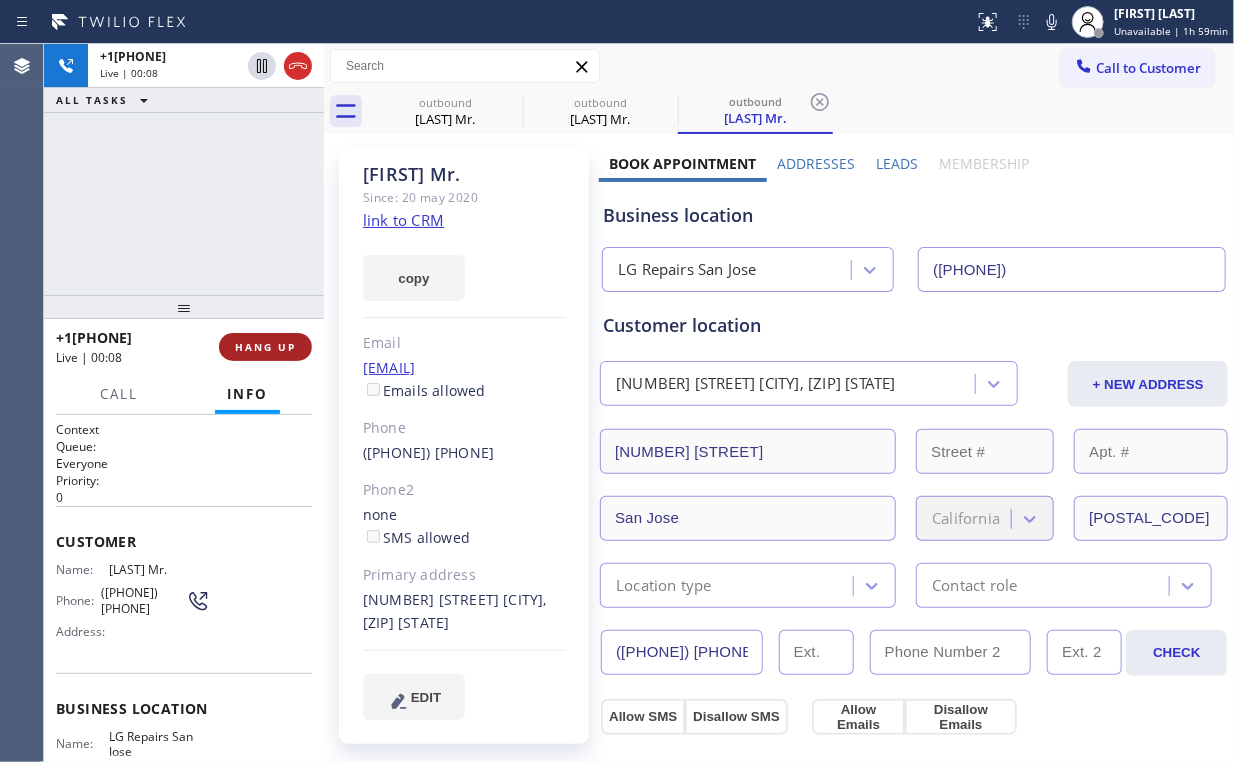 click on "HANG UP" at bounding box center [265, 347] 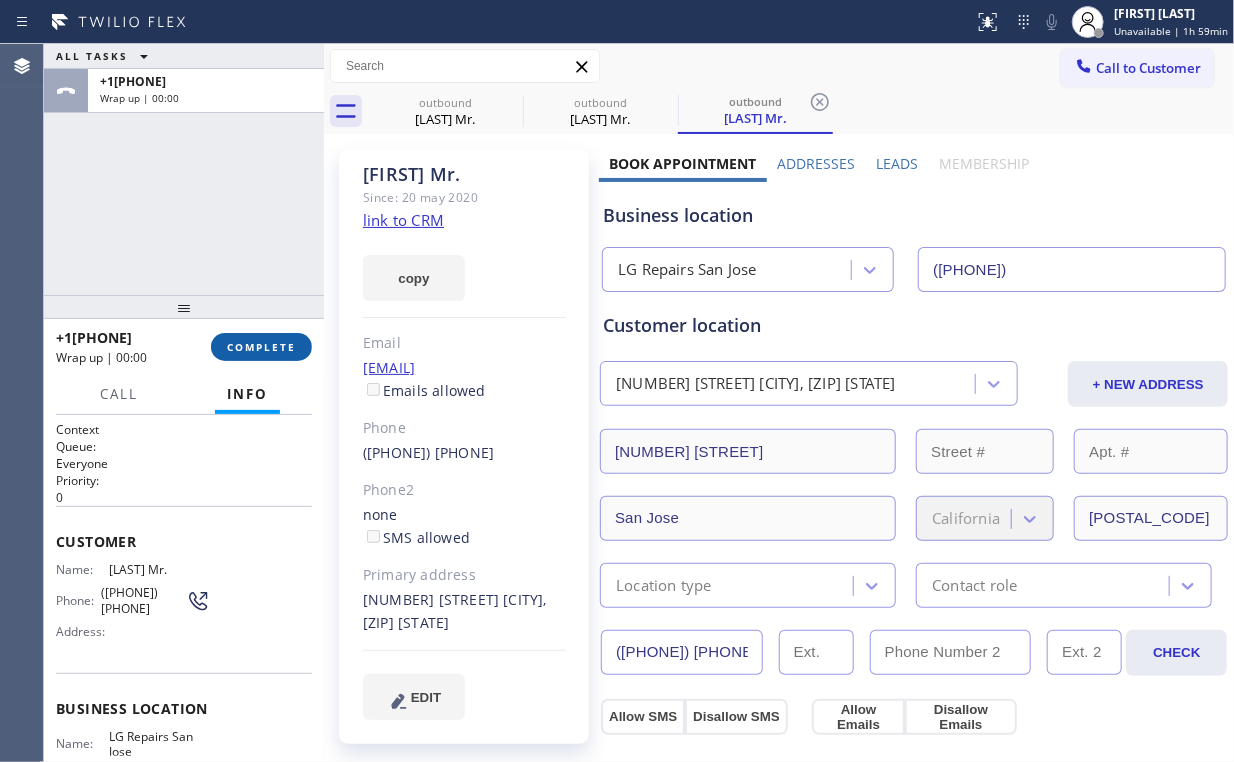 click on "COMPLETE" at bounding box center [261, 347] 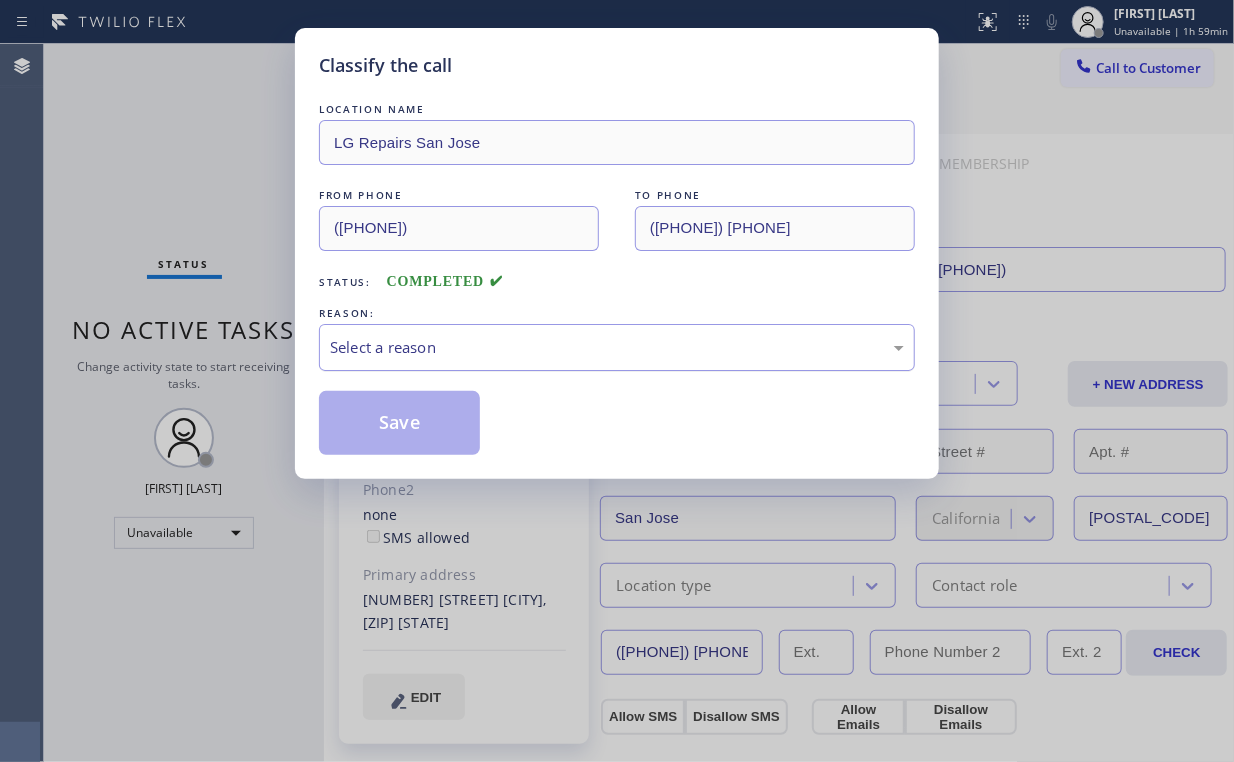 click on "Select a reason" at bounding box center [617, 347] 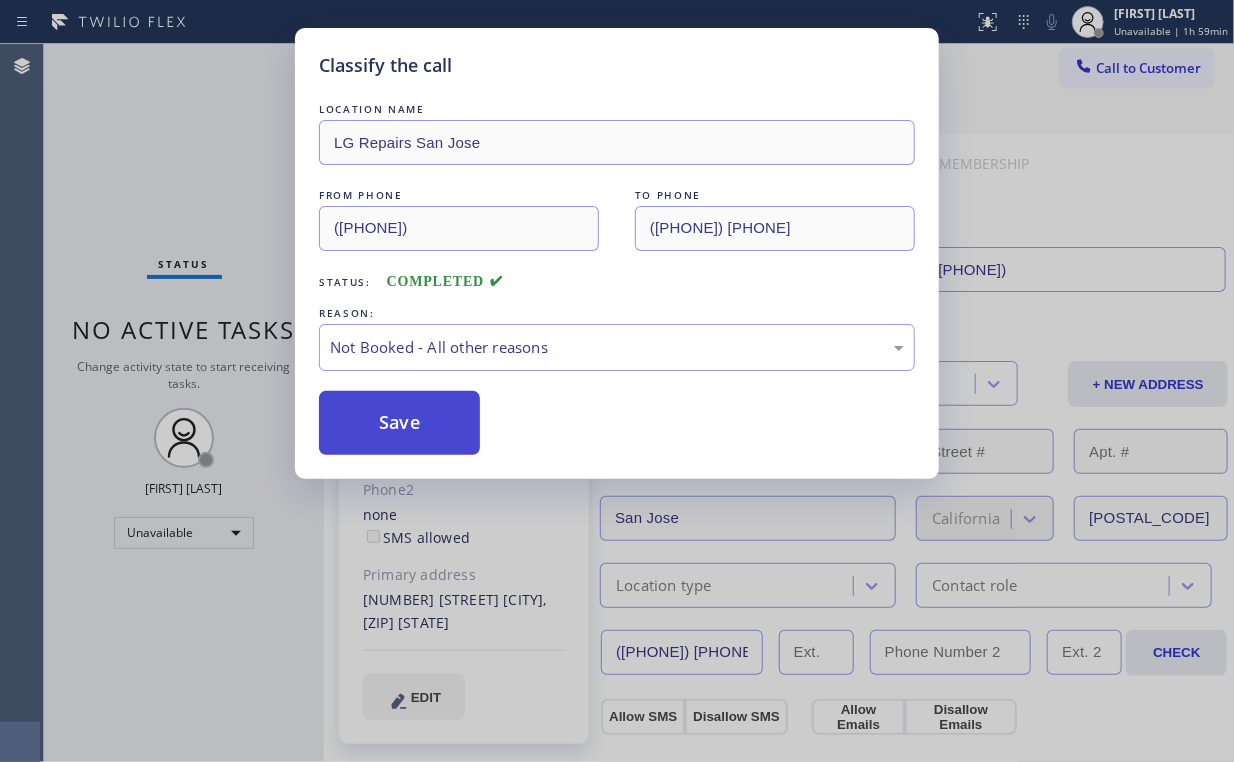 click on "Save" at bounding box center [399, 423] 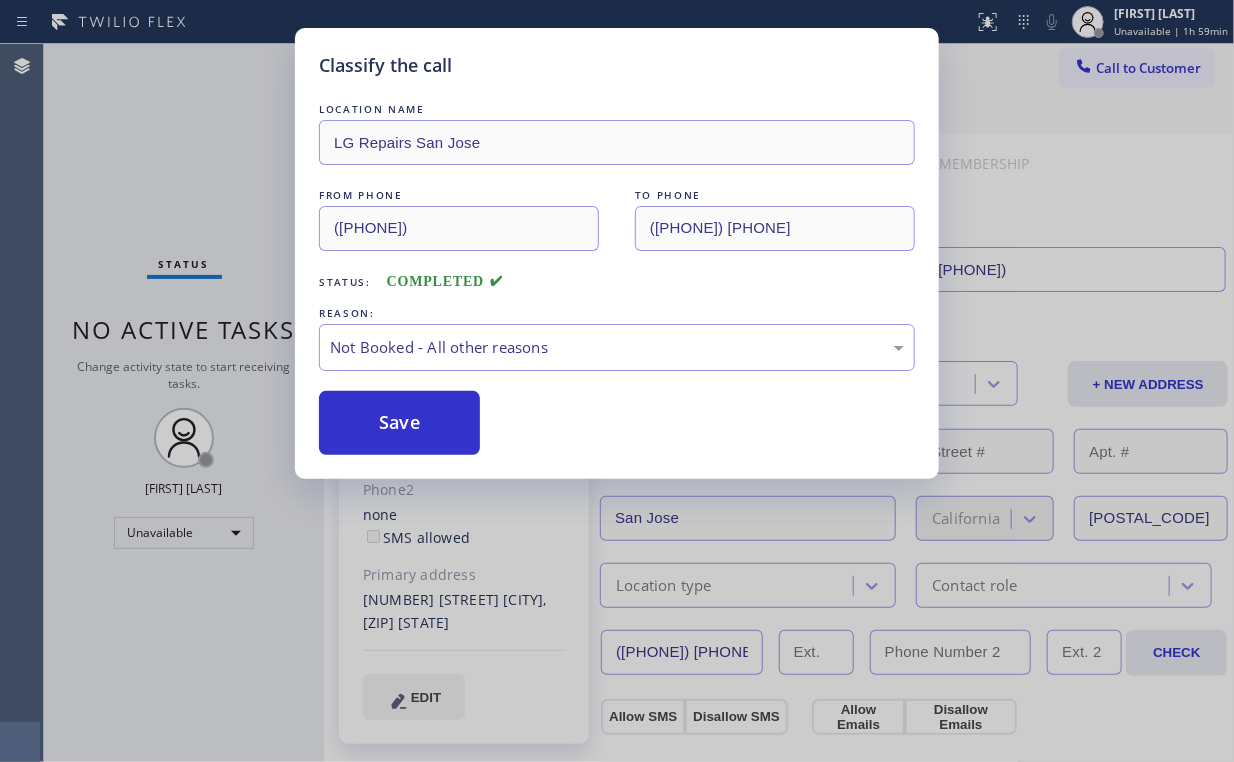 drag, startPoint x: 191, startPoint y: 149, endPoint x: 206, endPoint y: 152, distance: 15.297058 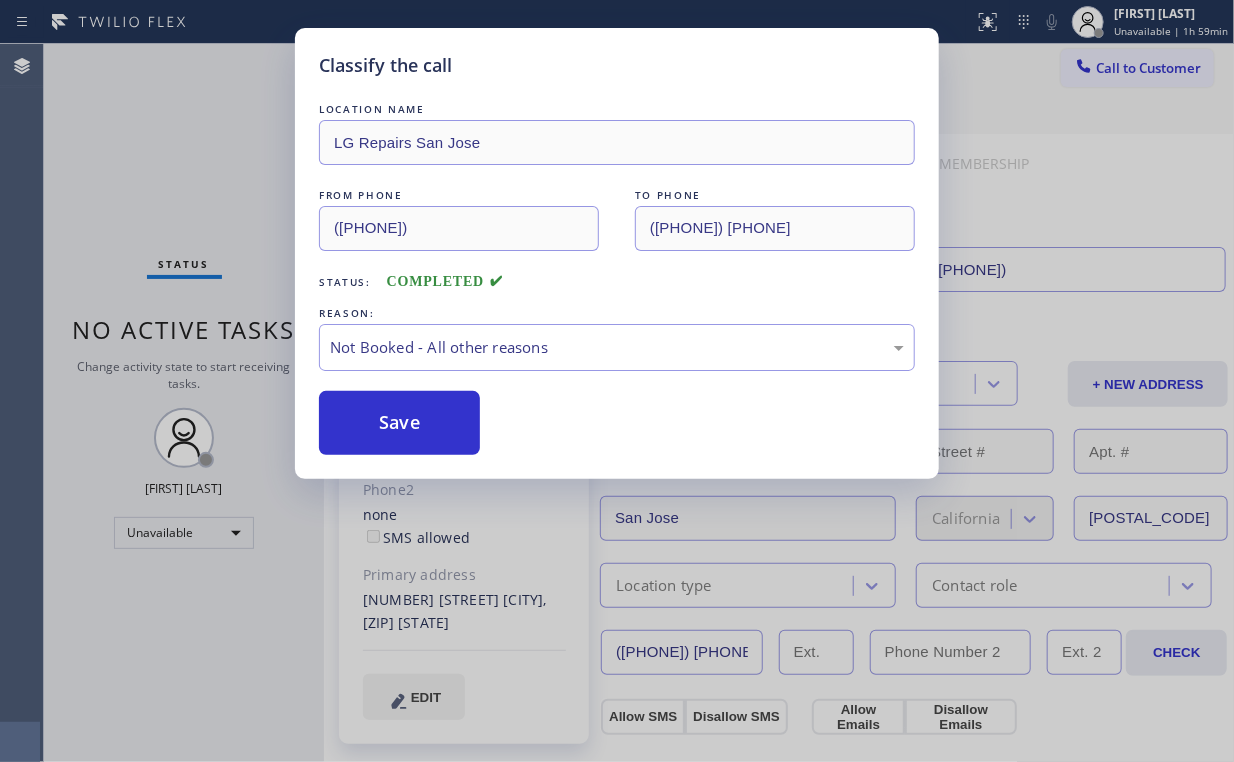 click on "Classify the call LOCATION NAME LG Repairs San Jose FROM PHONE ([AREACODE]) [PHONE] TO PHONE ([AREACODE]) [PHONE] Status: COMPLETED REASON: Not Booked - All other reasons Save" at bounding box center [617, 381] 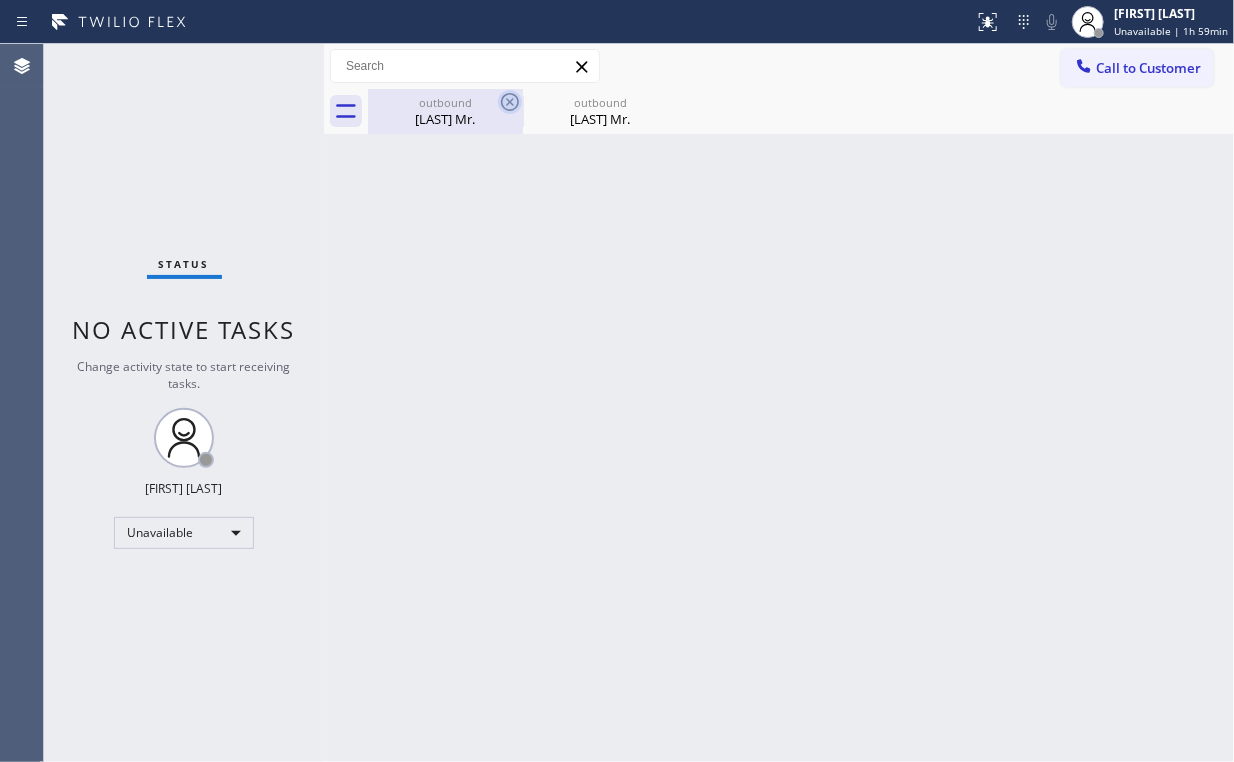 drag, startPoint x: 437, startPoint y: 99, endPoint x: 502, endPoint y: 112, distance: 66.287254 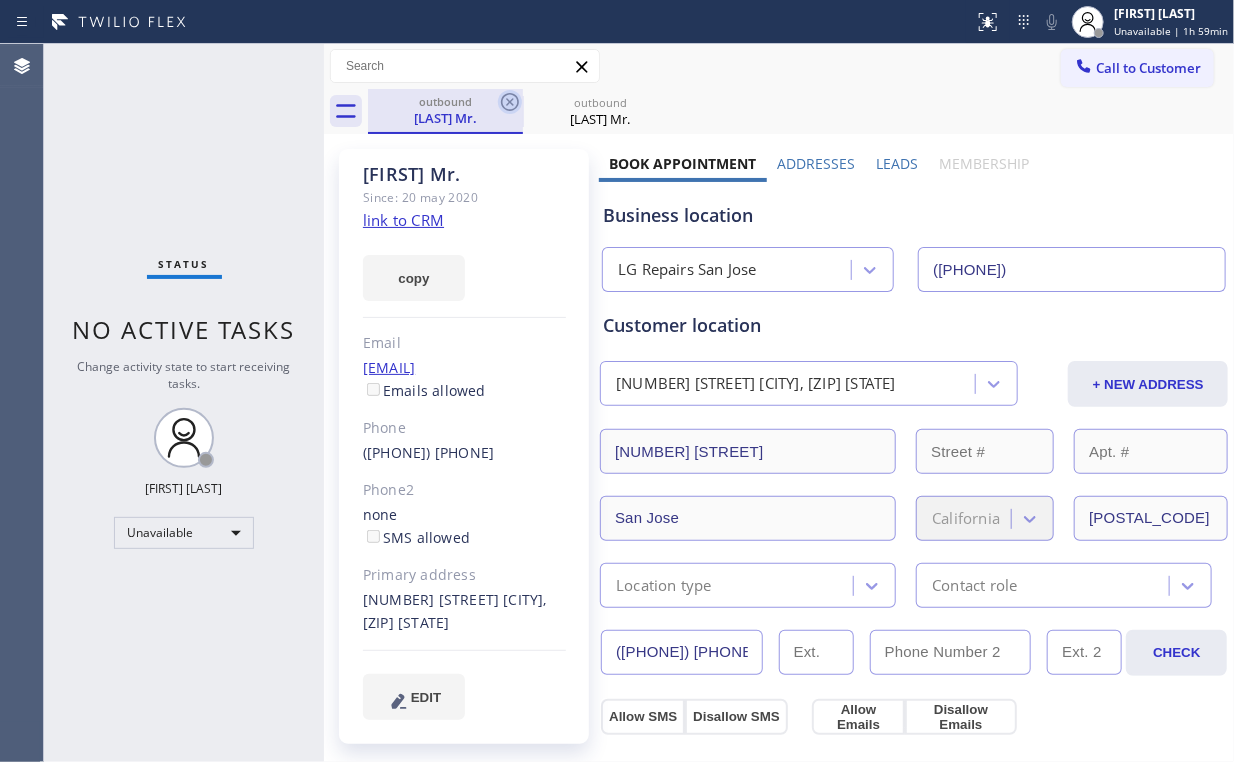 click 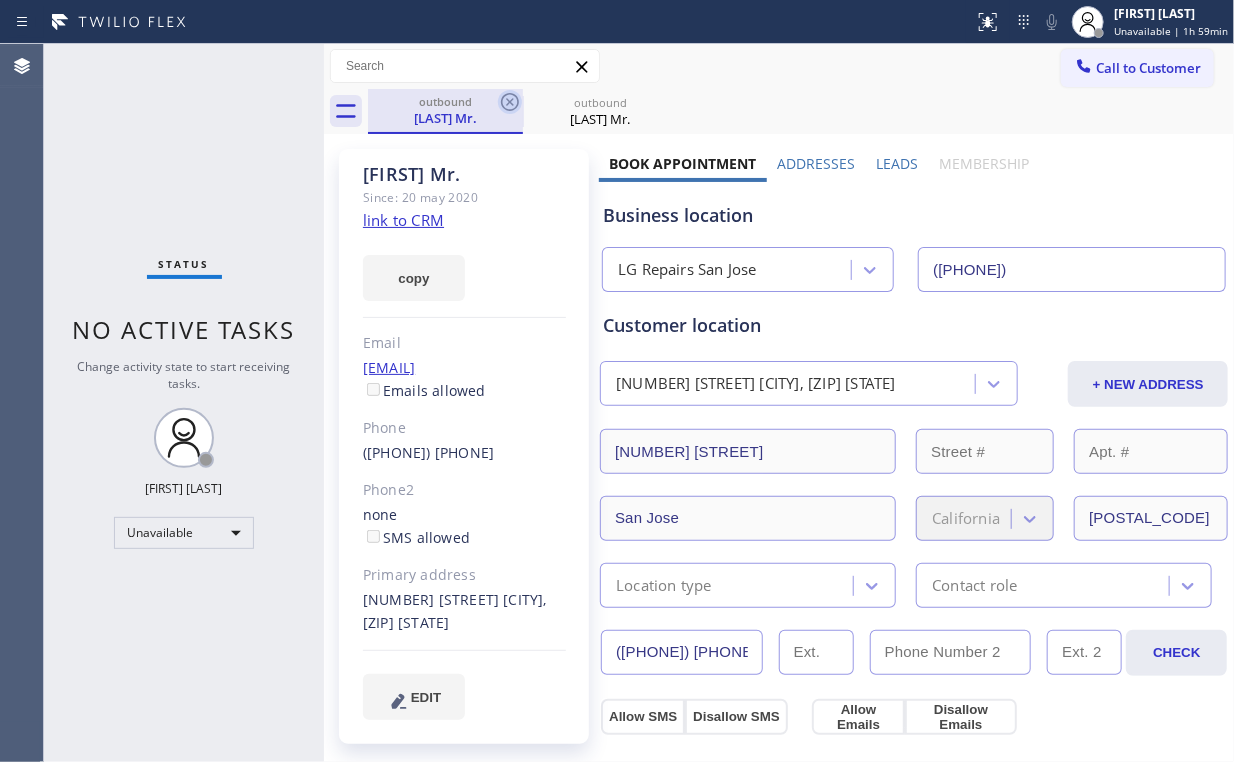 click 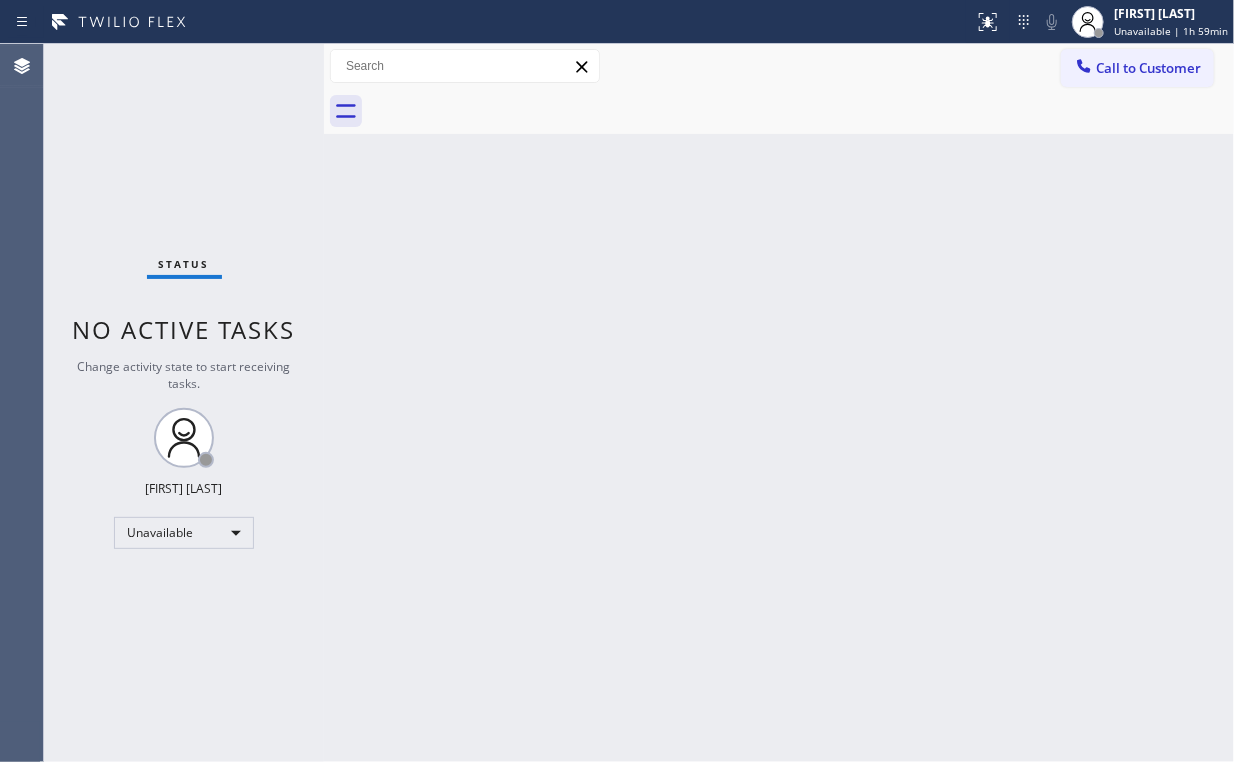 drag, startPoint x: 151, startPoint y: 170, endPoint x: 170, endPoint y: 53, distance: 118.5327 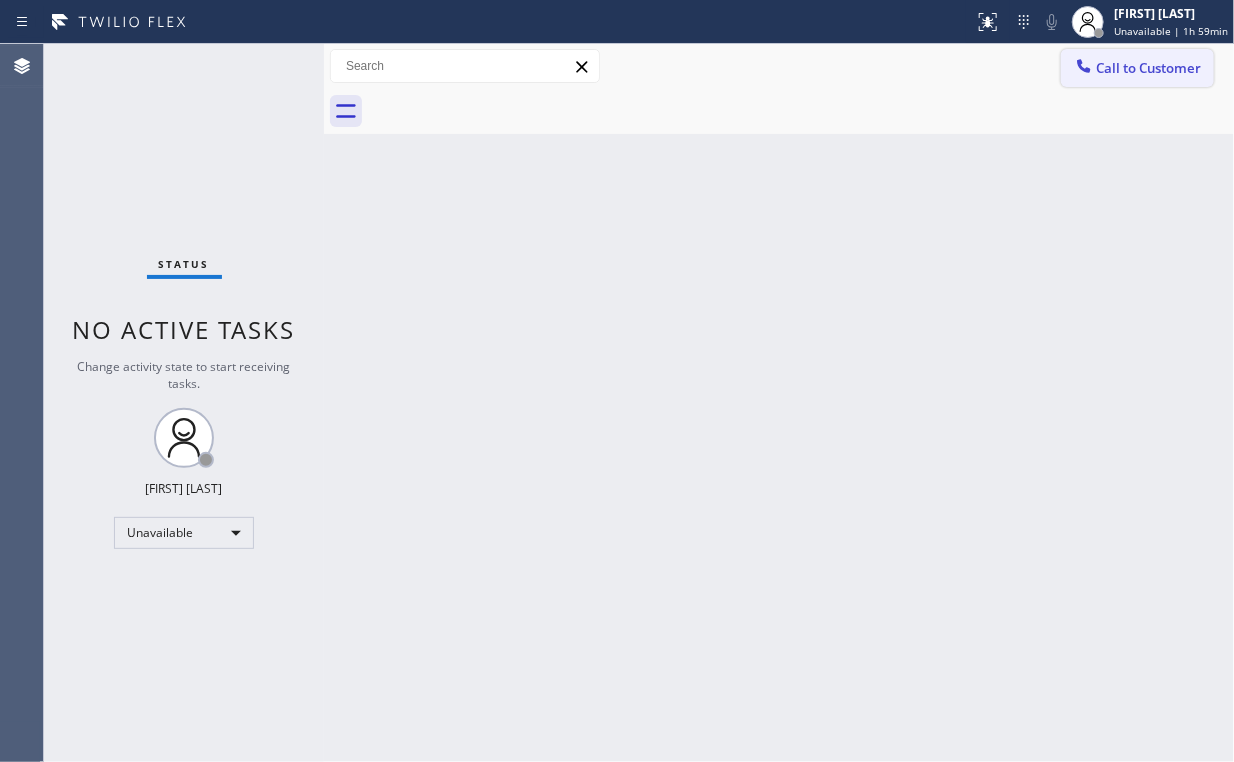 click on "Call to Customer" at bounding box center [1148, 68] 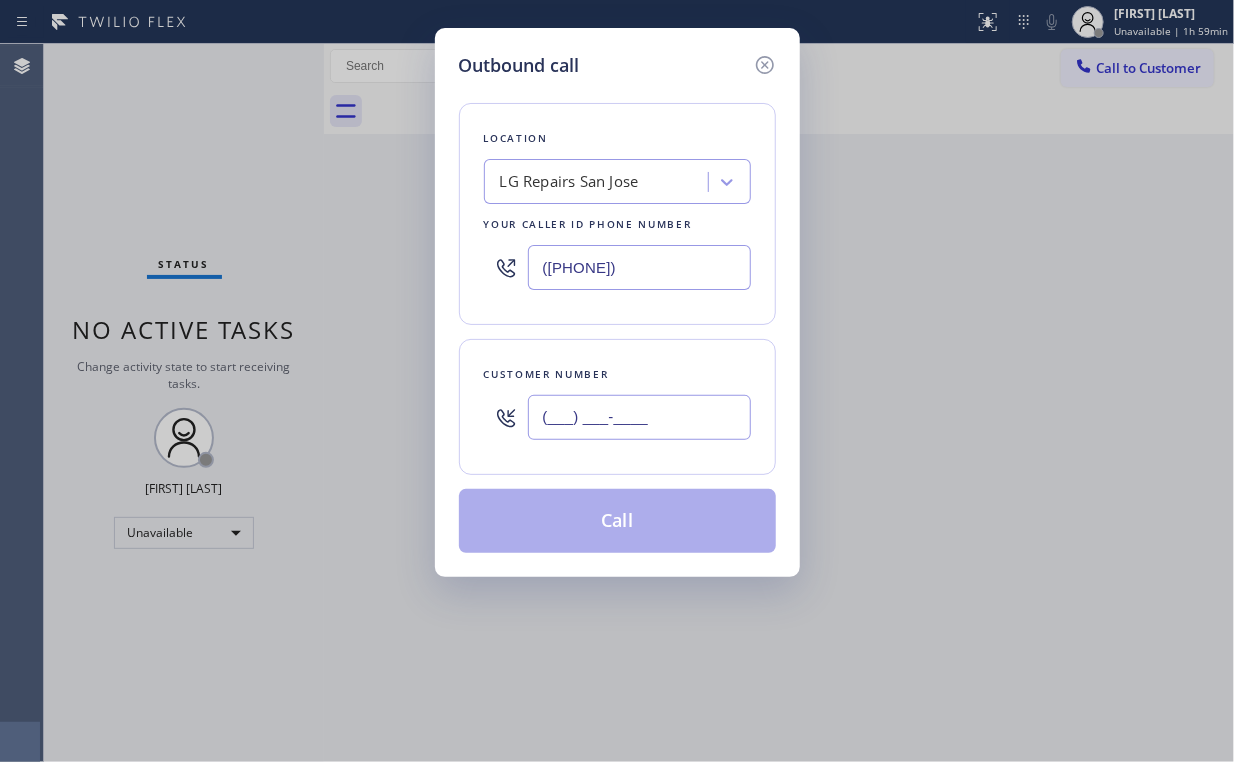 click on "(___) ___-____" at bounding box center (639, 417) 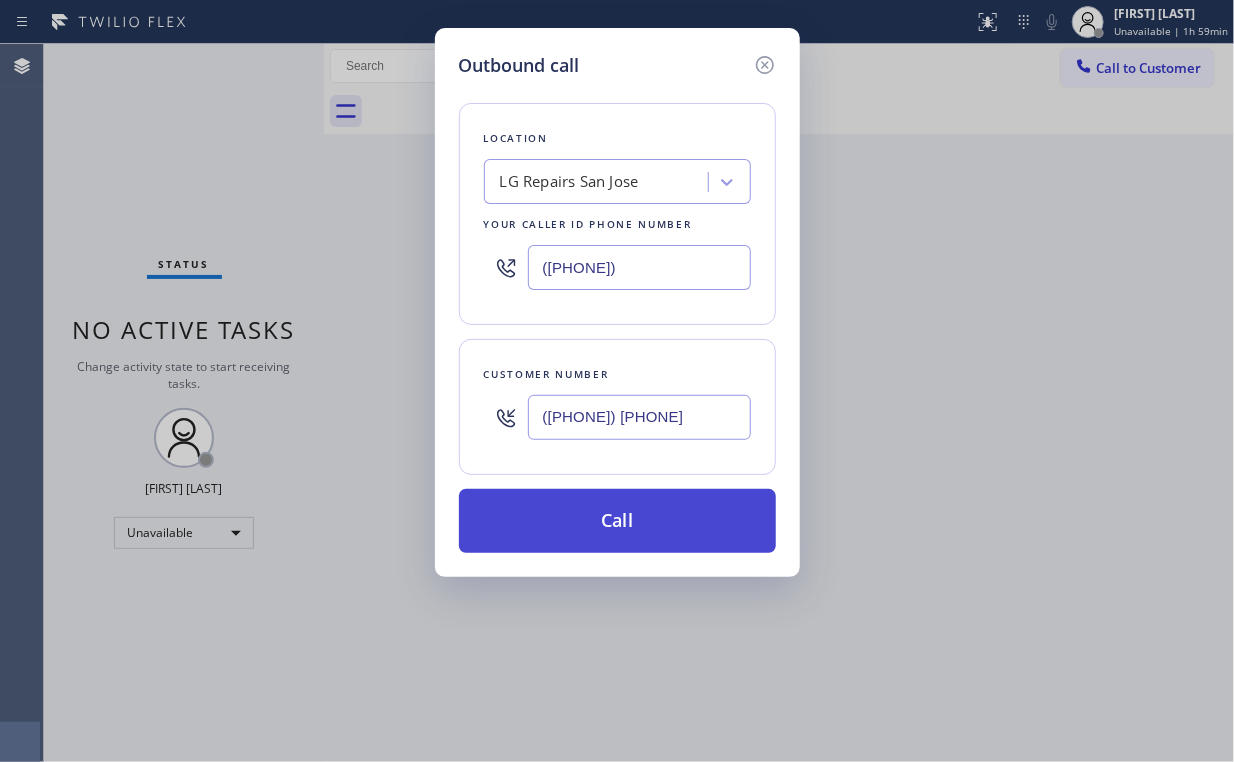 type on "([PHONE]) [PHONE]" 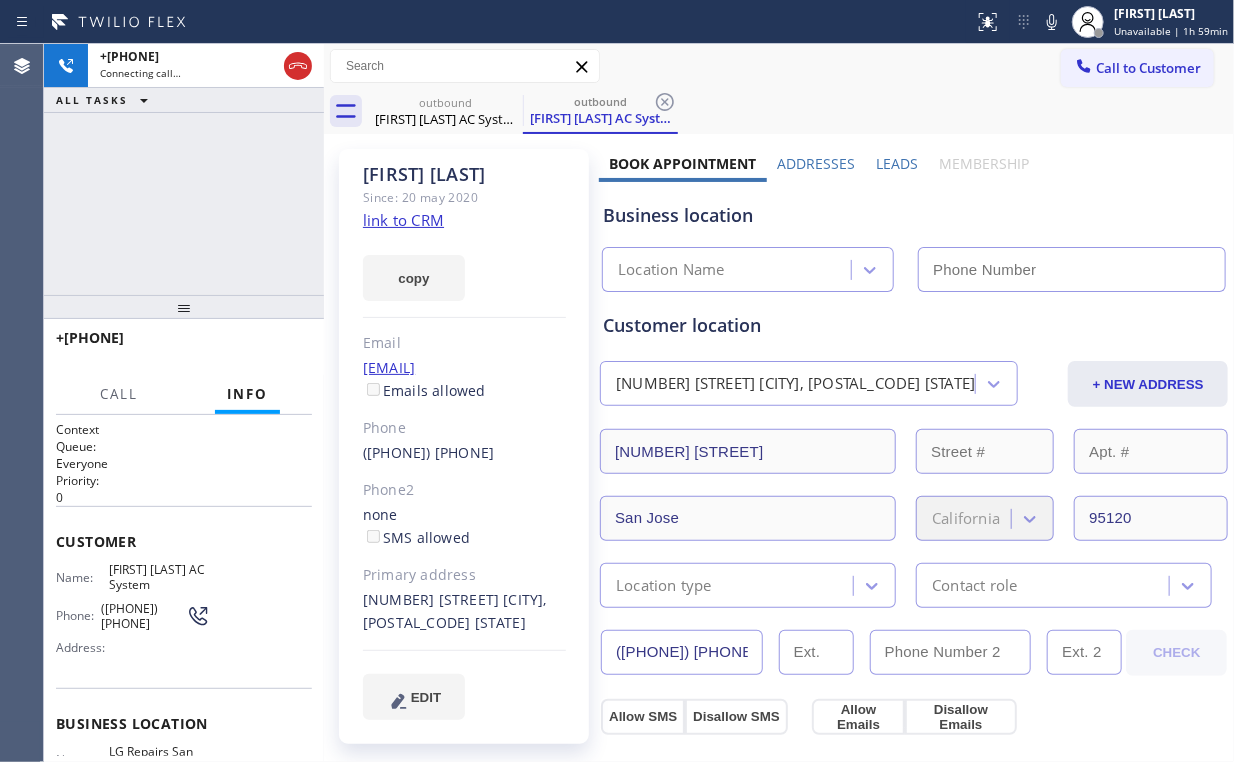 click on "+1[PHONE] Connecting call… ALL TASKS ALL TASKS ACTIVE TASKS TASKS IN WRAP UP" at bounding box center [184, 169] 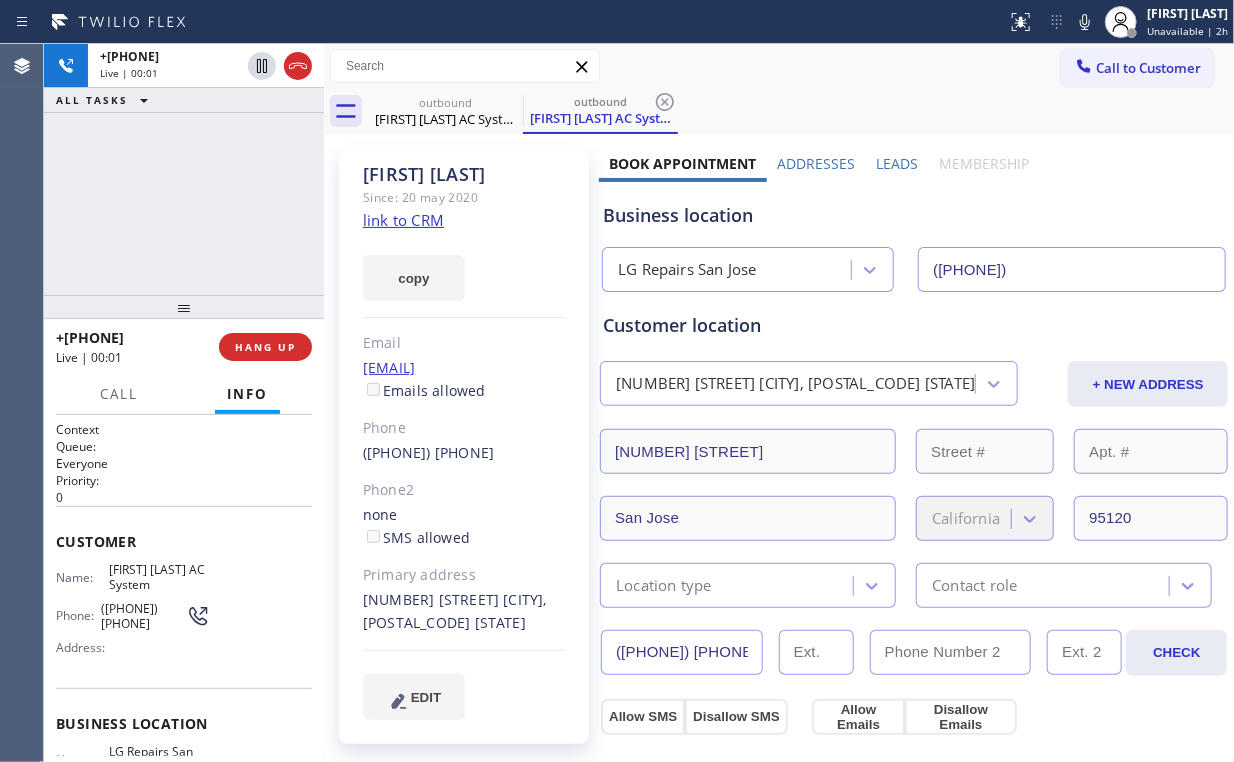 click on "+1[PHONE] Live | 00:01 ALL TASKS ALL TASKS ACTIVE TASKS TASKS IN WRAP UP" at bounding box center (184, 169) 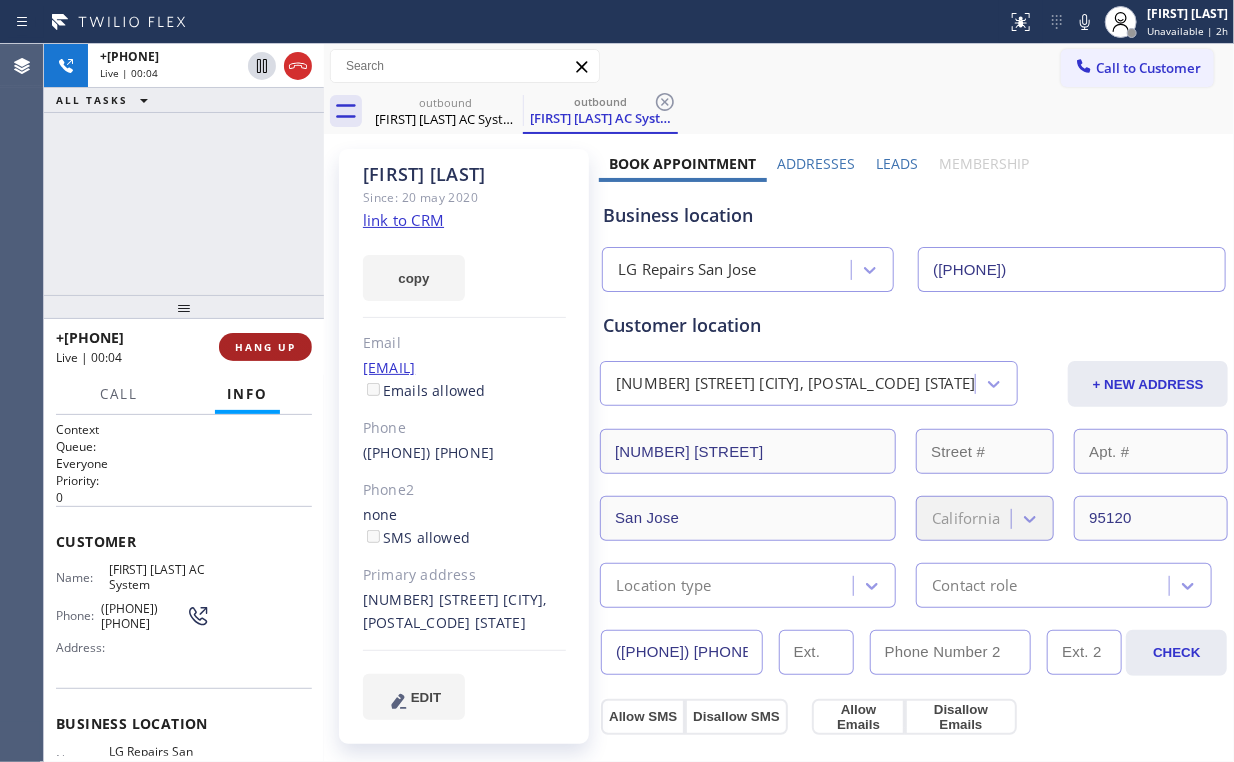 click on "HANG UP" at bounding box center (265, 347) 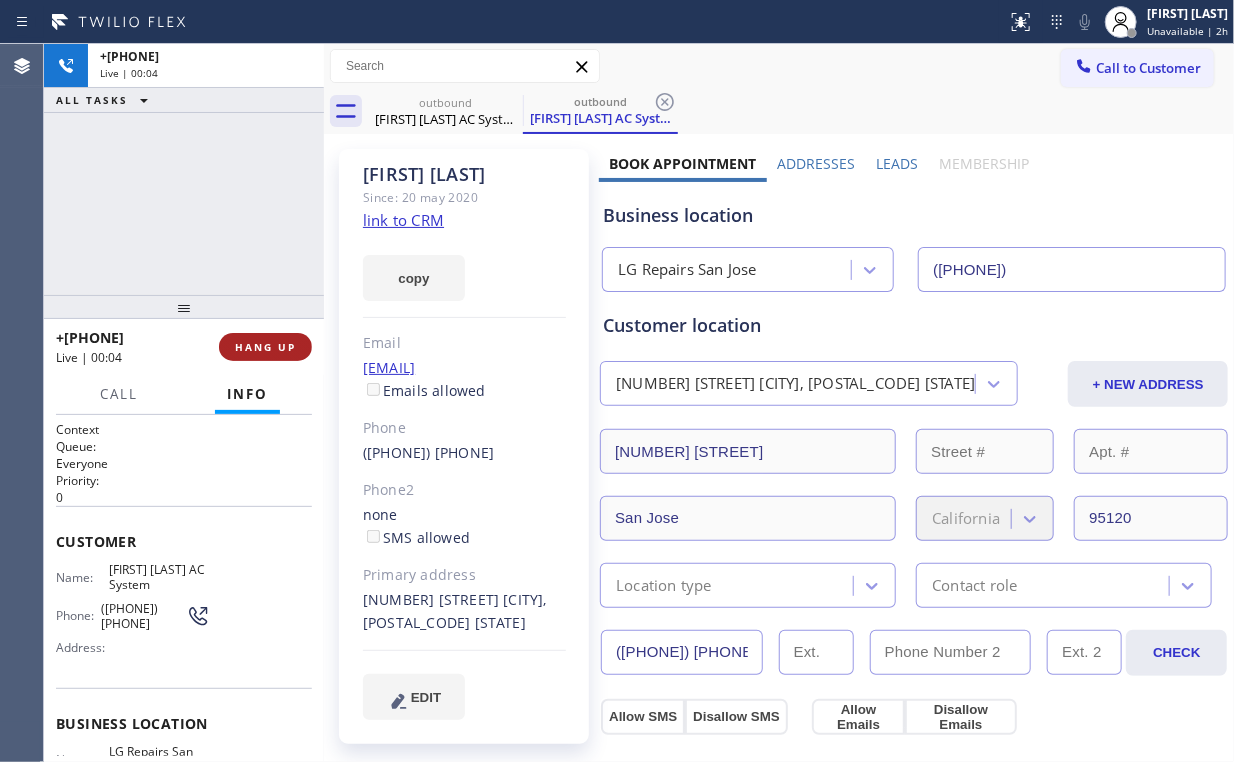 click on "HANG UP" at bounding box center (265, 347) 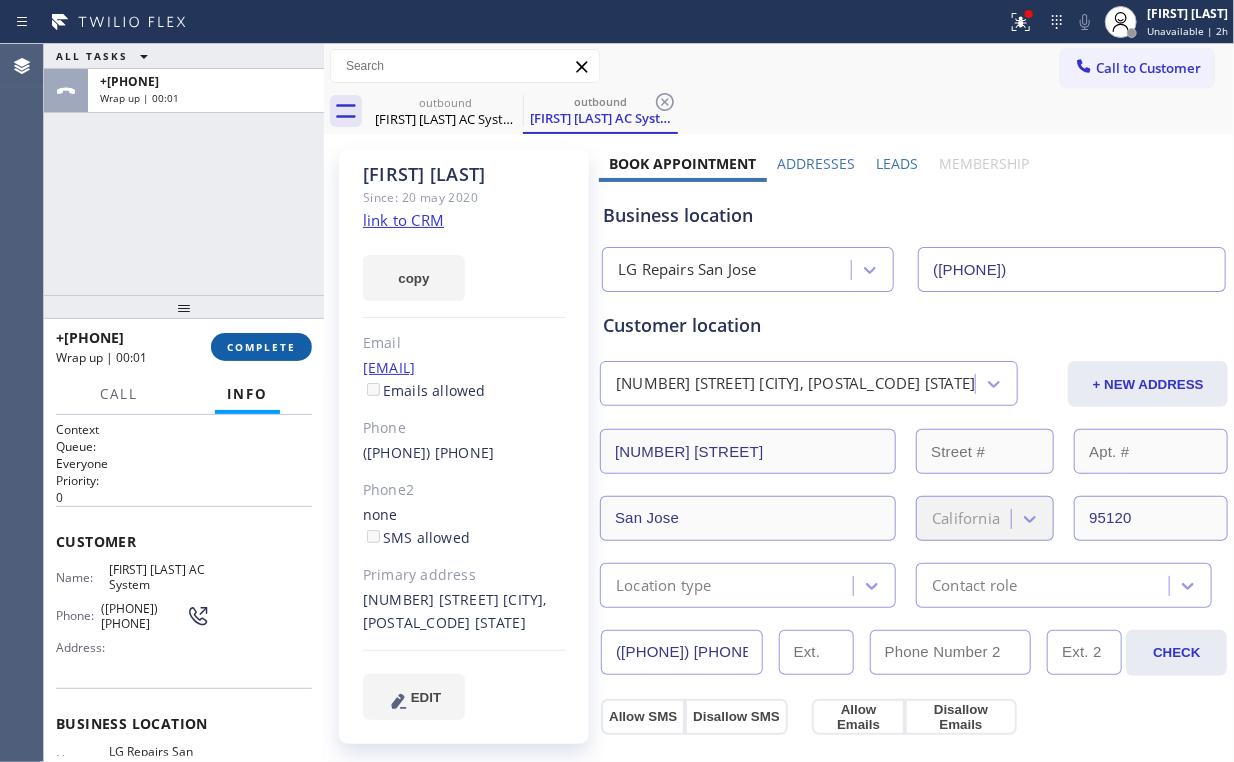 click on "COMPLETE" at bounding box center [261, 347] 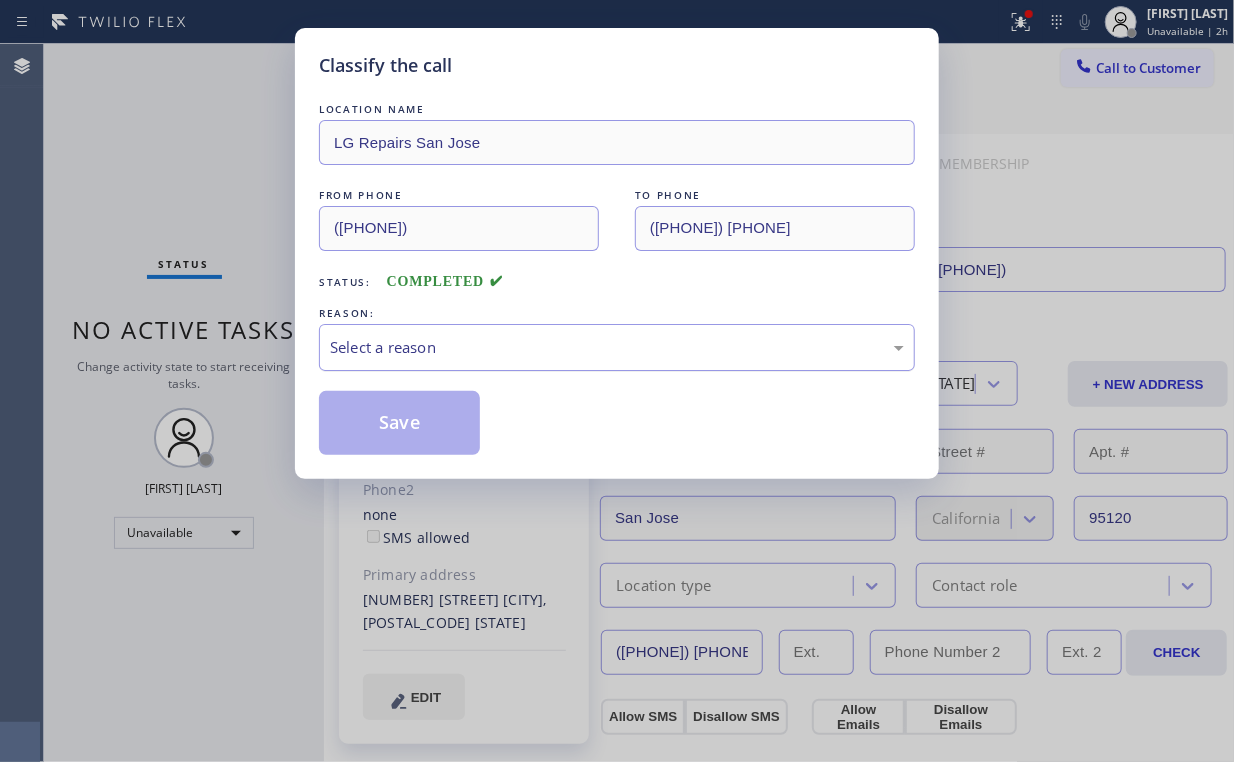 click on "Select a reason" at bounding box center (617, 347) 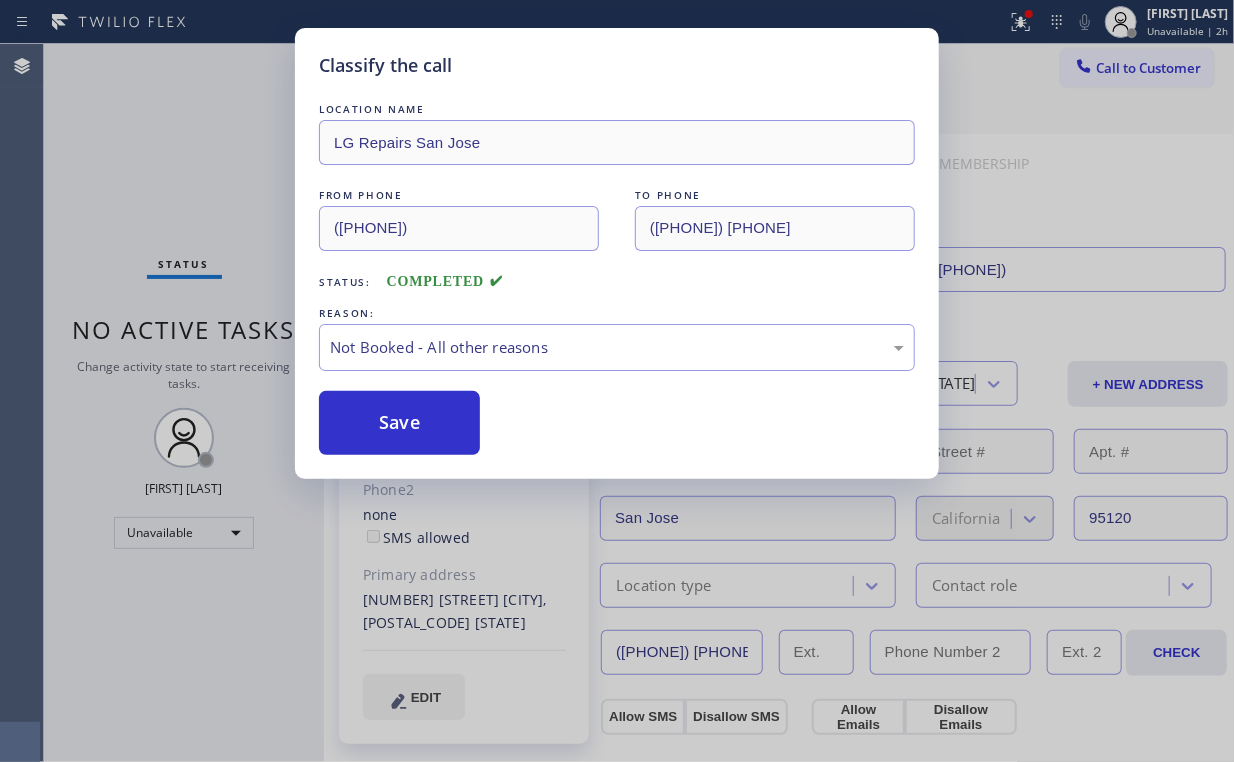 click on "Save" at bounding box center [399, 423] 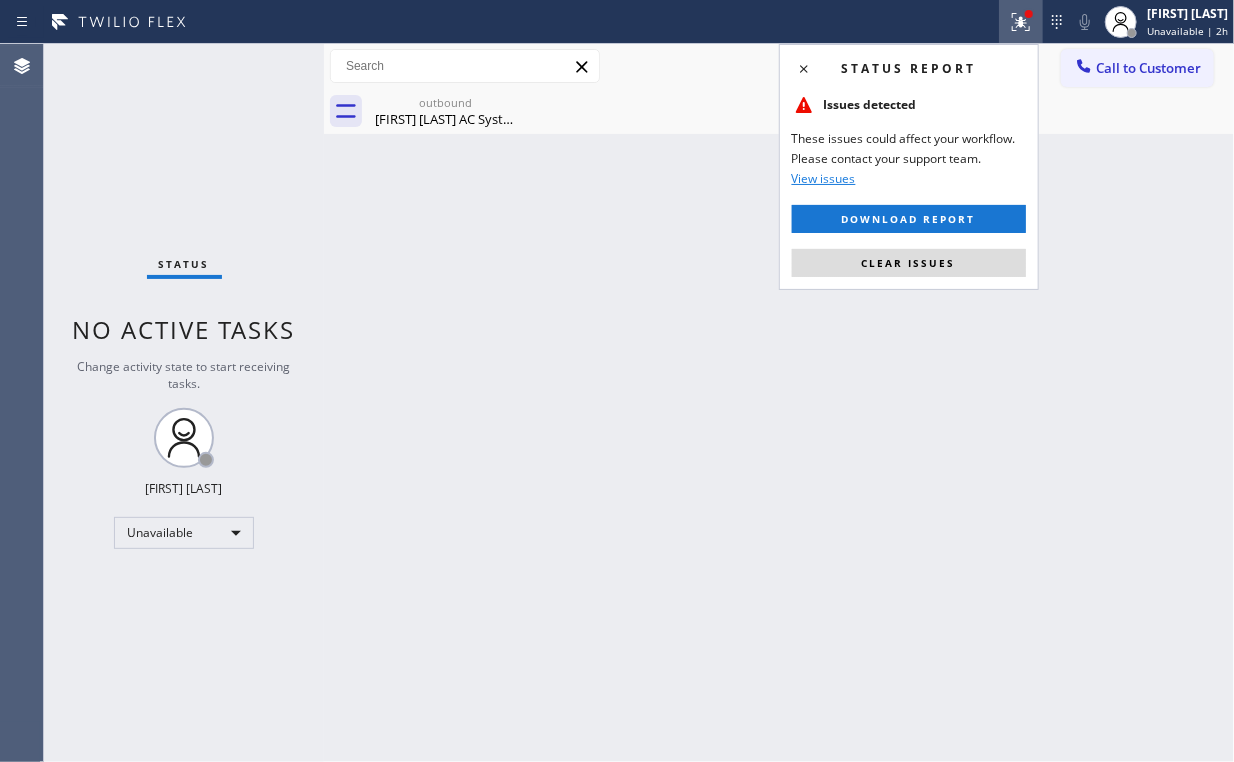 click at bounding box center (1029, 14) 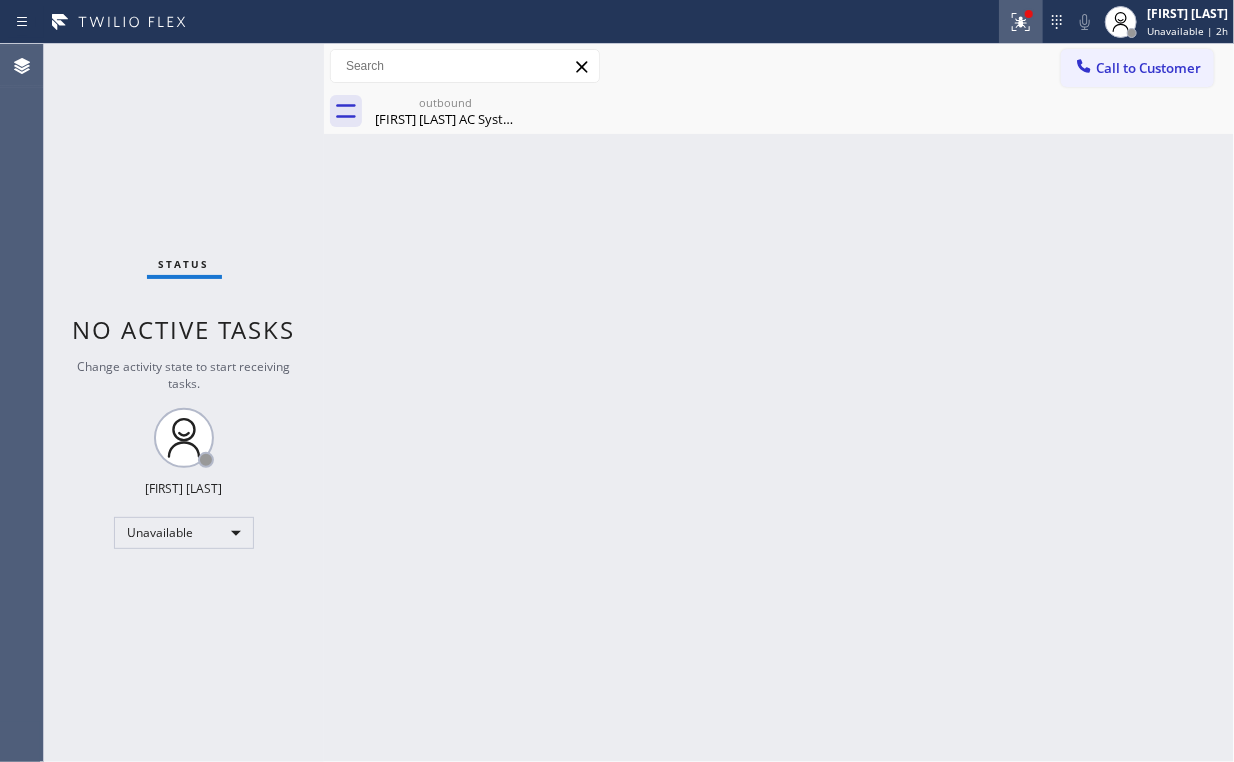 click at bounding box center (1021, 22) 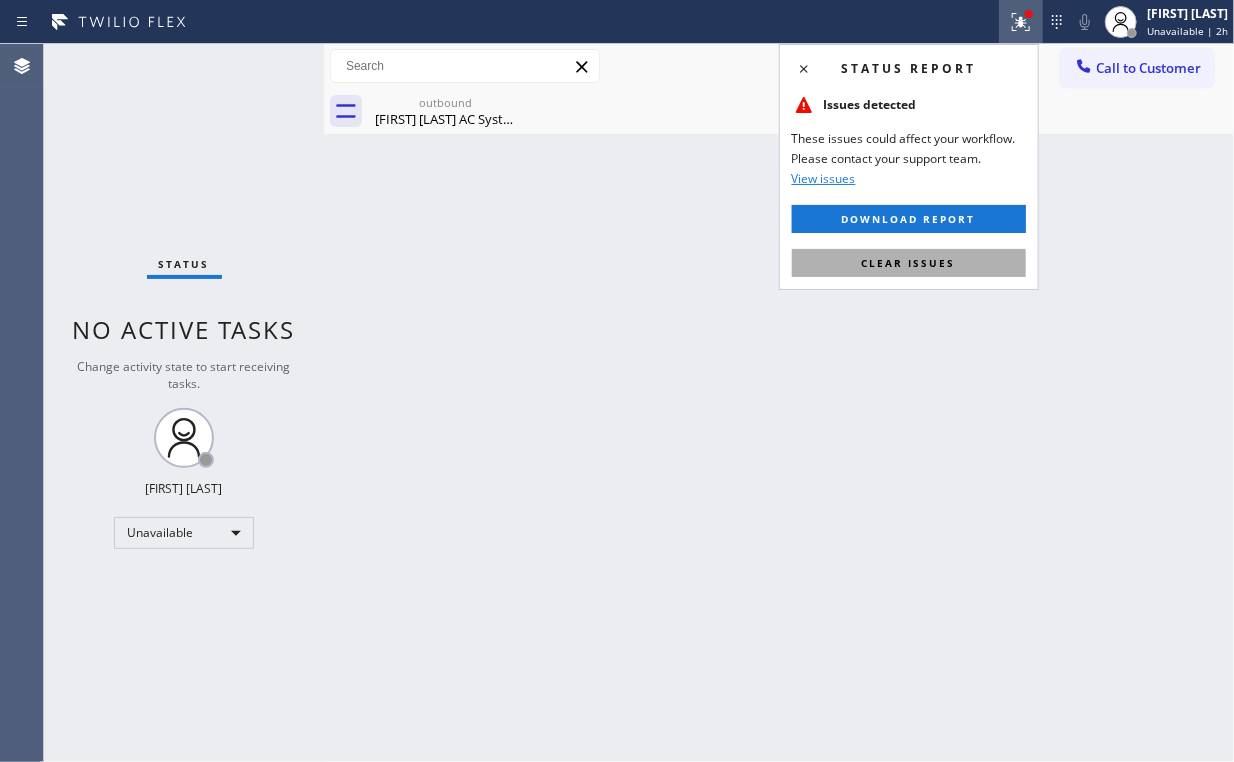 click on "Clear issues" at bounding box center [909, 263] 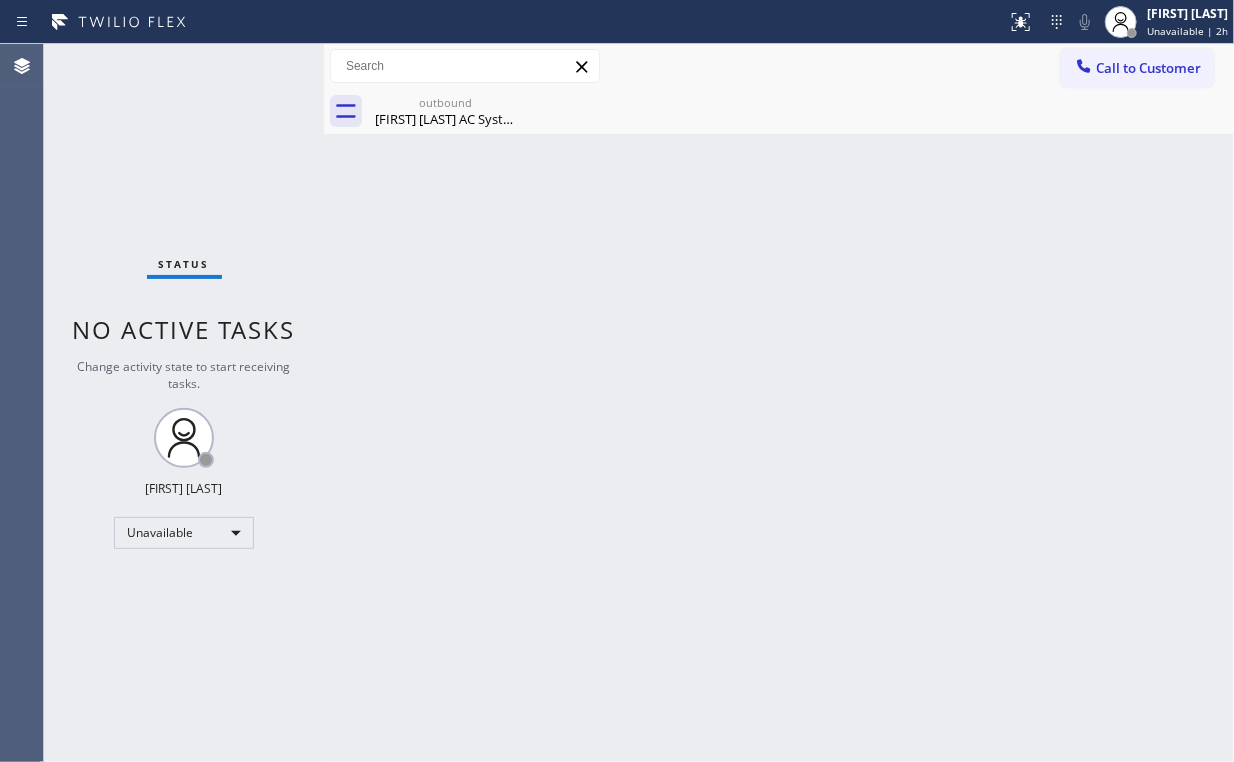 drag, startPoint x: 1016, startPoint y: 252, endPoint x: 1088, endPoint y: 128, distance: 143.38759 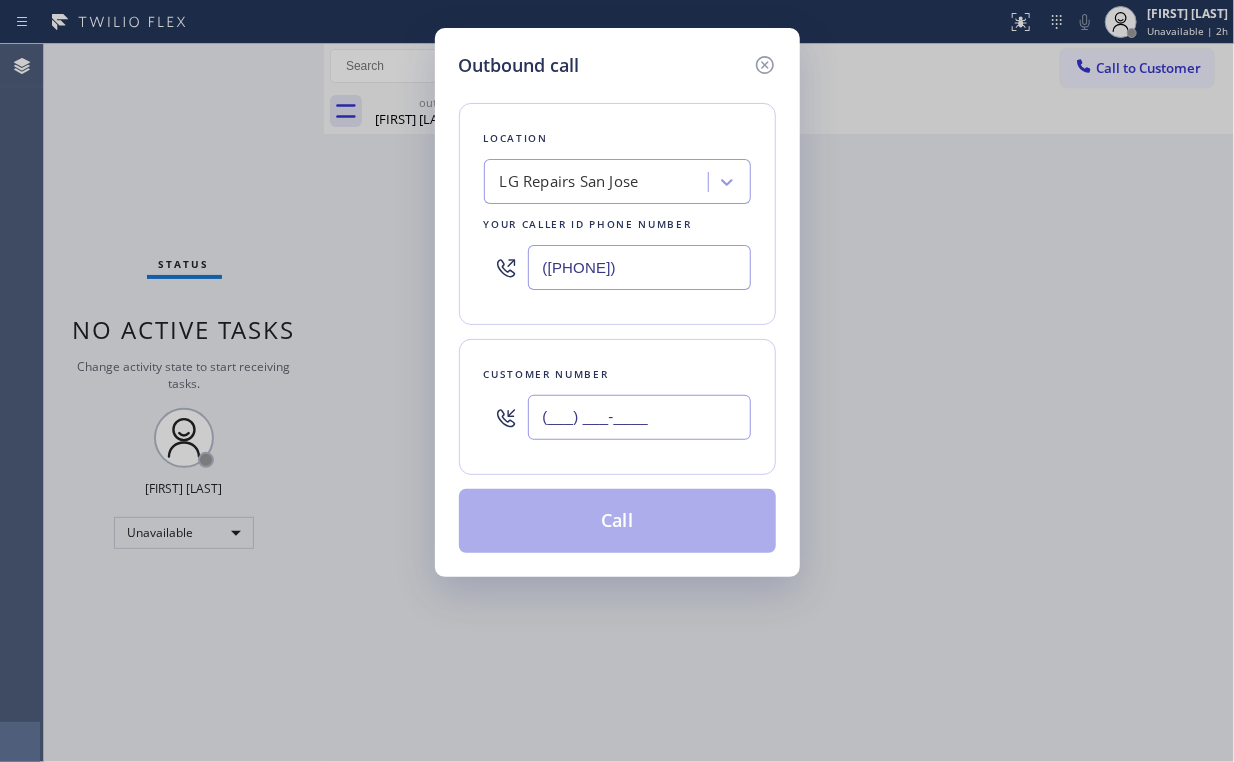 click on "(___) ___-____" at bounding box center (639, 417) 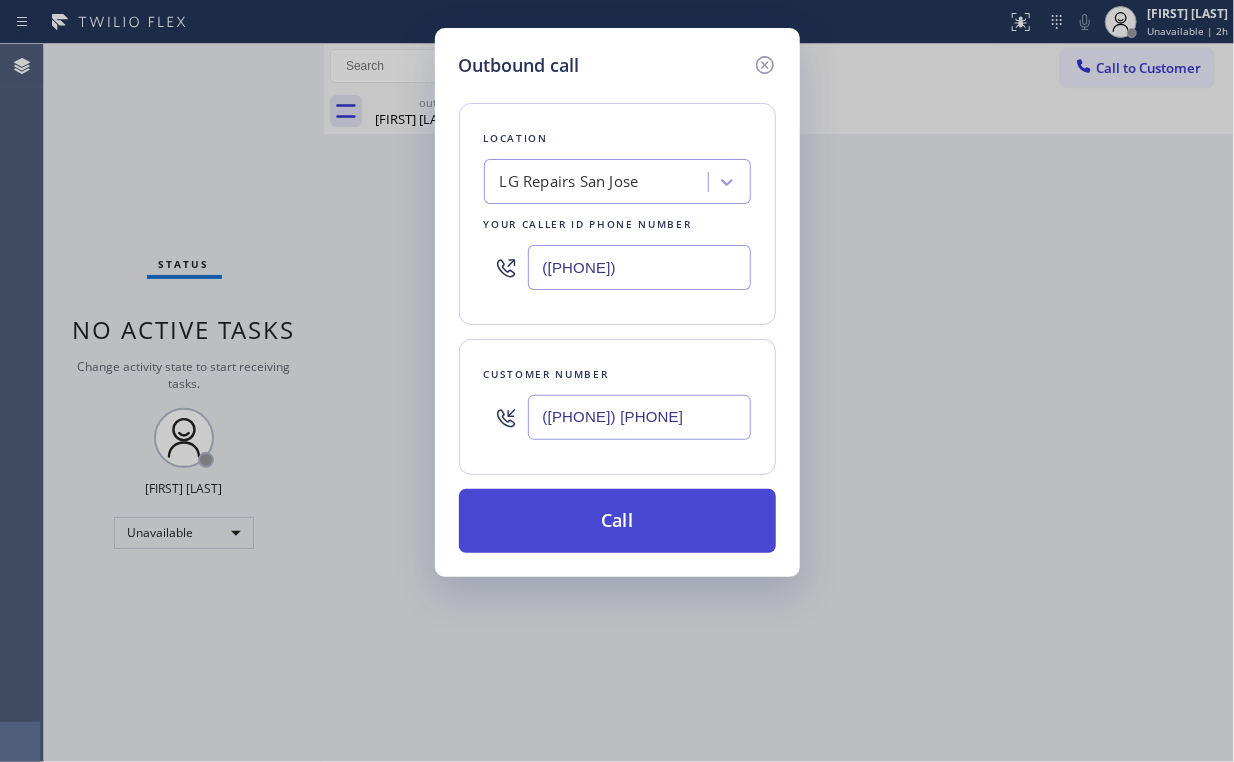 type on "([PHONE]) [PHONE]" 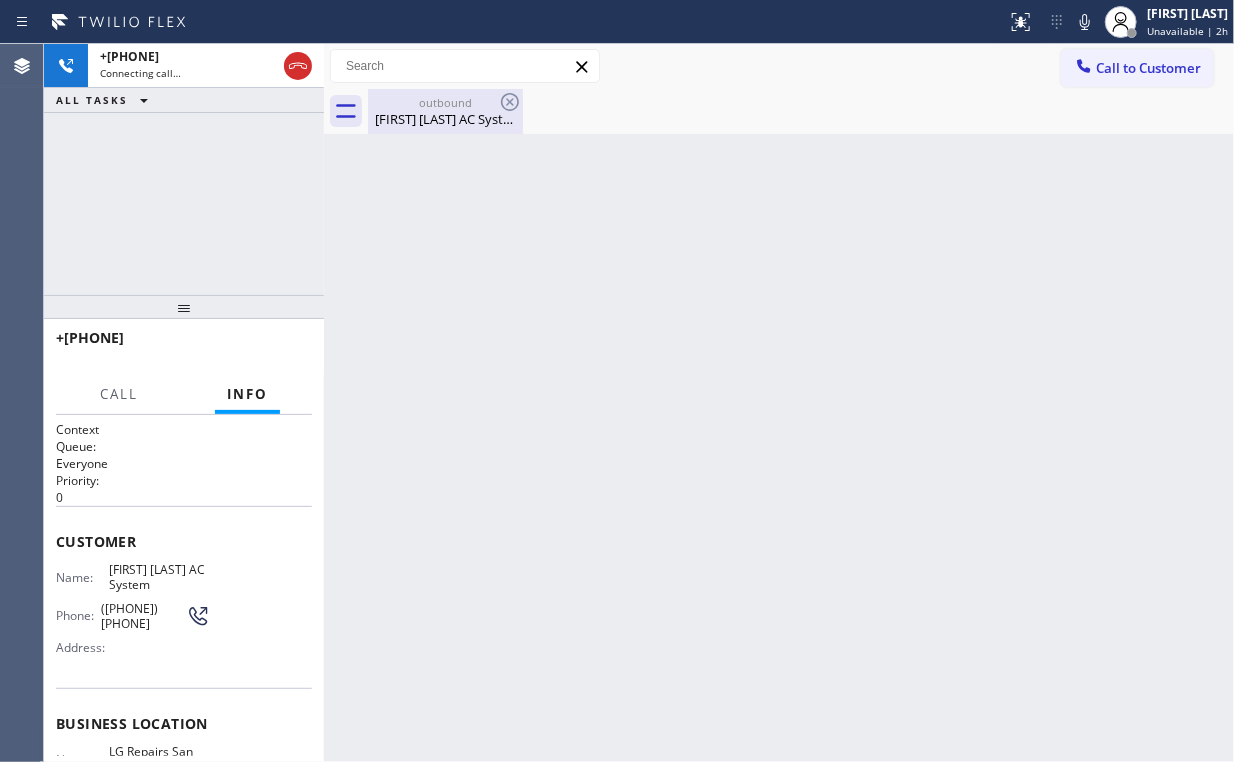 click on "[FIRST] [LAST] AC System" at bounding box center [445, 119] 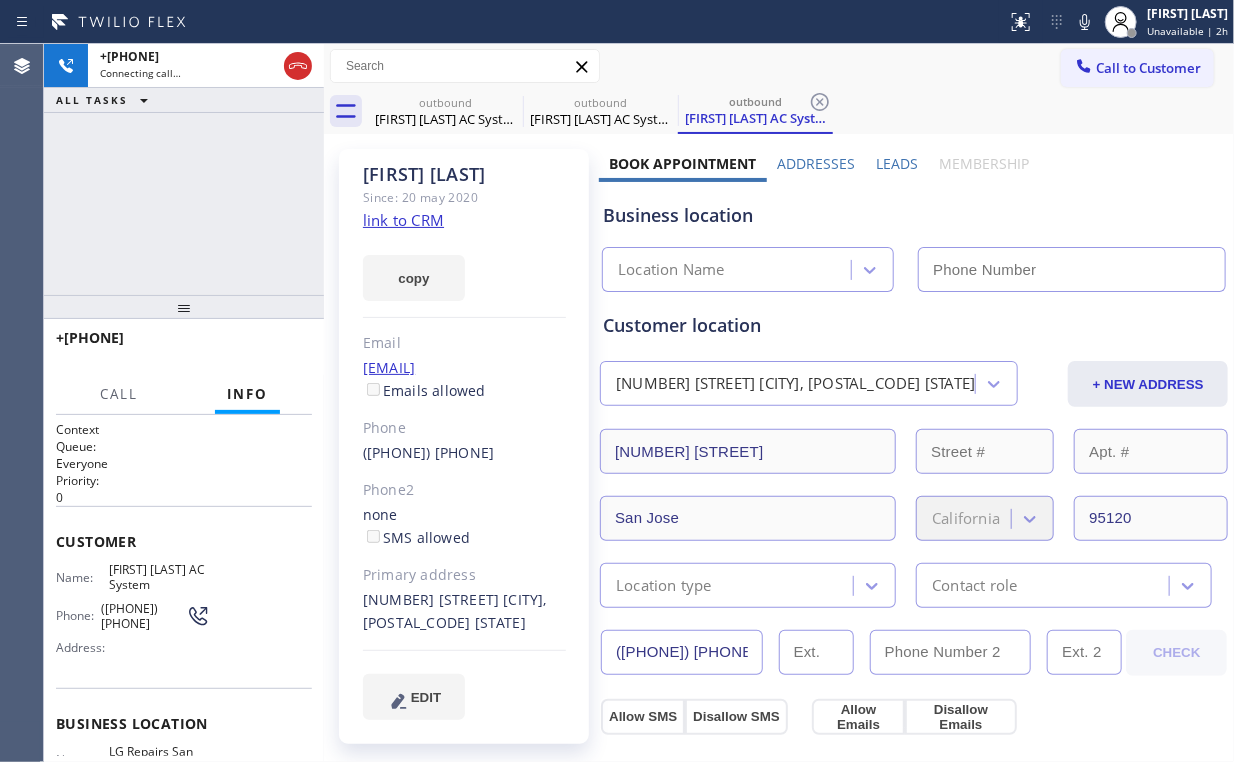 click 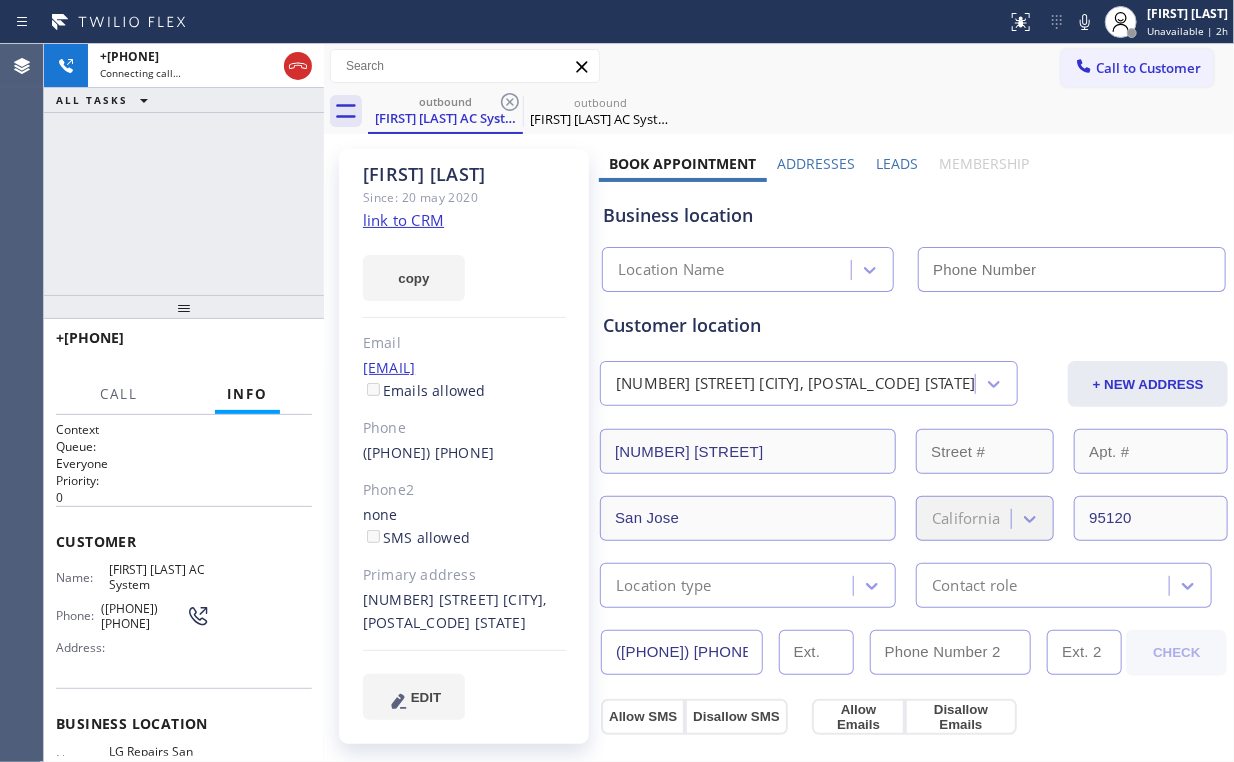 click on "+1[PHONE] Connecting call… ALL TASKS ALL TASKS ACTIVE TASKS TASKS IN WRAP UP" at bounding box center (184, 169) 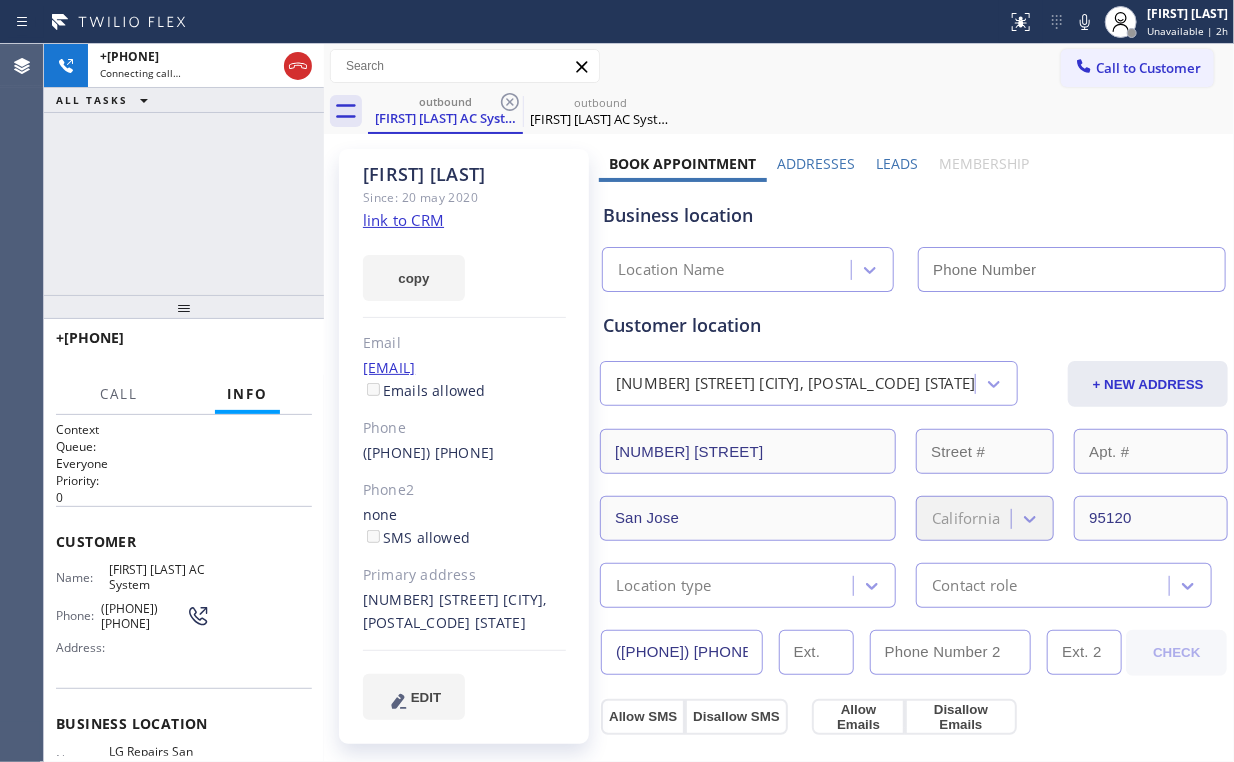 type on "([PHONE])" 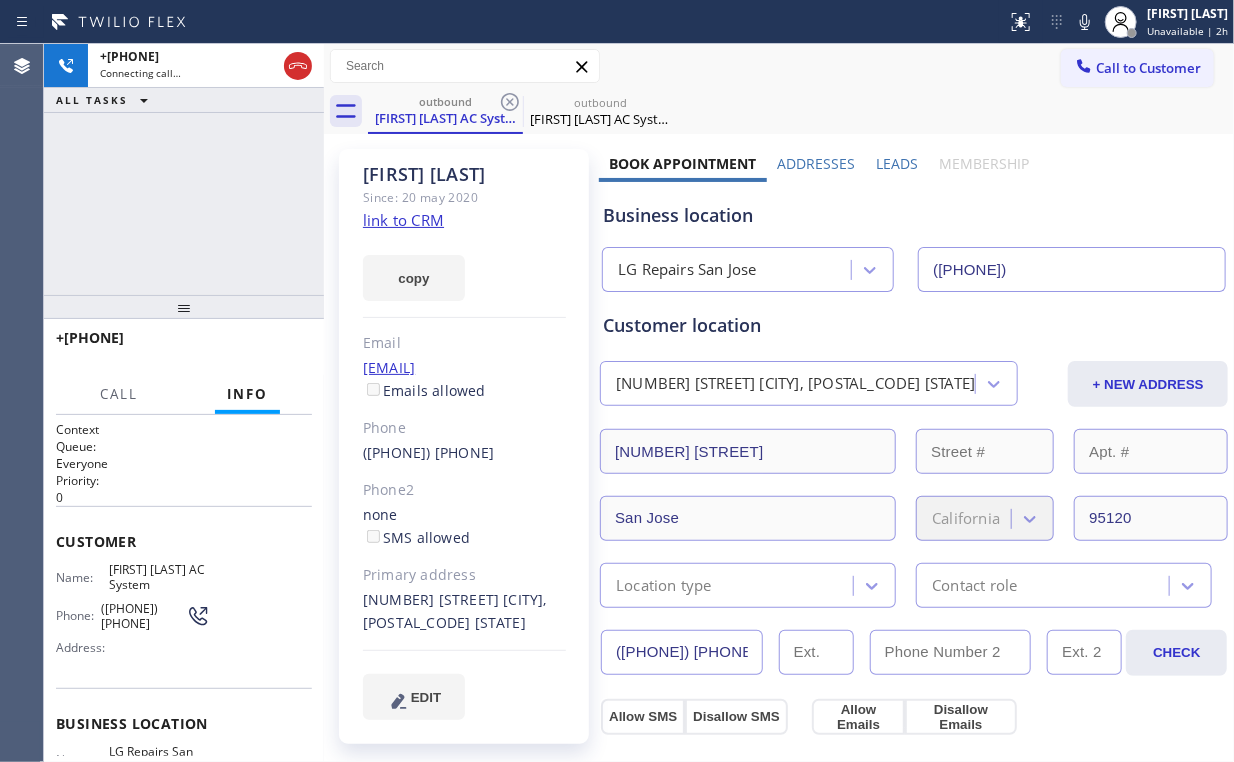 click on "+1[PHONE] Connecting call… ALL TASKS ALL TASKS ACTIVE TASKS TASKS IN WRAP UP" at bounding box center (184, 169) 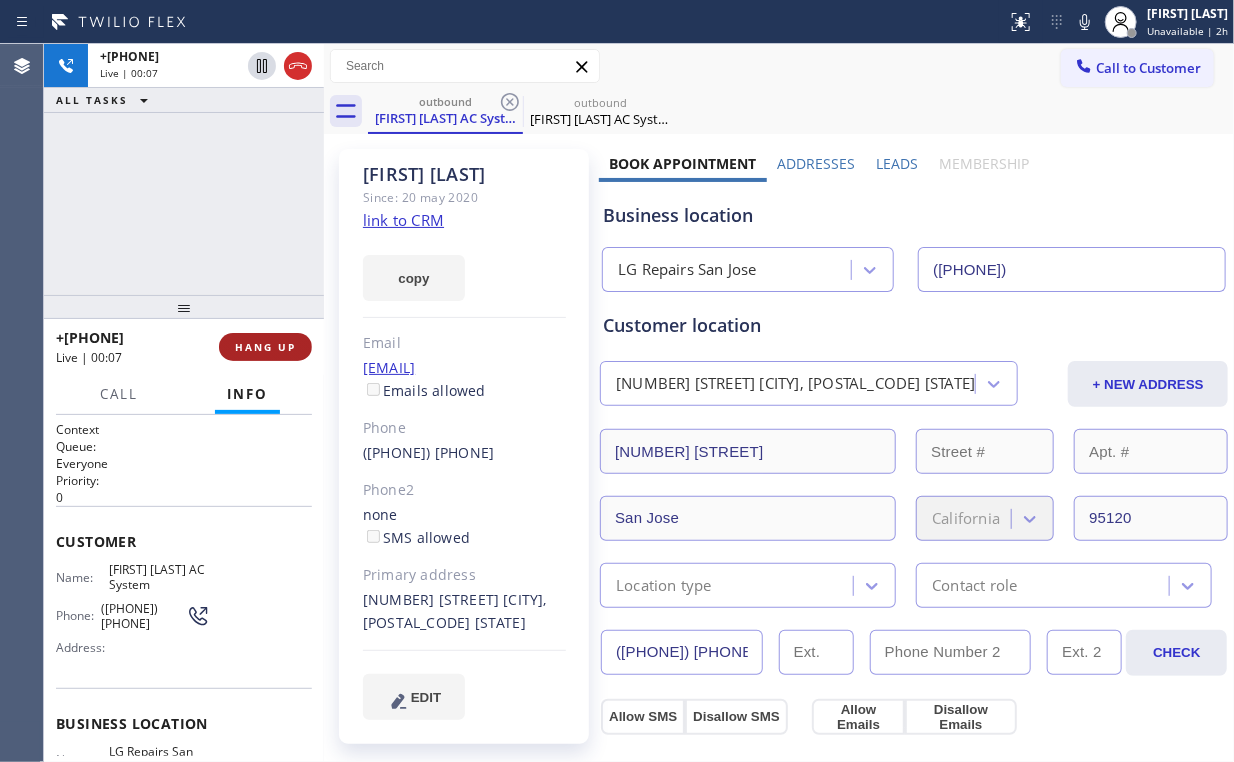 click on "HANG UP" at bounding box center [265, 347] 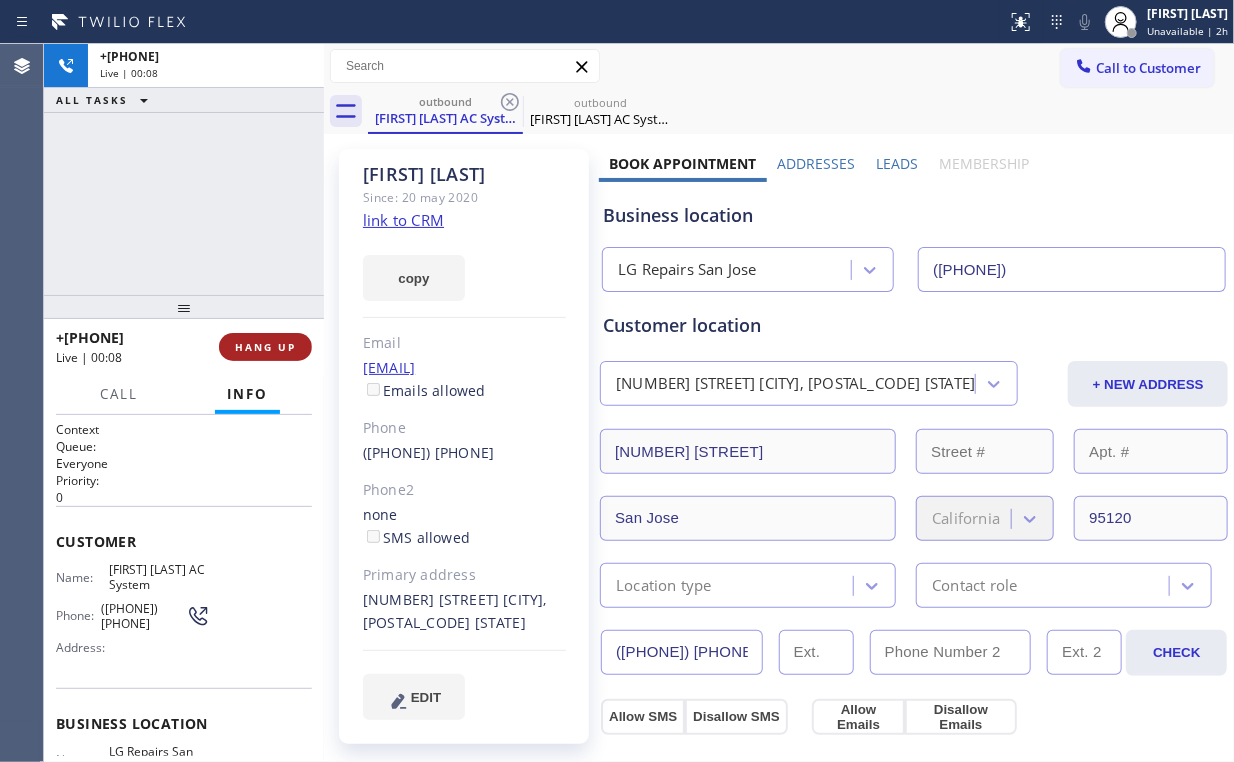 click on "HANG UP" at bounding box center (265, 347) 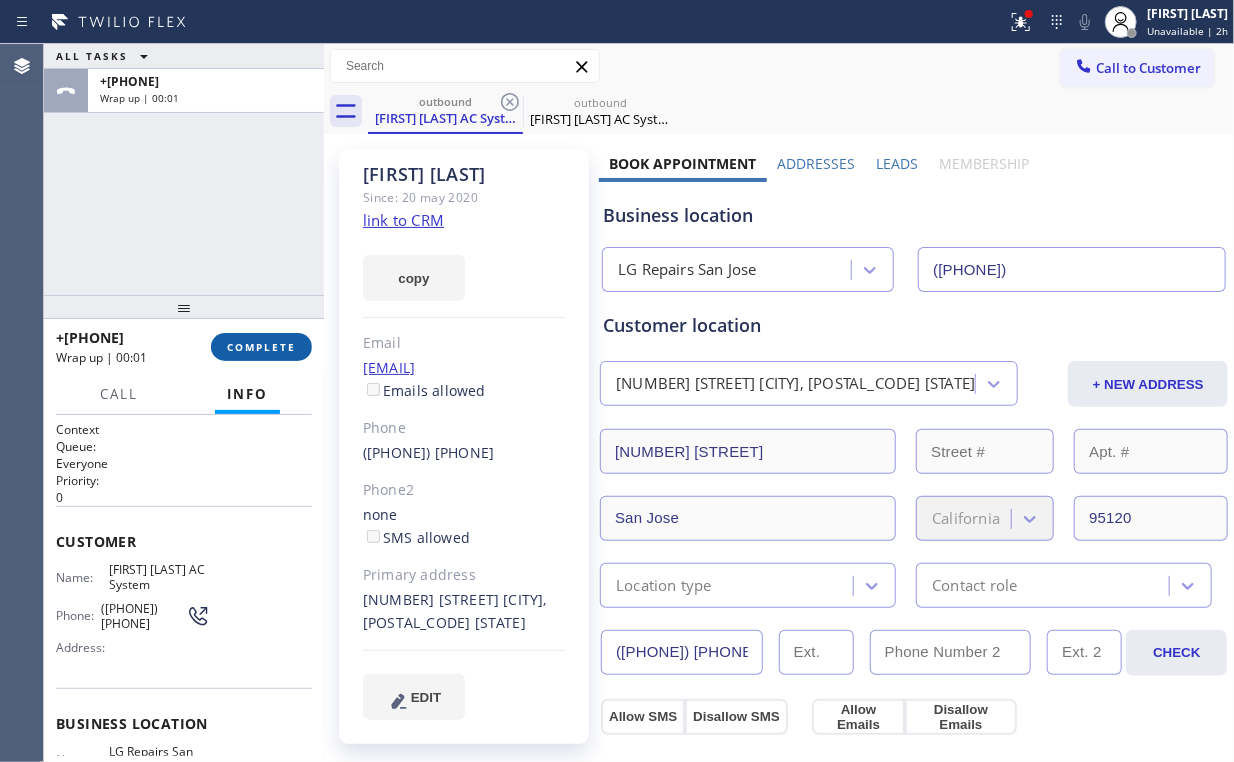 click on "COMPLETE" at bounding box center [261, 347] 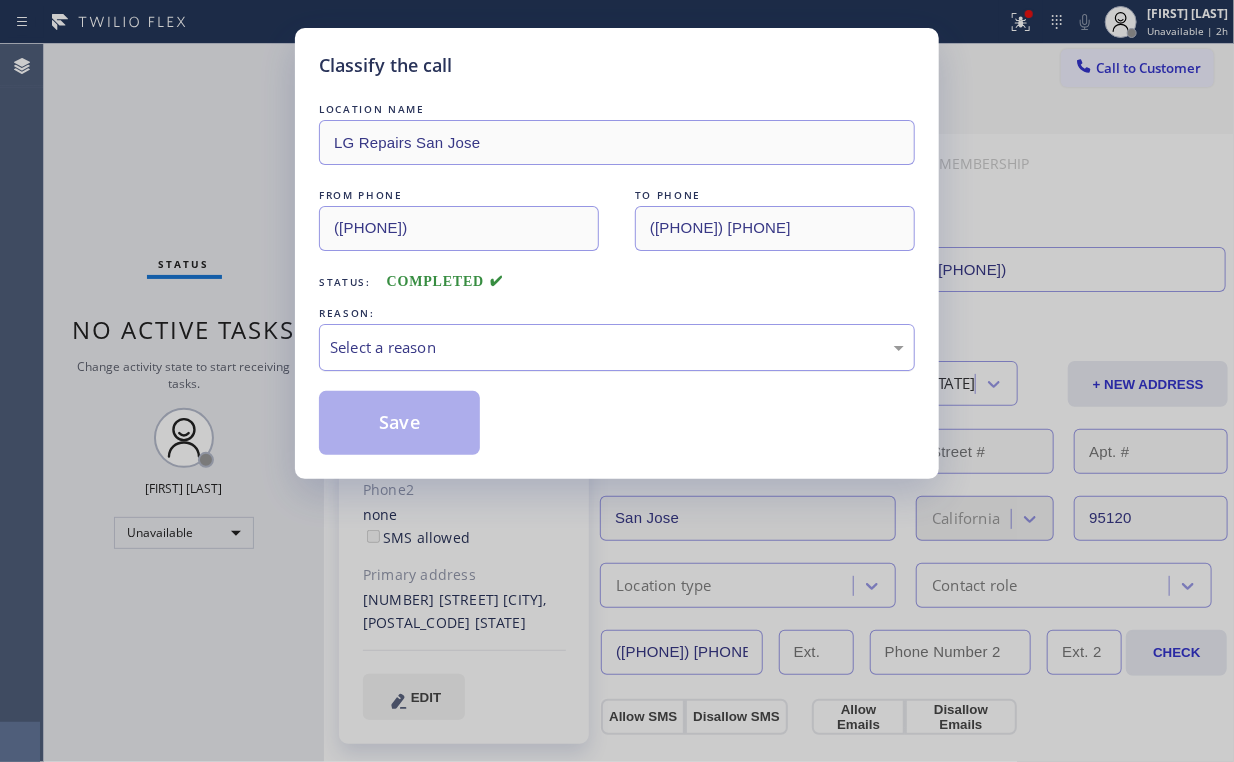 click on "Select a reason" at bounding box center (617, 347) 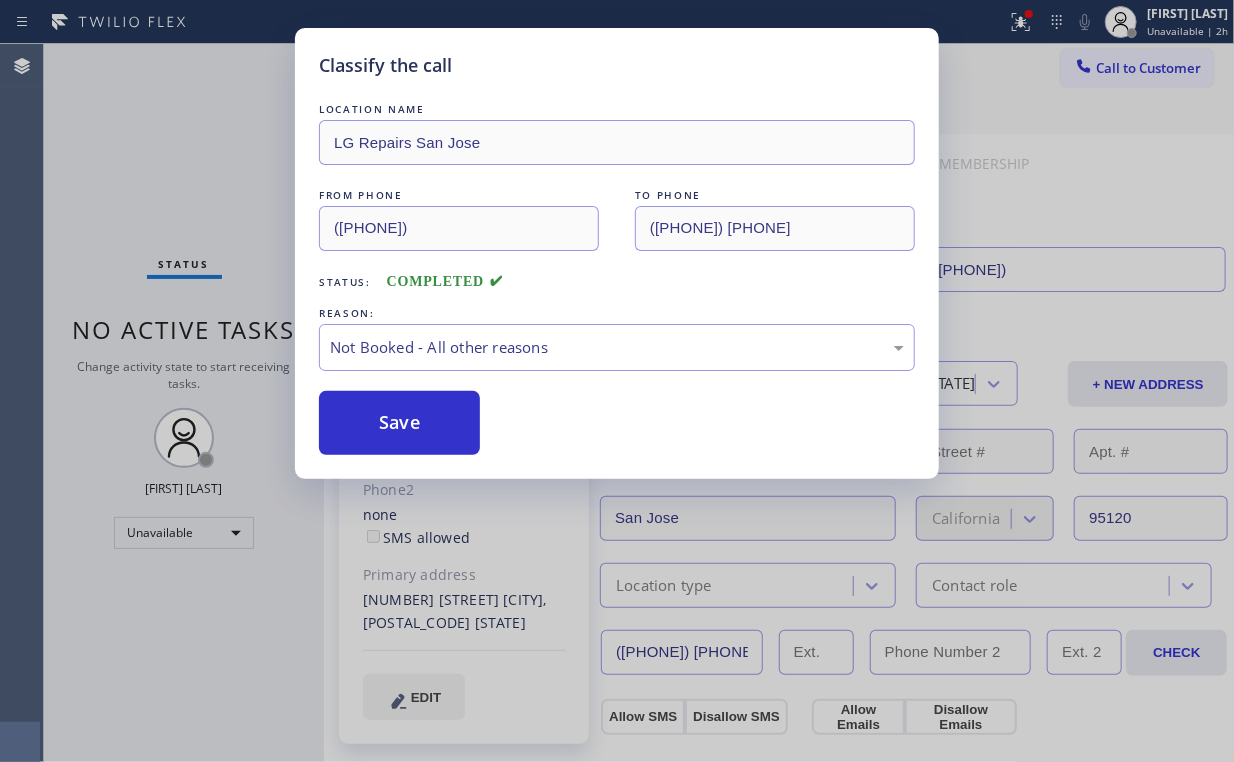 drag, startPoint x: 432, startPoint y: 422, endPoint x: 196, endPoint y: 204, distance: 321.2787 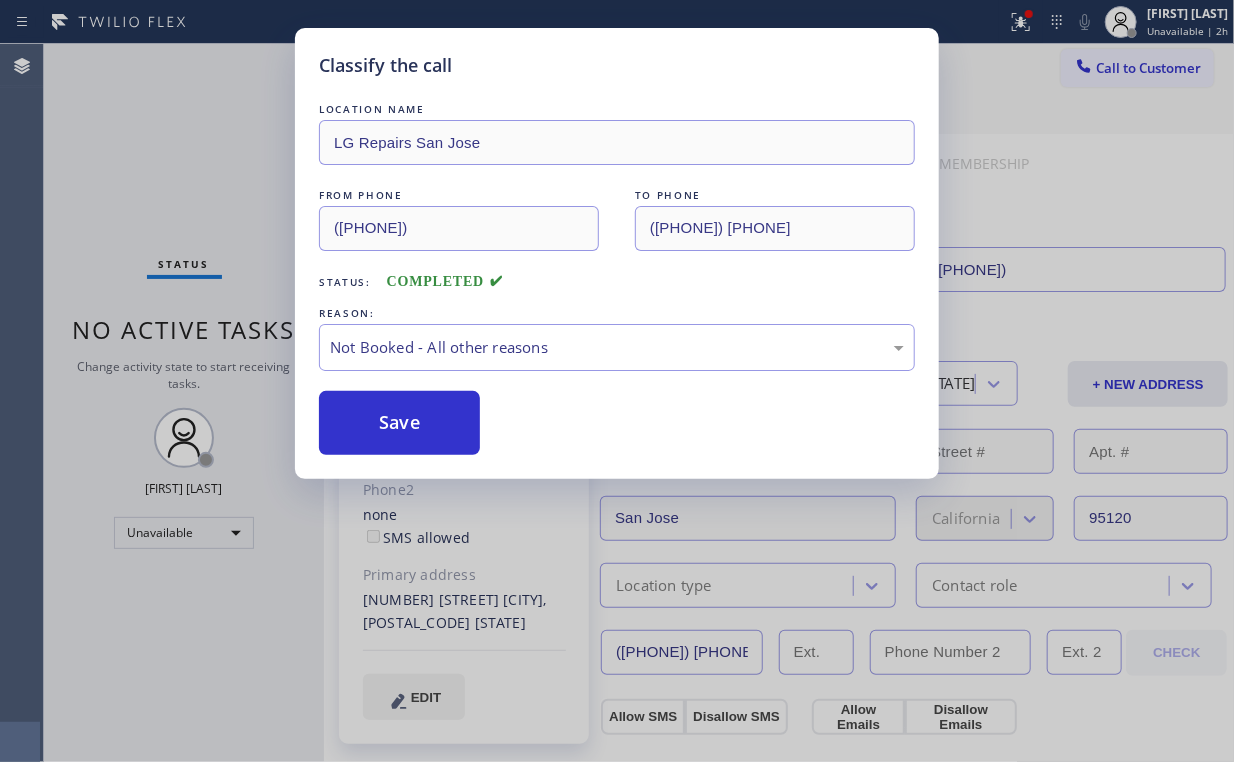 click on "Classify the call LOCATION NAME LG Repairs San Jose FROM PHONE ([PHONE]) TO PHONE ([PHONE]) Status: COMPLETED REASON: Not Booked - All other reasons Save" at bounding box center [617, 381] 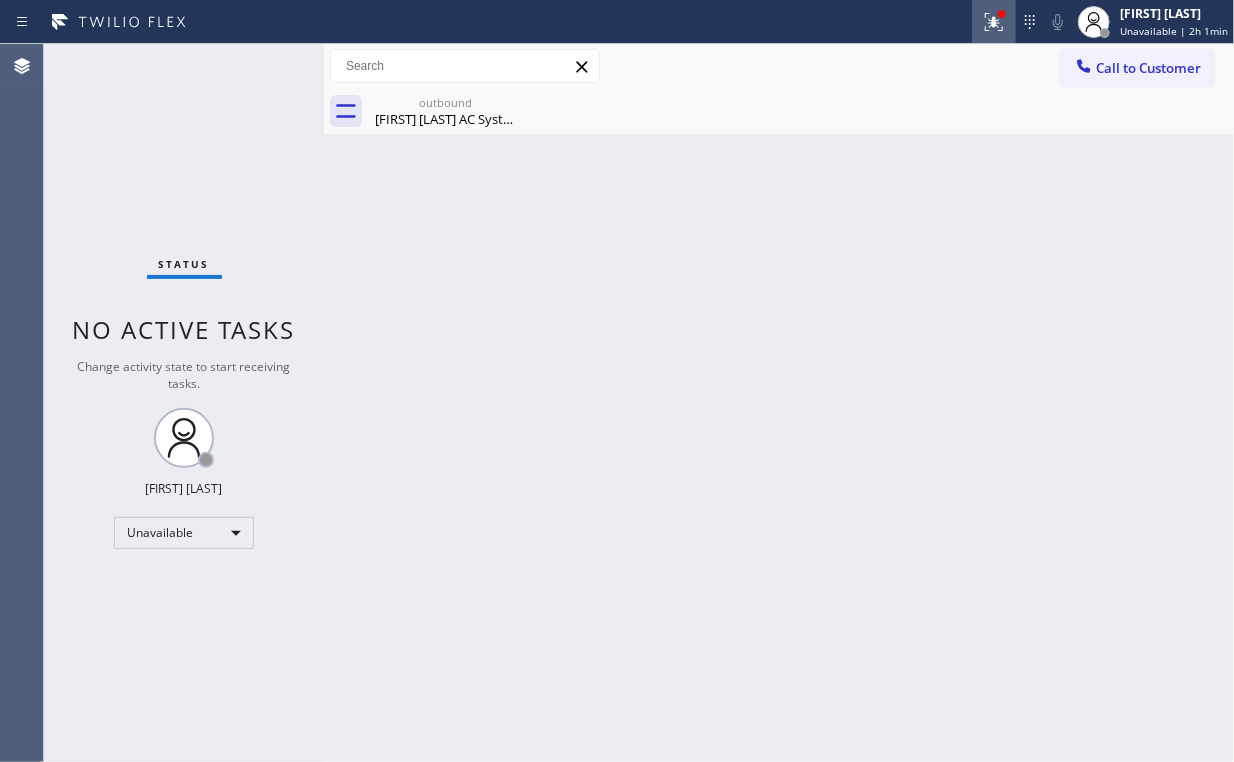 click 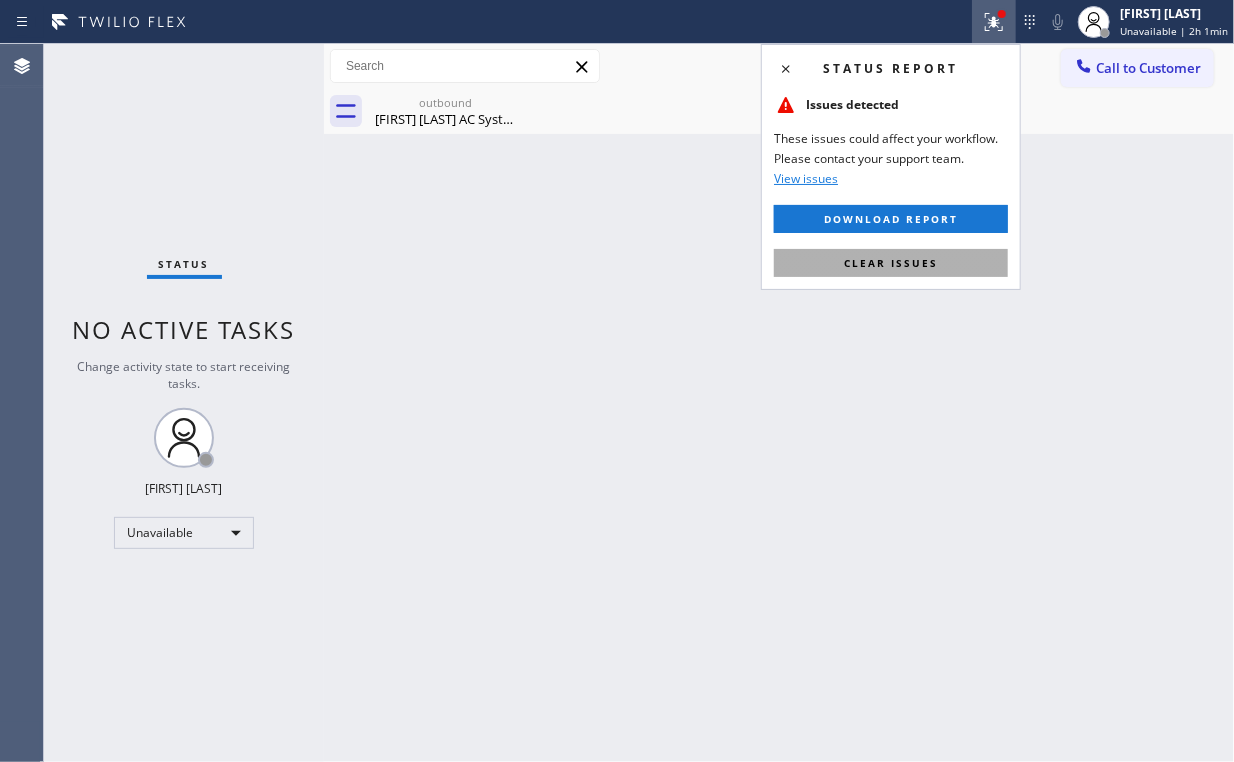 click on "Clear issues" at bounding box center (891, 263) 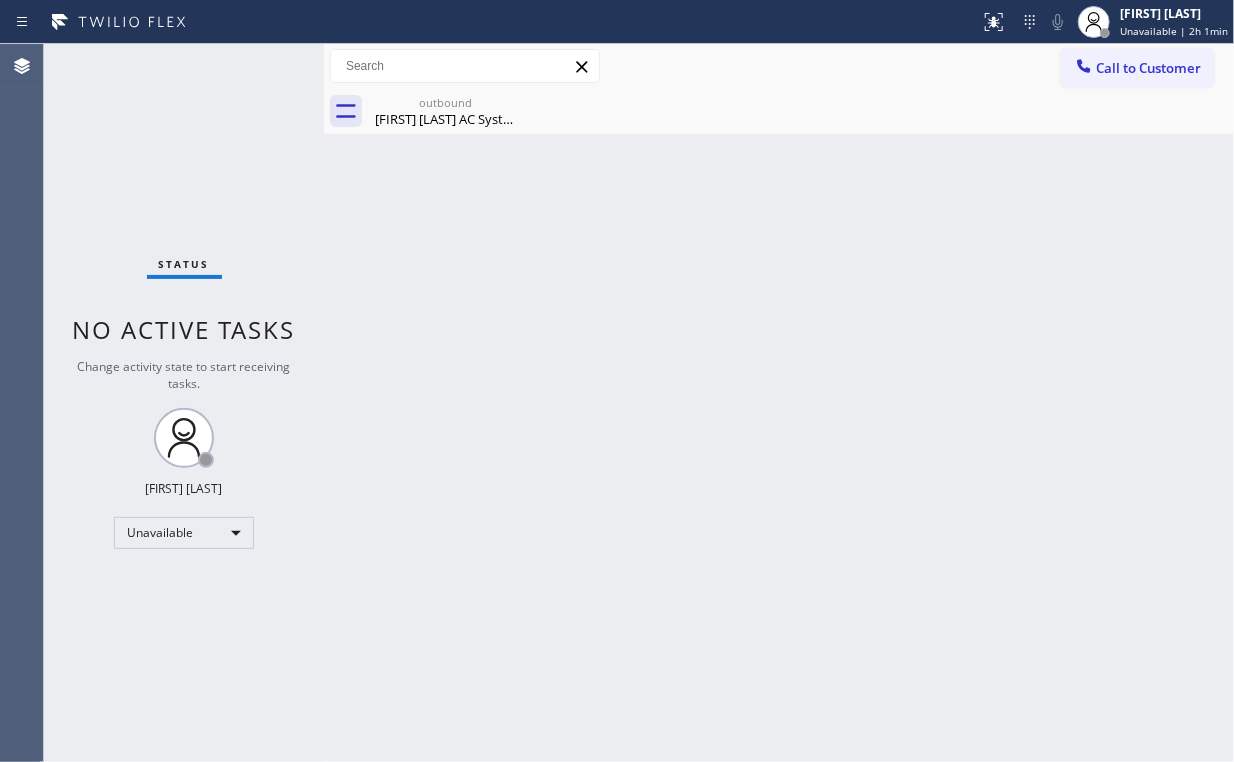 drag, startPoint x: 772, startPoint y: 298, endPoint x: 790, endPoint y: 176, distance: 123.32072 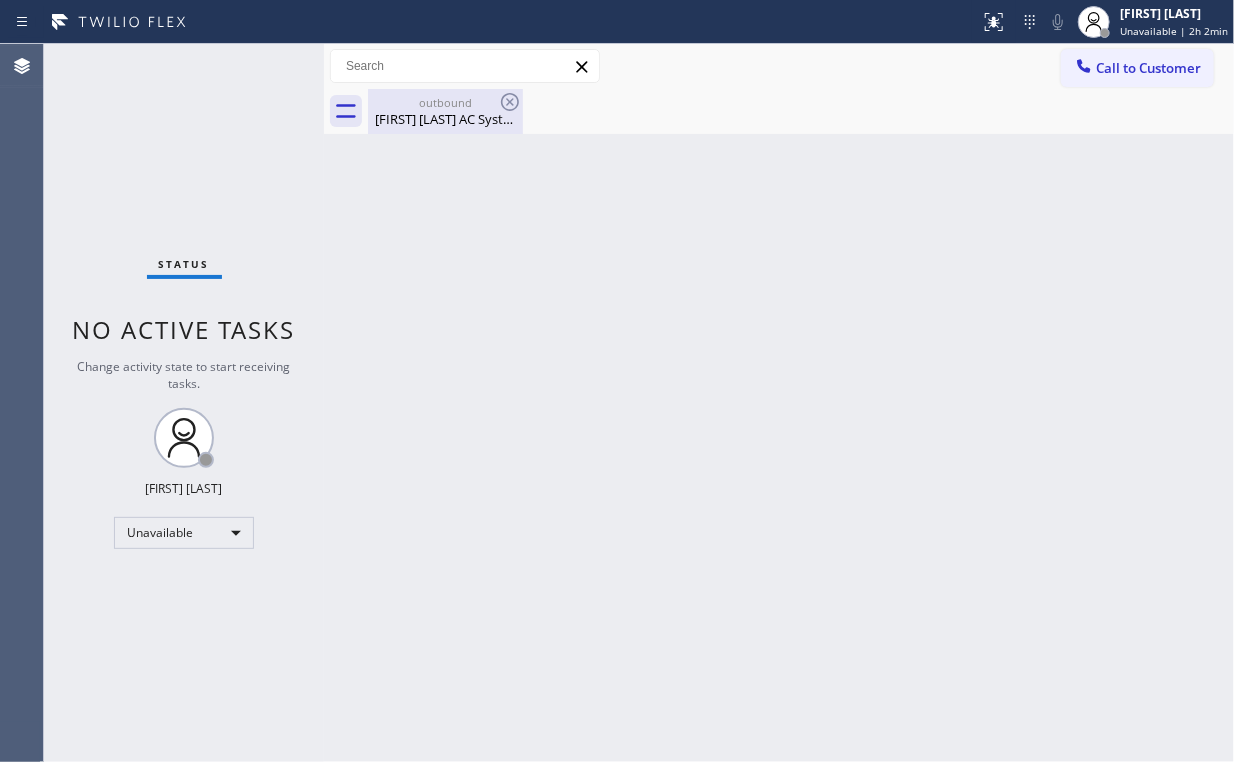 drag, startPoint x: 432, startPoint y: 115, endPoint x: 496, endPoint y: 109, distance: 64.28063 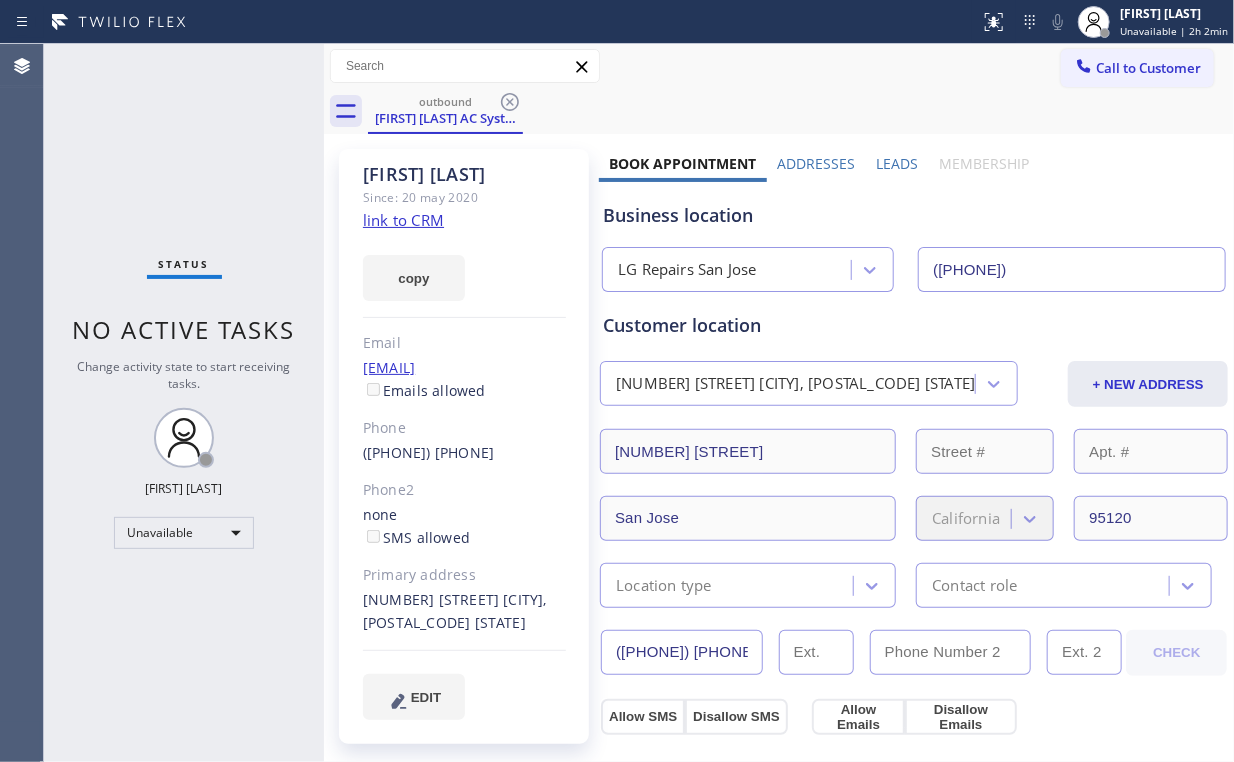 drag, startPoint x: 516, startPoint y: 98, endPoint x: 527, endPoint y: 127, distance: 31.016125 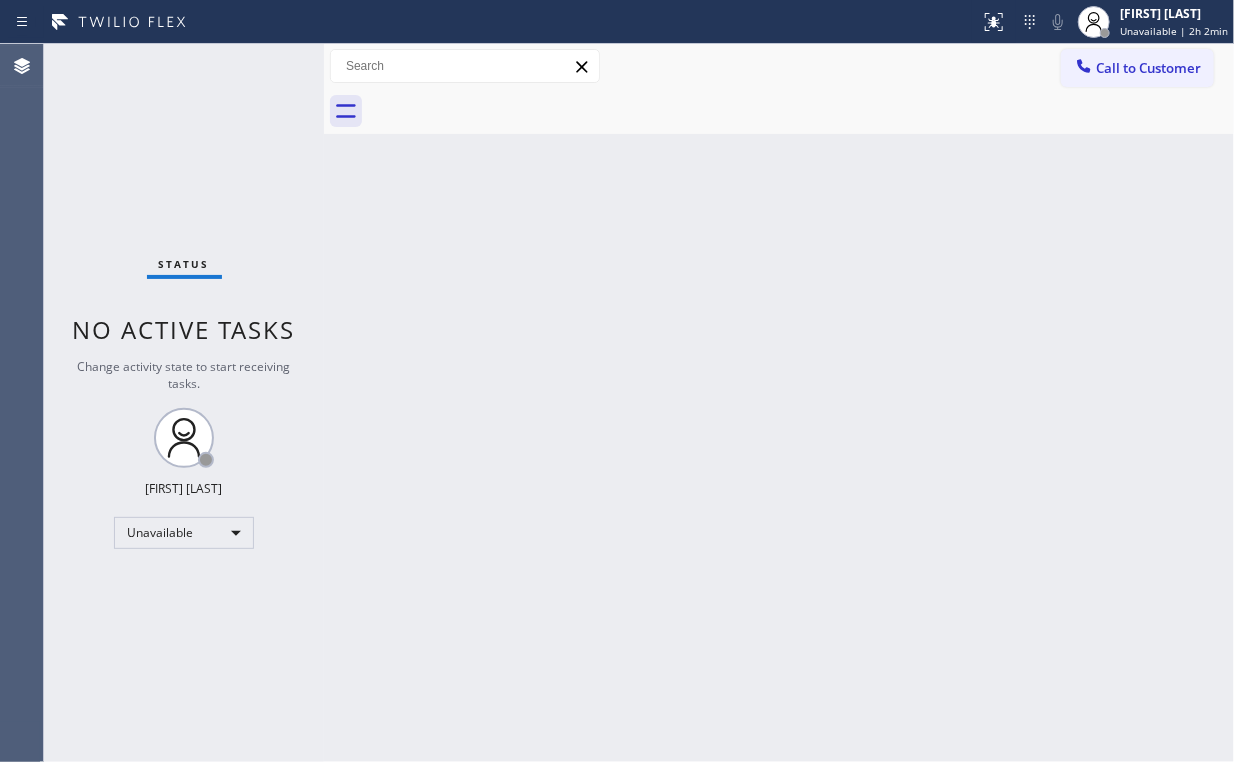 drag, startPoint x: 240, startPoint y: 153, endPoint x: 207, endPoint y: 148, distance: 33.37664 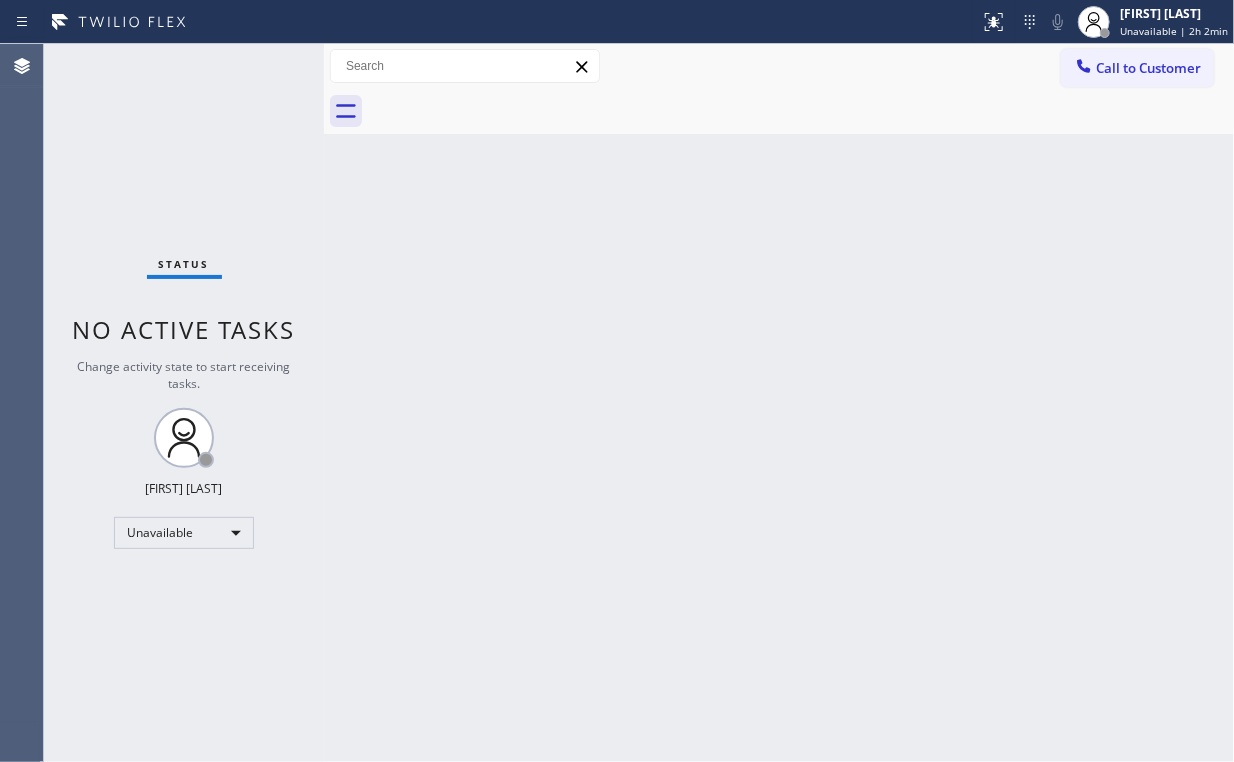 click on "Status   No active tasks     Change activity state to start receiving tasks.   Arnold Verallo Unavailable" at bounding box center [184, 403] 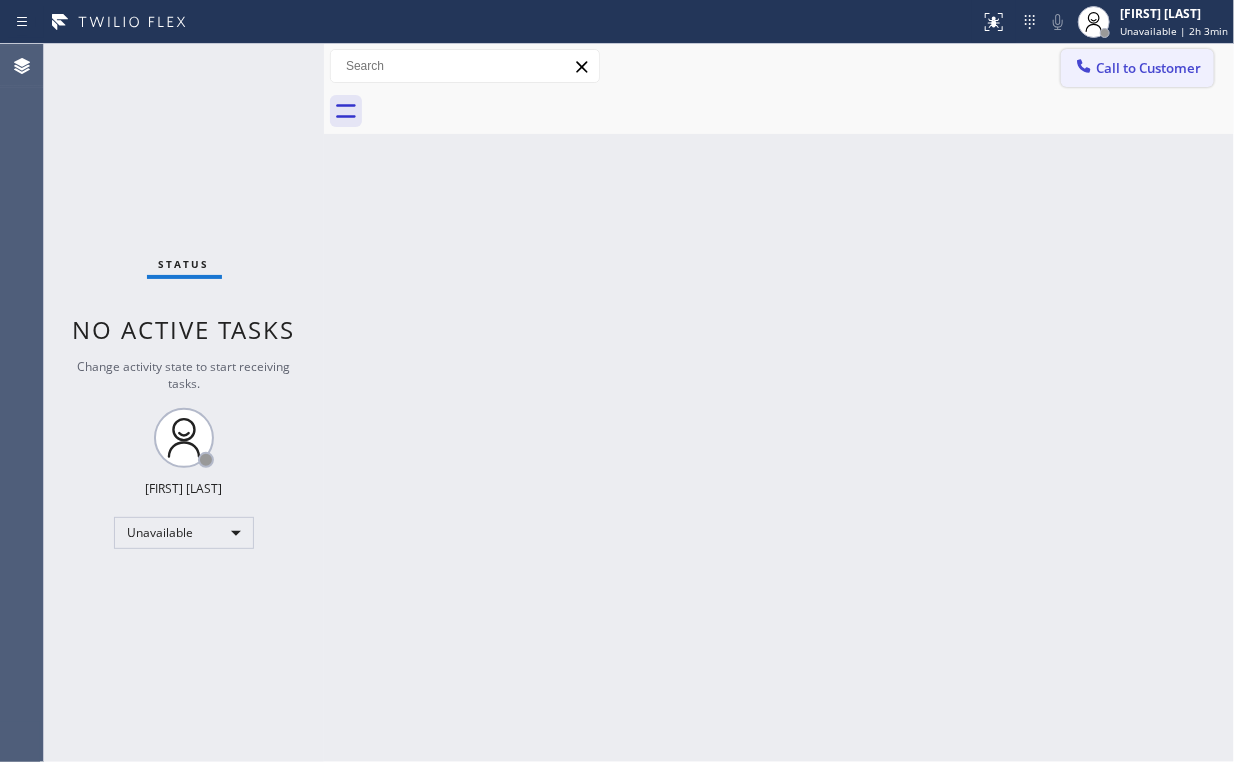 click on "Call to Customer" at bounding box center [1148, 68] 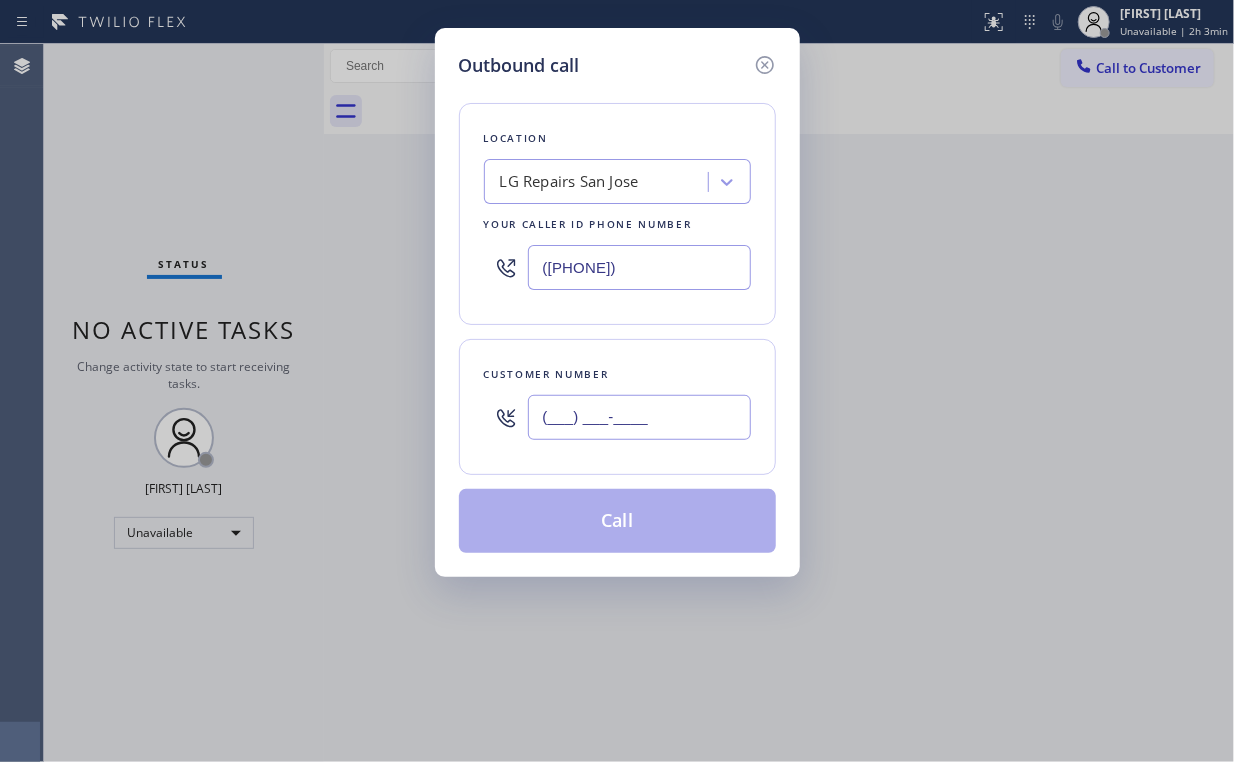 click on "(___) ___-____" at bounding box center (639, 417) 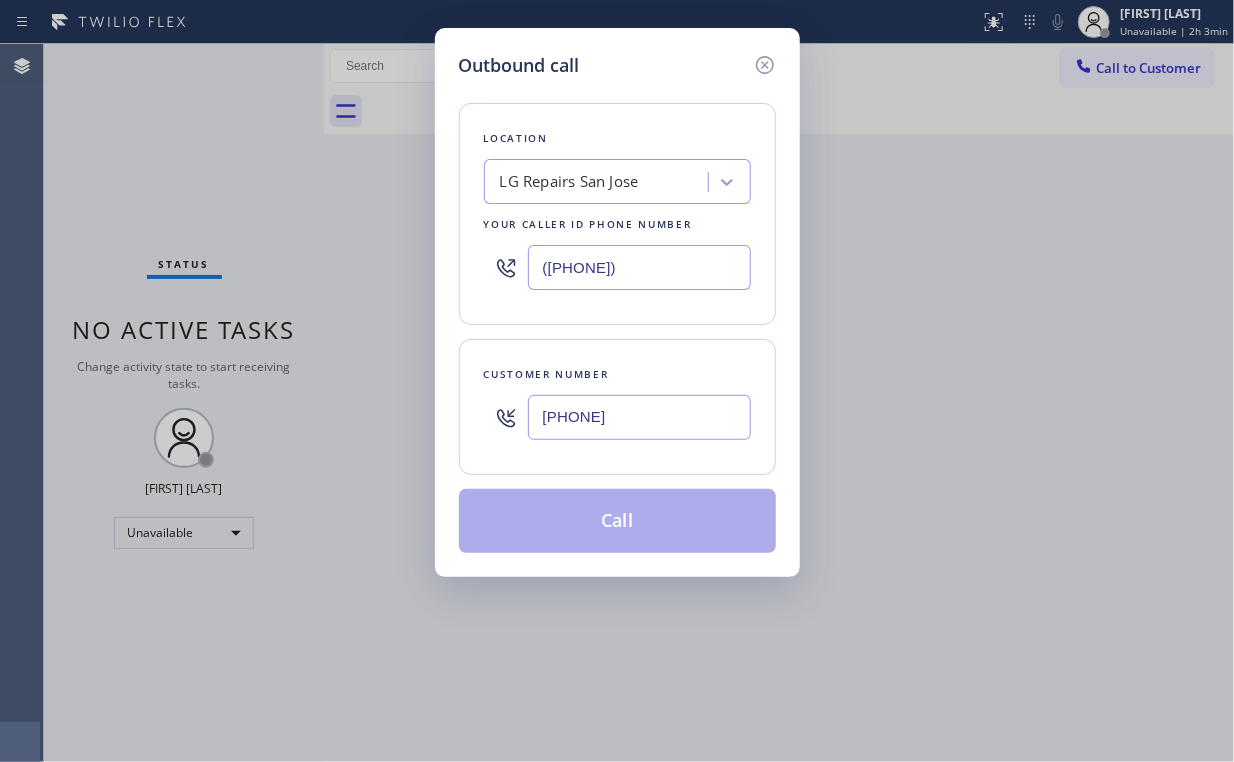 type on "[PHONE]" 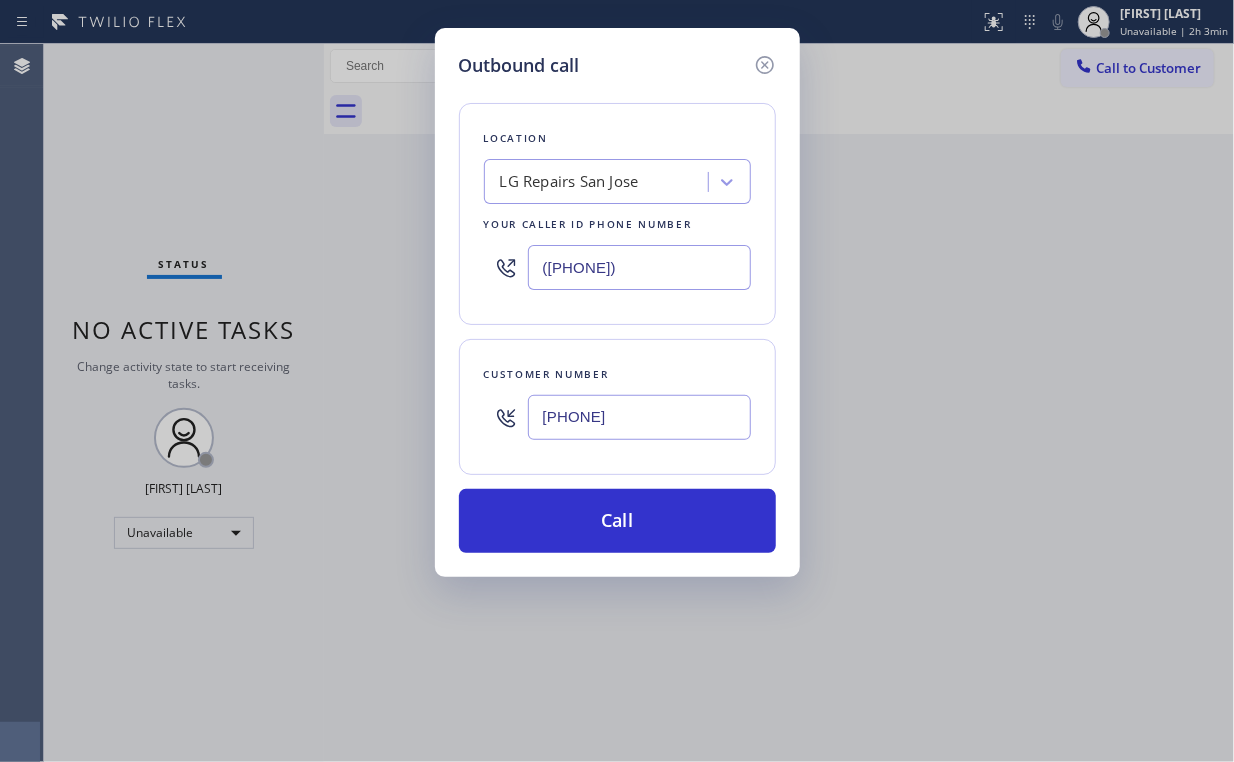 click on "[PHONE]" at bounding box center (639, 417) 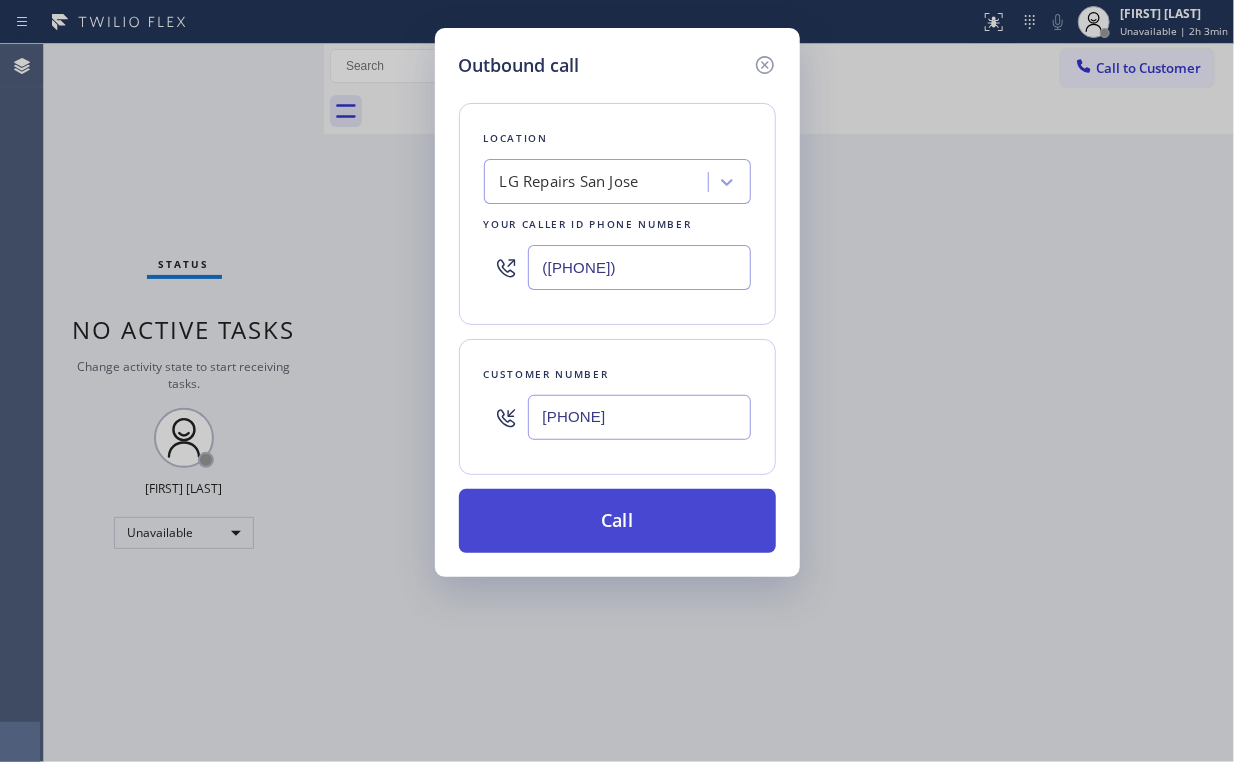 click on "Call" at bounding box center [617, 521] 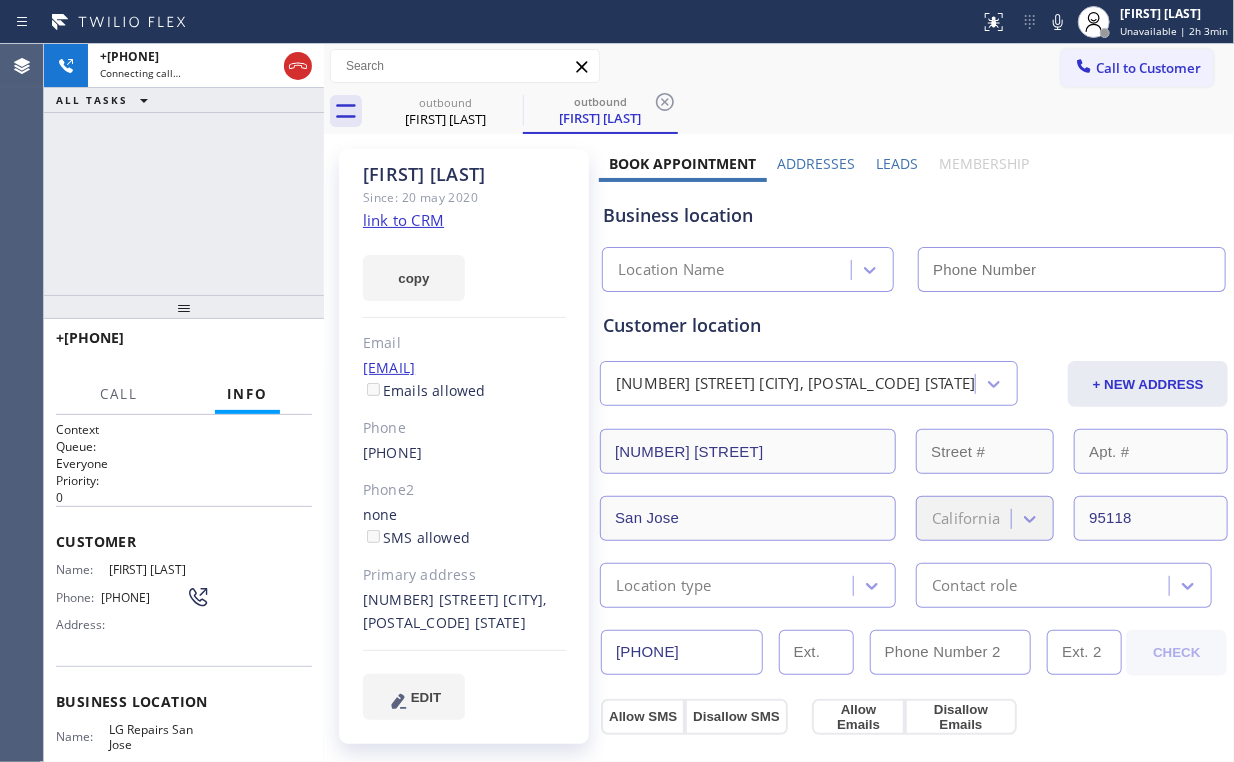 type on "([PHONE])" 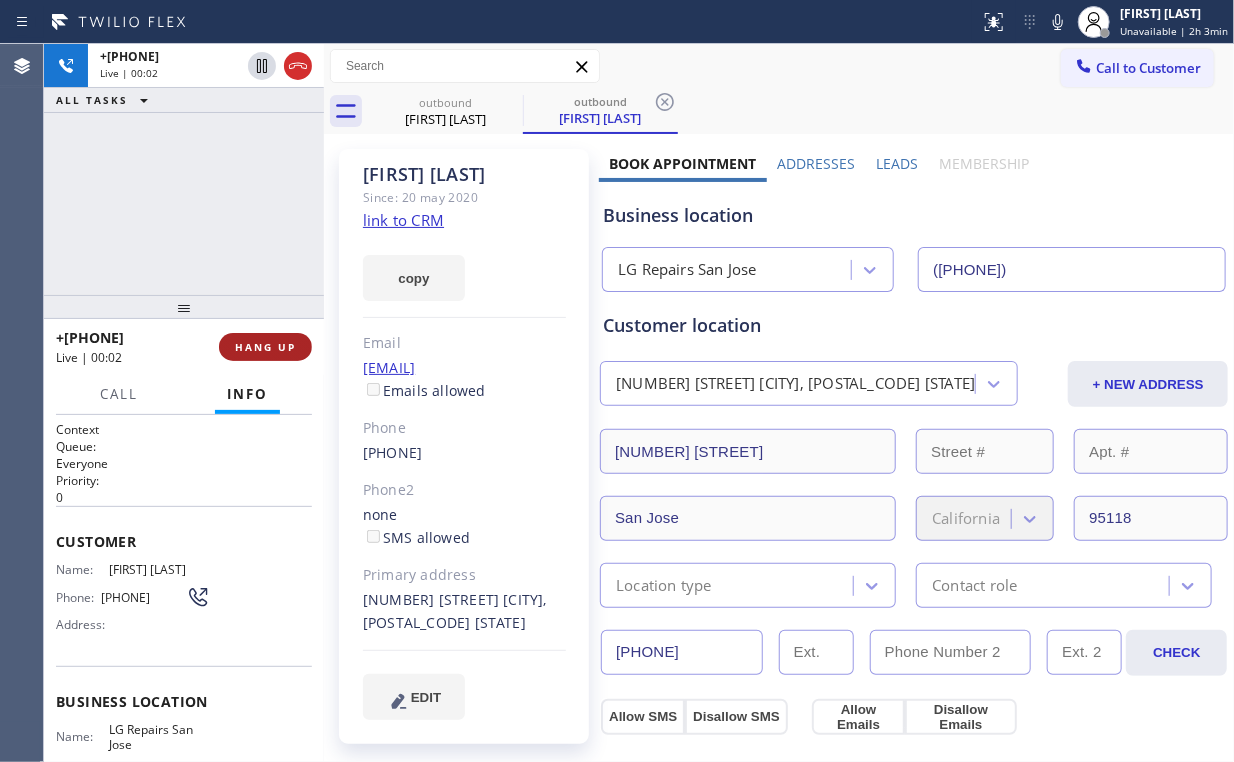 click on "HANG UP" at bounding box center [265, 347] 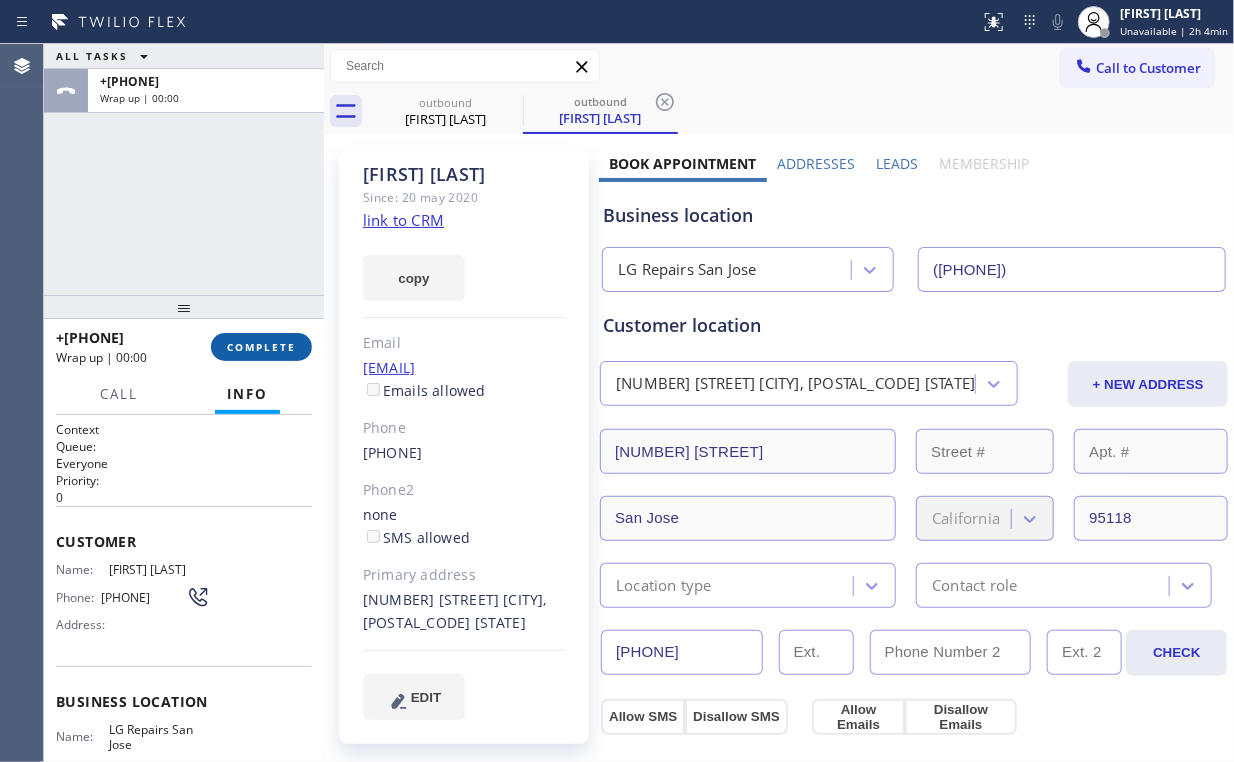 click on "COMPLETE" at bounding box center (261, 347) 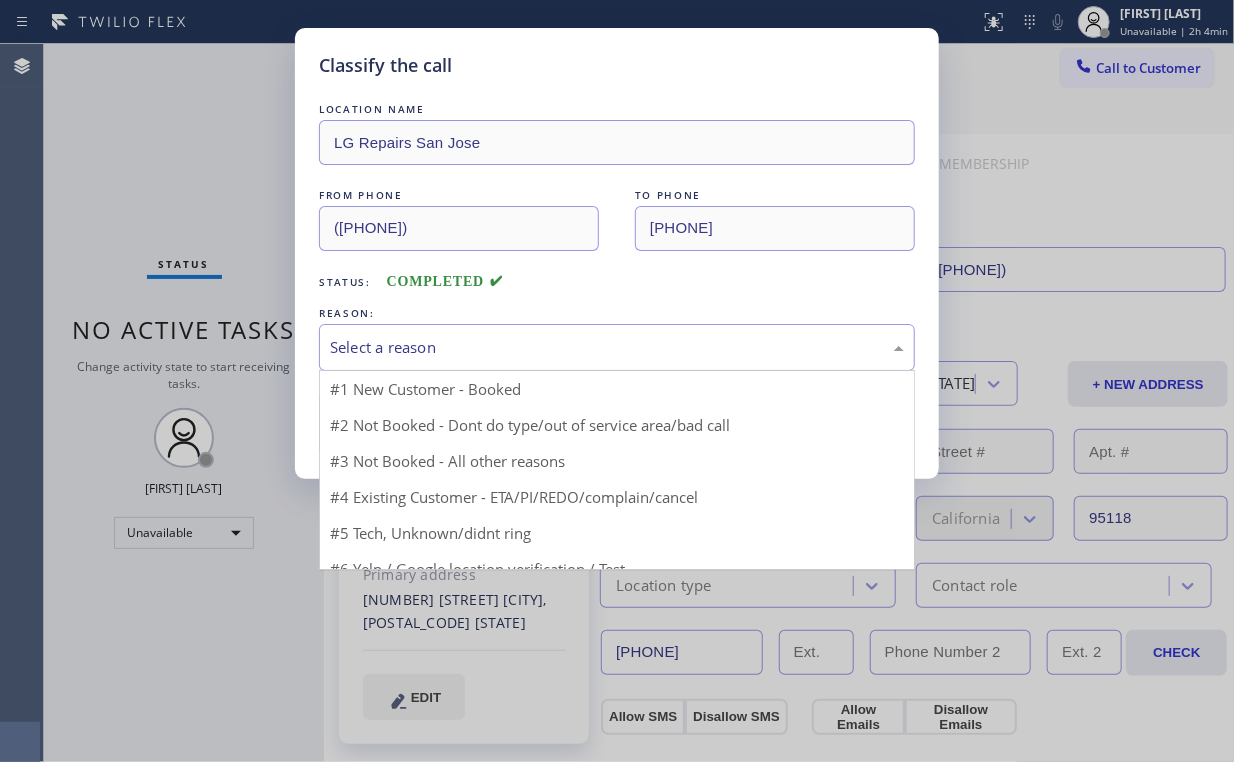 click on "Select a reason" at bounding box center (617, 347) 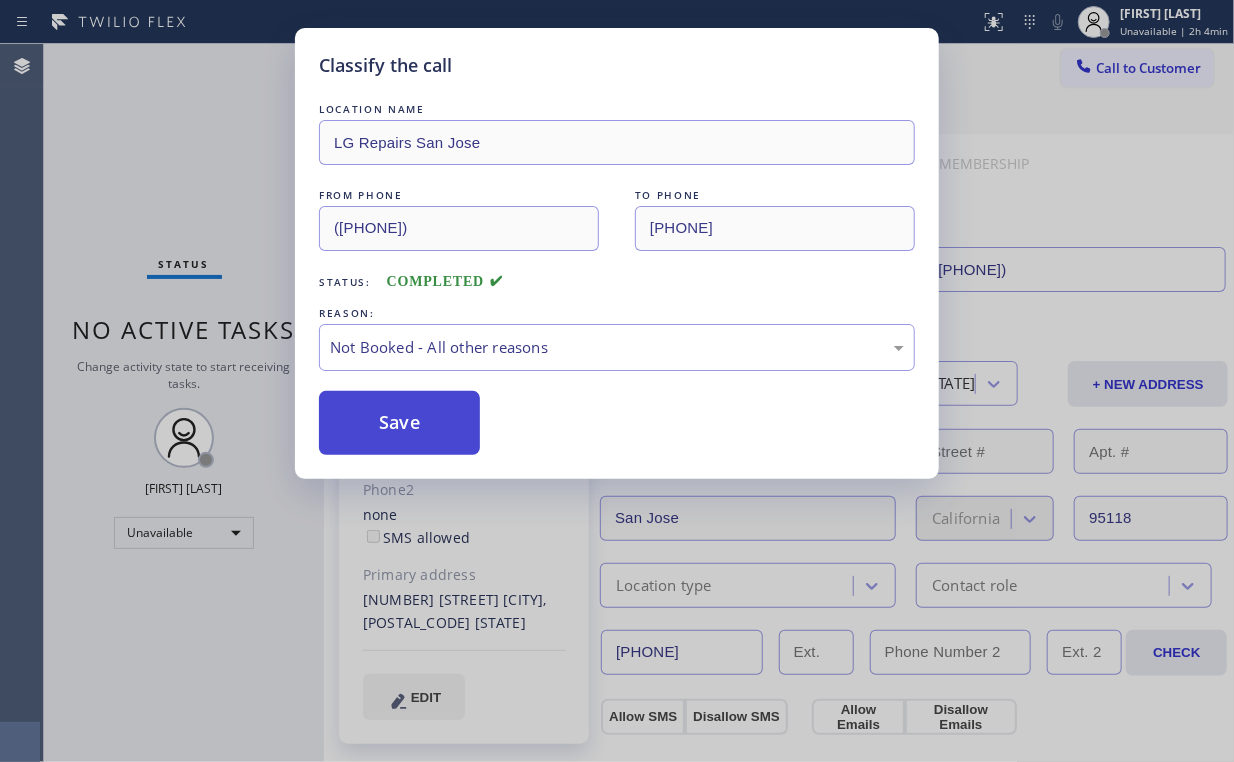 drag, startPoint x: 376, startPoint y: 404, endPoint x: 375, endPoint y: 444, distance: 40.012497 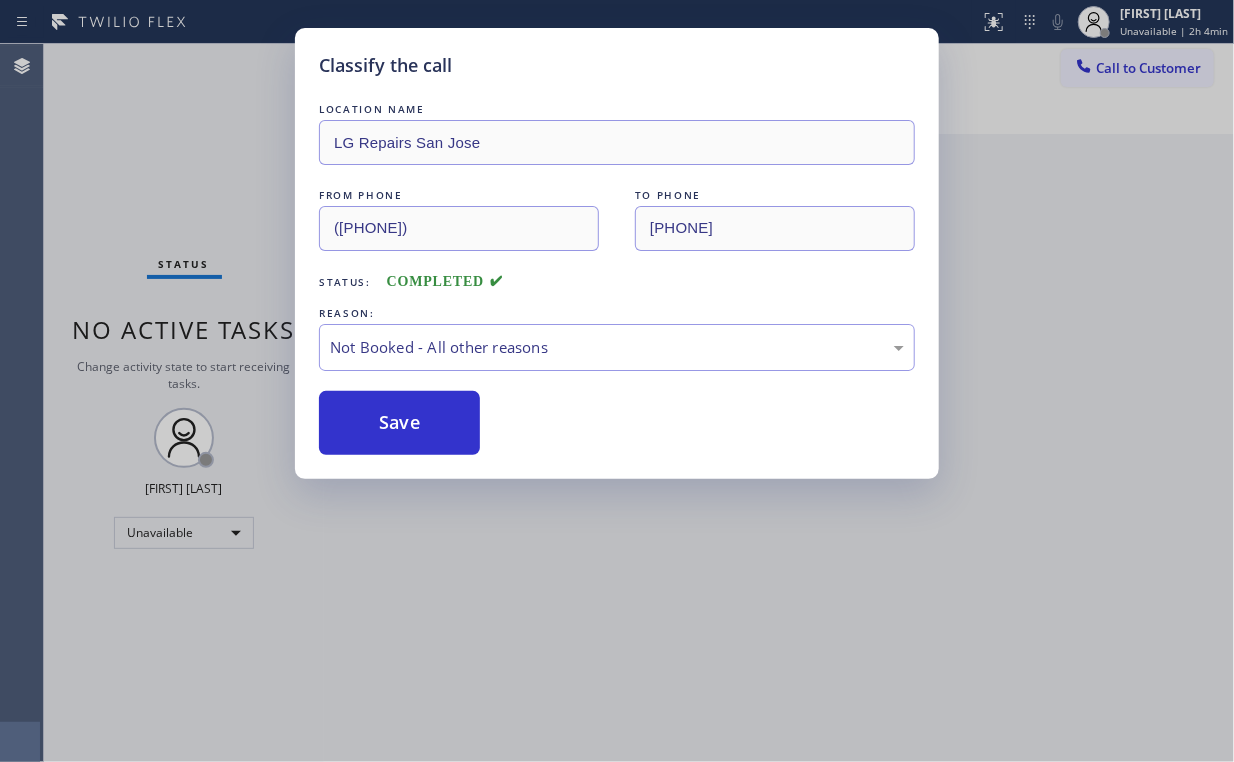 click on "Status   No active tasks     Change activity state to start receiving tasks.   Arnold Verallo Unavailable" at bounding box center [184, 403] 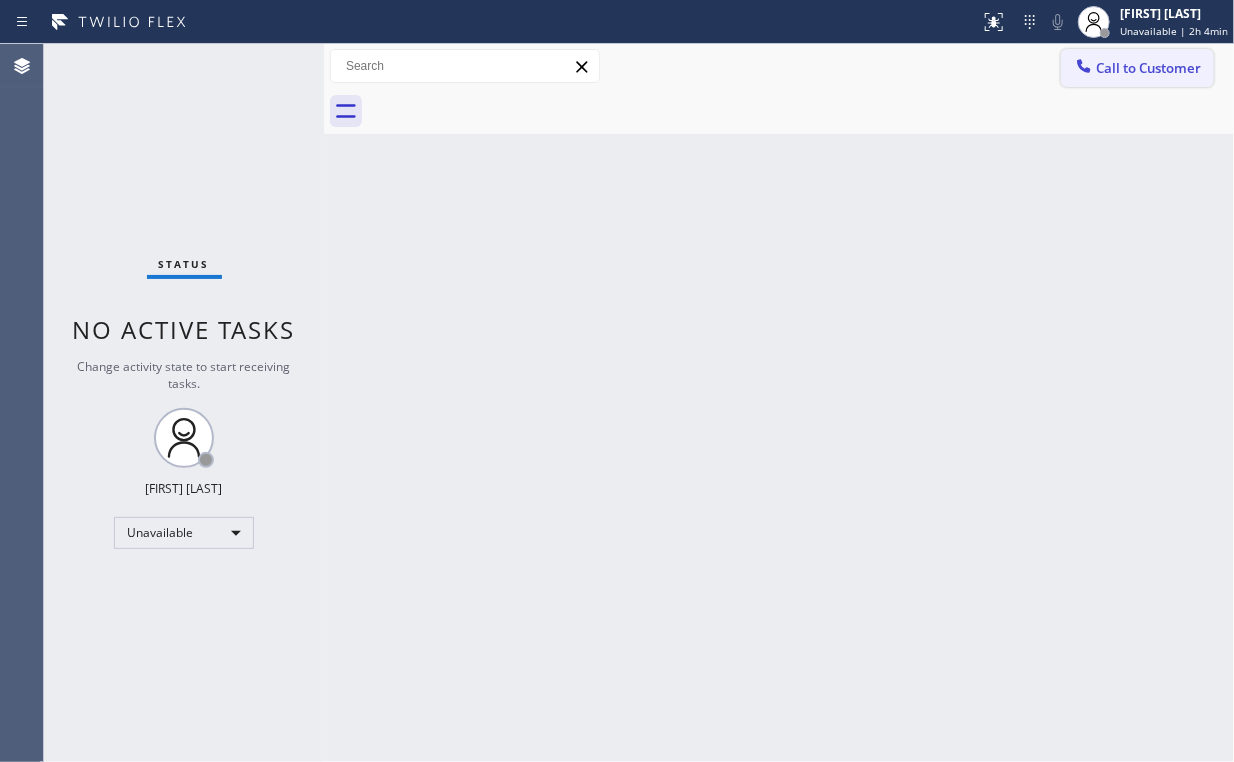 click on "Call to Customer" at bounding box center (1148, 68) 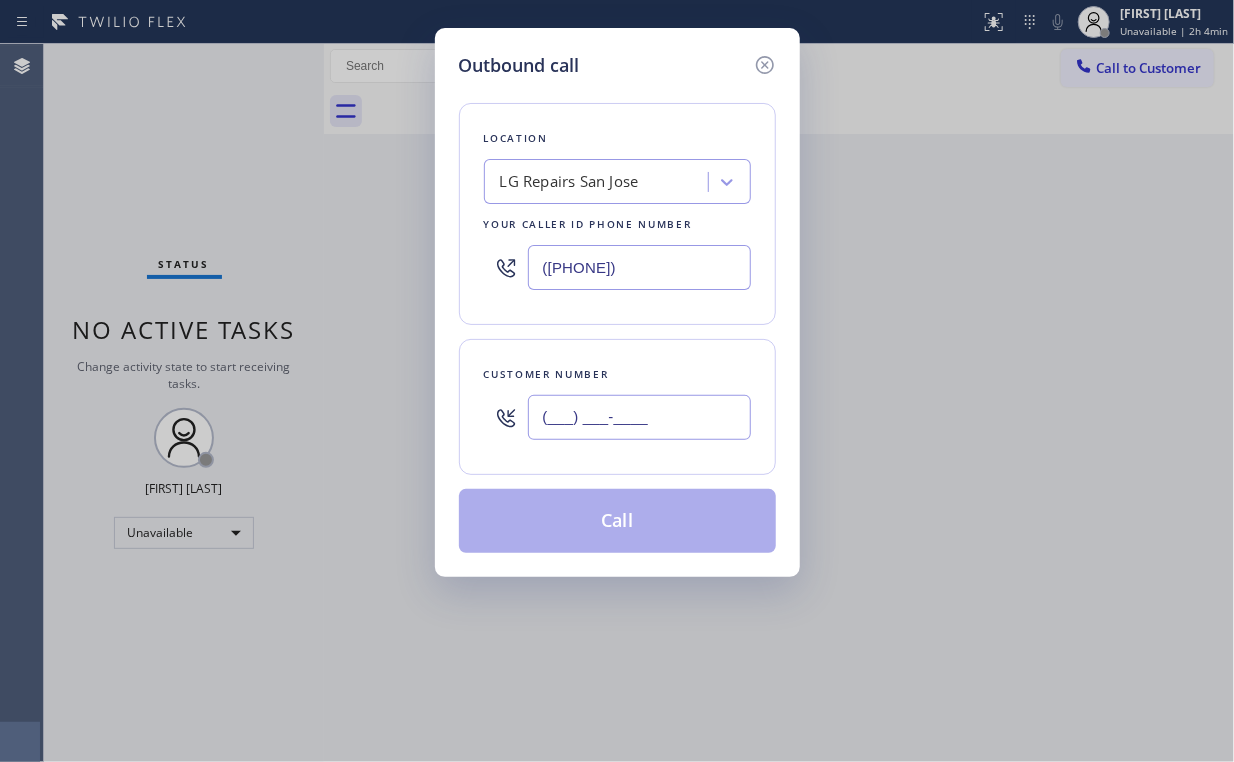 click on "(___) ___-____" at bounding box center [639, 417] 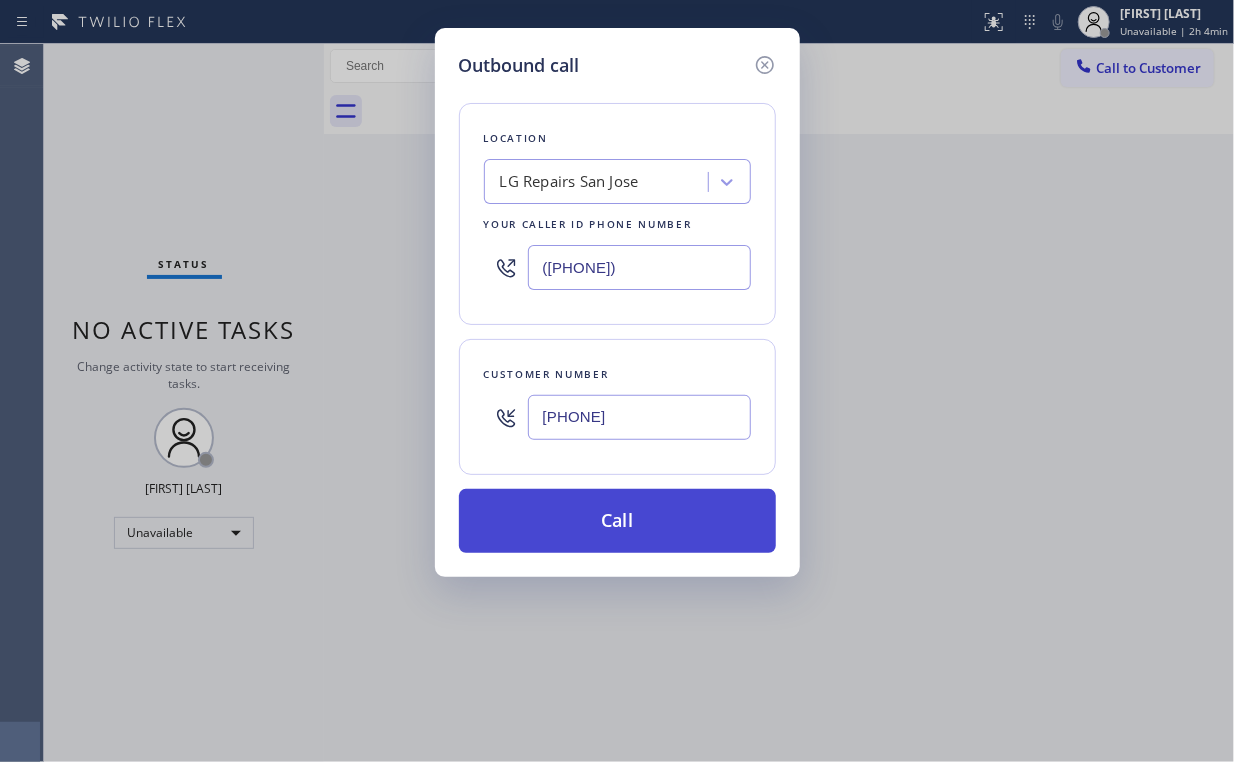 type on "[PHONE]" 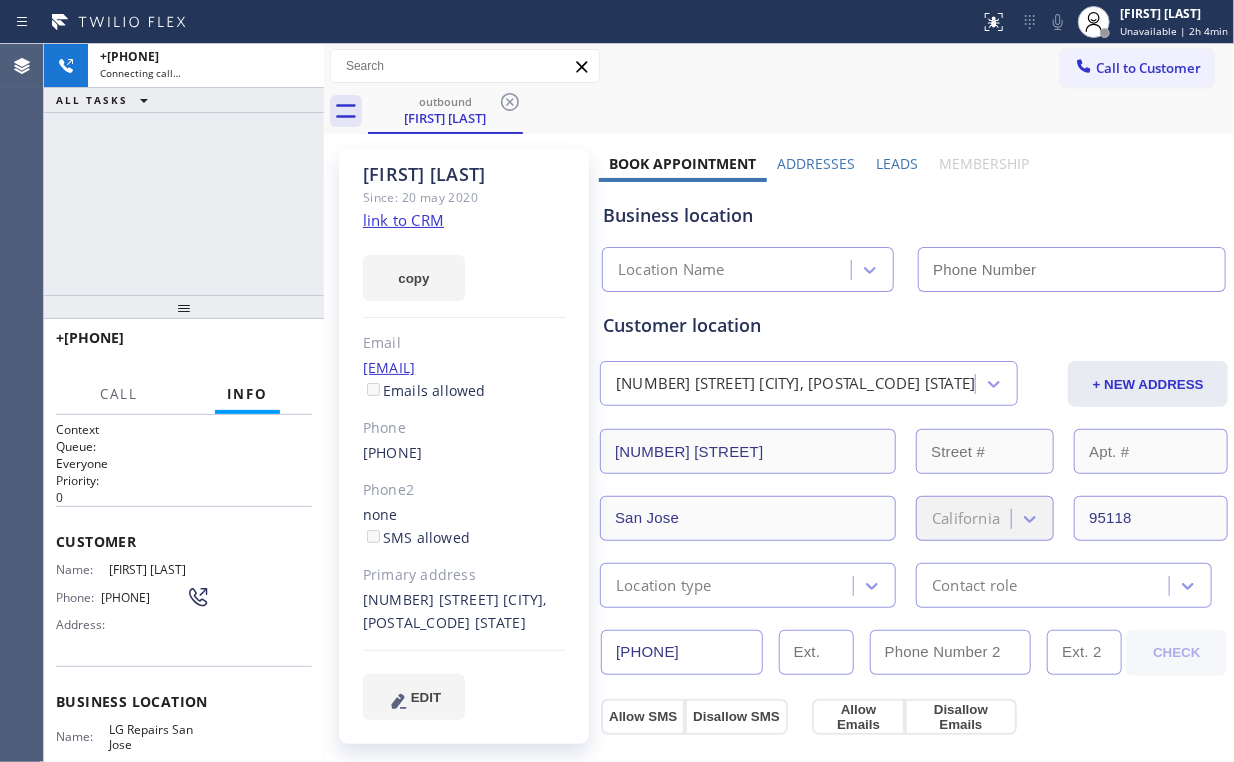 click on "+1[PHONE] Connecting call… ALL TASKS ALL TASKS ACTIVE TASKS TASKS IN WRAP UP" at bounding box center (184, 169) 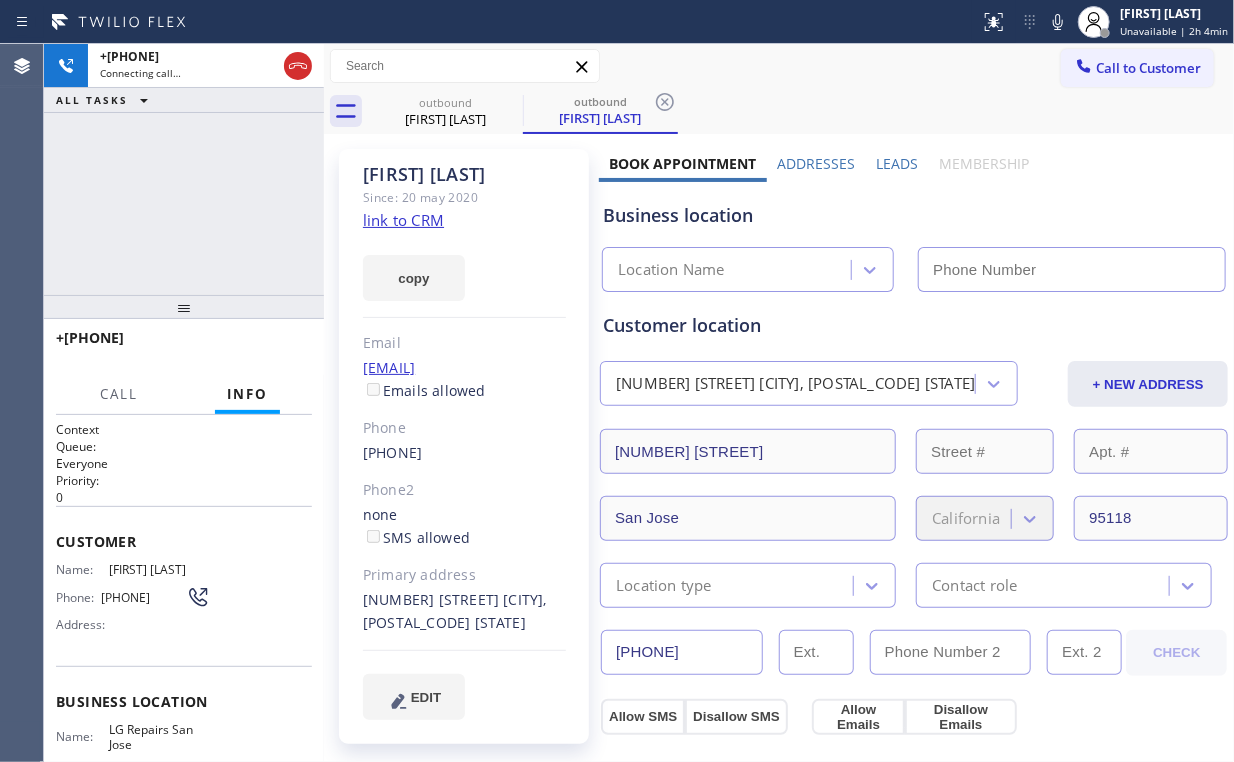 type on "([PHONE])" 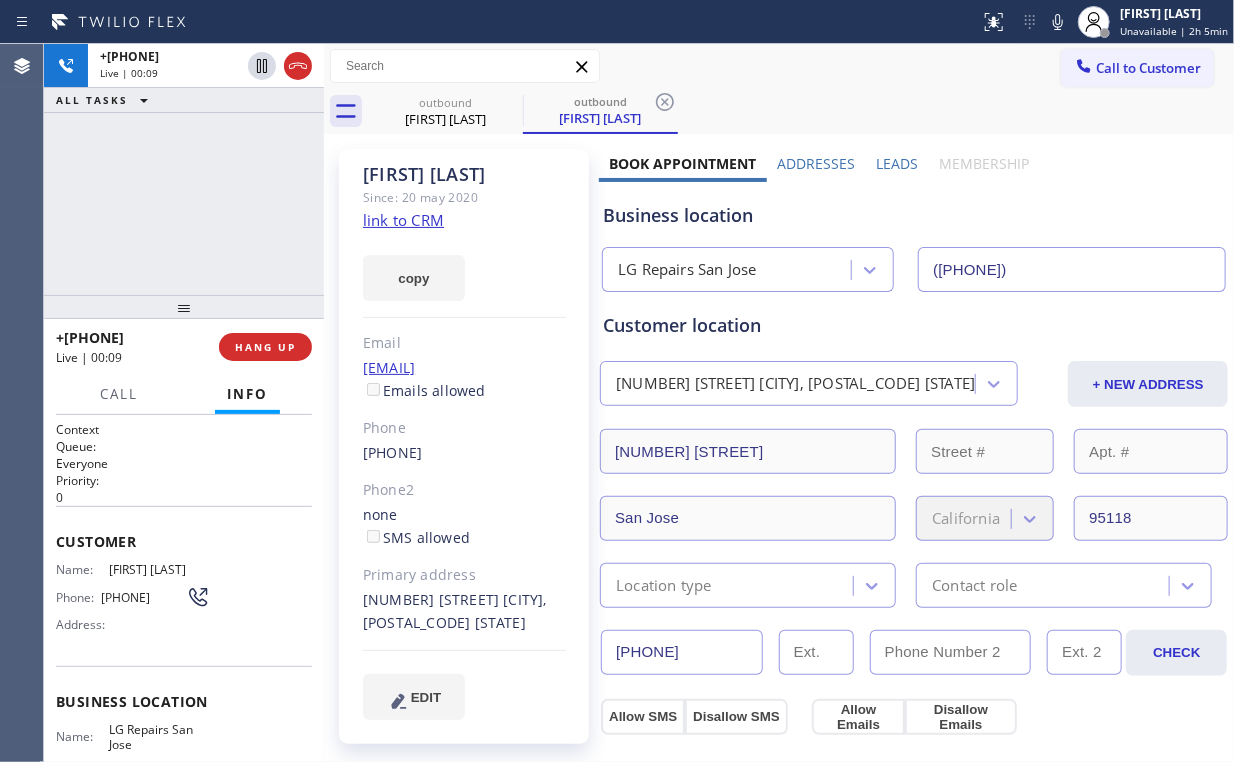 click on "+1[PHONE] Live | 00:09 ALL TASKS ALL TASKS ACTIVE TASKS TASKS IN WRAP UP" at bounding box center (184, 169) 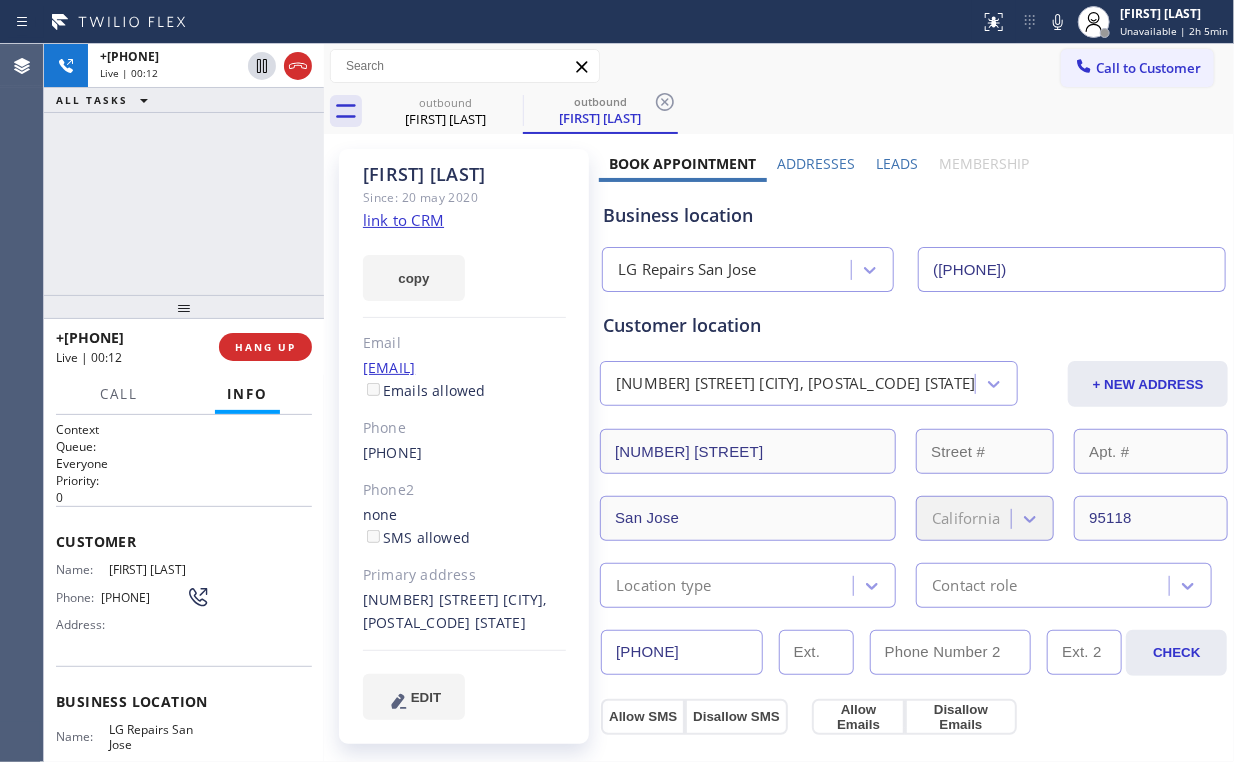 click on "+1[PHONE] Live | 00:12 ALL TASKS ALL TASKS ACTIVE TASKS TASKS IN WRAP UP" at bounding box center (184, 169) 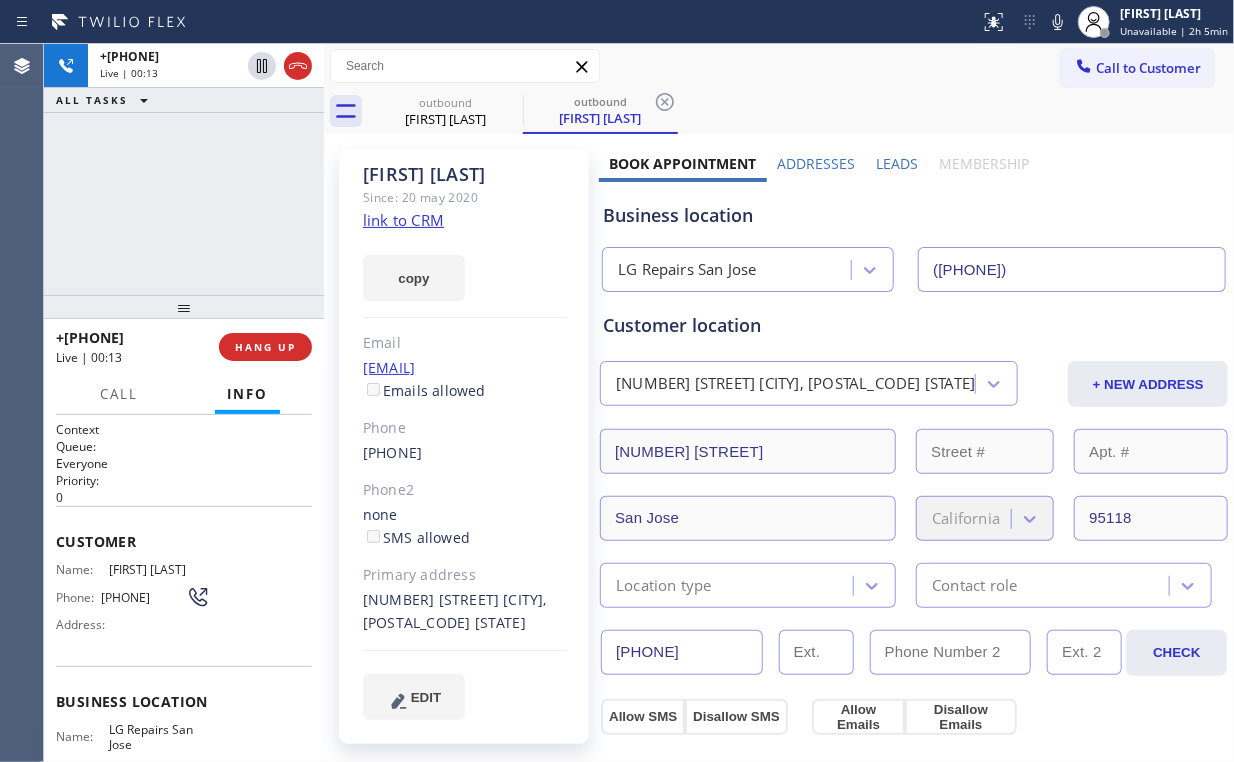 click on "+1[PHONE] Live | 00:13 ALL TASKS ALL TASKS ACTIVE TASKS TASKS IN WRAP UP" at bounding box center (184, 169) 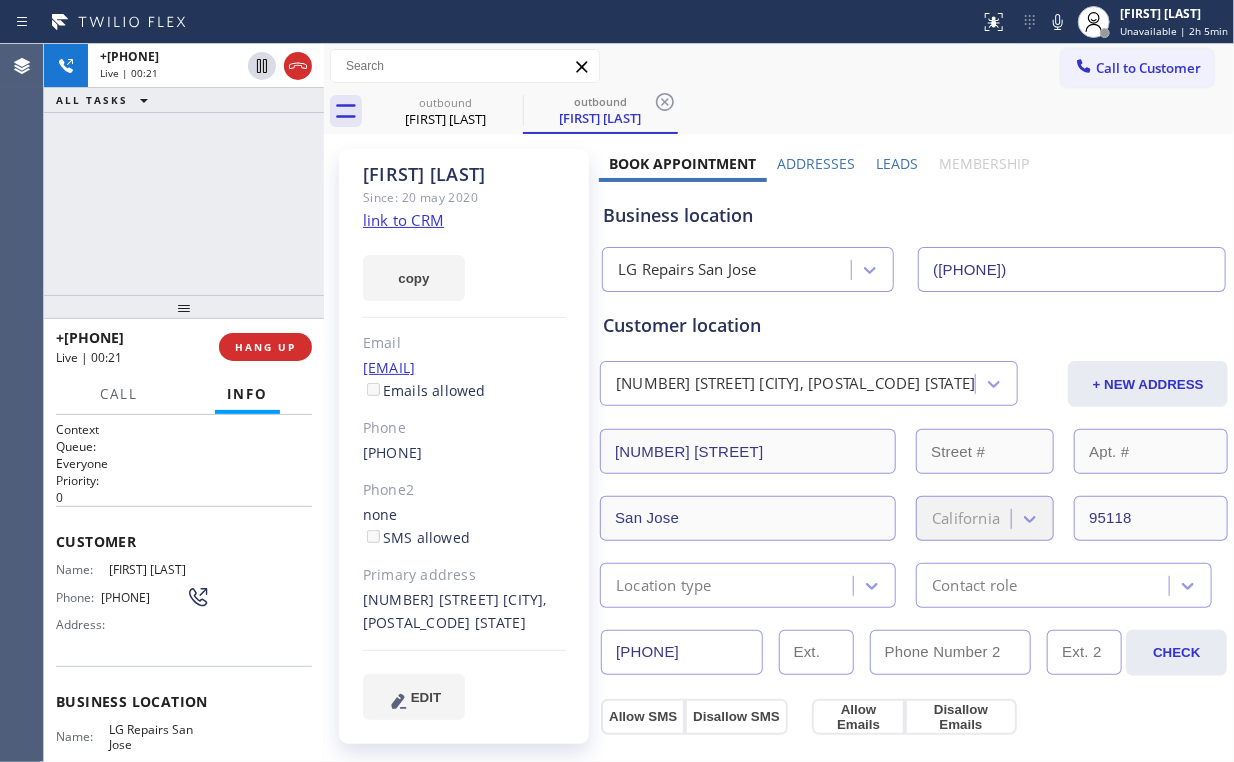 click on "+[PHONE] Live | 00:21 ALL TASKS ALL TASKS ACTIVE TASKS TASKS IN WRAP UP" at bounding box center (184, 169) 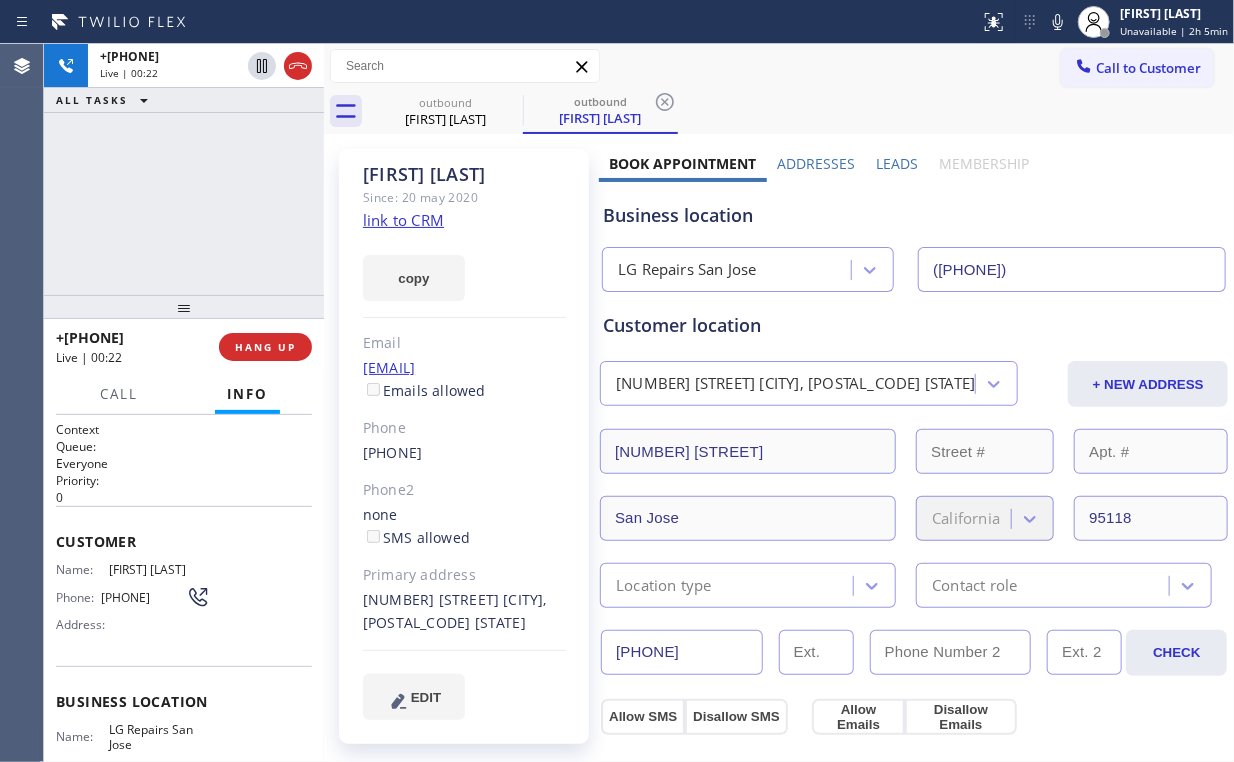 click on "[PHONE] Live | 00:22 ALL TASKS ALL TASKS ACTIVE TASKS TASKS IN WRAP UP" at bounding box center (184, 169) 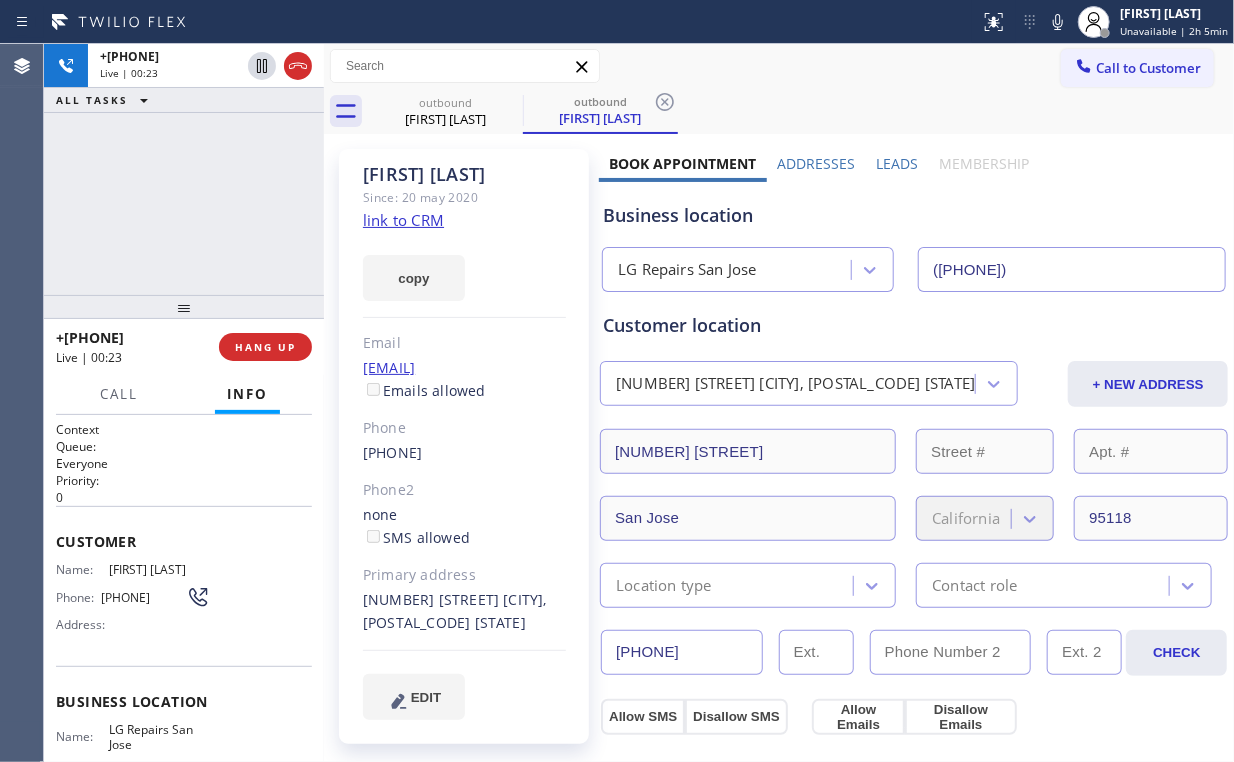 click on "+1[PHONE] Live | 00:23 ALL TASKS ALL TASKS ACTIVE TASKS TASKS IN WRAP UP" at bounding box center (184, 169) 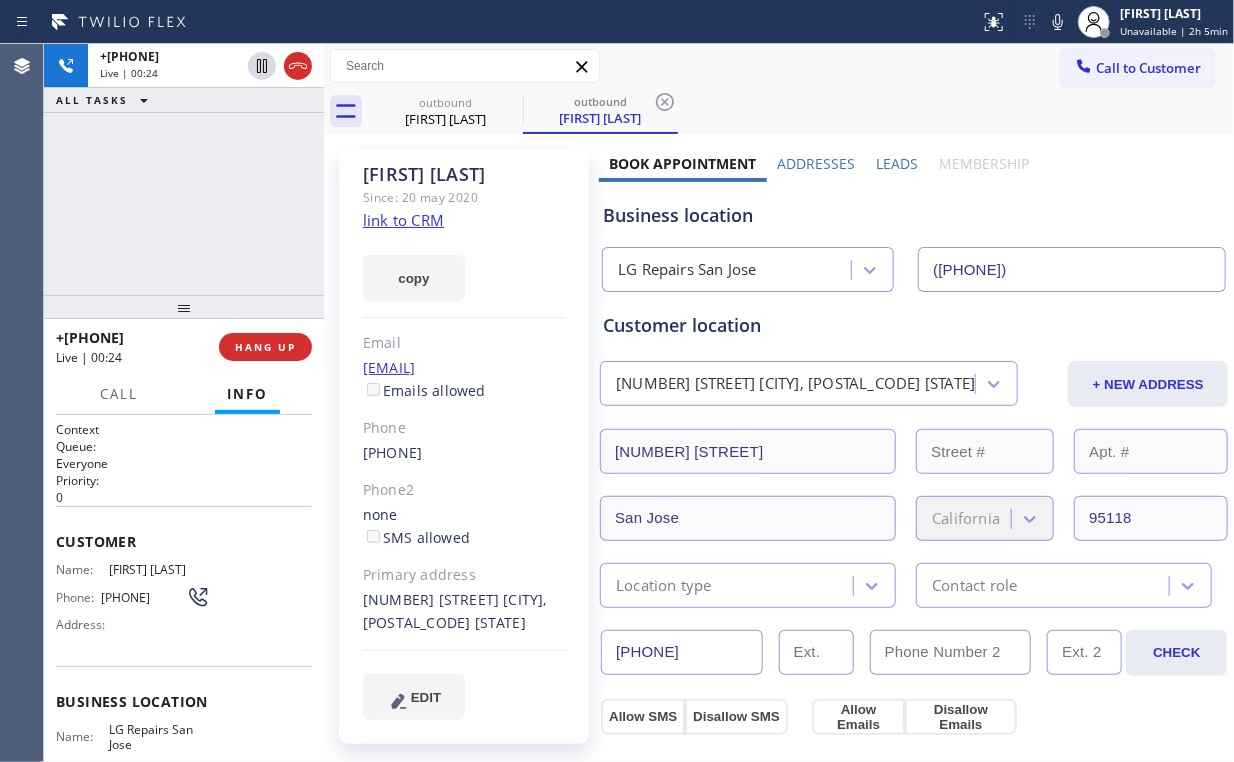 click on "+1[PHONE] Live | 00:24 ALL TASKS ALL TASKS ACTIVE TASKS TASKS IN WRAP UP" at bounding box center (184, 169) 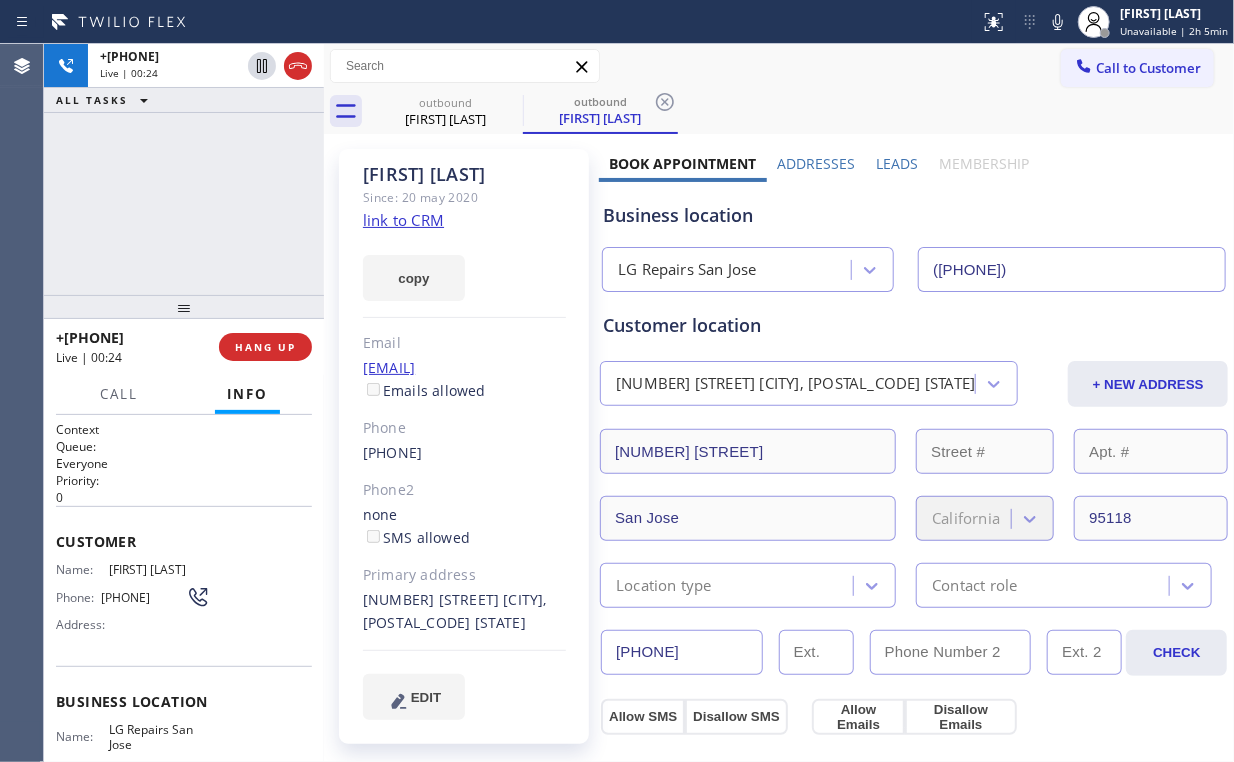 click on "+1[PHONE] Live | 00:24 ALL TASKS ALL TASKS ACTIVE TASKS TASKS IN WRAP UP" at bounding box center [184, 169] 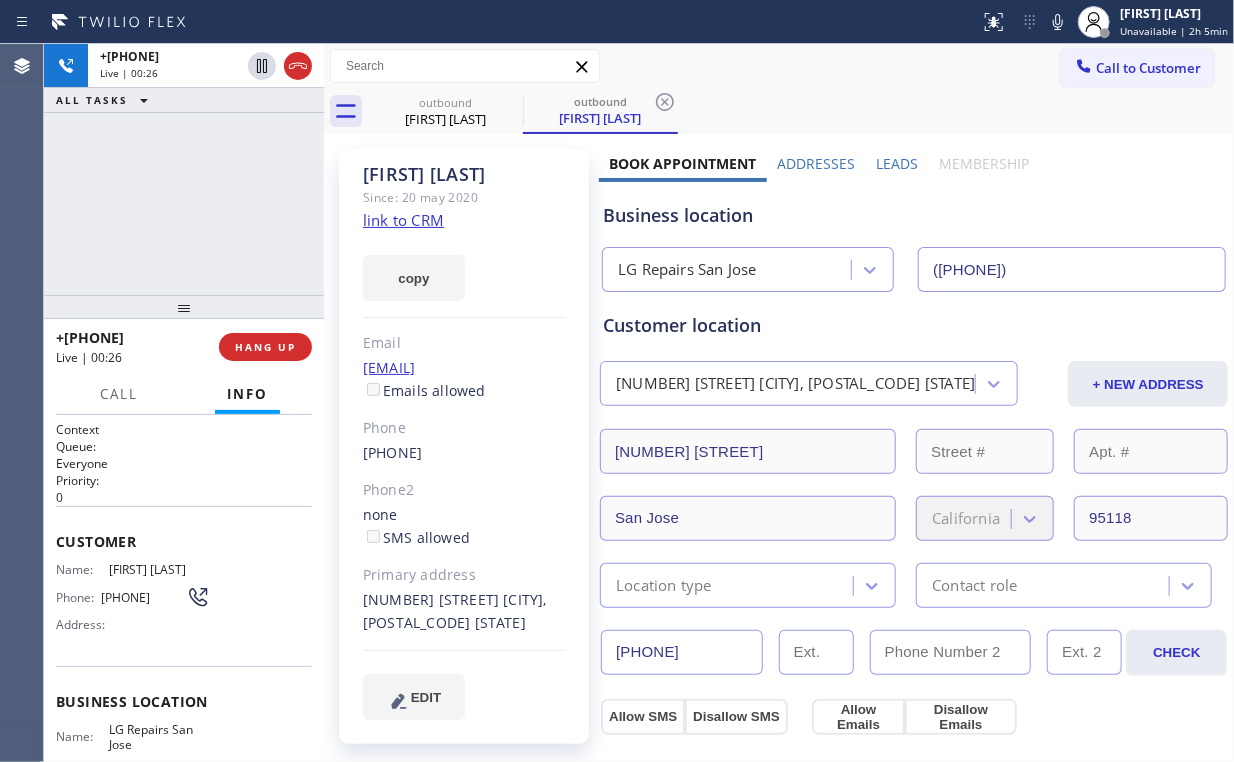 click on "+[PHONE] Live | 00:26 ALL TASKS ALL TASKS ACTIVE TASKS TASKS IN WRAP UP" at bounding box center [184, 169] 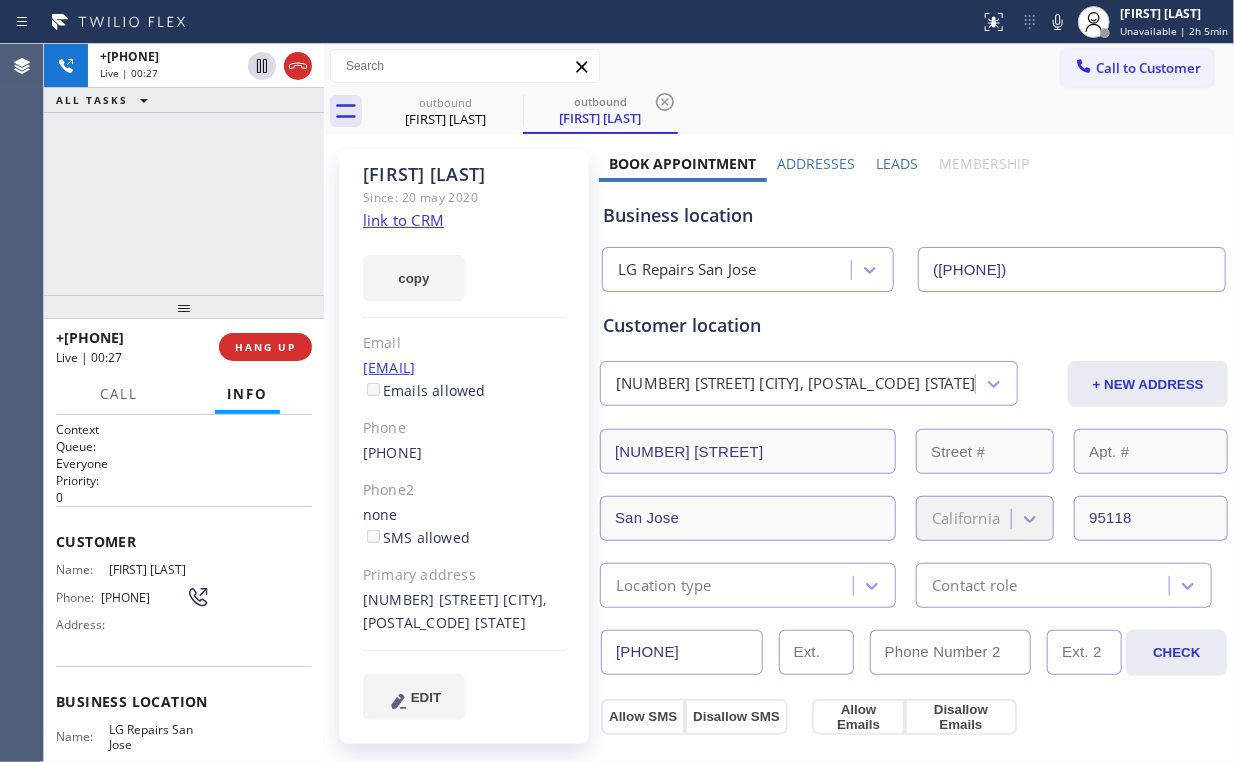 click on "+[PHONE] Live | 00:27 ALL TASKS ALL TASKS ACTIVE TASKS TASKS IN WRAP UP" at bounding box center (184, 169) 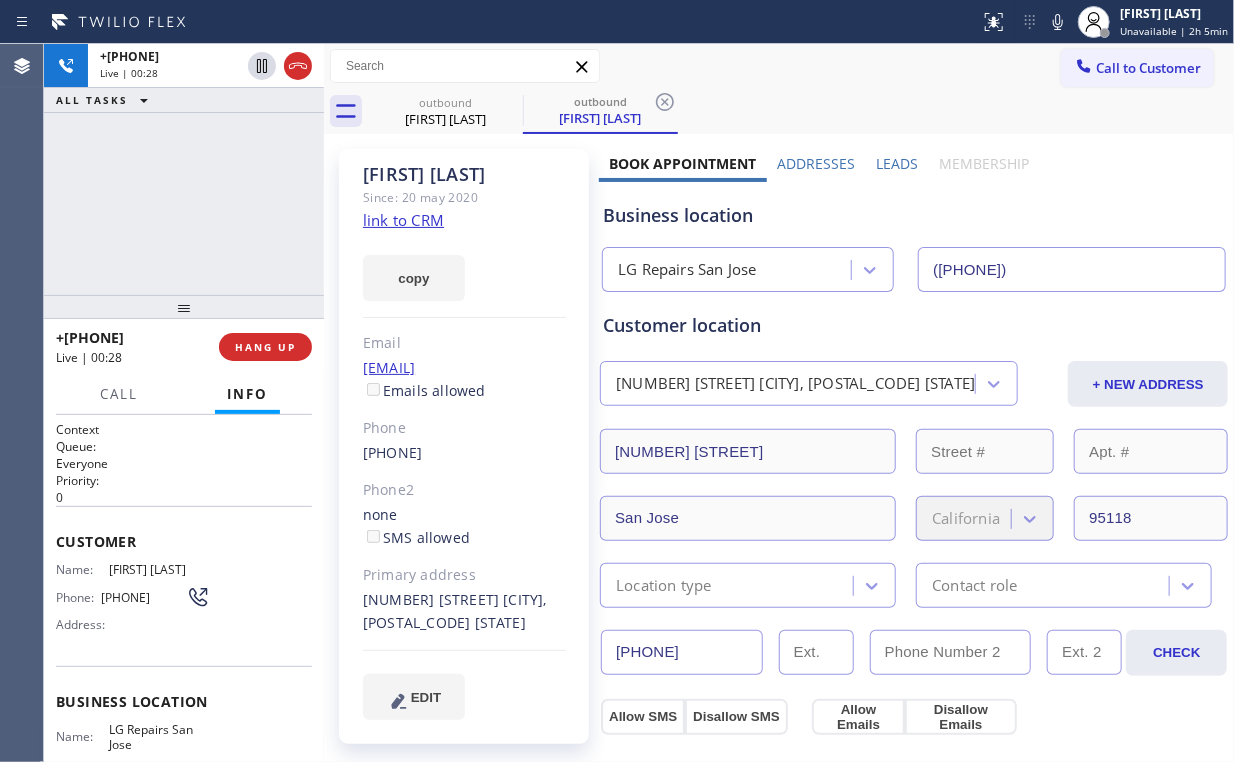 click on "+1[PHONE] Live | 00:28 ALL TASKS ALL TASKS ACTIVE TASKS TASKS IN WRAP UP" at bounding box center (184, 169) 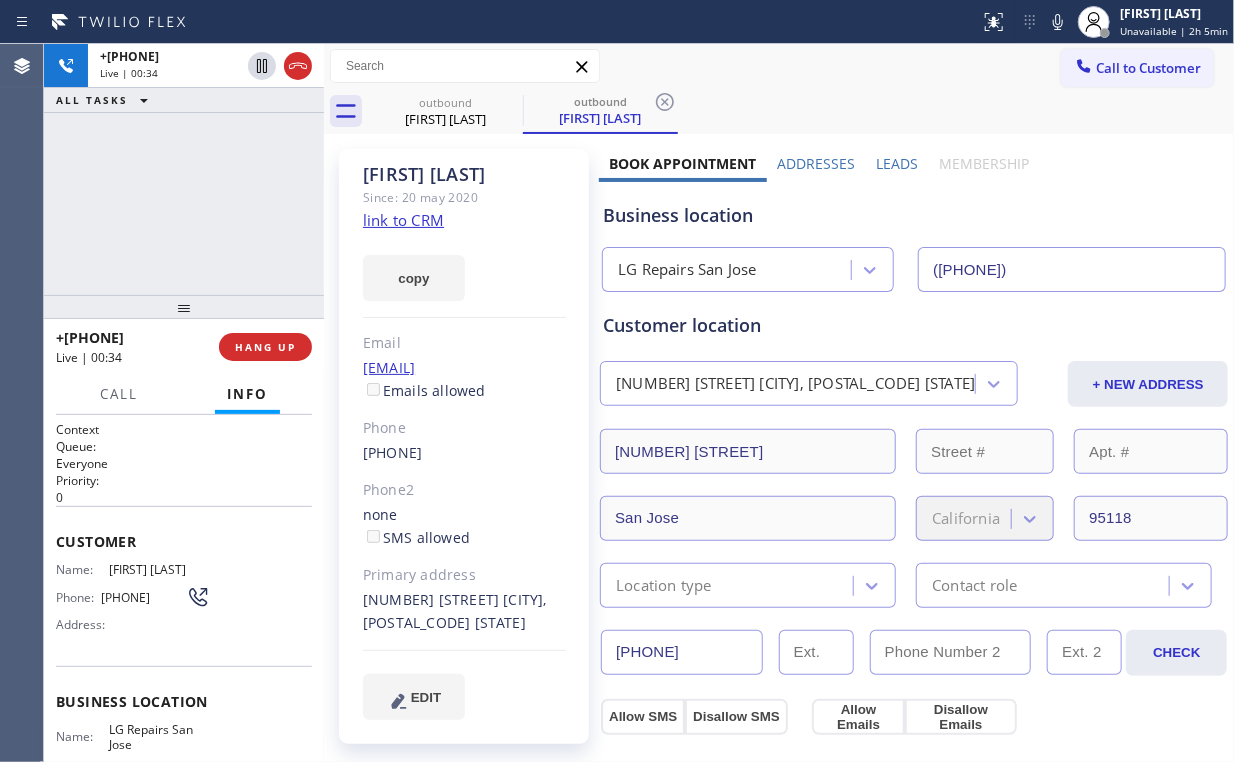 click on "+[COUNTRYCODE][PHONE] Live | 00:34 ALL TASKS ALL TASKS ACTIVE TASKS TASKS IN WRAP UP" at bounding box center [184, 169] 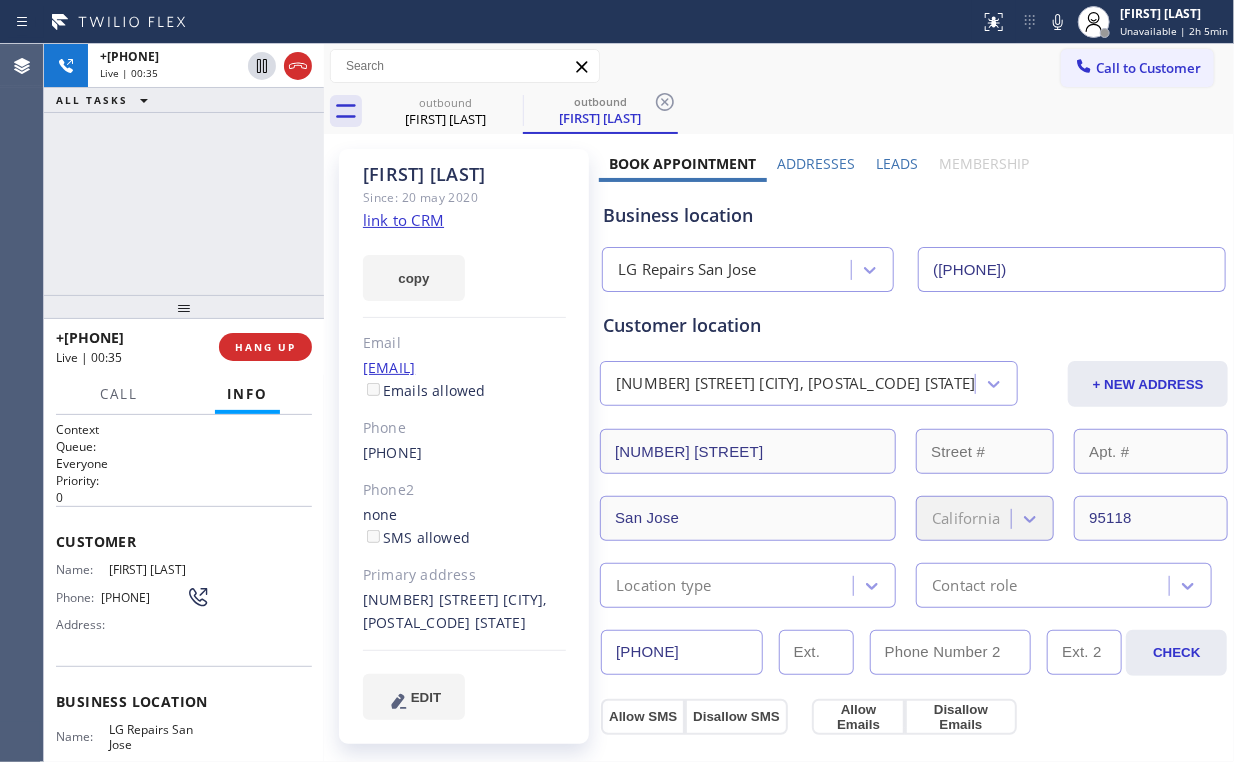 click on "+1[PHONE] Live | 00:35 ALL TASKS ALL TASKS ACTIVE TASKS TASKS IN WRAP UP" at bounding box center [184, 169] 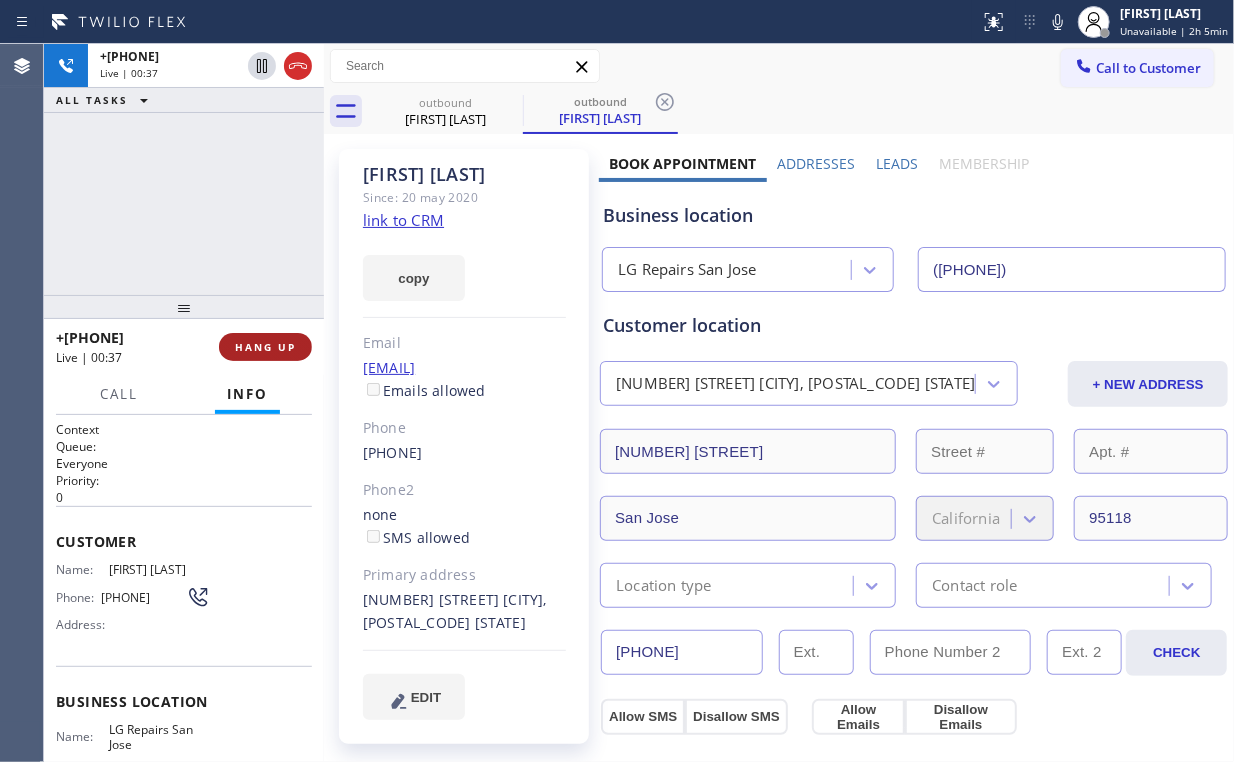 click on "HANG UP" at bounding box center [265, 347] 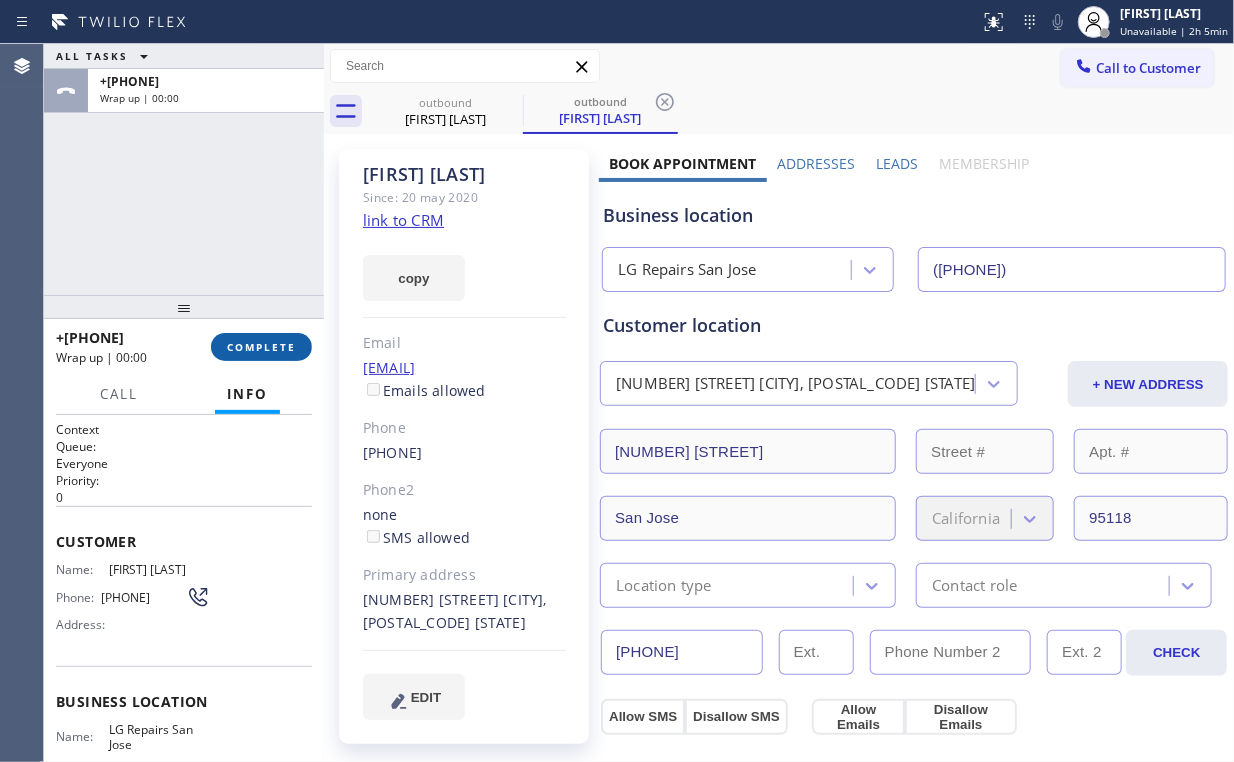 click on "COMPLETE" at bounding box center (261, 347) 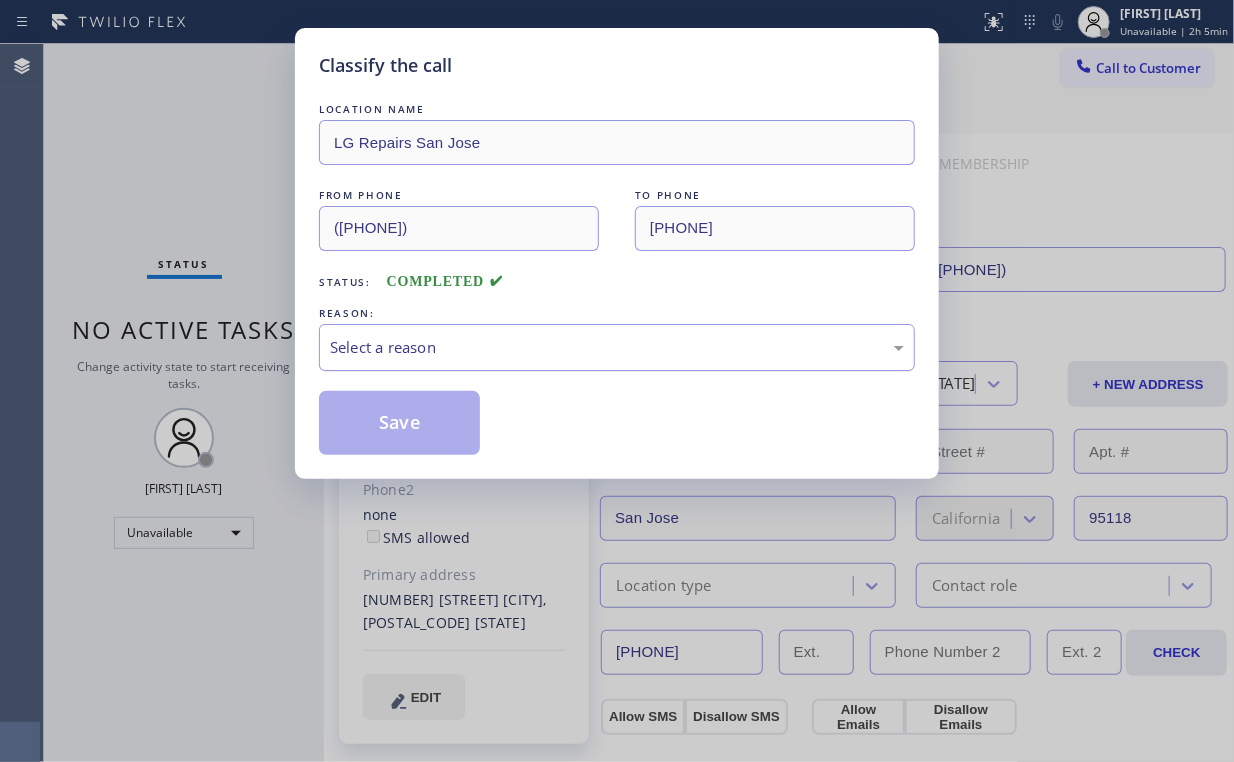click on "Select a reason" at bounding box center (617, 347) 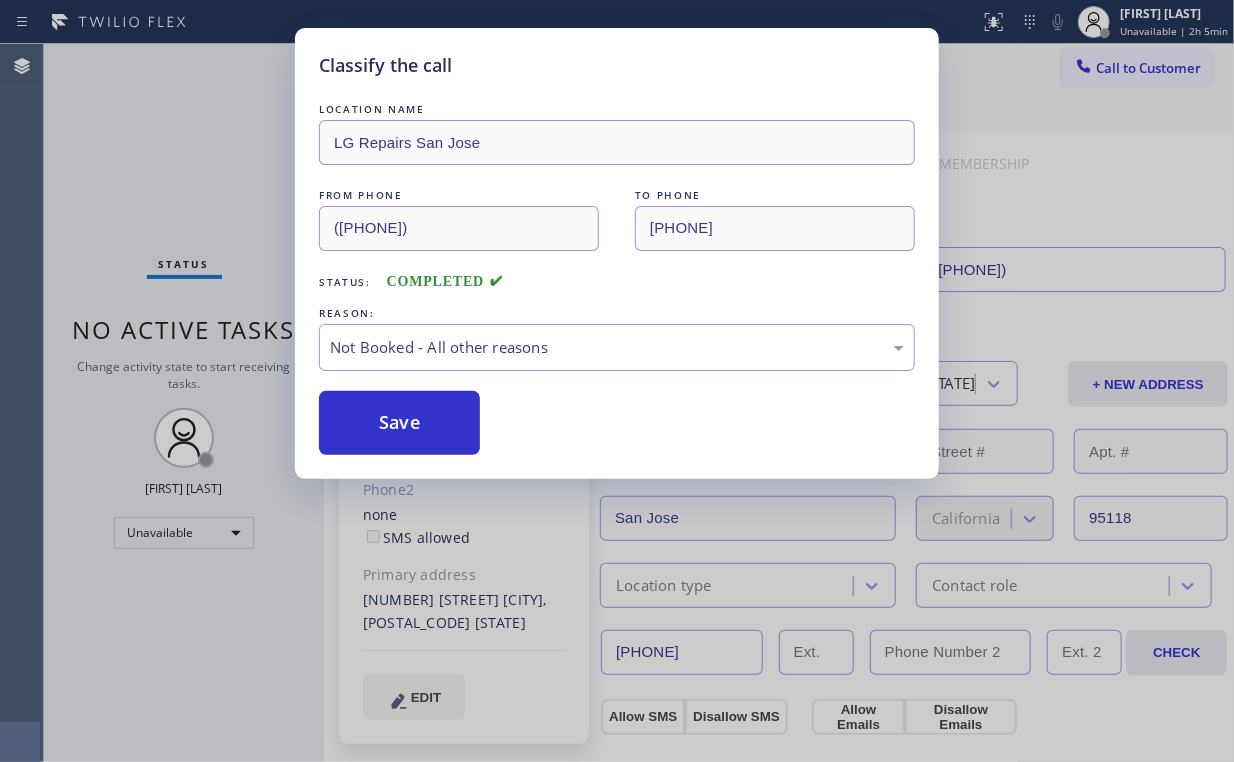 drag, startPoint x: 411, startPoint y: 425, endPoint x: 364, endPoint y: 370, distance: 72.34639 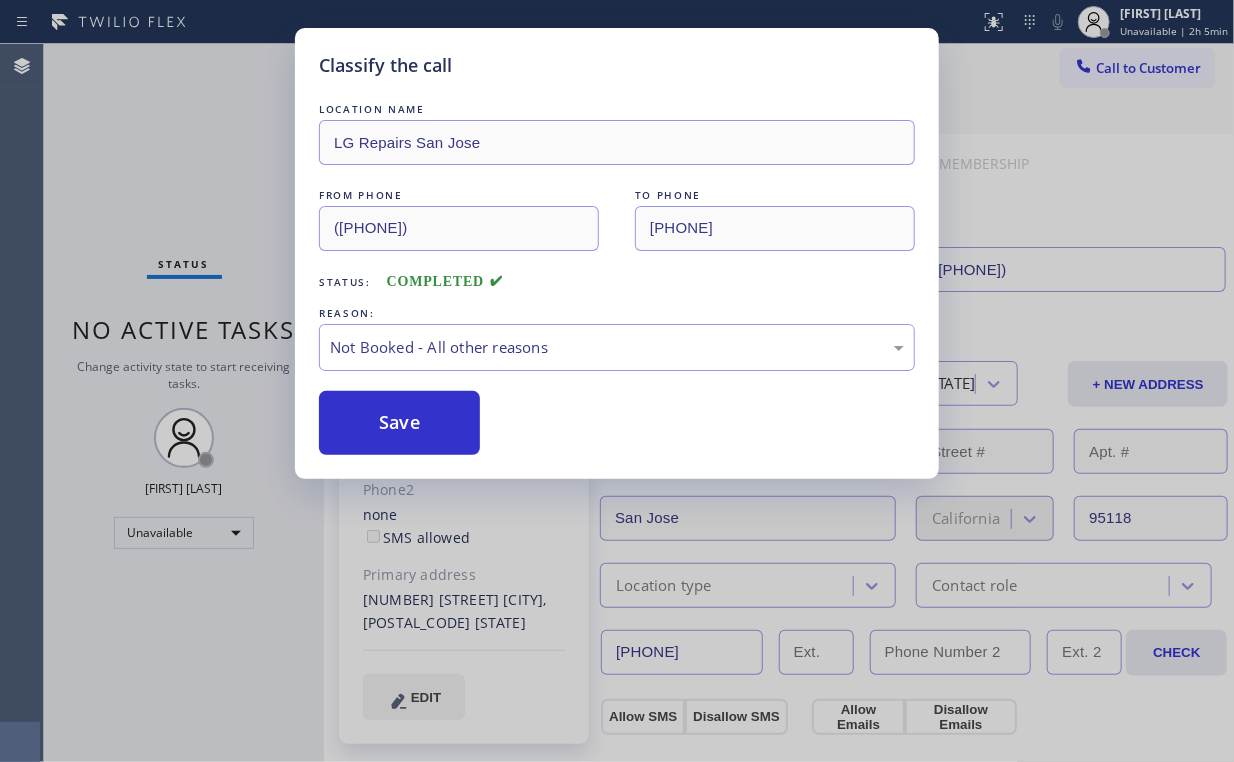 click on "Save" at bounding box center (399, 423) 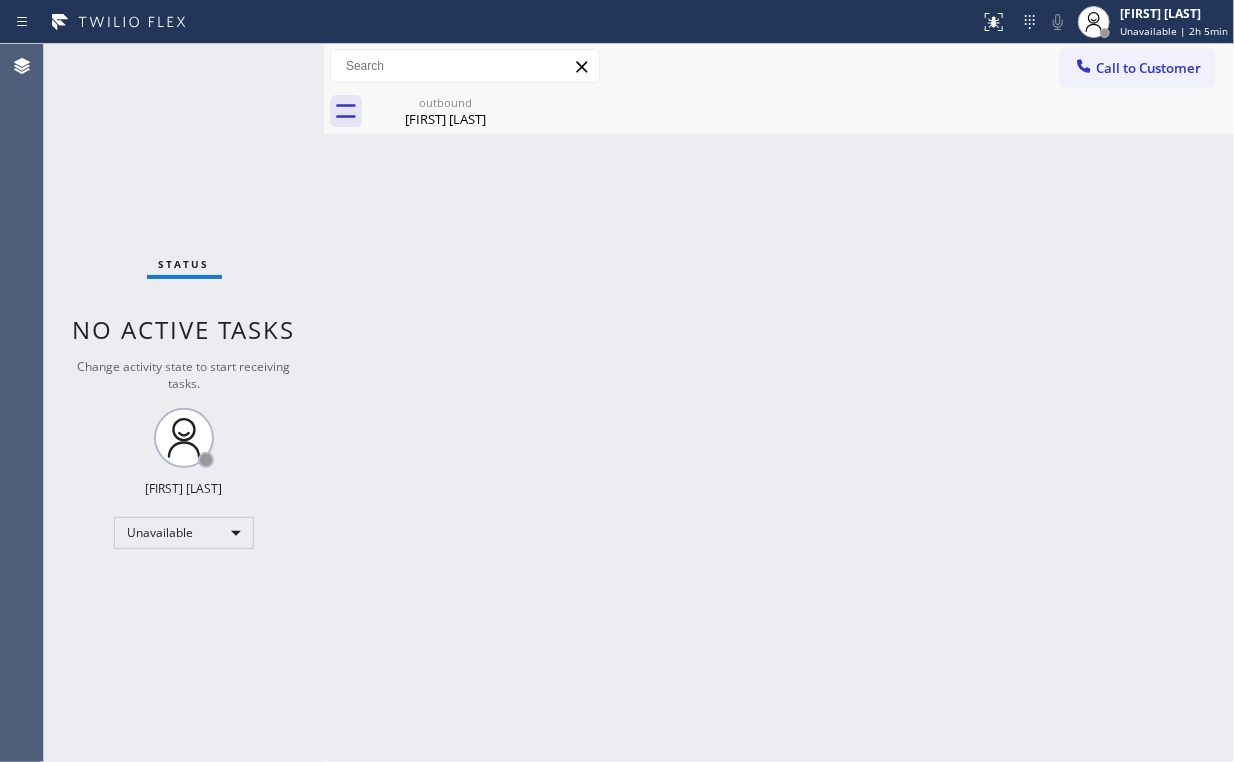 drag, startPoint x: 1122, startPoint y: 66, endPoint x: 706, endPoint y: 300, distance: 477.29654 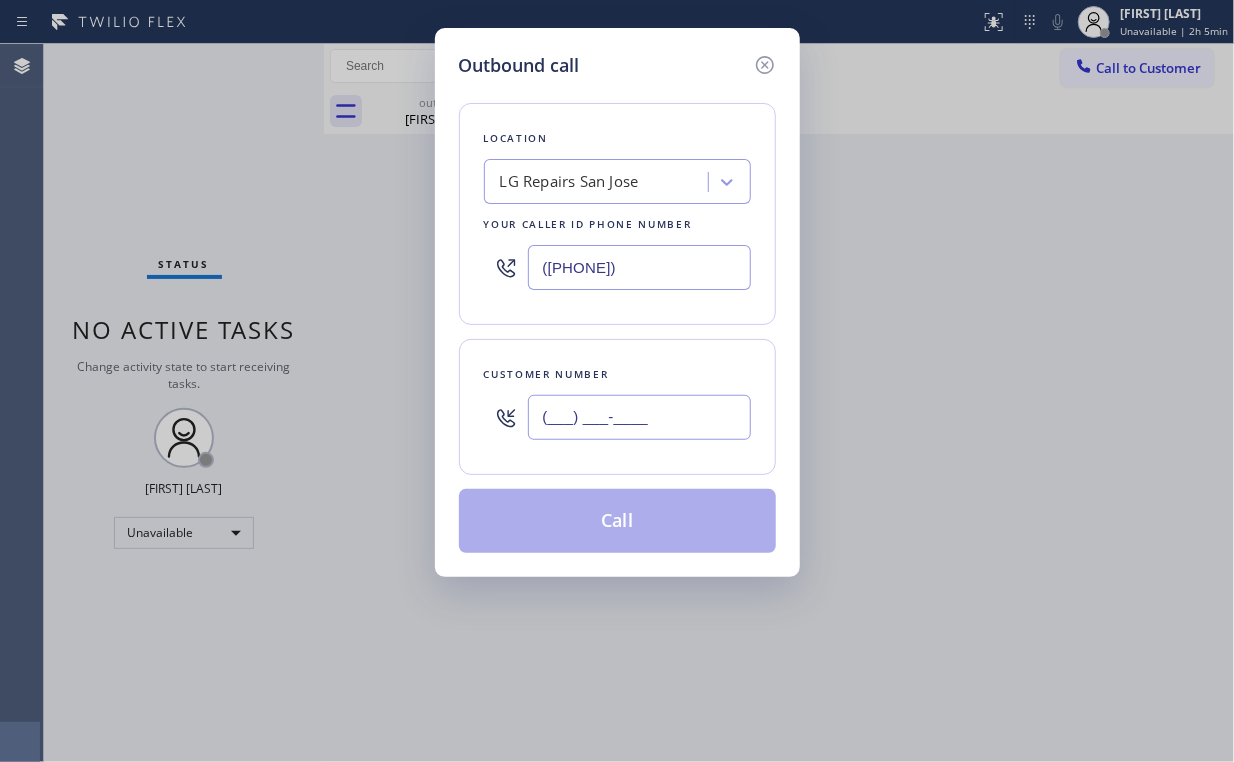 click on "(___) ___-____" at bounding box center [639, 417] 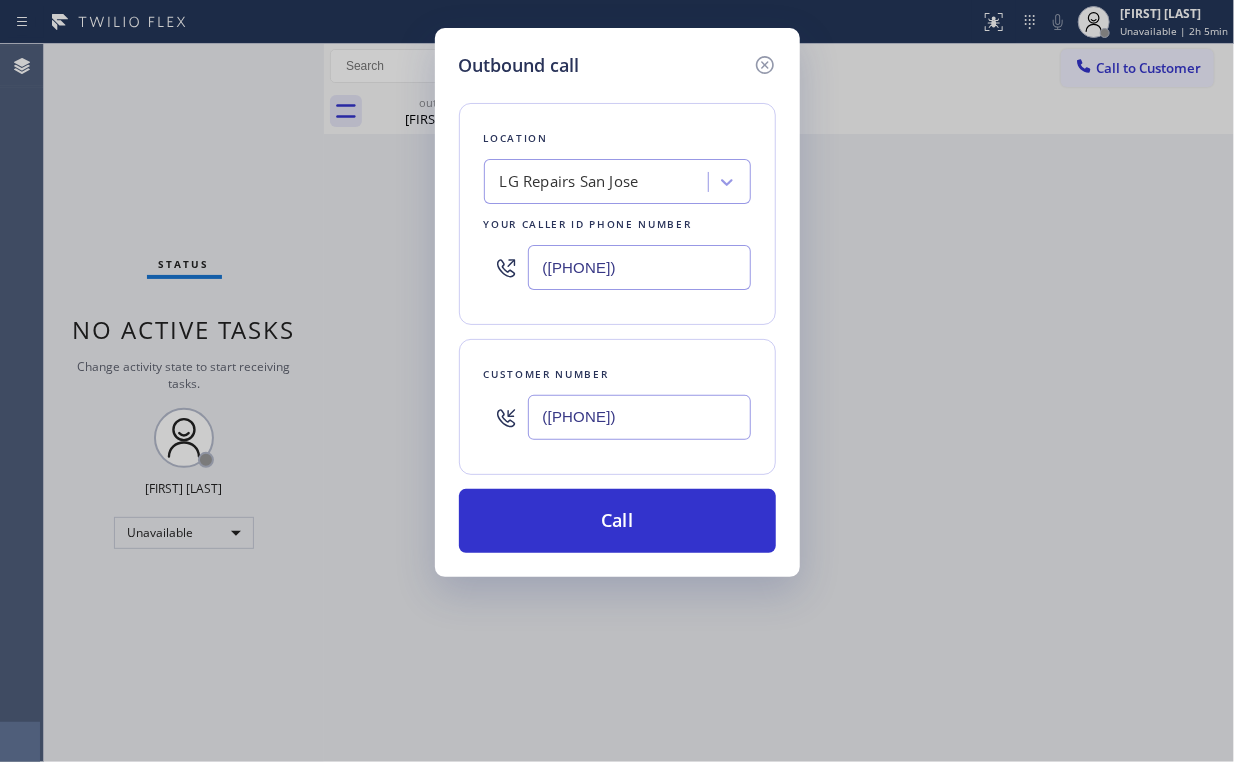 type on "([PHONE])" 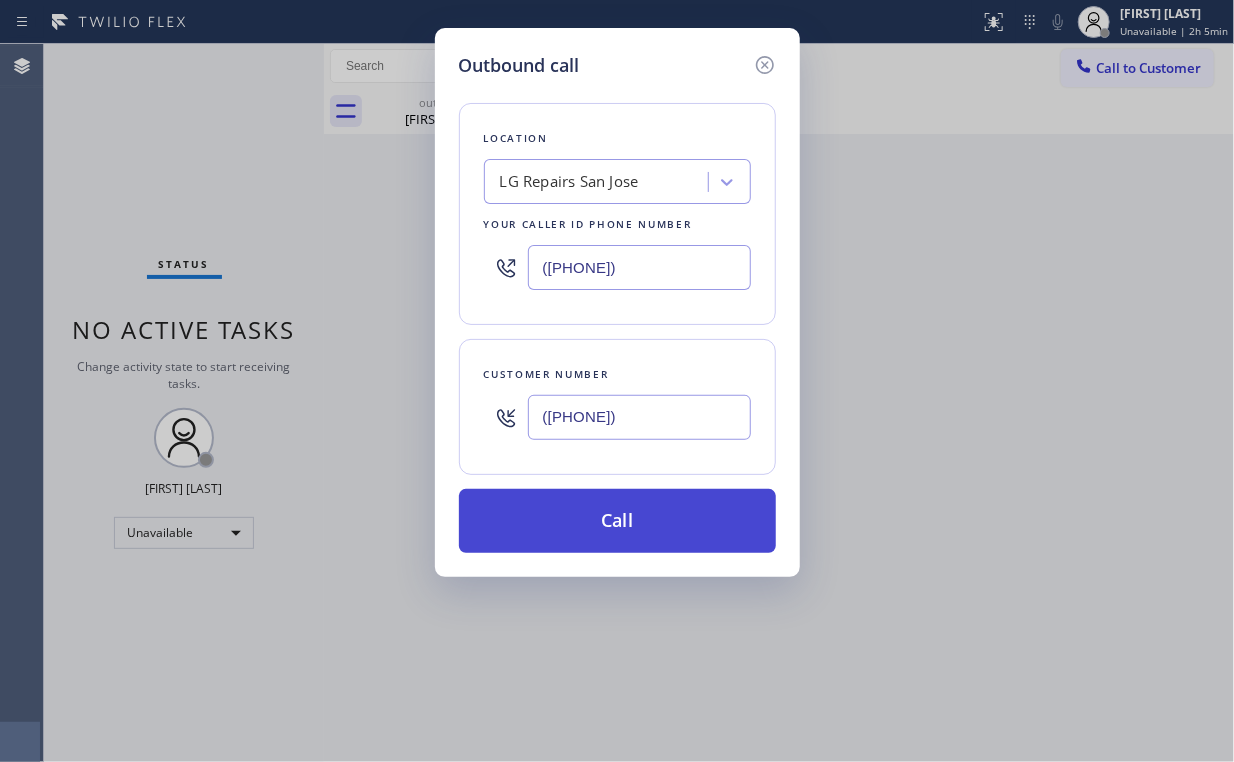 click on "Call" at bounding box center (617, 521) 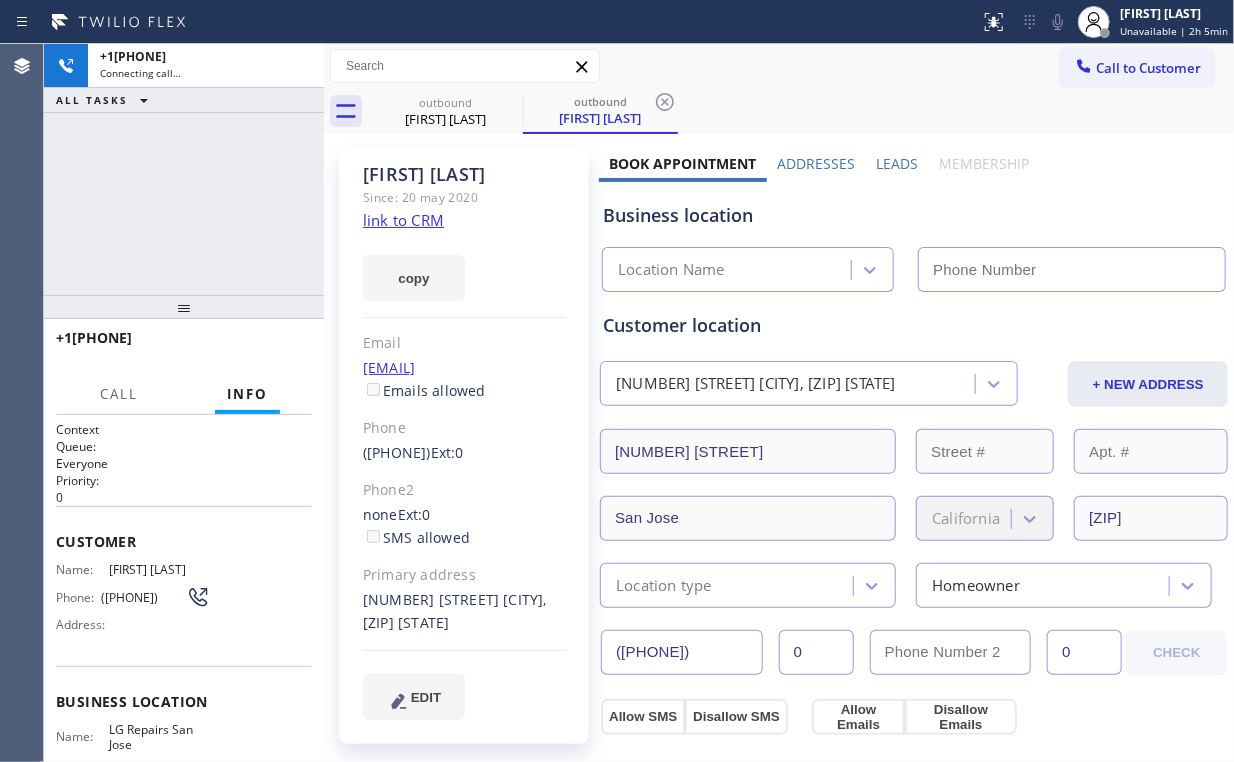 click on "+1[PHONE] Connecting call… ALL TASKS ALL TASKS ACTIVE TASKS TASKS IN WRAP UP" at bounding box center [184, 169] 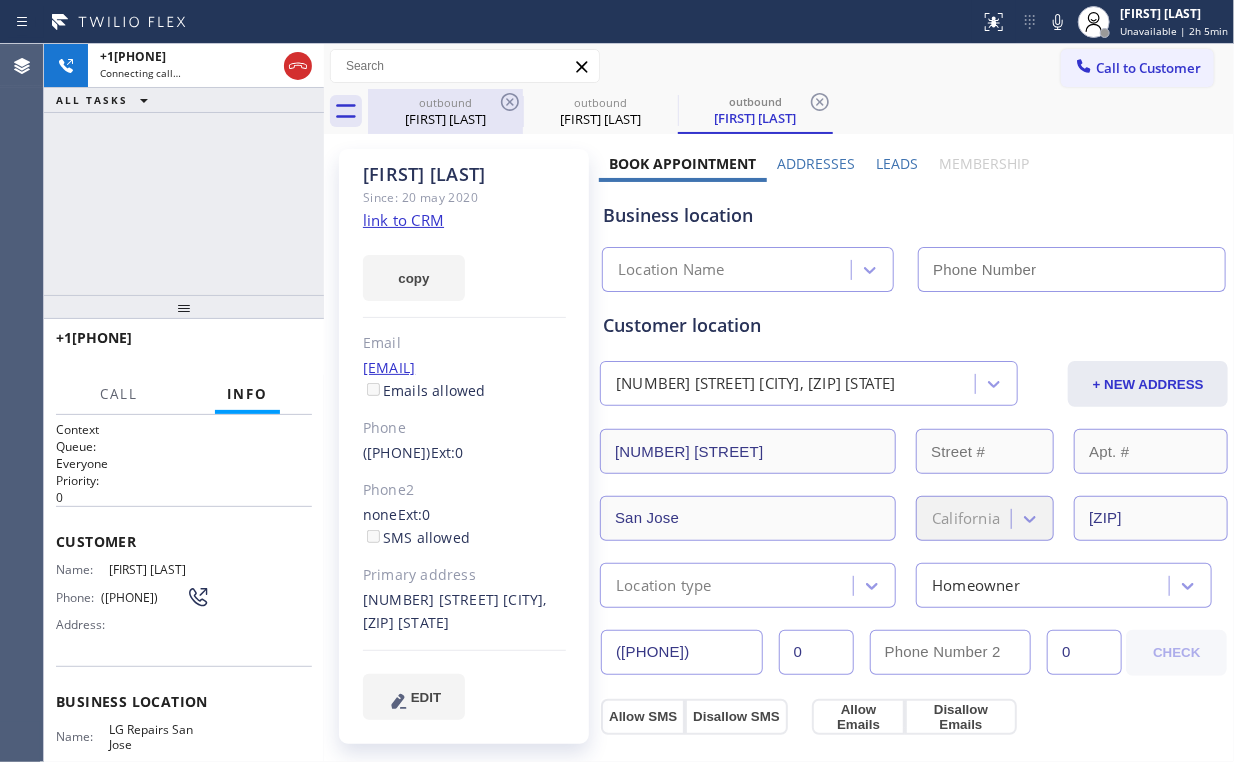 drag, startPoint x: 423, startPoint y: 129, endPoint x: 476, endPoint y: 111, distance: 55.97321 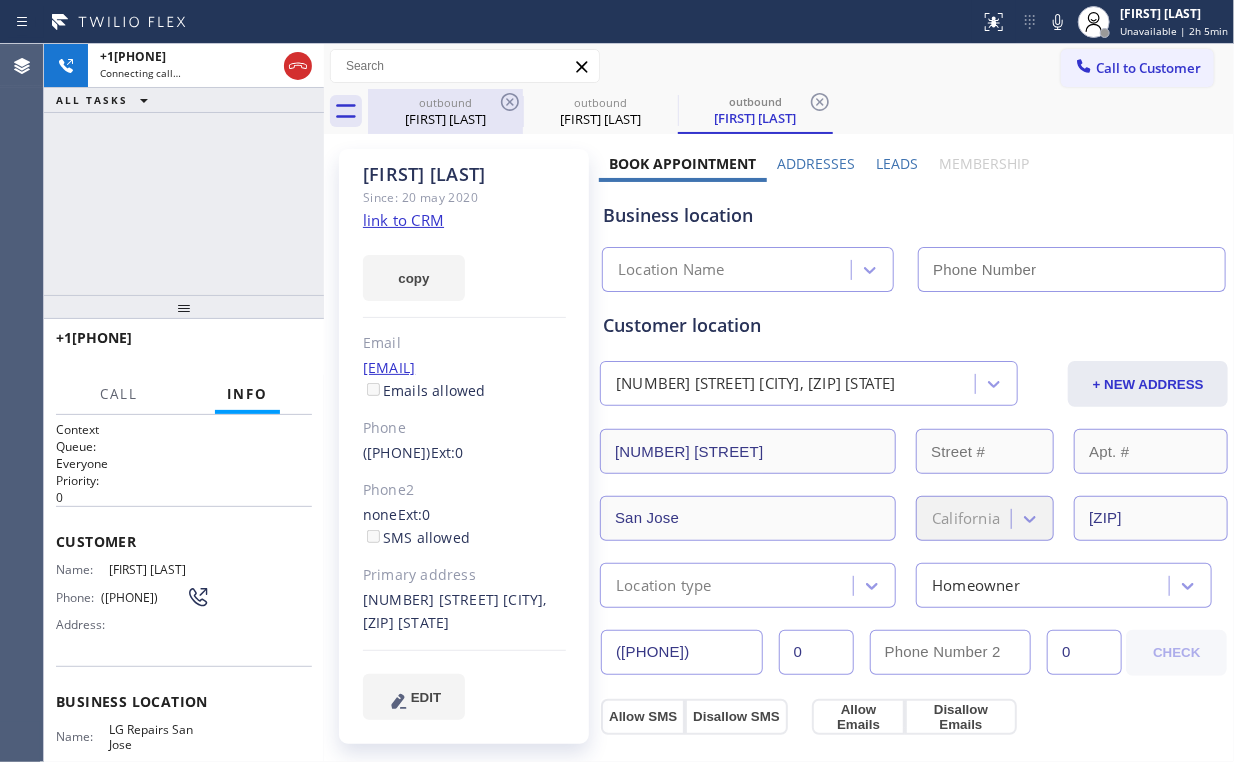 click on "outbound [FIRST] [LAST]" at bounding box center [445, 111] 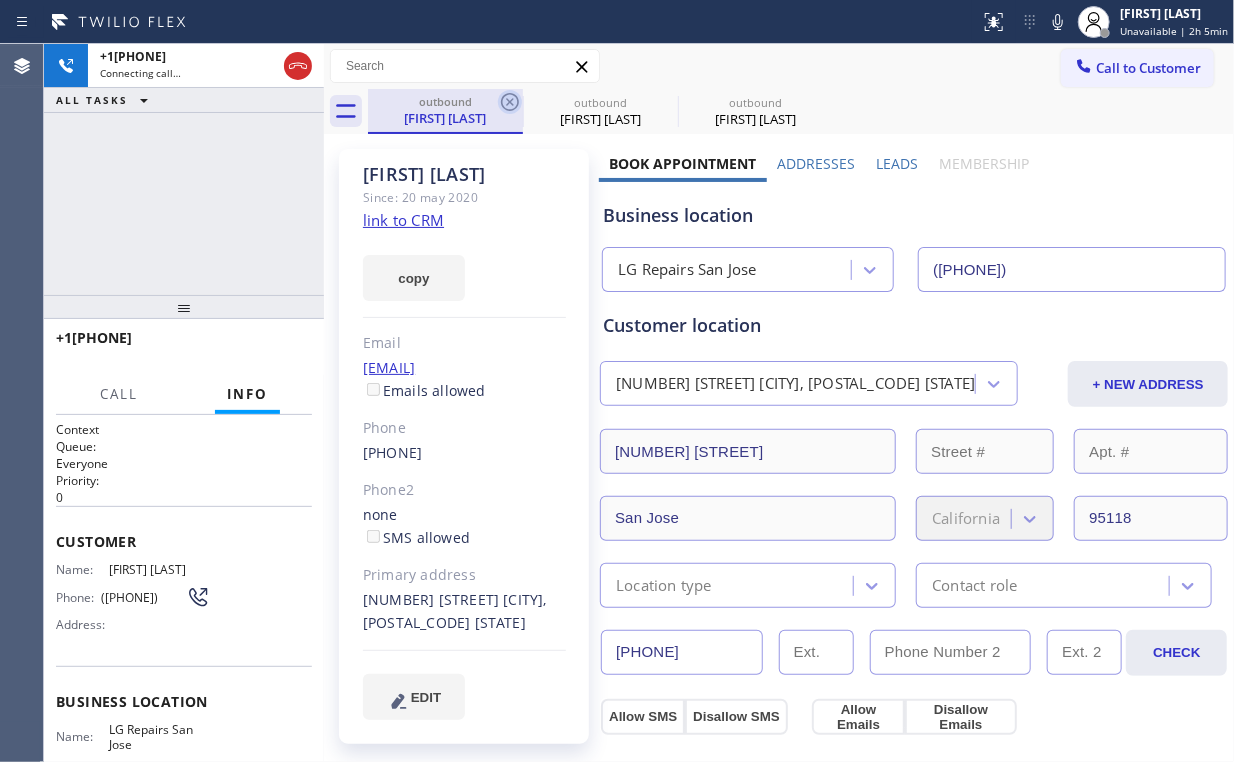 click 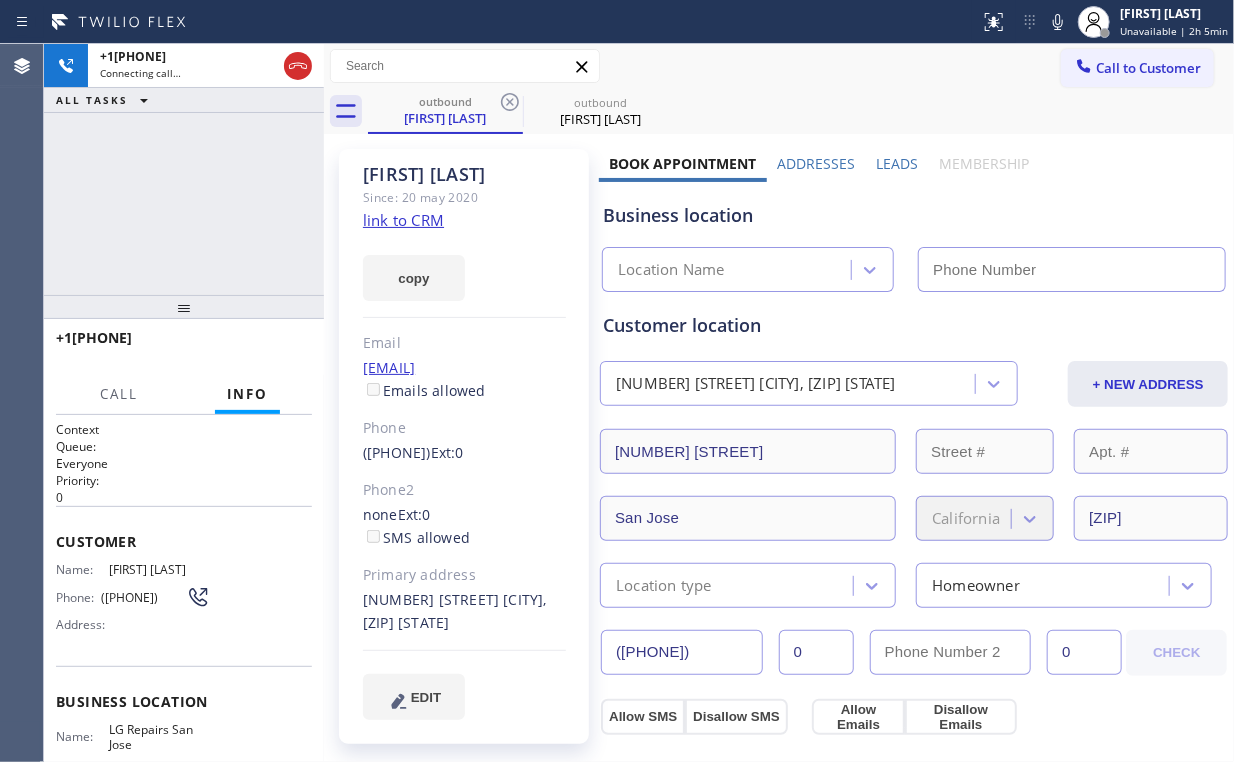 type on "([PHONE])" 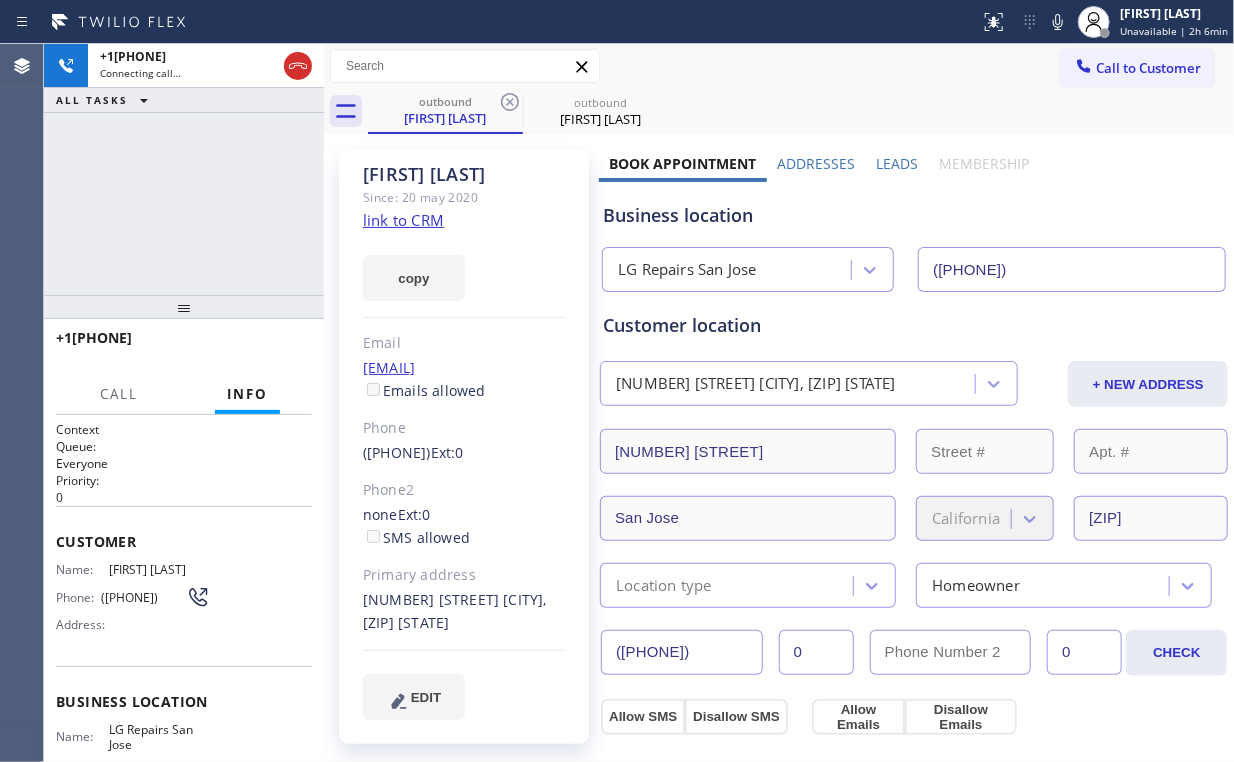 click on "+1[PHONE] Connecting call… ALL TASKS ALL TASKS ACTIVE TASKS TASKS IN WRAP UP" at bounding box center [184, 169] 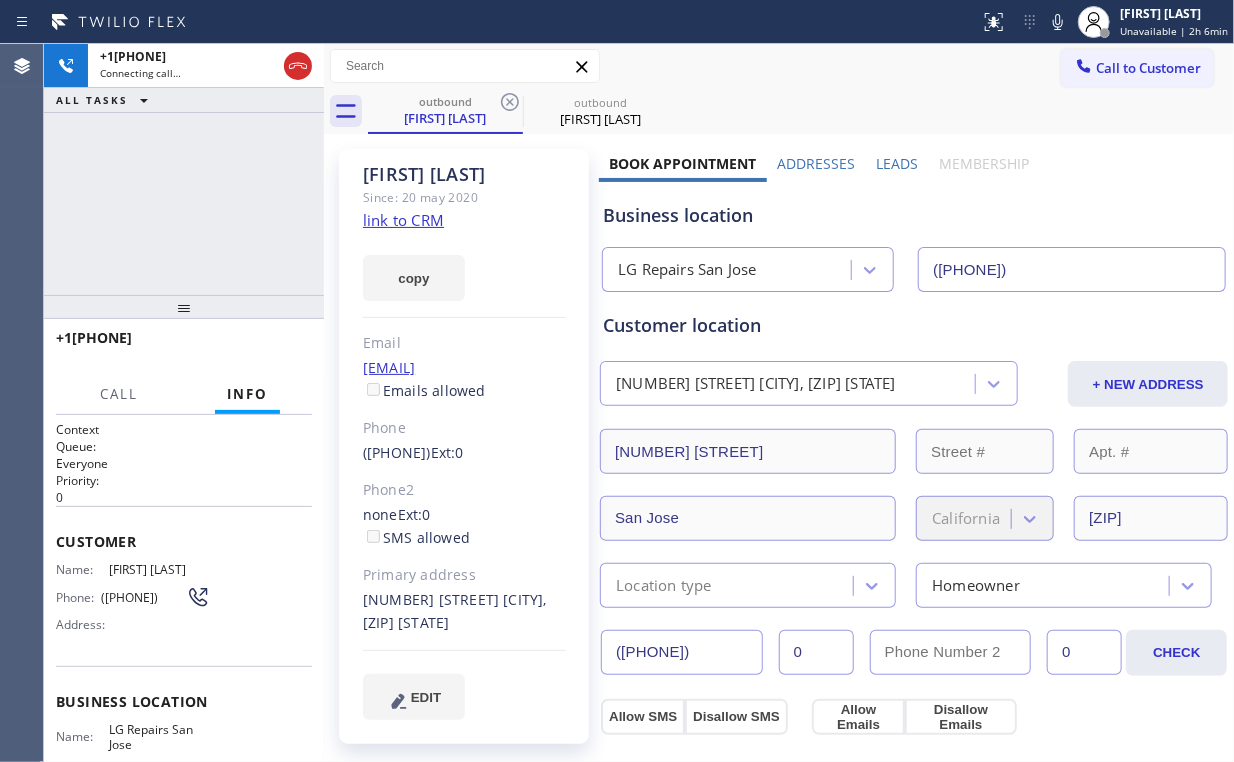 drag, startPoint x: 177, startPoint y: 212, endPoint x: 190, endPoint y: 193, distance: 23.021729 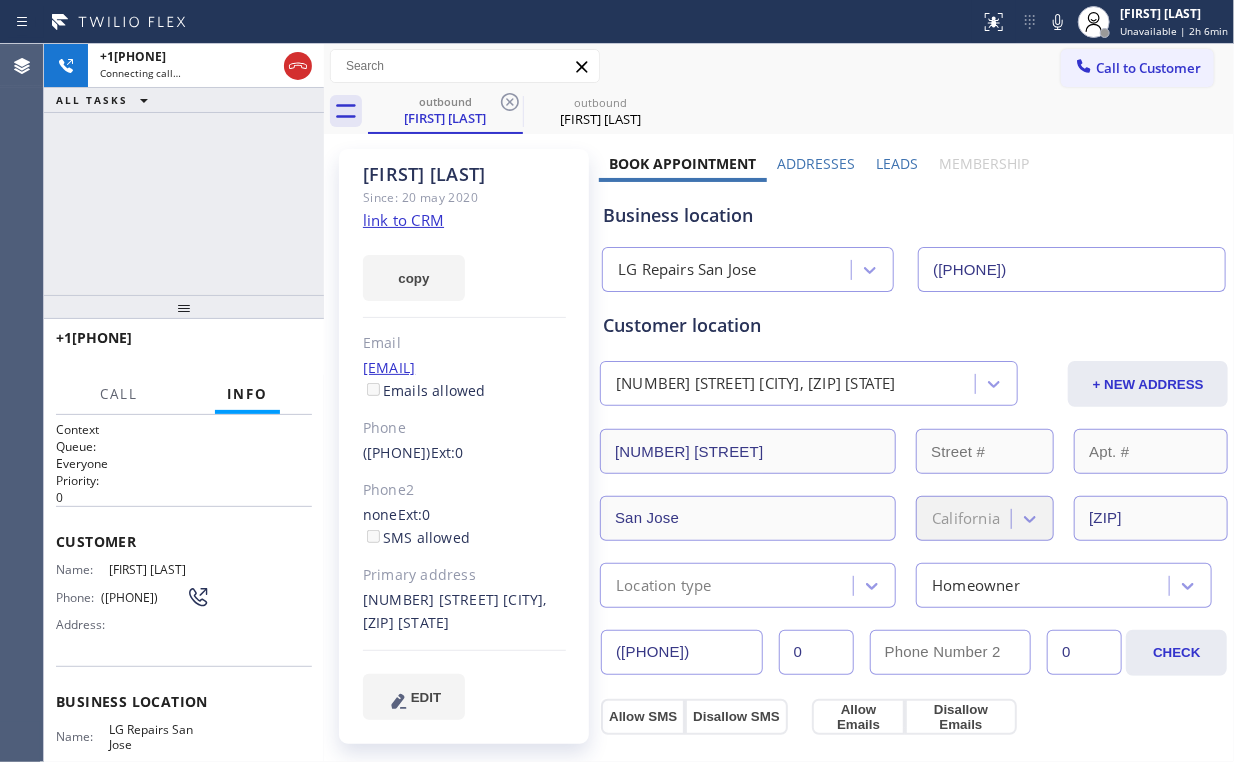 click on "+1[PHONE] Connecting call… ALL TASKS ALL TASKS ACTIVE TASKS TASKS IN WRAP UP" at bounding box center (184, 169) 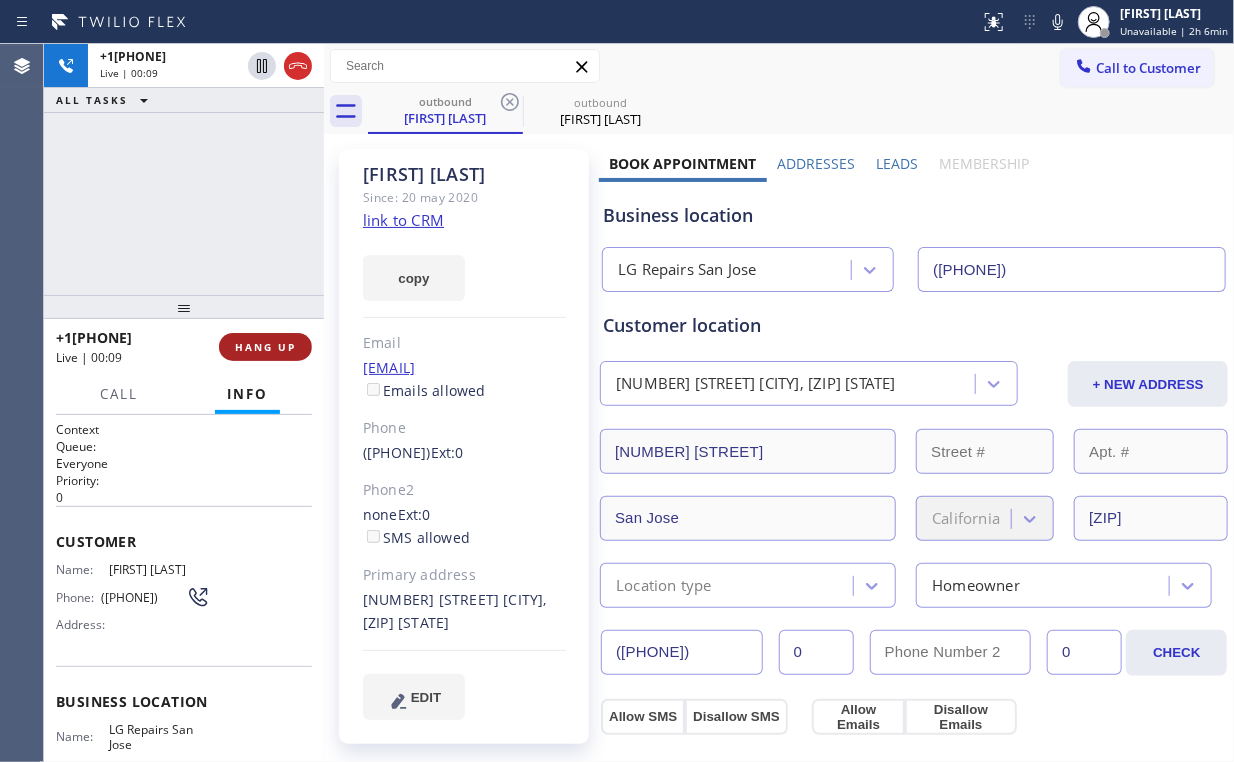click on "HANG UP" at bounding box center (265, 347) 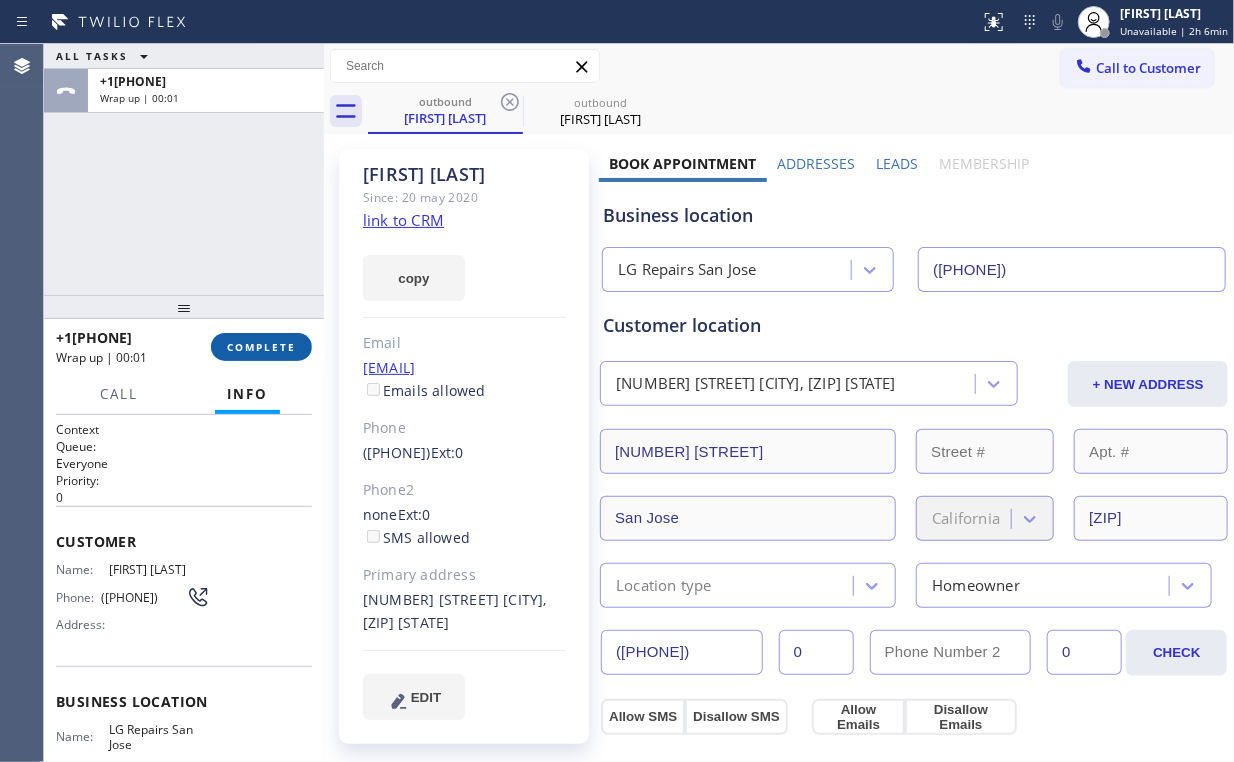 click on "COMPLETE" at bounding box center (261, 347) 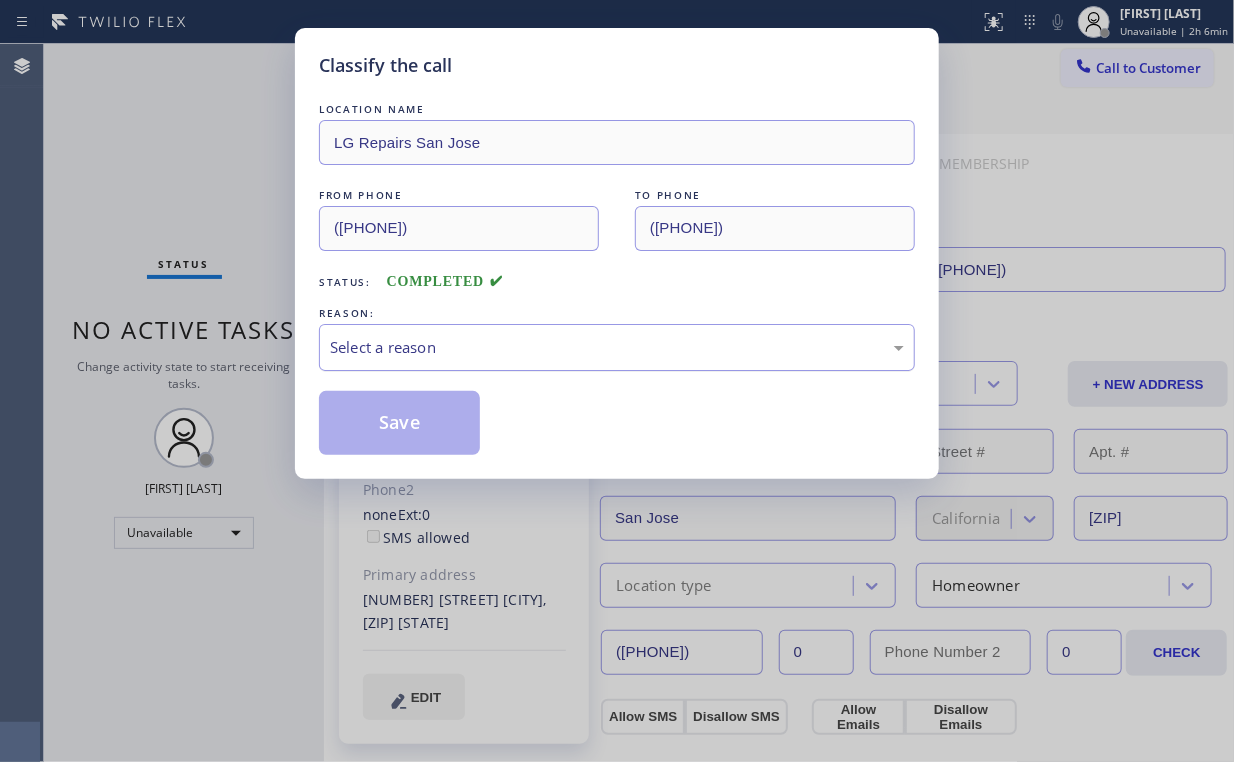 click on "Select a reason" at bounding box center [617, 347] 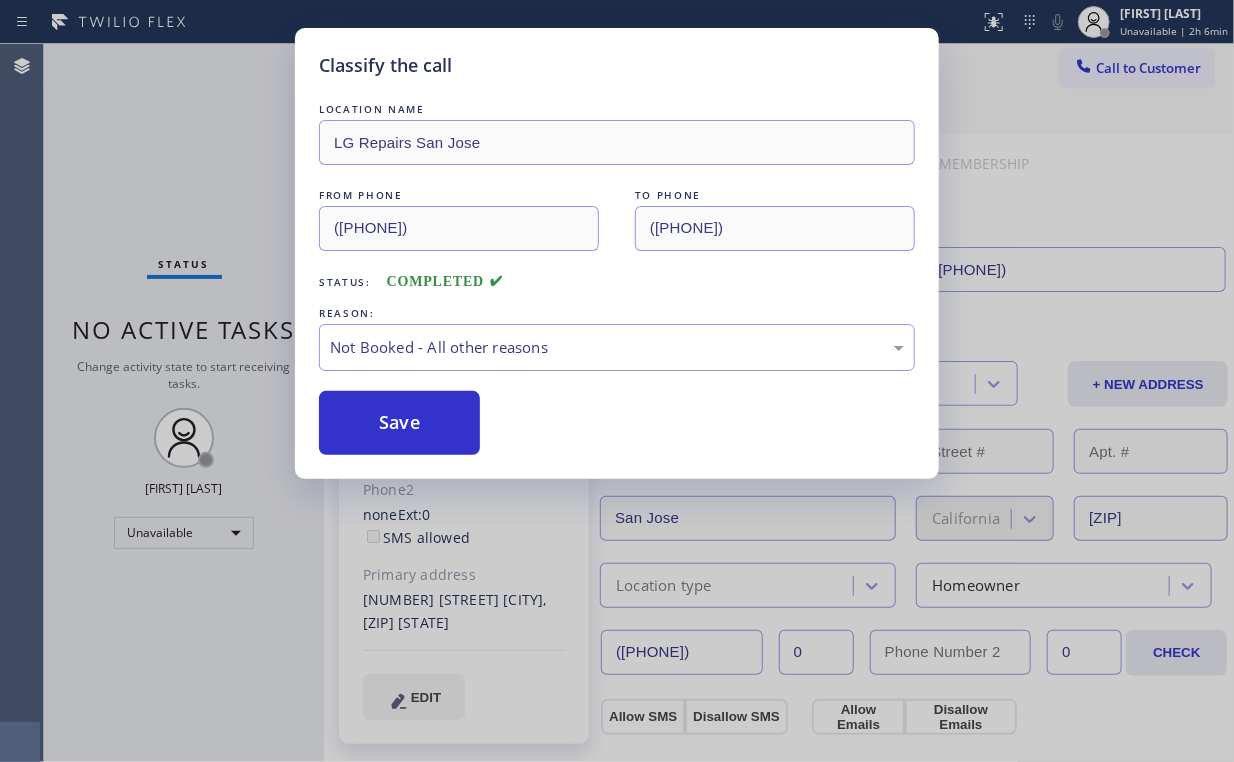 drag, startPoint x: 416, startPoint y: 422, endPoint x: 195, endPoint y: 183, distance: 325.51804 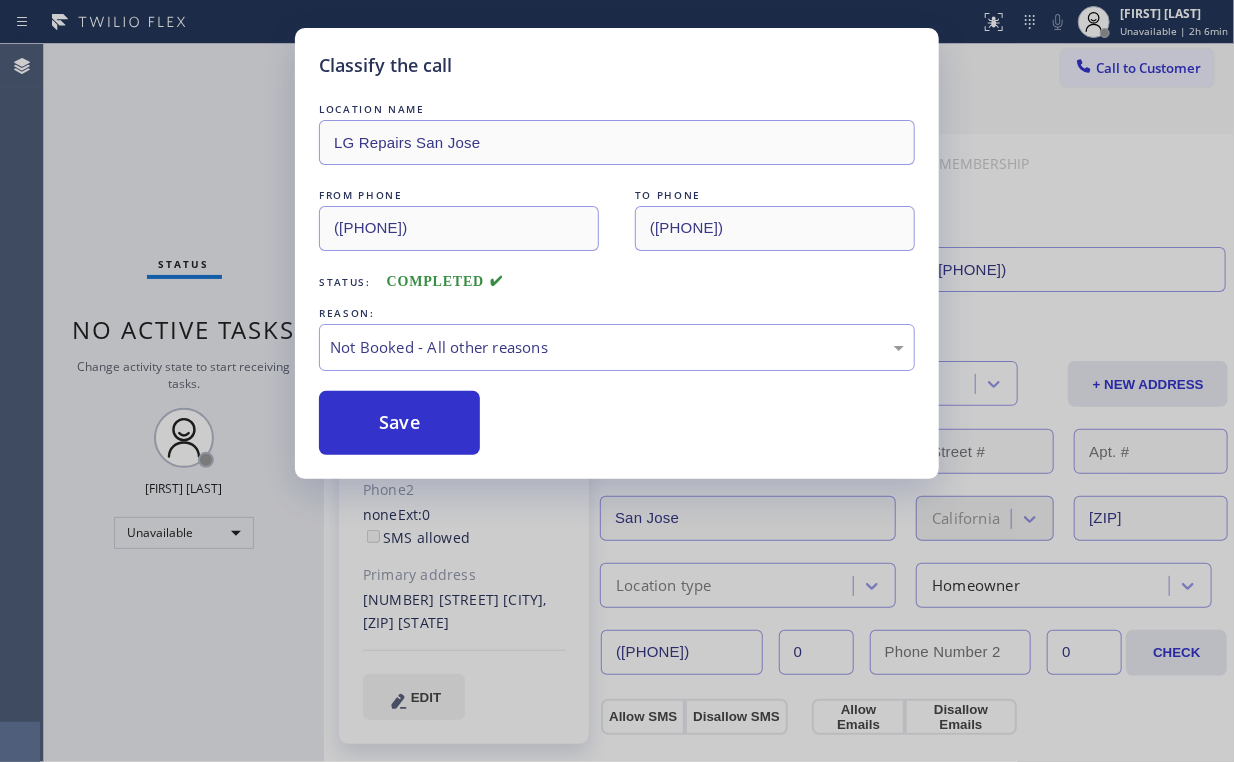 click on "Save" at bounding box center [399, 423] 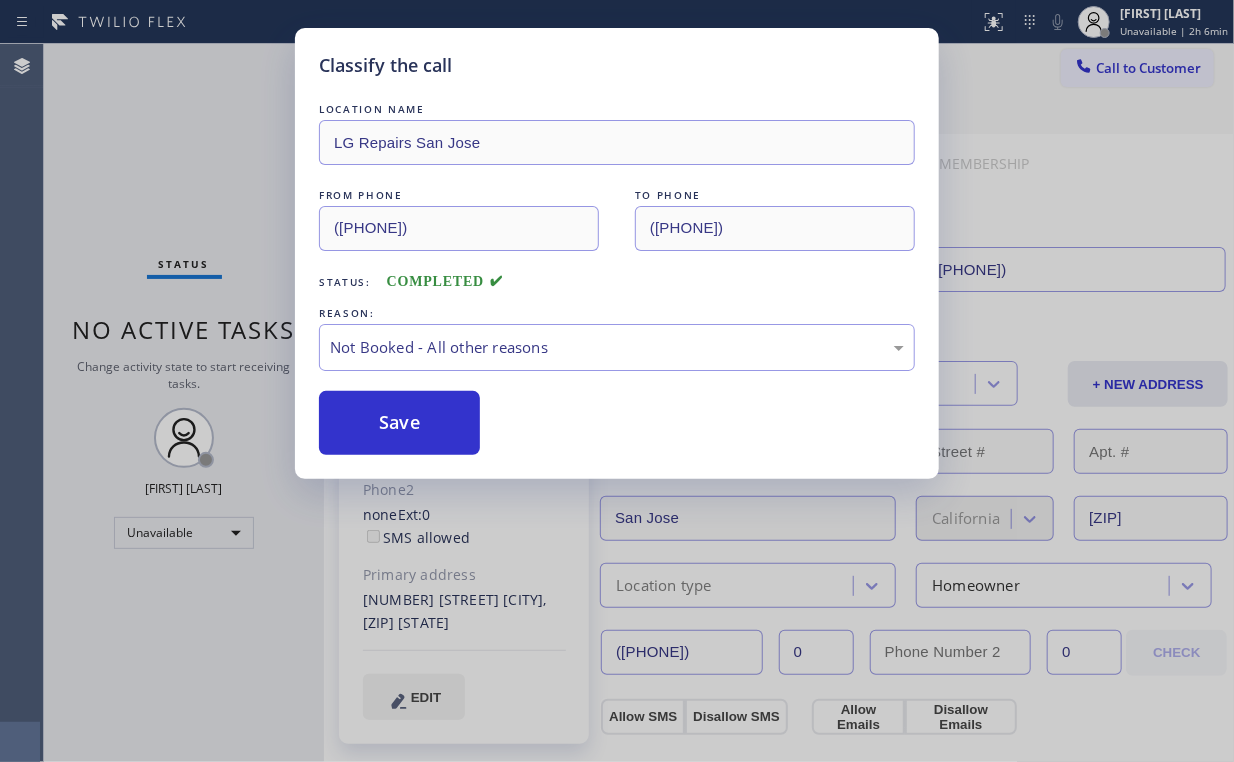 click on "Classify the call LOCATION NAME LG Repairs San Jose FROM PHONE ([PHONE]) TO PHONE ([PHONE]) Status: COMPLETED REASON: Not Booked - All other reasons Save" at bounding box center [617, 381] 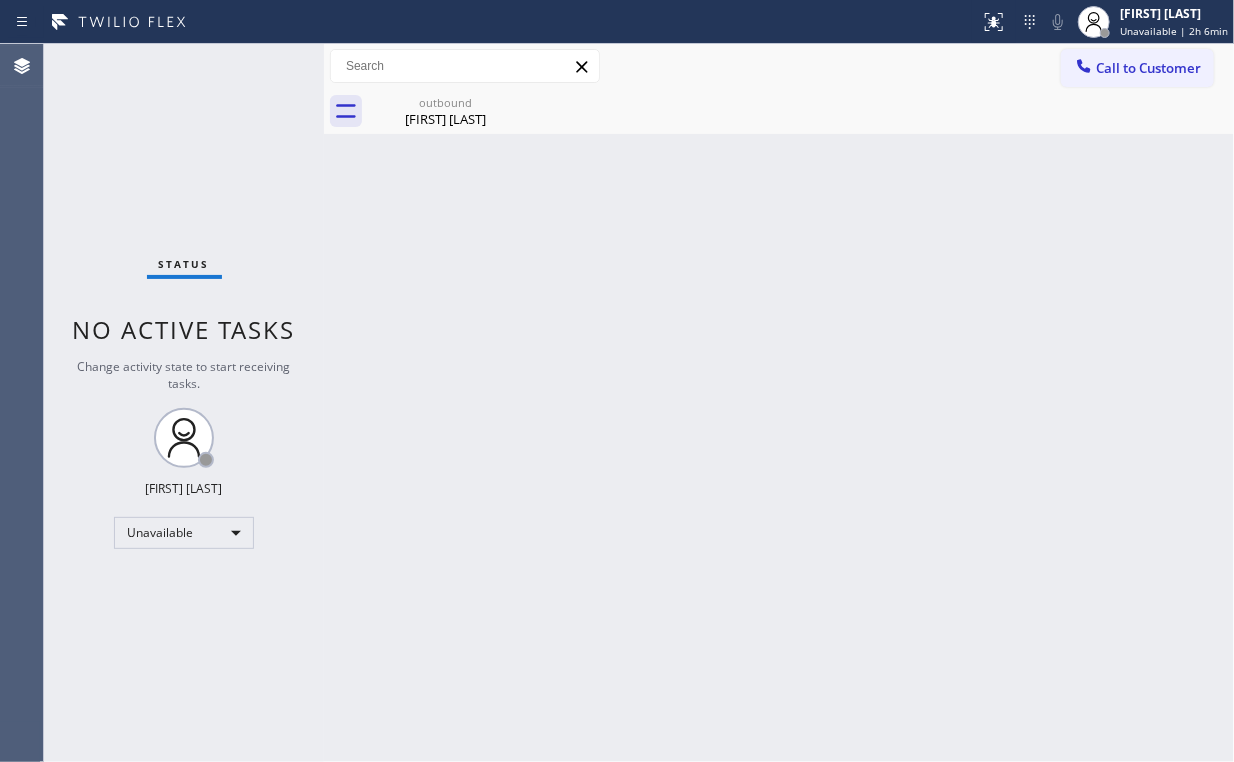 drag, startPoint x: 1138, startPoint y: 72, endPoint x: 1111, endPoint y: 84, distance: 29.546574 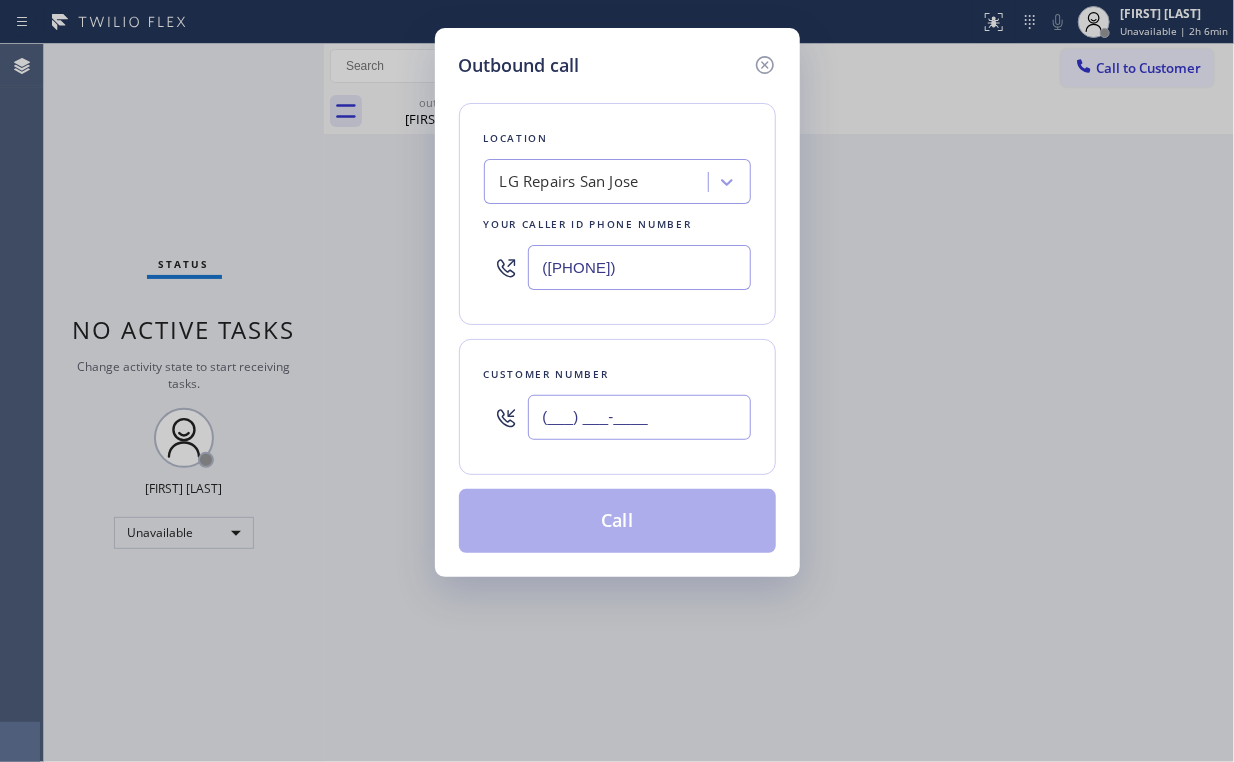 click on "(___) ___-____" at bounding box center [639, 417] 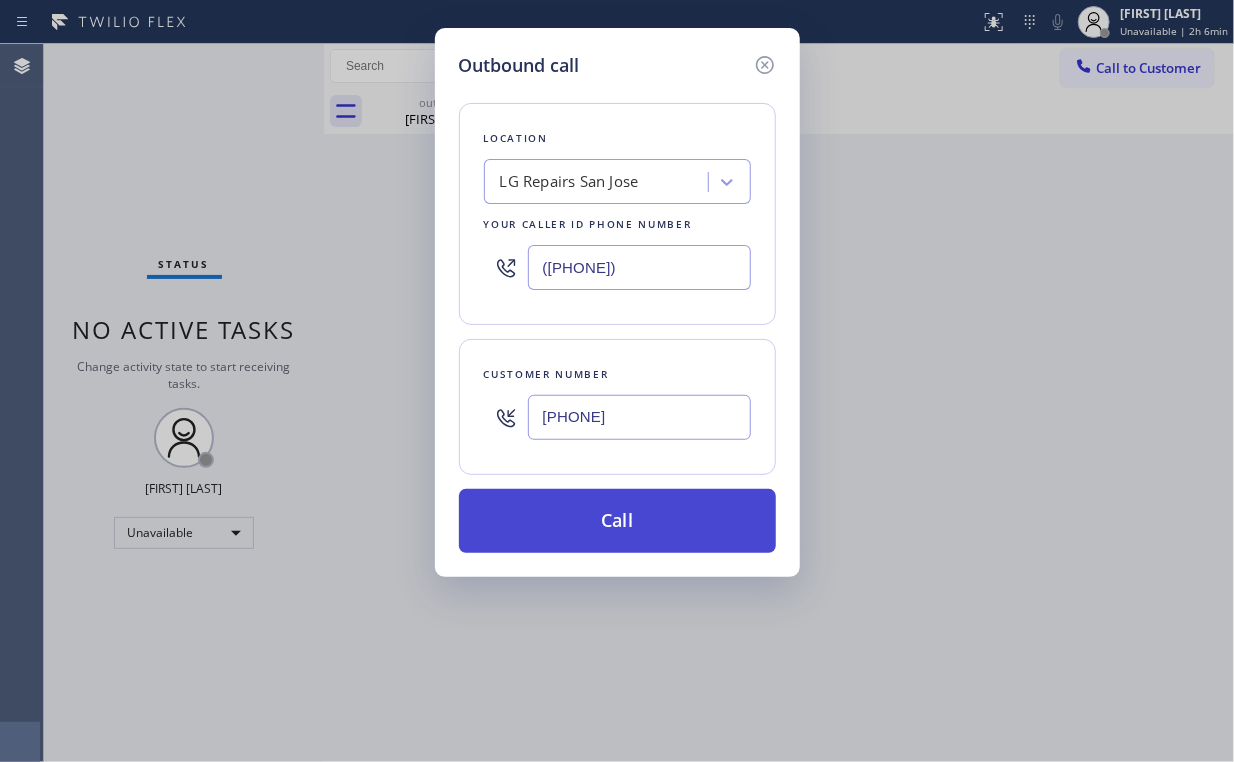 type on "[PHONE]" 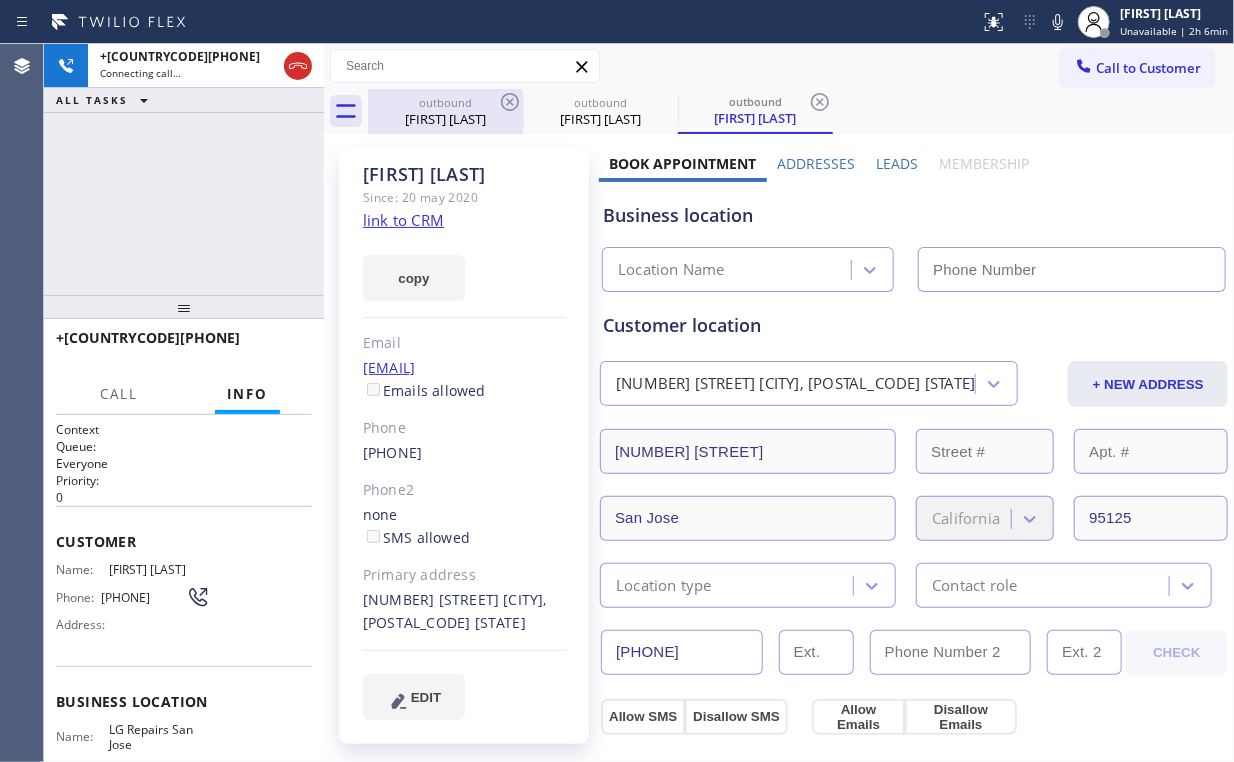 click on "[FIRST] [LAST]" at bounding box center (445, 119) 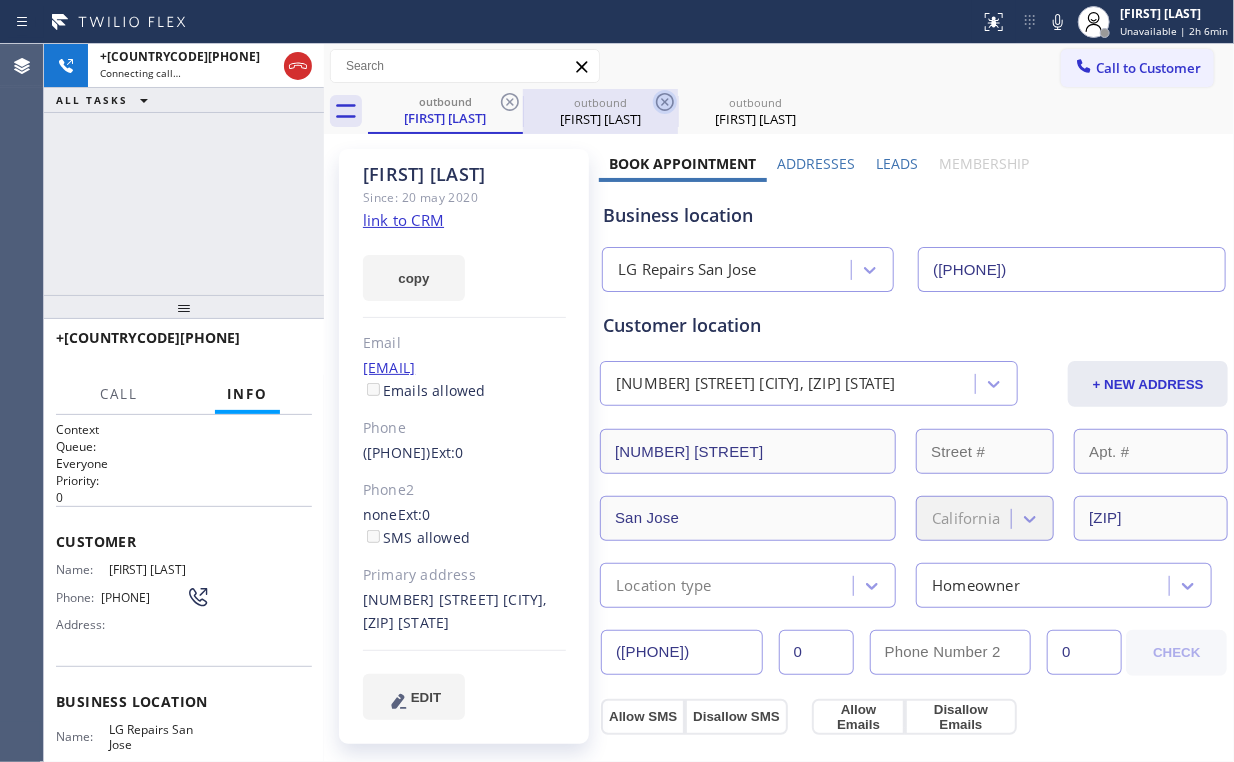 click 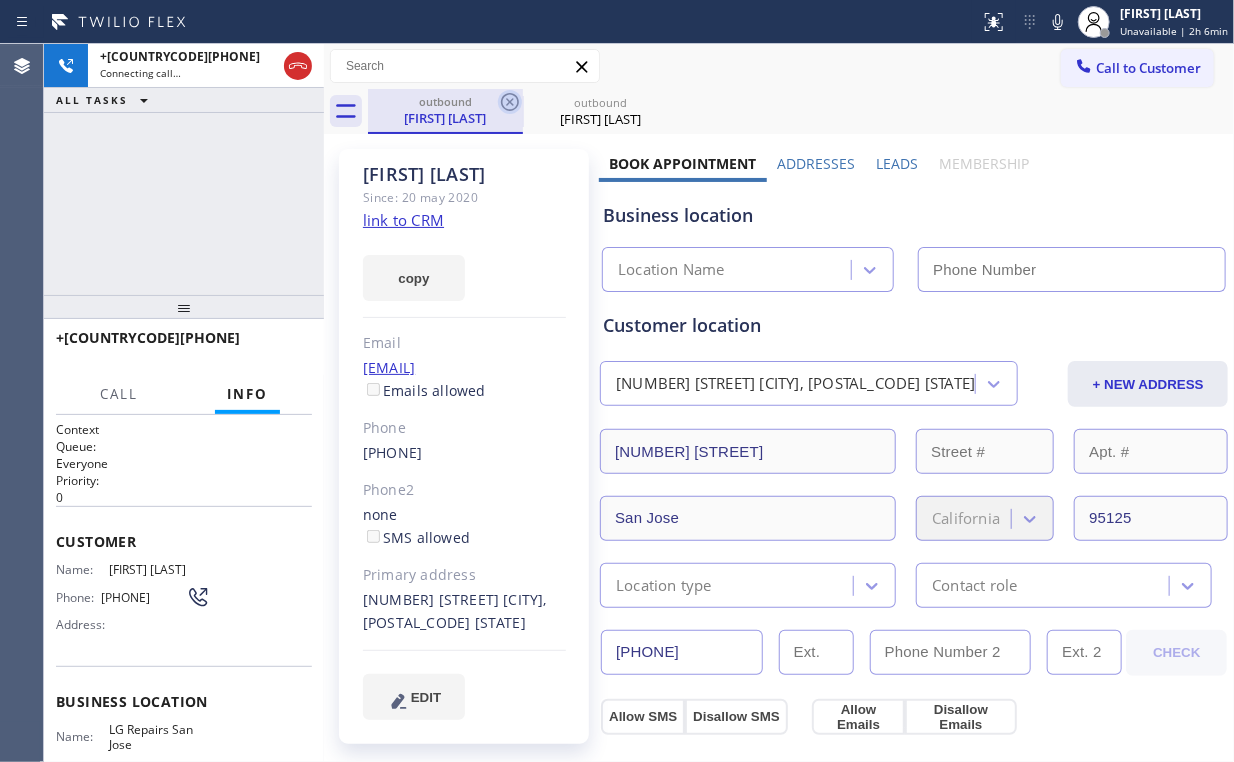 type on "([PHONE])" 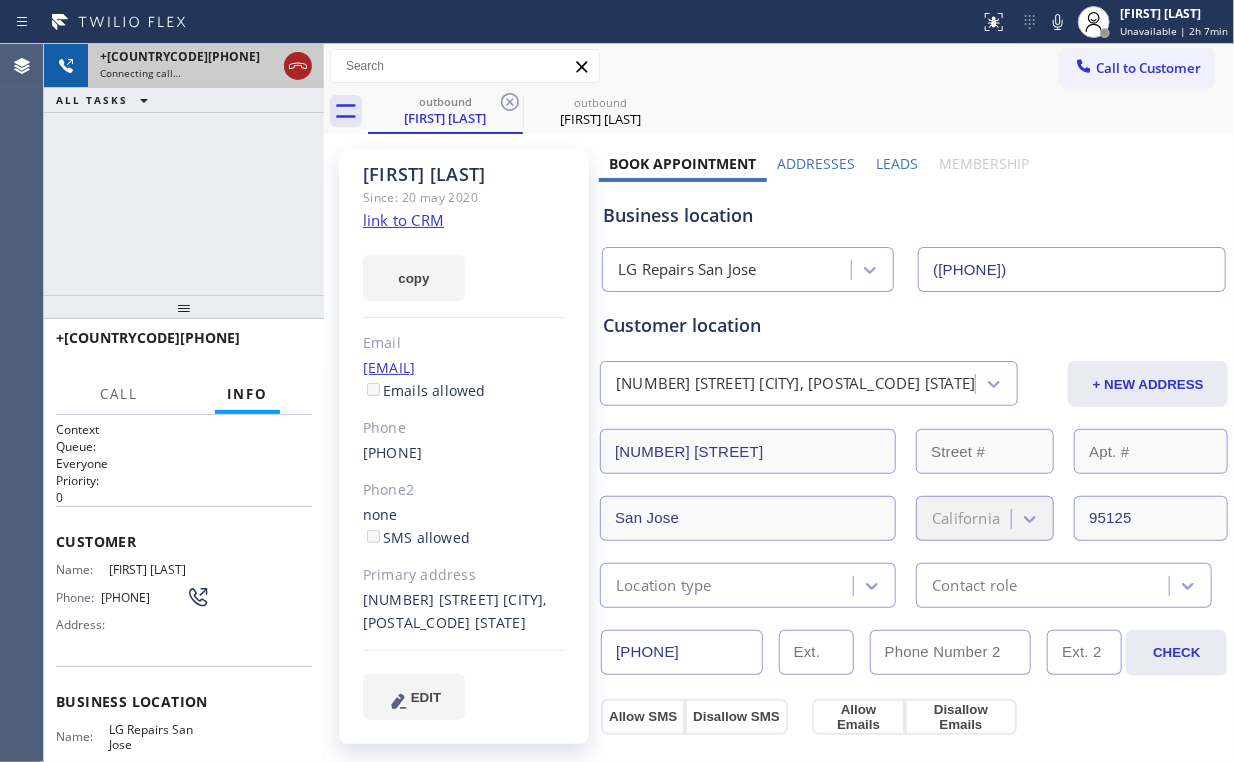 click 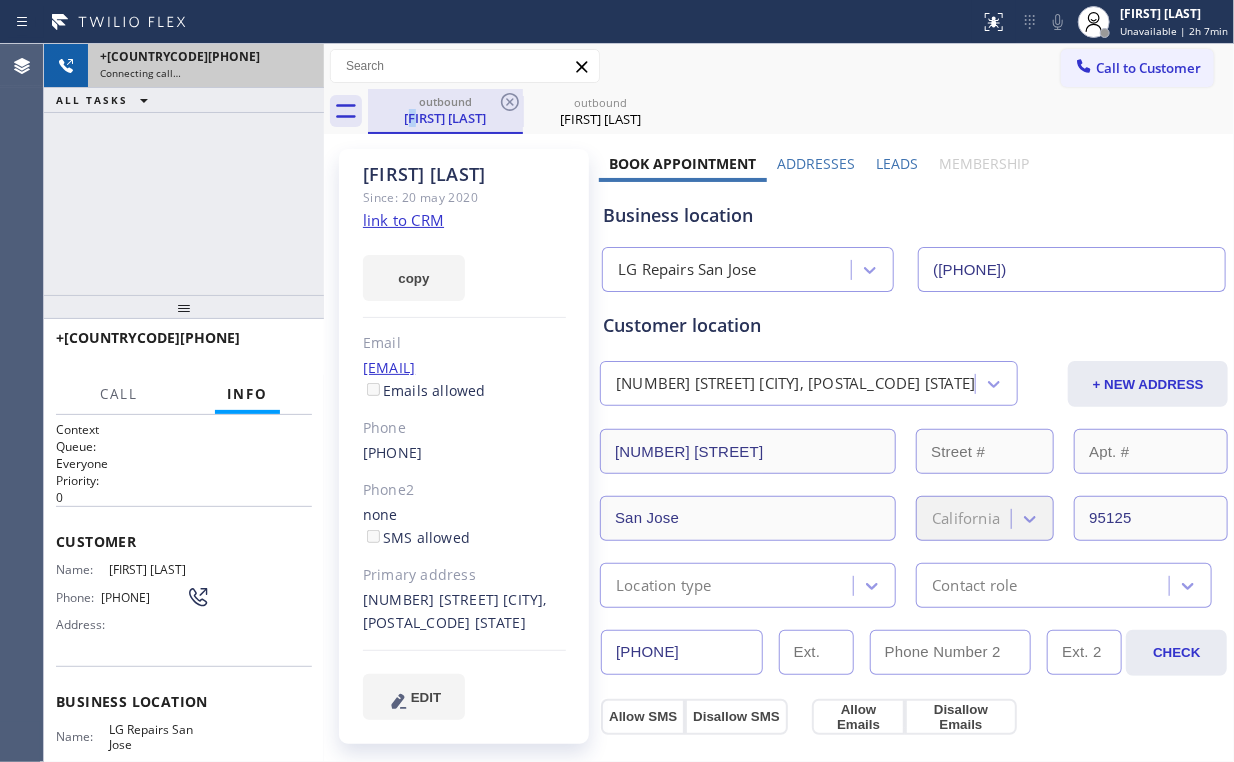 drag, startPoint x: 416, startPoint y: 121, endPoint x: 463, endPoint y: 120, distance: 47.010635 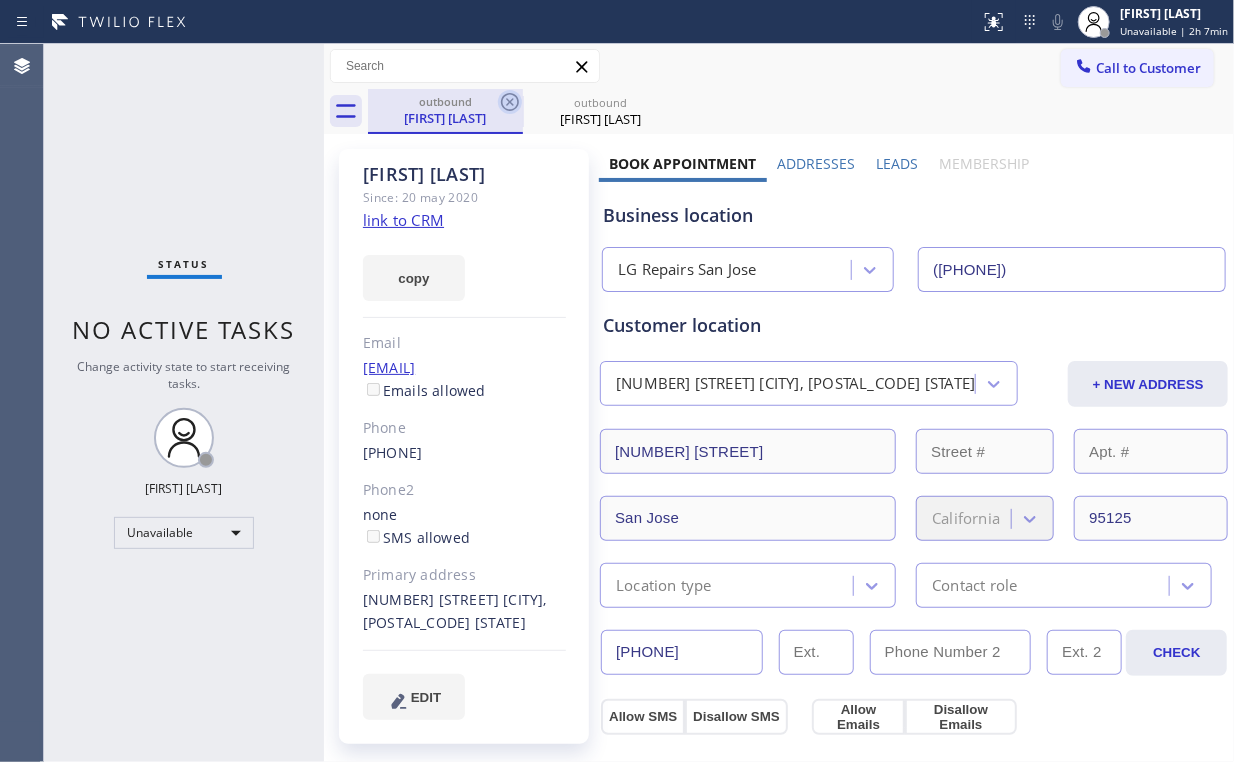 click 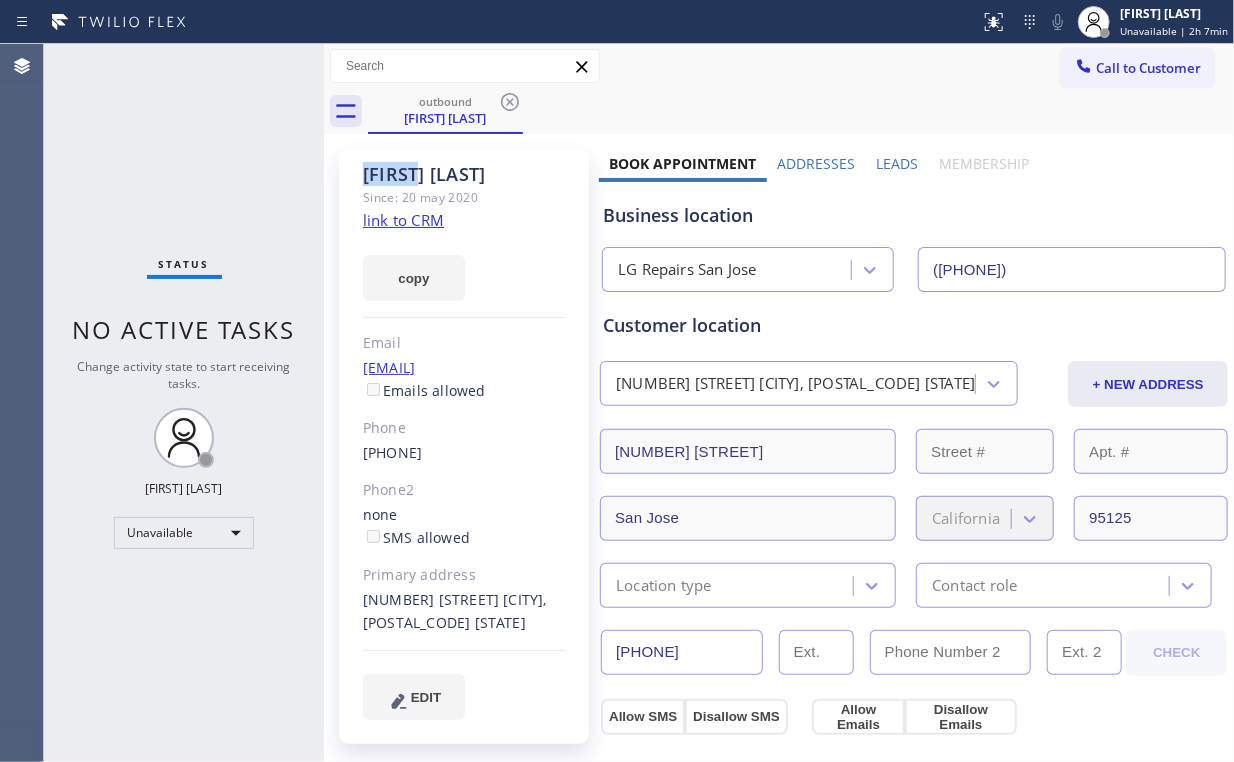 drag, startPoint x: 515, startPoint y: 100, endPoint x: 548, endPoint y: 104, distance: 33.24154 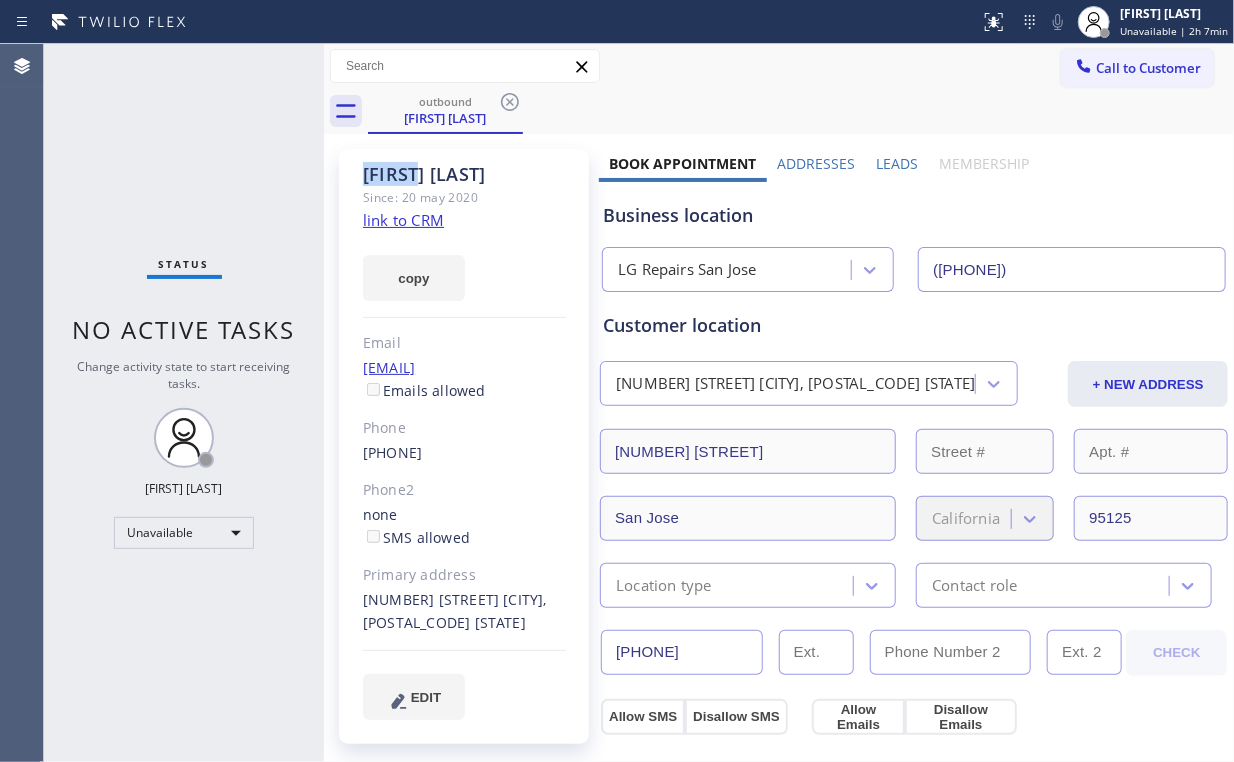 click 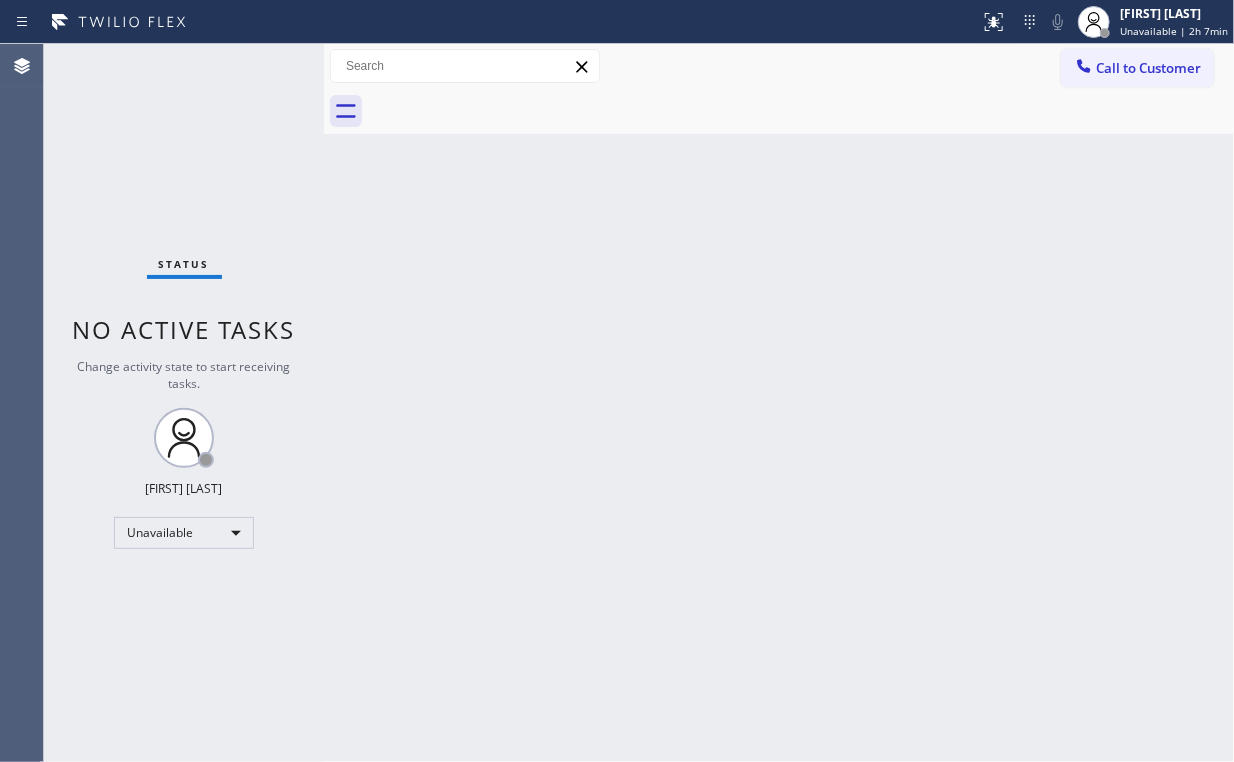 drag, startPoint x: 1111, startPoint y: 62, endPoint x: 1020, endPoint y: 98, distance: 97.862144 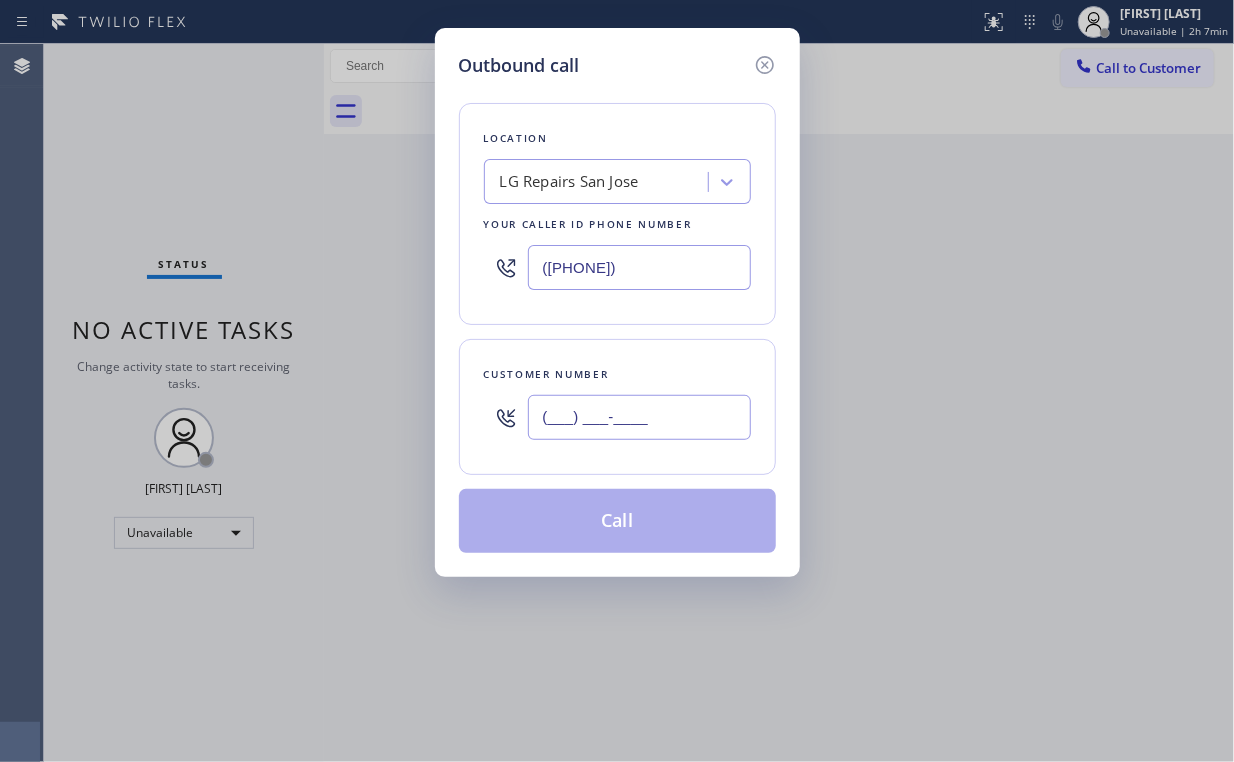 click on "(___) ___-____" at bounding box center (639, 417) 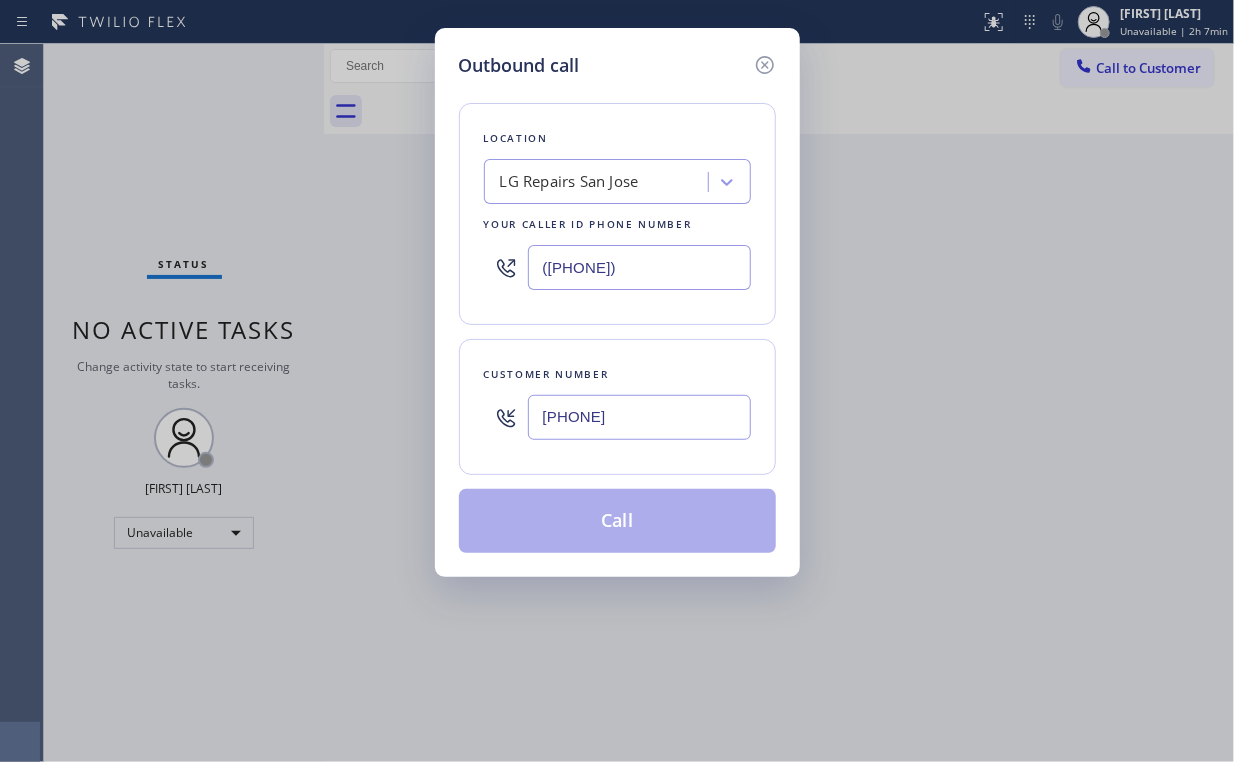 type on "[PHONE]" 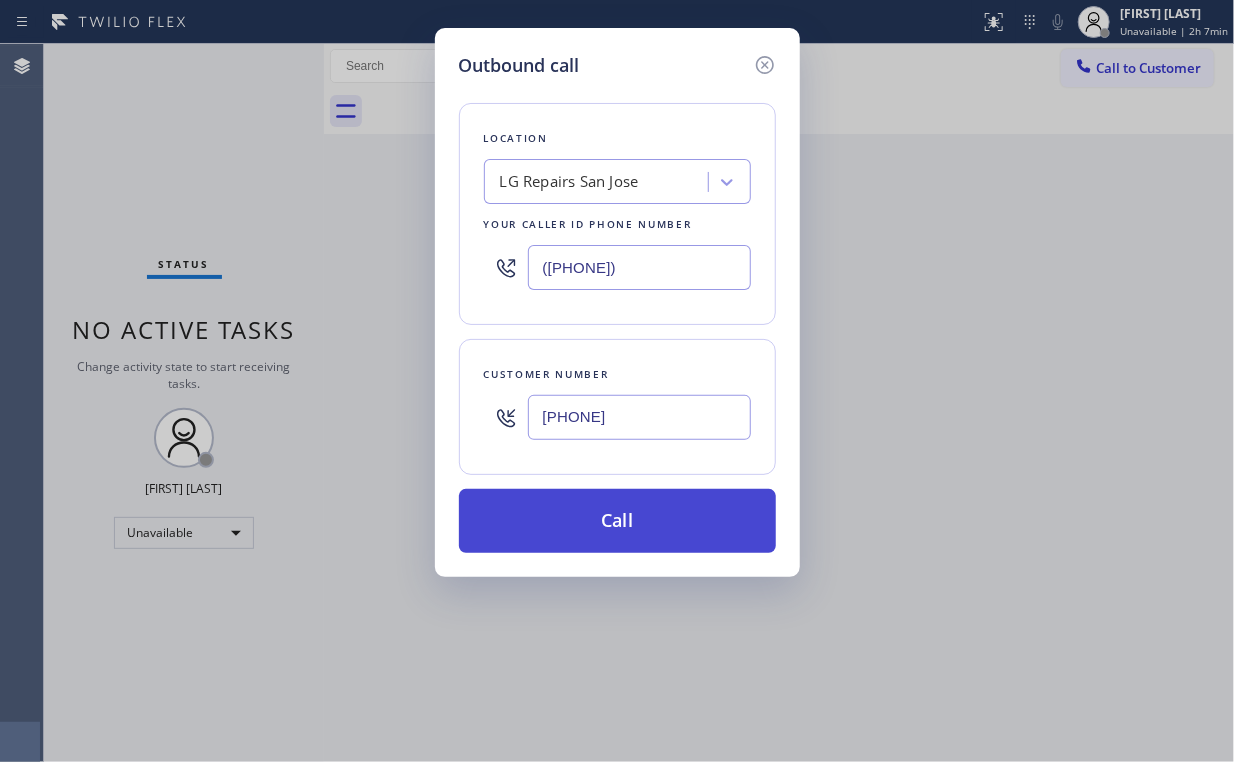 click on "Call" at bounding box center [617, 521] 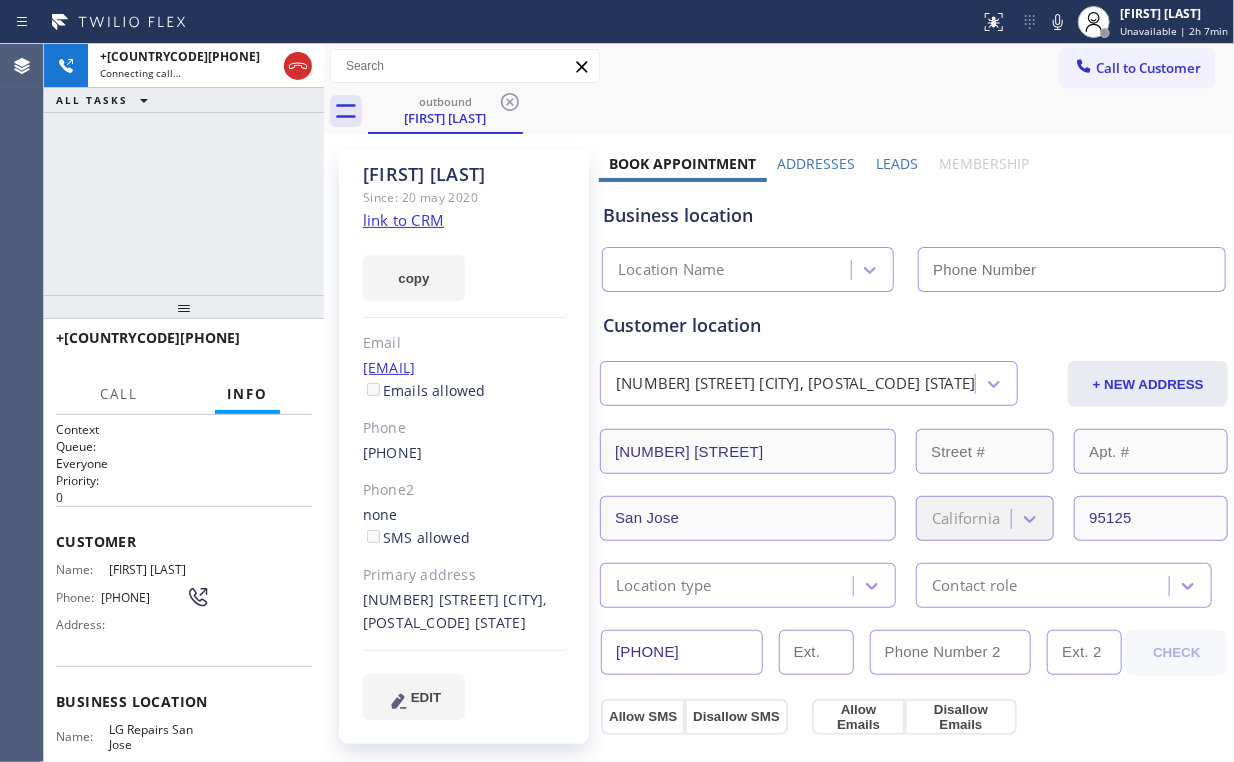click on "[PHONE] Connecting call… ALL TASKS ALL TASKS ACTIVE TASKS TASKS IN WRAP UP" at bounding box center [184, 169] 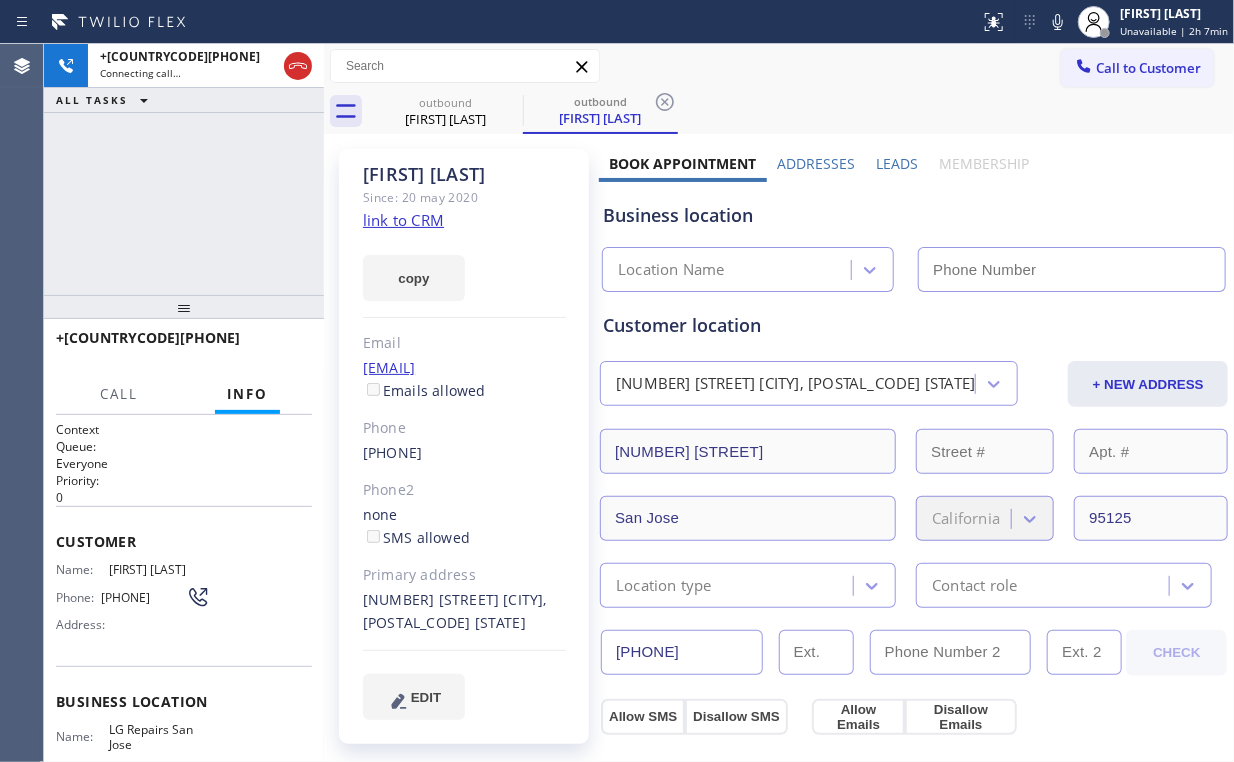 type on "([PHONE])" 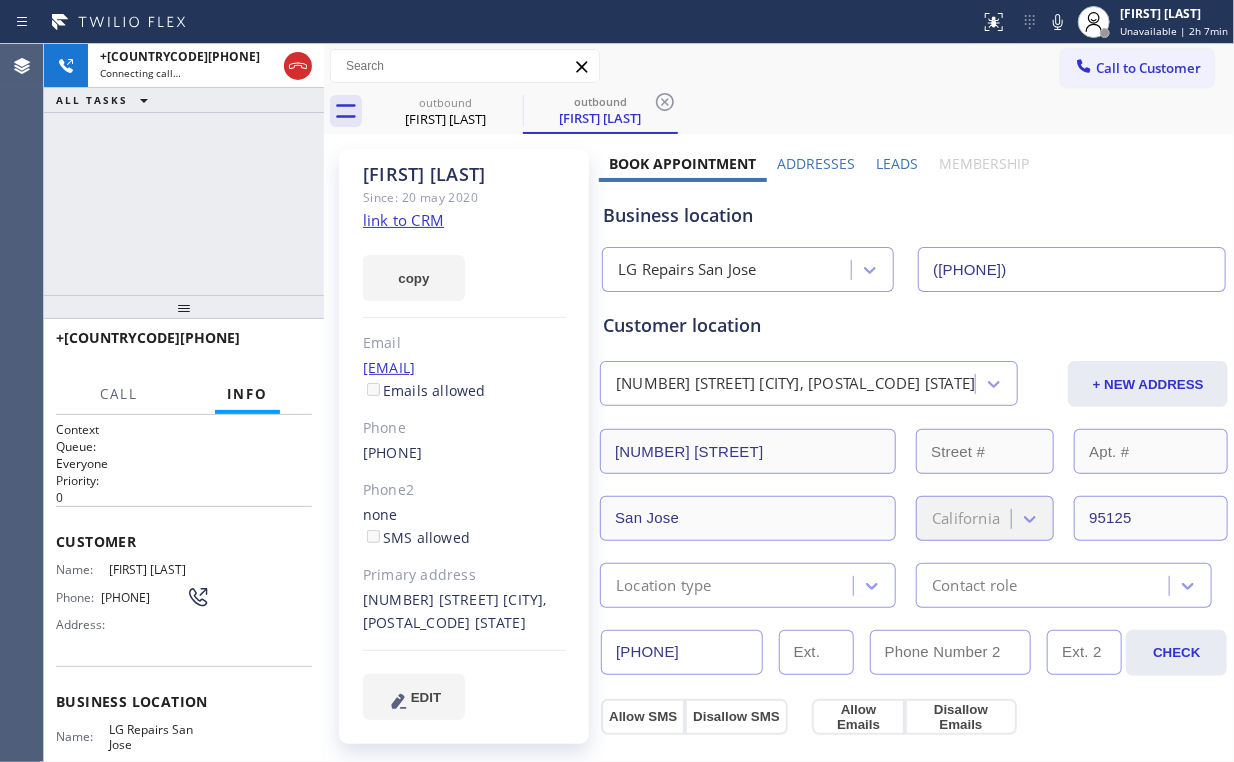 click on "[PHONE] Connecting call… ALL TASKS ALL TASKS ACTIVE TASKS TASKS IN WRAP UP" at bounding box center [184, 169] 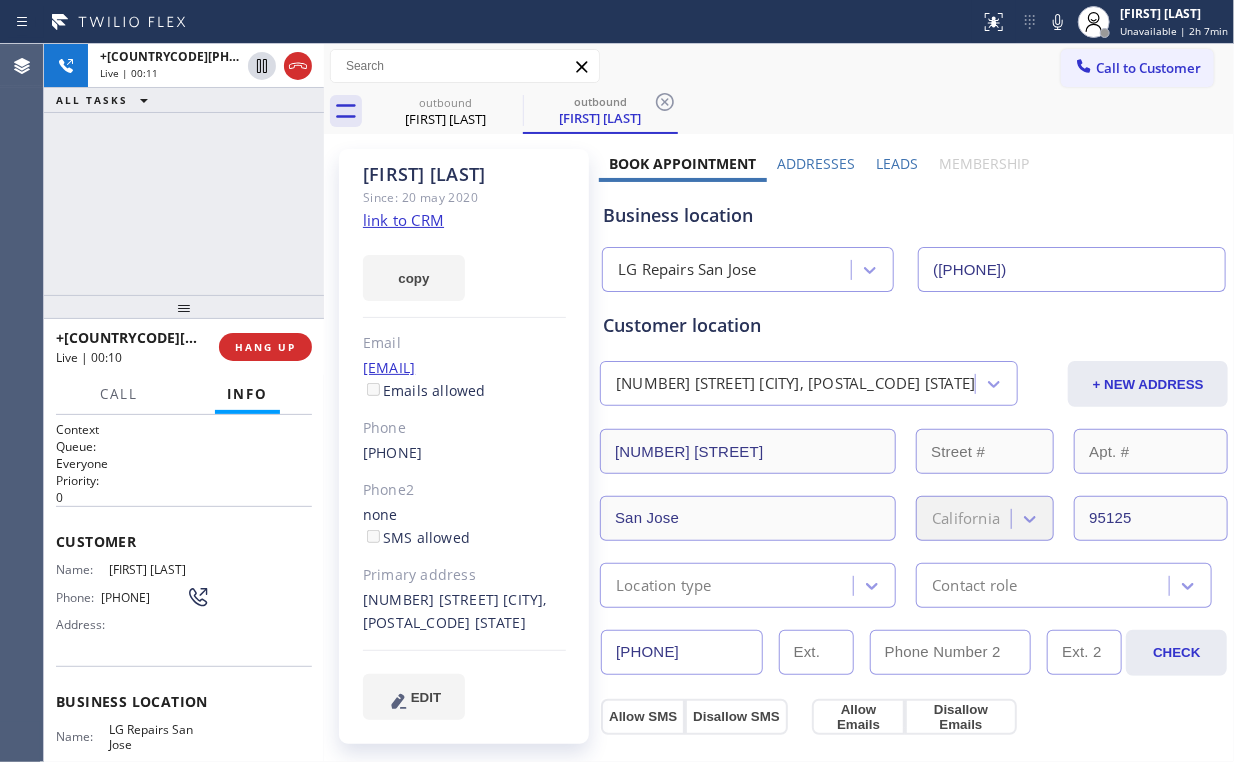 click on "[PHONE] Live | 00:11 ALL TASKS ALL TASKS ACTIVE TASKS TASKS IN WRAP UP" at bounding box center [184, 169] 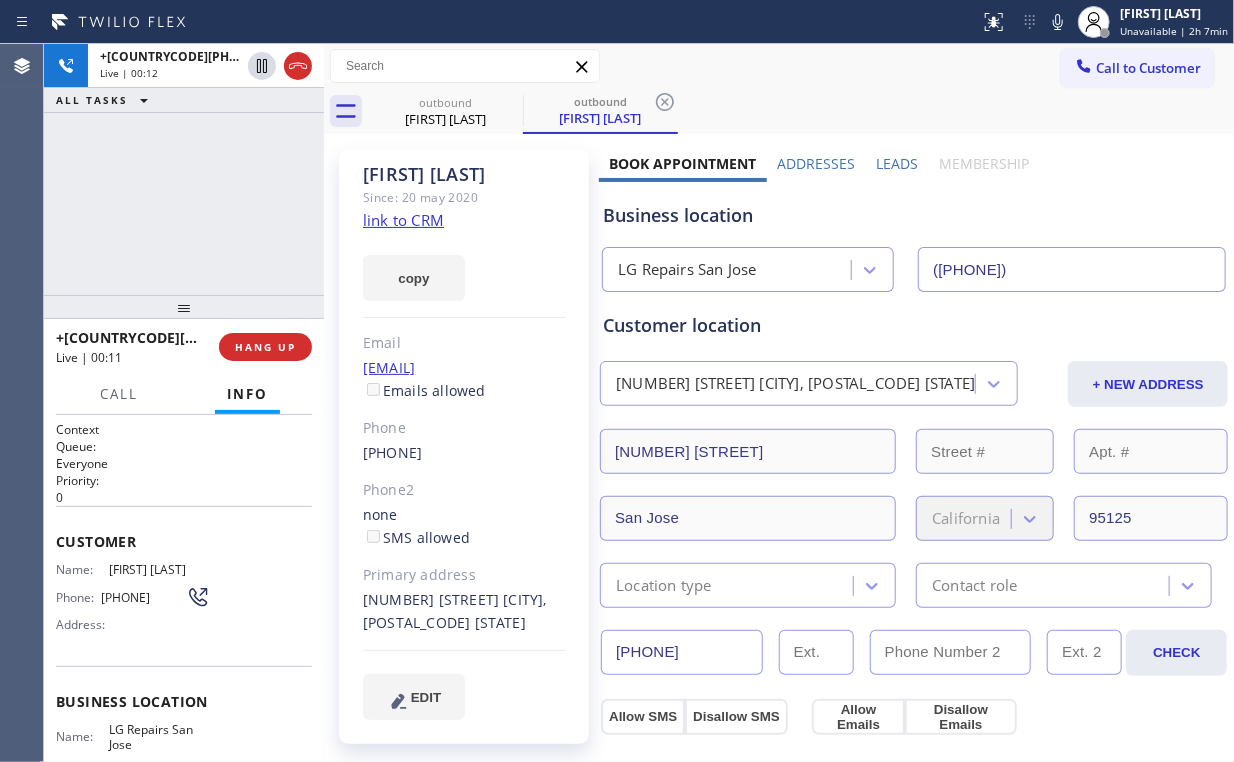click on "+1[PHONE] Live | 00:12 ALL TASKS ALL TASKS ACTIVE TASKS TASKS IN WRAP UP" at bounding box center [184, 169] 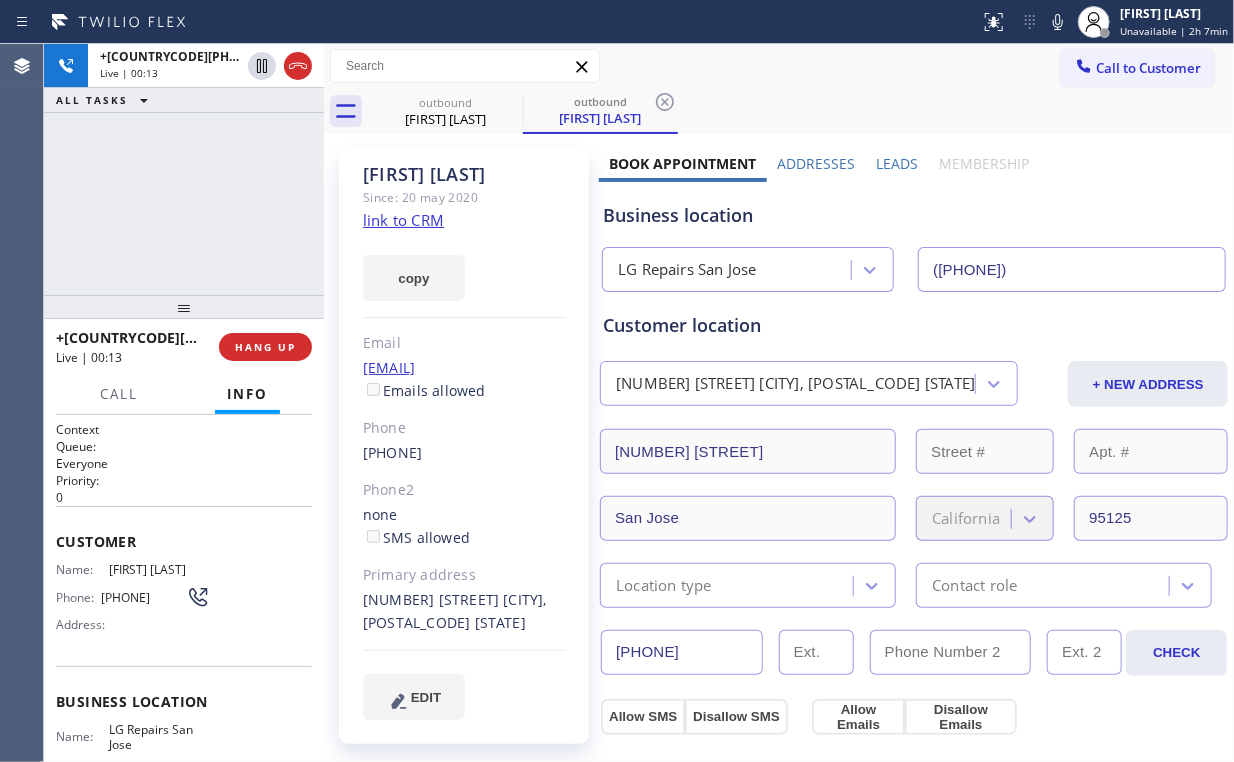 click on "+1[PHONE] Live | 00:13 ALL TASKS ALL TASKS ACTIVE TASKS TASKS IN WRAP UP" at bounding box center [184, 169] 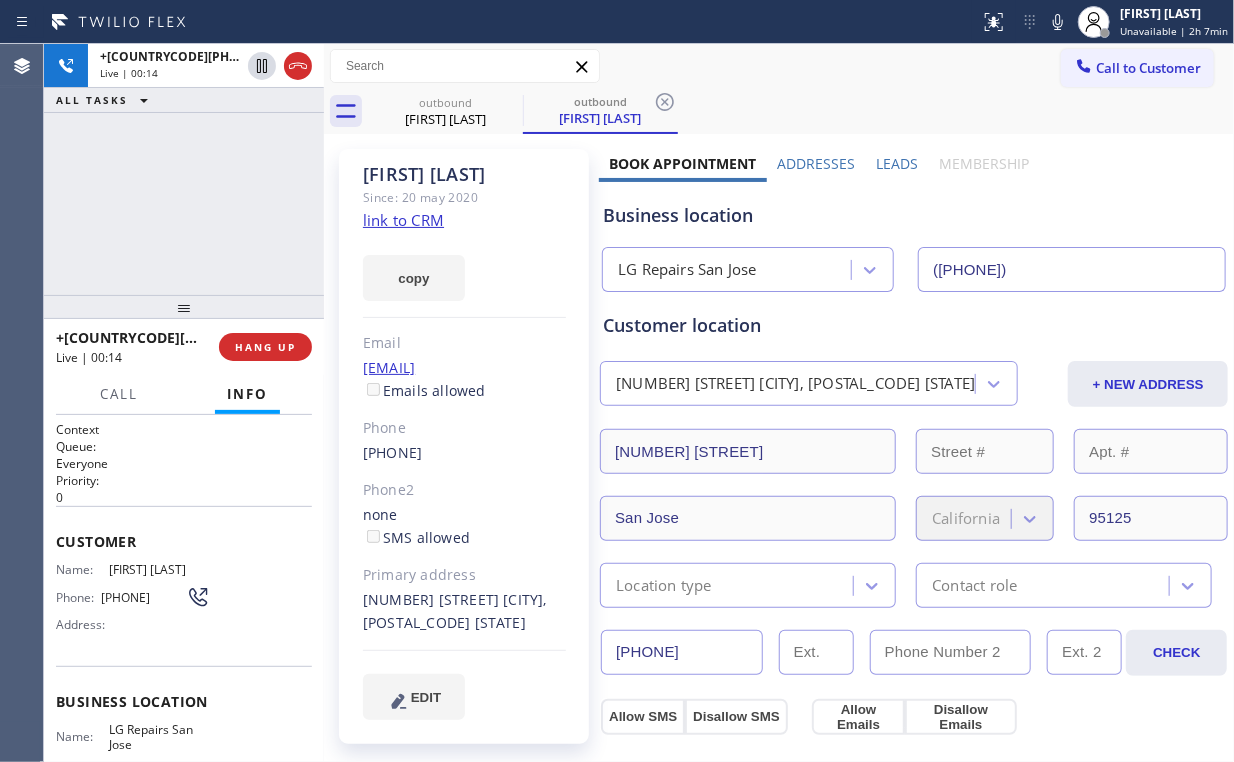 click on "+1[PHONE] Live | 00:14 ALL TASKS ALL TASKS ACTIVE TASKS TASKS IN WRAP UP" at bounding box center (184, 169) 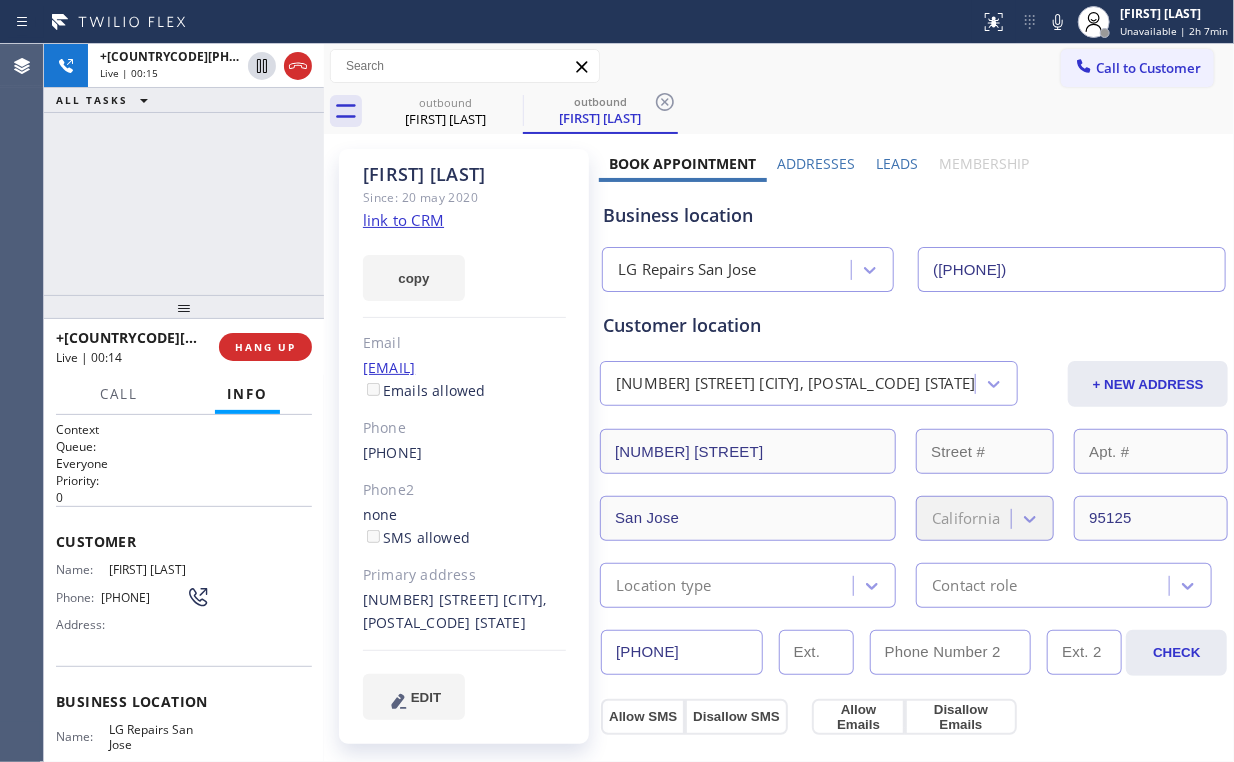 click on "+[COUNTRYCODE][PHONE] Live | 00:15 ALL TASKS ALL TASKS ACTIVE TASKS TASKS IN WRAP UP" at bounding box center (184, 169) 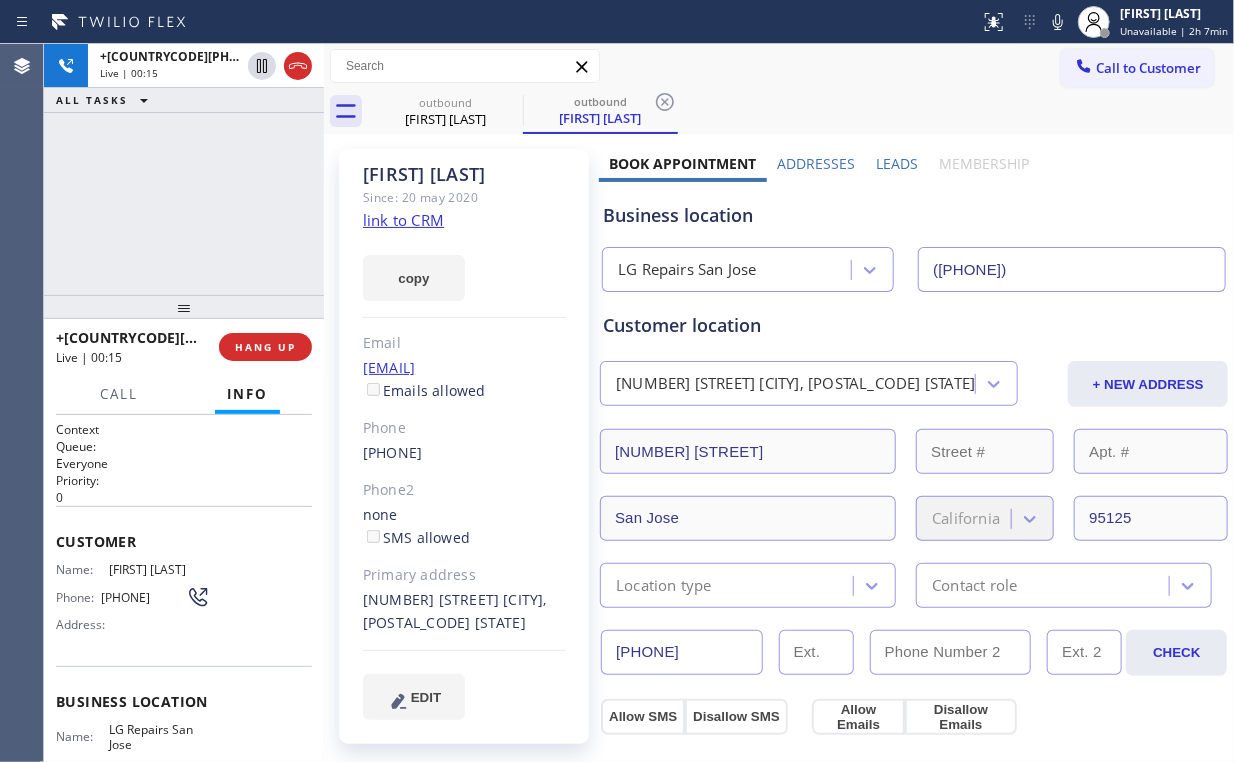 click on "+[COUNTRYCODE][PHONE] Live | 00:15 ALL TASKS ALL TASKS ACTIVE TASKS TASKS IN WRAP UP" at bounding box center [184, 169] 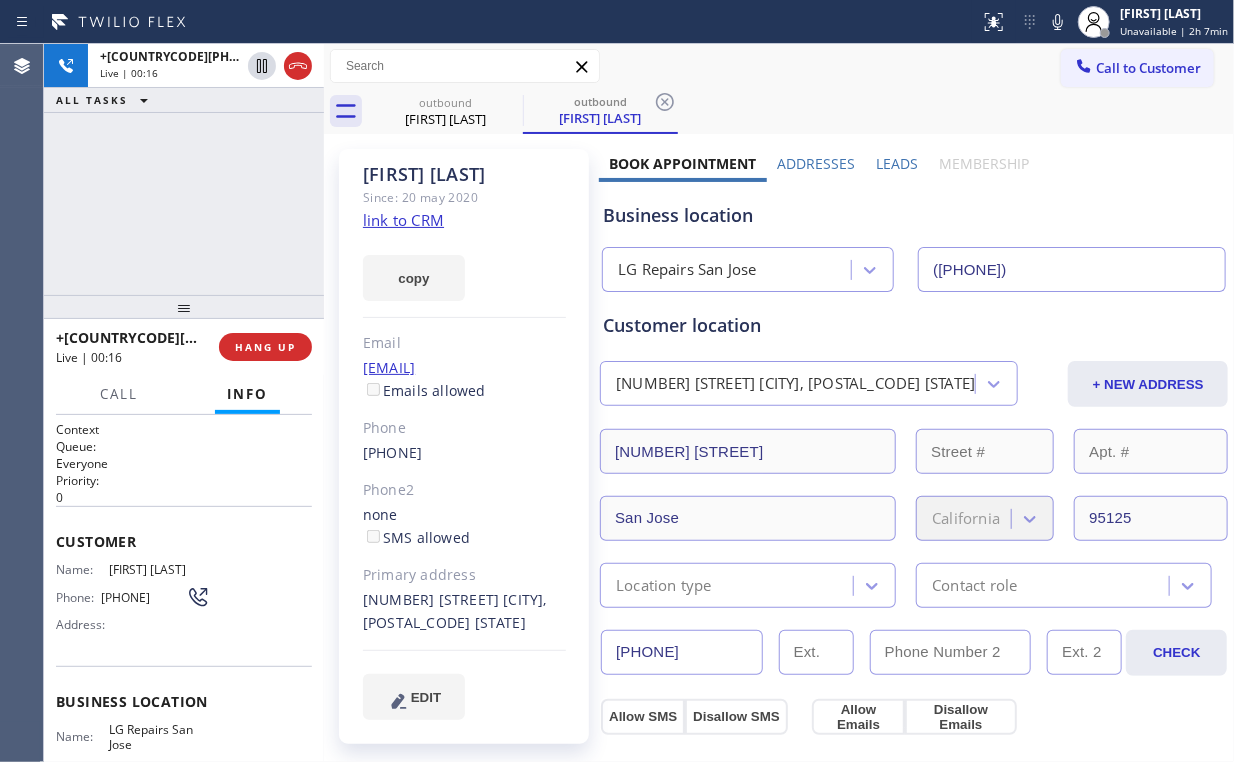 click on "+1[PHONE] Live | 00:16 ALL TASKS ALL TASKS ACTIVE TASKS TASKS IN WRAP UP" at bounding box center (184, 169) 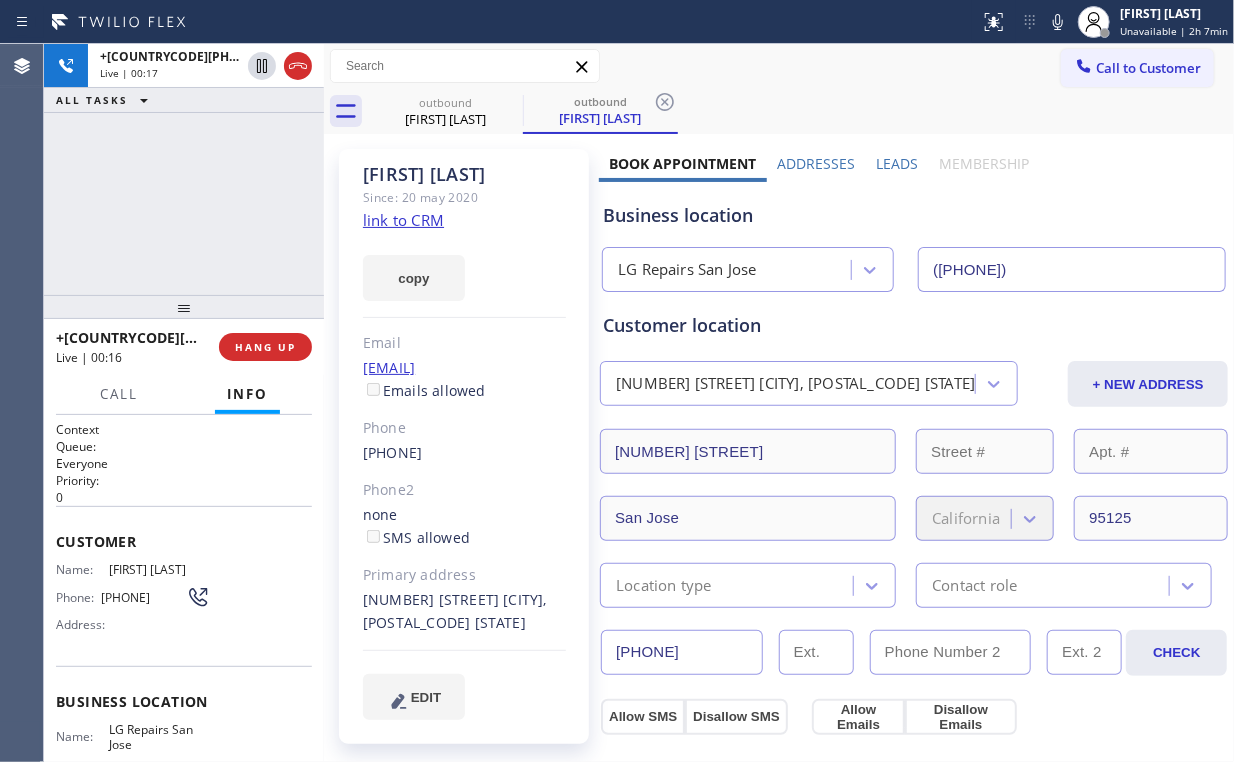 click on "+1[PHONE] Live | 00:17 ALL TASKS ALL TASKS ACTIVE TASKS TASKS IN WRAP UP" at bounding box center (184, 169) 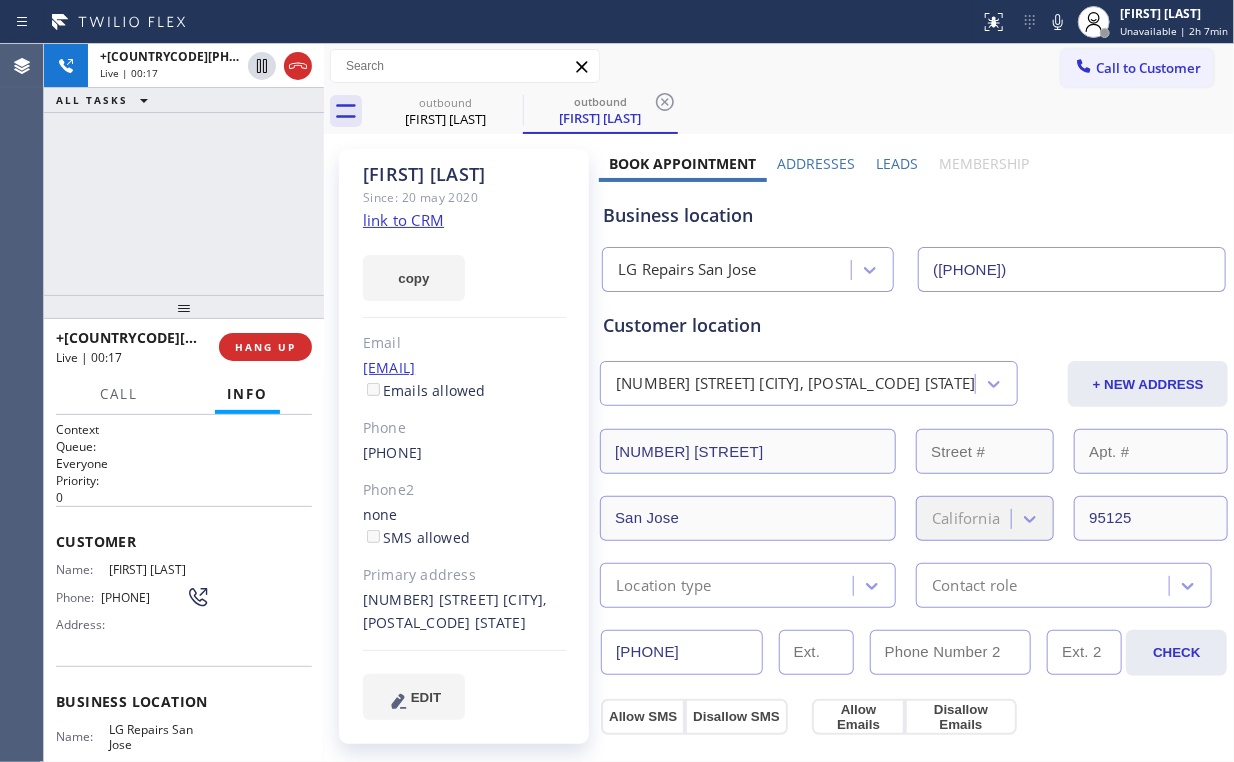 click on "+1[PHONE] Live | 00:17 ALL TASKS ALL TASKS ACTIVE TASKS TASKS IN WRAP UP" at bounding box center [184, 169] 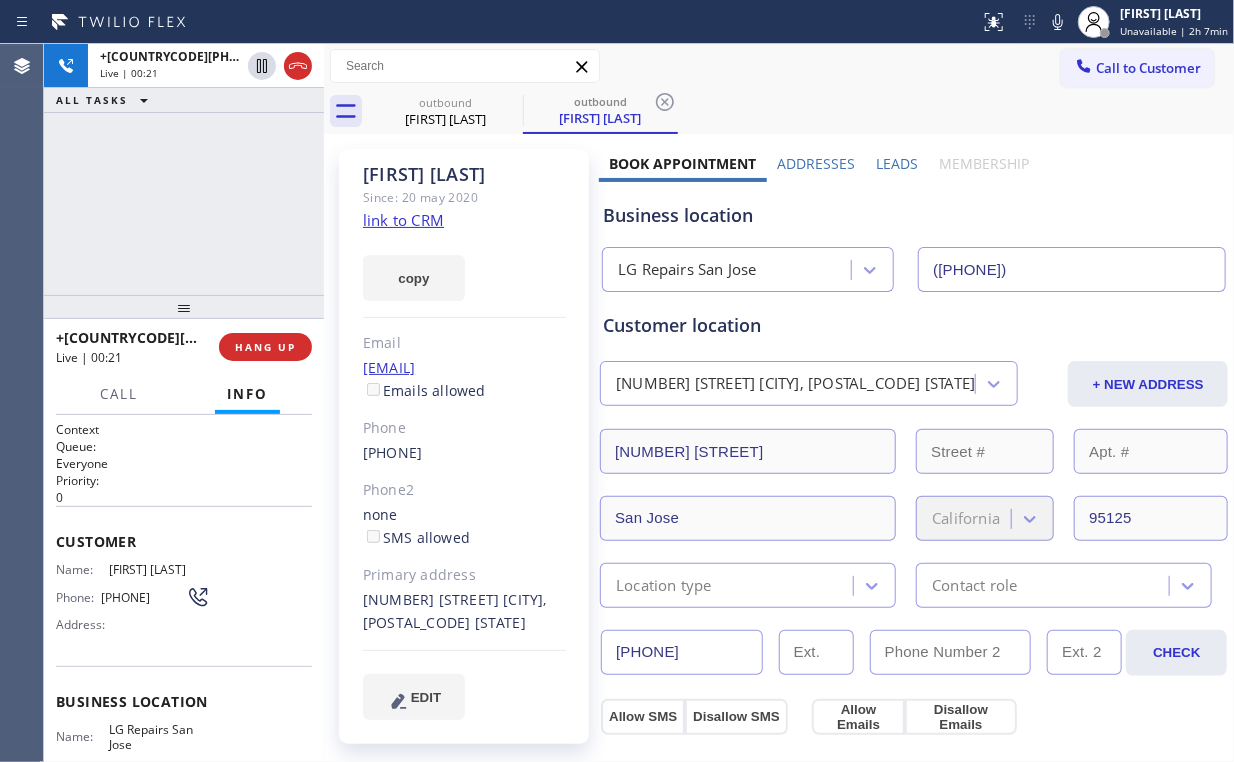 click on "+1[PHONE] Live | 00:21 ALL TASKS ALL TASKS ACTIVE TASKS TASKS IN WRAP UP" at bounding box center (184, 169) 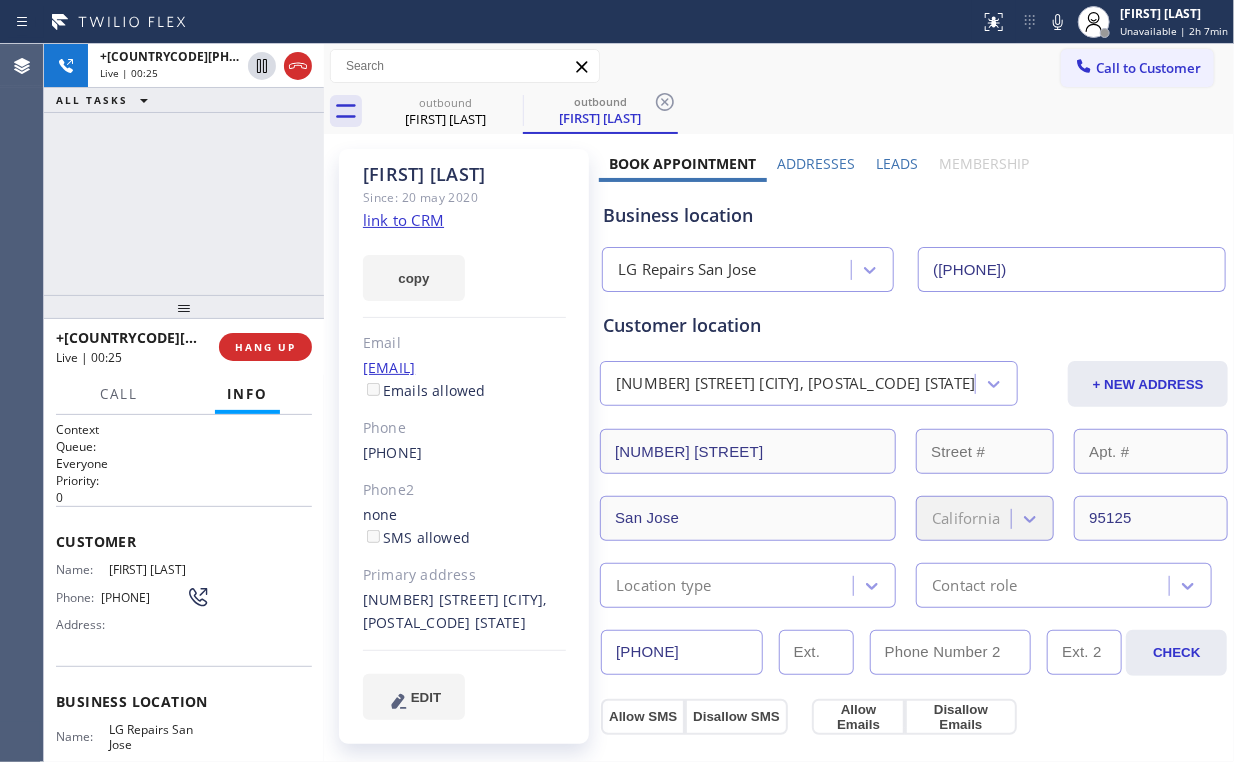 click on "+[PHONE] Live | 00:25 ALL TASKS ALL TASKS ACTIVE TASKS TASKS IN WRAP UP" at bounding box center (184, 169) 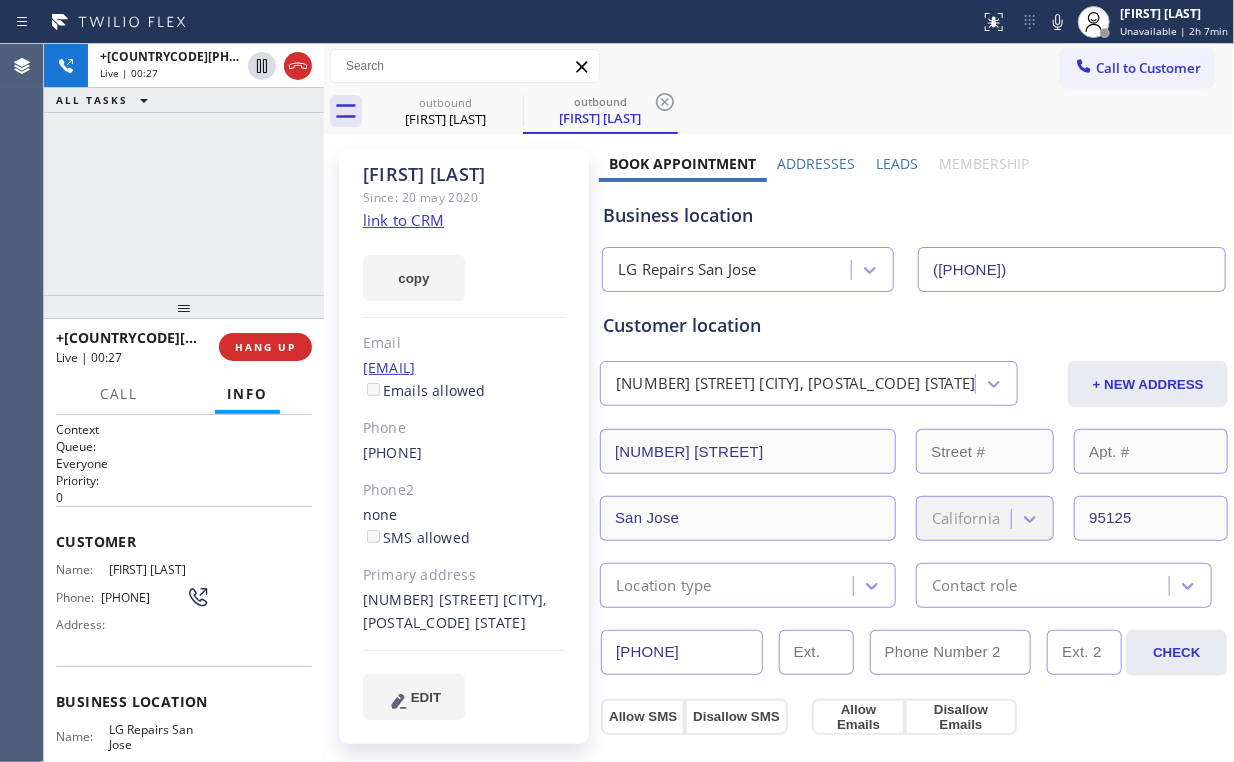 click on "+[PHONE] Live | 00:27 ALL TASKS ALL TASKS ACTIVE TASKS TASKS IN WRAP UP" at bounding box center [184, 169] 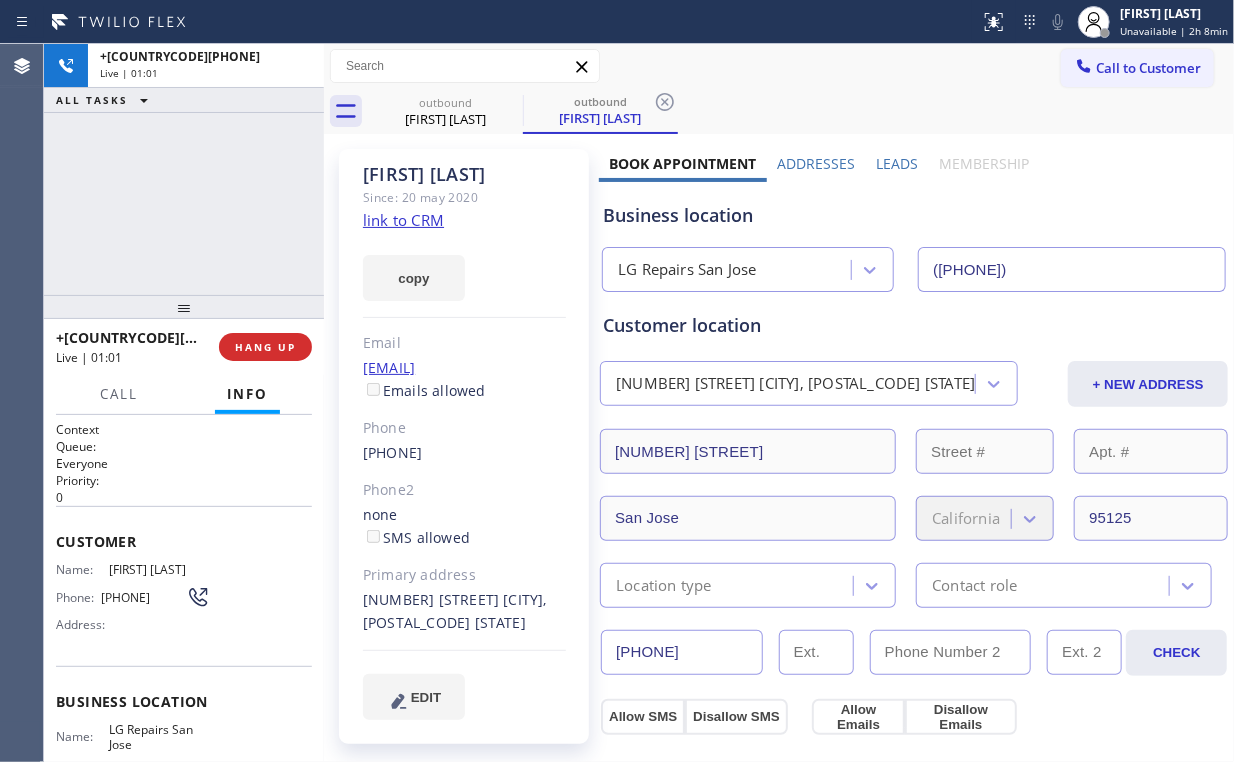 click on "+[PHONE] Live | 01:01 ALL TASKS ALL TASKS ACTIVE TASKS TASKS IN WRAP UP" at bounding box center [184, 169] 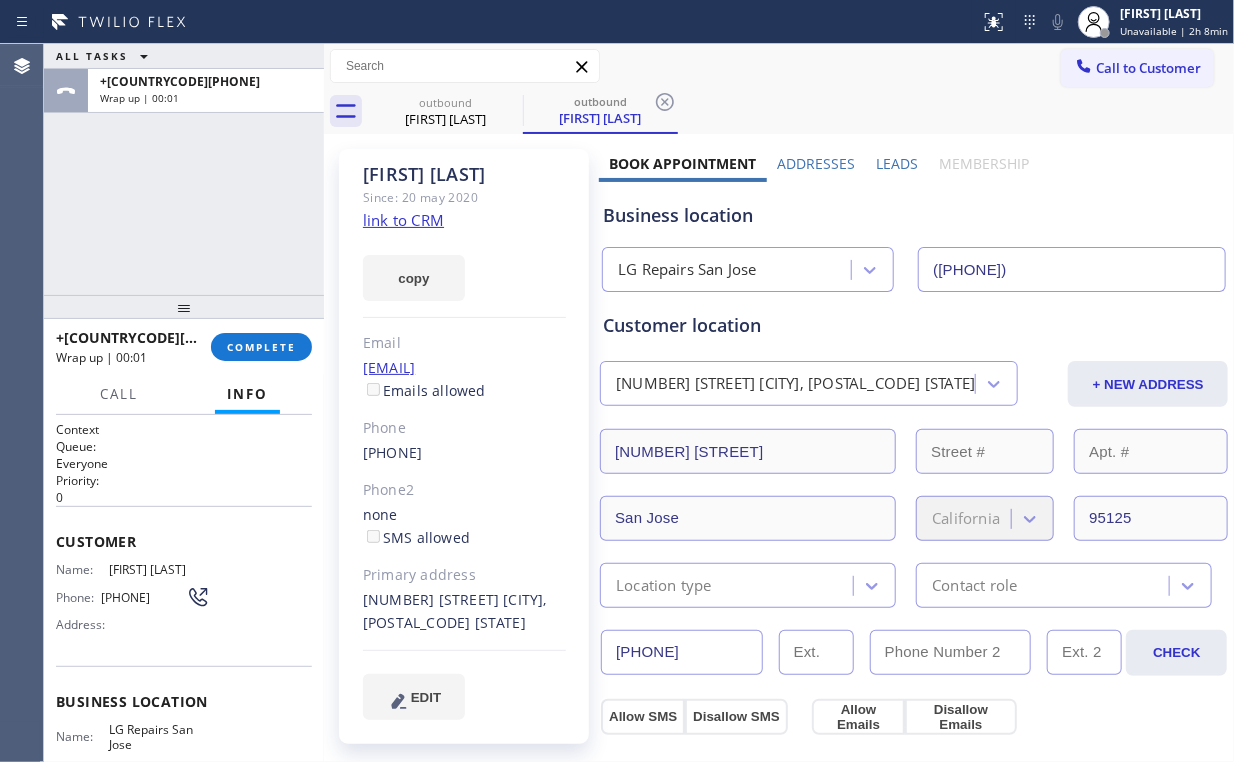 click on "copy" at bounding box center (464, 266) 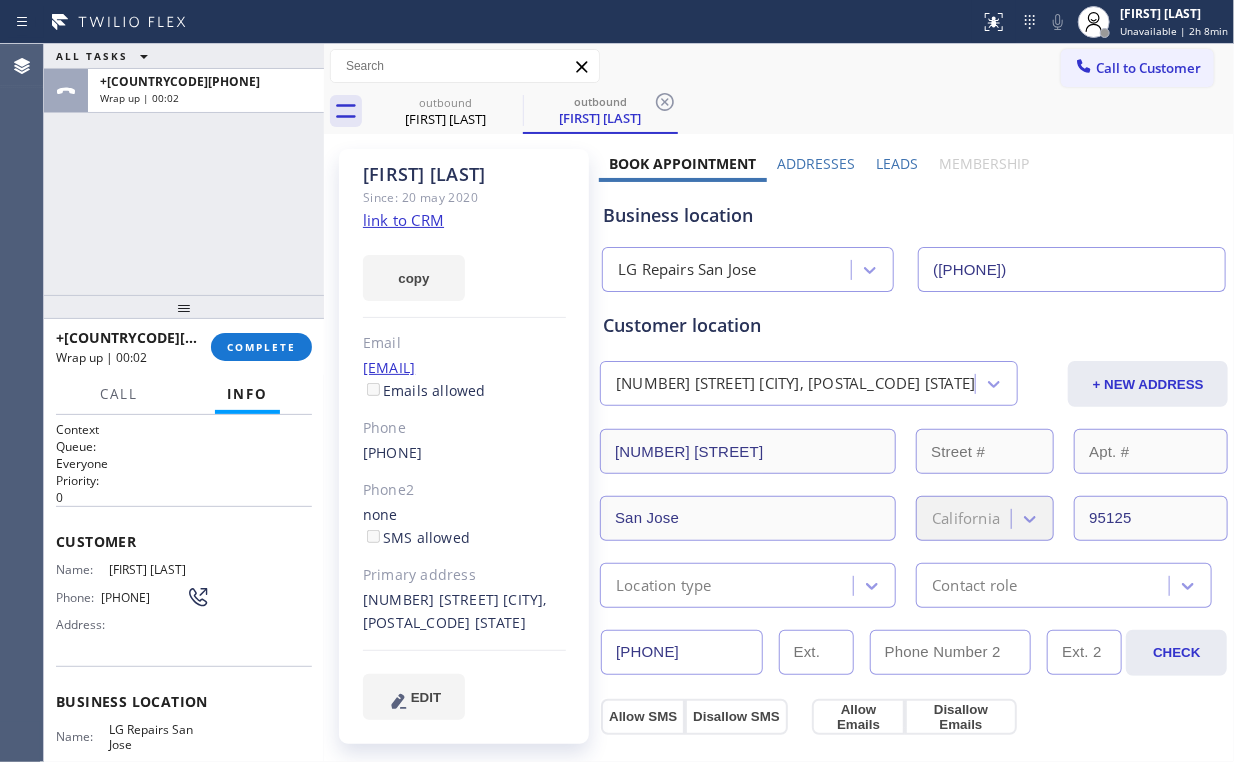 click on "link to CRM" 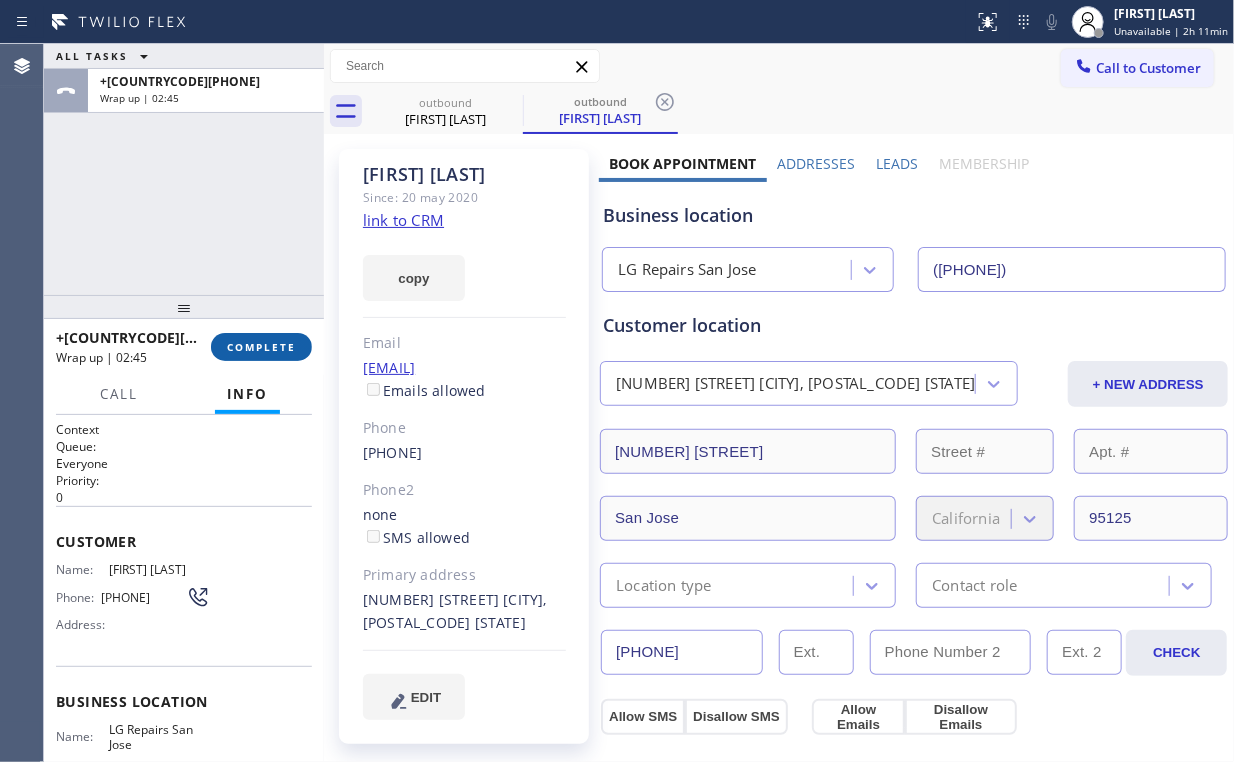 click on "COMPLETE" at bounding box center (261, 347) 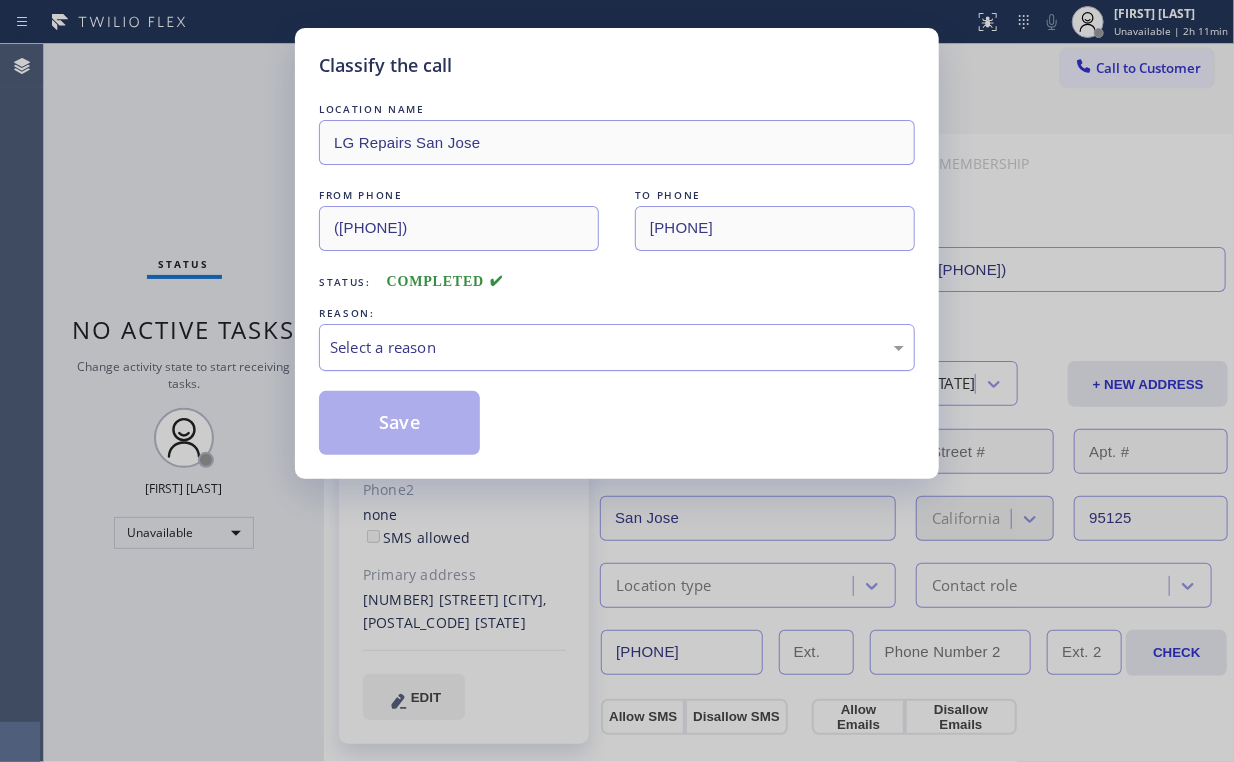 click on "Select a reason" at bounding box center [617, 347] 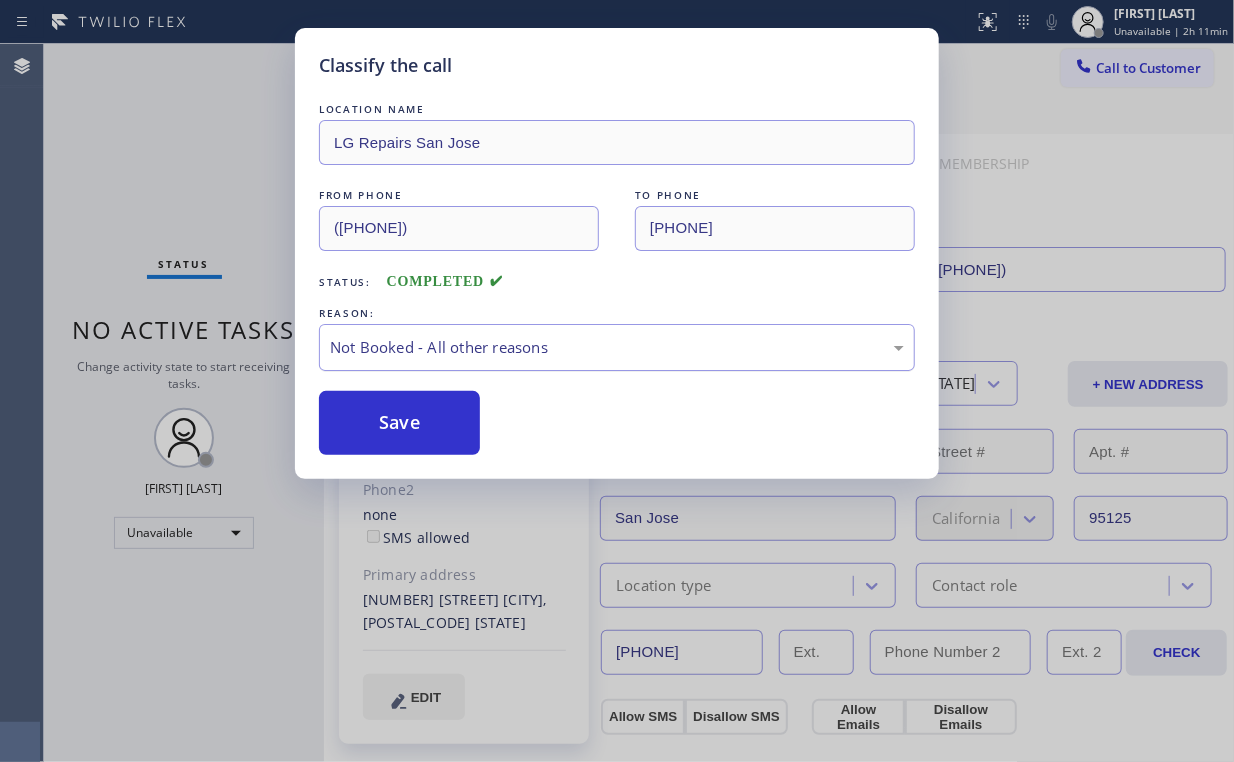 click on "Save" at bounding box center (399, 423) 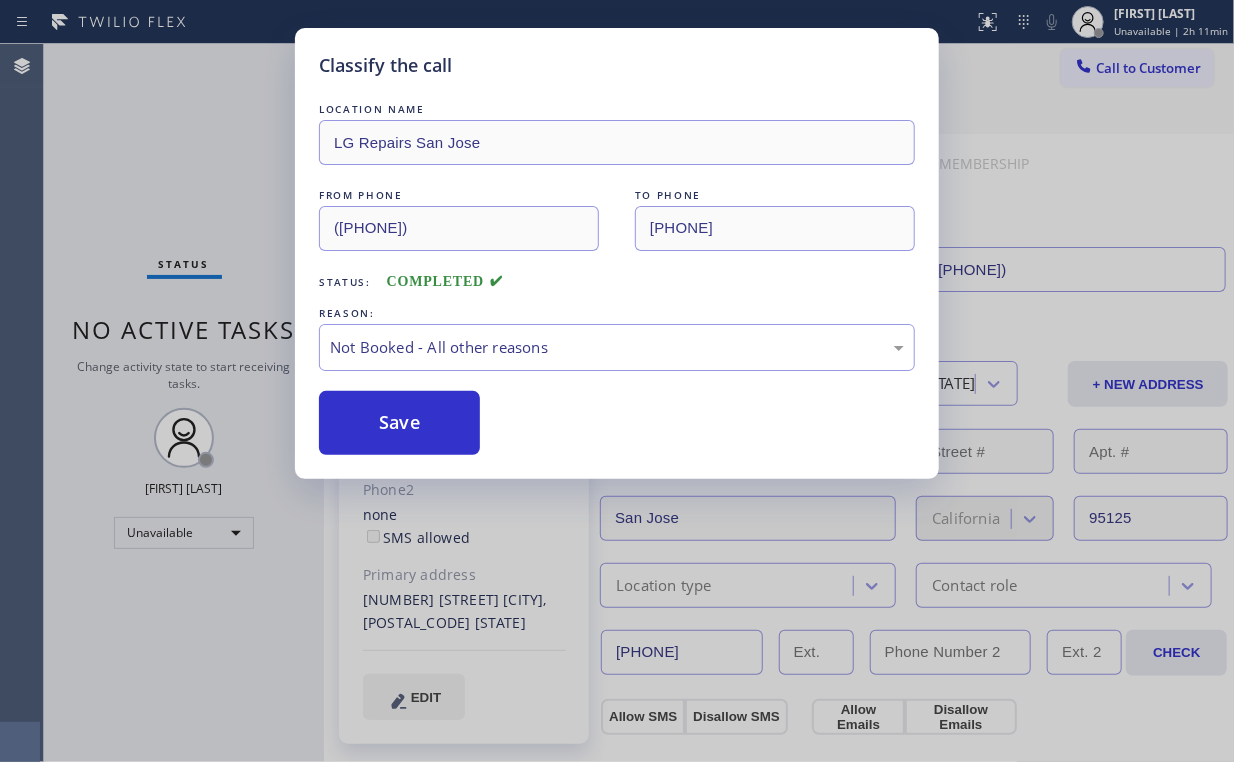 click on "Classify the call LOCATION NAME LG Repairs [CITY] FROM PHONE ([PHONE]) TO PHONE ([PHONE]) Status: COMPLETED REASON: Not Booked - All other reasons Save" at bounding box center [617, 381] 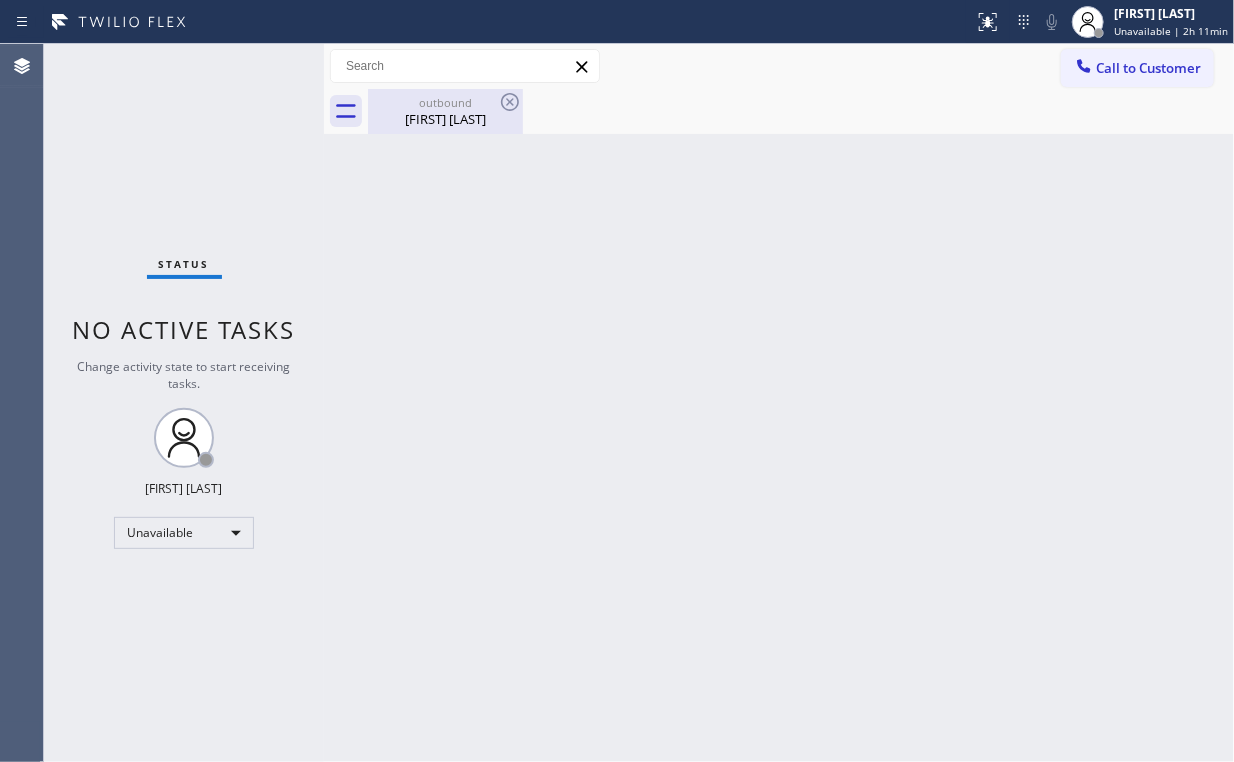 click on "[FIRST] [LAST]" at bounding box center (445, 119) 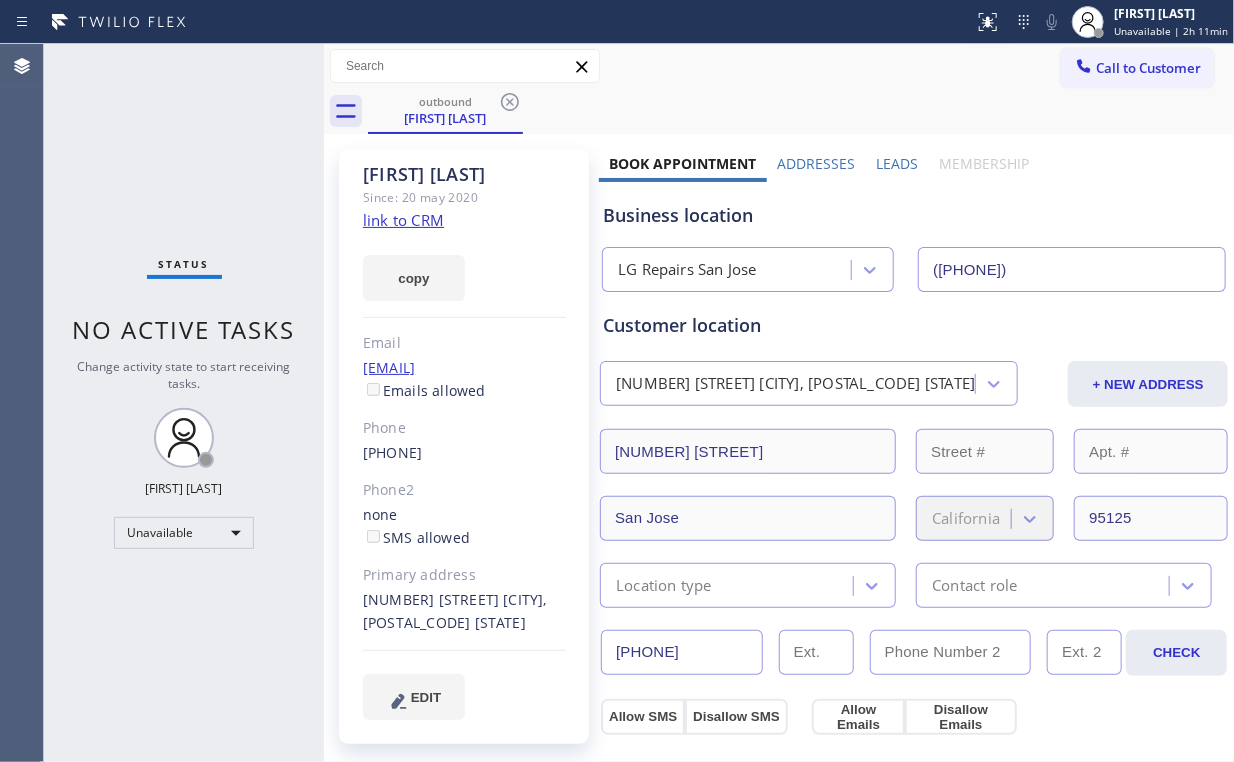 click 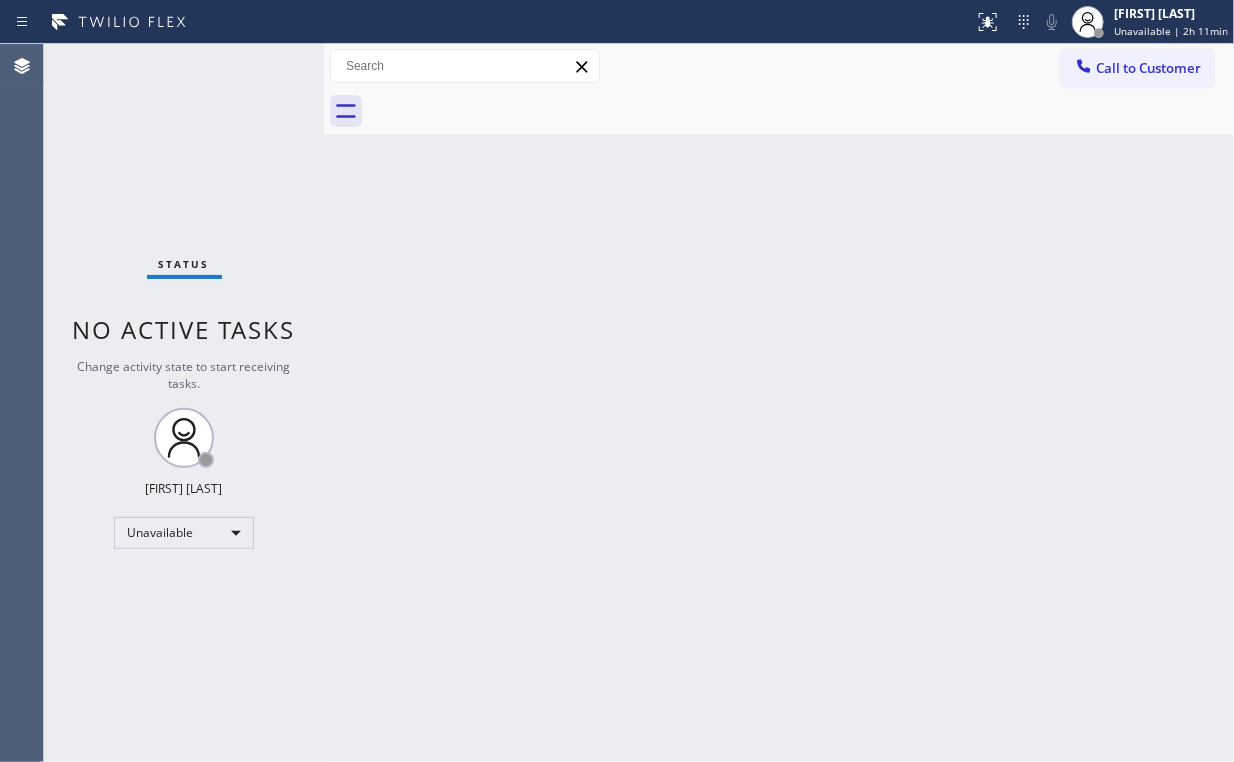 click on "Status   No active tasks     Change activity state to start receiving tasks.   Arnold Verallo Unavailable" at bounding box center [184, 403] 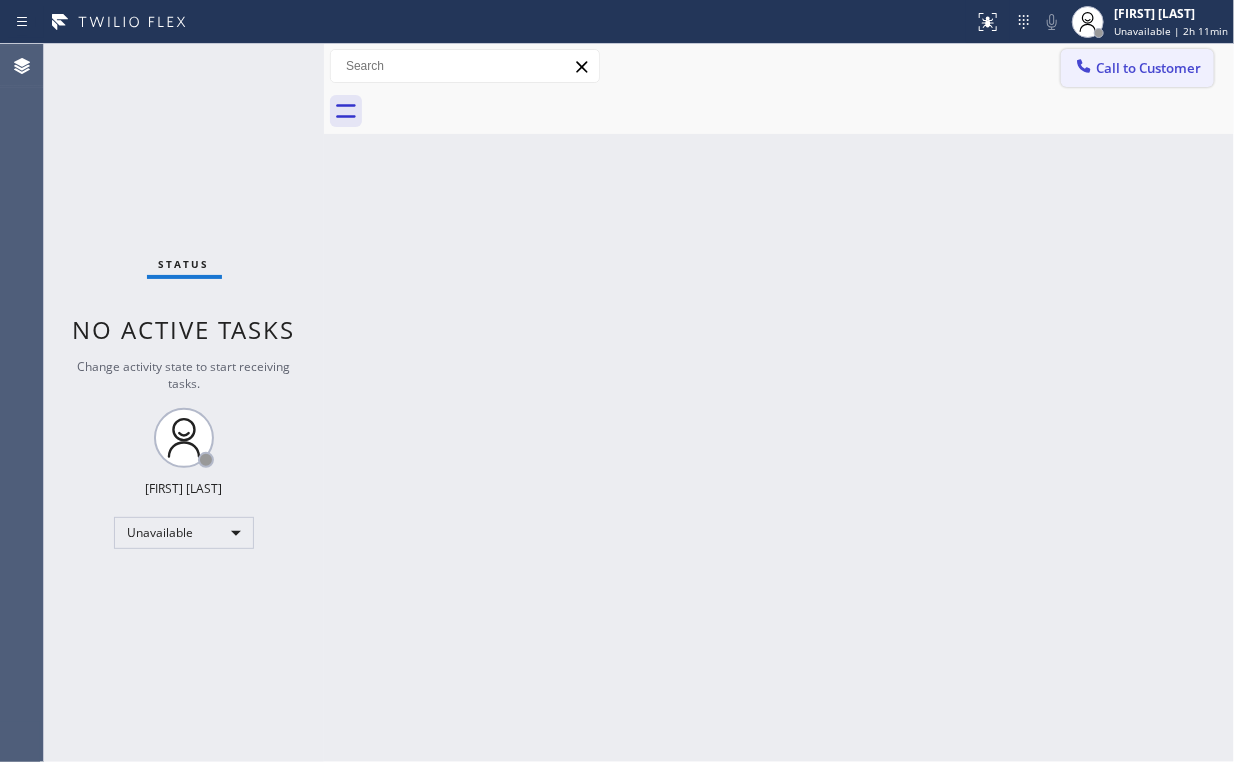 drag, startPoint x: 1136, startPoint y: 76, endPoint x: 774, endPoint y: 292, distance: 421.54477 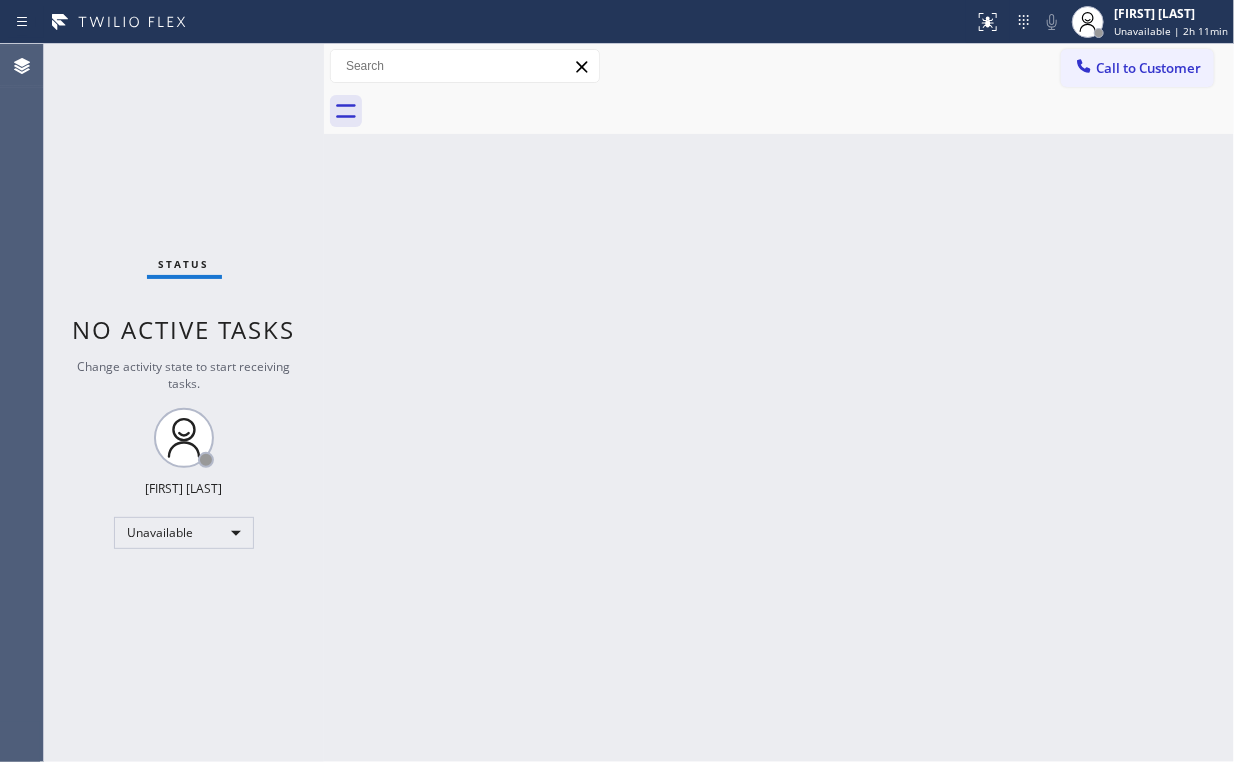 click on "Call to Customer" at bounding box center (1148, 68) 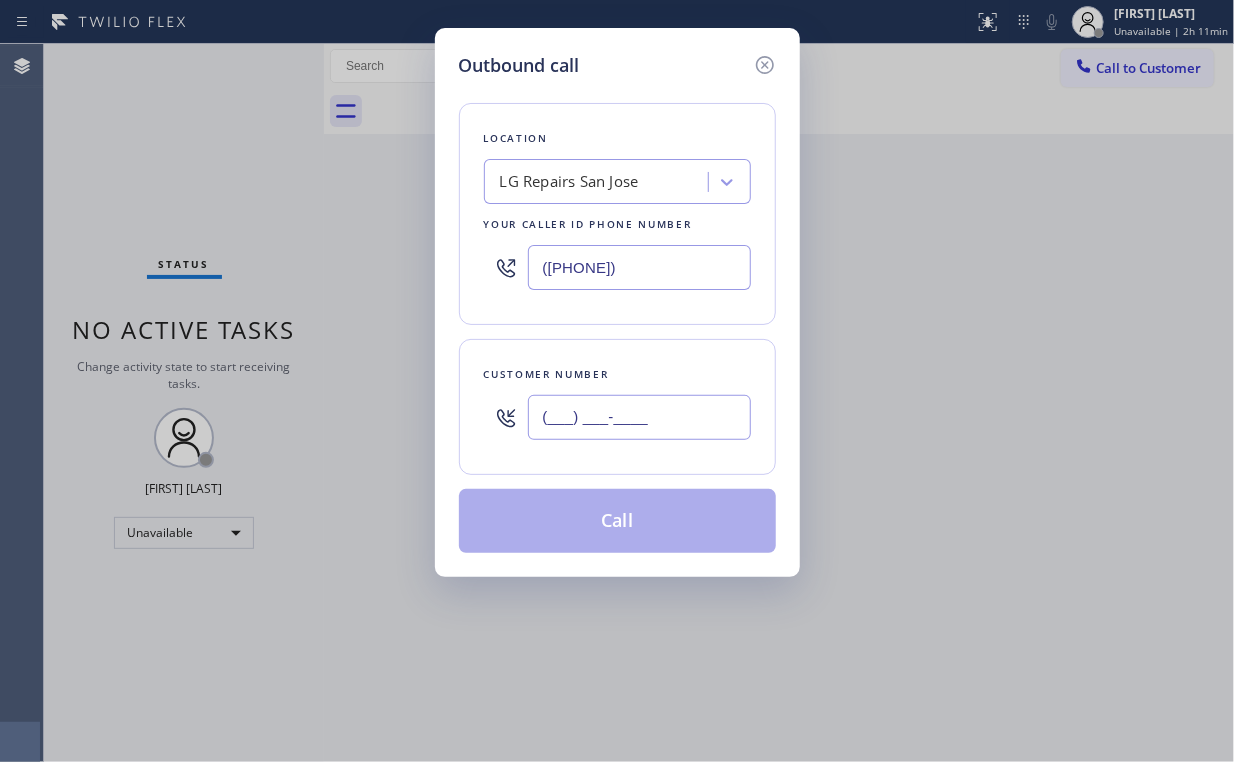 drag, startPoint x: 626, startPoint y: 424, endPoint x: 698, endPoint y: 393, distance: 78.39005 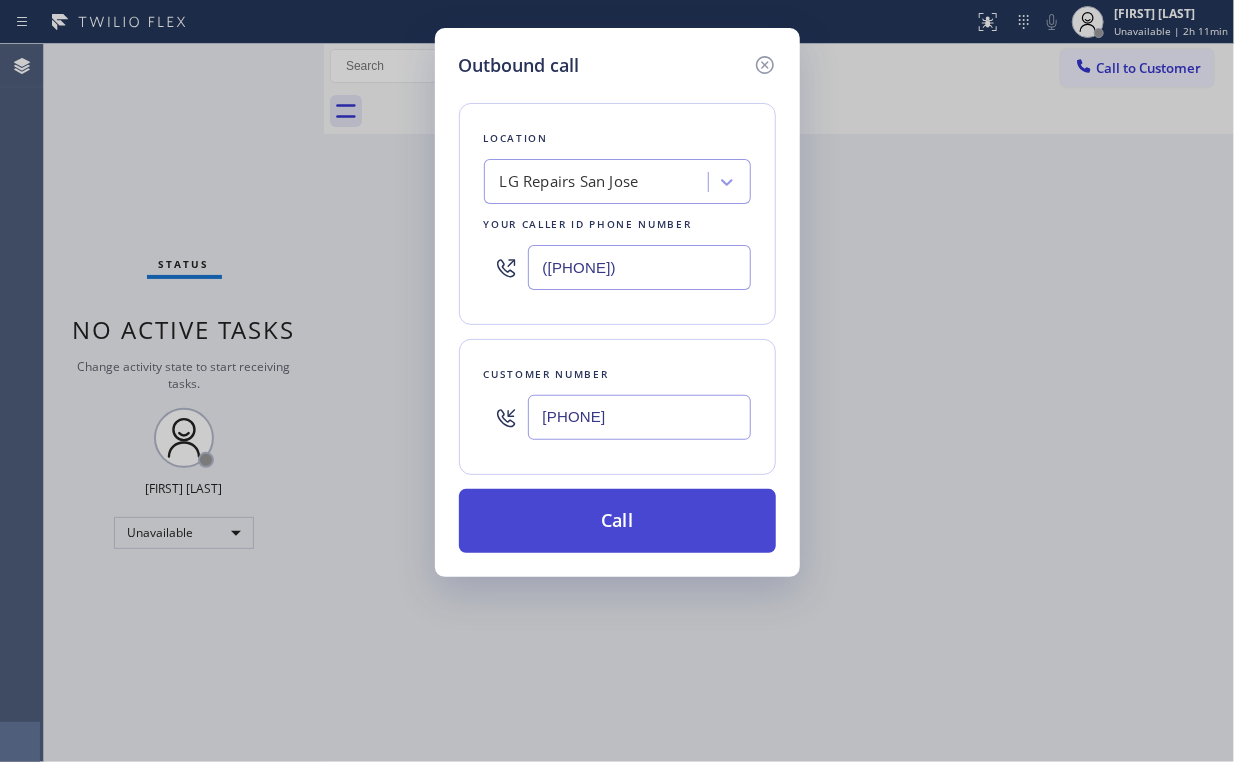 type on "[PHONE]" 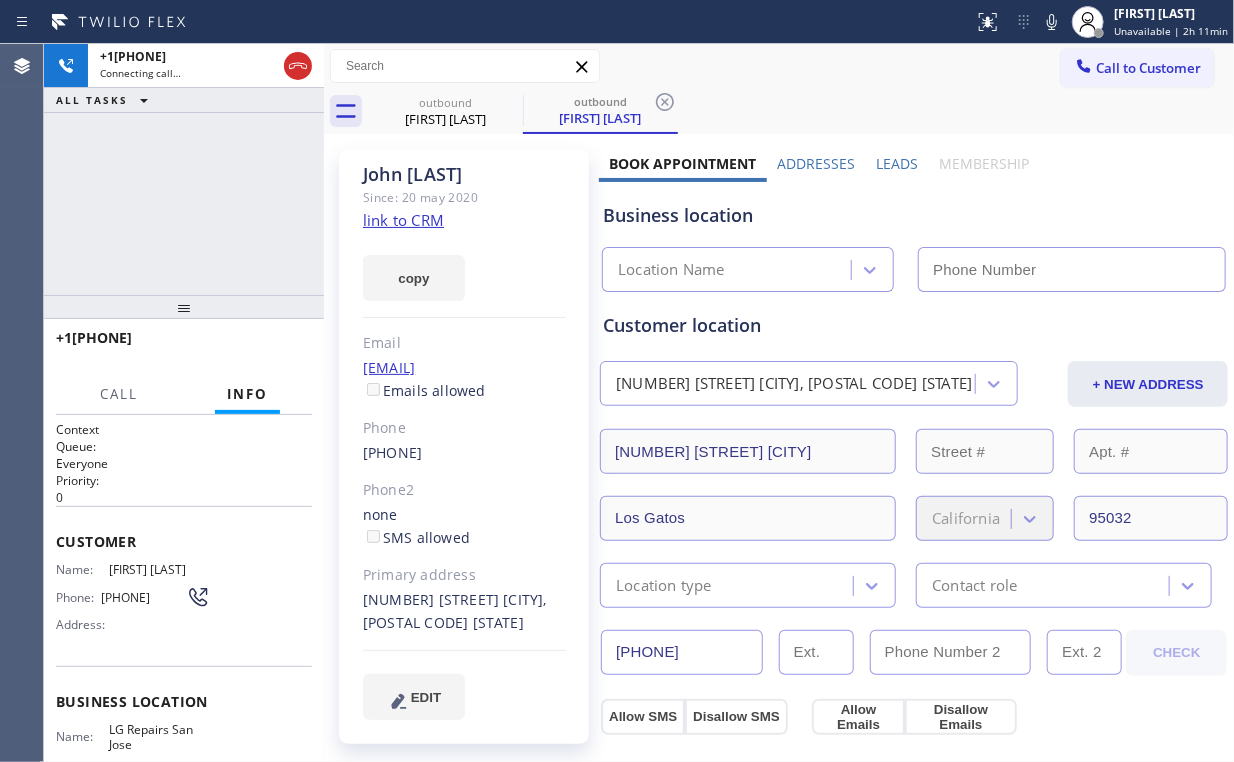 click on "+[PHONE] Connecting call… ALL TASKS ALL TASKS ACTIVE TASKS TASKS IN WRAP UP" at bounding box center (184, 169) 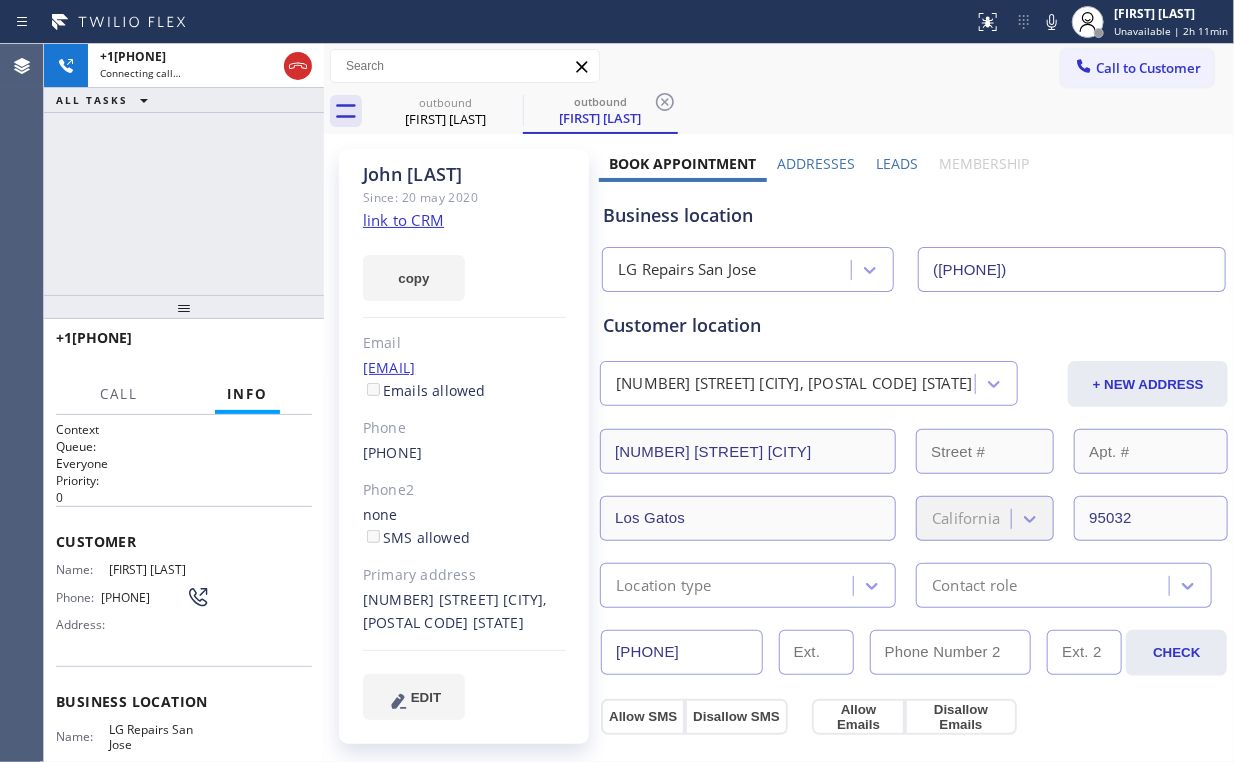 click on "+[PHONE] Connecting call… ALL TASKS ALL TASKS ACTIVE TASKS TASKS IN WRAP UP" at bounding box center (184, 169) 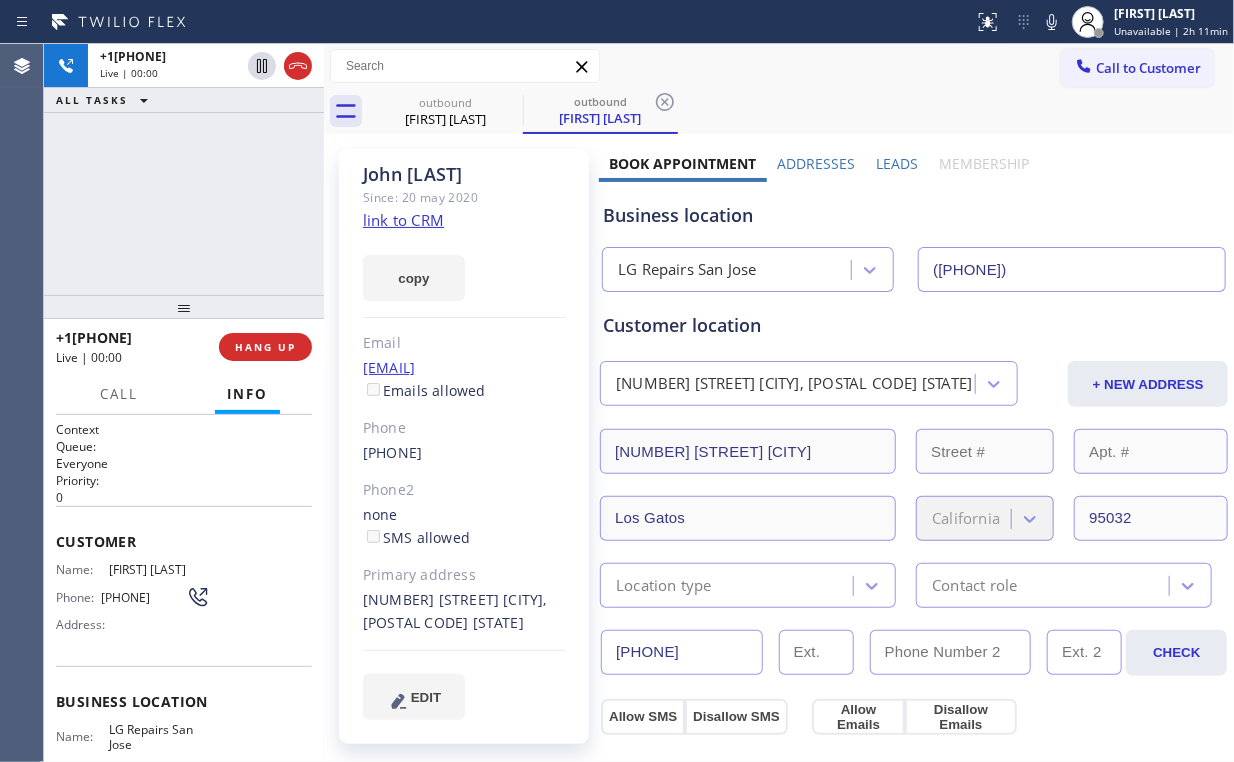 click on "+[PHONE] Live | 00:00 ALL TASKS ALL TASKS ACTIVE TASKS TASKS IN WRAP UP" at bounding box center [184, 169] 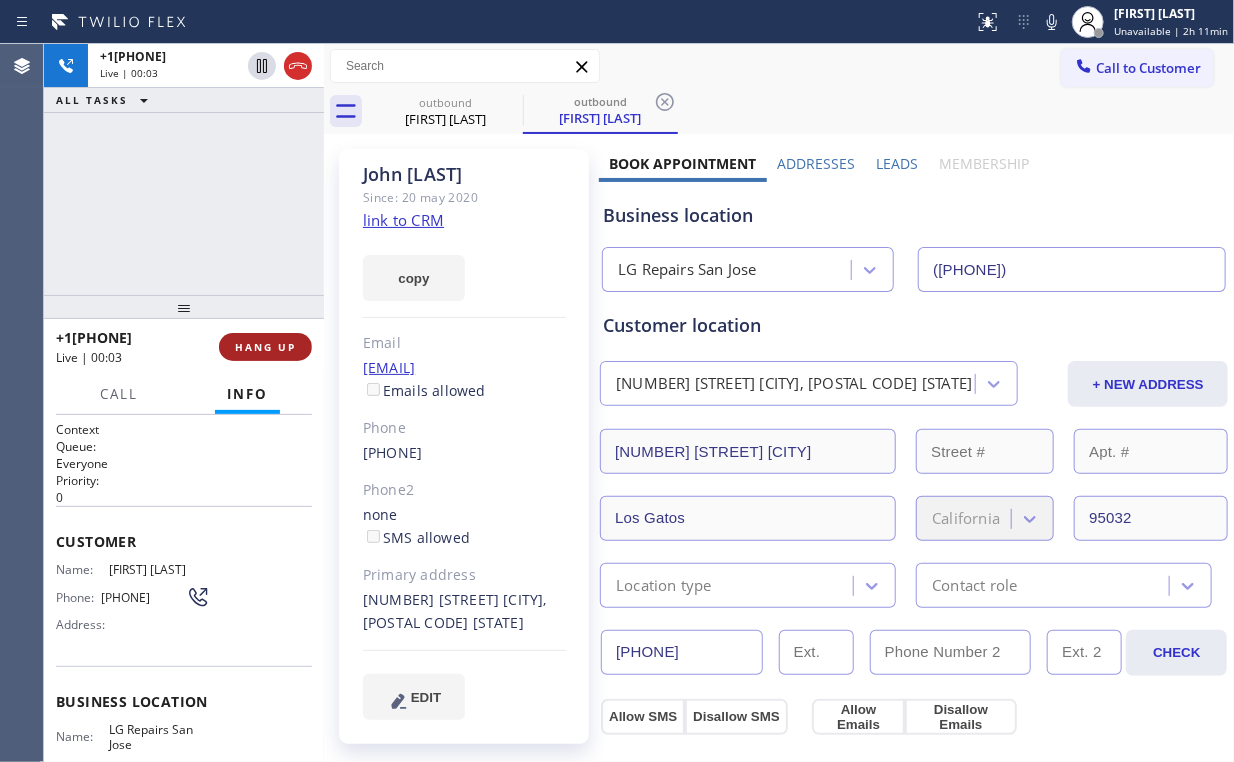 click on "HANG UP" at bounding box center (265, 347) 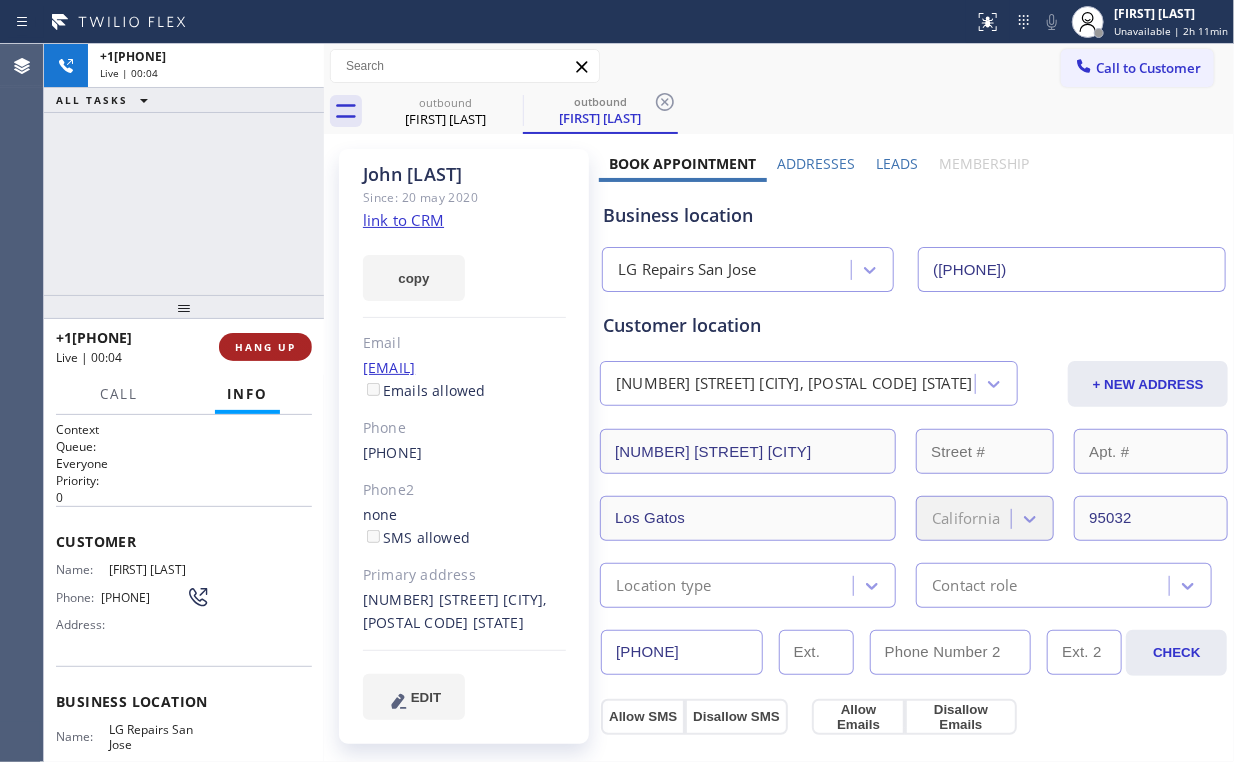 click on "HANG UP" at bounding box center [265, 347] 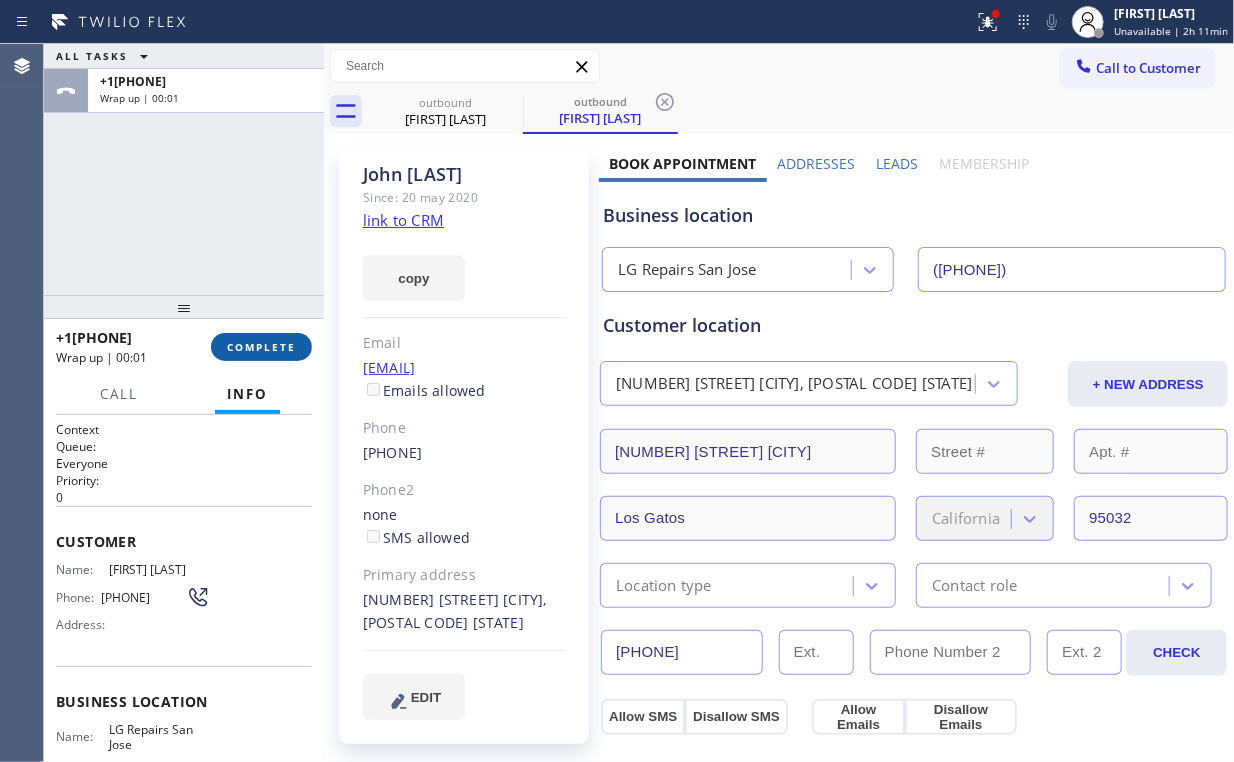 click on "COMPLETE" at bounding box center [261, 347] 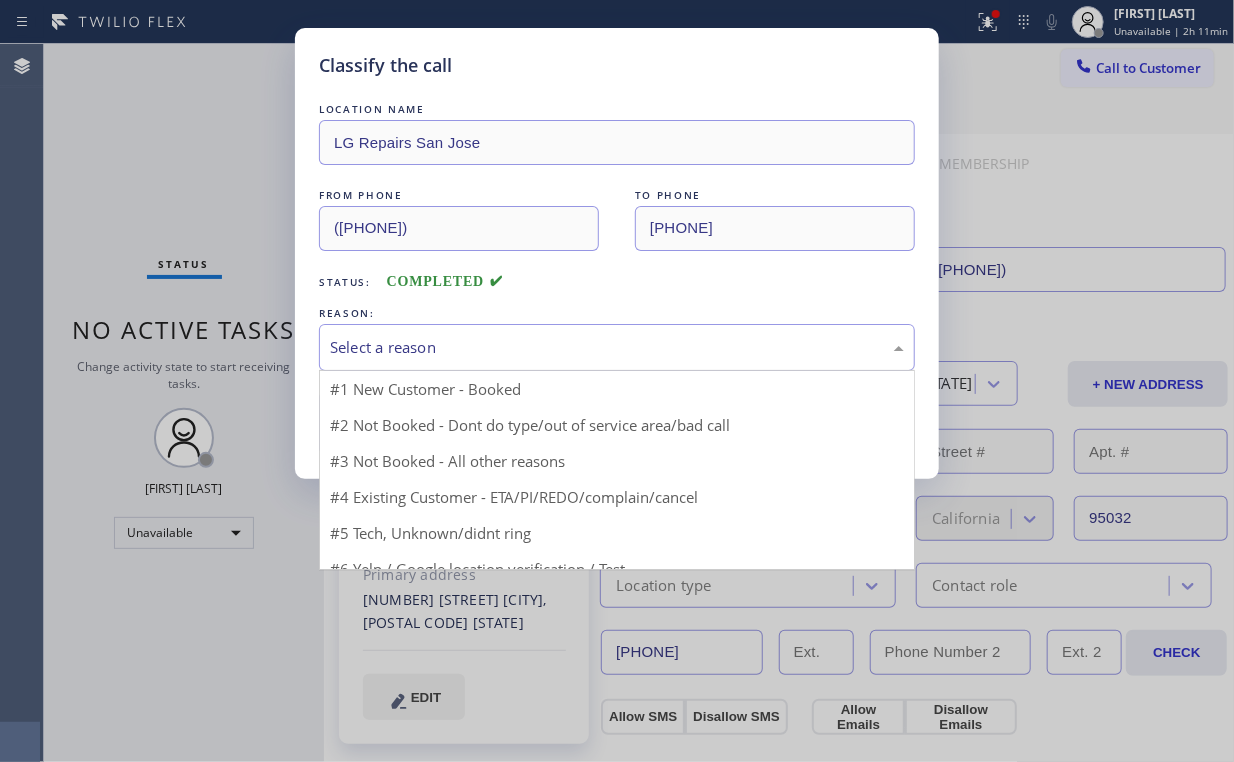 click on "Select a reason" at bounding box center [617, 347] 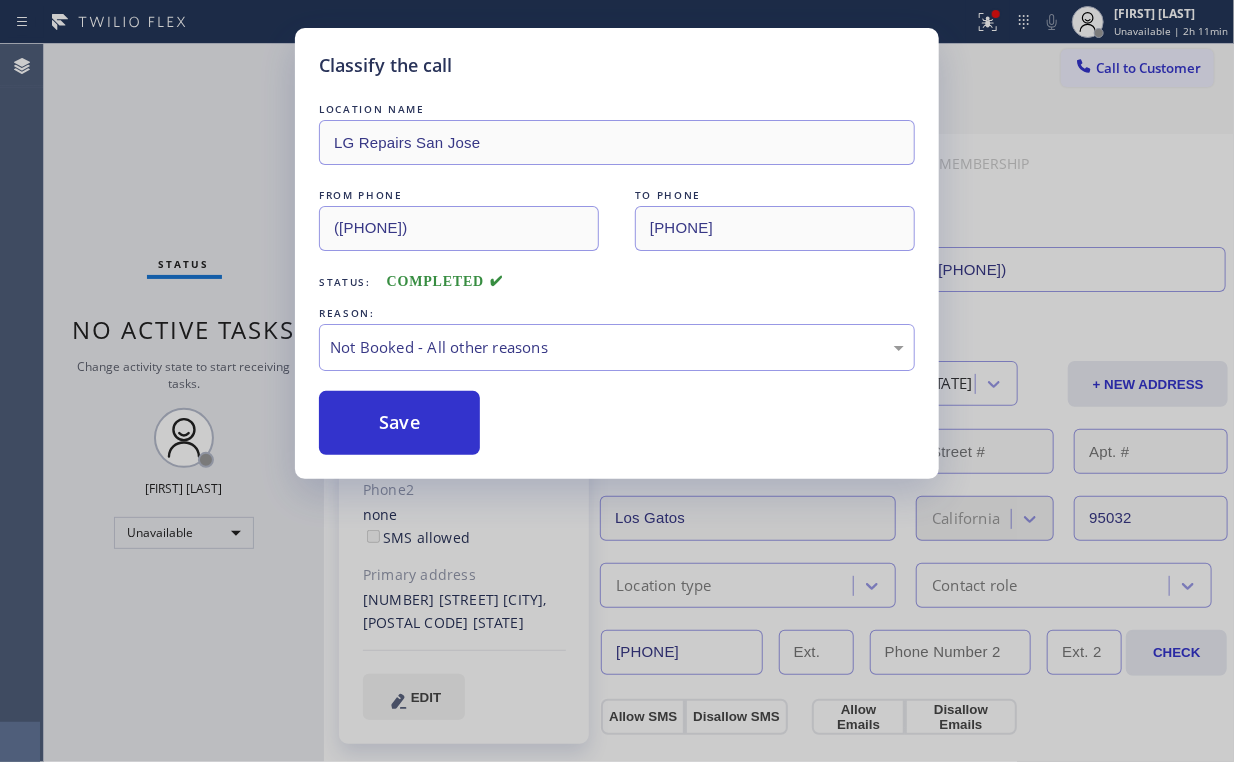 click on "Save" at bounding box center (399, 423) 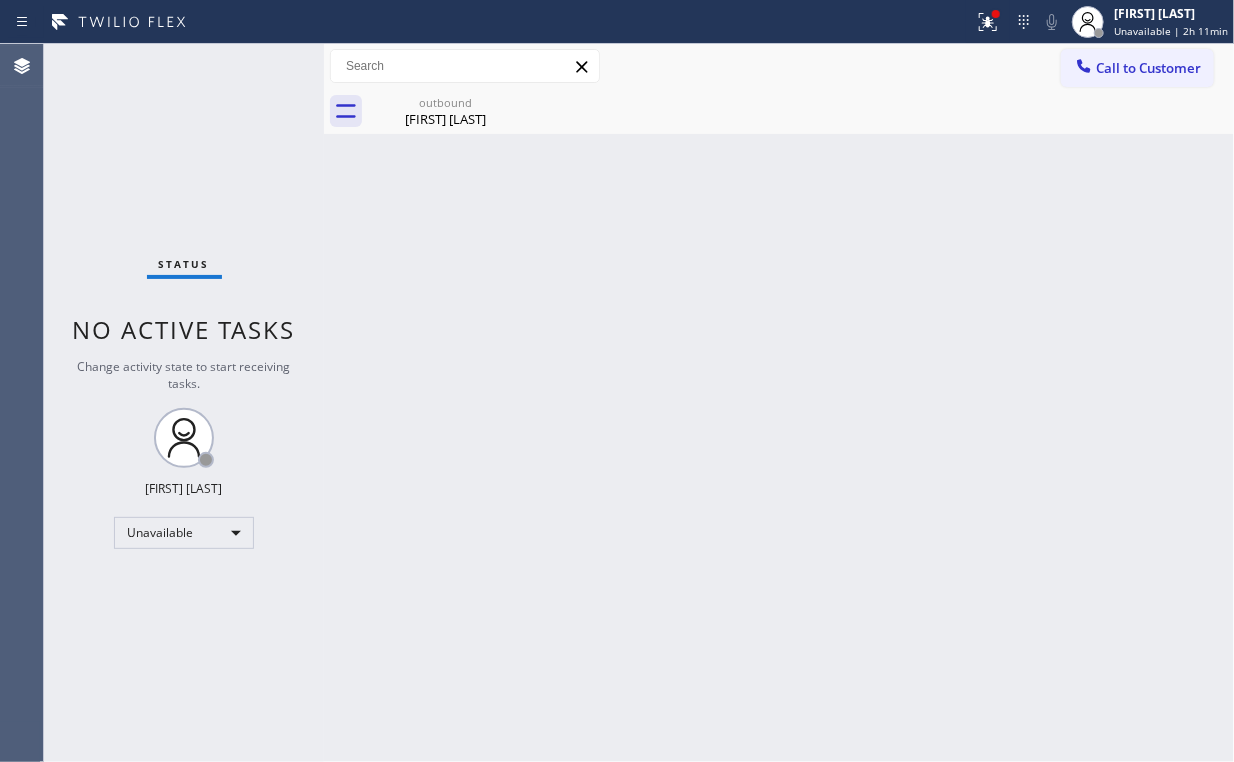 drag, startPoint x: 1112, startPoint y: 76, endPoint x: 1057, endPoint y: 47, distance: 62.177166 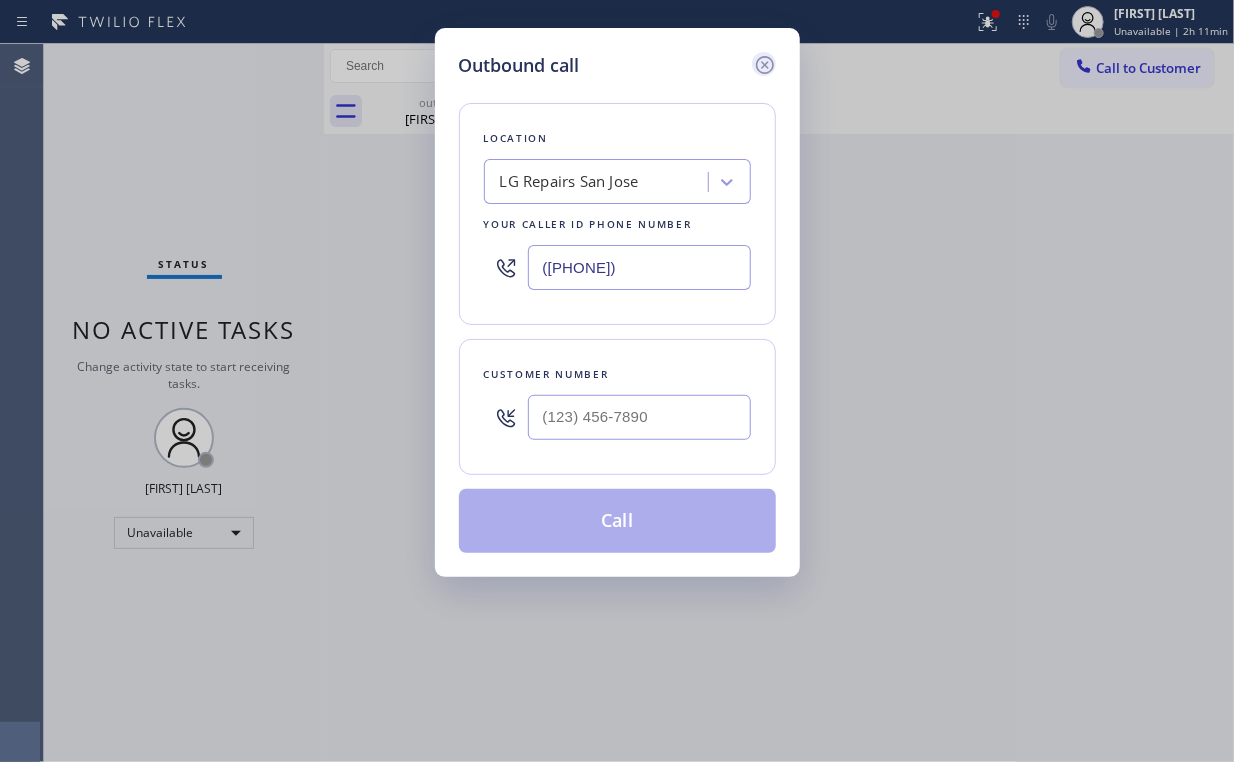click 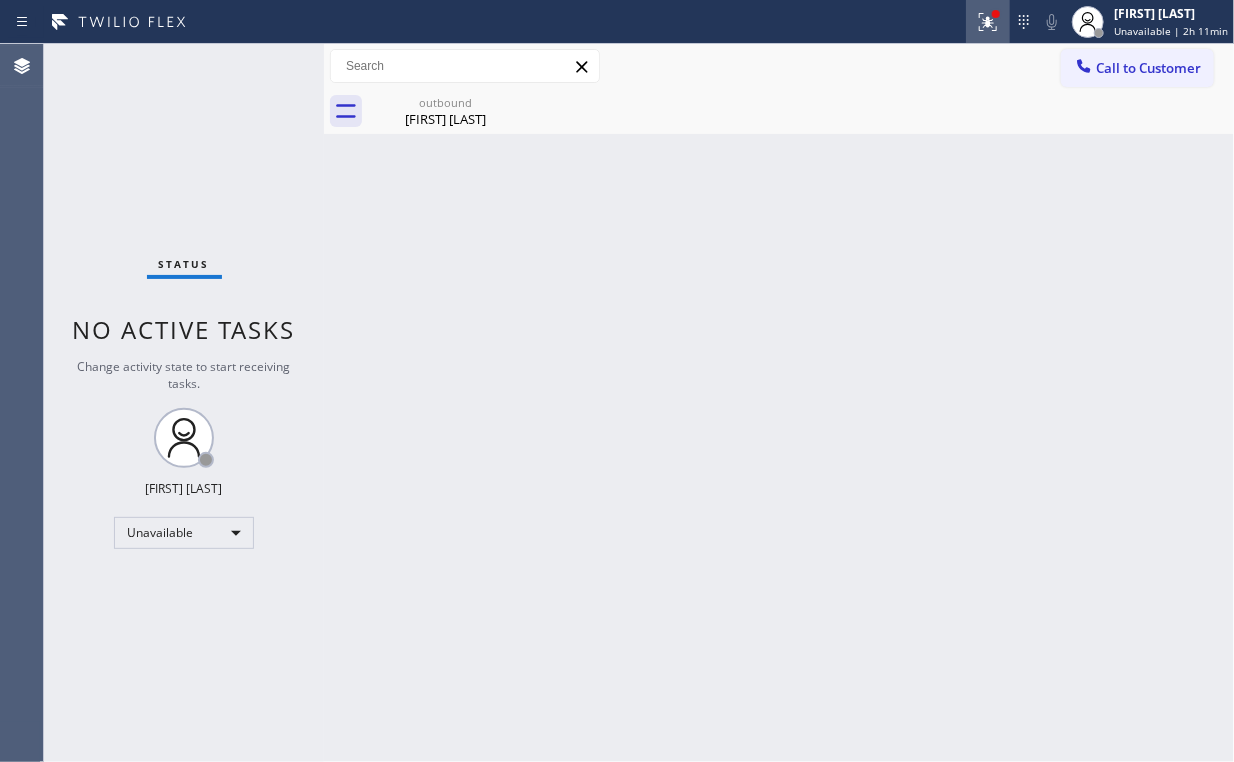 click at bounding box center (988, 22) 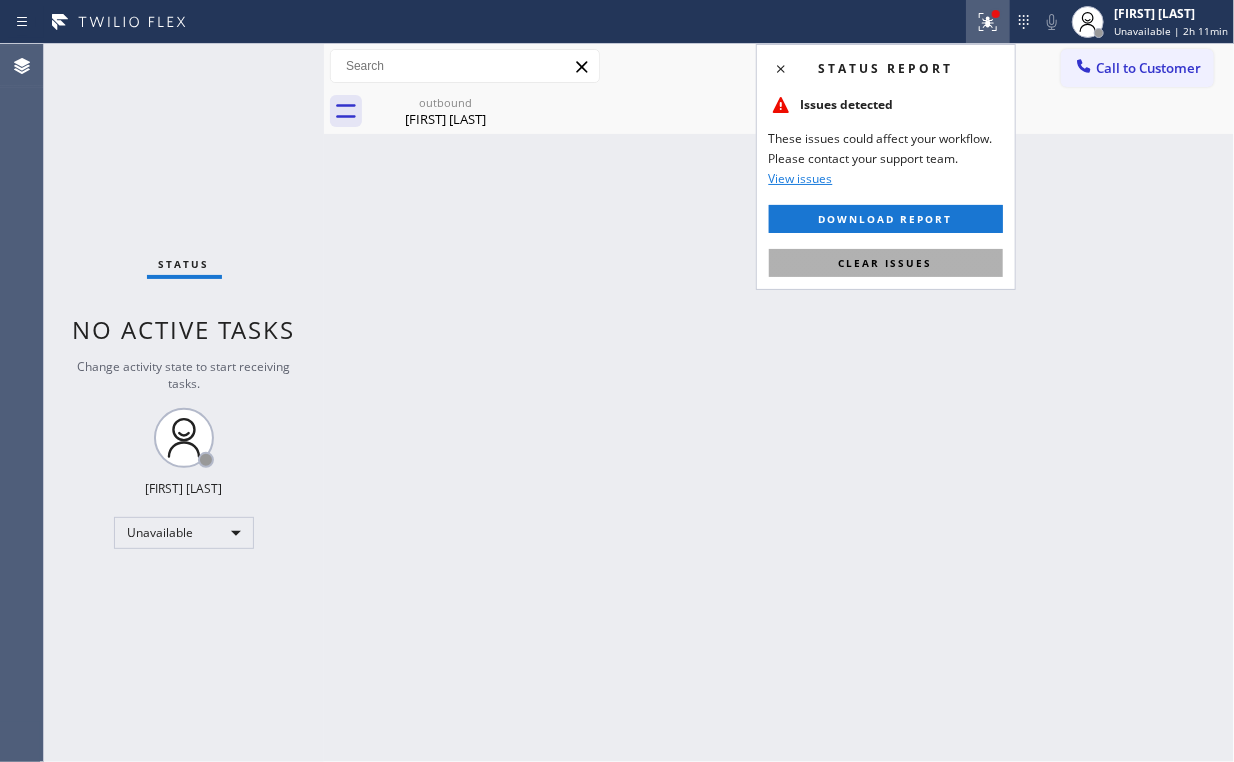 click on "Clear issues" at bounding box center [886, 263] 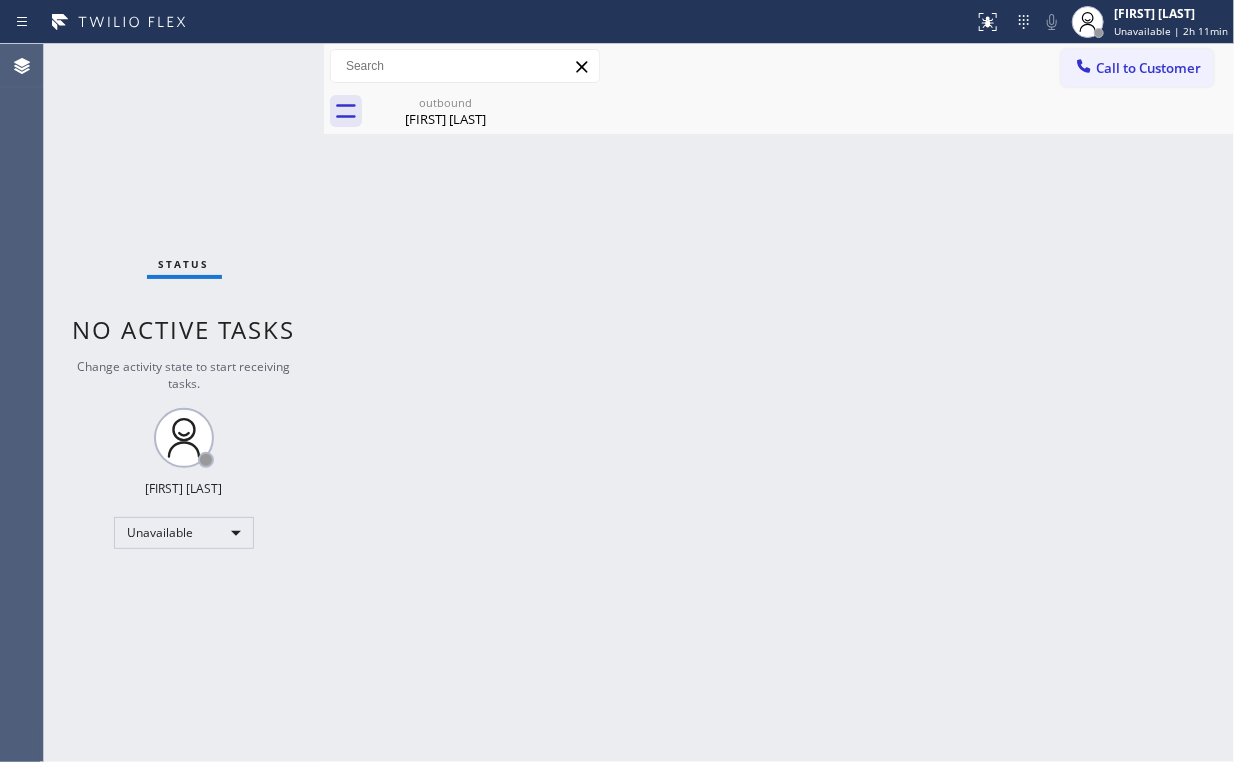 drag, startPoint x: 1108, startPoint y: 200, endPoint x: 1128, endPoint y: 130, distance: 72.8011 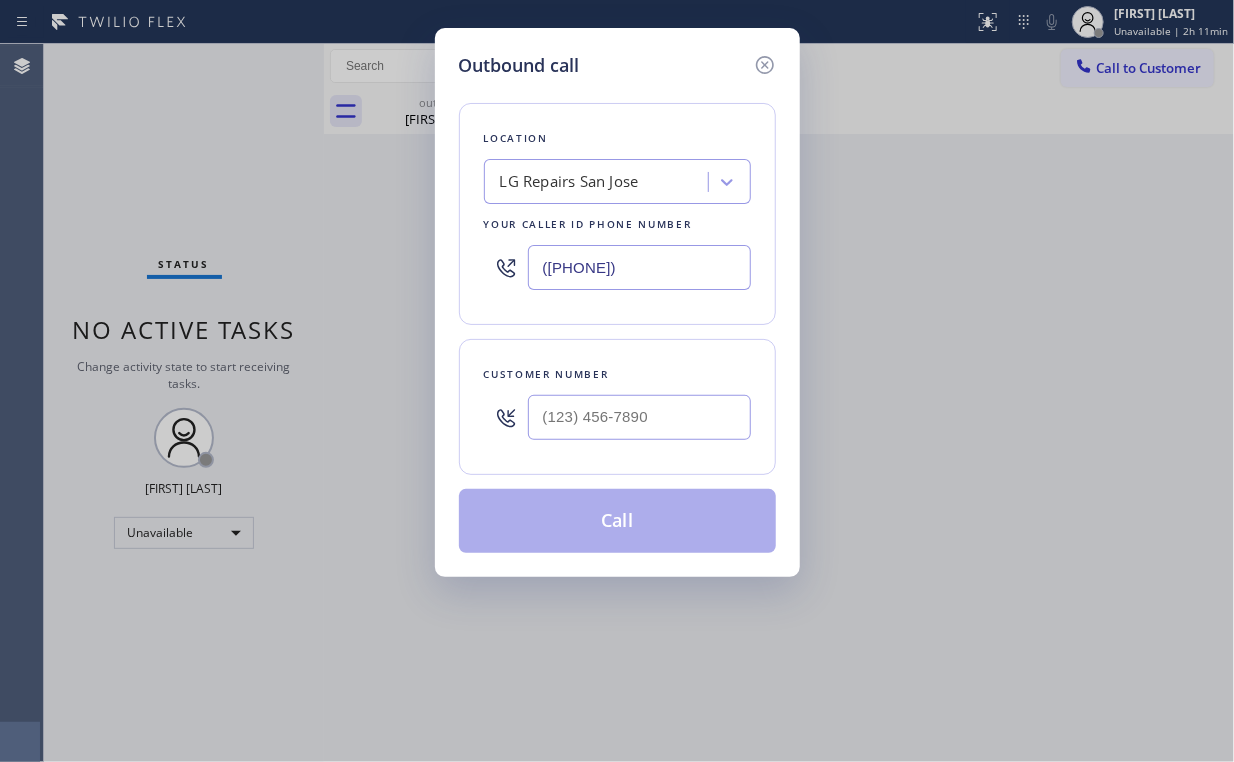 drag, startPoint x: 692, startPoint y: 263, endPoint x: 348, endPoint y: 293, distance: 345.30566 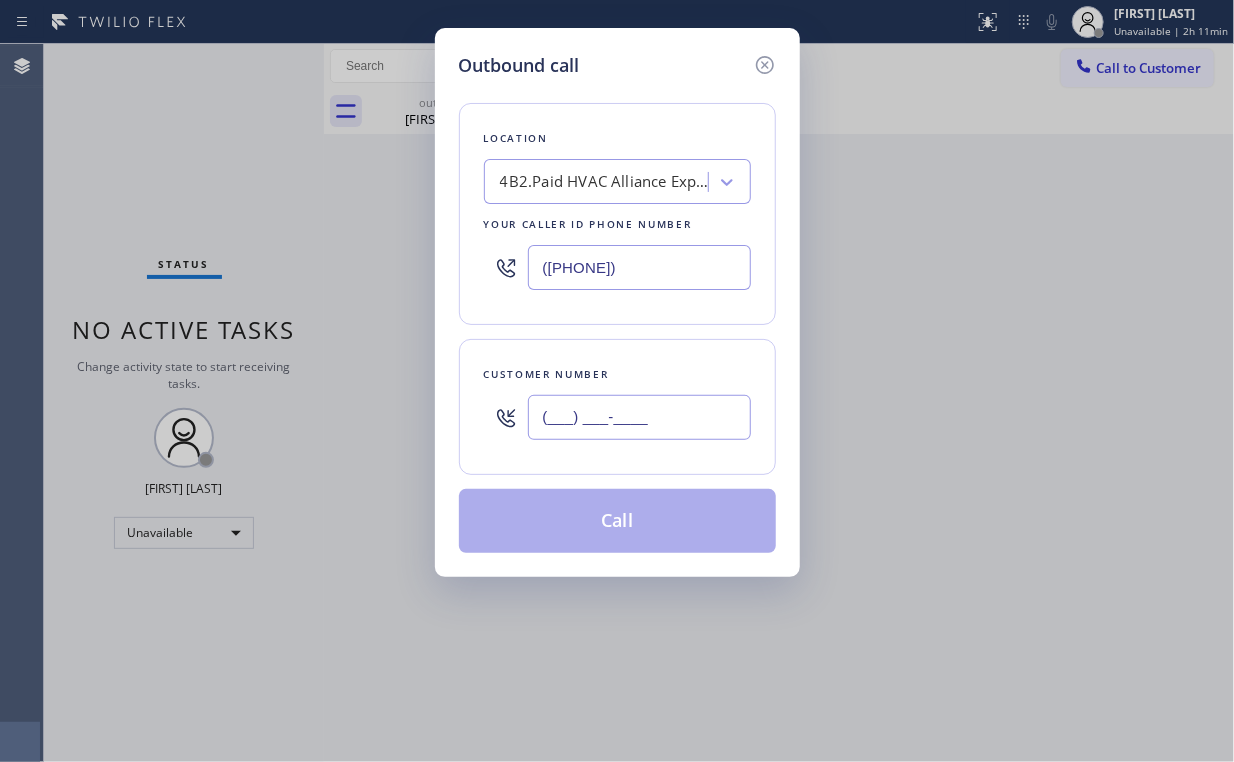 click on "(___) ___-____" at bounding box center [639, 417] 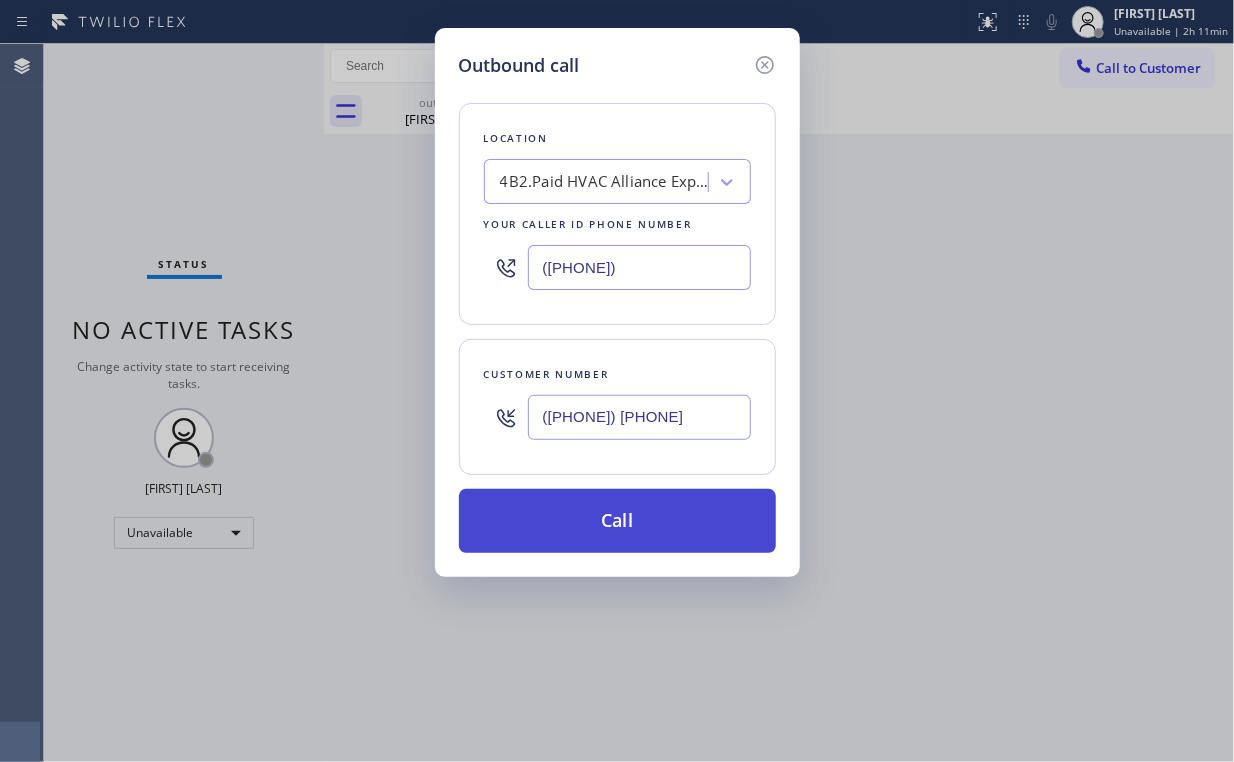 type on "([PHONE]) [PHONE]" 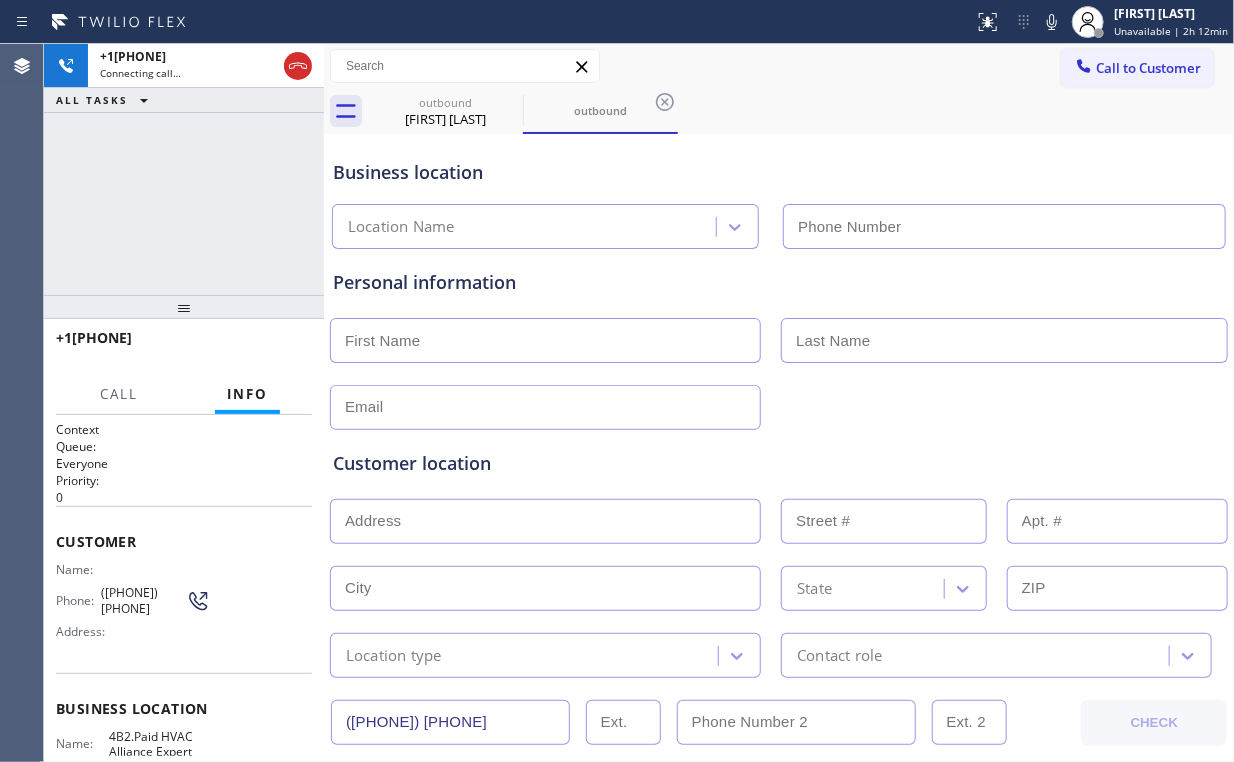 type on "([PHONE])" 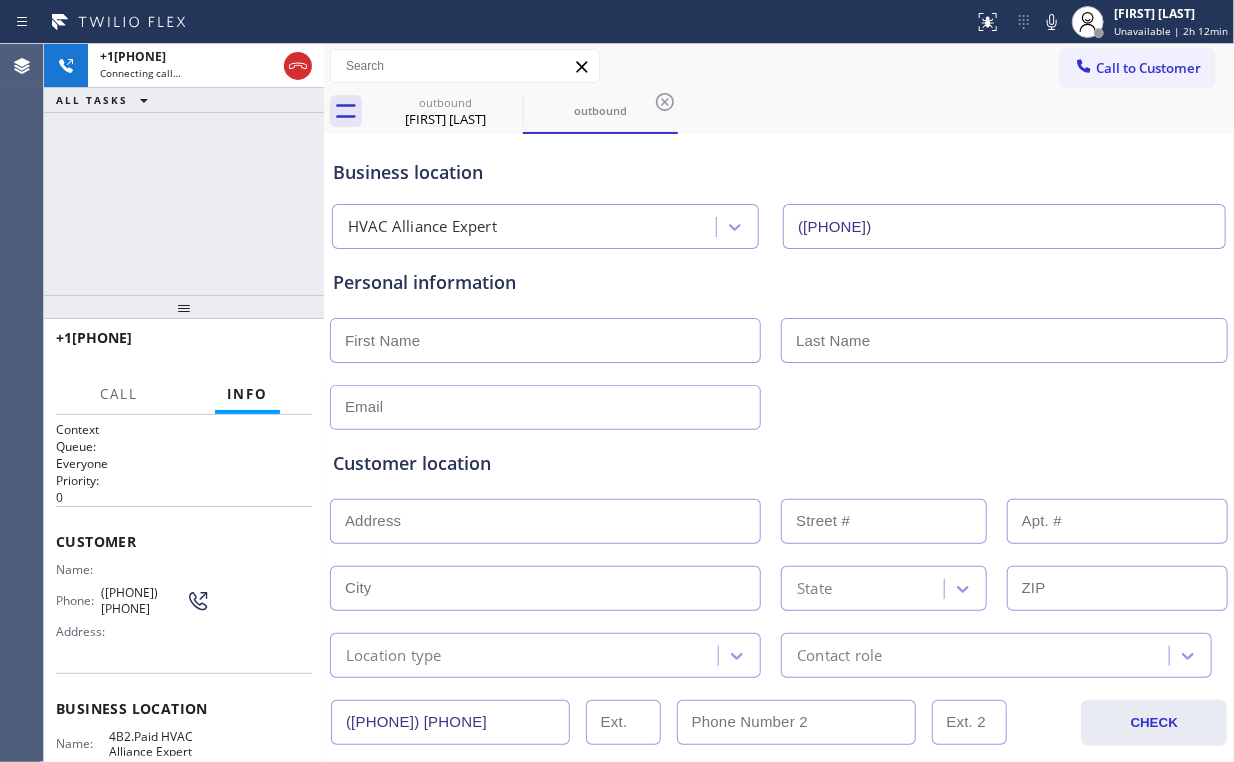 drag, startPoint x: 121, startPoint y: 160, endPoint x: 370, endPoint y: 162, distance: 249.00803 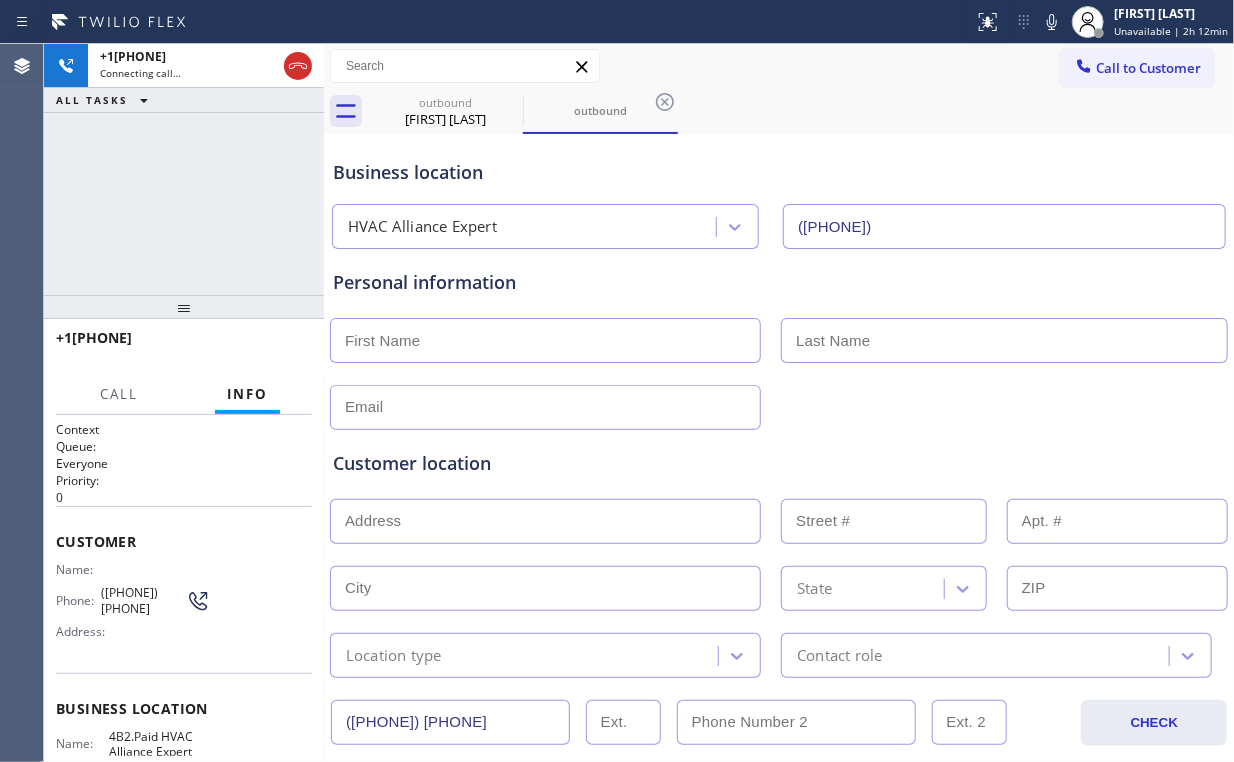 click on "+1[PHONE] Connecting call… ALL TASKS ALL TASKS ACTIVE TASKS TASKS IN WRAP UP" at bounding box center (184, 169) 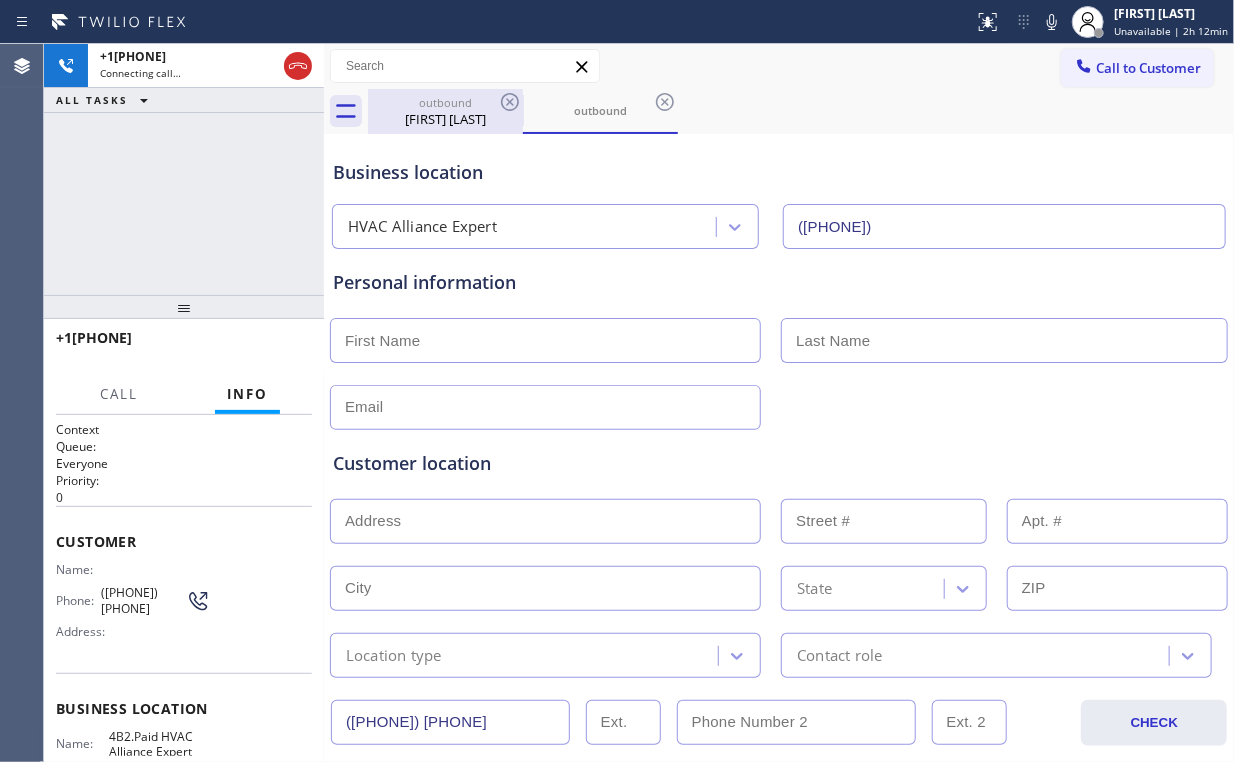 click on "[FIRST] [LAST]" at bounding box center (445, 119) 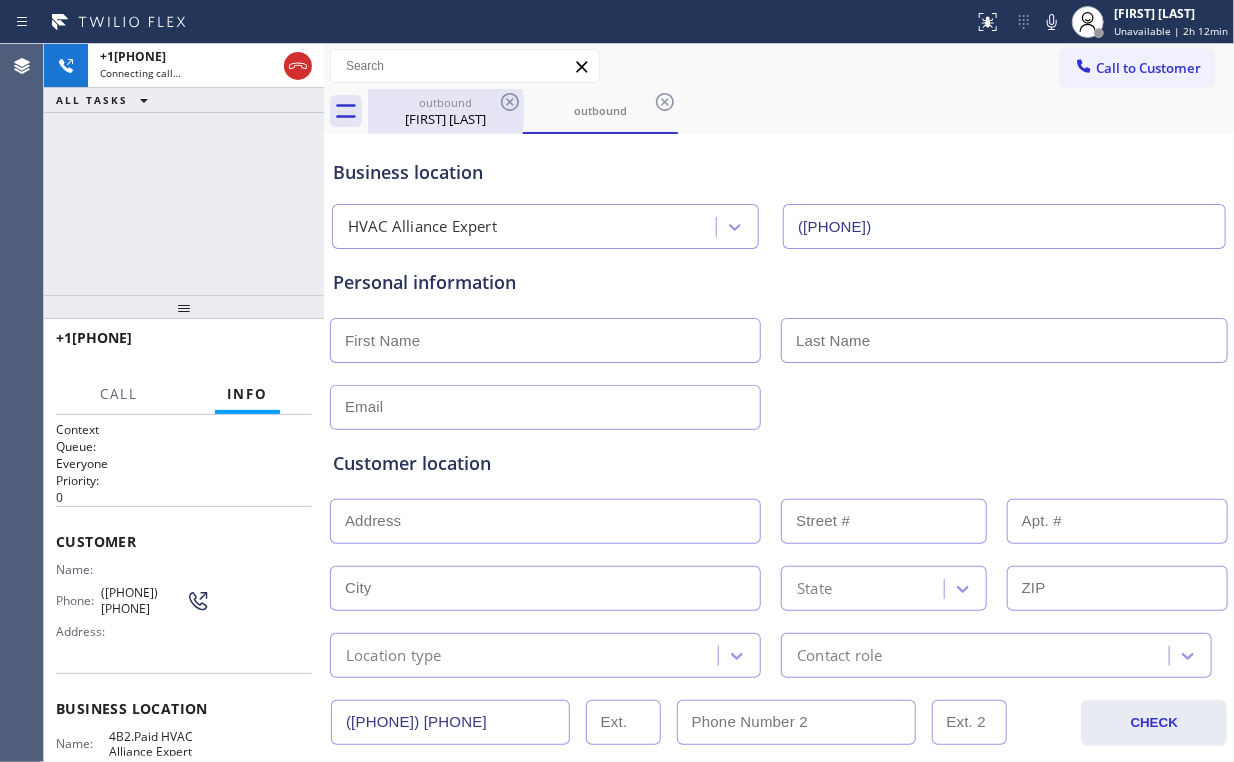 type on "([PHONE])" 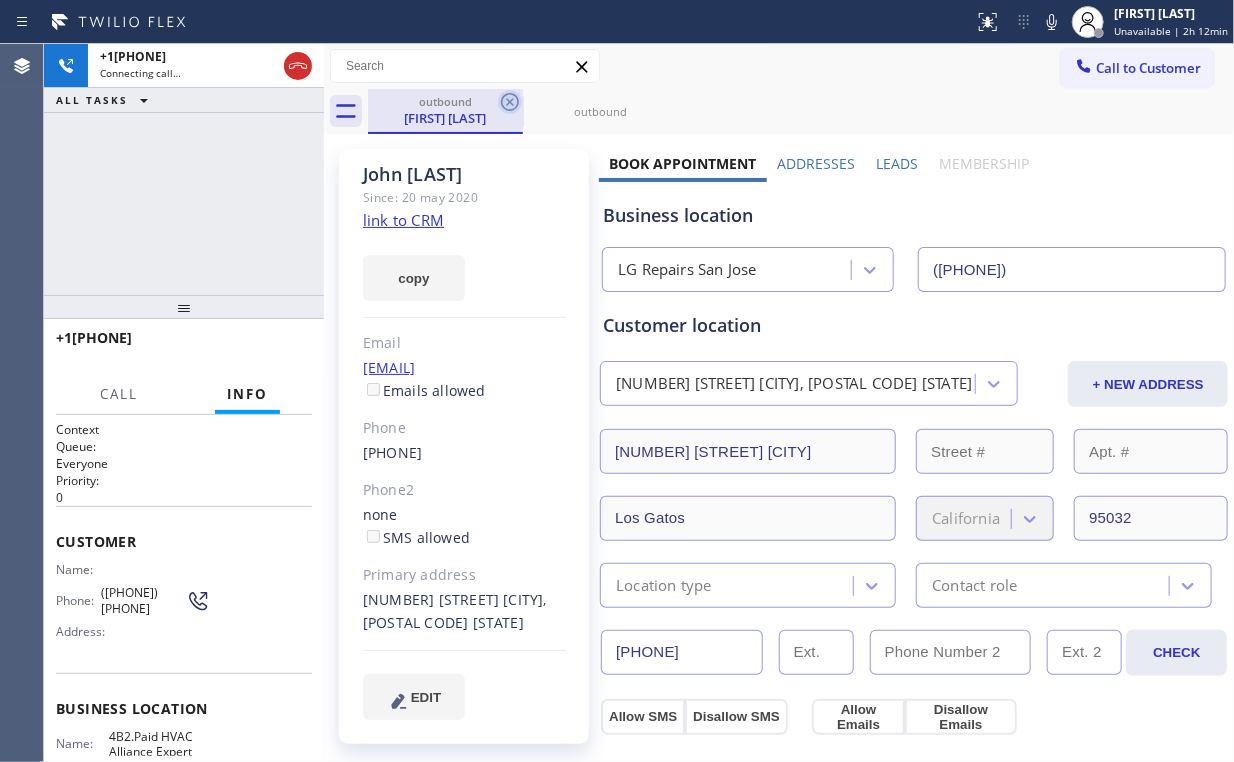 click 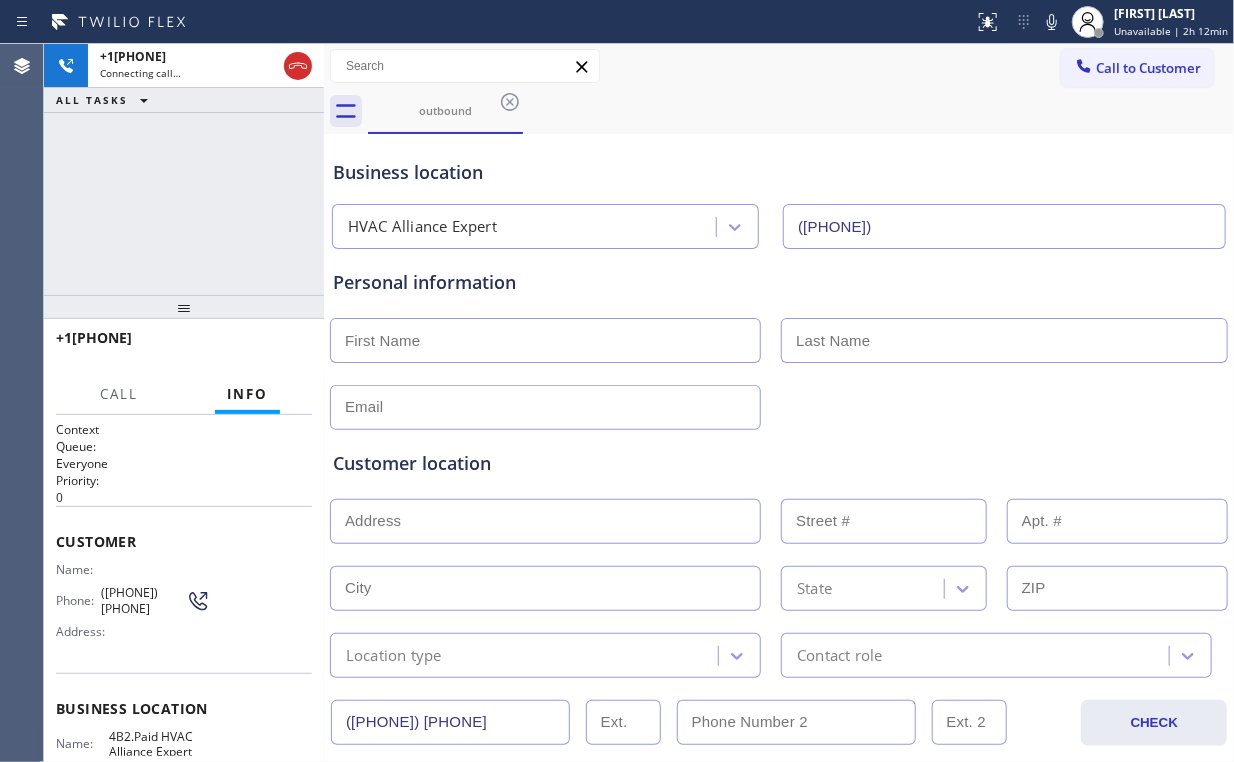 click on "+1[PHONE] Connecting call… ALL TASKS ALL TASKS ACTIVE TASKS TASKS IN WRAP UP" at bounding box center [184, 169] 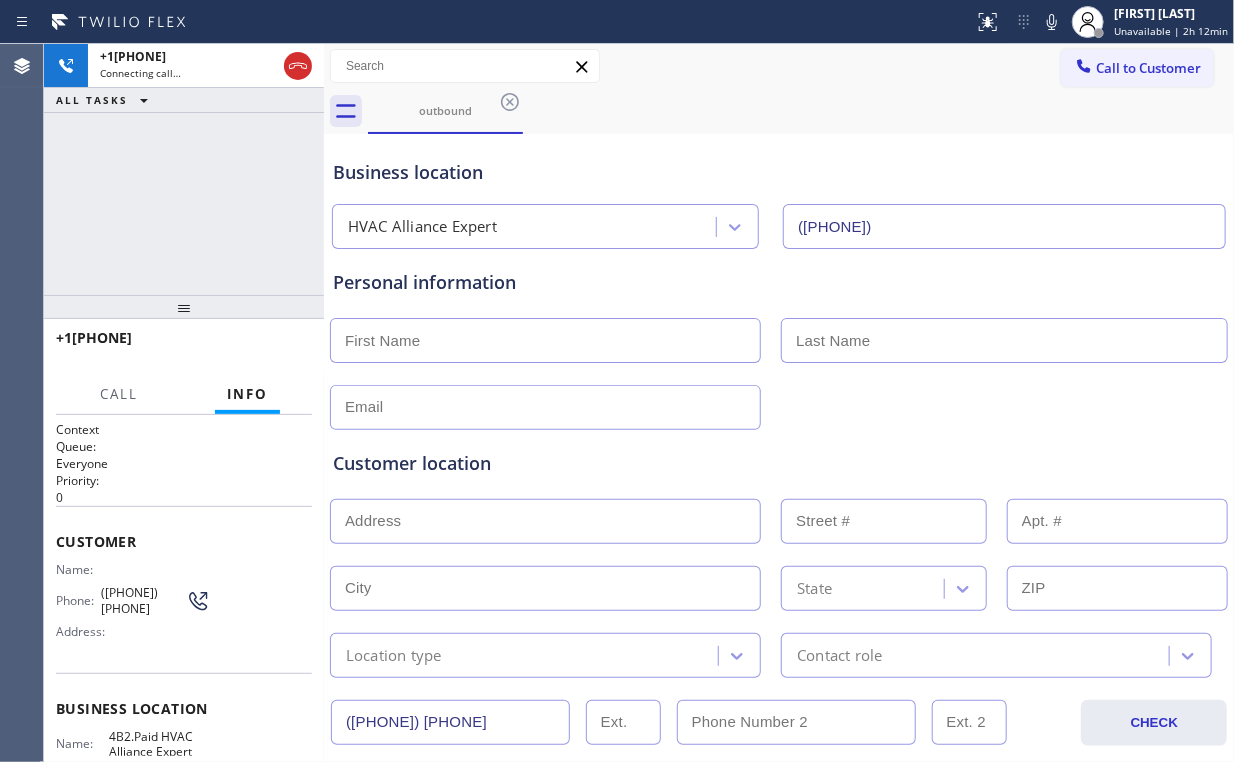 click on "+1[PHONE] Connecting call… ALL TASKS ALL TASKS ACTIVE TASKS TASKS IN WRAP UP" at bounding box center [184, 169] 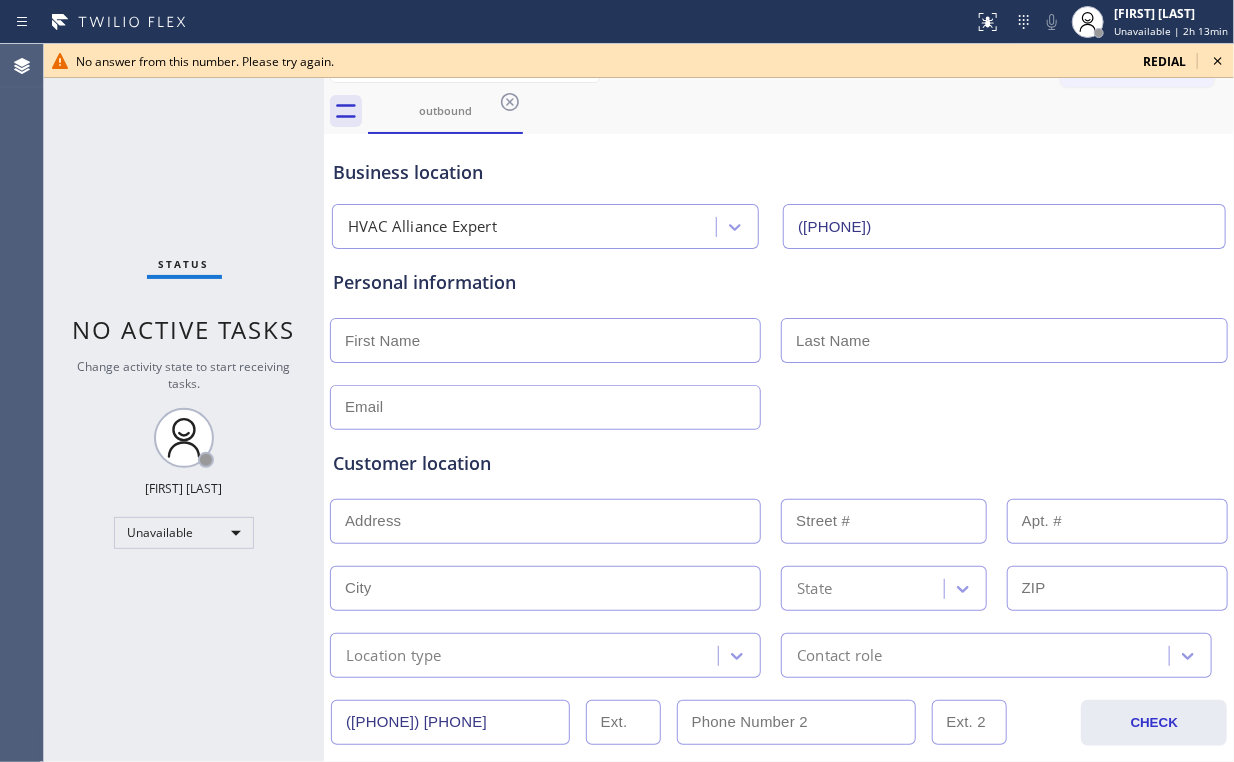 click 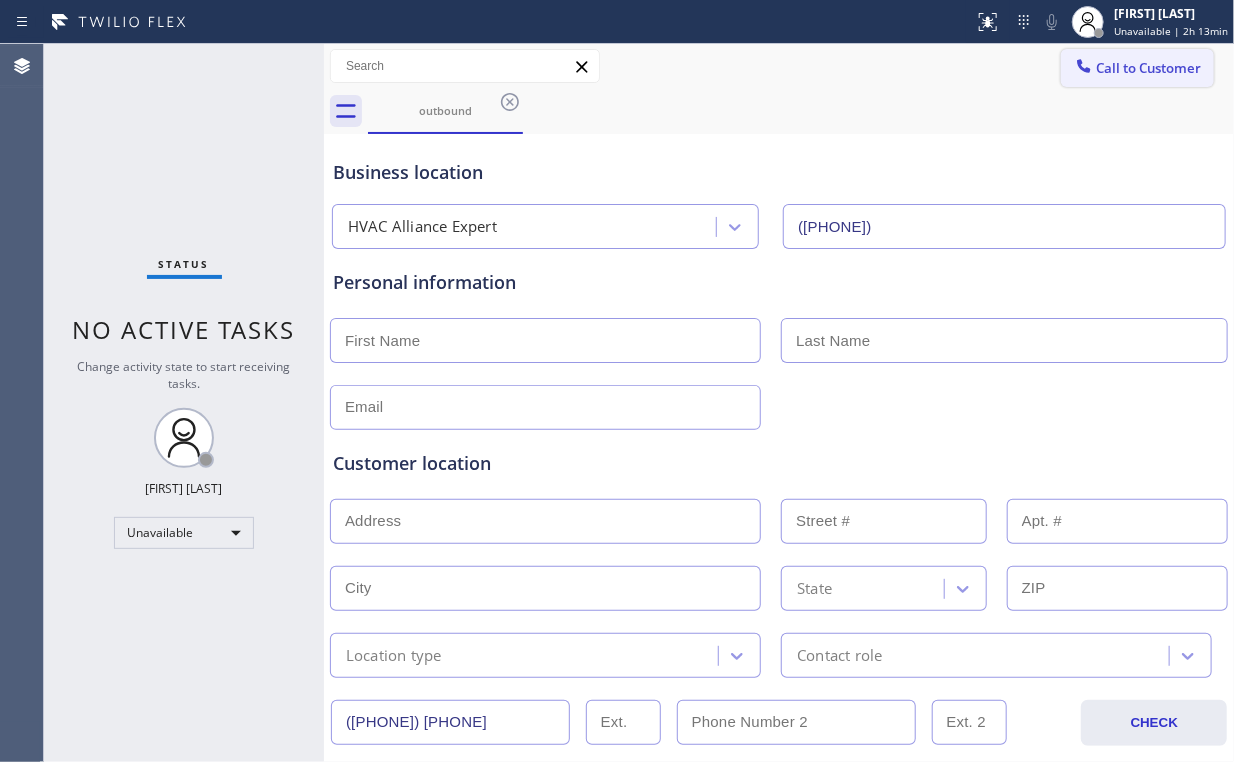 click on "Call to Customer" at bounding box center (1137, 68) 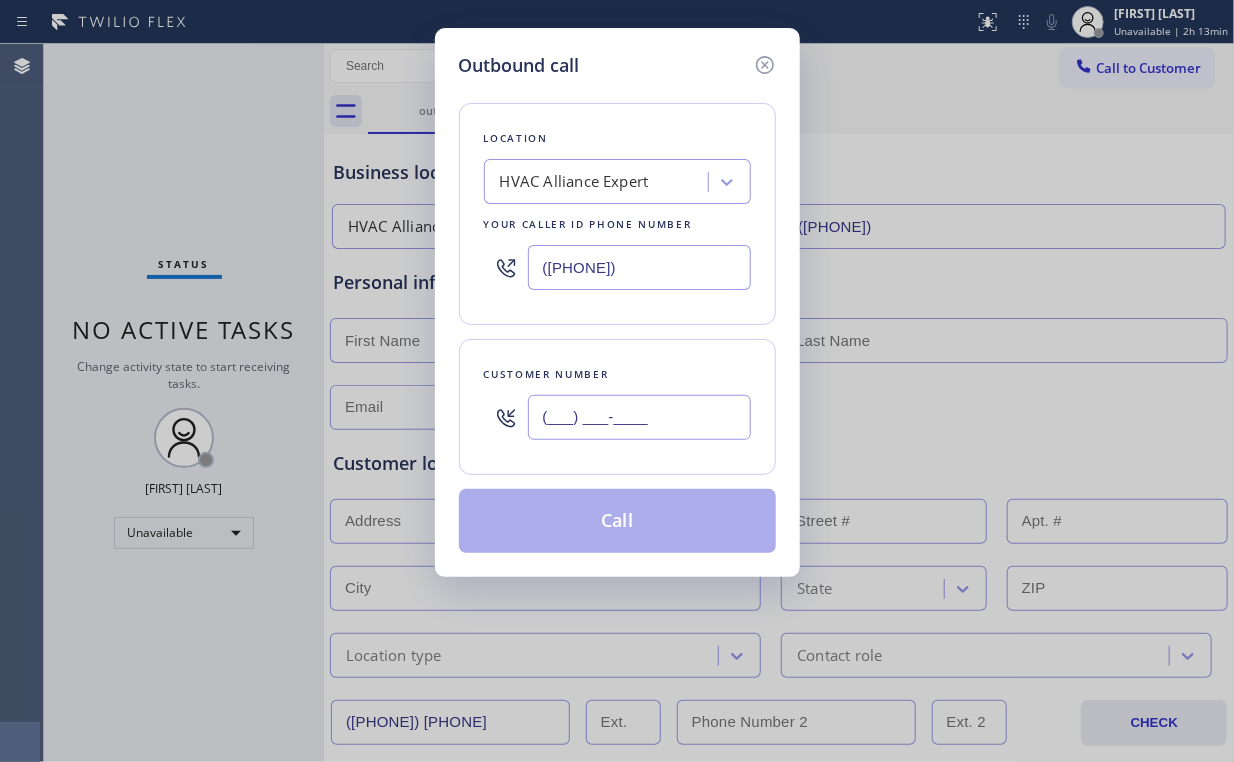 click on "(___) ___-____" at bounding box center [639, 417] 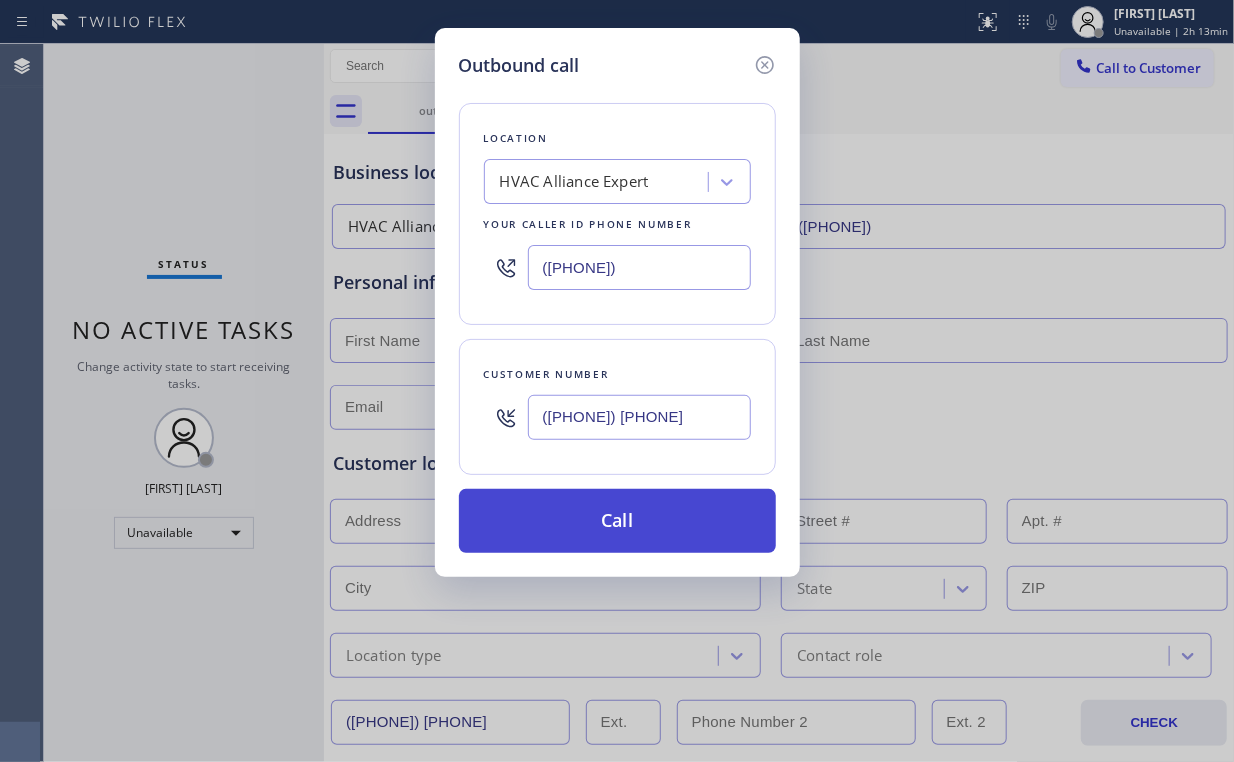 type on "([PHONE]) [PHONE]" 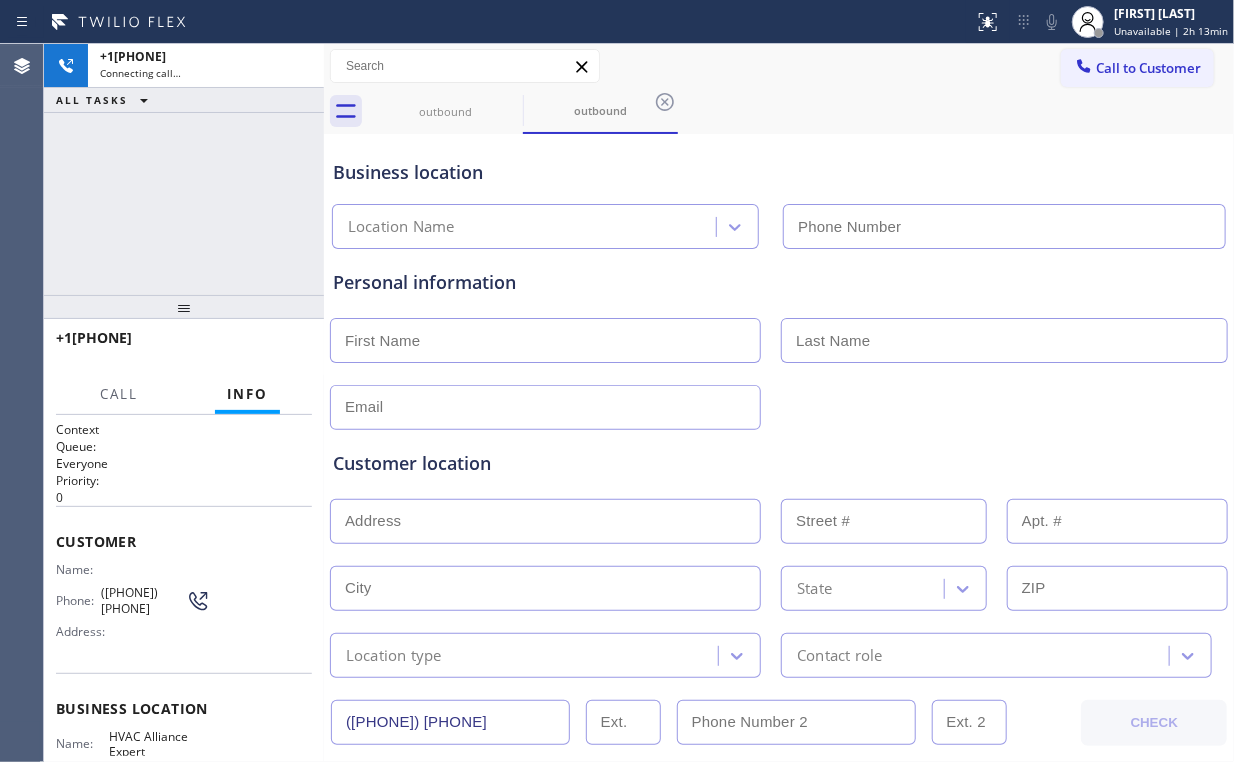 type on "([PHONE])" 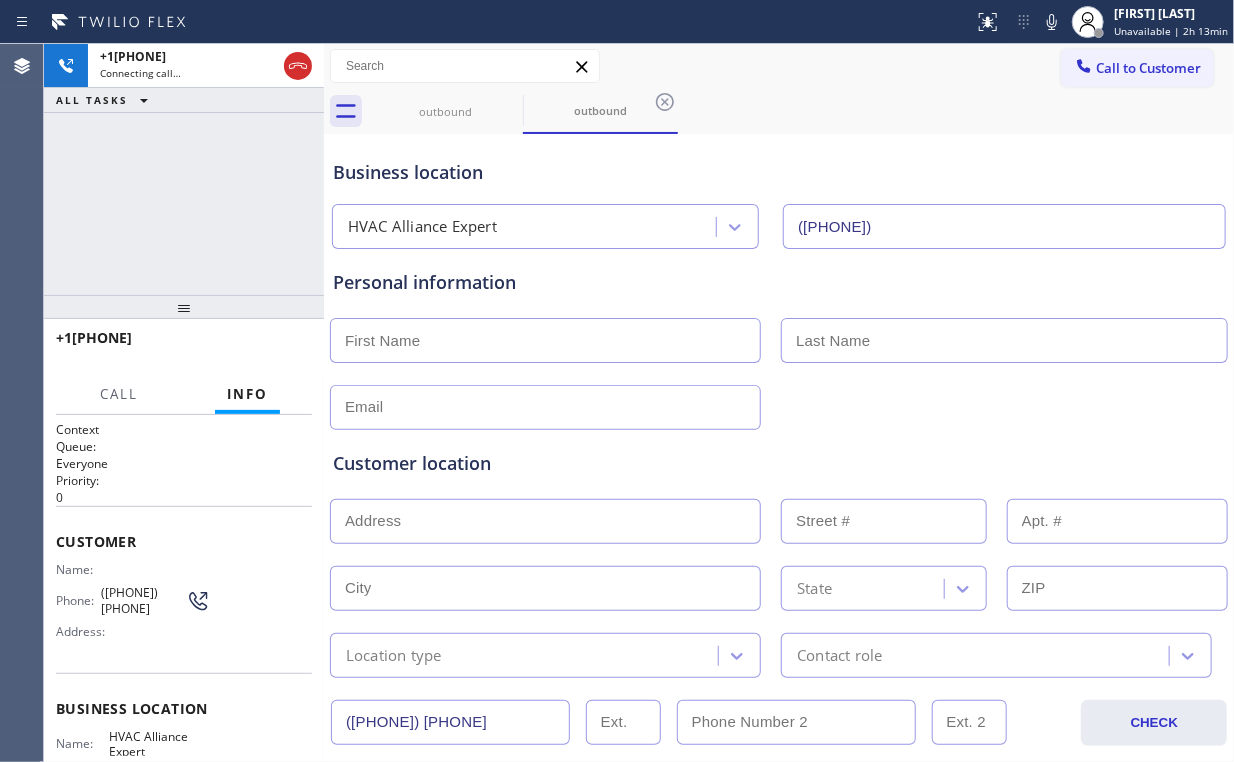 click on "+1[PHONE] Connecting call… ALL TASKS ALL TASKS ACTIVE TASKS TASKS IN WRAP UP" at bounding box center (184, 169) 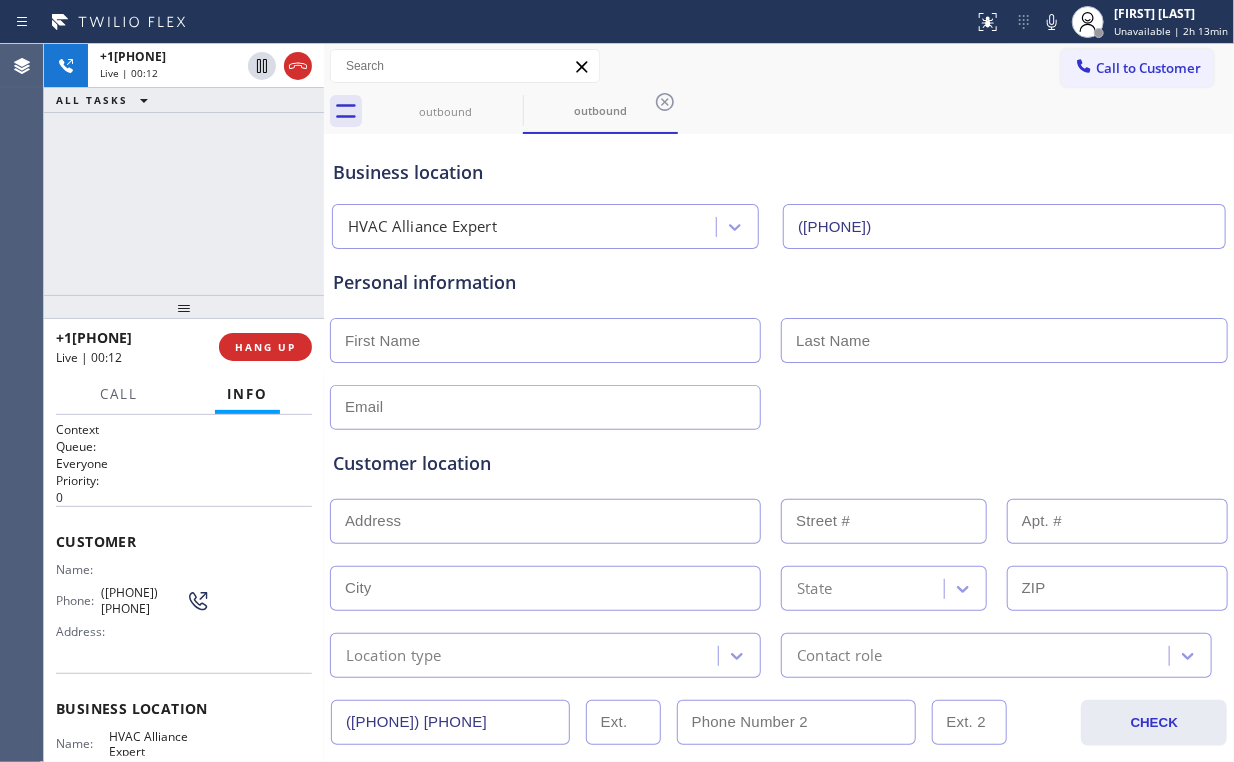 click on "+1[PHONE] Live | 00:12 ALL TASKS ALL TASKS ACTIVE TASKS TASKS IN WRAP UP" at bounding box center (184, 169) 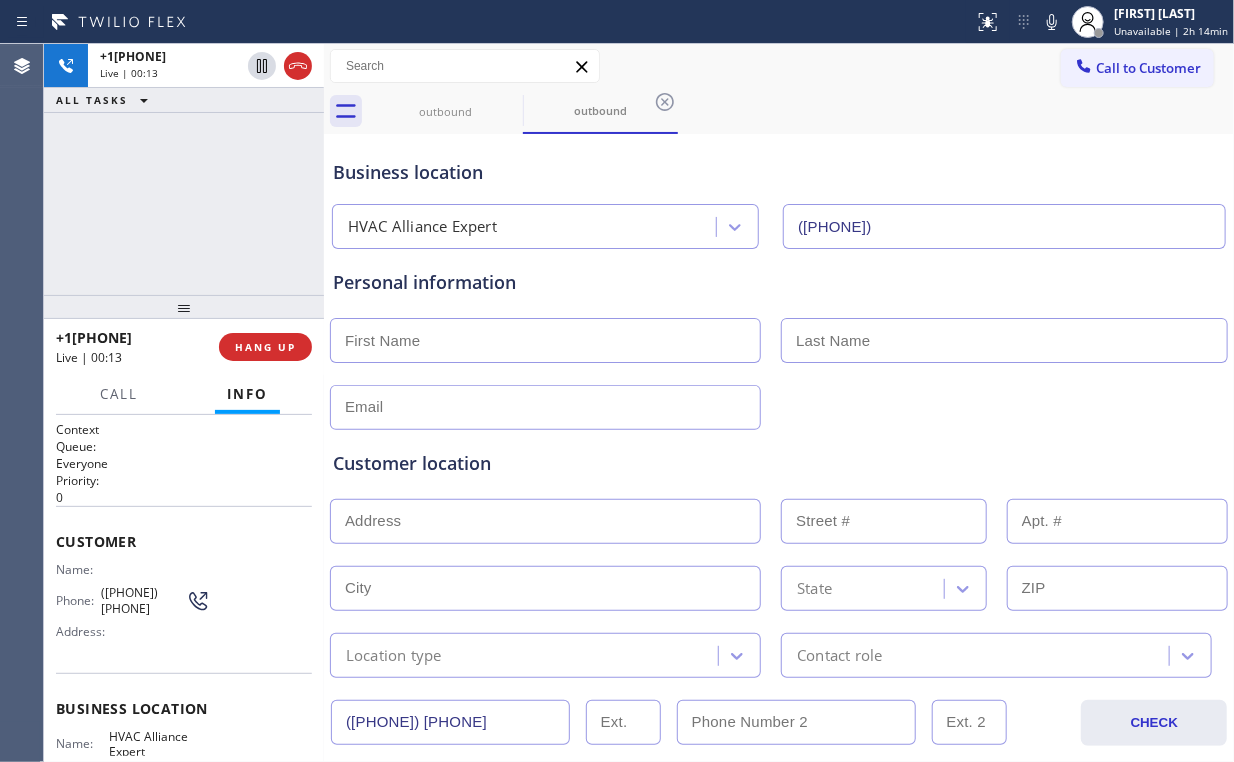 click on "+[PHONE] Live | 00:13 ALL TASKS ALL TASKS ACTIVE TASKS TASKS IN WRAP UP" at bounding box center [184, 169] 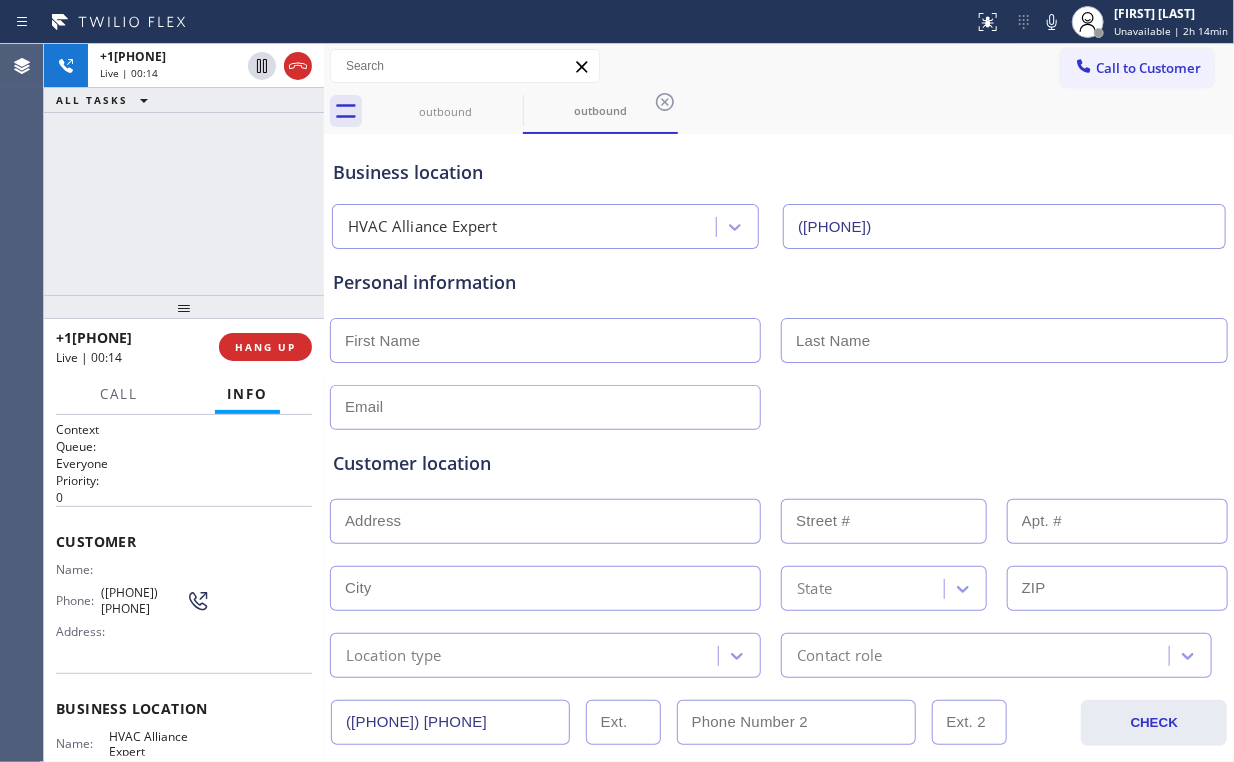 click on "[PHONE] Live | 00:14 ALL TASKS ALL TASKS ACTIVE TASKS TASKS IN WRAP UP" at bounding box center [184, 169] 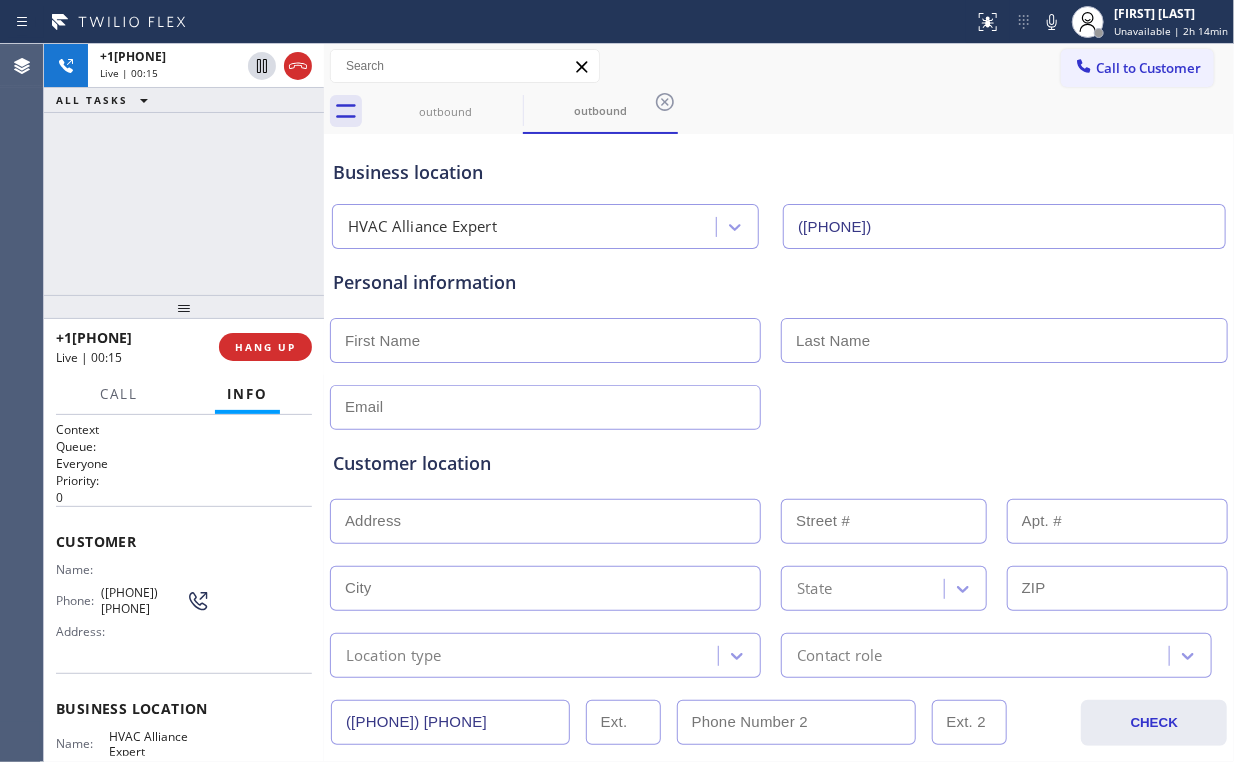 click on "+[COUNTRYCODE][PHONE] Live | 00:15 ALL TASKS ALL TASKS ACTIVE TASKS TASKS IN WRAP UP" at bounding box center [184, 169] 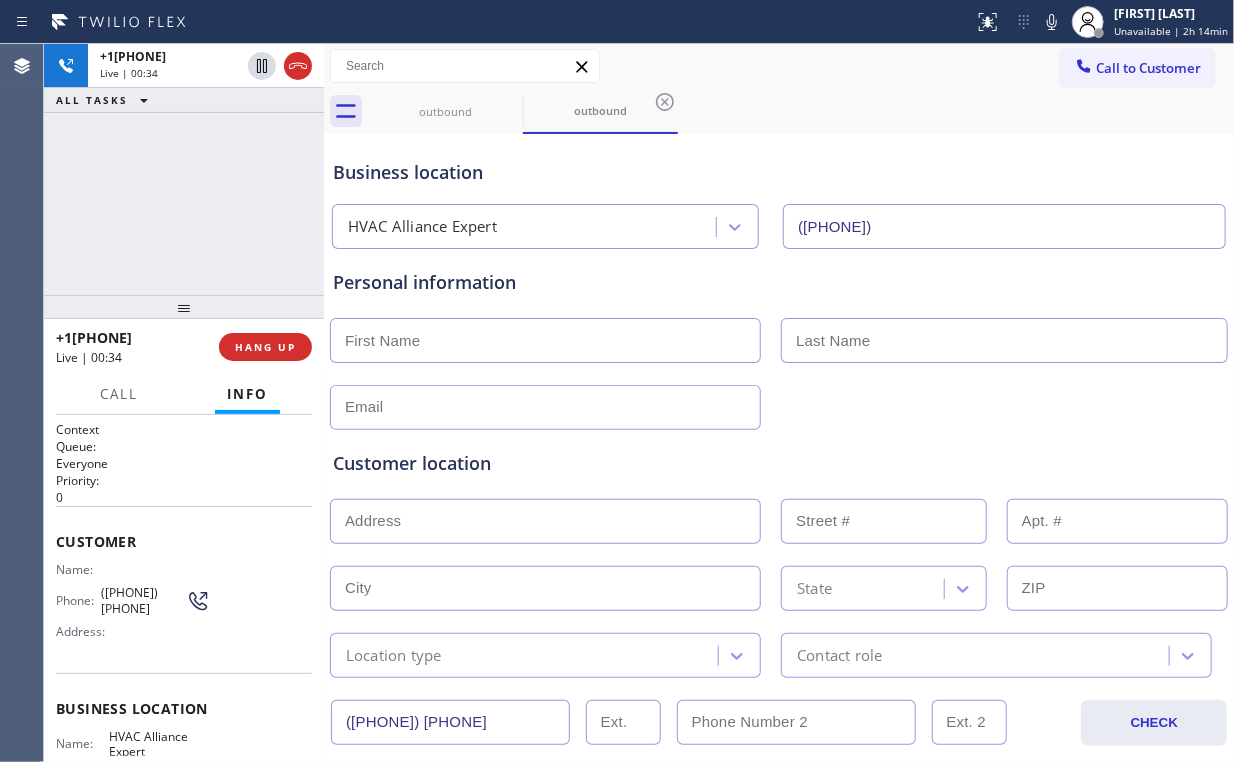 click on "+1[PHONE] Live | 00:34 ALL TASKS ALL TASKS ACTIVE TASKS TASKS IN WRAP UP" at bounding box center (184, 169) 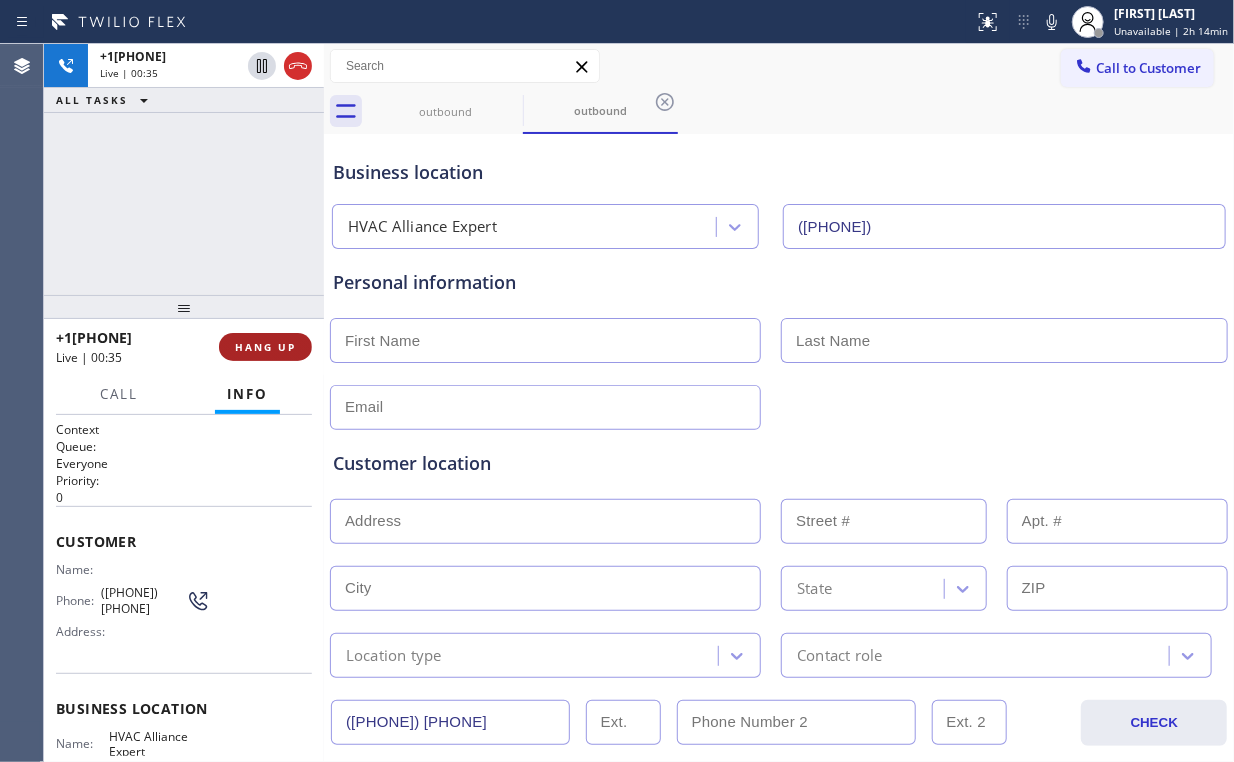 click on "HANG UP" at bounding box center [265, 347] 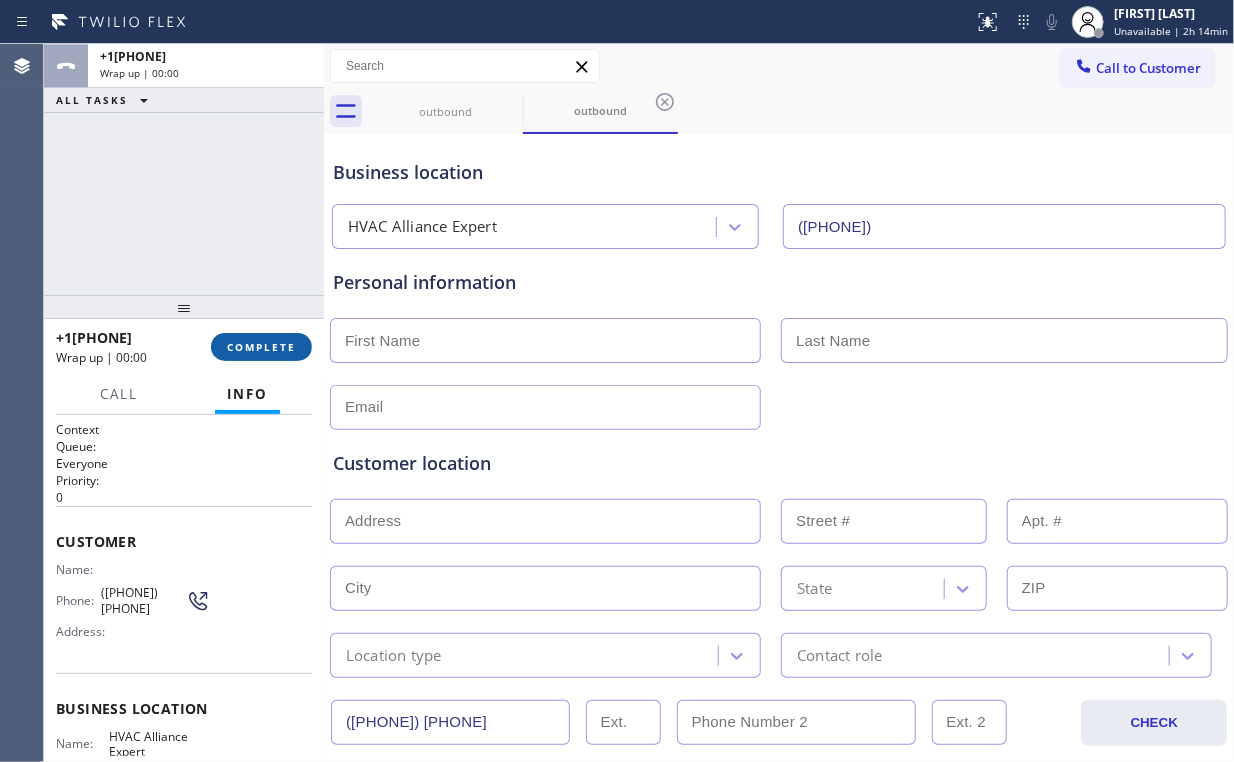 click on "COMPLETE" at bounding box center (261, 347) 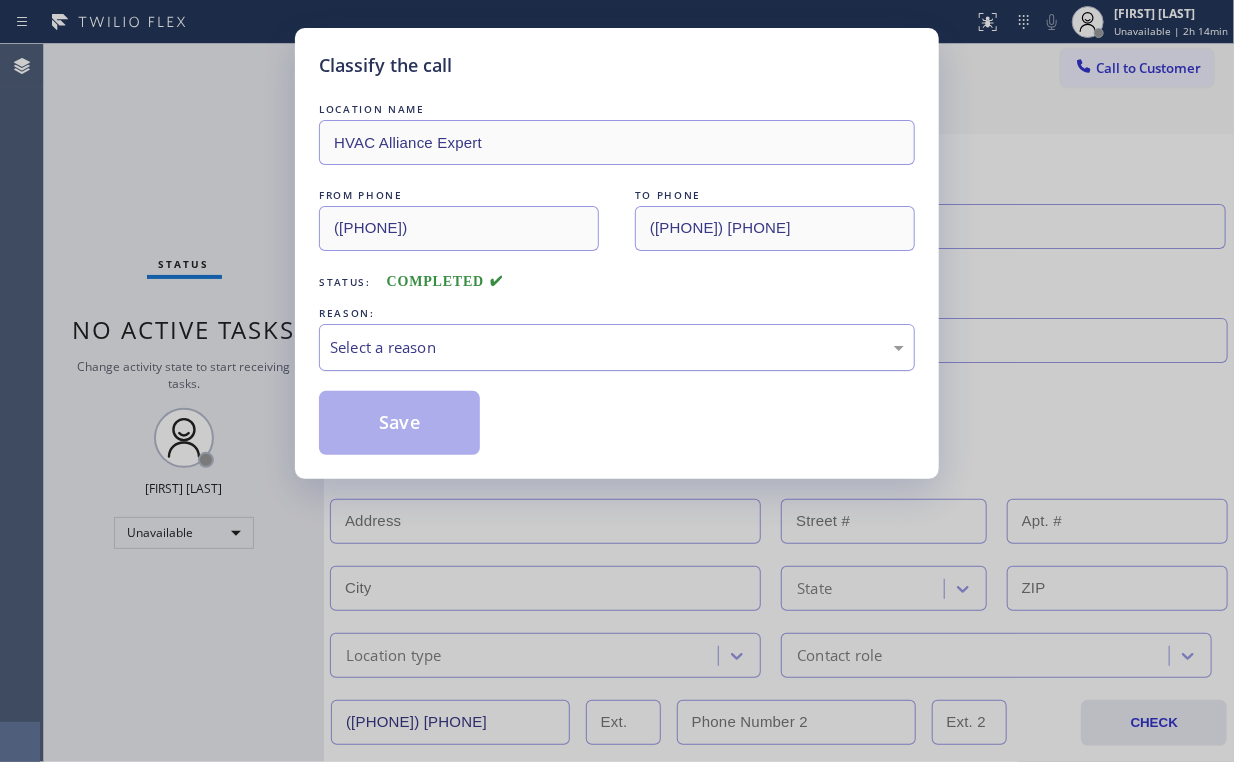 click on "Select a reason" at bounding box center (617, 347) 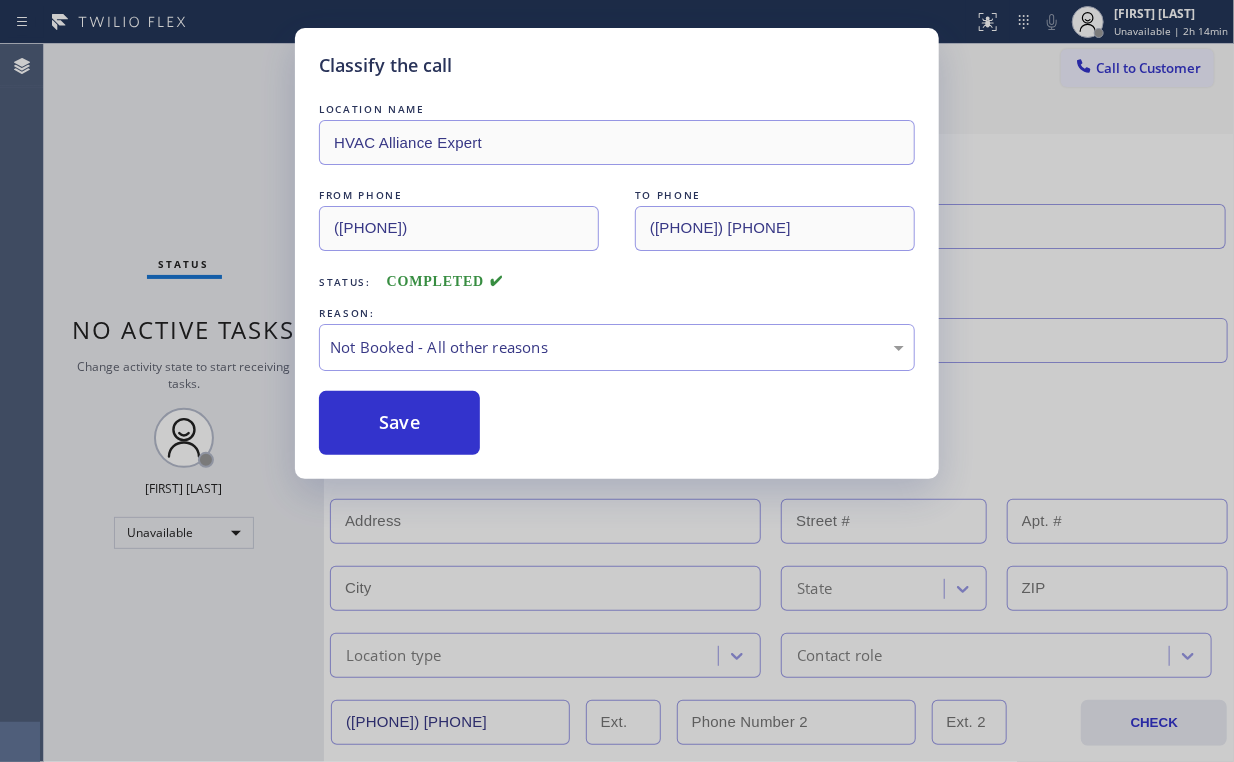 click on "Save" at bounding box center [399, 423] 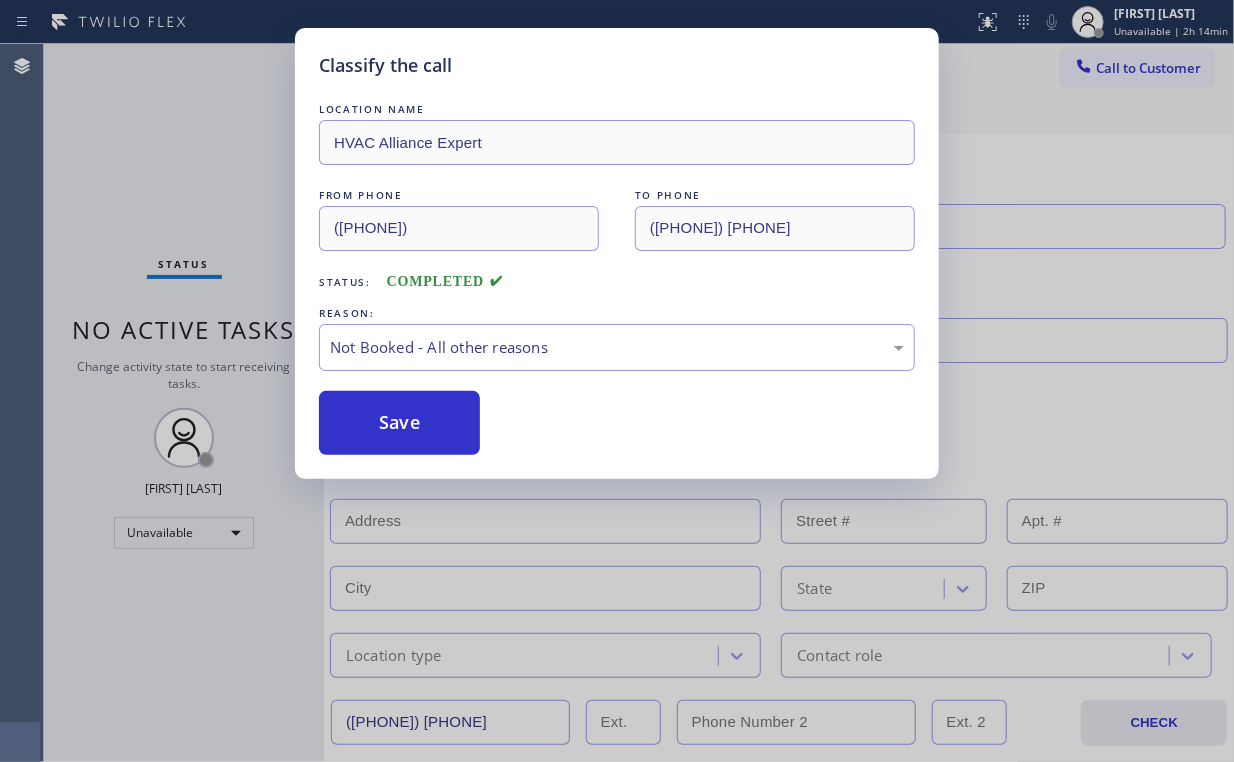 click on "Classify the call LOCATION NAME HVAC Alliance Expert FROM PHONE ([PHONE]) TO PHONE ([PHONE]) Status: COMPLETED REASON: Not Booked - All other reasons Save" at bounding box center (617, 381) 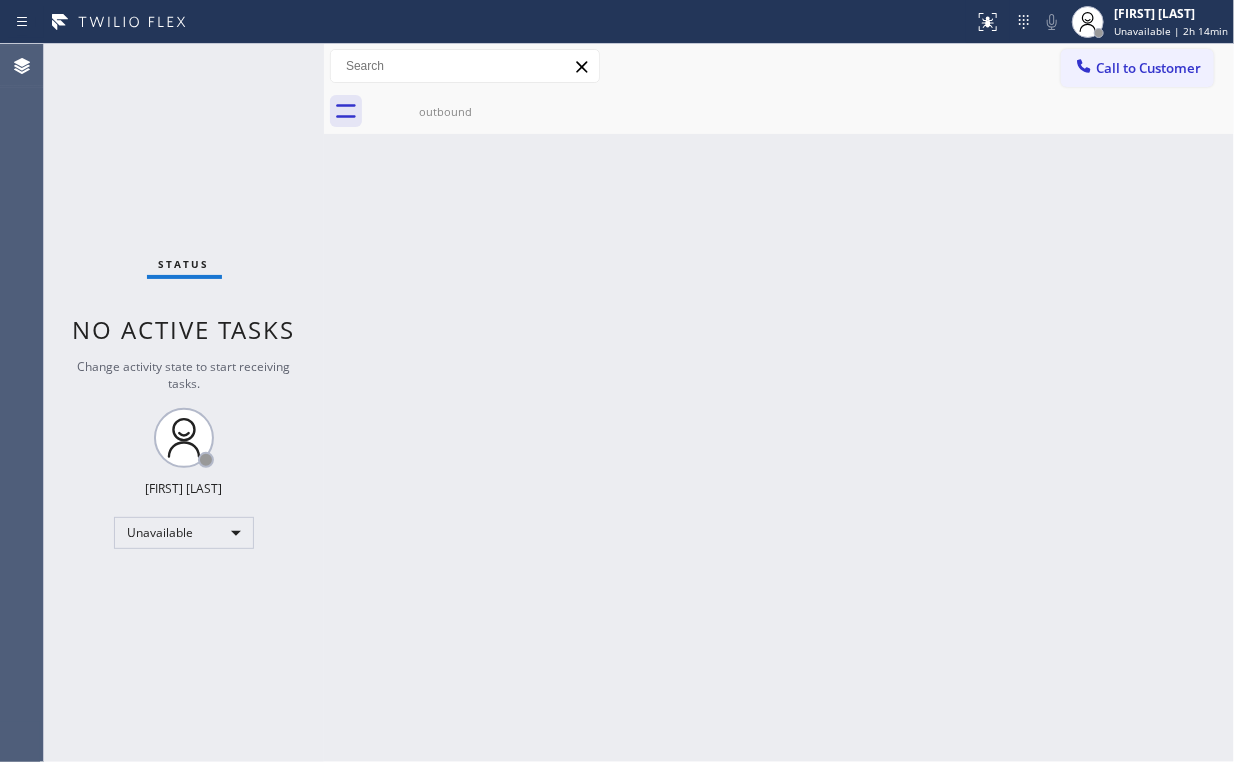 drag, startPoint x: 809, startPoint y: 239, endPoint x: 780, endPoint y: 225, distance: 32.202484 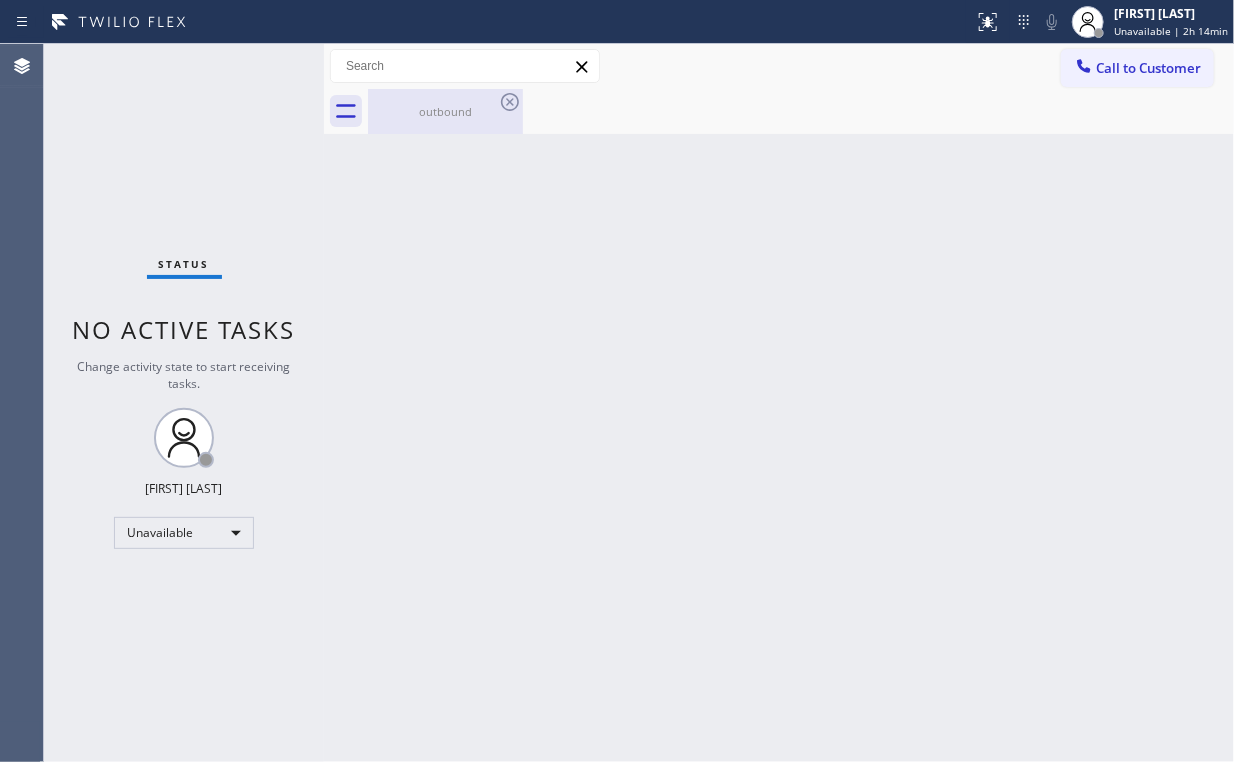 drag, startPoint x: 420, startPoint y: 119, endPoint x: 494, endPoint y: 106, distance: 75.13322 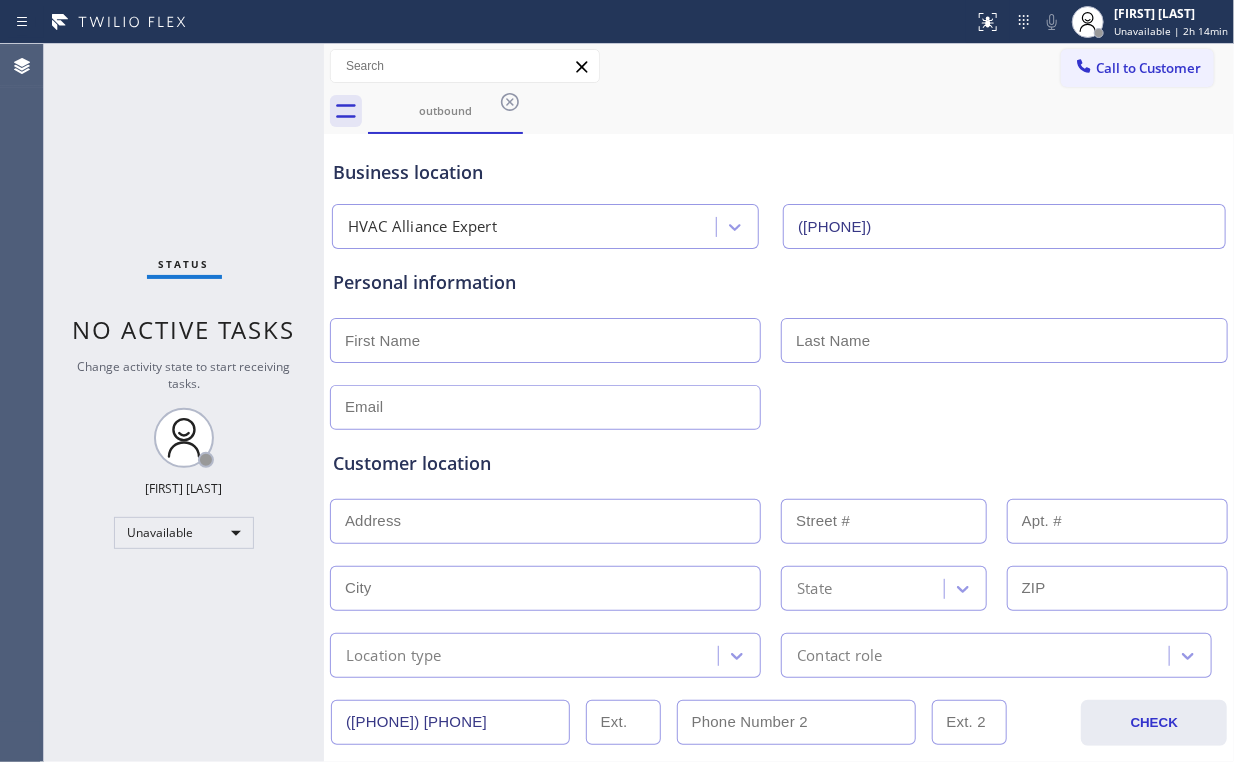click 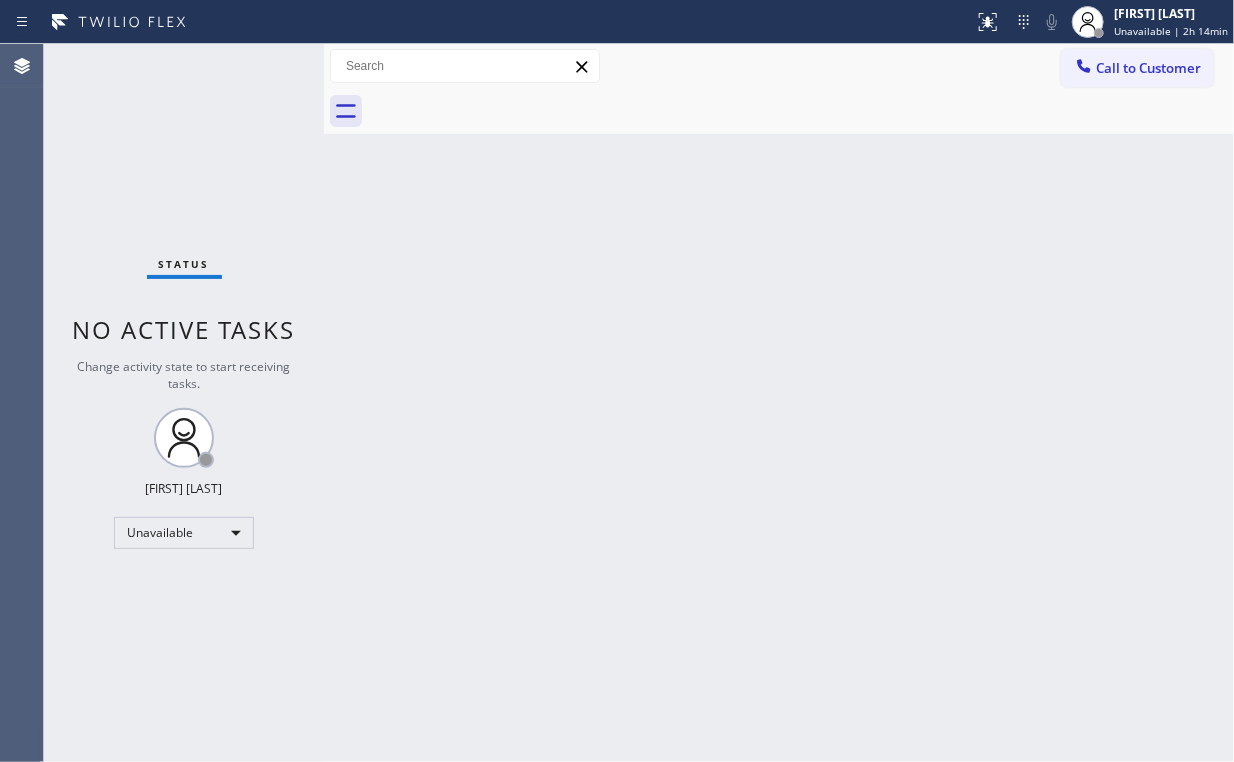 click on "Back to Dashboard Change Sender ID Customers Technicians Select a contact Outbound call Location Search location Your caller id phone number Customer number Call Customer info Name   Phone none Address none Change Sender ID HVAC +[PHONE] 5 Star Appliance +[PHONE] Appliance Repair +[PHONE] Plumbing +[PHONE] Air Duct Cleaning +[PHONE]  Electricians +[PHONE] Cancel Change Check personal SMS Reset Change No tabs Call to Customer Outbound call Location HVAC Alliance Expert Your caller id phone number ([PHONE]) Customer number Call Outbound call Technician Search Technician Your caller id phone number Your caller id phone number Call" at bounding box center (779, 403) 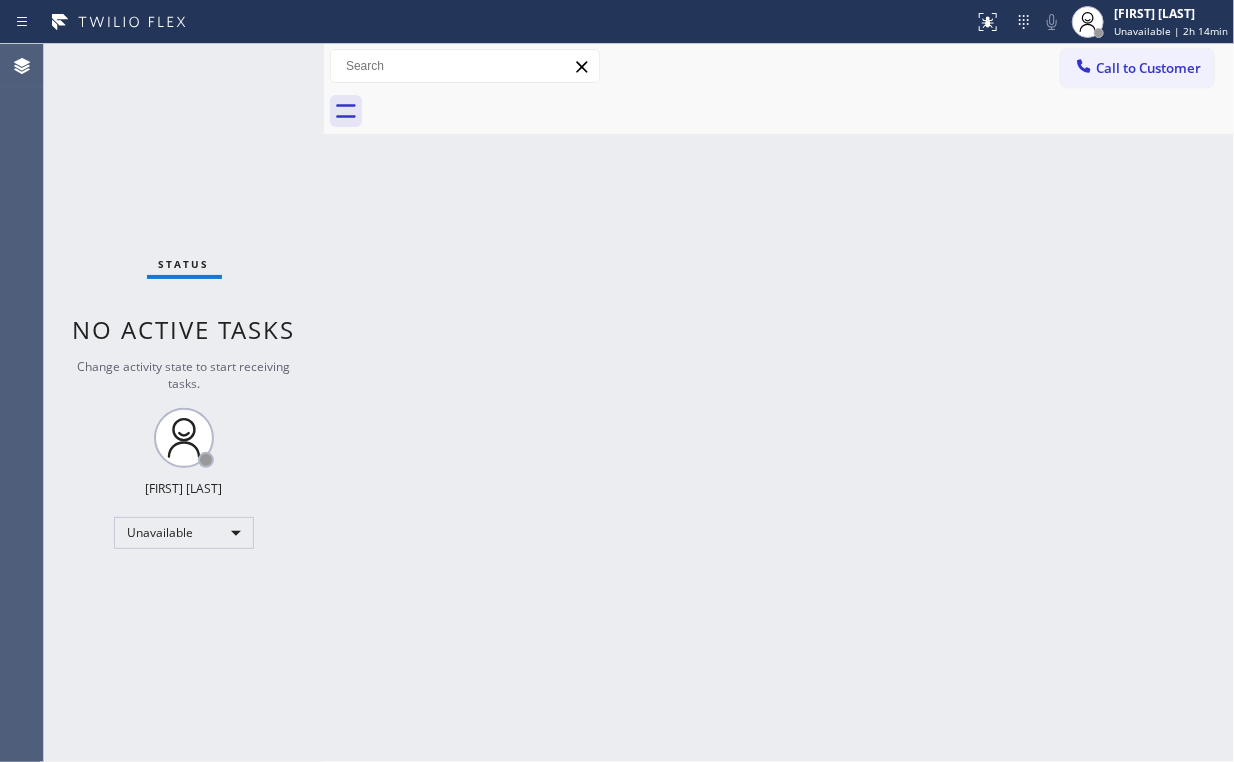 click on "Call to Customer" at bounding box center (1148, 68) 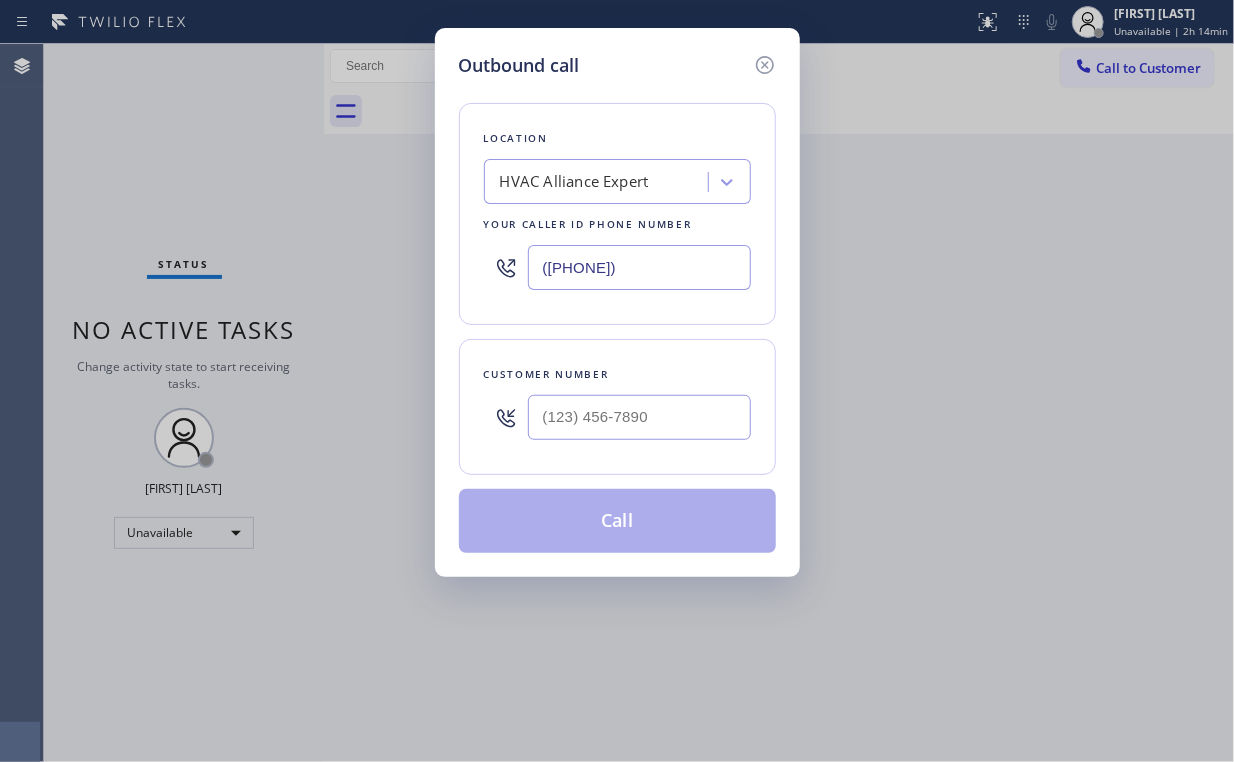 drag, startPoint x: 456, startPoint y: 268, endPoint x: 298, endPoint y: 199, distance: 172.4094 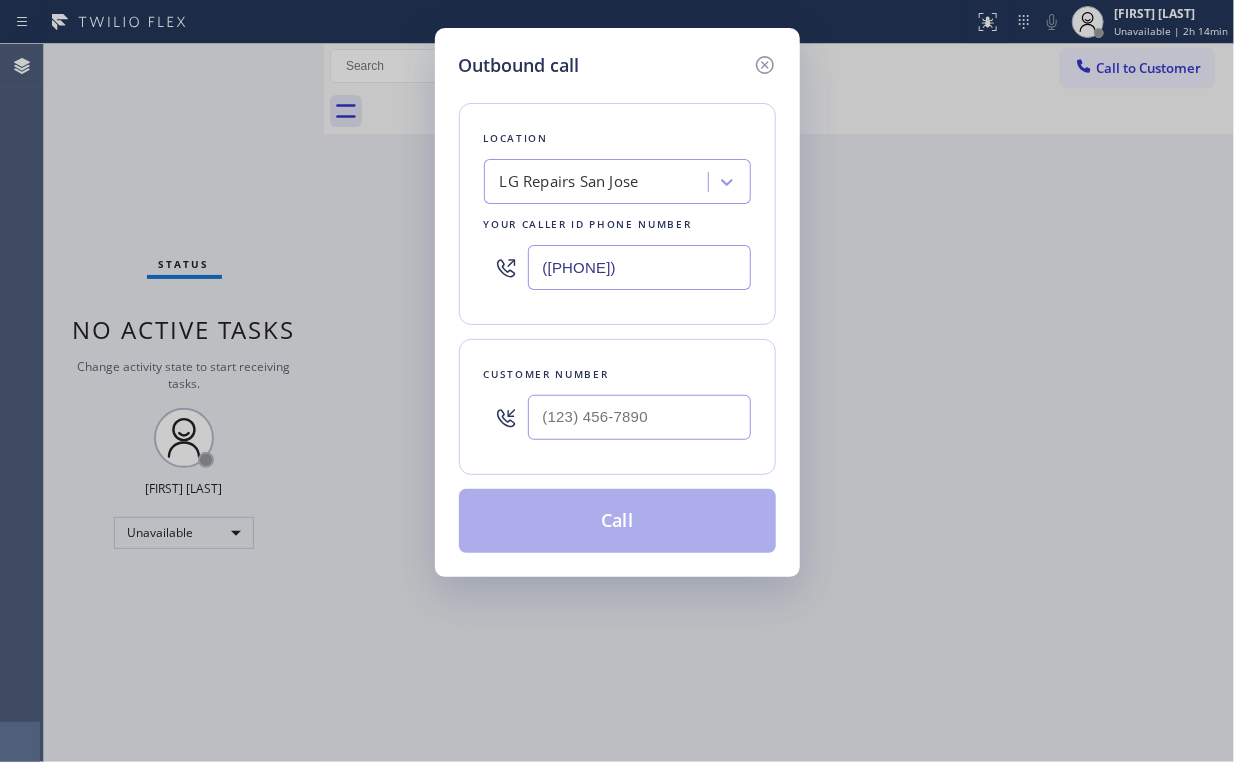 type on "([PHONE])" 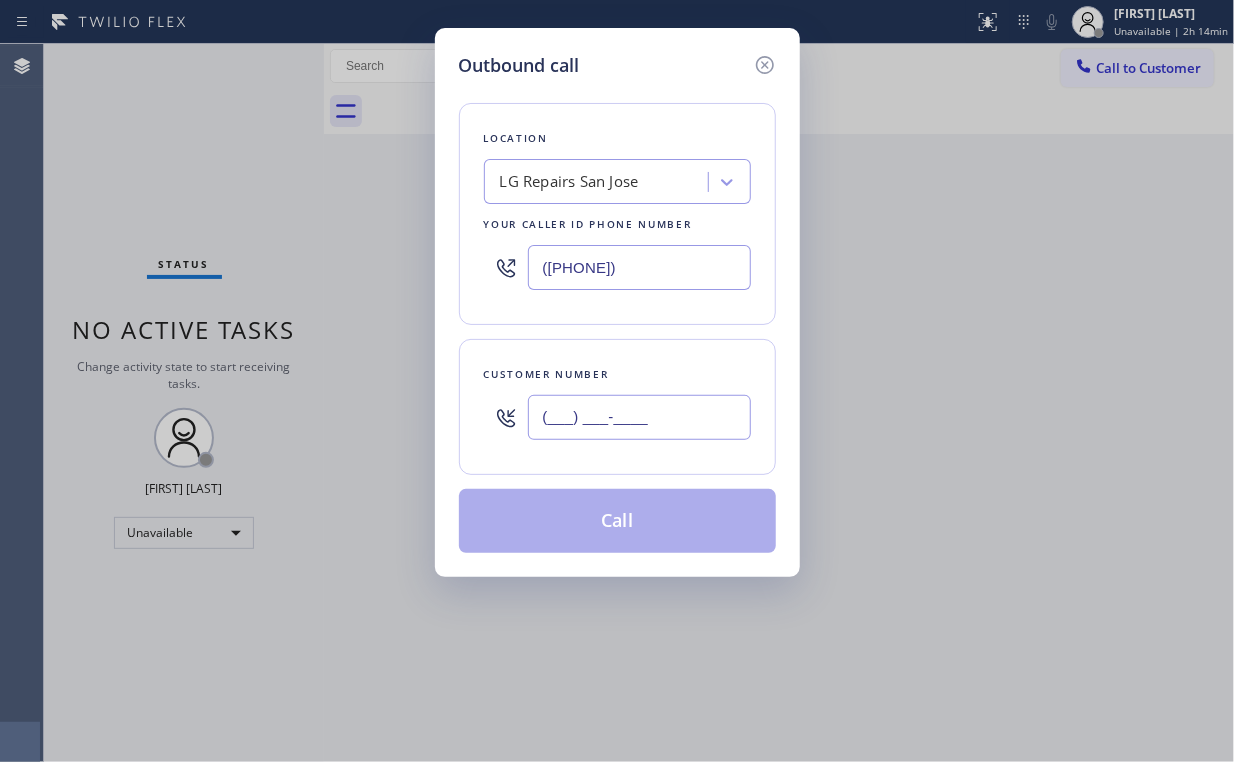 click on "(___) ___-____" at bounding box center (639, 417) 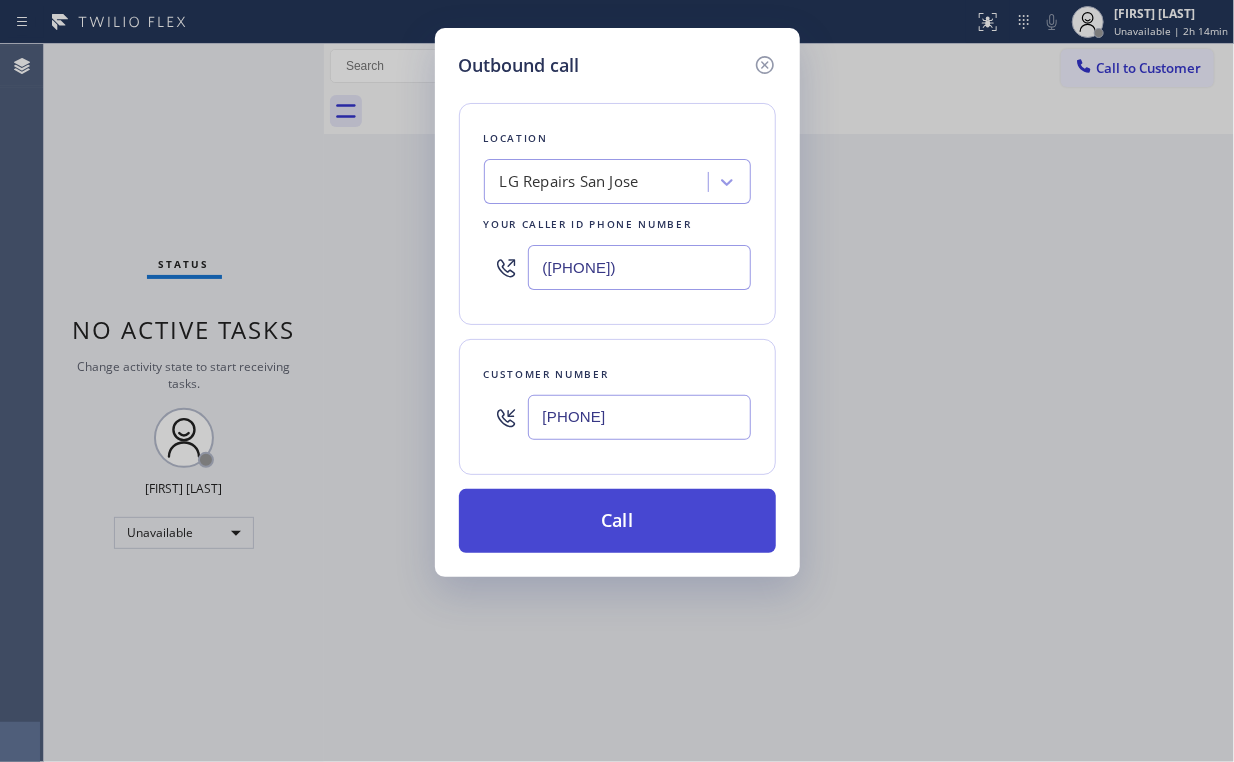 type on "[PHONE]" 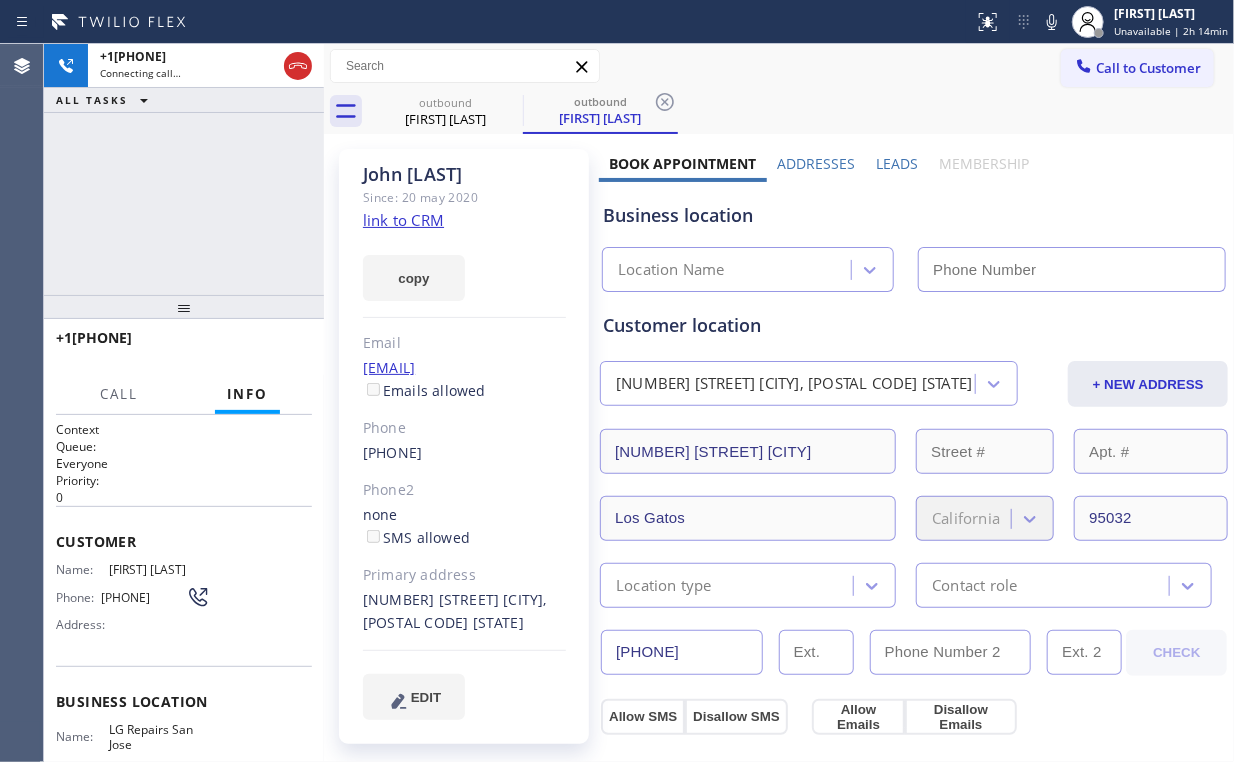 type on "([PHONE])" 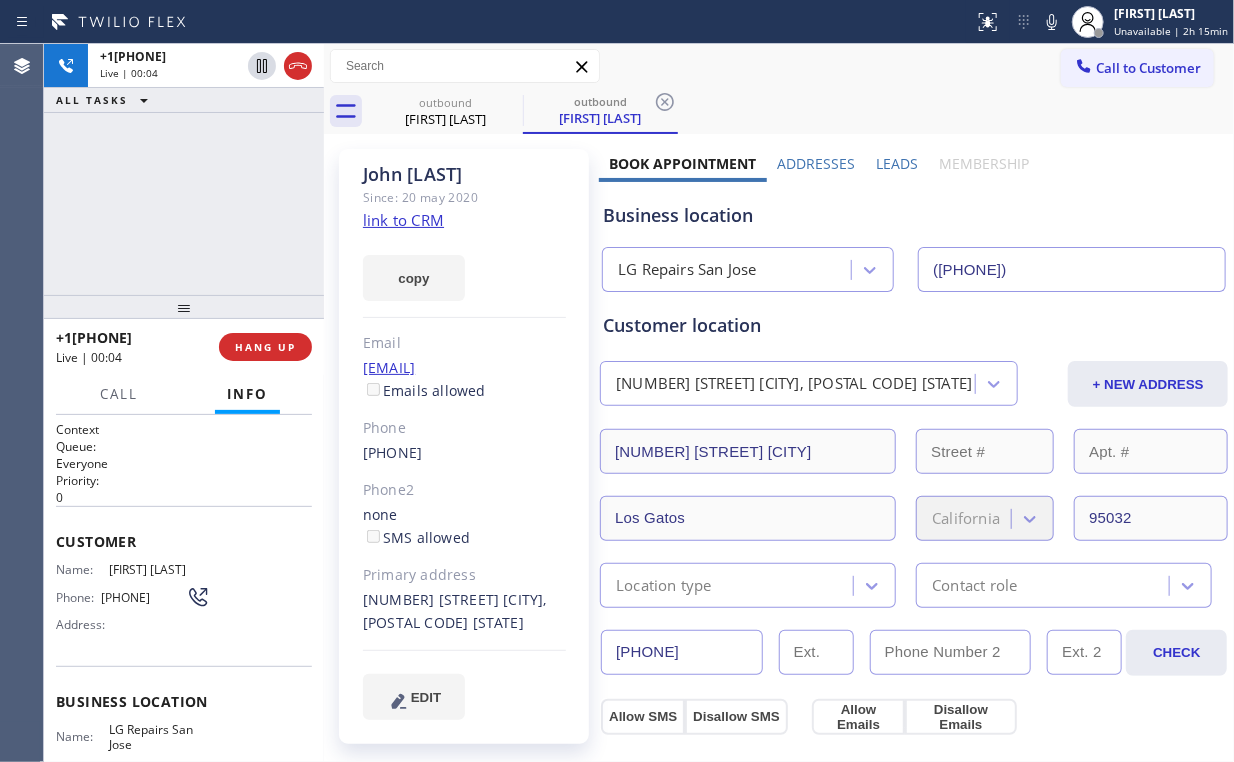 click on "+1[PHONE] Live | 00:04 ALL TASKS ALL TASKS ACTIVE TASKS TASKS IN WRAP UP" at bounding box center (184, 169) 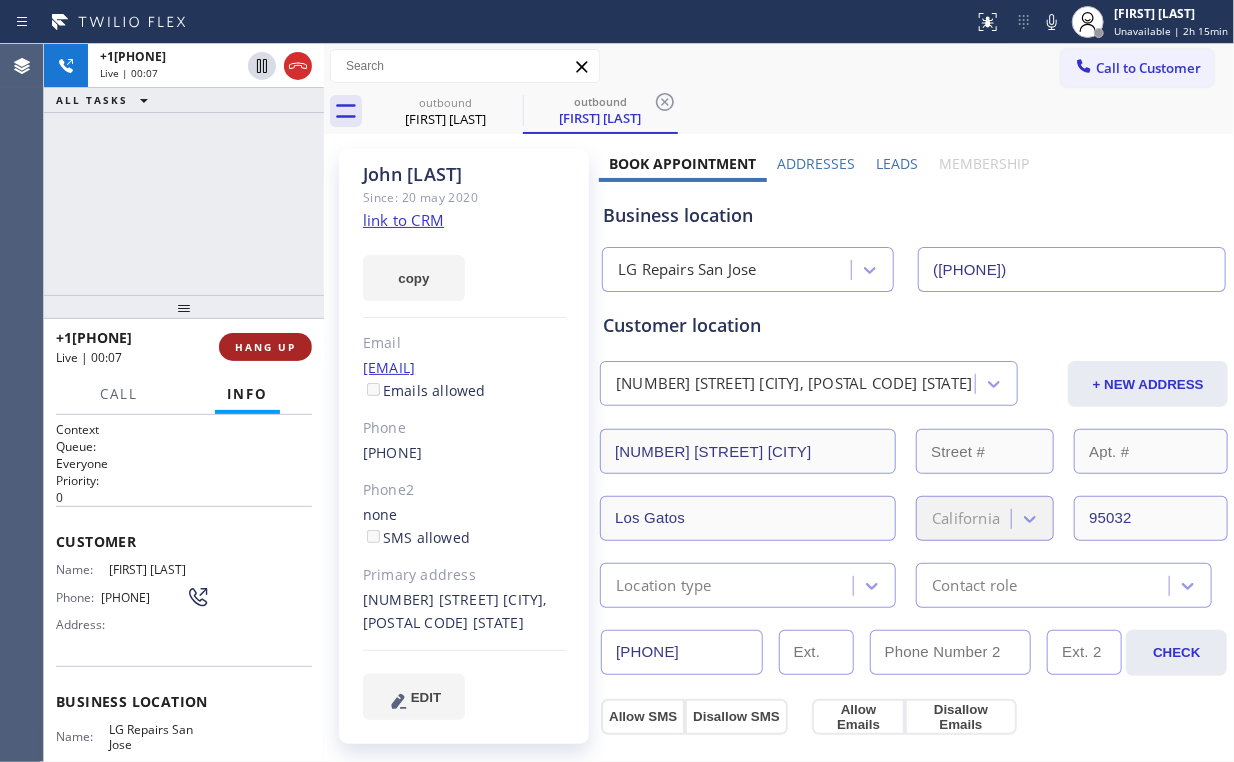 click on "HANG UP" at bounding box center (265, 347) 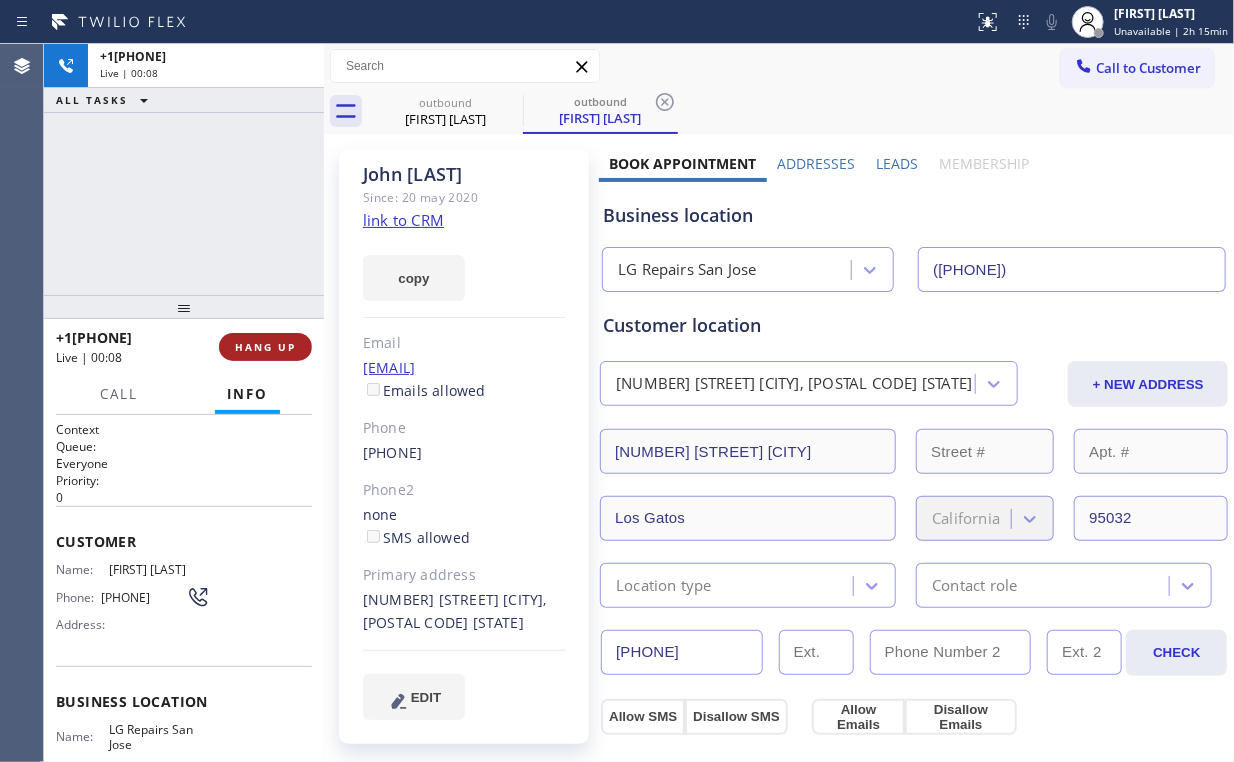 click on "HANG UP" at bounding box center [265, 347] 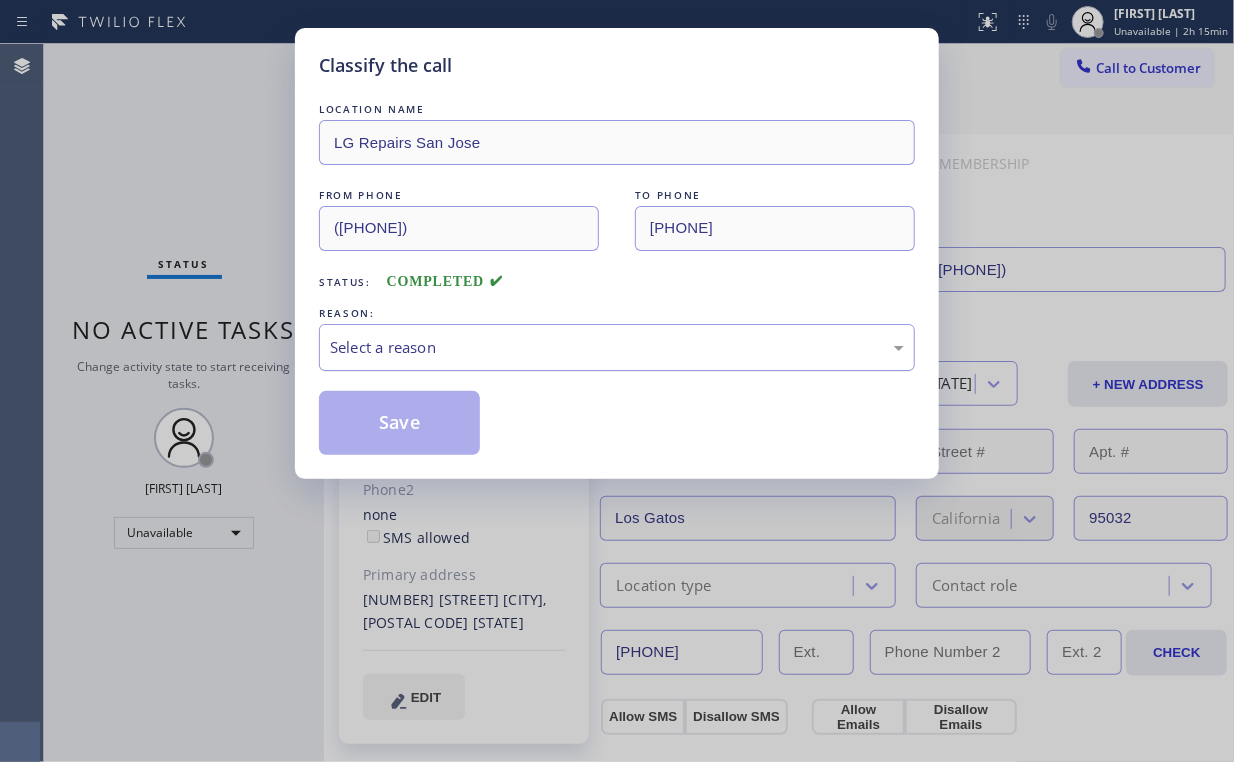 drag, startPoint x: 405, startPoint y: 346, endPoint x: 413, endPoint y: 368, distance: 23.409399 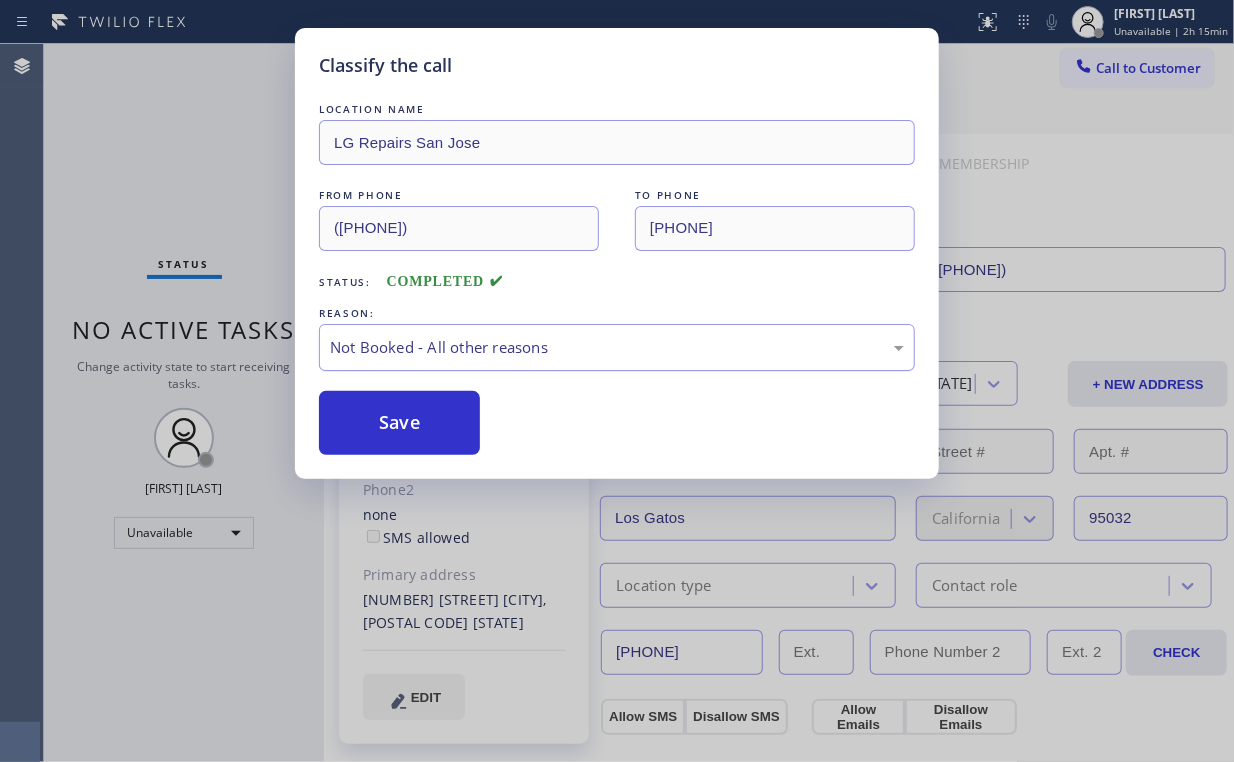 drag, startPoint x: 407, startPoint y: 421, endPoint x: 365, endPoint y: 354, distance: 79.07591 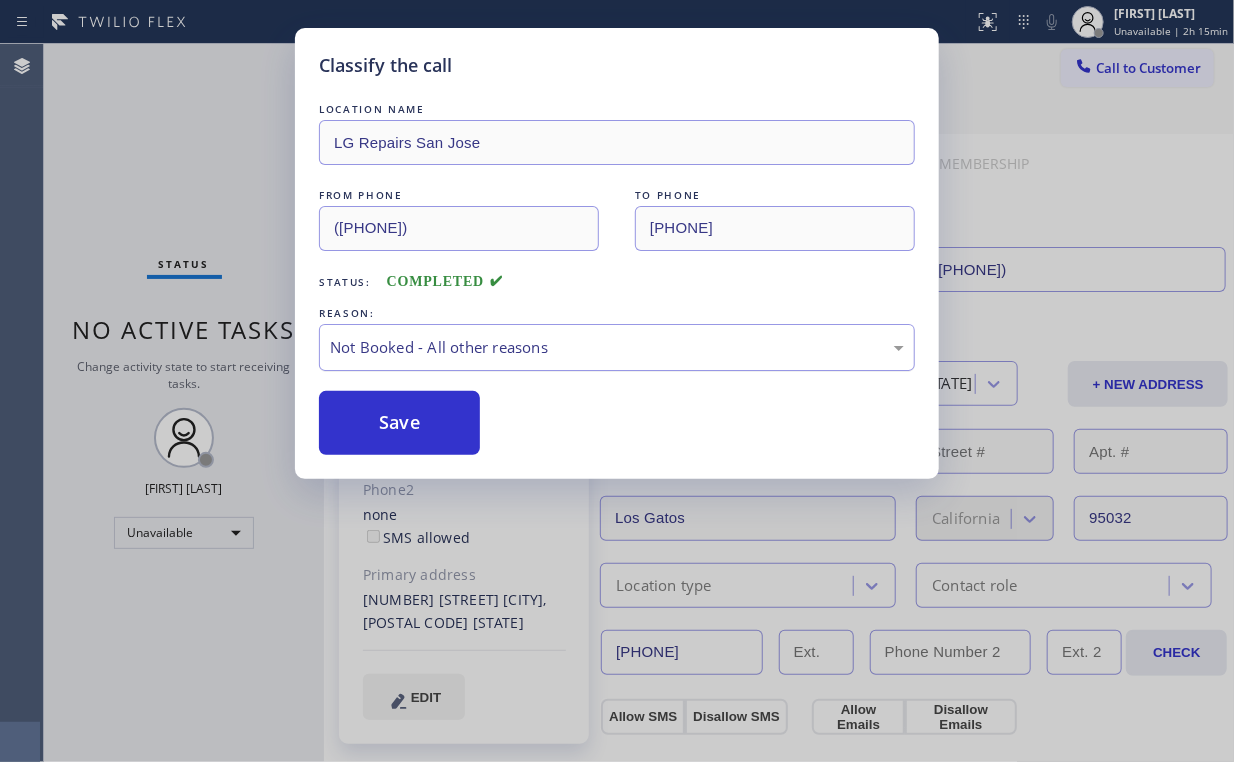 click on "Save" at bounding box center [399, 423] 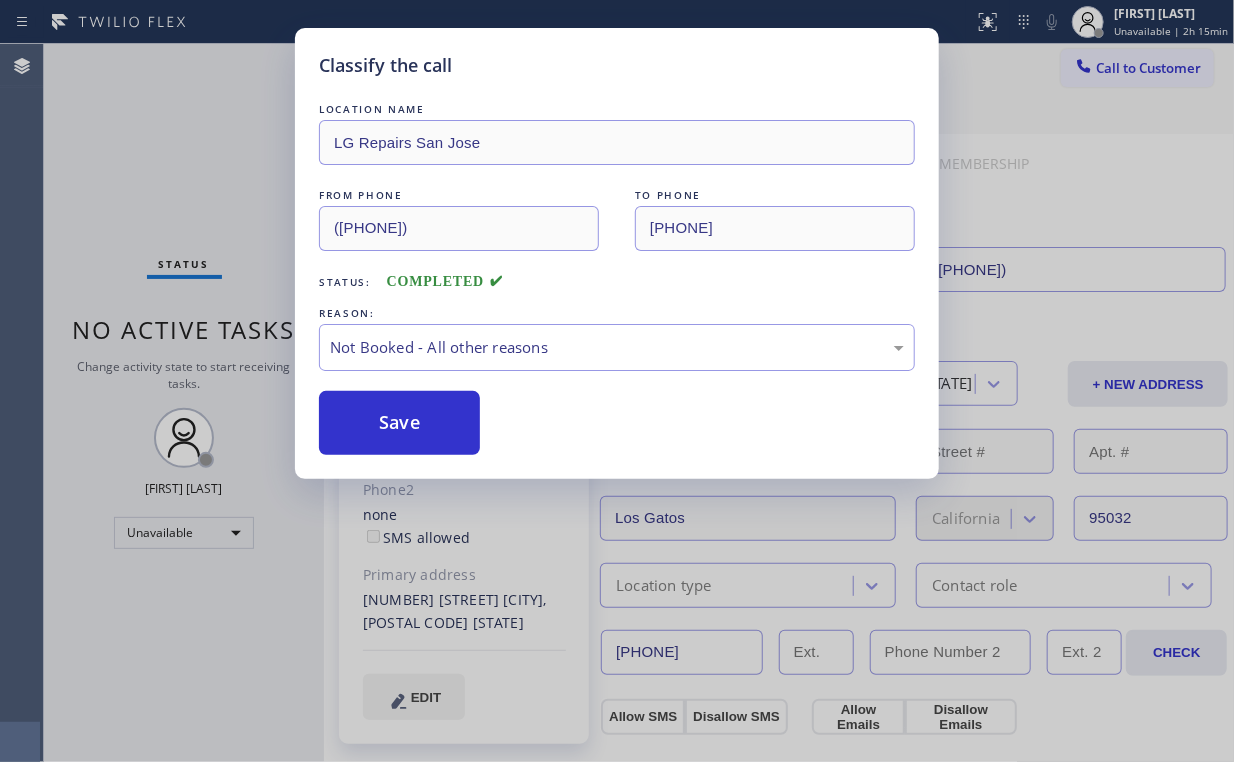 click on "Classify the call LOCATION NAME LG Repairs San Jose FROM PHONE ([PHONE]) [PHONE] TO PHONE ([PHONE]) [PHONE] Status: COMPLETED REASON: Not Booked - All other reasons Save" at bounding box center [617, 381] 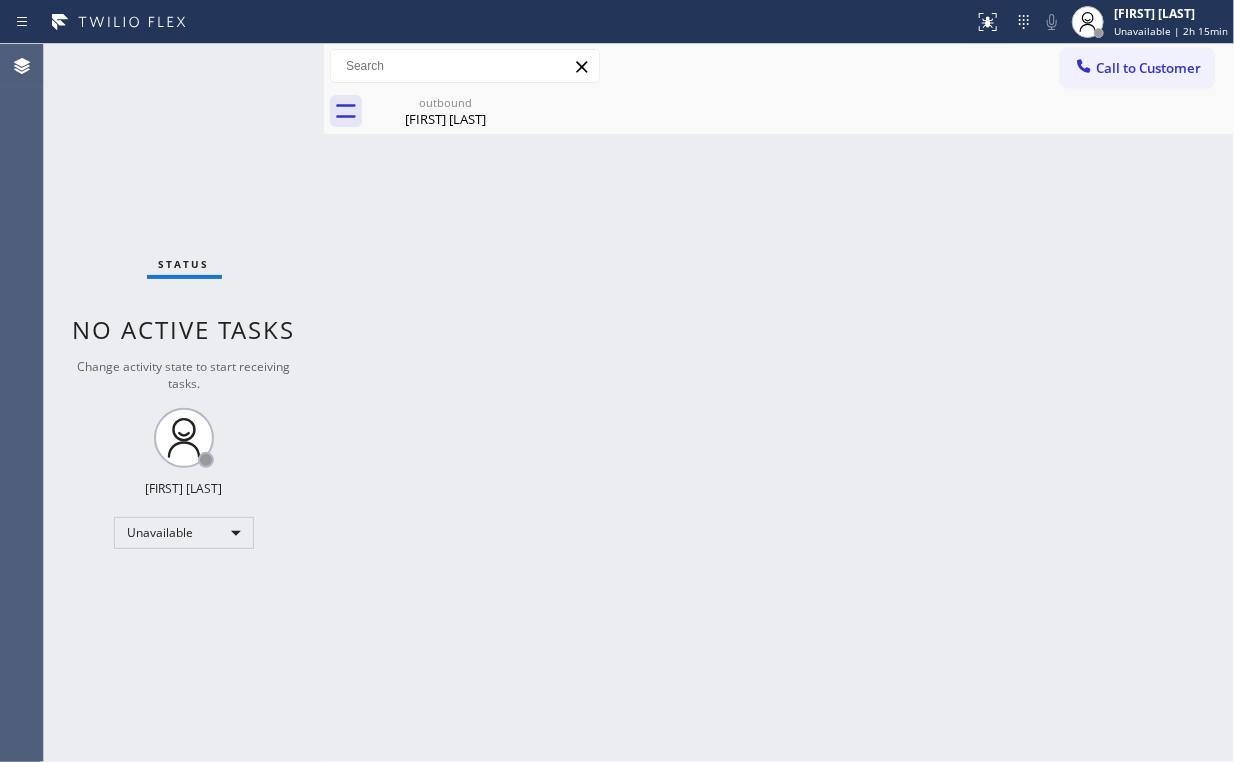 click on "Call to Customer" at bounding box center (1148, 68) 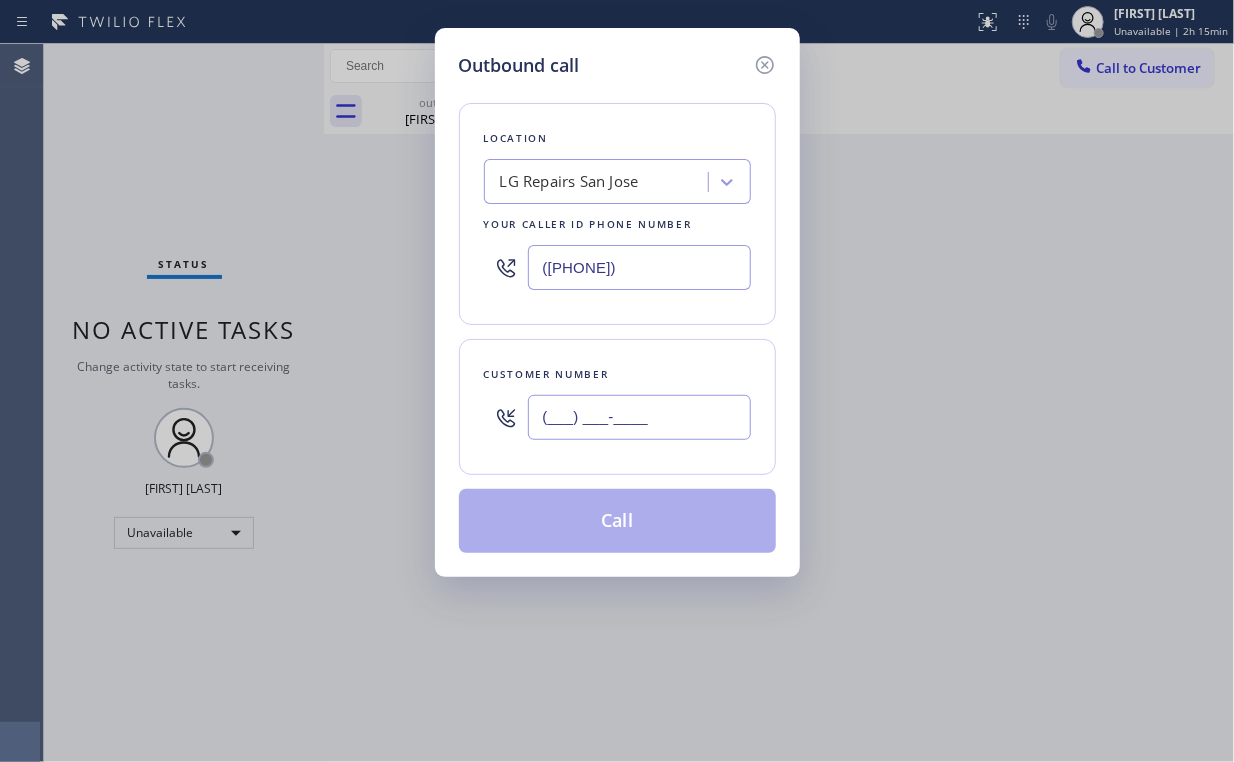 drag, startPoint x: 656, startPoint y: 415, endPoint x: 670, endPoint y: 422, distance: 15.652476 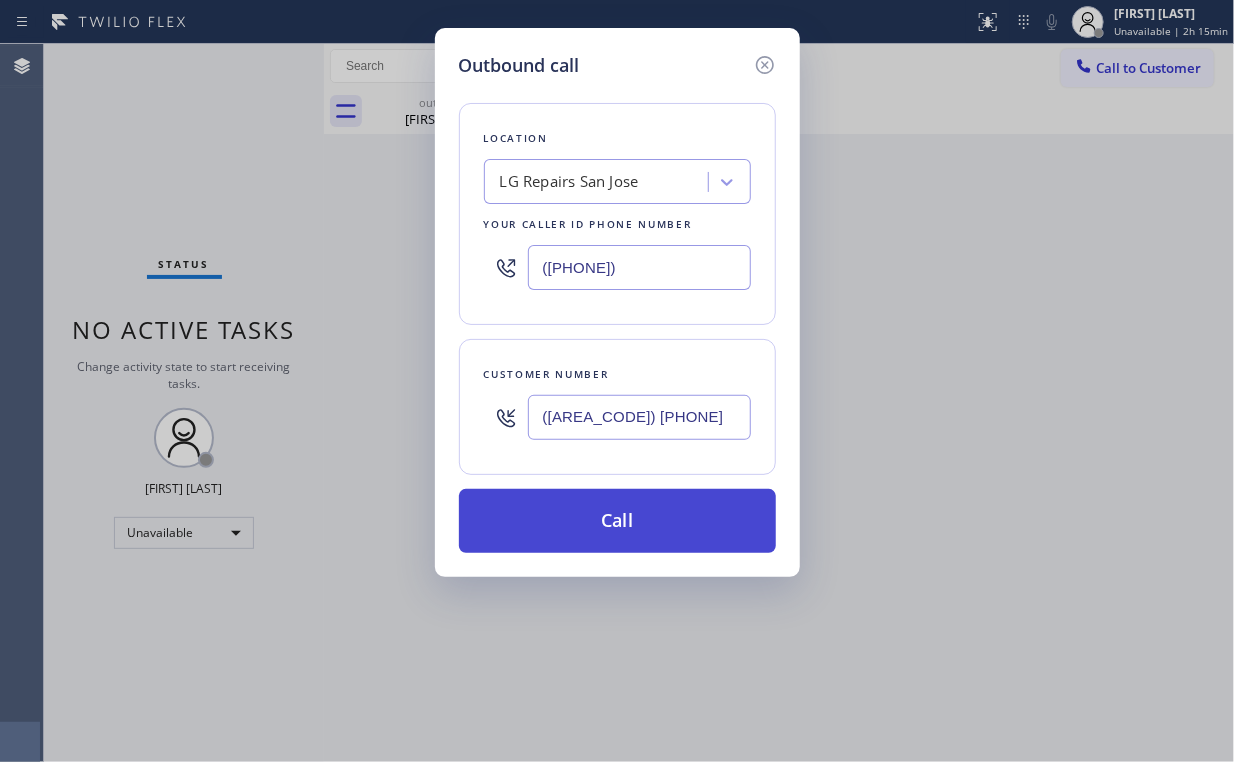 type on "([AREA_CODE]) [PHONE]" 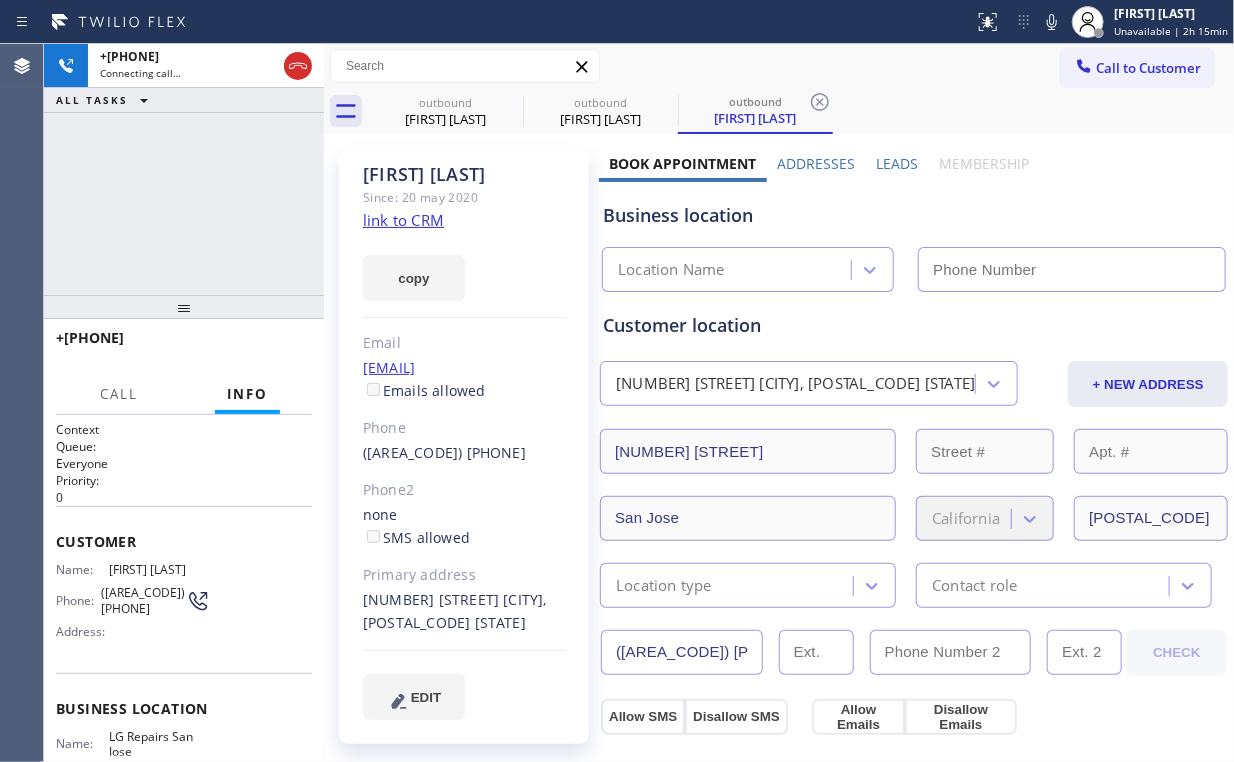 type on "([PHONE])" 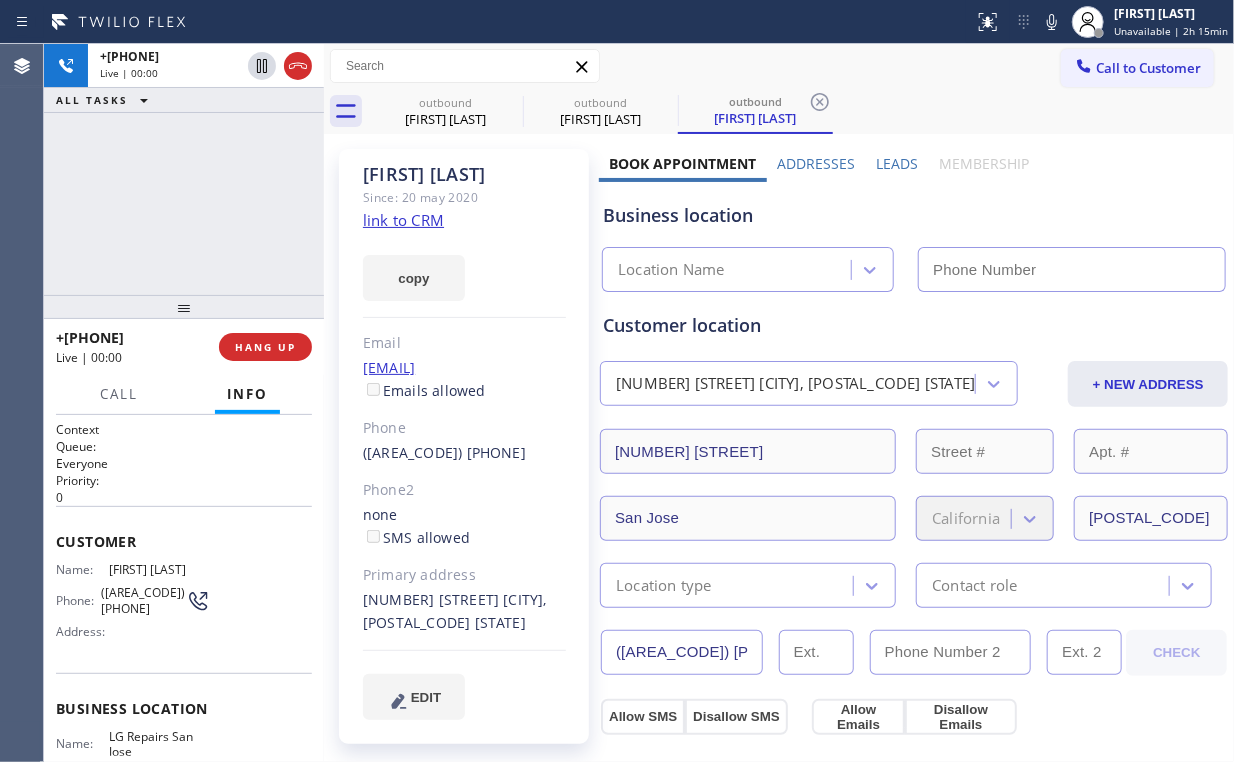 type on "([PHONE])" 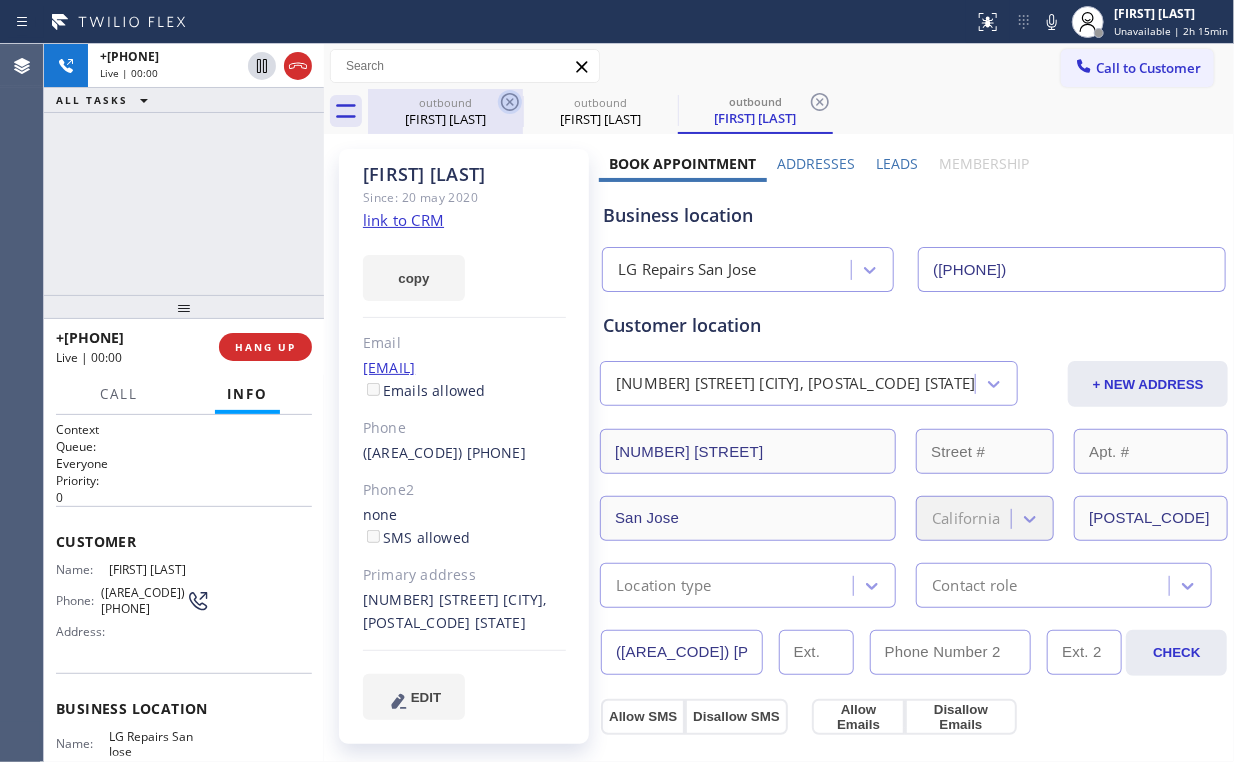 drag, startPoint x: 449, startPoint y: 111, endPoint x: 507, endPoint y: 110, distance: 58.00862 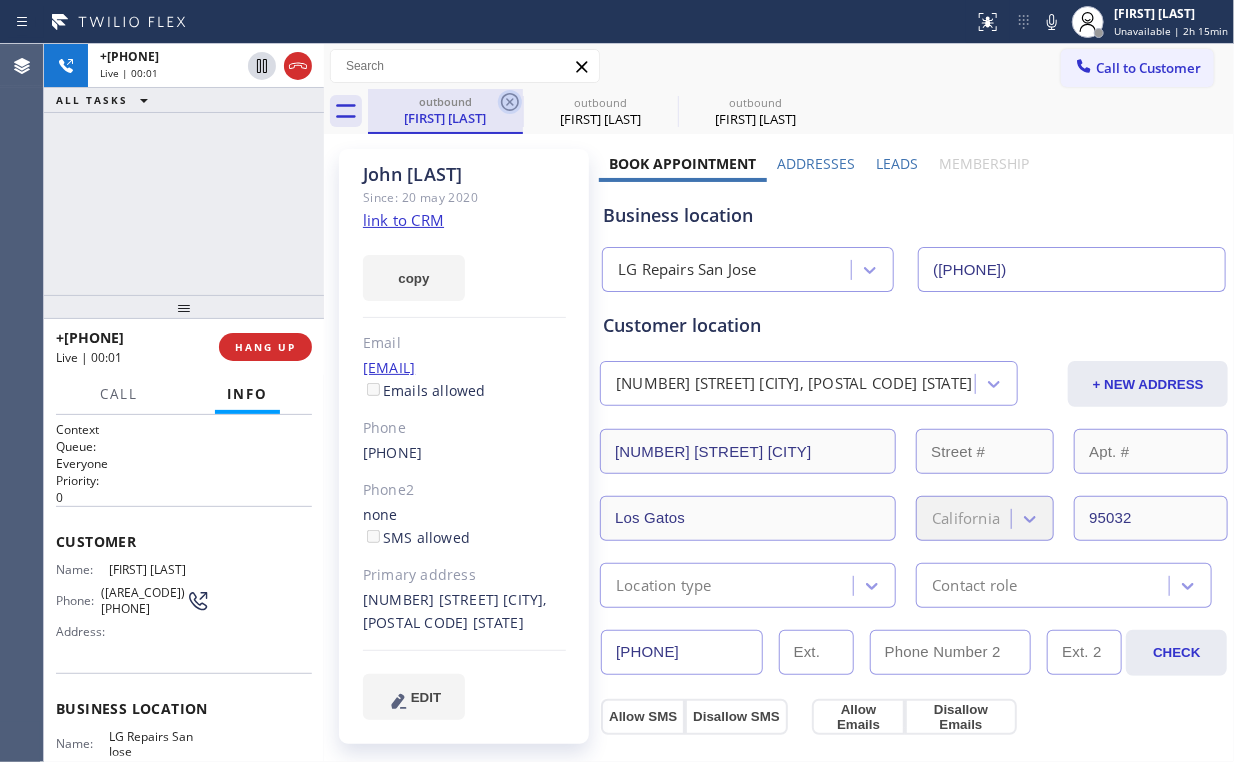 click 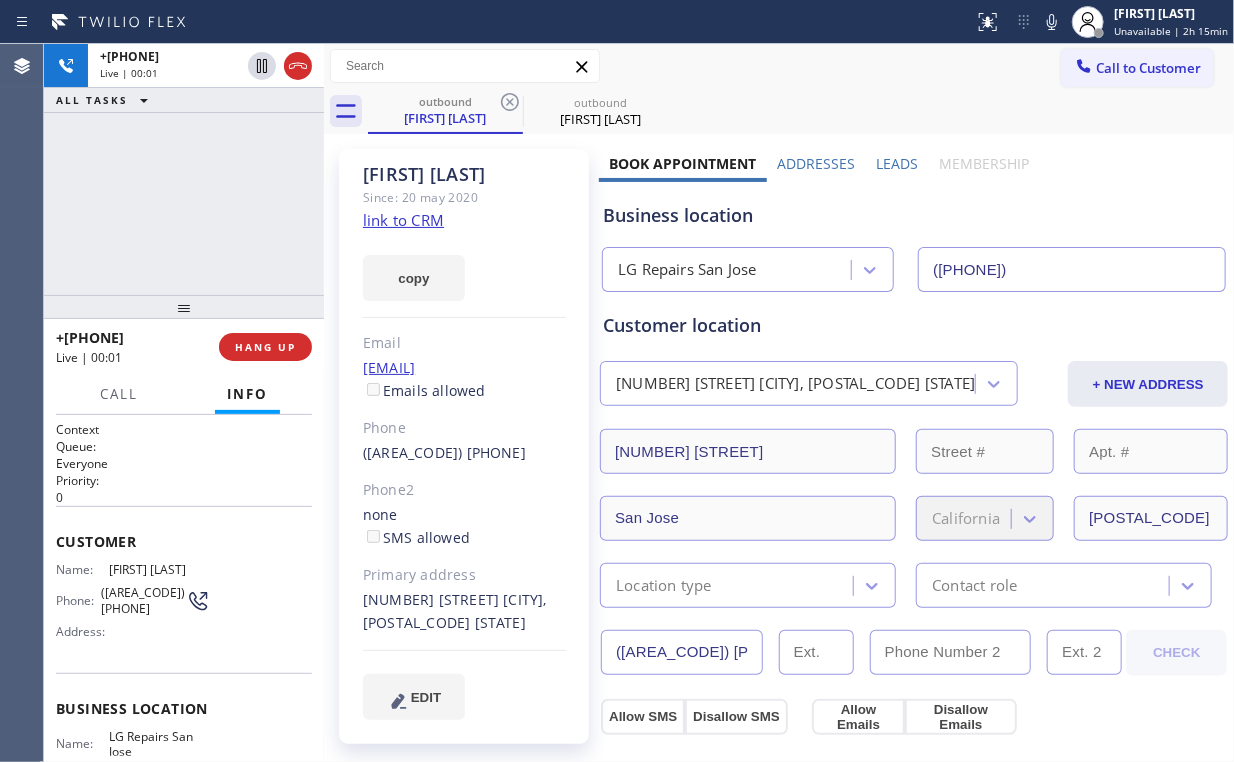click on "+1[PHONE] Live | 00:01 ALL TASKS ALL TASKS ACTIVE TASKS TASKS IN WRAP UP" at bounding box center [184, 169] 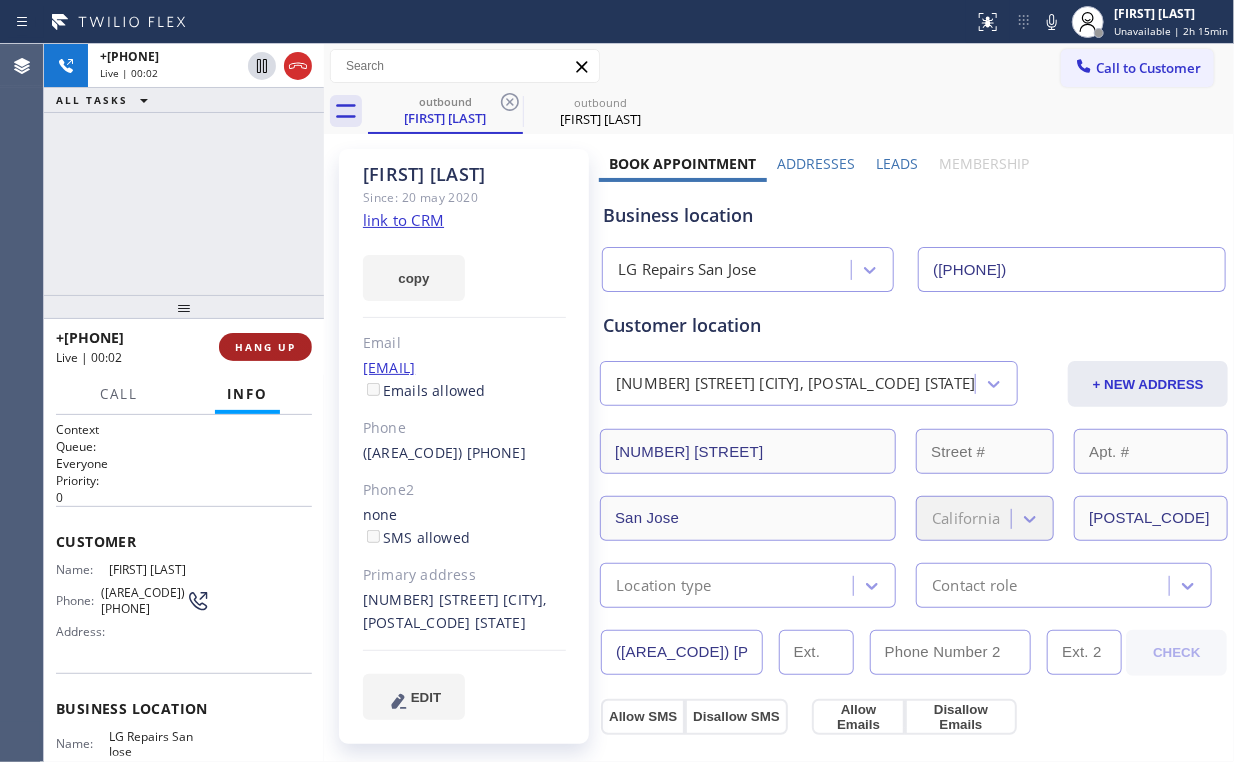 click on "HANG UP" at bounding box center (265, 347) 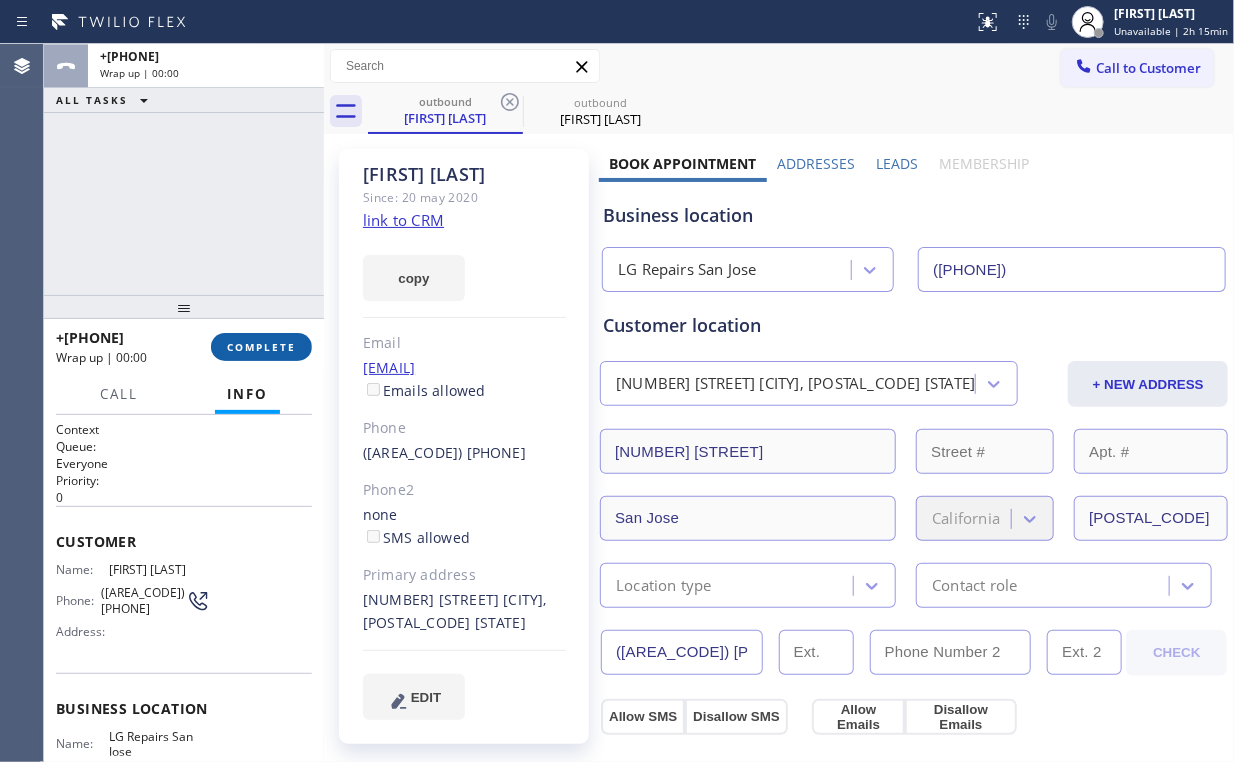 click on "COMPLETE" at bounding box center [261, 347] 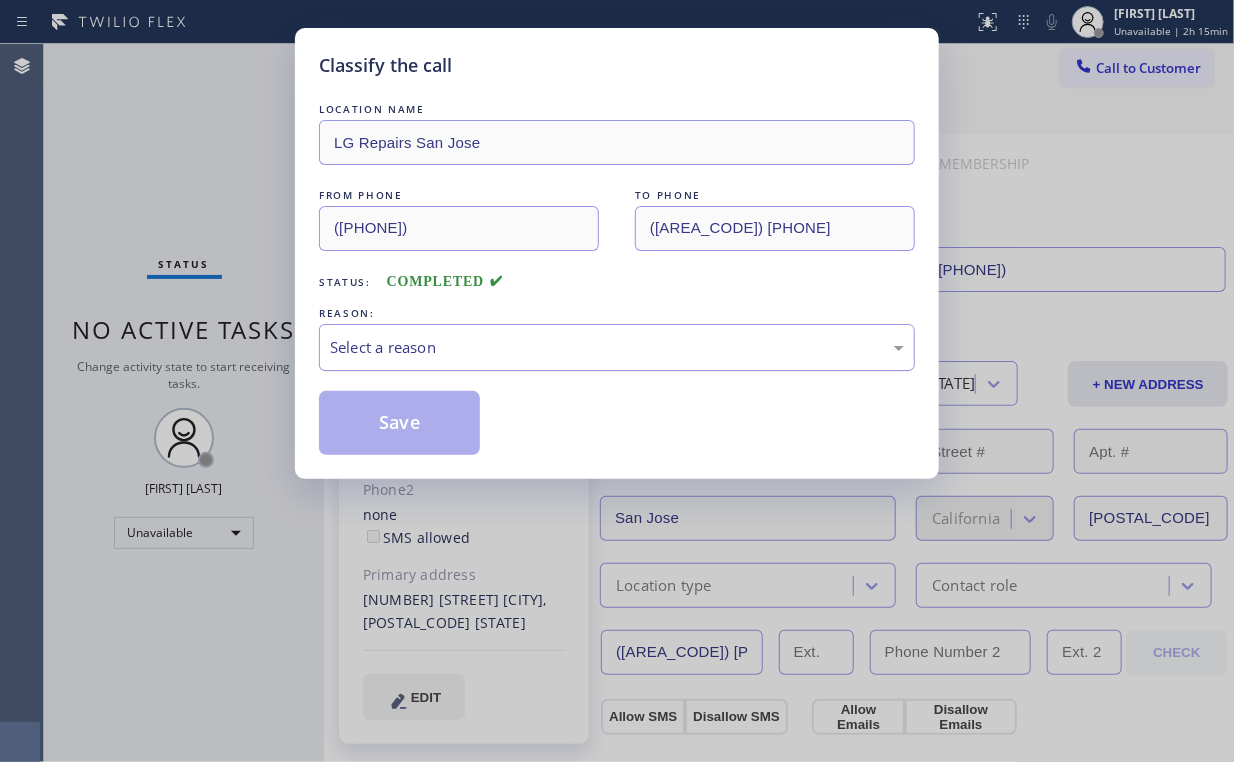 click on "Select a reason" at bounding box center [617, 347] 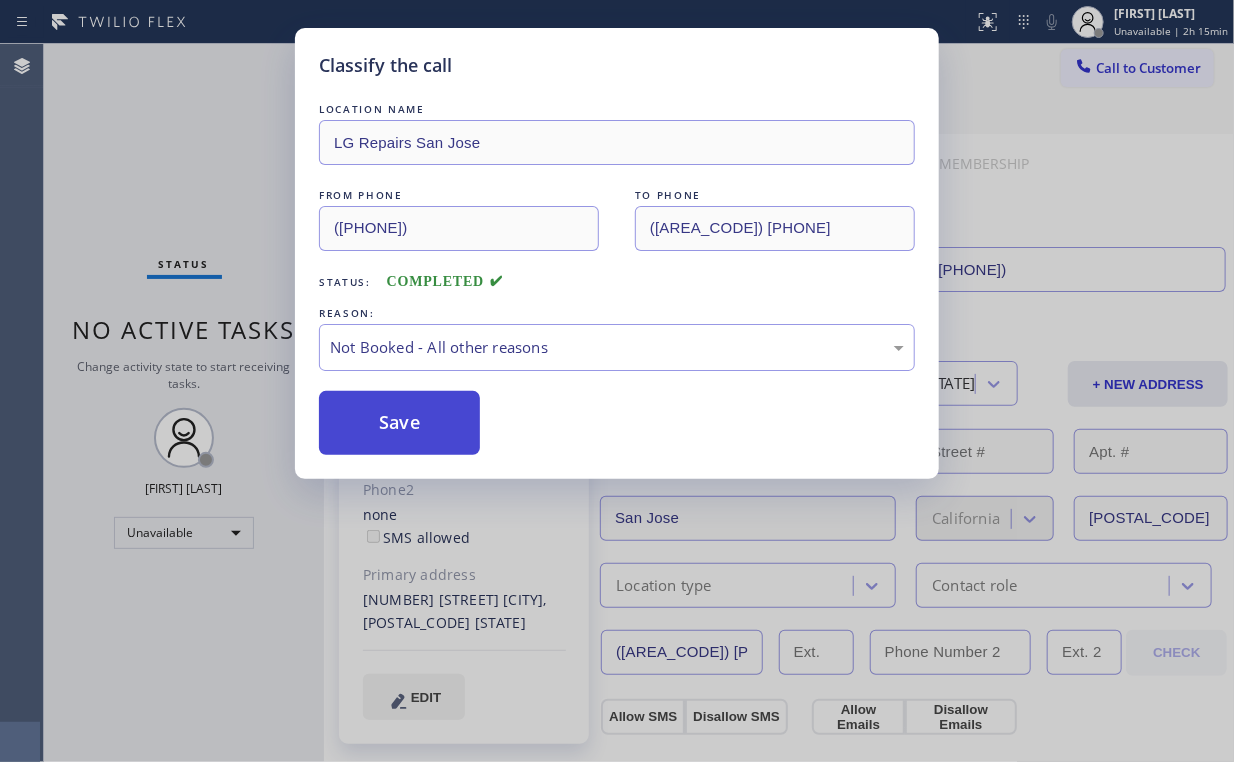 click on "Save" at bounding box center [399, 423] 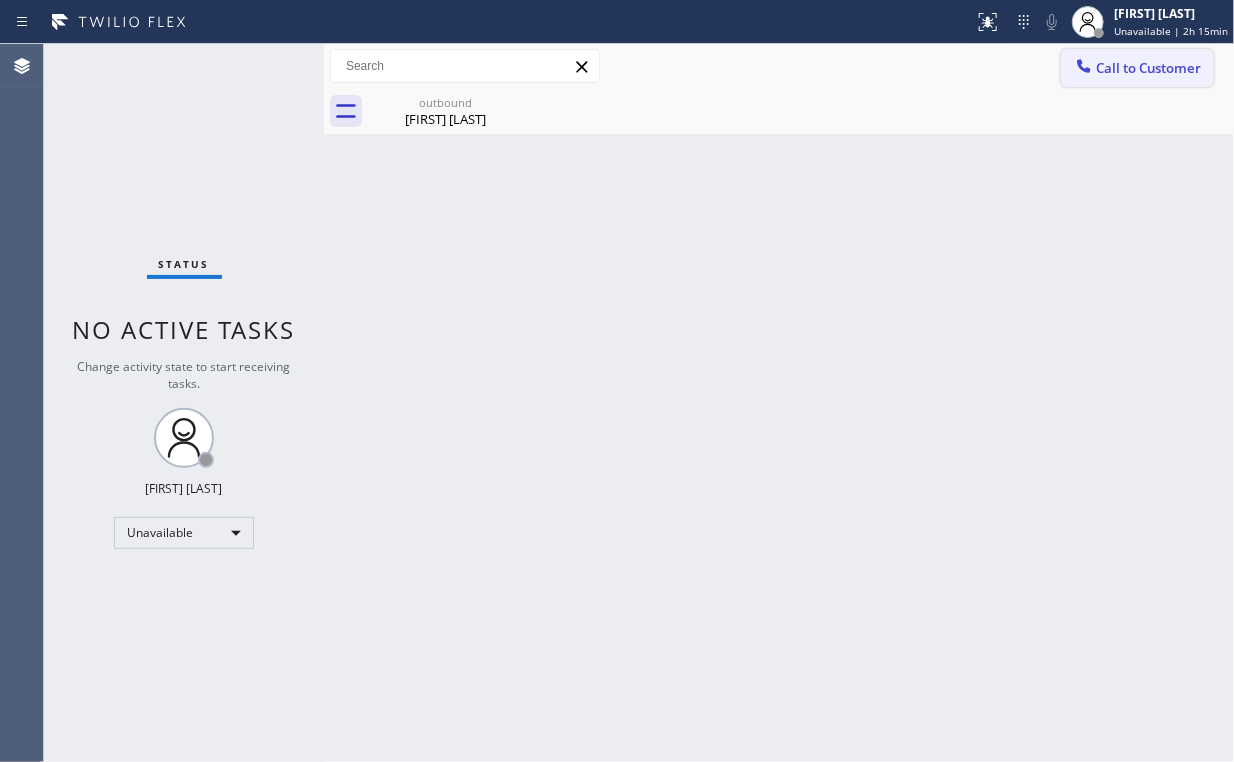 click on "Call to Customer" at bounding box center [1148, 68] 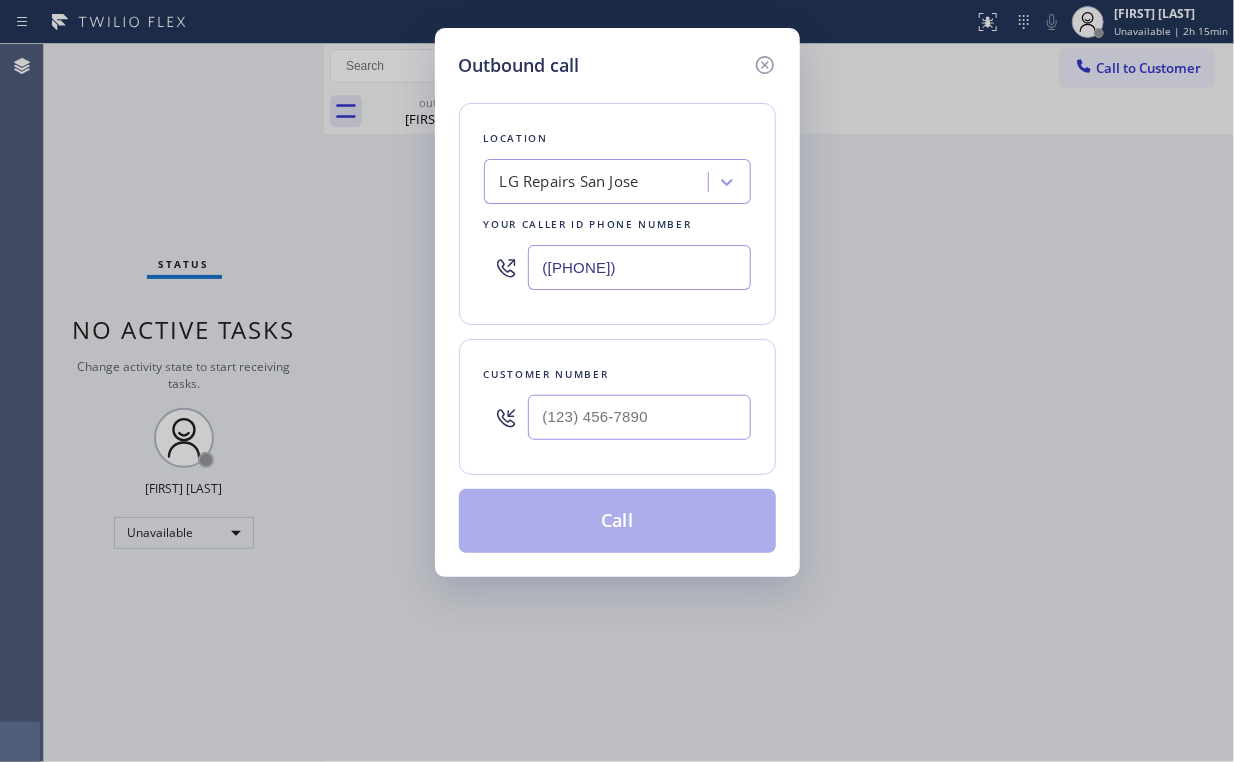 drag, startPoint x: 667, startPoint y: 269, endPoint x: 195, endPoint y: 267, distance: 472.00424 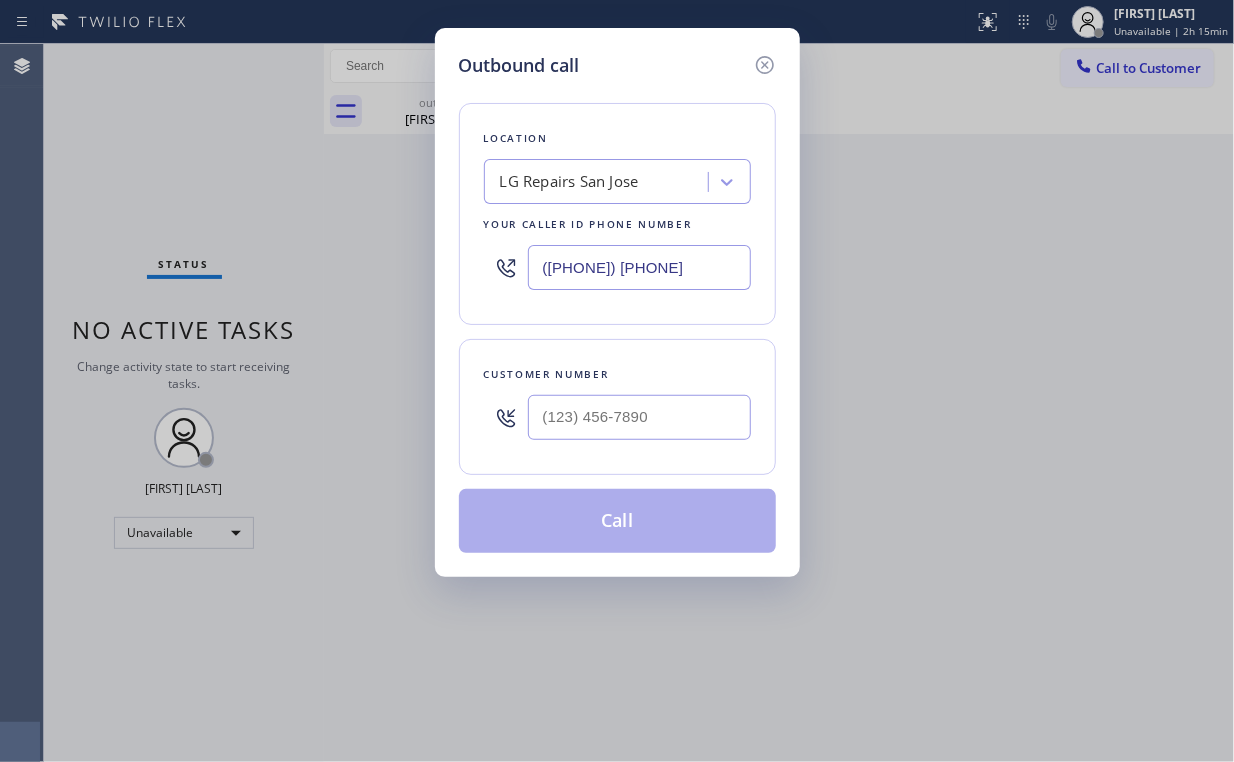 type on "([PHONE]) [PHONE]" 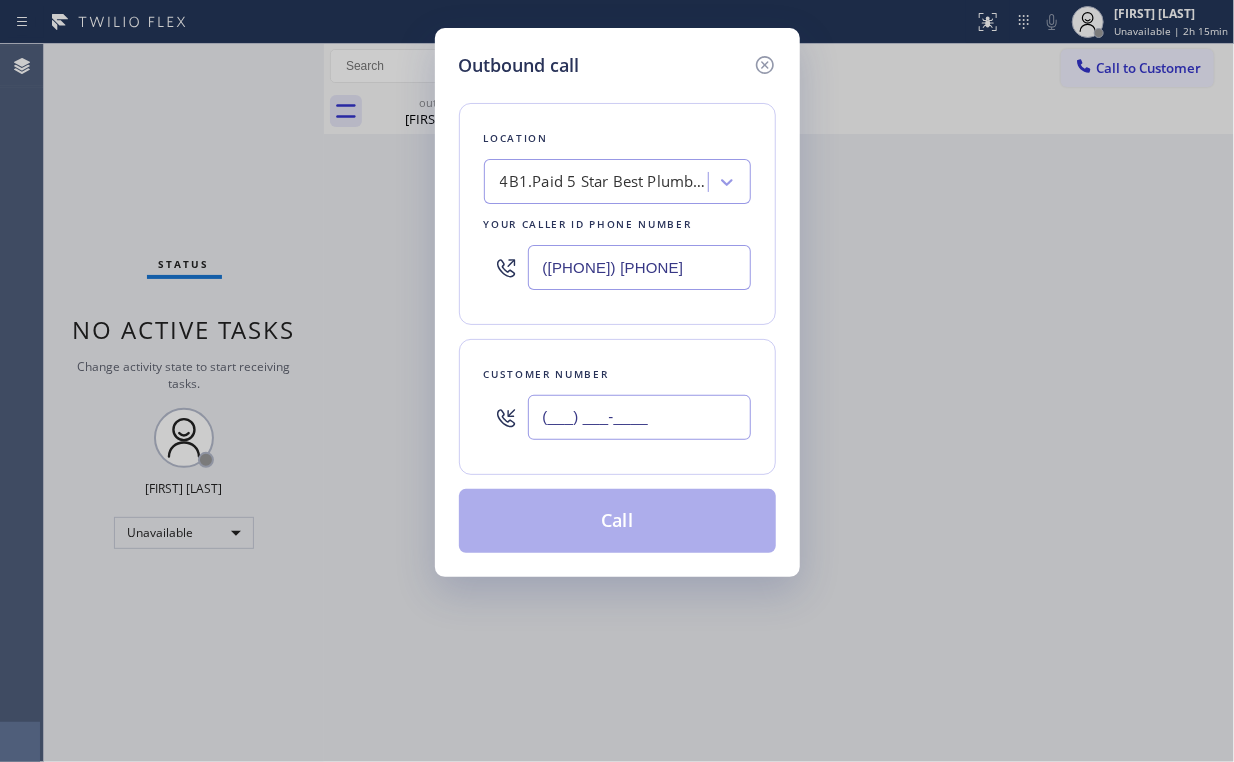 click on "(___) ___-____" at bounding box center (639, 417) 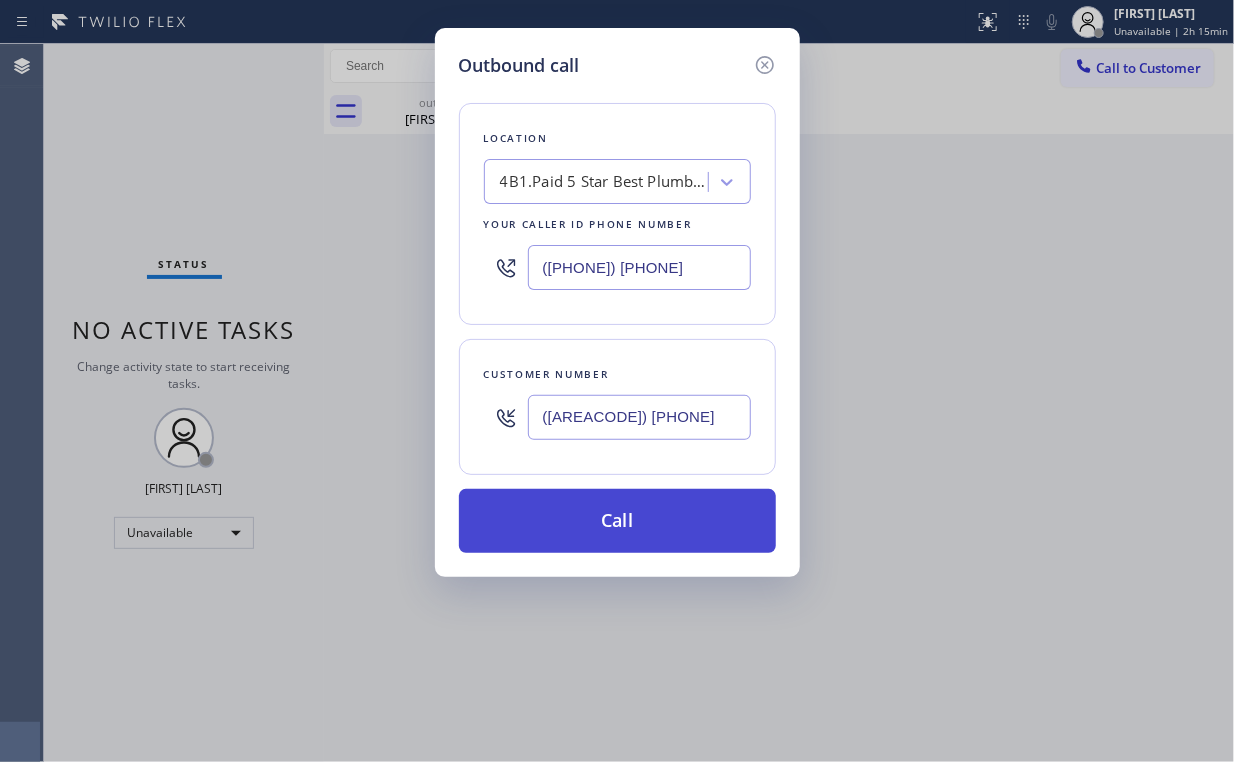 type on "([AREACODE]) [PHONE]" 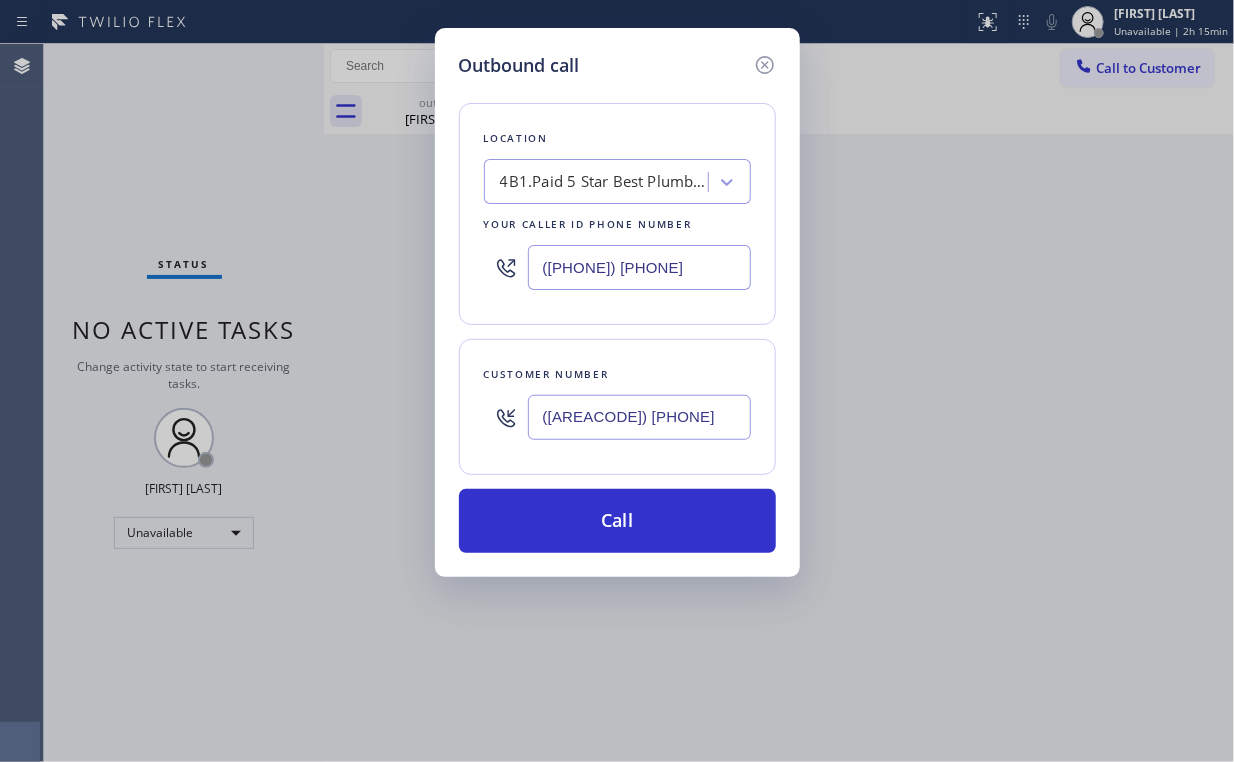 drag, startPoint x: 561, startPoint y: 516, endPoint x: 492, endPoint y: 709, distance: 204.96341 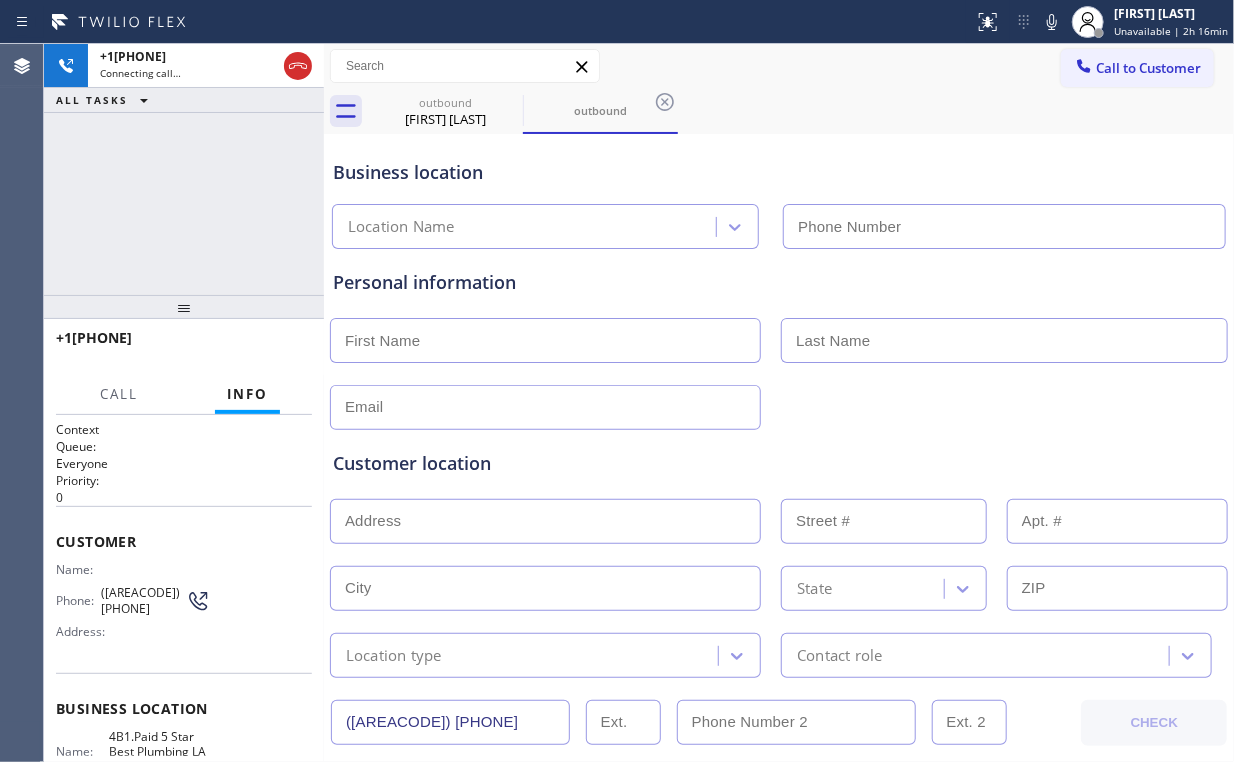 type on "([PHONE]) [PHONE]" 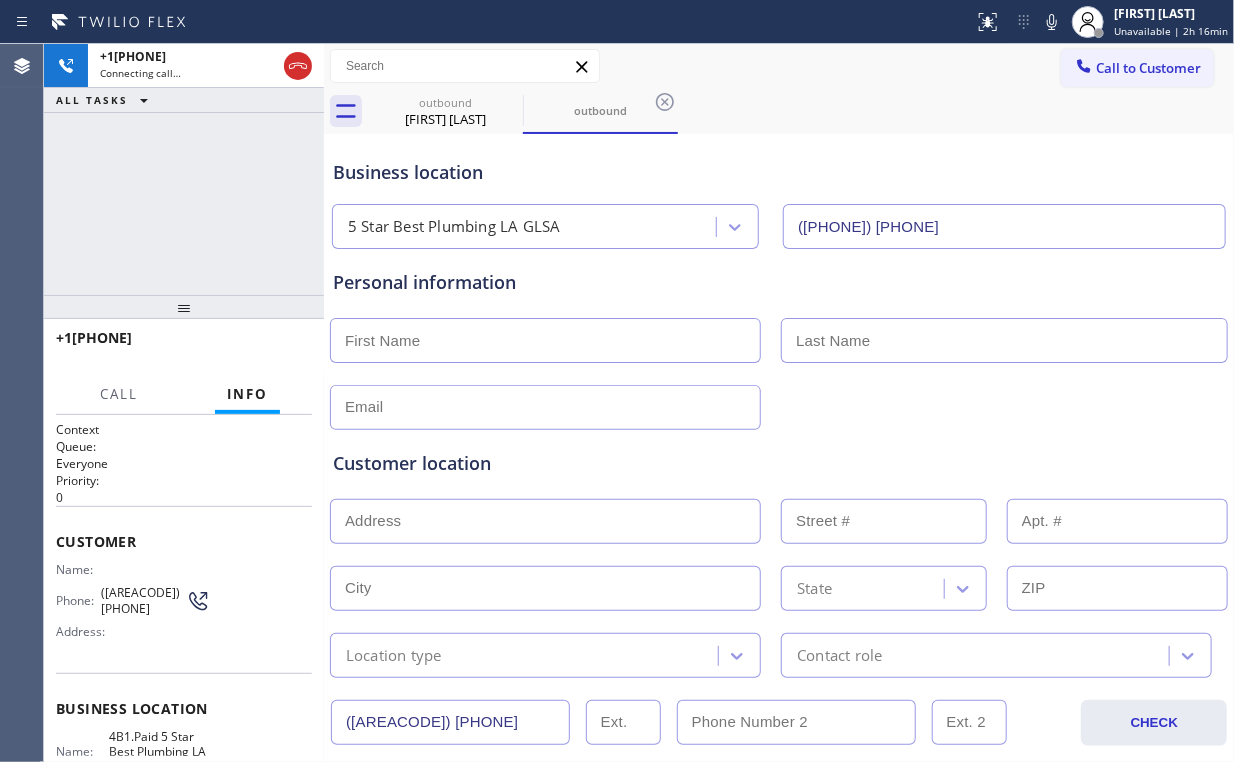 drag, startPoint x: 228, startPoint y: 187, endPoint x: 249, endPoint y: 188, distance: 21.023796 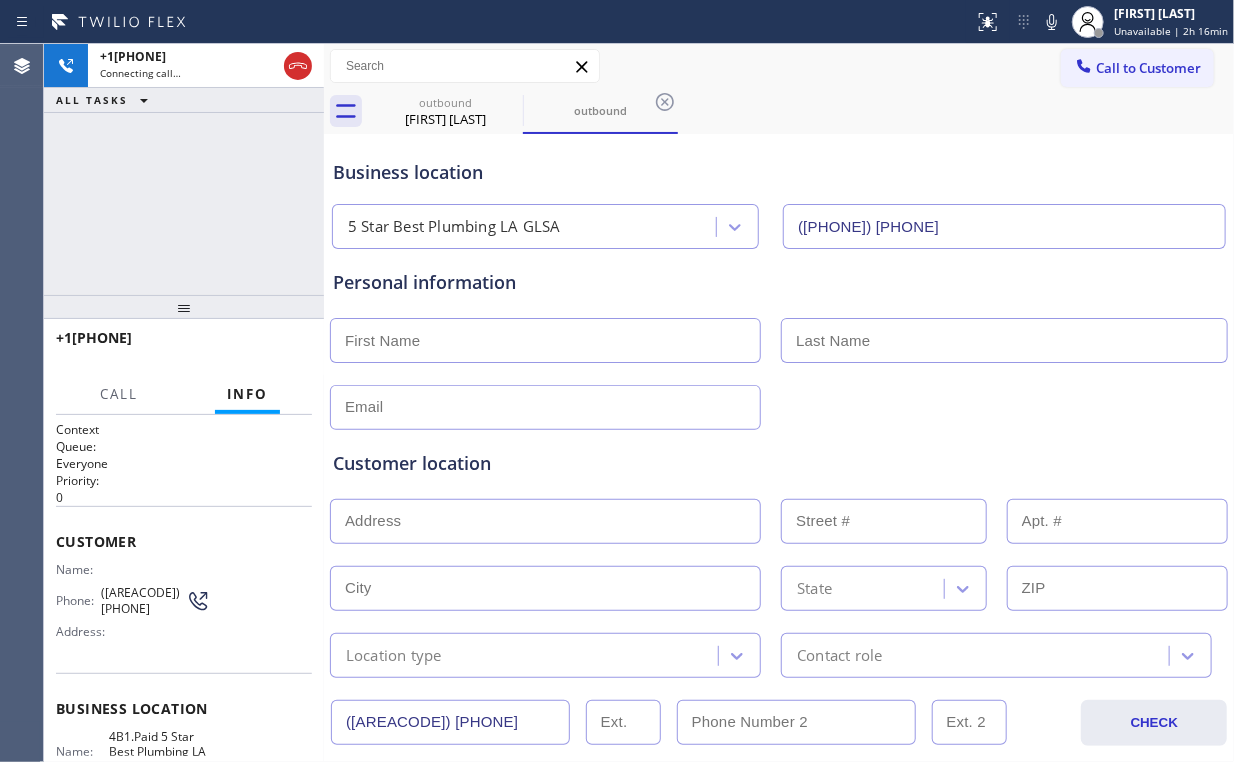 click on "+1[PHONE] Connecting call… ALL TASKS ALL TASKS ACTIVE TASKS TASKS IN WRAP UP" at bounding box center [184, 169] 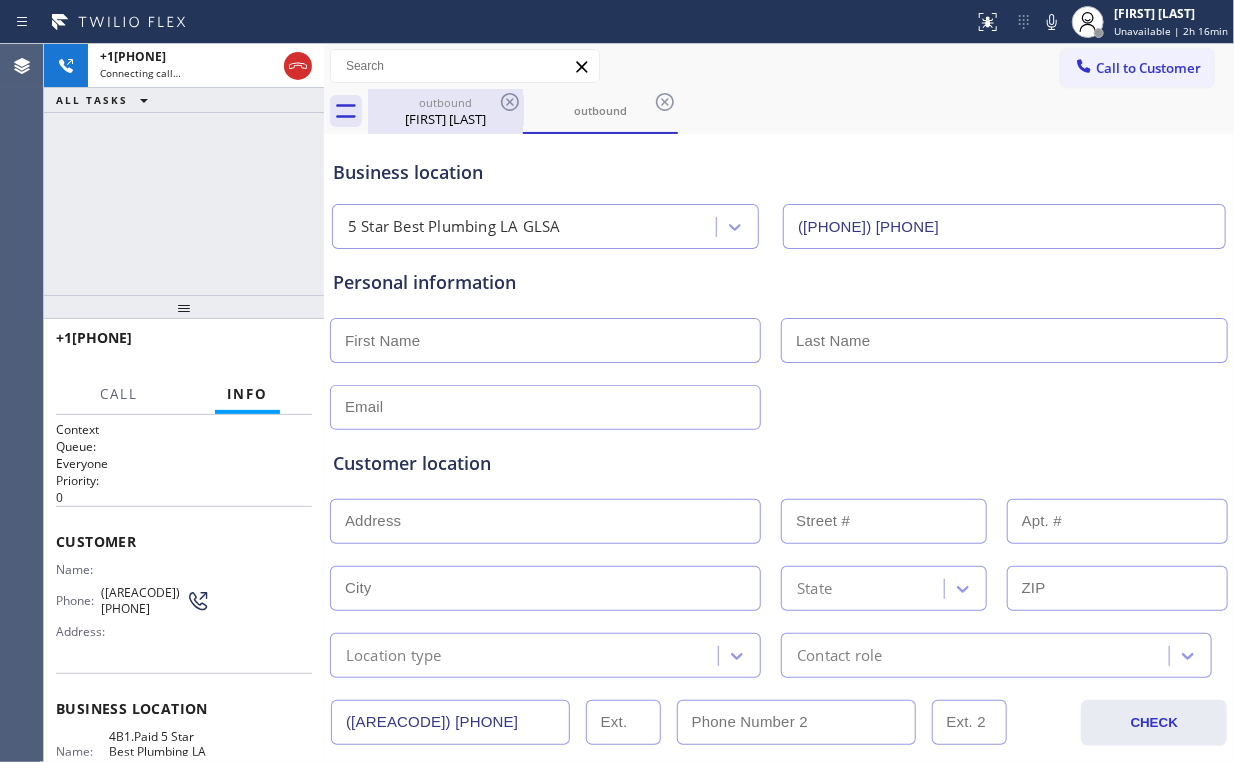 click on "outbound" at bounding box center (445, 102) 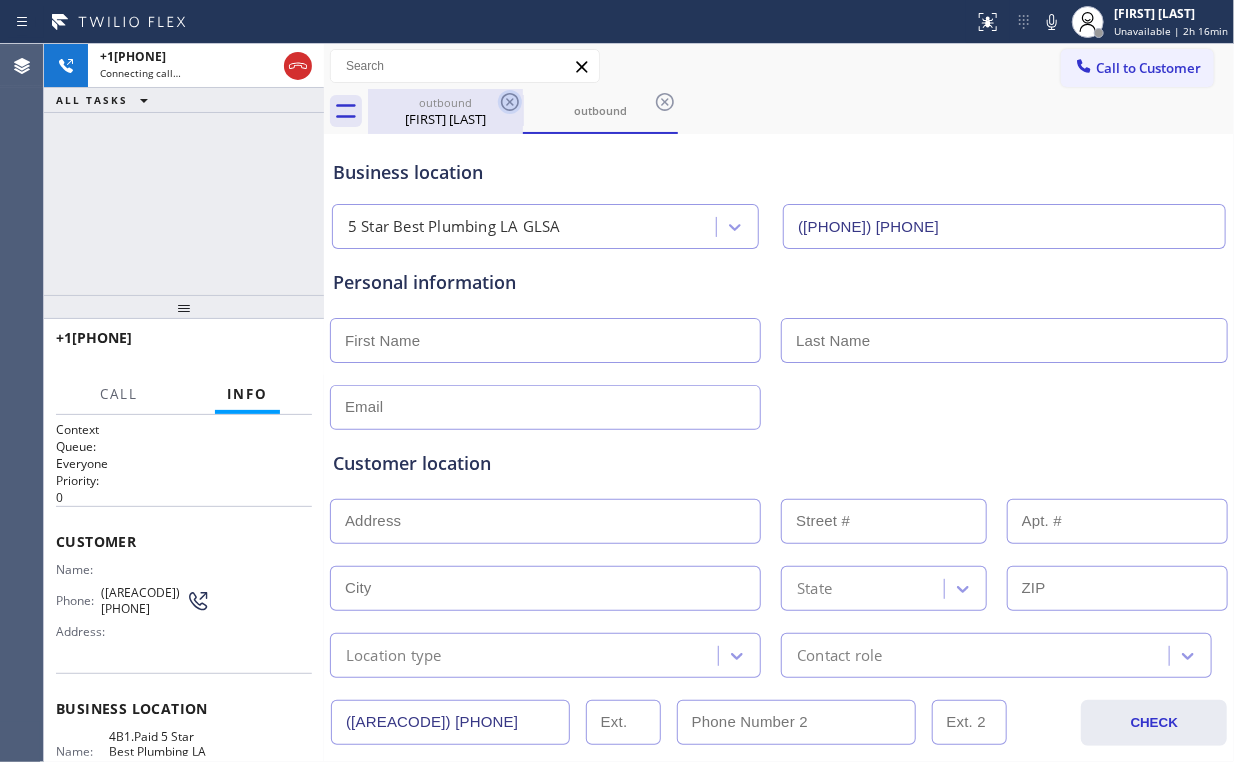 type on "([PHONE])" 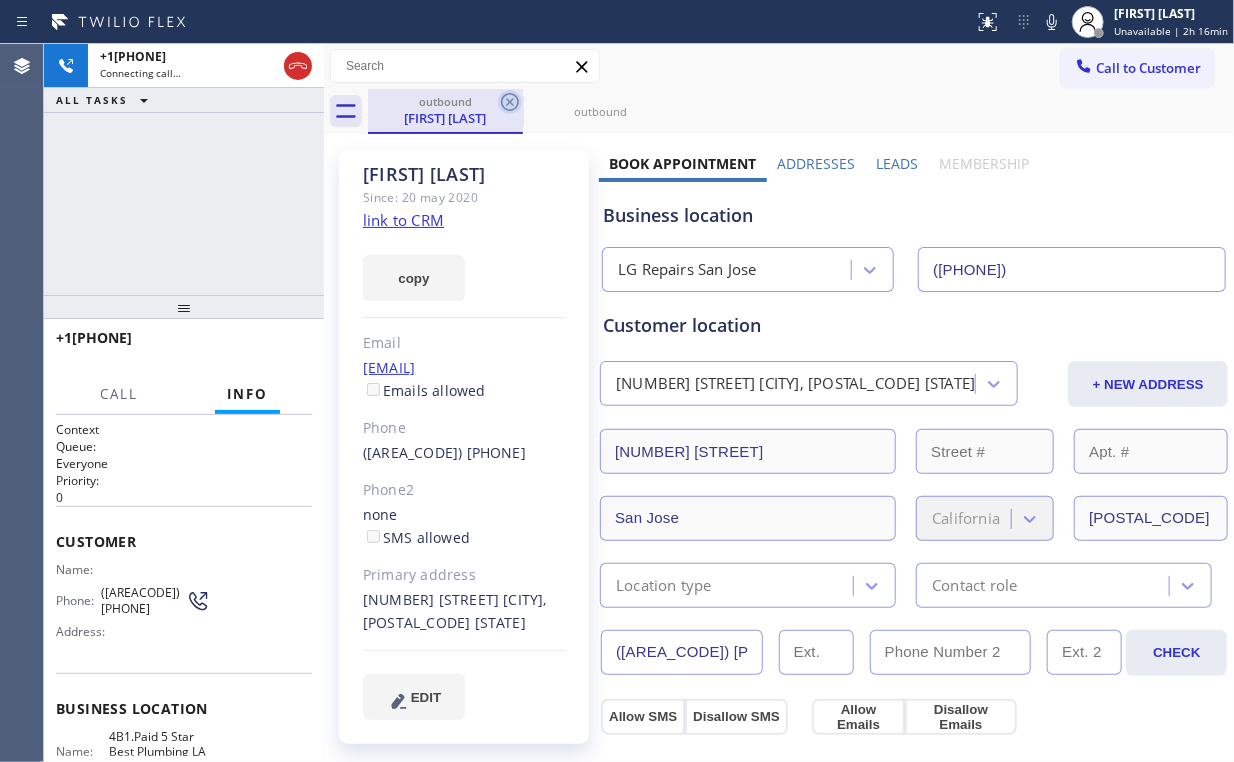 click 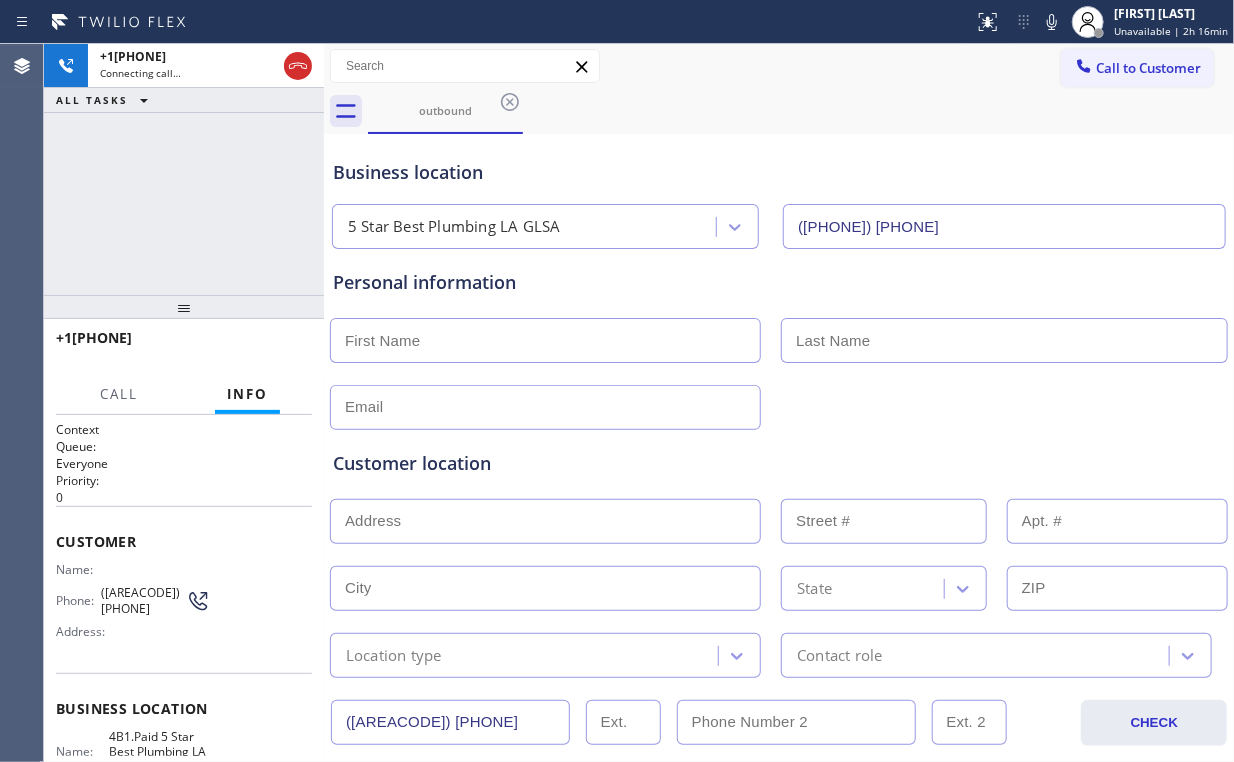 click on "+1[PHONE] Connecting call… ALL TASKS ALL TASKS ACTIVE TASKS TASKS IN WRAP UP" at bounding box center (184, 169) 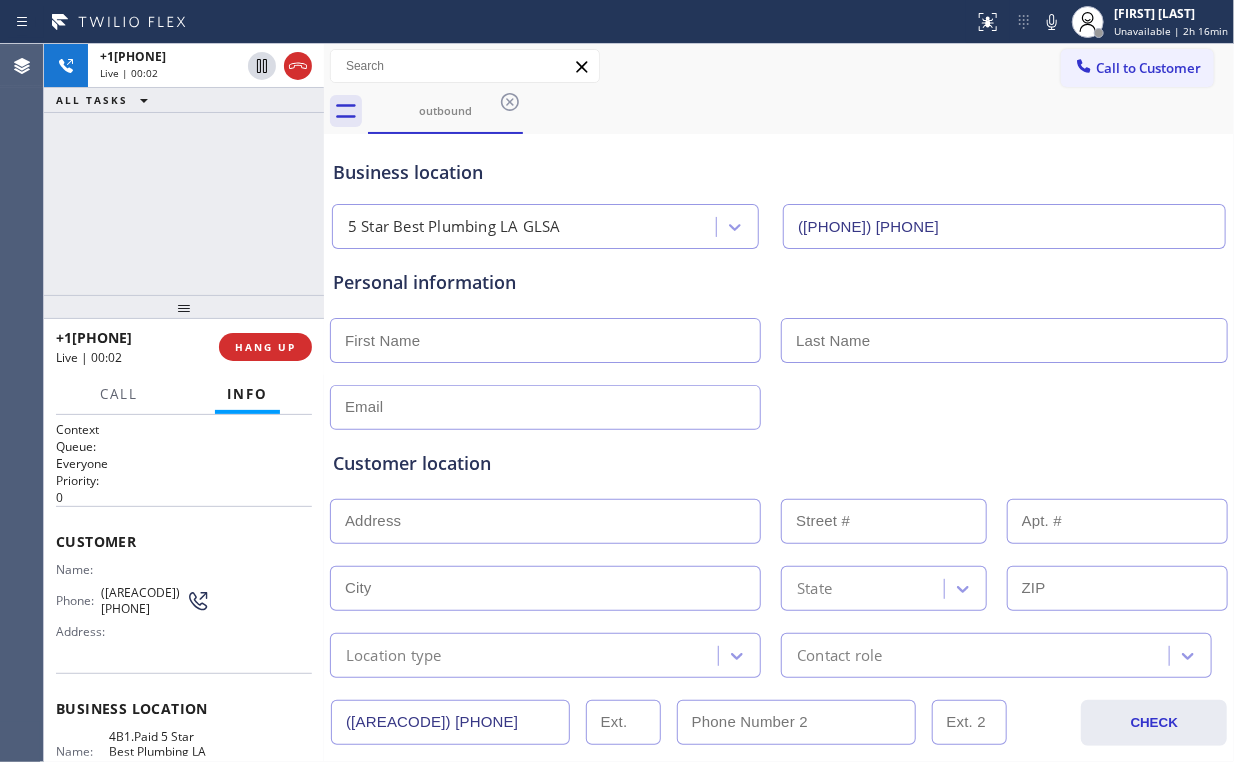 click on "+[COUNTRYCODE][PHONE] Live | 00:02 ALL TASKS ALL TASKS ACTIVE TASKS TASKS IN WRAP UP" at bounding box center [184, 169] 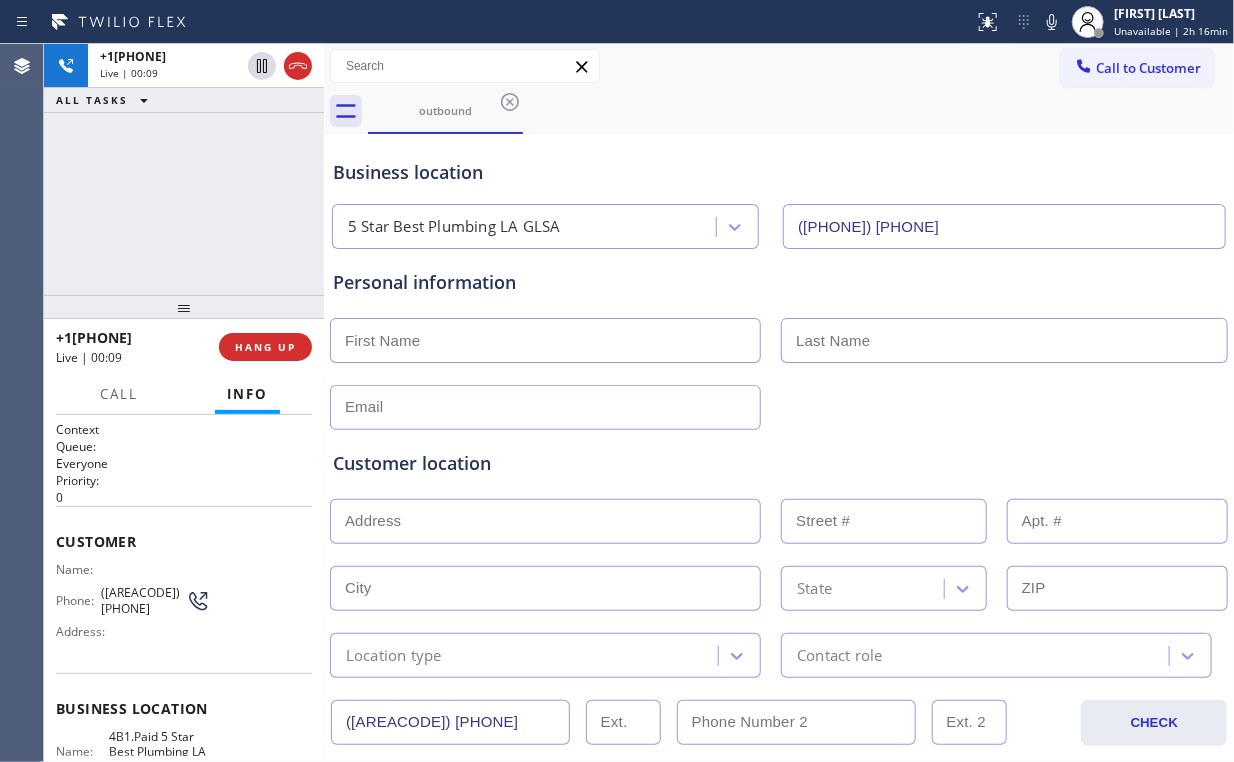 drag, startPoint x: 204, startPoint y: 203, endPoint x: 192, endPoint y: 199, distance: 12.649111 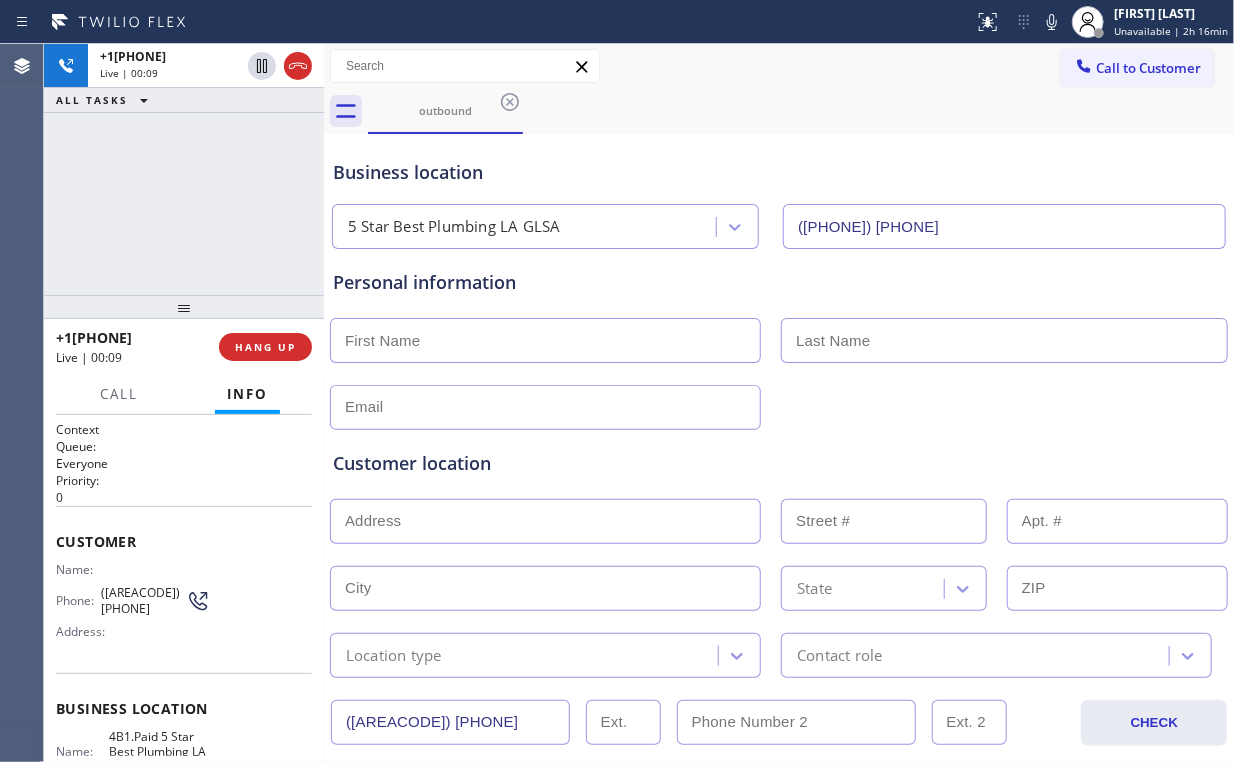 click on "+1[PHONE] Live | 00:09 ALL TASKS ALL TASKS ACTIVE TASKS TASKS IN WRAP UP" at bounding box center (184, 169) 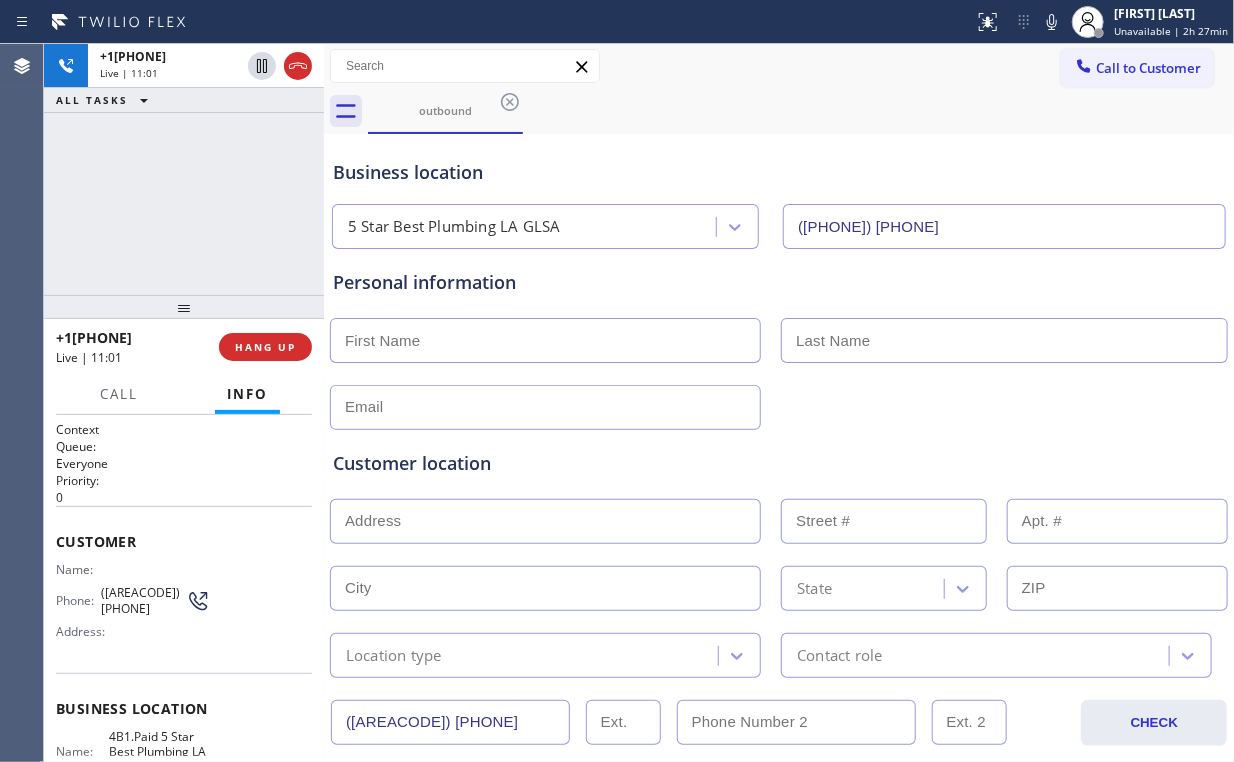 click on "+1[PHONE] Live | 11:01 ALL TASKS ALL TASKS ACTIVE TASKS TASKS IN WRAP UP" at bounding box center [184, 169] 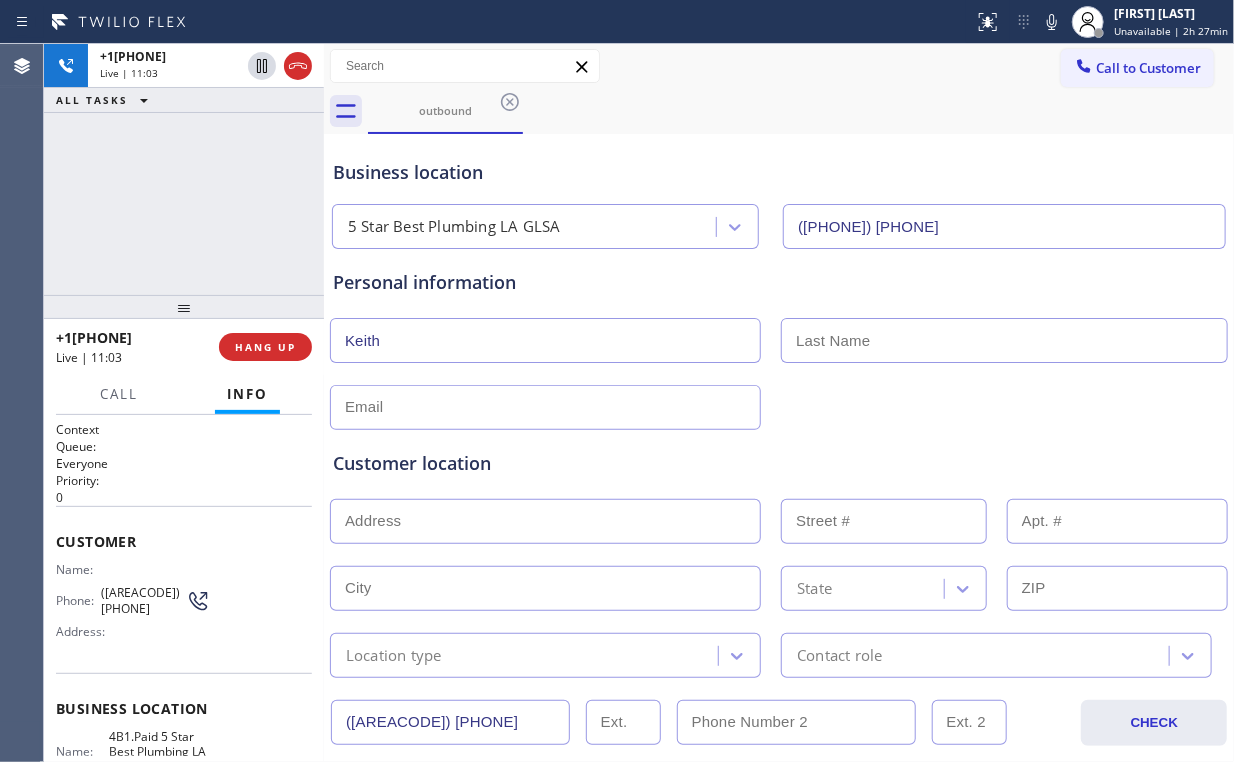 type on "Keith" 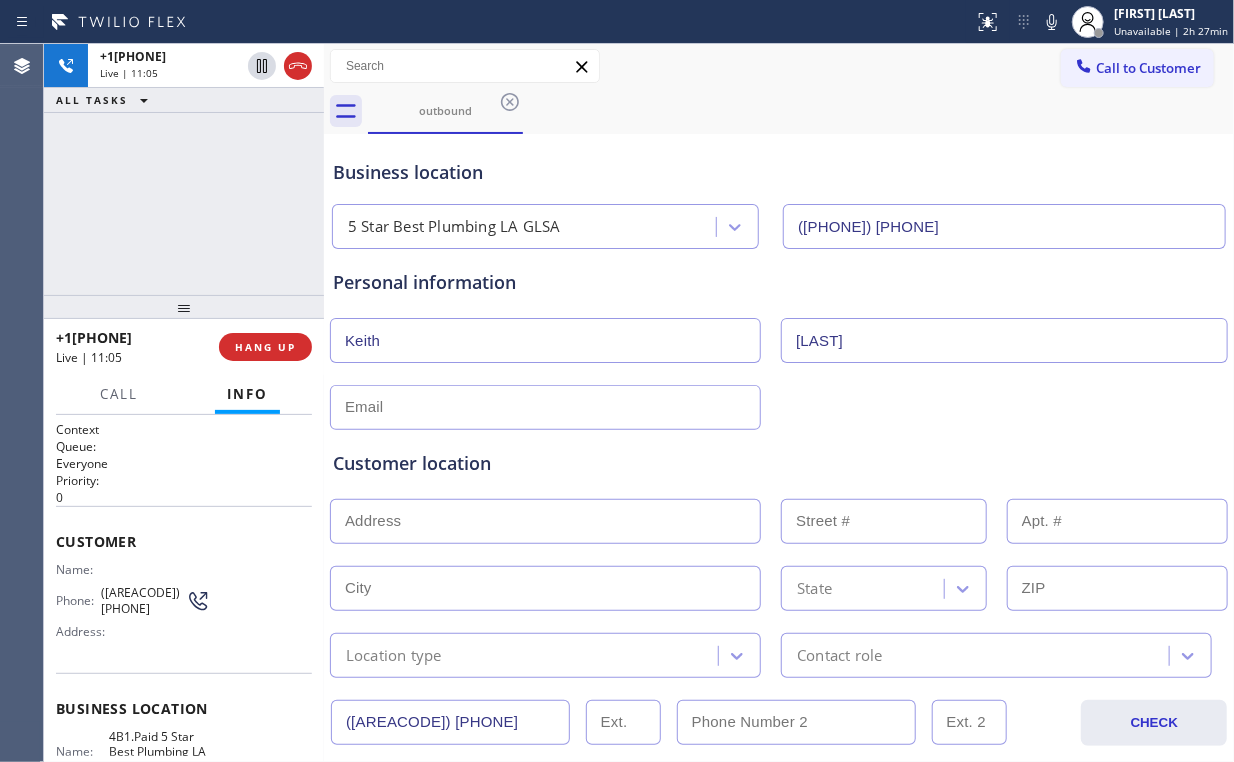 type on "[LAST]" 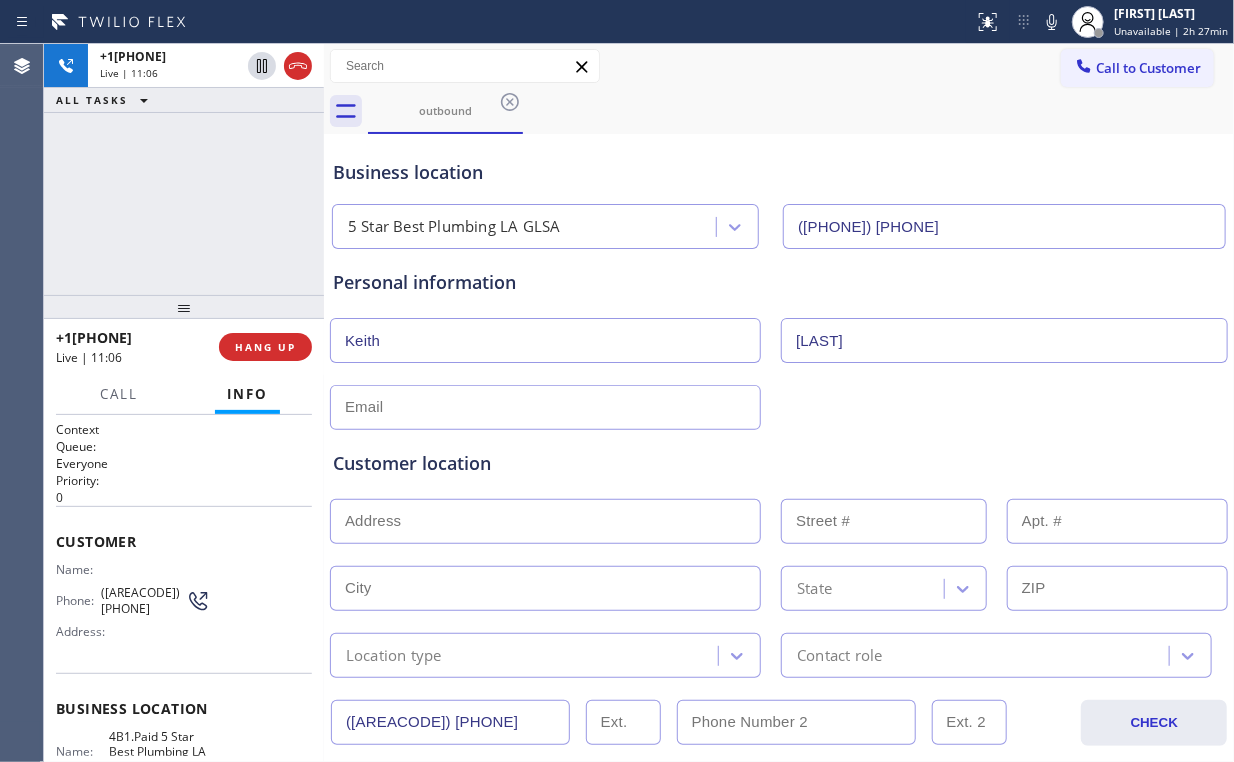 click at bounding box center (545, 407) 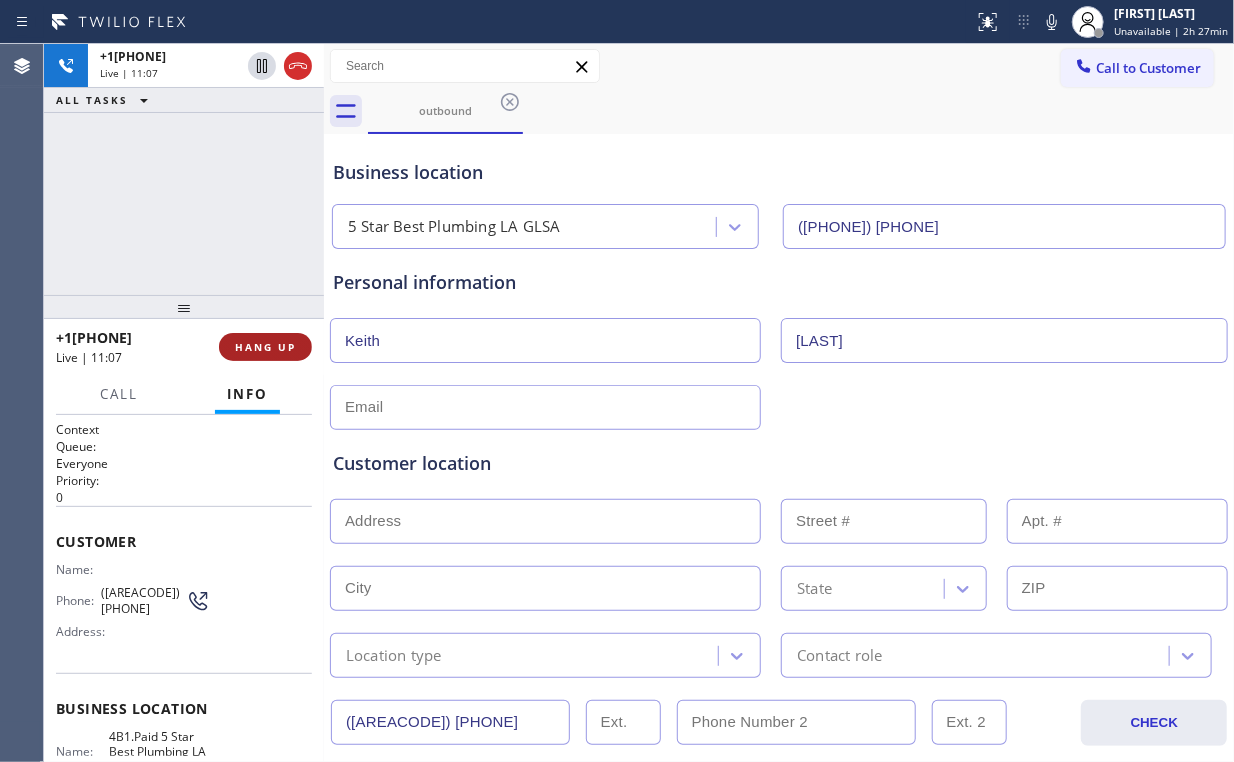 click on "HANG UP" at bounding box center (265, 347) 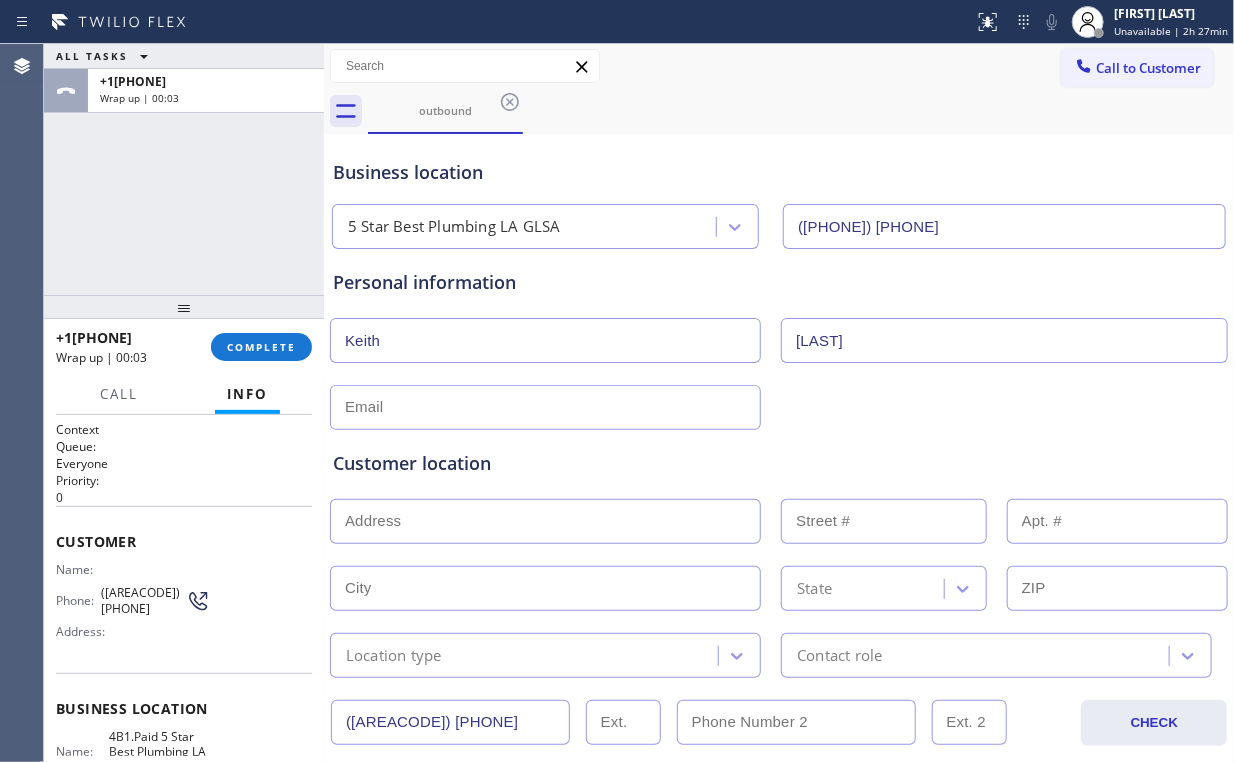 click at bounding box center [545, 407] 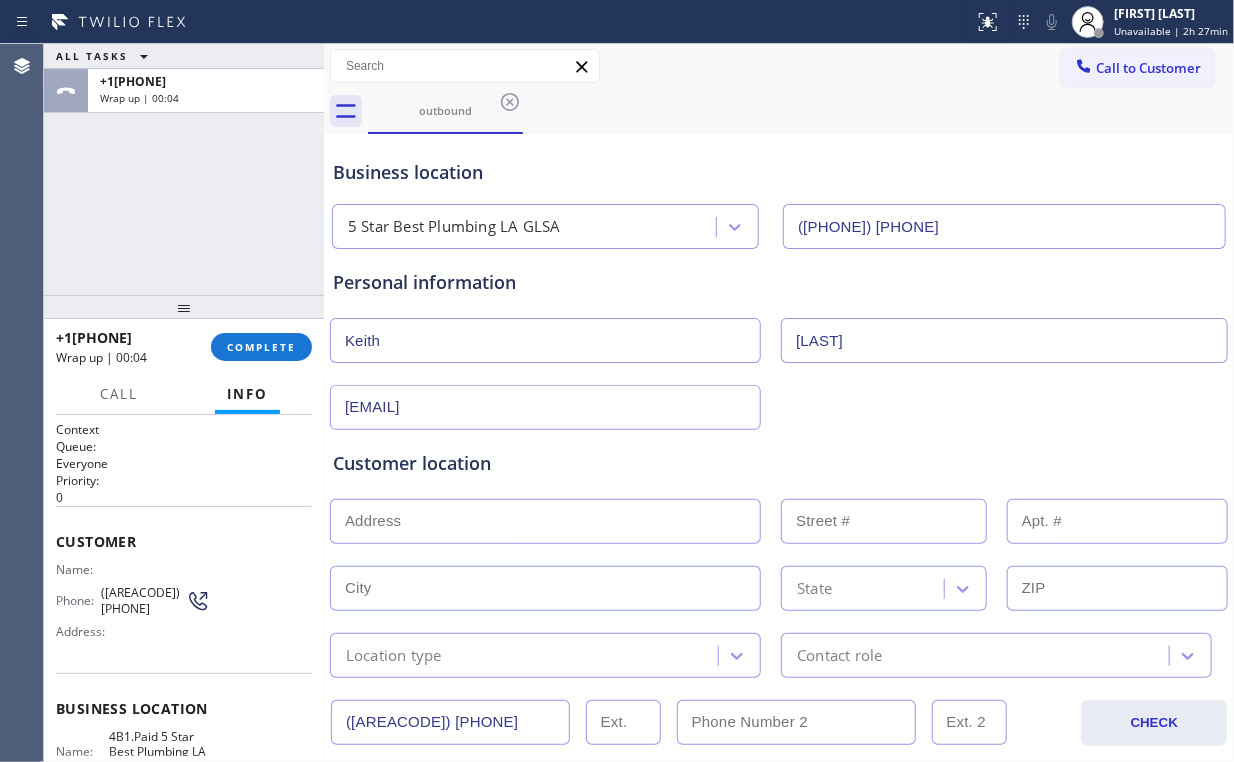 drag, startPoint x: 561, startPoint y: 404, endPoint x: 208, endPoint y: 487, distance: 362.62653 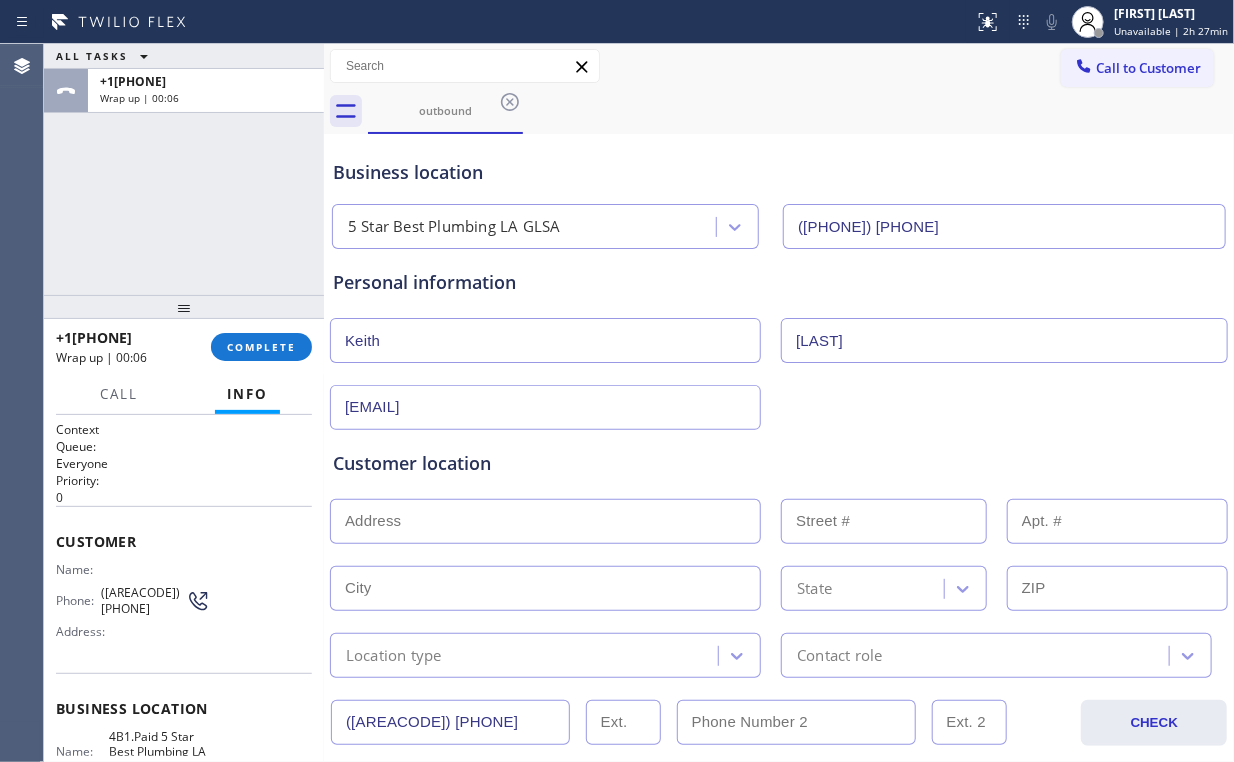 type on "[EMAIL]" 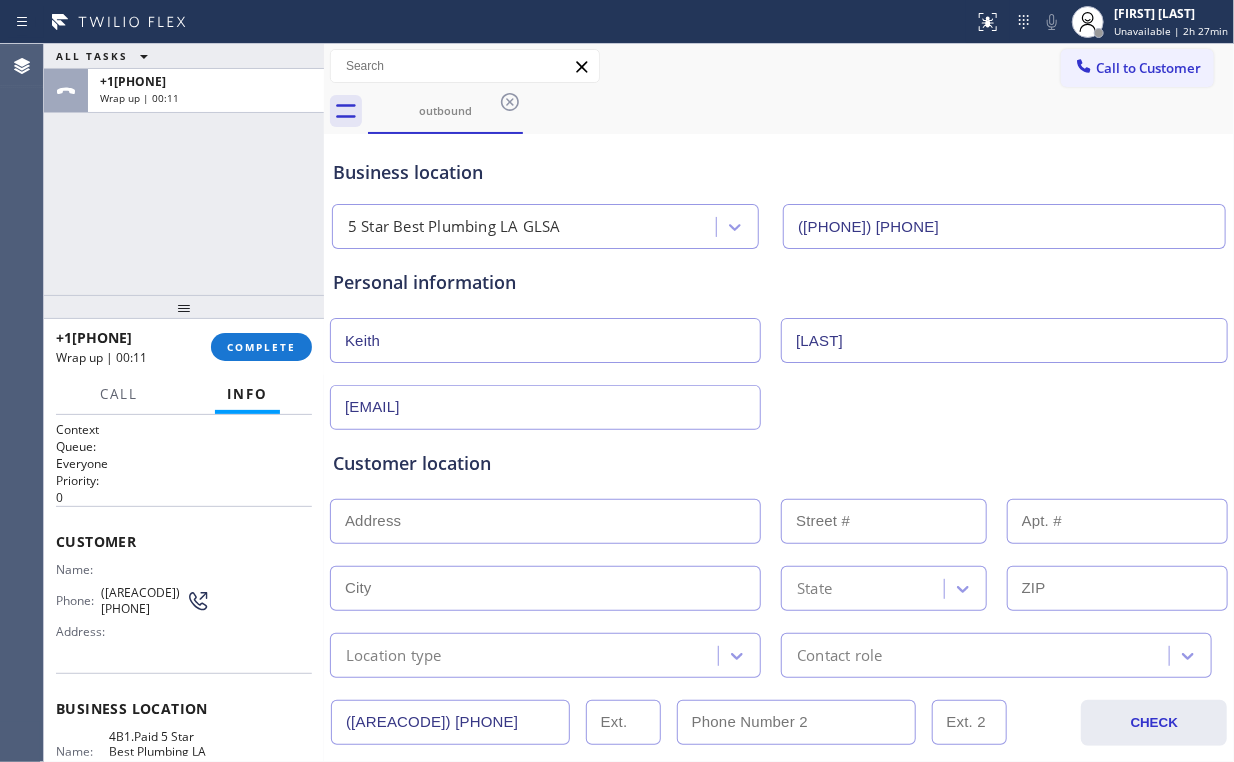 drag, startPoint x: 776, startPoint y: 149, endPoint x: 1051, endPoint y: 32, distance: 298.8545 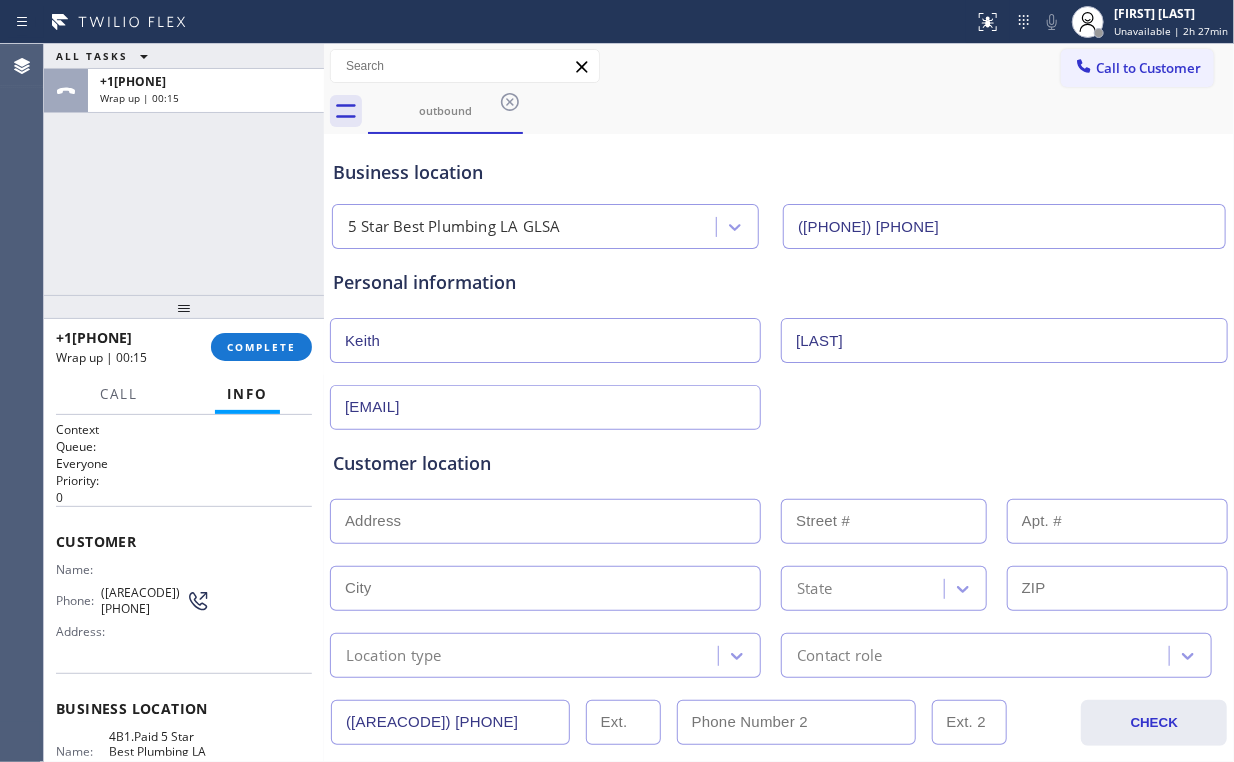 click at bounding box center (545, 521) 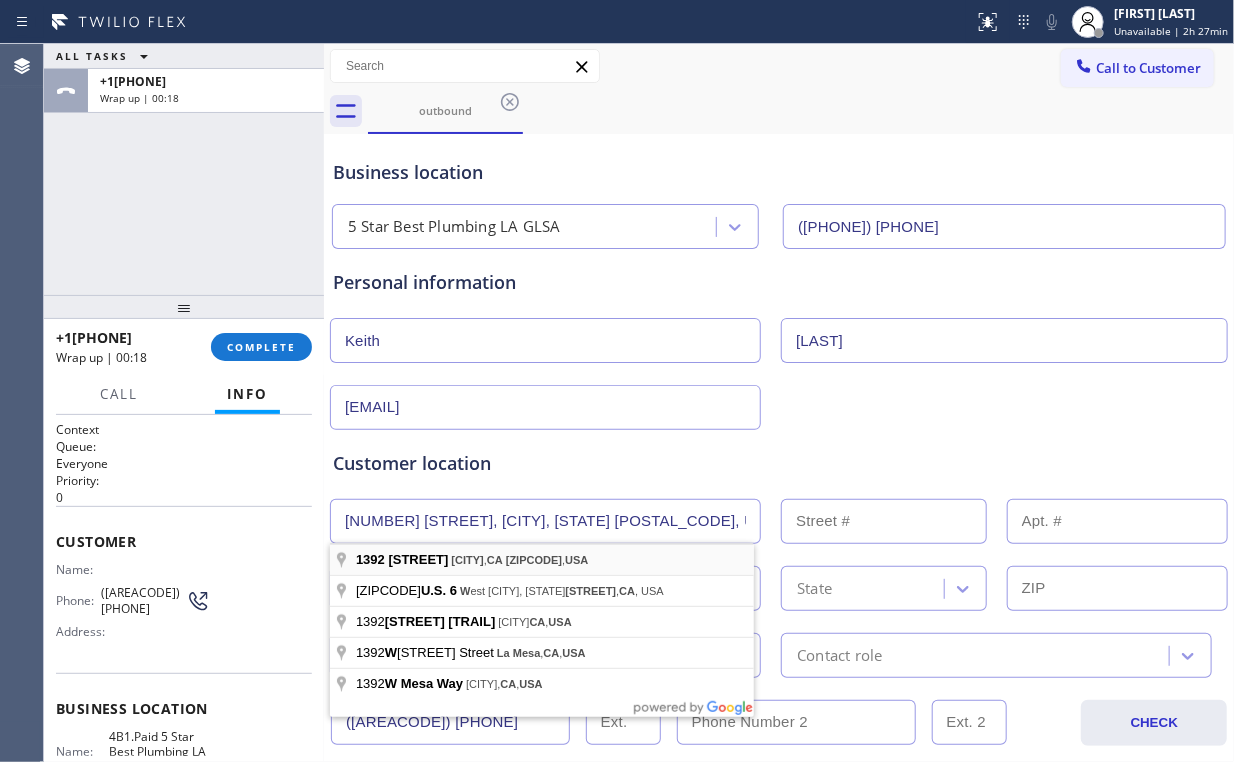 type on "[NUMBER] [STREET]" 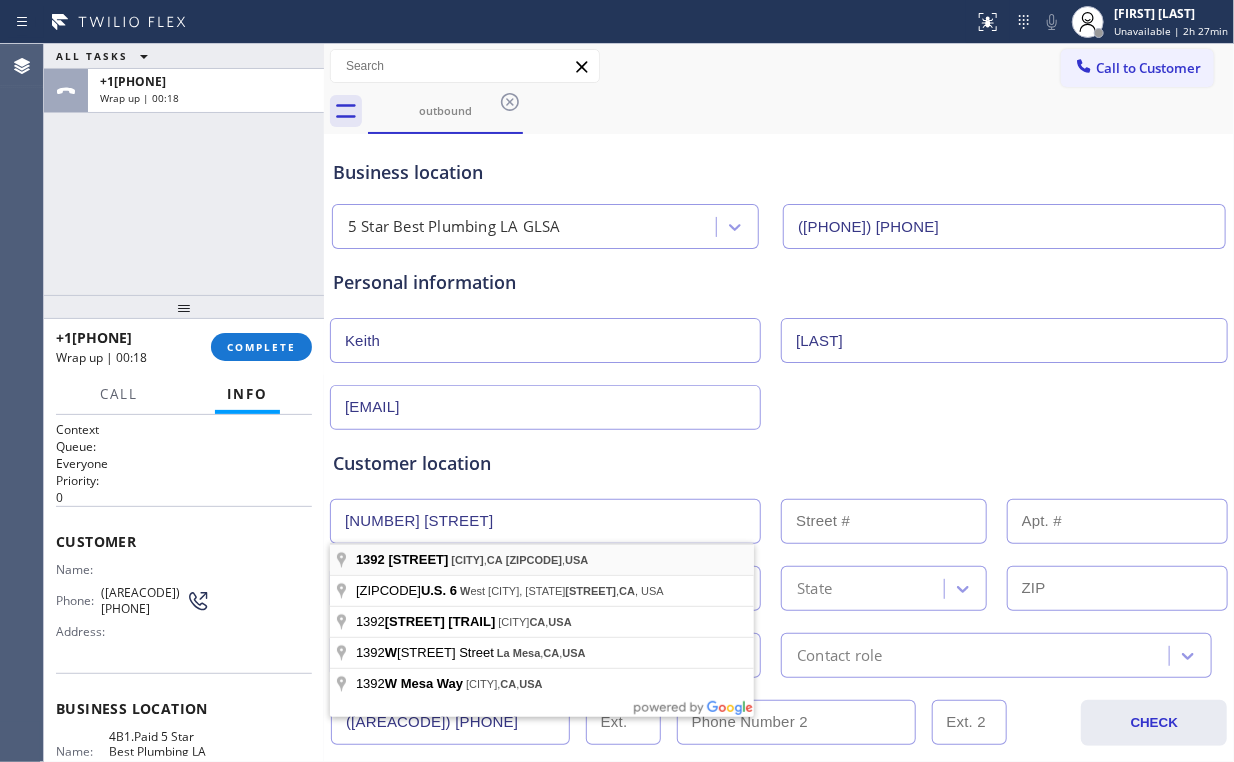 type on "1392" 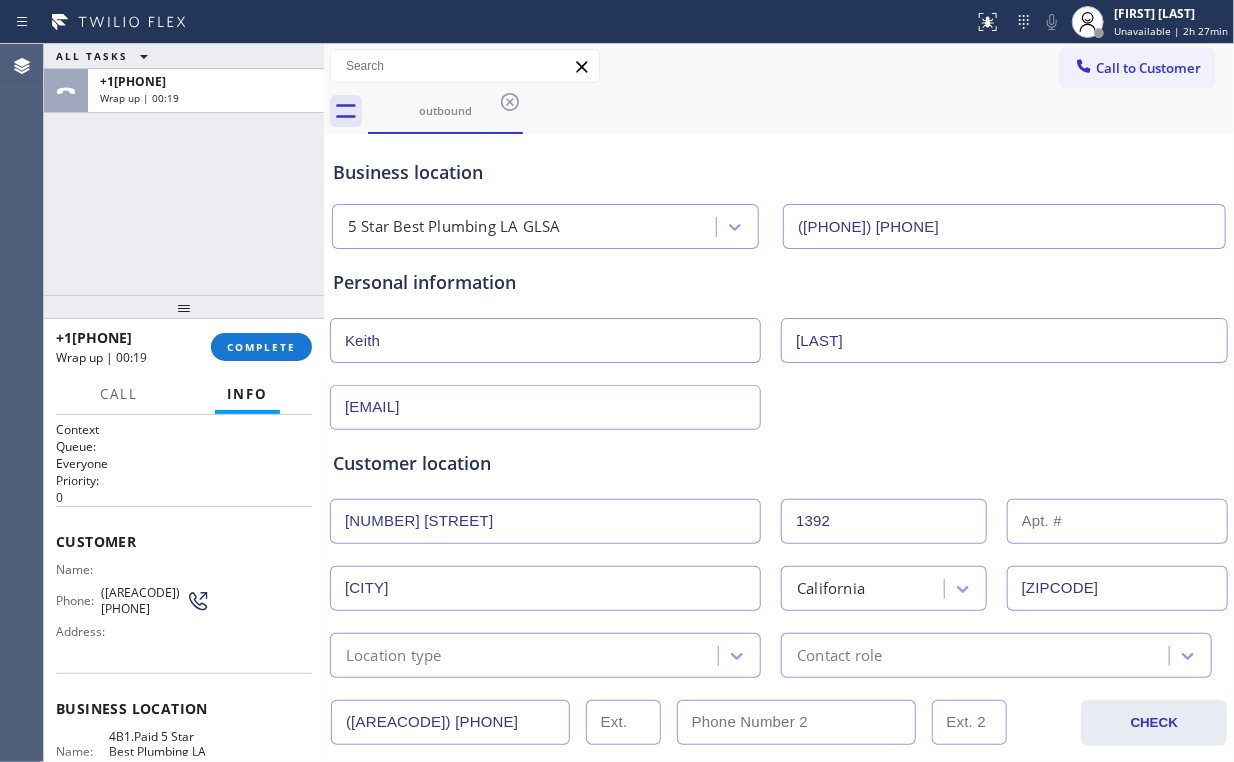 click on "Customer location" at bounding box center [779, 463] 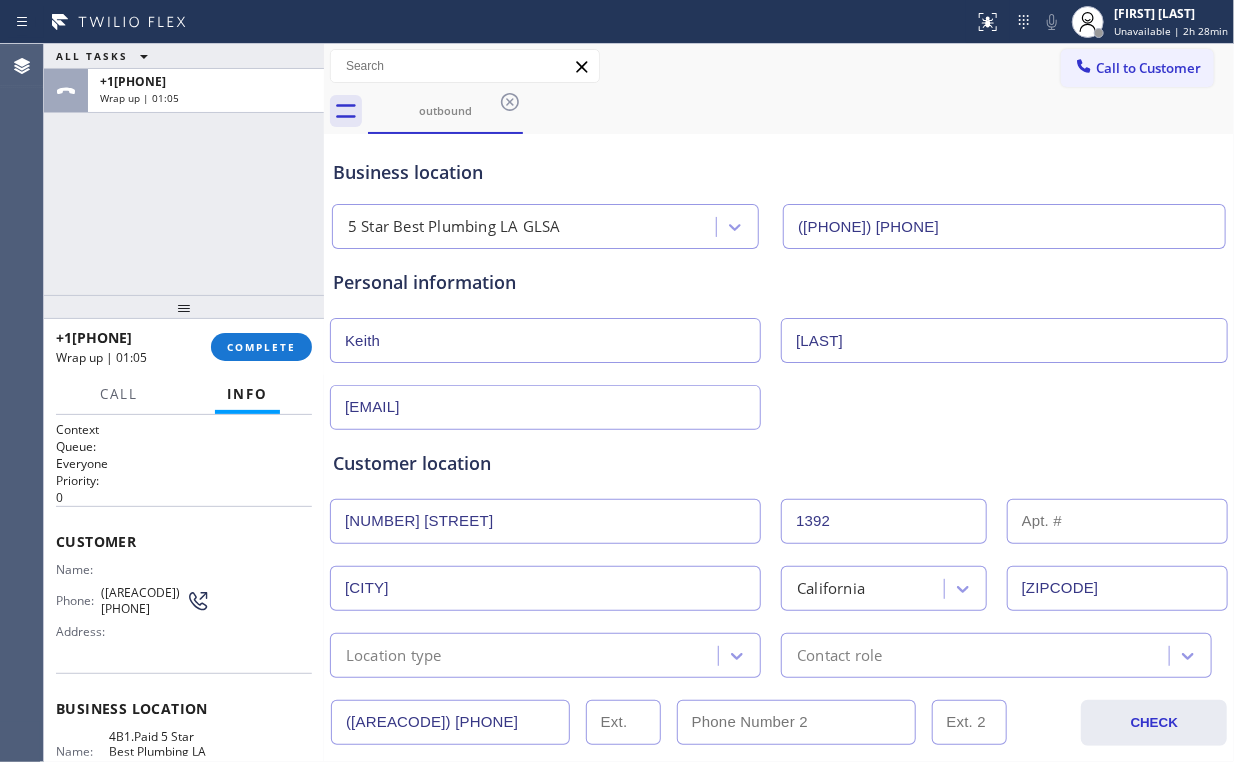 click on "ALL TASKS ALL TASKS ACTIVE TASKS TASKS IN WRAP UP +[COUNTRYCODE][PHONE] Wrap up | 01:05" at bounding box center [184, 169] 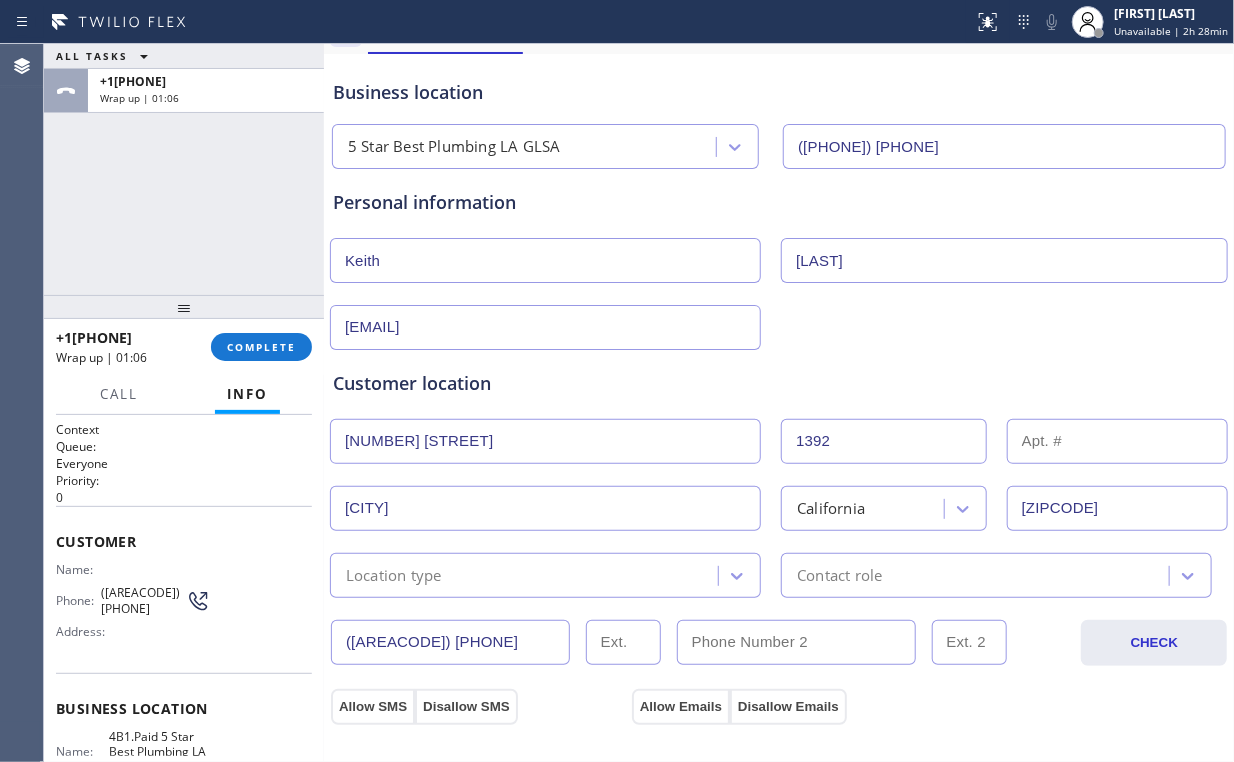 scroll, scrollTop: 240, scrollLeft: 0, axis: vertical 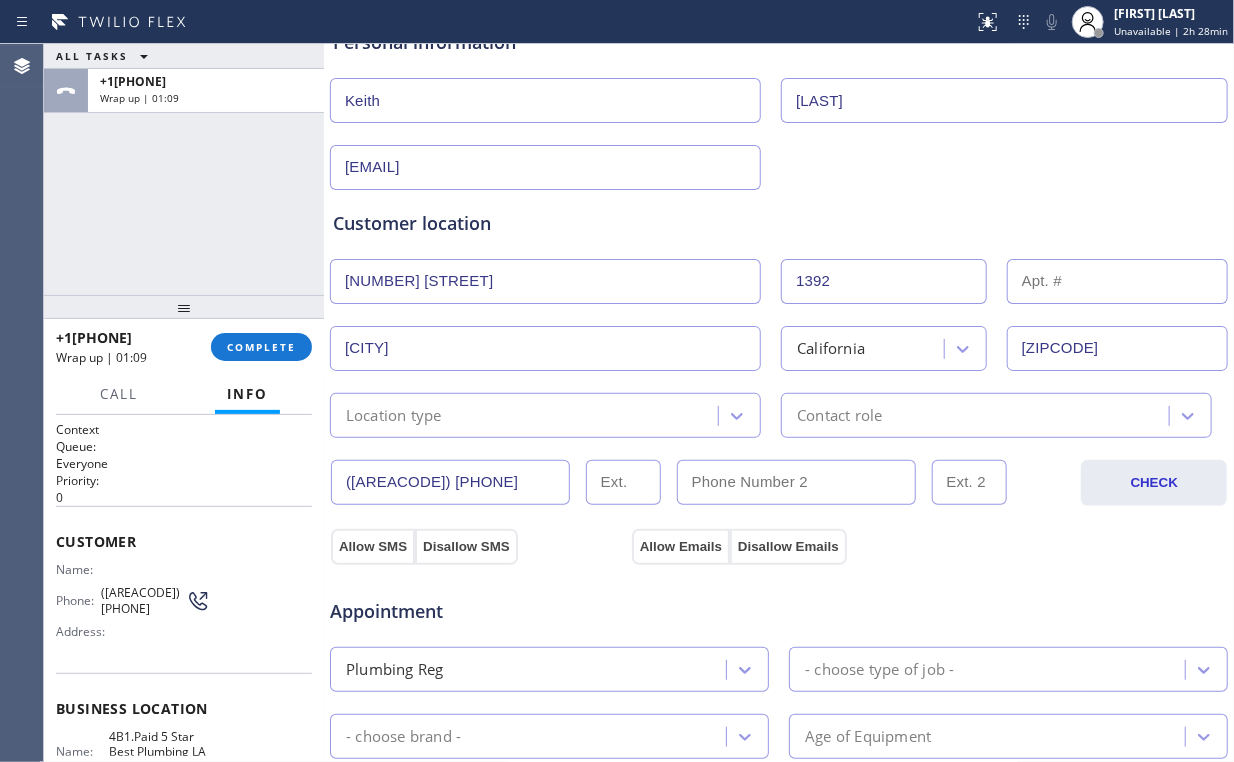 click on "Location type" at bounding box center [527, 415] 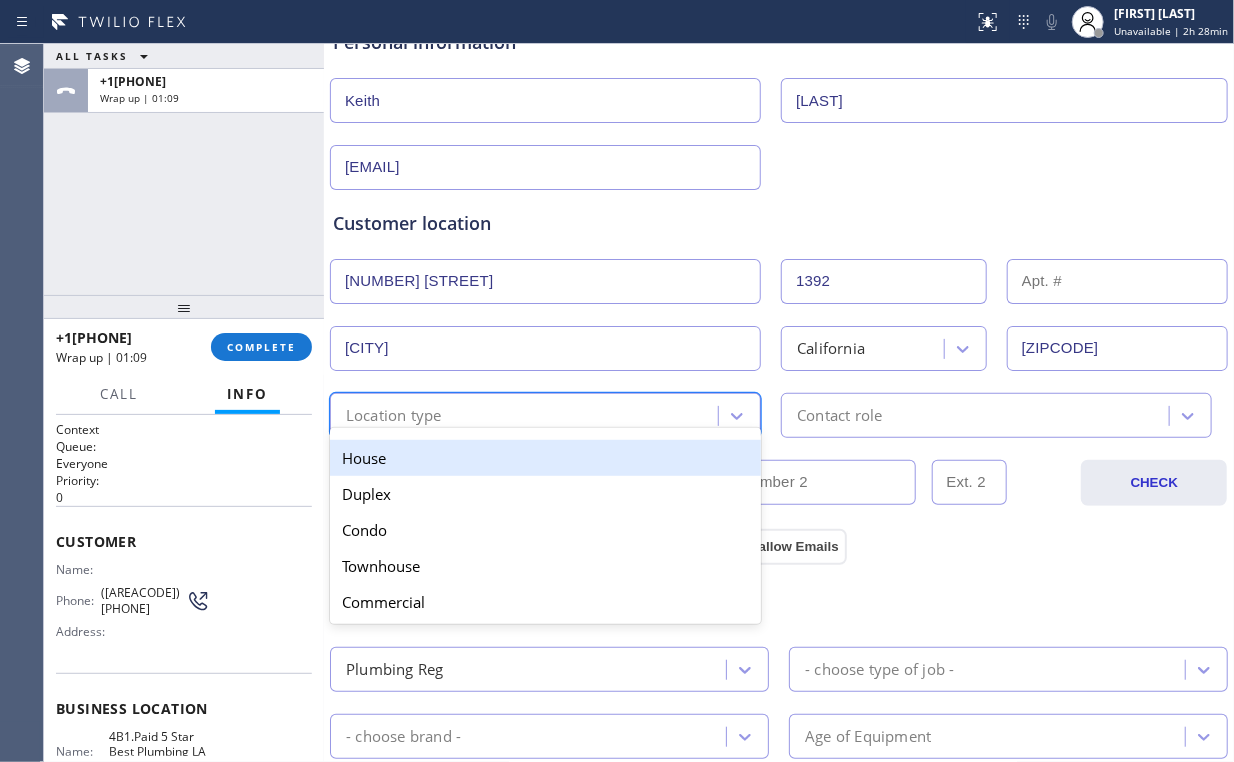 drag, startPoint x: 368, startPoint y: 459, endPoint x: 812, endPoint y: 430, distance: 444.94608 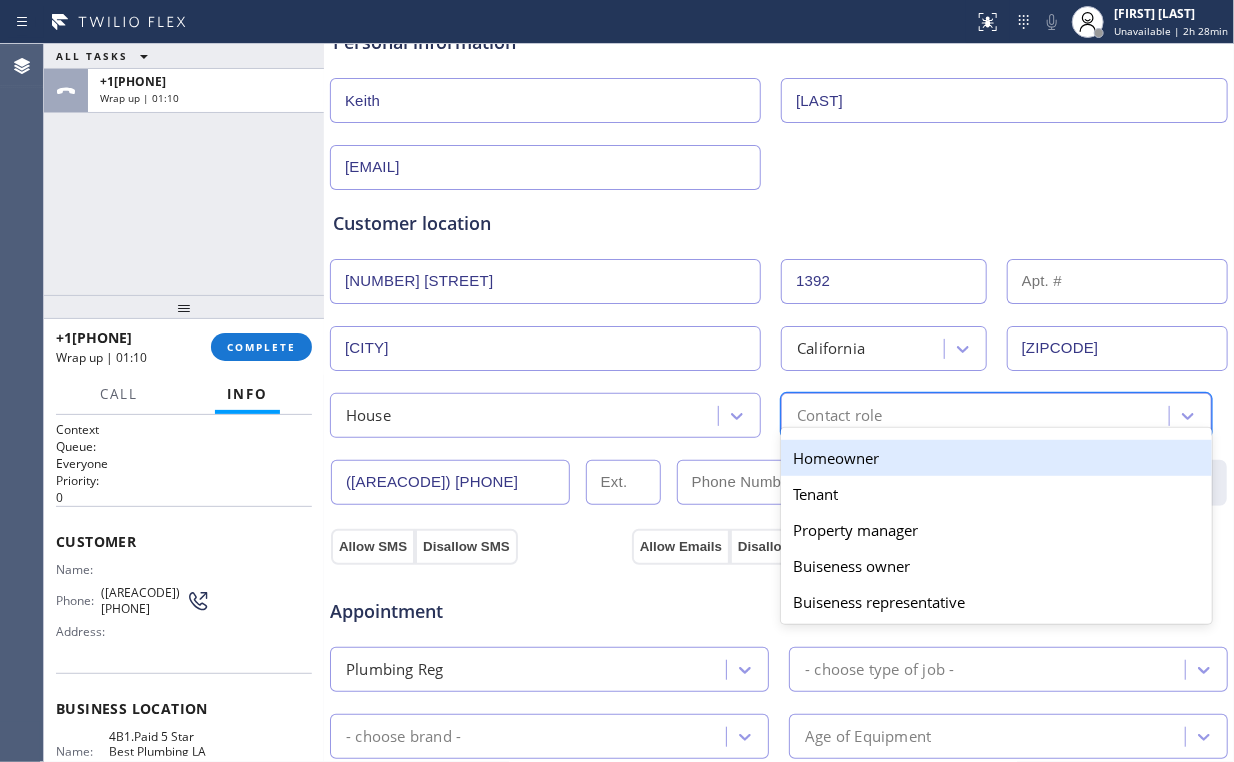 click on "Contact role" at bounding box center (978, 415) 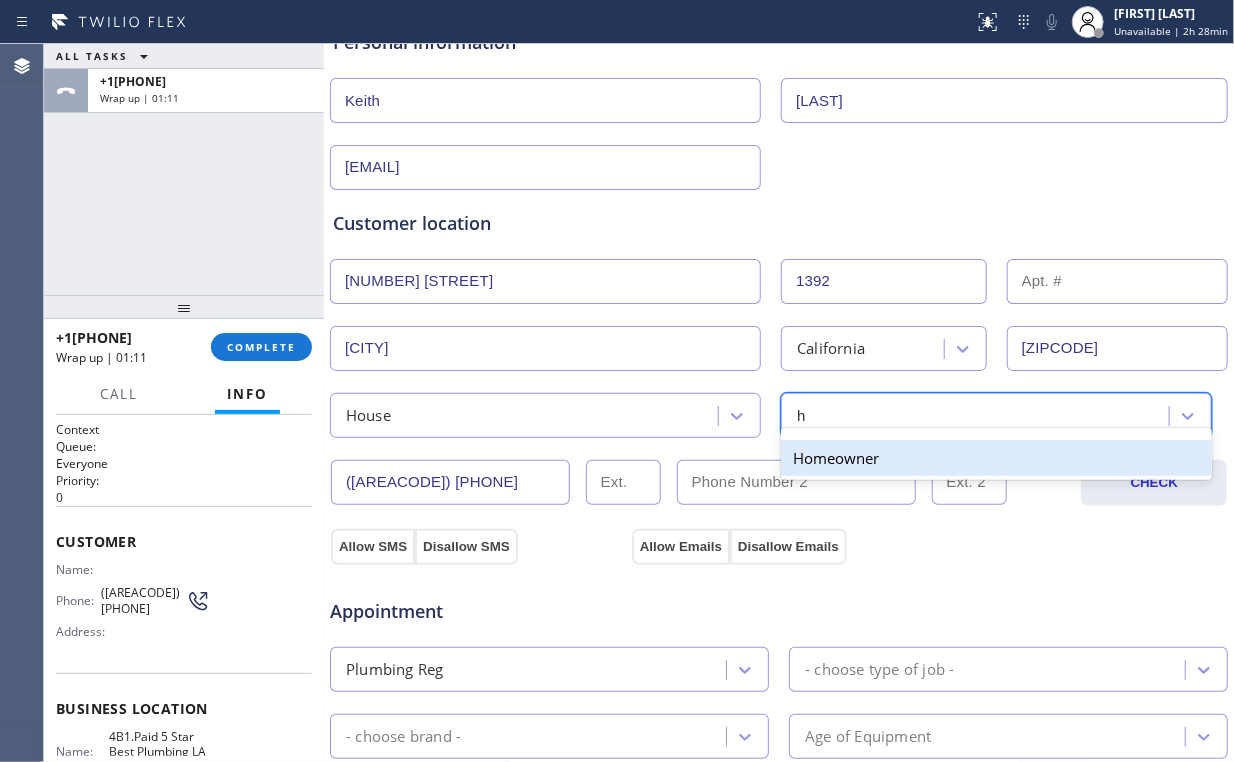 click on "Homeowner" at bounding box center [996, 458] 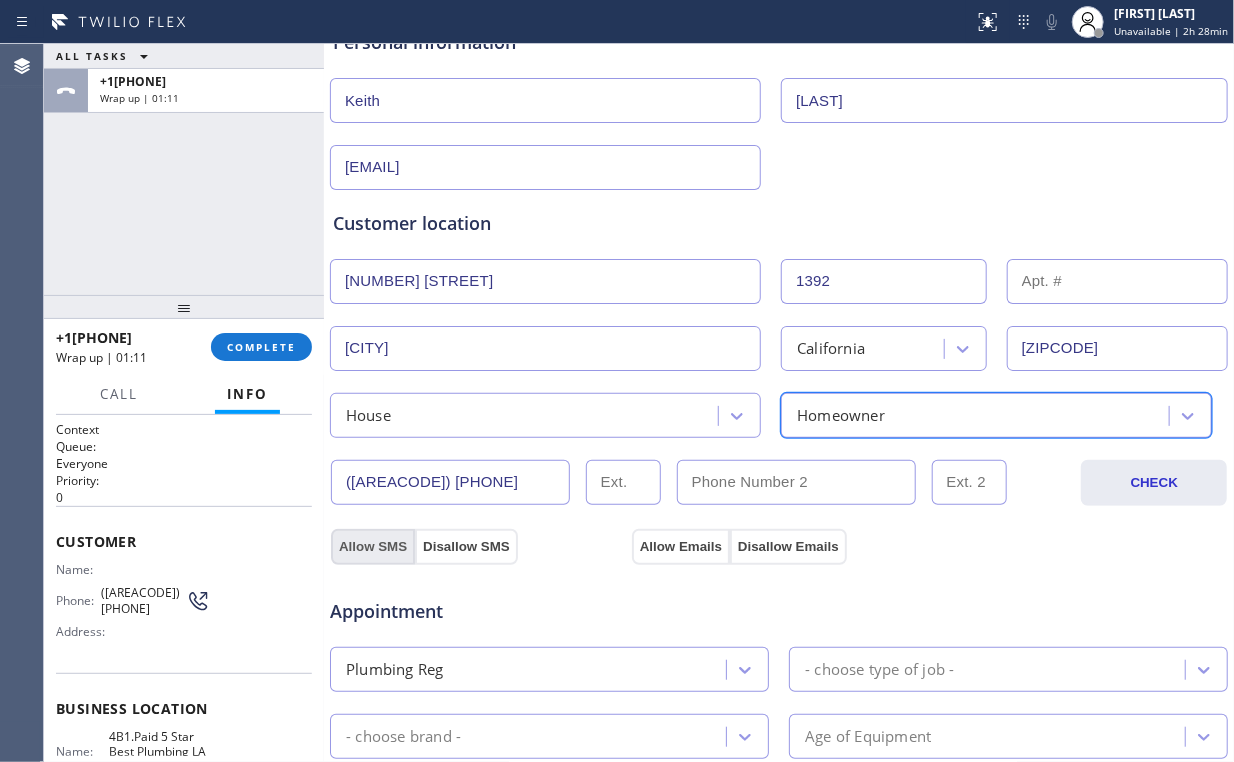click on "Allow SMS" at bounding box center (373, 547) 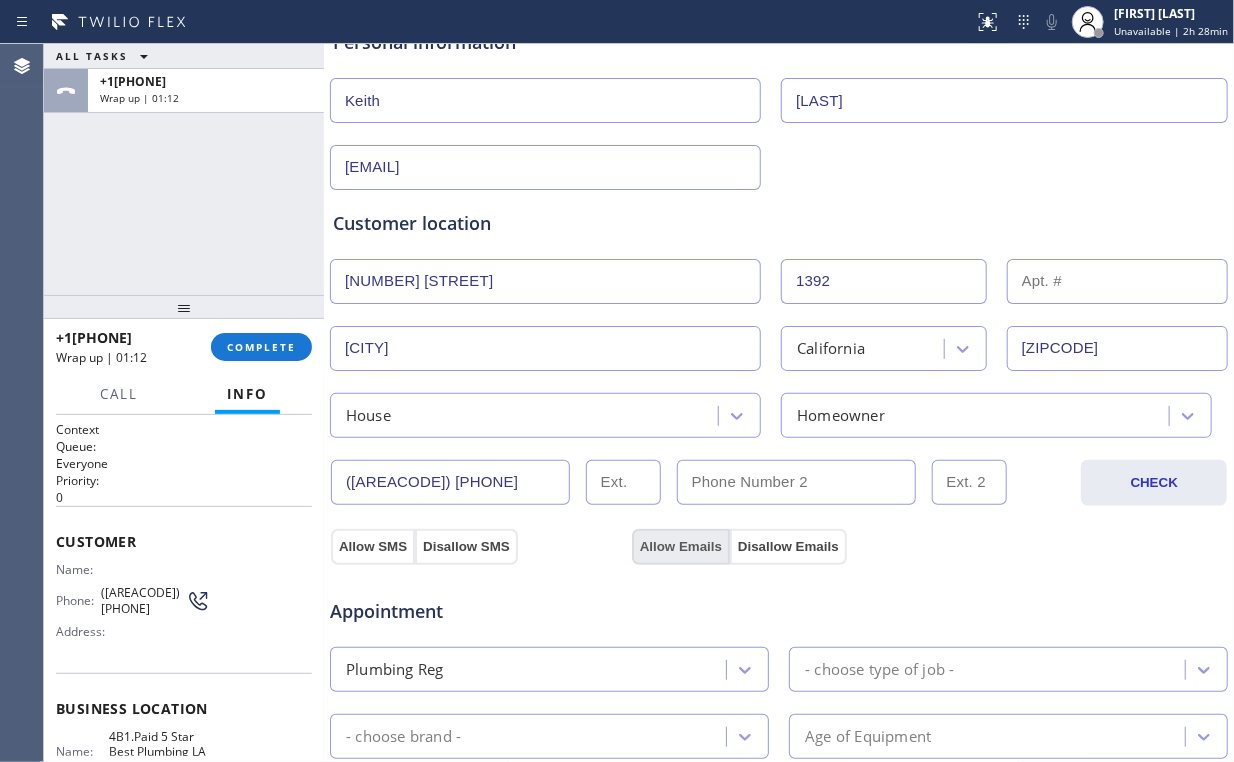 click on "Allow Emails" at bounding box center [681, 547] 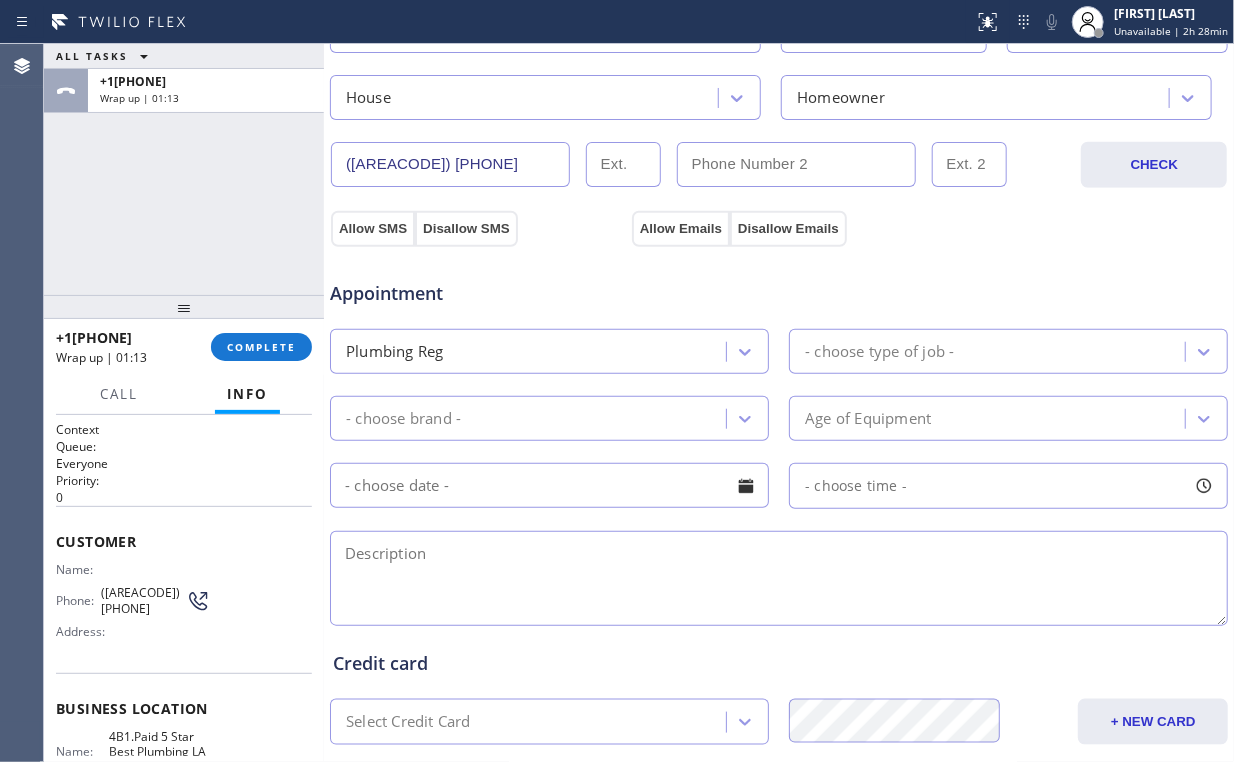 scroll, scrollTop: 560, scrollLeft: 0, axis: vertical 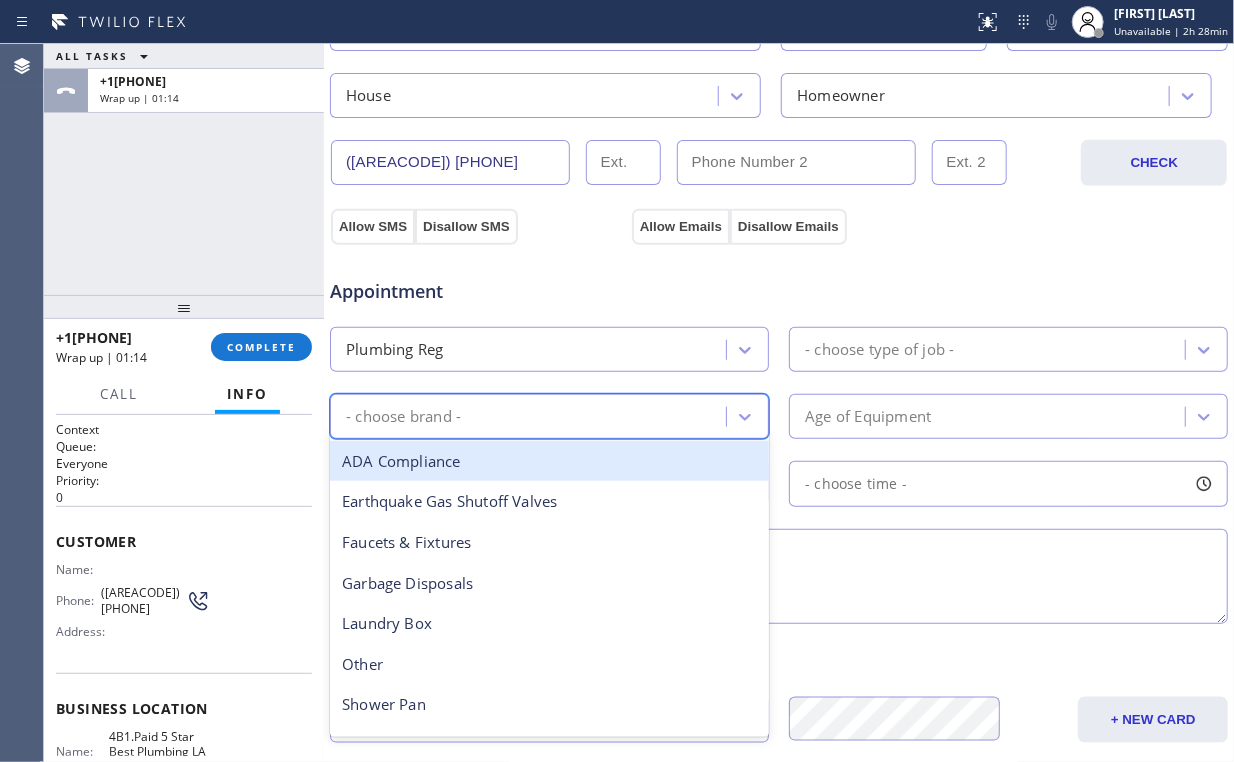 click on "- choose brand -" at bounding box center (531, 416) 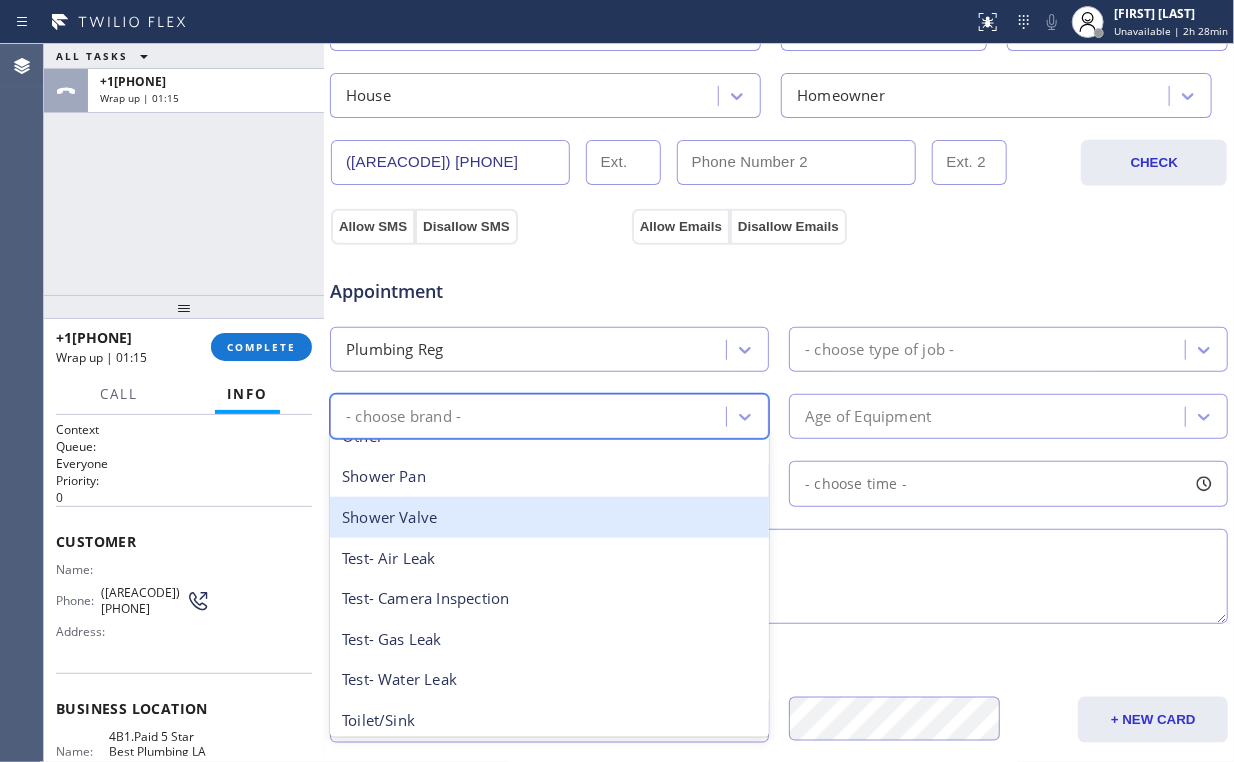 scroll, scrollTop: 316, scrollLeft: 0, axis: vertical 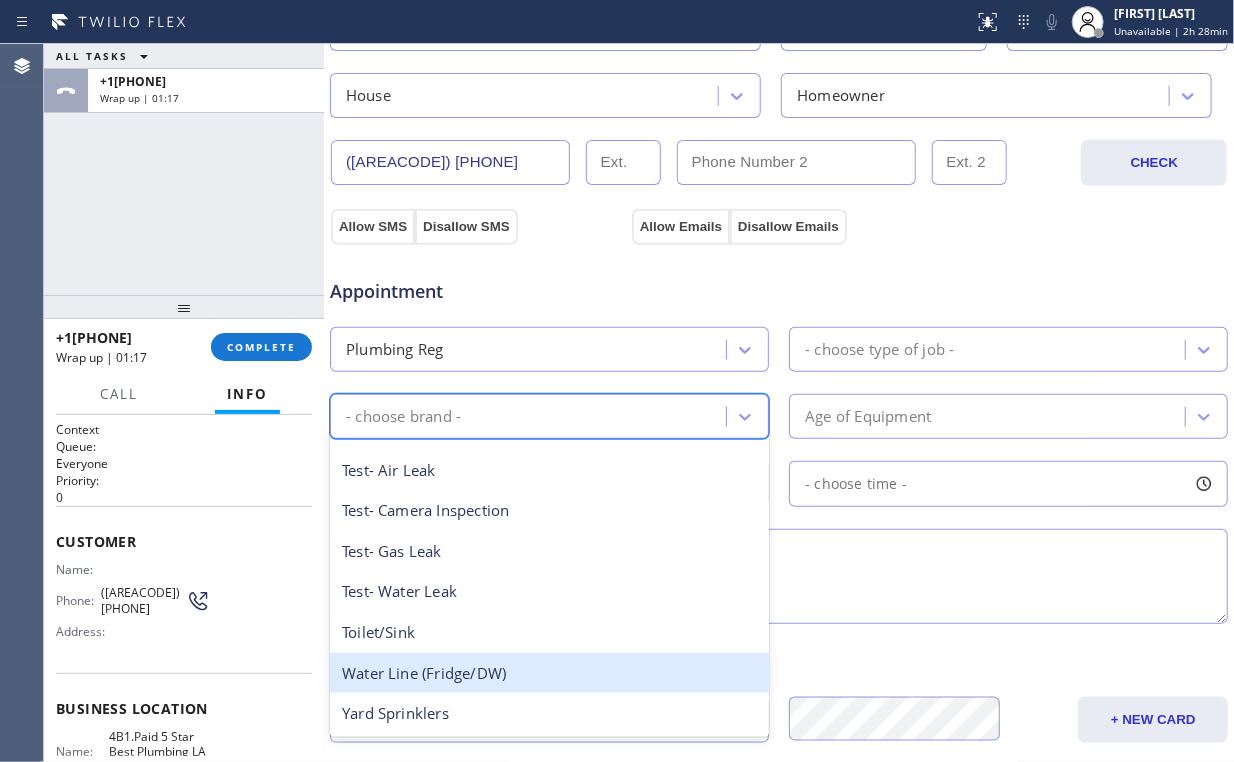 click on "Water Line (Fridge/DW)" at bounding box center (549, 673) 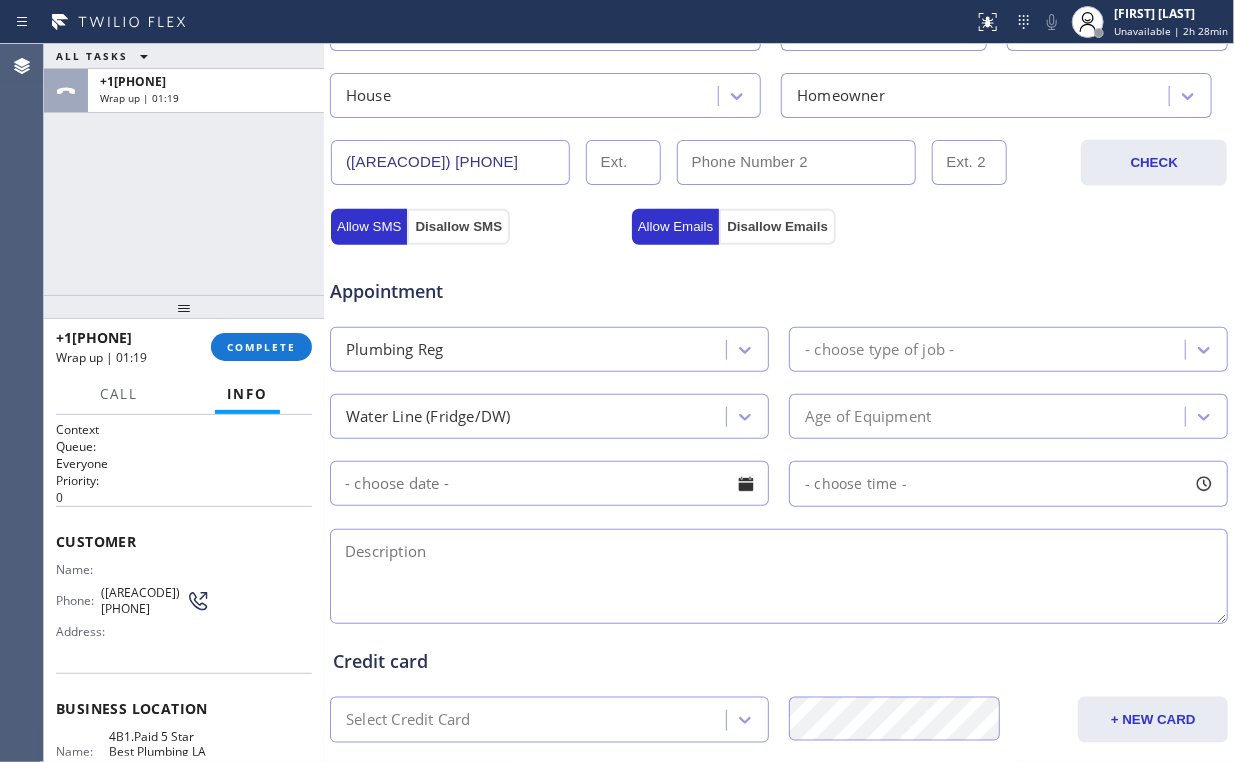 click on "Water Line (Fridge/DW)" at bounding box center (428, 416) 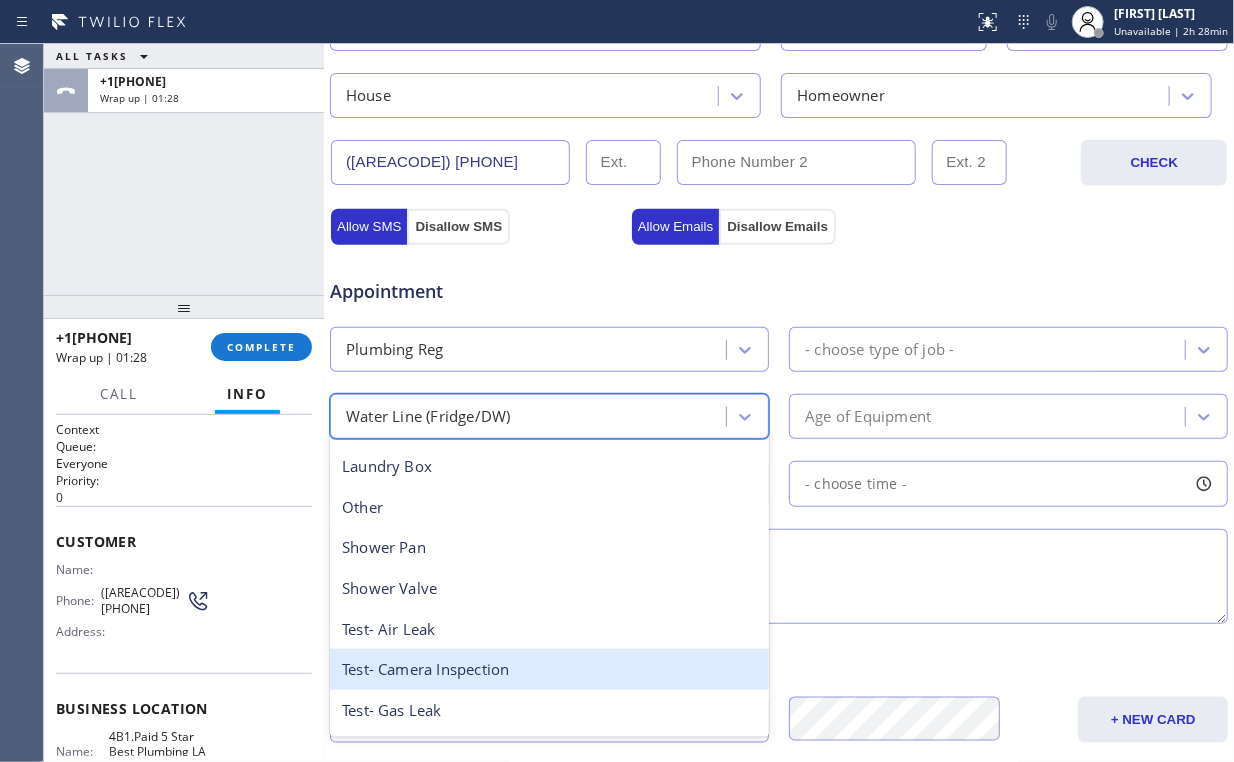 scroll, scrollTop: 156, scrollLeft: 0, axis: vertical 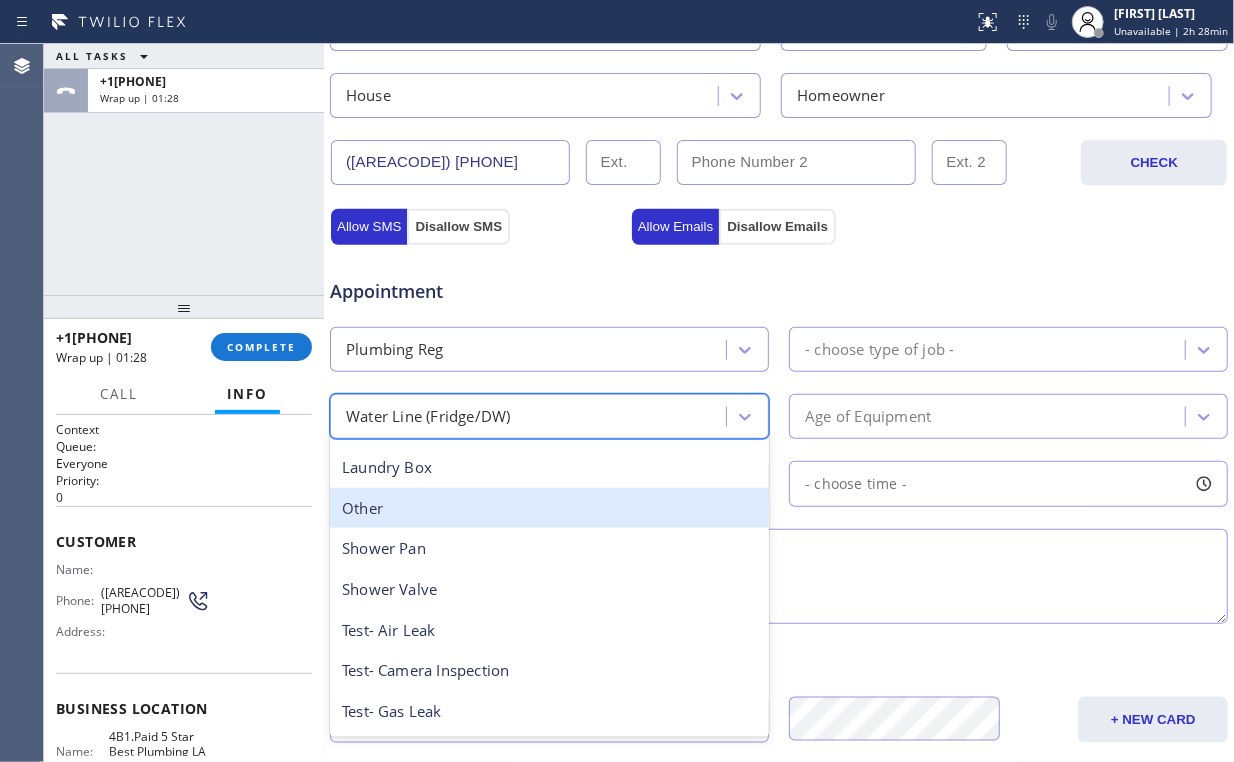 click on "Other" at bounding box center [549, 508] 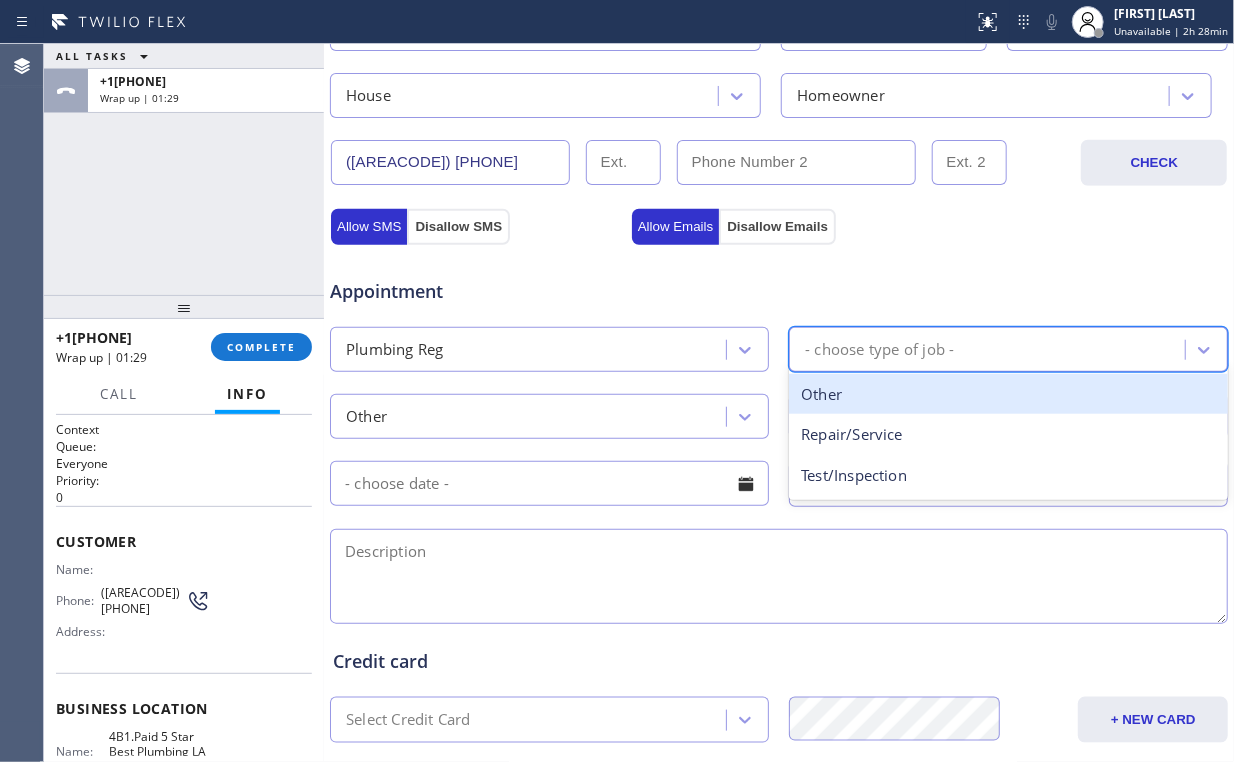click on "- choose type of job -" at bounding box center [879, 349] 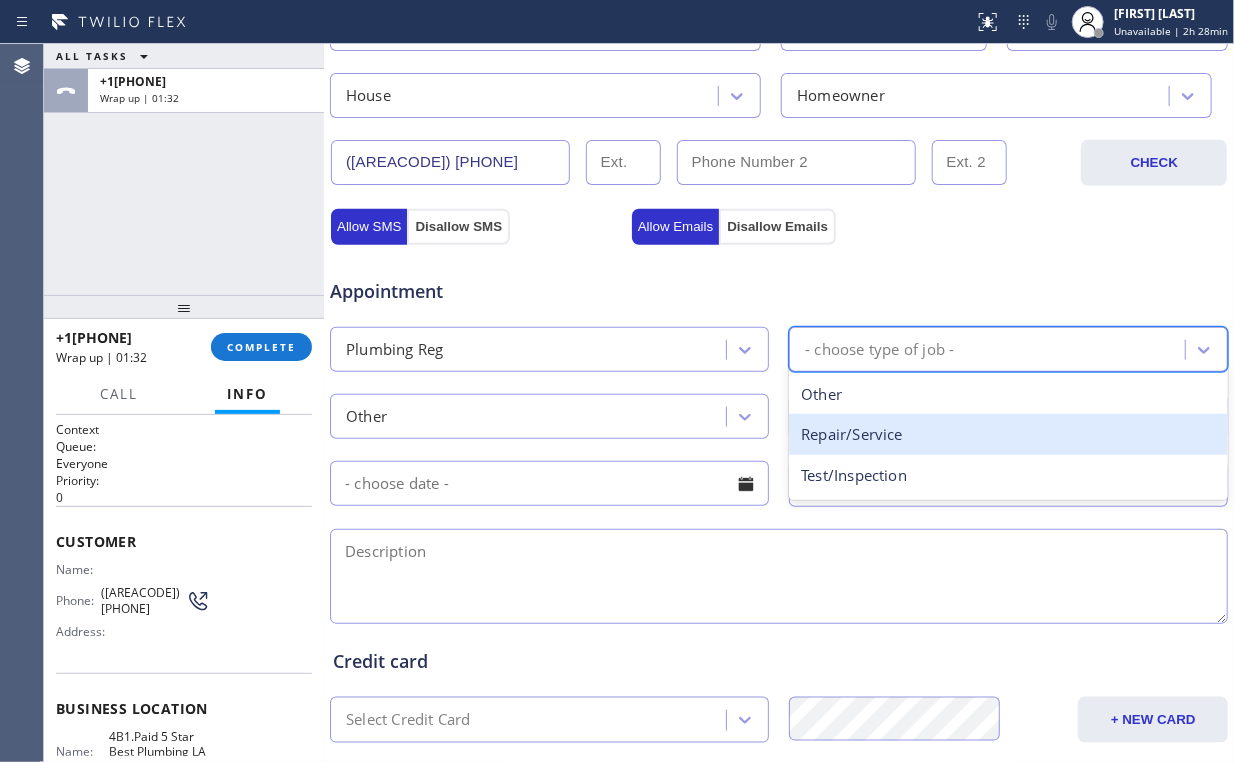 click on "Repair/Service" at bounding box center [1008, 434] 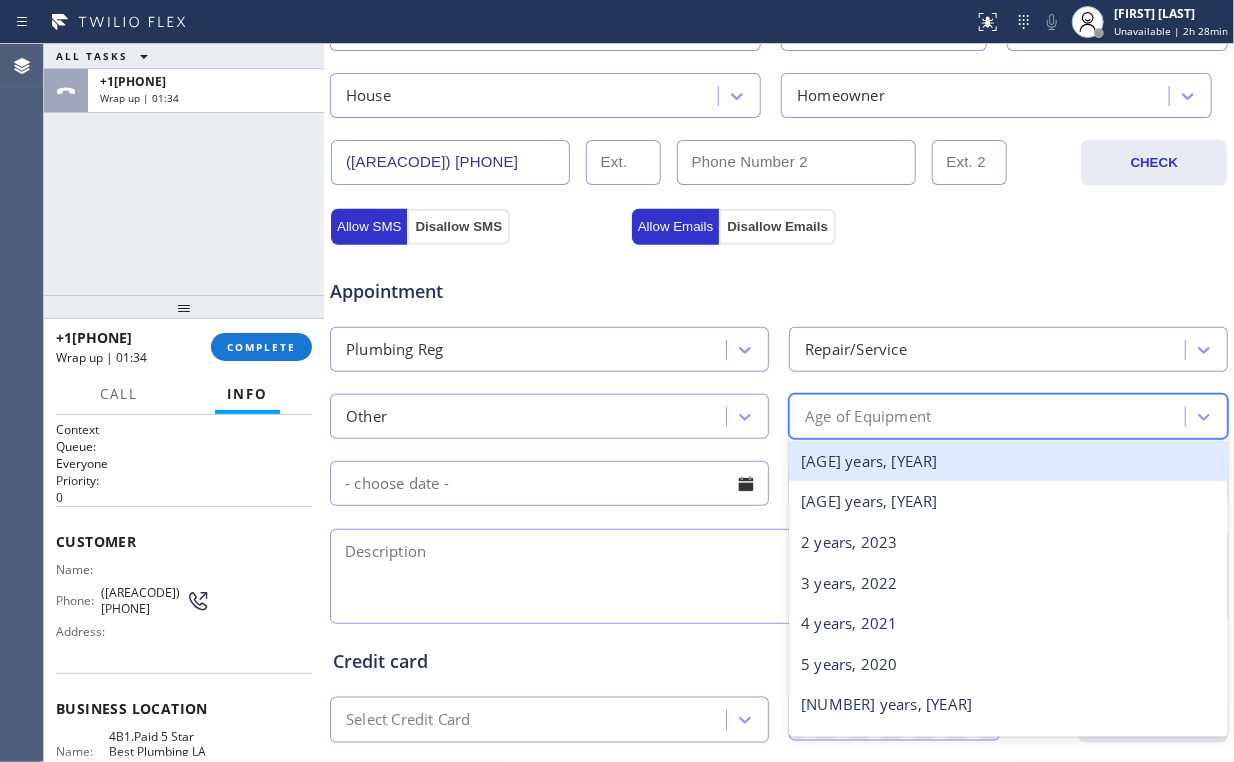 click on "Age of Equipment" at bounding box center [868, 416] 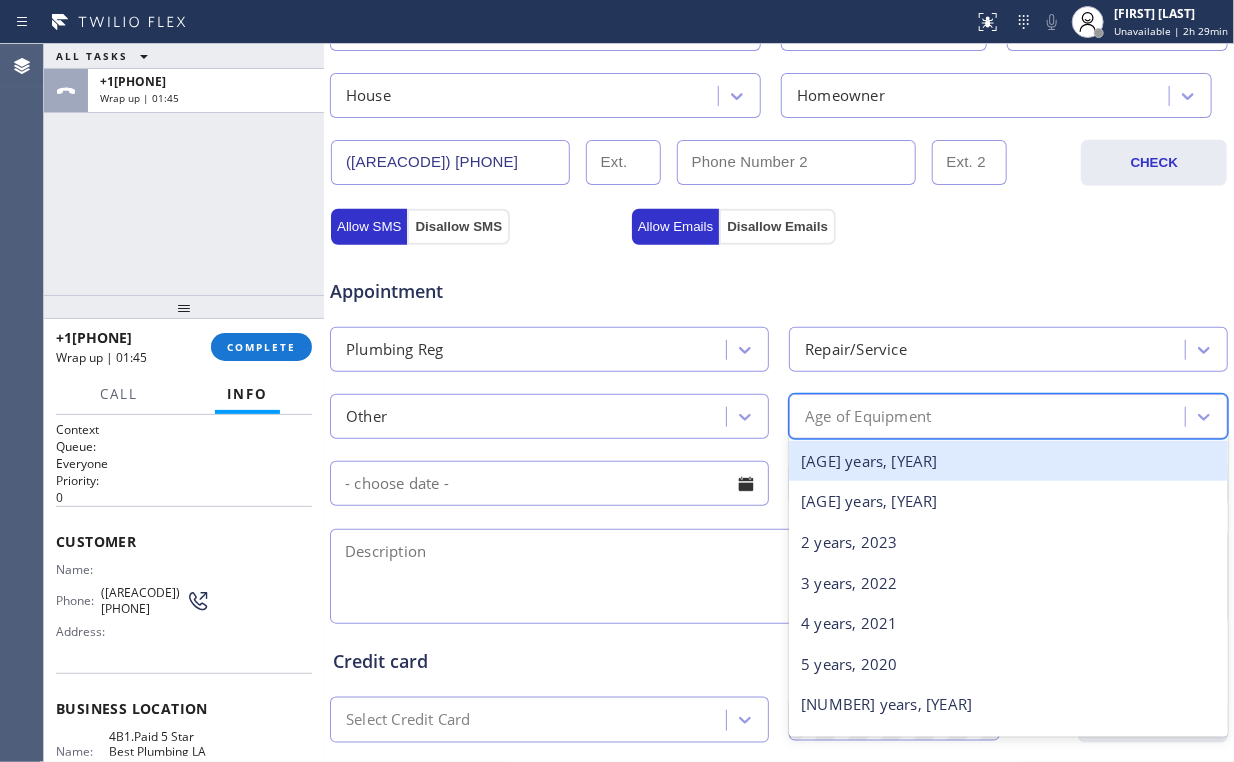click on "[AGE] years, [YEAR]" at bounding box center (1008, 461) 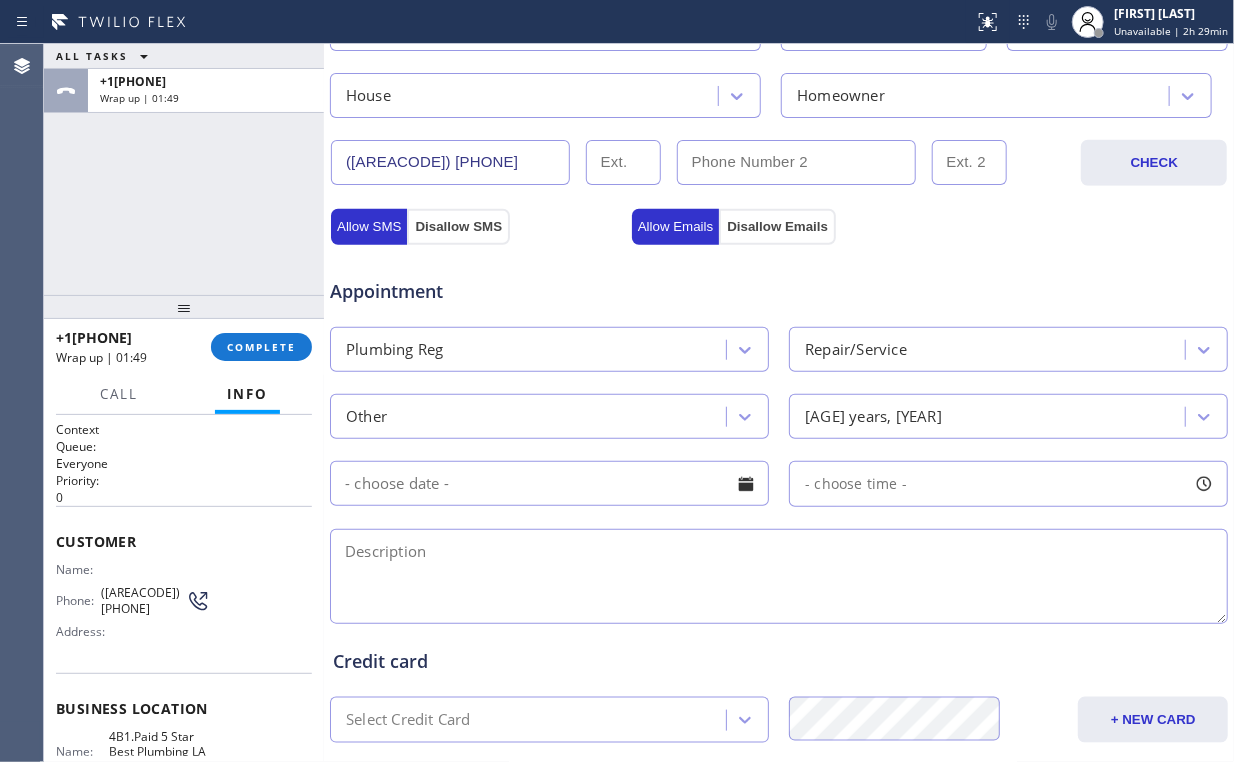 click at bounding box center [779, 576] 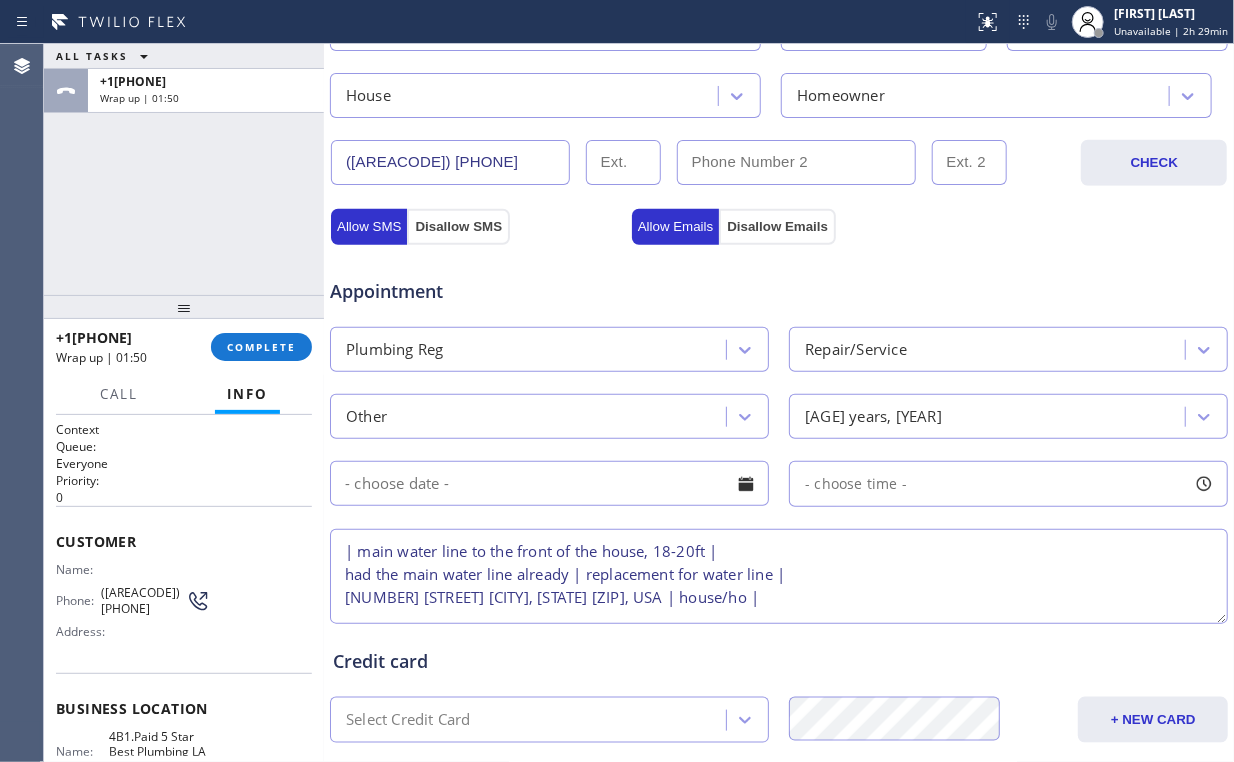 click on "| main water line to the front of the house, 18-20ft |
had the main water line already | replacement for water line |
[NUMBER] [STREET] [CITY], [STATE] [ZIP], USA | house/ho |" at bounding box center (779, 576) 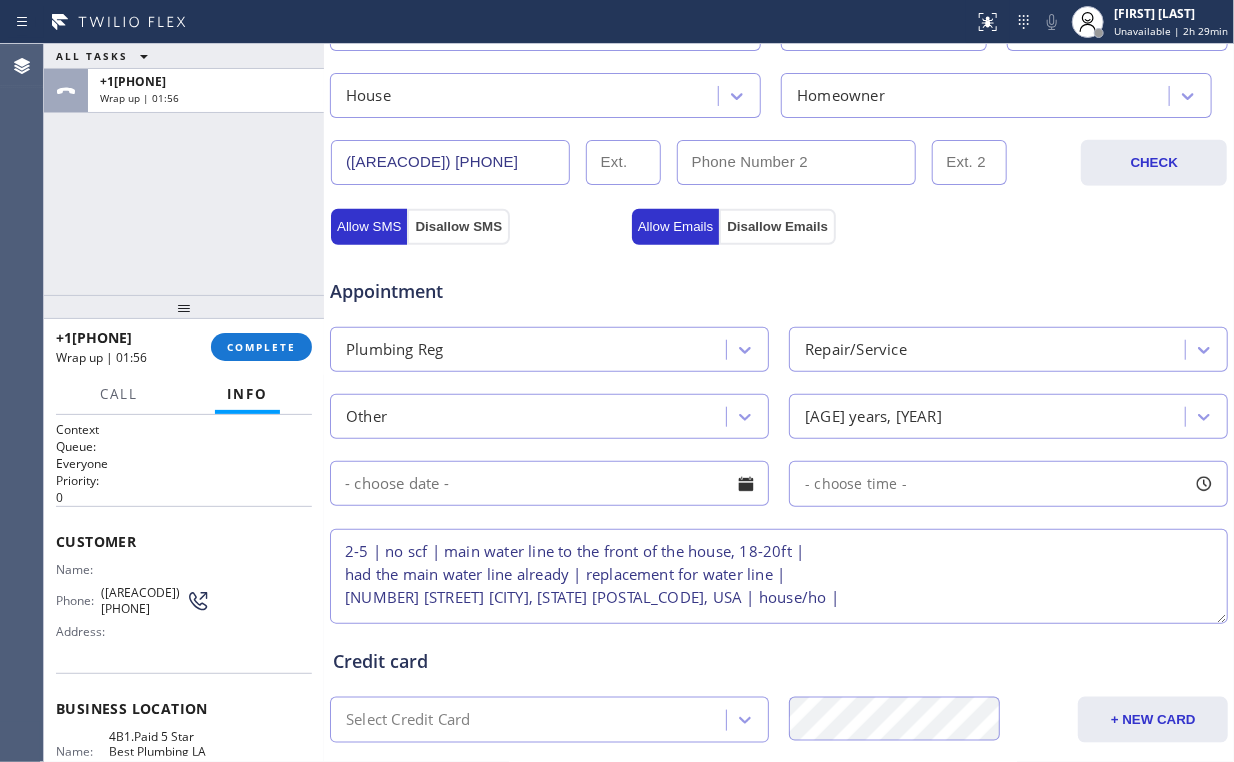 click on "2-5 | no scf | main water line to the front of the house, 18-20ft |
had the main water line already | replacement for water line |
[NUMBER] [STREET] [CITY], [STATE] [POSTAL_CODE], USA | house/ho |" at bounding box center (779, 576) 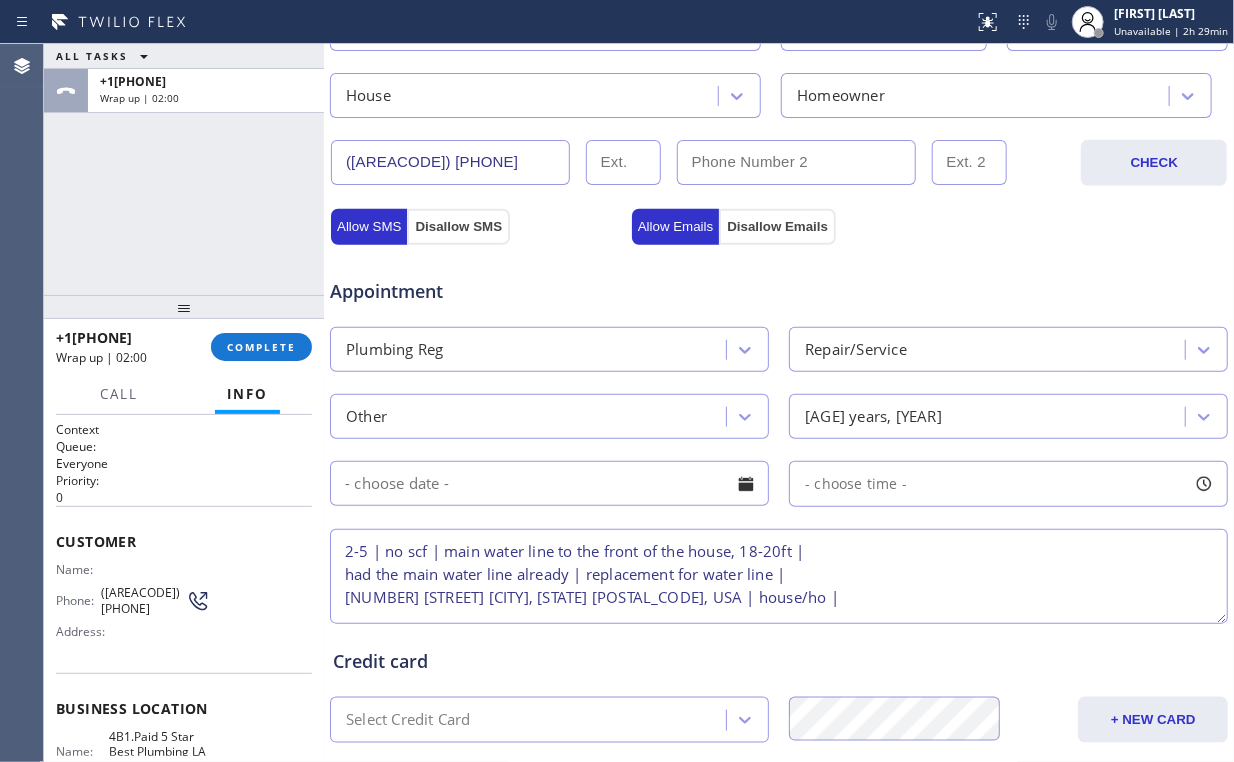 click on "2-5 | no scf | main water line to the front of the house, 18-20ft |
had the main water line already | replacement for water line |
[NUMBER] [STREET] [CITY], [STATE] [POSTAL_CODE], USA | house/ho |" at bounding box center [779, 576] 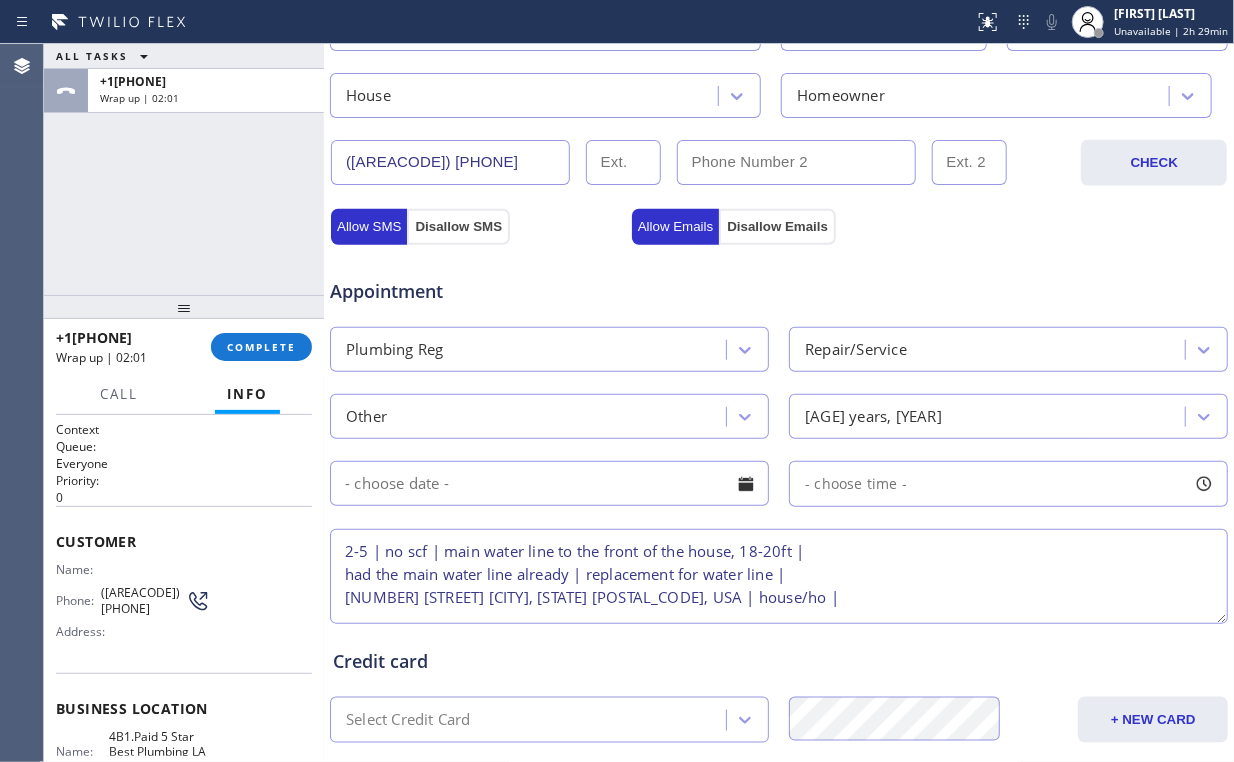 drag, startPoint x: 725, startPoint y: 595, endPoint x: 769, endPoint y: 595, distance: 44 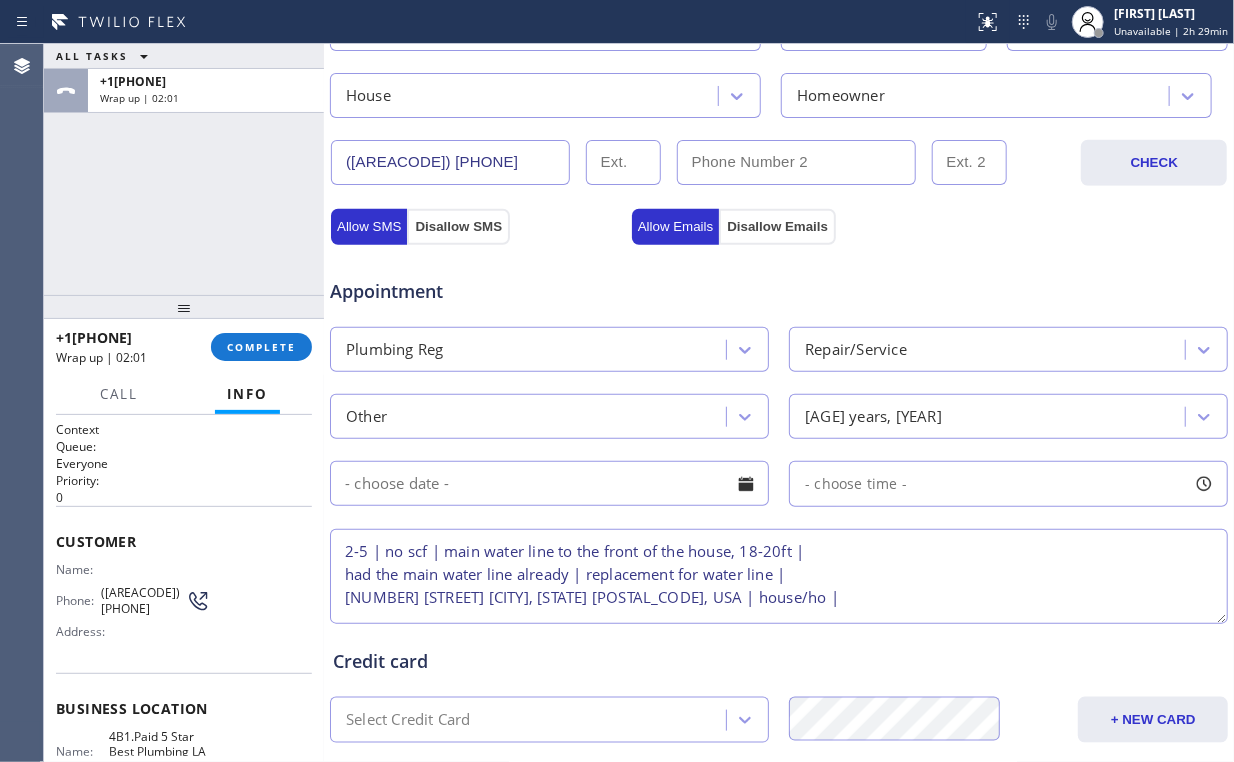 click on "2-5 | no scf | main water line to the front of the house, 18-20ft |
had the main water line already | replacement for water line |
[NUMBER] [STREET] [CITY], [STATE] [POSTAL_CODE], USA | house/ho |" at bounding box center [779, 576] 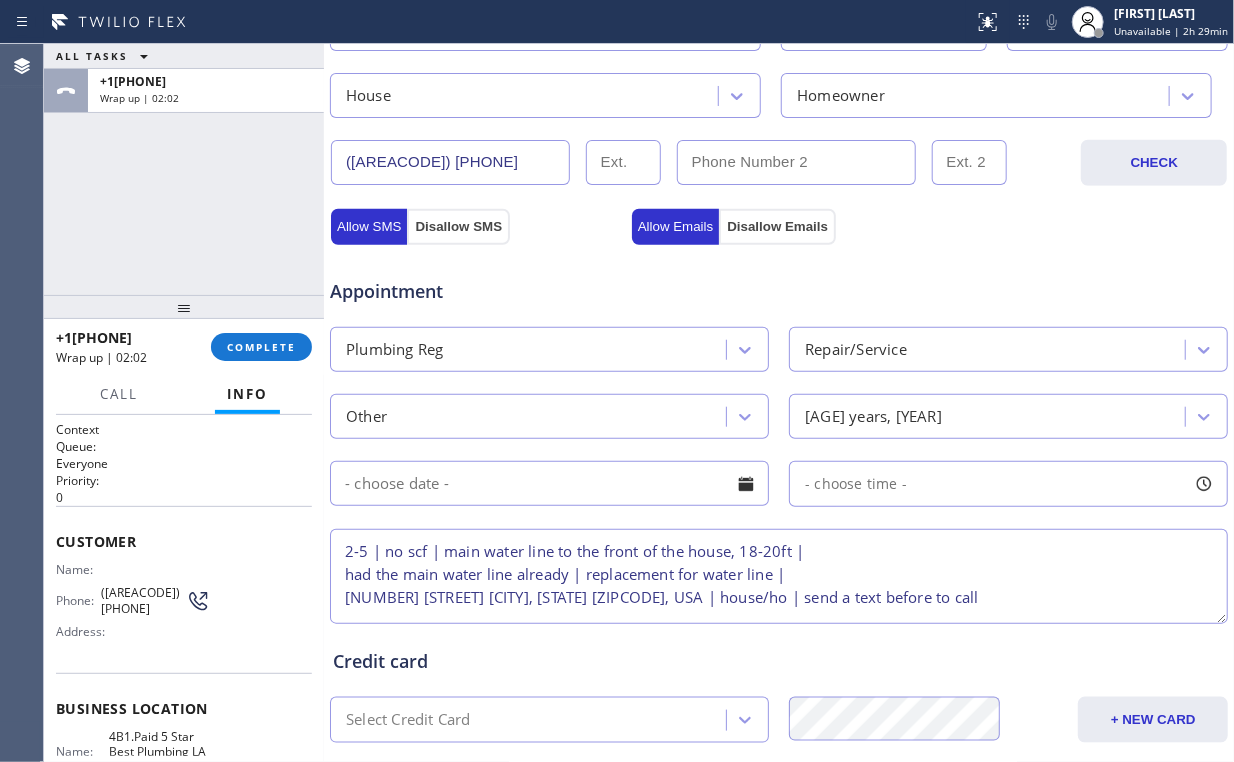 click on "2-5 | no scf | main water line to the front of the house, 18-20ft |
had the main water line already | replacement for water line |
[NUMBER] [STREET] [CITY], [STATE] [ZIPCODE], USA | house/ho | send a text before to call" at bounding box center [779, 576] 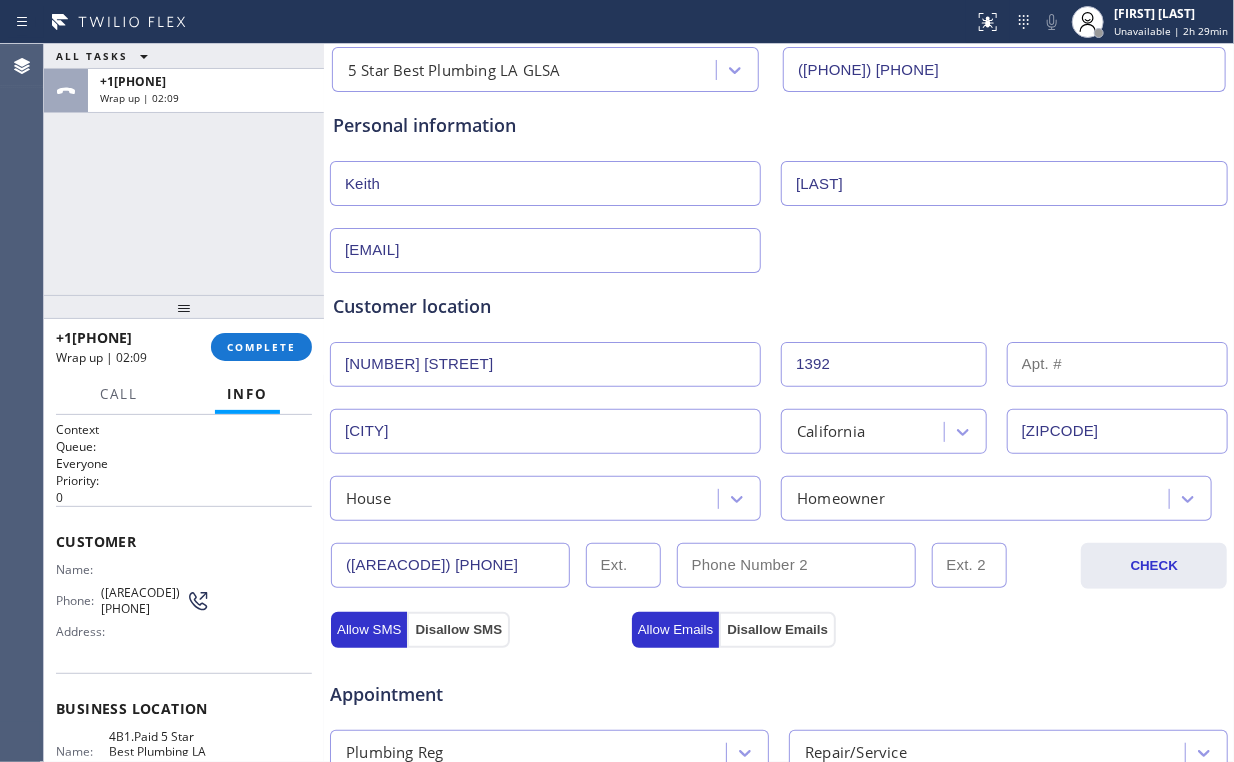scroll, scrollTop: 0, scrollLeft: 0, axis: both 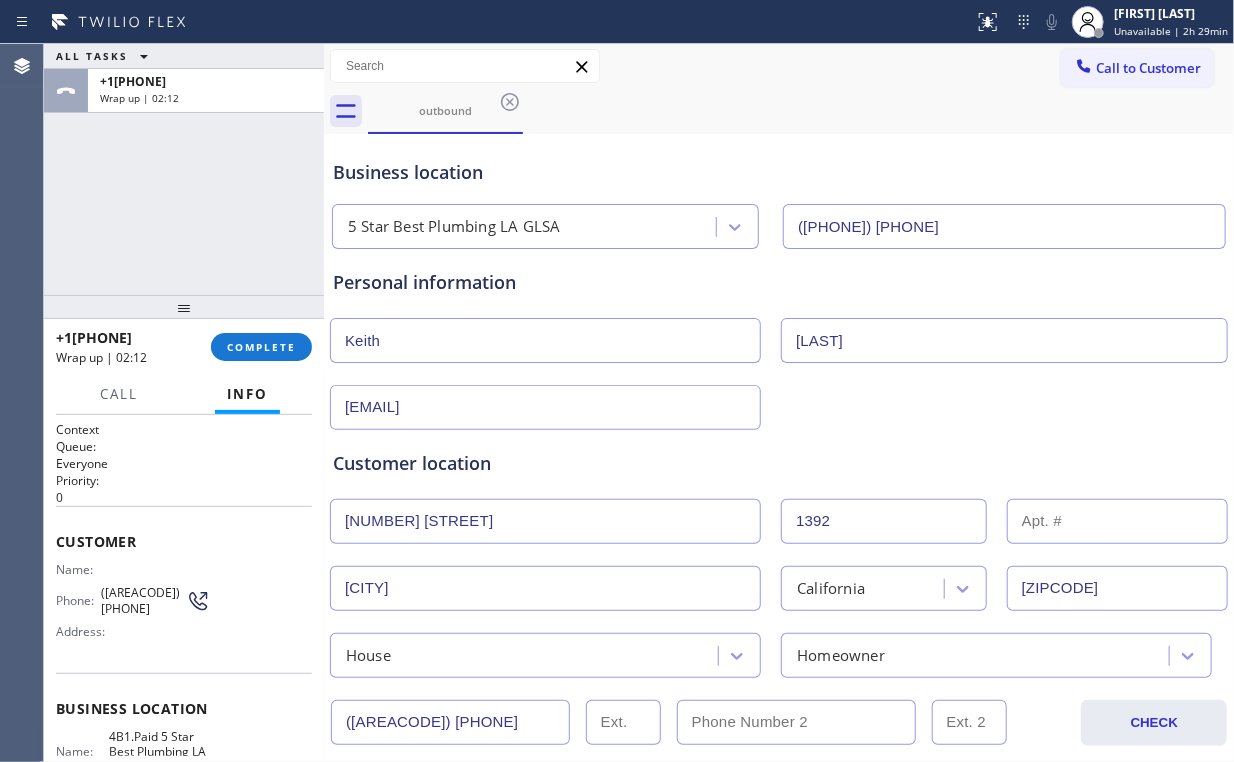 click on "Customer location >> ADD NEW ADDRESS << + NEW ADDRESS [NUMBER] [STREET] [NUMBER] [CITY] [STATE] [POSTAL_CODE] House Homeowner" at bounding box center [779, 554] 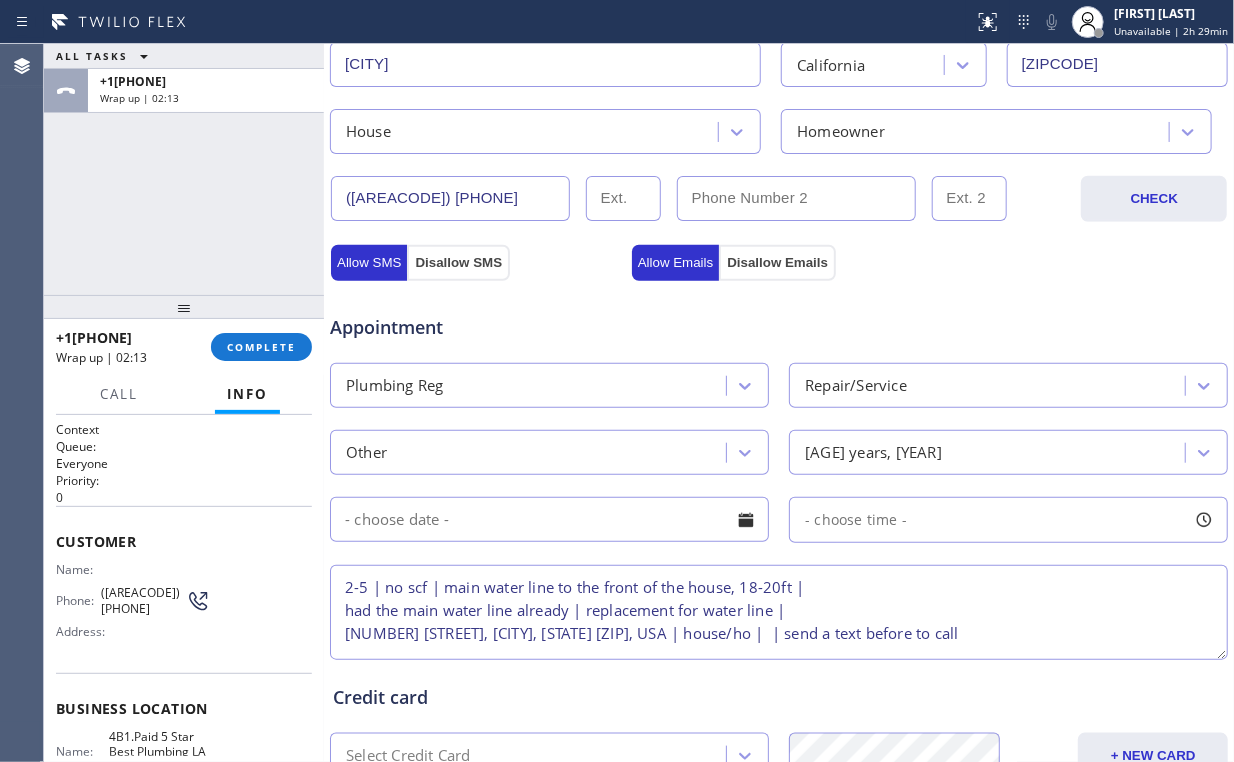 scroll, scrollTop: 560, scrollLeft: 0, axis: vertical 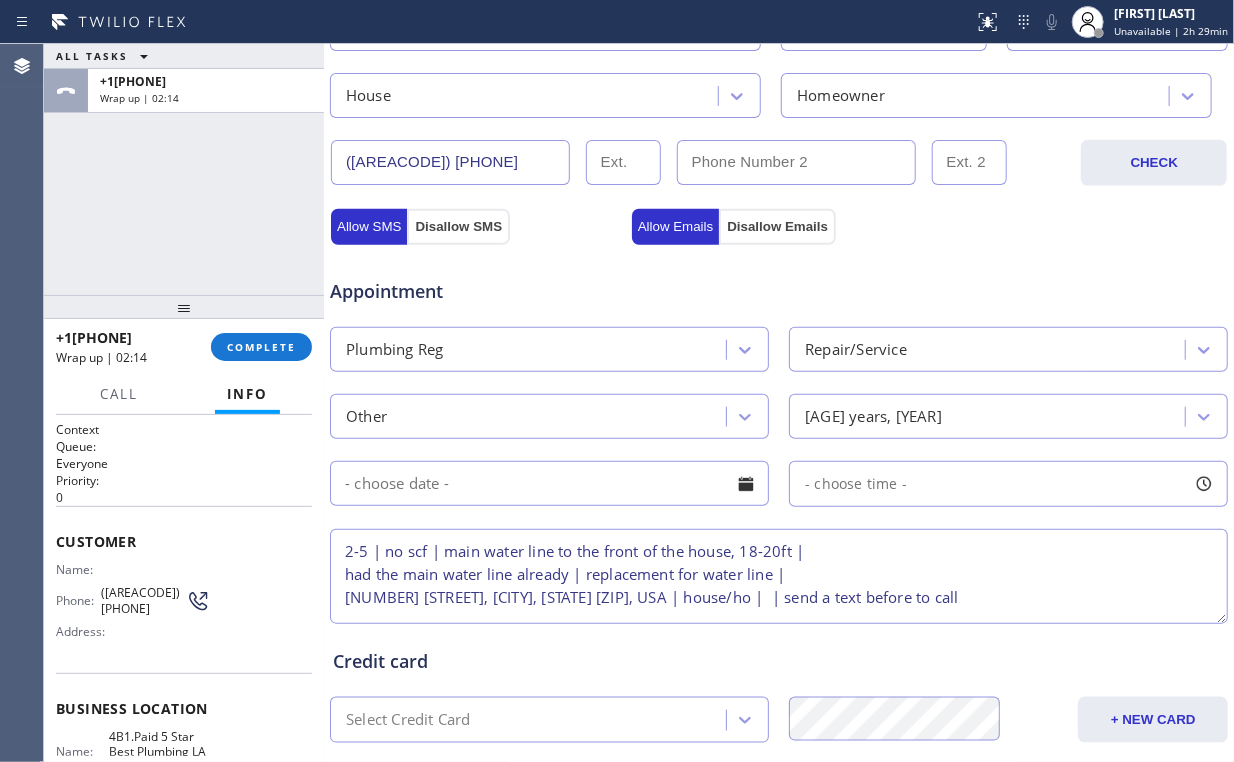 drag, startPoint x: 713, startPoint y: 596, endPoint x: 737, endPoint y: 596, distance: 24 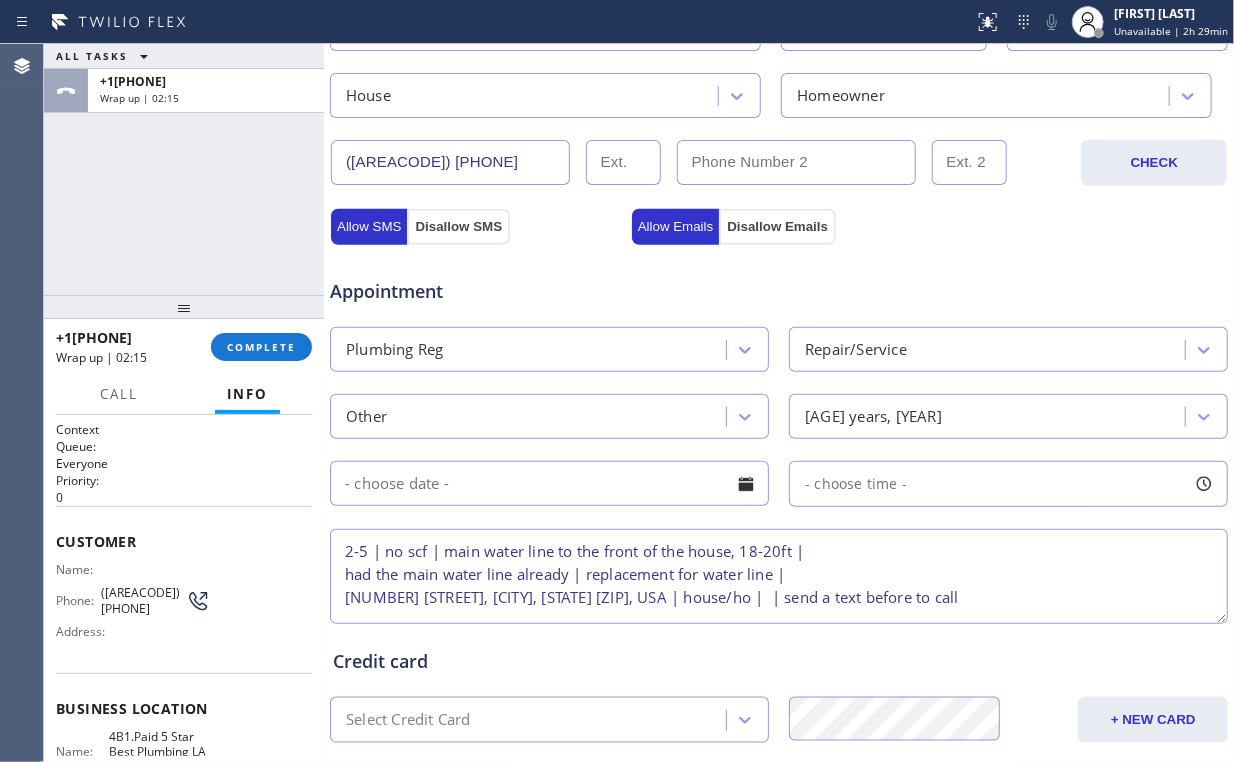 paste on "5 Star Best Plumbing LA GLSA" 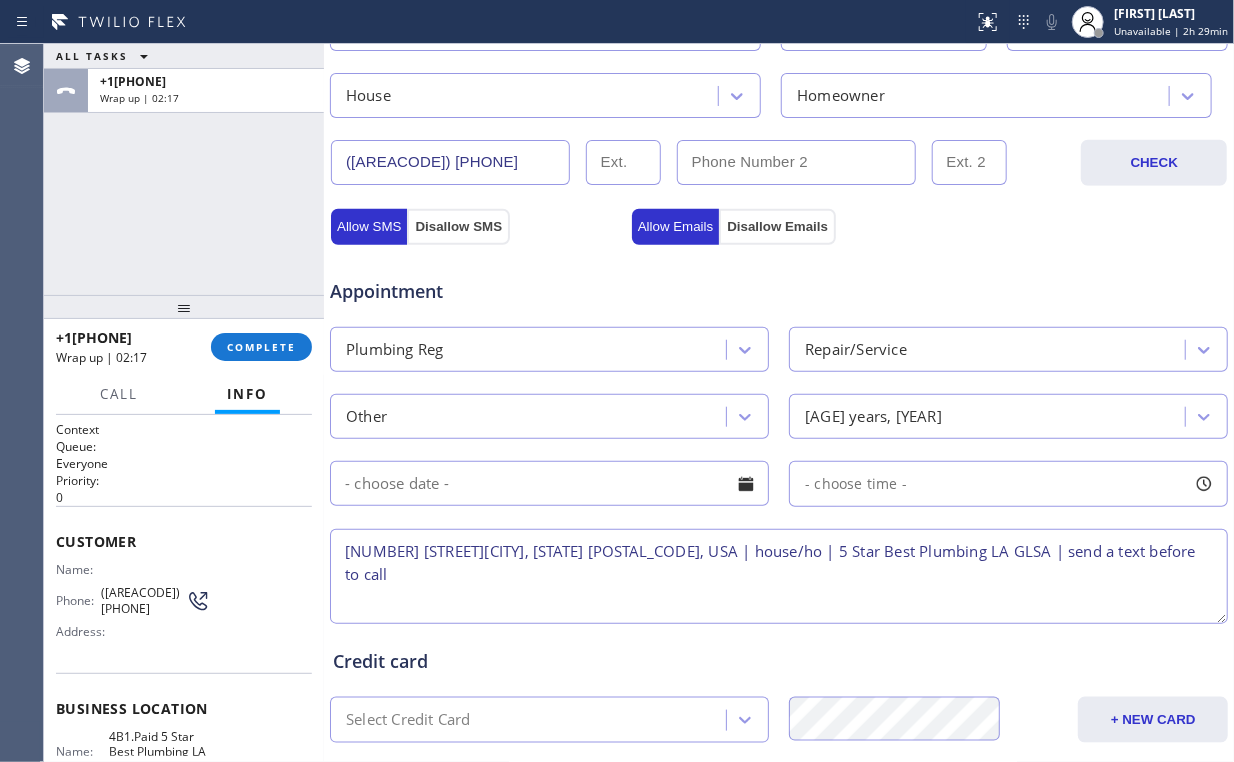 click on "[NUMBER] [STREET][CITY], [STATE] [POSTAL_CODE], USA | house/ho | 5 Star Best Plumbing LA GLSA | send a text before to call" at bounding box center [779, 576] 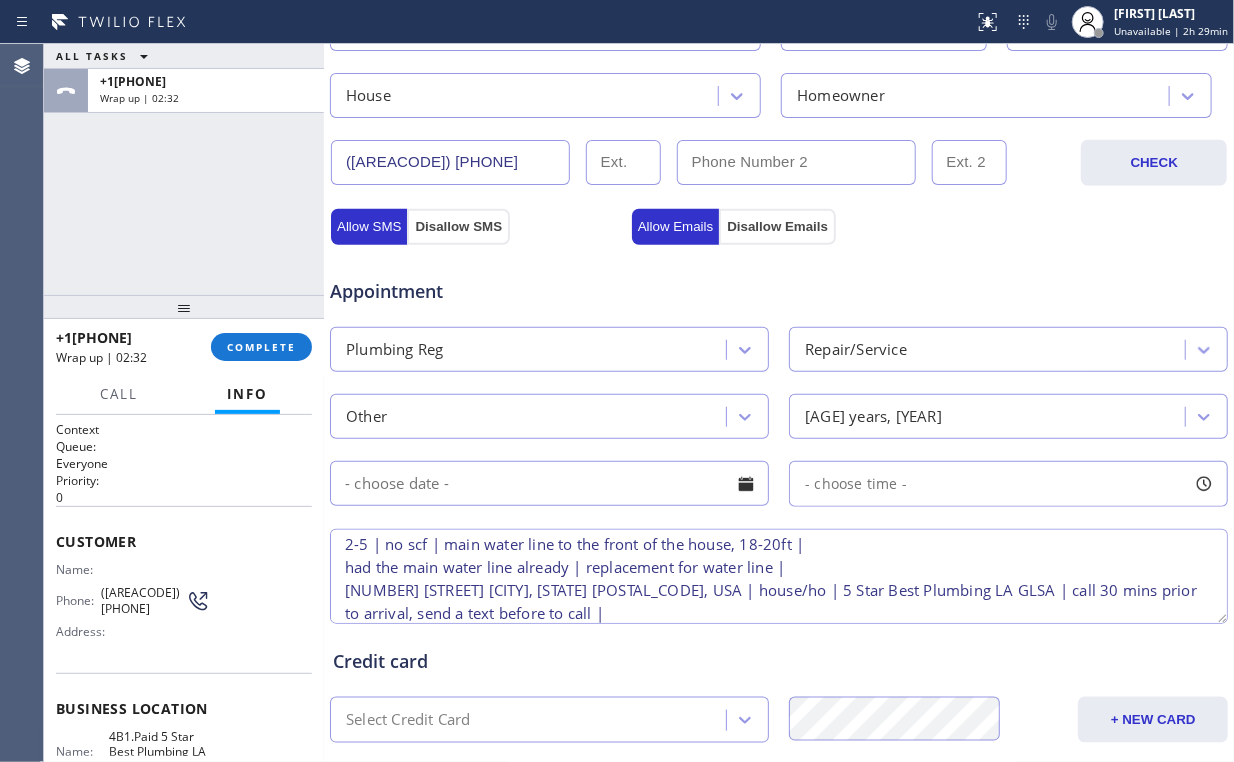 scroll, scrollTop: 18, scrollLeft: 0, axis: vertical 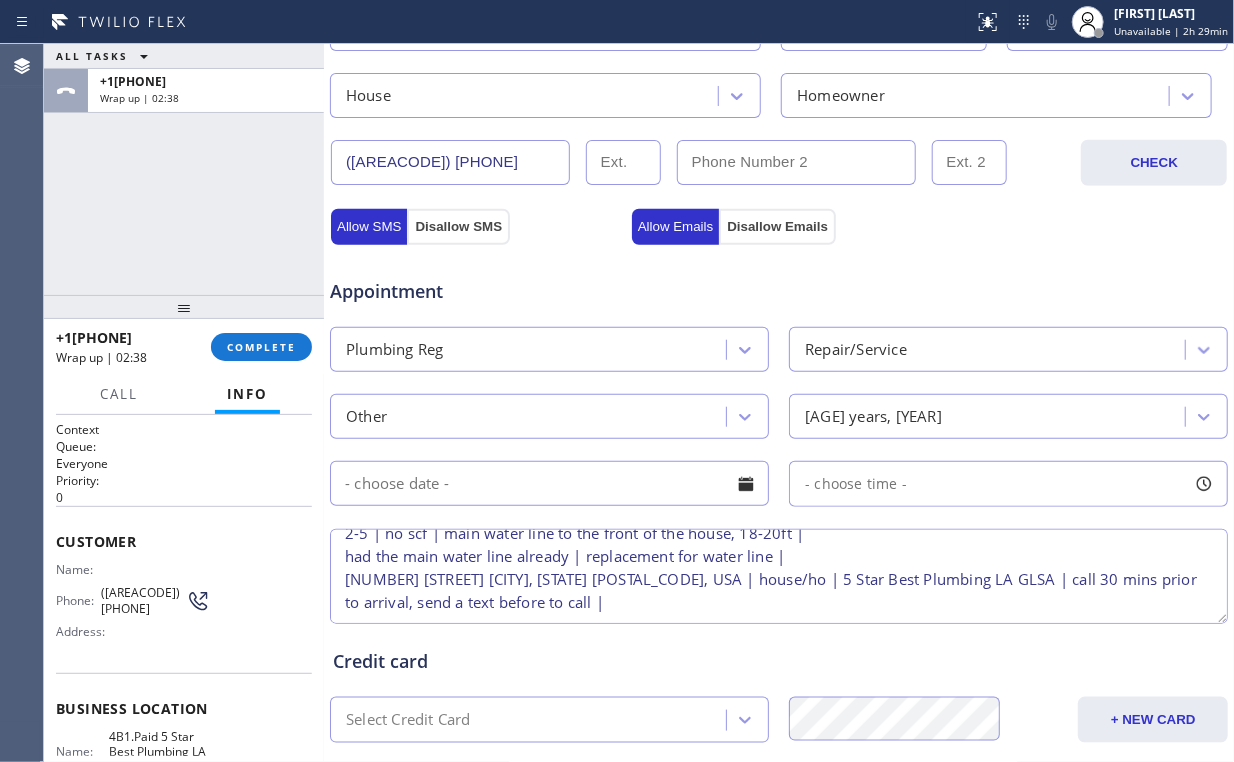 click on "2-5 | no scf | main water line to the front of the house, 18-20ft |
had the main water line already | replacement for water line |
[NUMBER] [STREET] [CITY], [STATE] [POSTAL_CODE], USA | house/ho | 5 Star Best Plumbing LA GLSA | call 30 mins prior to arrival, send a text before to call |" at bounding box center (779, 576) 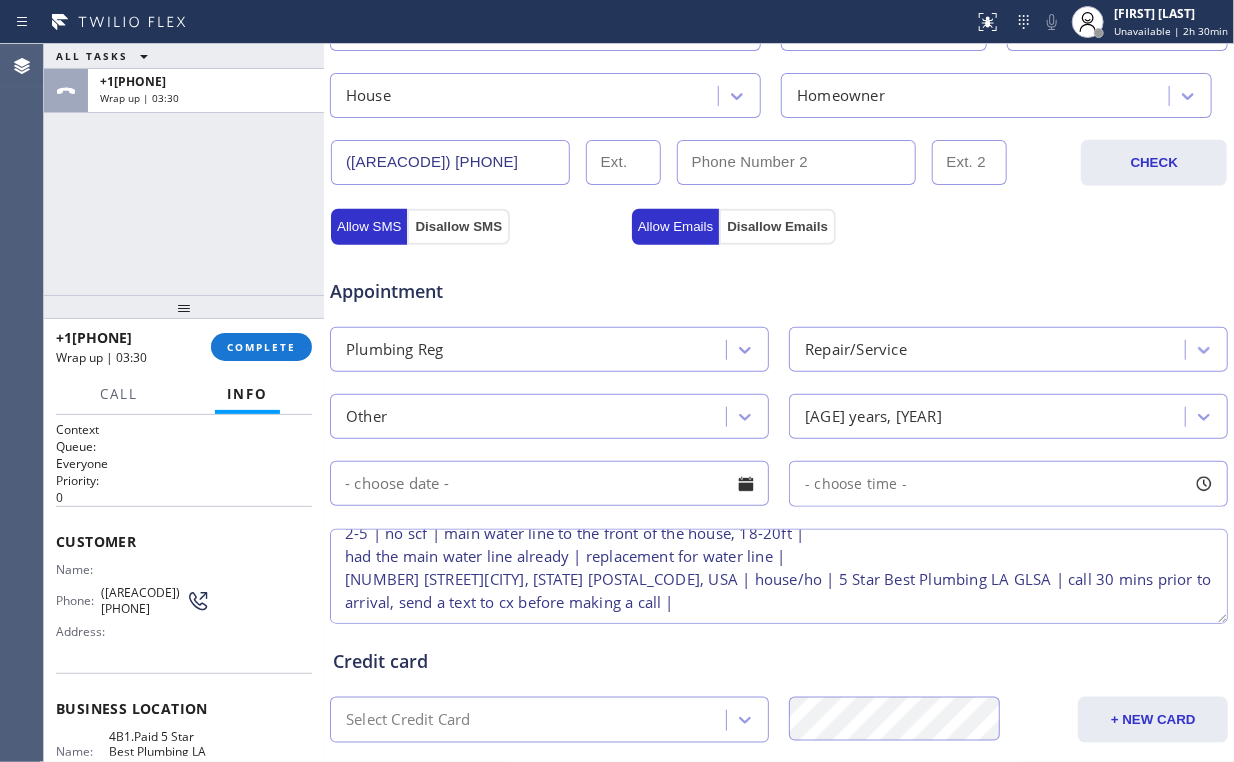type on "2-5 | no scf | main water line to the front of the house, 18-20ft |
had the main water line already | replacement for water line |
[NUMBER] [STREET][CITY], [STATE] [POSTAL_CODE], USA | house/ho | 5 Star Best Plumbing LA GLSA | call 30 mins prior to arrival, send a text to cx before making a call |" 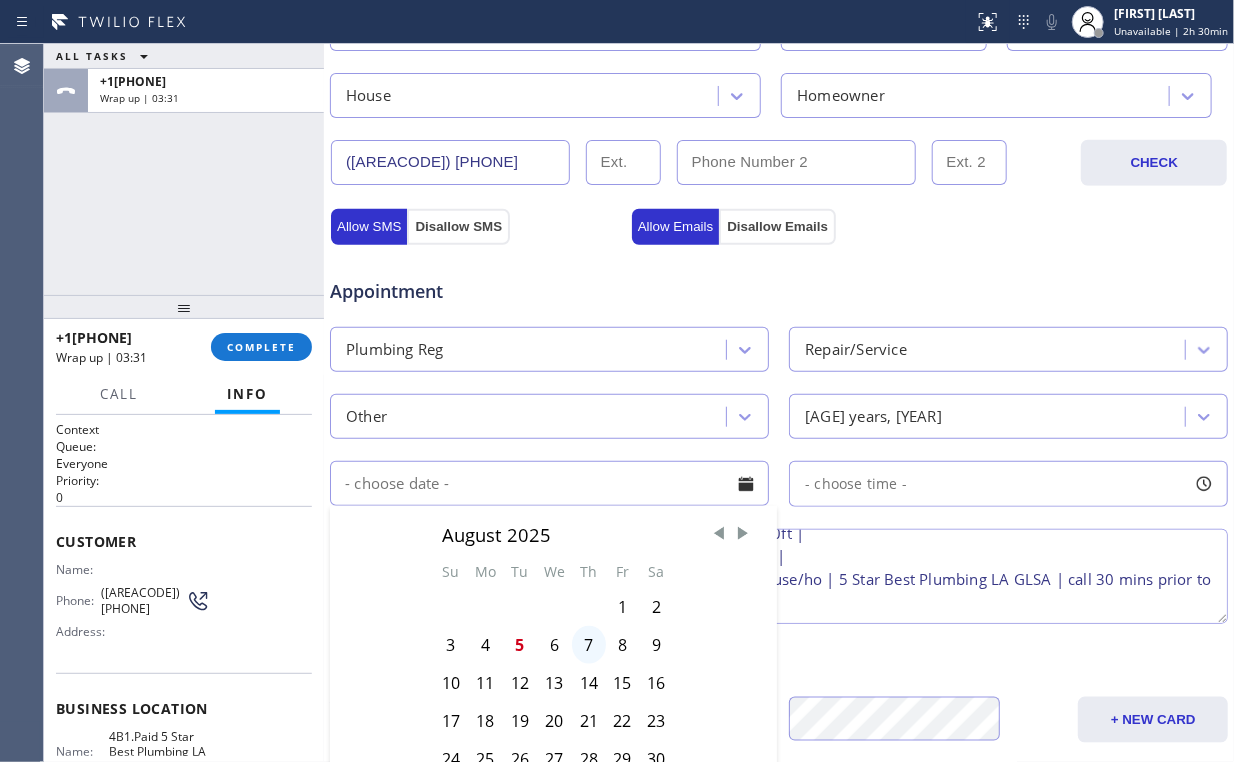 scroll, scrollTop: 640, scrollLeft: 0, axis: vertical 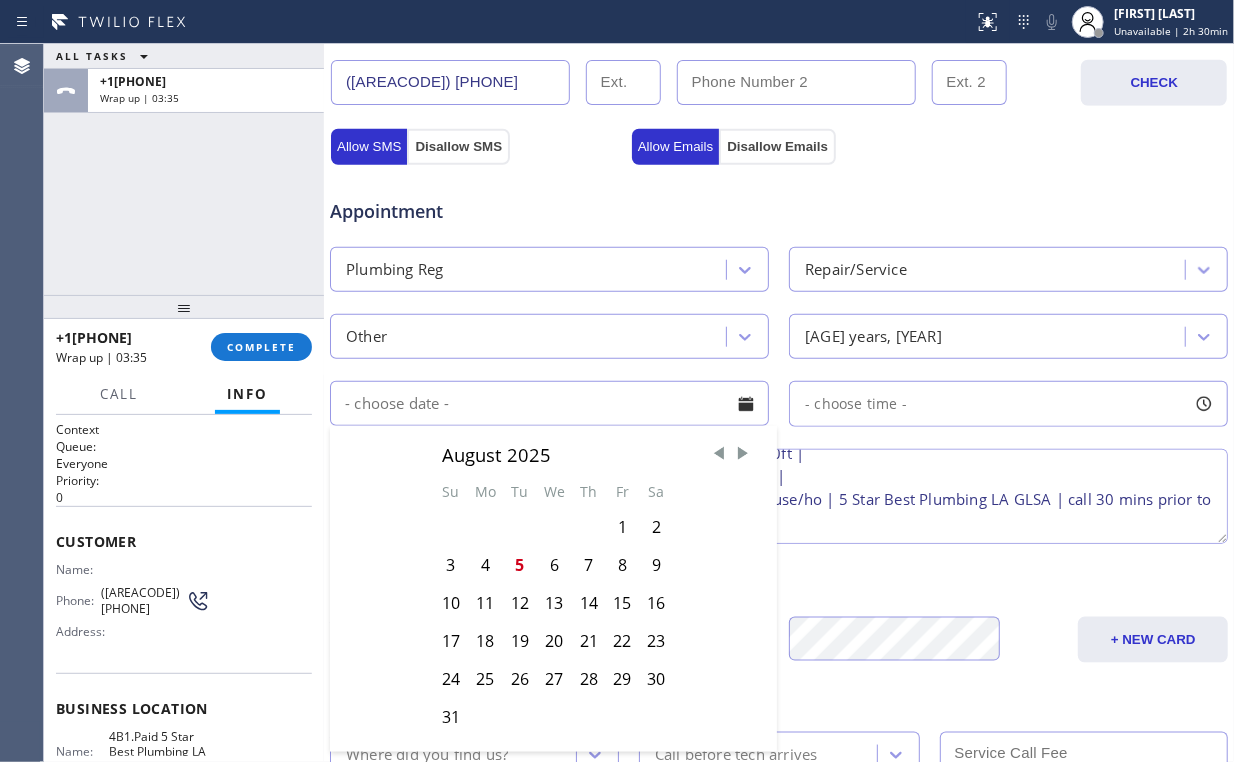 click on "6" at bounding box center (554, 565) 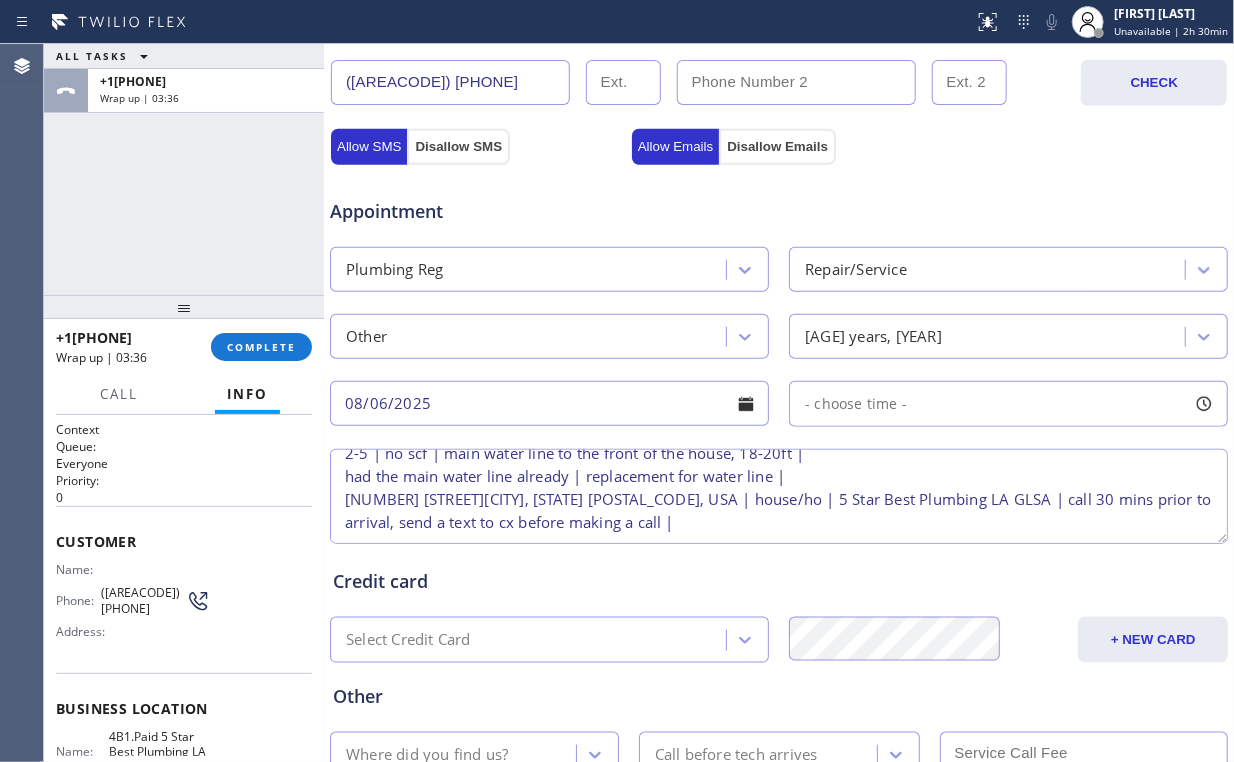 click on "- choose time -" at bounding box center (856, 403) 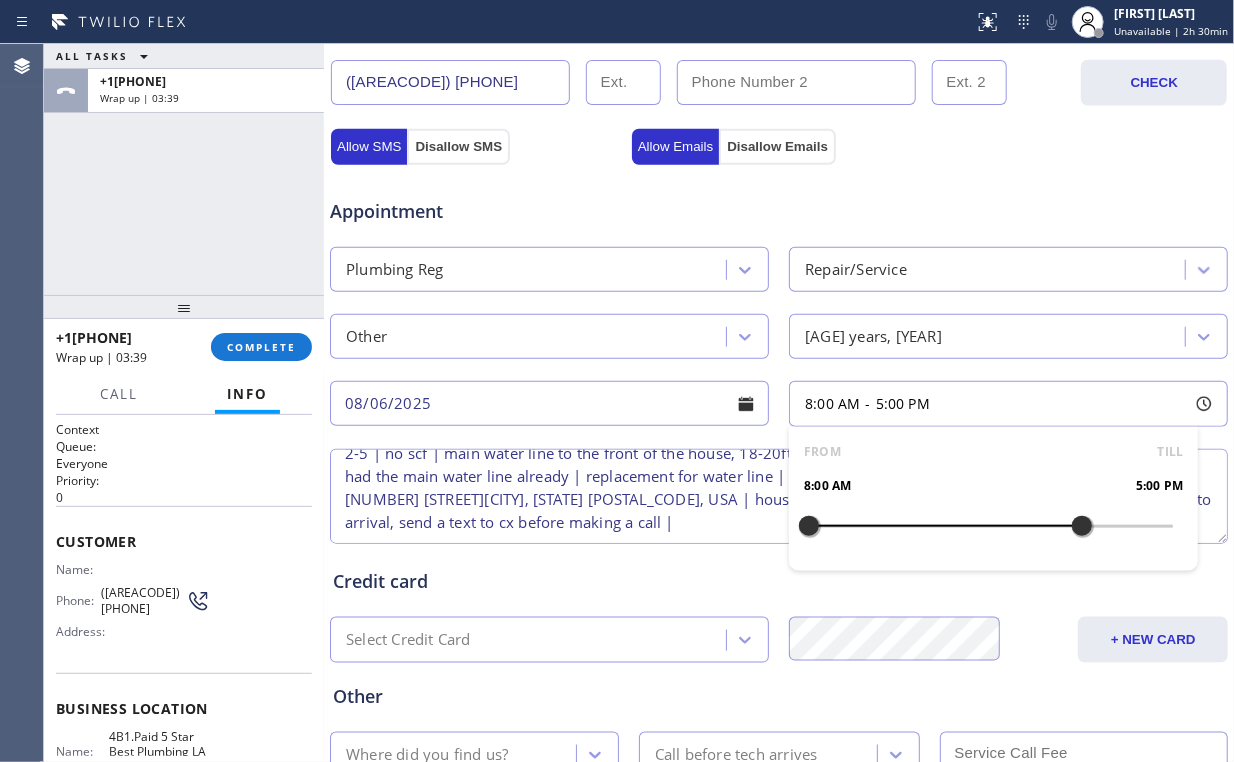 drag, startPoint x: 804, startPoint y: 523, endPoint x: 1068, endPoint y: 523, distance: 264 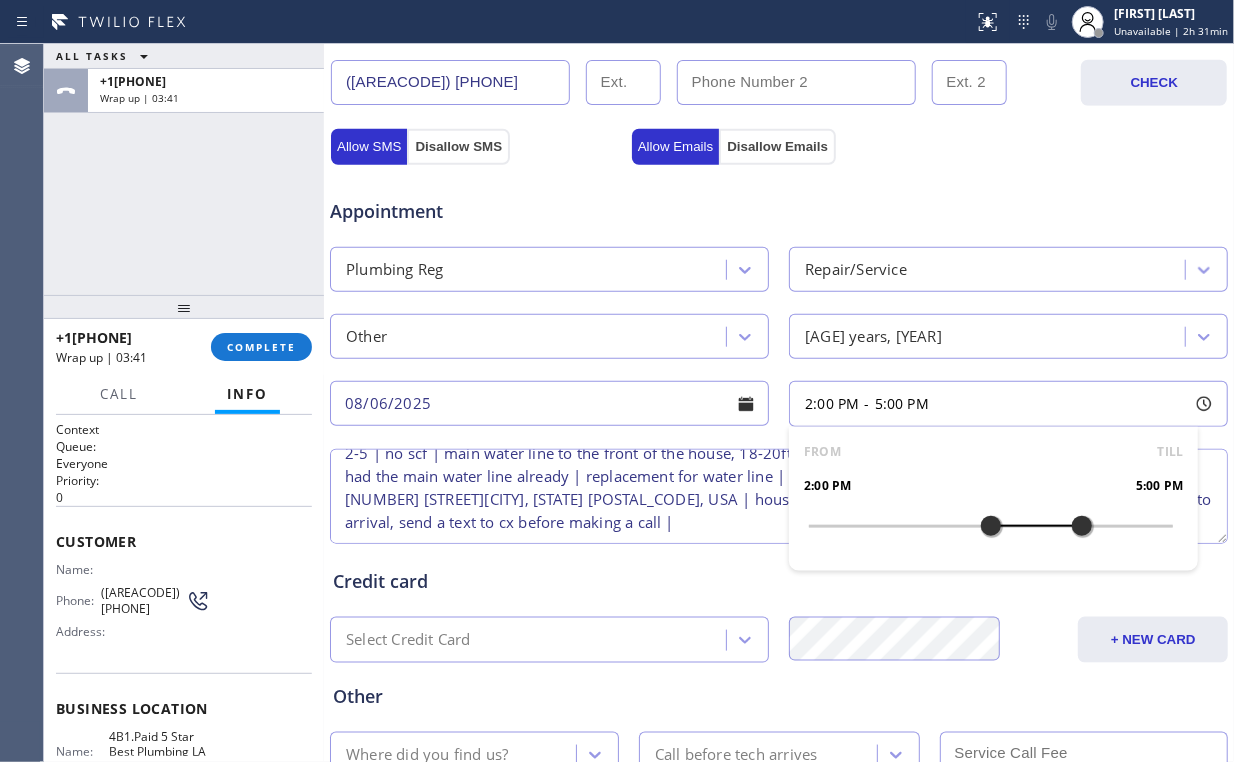 drag, startPoint x: 799, startPoint y: 528, endPoint x: 989, endPoint y: 530, distance: 190.01053 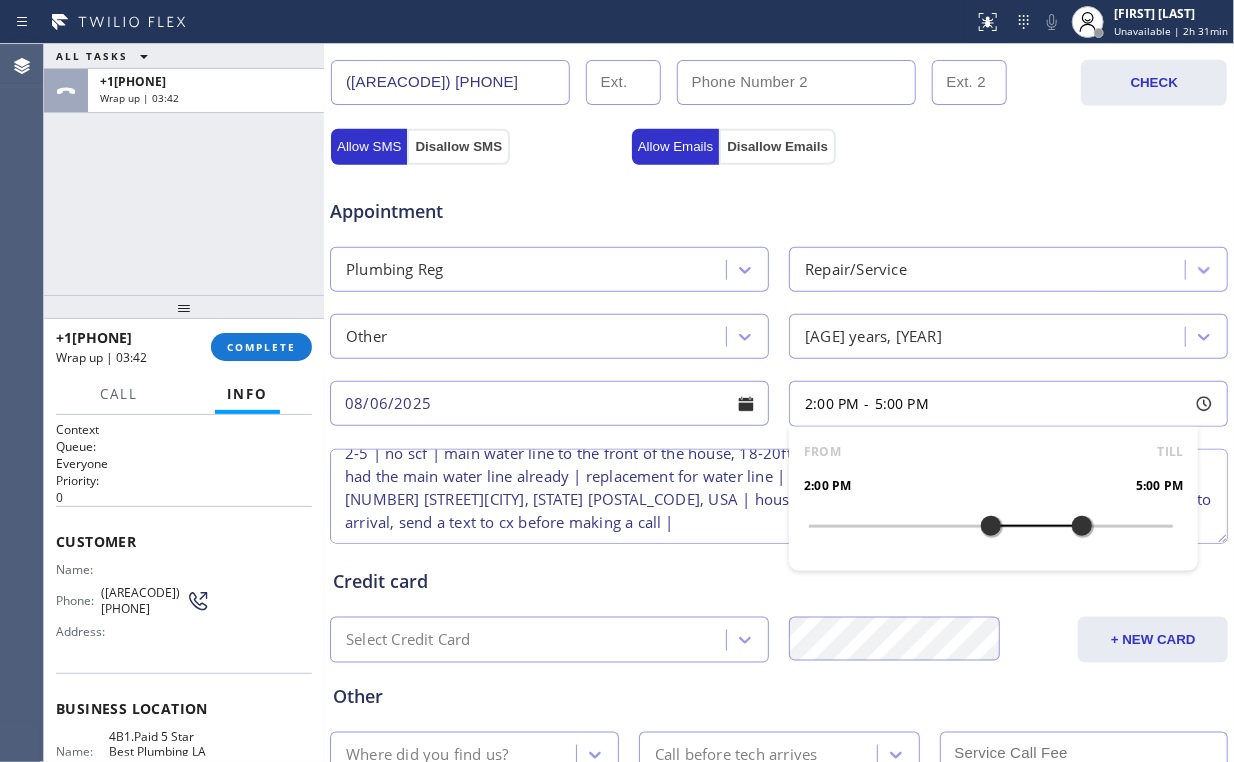 click on "Credit card" at bounding box center [779, 581] 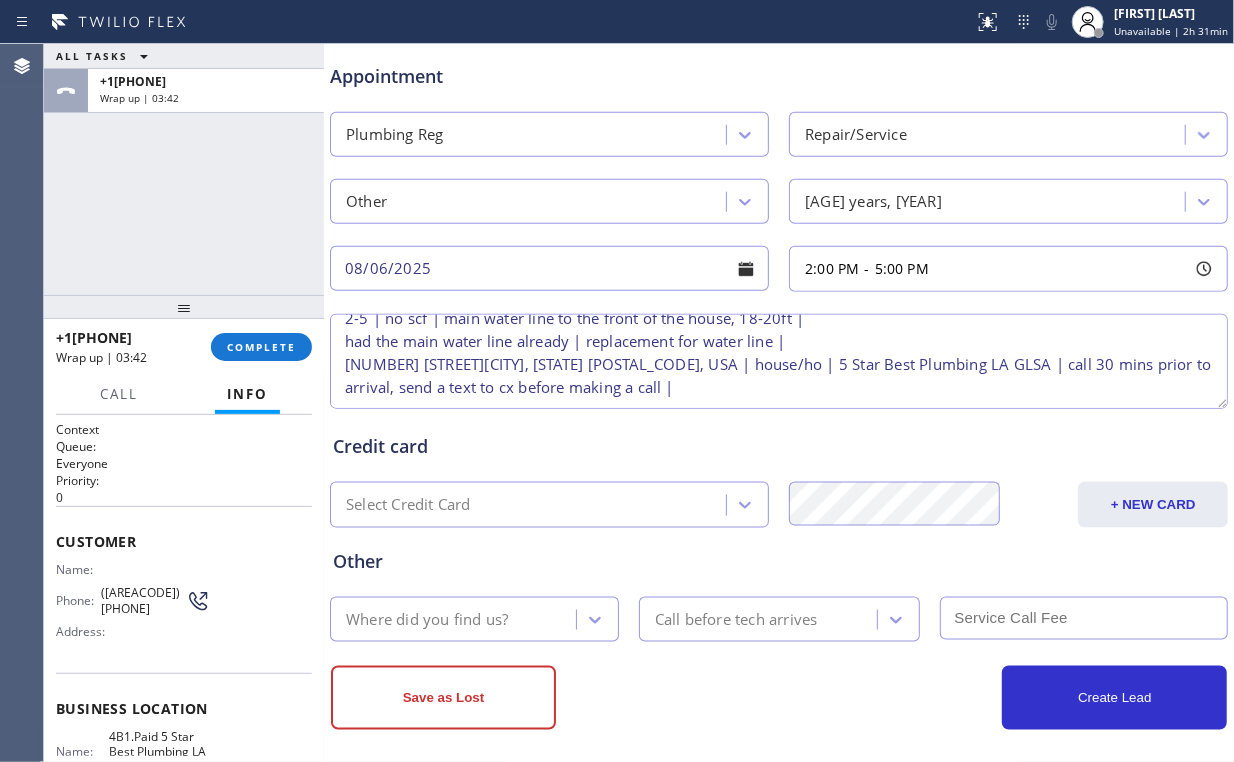 scroll, scrollTop: 784, scrollLeft: 0, axis: vertical 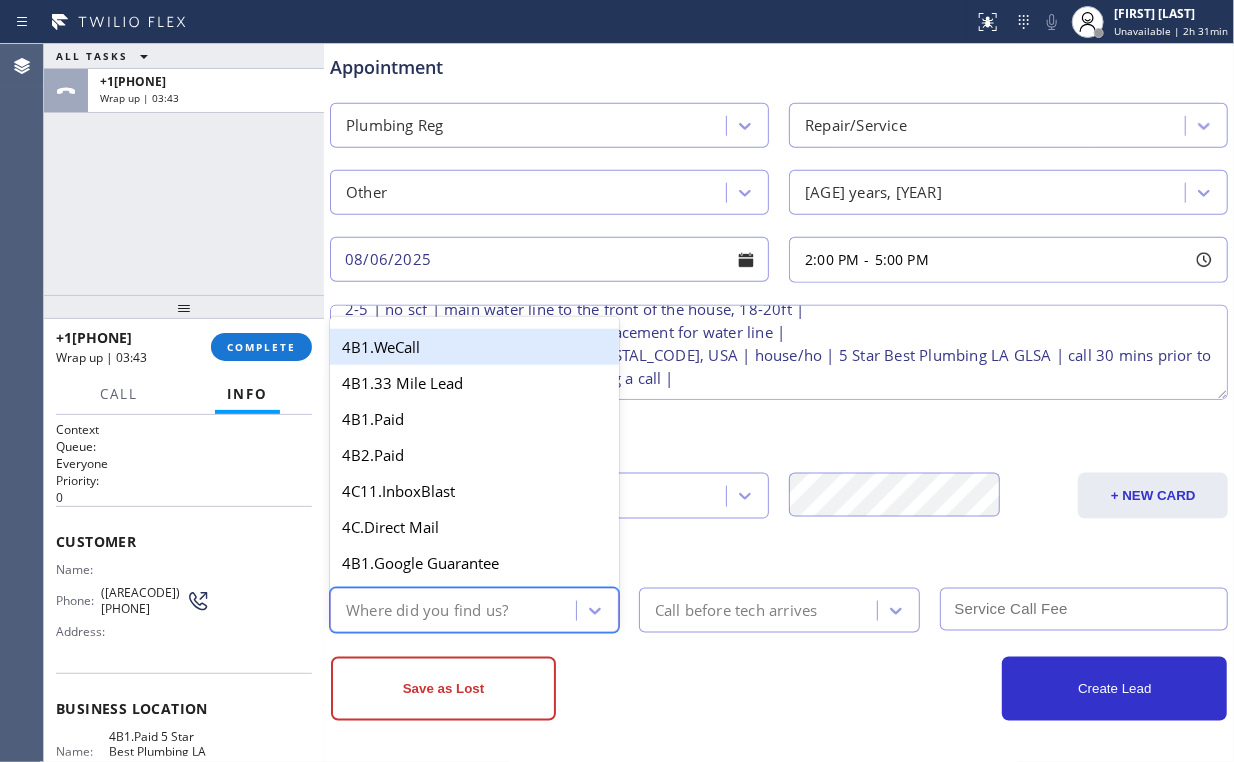 click on "Where did you find us?" at bounding box center [456, 610] 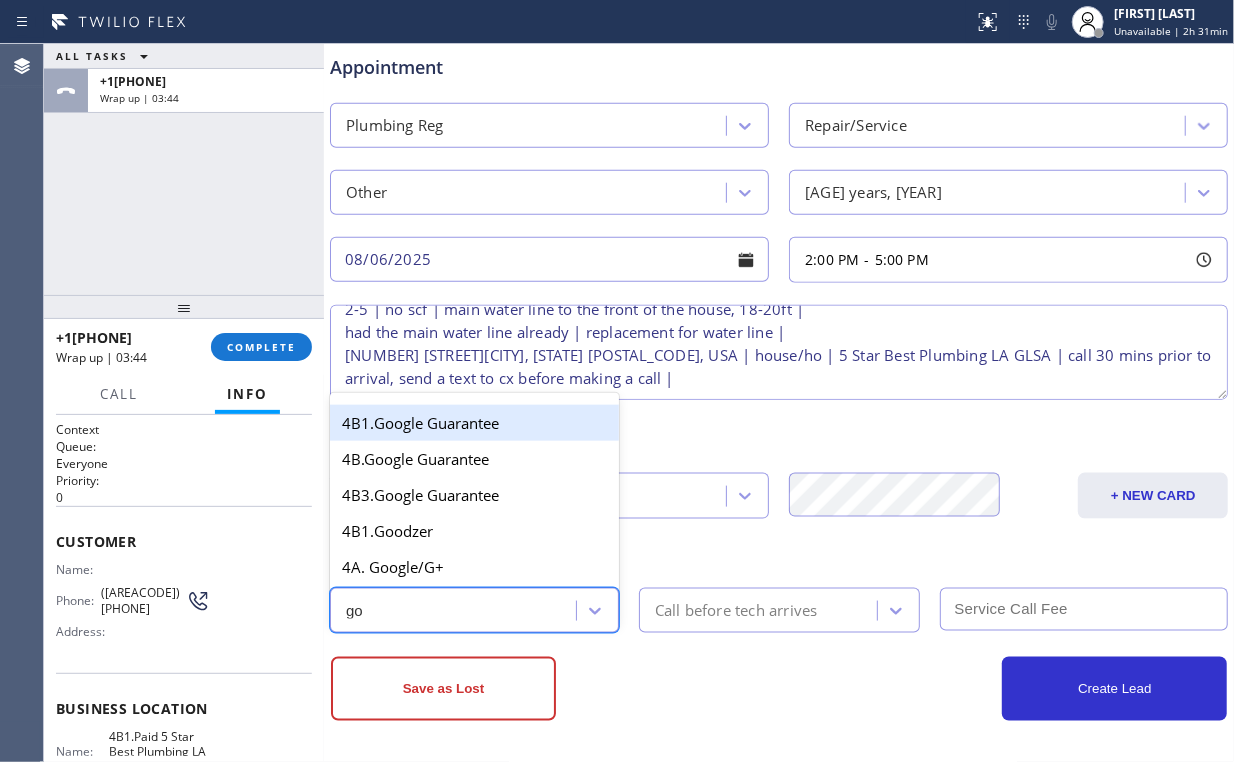 type on "goo" 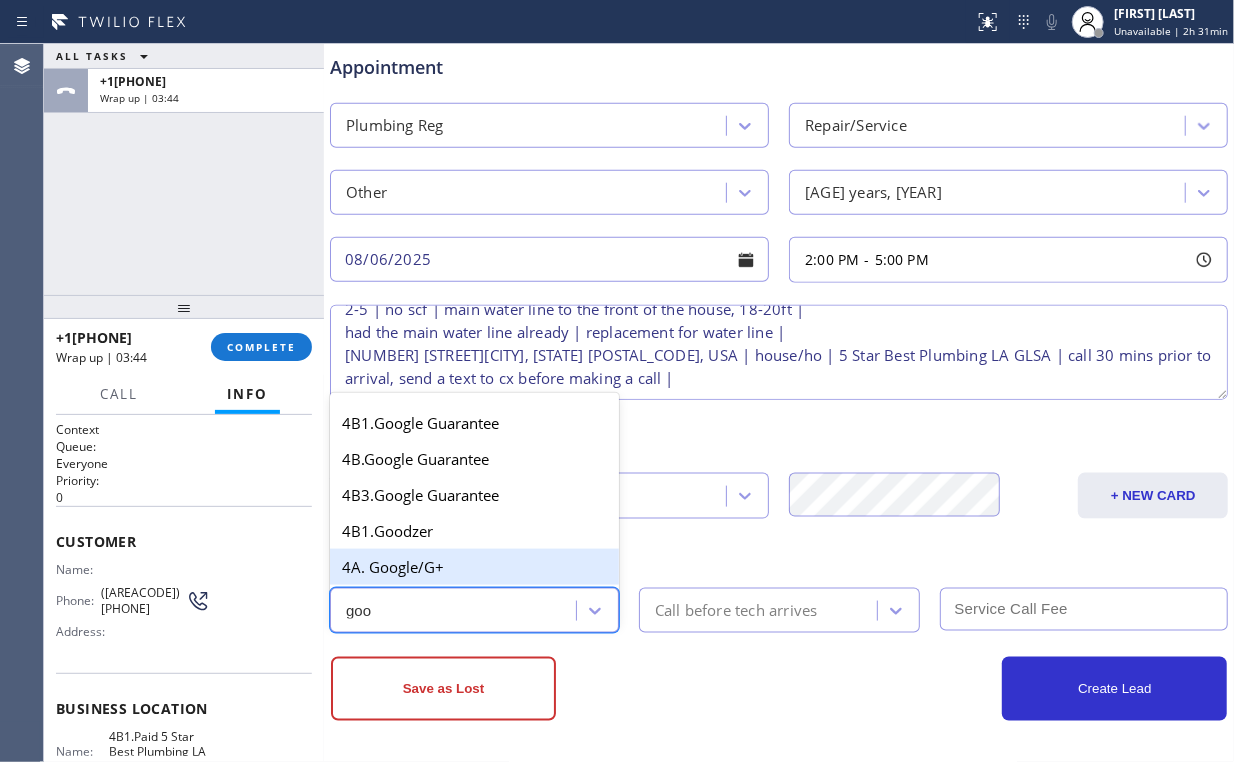click on "4A. Google/G+" at bounding box center (474, 567) 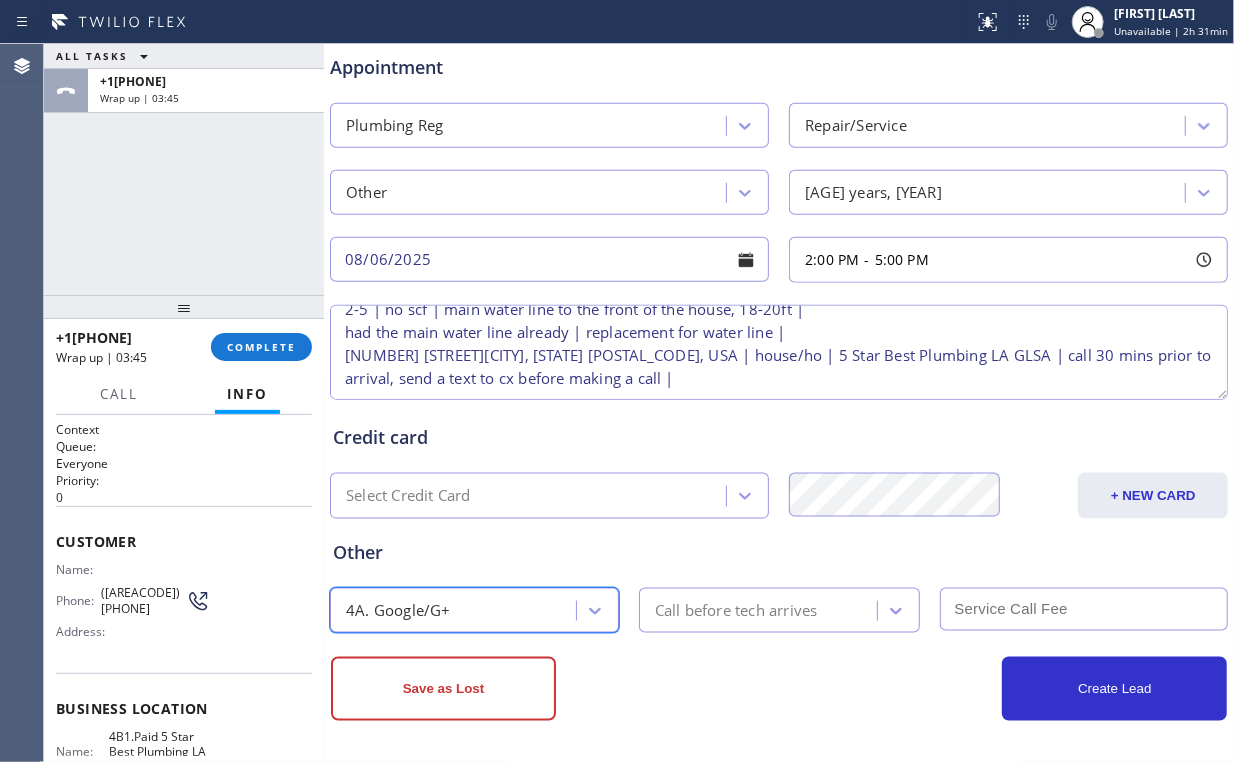 click on "Call before tech arrives" at bounding box center (736, 610) 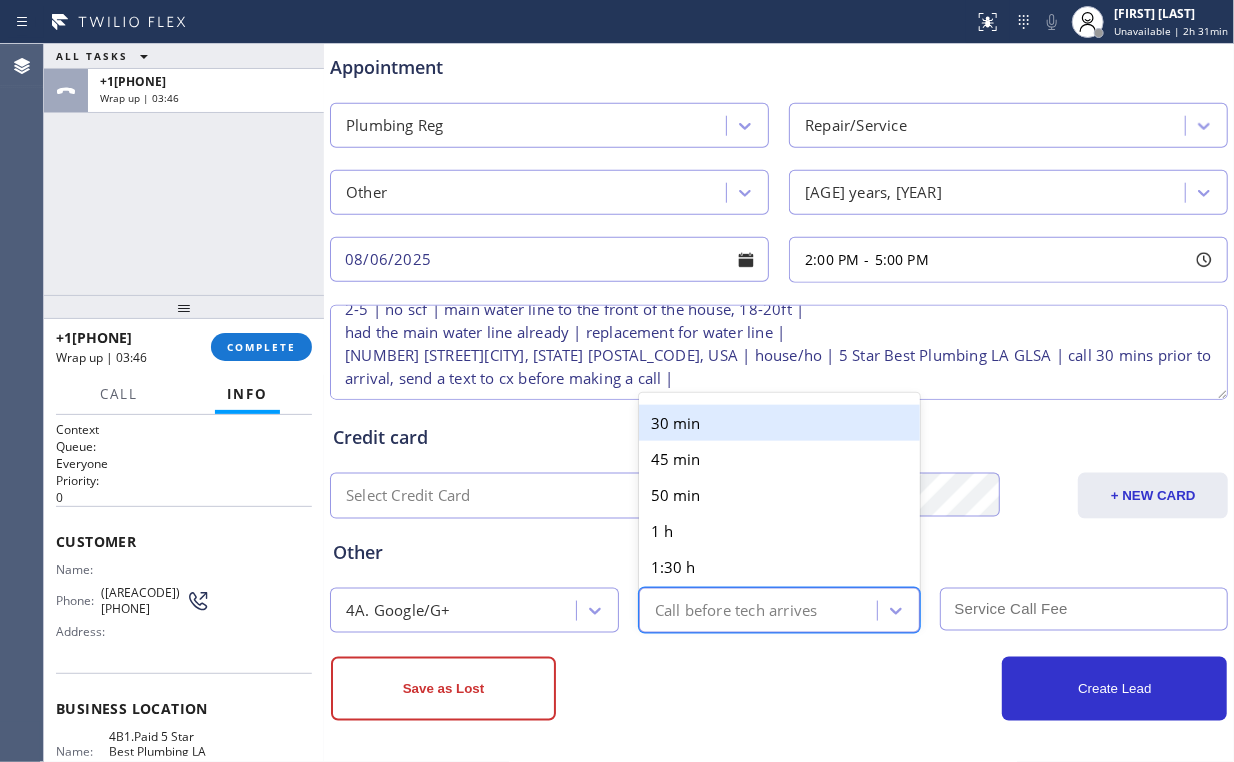 type on "3" 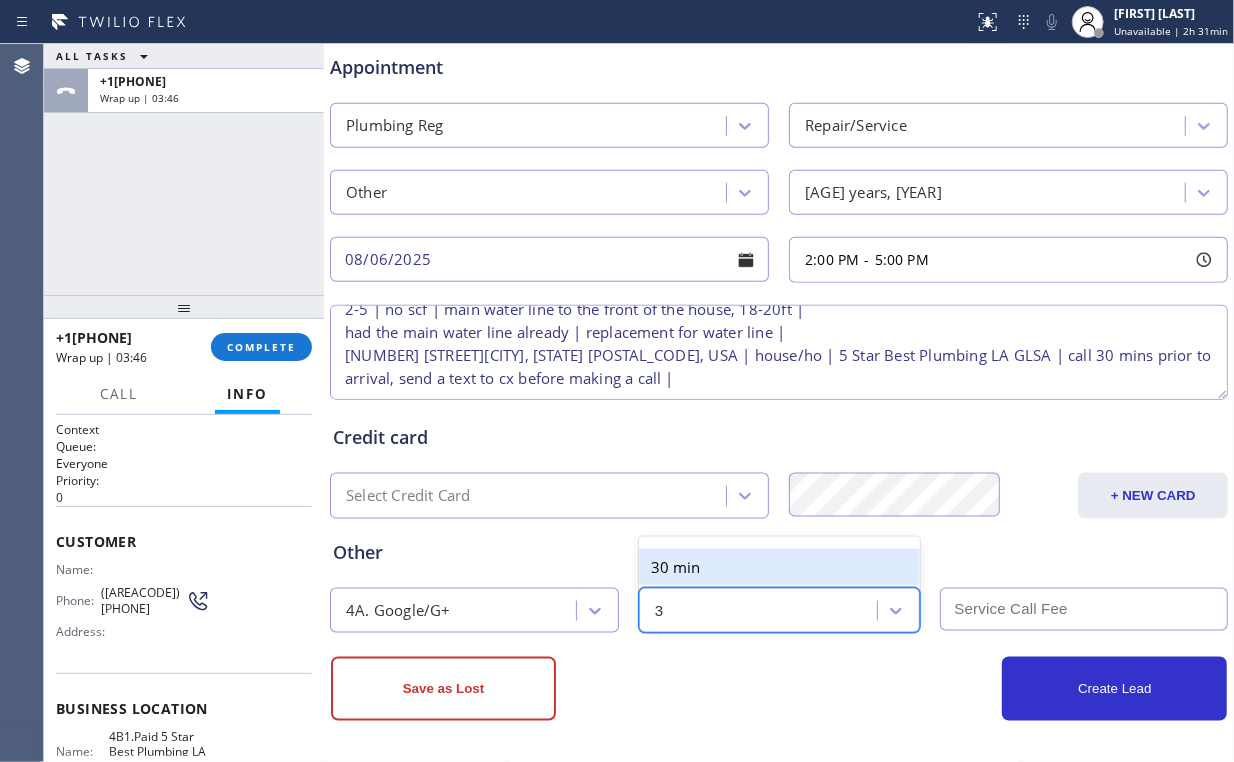 click on "30 min" at bounding box center (779, 567) 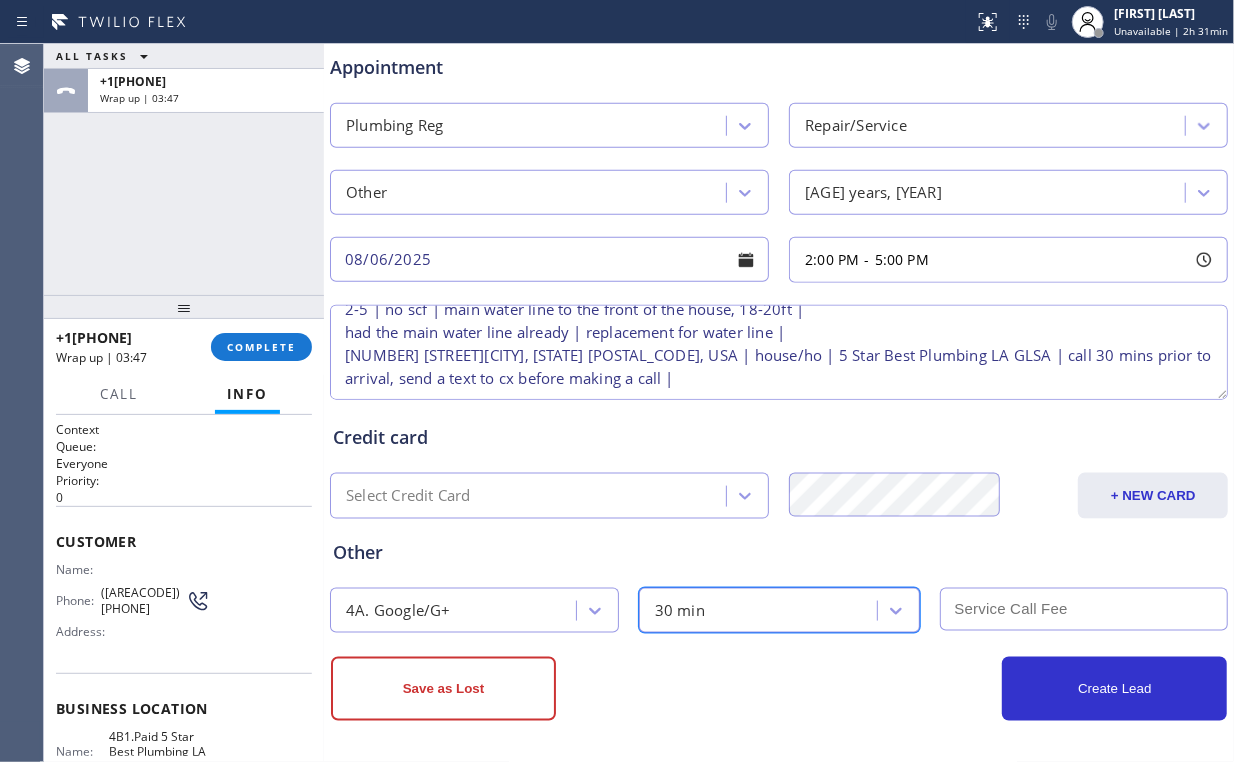 click on "Other" at bounding box center [779, 552] 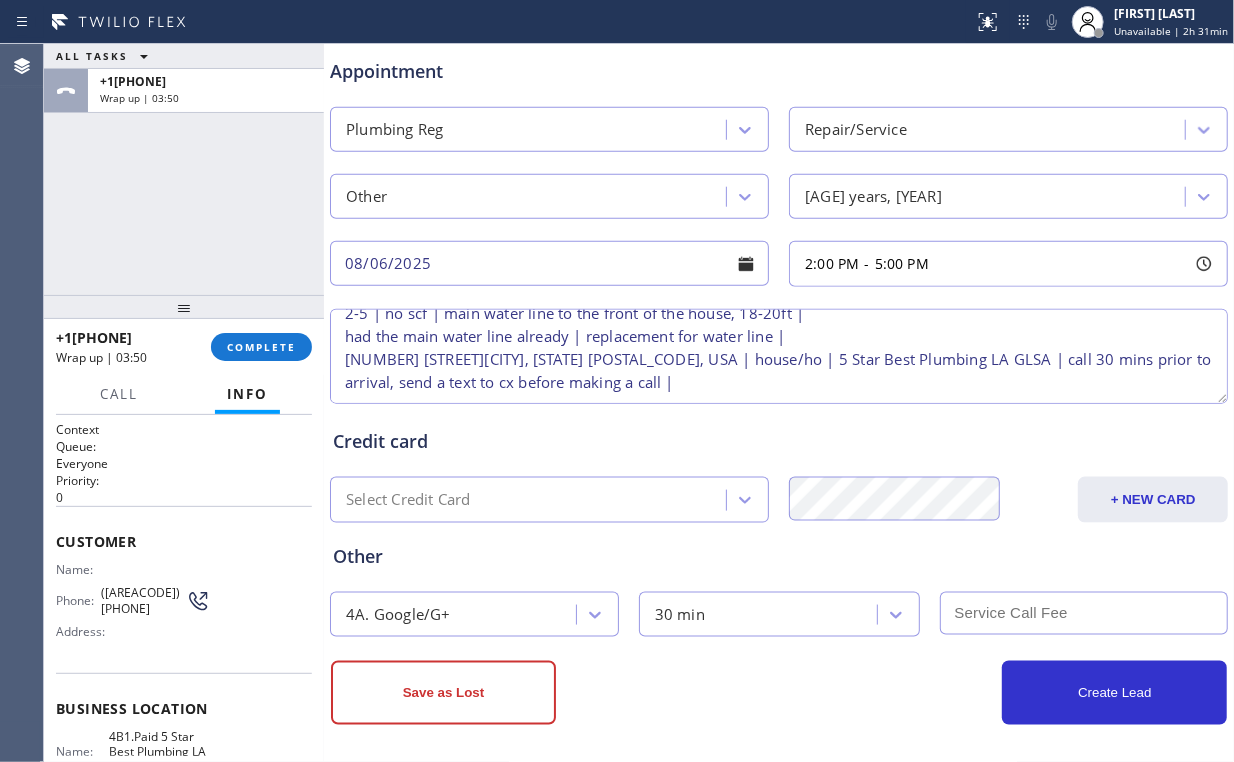 scroll, scrollTop: 784, scrollLeft: 0, axis: vertical 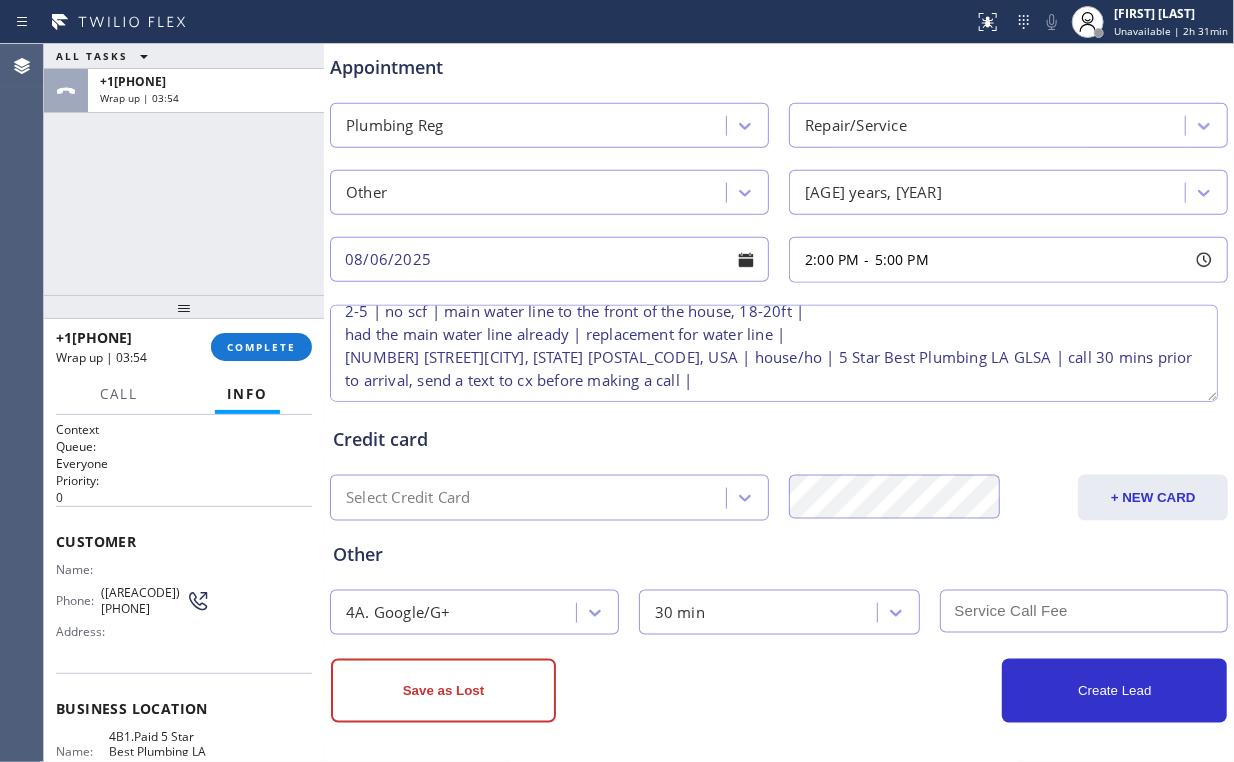 click on "2-5 | no scf | main water line to the front of the house, 18-20ft |
had the main water line already | replacement for water line |
[NUMBER] [STREET][CITY], [STATE] [POSTAL_CODE], USA | house/ho | 5 Star Best Plumbing LA GLSA | call 30 mins prior to arrival, send a text to cx before making a call |" at bounding box center [774, 353] 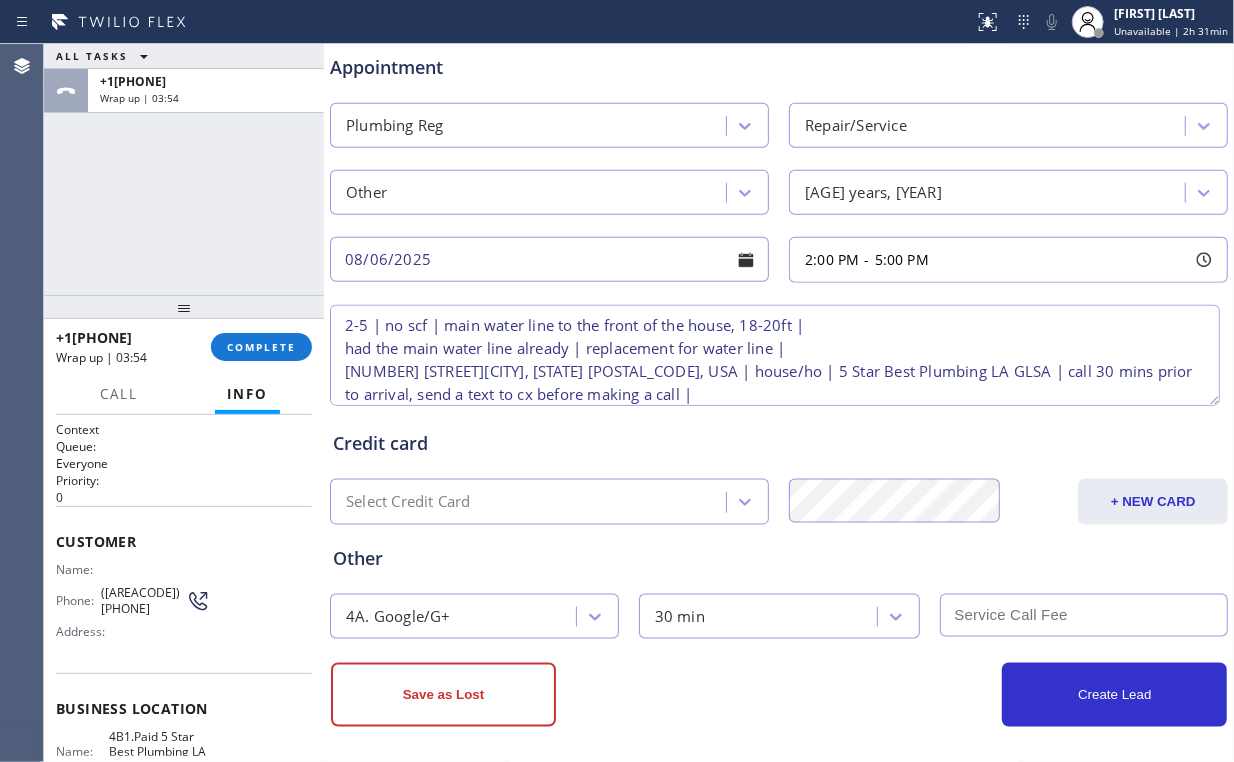 scroll, scrollTop: 0, scrollLeft: 0, axis: both 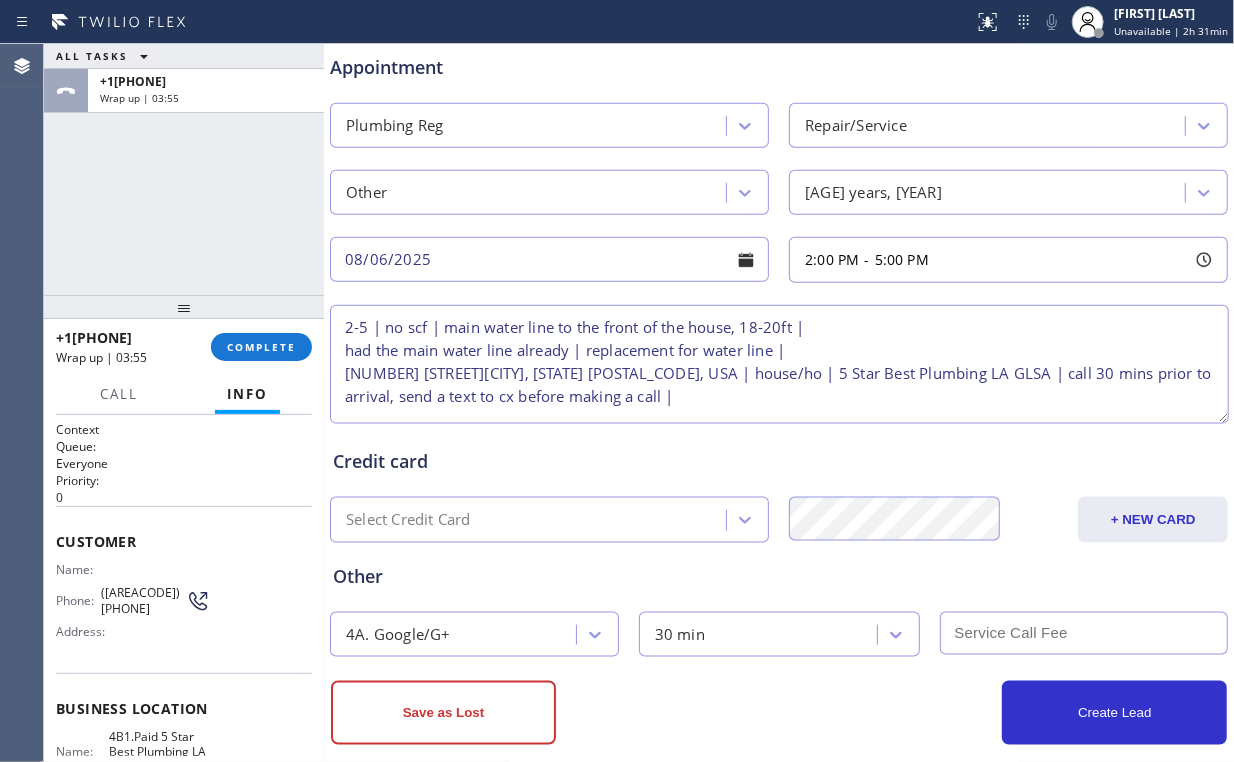 drag, startPoint x: 1205, startPoint y: 393, endPoint x: 1218, endPoint y: 417, distance: 27.294687 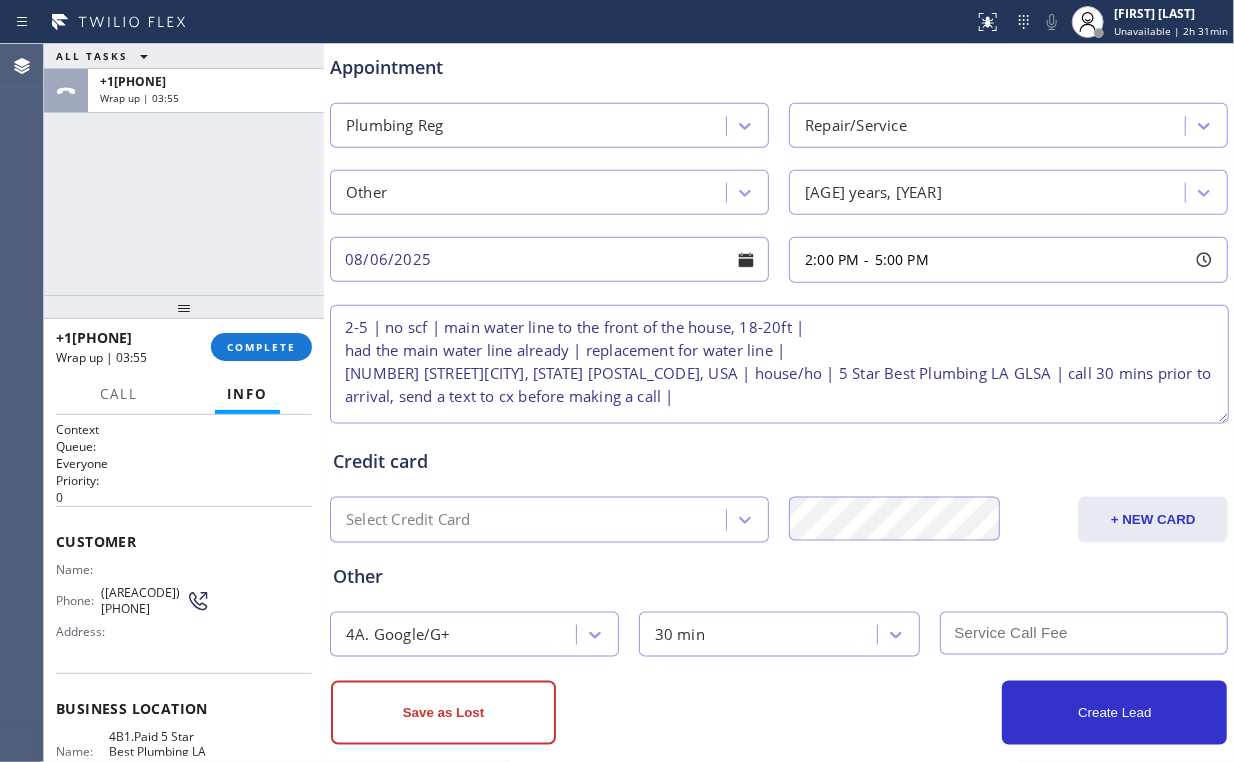 click on "2-5 | no scf | main water line to the front of the house, 18-20ft |
had the main water line already | replacement for water line |
[NUMBER] [STREET][CITY], [STATE] [POSTAL_CODE], USA | house/ho | 5 Star Best Plumbing LA GLSA | call 30 mins prior to arrival, send a text to cx before making a call |" at bounding box center (779, 364) 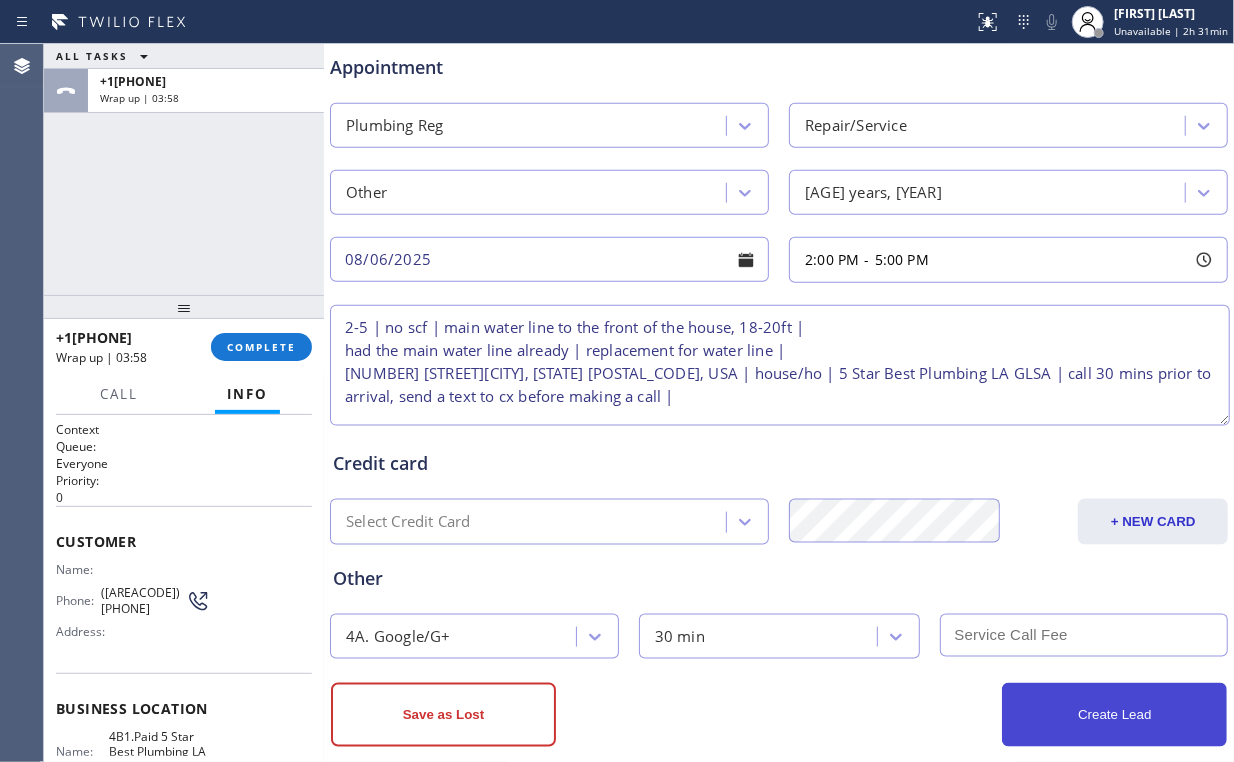 click on "Create Lead" at bounding box center (1114, 715) 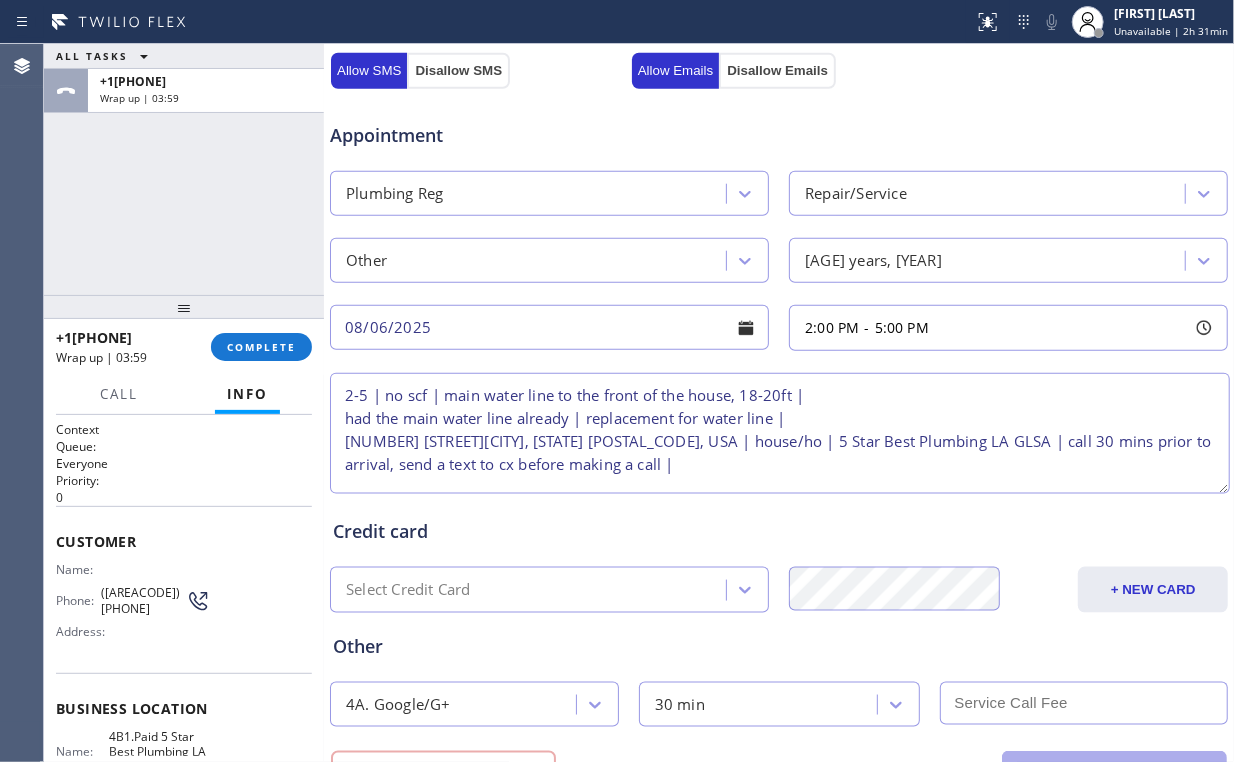 scroll, scrollTop: 852, scrollLeft: 0, axis: vertical 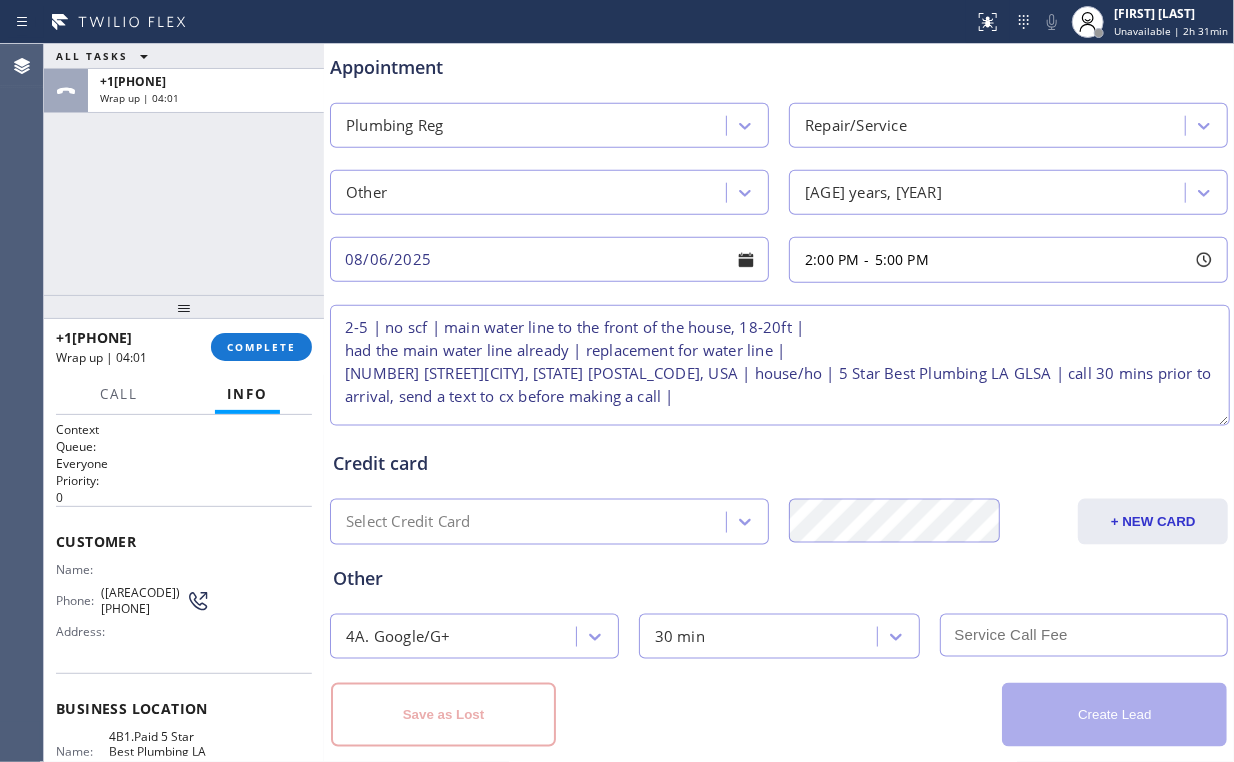 type 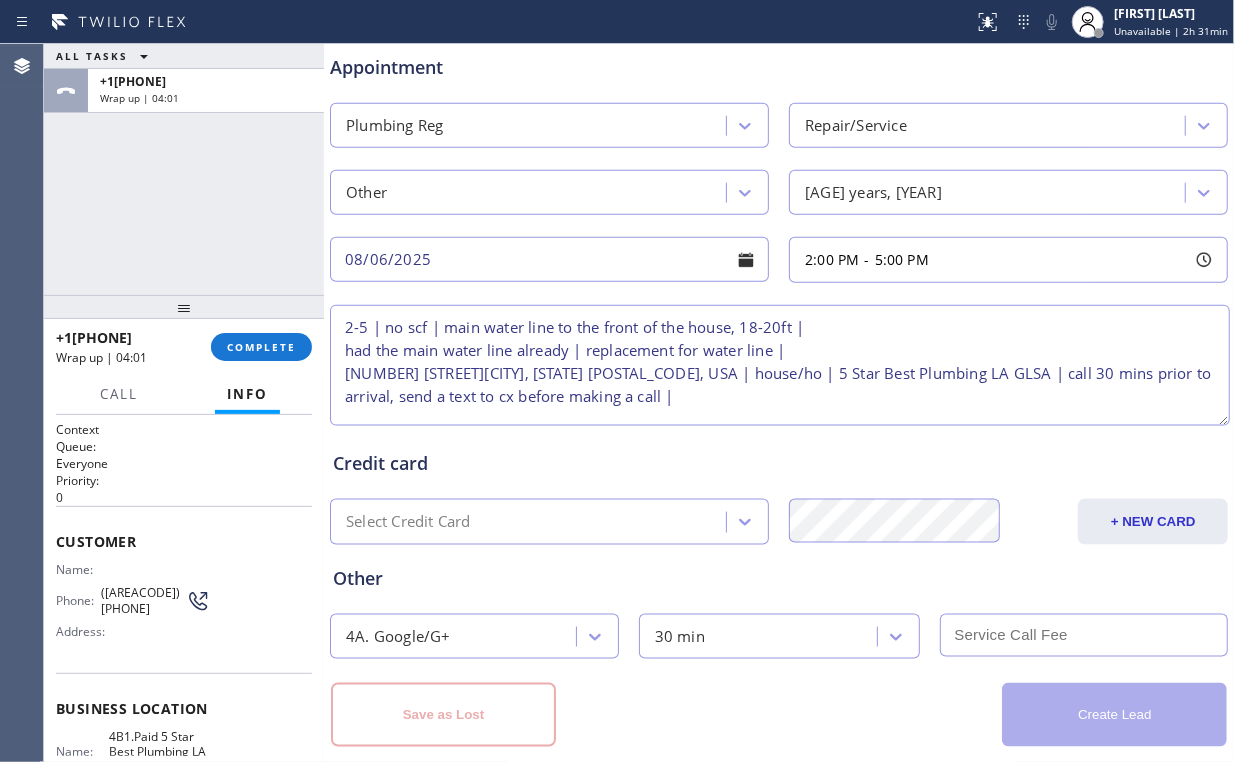 type 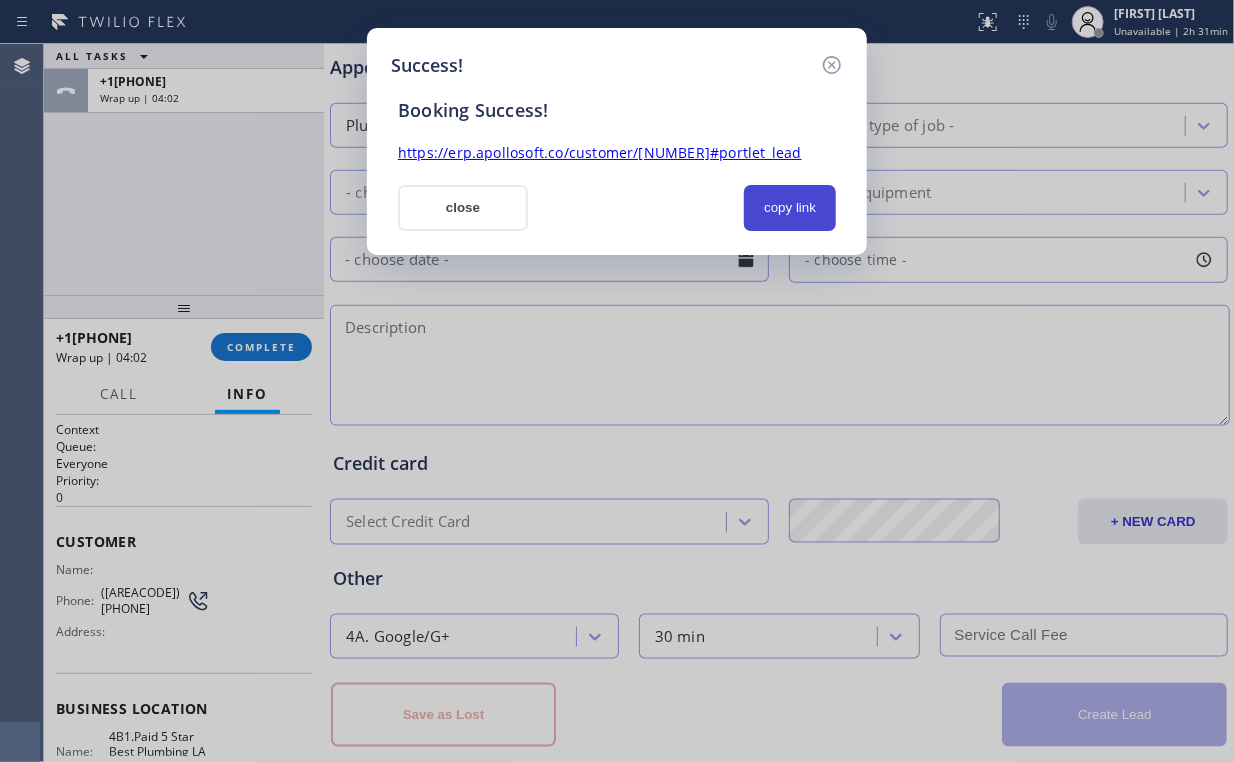 click on "copy link" at bounding box center (790, 208) 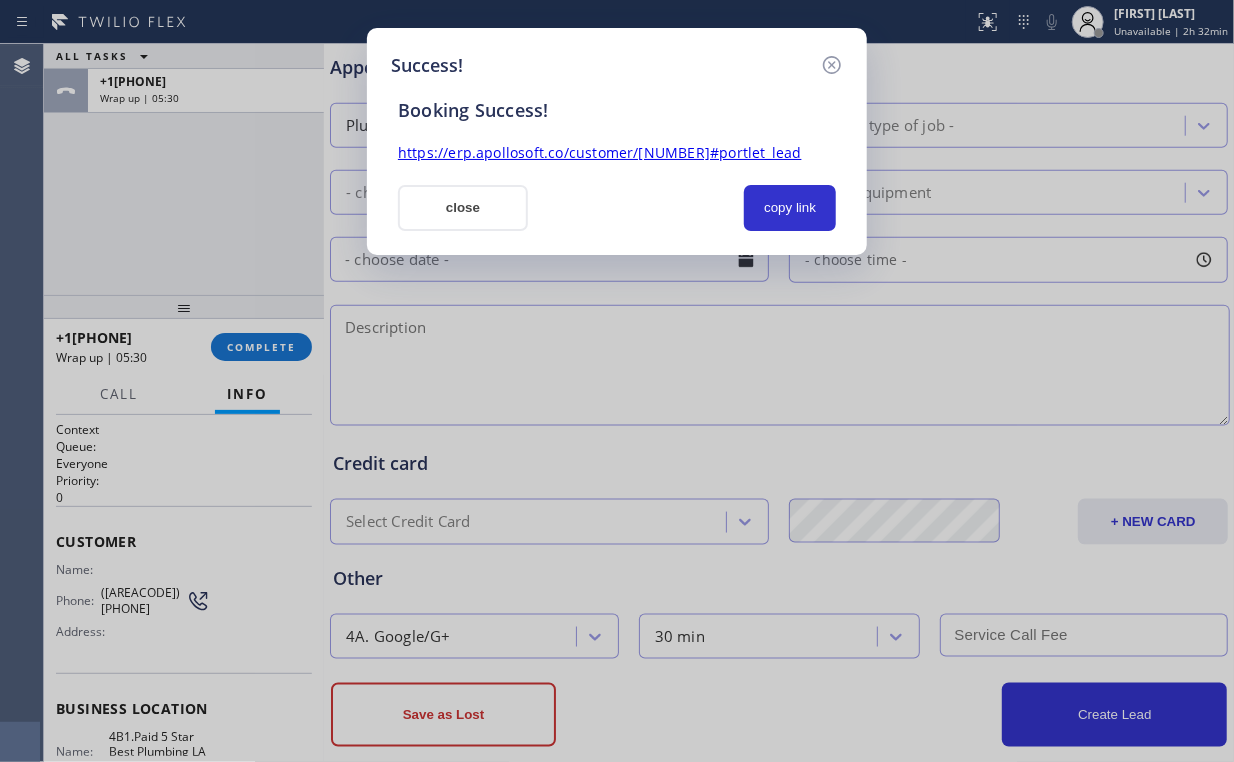 click on "close" at bounding box center [463, 208] 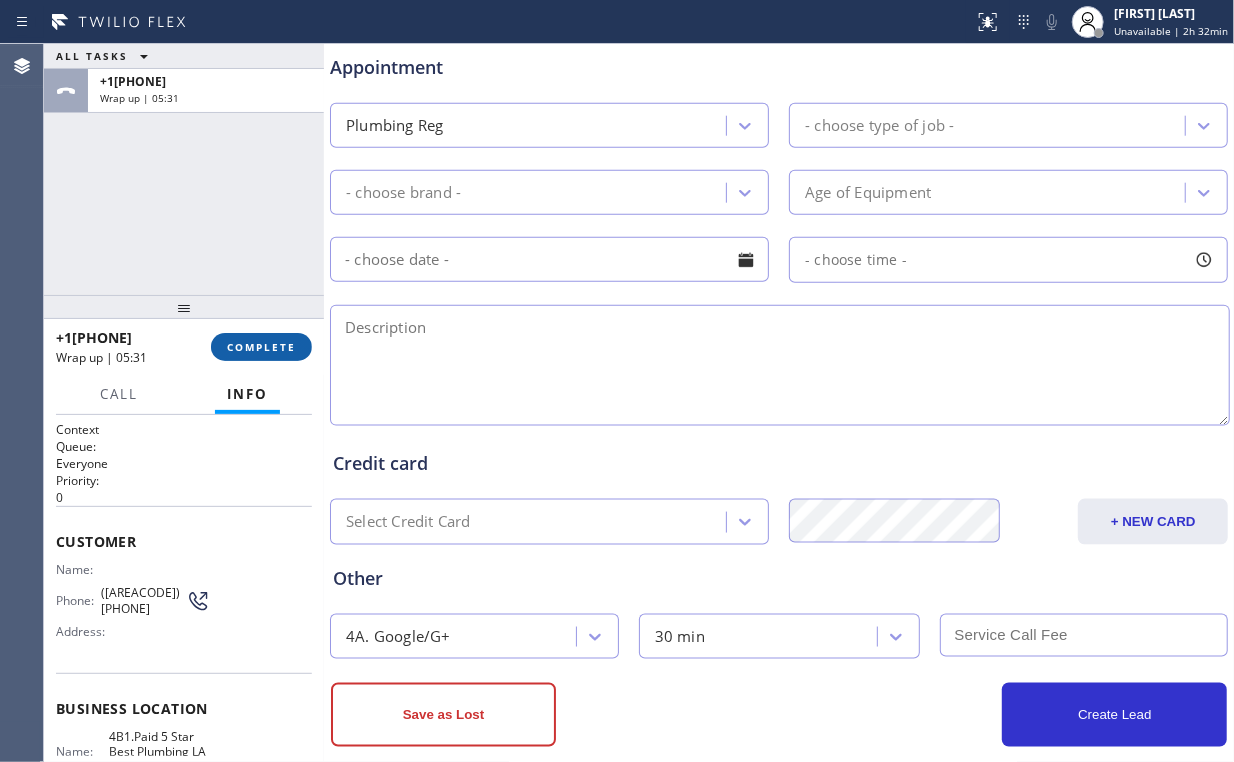 click on "COMPLETE" at bounding box center [261, 347] 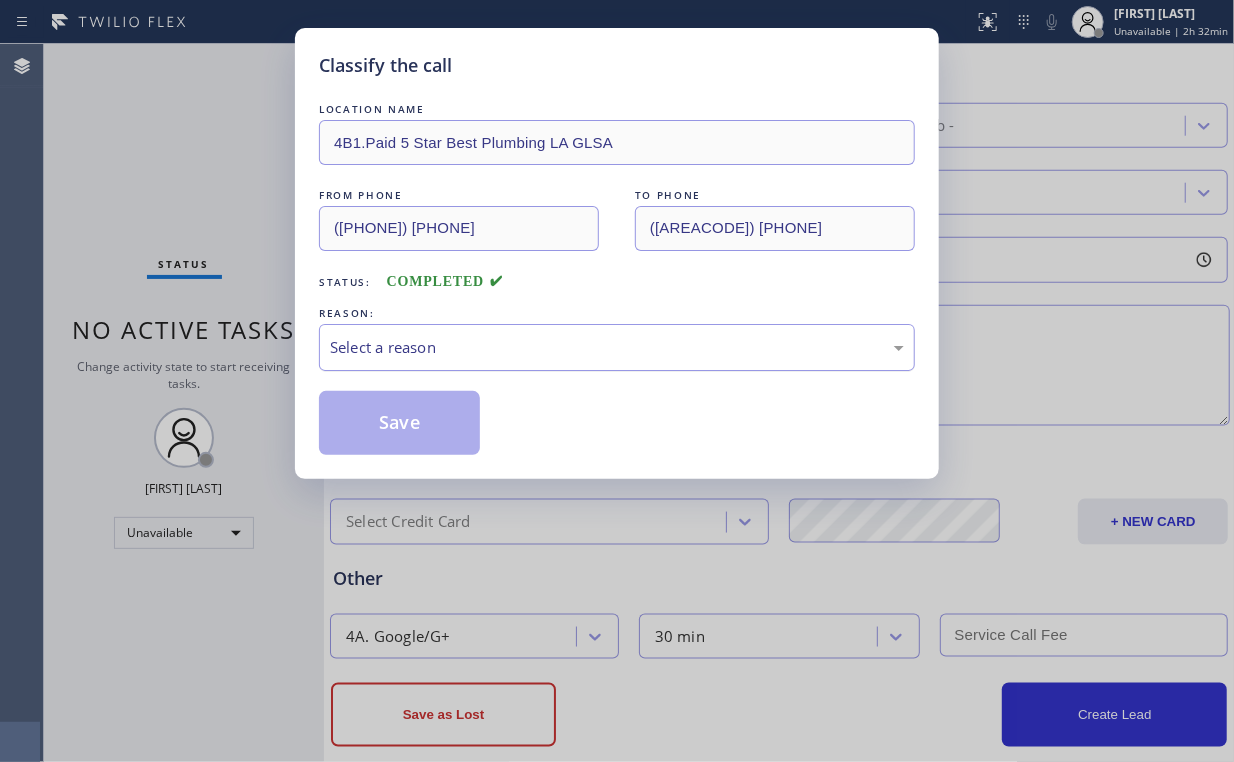 click on "Select a reason" at bounding box center [617, 347] 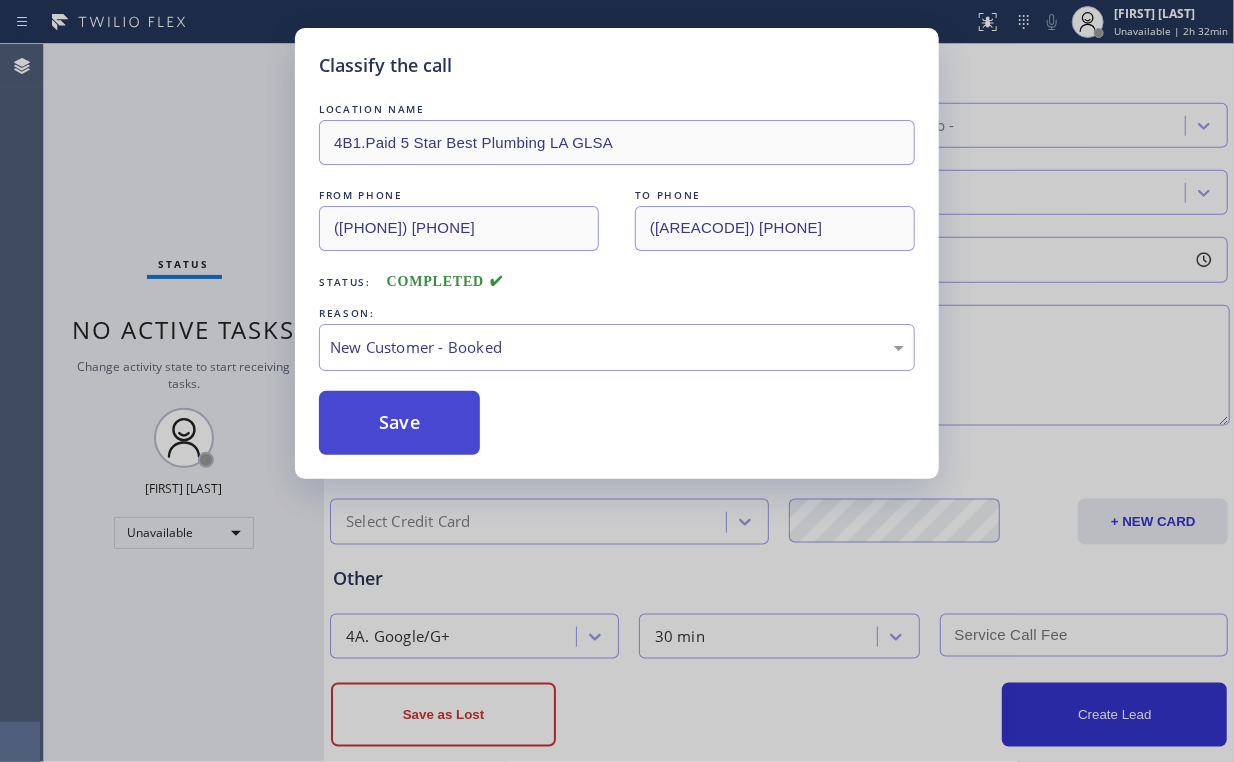 click on "Save" at bounding box center [399, 423] 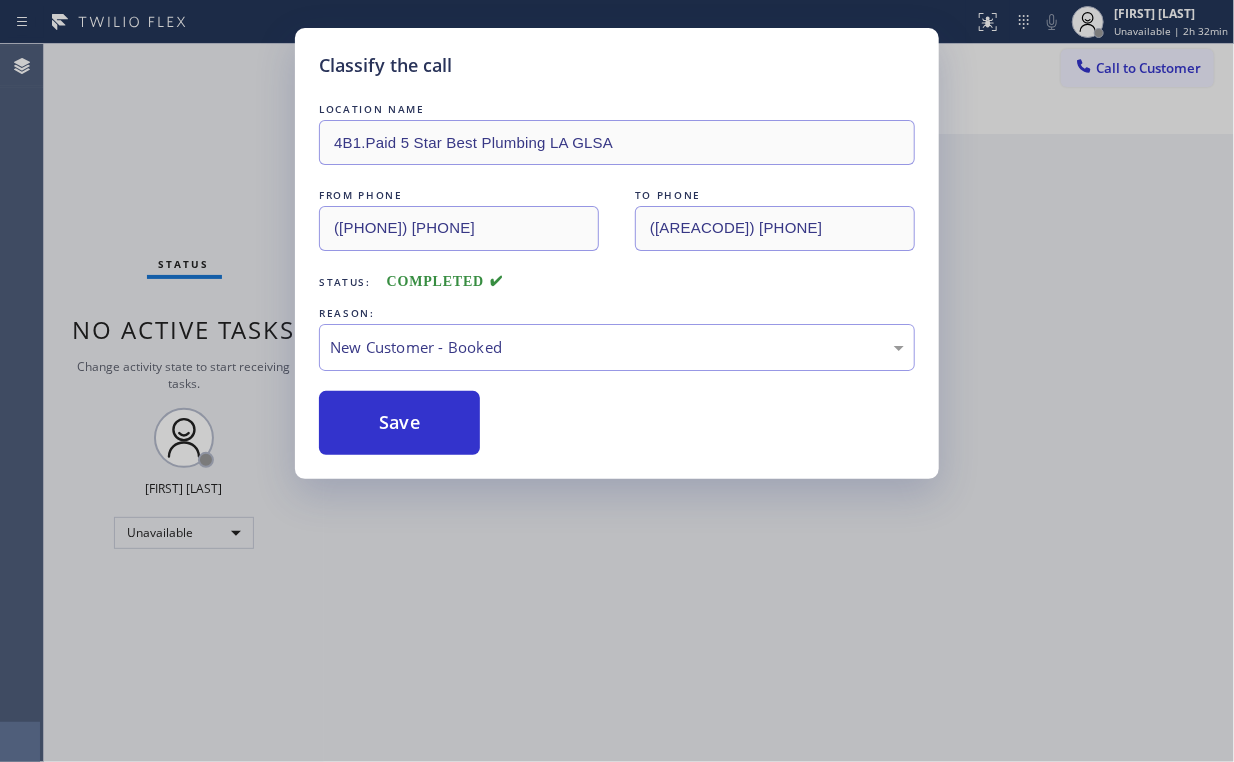 scroll, scrollTop: 0, scrollLeft: 0, axis: both 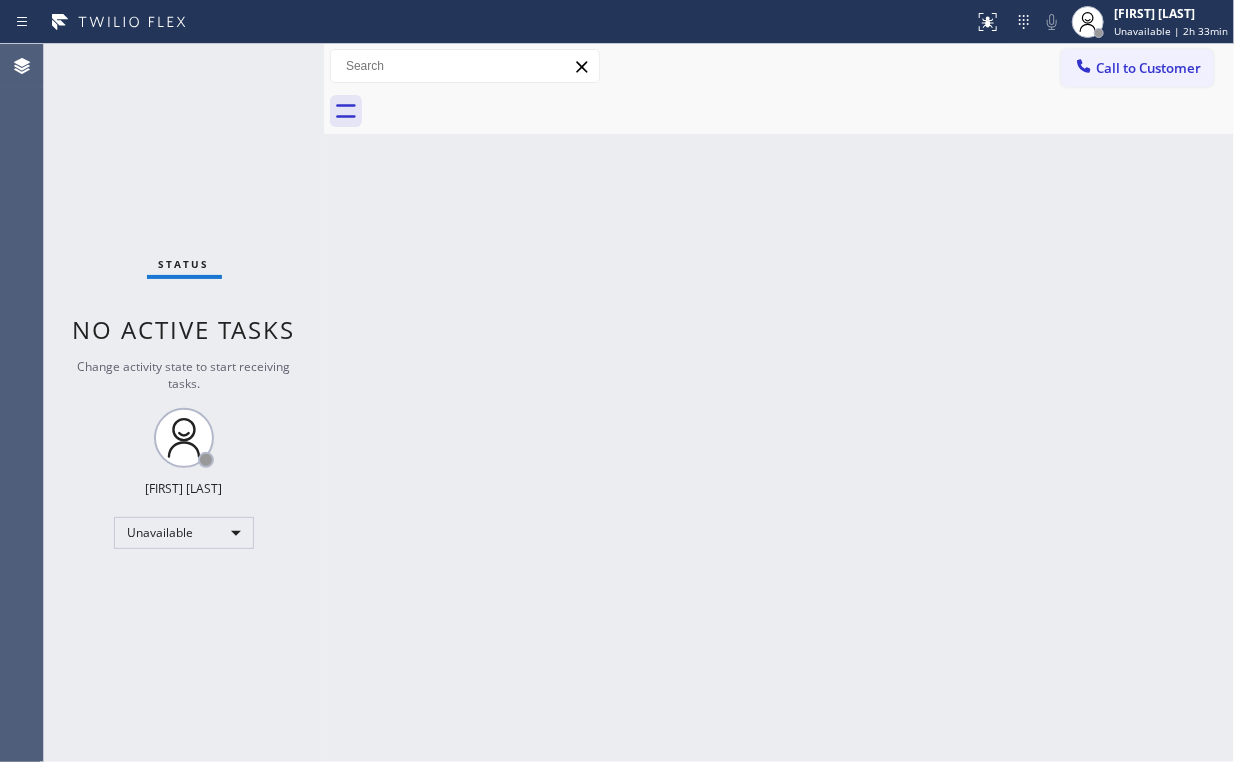 click on "Status   No active tasks     Change activity state to start receiving tasks.   Arnold Verallo Unavailable" at bounding box center [184, 403] 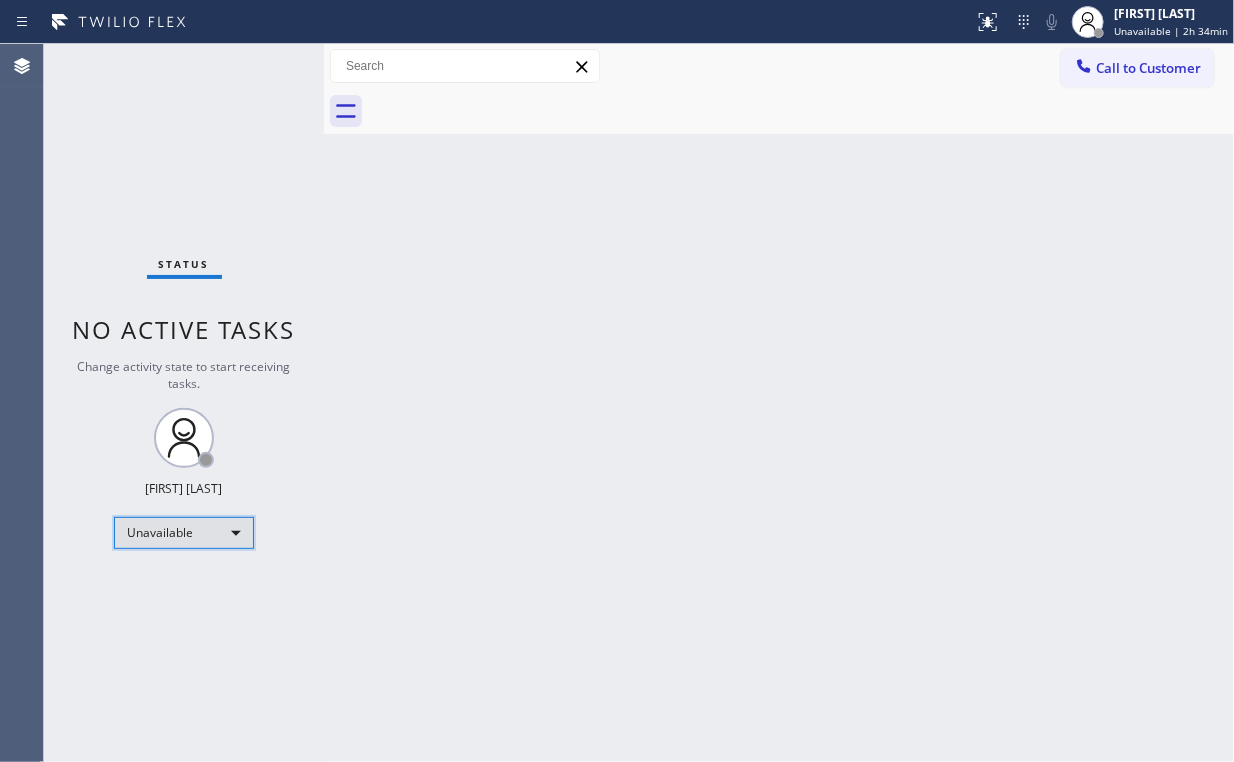 click on "Unavailable" at bounding box center (184, 533) 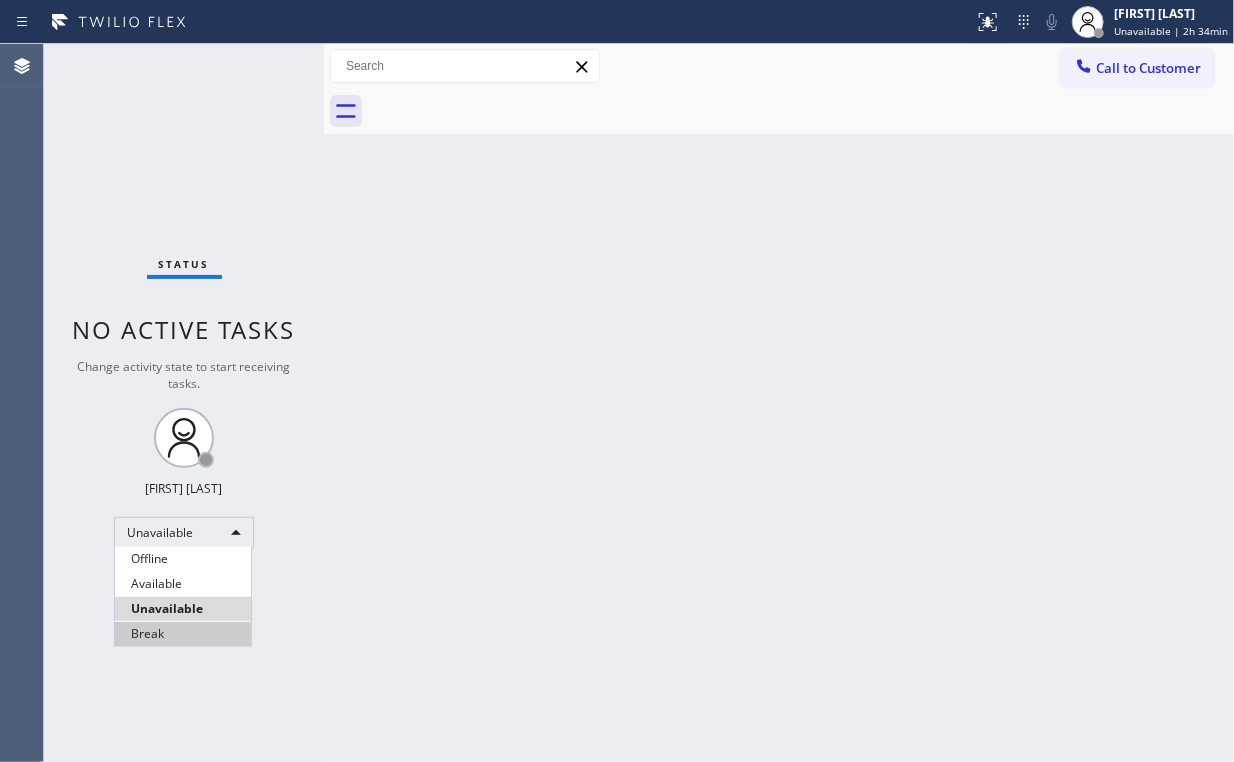 click on "Break" at bounding box center [183, 634] 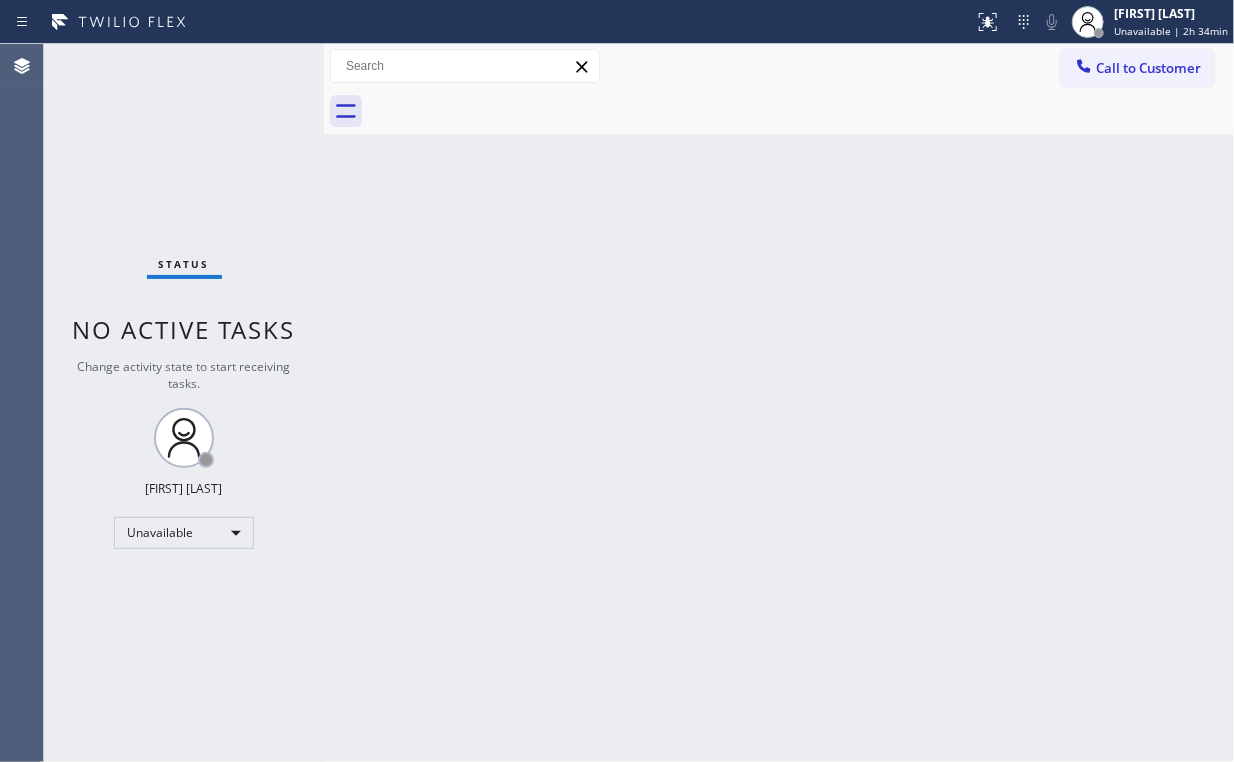 click on "Back to Dashboard Change Sender ID Customers Technicians Select a contact Outbound call Location Search location Your caller id phone number Customer number Call Customer info Name   Phone none Address none Change Sender ID HVAC [PHONE] 5 Star Appliance [PHONE] Appliance Repair [PHONE] Plumbing [PHONE] Air Duct Cleaning [PHONE]  Electricians [PHONE] Cancel Change Check personal SMS Reset Change No tabs Call to Customer Outbound call Location 5 Star Best Plumbing LA GLSA Your caller id phone number ([PHONE]) Customer number Call Outbound call Technician Search Technician Your caller id phone number Your caller id phone number Call" at bounding box center [779, 403] 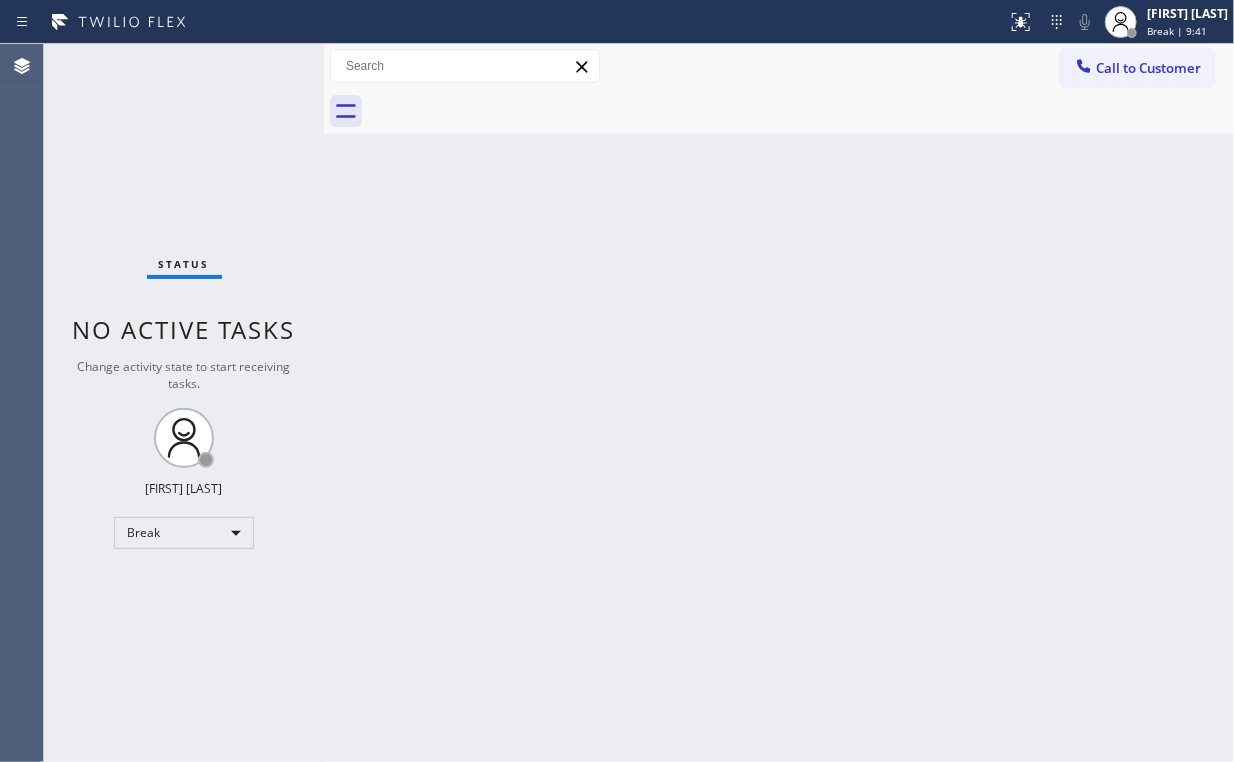 click on "Status   No active tasks     Change activity state to start receiving tasks.   [FIRST] [LAST] Break" at bounding box center [184, 403] 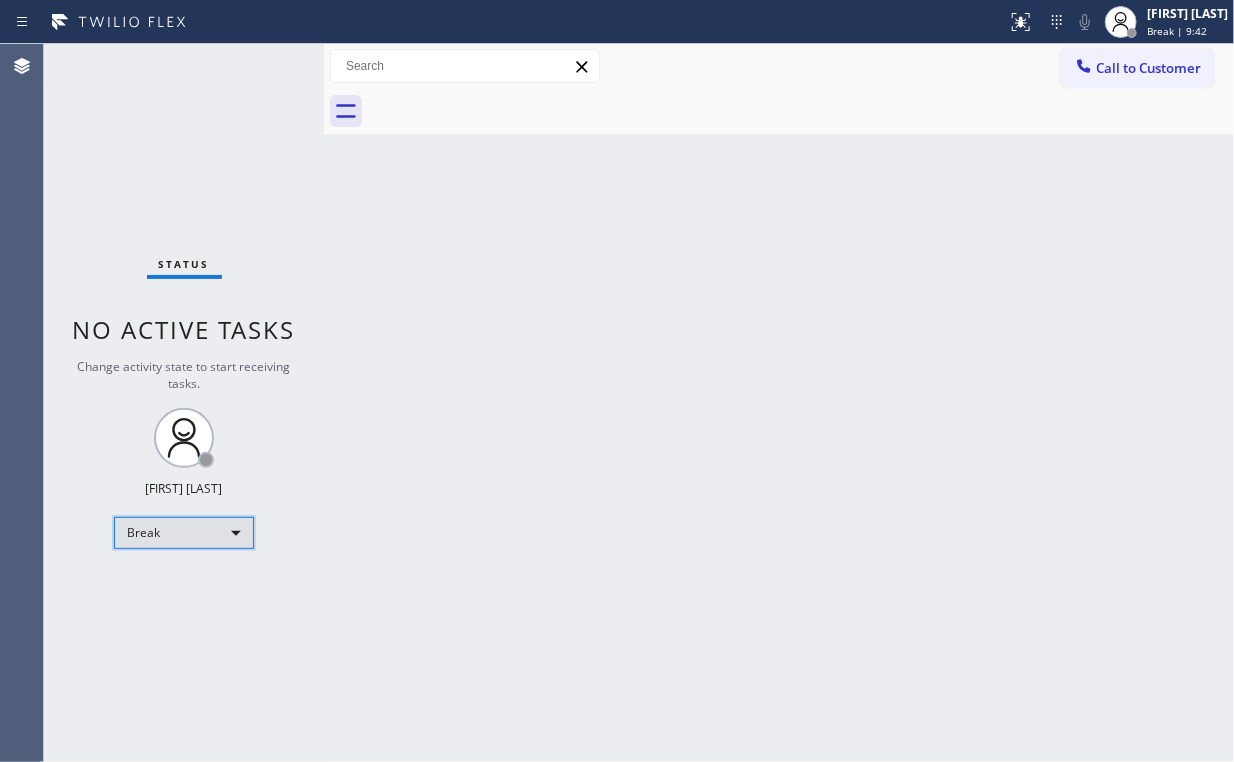 click on "Break" at bounding box center [184, 533] 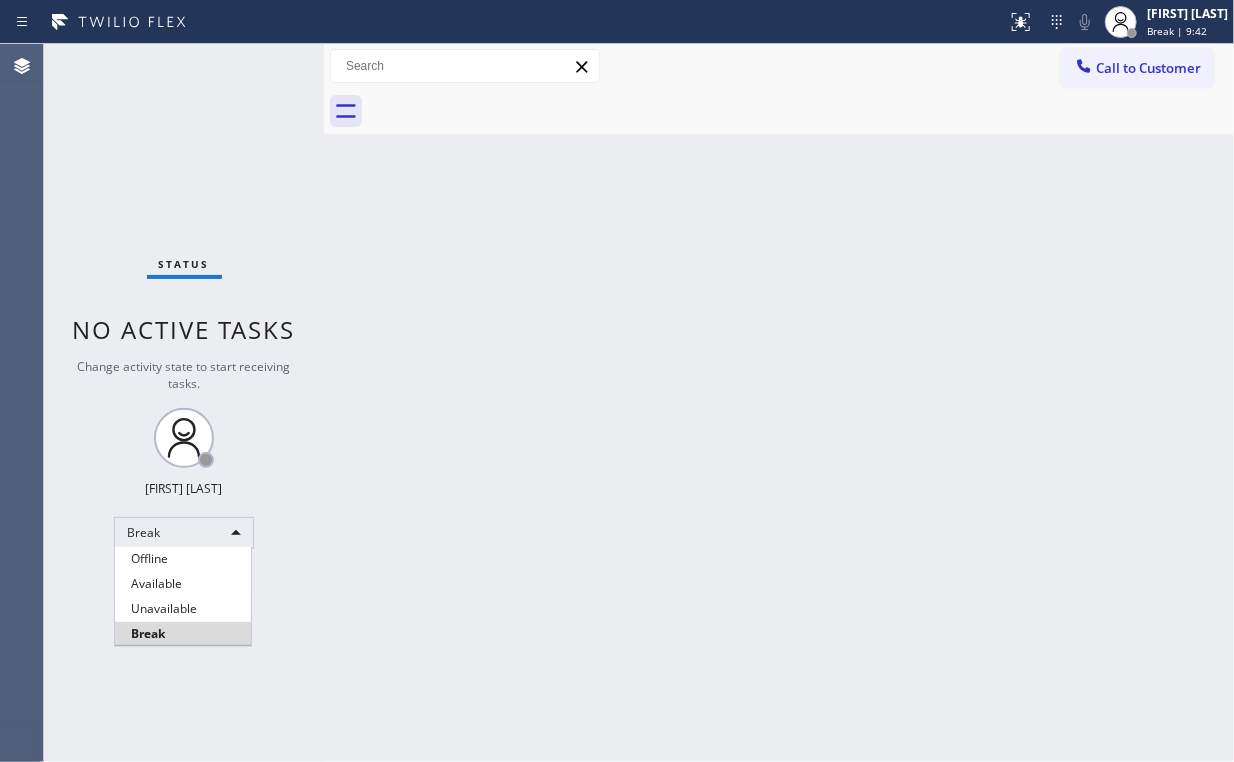 click on "Unavailable" at bounding box center (183, 609) 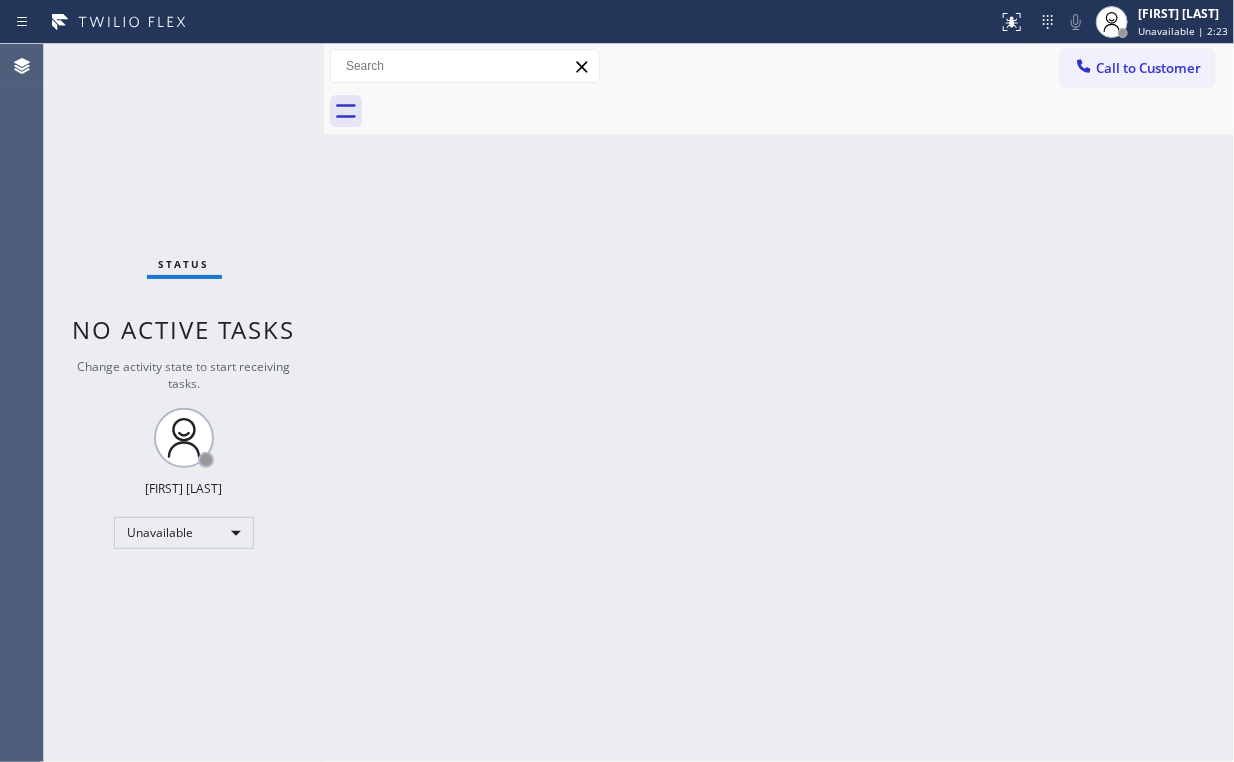 click on "Call to Customer" at bounding box center [1137, 68] 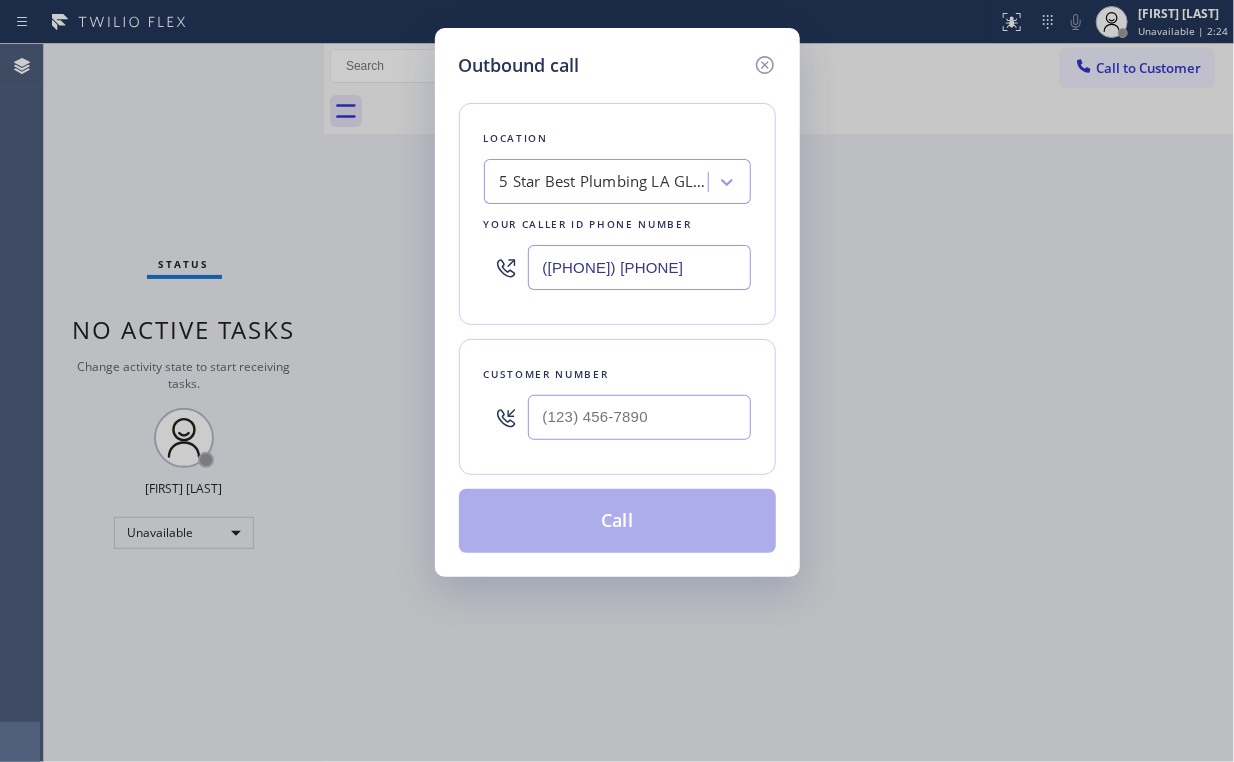 drag, startPoint x: 683, startPoint y: 269, endPoint x: 170, endPoint y: 255, distance: 513.191 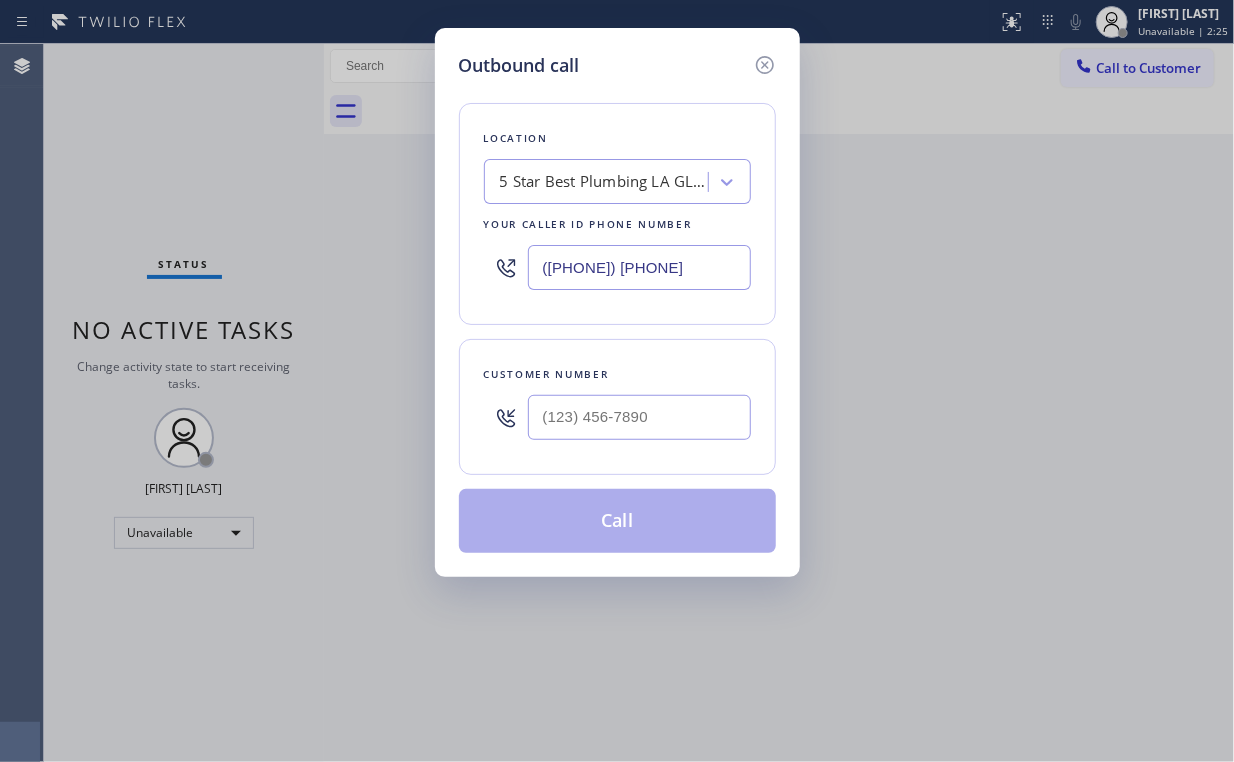 type on "([PHONE]) [PHONE]" 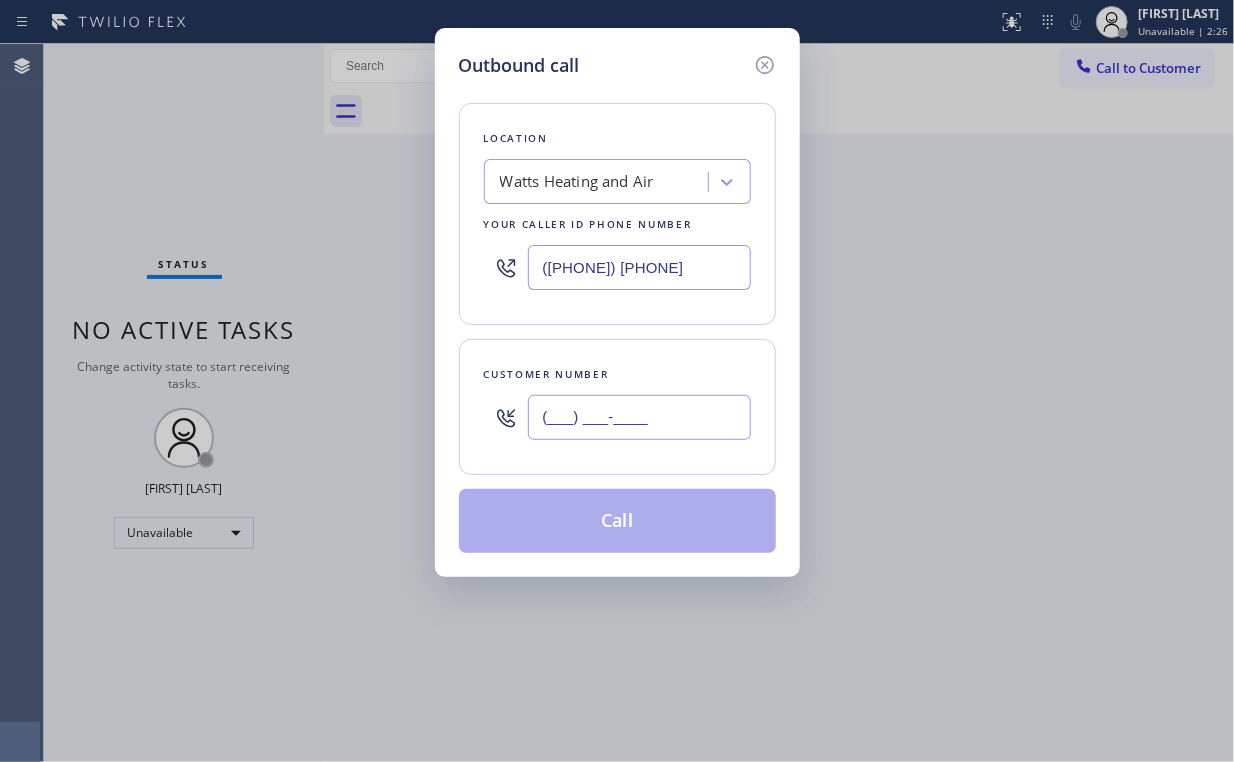click on "(___) ___-____" at bounding box center [639, 417] 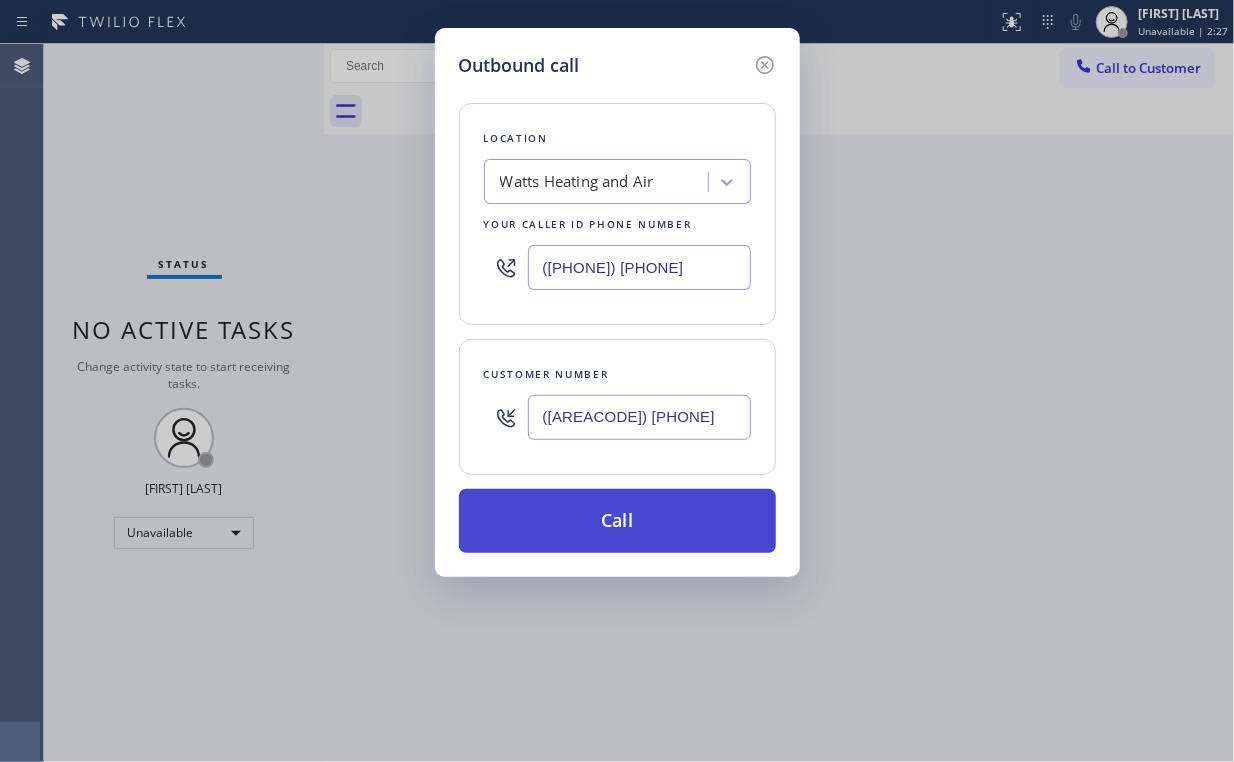 type on "([AREACODE]) [PHONE]" 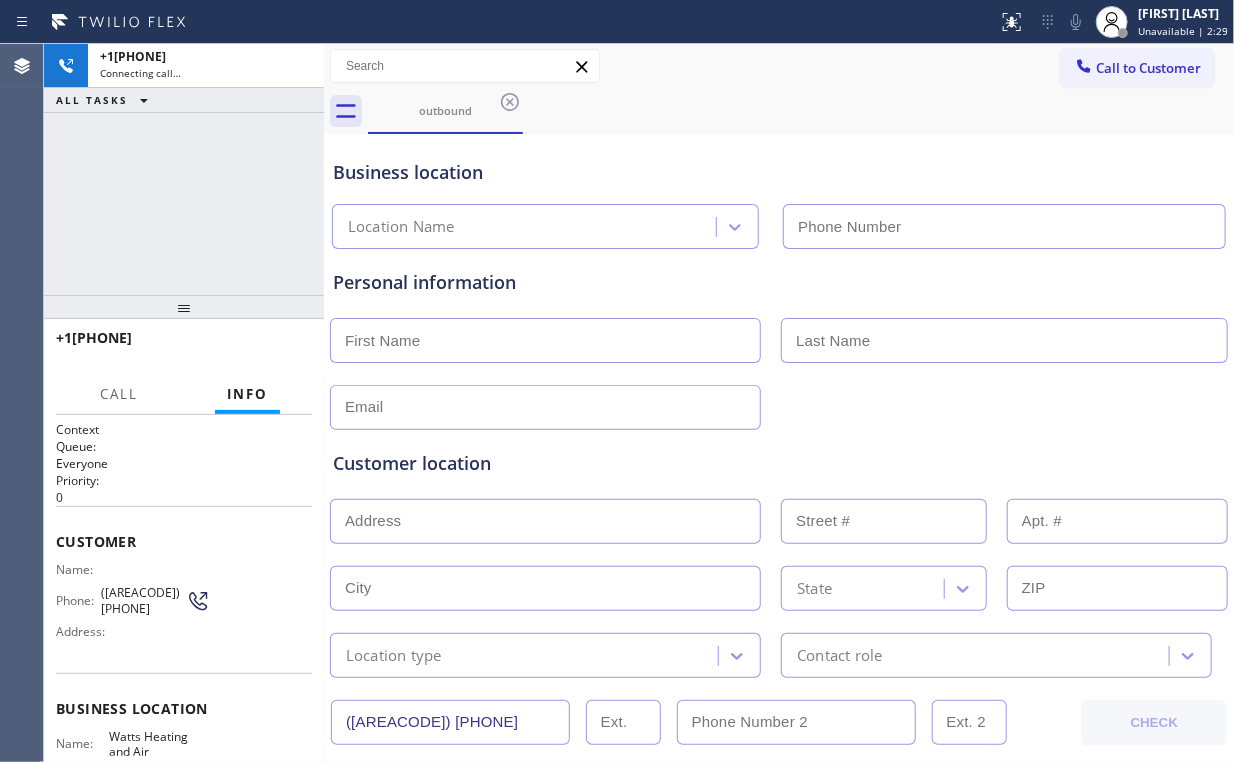 type on "([PHONE]) [PHONE]" 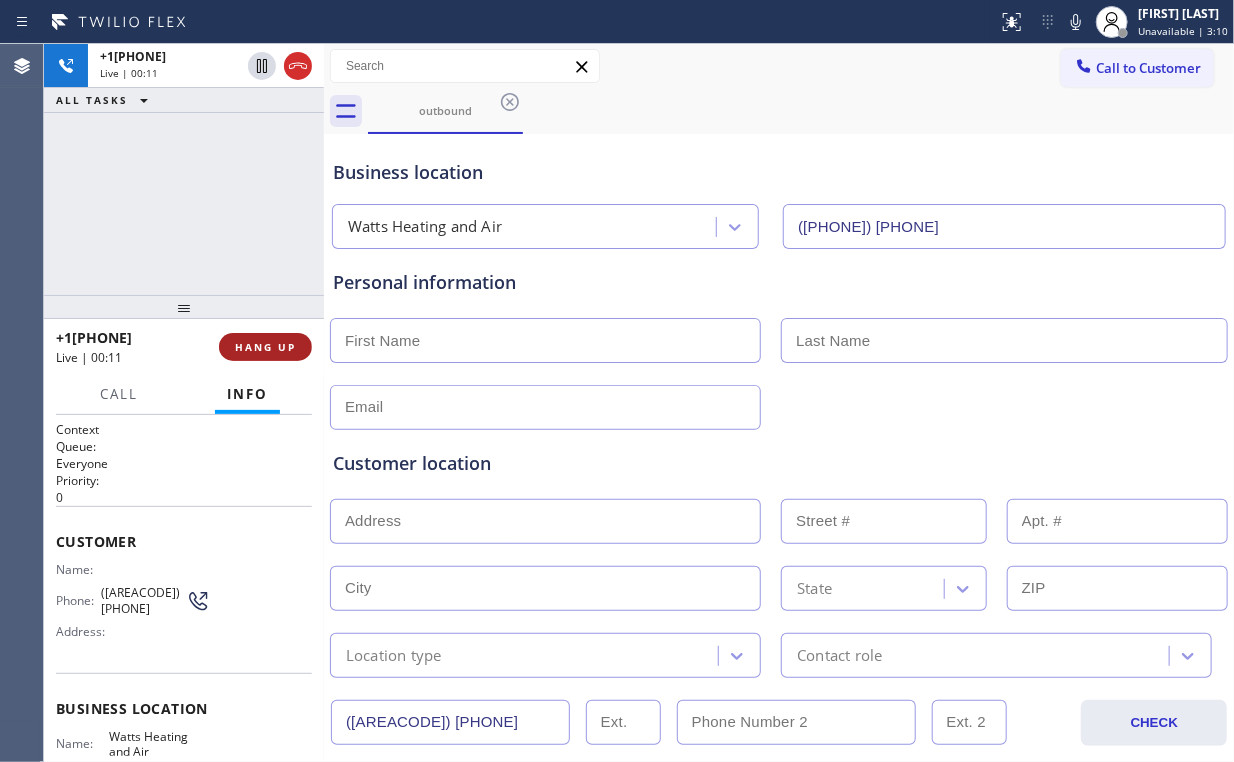 click on "HANG UP" at bounding box center [265, 347] 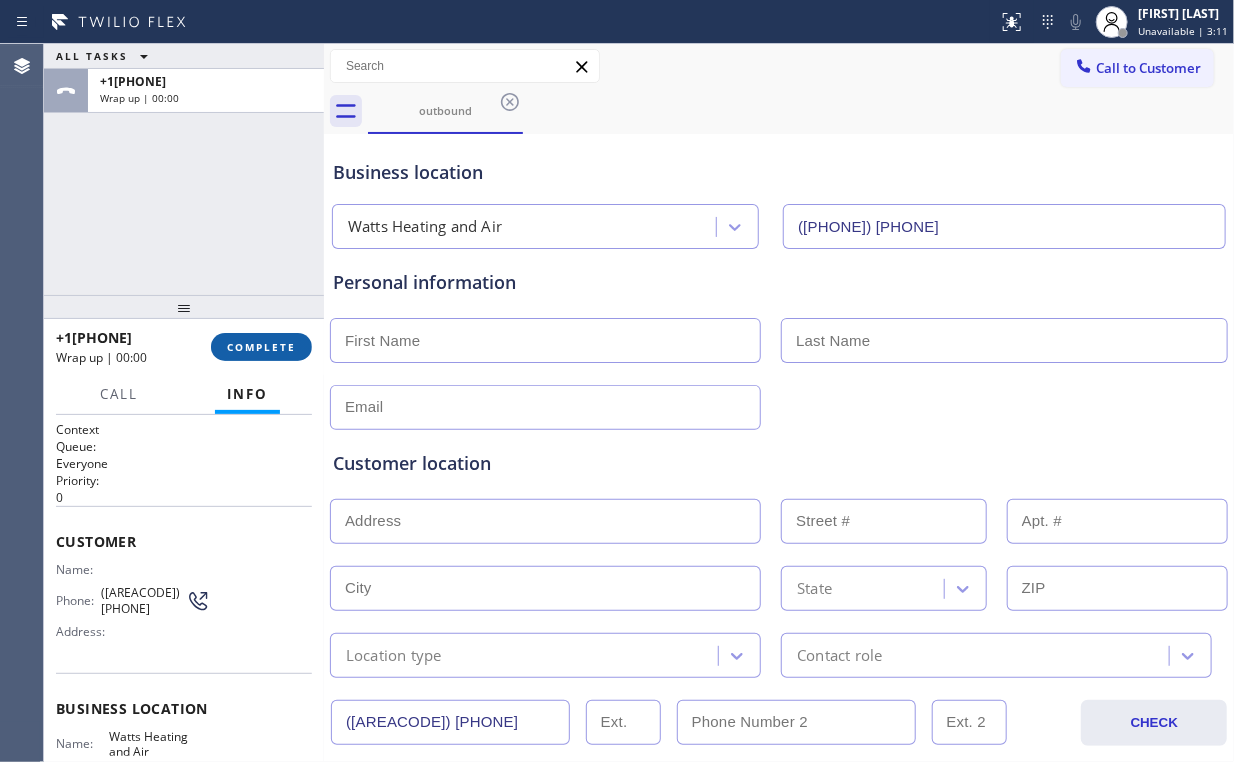 click on "COMPLETE" at bounding box center [261, 347] 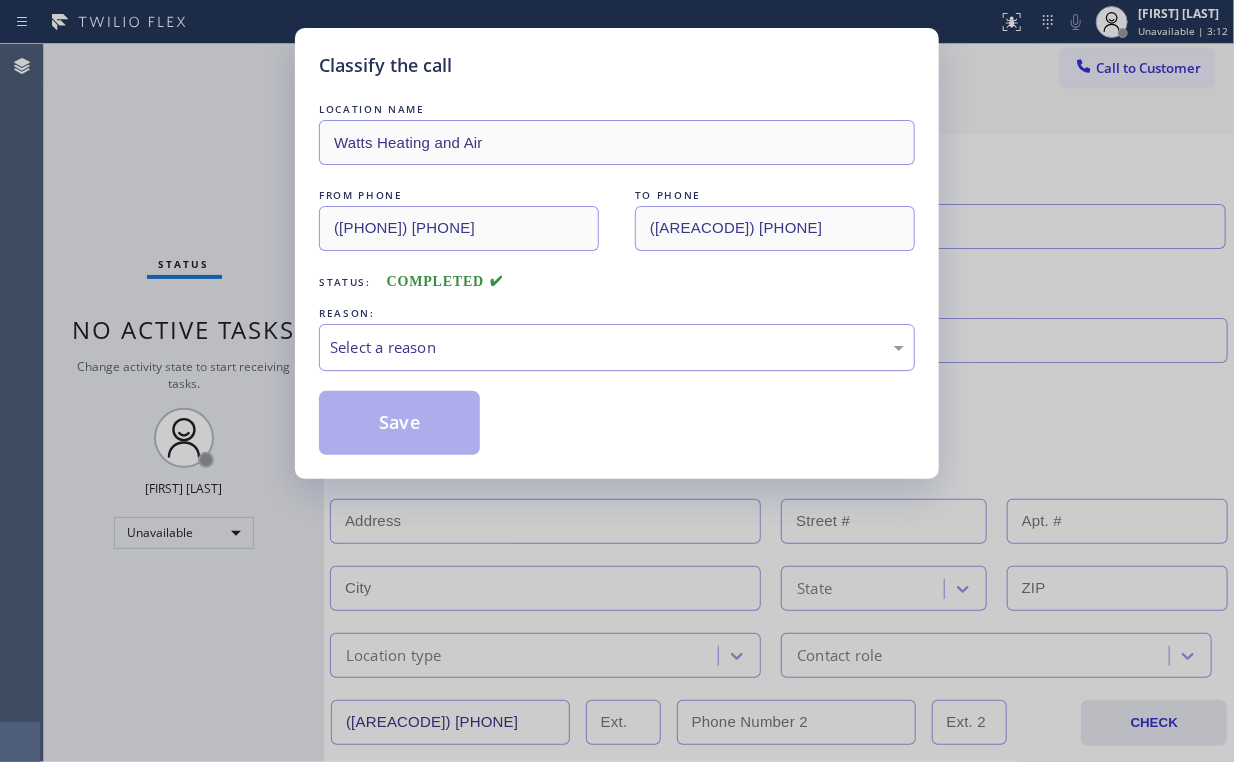 click on "Select a reason" at bounding box center [617, 347] 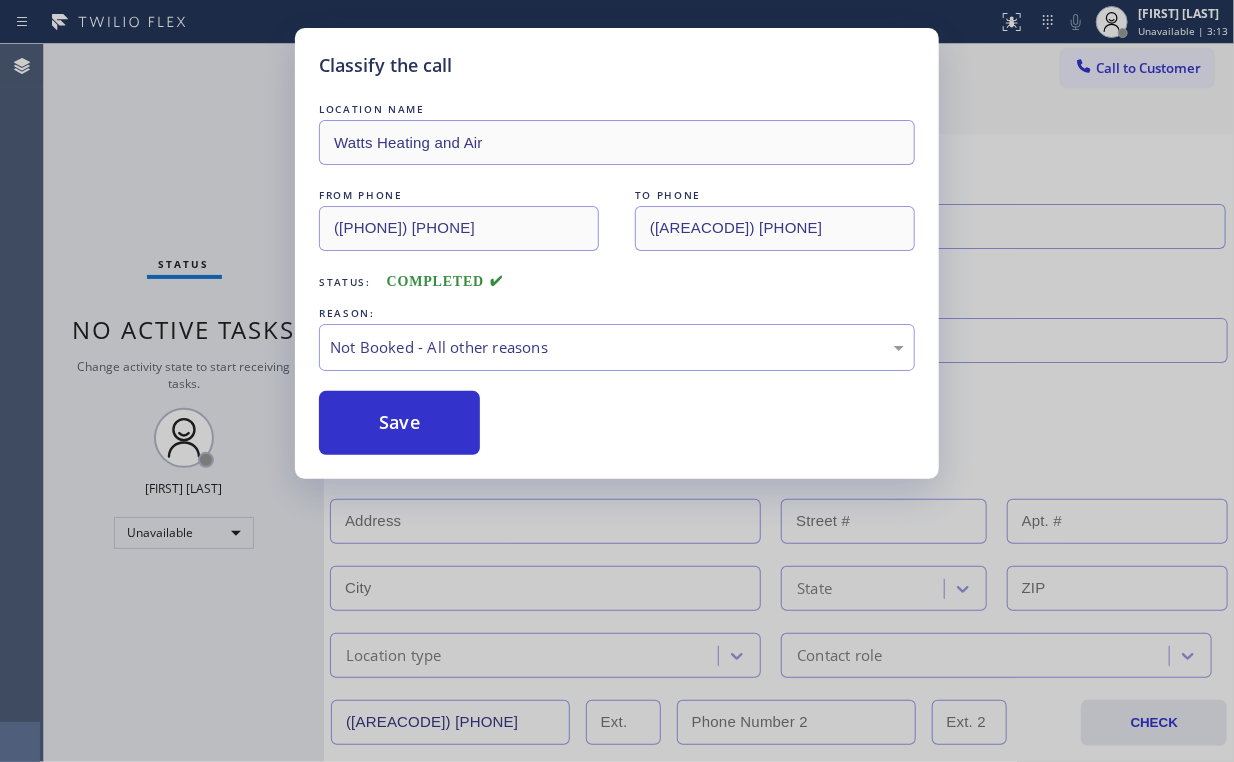 click on "Save" at bounding box center [399, 423] 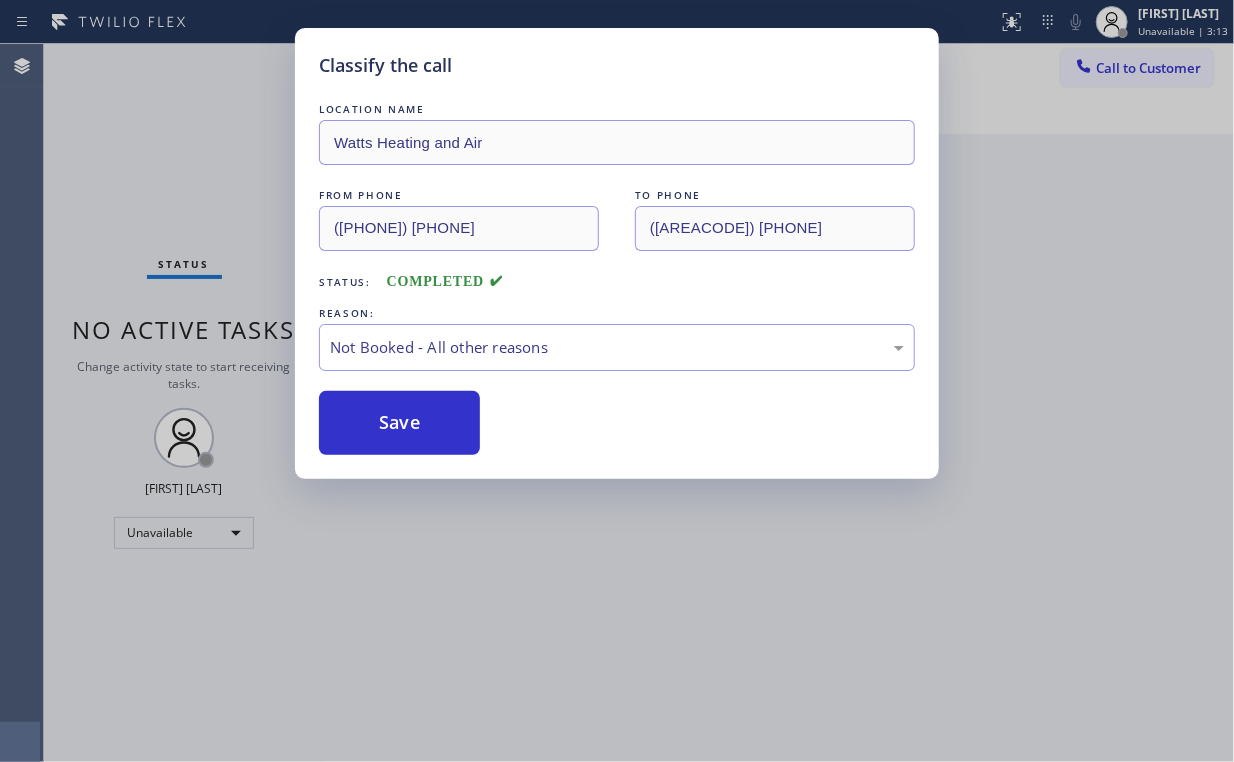 click on "Classify the call LOCATION NAME Watts Heating and Air FROM PHONE [PHONE] TO PHONE [PHONE] Status: COMPLETED REASON: Not Booked - All other reasons Save" at bounding box center (617, 381) 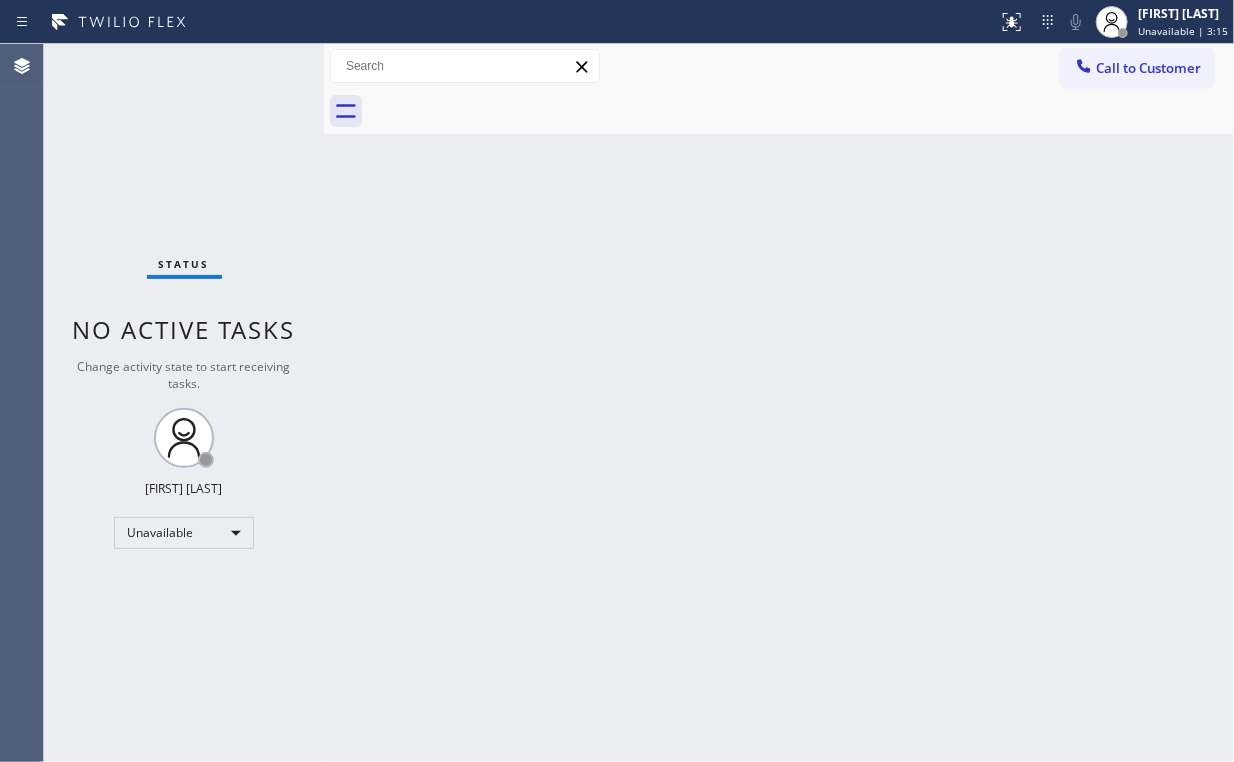 click on "Call to Customer" at bounding box center (1148, 68) 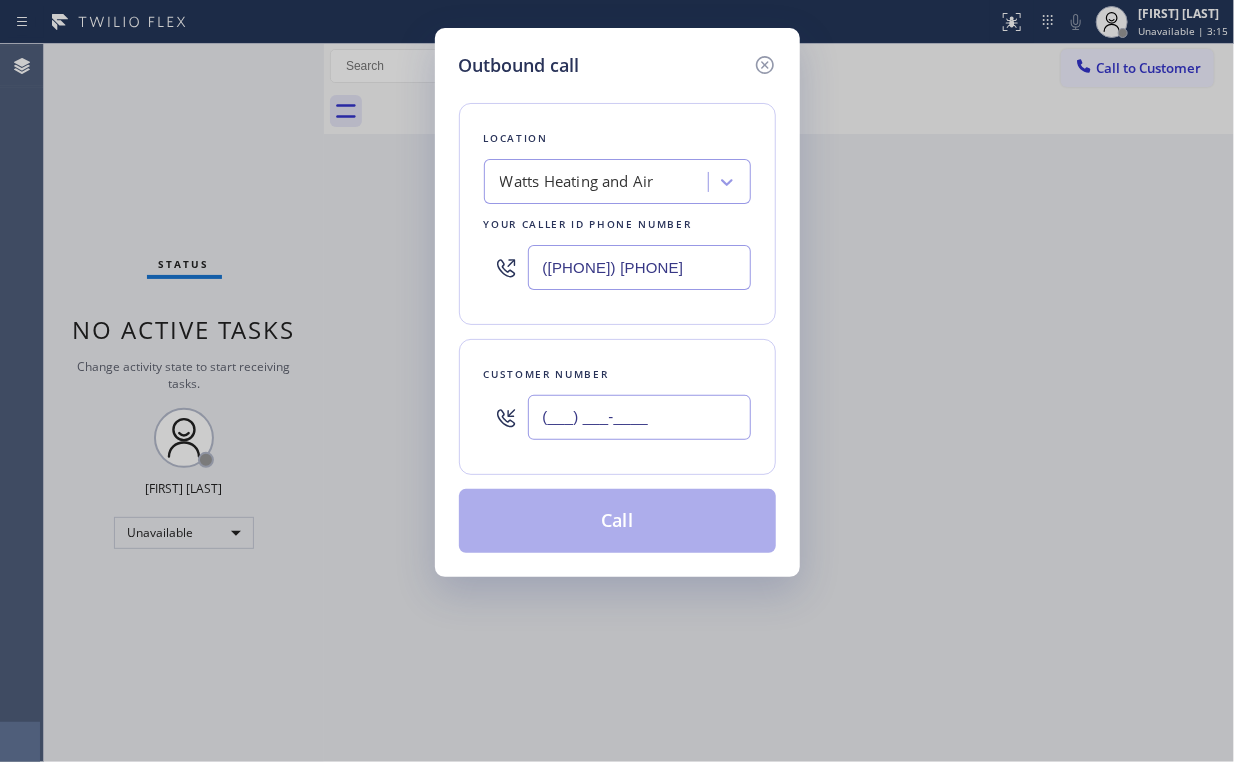 click on "(___) ___-____" at bounding box center (639, 417) 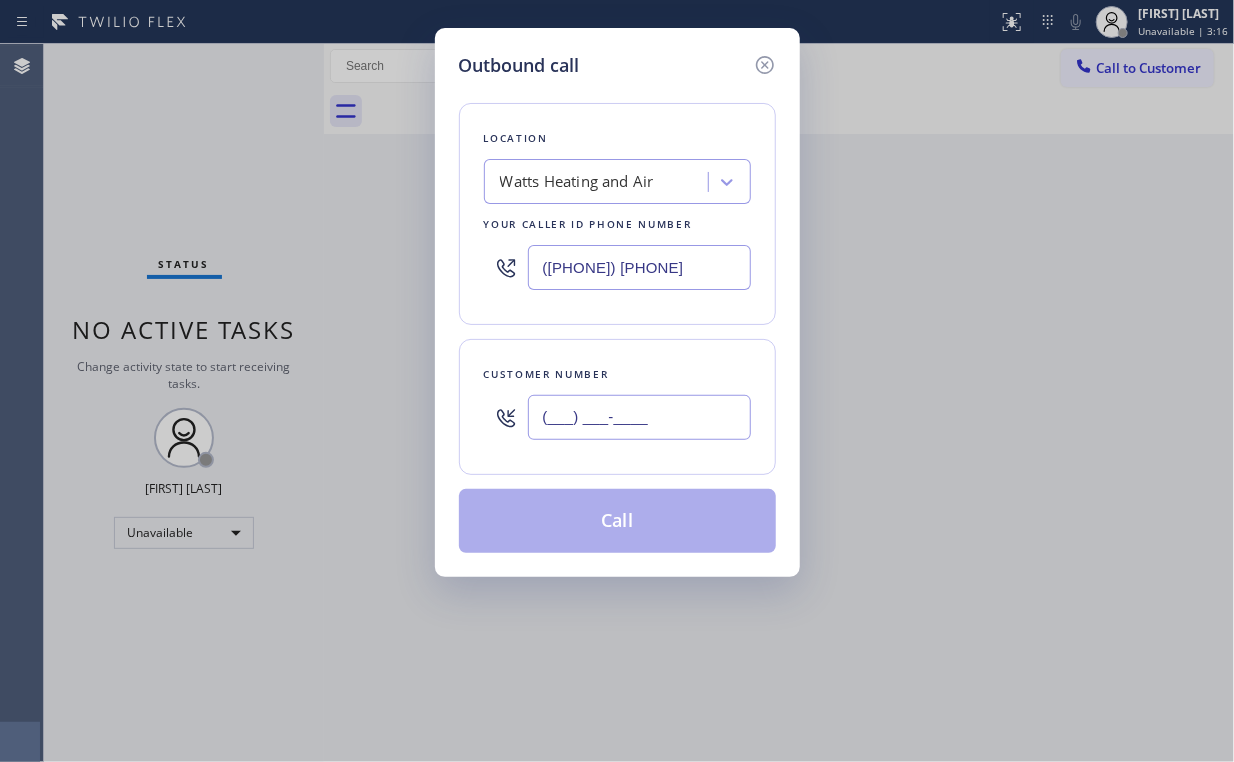paste on "([PHONE]) [PHONE]" 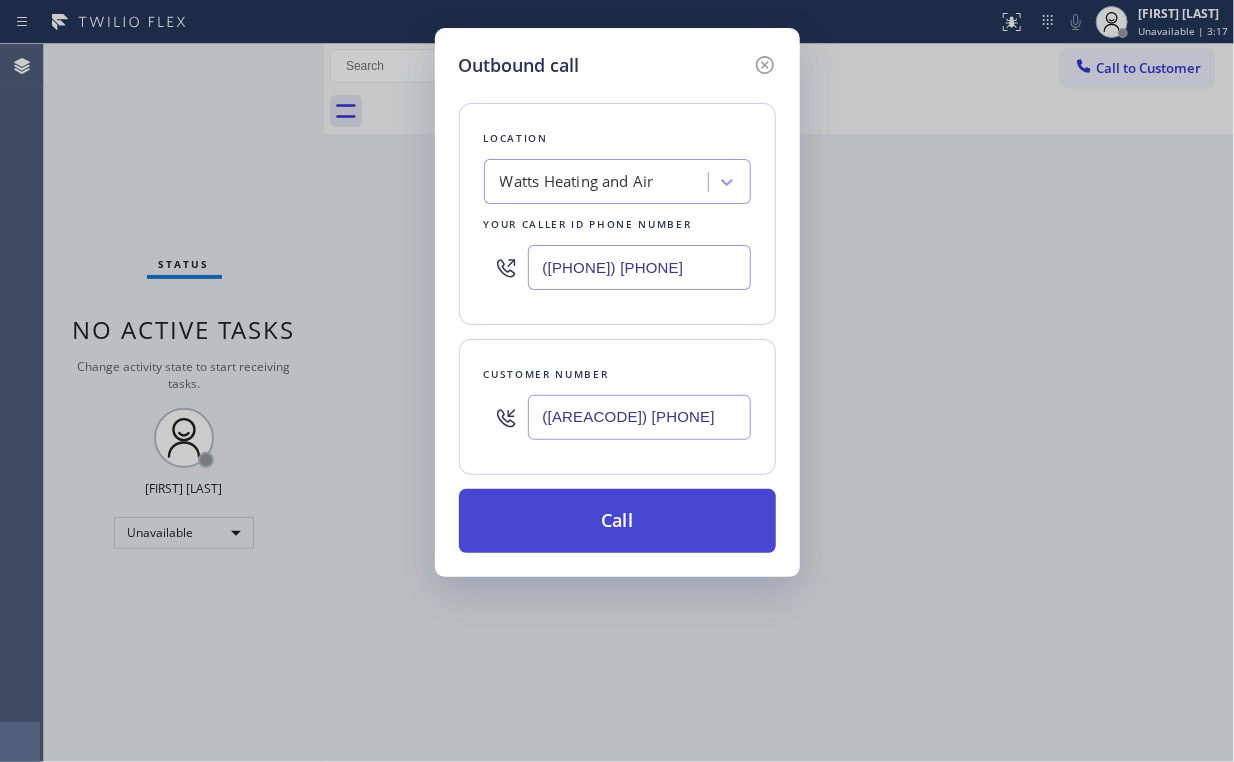 type on "([AREACODE]) [PHONE]" 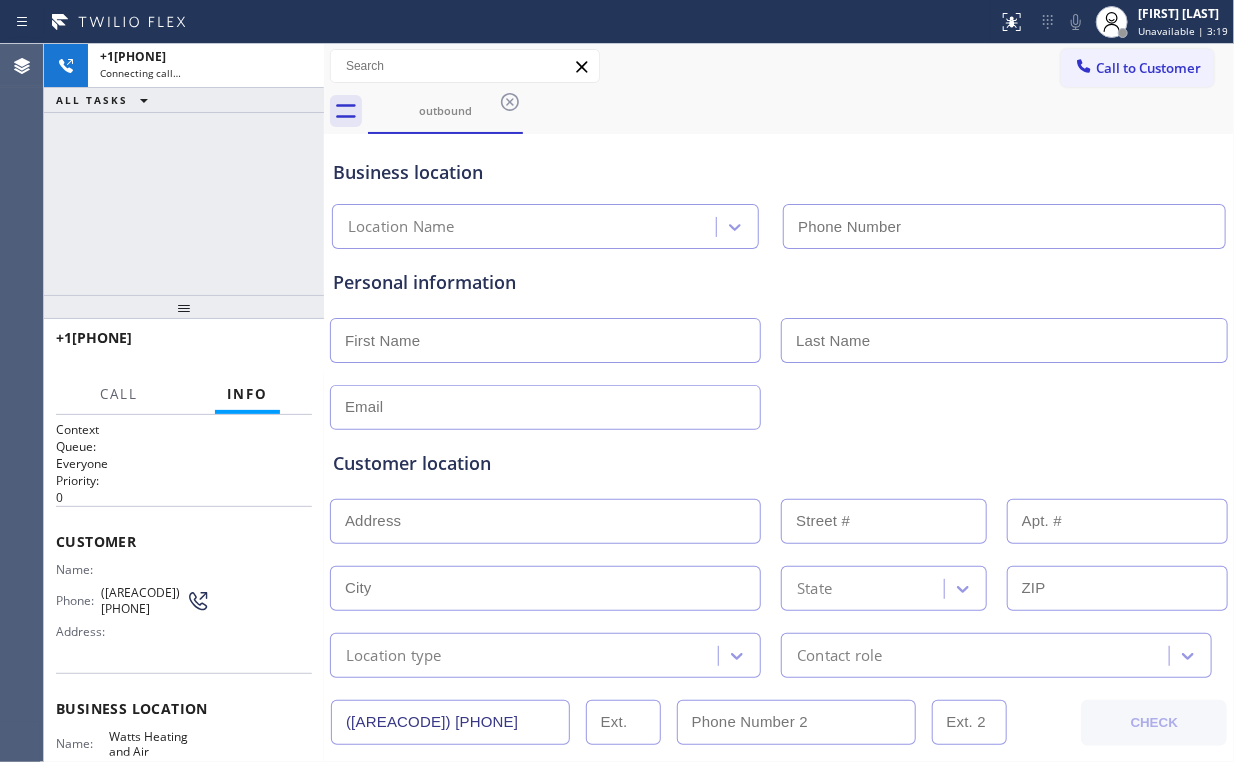 type on "([PHONE]) [PHONE]" 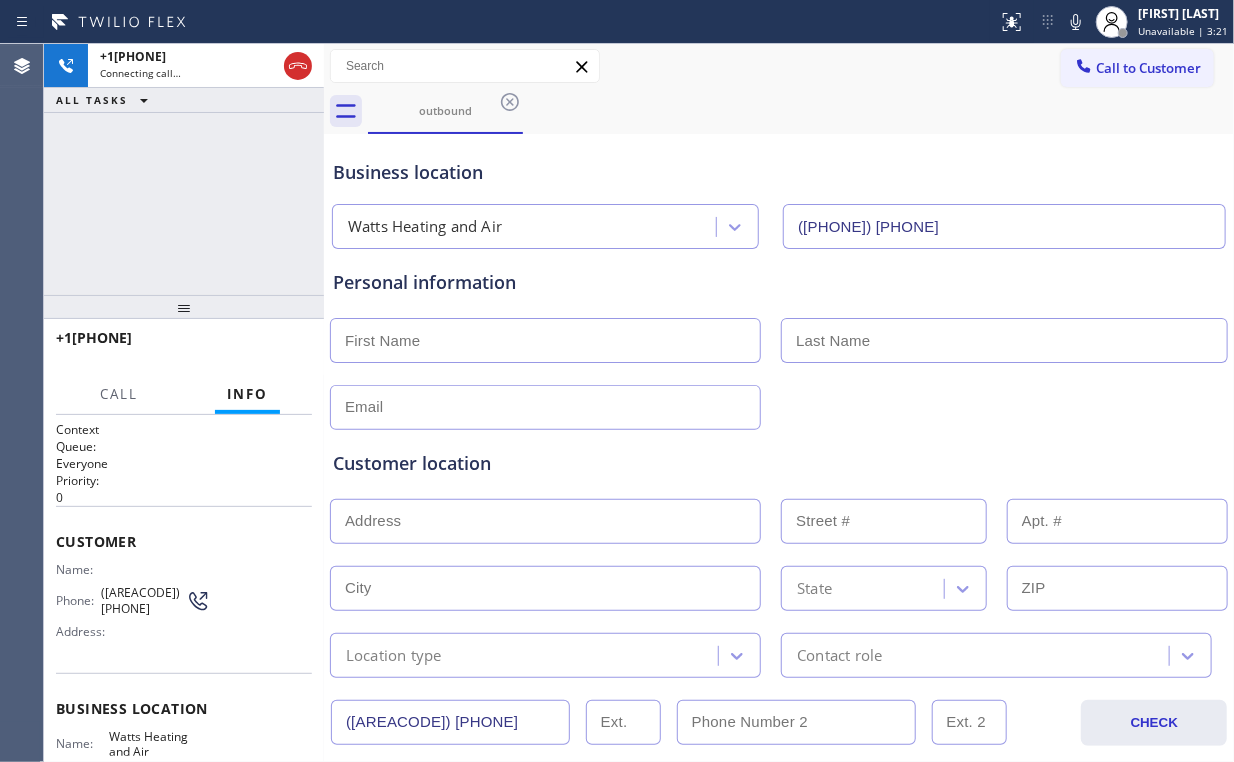 click on "+1[PHONE] Connecting call… ALL TASKS ALL TASKS ACTIVE TASKS TASKS IN WRAP UP" at bounding box center (184, 169) 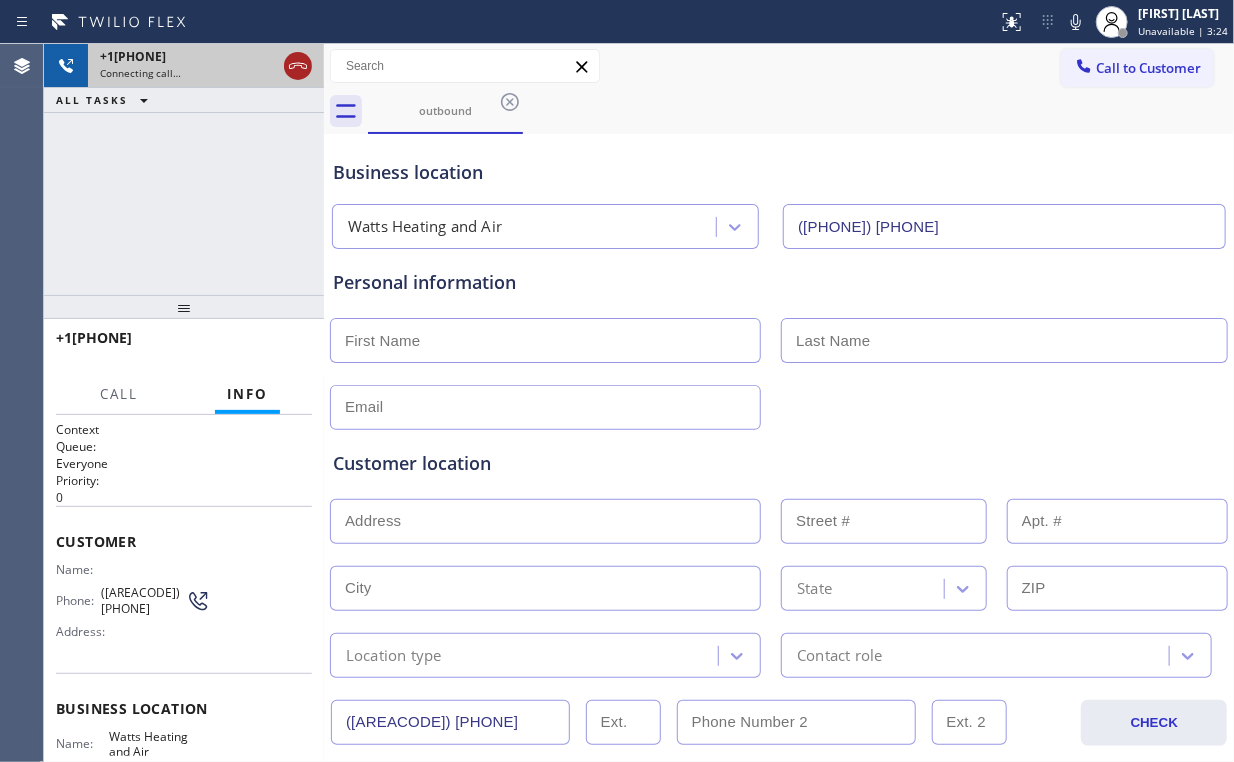click 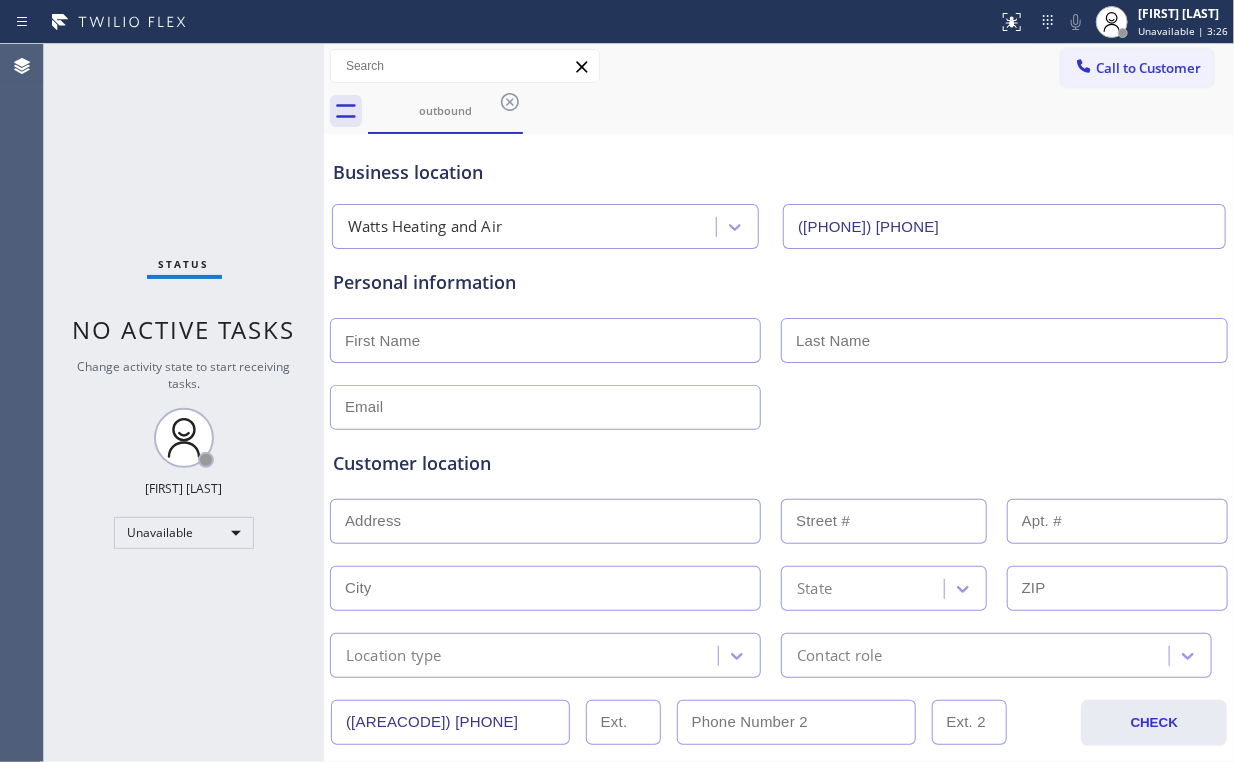 drag, startPoint x: 1080, startPoint y: 68, endPoint x: 919, endPoint y: 214, distance: 217.34074 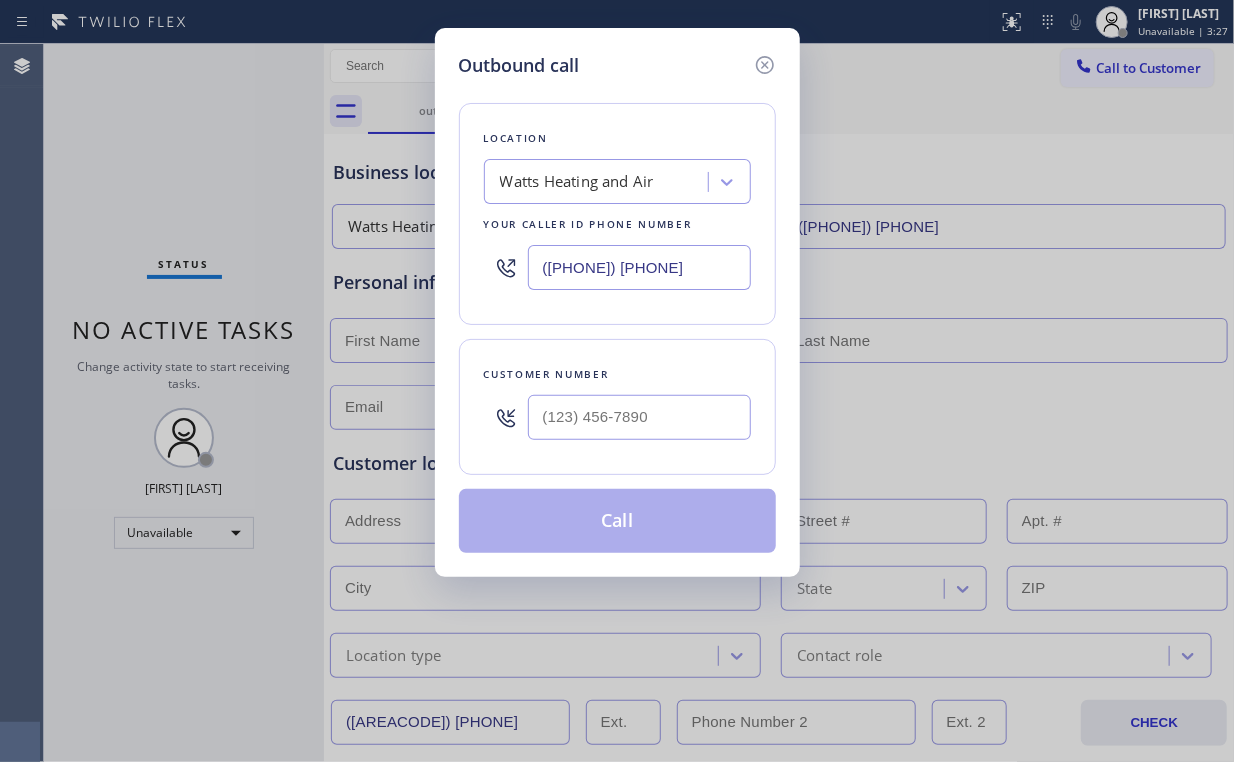 drag, startPoint x: 548, startPoint y: 264, endPoint x: 204, endPoint y: 265, distance: 344.00146 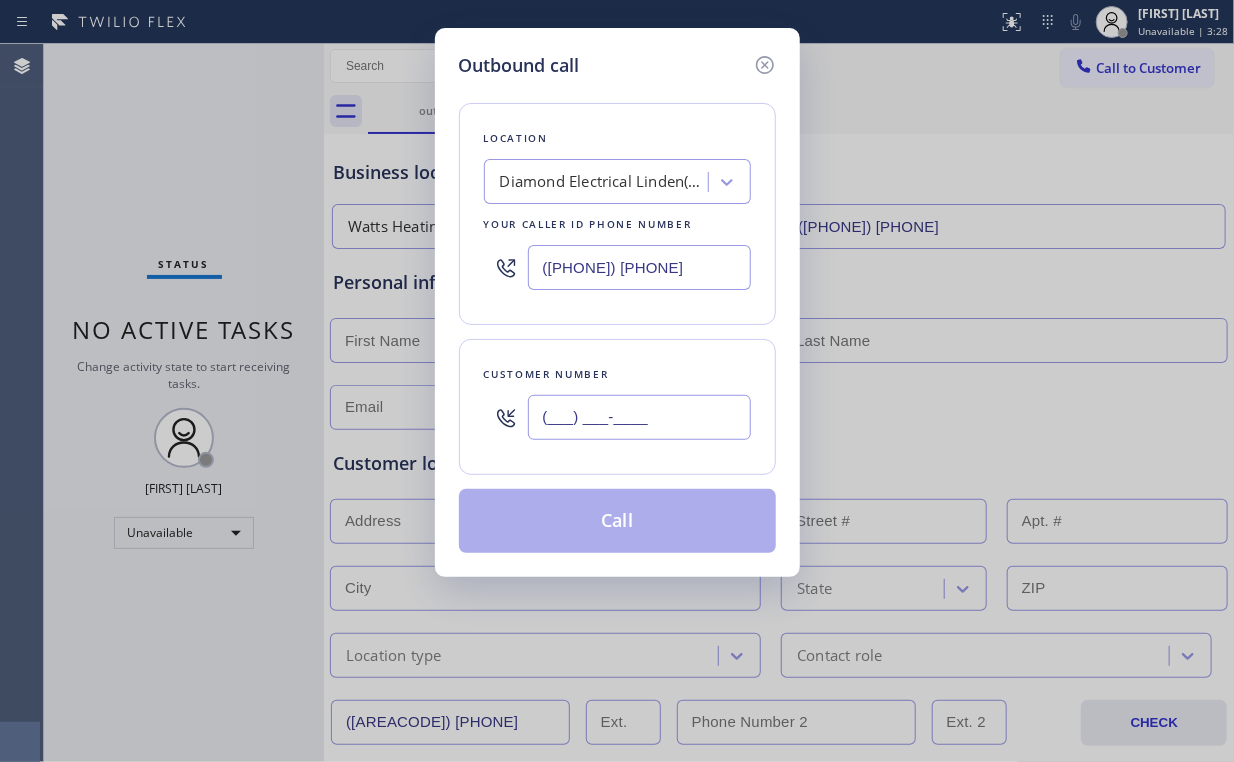 click on "(___) ___-____" at bounding box center [639, 417] 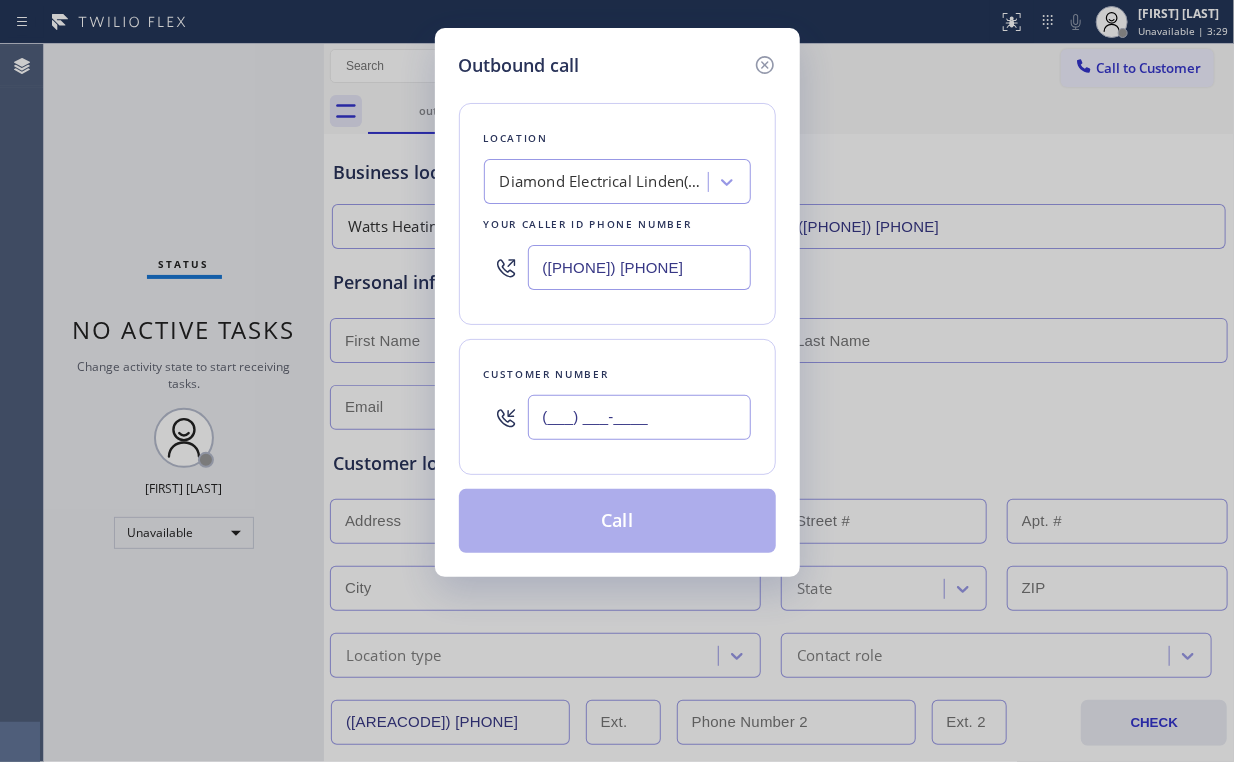 paste on "([PHONE])" 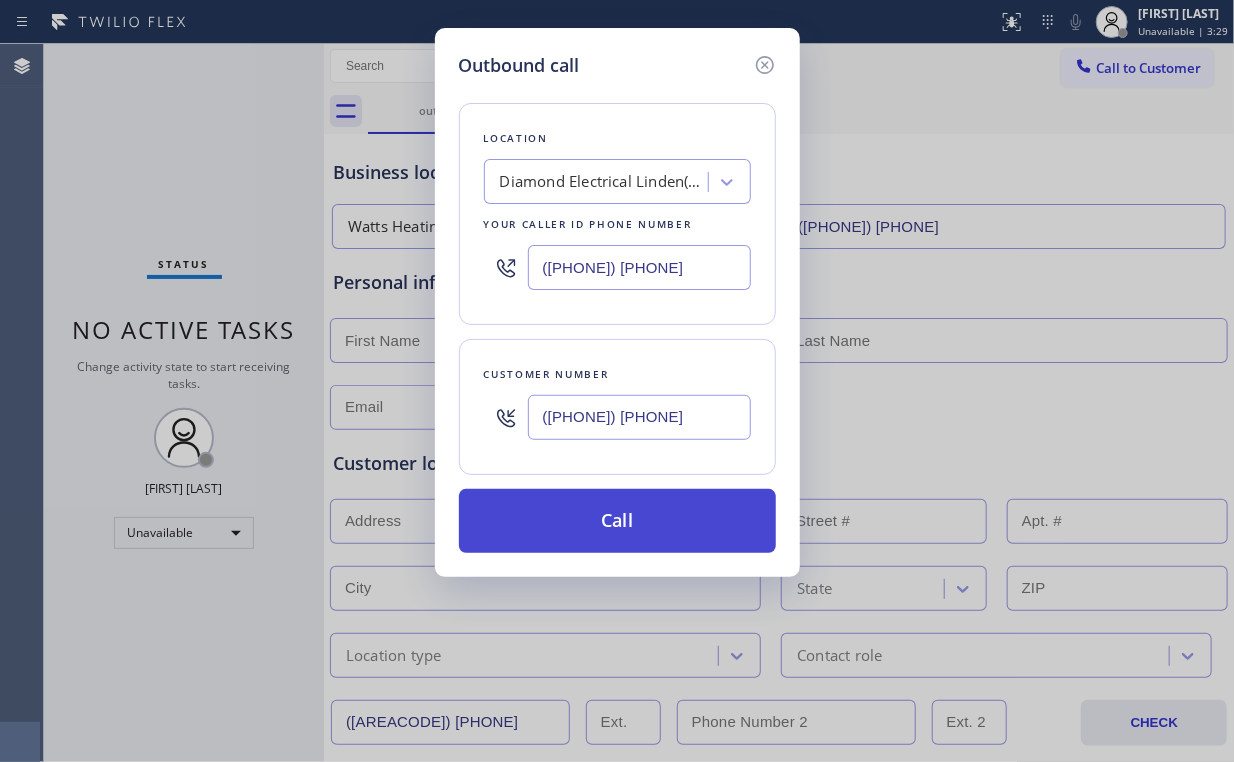 type on "([PHONE]) [PHONE]" 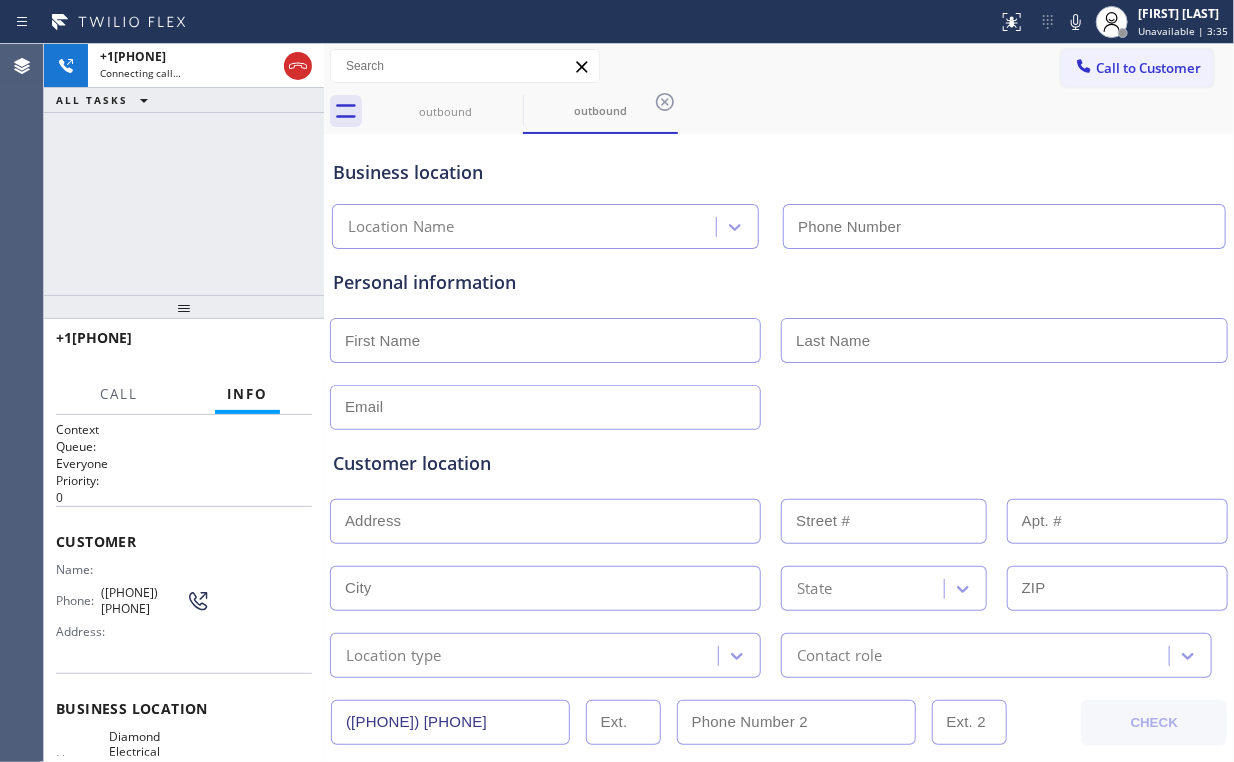 type on "([PHONE]) [PHONE]" 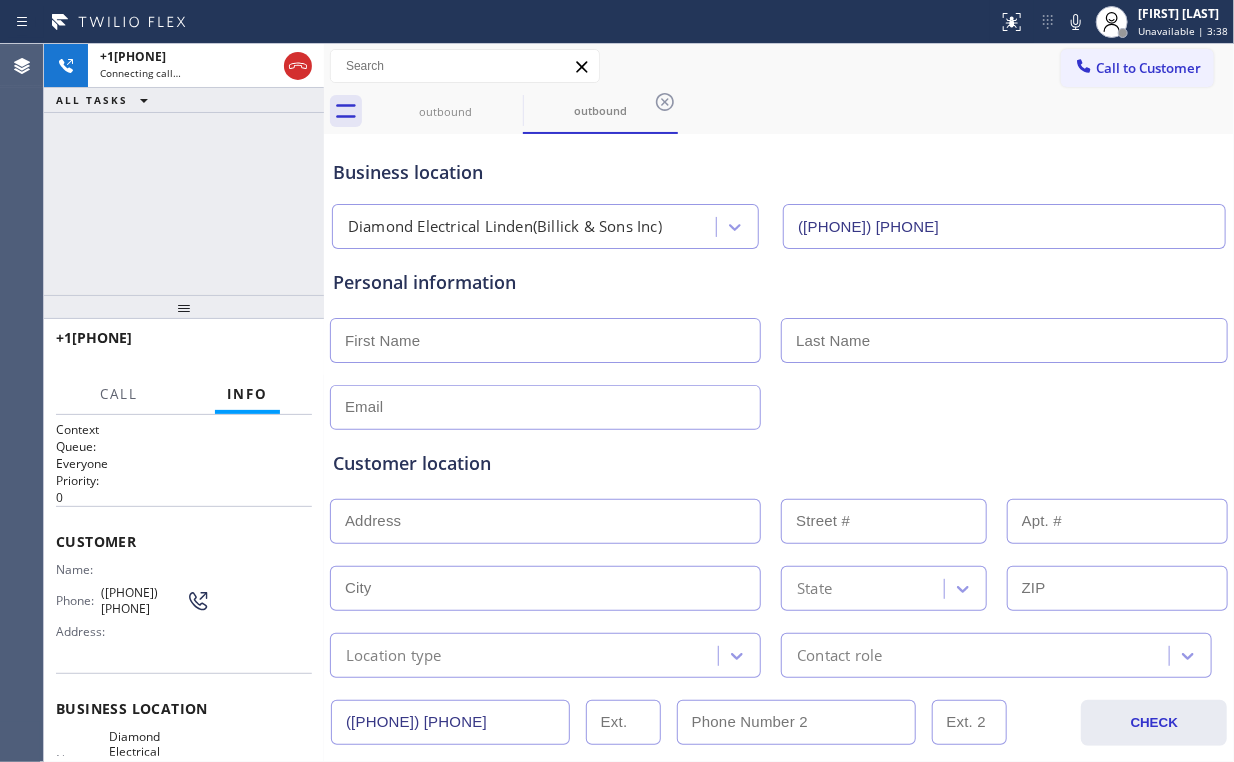drag, startPoint x: 200, startPoint y: 196, endPoint x: 235, endPoint y: 192, distance: 35.22783 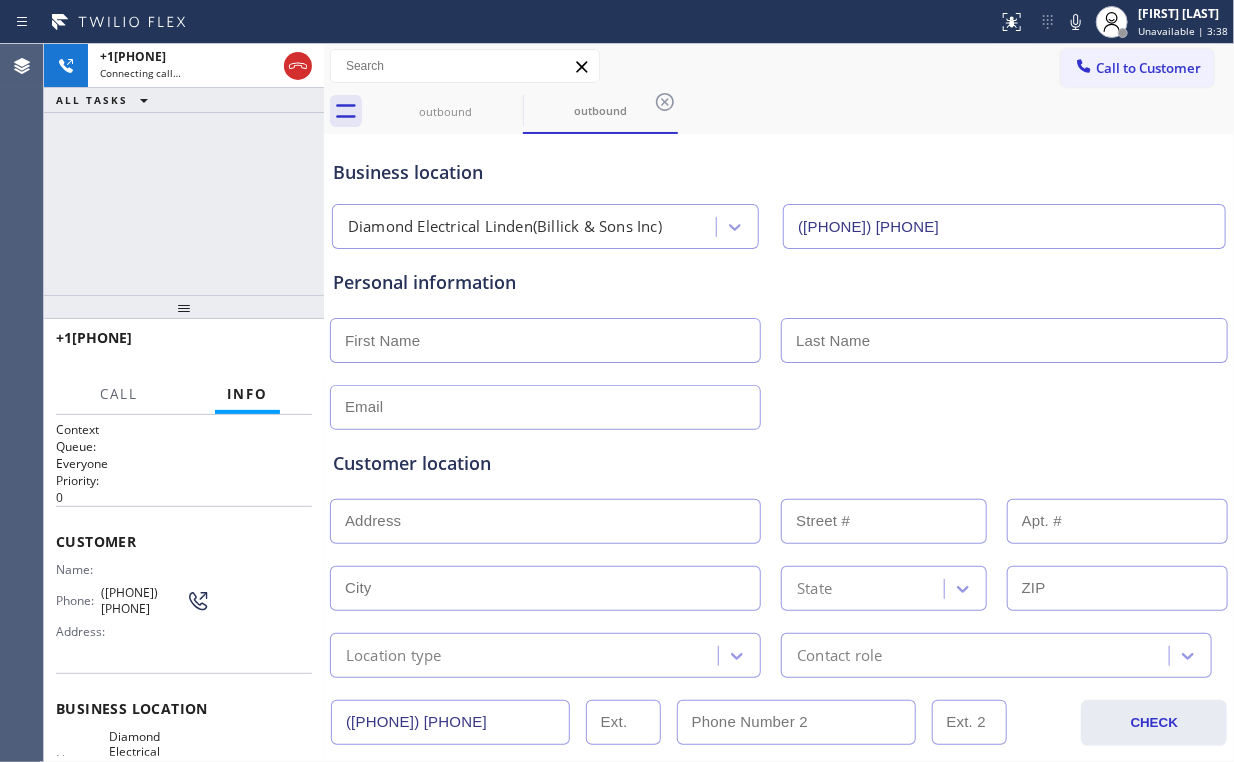 click on "+1[PHONE] Connecting call… ALL TASKS ALL TASKS ACTIVE TASKS TASKS IN WRAP UP" at bounding box center (184, 169) 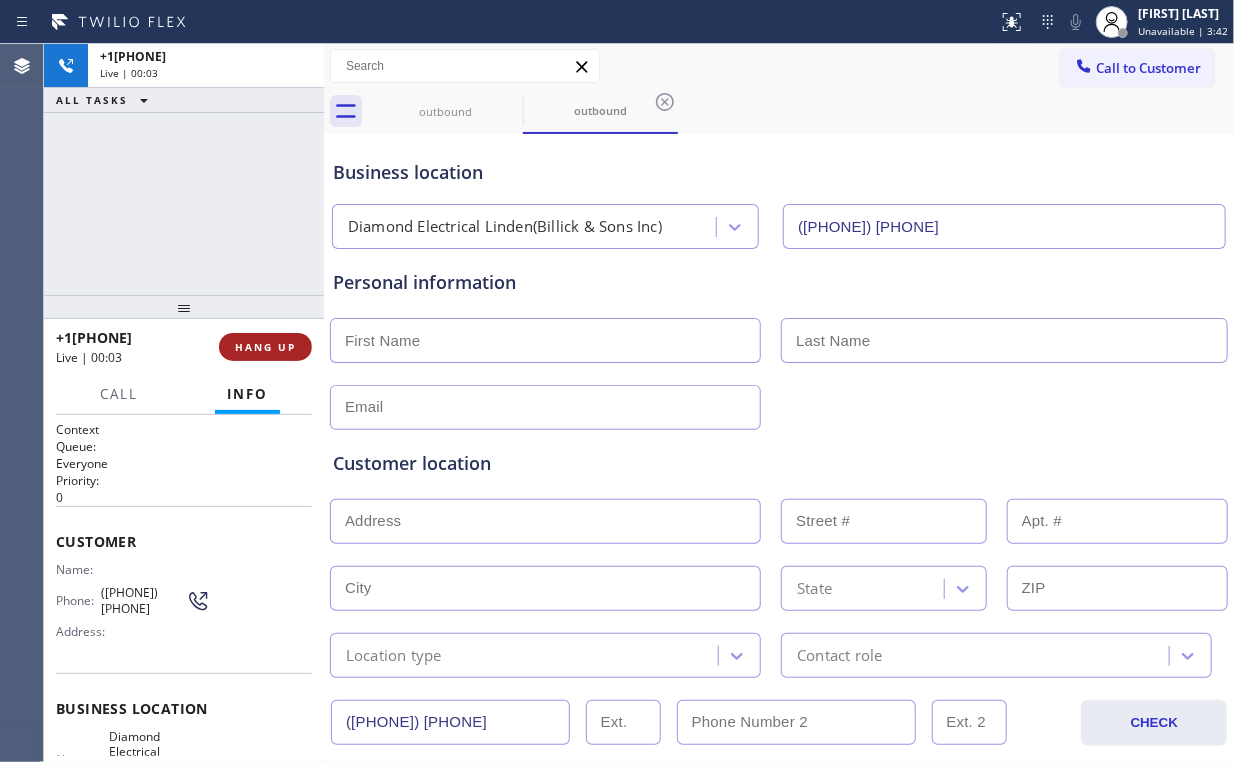 click on "HANG UP" at bounding box center [265, 347] 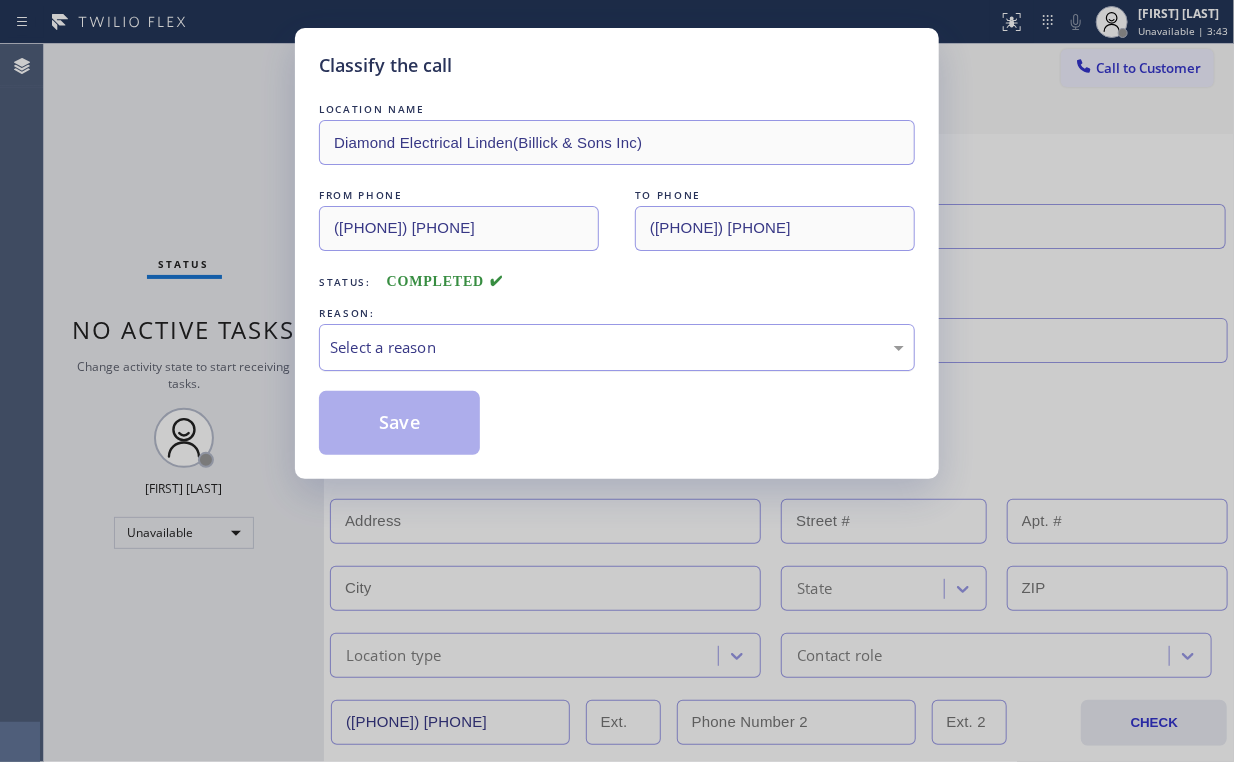 click on "Select a reason" at bounding box center (617, 347) 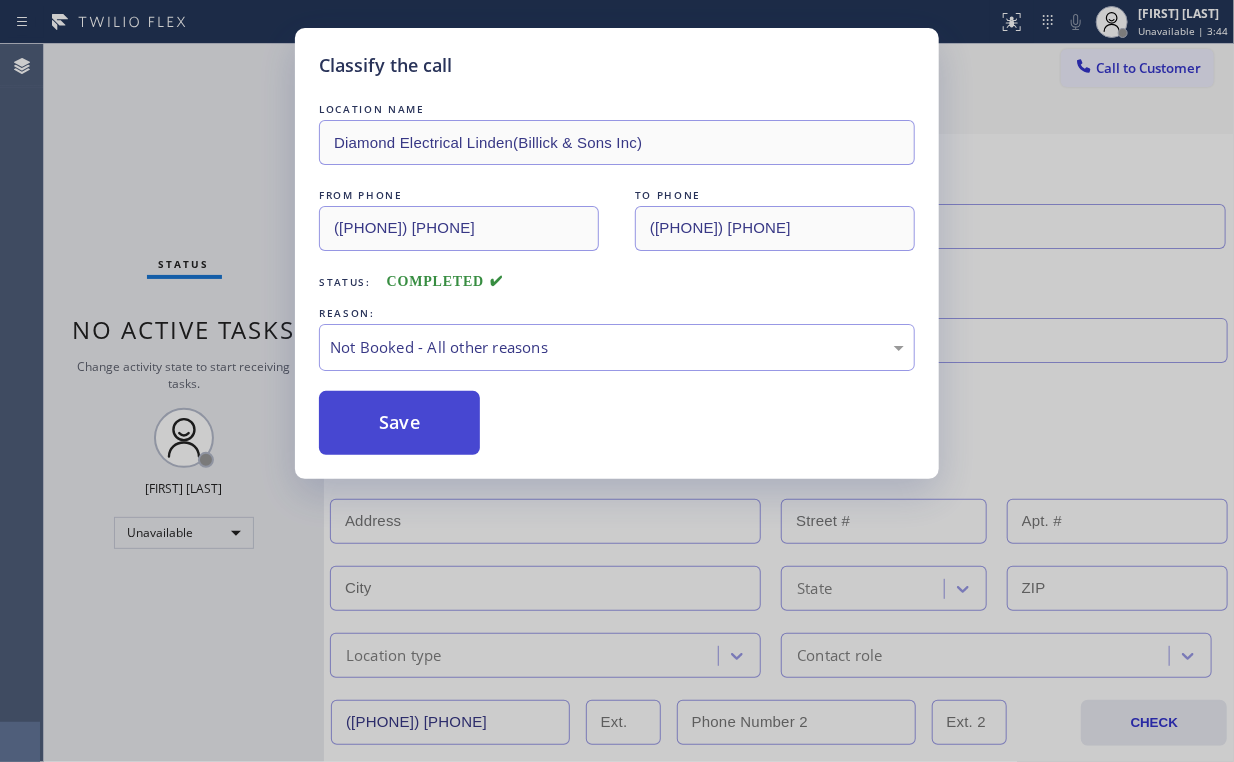 click on "Save" at bounding box center (399, 423) 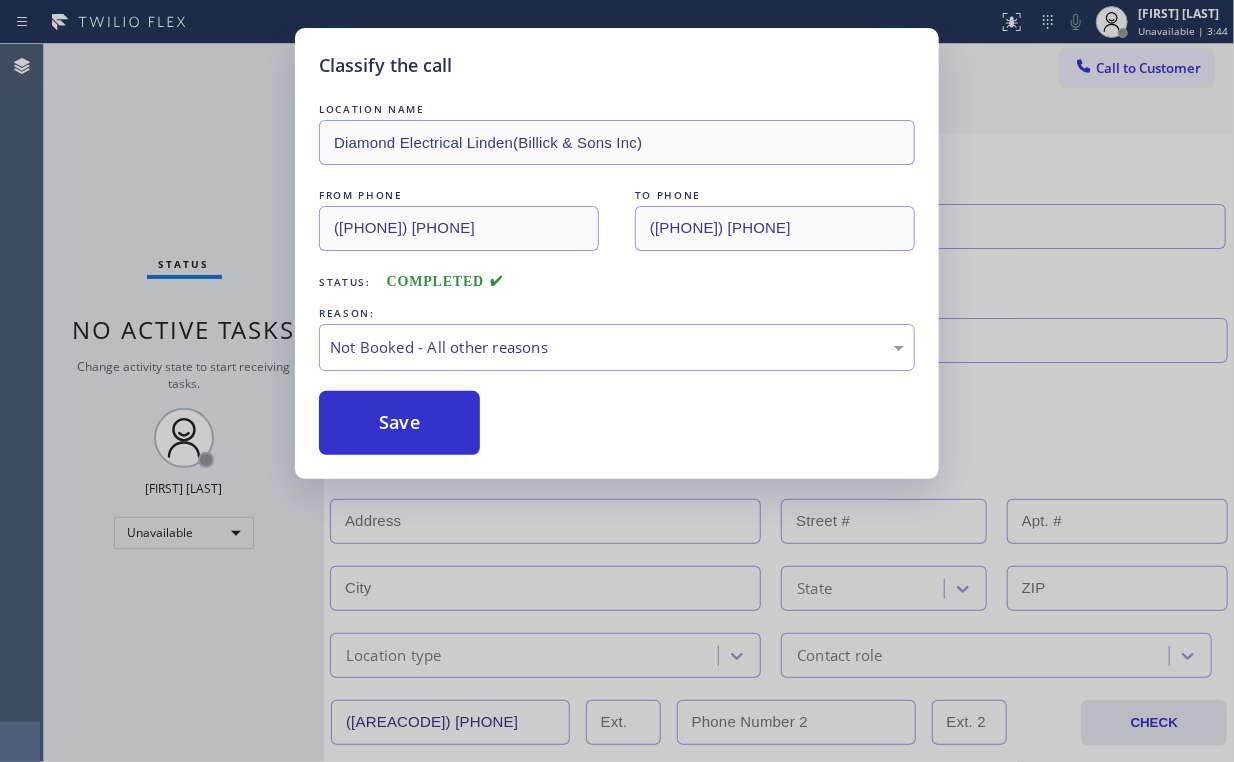 drag, startPoint x: 170, startPoint y: 148, endPoint x: 498, endPoint y: 173, distance: 328.95135 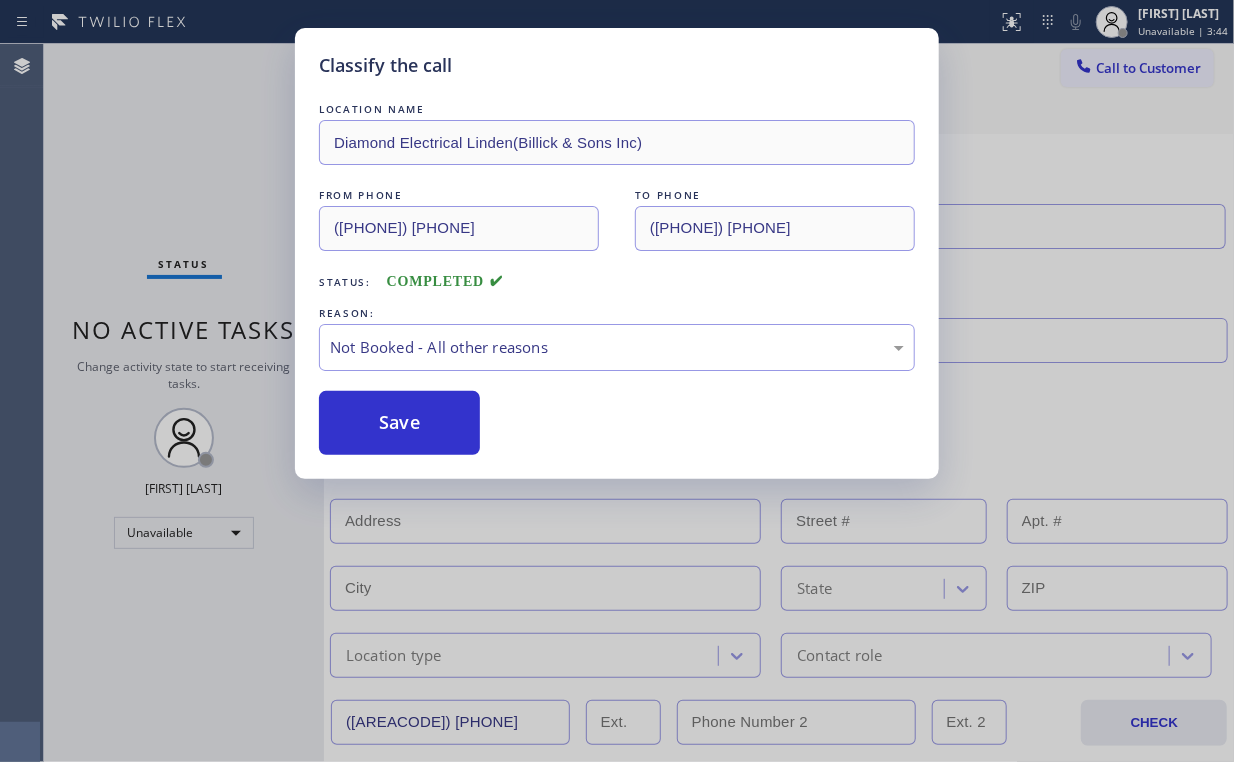 click on "Classify the call LOCATION NAME Diamond Electrical Linden(Billick & Sons Inc) FROM PHONE ([PHONE]) TO PHONE ([PHONE]) Status: COMPLETED REASON: Not Booked - All other reasons Save" at bounding box center [617, 381] 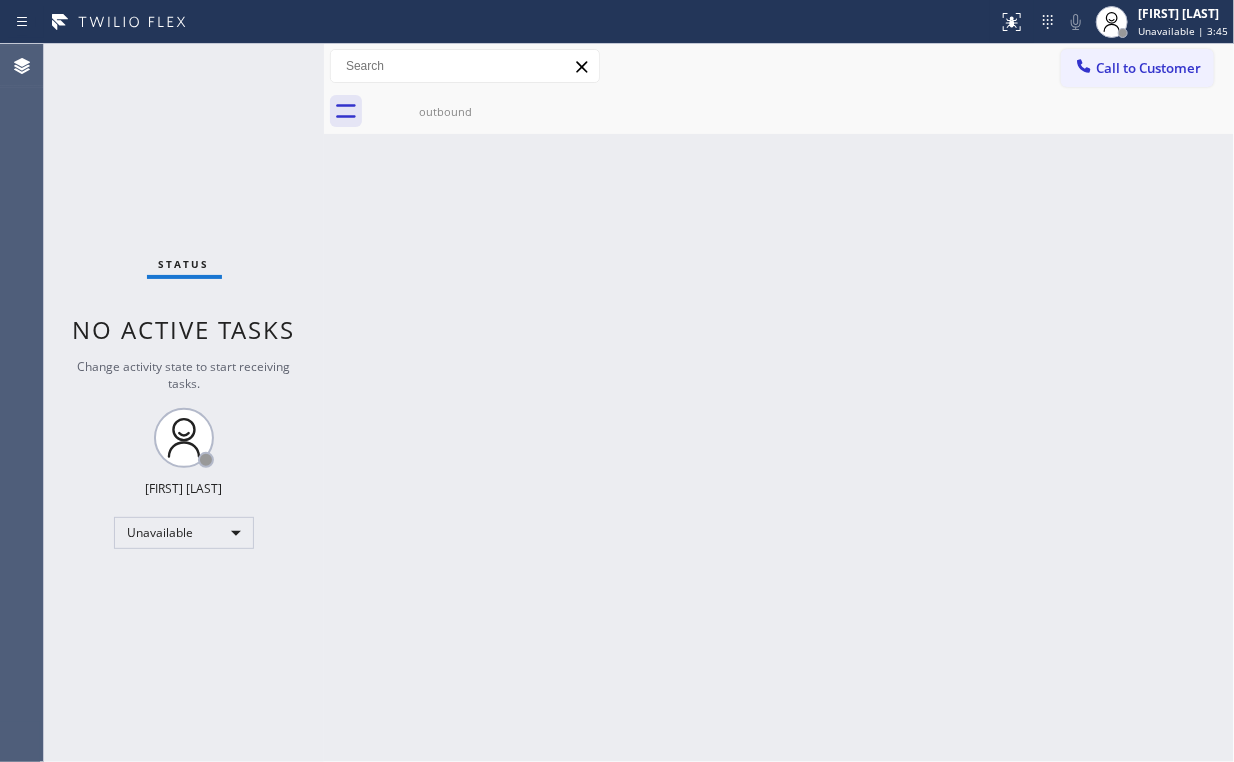 click on "Call to Customer" at bounding box center [1148, 68] 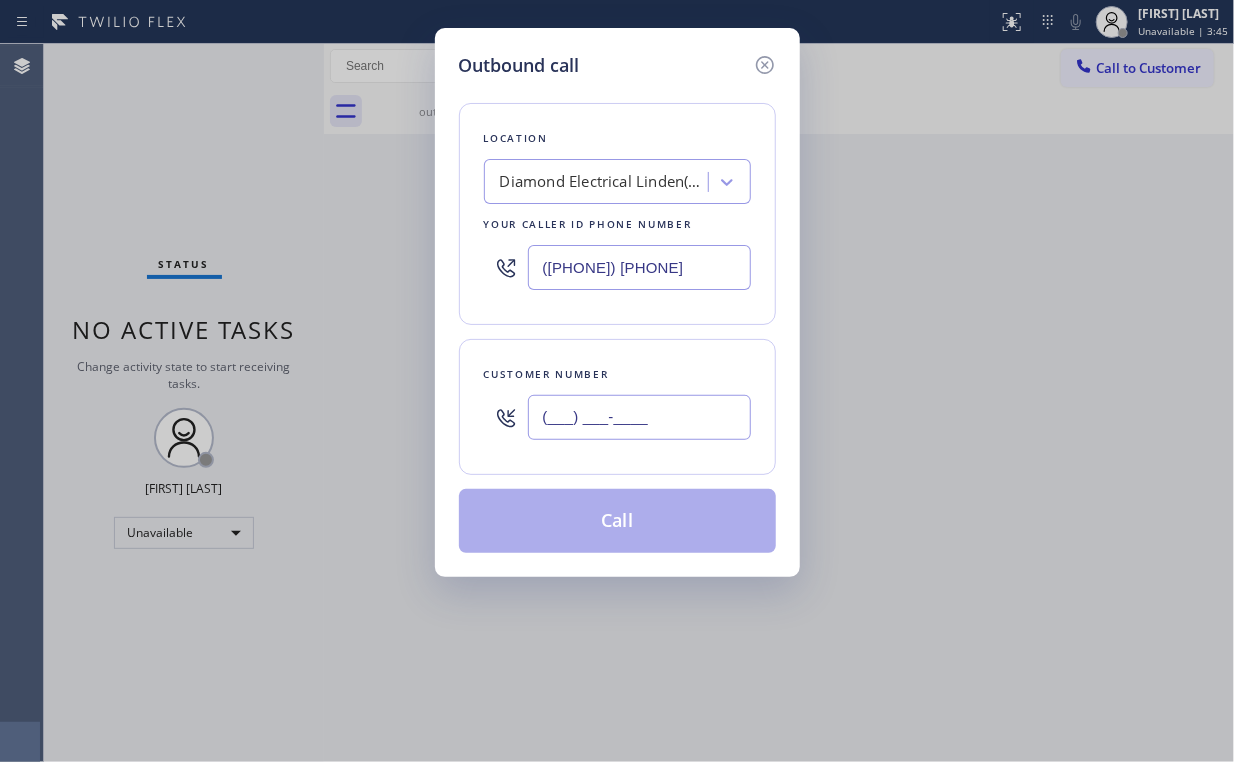 click on "(___) ___-____" at bounding box center [639, 417] 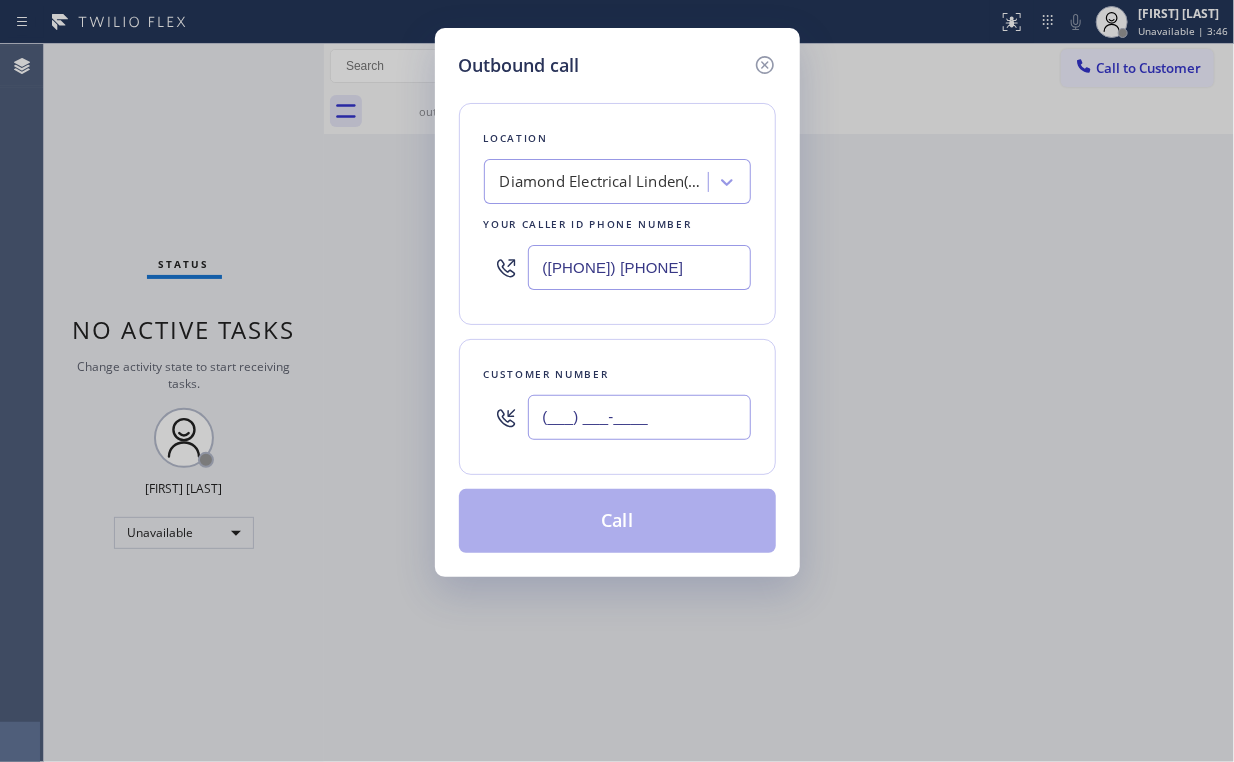 paste on "([PHONE])" 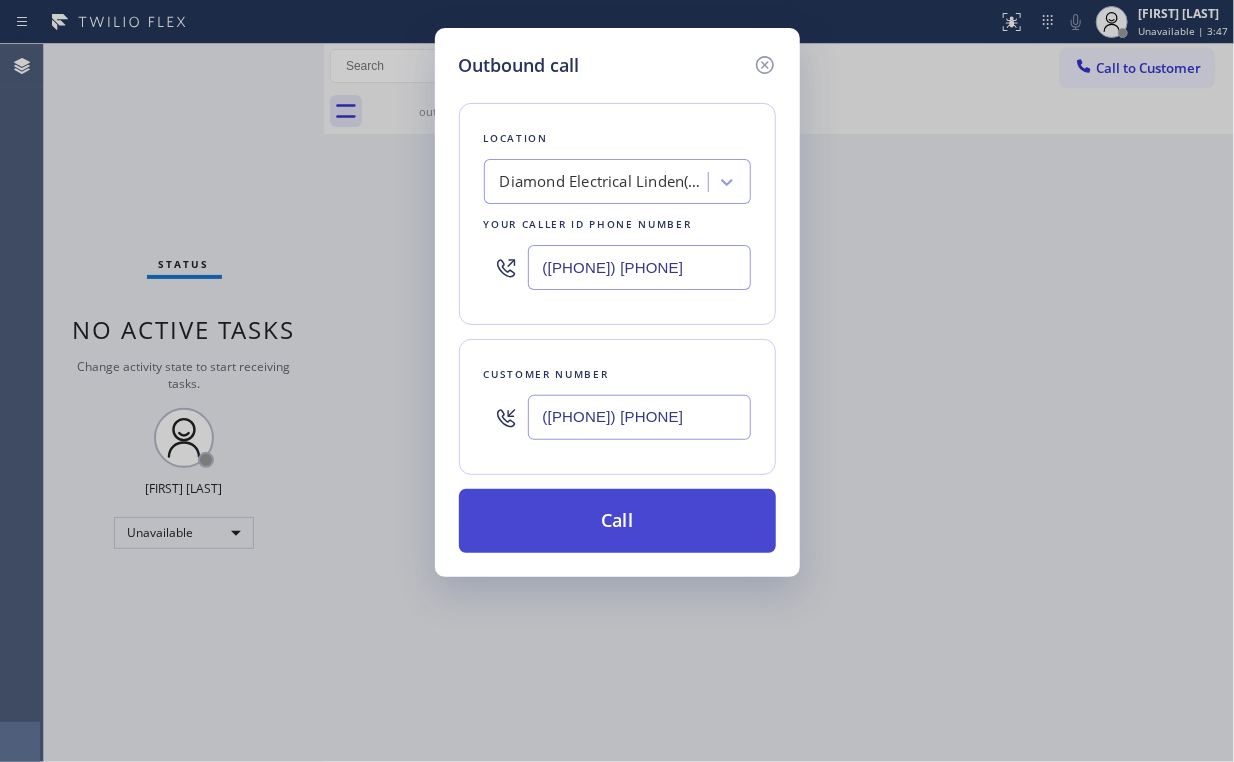 type on "([PHONE]) [PHONE]" 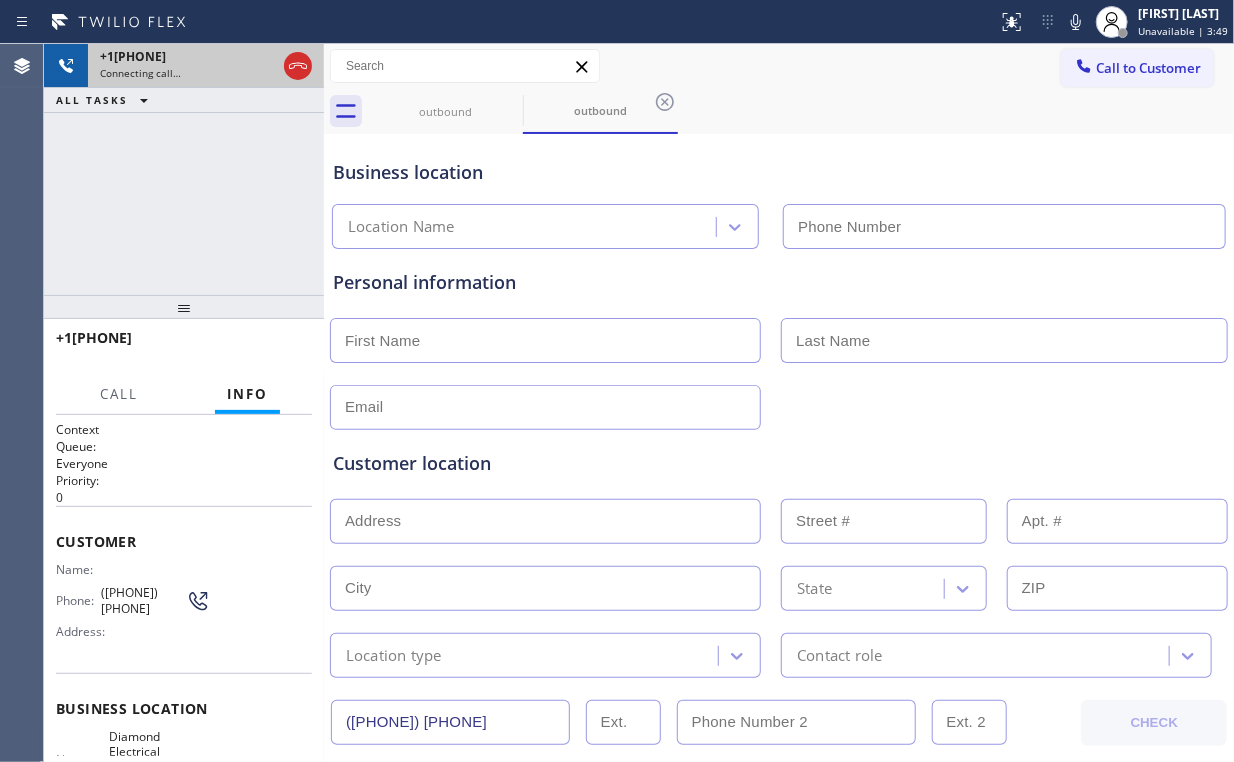drag, startPoint x: 198, startPoint y: 165, endPoint x: 279, endPoint y: 71, distance: 124.08465 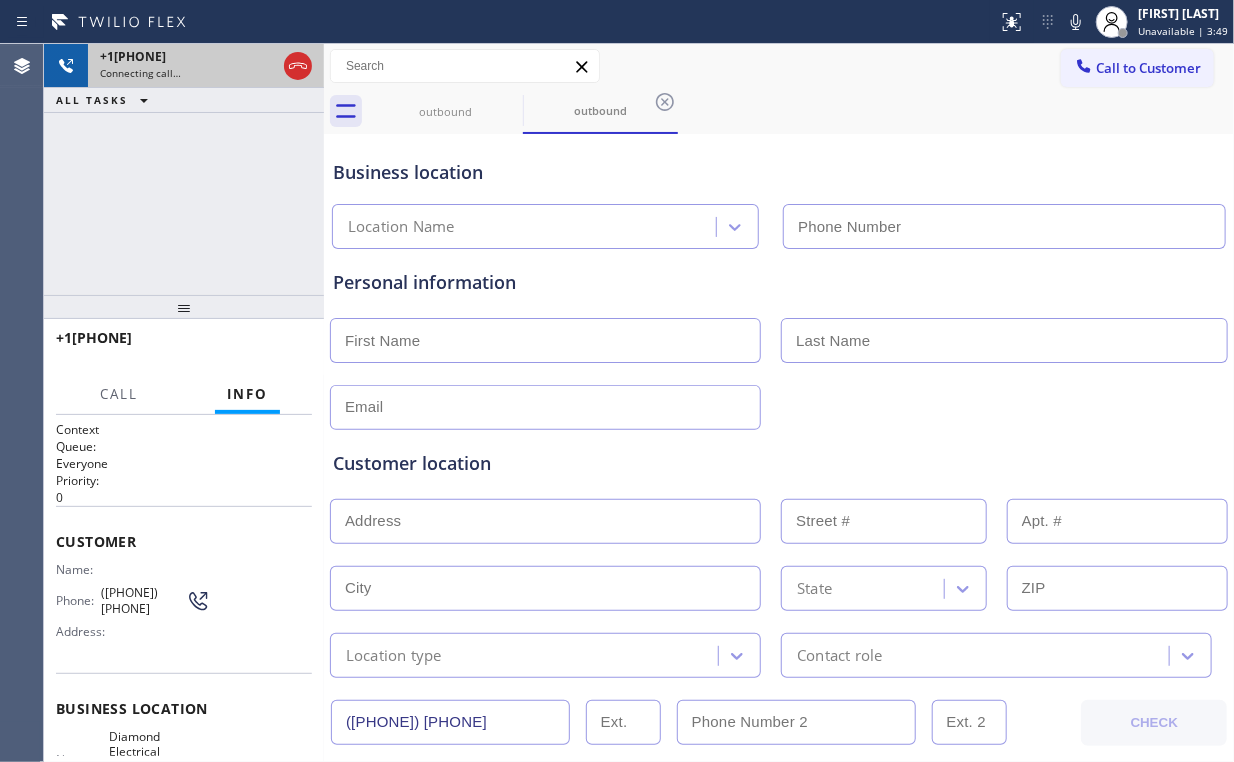 click on "+1[PHONE] Connecting call… ALL TASKS ALL TASKS ACTIVE TASKS TASKS IN WRAP UP" at bounding box center (184, 169) 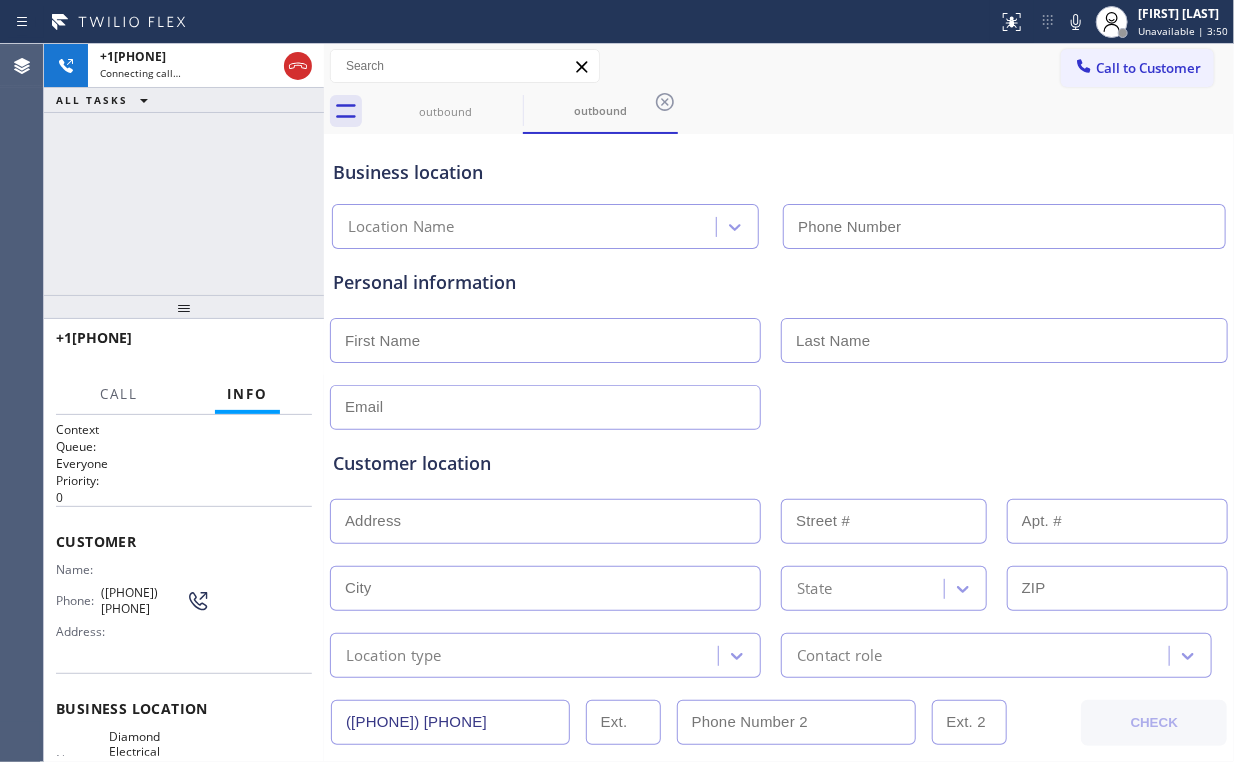 type on "([PHONE]) [PHONE]" 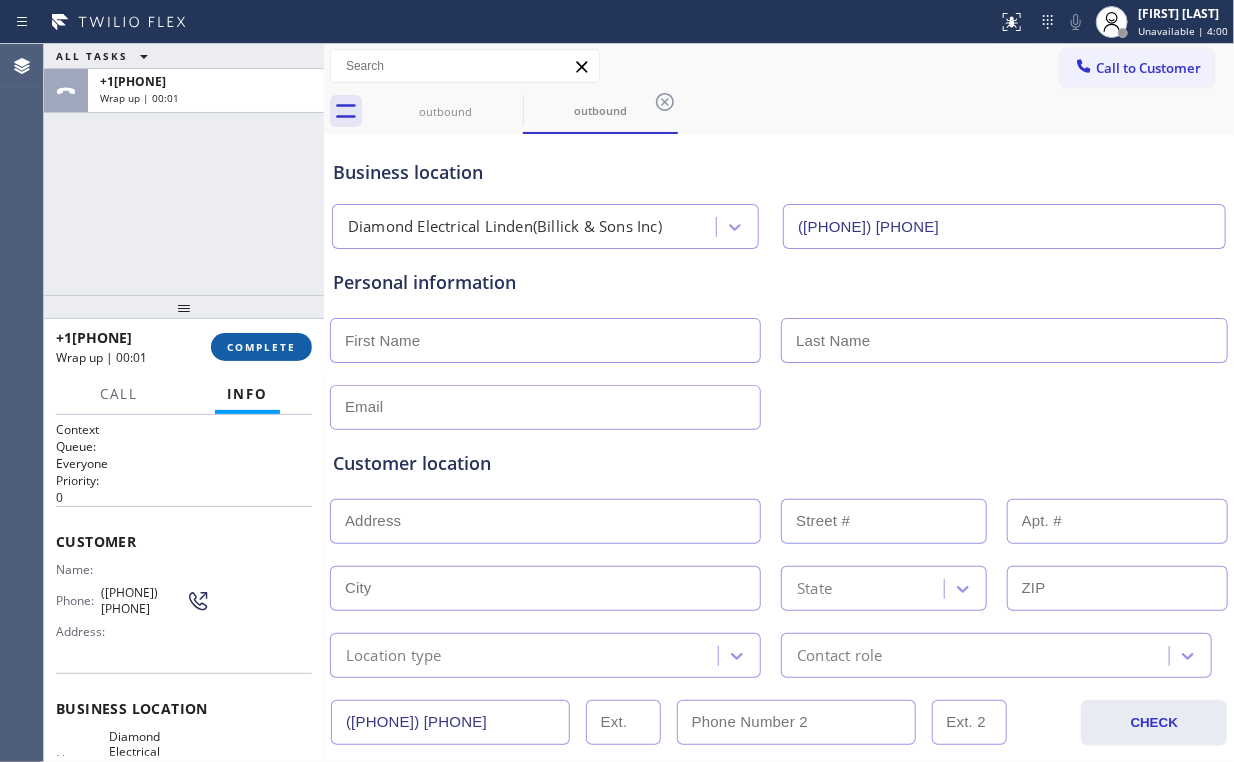 click on "COMPLETE" at bounding box center (261, 347) 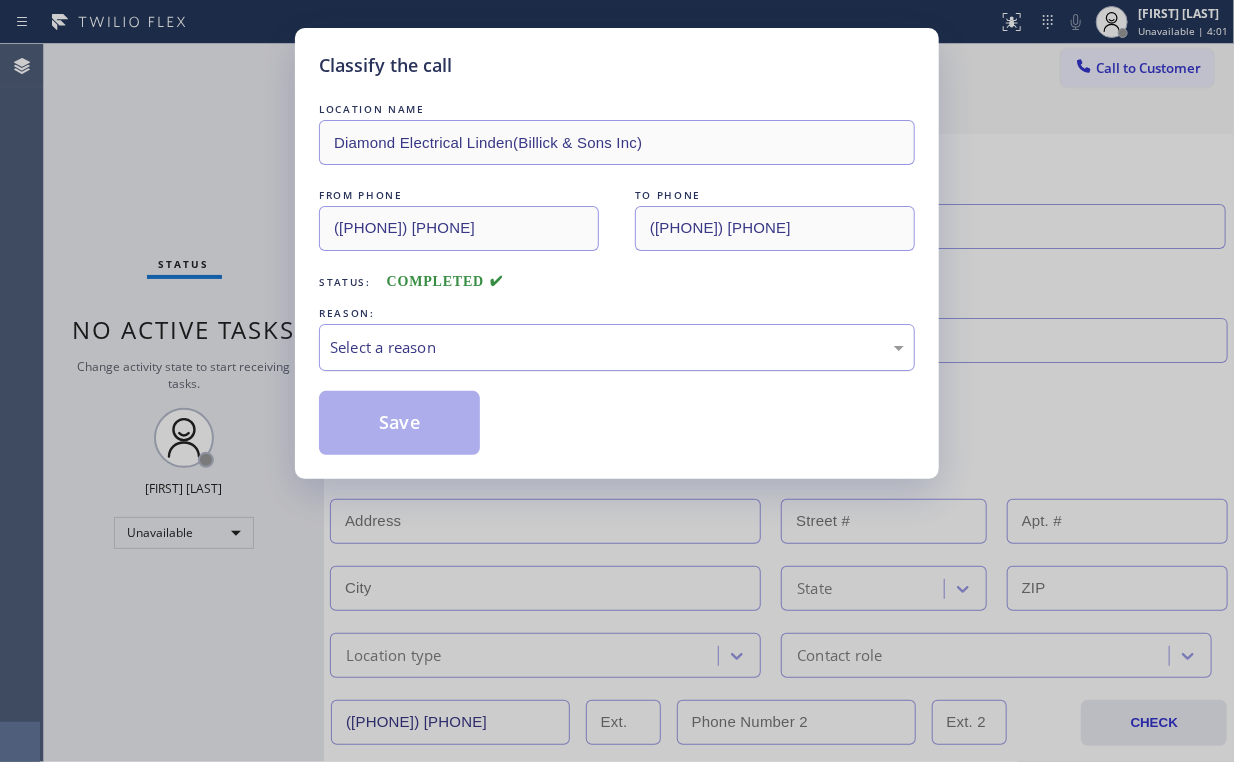 drag, startPoint x: 348, startPoint y: 342, endPoint x: 370, endPoint y: 365, distance: 31.827662 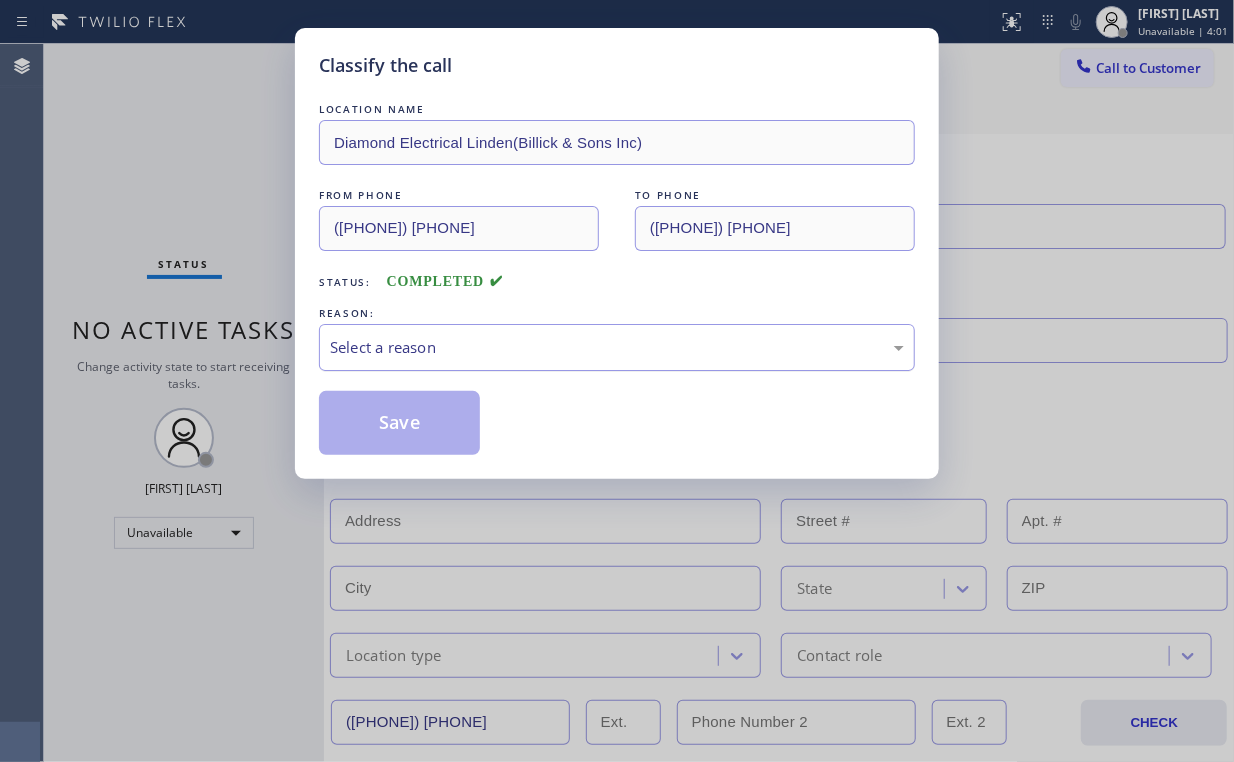 click on "Select a reason" at bounding box center [617, 347] 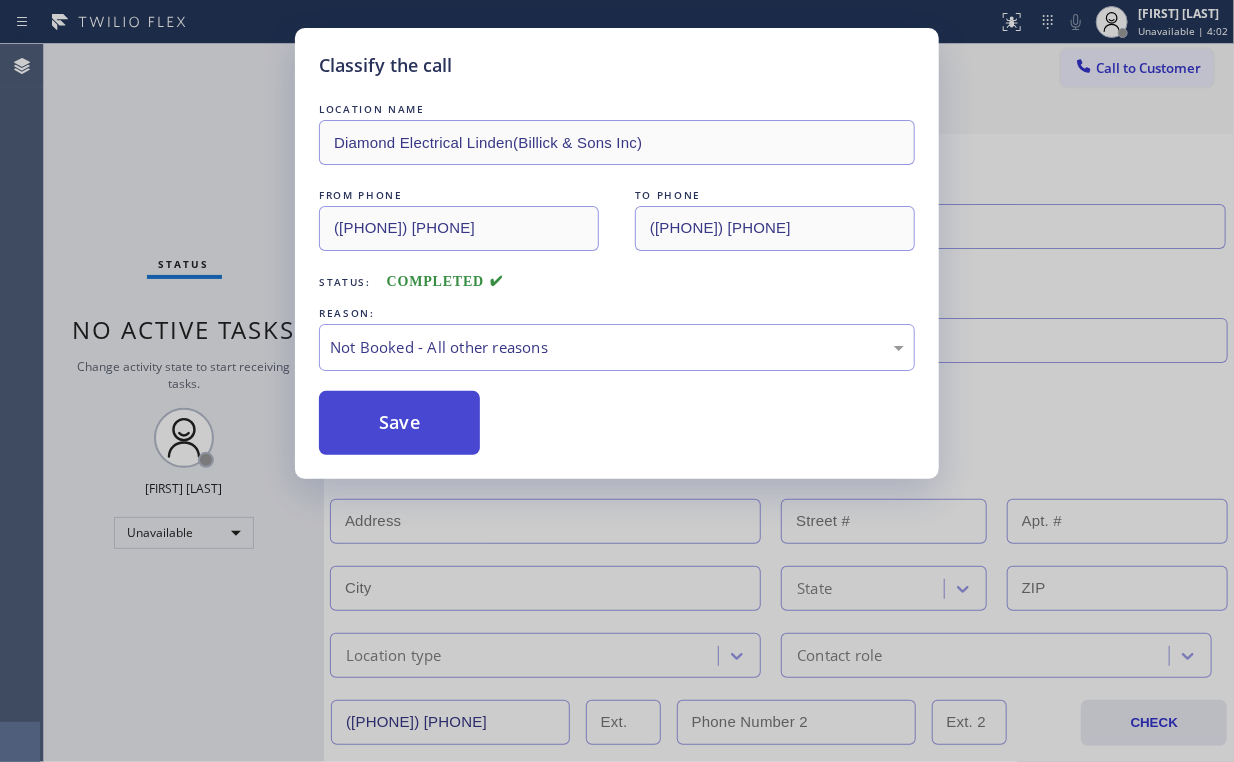drag, startPoint x: 396, startPoint y: 419, endPoint x: 201, endPoint y: 194, distance: 297.7415 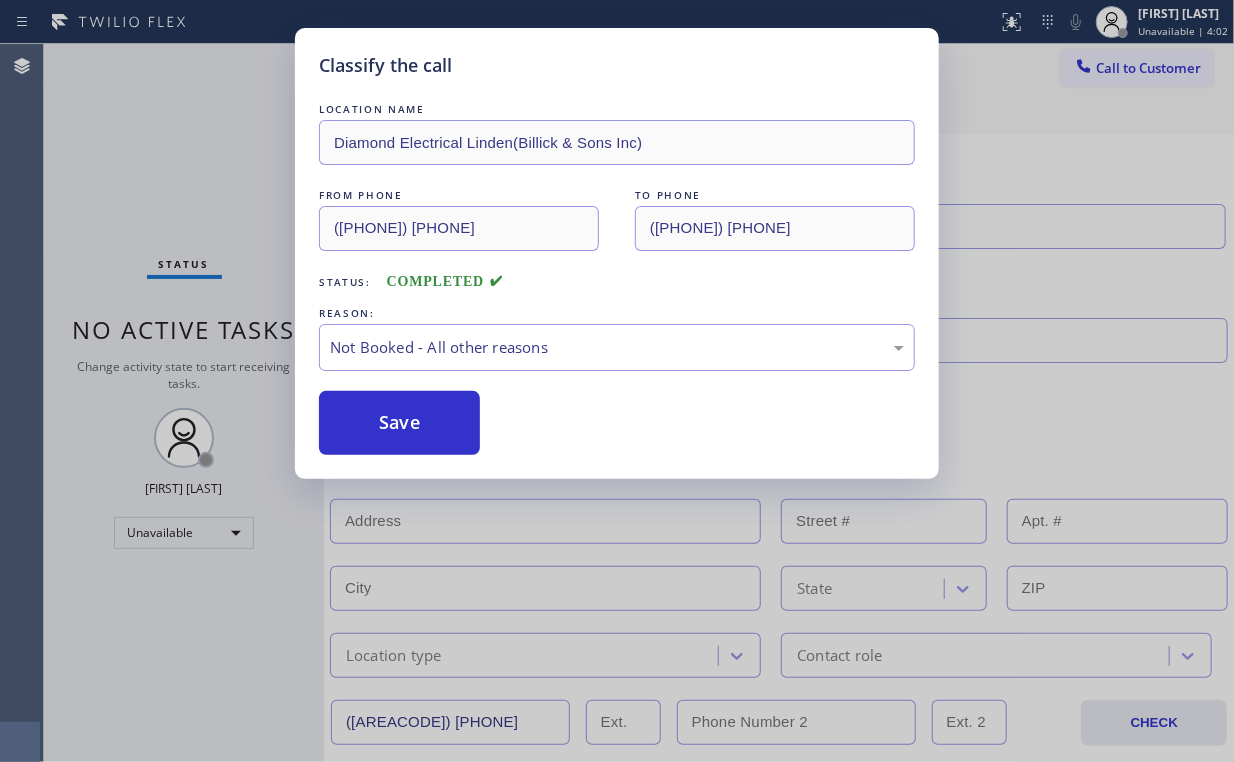 click on "Classify the call LOCATION NAME Diamond Electrical Linden(Billick & Sons Inc) FROM PHONE ([PHONE]) TO PHONE ([PHONE]) Status: COMPLETED REASON: Not Booked - All other reasons Save" at bounding box center [617, 381] 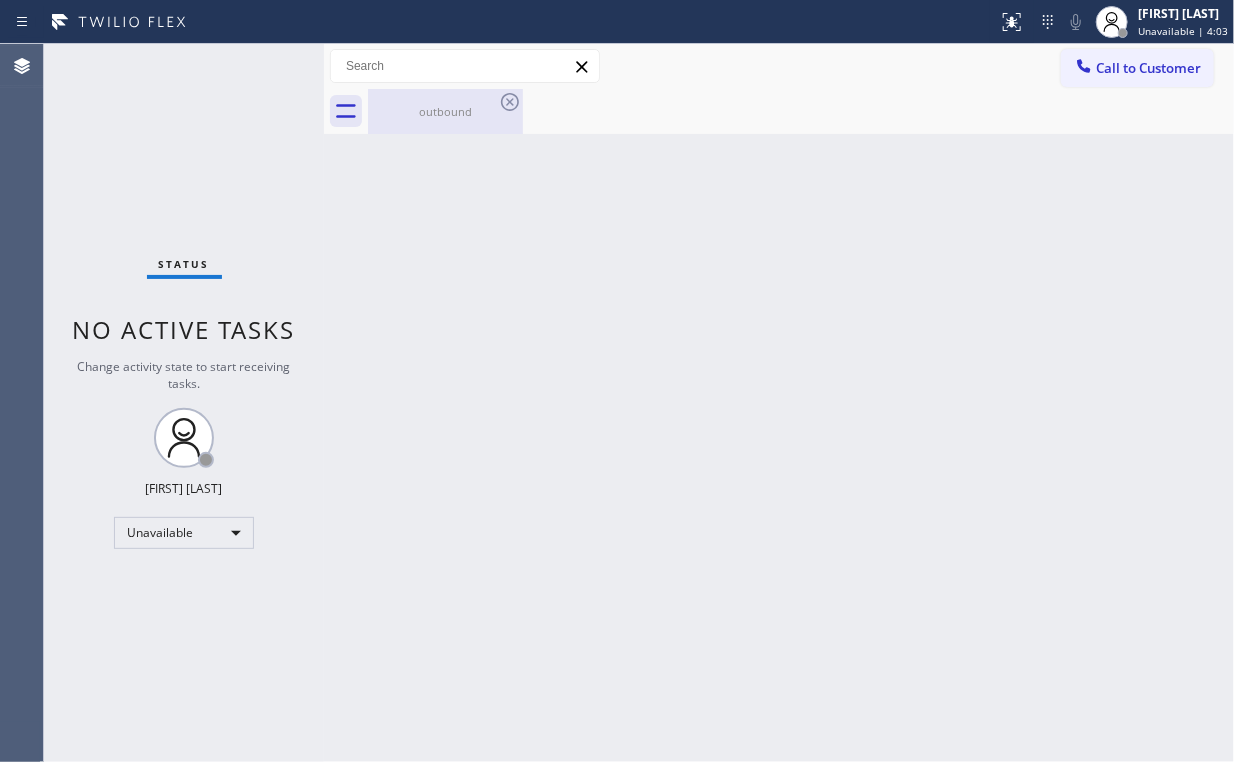 click on "outbound" at bounding box center [445, 111] 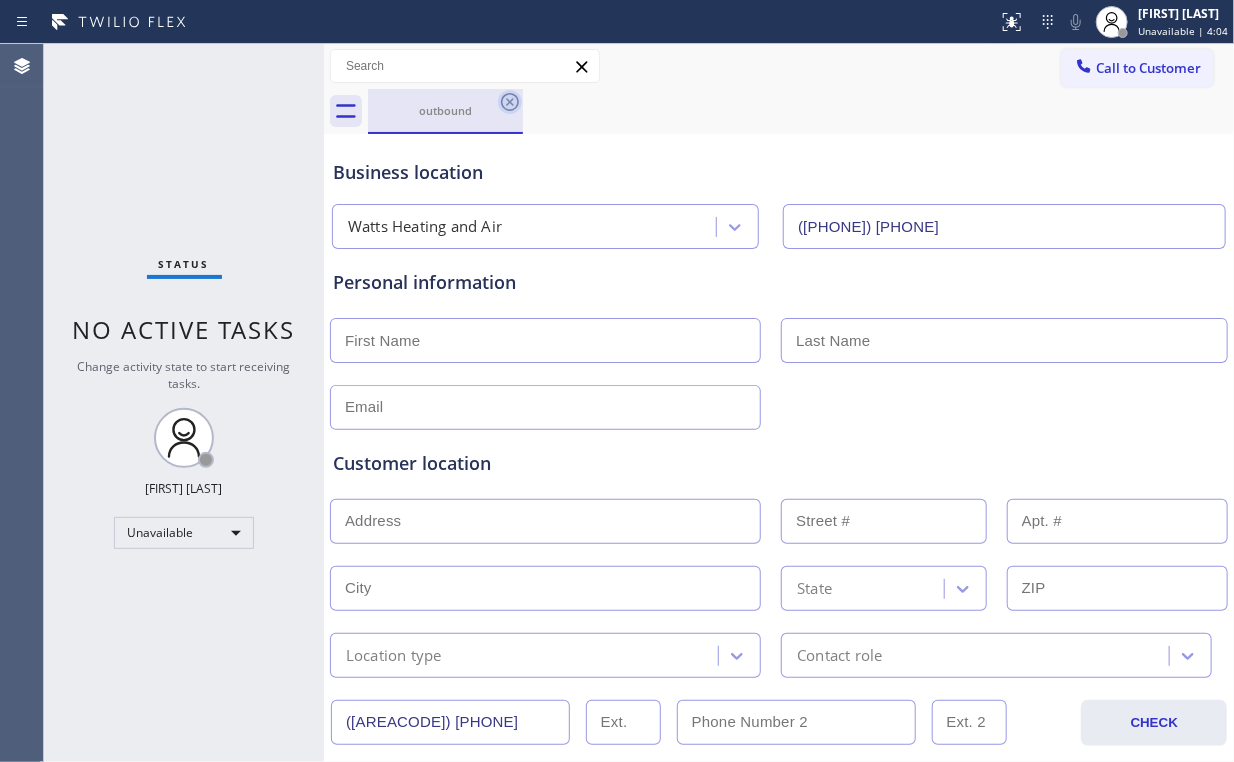 click 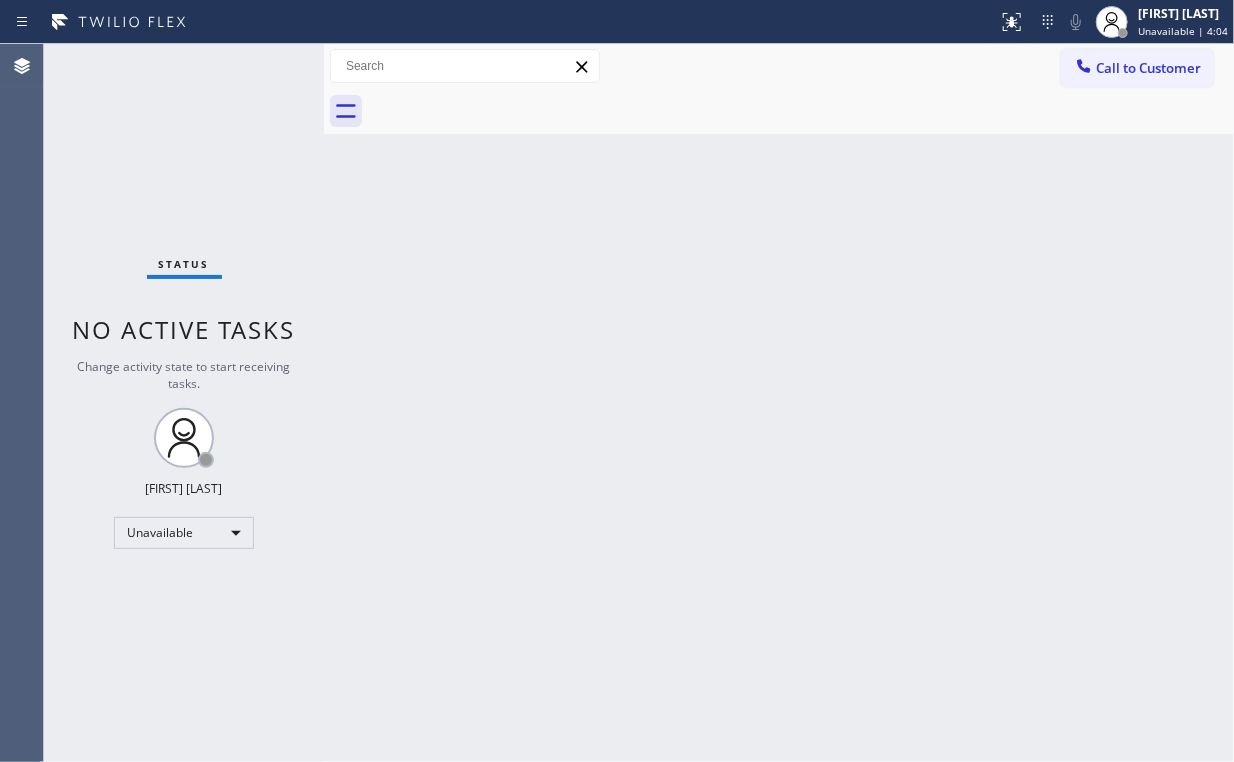 drag, startPoint x: 750, startPoint y: 244, endPoint x: 904, endPoint y: 79, distance: 225.70113 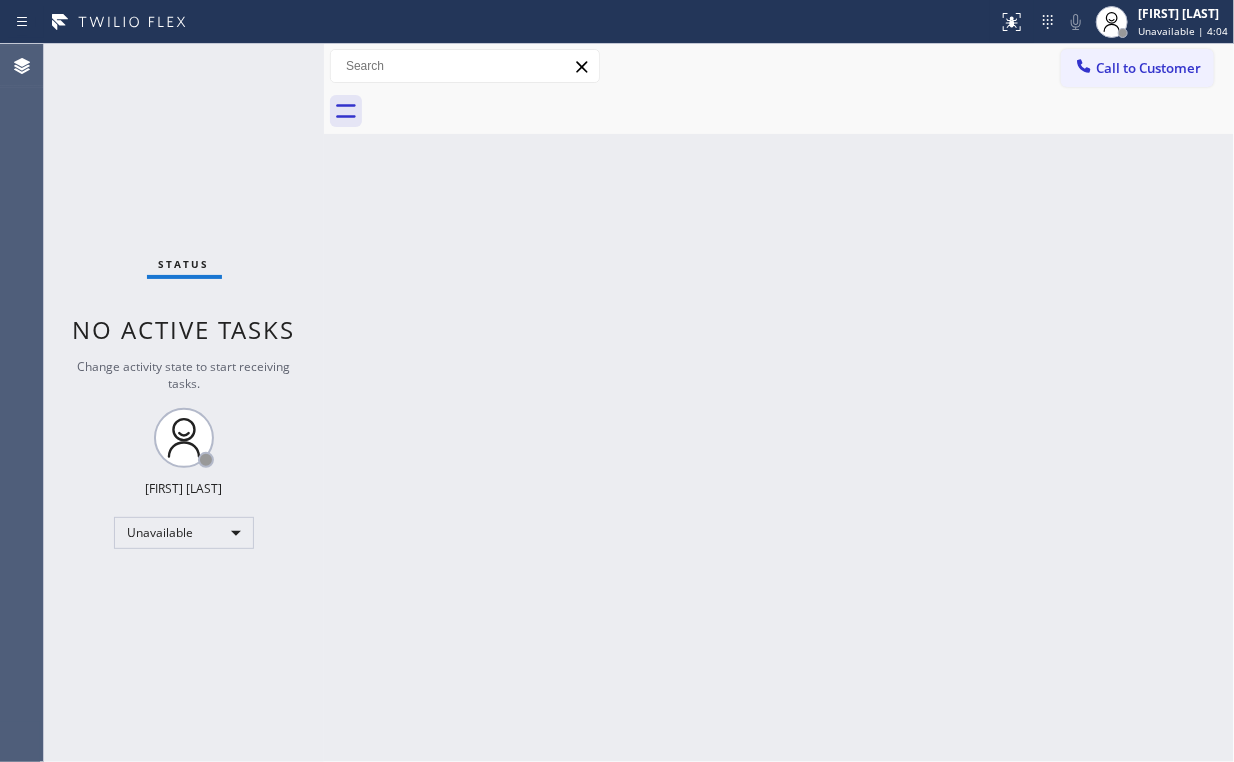 click on "Back to Dashboard Change Sender ID Customers Technicians Select a contact Outbound call Location Search location Your caller id phone number Customer number Call Customer info Name   Phone none Address none Change Sender ID HVAC +1[PHONE] 5 Star Appliance +1[PHONE] Appliance Repair +1[PHONE] Plumbing +1[PHONE] Air Duct Cleaning +1[PHONE]  Electricians +1[PHONE] Cancel Change Check personal SMS Reset Change No tabs Call to Customer Outbound call Location Diamond Electrical [CITY]([COMPANY_NAME]) Your caller id phone number ([AREA_CODE]) [PHONE] Customer number Call Outbound call Technician Search Technician Your caller id phone number Your caller id phone number Call" at bounding box center [779, 403] 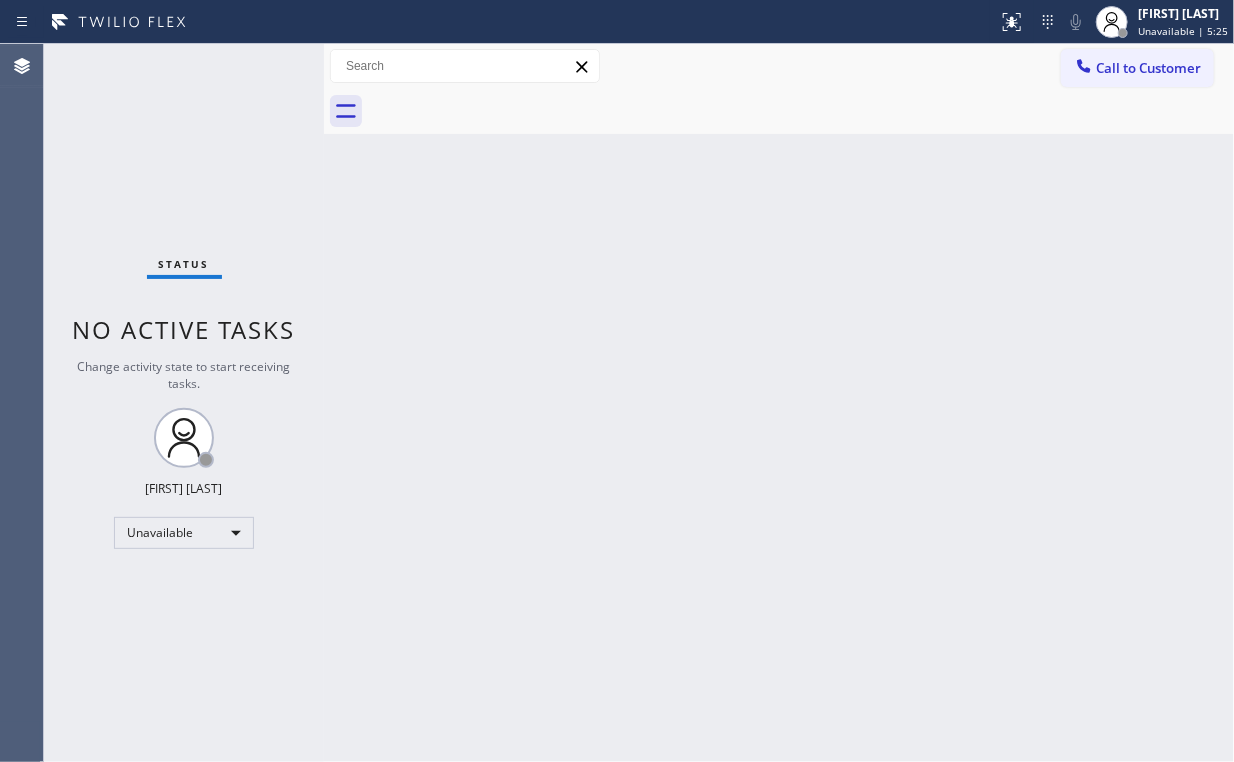 click on "Status   No active tasks     Change activity state to start receiving tasks.   Arnold Verallo Unavailable" at bounding box center [184, 403] 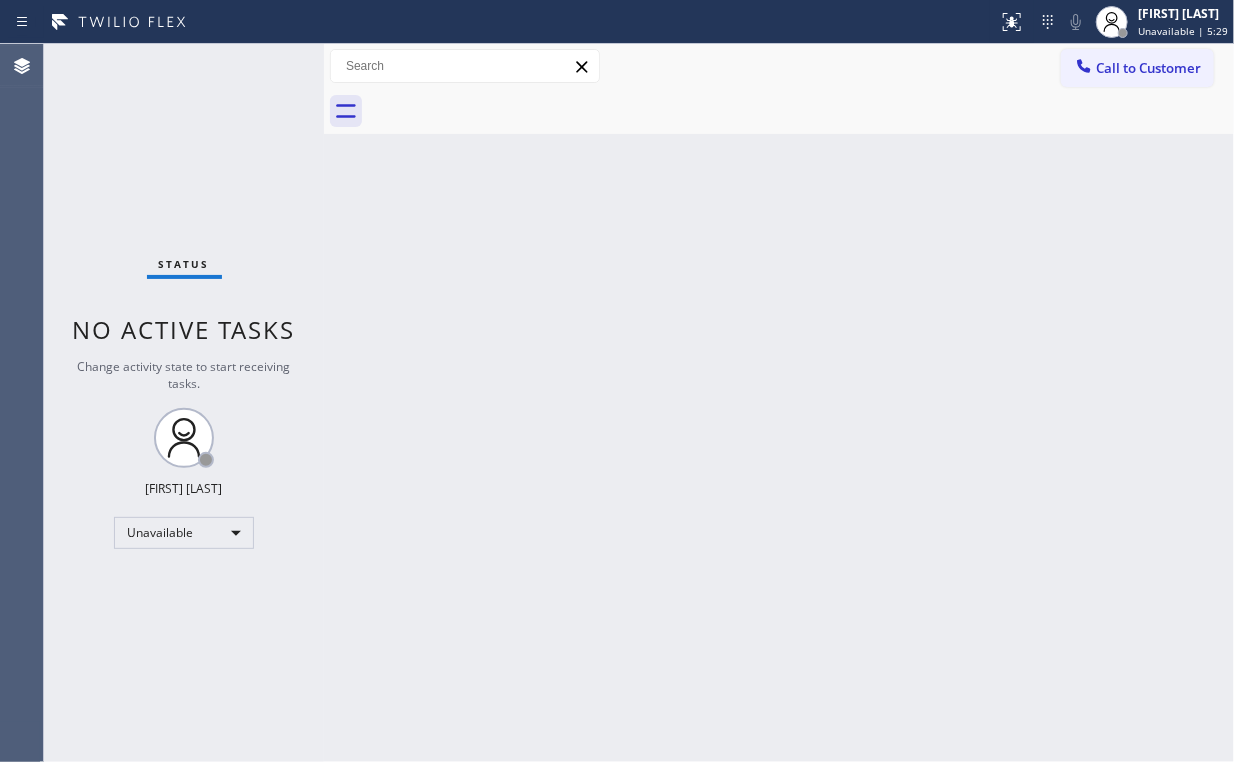 click on "Status   No active tasks     Change activity state to start receiving tasks.   Arnold Verallo Unavailable" at bounding box center (184, 403) 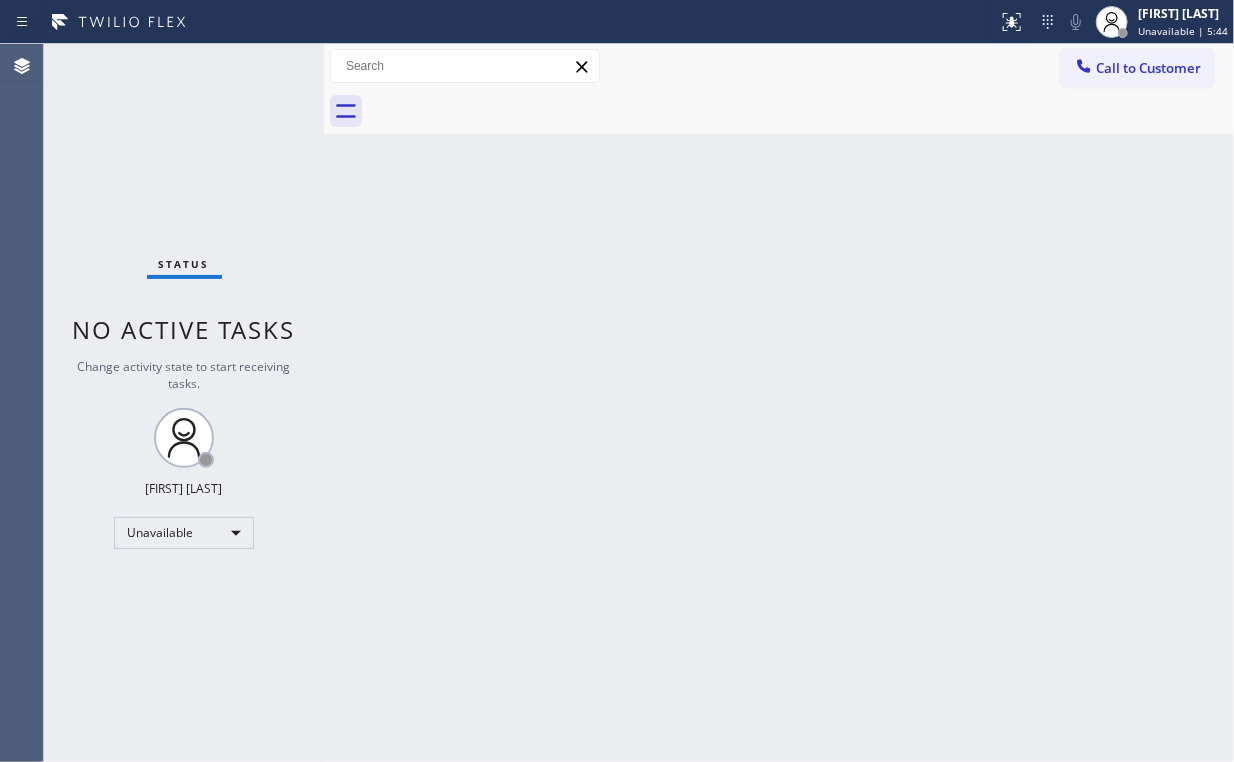 click on "Call to Customer" at bounding box center [1148, 68] 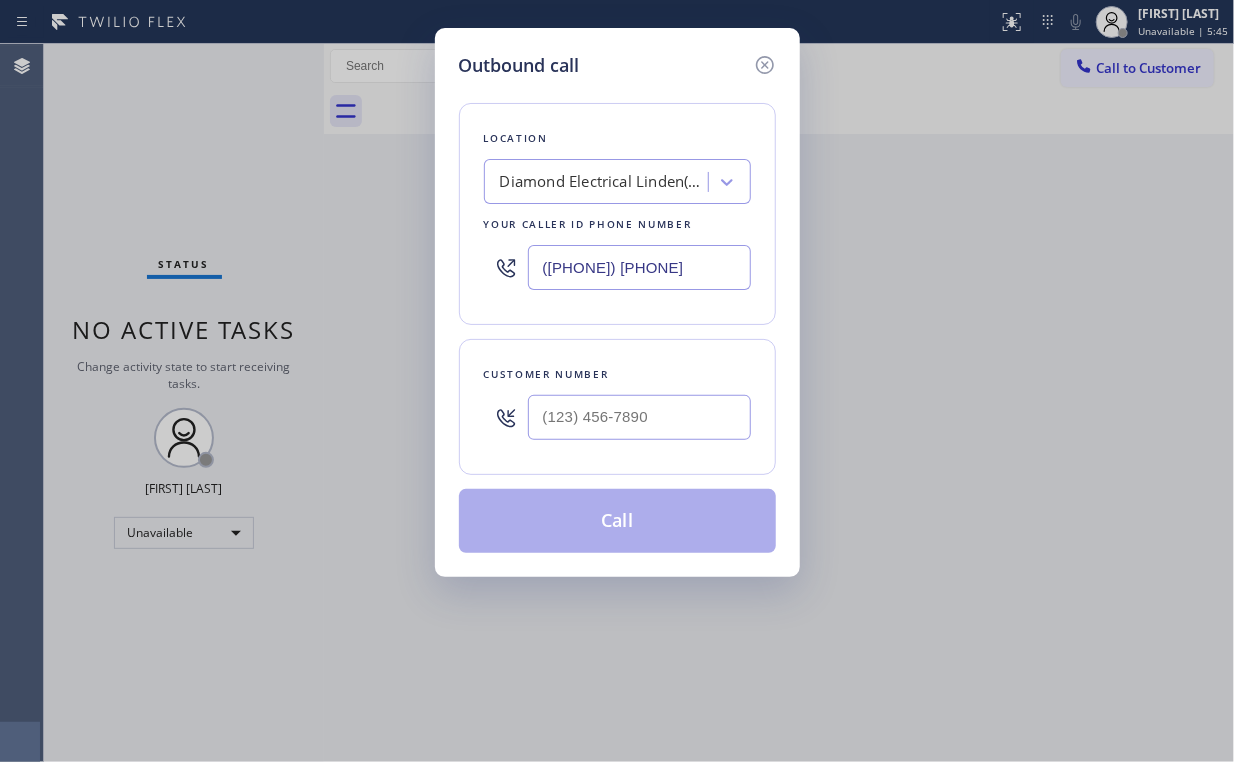 drag, startPoint x: 563, startPoint y: 269, endPoint x: 184, endPoint y: 284, distance: 379.29672 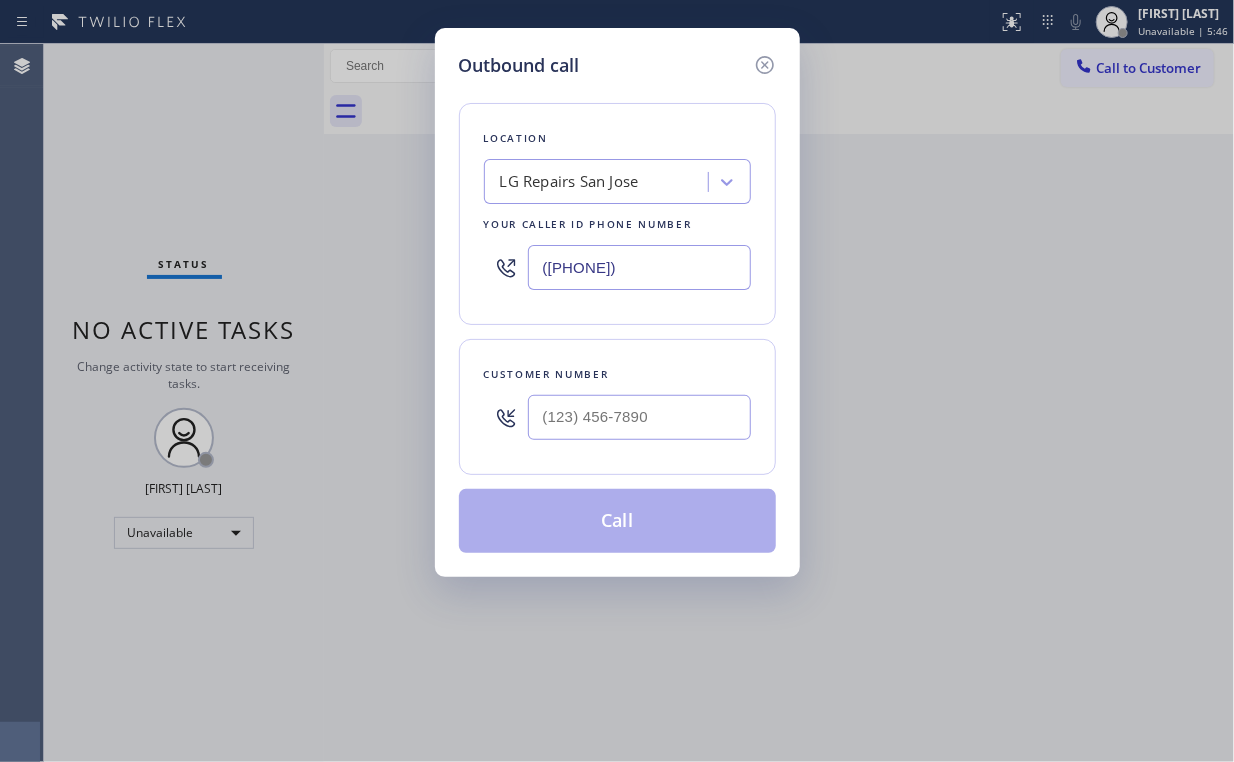 type on "([PHONE])" 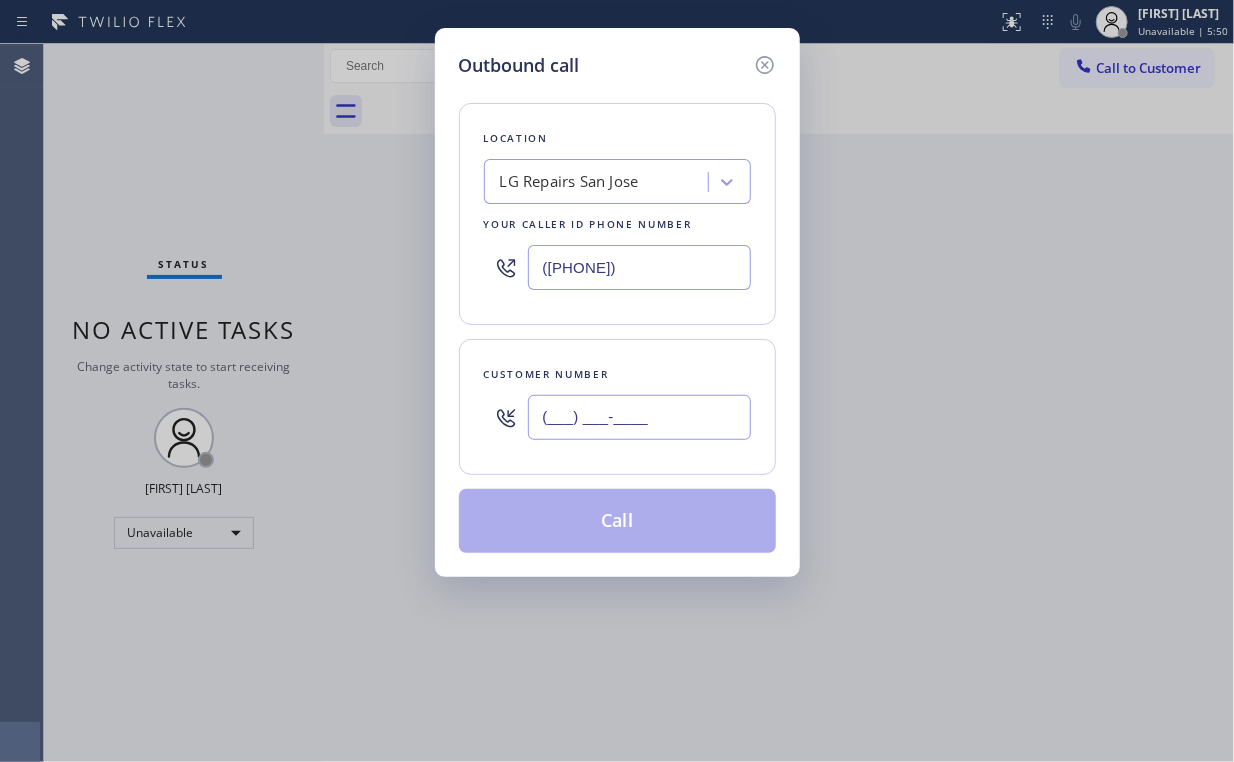 drag, startPoint x: 580, startPoint y: 412, endPoint x: 600, endPoint y: 414, distance: 20.09975 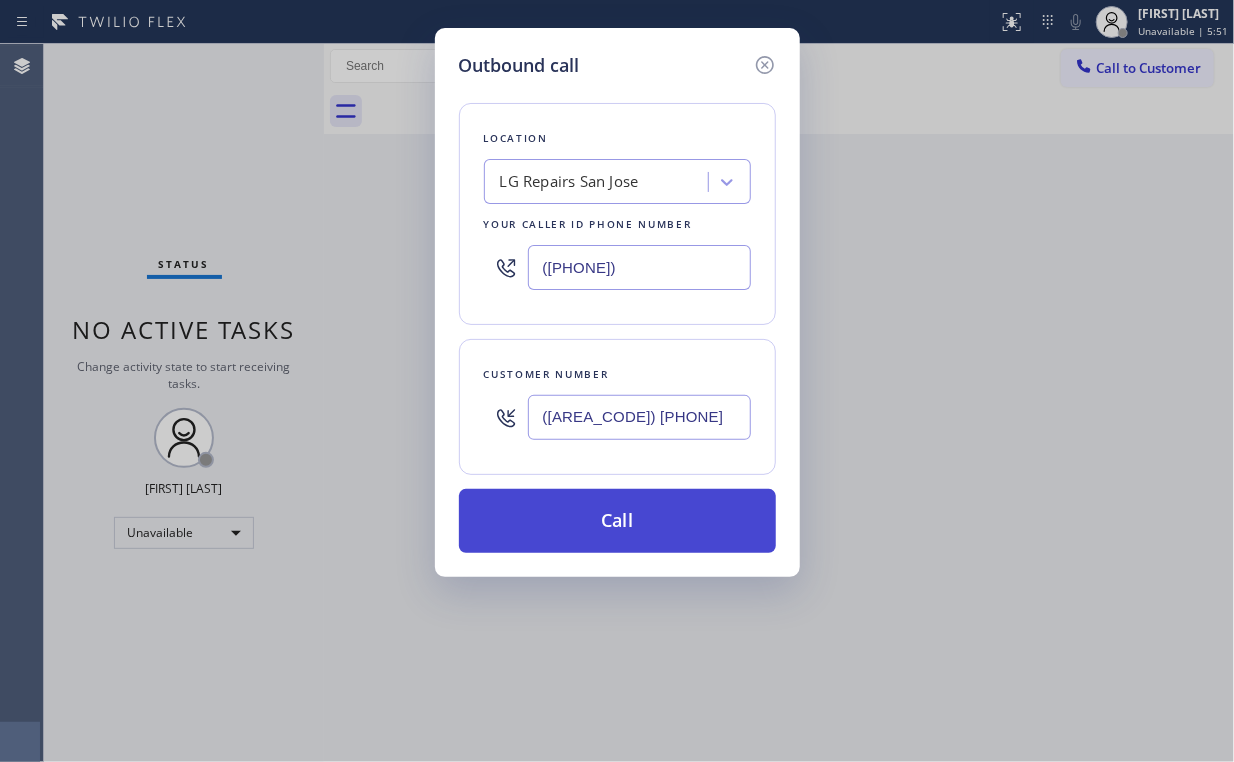 type on "([AREA_CODE]) [PHONE]" 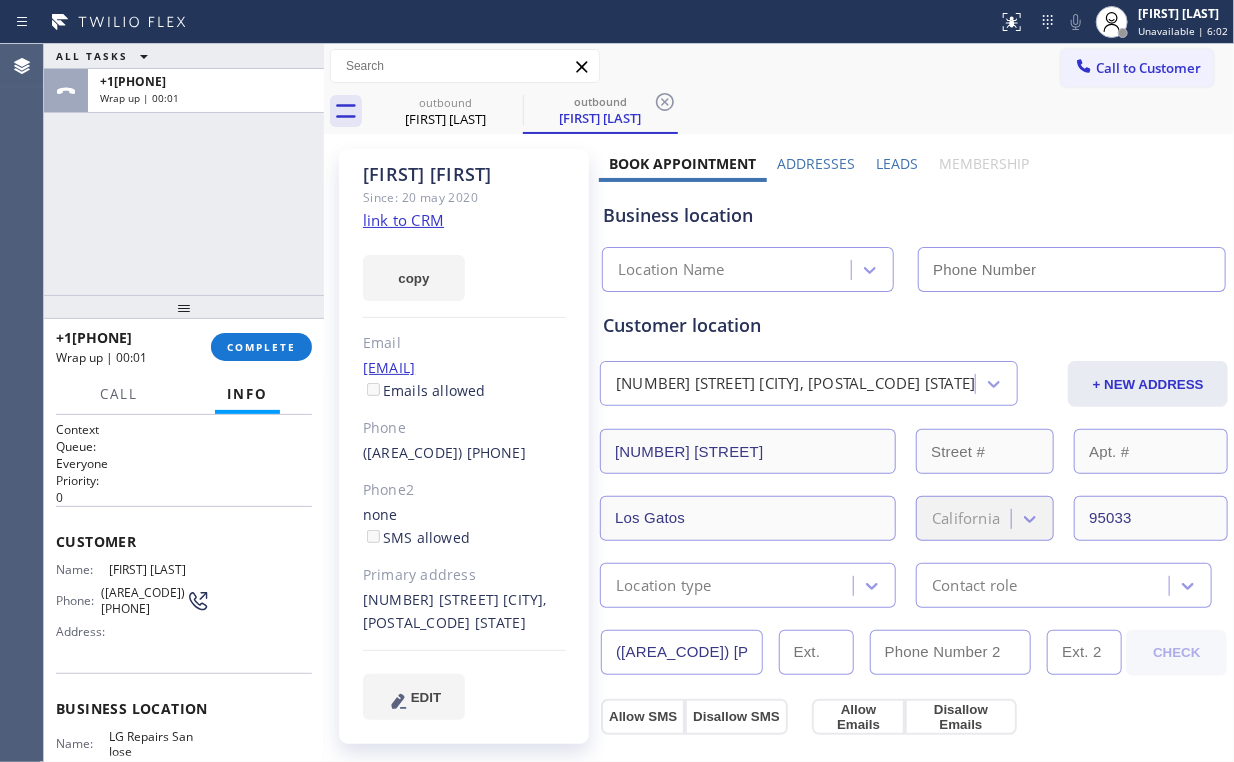 type on "([PHONE])" 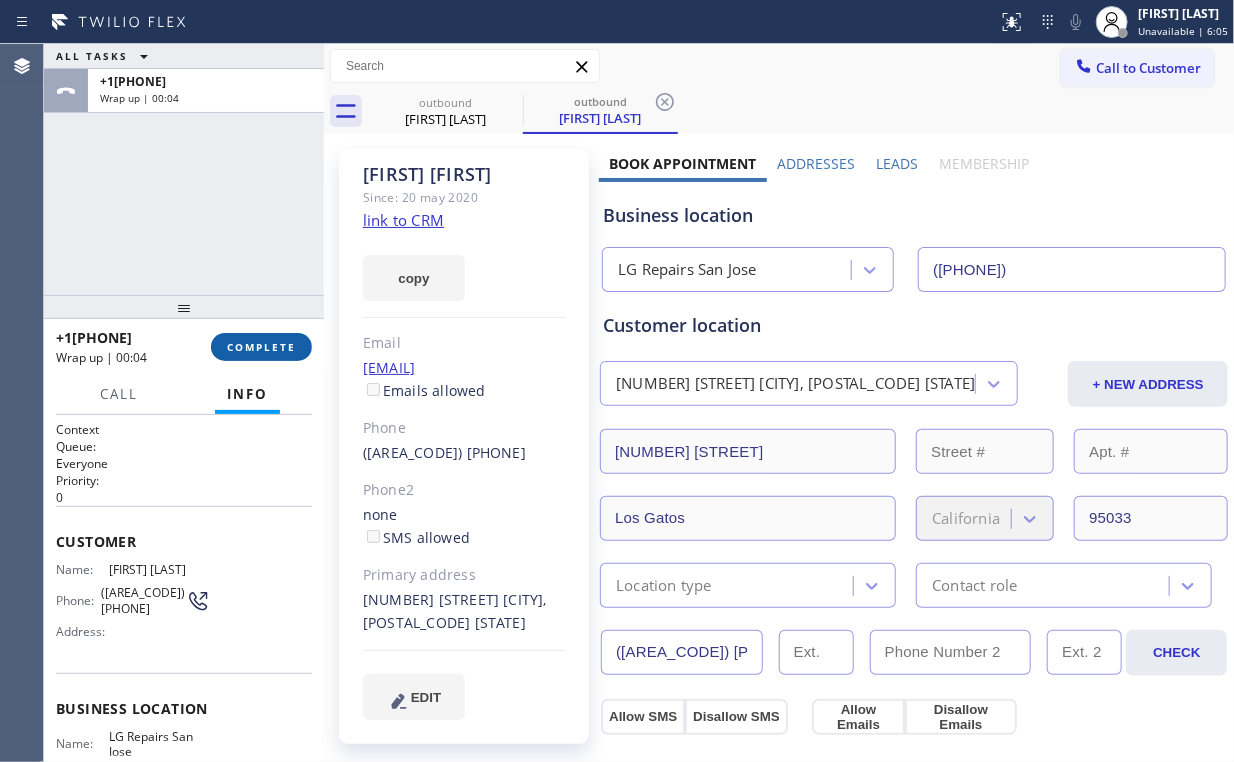 click on "COMPLETE" at bounding box center (261, 347) 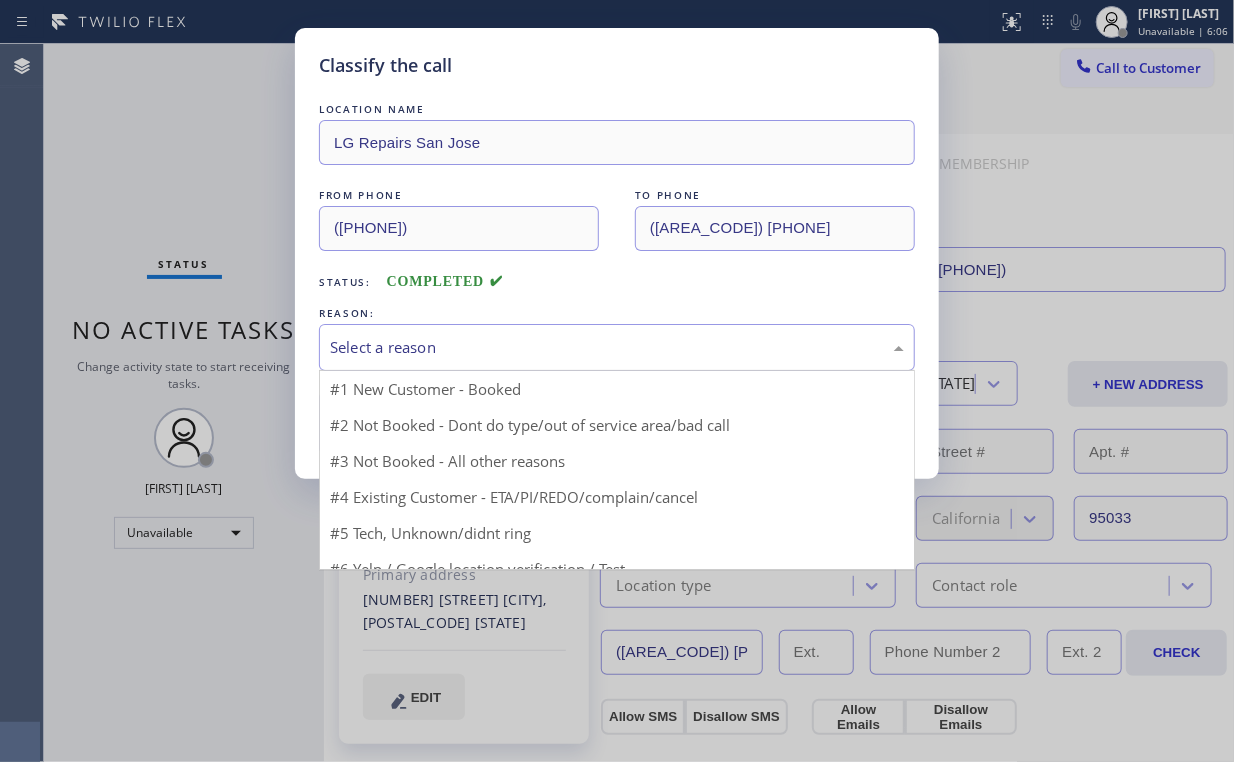 click on "Select a reason" at bounding box center [617, 347] 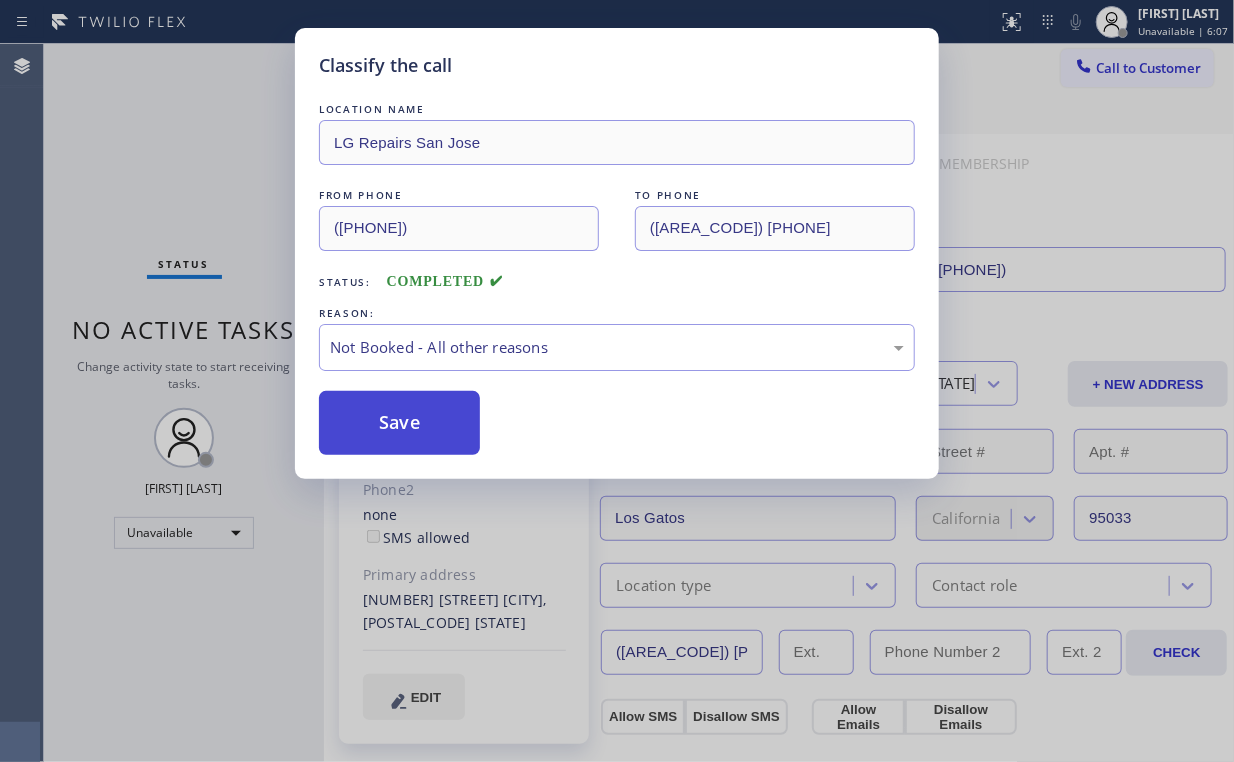 click on "Save" at bounding box center (399, 423) 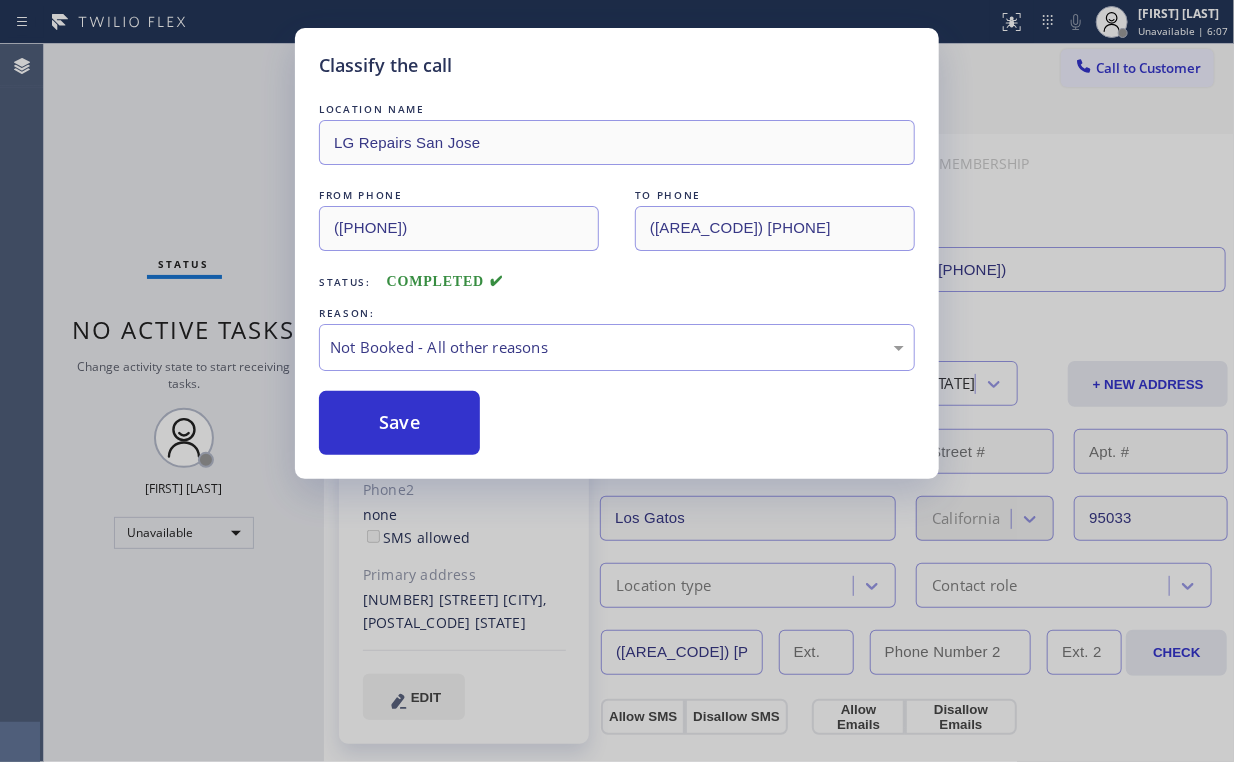 drag, startPoint x: 148, startPoint y: 119, endPoint x: 158, endPoint y: 126, distance: 12.206555 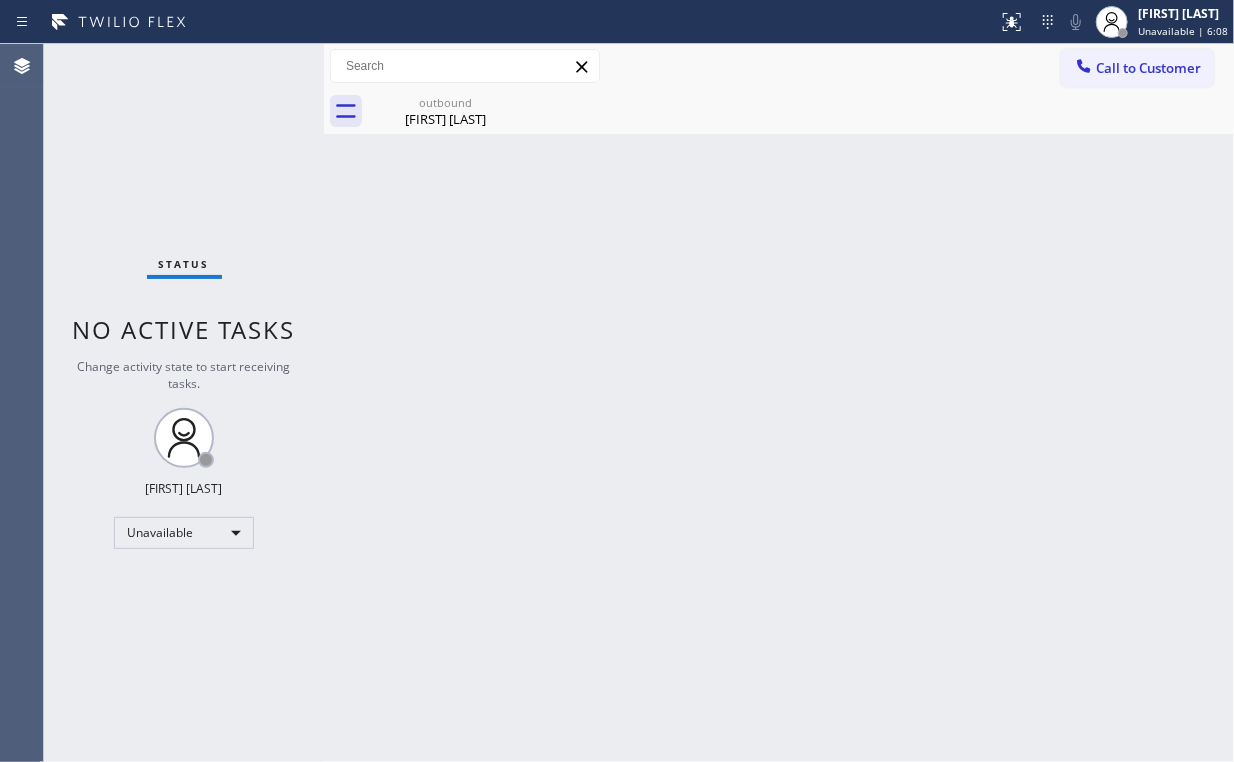 click on "Back to Dashboard Change Sender ID Customers Technicians Select a contact Outbound call Location Search location Your caller id phone number Customer number Call Customer info Name   Phone none Address none Change Sender ID HVAC +1[PHONE] 5 Star Appliance +1[PHONE] Appliance Repair +1[PHONE] Plumbing +1[PHONE] Air Duct Cleaning +1[PHONE]  Electricians +1[PHONE] Cancel Change Check personal SMS Reset Change outbound [NAME] [LAST] Call to Customer Outbound call Location LG Repairs [CITY] Your caller id phone number ([AREA_CODE]) [PHONE] Customer number Call Outbound call Technician Search Technician Your caller id phone number Your caller id phone number Call outbound [NAME] [LAST] [NAME]   [LAST] Since: [DATE] link to CRM copy Email [EMAIL]  Emails allowed Phone ([AREA_CODE]) [PHONE] Phone2 none  SMS allowed Primary address  [NUMBER] [STREET] [CITY], [POSTAL_CODE] [STATE] EDIT Outbound call Location LG Repairs [CITY] Your caller id phone number ([AREA_CODE]) [PHONE] Customer number Call Leads -" at bounding box center [779, 403] 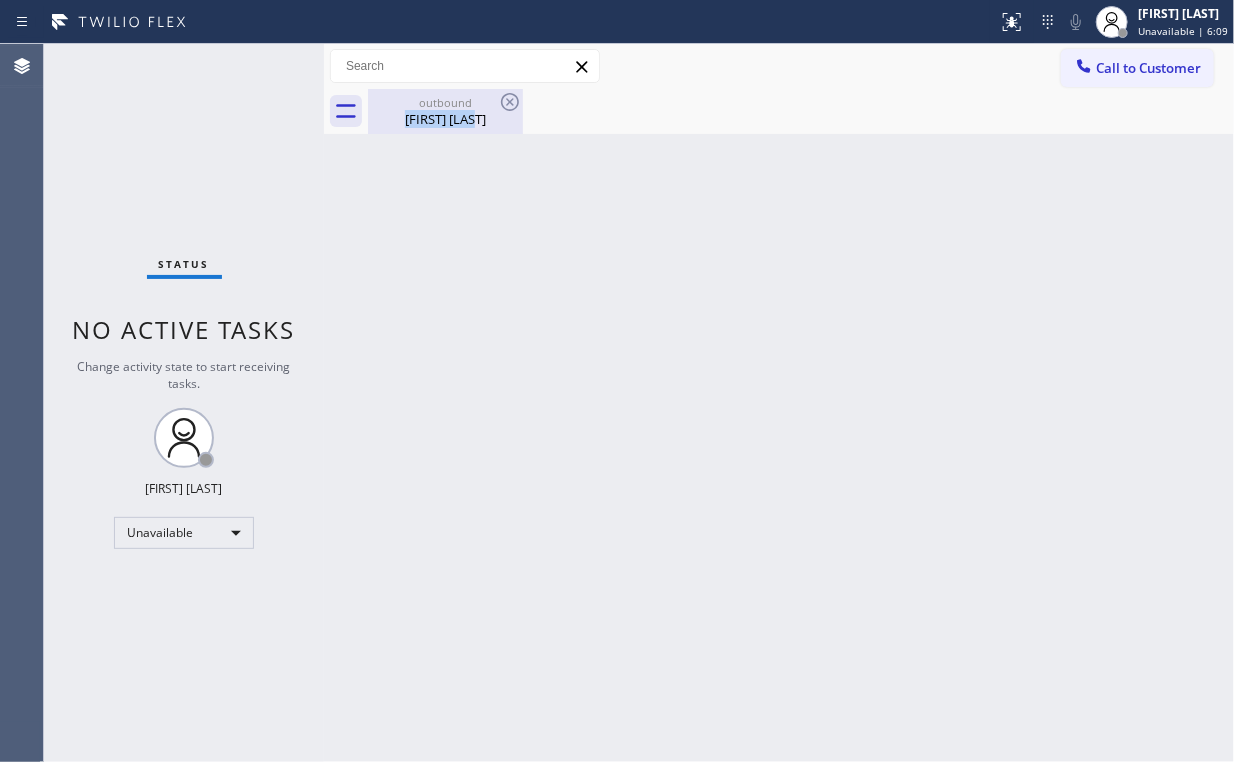 click on "outbound [NAME] [LAST]" at bounding box center (445, 111) 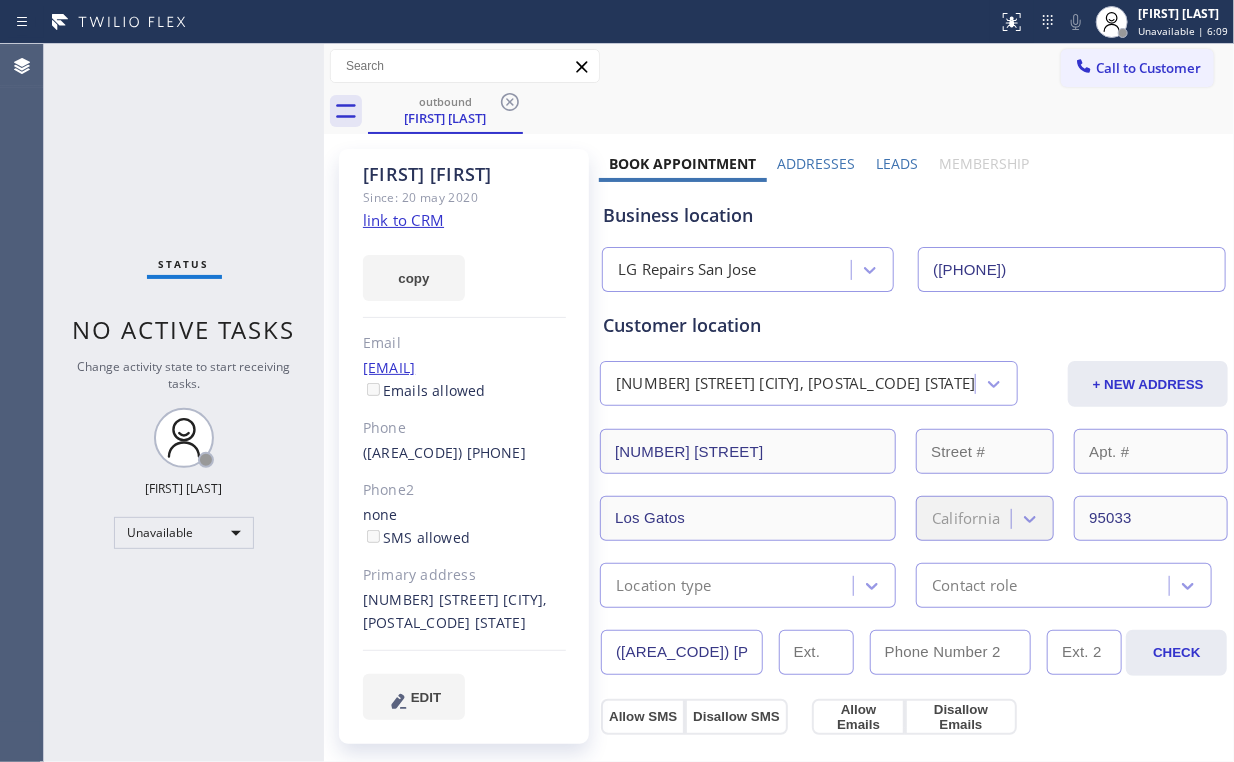 click 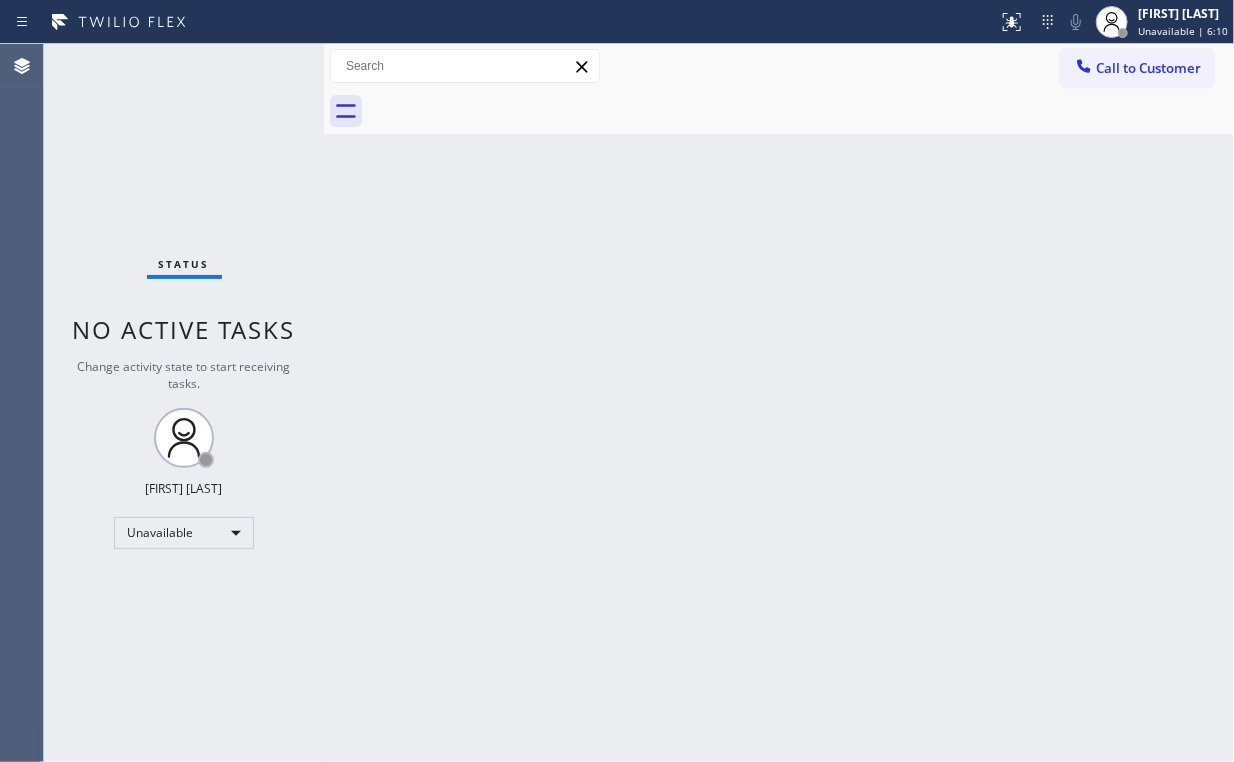 click on "Back to Dashboard Change Sender ID Customers Technicians Select a contact Outbound call Location Search location Your caller id phone number Customer number Call Customer info Name   Phone none Address none Change Sender ID HVAC +1[PHONE] 5 Star Appliance +1[PHONE] Appliance Repair +1[PHONE] Plumbing +1[PHONE] Air Duct Cleaning +1[PHONE]  Electricians +1[PHONE]  Cancel Change Check personal SMS Reset Change No tabs Call to Customer Outbound call Location LG Repairs [CITY] Your caller id phone number ([PHONE]) Customer number Call Outbound call Technician Search Technician Your caller id phone number Your caller id phone number Call" at bounding box center [779, 403] 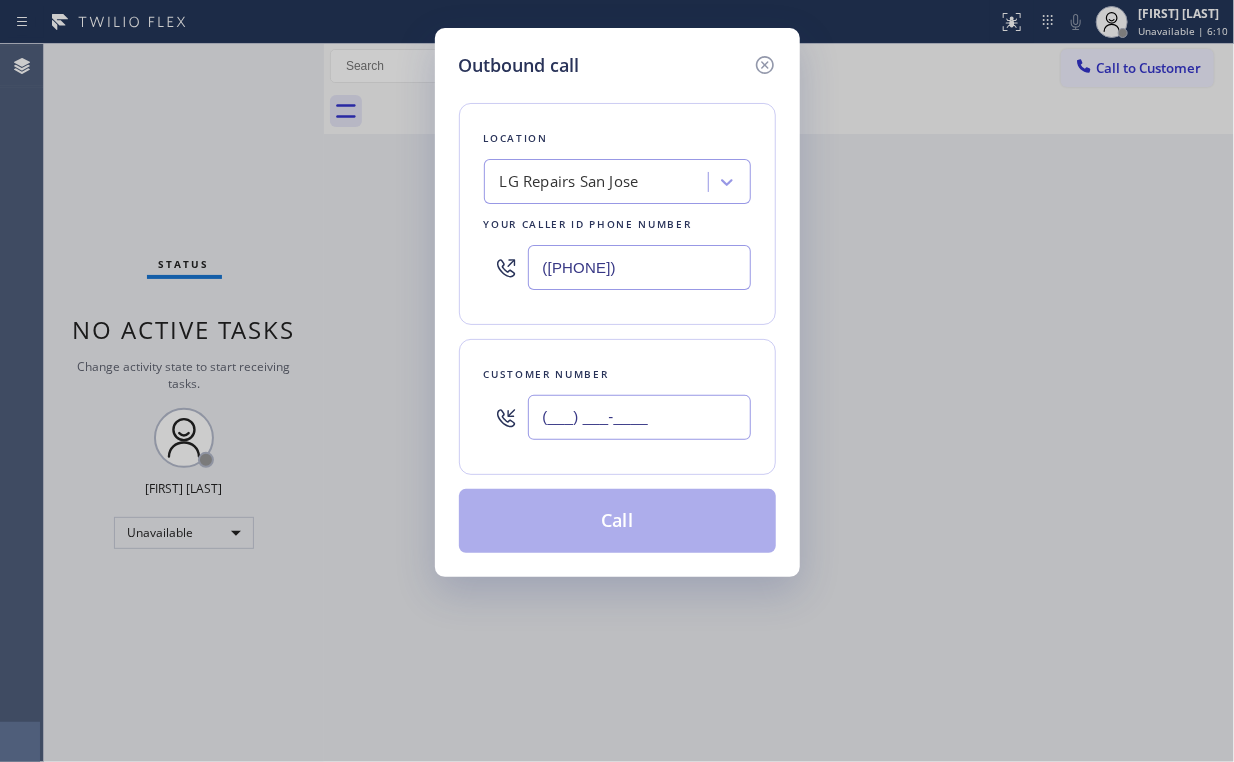 click on "(___) ___-____" at bounding box center (639, 417) 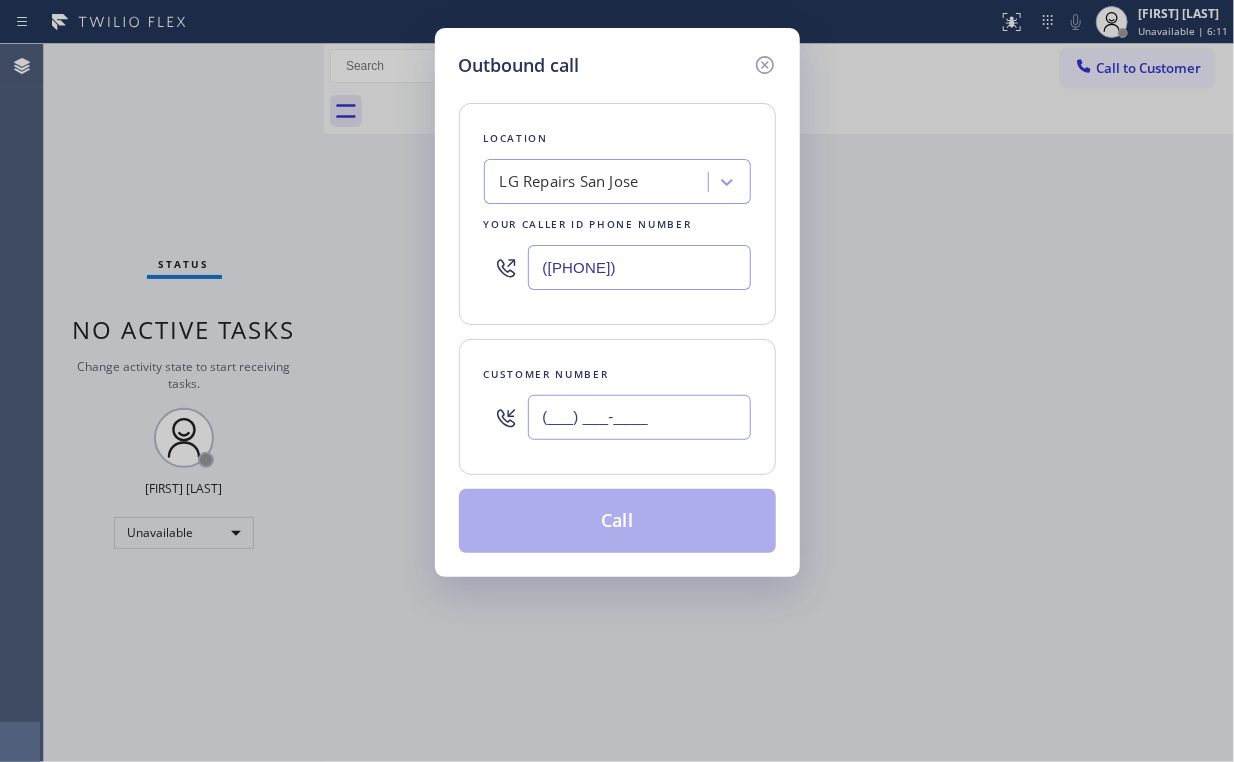 paste on "([AREACODE]) [PHONE]" 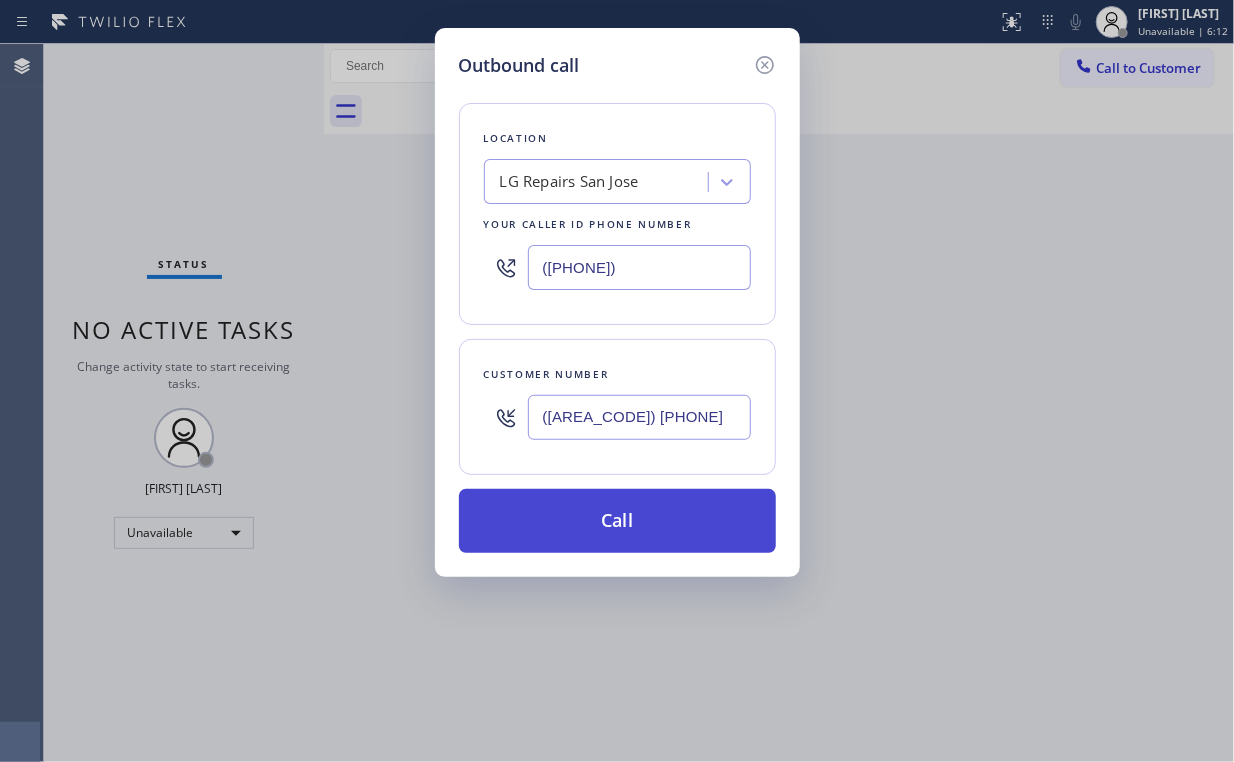 type on "([AREA_CODE]) [PHONE]" 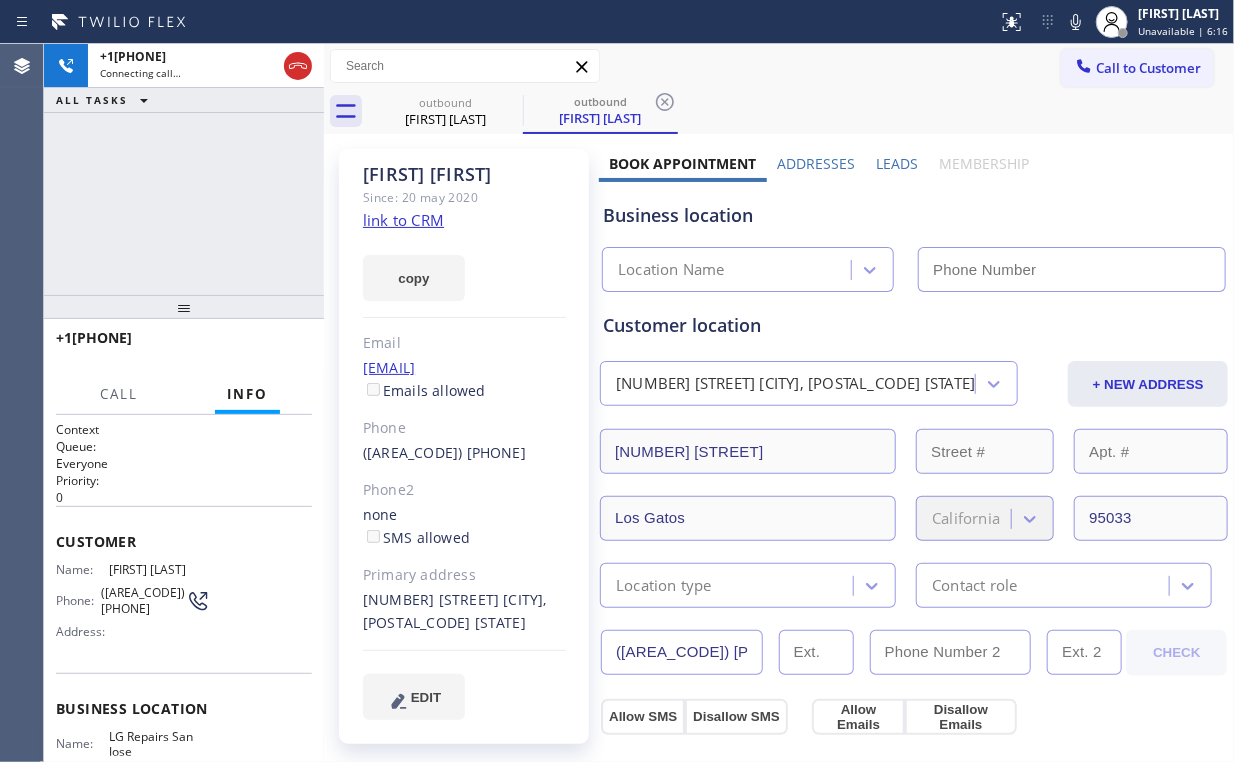 type on "([PHONE])" 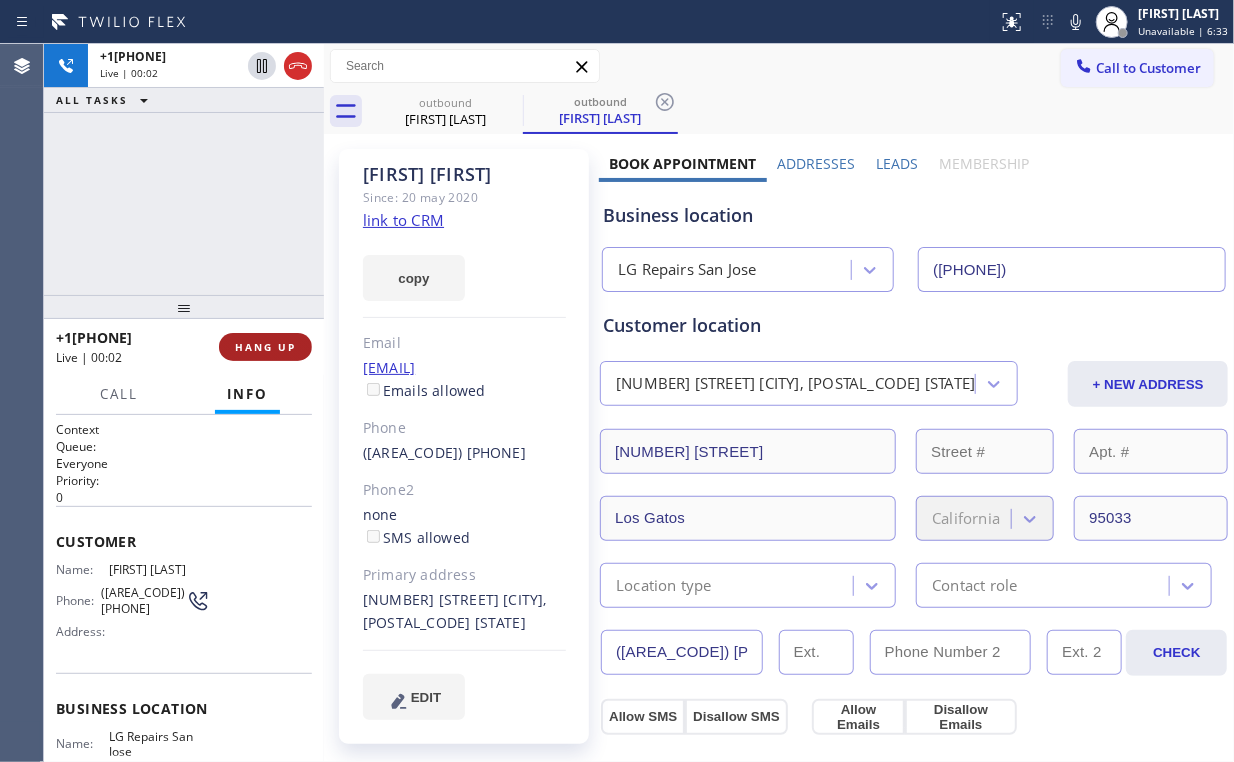 click on "[PHONE] Live | 00:02 HANG UP" at bounding box center (184, 347) 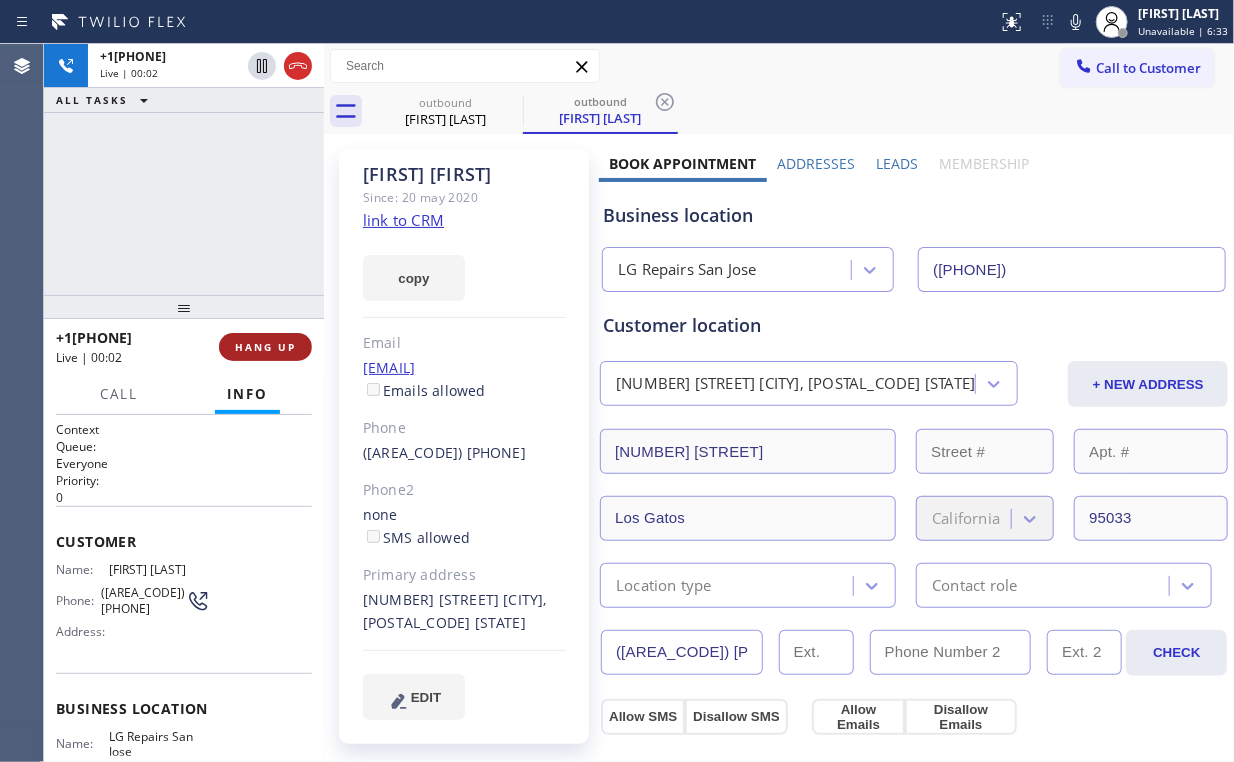 click on "HANG UP" at bounding box center (265, 347) 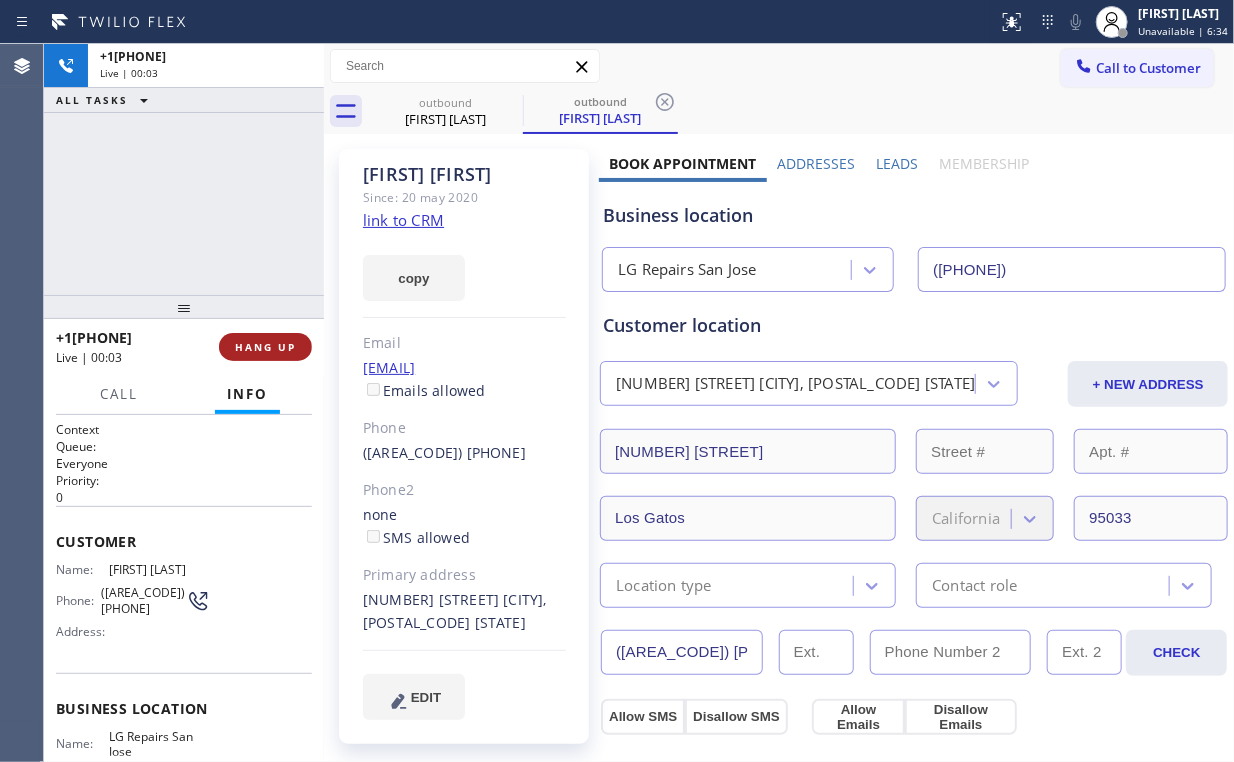 click on "HANG UP" at bounding box center (265, 347) 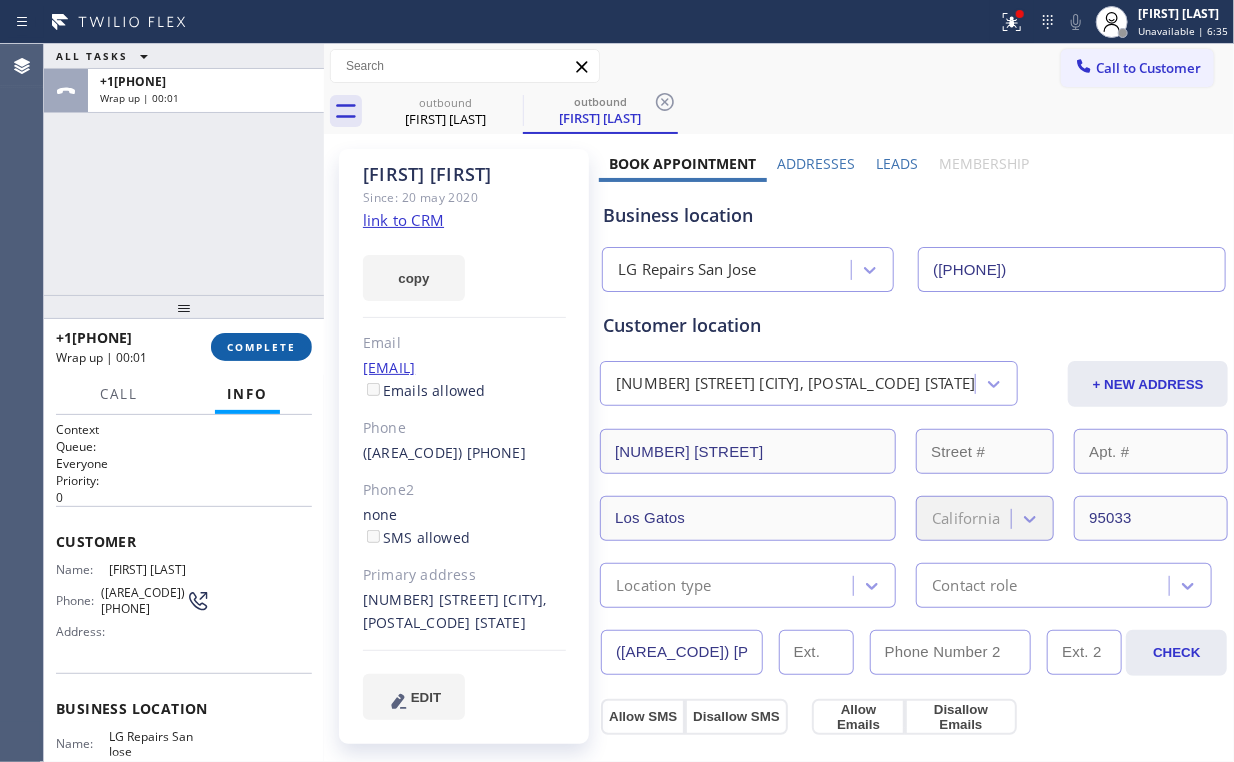 click on "COMPLETE" at bounding box center [261, 347] 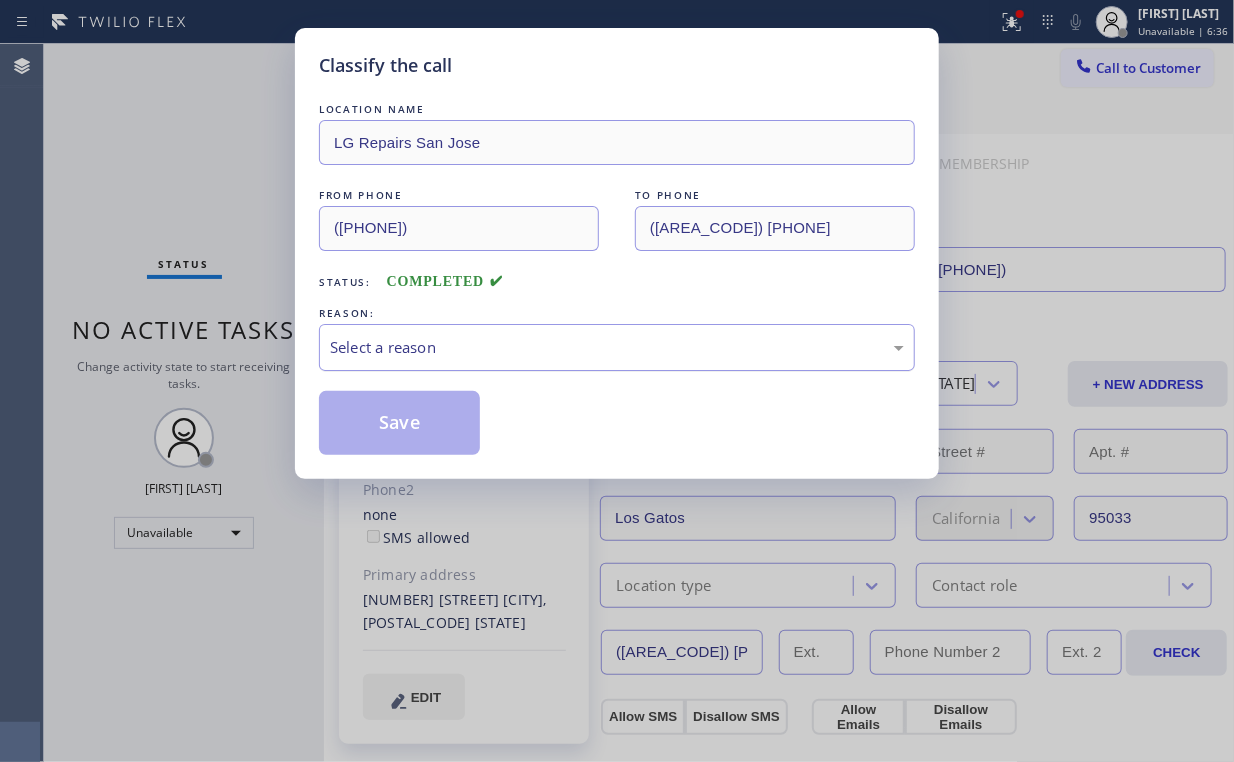 click on "Select a reason" at bounding box center (617, 347) 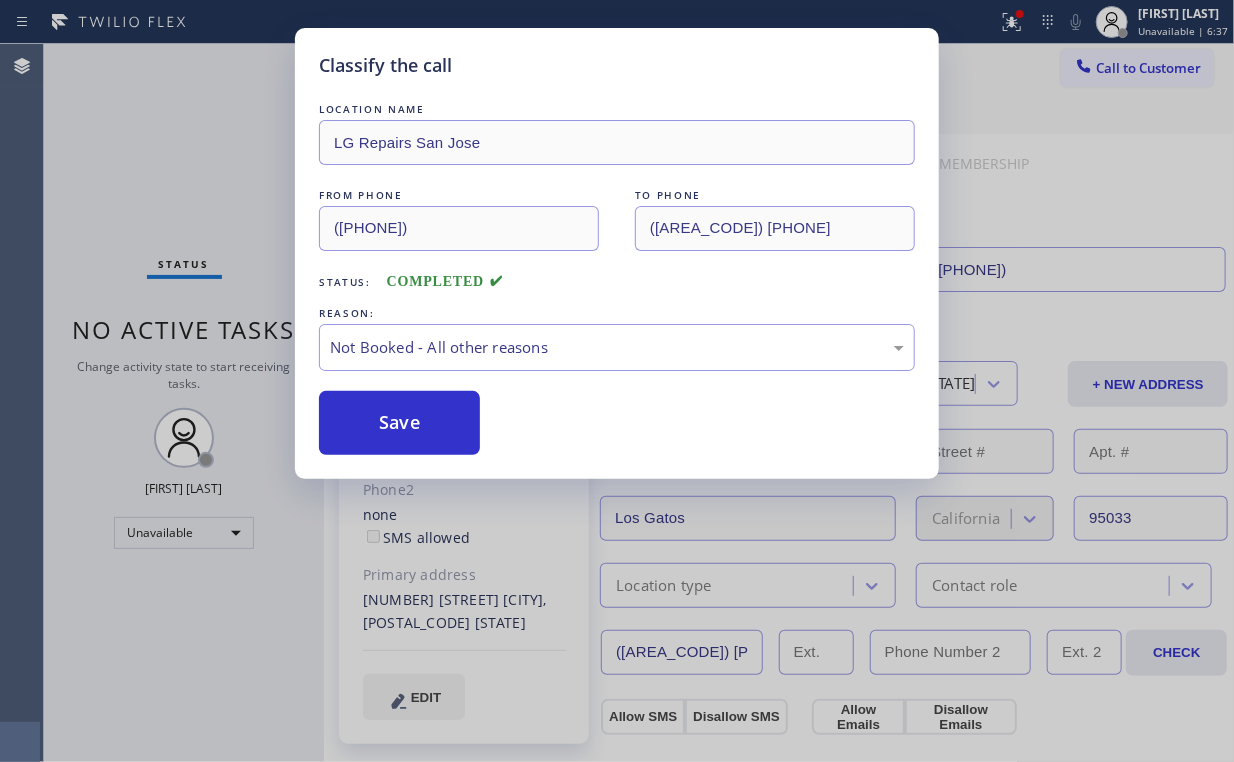 click on "Save" at bounding box center [399, 423] 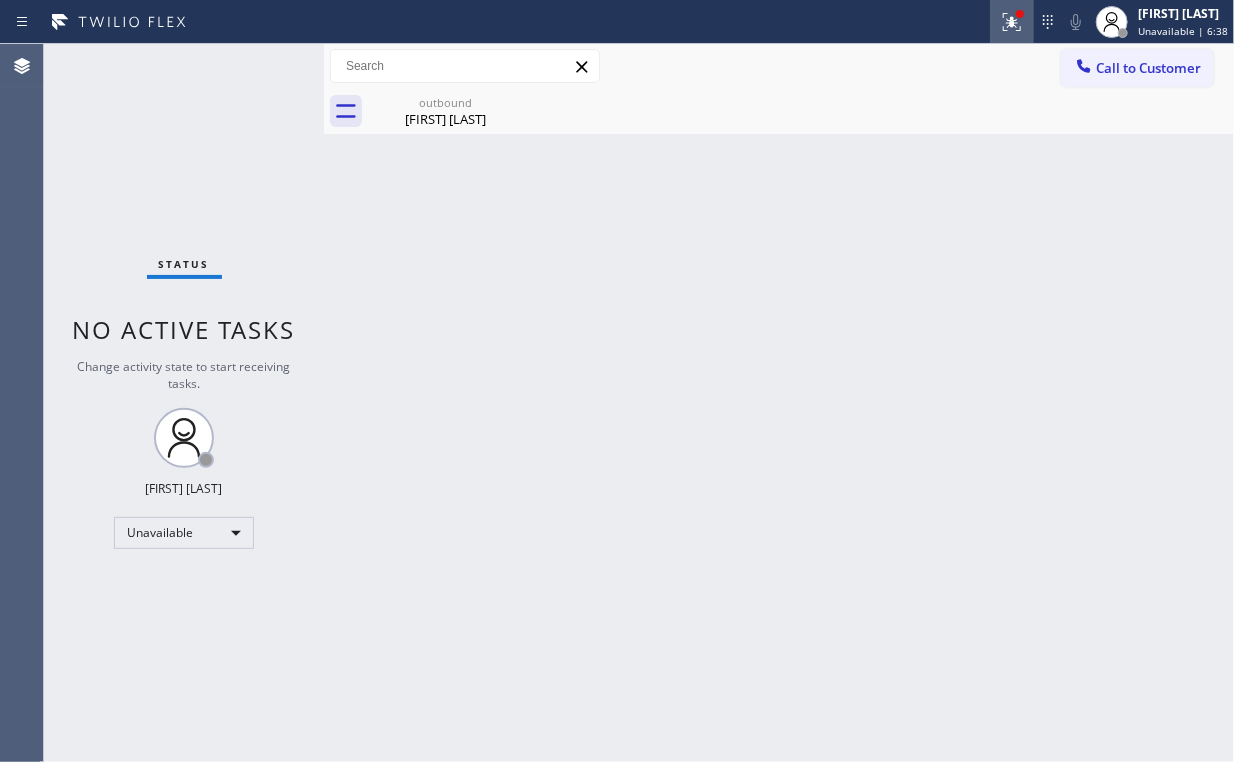 click 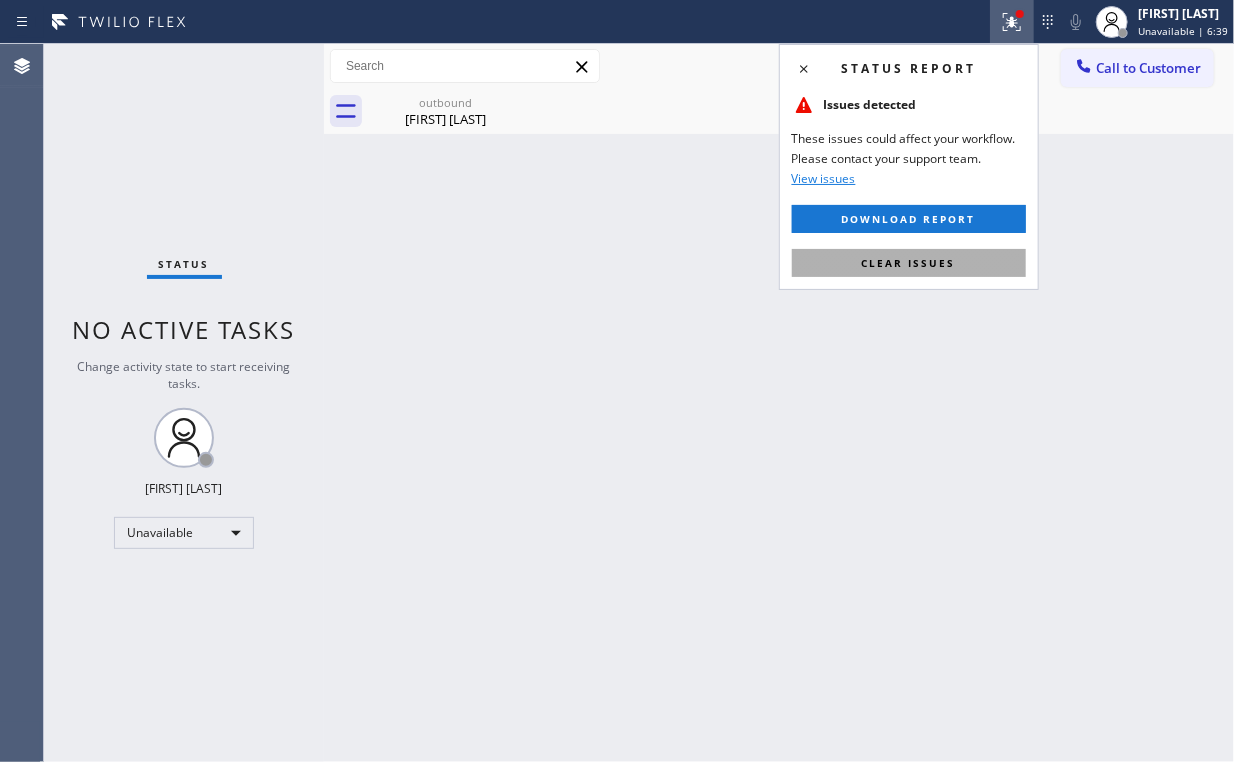 click on "Clear issues" at bounding box center (909, 263) 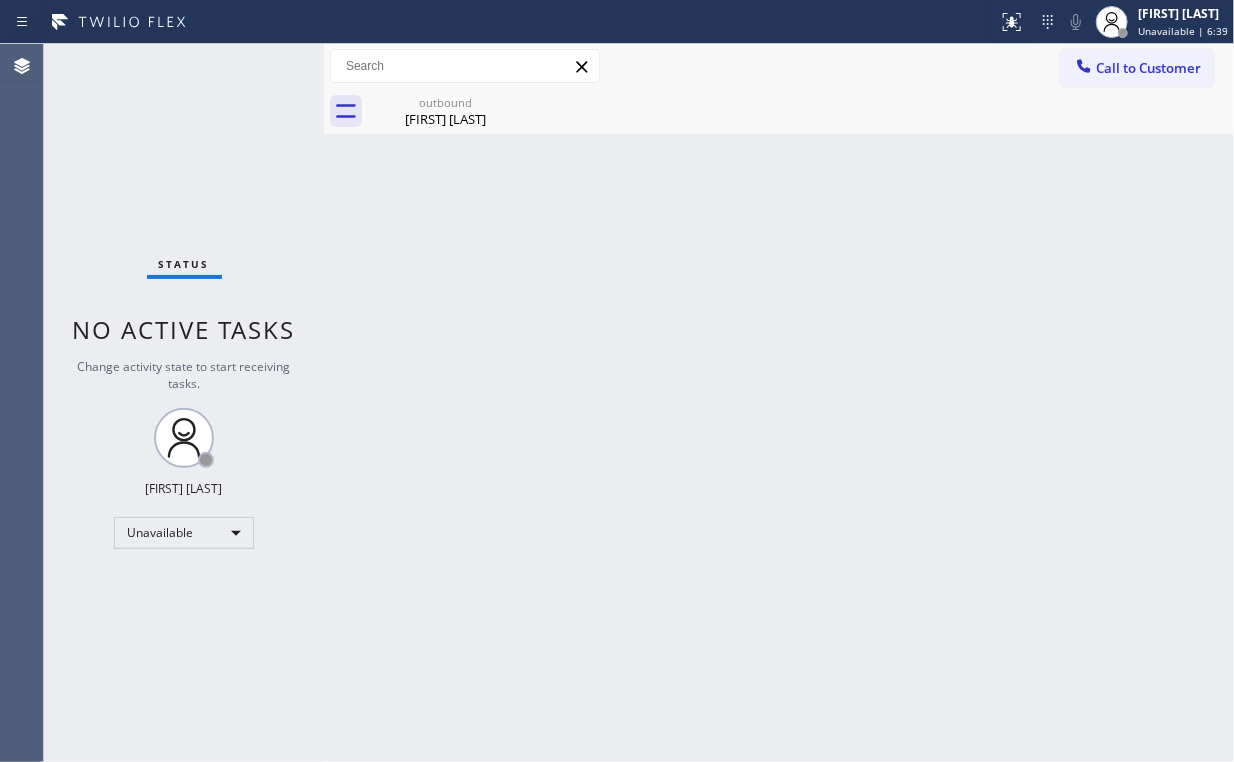 drag, startPoint x: 540, startPoint y: 287, endPoint x: 445, endPoint y: 200, distance: 128.8177 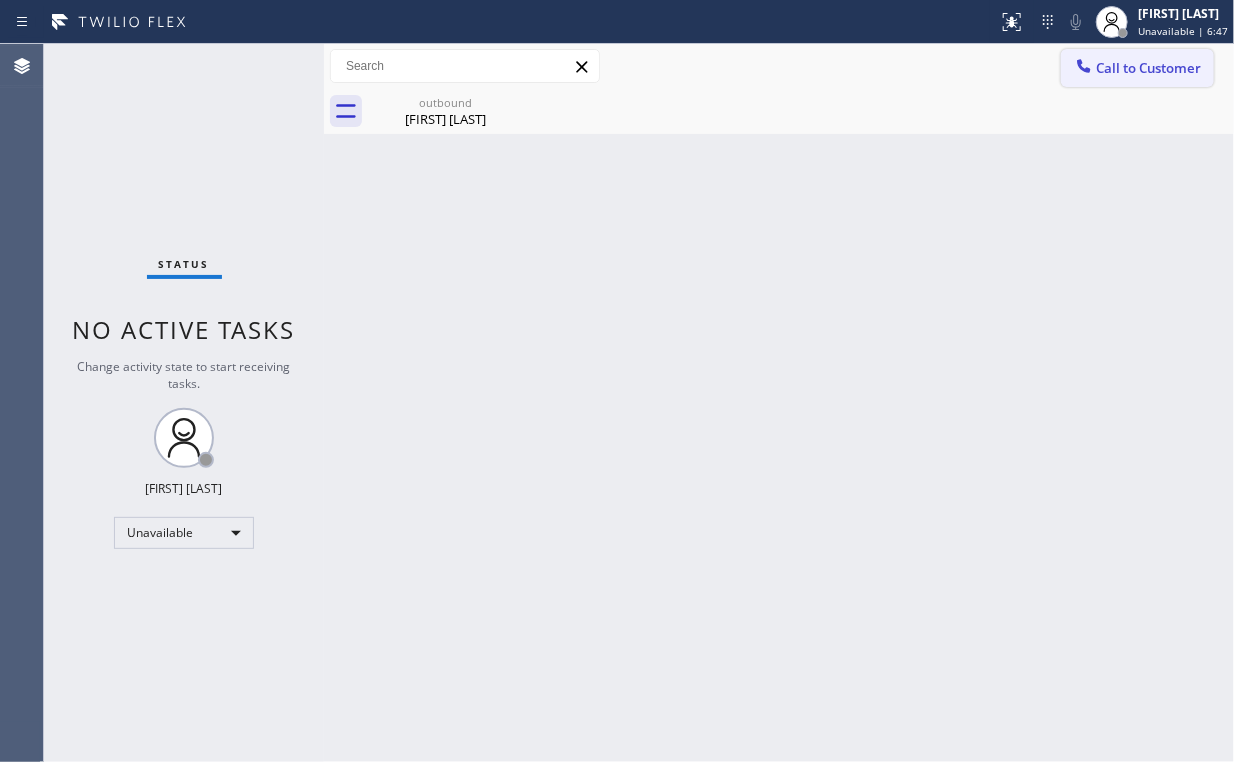 click on "Call to Customer" at bounding box center [1148, 68] 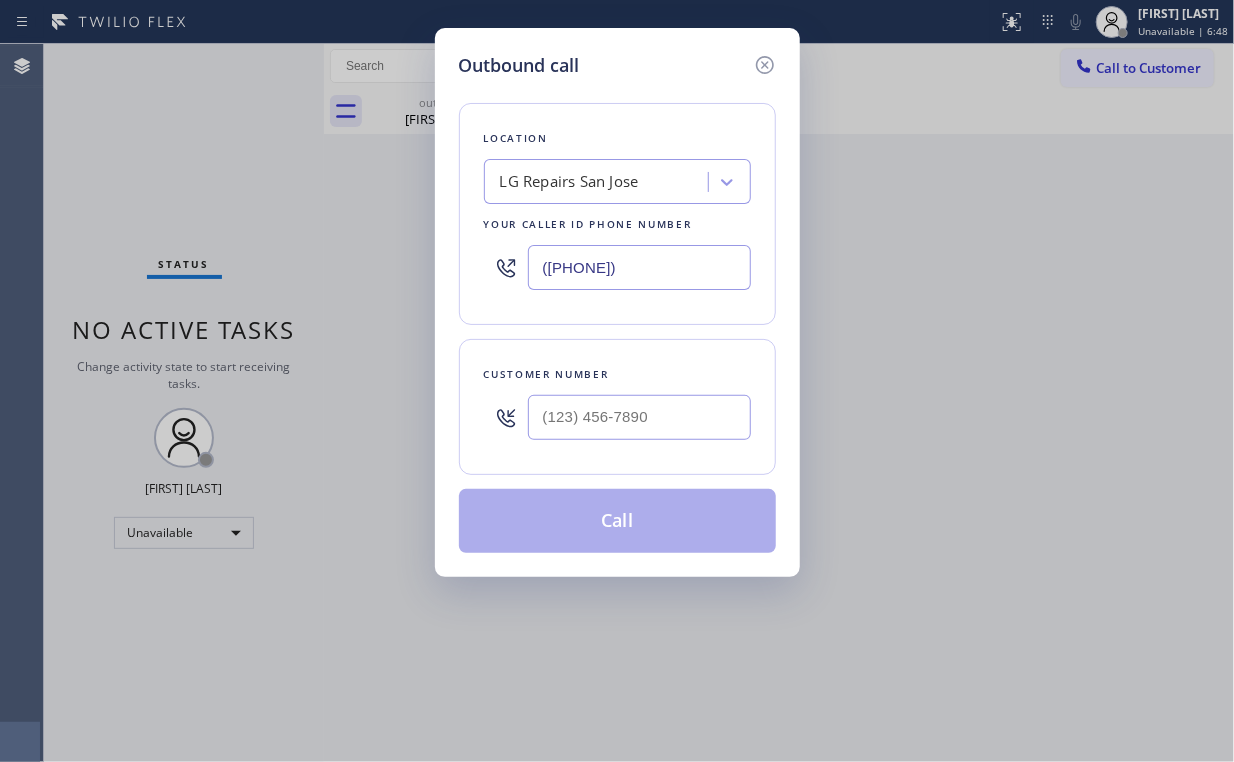 drag, startPoint x: 686, startPoint y: 253, endPoint x: 184, endPoint y: 236, distance: 502.28778 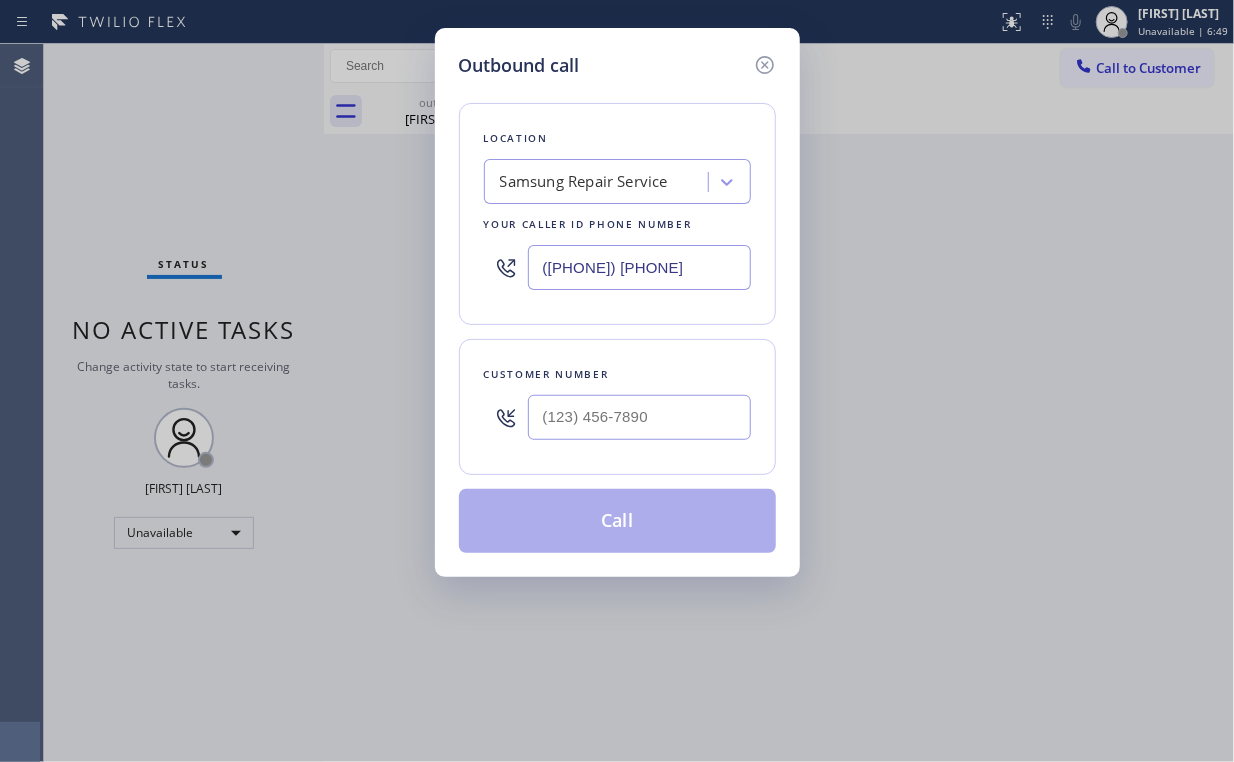 type on "([PHONE]) [PHONE]" 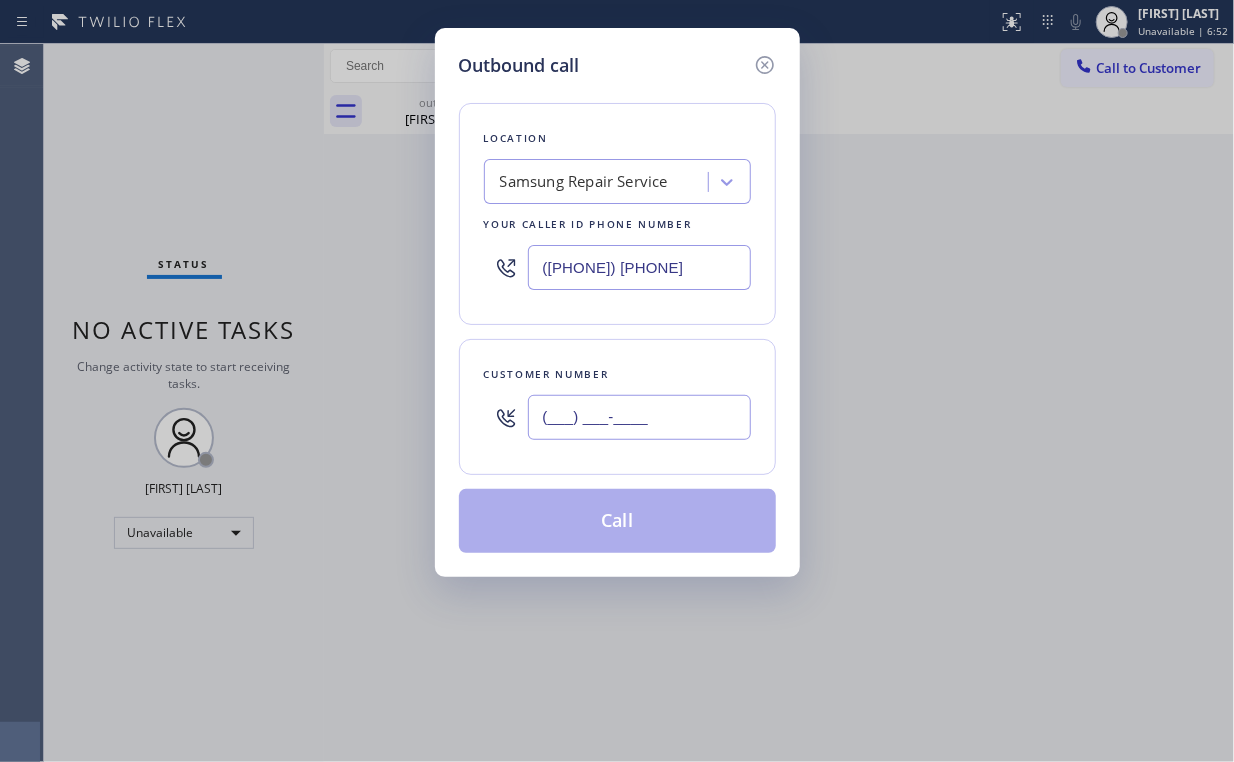 click on "(___) ___-____" at bounding box center [639, 417] 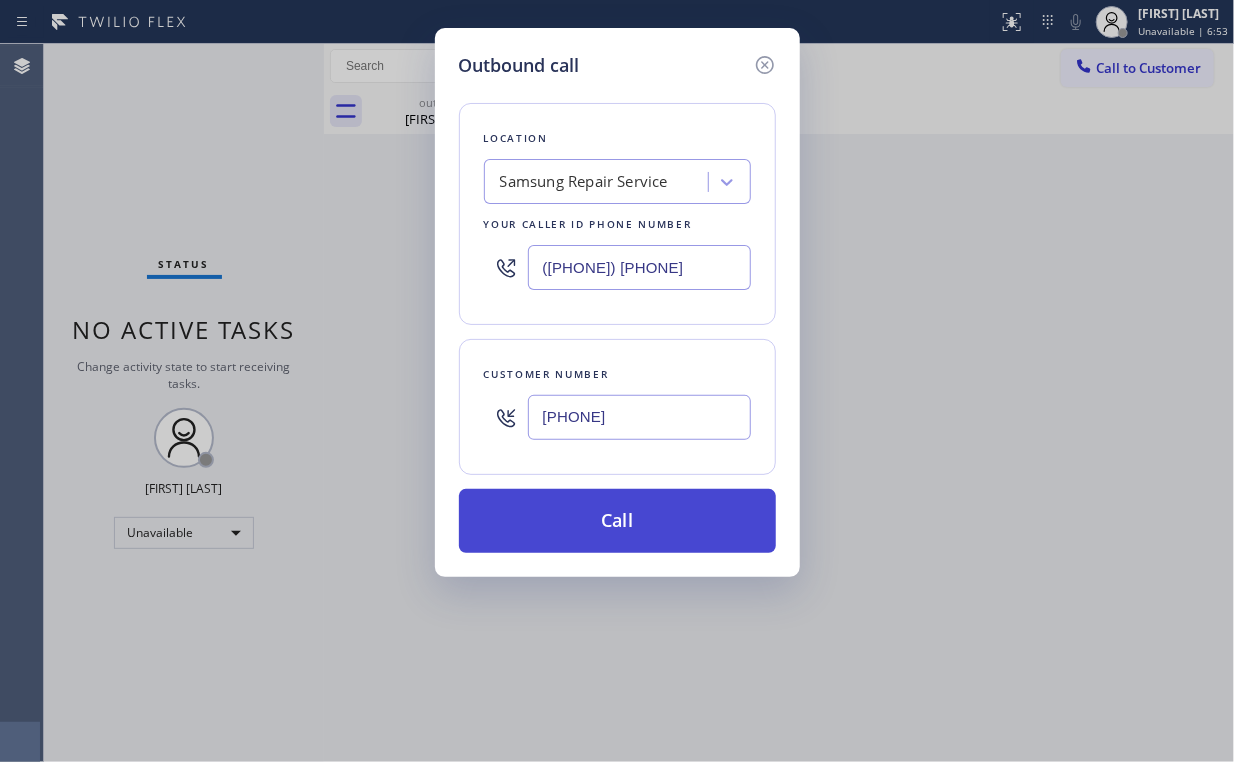 type on "[PHONE]" 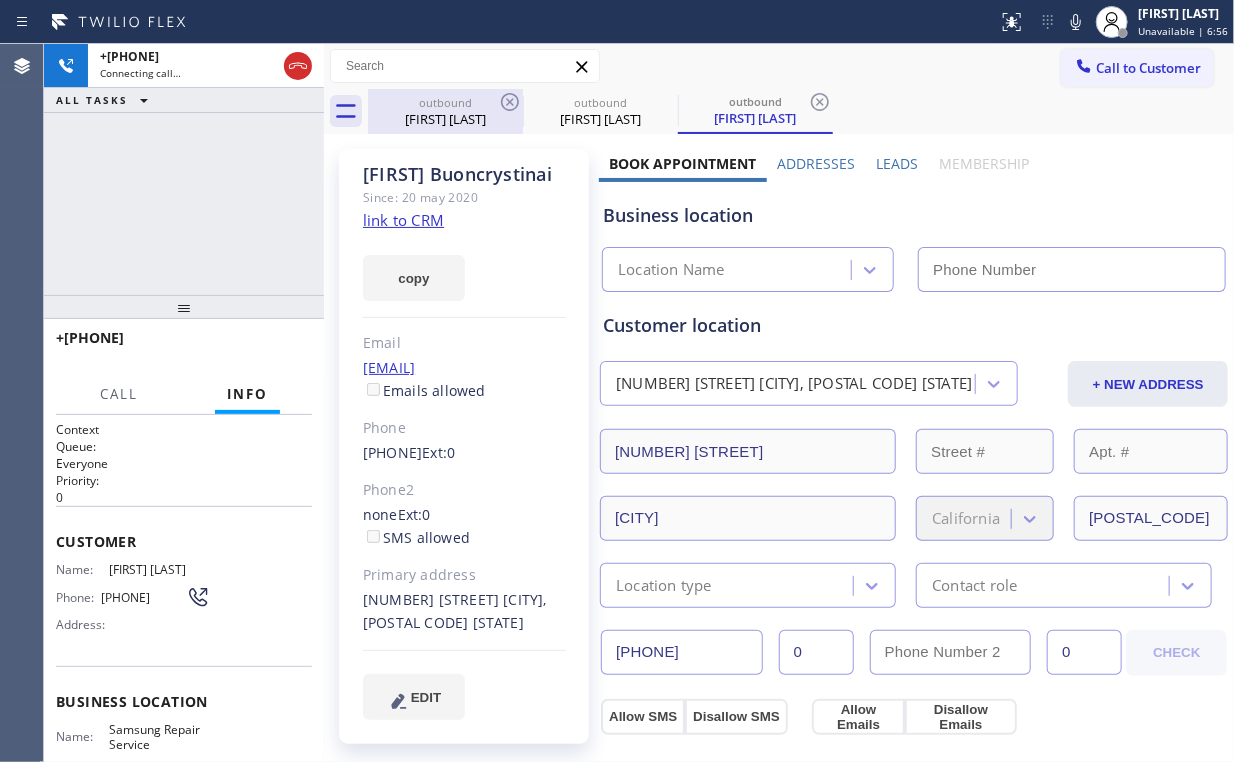 click on "[FIRST] [LAST]" at bounding box center (445, 119) 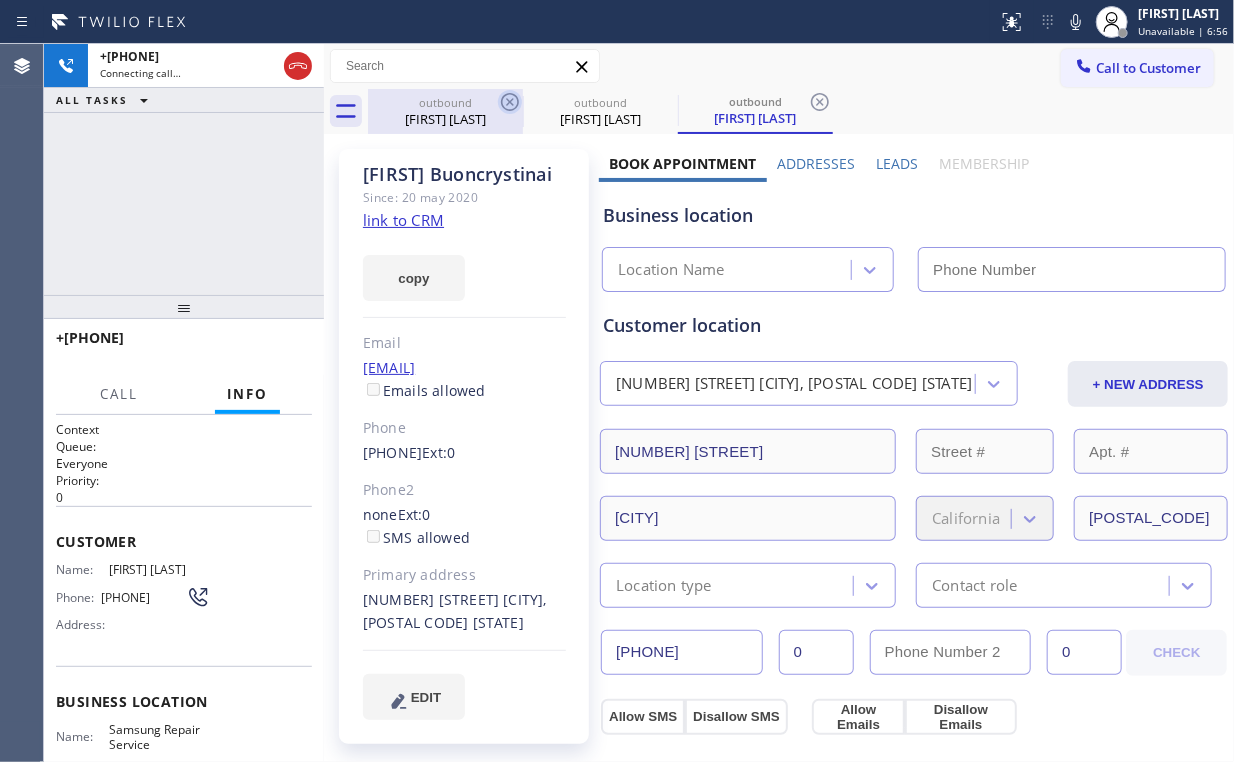 type on "([PHONE])" 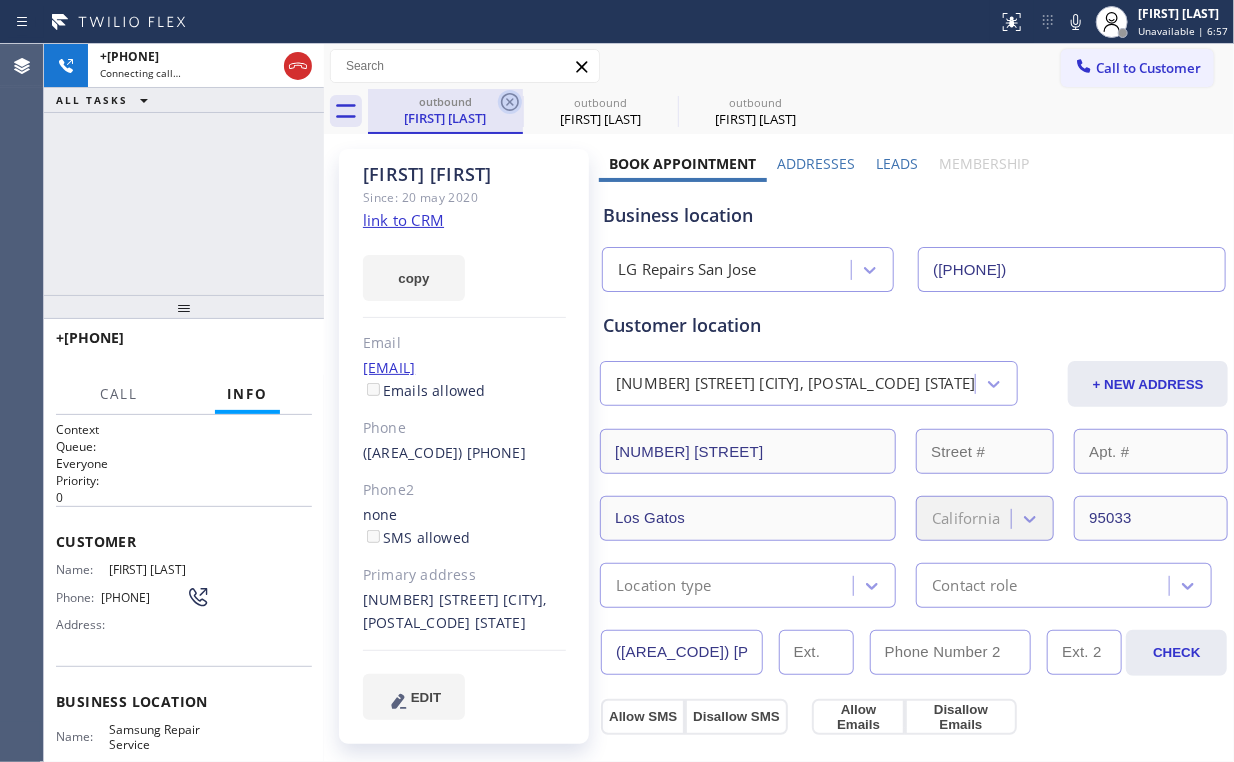 type on "([PHONE]) [PHONE]" 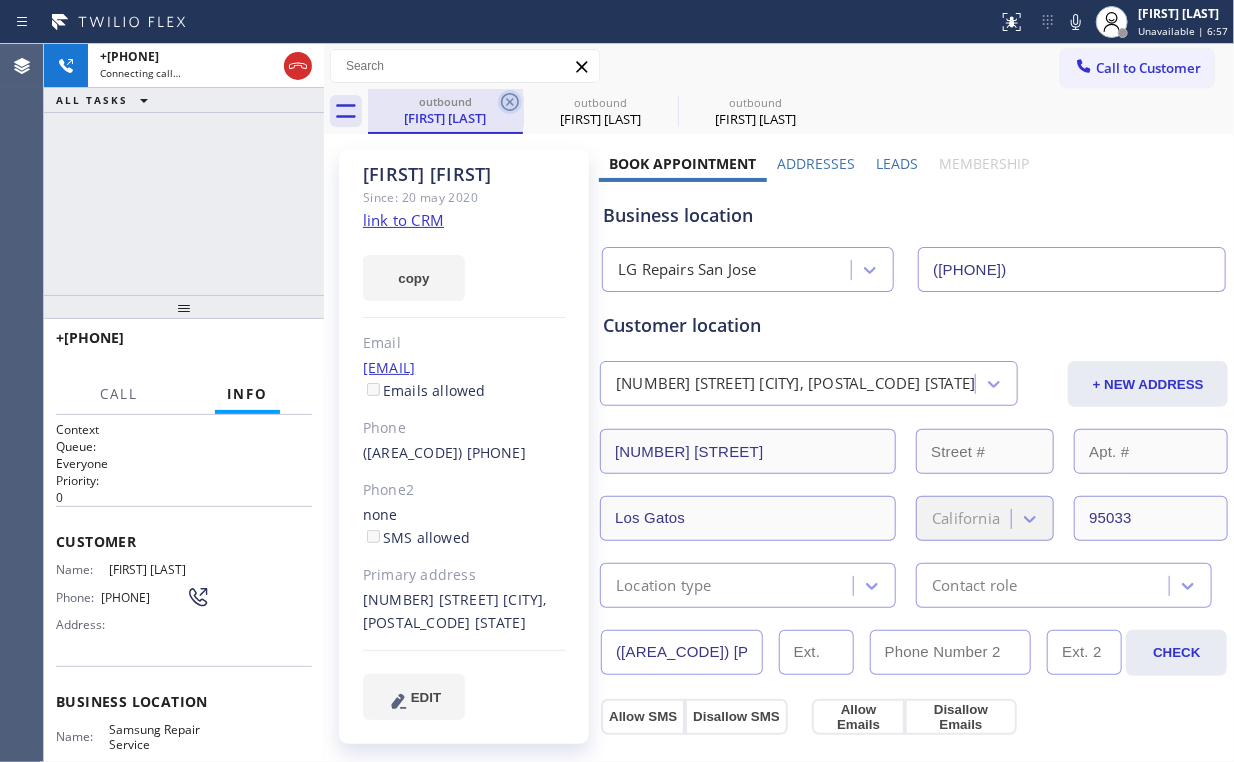 click 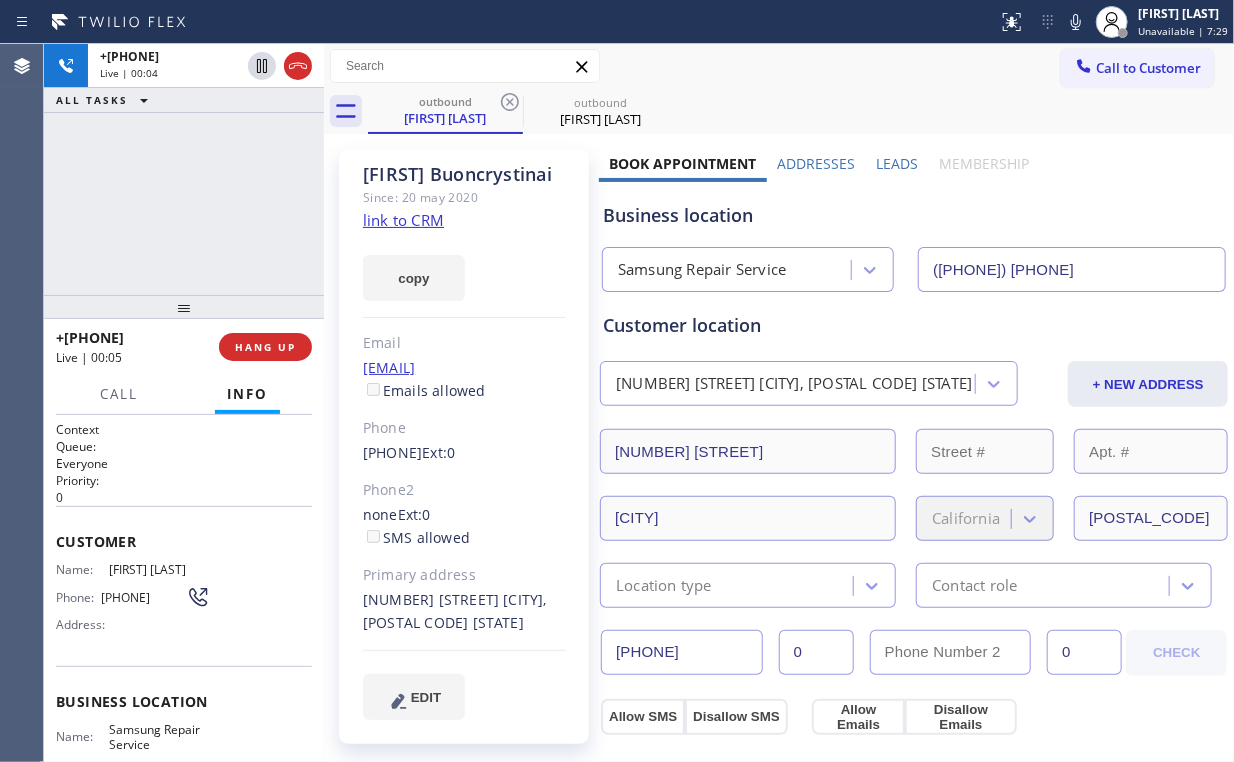 click on "+1[PHONE] Live | 00:04 ALL TASKS ALL TASKS ACTIVE TASKS TASKS IN WRAP UP" at bounding box center [184, 169] 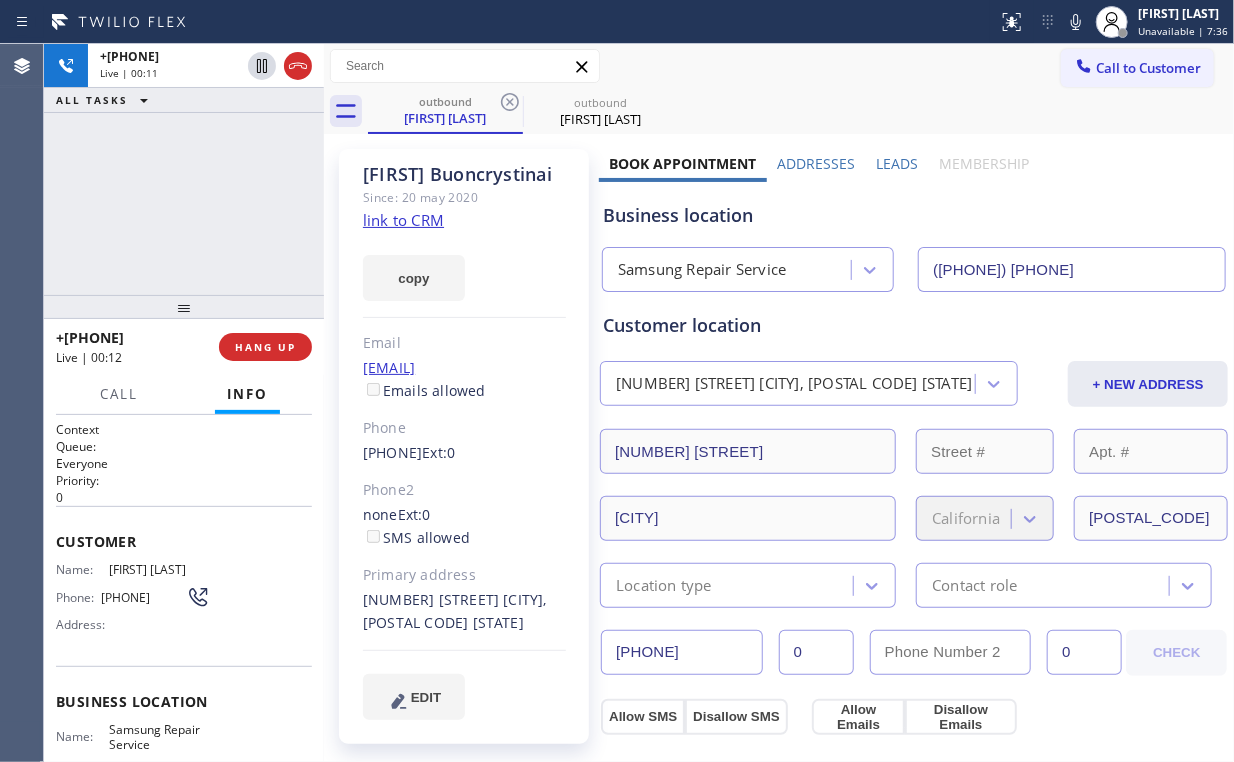 click on "+1[PHONE] Live | 00:11 ALL TASKS ALL TASKS ACTIVE TASKS TASKS IN WRAP UP" at bounding box center (184, 169) 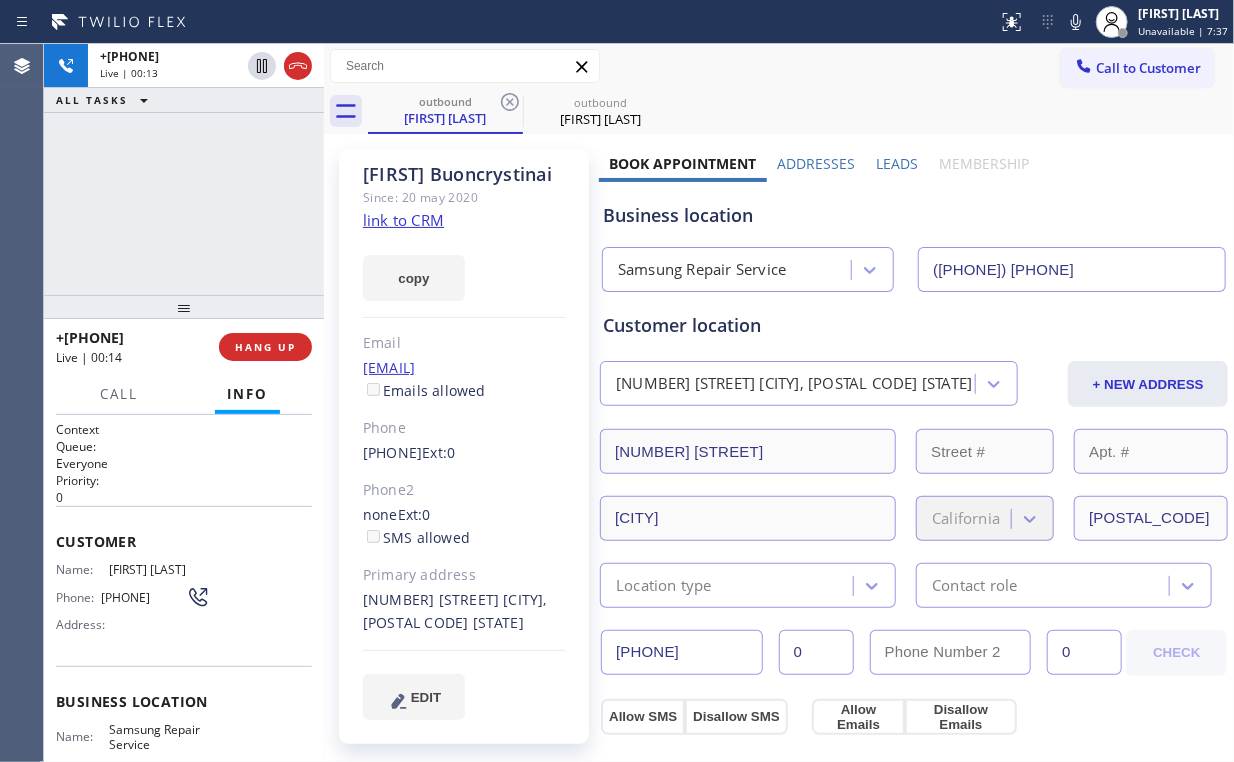 click on "+[PHONE] Live | 00:13 ALL TASKS ALL TASKS ACTIVE TASKS TASKS IN WRAP UP" at bounding box center [184, 169] 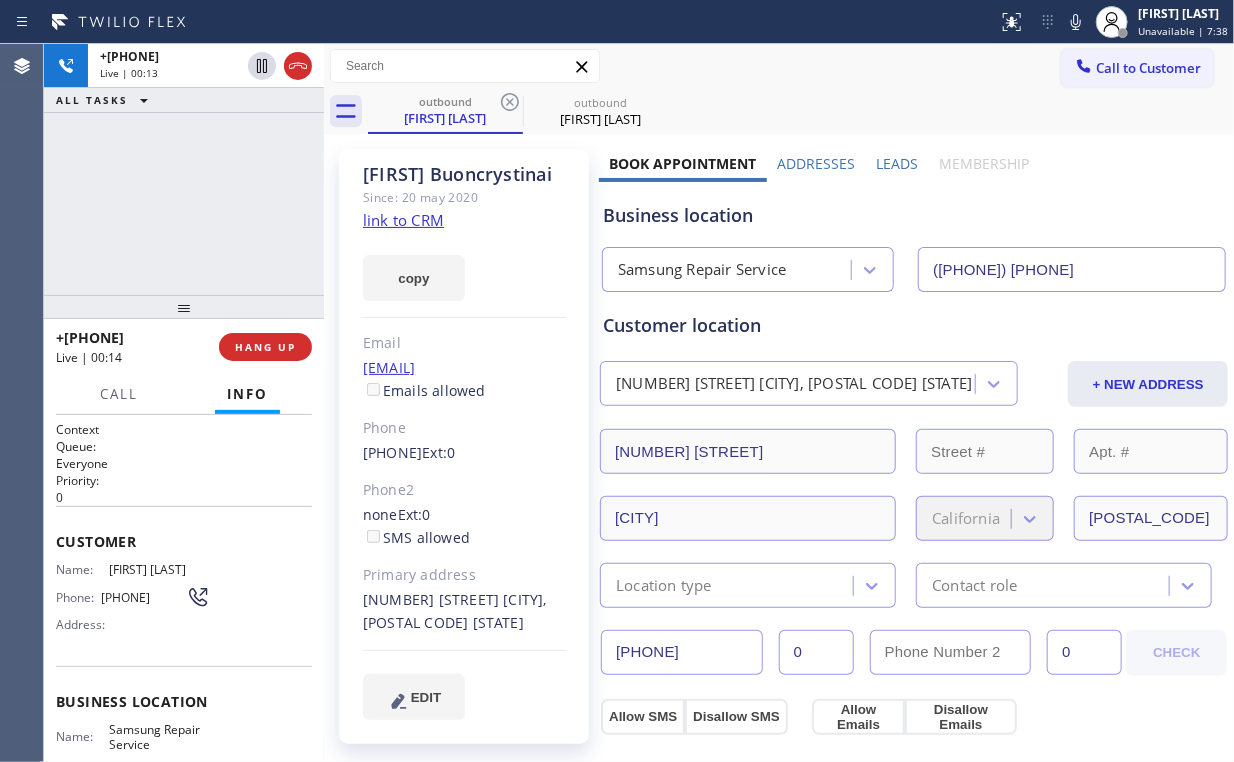 click on "+[PHONE] Live | 00:13 ALL TASKS ALL TASKS ACTIVE TASKS TASKS IN WRAP UP" at bounding box center (184, 169) 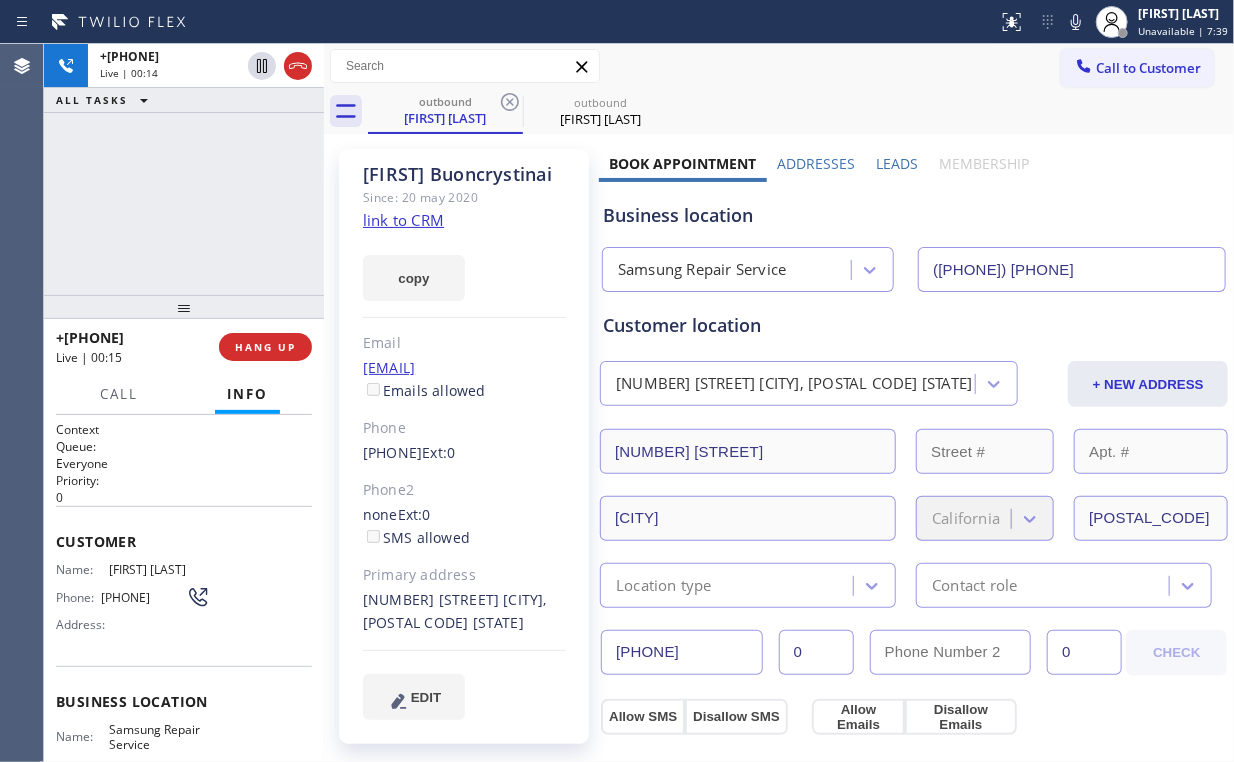 click on "+[COUNTRYCODE][PHONE] Live | 00:14 ALL TASKS ALL TASKS ACTIVE TASKS TASKS IN WRAP UP" at bounding box center (184, 169) 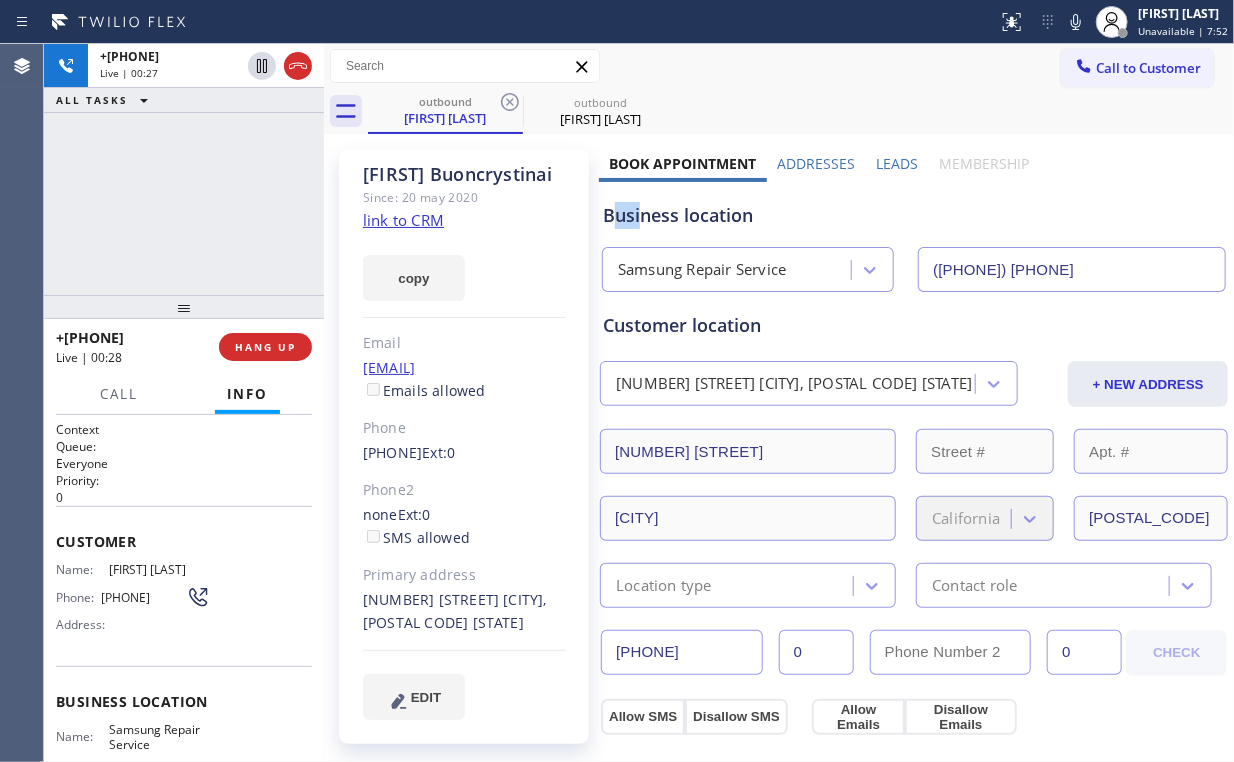 drag, startPoint x: 637, startPoint y: 216, endPoint x: 609, endPoint y: 220, distance: 28.284271 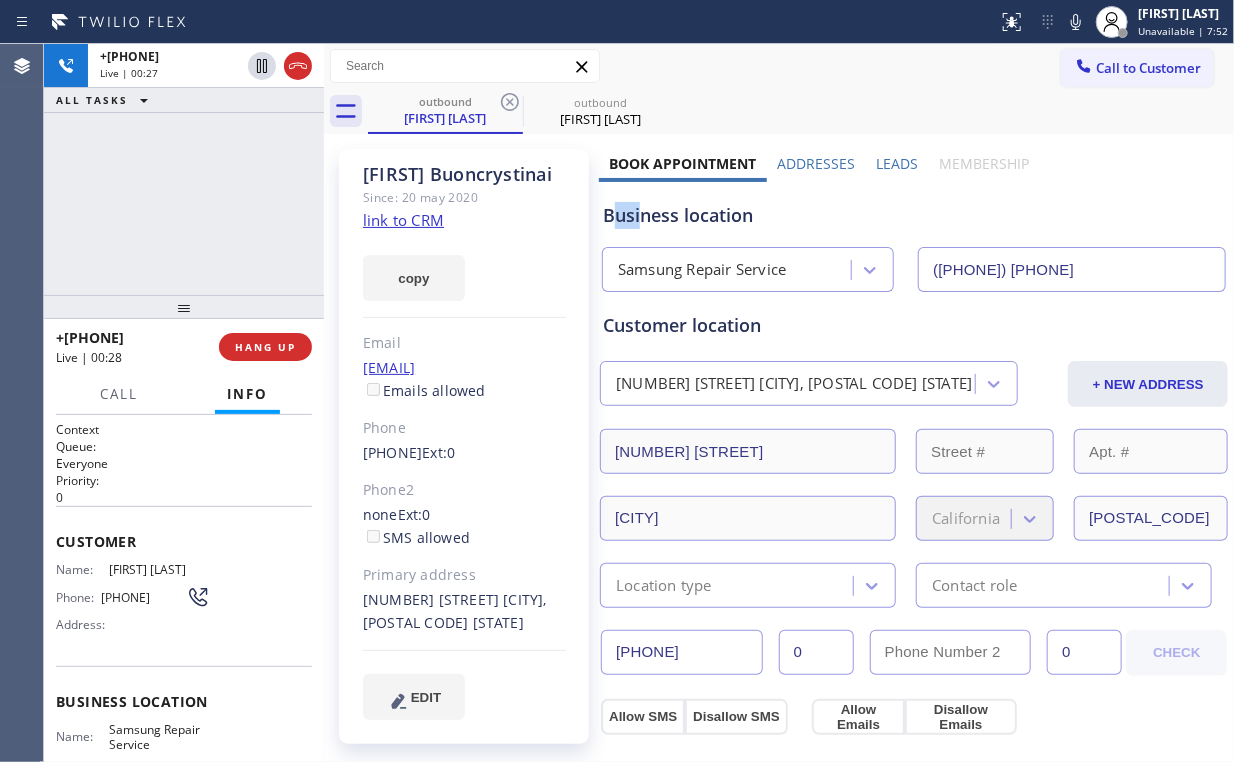 click on "Business location" at bounding box center (914, 215) 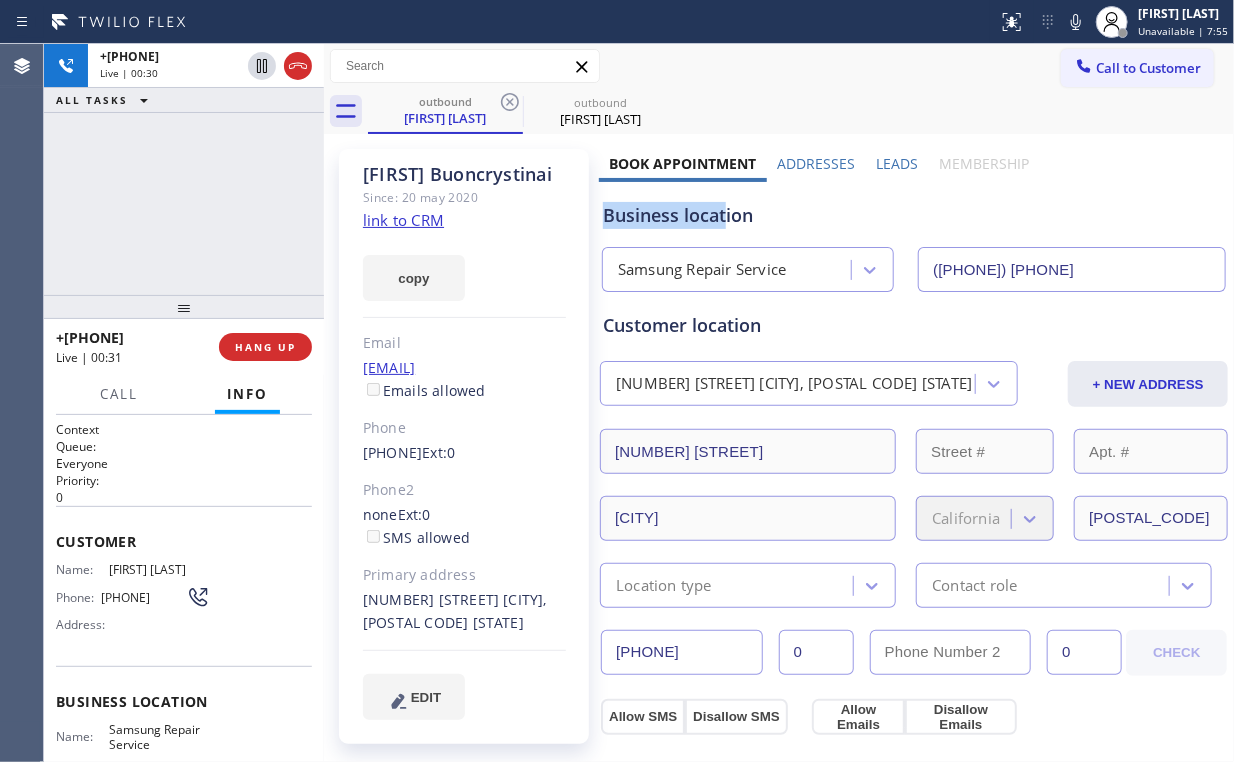 drag, startPoint x: 596, startPoint y: 214, endPoint x: 720, endPoint y: 219, distance: 124.10077 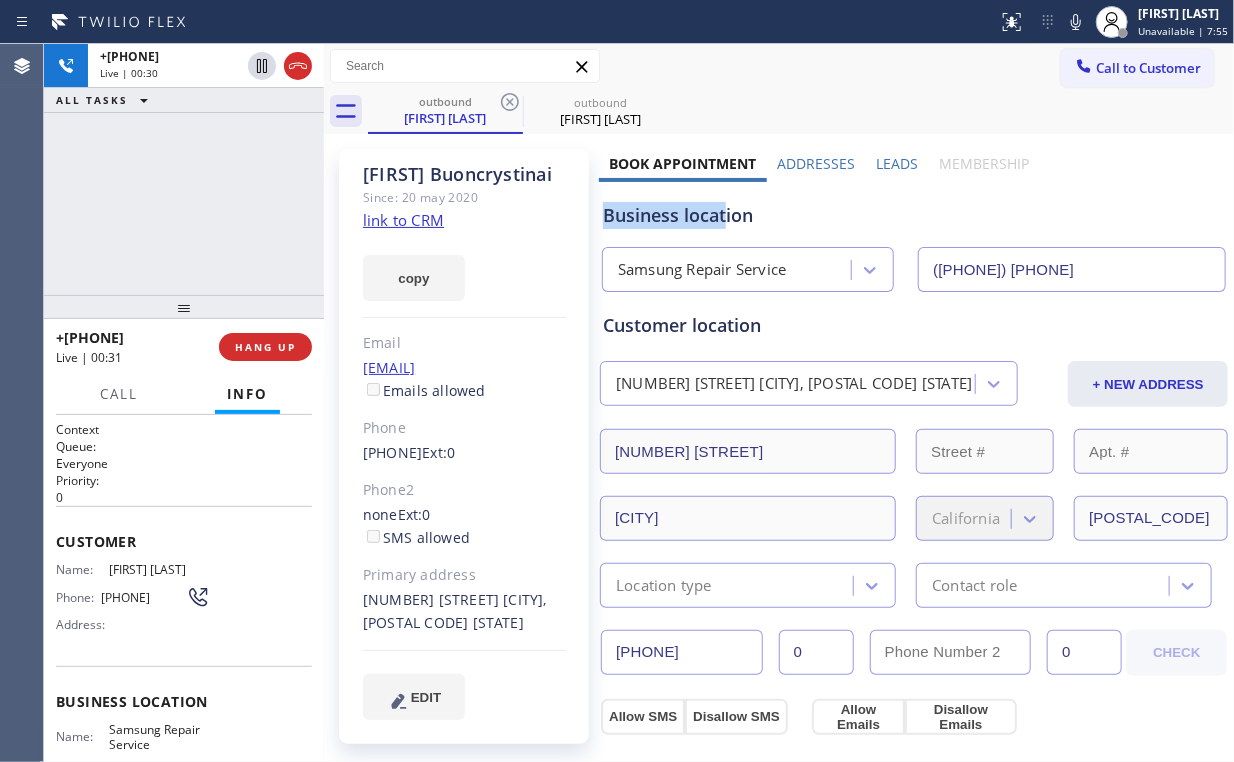 click on "Business location Samsung Repair Service ([PHONE])" at bounding box center (914, 237) 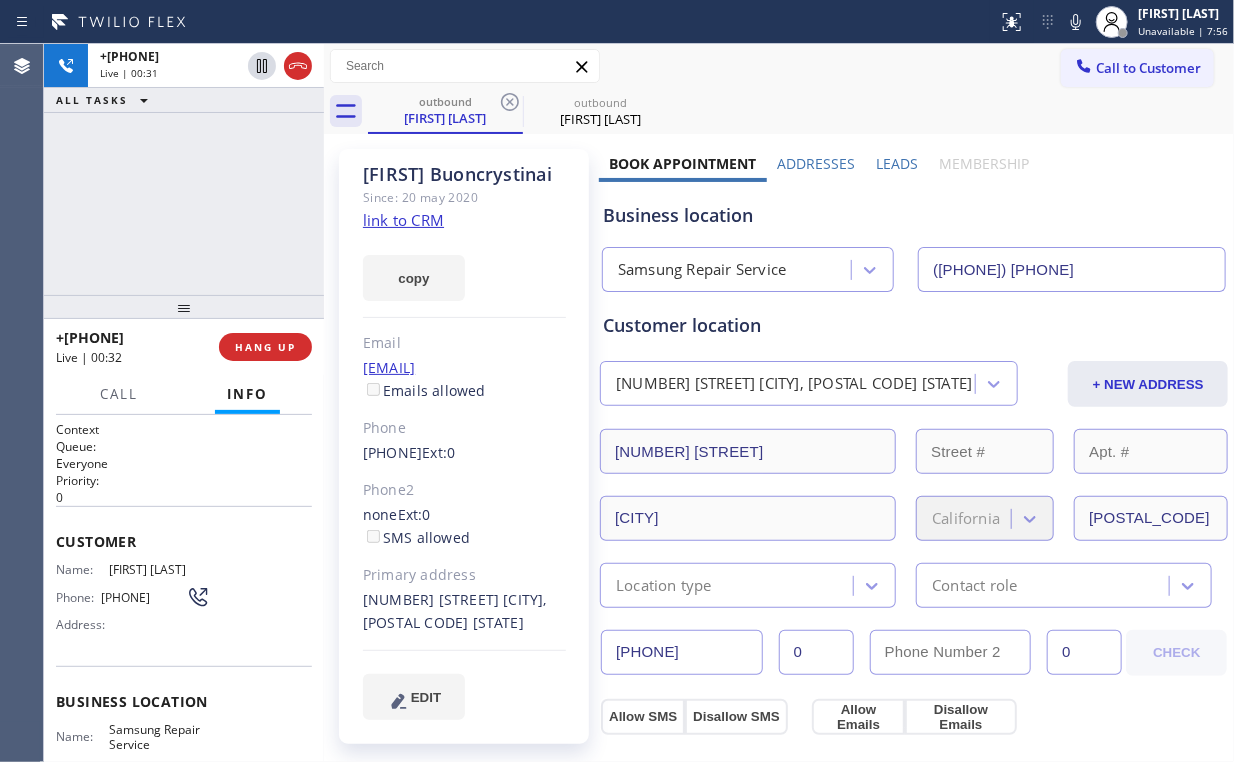click on "+1[PHONE] Live | 00:31 ALL TASKS ALL TASKS ACTIVE TASKS TASKS IN WRAP UP" at bounding box center (184, 169) 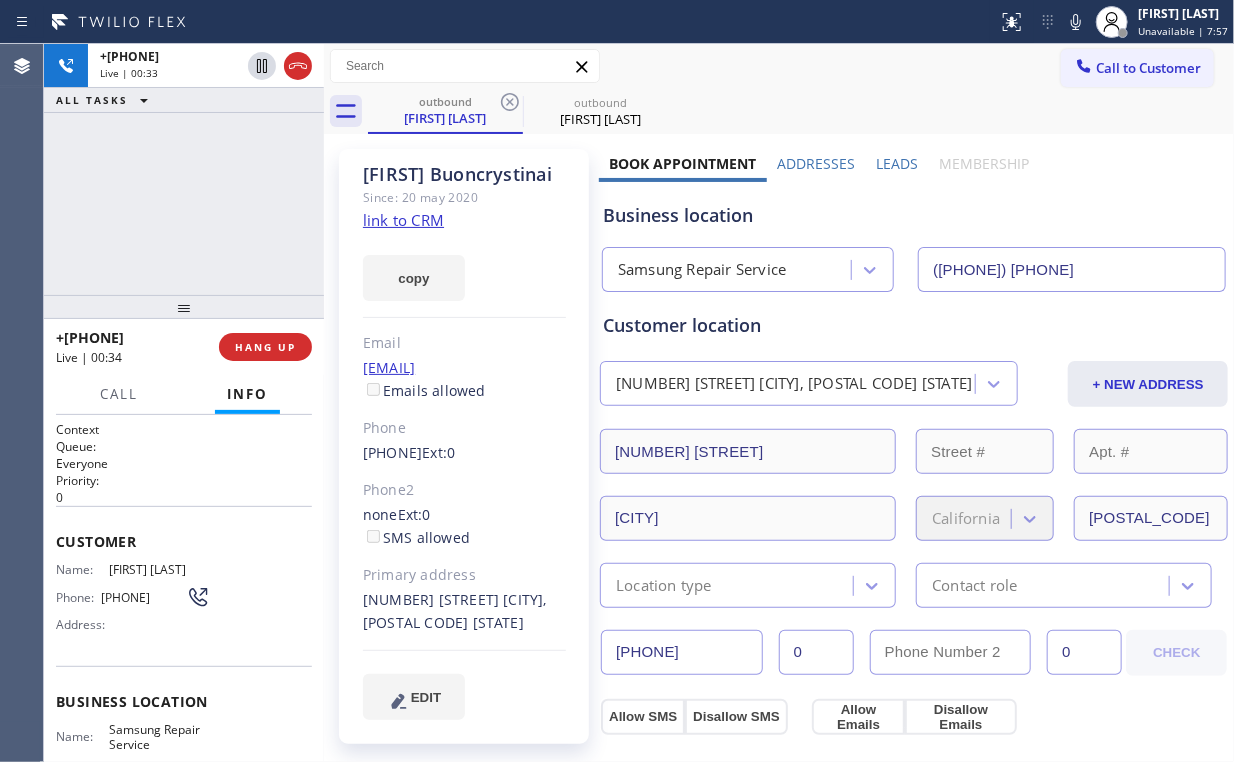 click on "+1[PHONE] Live | 00:33 ALL TASKS ALL TASKS ACTIVE TASKS TASKS IN WRAP UP" at bounding box center [184, 169] 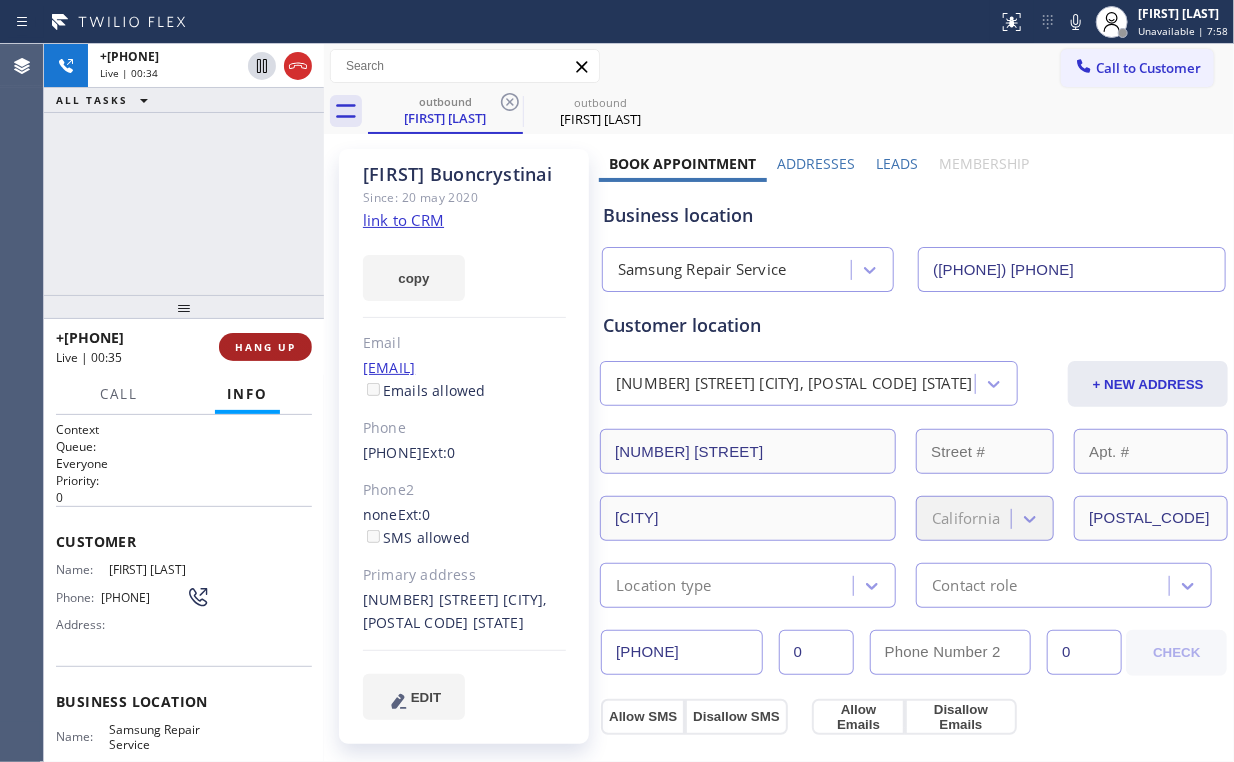 click on "HANG UP" at bounding box center (265, 347) 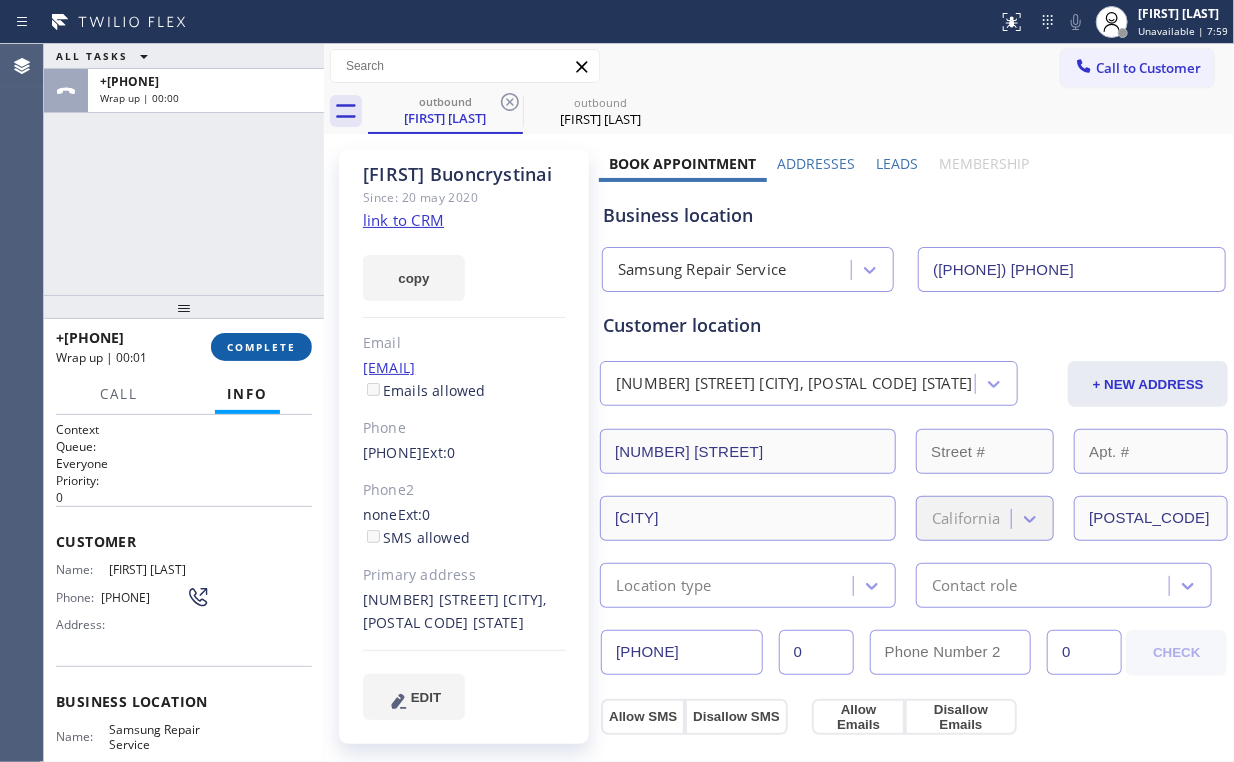 click on "COMPLETE" at bounding box center [261, 347] 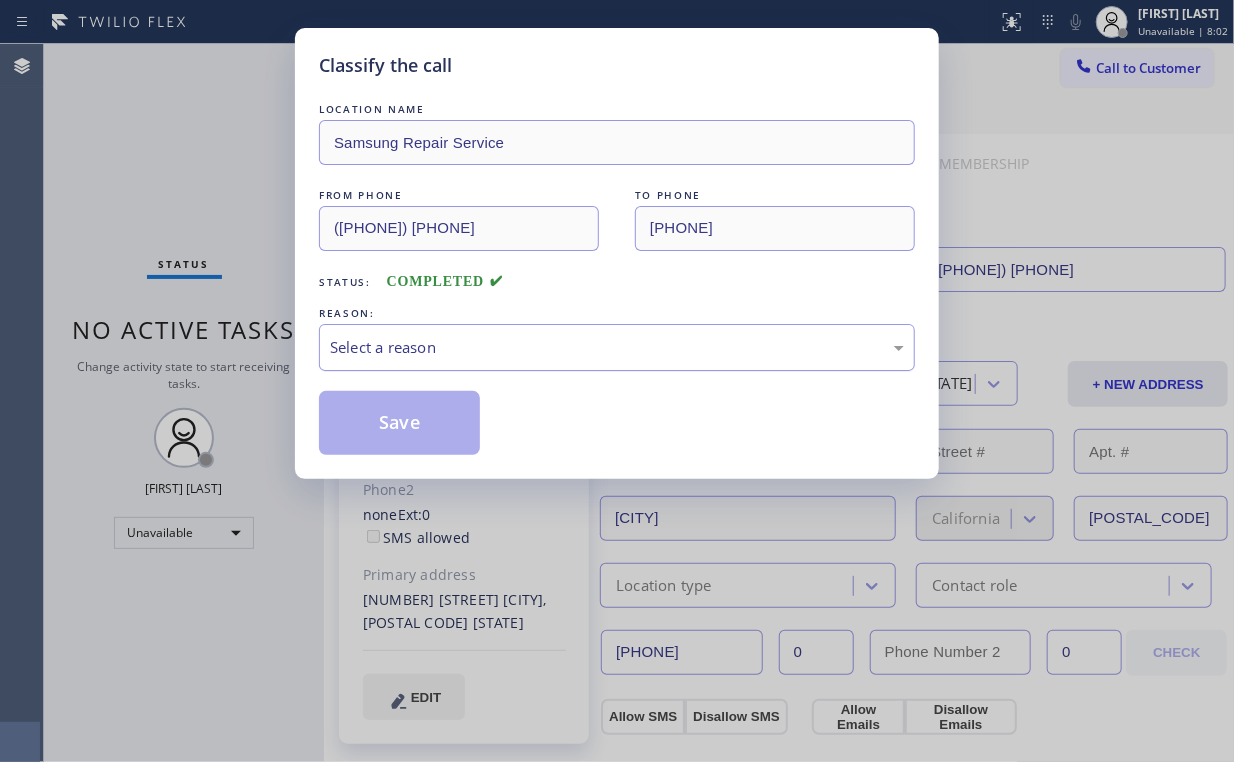 drag, startPoint x: 463, startPoint y: 344, endPoint x: 454, endPoint y: 355, distance: 14.21267 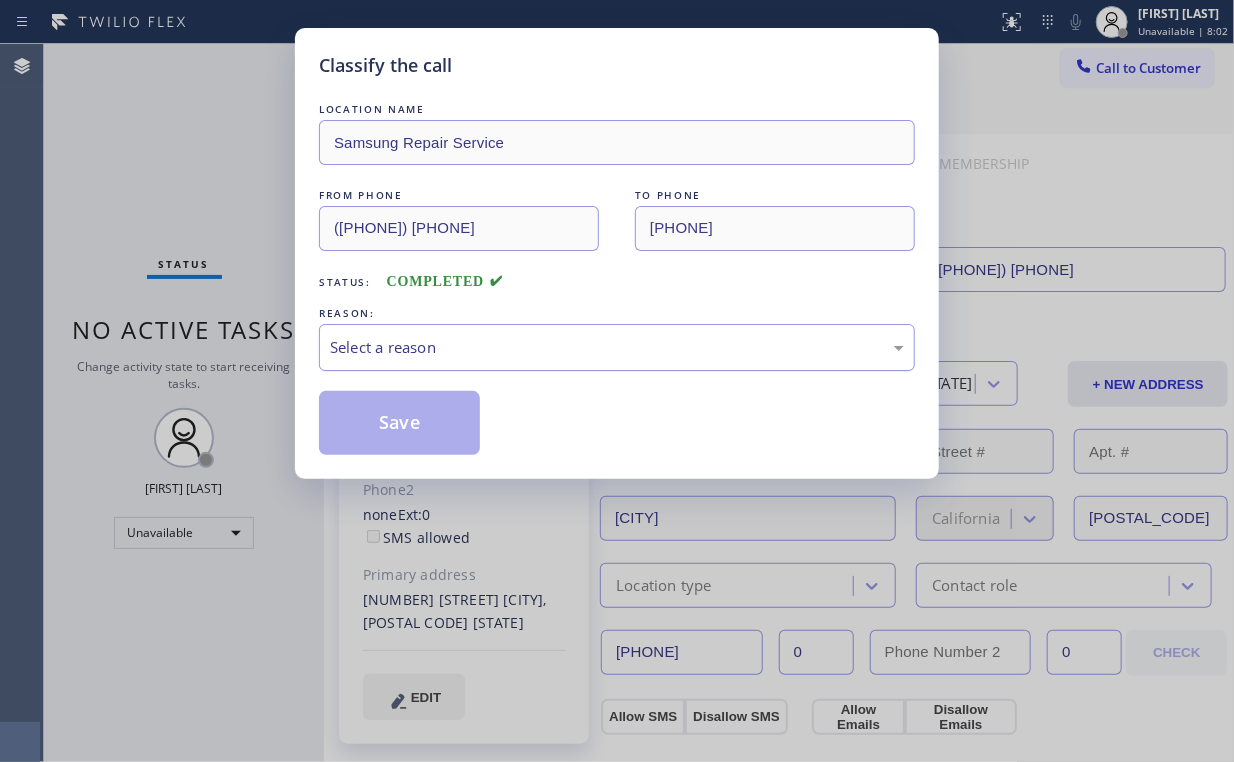 click on "Select a reason" at bounding box center (617, 347) 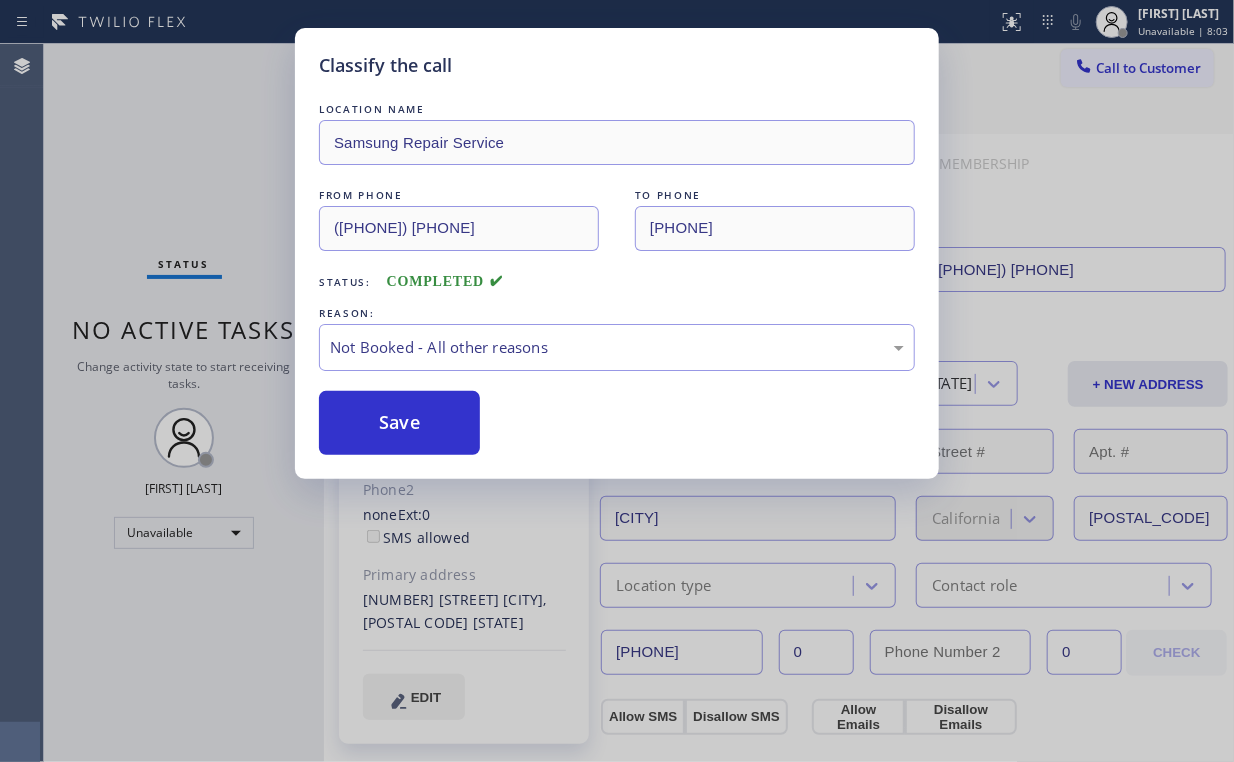 drag, startPoint x: 394, startPoint y: 413, endPoint x: 252, endPoint y: 229, distance: 232.42203 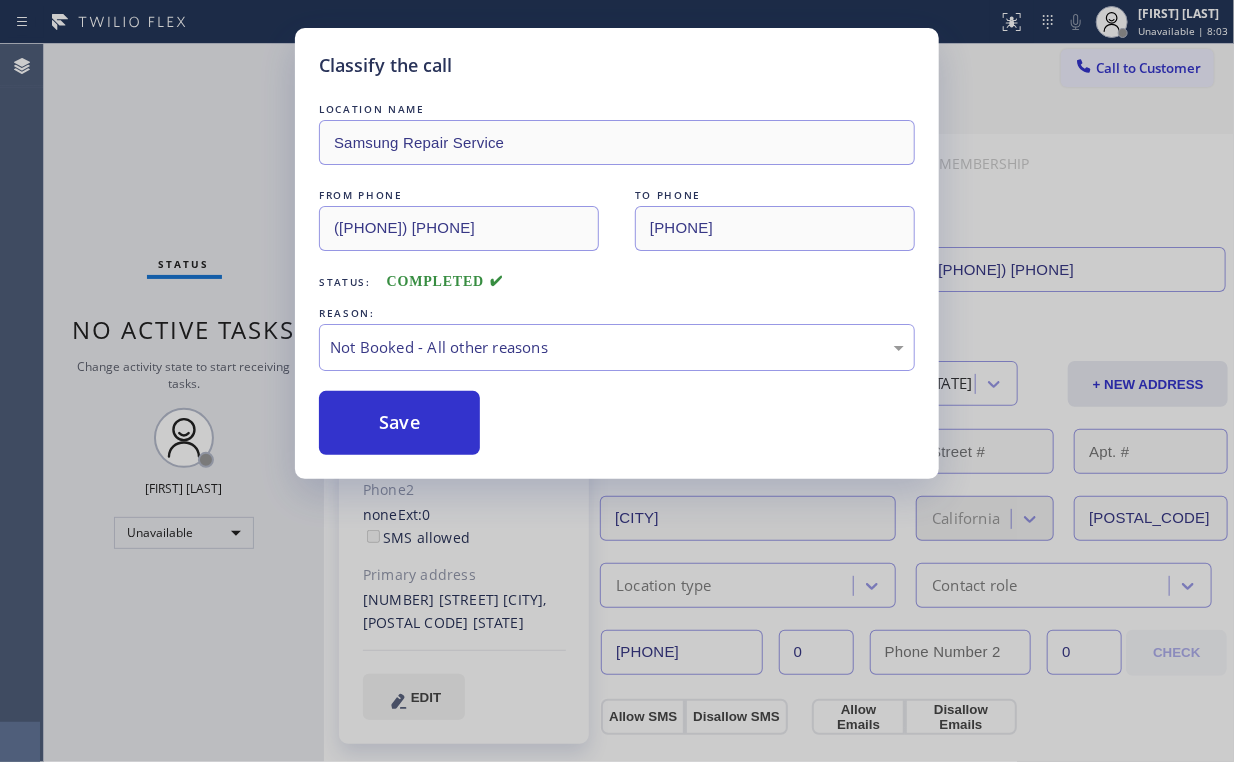 click on "Classify the call LOCATION NAME Samsung Repair Service FROM PHONE ([PHONE]) [PHONE] TO PHONE ([PHONE]) [PHONE] Status: COMPLETED REASON: Not Booked - All other reasons Save" at bounding box center (617, 381) 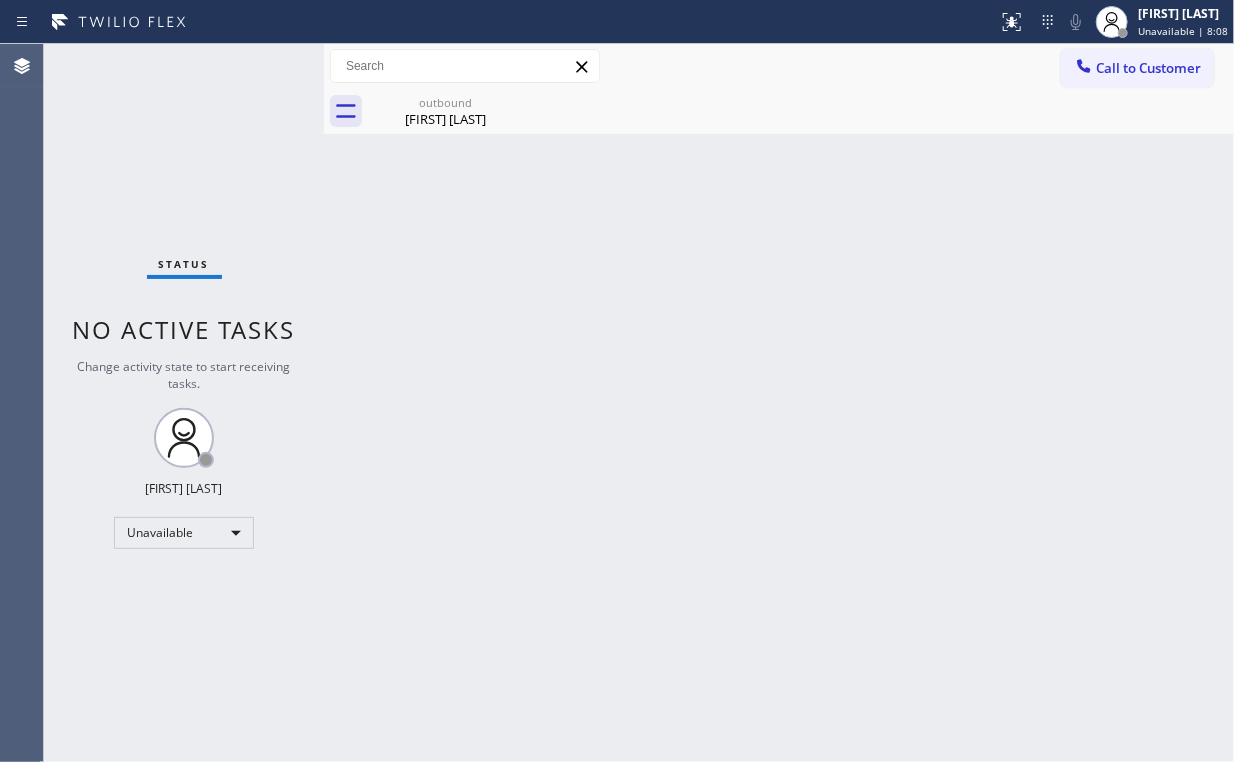 click on "Back to Dashboard Change Sender ID Customers Technicians Select a contact Outbound call Location Search location Your caller id phone number Customer number Call Customer info Name   Phone none Address none Change Sender ID HVAC +[PHONE] 5 Star Appliance +[PHONE] Appliance Repair +[PHONE] Plumbing +[PHONE] Air Duct Cleaning +[PHONE]  Electricians +[PHONE]  Cancel Change Check personal SMS Reset Change outbound [FIRST] [LAST] Call to Customer Outbound call Location Samsung Repair Service Your caller id phone number ([PHONE]) Customer number Call Outbound call Technician Search Technician Your caller id phone number Your caller id phone number Call outbound [FIRST] [LAST] [FIRST]   [LAST] Since: [DATE] link to CRM copy Email [EMAIL]  Emails allowed Phone ([PHONE])  Ext:  0 Phone2 none  Ext:  0  SMS allowed Primary address  [NUMBER] [STREET] [CITY], [POSTAL_CODE] [STATE] EDIT Outbound call Location Samsung Repair Service Your caller id phone number" at bounding box center [779, 403] 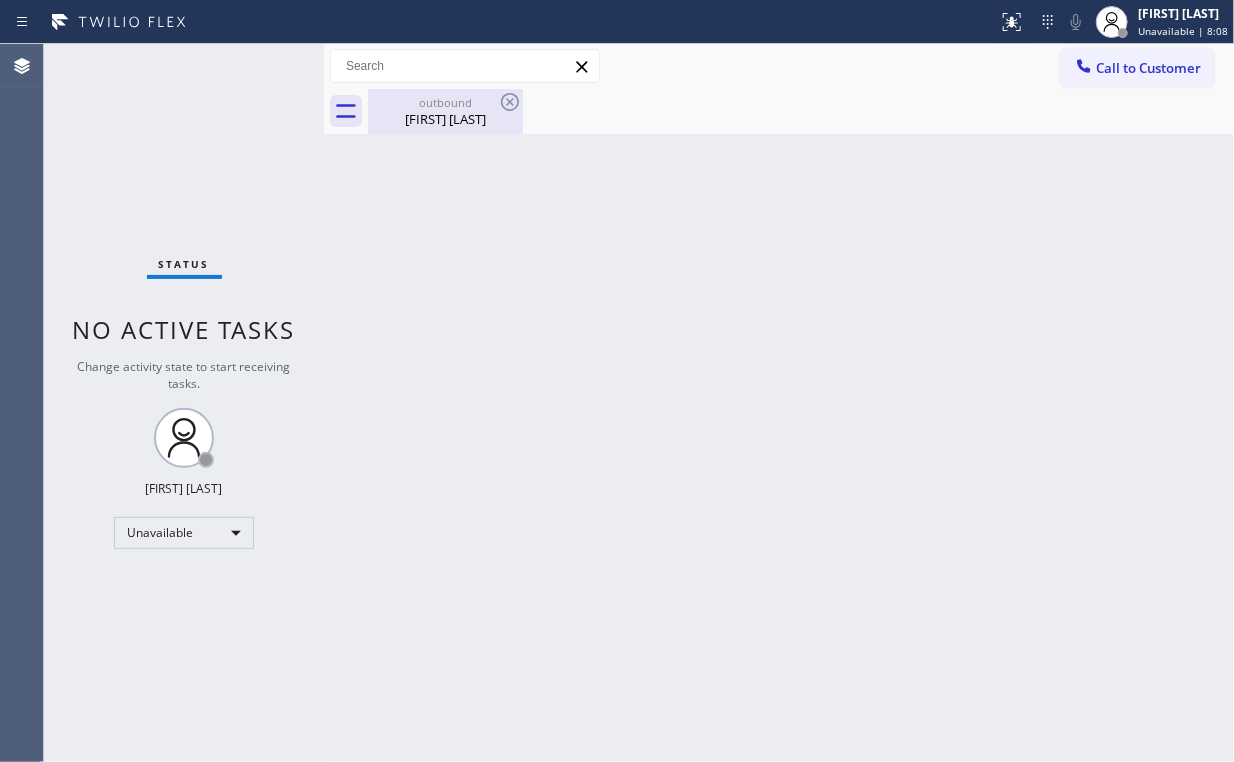 drag, startPoint x: 416, startPoint y: 96, endPoint x: 457, endPoint y: 111, distance: 43.65776 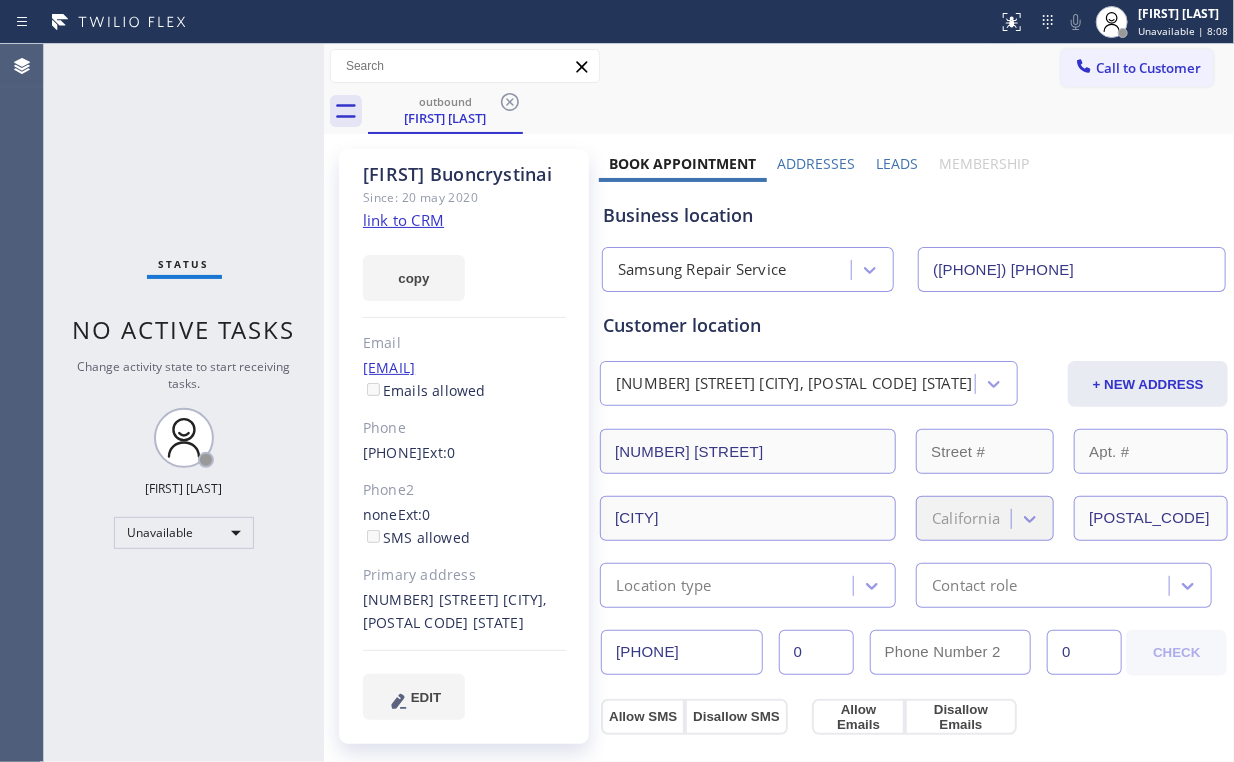 drag, startPoint x: 513, startPoint y: 106, endPoint x: 425, endPoint y: 137, distance: 93.30059 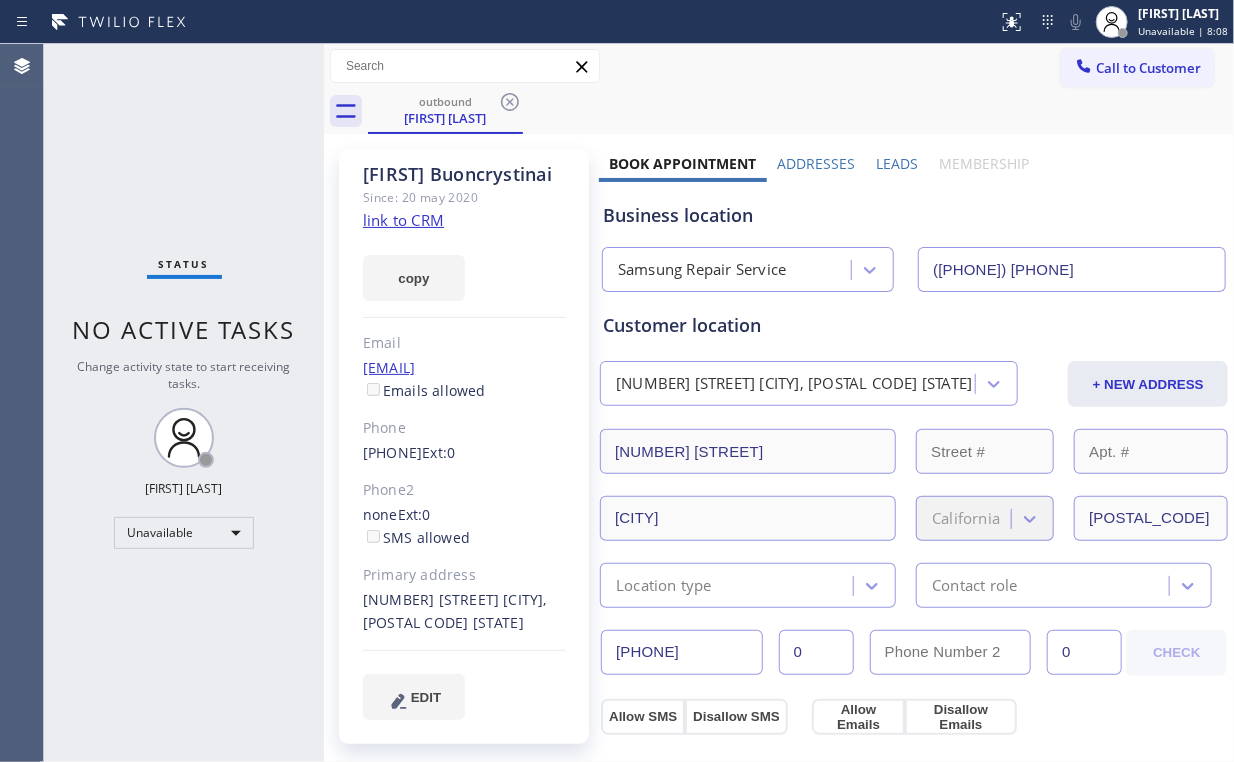 click 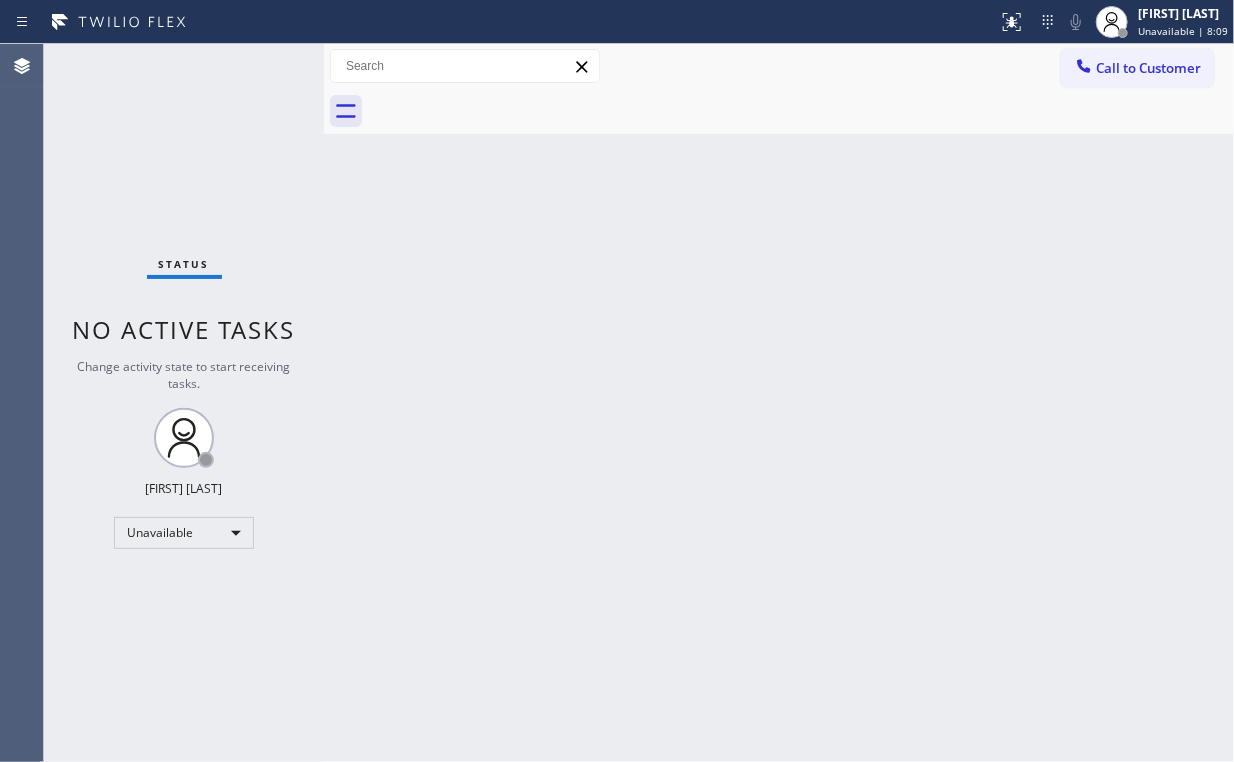 drag, startPoint x: 268, startPoint y: 170, endPoint x: 236, endPoint y: 6, distance: 167.09279 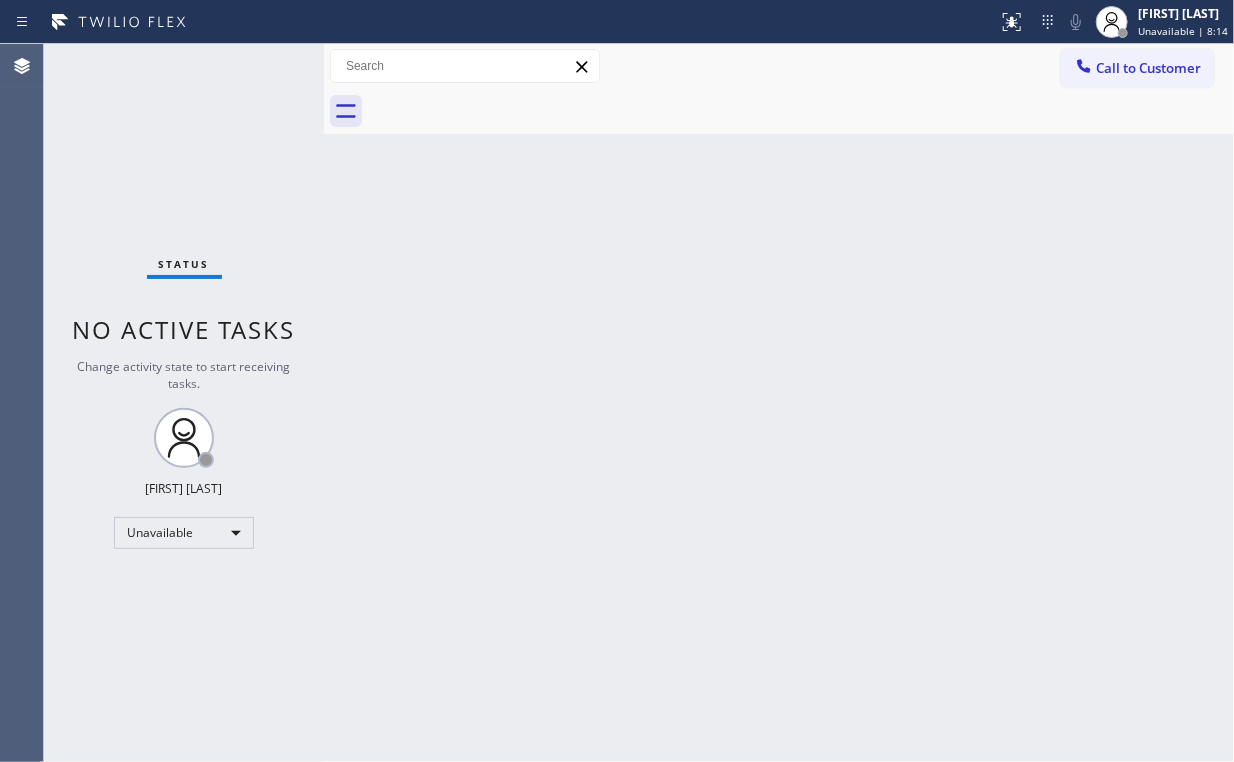 click on "Call to Customer" at bounding box center (1148, 68) 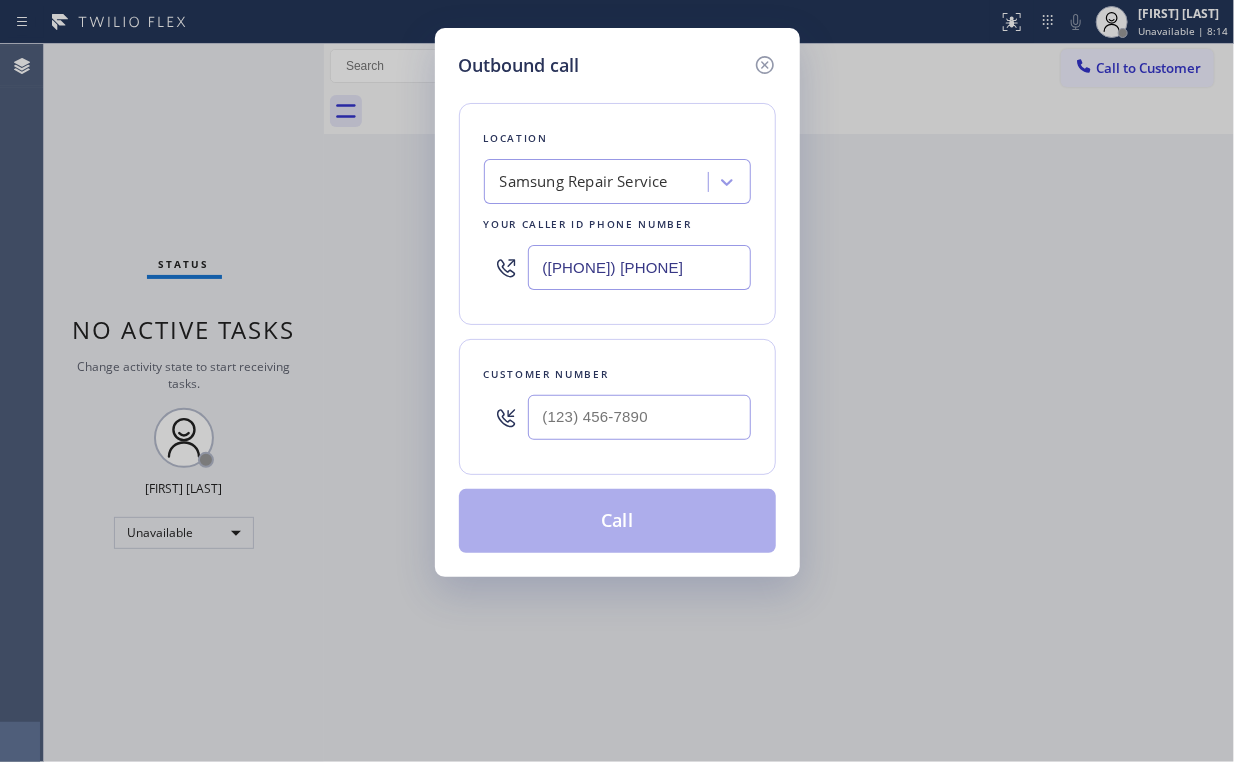 drag, startPoint x: 708, startPoint y: 268, endPoint x: 406, endPoint y: 236, distance: 303.69064 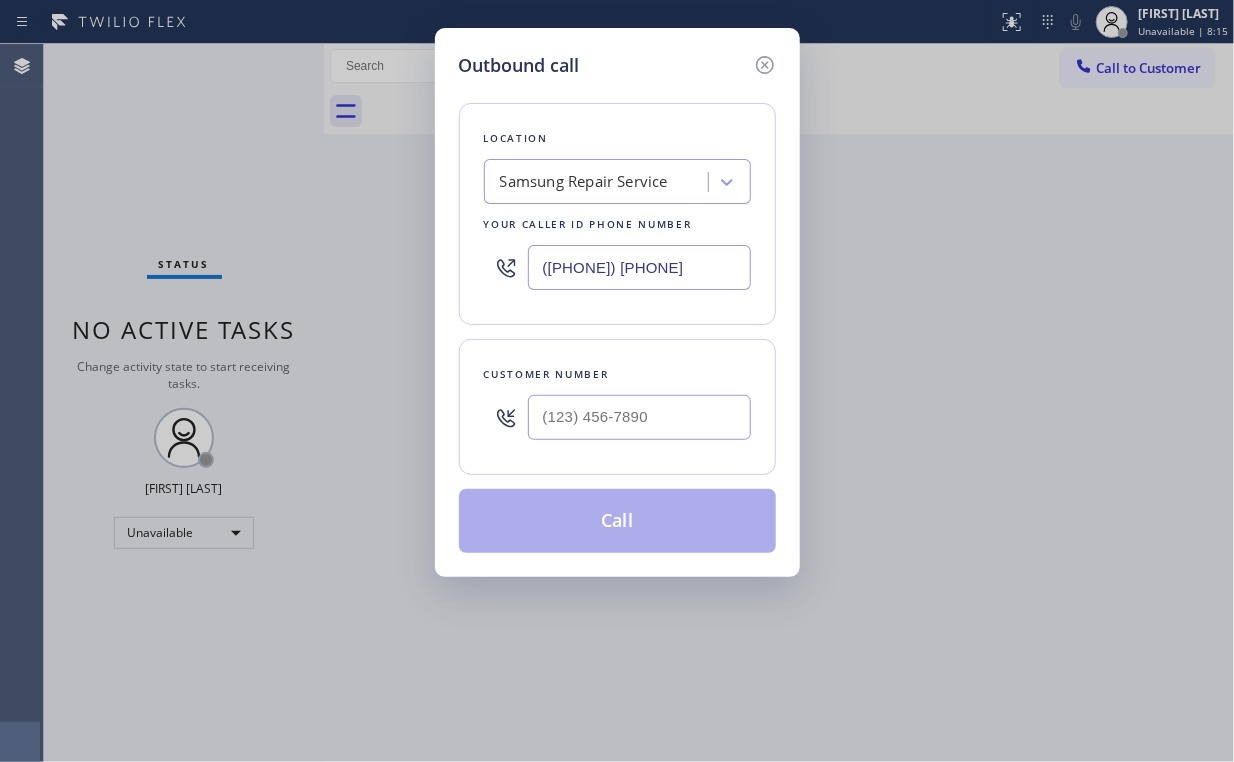 paste on "([AREA_CODE]) [PHONE]" 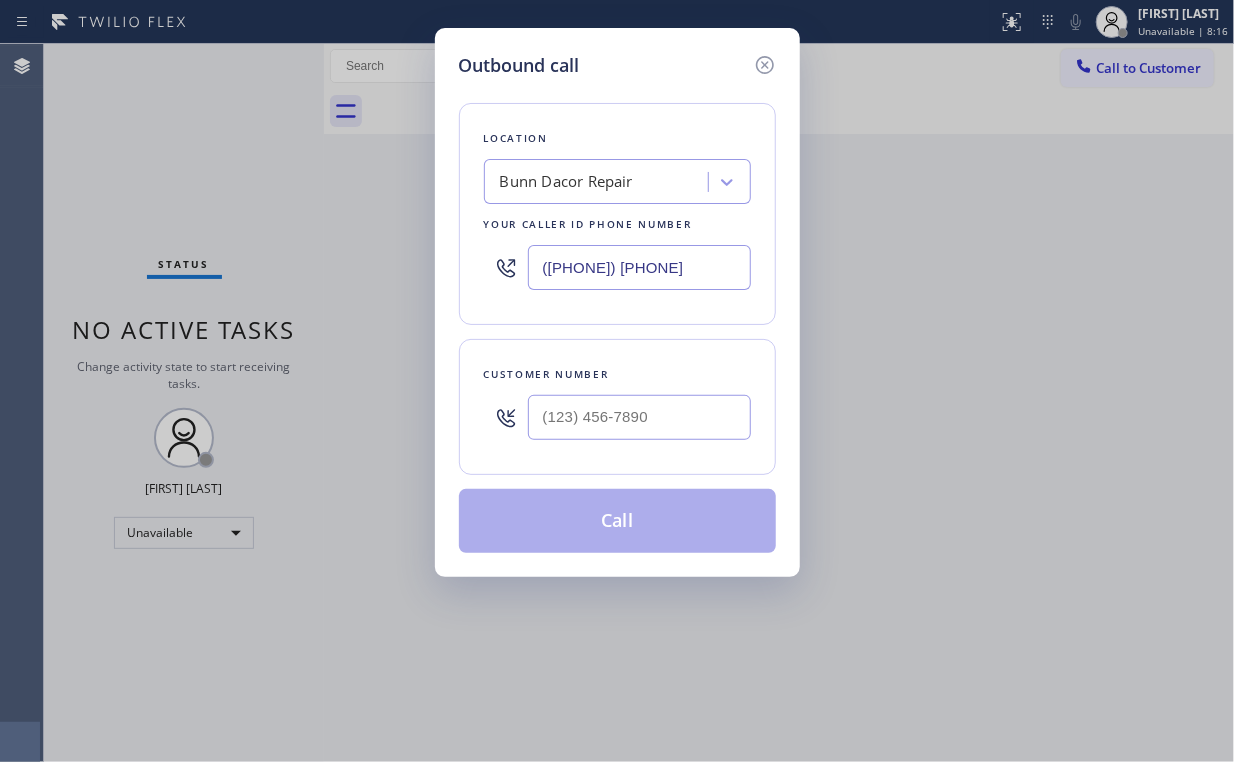 type on "([PHONE]) [PHONE]" 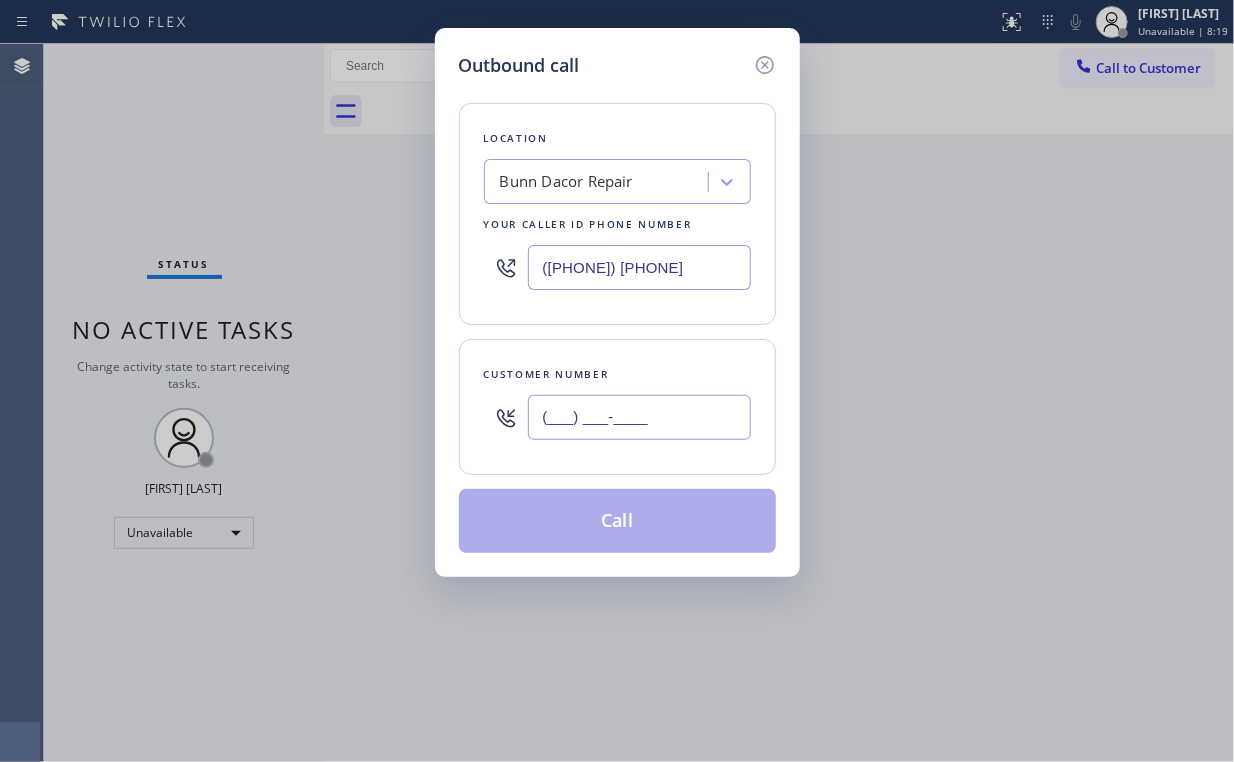 click on "(___) ___-____" at bounding box center [639, 417] 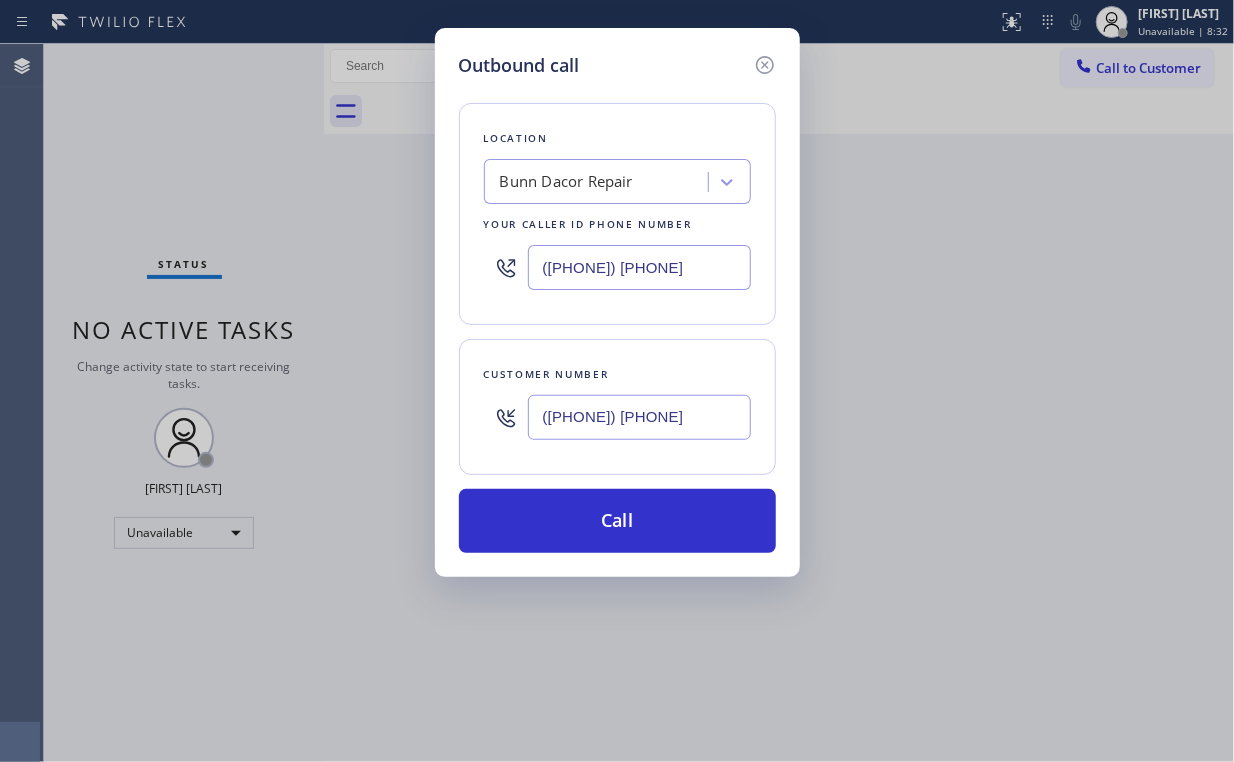 type on "([PHONE]) [PHONE]" 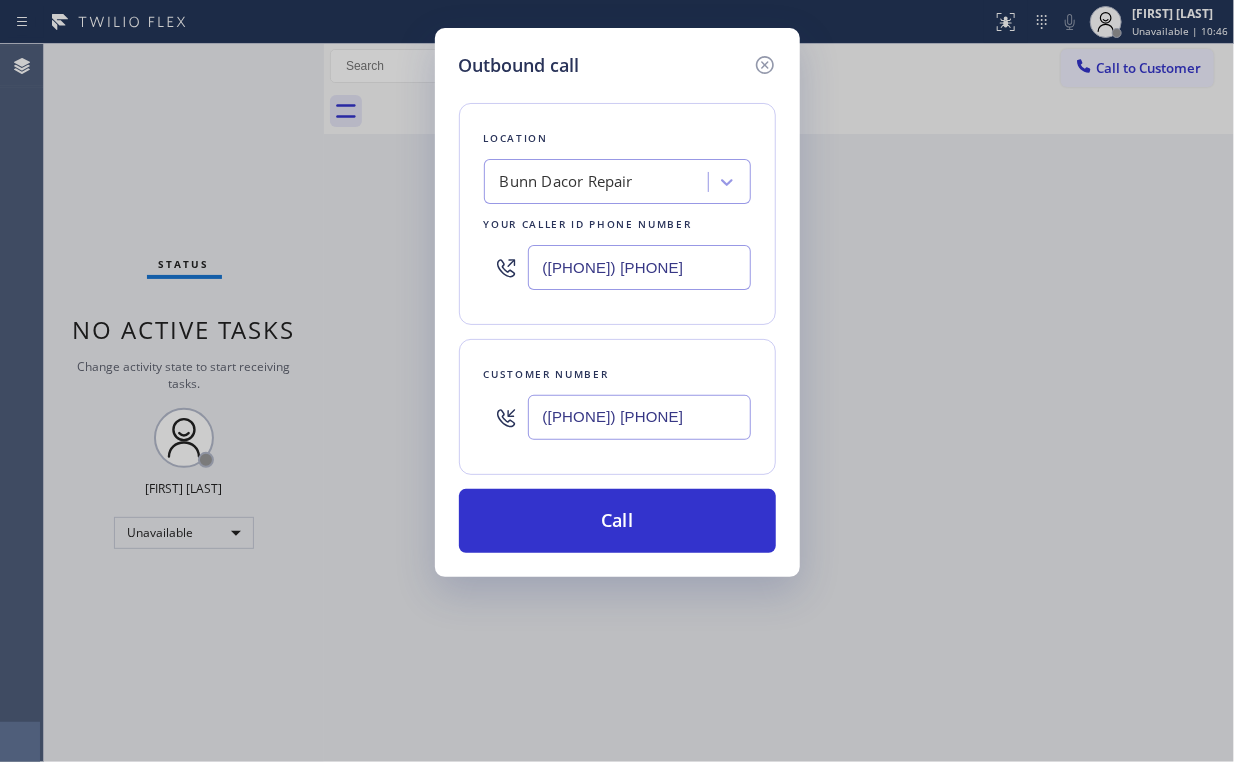 drag, startPoint x: 669, startPoint y: 265, endPoint x: 221, endPoint y: 289, distance: 448.6424 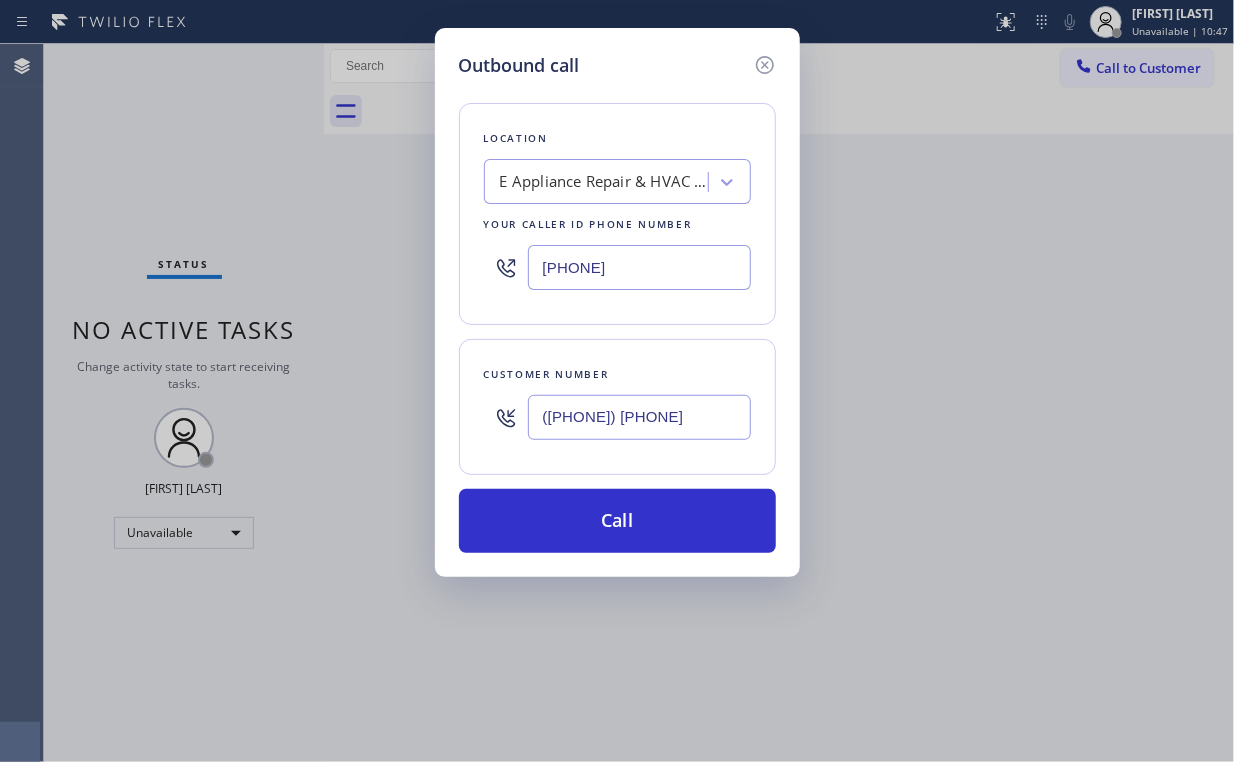 type on "[PHONE]" 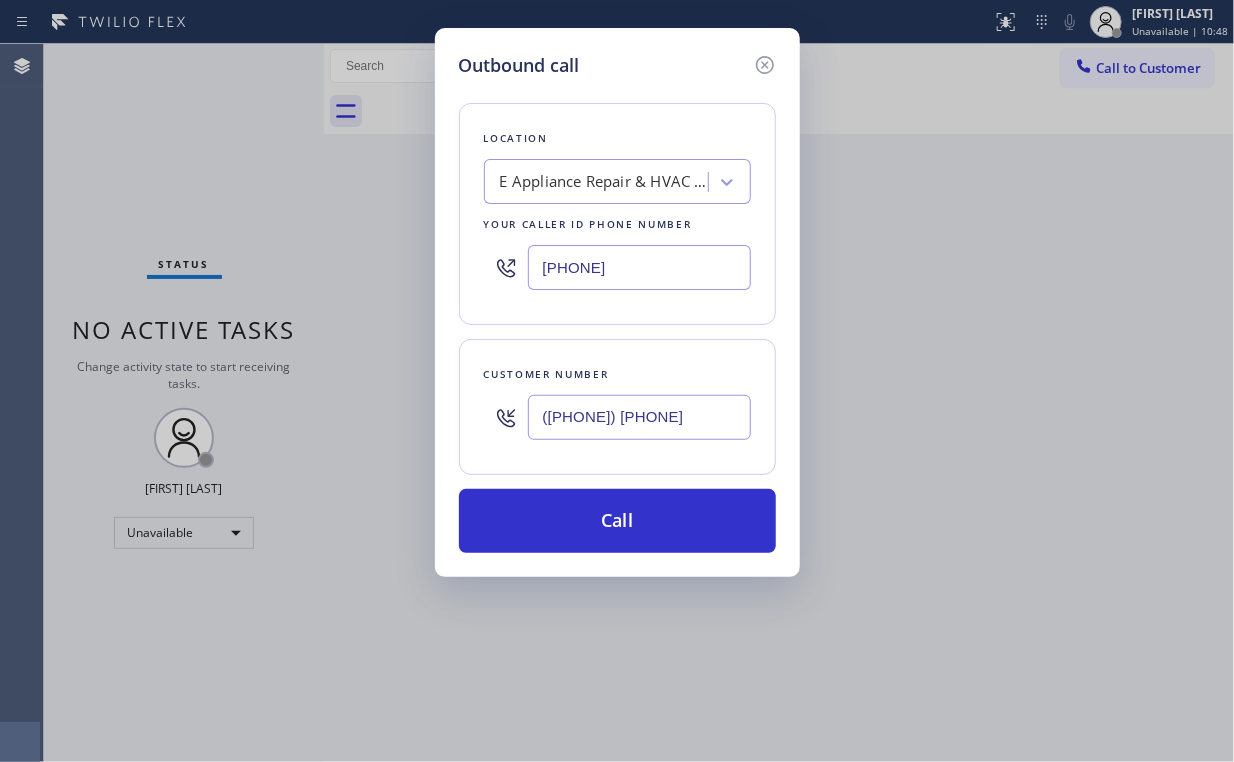 click on "([PHONE]) [PHONE]" at bounding box center (639, 417) 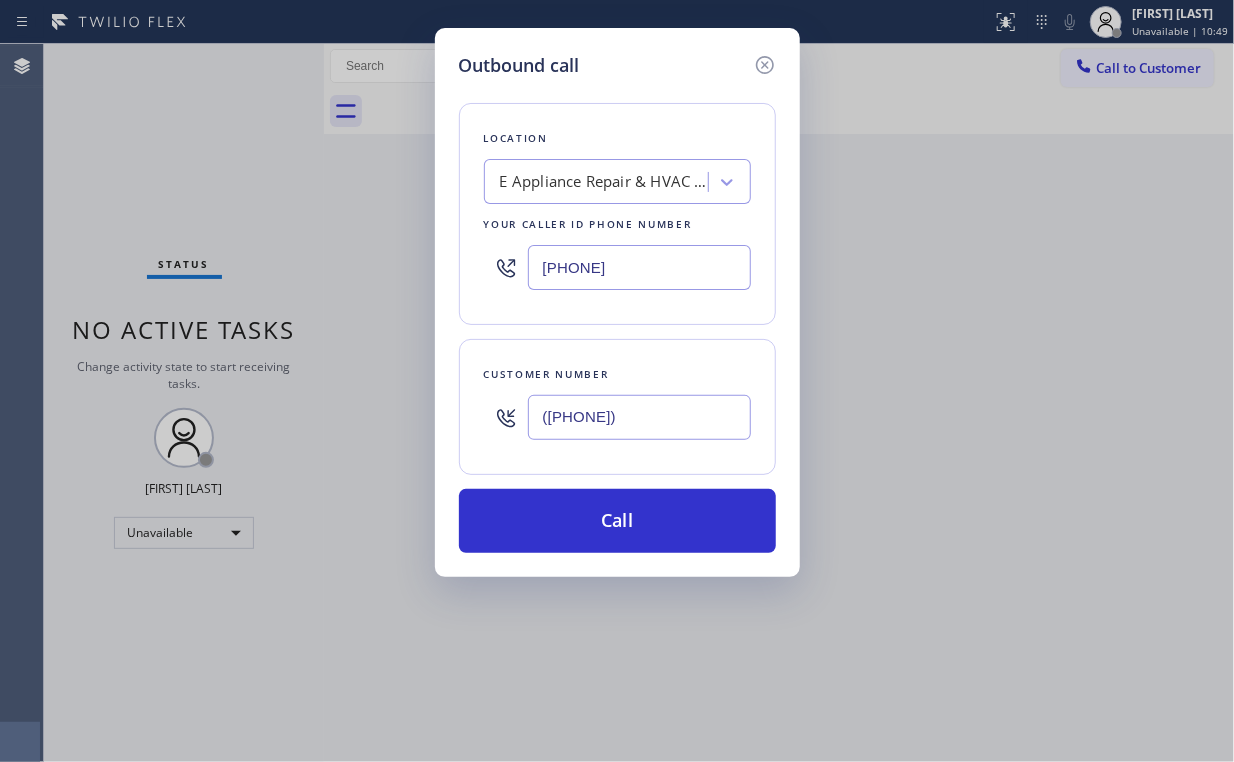 drag, startPoint x: 572, startPoint y: 416, endPoint x: 245, endPoint y: 431, distance: 327.34384 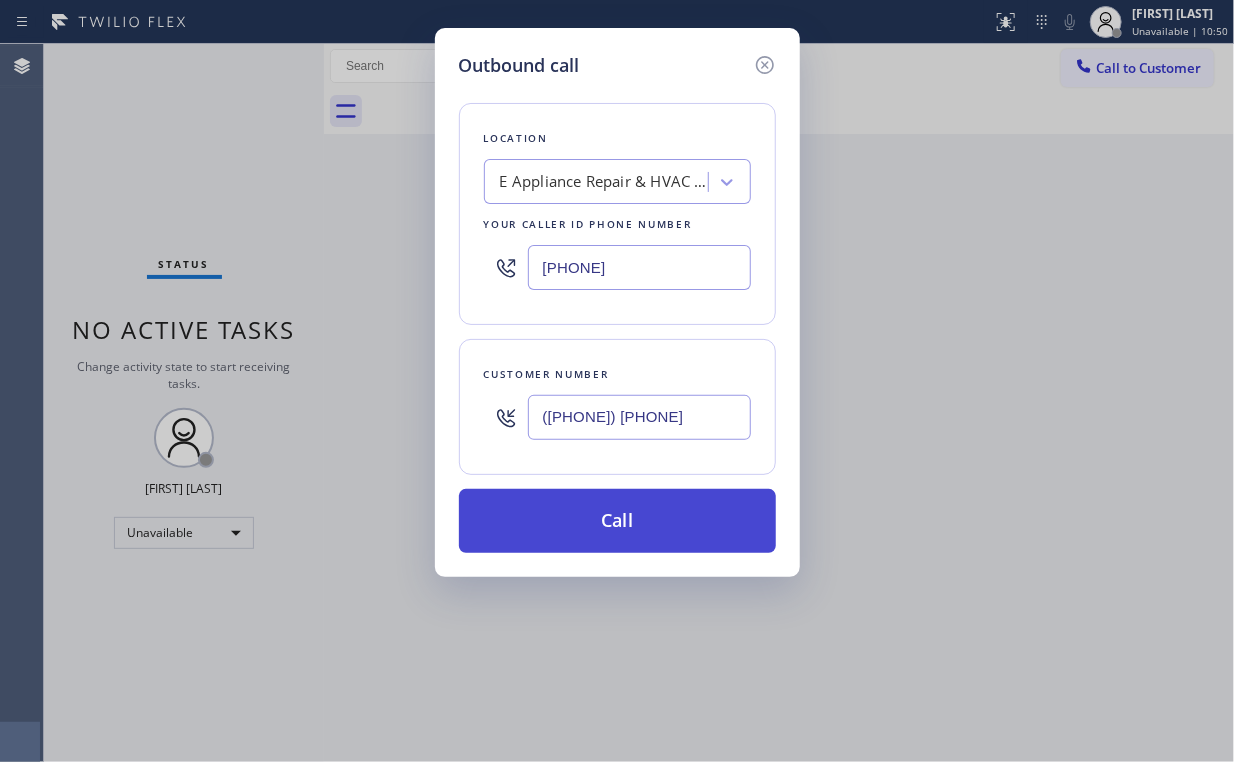 type on "([PHONE]) [PHONE]" 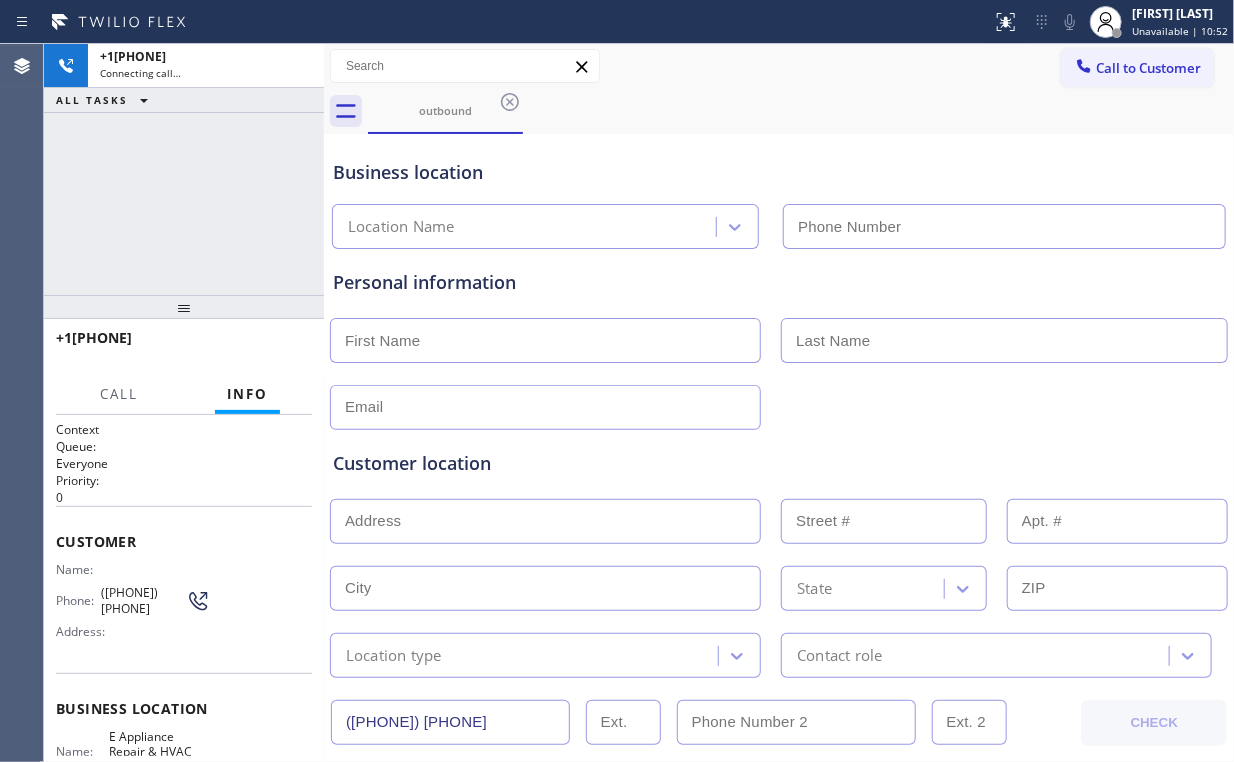 type on "[PHONE]" 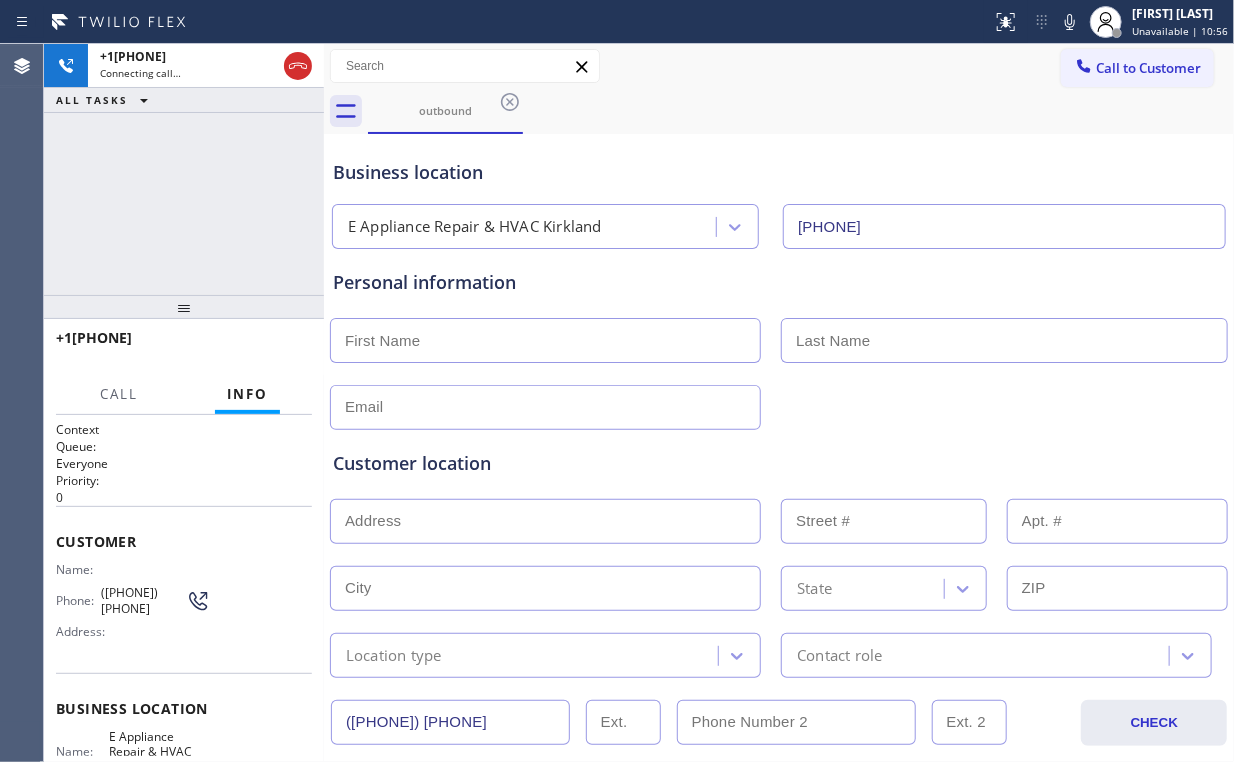 click on "Allow SMS Disallow SMS Allow Emails Disallow Emails" at bounding box center (779, 771) 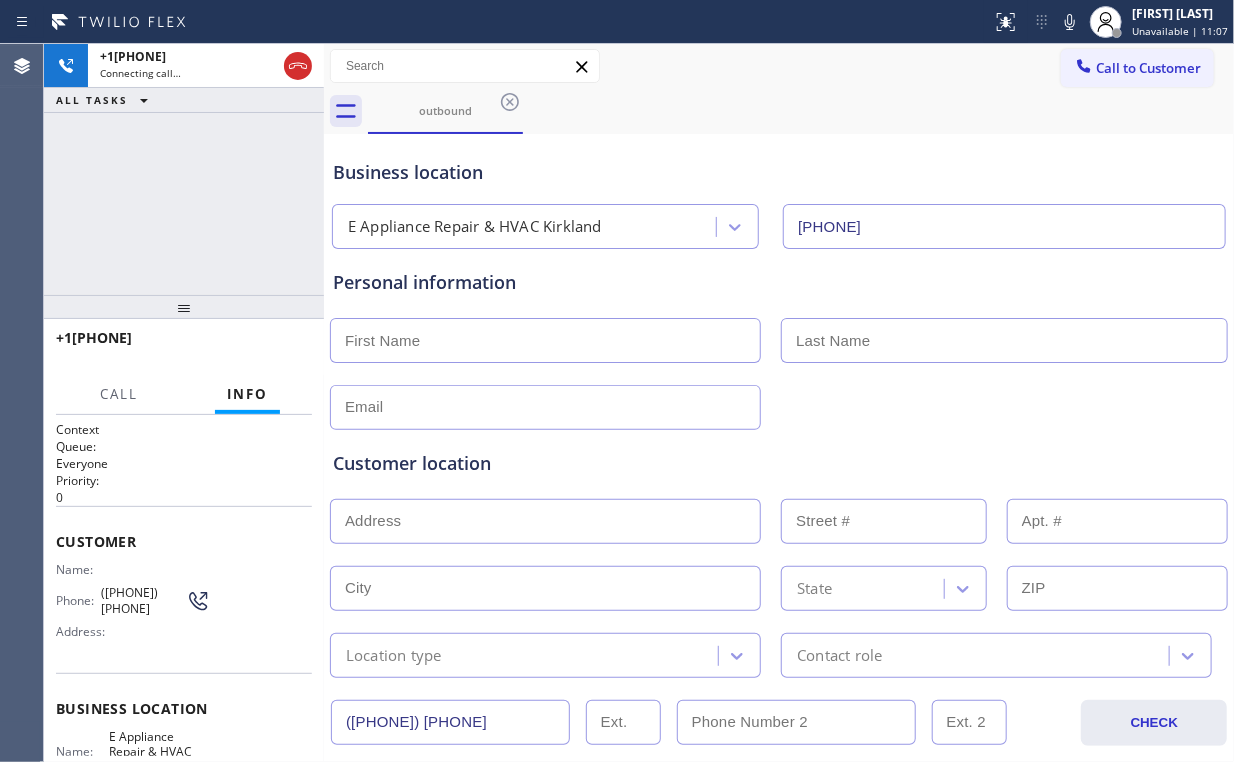 click on "+1[PHONE] Connecting call… ALL TASKS ALL TASKS ACTIVE TASKS TASKS IN WRAP UP" at bounding box center (184, 169) 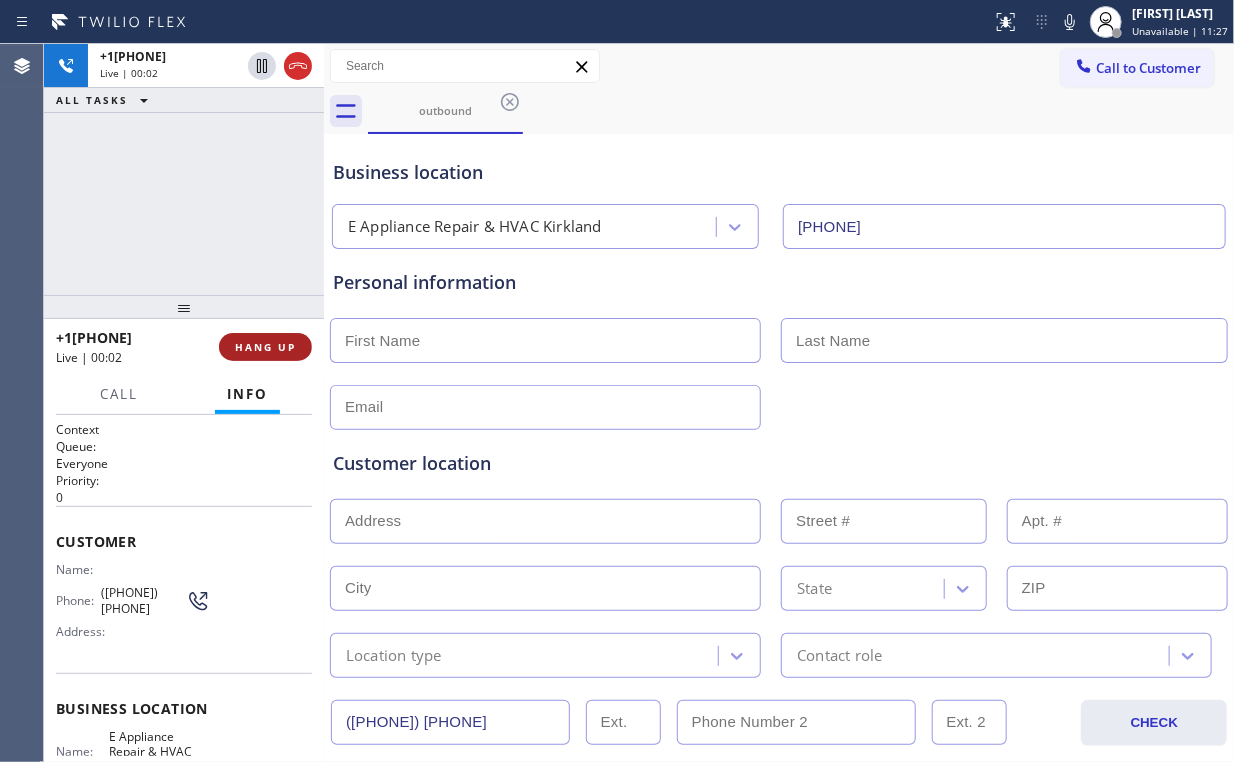 click on "HANG UP" at bounding box center [265, 347] 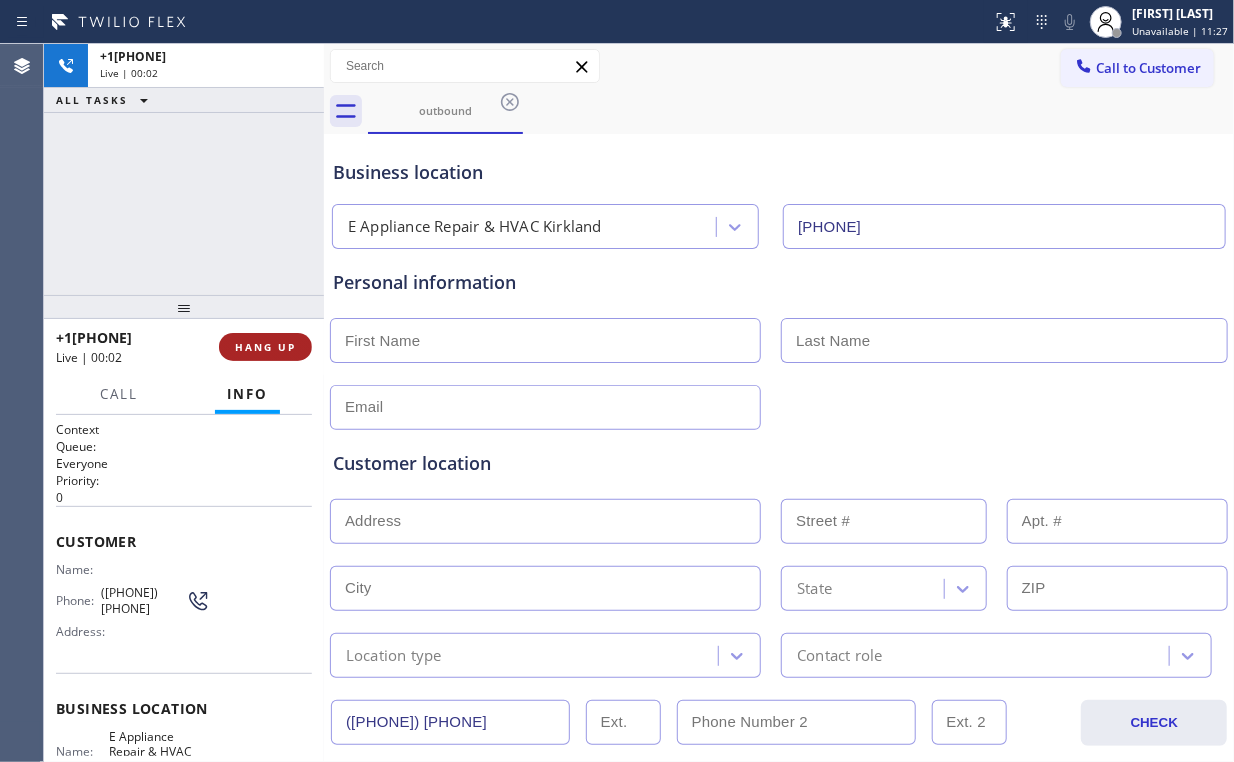 click on "HANG UP" at bounding box center [265, 347] 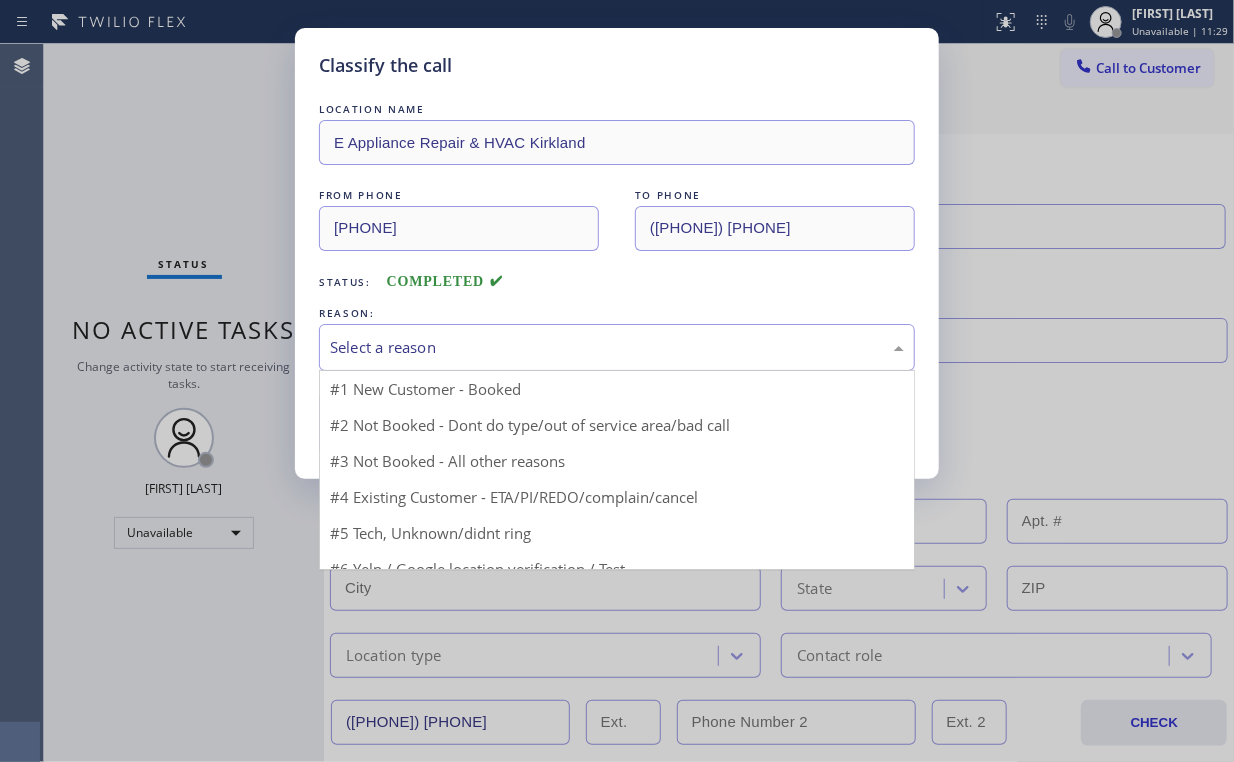 click on "Select a reason" at bounding box center [617, 347] 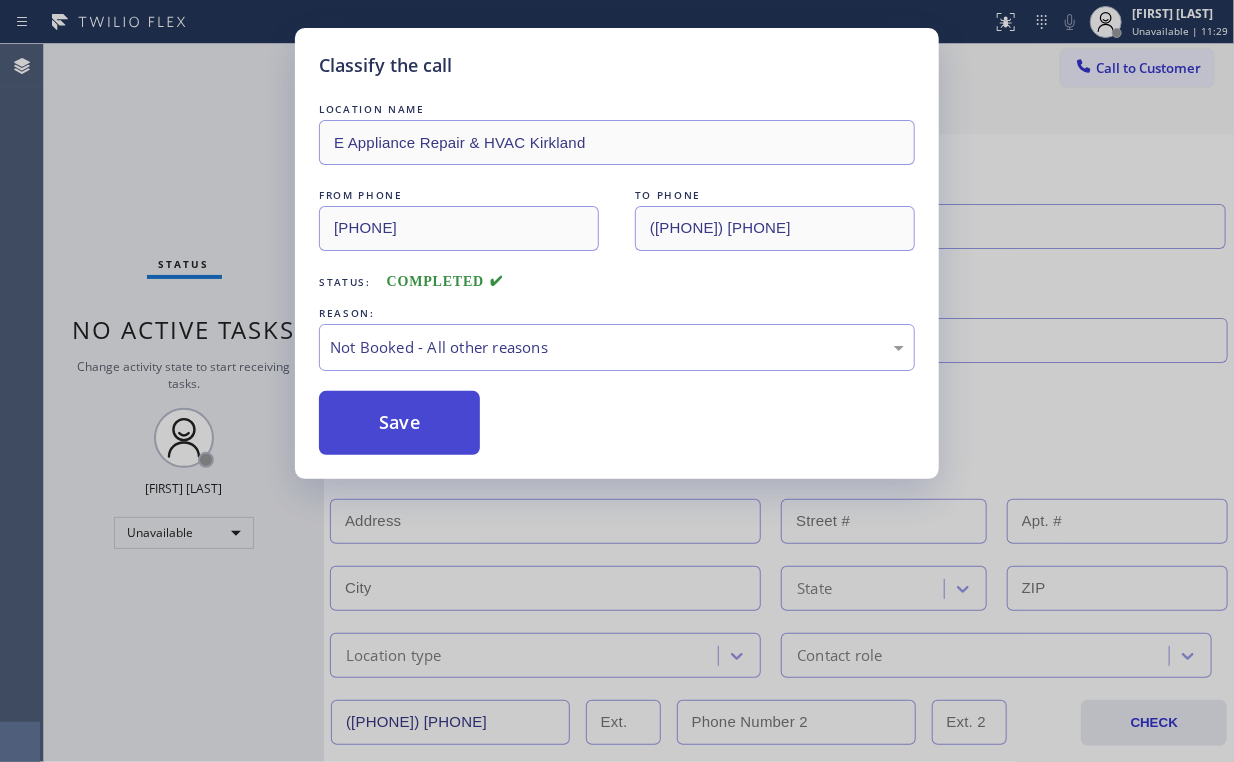 click on "Save" at bounding box center (399, 423) 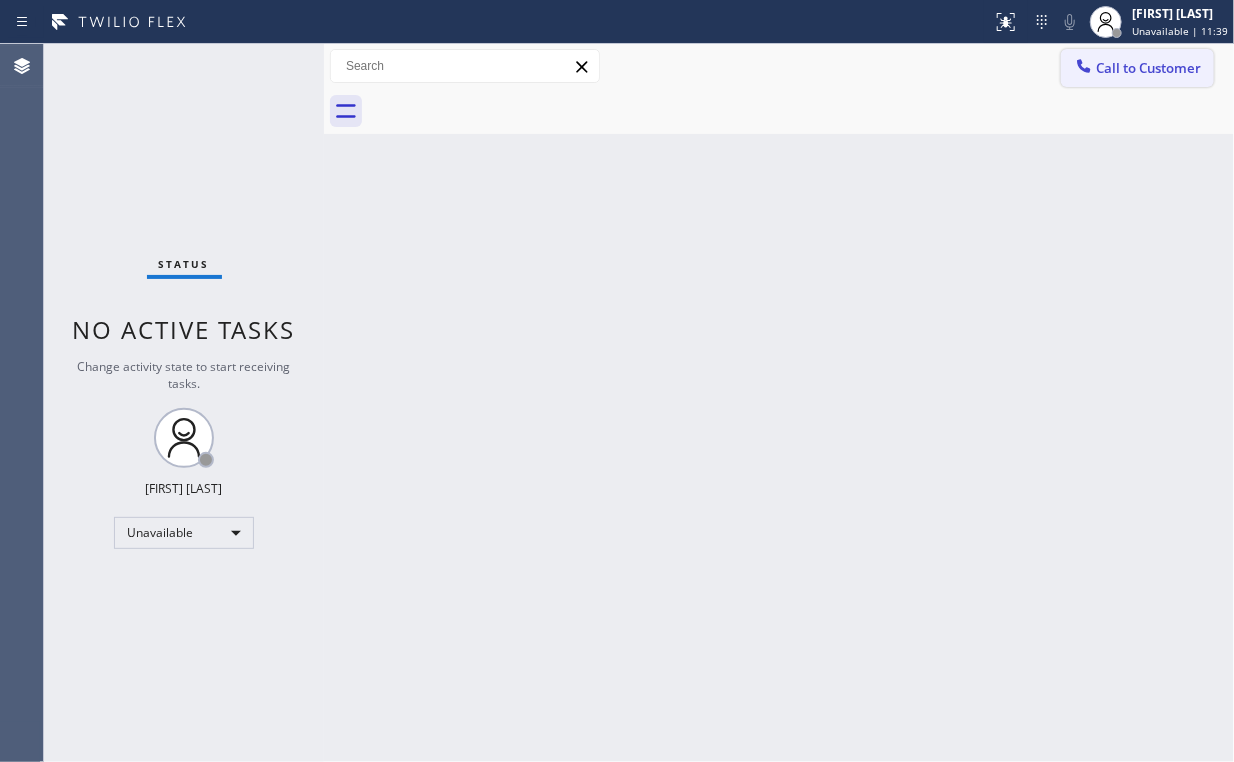 click on "Call to Customer" at bounding box center [1137, 68] 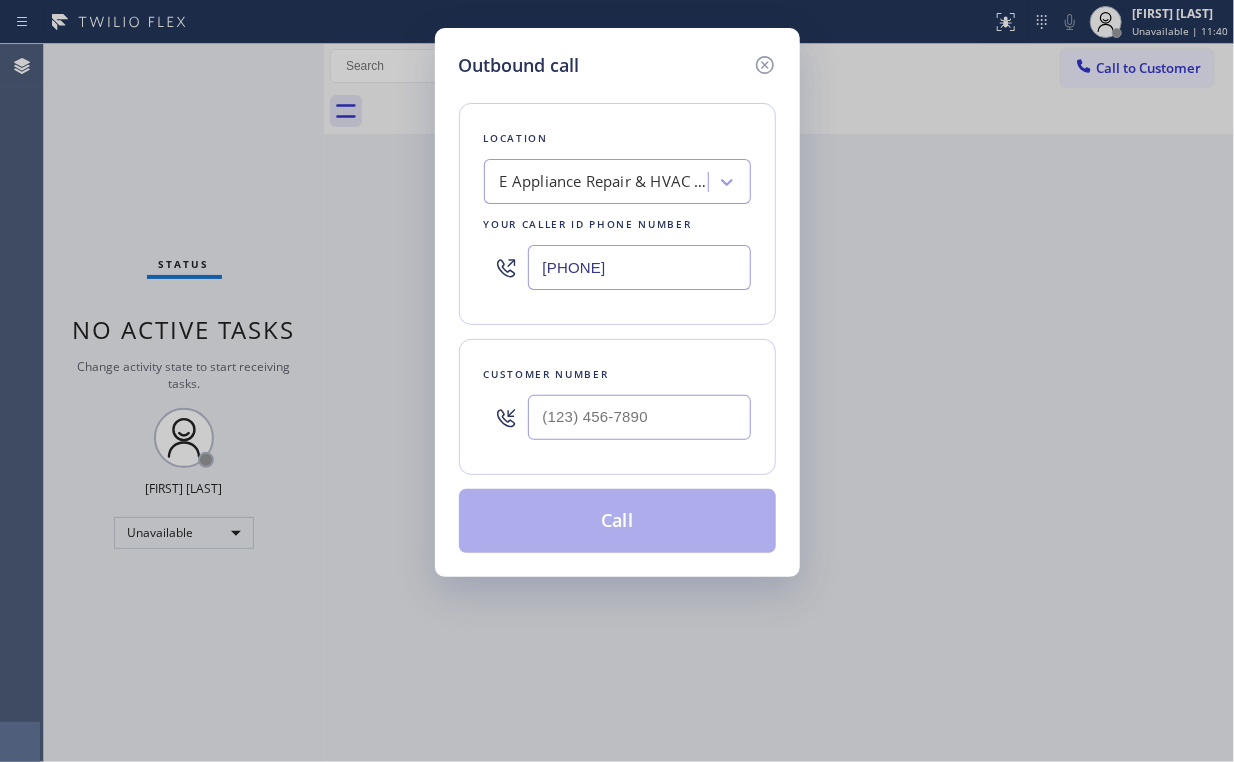 drag, startPoint x: 680, startPoint y: 263, endPoint x: 256, endPoint y: 266, distance: 424.01062 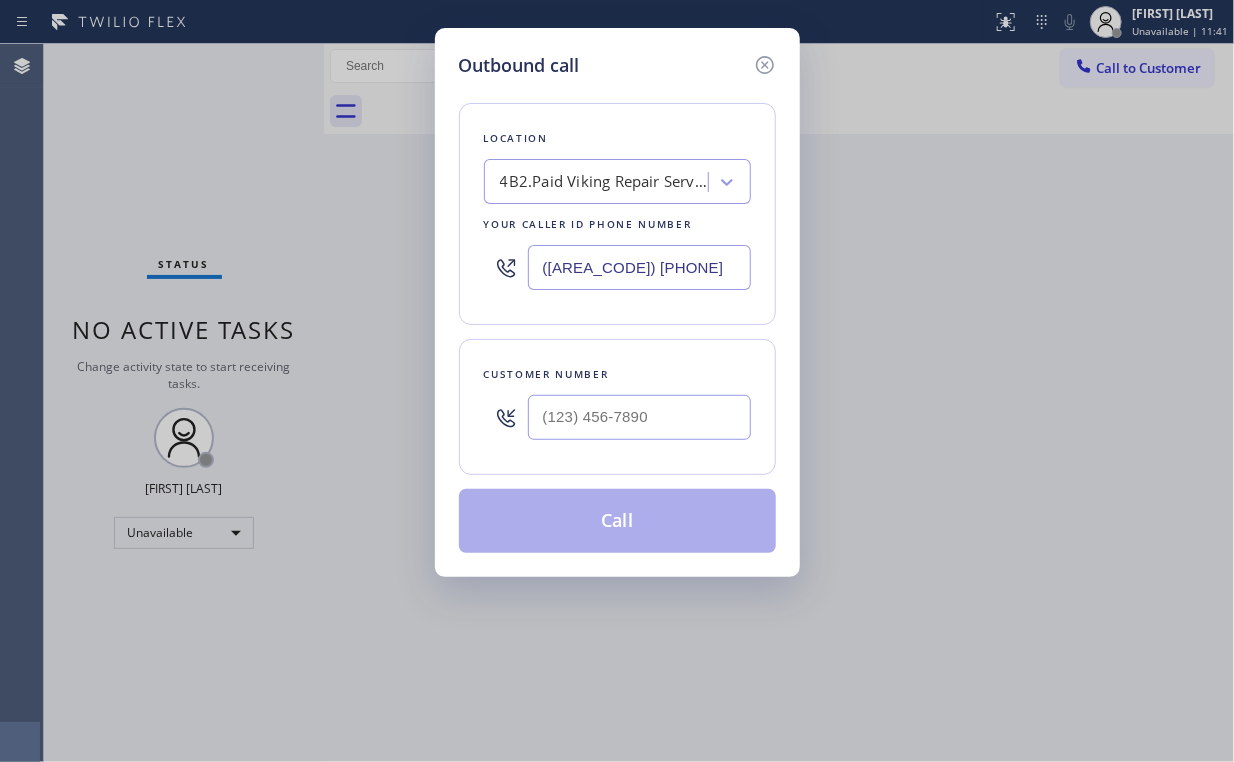 type on "([AREA_CODE]) [PHONE]" 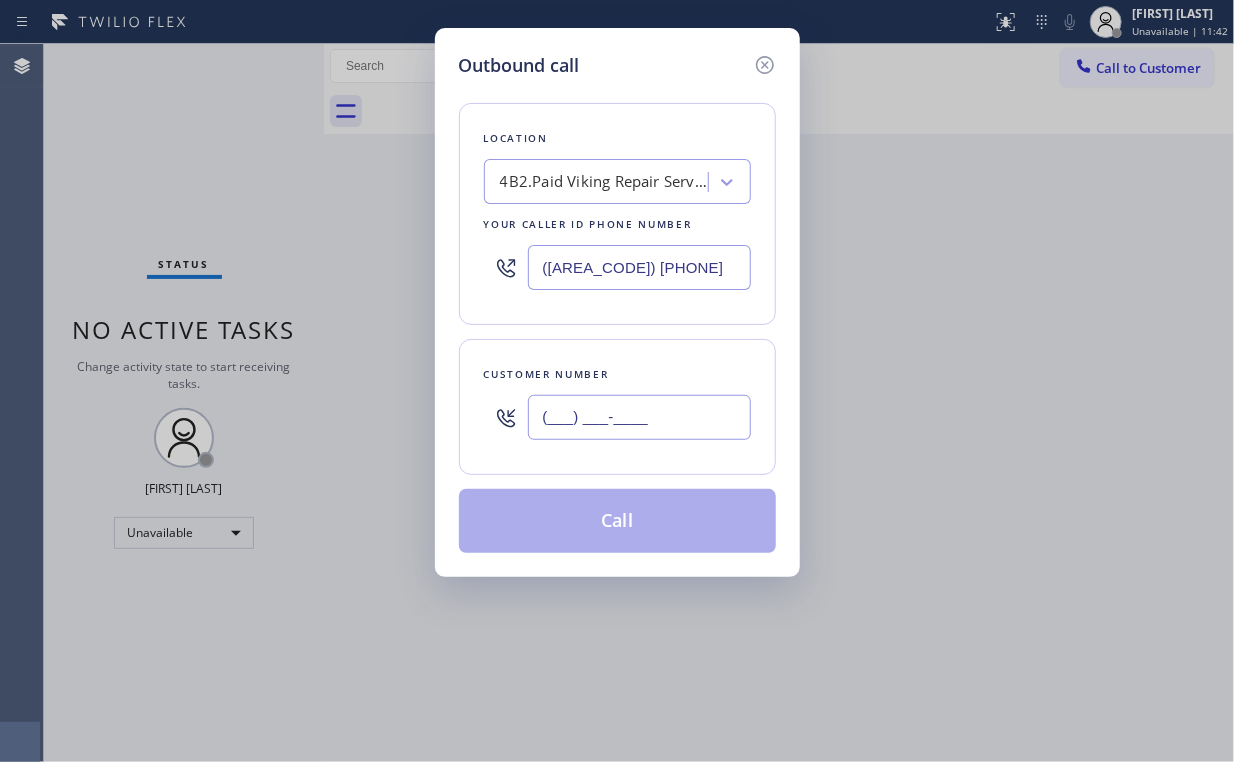 click on "(___) ___-____" at bounding box center (639, 417) 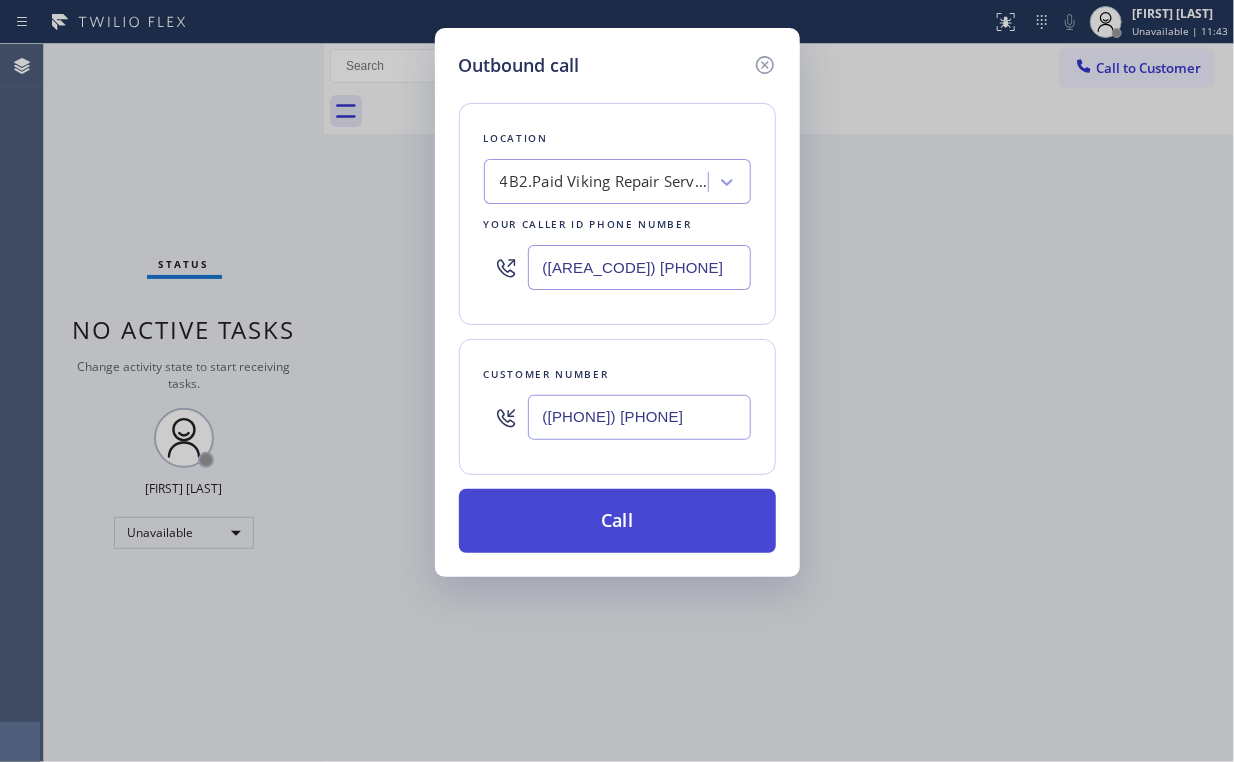 type on "([PHONE]) [PHONE]" 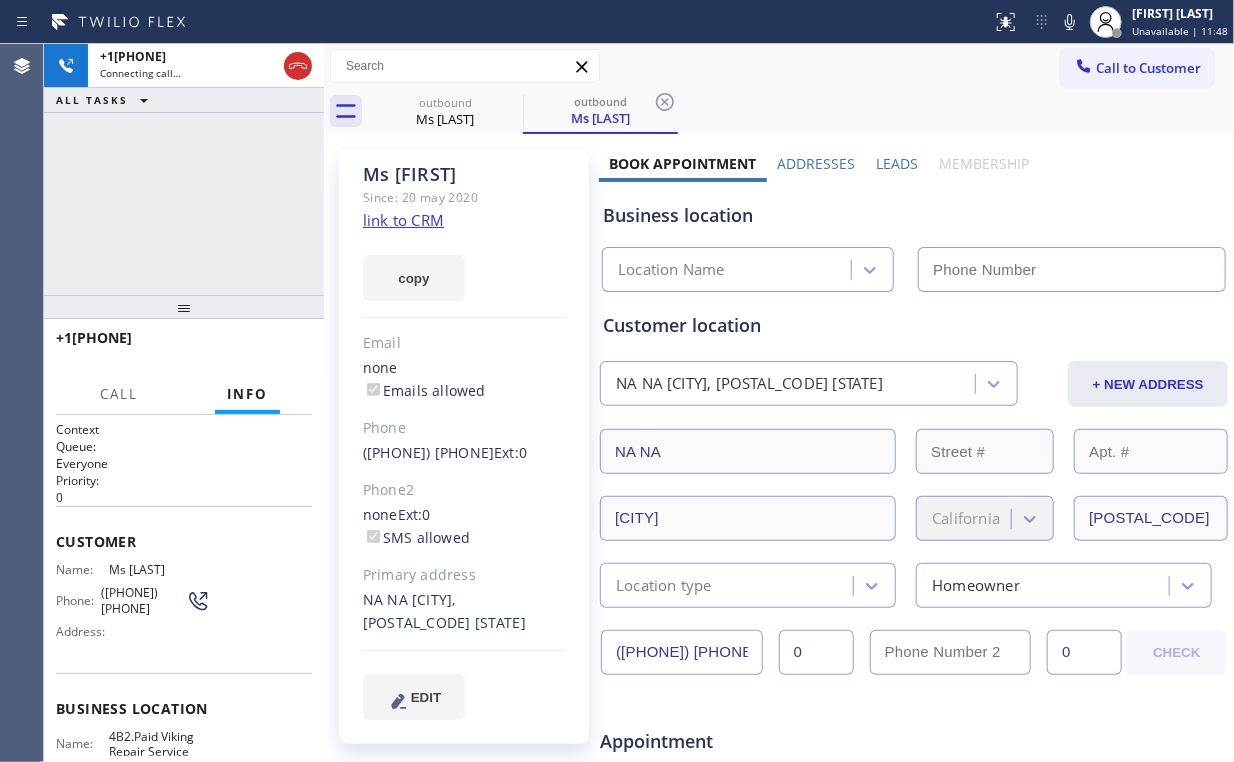 type on "([AREA_CODE]) [PHONE]" 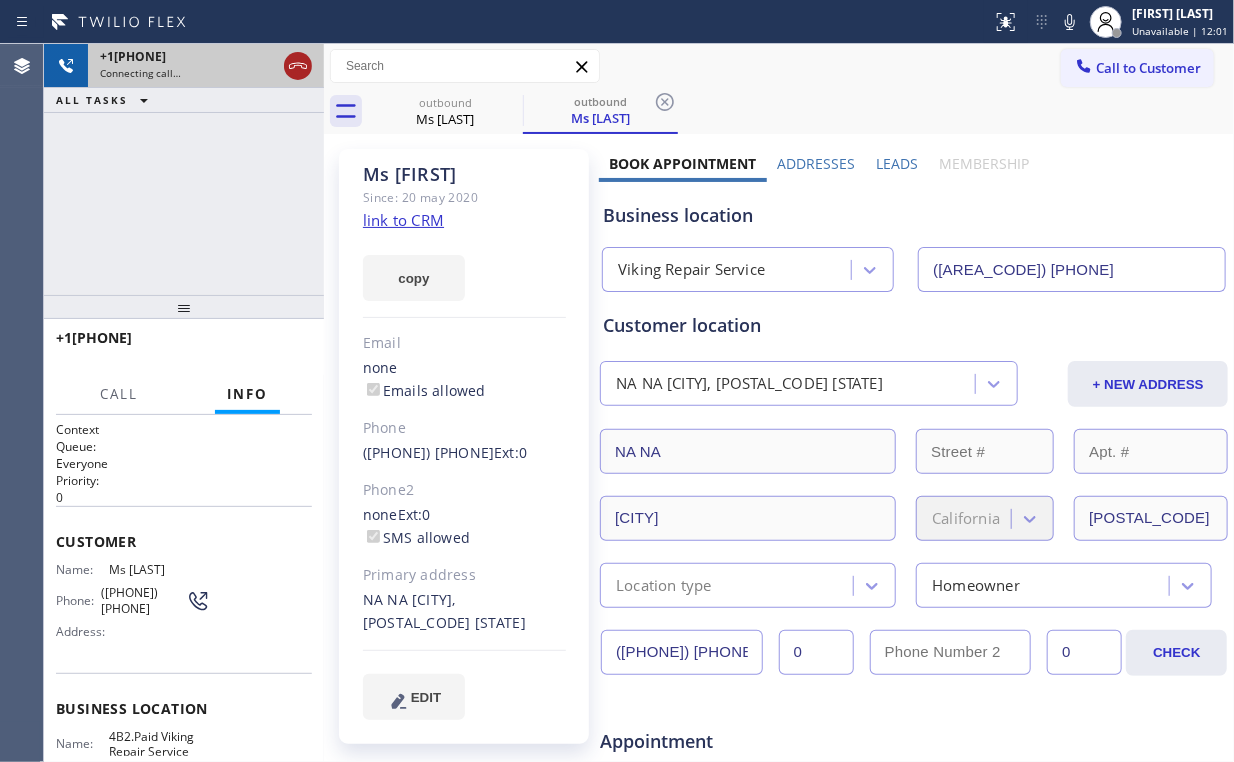 click 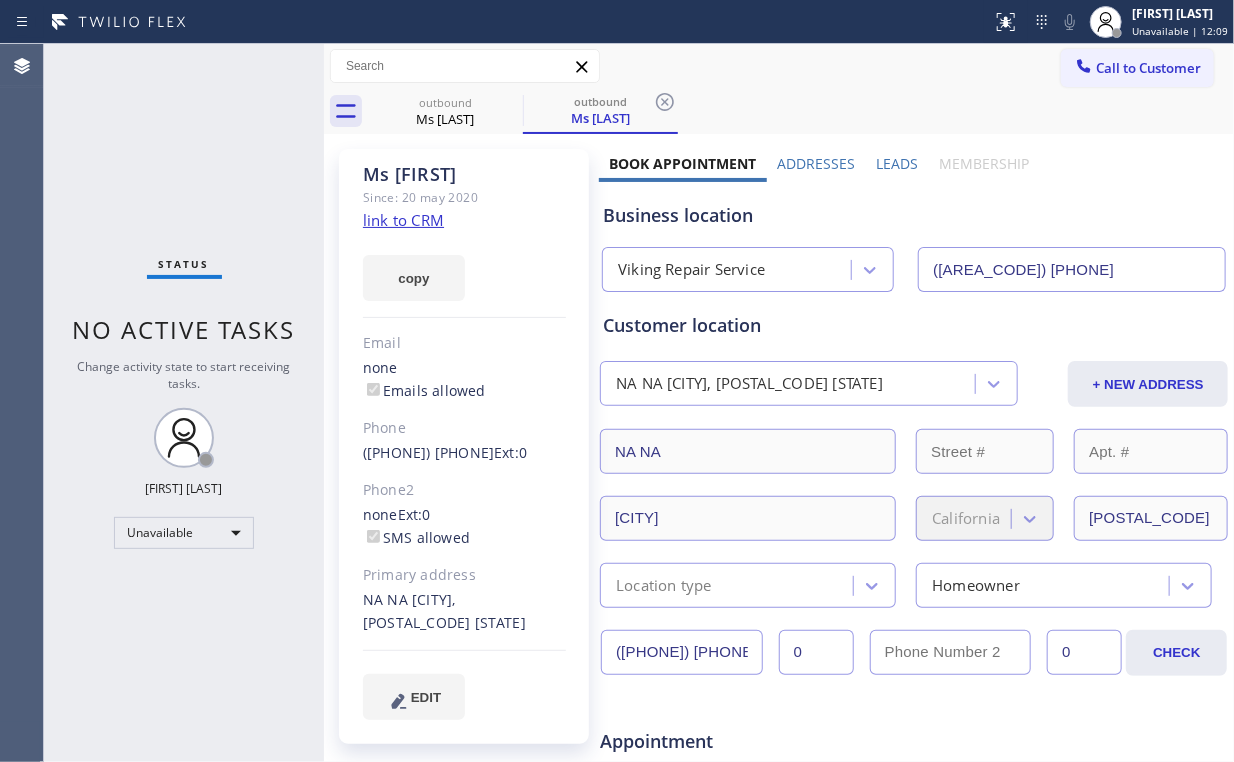 drag, startPoint x: 148, startPoint y: 210, endPoint x: 197, endPoint y: 186, distance: 54.56189 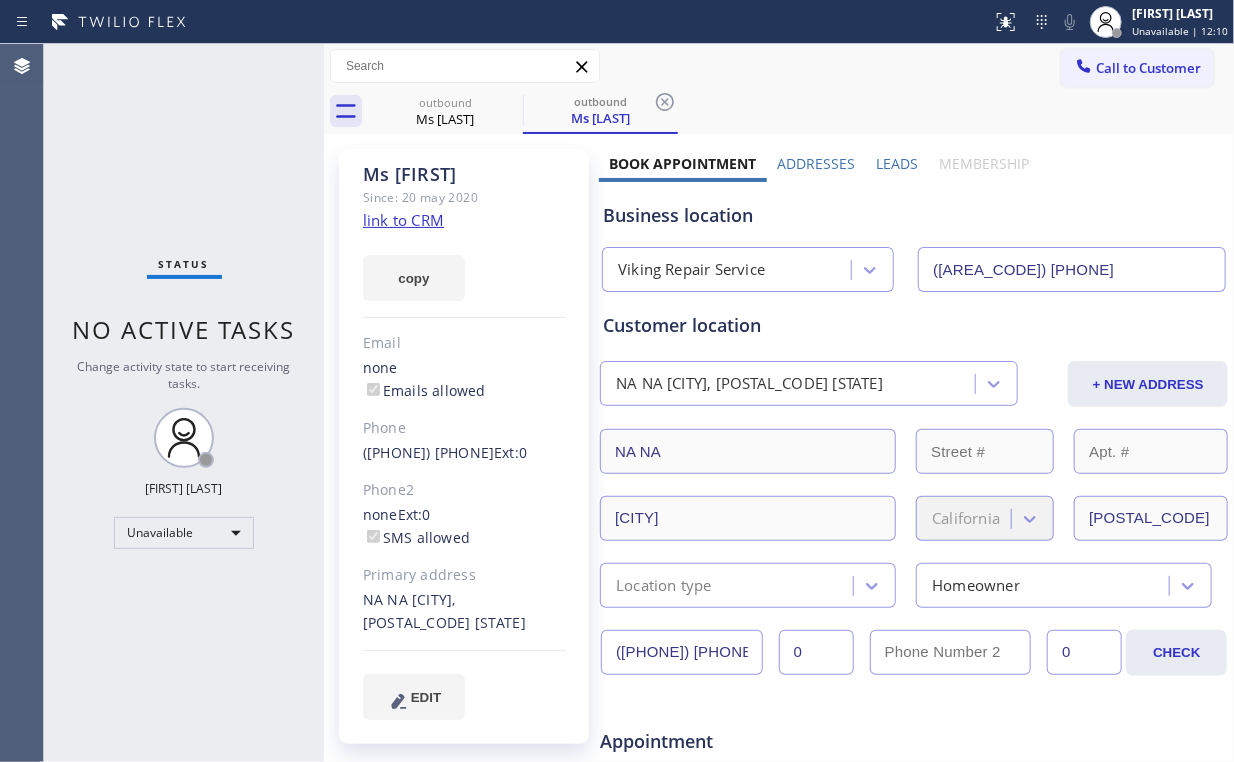 click on "link to CRM" 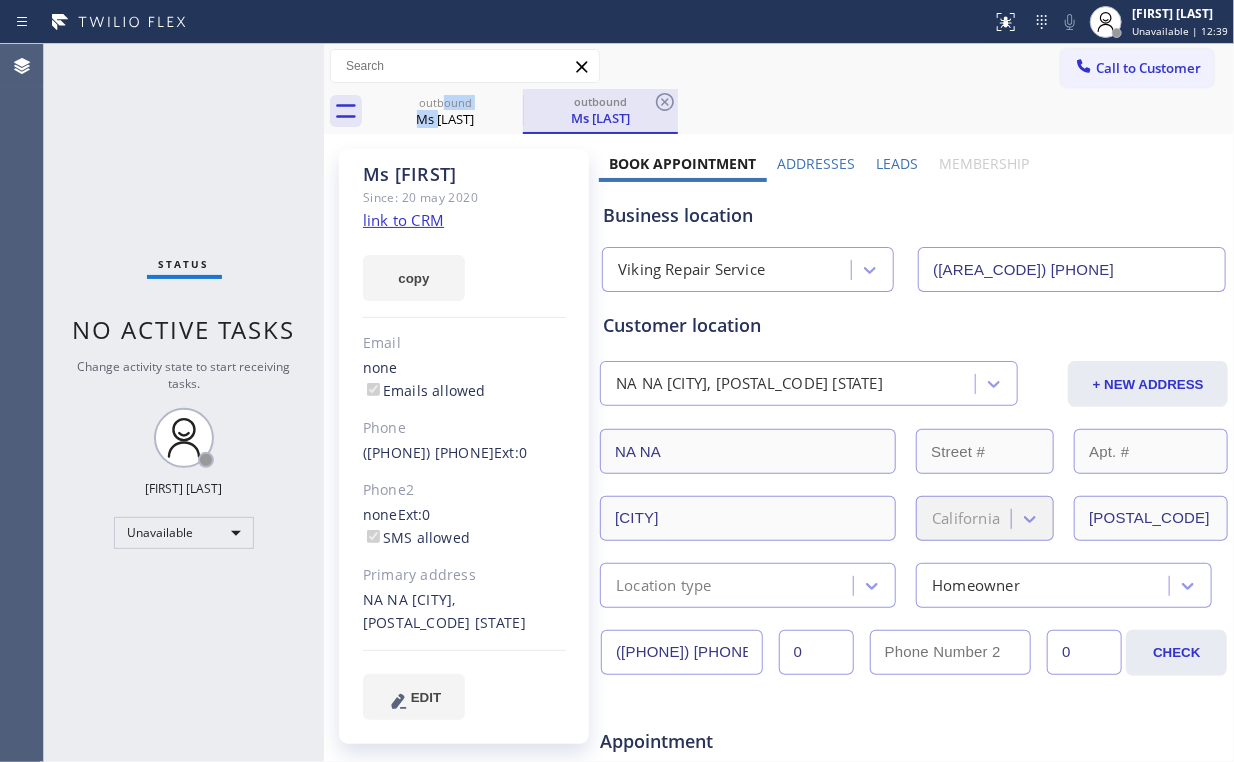 drag, startPoint x: 442, startPoint y: 108, endPoint x: 540, endPoint y: 95, distance: 98.85848 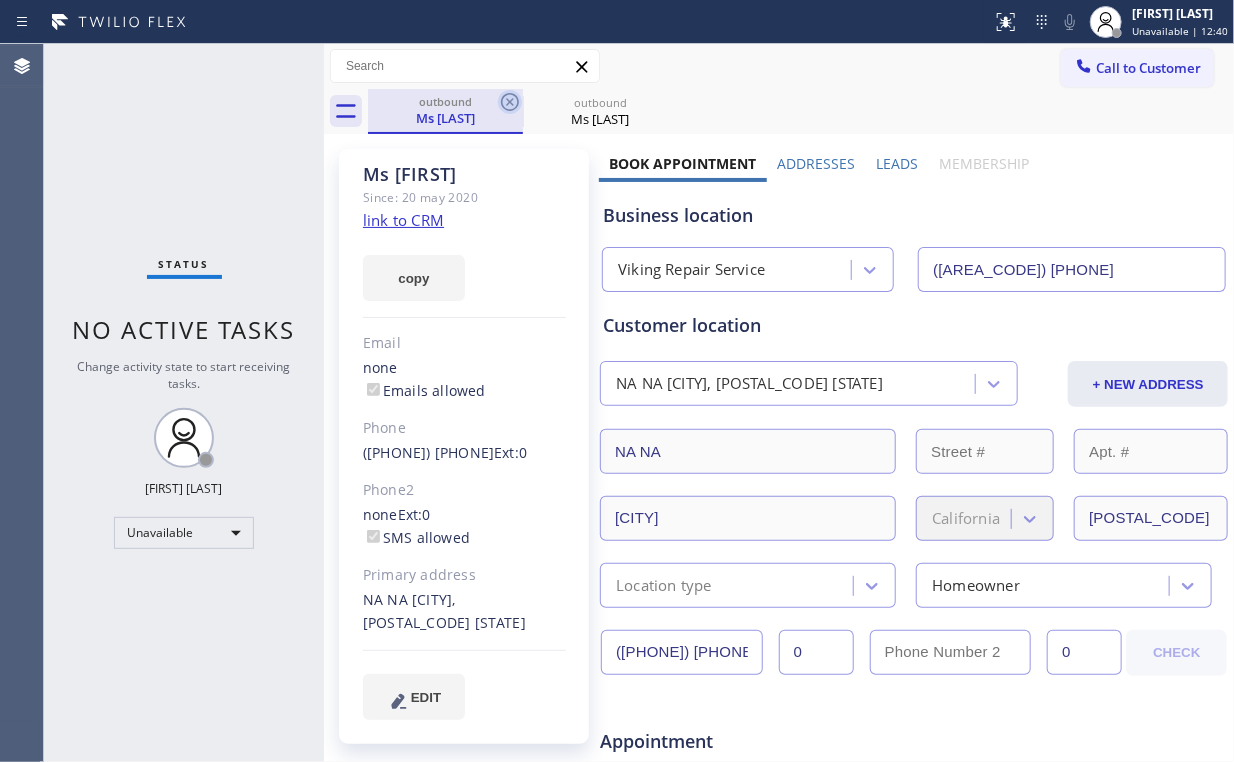 click 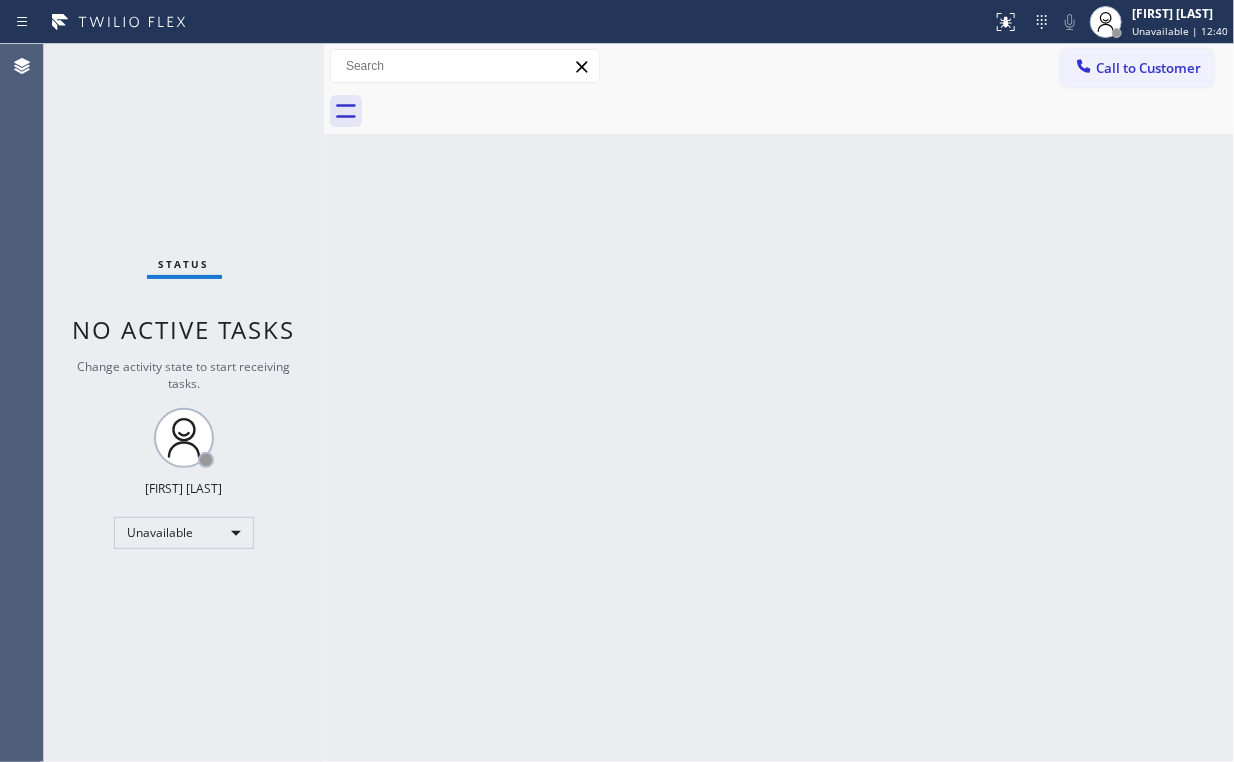 click on "Back to Dashboard Change Sender ID Customers Technicians Select a contact Outbound call Location Search location Your caller id phone number Customer number Call Customer info Name   Phone none Address none Change Sender ID HVAC +1[PHONE] 5 Star Appliance +1[PHONE] Appliance Repair +1[PHONE] Plumbing +1[PHONE] Air Duct Cleaning +1[PHONE]  Electricians +1[PHONE] Cancel Change Check personal SMS Reset Change No tabs Call to Customer Outbound call Location Viking Repair  Service Your caller id phone number ([PHONE]) [PHONE] Customer number Call Outbound call Technician Search Technician Your caller id phone number Your caller id phone number Call" at bounding box center (779, 403) 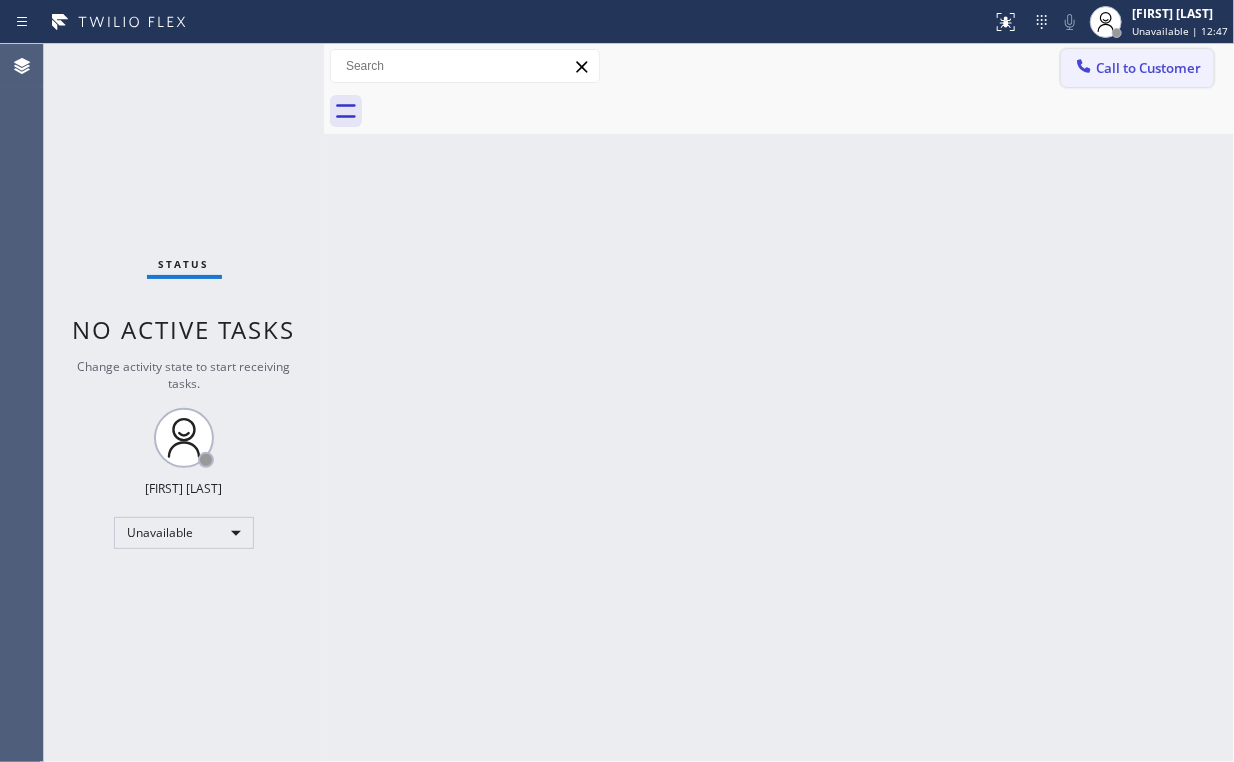 drag, startPoint x: 1117, startPoint y: 65, endPoint x: 923, endPoint y: 138, distance: 207.28 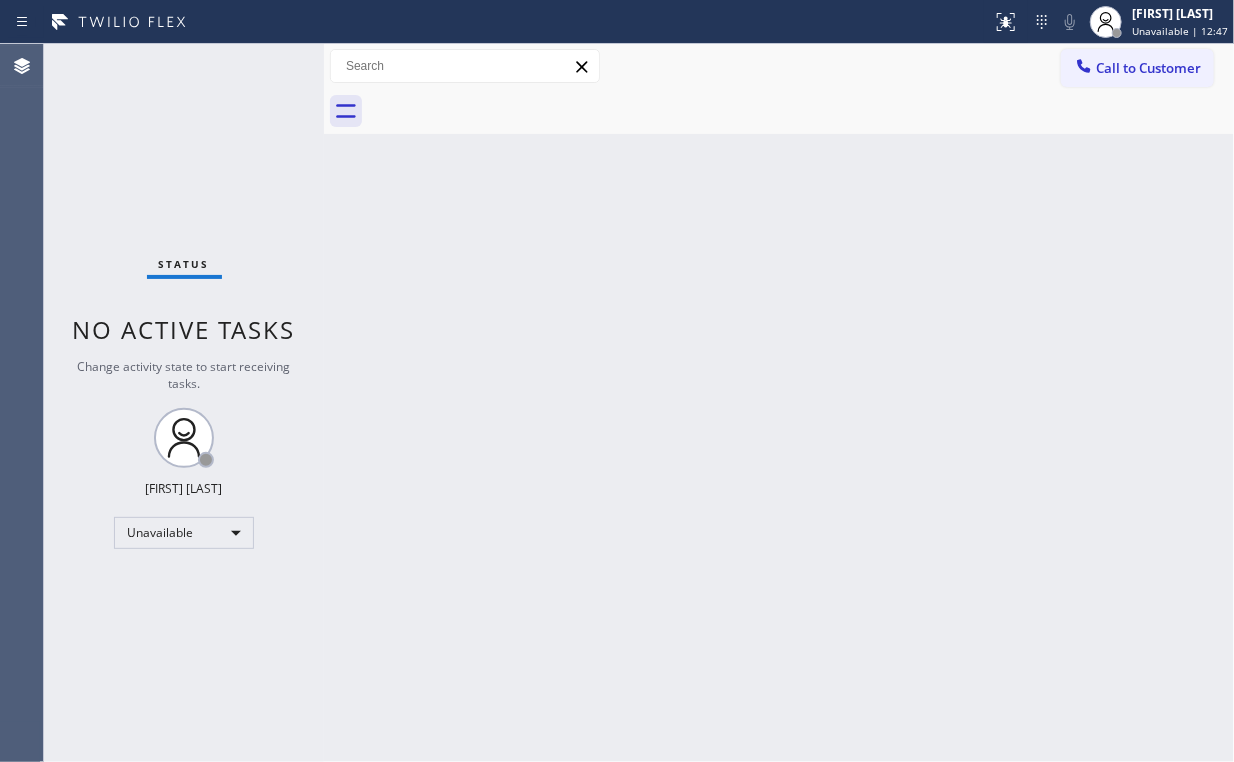 click on "Call to Customer" at bounding box center (1148, 68) 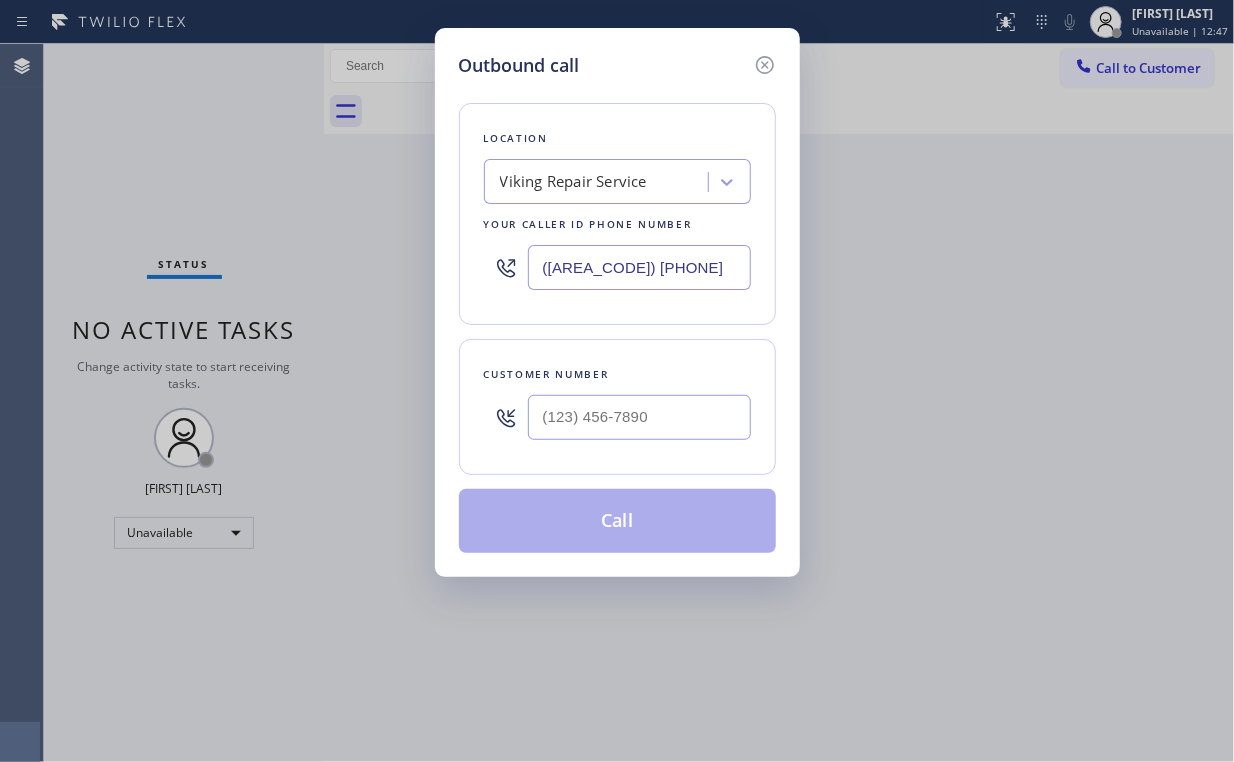 drag, startPoint x: 671, startPoint y: 259, endPoint x: 196, endPoint y: 303, distance: 477.03354 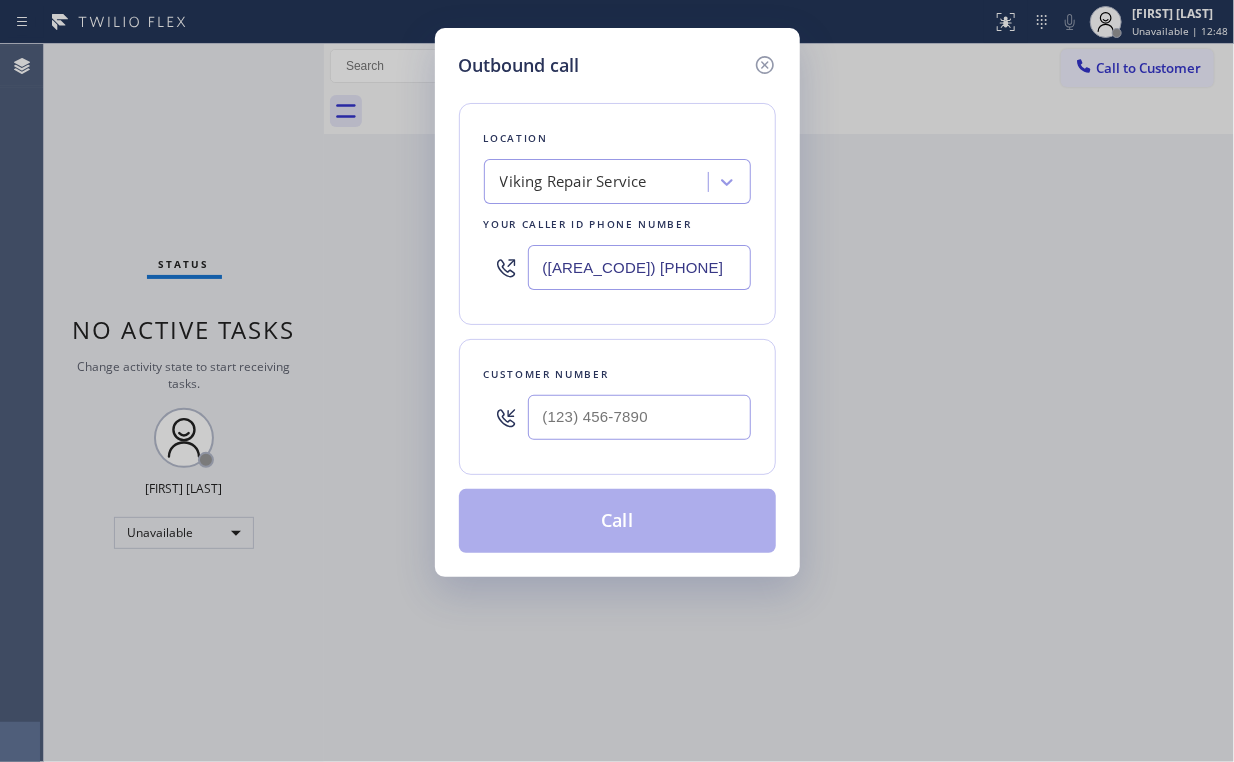 paste on "([AREA_CODE]) [PHONE]" 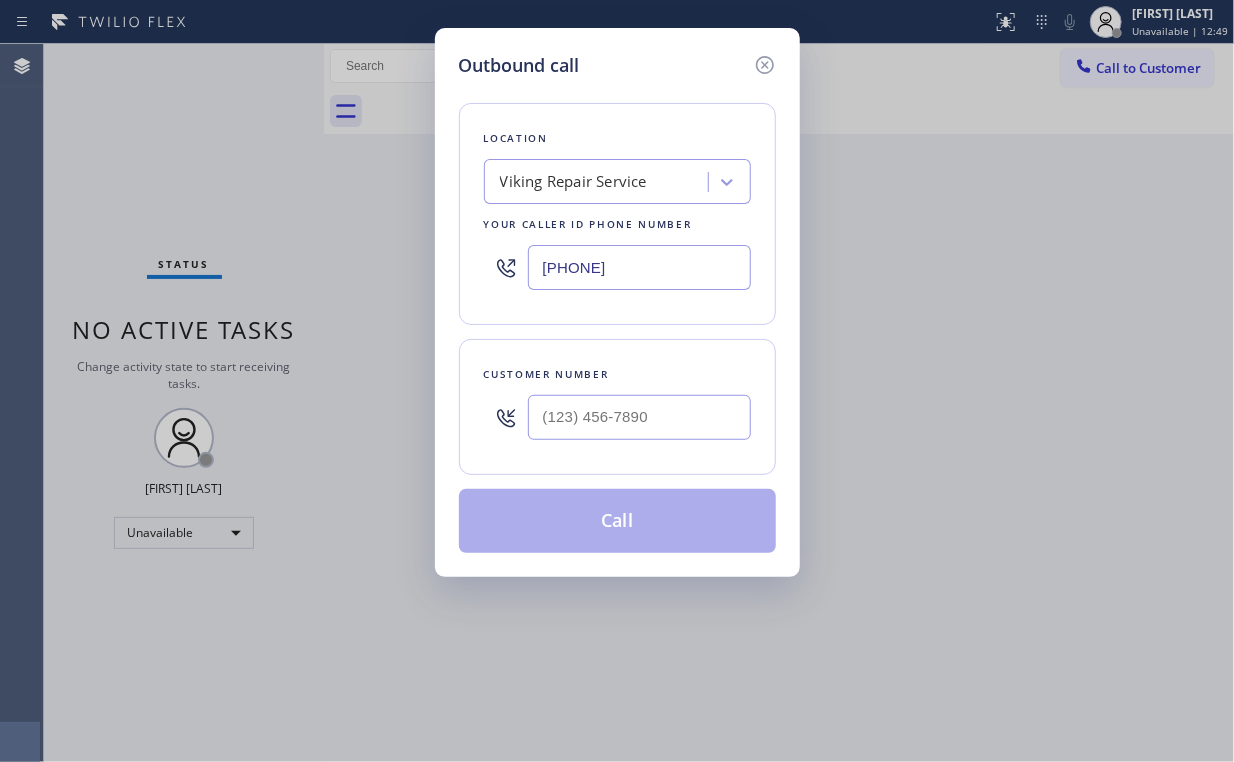 type on "[PHONE]" 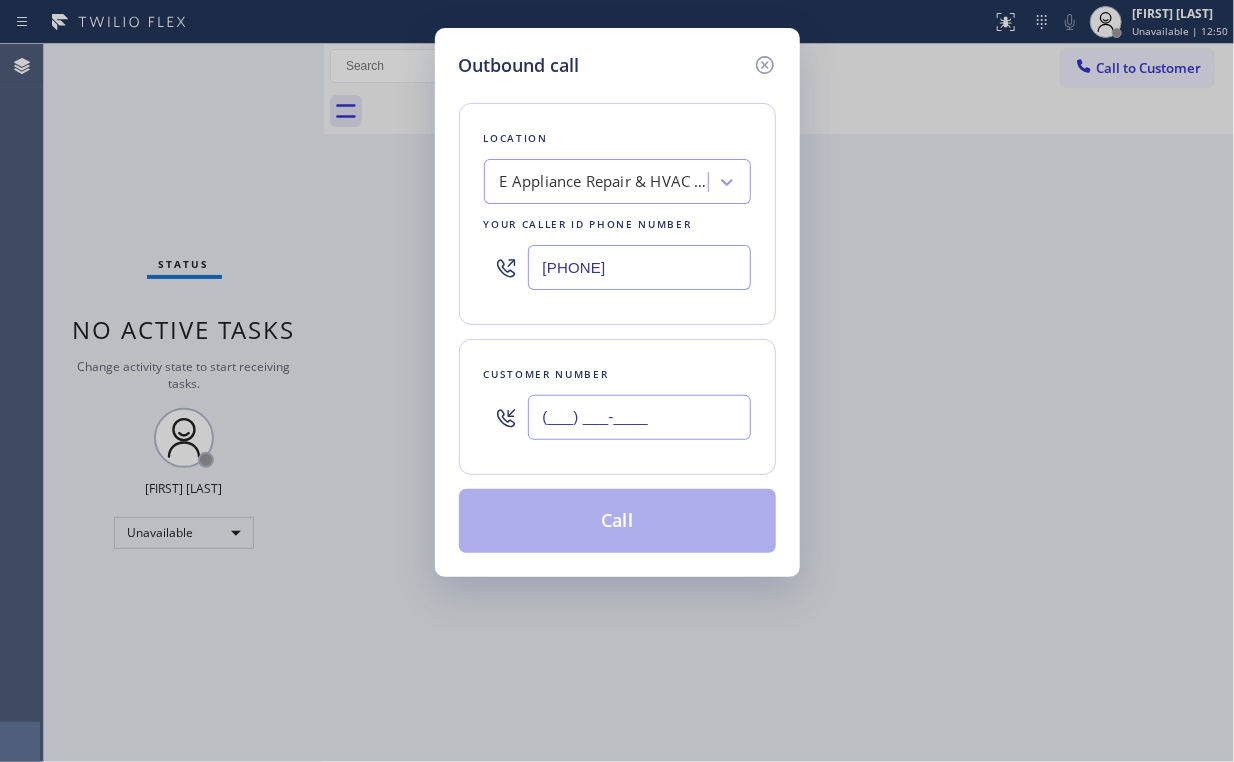 drag, startPoint x: 634, startPoint y: 430, endPoint x: 644, endPoint y: 431, distance: 10.049875 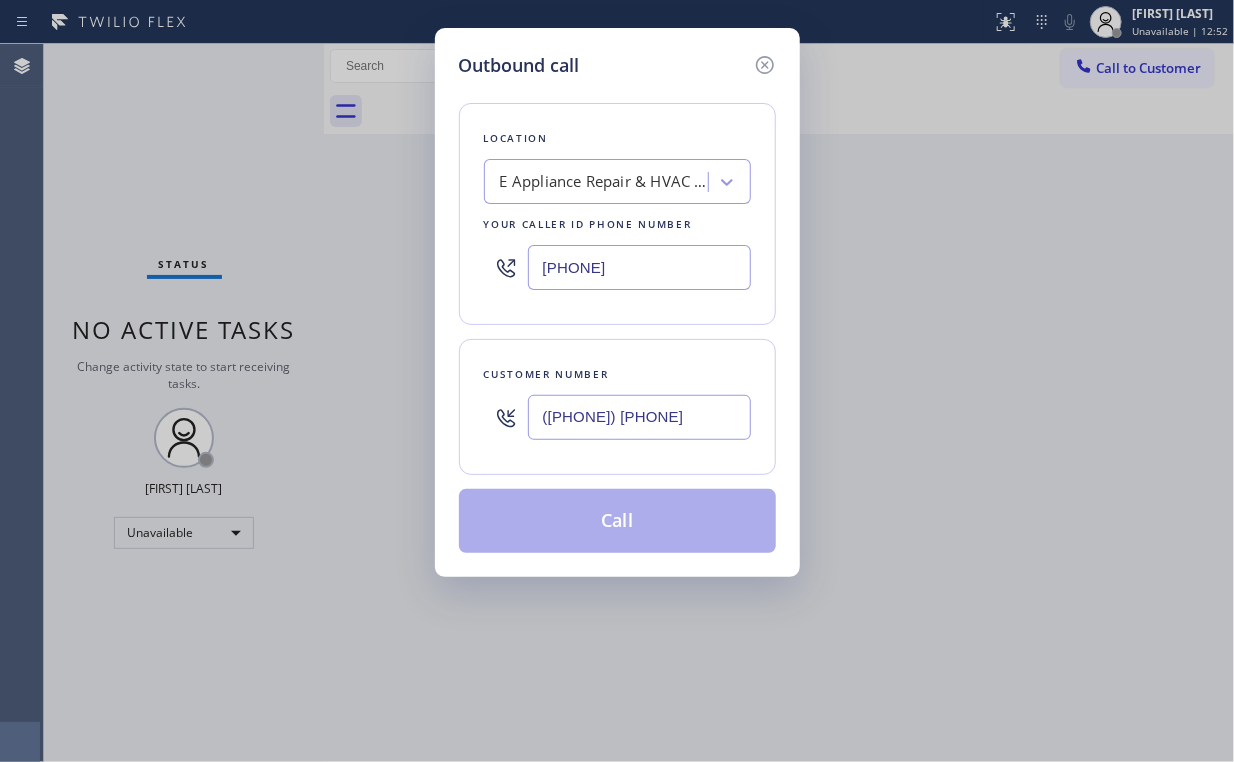 type on "([PHONE]) [PHONE]" 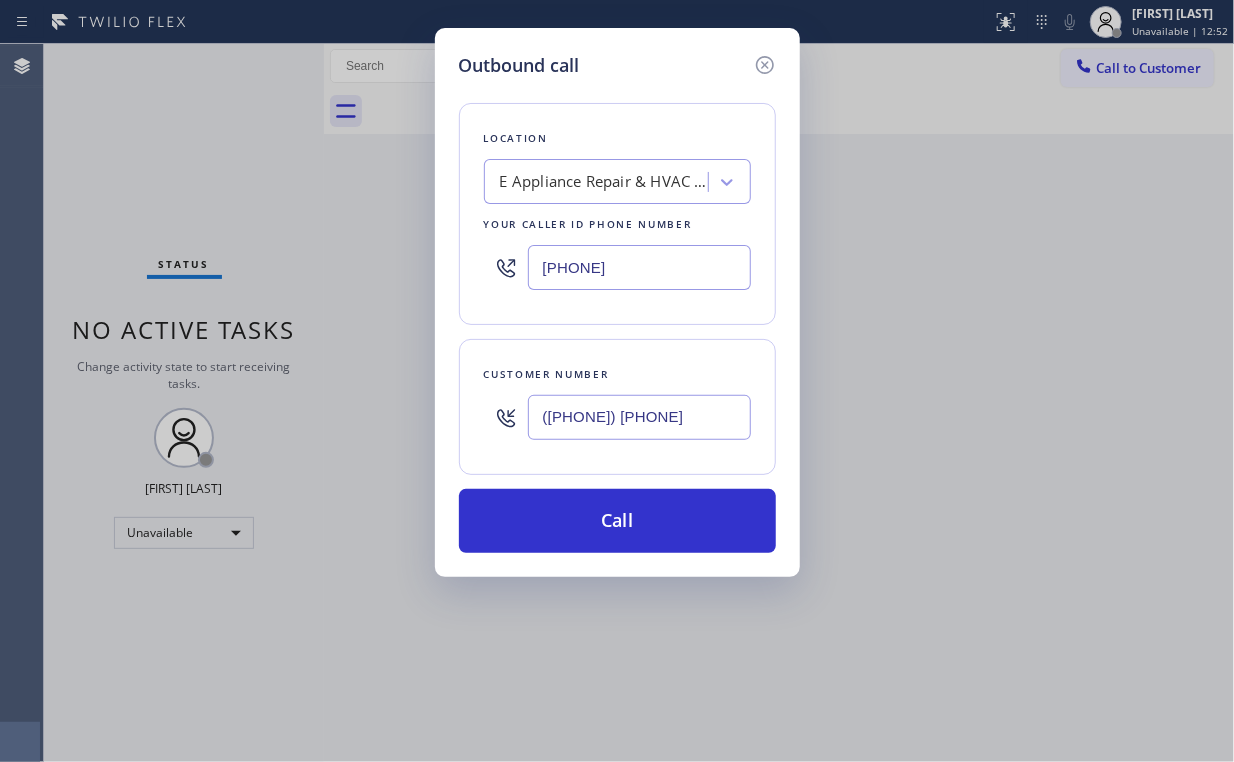 click on "([PHONE]) [PHONE]" at bounding box center (639, 417) 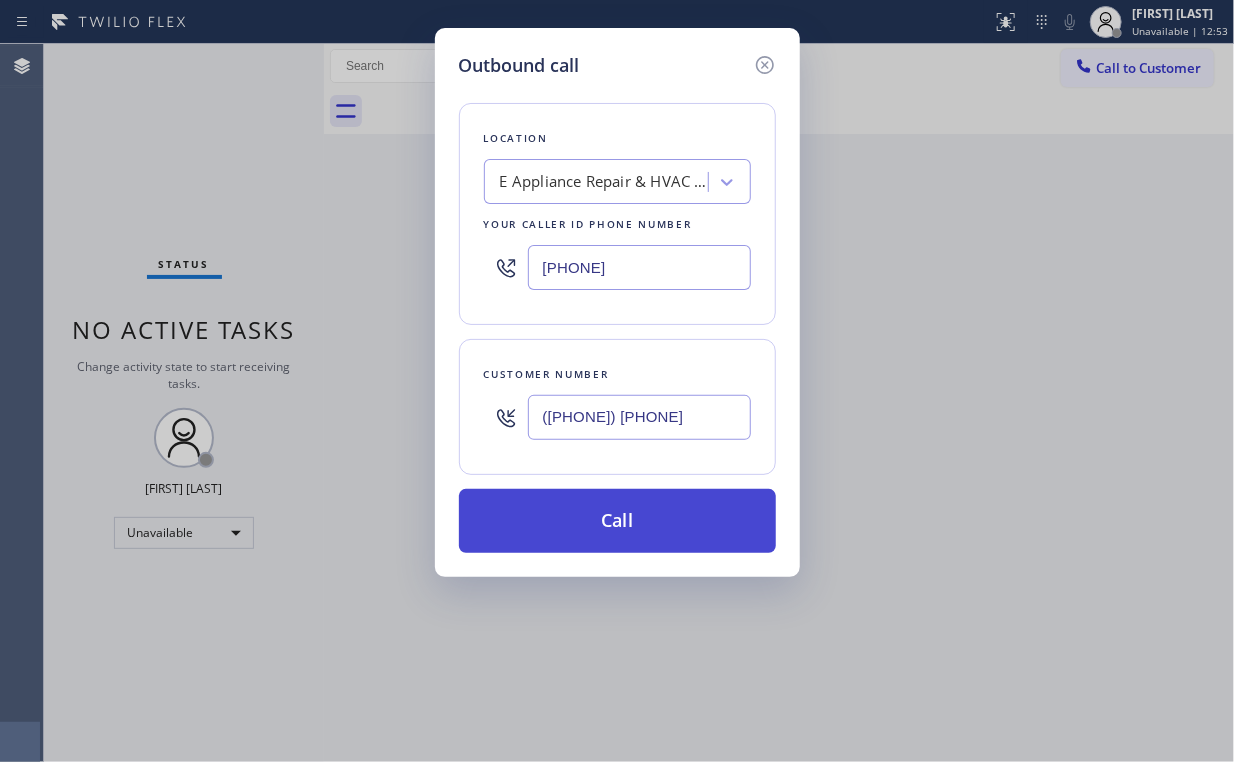 click on "Call" at bounding box center [617, 521] 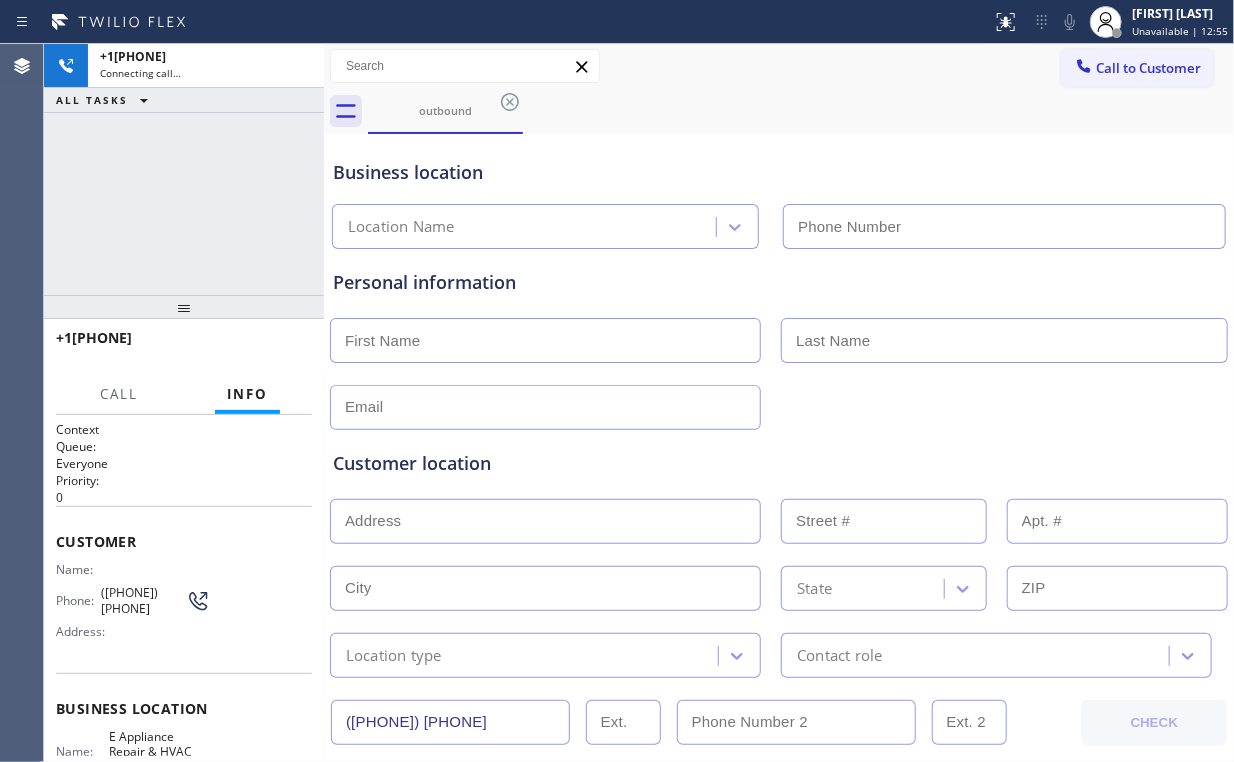 type on "[PHONE]" 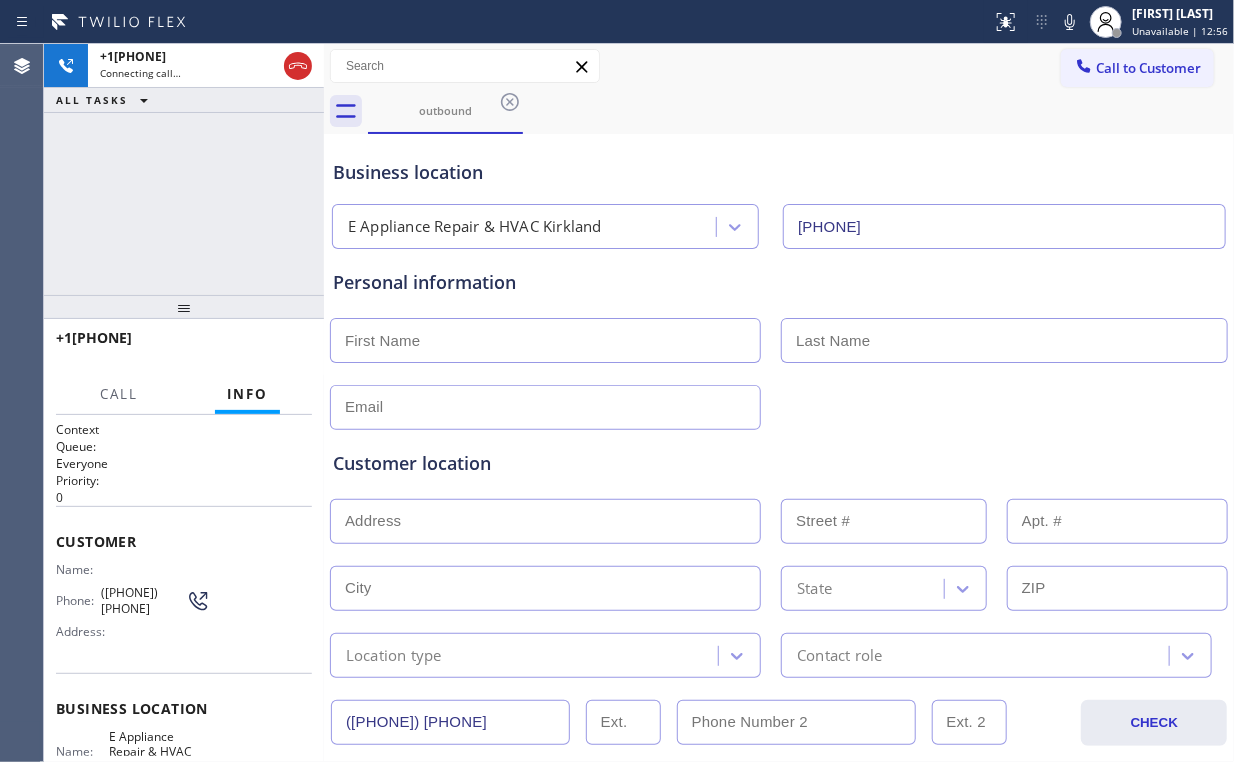 click on "+1[PHONE] Connecting call… ALL TASKS ALL TASKS ACTIVE TASKS TASKS IN WRAP UP" at bounding box center (184, 169) 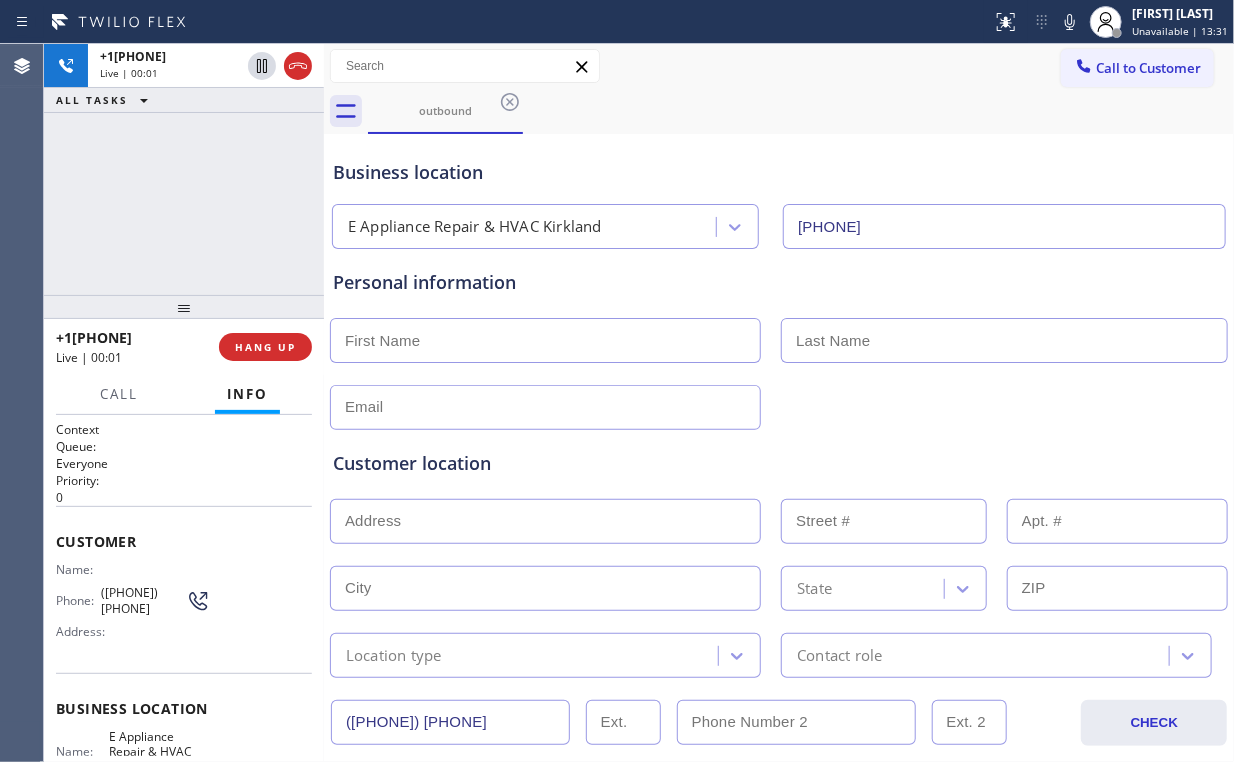 click on "+[PHONE] Live | 00:01 ALL TASKS ALL TASKS ACTIVE TASKS TASKS IN WRAP UP" at bounding box center (184, 169) 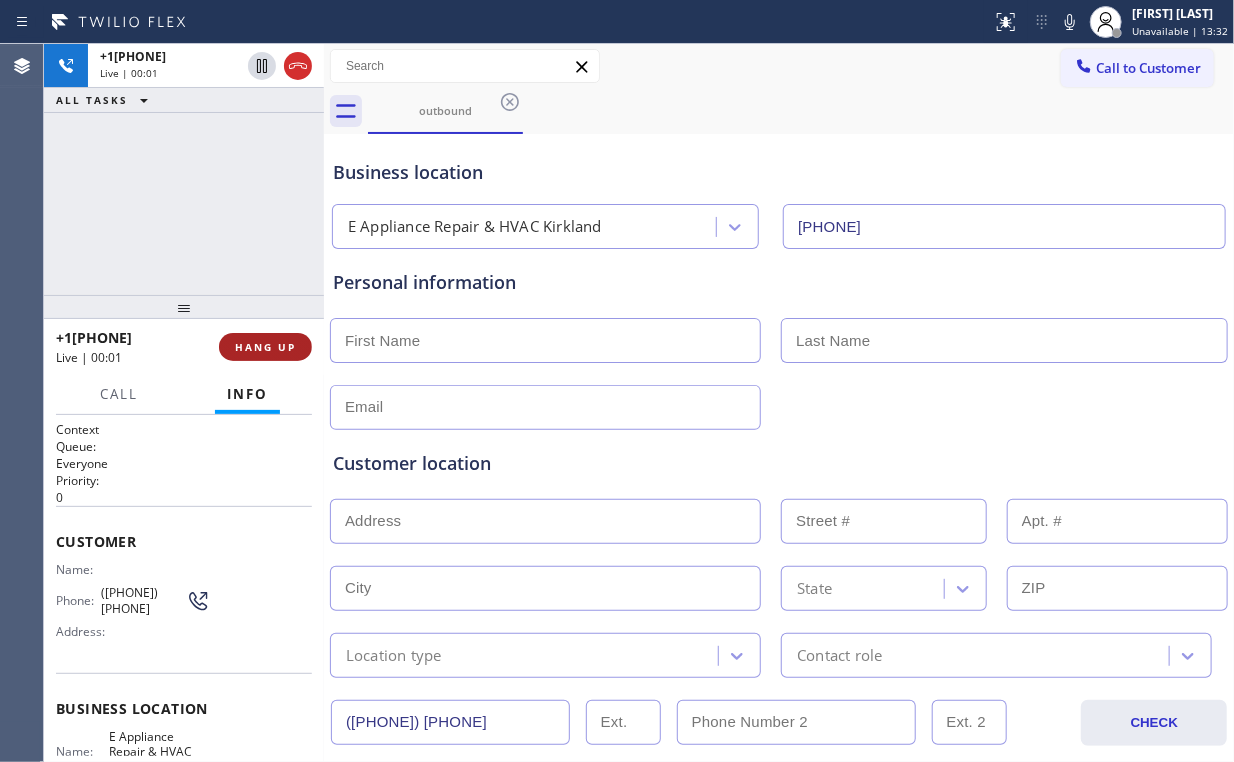 click on "HANG UP" at bounding box center [265, 347] 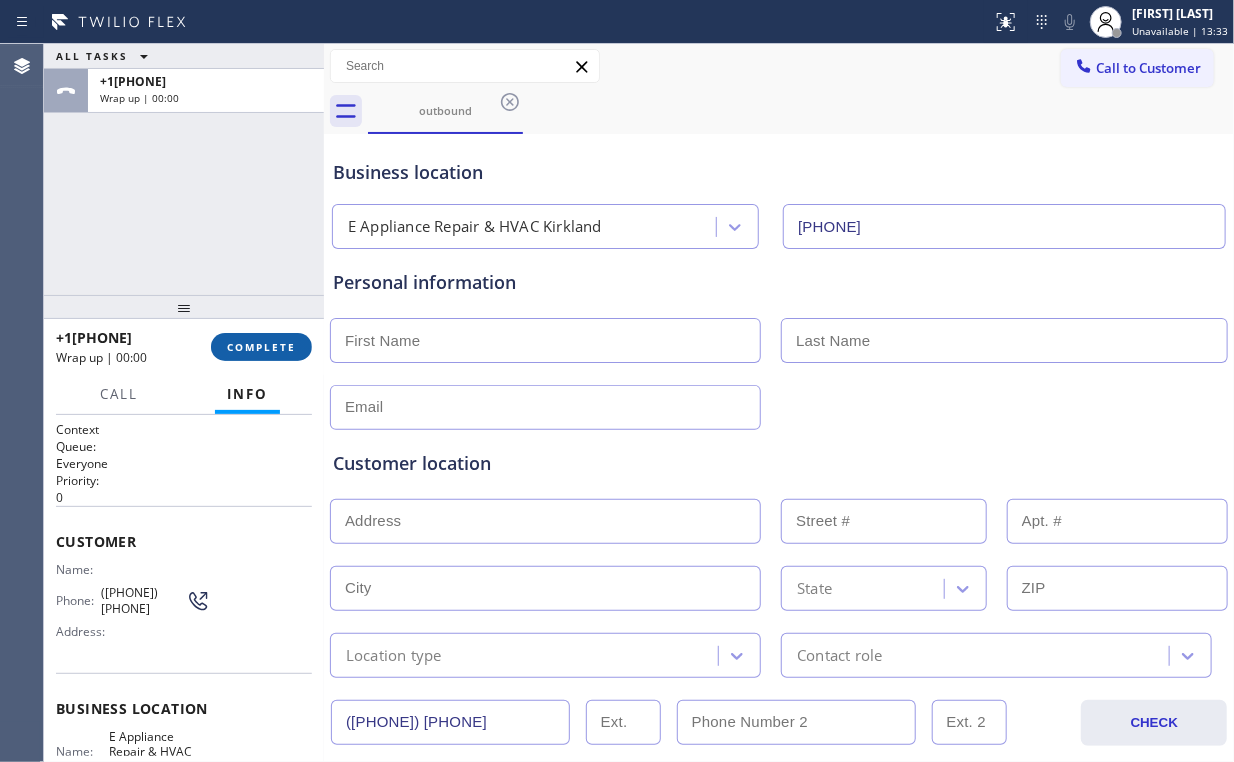 click on "COMPLETE" at bounding box center [261, 347] 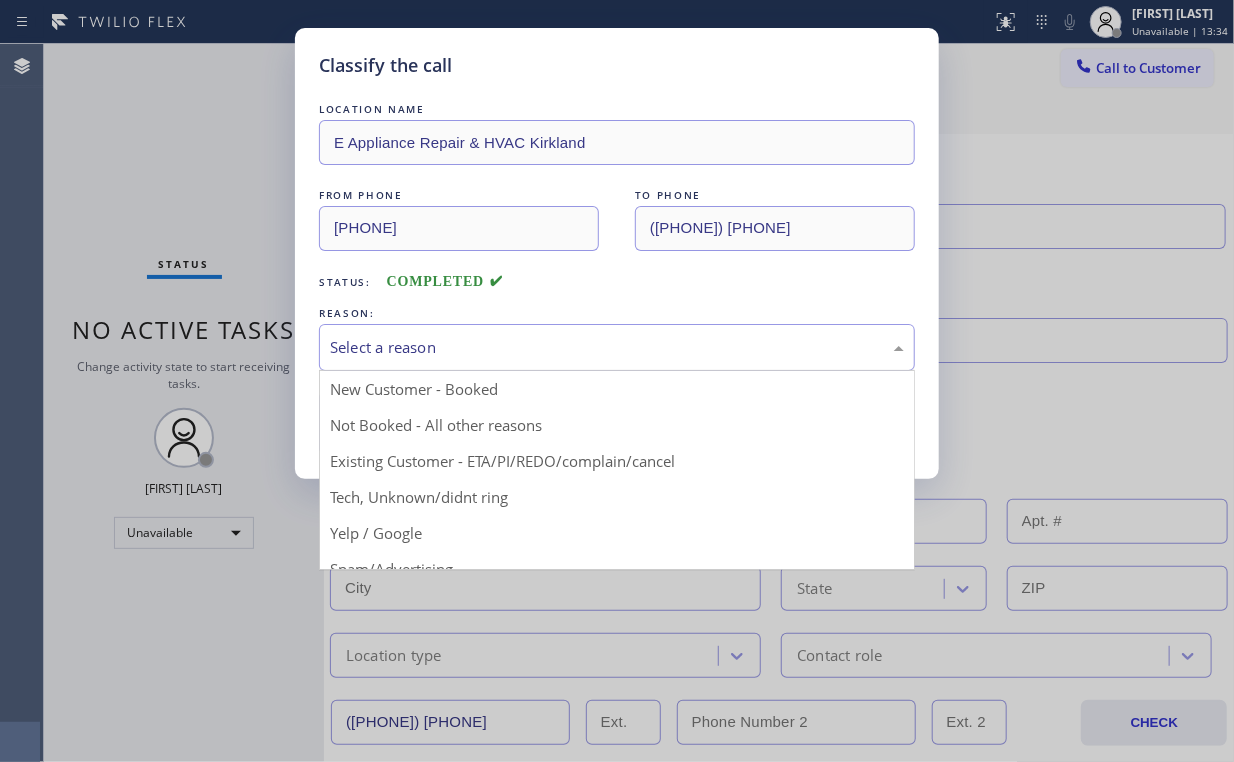 drag, startPoint x: 399, startPoint y: 350, endPoint x: 406, endPoint y: 407, distance: 57.428215 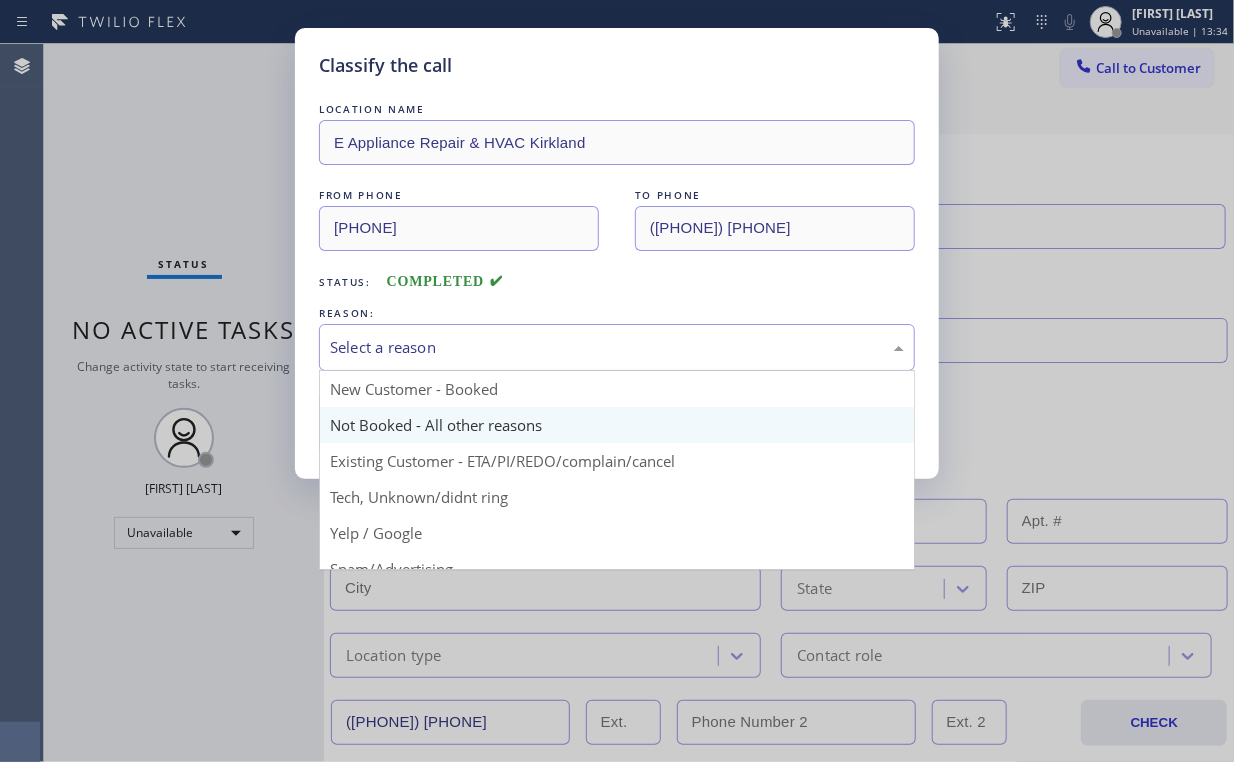 click on "Select a reason" at bounding box center (617, 347) 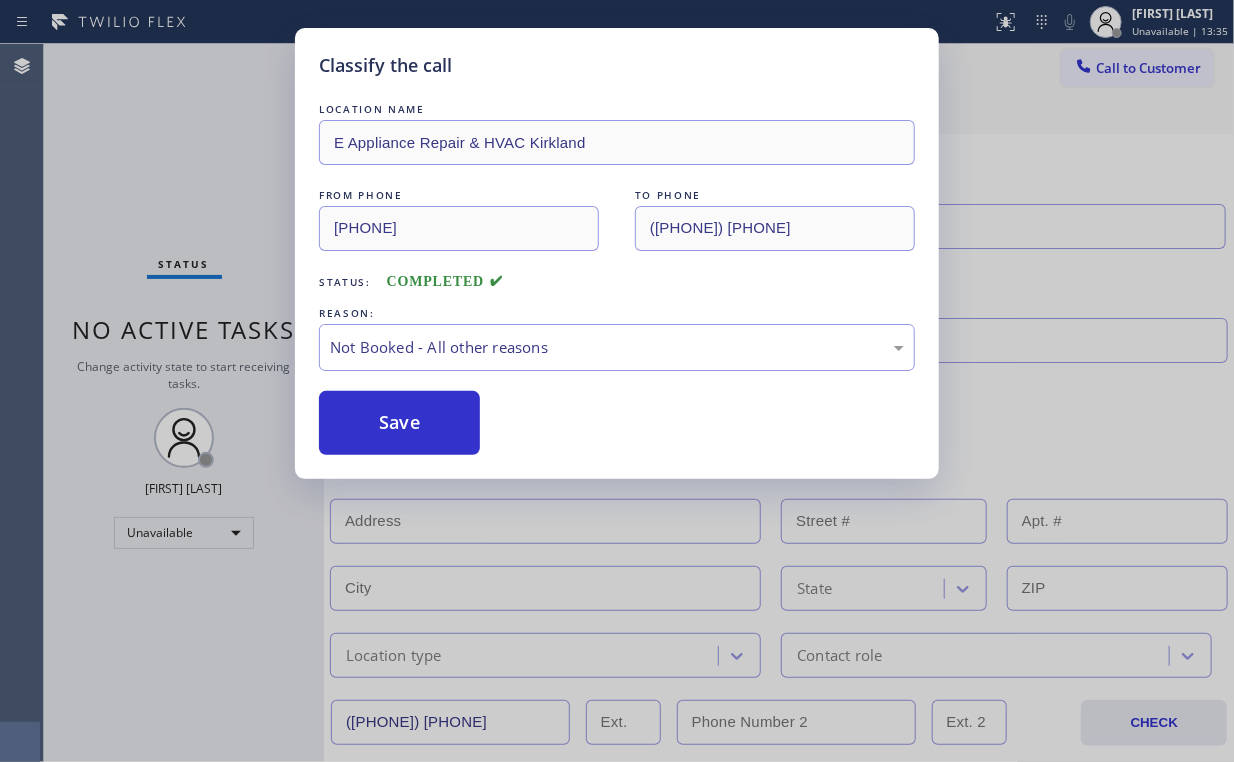 drag, startPoint x: 410, startPoint y: 425, endPoint x: 280, endPoint y: 267, distance: 204.60693 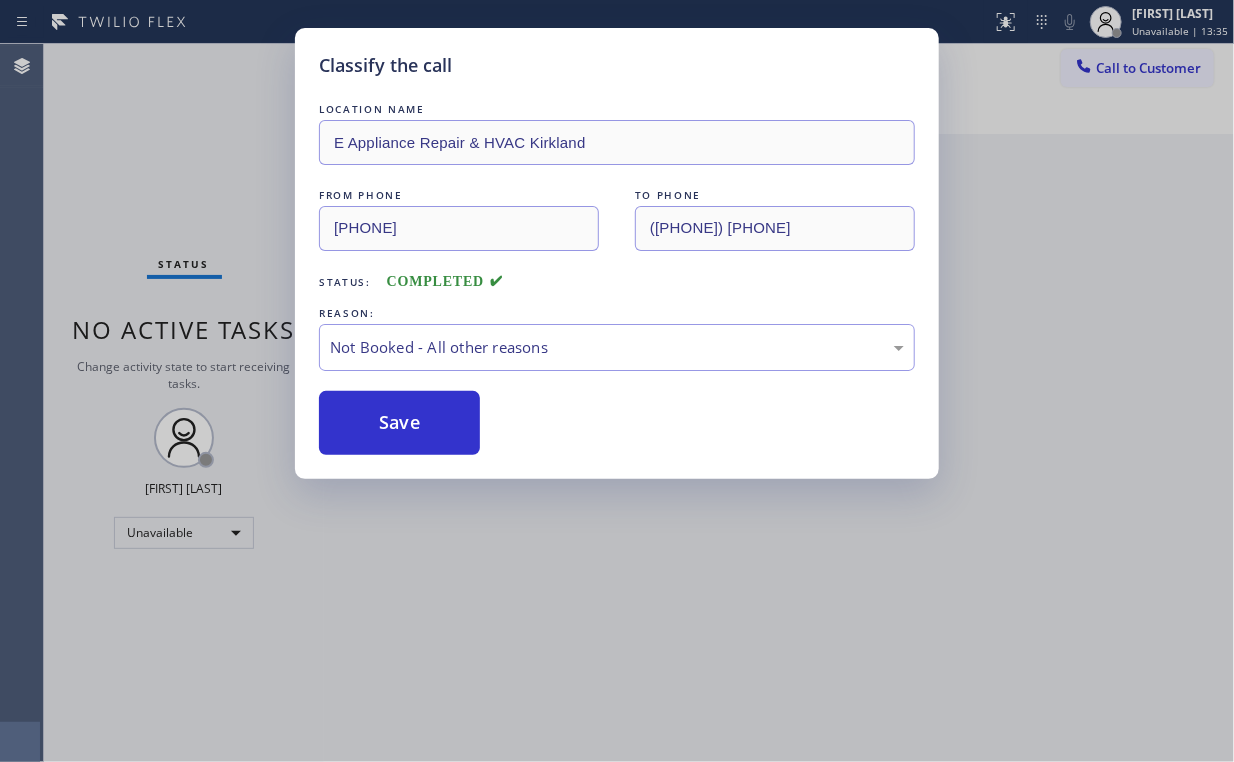click on "Classify the call LOCATION NAME E Appliance Repair & HVAC [CITY] FROM PHONE ([AREA_CODE]) [PHONE] TO PHONE ([AREA_CODE]) [PHONE] Status: COMPLETED REASON: Not Booked - All other reasons Save" at bounding box center [617, 381] 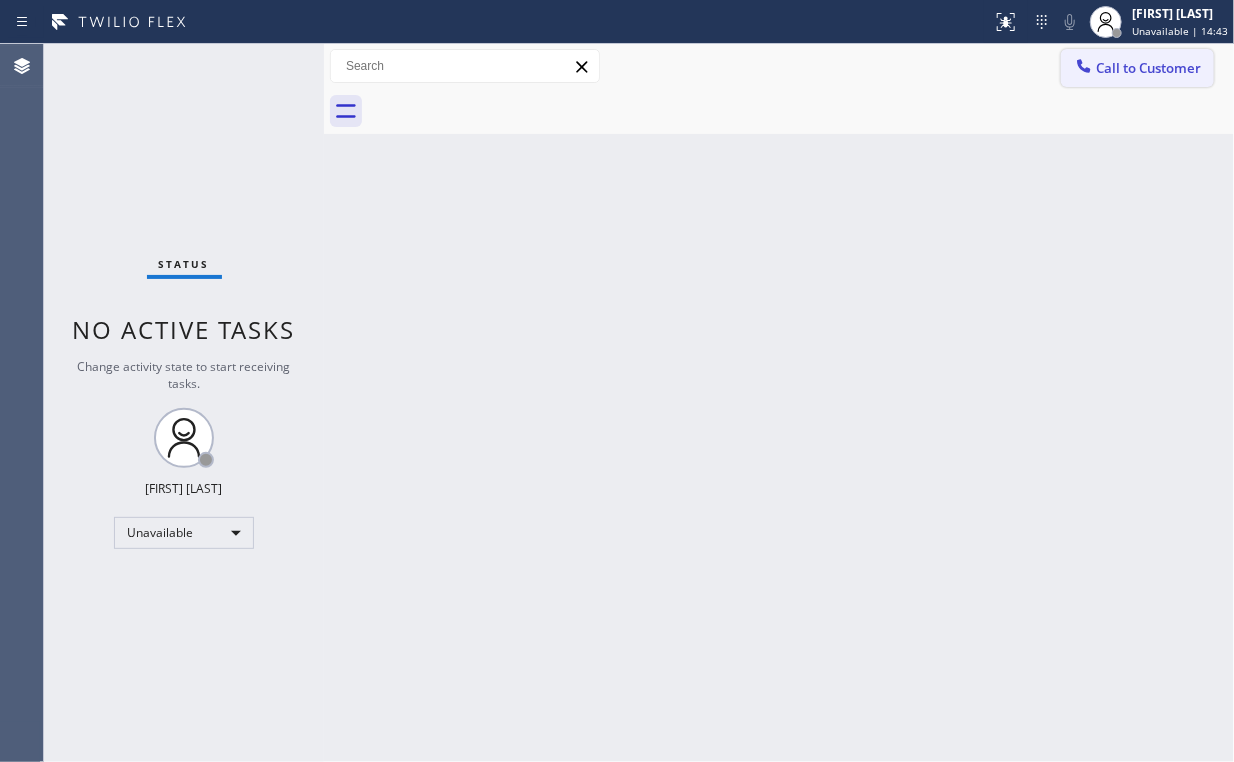 click at bounding box center (1084, 68) 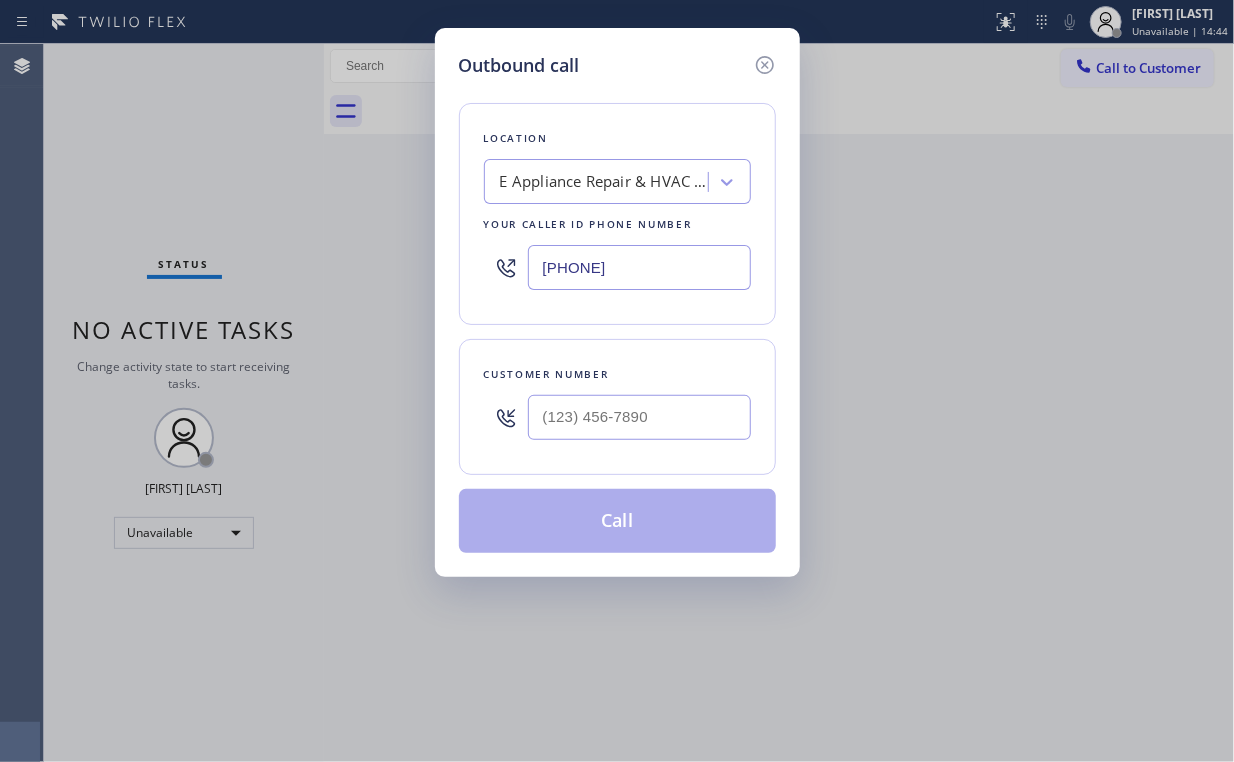 drag, startPoint x: 680, startPoint y: 259, endPoint x: 224, endPoint y: 272, distance: 456.18527 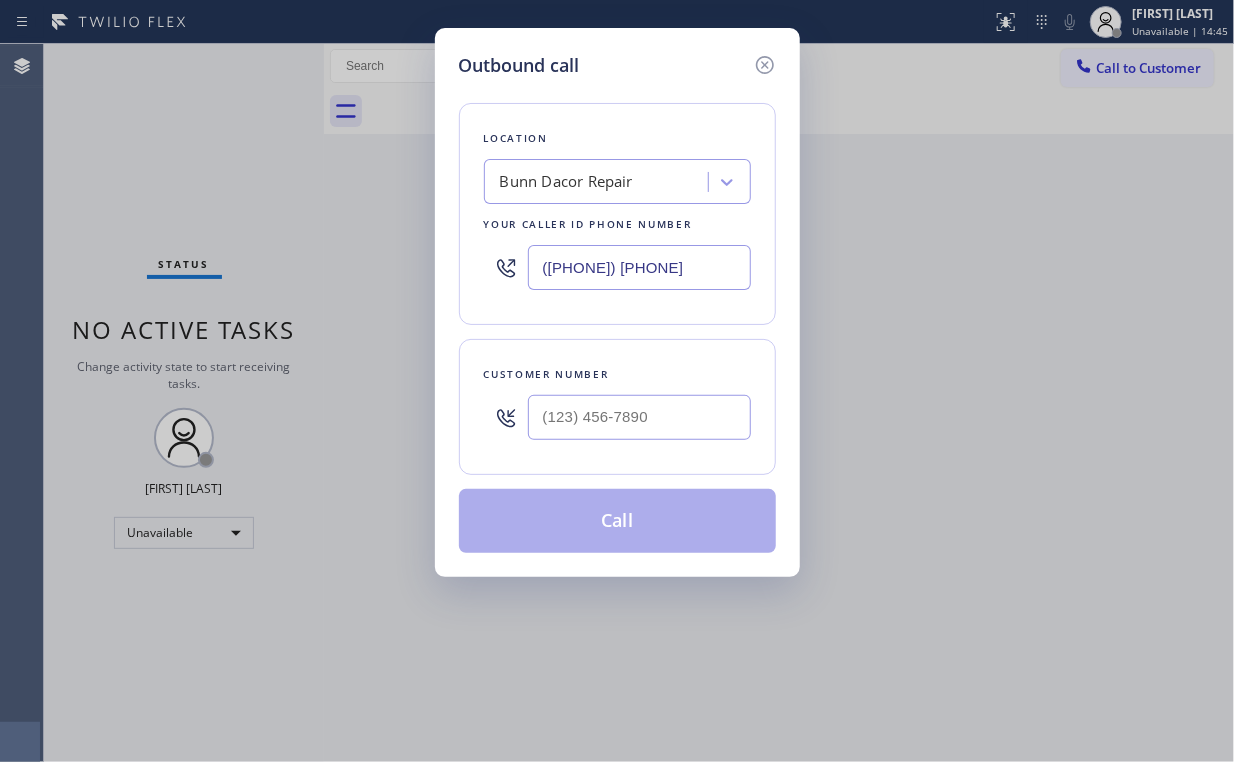 type on "([PHONE]) [PHONE]" 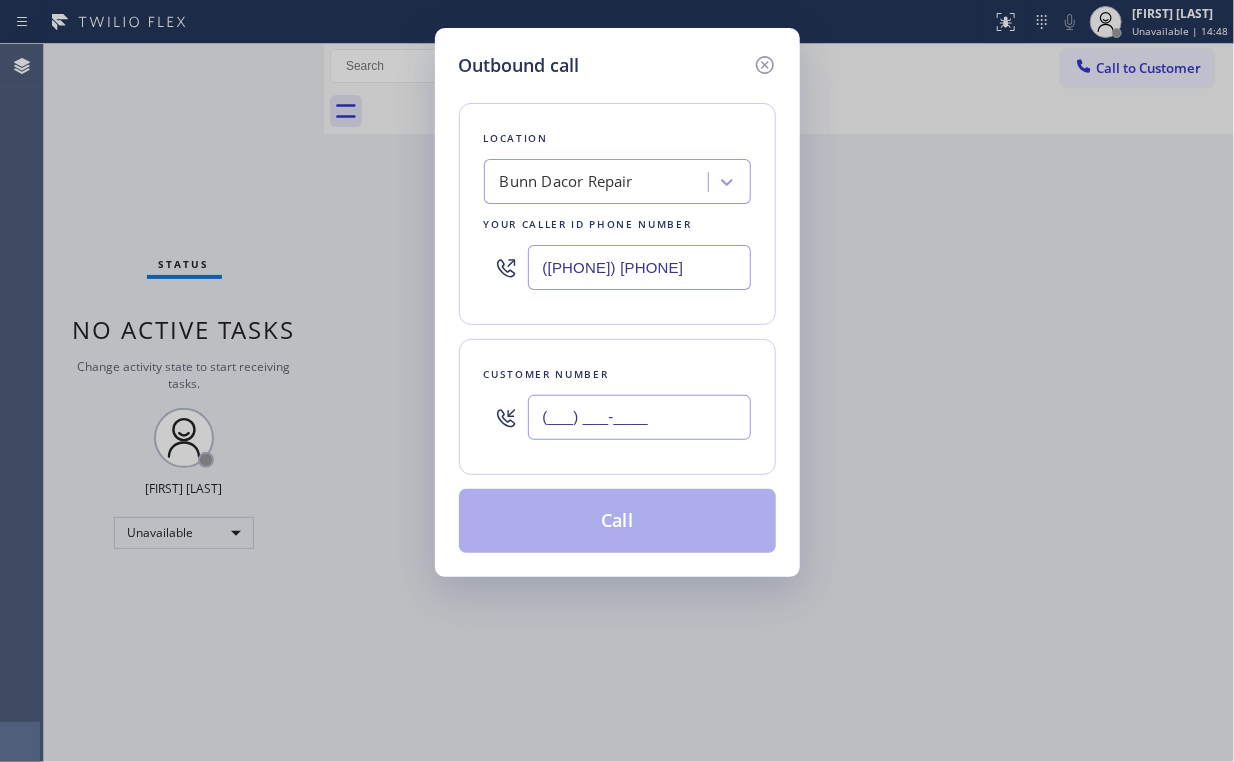 click on "(___) ___-____" at bounding box center [639, 417] 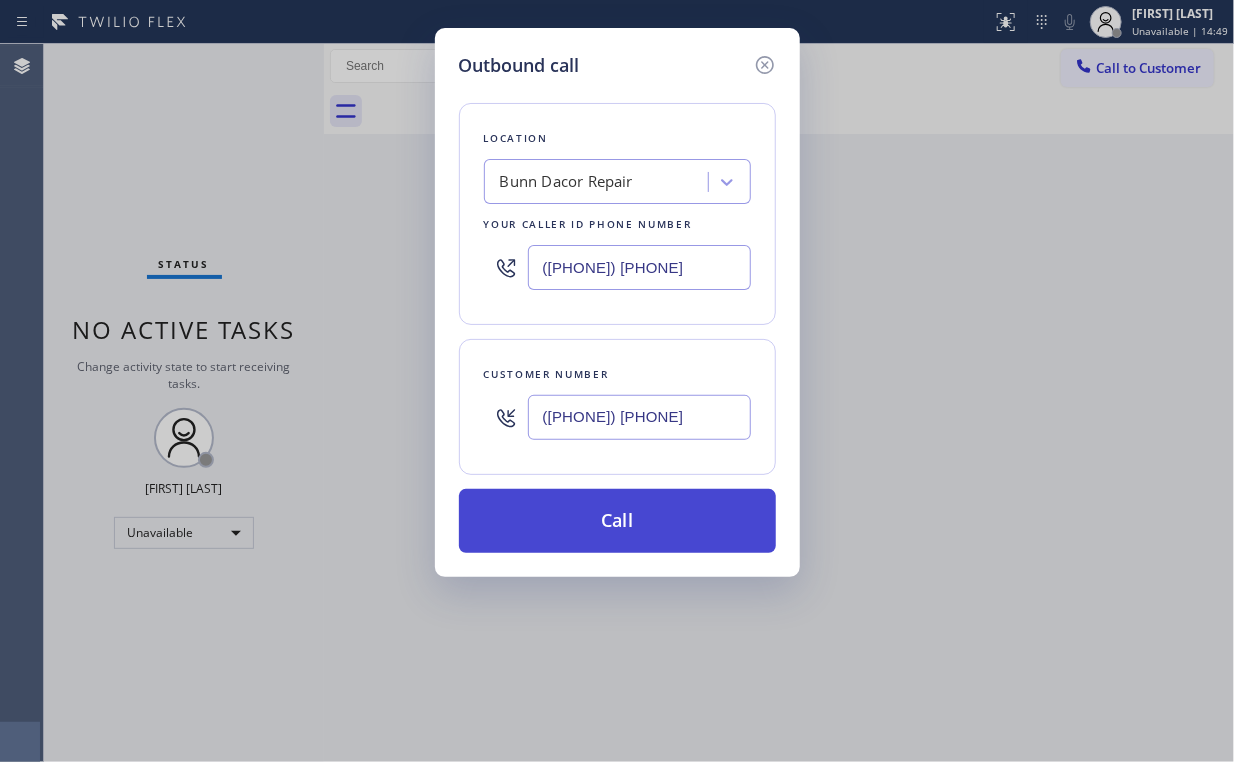 type on "([PHONE]) [PHONE]" 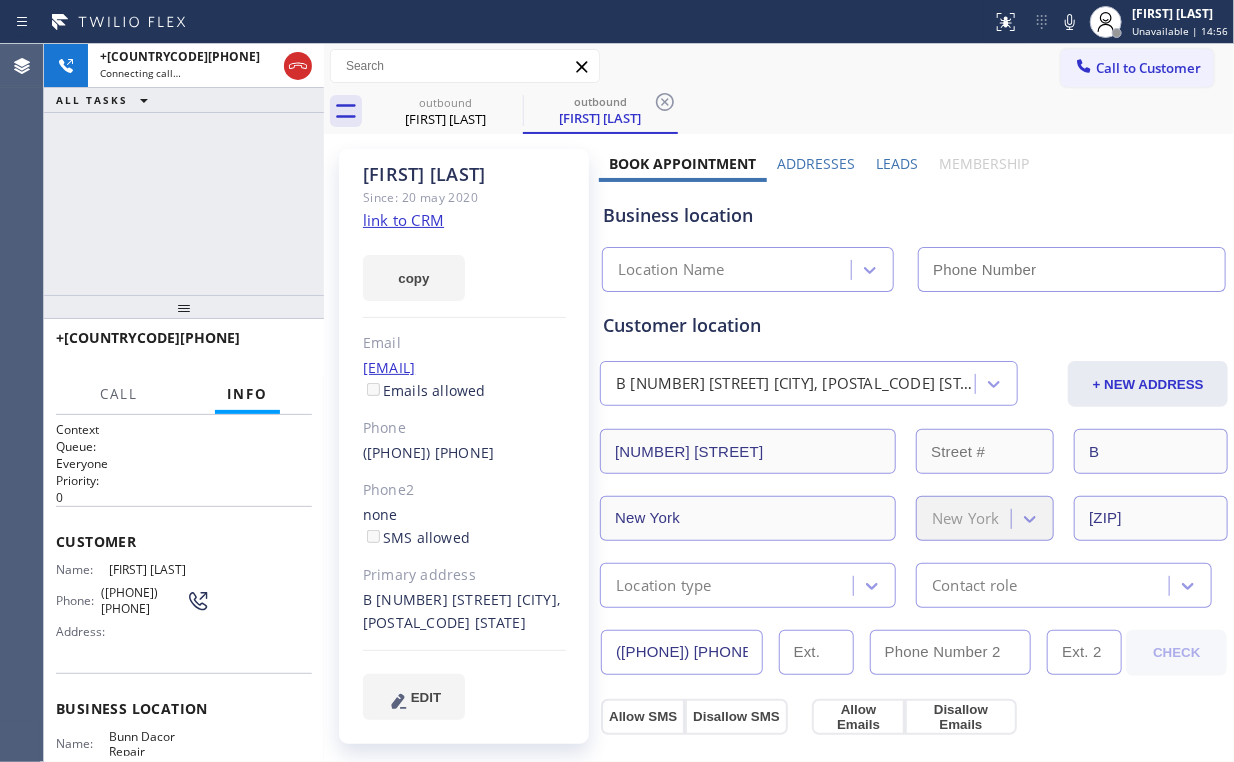 type on "([PHONE]) [PHONE]" 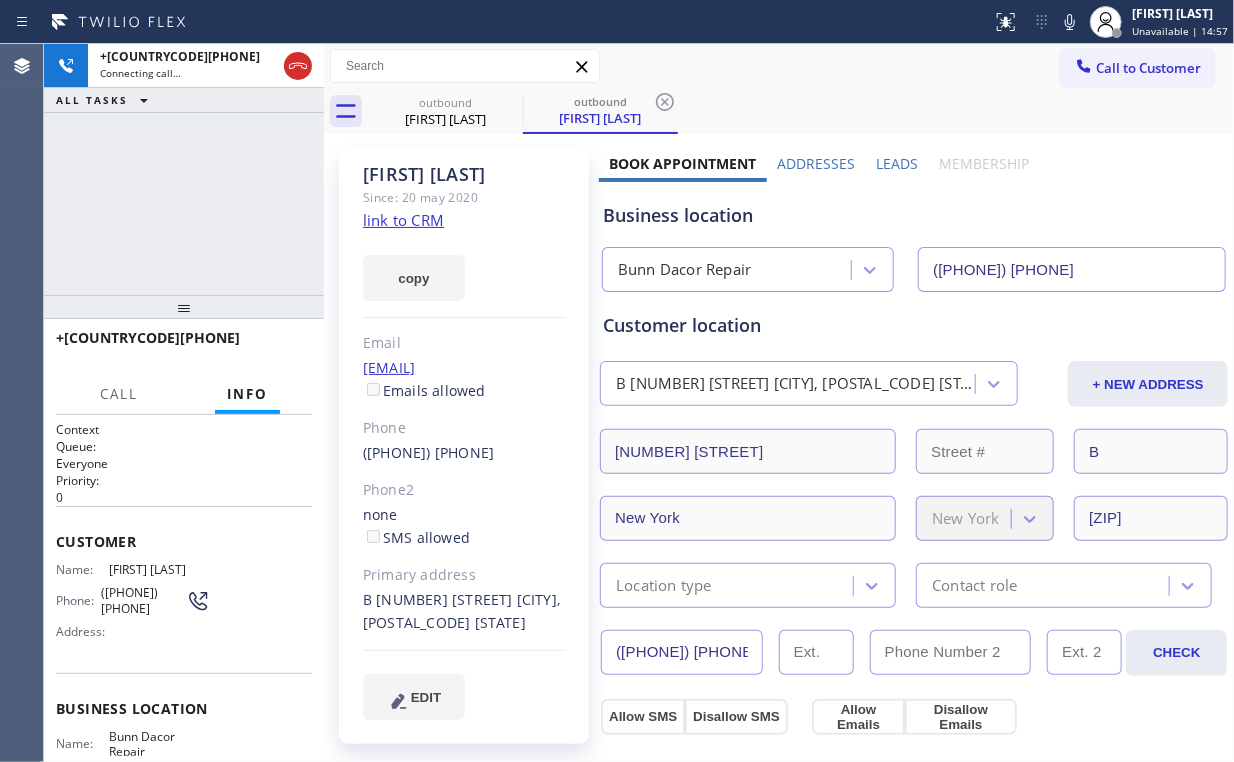 click on "+[COUNTRYCODE][PHONE] Connecting call… ALL TASKS ALL TASKS ACTIVE TASKS TASKS IN WRAP UP" at bounding box center [184, 169] 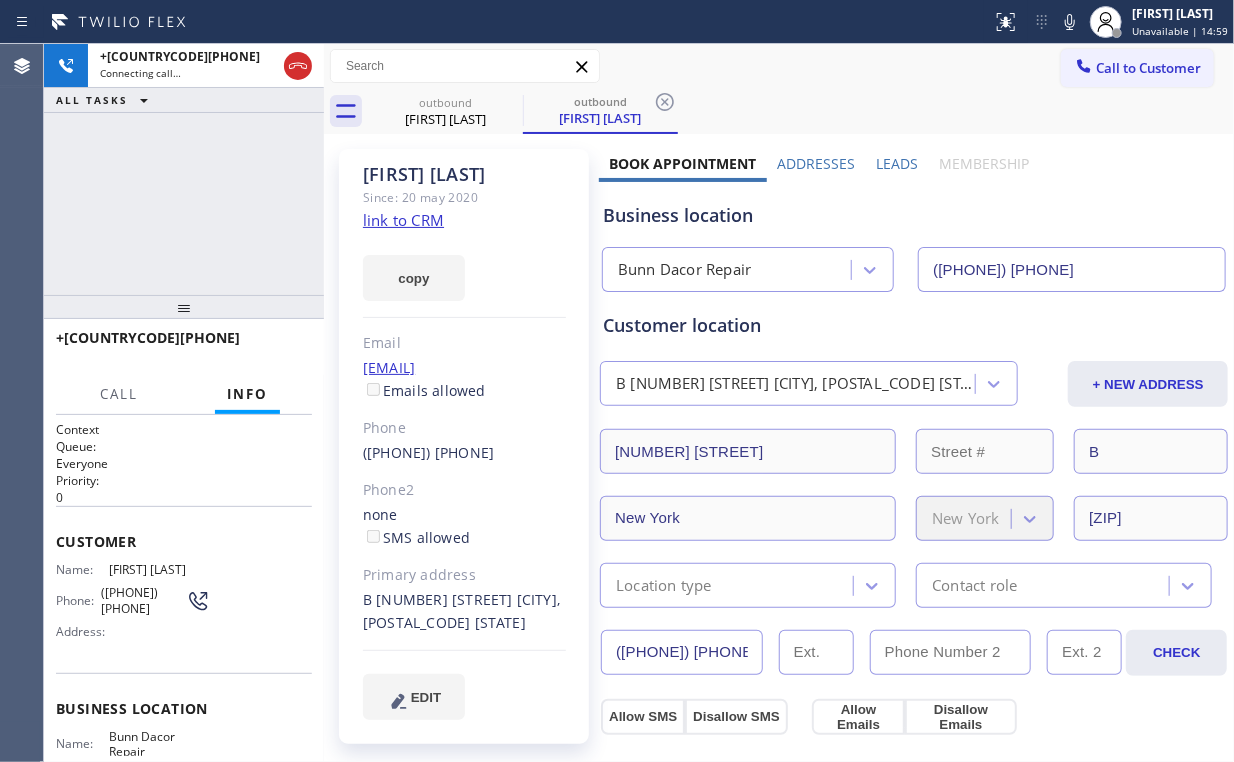 click on "+[COUNTRYCODE][PHONE] Connecting call… ALL TASKS ALL TASKS ACTIVE TASKS TASKS IN WRAP UP" at bounding box center [184, 169] 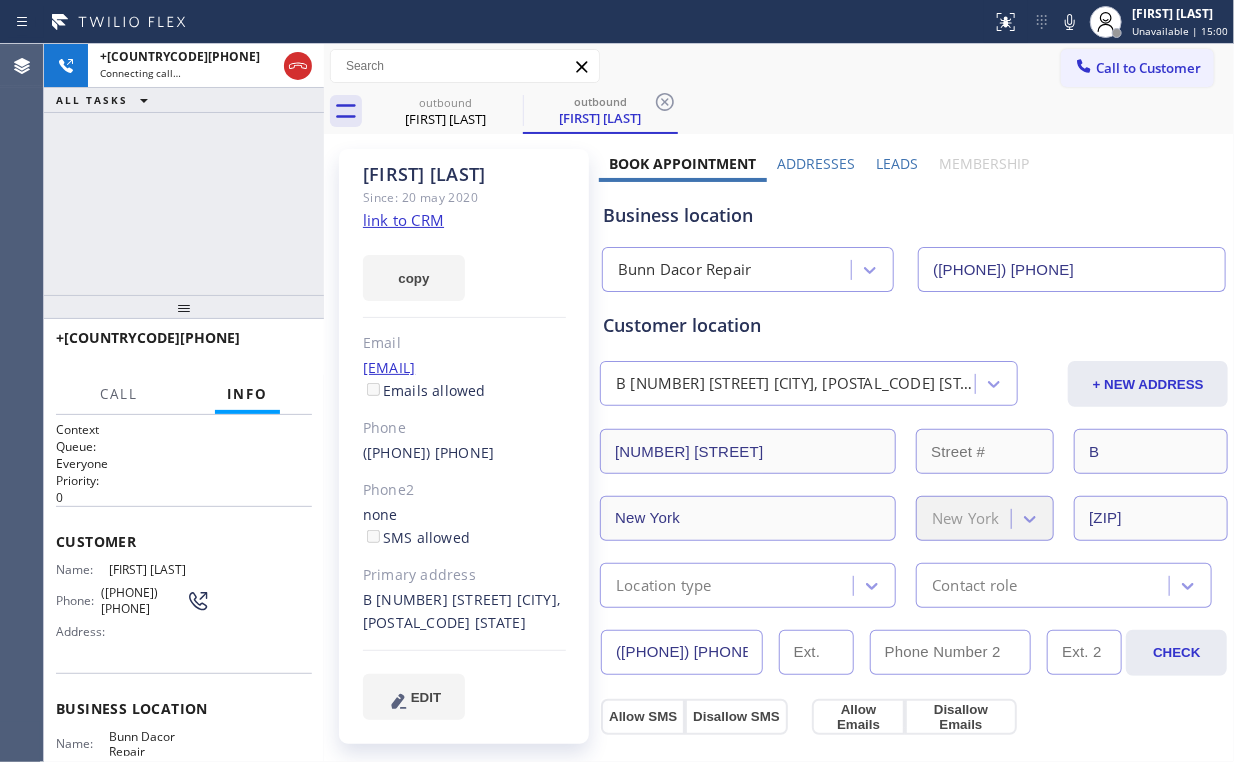 click on "+[COUNTRYCODE][PHONE] Connecting call… ALL TASKS ALL TASKS ACTIVE TASKS TASKS IN WRAP UP" at bounding box center [184, 169] 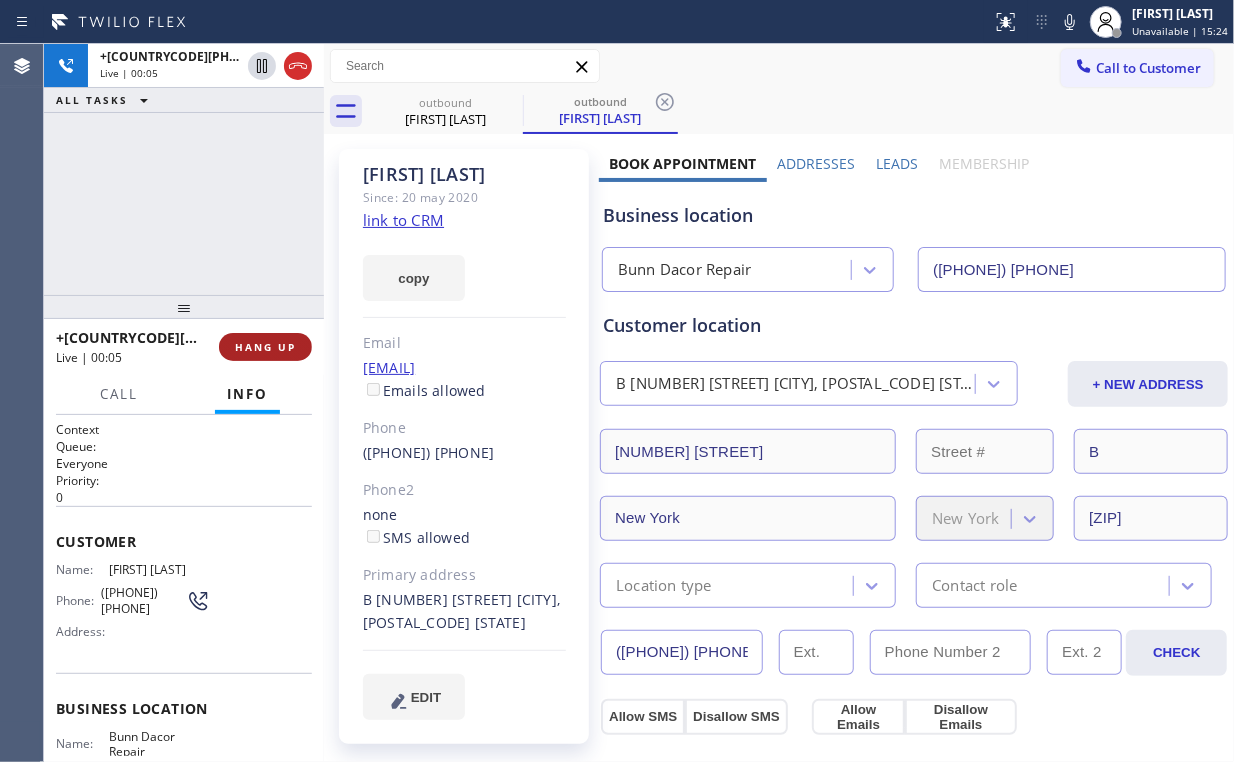 drag, startPoint x: 238, startPoint y: 348, endPoint x: 263, endPoint y: 348, distance: 25 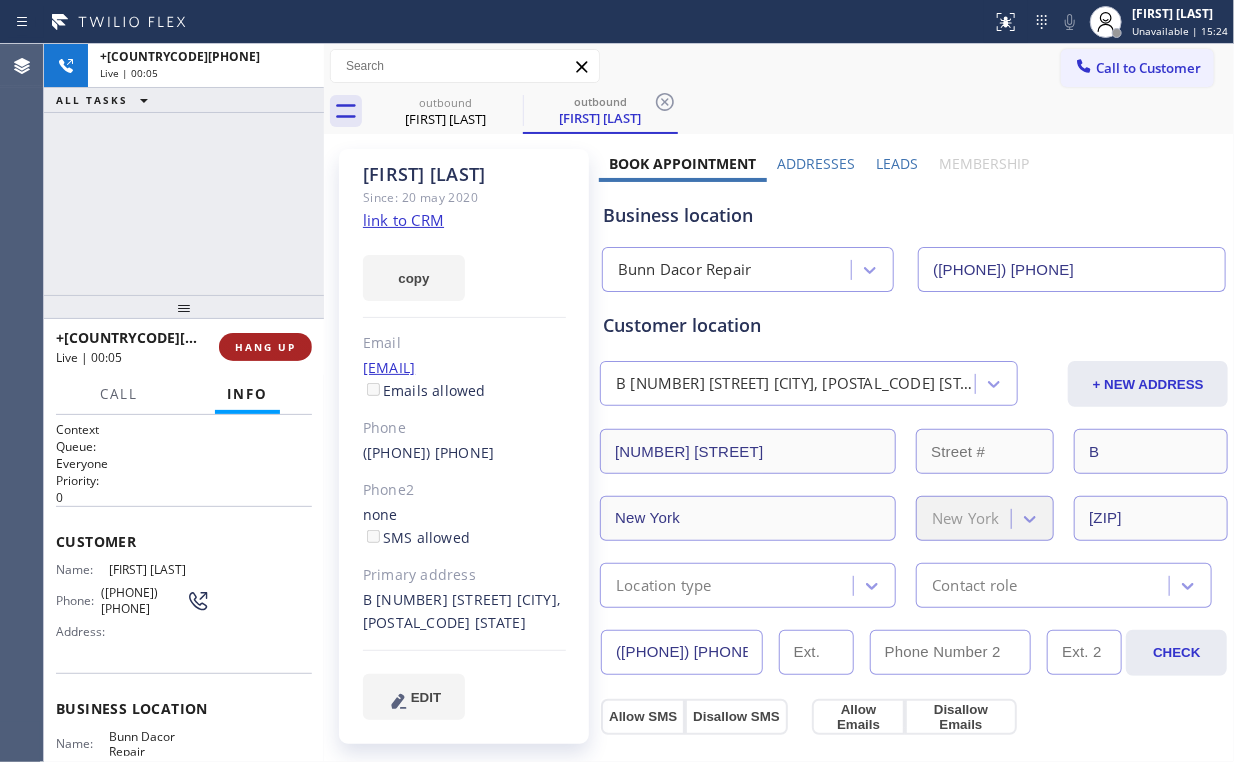 click on "HANG UP" at bounding box center [265, 347] 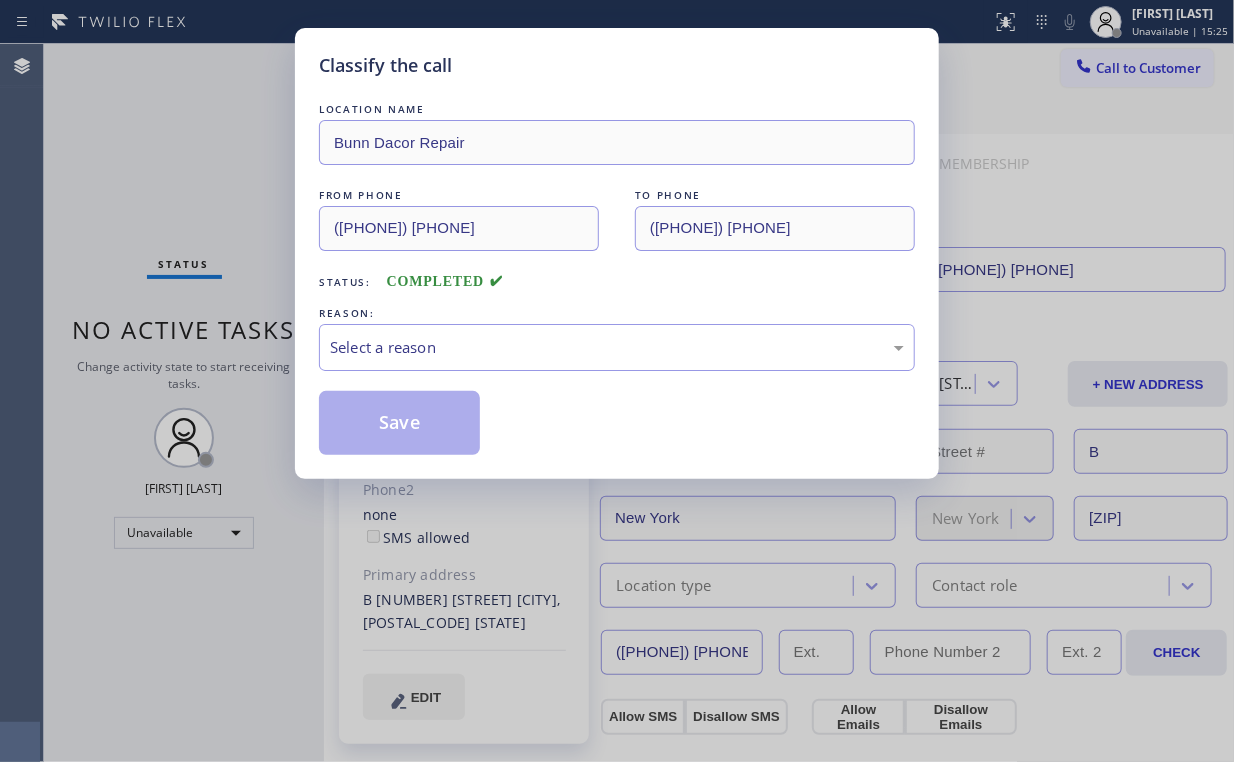 click on "Classify the call LOCATION NAME Bunn Dacor Repair FROM PHONE ([PHONE]) TO PHONE ([PHONE]) Status: COMPLETED REASON: Select a reason Save" at bounding box center (617, 381) 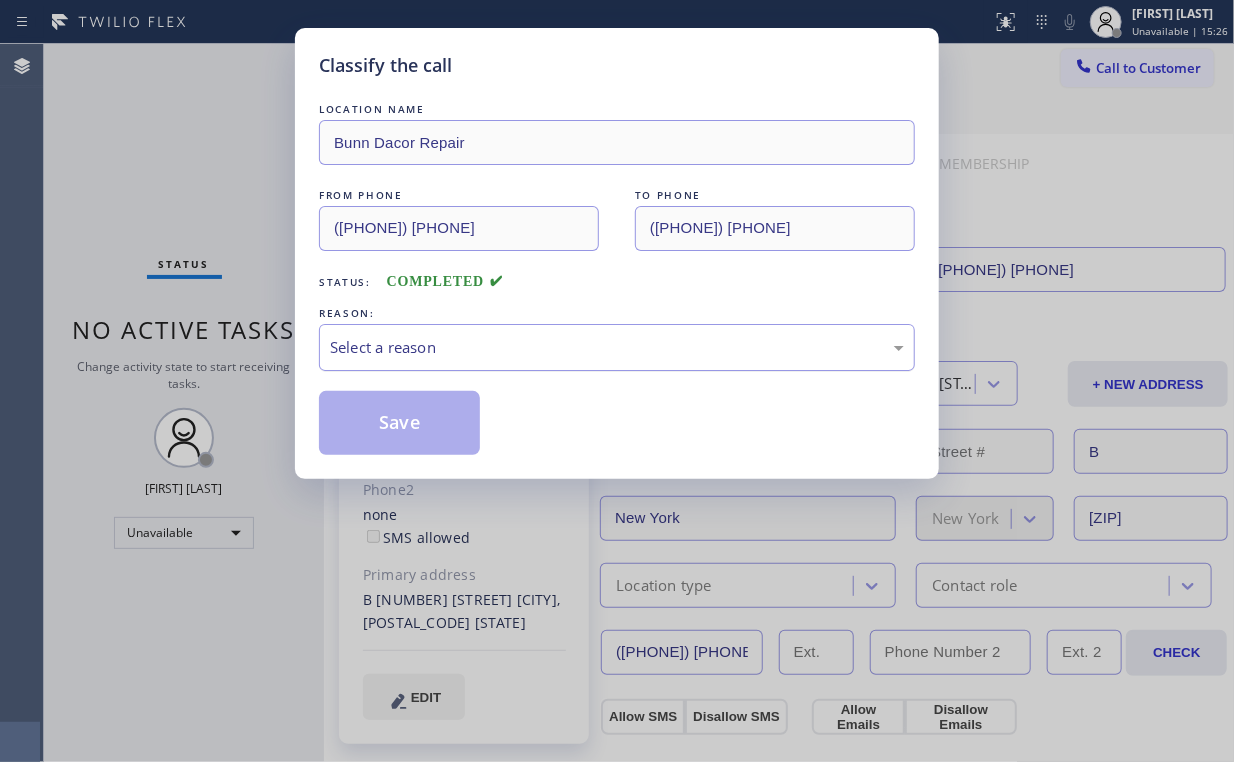 click on "Select a reason" at bounding box center [617, 347] 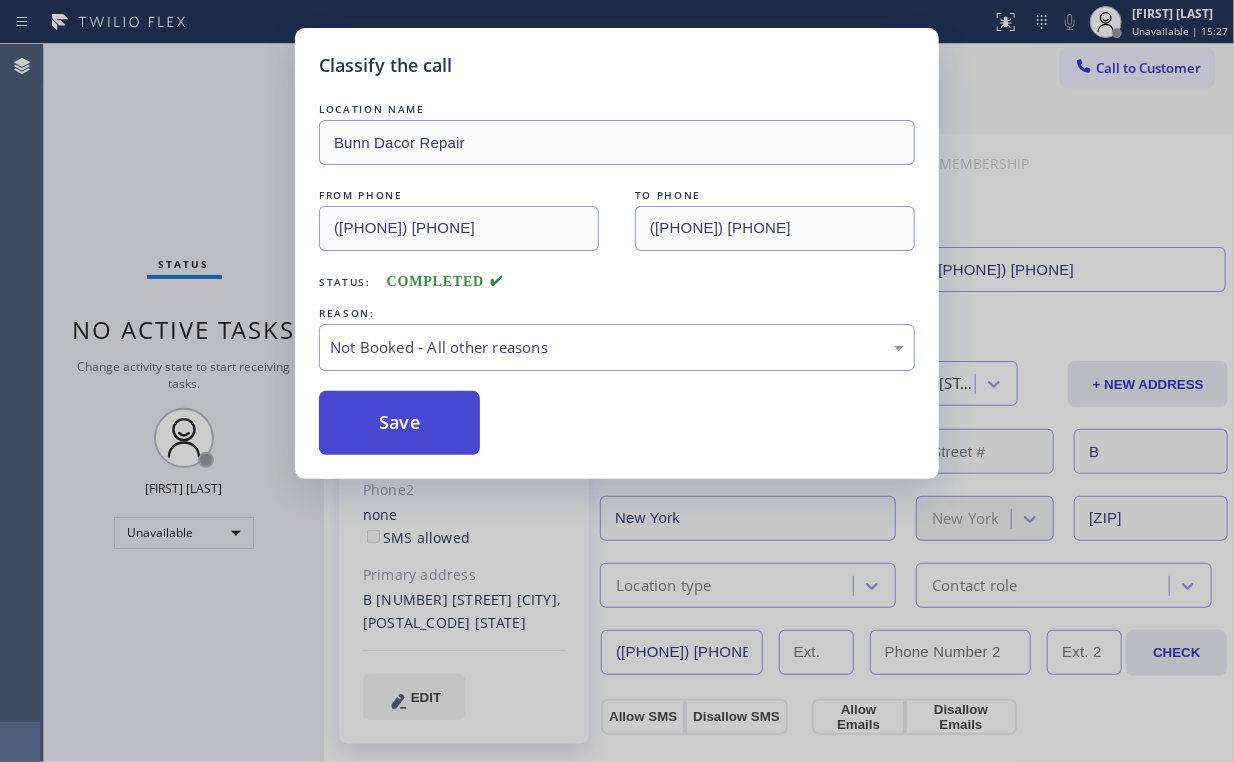 click on "Save" at bounding box center (399, 423) 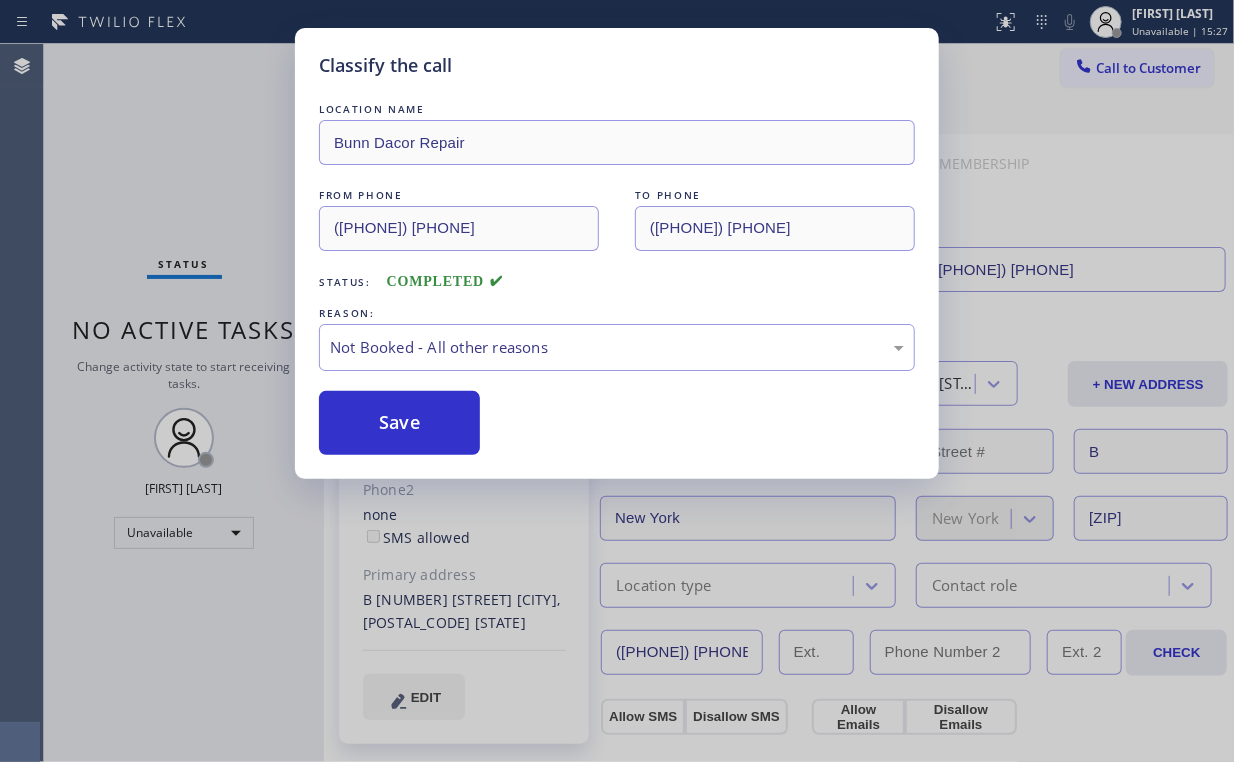 click on "Classify the call LOCATION NAME Bunn Dacor Repair FROM PHONE ([PHONE]) TO PHONE ([PHONE]) Status: COMPLETED REASON: Not Booked - All other reasons Save" at bounding box center [617, 381] 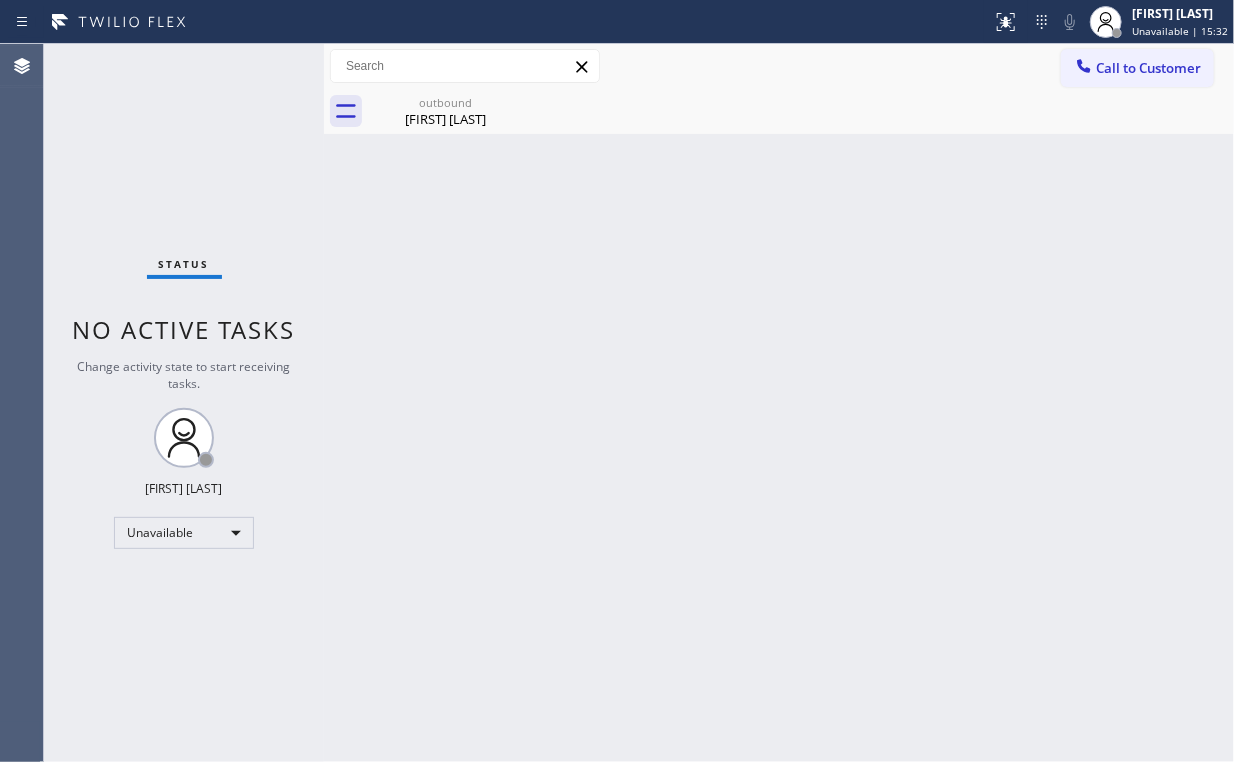 click on "Call to Customer" at bounding box center (1148, 68) 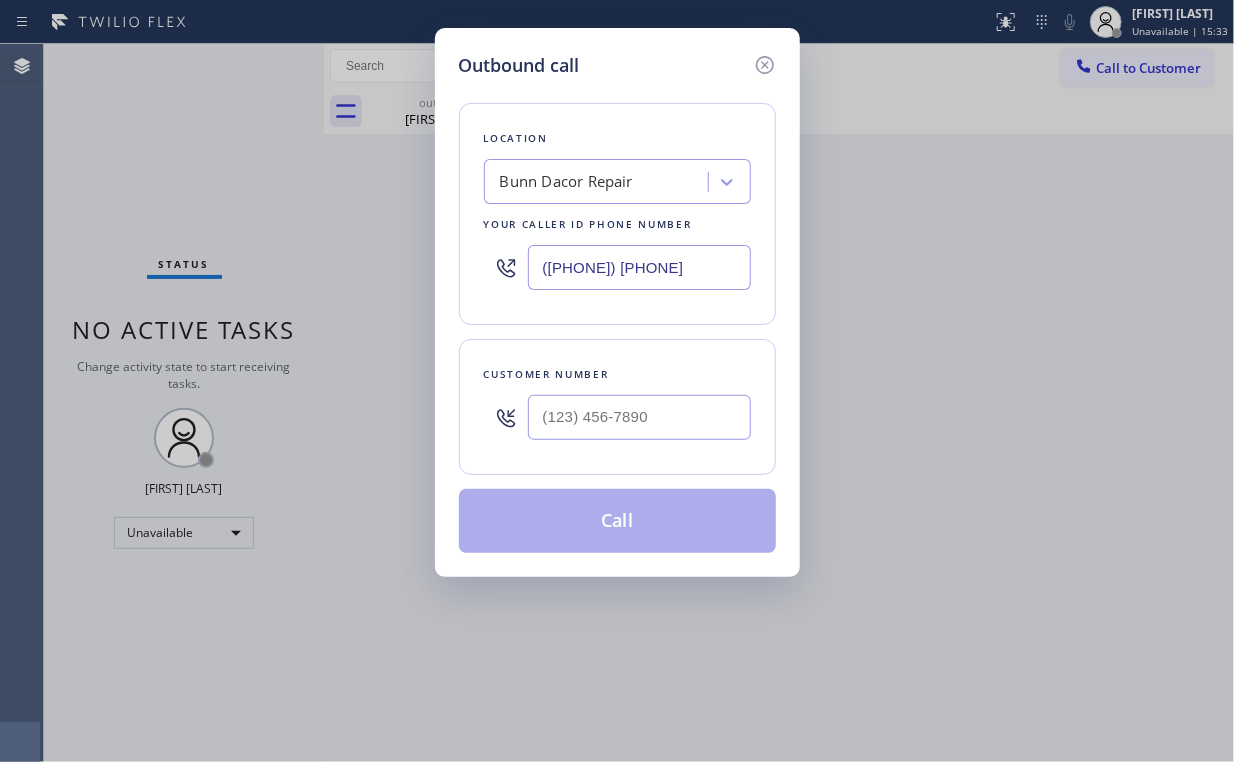drag, startPoint x: 659, startPoint y: 260, endPoint x: 301, endPoint y: 228, distance: 359.4273 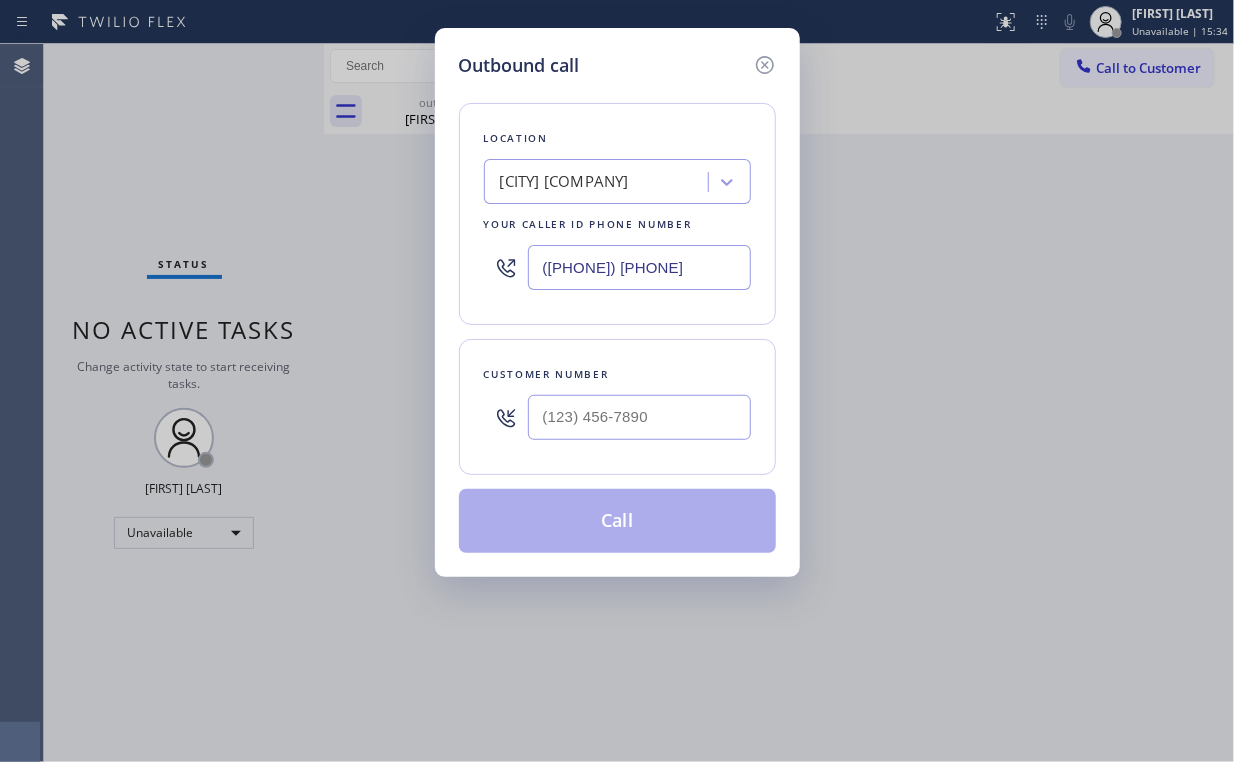 type on "([PHONE]) [PHONE]" 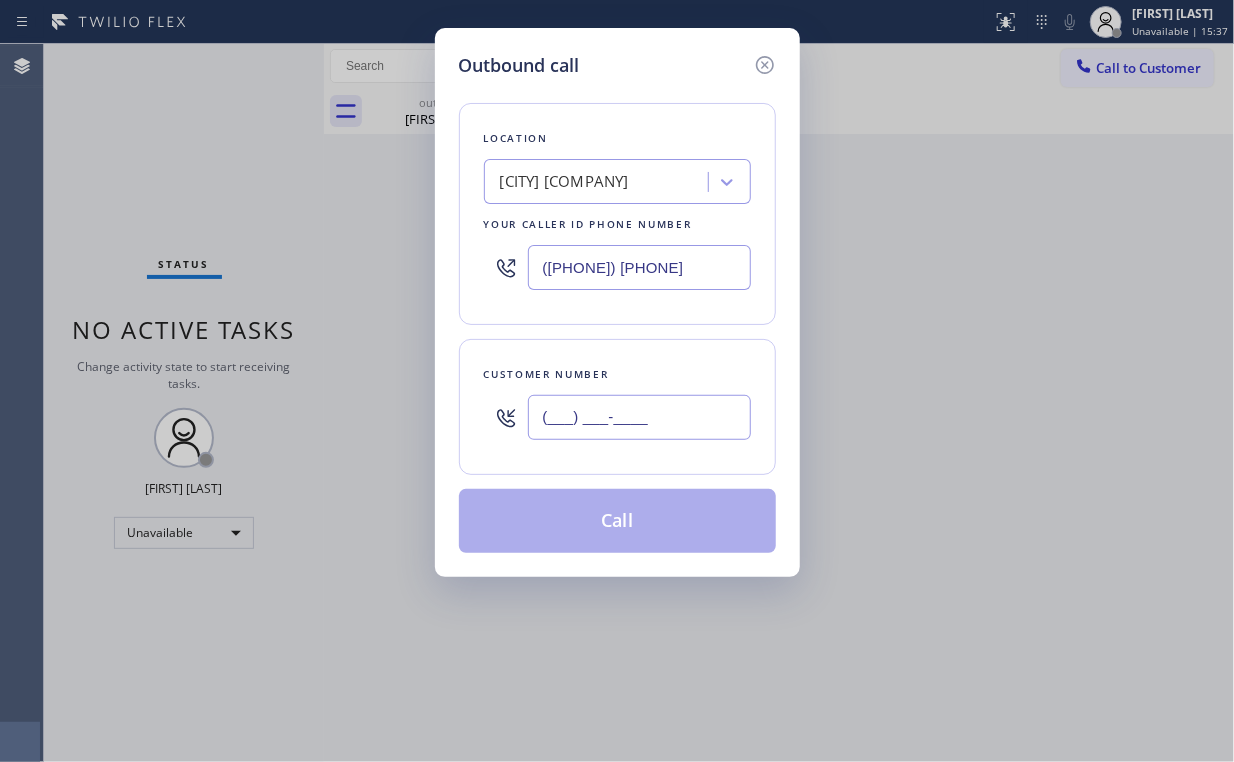 drag, startPoint x: 648, startPoint y: 420, endPoint x: 665, endPoint y: 410, distance: 19.723083 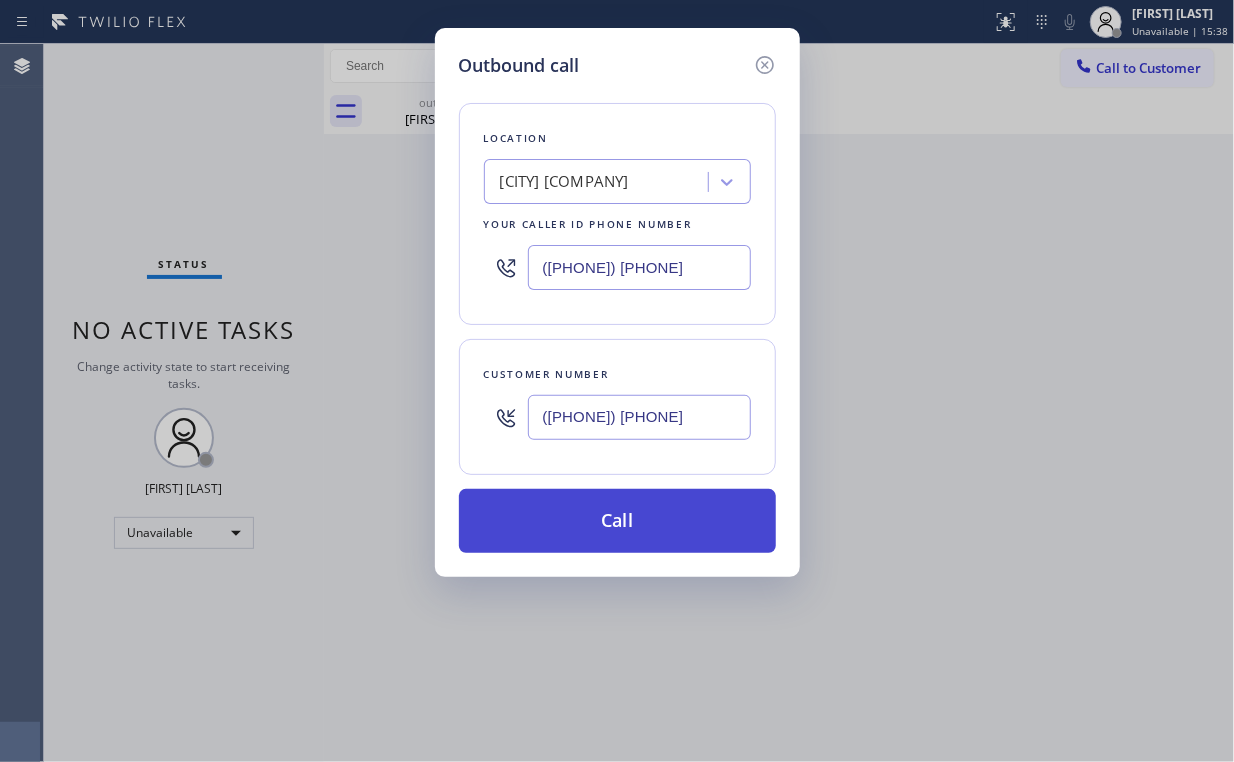 type on "([PHONE]) [PHONE]" 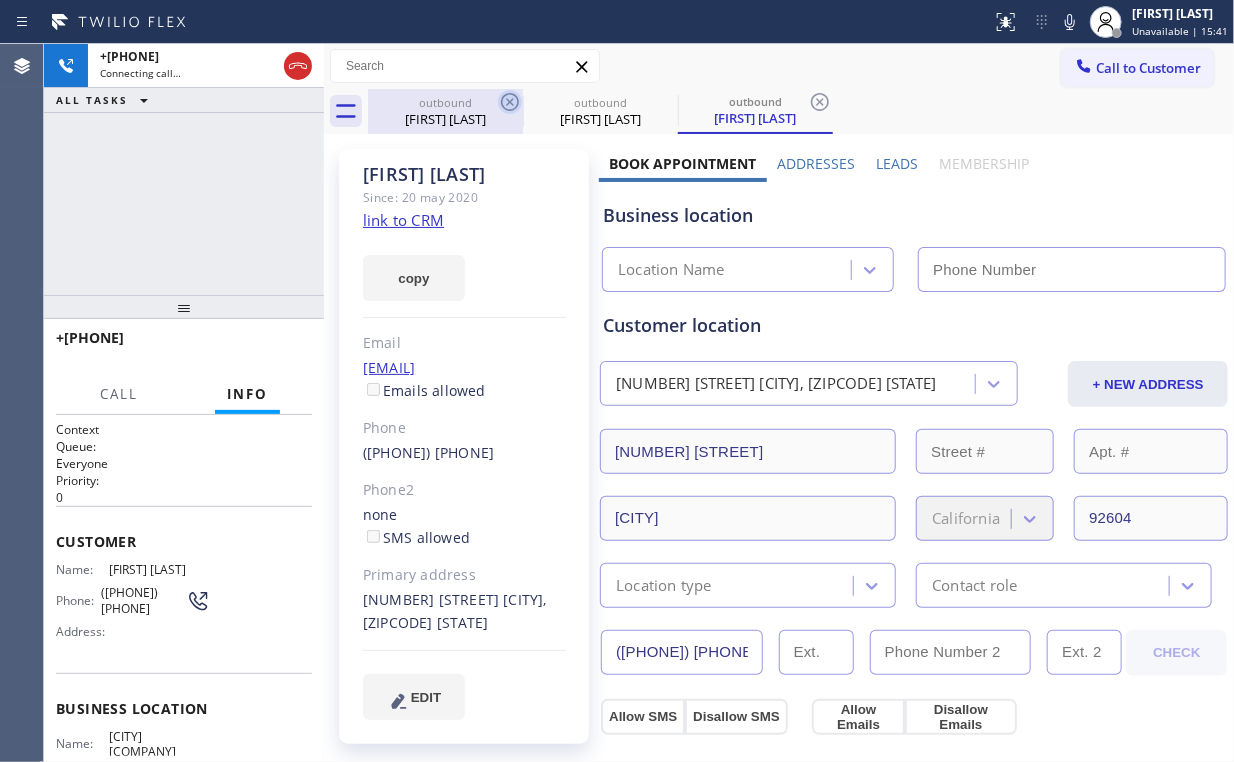 click on "[FIRST] [LAST]" at bounding box center (445, 119) 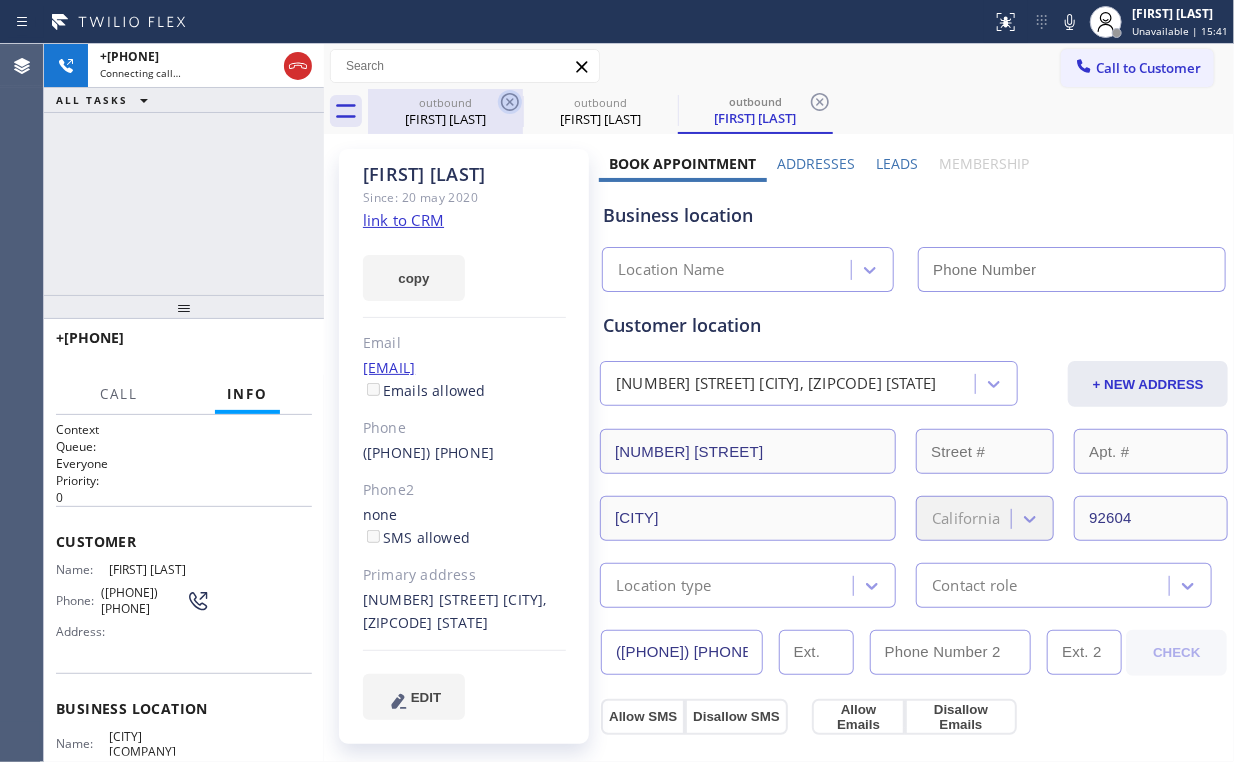 type on "([PHONE]) [PHONE]" 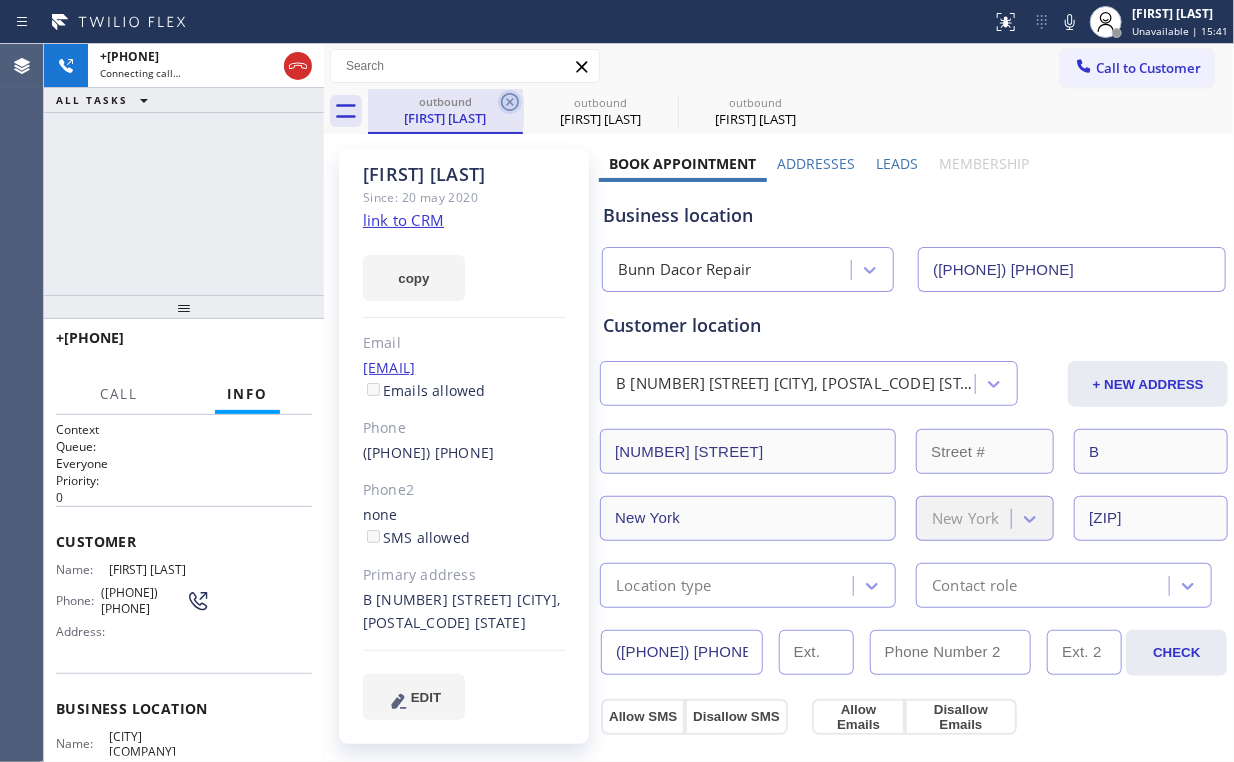click 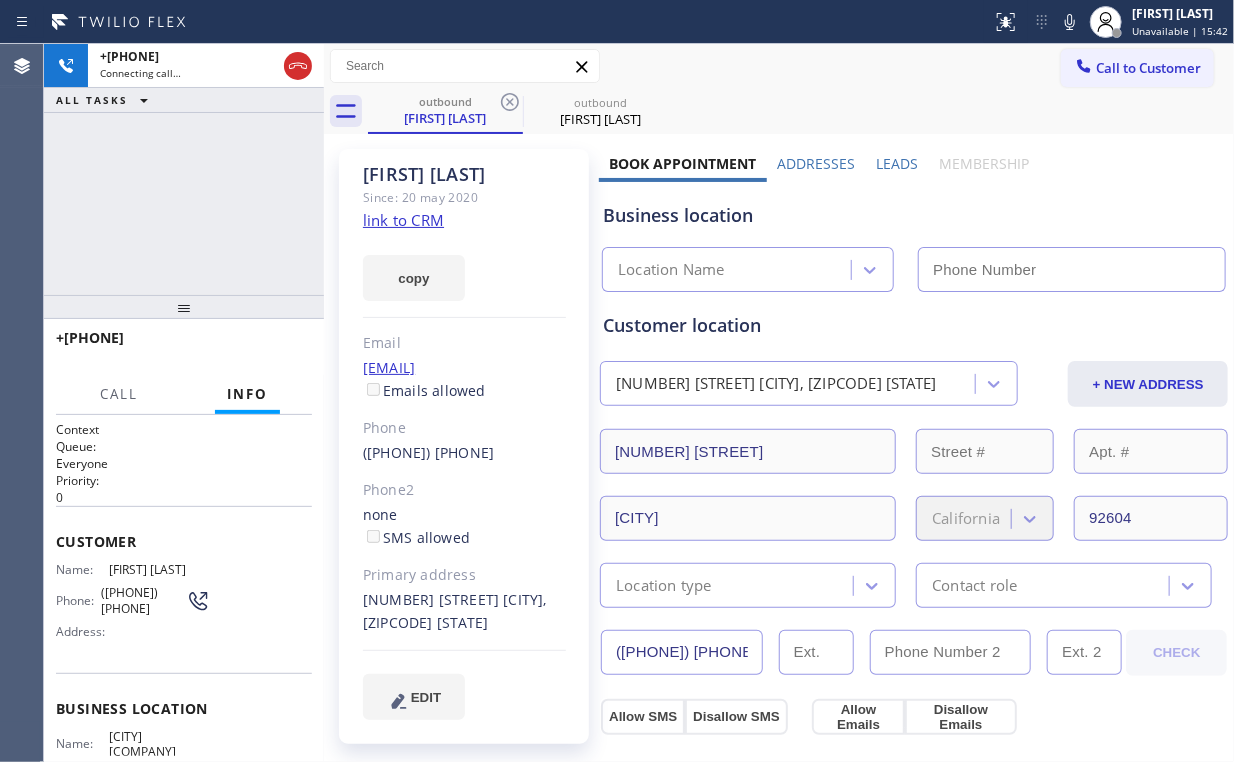 click on "+1[PHONE] Connecting call… ALL TASKS ALL TASKS ACTIVE TASKS TASKS IN WRAP UP" at bounding box center (184, 169) 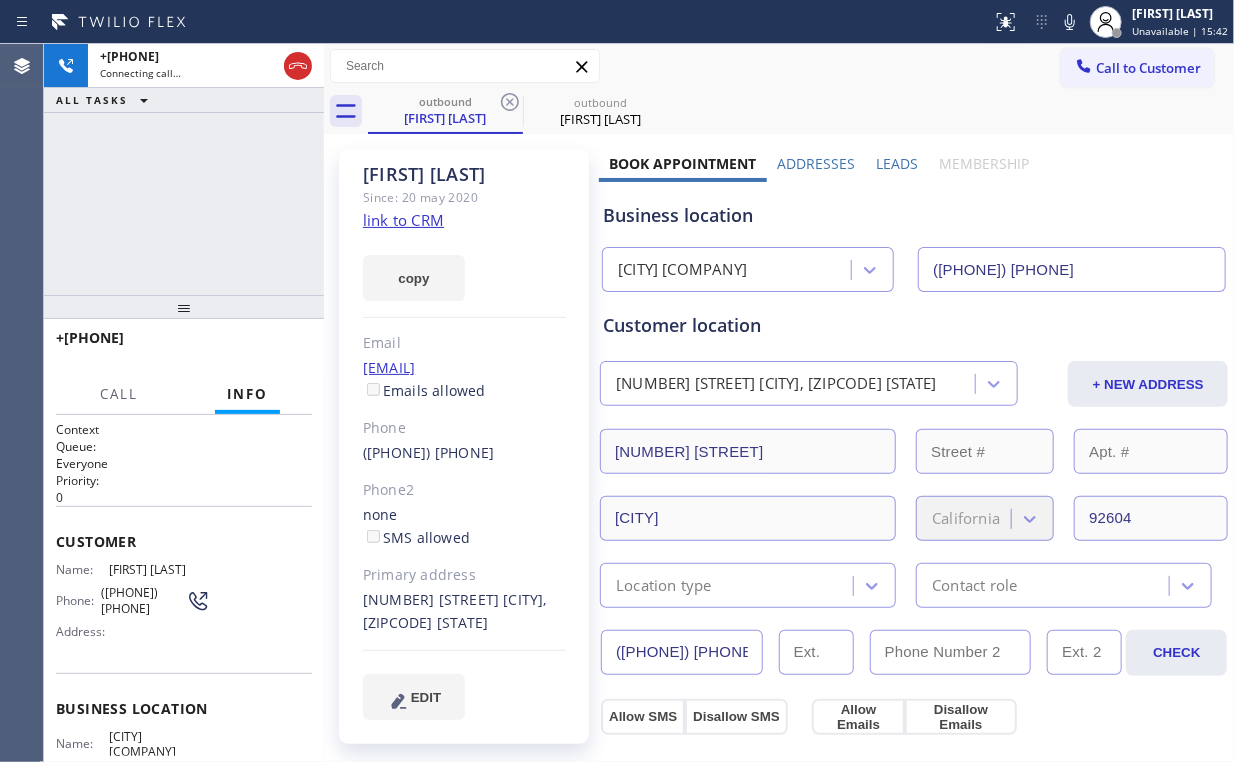 type on "([PHONE]) [PHONE]" 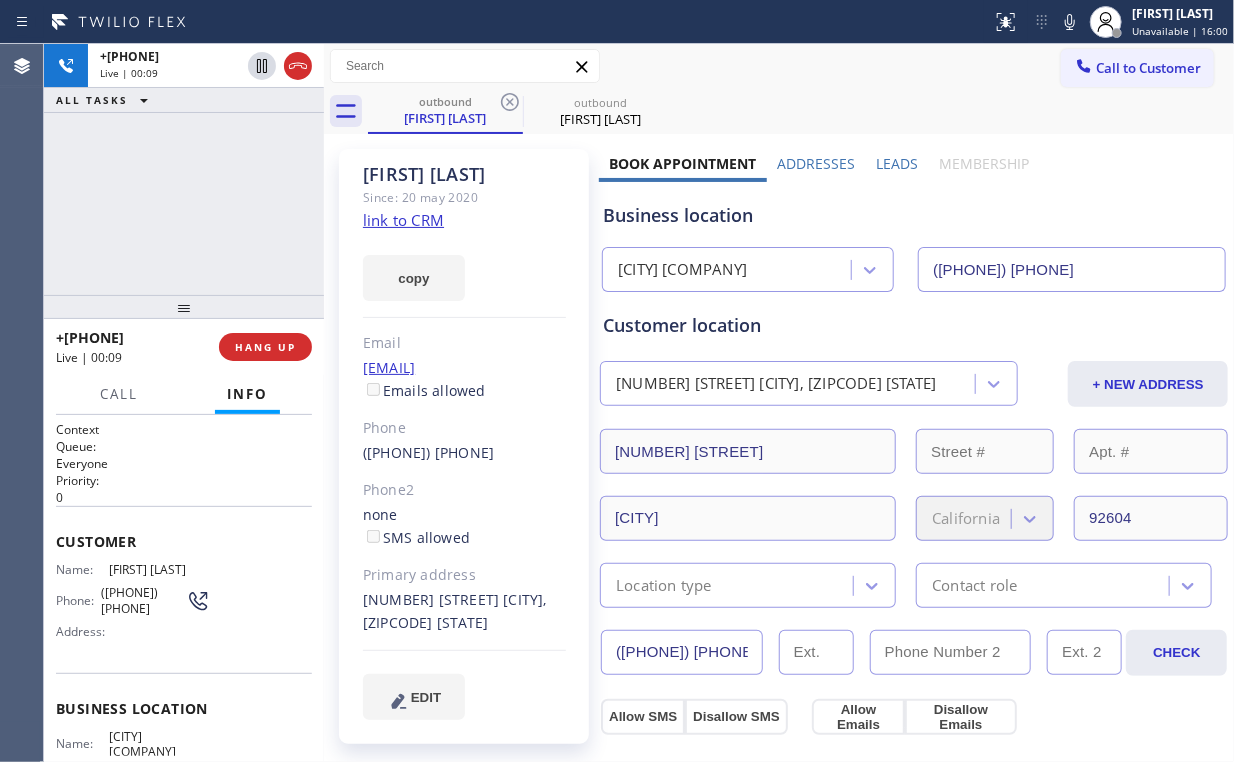 click on "+[PHONE] Live | 00:09 ALL TASKS ALL TASKS ACTIVE TASKS TASKS IN WRAP UP" at bounding box center (184, 169) 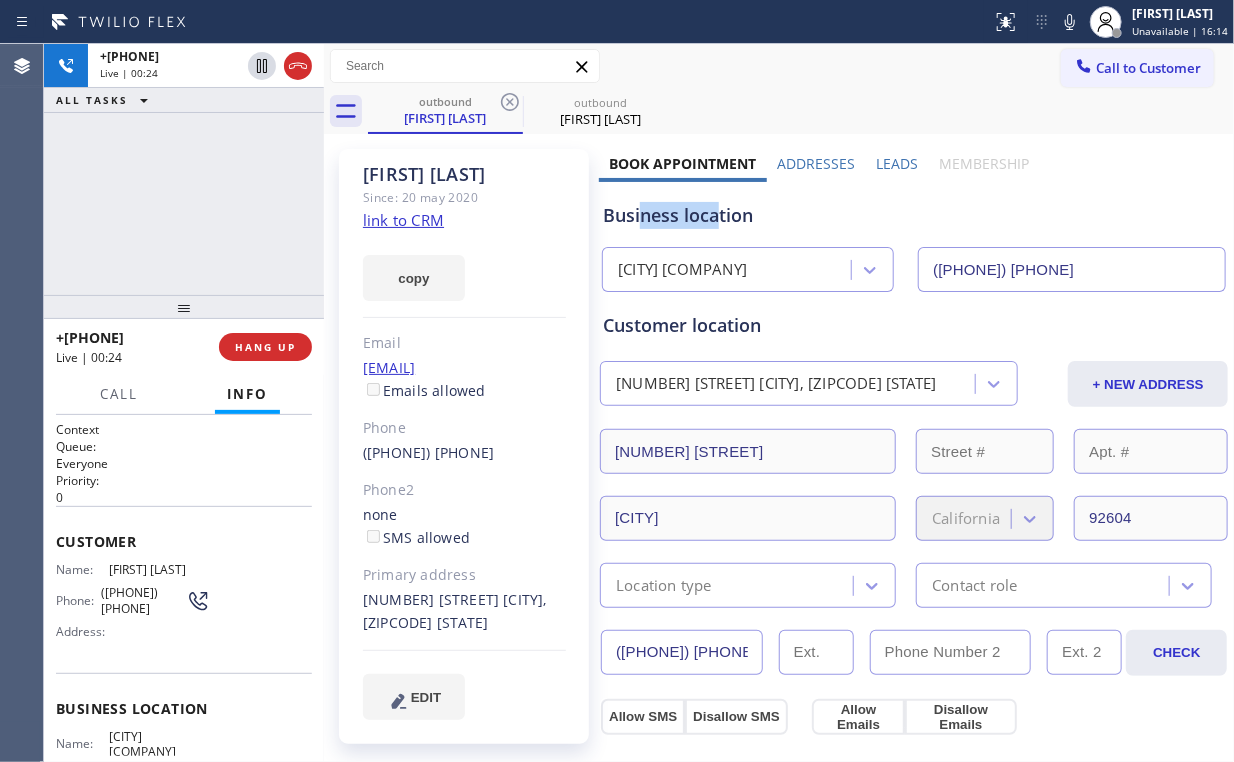 drag, startPoint x: 716, startPoint y: 218, endPoint x: 636, endPoint y: 217, distance: 80.00625 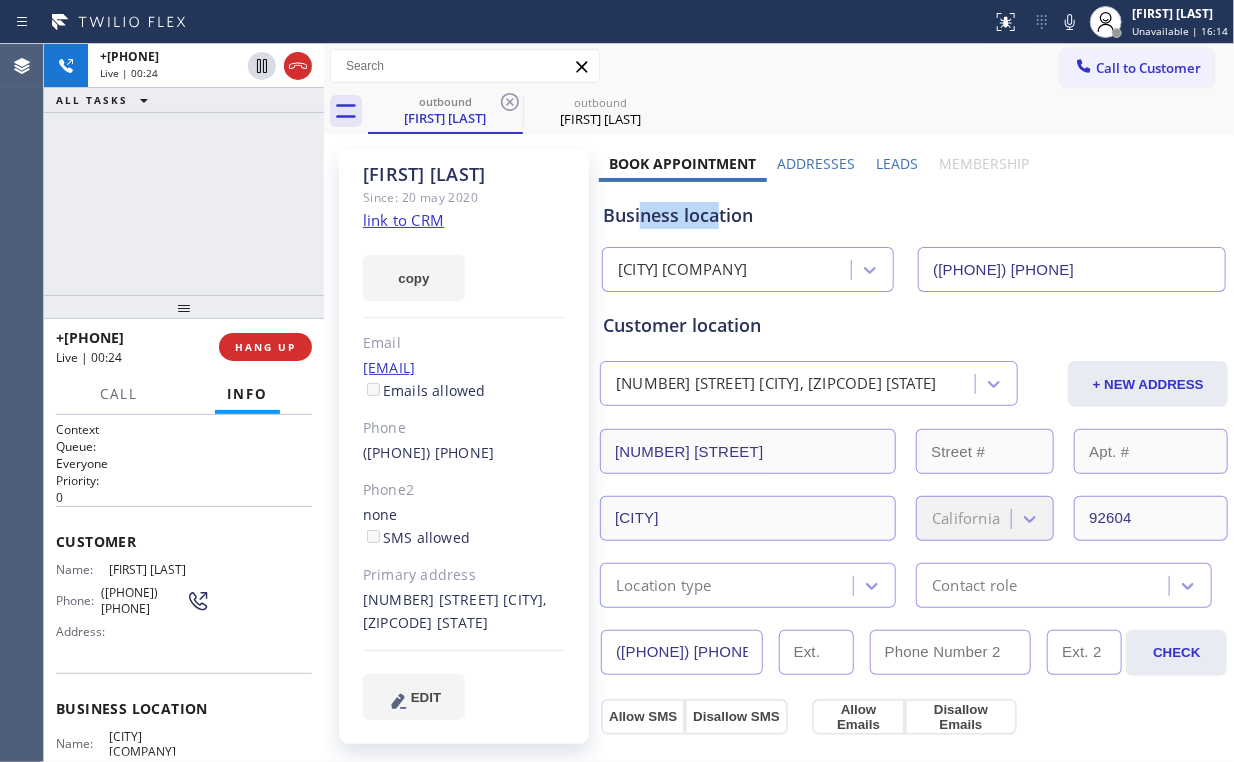 click on "Business location" at bounding box center (914, 215) 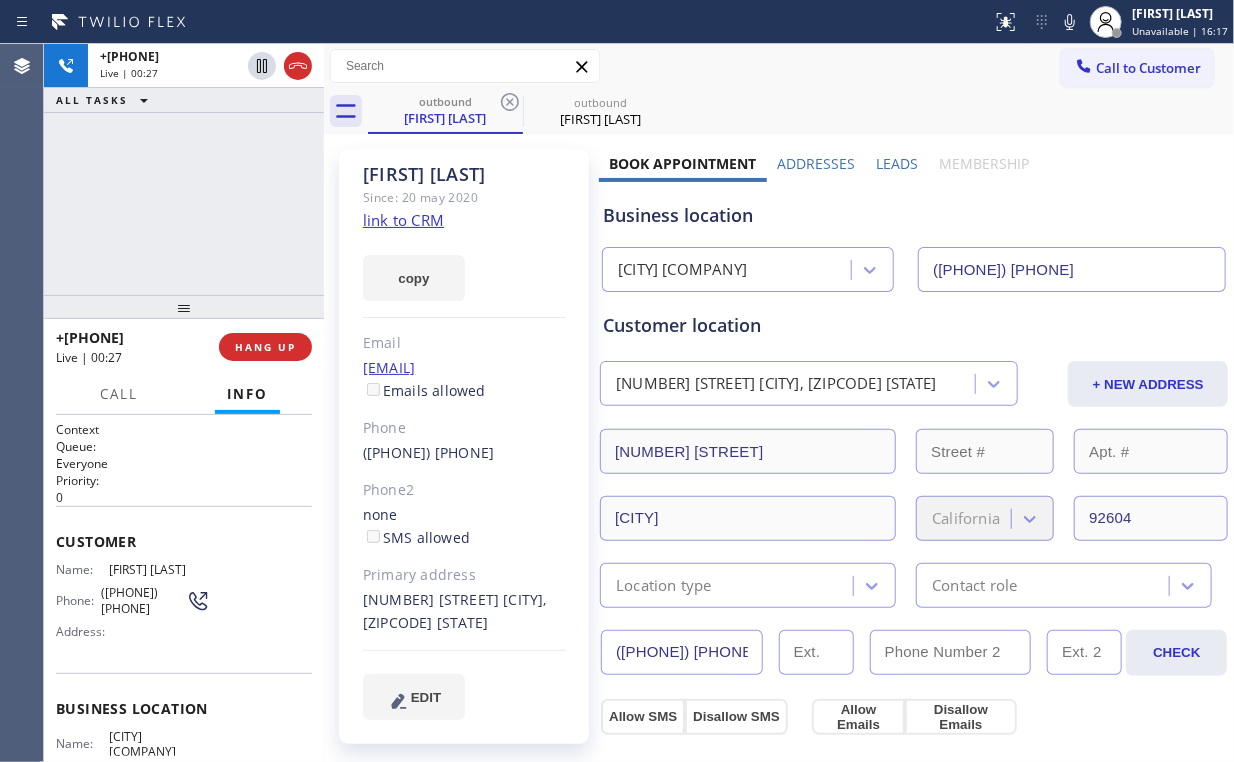 click on "[PHONE] Live | 00:27 ALL TASKS ALL TASKS ACTIVE TASKS TASKS IN WRAP UP" at bounding box center [184, 169] 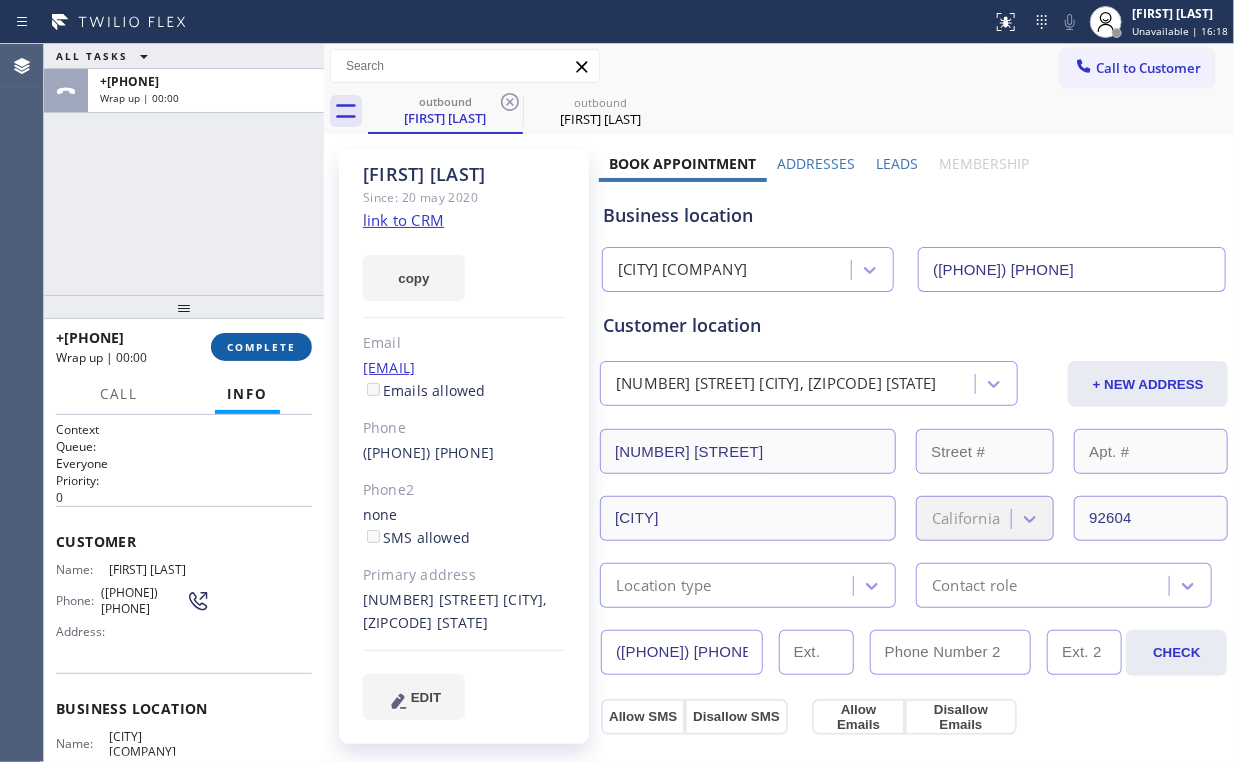 click on "COMPLETE" at bounding box center (261, 347) 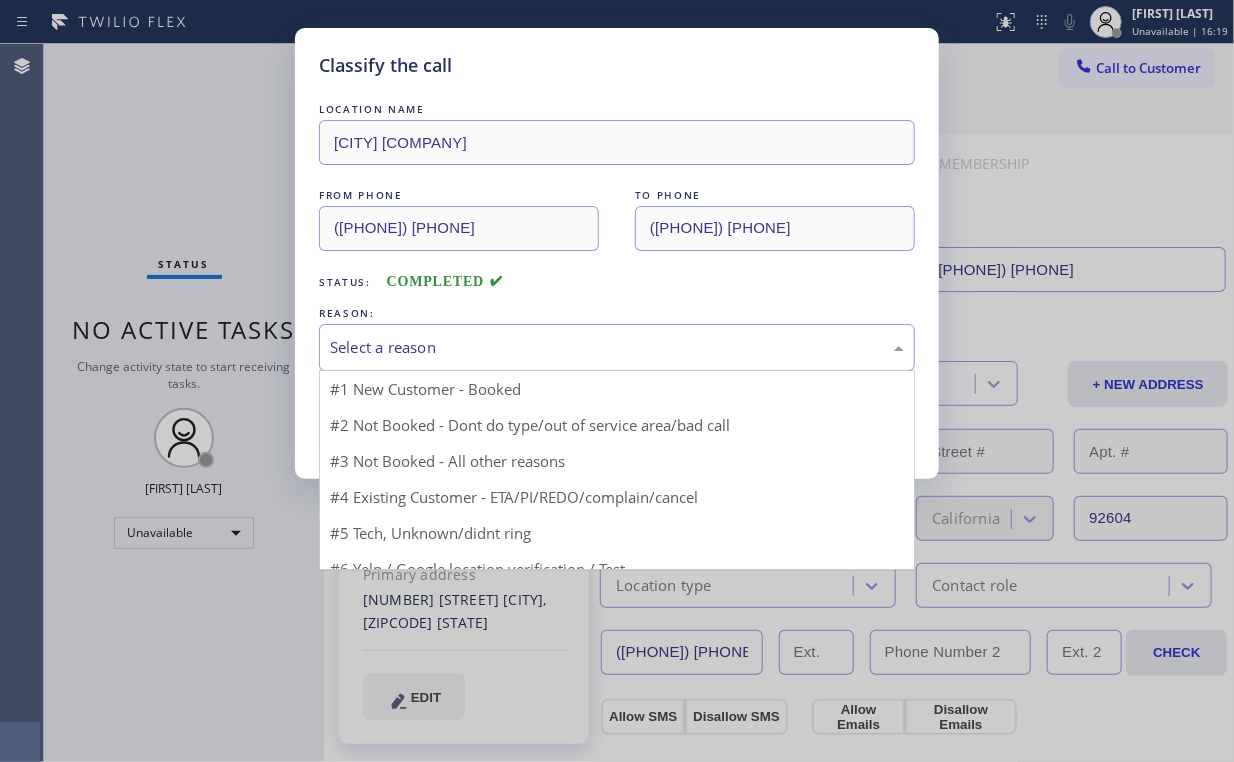 click on "Select a reason" at bounding box center [617, 347] 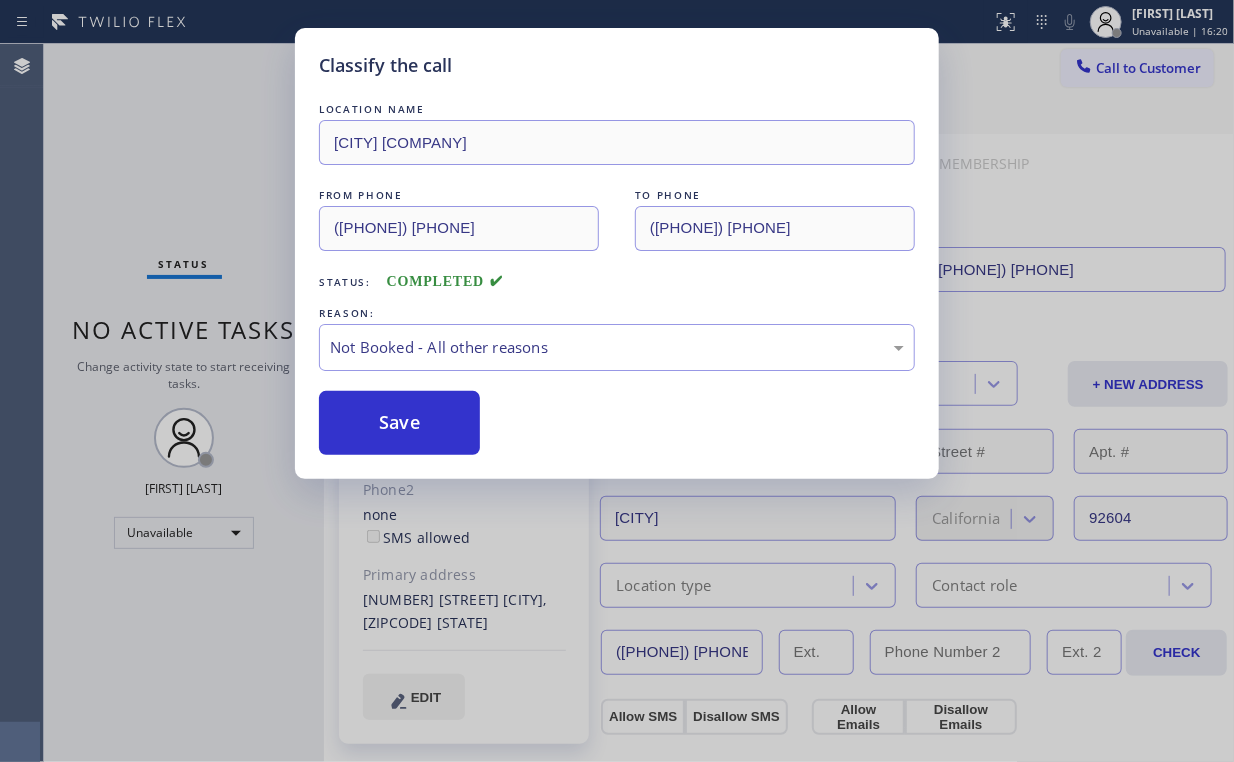 drag, startPoint x: 399, startPoint y: 420, endPoint x: 236, endPoint y: 201, distance: 273.00183 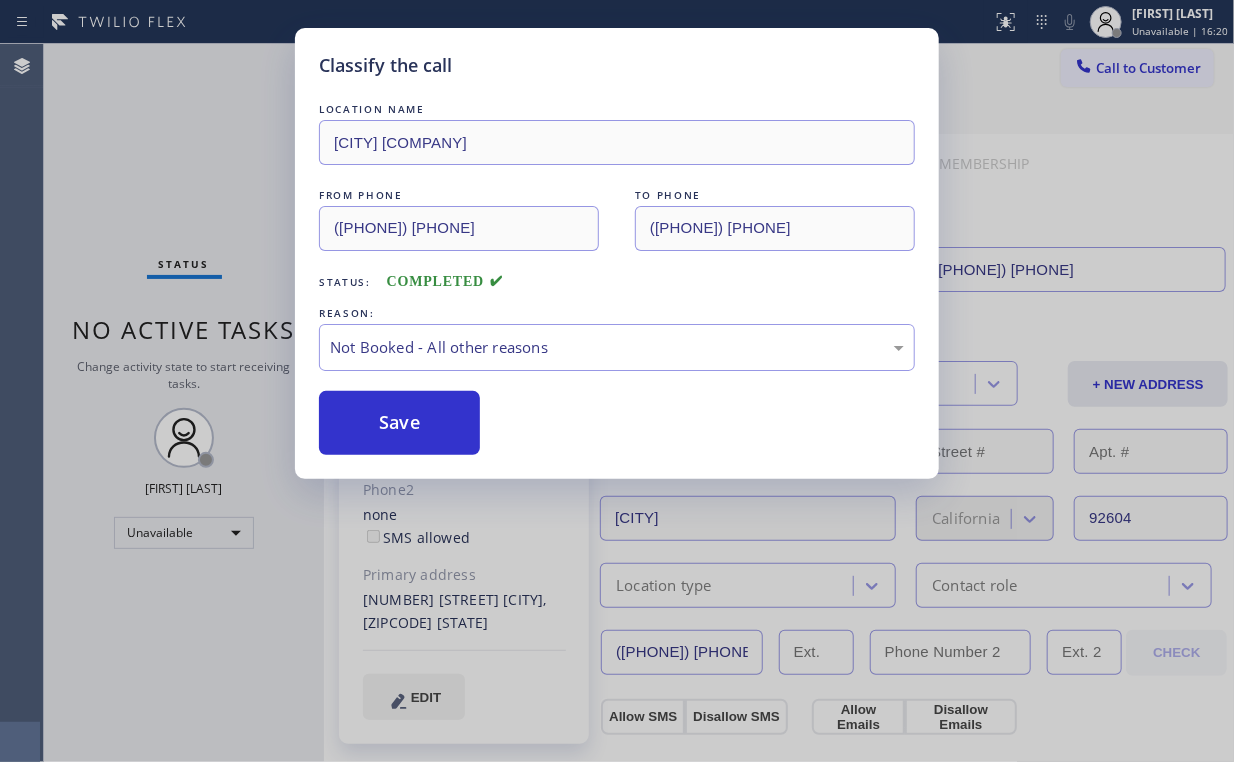 click on "Classify the call LOCATION NAME Irvine Wolf Repair FROM PHONE ([PHONE]) TO PHONE ([PHONE]) Status: COMPLETED REASON: Not Booked - All other reasons Save" at bounding box center [617, 381] 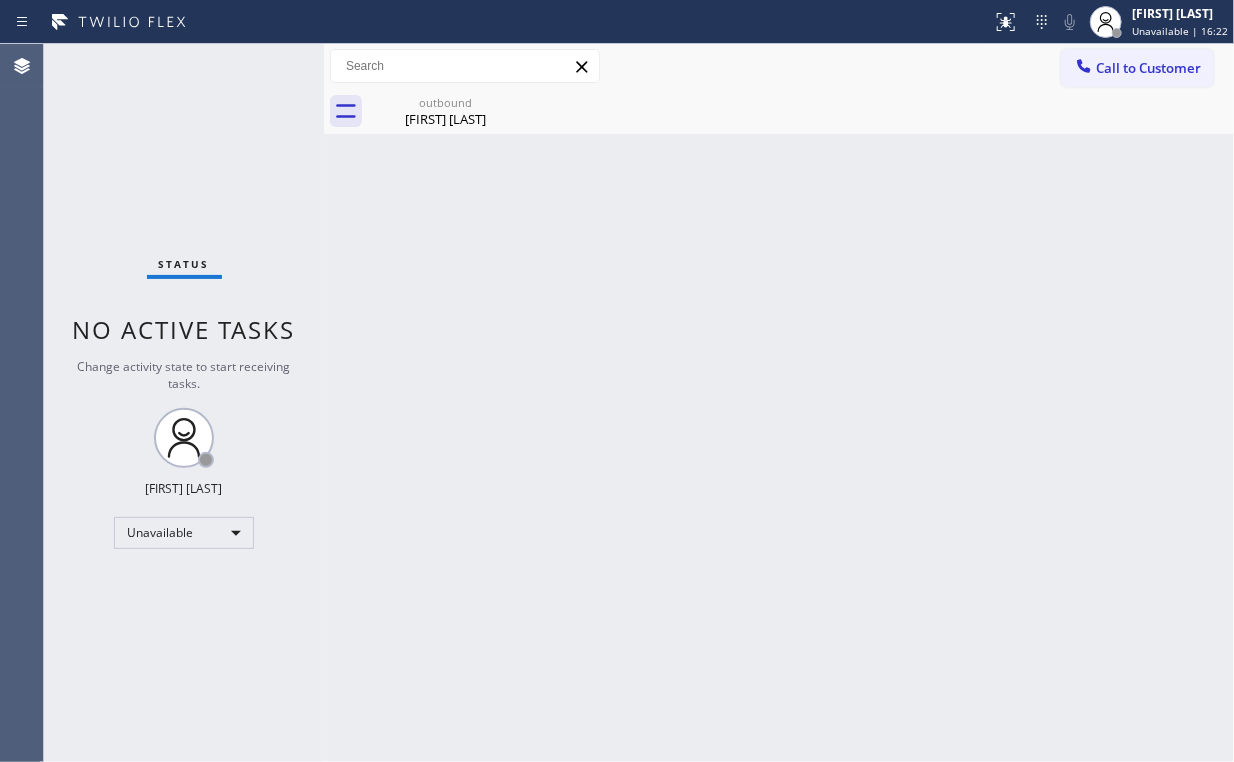 drag, startPoint x: 413, startPoint y: 111, endPoint x: 444, endPoint y: 276, distance: 167.88687 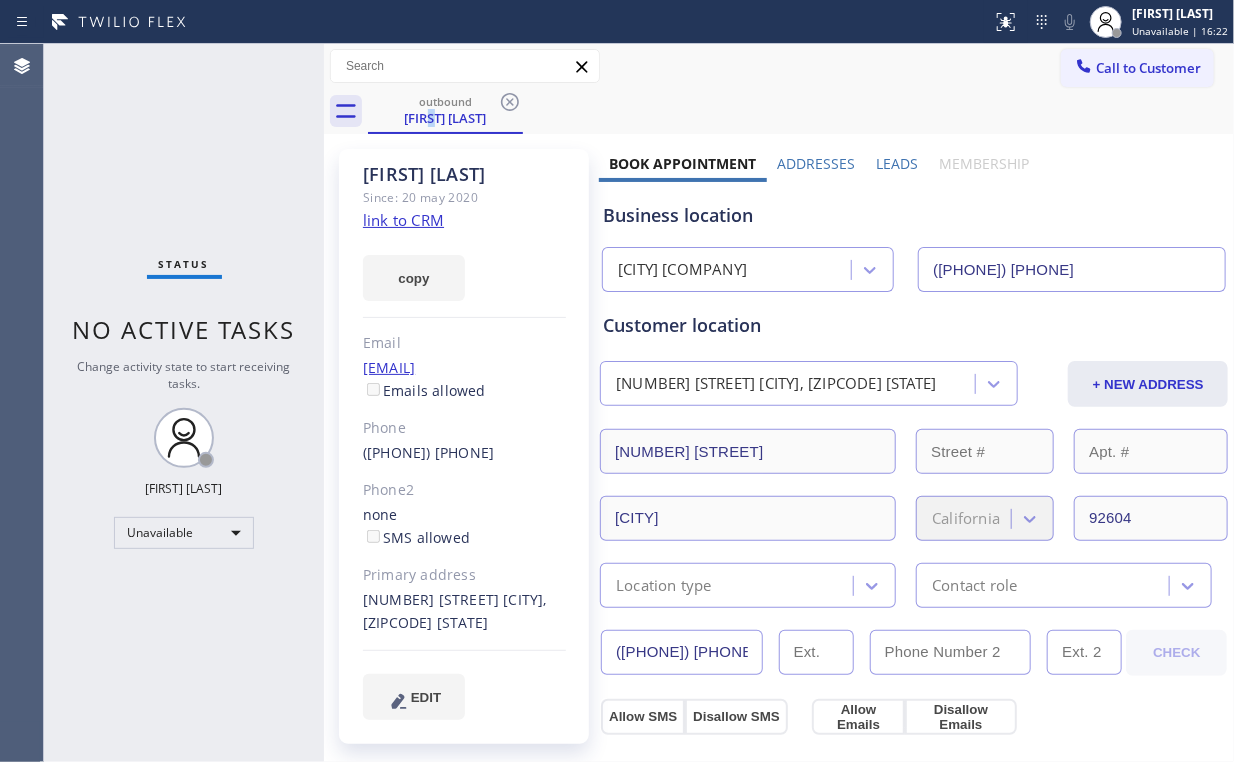 click on "link to CRM" 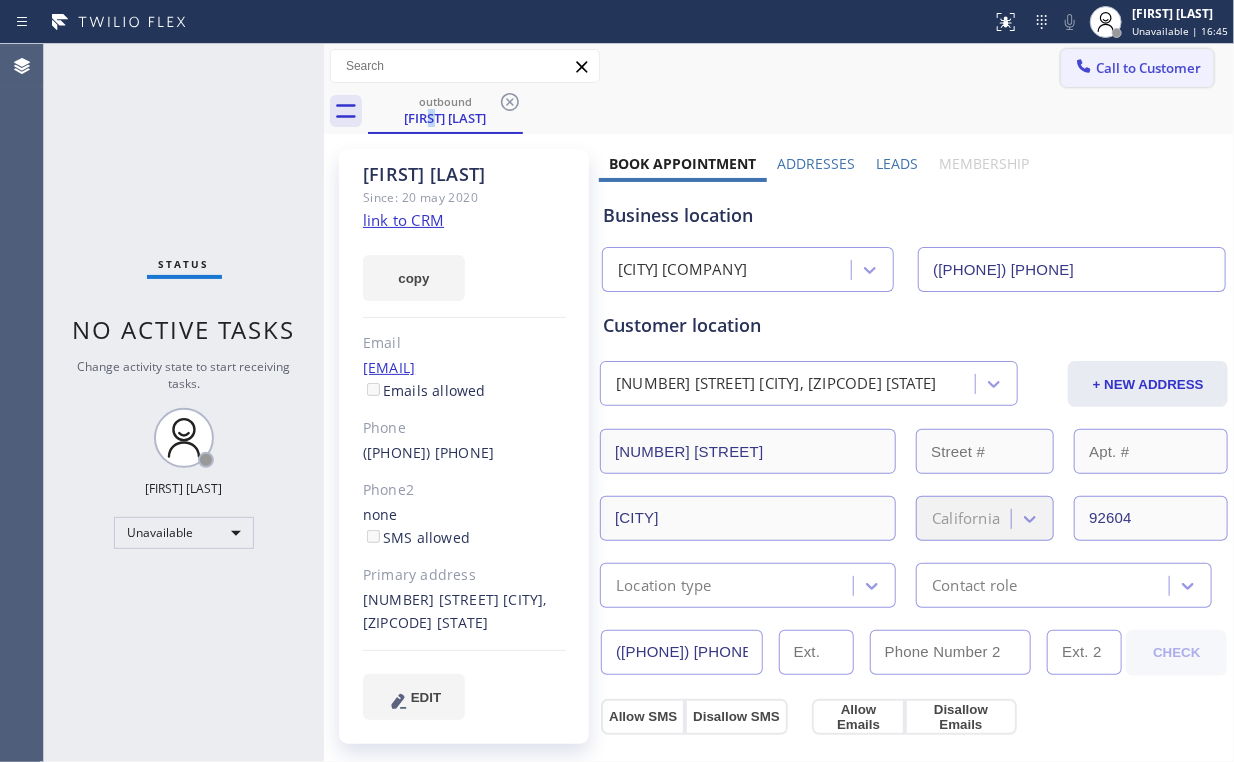 click on "Call to Customer" at bounding box center (1137, 68) 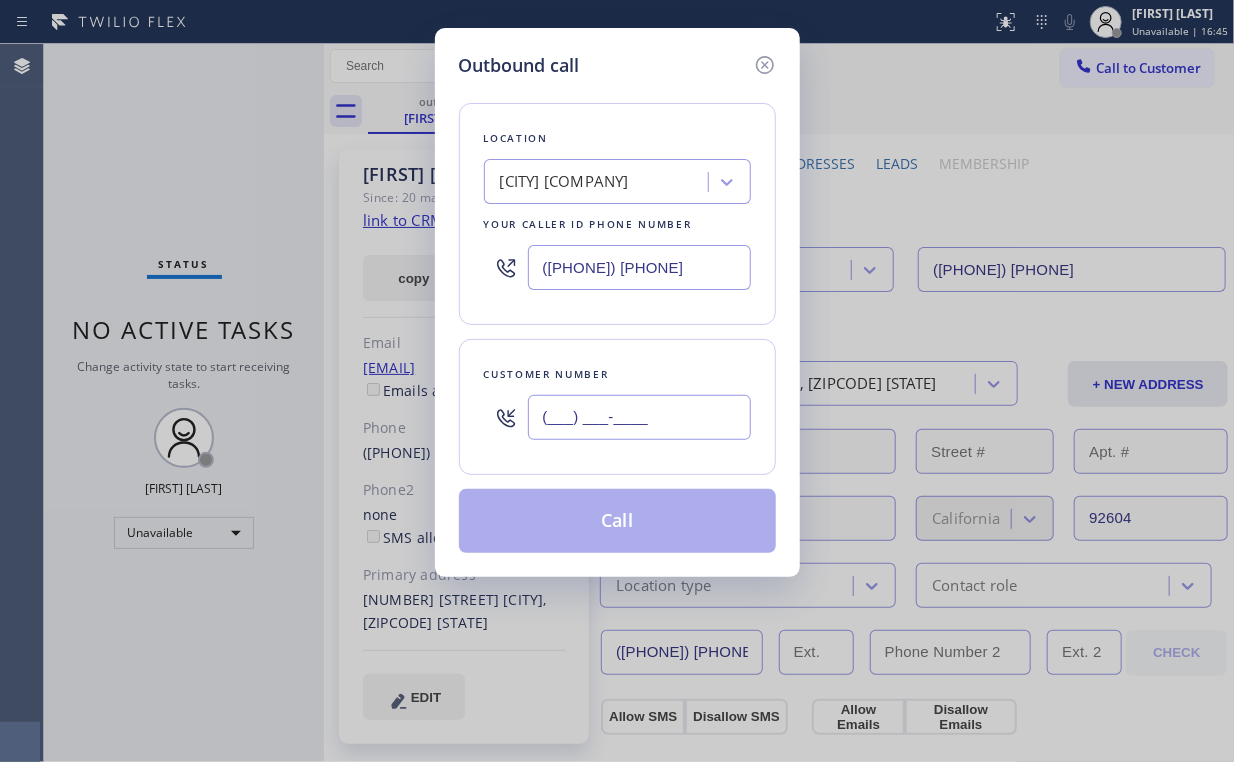 click on "(___) ___-____" at bounding box center (639, 417) 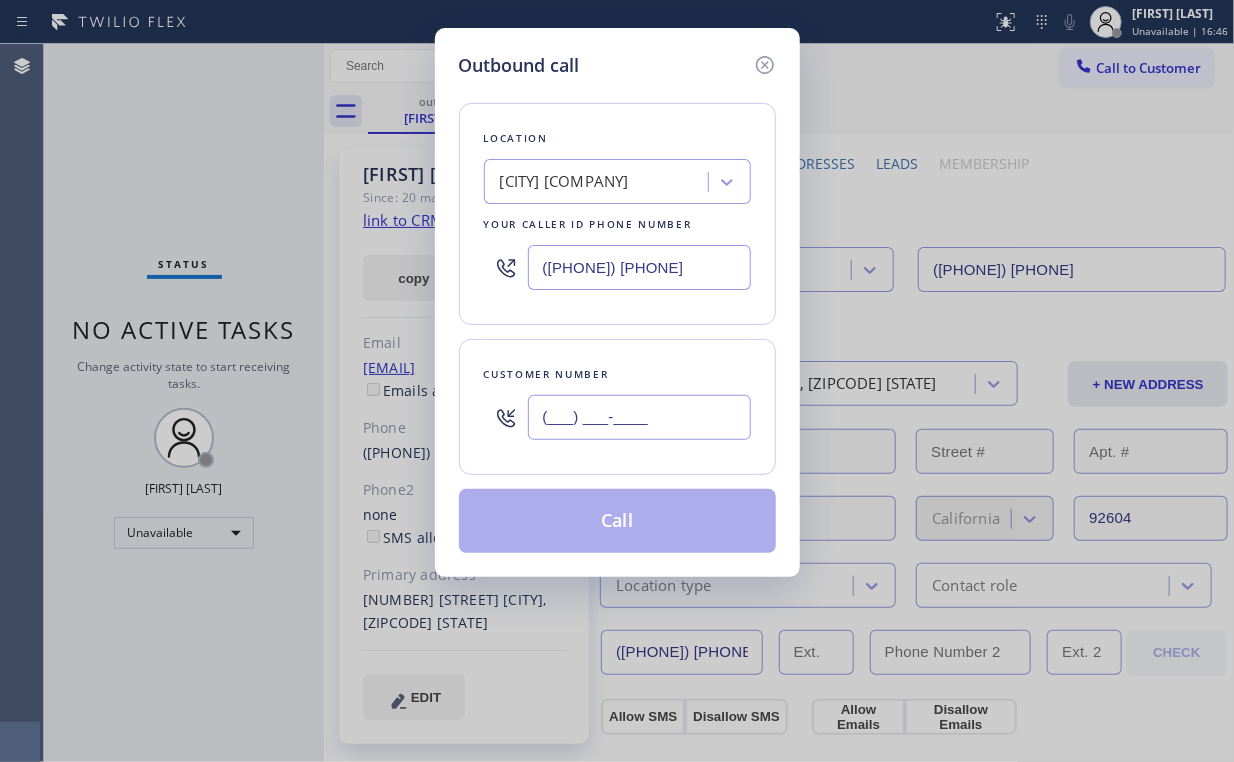 paste on "([PHONE])" 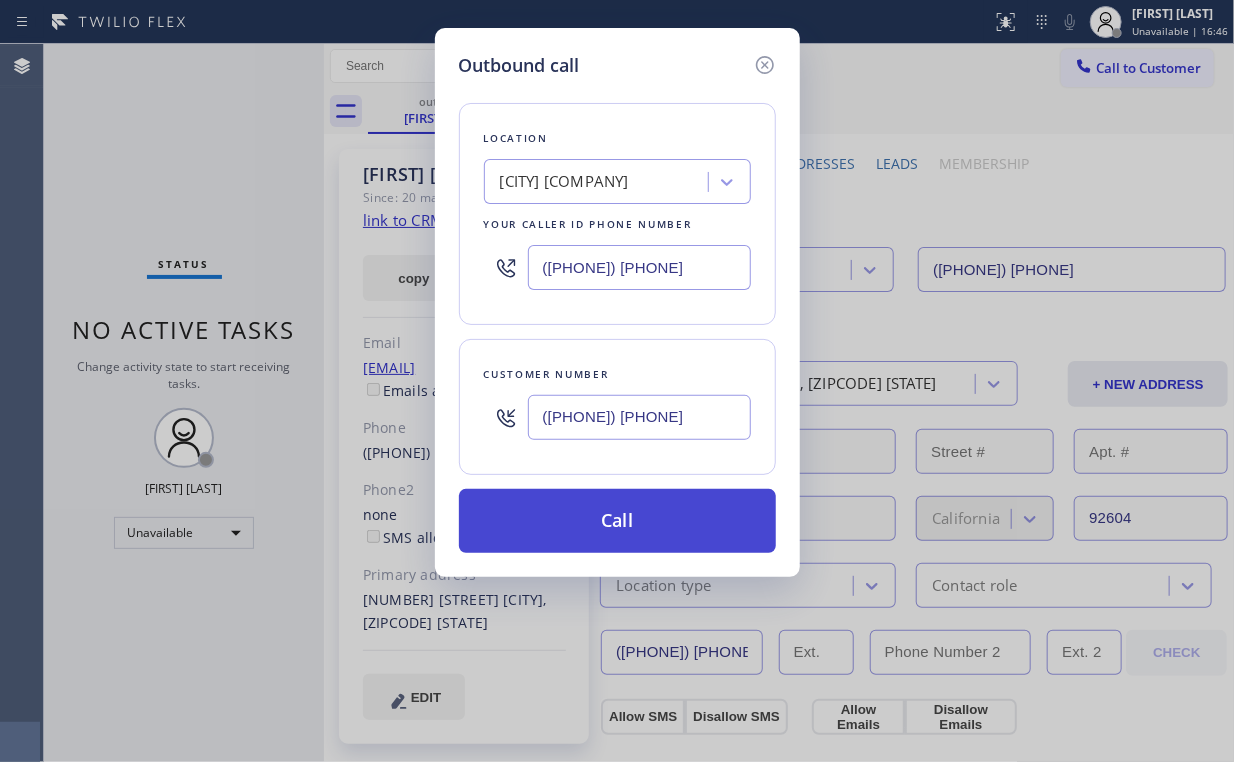 type on "([PHONE]) [PHONE]" 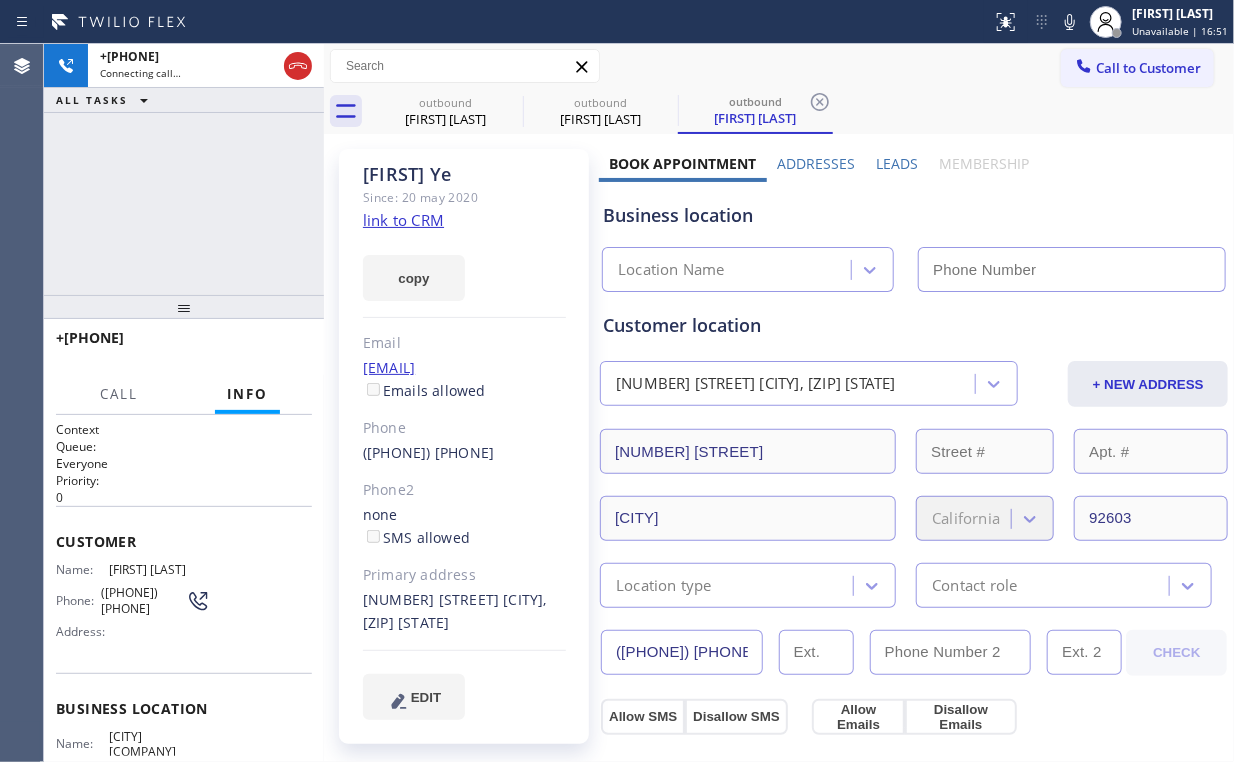 type on "([PHONE]) [PHONE]" 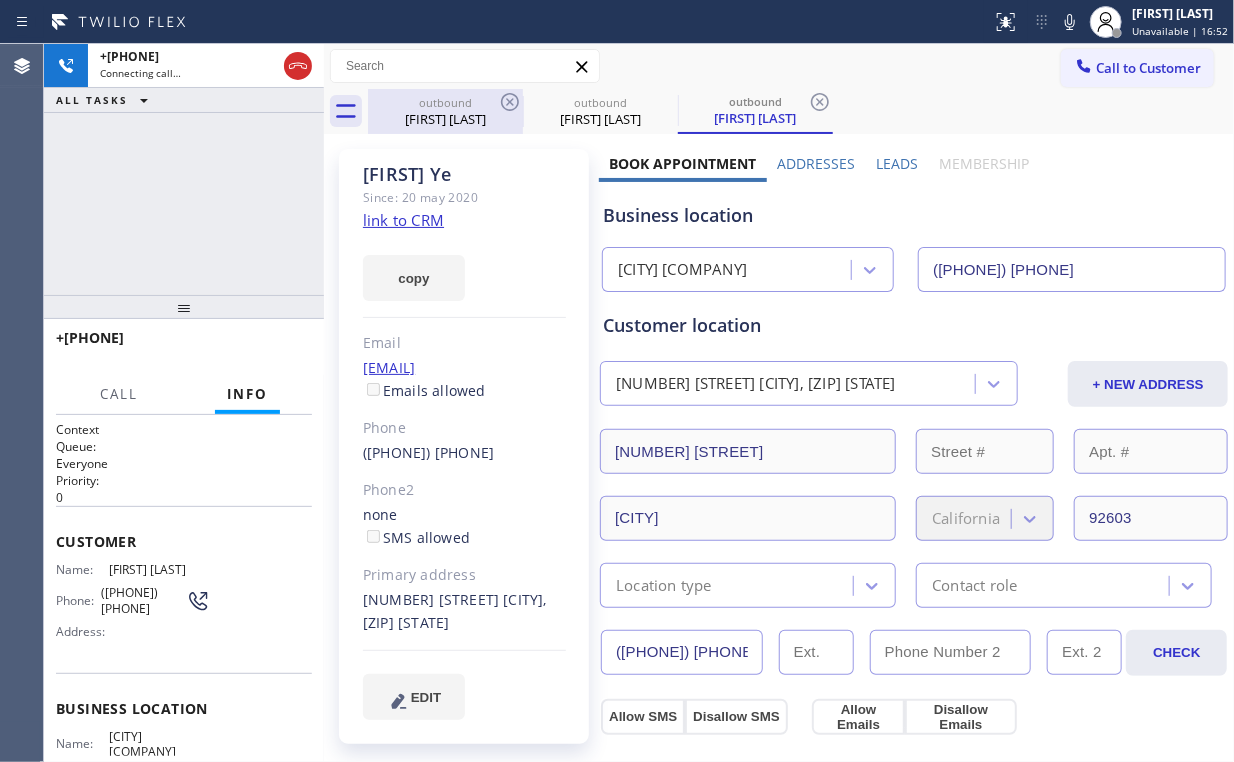 drag, startPoint x: 447, startPoint y: 104, endPoint x: 474, endPoint y: 109, distance: 27.45906 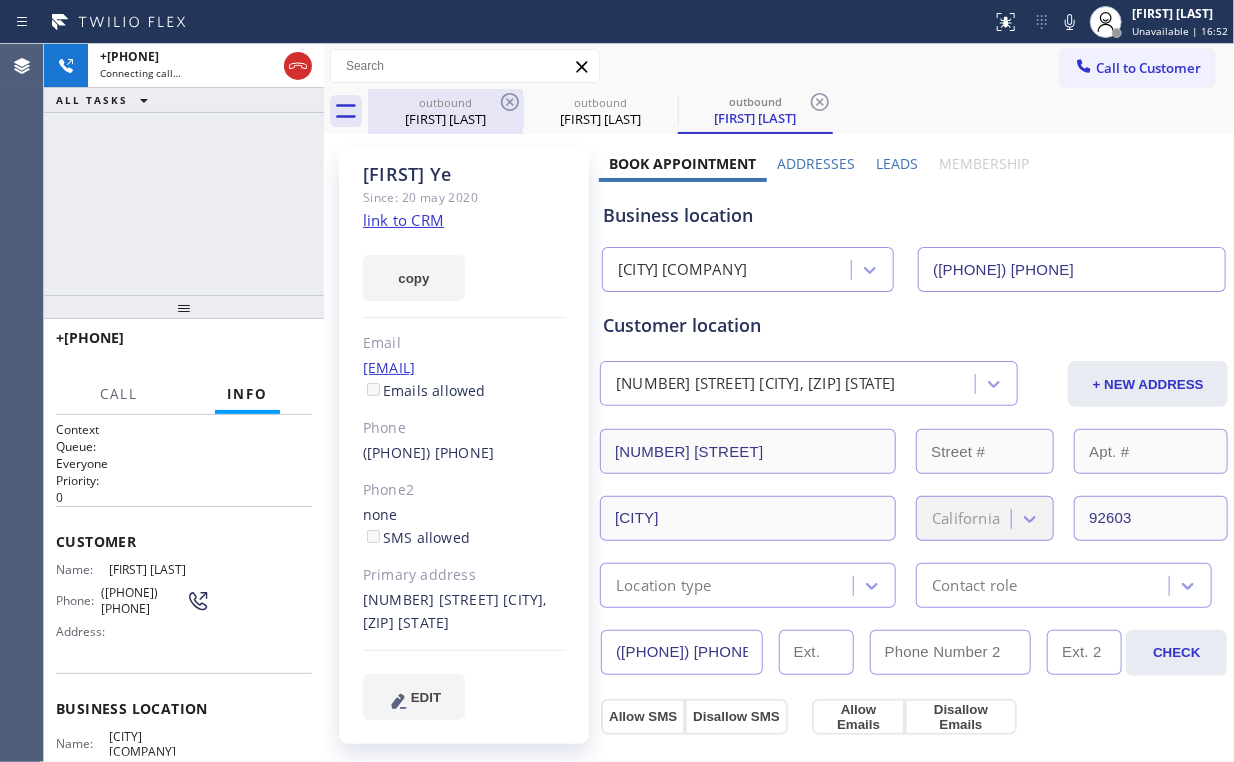 click on "outbound" at bounding box center [445, 102] 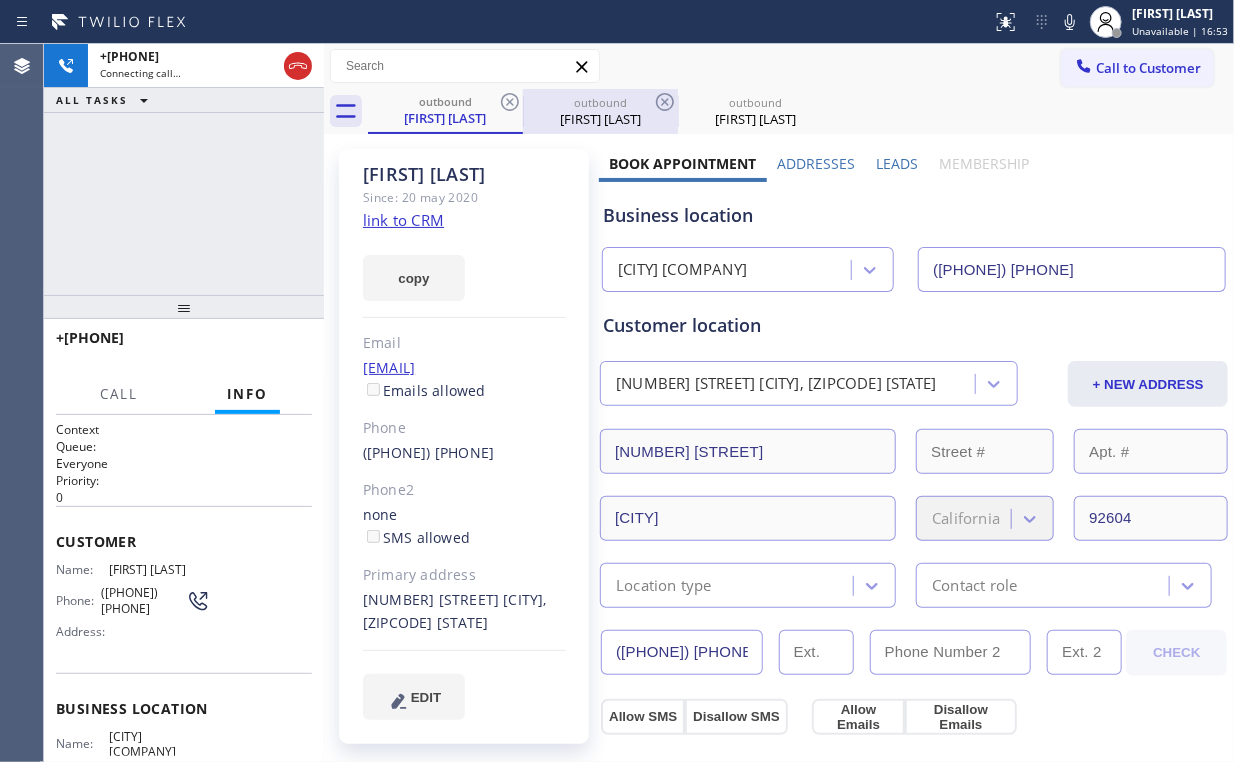 click on "outbound" at bounding box center [600, 102] 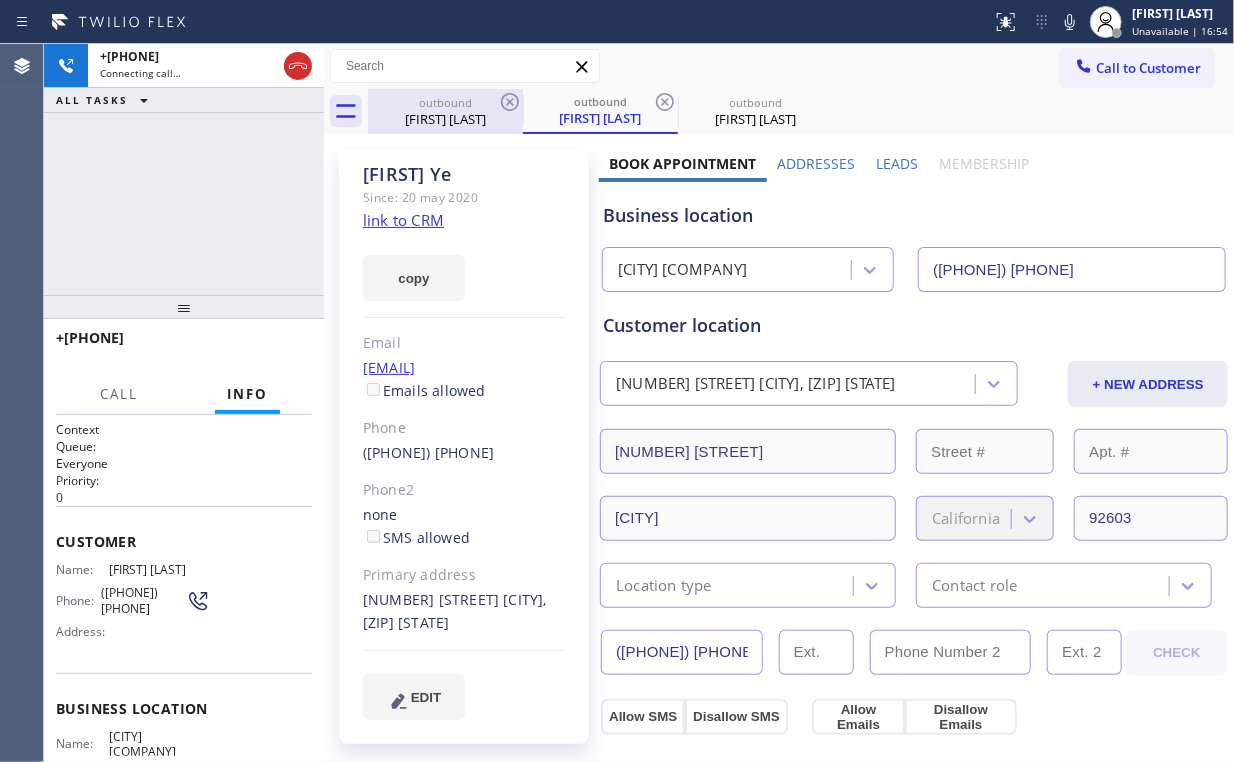 click on "outbound" at bounding box center (445, 102) 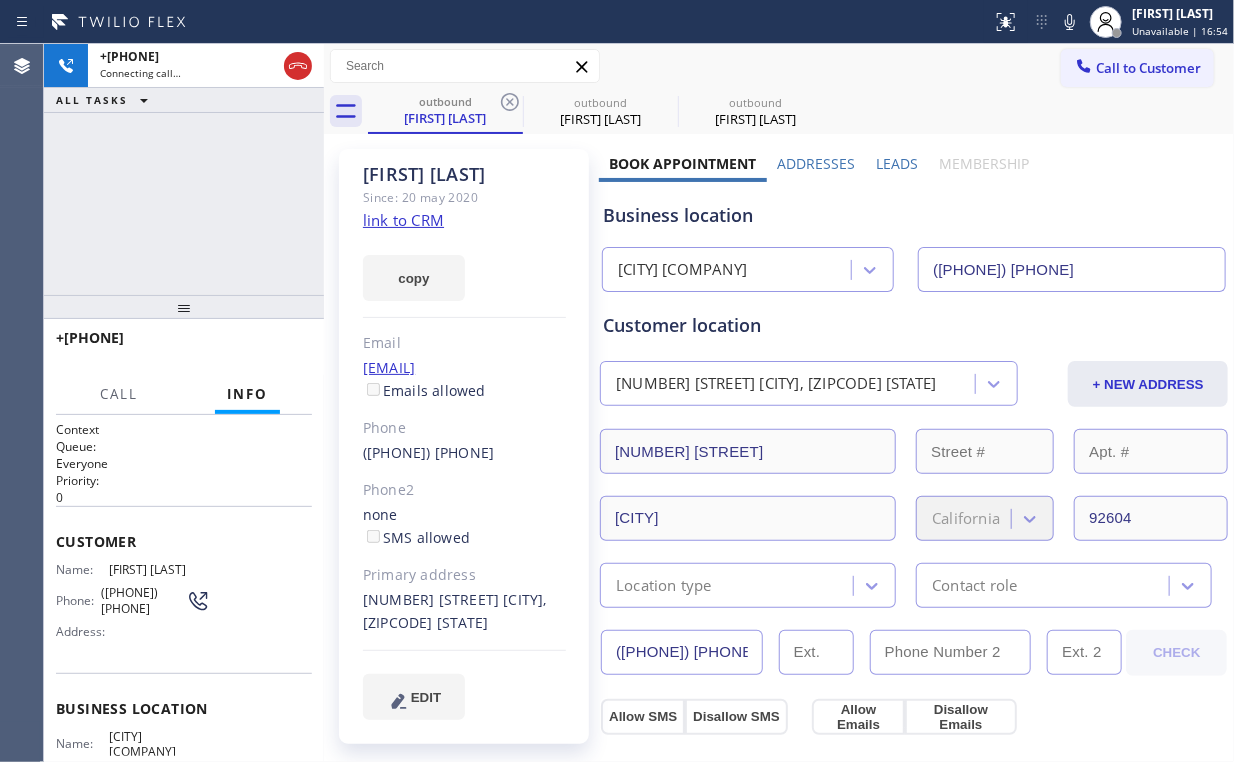 click 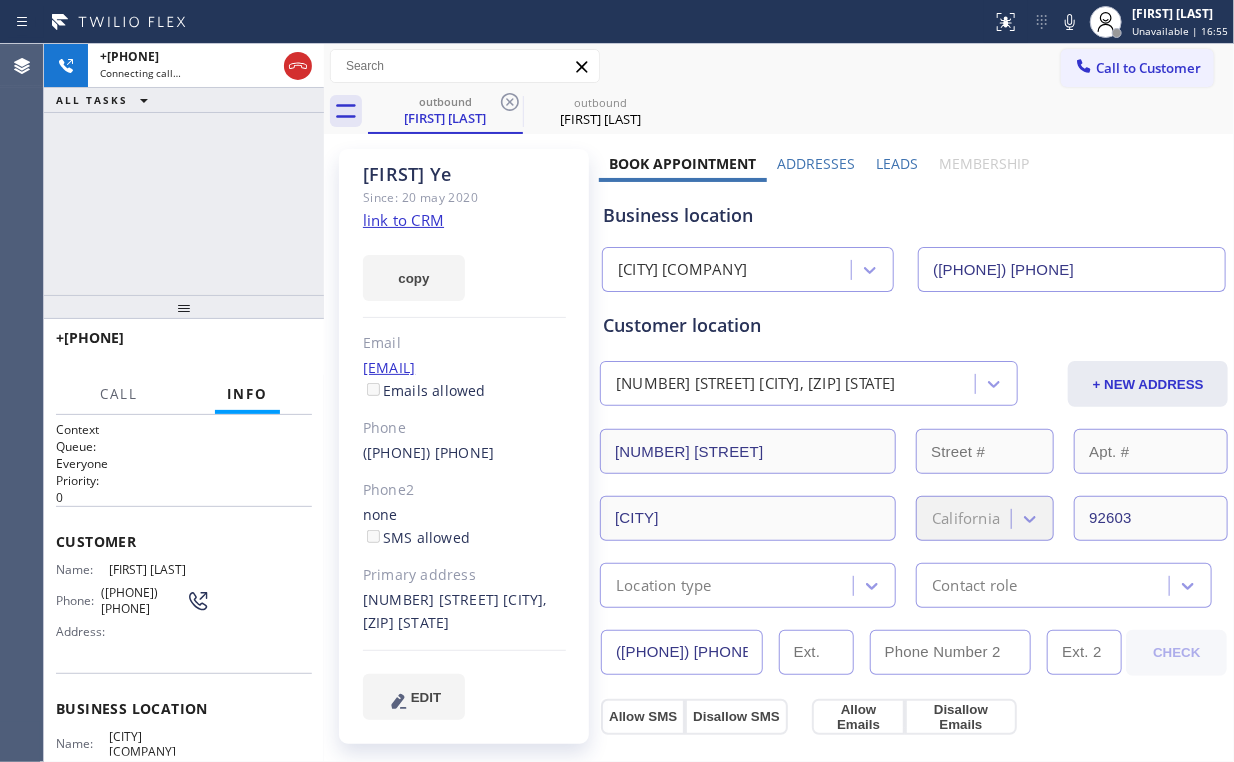 click on "+[PHONE] Connecting call… ALL TASKS ALL TASKS ACTIVE TASKS TASKS IN WRAP UP" at bounding box center (184, 169) 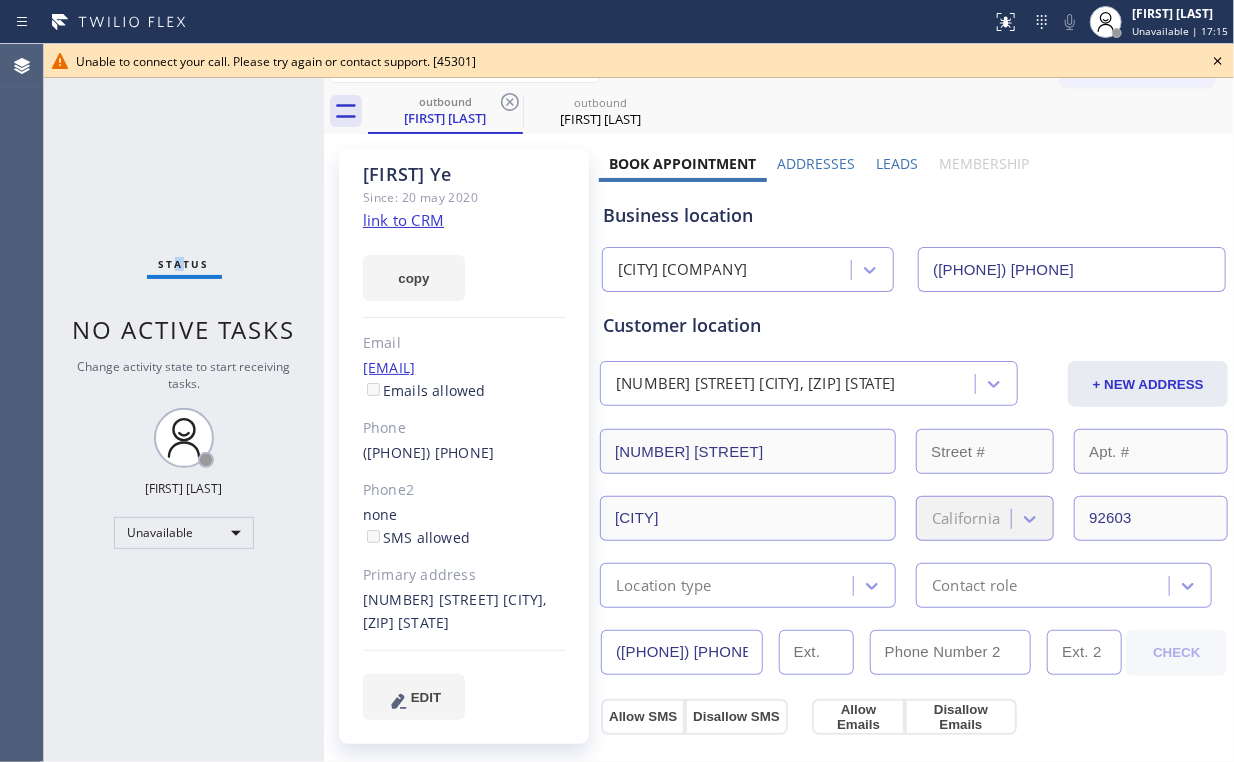 drag, startPoint x: 179, startPoint y: 171, endPoint x: 451, endPoint y: 138, distance: 273.99454 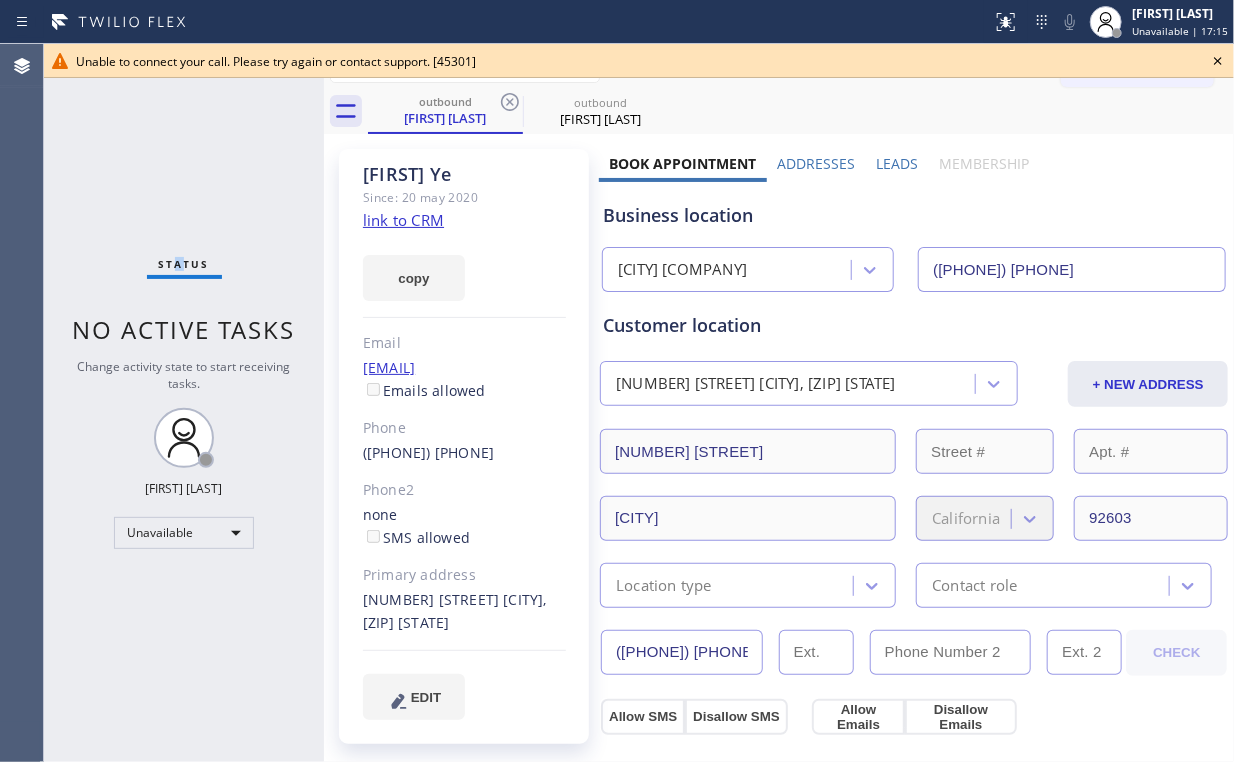 click on "Status   No active tasks     Change activity state to start receiving tasks.   Arnold Verallo Unavailable" at bounding box center [184, 403] 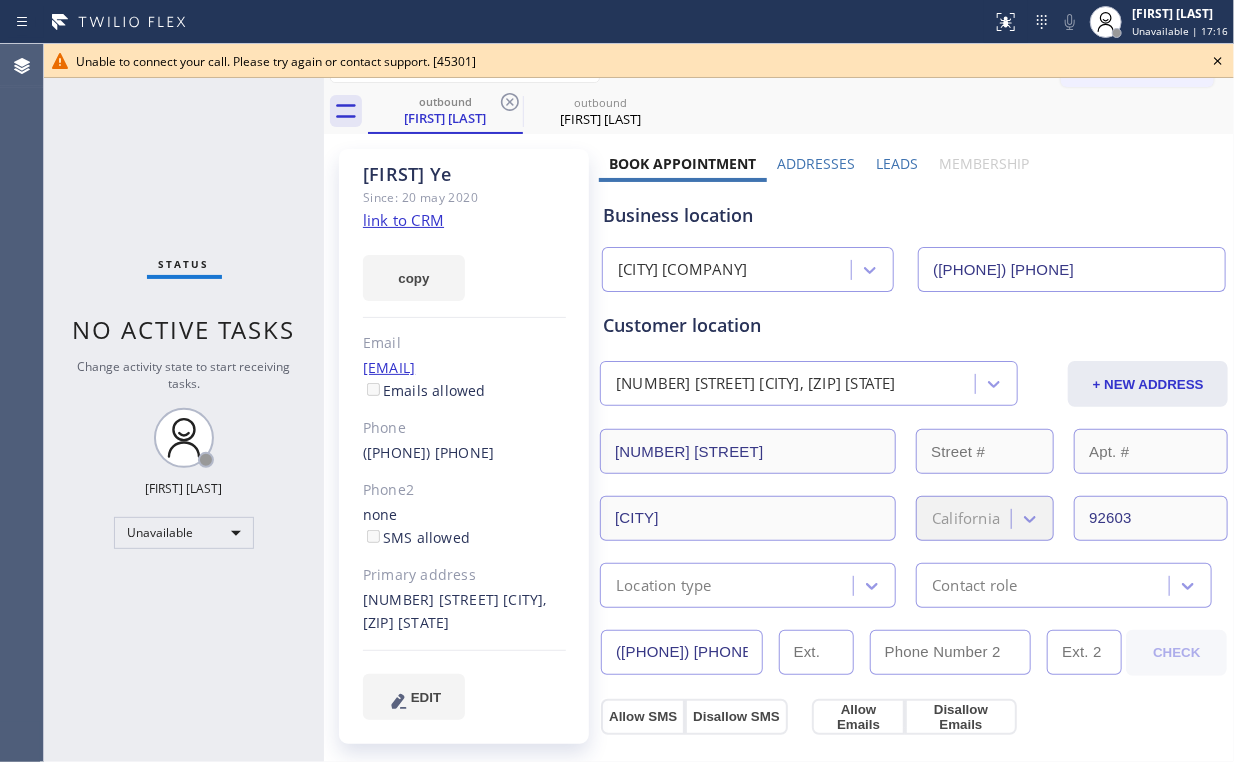 click 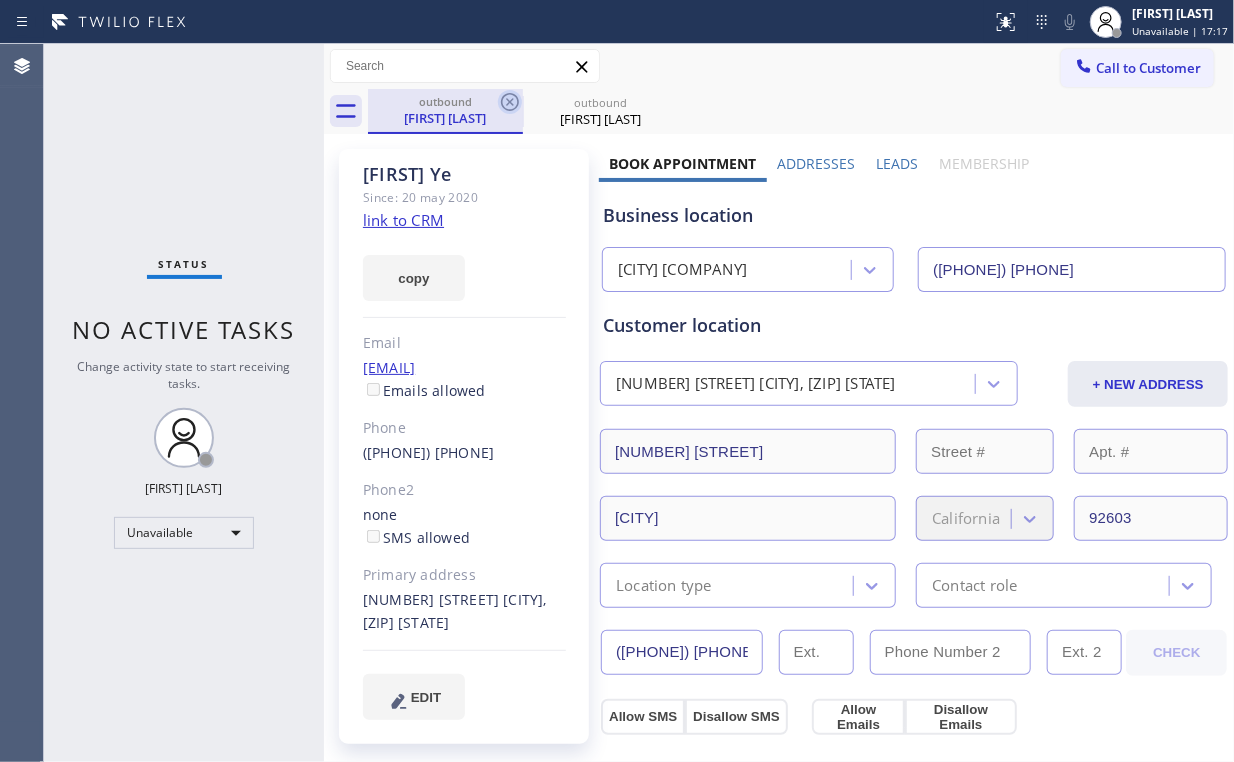 click 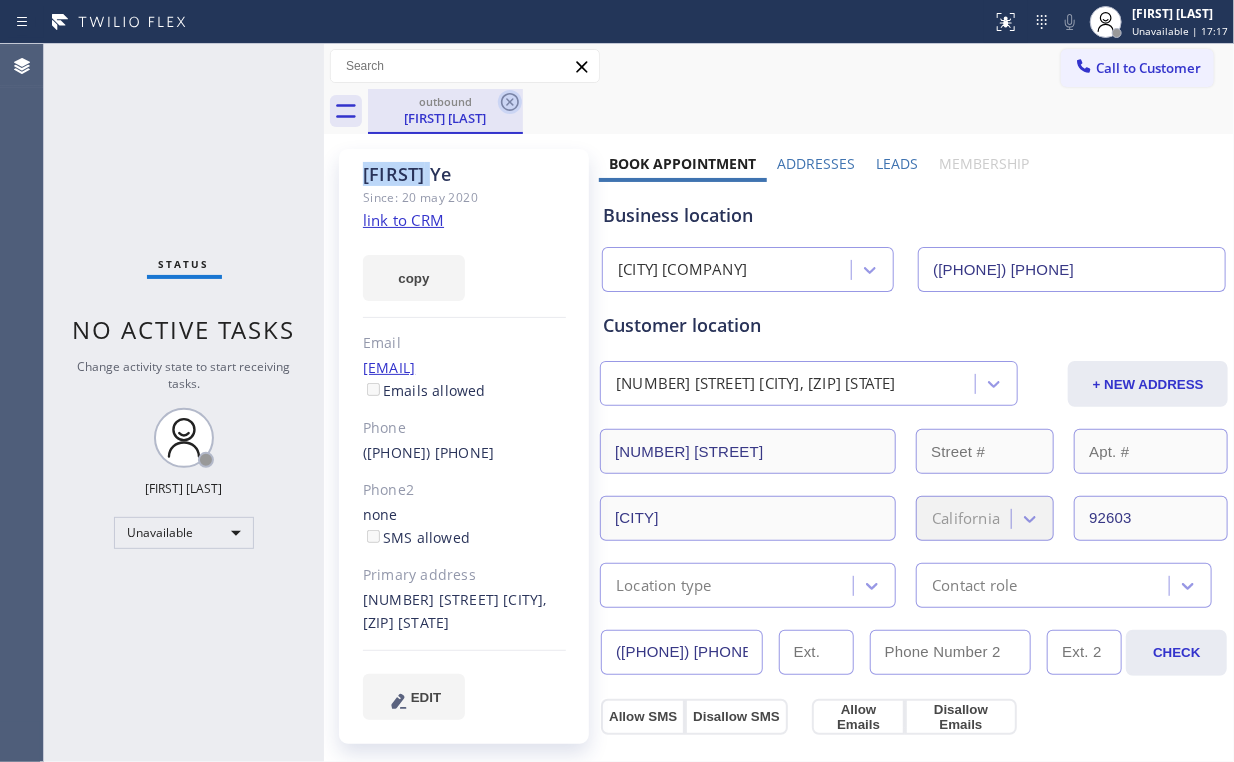 click 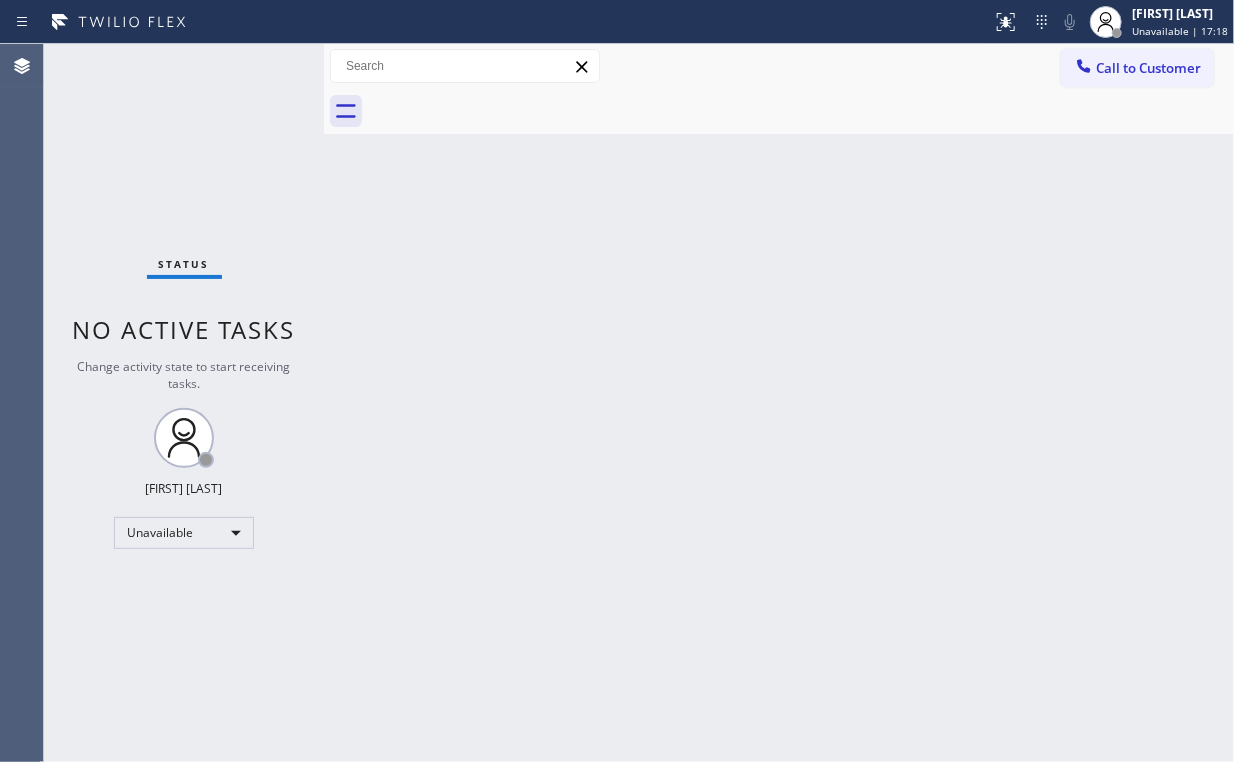 drag, startPoint x: 205, startPoint y: 180, endPoint x: 232, endPoint y: 117, distance: 68.54196 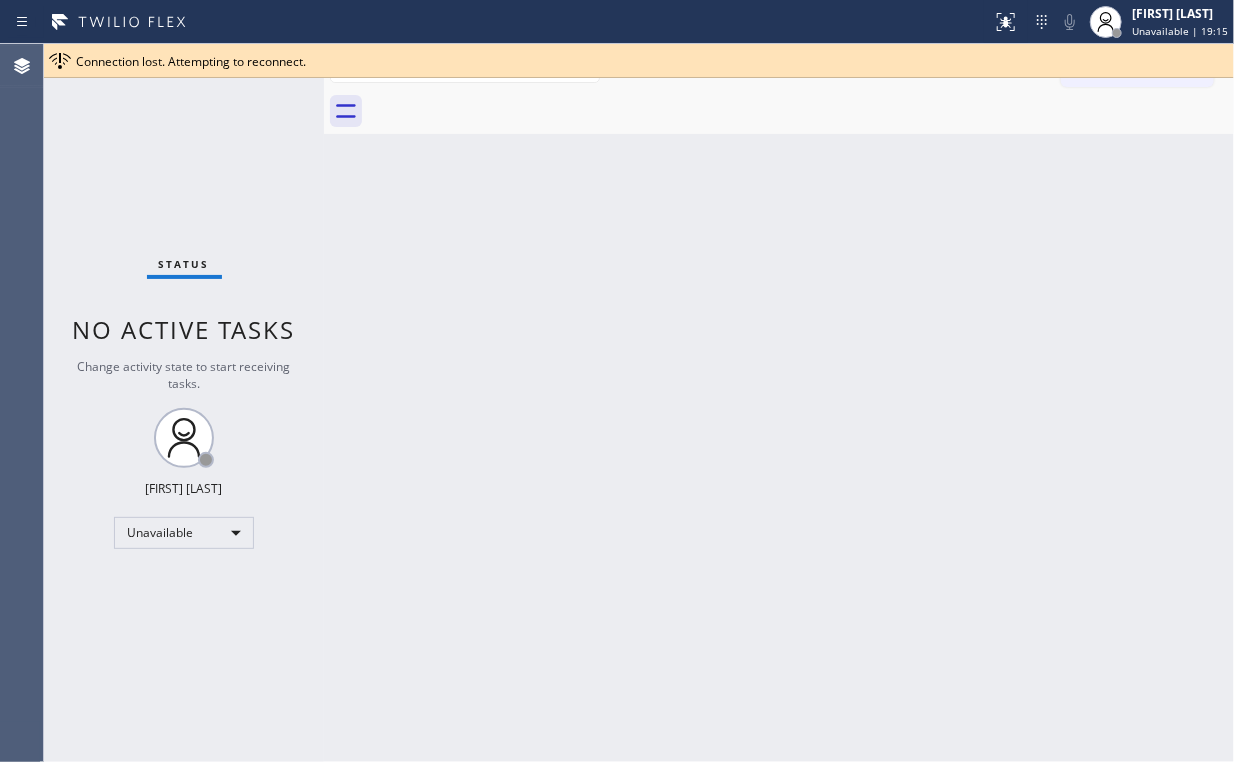 click on "Status   No active tasks     Change activity state to start receiving tasks.   Arnold Verallo Unavailable" at bounding box center (184, 403) 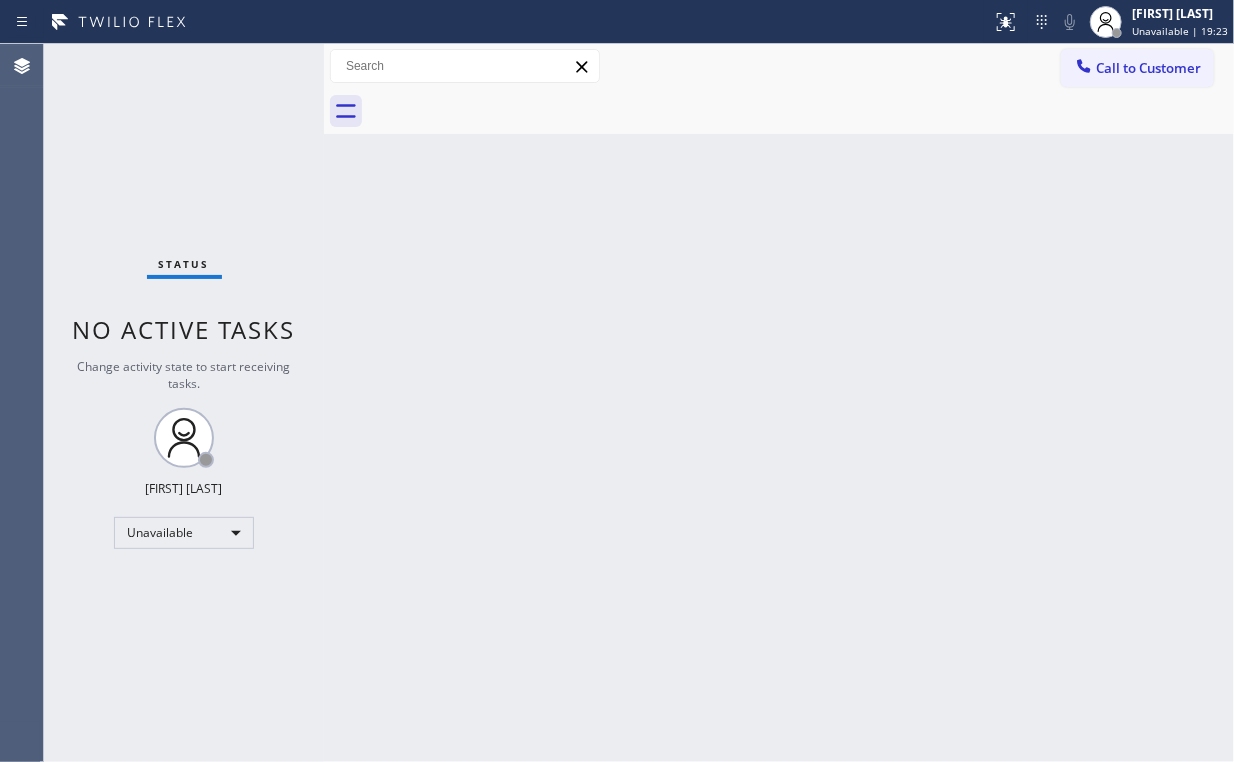 click on "Call to Customer" at bounding box center [1137, 68] 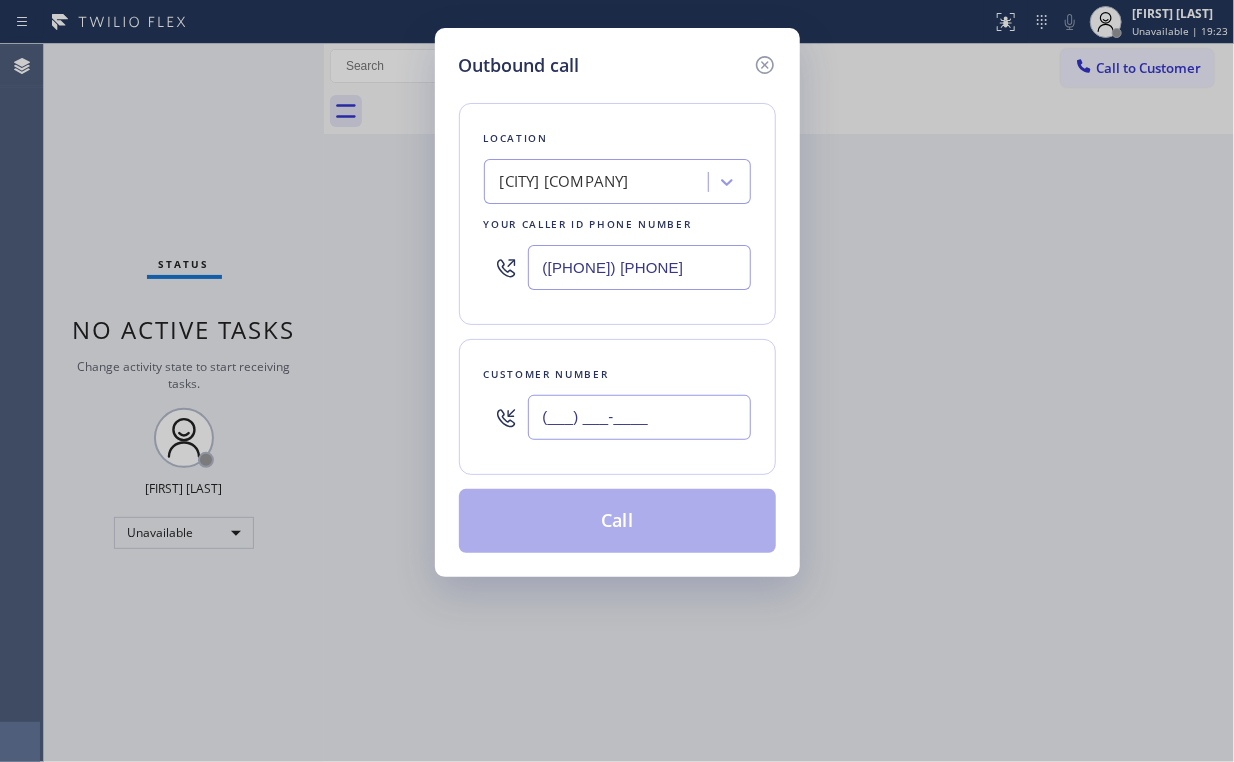 click on "(___) ___-____" at bounding box center (639, 417) 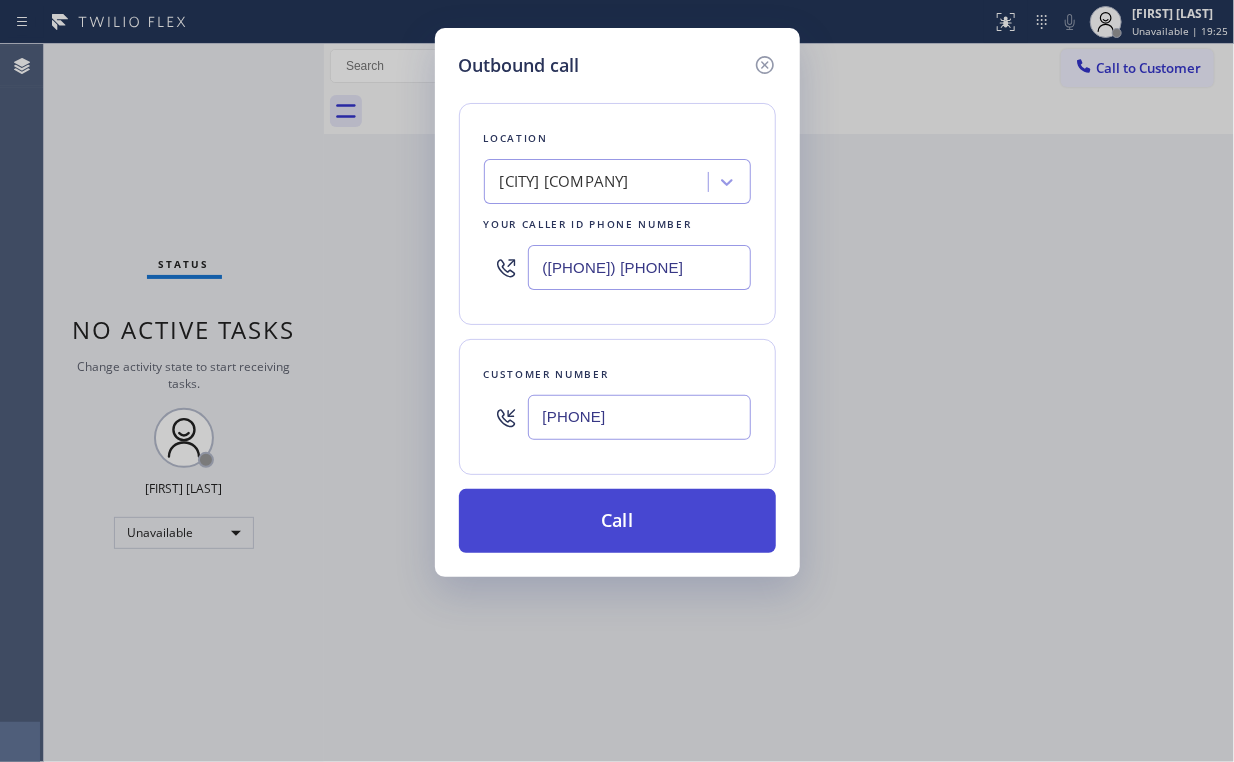 type on "[PHONE]" 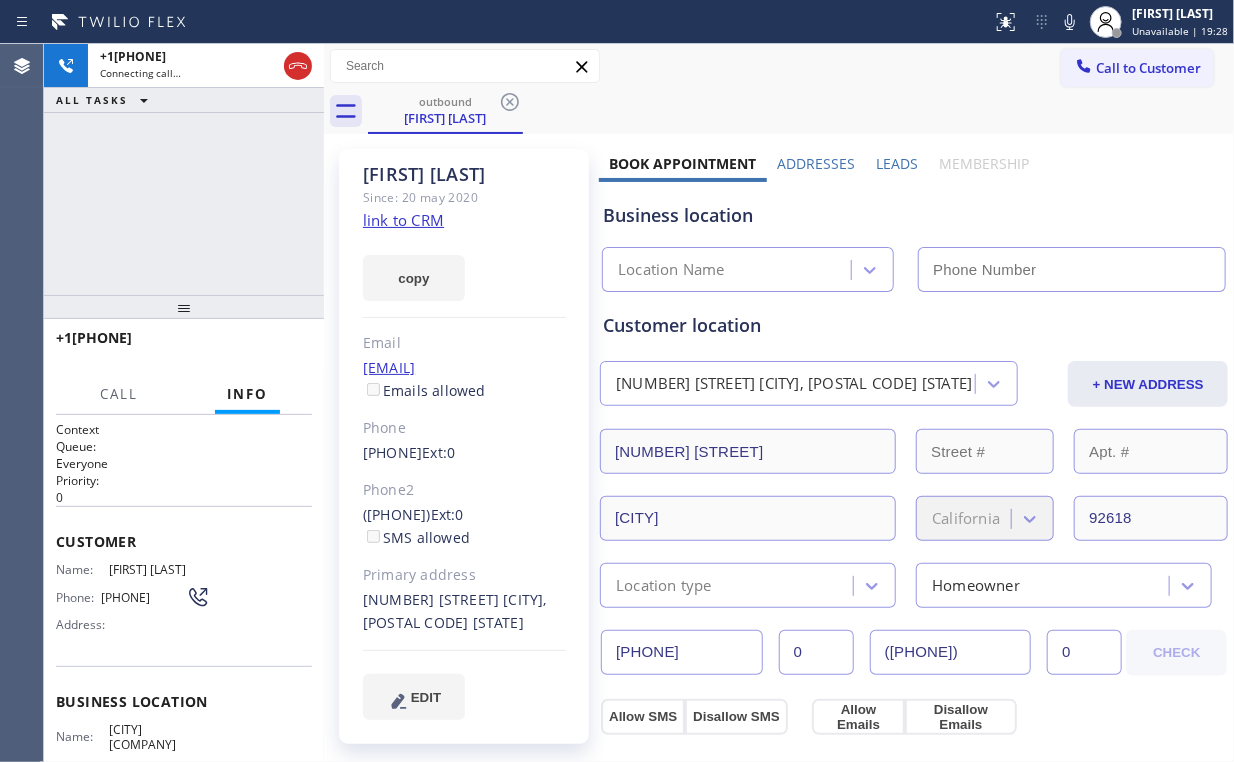click on "+1[PHONE] Connecting call… ALL TASKS ALL TASKS ACTIVE TASKS TASKS IN WRAP UP" at bounding box center (184, 169) 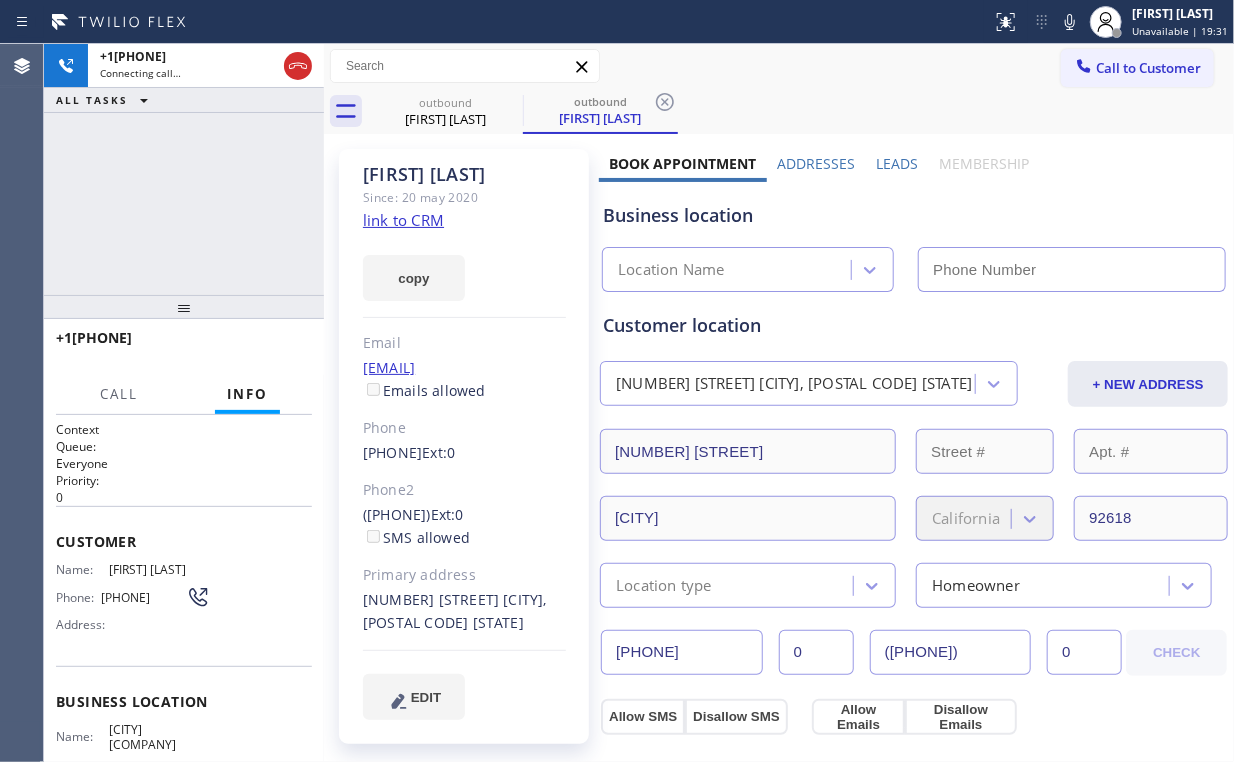 type on "([PHONE]) [PHONE]" 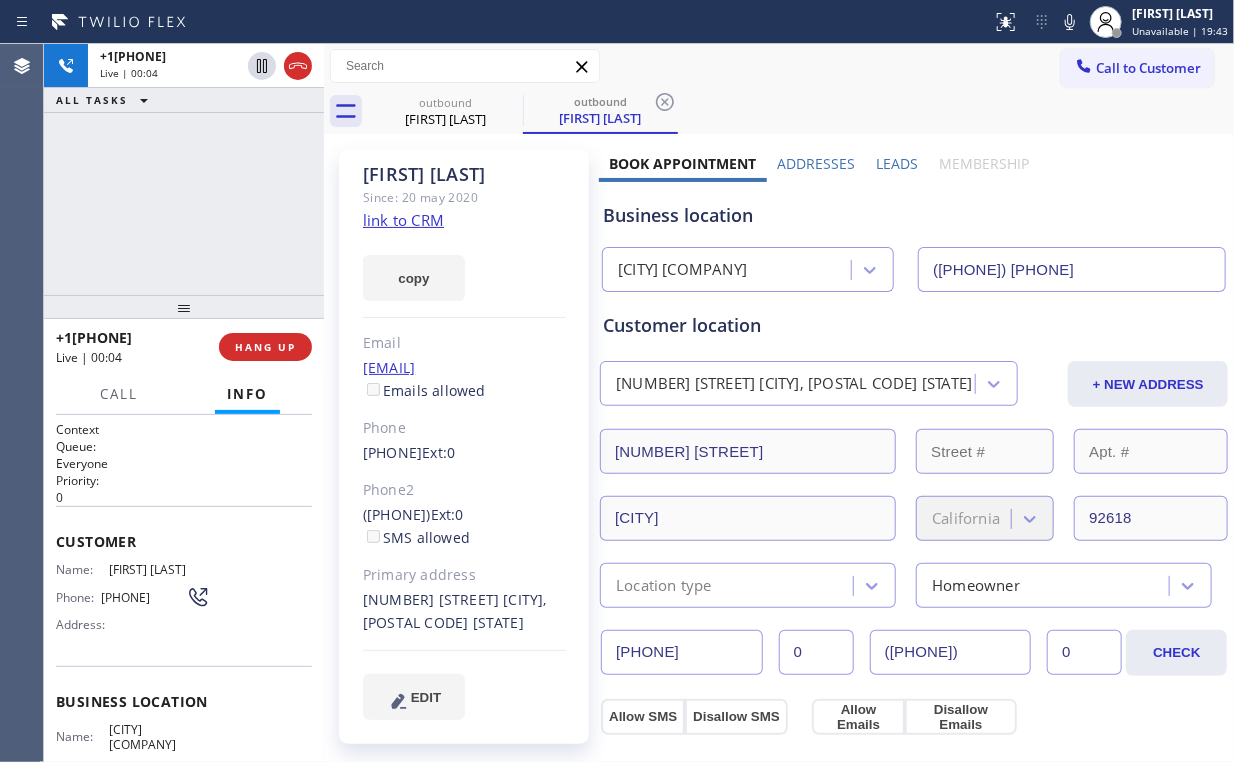 click on "+[PHONE] Live | 00:04 ALL TASKS ALL TASKS ACTIVE TASKS TASKS IN WRAP UP" at bounding box center [184, 169] 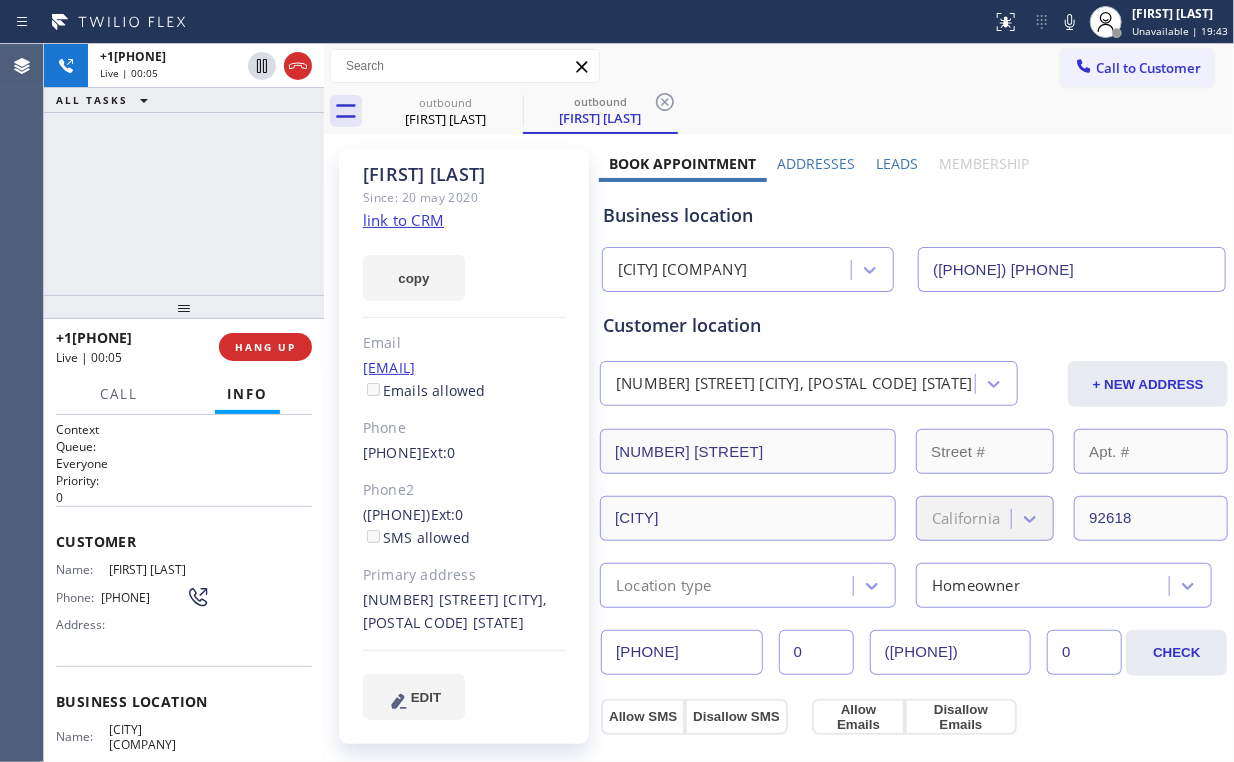 click on "+[COUNTRYCODE][PHONE] Live | 00:05 ALL TASKS ALL TASKS ACTIVE TASKS TASKS IN WRAP UP" at bounding box center (184, 169) 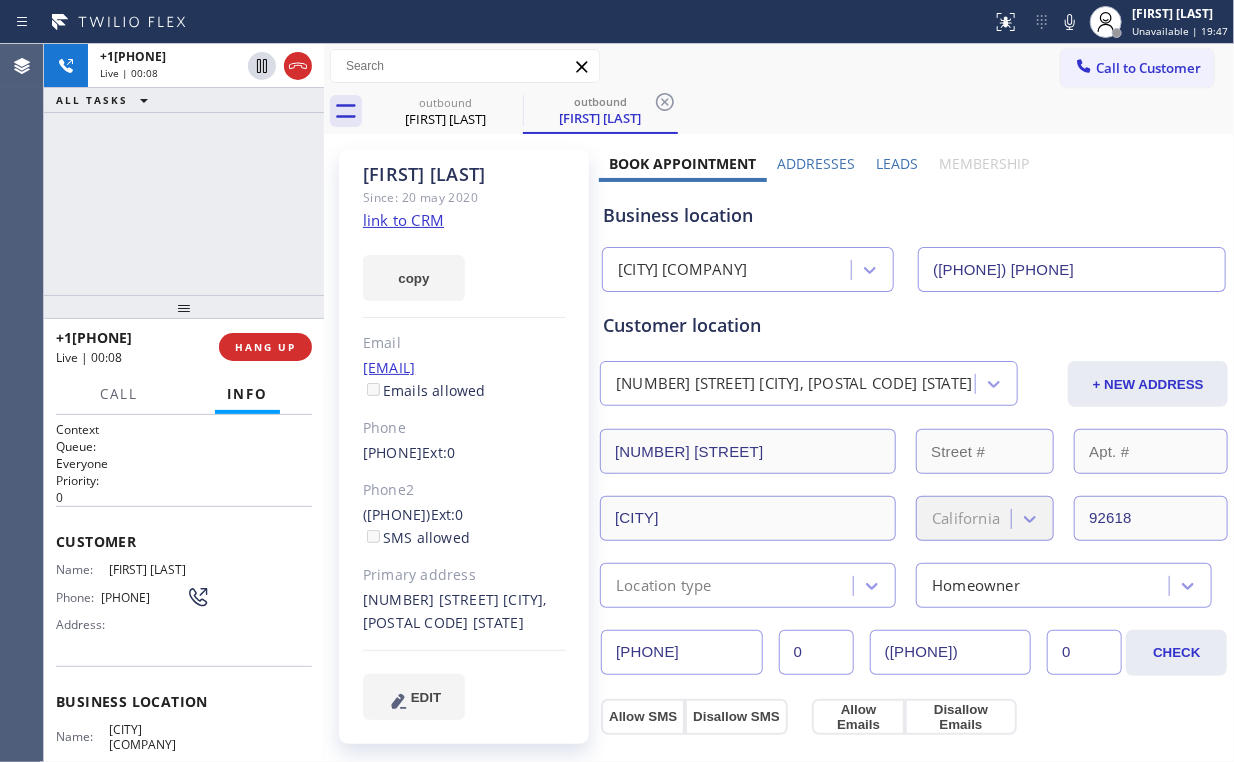 click on "+[PHONE] Live | 00:08 ALL TASKS ALL TASKS ACTIVE TASKS TASKS IN WRAP UP" at bounding box center [184, 169] 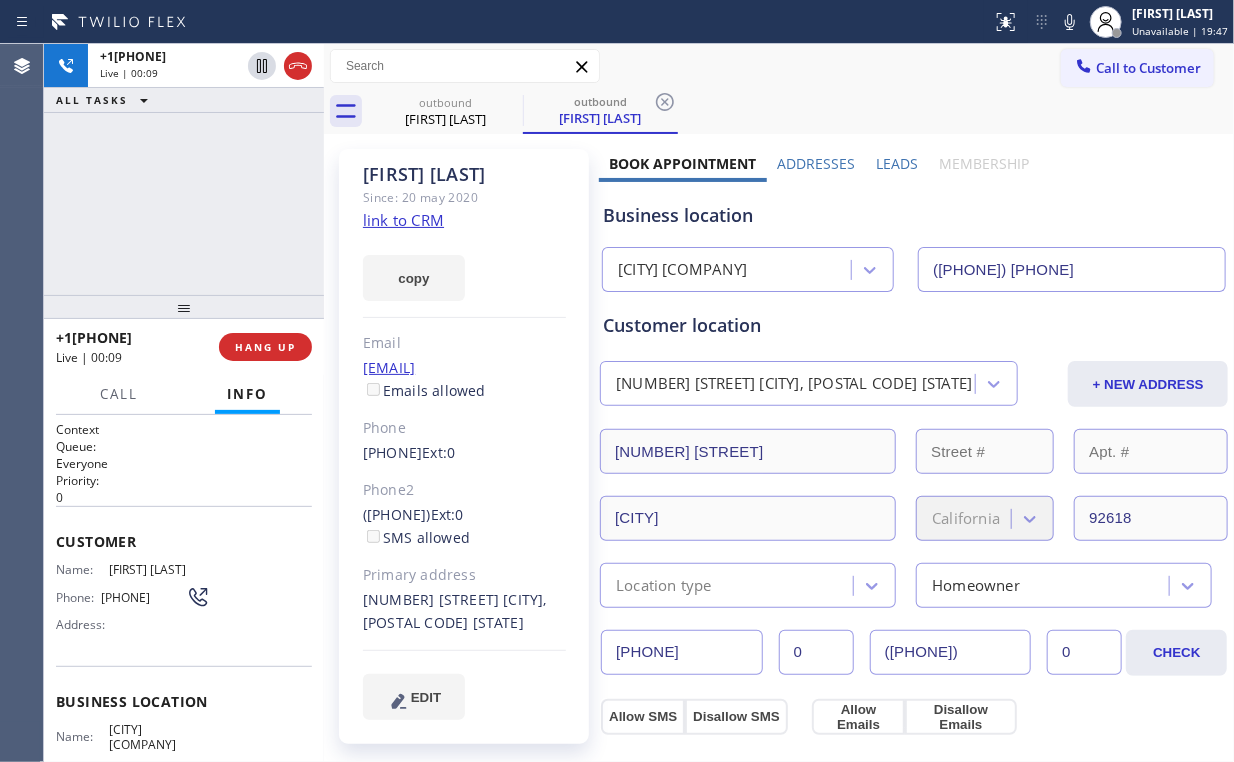 click on "+[PHONE] Live | 00:09 ALL TASKS ALL TASKS ACTIVE TASKS TASKS IN WRAP UP" at bounding box center [184, 169] 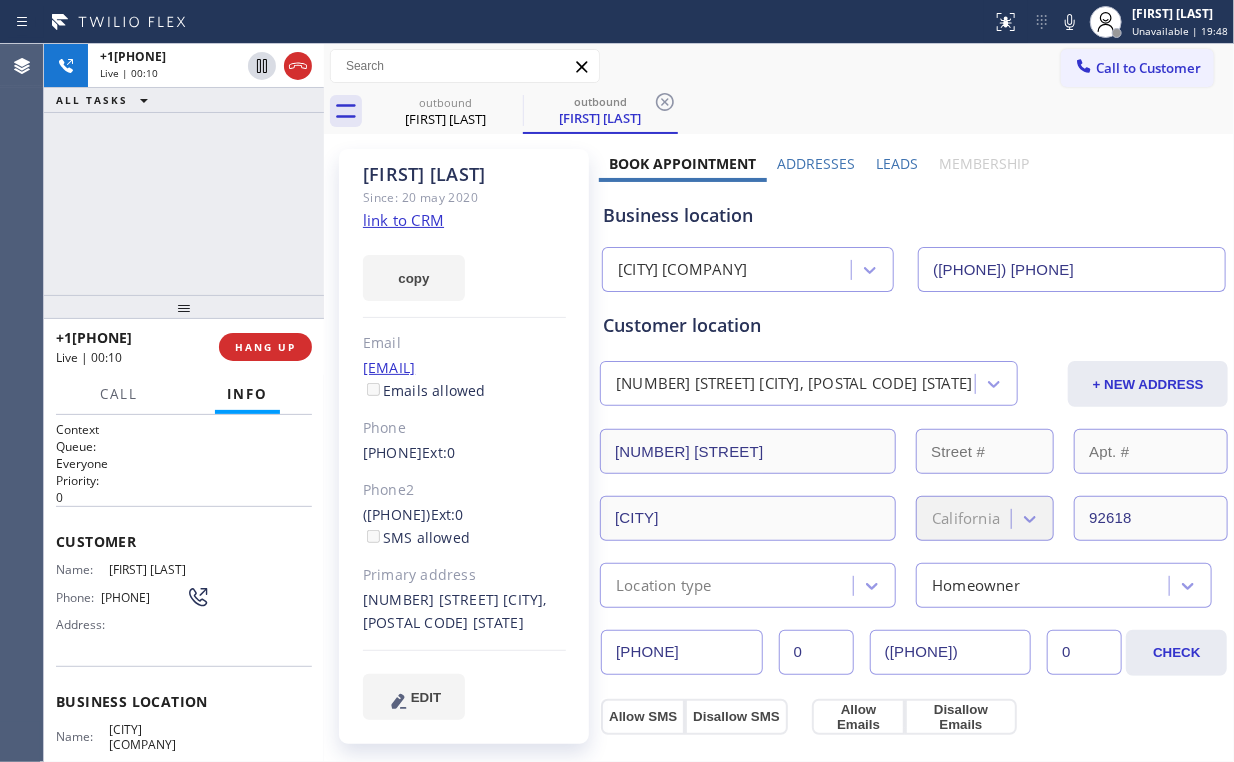 click on "[PHONE] Live | 00:10 ALL TASKS ALL TASKS ACTIVE TASKS TASKS IN WRAP UP" at bounding box center [184, 169] 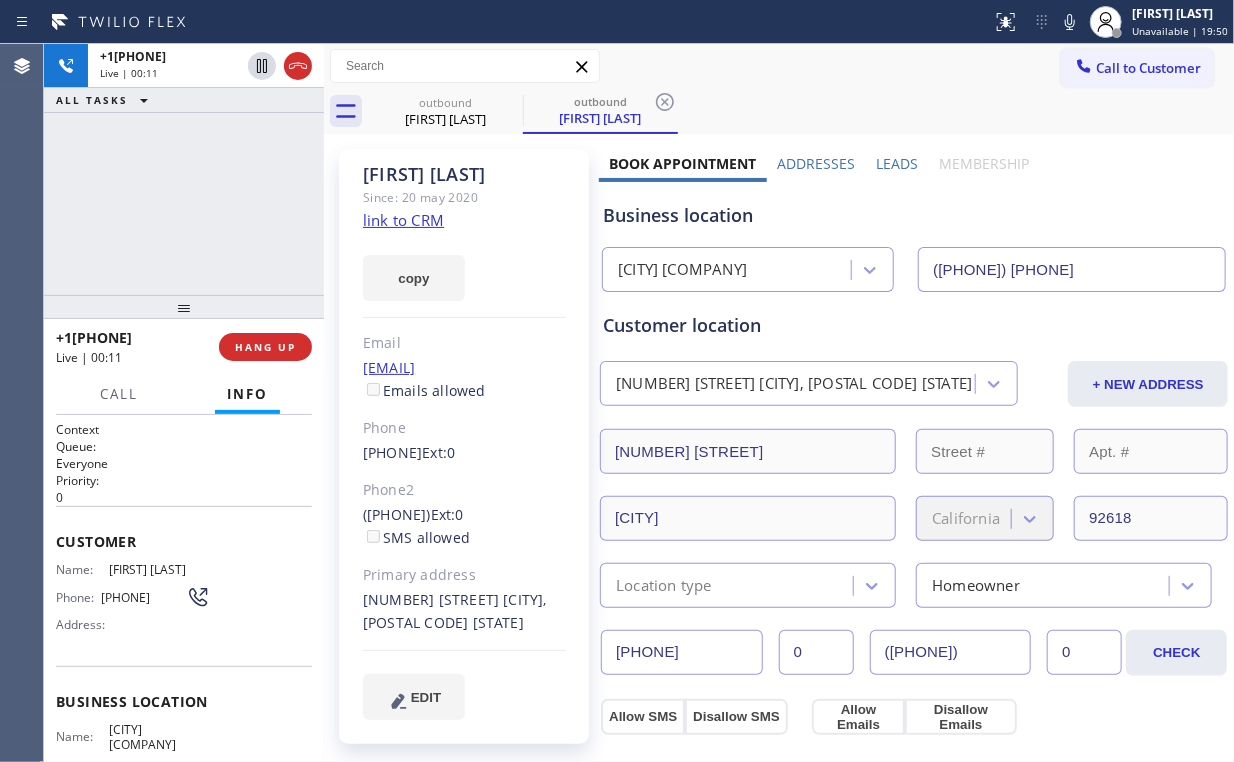 click on "+13107668608 Live | 00:11 ALL TASKS ALL TASKS ACTIVE TASKS TASKS IN WRAP UP" at bounding box center [184, 169] 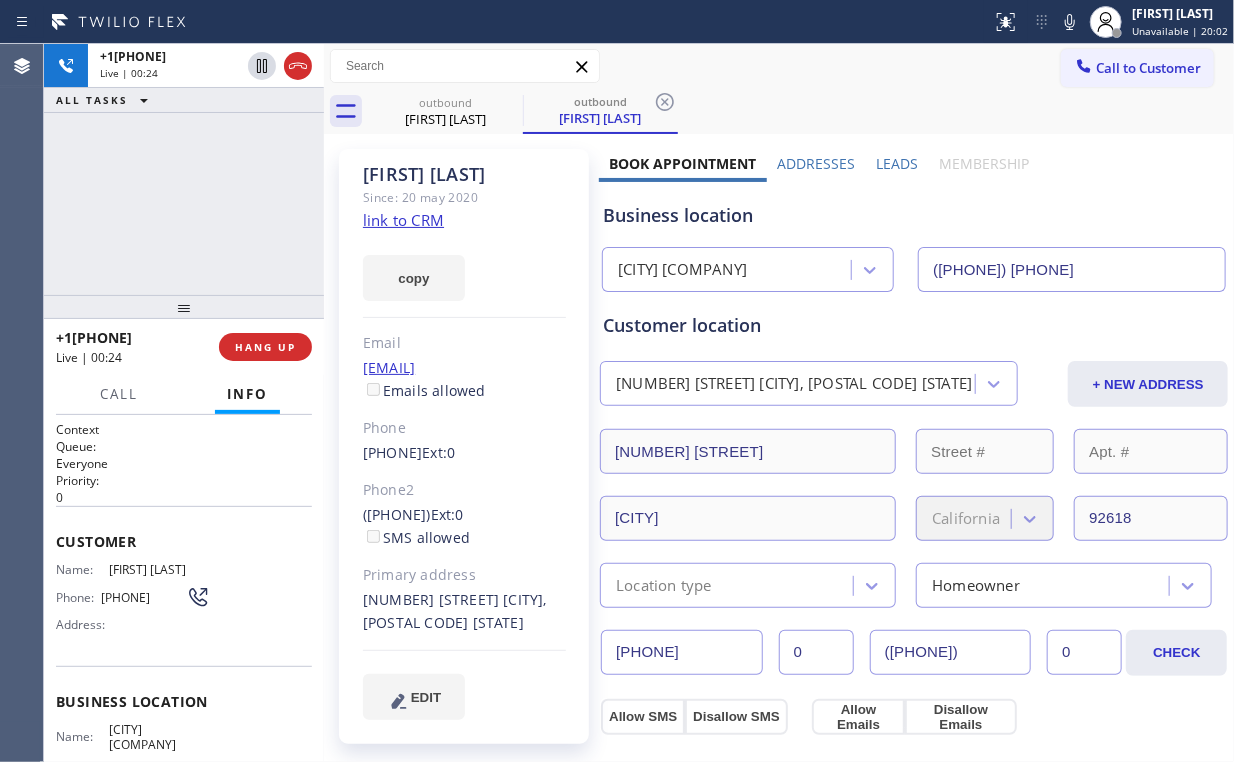 click on "Business location" at bounding box center [914, 215] 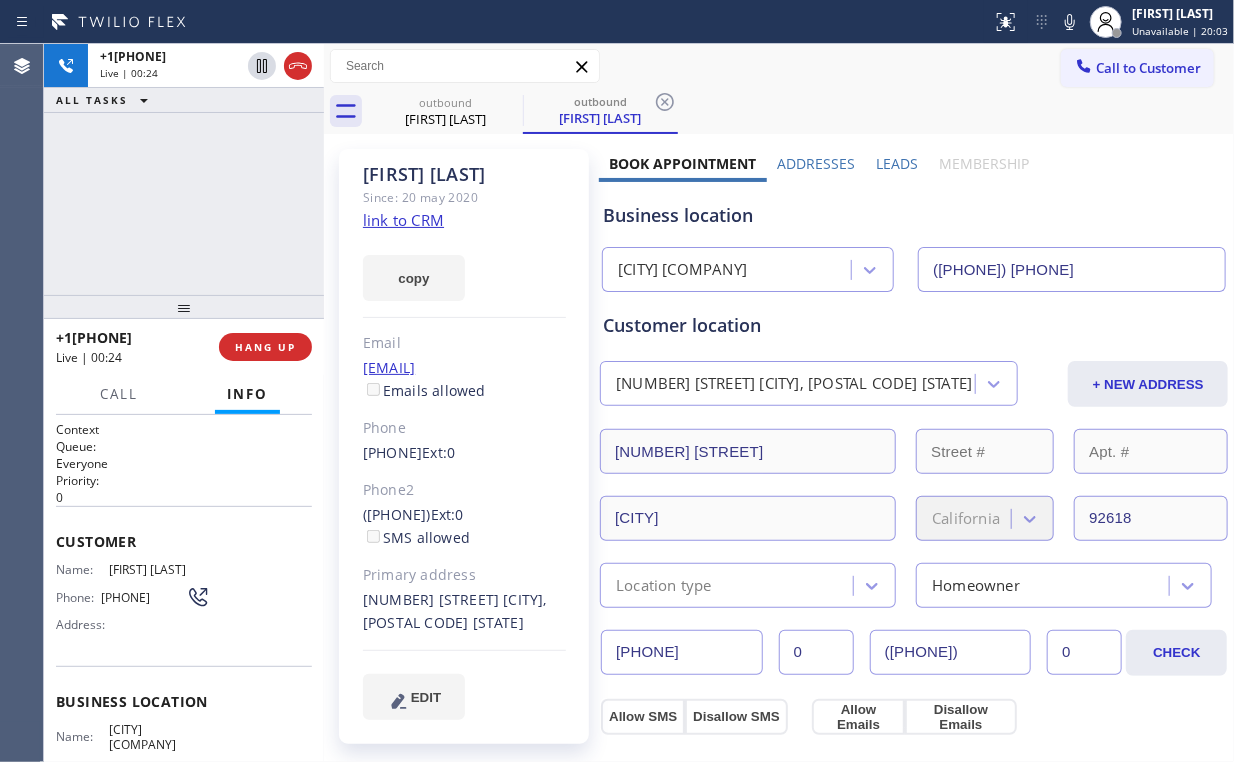 drag, startPoint x: 206, startPoint y: 216, endPoint x: 218, endPoint y: 212, distance: 12.649111 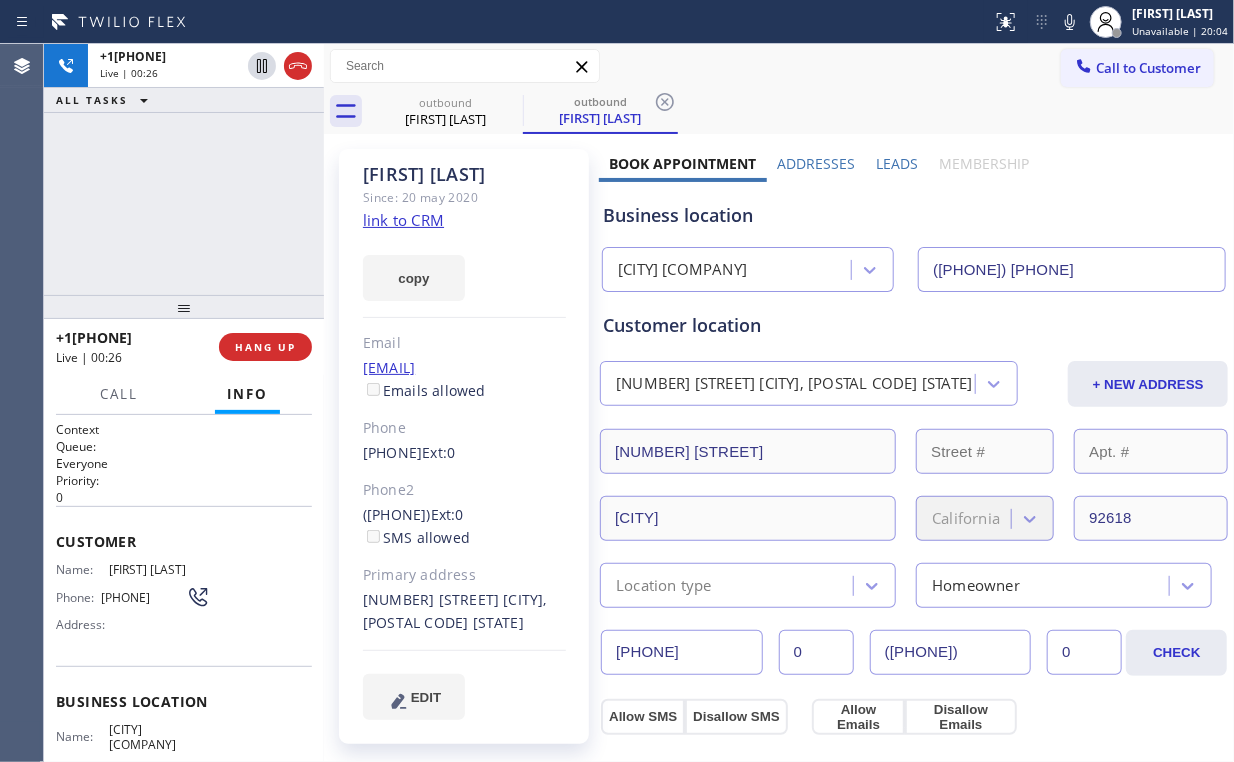 click on "+1[PHONE] Live | 00:26 ALL TASKS ALL TASKS ACTIVE TASKS TASKS IN WRAP UP" at bounding box center [184, 169] 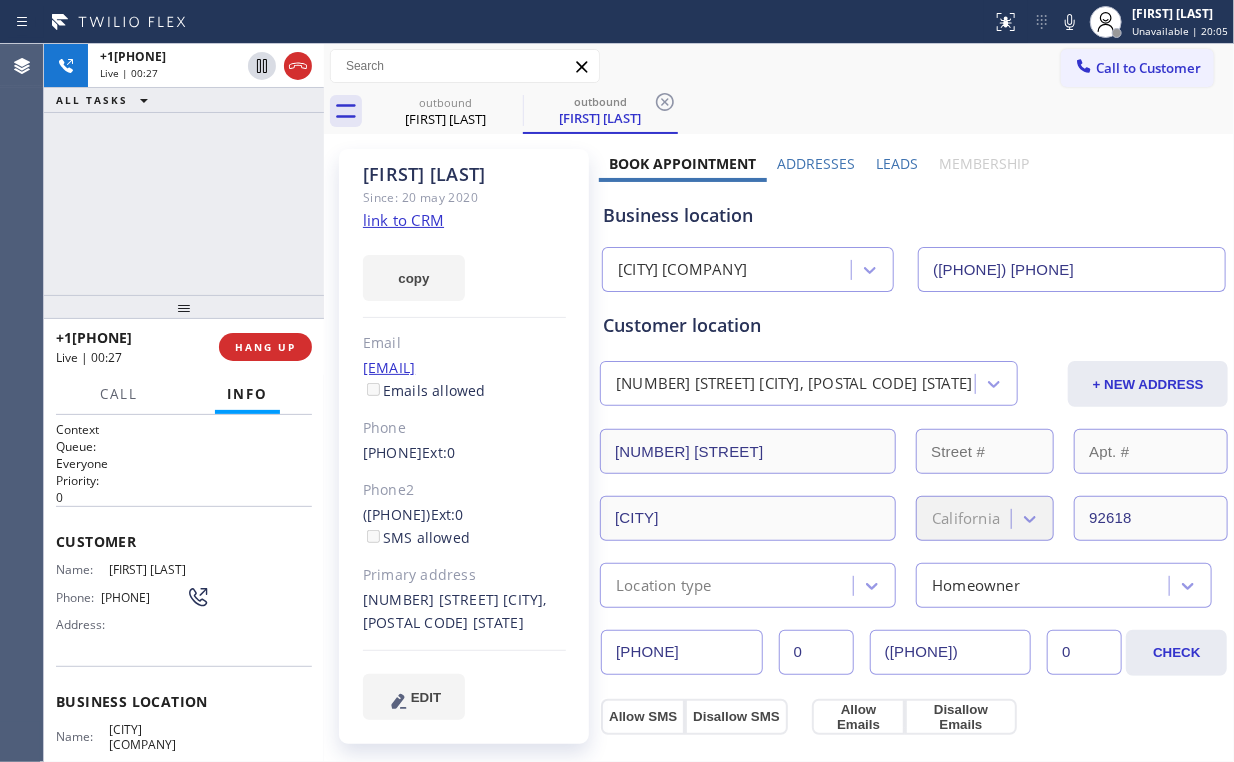 click on "+1[PHONE] Live | 00:27 ALL TASKS ALL TASKS ACTIVE TASKS TASKS IN WRAP UP" at bounding box center [184, 169] 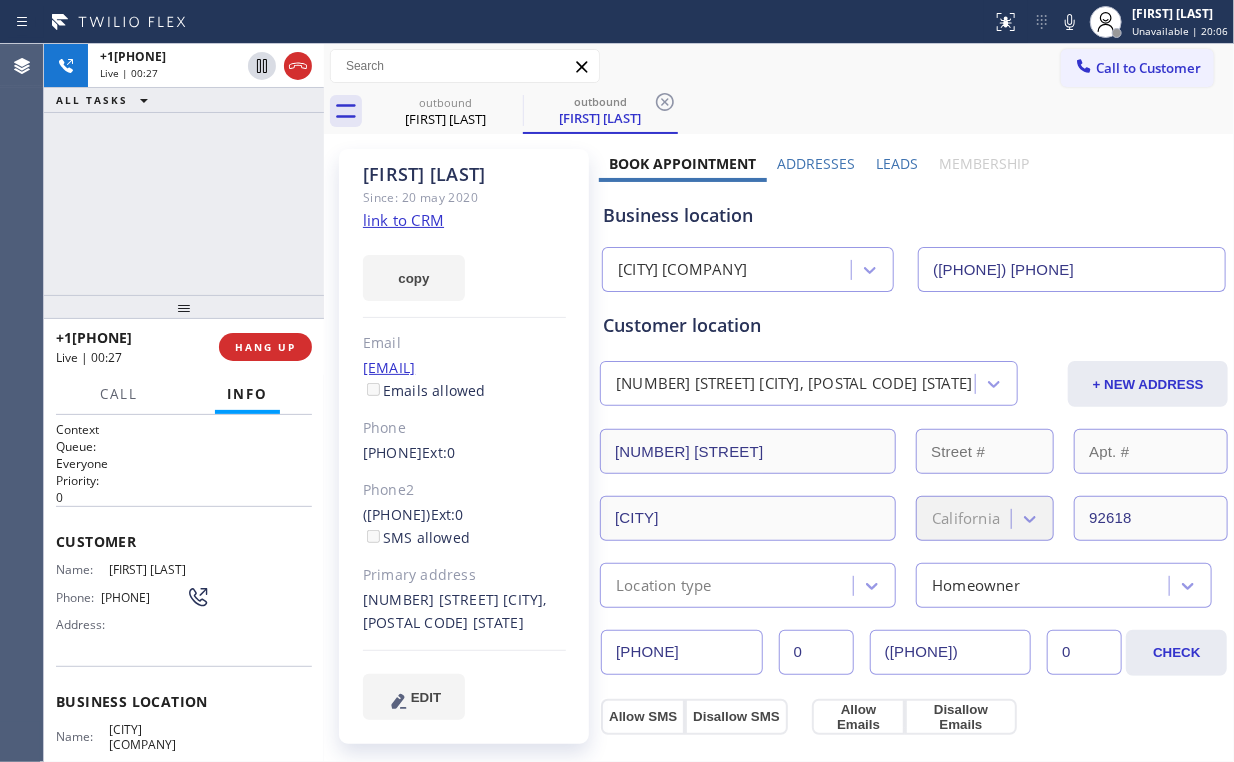 click on "+1[PHONE] Live | 00:27 ALL TASKS ALL TASKS ACTIVE TASKS TASKS IN WRAP UP" at bounding box center (184, 169) 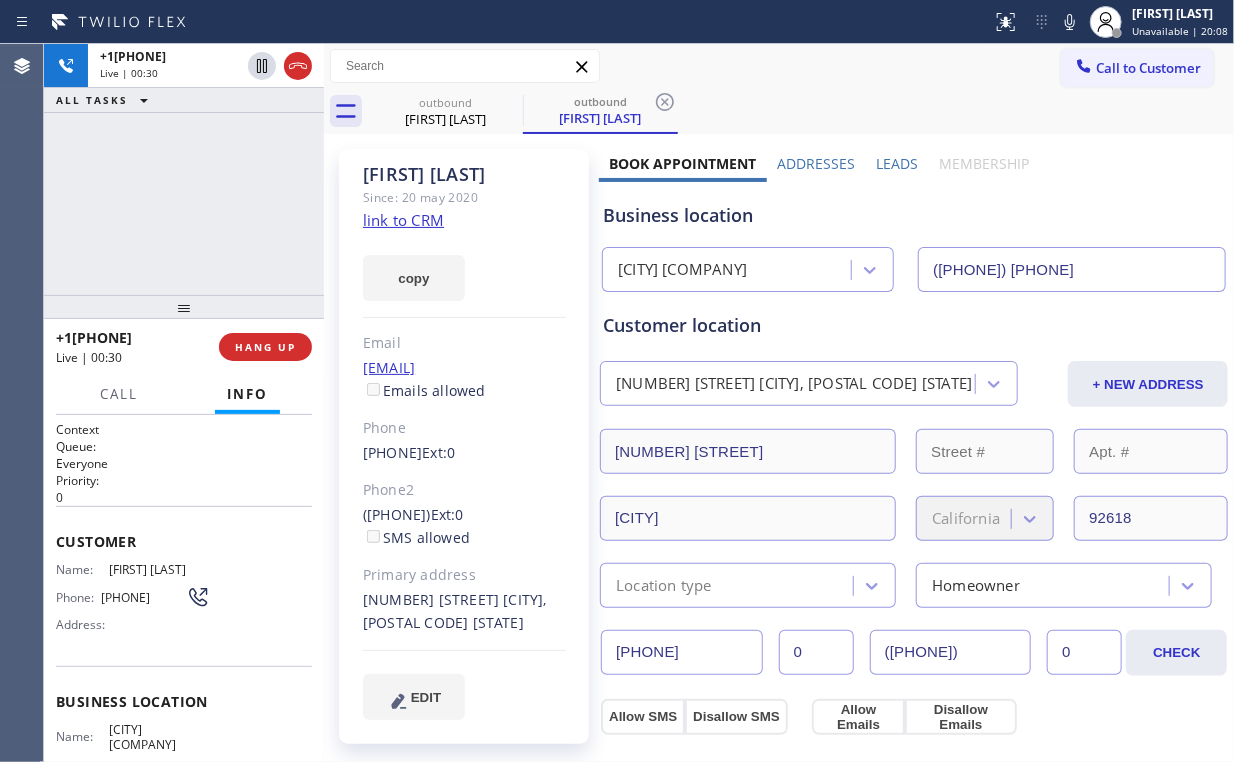 click on "[PHONE] Live | 00:30 ALL TASKS ALL TASKS ACTIVE TASKS TASKS IN WRAP UP" at bounding box center (184, 169) 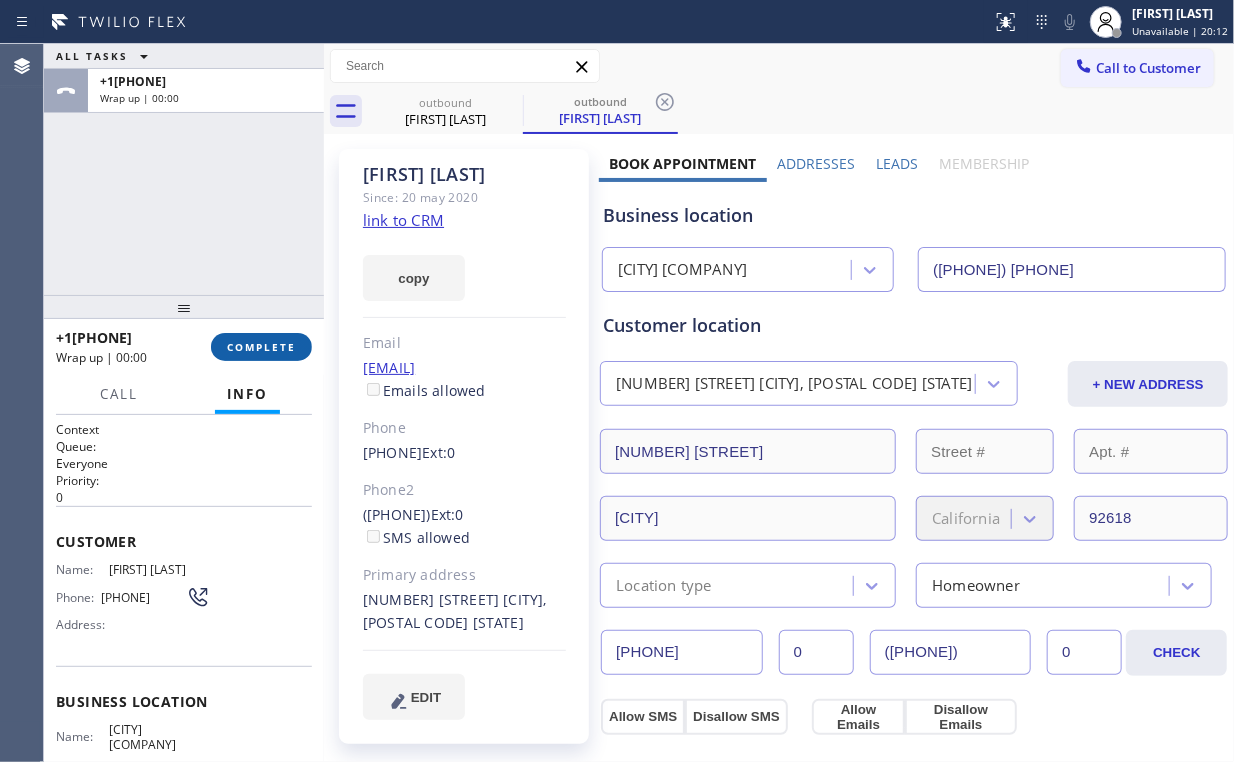 click on "COMPLETE" at bounding box center (261, 347) 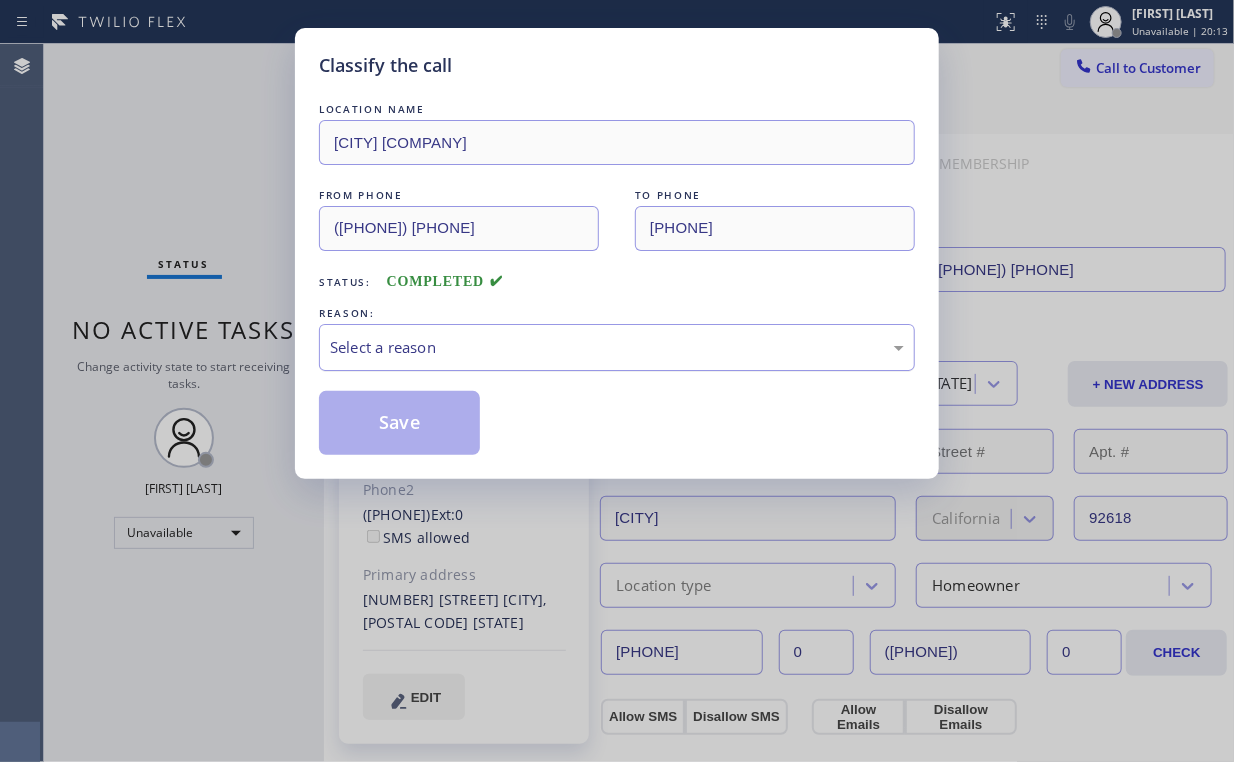 click on "Select a reason" at bounding box center [617, 347] 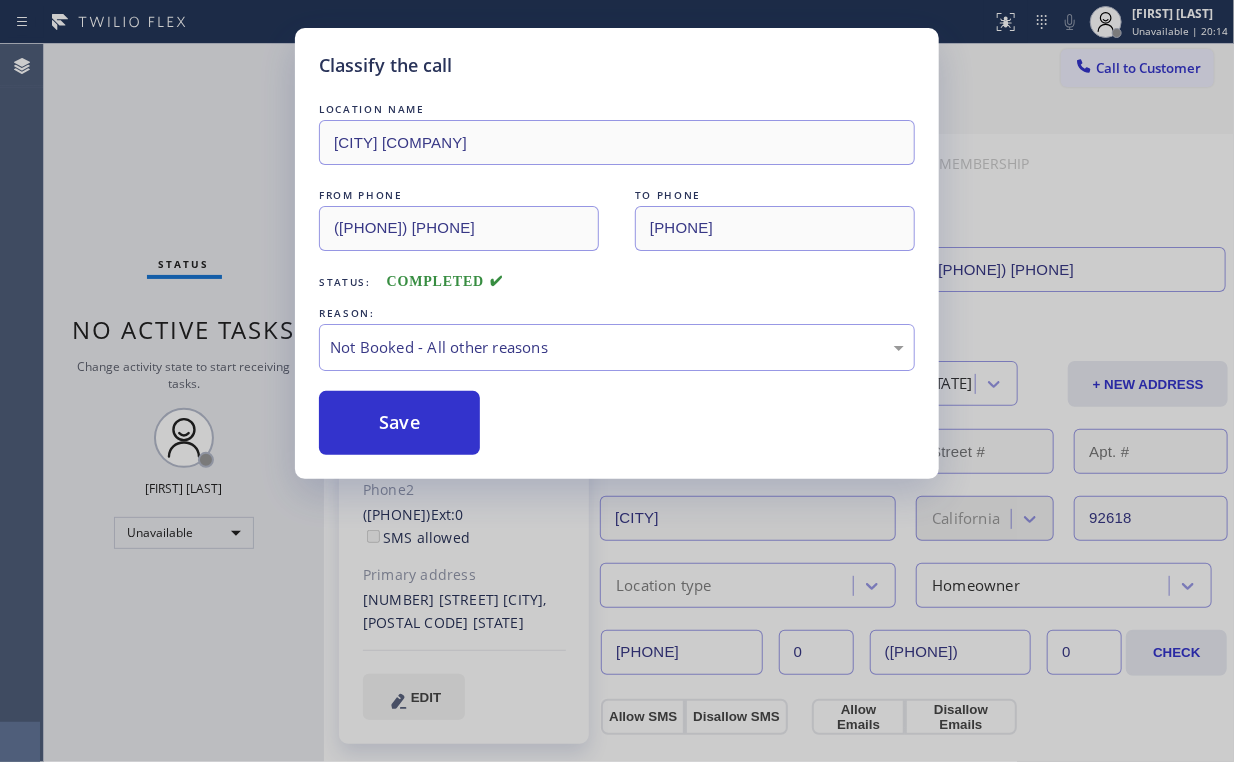 drag, startPoint x: 405, startPoint y: 421, endPoint x: 259, endPoint y: 266, distance: 212.93427 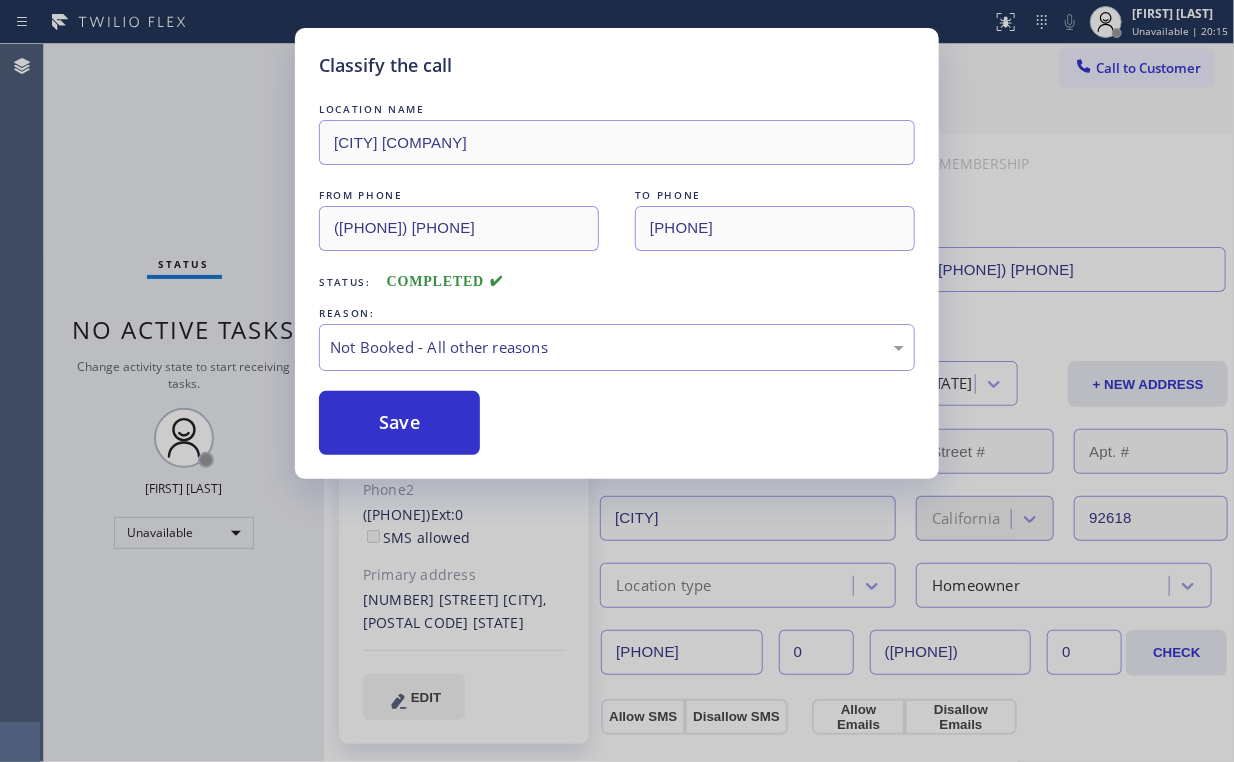 click on "Status   No active tasks     Change activity state to start receiving tasks.   Arnold Verallo Unavailable" at bounding box center (184, 403) 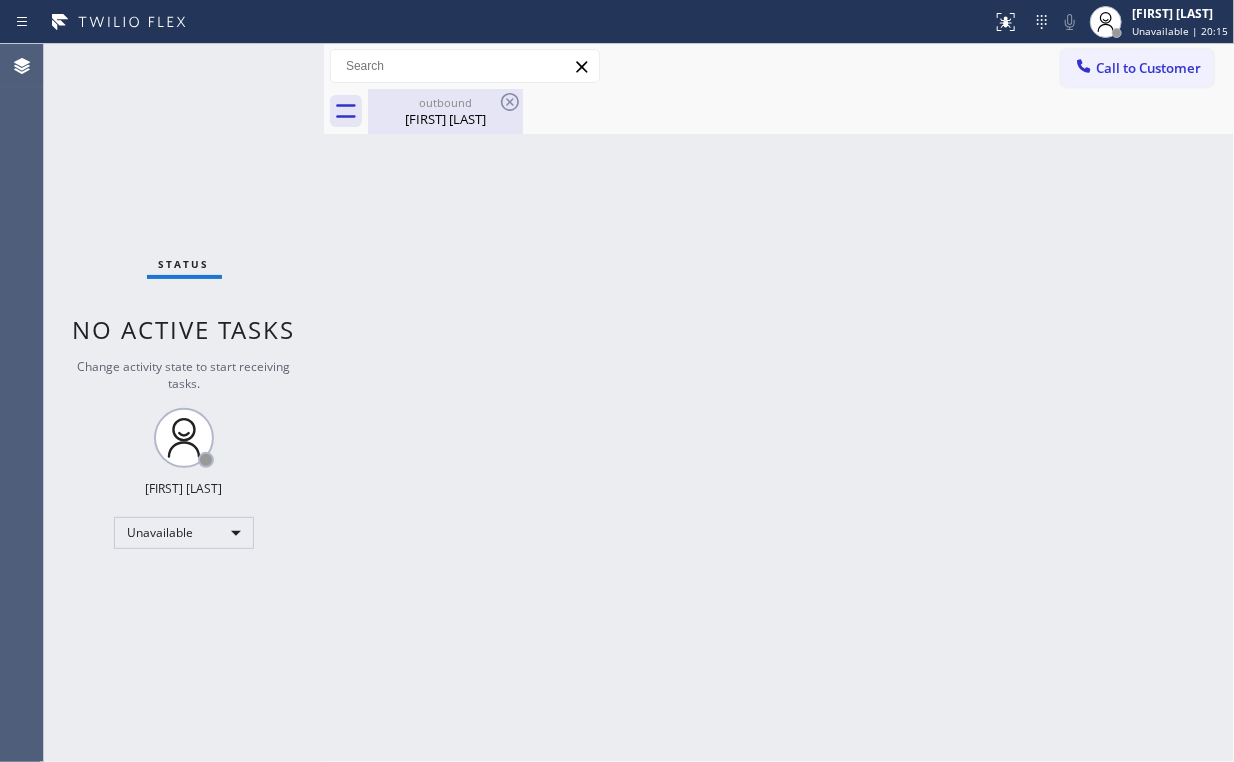 click on "[FIRST]  [LAST]" at bounding box center [445, 119] 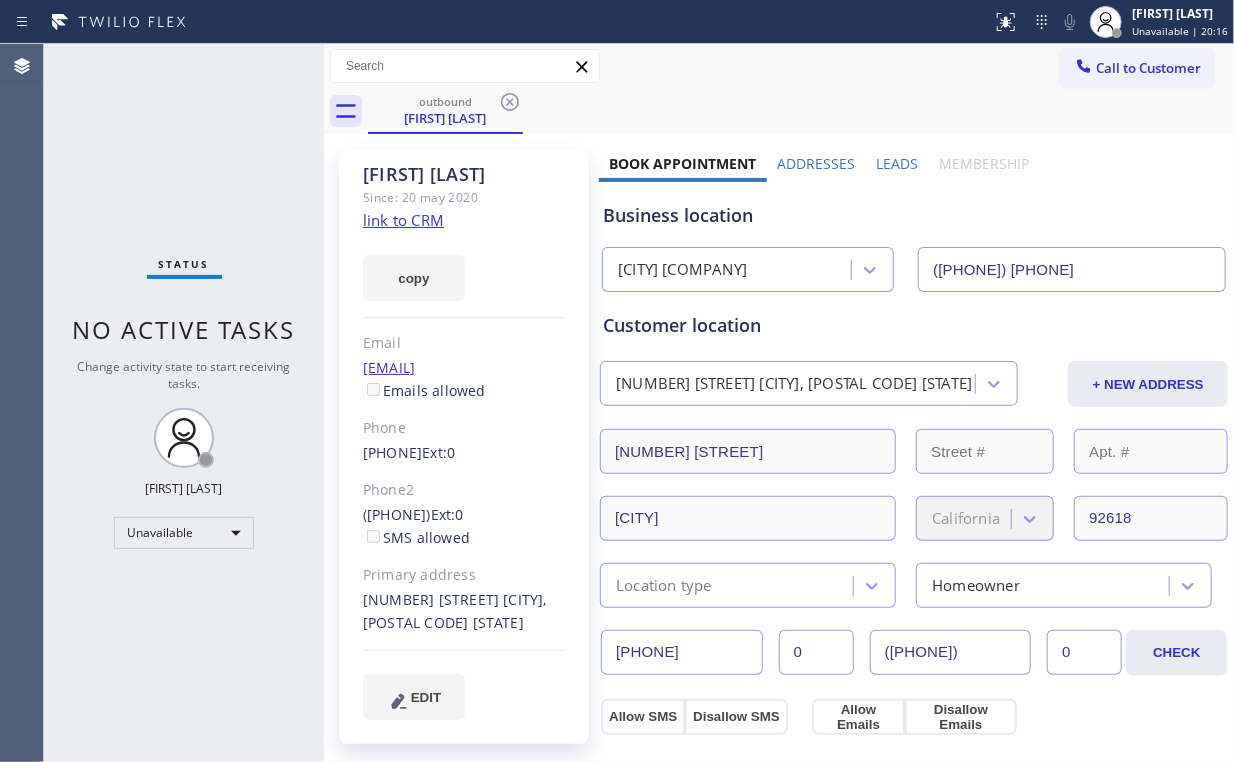 click on "Since: 20 may 2020" 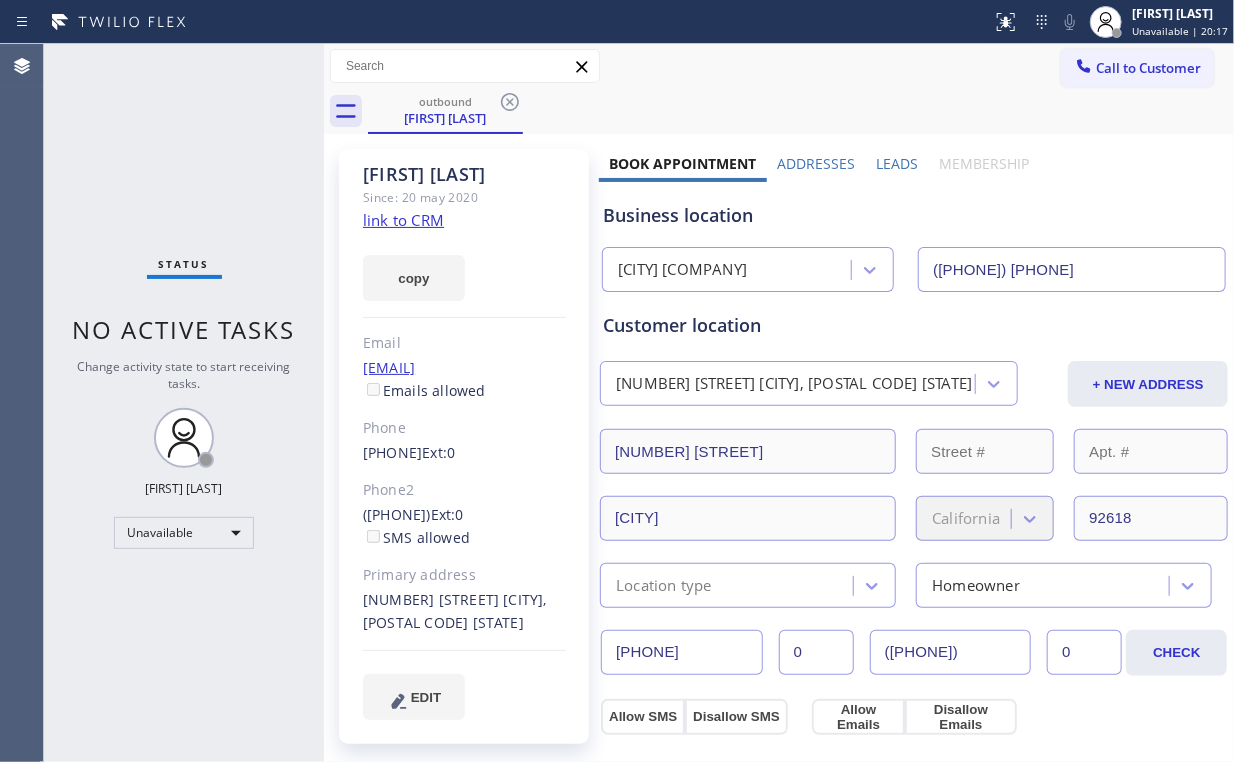 click on "link to CRM" 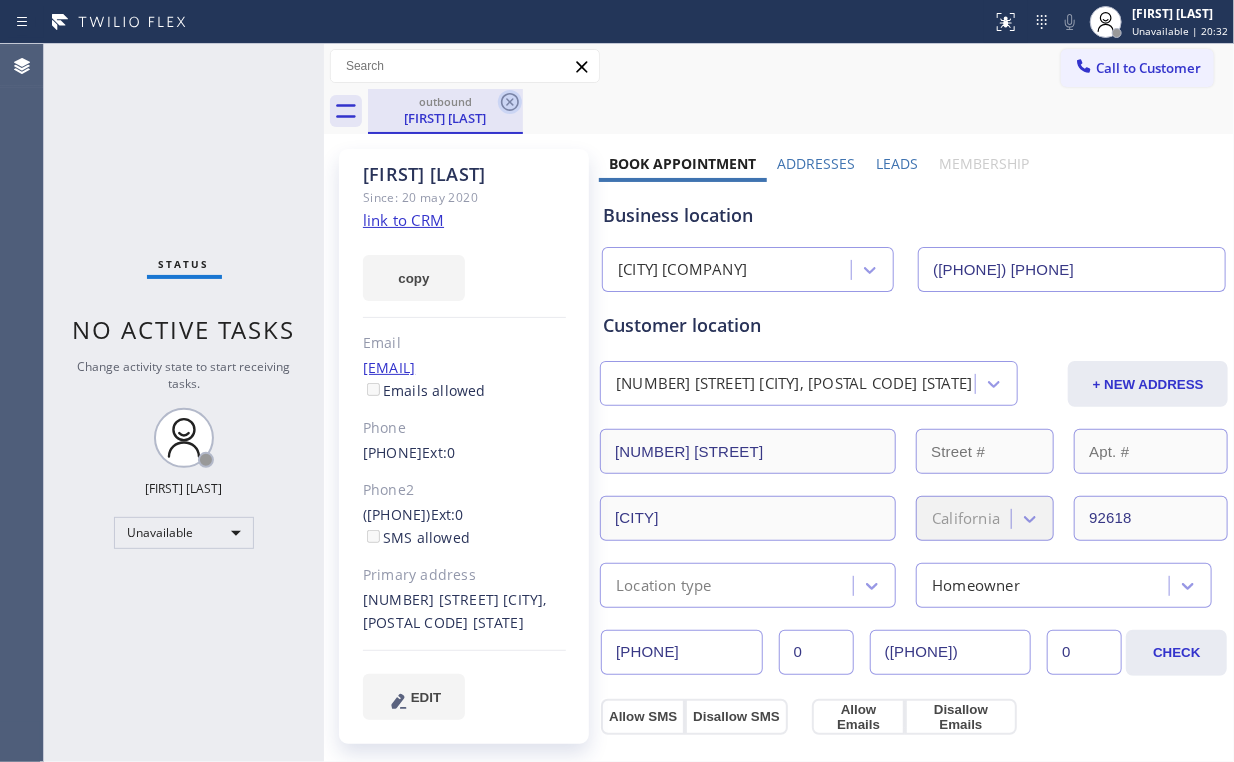click 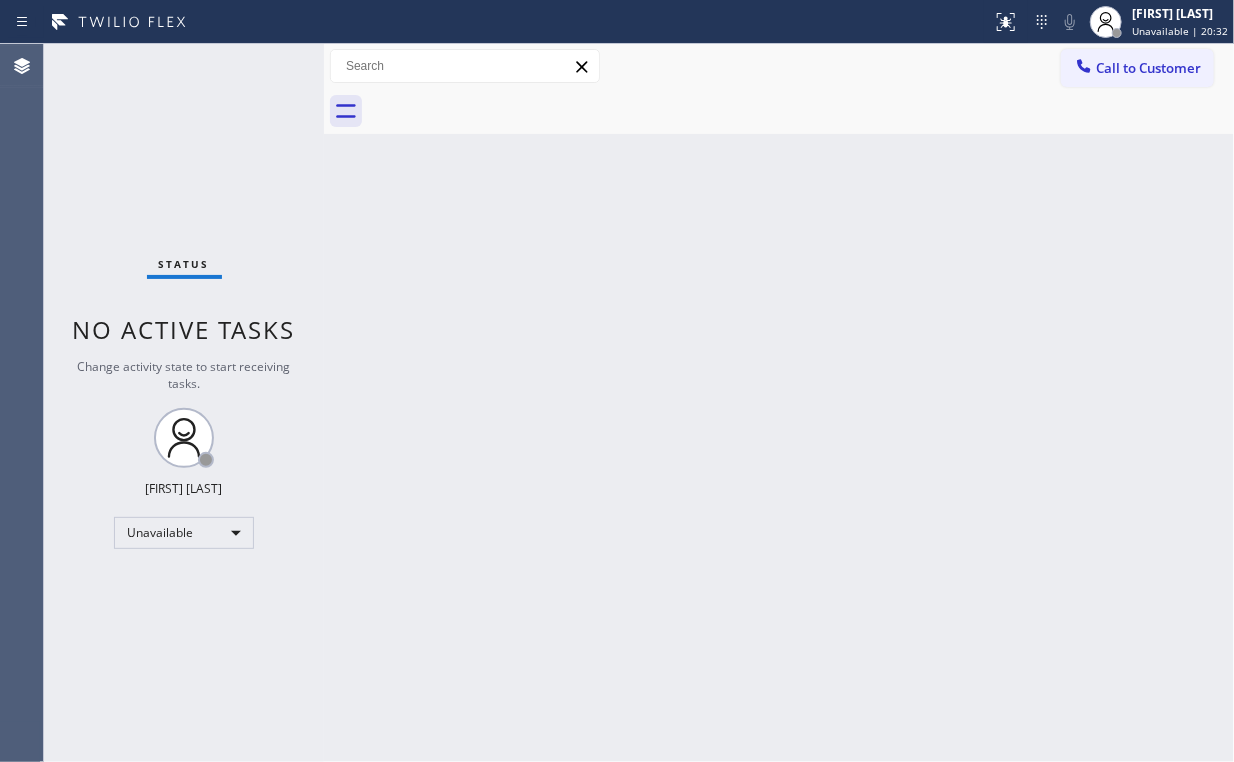 click on "Status   No active tasks     Change activity state to start receiving tasks.   Arnold Verallo Unavailable" at bounding box center [184, 403] 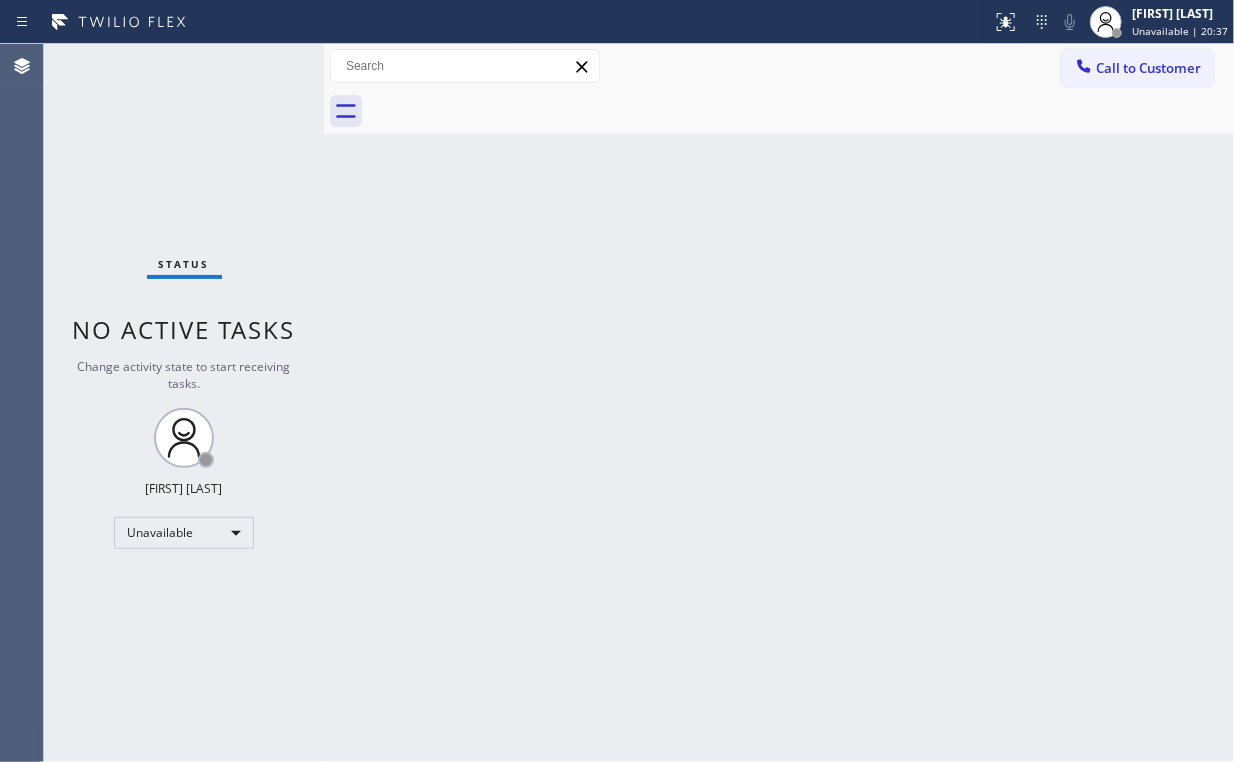 drag, startPoint x: 1148, startPoint y: 79, endPoint x: 776, endPoint y: 343, distance: 456.15787 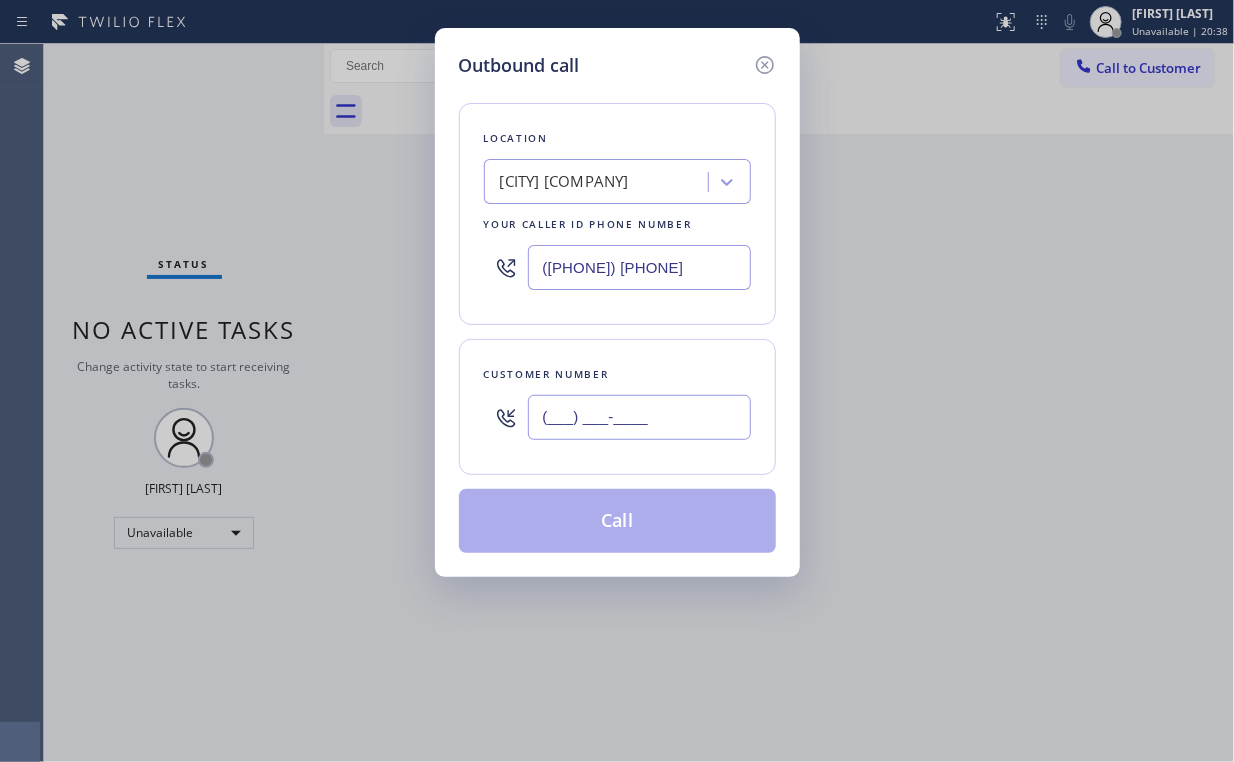 click on "(___) ___-____" at bounding box center [639, 417] 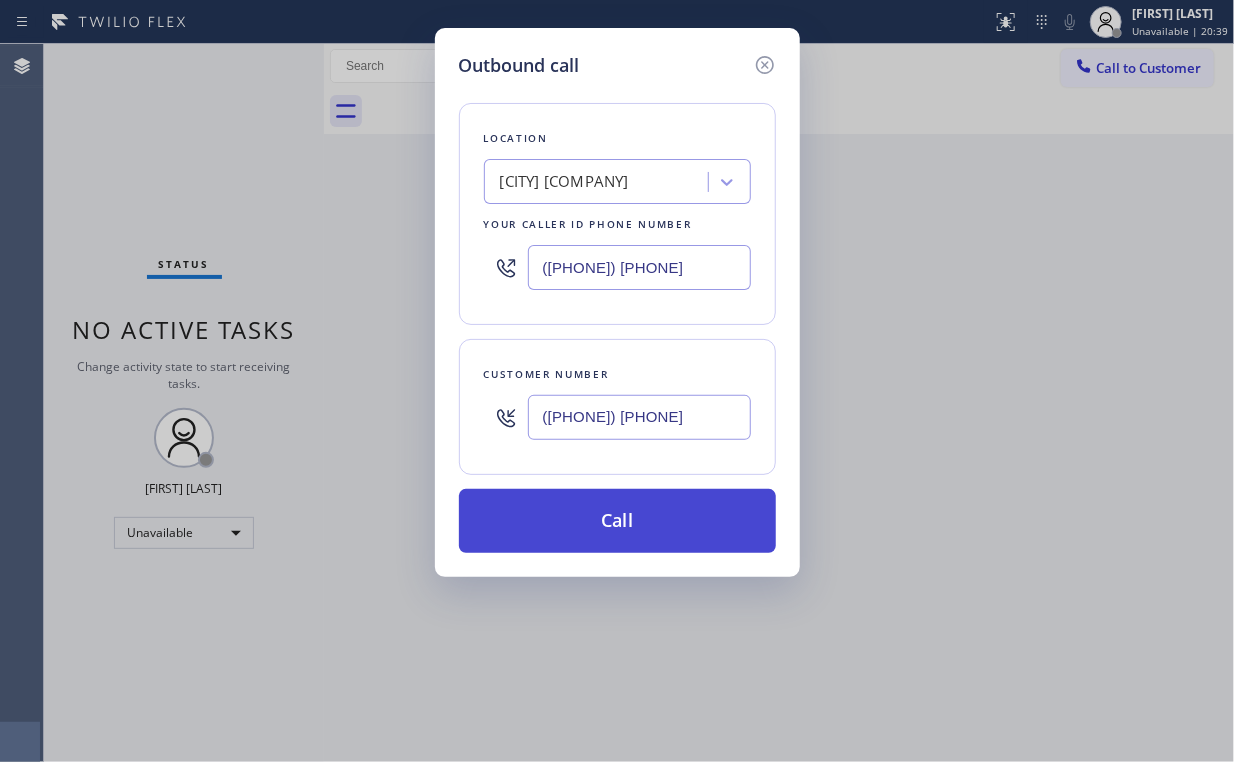 type on "([PHONE]) [PHONE]" 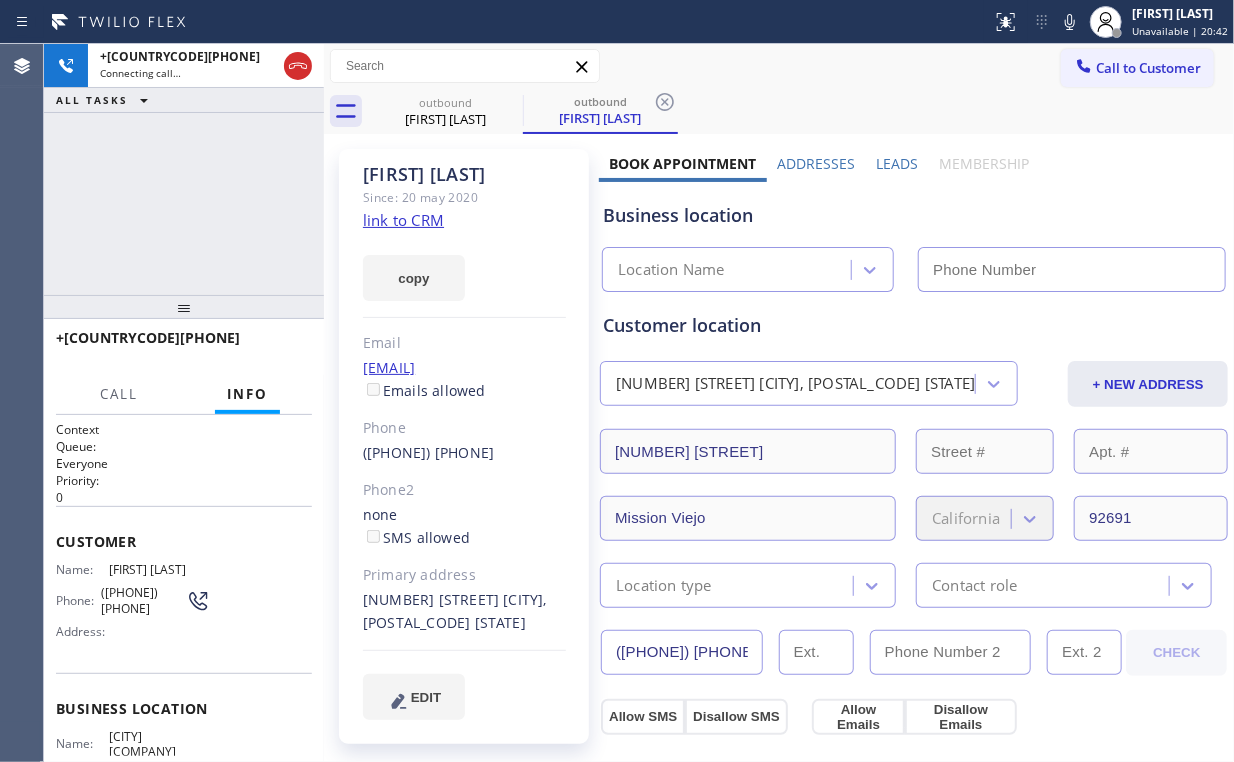 click on "+[COUNTRYCODE][PHONE] Connecting call… ALL TASKS ALL TASKS ACTIVE TASKS TASKS IN WRAP UP" at bounding box center (184, 169) 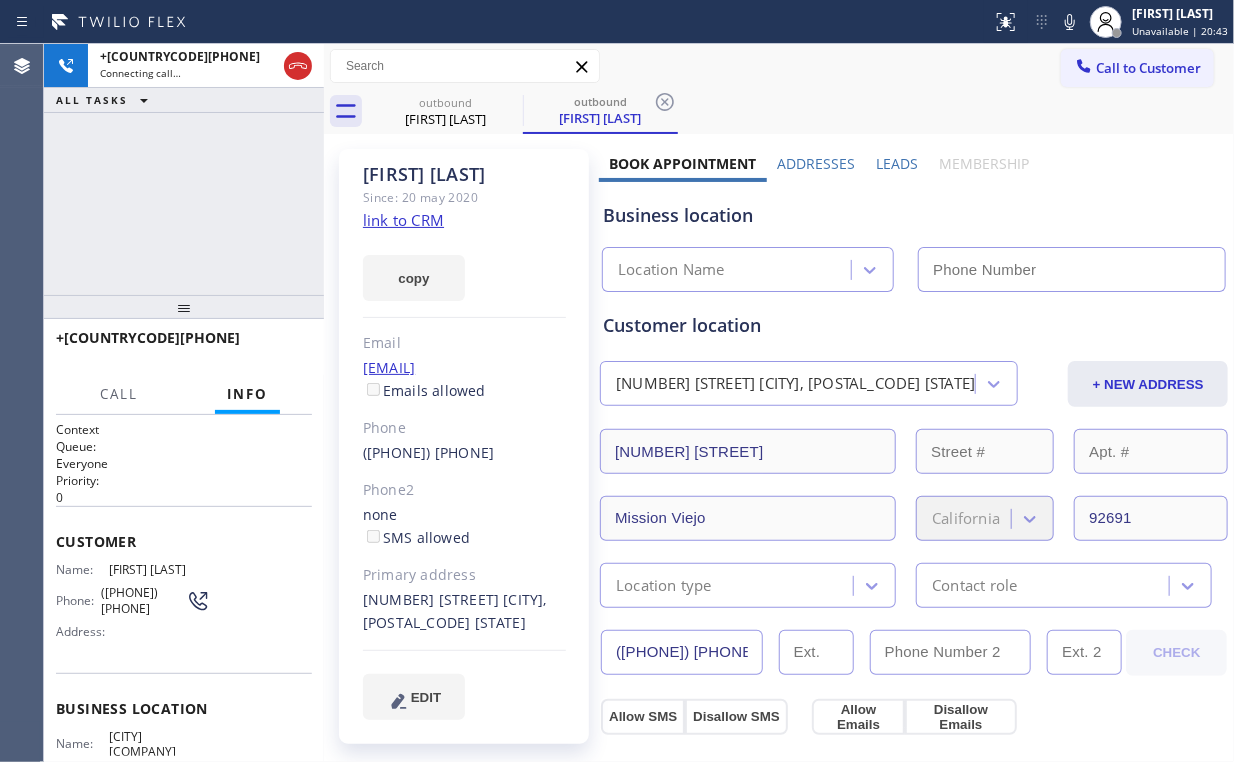 type on "([PHONE]) [PHONE]" 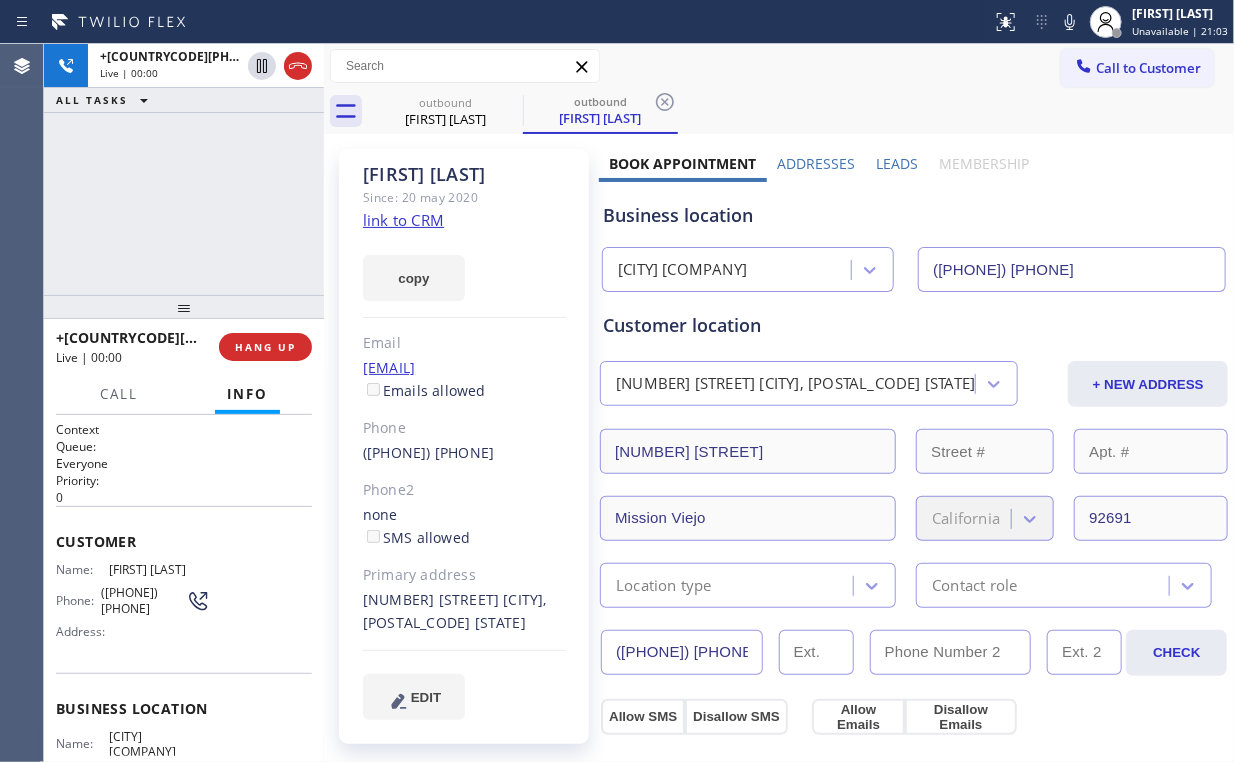 drag, startPoint x: 134, startPoint y: 158, endPoint x: 147, endPoint y: 169, distance: 17.029387 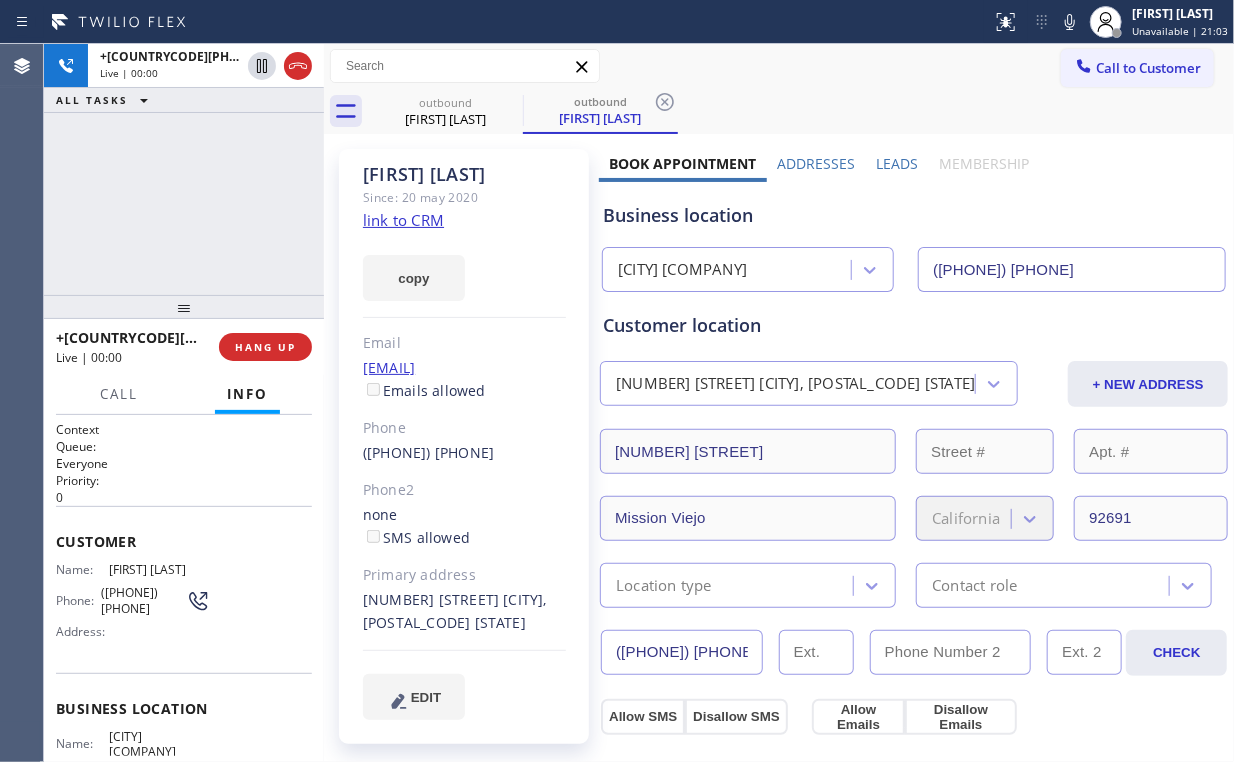 click on "+[COUNTRYCODE][PHONE] Live | 00:00 ALL TASKS ALL TASKS ACTIVE TASKS TASKS IN WRAP UP" at bounding box center [184, 169] 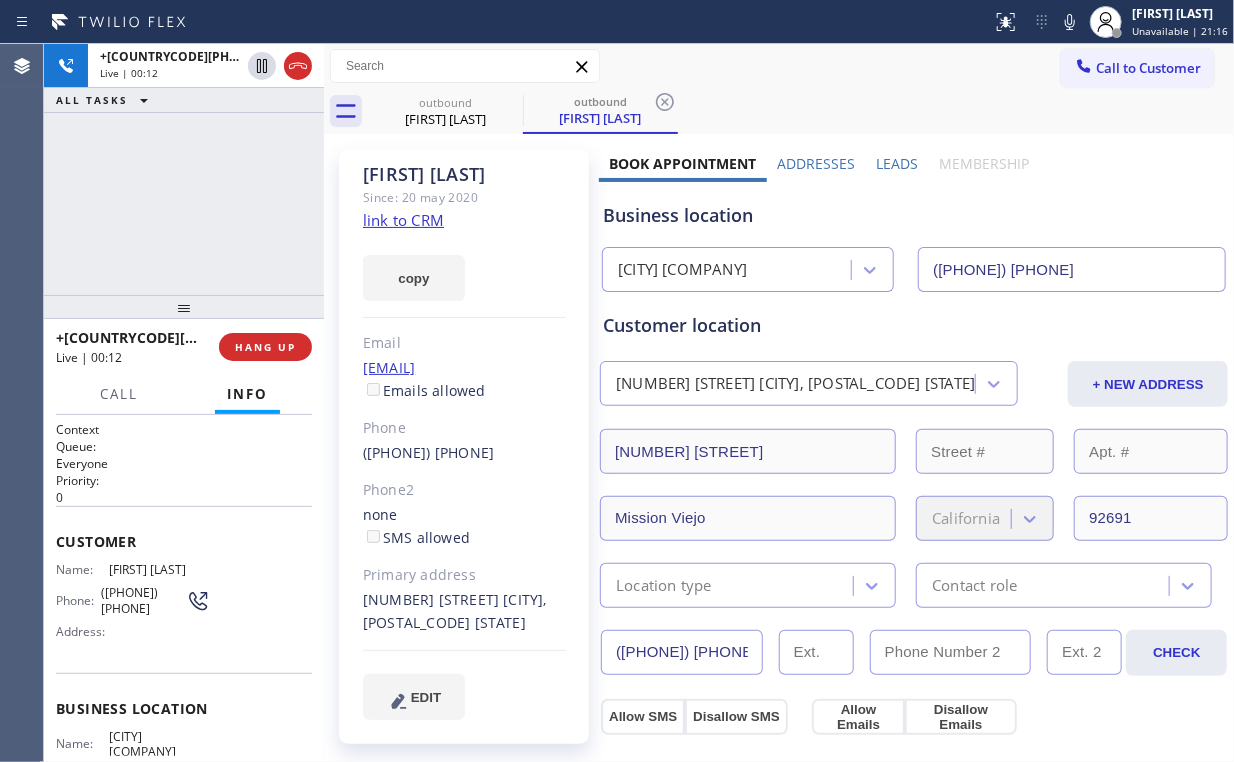 click on "Business location" at bounding box center (914, 215) 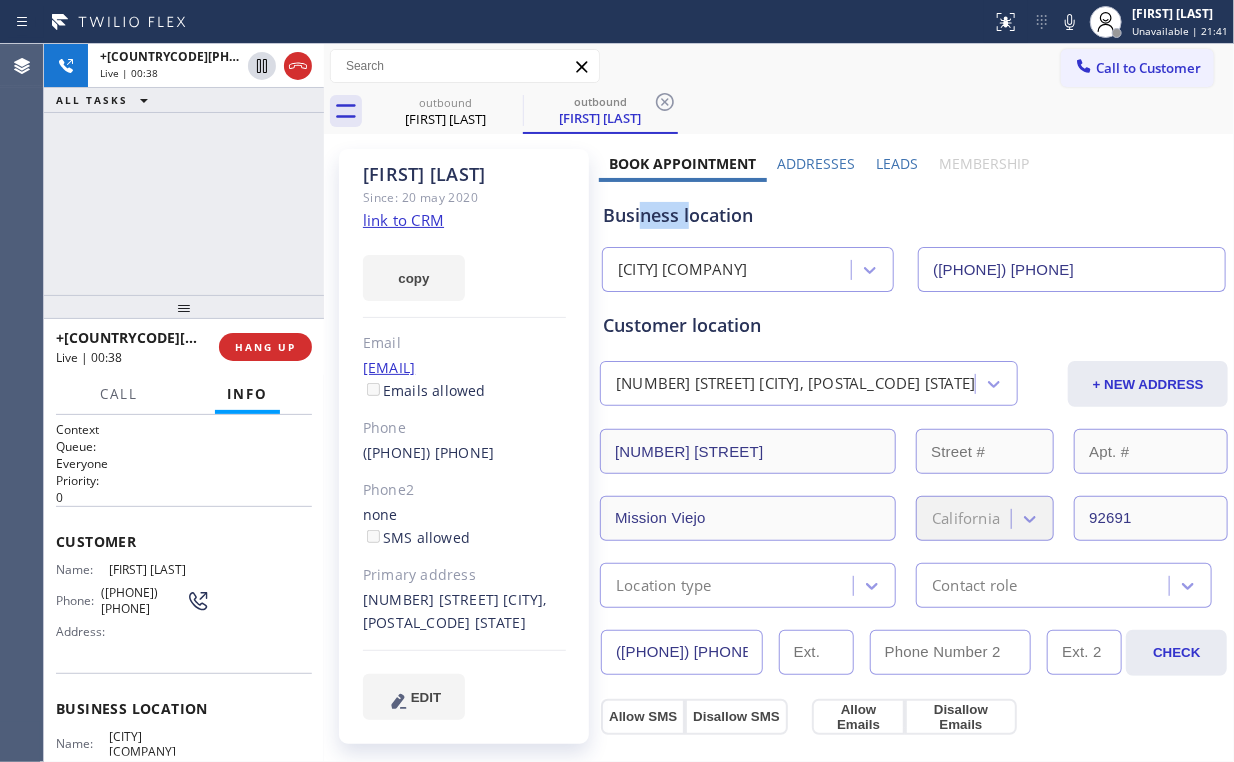drag, startPoint x: 636, startPoint y: 217, endPoint x: 684, endPoint y: 223, distance: 48.373547 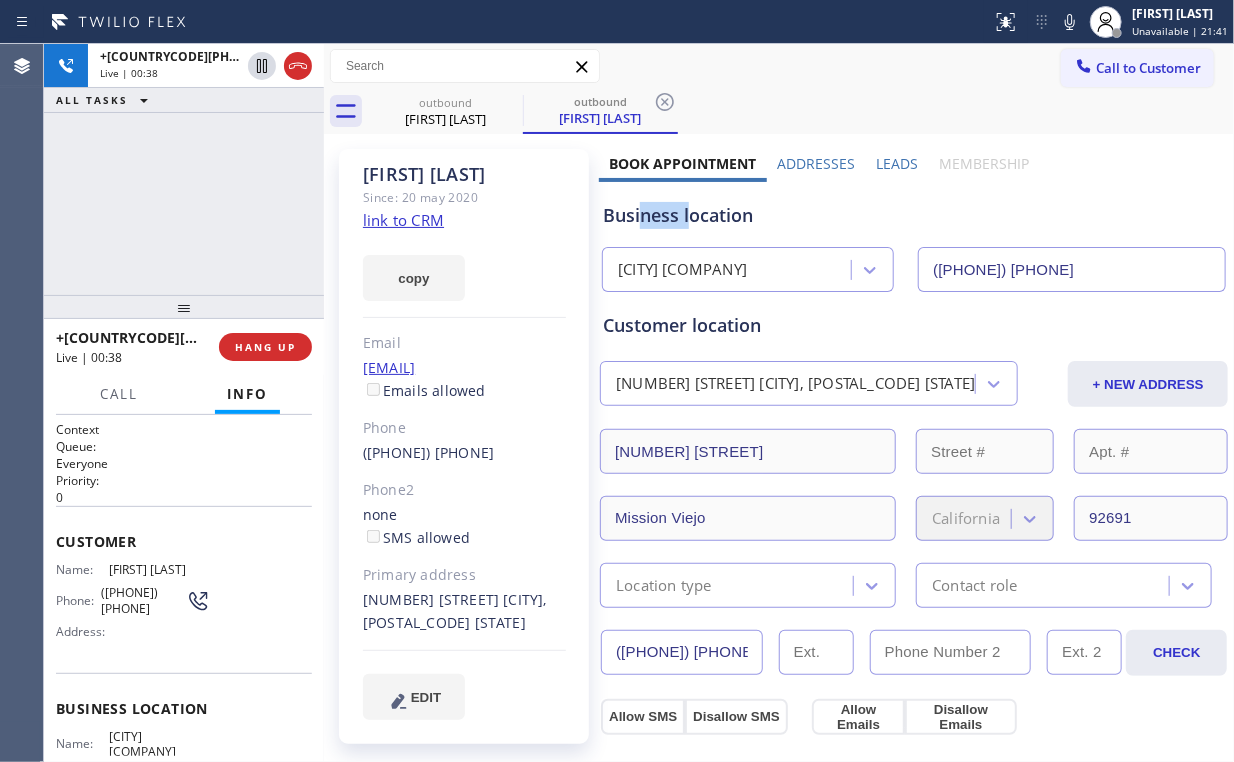click on "Business location" at bounding box center [914, 215] 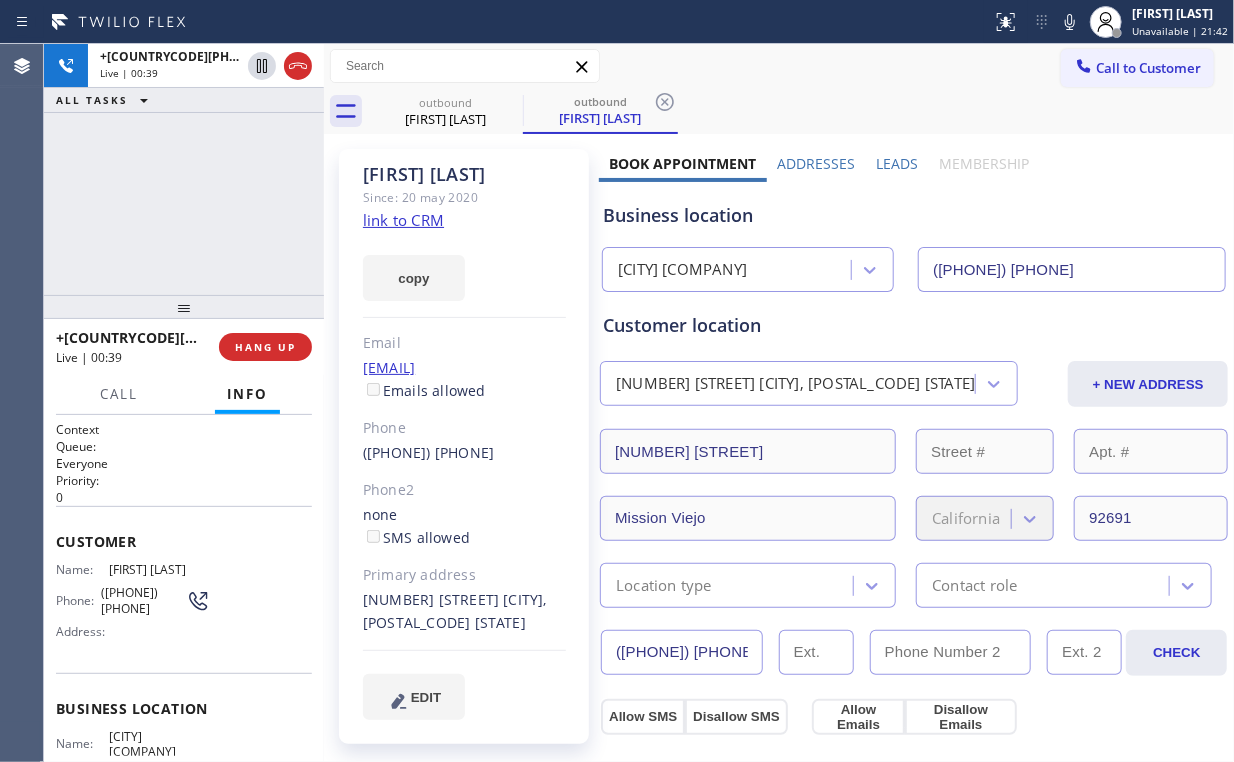 click on "+[PHONE] Live | 00:39 ALL TASKS ALL TASKS ACTIVE TASKS TASKS IN WRAP UP" at bounding box center [184, 169] 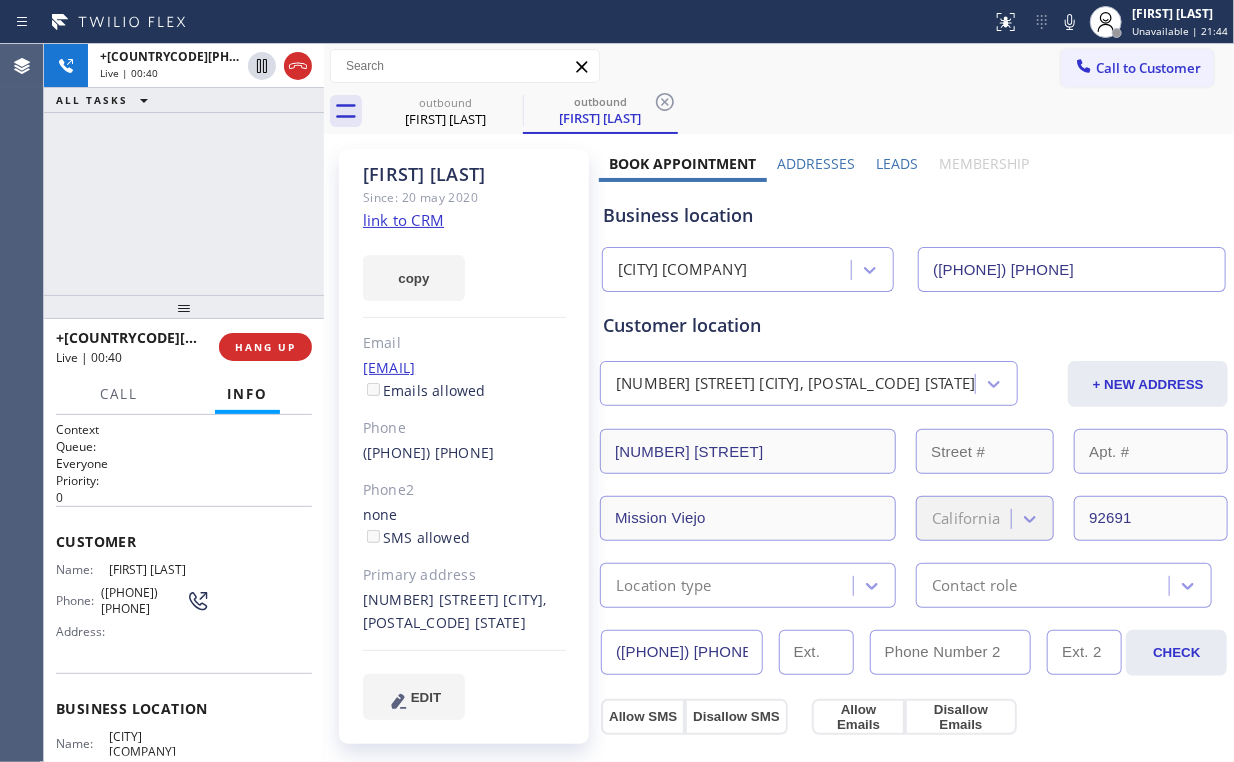 click on "+1[PHONE] Live | 00:40 ALL TASKS ALL TASKS ACTIVE TASKS TASKS IN WRAP UP" at bounding box center (184, 169) 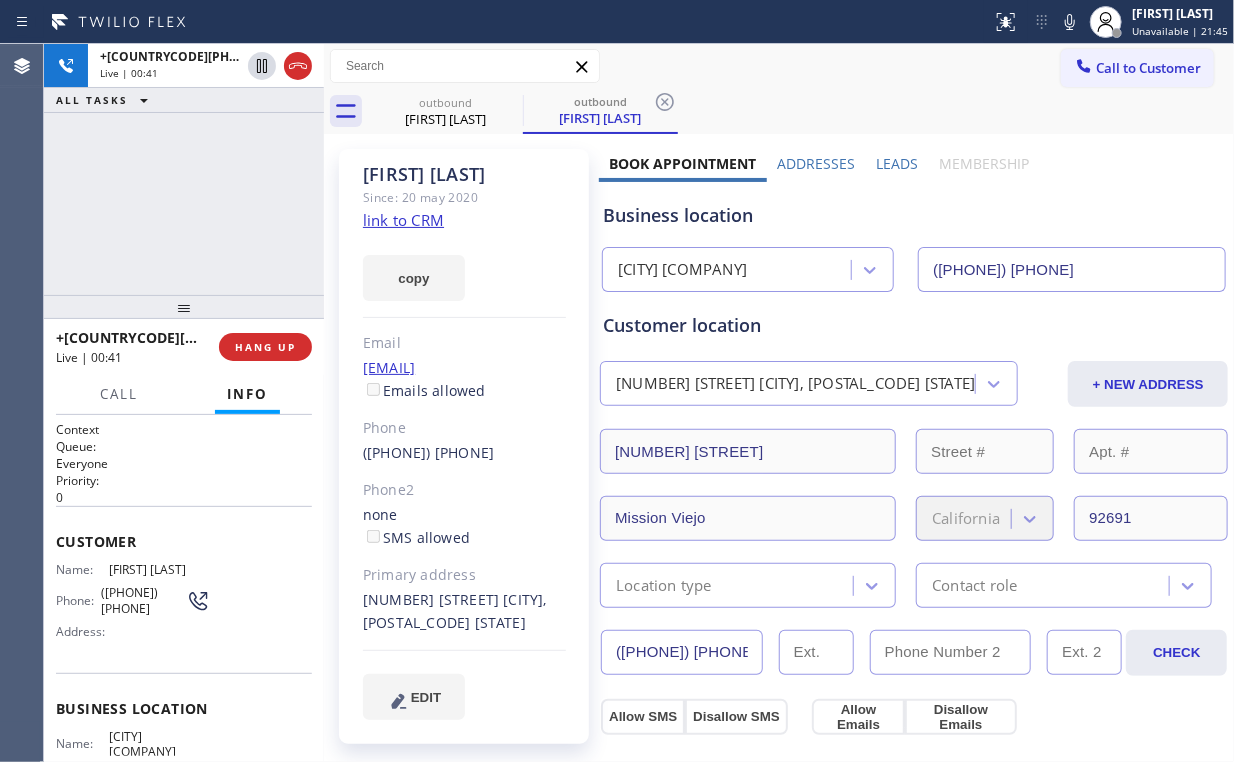 click on "+[PHONE] Live | 00:41 ALL TASKS ALL TASKS ACTIVE TASKS TASKS IN WRAP UP" at bounding box center (184, 169) 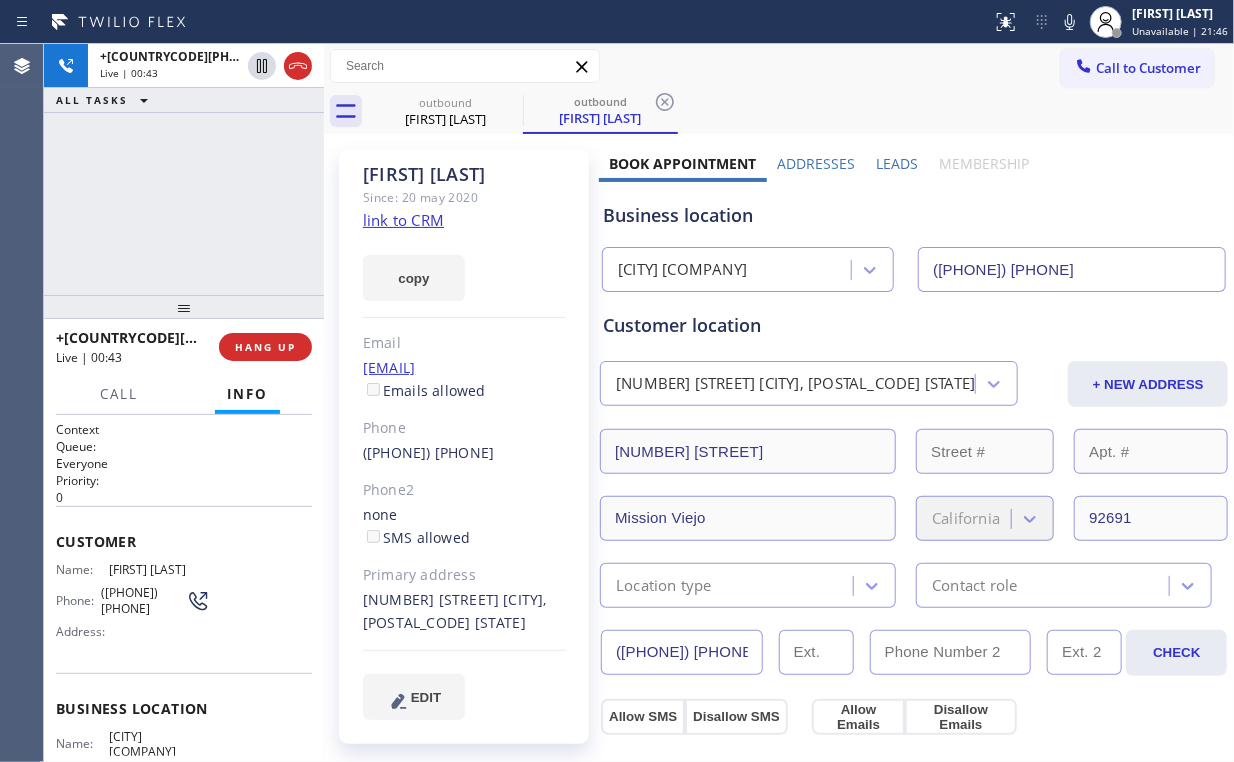 click on "[PHONE] Live | 00:43 ALL TASKS ALL TASKS ACTIVE TASKS TASKS IN WRAP UP" at bounding box center (184, 169) 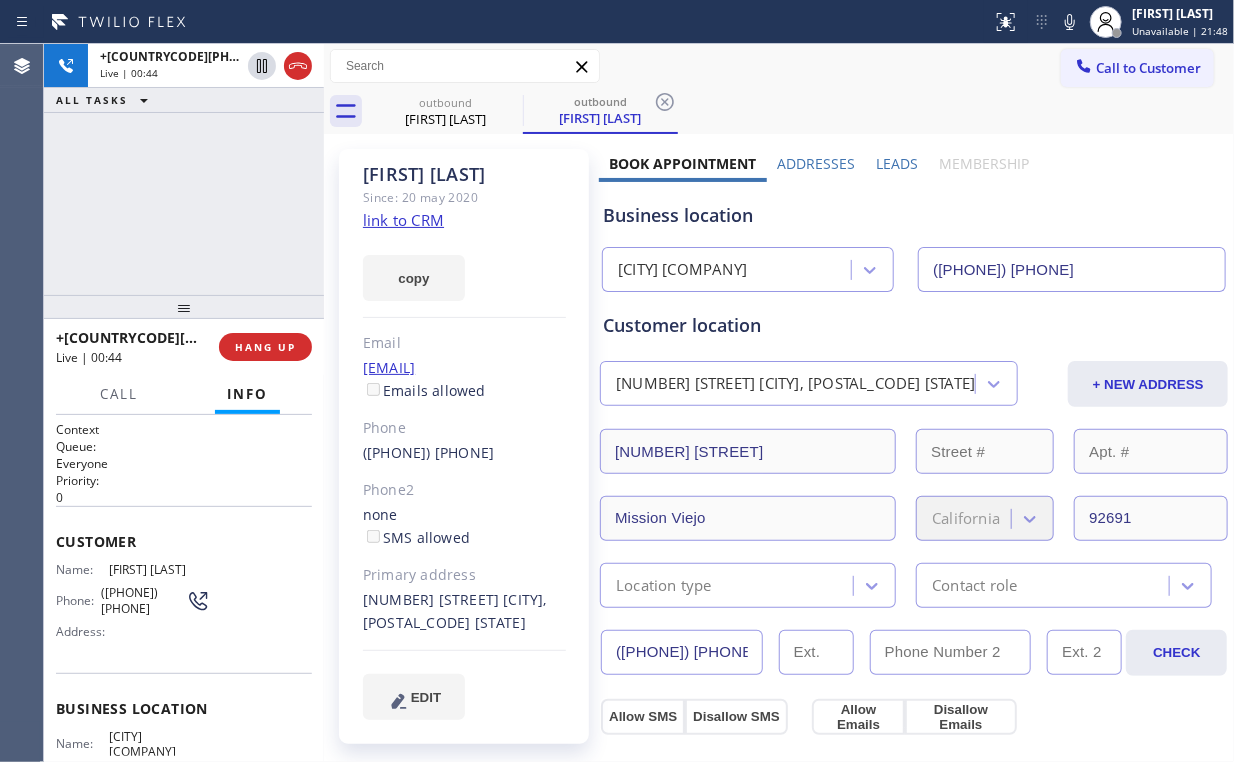 click on "+[PHONE] Live | 00:44 ALL TASKS ALL TASKS ACTIVE TASKS TASKS IN WRAP UP" at bounding box center [184, 169] 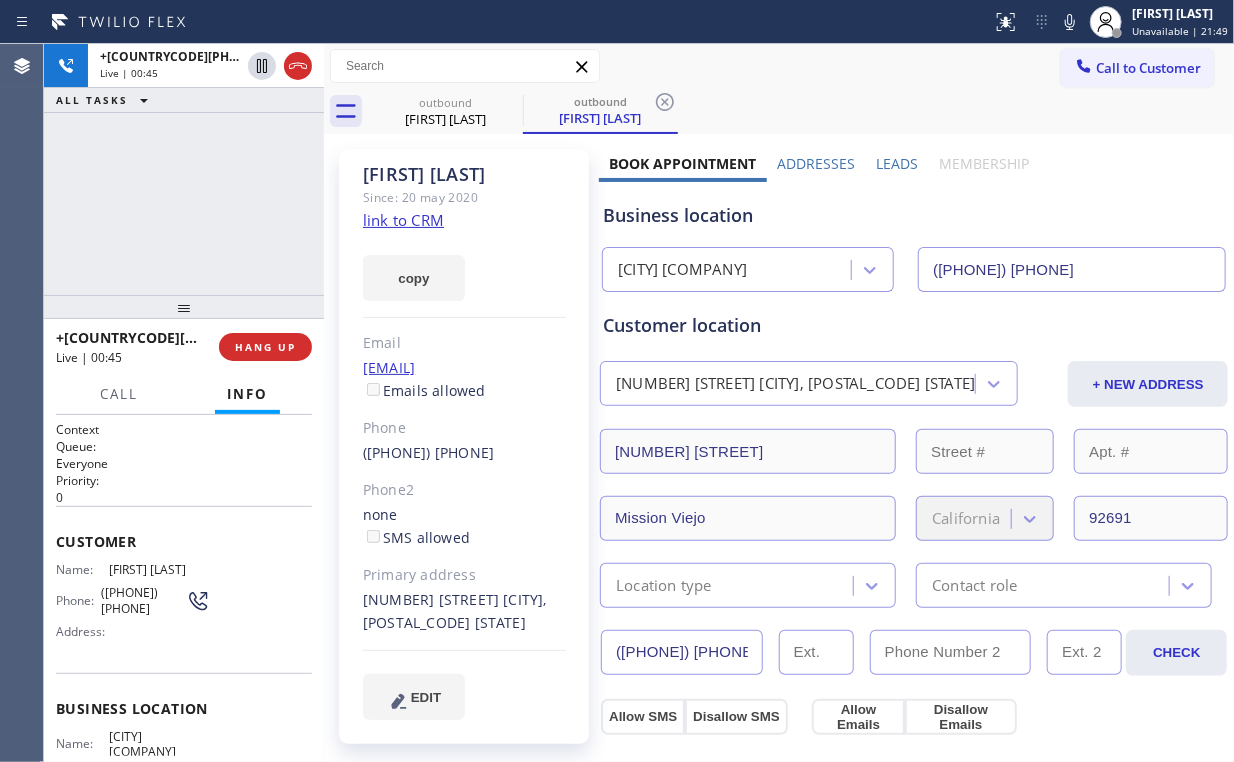 click on "+1[PHONE] Live | 00:45 ALL TASKS ALL TASKS ACTIVE TASKS TASKS IN WRAP UP" at bounding box center (184, 169) 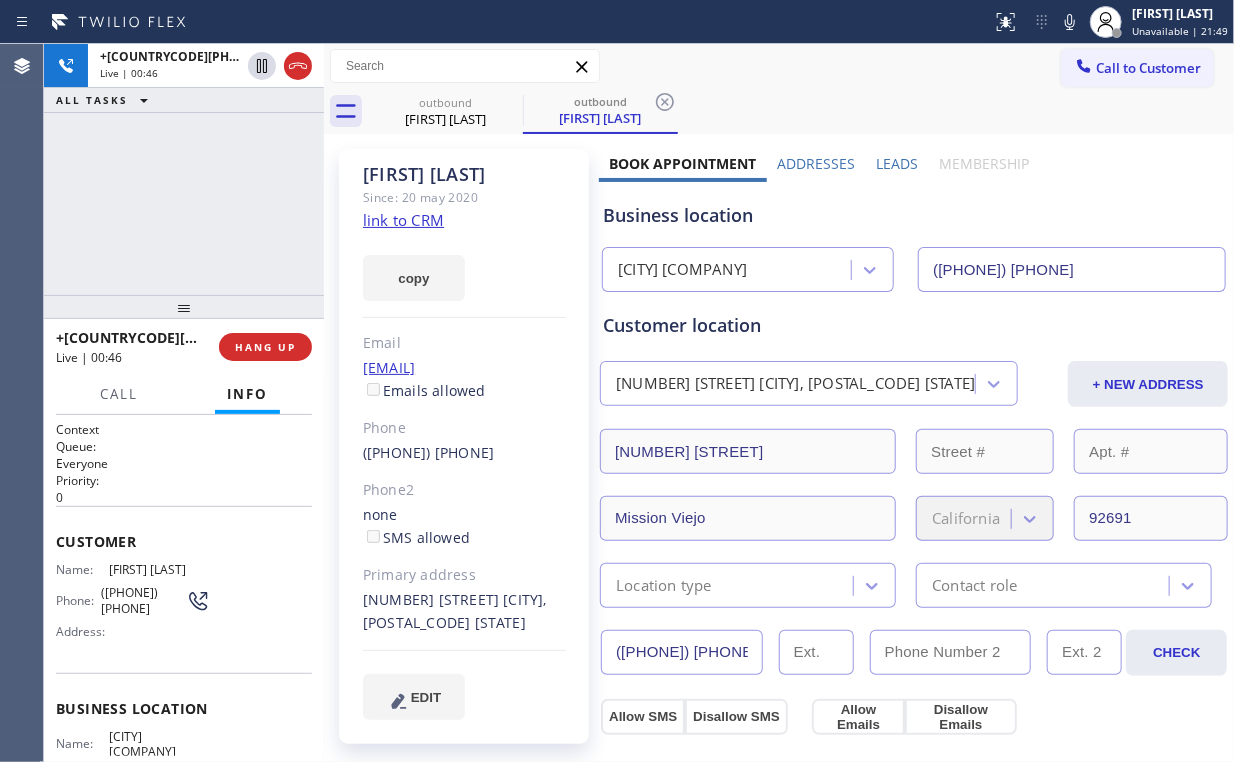 click on "+1[PHONE] Live | 00:46 ALL TASKS ALL TASKS ACTIVE TASKS TASKS IN WRAP UP" at bounding box center [184, 169] 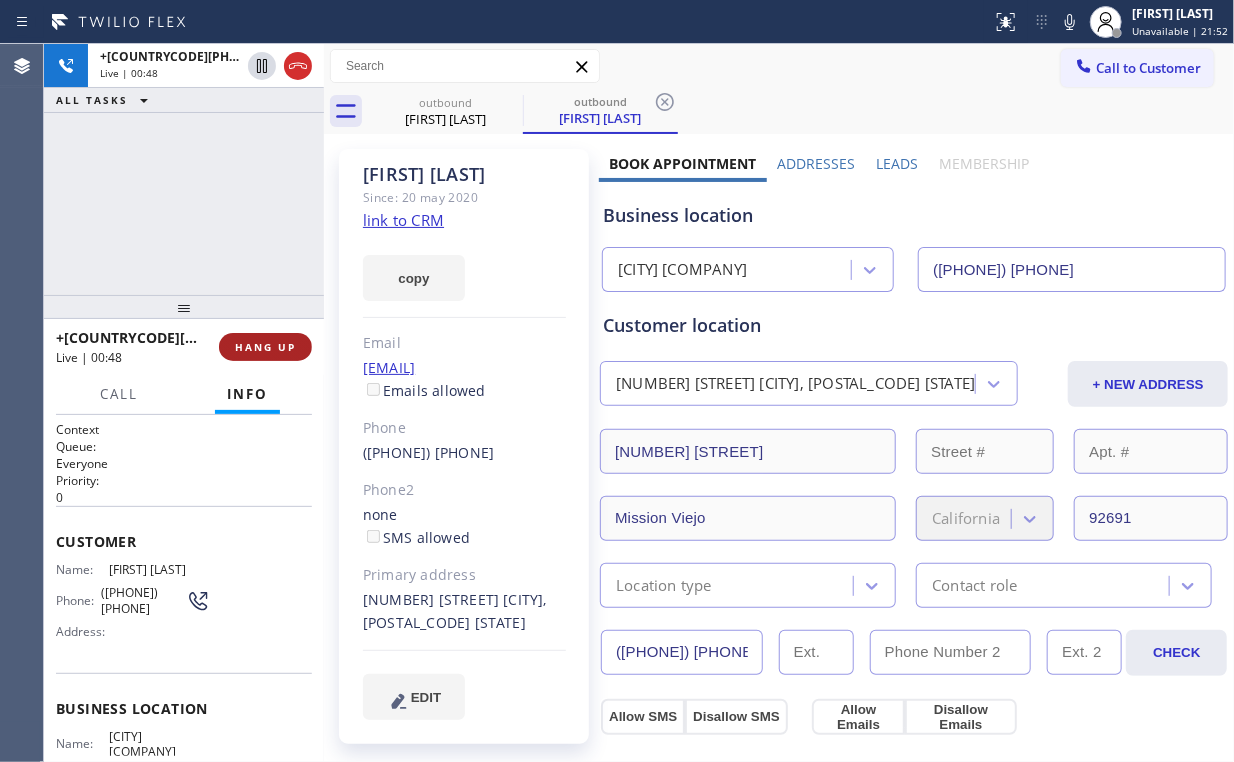 click on "HANG UP" at bounding box center (265, 347) 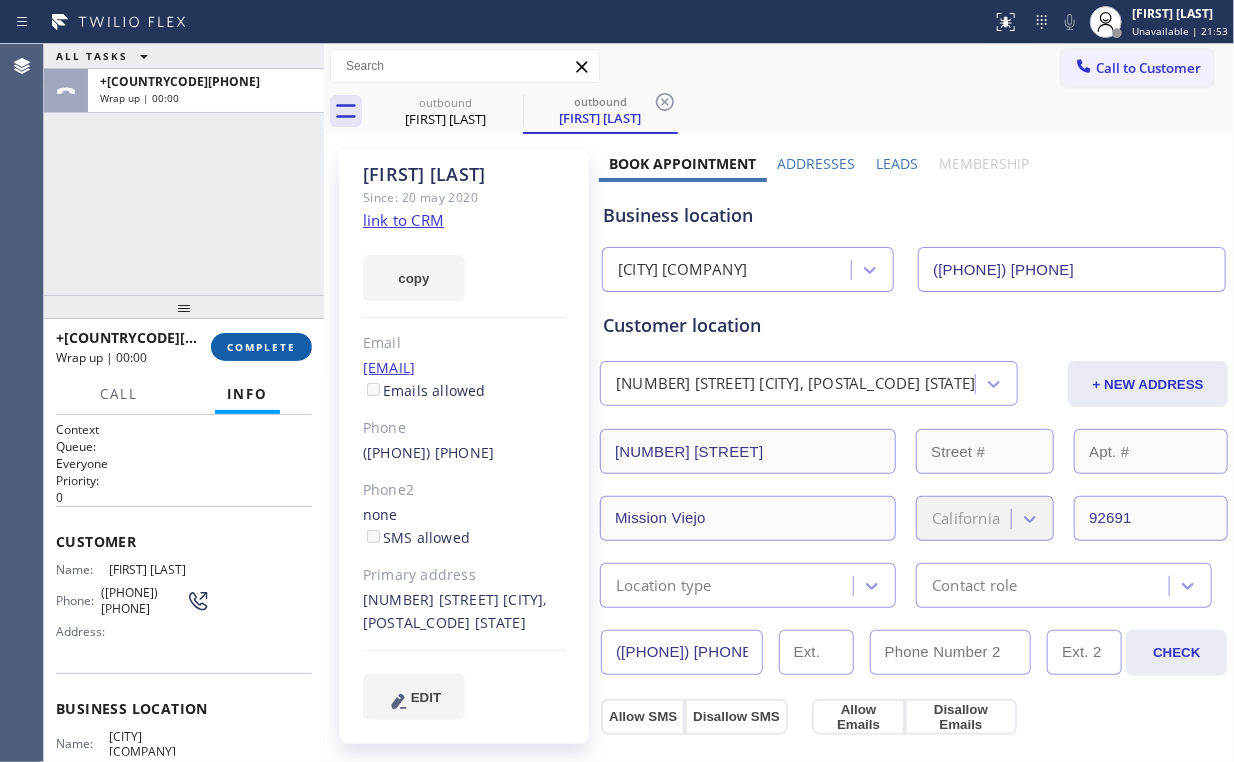 click on "COMPLETE" at bounding box center (261, 347) 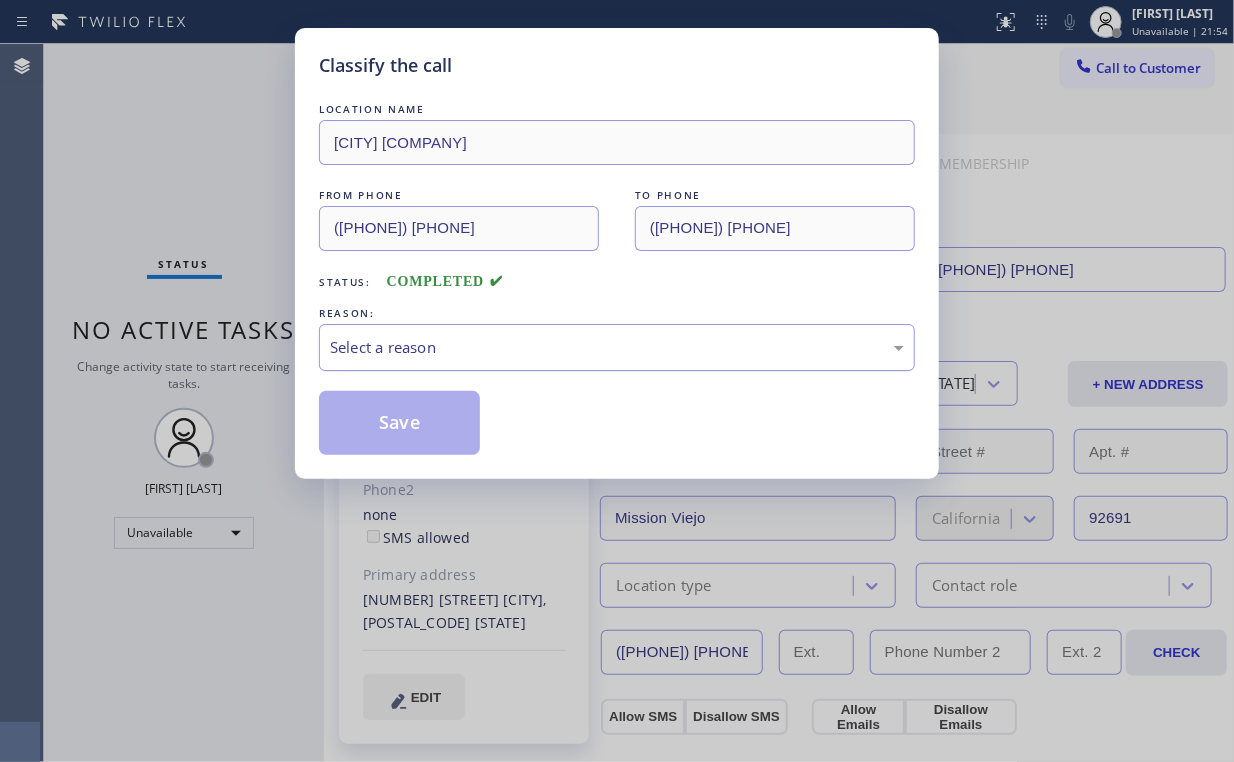 click on "Select a reason" at bounding box center [617, 347] 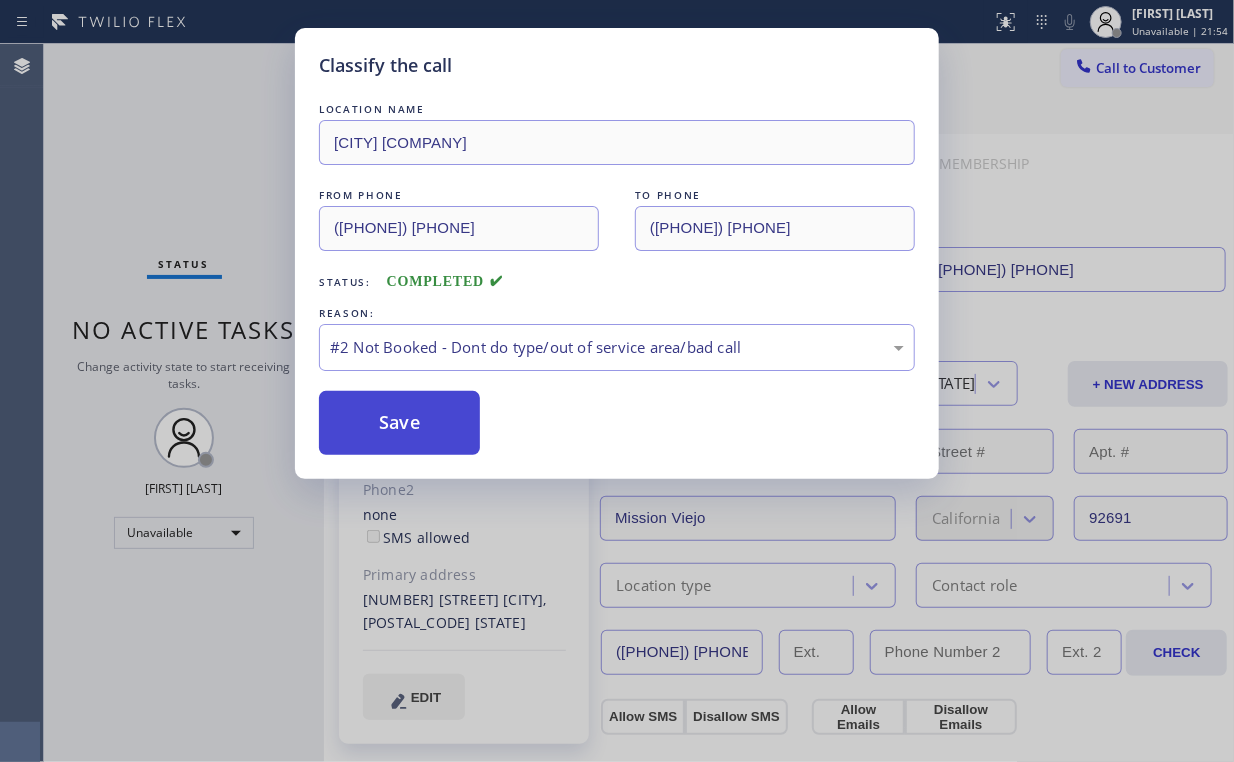 click on "Save" at bounding box center (399, 423) 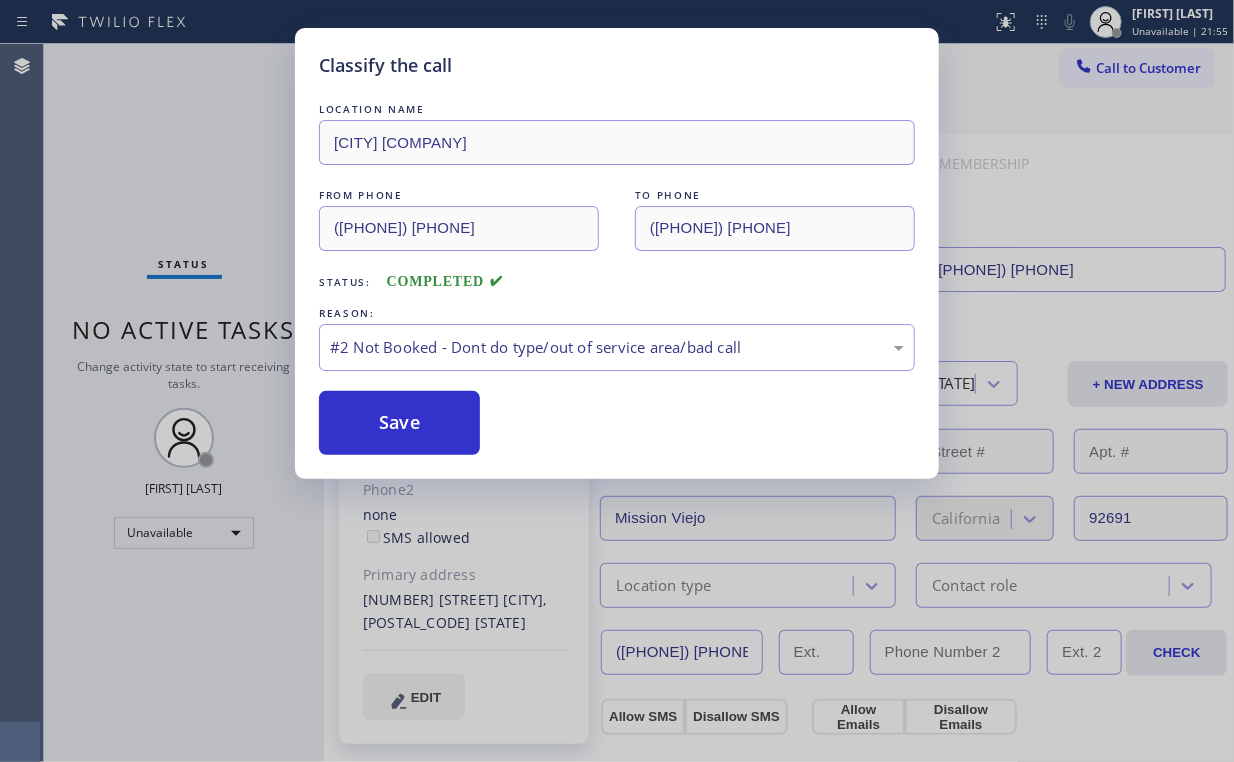 drag, startPoint x: 209, startPoint y: 180, endPoint x: 215, endPoint y: 168, distance: 13.416408 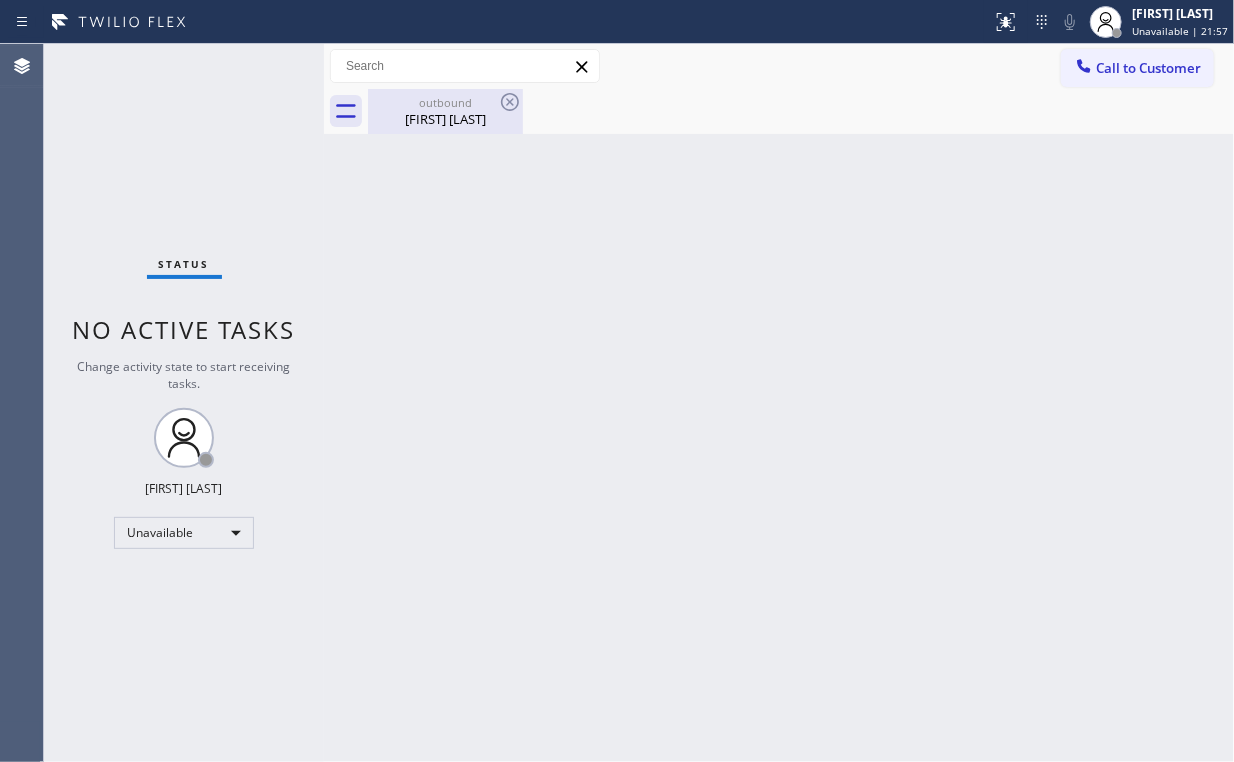 drag, startPoint x: 413, startPoint y: 112, endPoint x: 478, endPoint y: 101, distance: 65.9242 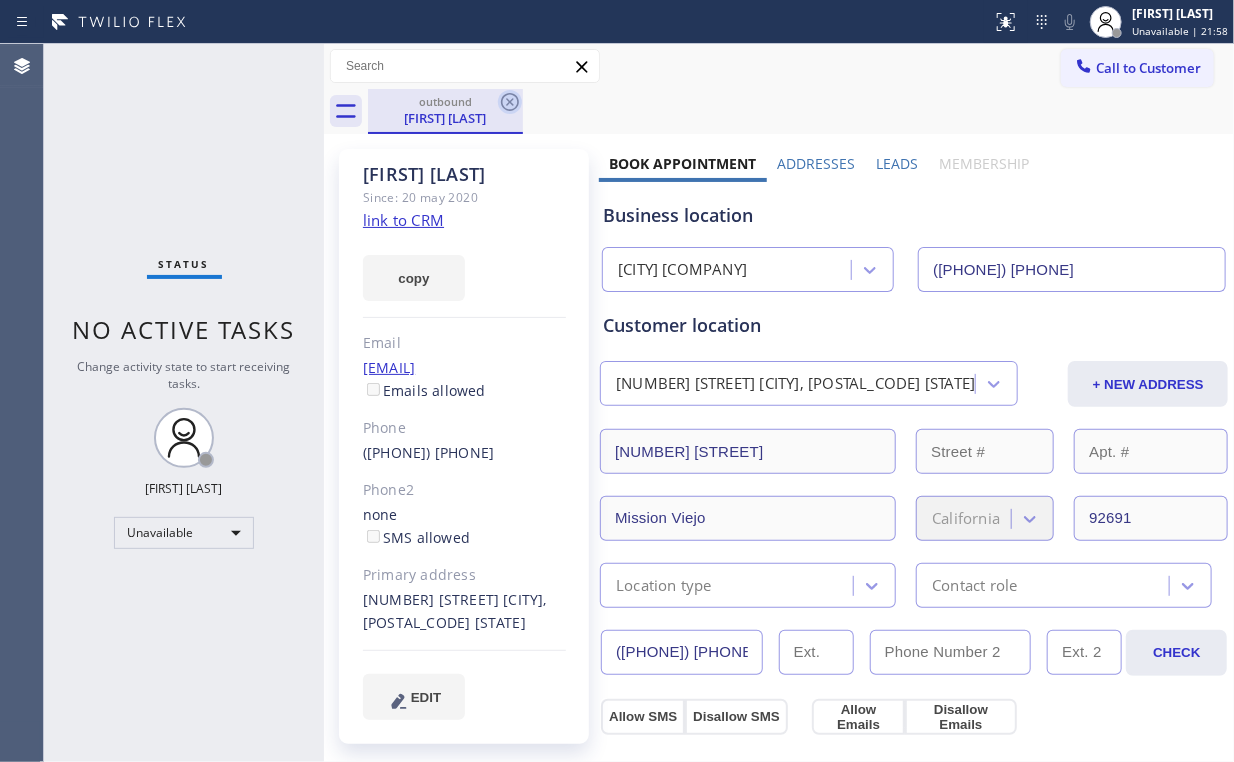 click 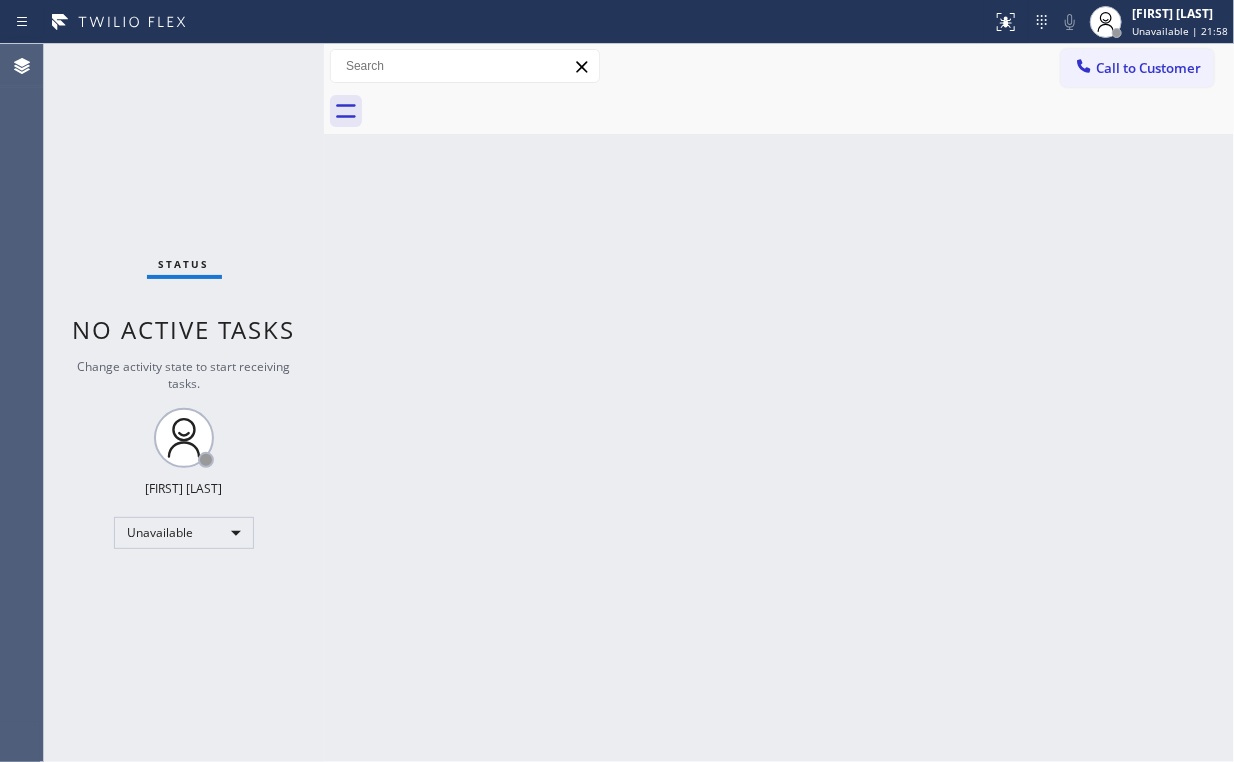 drag, startPoint x: 168, startPoint y: 138, endPoint x: 203, endPoint y: 8, distance: 134.62912 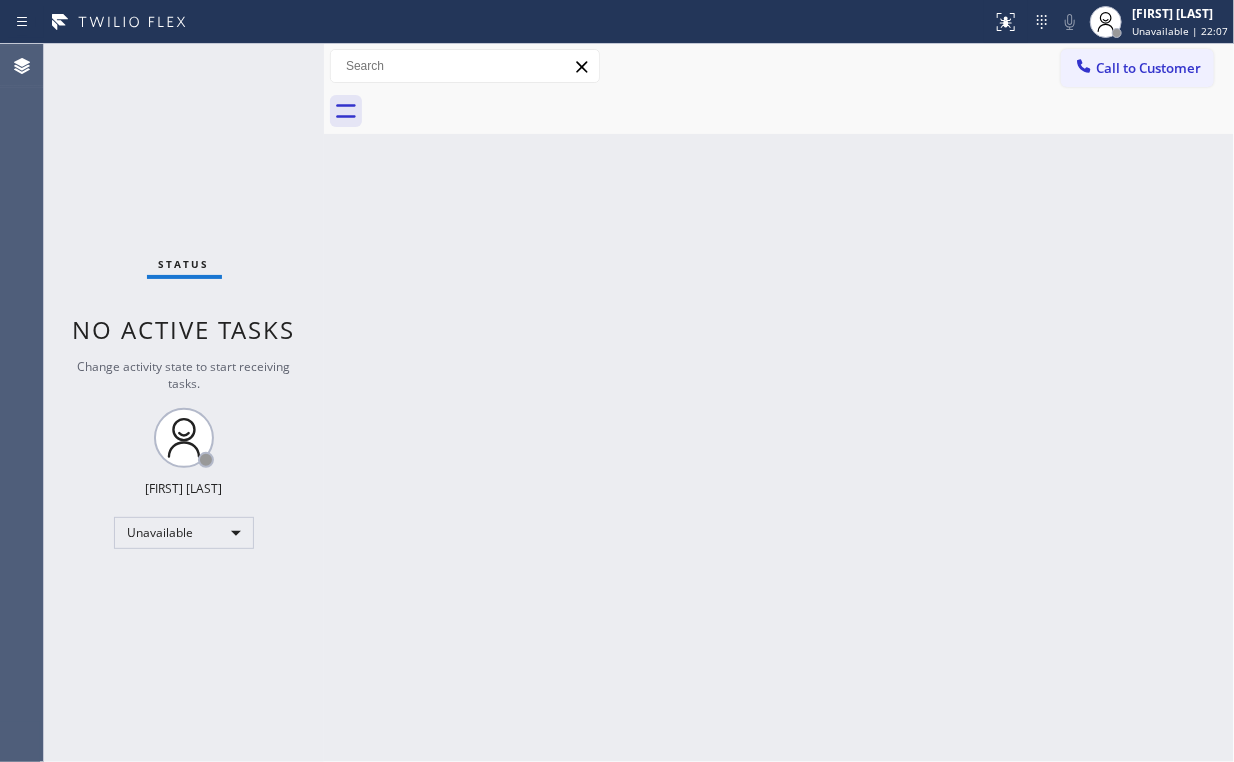 click on "Call to Customer Outbound call Location Irvine Wolf Repair Your caller id phone number ([PHONE]) Customer number Call Outbound call Technician Search Technician Your caller id phone number Your caller id phone number Call" at bounding box center (779, 66) 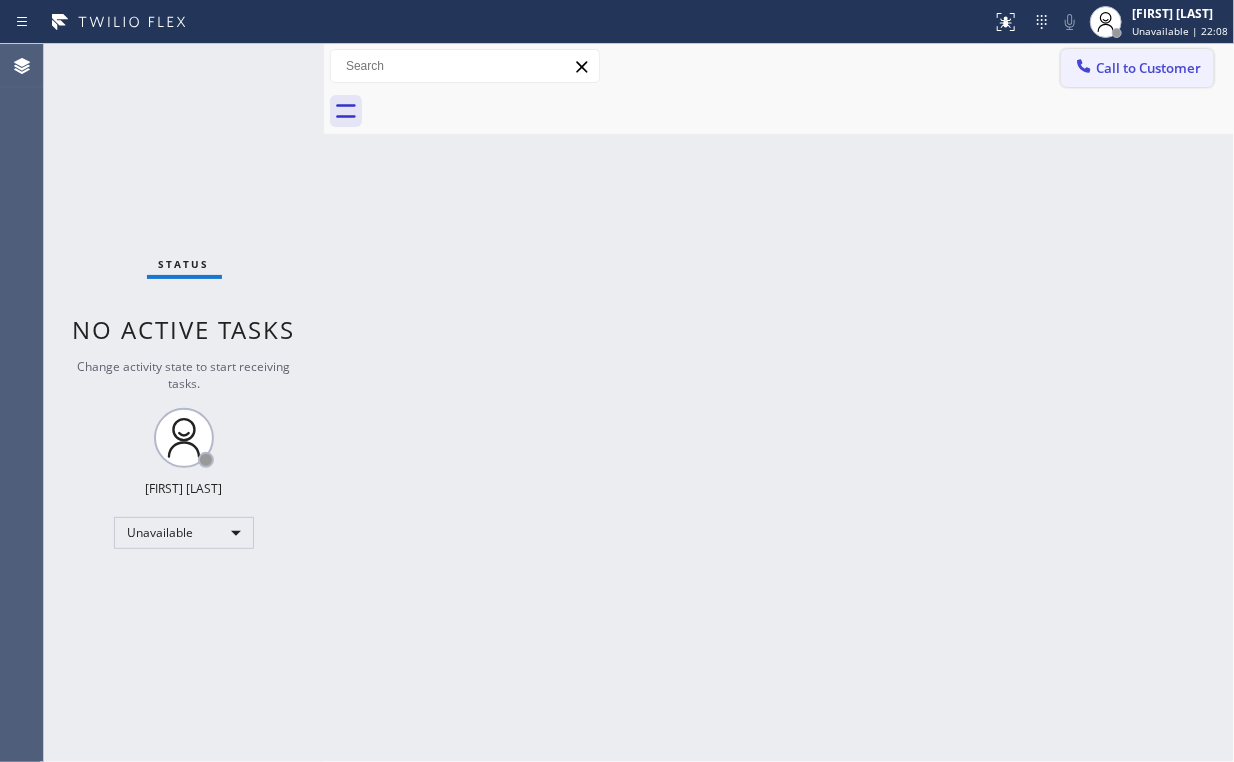 click on "Call to Customer" at bounding box center [1148, 68] 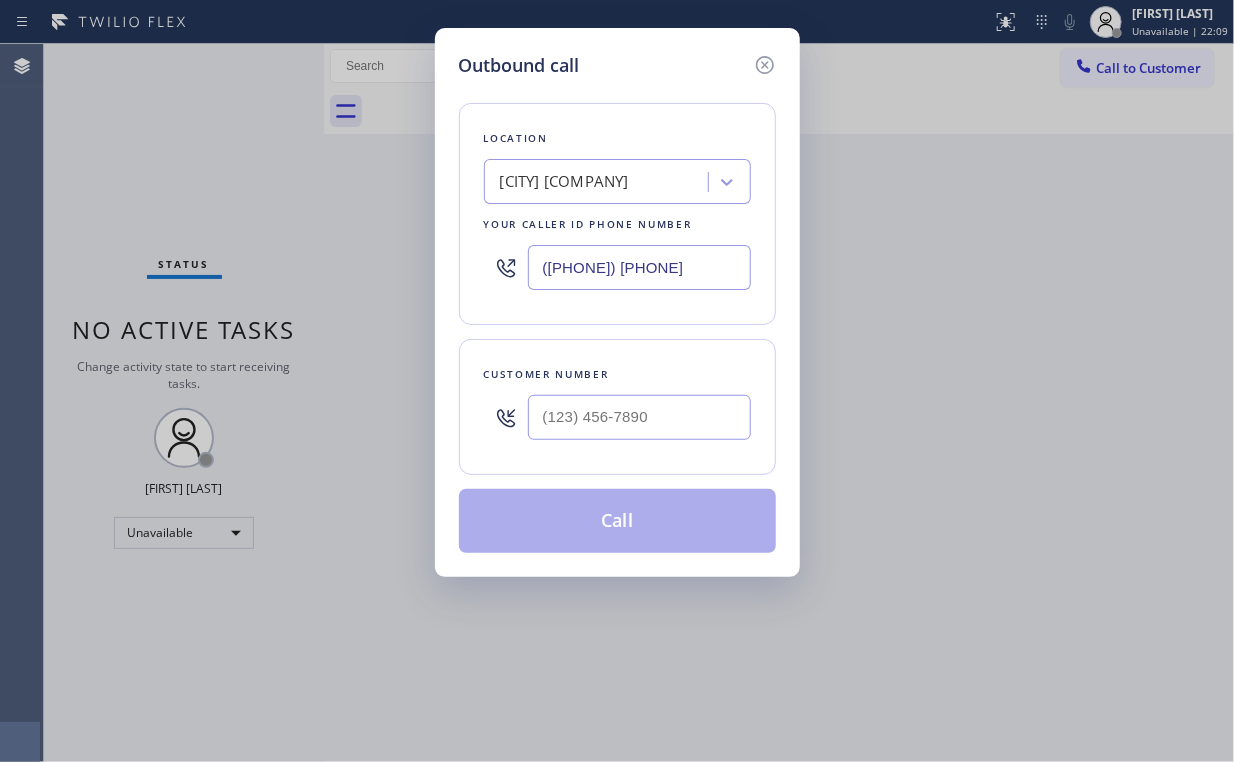 drag, startPoint x: 719, startPoint y: 256, endPoint x: 165, endPoint y: 199, distance: 556.92456 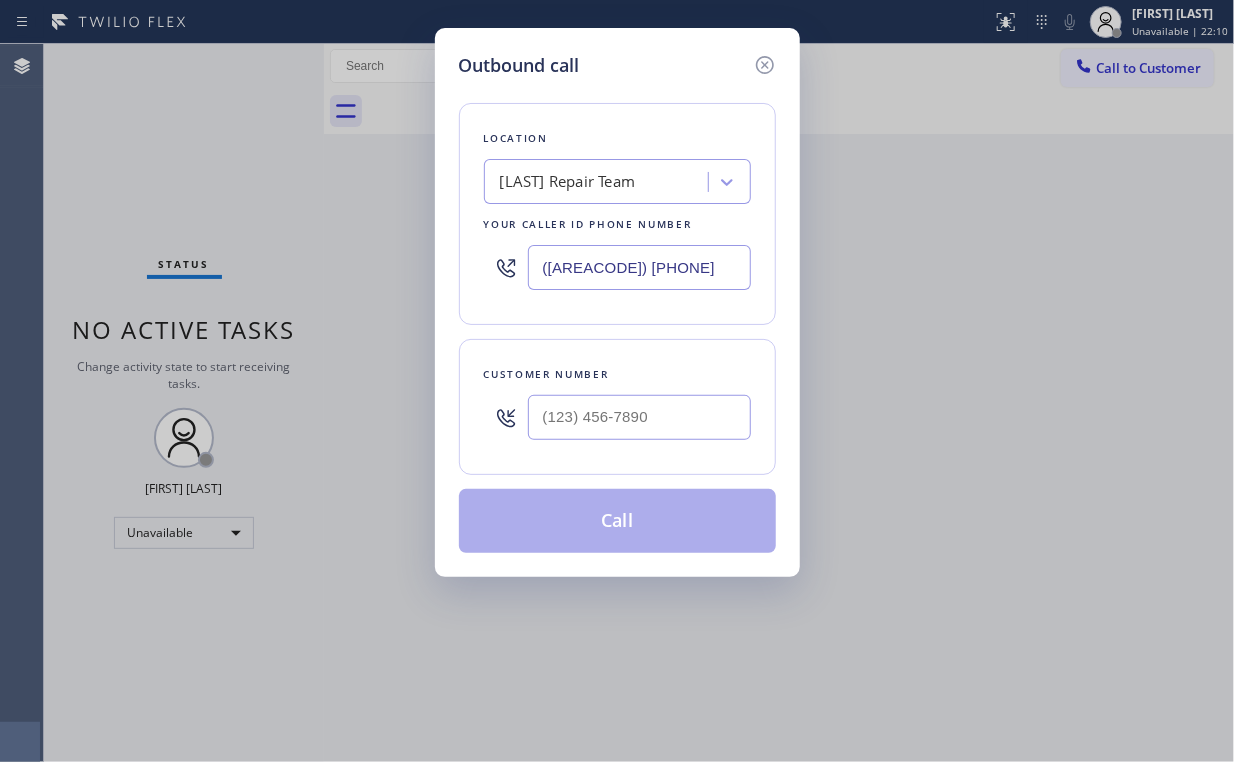 type on "([AREACODE]) [PHONE]" 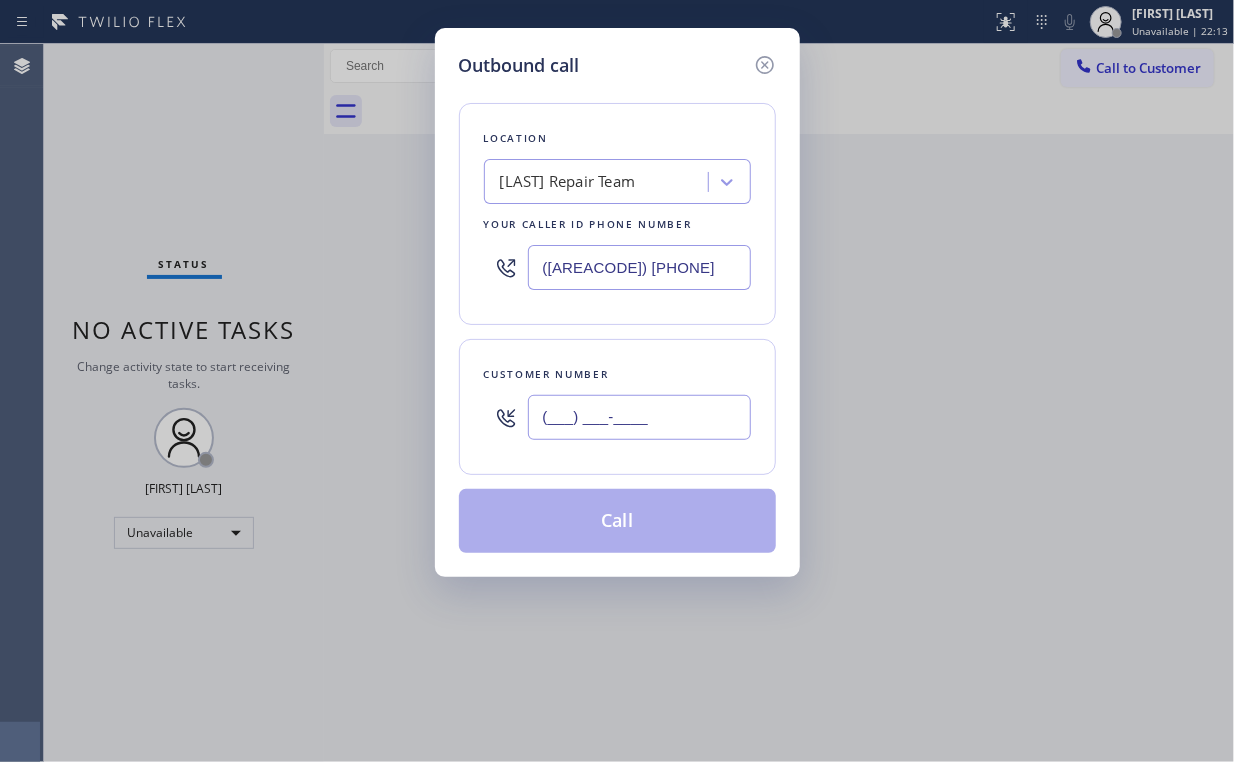 click on "(___) ___-____" at bounding box center (639, 417) 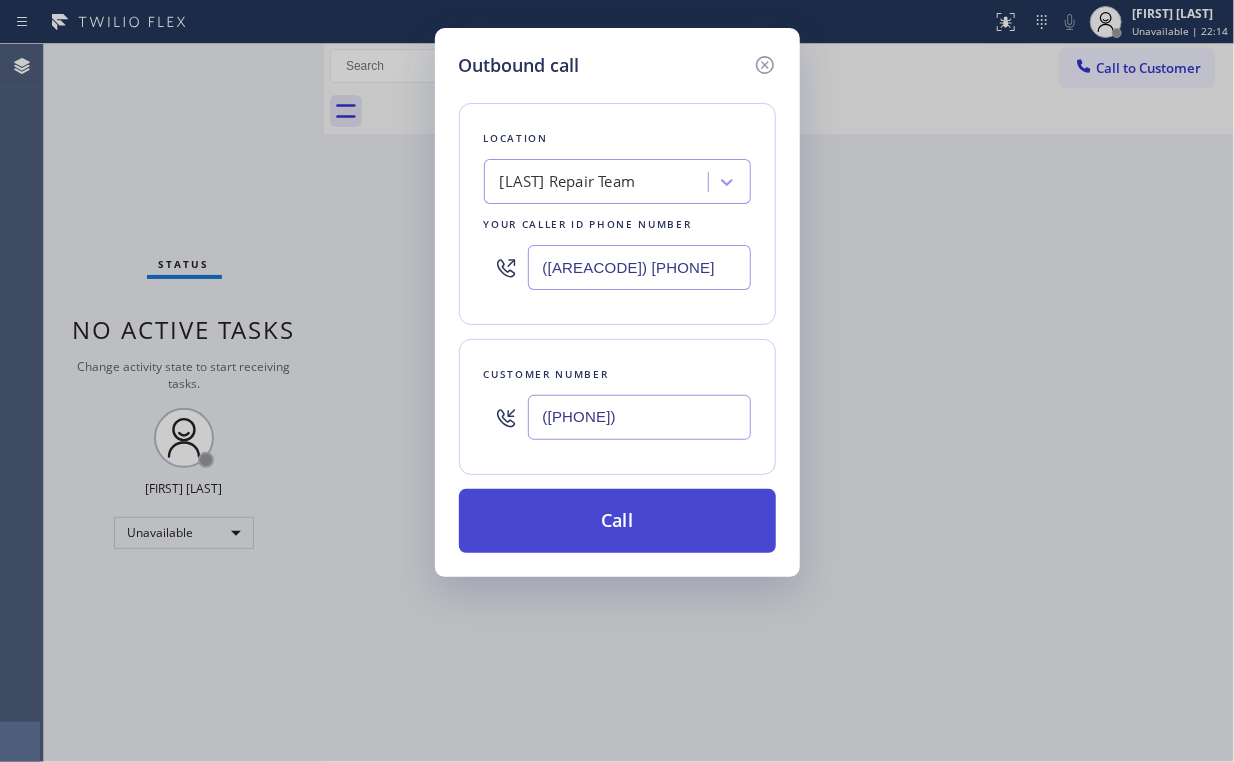 type on "([PHONE])" 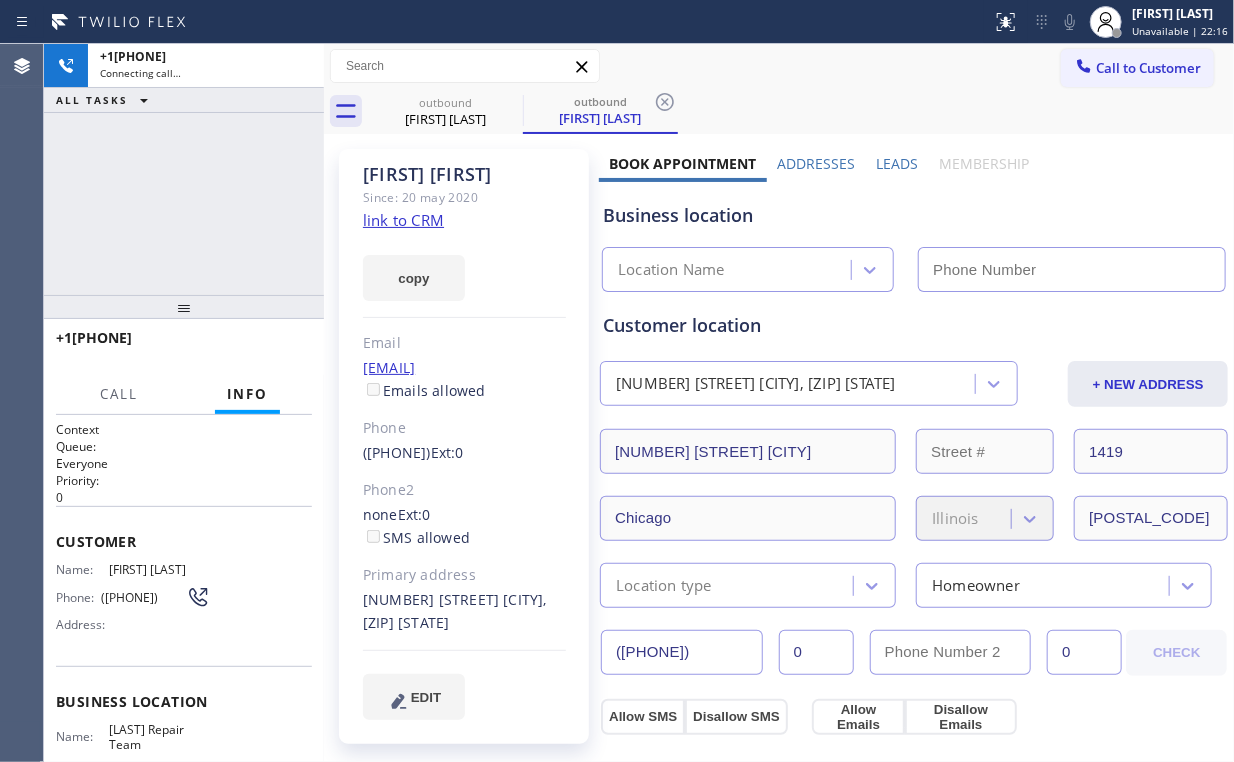 click on "+[PHONE] Connecting call… ALL TASKS ALL TASKS ACTIVE TASKS TASKS IN WRAP UP" at bounding box center [184, 169] 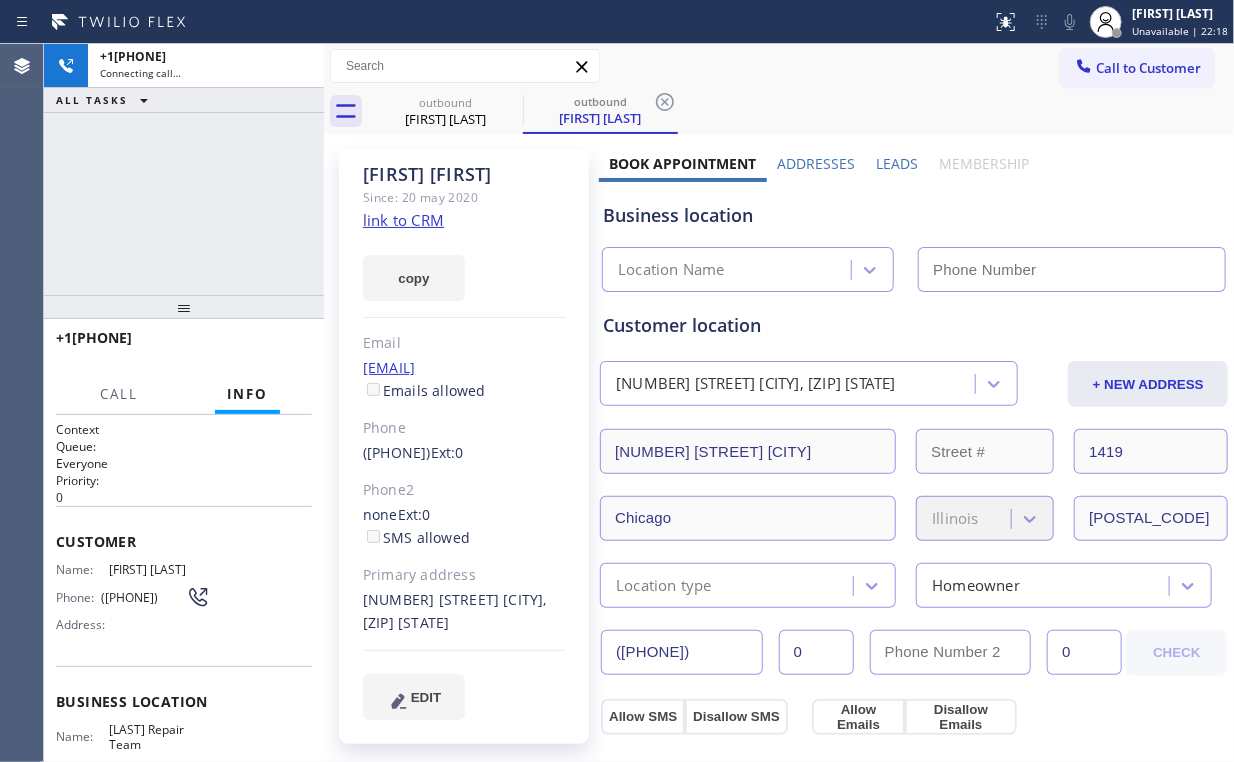 type on "([AREACODE]) [PHONE]" 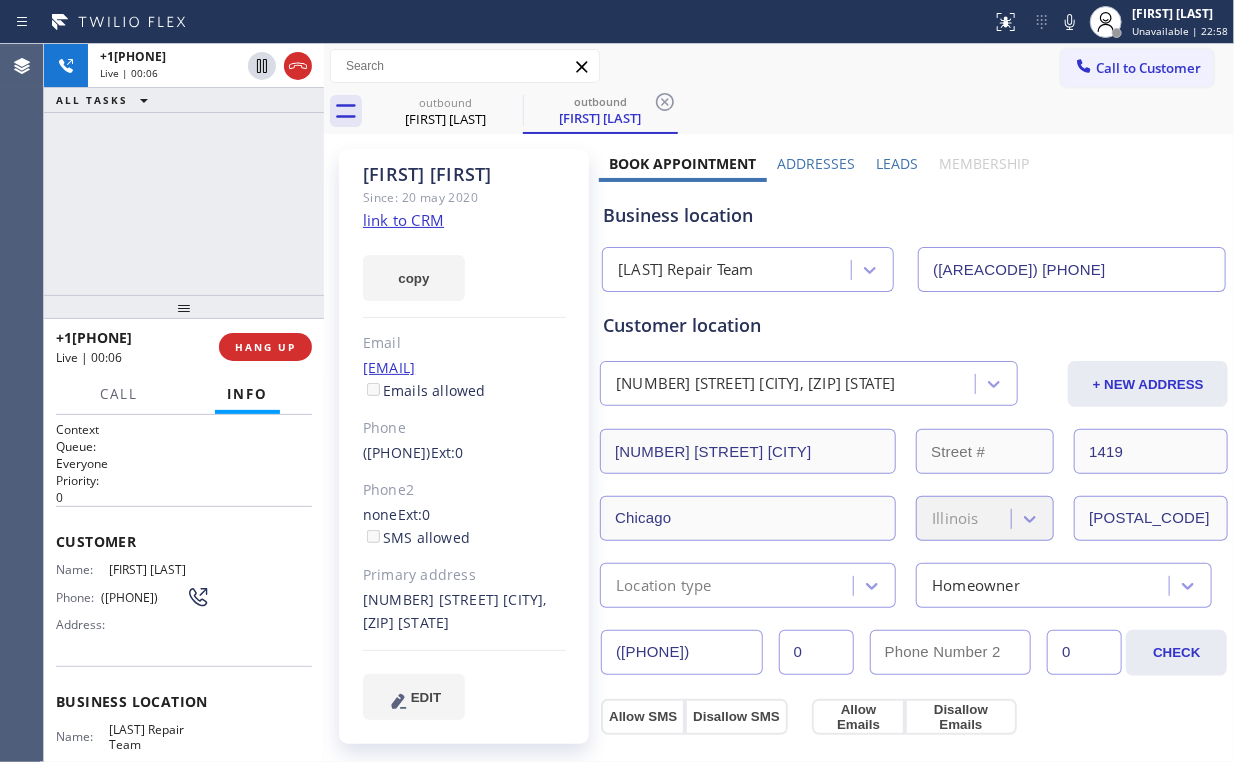 click on "+[COUNTRYCODE][PHONE] Live | 00:06 ALL TASKS ALL TASKS ACTIVE TASKS TASKS IN WRAP UP" at bounding box center (184, 169) 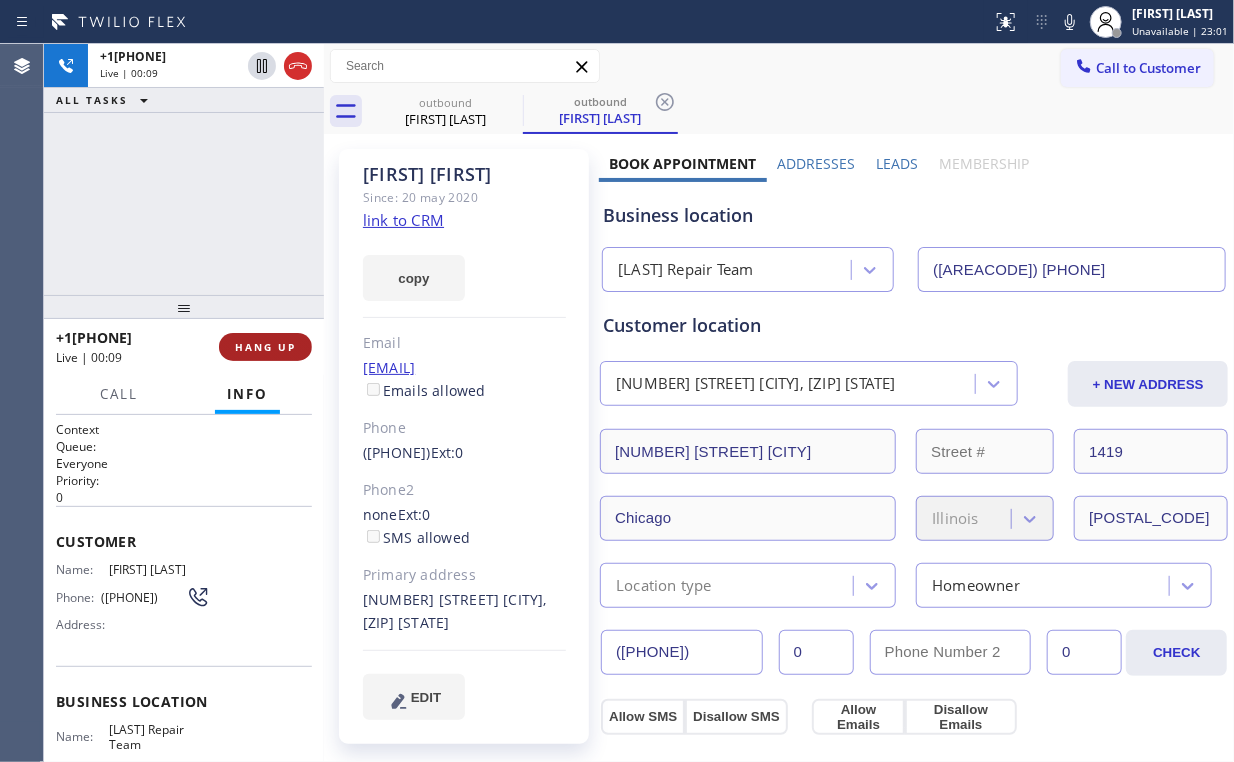 click on "HANG UP" at bounding box center (265, 347) 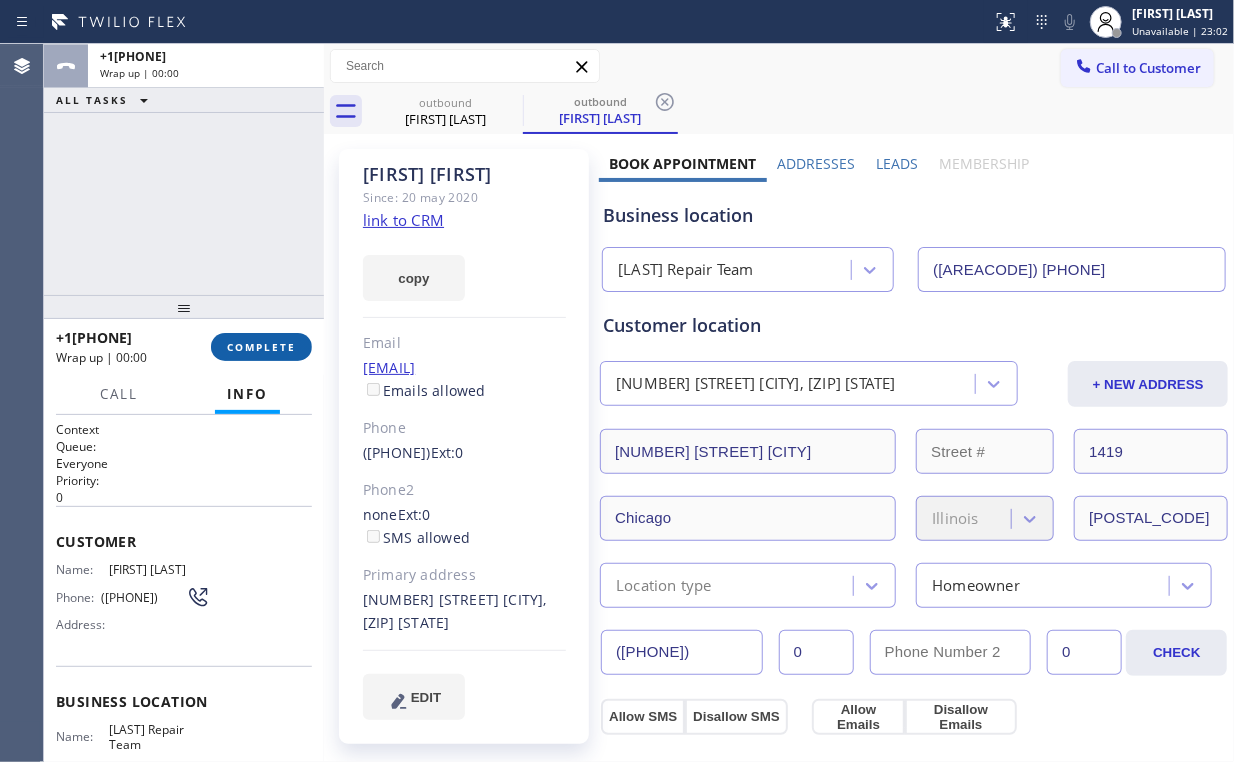 click on "COMPLETE" at bounding box center (261, 347) 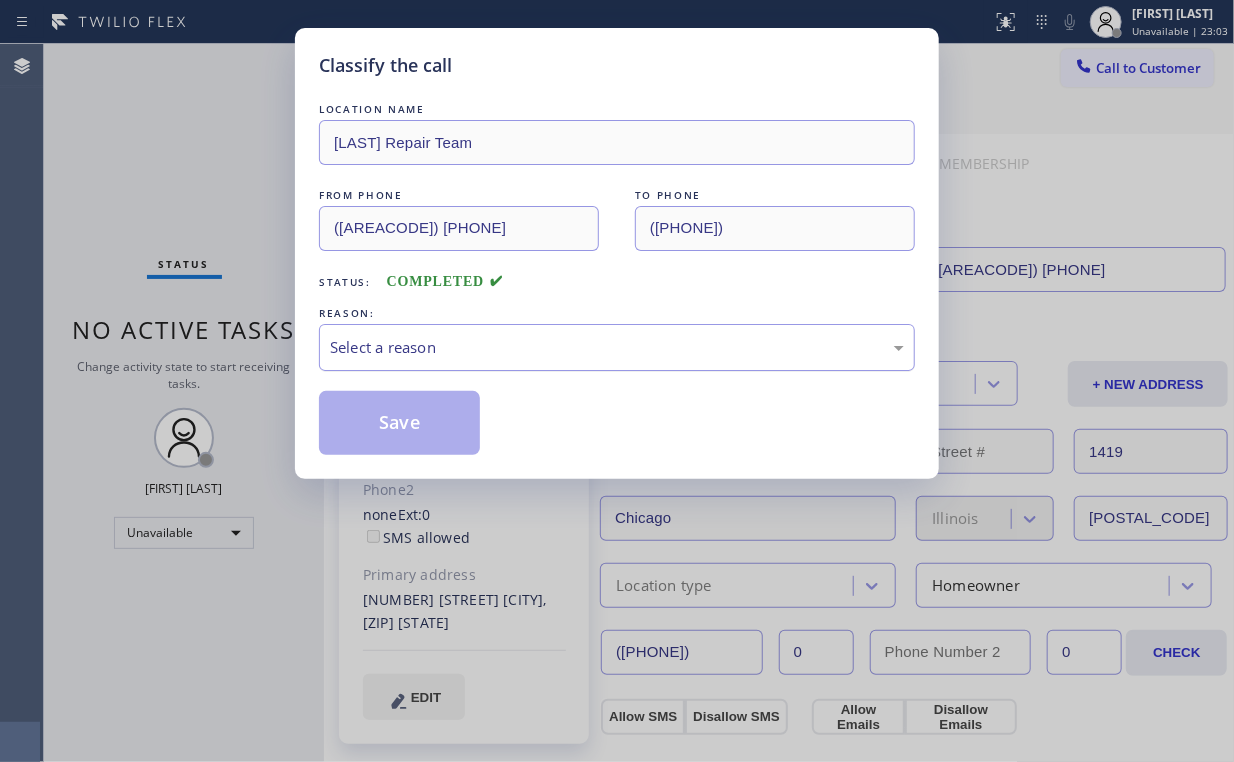 click on "Select a reason" at bounding box center [617, 347] 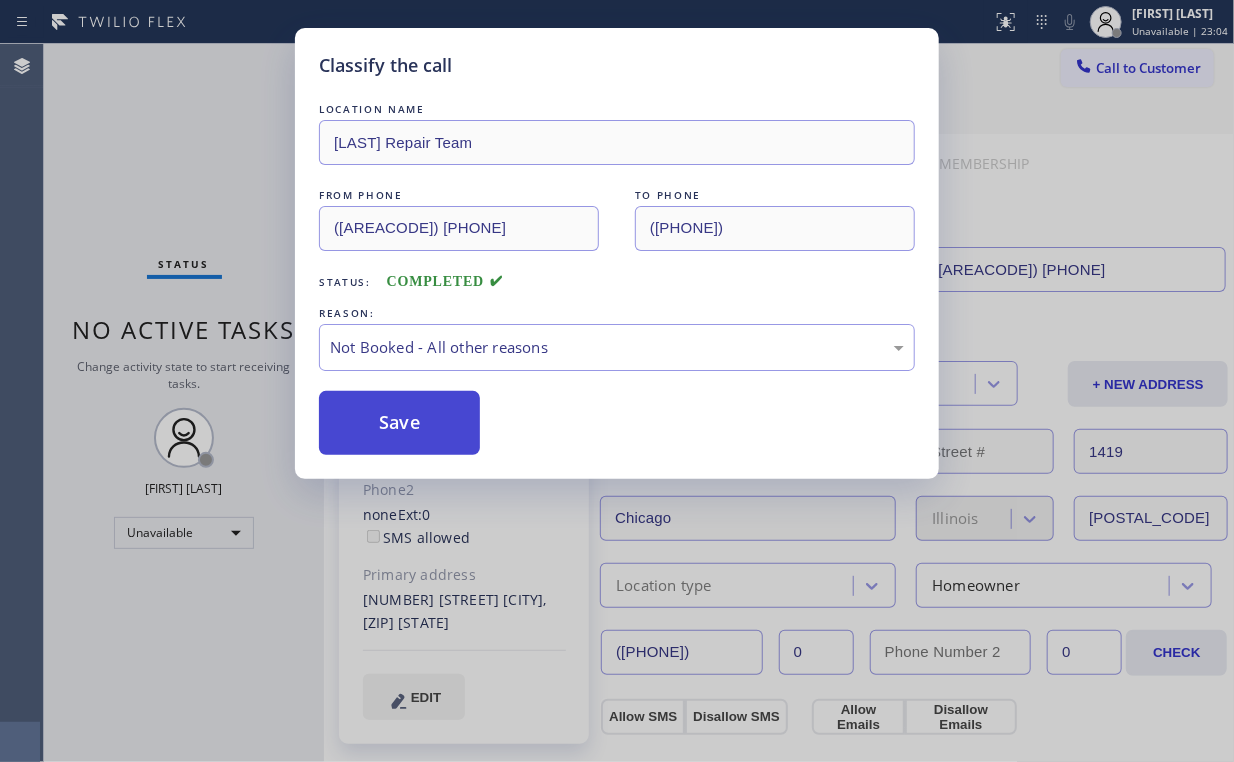 click on "Save" at bounding box center (399, 423) 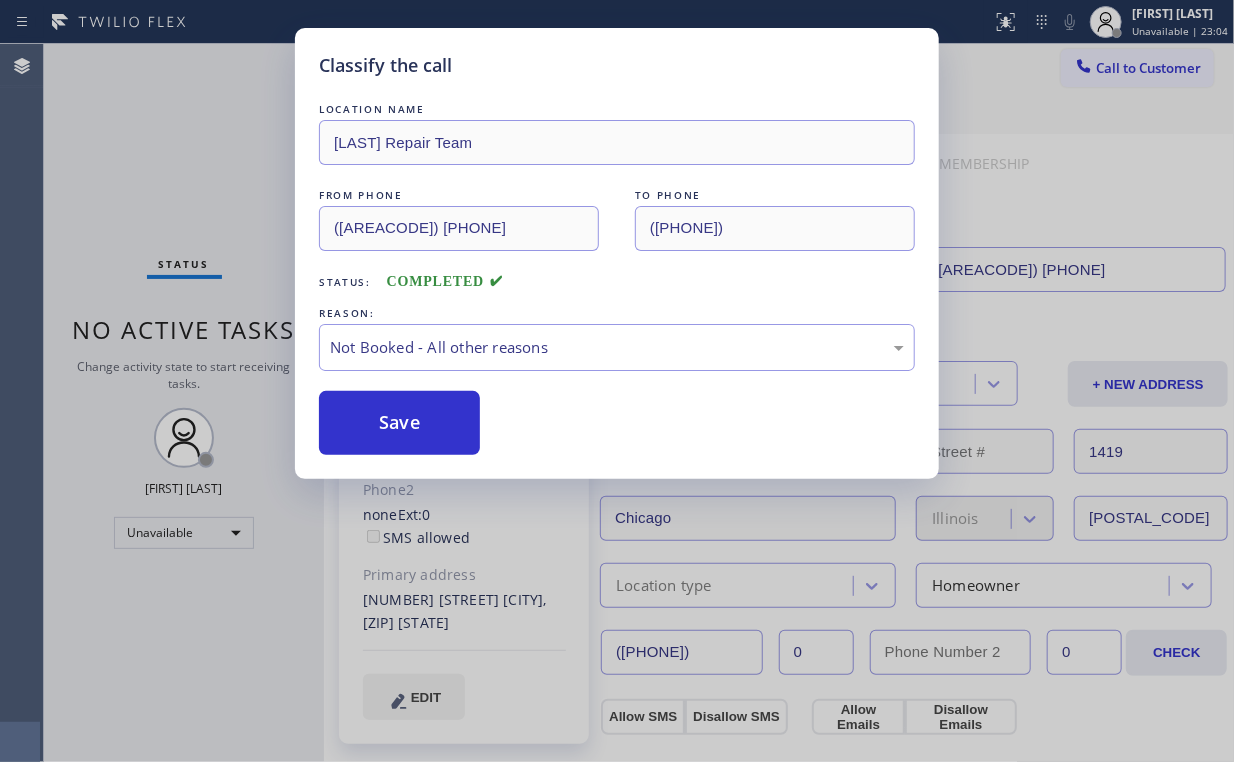 click on "Classify the call LOCATION NAME Kent Wolf Repair Team FROM PHONE ([PHONE]) TO PHONE ([PHONE]) Status: COMPLETED REASON: Not Booked - All other reasons Save" at bounding box center [617, 381] 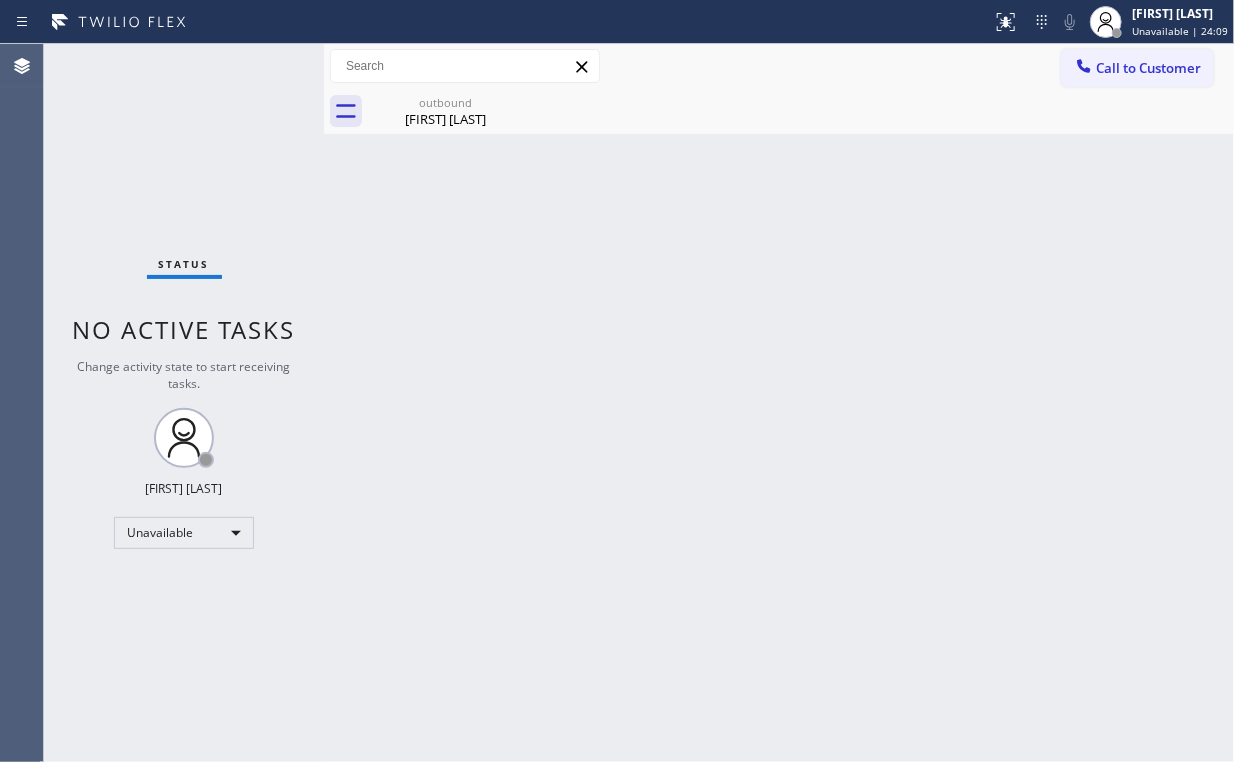 click on "Status   No active tasks     Change activity state to start receiving tasks.   Arnold Verallo Unavailable" at bounding box center (184, 403) 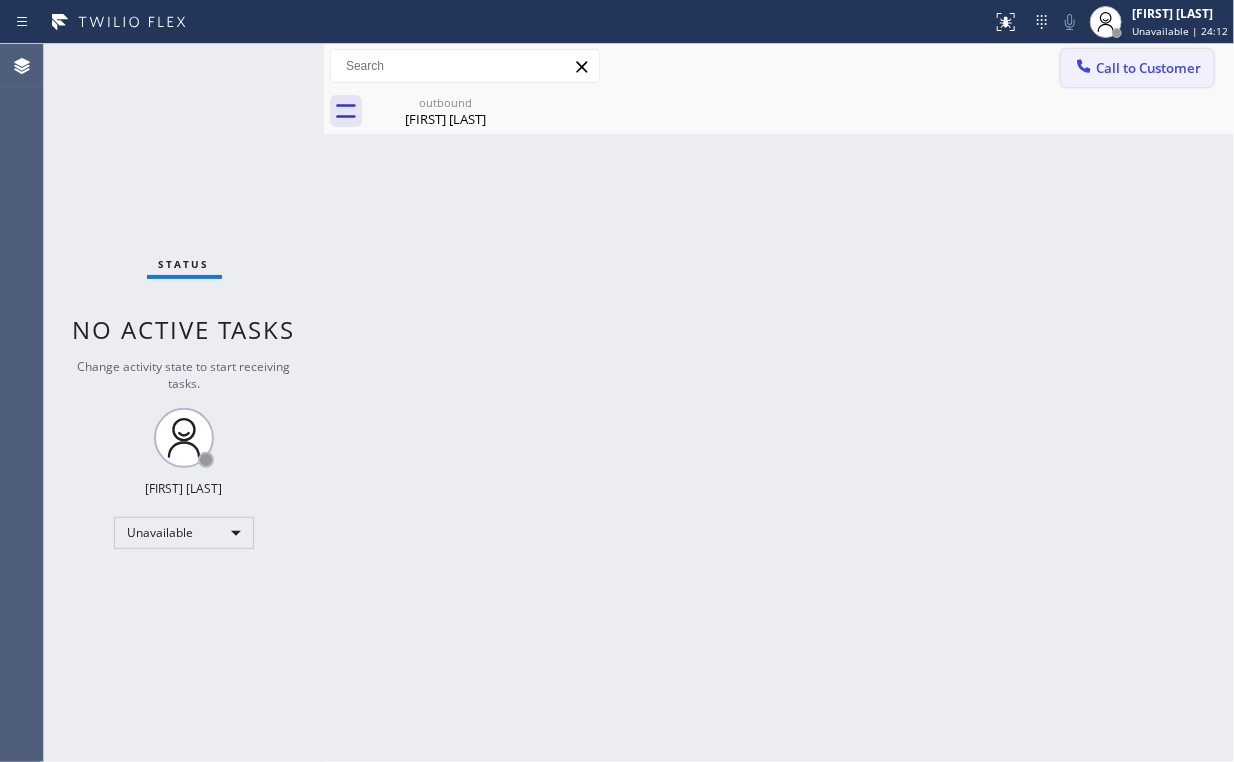 click on "Call to Customer" at bounding box center (1148, 68) 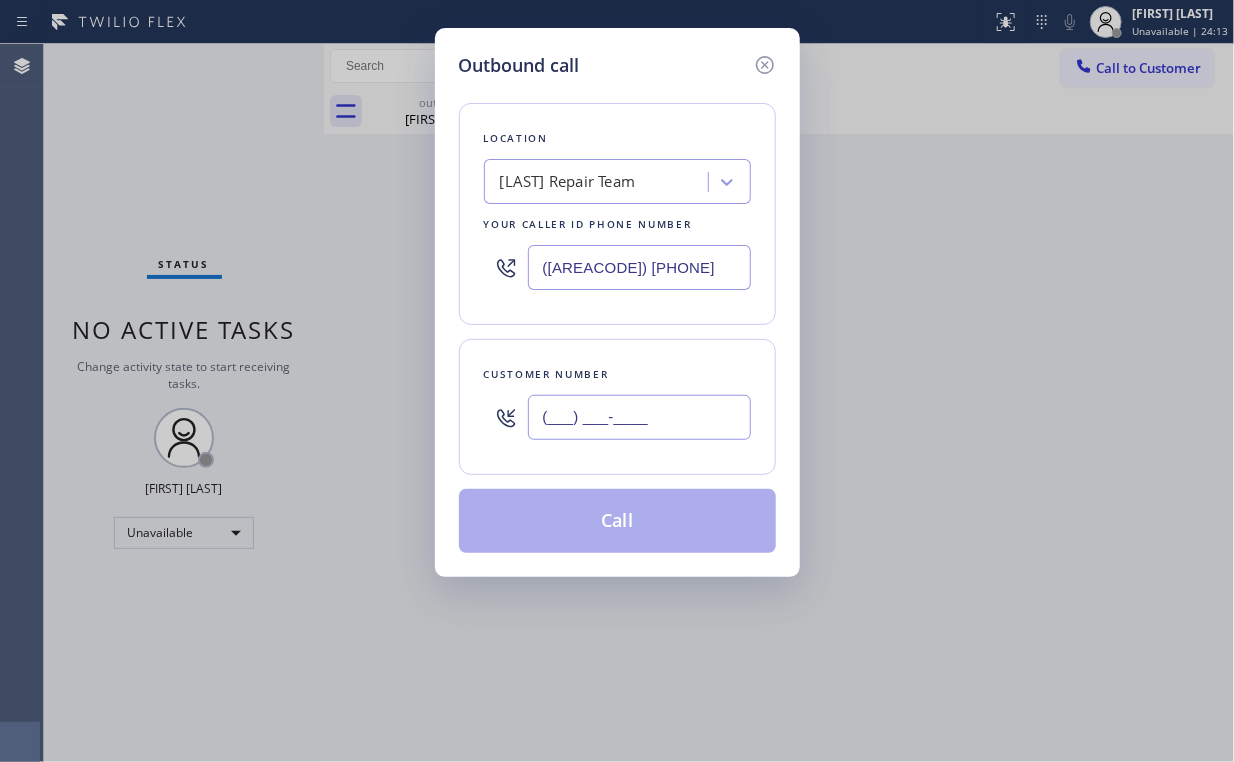 click on "(___) ___-____" at bounding box center [639, 417] 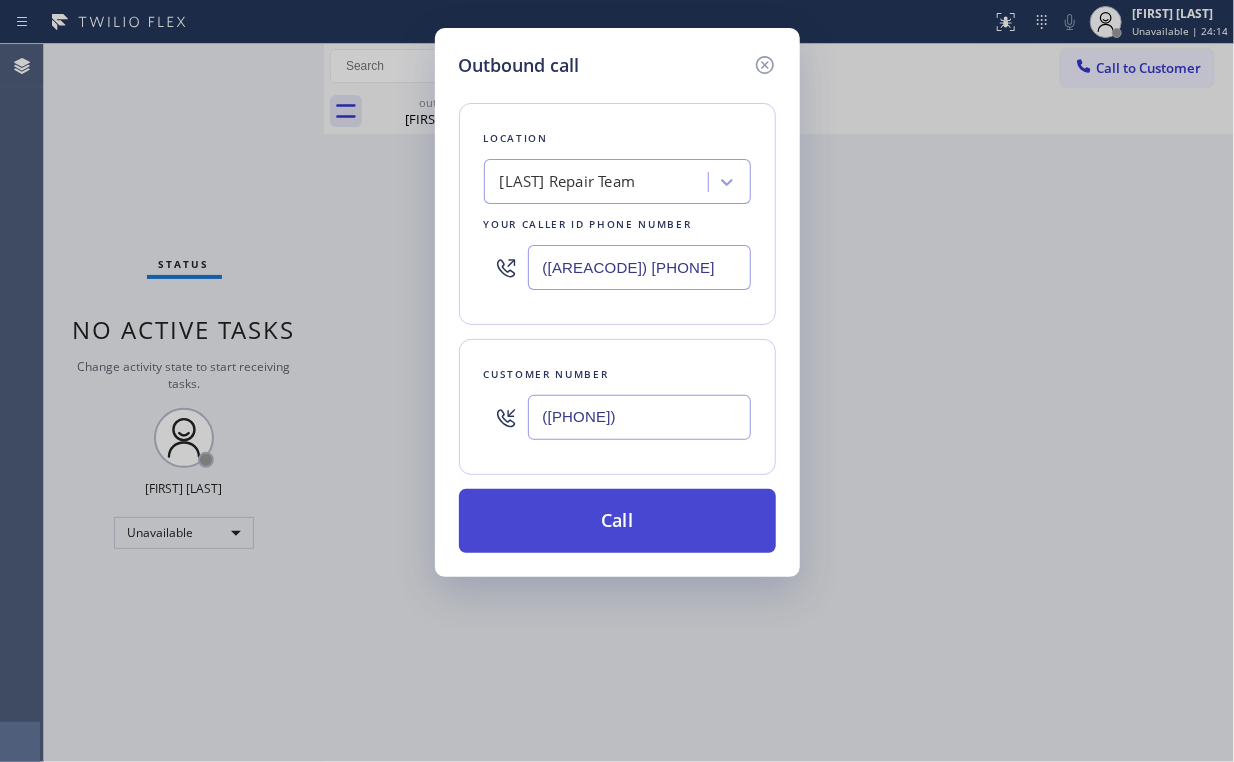 type on "([PHONE])" 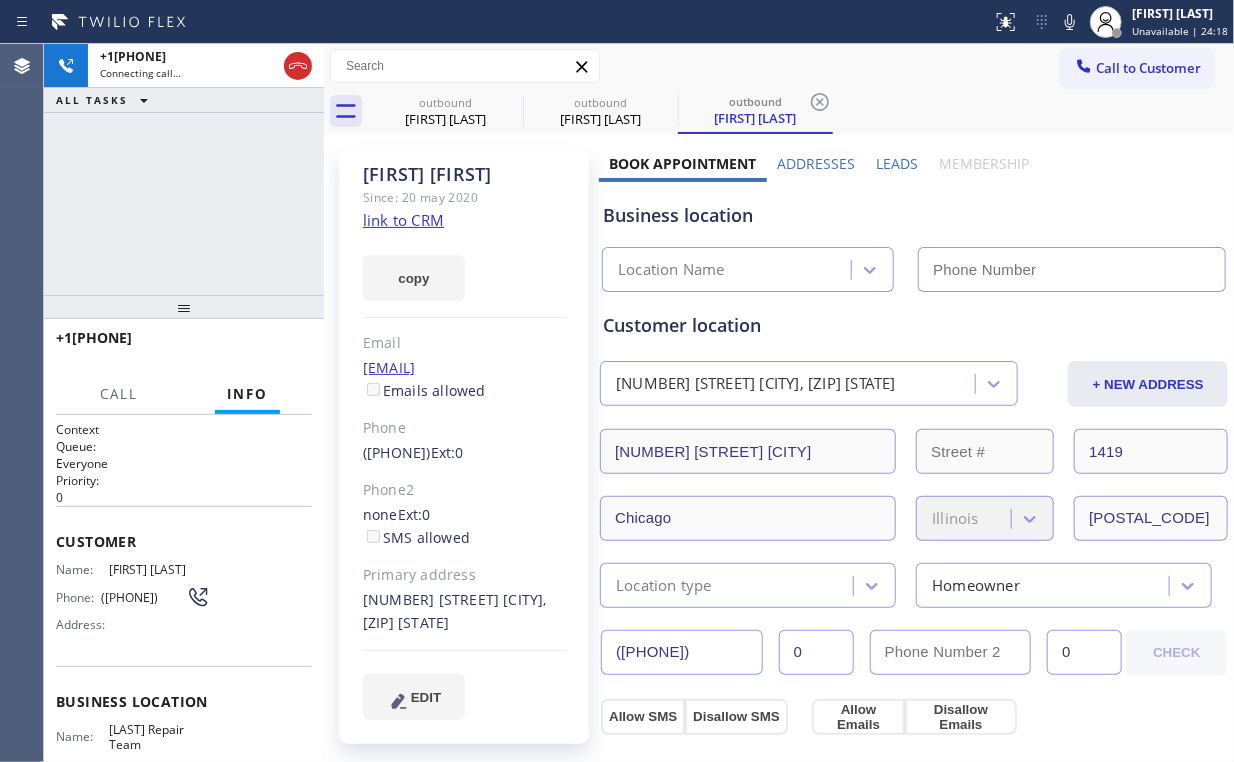 type on "([AREACODE]) [PHONE]" 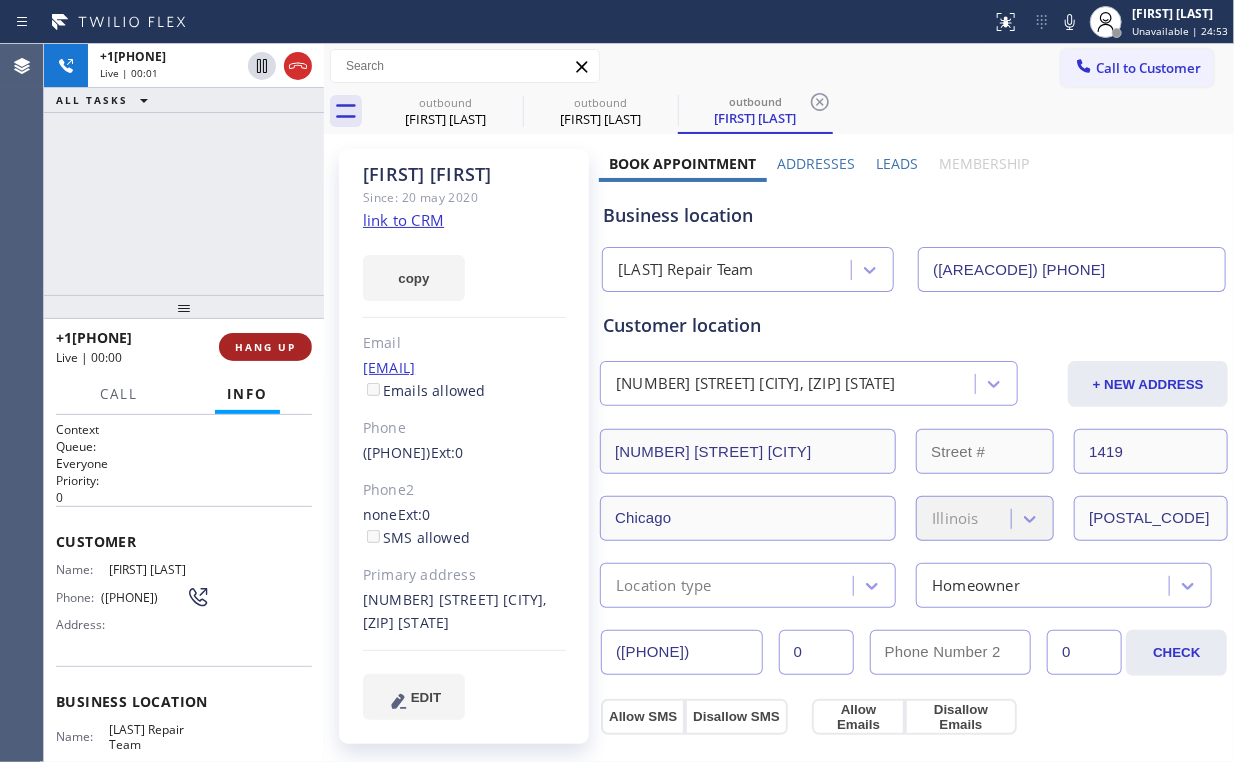 click on "HANG UP" at bounding box center [265, 347] 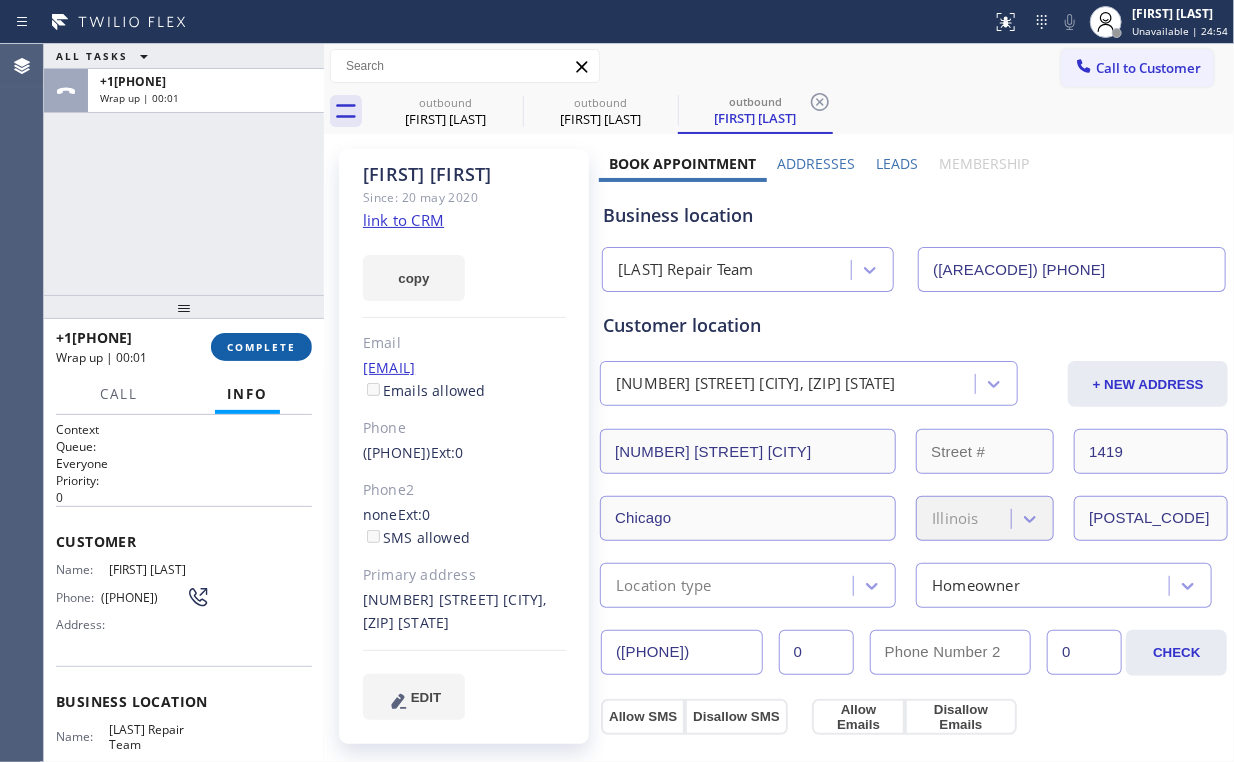 click on "COMPLETE" at bounding box center [261, 347] 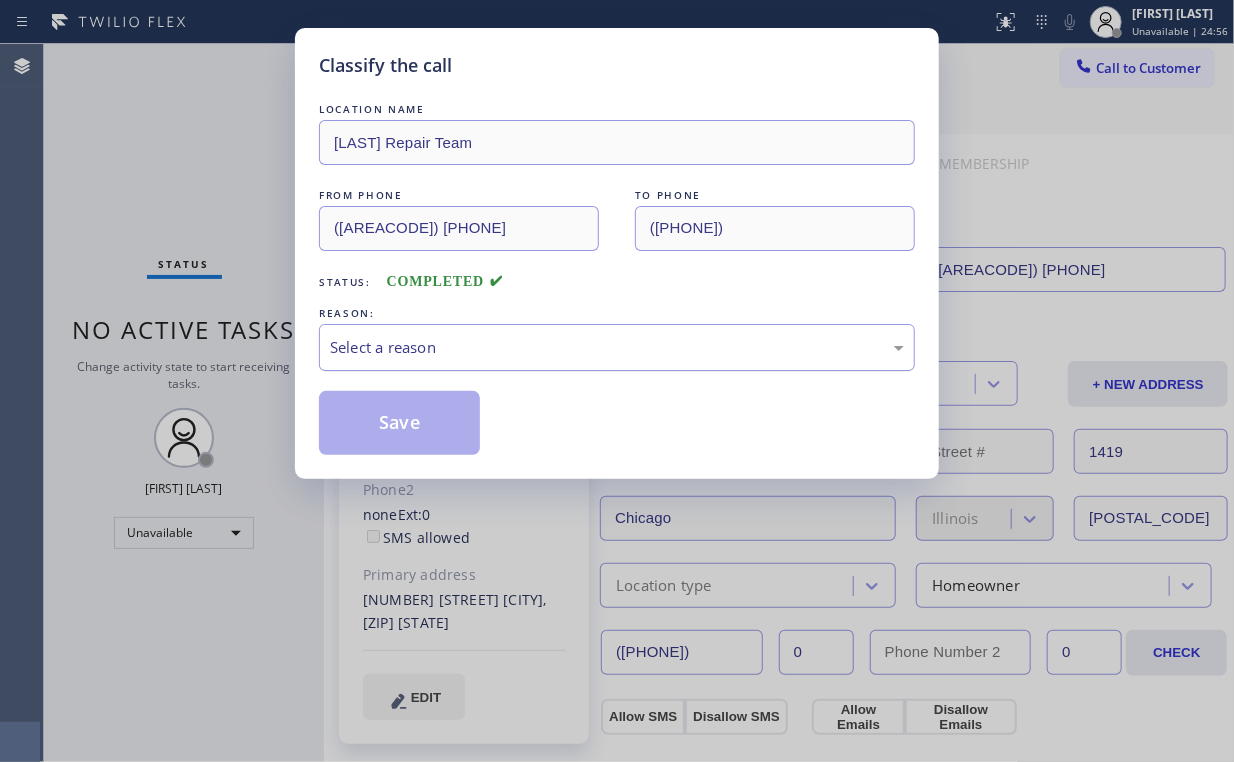 click on "Select a reason" at bounding box center (617, 347) 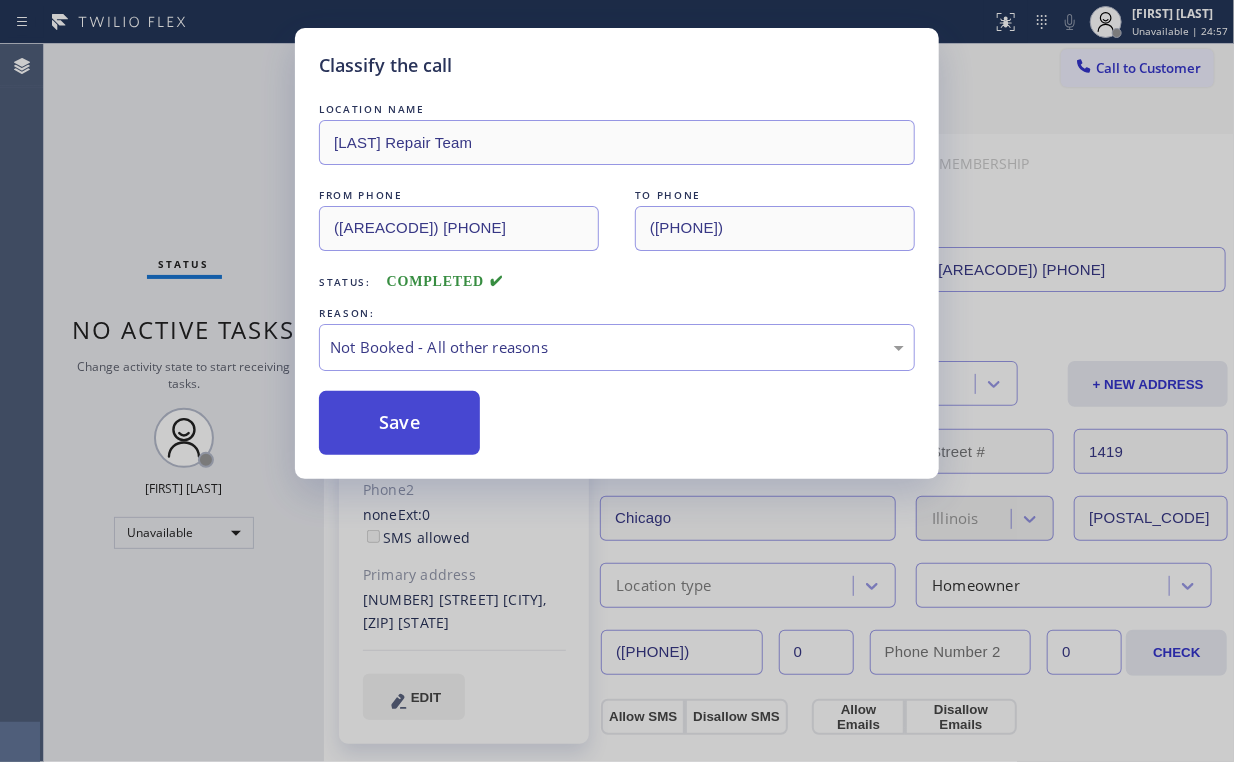 click on "Save" at bounding box center [399, 423] 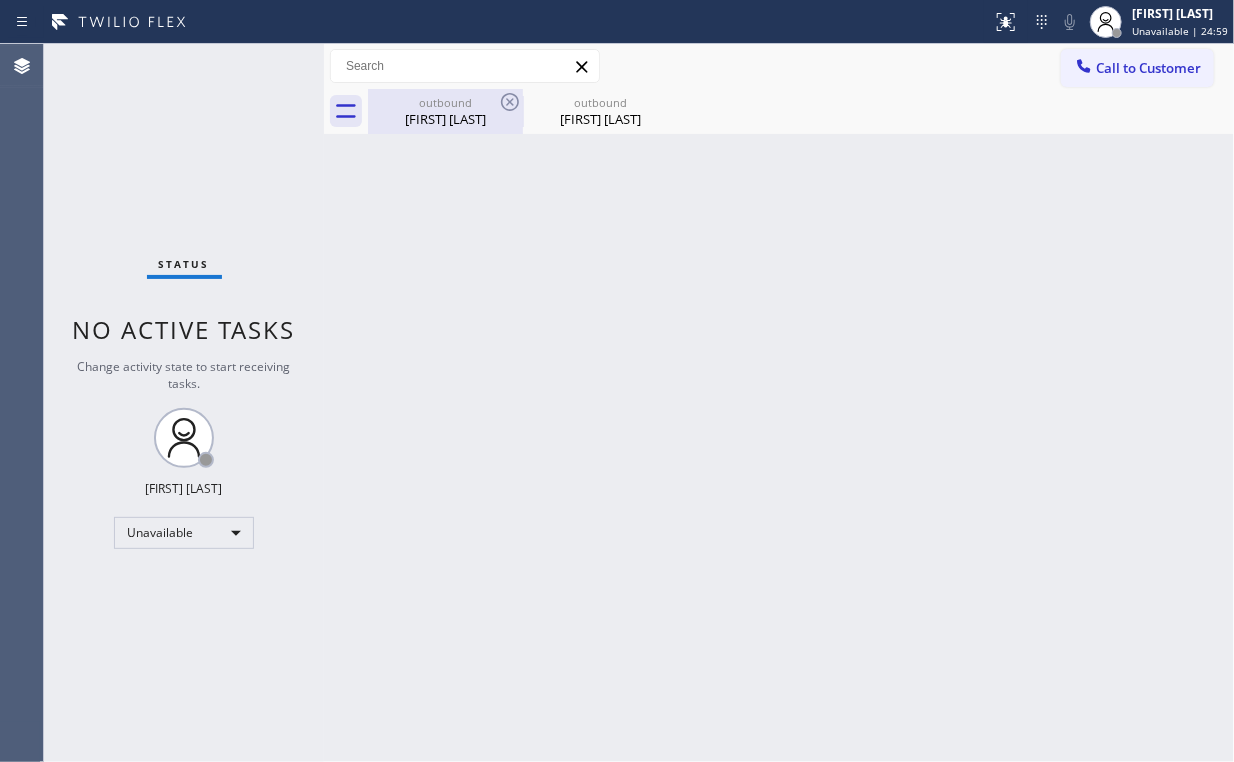click on "[FIRST] [LAST]" at bounding box center (445, 119) 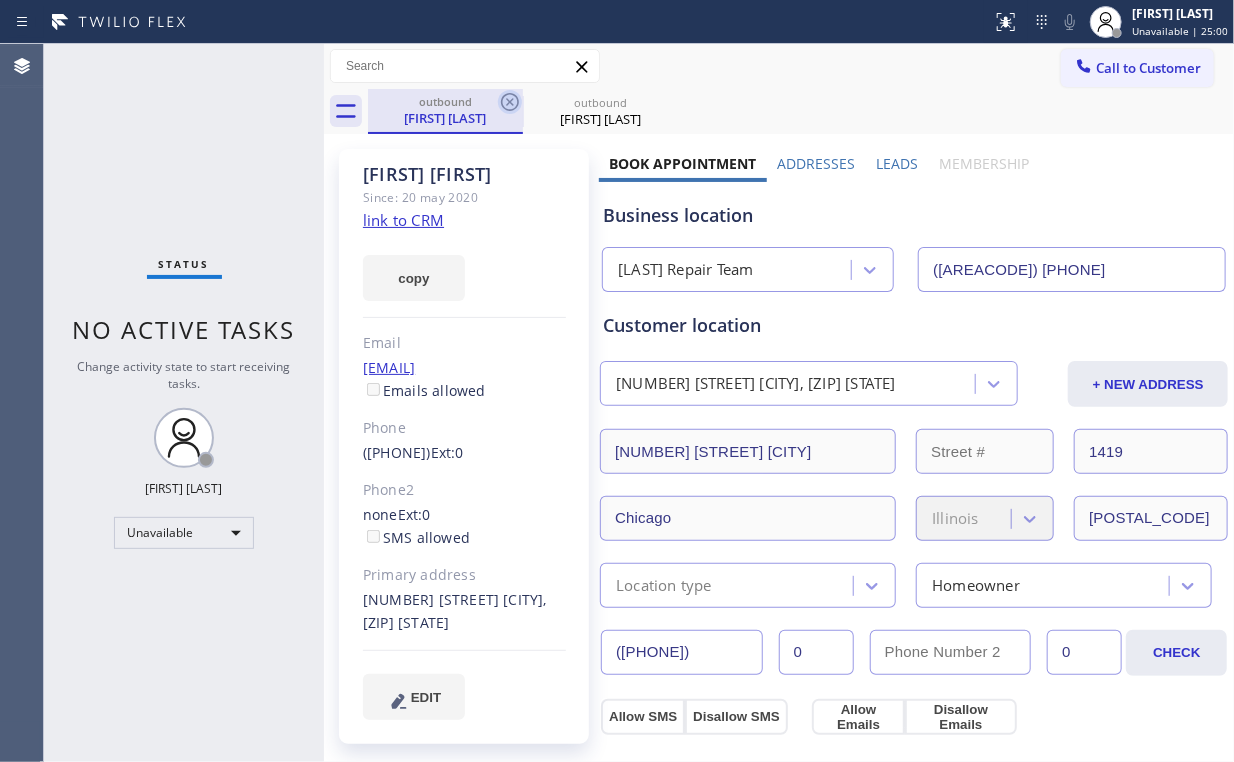 click 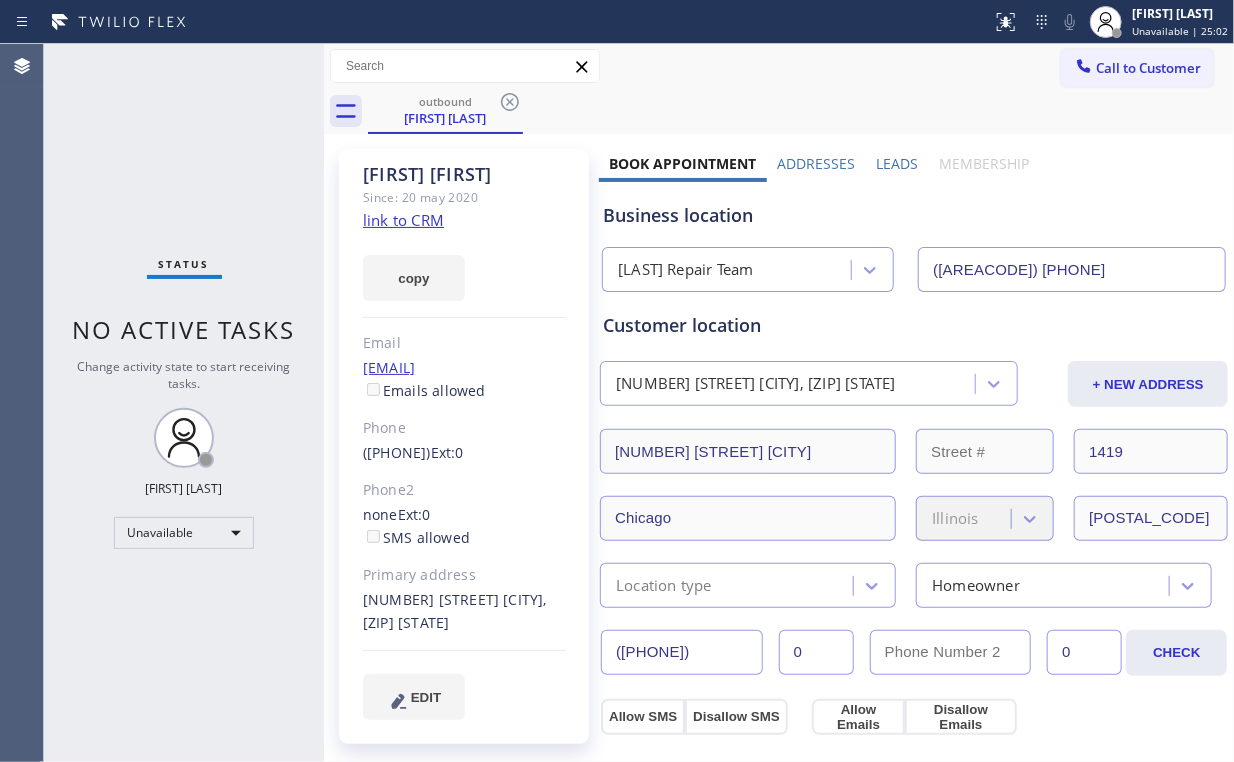 click 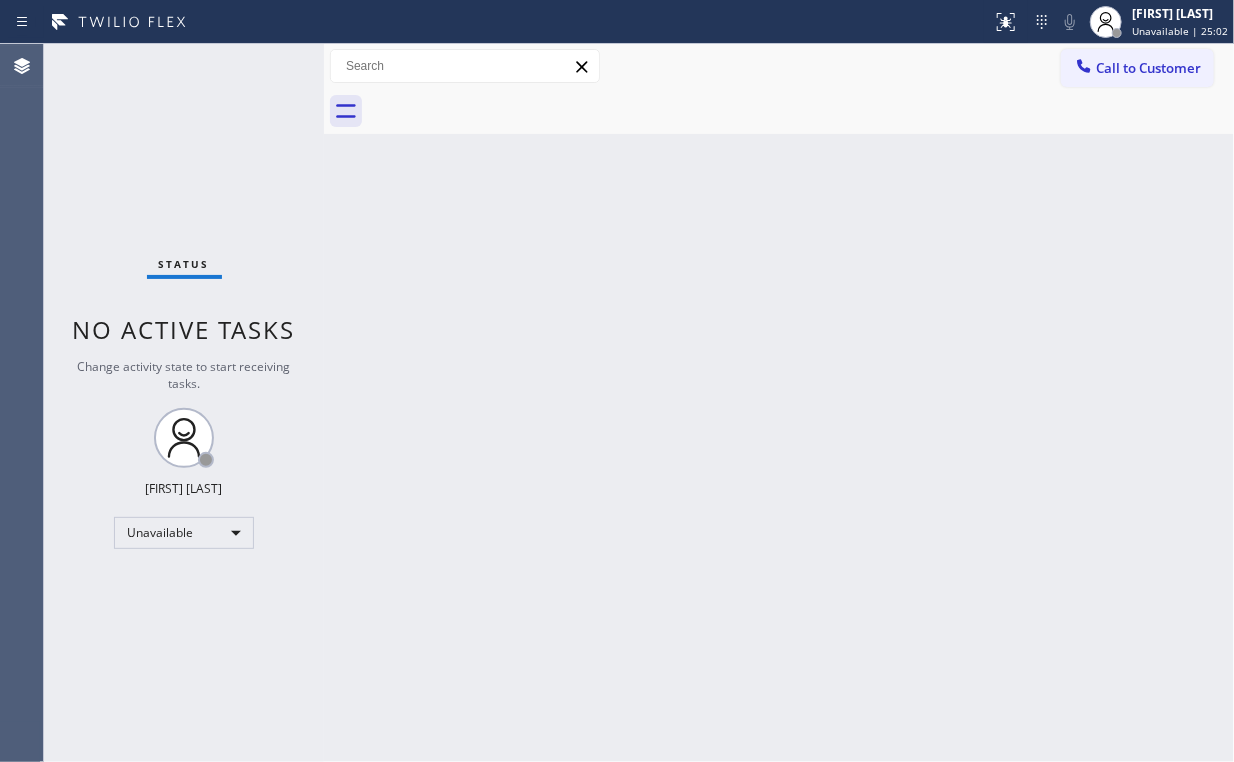 click on "Status   No active tasks     Change activity state to start receiving tasks.   Arnold Verallo Unavailable" at bounding box center [184, 403] 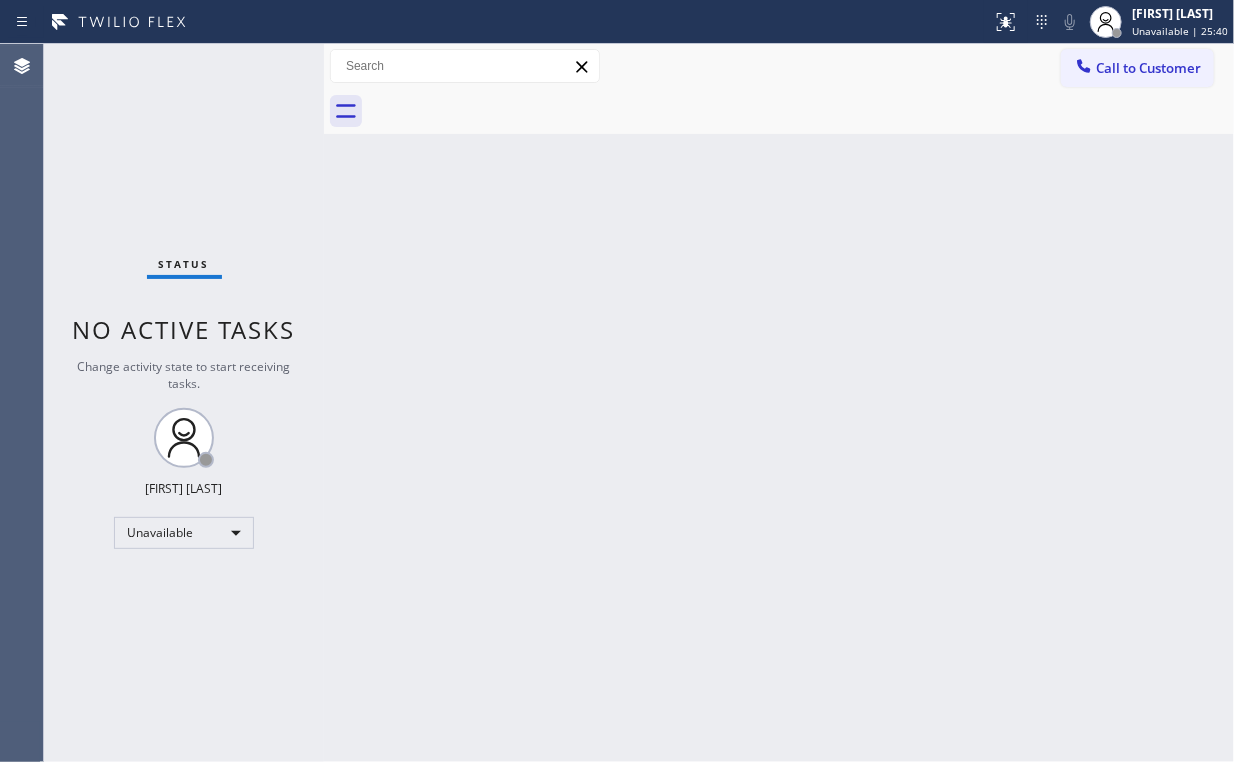 click on "Call to Customer" at bounding box center [1148, 68] 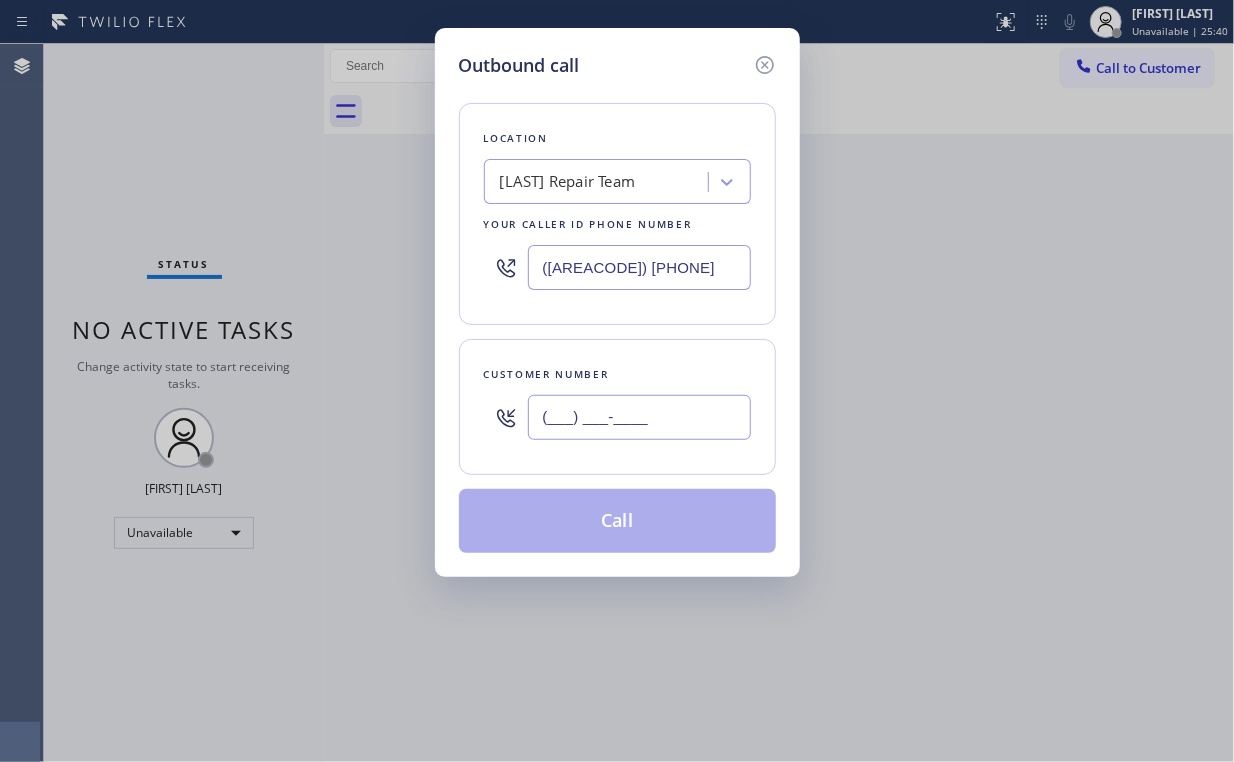 click on "(___) ___-____" at bounding box center (639, 417) 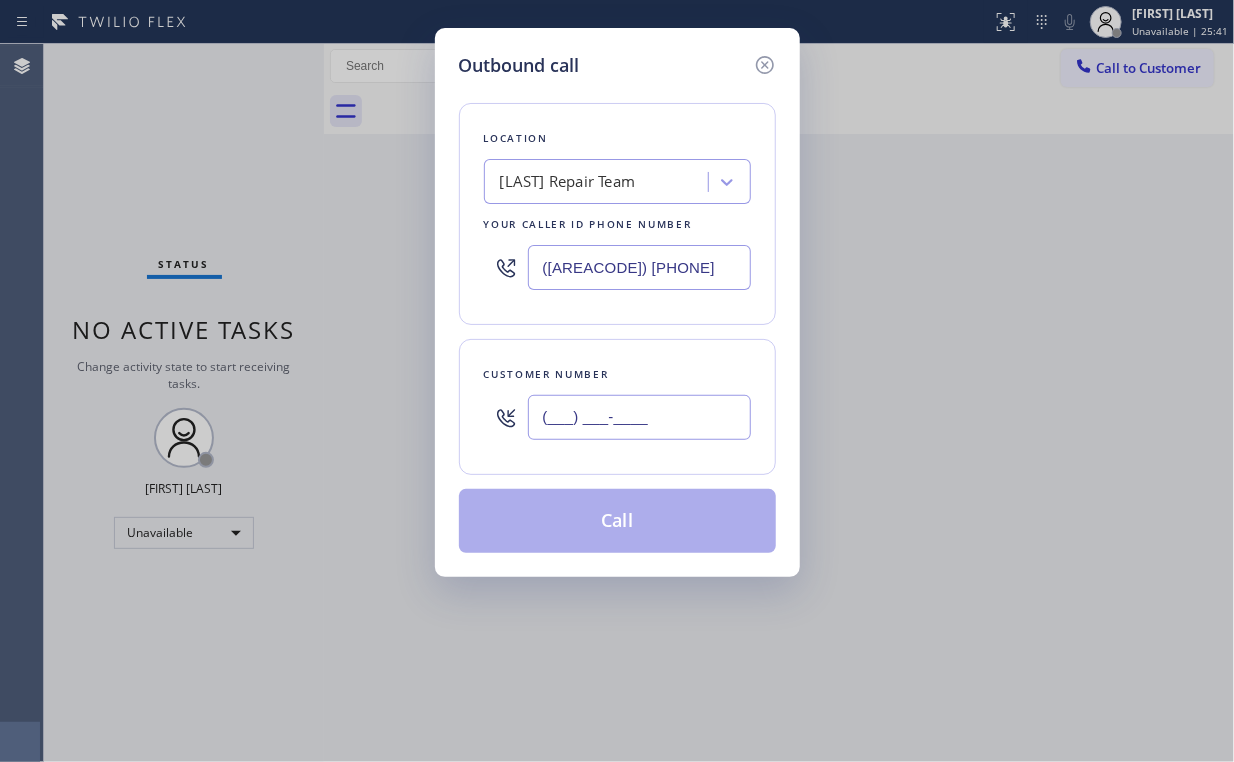 paste on "([PHONE]) [PHONE]" 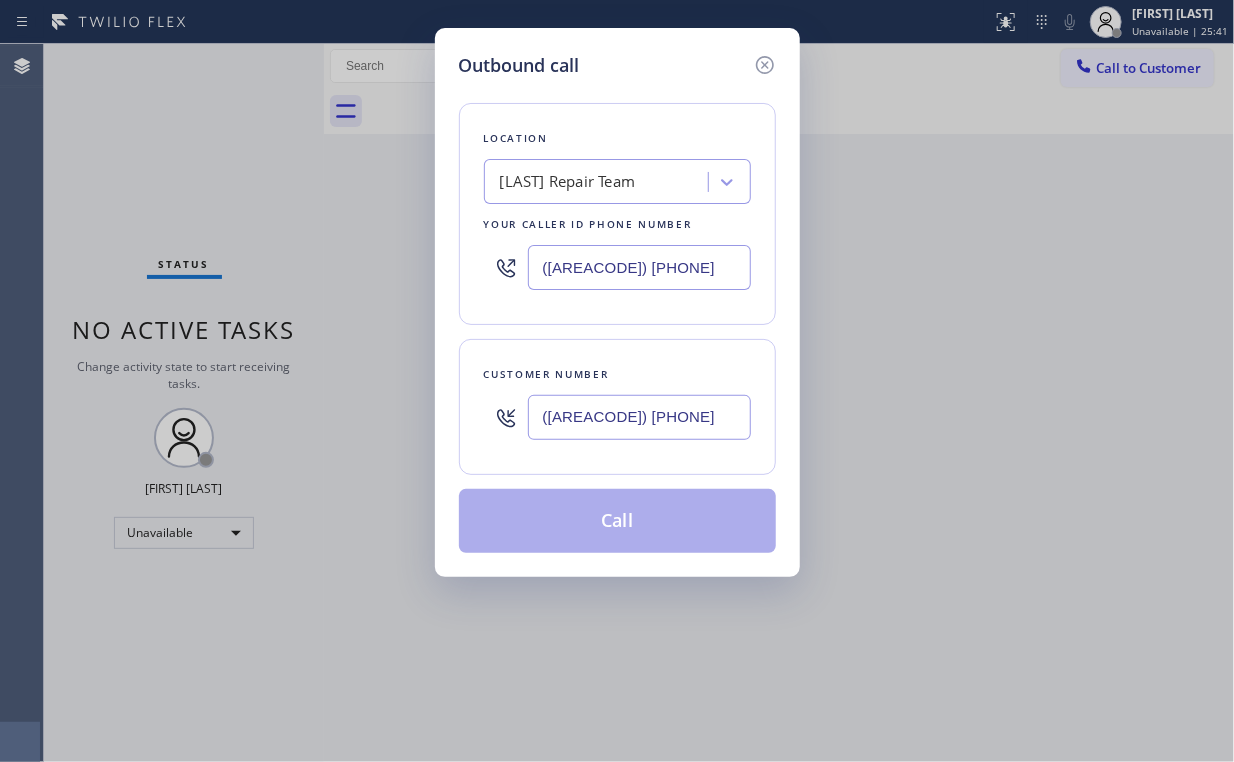 type on "([AREACODE]) [PHONE]" 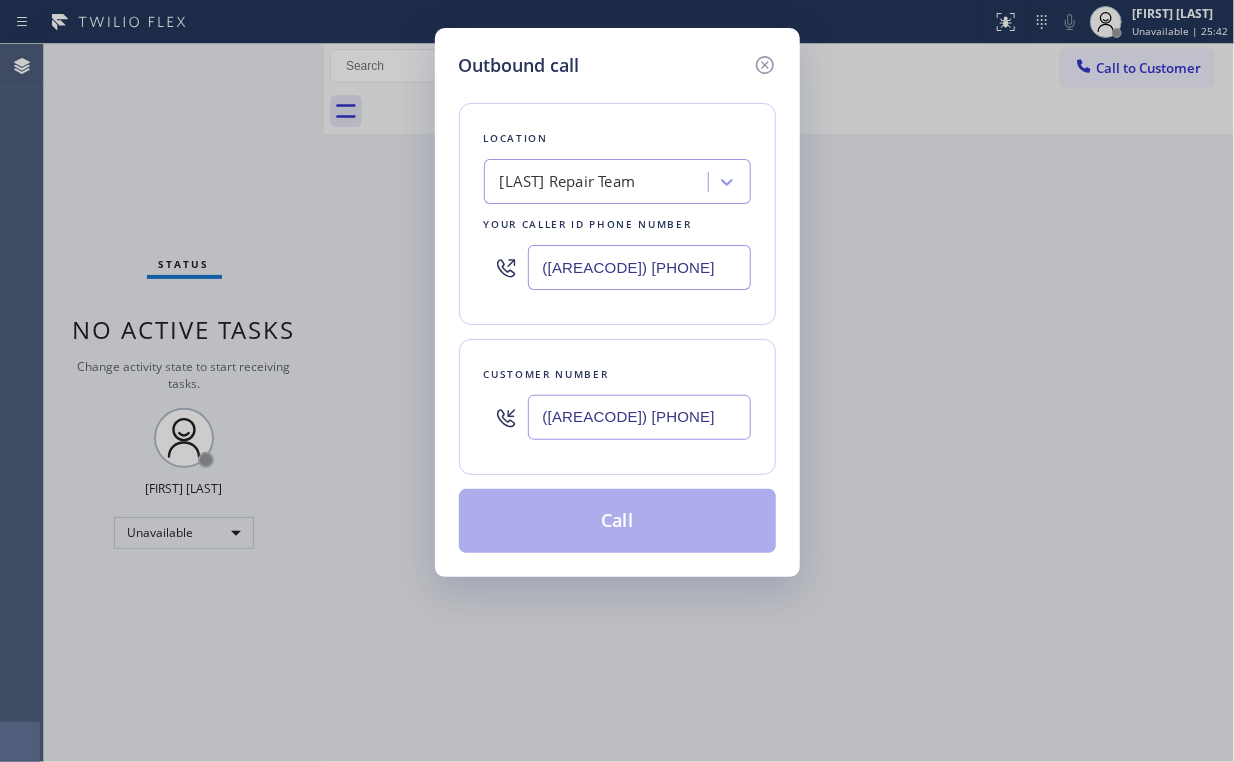 drag, startPoint x: 607, startPoint y: 461, endPoint x: 631, endPoint y: 448, distance: 27.294687 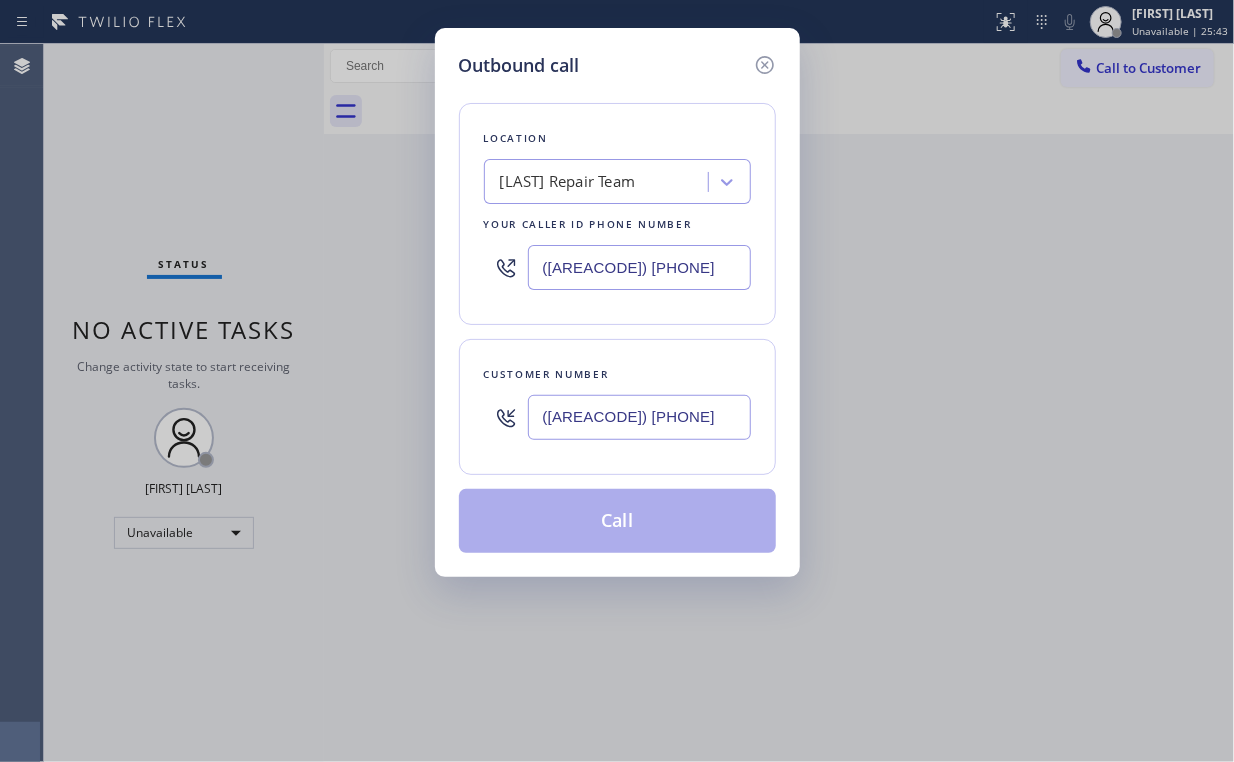 click on "([AREACODE]) [PHONE]" at bounding box center (639, 417) 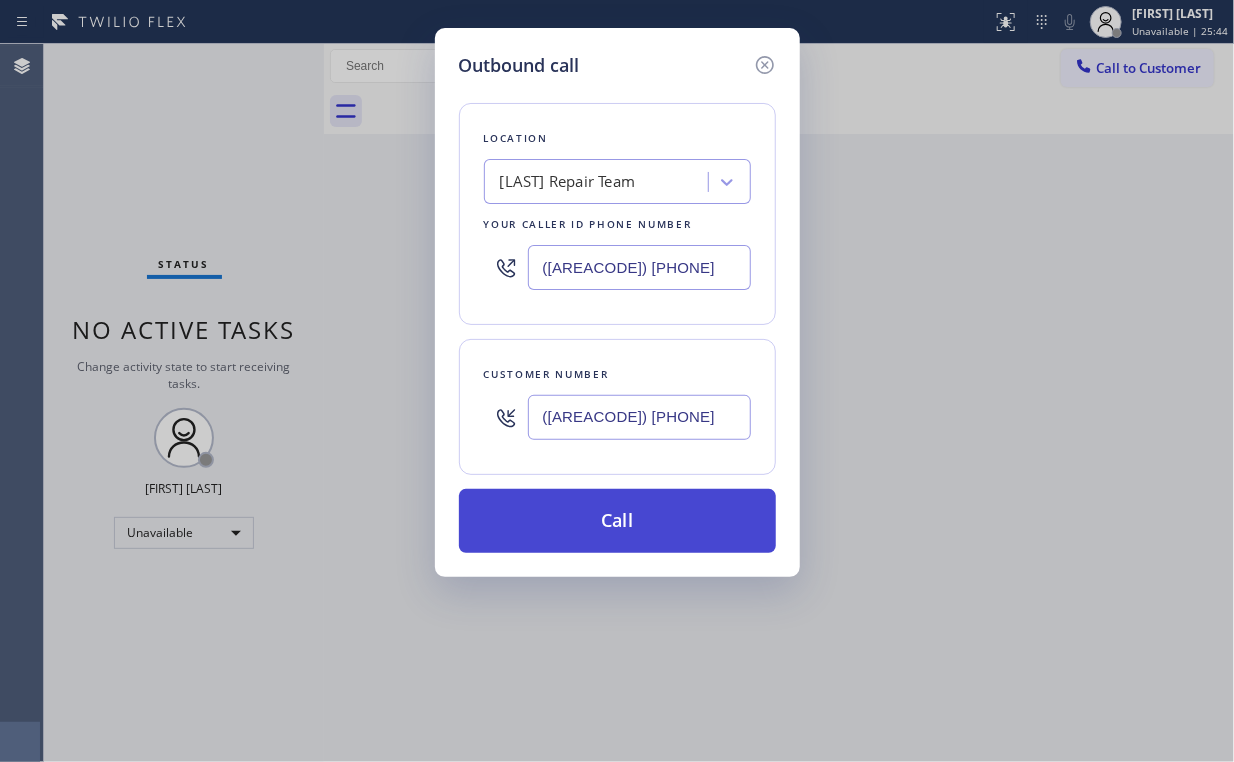 click on "Call" at bounding box center (617, 521) 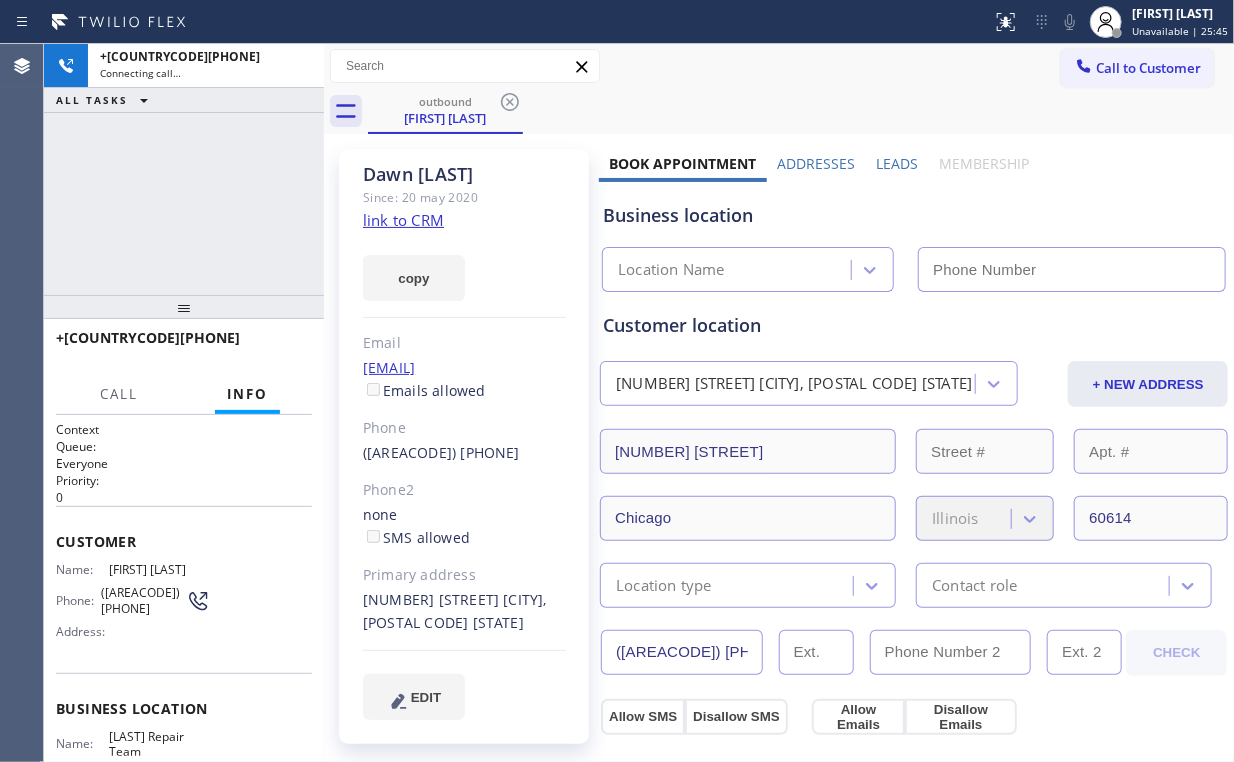 click on "+1[PHONE] Connecting call… ALL TASKS ALL TASKS ACTIVE TASKS TASKS IN WRAP UP" at bounding box center [184, 169] 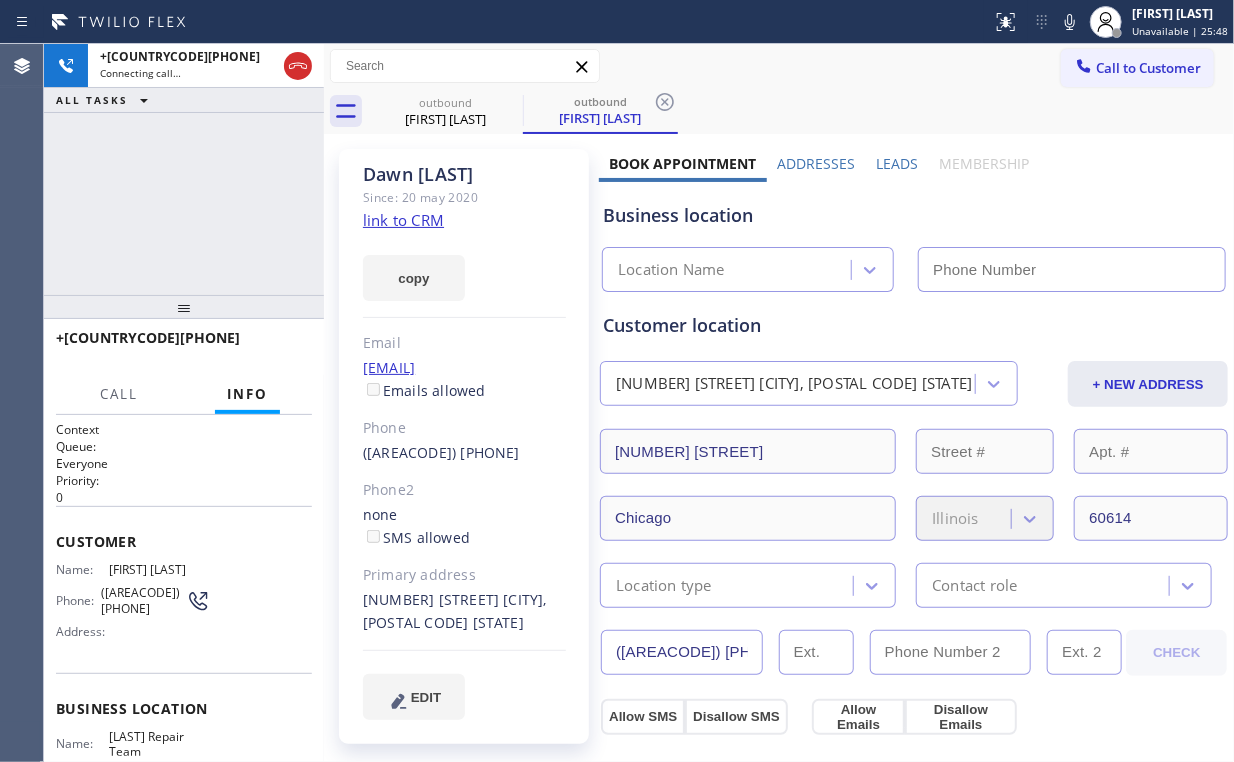 type on "([AREACODE]) [PHONE]" 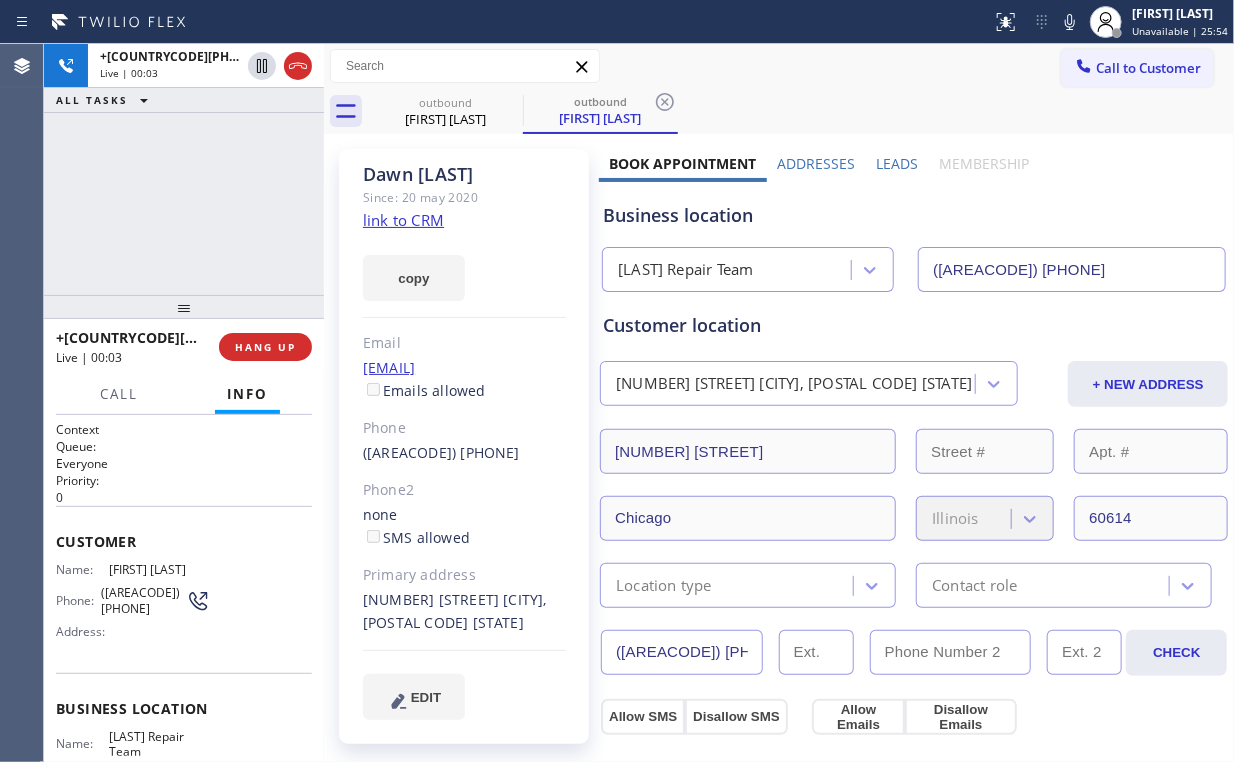 click on "+[PHONE] Live | 00:03 ALL TASKS ALL TASKS ACTIVE TASKS TASKS IN WRAP UP" at bounding box center [184, 169] 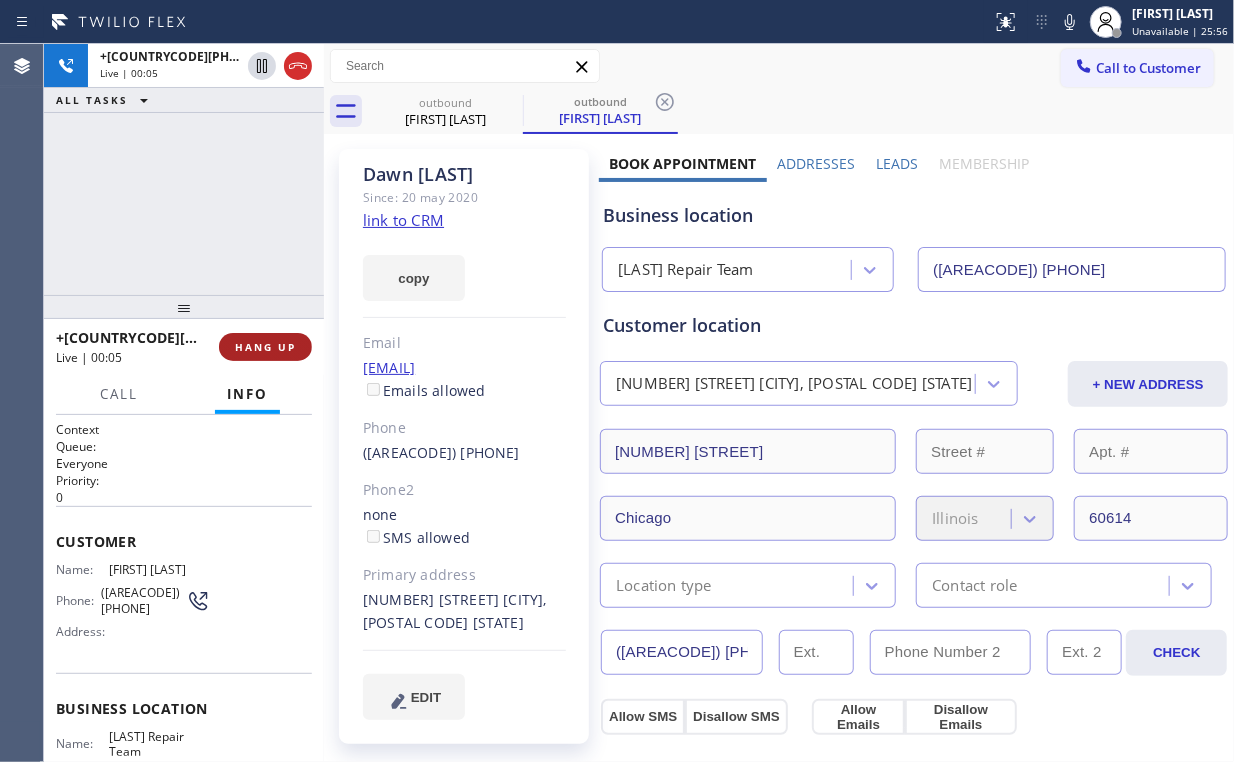 click on "HANG UP" at bounding box center (265, 347) 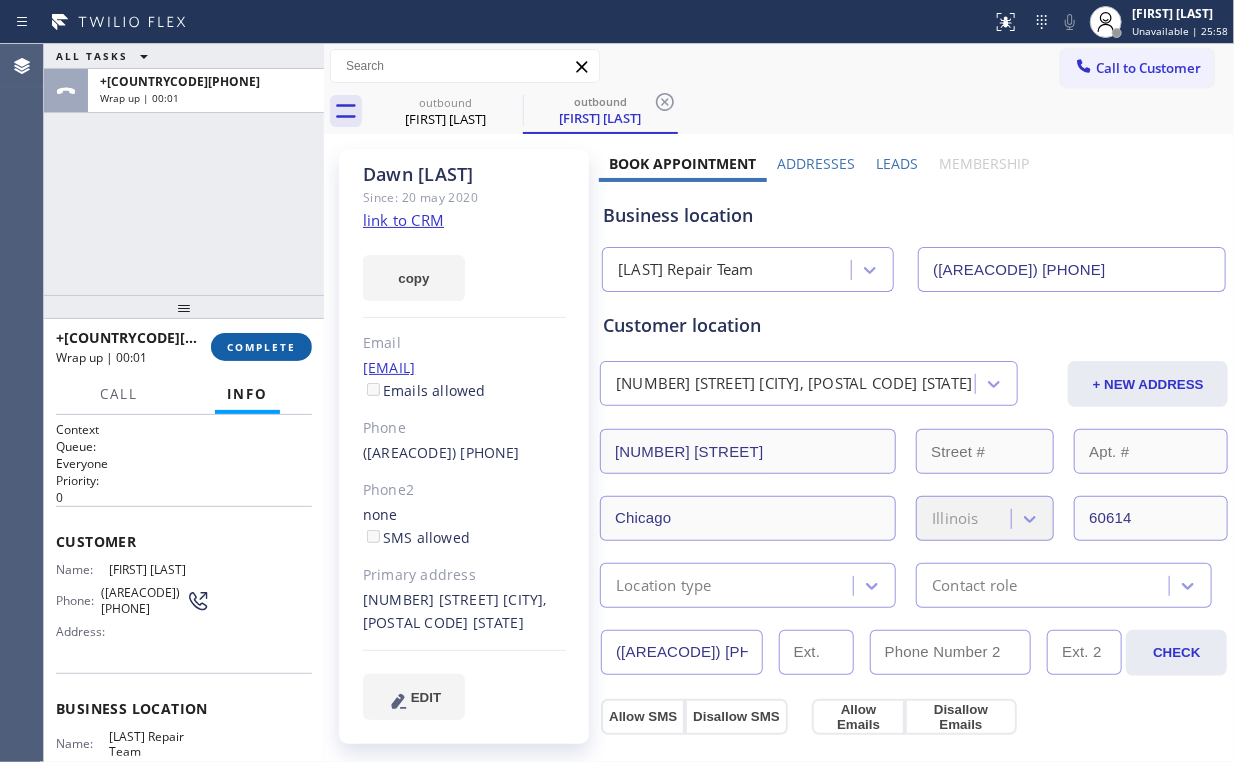 click on "COMPLETE" at bounding box center [261, 347] 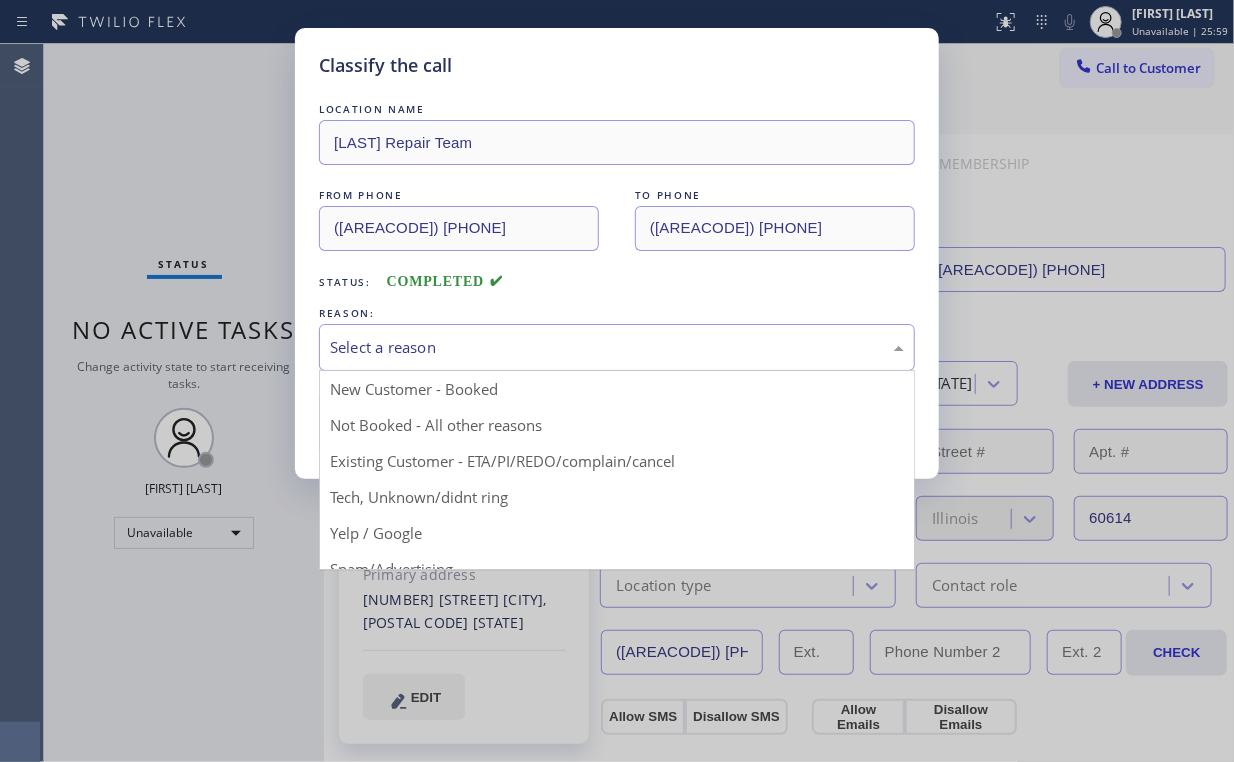 click on "Select a reason" at bounding box center (617, 347) 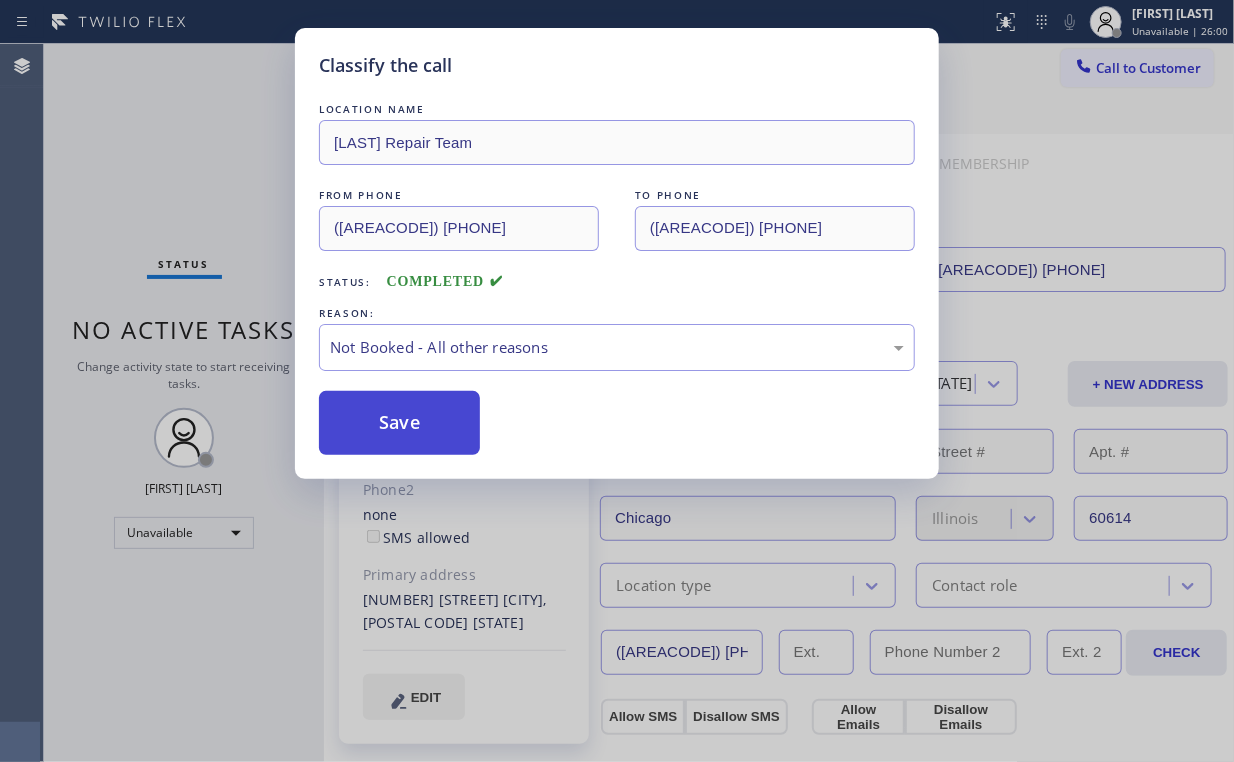 drag, startPoint x: 395, startPoint y: 420, endPoint x: 380, endPoint y: 392, distance: 31.764761 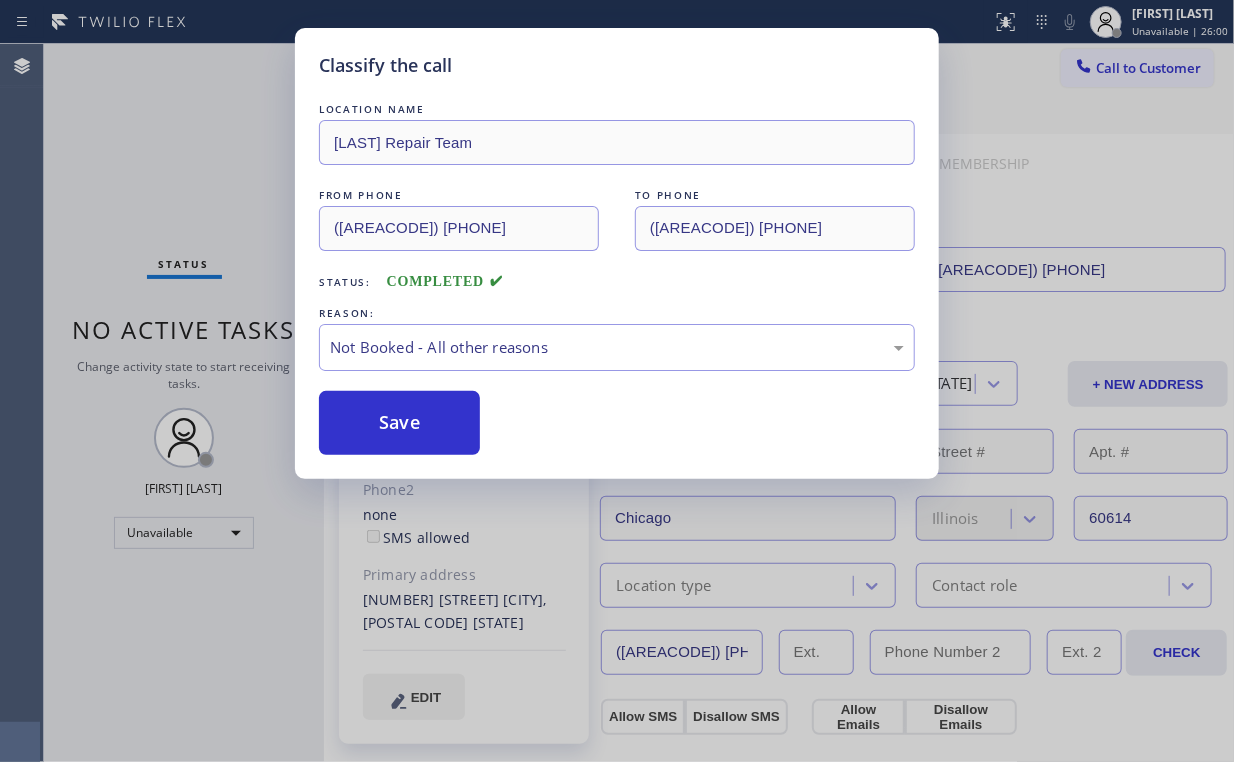 click on "Classify the call LOCATION NAME Kent Wolf Repair Team FROM PHONE ([PHONE]) TO PHONE ([PHONE]) Status: COMPLETED REASON: Not Booked - All other reasons Save" at bounding box center [617, 381] 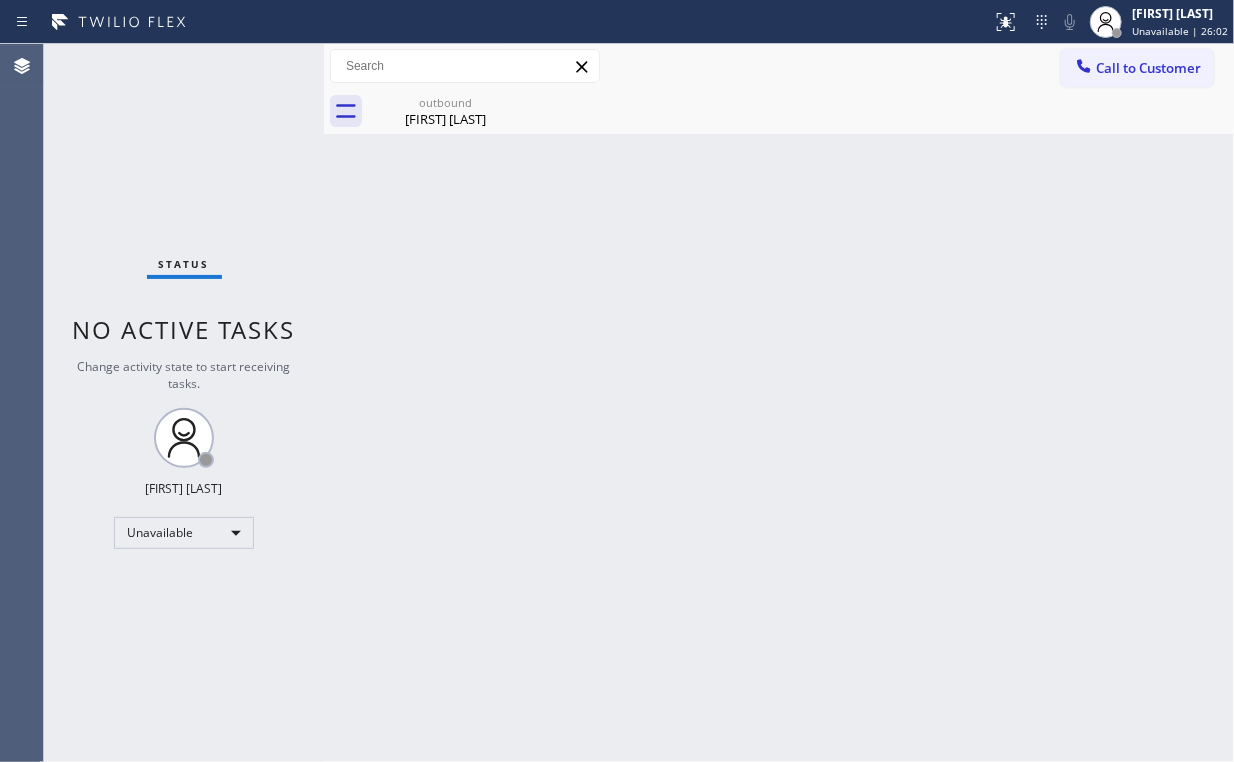 drag, startPoint x: 1104, startPoint y: 73, endPoint x: 753, endPoint y: 335, distance: 438.00113 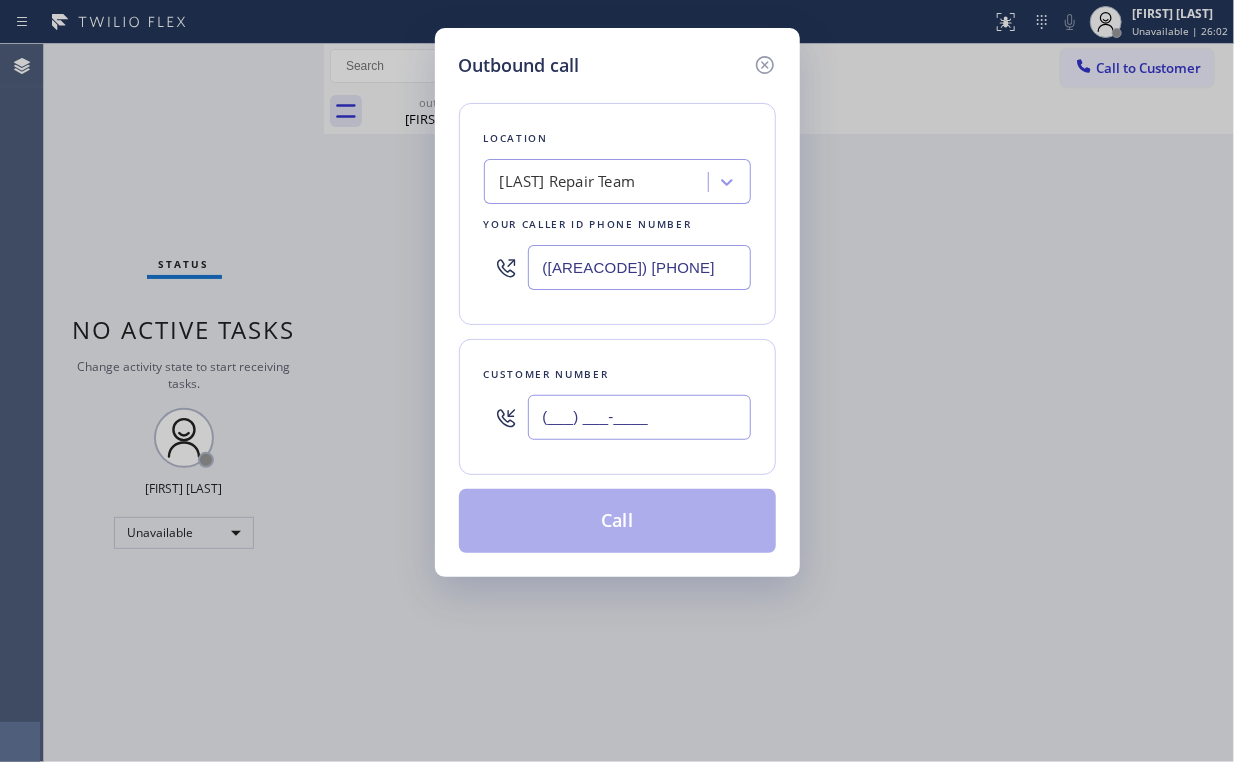 click on "(___) ___-____" at bounding box center (639, 417) 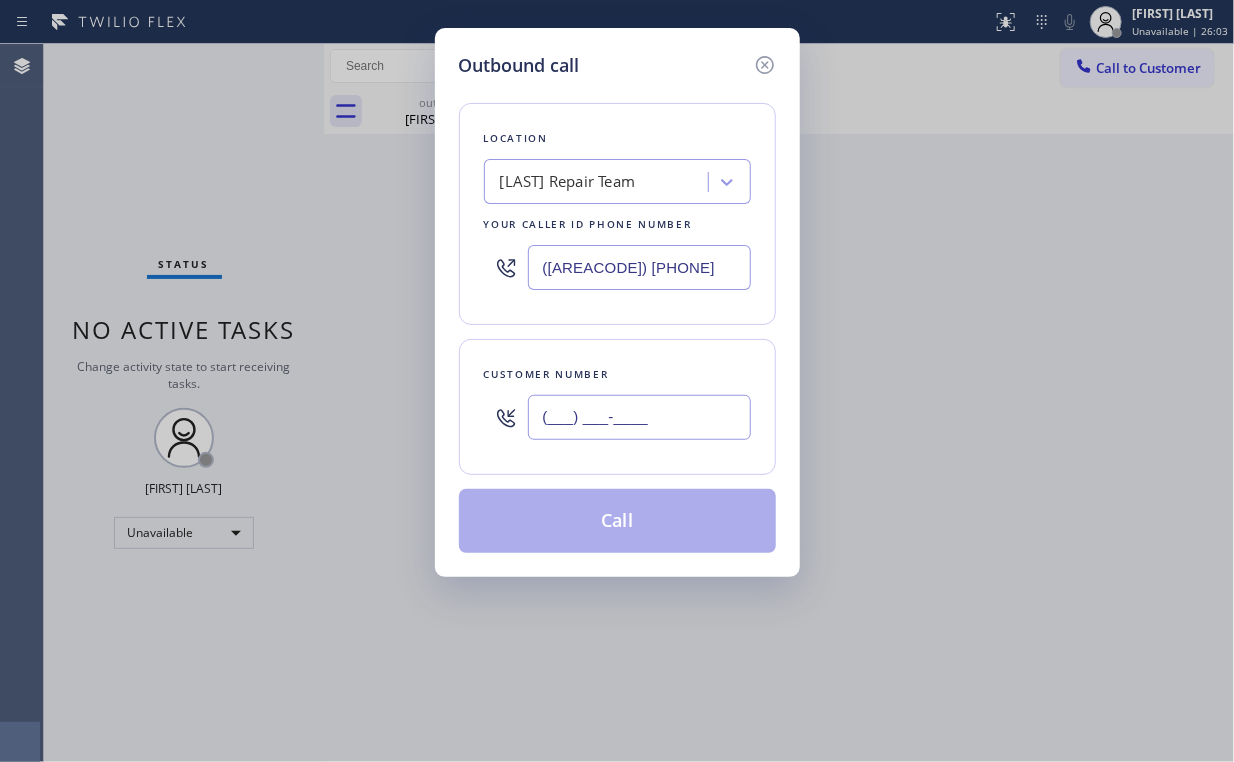 paste on "([PHONE]) [PHONE]" 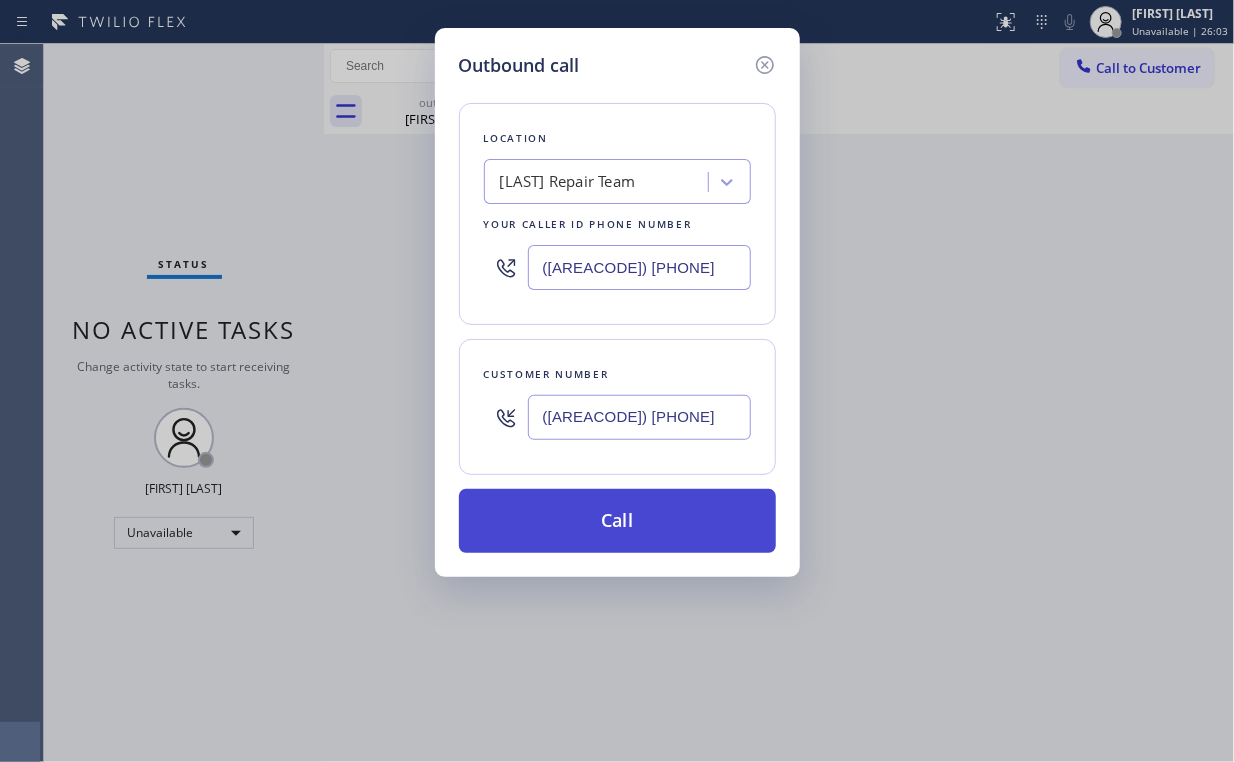 type on "([AREACODE]) [PHONE]" 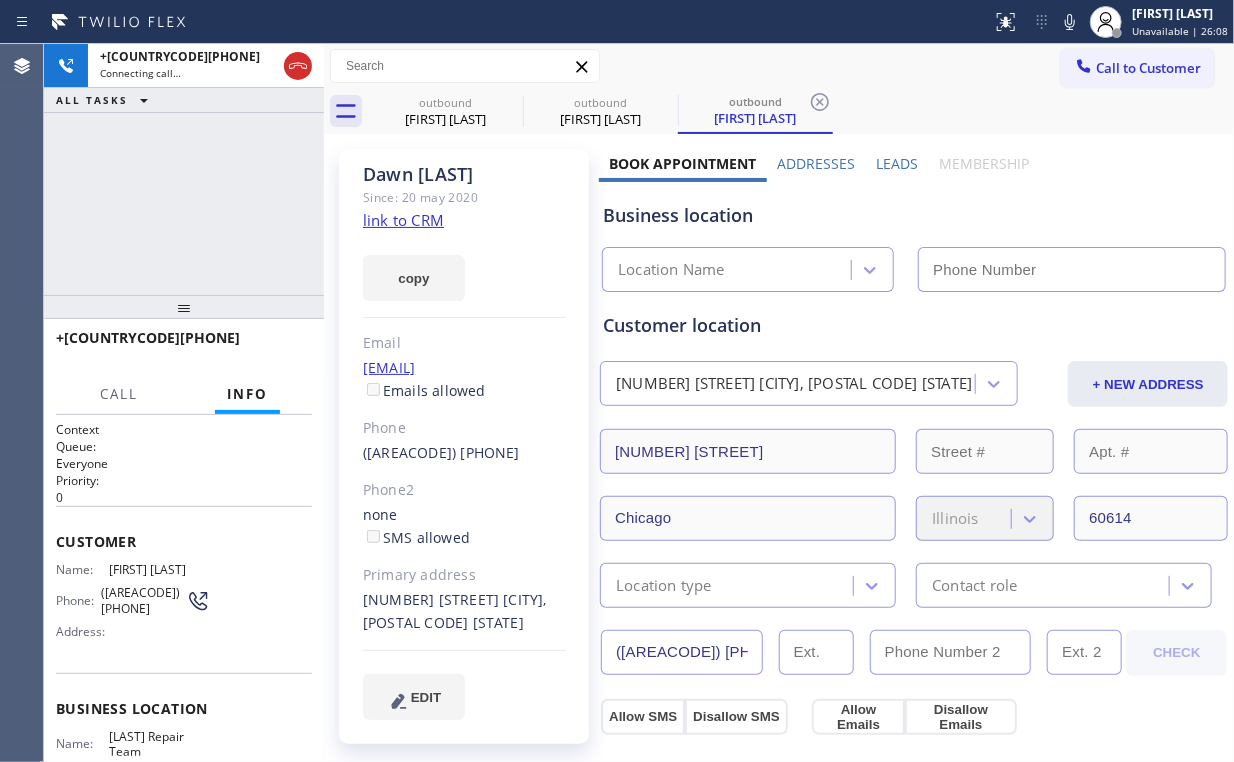 type on "([AREACODE]) [PHONE]" 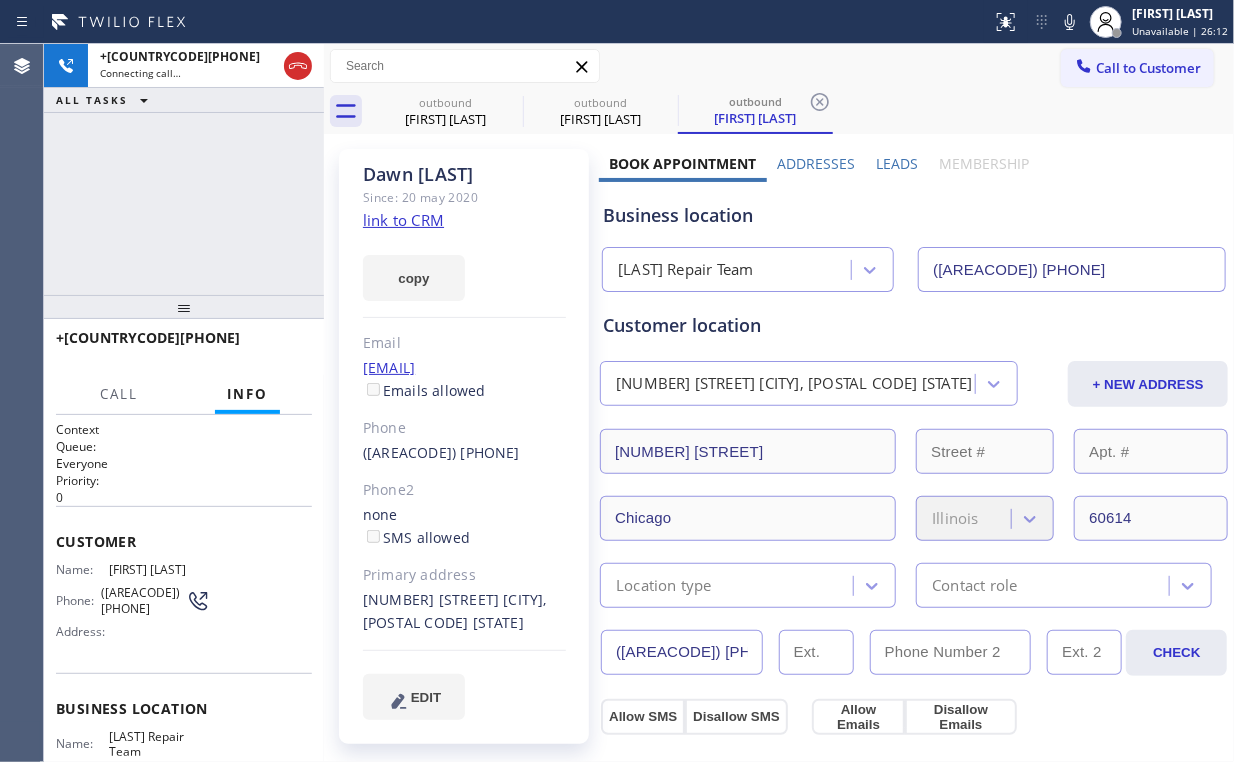 click on "+1[PHONE] Connecting call… ALL TASKS ALL TASKS ACTIVE TASKS TASKS IN WRAP UP" at bounding box center (184, 169) 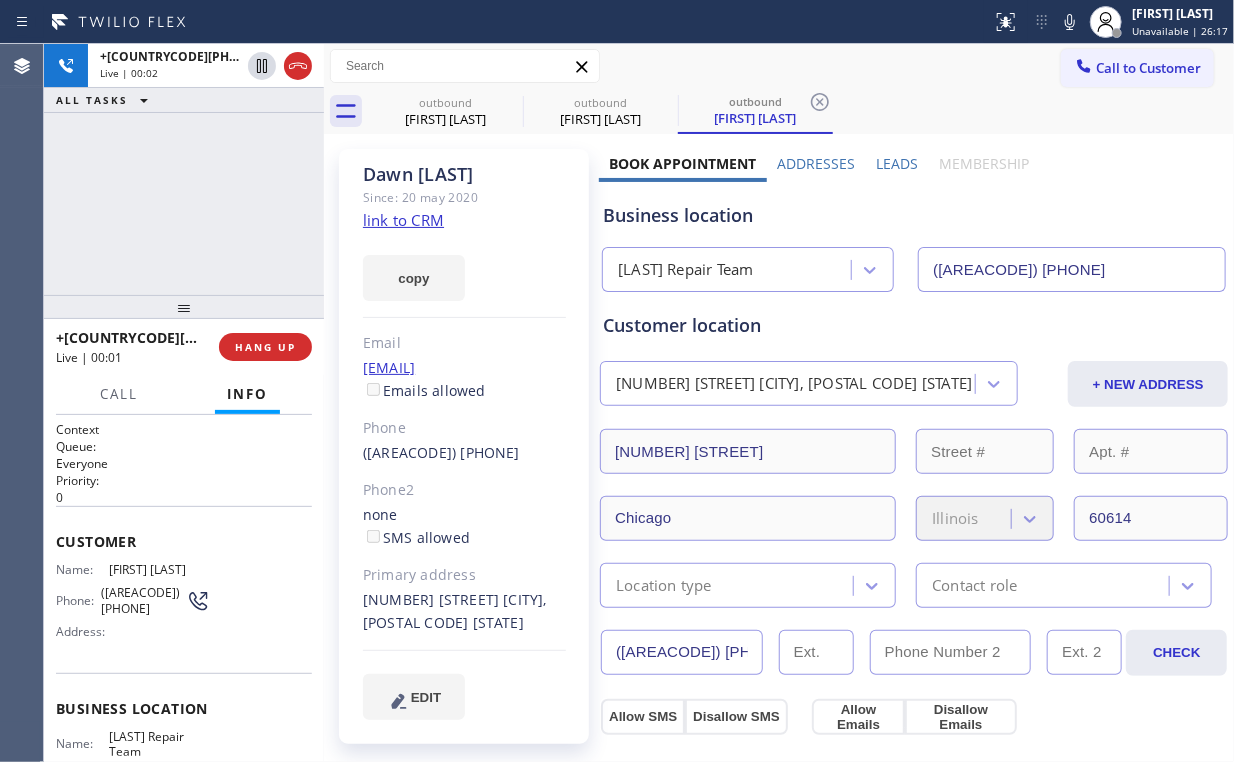click on "[PHONE] Live | 00:02 ALL TASKS ALL TASKS ACTIVE TASKS TASKS IN WRAP UP" at bounding box center (184, 169) 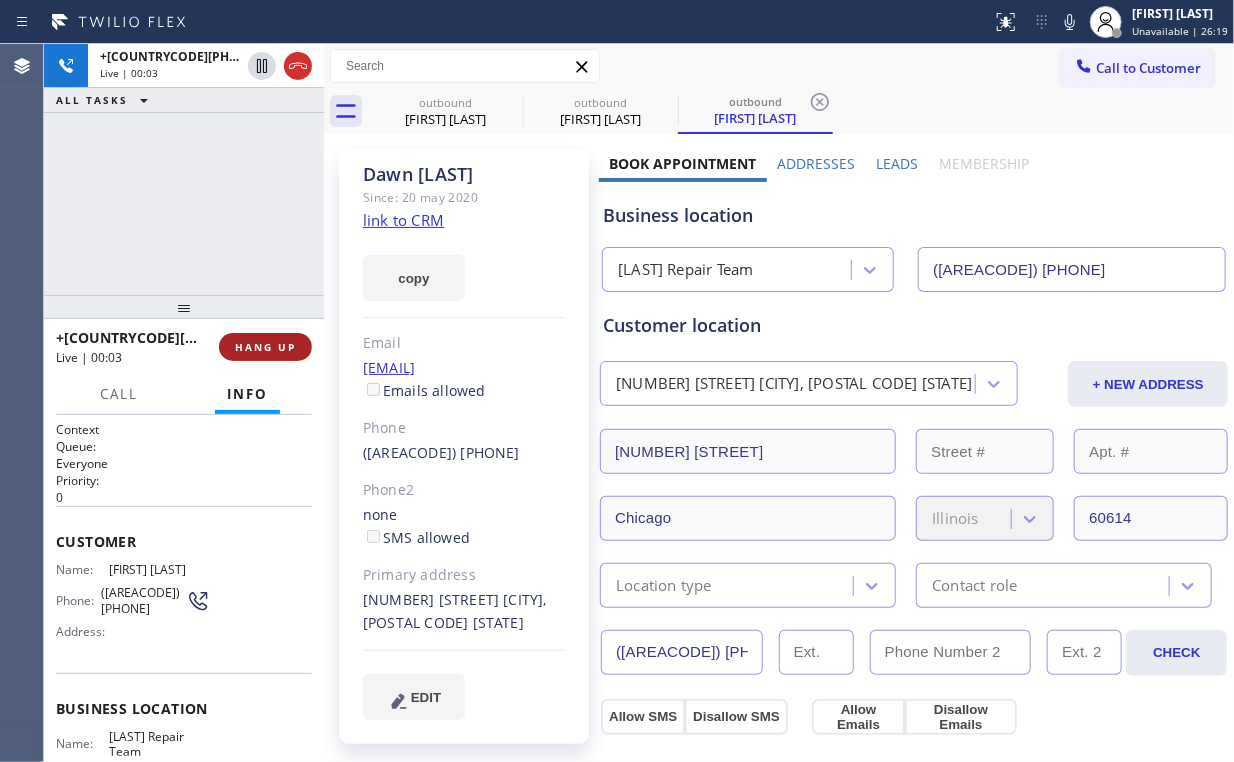 click on "HANG UP" at bounding box center [265, 347] 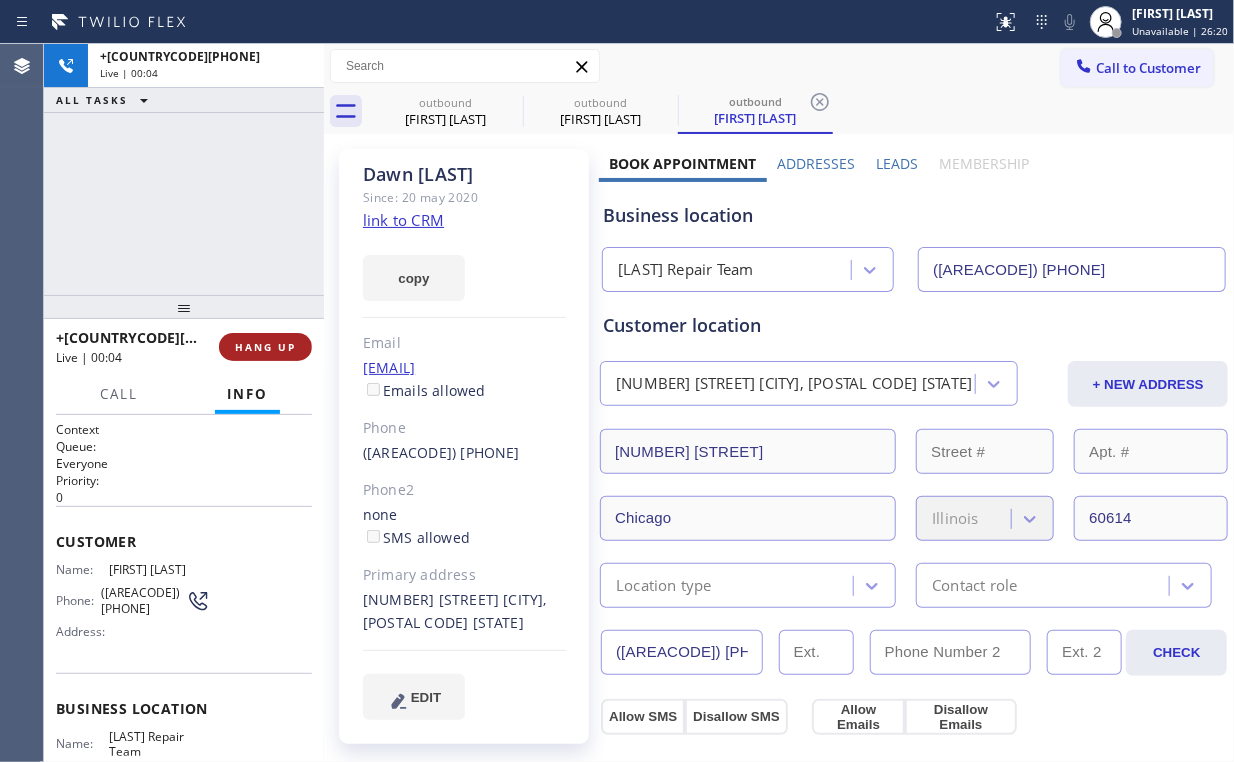 click on "HANG UP" at bounding box center [265, 347] 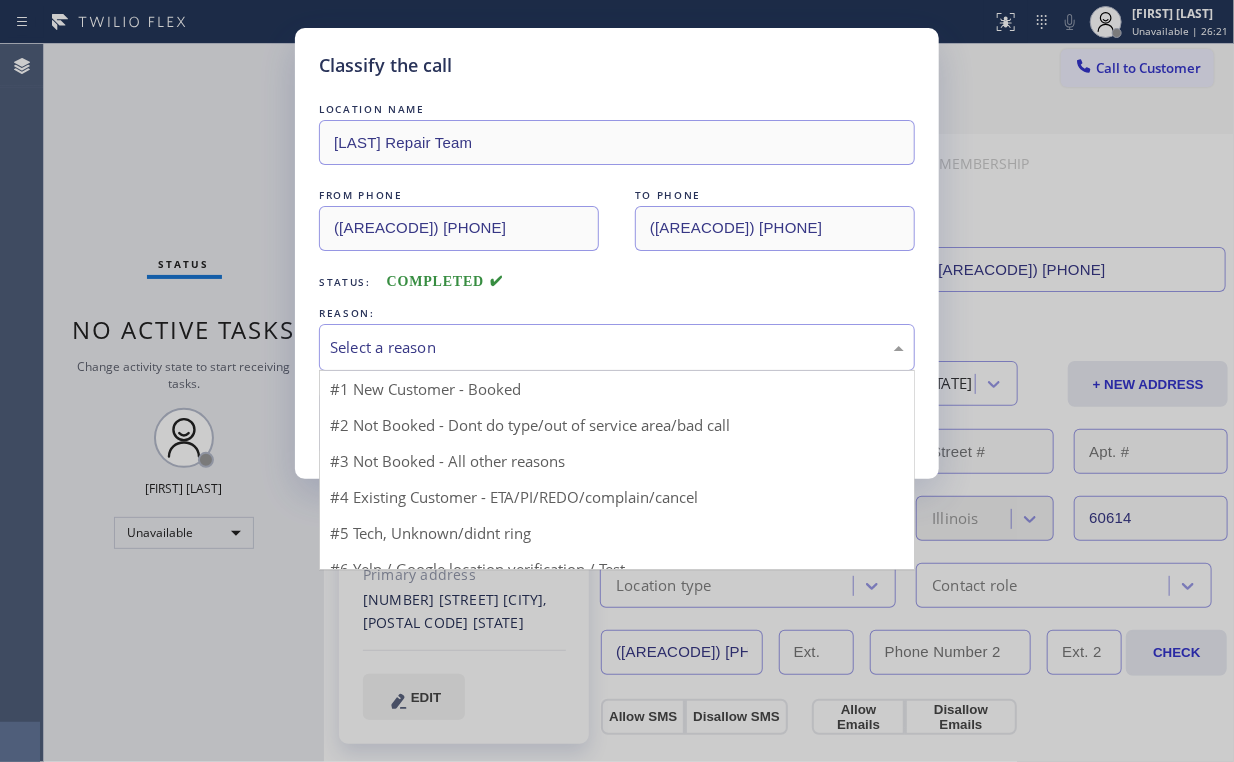 click on "Select a reason" at bounding box center [617, 347] 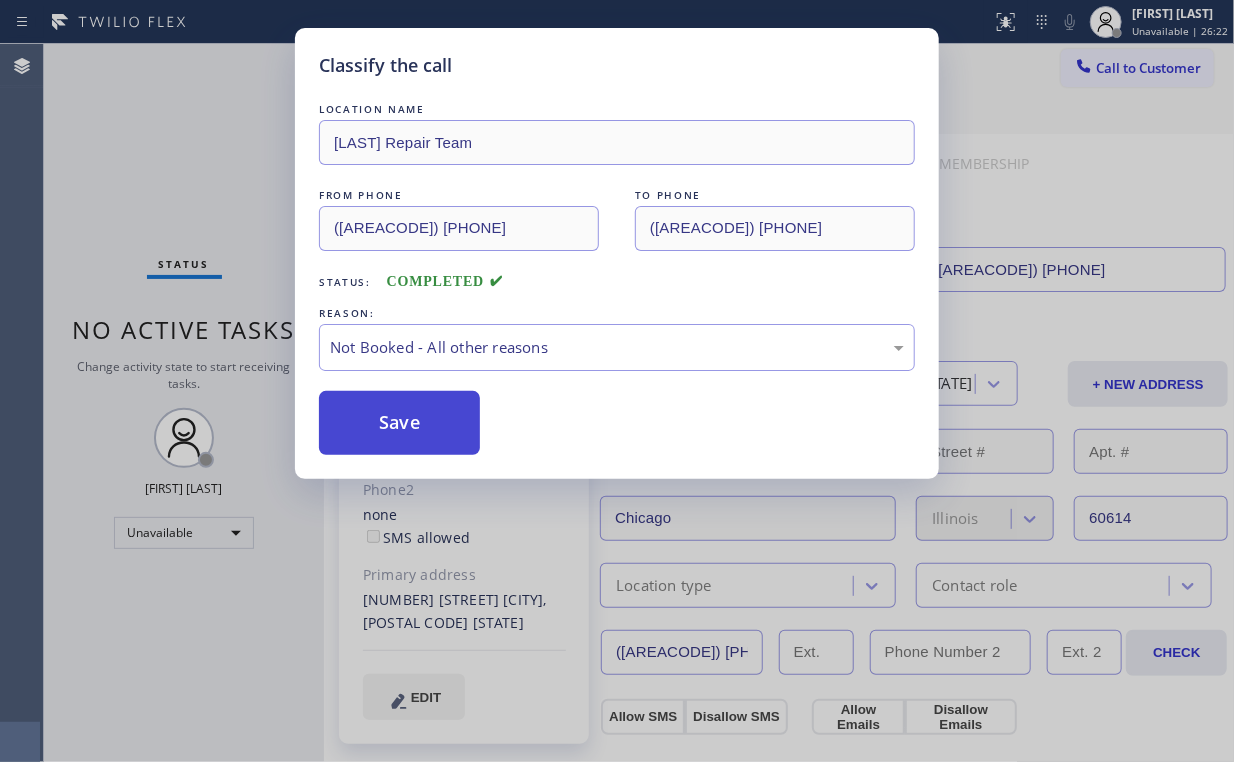 click on "Save" at bounding box center (399, 423) 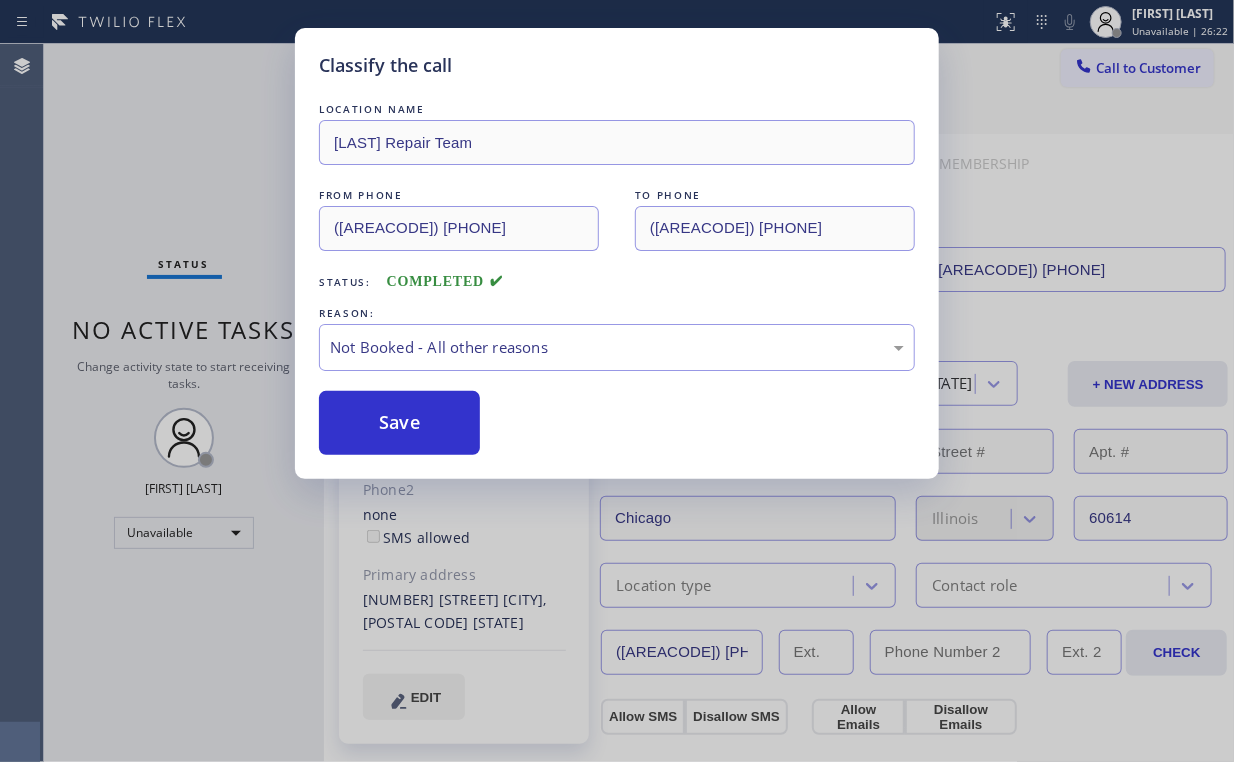 click on "Classify the call LOCATION NAME Kent Wolf Repair Team FROM PHONE ([PHONE]) TO PHONE ([PHONE]) Status: COMPLETED REASON: Not Booked - All other reasons Save" at bounding box center [617, 381] 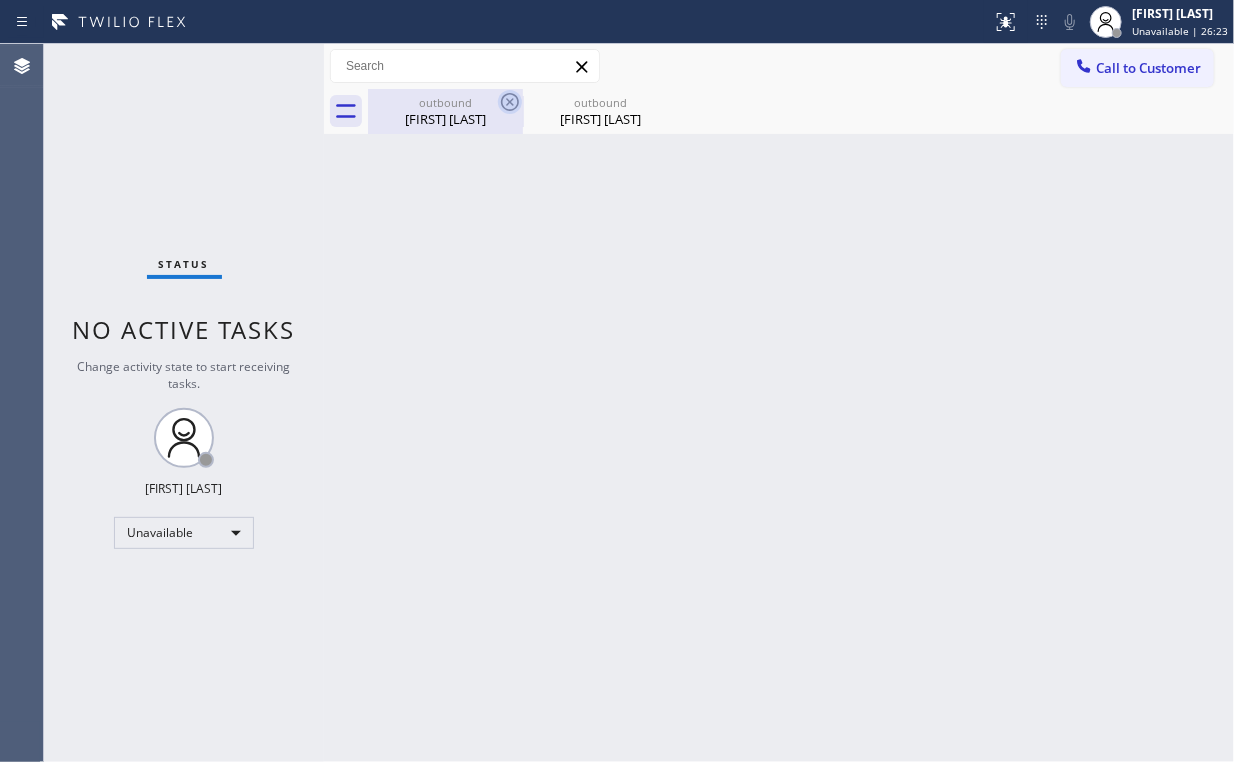 click on "outbound" at bounding box center [445, 102] 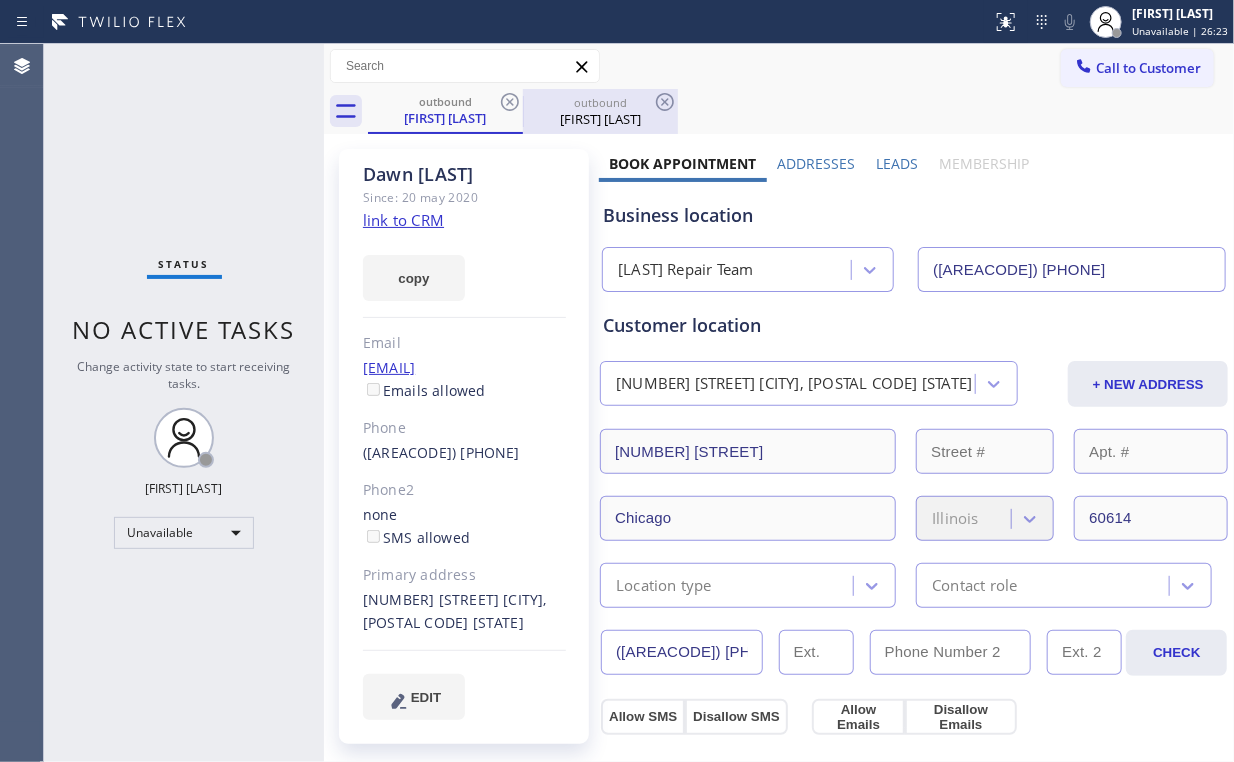 click on "Call to Customer Outbound call Location Kent Wolf Repair Team Your caller id phone number ([PHONE]) [PHONE] Customer number Call Outbound call Technician Search Technician Your caller id phone number Your caller id phone number Call" at bounding box center (779, 66) 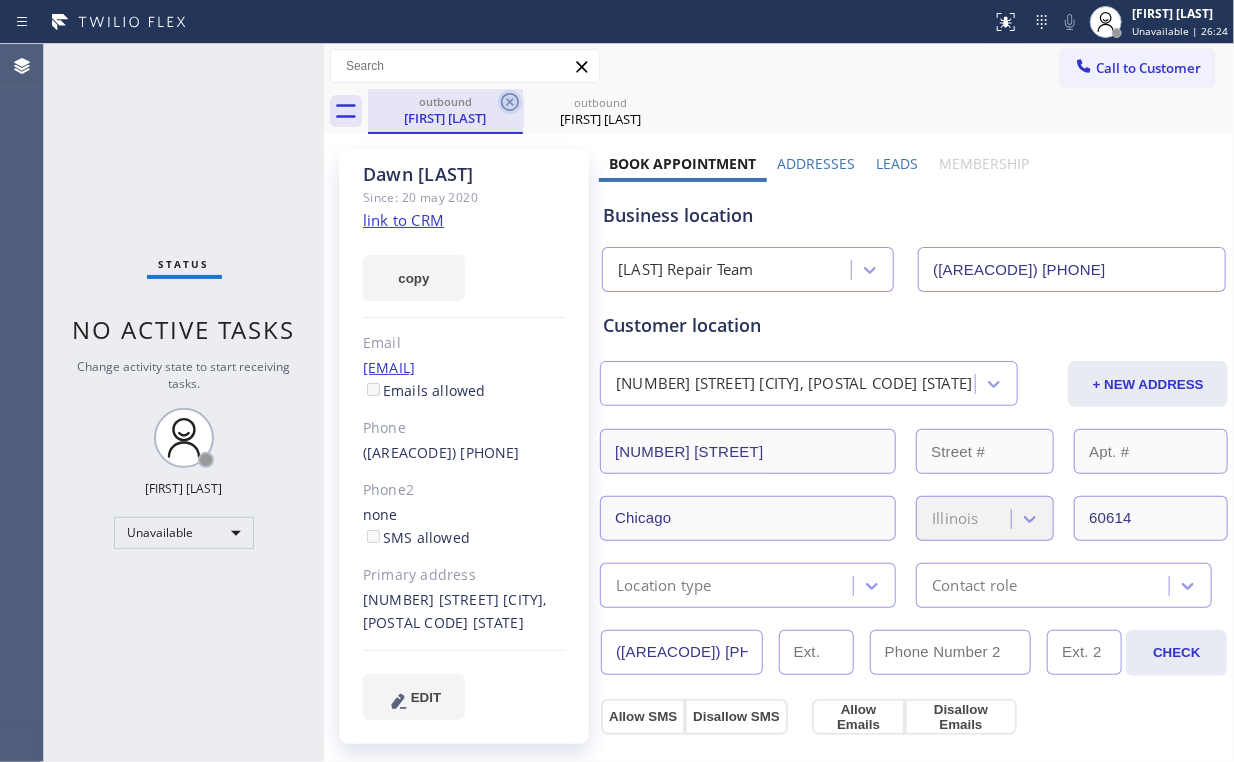 click 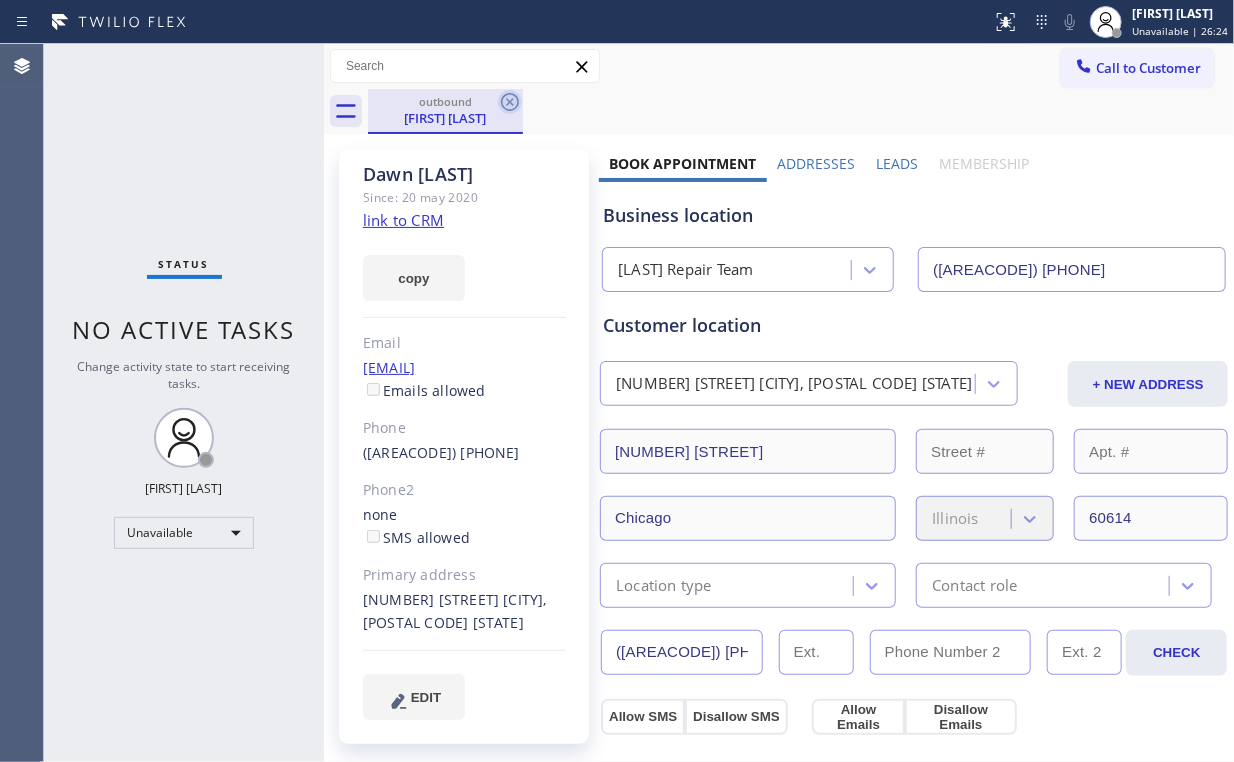 click 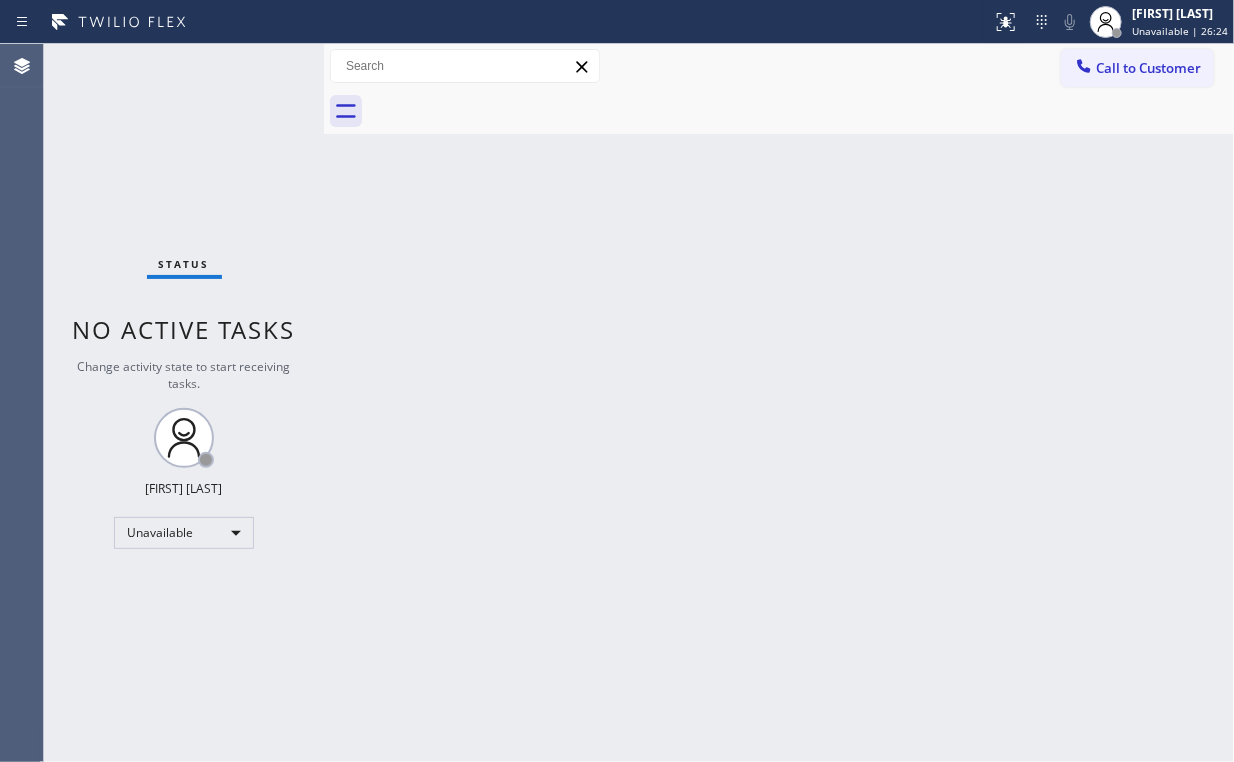 click on "Status   No active tasks     Change activity state to start receiving tasks.   Arnold Verallo Unavailable" at bounding box center [184, 403] 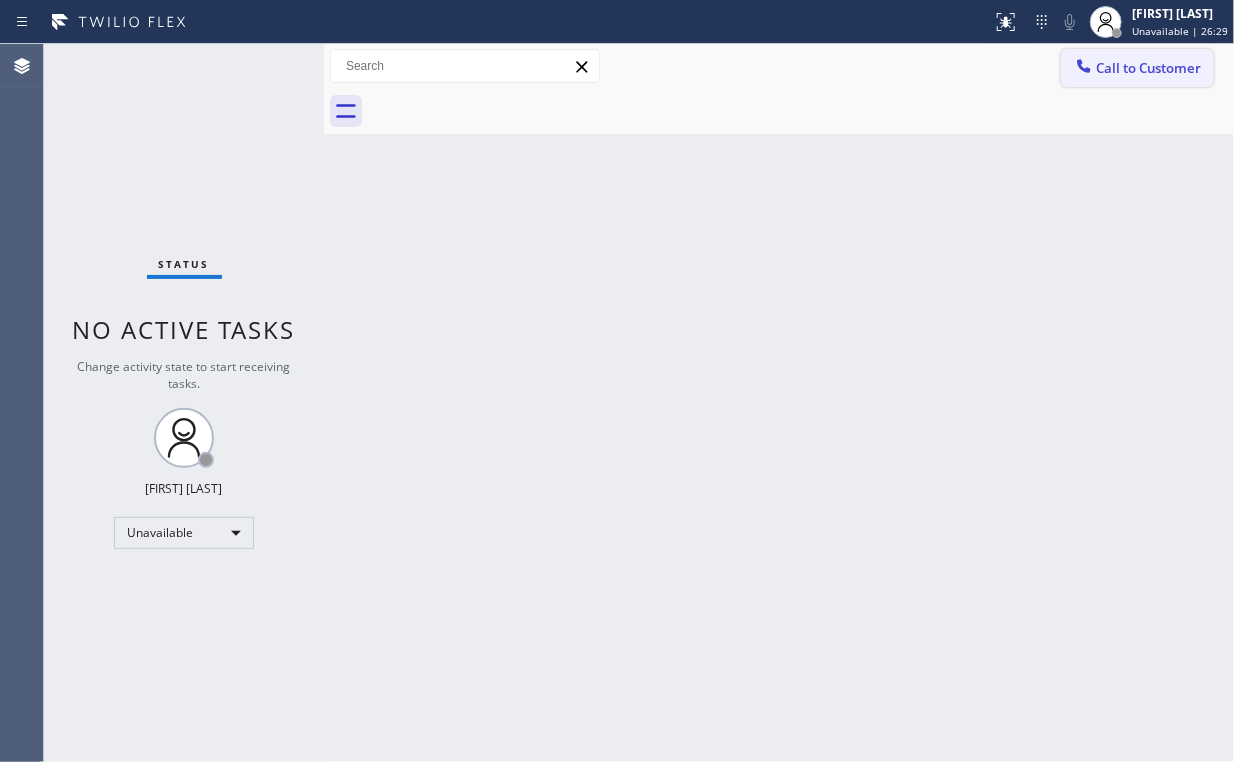 drag, startPoint x: 1144, startPoint y: 70, endPoint x: 726, endPoint y: 284, distance: 469.59558 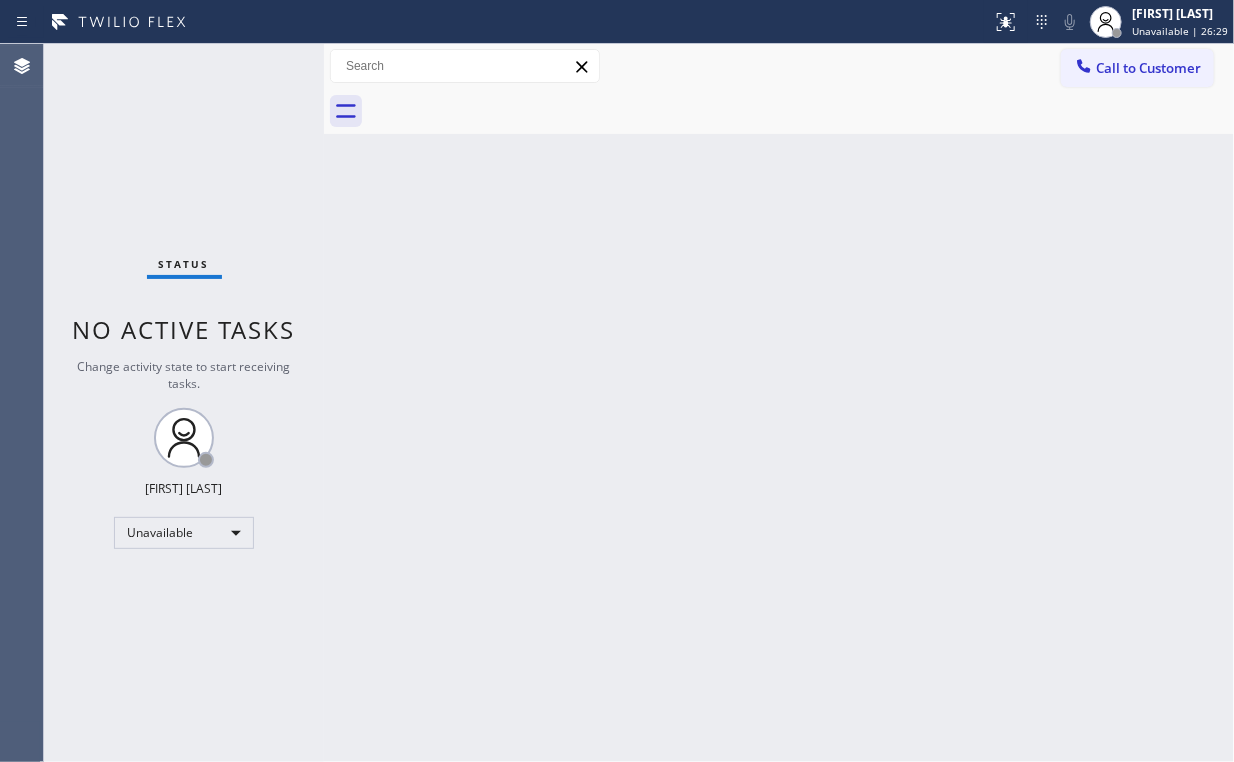 click on "Call to Customer" at bounding box center [1148, 68] 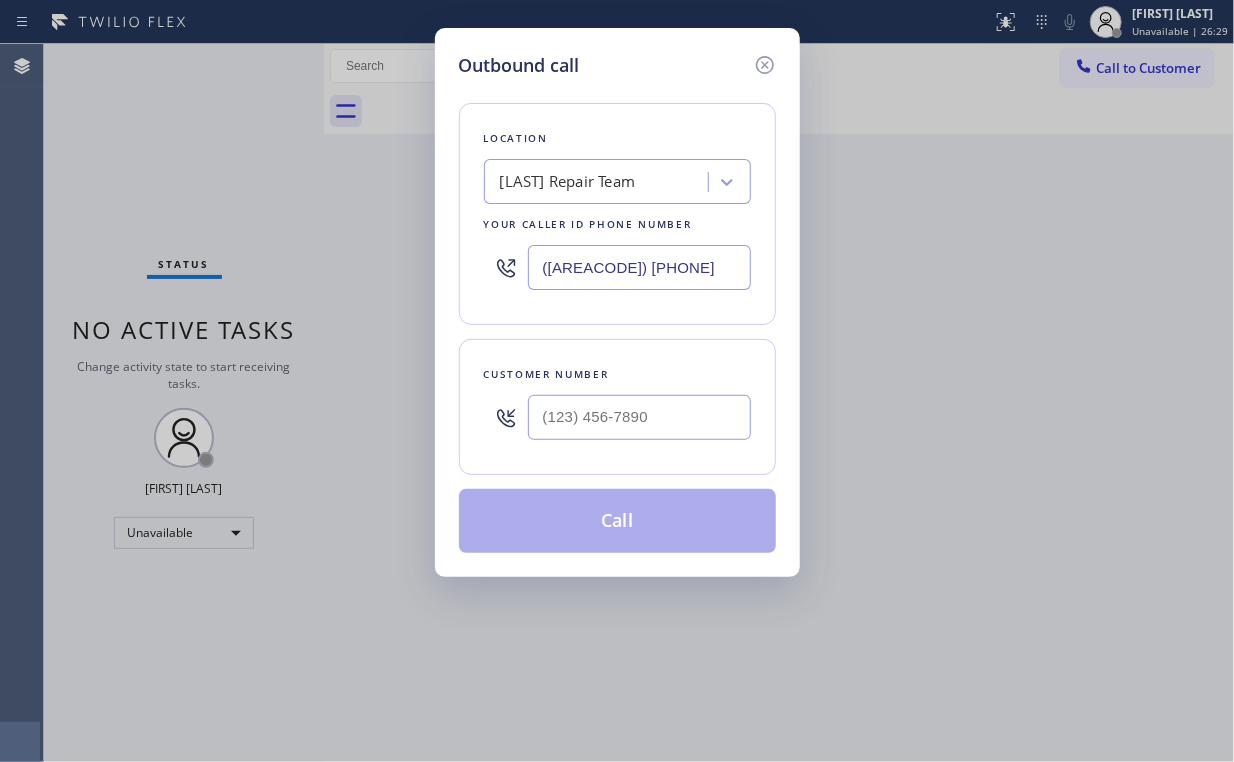 drag, startPoint x: 680, startPoint y: 271, endPoint x: 284, endPoint y: 246, distance: 396.78836 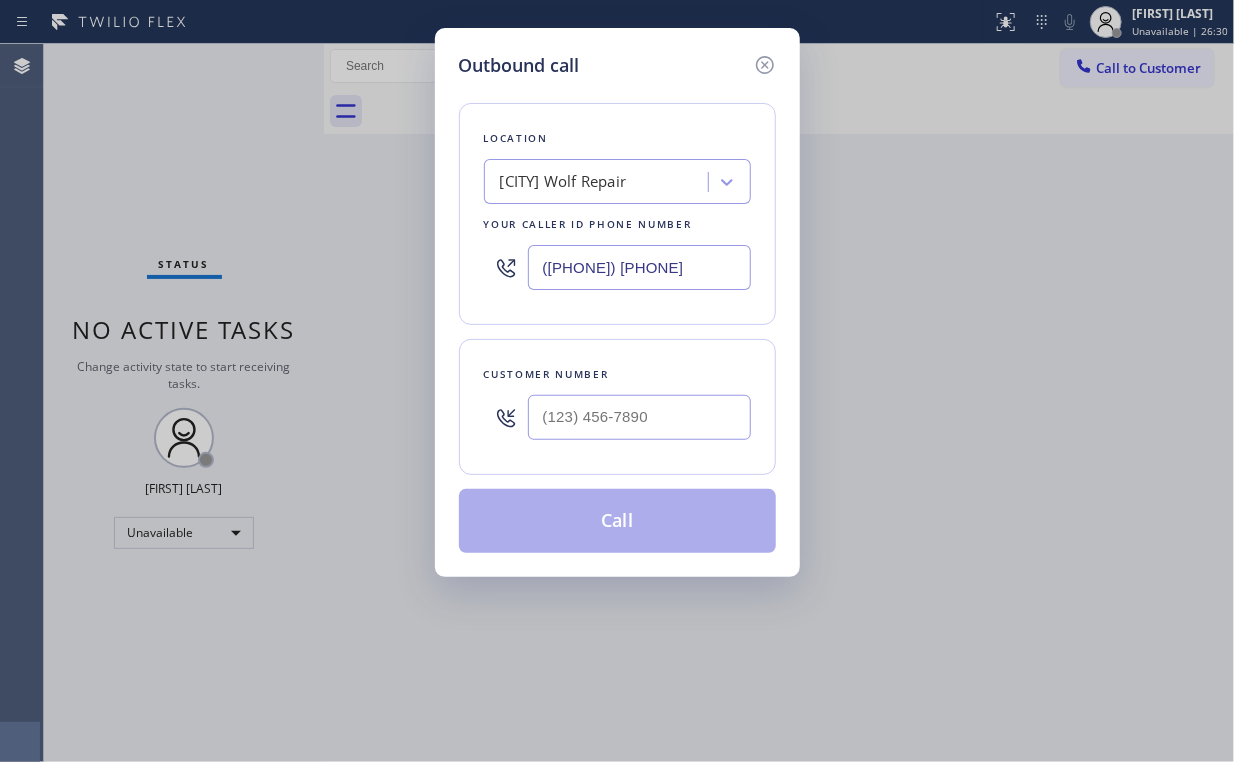 type on "([PHONE]) [PHONE]" 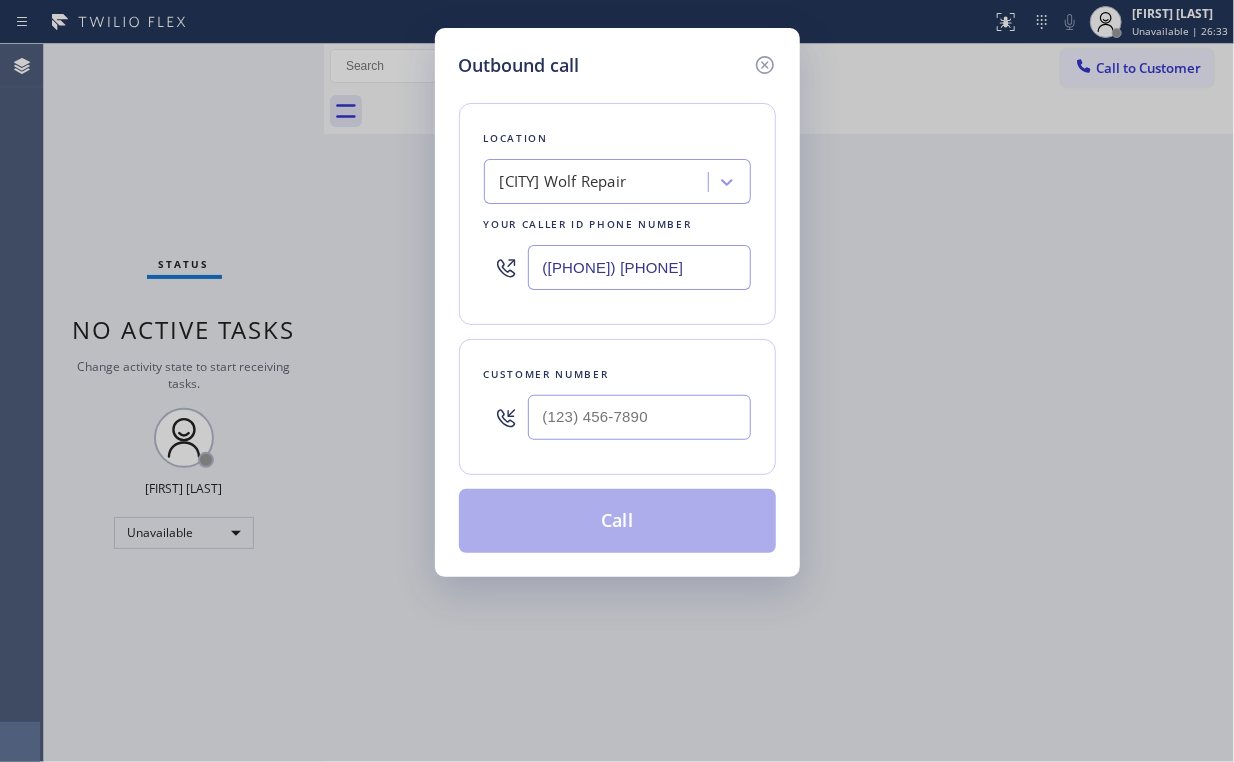 click at bounding box center [639, 417] 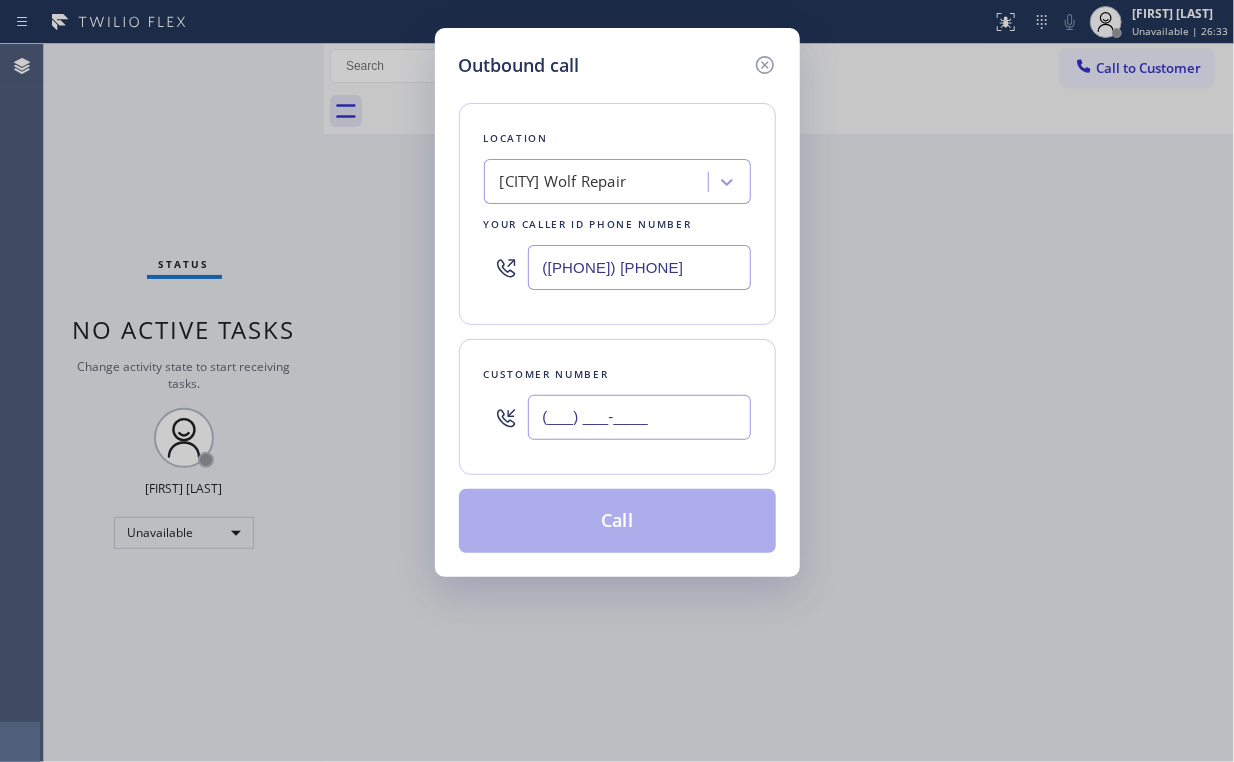 click on "(___) ___-____" at bounding box center (639, 417) 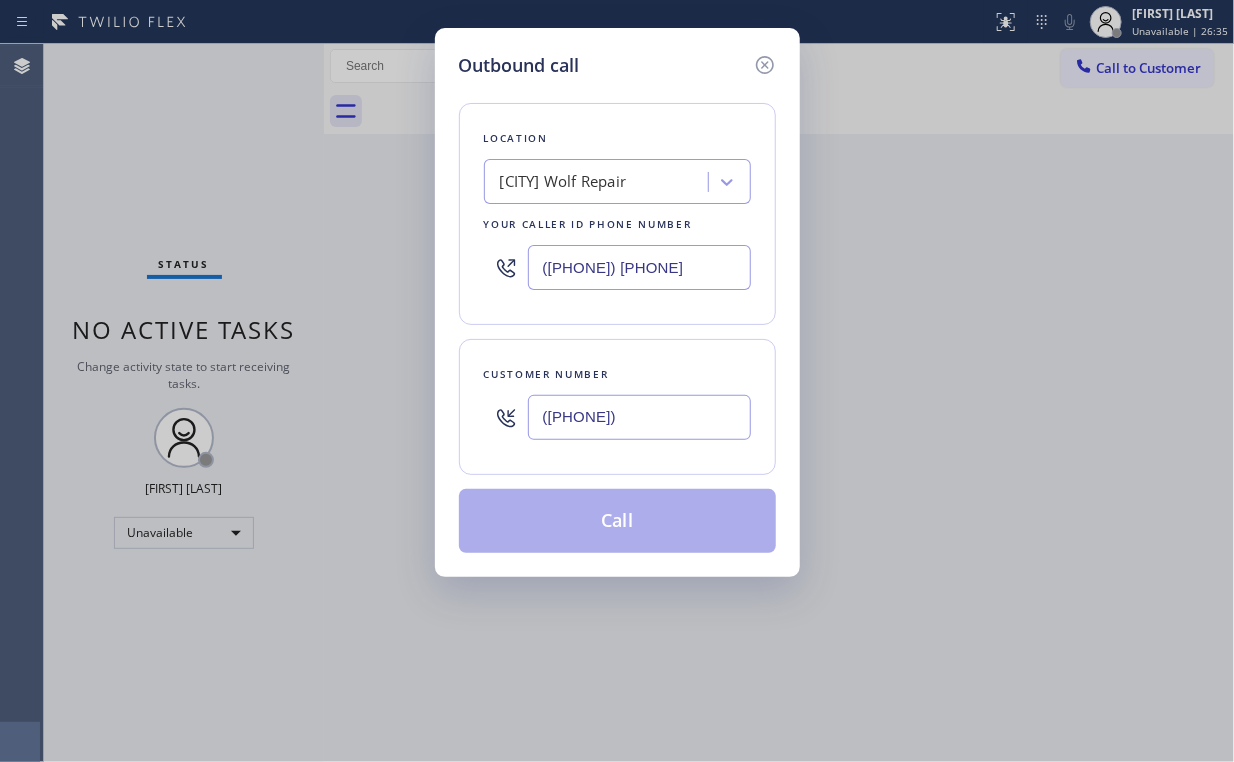 type on "([PHONE])" 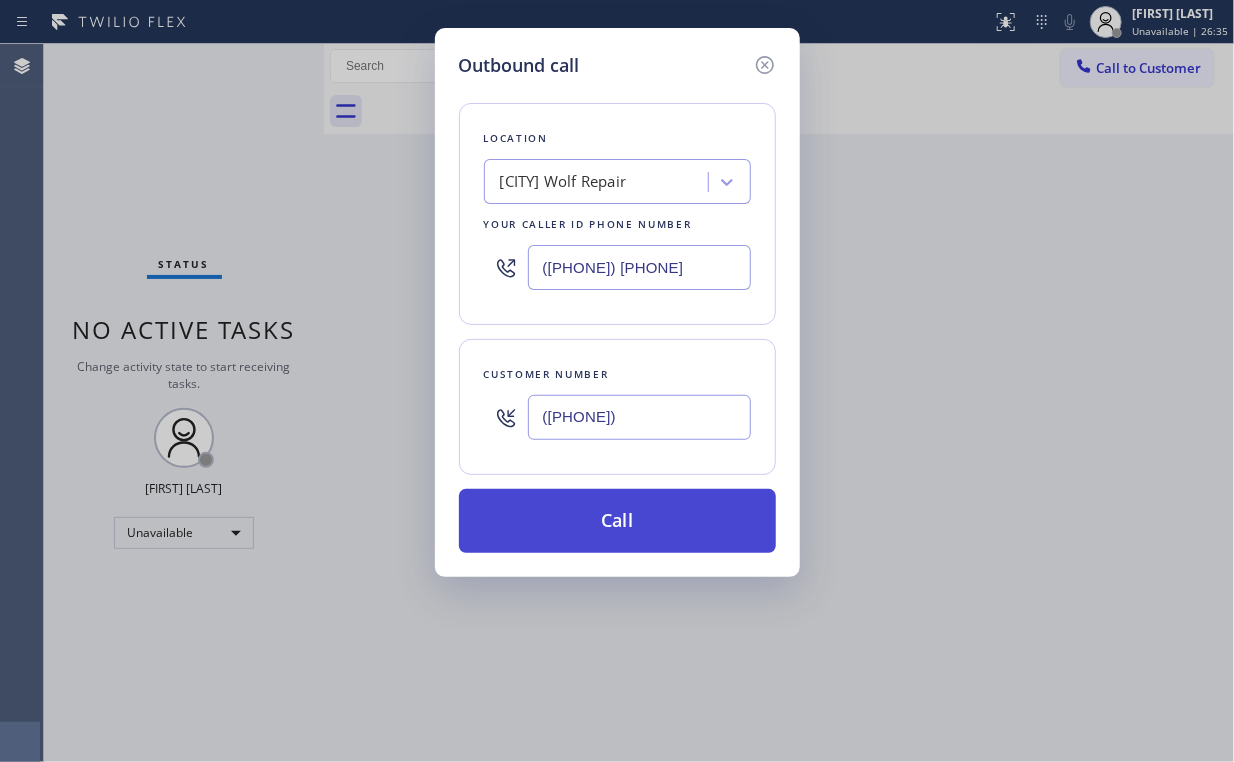 click on "Call" at bounding box center [617, 521] 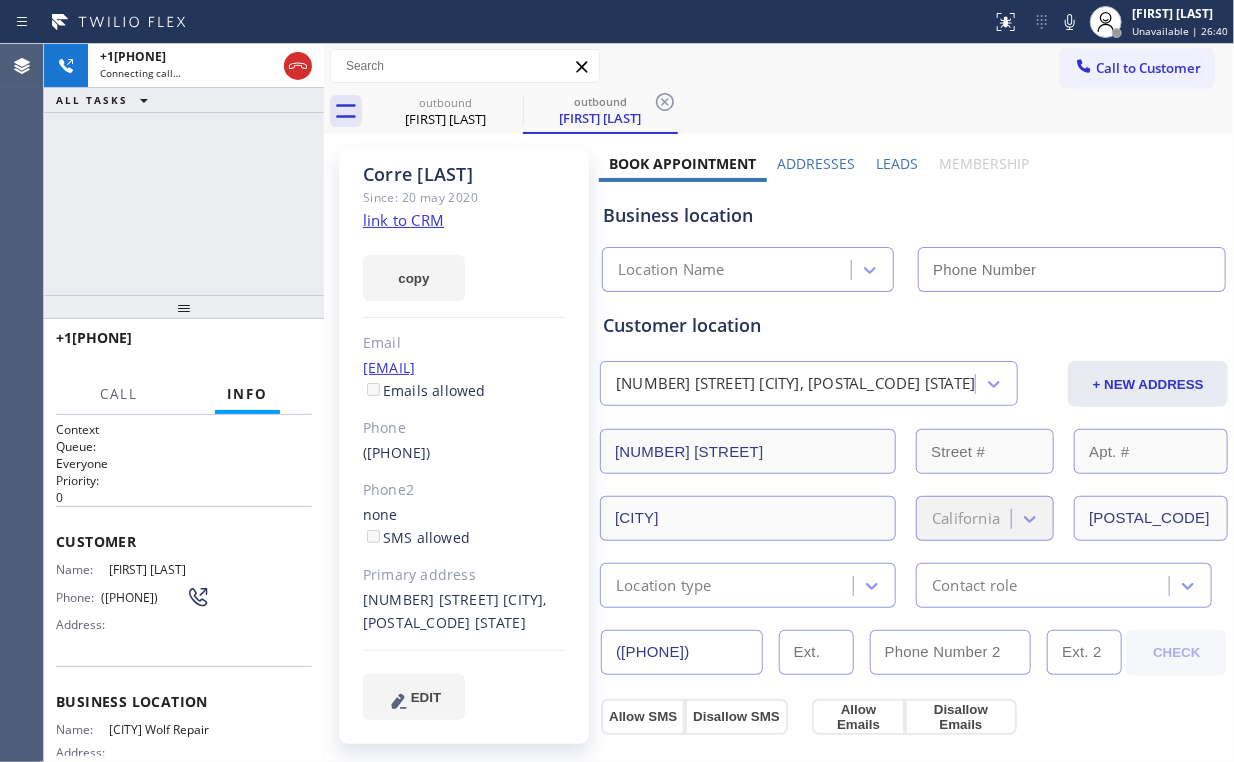 type on "([PHONE]) [PHONE]" 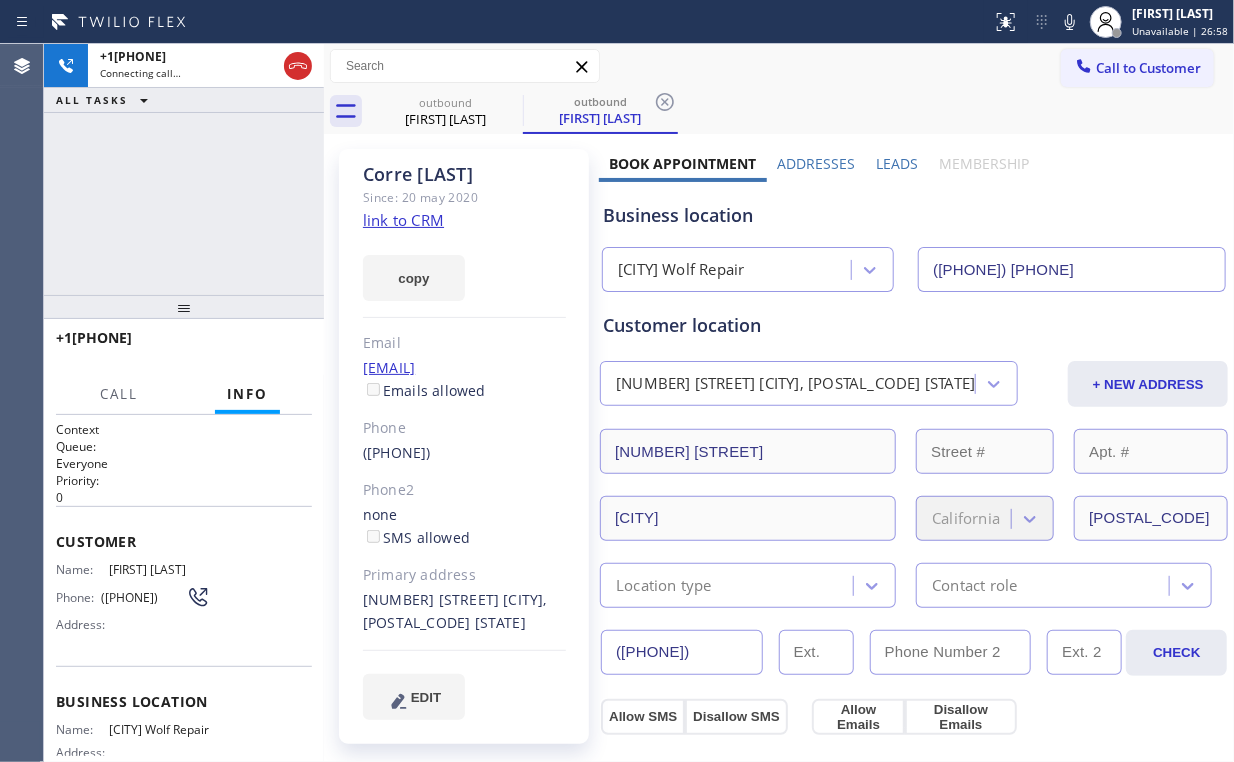 click on "+[PHONE] Connecting call… ALL TASKS ALL TASKS ACTIVE TASKS TASKS IN WRAP UP" at bounding box center (184, 169) 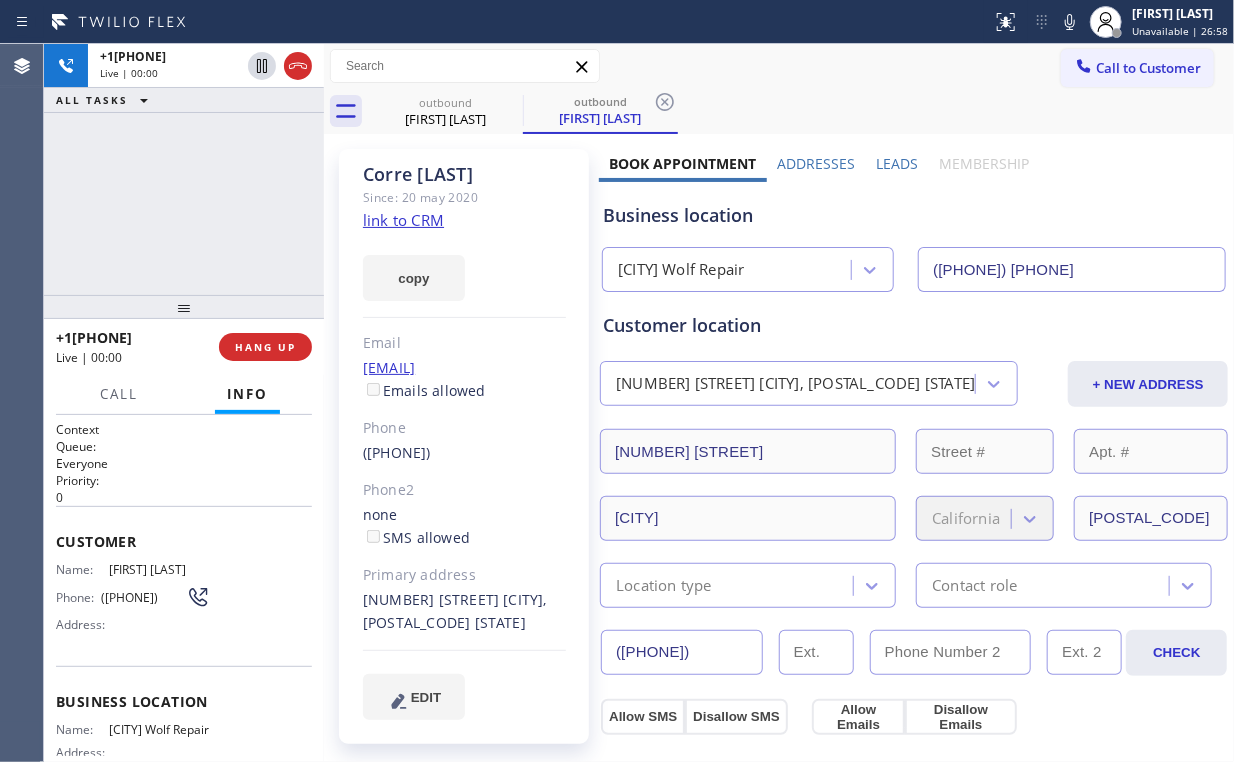 click on "+1[PHONE] Live | 00:00 ALL TASKS ALL TASKS ACTIVE TASKS TASKS IN WRAP UP" at bounding box center [184, 169] 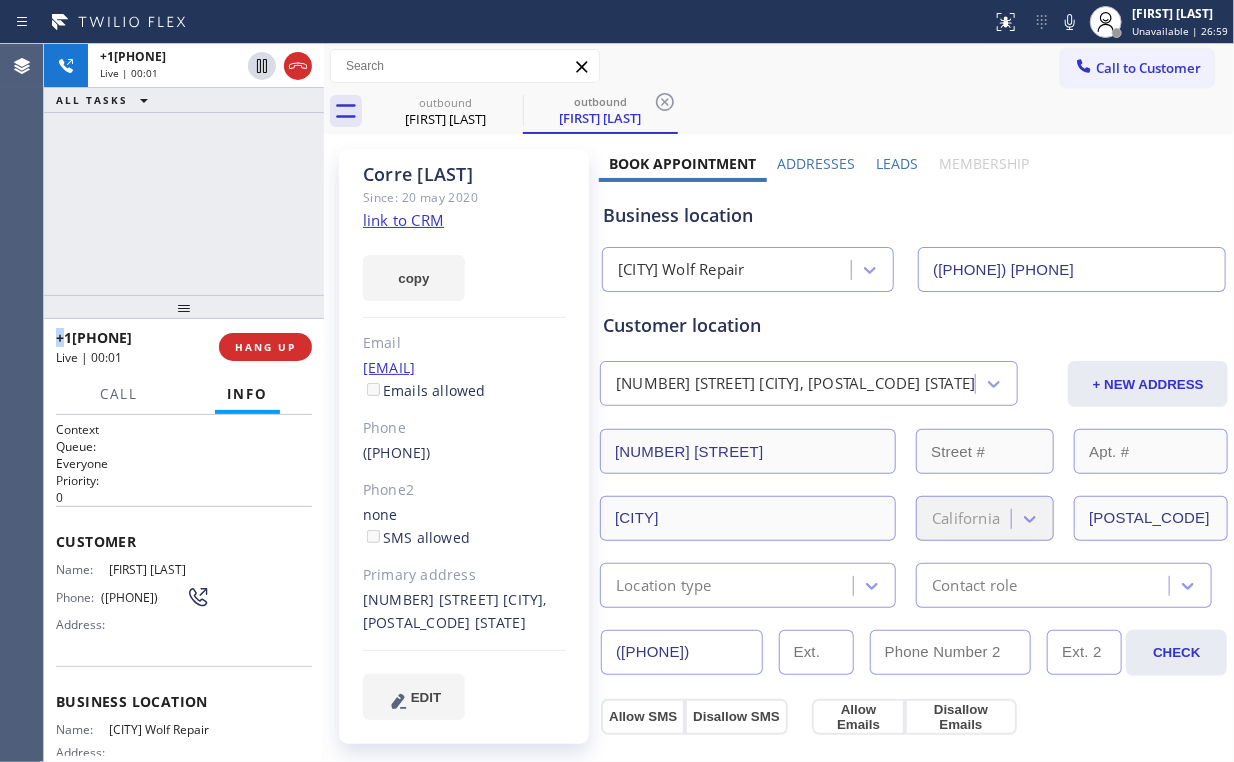click on "+[COUNTRYCODE][PHONE] Live | 00:01 ALL TASKS ALL TASKS ACTIVE TASKS TASKS IN WRAP UP" at bounding box center [184, 169] 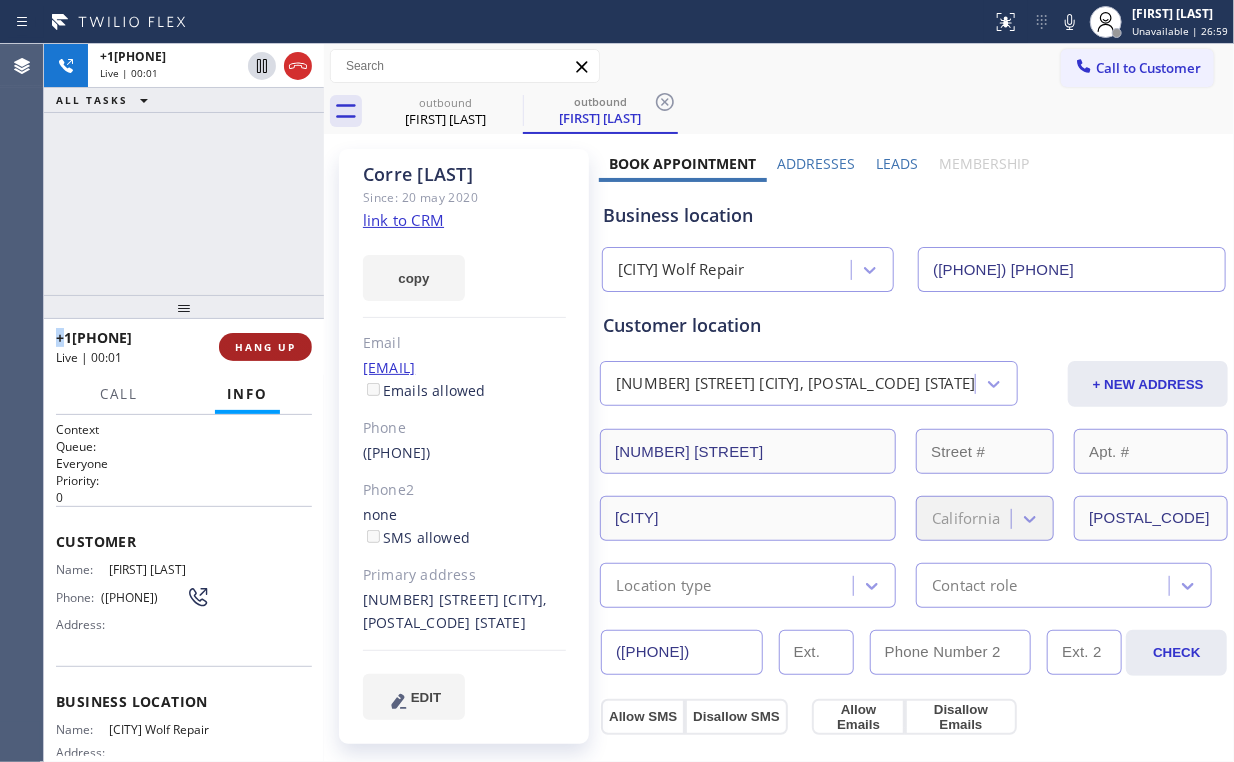 click on "HANG UP" at bounding box center [265, 347] 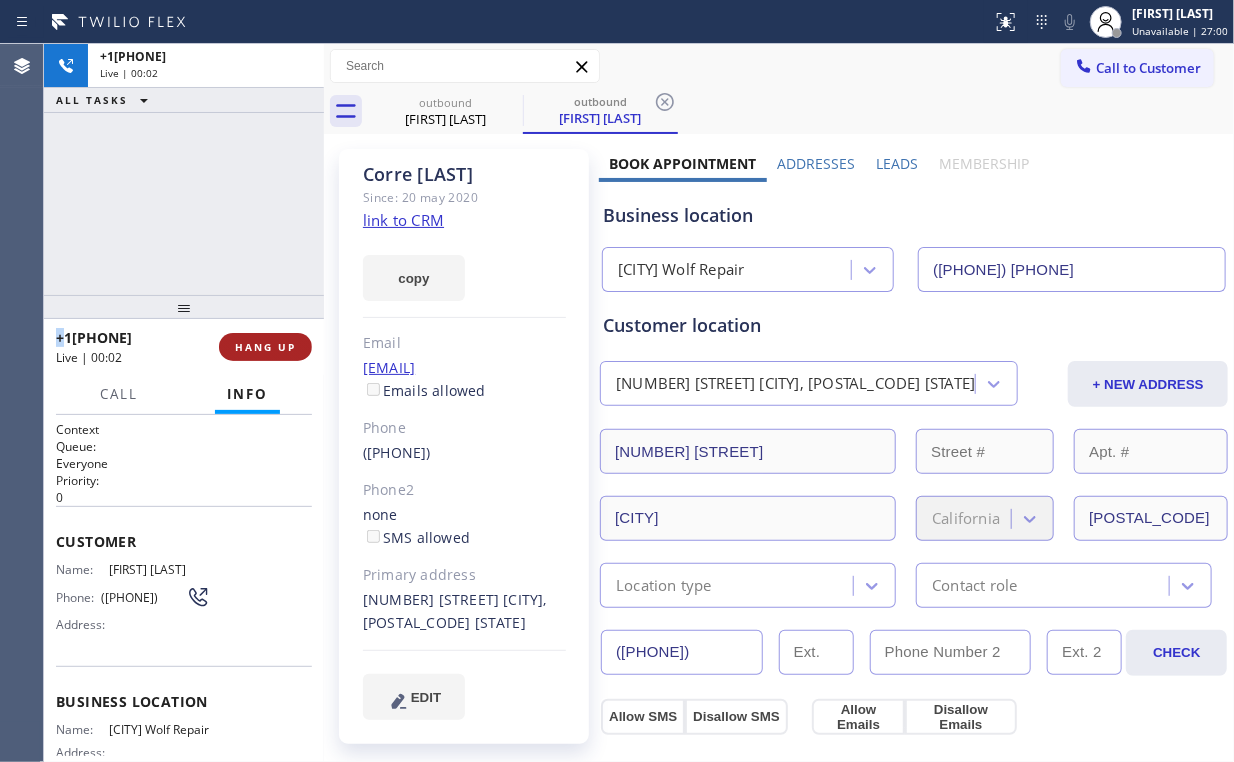 click on "HANG UP" at bounding box center (265, 347) 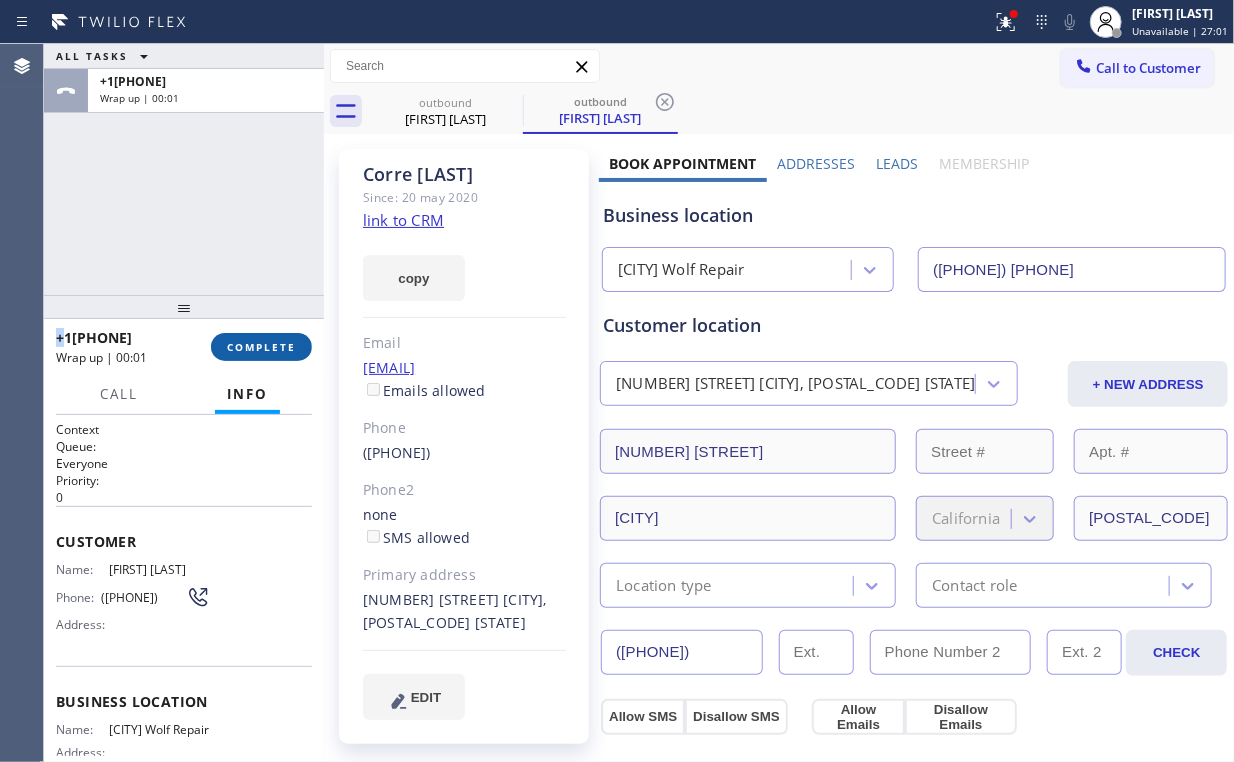 click on "COMPLETE" at bounding box center (261, 347) 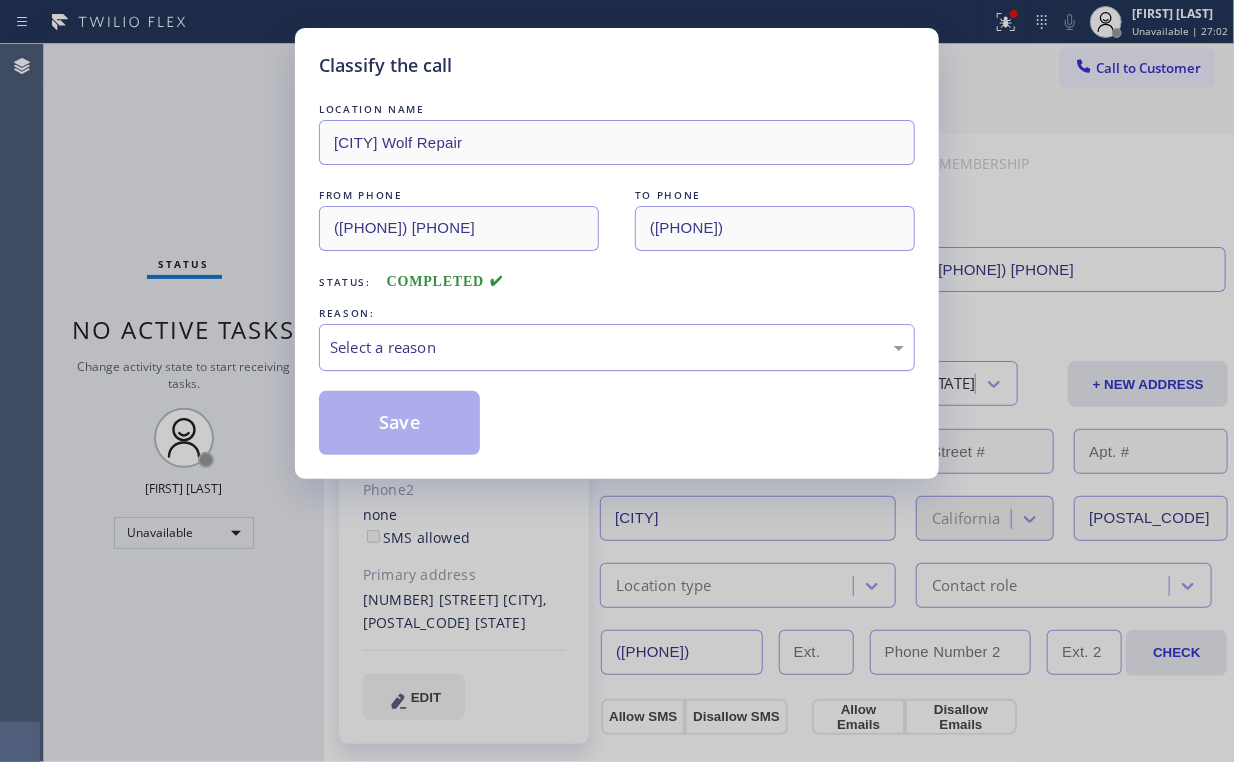 click on "Select a reason" at bounding box center [617, 347] 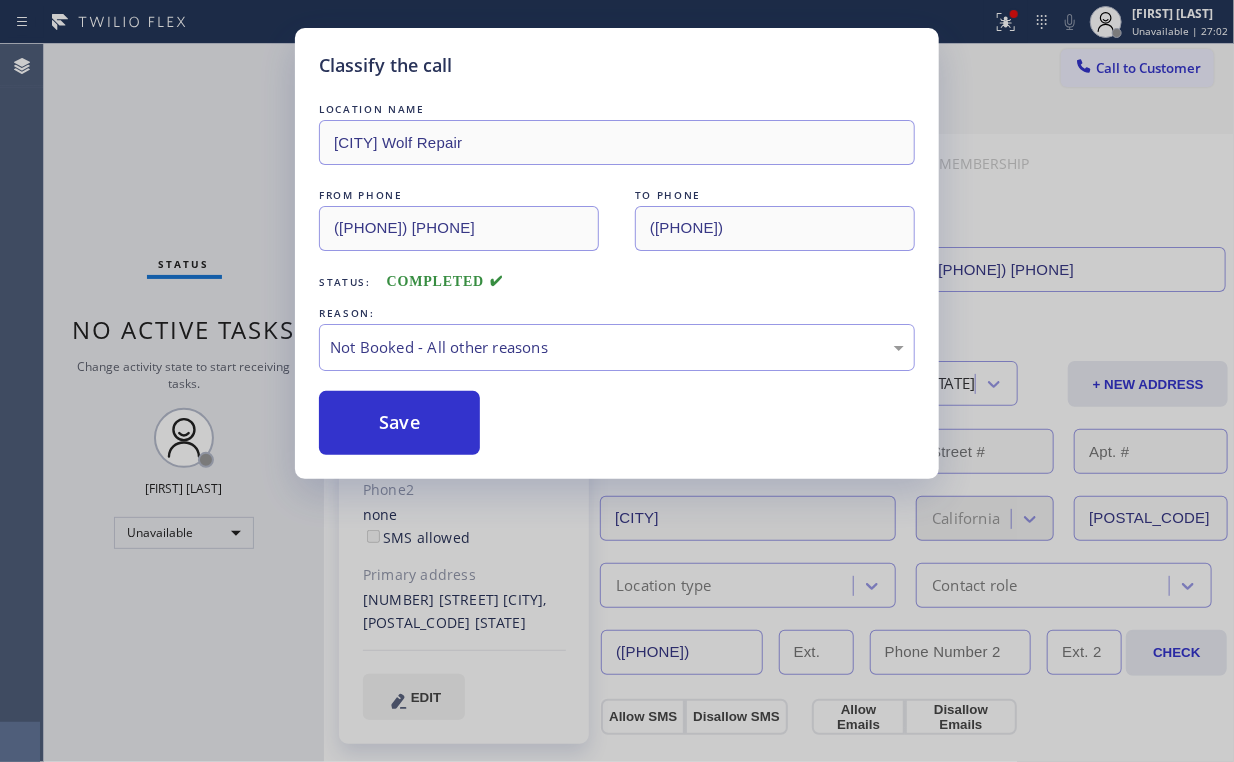 click on "Save" at bounding box center (399, 423) 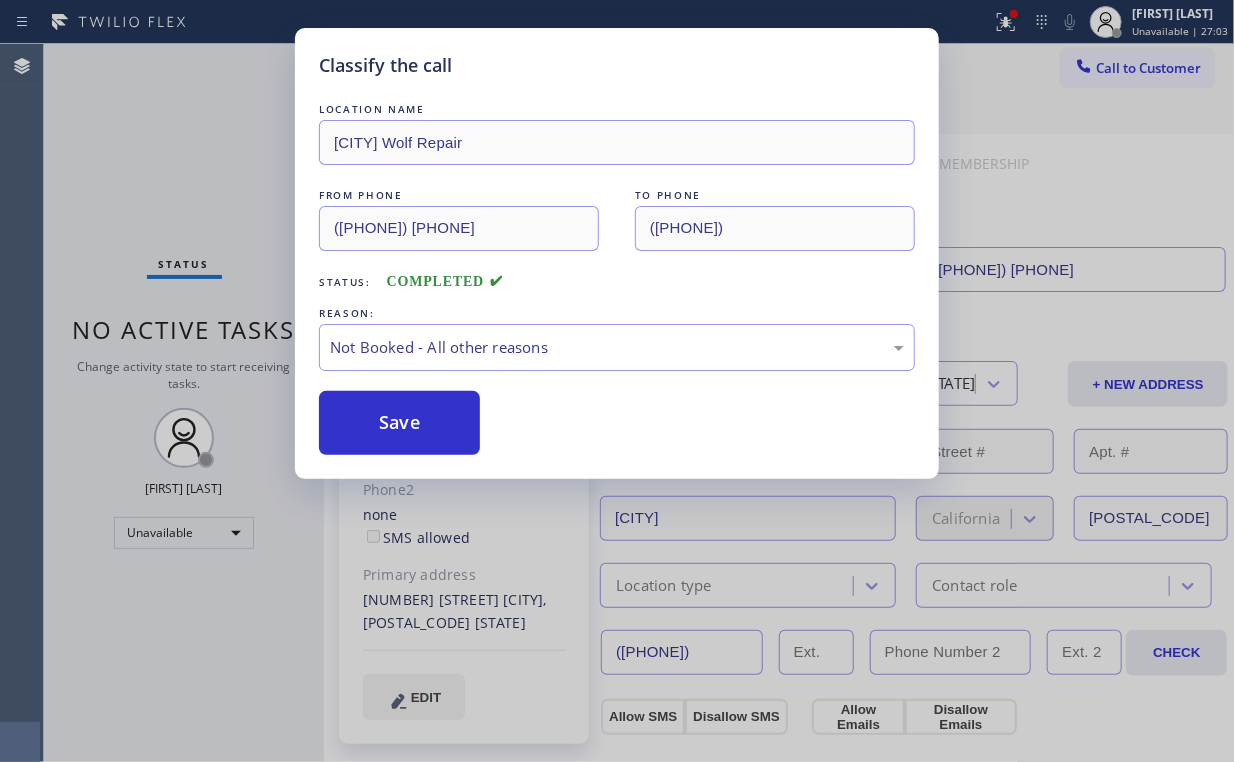 drag, startPoint x: 99, startPoint y: 116, endPoint x: 132, endPoint y: 62, distance: 63.28507 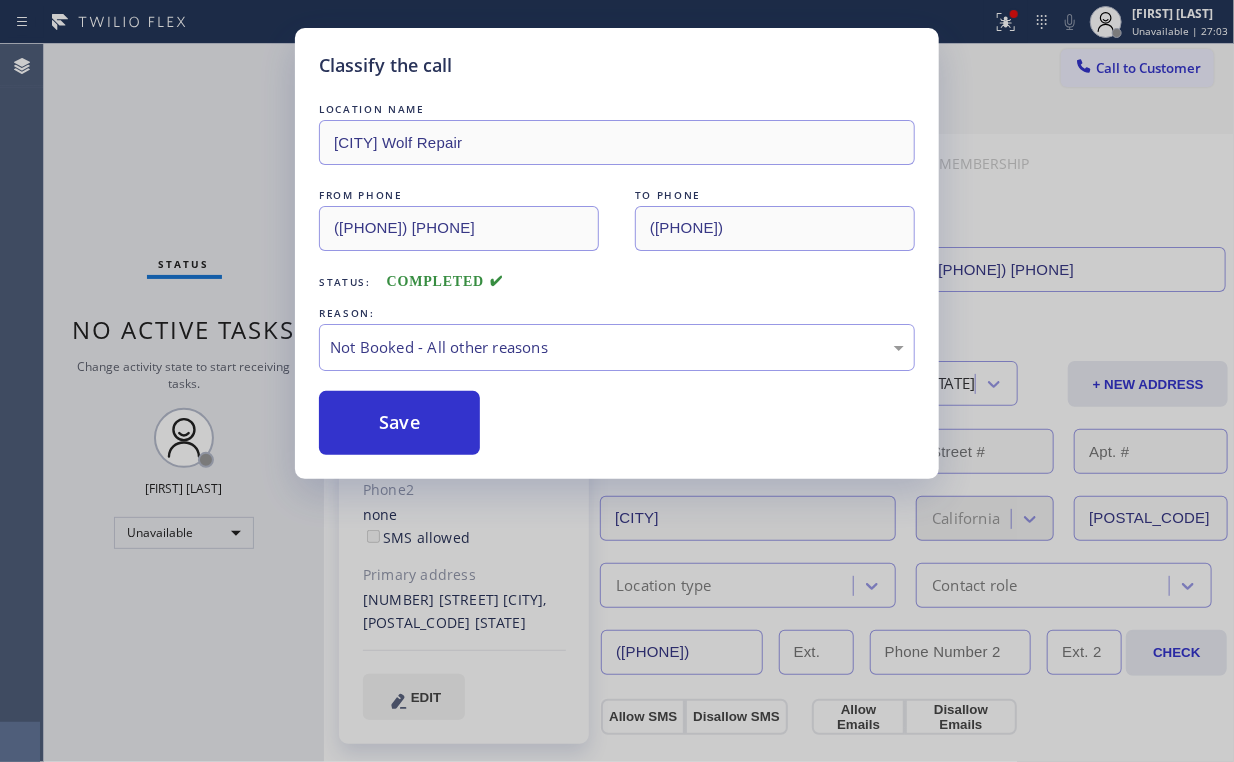 click on "Classify the call LOCATION NAME Newport Beach Wolf Repair FROM PHONE ([AREACODE]) [PHONE] TO PHONE ([AREACODE]) [PHONE] Status: COMPLETED REASON: Not Booked - All other reasons Save" at bounding box center (617, 381) 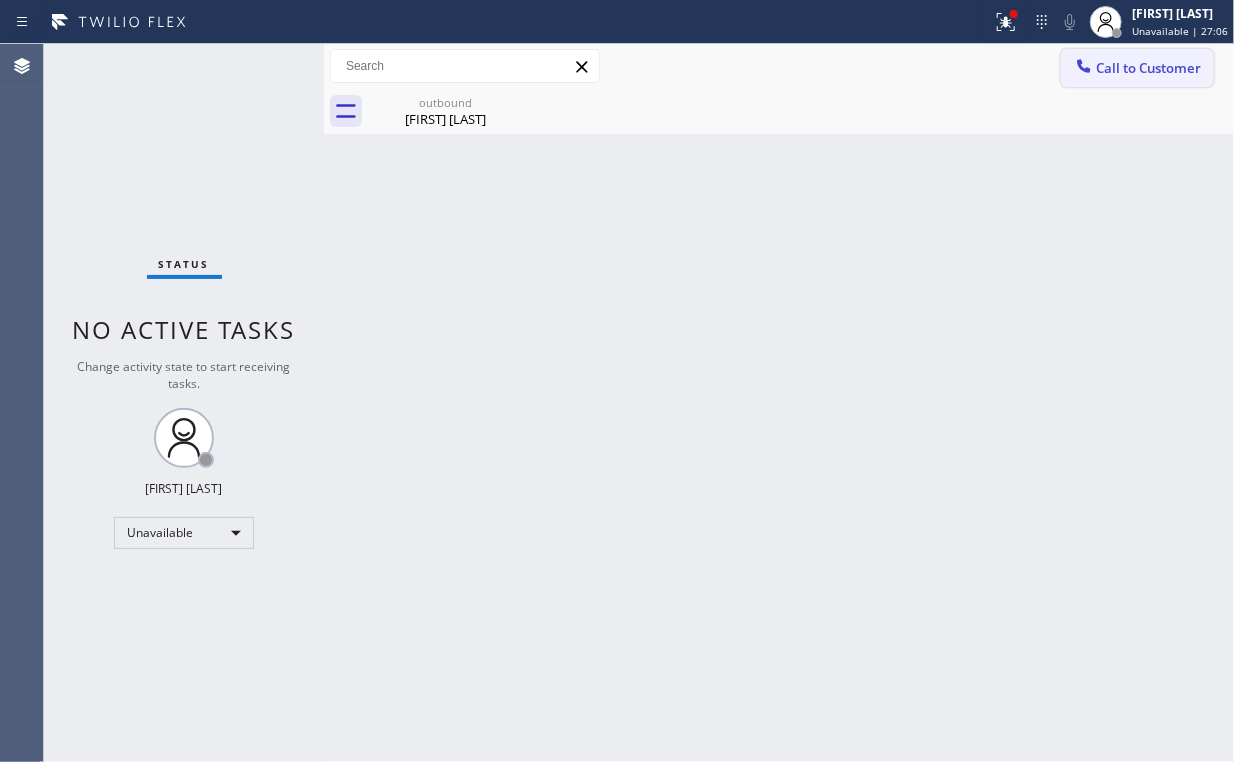 click on "Call to Customer" at bounding box center [1137, 68] 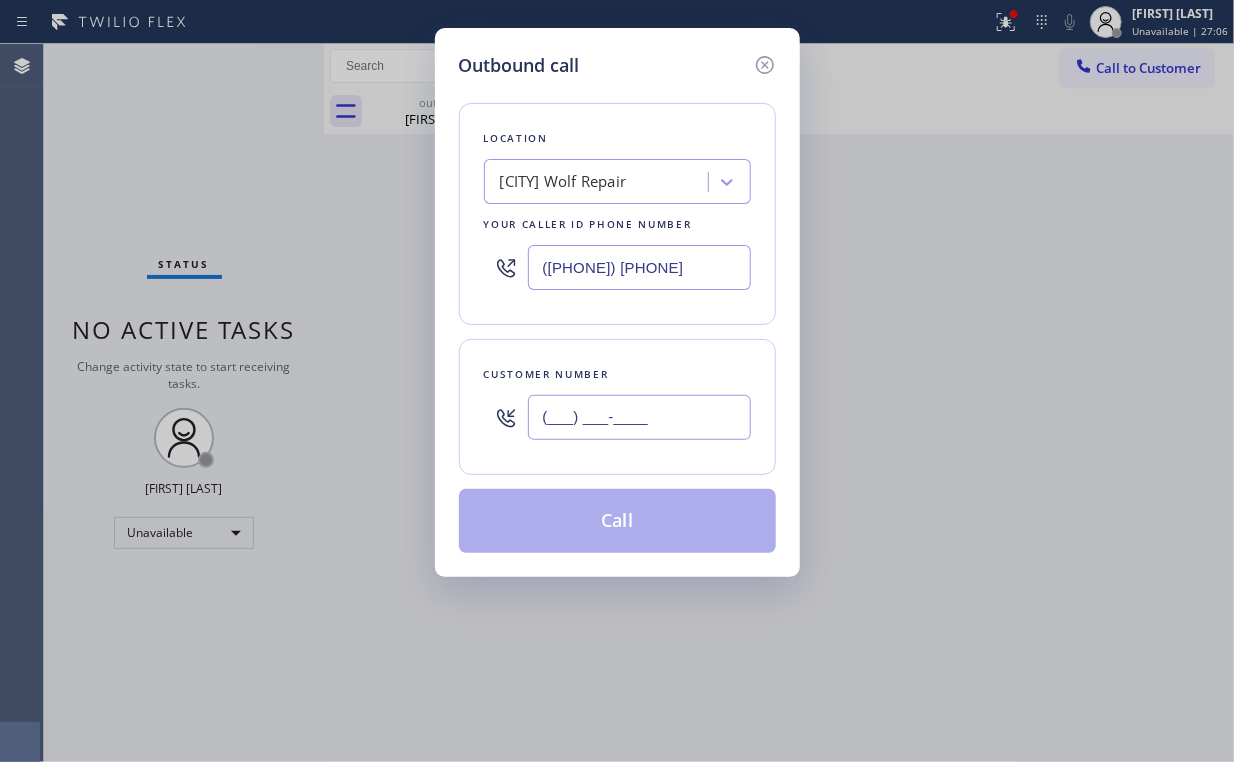 click on "(___) ___-____" at bounding box center [639, 417] 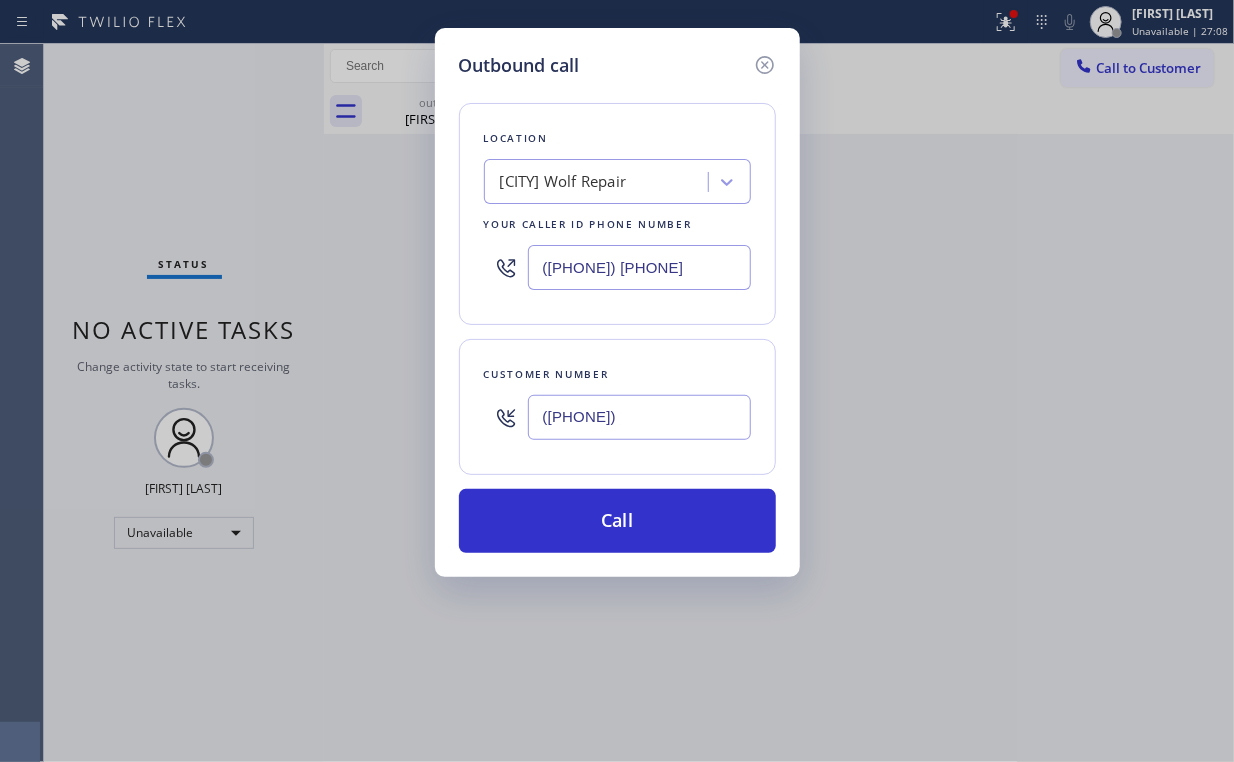 type on "([PHONE])" 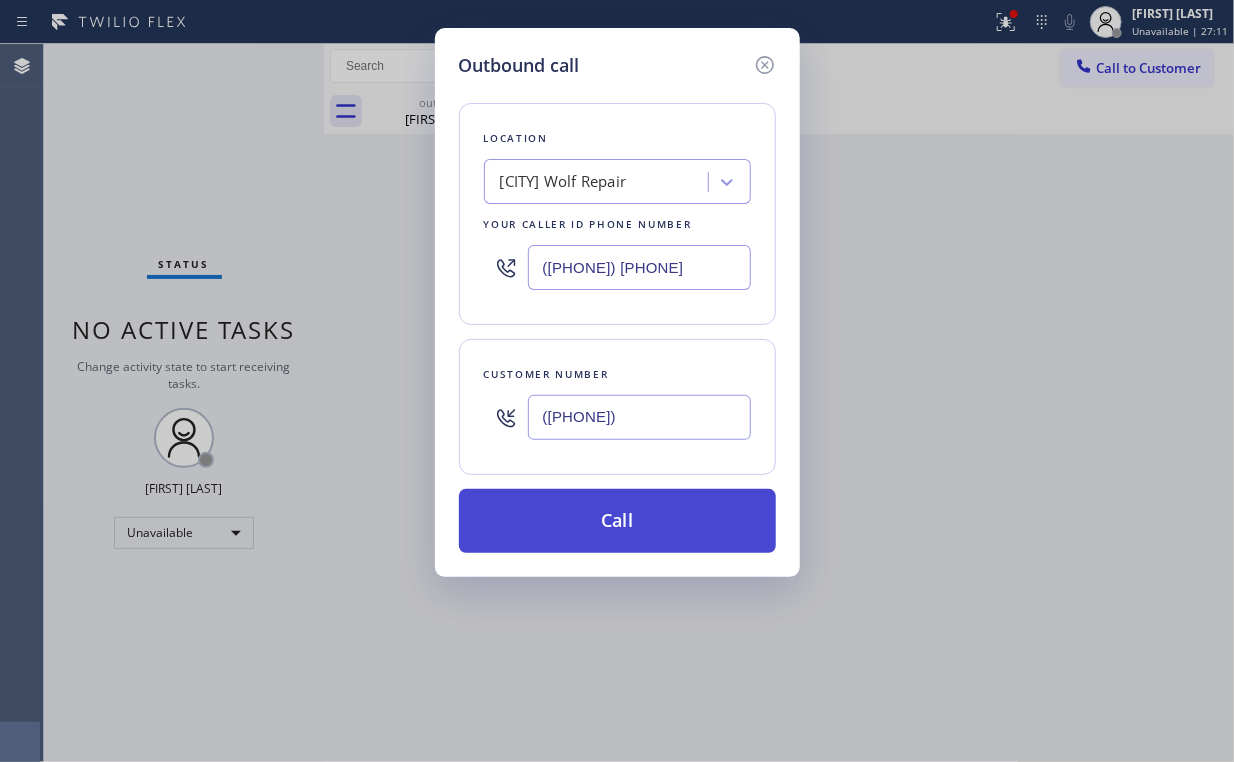 click on "Call" at bounding box center [617, 521] 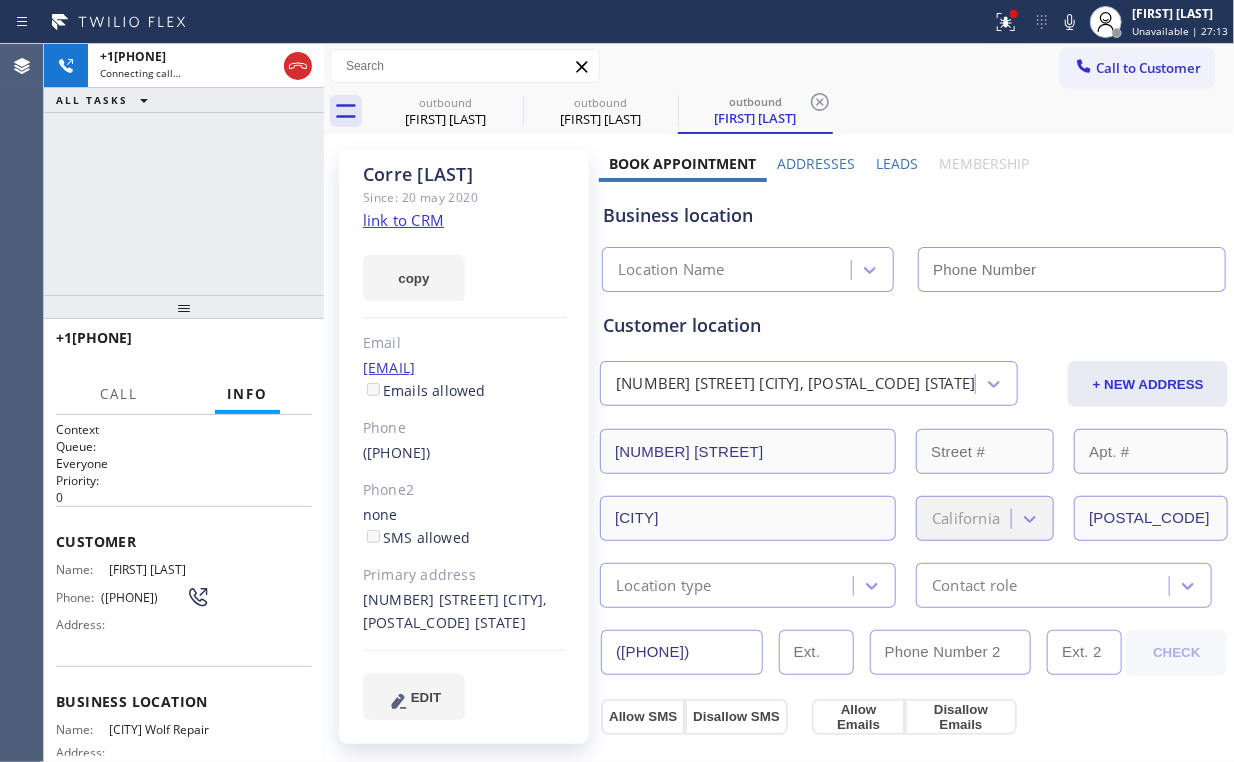 click on "+[PHONE] Connecting call… ALL TASKS ALL TASKS ACTIVE TASKS TASKS IN WRAP UP" at bounding box center [184, 169] 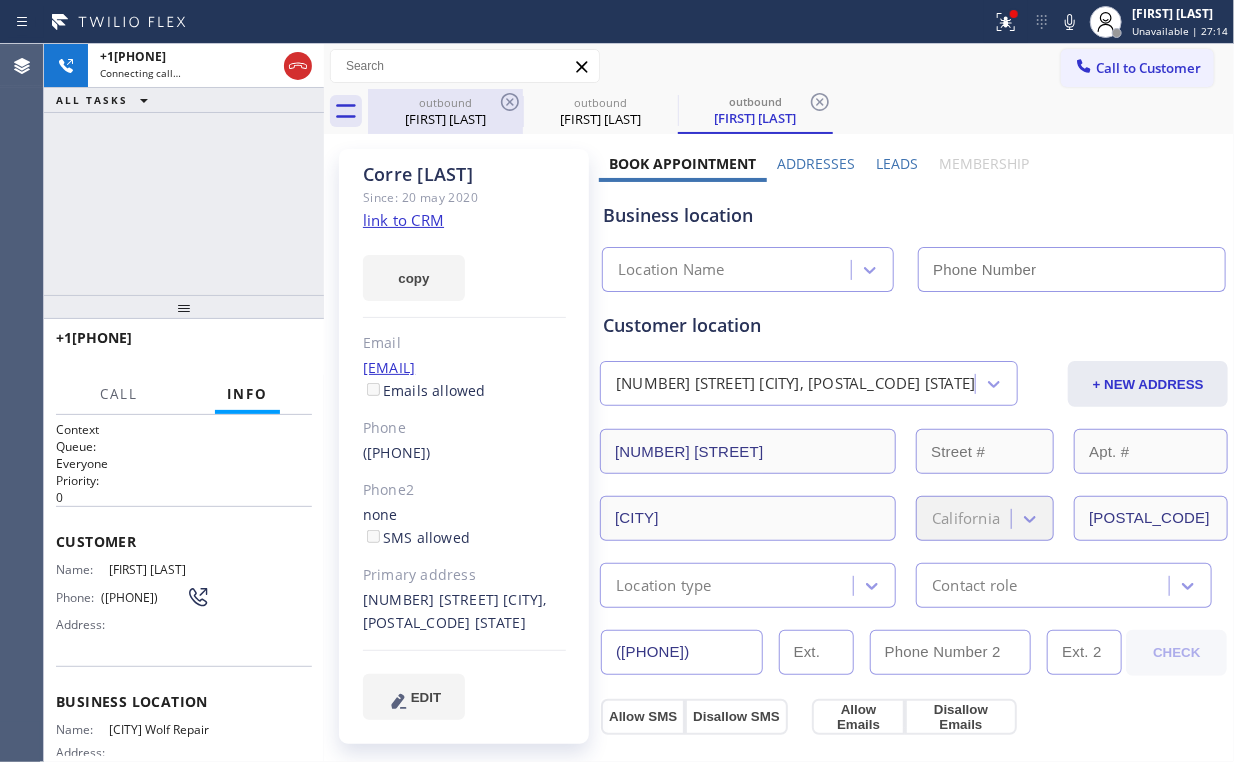 click on "[FIRST] [LAST]" at bounding box center (445, 119) 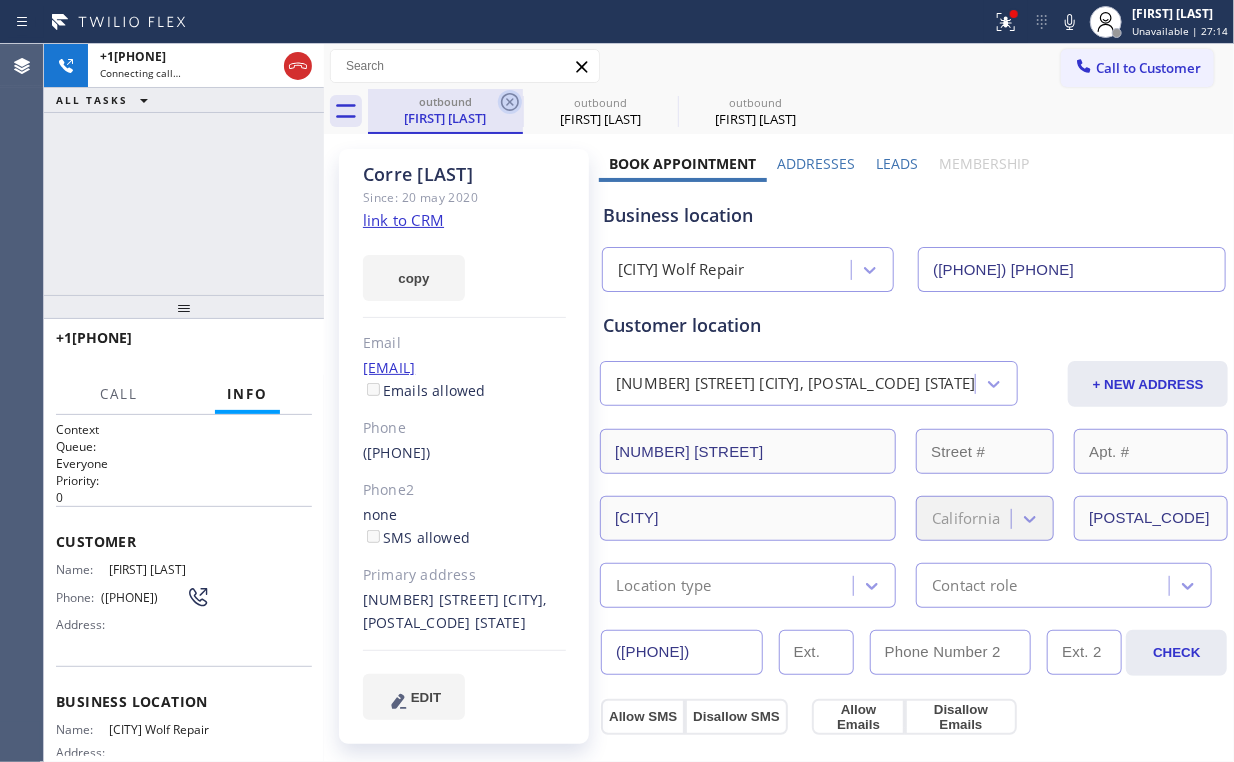click 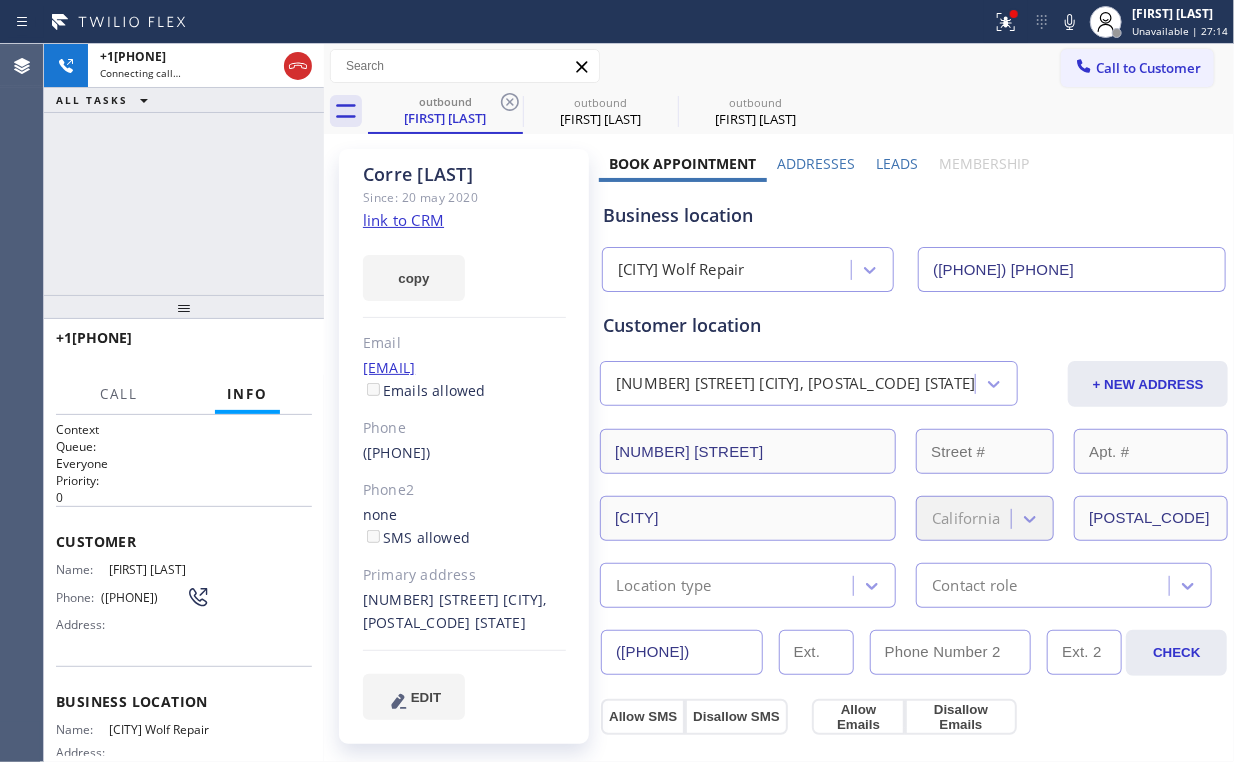 type on "([PHONE]) [PHONE]" 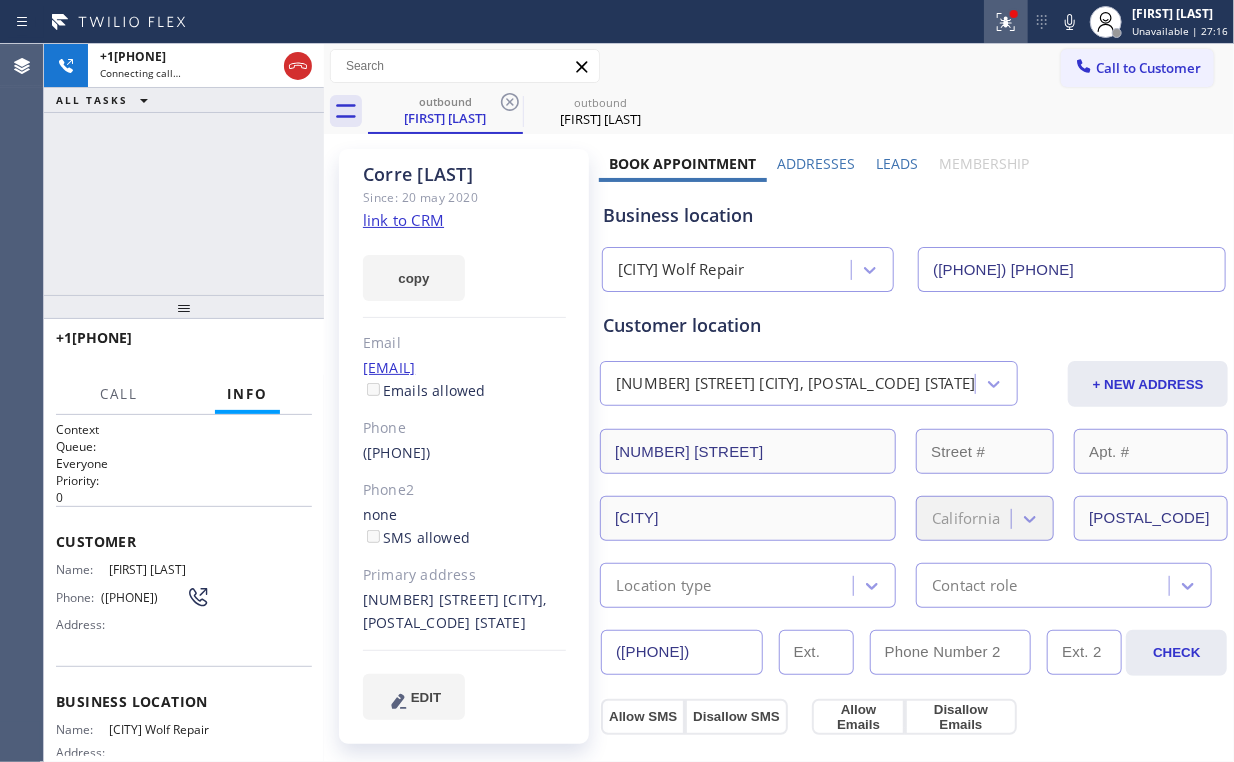 click at bounding box center [1006, 22] 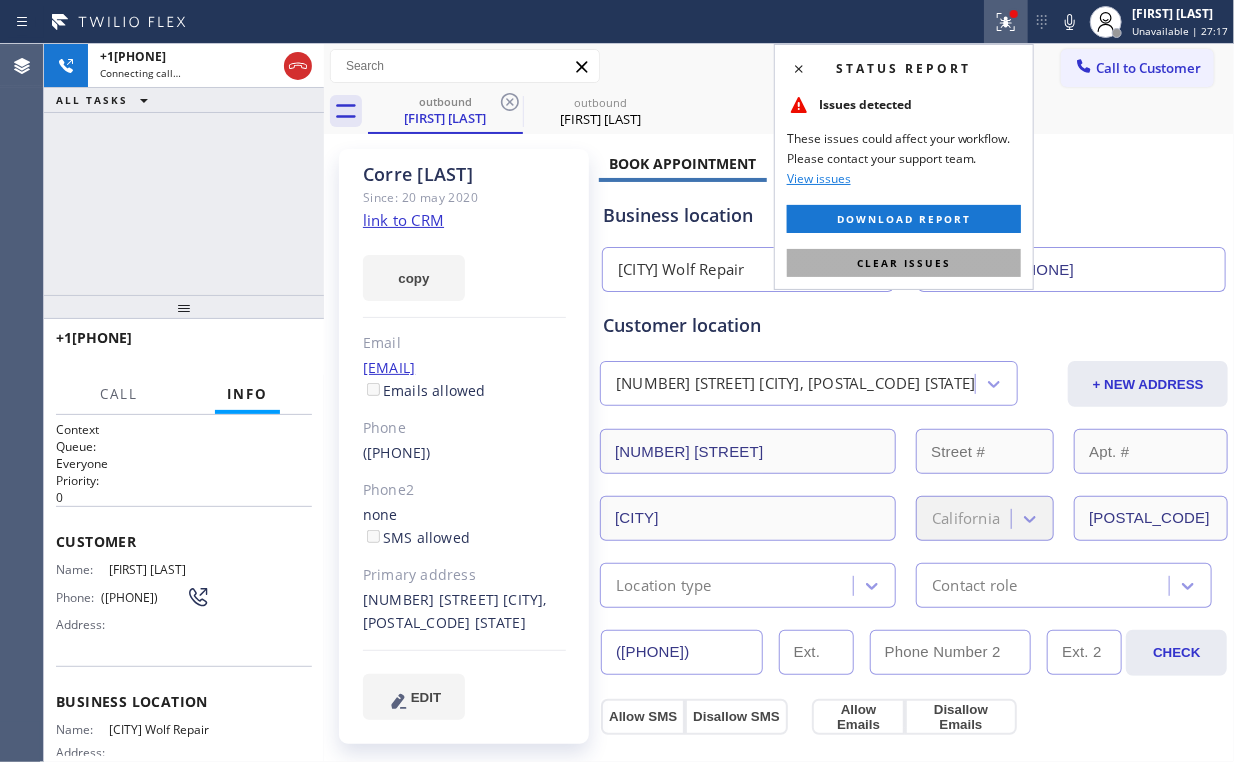click on "Clear issues" at bounding box center [904, 263] 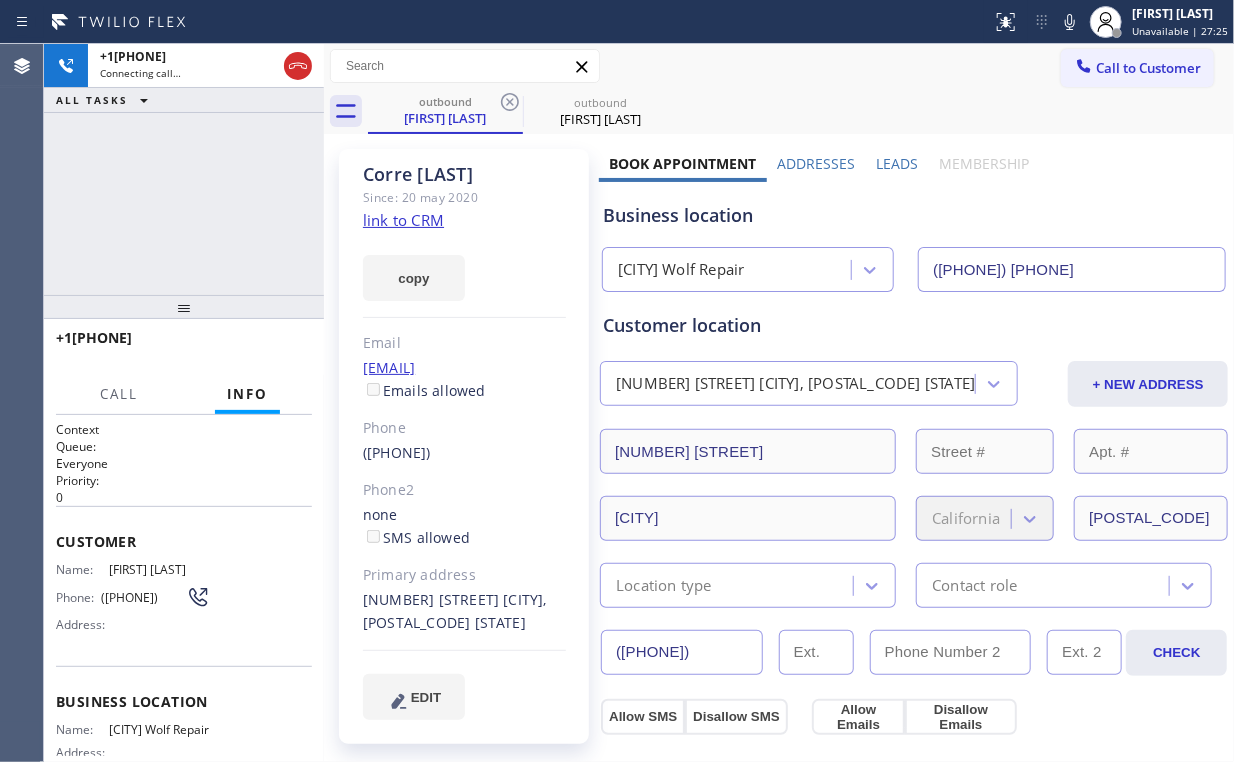 click on "+[PHONE] Connecting call… ALL TASKS ALL TASKS ACTIVE TASKS TASKS IN WRAP UP" at bounding box center [184, 169] 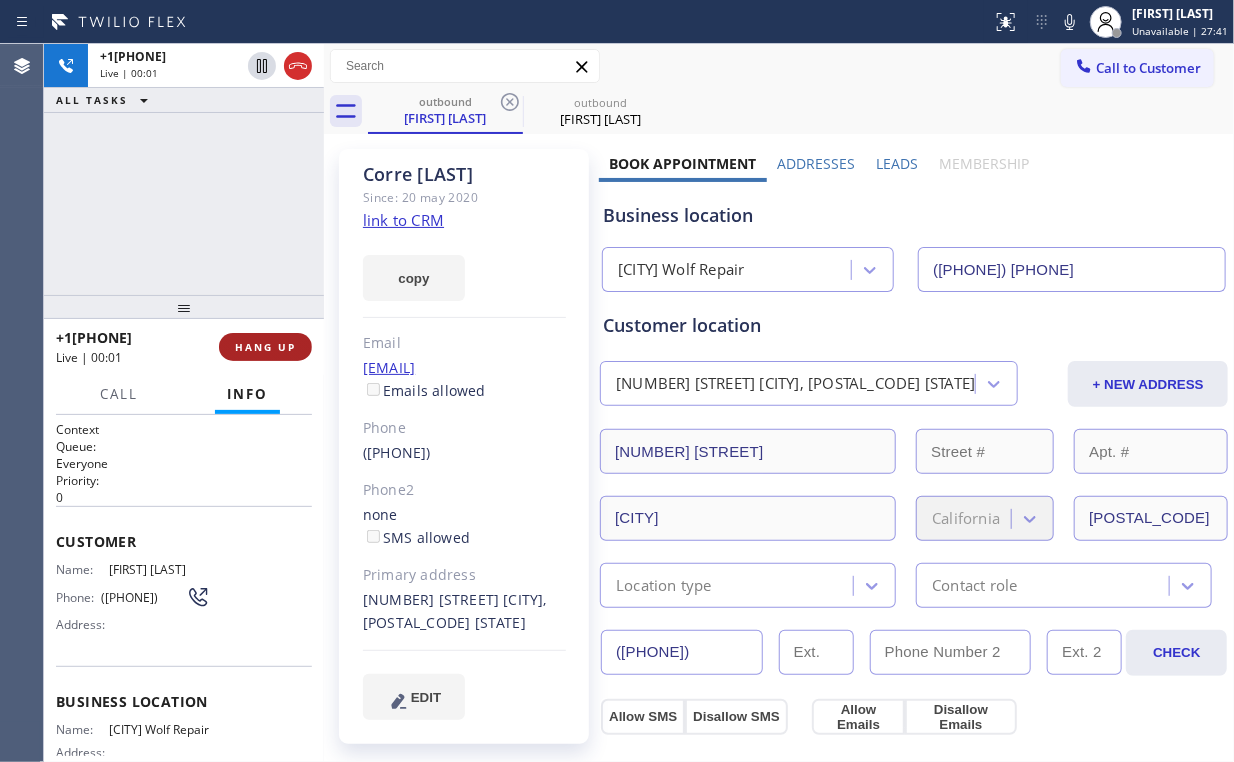 click on "HANG UP" at bounding box center (265, 347) 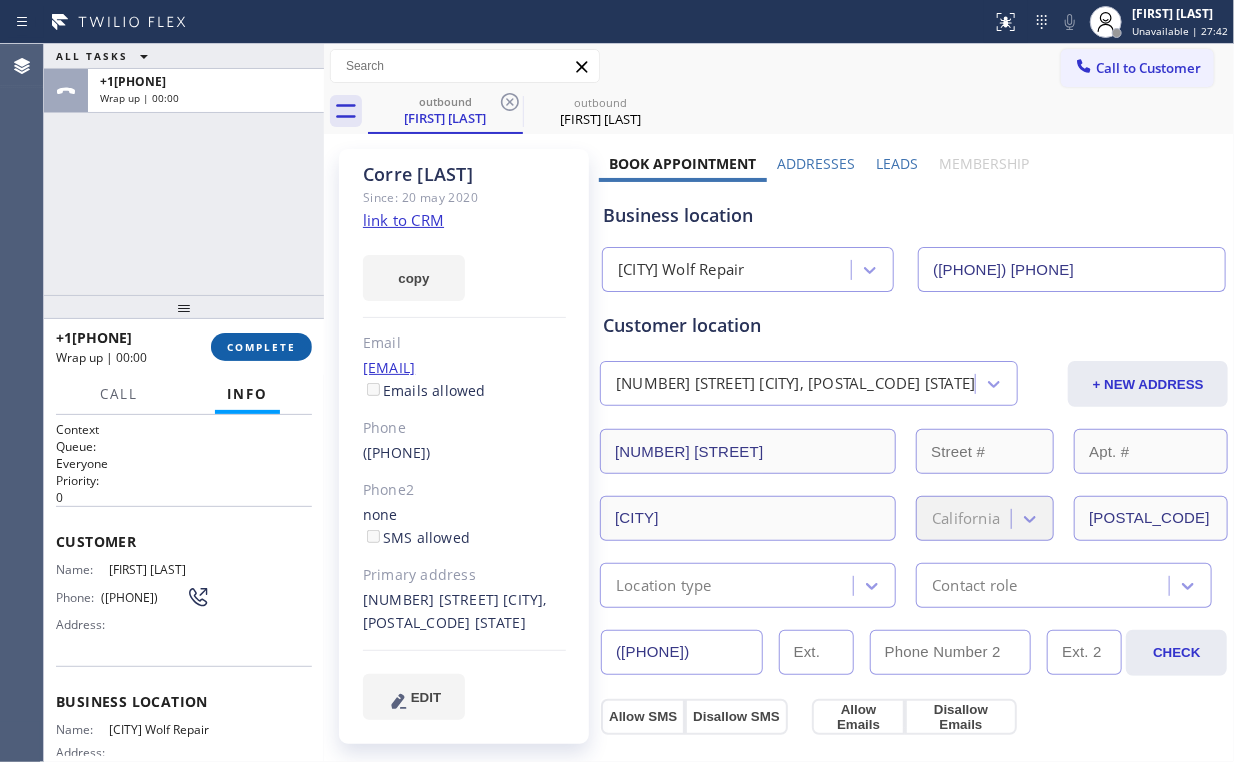 click on "COMPLETE" at bounding box center [261, 347] 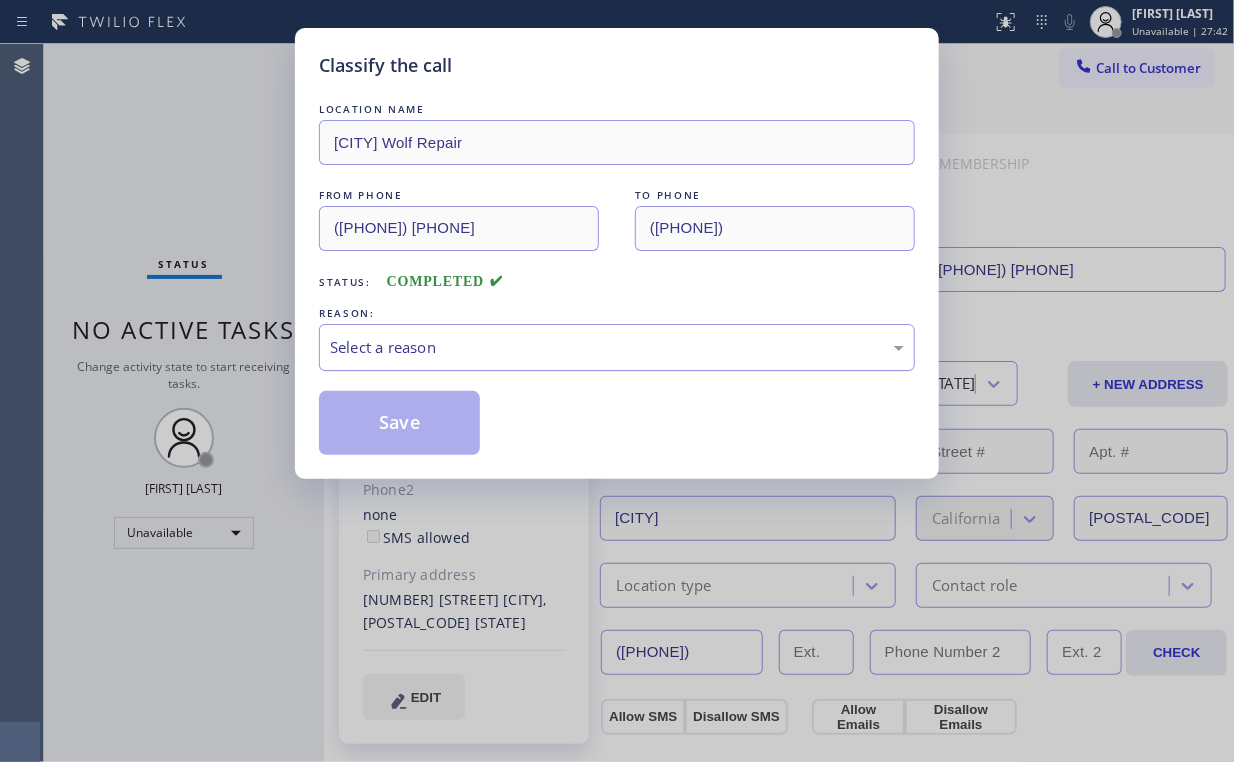 click on "Select a reason" at bounding box center [617, 347] 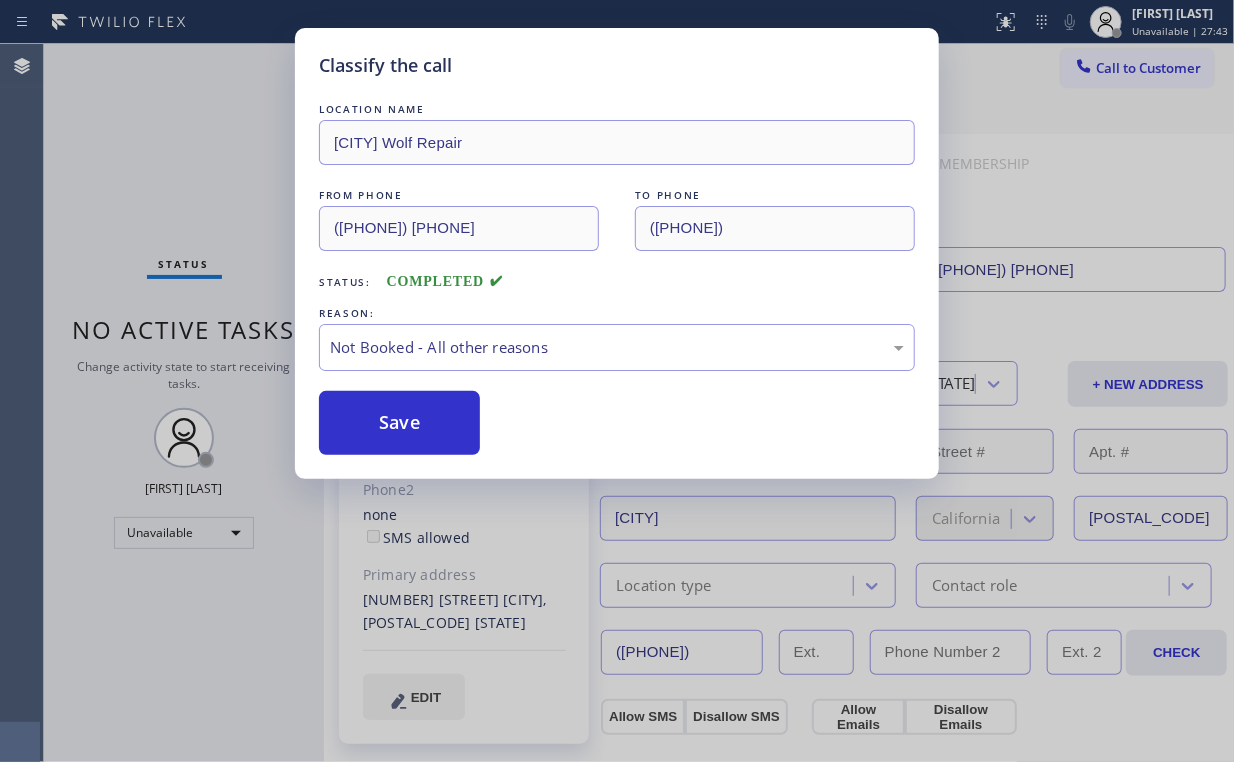 drag, startPoint x: 401, startPoint y: 420, endPoint x: 232, endPoint y: 213, distance: 267.2265 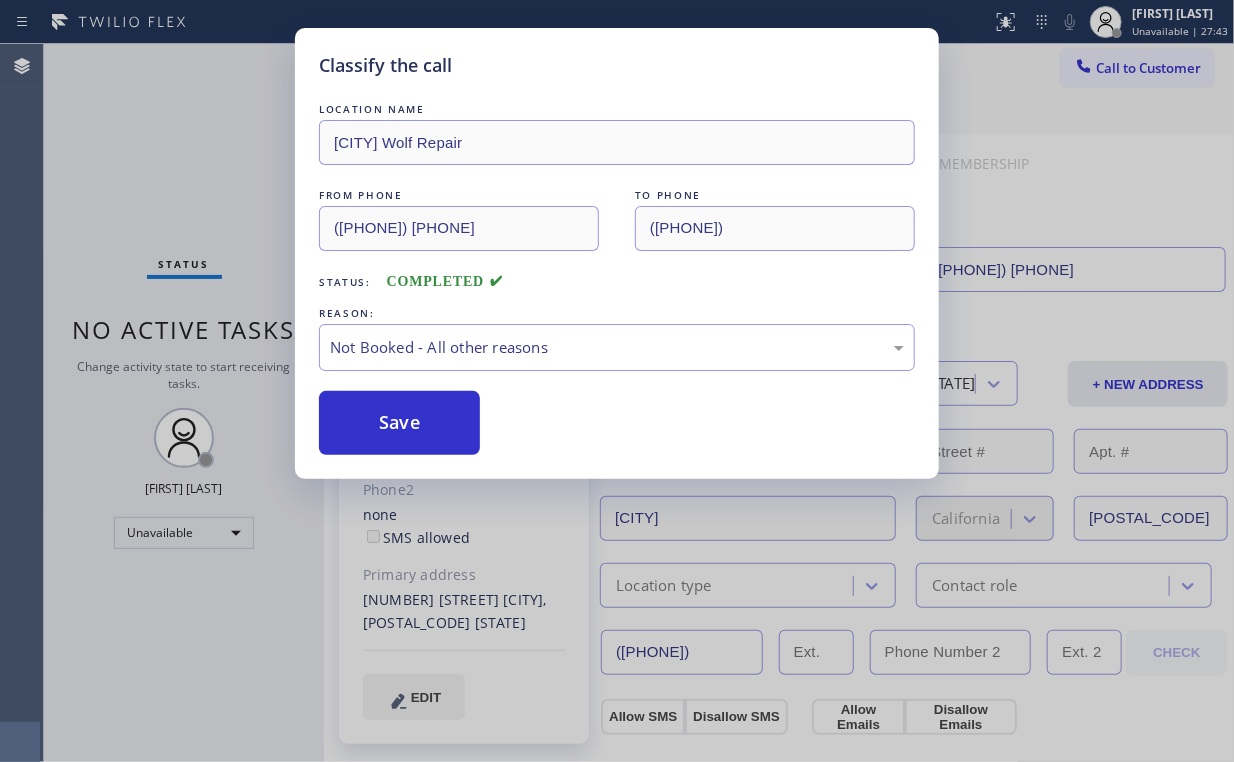 click on "Classify the call LOCATION NAME Newport Beach Wolf Repair FROM PHONE ([AREACODE]) [PHONE] TO PHONE ([AREACODE]) [PHONE] Status: COMPLETED REASON: Not Booked - All other reasons Save" at bounding box center (617, 381) 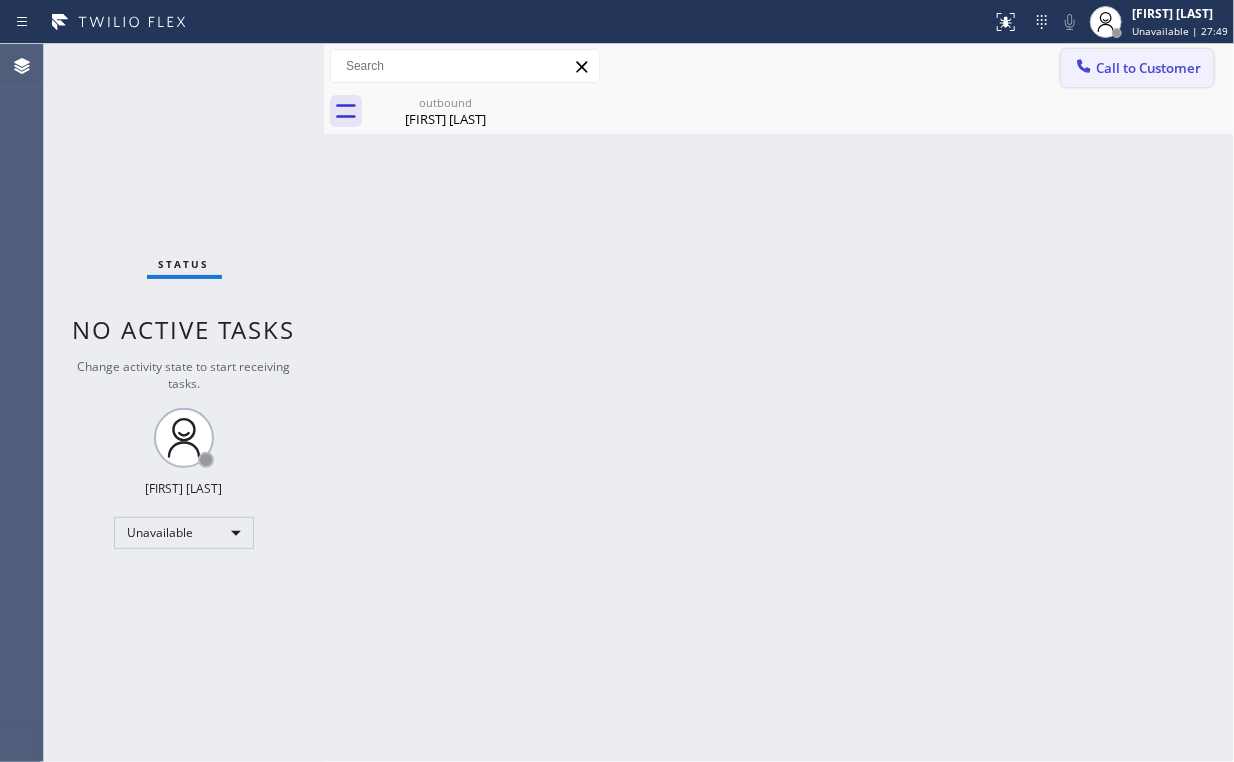 drag, startPoint x: 1120, startPoint y: 68, endPoint x: 1120, endPoint y: 80, distance: 12 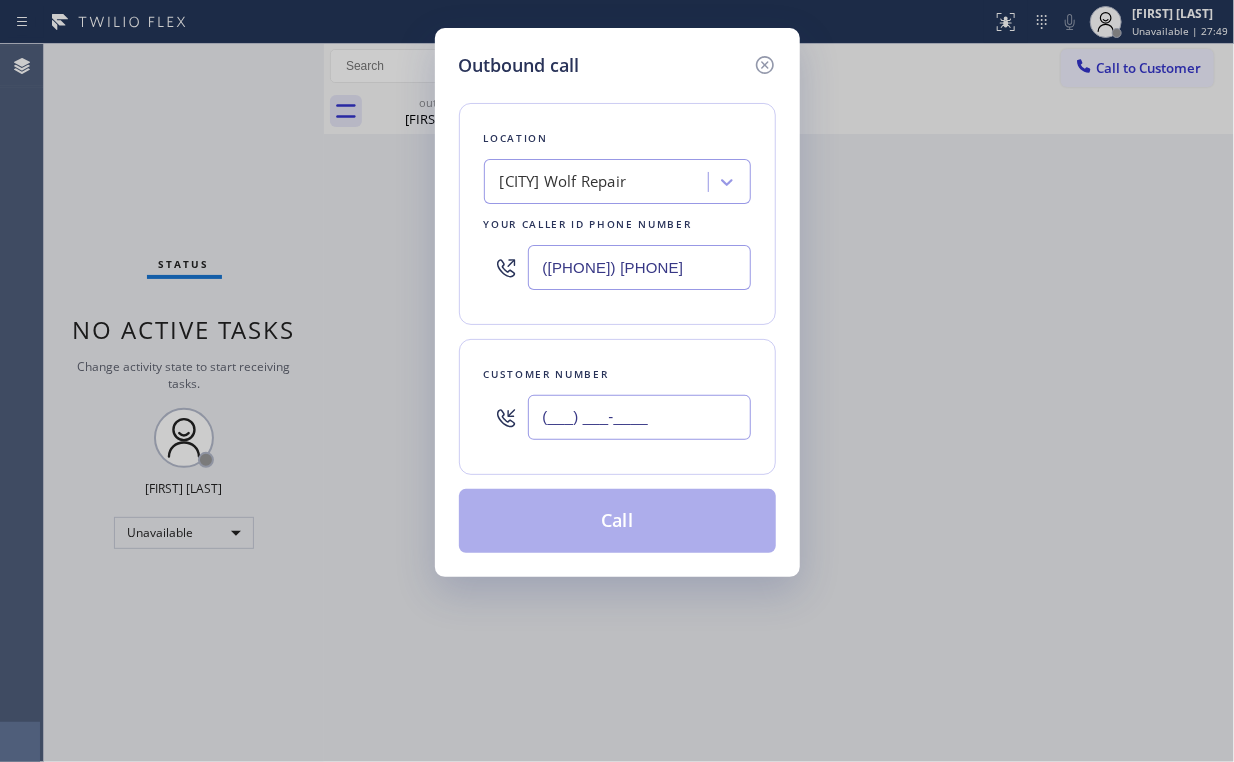 click on "(___) ___-____" at bounding box center [639, 417] 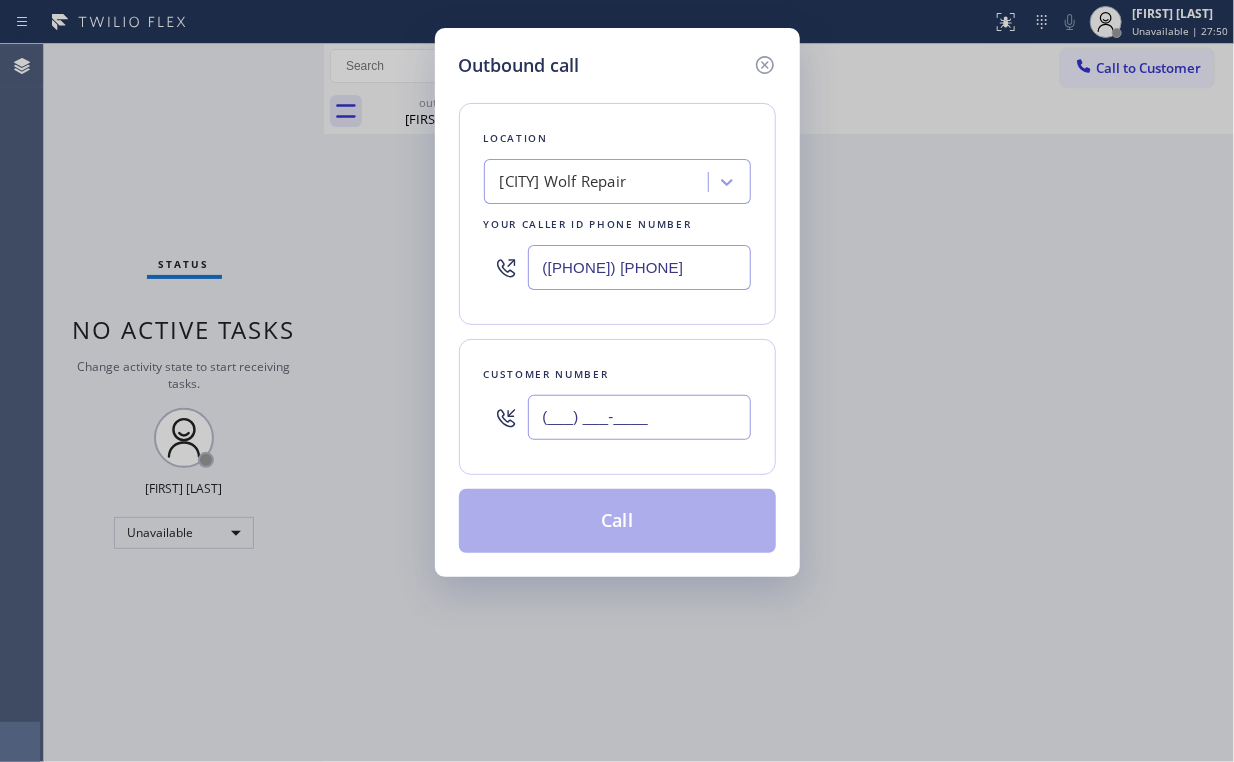 paste on "([AREA_CODE]) [PHONE]" 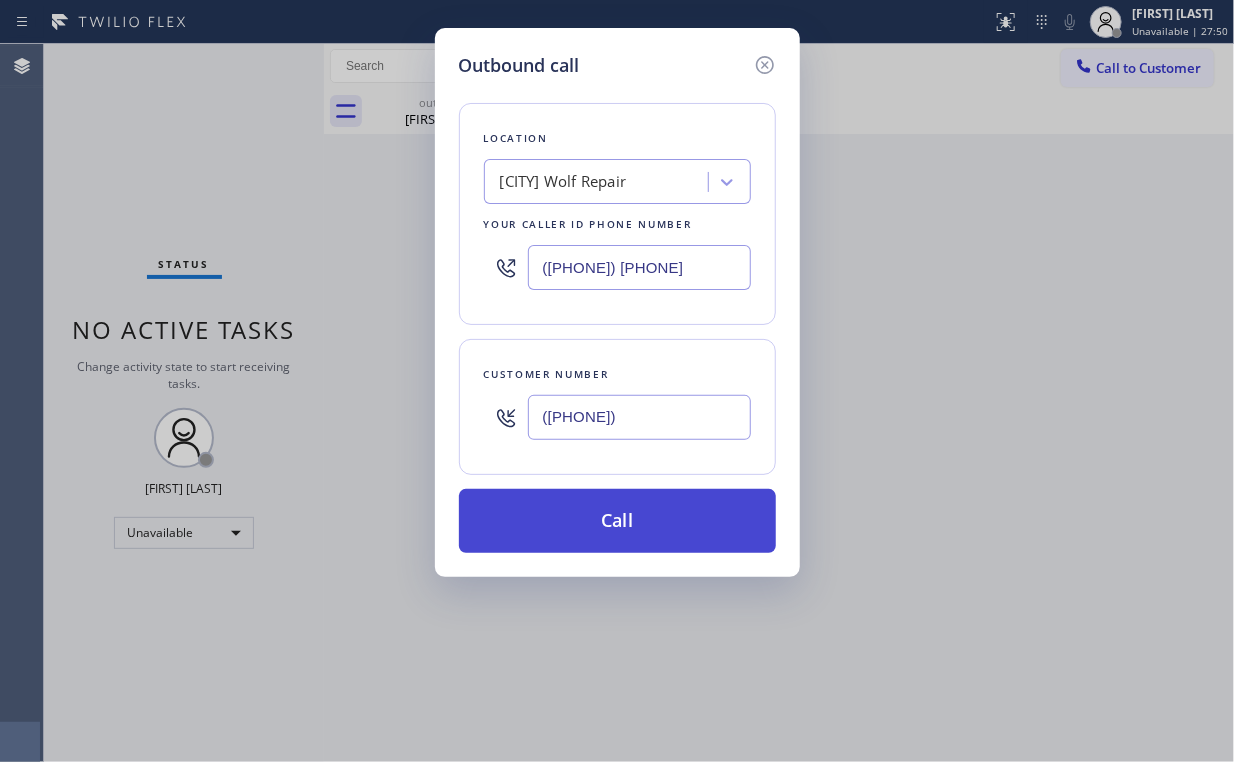type on "([PHONE])" 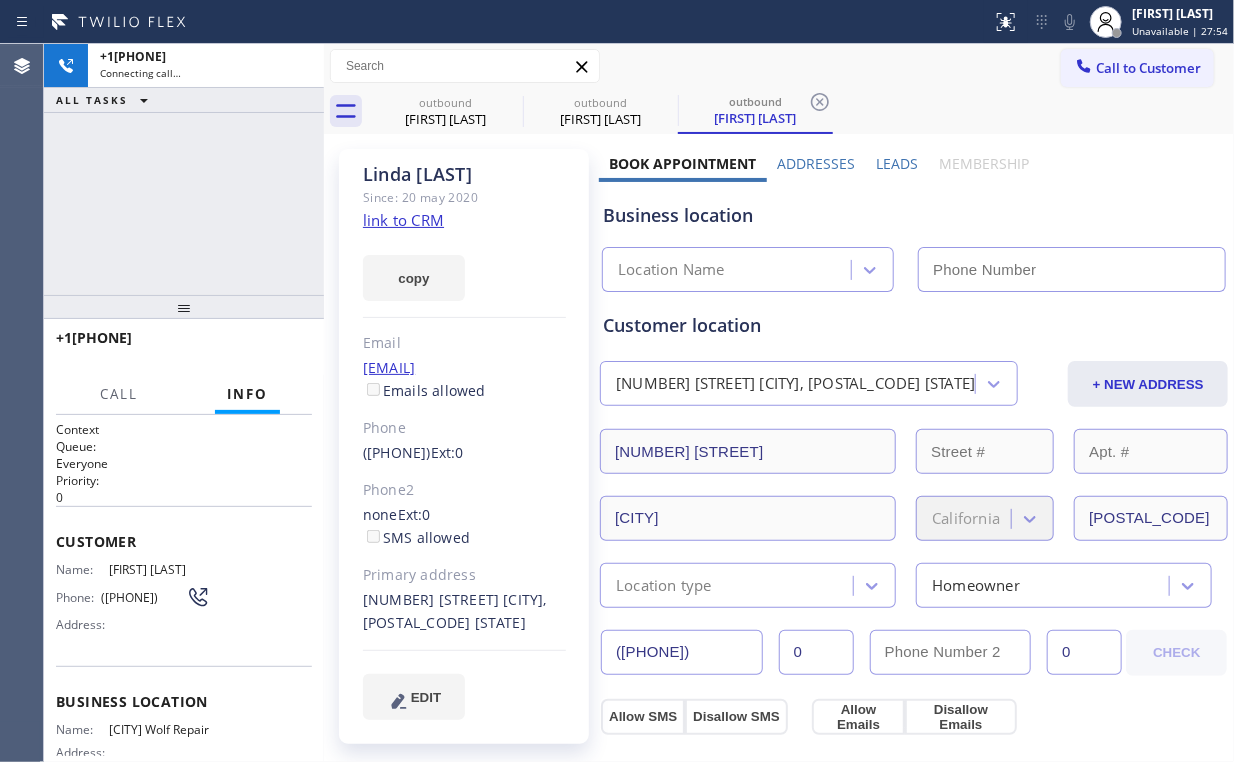 click on "+1[PHONE] Connecting call… ALL TASKS ALL TASKS ACTIVE TASKS TASKS IN WRAP UP" at bounding box center [184, 169] 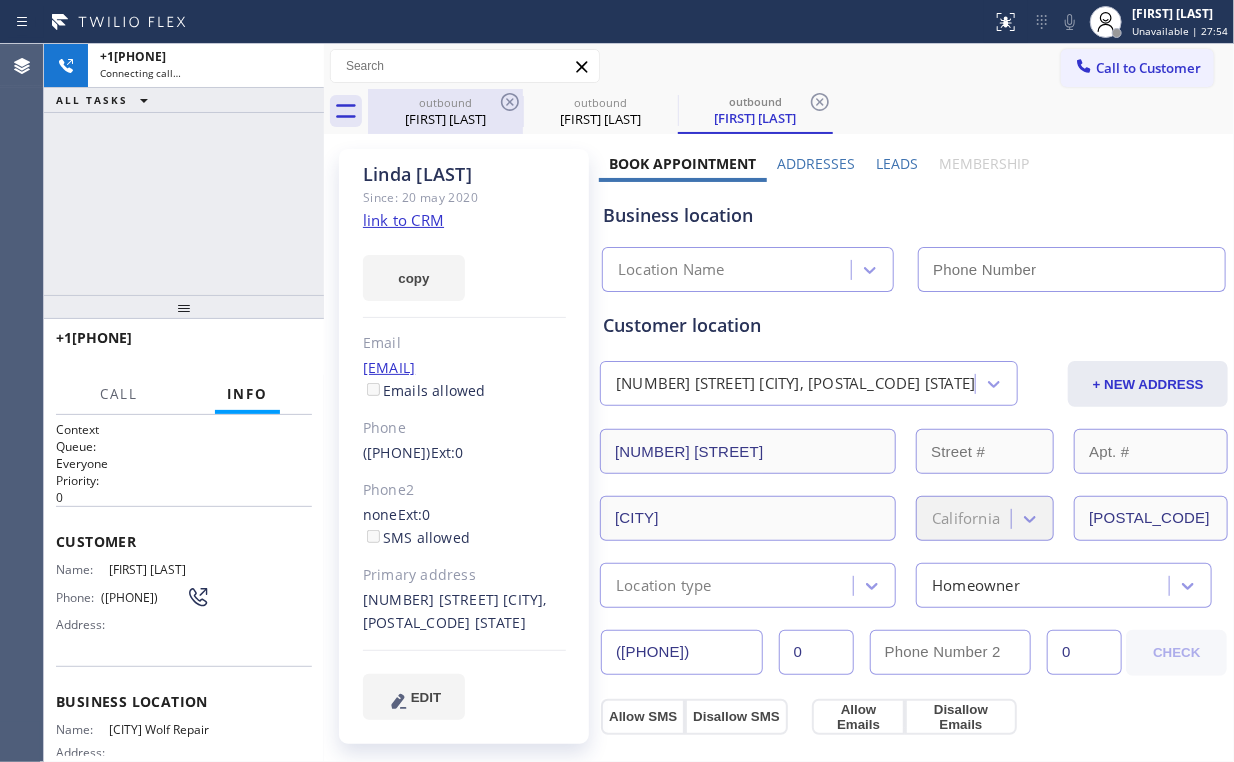 type on "([PHONE]) [PHONE]" 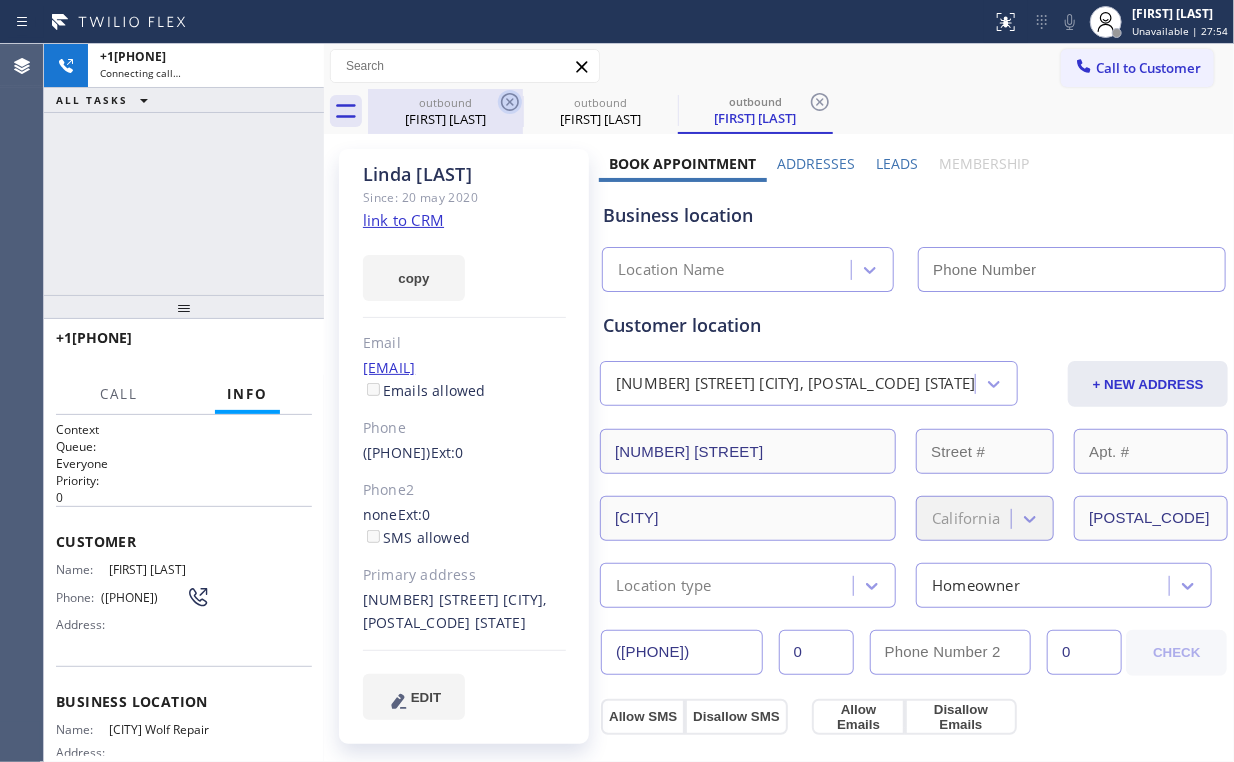 drag, startPoint x: 450, startPoint y: 117, endPoint x: 513, endPoint y: 111, distance: 63.28507 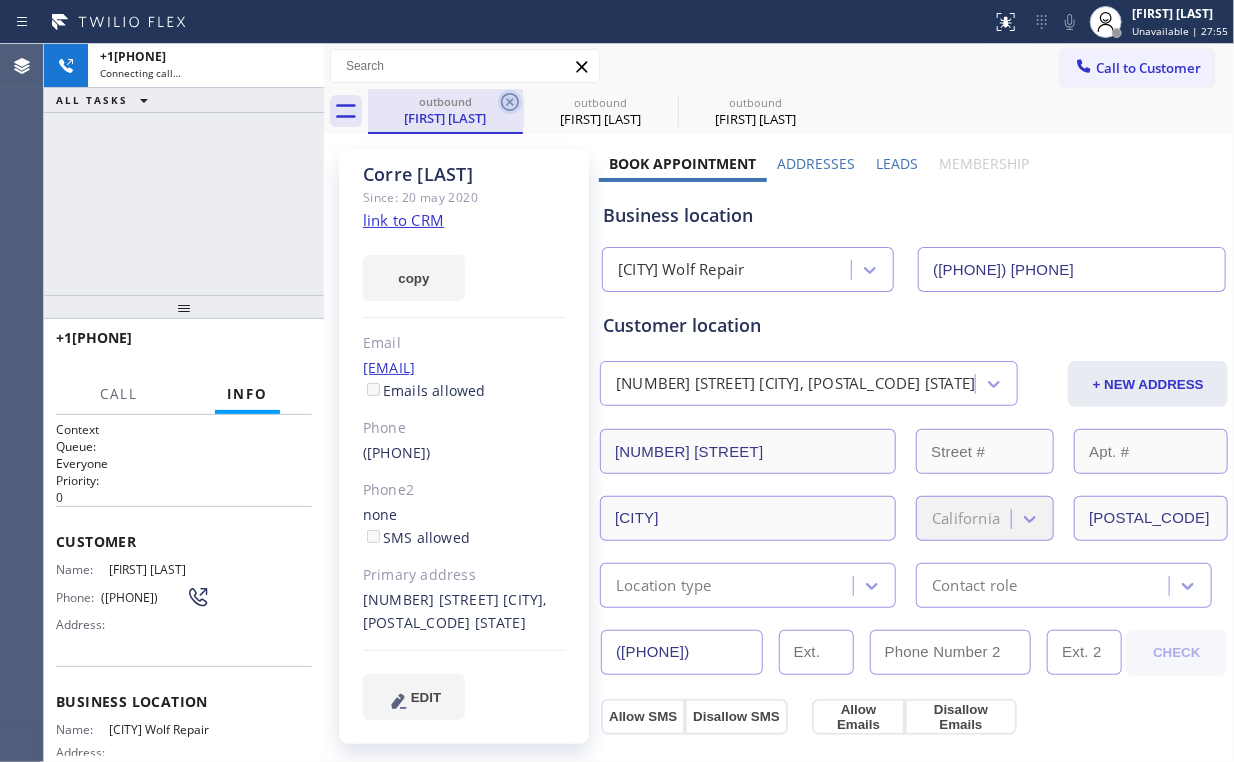 click 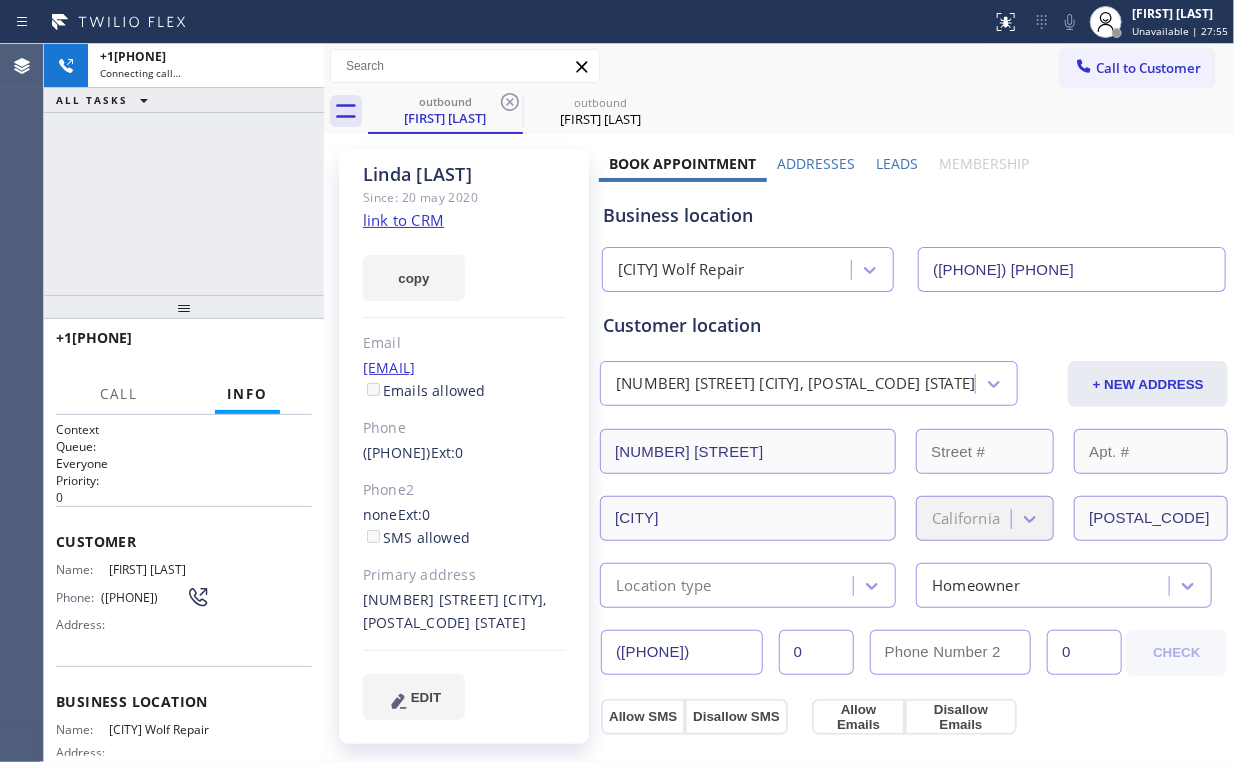 click on "+1[PHONE] Connecting call… ALL TASKS ALL TASKS ACTIVE TASKS TASKS IN WRAP UP" at bounding box center [184, 169] 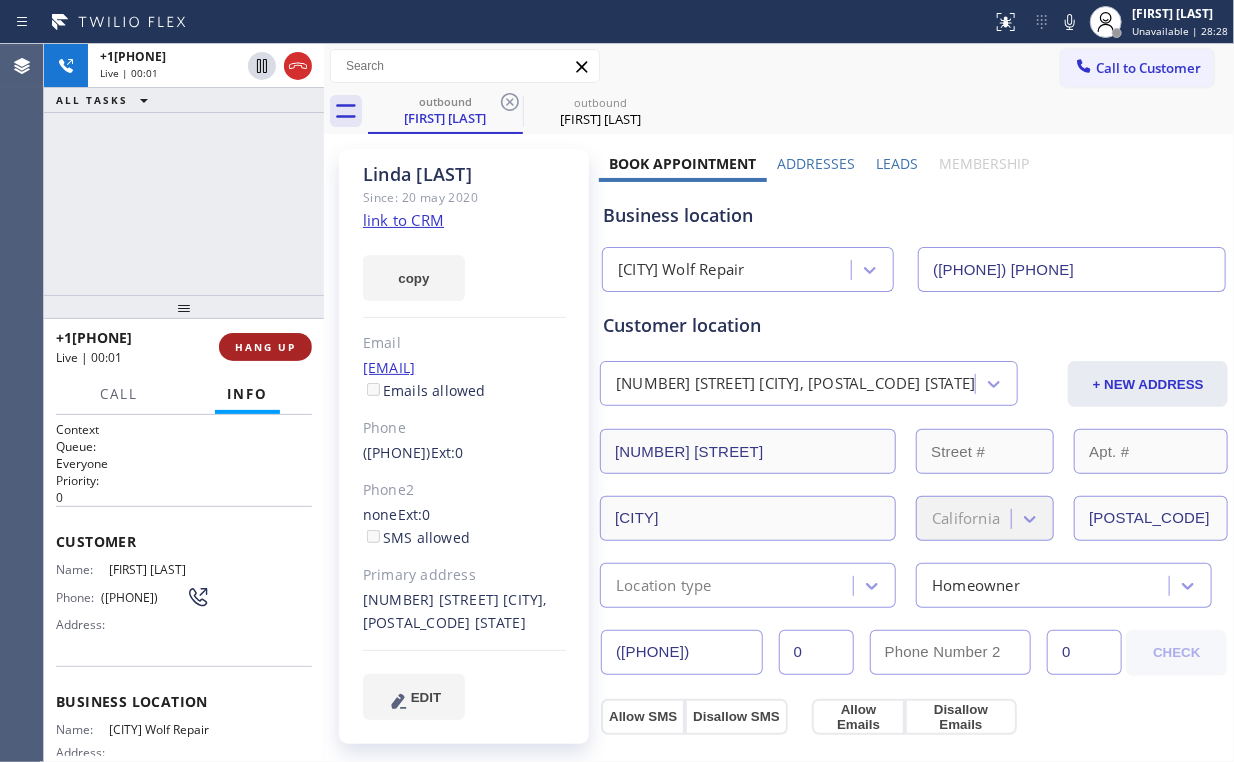 drag, startPoint x: 119, startPoint y: 196, endPoint x: 248, endPoint y: 355, distance: 204.74863 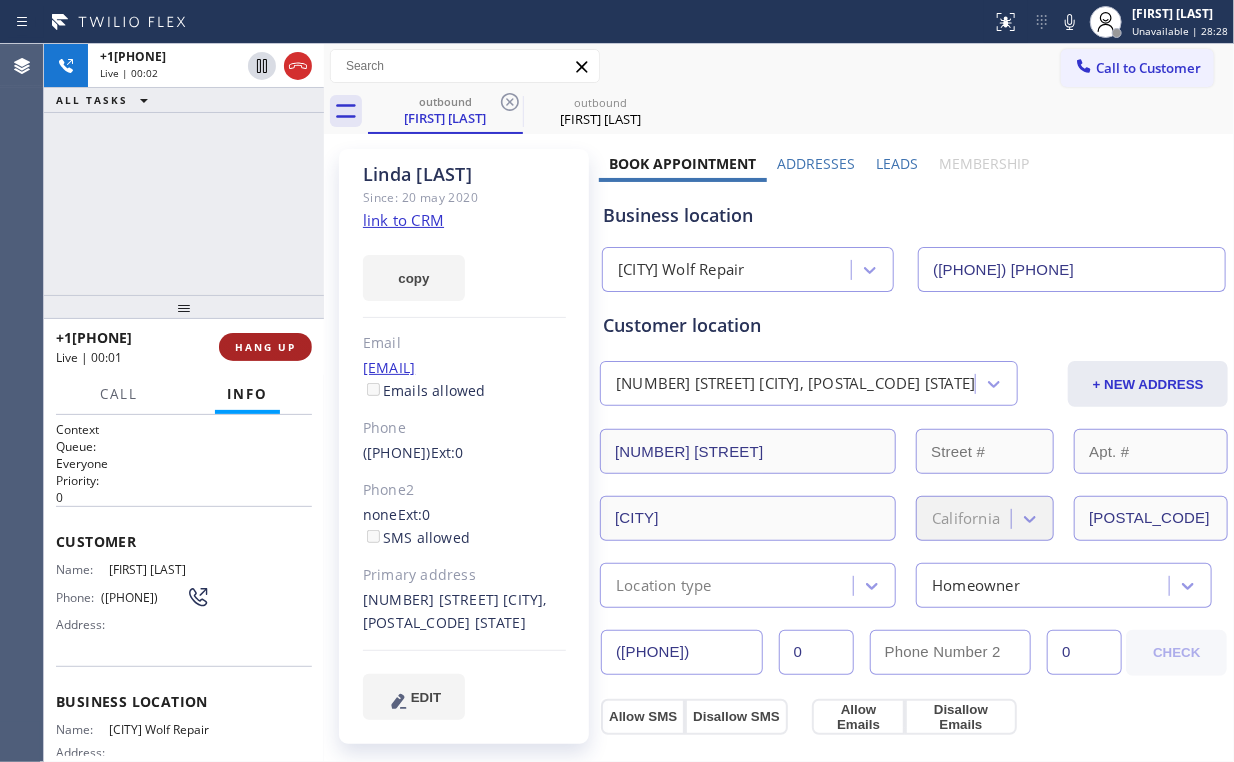 click on "HANG UP" at bounding box center [265, 347] 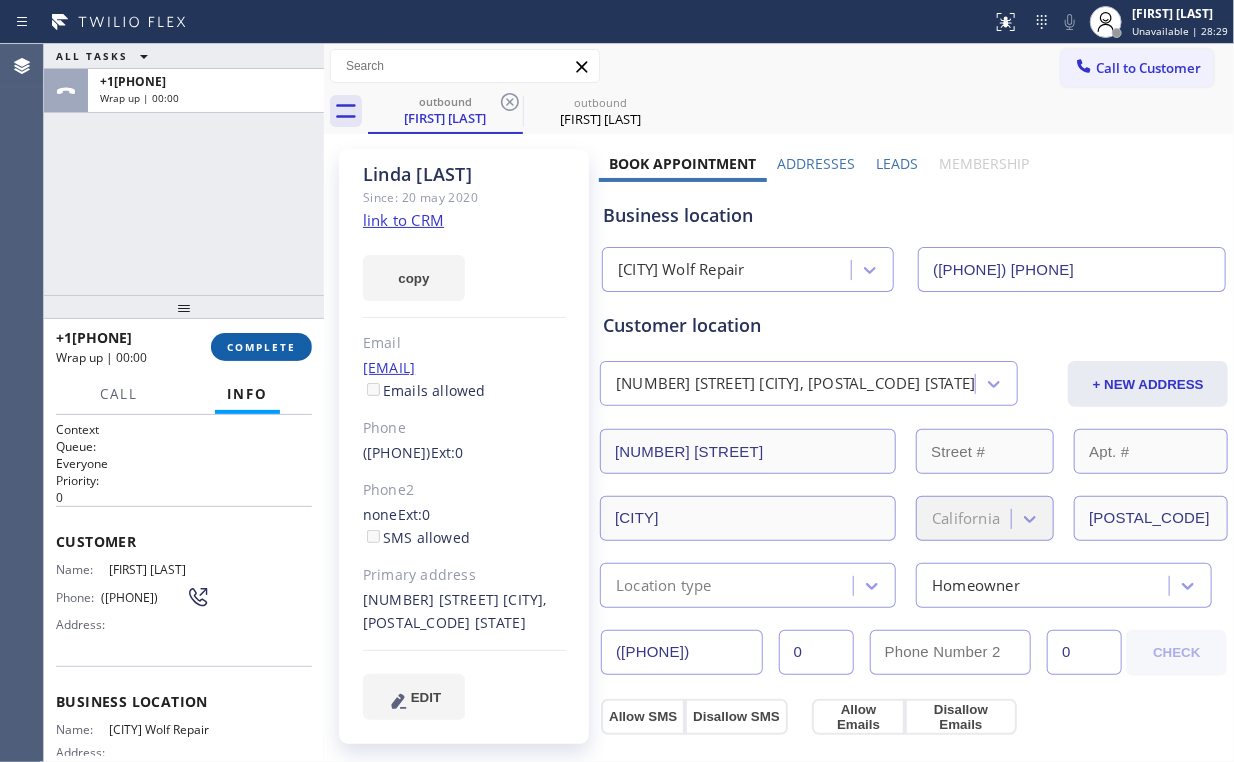 click on "COMPLETE" at bounding box center (261, 347) 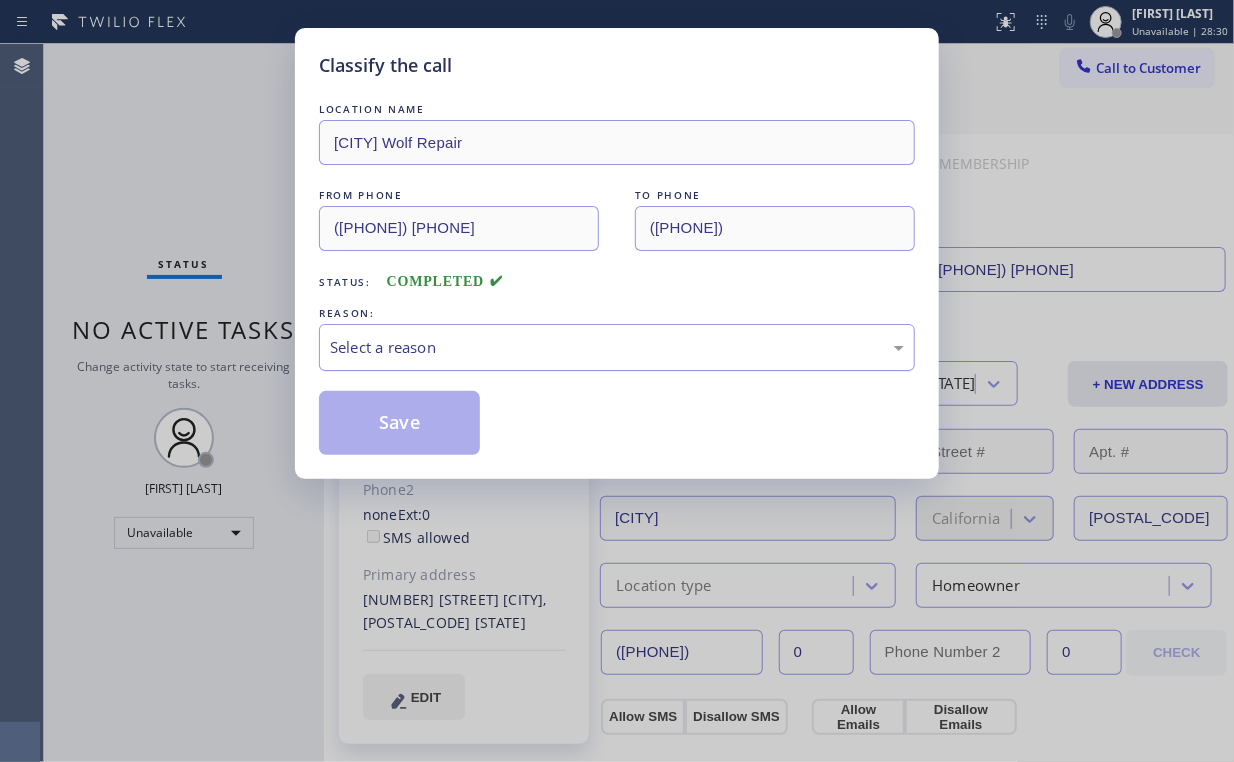 click on "Select a reason" at bounding box center [617, 347] 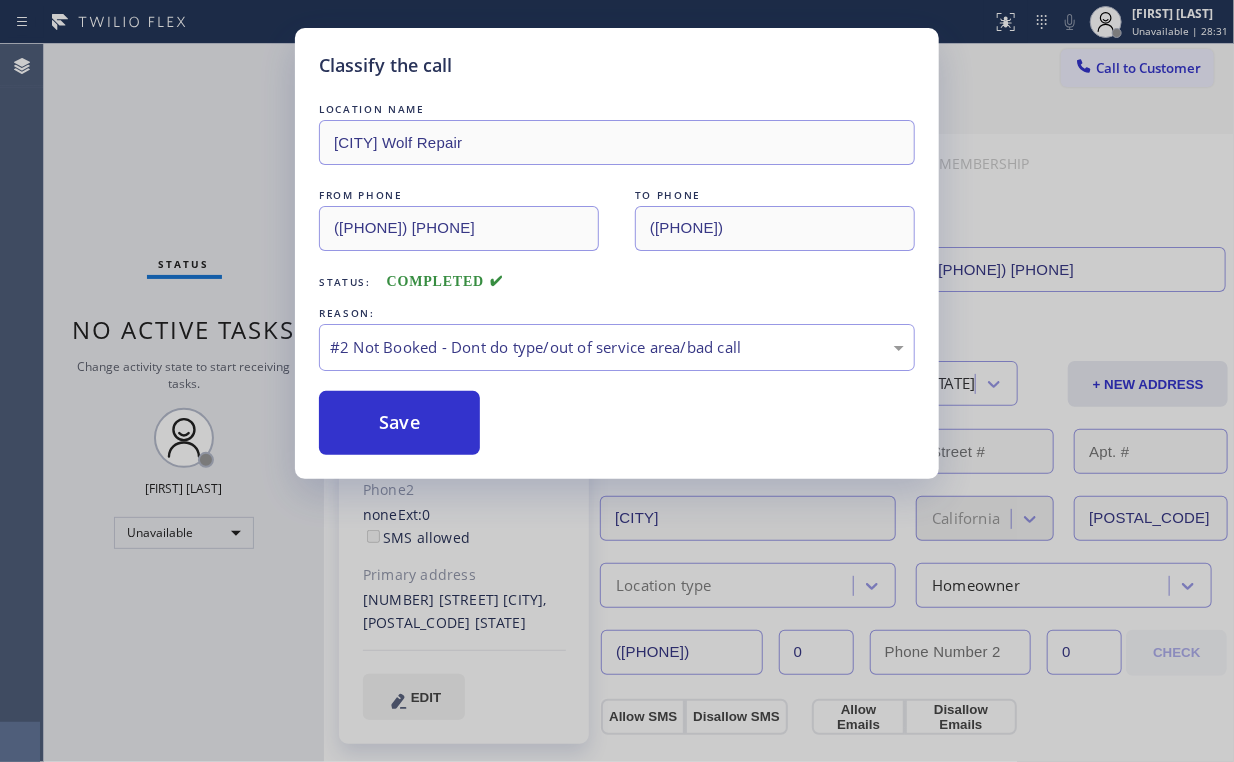 drag, startPoint x: 401, startPoint y: 420, endPoint x: 228, endPoint y: 194, distance: 284.61377 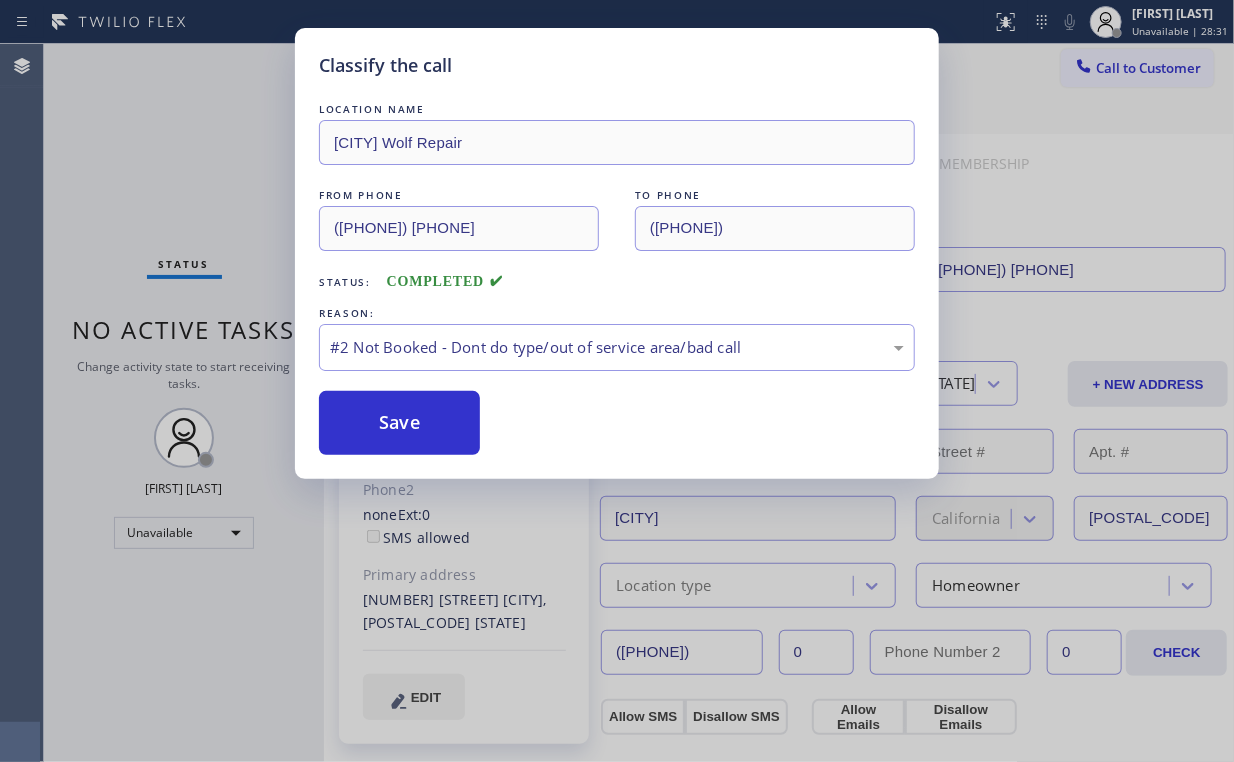 click on "Classify the call LOCATION NAME [CITY] [COMPANY] FROM PHONE ([PHONE]) TO PHONE ([PHONE]) Status: COMPLETED REASON: #2 Not Booked - Dont do type/out of service area/bad call Save" at bounding box center [617, 381] 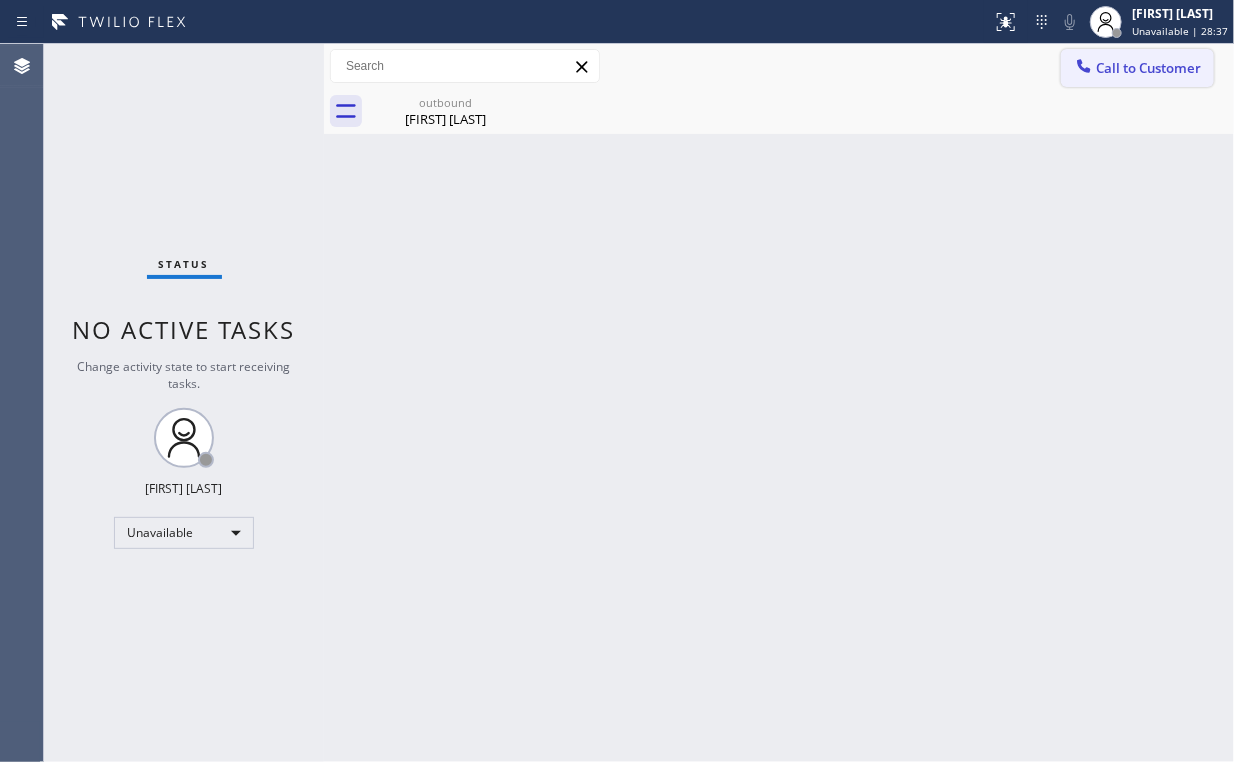 click on "Call to Customer" at bounding box center [1148, 68] 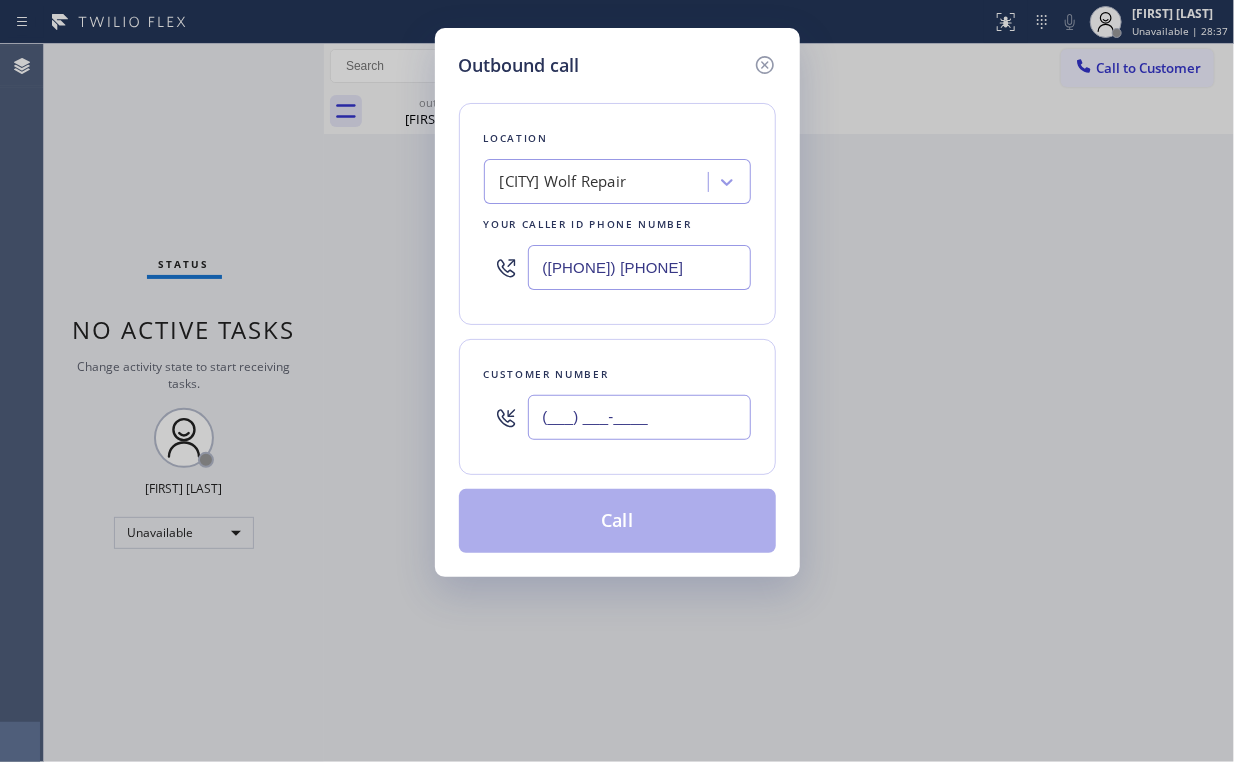 click on "(___) ___-____" at bounding box center [639, 417] 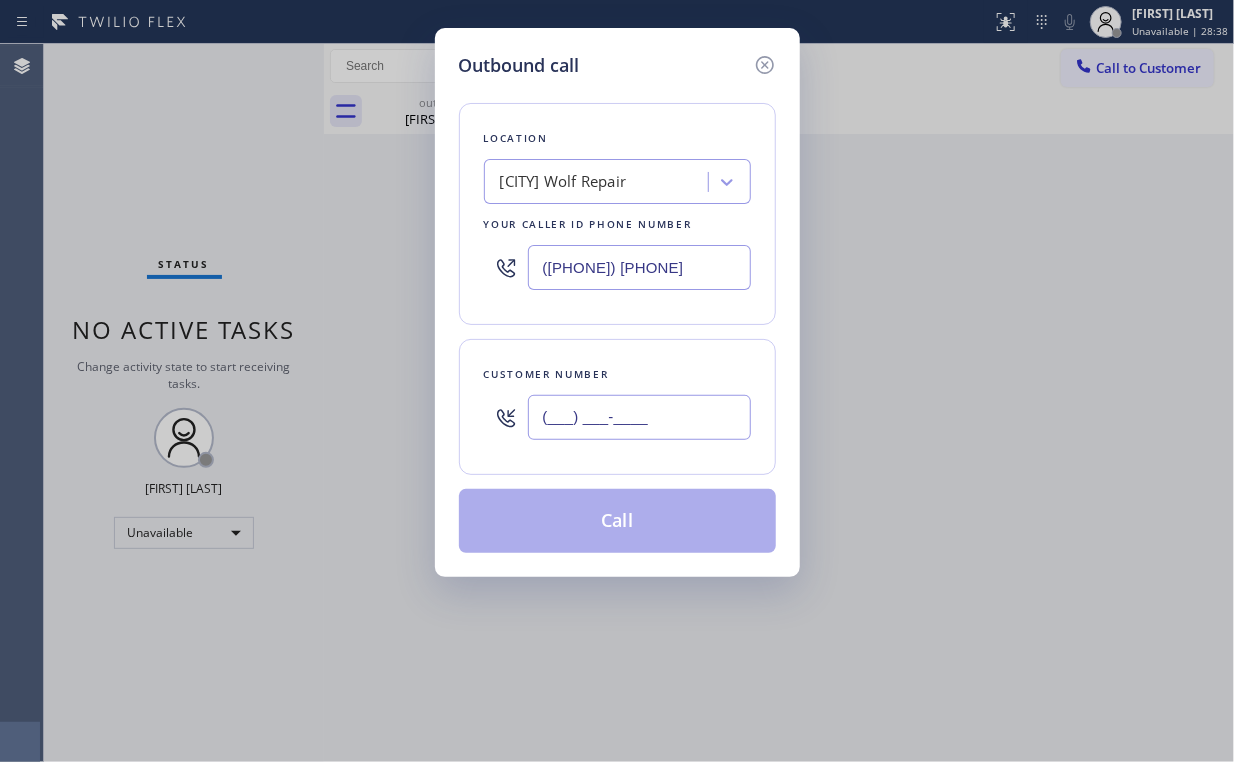 paste on "([AREACODE]) [PHONE]" 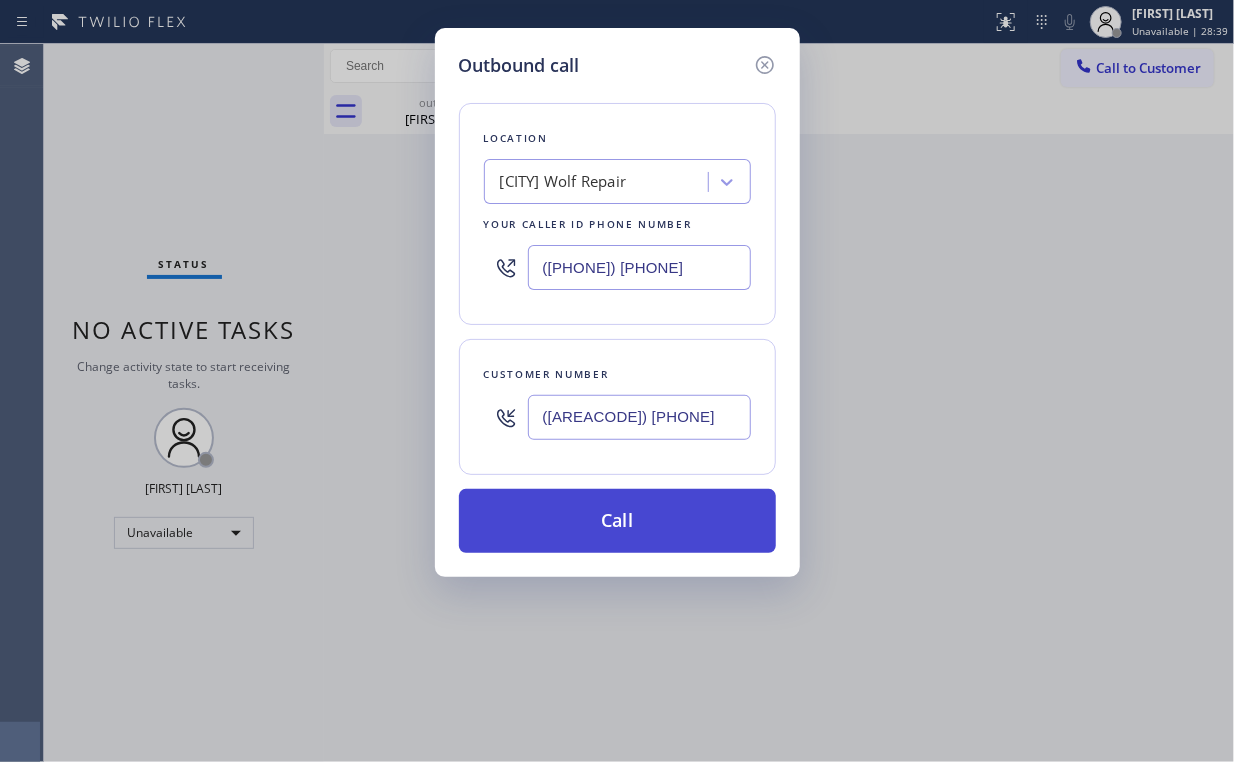 type on "([AREACODE]) [PHONE]" 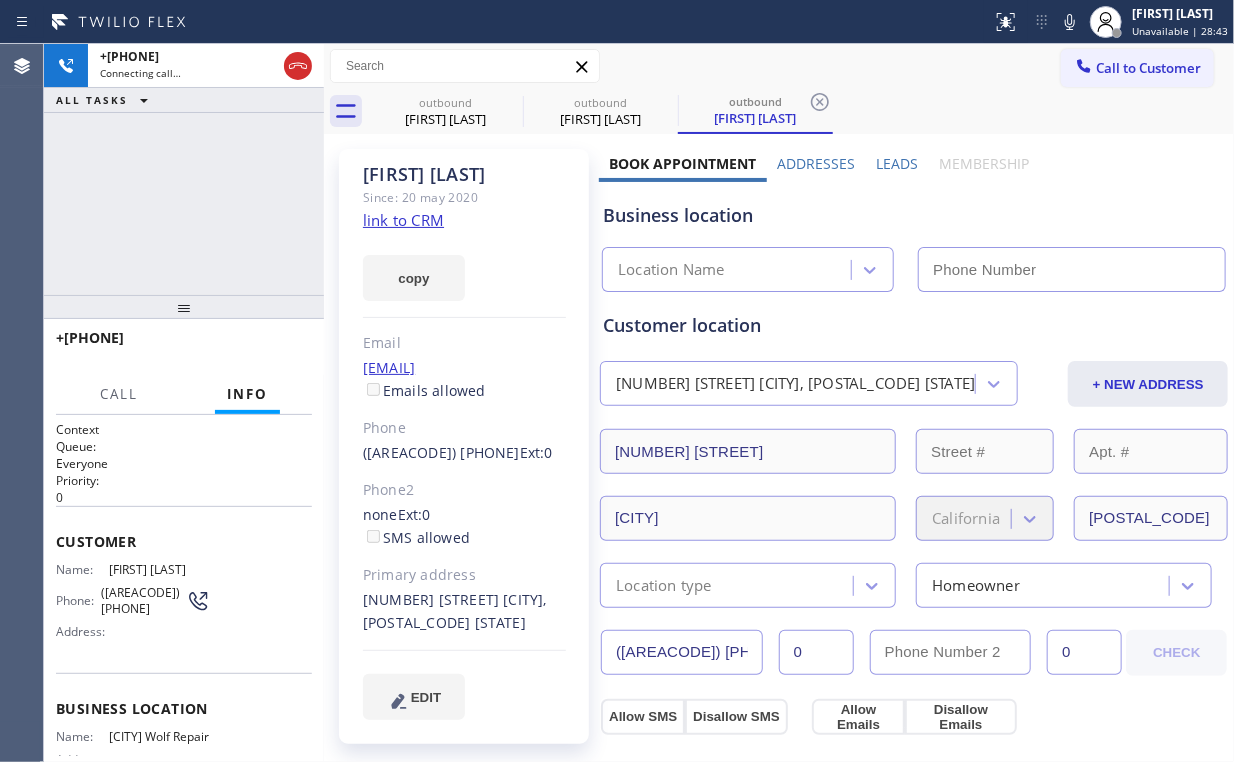 type on "([PHONE]) [PHONE]" 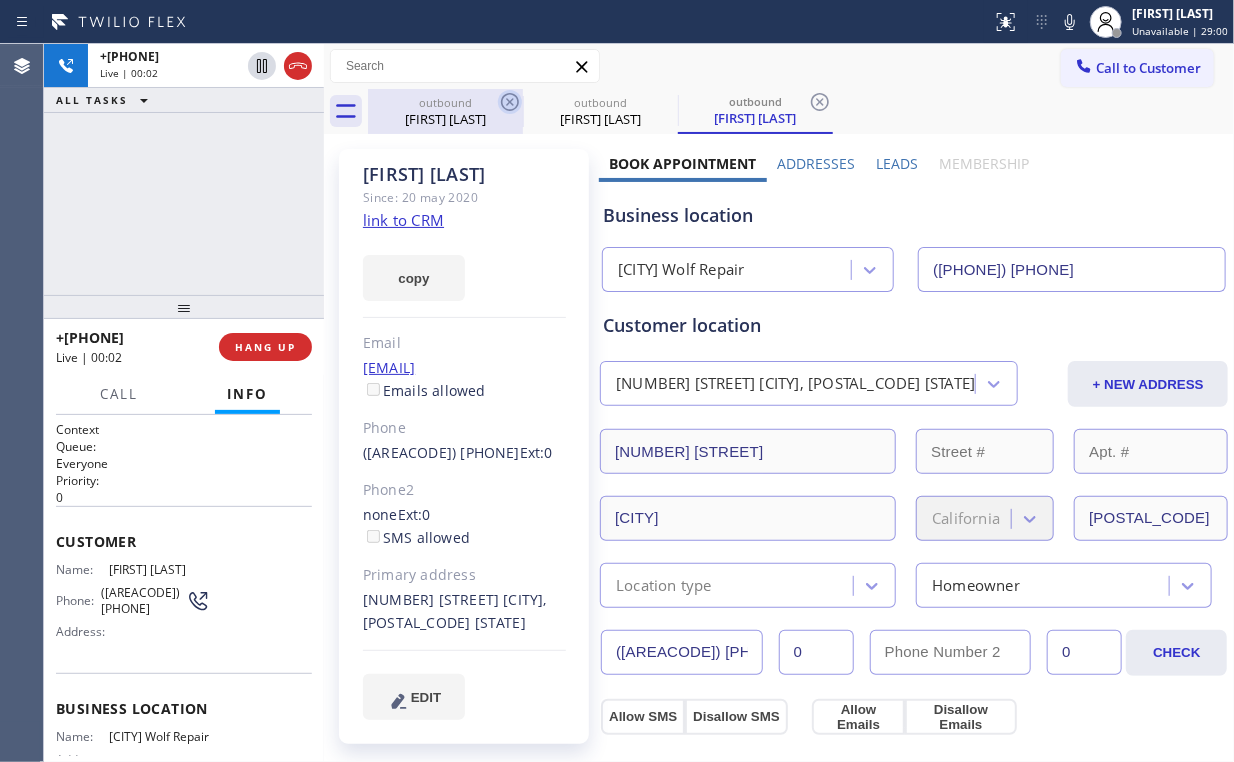 click on "outbound [FIRST] [LAST]" at bounding box center (445, 111) 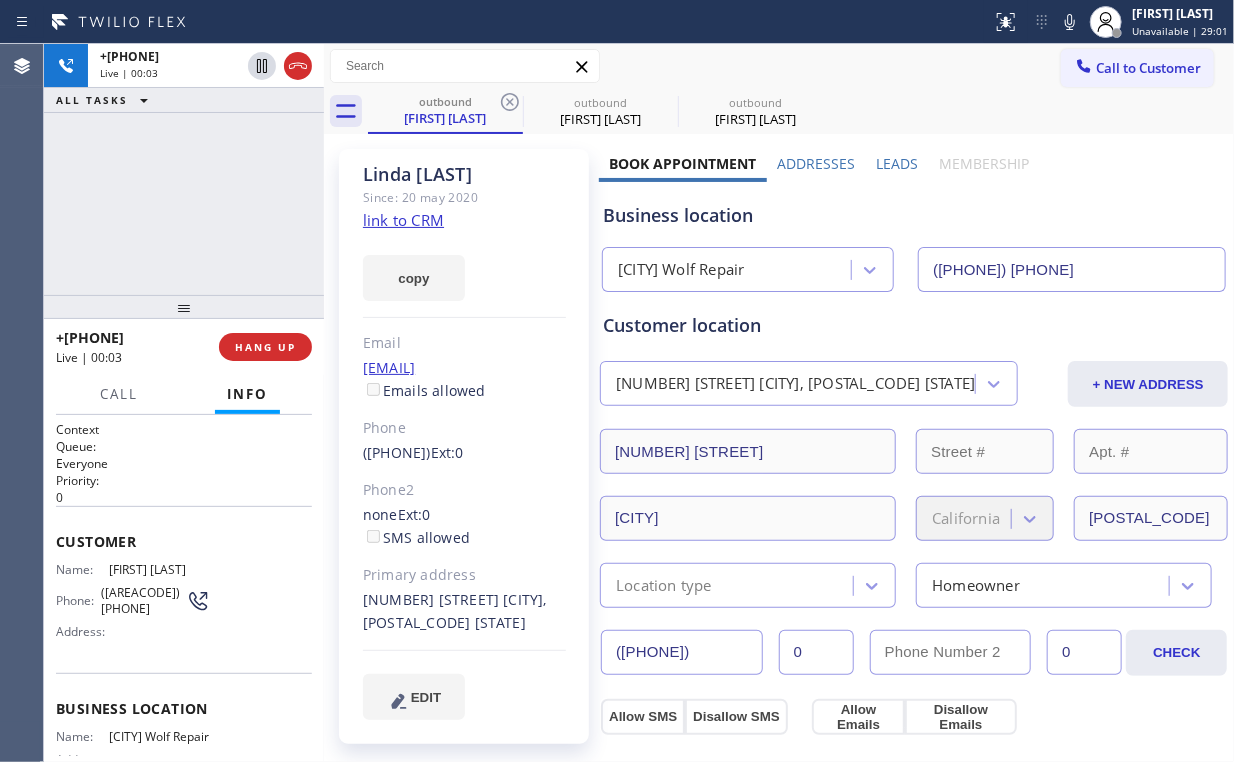 click 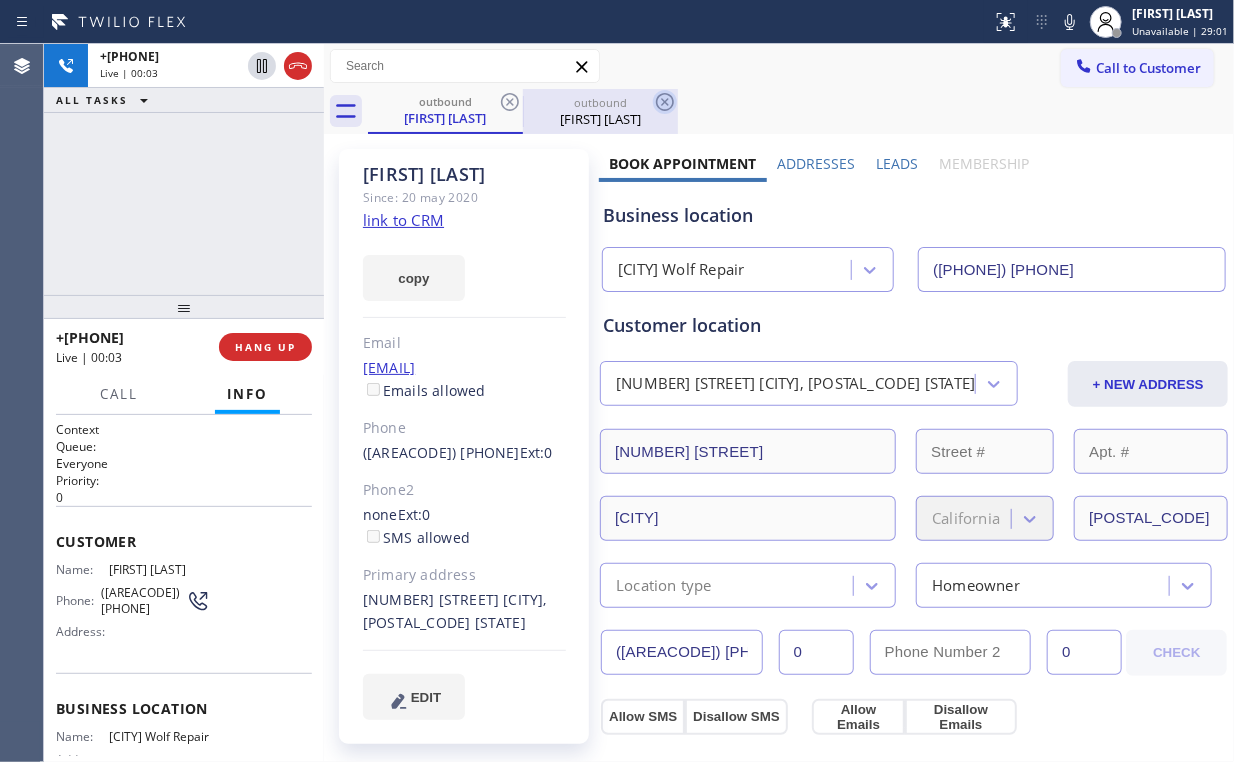 click 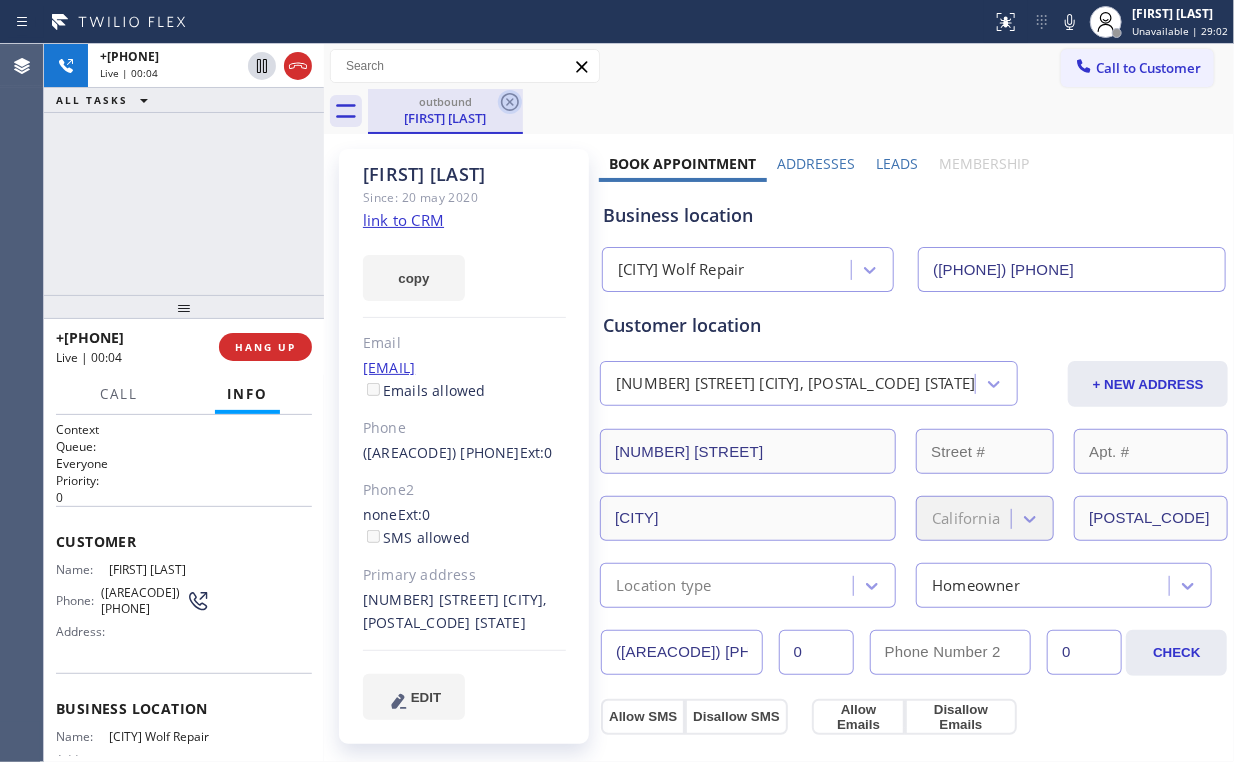 click 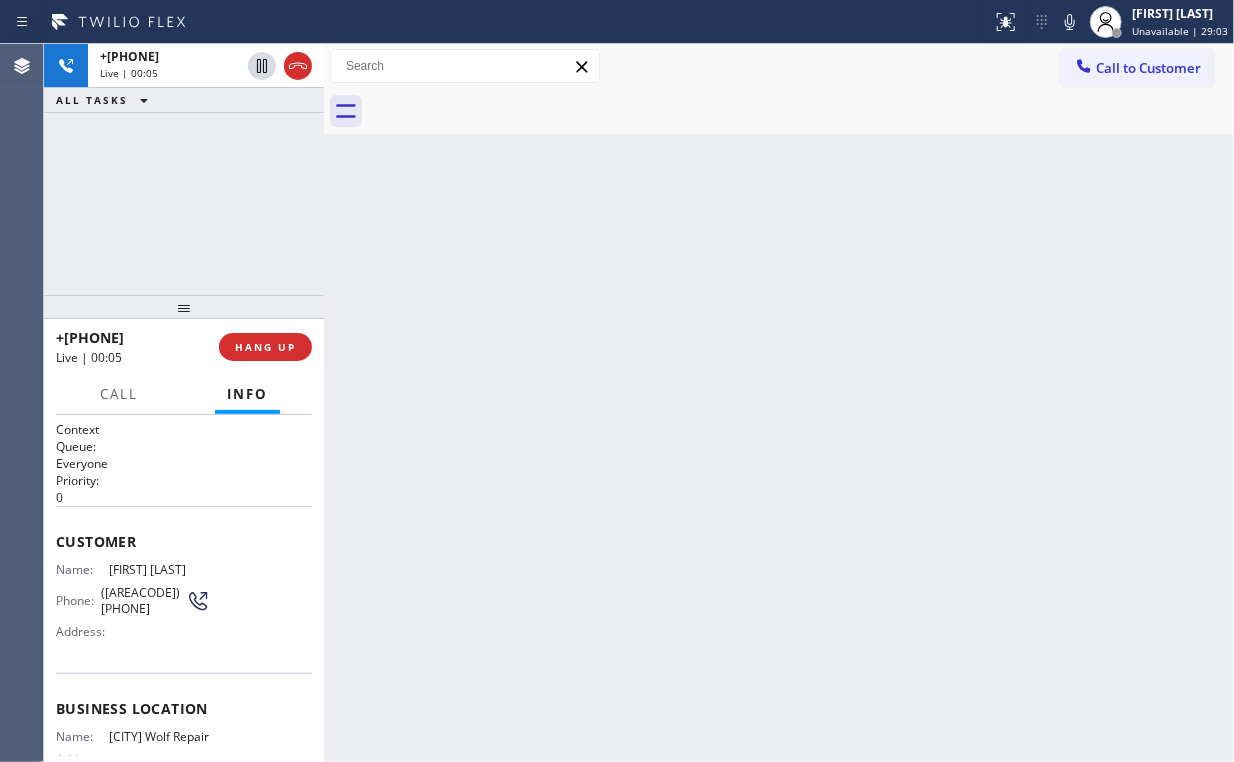 click on "[PHONE] Live | 00:05 HANG UP" at bounding box center (184, 347) 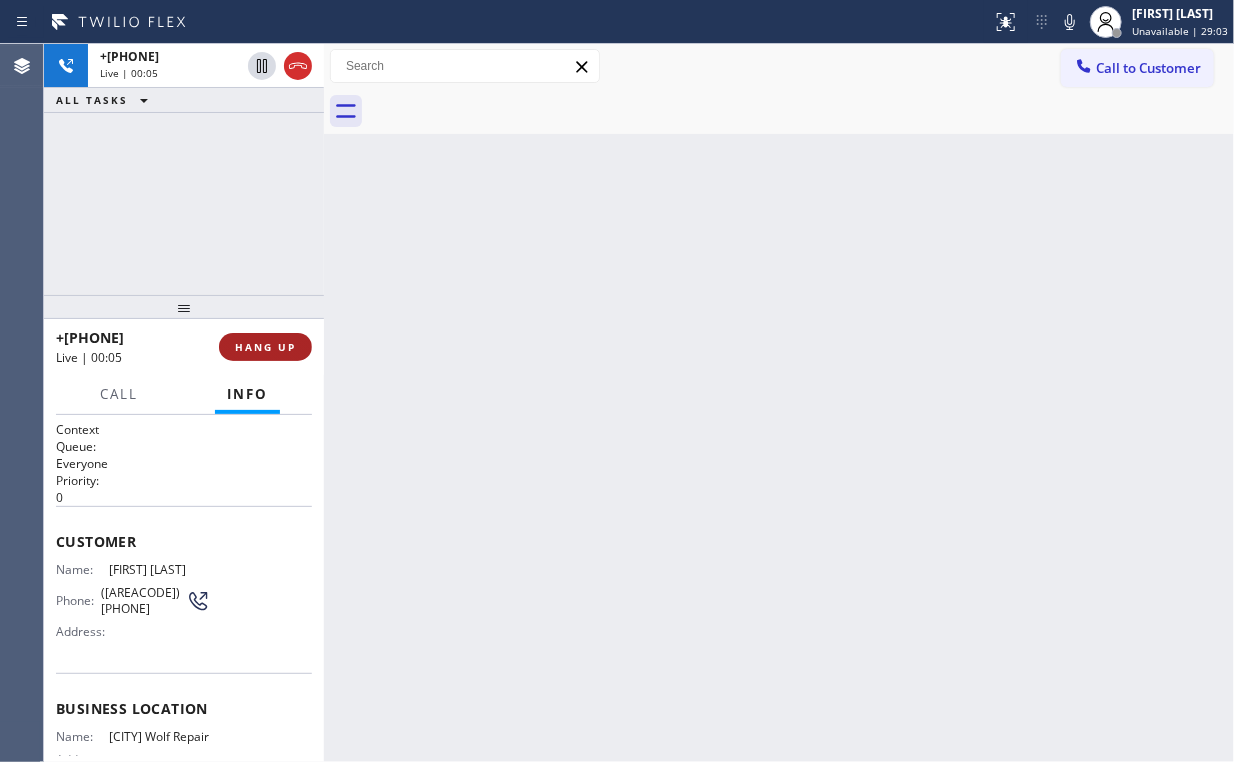 click on "HANG UP" at bounding box center (265, 347) 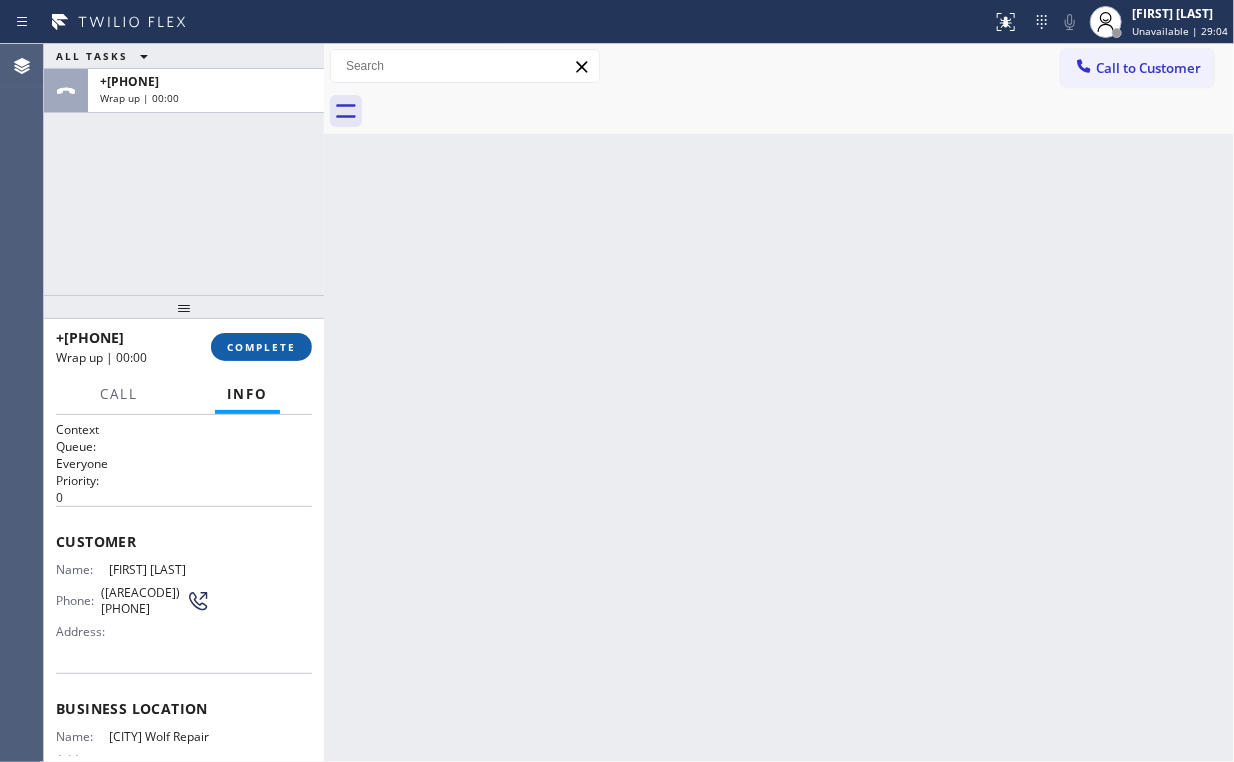 click on "COMPLETE" at bounding box center (261, 347) 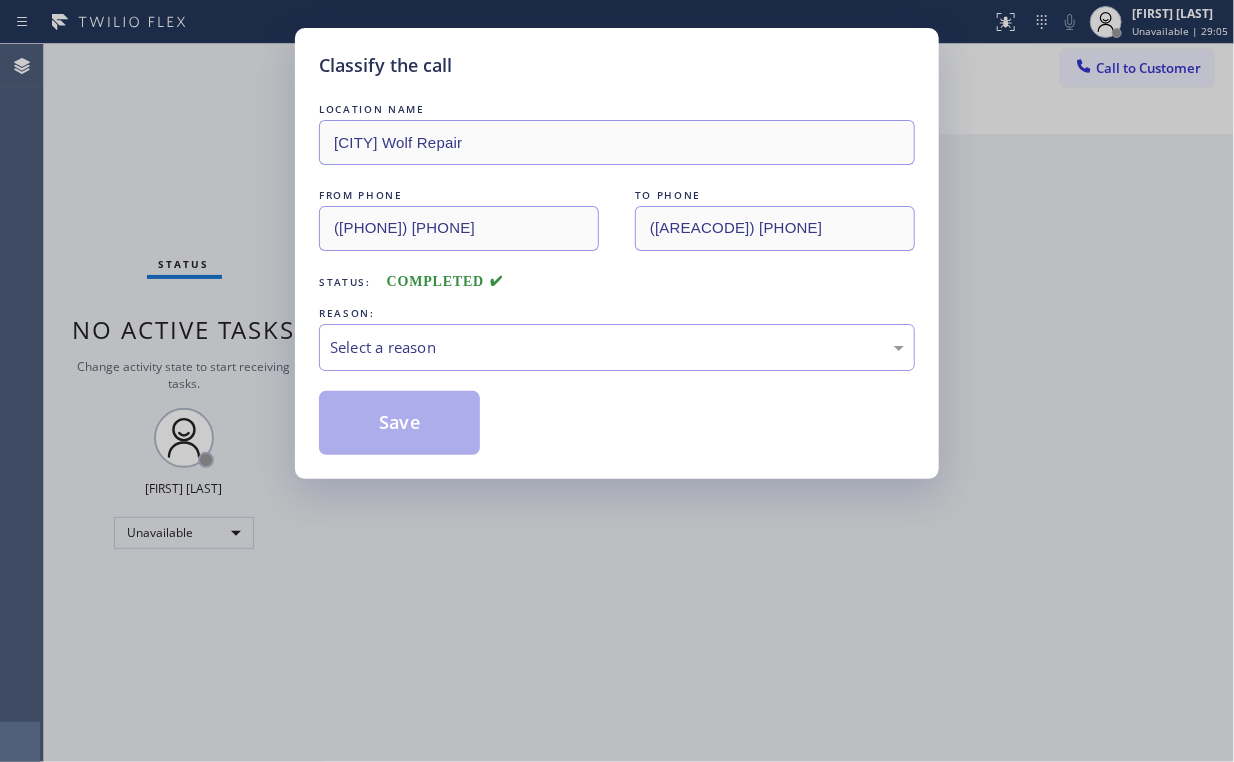 click on "REASON:" at bounding box center [617, 313] 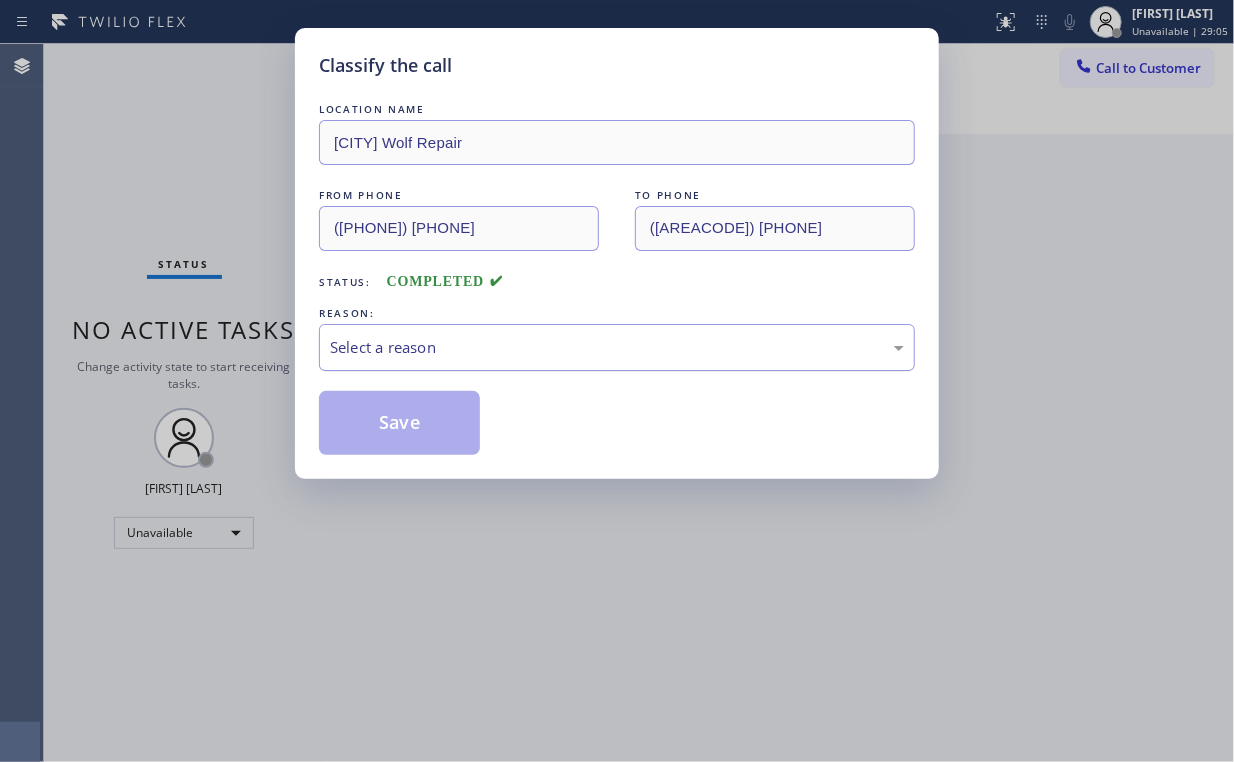click on "Select a reason" at bounding box center (617, 347) 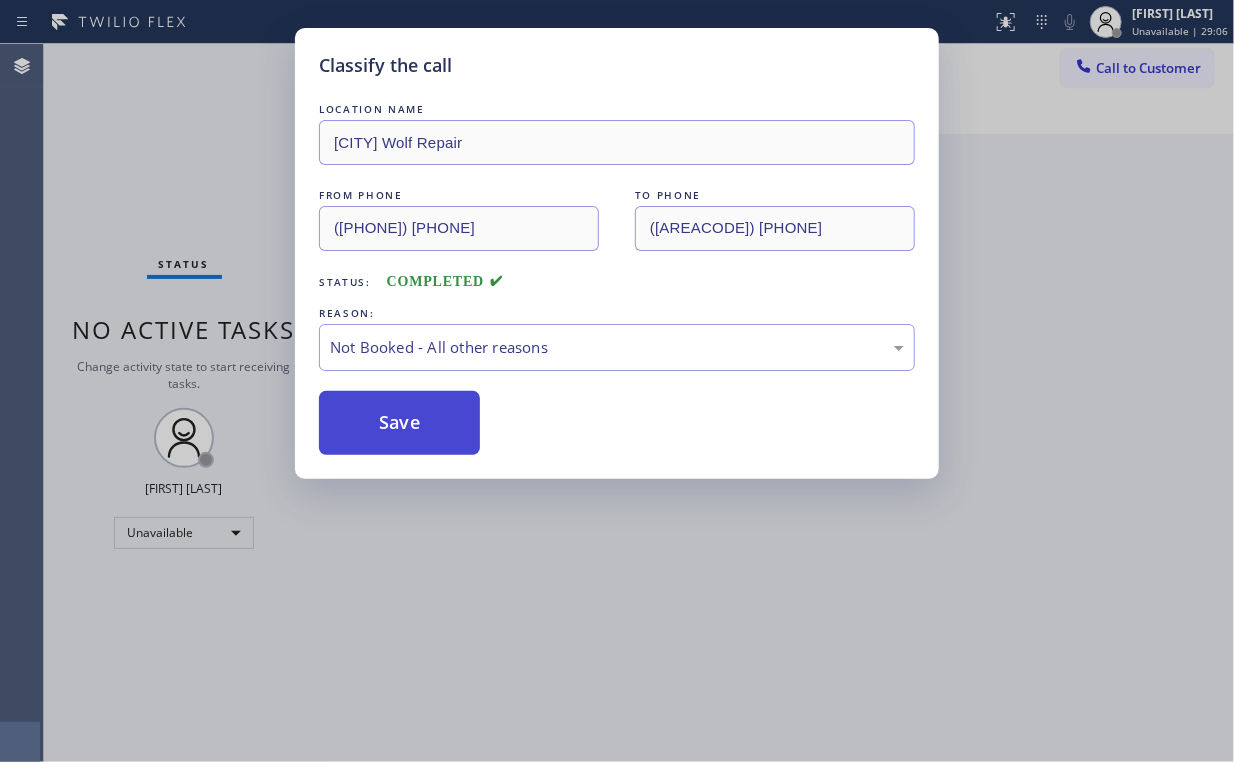 click on "Save" at bounding box center [399, 423] 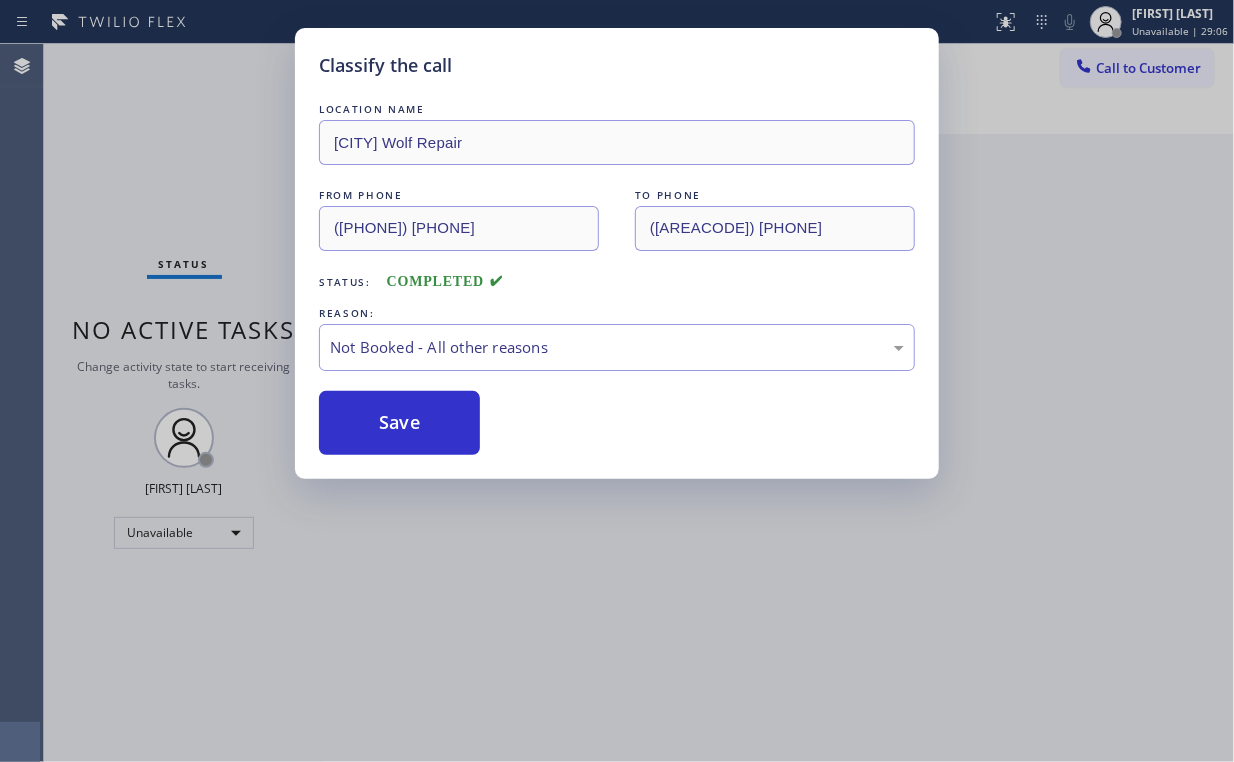 click on "Classify the call LOCATION NAME [CITY] Wolf Repair FROM PHONE ([AREA_CODE]) [PHONE] TO PHONE ([AREA_CODE]) [PHONE] Status: COMPLETED REASON: Not Booked - All other reasons Save" at bounding box center (617, 381) 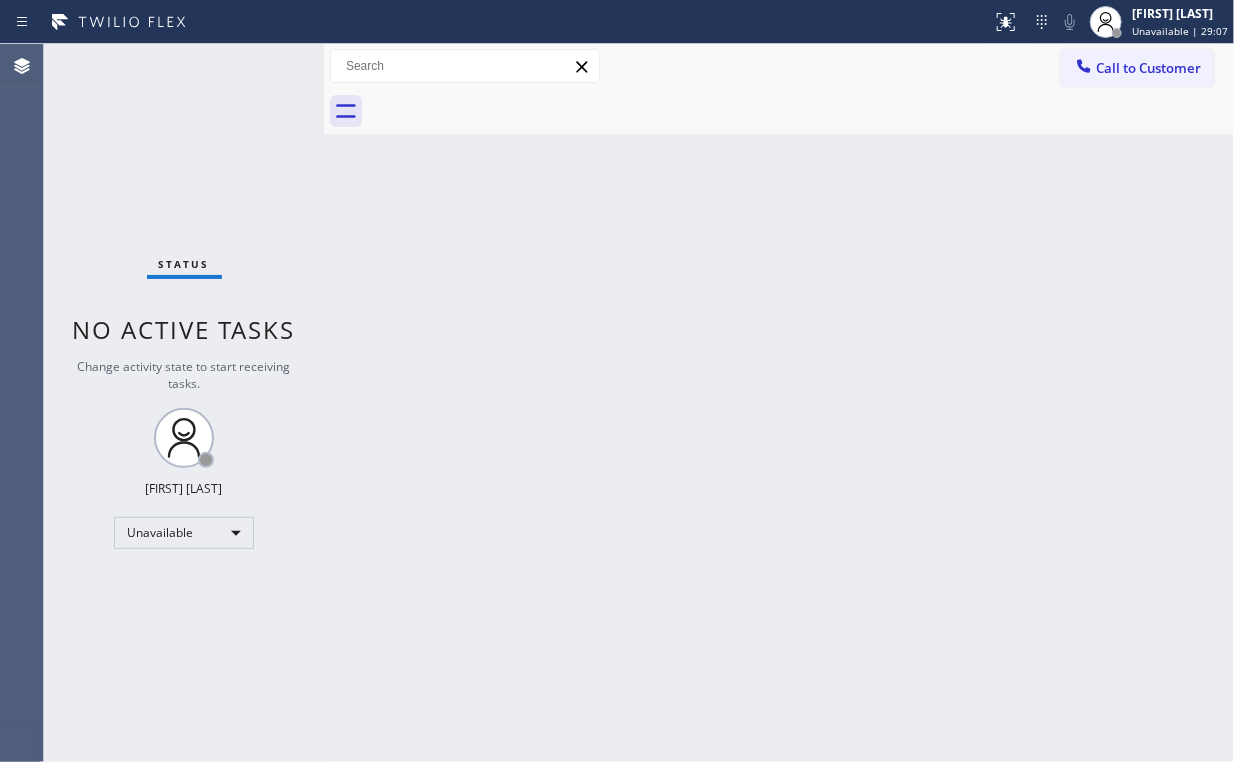 drag, startPoint x: 1141, startPoint y: 56, endPoint x: 1132, endPoint y: 64, distance: 12.0415945 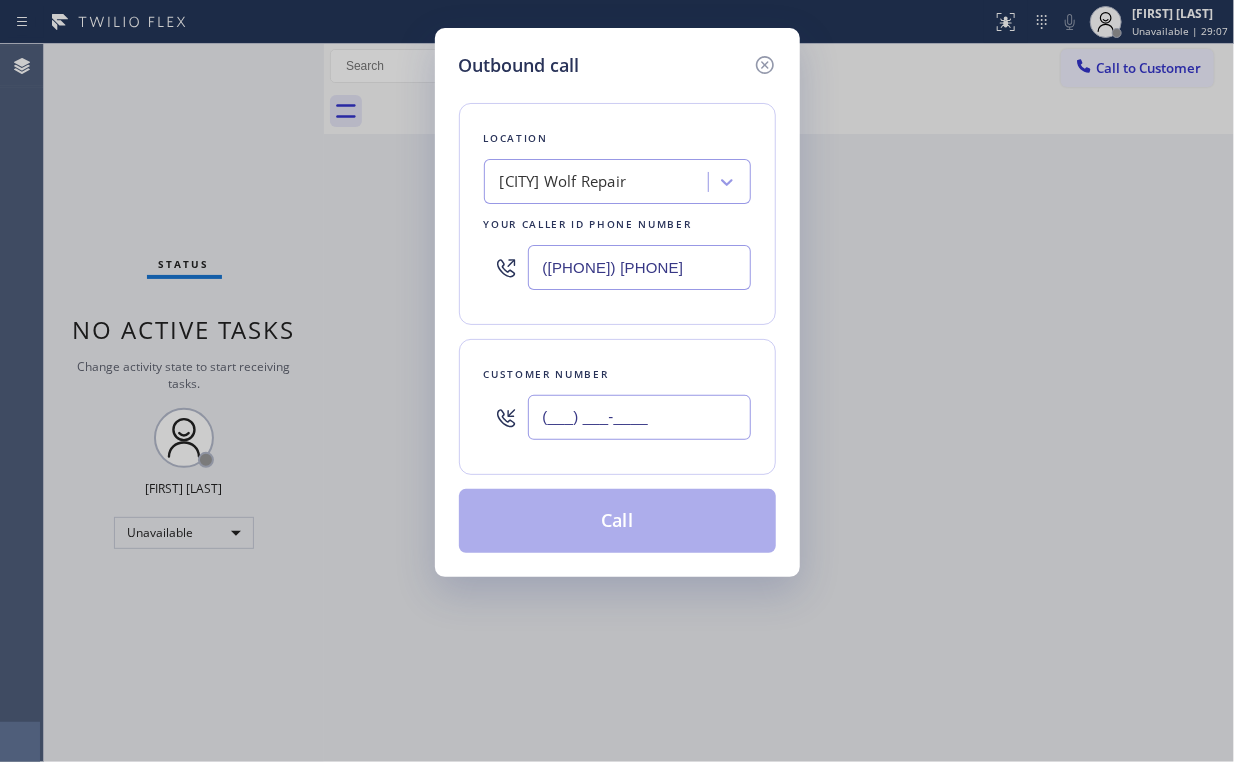 click on "(___) ___-____" at bounding box center [639, 417] 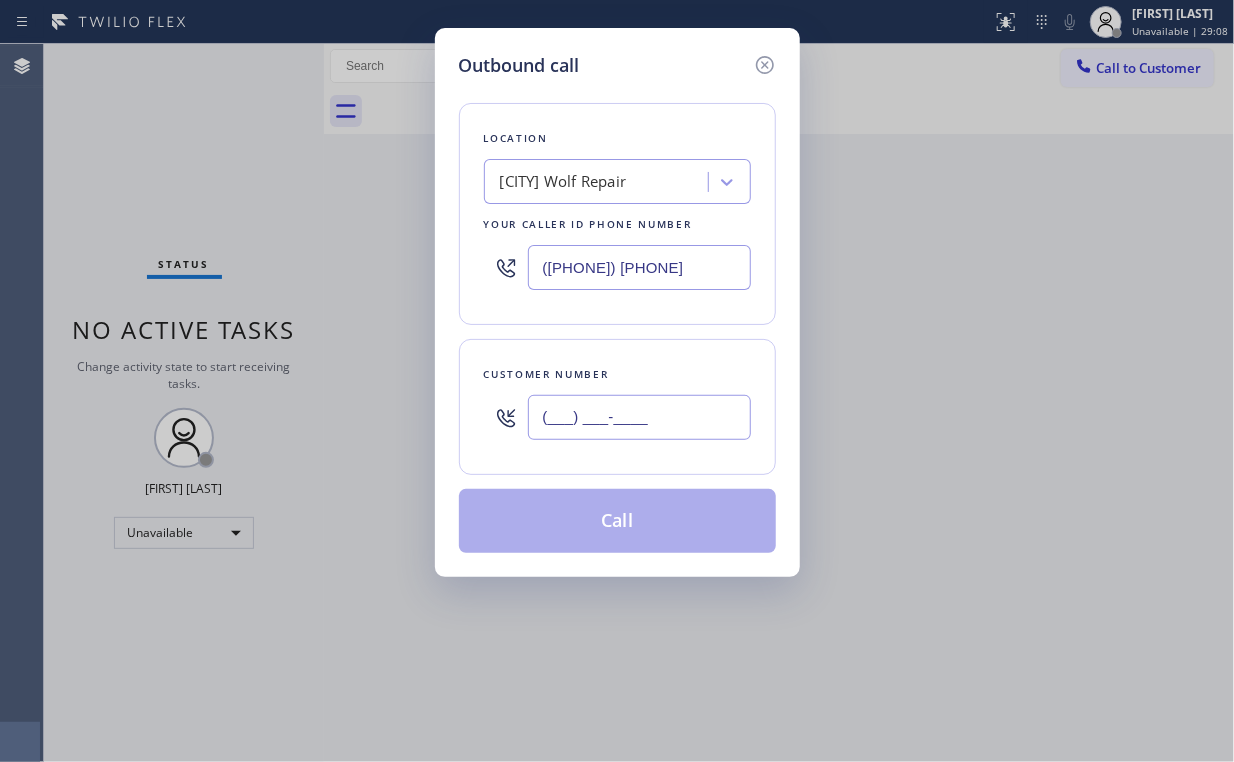 paste on "([AREACODE]) [PHONE]" 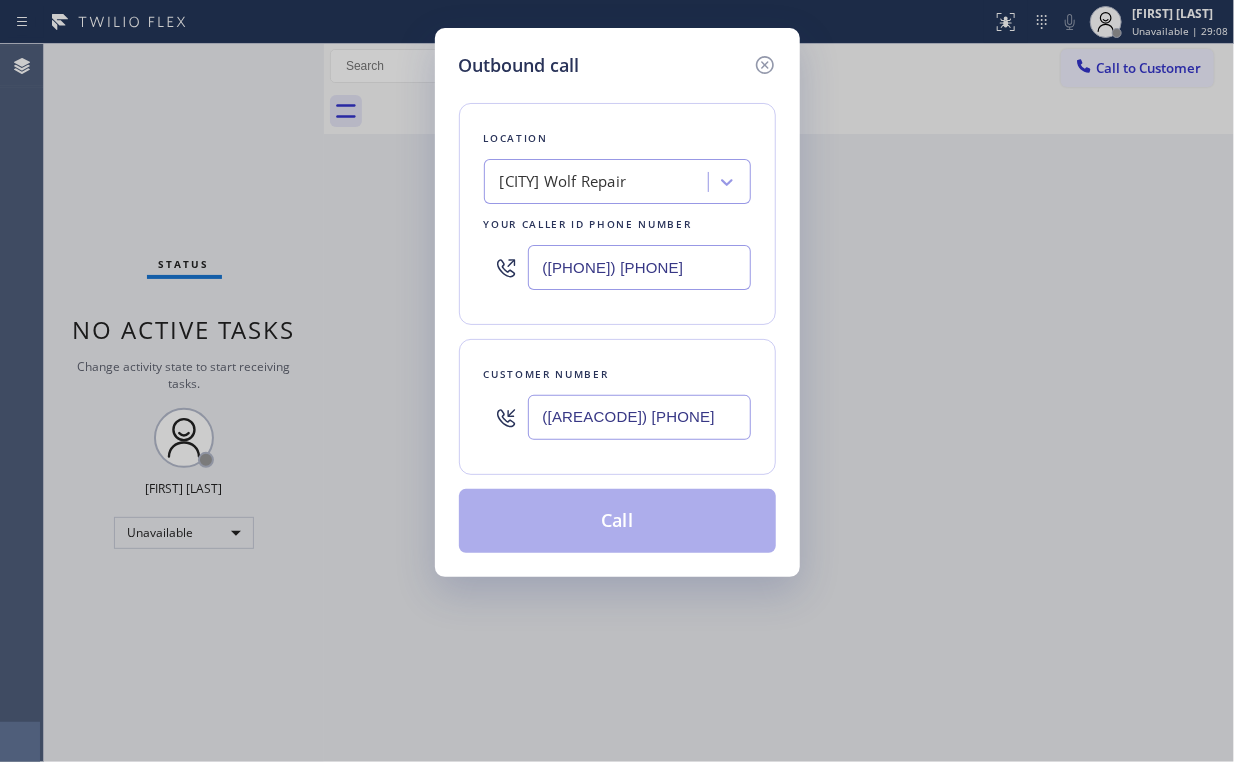 type on "([AREACODE]) [PHONE]" 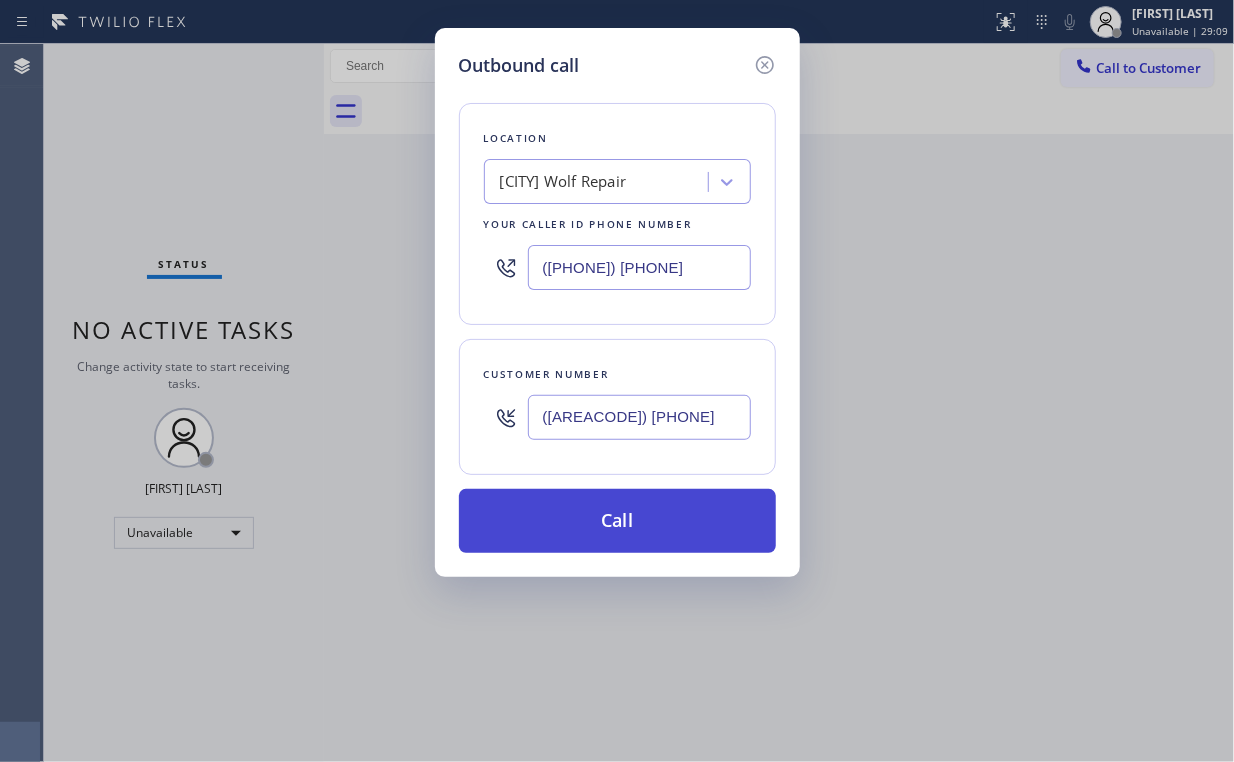 click on "Call" at bounding box center (617, 521) 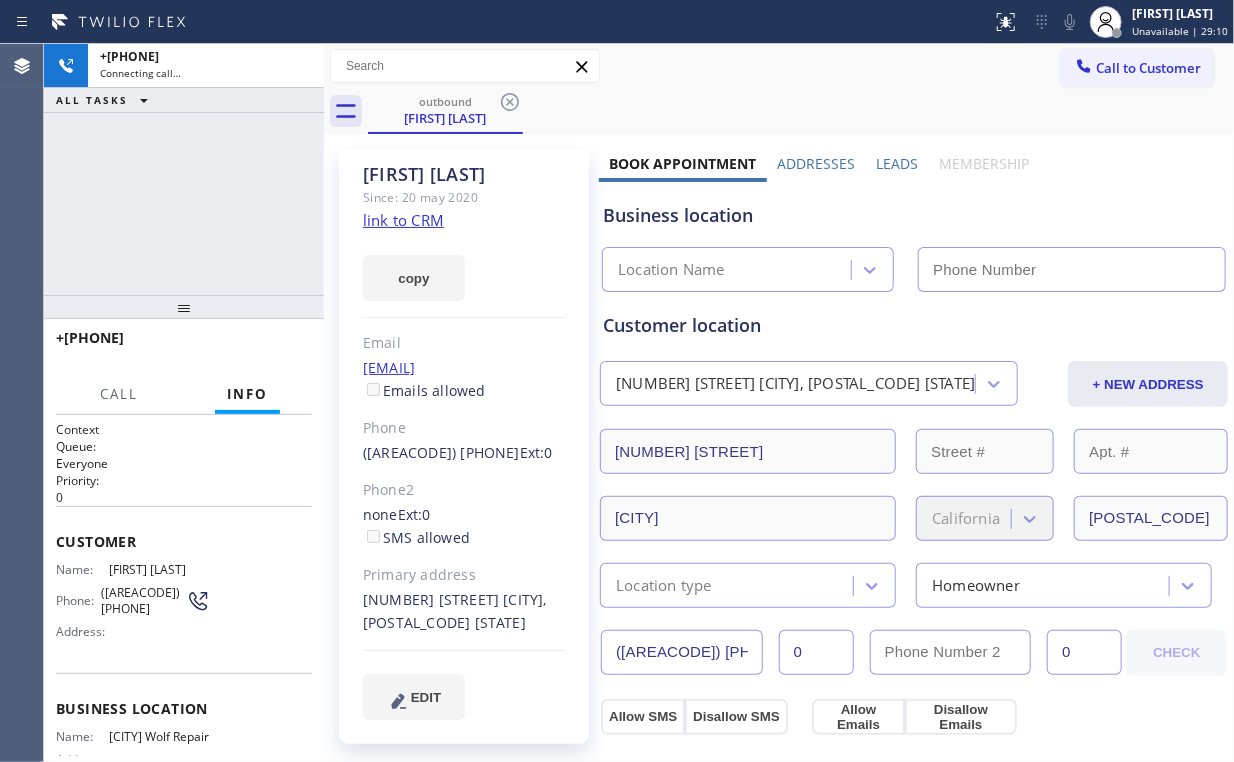 click on "+1[PHONE] Connecting call… ALL TASKS ALL TASKS ACTIVE TASKS TASKS IN WRAP UP" at bounding box center [184, 169] 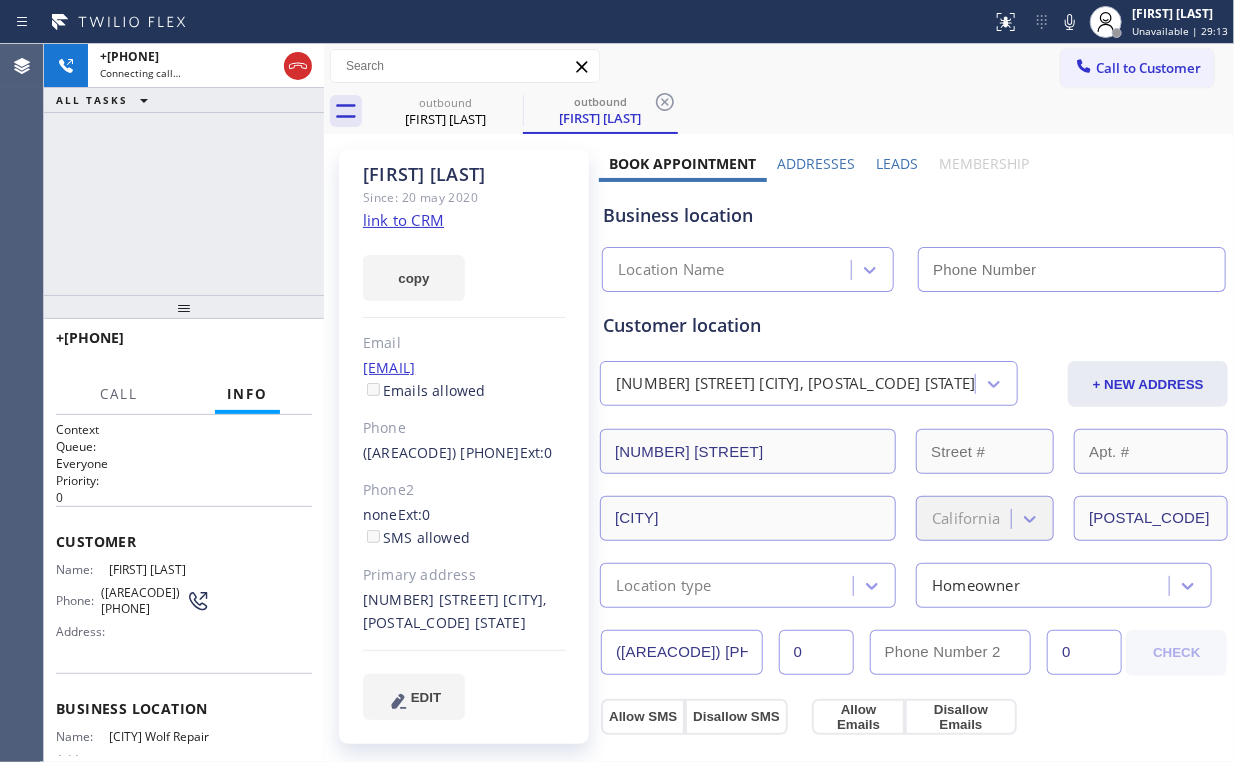 type on "([PHONE]) [PHONE]" 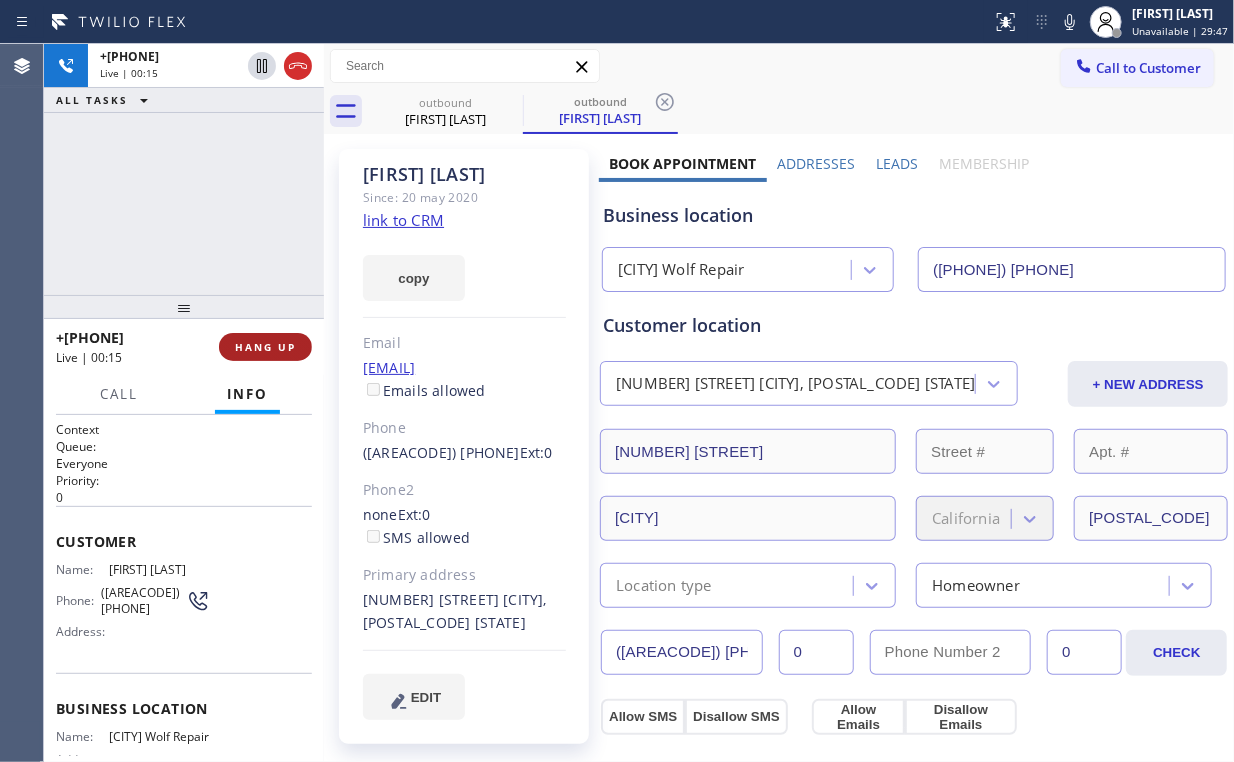 click on "HANG UP" at bounding box center (265, 347) 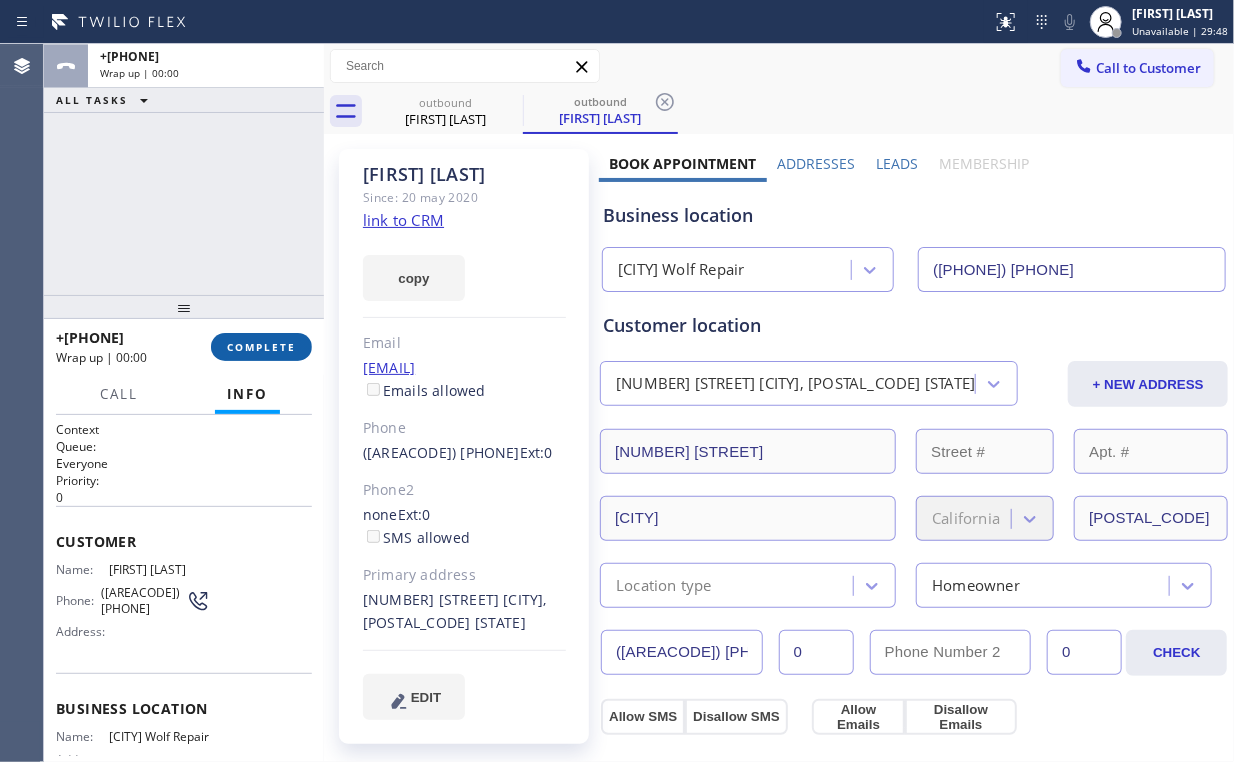 click on "COMPLETE" at bounding box center [261, 347] 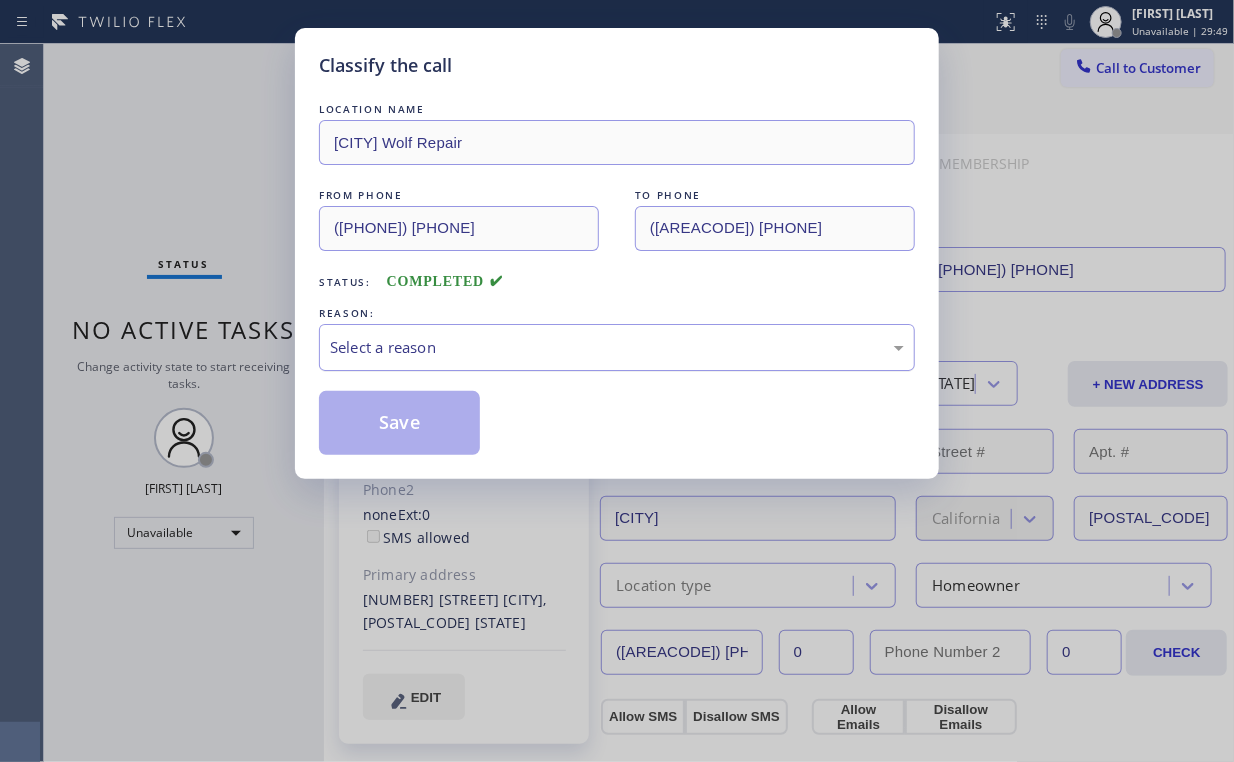 click on "Select a reason" at bounding box center [617, 347] 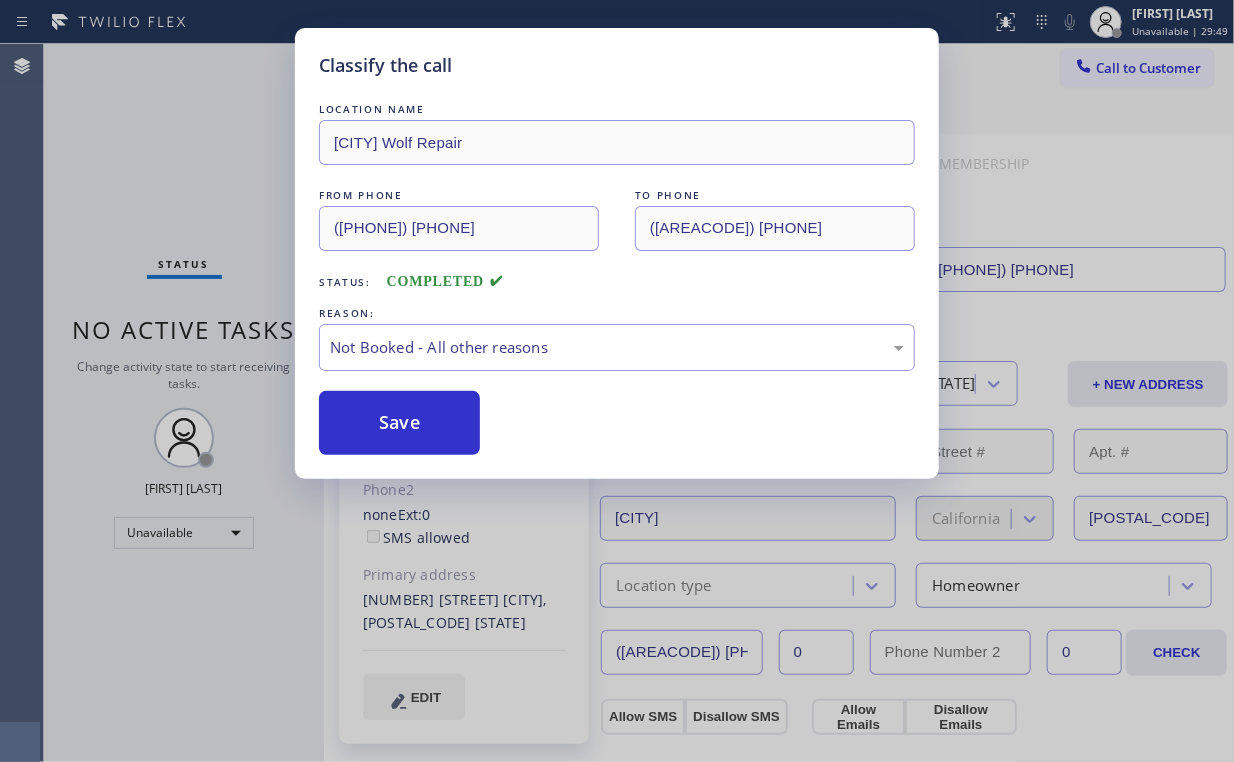 drag, startPoint x: 420, startPoint y: 429, endPoint x: 257, endPoint y: 236, distance: 252.62225 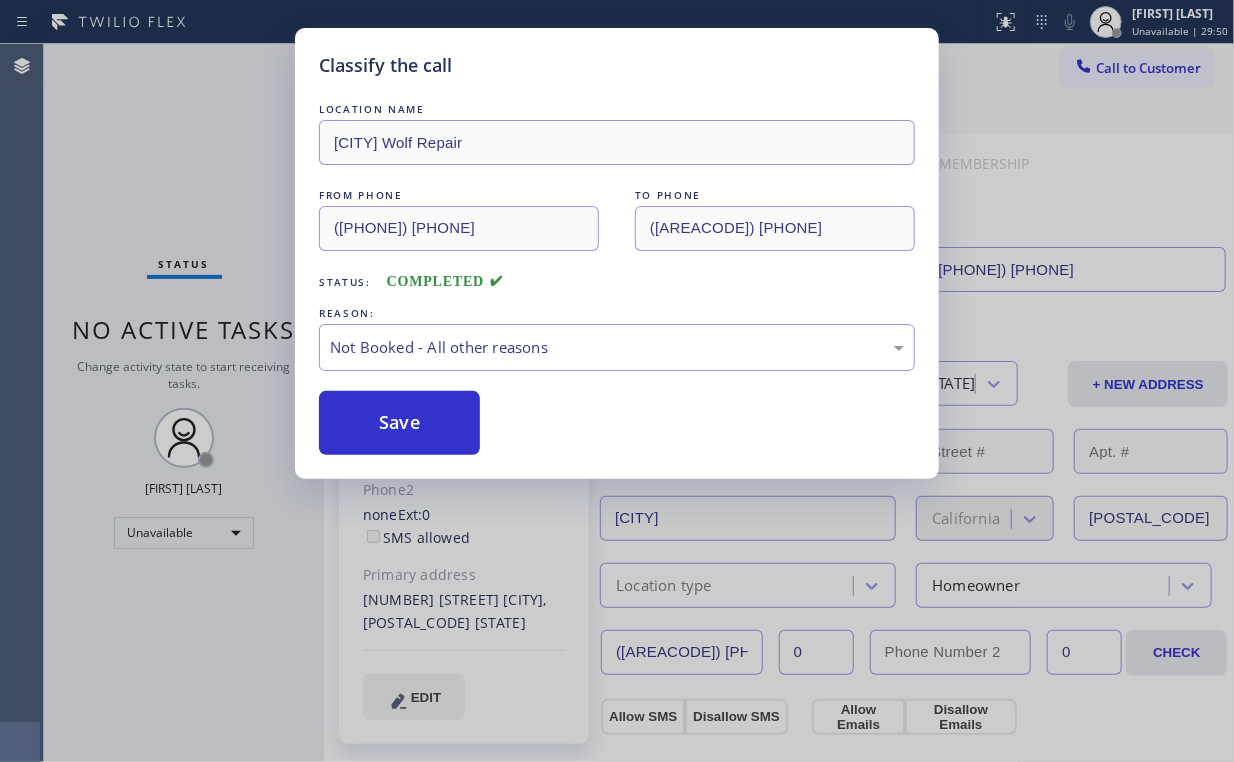 click on "Classify the call LOCATION NAME [CITY] Wolf Repair FROM PHONE ([AREA_CODE]) [PHONE] TO PHONE ([AREA_CODE]) [PHONE] Status: COMPLETED REASON: Not Booked - All other reasons Save" at bounding box center (617, 381) 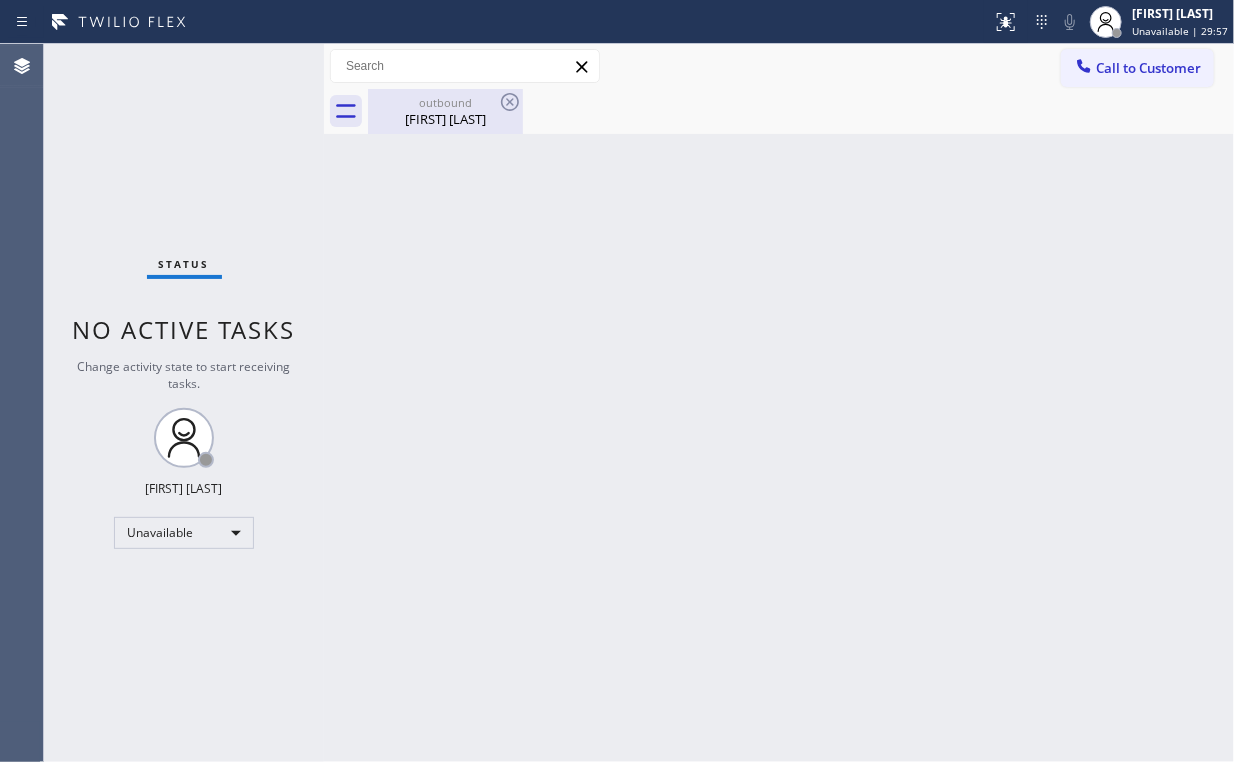 drag, startPoint x: 438, startPoint y: 111, endPoint x: 484, endPoint y: 112, distance: 46.010868 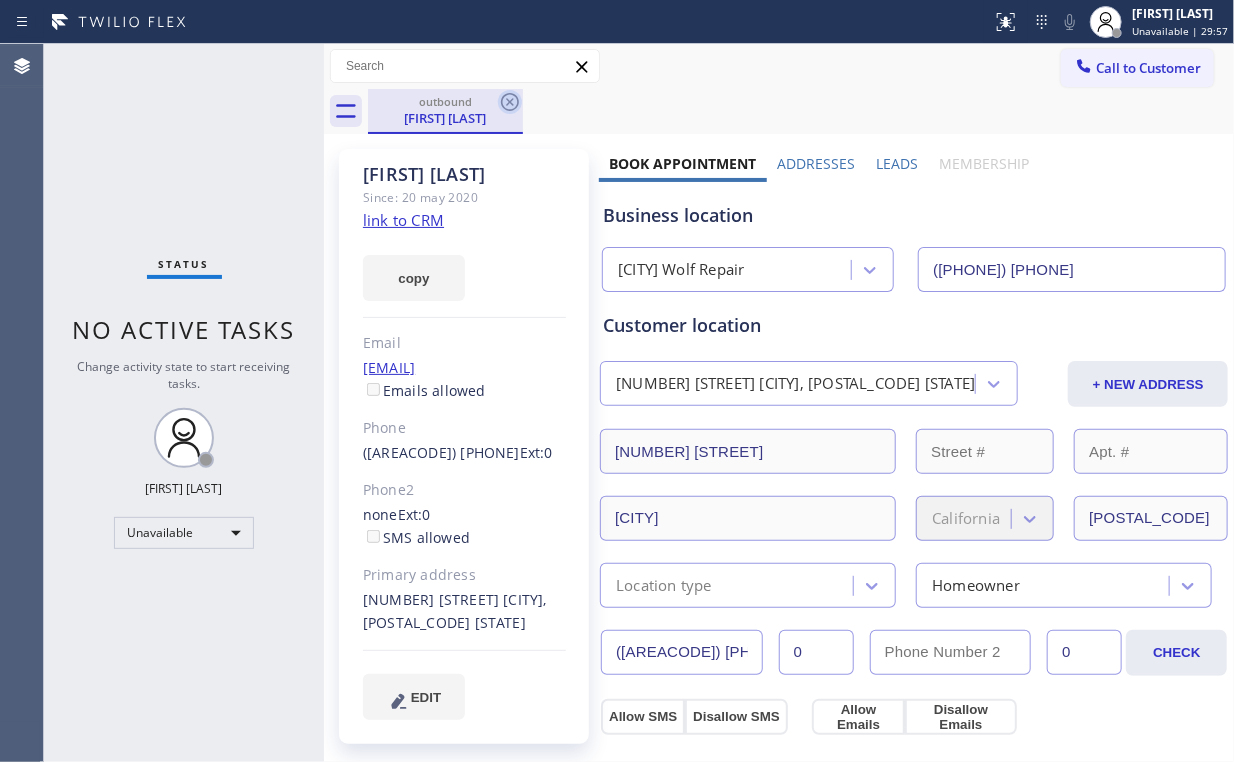 click 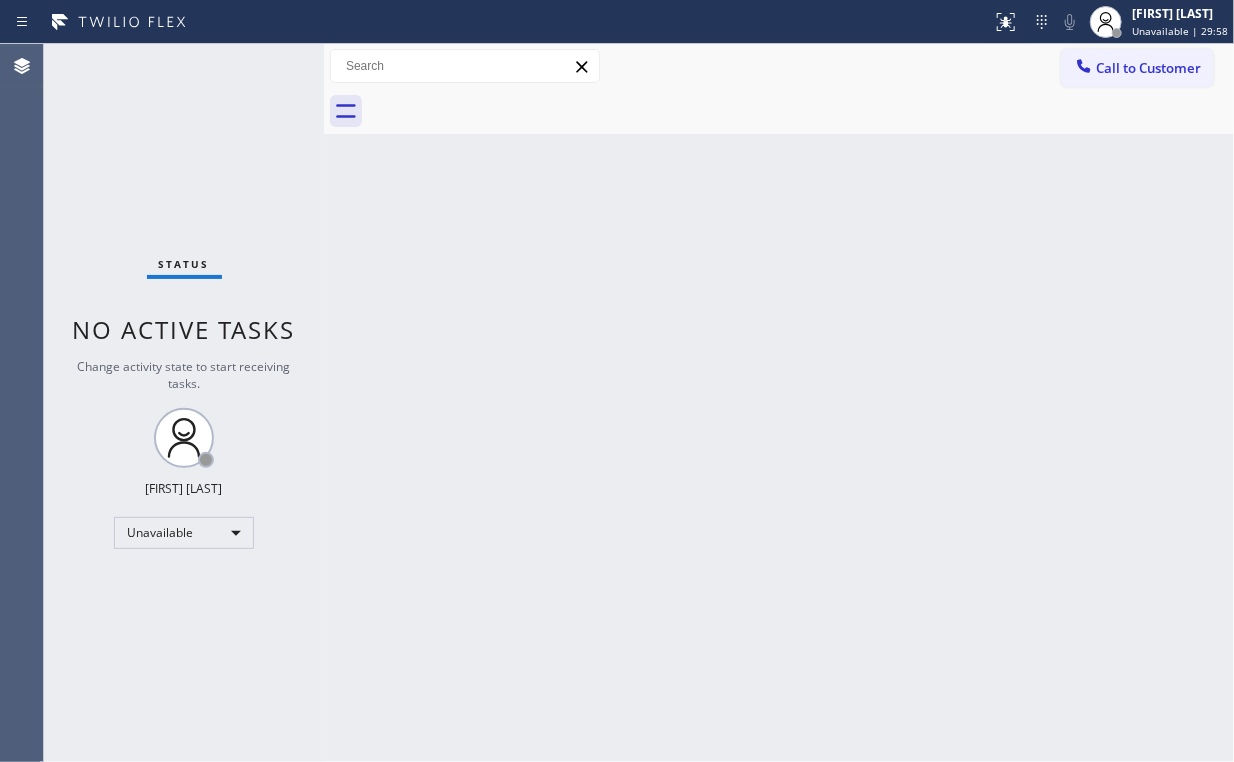 drag, startPoint x: 226, startPoint y: 118, endPoint x: 236, endPoint y: 2, distance: 116.43024 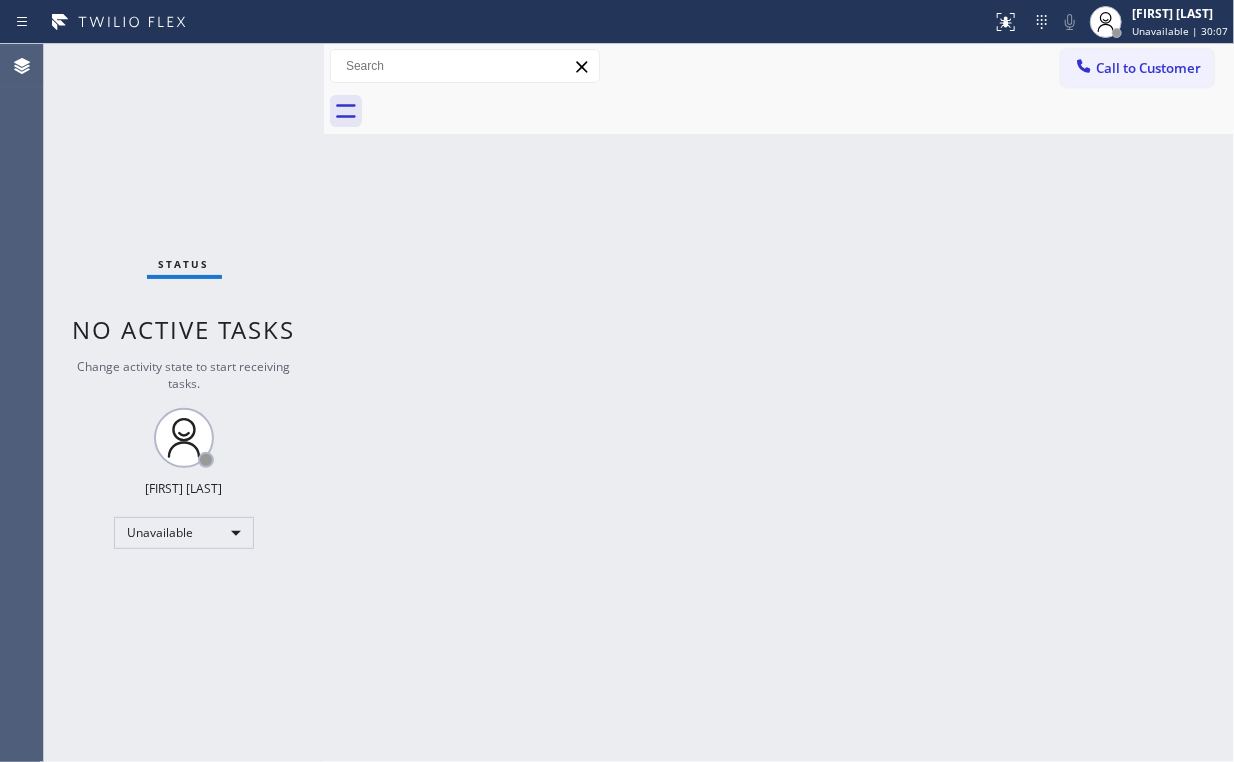click on "Call to Customer" at bounding box center [1148, 68] 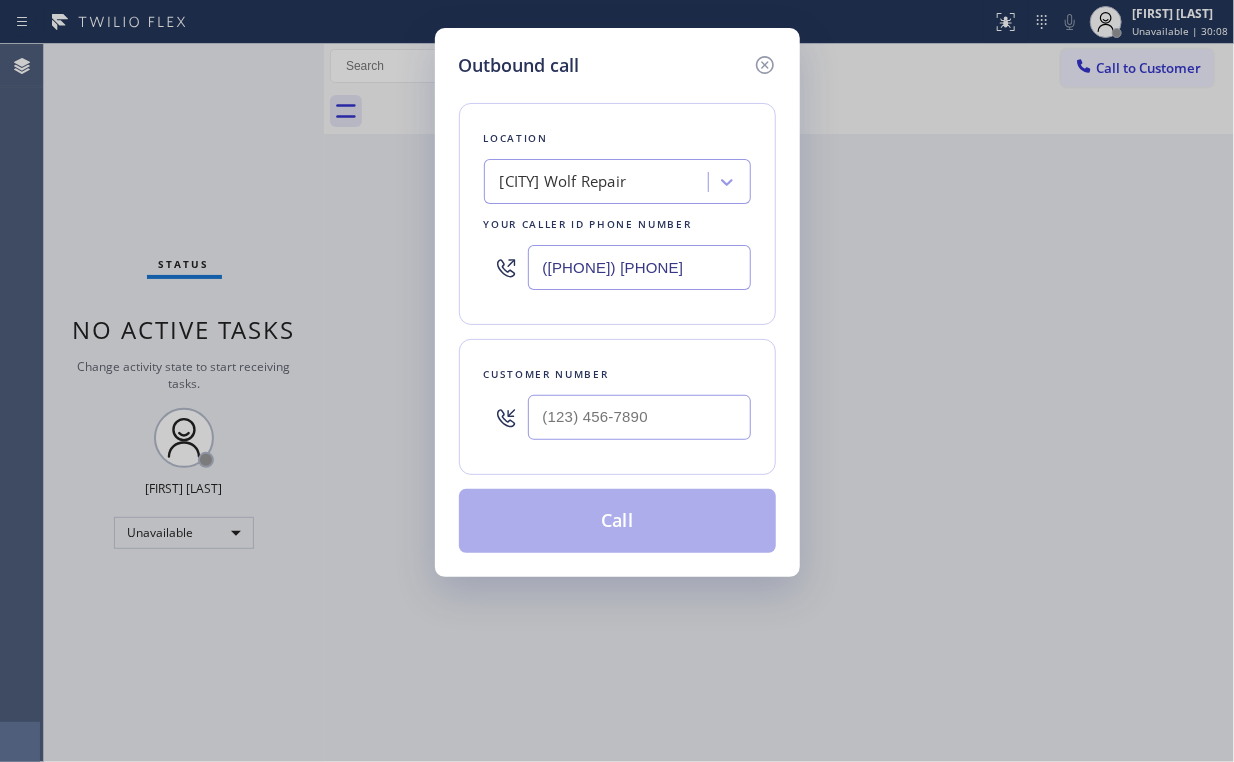 drag, startPoint x: 684, startPoint y: 262, endPoint x: 198, endPoint y: 260, distance: 486.00412 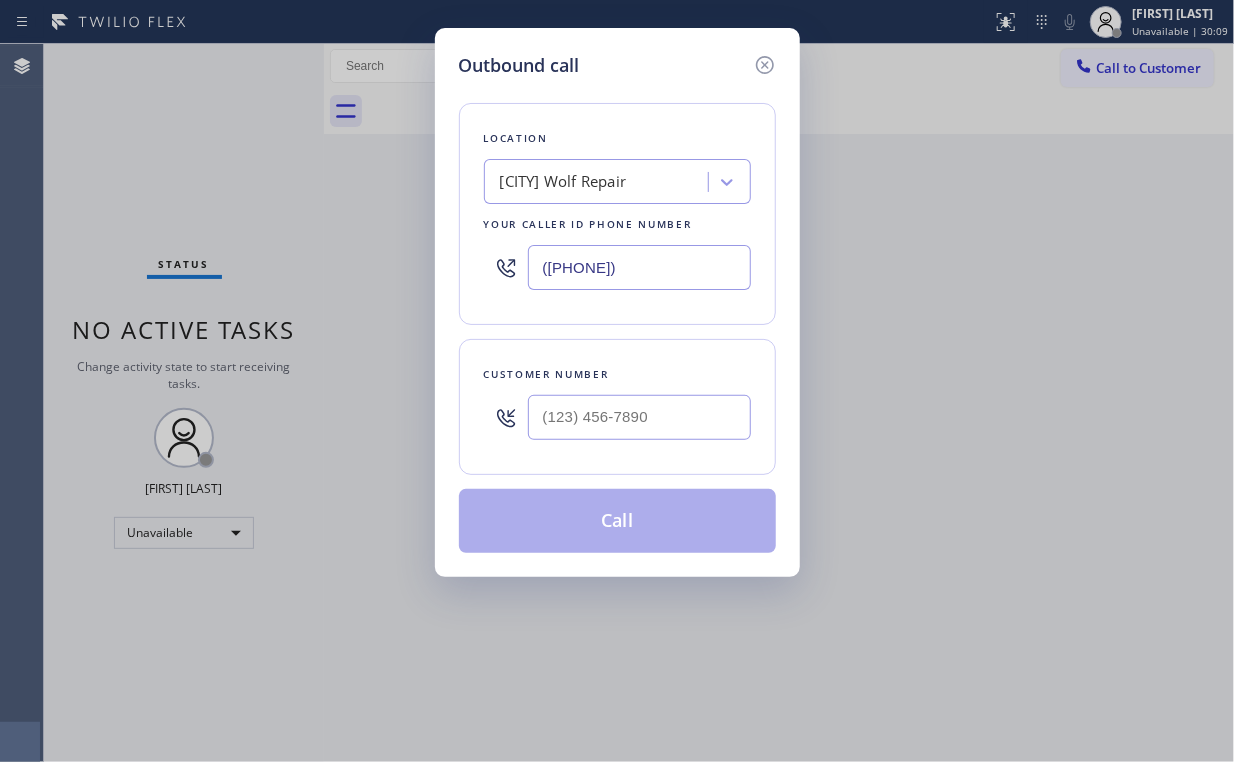 type on "([PHONE])" 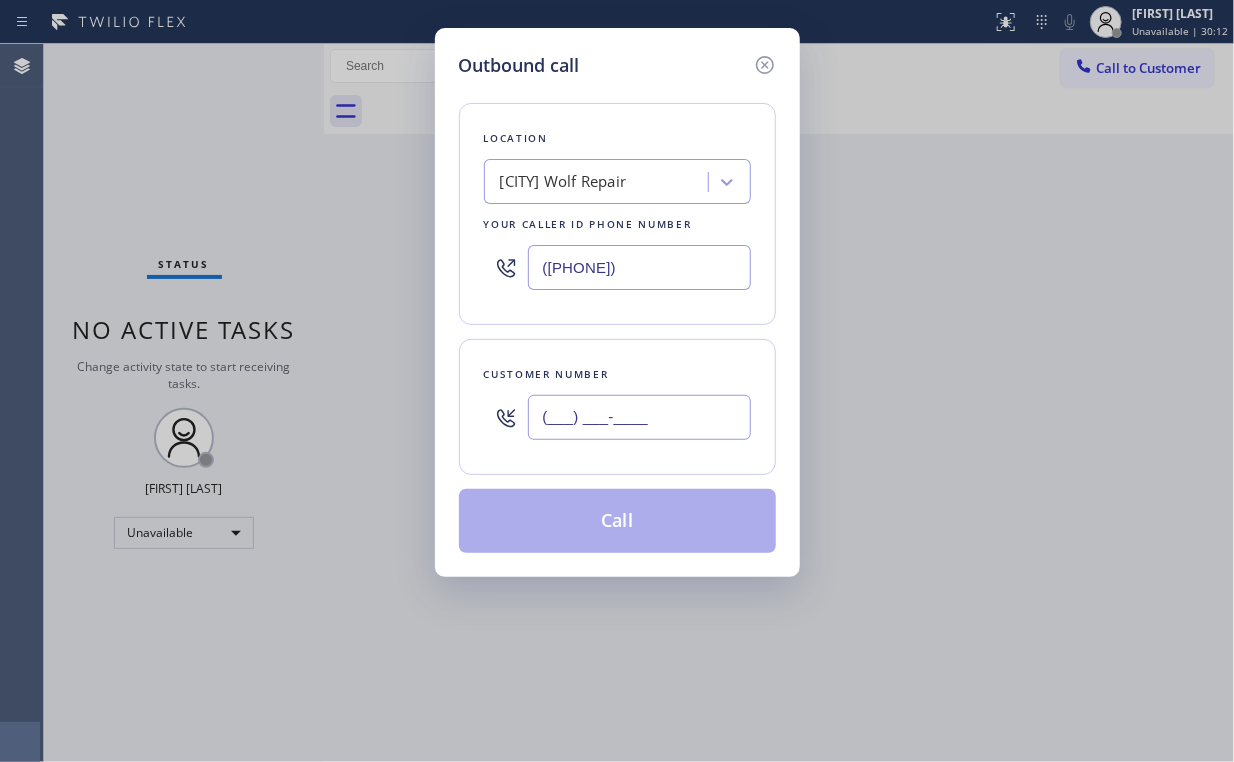 click on "(___) ___-____" at bounding box center (639, 417) 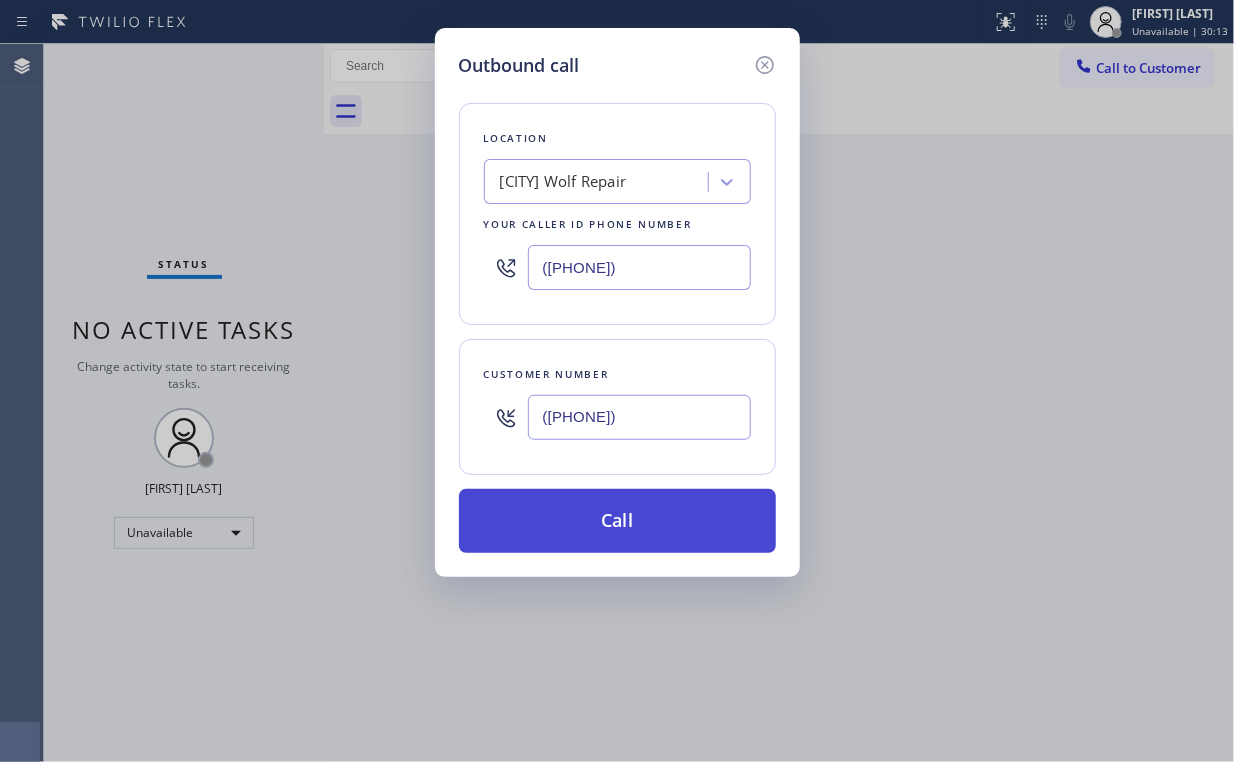 type on "([PHONE])" 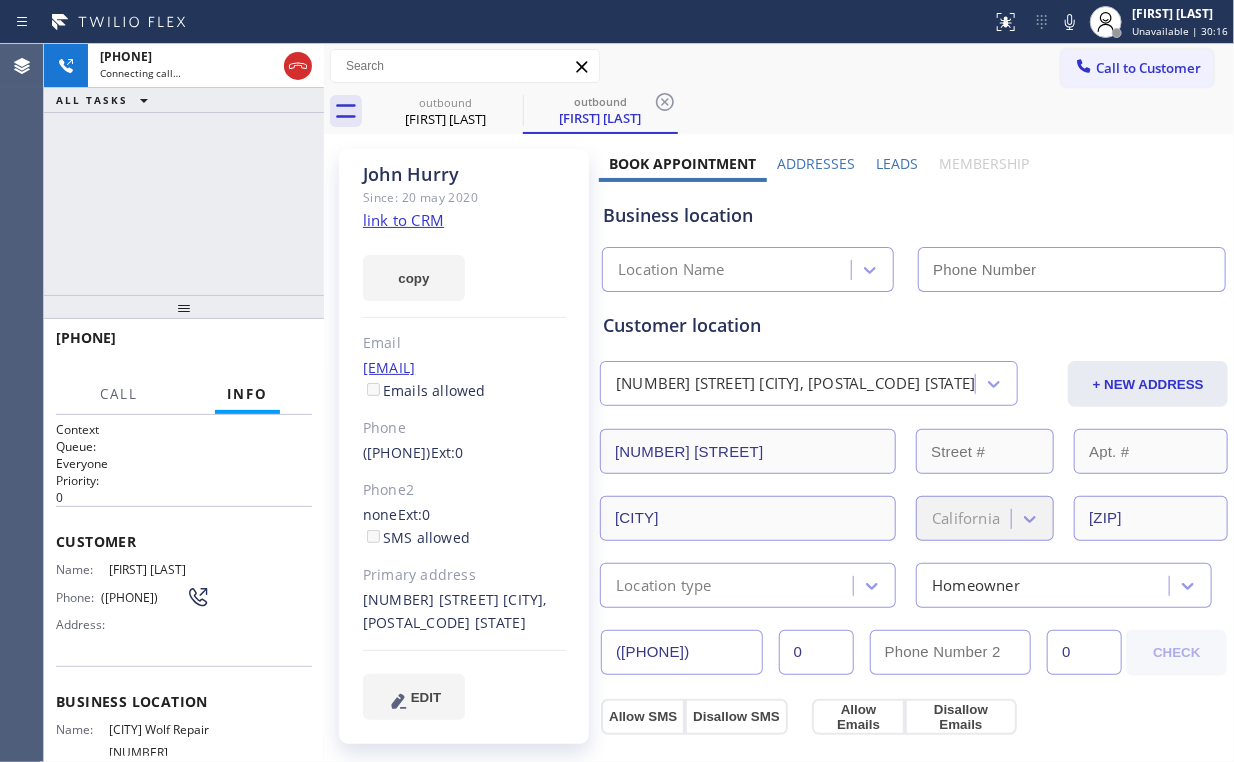 click on "+1[PHONE] Connecting call… ALL TASKS ALL TASKS ACTIVE TASKS TASKS IN WRAP UP" at bounding box center [184, 169] 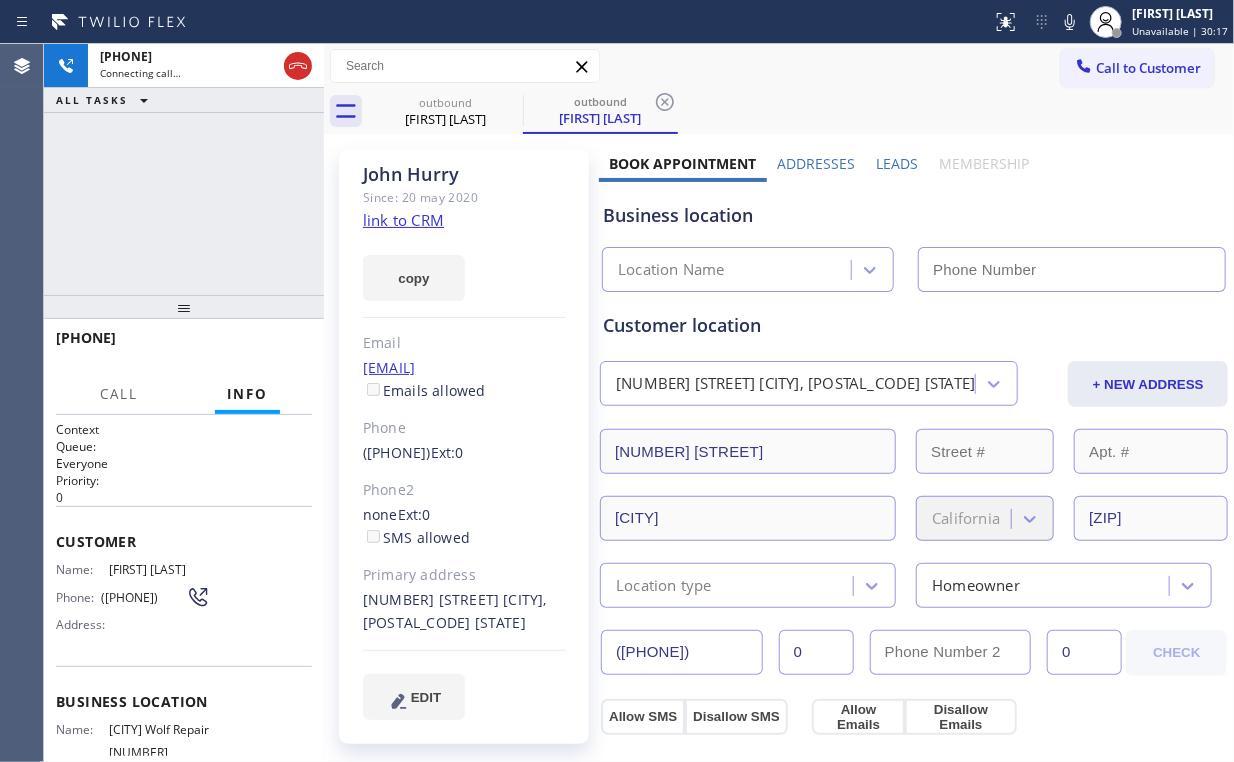 type on "([PHONE])" 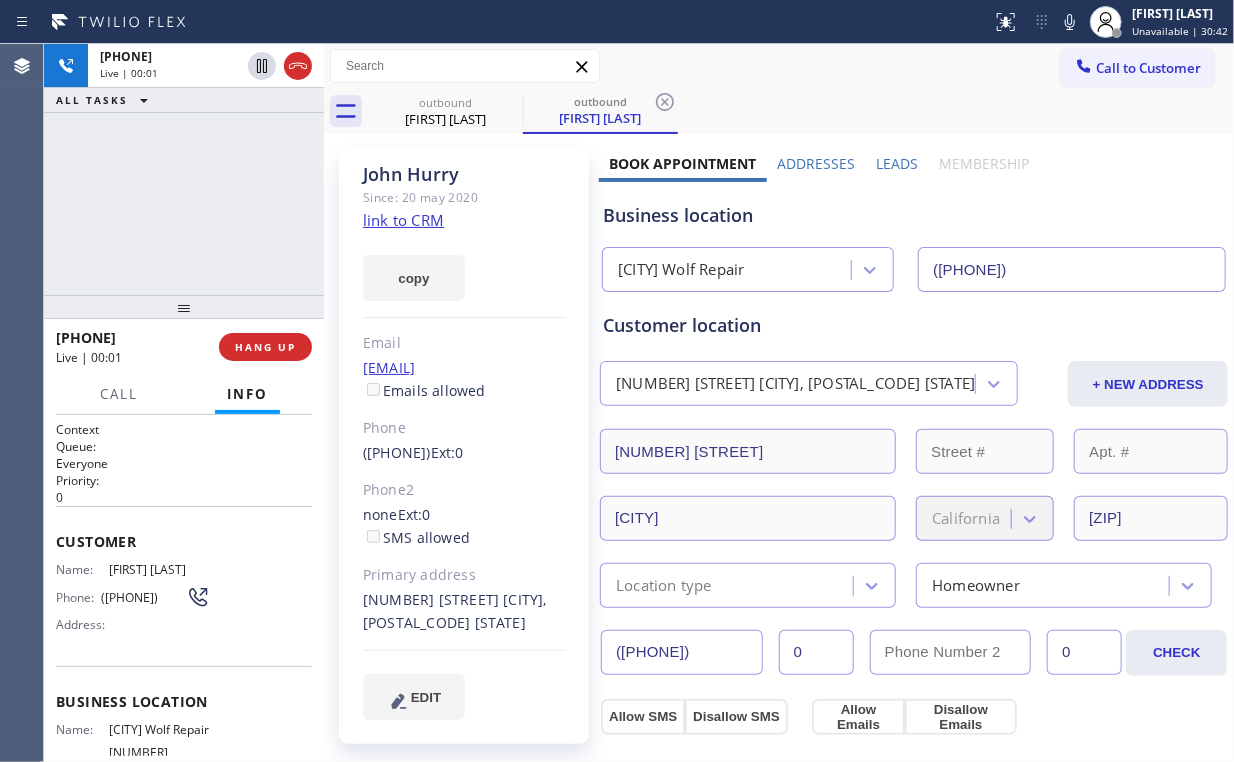 click on "+1[PHONE] Live | 00:01 ALL TASKS ALL TASKS ACTIVE TASKS TASKS IN WRAP UP" at bounding box center (184, 169) 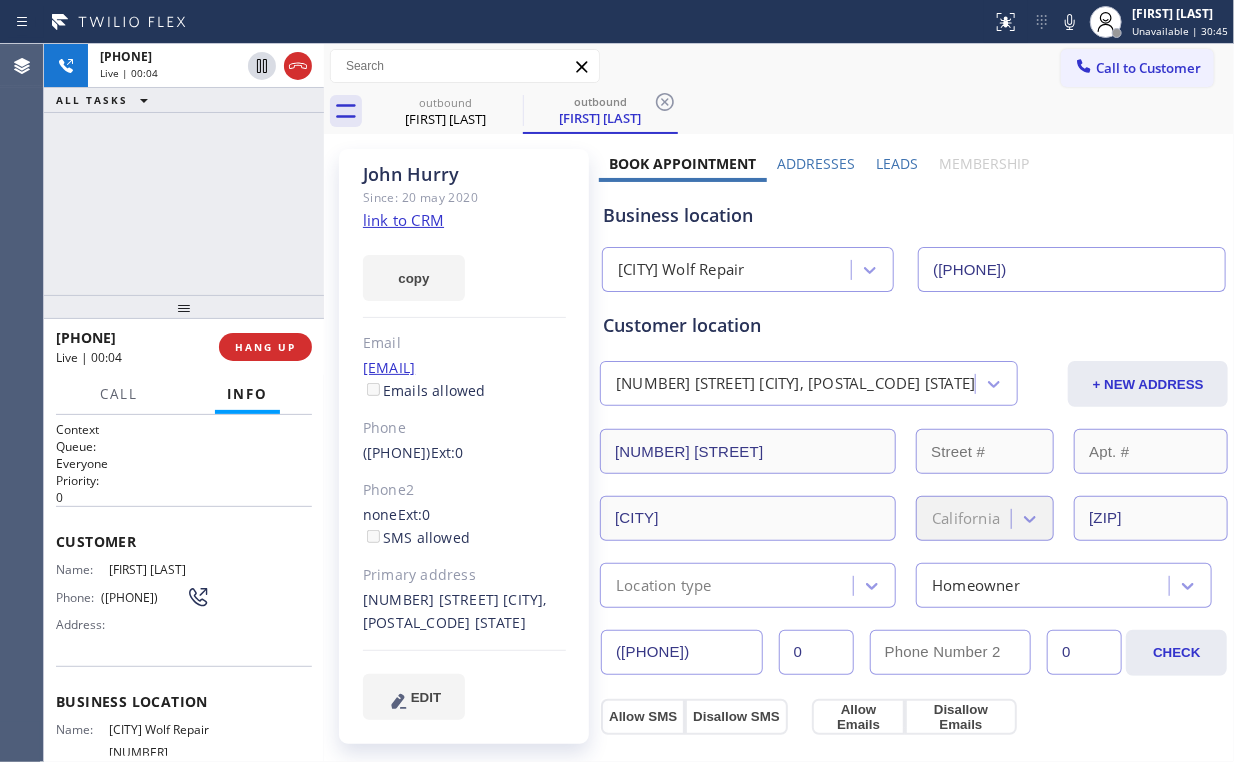 click on "+[PHONE] Live | 00:04 ALL TASKS ALL TASKS ACTIVE TASKS TASKS IN WRAP UP" at bounding box center (184, 169) 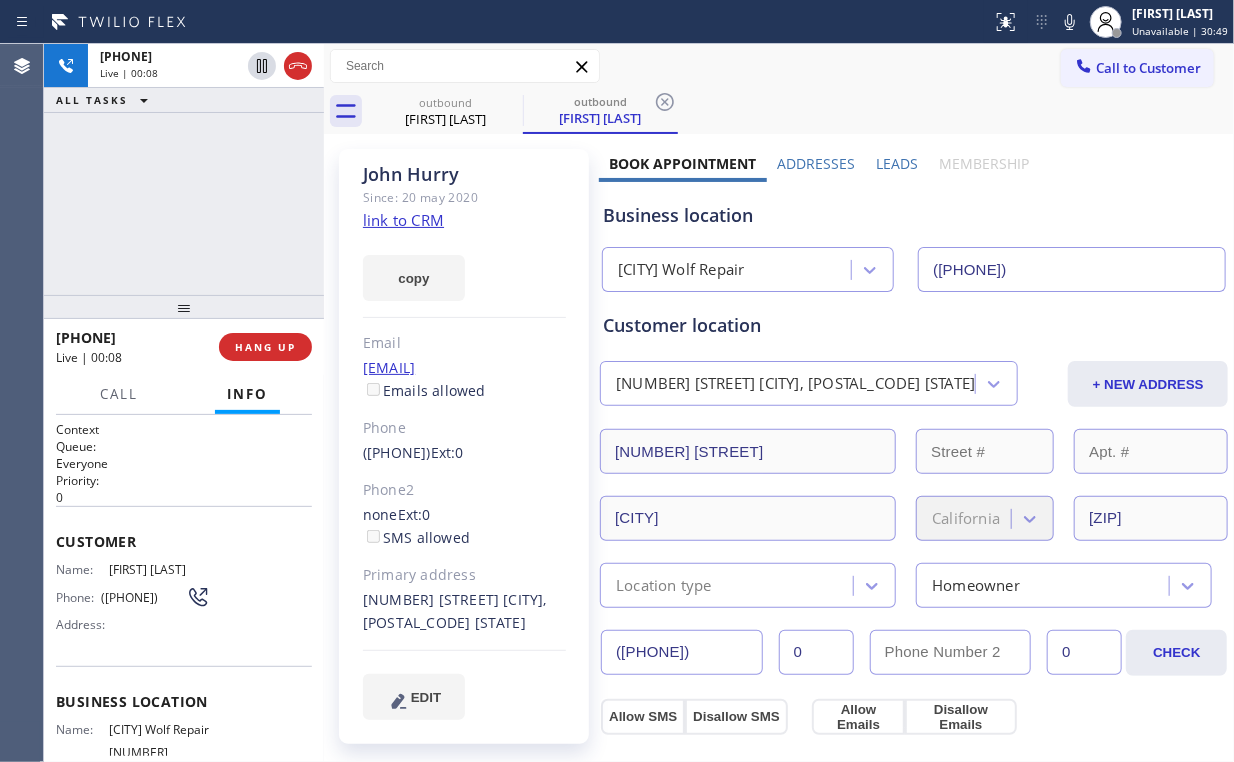 click on "+1[PHONE] Live | 00:08 ALL TASKS ALL TASKS ACTIVE TASKS TASKS IN WRAP UP" at bounding box center [184, 169] 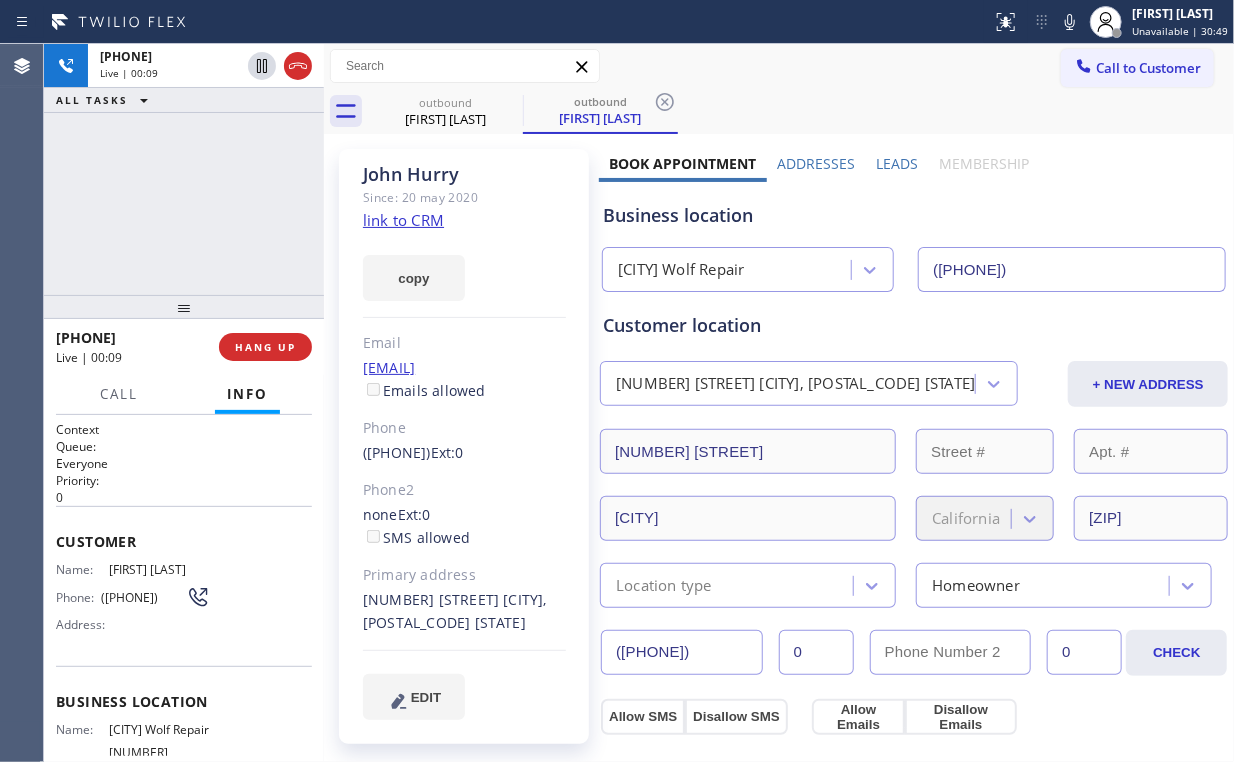 click on "+1[PHONE] Live | 00:09 ALL TASKS ALL TASKS ACTIVE TASKS TASKS IN WRAP UP" at bounding box center (184, 169) 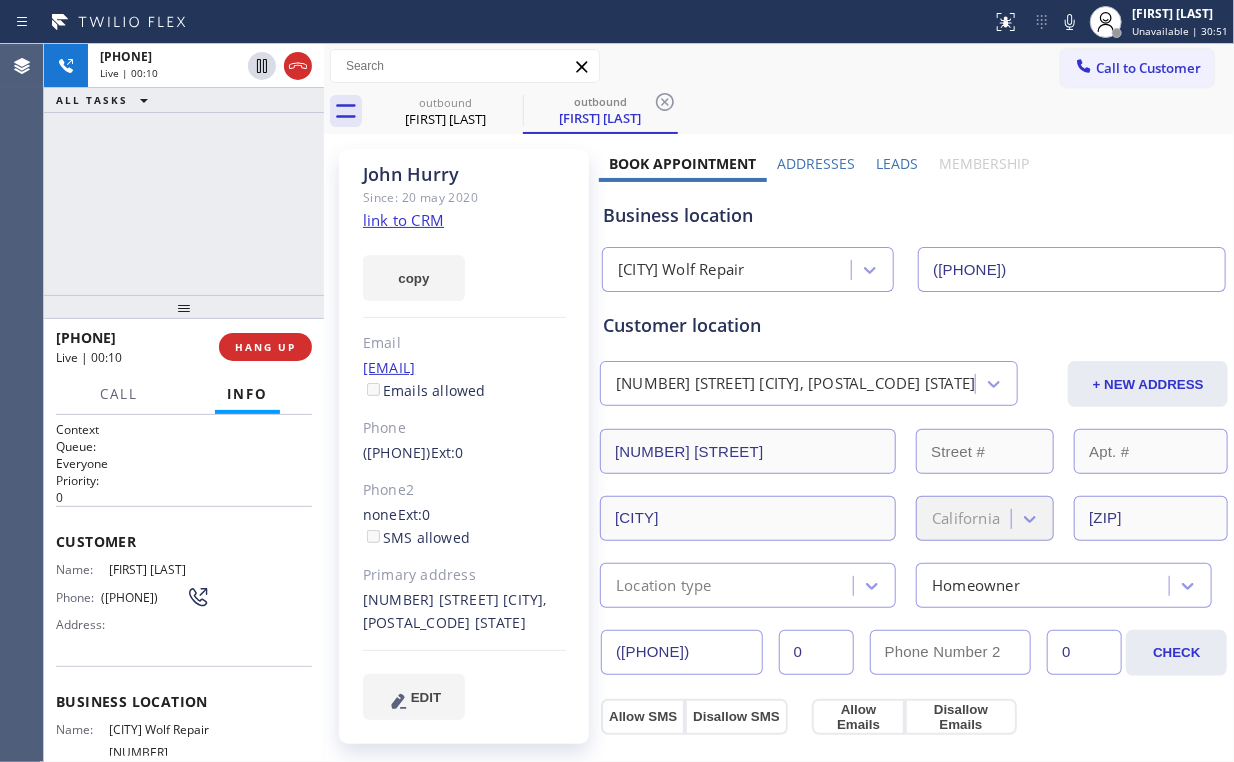 click on "+[PHONE] Live | 00:10 ALL TASKS ALL TASKS ACTIVE TASKS TASKS IN WRAP UP" at bounding box center (184, 169) 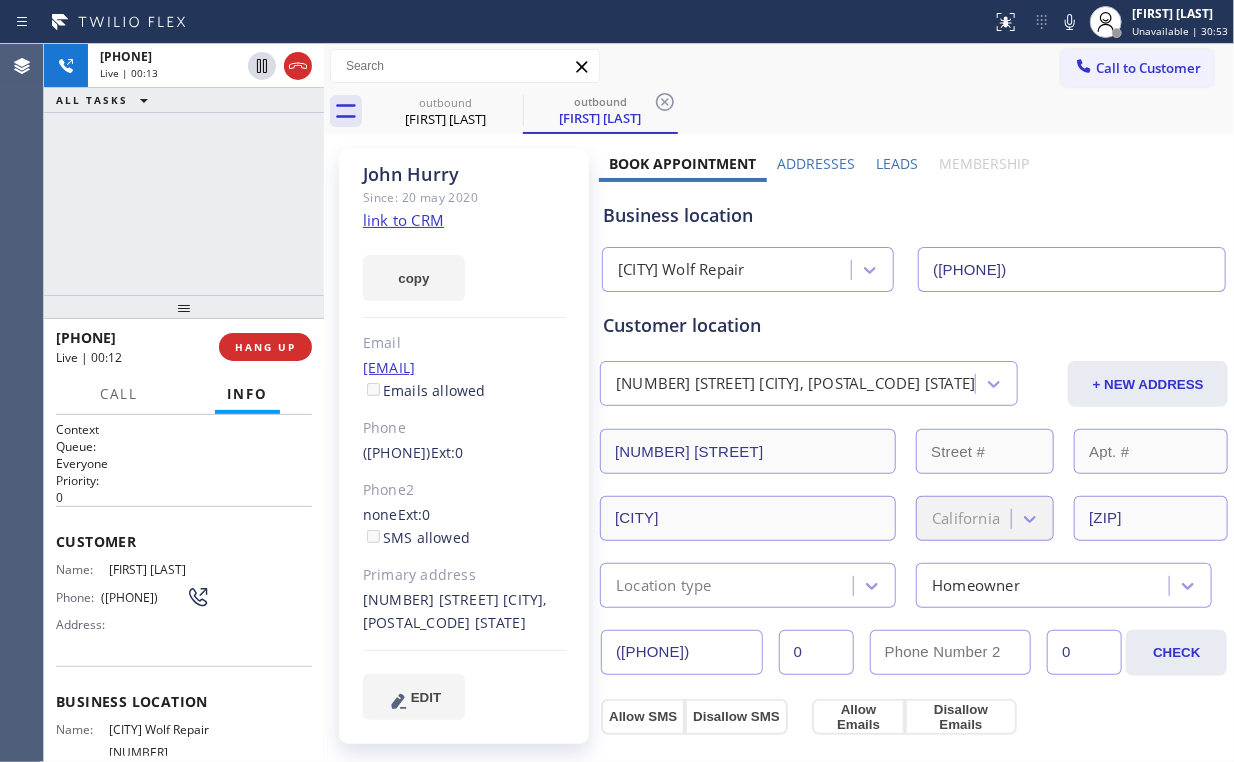 click on "+1[PHONE] Live | 00:13 ALL TASKS ALL TASKS ACTIVE TASKS TASKS IN WRAP UP" at bounding box center [184, 169] 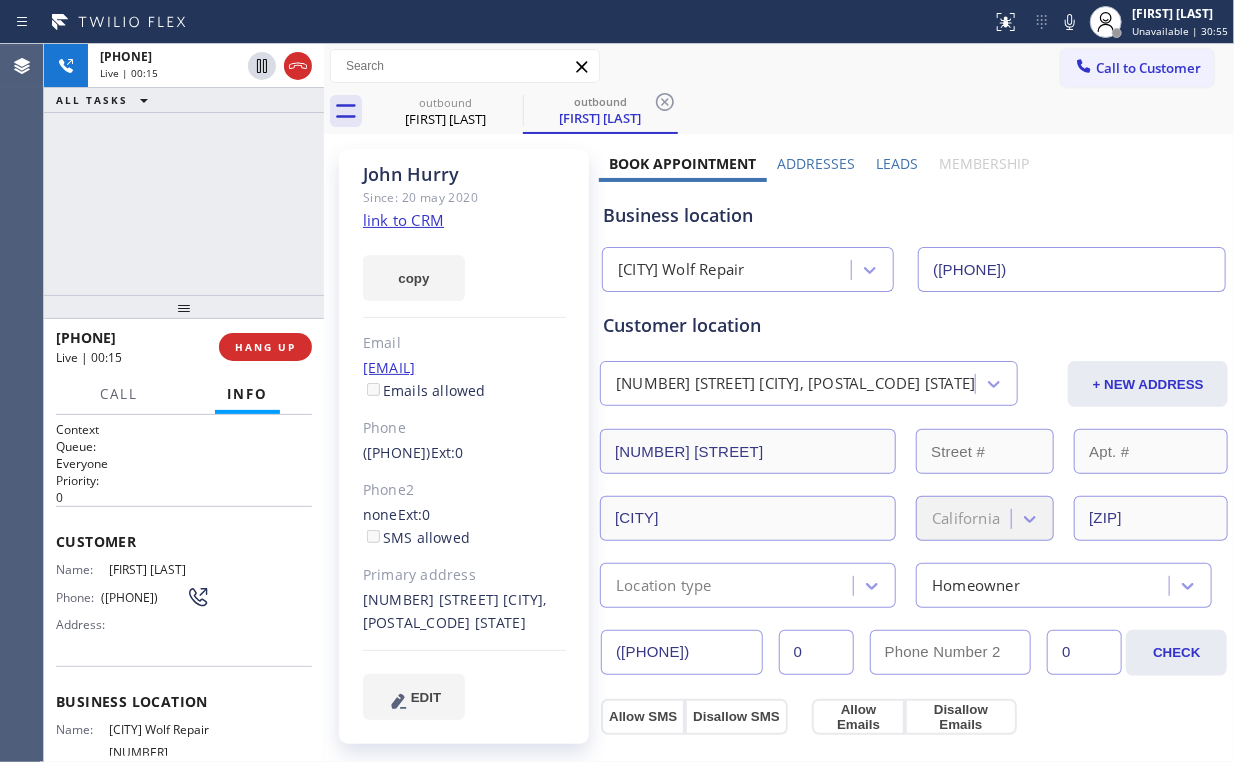 click on "+[COUNTRYCODE][PHONE] Live | 00:15 ALL TASKS ALL TASKS ACTIVE TASKS TASKS IN WRAP UP" at bounding box center [184, 169] 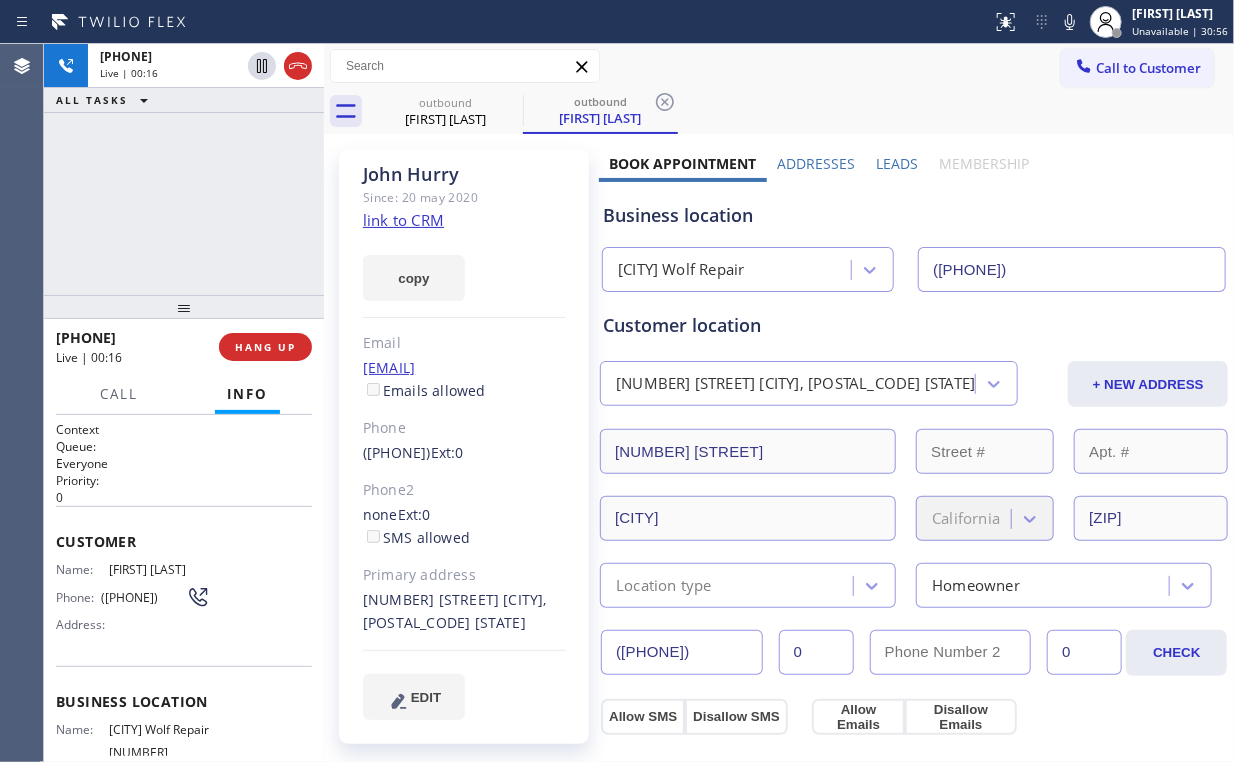 click on "+[PHONE] Live | 00:16 ALL TASKS ALL TASKS ACTIVE TASKS TASKS IN WRAP UP" at bounding box center [184, 169] 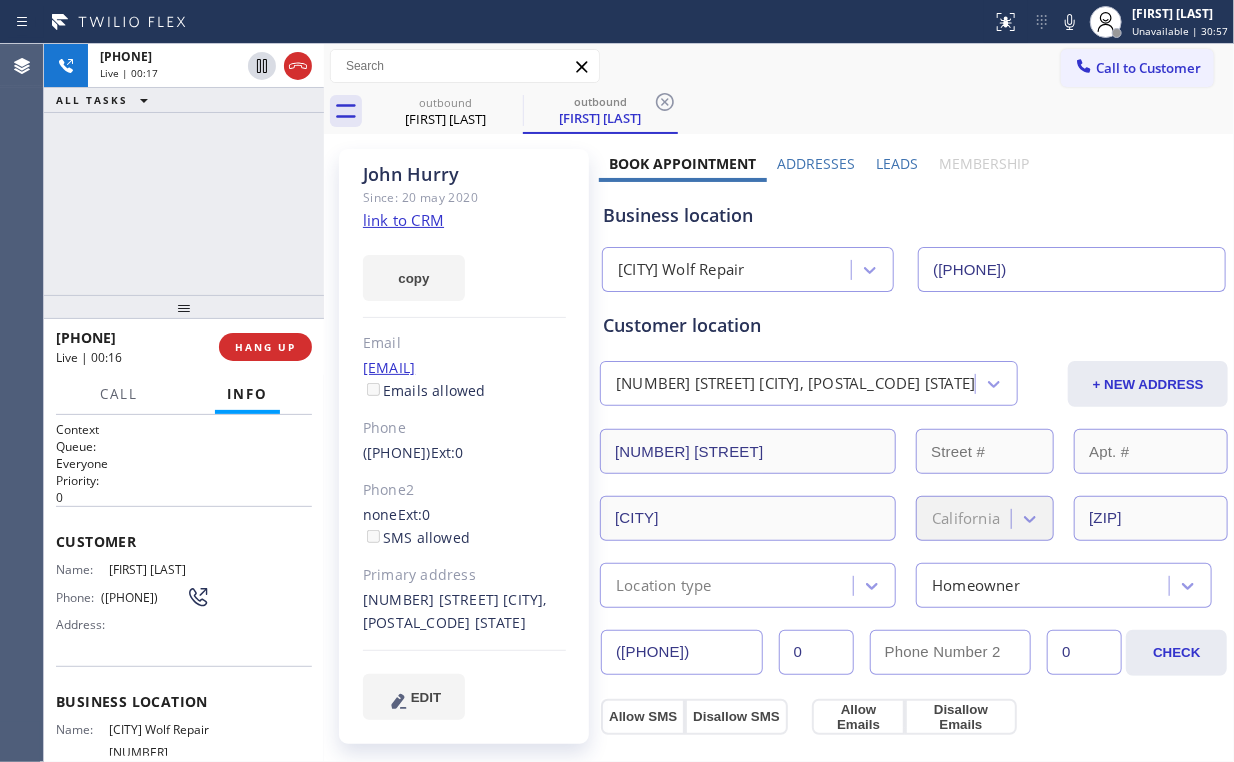 click on "+1[PHONE] Live | 00:17 ALL TASKS ALL TASKS ACTIVE TASKS TASKS IN WRAP UP" at bounding box center [184, 169] 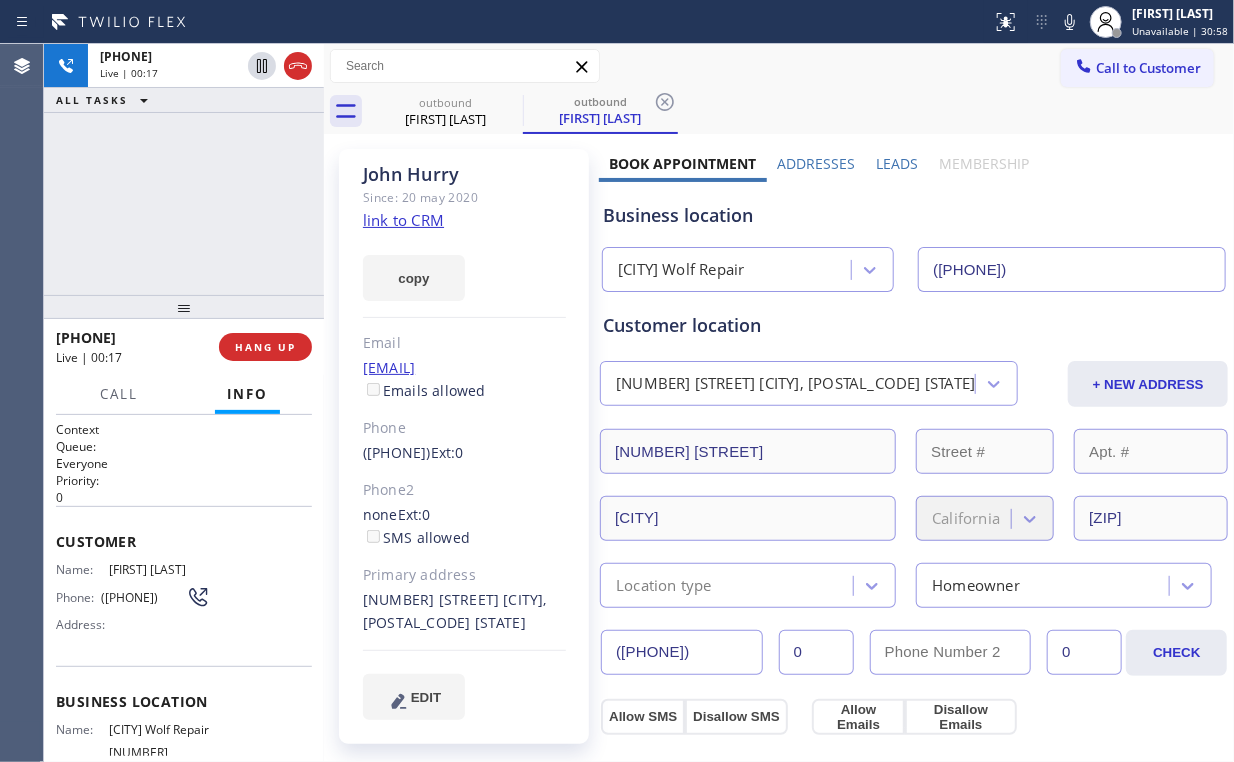 click on "+1[PHONE] Live | 00:17 ALL TASKS ALL TASKS ACTIVE TASKS TASKS IN WRAP UP" at bounding box center (184, 169) 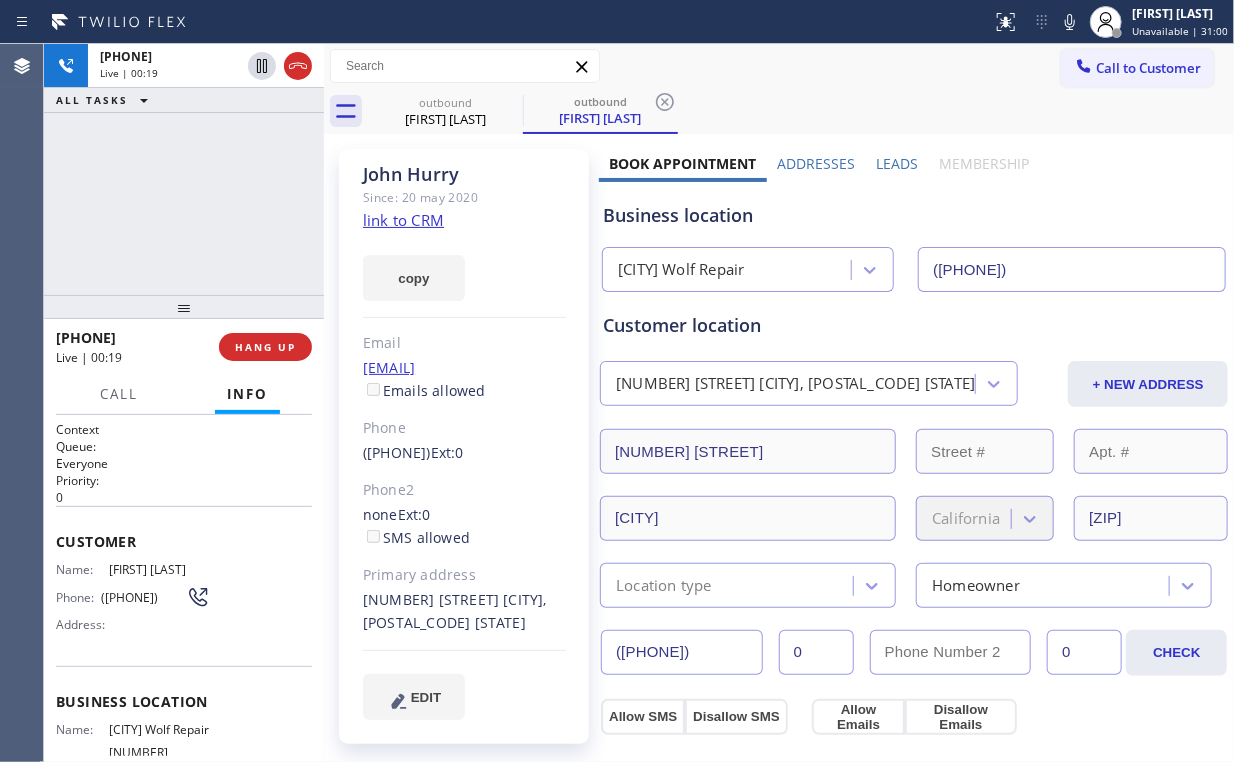 click on "+[PHONE] Live | 00:19 ALL TASKS ALL TASKS ACTIVE TASKS TASKS IN WRAP UP" at bounding box center [184, 169] 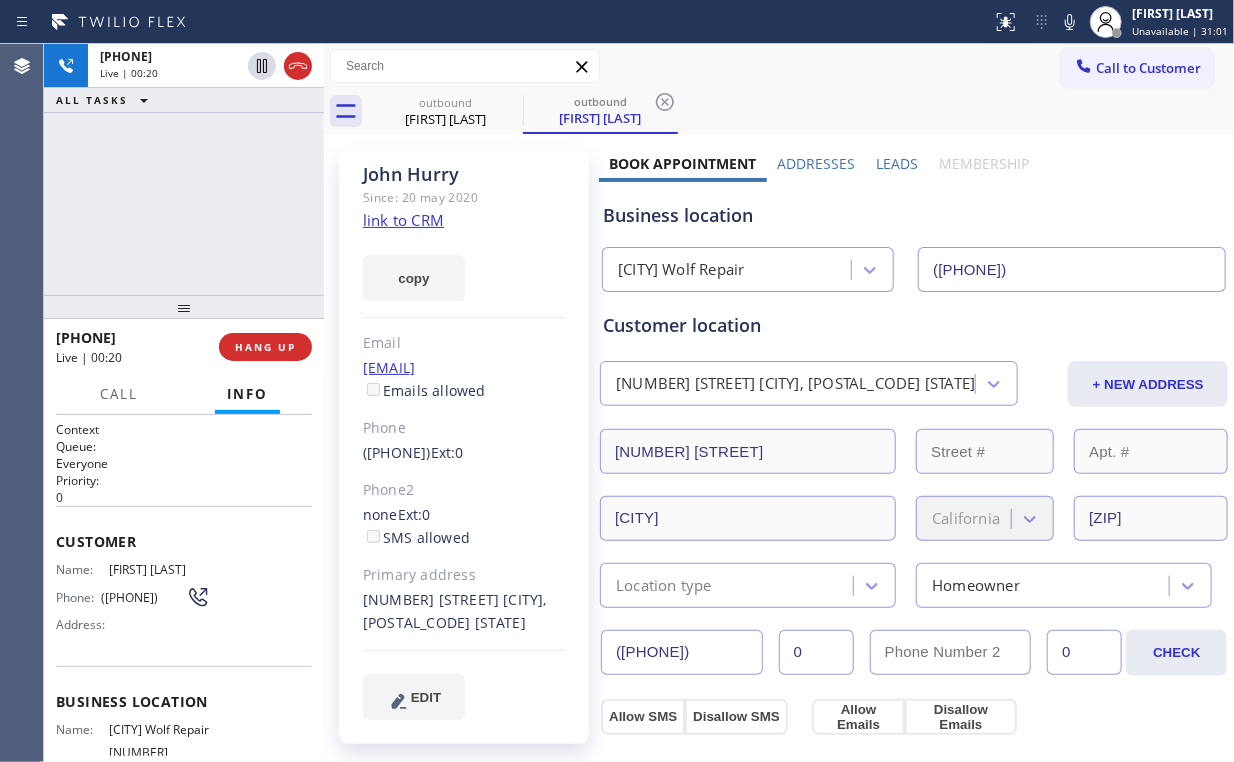 click on "+[PHONE] Live | 00:20 ALL TASKS ALL TASKS ACTIVE TASKS TASKS IN WRAP UP" at bounding box center (184, 169) 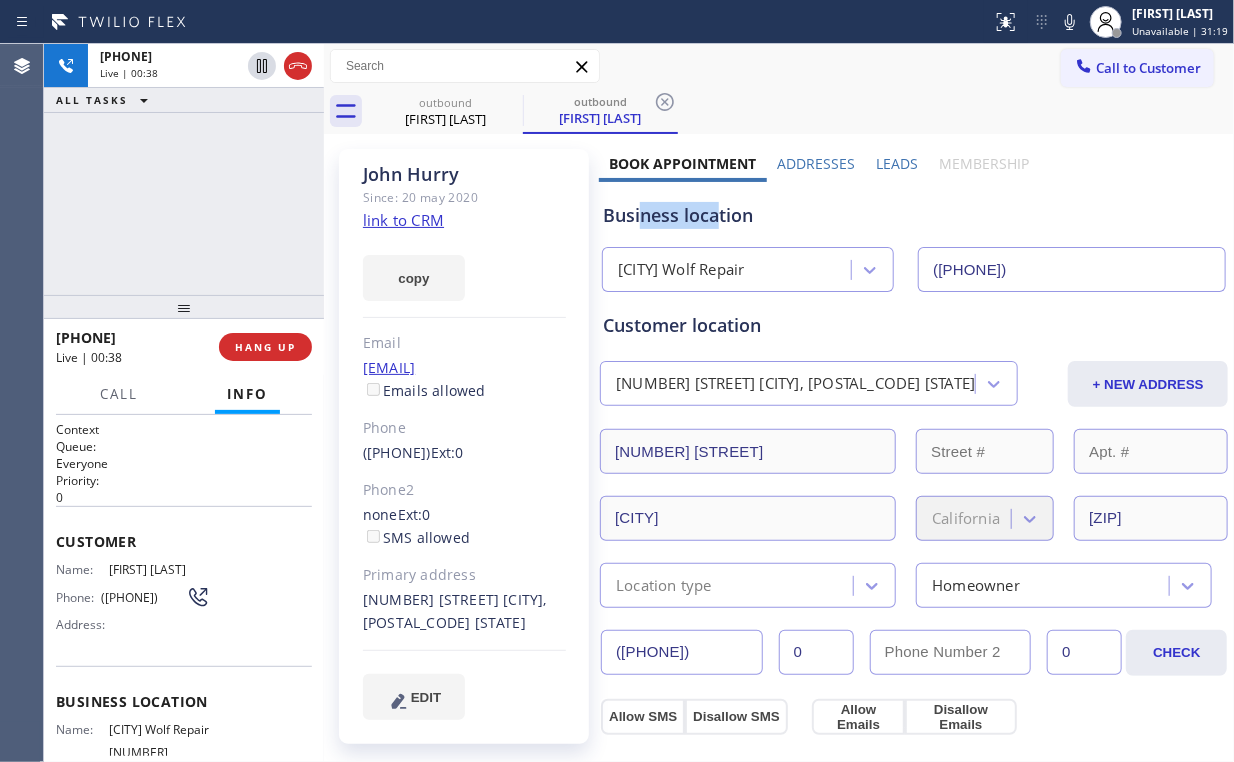 drag, startPoint x: 714, startPoint y: 216, endPoint x: 637, endPoint y: 210, distance: 77.23341 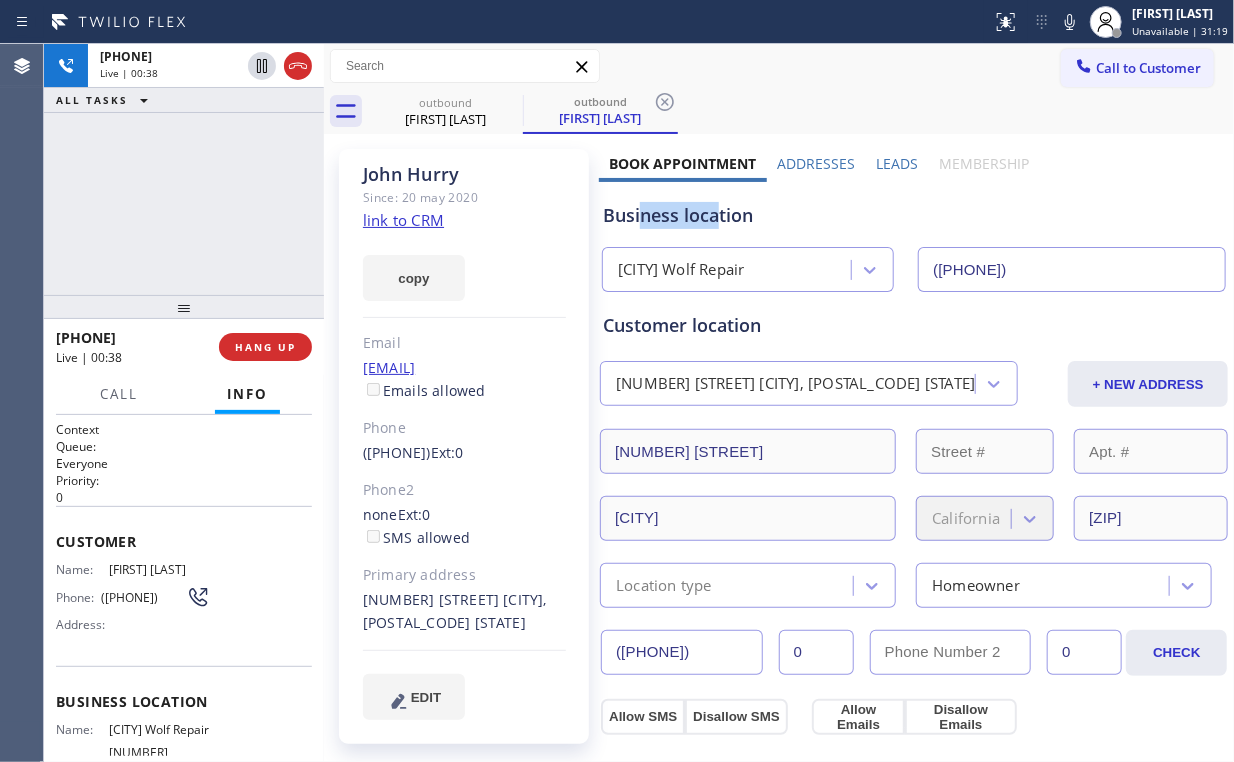 click on "Business location" at bounding box center [914, 215] 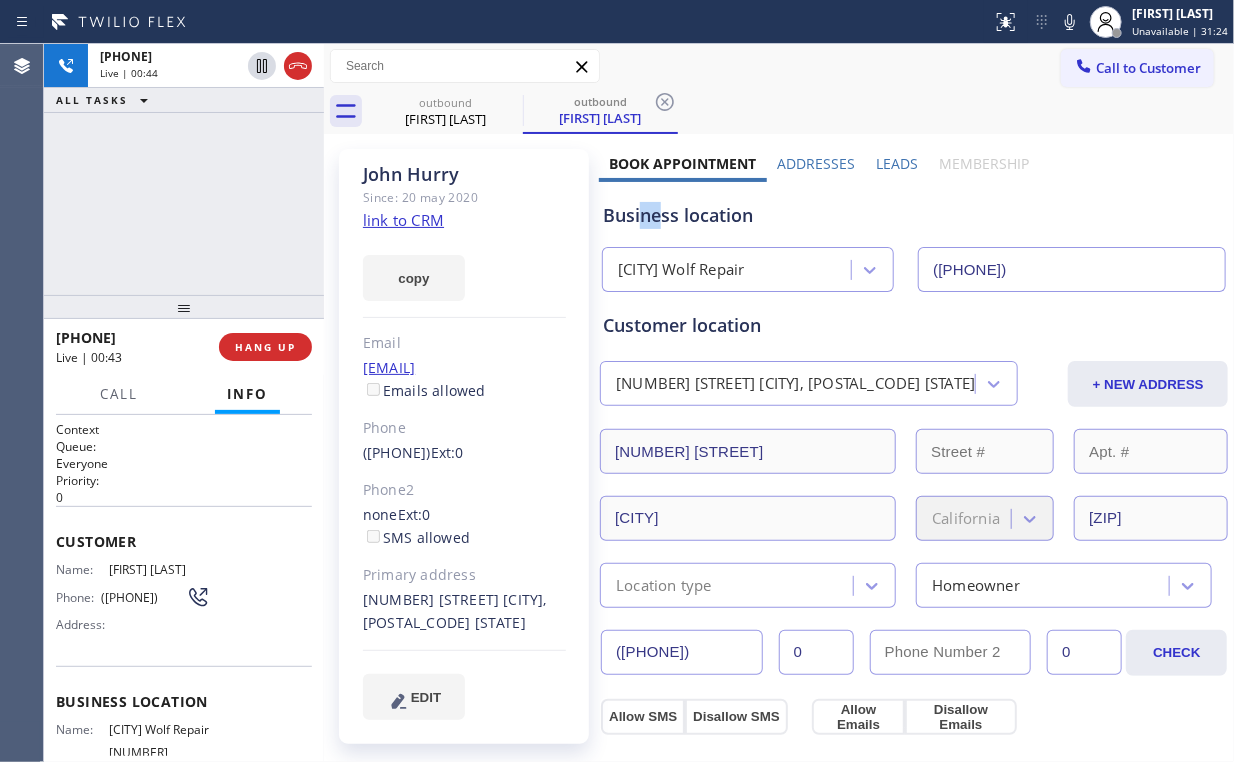 drag, startPoint x: 640, startPoint y: 216, endPoint x: 662, endPoint y: 216, distance: 22 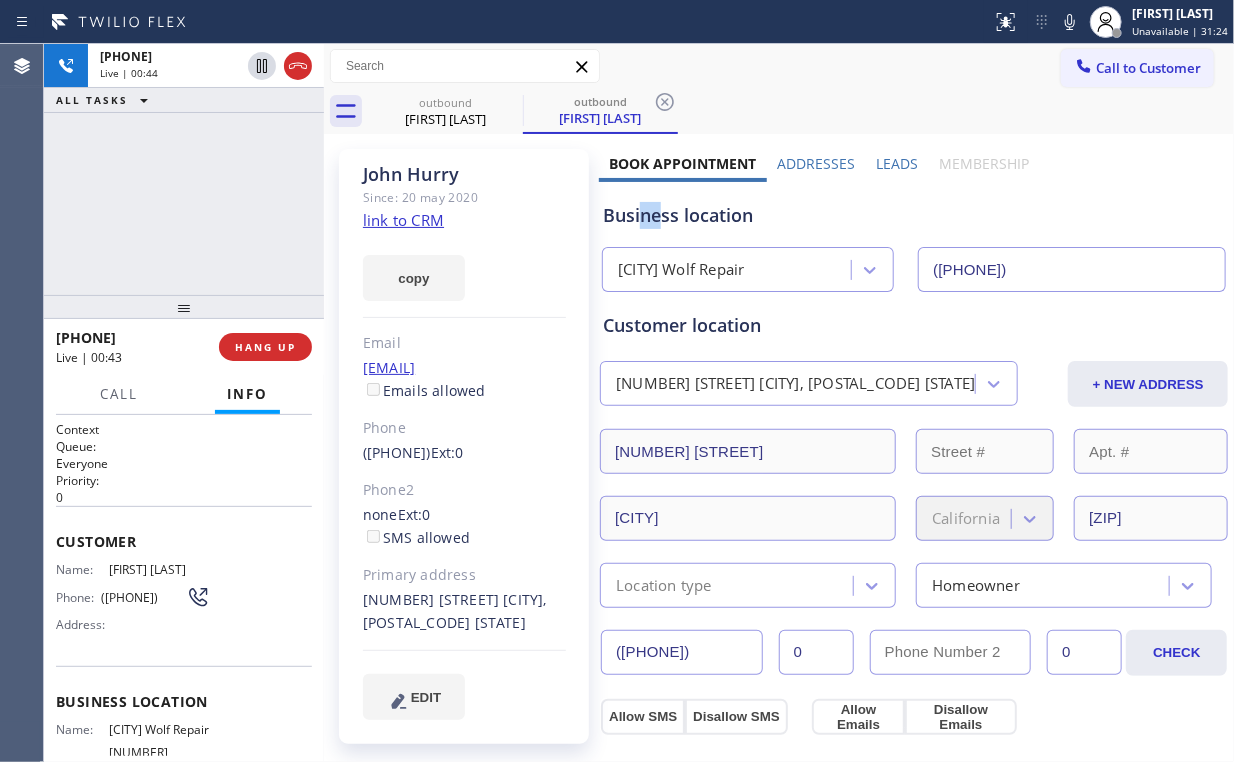 click on "Business location" at bounding box center (914, 215) 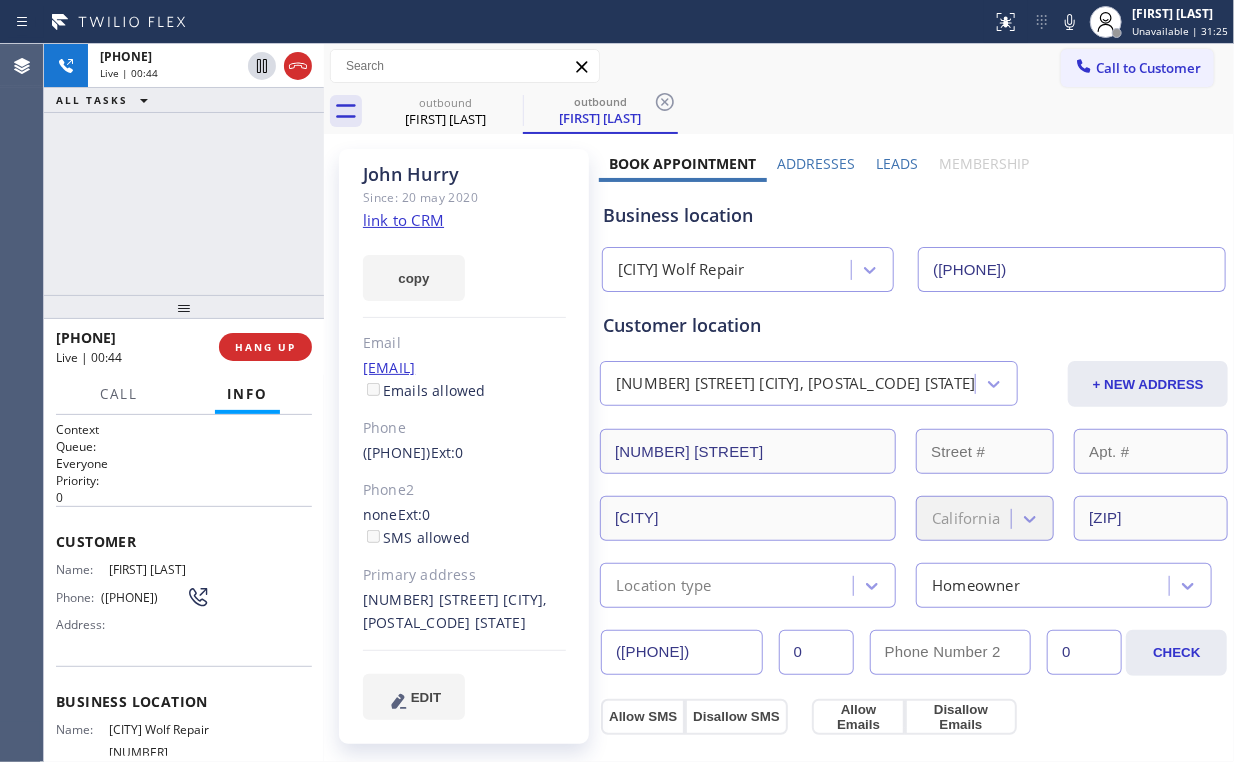 drag, startPoint x: 194, startPoint y: 209, endPoint x: 208, endPoint y: 211, distance: 14.142136 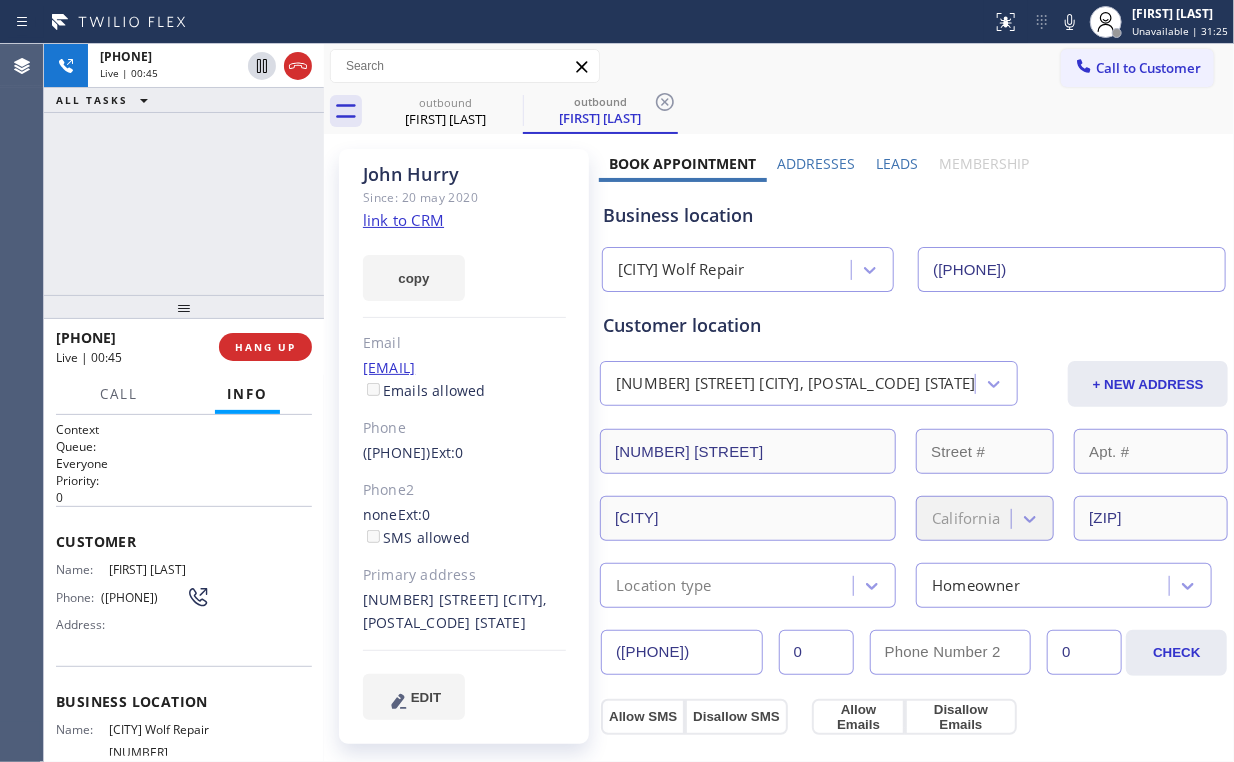 drag, startPoint x: 211, startPoint y: 216, endPoint x: 226, endPoint y: 207, distance: 17.492855 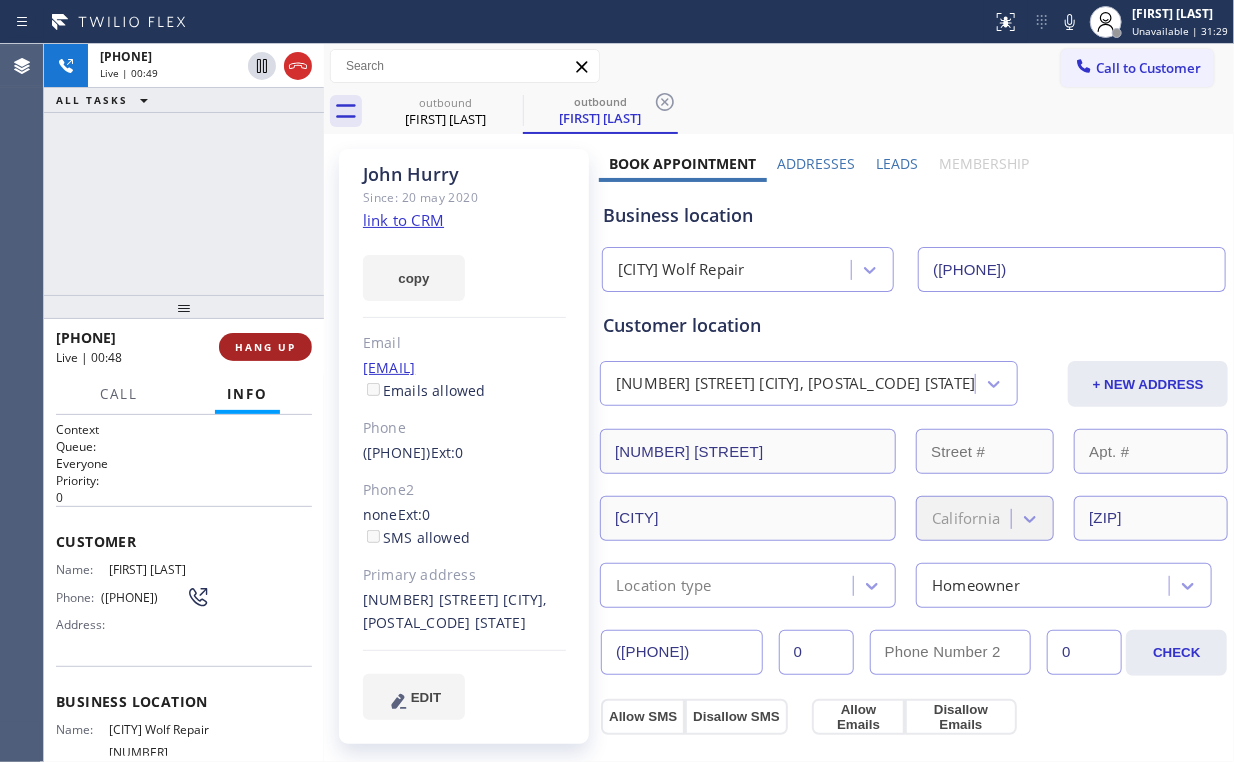 click on "HANG UP" at bounding box center [265, 347] 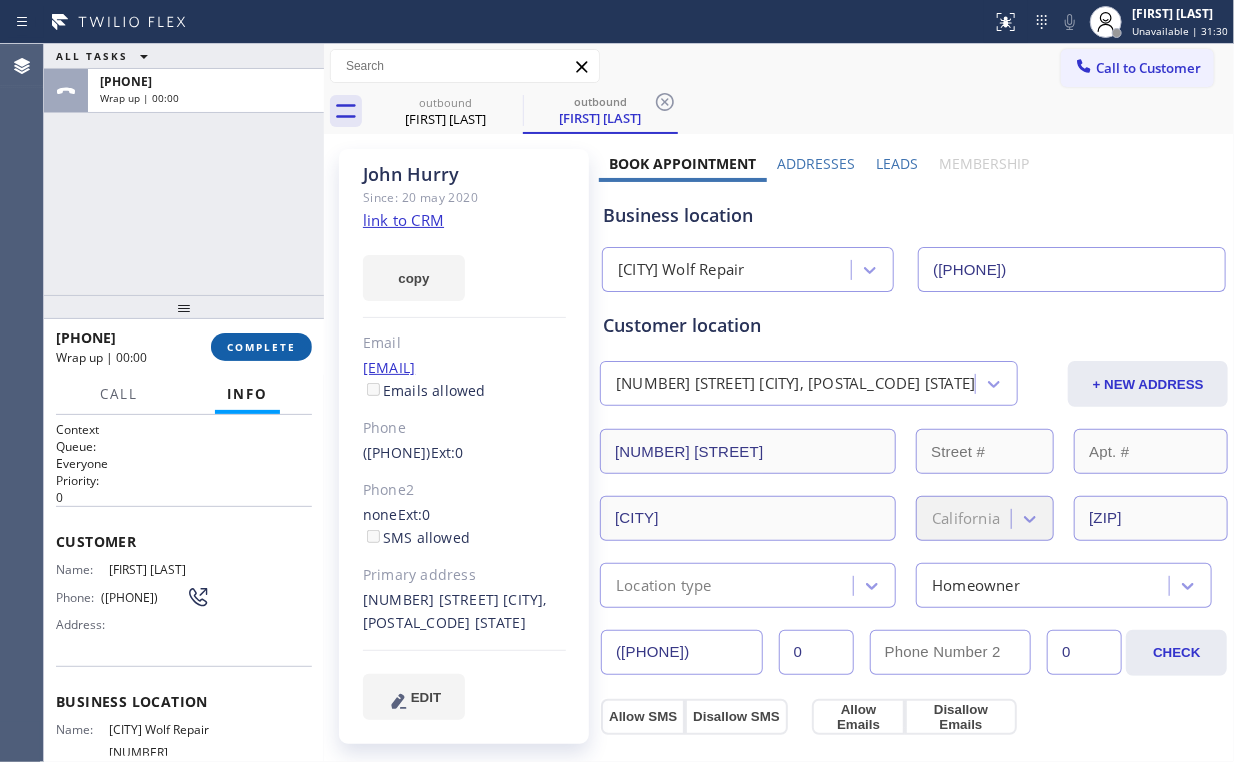 click on "COMPLETE" at bounding box center (261, 347) 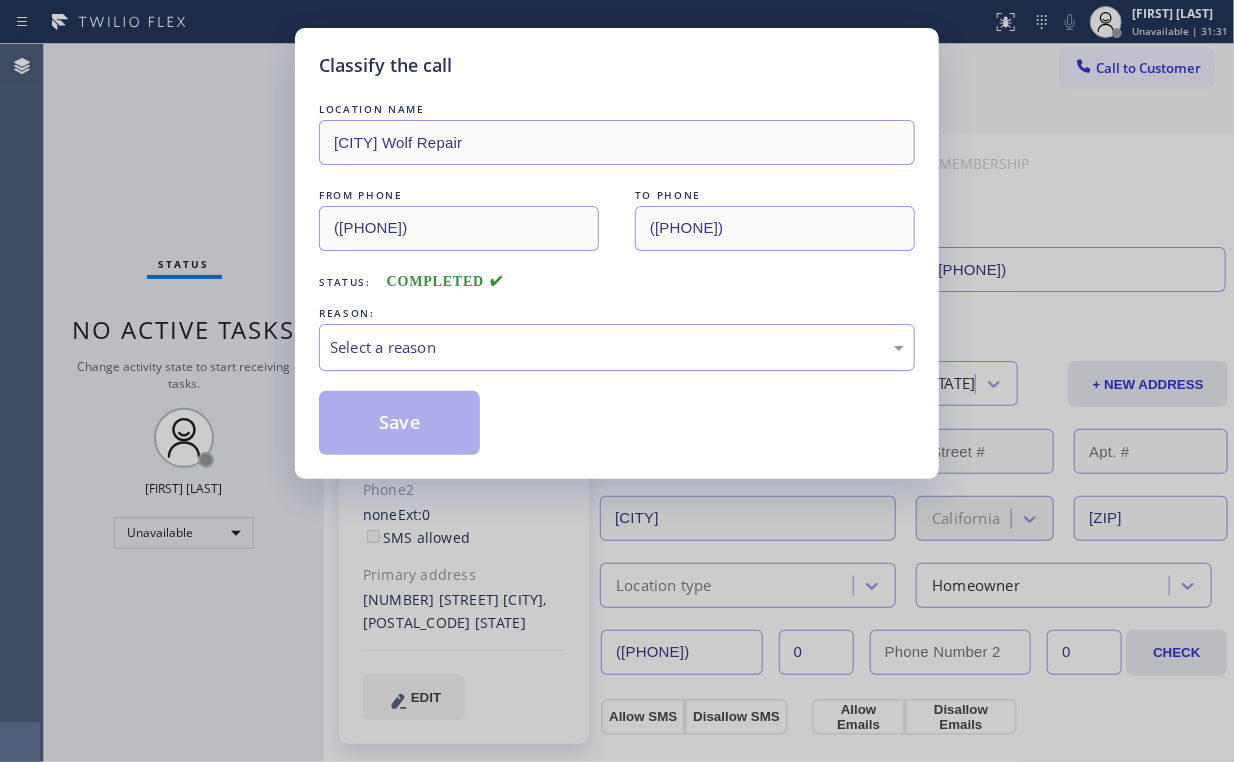 click on "Select a reason" at bounding box center (617, 347) 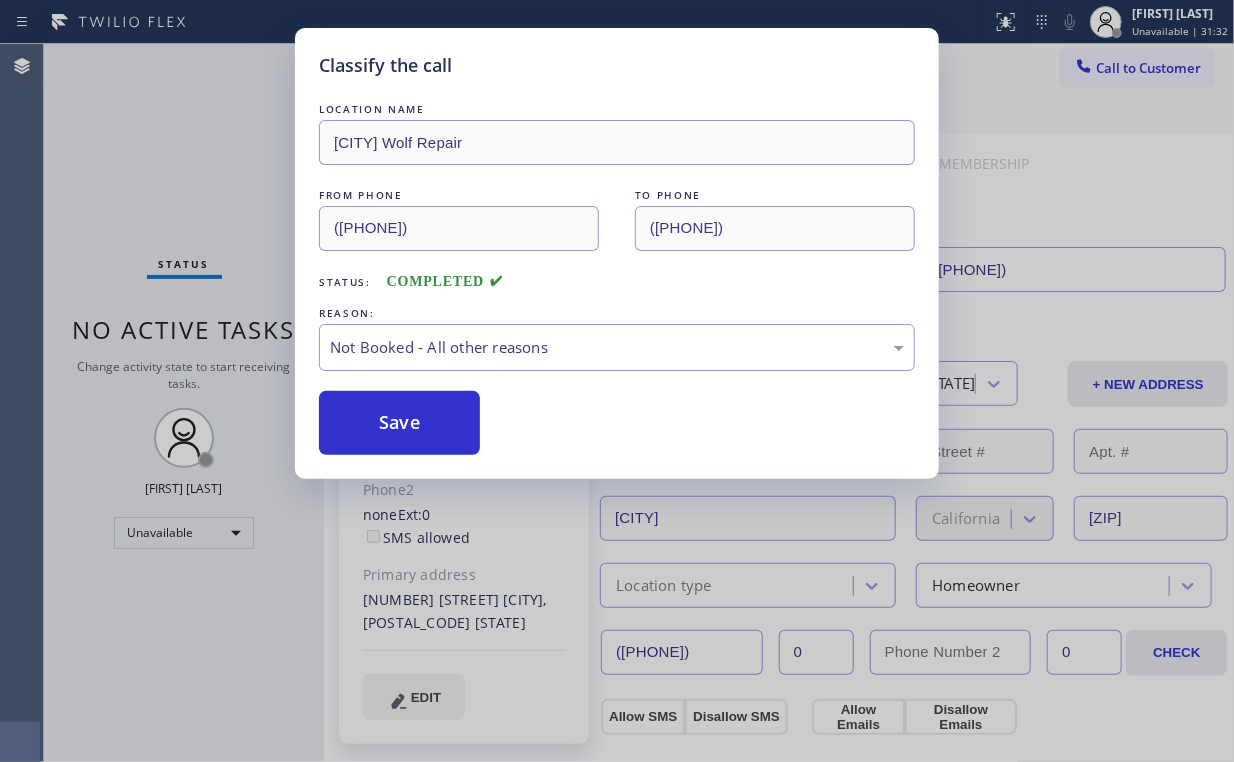drag, startPoint x: 388, startPoint y: 426, endPoint x: 194, endPoint y: 179, distance: 314.078 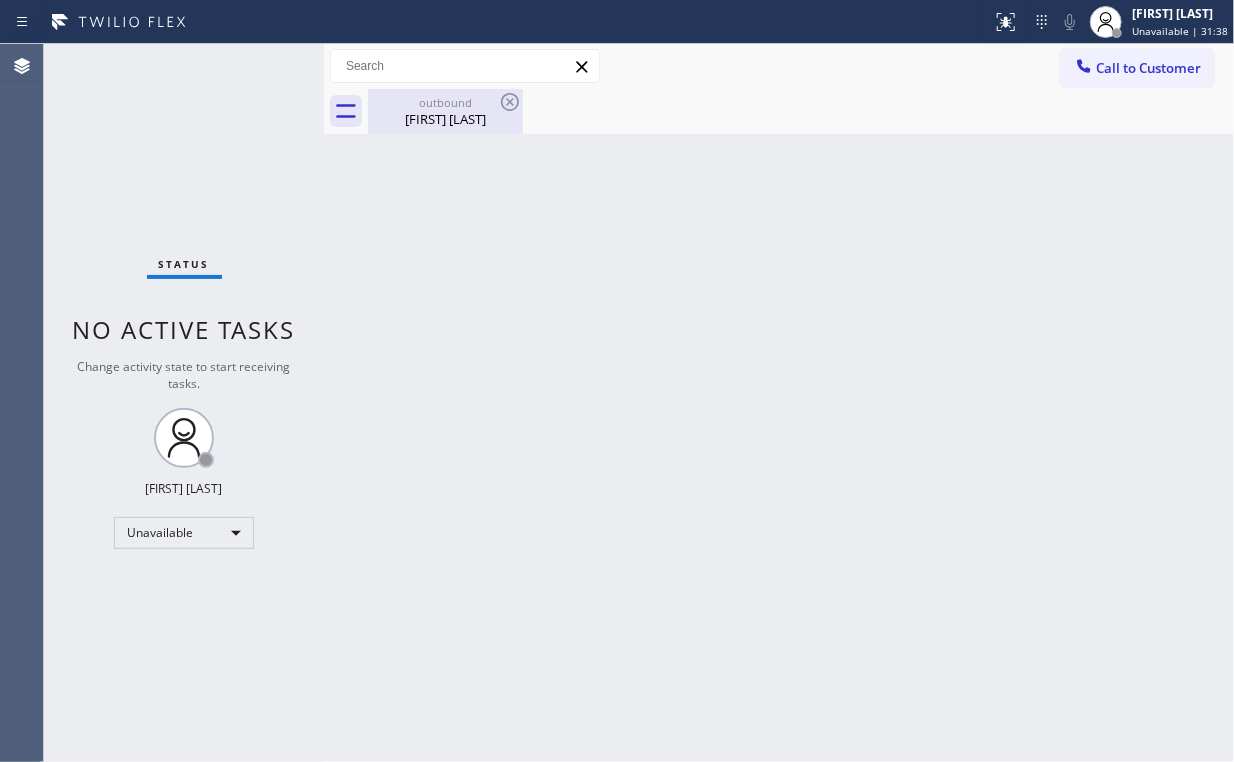 drag, startPoint x: 427, startPoint y: 128, endPoint x: 504, endPoint y: 119, distance: 77.52419 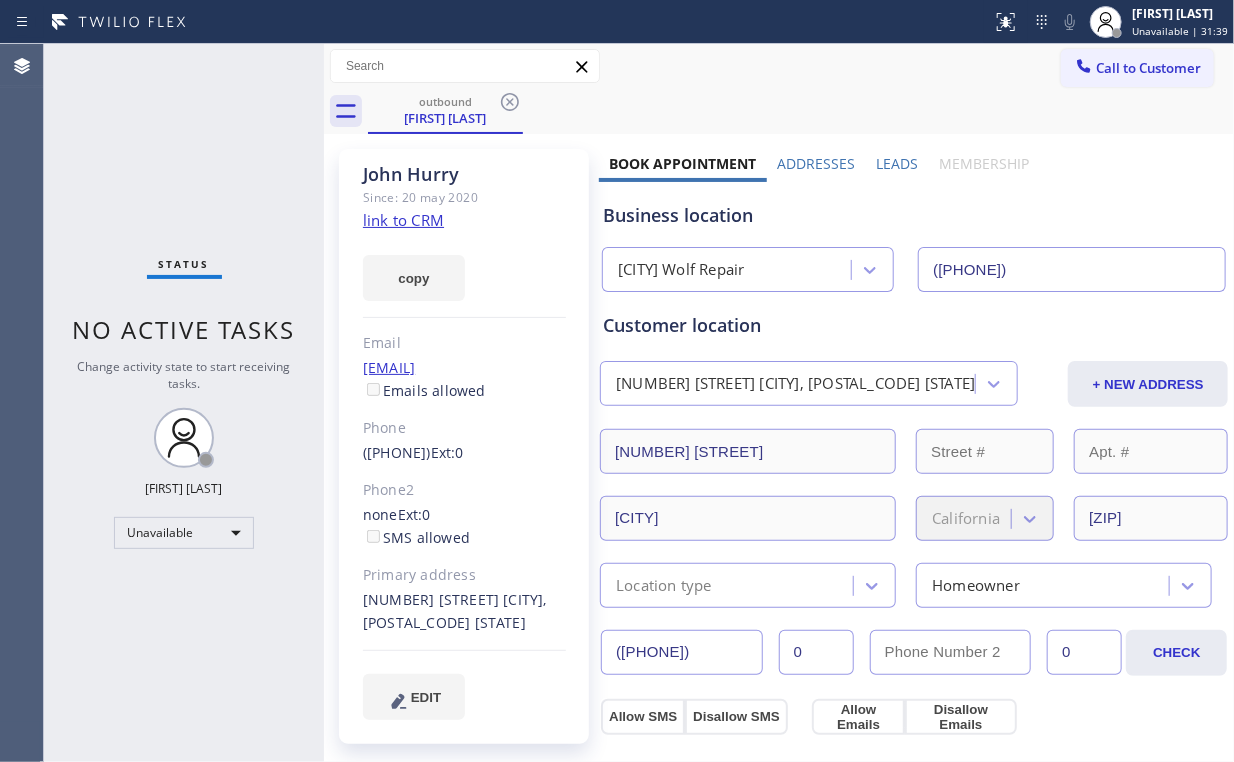 click 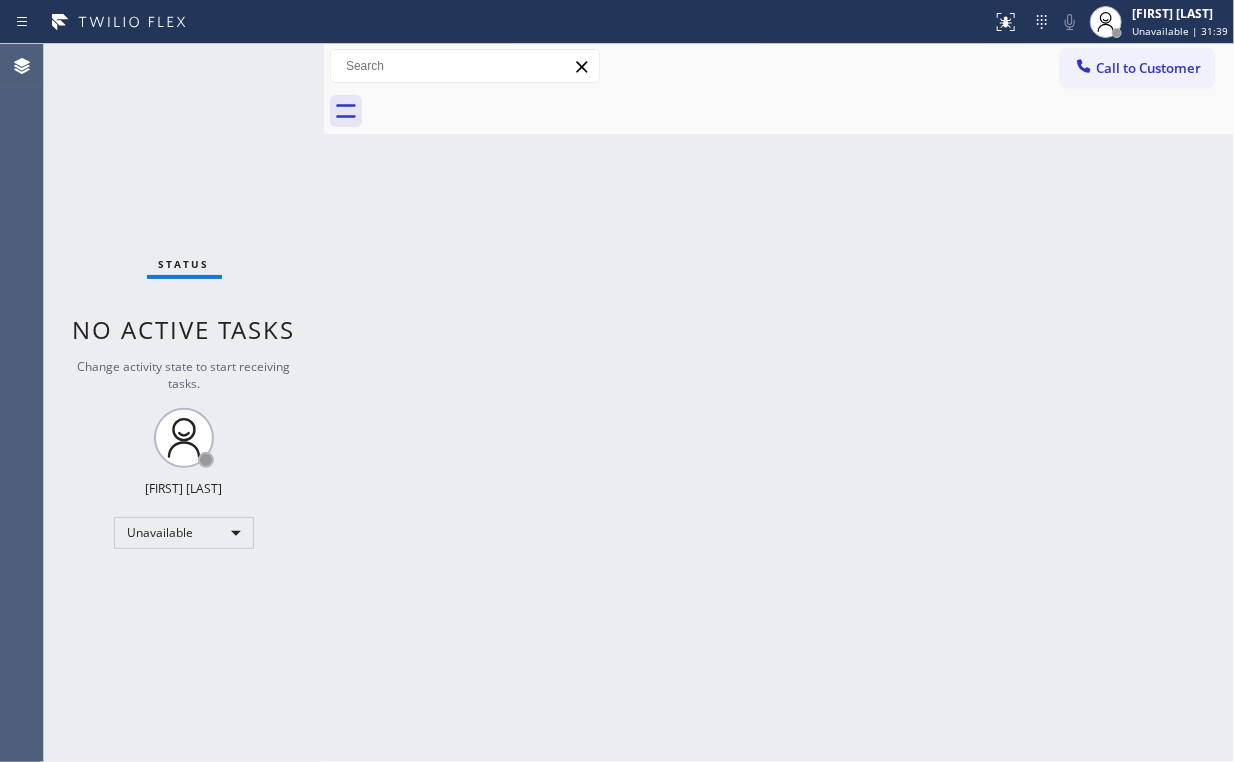 drag, startPoint x: 912, startPoint y: 260, endPoint x: 1067, endPoint y: 136, distance: 198.49686 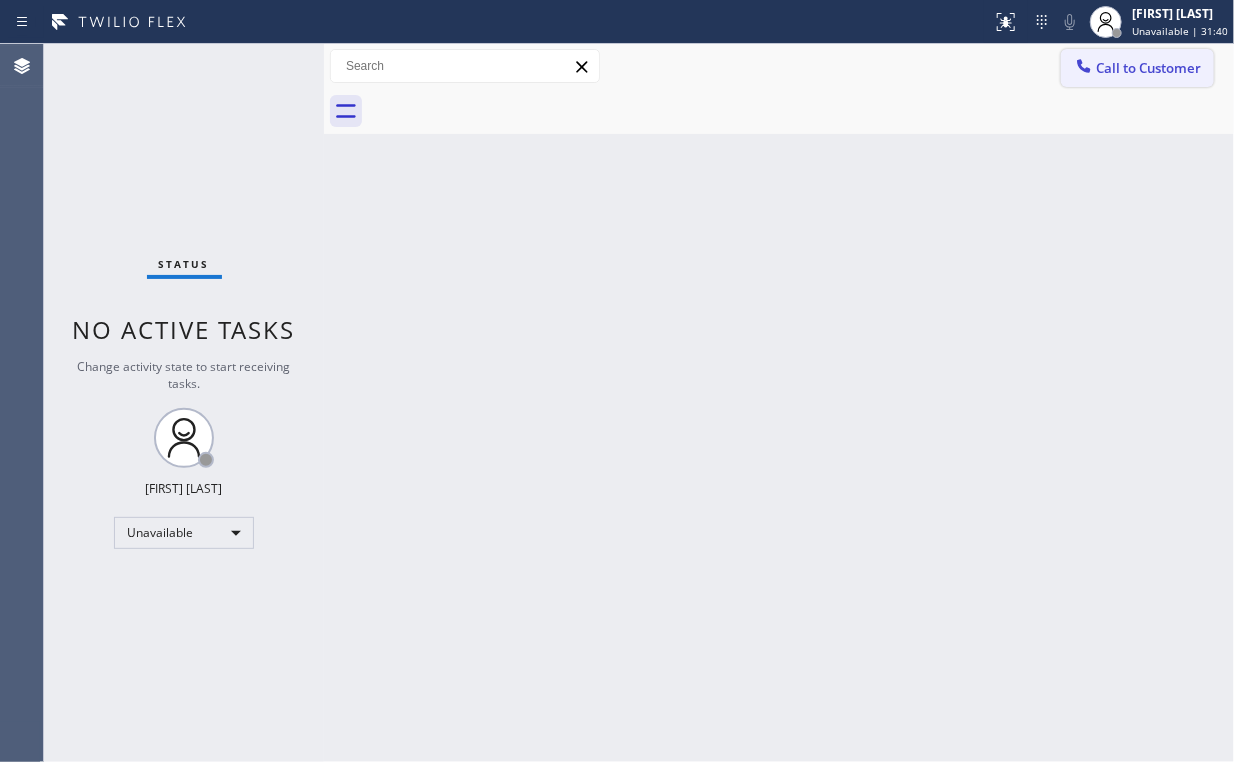 click on "Call to Customer" at bounding box center [1148, 68] 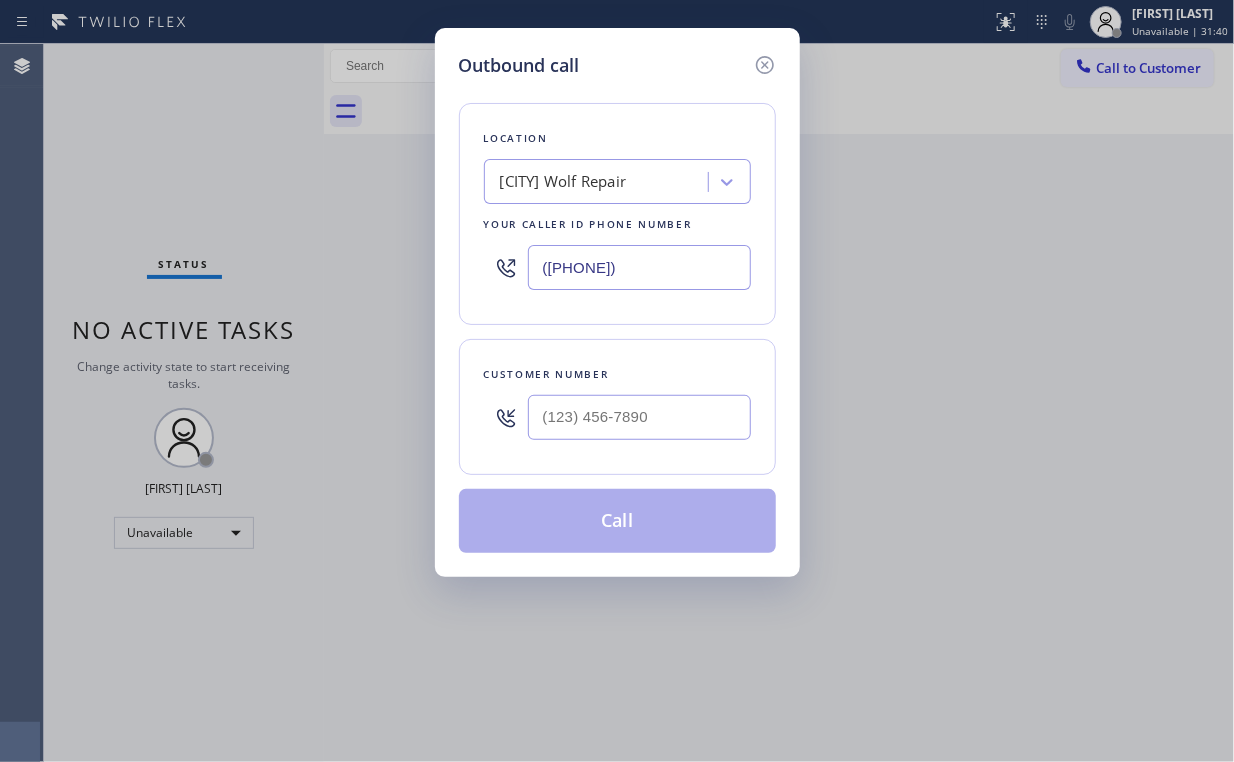drag, startPoint x: 652, startPoint y: 253, endPoint x: 218, endPoint y: 272, distance: 434.4157 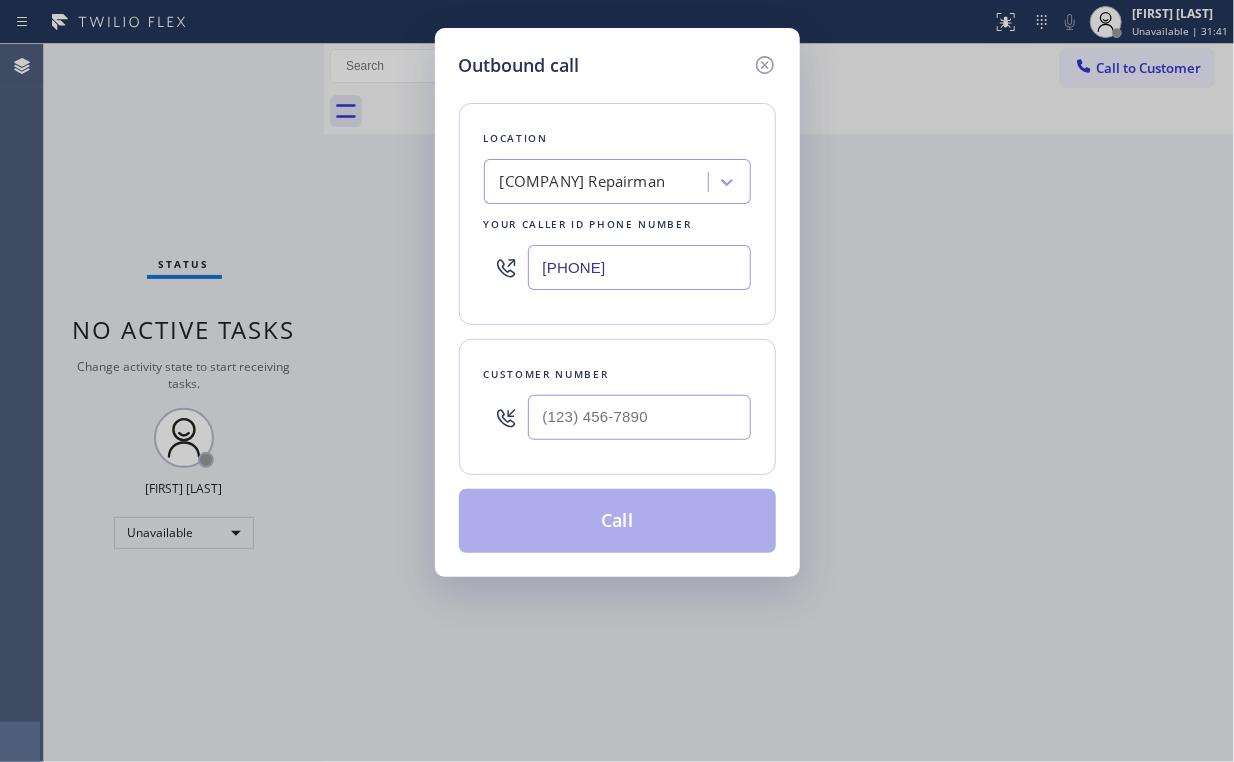 type on "[PHONE]" 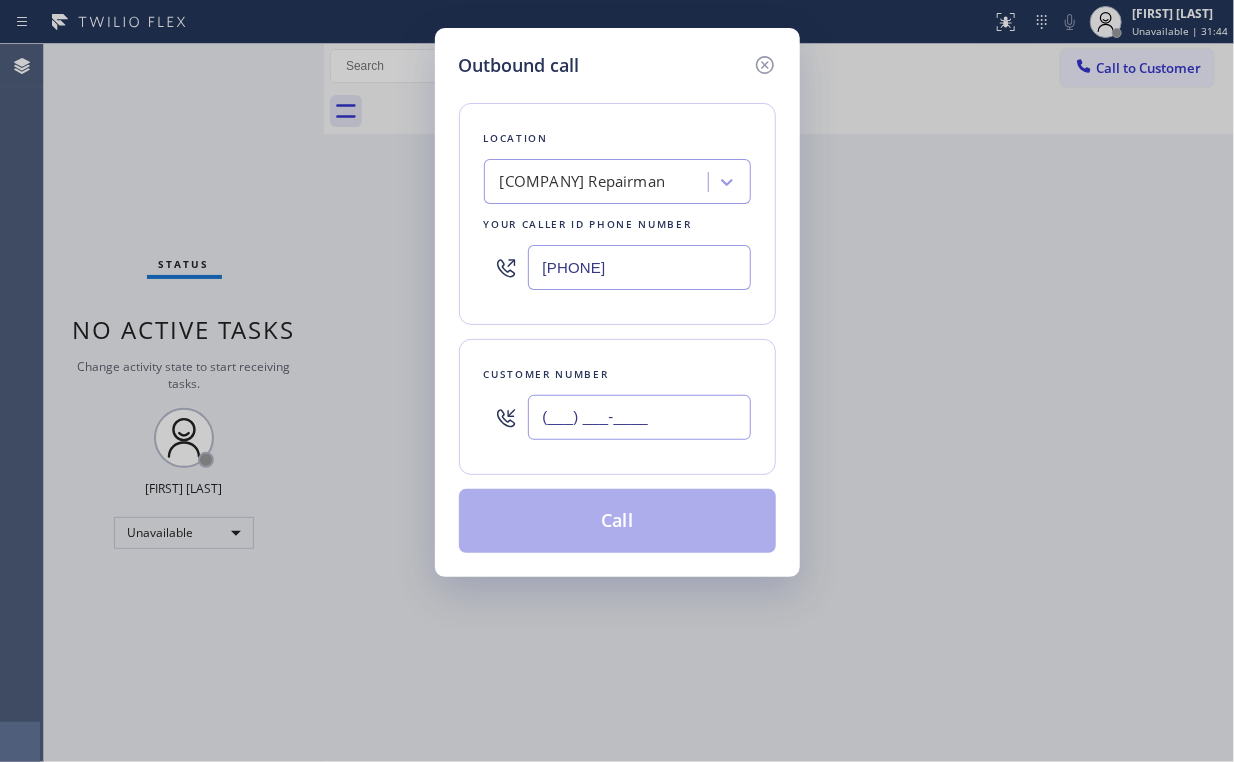 click on "(___) ___-____" at bounding box center (639, 417) 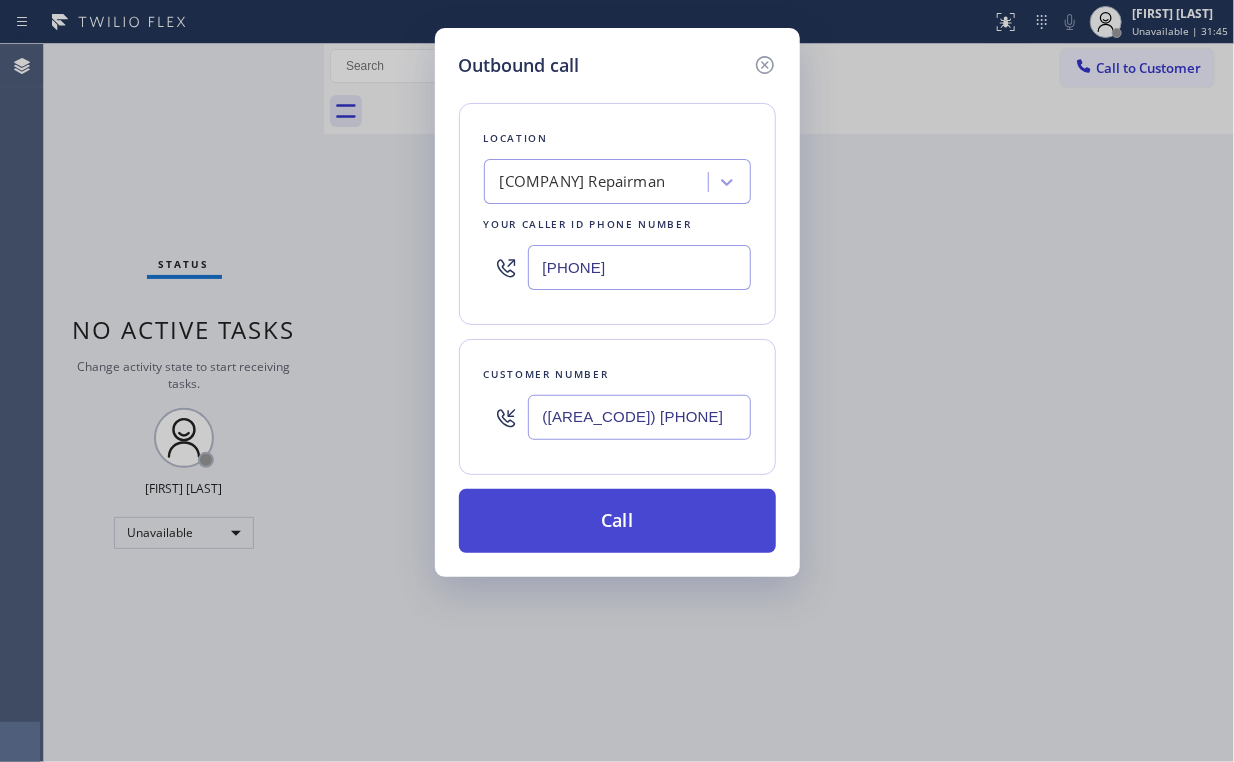 type on "([AREA_CODE]) [PHONE]" 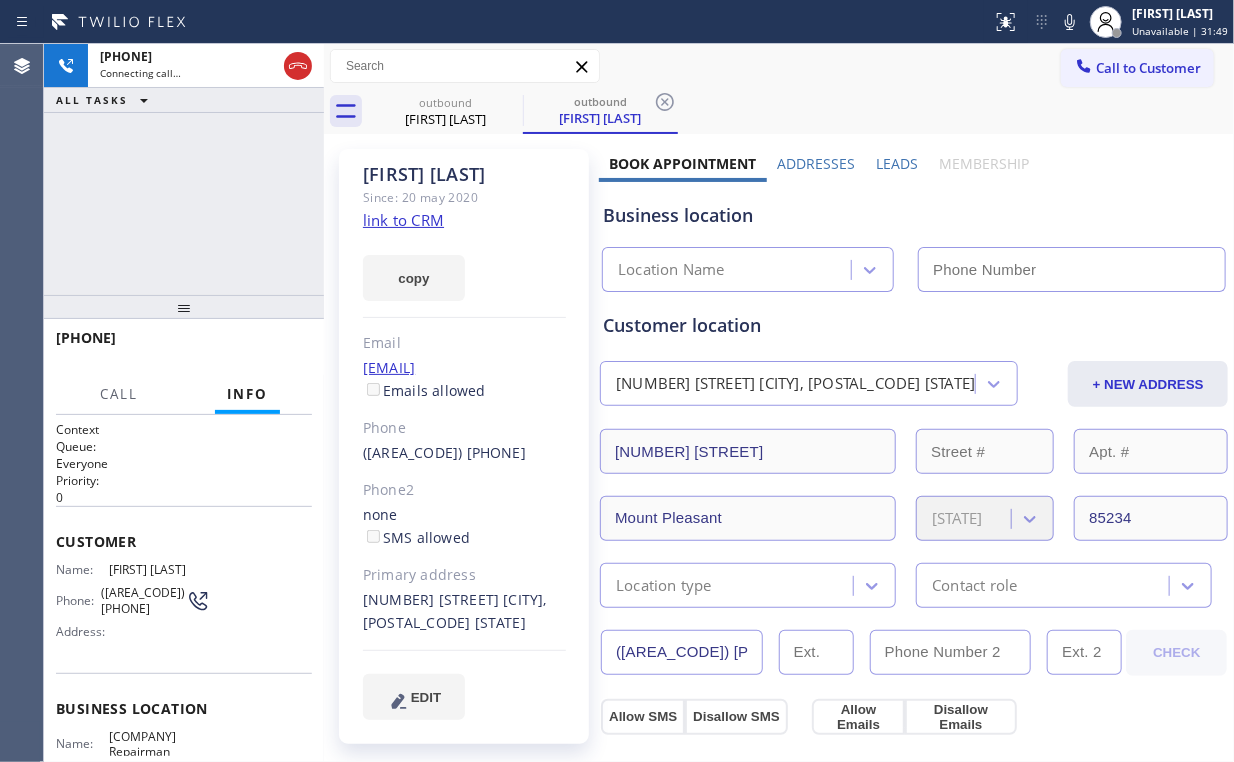 click on "+[PHONE] Connecting call… ALL TASKS ALL TASKS ACTIVE TASKS TASKS IN WRAP UP" at bounding box center [184, 169] 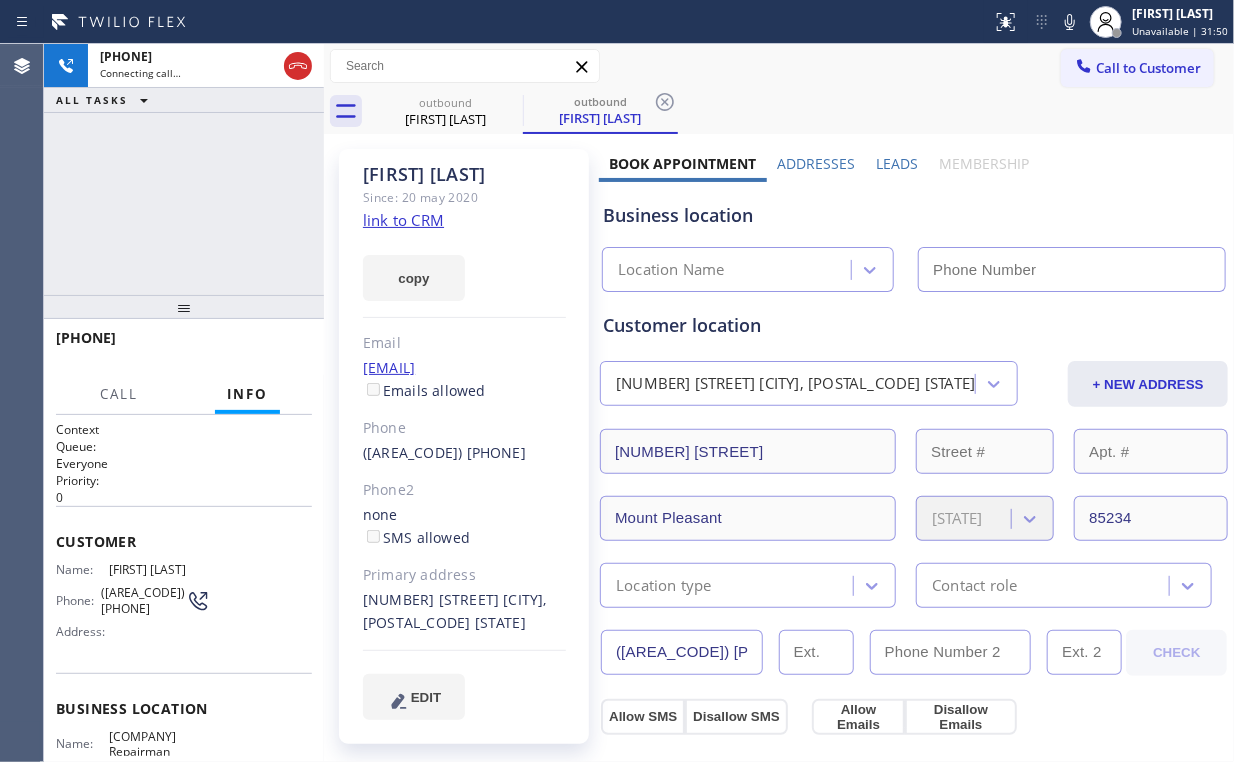 type on "[PHONE]" 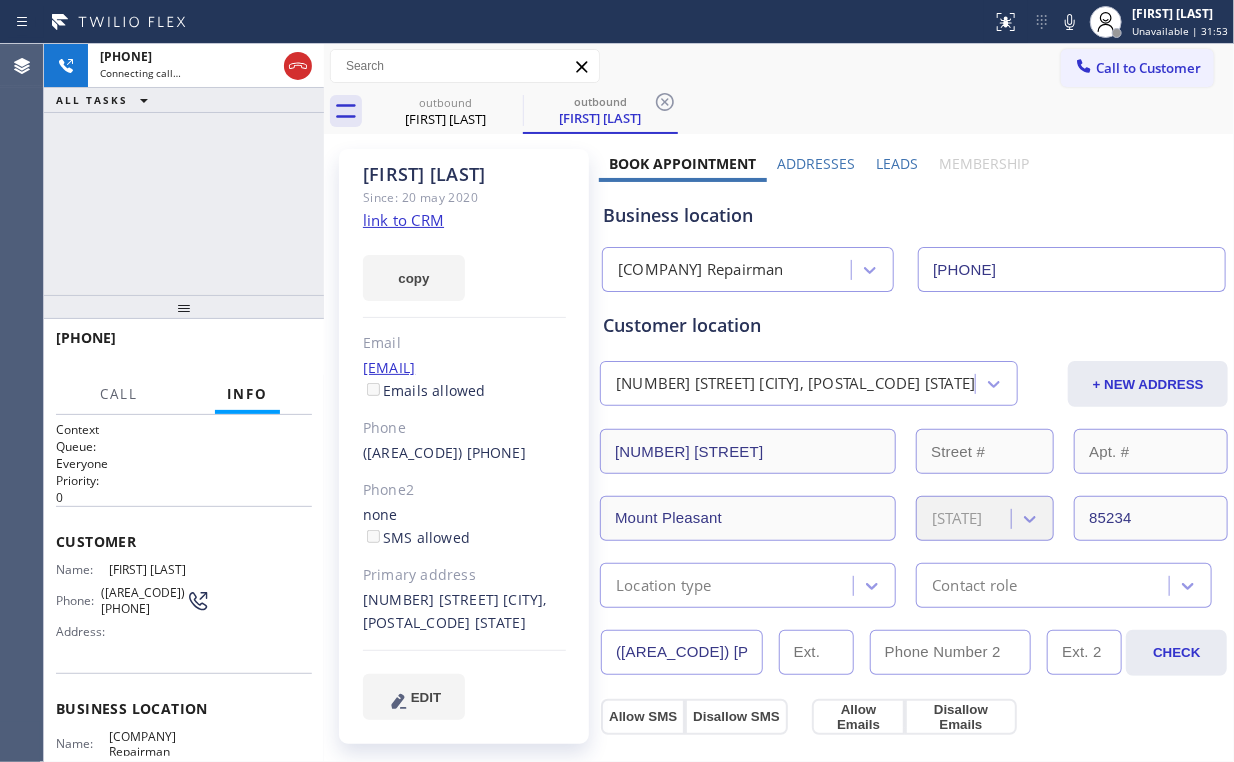 click on "+[PHONE] Connecting call… ALL TASKS ALL TASKS ACTIVE TASKS TASKS IN WRAP UP" at bounding box center (184, 169) 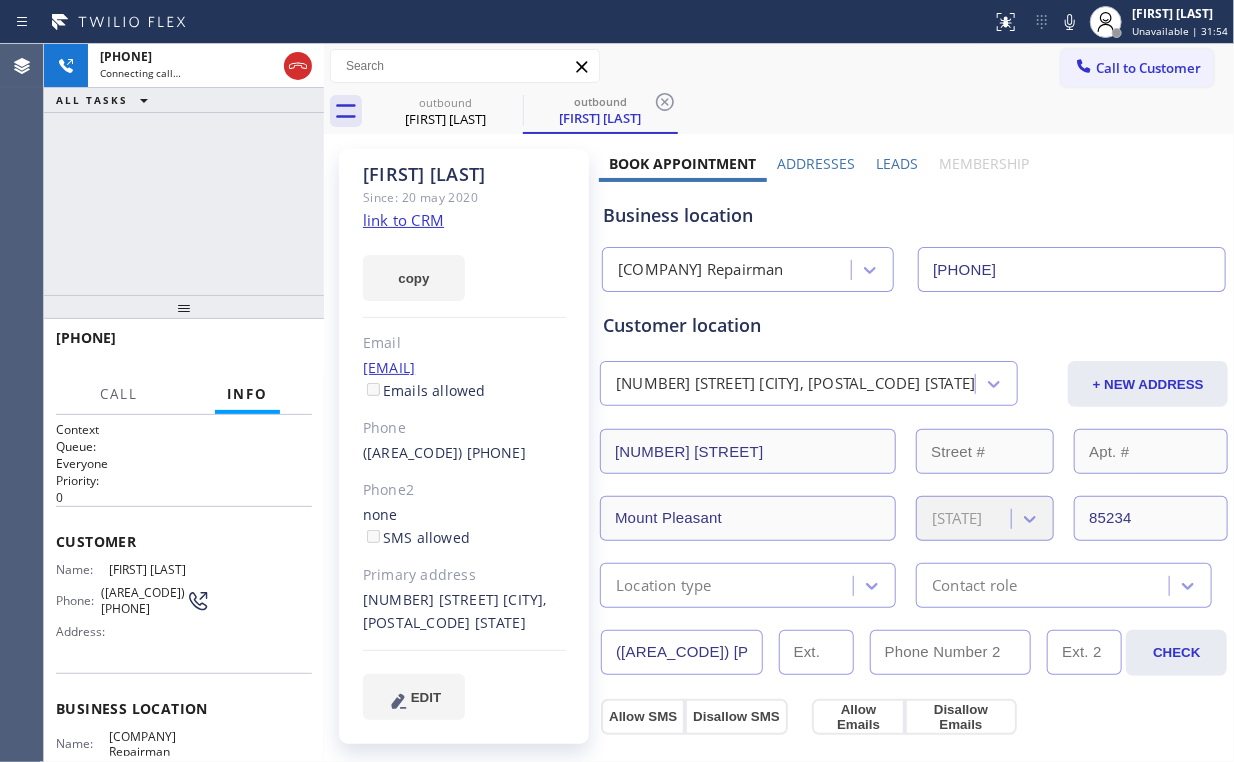 click on "+[PHONE] Connecting call… ALL TASKS ALL TASKS ACTIVE TASKS TASKS IN WRAP UP" at bounding box center (184, 169) 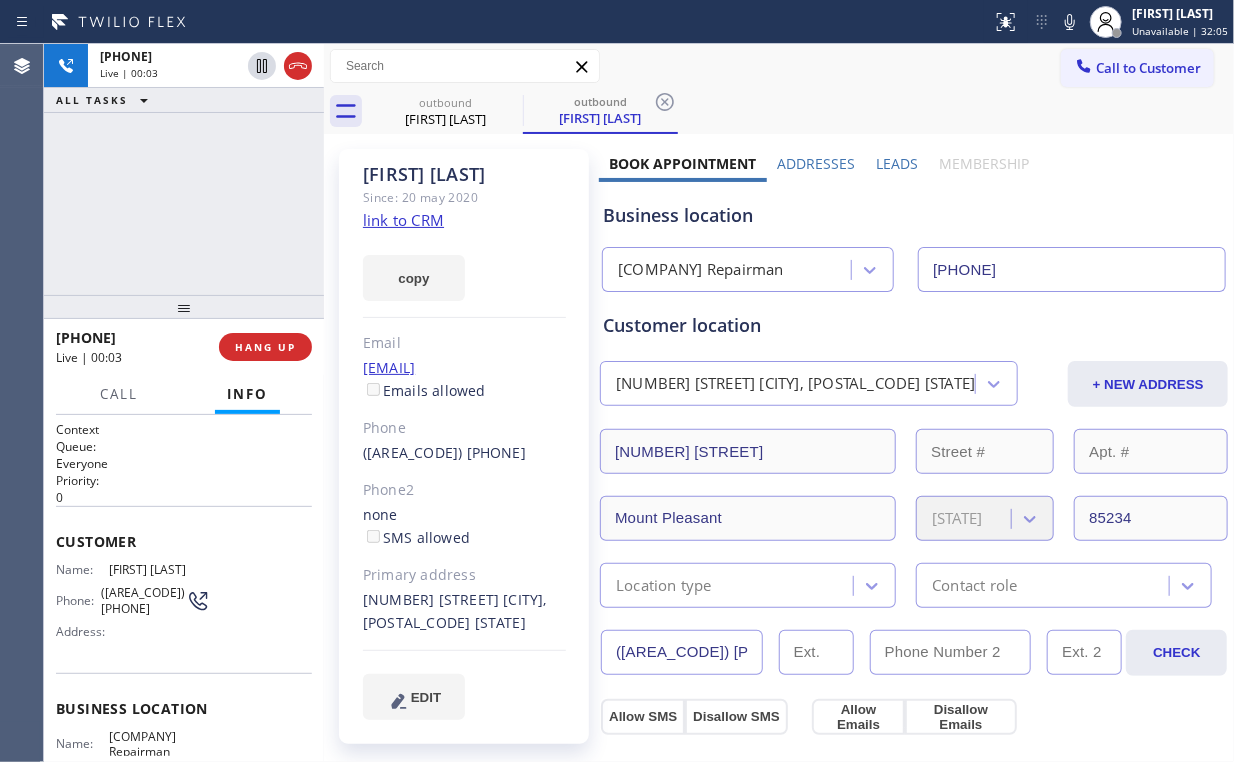 click on "+[PHONE] Live | 00:03 ALL TASKS ALL TASKS ACTIVE TASKS TASKS IN WRAP UP" at bounding box center [184, 169] 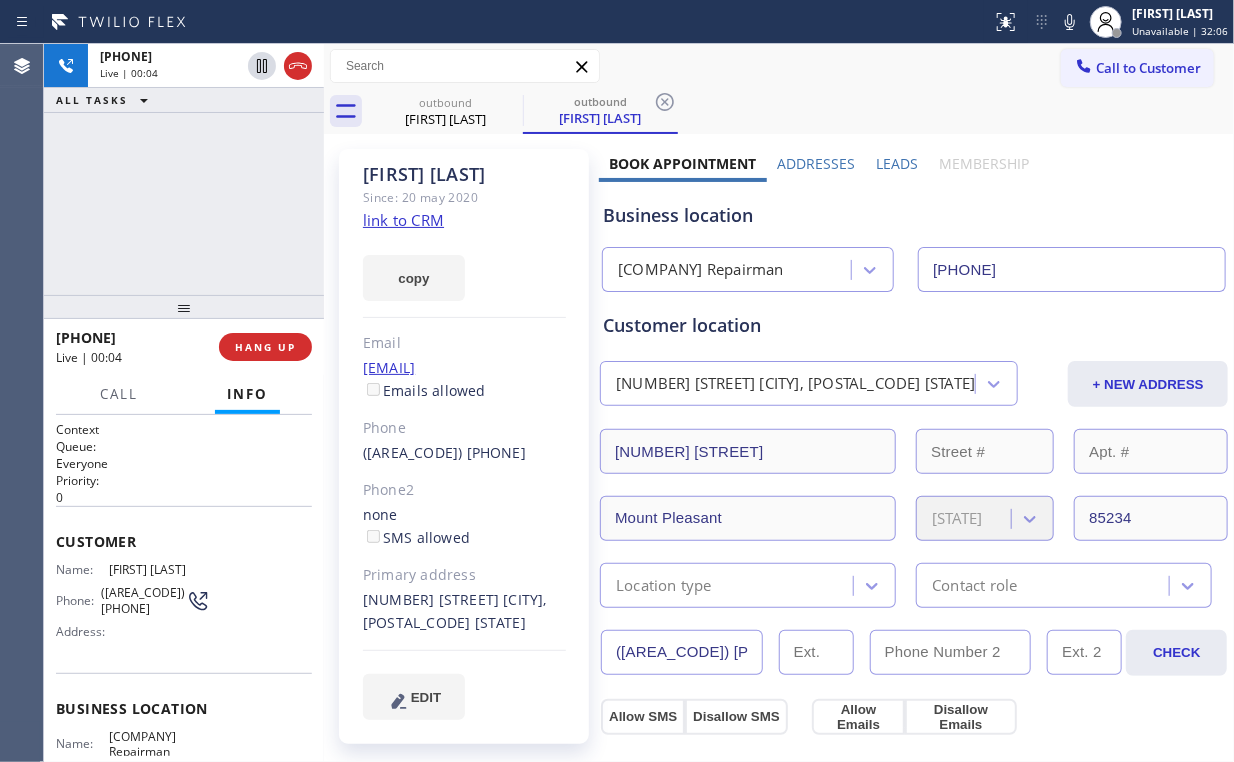 click on "Business location" at bounding box center [914, 215] 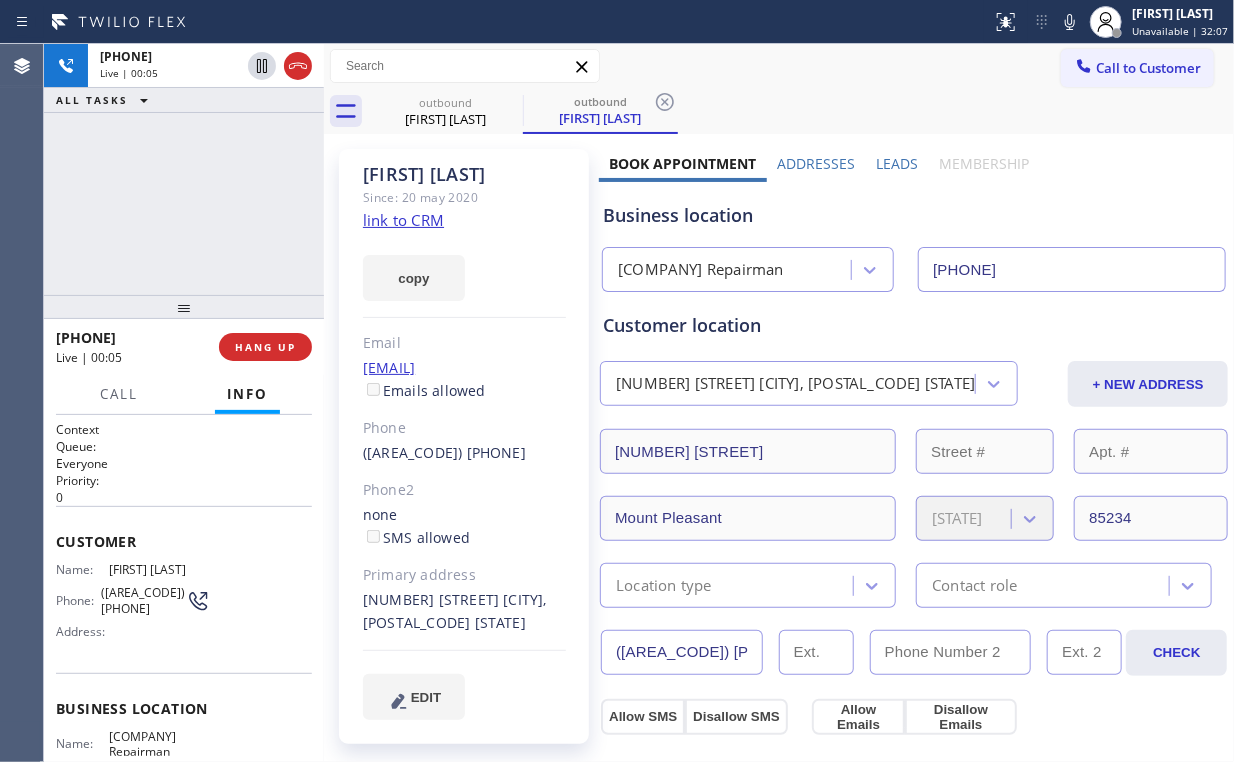 click on "[COMPANY] Repairman" at bounding box center [701, 270] 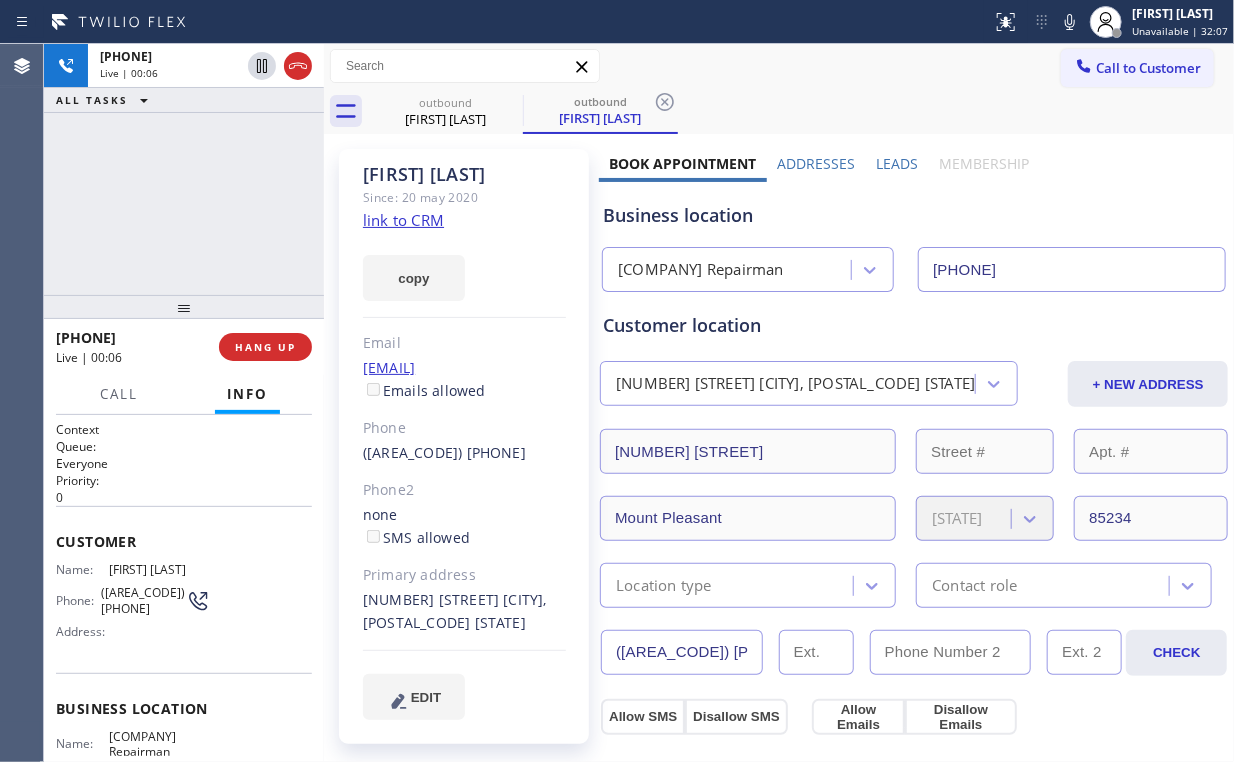 click on "Business location" at bounding box center (914, 215) 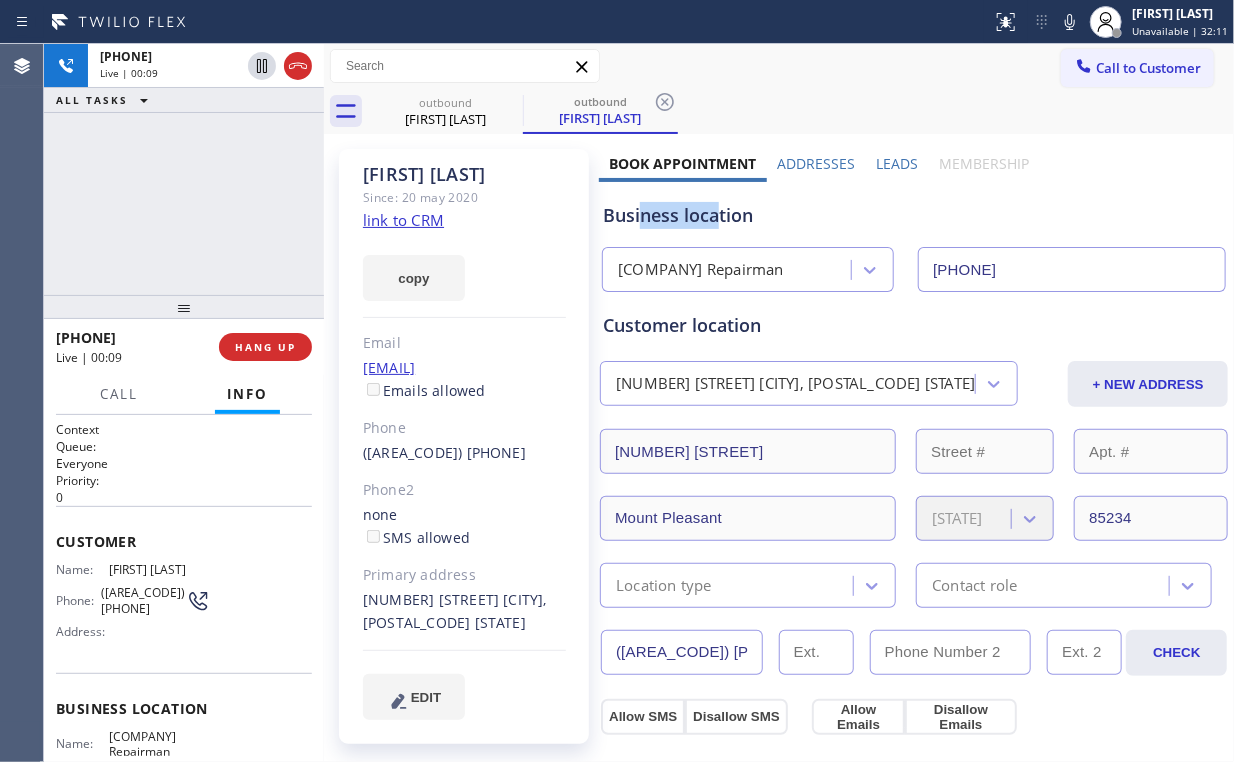 drag, startPoint x: 714, startPoint y: 216, endPoint x: 636, endPoint y: 216, distance: 78 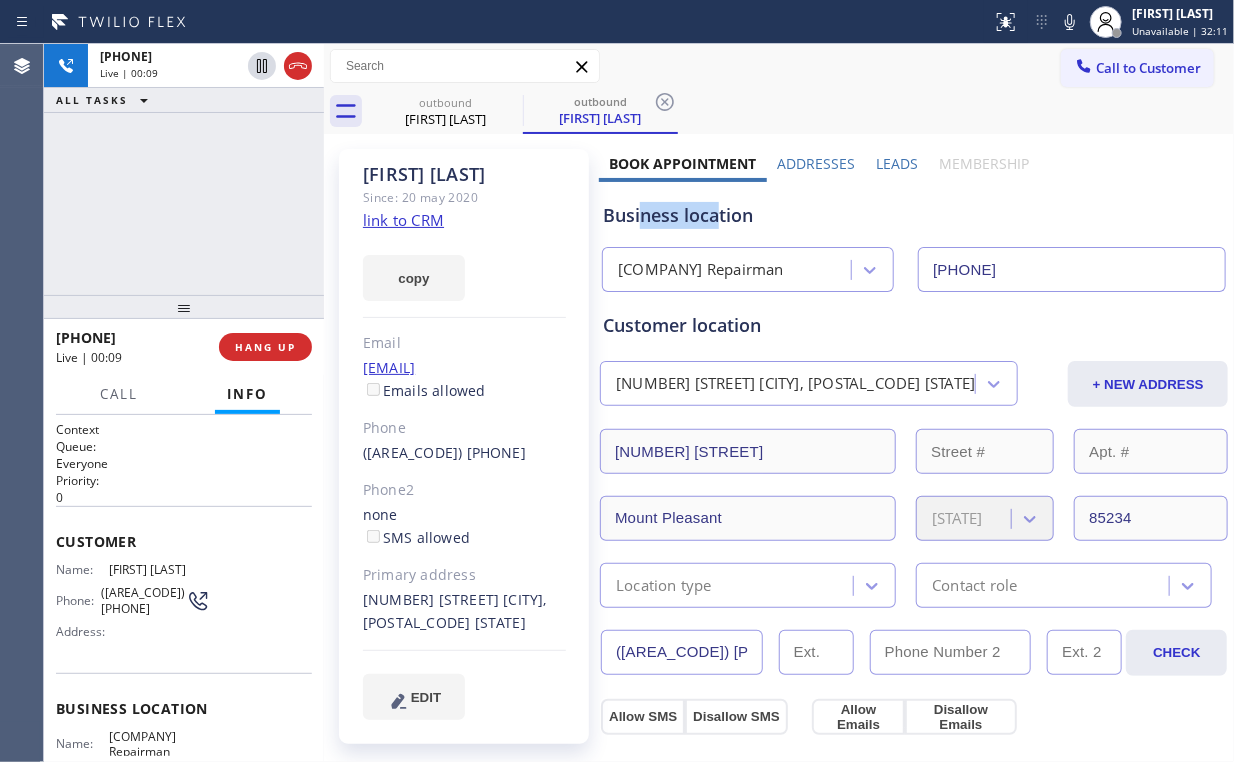 click on "Business location" at bounding box center [914, 215] 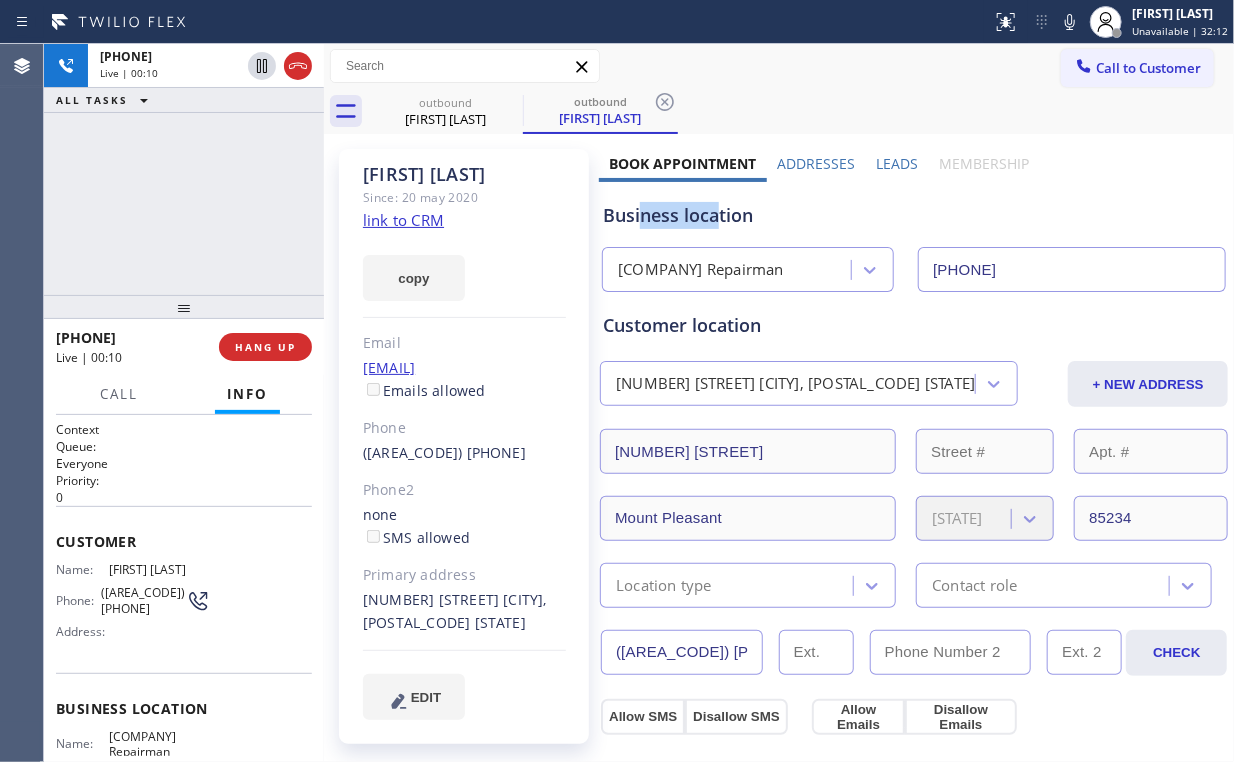 drag, startPoint x: 658, startPoint y: 211, endPoint x: 668, endPoint y: 212, distance: 10.049875 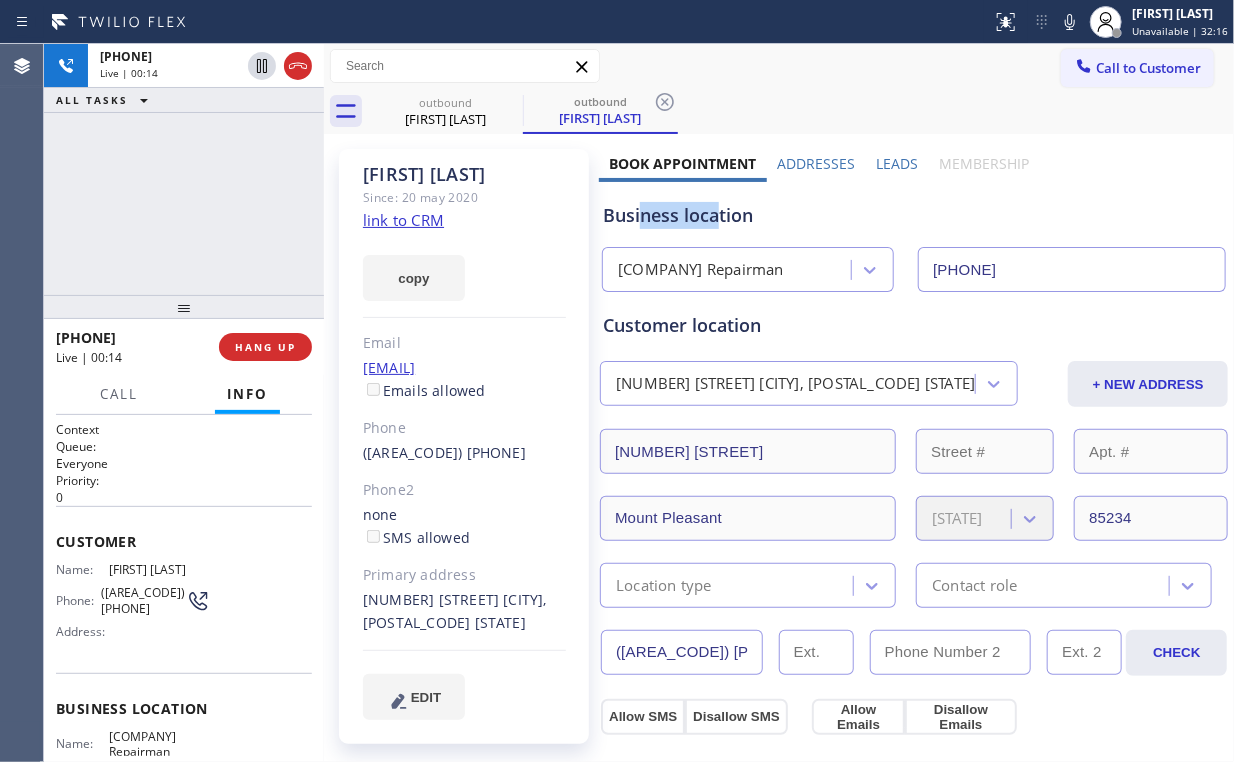 click on "Business location" at bounding box center [914, 215] 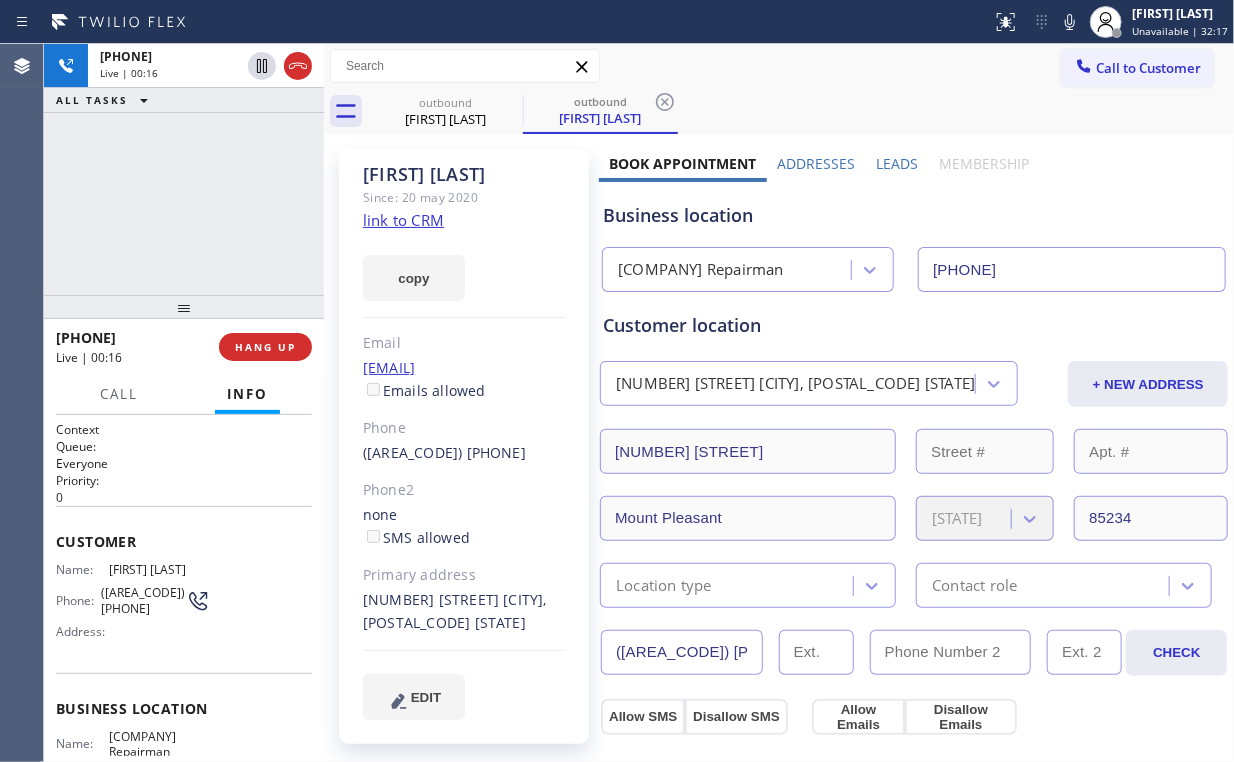 click on "[NUMBER] [STREET] [CITY], [POSTAL_CODE] [STATE]" at bounding box center (464, 612) 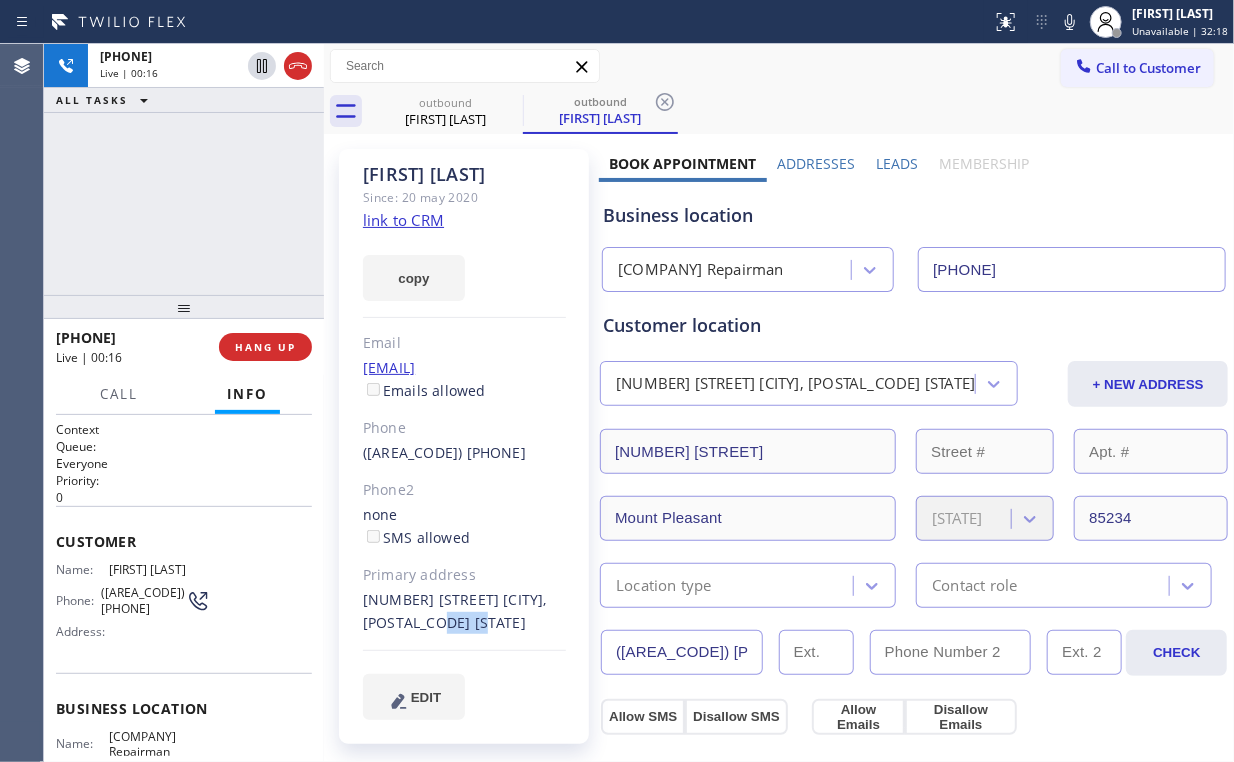 click on "[NUMBER] [STREET] [CITY], [POSTAL_CODE] [STATE]" at bounding box center (464, 612) 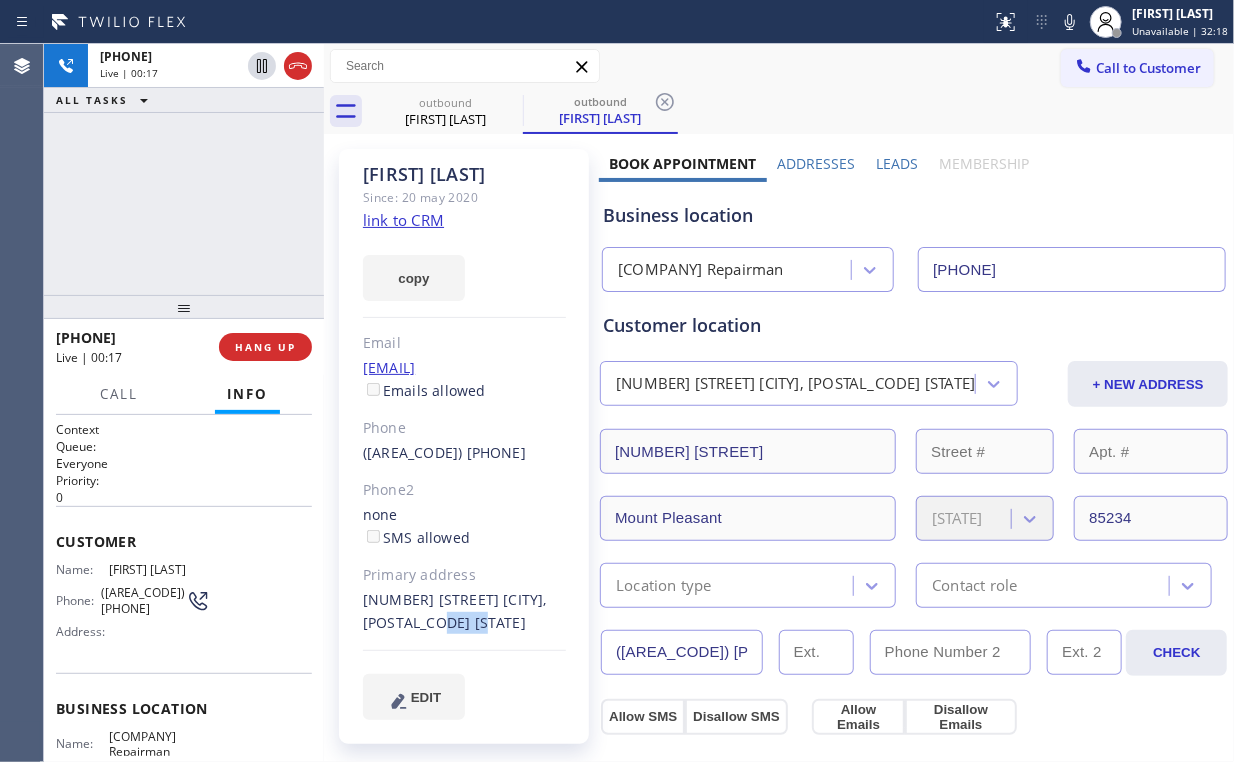 copy on "85234" 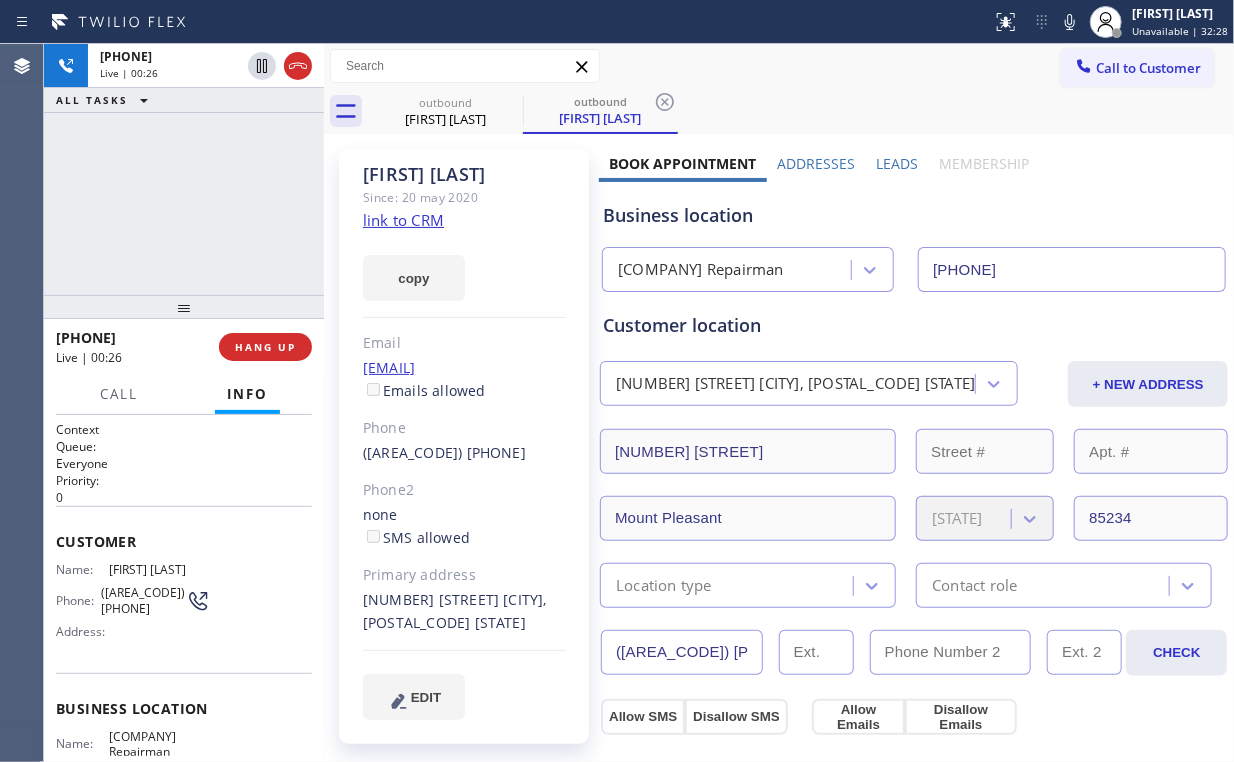 click on "+1[PHONE] Live | 00:26 ALL TASKS ALL TASKS ACTIVE TASKS TASKS IN WRAP UP" at bounding box center (184, 169) 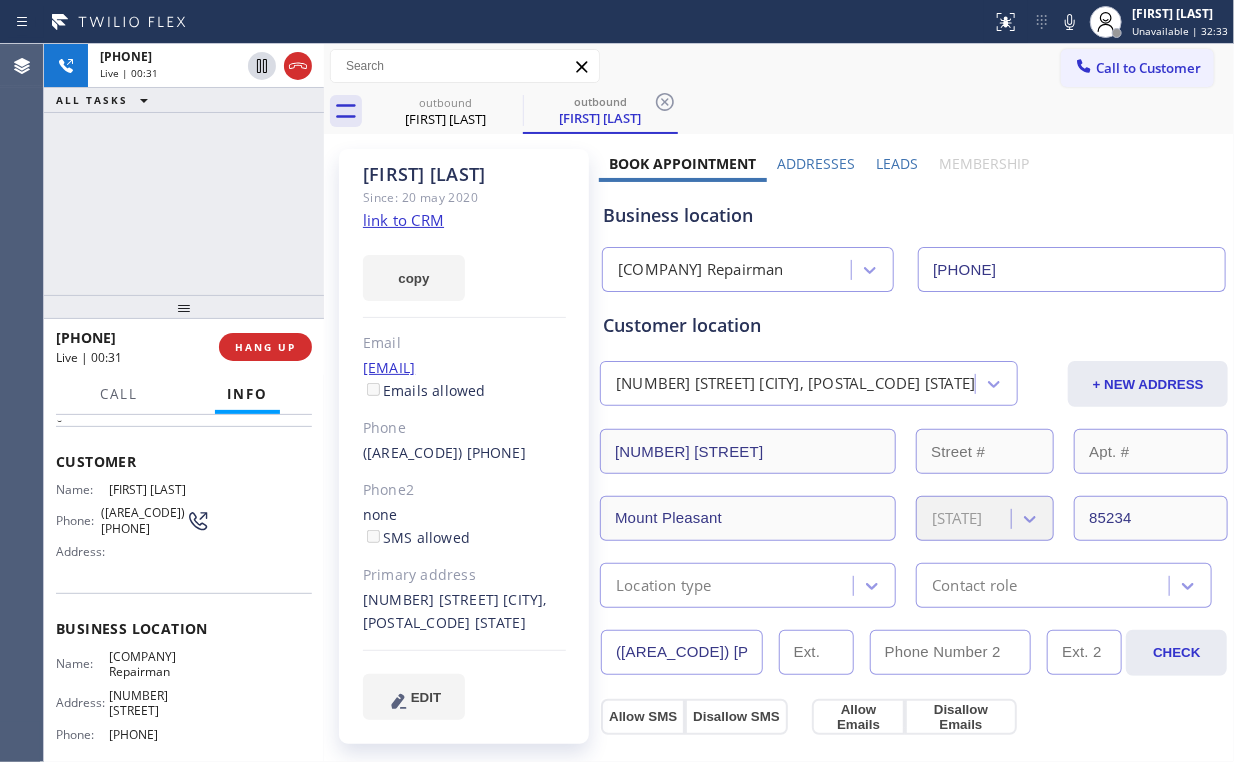 scroll, scrollTop: 80, scrollLeft: 0, axis: vertical 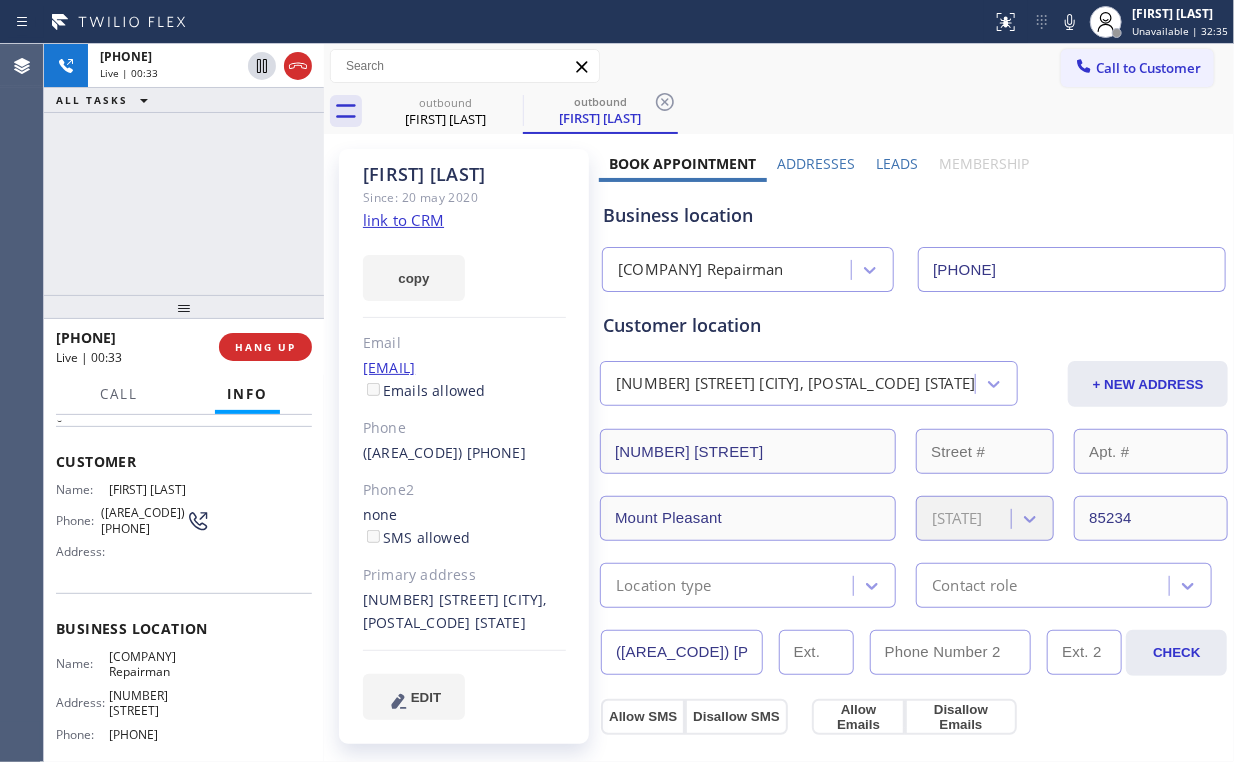 click on "+1[PHONE] Live | 00:33 ALL TASKS ALL TASKS ACTIVE TASKS TASKS IN WRAP UP" at bounding box center [184, 169] 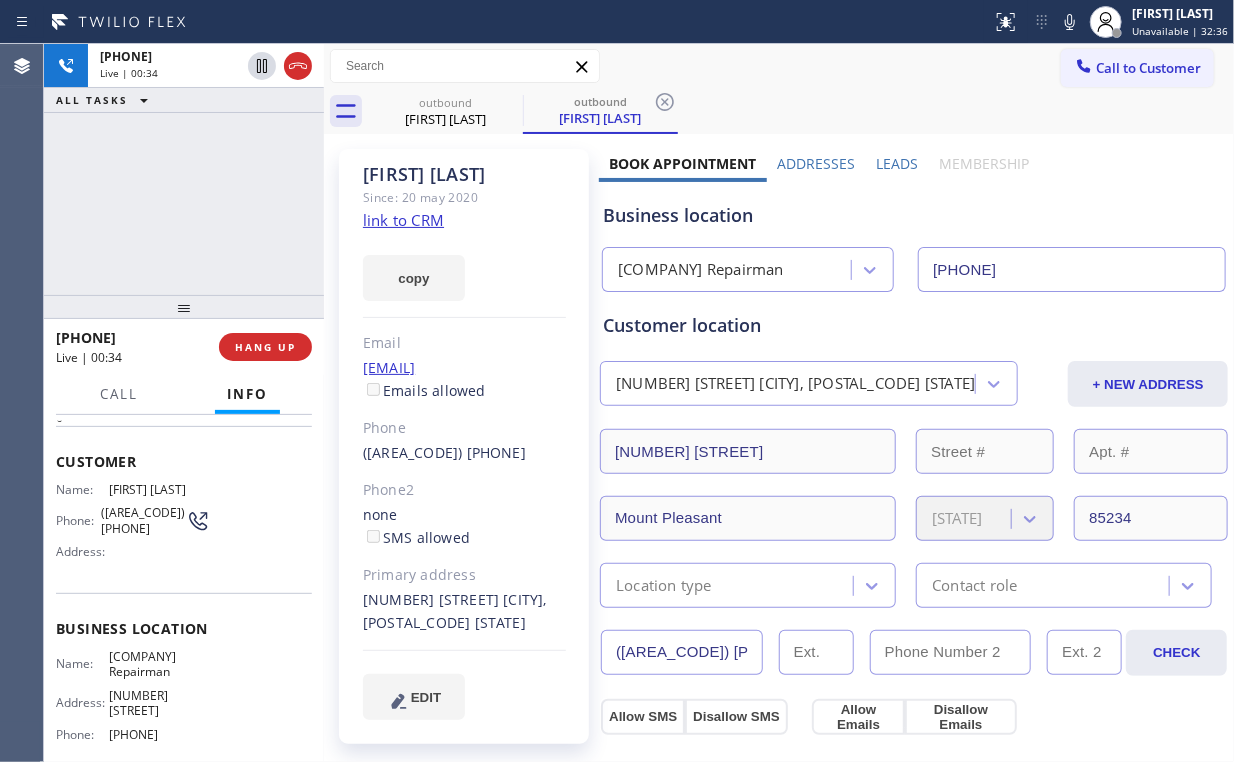 click on "[PHONE] Live | 00:34 ALL TASKS ALL TASKS ACTIVE TASKS TASKS IN WRAP UP" at bounding box center (184, 169) 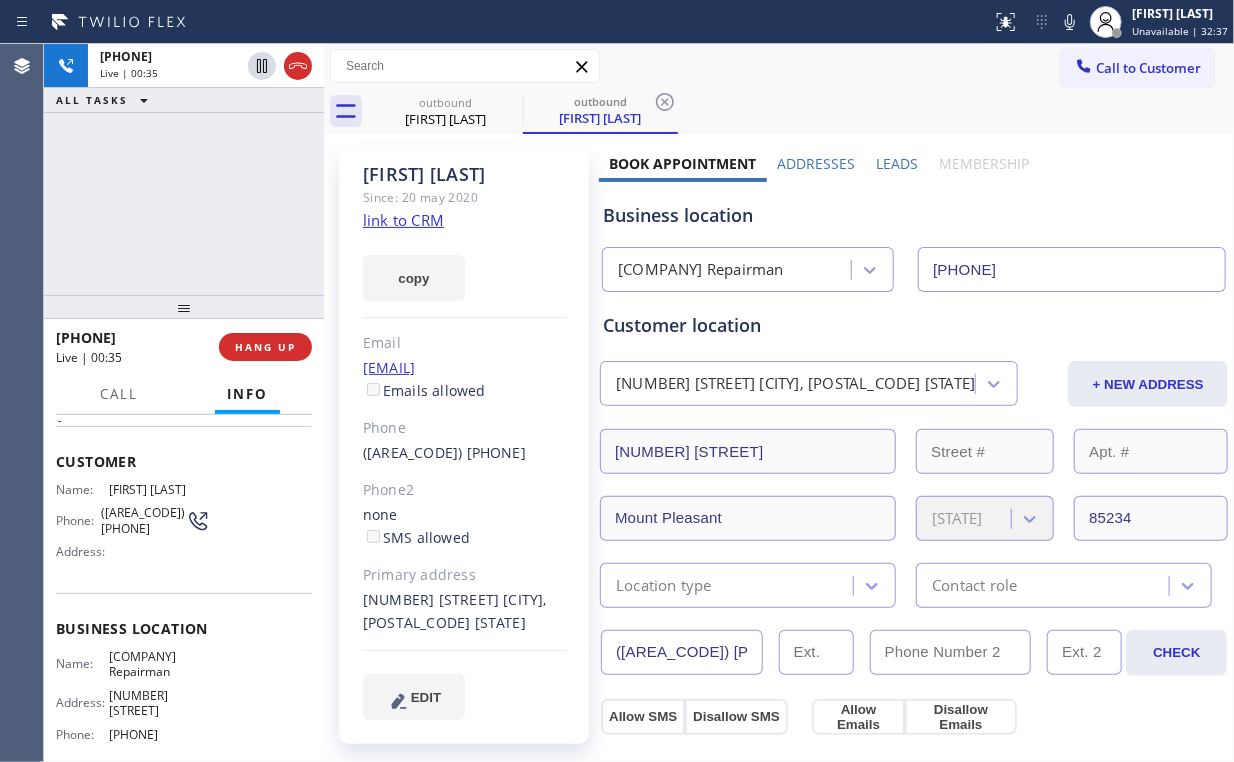 click on "+[PHONE] Live | 00:35 ALL TASKS ALL TASKS ACTIVE TASKS TASKS IN WRAP UP" at bounding box center (184, 169) 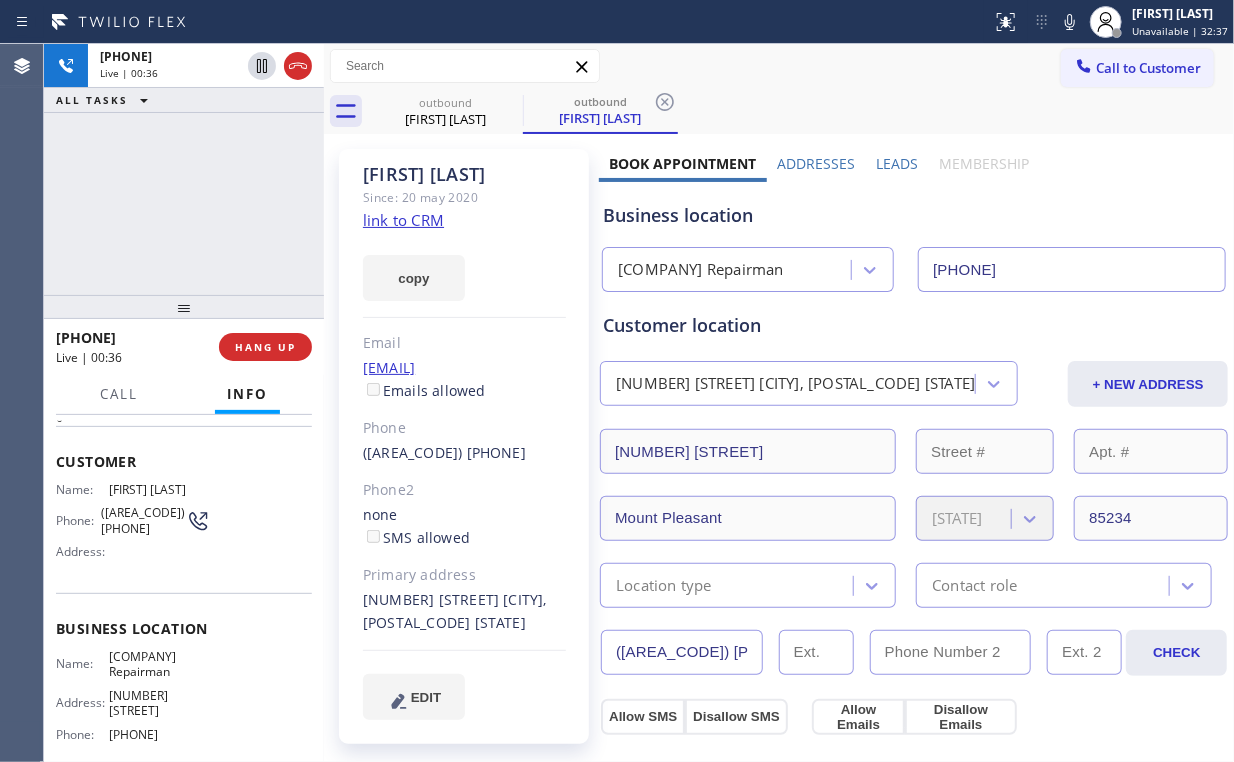 click on "+1[PHONE] Live | 00:36 ALL TASKS ALL TASKS ACTIVE TASKS TASKS IN WRAP UP" at bounding box center (184, 169) 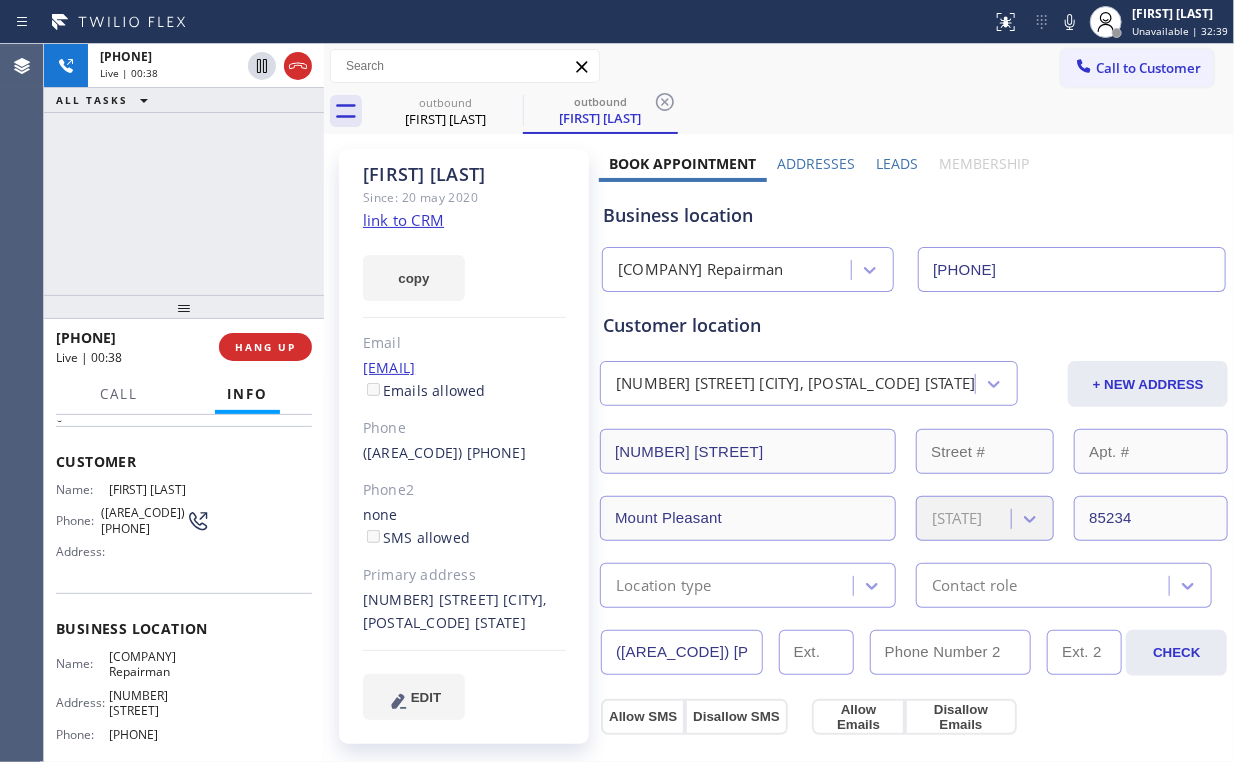 drag, startPoint x: 195, startPoint y: 202, endPoint x: 200, endPoint y: 217, distance: 15.811388 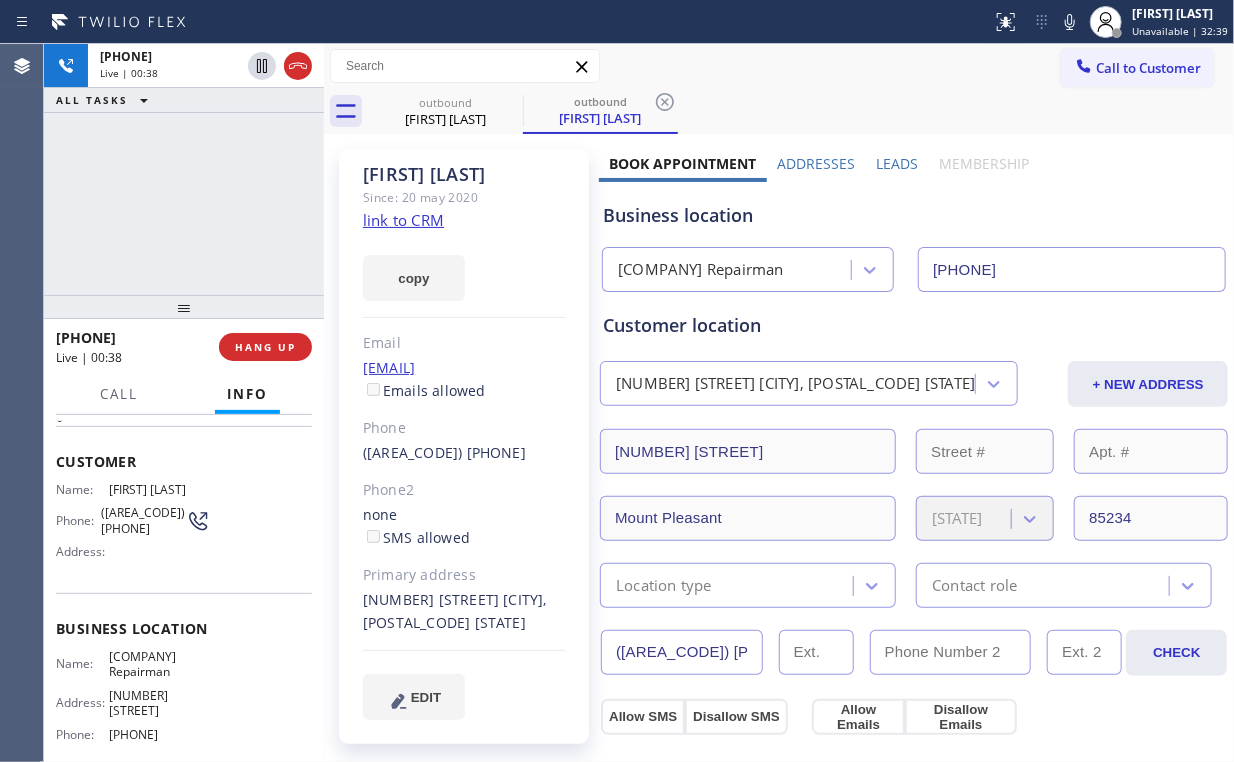 click on "+[COUNTRYCODE][PHONE] Live | 00:38 ALL TASKS ALL TASKS ACTIVE TASKS TASKS IN WRAP UP" at bounding box center (184, 169) 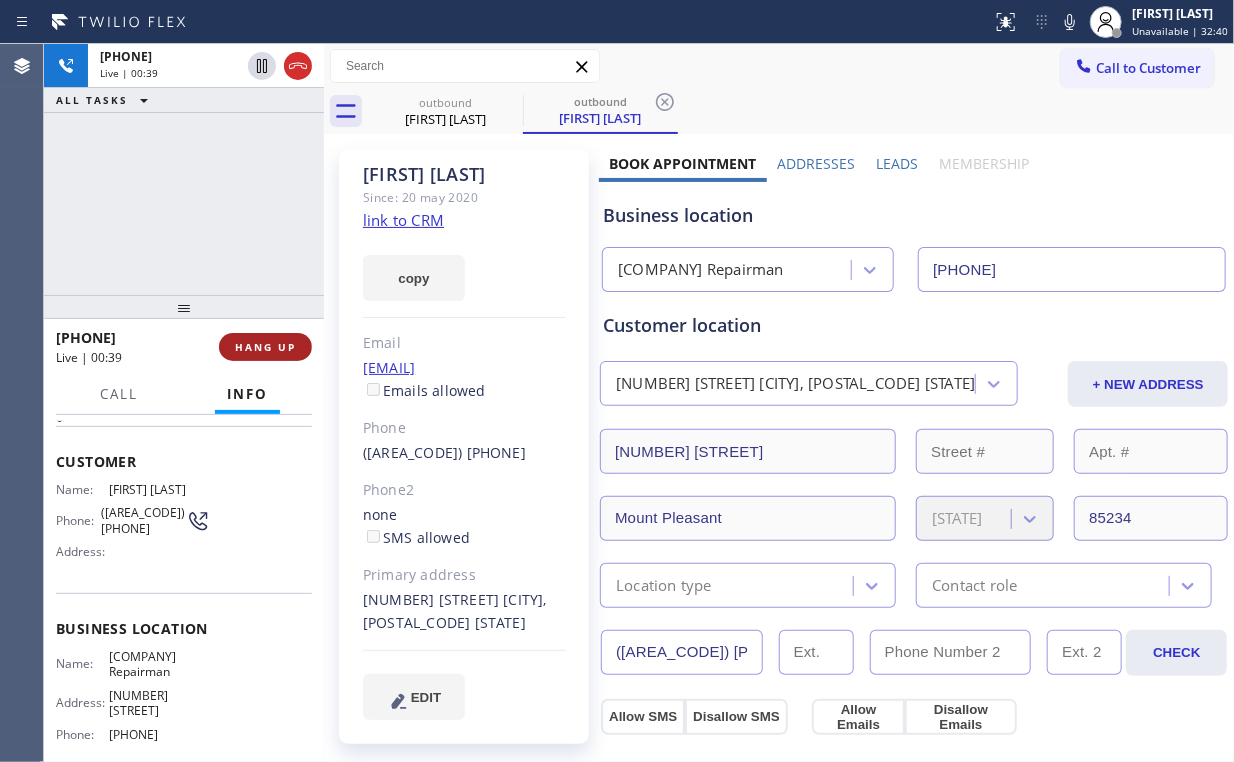 click on "HANG UP" at bounding box center [265, 347] 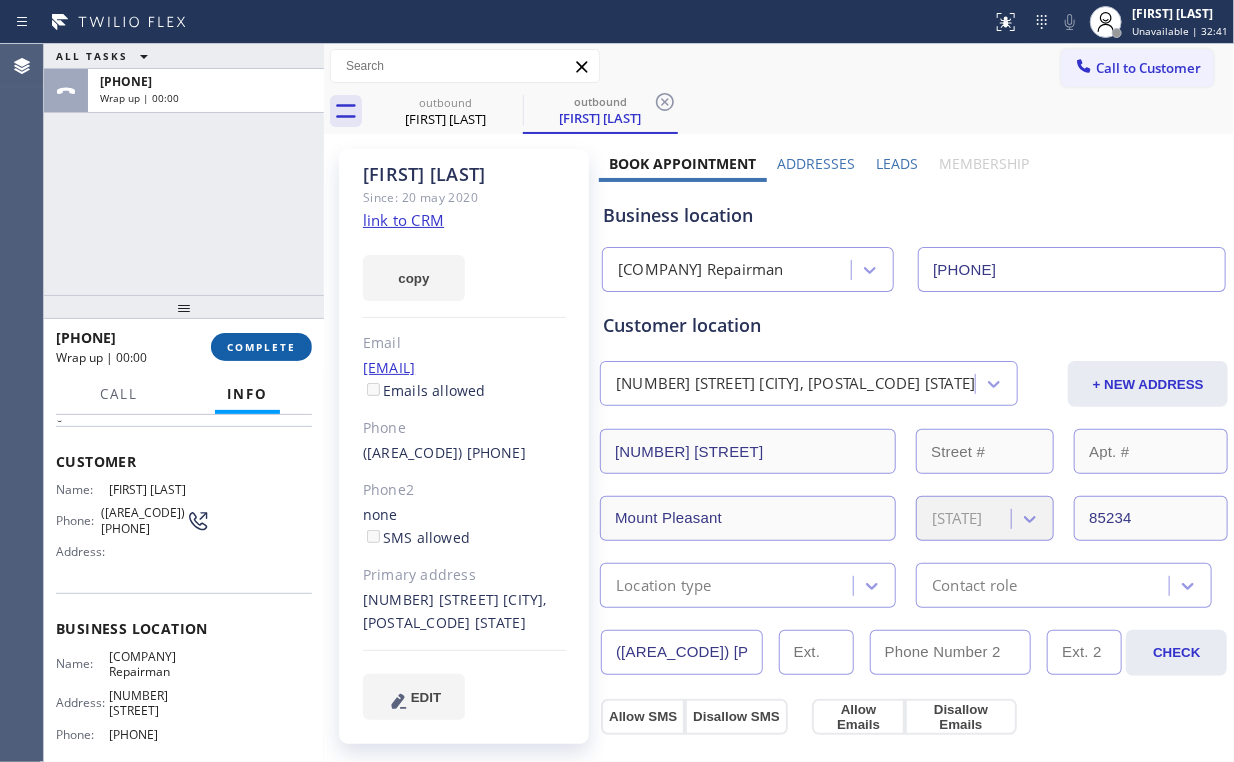 click on "COMPLETE" at bounding box center (261, 347) 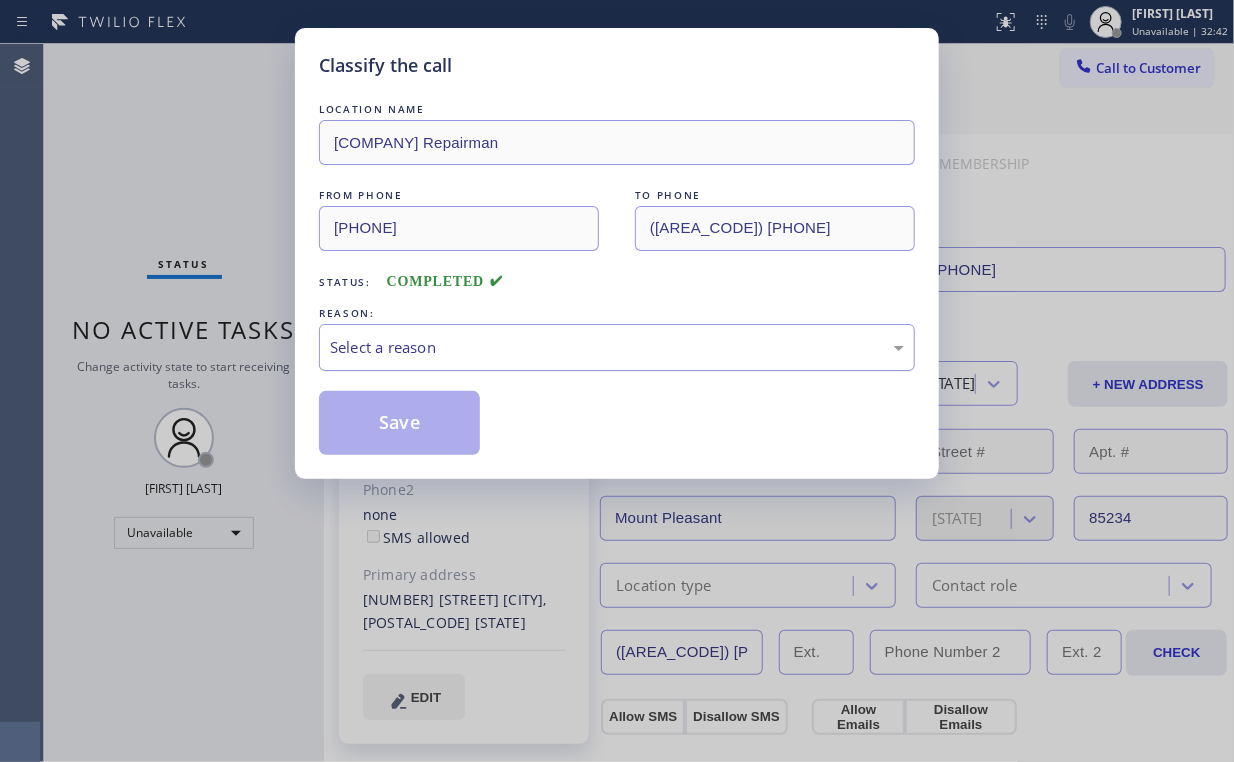 drag, startPoint x: 389, startPoint y: 348, endPoint x: 392, endPoint y: 358, distance: 10.440307 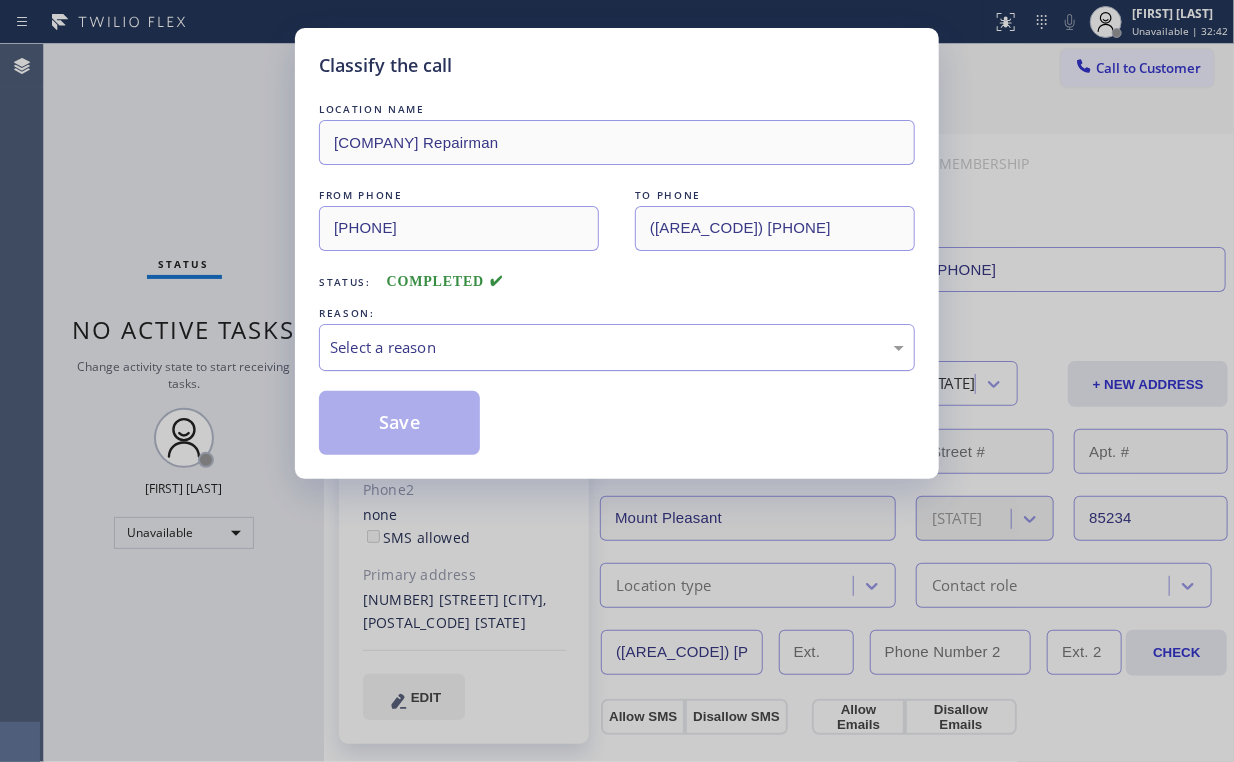 click on "Select a reason" at bounding box center (617, 347) 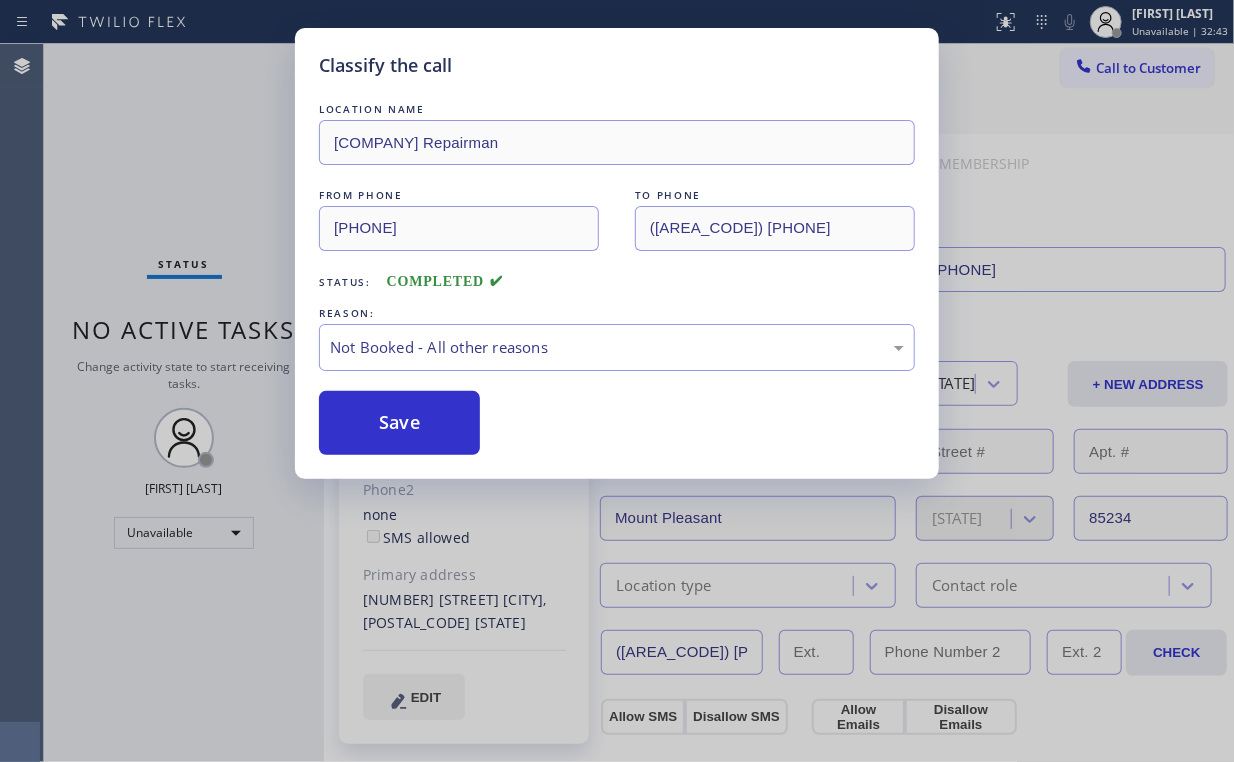 drag, startPoint x: 396, startPoint y: 425, endPoint x: 200, endPoint y: 173, distance: 319.2491 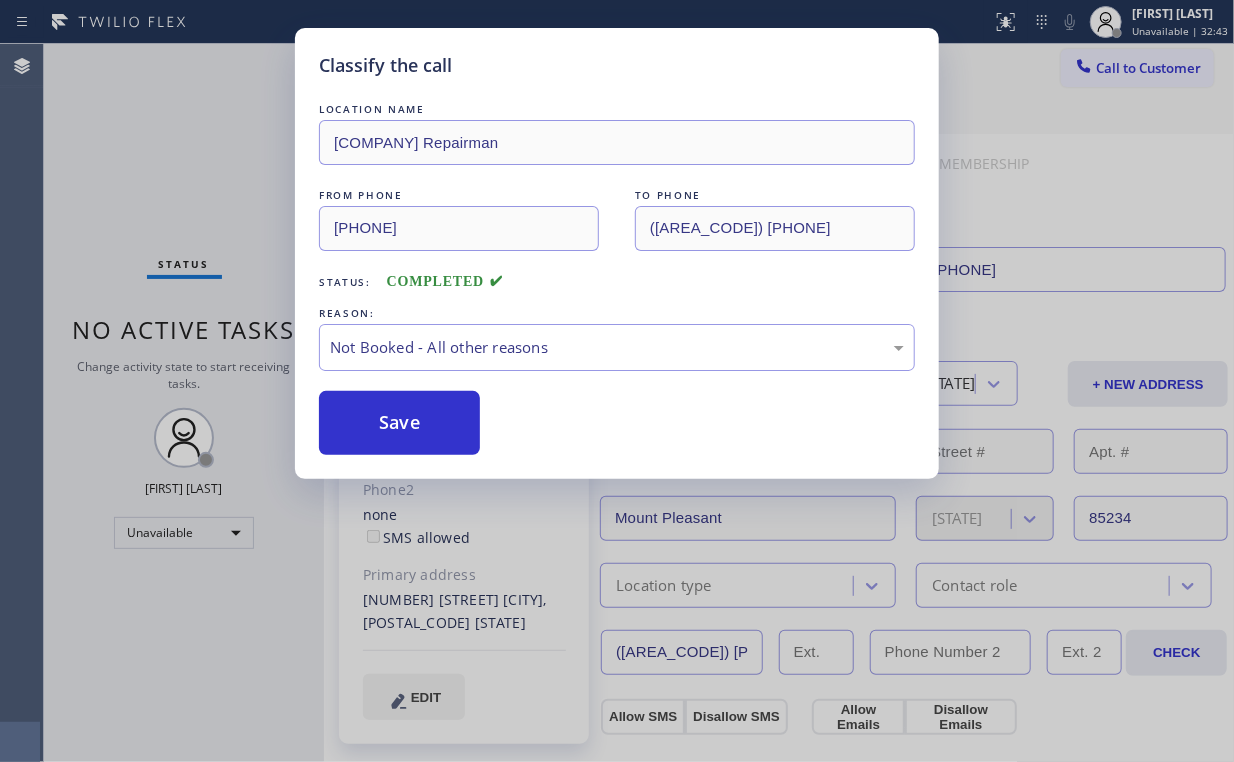 click on "Save" at bounding box center [399, 423] 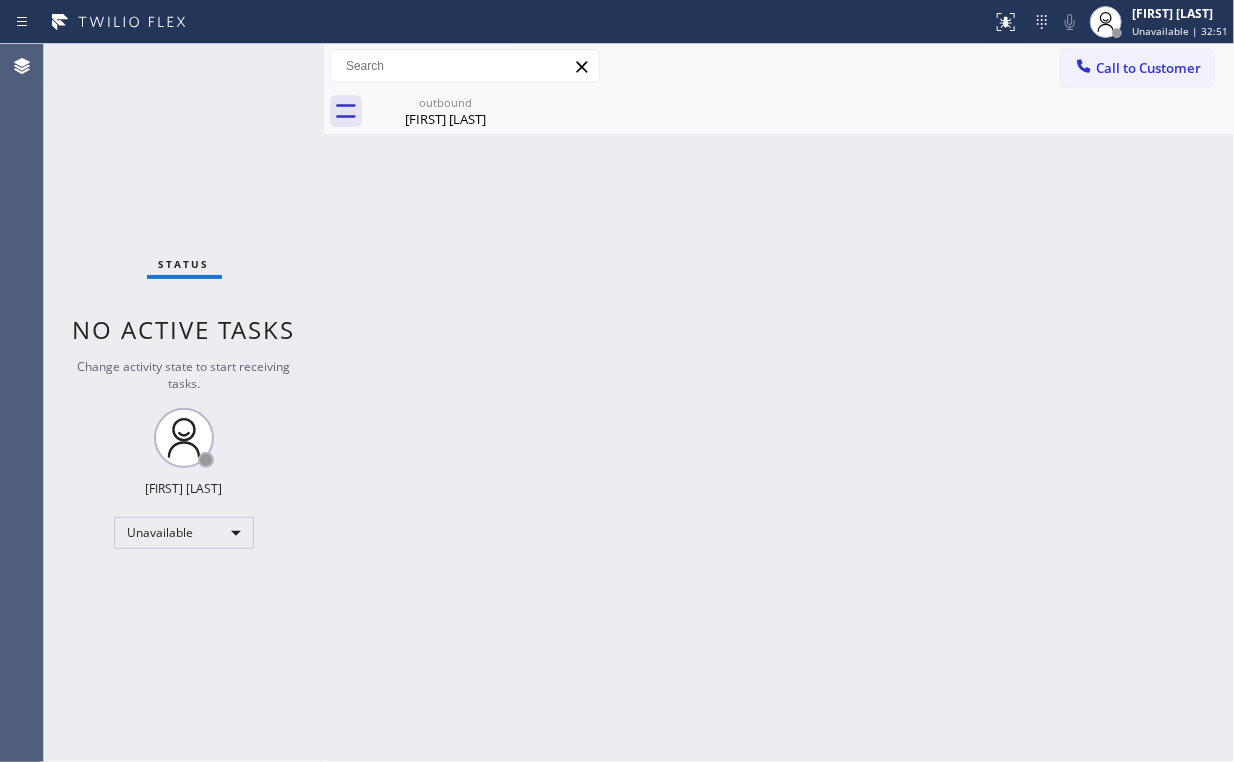drag, startPoint x: 1153, startPoint y: 75, endPoint x: 999, endPoint y: 129, distance: 163.19313 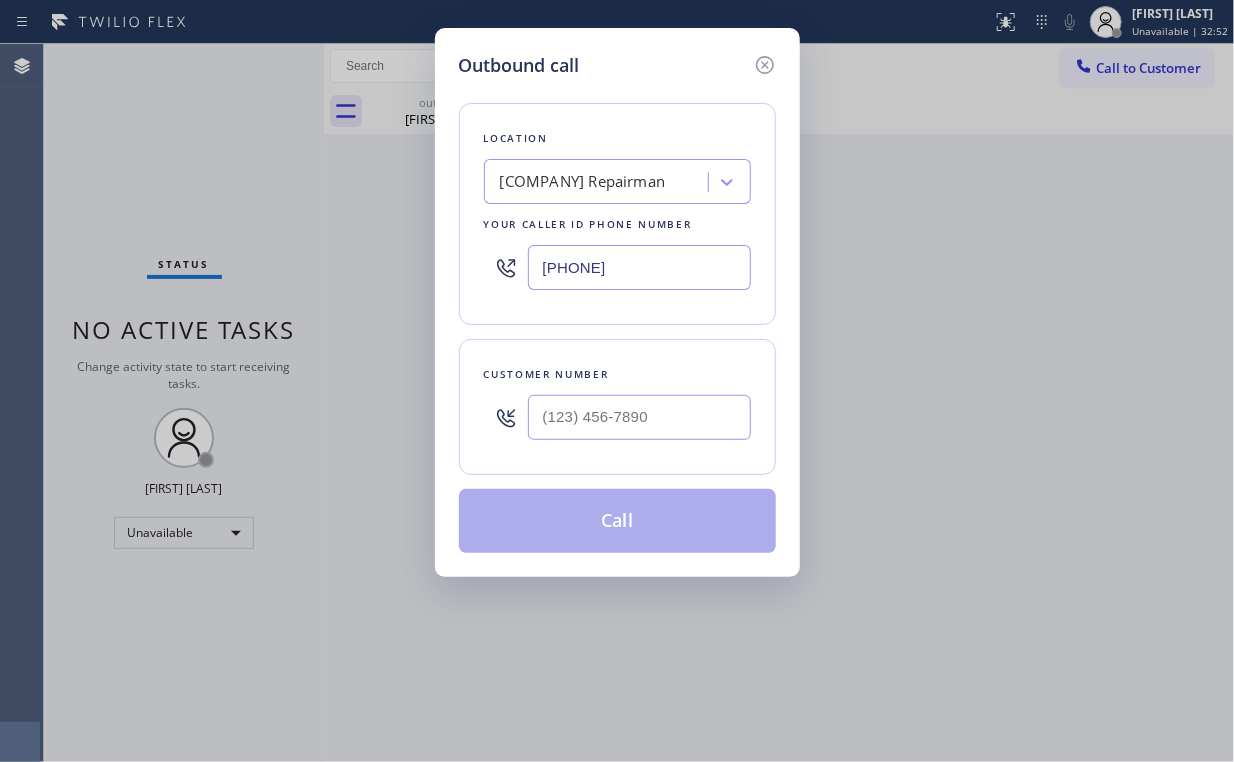 drag, startPoint x: 348, startPoint y: 242, endPoint x: 4, endPoint y: 140, distance: 358.80356 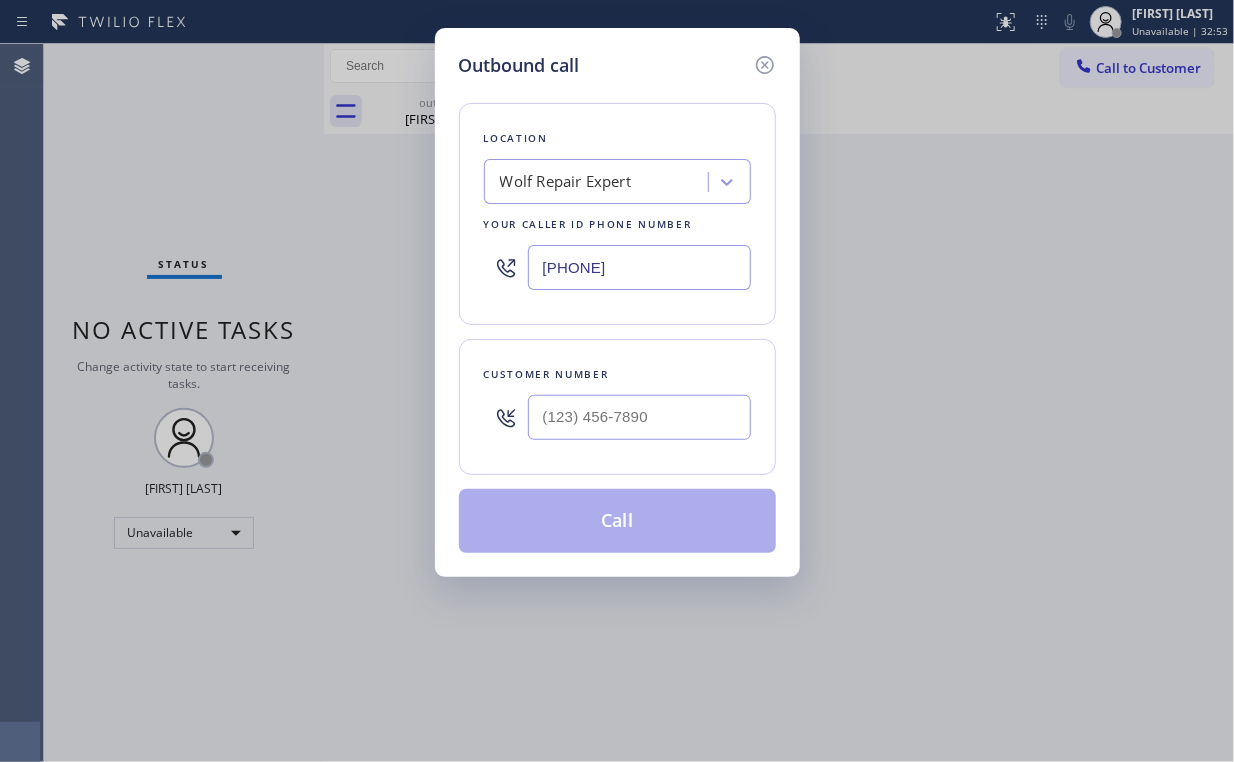 type on "[PHONE]" 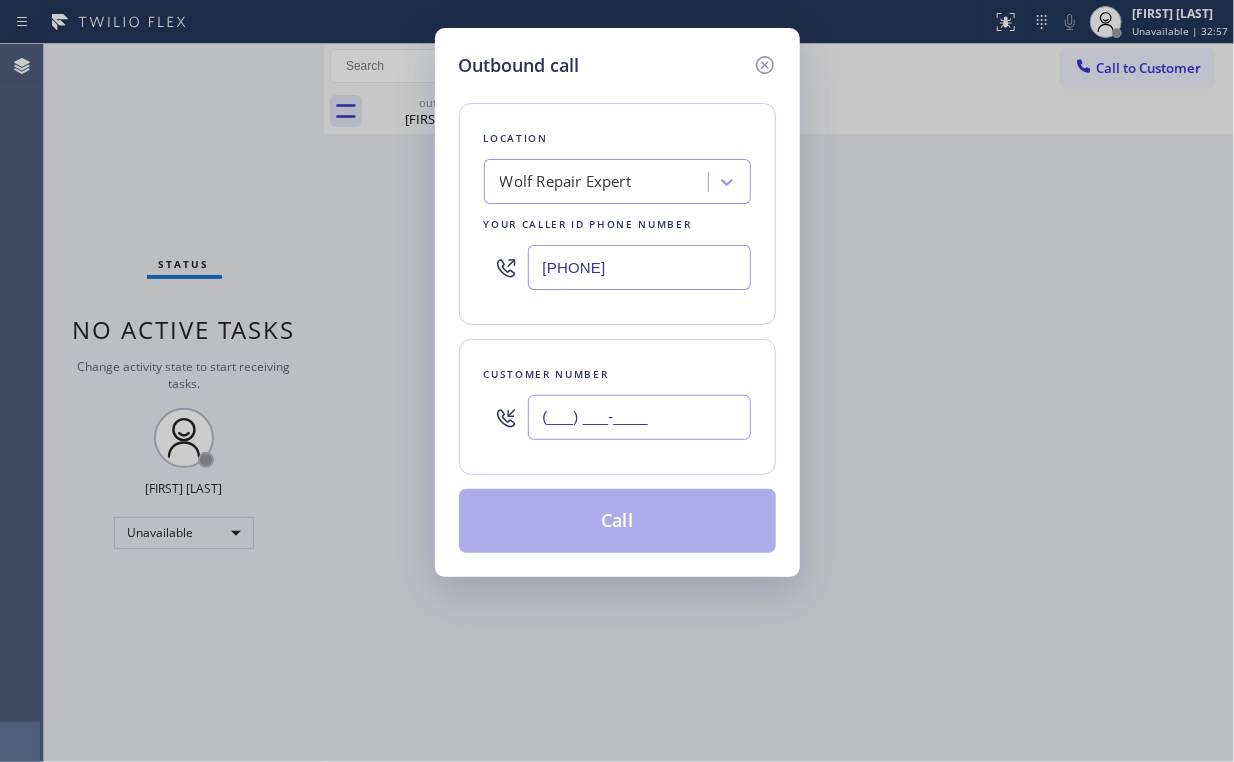 click on "(___) ___-____" at bounding box center [639, 417] 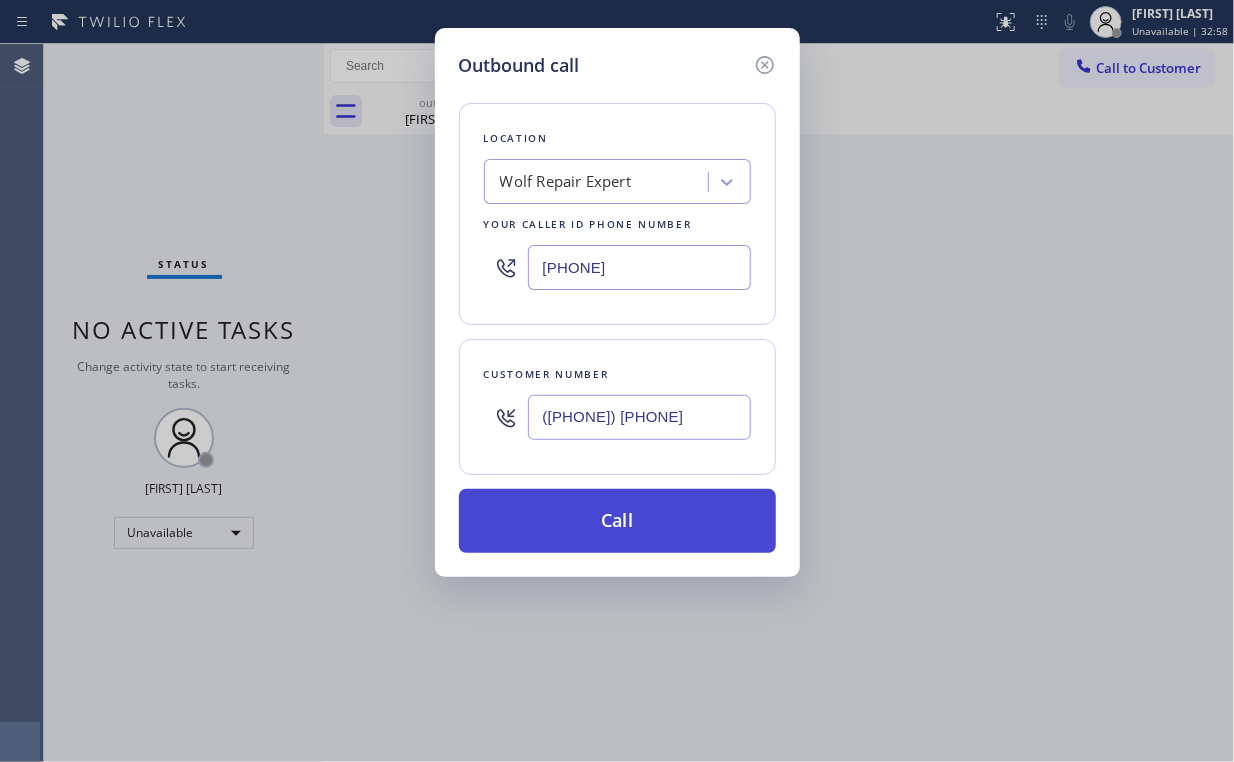 type on "([PHONE]) [PHONE]" 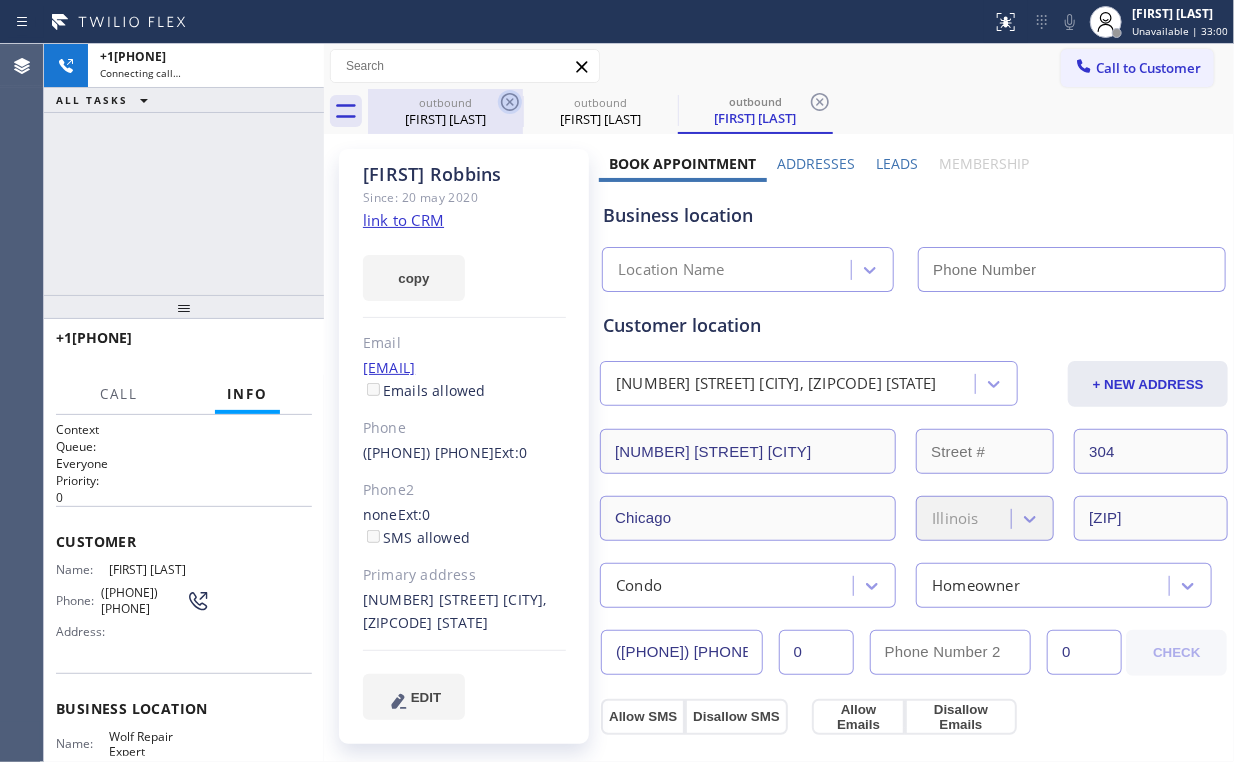 drag, startPoint x: 434, startPoint y: 114, endPoint x: 497, endPoint y: 107, distance: 63.387695 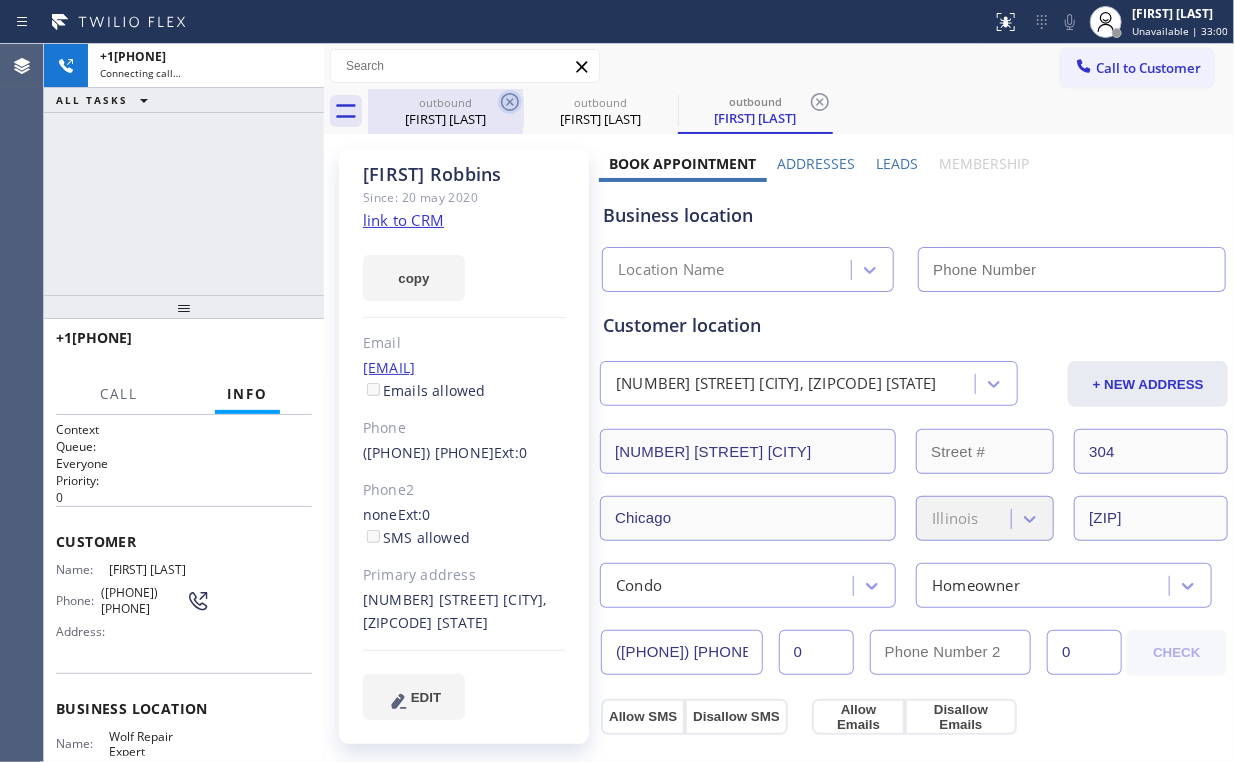 click on "[FIRST] [LAST]" at bounding box center (445, 119) 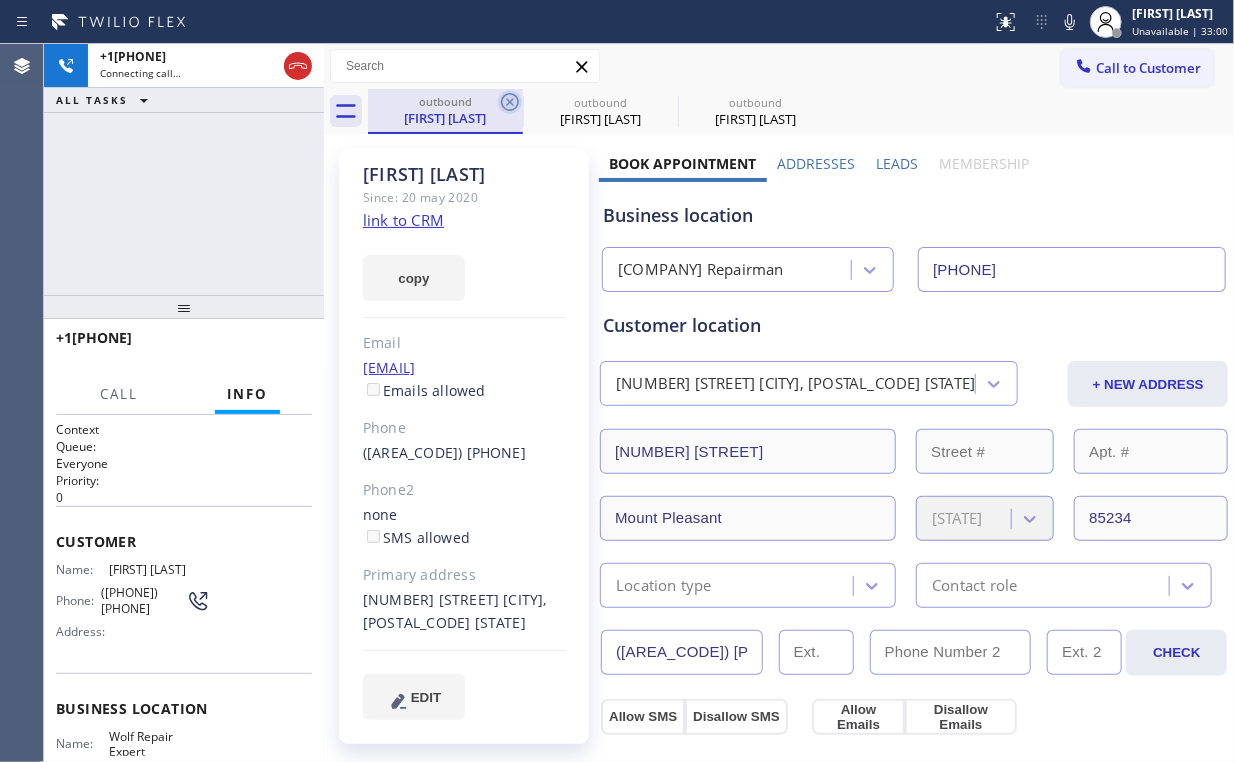 click 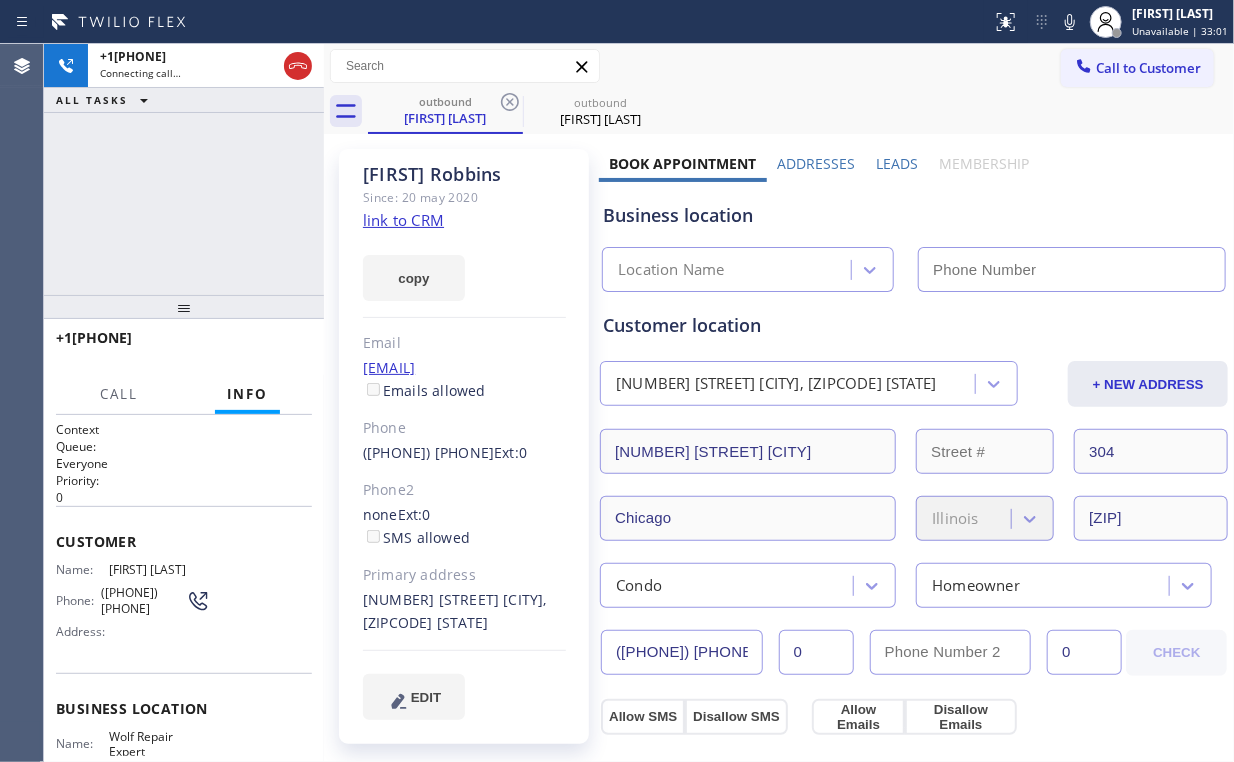 click on "[PHONE] Connecting call… ALL TASKS ALL TASKS ACTIVE TASKS TASKS IN WRAP UP" at bounding box center (184, 169) 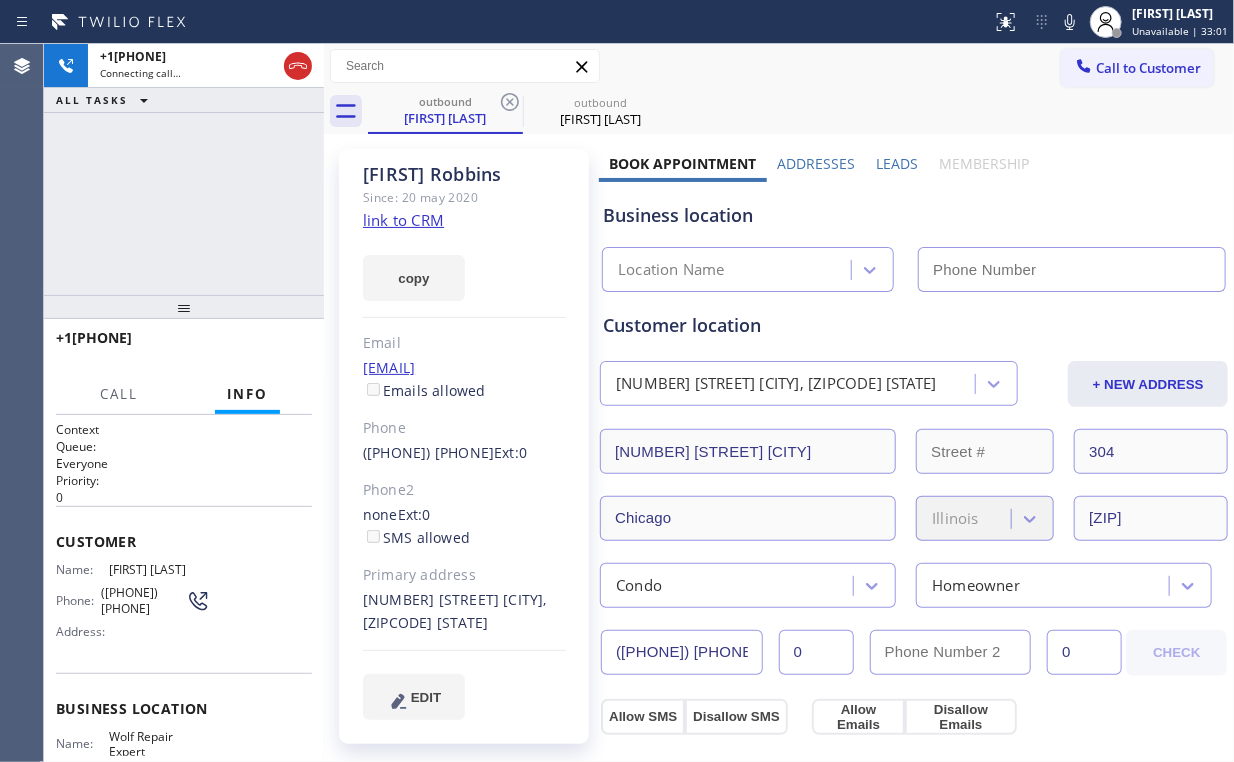 type on "[PHONE]" 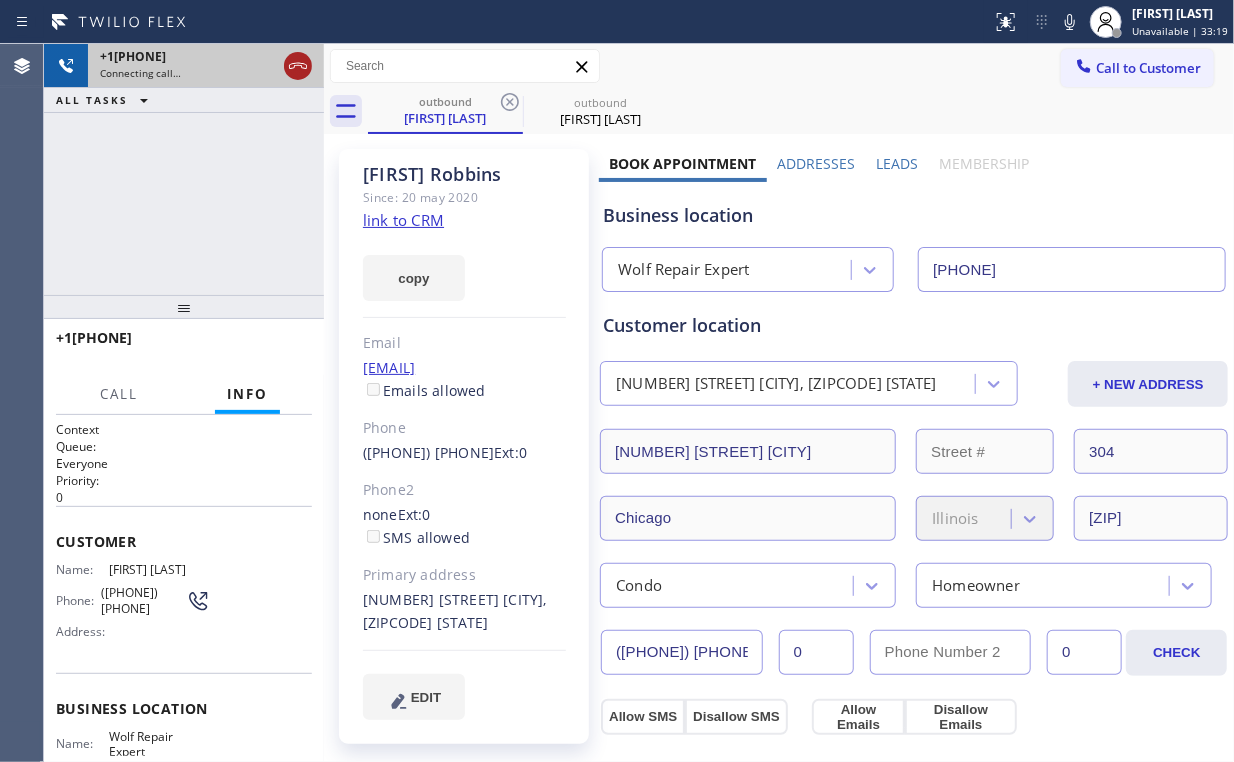 click 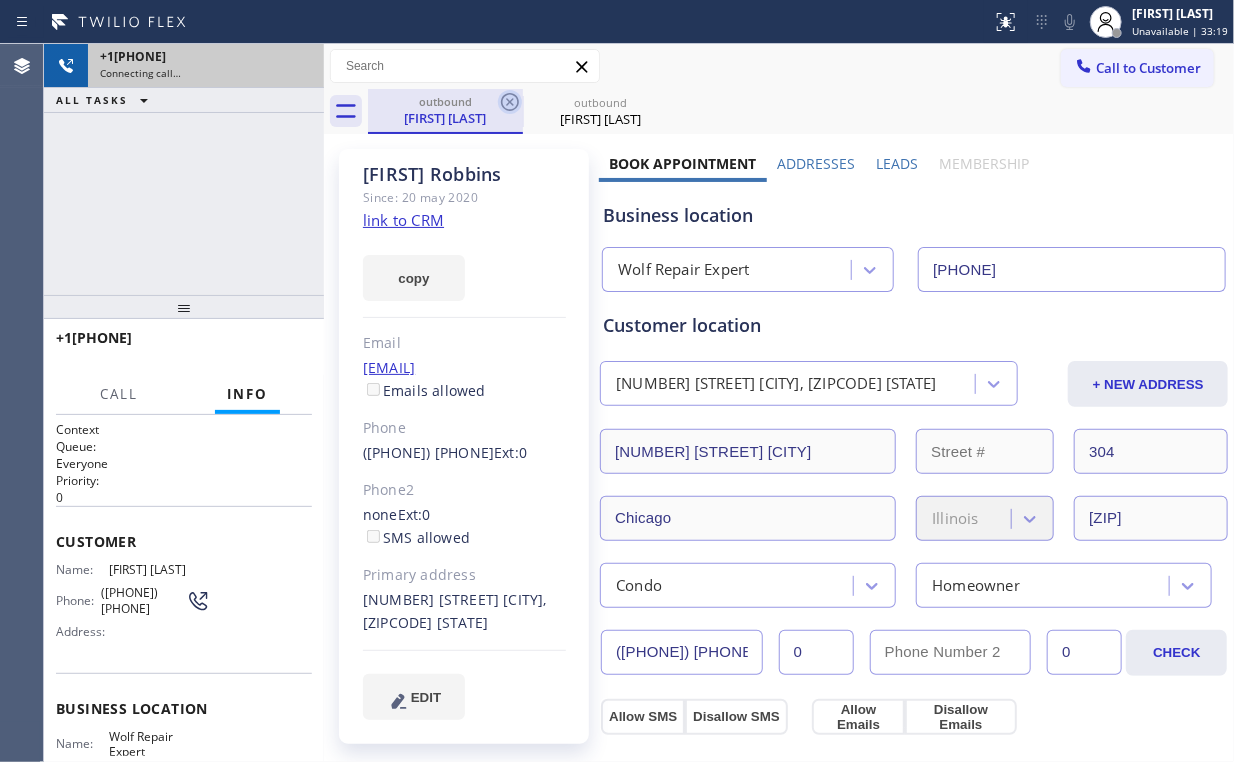 drag, startPoint x: 476, startPoint y: 112, endPoint x: 512, endPoint y: 95, distance: 39.812057 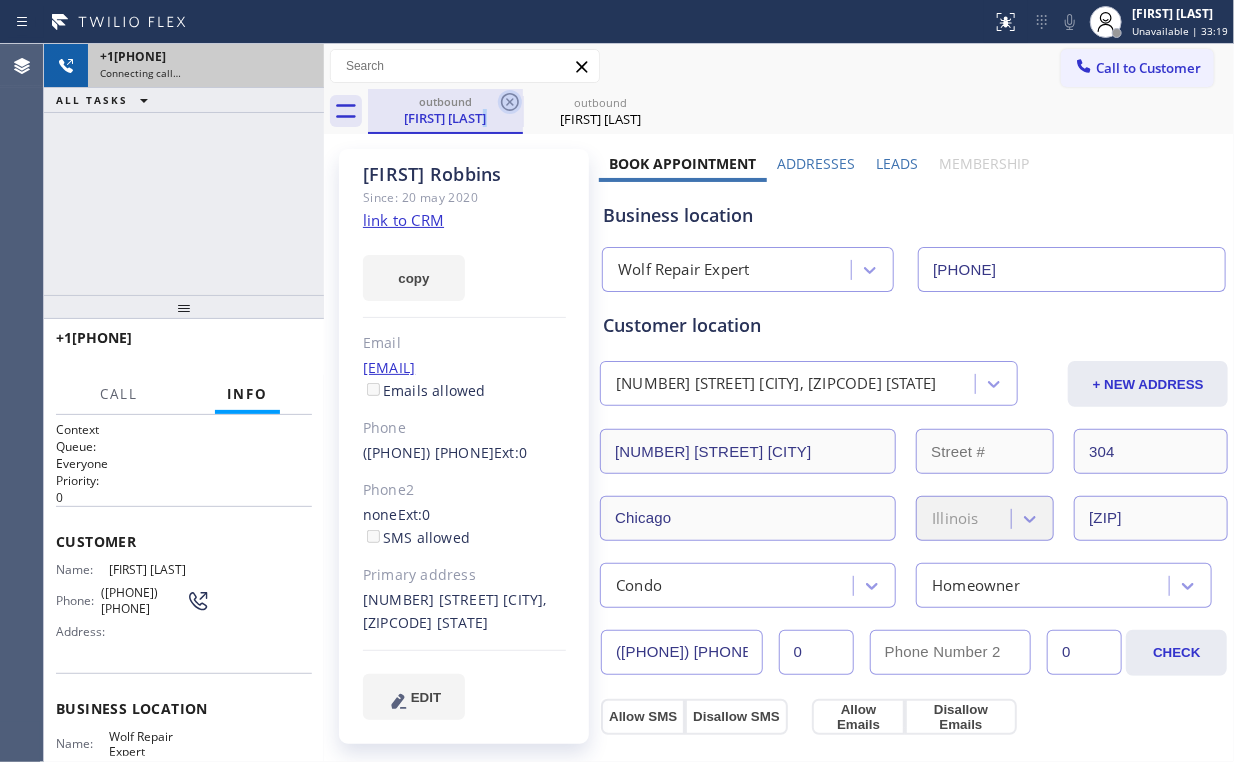 click 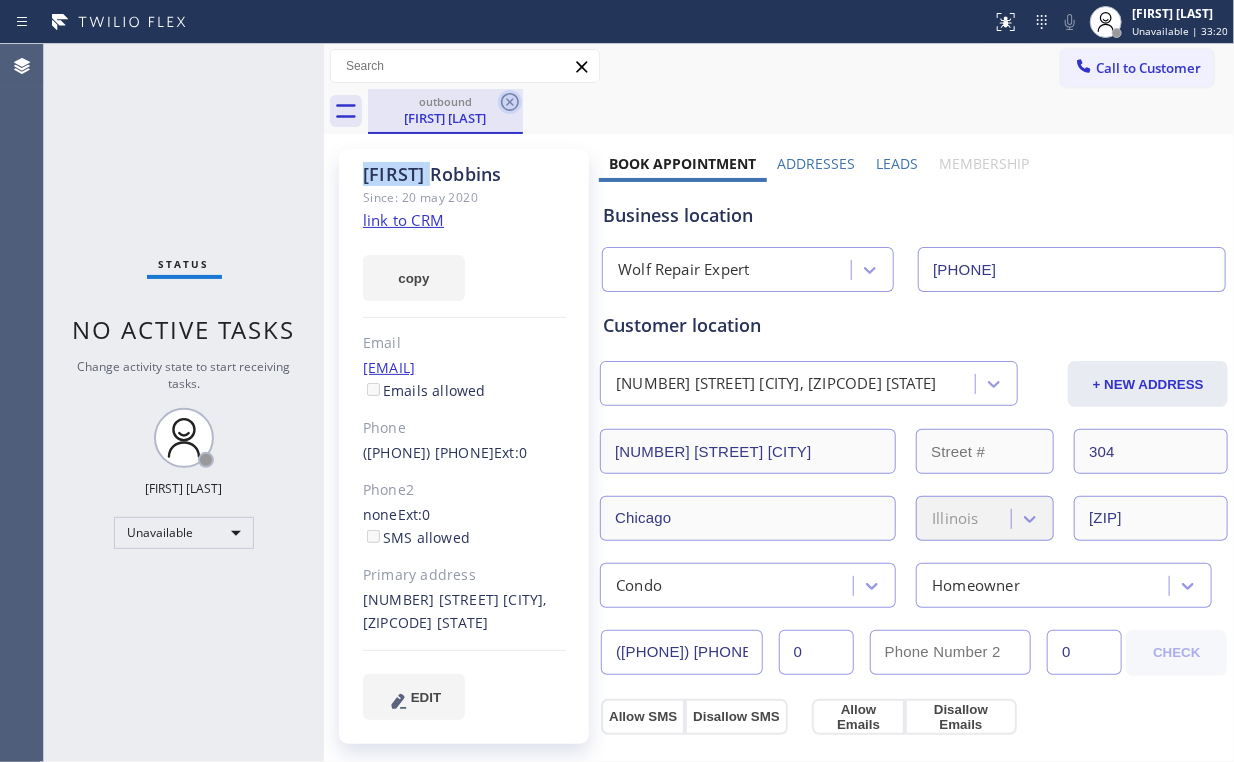 click 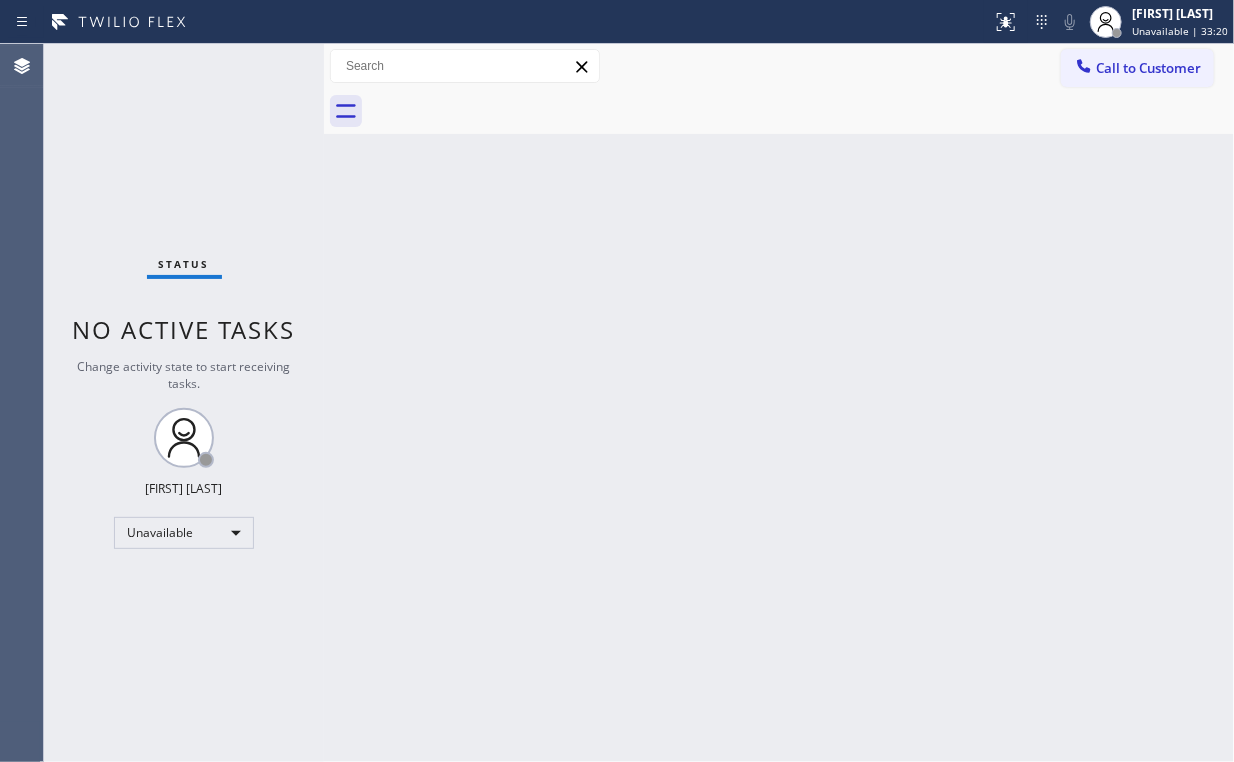 drag, startPoint x: 1113, startPoint y: 65, endPoint x: 780, endPoint y: 280, distance: 396.3761 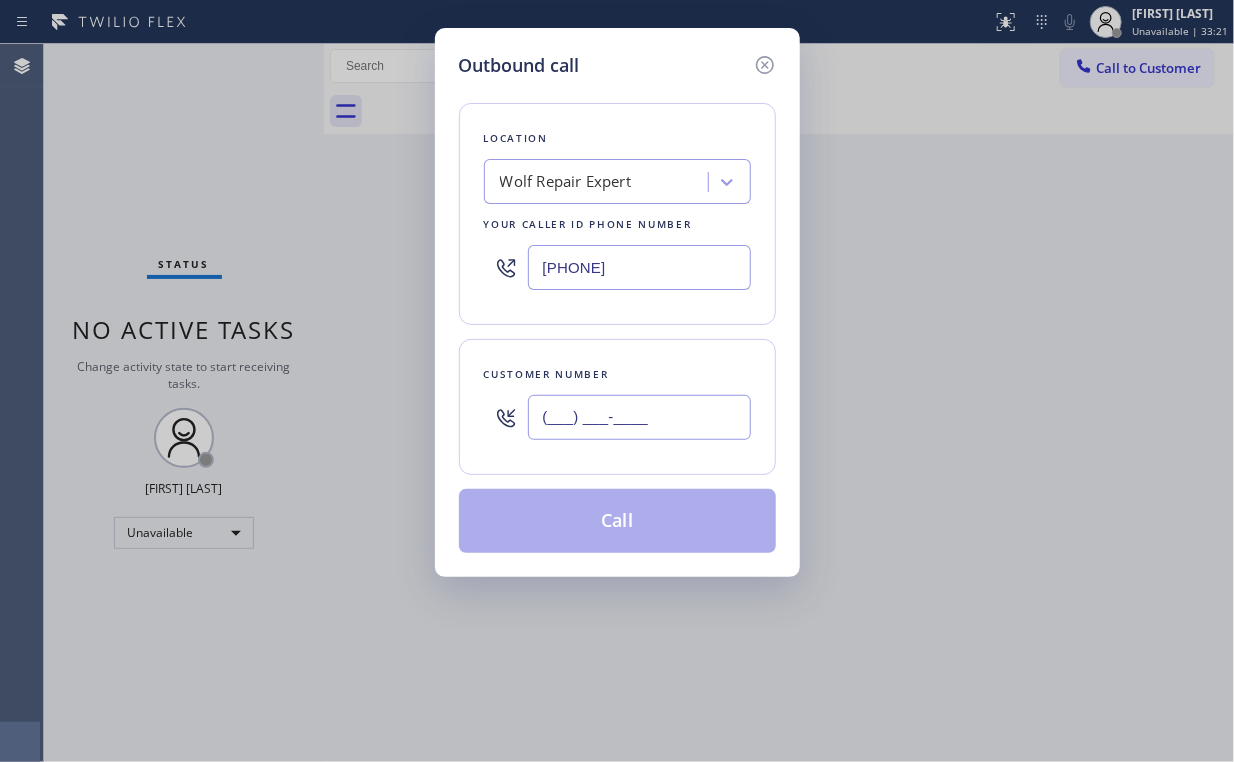 click on "(___) ___-____" at bounding box center (639, 417) 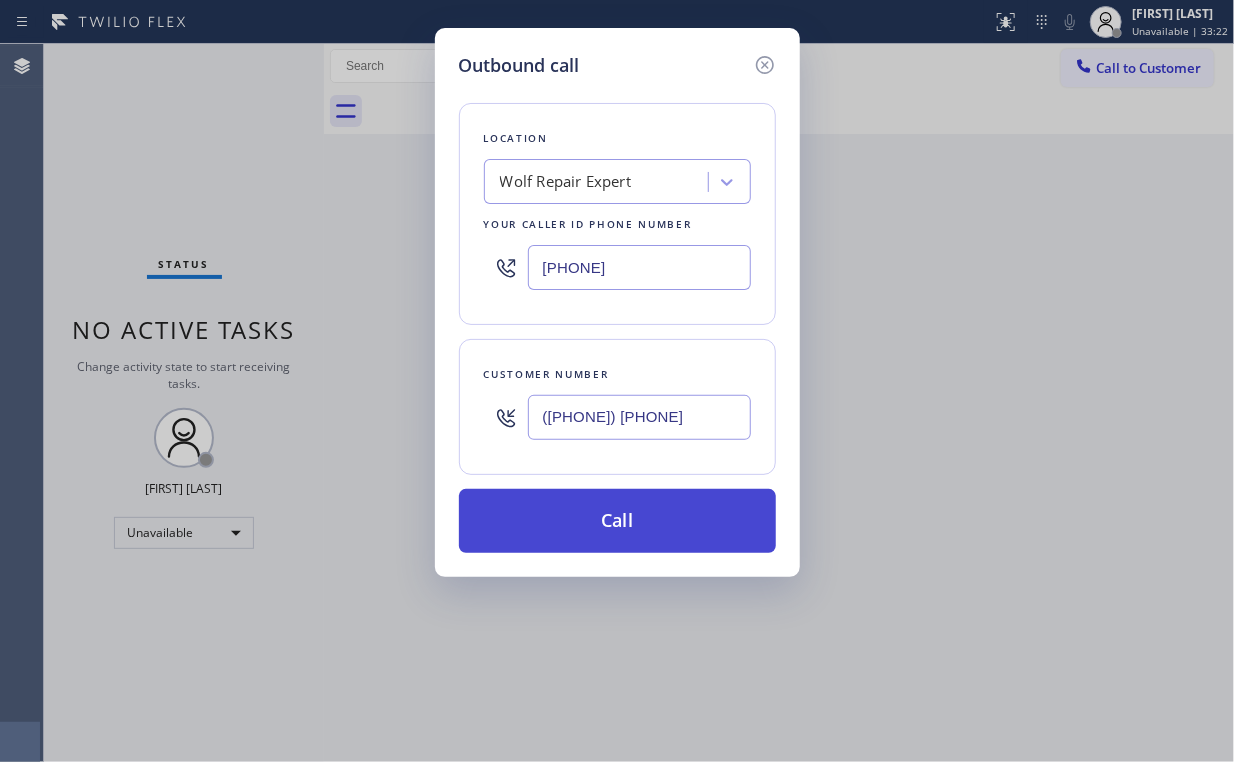 type on "([PHONE]) [PHONE]" 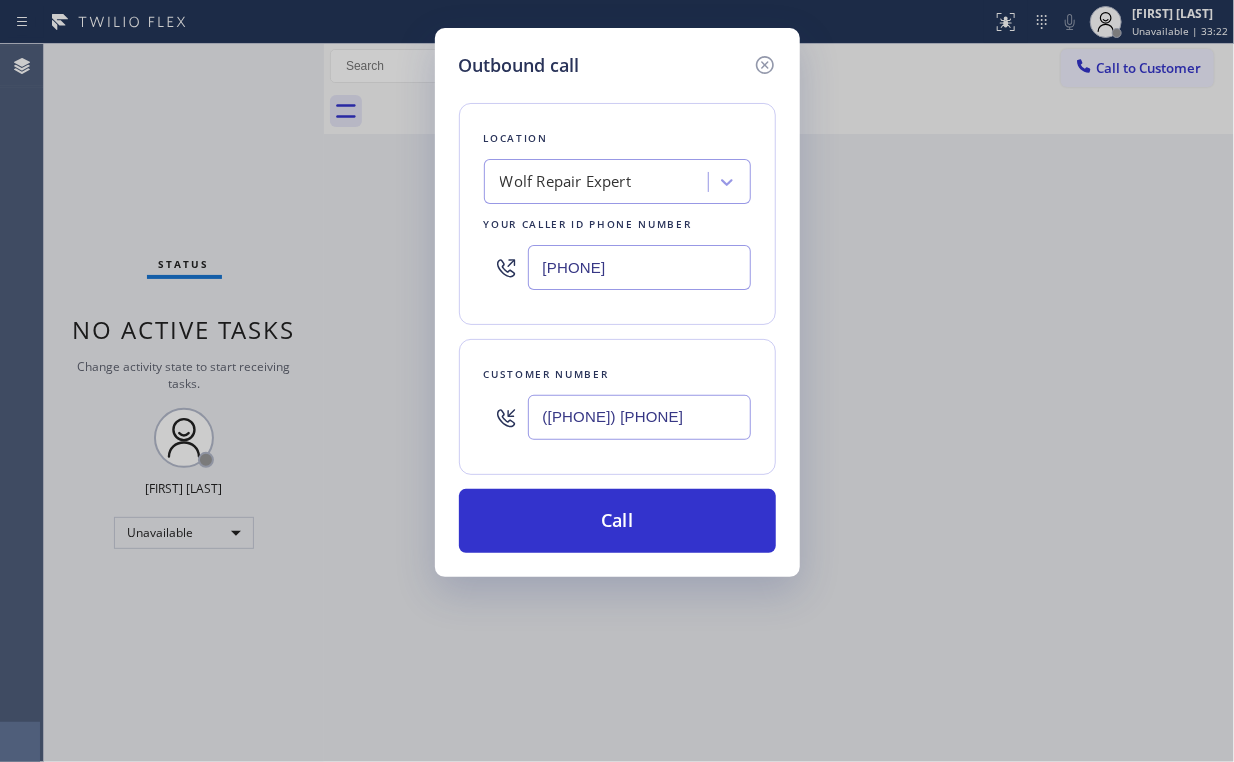 drag, startPoint x: 576, startPoint y: 512, endPoint x: 517, endPoint y: 643, distance: 143.67323 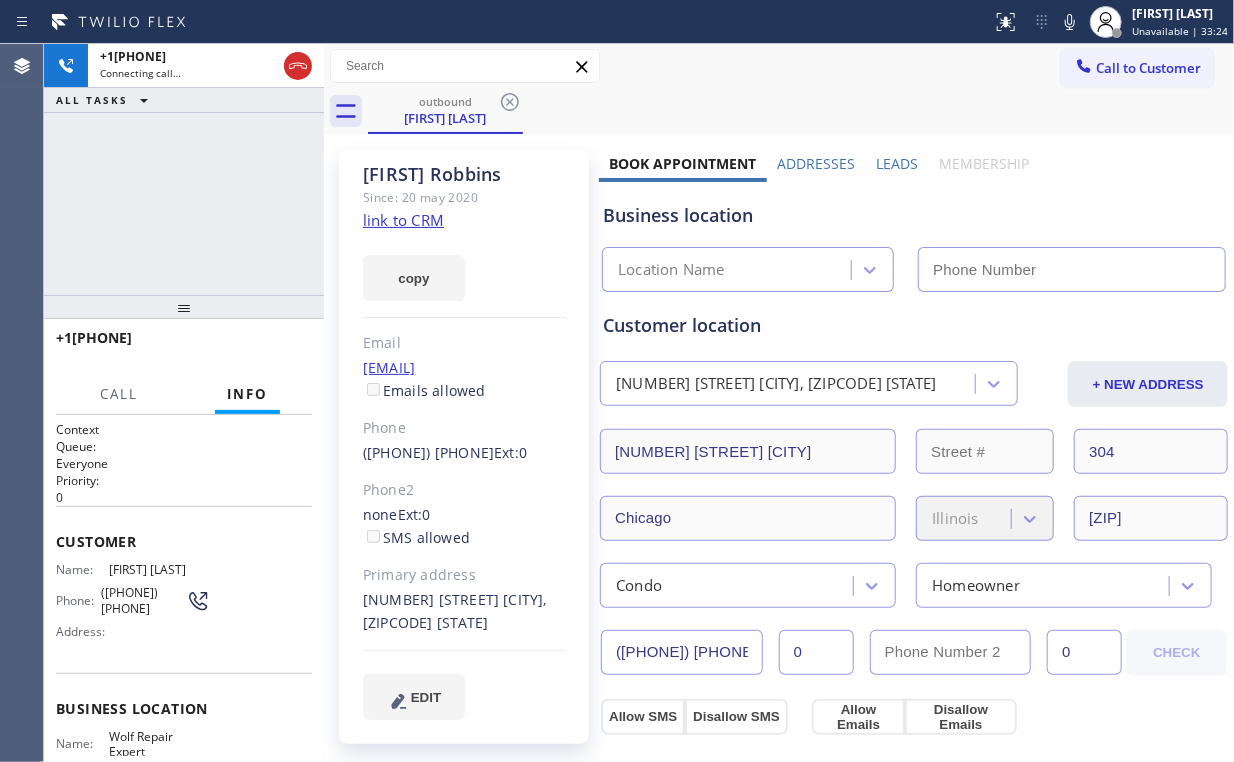 drag, startPoint x: 176, startPoint y: 176, endPoint x: 236, endPoint y: 0, distance: 185.94623 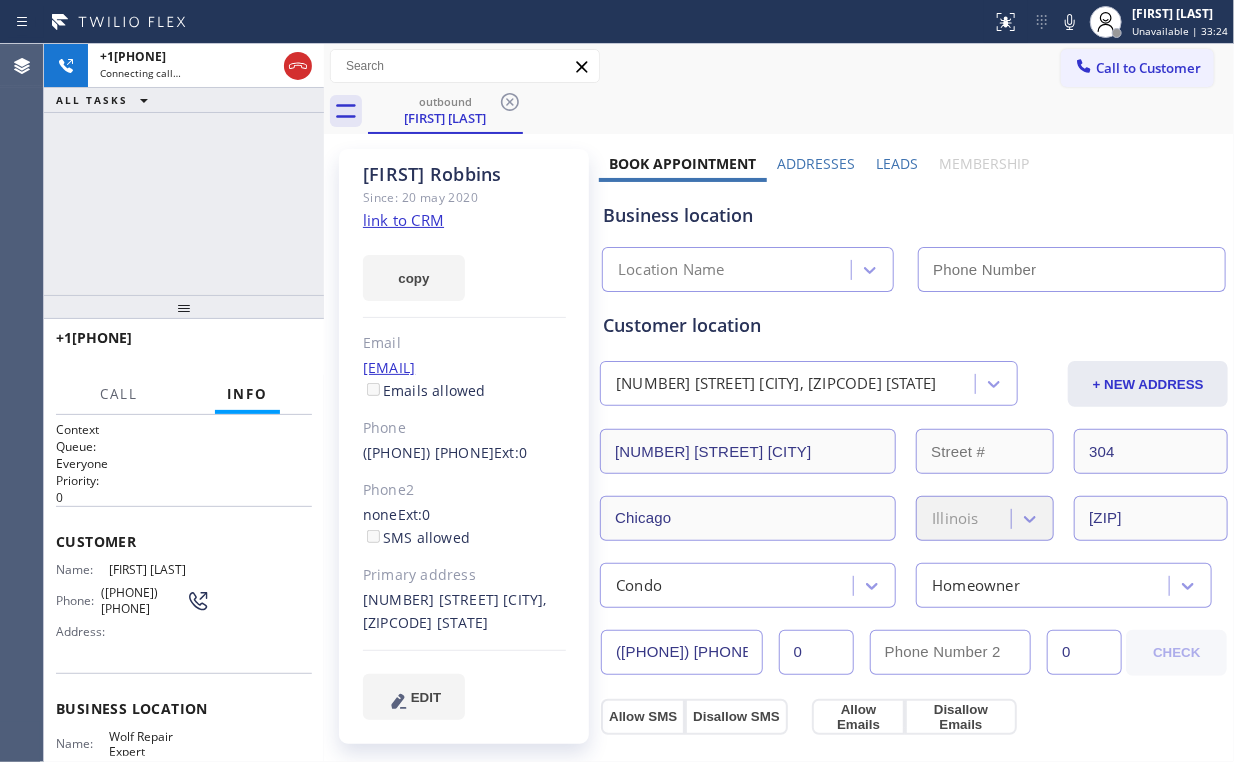 click on "[PHONE] Connecting call… ALL TASKS ALL TASKS ACTIVE TASKS TASKS IN WRAP UP" at bounding box center [184, 169] 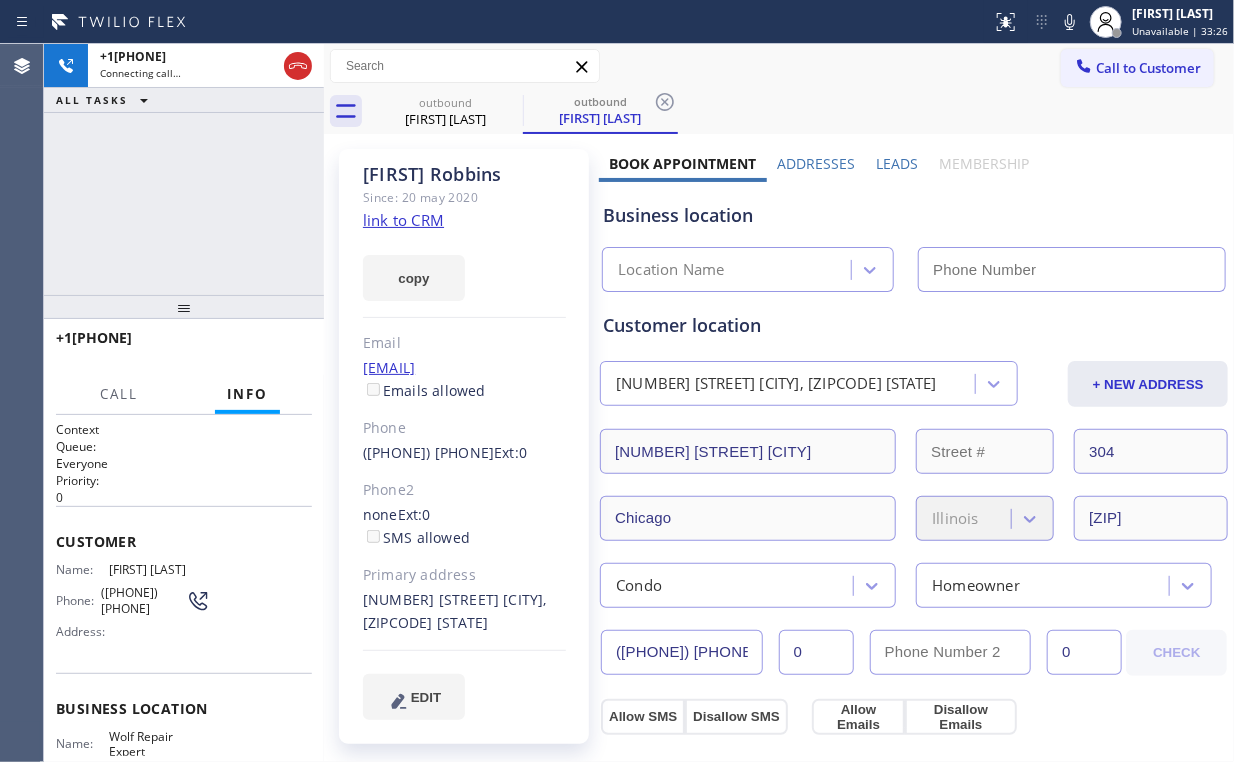 type on "[PHONE]" 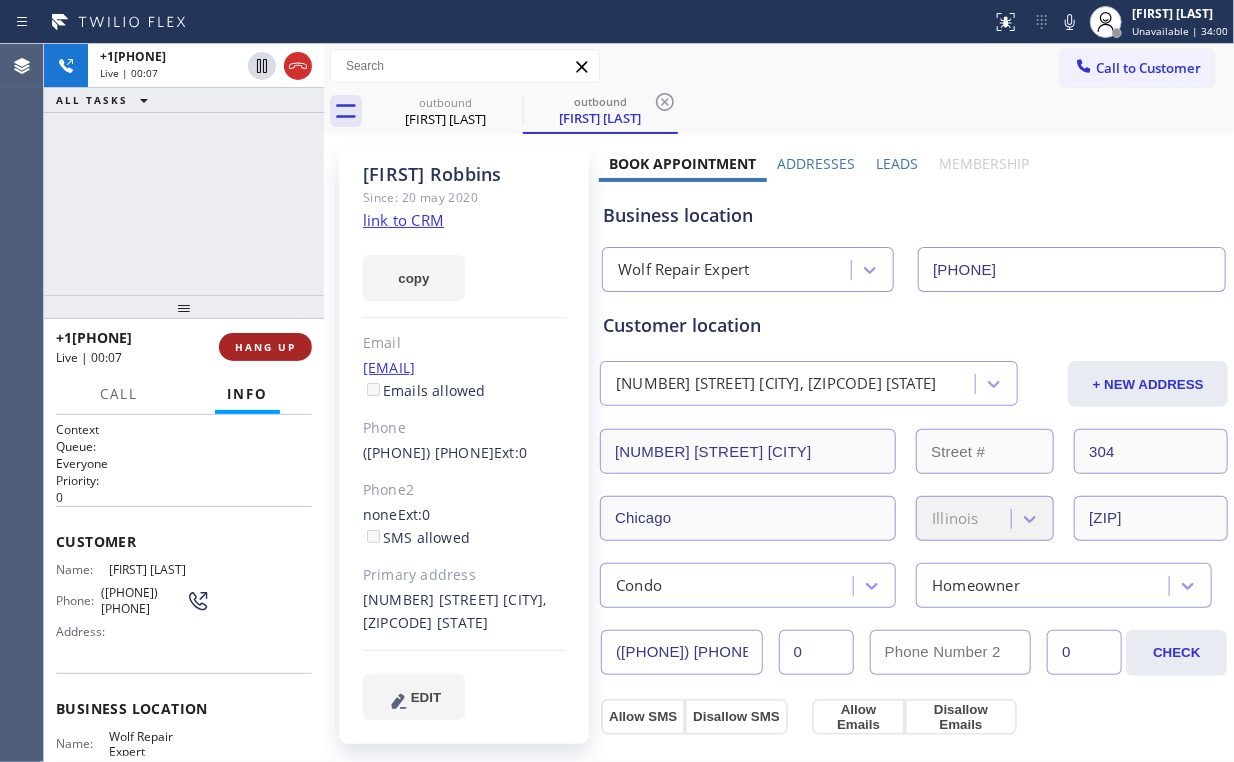 click on "HANG UP" at bounding box center [265, 347] 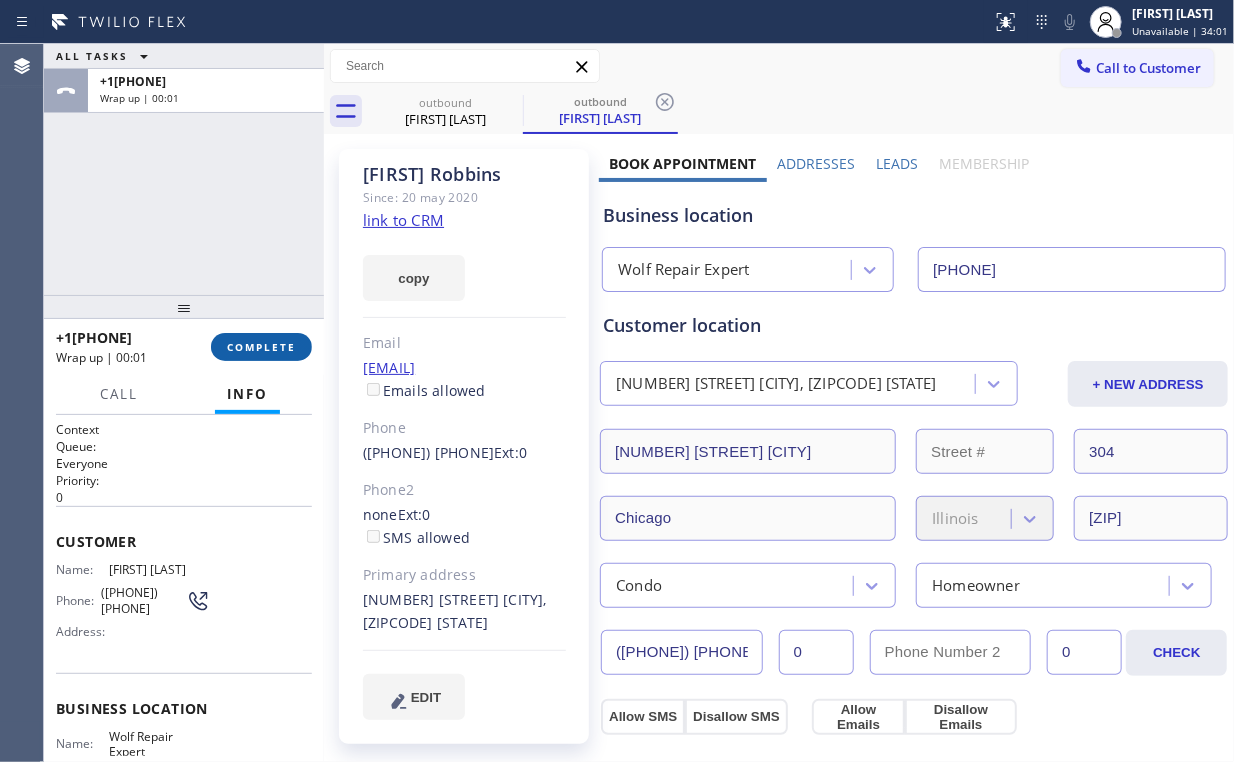 click on "COMPLETE" at bounding box center [261, 347] 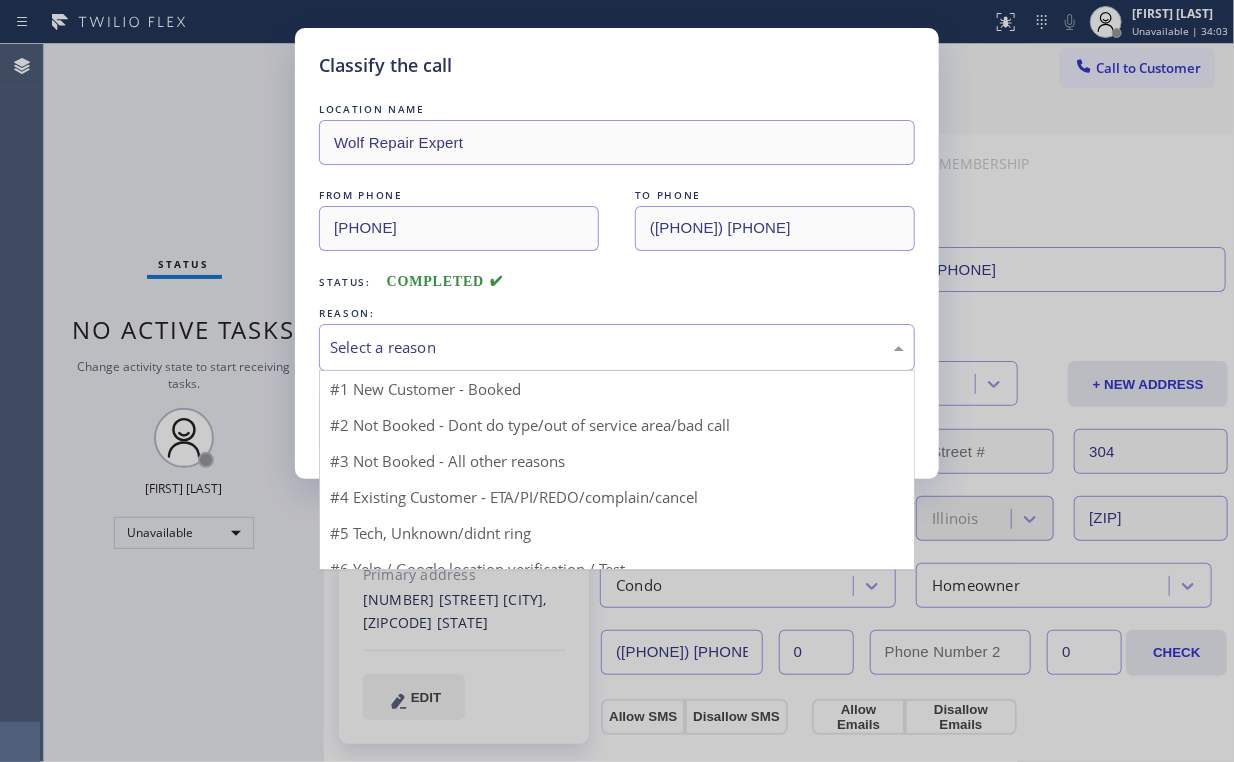 click on "Select a reason" at bounding box center [617, 347] 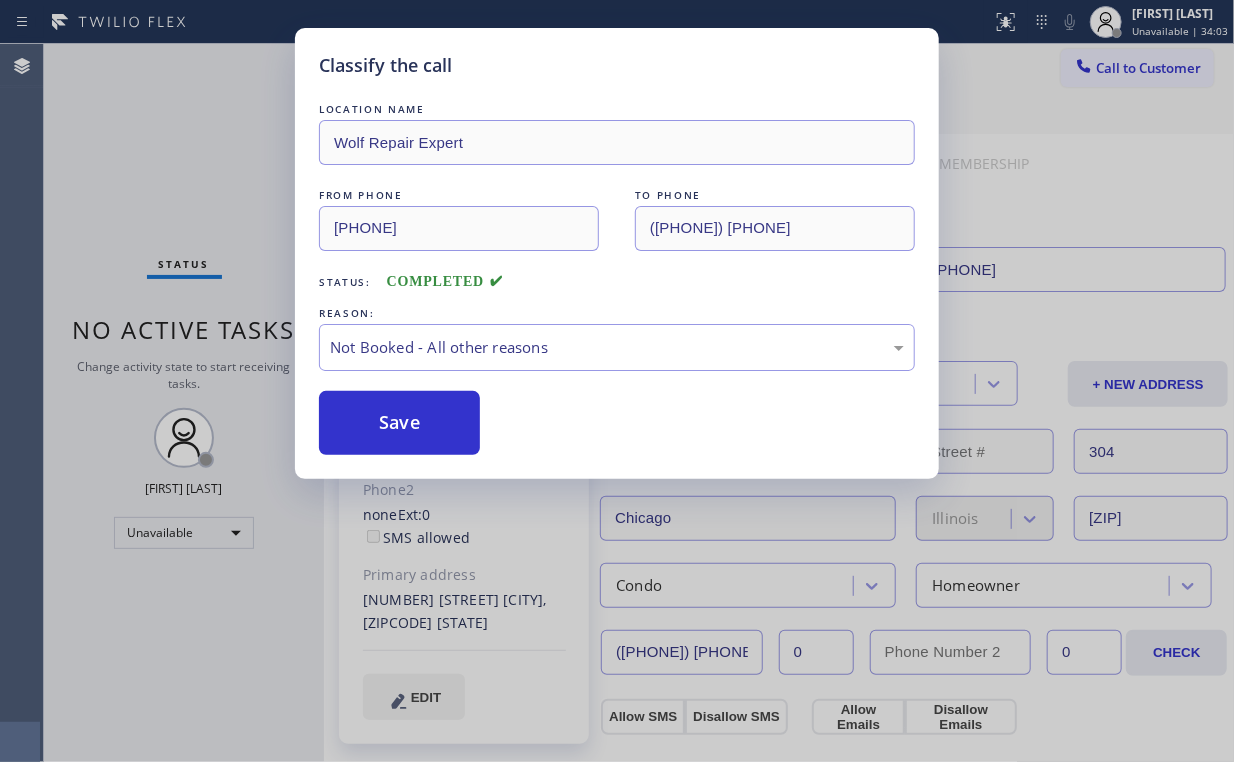 drag, startPoint x: 384, startPoint y: 422, endPoint x: 147, endPoint y: 156, distance: 356.26535 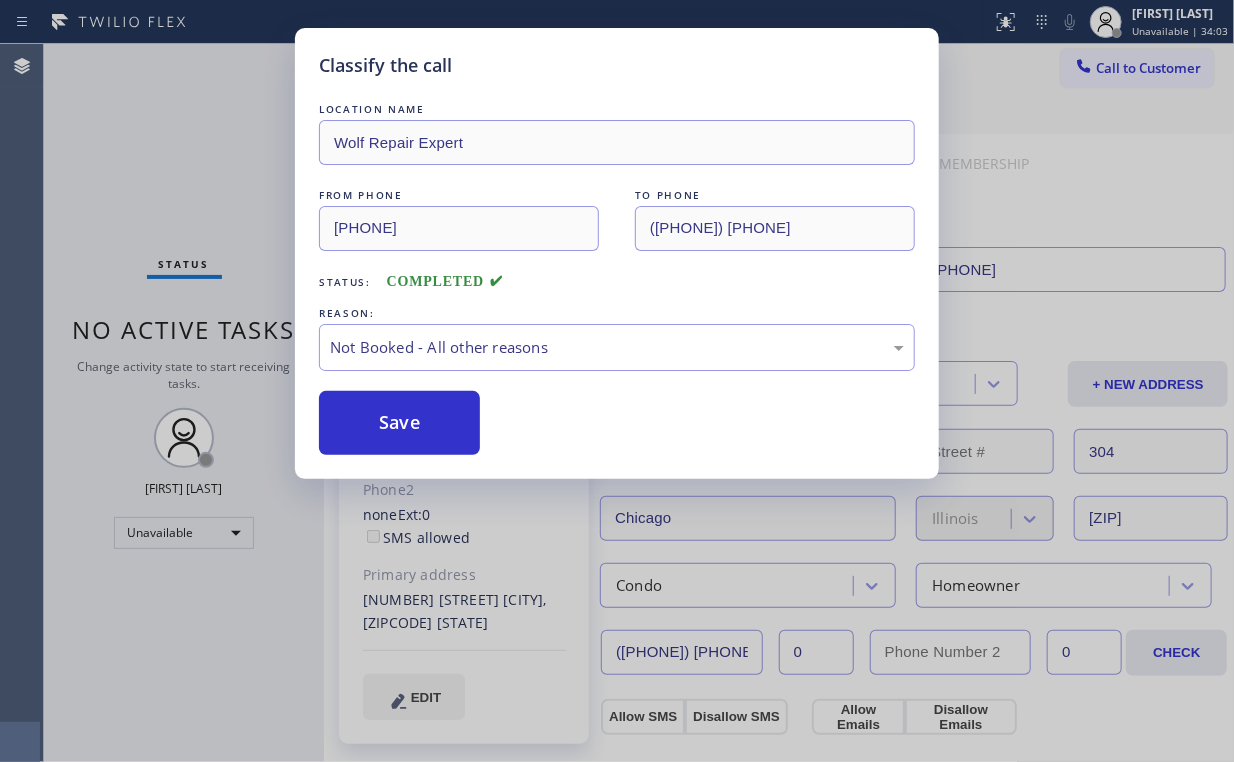 click on "Save" at bounding box center [399, 423] 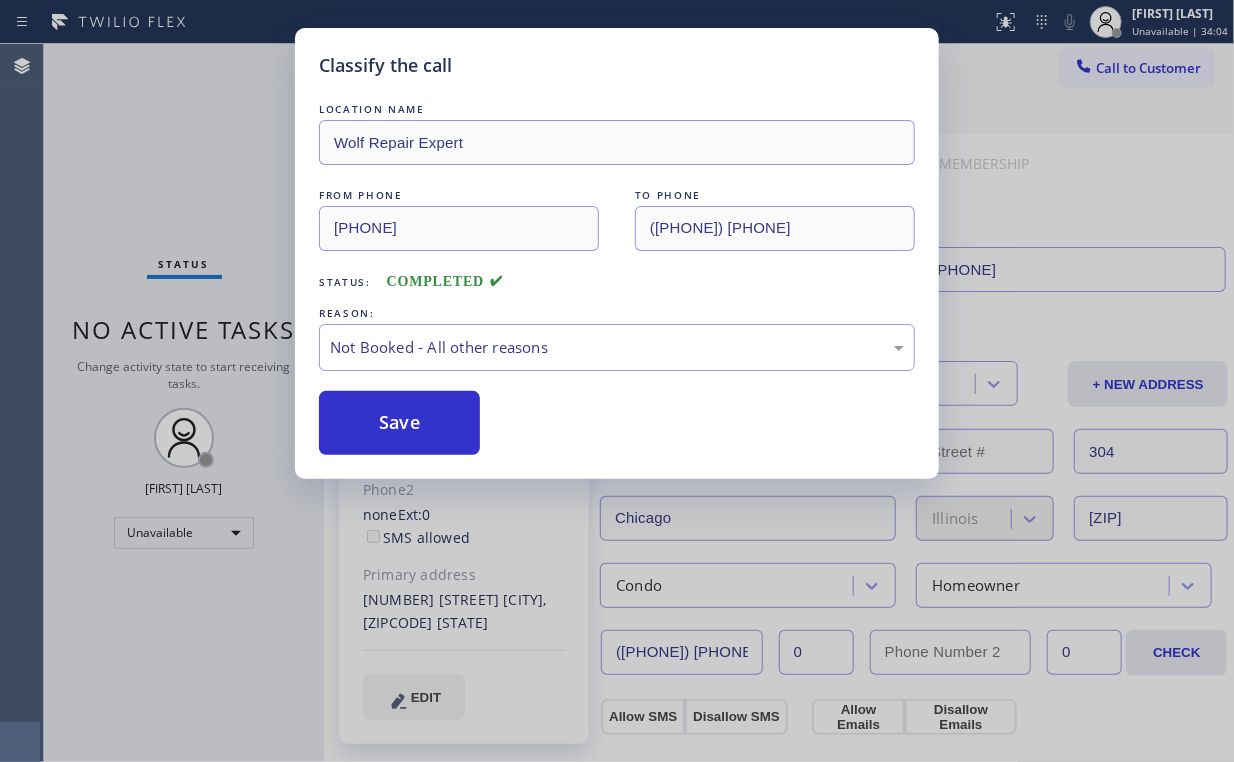 drag, startPoint x: 139, startPoint y: 149, endPoint x: 151, endPoint y: 138, distance: 16.27882 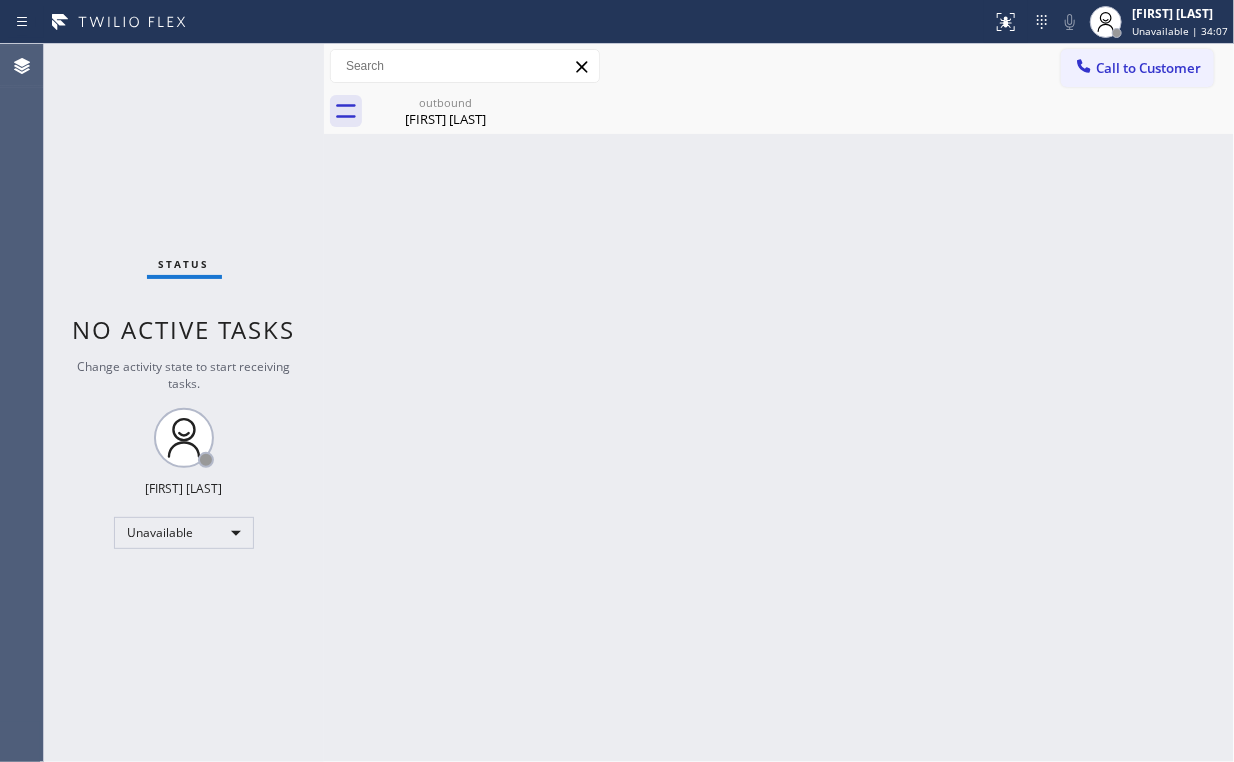 click on "Call to Customer" at bounding box center (1148, 68) 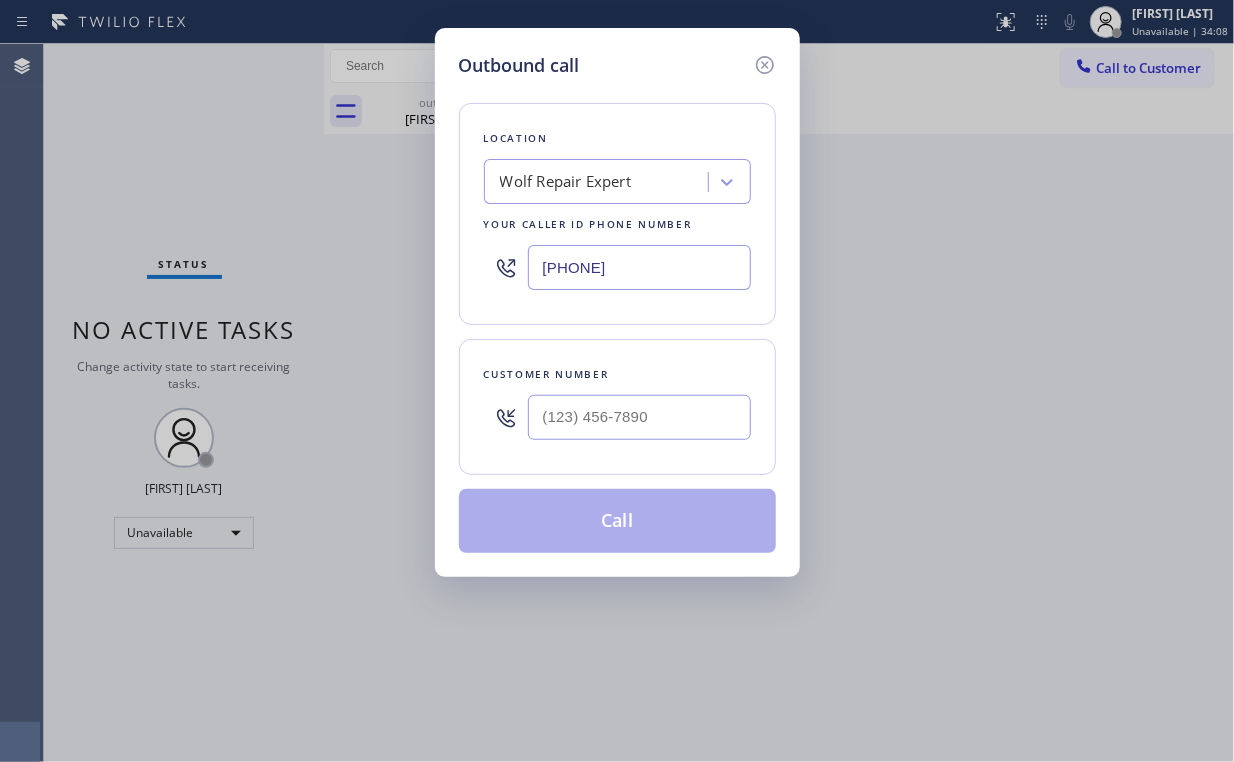 drag, startPoint x: 688, startPoint y: 276, endPoint x: 215, endPoint y: 221, distance: 476.18695 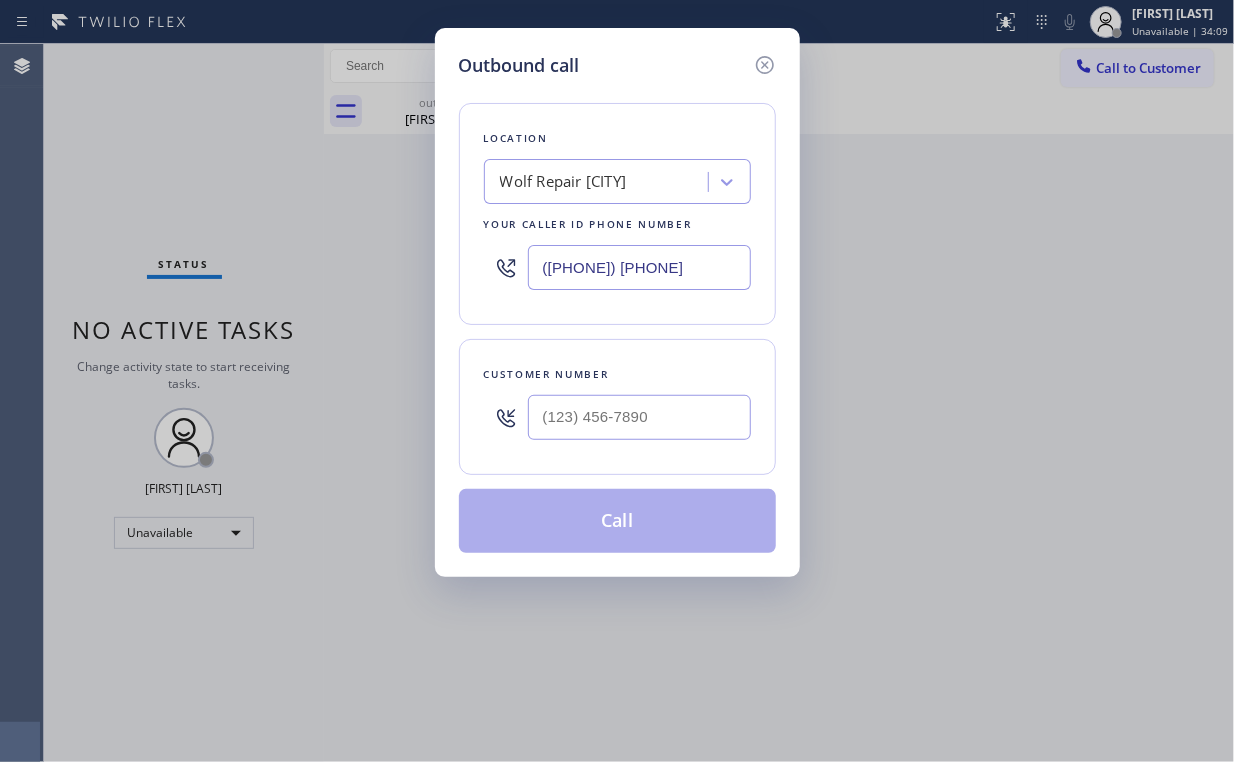 type on "([PHONE]) [PHONE]" 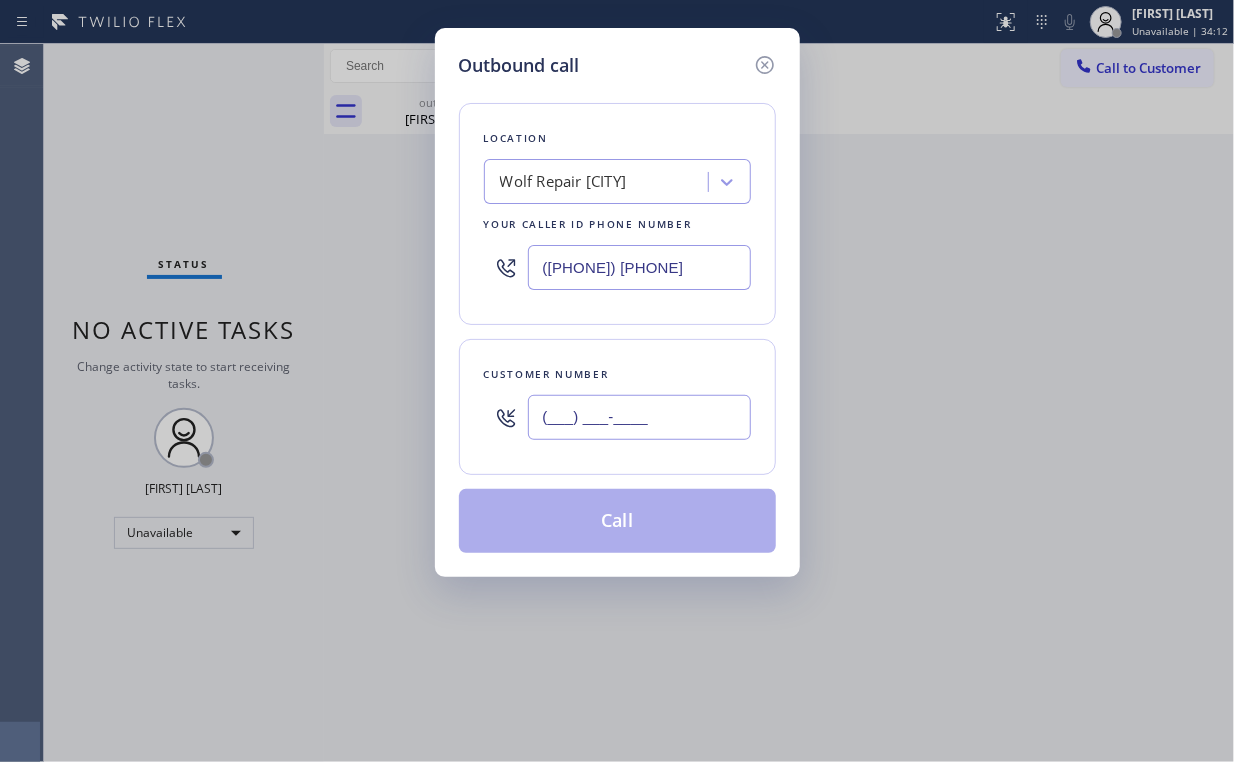 click on "(___) ___-____" at bounding box center [639, 417] 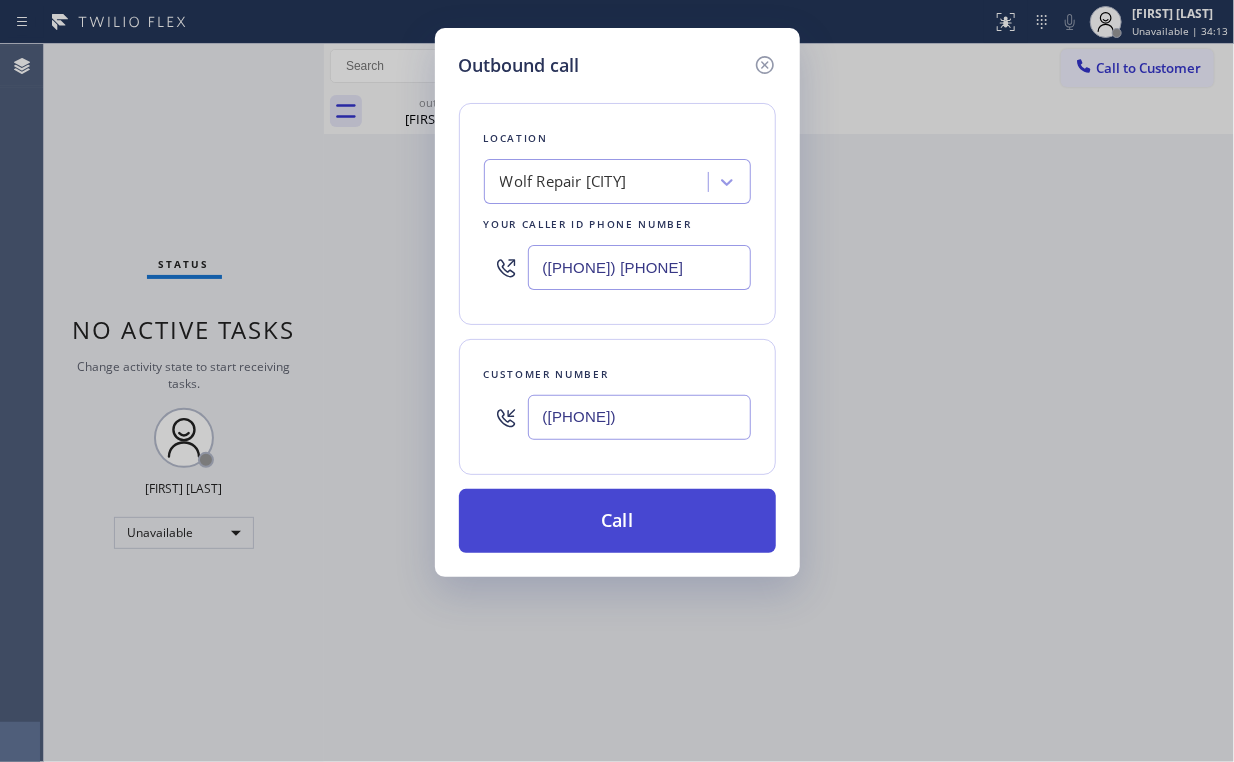 type on "([PHONE])" 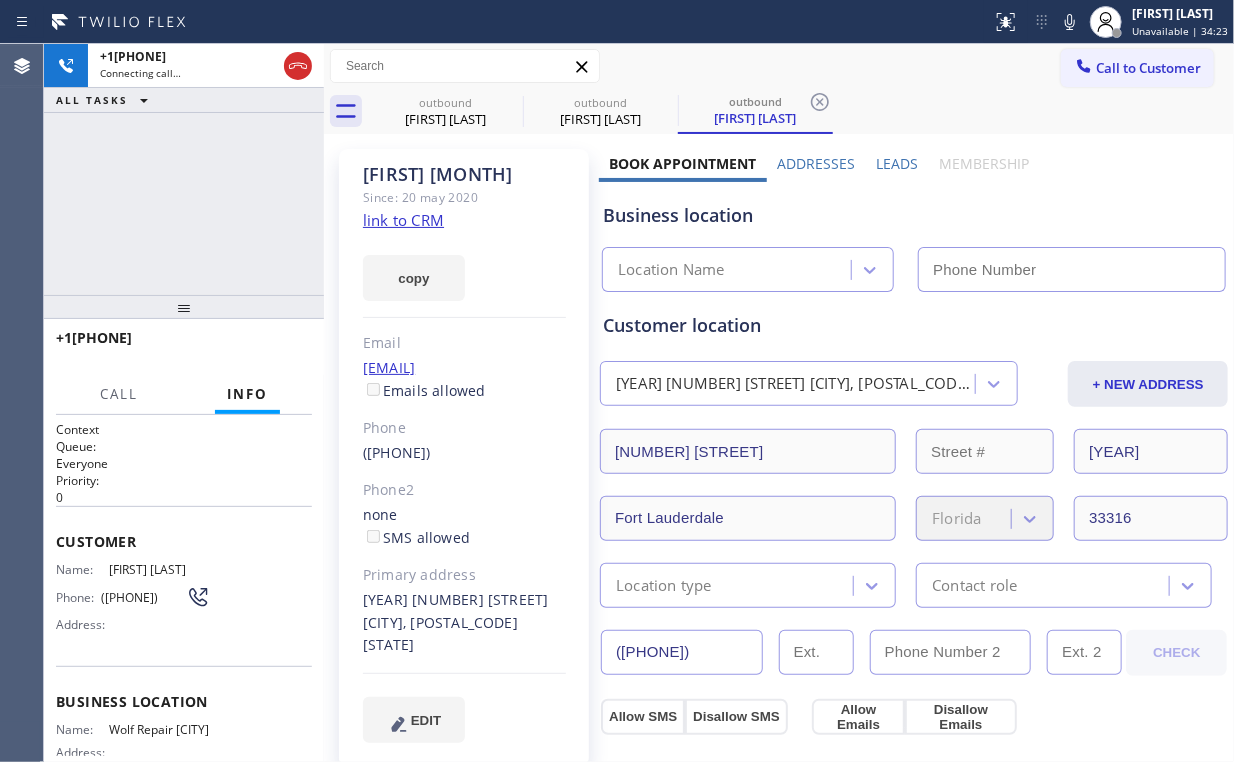 type on "([PHONE]) [PHONE]" 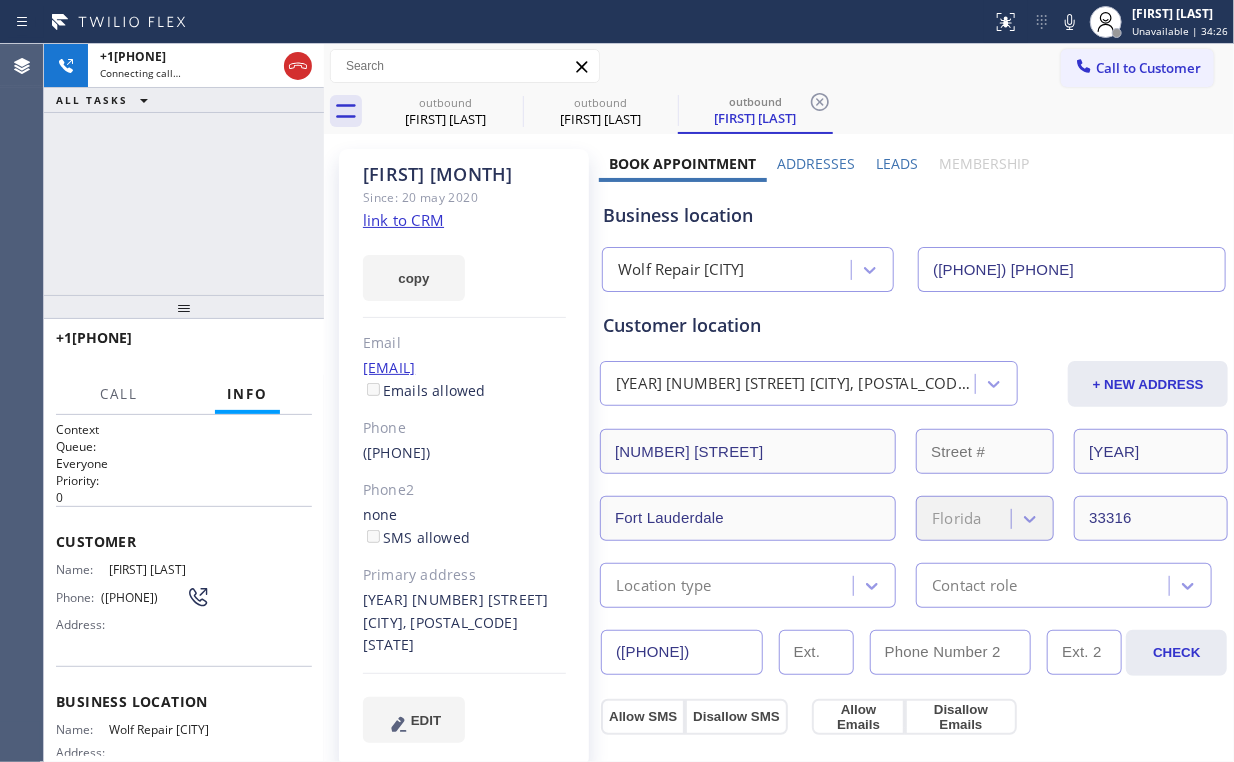 drag, startPoint x: 176, startPoint y: 179, endPoint x: 374, endPoint y: 164, distance: 198.56737 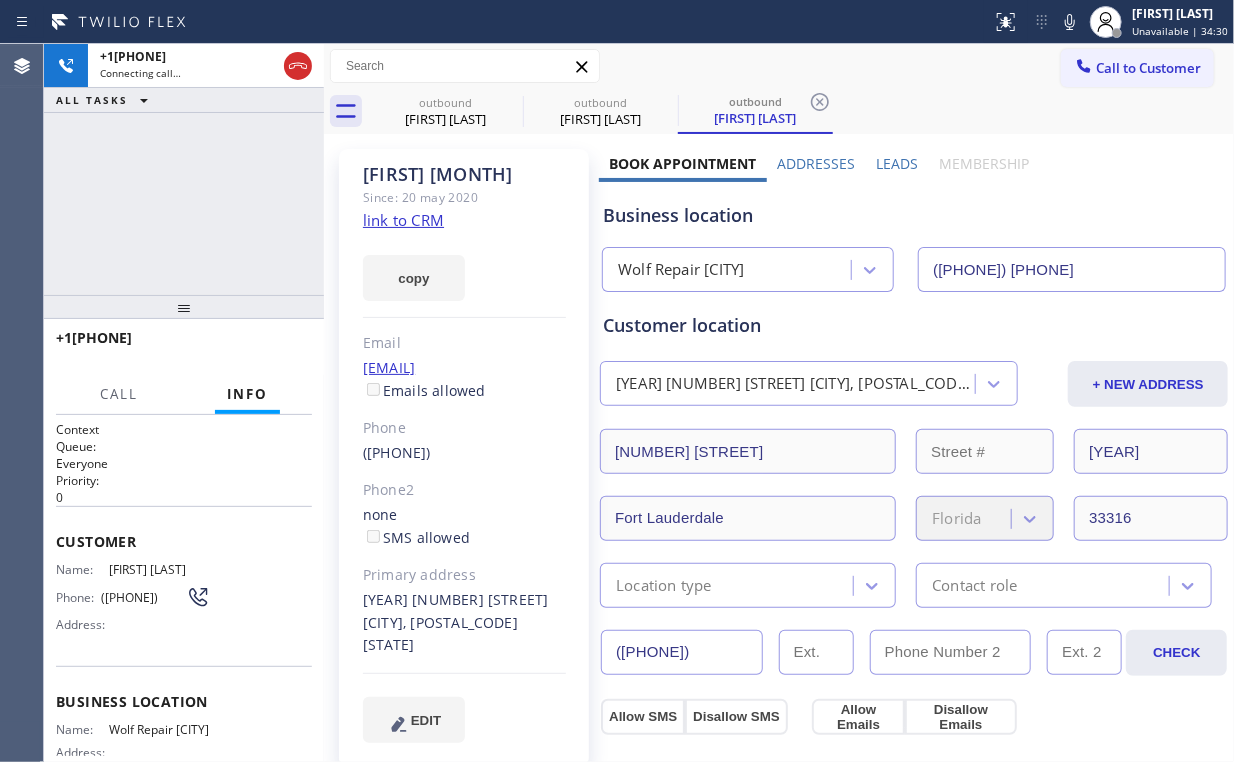 click on "[PHONE] Connecting call… ALL TASKS ALL TASKS ACTIVE TASKS TASKS IN WRAP UP" at bounding box center (184, 169) 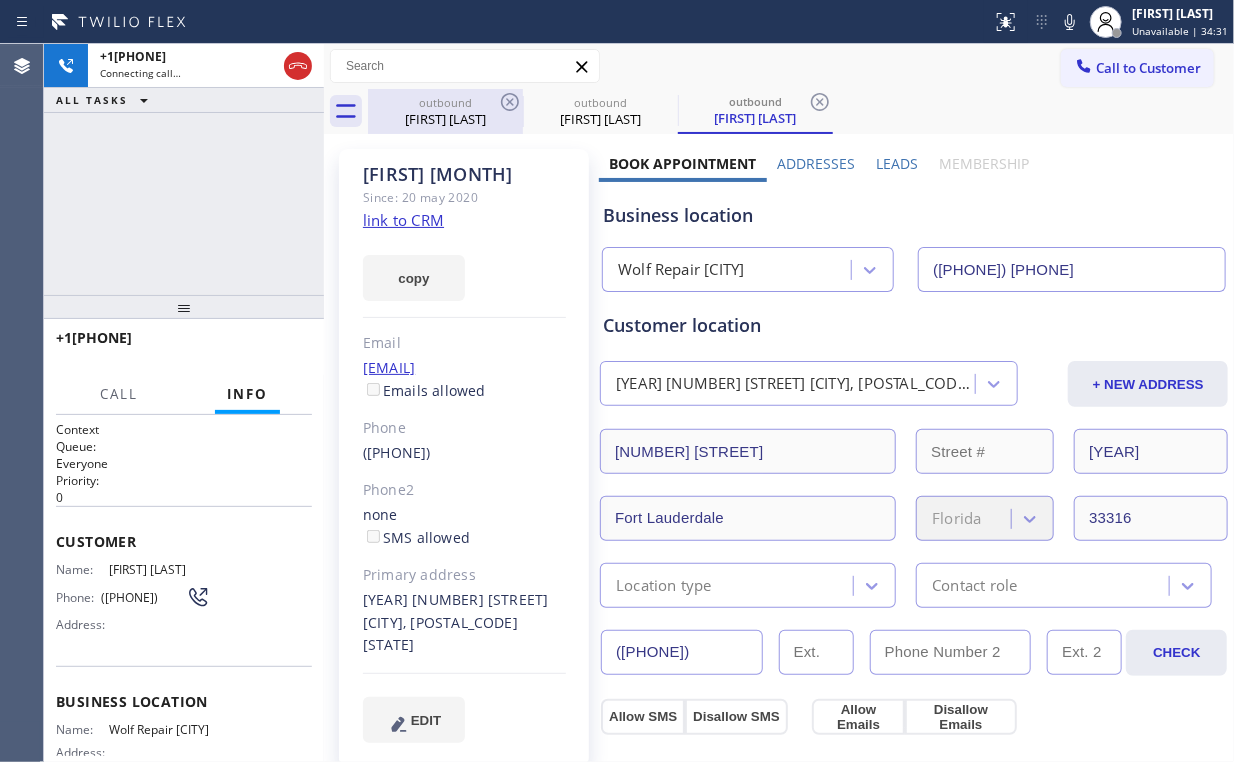 click on "[FIRST] [LAST]" at bounding box center [445, 119] 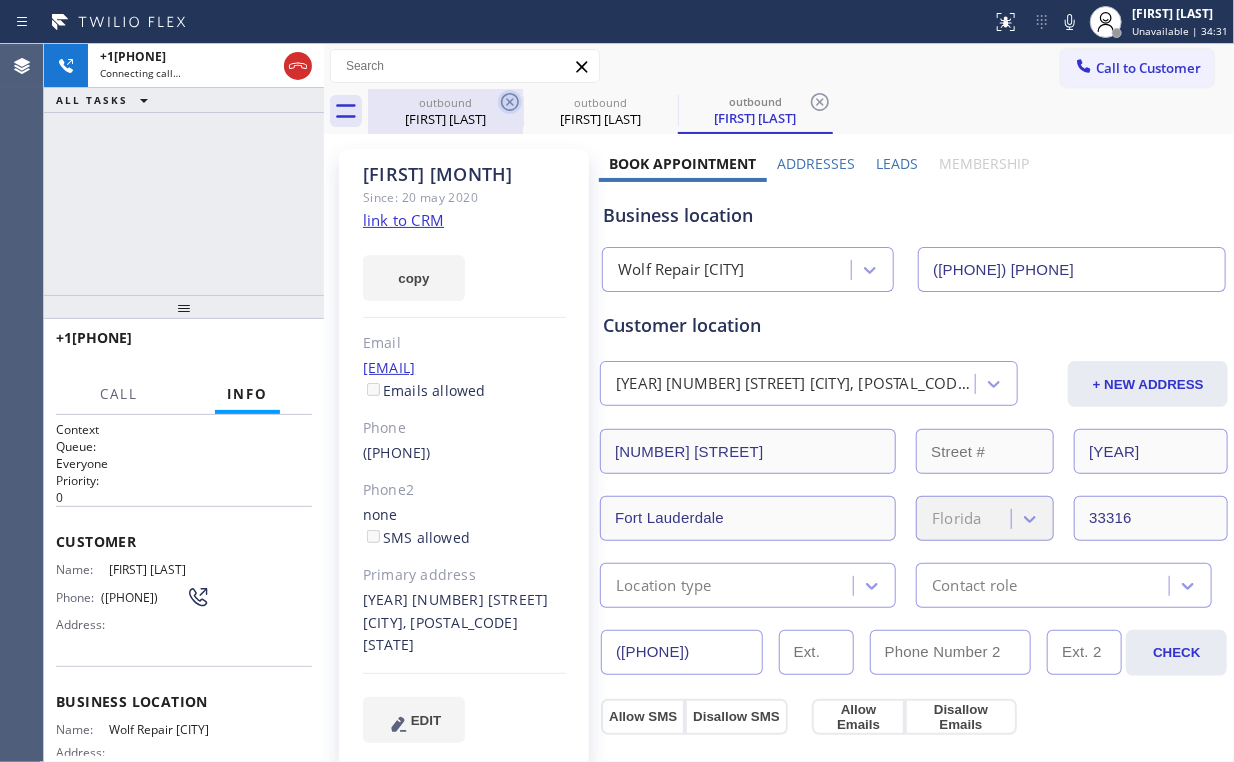 type on "[PHONE]" 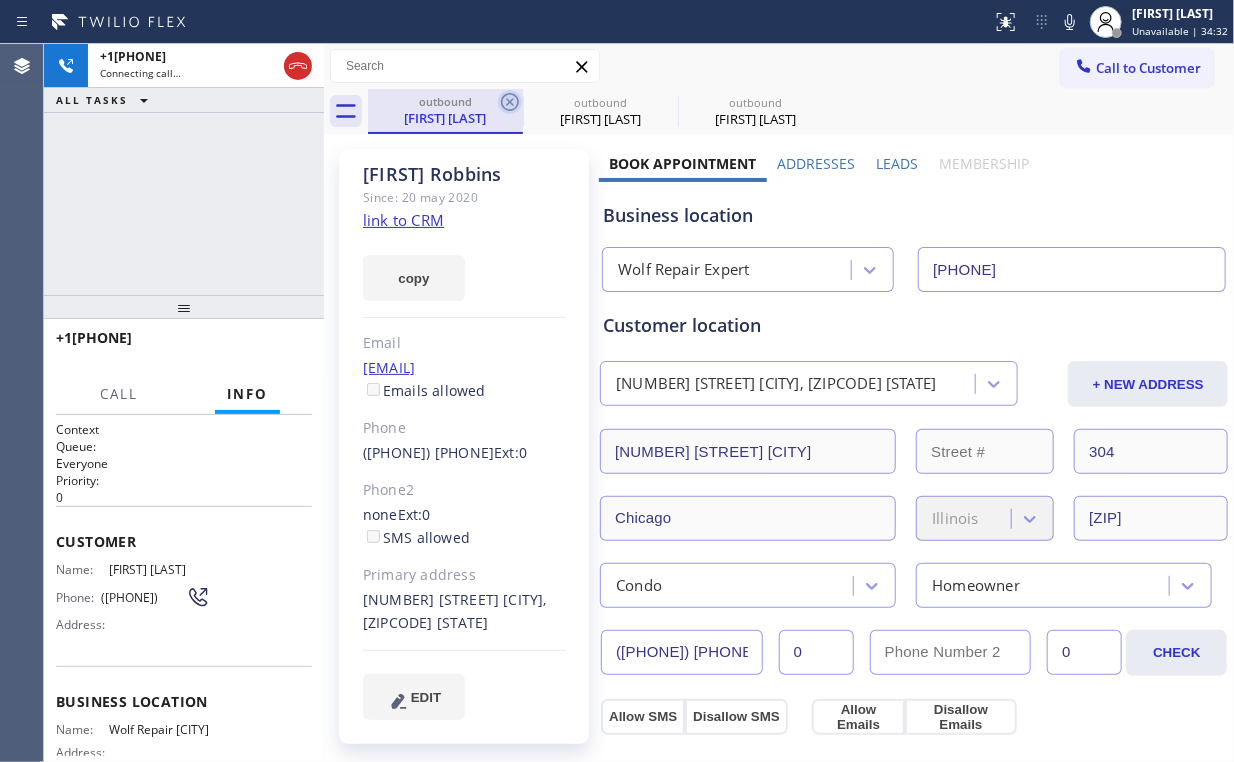 click 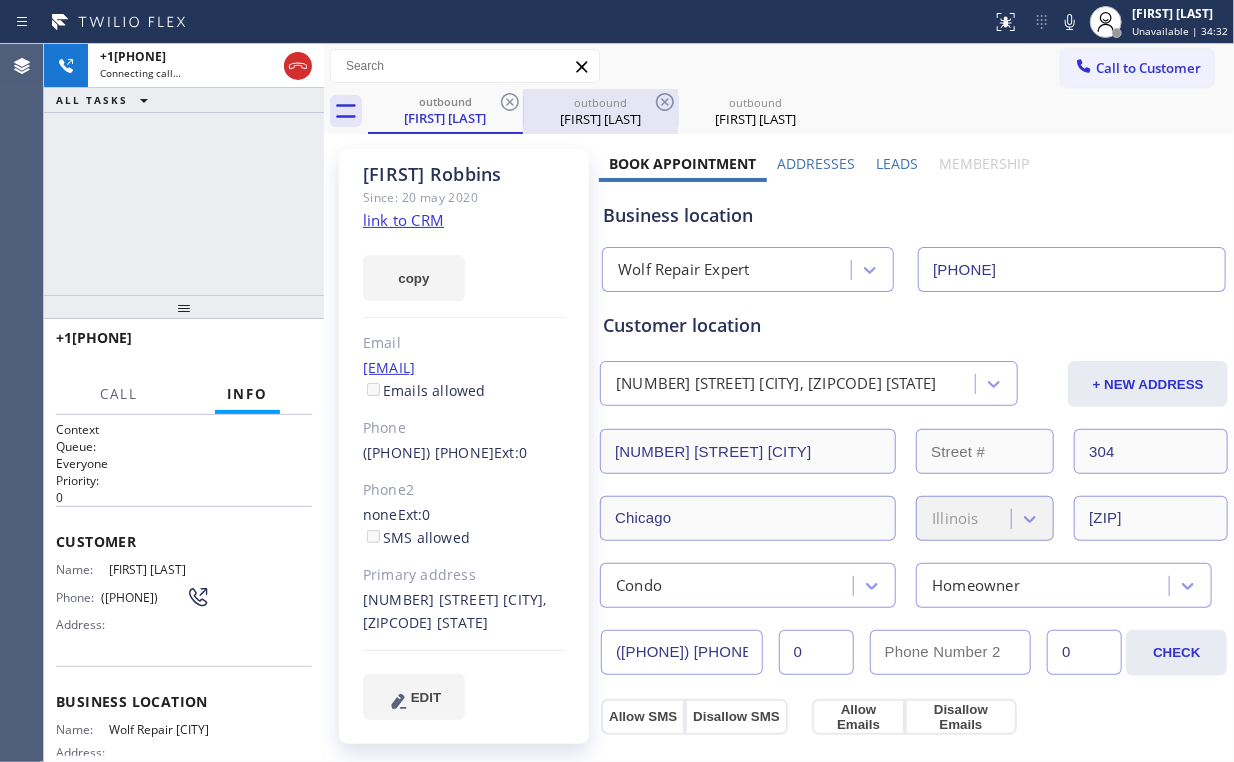 type on "([PHONE]) [PHONE]" 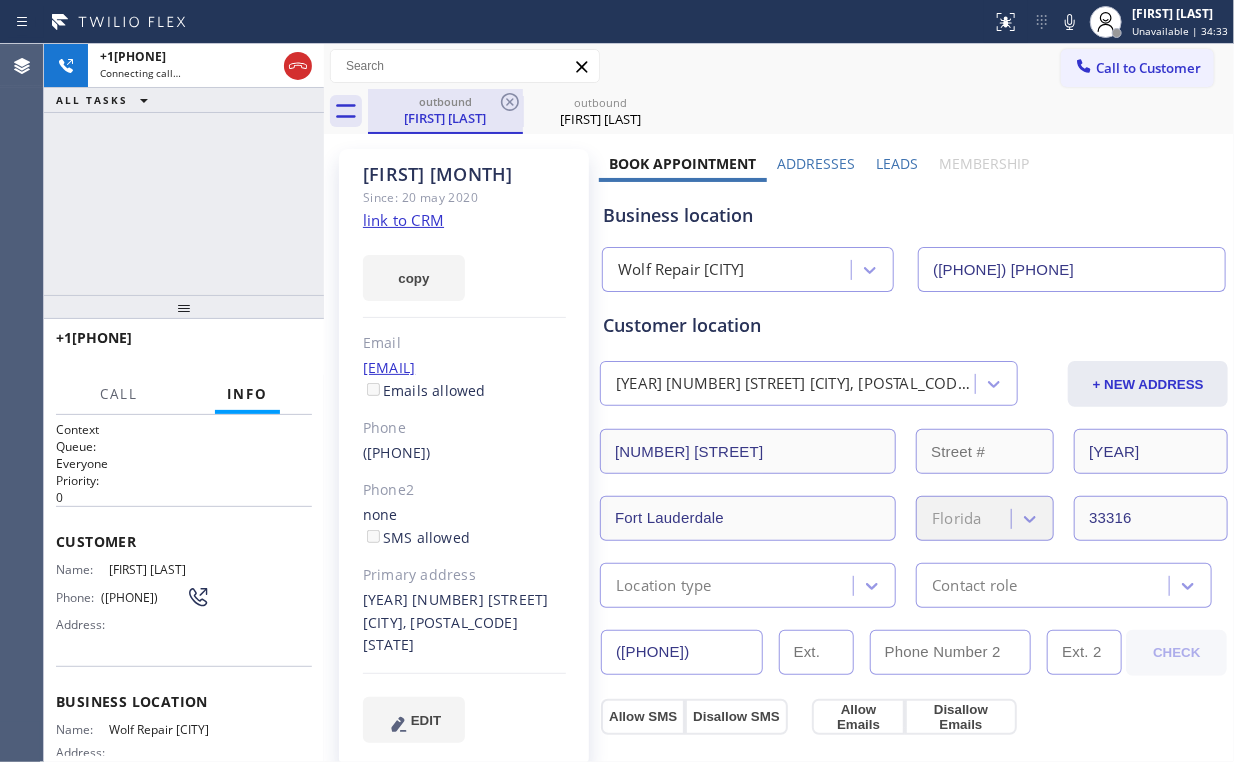 drag, startPoint x: 282, startPoint y: 61, endPoint x: 388, endPoint y: 104, distance: 114.38969 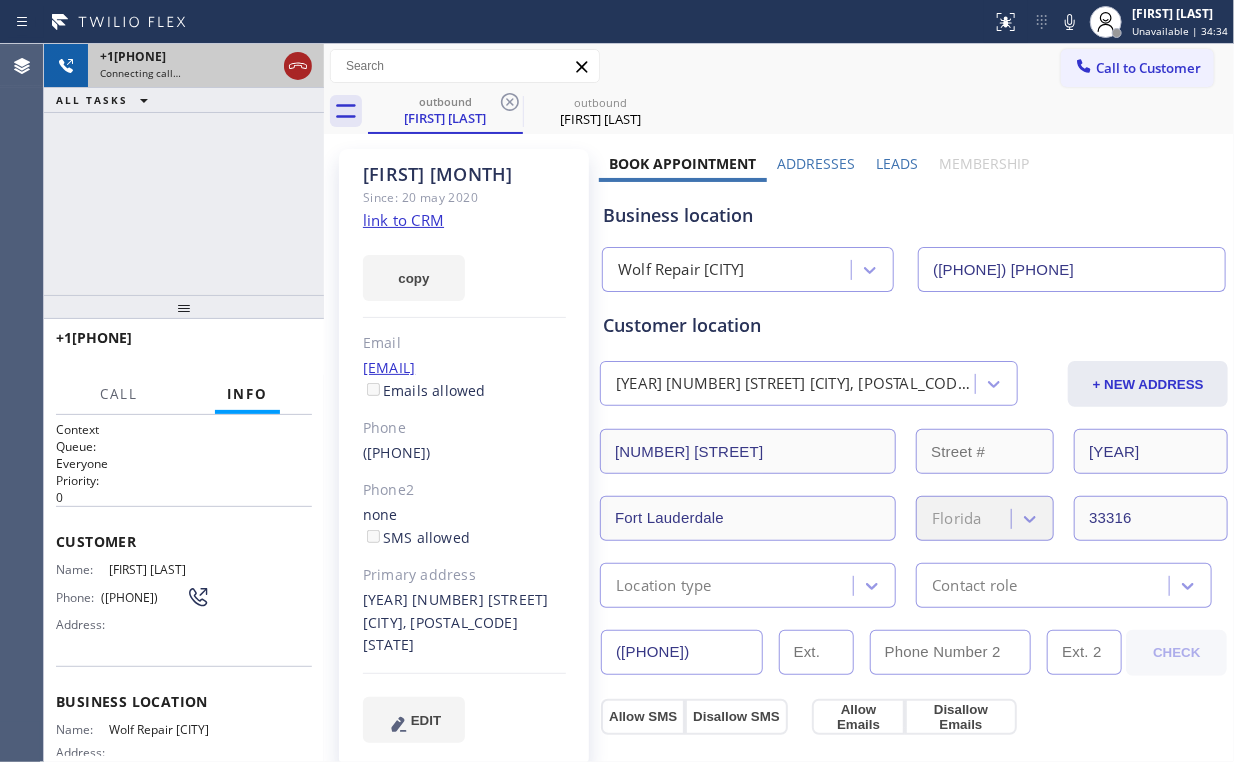 click 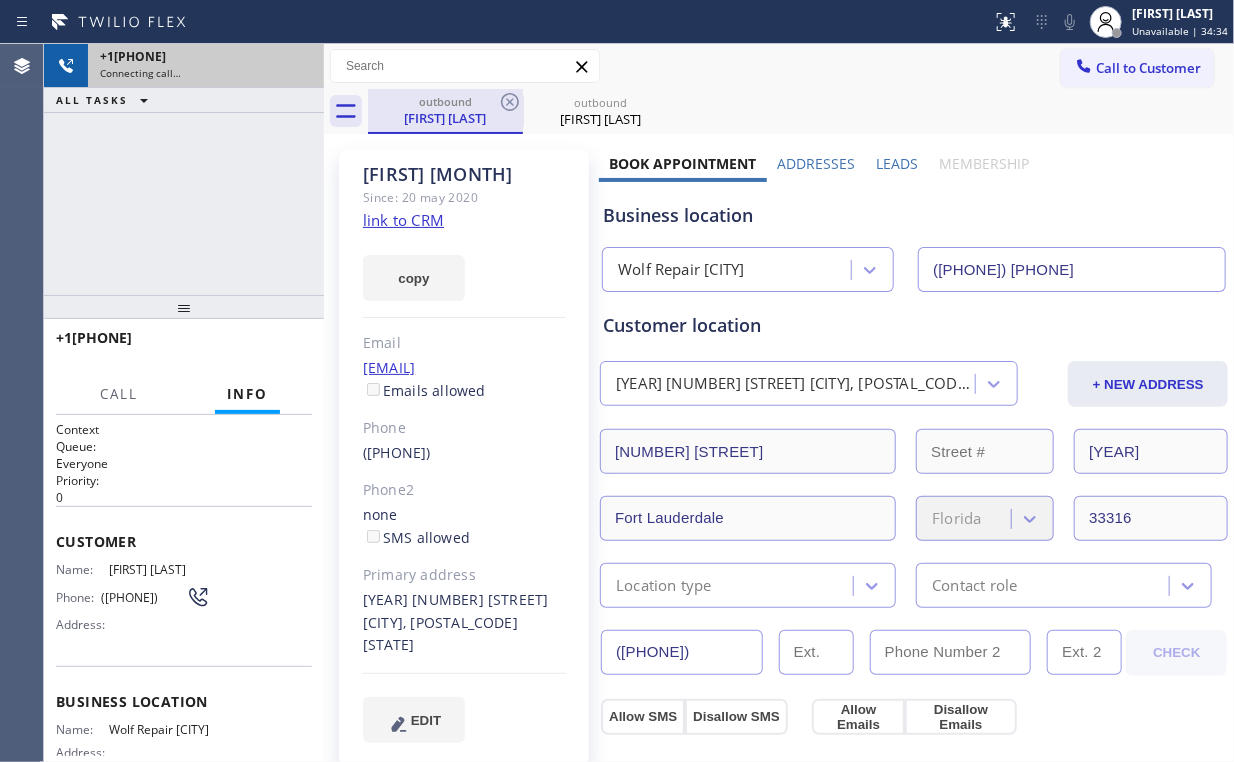 click on "outbound" at bounding box center [445, 101] 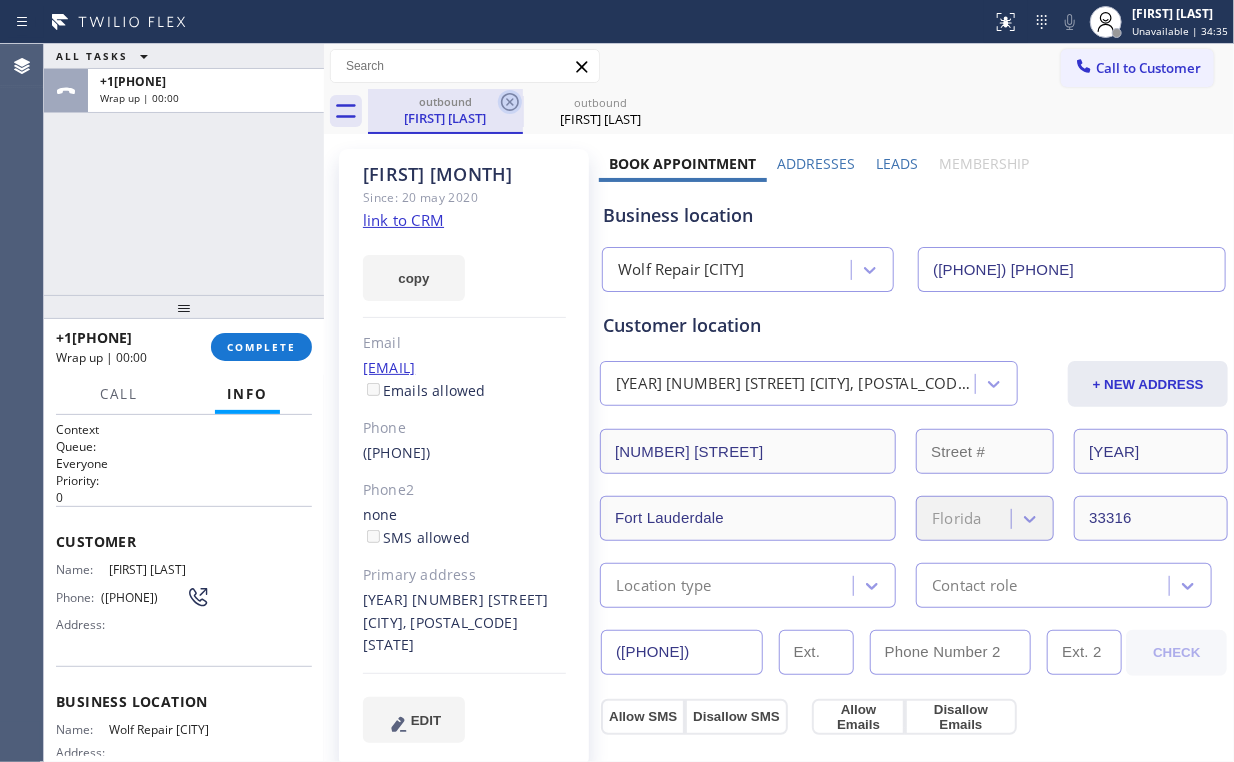 click 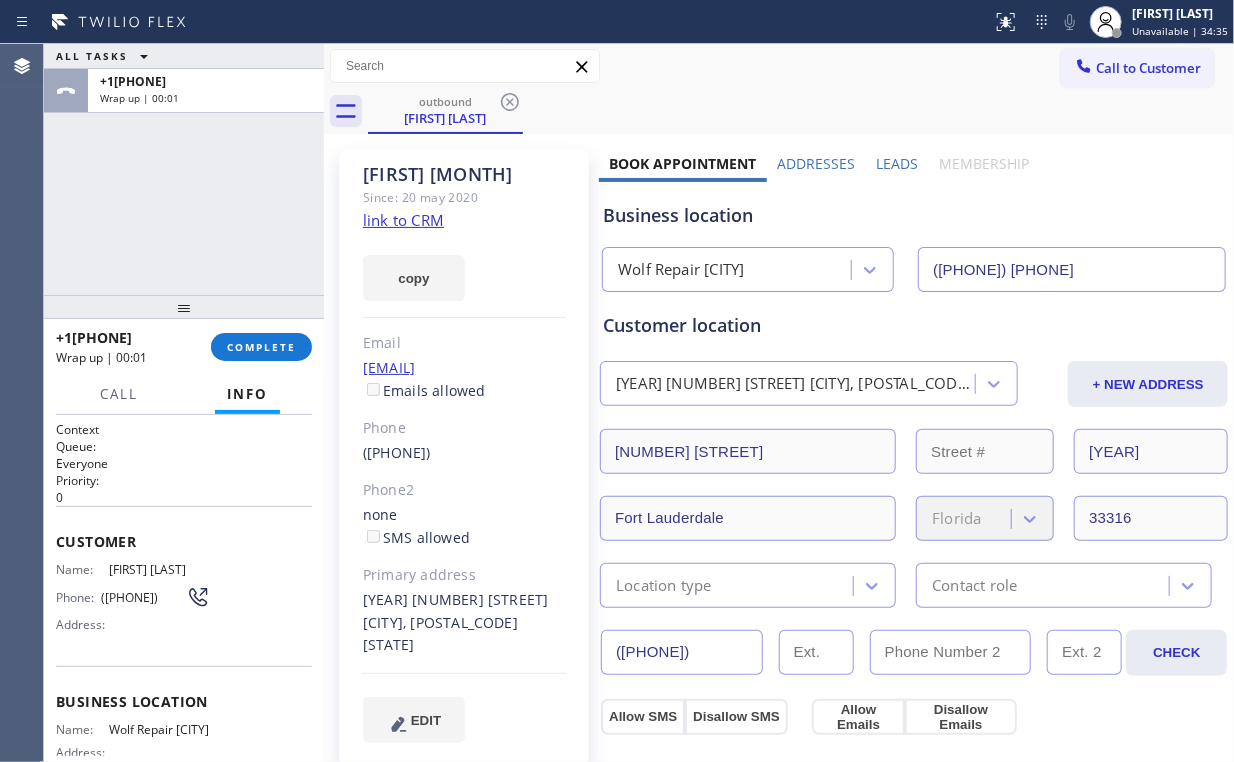 click 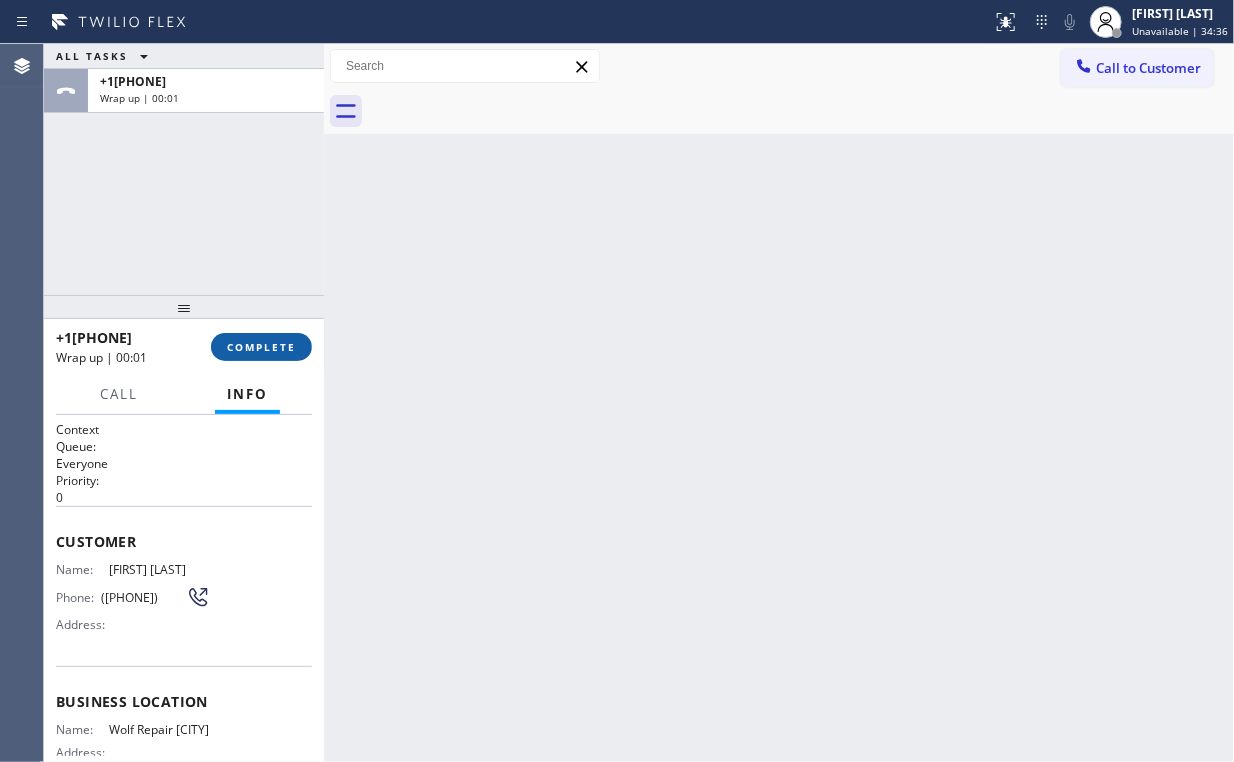 click on "COMPLETE" at bounding box center [261, 347] 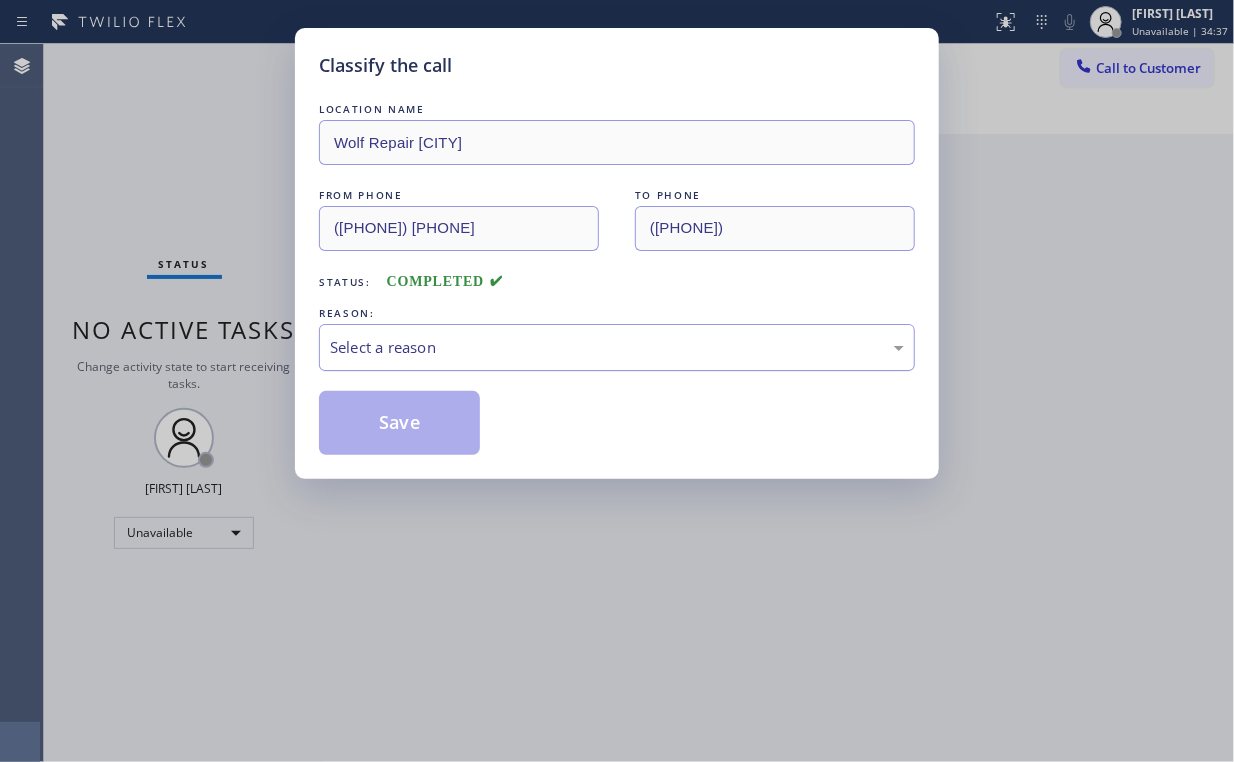 click on "Select a reason" at bounding box center (617, 347) 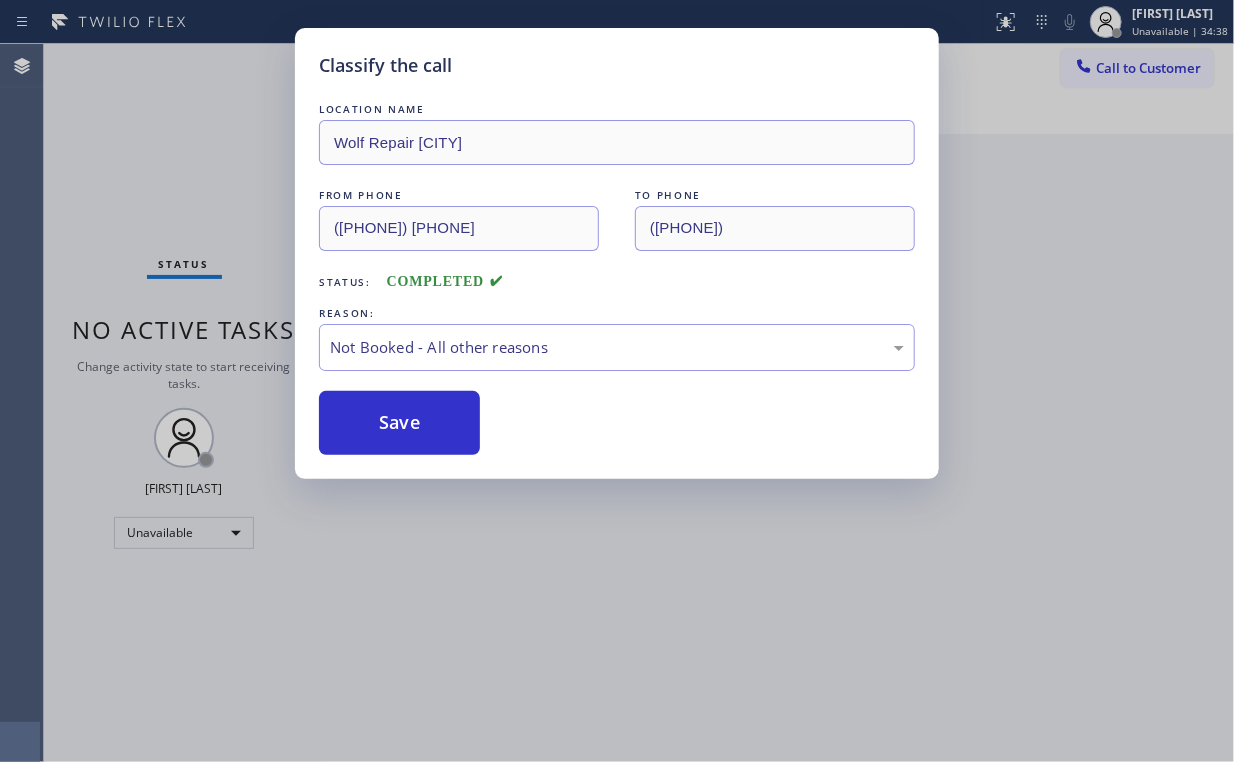 drag, startPoint x: 418, startPoint y: 420, endPoint x: 281, endPoint y: 259, distance: 211.4001 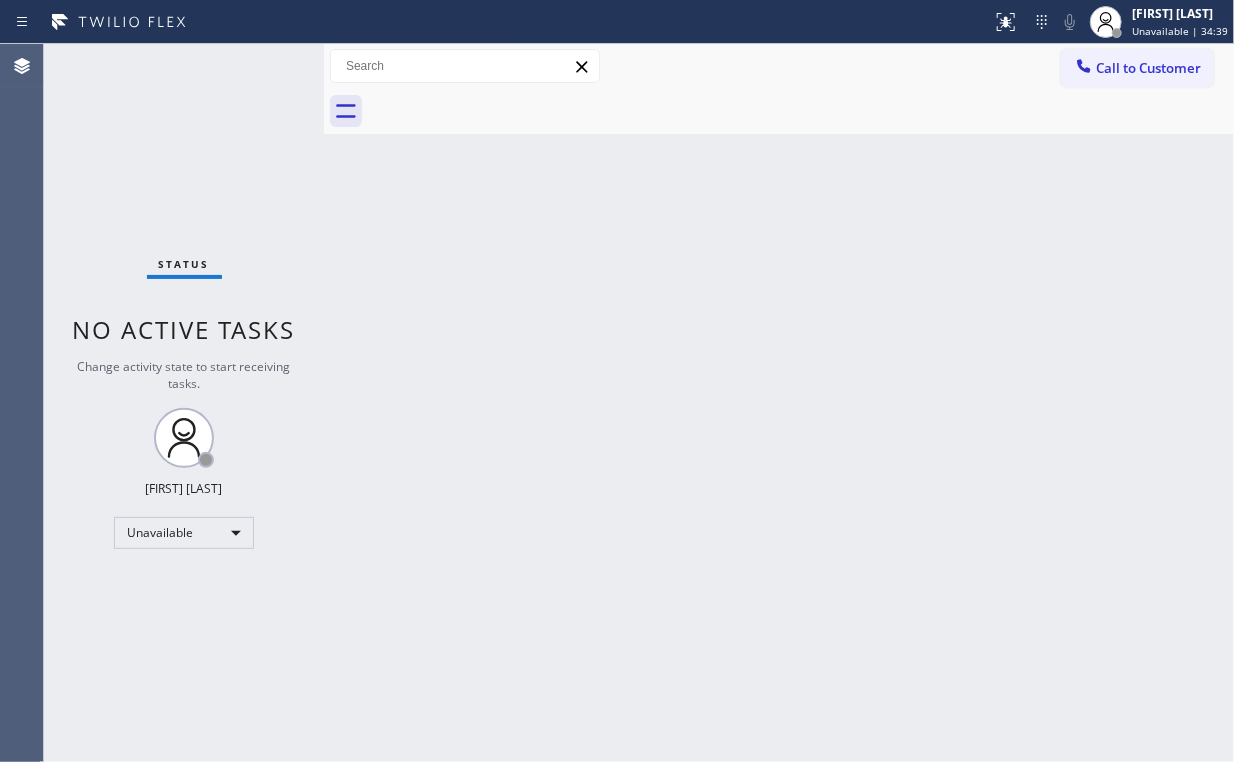 drag, startPoint x: 1112, startPoint y: 71, endPoint x: 1081, endPoint y: 100, distance: 42.44997 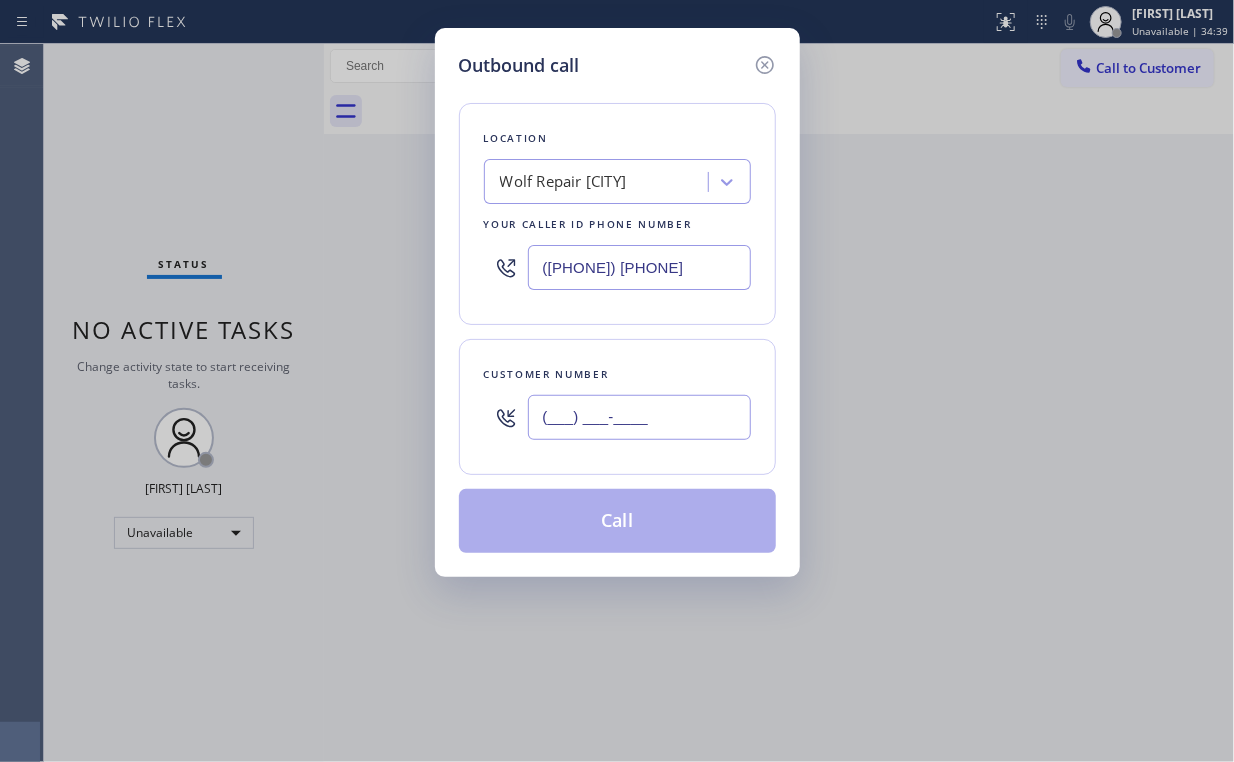 click on "(___) ___-____" at bounding box center [639, 417] 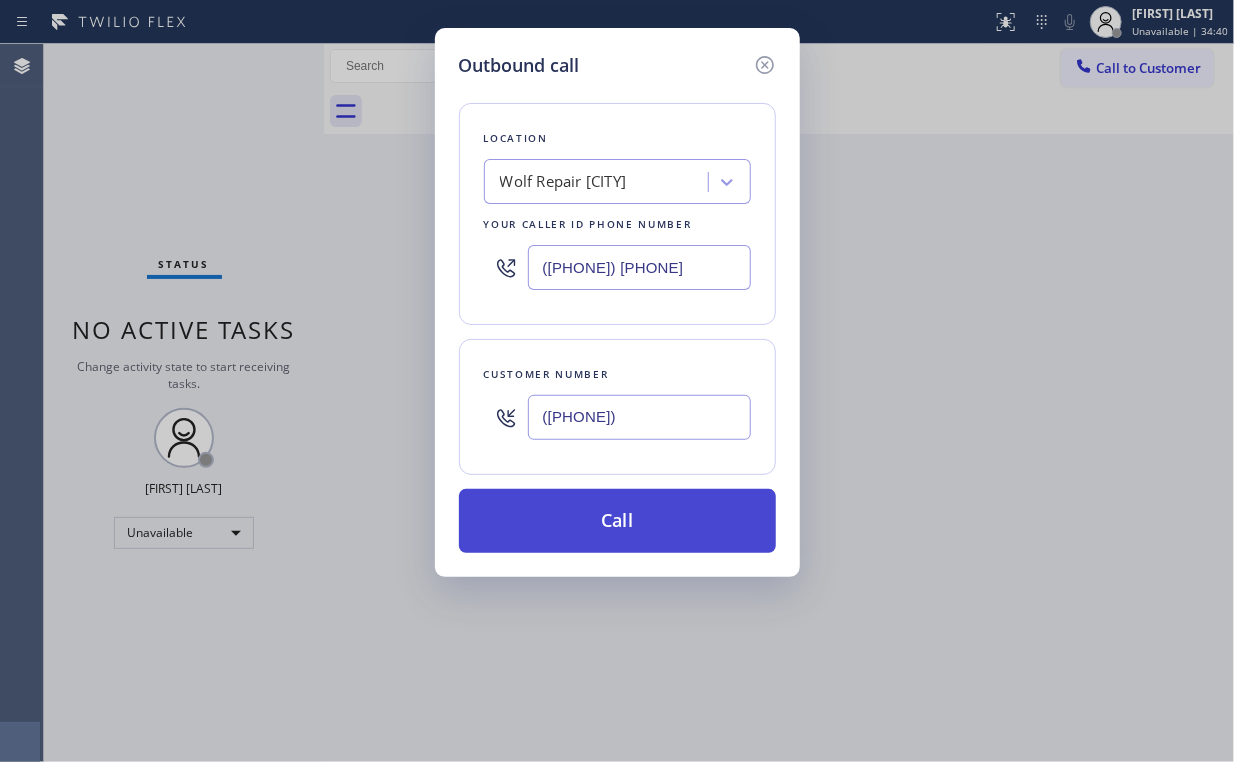 type on "([PHONE])" 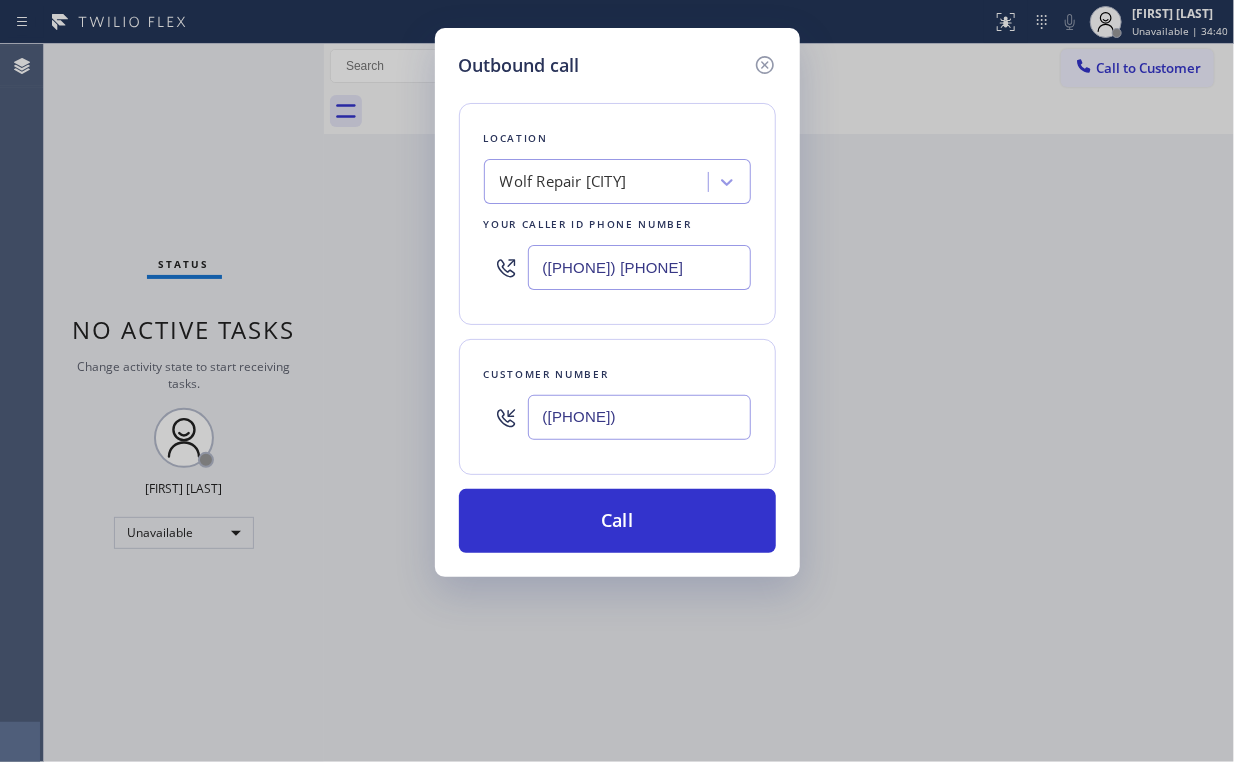 drag, startPoint x: 580, startPoint y: 520, endPoint x: 568, endPoint y: 563, distance: 44.64303 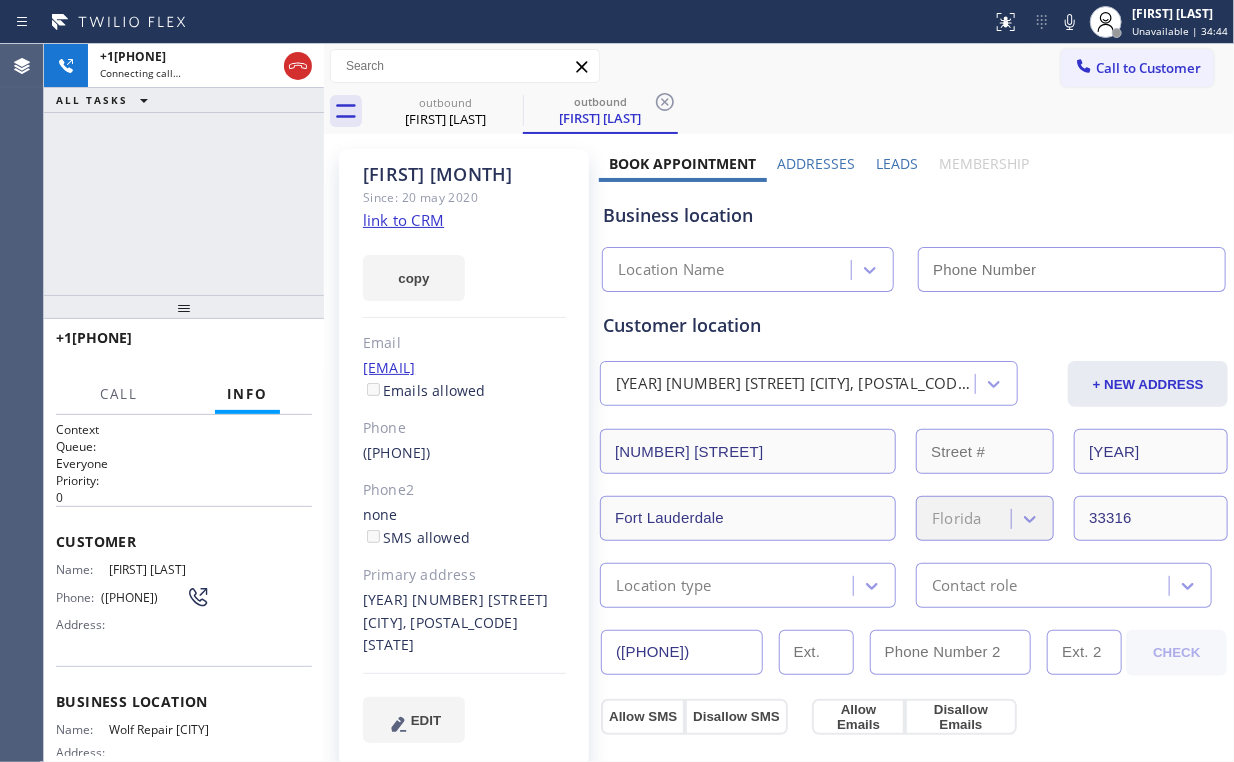 type on "([PHONE]) [PHONE]" 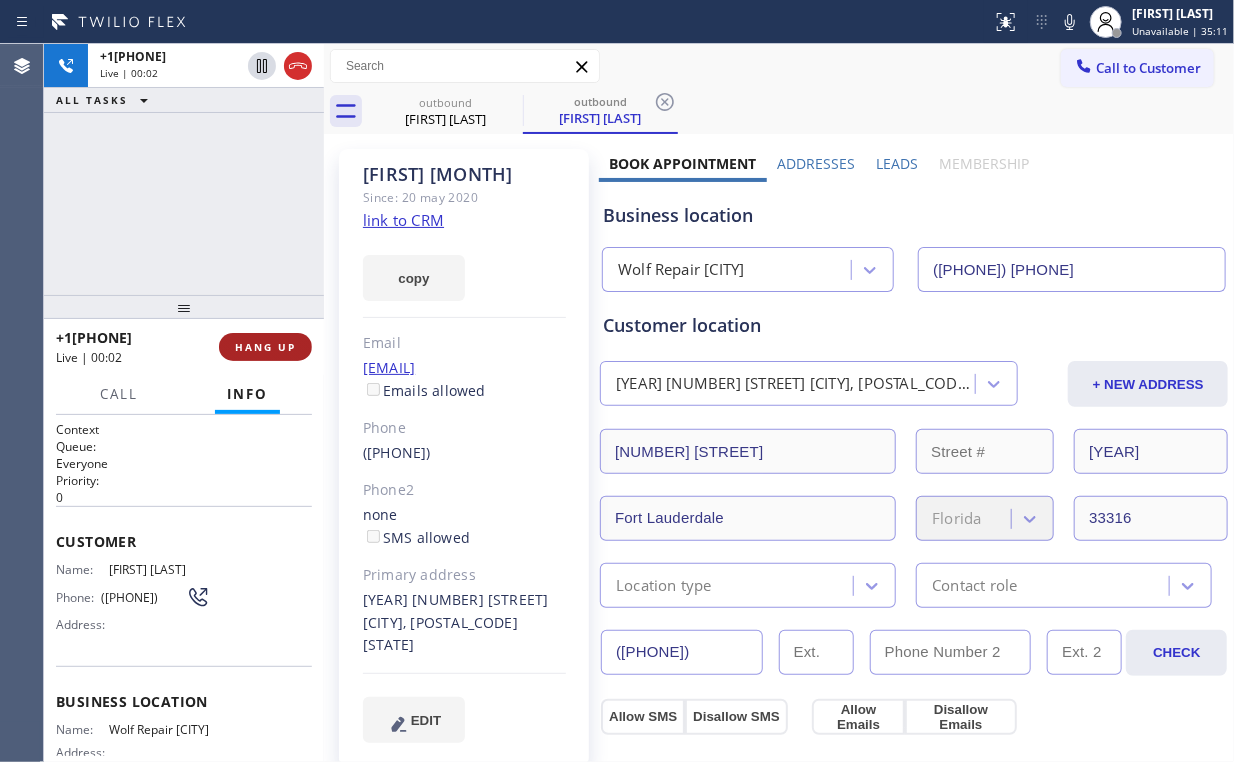 click on "HANG UP" at bounding box center (265, 347) 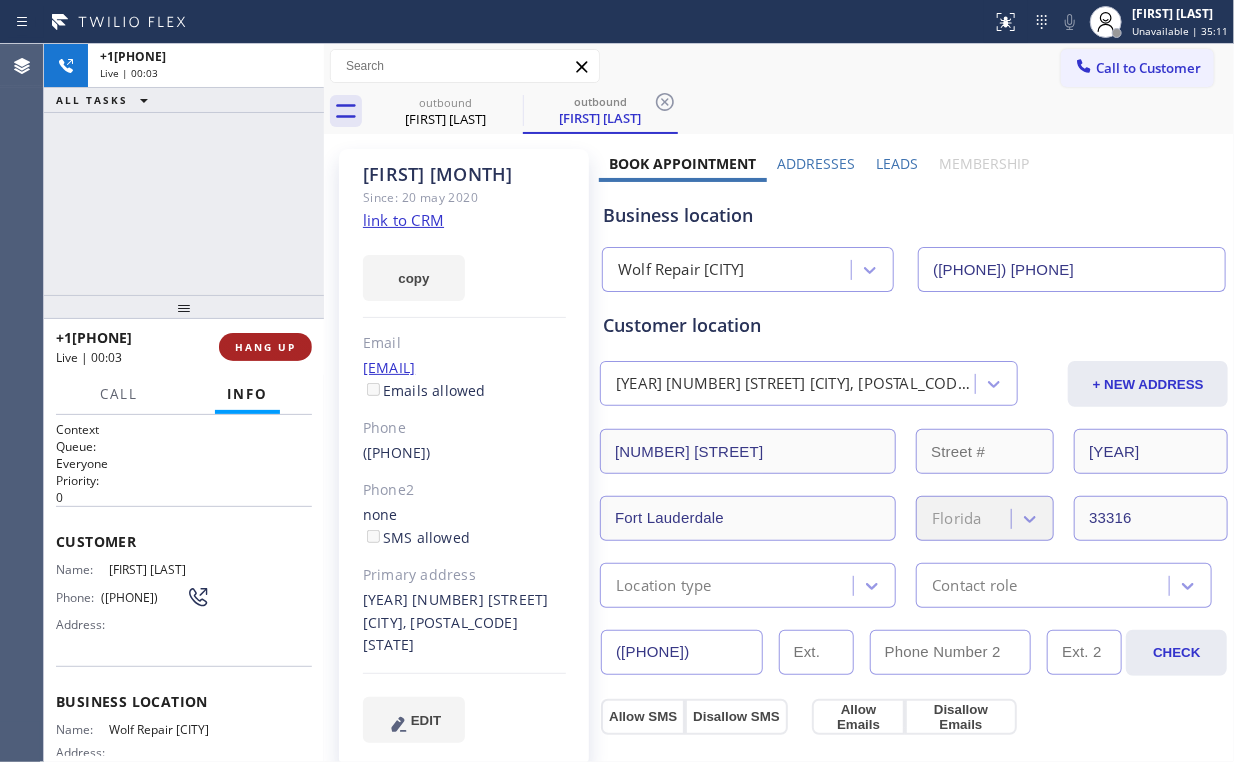 click on "HANG UP" at bounding box center [265, 347] 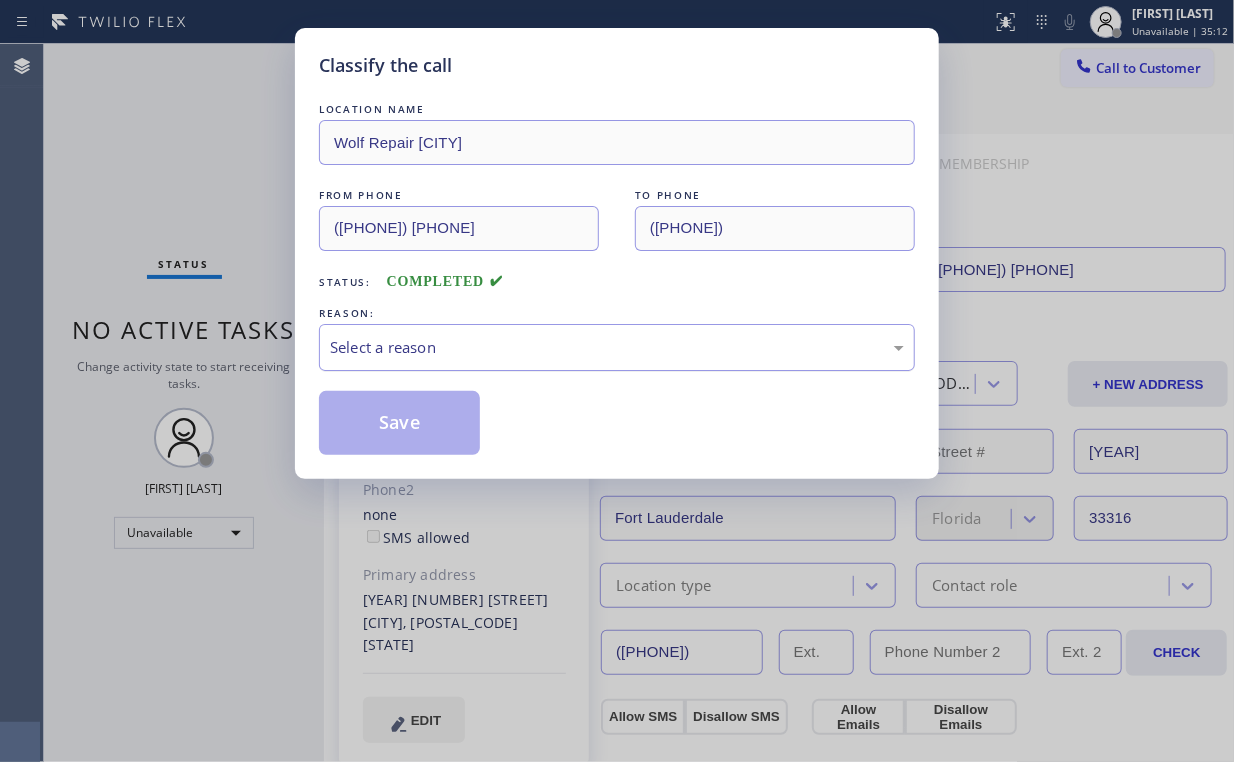 drag, startPoint x: 389, startPoint y: 328, endPoint x: 396, endPoint y: 360, distance: 32.75668 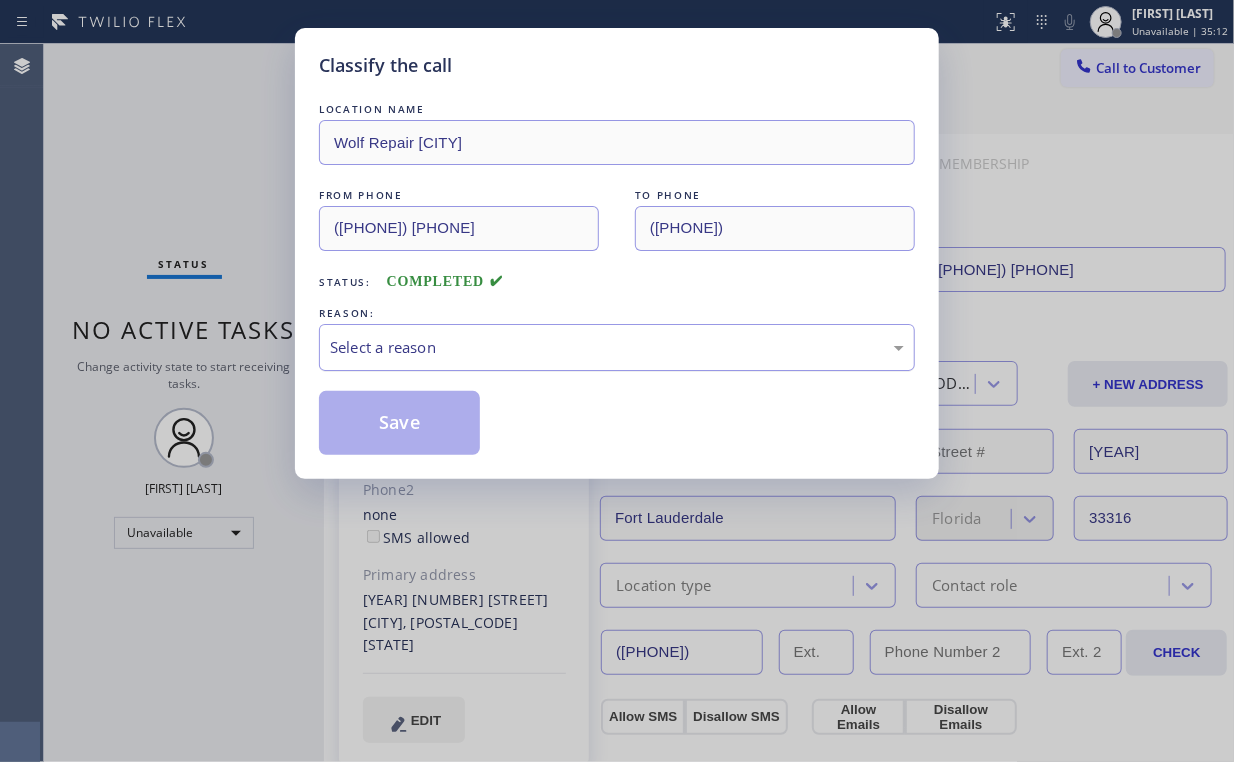 click on "Select a reason" at bounding box center [617, 347] 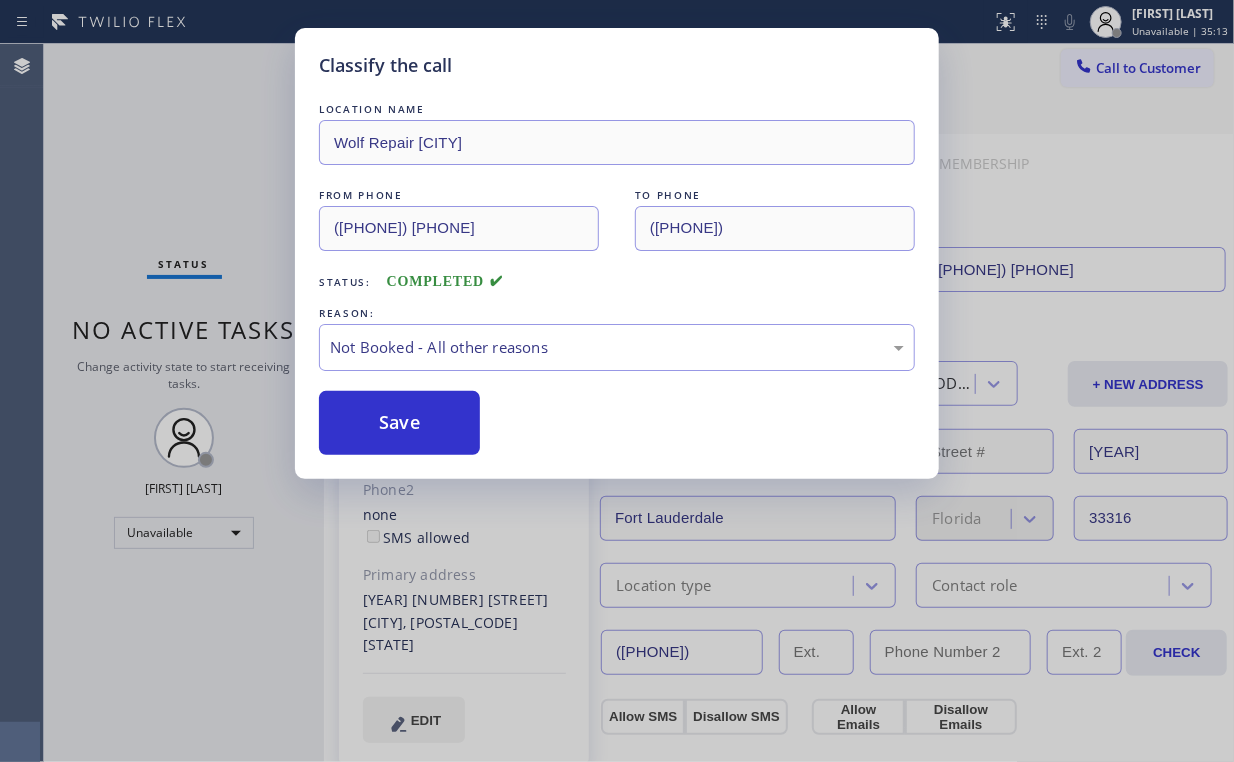 drag, startPoint x: 404, startPoint y: 424, endPoint x: 290, endPoint y: 304, distance: 165.51736 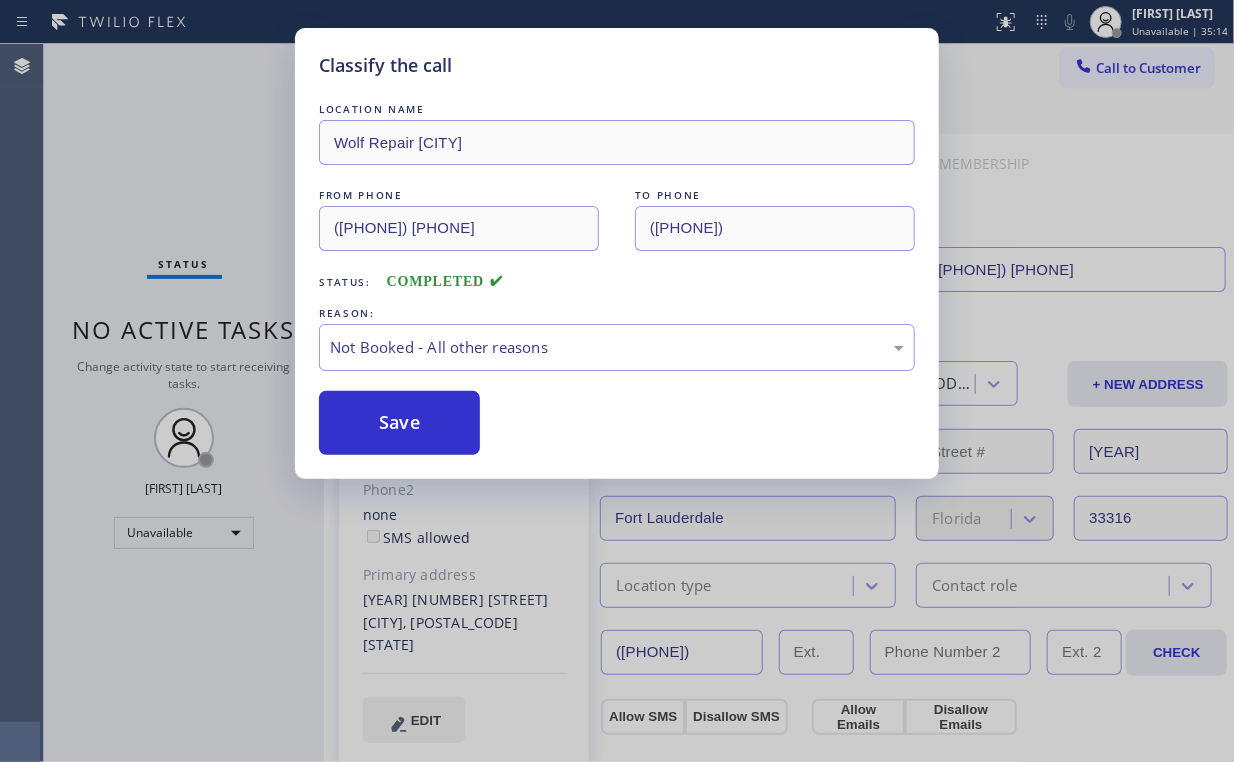 drag, startPoint x: 196, startPoint y: 133, endPoint x: 235, endPoint y: 0, distance: 138.60014 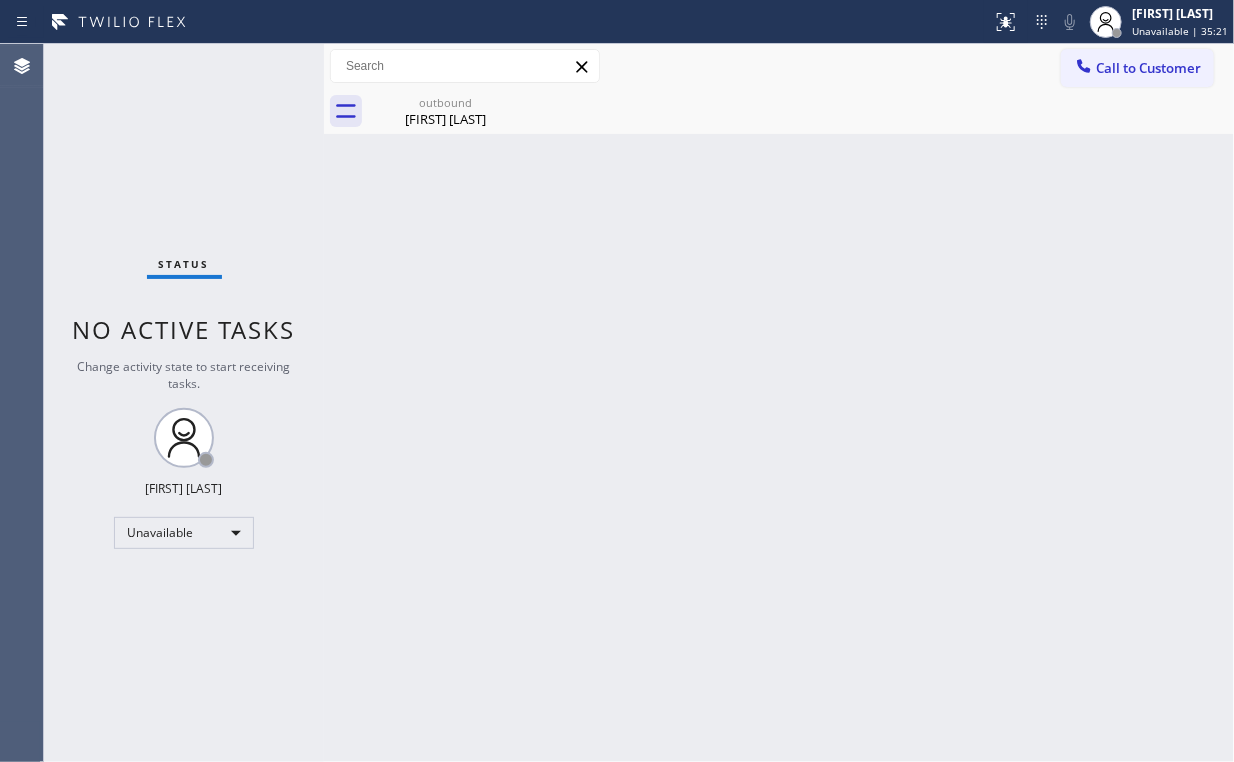 click on "Call to Customer" at bounding box center (1148, 68) 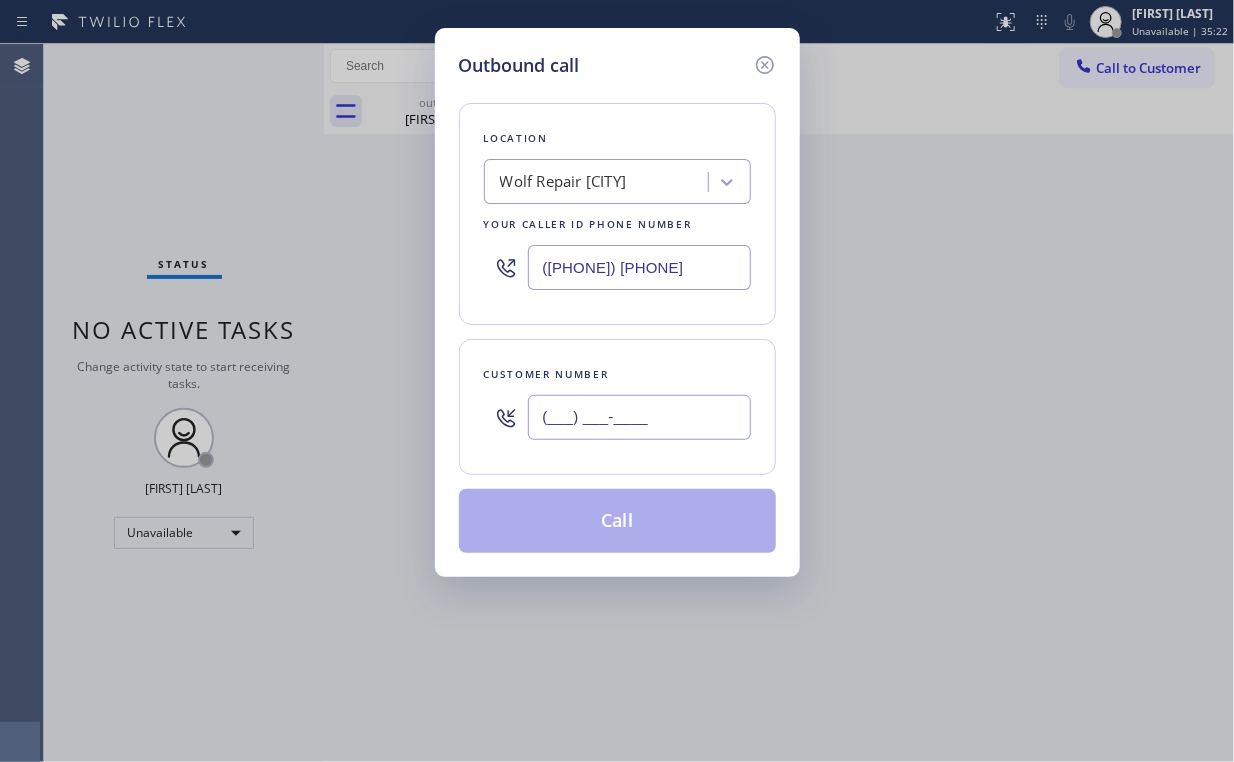 click on "(___) ___-____" at bounding box center [639, 417] 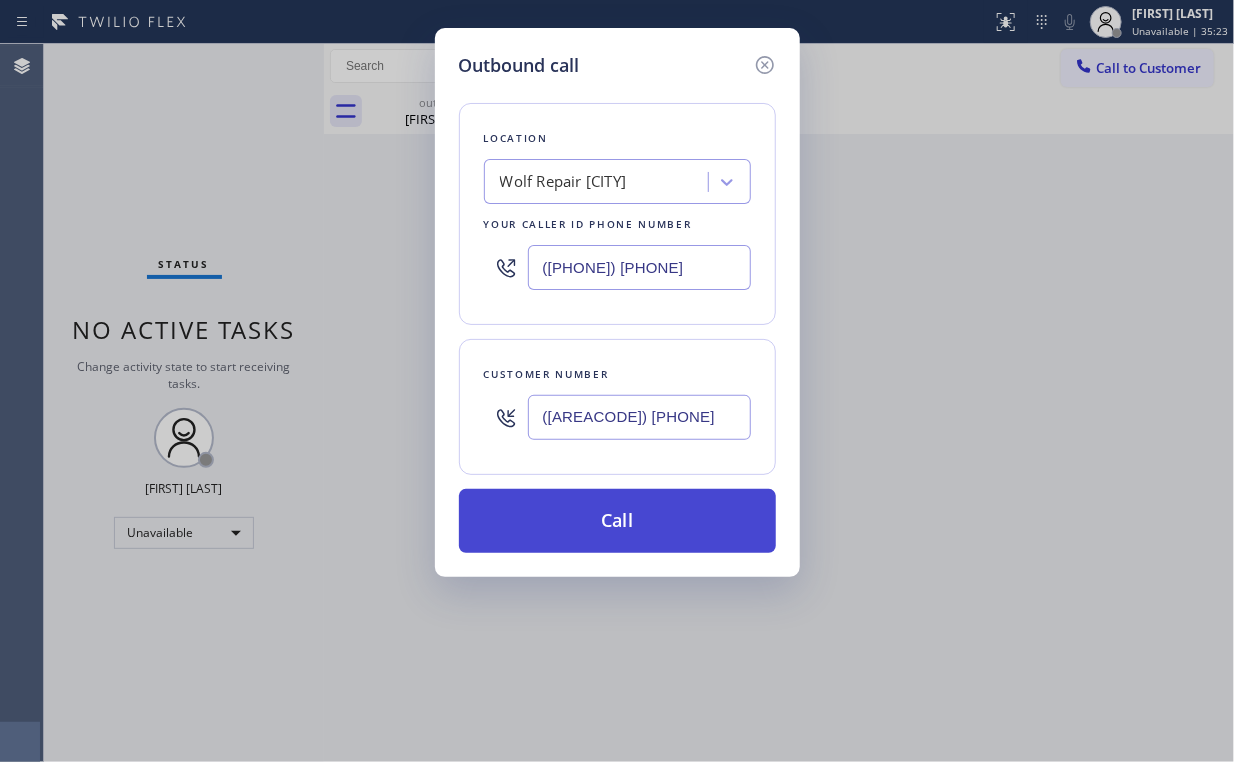 type on "([AREACODE]) [PHONE]" 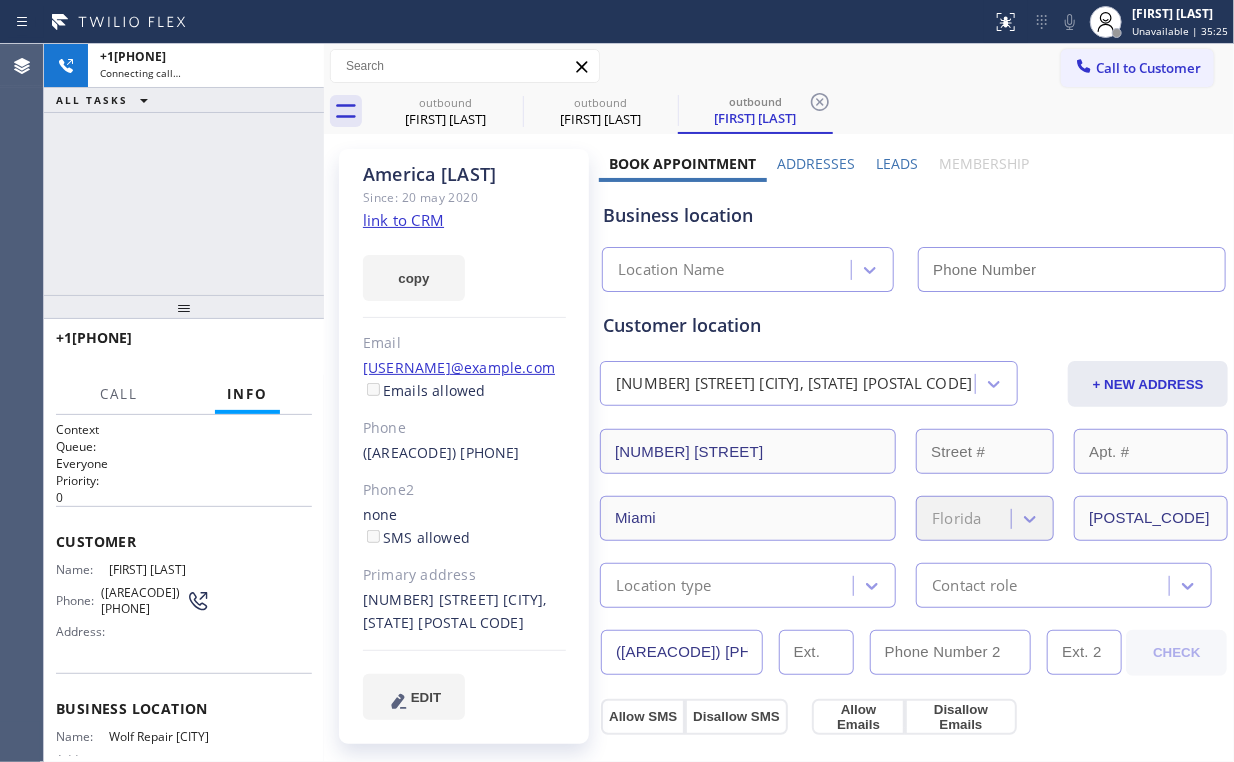 click on "+1[PHONE] Connecting call… ALL TASKS ALL TASKS ACTIVE TASKS TASKS IN WRAP UP" at bounding box center (184, 169) 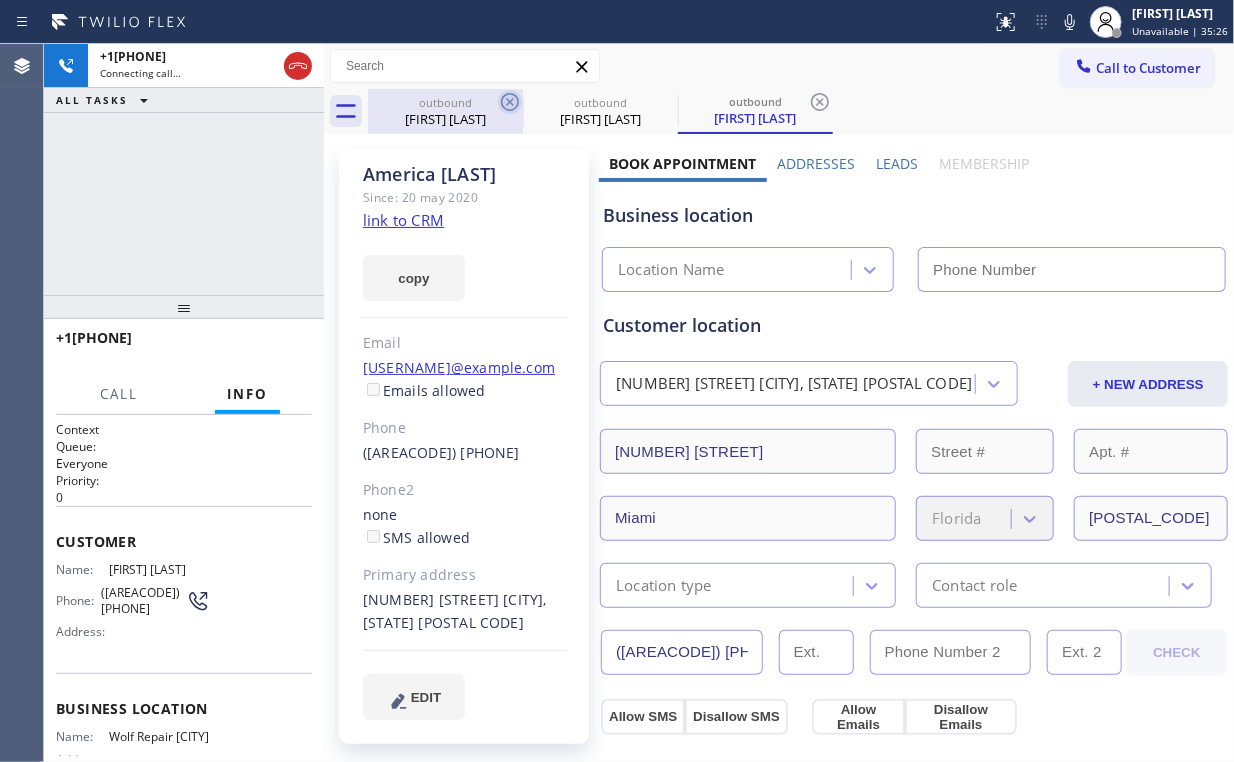 drag, startPoint x: 436, startPoint y: 104, endPoint x: 504, endPoint y: 100, distance: 68.117546 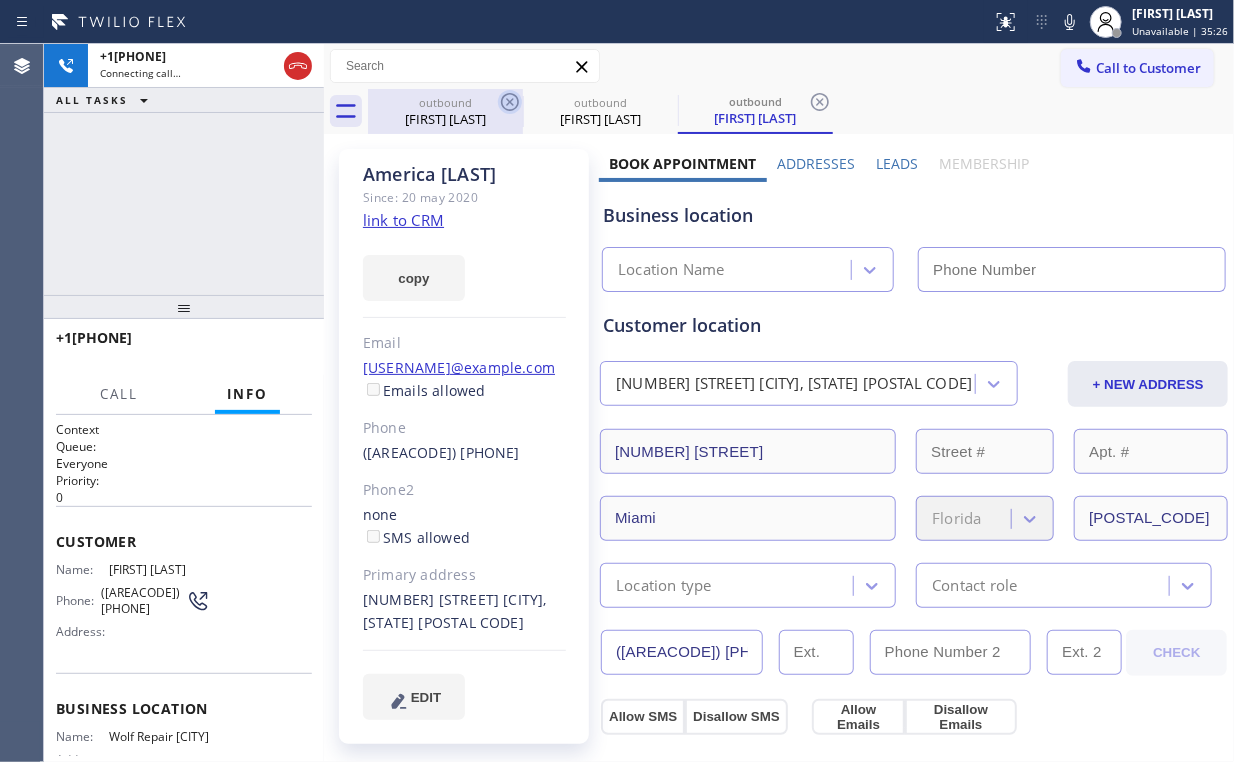 click on "outbound" at bounding box center (445, 102) 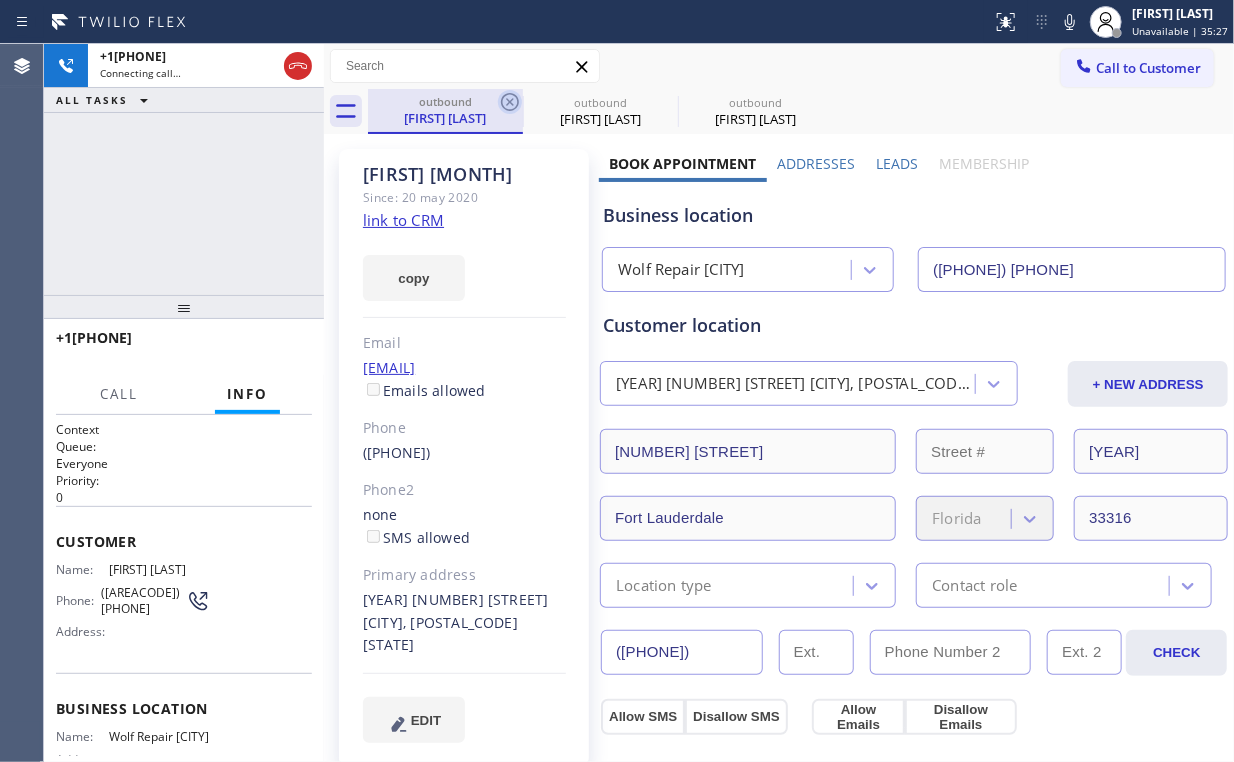 type on "([PHONE]) [PHONE]" 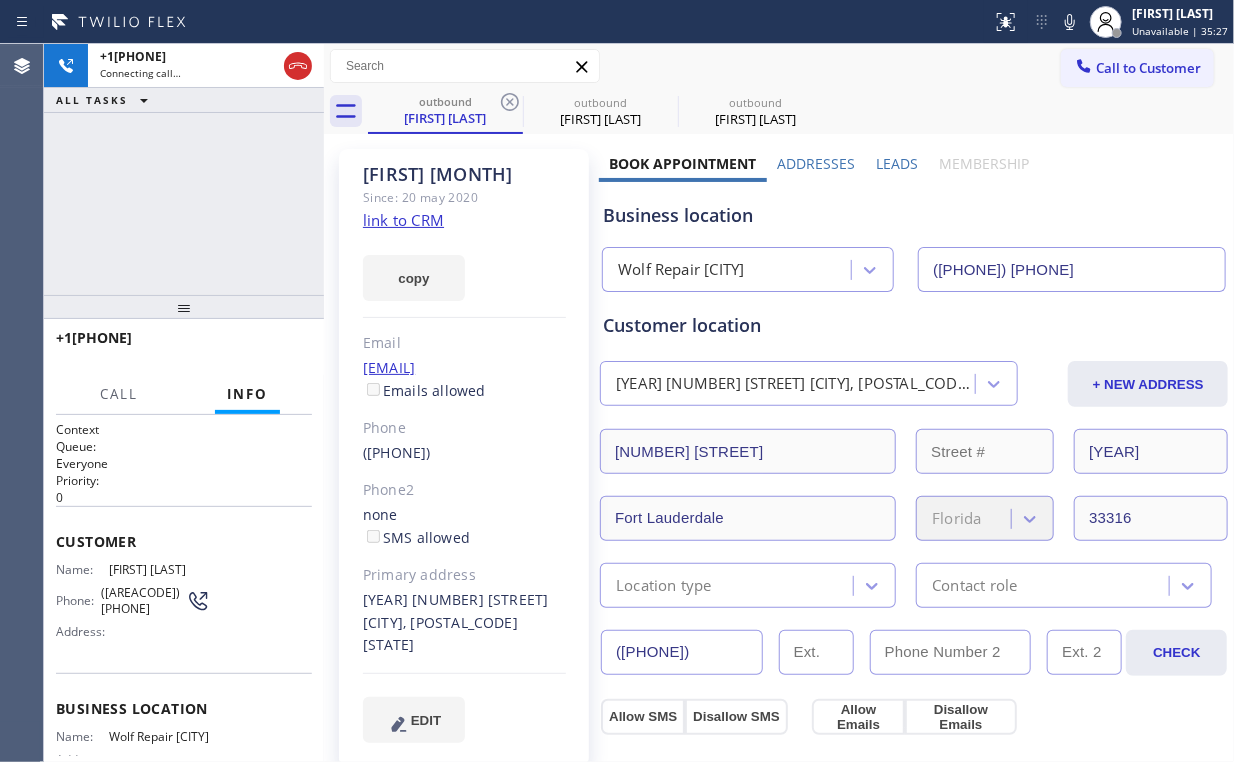 click 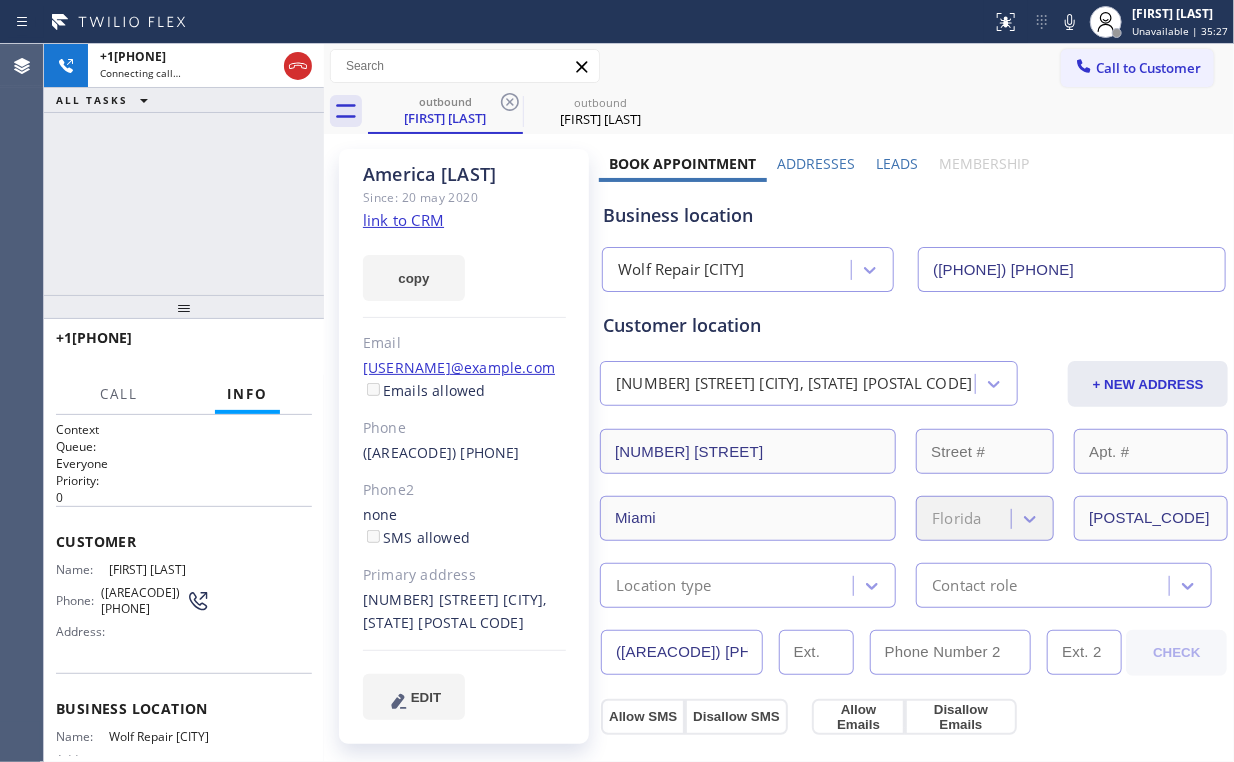 drag, startPoint x: 168, startPoint y: 164, endPoint x: 771, endPoint y: 76, distance: 609.3874 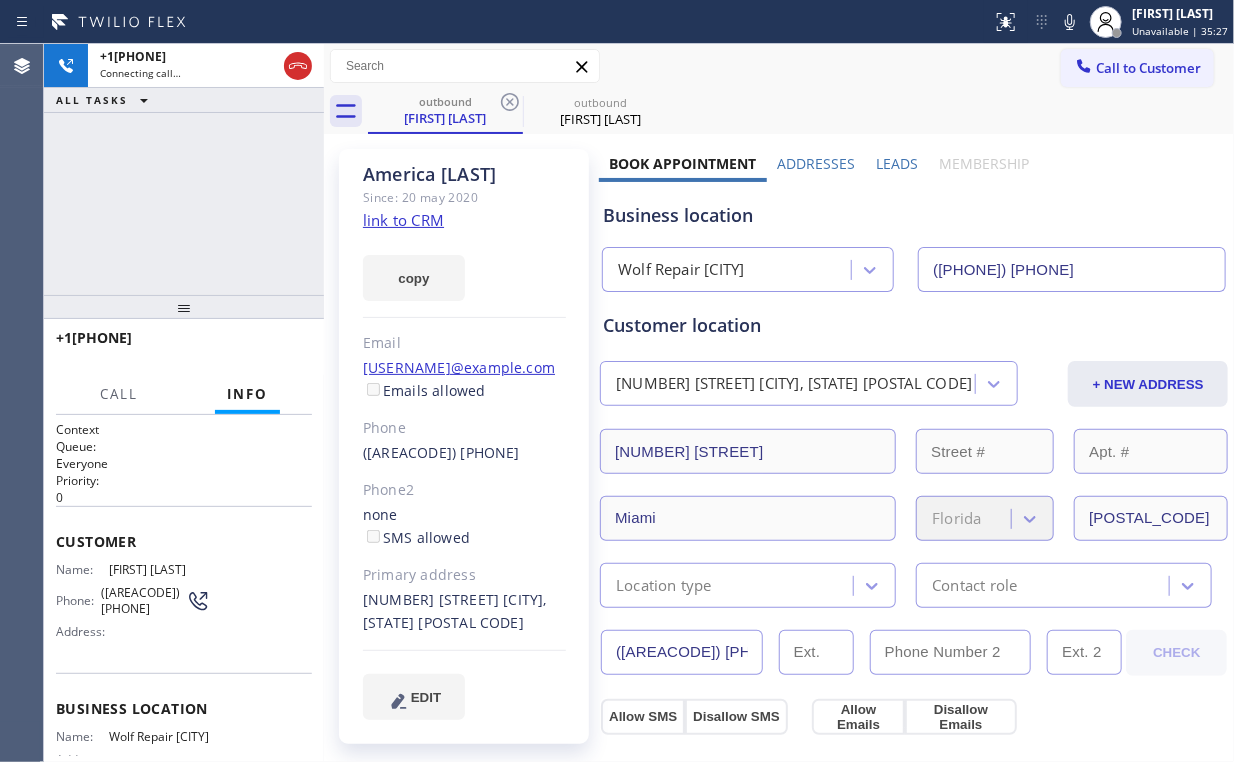 click on "+1[PHONE] Connecting call… ALL TASKS ALL TASKS ACTIVE TASKS TASKS IN WRAP UP" at bounding box center [184, 169] 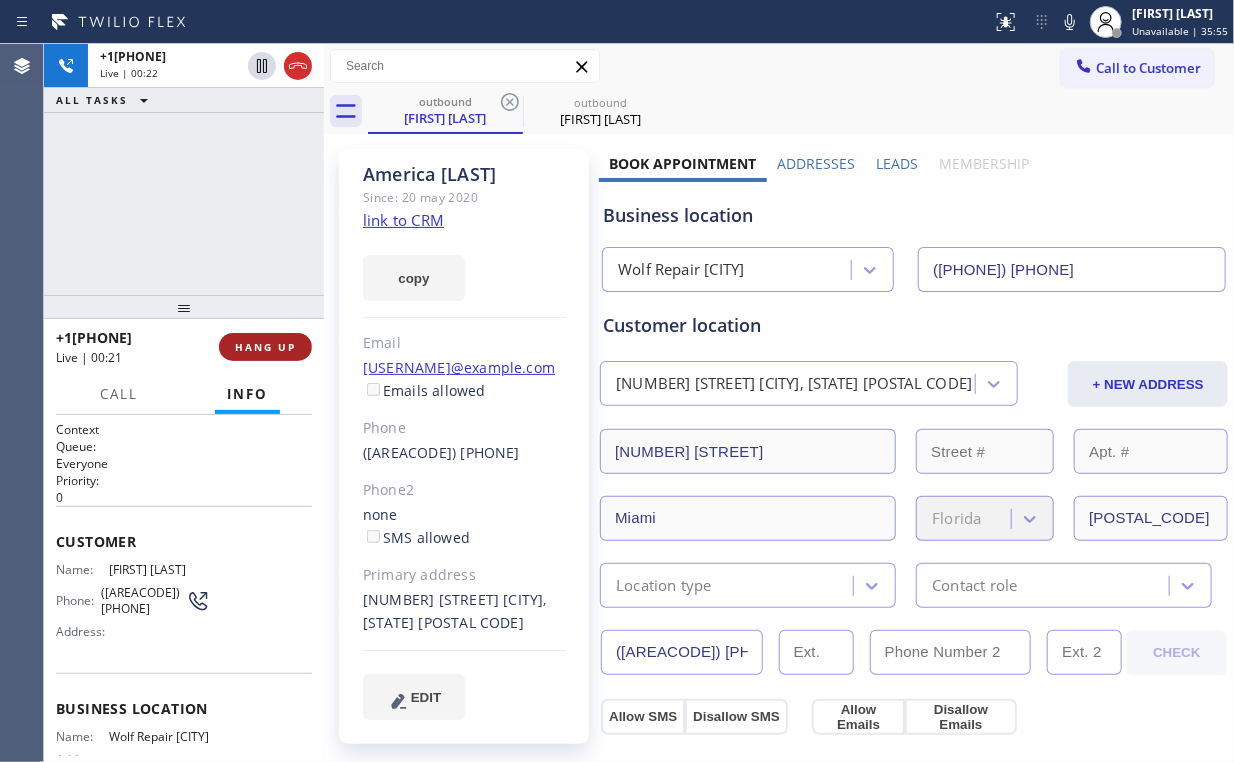 click on "HANG UP" at bounding box center [265, 347] 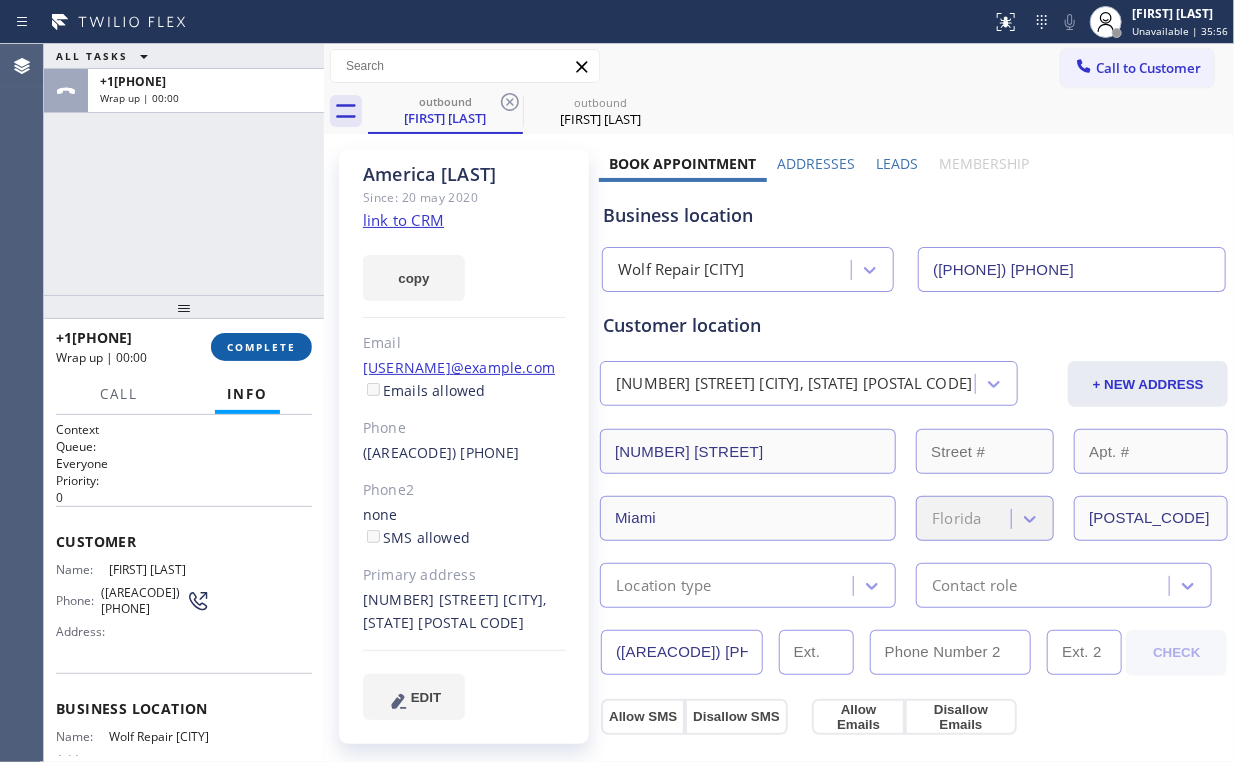 click on "COMPLETE" at bounding box center [261, 347] 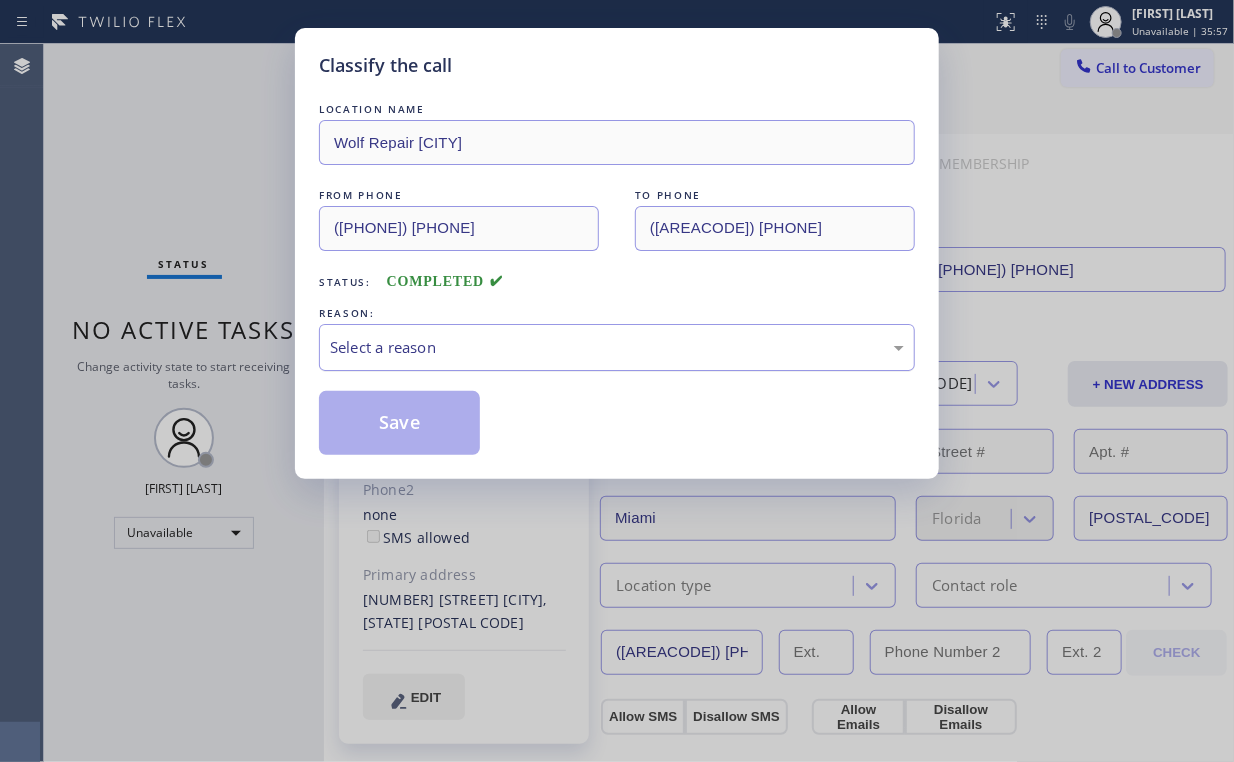 click on "Select a reason" at bounding box center [617, 347] 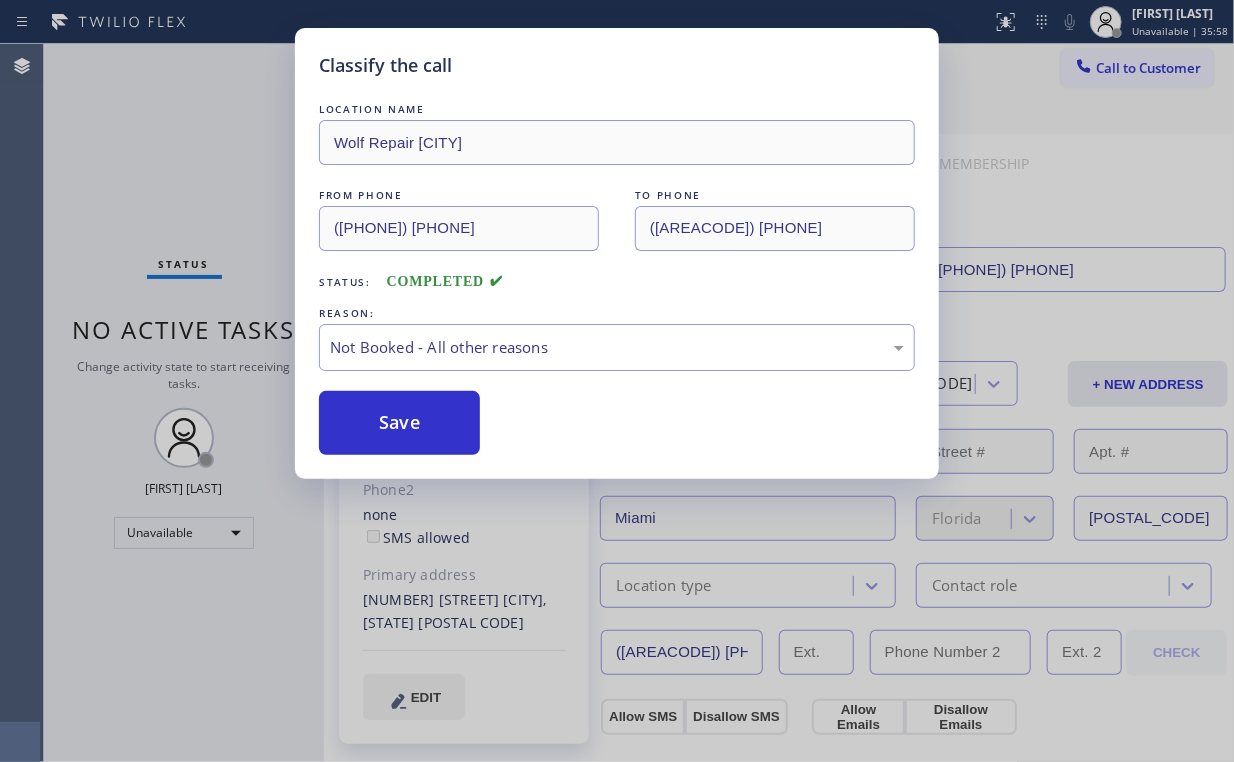 drag, startPoint x: 402, startPoint y: 424, endPoint x: 155, endPoint y: 194, distance: 337.50406 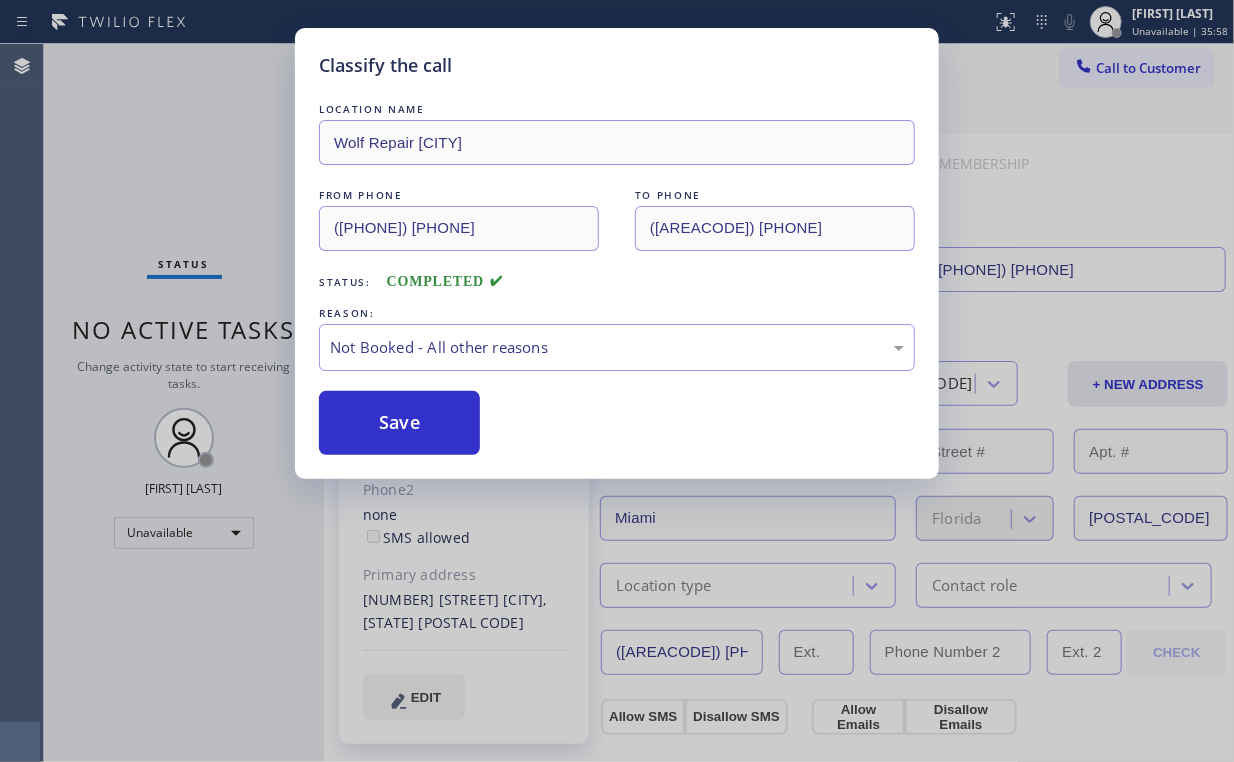 click on "Classify the call LOCATION NAME Wolf Repair [CITY] FROM PHONE ([AREA_CODE]) [PHONE] TO PHONE ([AREA_CODE]) [PHONE] Status: COMPLETED REASON: Not Booked - All other reasons Save" at bounding box center (617, 381) 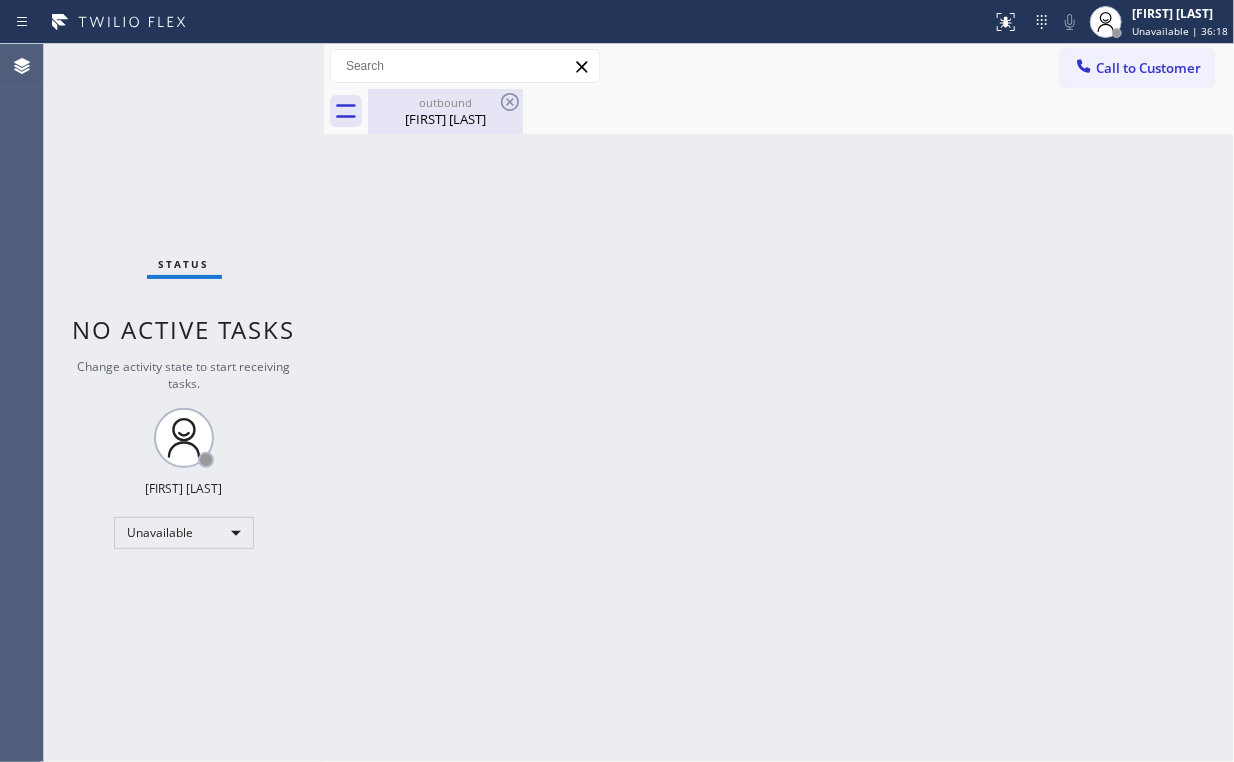 drag, startPoint x: 430, startPoint y: 132, endPoint x: 480, endPoint y: 120, distance: 51.41984 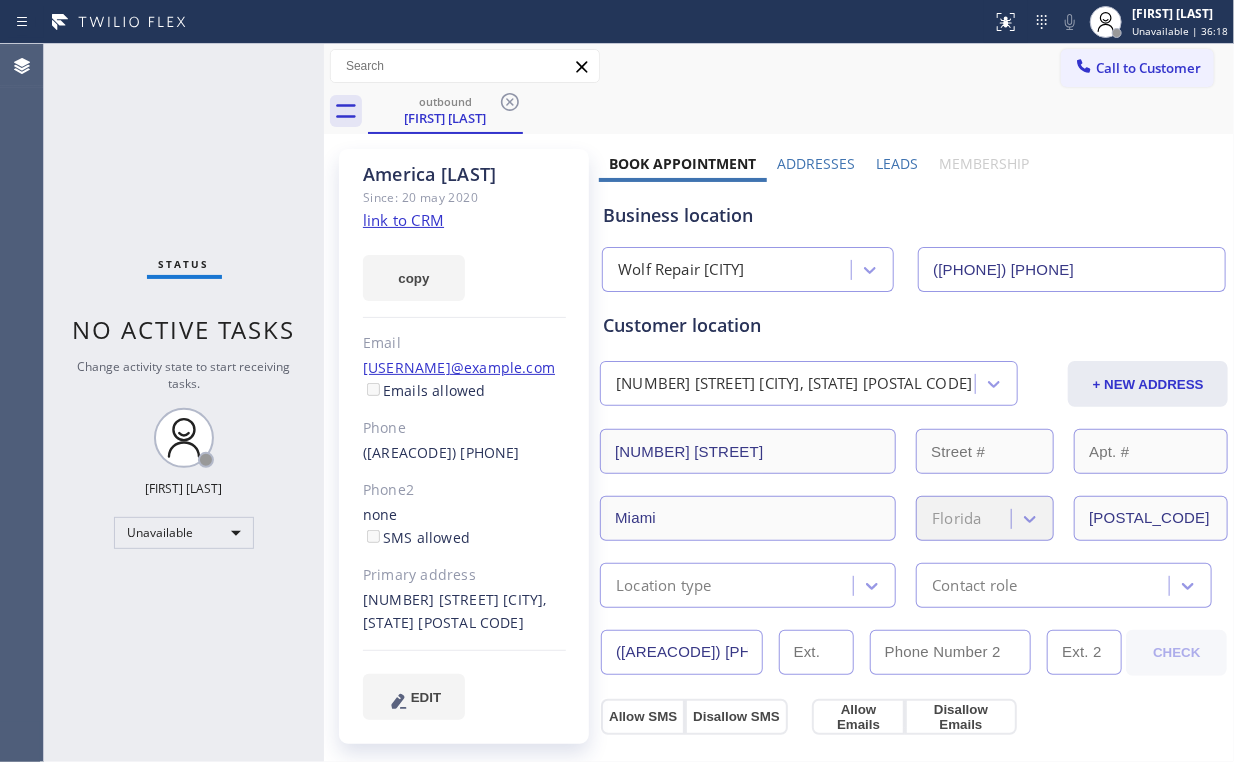 drag, startPoint x: 506, startPoint y: 101, endPoint x: 416, endPoint y: 148, distance: 101.53325 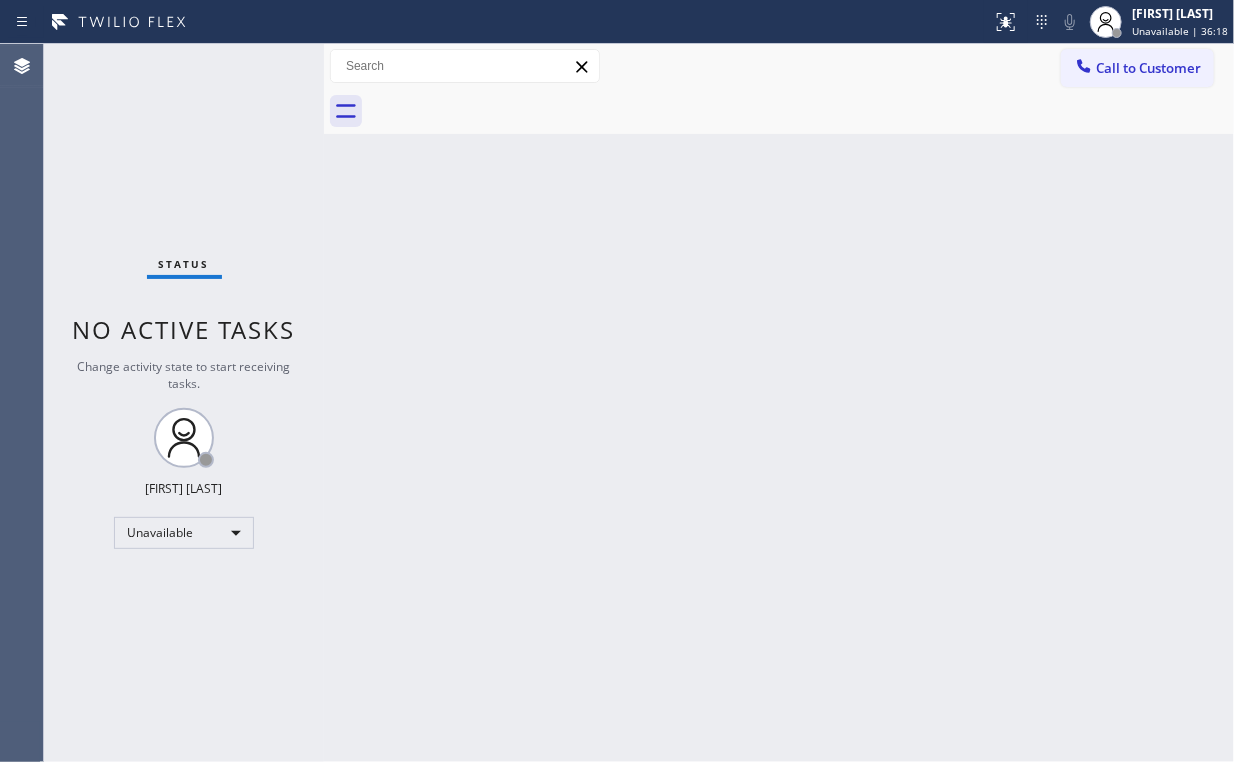 click on "Status   No active tasks     Change activity state to start receiving tasks.   Arnold Verallo Unavailable" at bounding box center (184, 403) 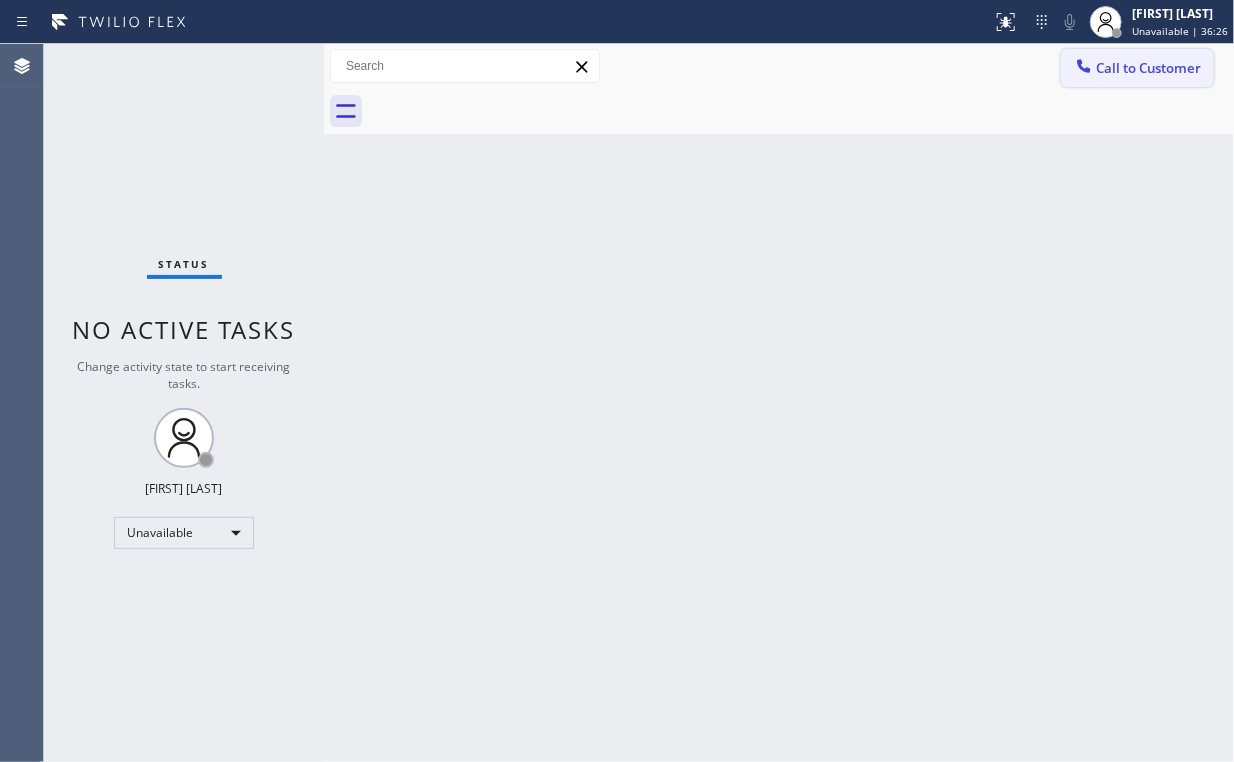 drag, startPoint x: 1087, startPoint y: 71, endPoint x: 716, endPoint y: 308, distance: 440.2386 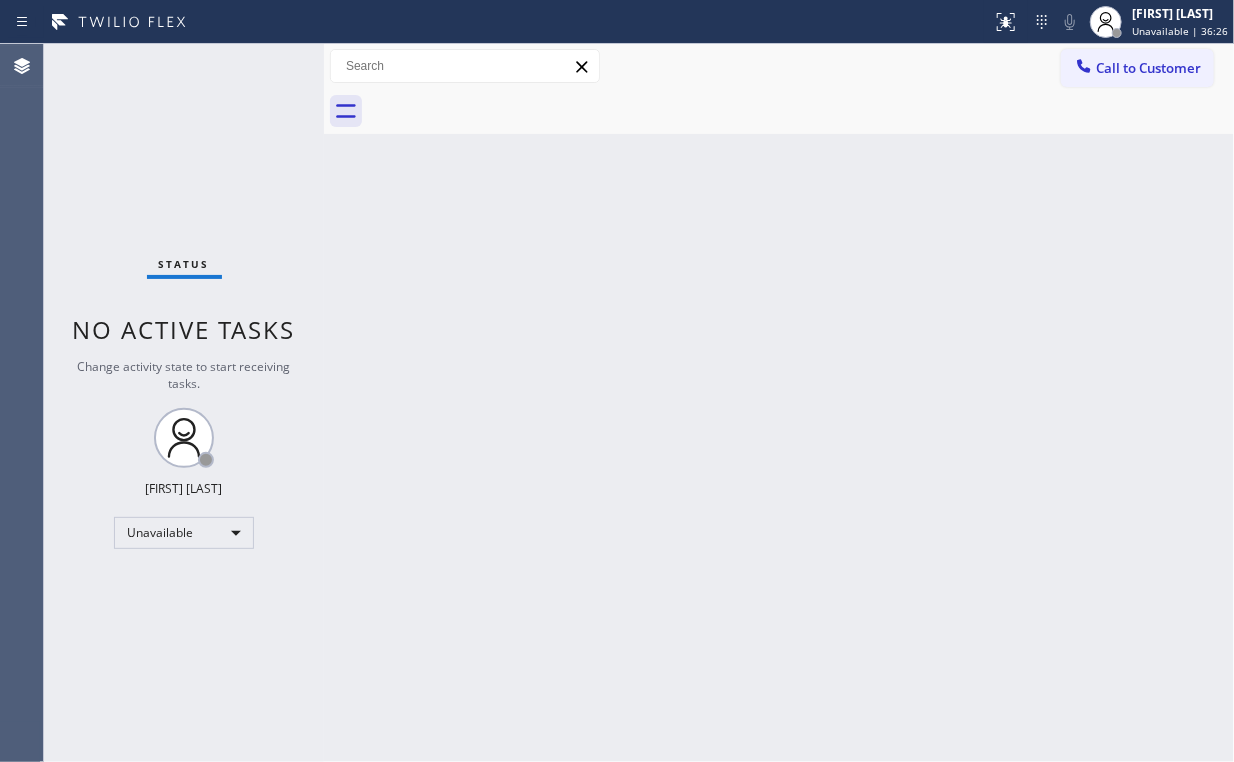click 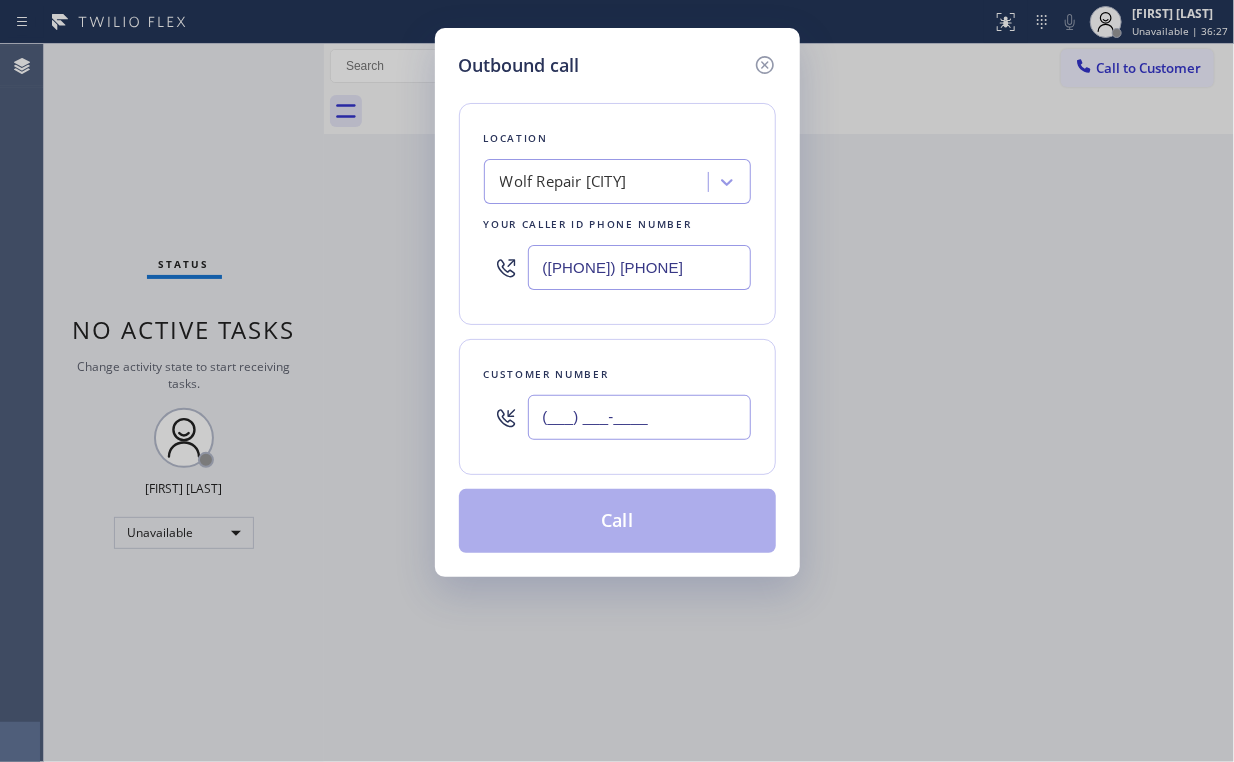 click on "(___) ___-____" at bounding box center (639, 417) 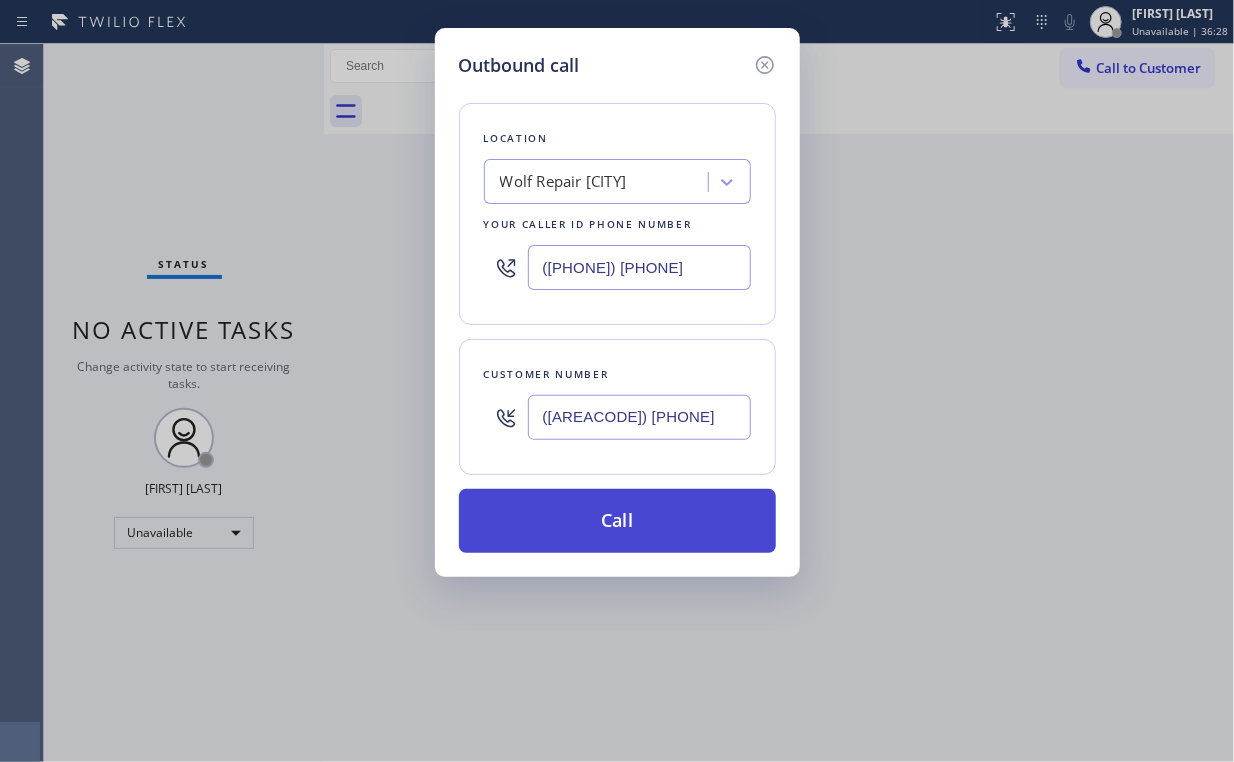 type on "([AREACODE]) [PHONE]" 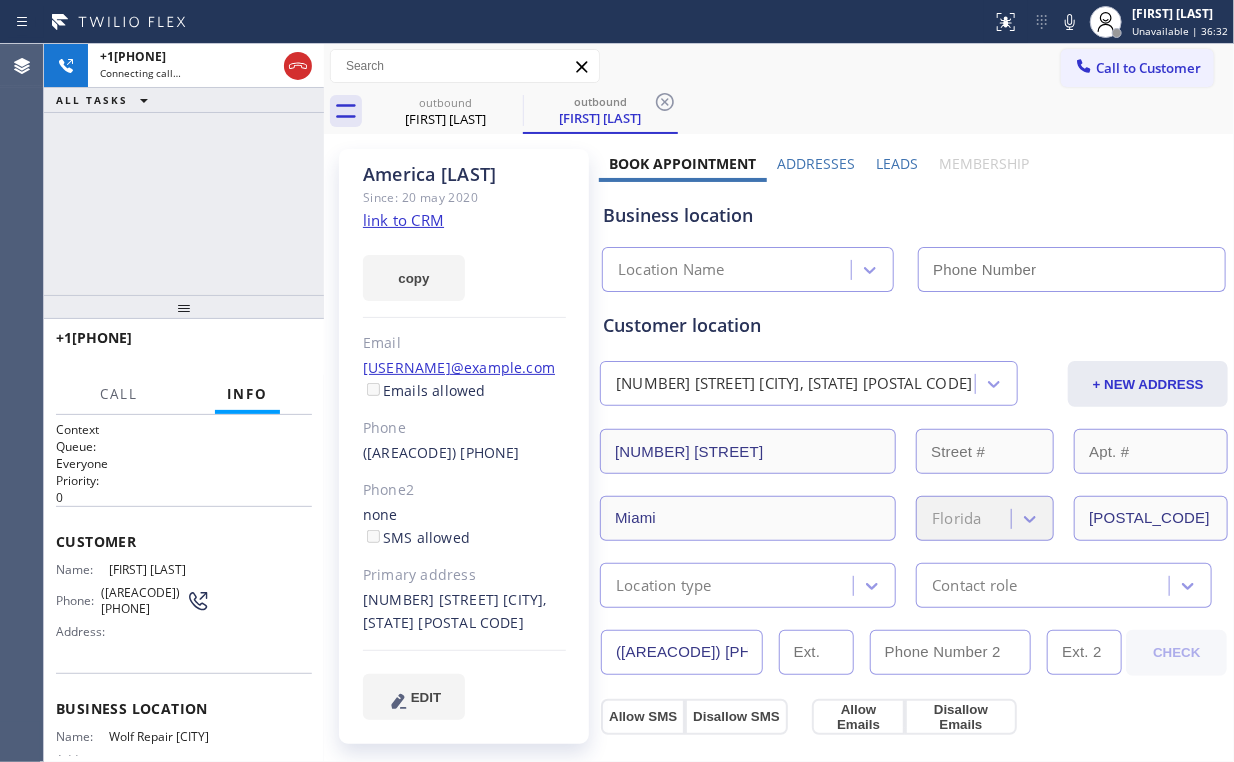 type on "([PHONE]) [PHONE]" 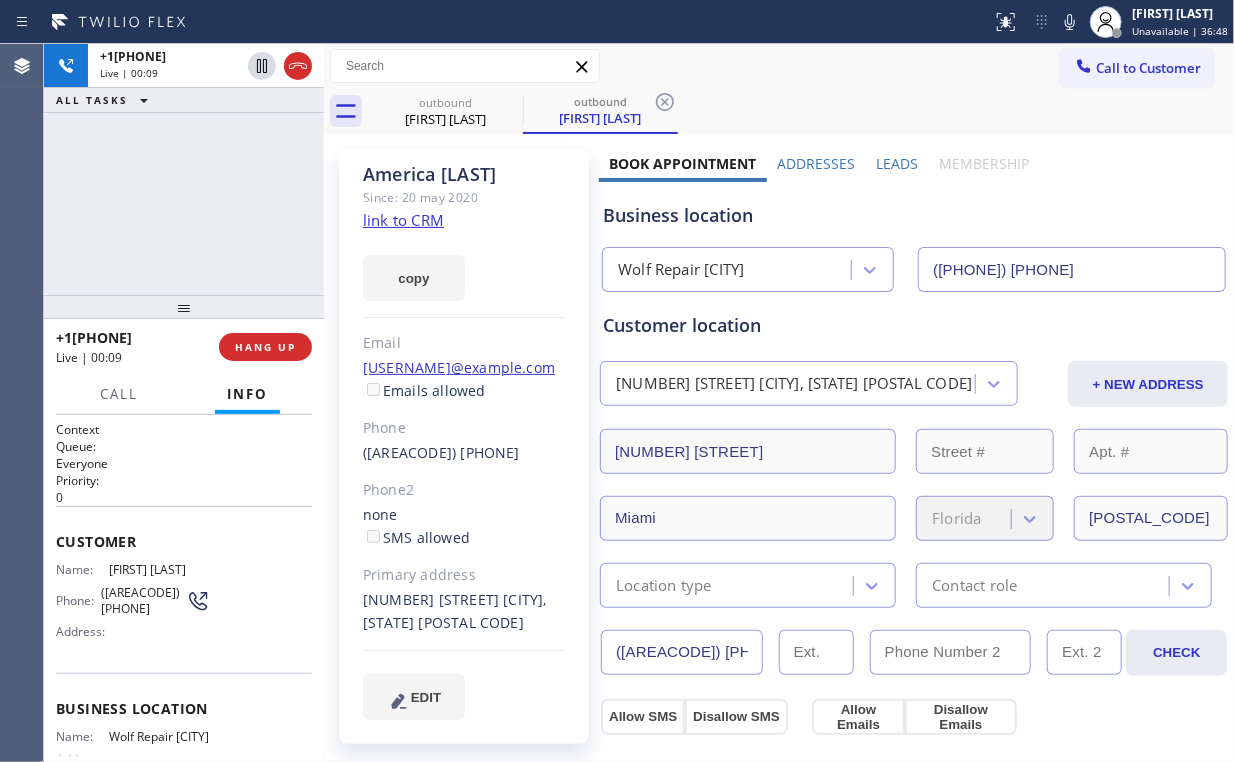 click on "+1[PHONE] Live | 00:09 ALL TASKS ALL TASKS ACTIVE TASKS TASKS IN WRAP UP" at bounding box center [184, 169] 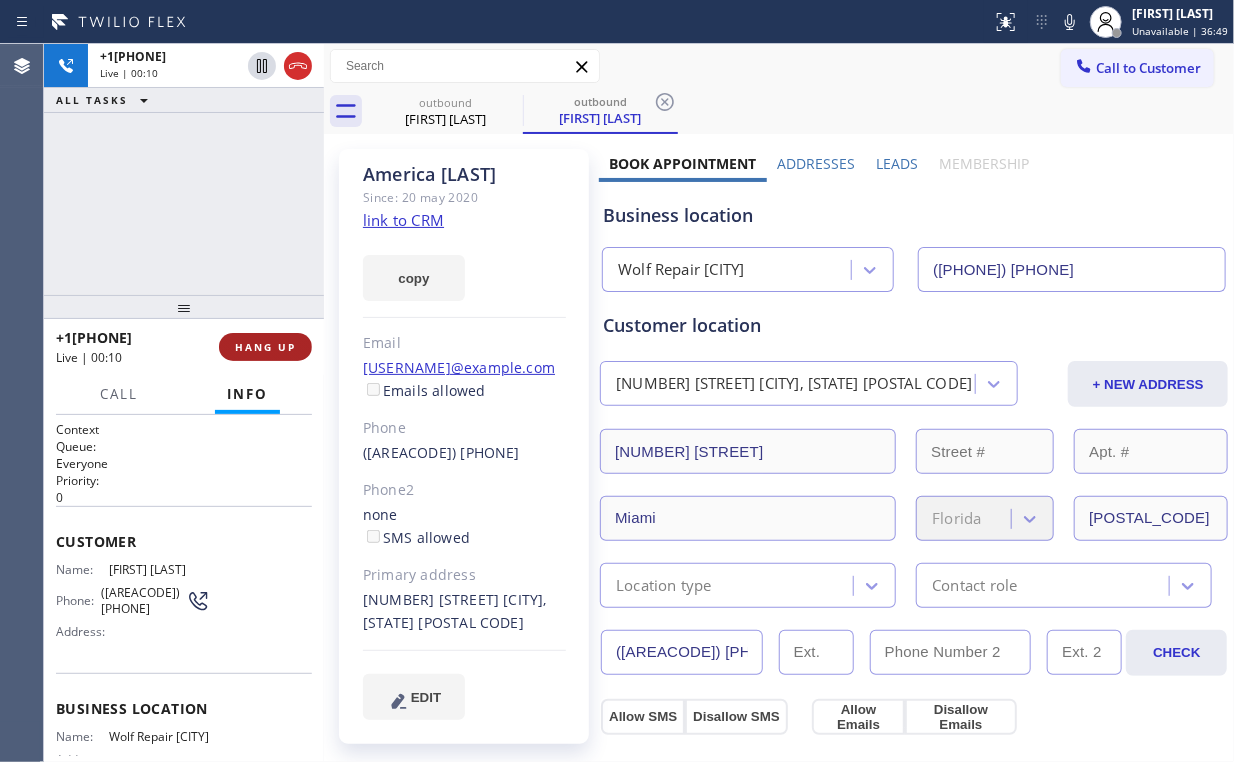click on "HANG UP" at bounding box center (265, 347) 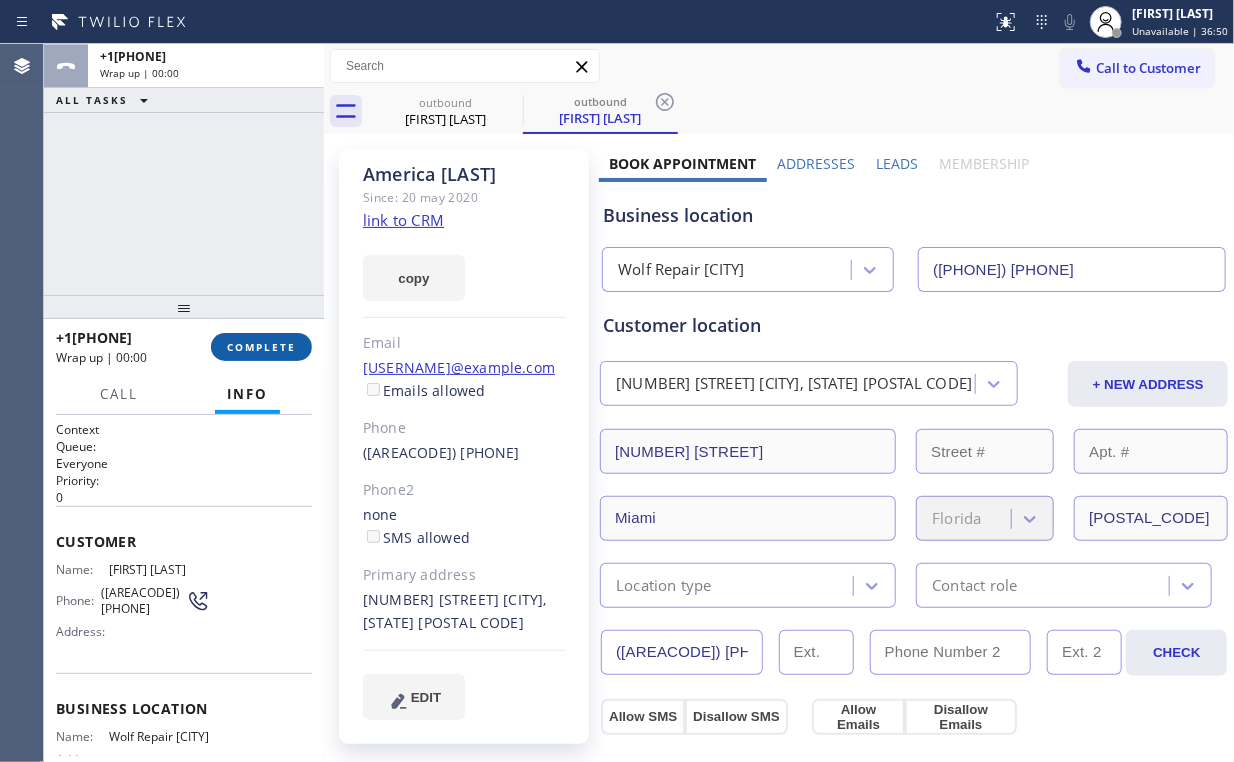 click on "COMPLETE" at bounding box center (261, 347) 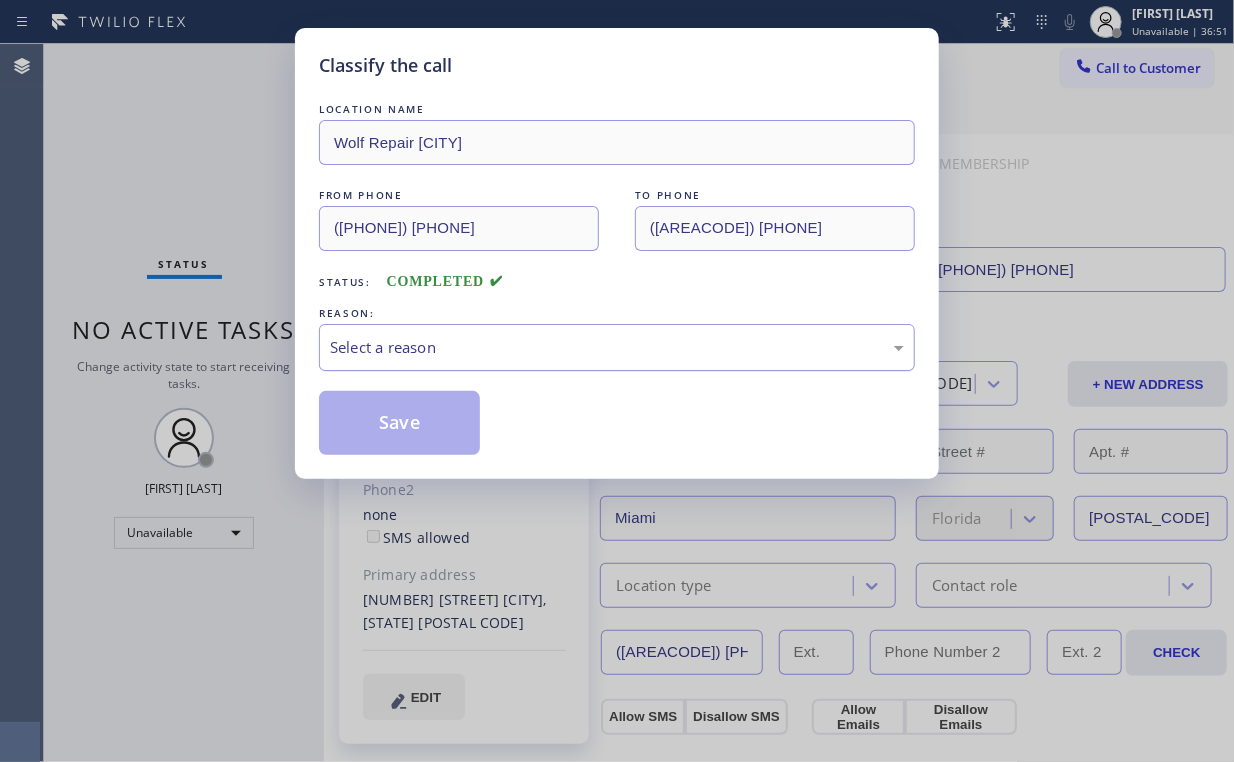 click on "Select a reason" at bounding box center (617, 347) 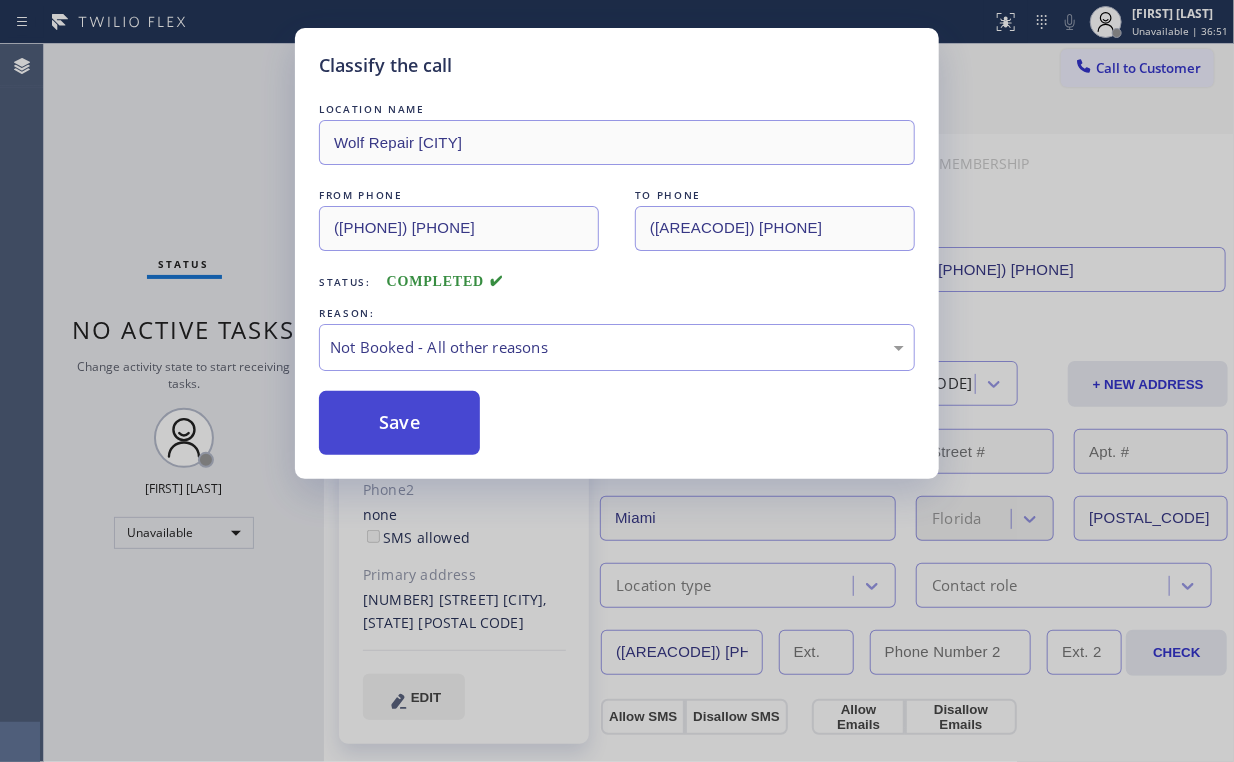 click on "Save" at bounding box center (399, 423) 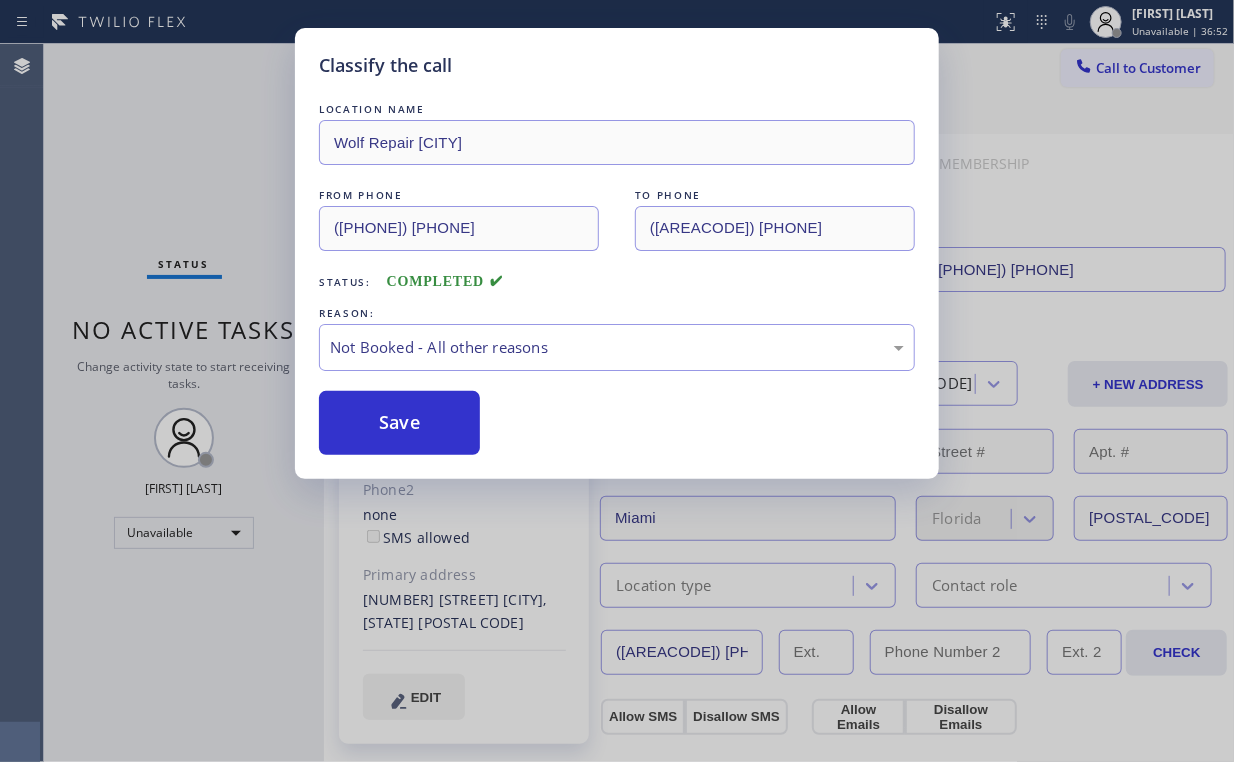 click on "Classify the call LOCATION NAME Wolf Repair [CITY] FROM PHONE ([AREA_CODE]) [PHONE] TO PHONE ([AREA_CODE]) [PHONE] Status: COMPLETED REASON: Not Booked - All other reasons Save" at bounding box center (617, 381) 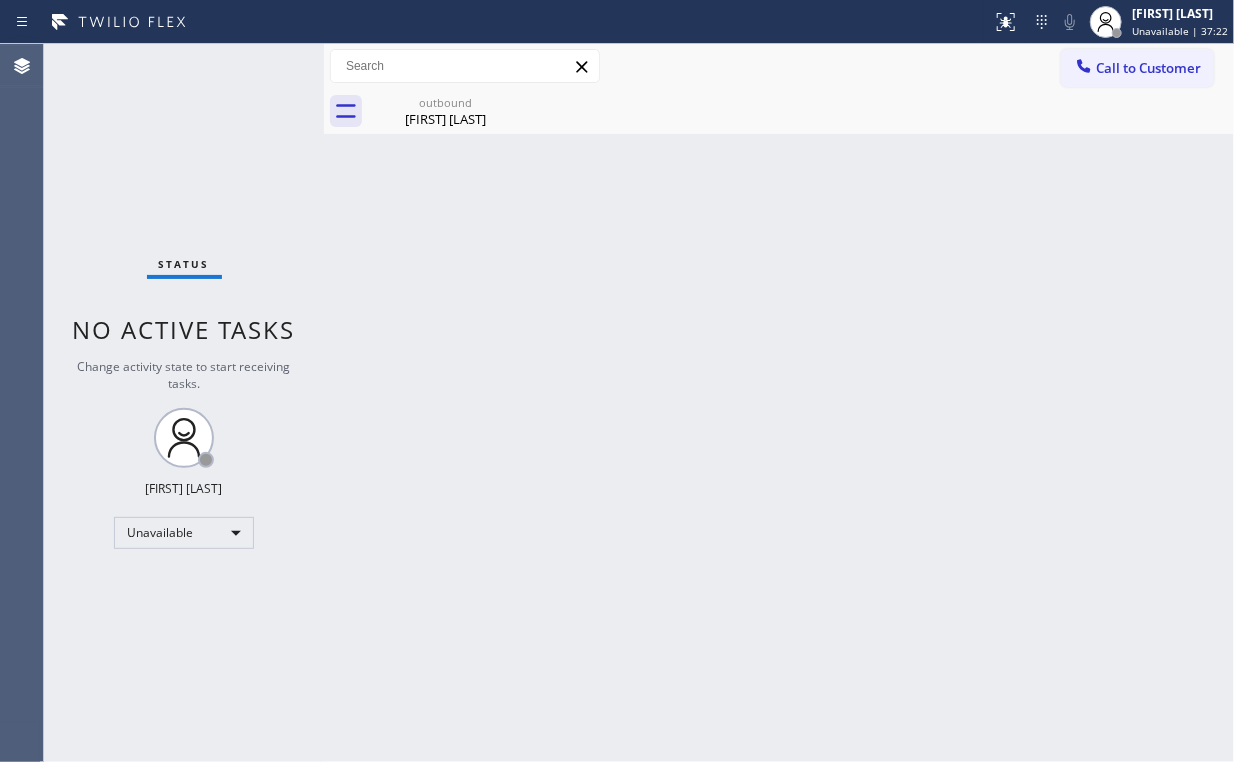 click on "Call to Customer" at bounding box center (1137, 68) 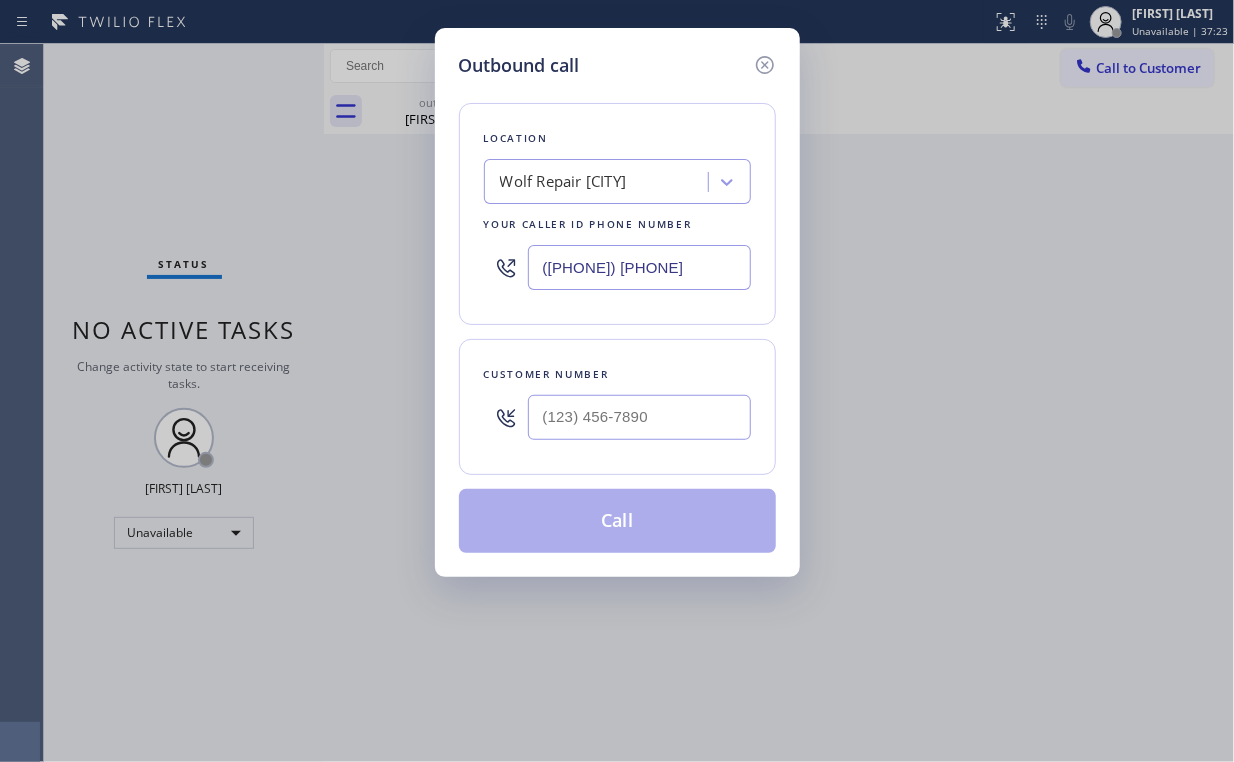 drag, startPoint x: 690, startPoint y: 262, endPoint x: 236, endPoint y: 249, distance: 454.1861 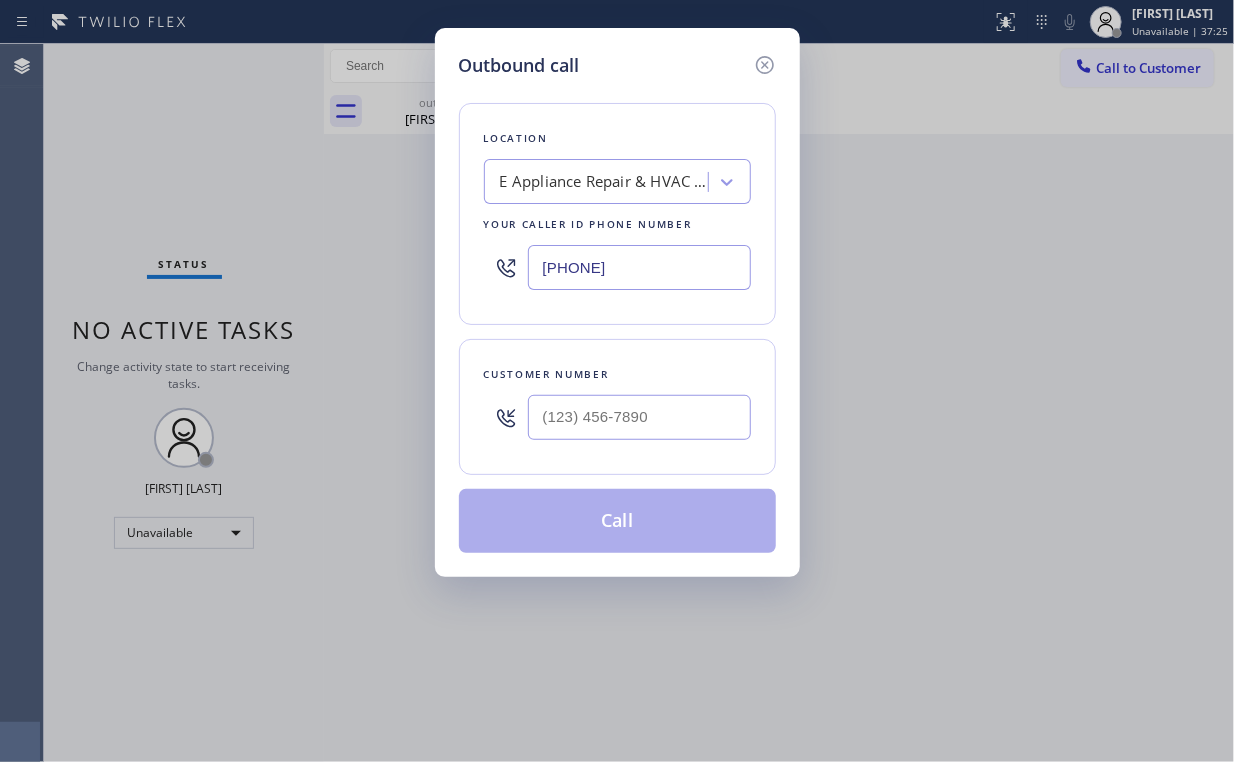 type on "[PHONE]" 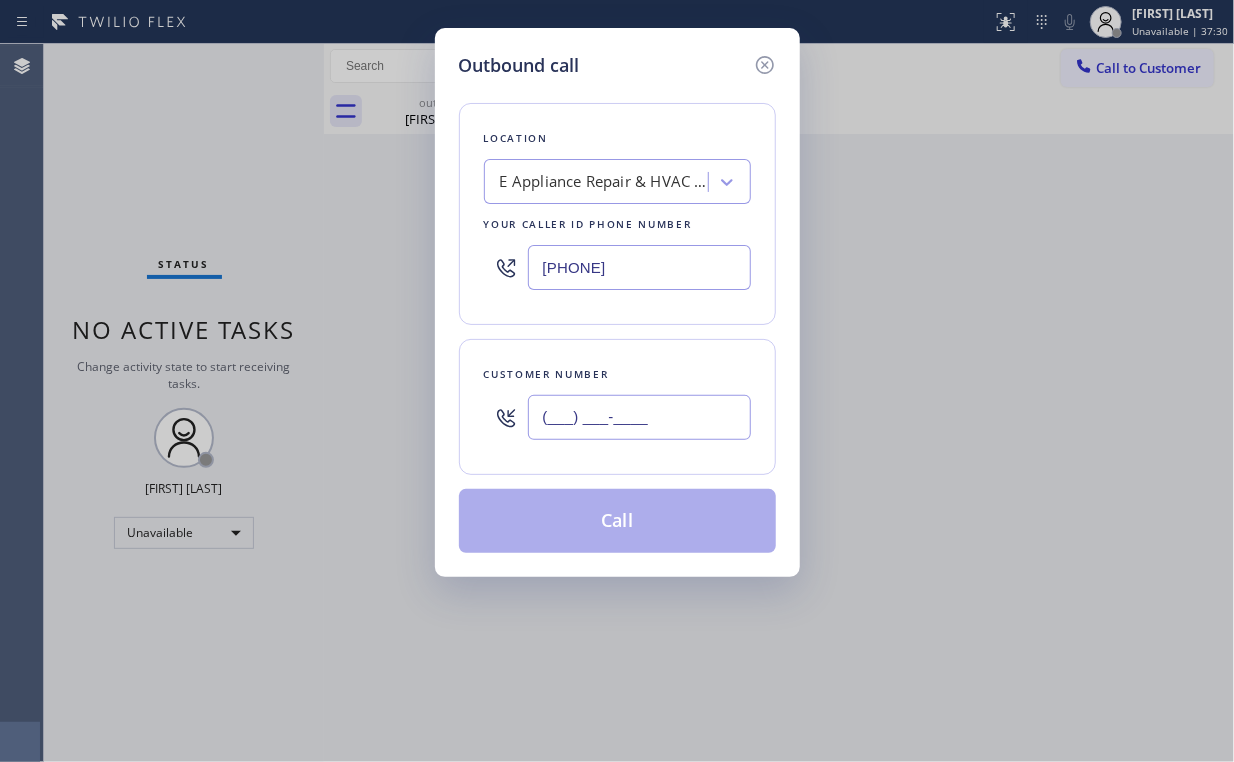 click on "(___) ___-____" at bounding box center (639, 417) 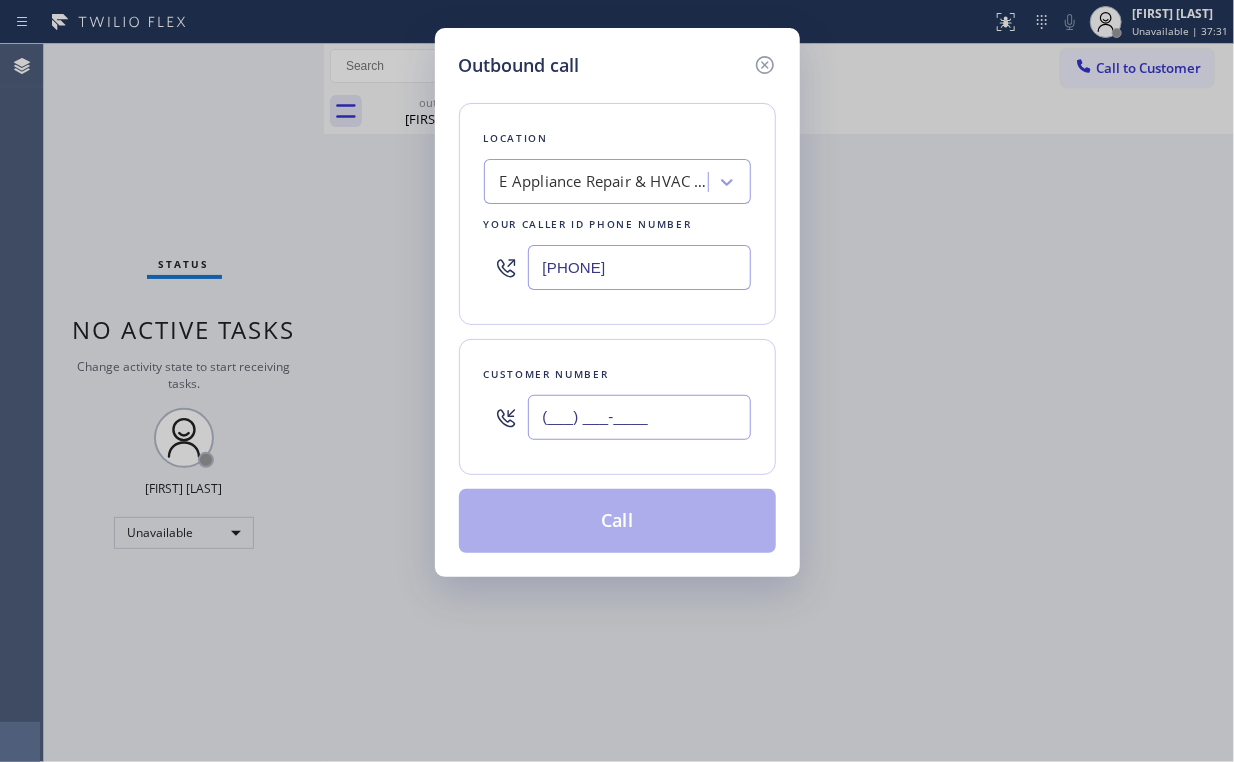 paste on "([AREACODE]) [PHONE]" 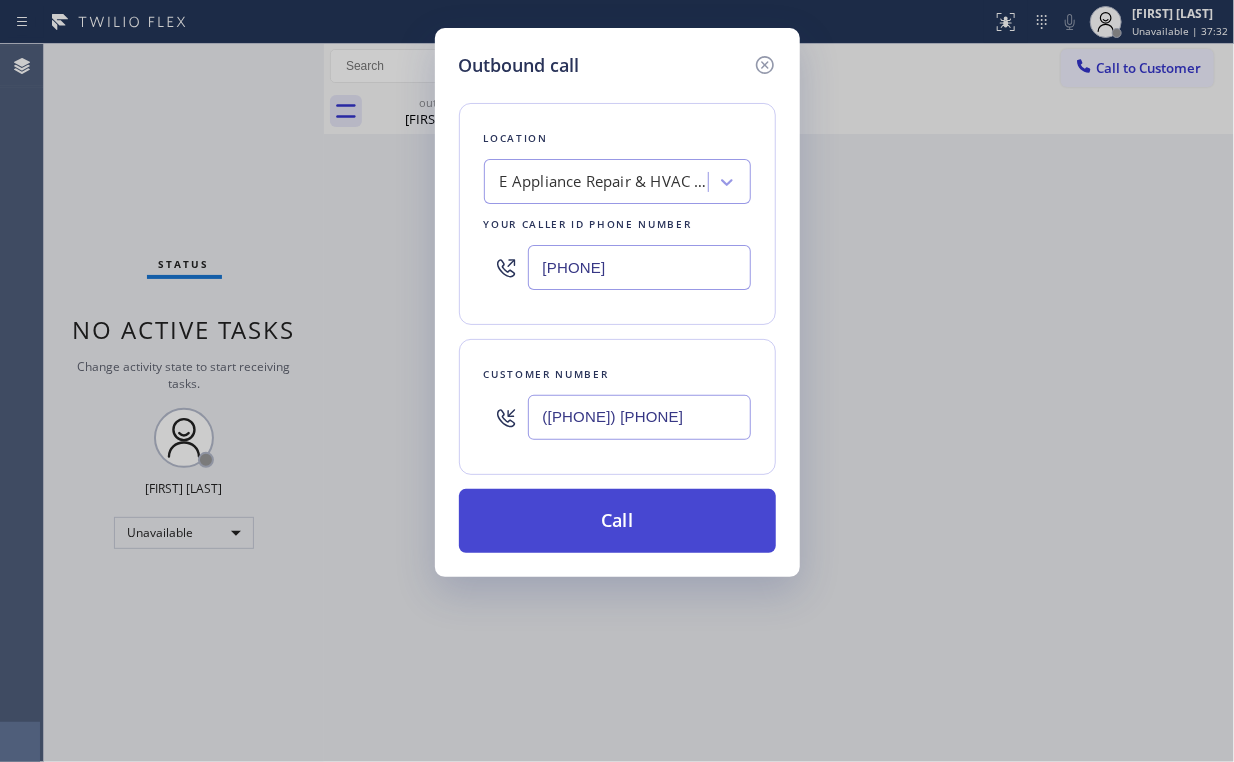 type on "([PHONE]) [PHONE]" 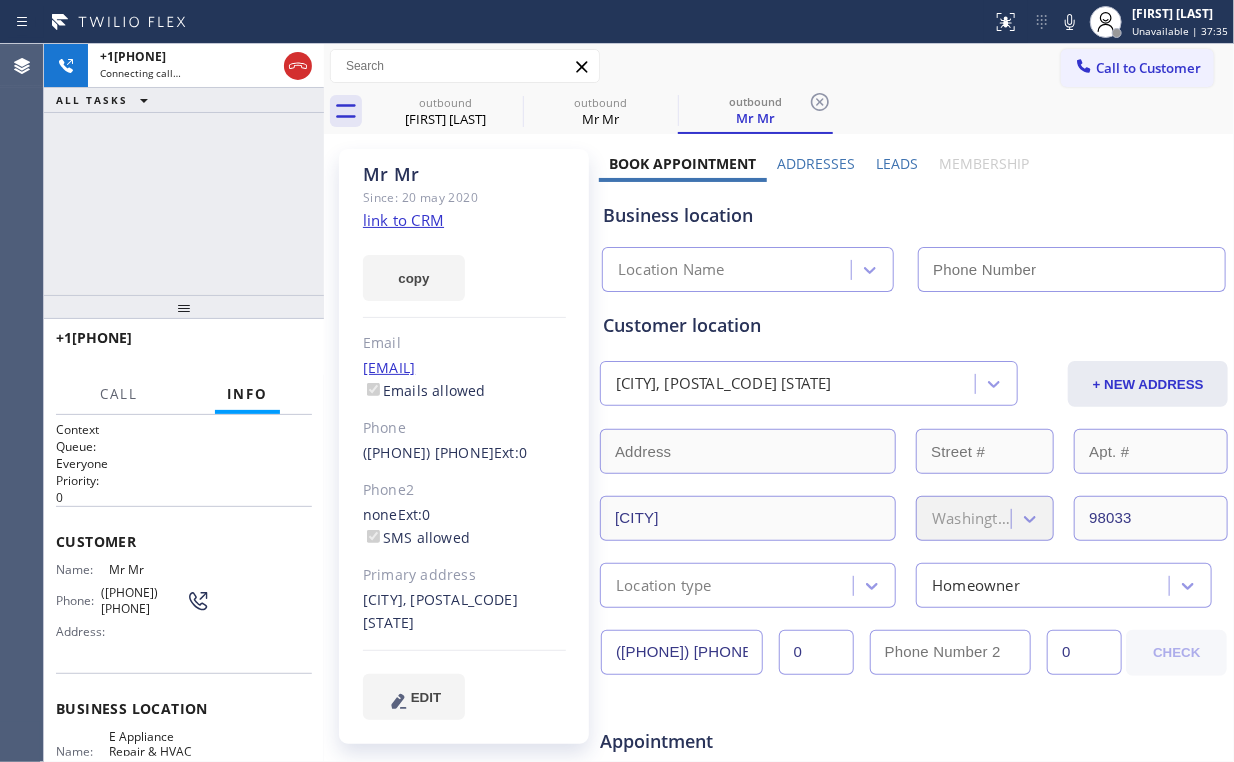 drag, startPoint x: 208, startPoint y: 170, endPoint x: 268, endPoint y: 199, distance: 66.64083 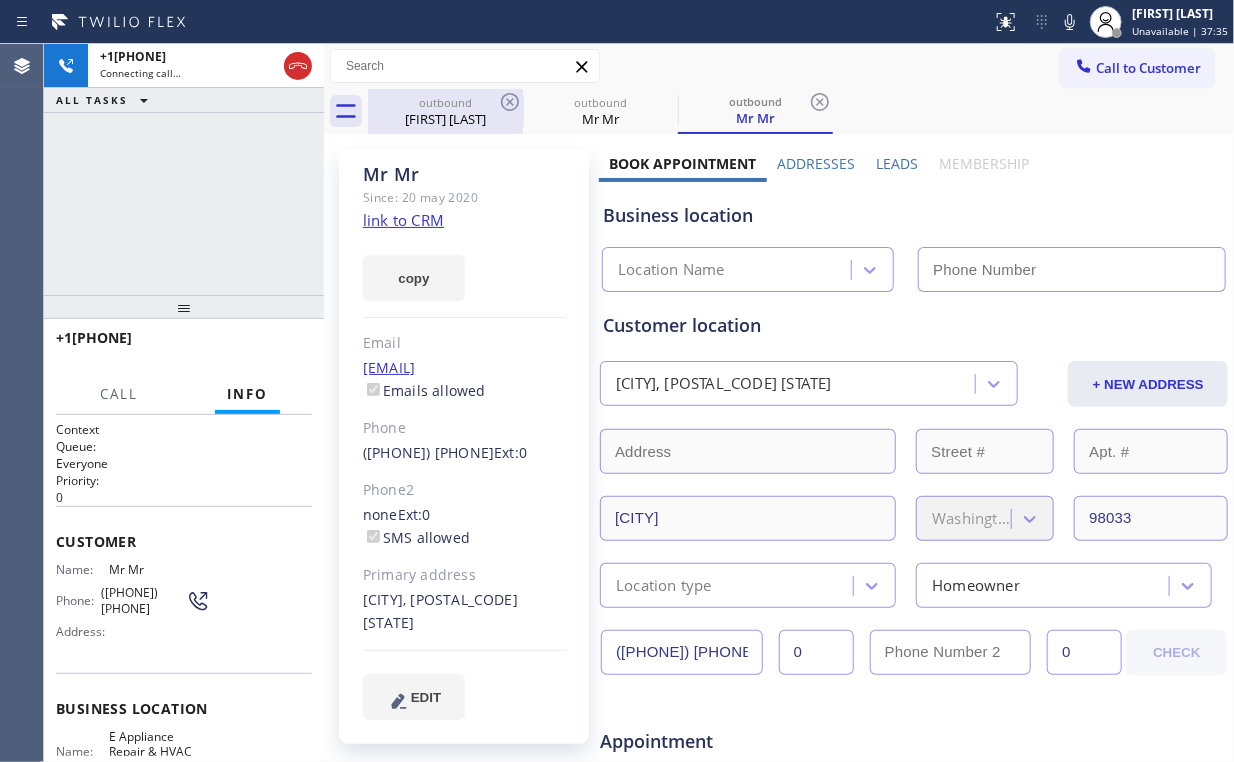 click on "[FIRST] [LAST]" at bounding box center [445, 119] 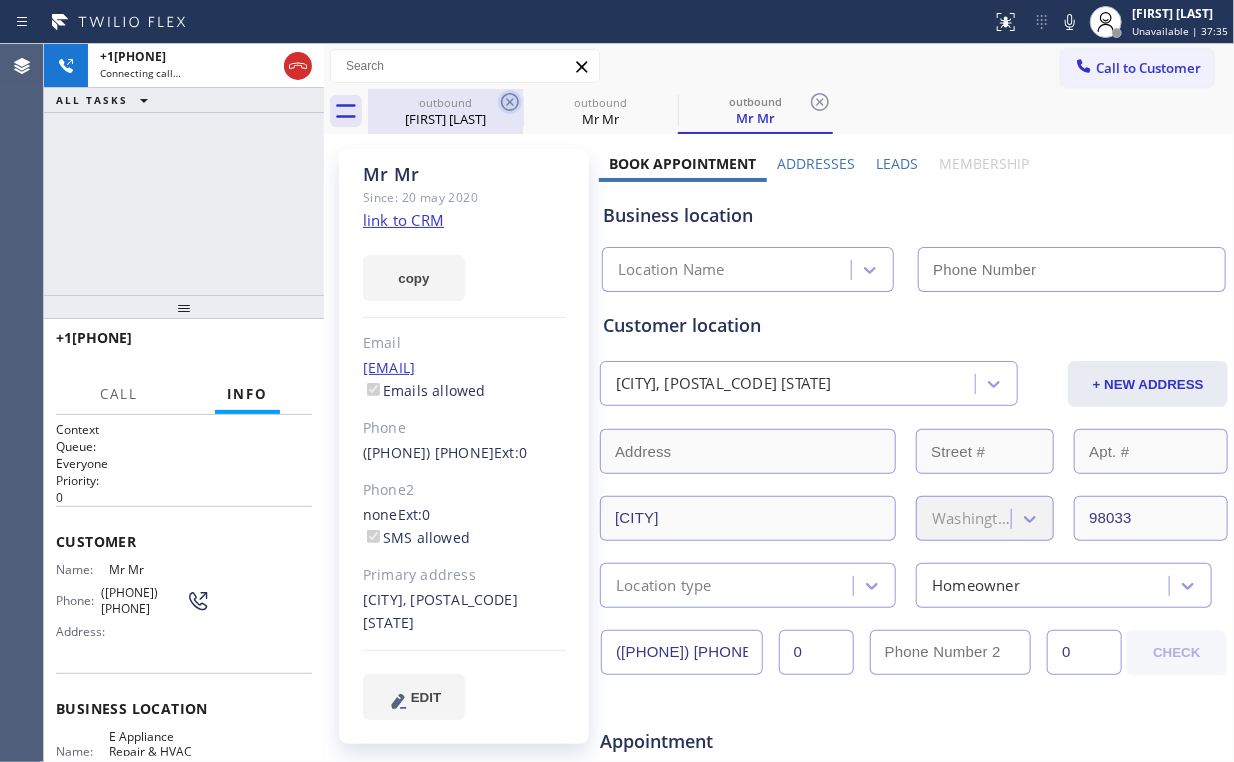 type on "([PHONE]) [PHONE]" 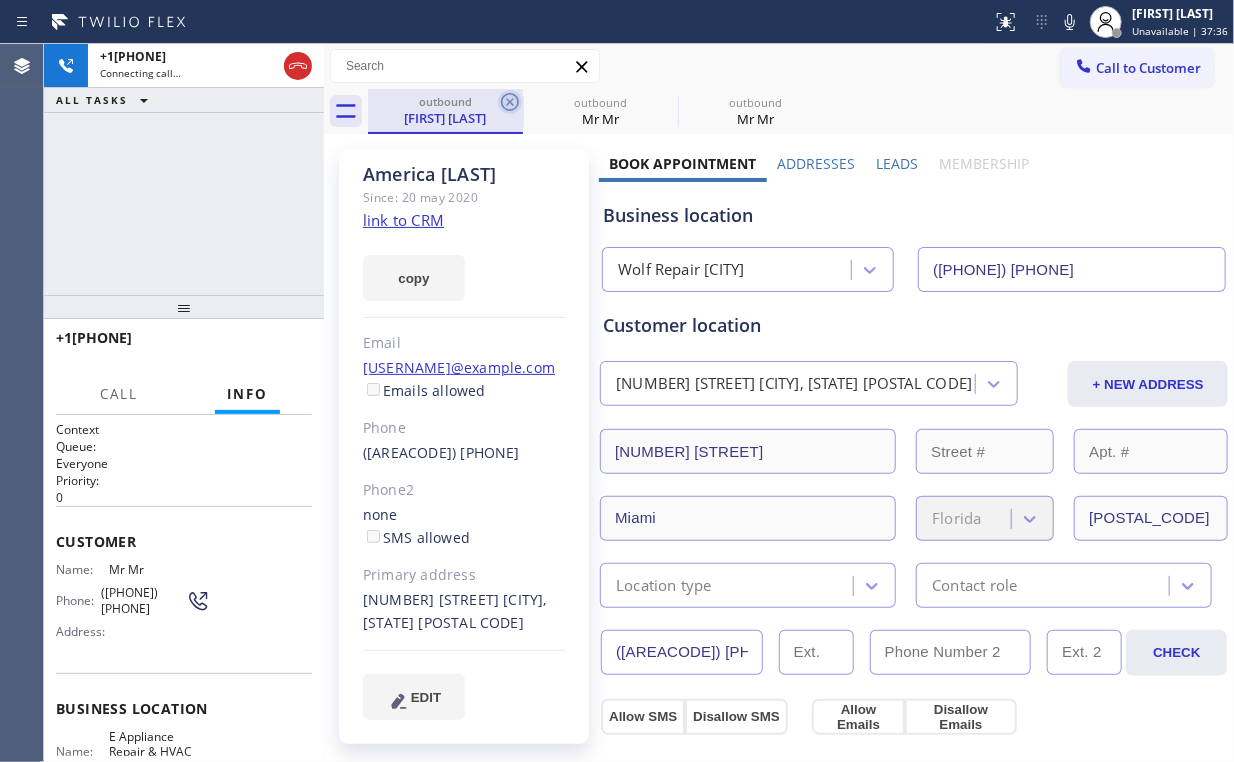 type on "[PHONE]" 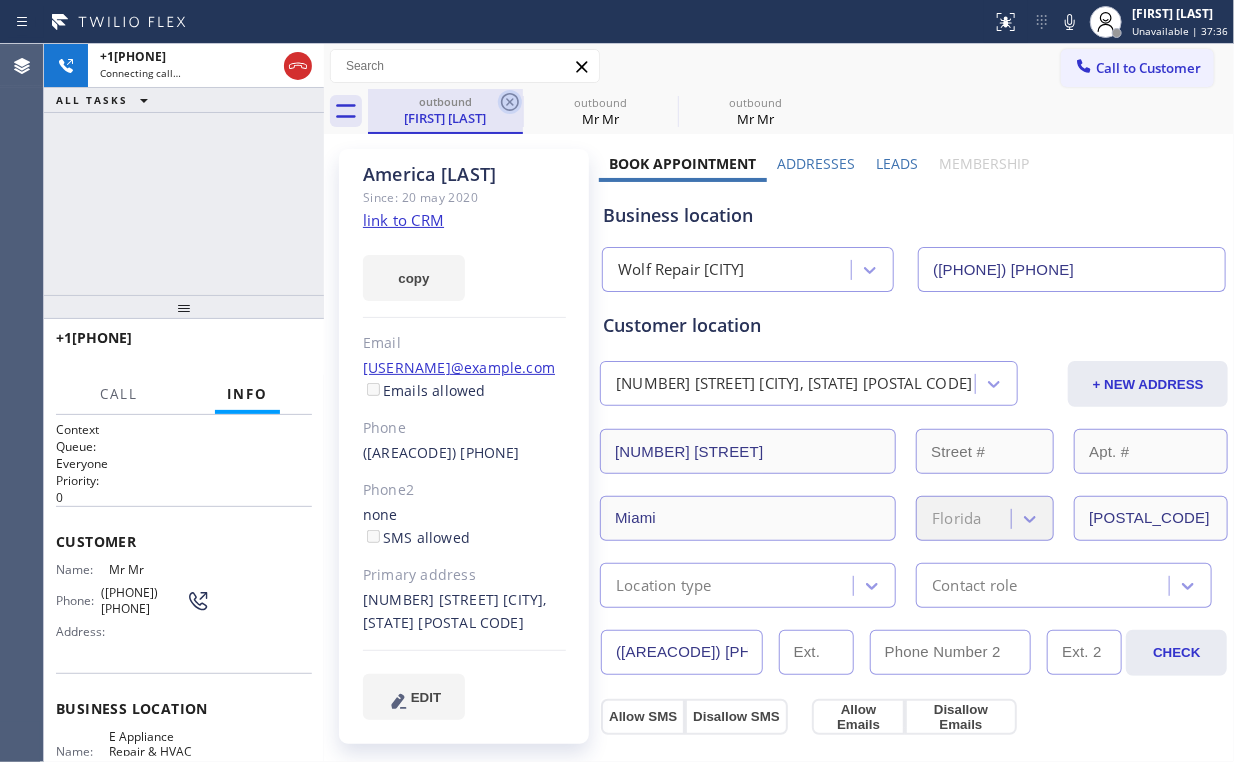 click 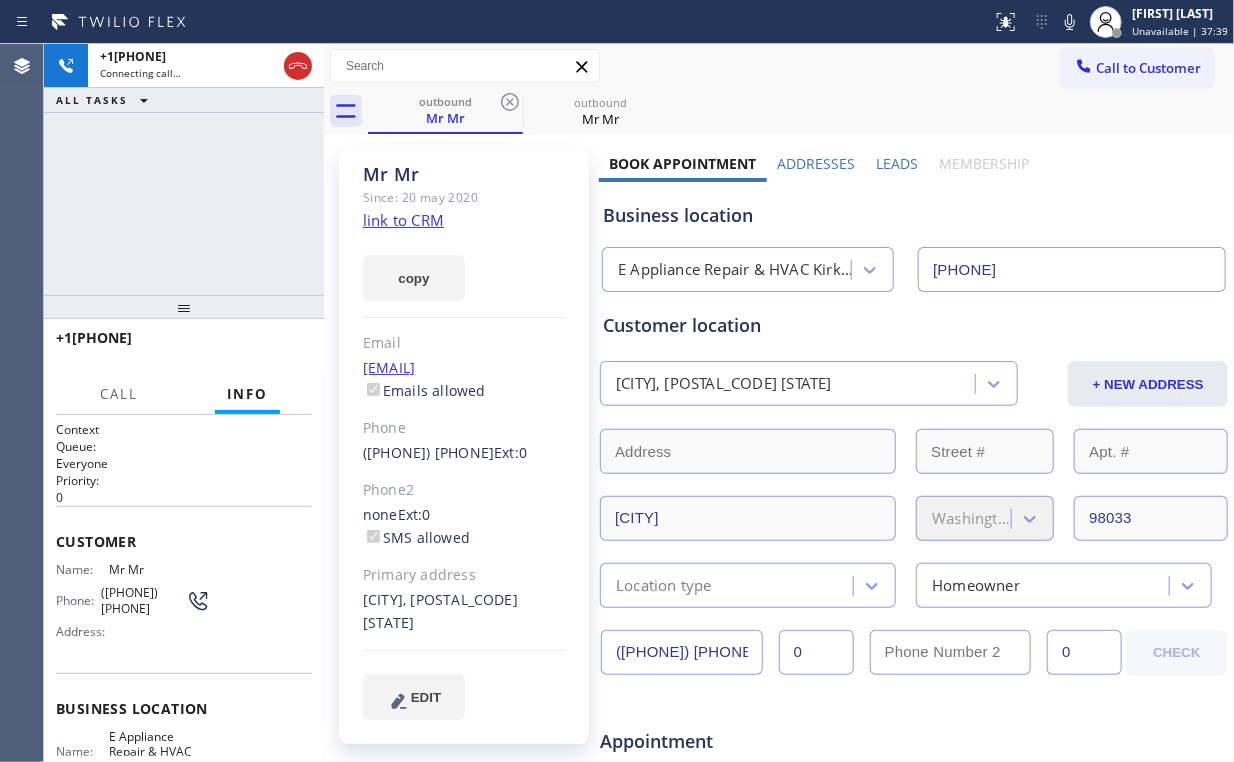 click on "link to CRM" 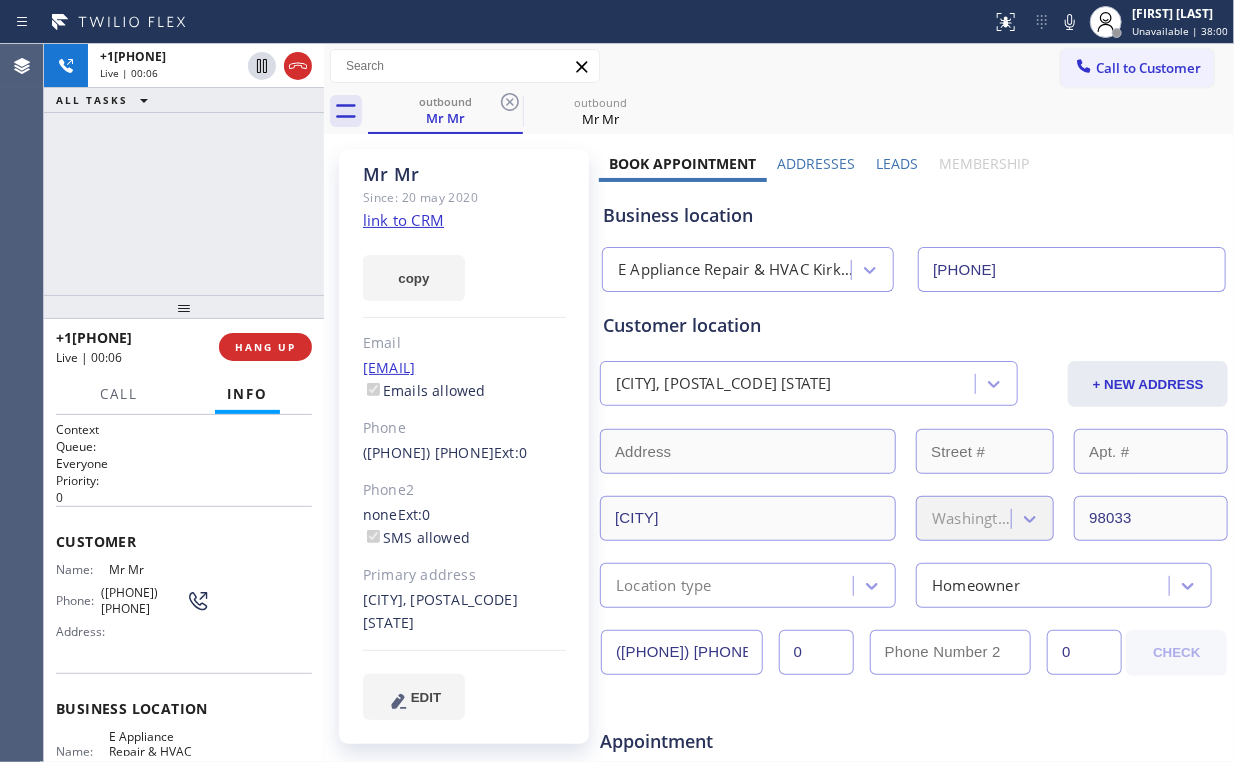 click on "[PHONE] Live | 00:06 ALL TASKS ALL TASKS ACTIVE TASKS TASKS IN WRAP UP" at bounding box center [184, 169] 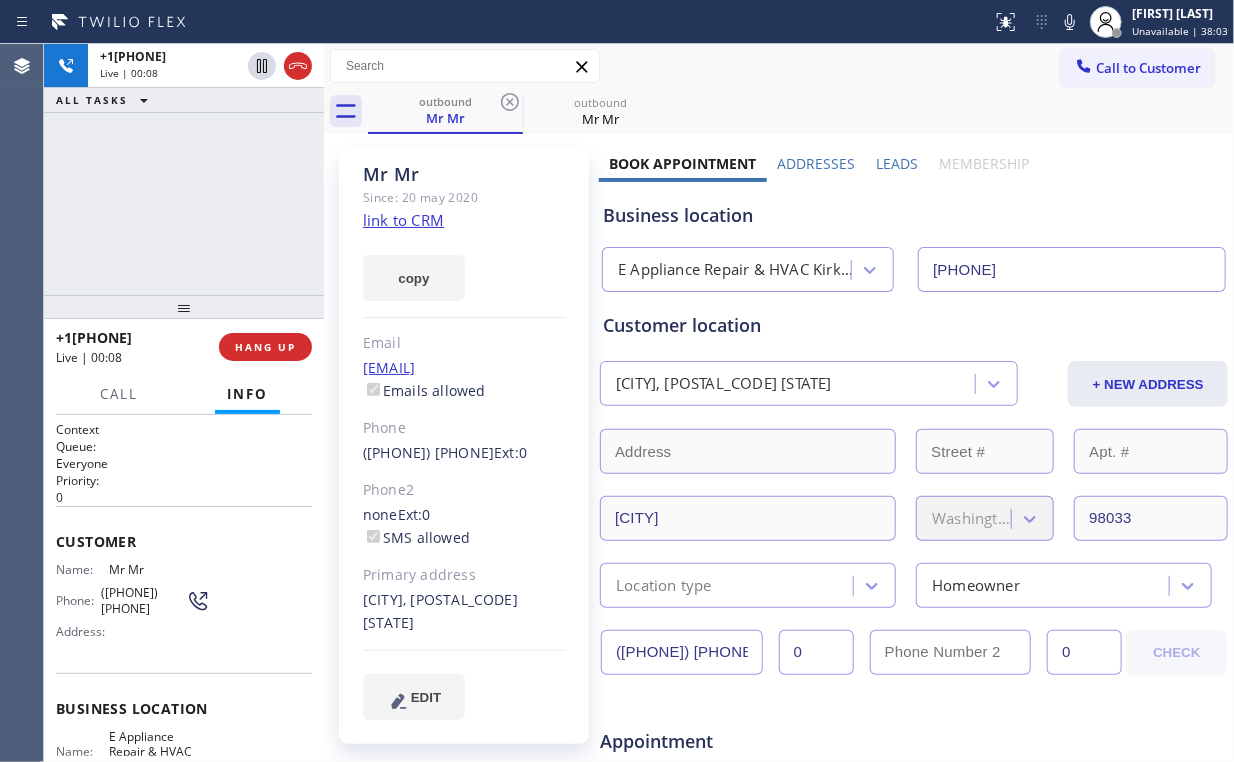 click on "E Appliance Repair & HVAC Kirkland" at bounding box center (729, 270) 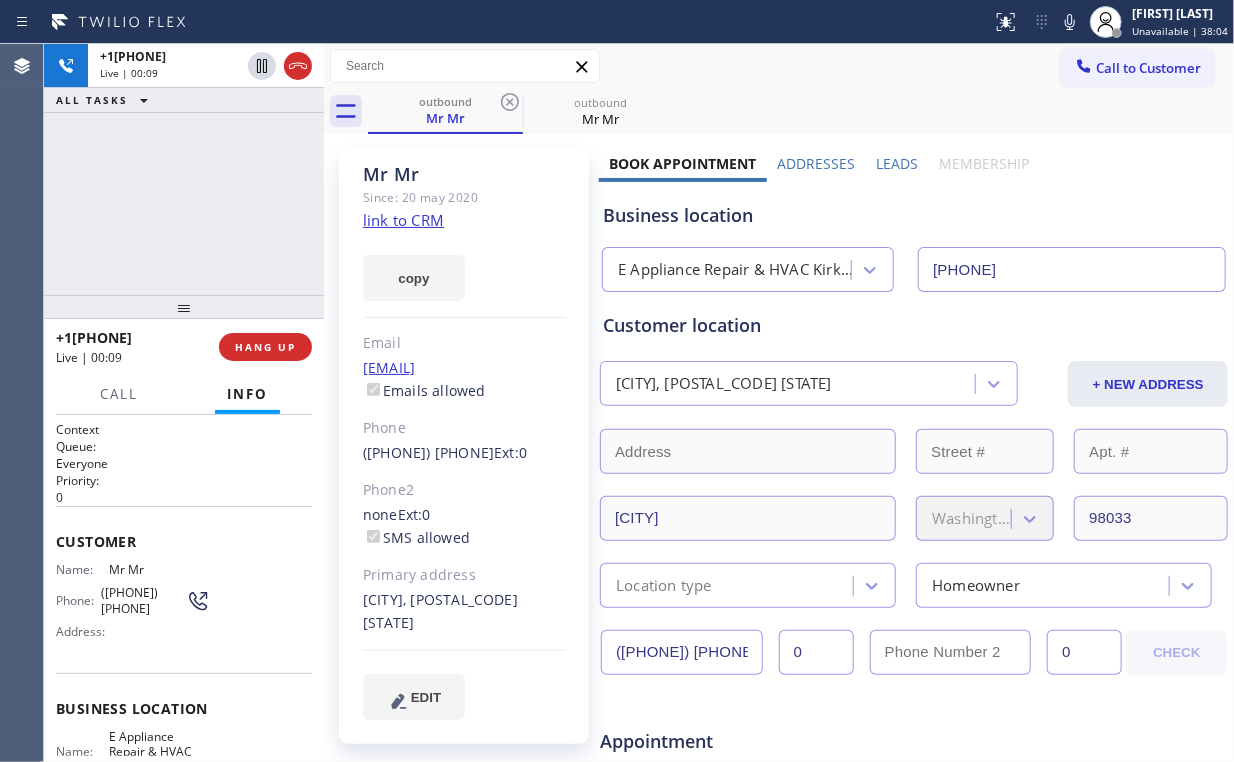 click on "Business location" at bounding box center (914, 215) 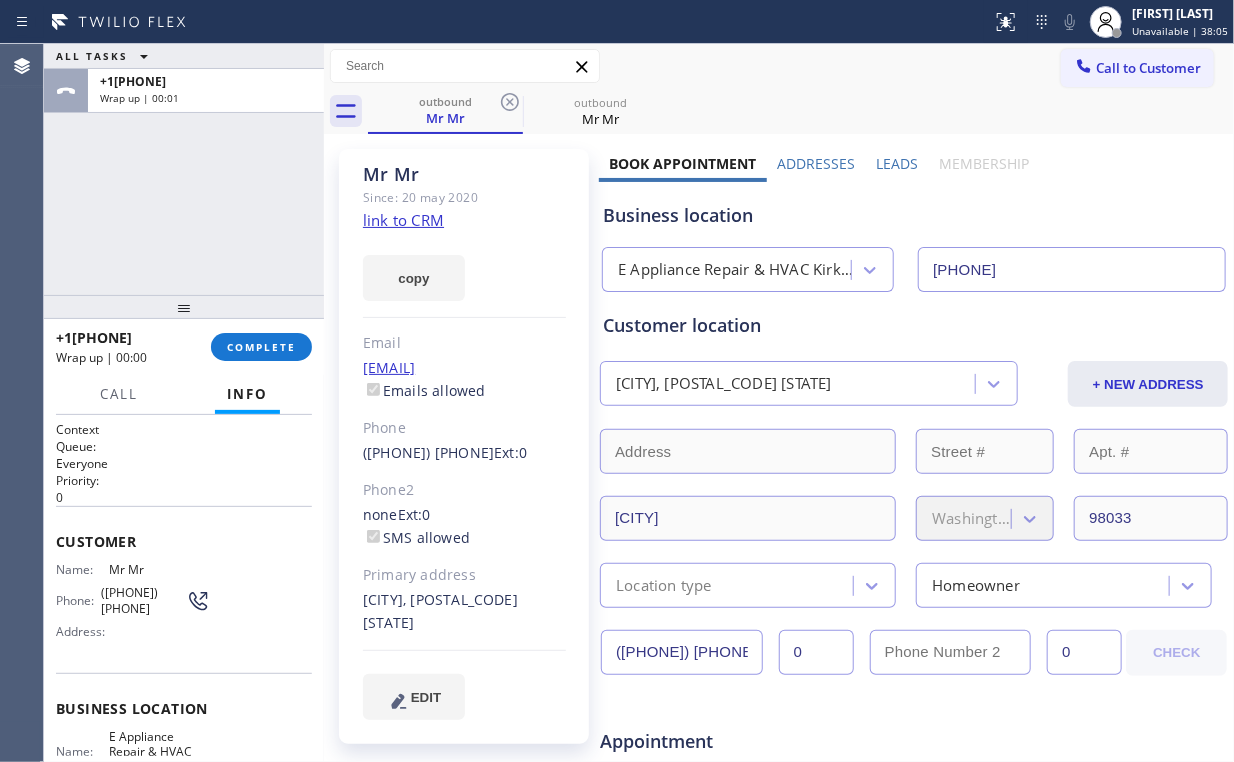 click on "ALL TASKS ALL TASKS ACTIVE TASKS TASKS IN WRAP UP +1[PHONE] Wrap up | 00:01" at bounding box center (184, 169) 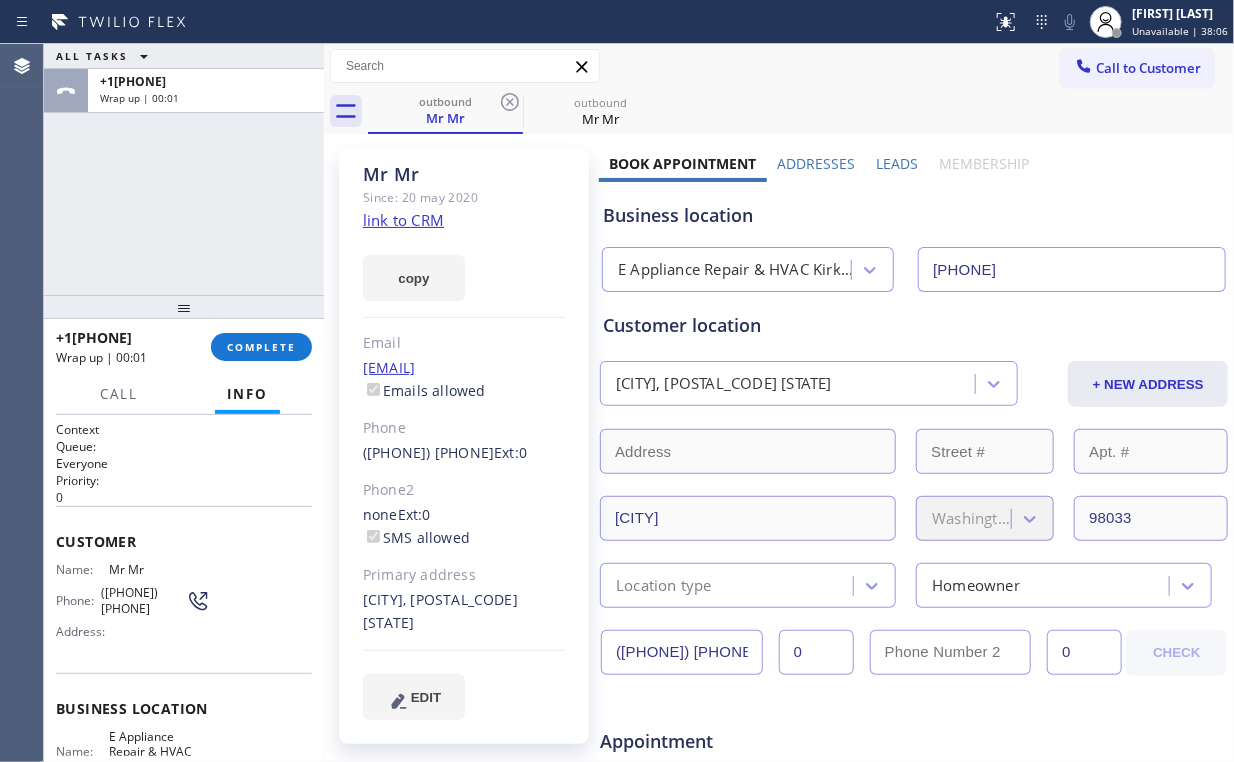 click on "ALL TASKS ALL TASKS ACTIVE TASKS TASKS IN WRAP UP +1[PHONE] Wrap up | 00:01" at bounding box center (184, 169) 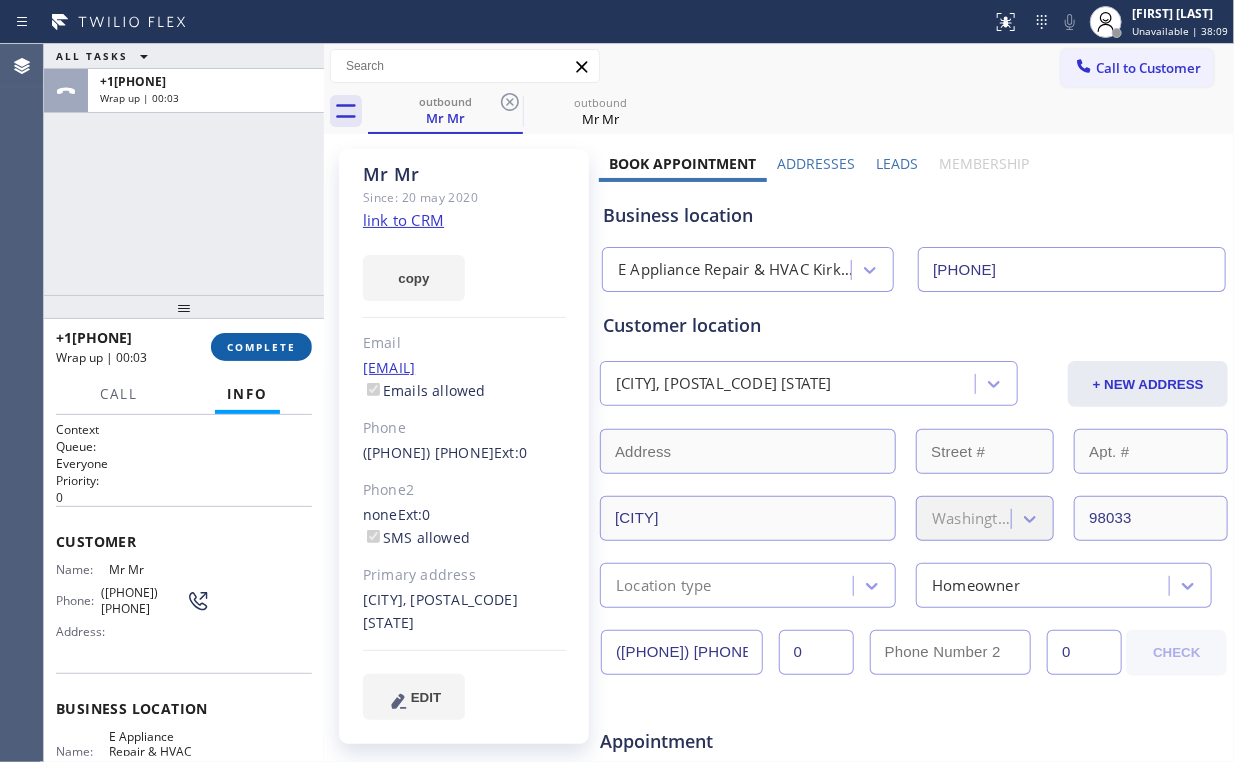 click on "COMPLETE" at bounding box center (261, 347) 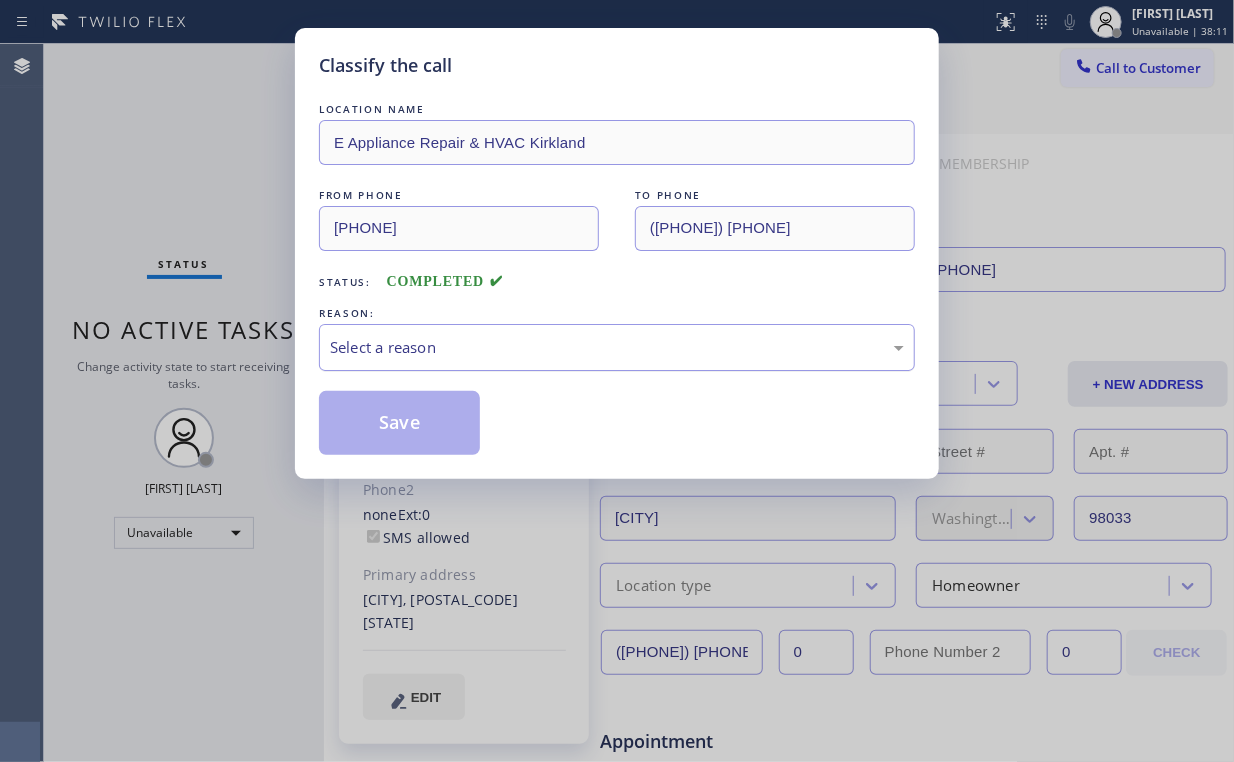 click on "Select a reason" at bounding box center [617, 347] 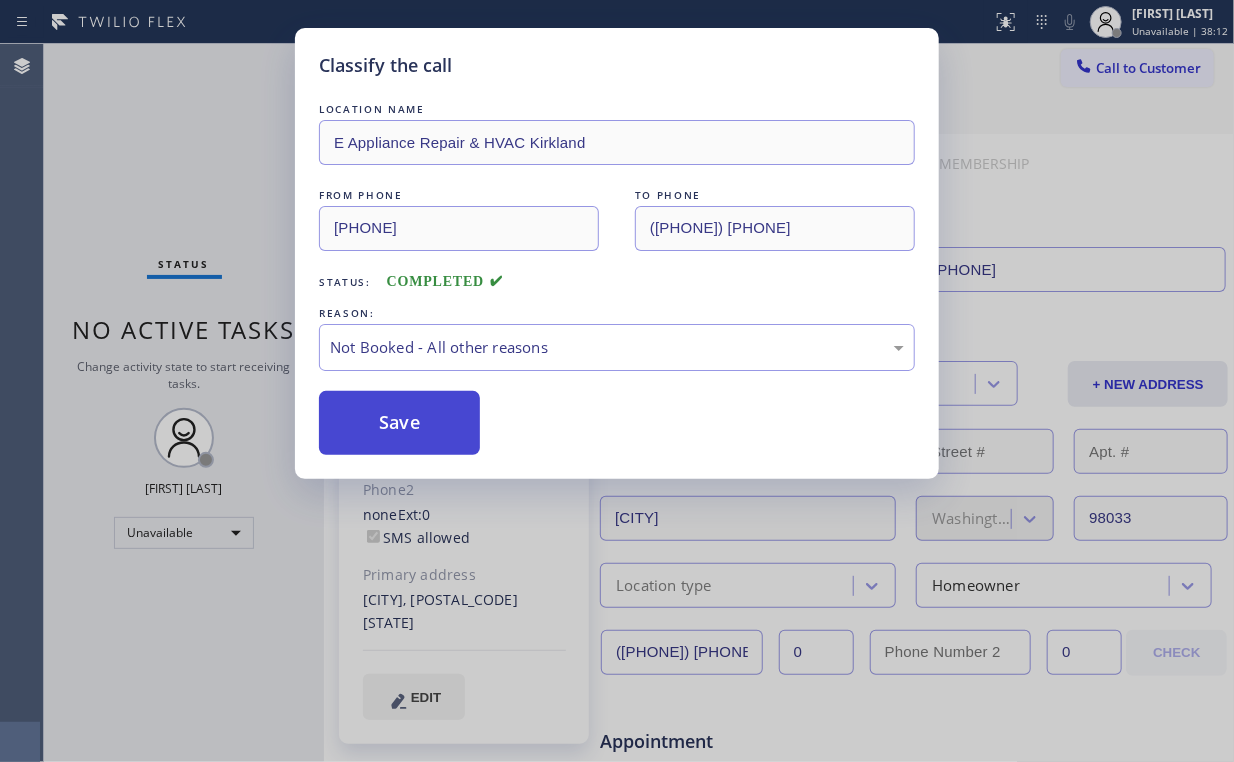 click on "Save" at bounding box center (399, 423) 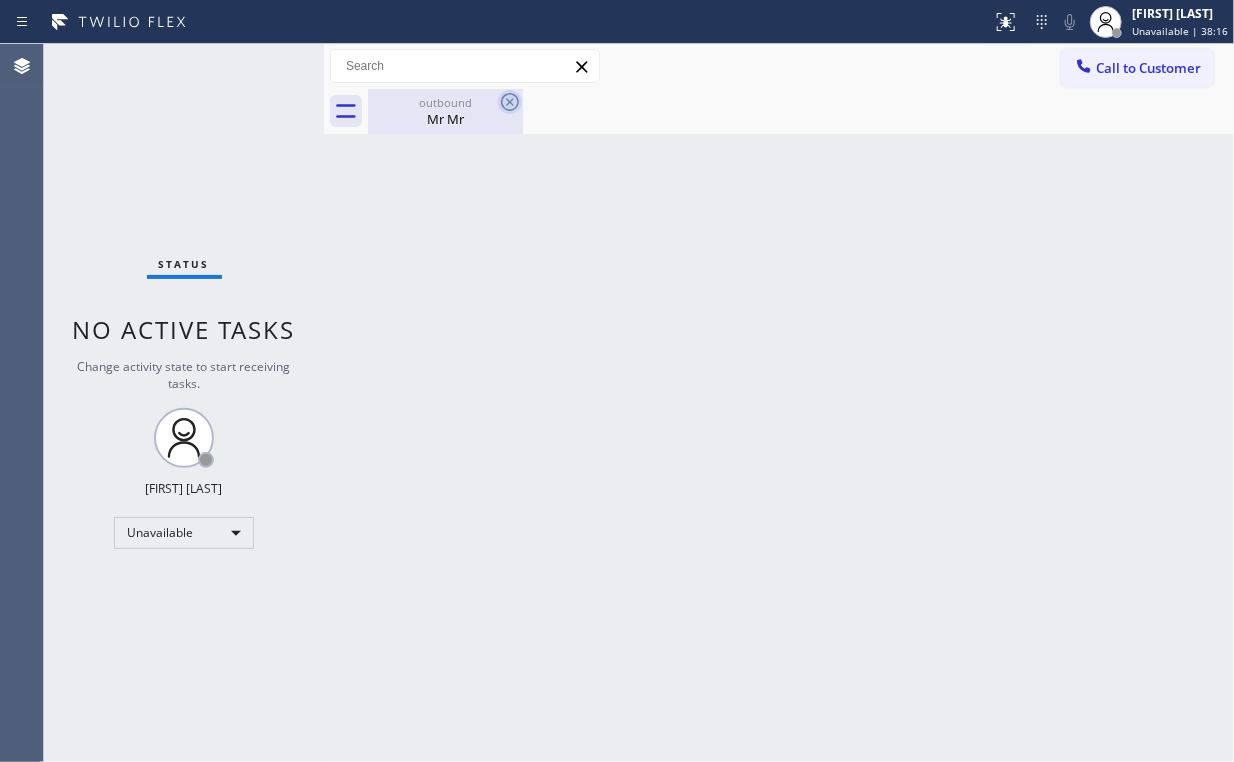 drag, startPoint x: 463, startPoint y: 99, endPoint x: 502, endPoint y: 100, distance: 39.012817 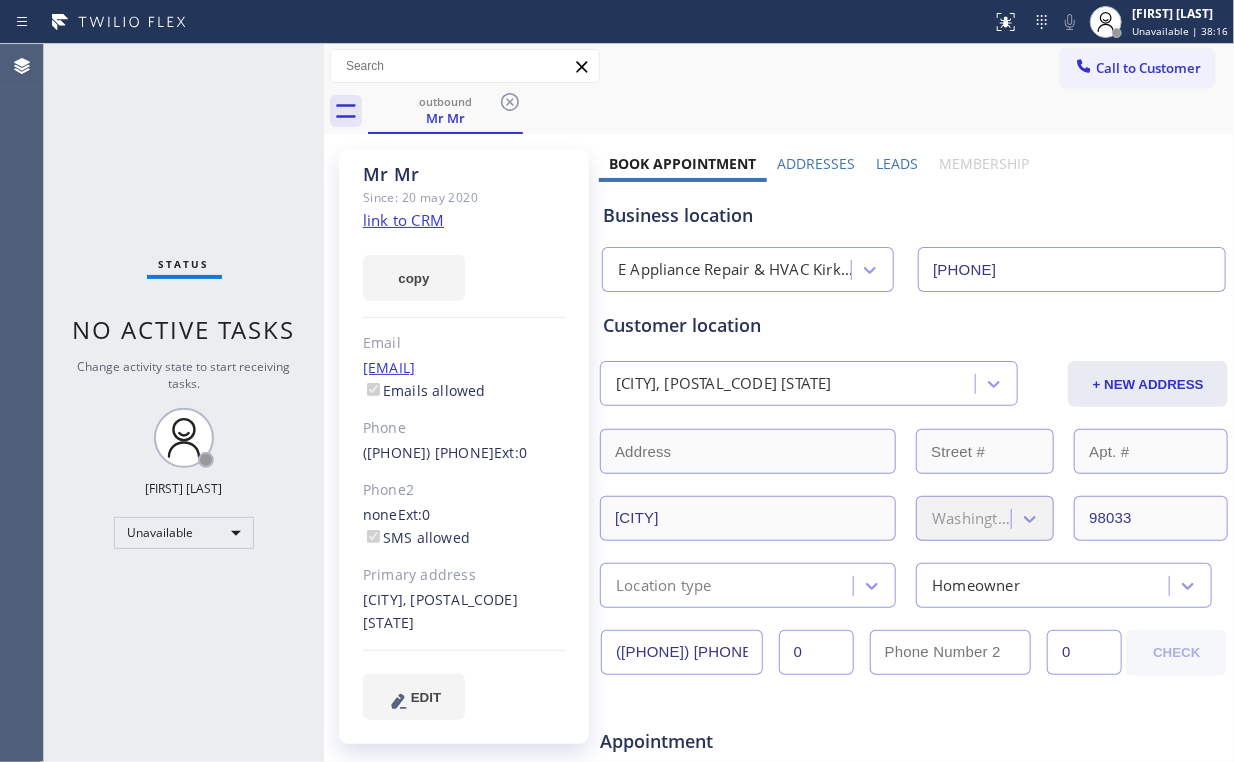 drag, startPoint x: 505, startPoint y: 100, endPoint x: 584, endPoint y: 116, distance: 80.60397 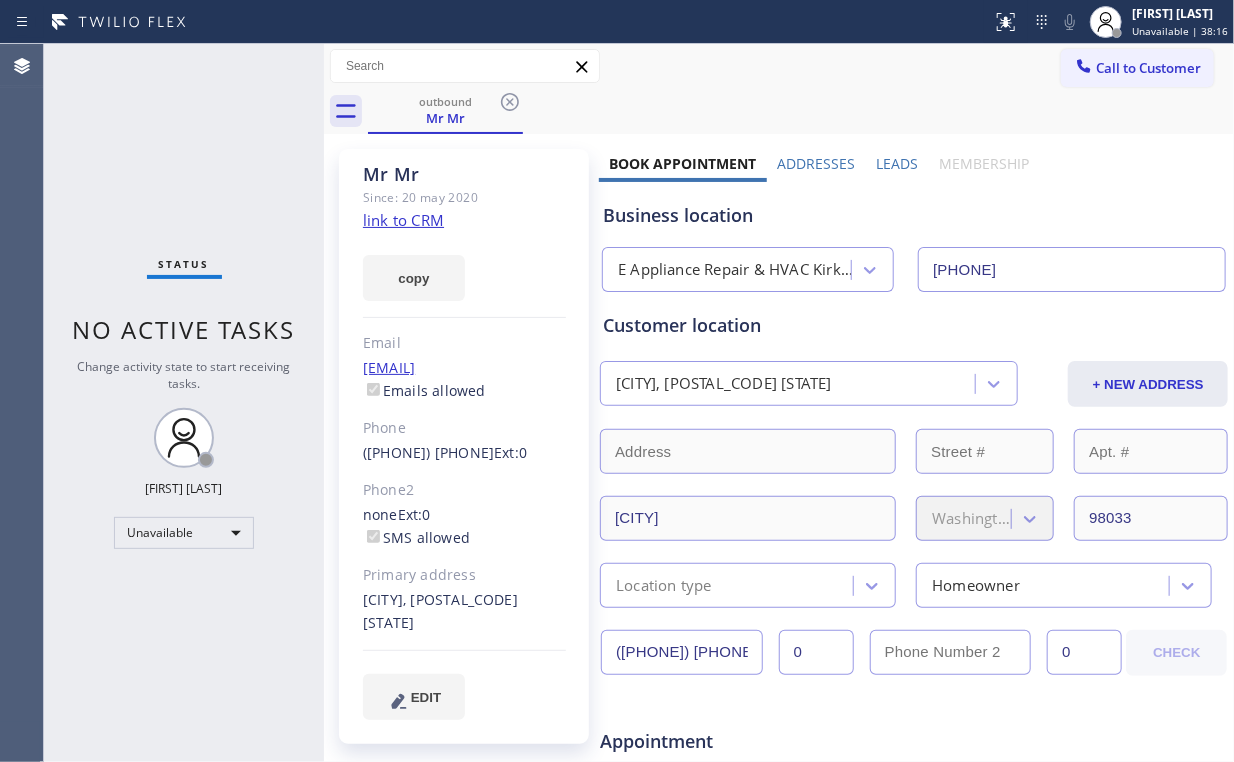 click 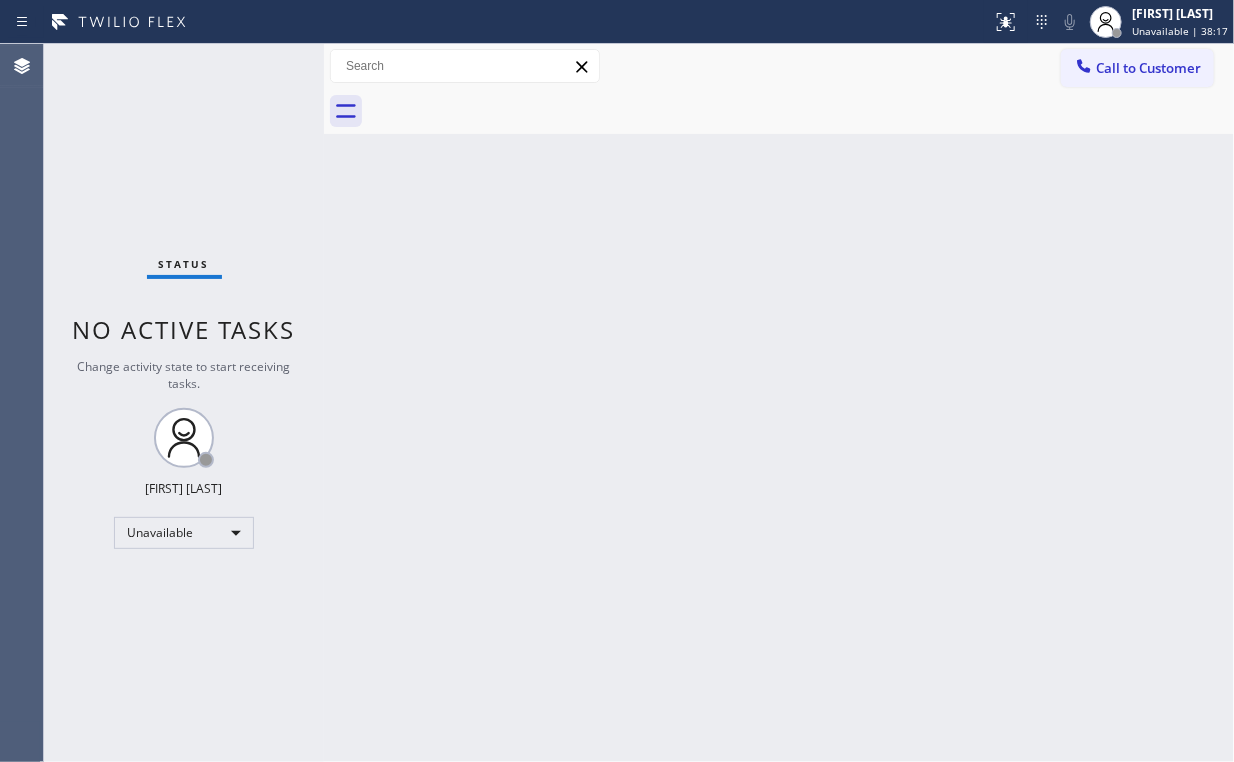drag, startPoint x: 1156, startPoint y: 53, endPoint x: 1149, endPoint y: 62, distance: 11.401754 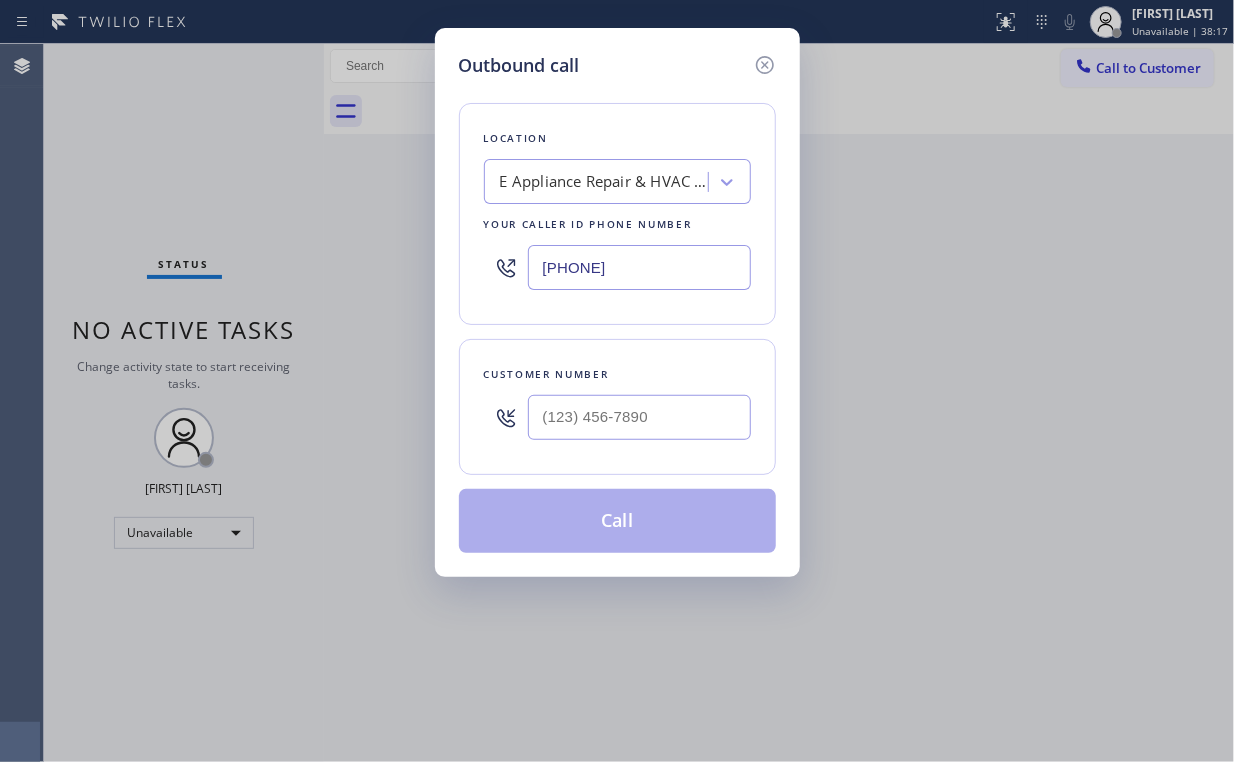drag, startPoint x: 703, startPoint y: 270, endPoint x: 327, endPoint y: 301, distance: 377.27576 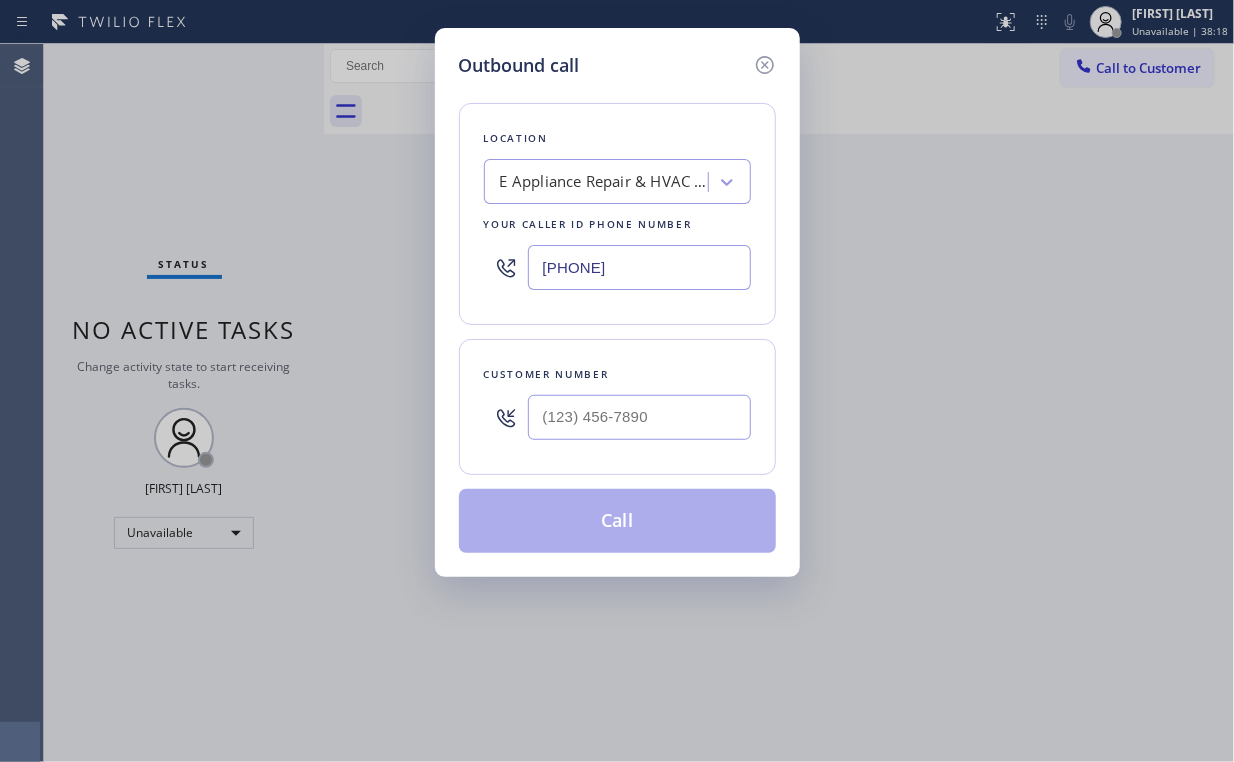 paste 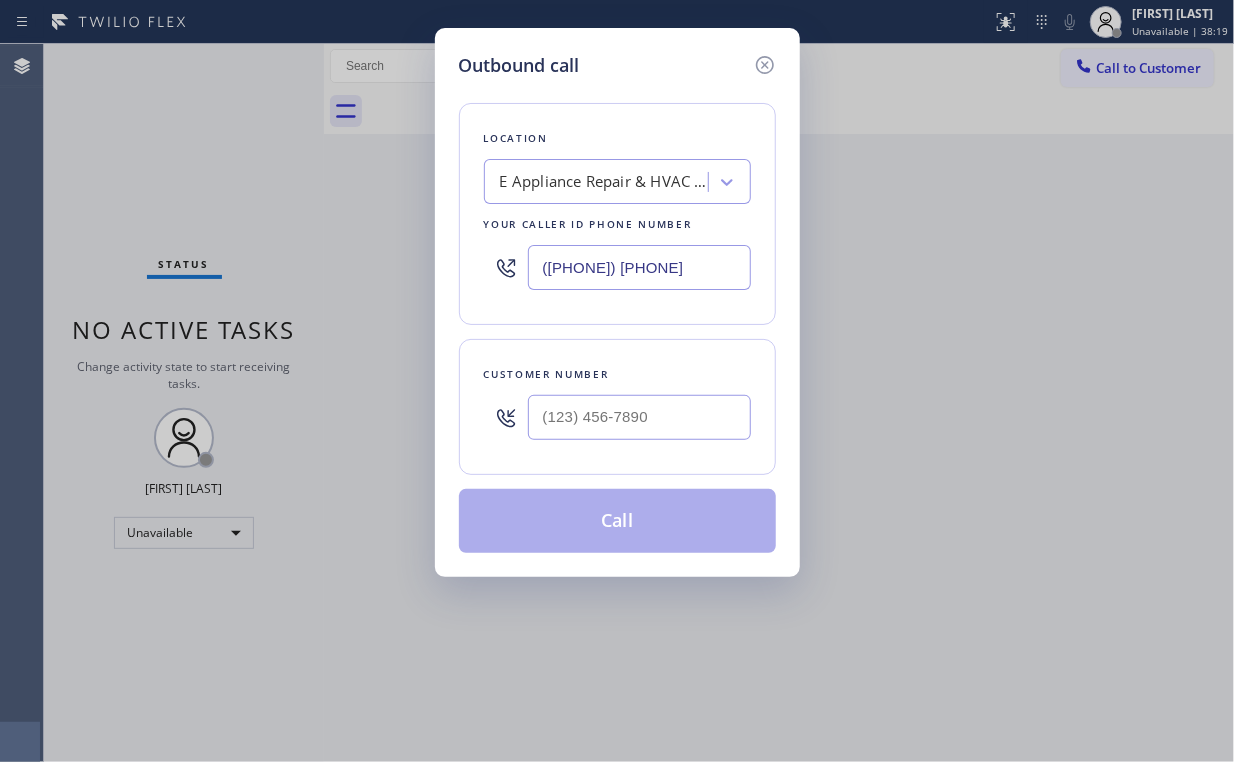 type on "([PHONE]) [PHONE]" 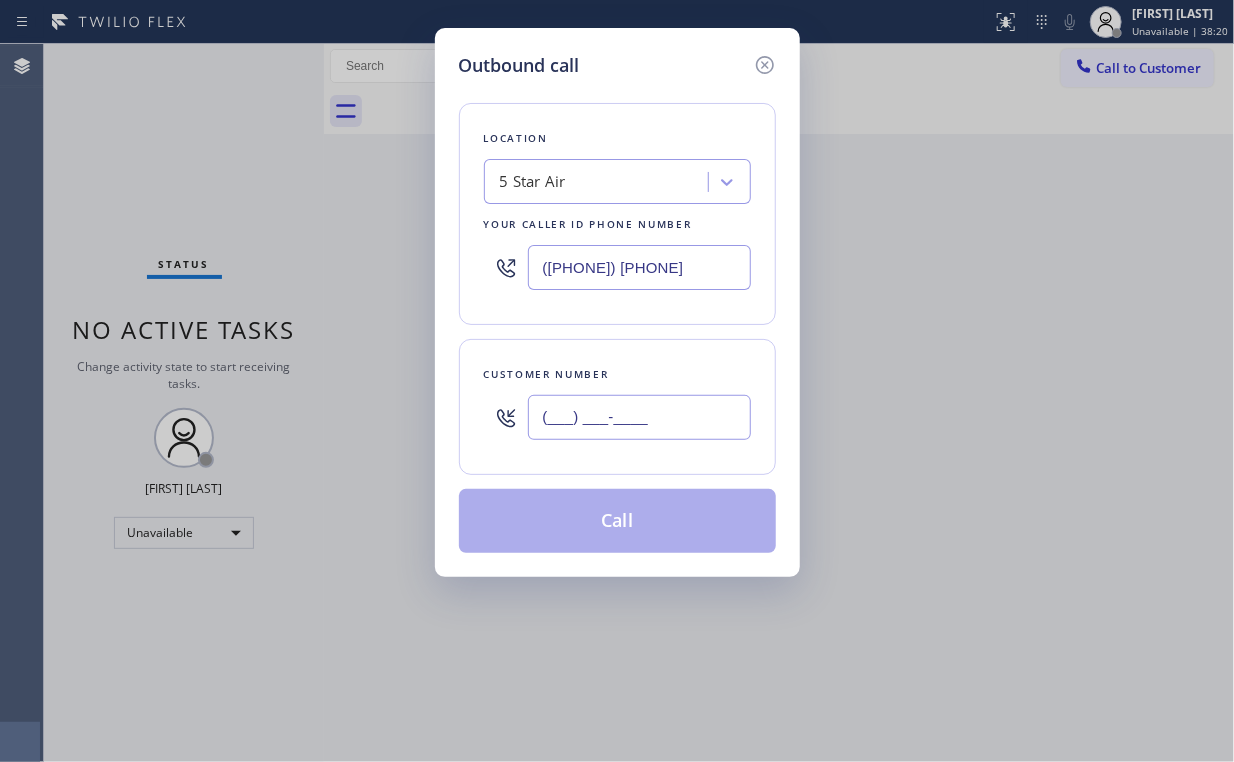 click on "(___) ___-____" at bounding box center (639, 417) 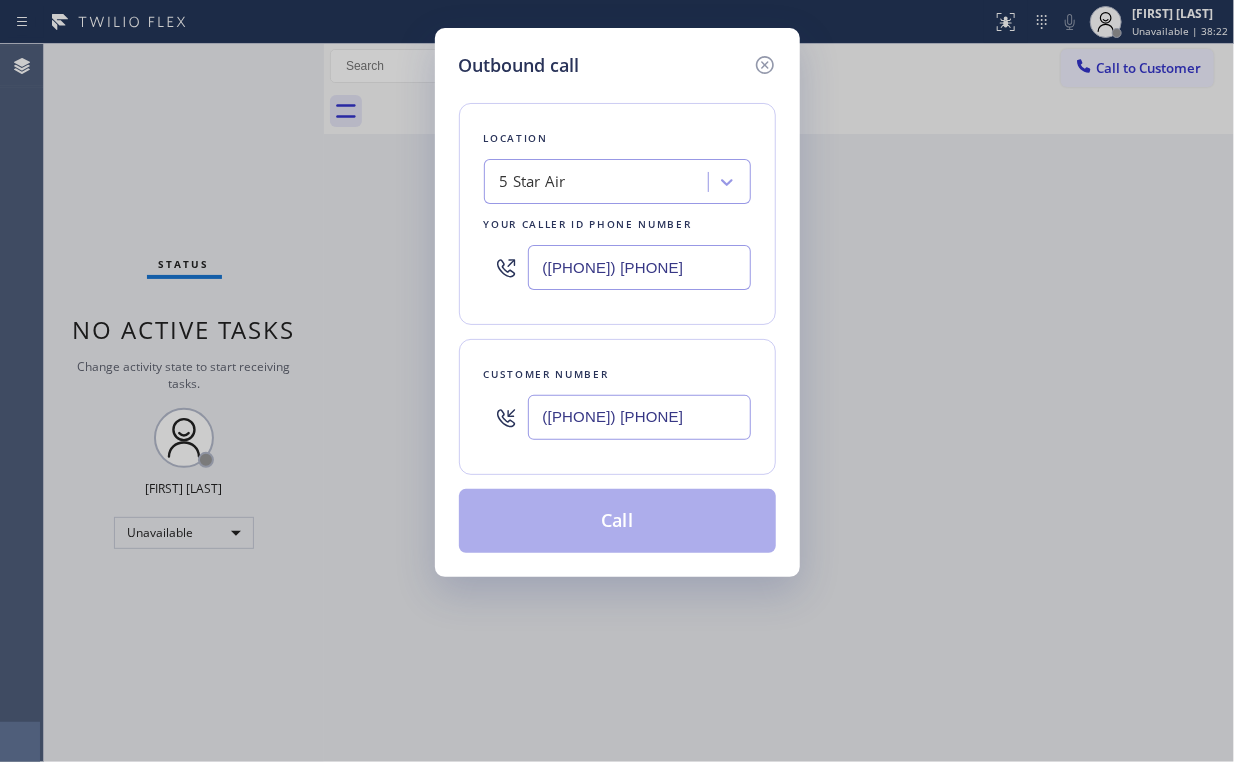 type on "([PHONE]) [PHONE]" 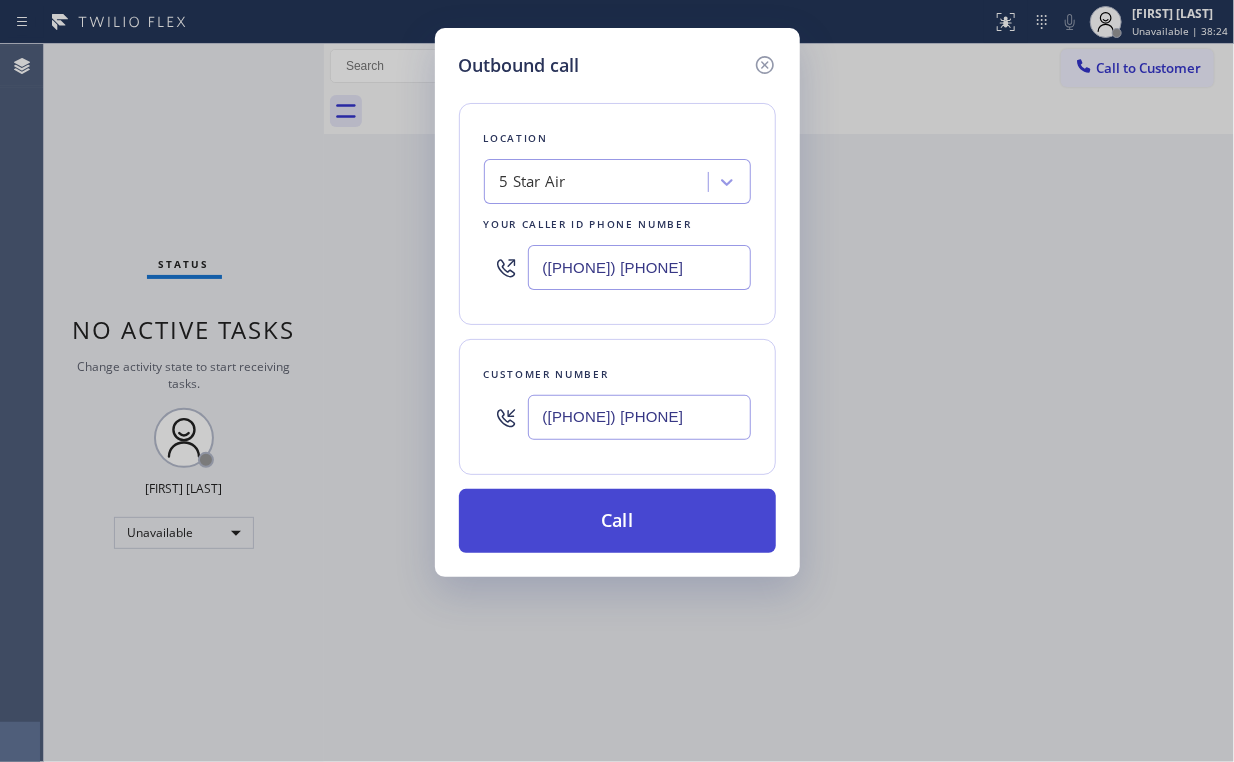 click on "Call" at bounding box center (617, 521) 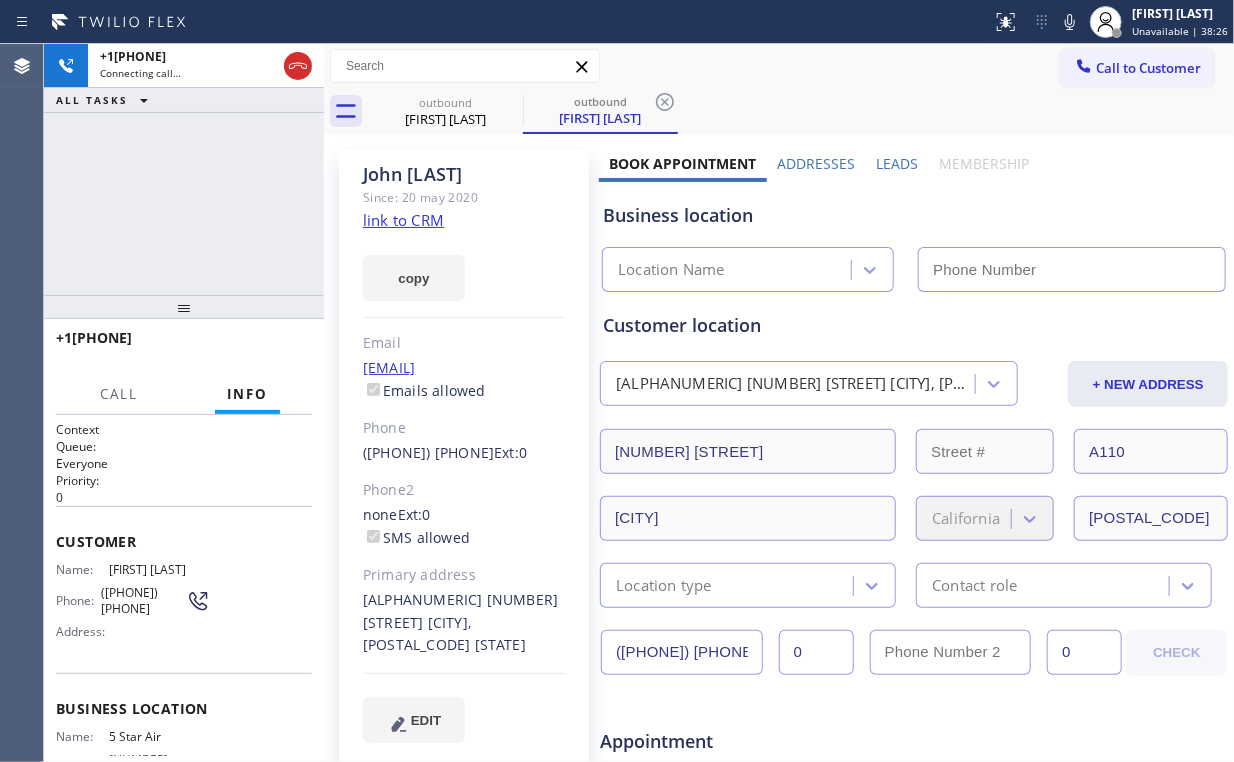 click on "[PHONE] Connecting call… ALL TASKS ALL TASKS ACTIVE TASKS TASKS IN WRAP UP" at bounding box center [184, 169] 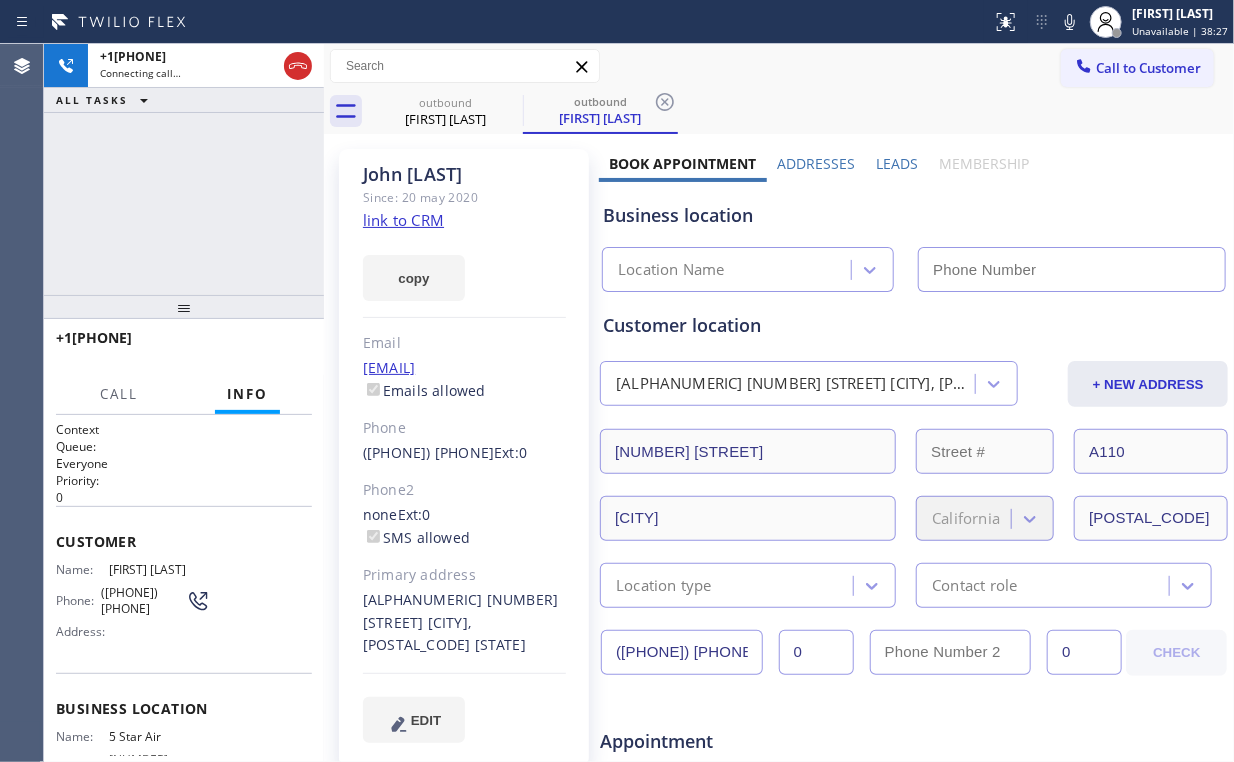 click 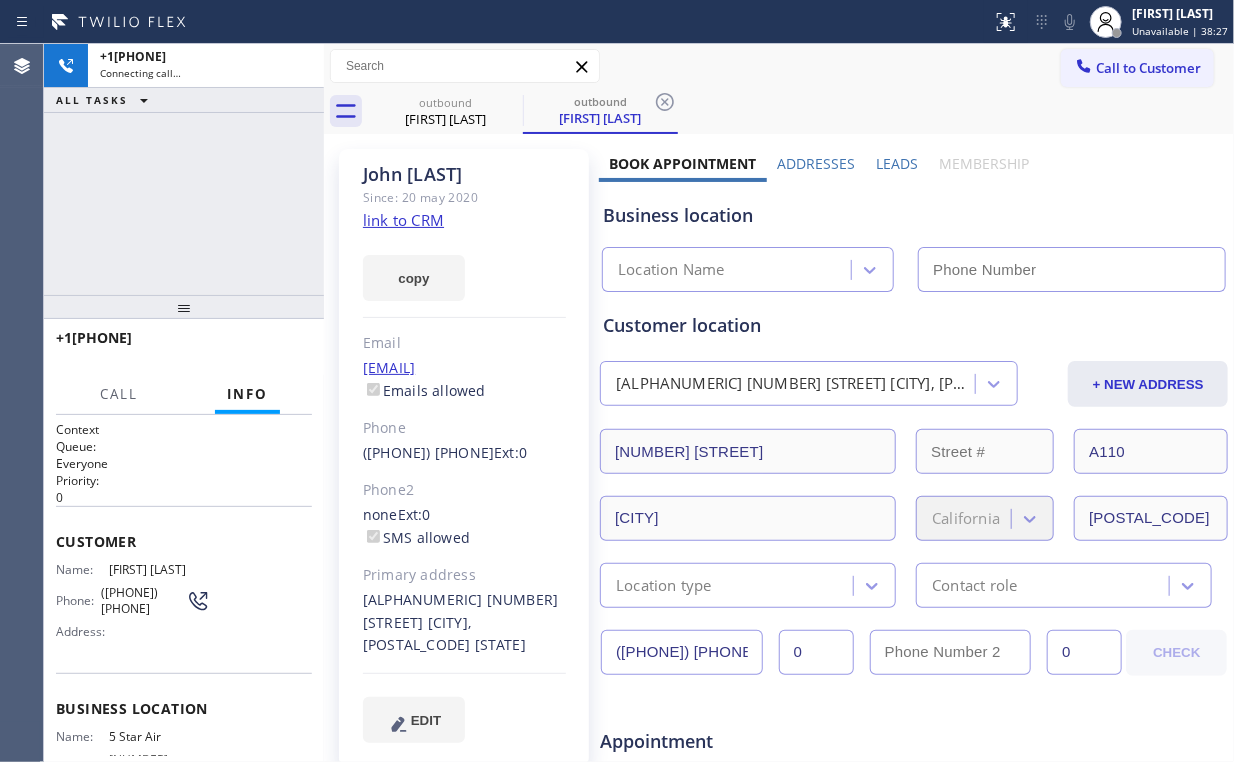 click on "link to CRM" 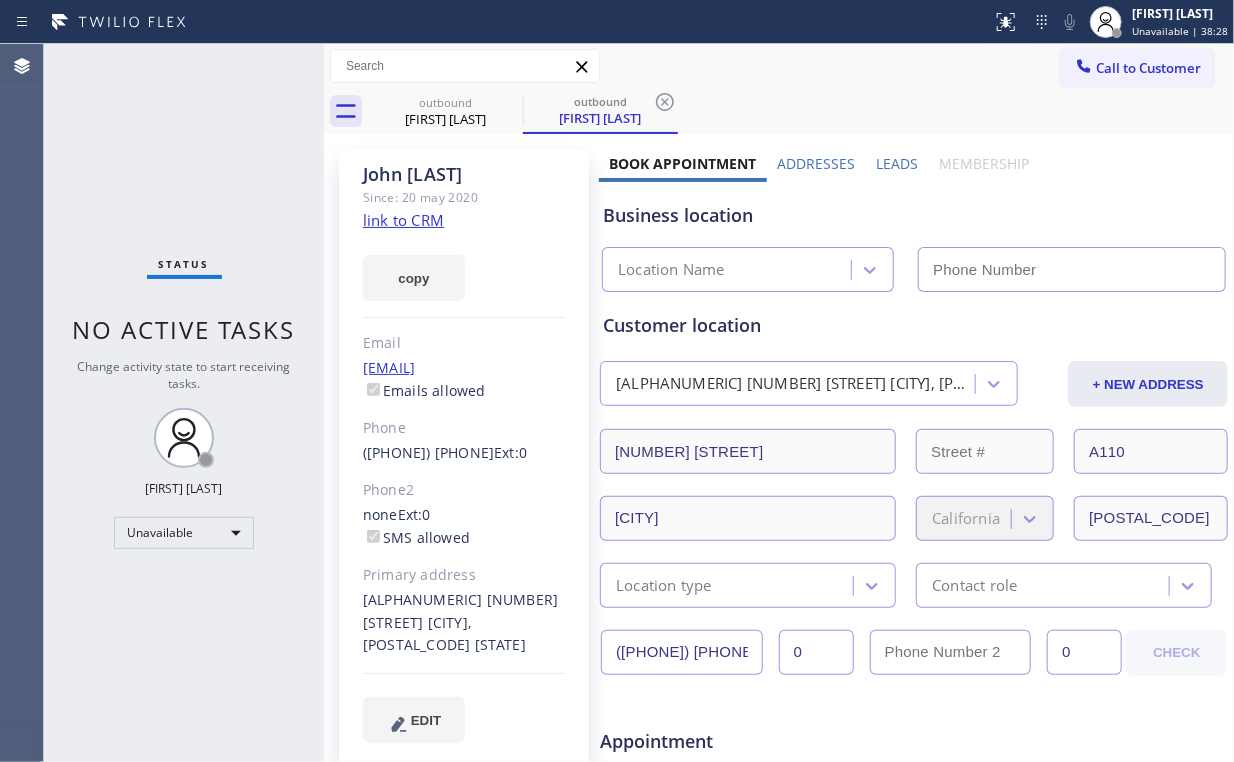 type on "([PHONE]) [PHONE]" 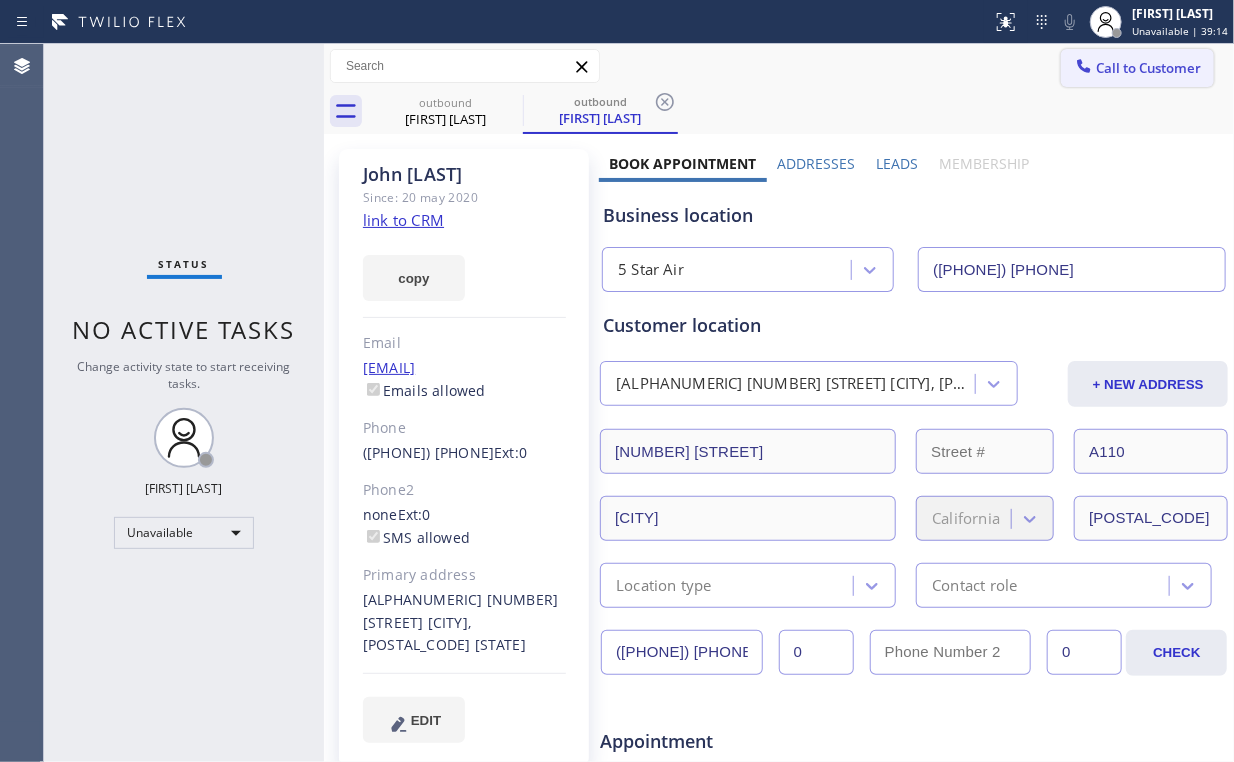 click on "Call to Customer" at bounding box center (1148, 68) 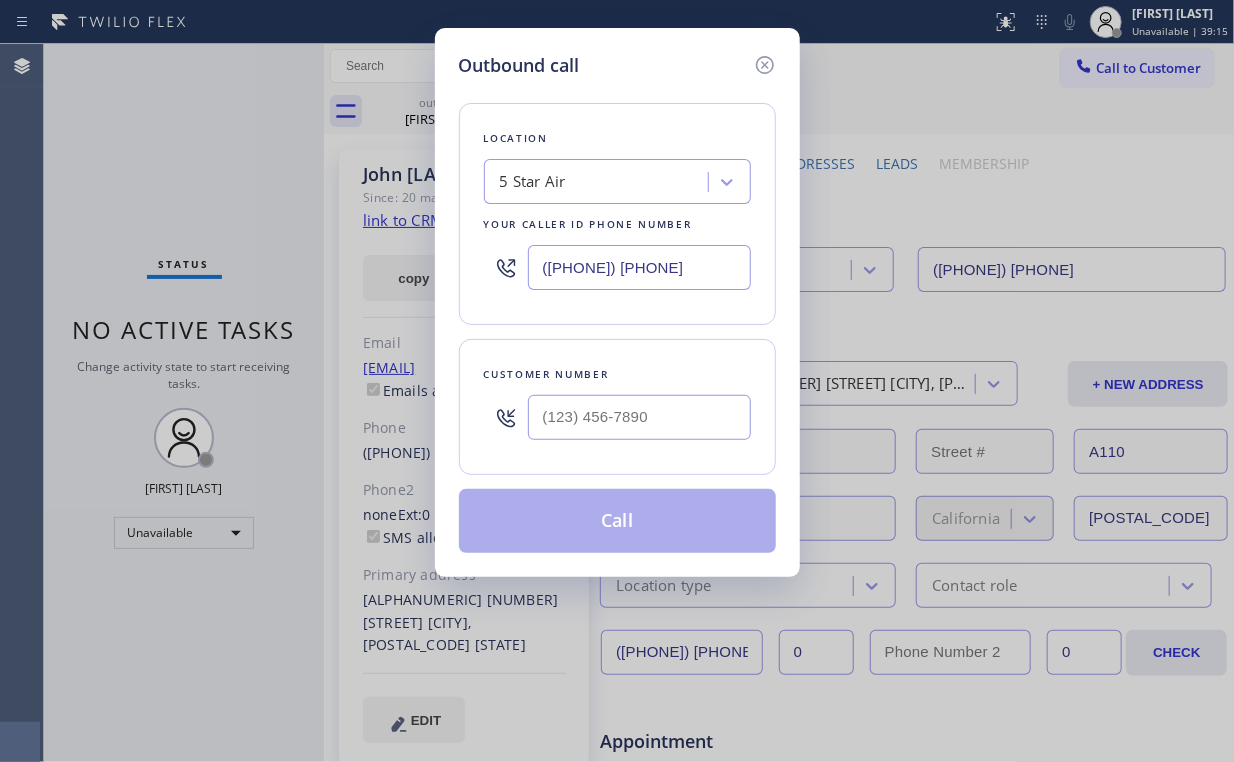 drag, startPoint x: 670, startPoint y: 274, endPoint x: 317, endPoint y: 263, distance: 353.17136 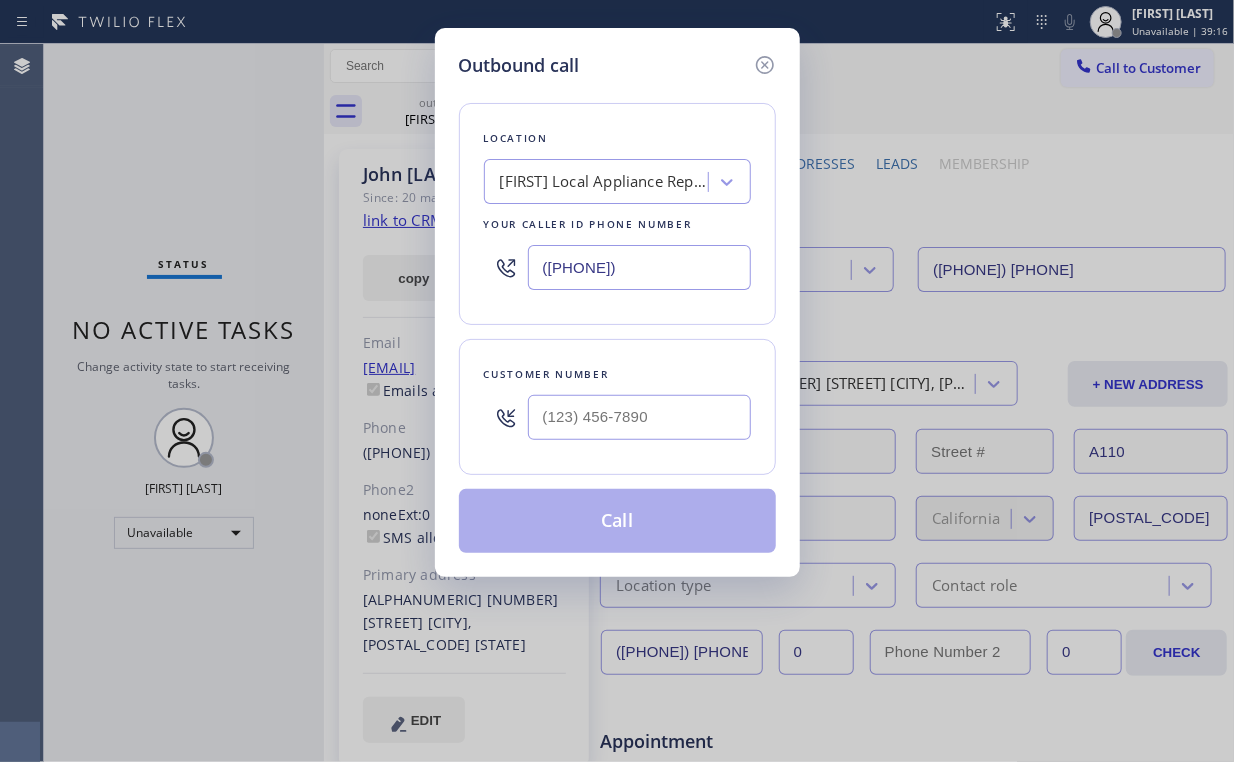 type on "([PHONE])" 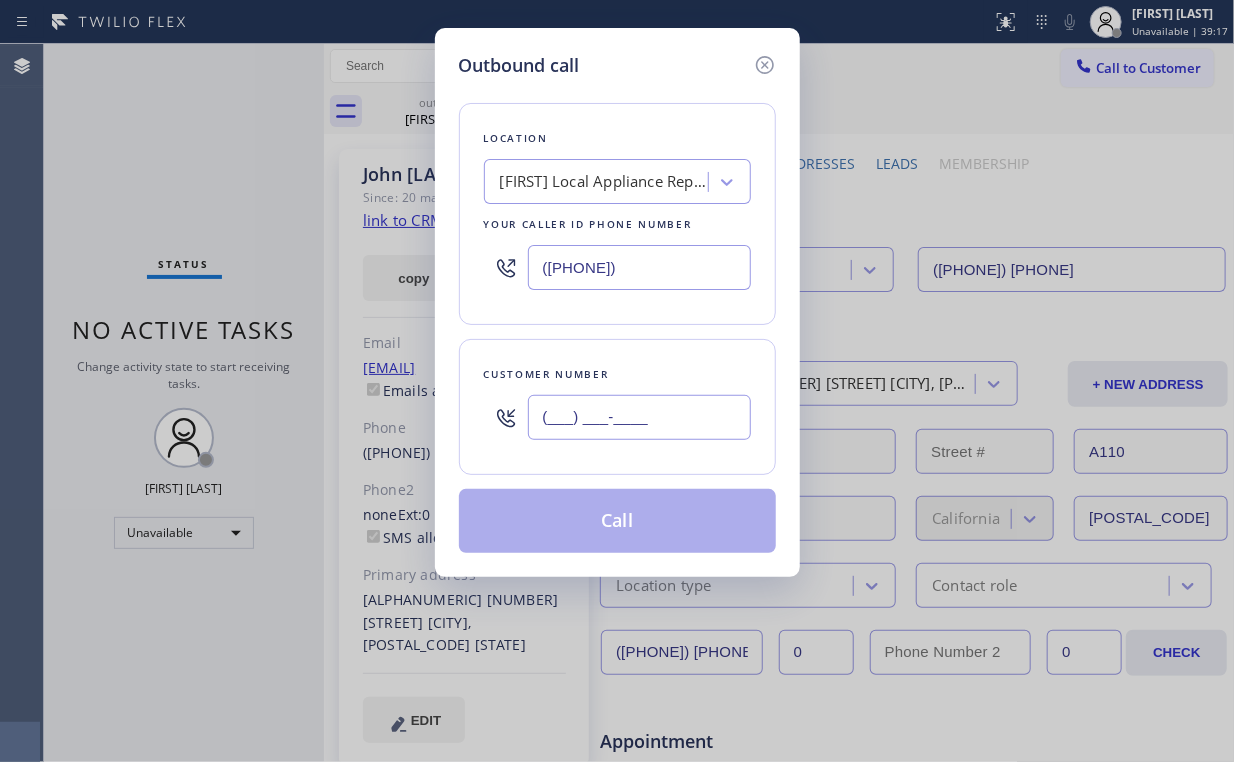 click on "(___) ___-____" at bounding box center [639, 417] 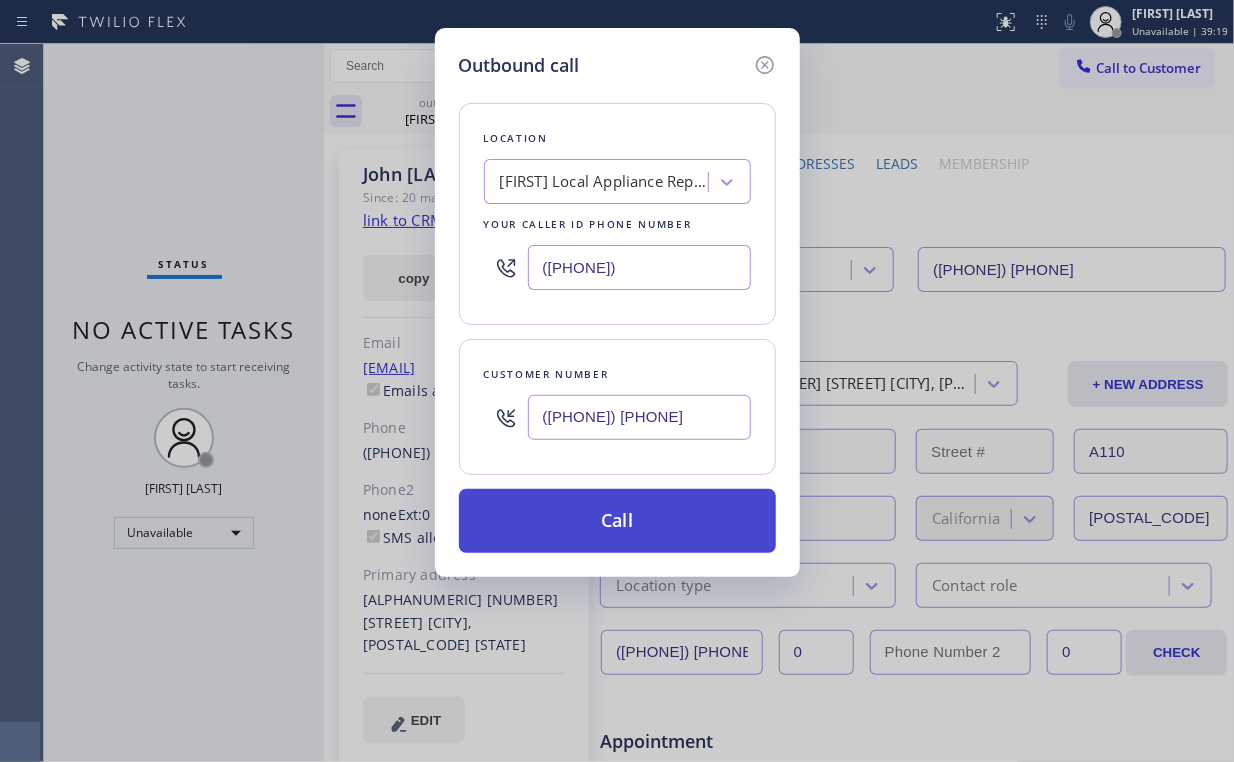 type on "([PHONE]) [PHONE]" 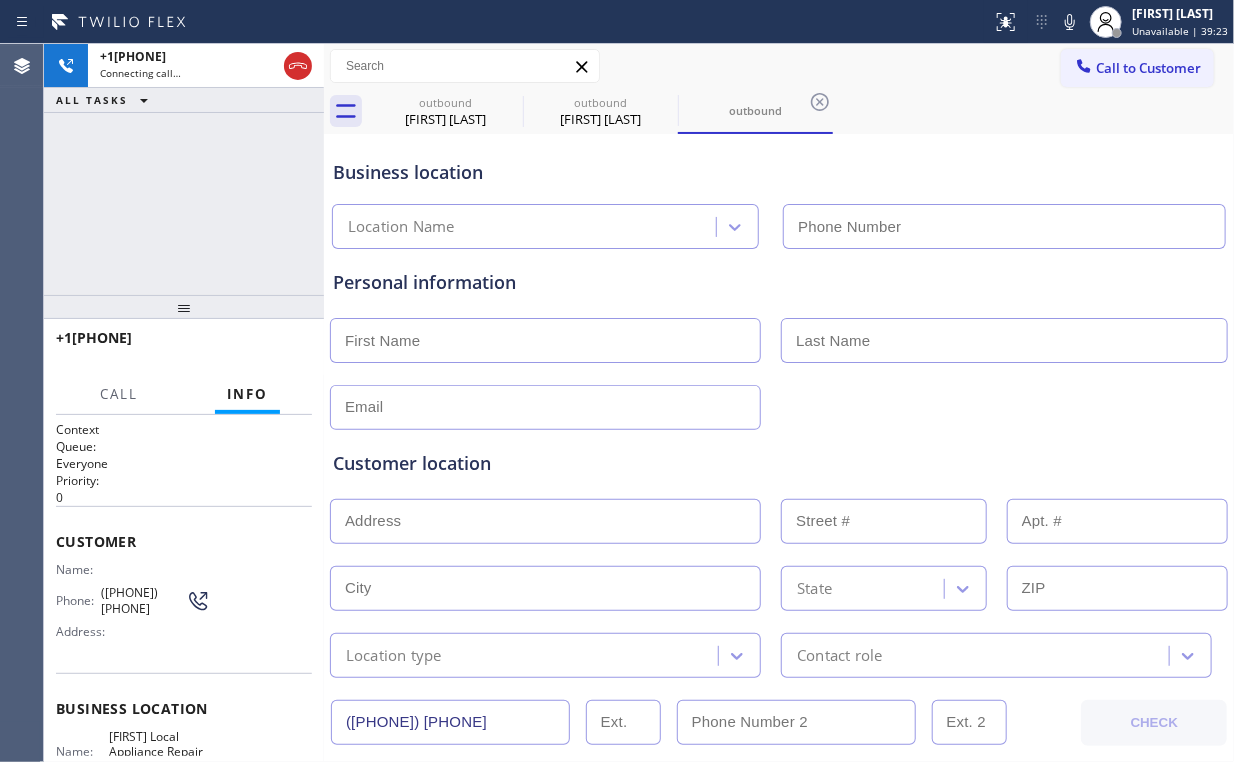 click on "+[PHONE] Connecting call… ALL TASKS ALL TASKS ACTIVE TASKS TASKS IN WRAP UP" at bounding box center (184, 169) 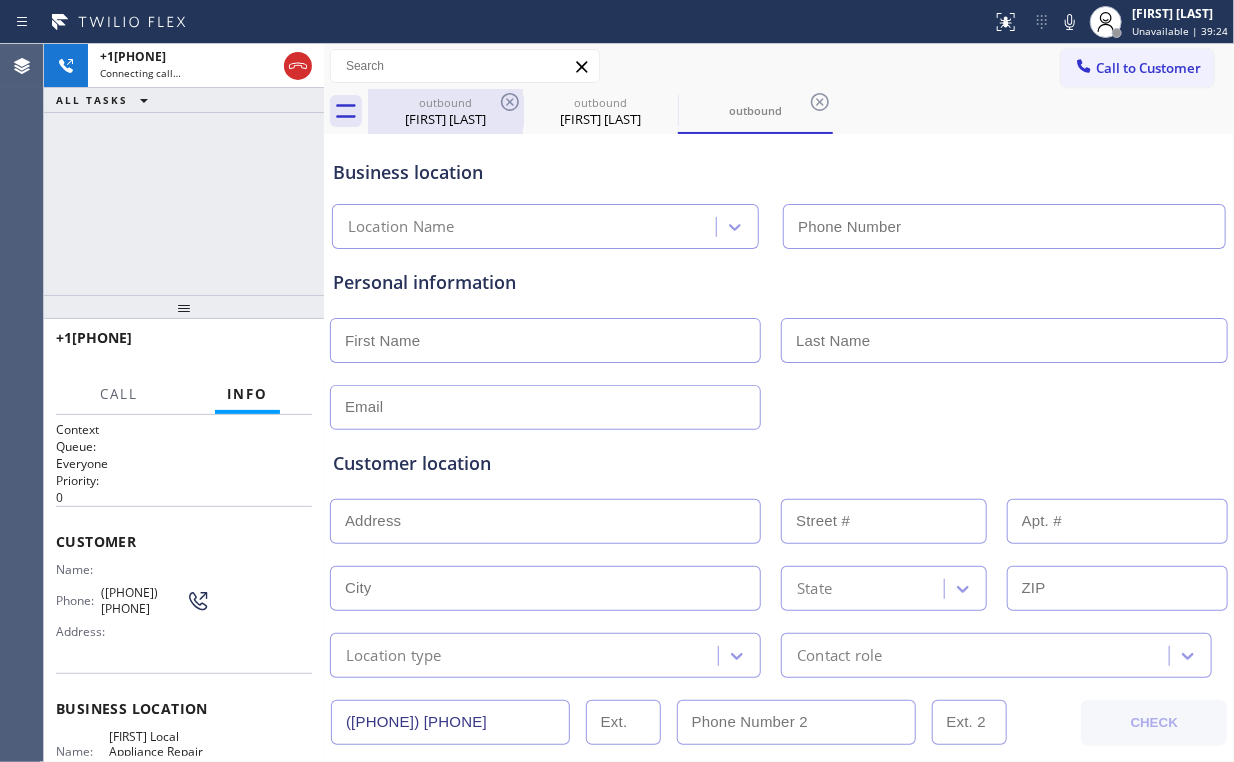 click on "[FIRST] [LAST]" at bounding box center (445, 119) 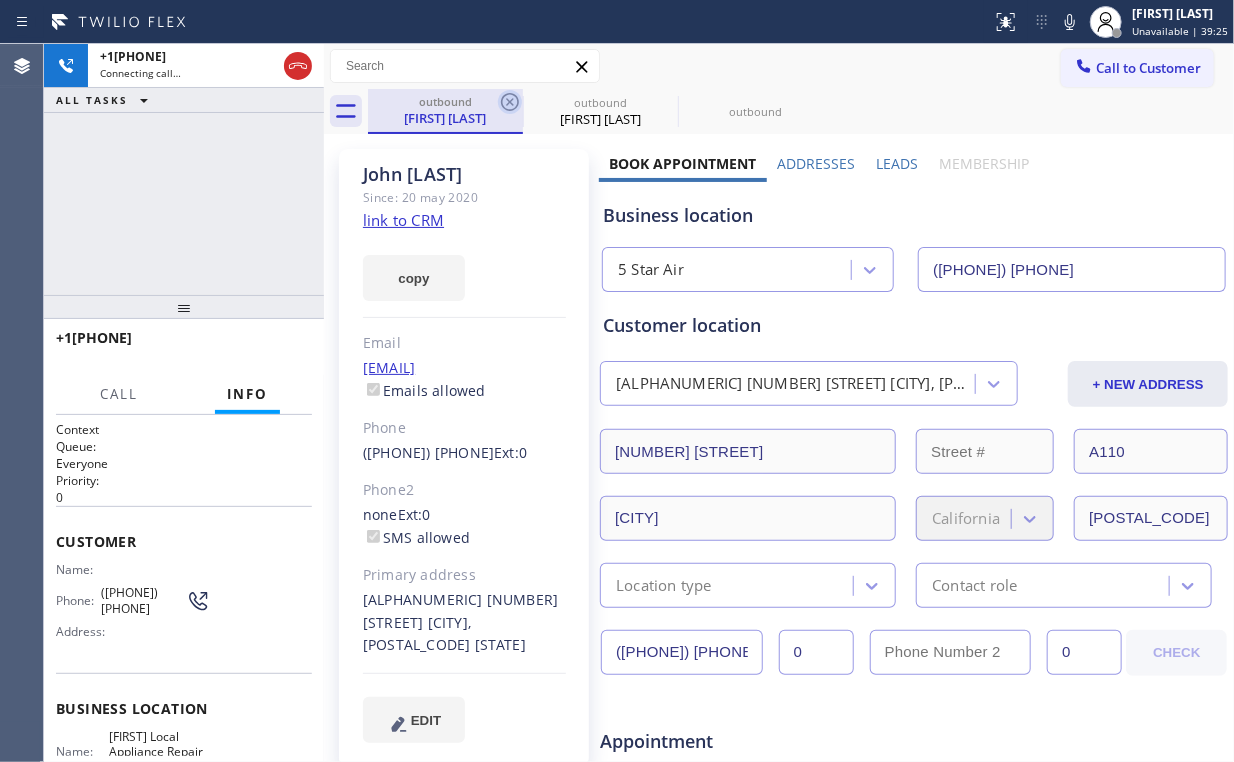 click 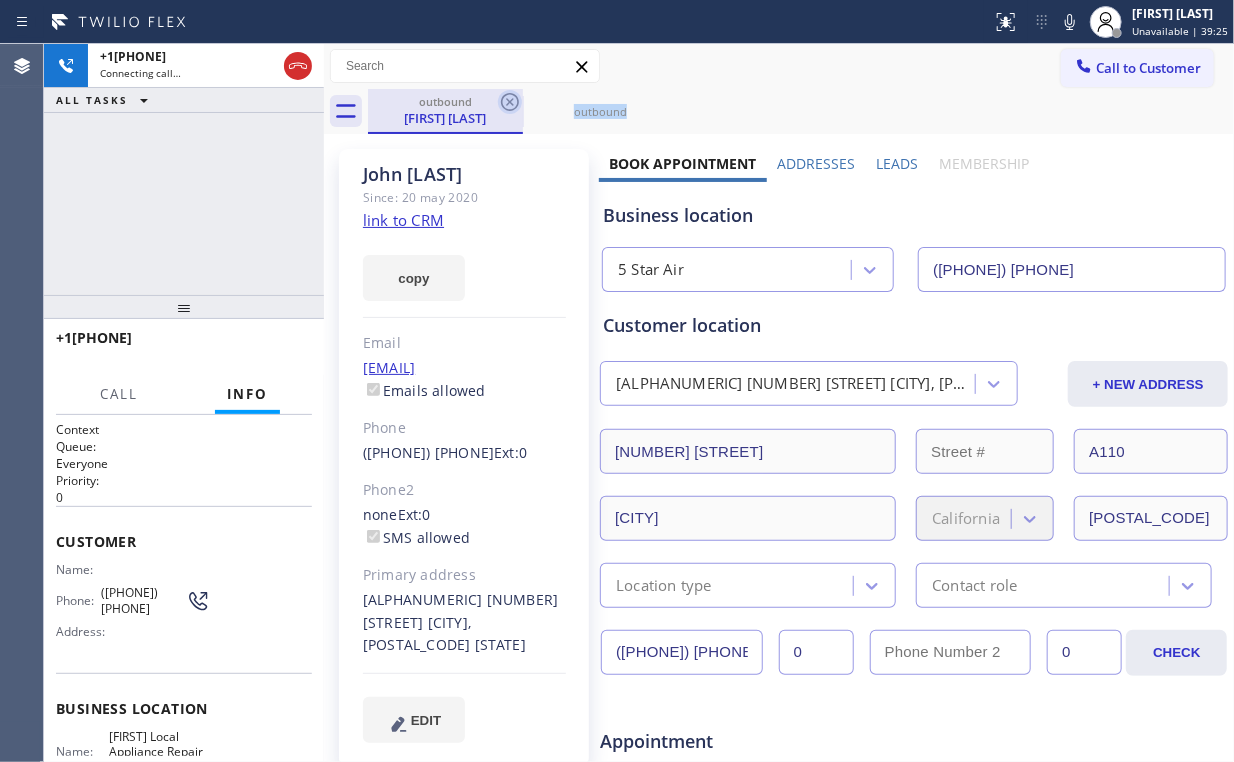 click 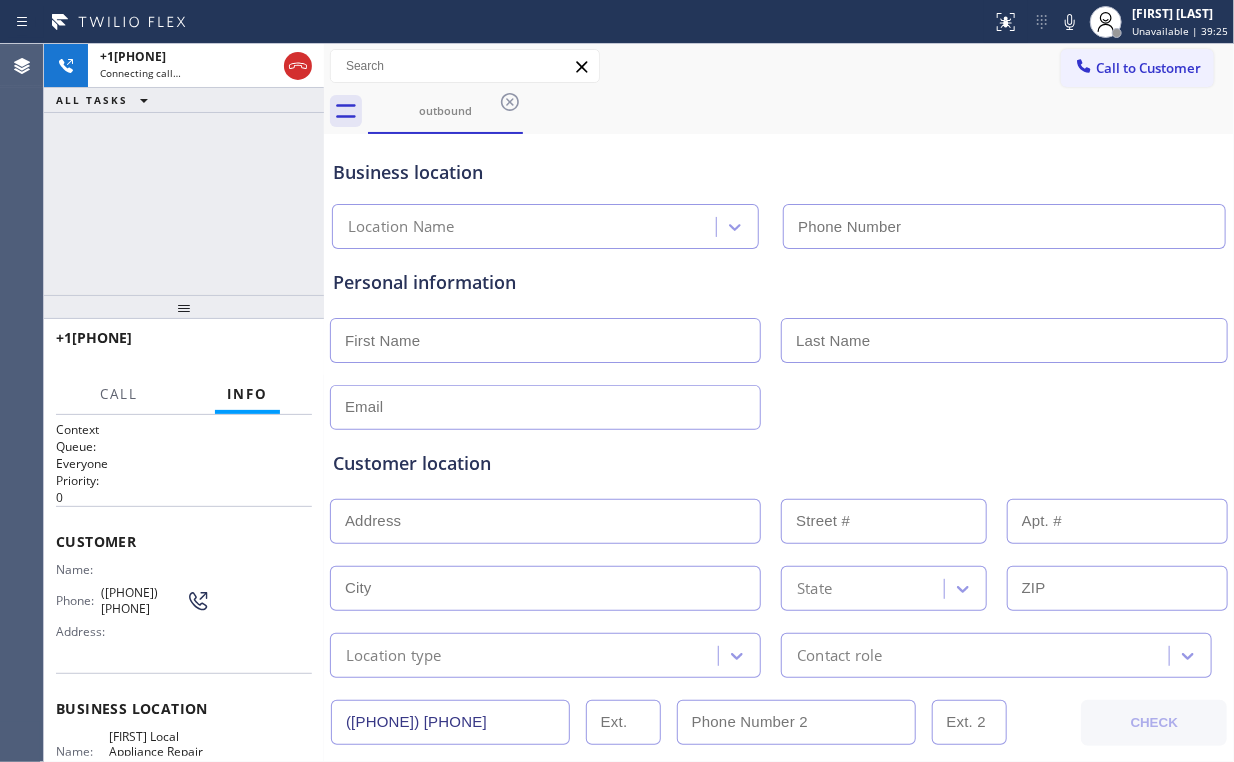 click on "+[PHONE] Connecting call… ALL TASKS ALL TASKS ACTIVE TASKS TASKS IN WRAP UP" at bounding box center (184, 169) 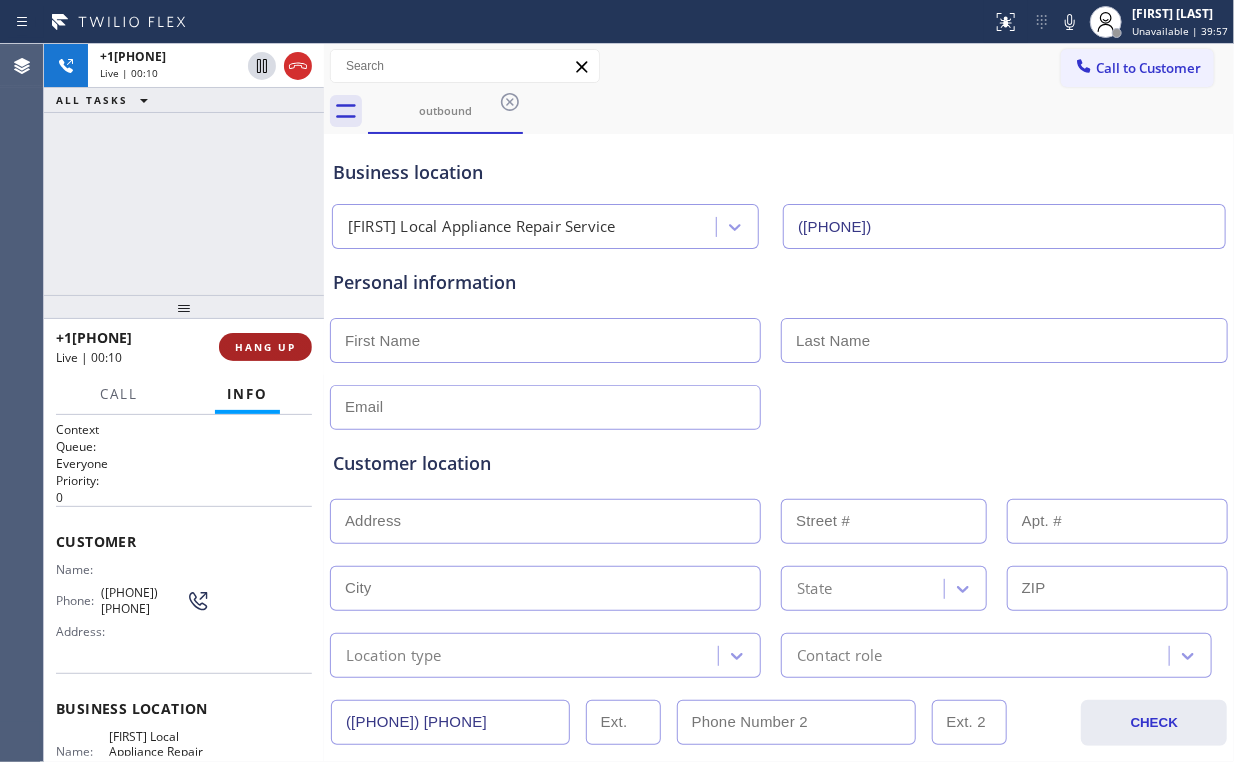 click on "HANG UP" at bounding box center [265, 347] 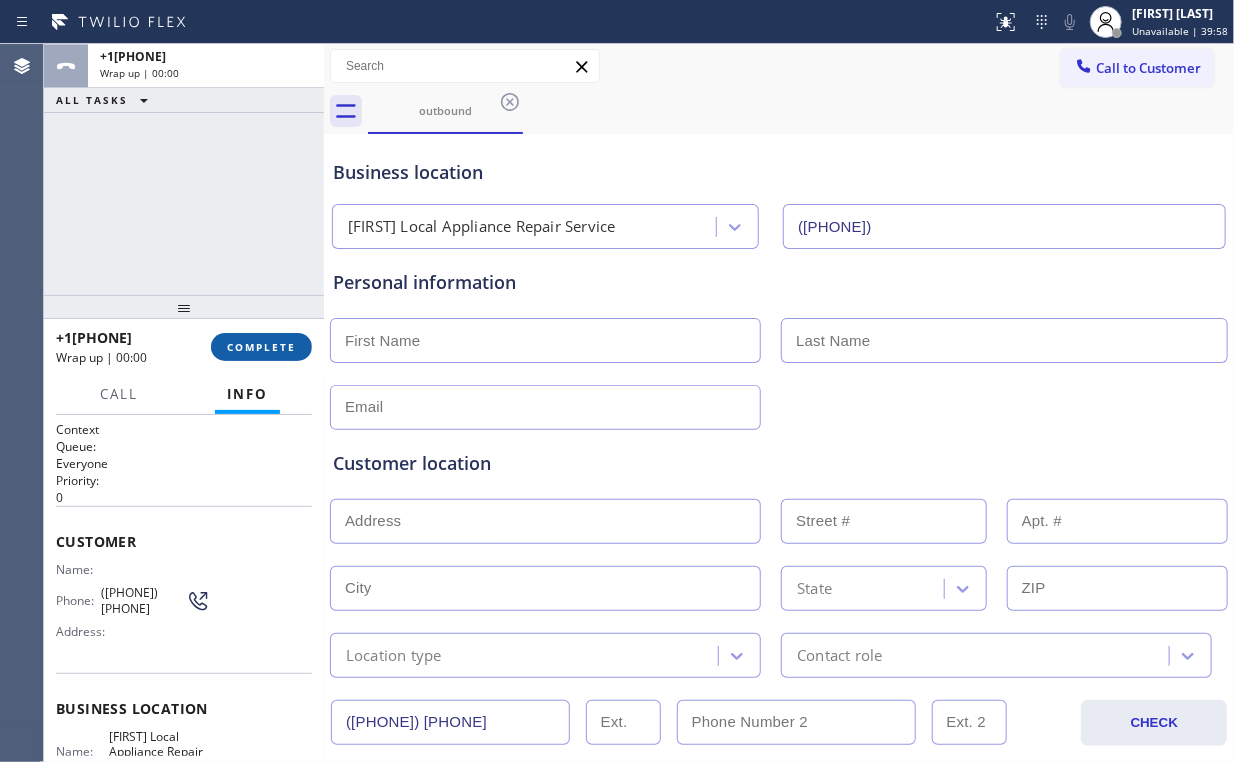click on "COMPLETE" at bounding box center (261, 347) 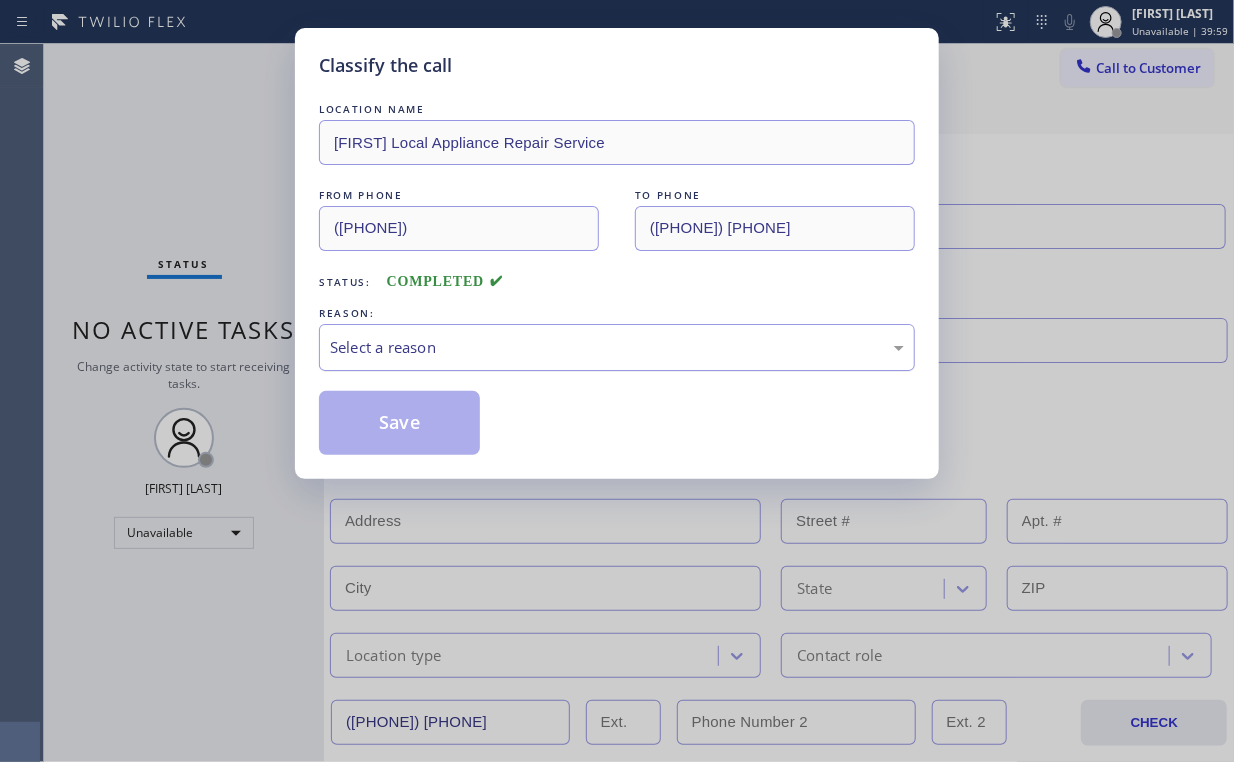 click on "Select a reason" at bounding box center [617, 347] 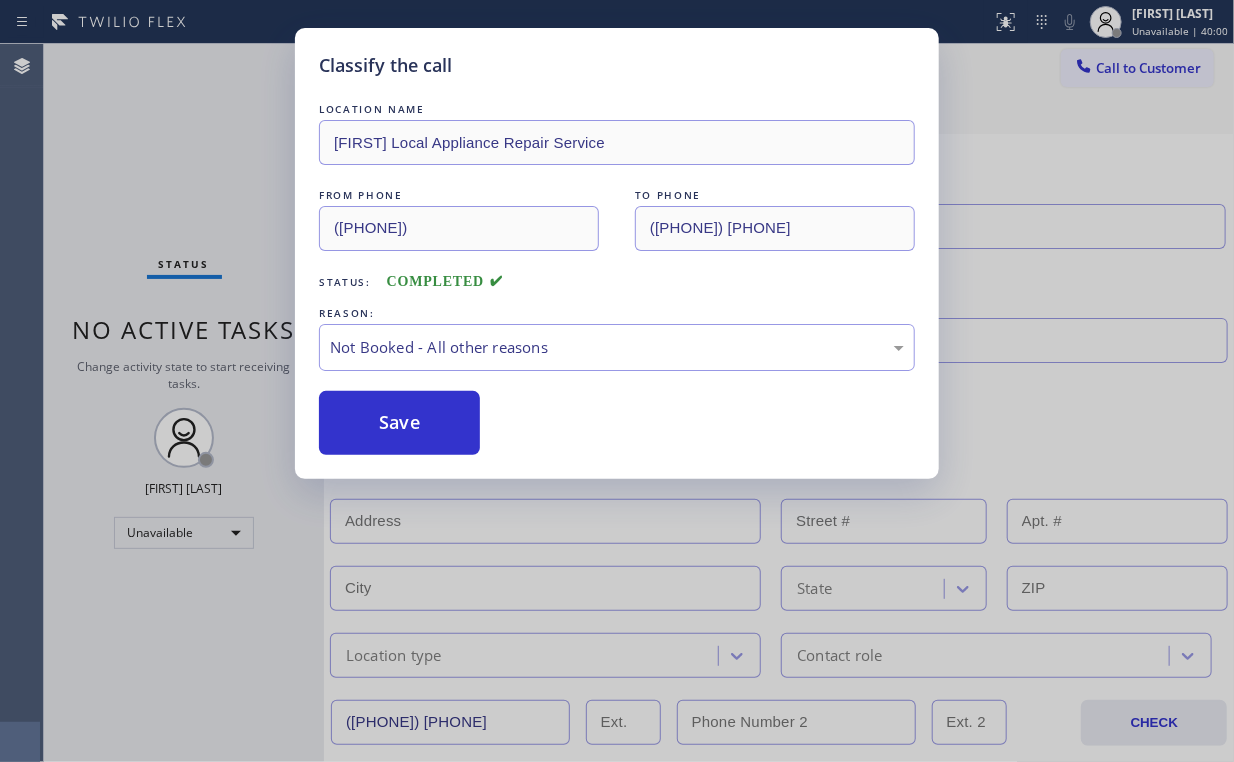 drag, startPoint x: 421, startPoint y: 425, endPoint x: 247, endPoint y: 215, distance: 272.71964 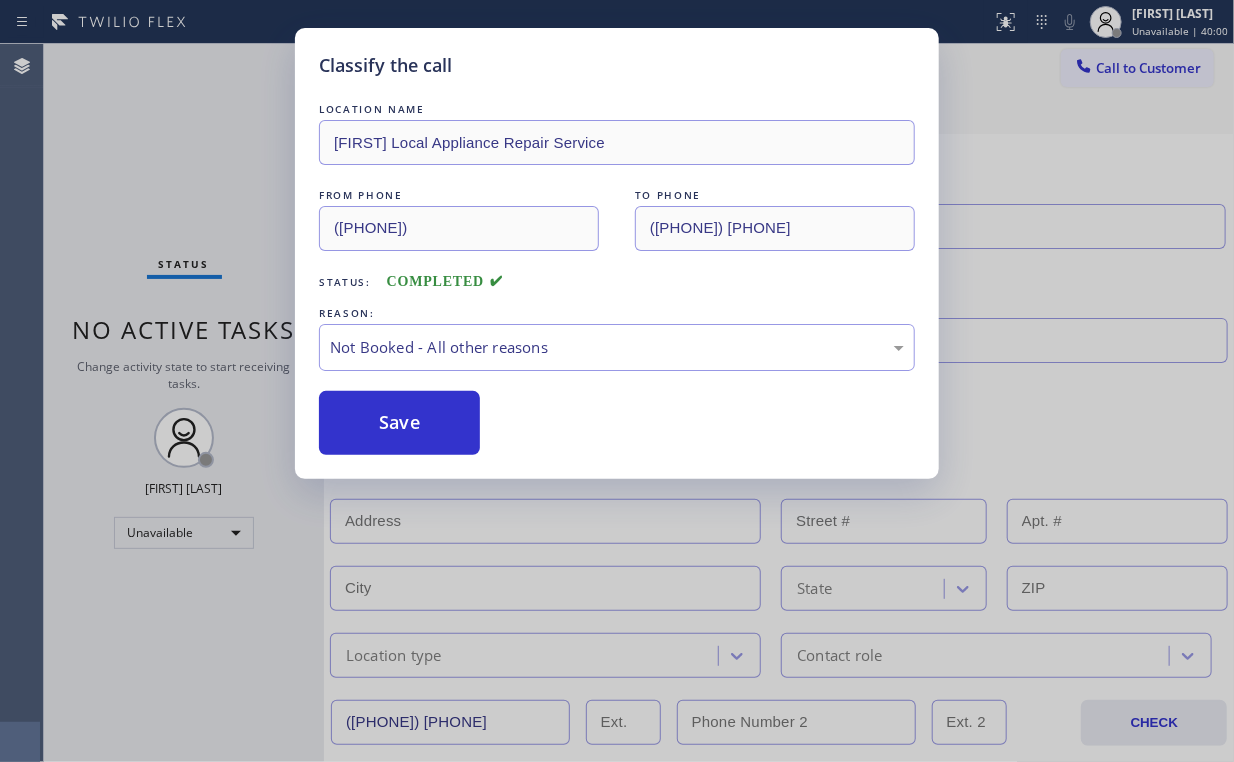 click on "Save" at bounding box center (399, 423) 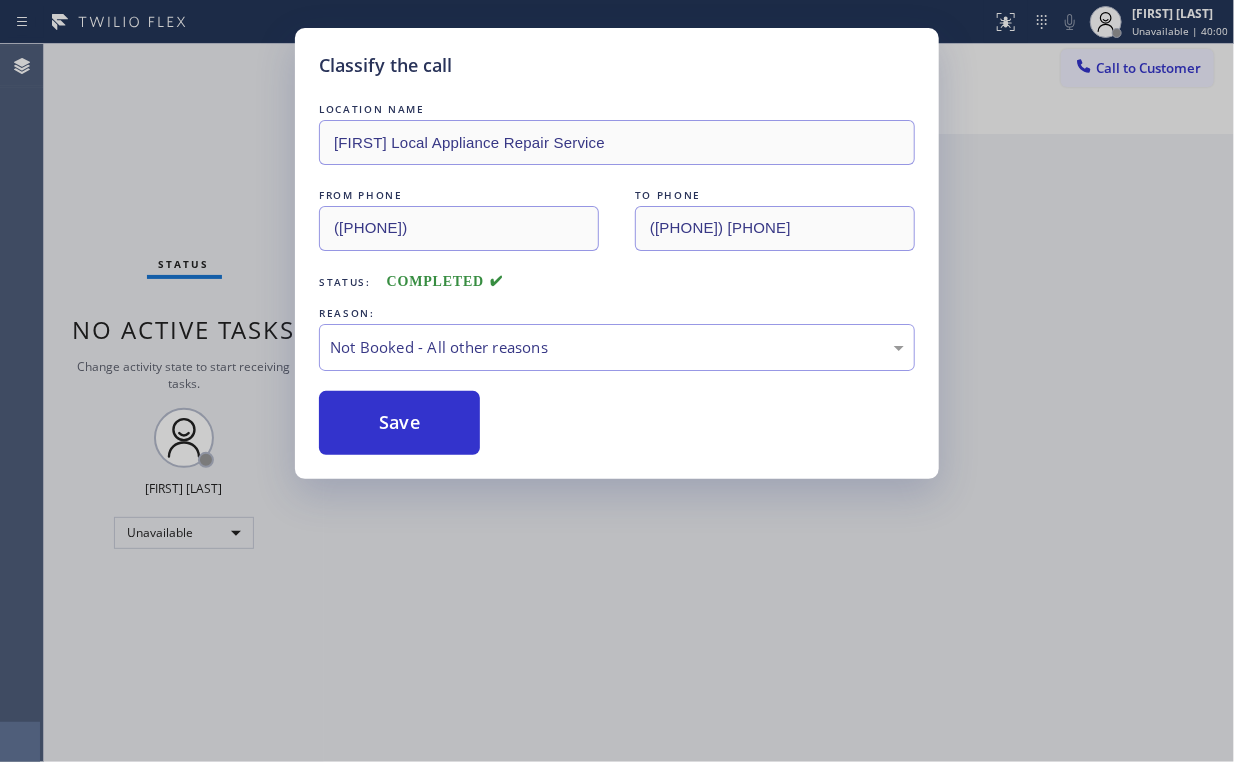 click on "Classify the call LOCATION NAME Albert Local Appliance Repair Service FROM PHONE ([AREA_CODE]) [PHONE] TO PHONE ([AREA_CODE]) [PHONE] Status: COMPLETED REASON: Not Booked - All other reasons Save" at bounding box center (617, 381) 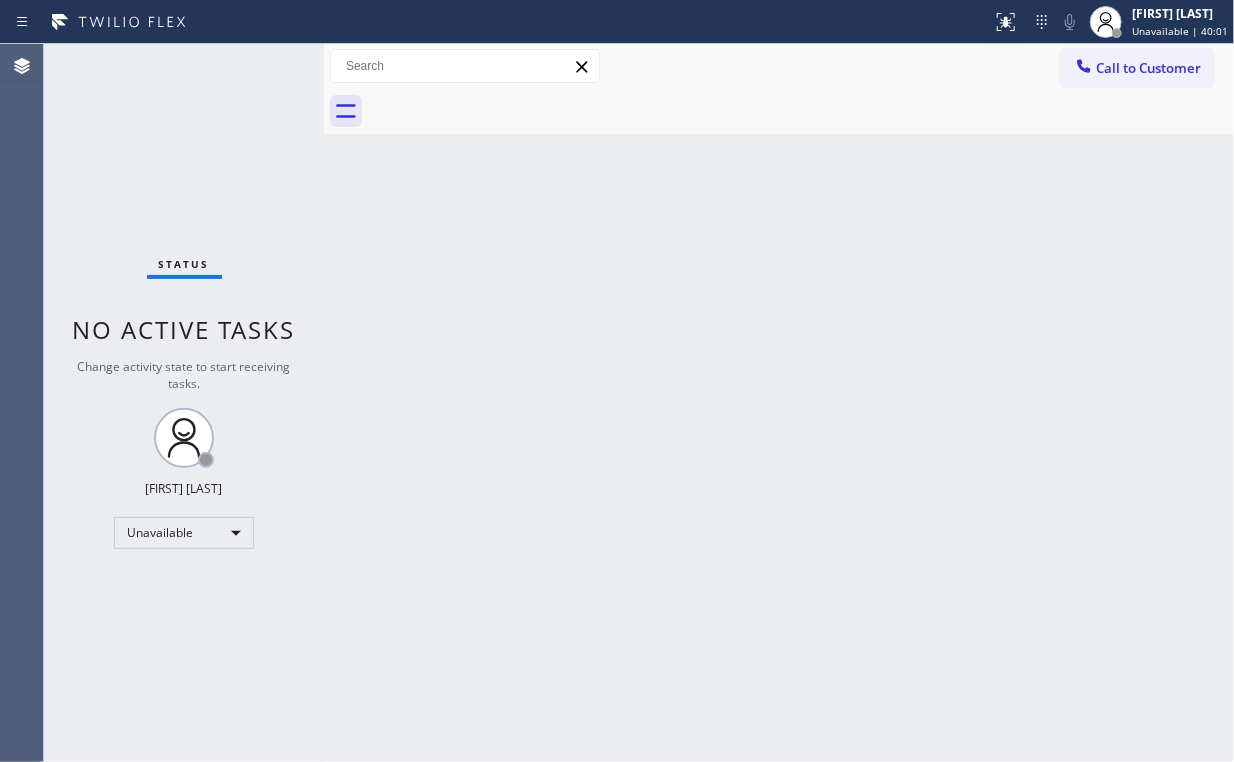 drag, startPoint x: 1114, startPoint y: 50, endPoint x: 1100, endPoint y: 68, distance: 22.803509 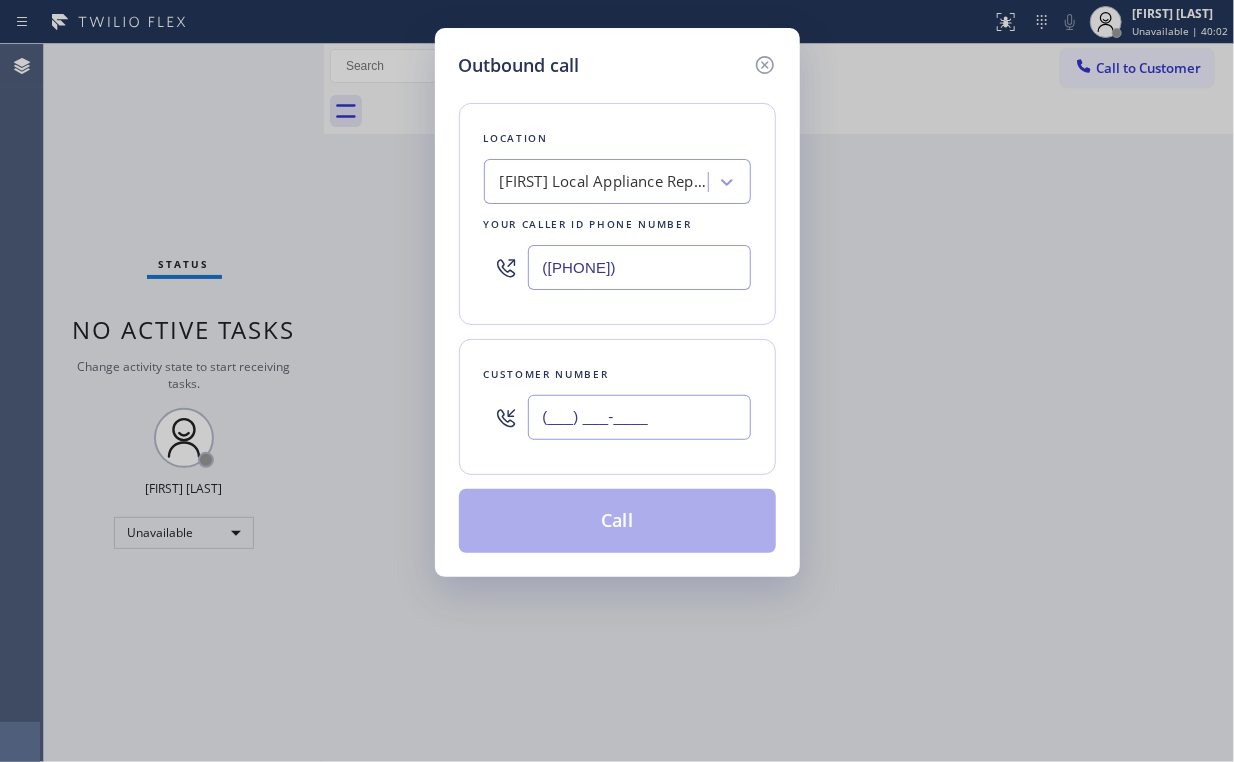 click on "(___) ___-____" at bounding box center [639, 417] 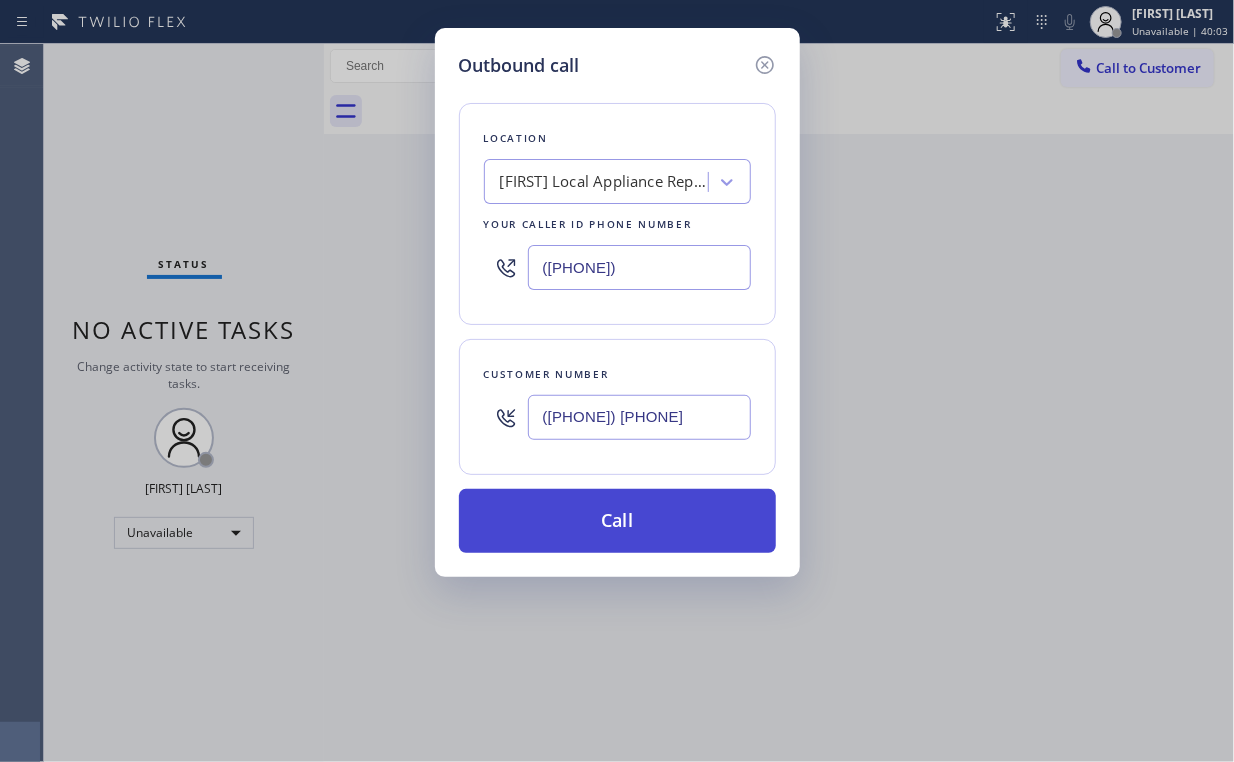 type on "([PHONE]) [PHONE]" 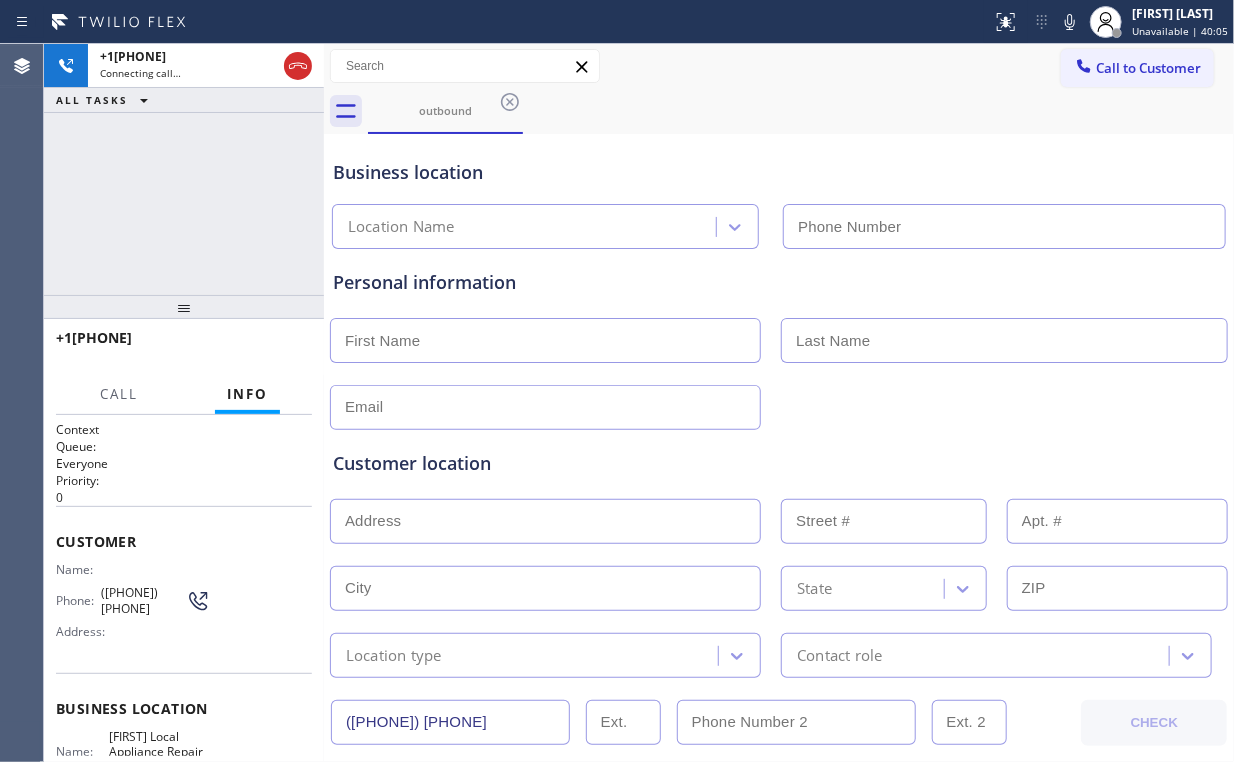 type on "([PHONE])" 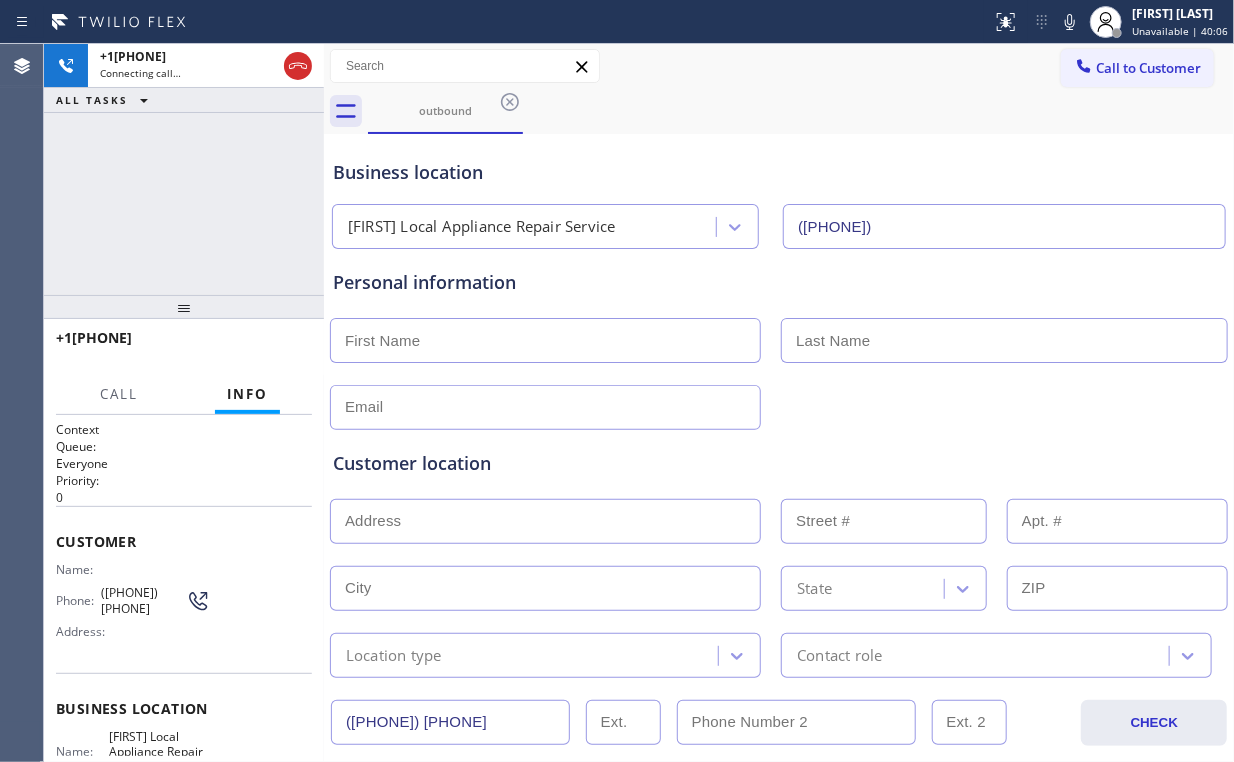 drag, startPoint x: 211, startPoint y: 159, endPoint x: 273, endPoint y: 328, distance: 180.01389 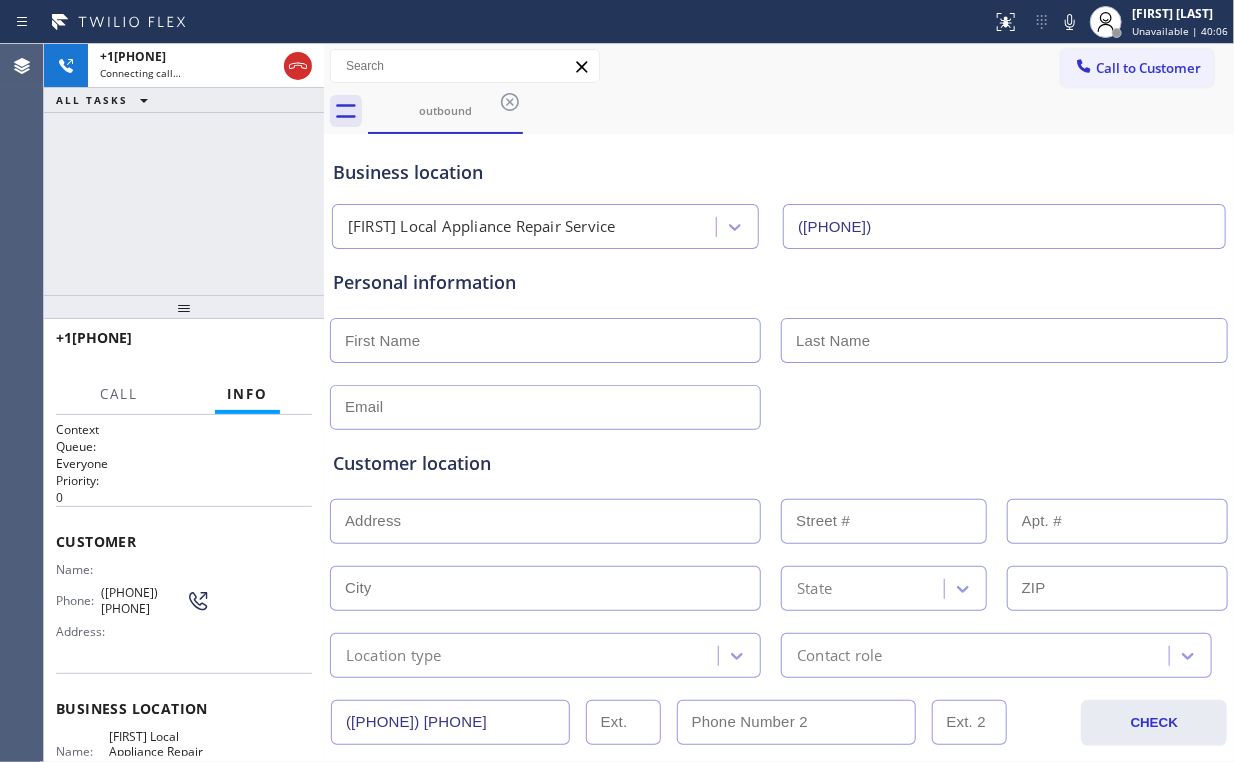 click on "+[PHONE] Connecting call… ALL TASKS ALL TASKS ACTIVE TASKS TASKS IN WRAP UP" at bounding box center (184, 169) 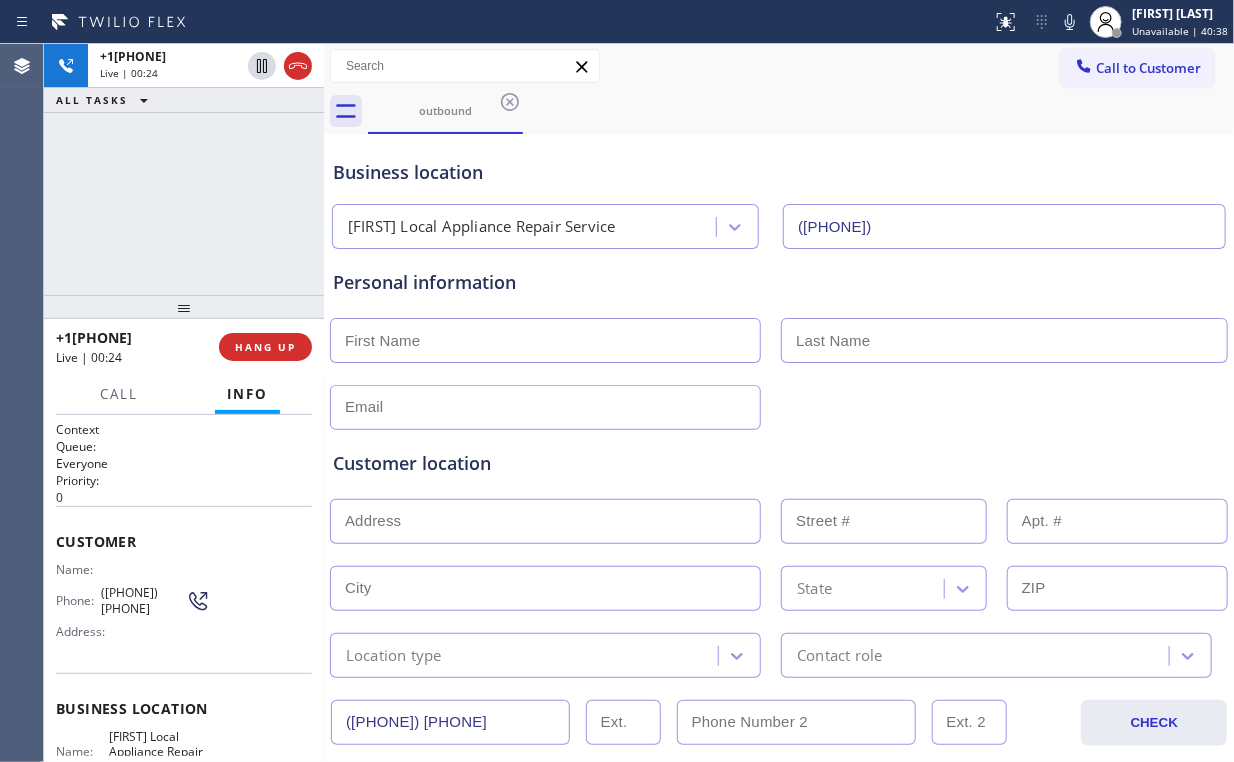 drag, startPoint x: 188, startPoint y: 236, endPoint x: 244, endPoint y: 324, distance: 104.307236 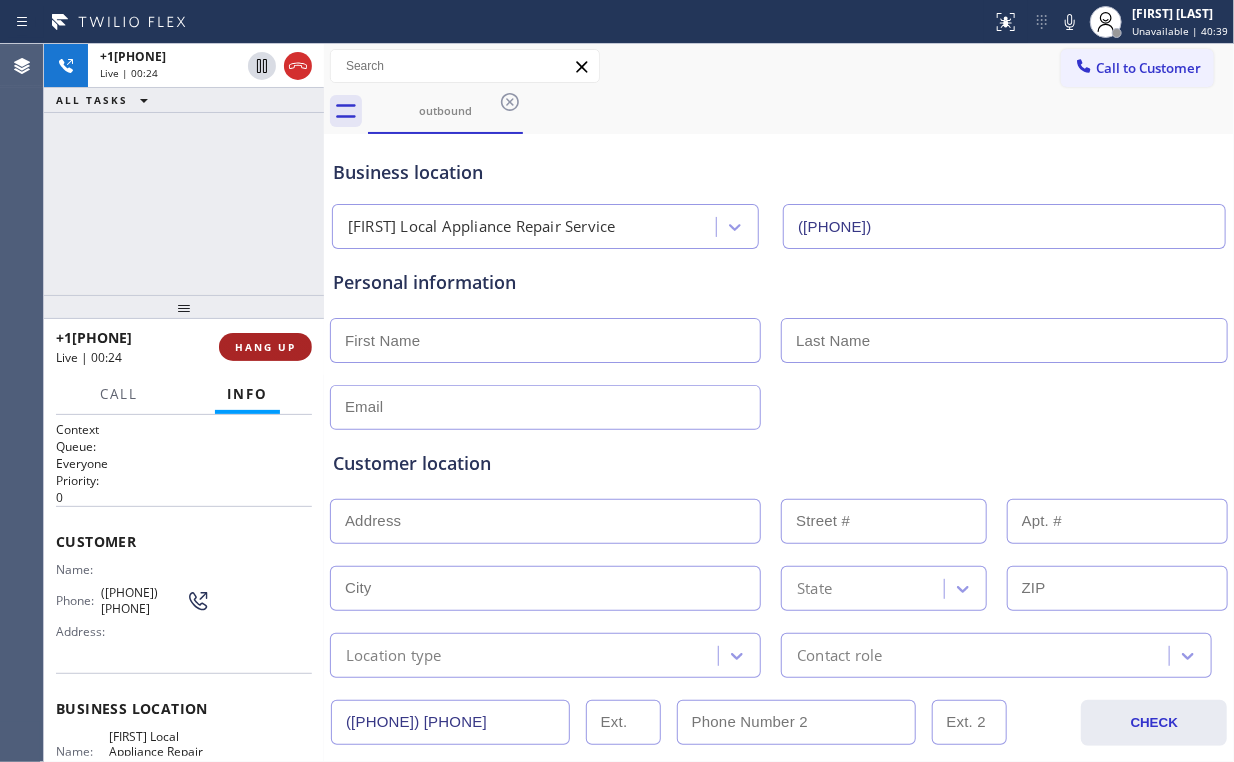 drag, startPoint x: 244, startPoint y: 328, endPoint x: 259, endPoint y: 344, distance: 21.931713 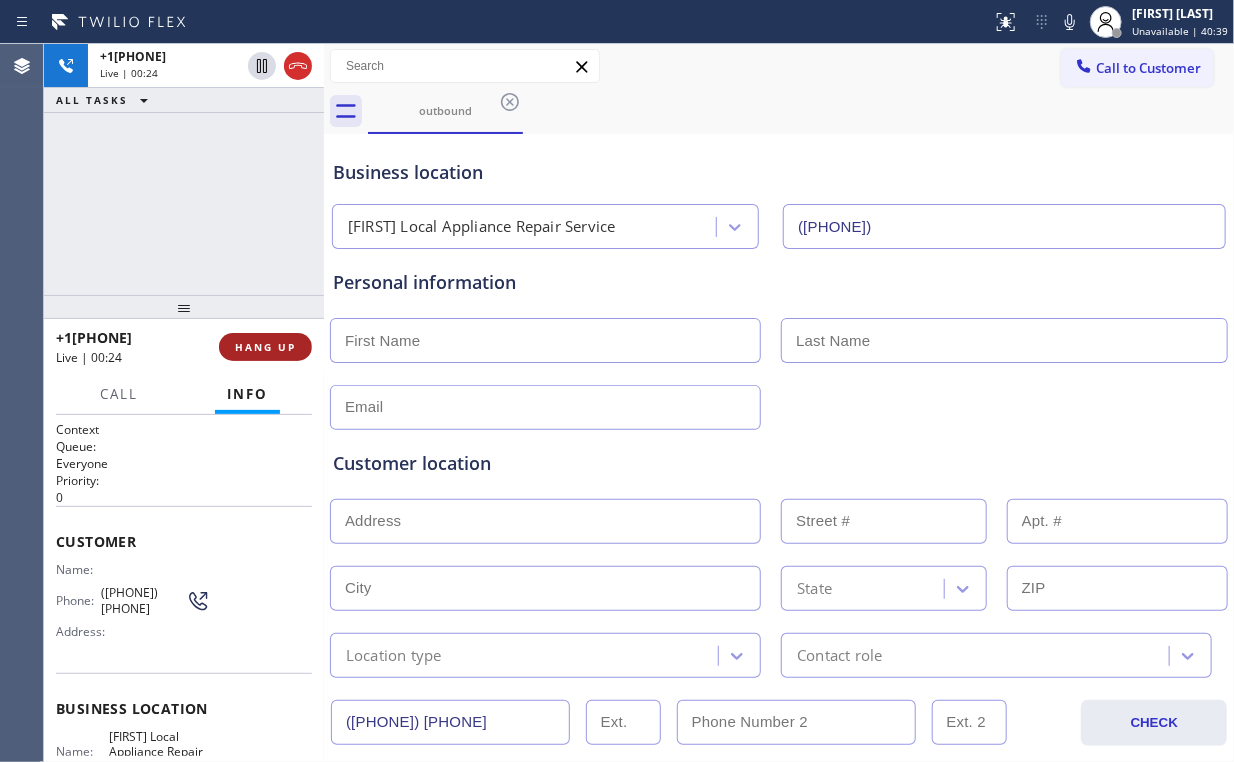 click on "+[COUNTRYCODE][PHONE] Live | 00:24 HANG UP" at bounding box center (184, 347) 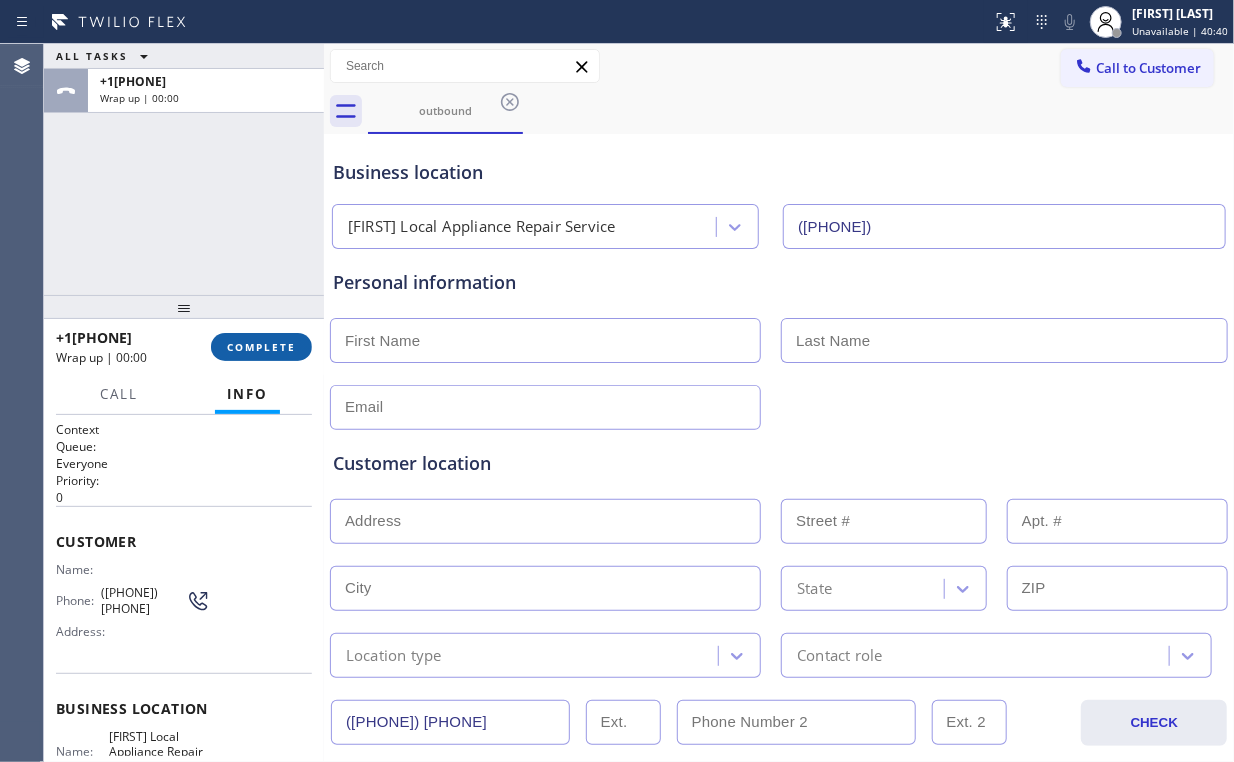 click on "COMPLETE" at bounding box center [261, 347] 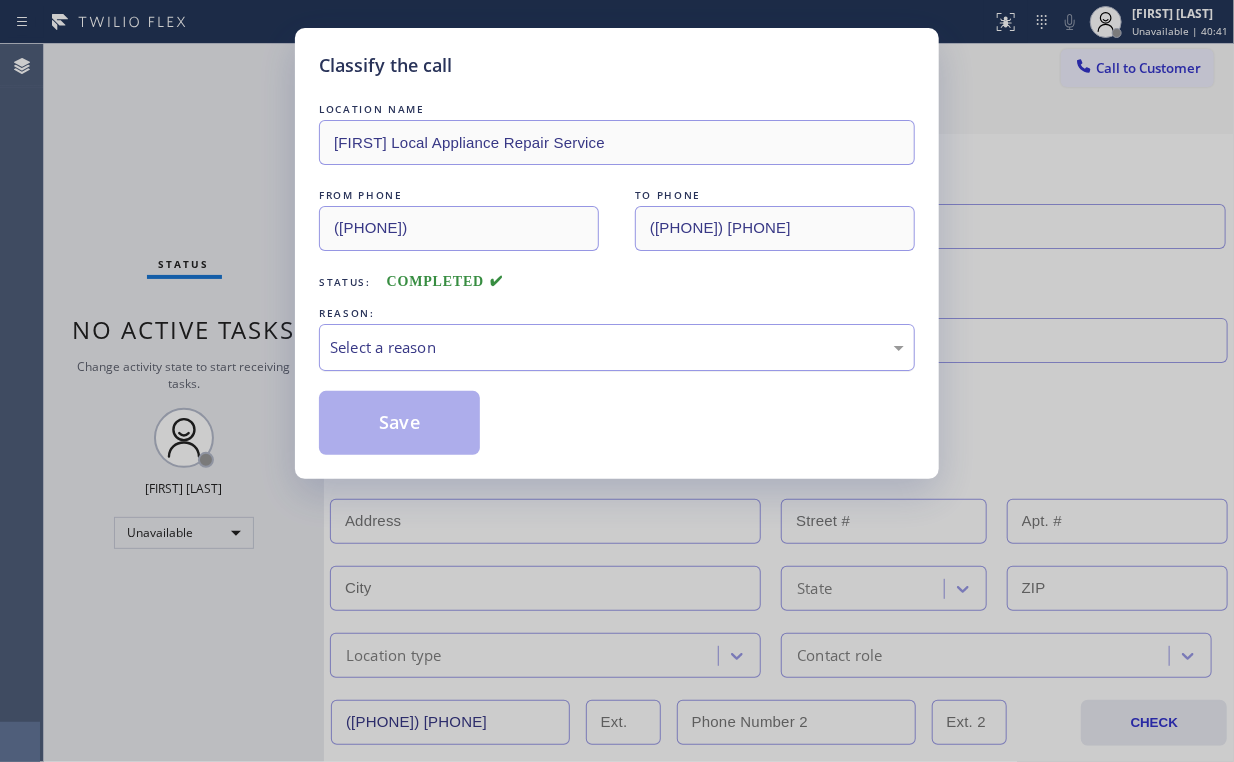 click on "Select a reason" at bounding box center [617, 347] 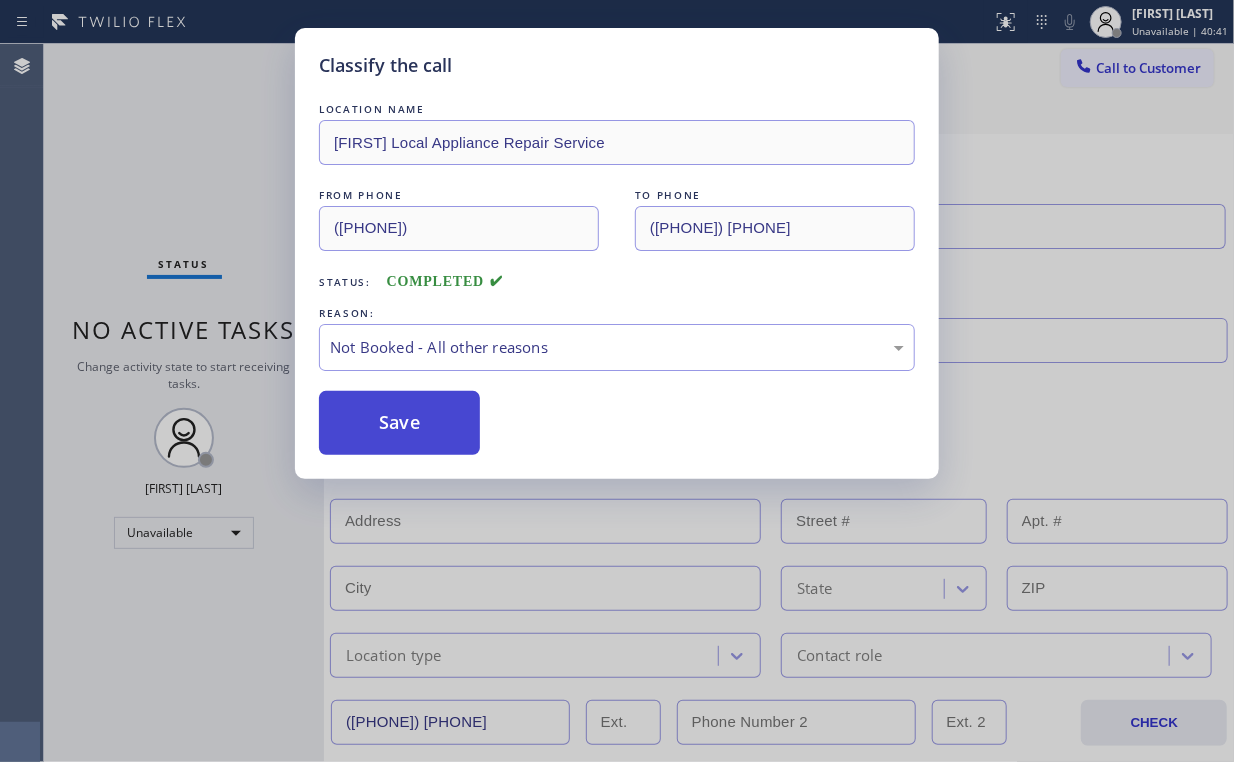 drag, startPoint x: 383, startPoint y: 432, endPoint x: 406, endPoint y: 428, distance: 23.345236 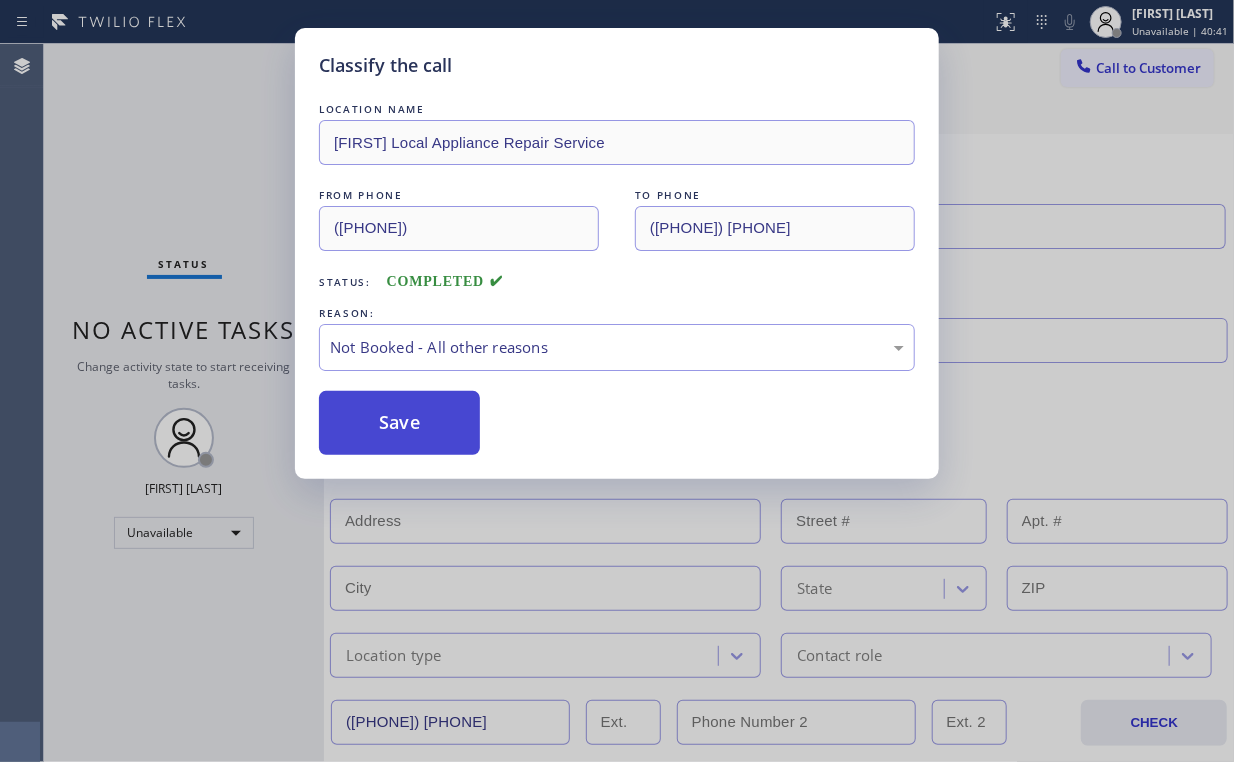 click on "Save" at bounding box center (399, 423) 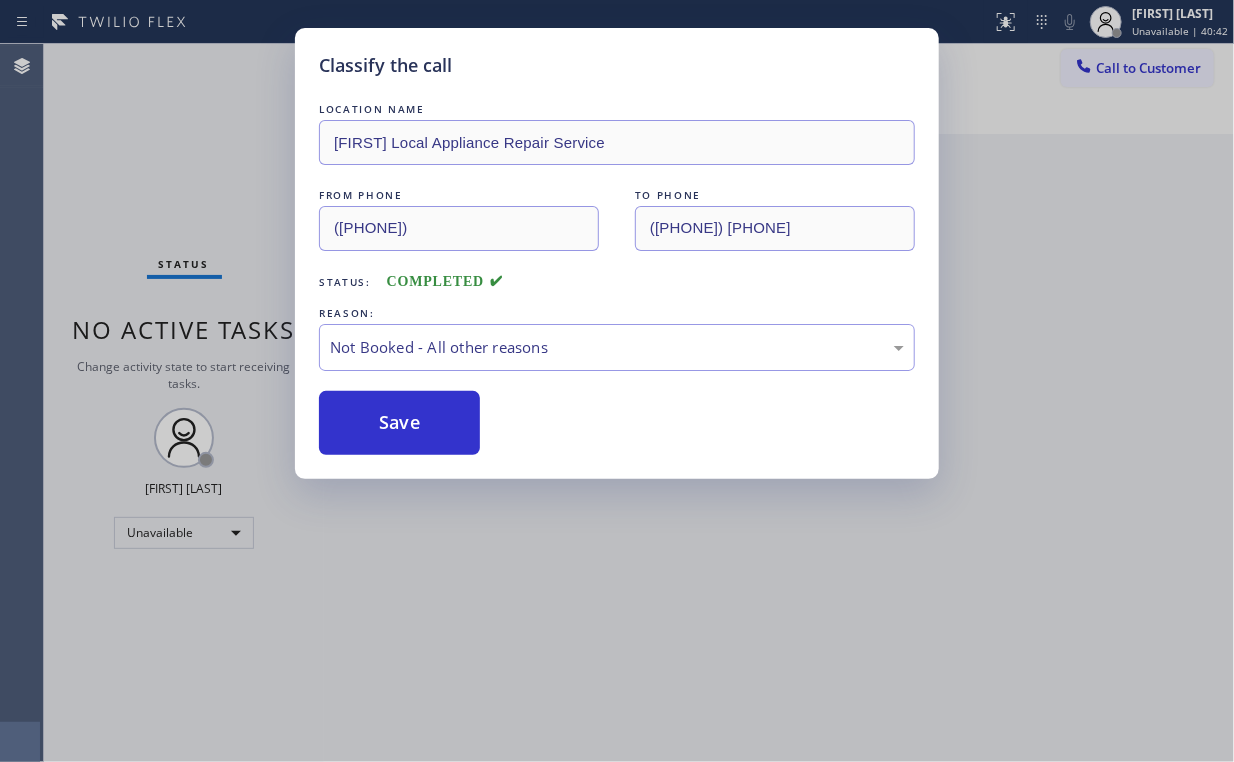 click on "Classify the call LOCATION NAME Albert Local Appliance Repair Service FROM PHONE ([AREA_CODE]) [PHONE] TO PHONE ([AREA_CODE]) [PHONE] Status: COMPLETED REASON: Not Booked - All other reasons Save" at bounding box center (617, 381) 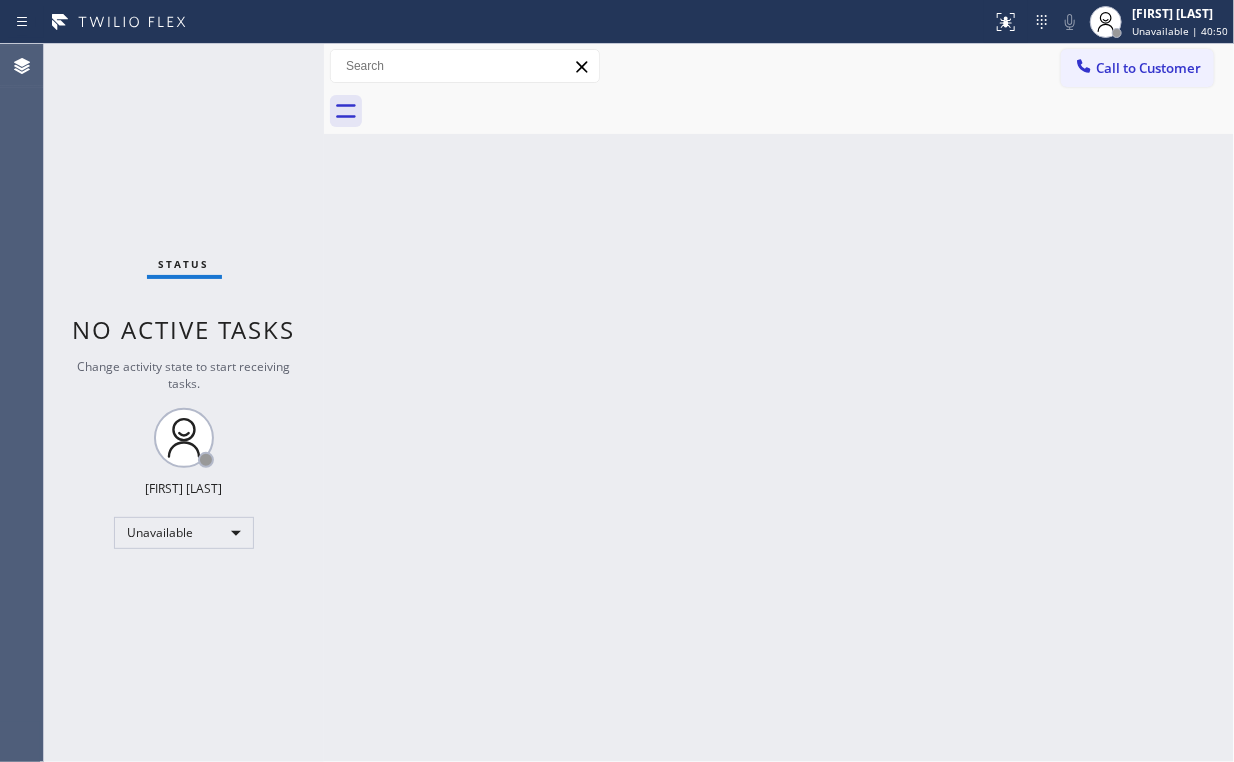 drag, startPoint x: 1122, startPoint y: 59, endPoint x: 1119, endPoint y: 75, distance: 16.27882 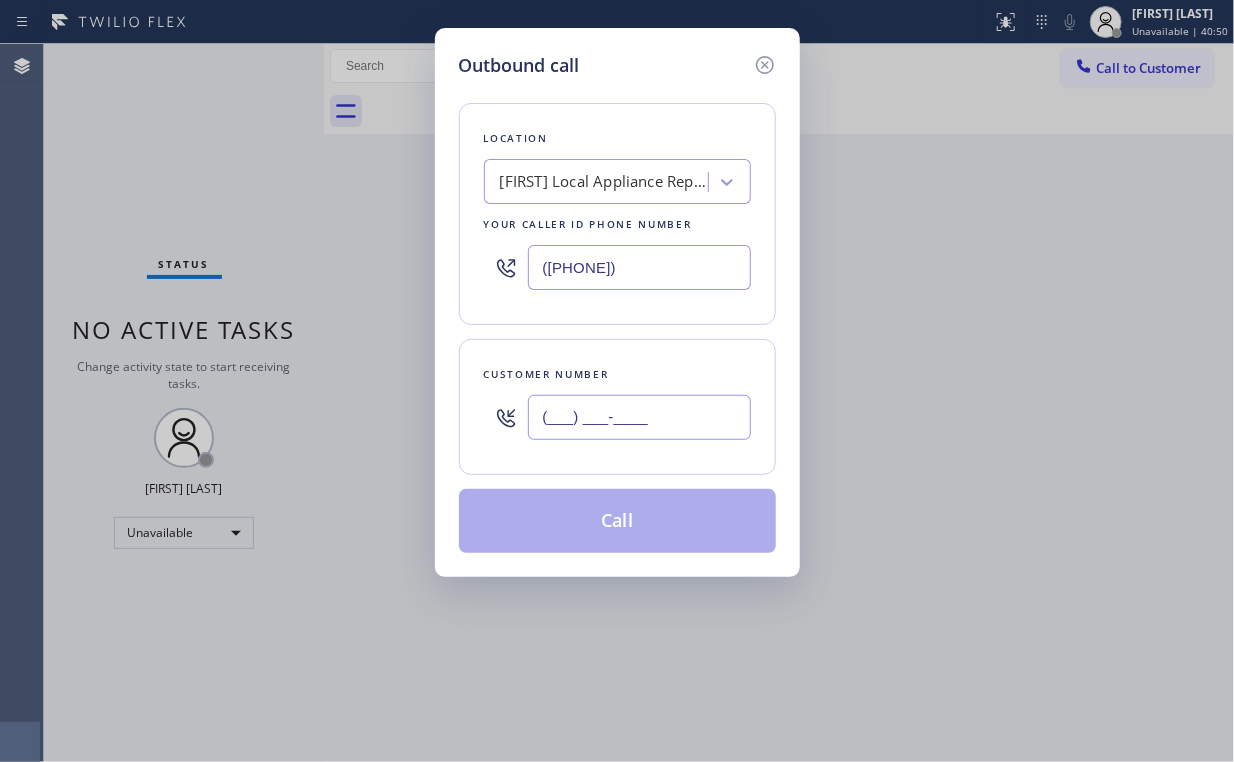 click on "(___) ___-____" at bounding box center (639, 417) 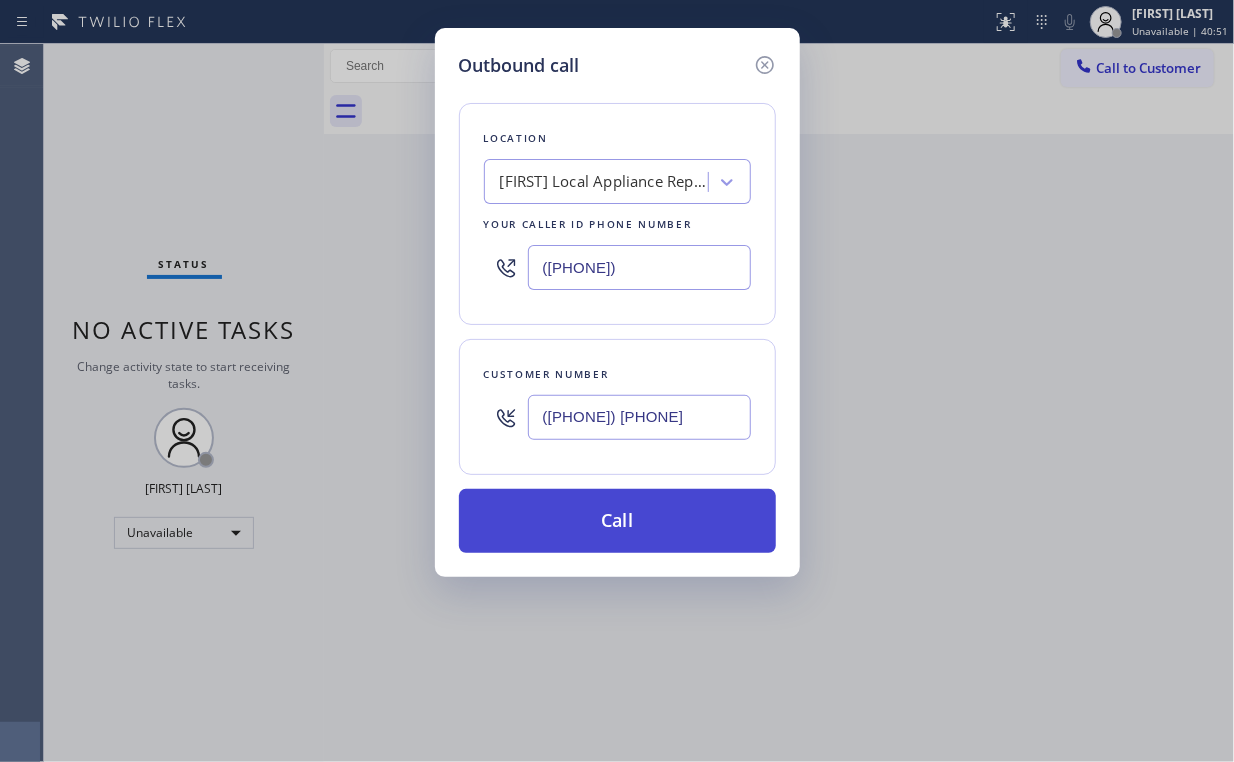 type on "([PHONE]) [PHONE]" 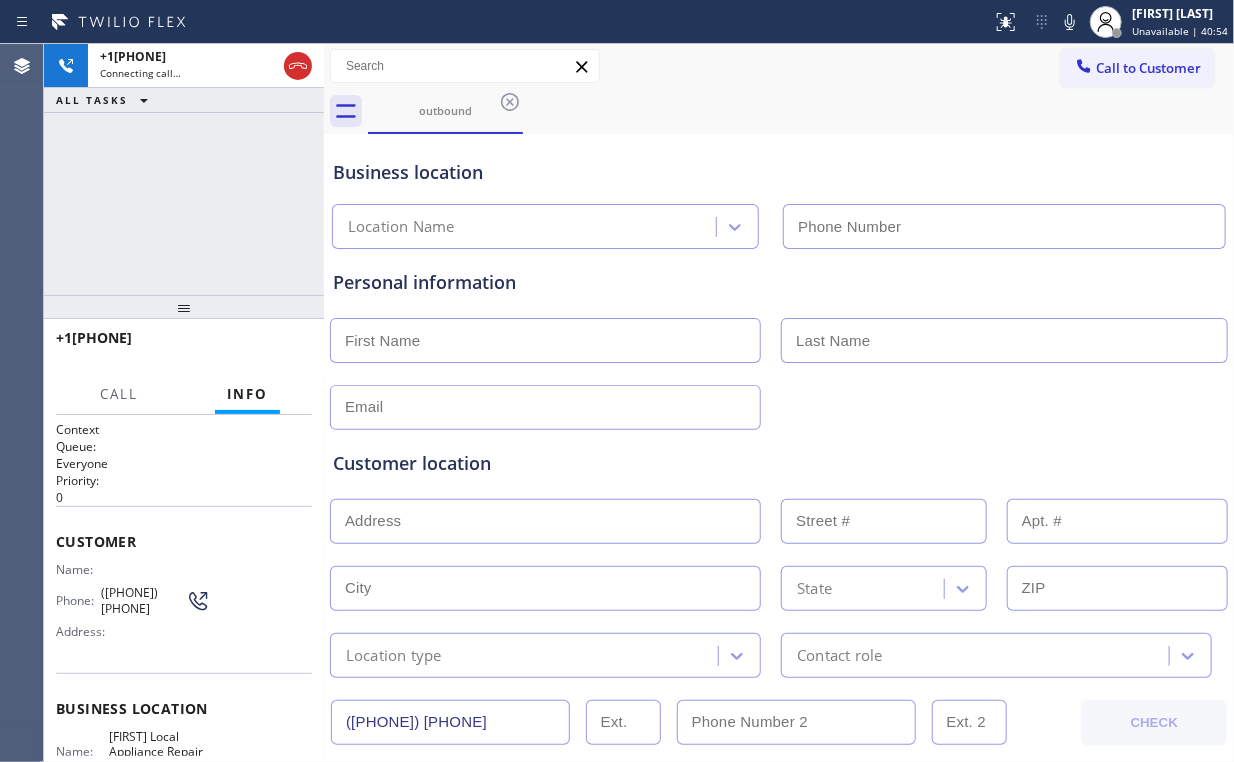 click on "+[PHONE] Connecting call… ALL TASKS ALL TASKS ACTIVE TASKS TASKS IN WRAP UP" at bounding box center (184, 169) 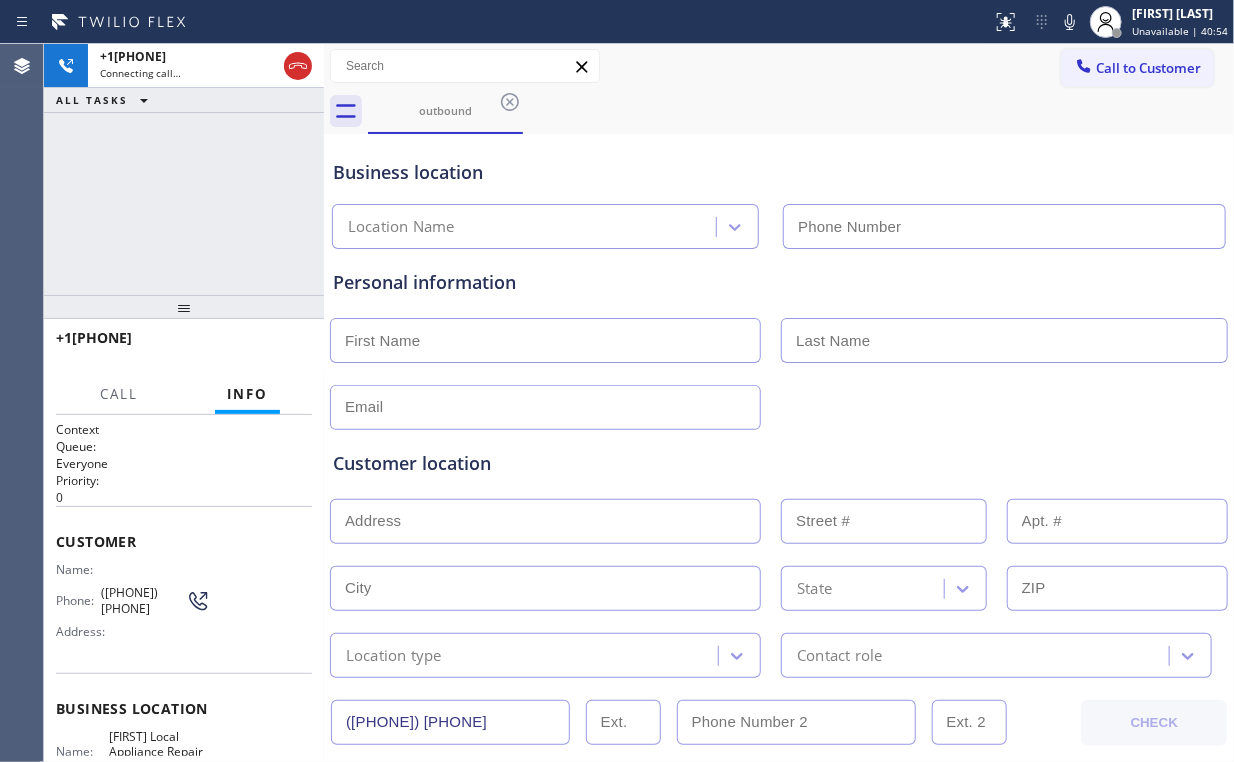 type on "([PHONE])" 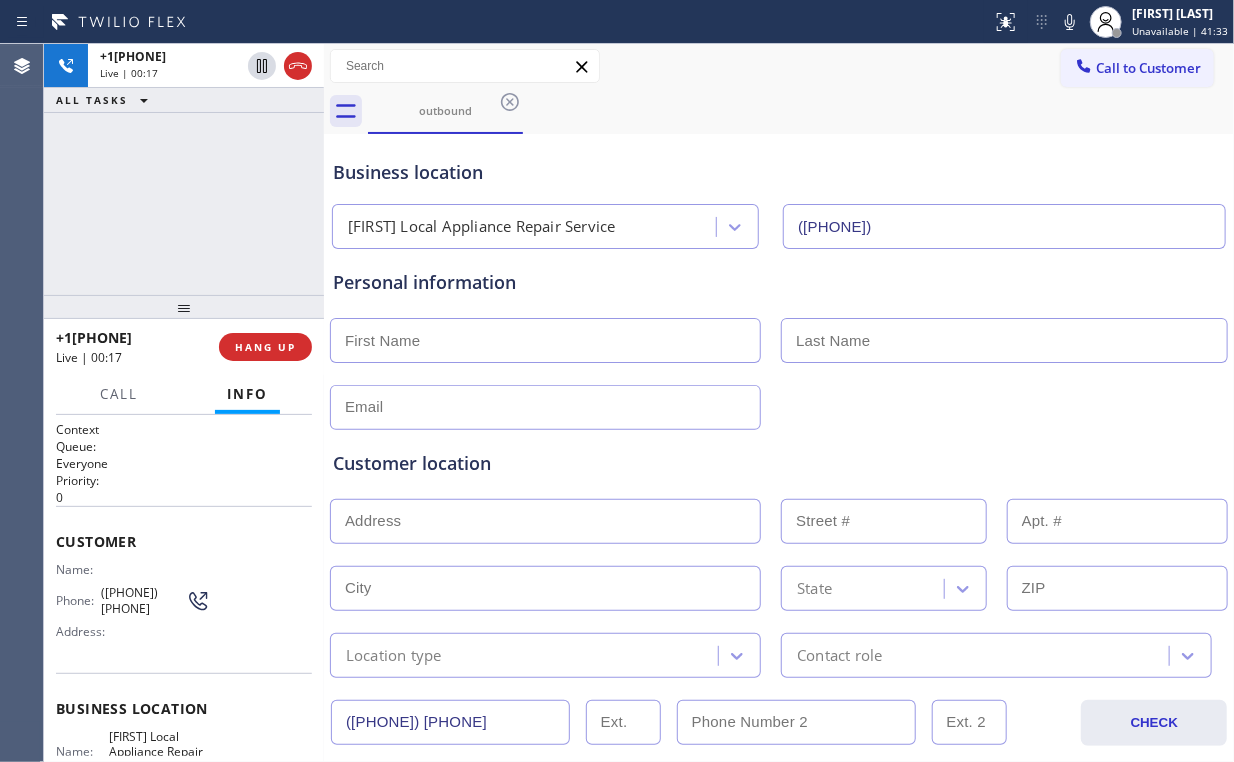 click on "+1[PHONE] Live | 00:17 ALL TASKS ALL TASKS ACTIVE TASKS TASKS IN WRAP UP" at bounding box center (184, 169) 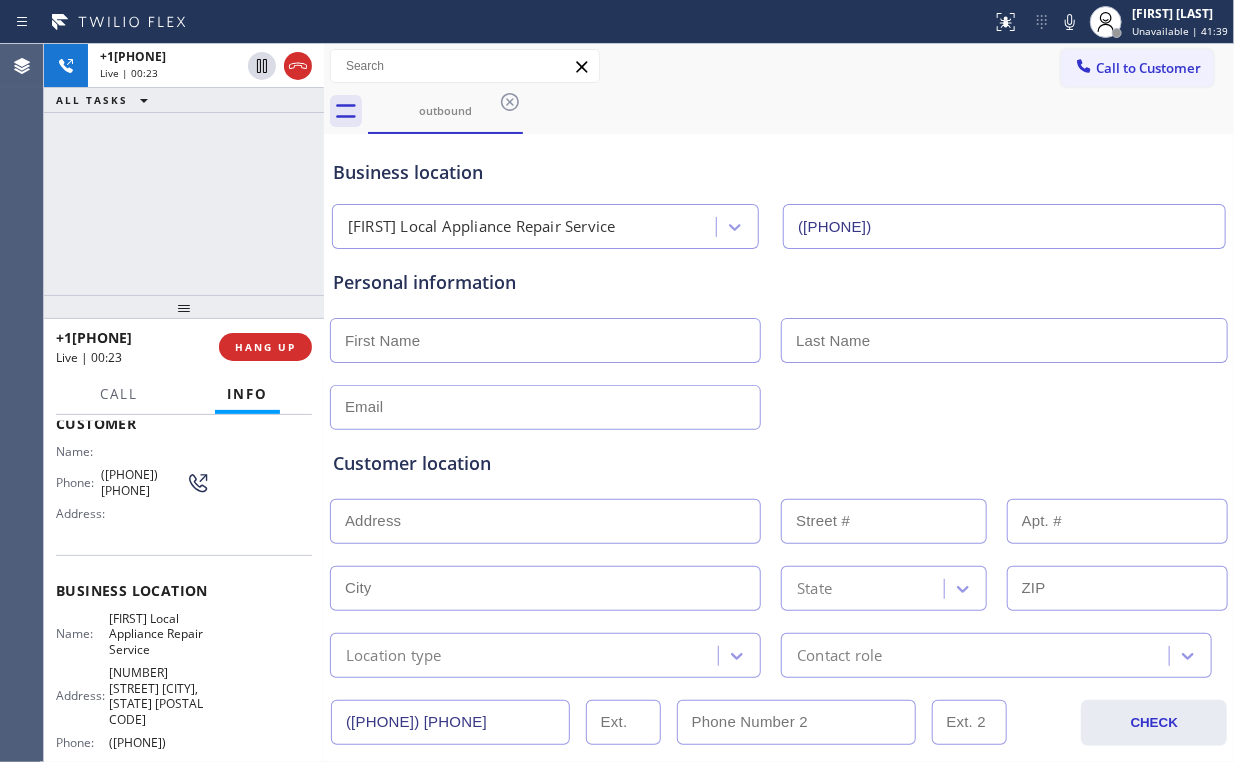 scroll, scrollTop: 160, scrollLeft: 0, axis: vertical 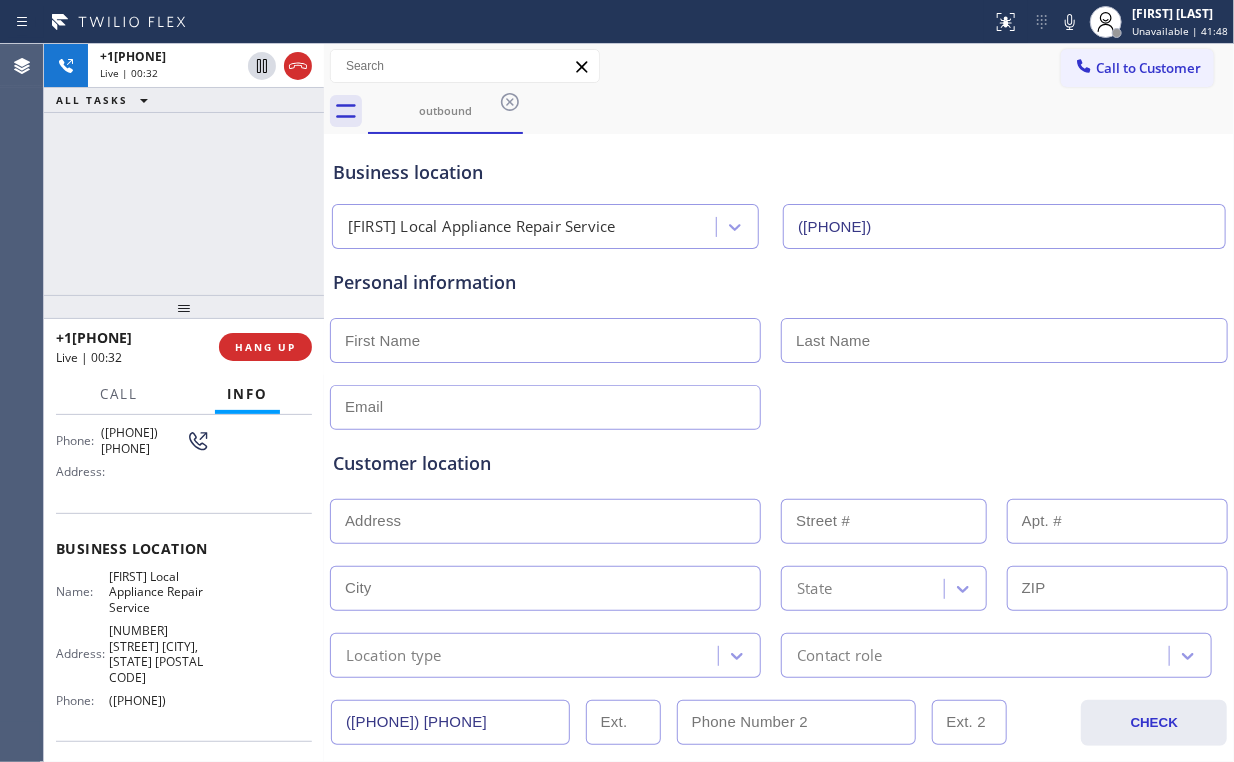 click on "[PHONE] Live | 00:32 ALL TASKS ALL TASKS ACTIVE TASKS TASKS IN WRAP UP" at bounding box center [184, 169] 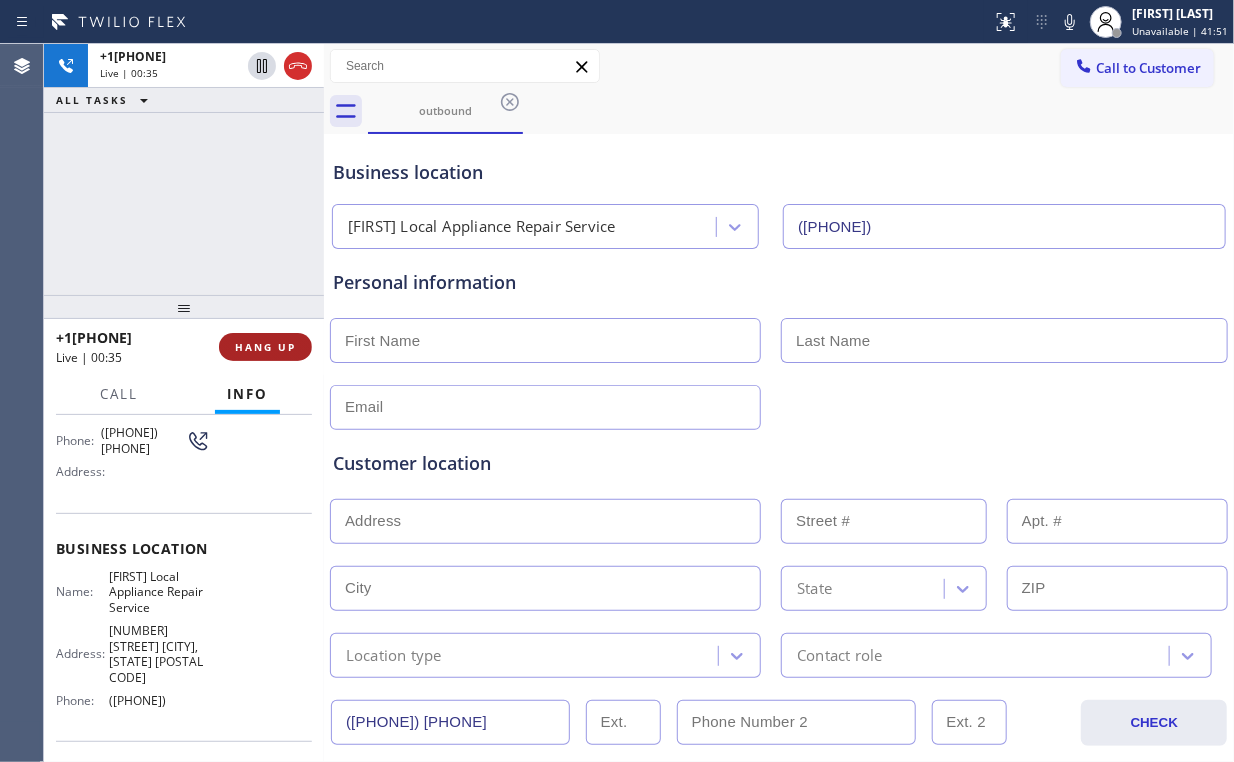 click on "HANG UP" at bounding box center [265, 347] 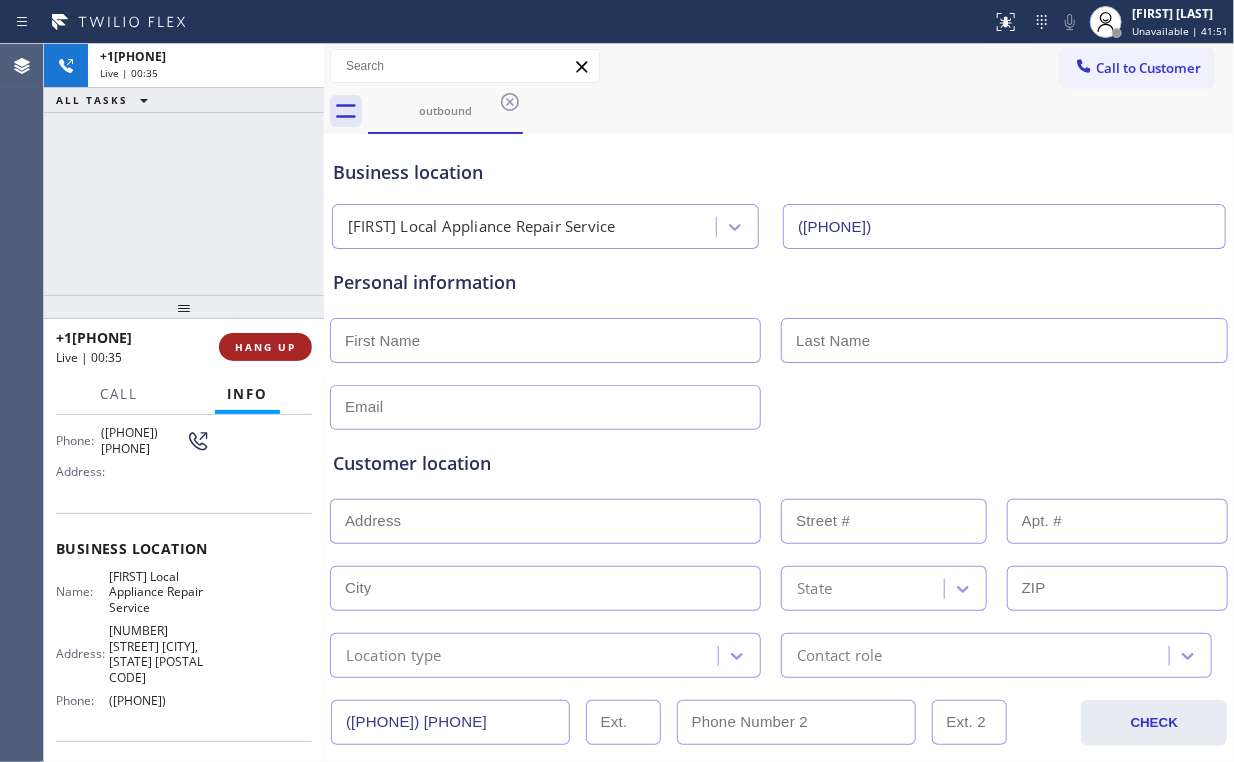 click on "HANG UP" at bounding box center (265, 347) 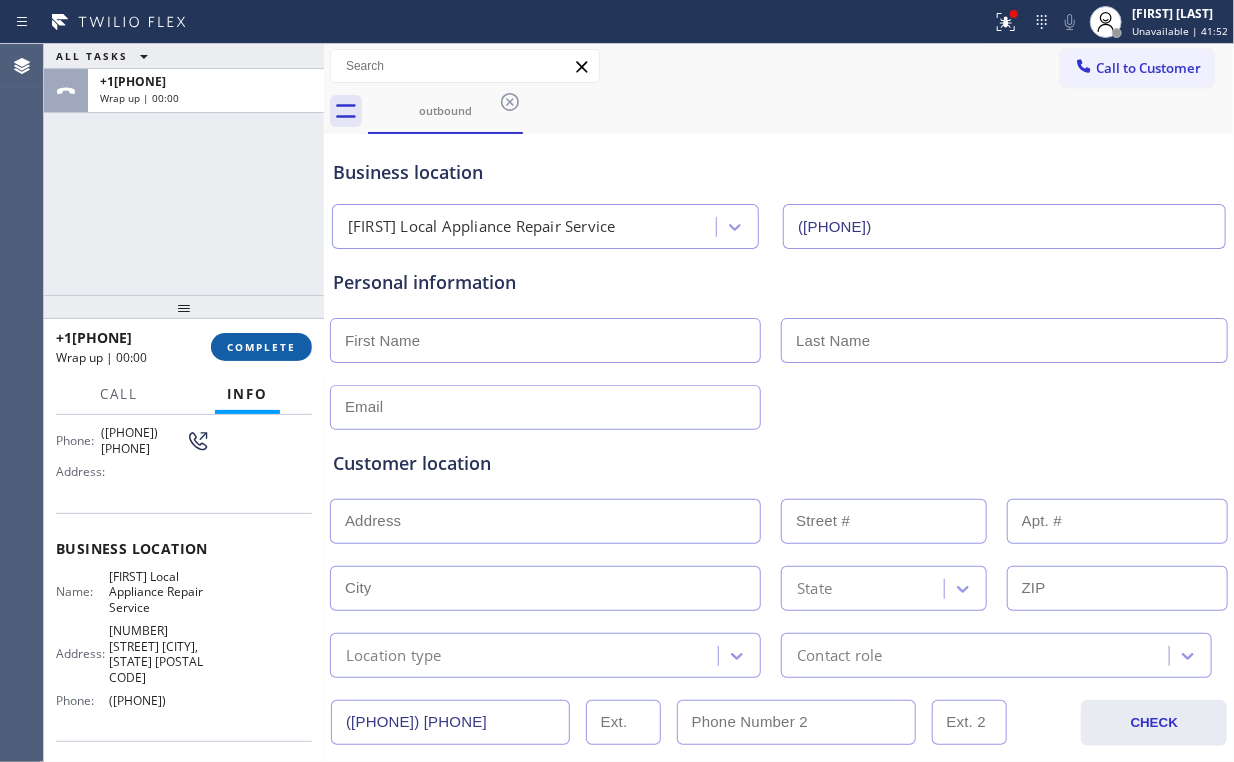 drag, startPoint x: 276, startPoint y: 340, endPoint x: 288, endPoint y: 351, distance: 16.27882 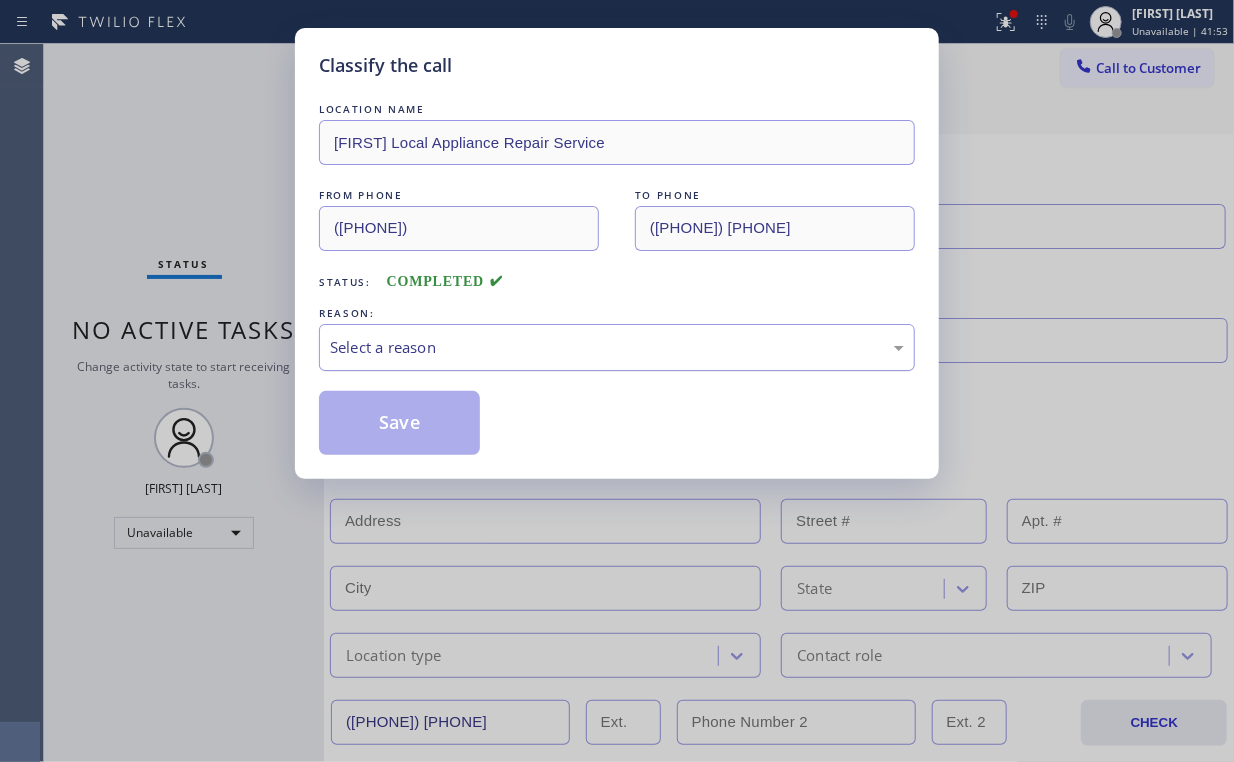 click on "Select a reason" at bounding box center (617, 347) 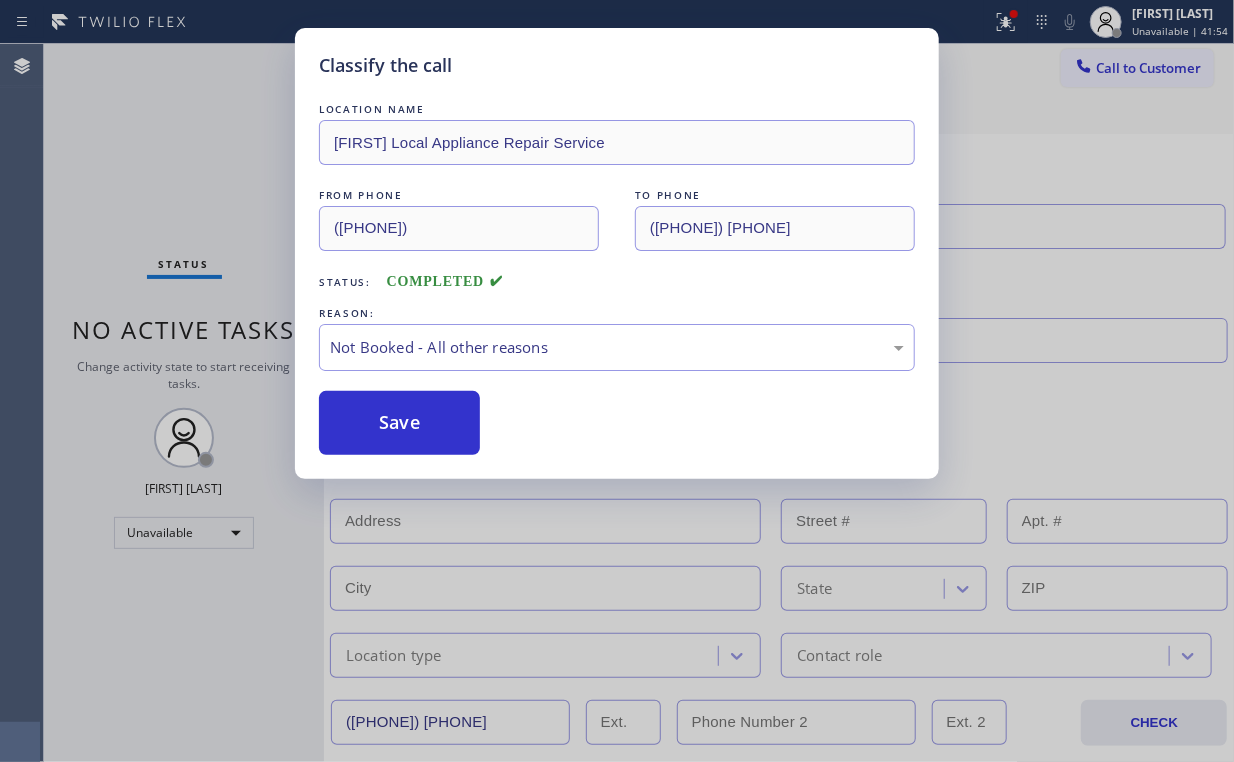 drag, startPoint x: 391, startPoint y: 420, endPoint x: 256, endPoint y: 282, distance: 193.0518 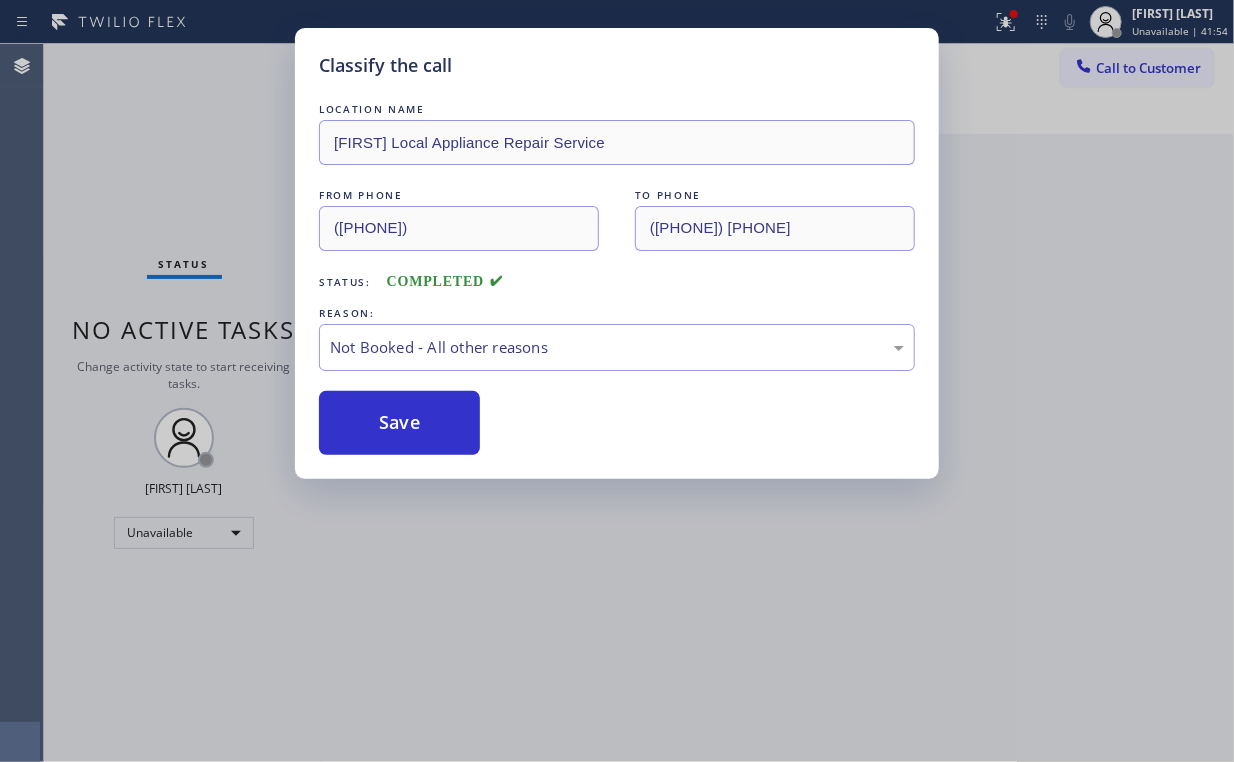 click on "Classify the call LOCATION NAME Albert Local Appliance Repair Service FROM PHONE ([AREA_CODE]) [PHONE] TO PHONE ([AREA_CODE]) [PHONE] Status: COMPLETED REASON: Not Booked - All other reasons Save" at bounding box center [617, 381] 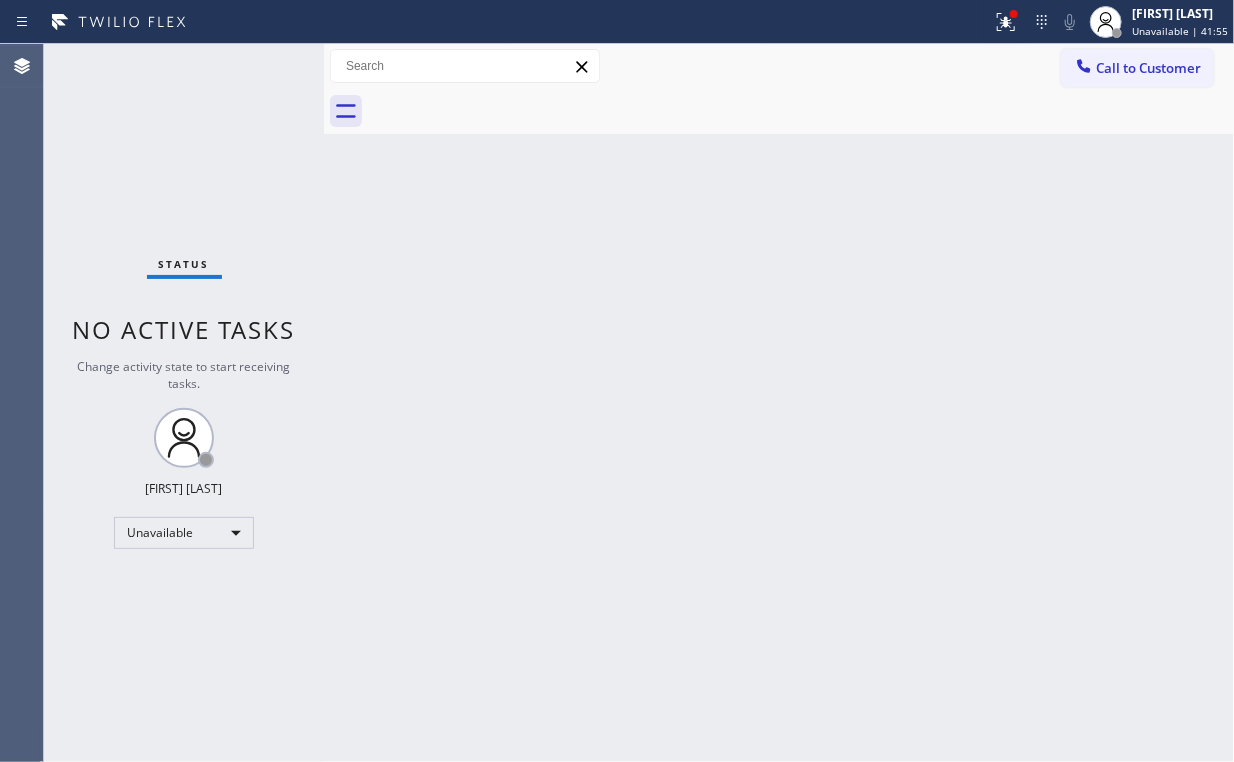 drag, startPoint x: 1012, startPoint y: 11, endPoint x: 992, endPoint y: 47, distance: 41.18252 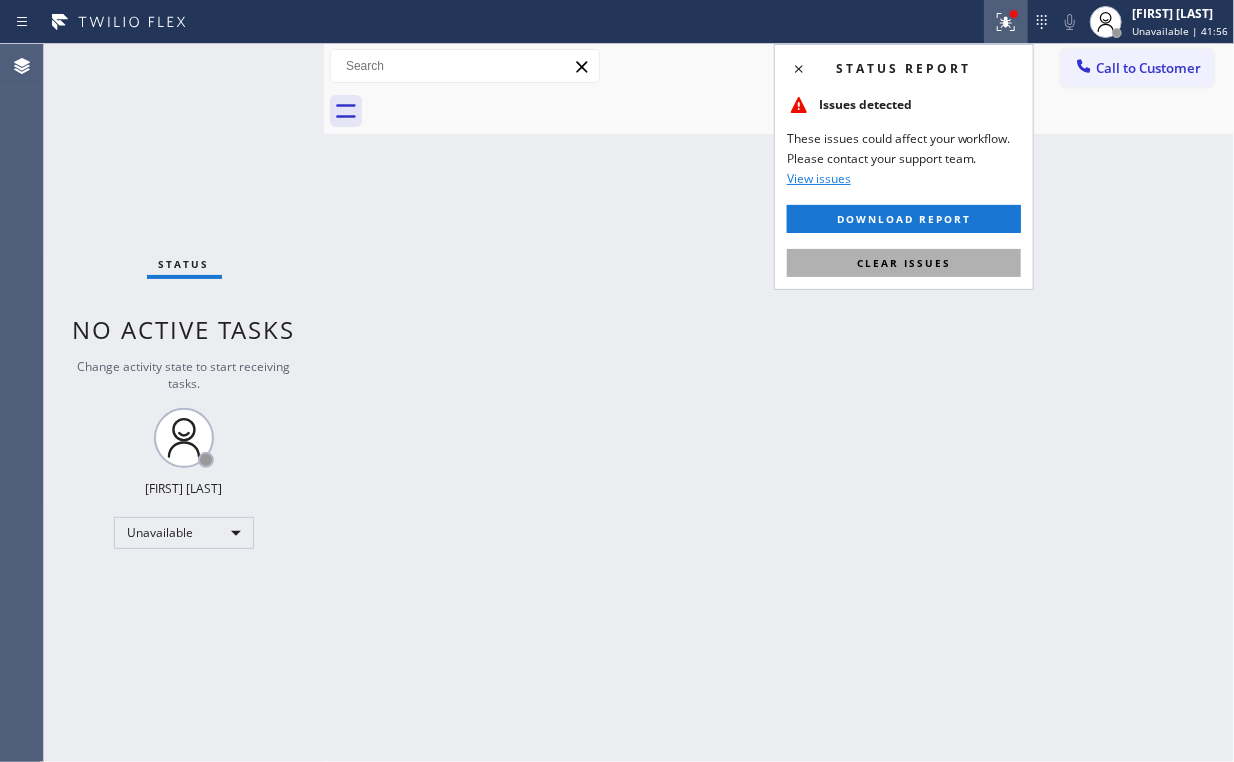 click on "Clear issues" at bounding box center [904, 263] 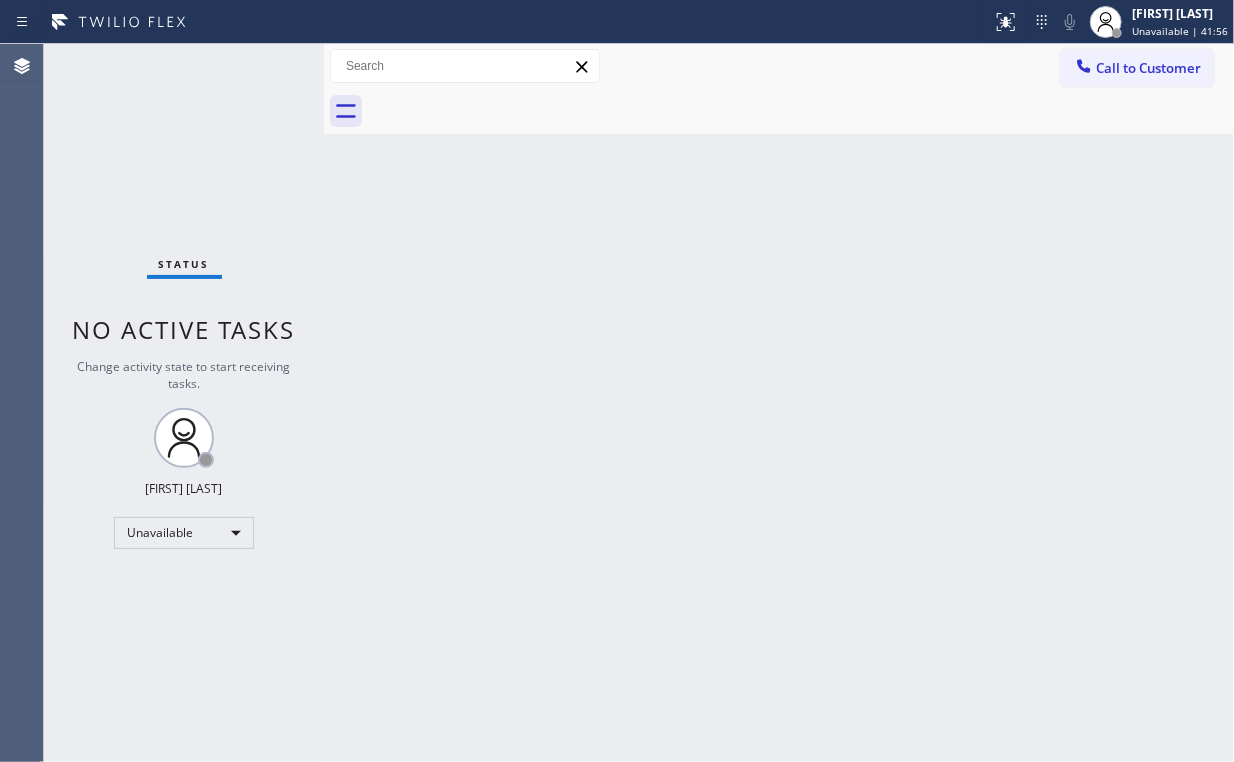 drag, startPoint x: 559, startPoint y: 254, endPoint x: 265, endPoint y: 24, distance: 373.27737 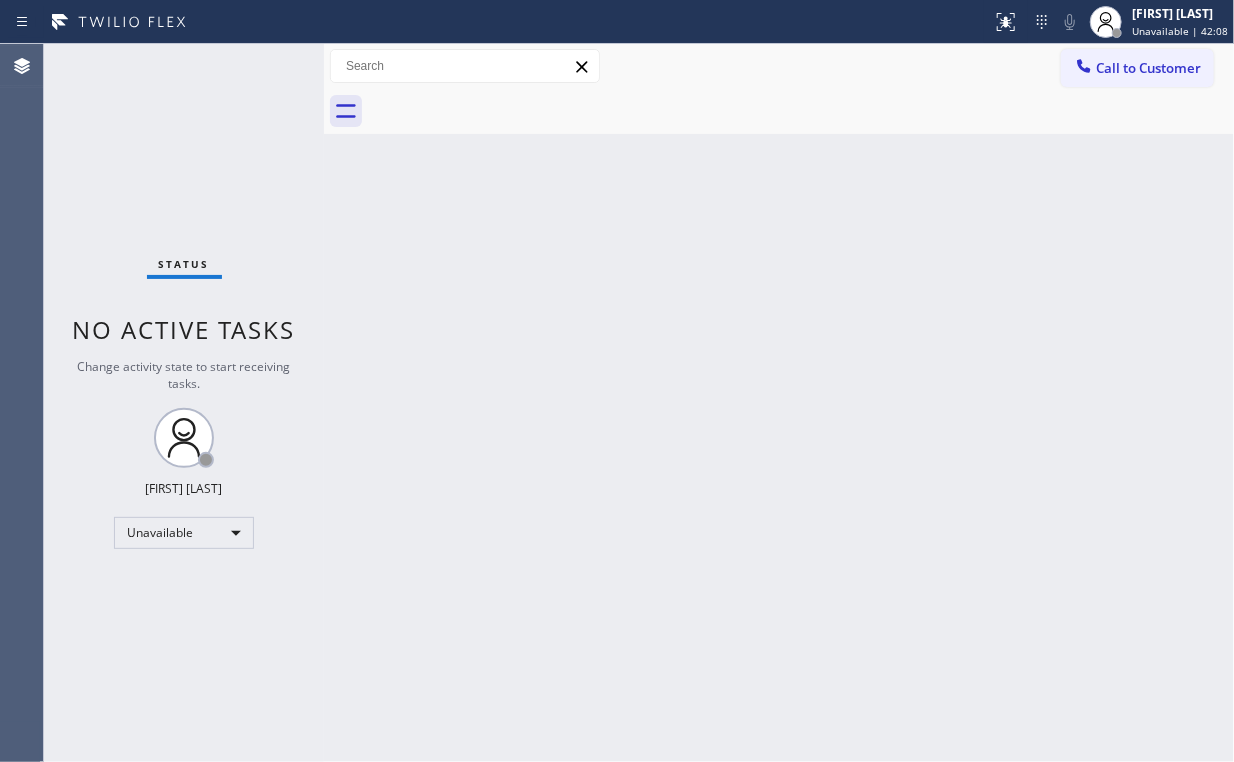 drag, startPoint x: 122, startPoint y: 171, endPoint x: 200, endPoint y: 169, distance: 78.025635 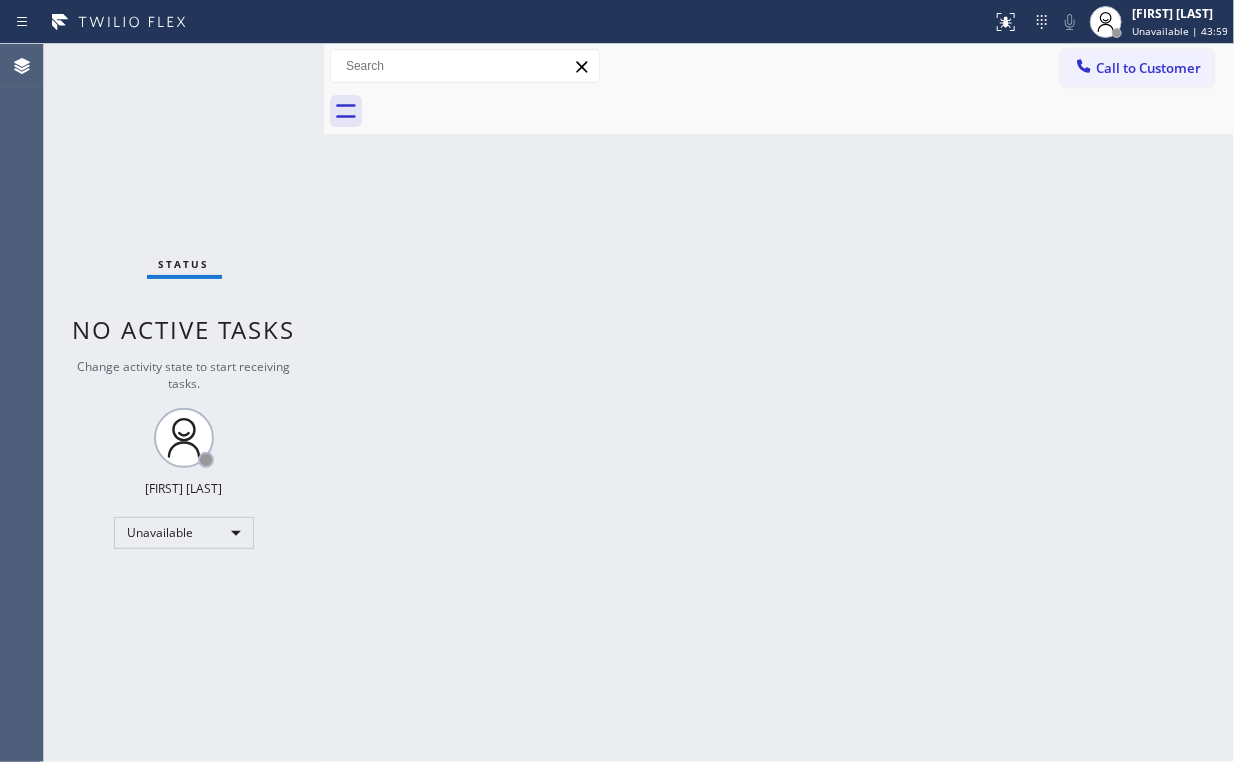 click on "Call to Customer" at bounding box center (1148, 68) 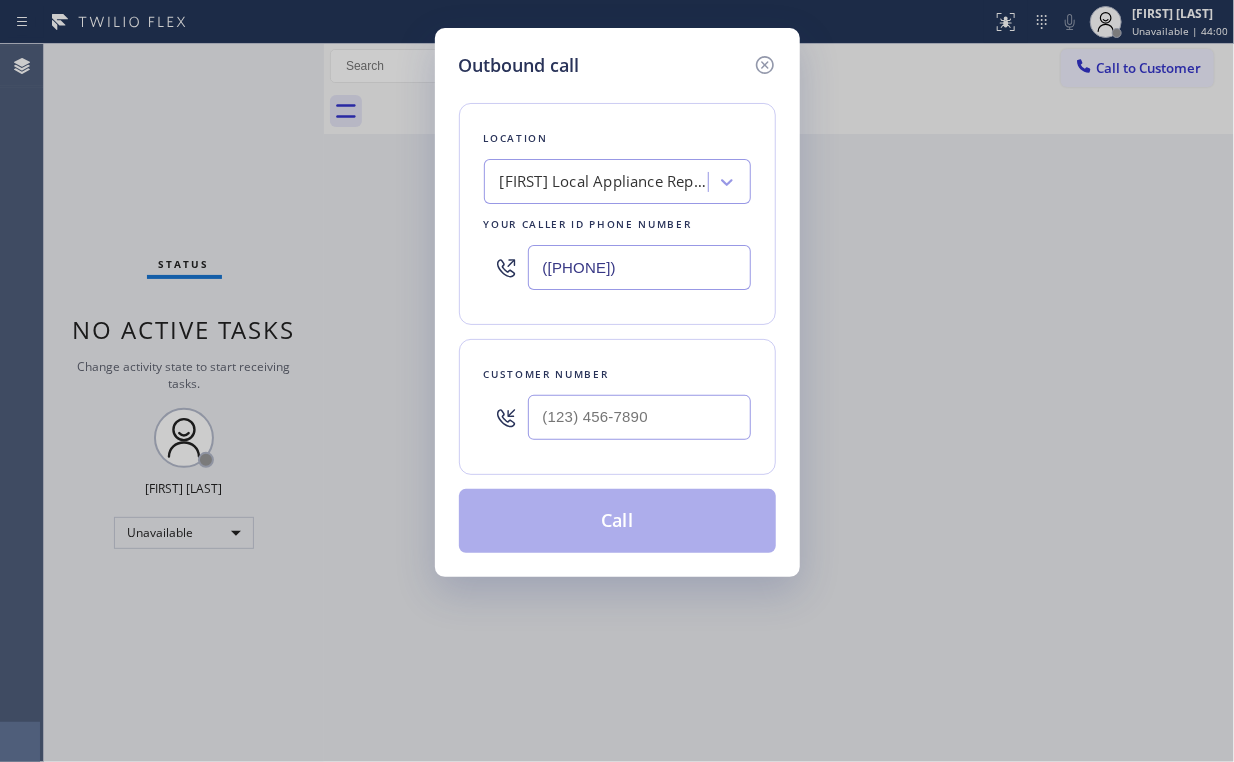 click on "Outbound call Location Albert Local Appliance Repair Service Your caller id phone number ([PHONE]) Customer number Call" at bounding box center (617, 381) 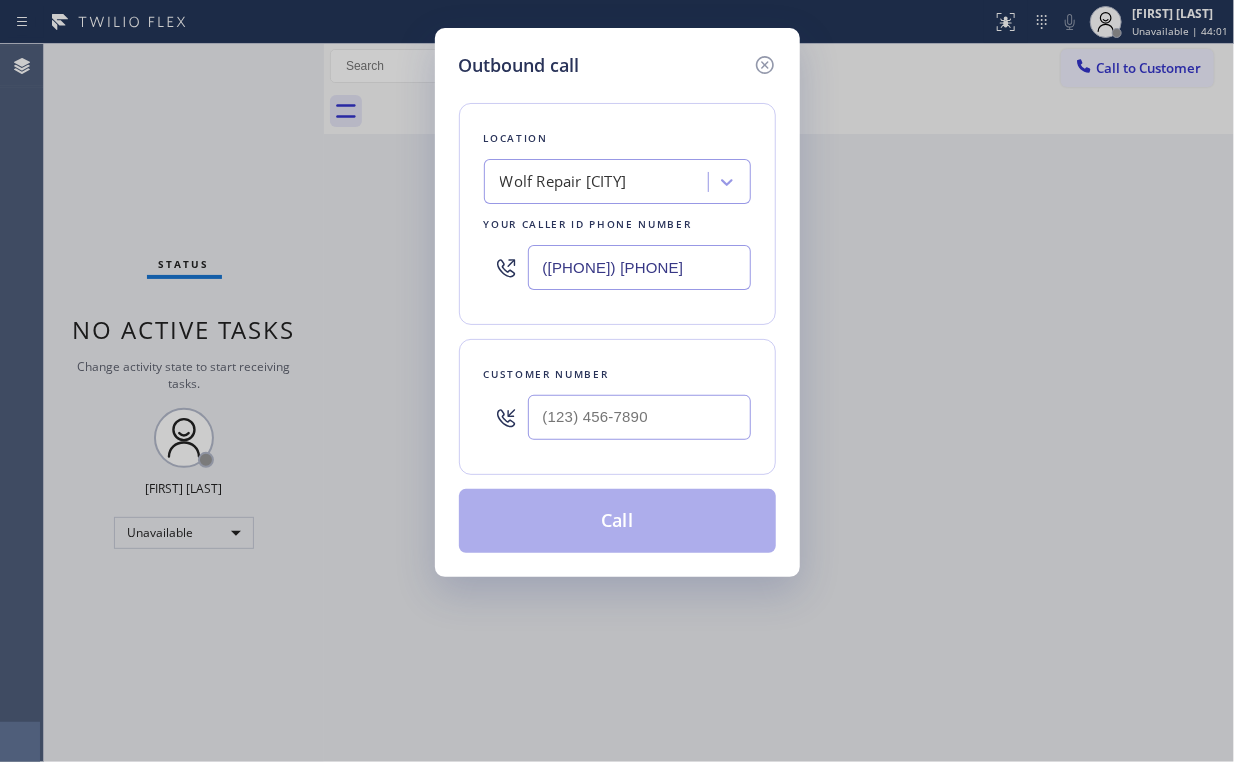 type on "([PHONE]) [PHONE]" 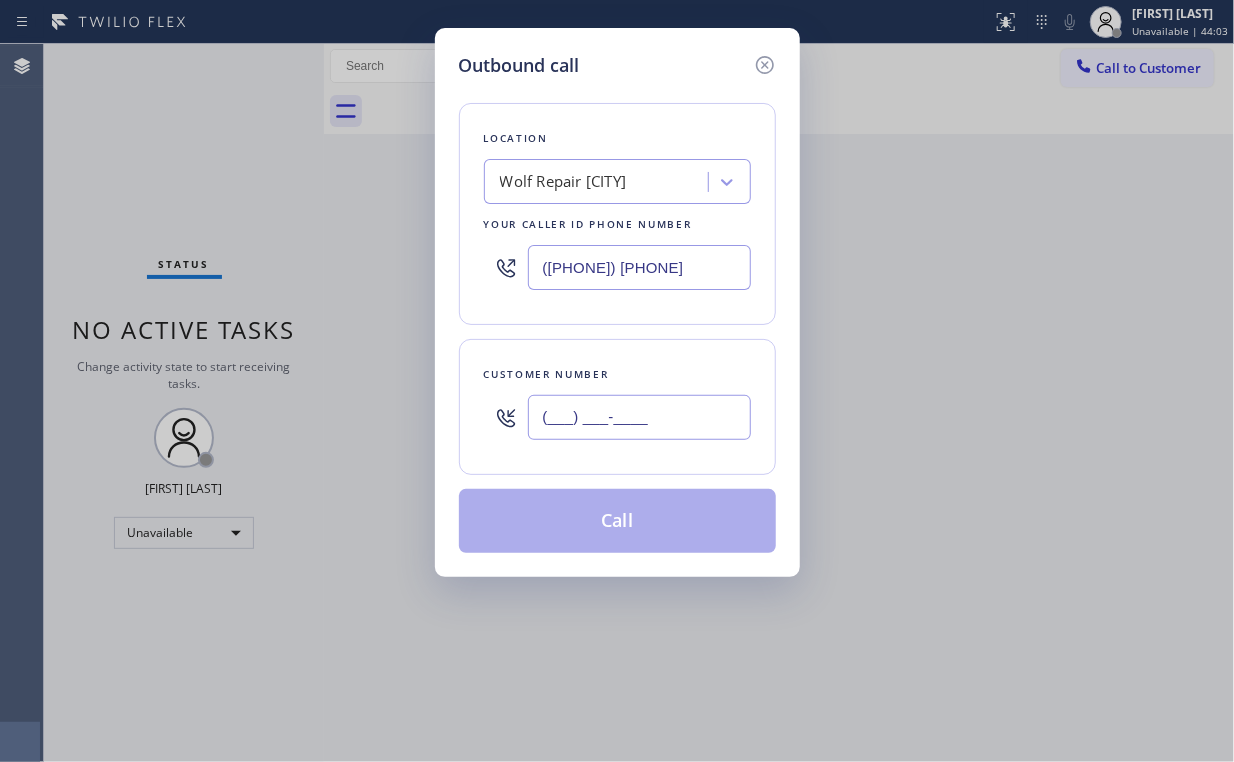 drag, startPoint x: 668, startPoint y: 428, endPoint x: 679, endPoint y: 412, distance: 19.416489 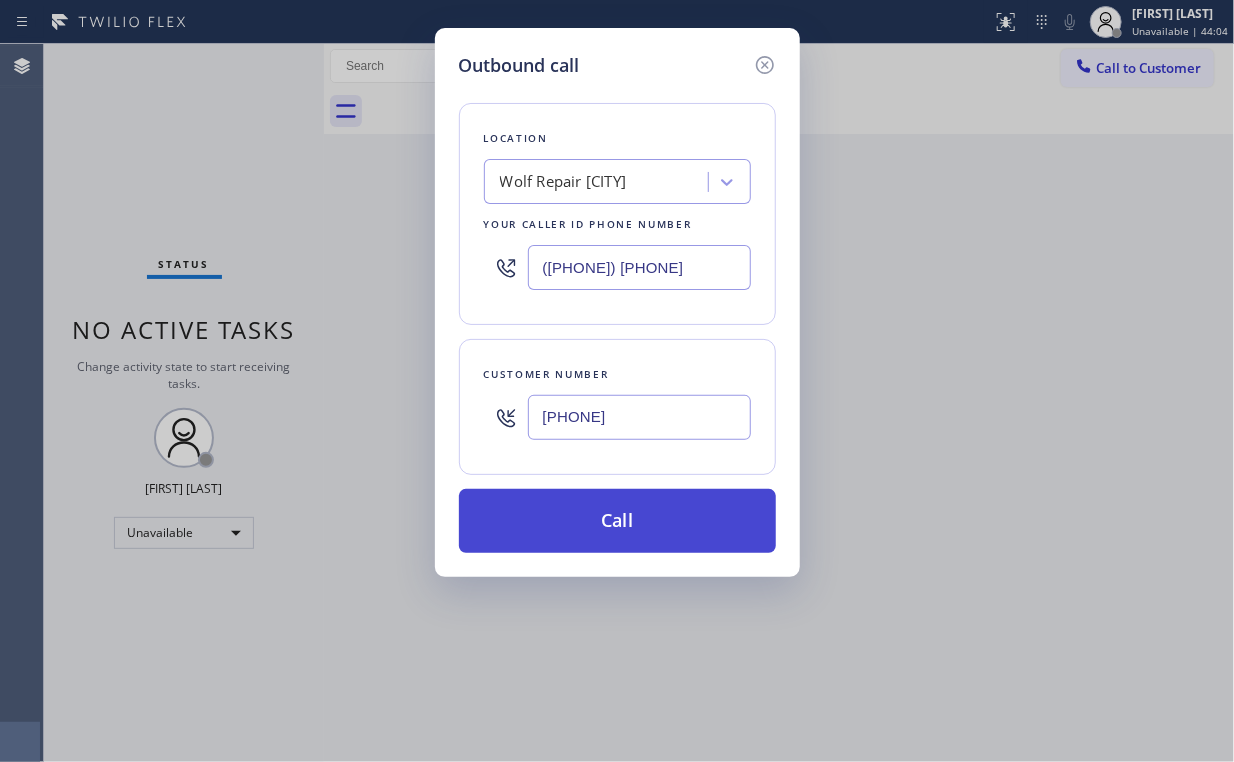 type on "[PHONE]" 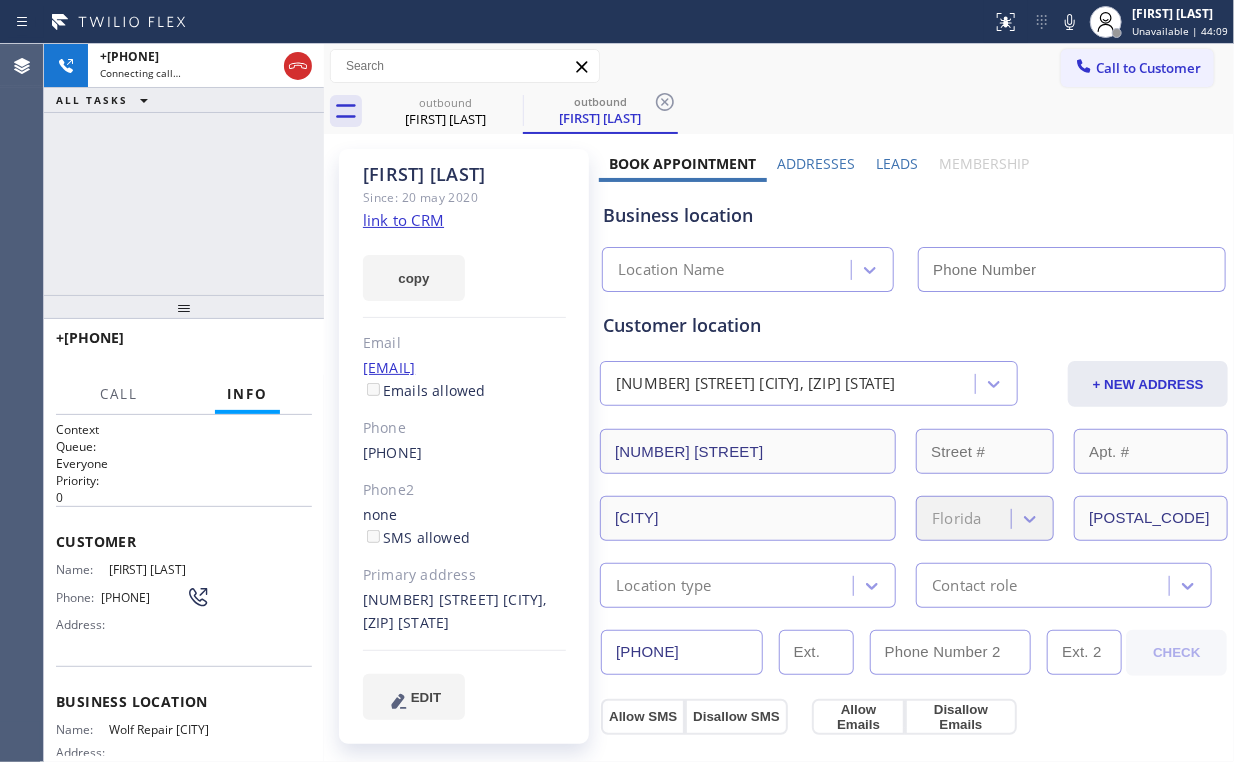 type 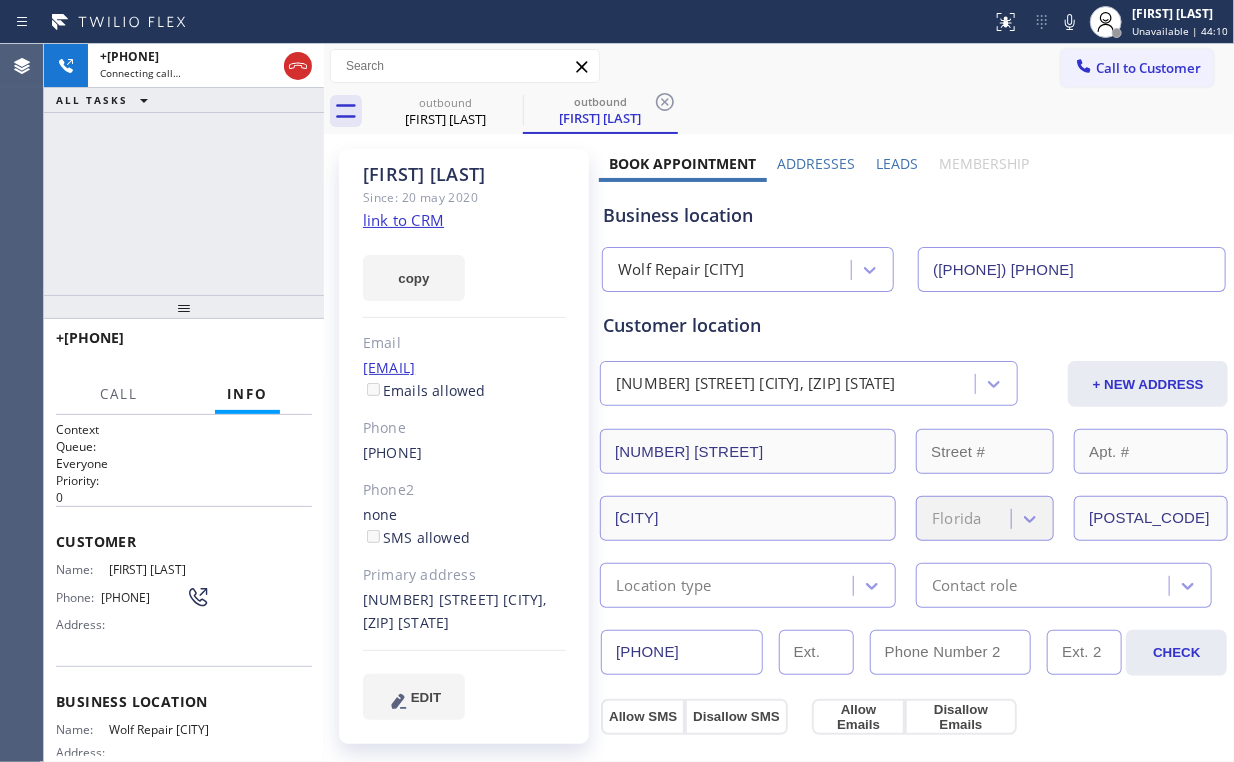 drag, startPoint x: 249, startPoint y: 161, endPoint x: 260, endPoint y: 190, distance: 31.016125 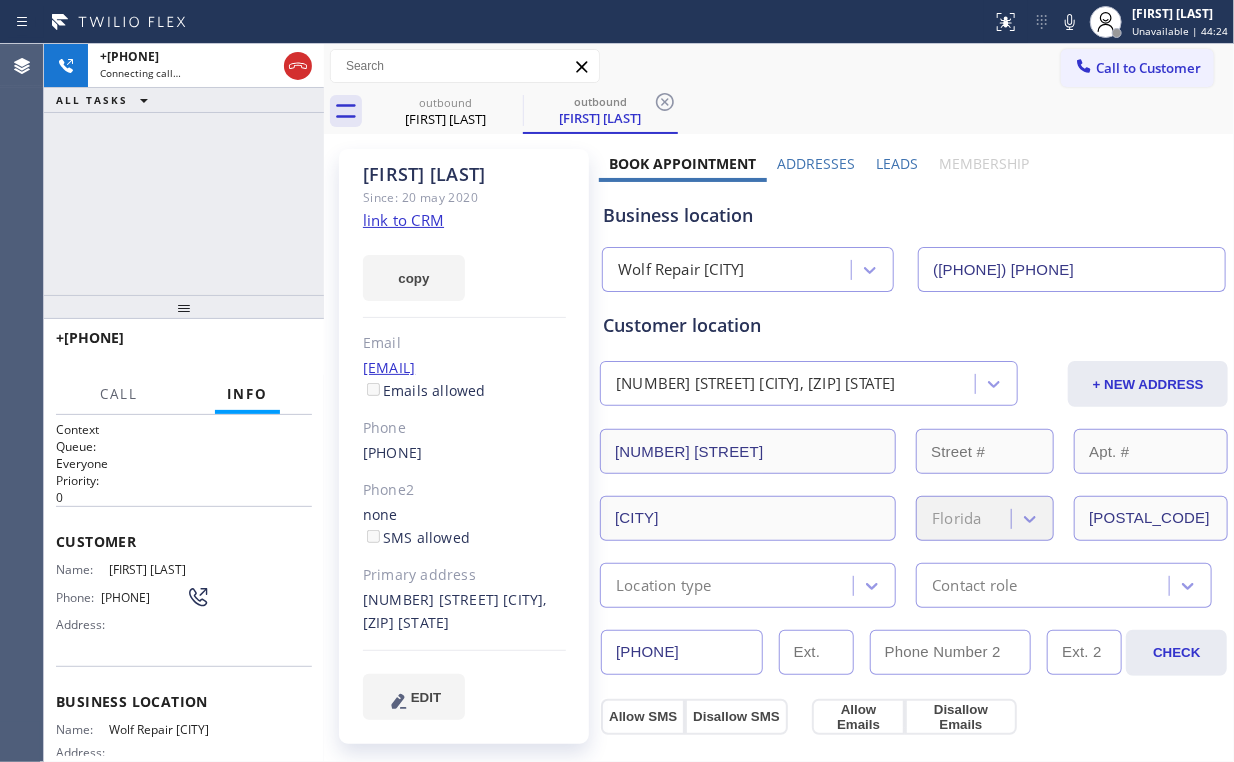 drag, startPoint x: 111, startPoint y: 203, endPoint x: 176, endPoint y: 224, distance: 68.30813 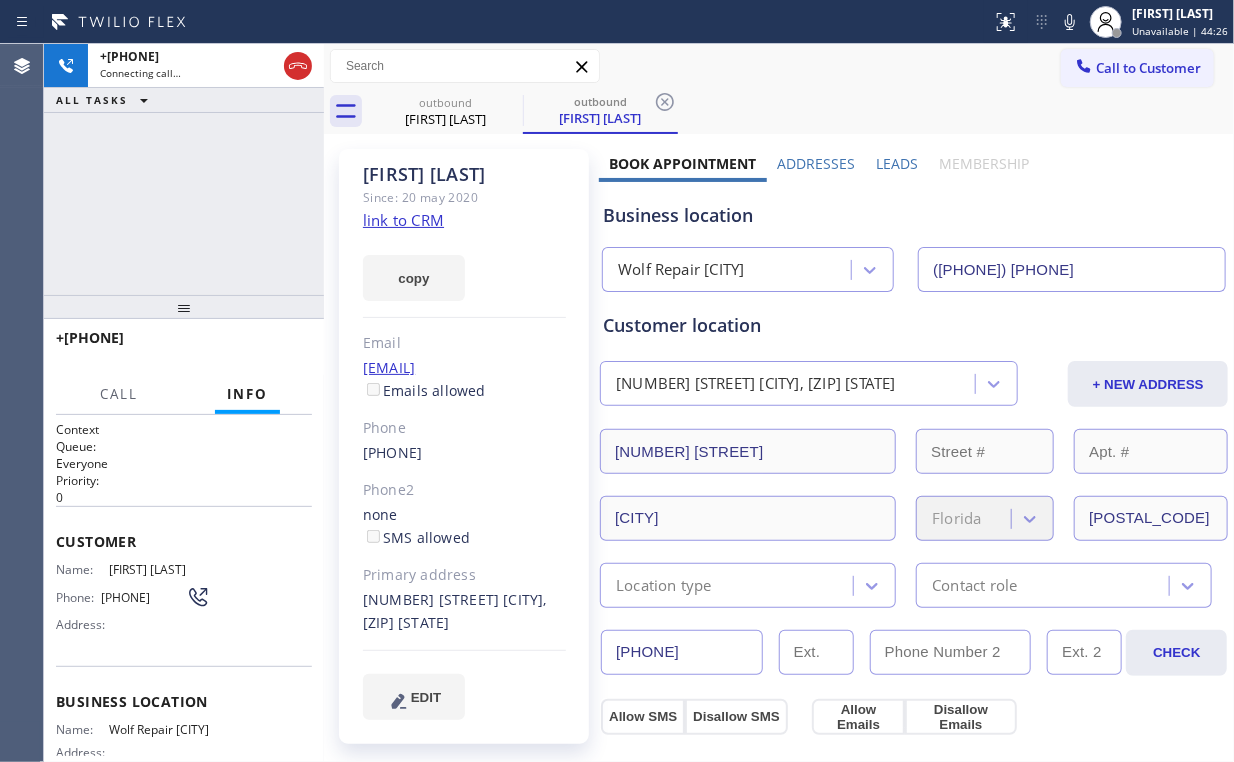 click on "+1[PHONE] Connecting call… ALL TASKS ALL TASKS ACTIVE TASKS TASKS IN WRAP UP" at bounding box center (184, 169) 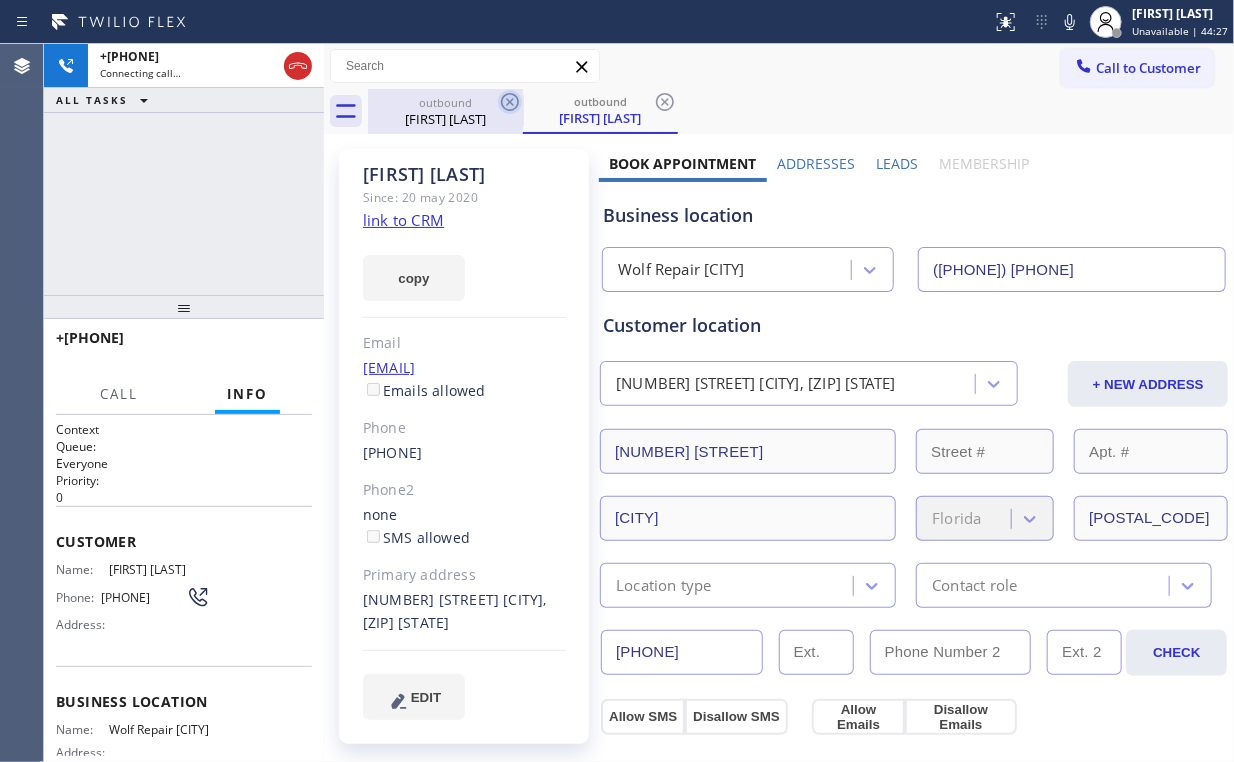drag, startPoint x: 417, startPoint y: 123, endPoint x: 504, endPoint y: 105, distance: 88.84256 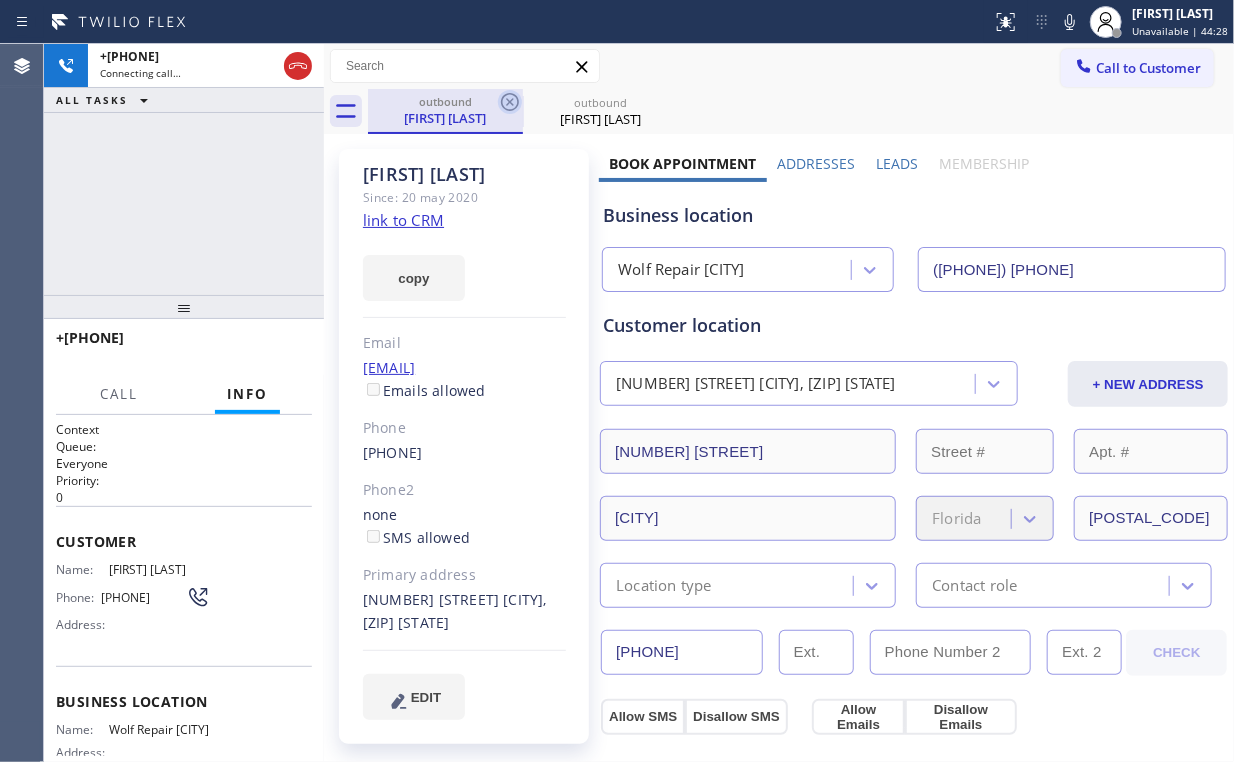 click 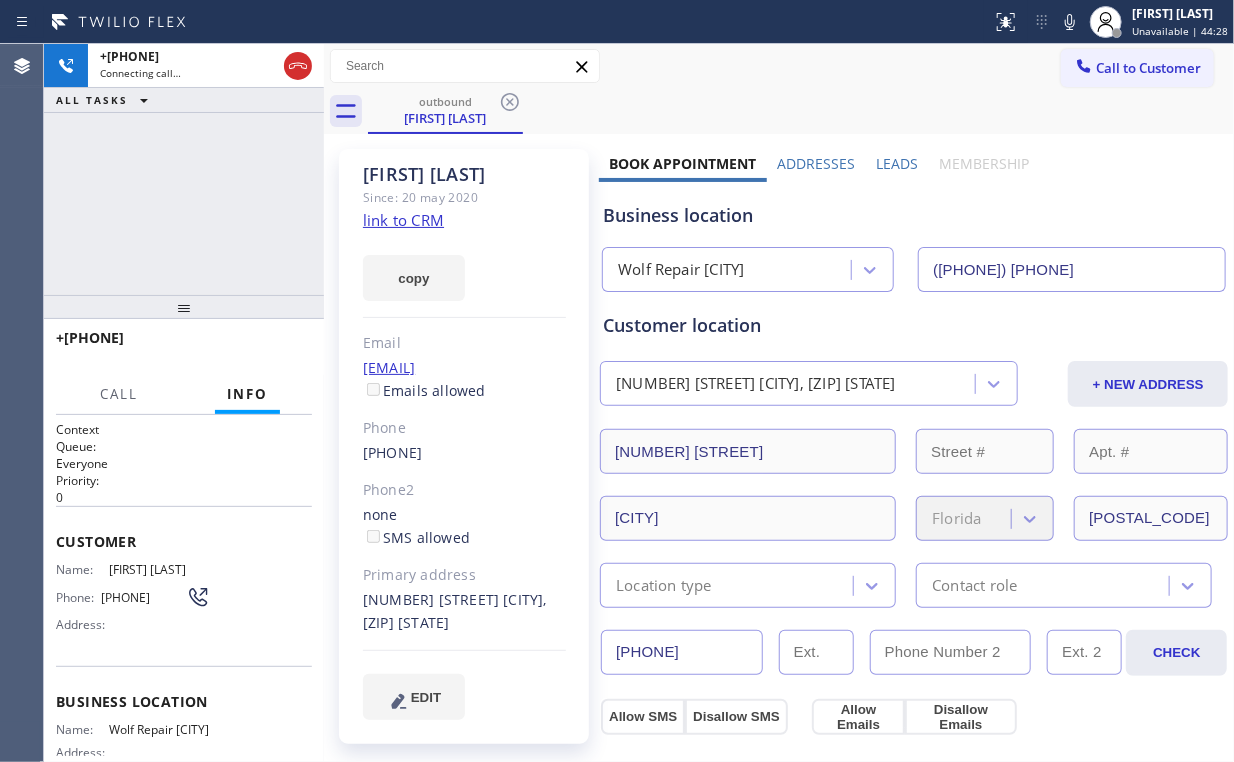 click 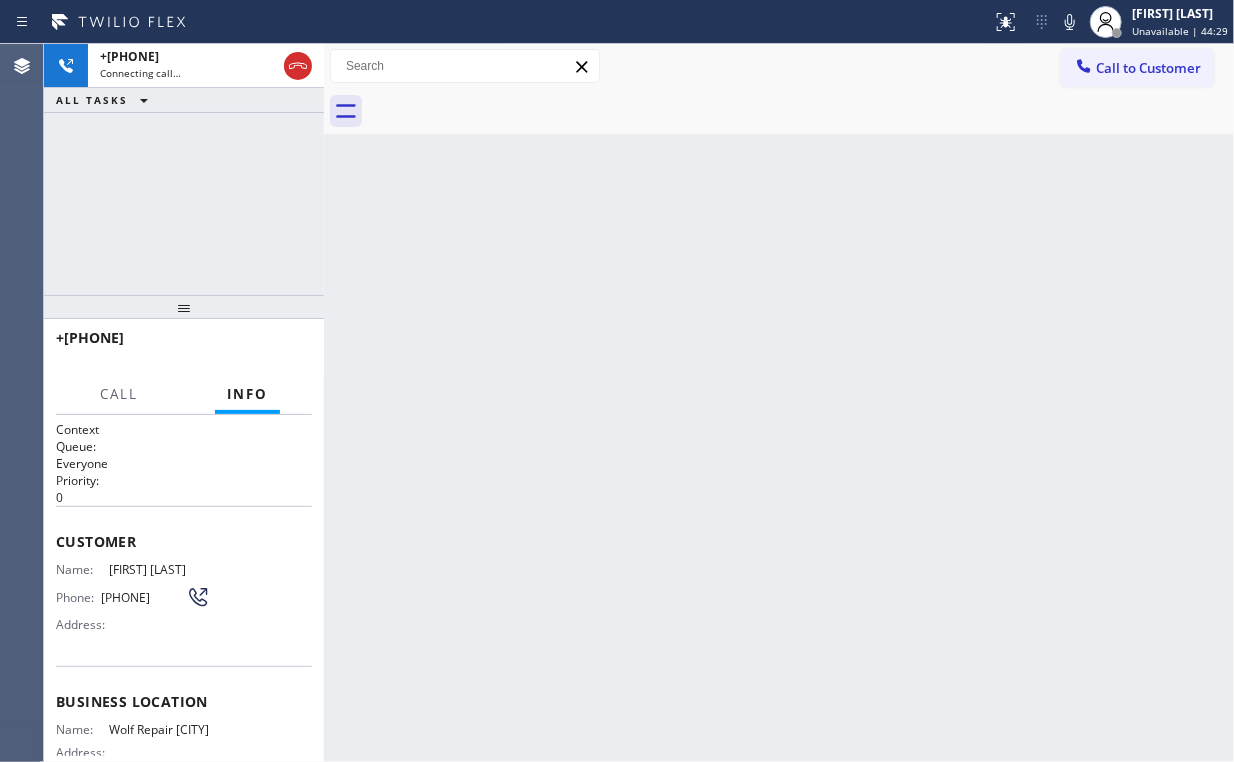 drag, startPoint x: 264, startPoint y: 180, endPoint x: 273, endPoint y: 164, distance: 18.35756 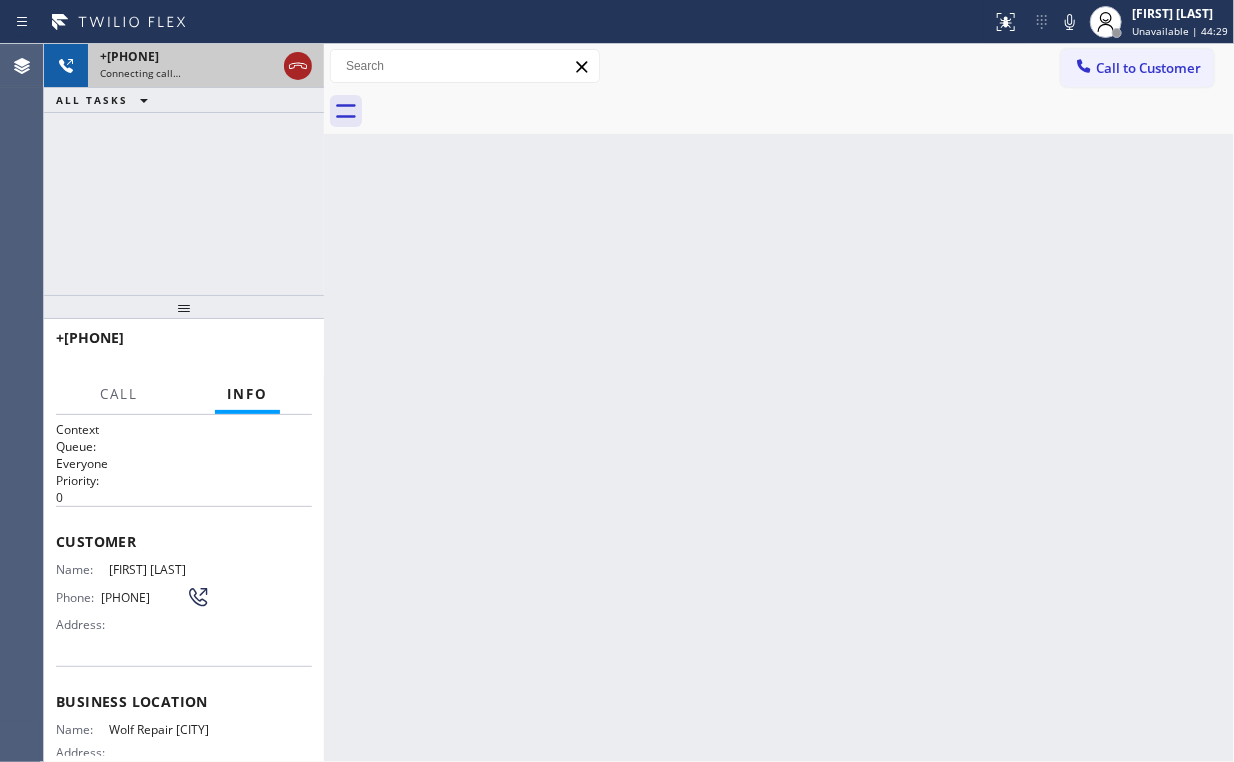 click 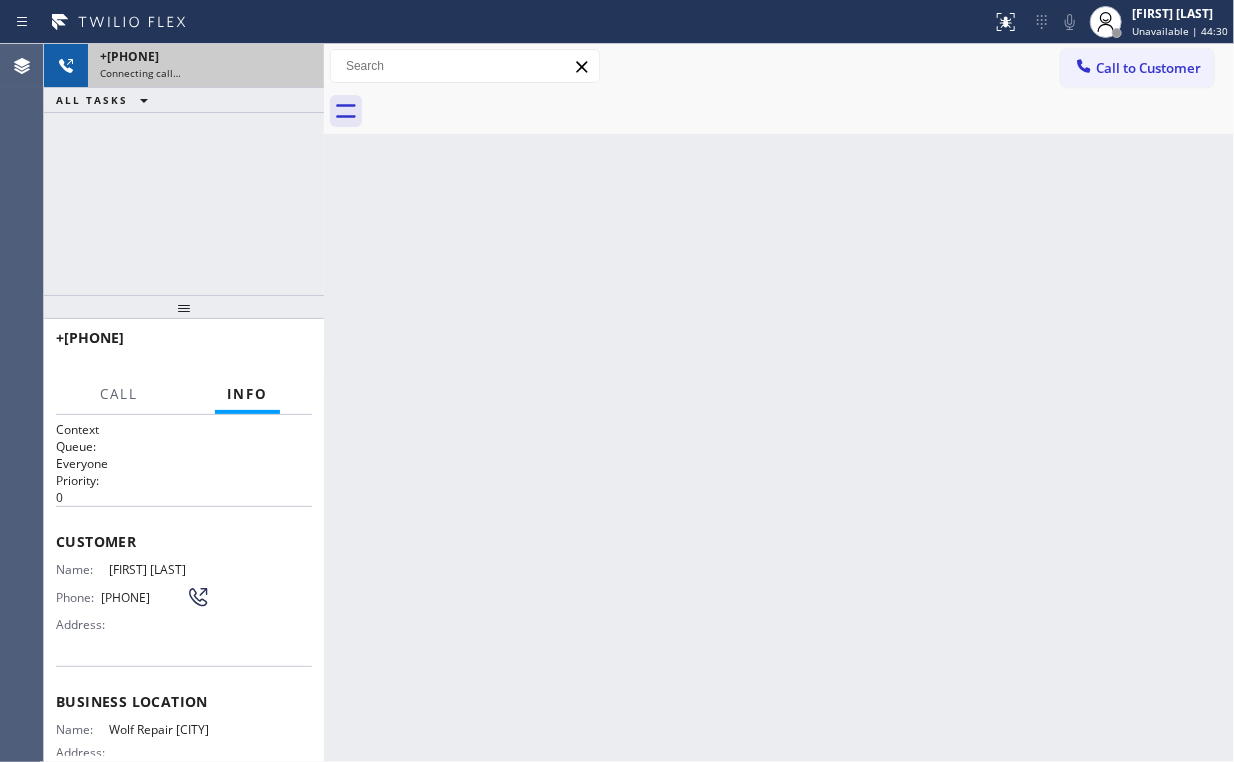 click on "+1[PHONE] Connecting call… ALL TASKS ALL TASKS ACTIVE TASKS TASKS IN WRAP UP" at bounding box center (184, 169) 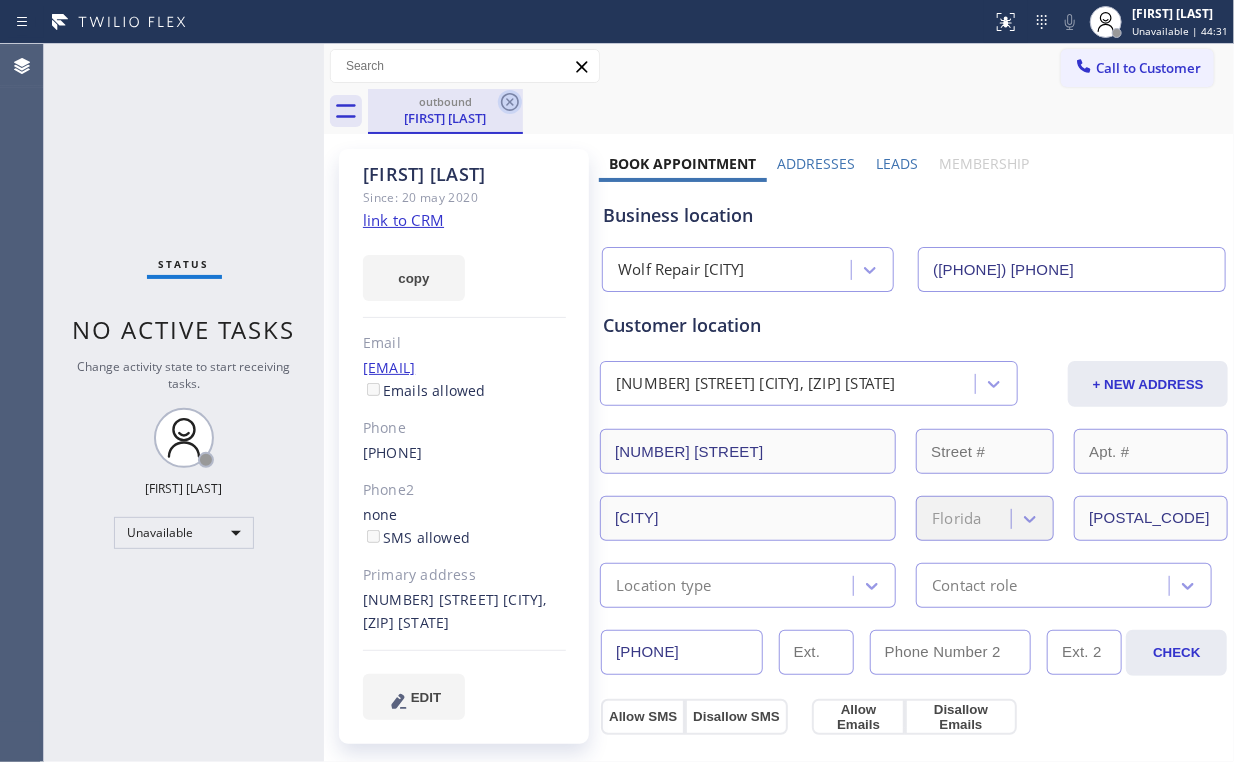 drag, startPoint x: 435, startPoint y: 108, endPoint x: 509, endPoint y: 113, distance: 74.168724 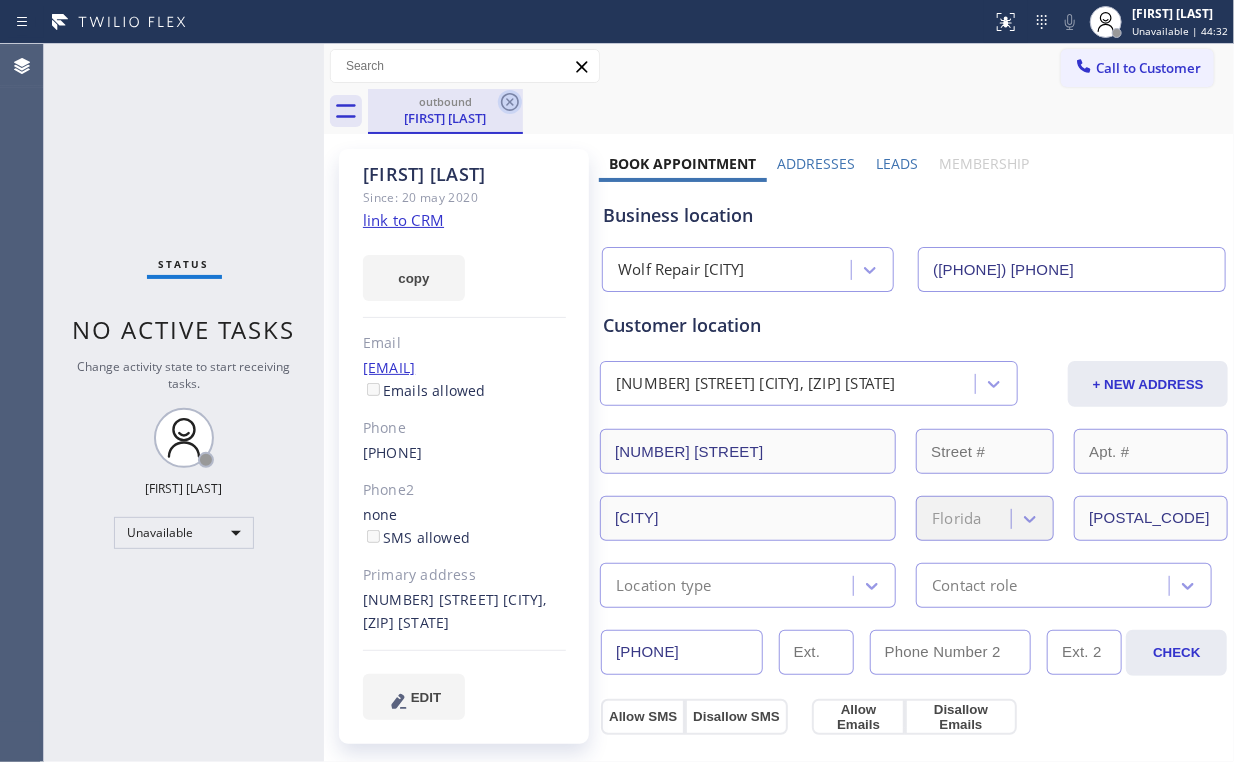 click 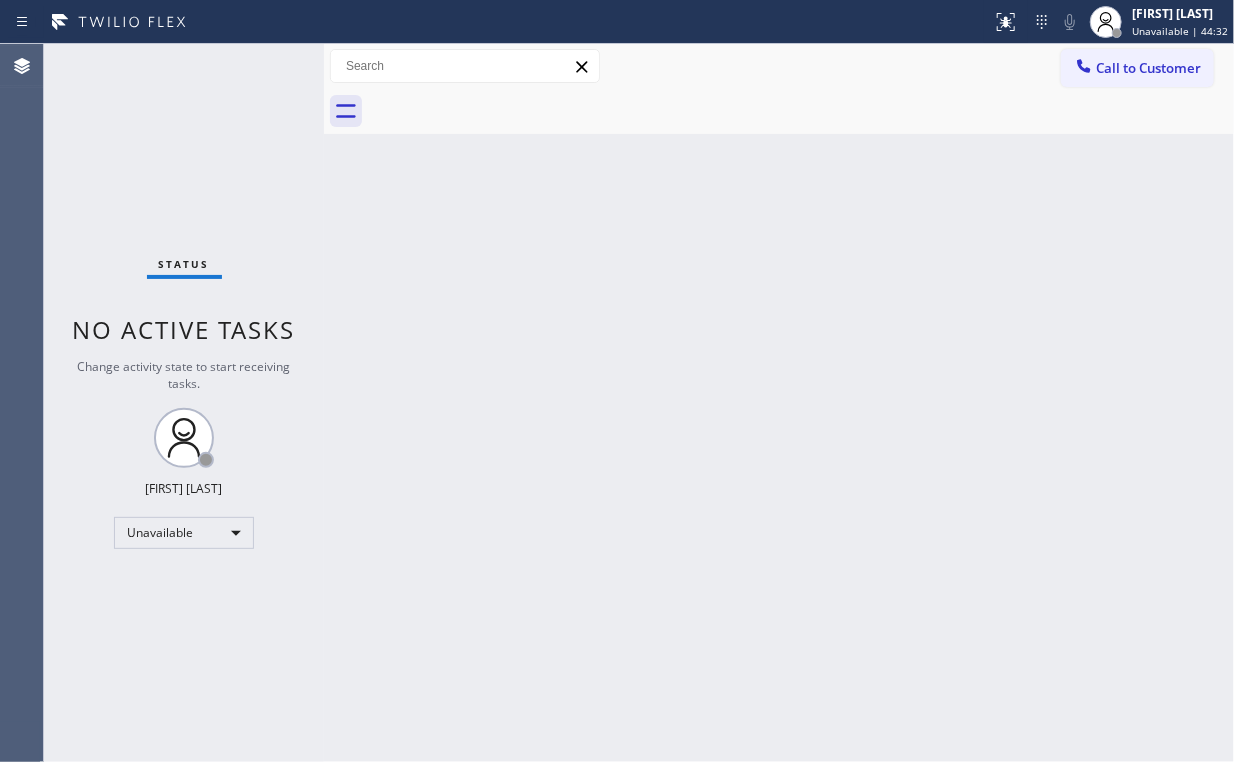 click on "Status   No active tasks     Change activity state to start receiving tasks.   Arnold Verallo Unavailable" at bounding box center (184, 403) 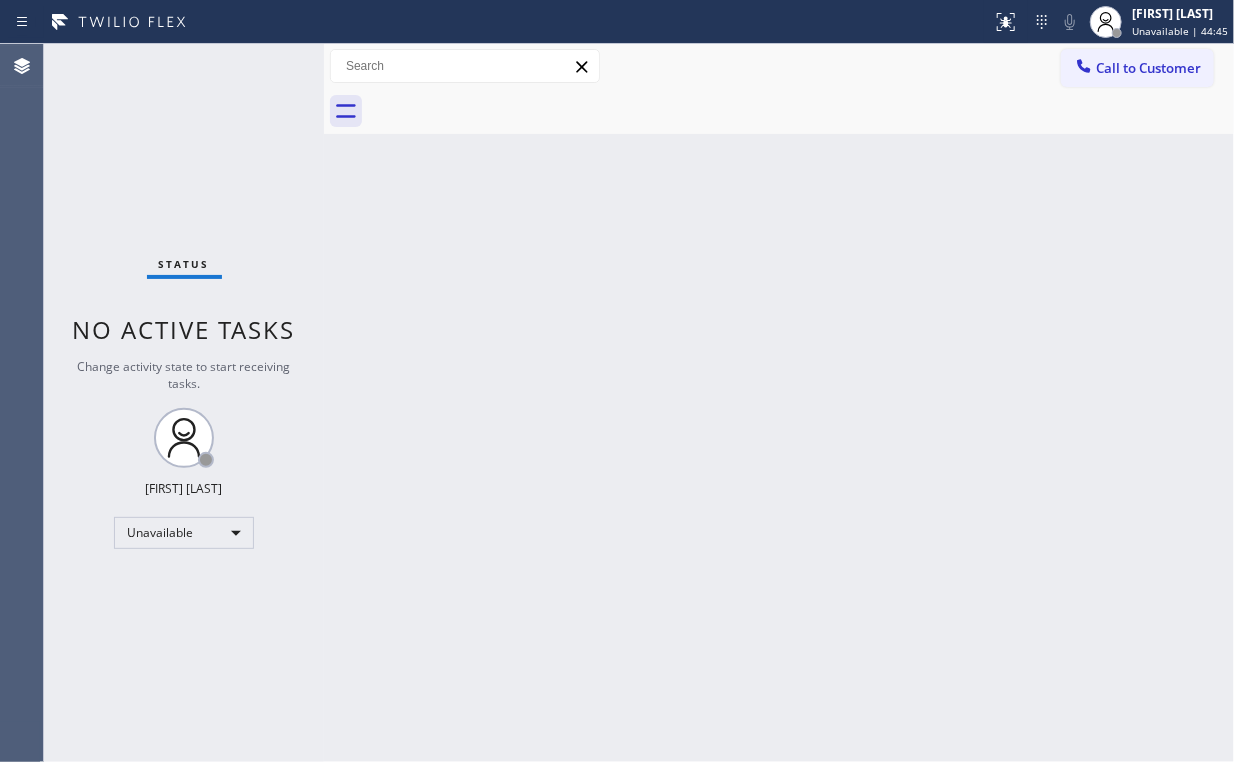 drag, startPoint x: 1110, startPoint y: 66, endPoint x: 1088, endPoint y: 75, distance: 23.769728 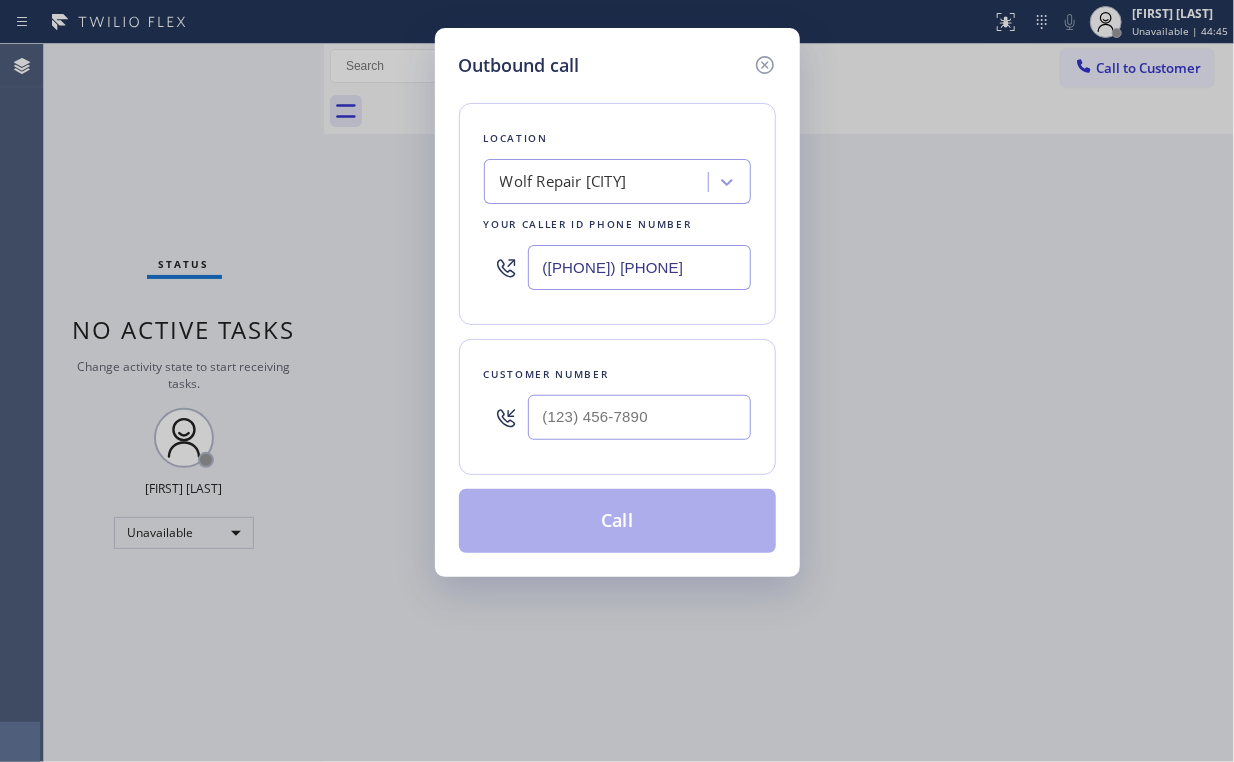 drag, startPoint x: 675, startPoint y: 256, endPoint x: 375, endPoint y: 253, distance: 300.015 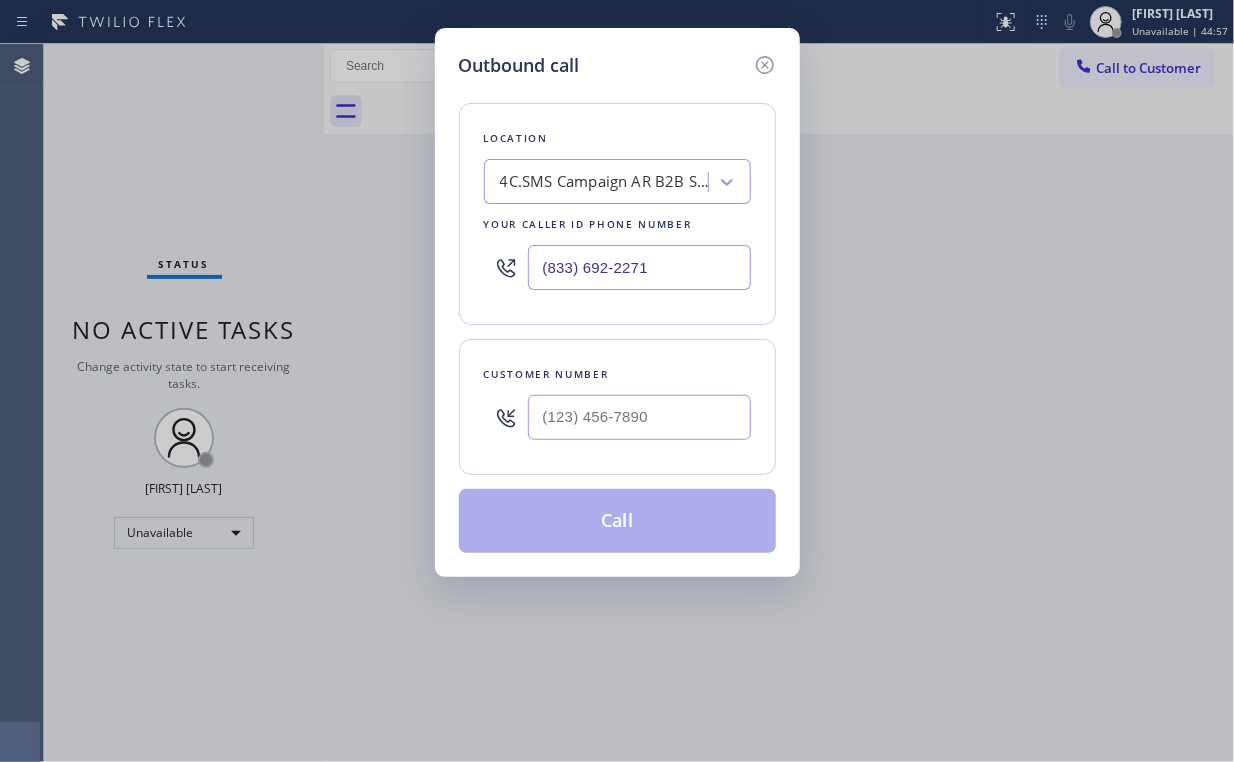 click on "Outbound call Location 4C.SMS Campaign AR B2B SMS Your caller id phone number ([PHONE]) Customer number Call" at bounding box center [617, 302] 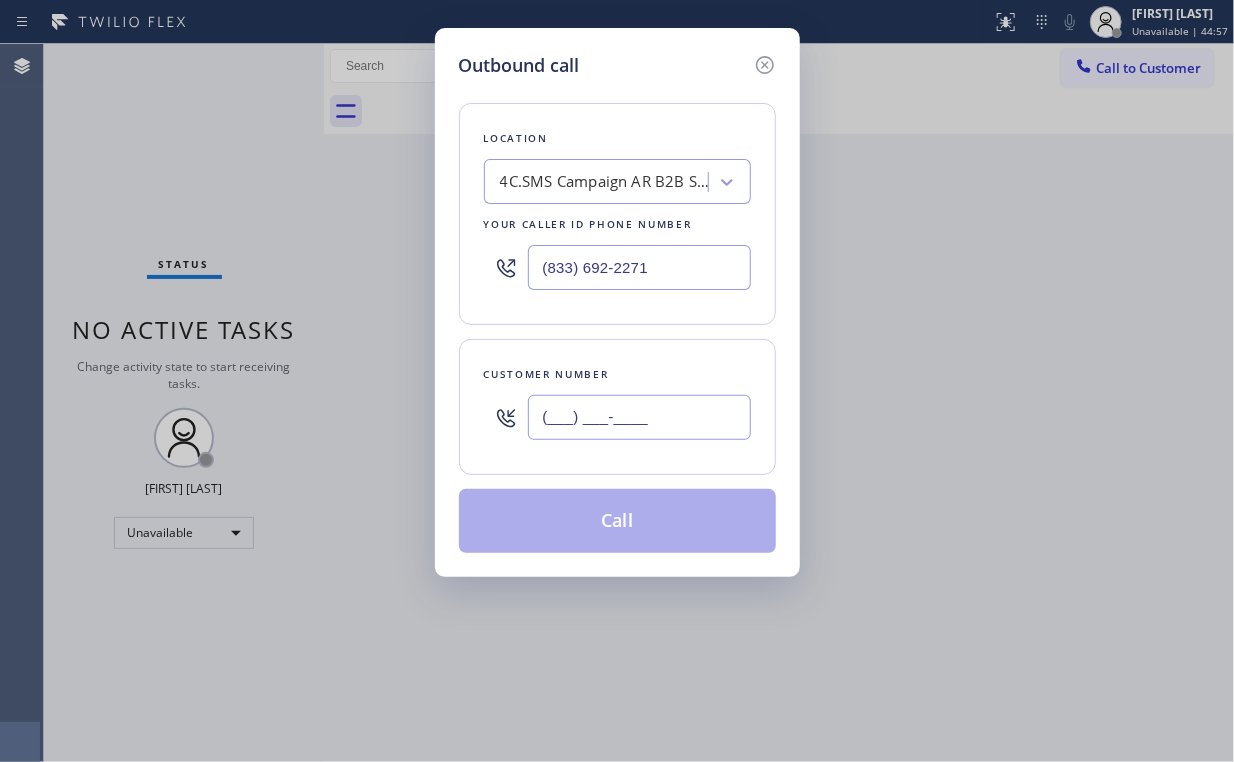 drag, startPoint x: 600, startPoint y: 400, endPoint x: 614, endPoint y: 402, distance: 14.142136 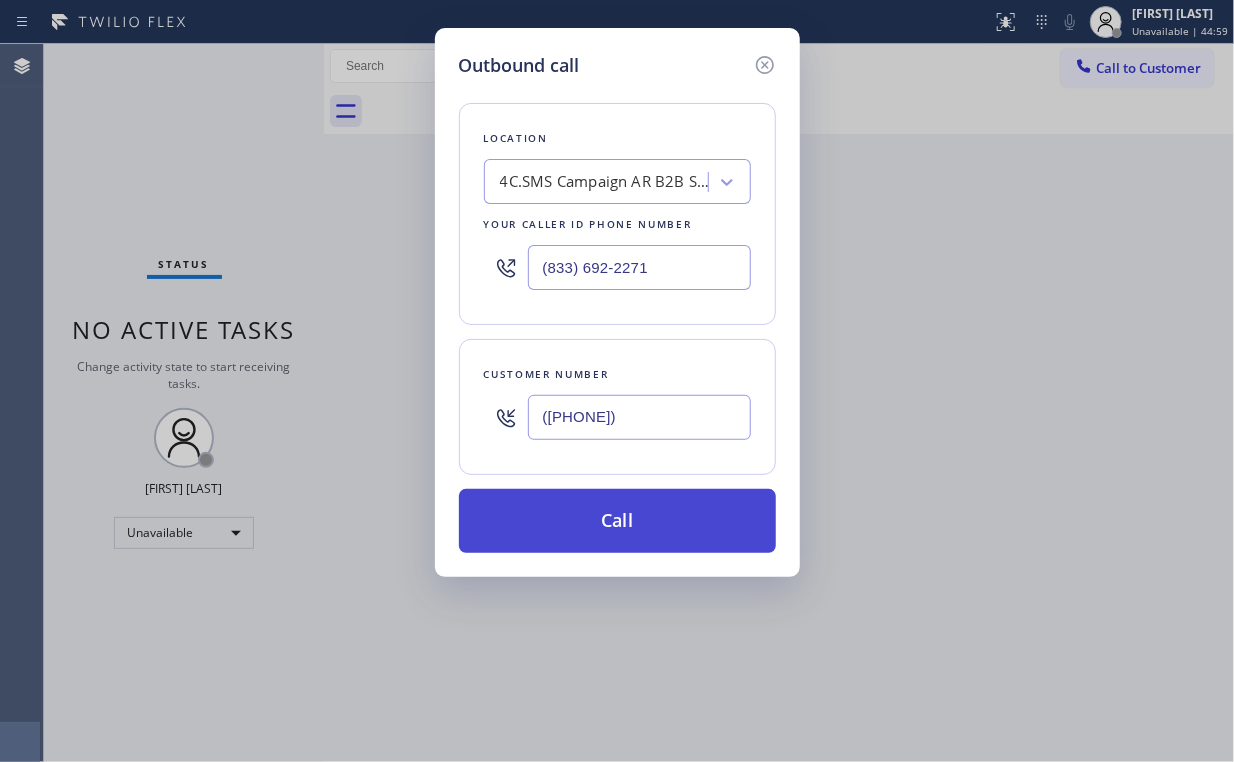 drag, startPoint x: 584, startPoint y: 520, endPoint x: 576, endPoint y: 538, distance: 19.697716 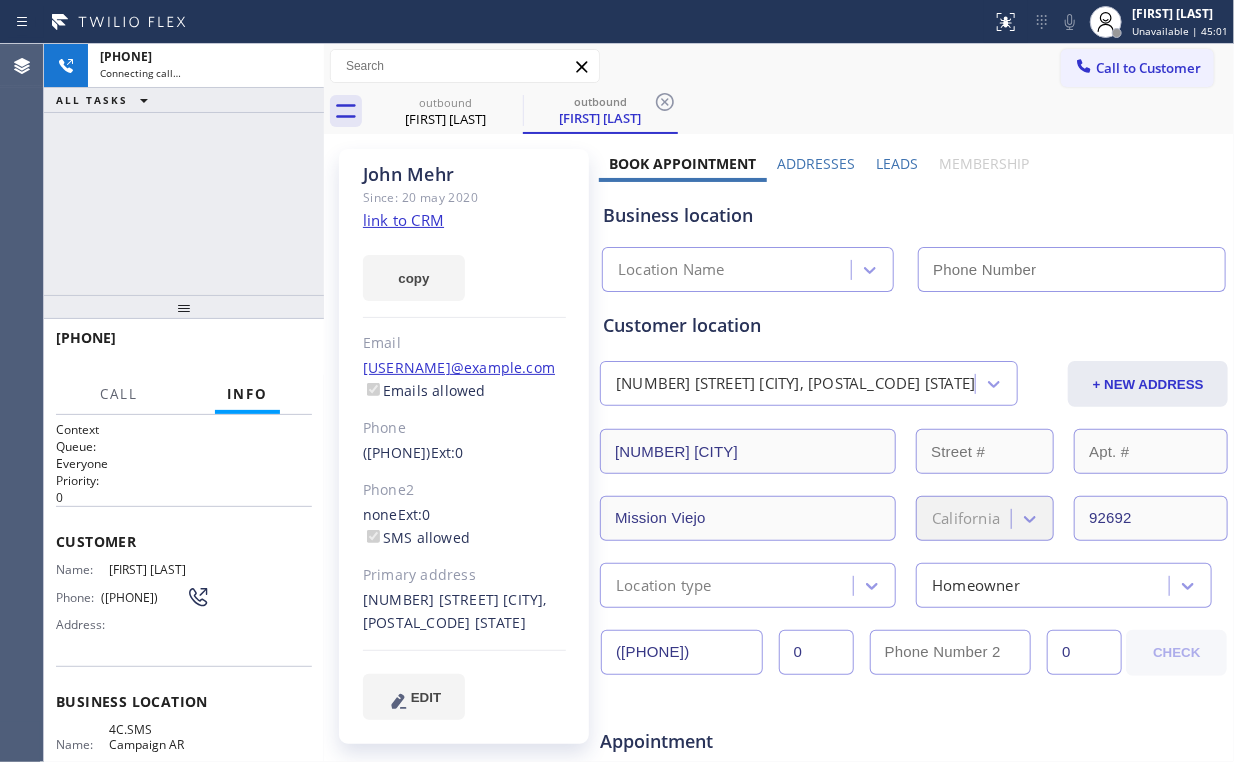 drag, startPoint x: 167, startPoint y: 151, endPoint x: 248, endPoint y: 112, distance: 89.89995 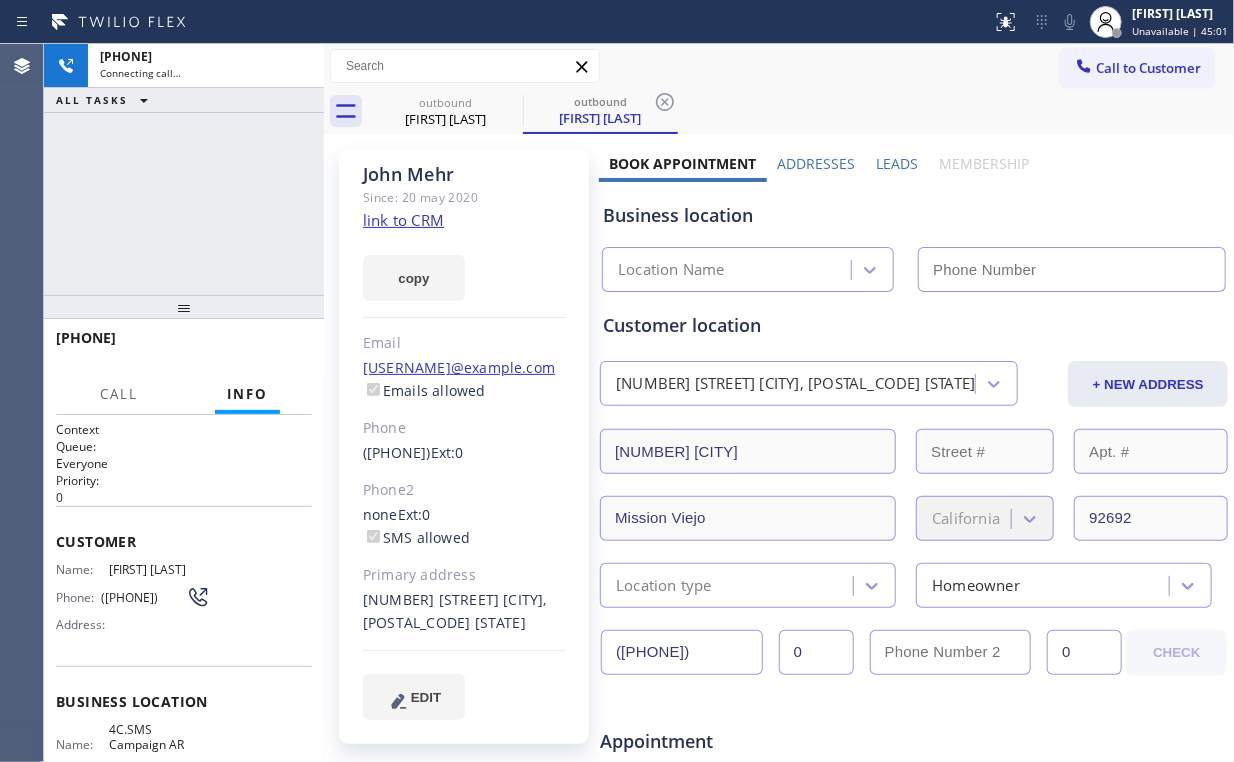 click on "+1[PHONE] Connecting call… ALL TASKS ALL TASKS ACTIVE TASKS TASKS IN WRAP UP" at bounding box center [184, 169] 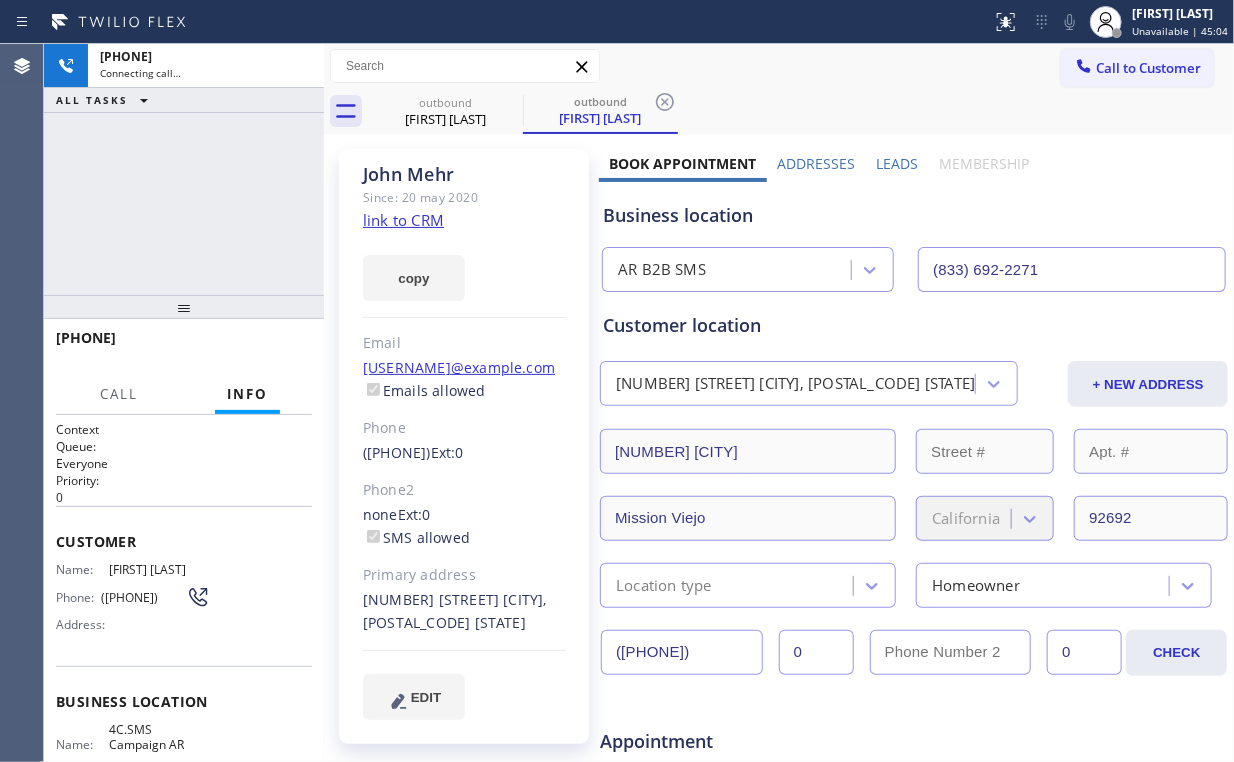 click on "link to CRM" 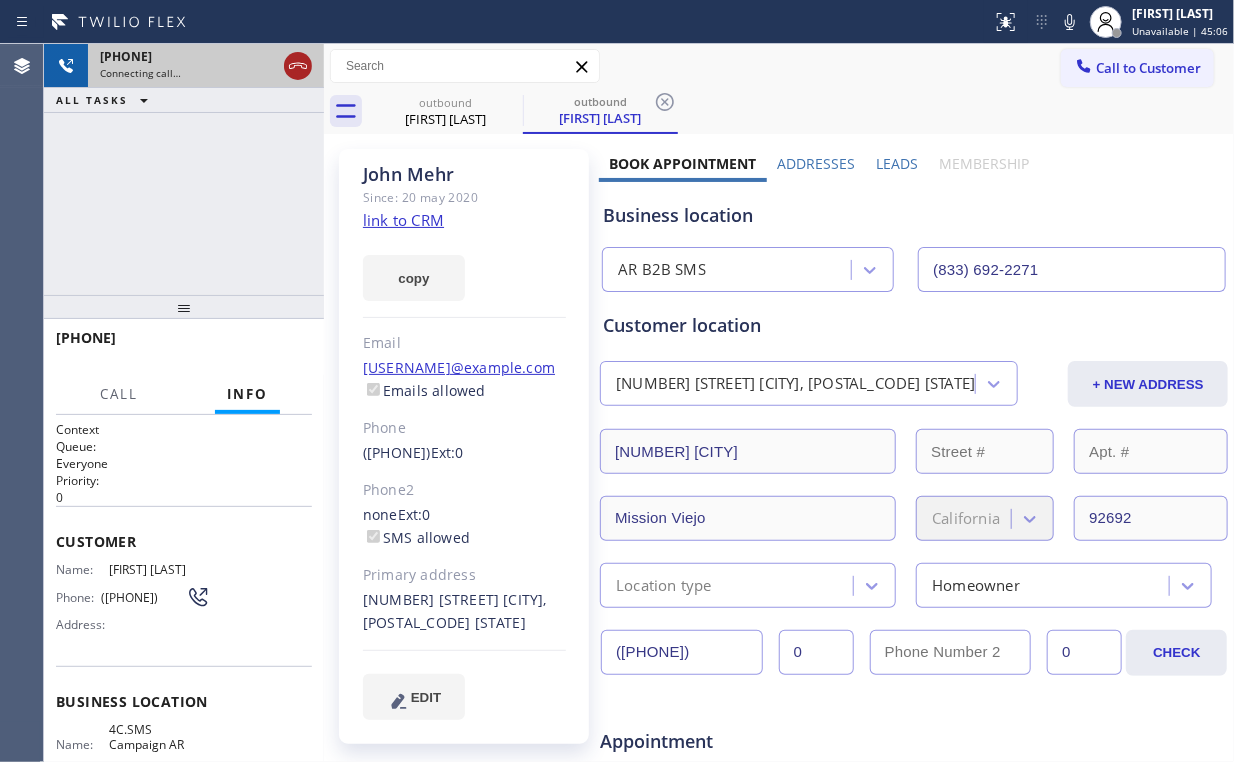 click 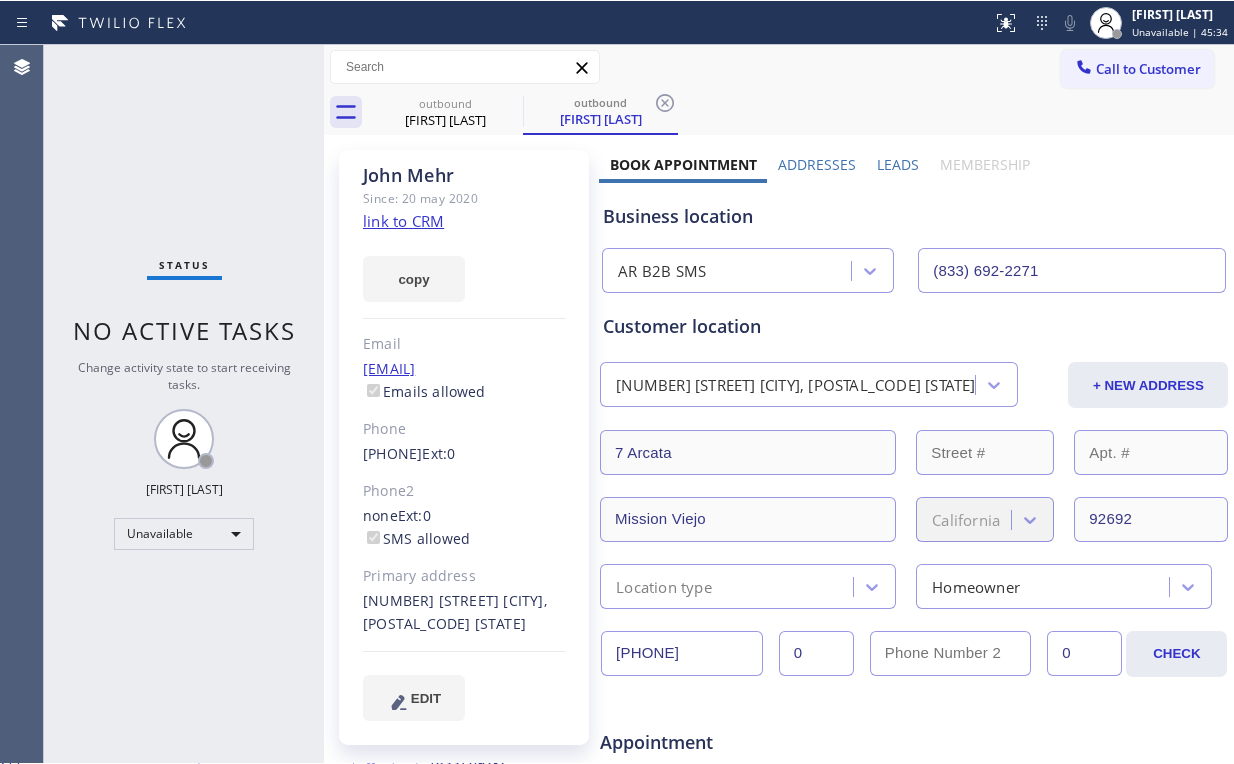 scroll, scrollTop: 0, scrollLeft: 0, axis: both 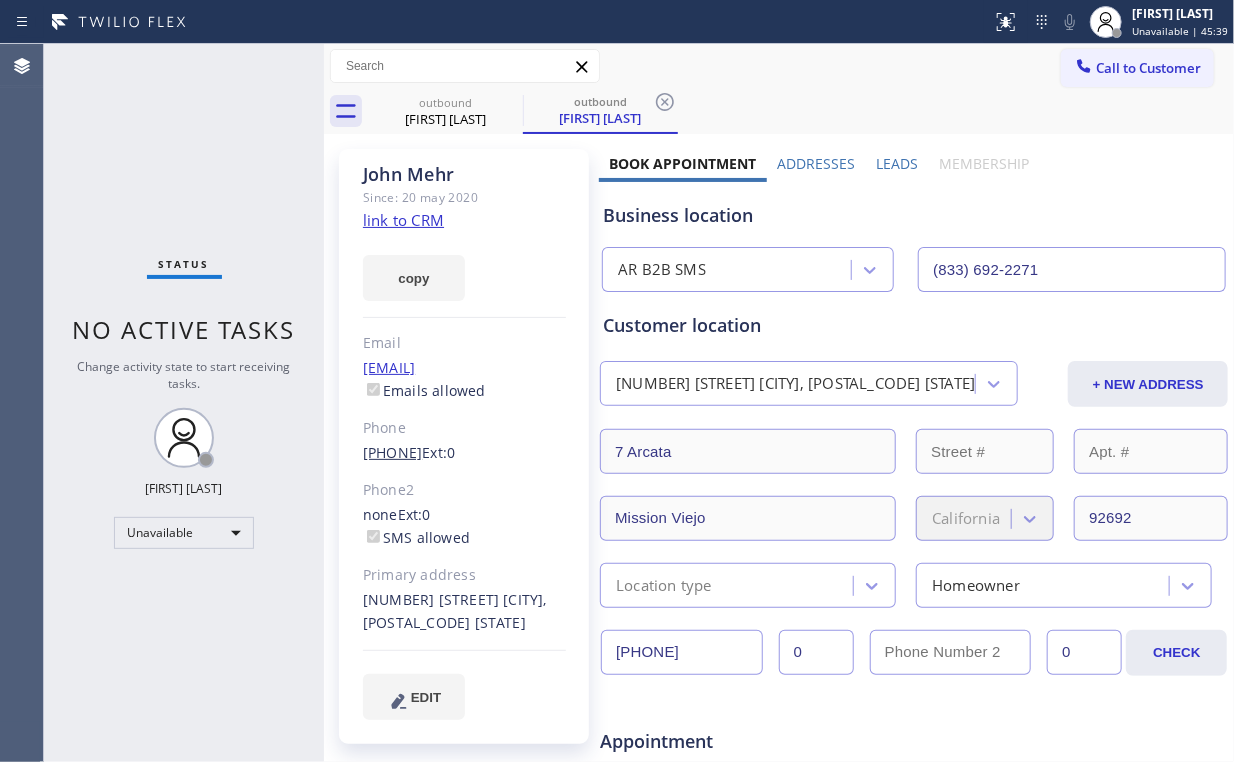 drag, startPoint x: 353, startPoint y: 459, endPoint x: 459, endPoint y: 454, distance: 106.11786 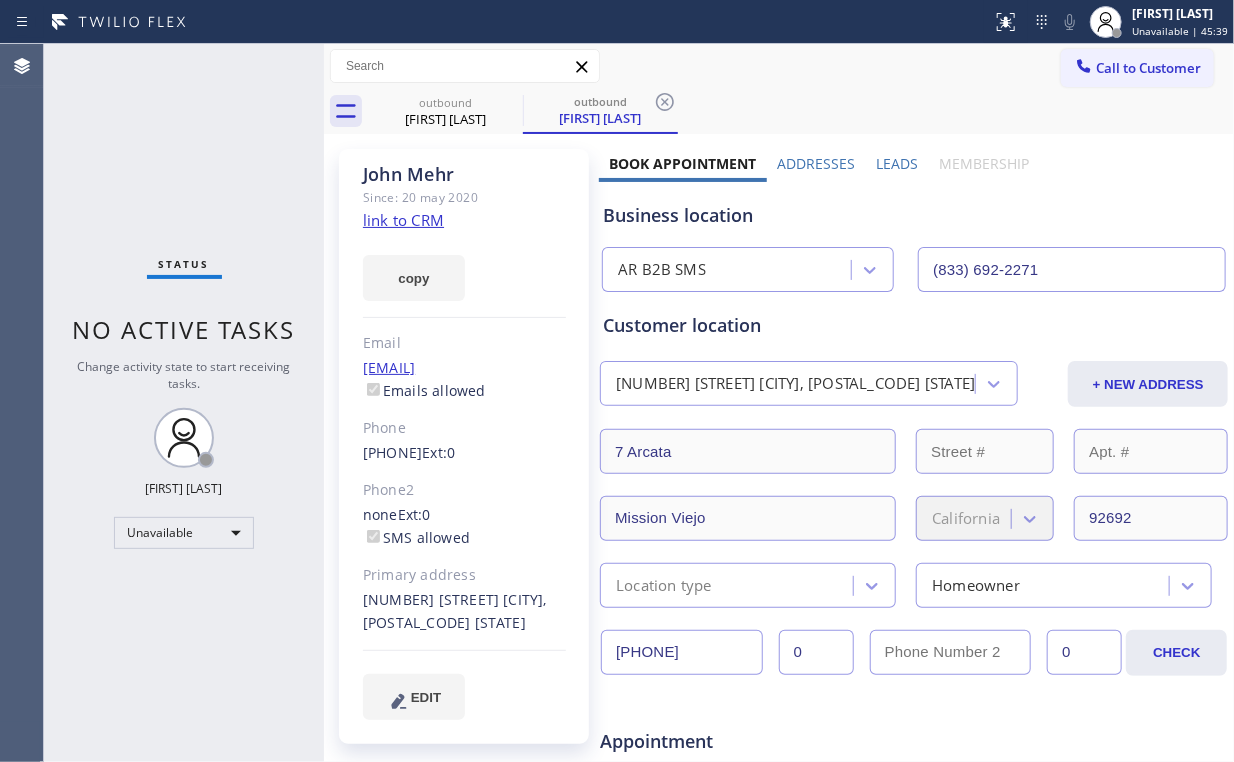copy on "[PHONE]" 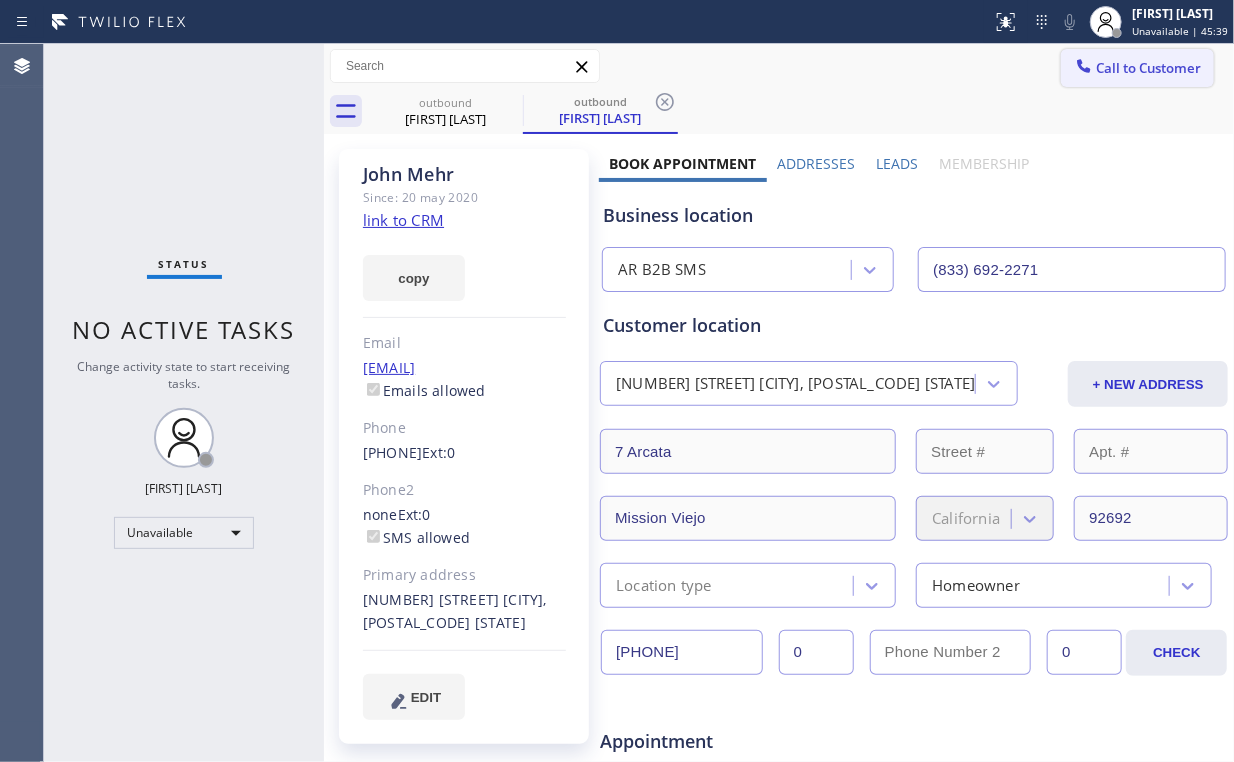 click on "Call to Customer" at bounding box center [1137, 68] 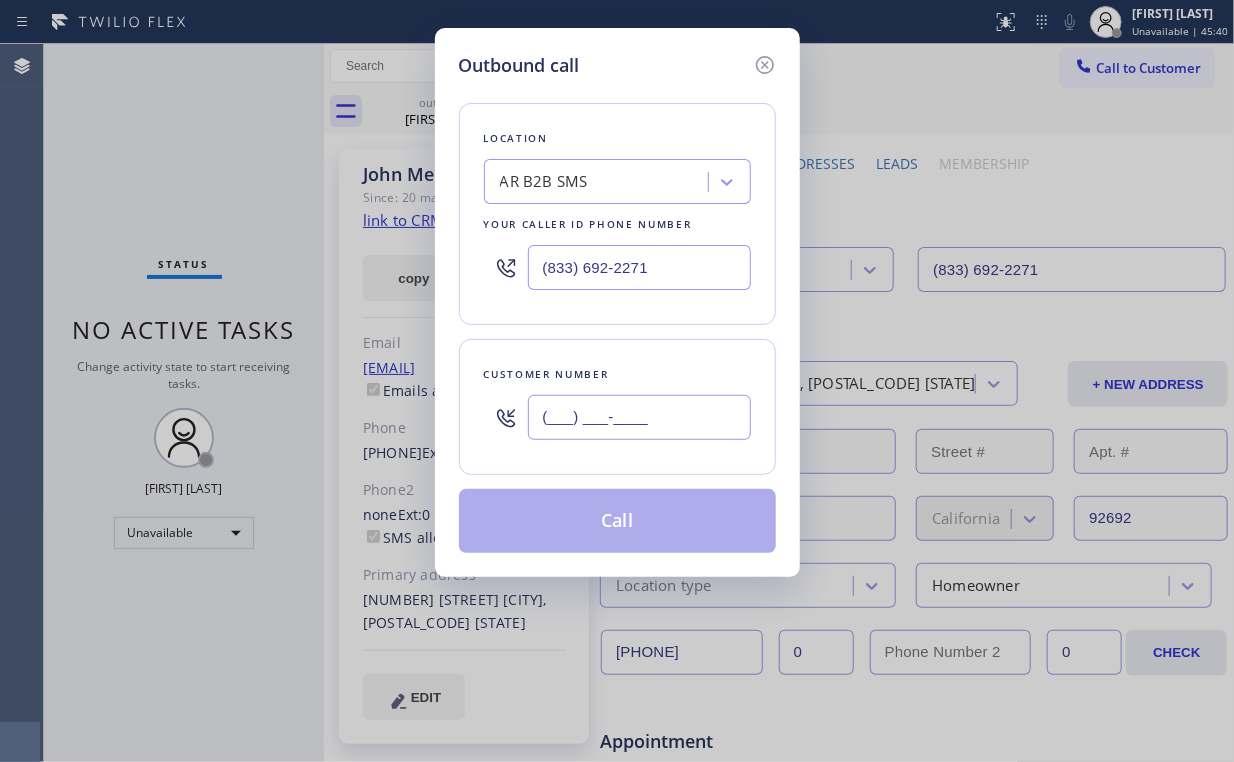 click on "(___) ___-____" at bounding box center [639, 417] 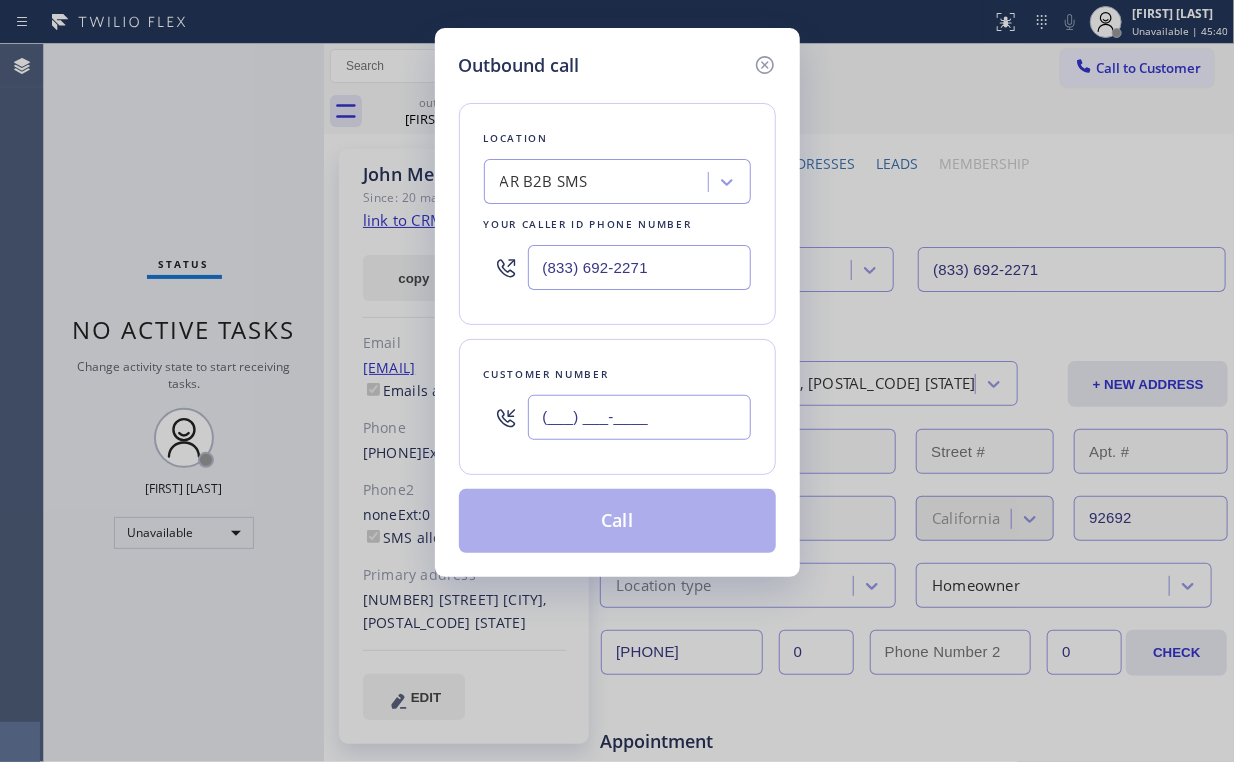 paste on "805) 432-8100" 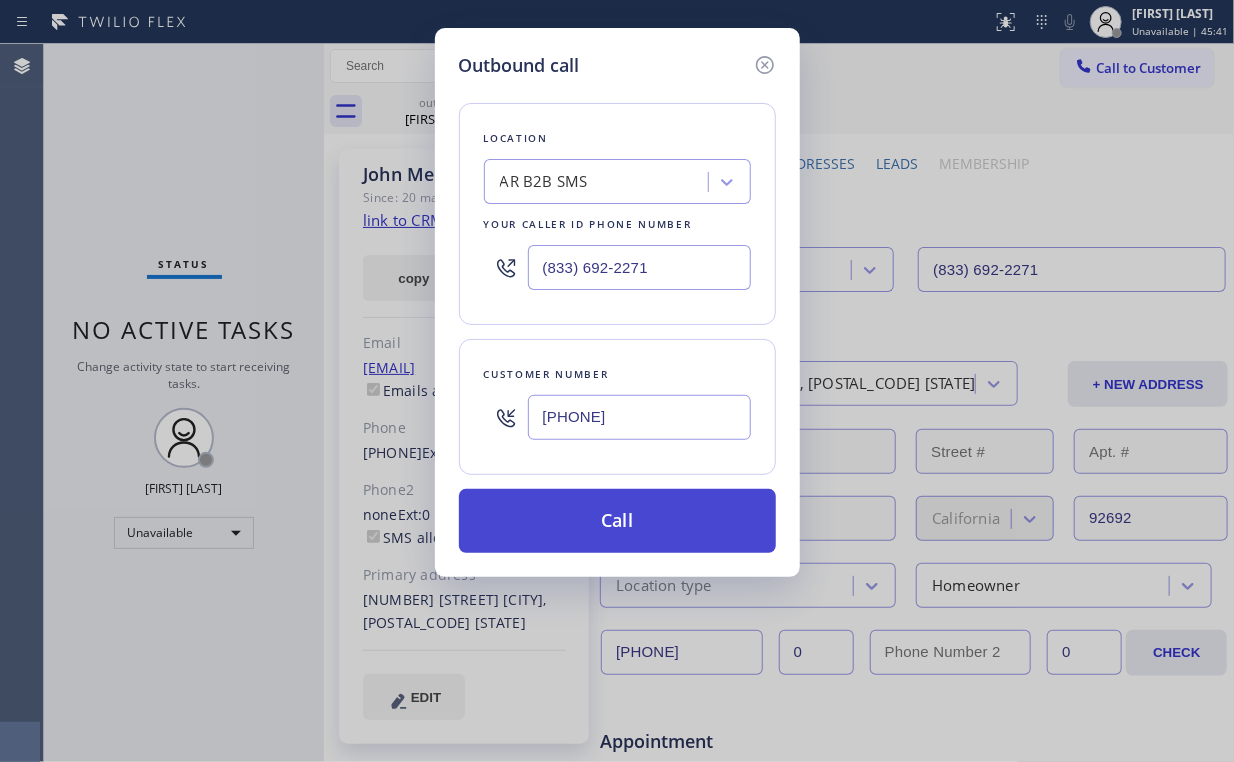 type on "([PHONE])" 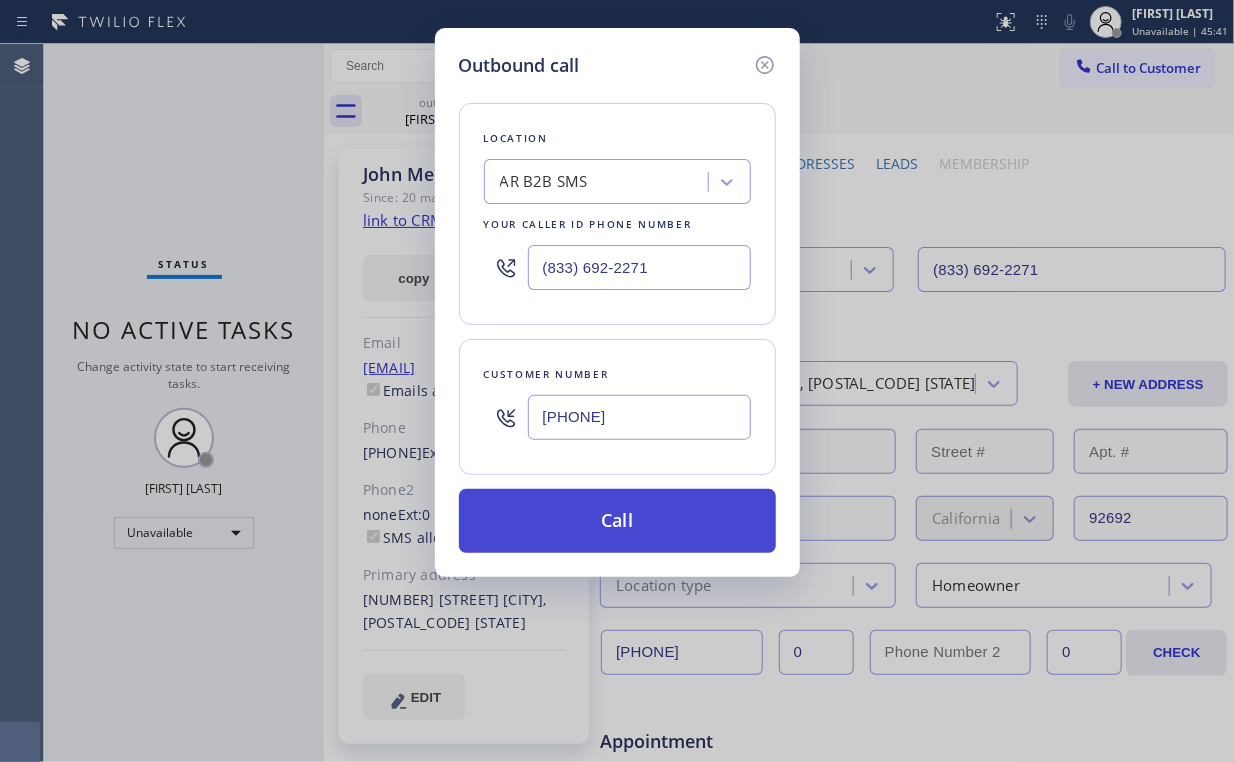 click on "Call" at bounding box center [617, 521] 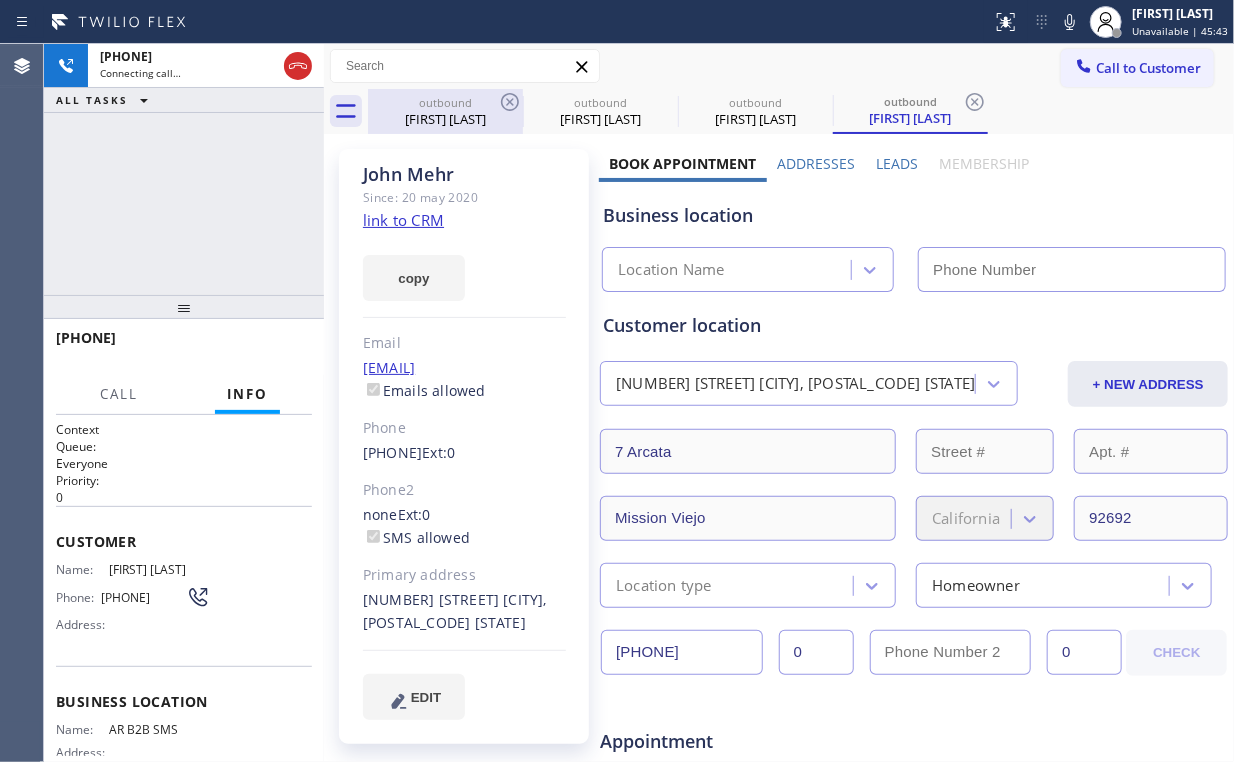 click on "[FIRST] [LAST]" at bounding box center [445, 119] 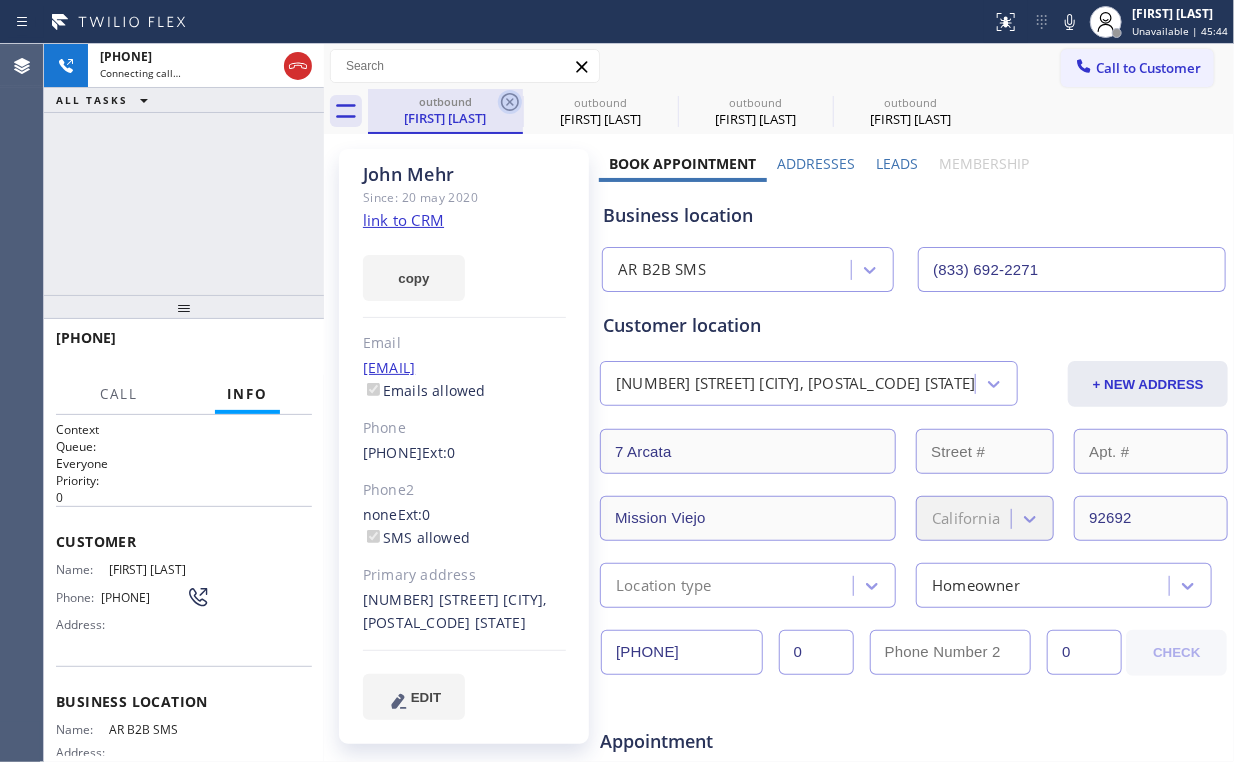 click 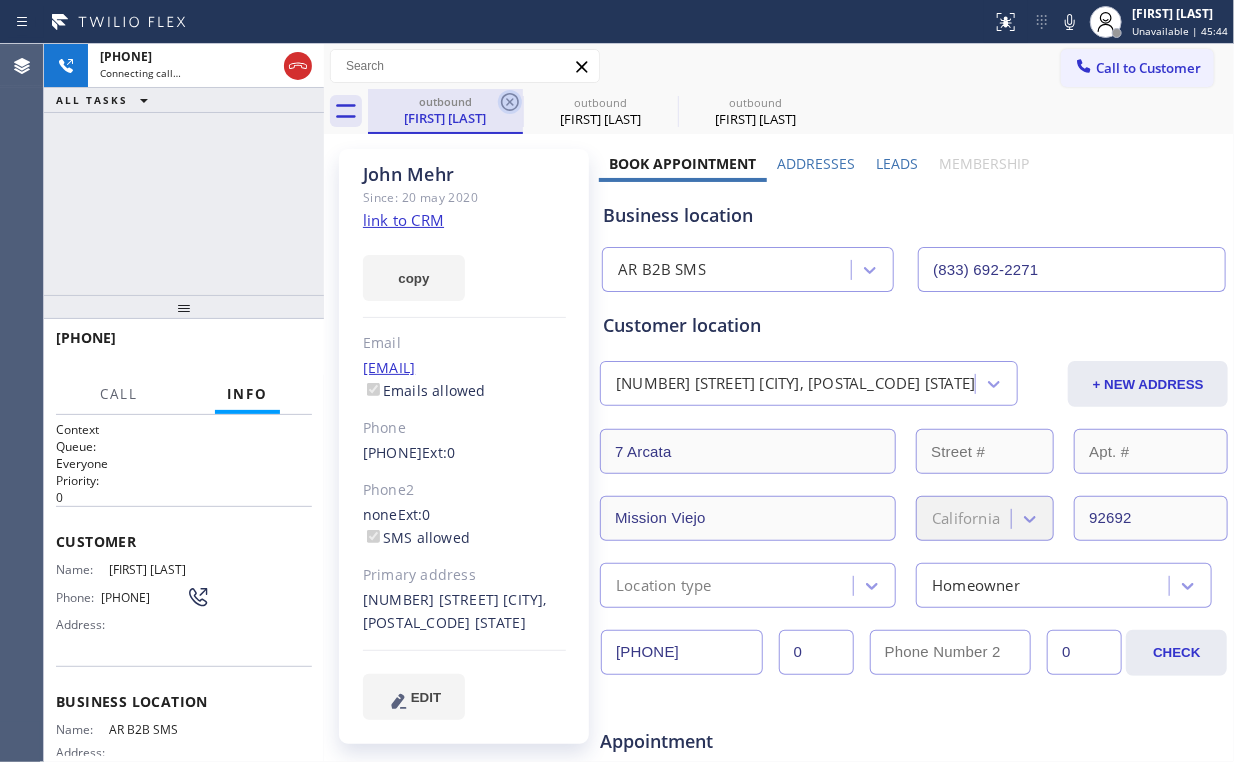 click 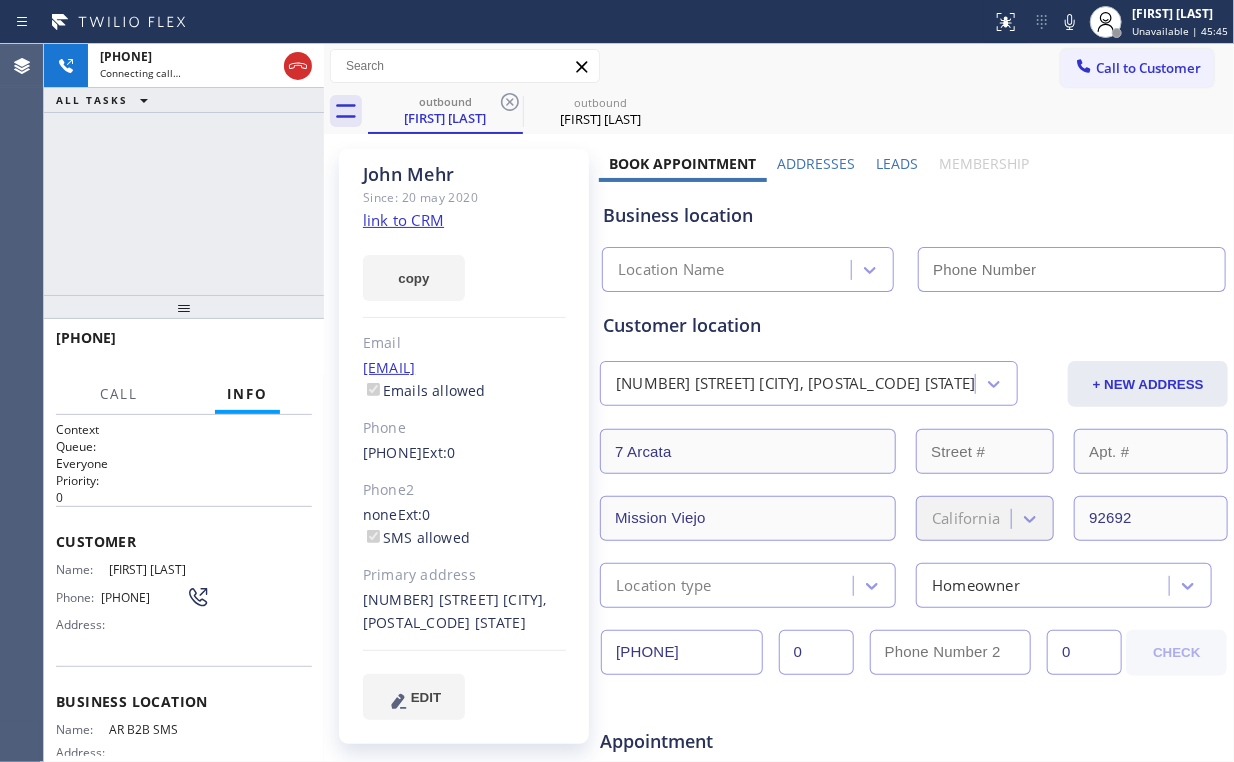 type on "(833) 692-2271" 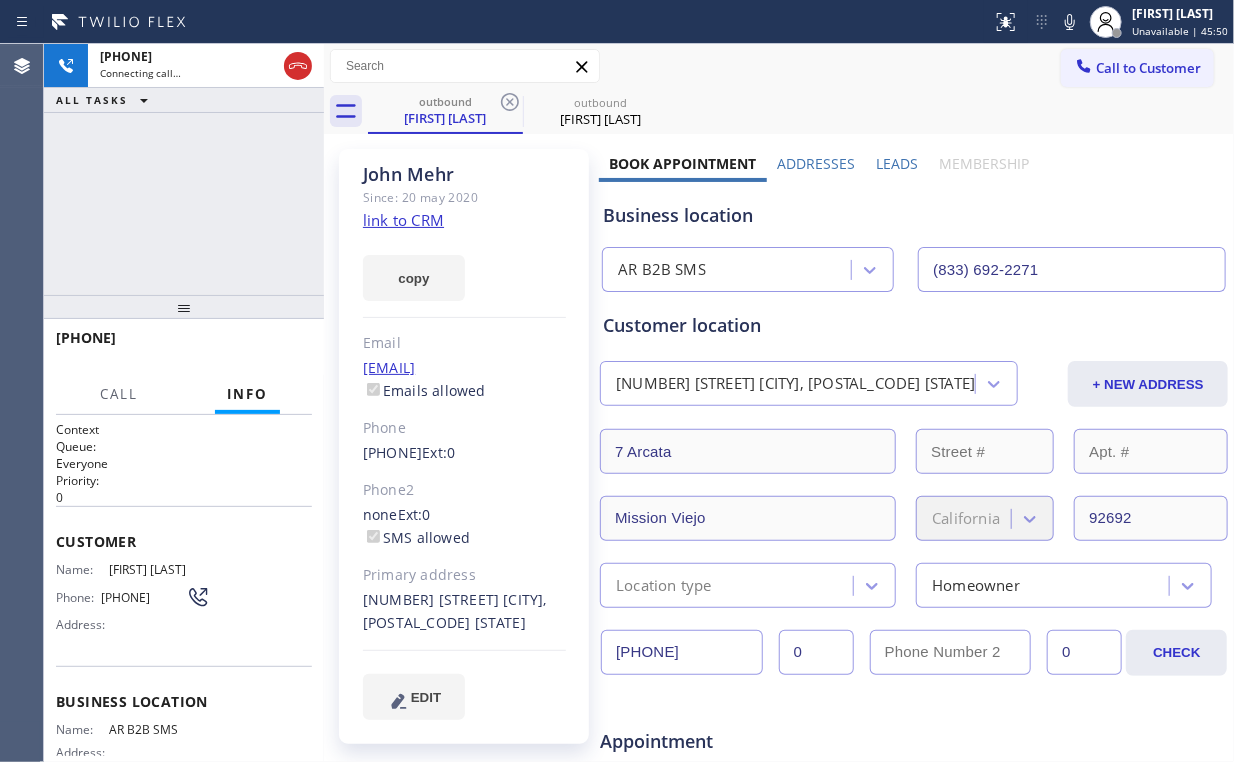 click on "+1[PHONE] Connecting call… ALL TASKS ALL TASKS ACTIVE TASKS TASKS IN WRAP UP" at bounding box center [184, 169] 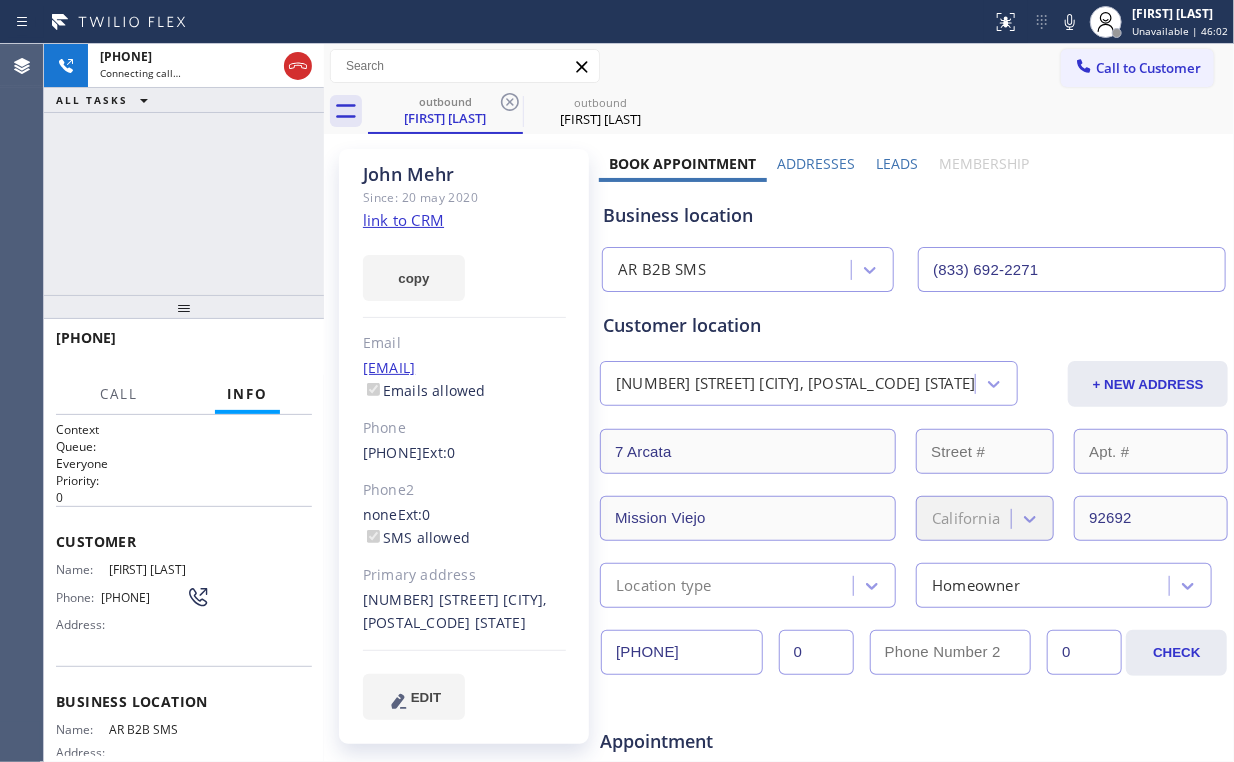 click on "+1[PHONE] Connecting call… ALL TASKS ALL TASKS ACTIVE TASKS TASKS IN WRAP UP" at bounding box center (184, 169) 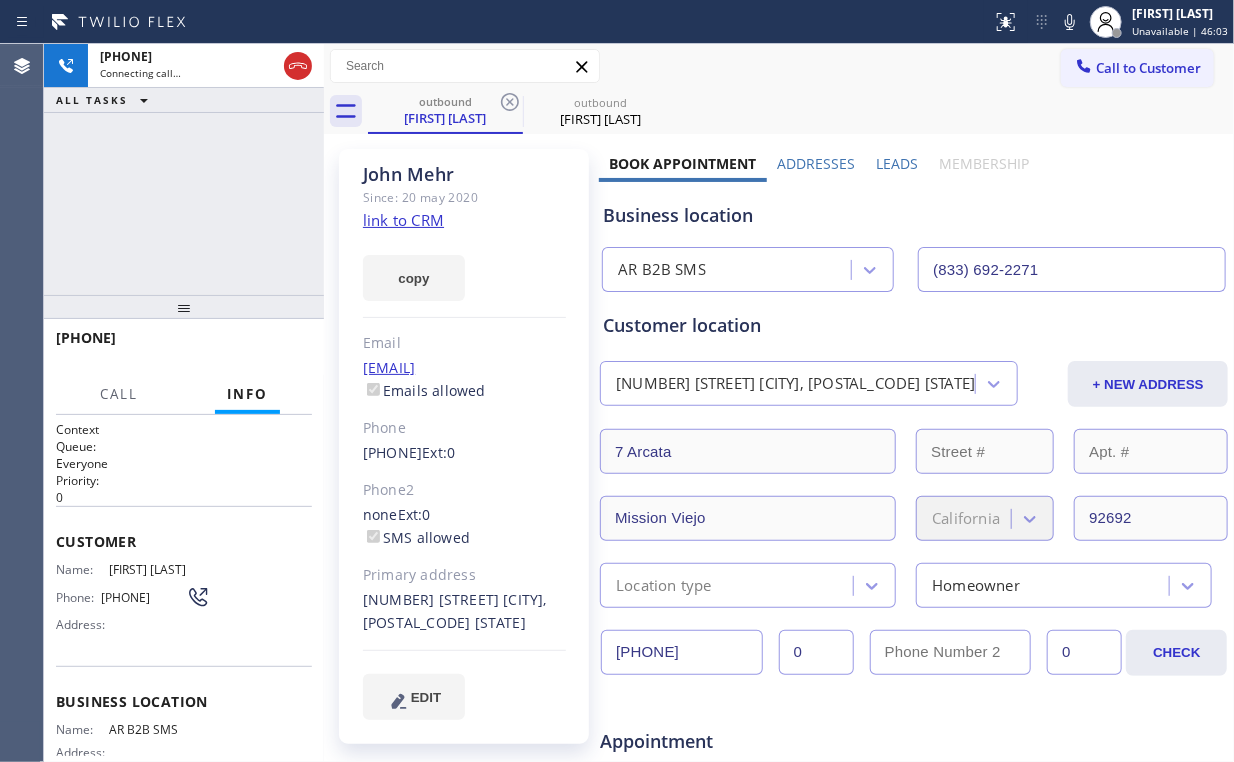 click on "+1[PHONE] Connecting call… ALL TASKS ALL TASKS ACTIVE TASKS TASKS IN WRAP UP" at bounding box center [184, 169] 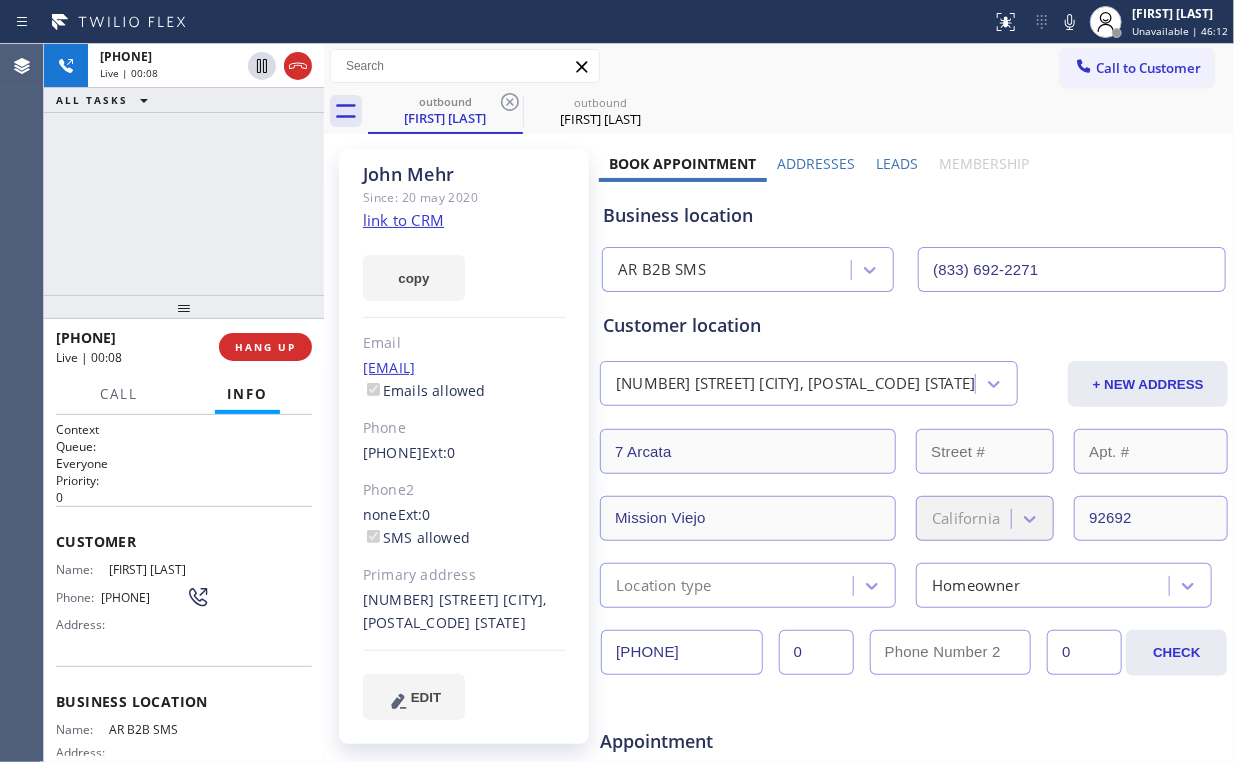 click on "+18054328100 Live | 00:08 ALL TASKS ALL TASKS ACTIVE TASKS TASKS IN WRAP UP" at bounding box center (184, 169) 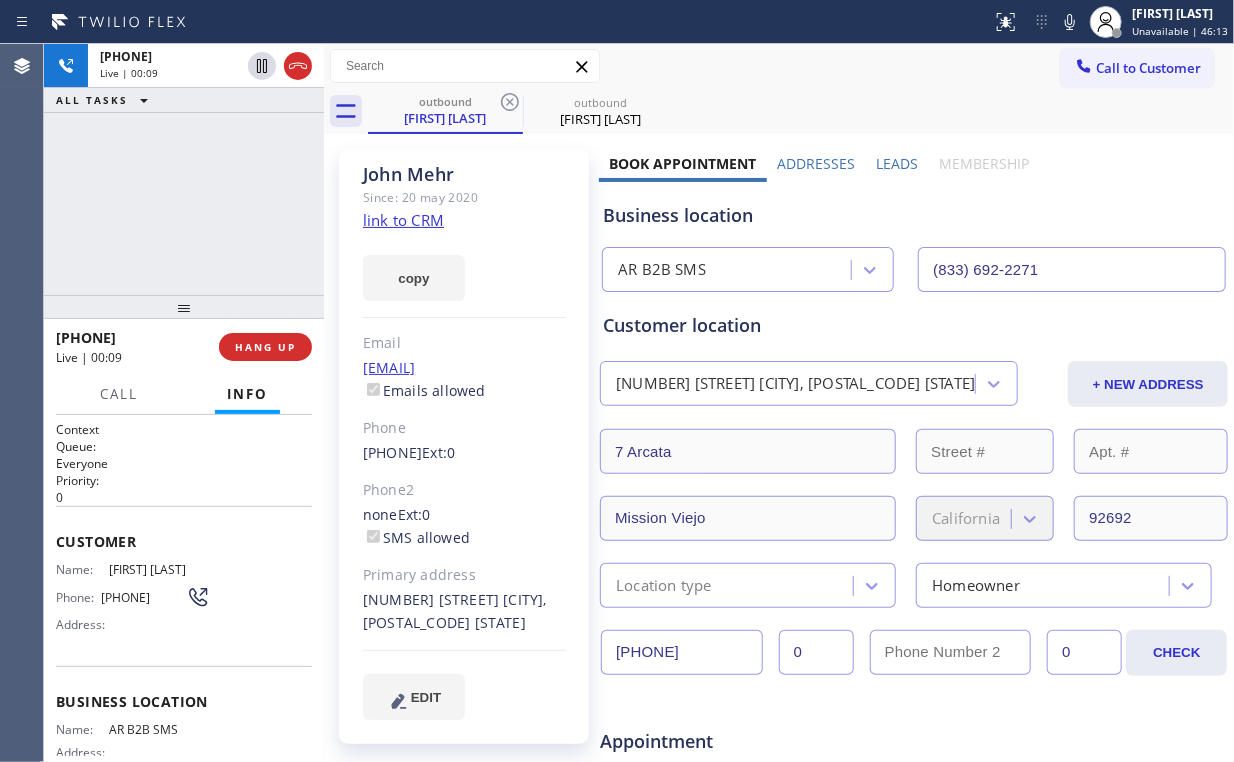 click on "+18054328100 Live | 00:09 ALL TASKS ALL TASKS ACTIVE TASKS TASKS IN WRAP UP" at bounding box center [184, 169] 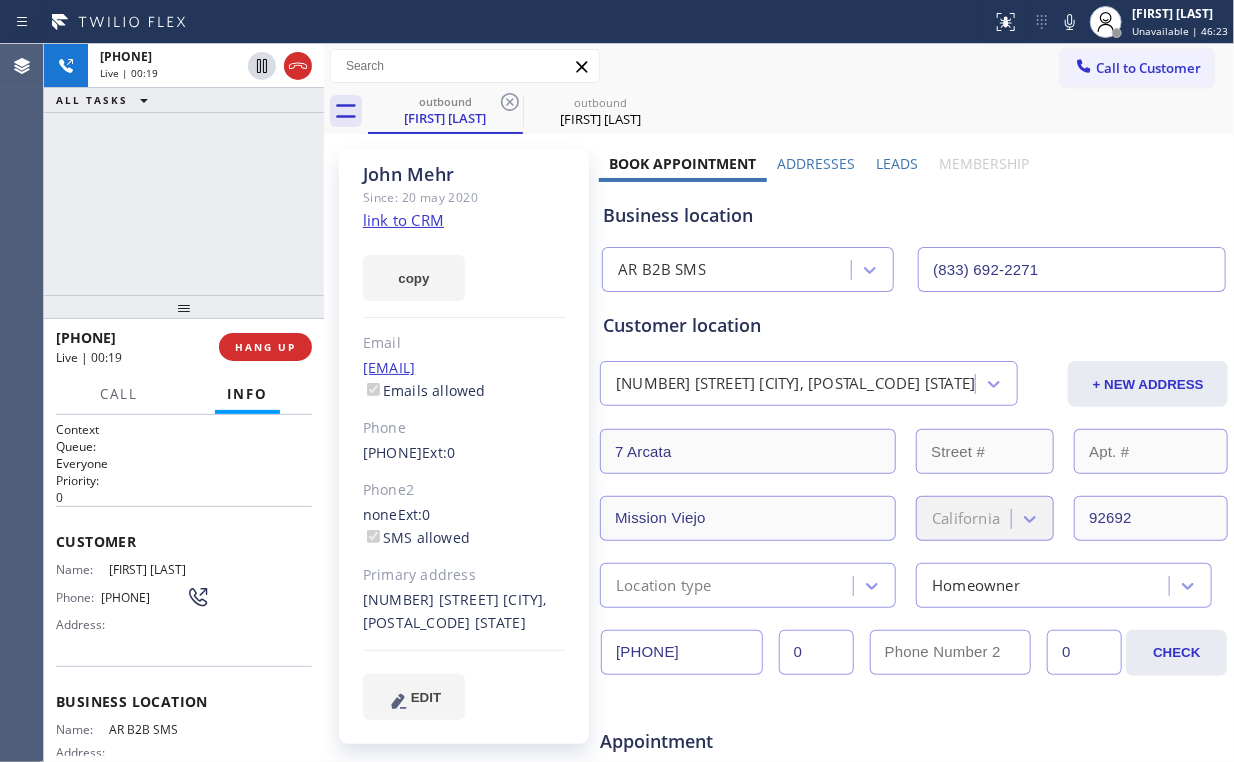 click on "+18054328100 Live | 00:19 ALL TASKS ALL TASKS ACTIVE TASKS TASKS IN WRAP UP" at bounding box center [184, 169] 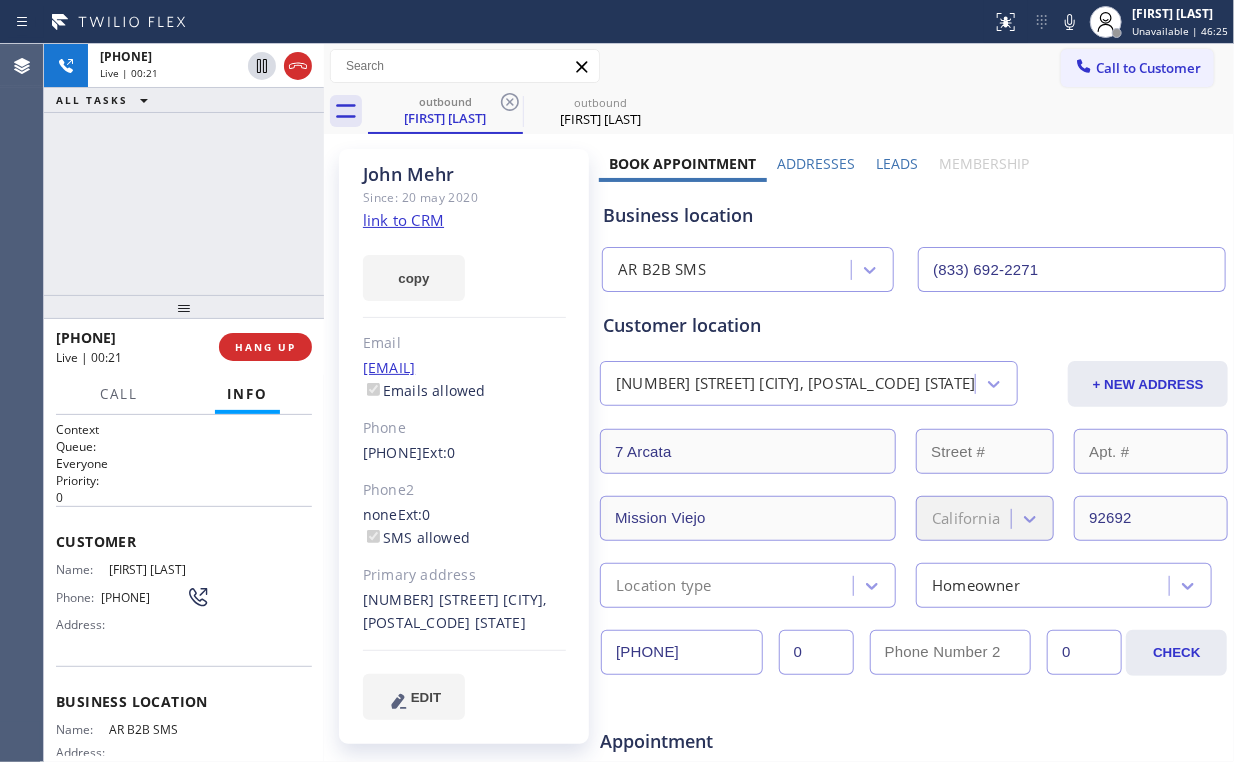click on "+18054328100 Live | 00:21 ALL TASKS ALL TASKS ACTIVE TASKS TASKS IN WRAP UP" at bounding box center [184, 169] 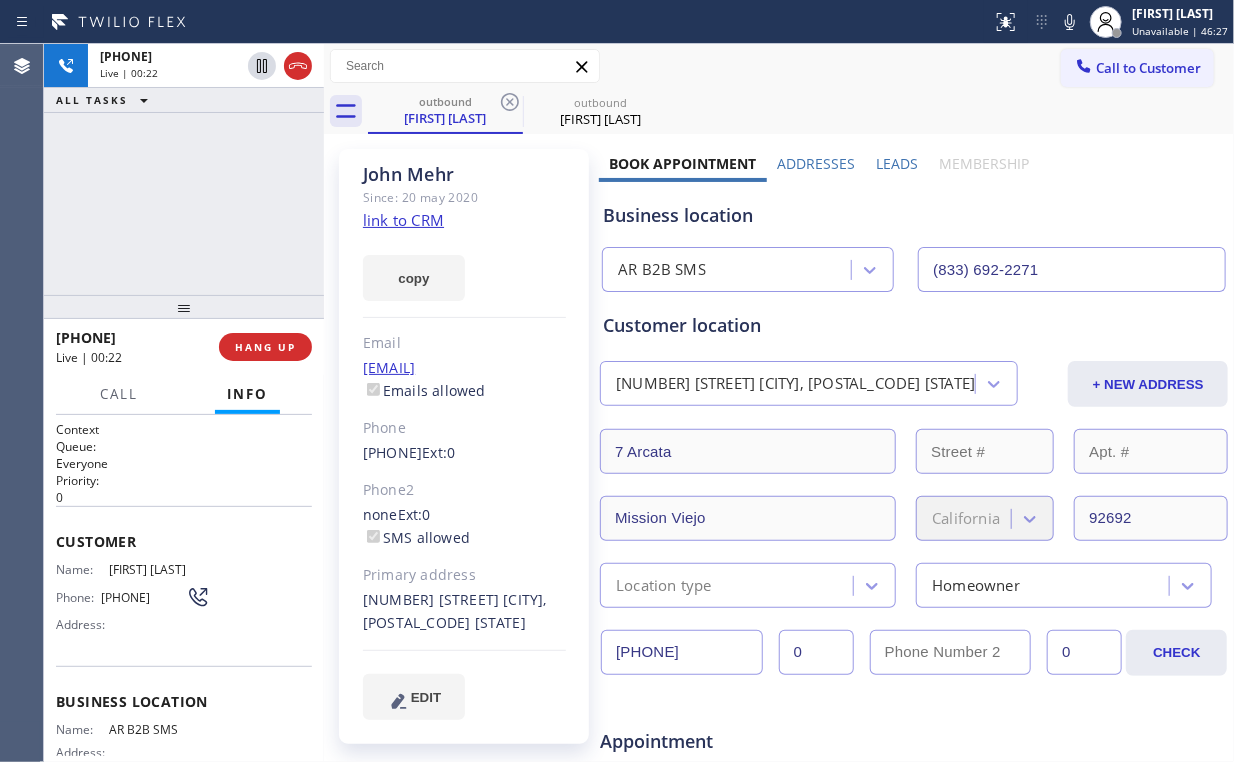 click on "+18054328100 Live | 00:22 ALL TASKS ALL TASKS ACTIVE TASKS TASKS IN WRAP UP" at bounding box center [184, 169] 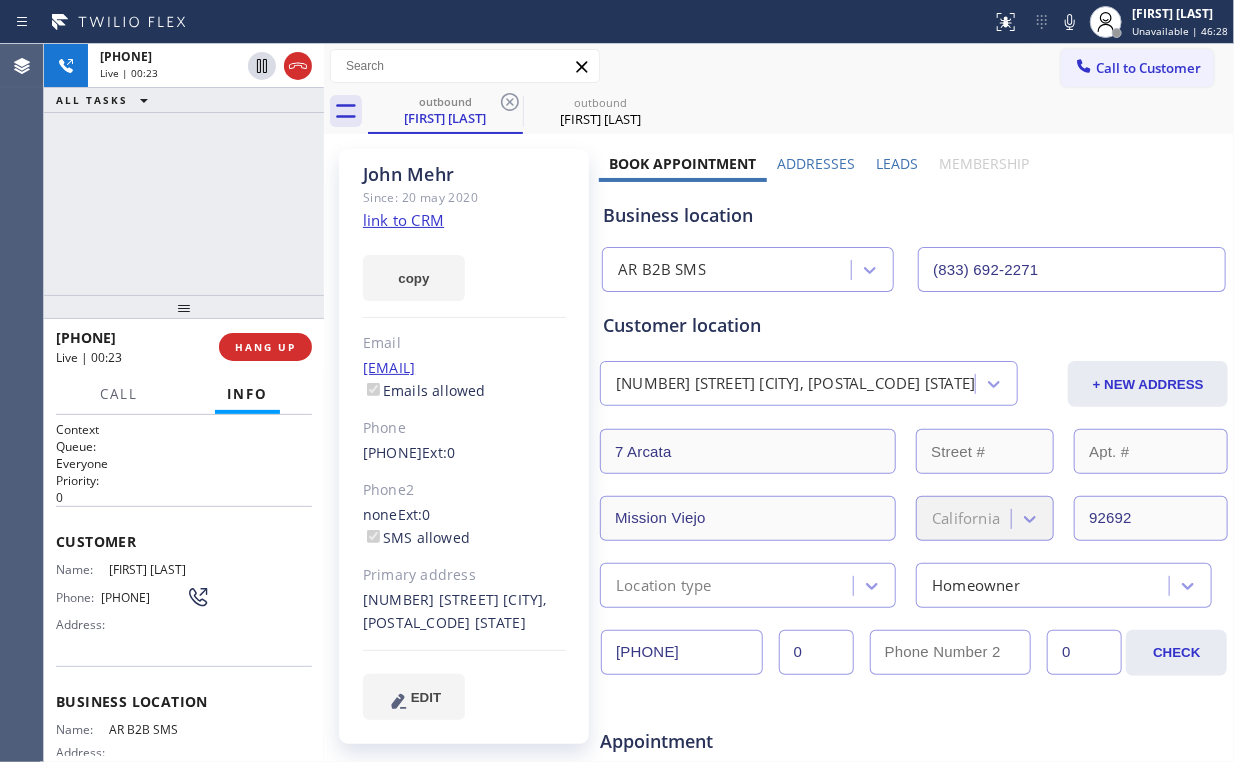 click on "+18054328100 Live | 00:23 ALL TASKS ALL TASKS ACTIVE TASKS TASKS IN WRAP UP" at bounding box center [184, 169] 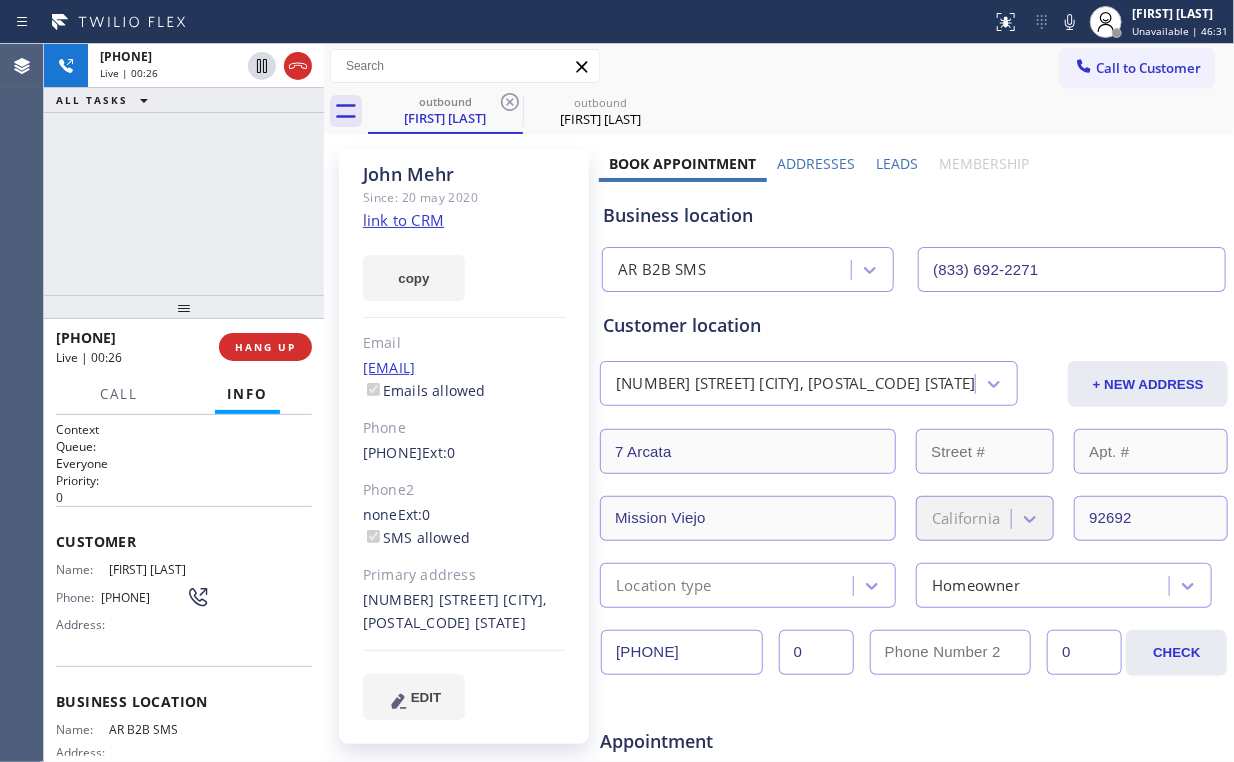 click on "+18054328100 Live | 00:26 ALL TASKS ALL TASKS ACTIVE TASKS TASKS IN WRAP UP" at bounding box center [184, 169] 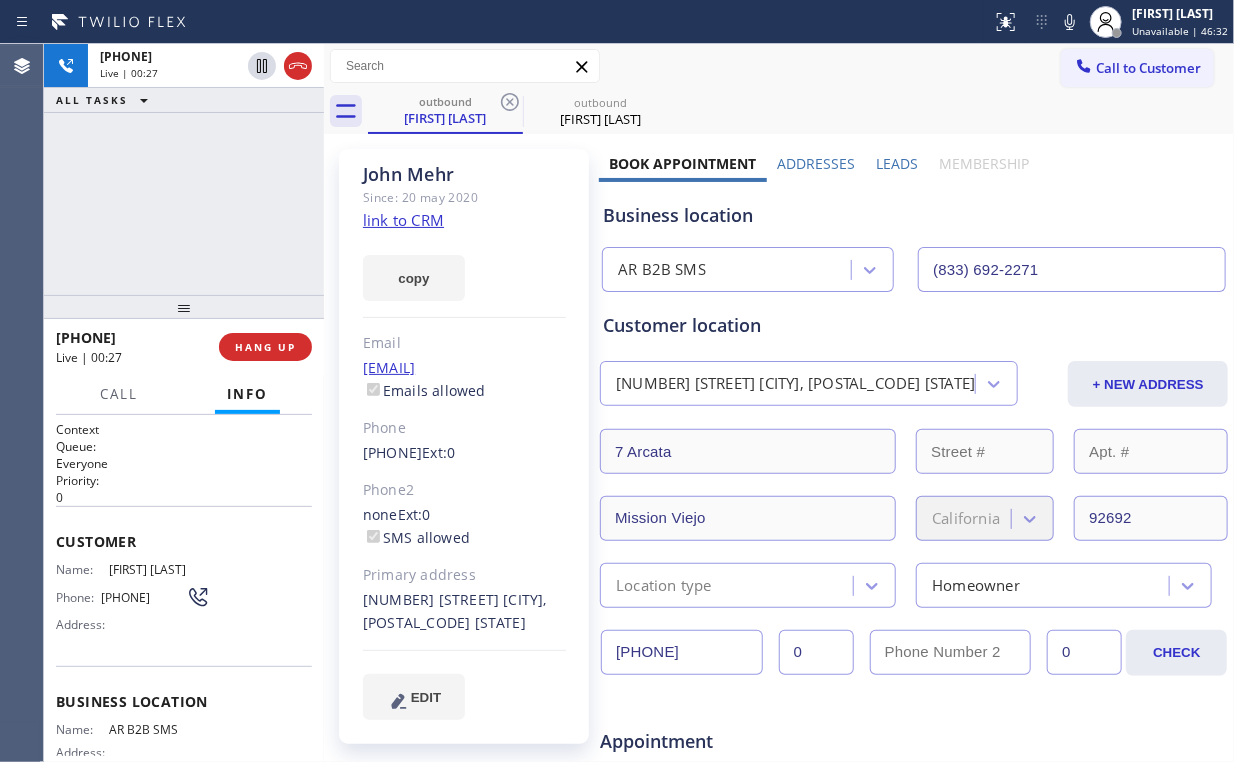 click on "+18054328100 Live | 00:27 ALL TASKS ALL TASKS ACTIVE TASKS TASKS IN WRAP UP" at bounding box center (184, 169) 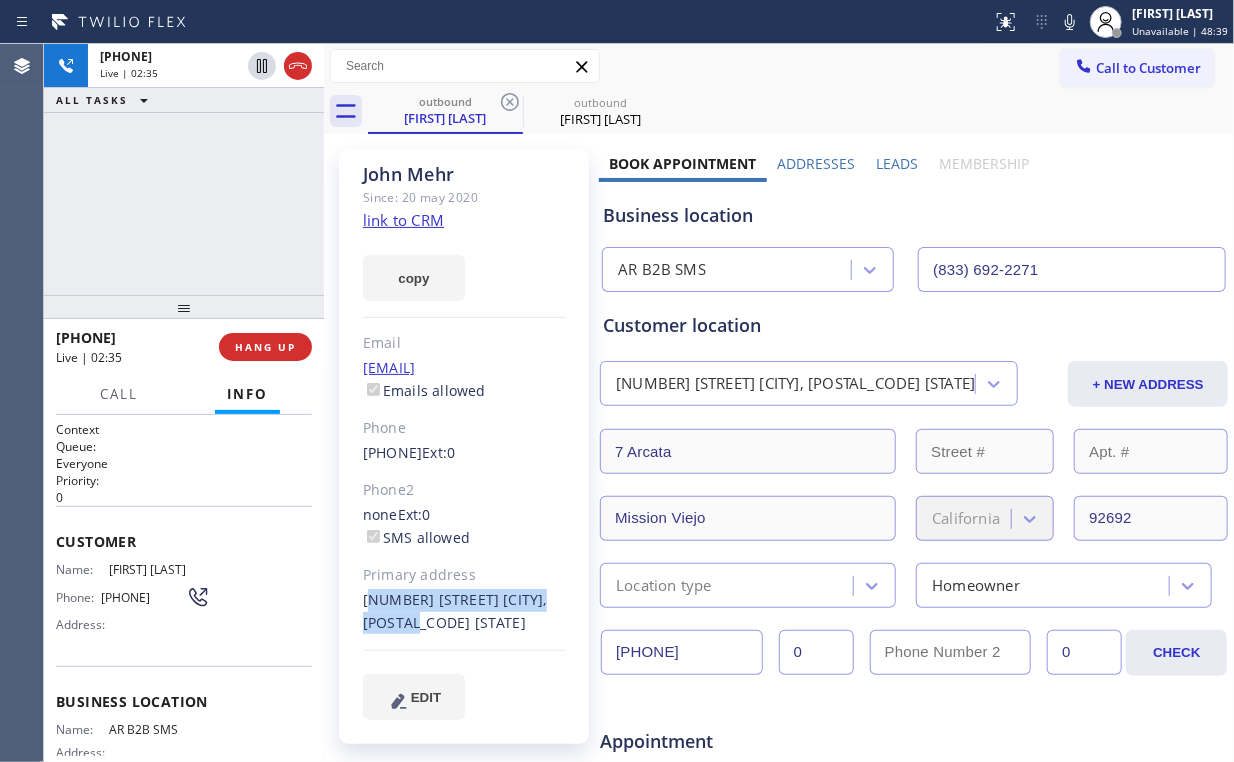 drag, startPoint x: 361, startPoint y: 600, endPoint x: 381, endPoint y: 621, distance: 29 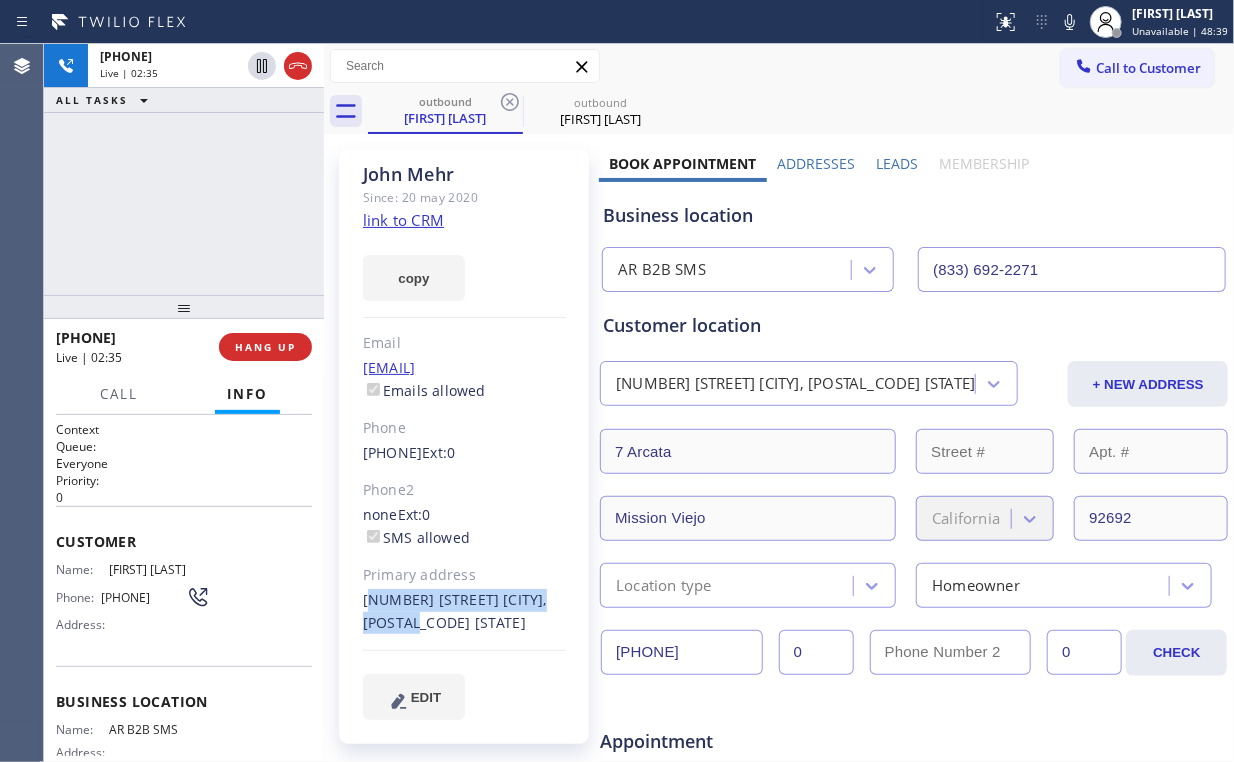 click on "John    Mehr Since: 20 may 2020 link to CRM copy Email johnmehr@yahoo.com  Emails allowed Phone (805) 432-8100  Ext:  0 Phone2 none  Ext:  0  SMS allowed Primary address  7 Arcata Mission Viejo, 92692 CA EDIT" at bounding box center [464, 446] 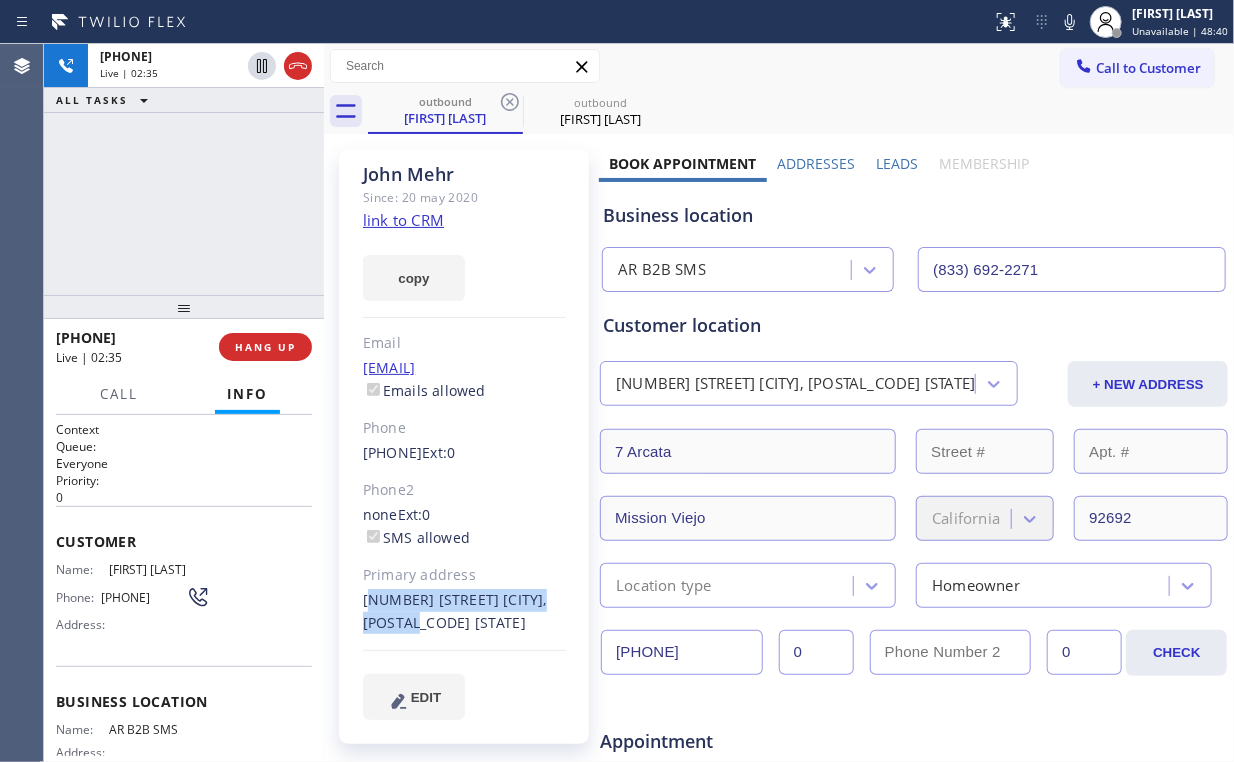 copy on "[NUMBER] [STREET] [CITY], [POSTAL_CODE] [STATE]" 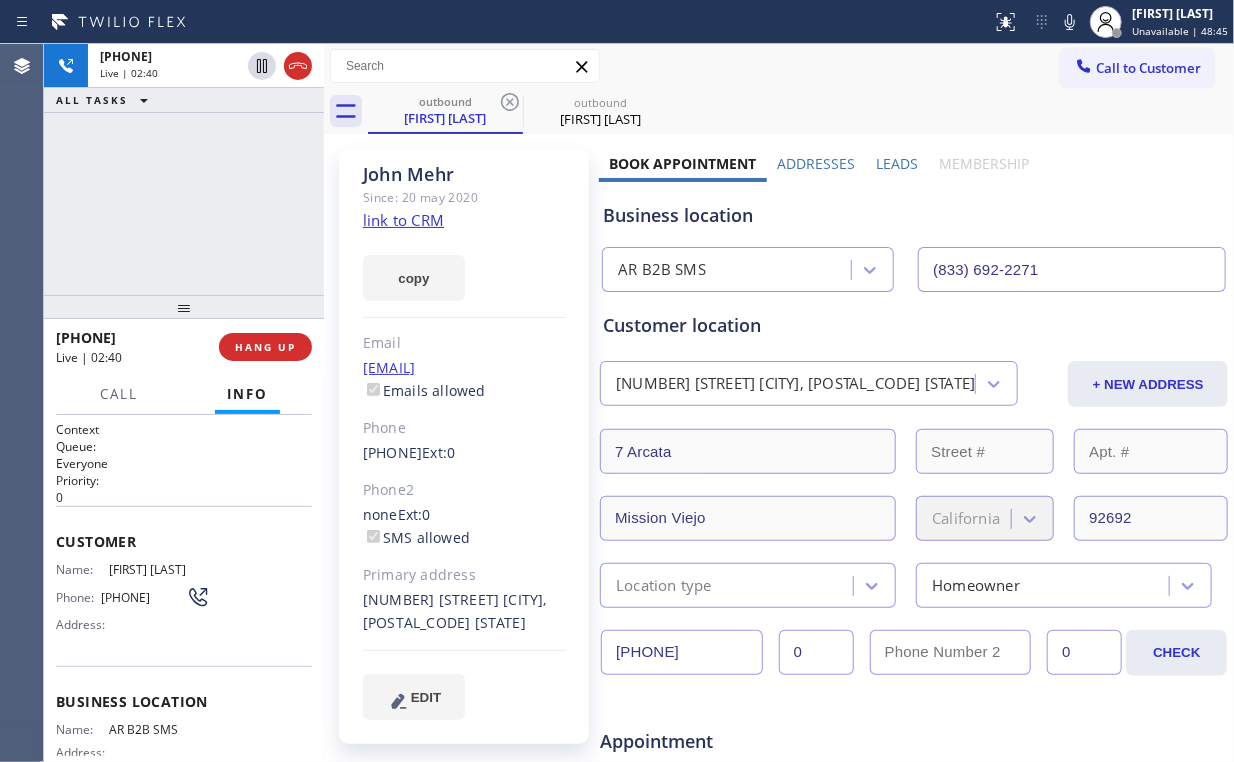 click on "+18054328100 Live | 02:40 ALL TASKS ALL TASKS ACTIVE TASKS TASKS IN WRAP UP" at bounding box center (184, 169) 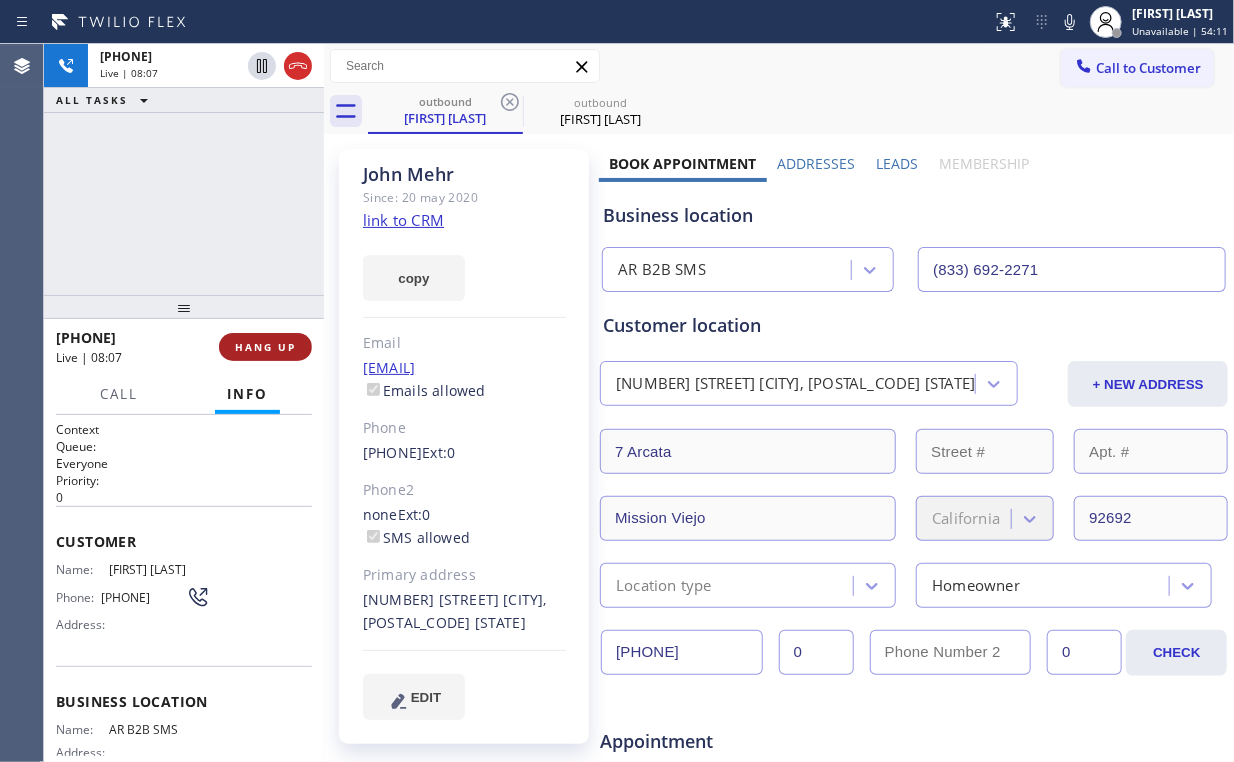click on "HANG UP" at bounding box center [265, 347] 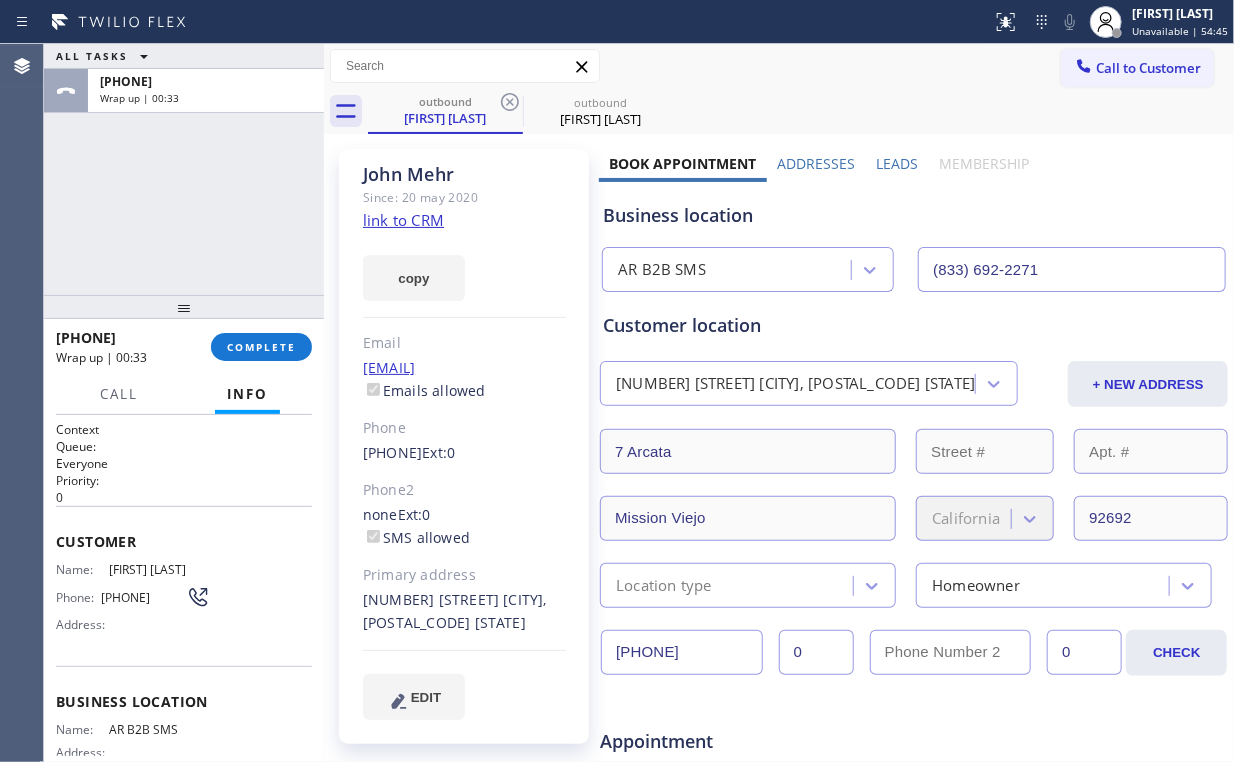 click on "ALL TASKS ALL TASKS ACTIVE TASKS TASKS IN WRAP UP +18054328100 Wrap up | 00:33" at bounding box center [184, 169] 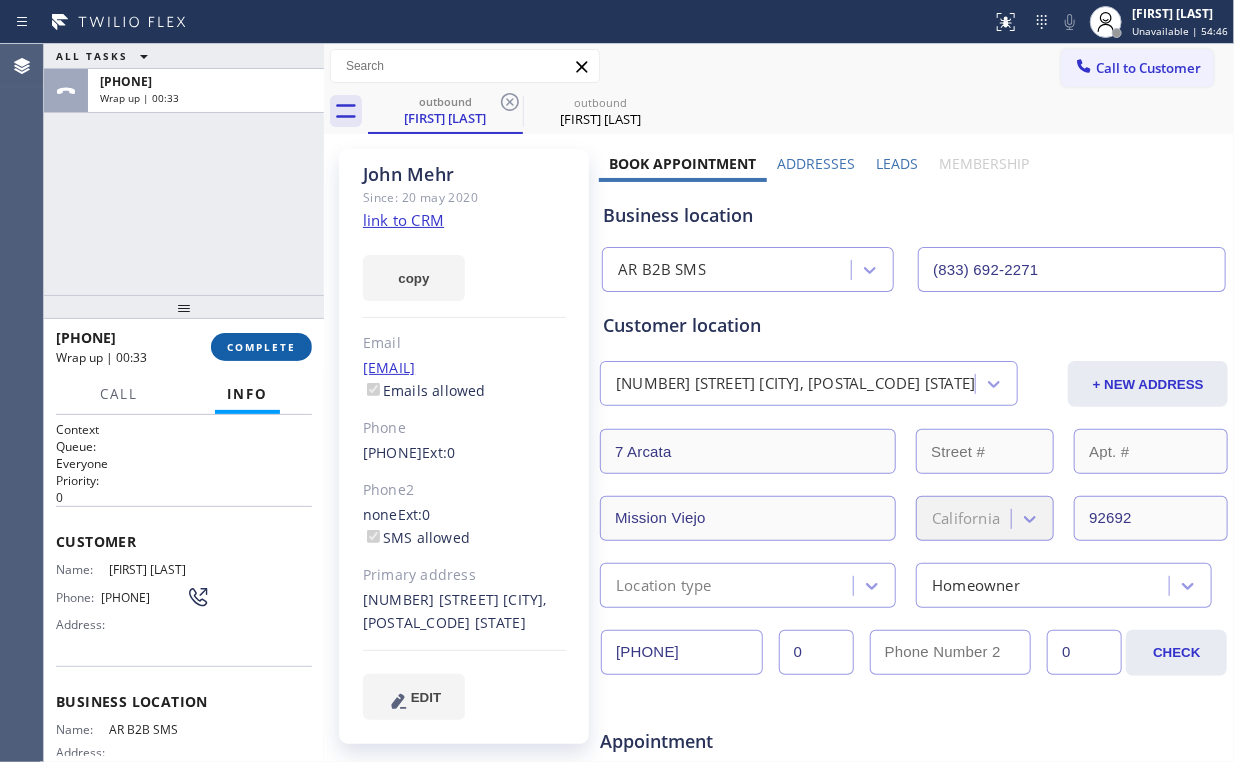 click on "COMPLETE" at bounding box center (261, 347) 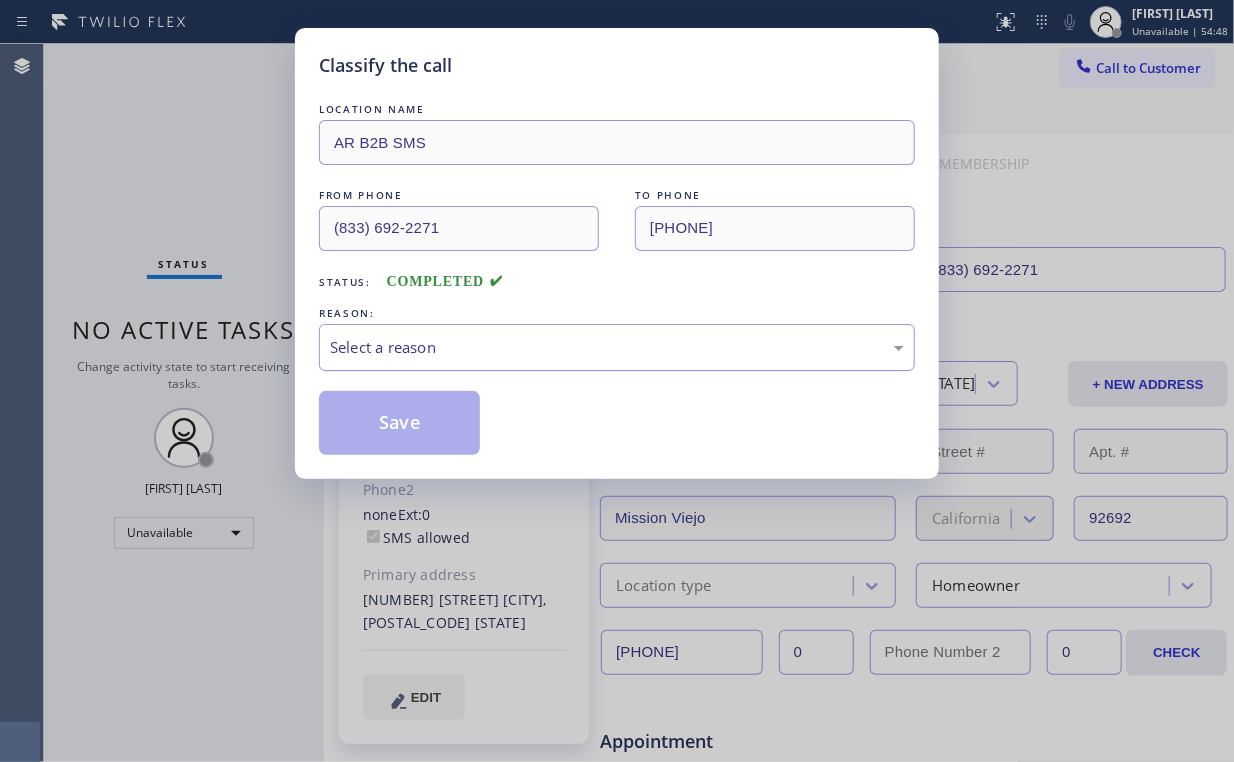 click on "Select a reason" at bounding box center [617, 347] 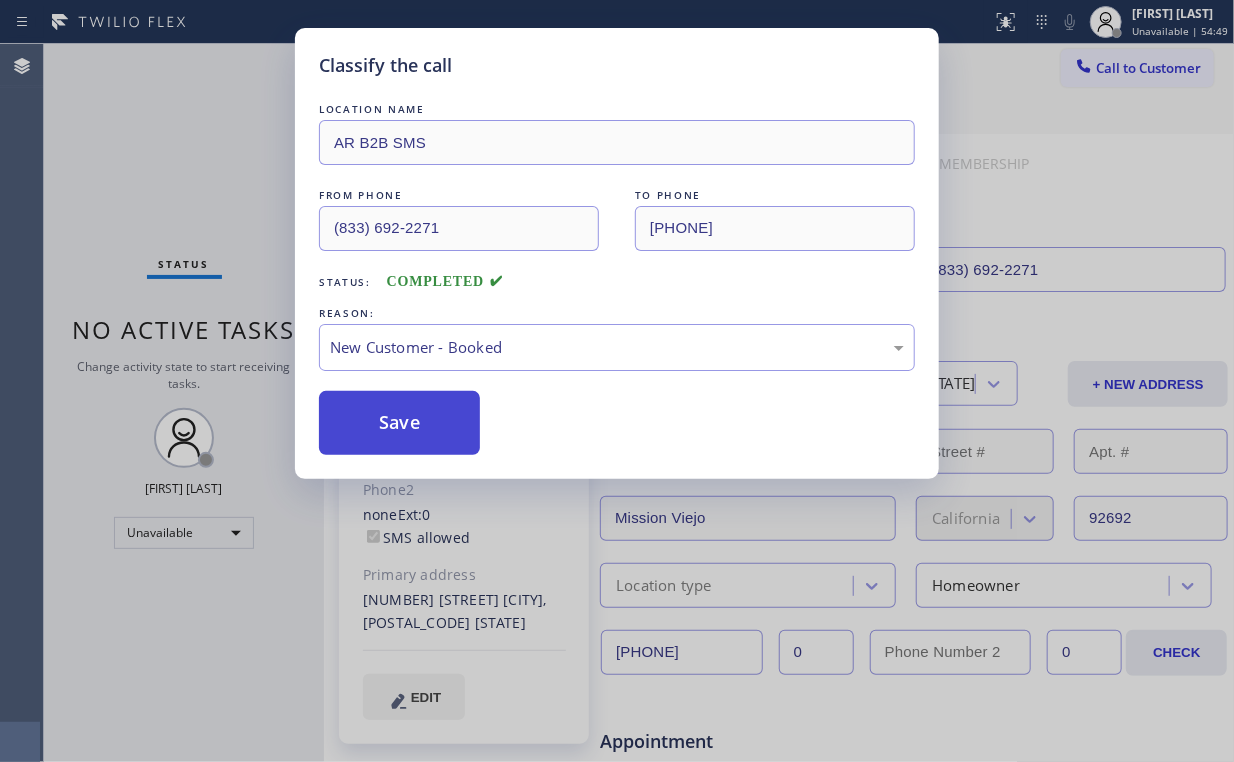 drag, startPoint x: 391, startPoint y: 397, endPoint x: 405, endPoint y: 423, distance: 29.529646 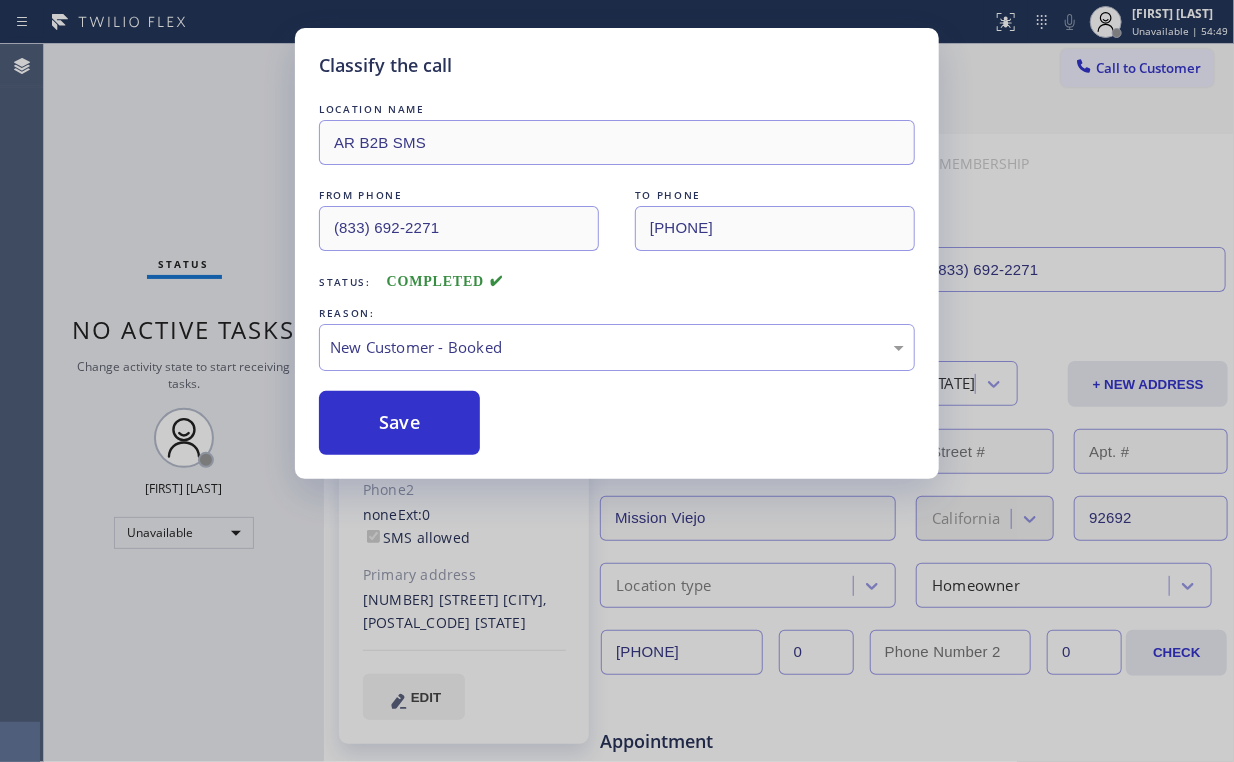 drag, startPoint x: 407, startPoint y: 428, endPoint x: 240, endPoint y: 199, distance: 283.42548 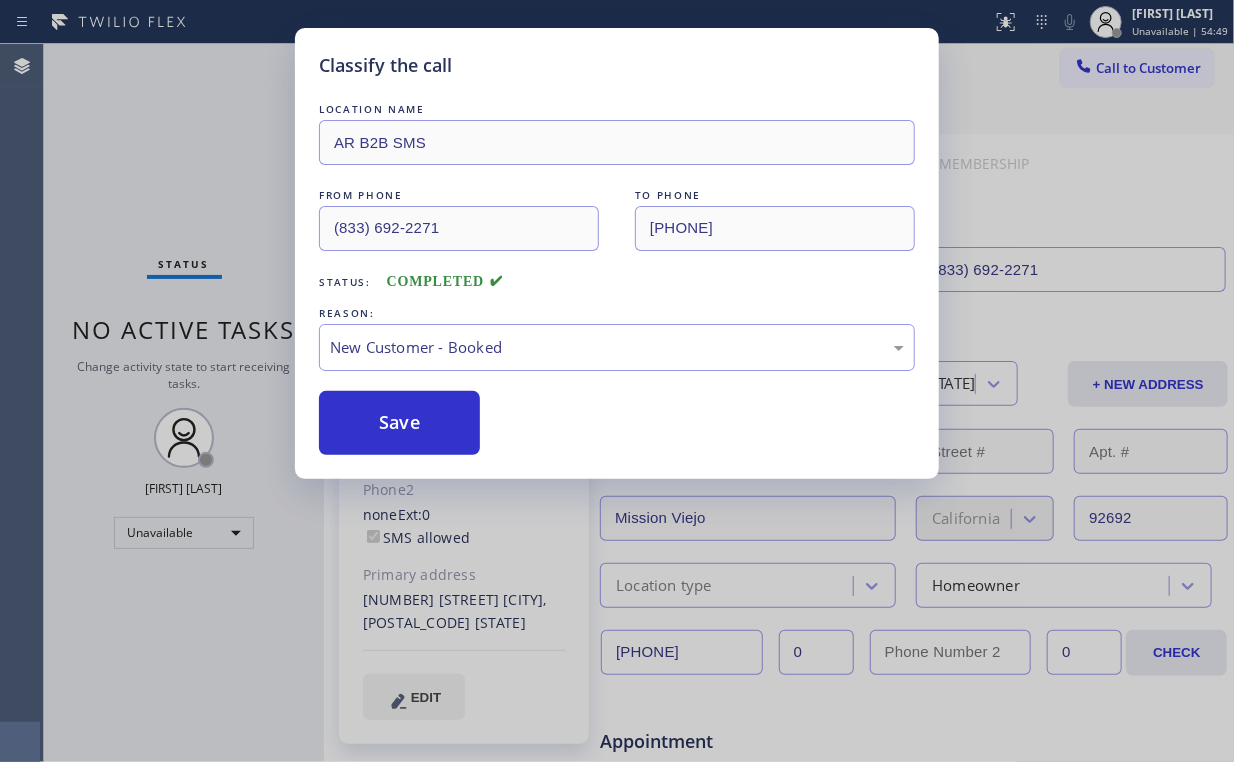 click on "Save" at bounding box center (399, 423) 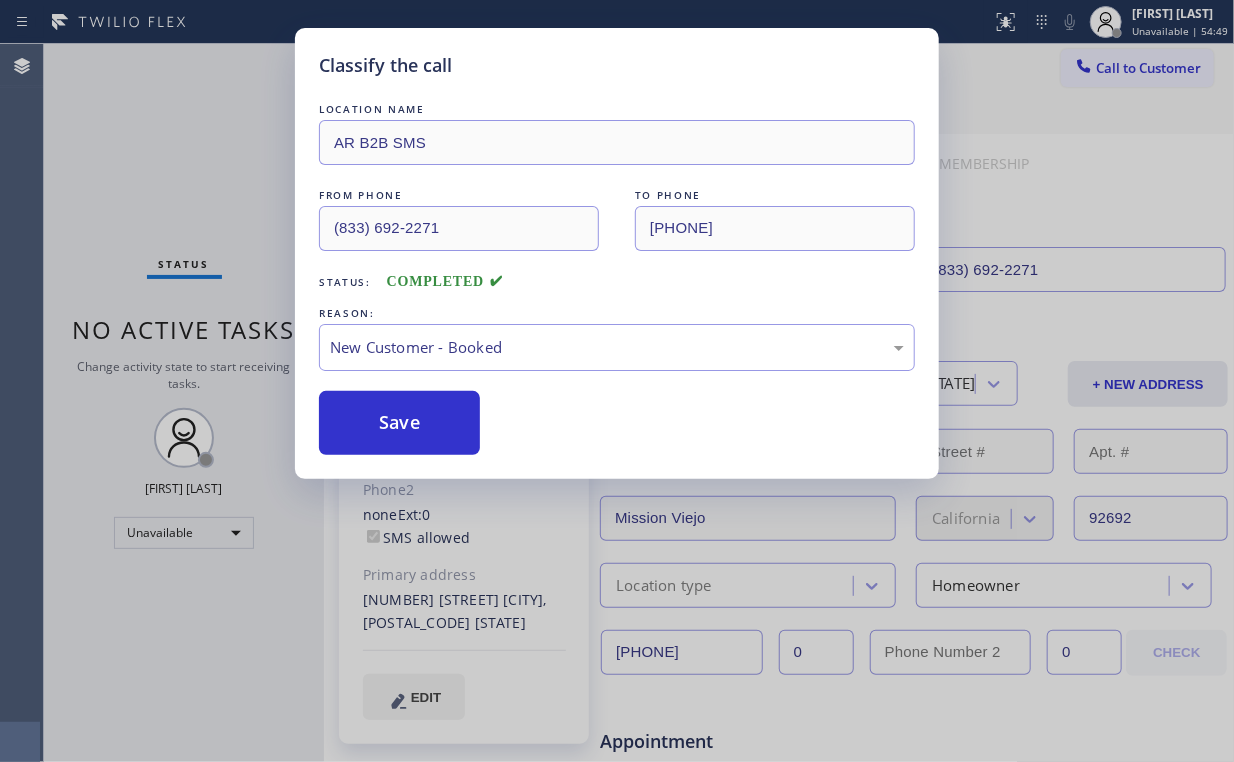 click on "Classify the call LOCATION NAME AR B2B SMS FROM PHONE (833) 692-2271 TO PHONE (805) 432-8100 Status: COMPLETED REASON: New Customer - Booked Save" at bounding box center [617, 381] 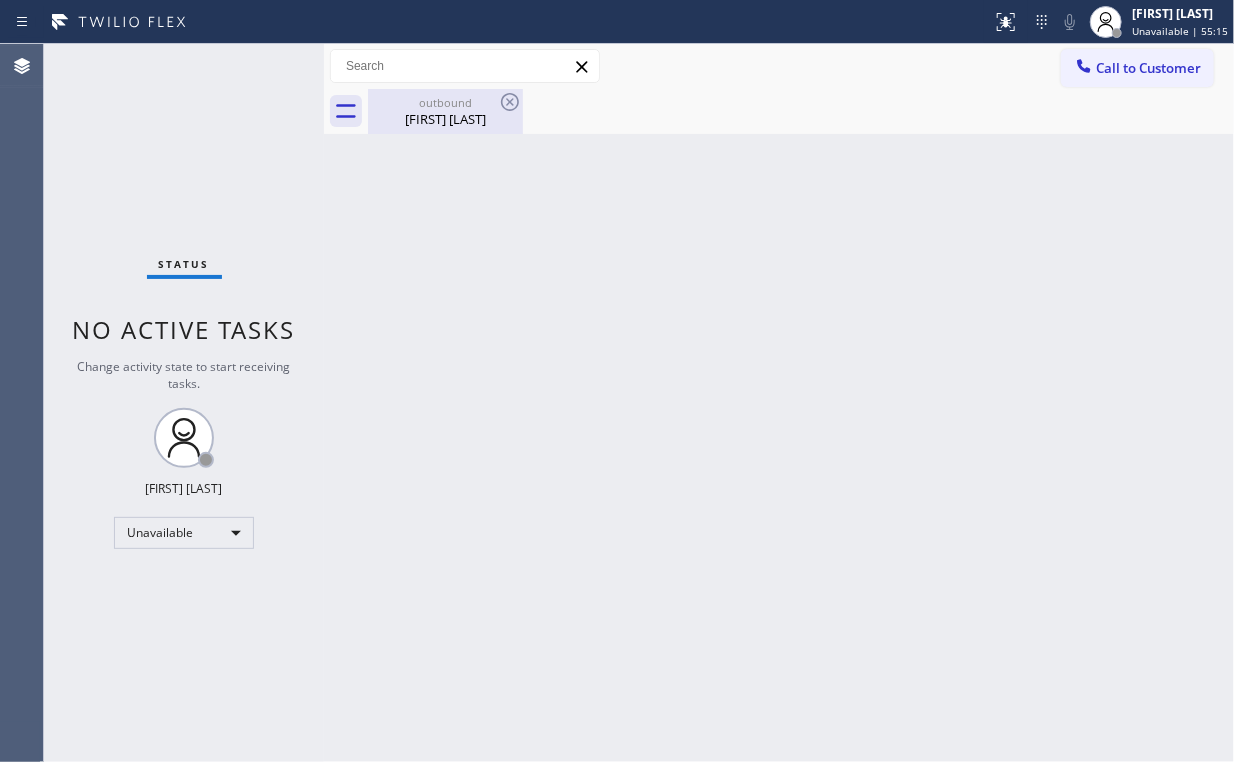 click on "outbound" at bounding box center (445, 102) 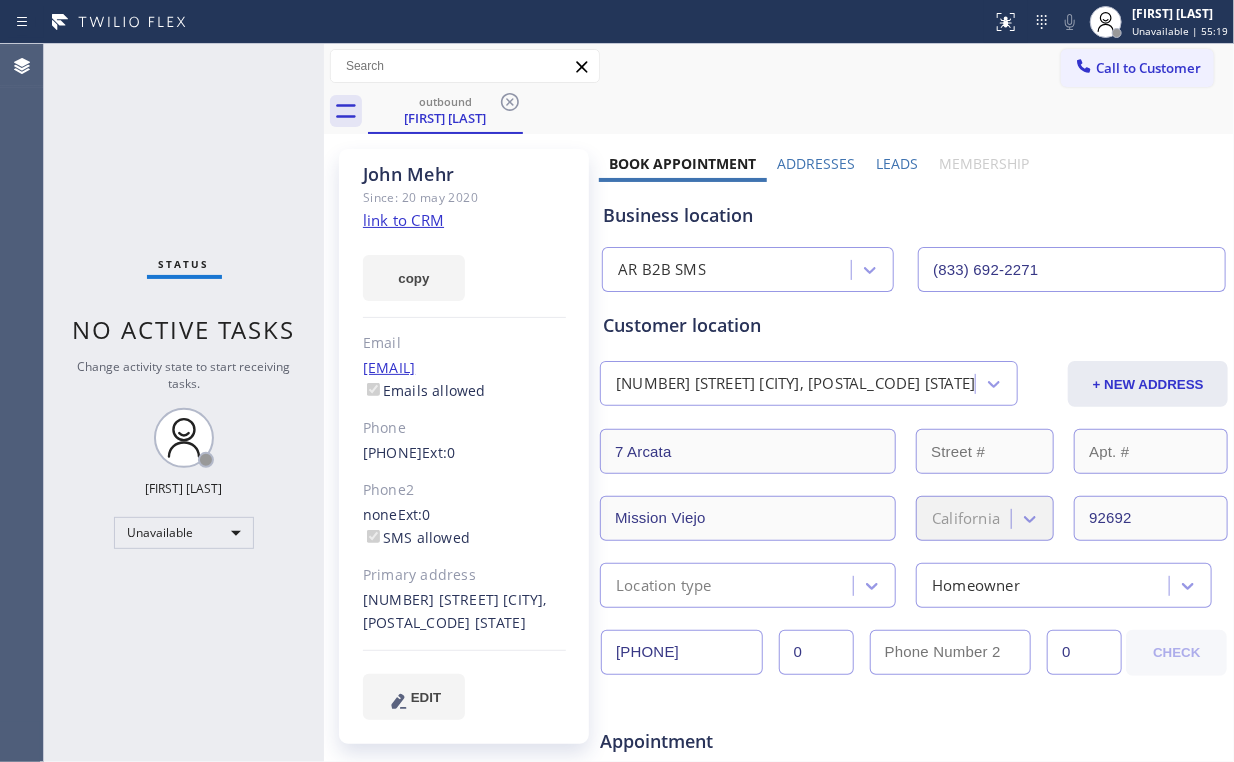 click on "Status   No active tasks     Change activity state to start receiving tasks.   Arnold Verallo Unavailable" at bounding box center [184, 403] 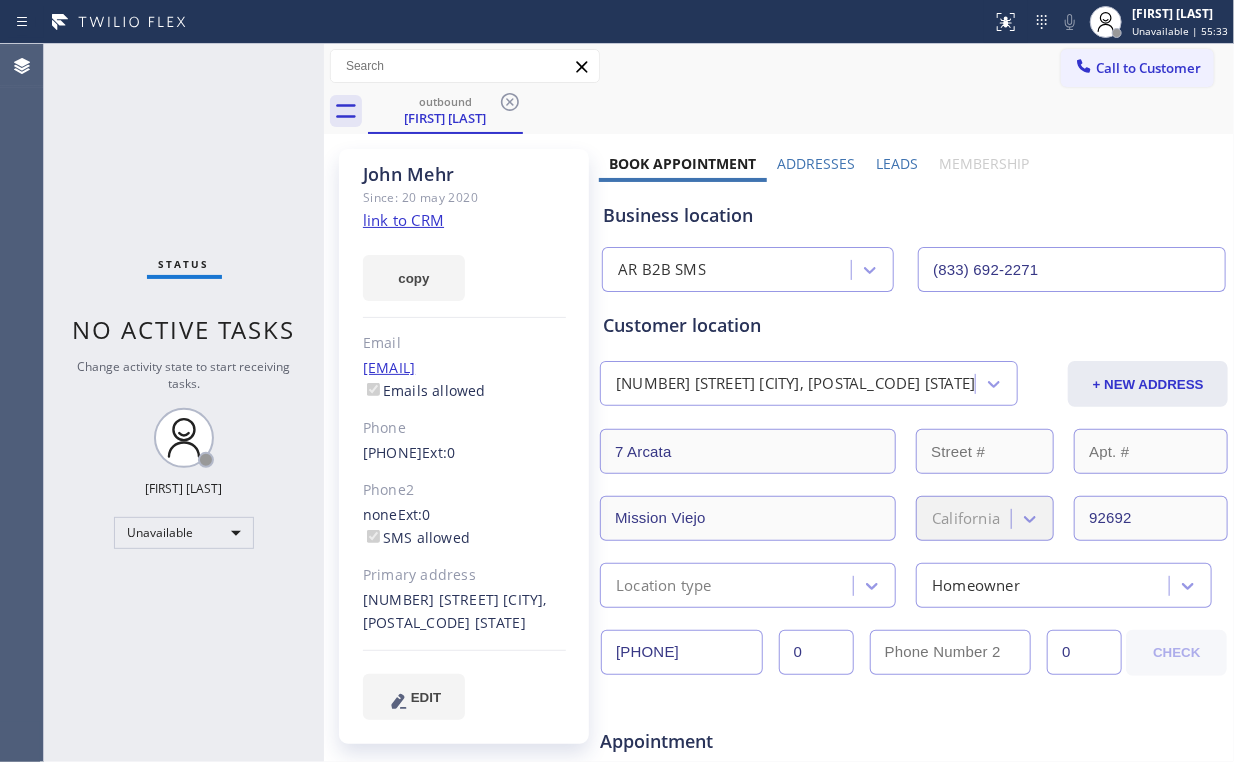 click on "Status   No active tasks     Change activity state to start receiving tasks.   Arnold Verallo Unavailable" at bounding box center (184, 403) 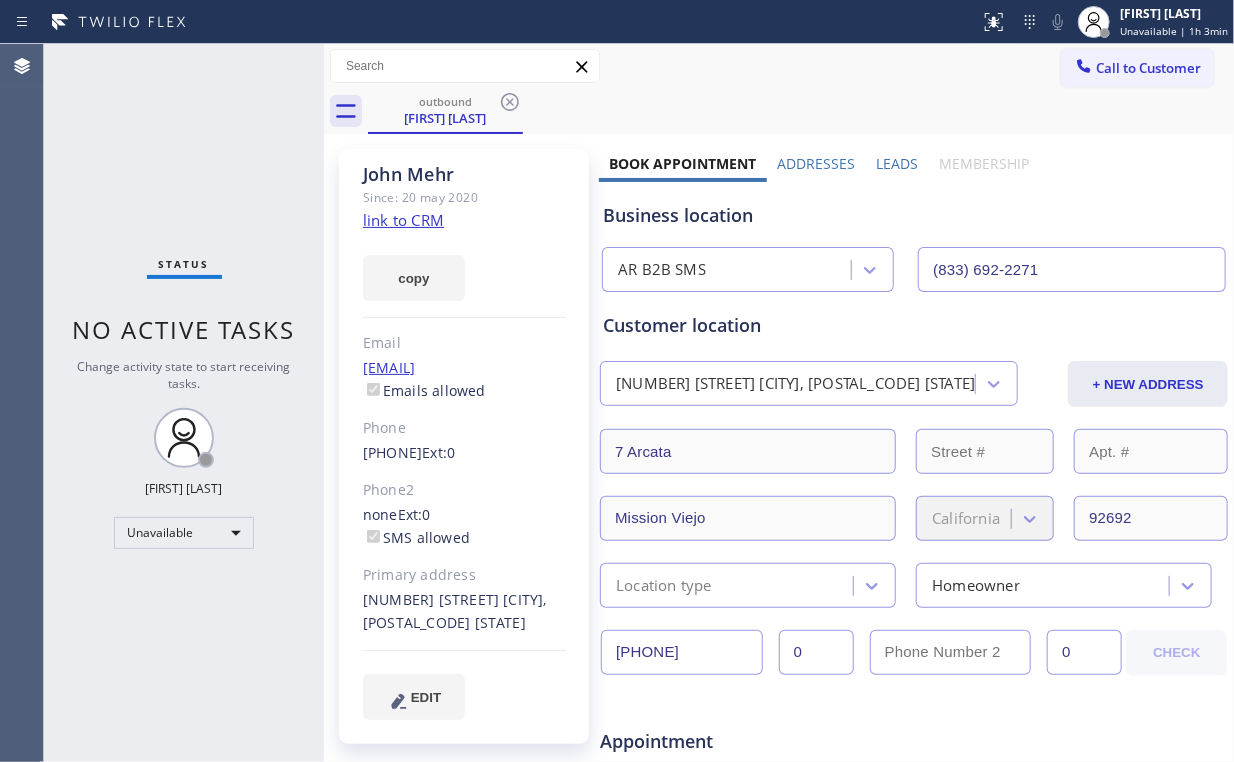 drag, startPoint x: 1077, startPoint y: 71, endPoint x: 1063, endPoint y: 75, distance: 14.56022 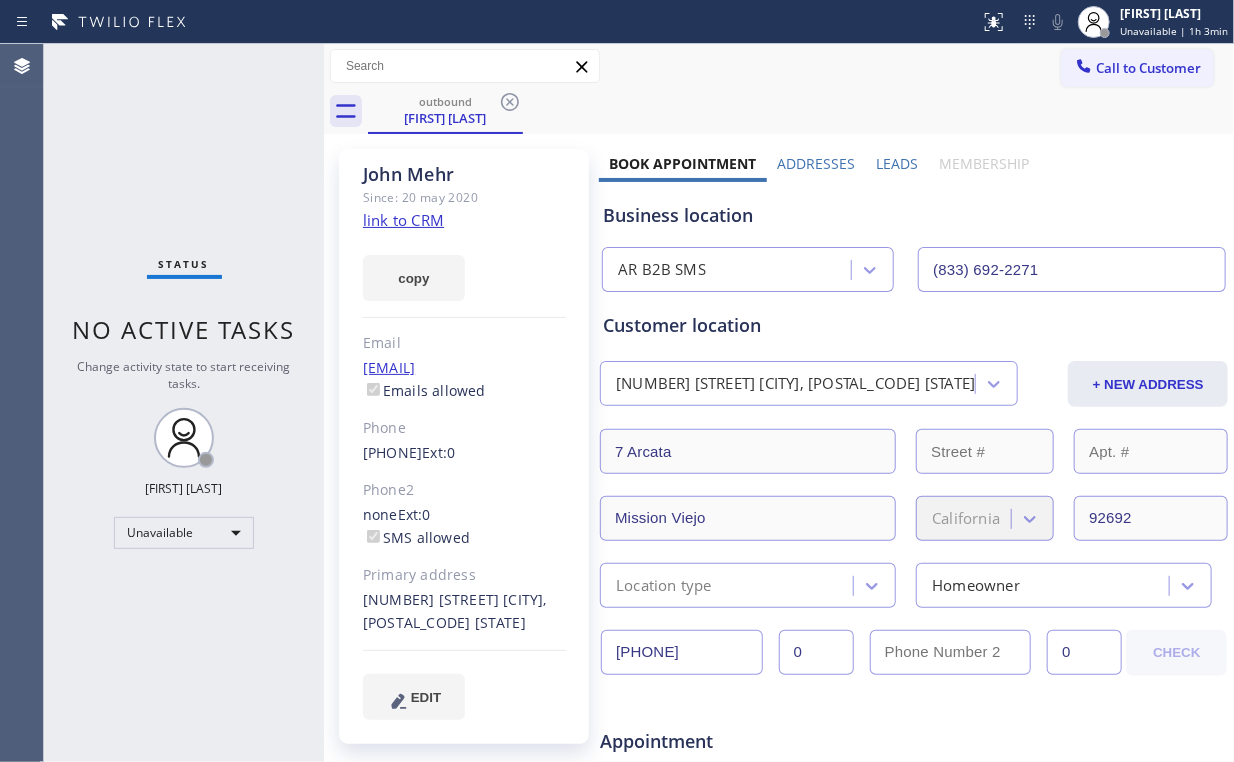 click 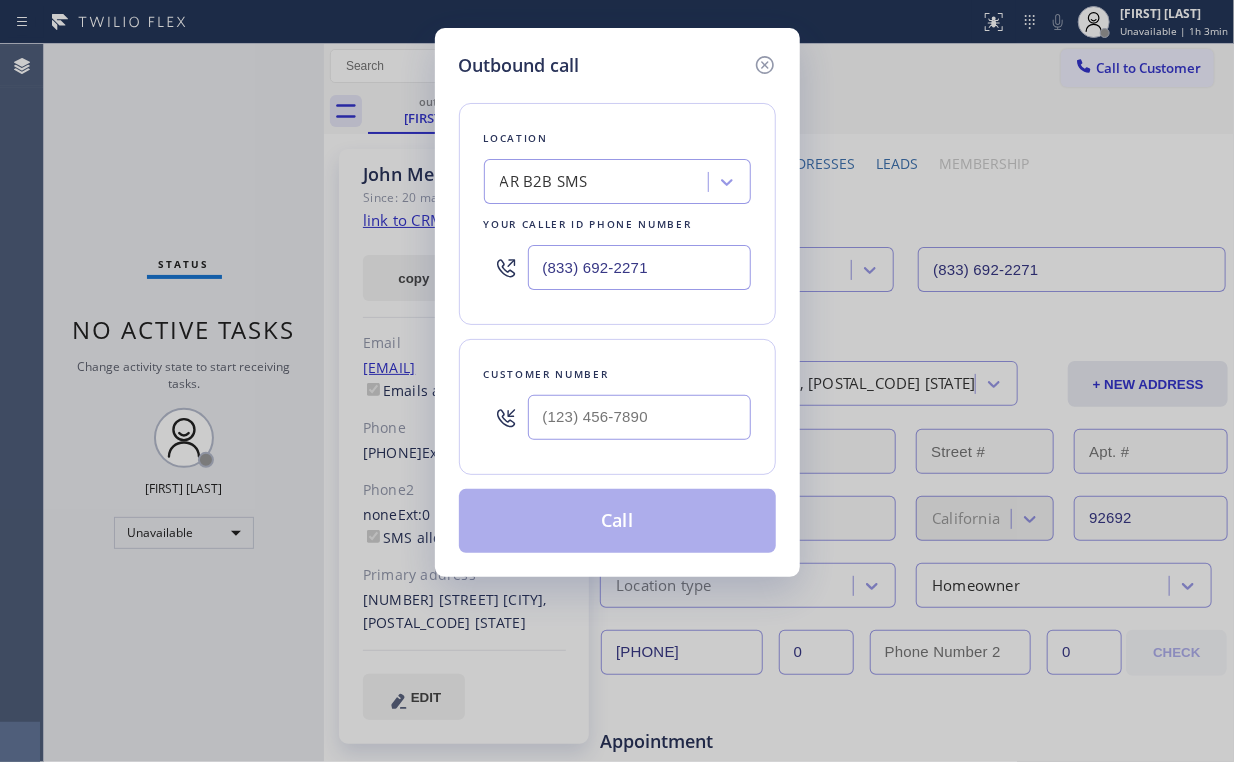 drag, startPoint x: 643, startPoint y: 264, endPoint x: 250, endPoint y: 272, distance: 393.08142 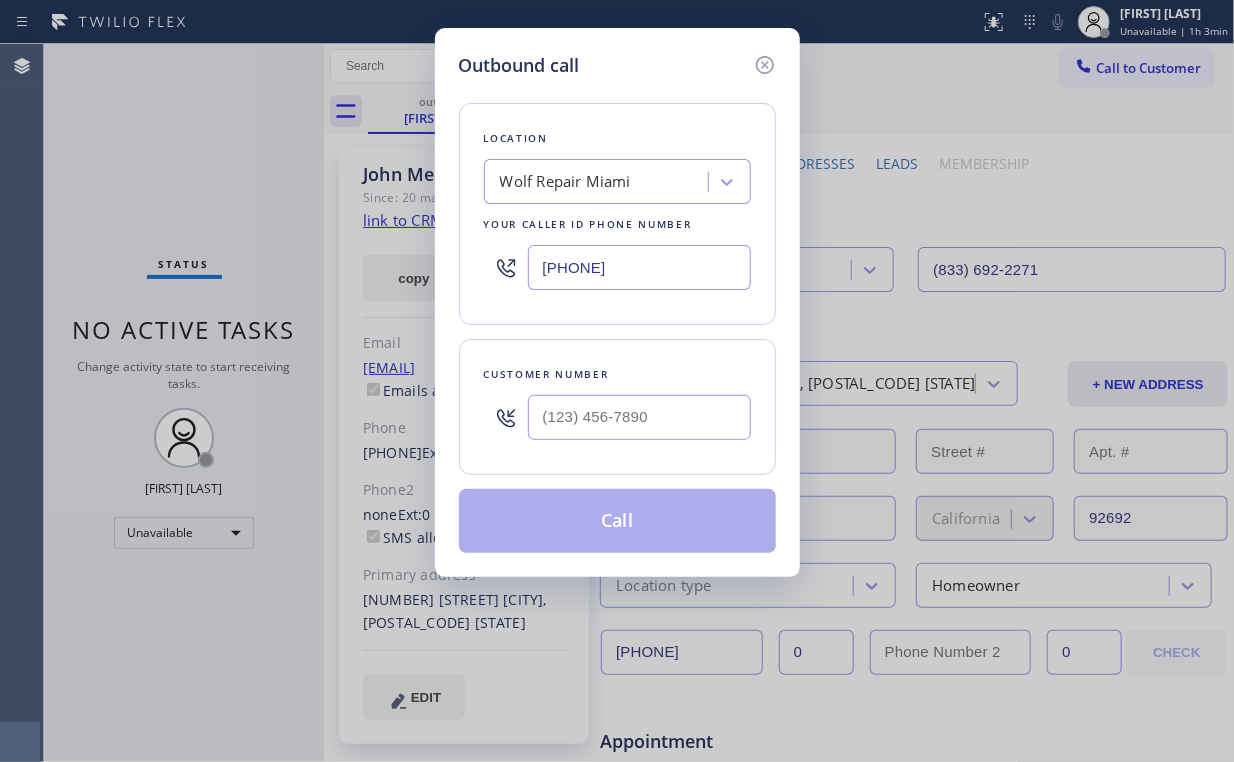 type on "([PHONE]) [PHONE]" 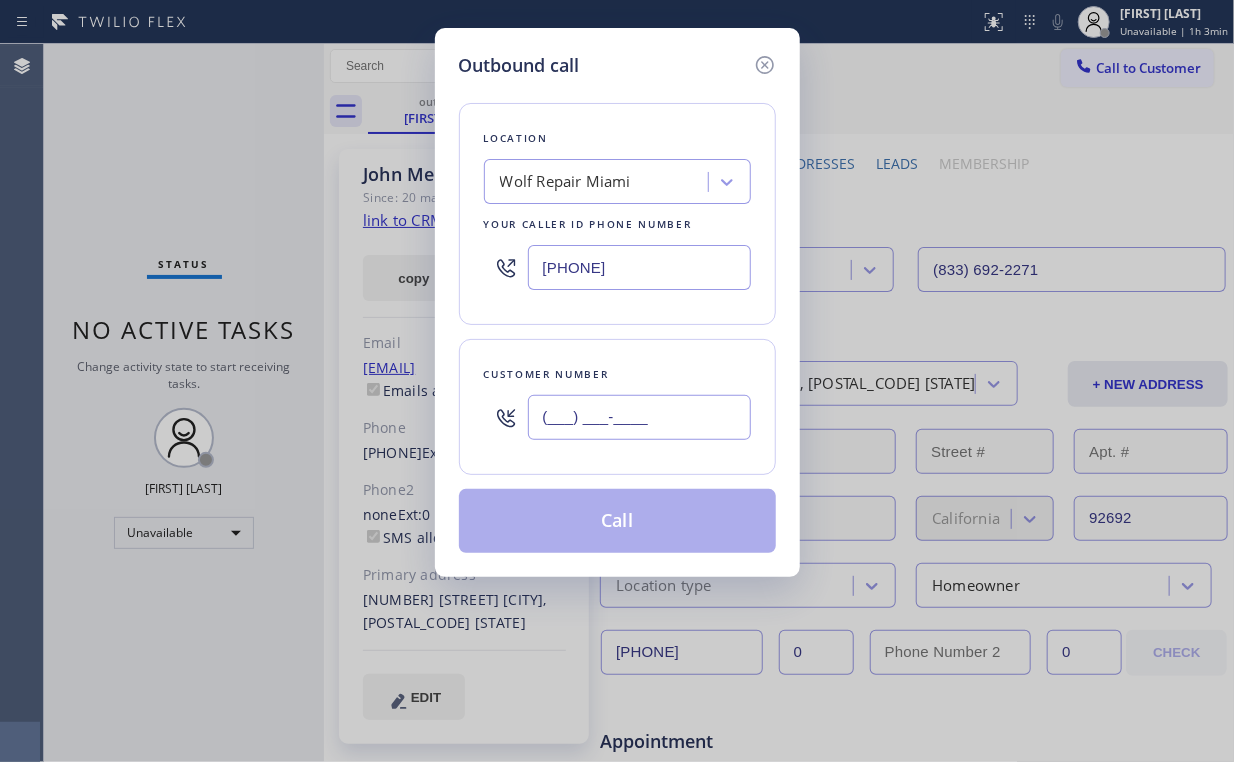 click on "(___) ___-____" at bounding box center (639, 417) 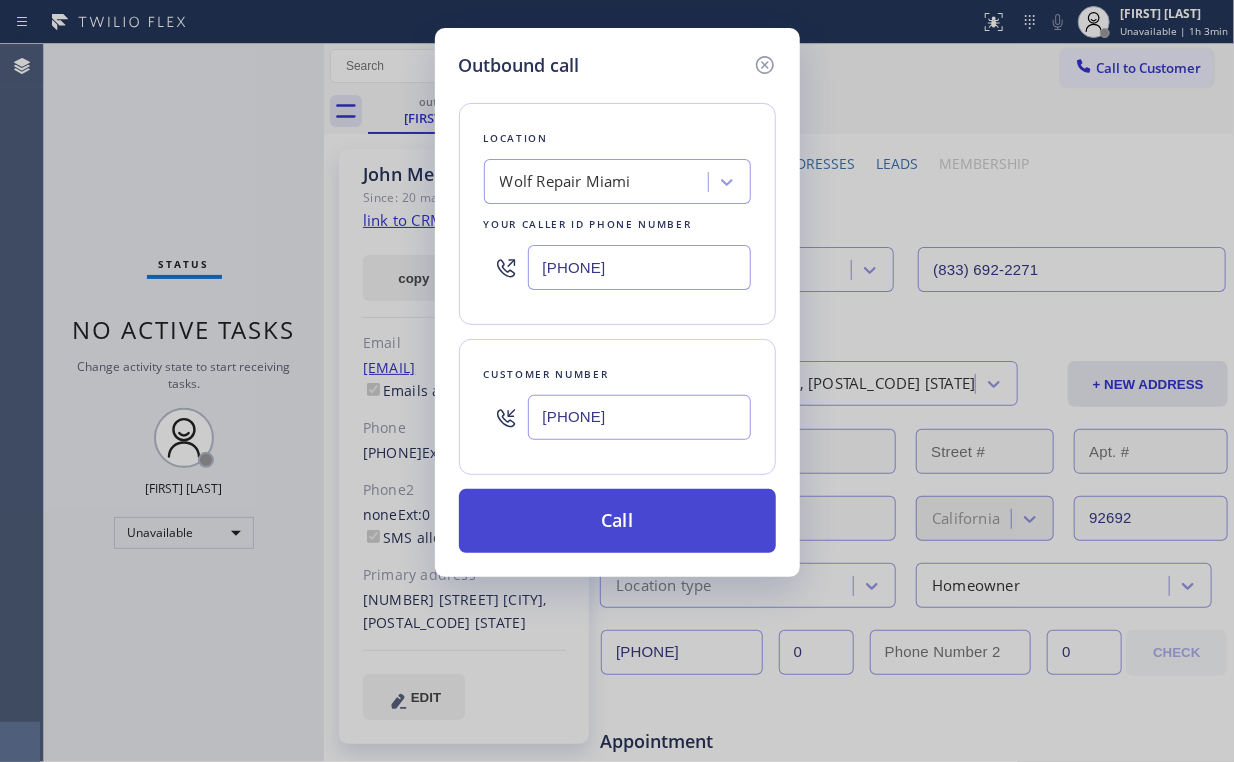 type on "(786) 782-0135" 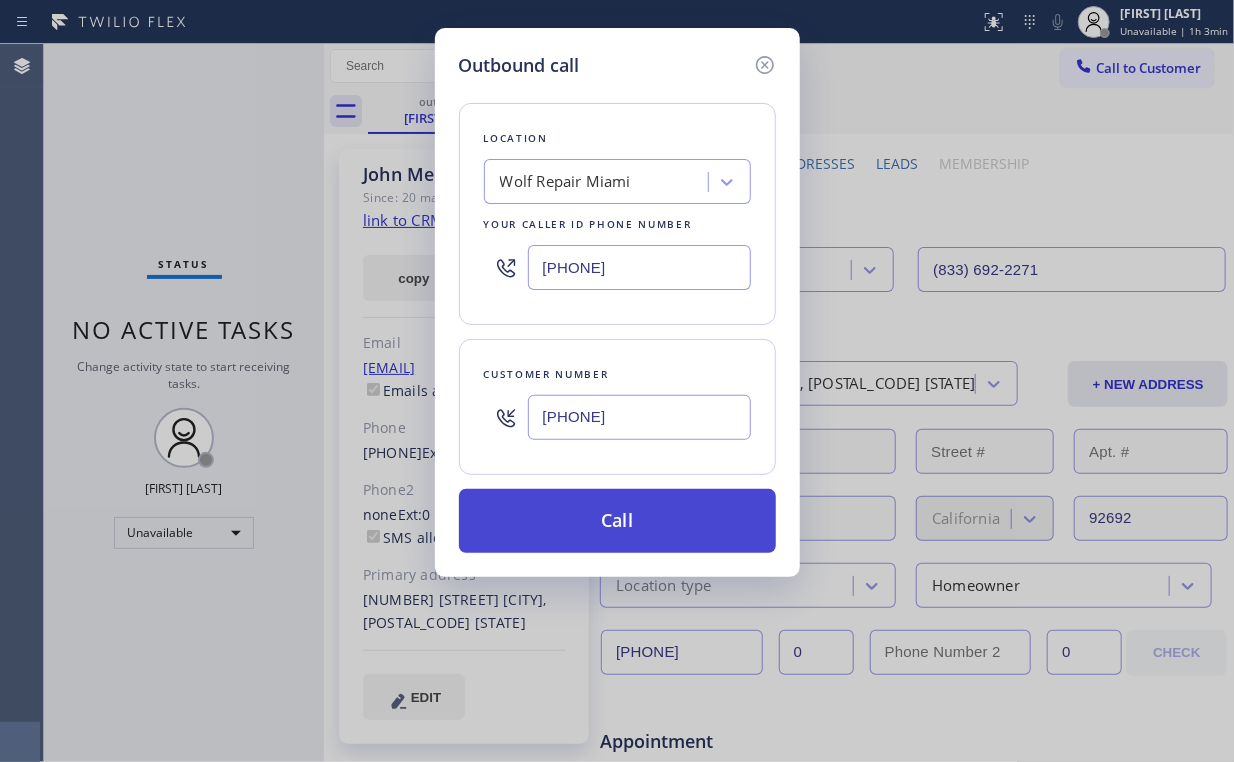click on "Call" at bounding box center [617, 521] 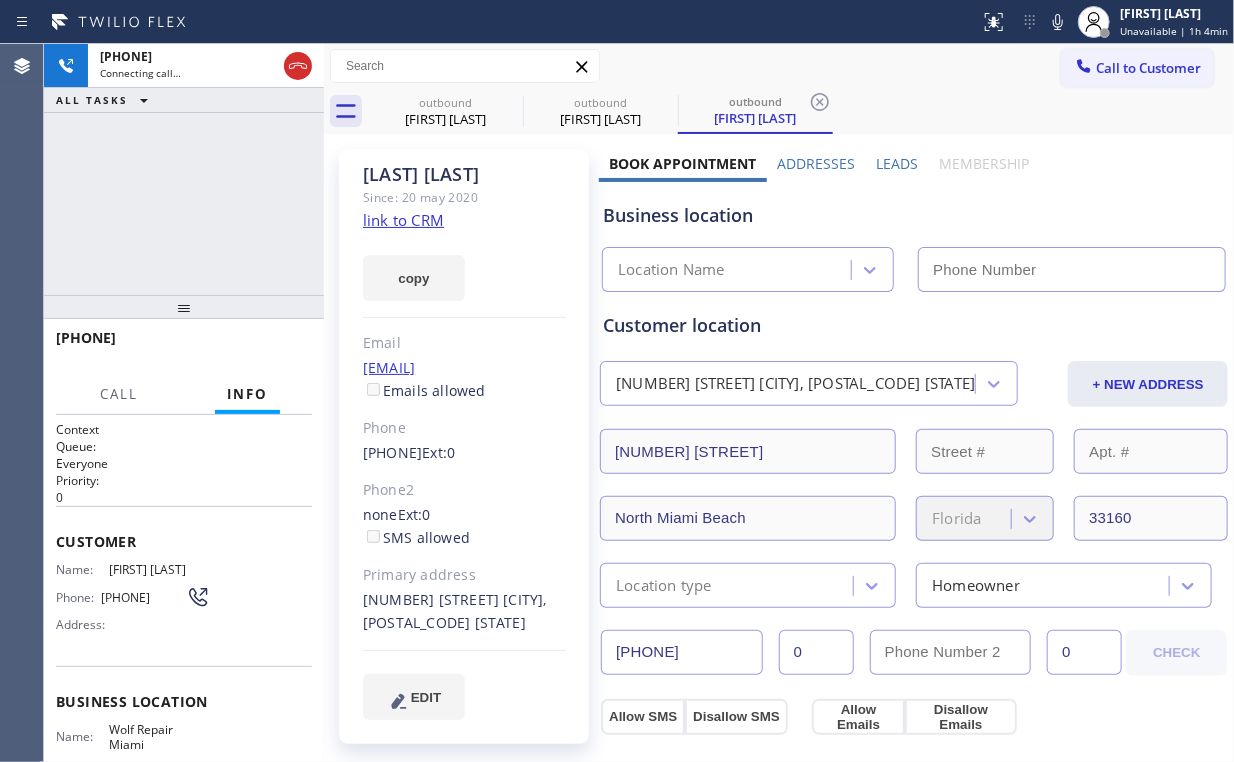 type on "([PHONE]) [PHONE]" 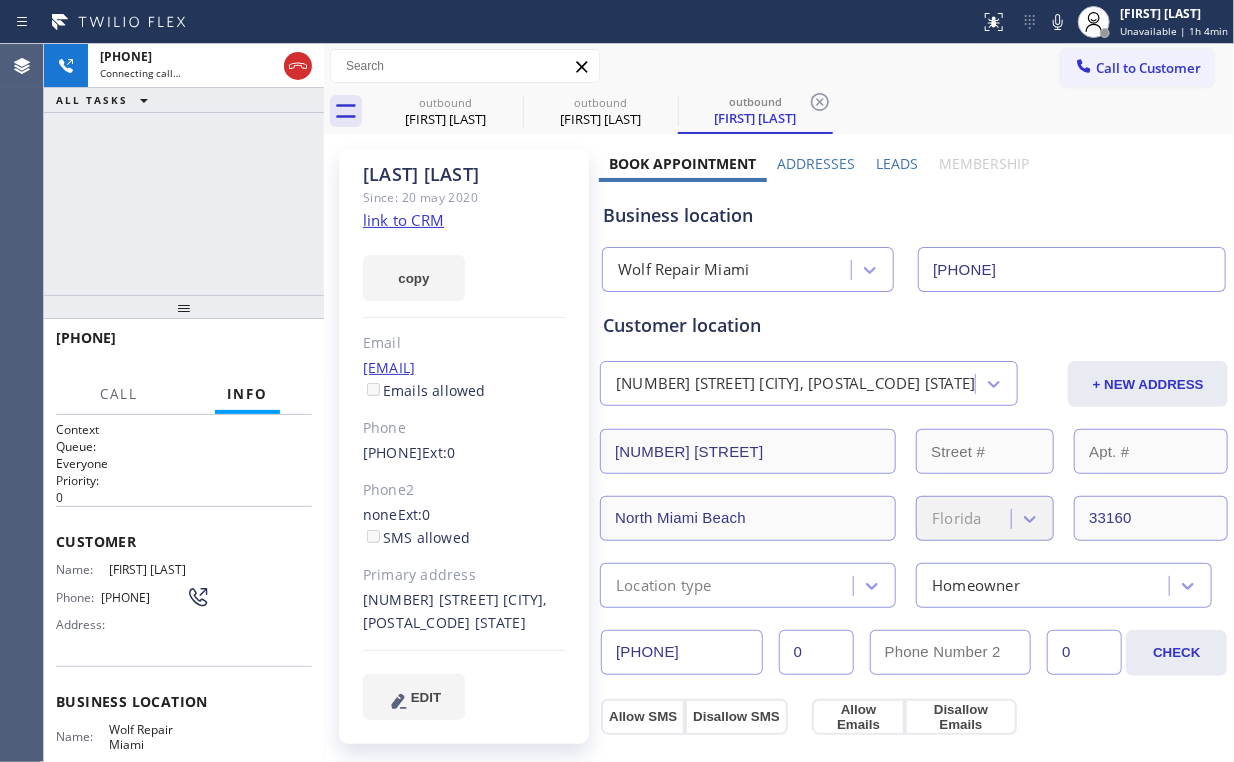 click on "+17867820135 Connecting call… ALL TASKS ALL TASKS ACTIVE TASKS TASKS IN WRAP UP" at bounding box center (184, 169) 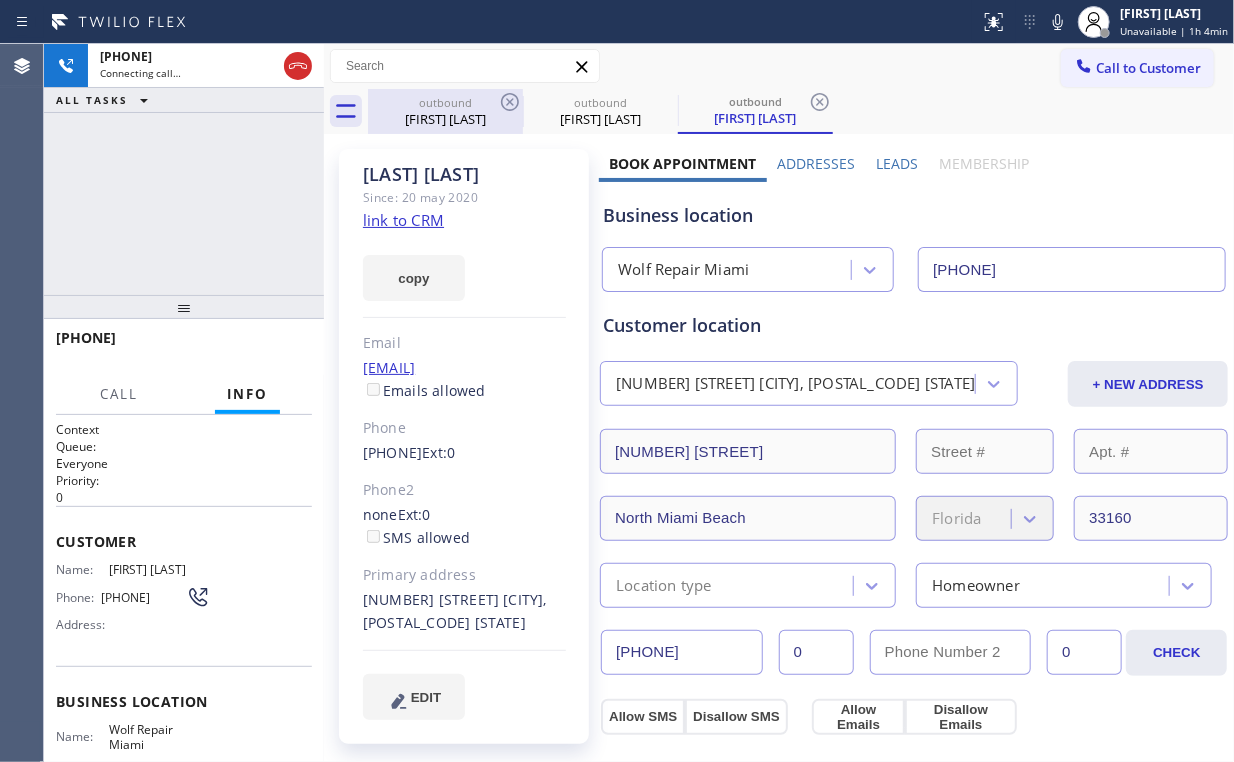 drag, startPoint x: 449, startPoint y: 100, endPoint x: 511, endPoint y: 104, distance: 62.1289 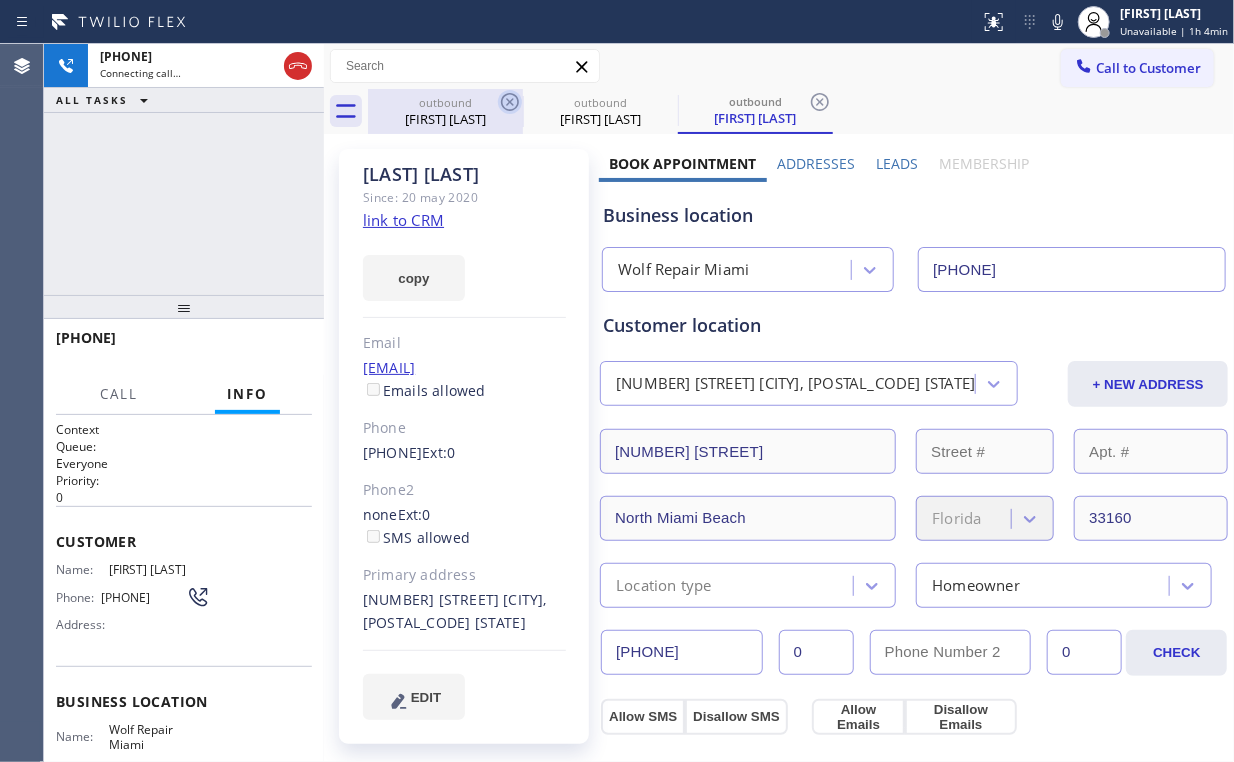 click on "outbound" at bounding box center [445, 102] 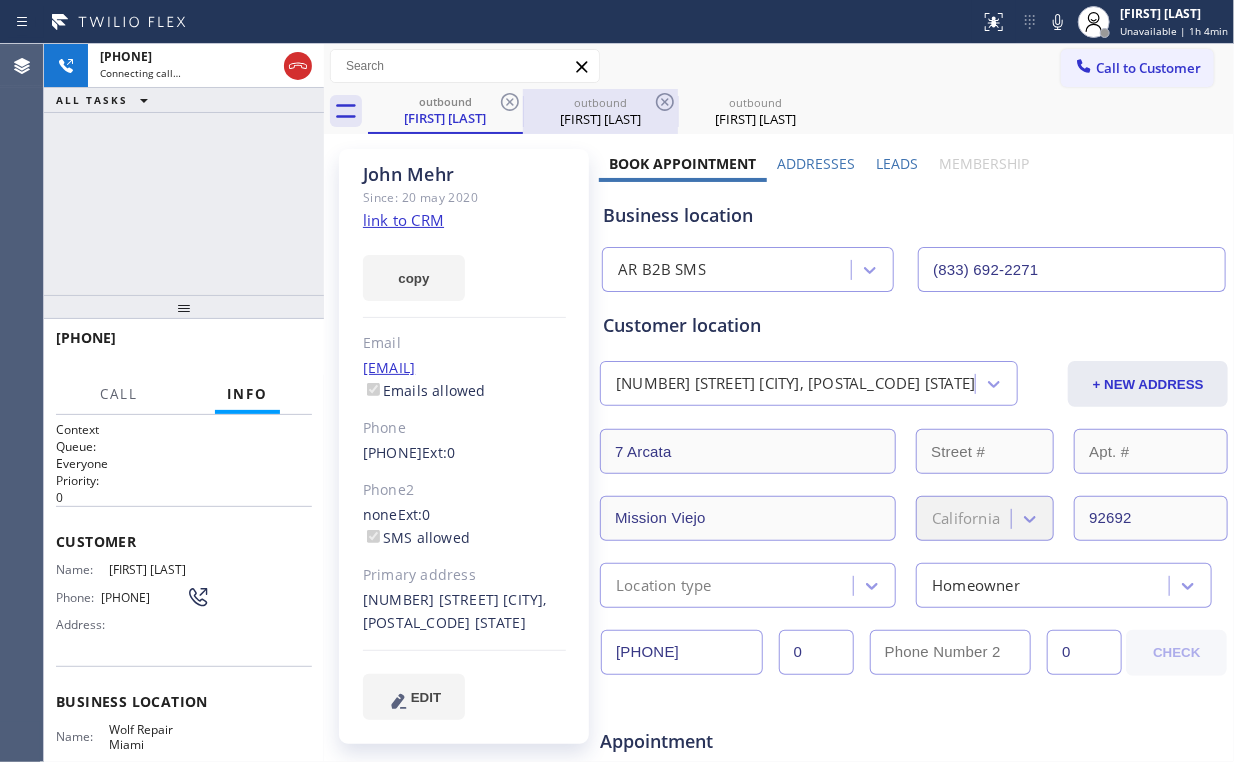 drag, startPoint x: 505, startPoint y: 96, endPoint x: 488, endPoint y: 132, distance: 39.812057 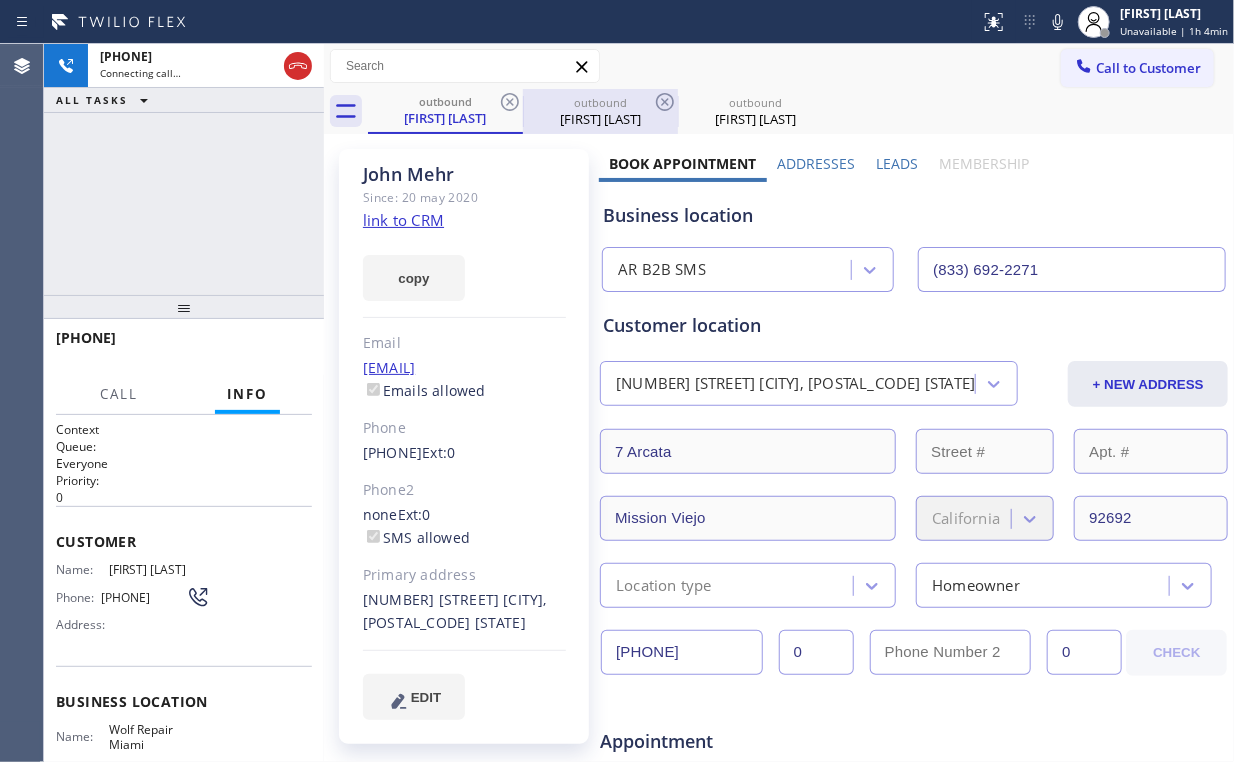 click 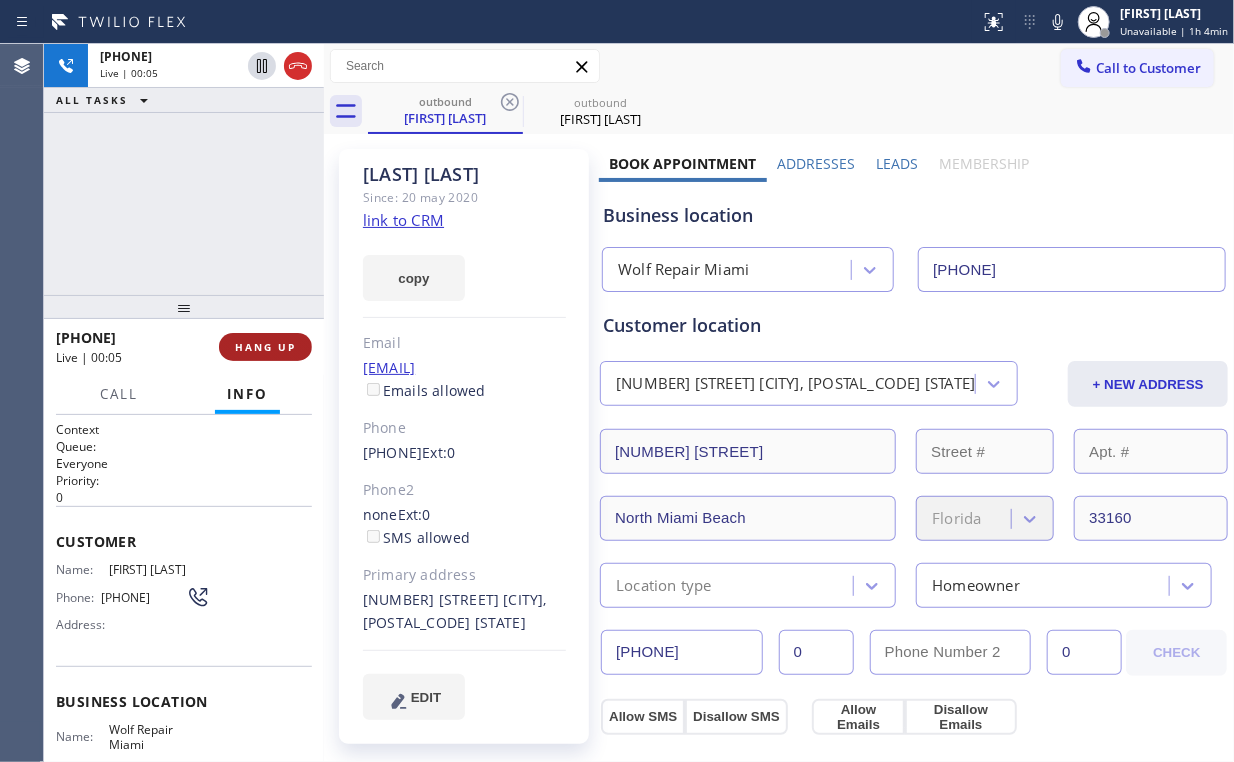 click on "HANG UP" at bounding box center (265, 347) 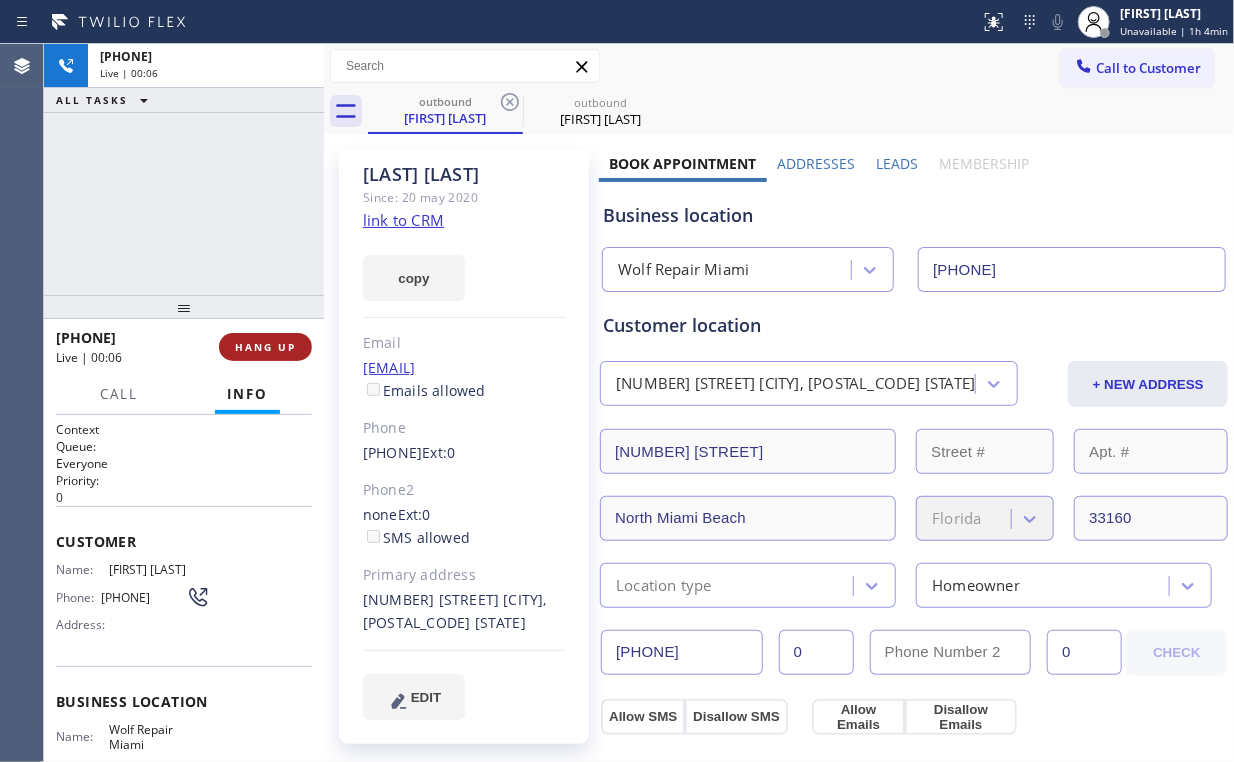 click on "HANG UP" at bounding box center (265, 347) 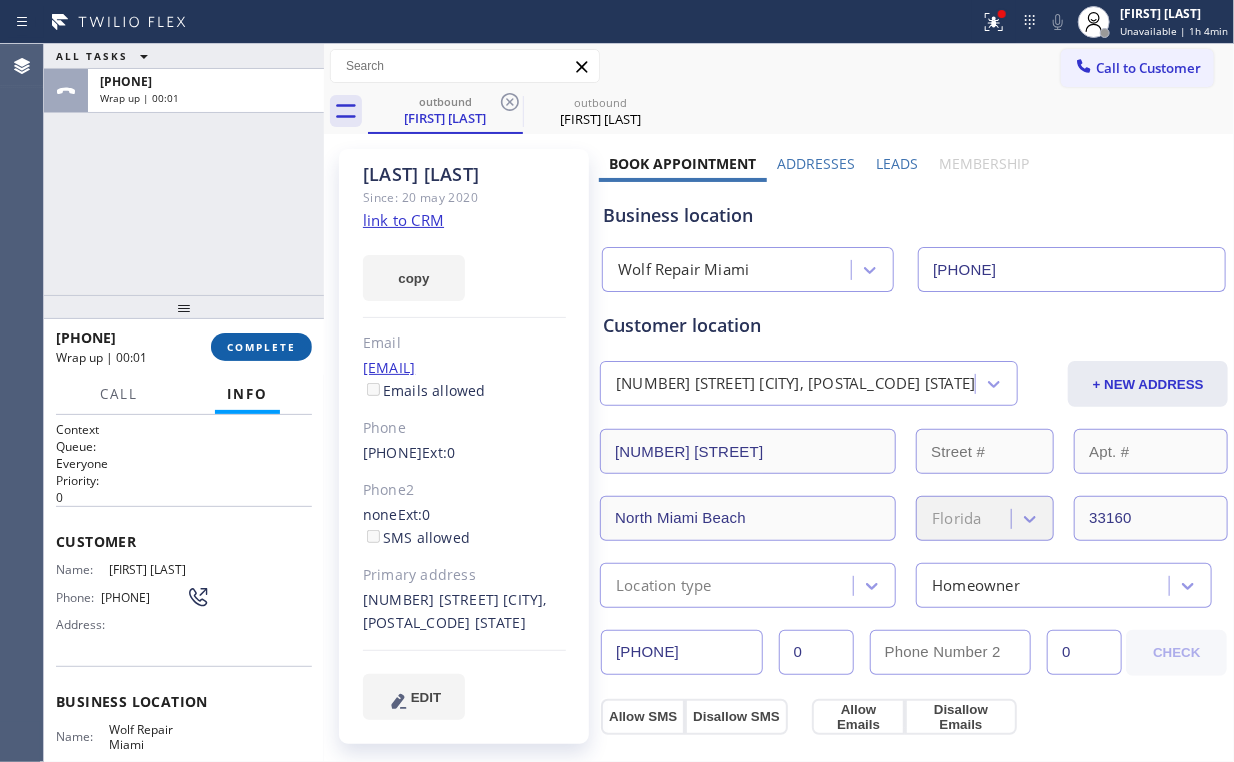 click on "COMPLETE" at bounding box center [261, 347] 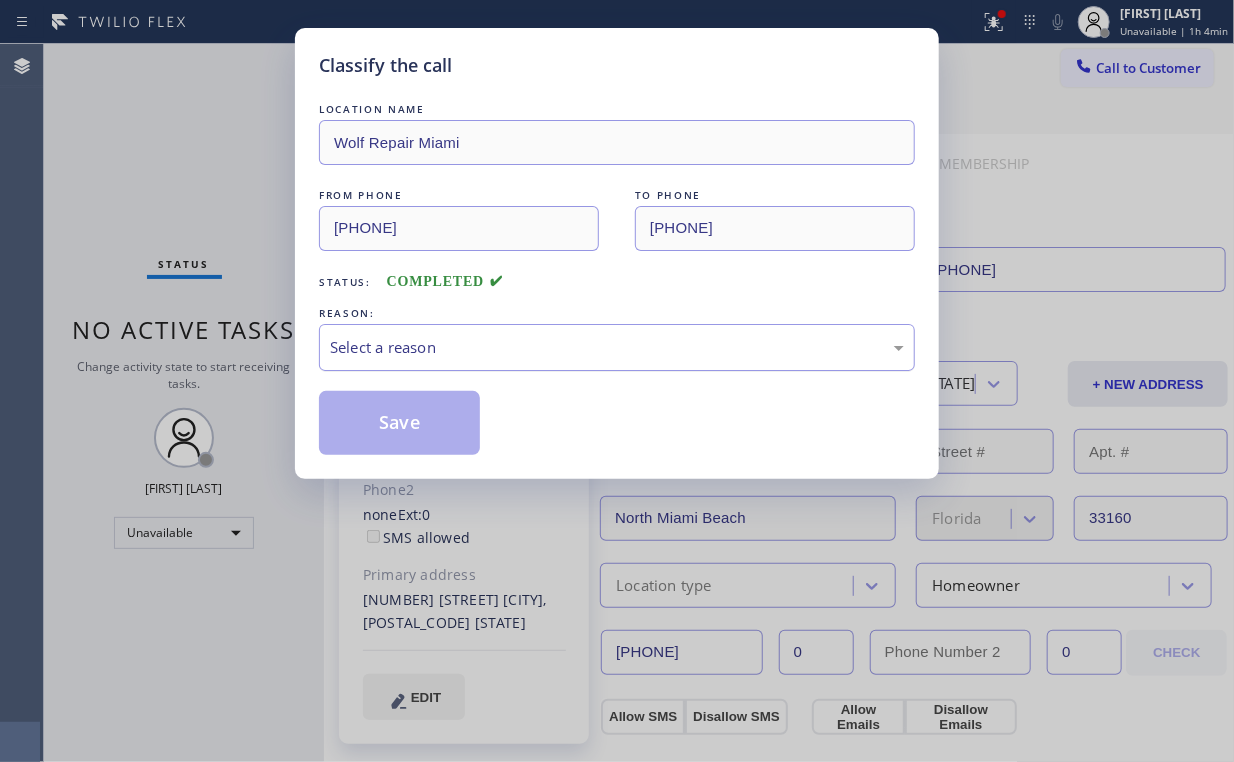 click on "Select a reason" at bounding box center (617, 347) 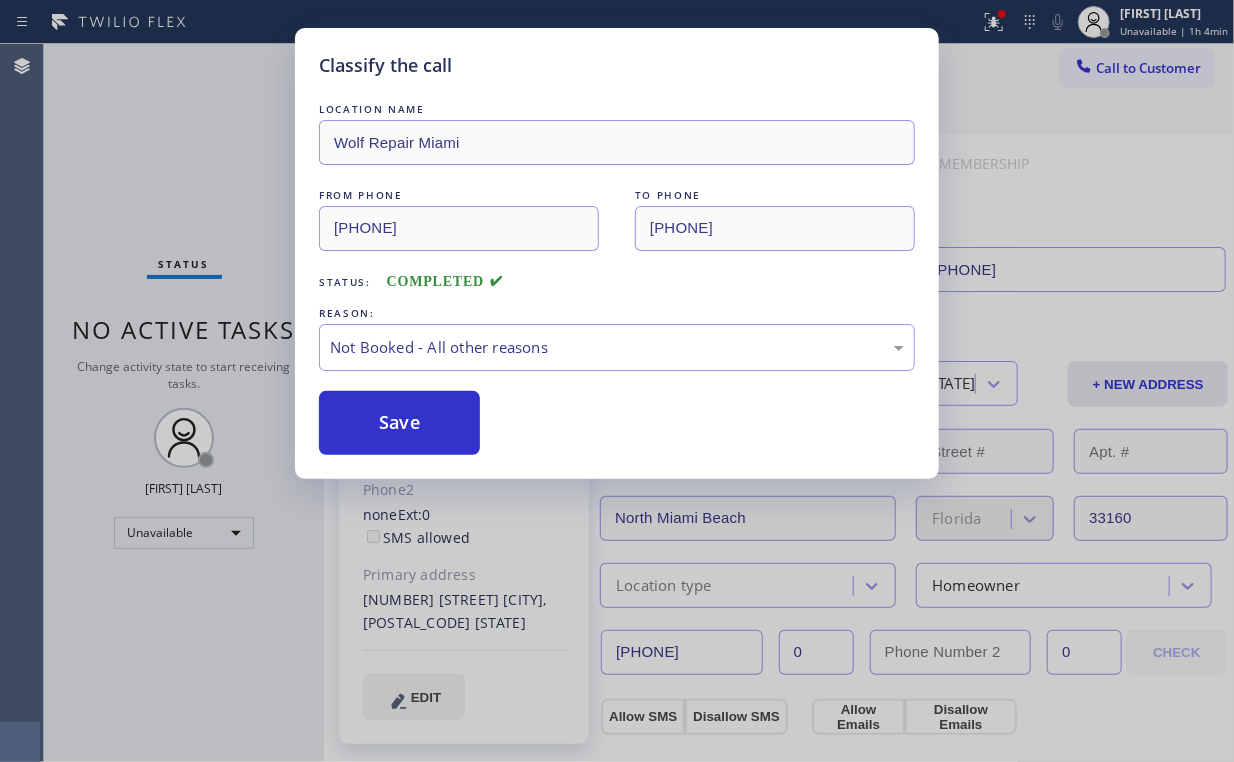 click on "Save" at bounding box center [399, 423] 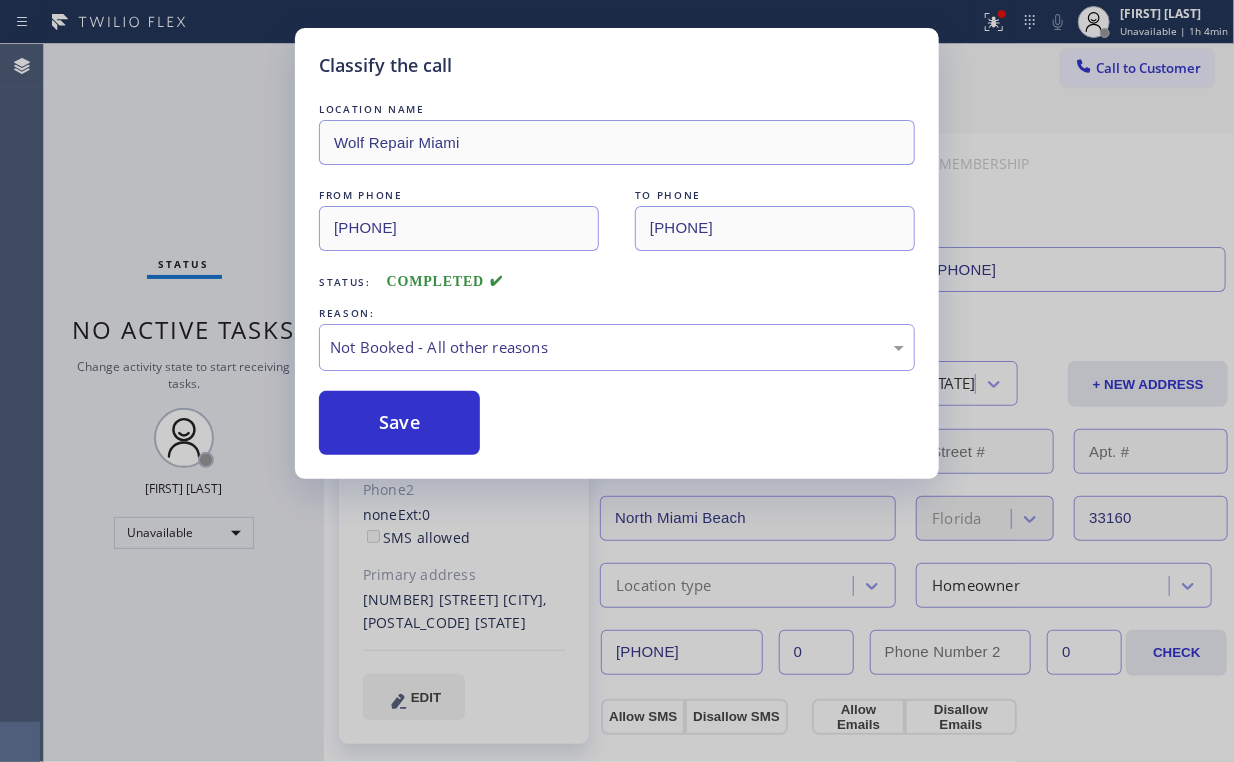 click on "Classify the call LOCATION NAME Wolf Repair Miami FROM PHONE (561) 250-0702 TO PHONE (786) 782-0135 Status: COMPLETED REASON: Not Booked - All other reasons Save" at bounding box center [617, 381] 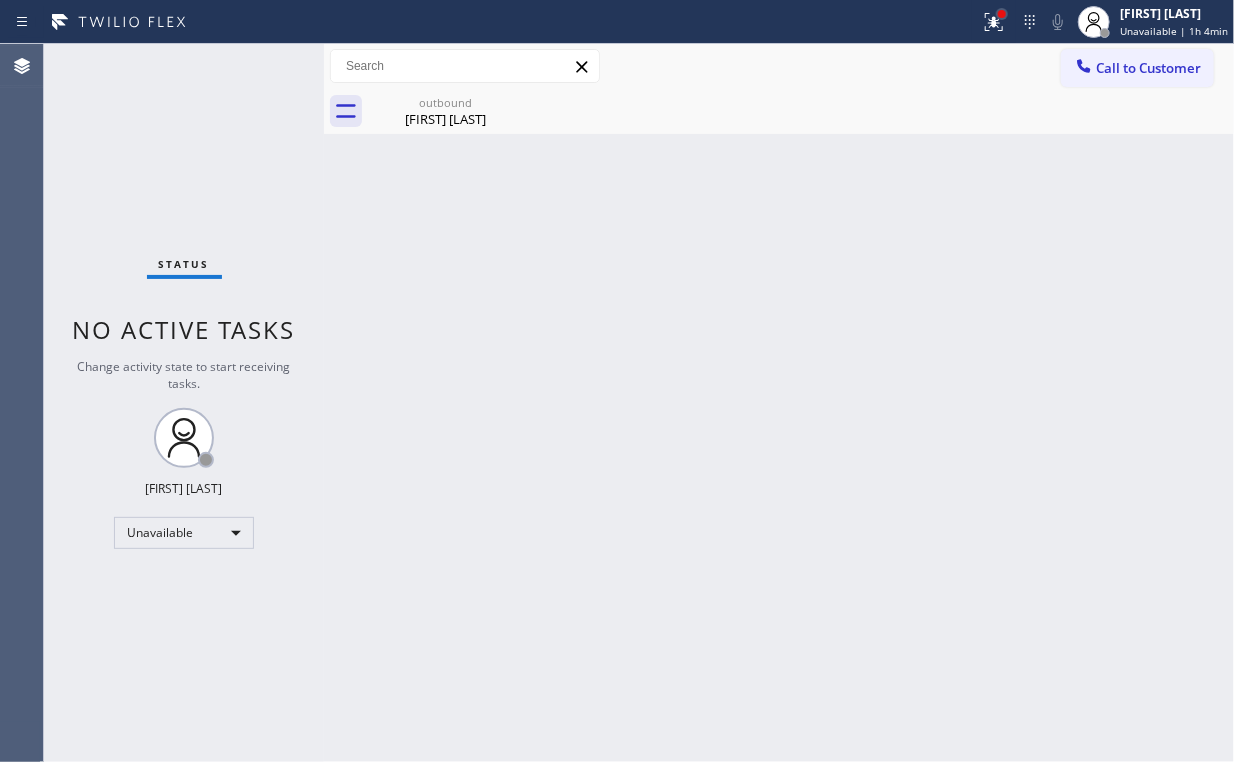 click at bounding box center [1002, 14] 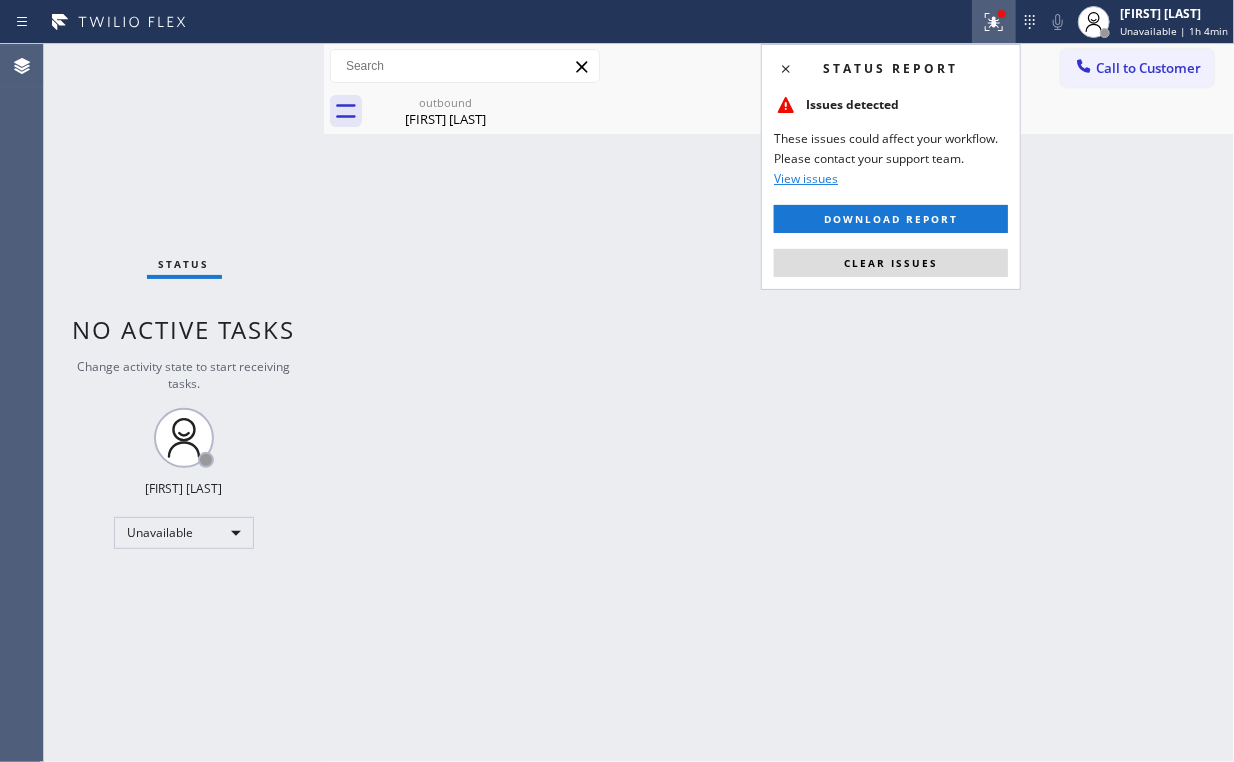 drag, startPoint x: 857, startPoint y: 257, endPoint x: 744, endPoint y: 302, distance: 121.630585 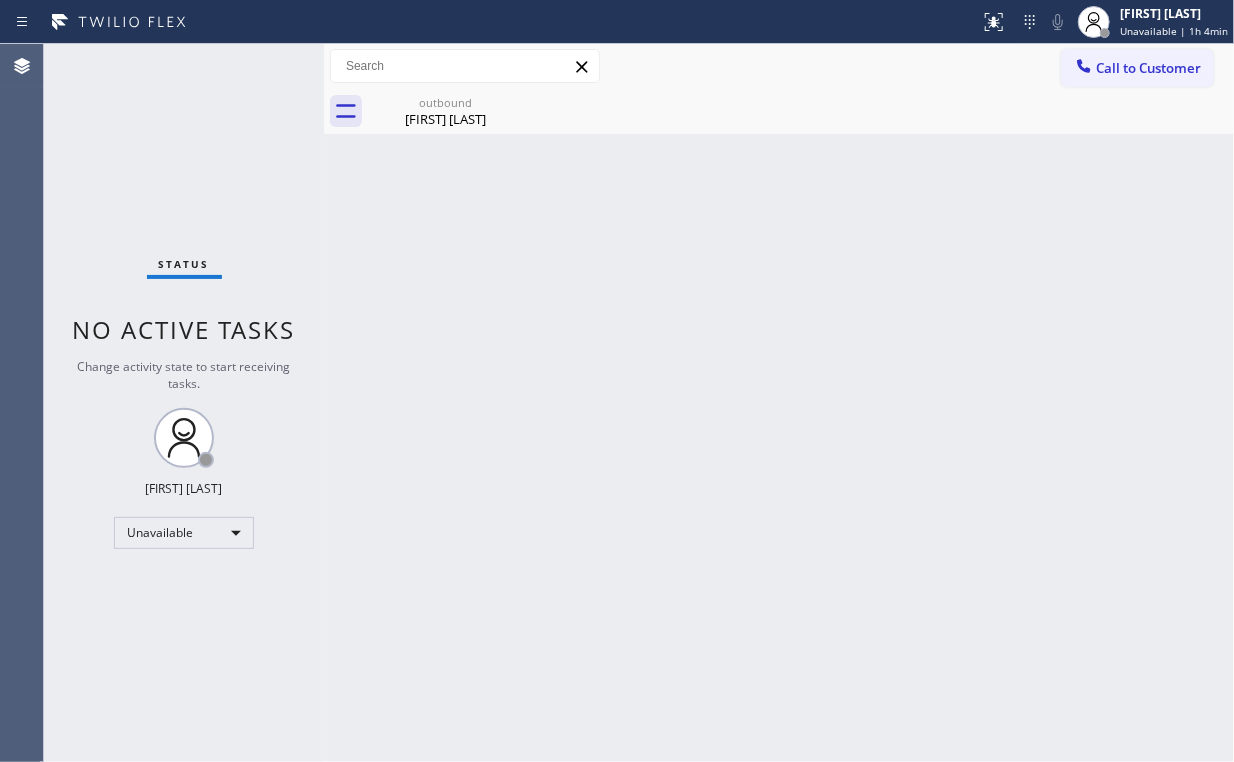 drag, startPoint x: 724, startPoint y: 299, endPoint x: 634, endPoint y: 256, distance: 99.744675 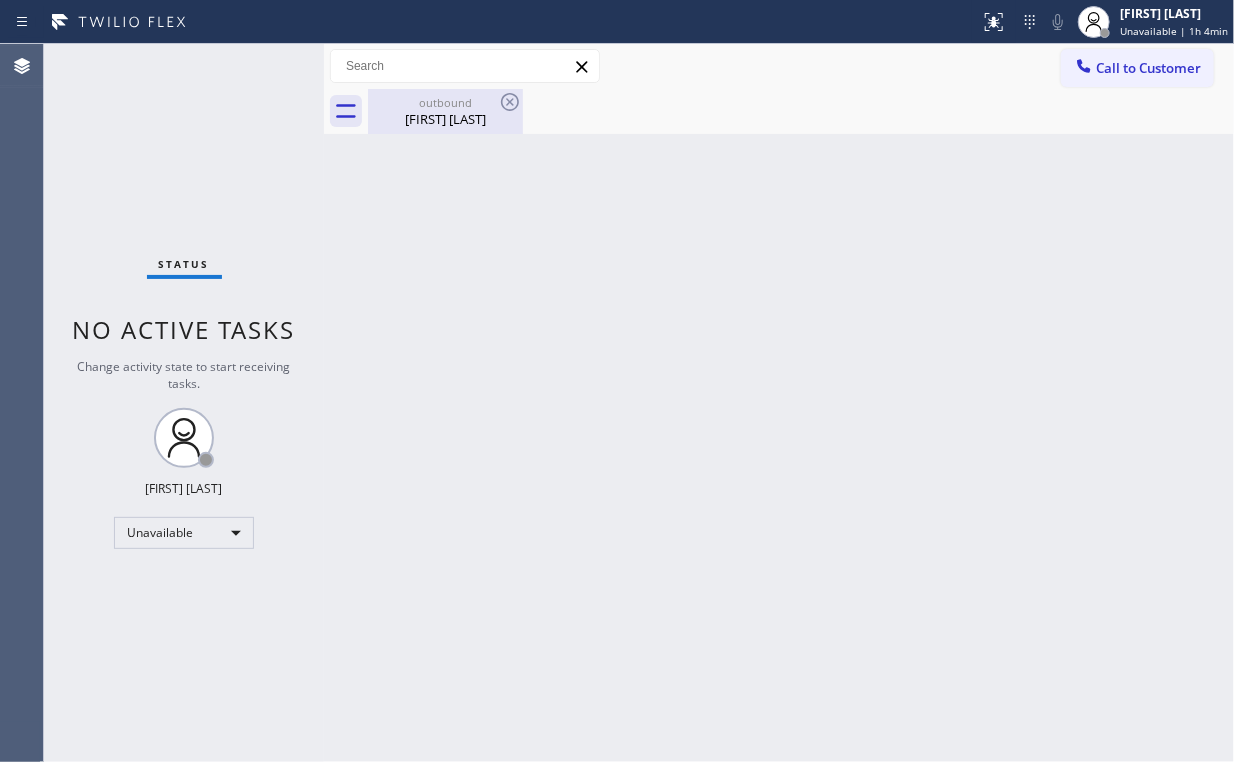 click on "Marcio Andreazzi" at bounding box center [445, 119] 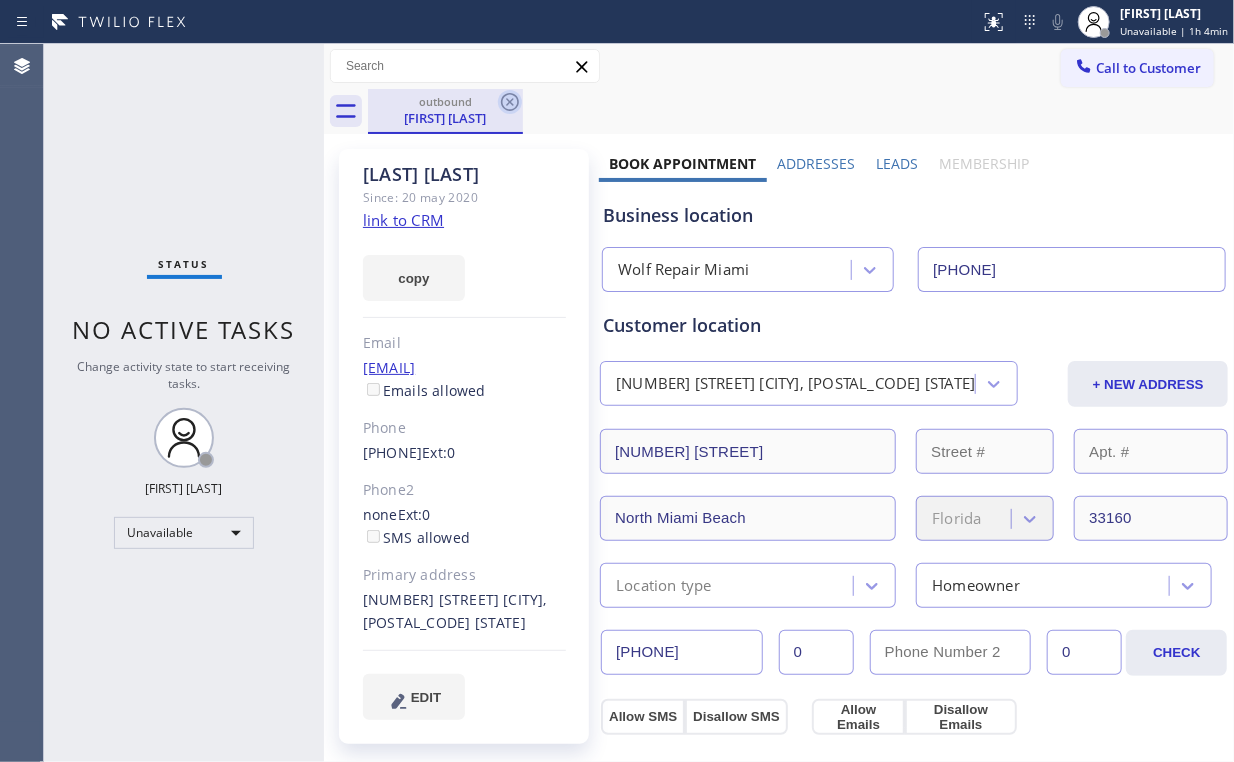 click 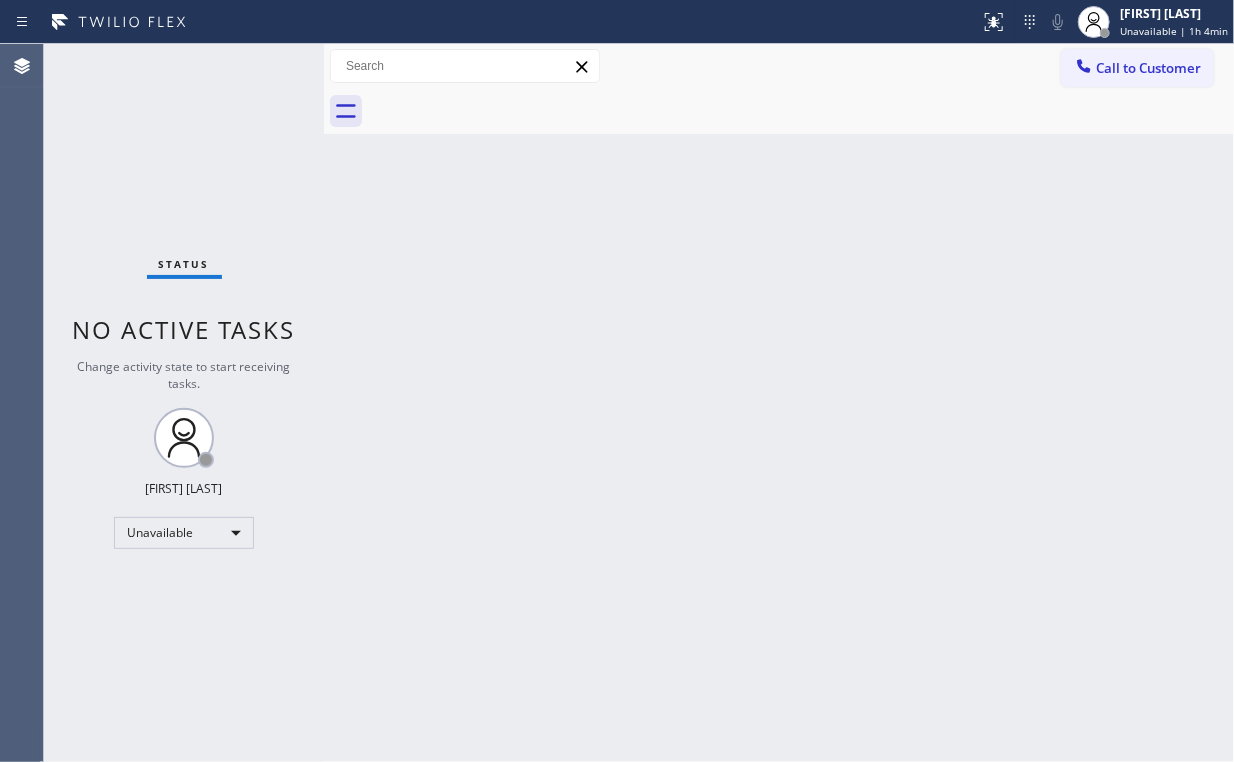 click on "Back to Dashboard Change Sender ID Customers Technicians Select a contact Outbound call Location Search location Your caller id phone number Customer number Call Customer info Name   Phone none Address none Change Sender ID HVAC +18559994417 5 Star Appliance +18557314952 Appliance Repair +18554611149 Plumbing +18889090120 Air Duct Cleaning +18006865038  Electricians +18005688664 Cancel Change Check personal SMS Reset Change No tabs Call to Customer Outbound call Location Wolf Repair Miami Your caller id phone number (561) 250-0702 Customer number Call Outbound call Technician Search Technician Your caller id phone number Your caller id phone number Call" at bounding box center (779, 403) 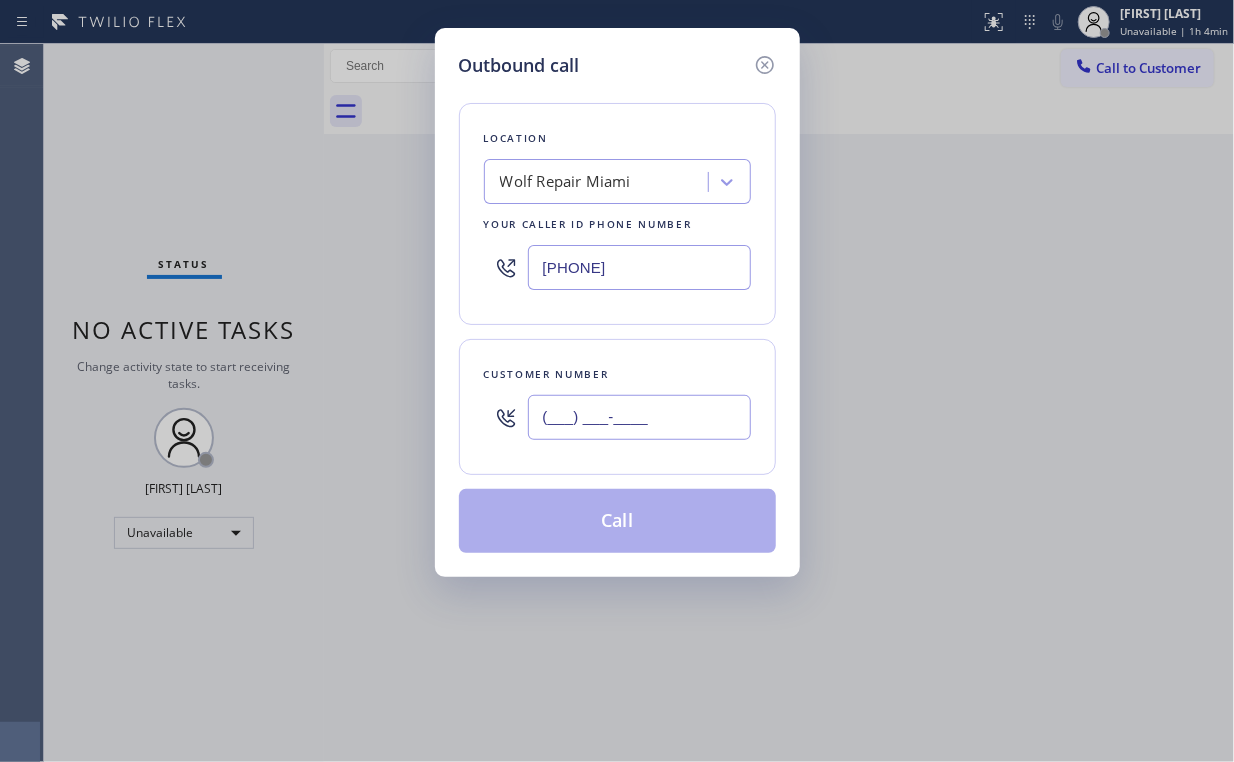 click on "(___) ___-____" at bounding box center (639, 417) 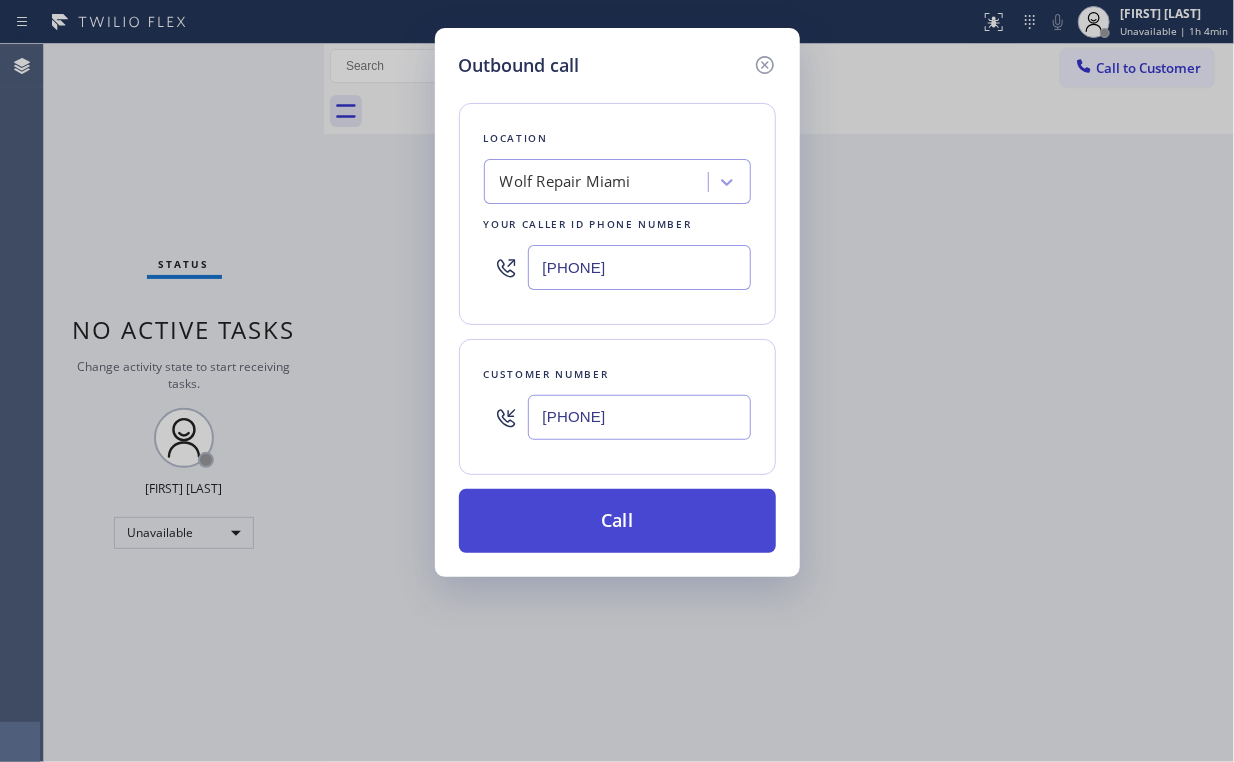 type on "(786) 782-0135" 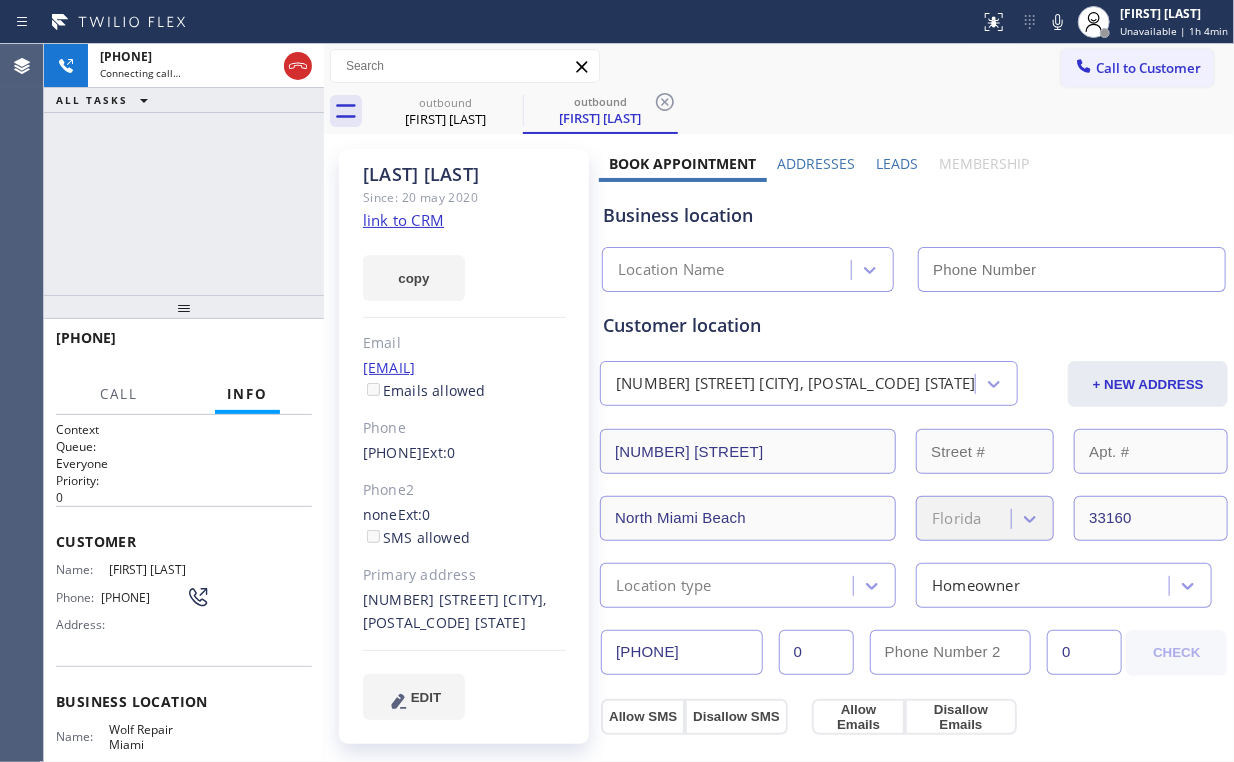 type on "([PHONE]) [PHONE]" 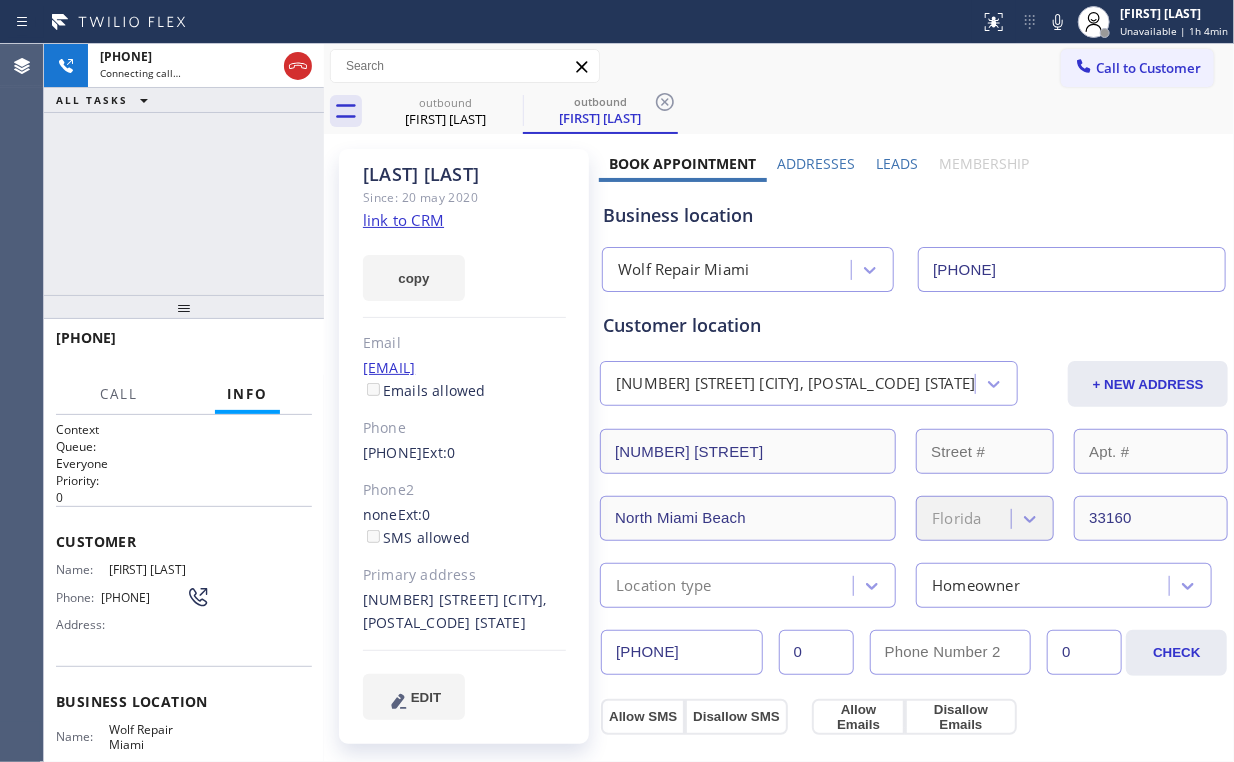 click on "+17867820135 Connecting call… ALL TASKS ALL TASKS ACTIVE TASKS TASKS IN WRAP UP" at bounding box center [184, 169] 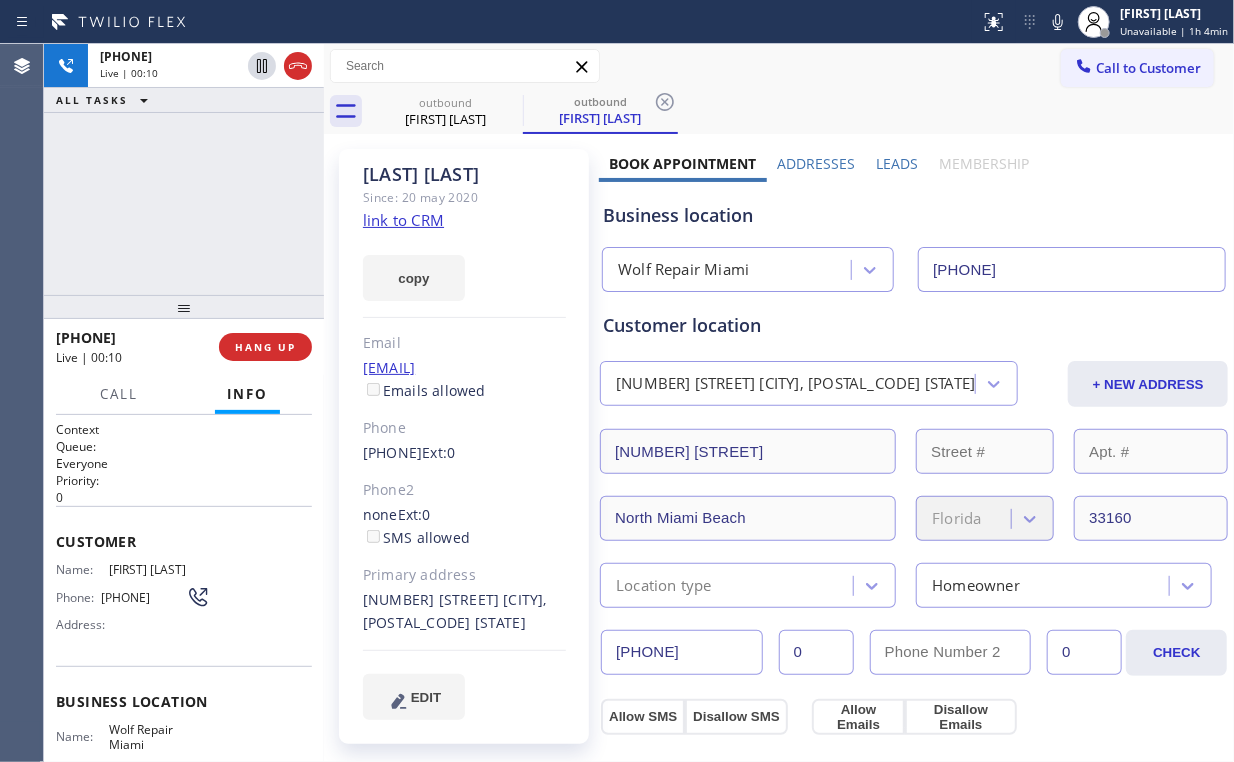 click on "+17867820135 Live | 00:10 ALL TASKS ALL TASKS ACTIVE TASKS TASKS IN WRAP UP" at bounding box center [184, 169] 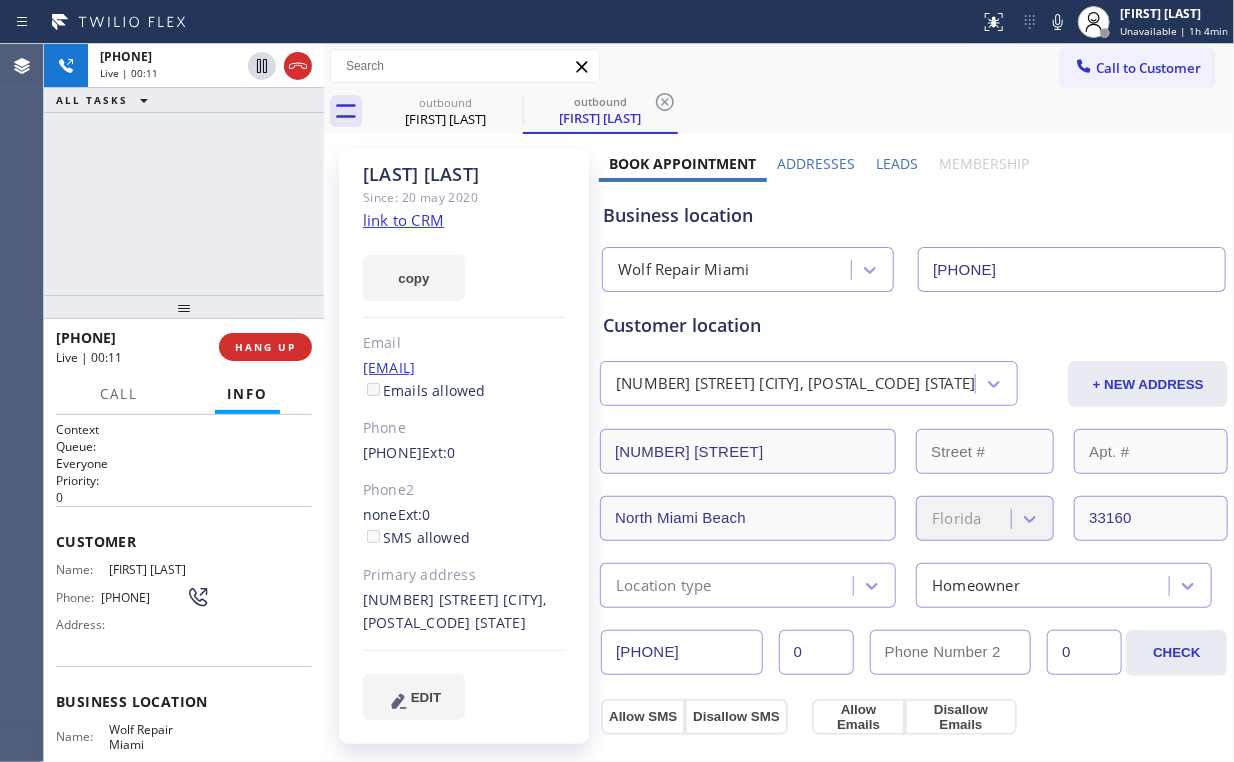 click on "+17867820135 Live | 00:11 ALL TASKS ALL TASKS ACTIVE TASKS TASKS IN WRAP UP" at bounding box center [184, 169] 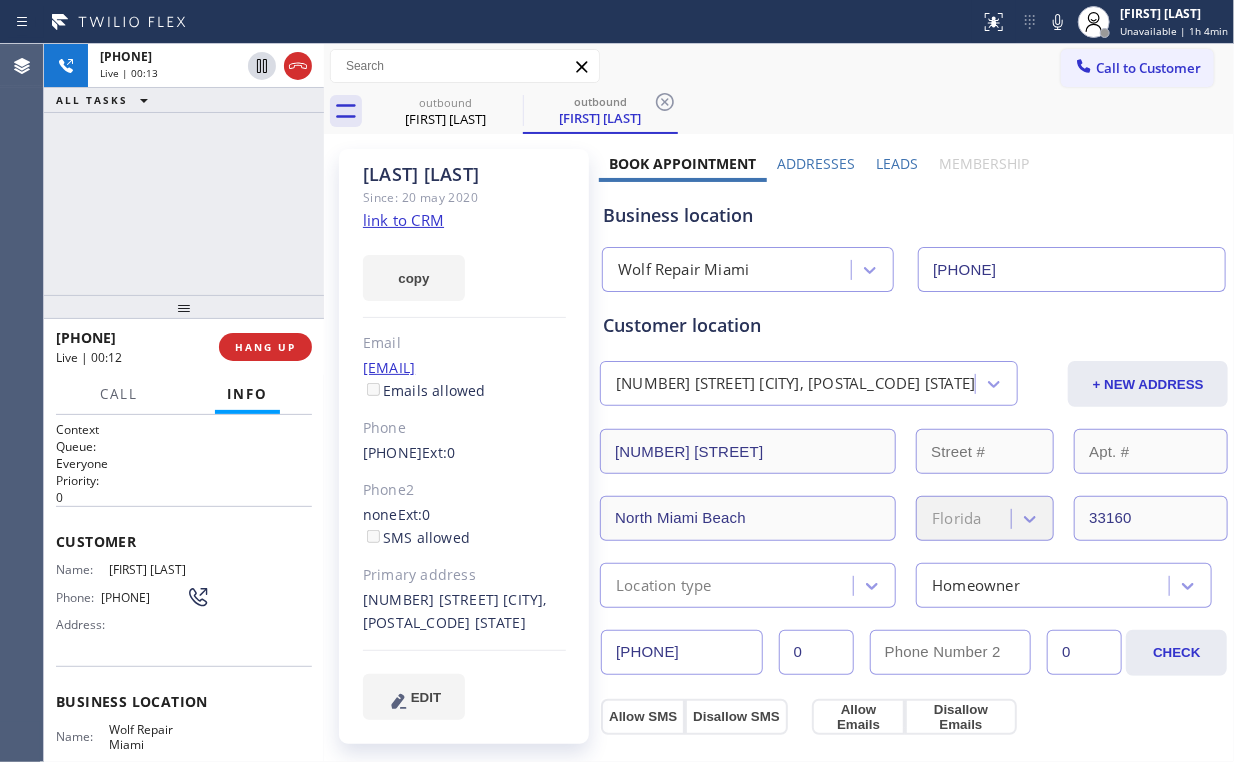 click on "+17867820135 Live | 00:13 ALL TASKS ALL TASKS ACTIVE TASKS TASKS IN WRAP UP" at bounding box center [184, 169] 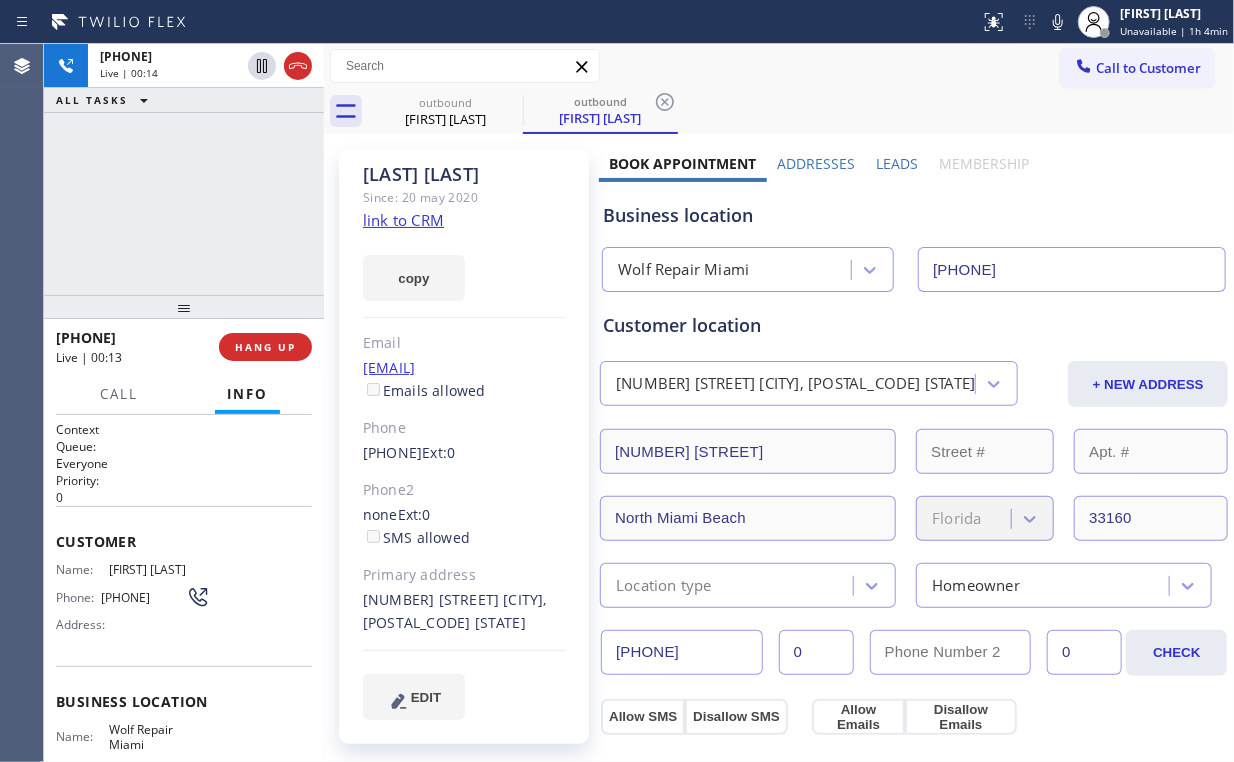 click on "+17867820135 Live | 00:14 ALL TASKS ALL TASKS ACTIVE TASKS TASKS IN WRAP UP" at bounding box center (184, 169) 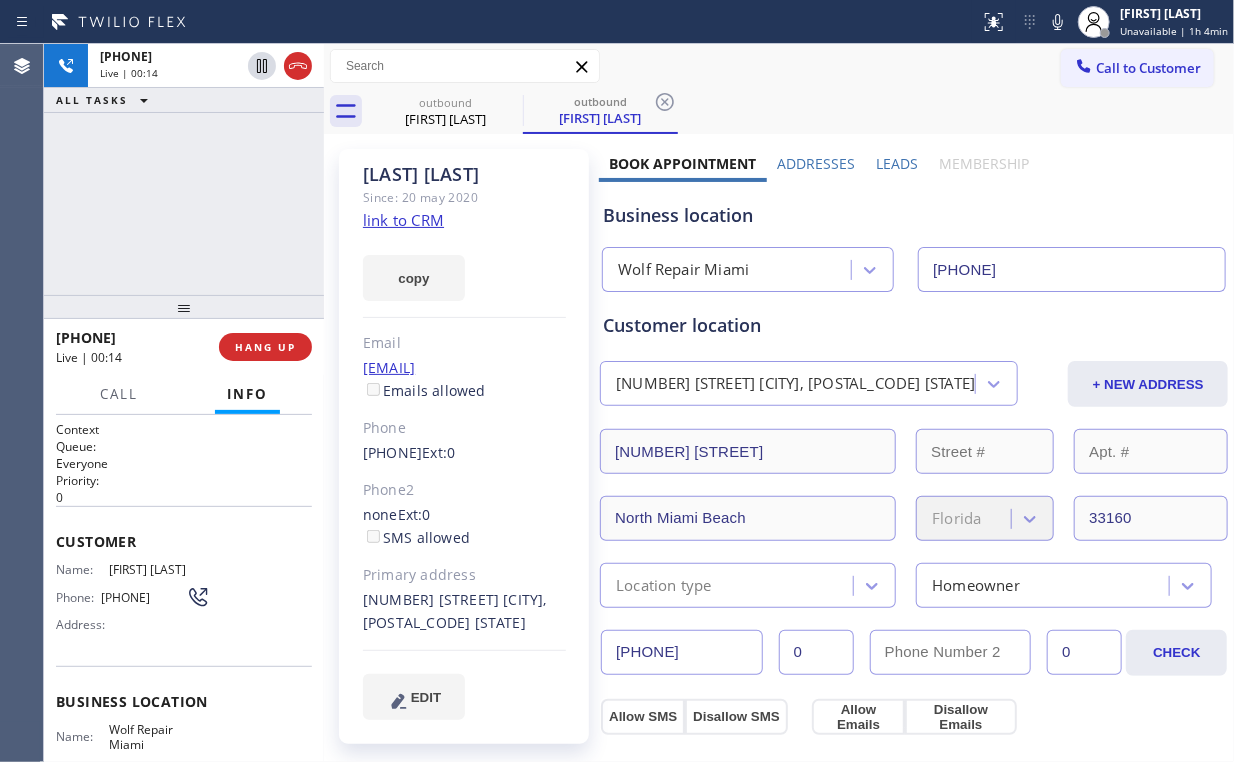 click on "+17867820135 Live | 00:14 ALL TASKS ALL TASKS ACTIVE TASKS TASKS IN WRAP UP" at bounding box center (184, 169) 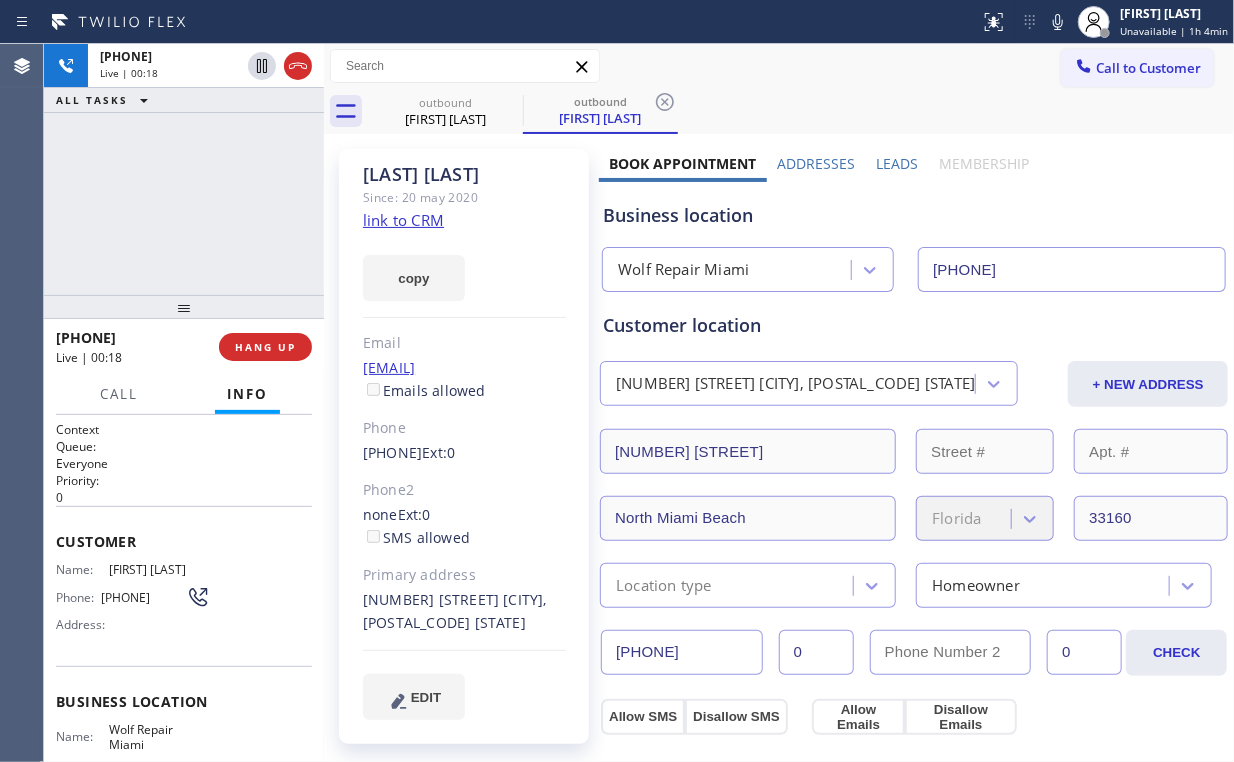 click on "+17867820135 Live | 00:18 ALL TASKS ALL TASKS ACTIVE TASKS TASKS IN WRAP UP" at bounding box center (184, 169) 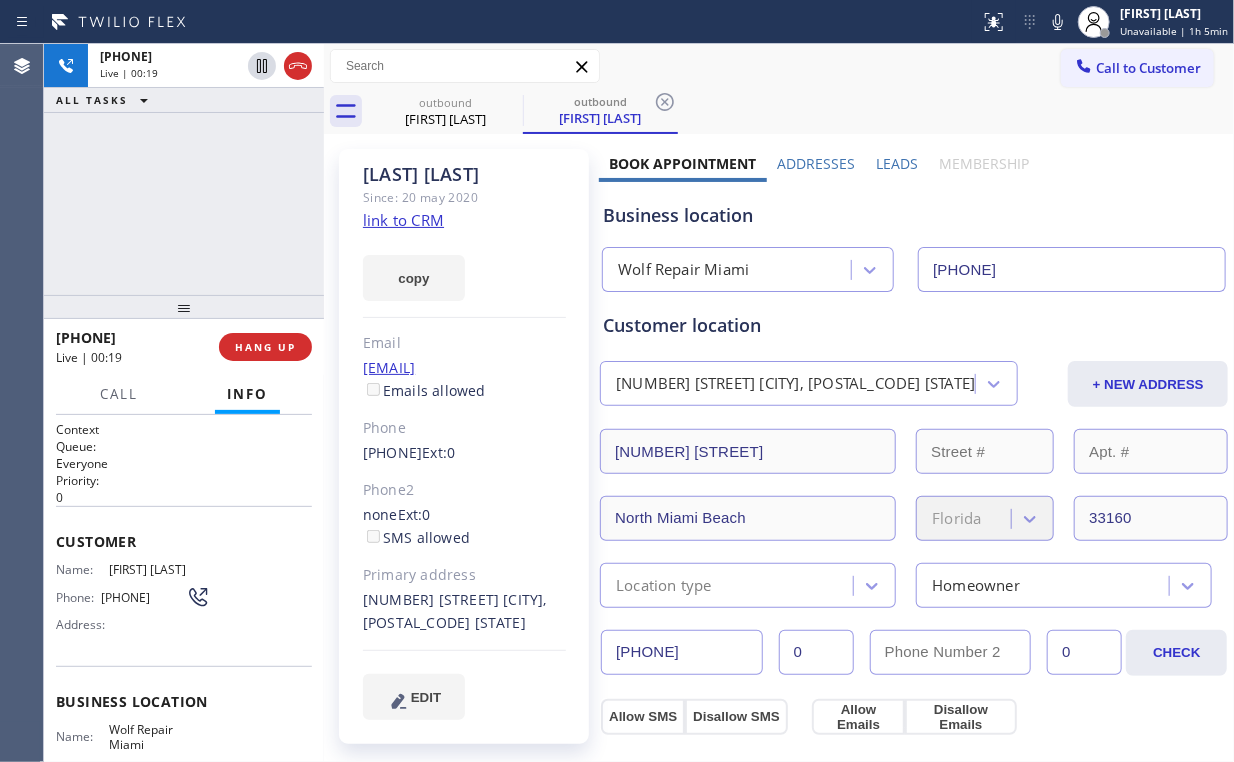 click on "+17867820135 Live | 00:19 ALL TASKS ALL TASKS ACTIVE TASKS TASKS IN WRAP UP" at bounding box center (184, 169) 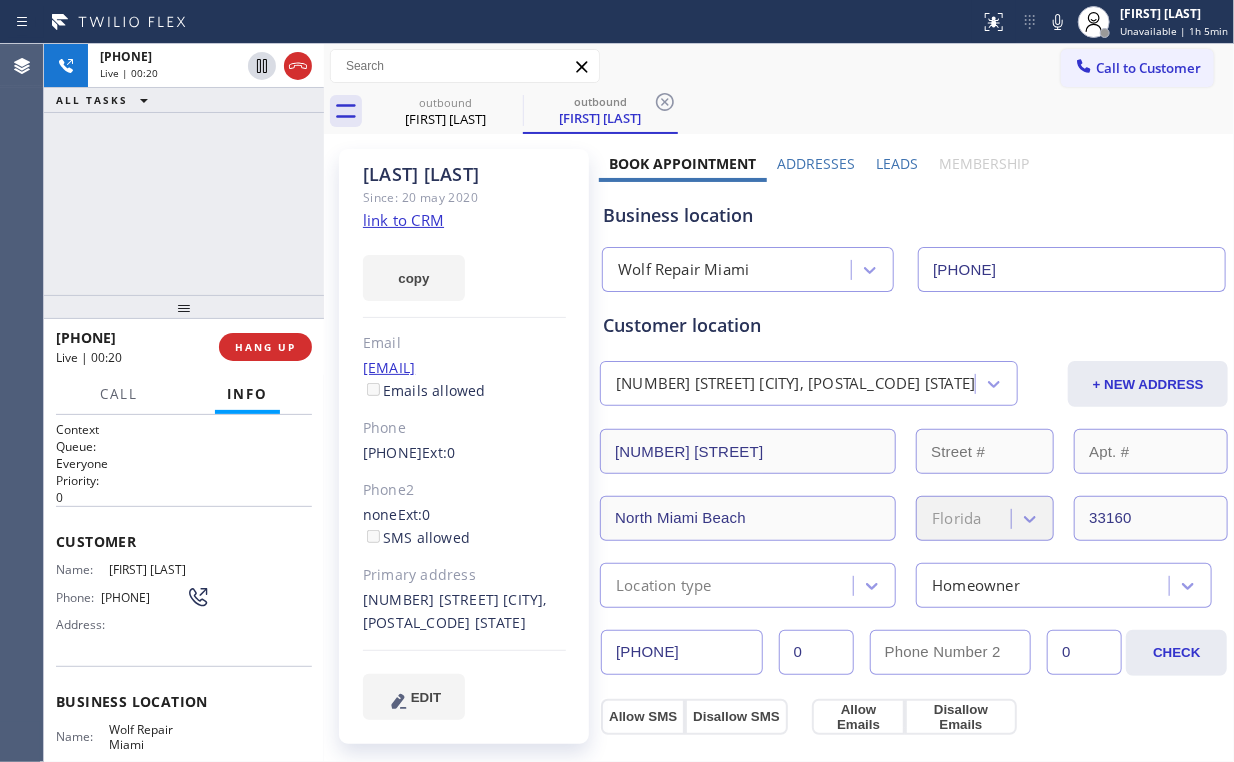 click on "+17867820135 Live | 00:20 ALL TASKS ALL TASKS ACTIVE TASKS TASKS IN WRAP UP" at bounding box center [184, 169] 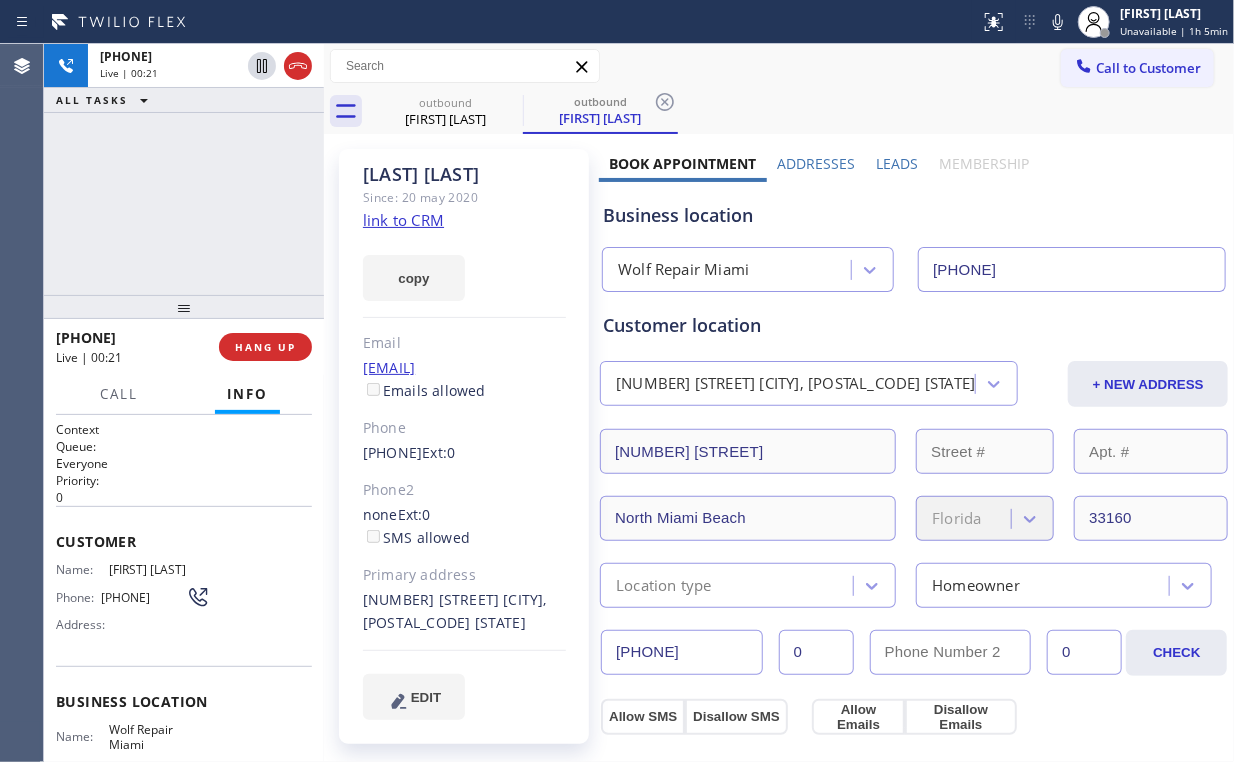 click on "+17867820135 Live | 00:21 ALL TASKS ALL TASKS ACTIVE TASKS TASKS IN WRAP UP" at bounding box center (184, 169) 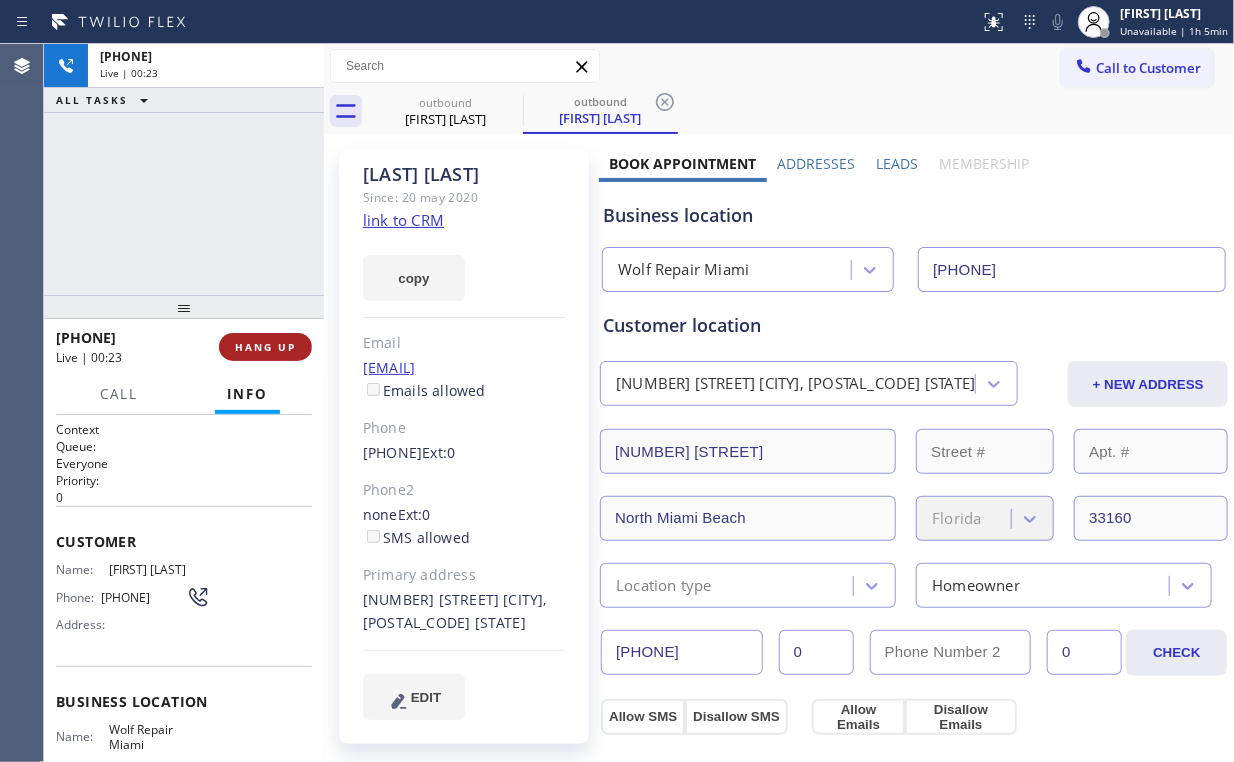 click on "HANG UP" at bounding box center (265, 347) 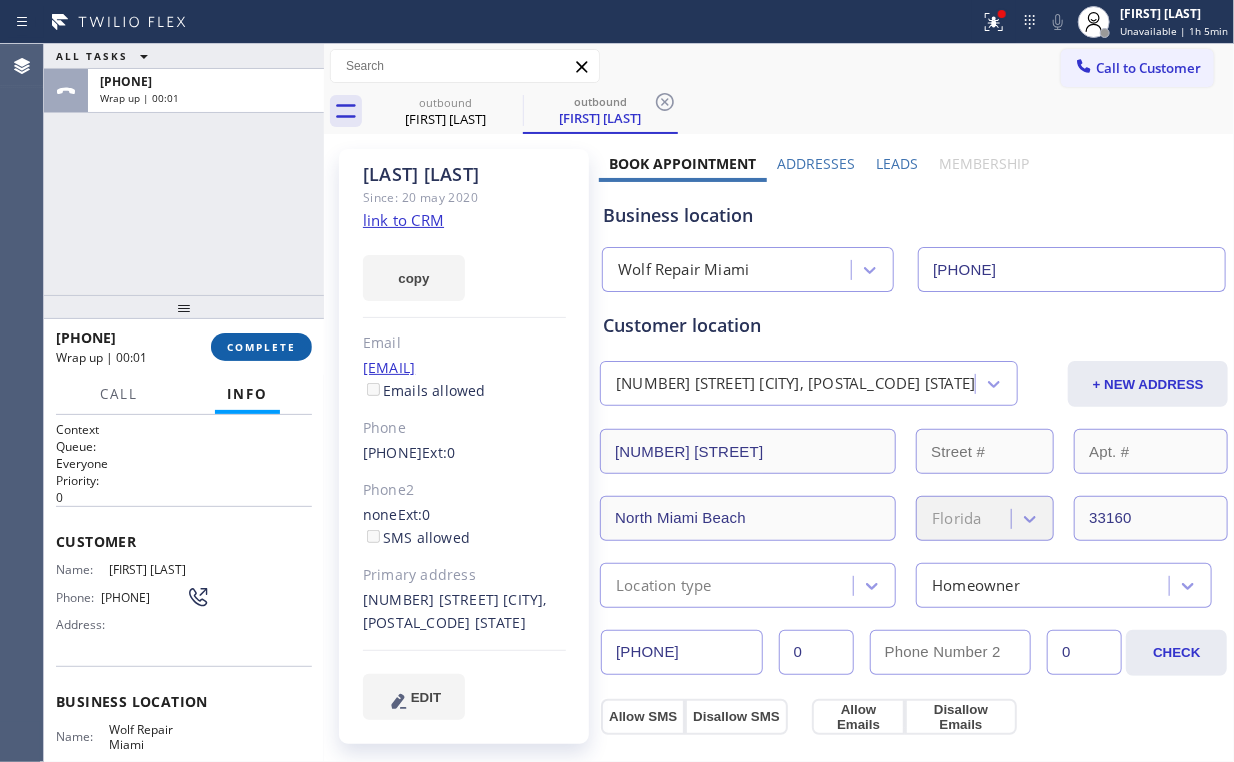 drag, startPoint x: 267, startPoint y: 347, endPoint x: 281, endPoint y: 353, distance: 15.231546 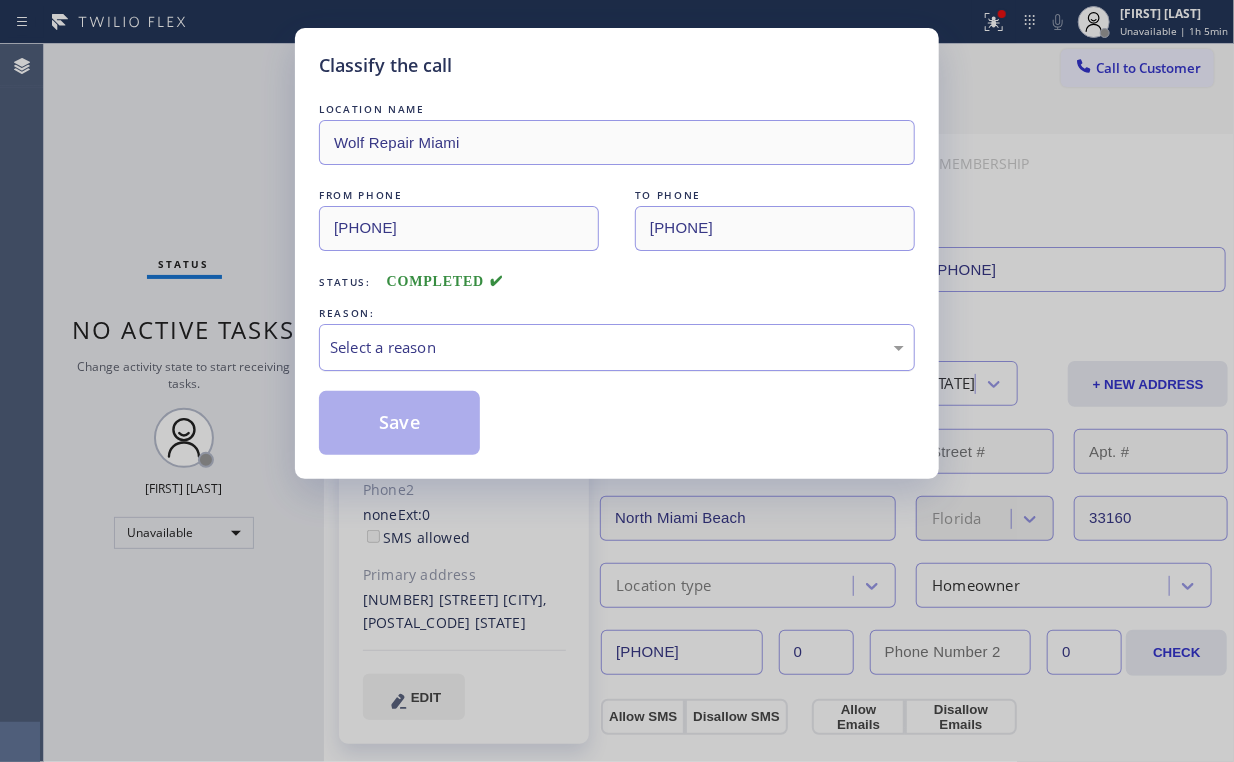 click on "Select a reason" at bounding box center (617, 347) 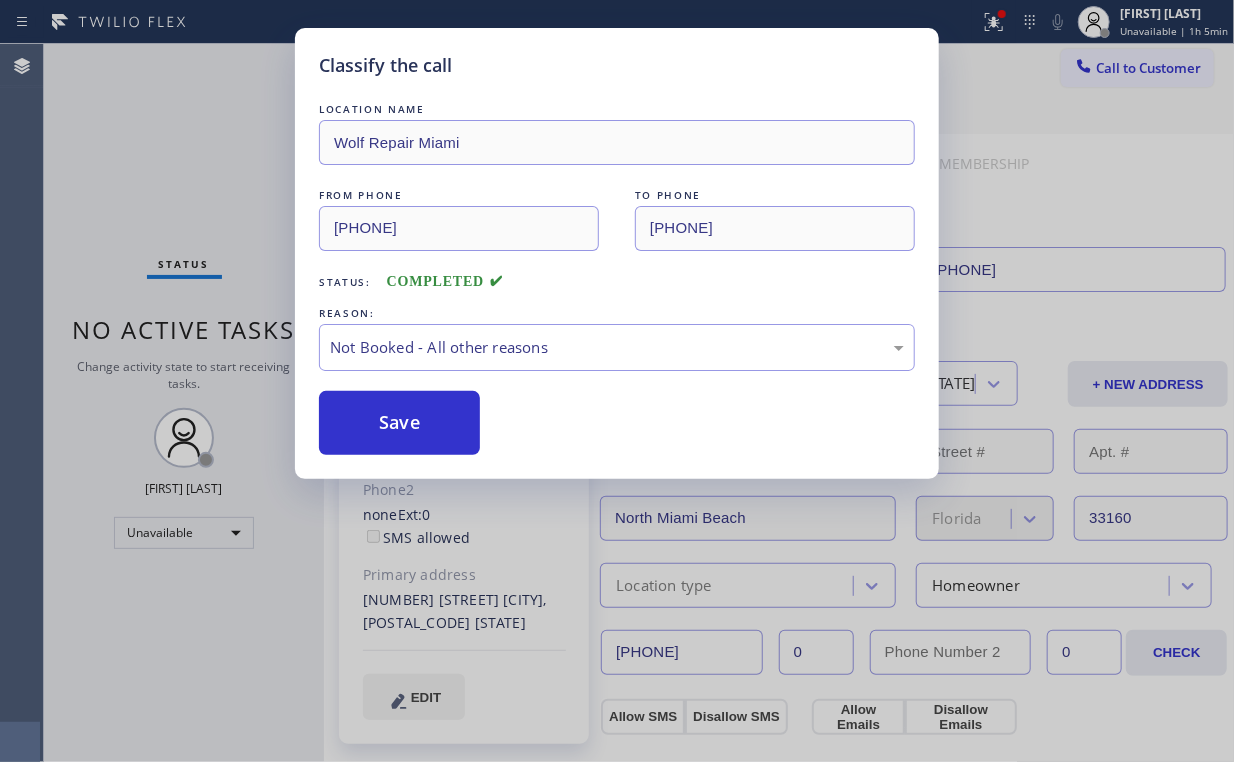 drag, startPoint x: 406, startPoint y: 421, endPoint x: 340, endPoint y: 320, distance: 120.65239 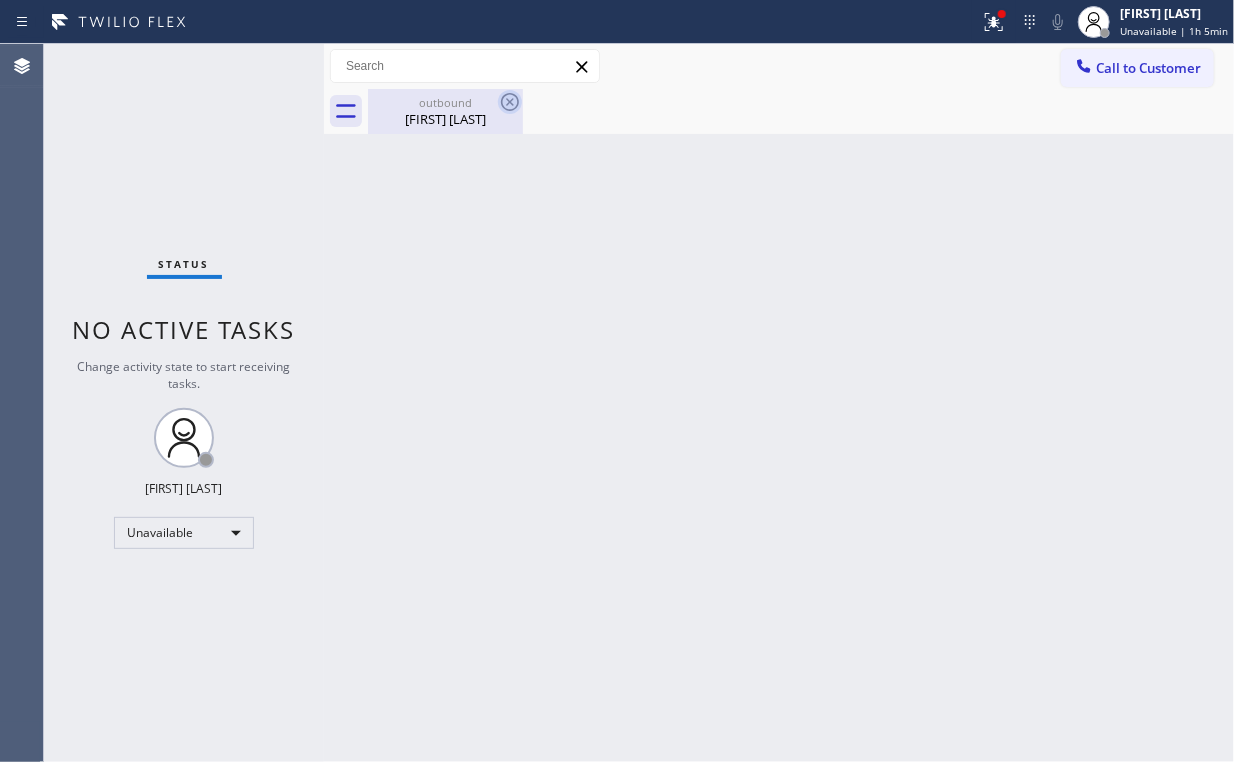 drag, startPoint x: 452, startPoint y: 104, endPoint x: 503, endPoint y: 96, distance: 51.62364 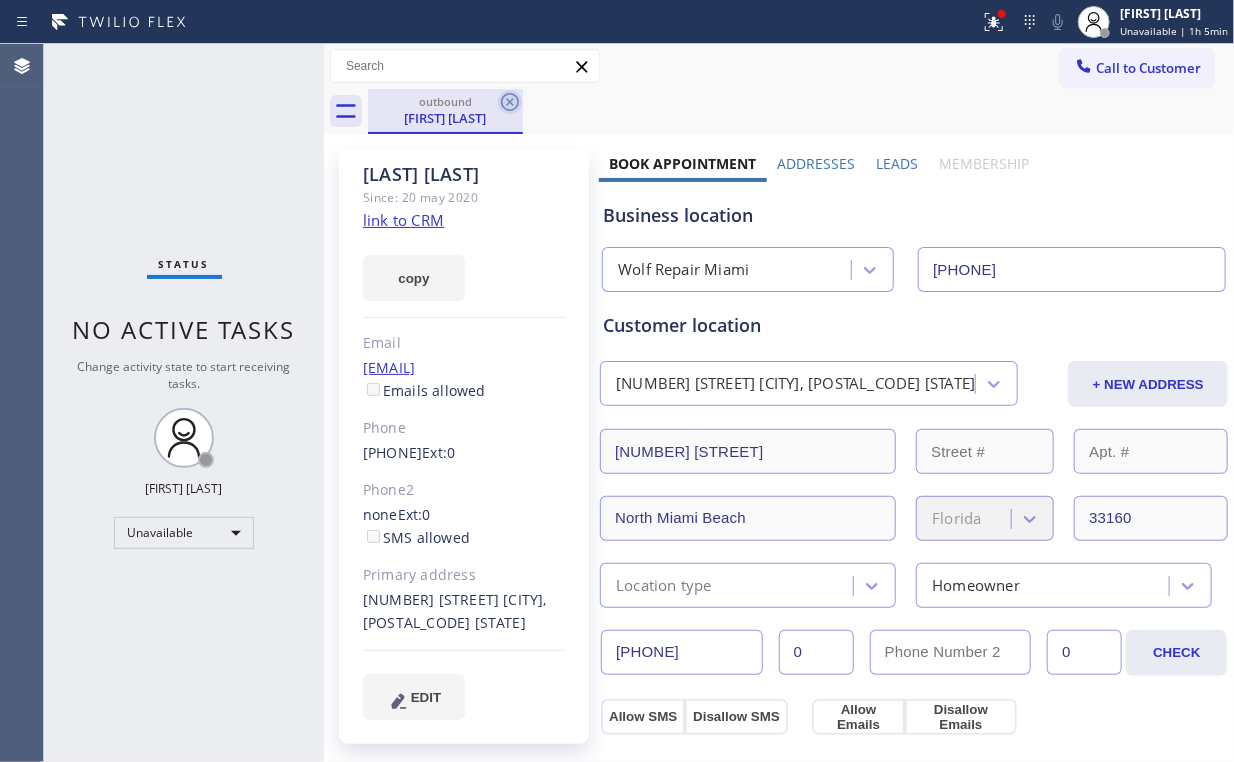 click 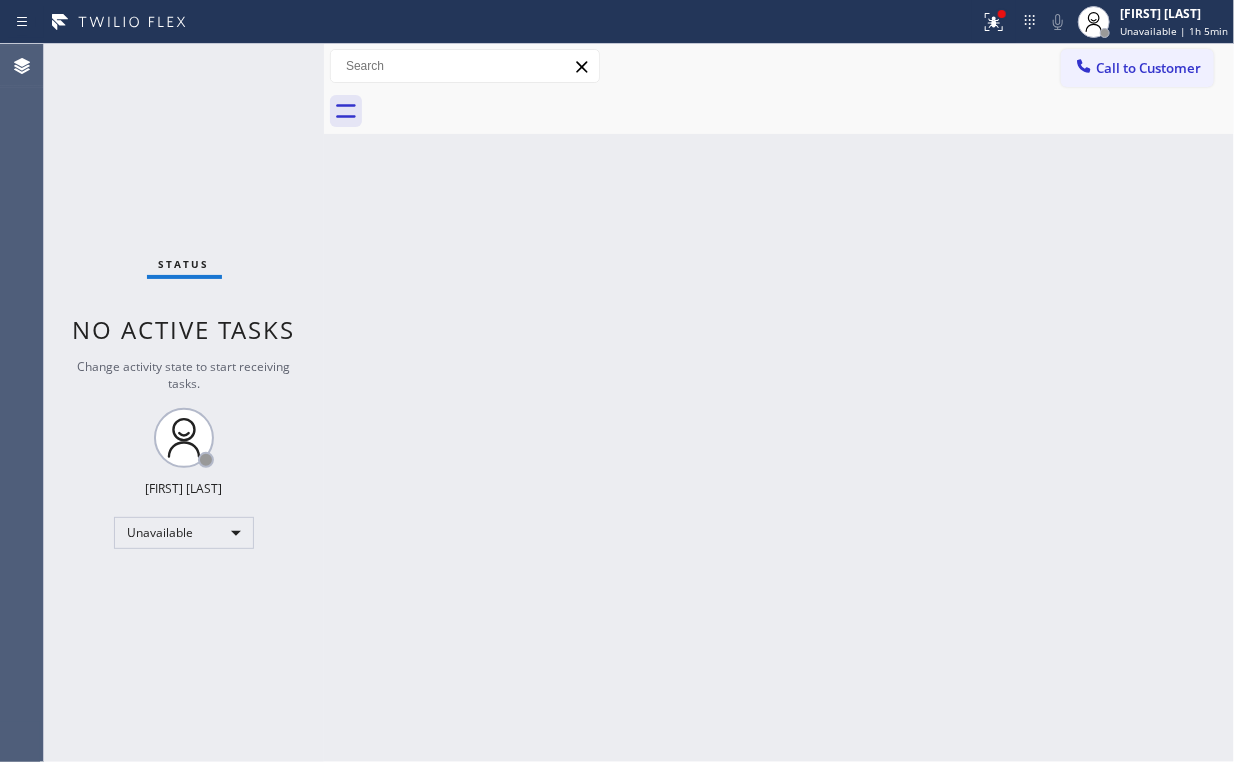 click on "Status   No active tasks     Change activity state to start receiving tasks.   Arnold Verallo Unavailable" at bounding box center (184, 403) 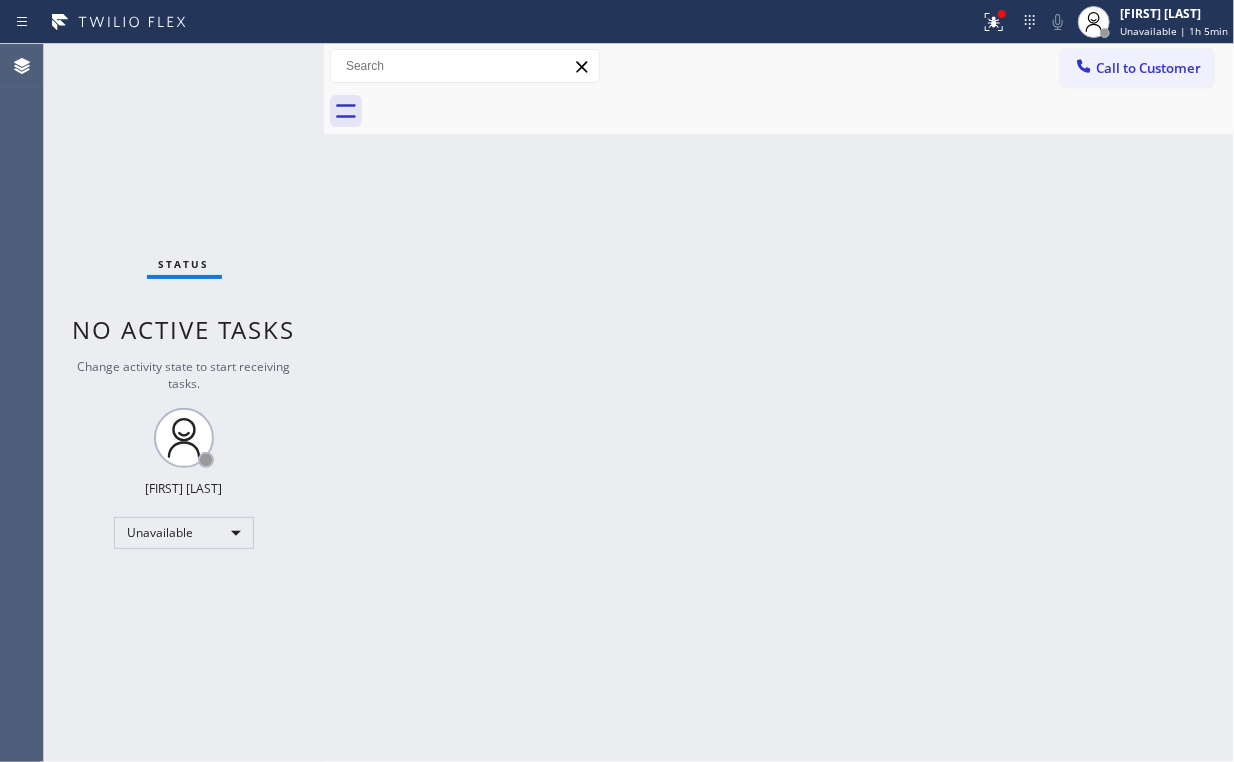 drag, startPoint x: 998, startPoint y: 23, endPoint x: 927, endPoint y: 242, distance: 230.22163 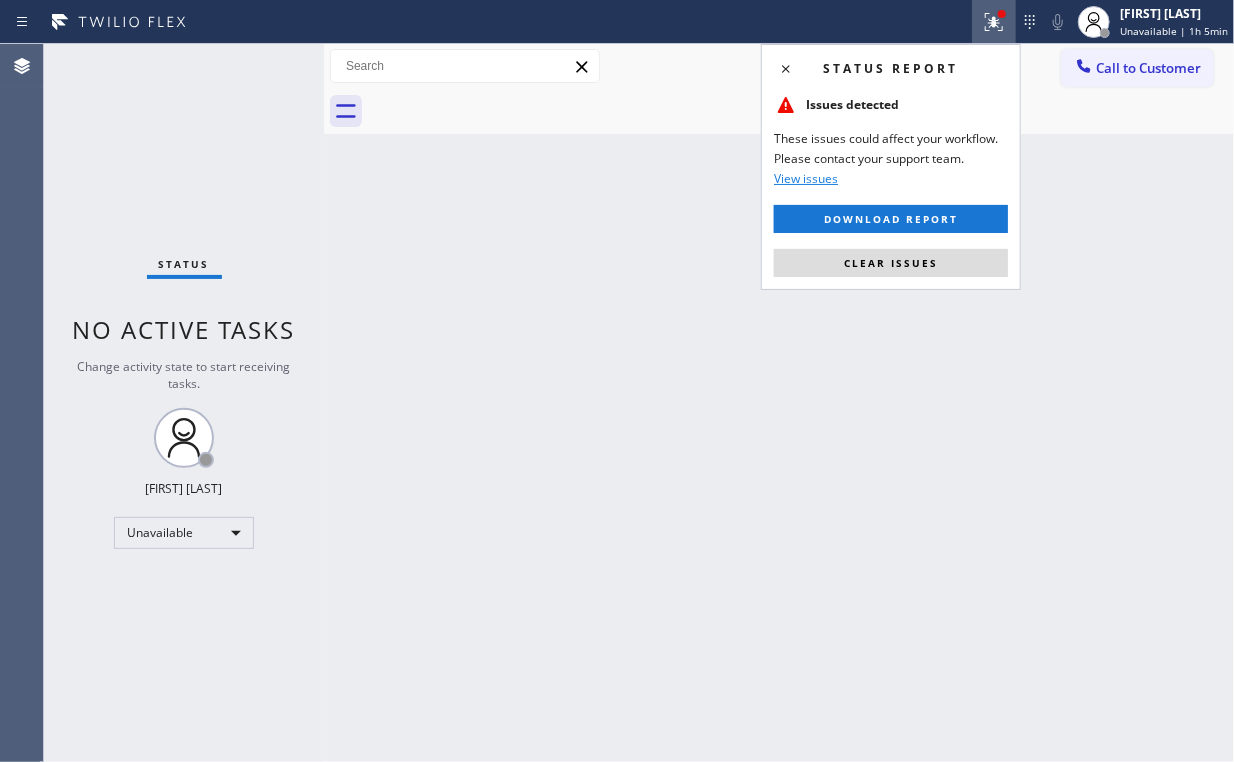 click on "Clear issues" at bounding box center (891, 263) 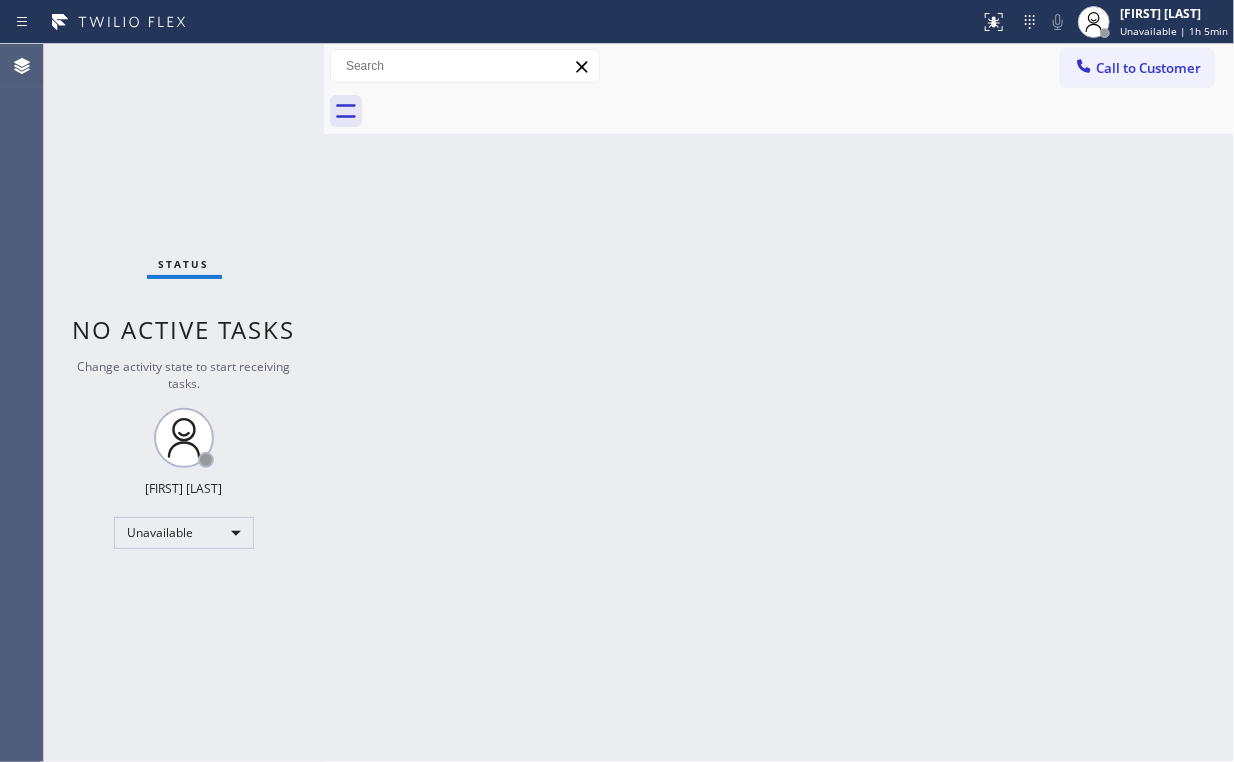 drag, startPoint x: 1046, startPoint y: 267, endPoint x: 1081, endPoint y: 131, distance: 140.43147 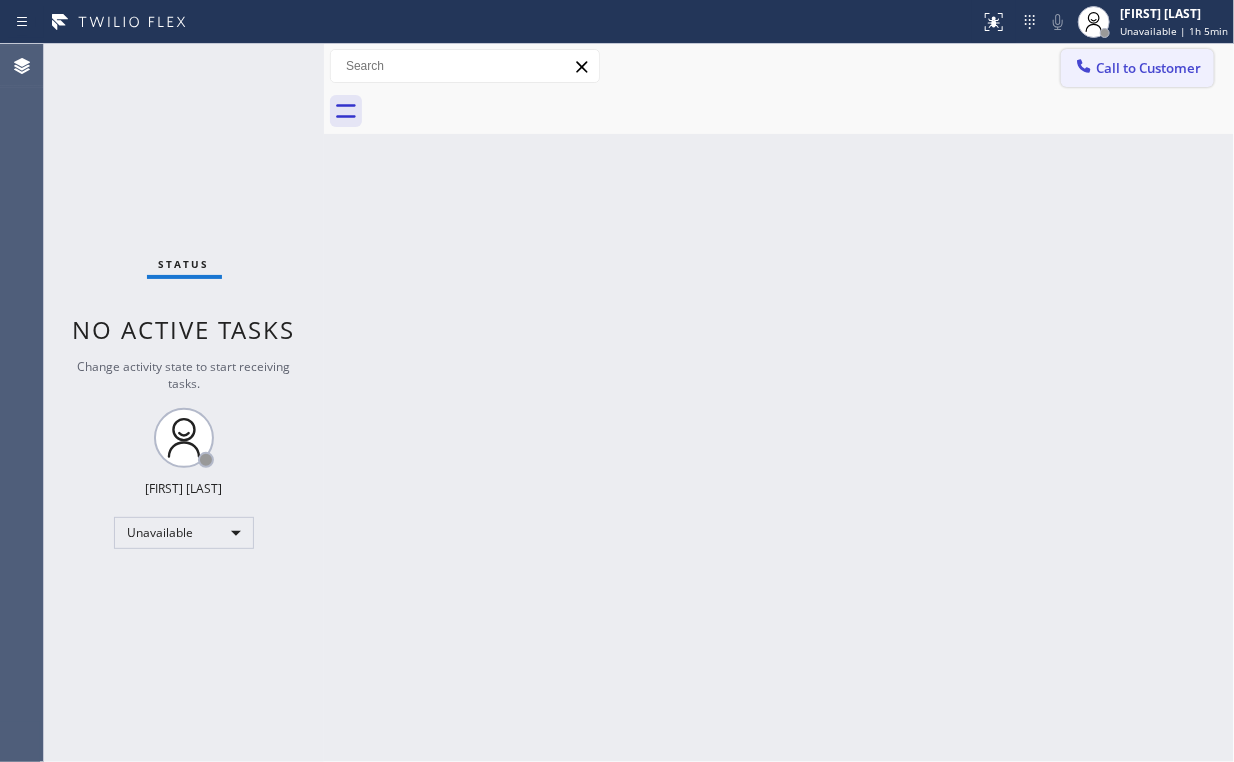 click on "Call to Customer" at bounding box center (1148, 68) 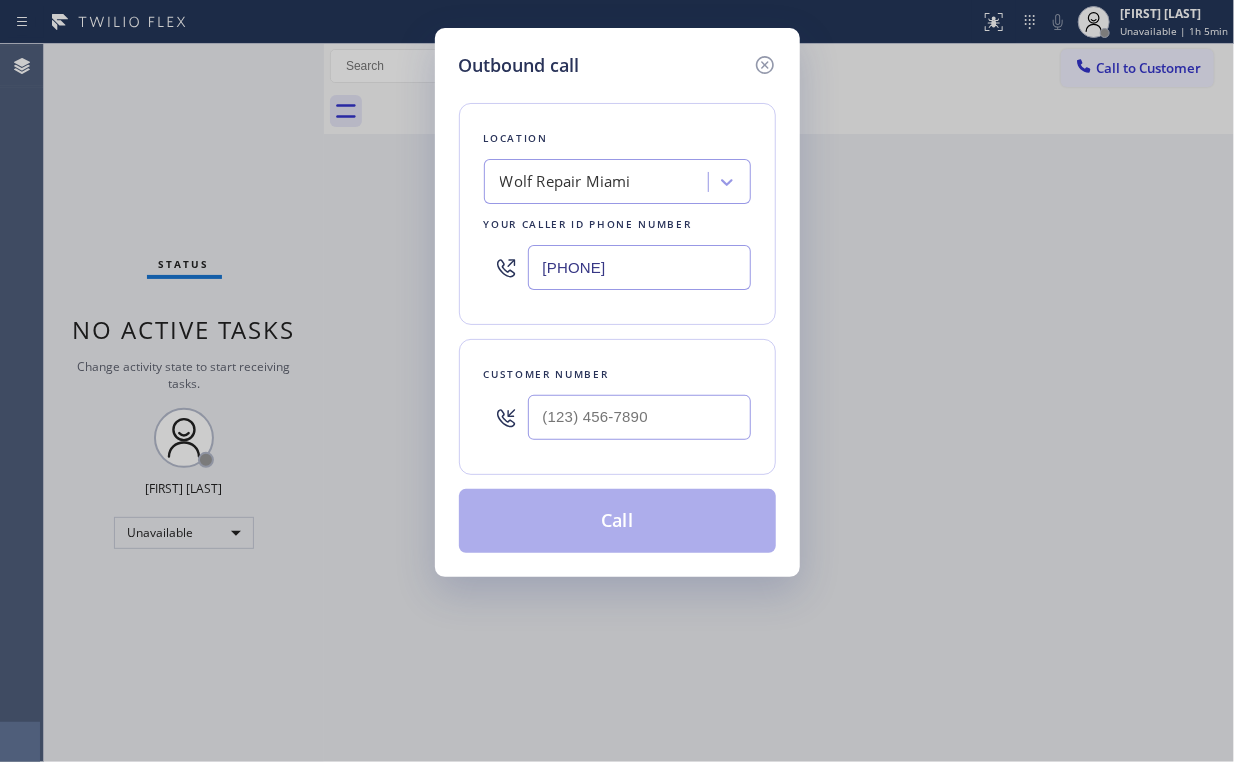 drag, startPoint x: 680, startPoint y: 271, endPoint x: 288, endPoint y: 256, distance: 392.2869 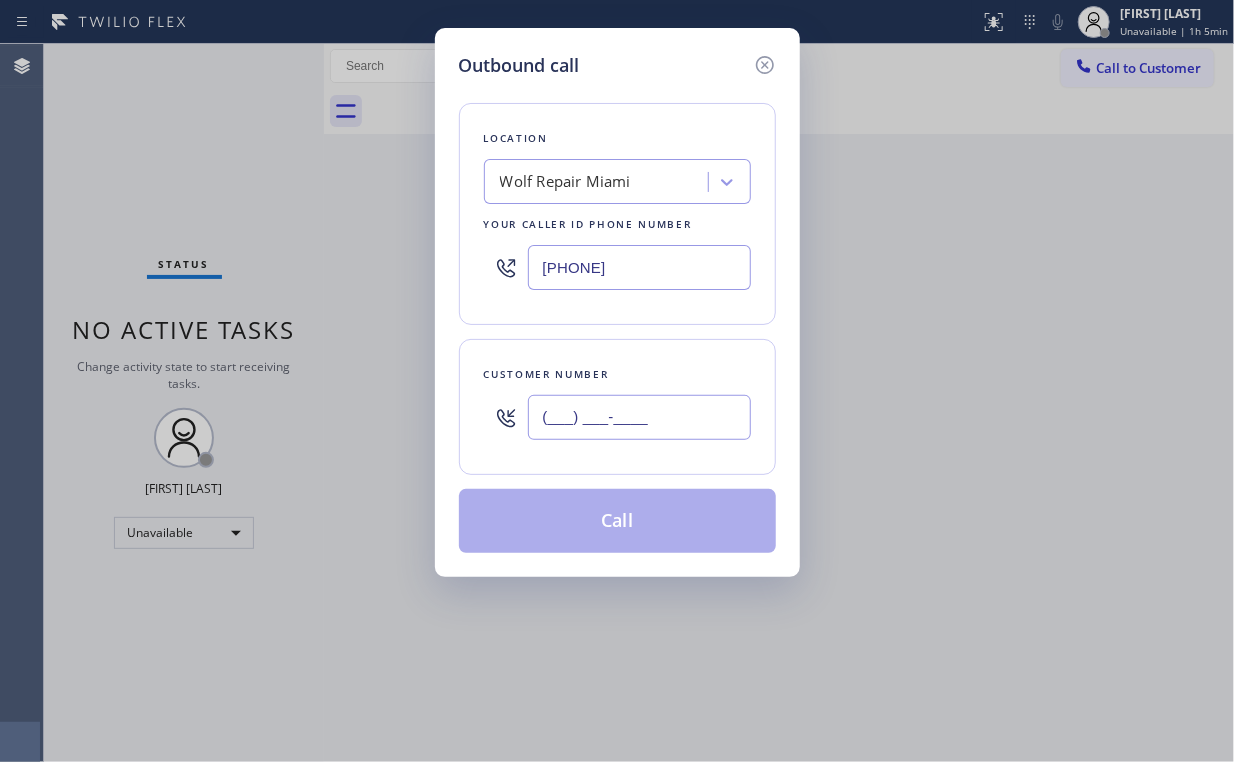 click on "(___) ___-____" at bounding box center [639, 417] 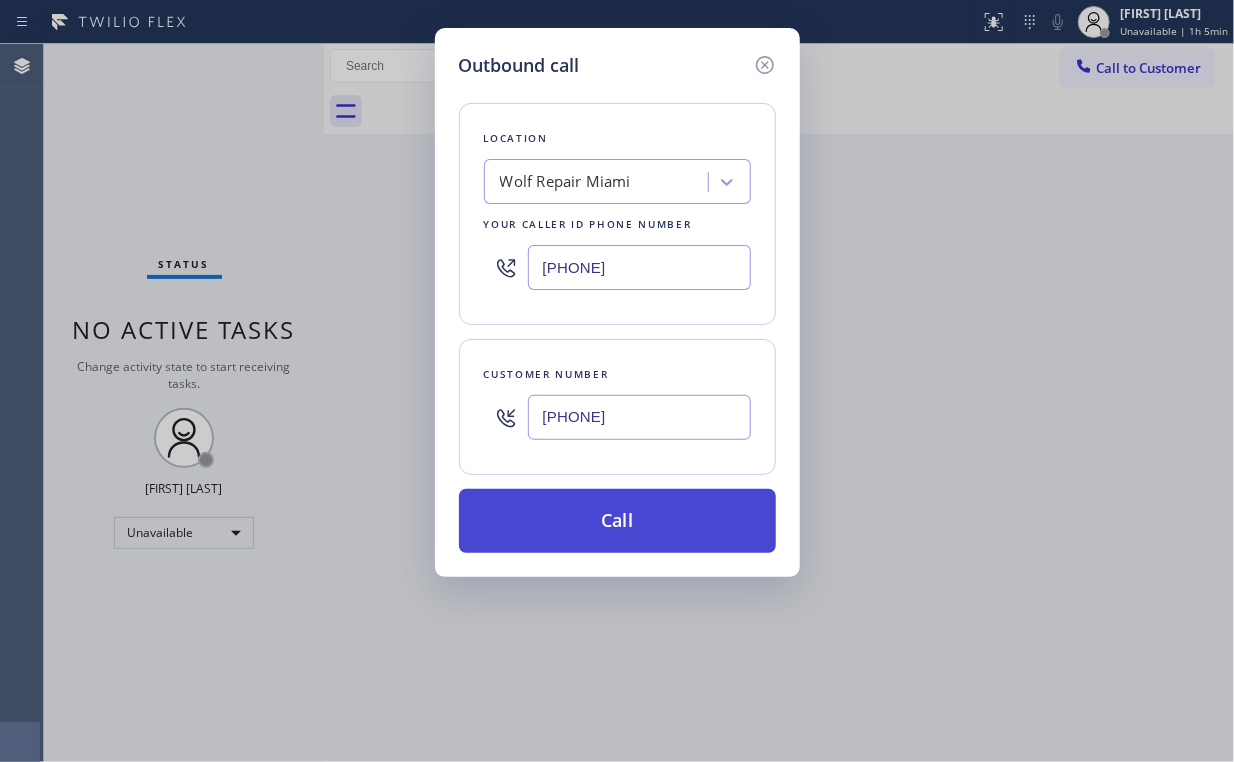 type on "(401) 632-8039" 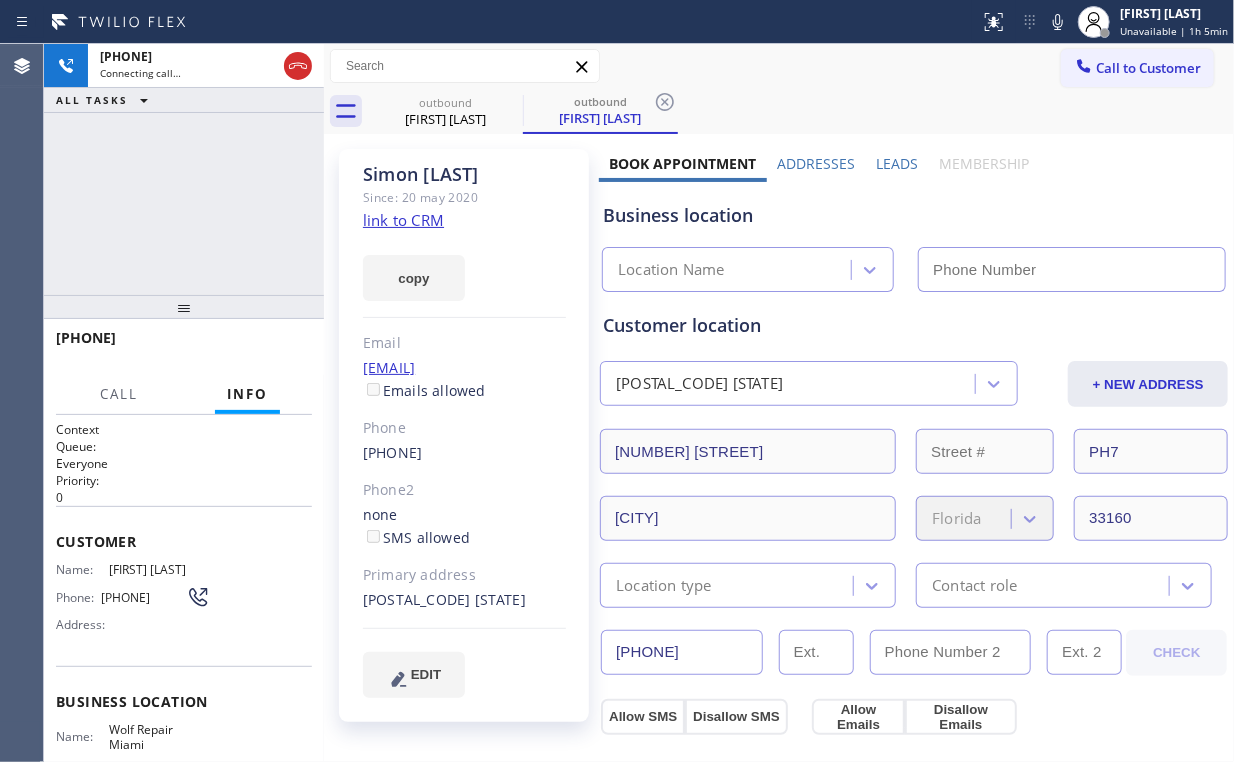type on "([PHONE]) [PHONE]" 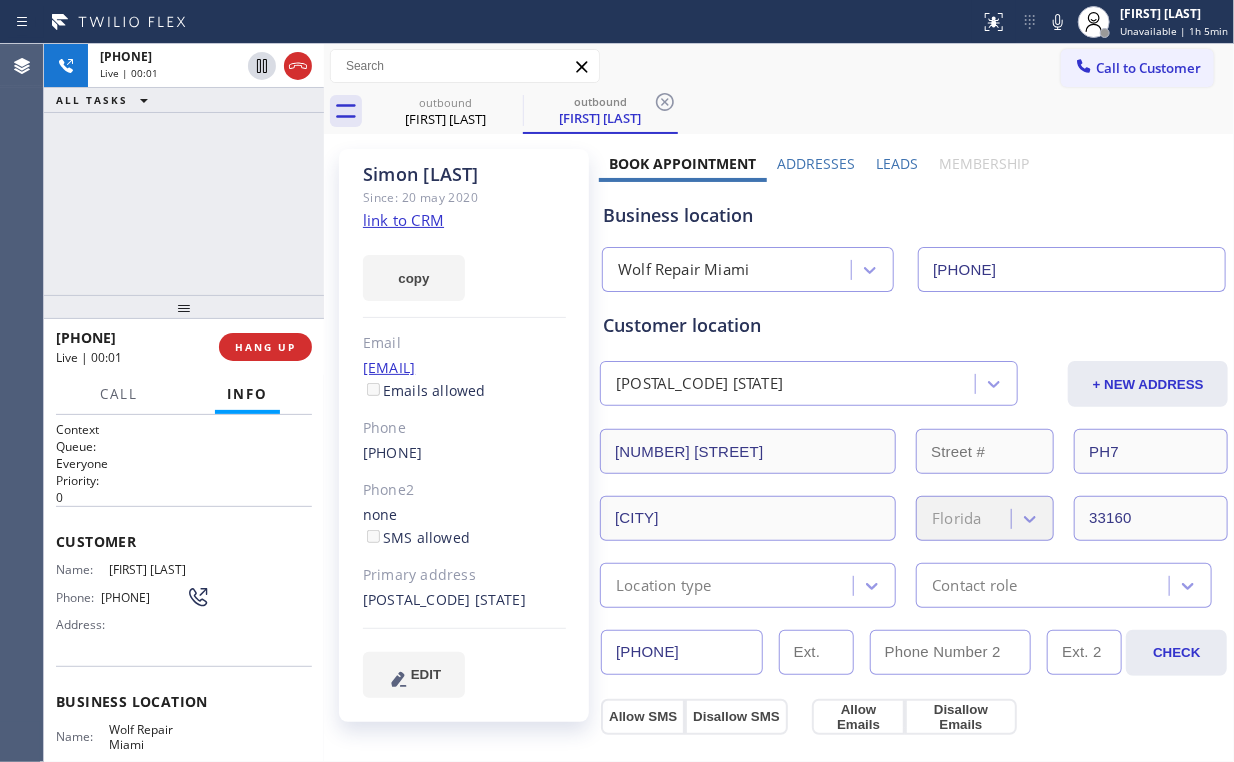 click on "+14016328039 Live | 00:01 ALL TASKS ALL TASKS ACTIVE TASKS TASKS IN WRAP UP" at bounding box center [184, 169] 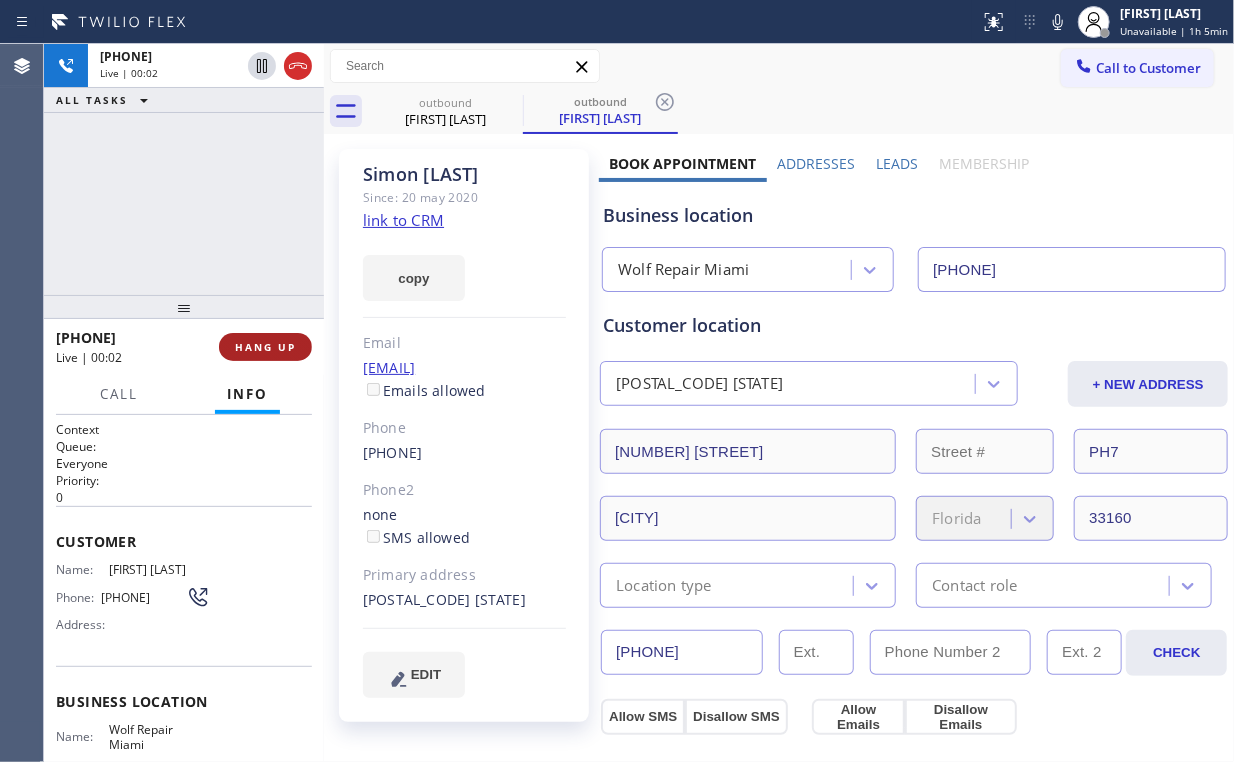 click on "HANG UP" at bounding box center (265, 347) 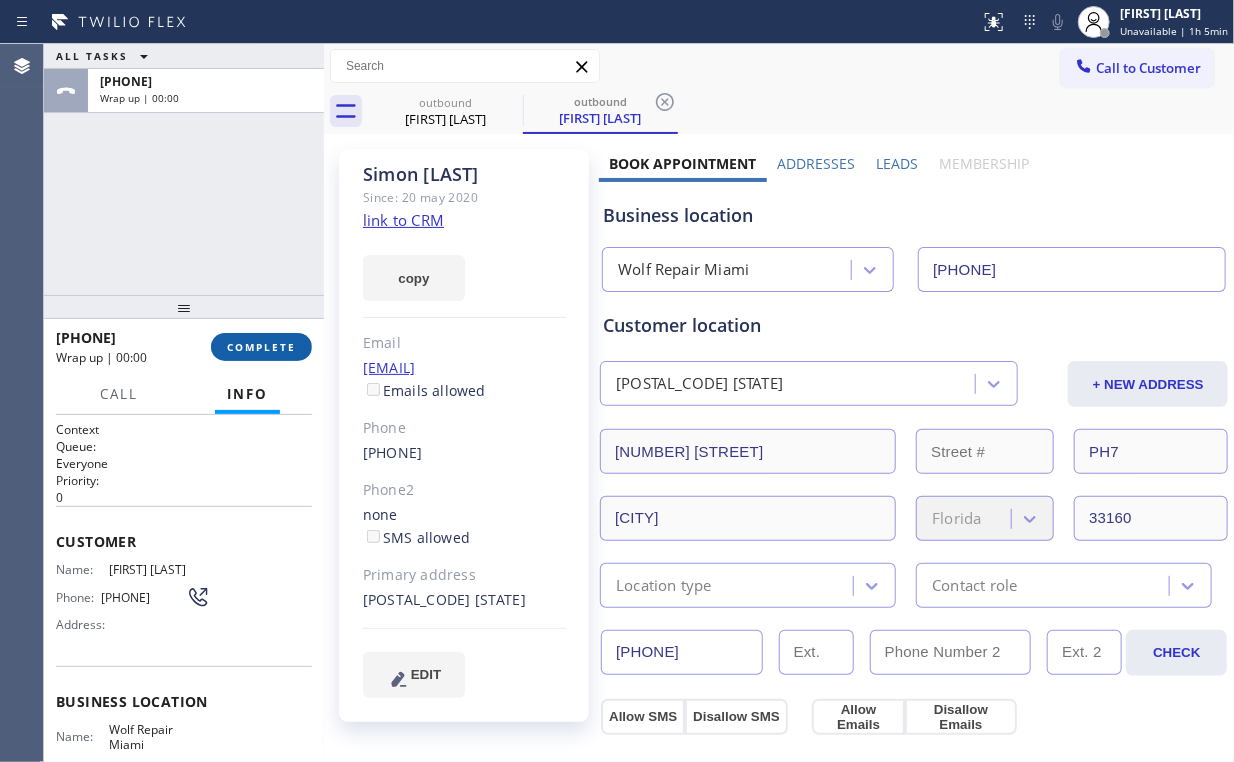 click on "COMPLETE" at bounding box center [261, 347] 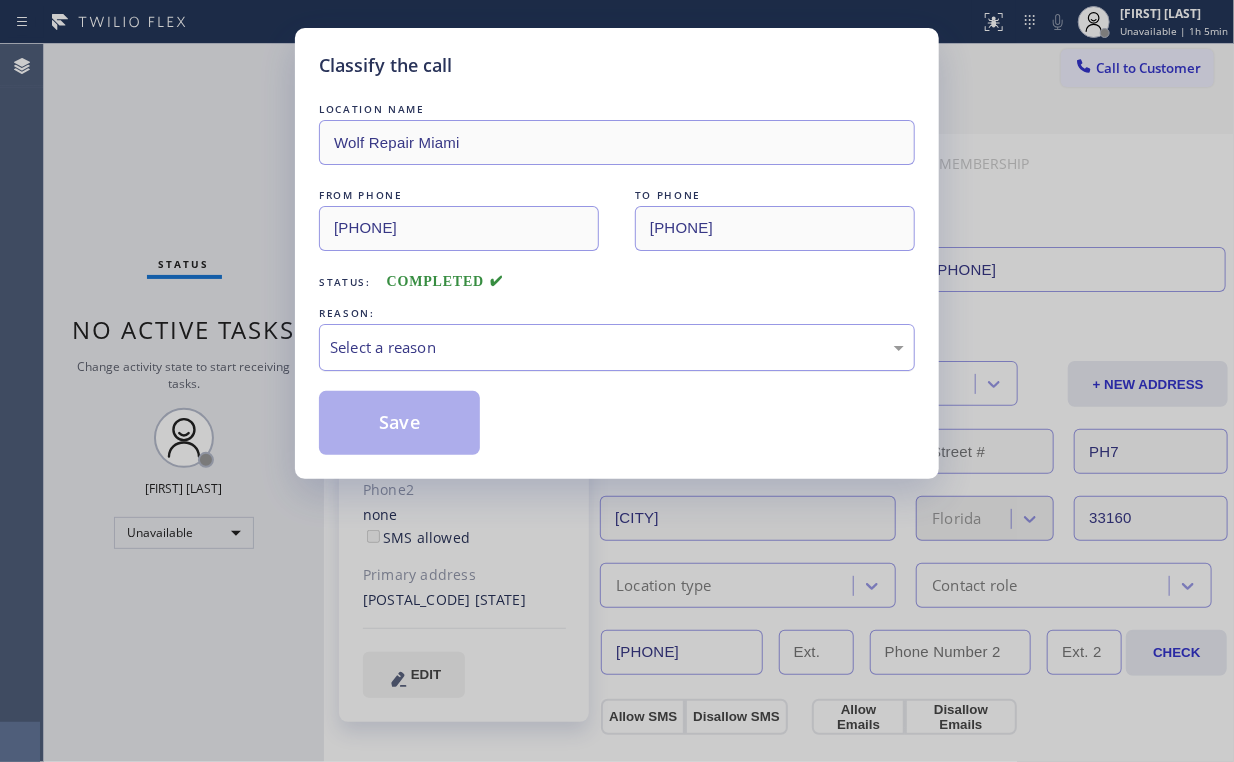 click on "Select a reason" at bounding box center (617, 347) 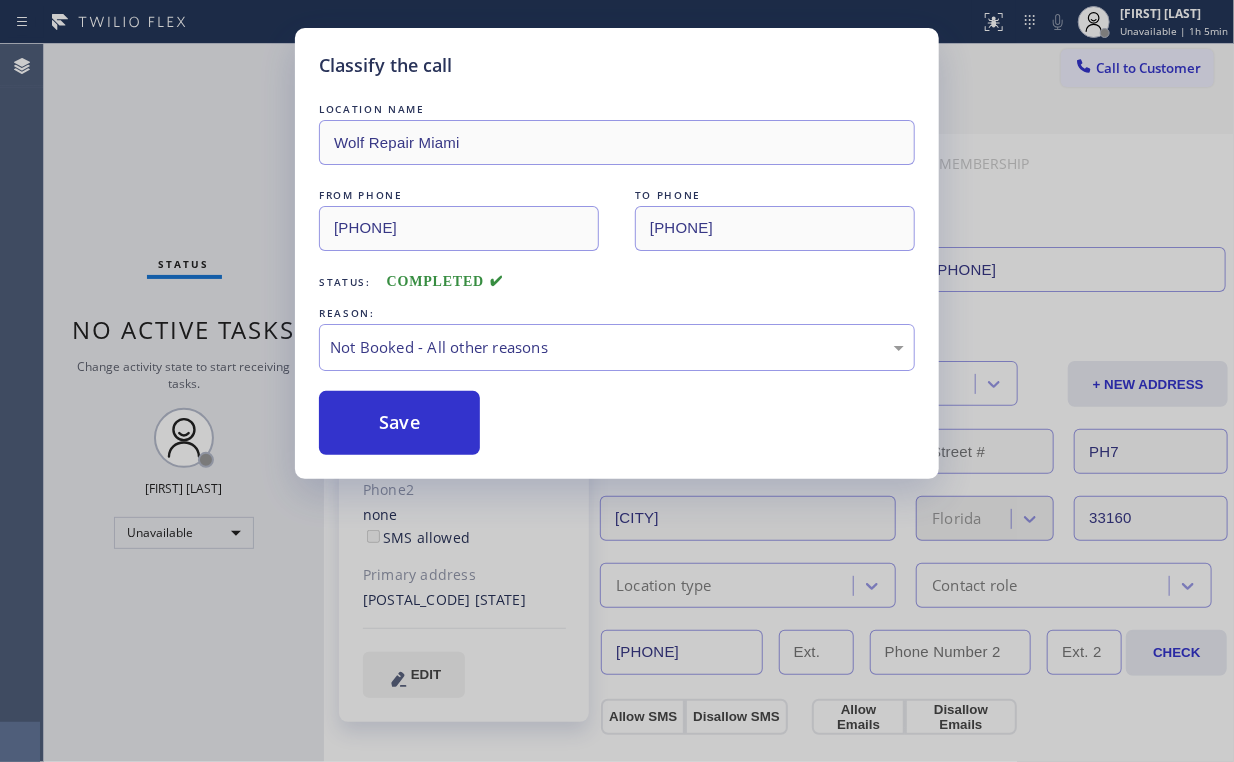 drag, startPoint x: 409, startPoint y: 424, endPoint x: 232, endPoint y: 216, distance: 273.1172 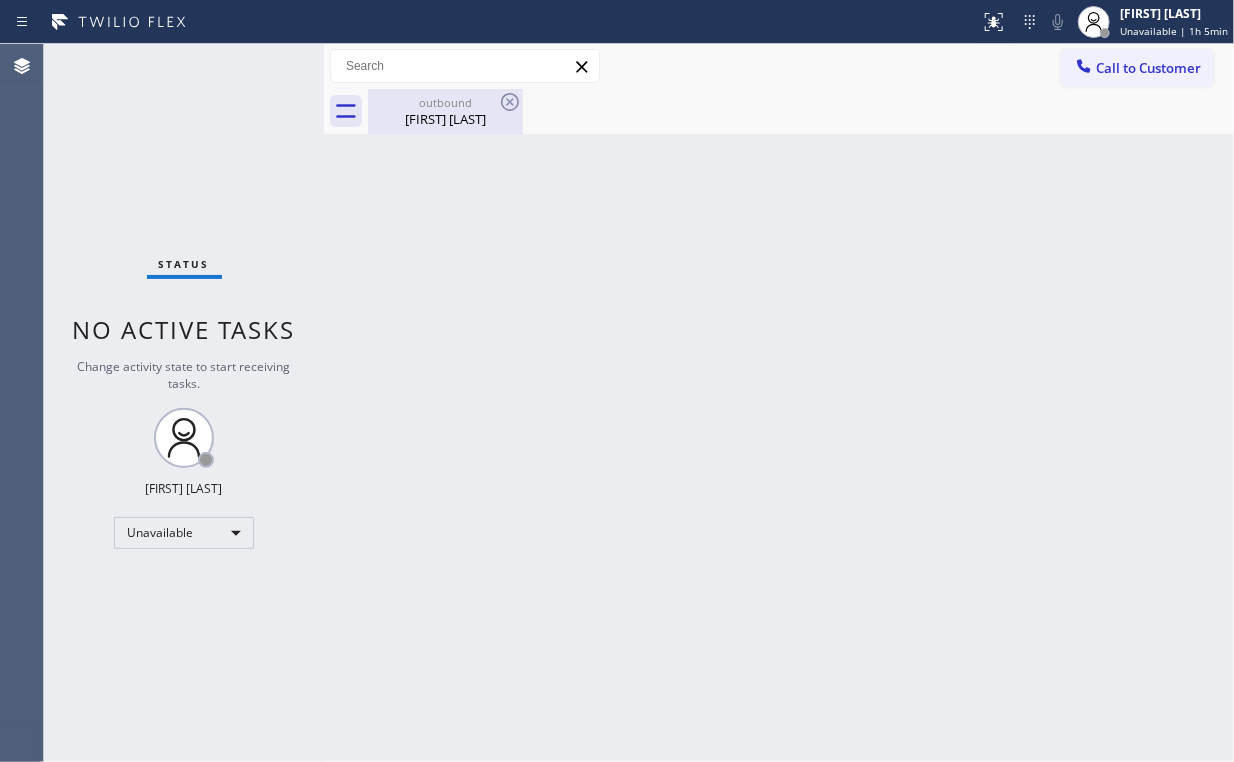 drag, startPoint x: 428, startPoint y: 120, endPoint x: 495, endPoint y: 116, distance: 67.11929 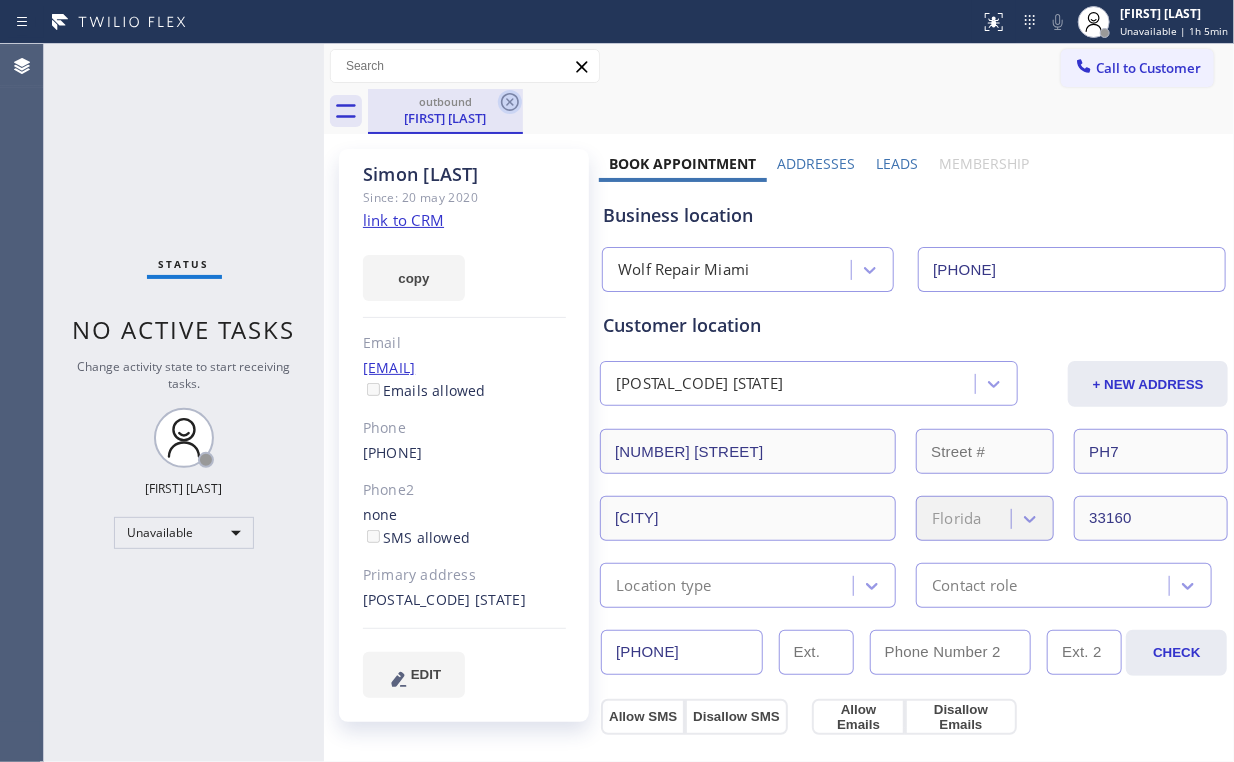 click 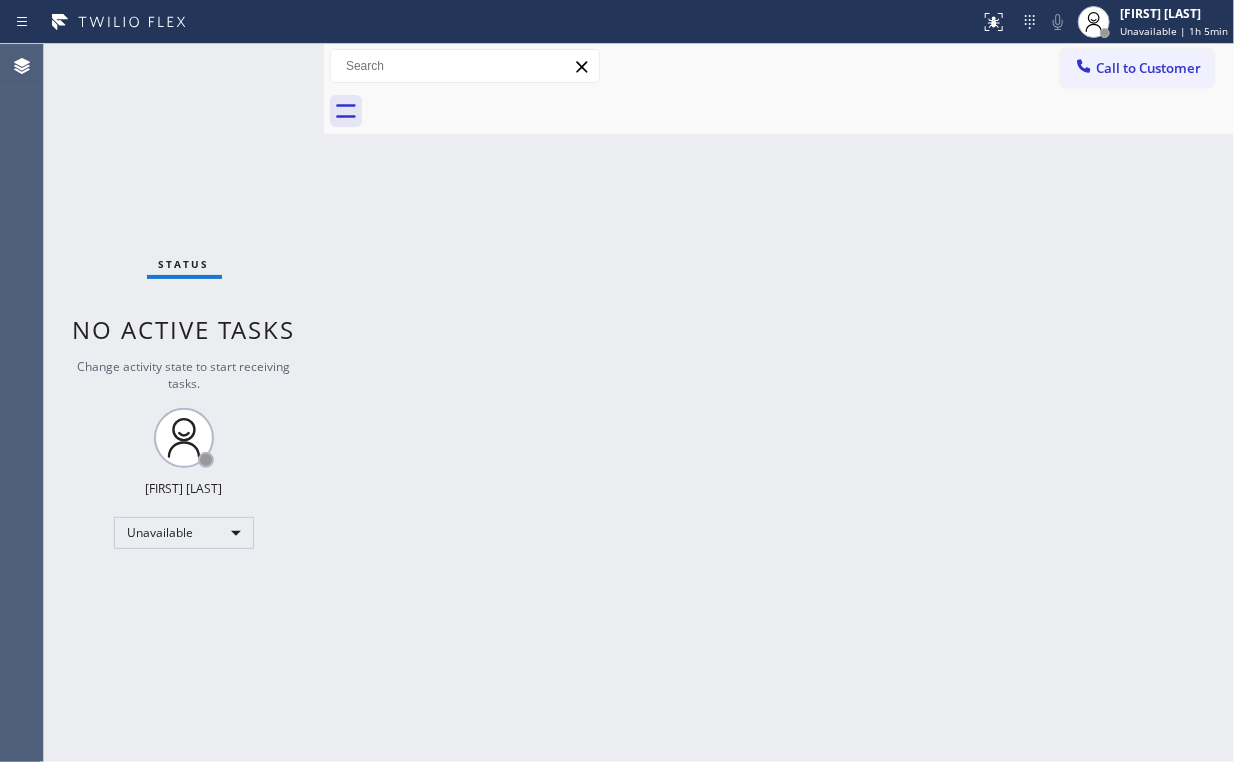 drag, startPoint x: 158, startPoint y: 129, endPoint x: 198, endPoint y: 0, distance: 135.05925 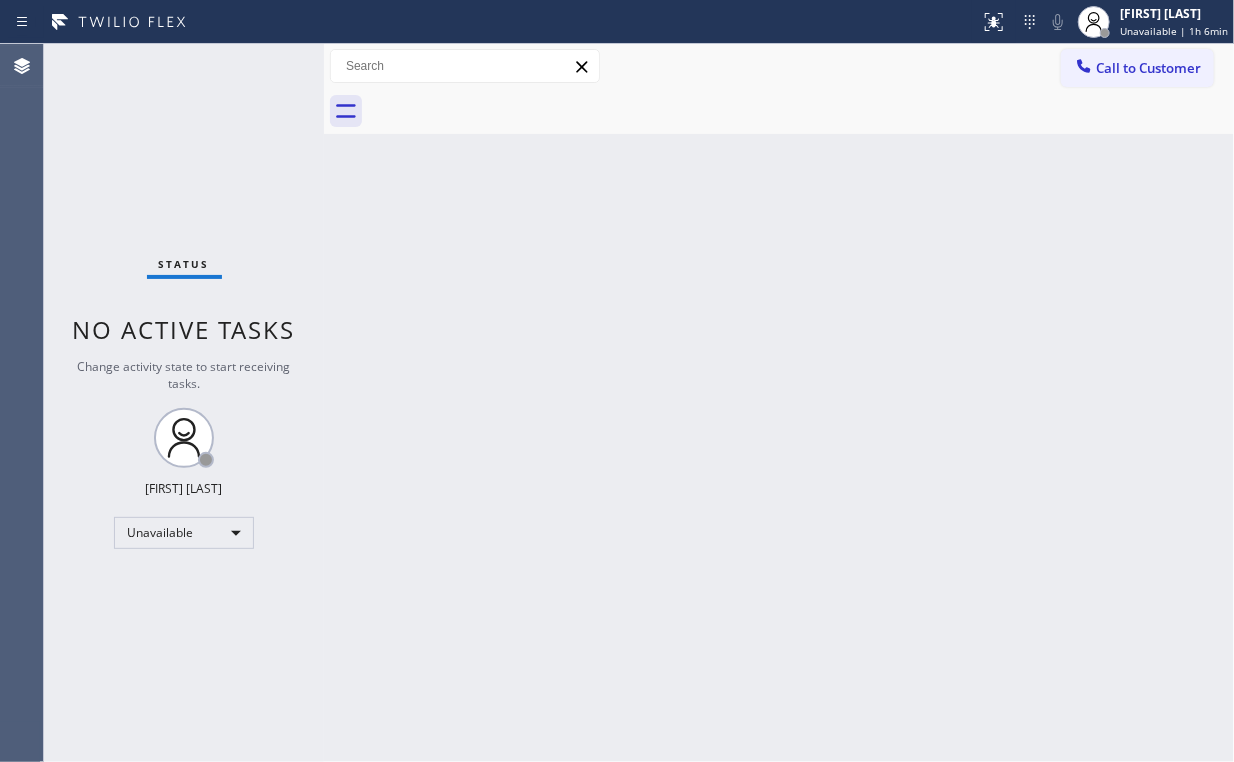 click on "Call to Customer" at bounding box center [1148, 68] 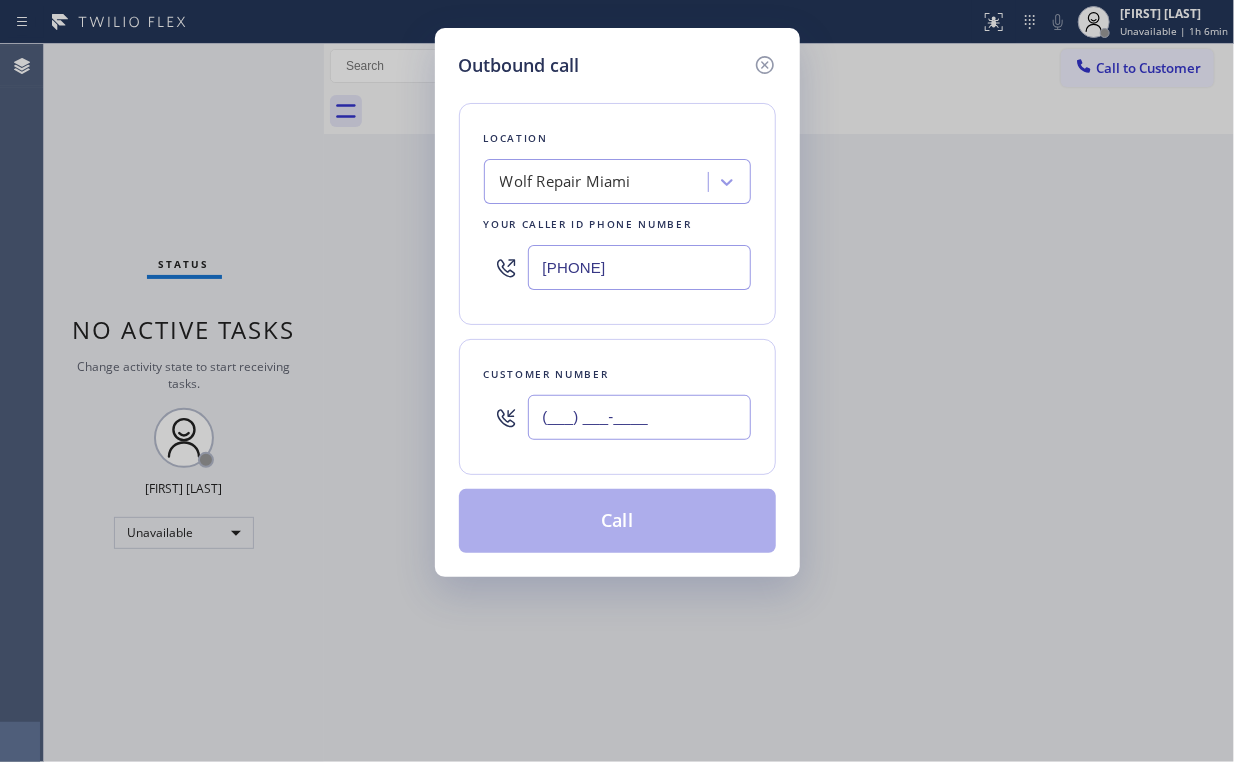 click on "(___) ___-____" at bounding box center (639, 417) 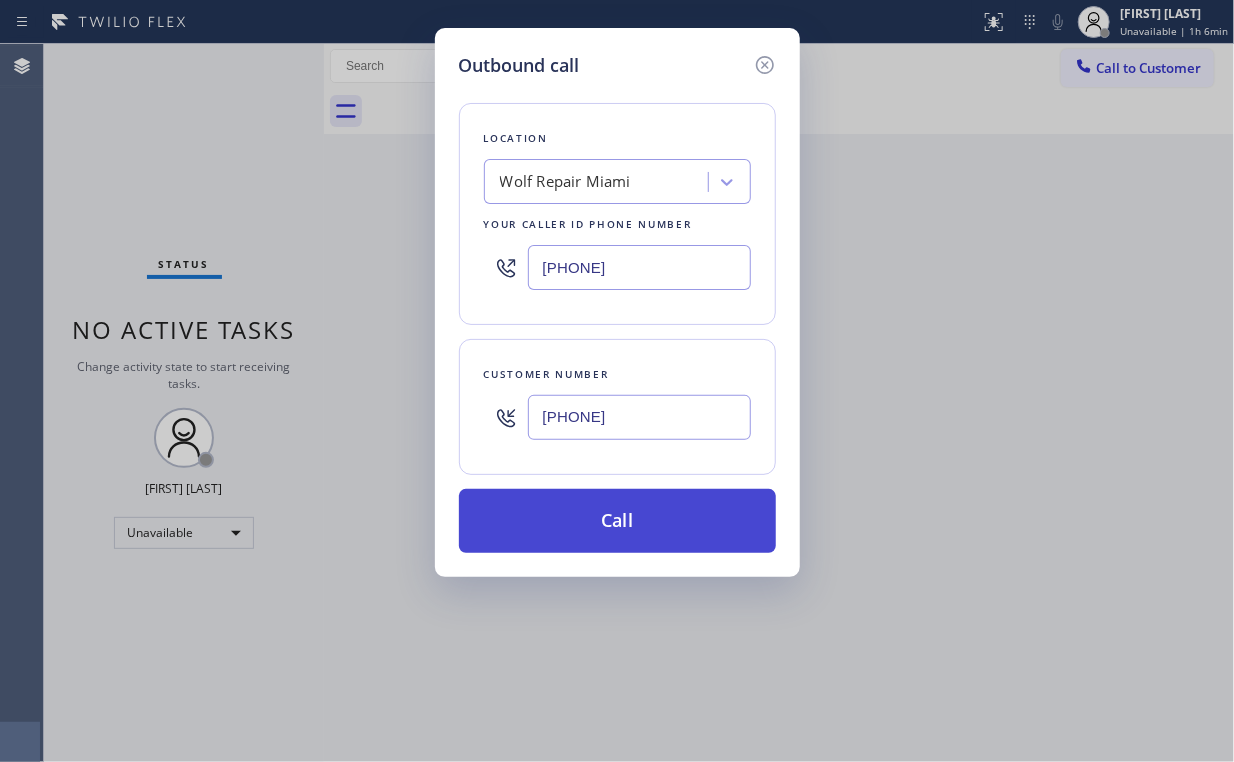 type on "(401) 632-8039" 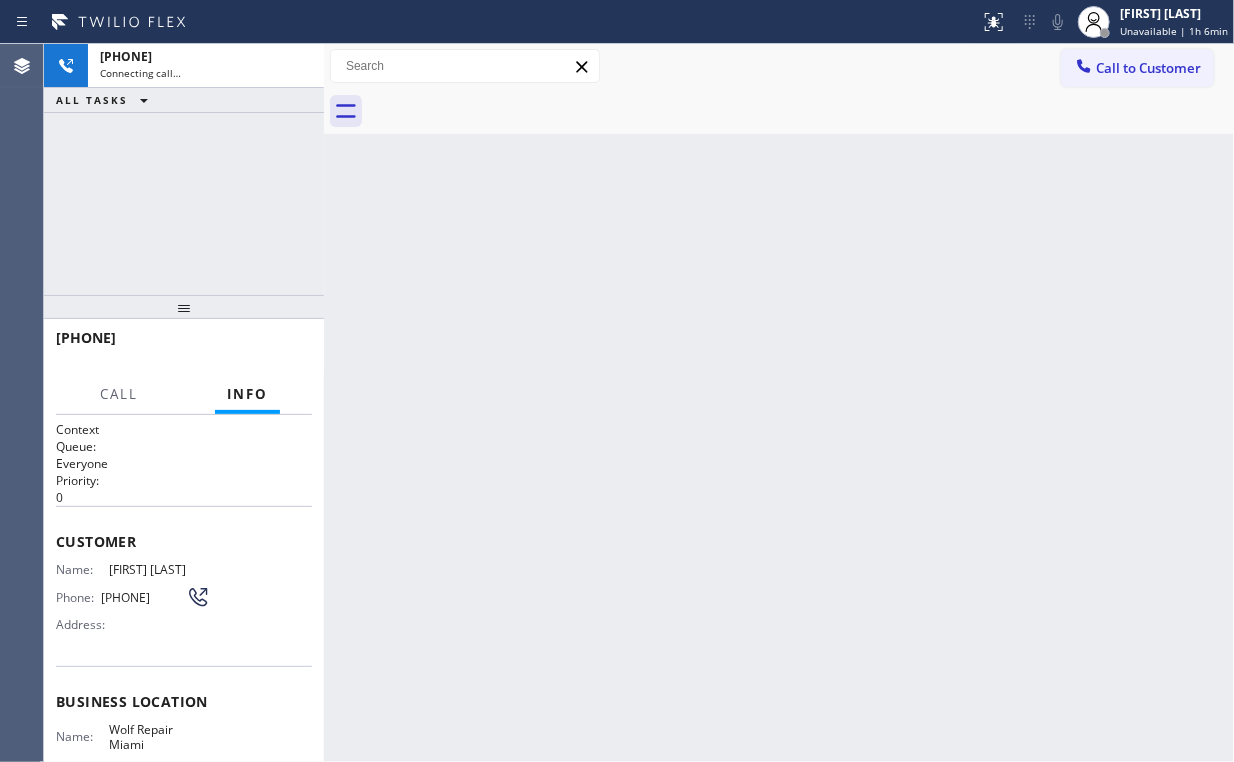 click on "+14016328039 Connecting call… ALL TASKS ALL TASKS ACTIVE TASKS TASKS IN WRAP UP" at bounding box center (184, 169) 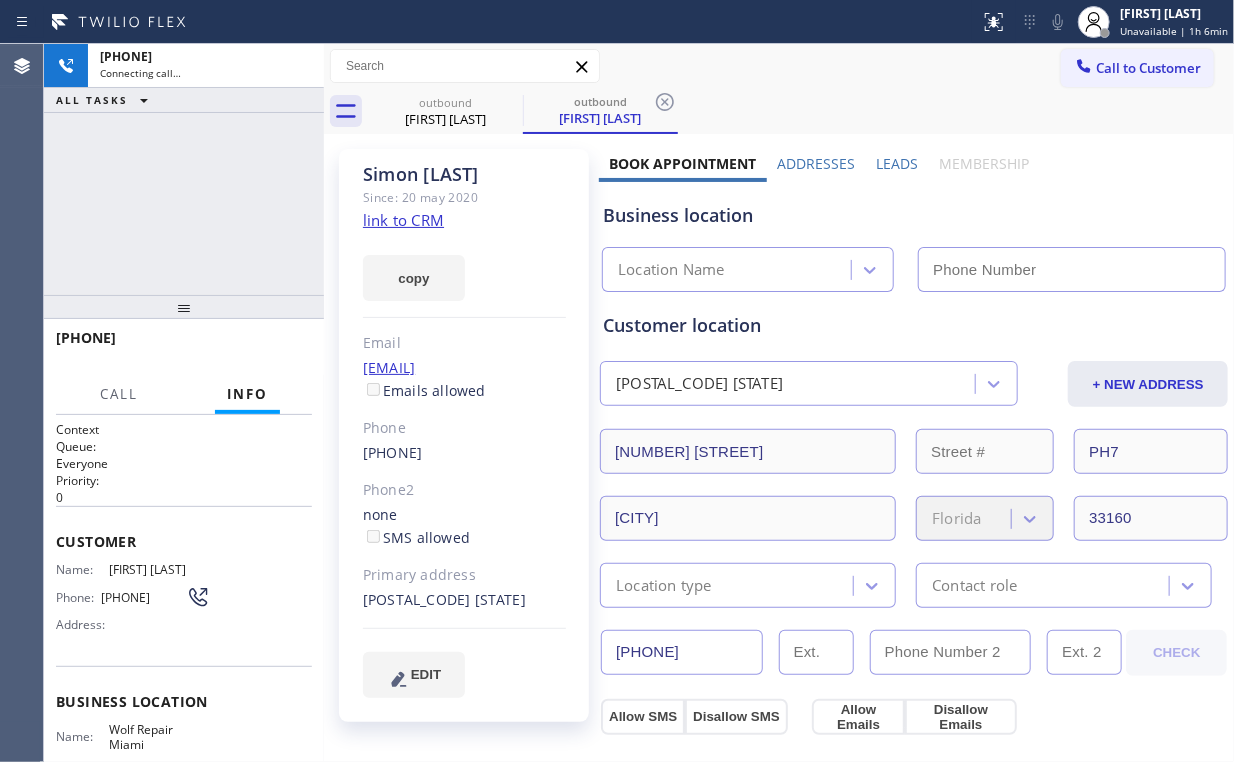 type on "([PHONE]) [PHONE]" 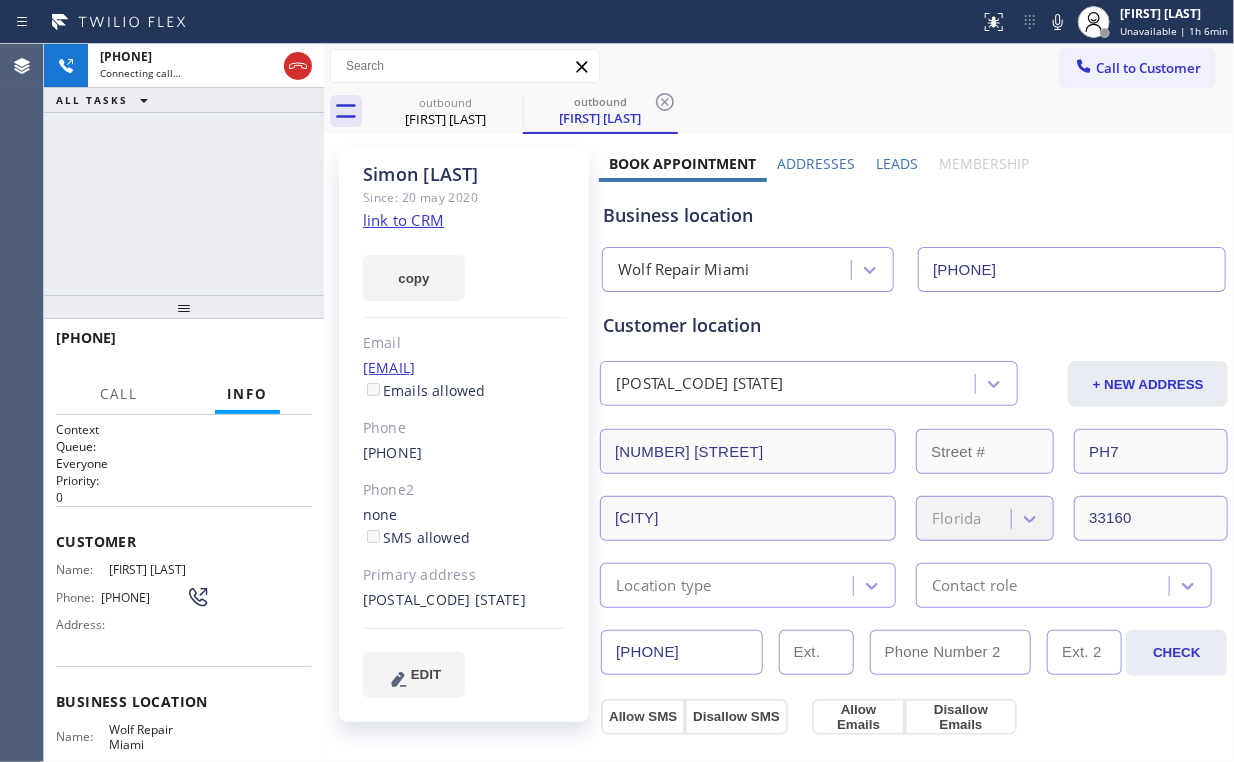 click on "+14016328039 Connecting call… ALL TASKS ALL TASKS ACTIVE TASKS TASKS IN WRAP UP" at bounding box center [184, 169] 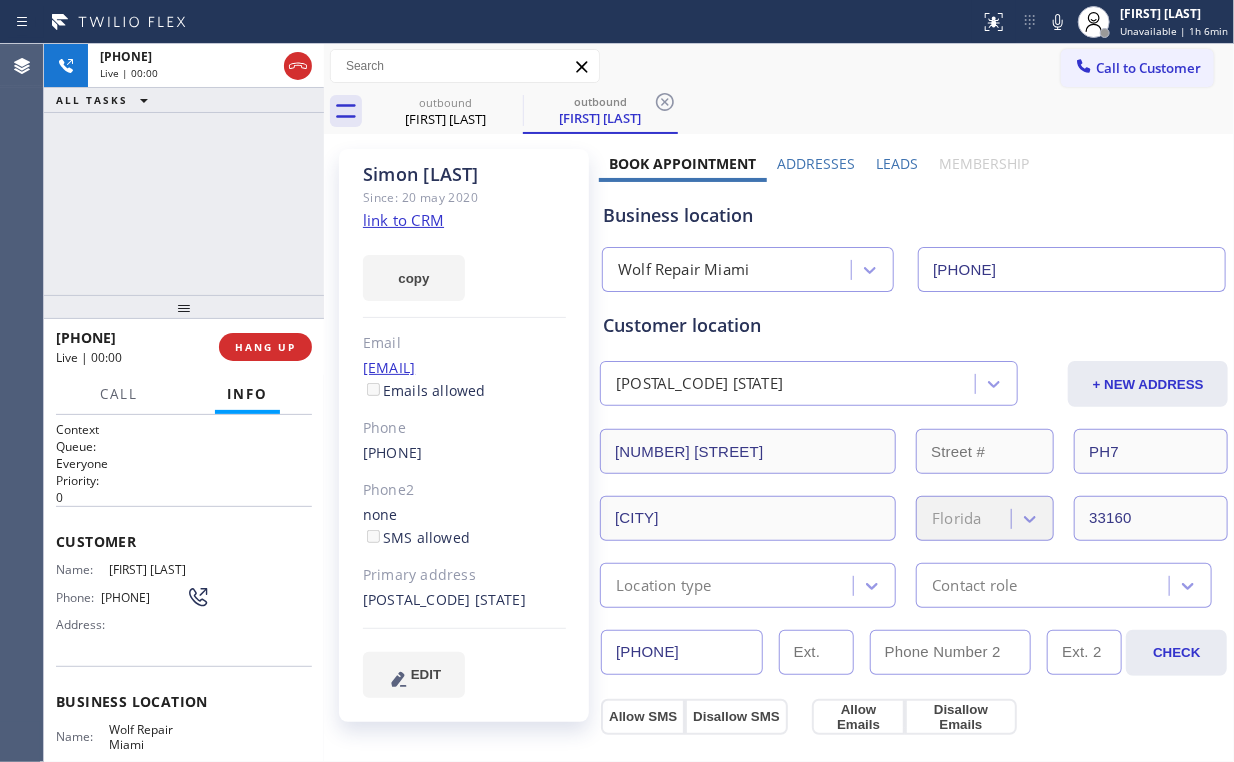 click on "+14016328039 Live | 00:00 ALL TASKS ALL TASKS ACTIVE TASKS TASKS IN WRAP UP" at bounding box center (184, 169) 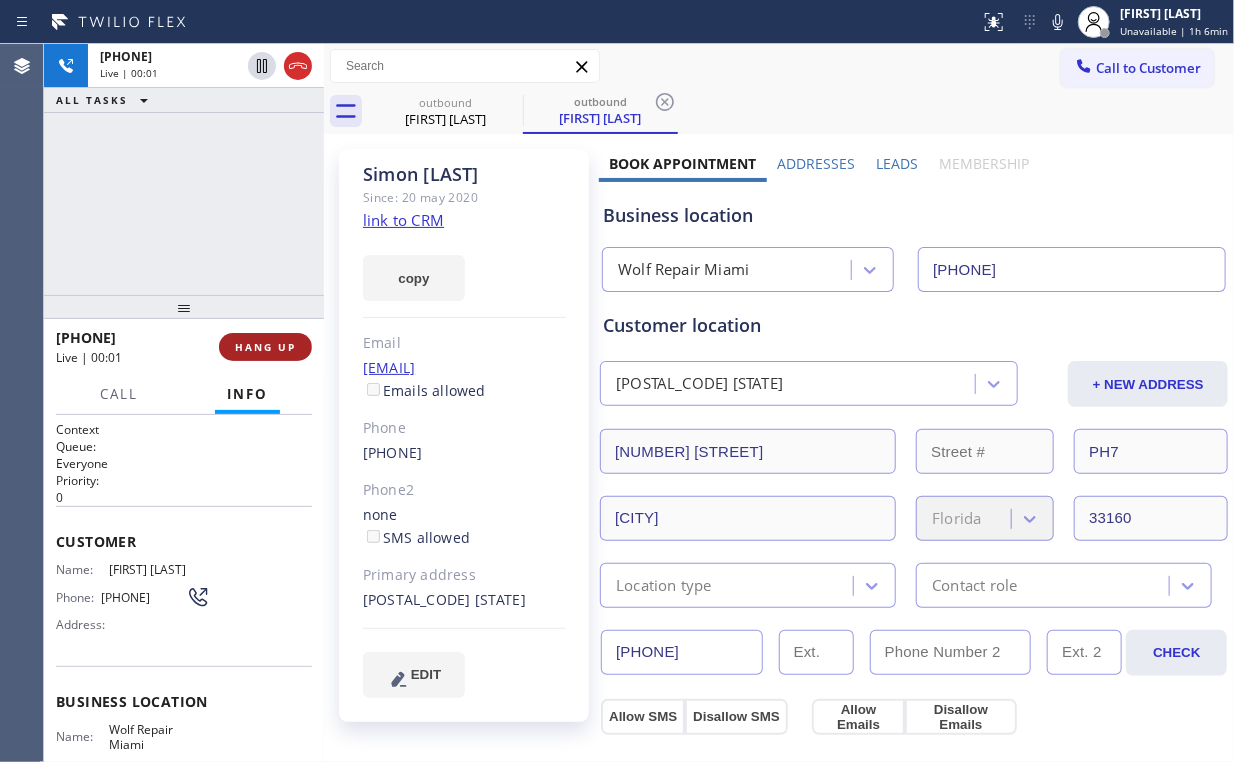 click on "HANG UP" at bounding box center (265, 347) 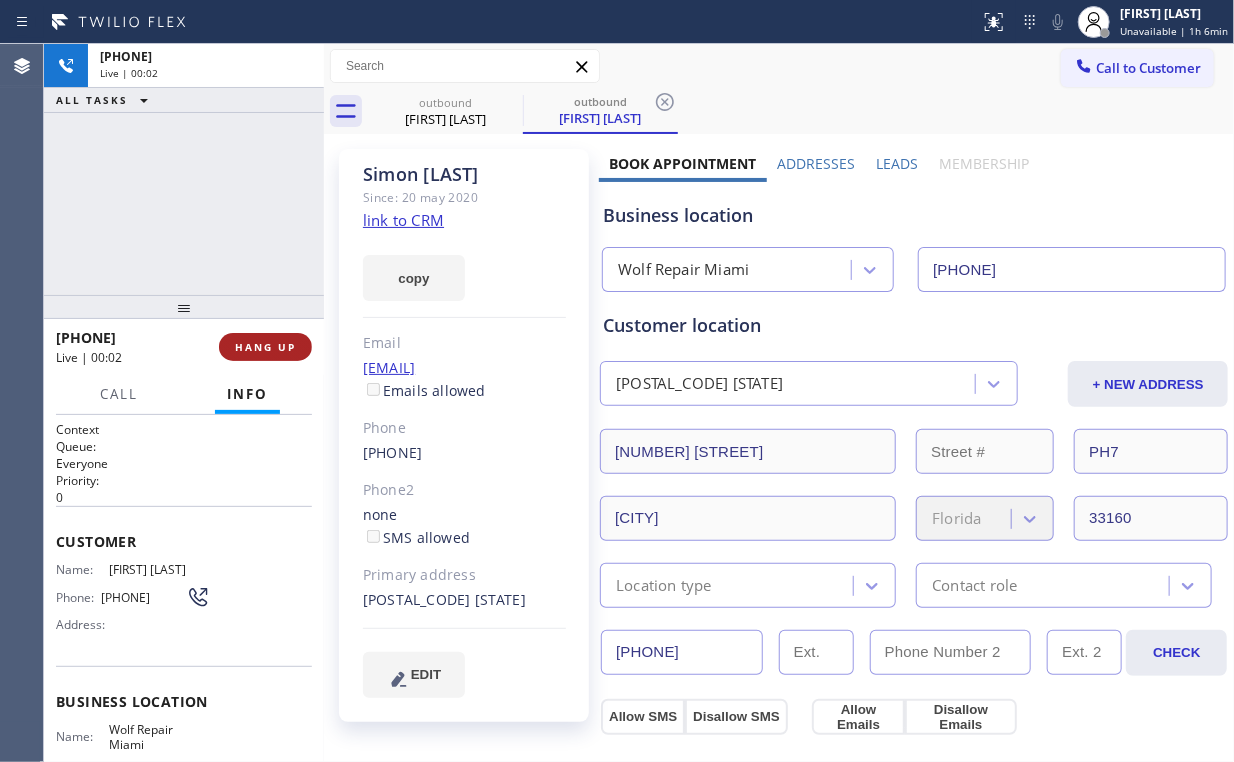 click on "HANG UP" at bounding box center [265, 347] 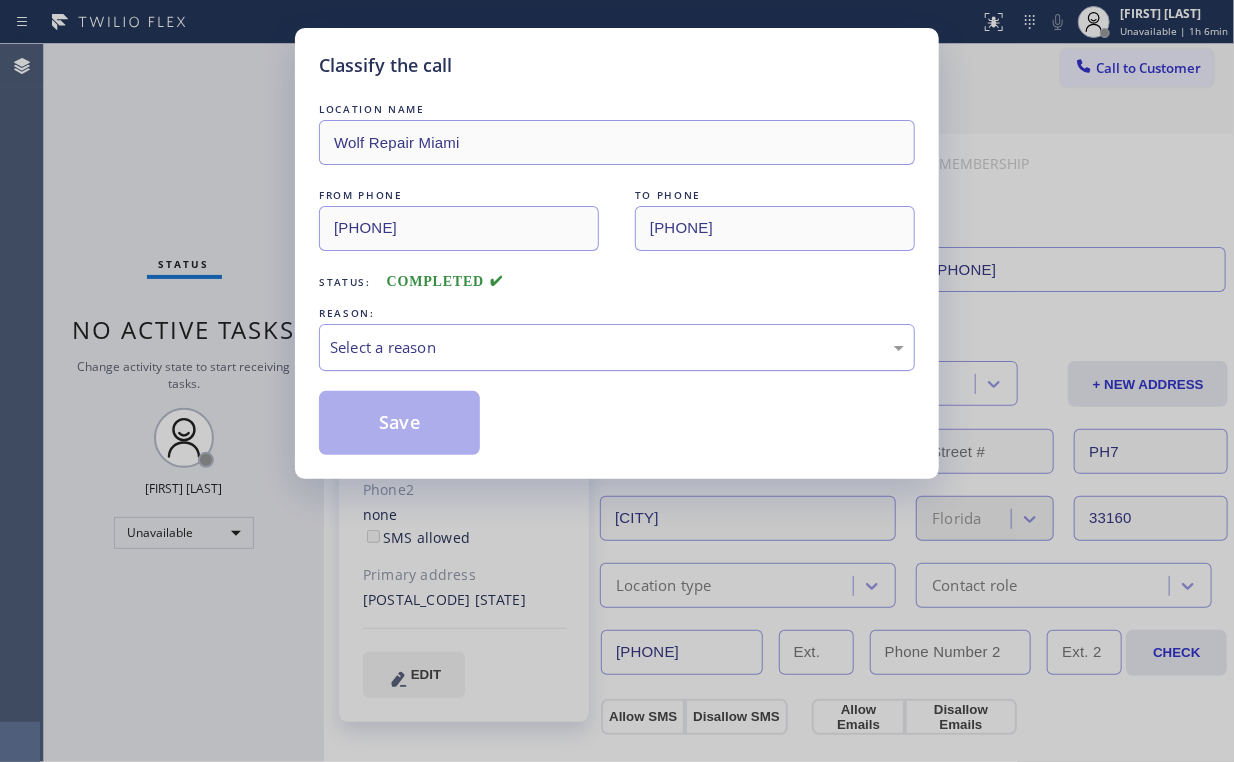 drag, startPoint x: 340, startPoint y: 352, endPoint x: 359, endPoint y: 363, distance: 21.954498 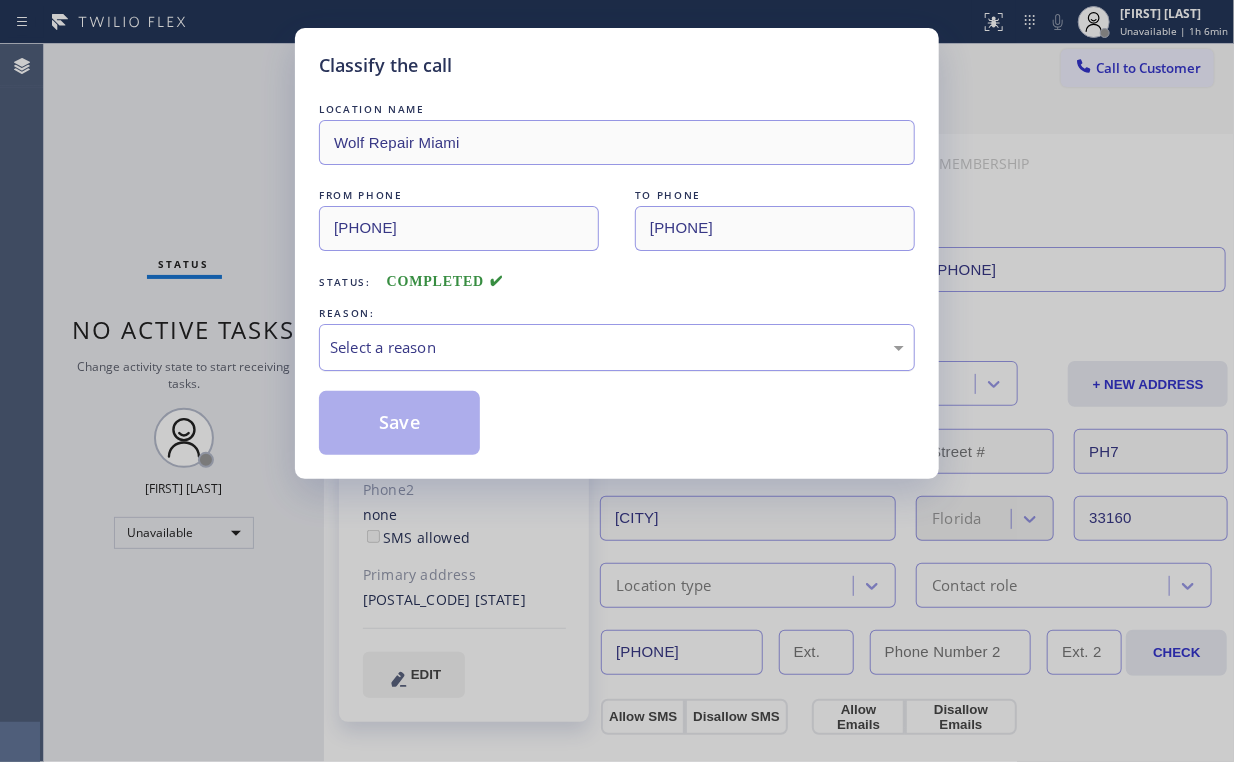 click on "Select a reason" at bounding box center [617, 347] 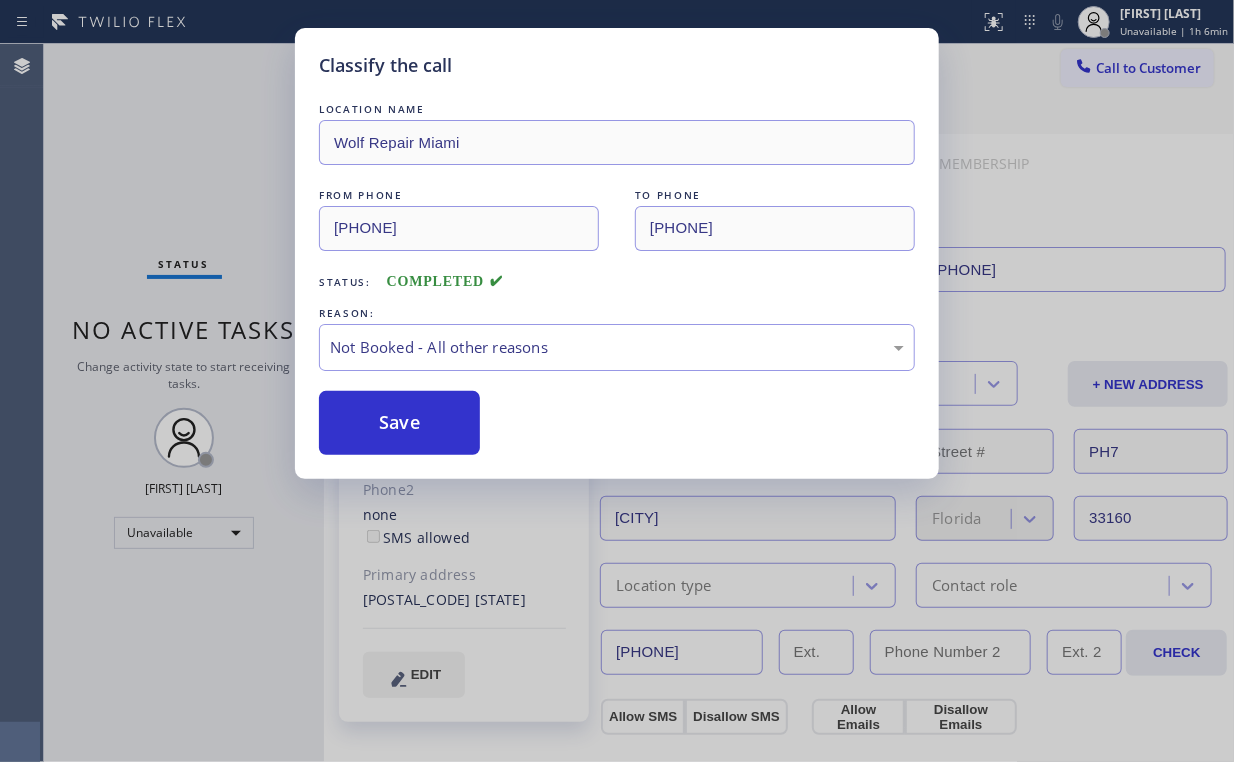 drag, startPoint x: 407, startPoint y: 421, endPoint x: 166, endPoint y: 161, distance: 354.51517 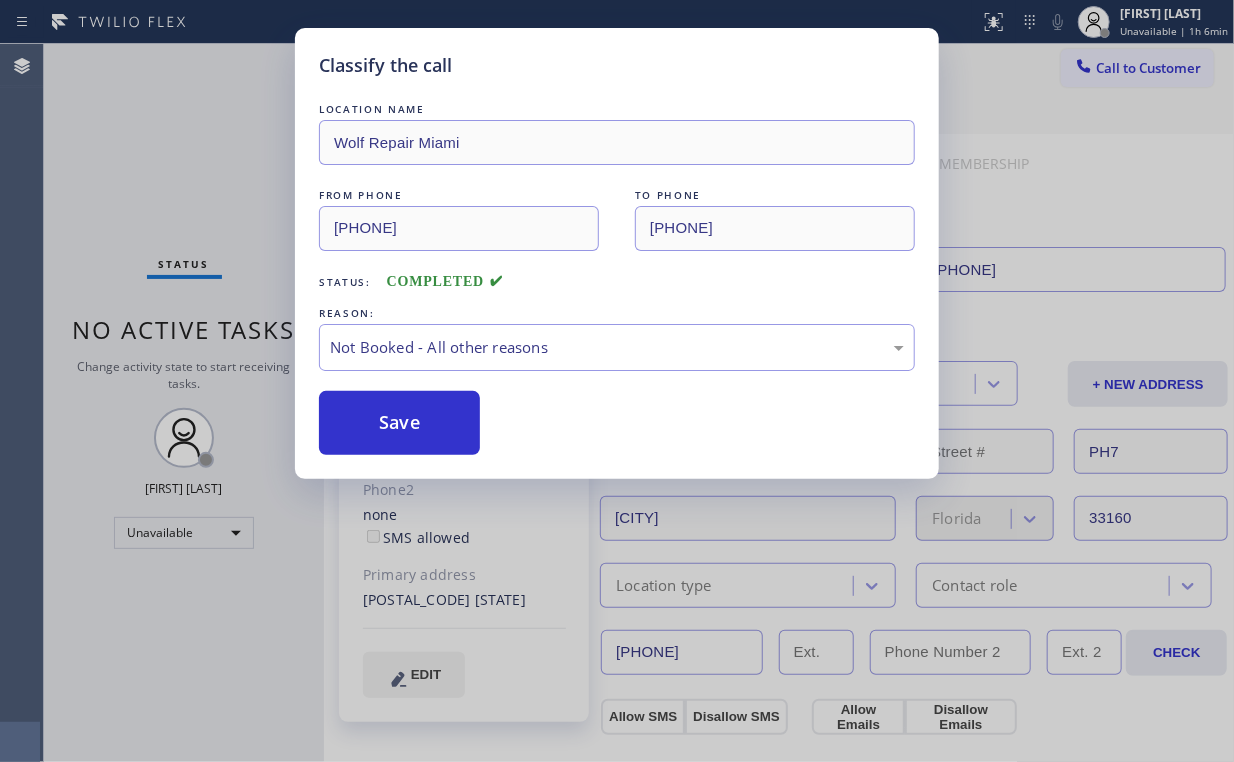 drag, startPoint x: 151, startPoint y: 147, endPoint x: 152, endPoint y: 136, distance: 11.045361 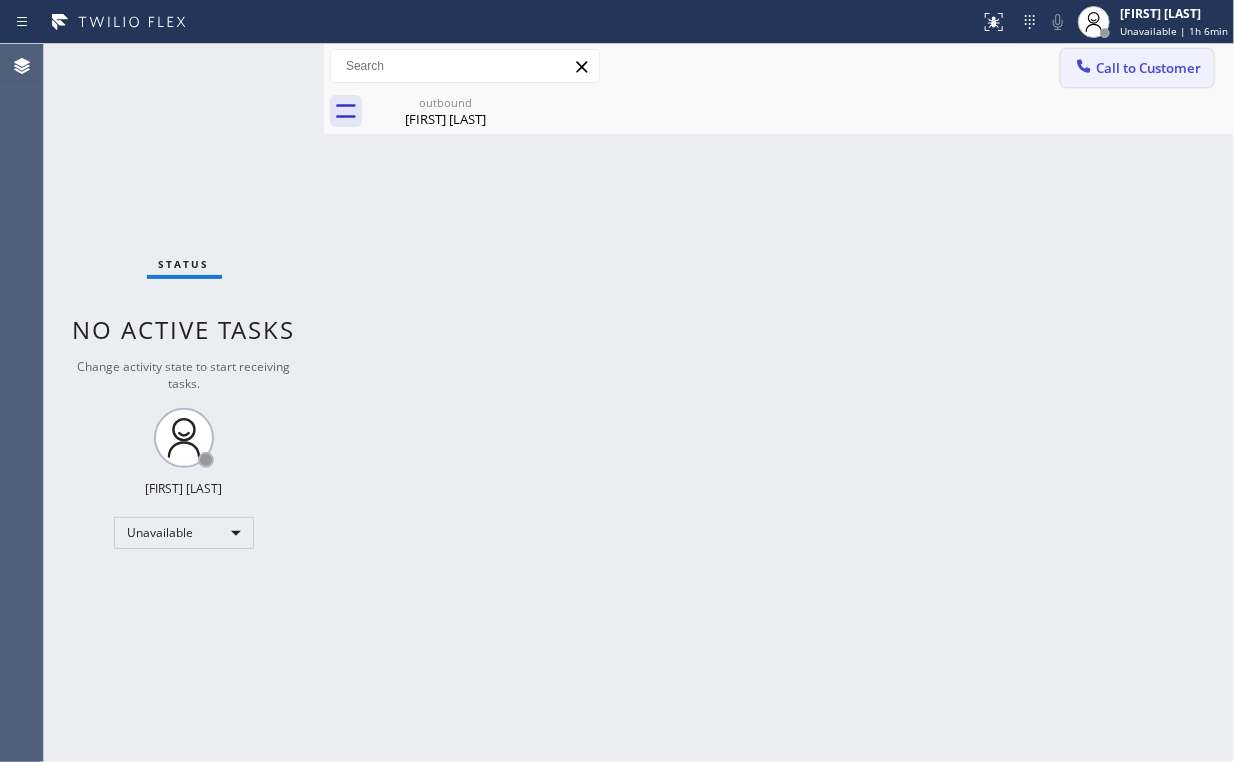 click on "Call to Customer" at bounding box center (1148, 68) 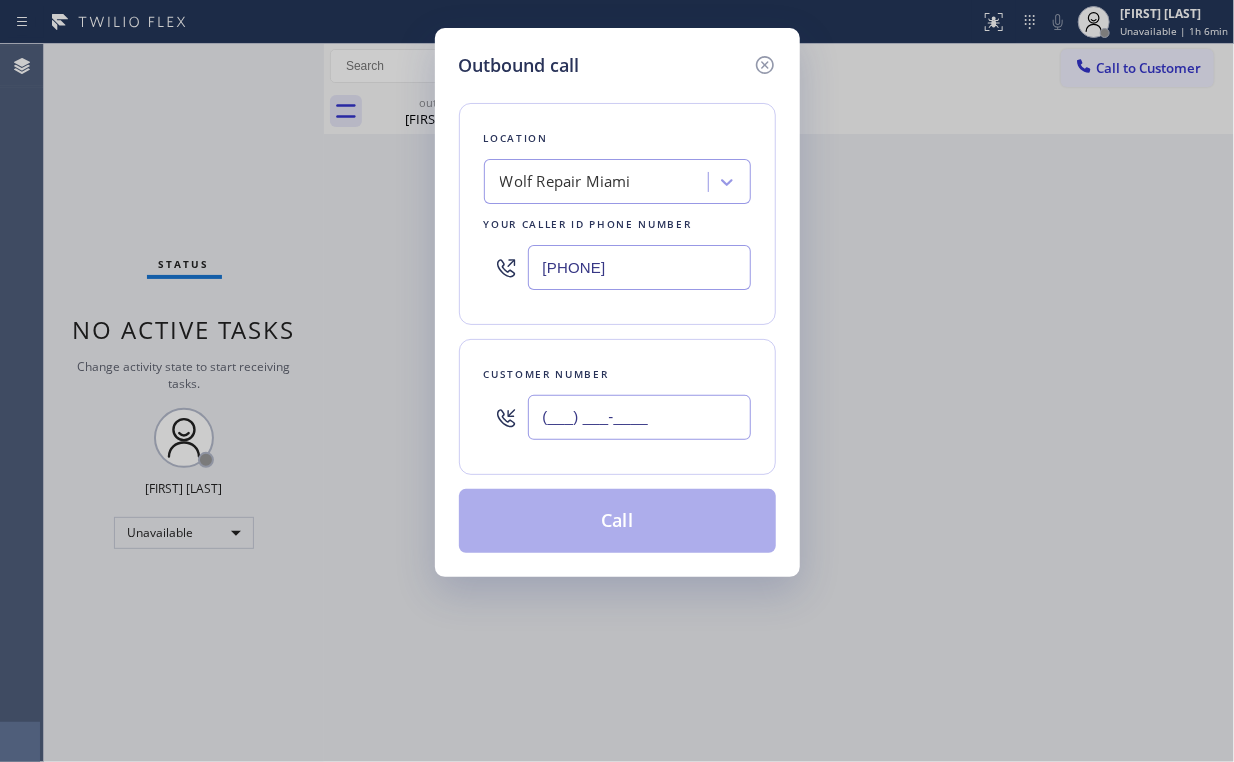 click on "(___) ___-____" at bounding box center (639, 417) 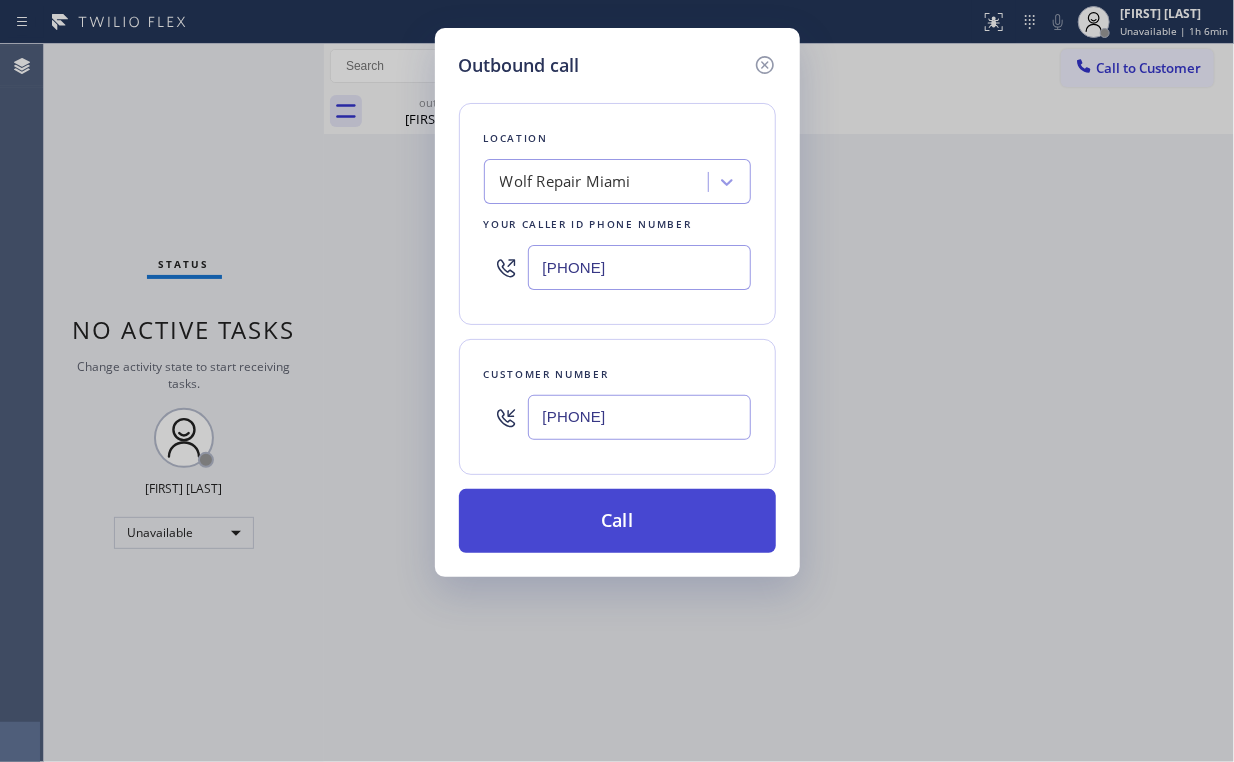 type on "(514) 617-6294" 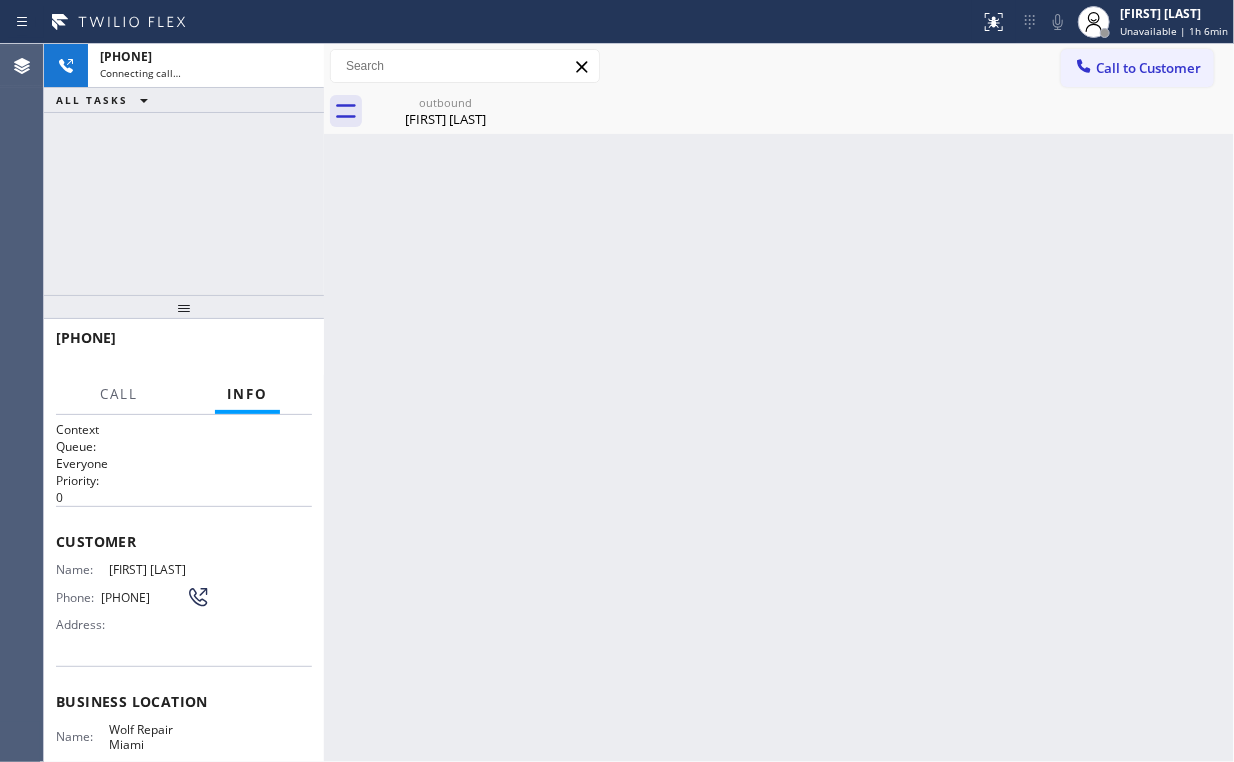 click on "+15146176294 Connecting call… ALL TASKS ALL TASKS ACTIVE TASKS TASKS IN WRAP UP" at bounding box center (184, 169) 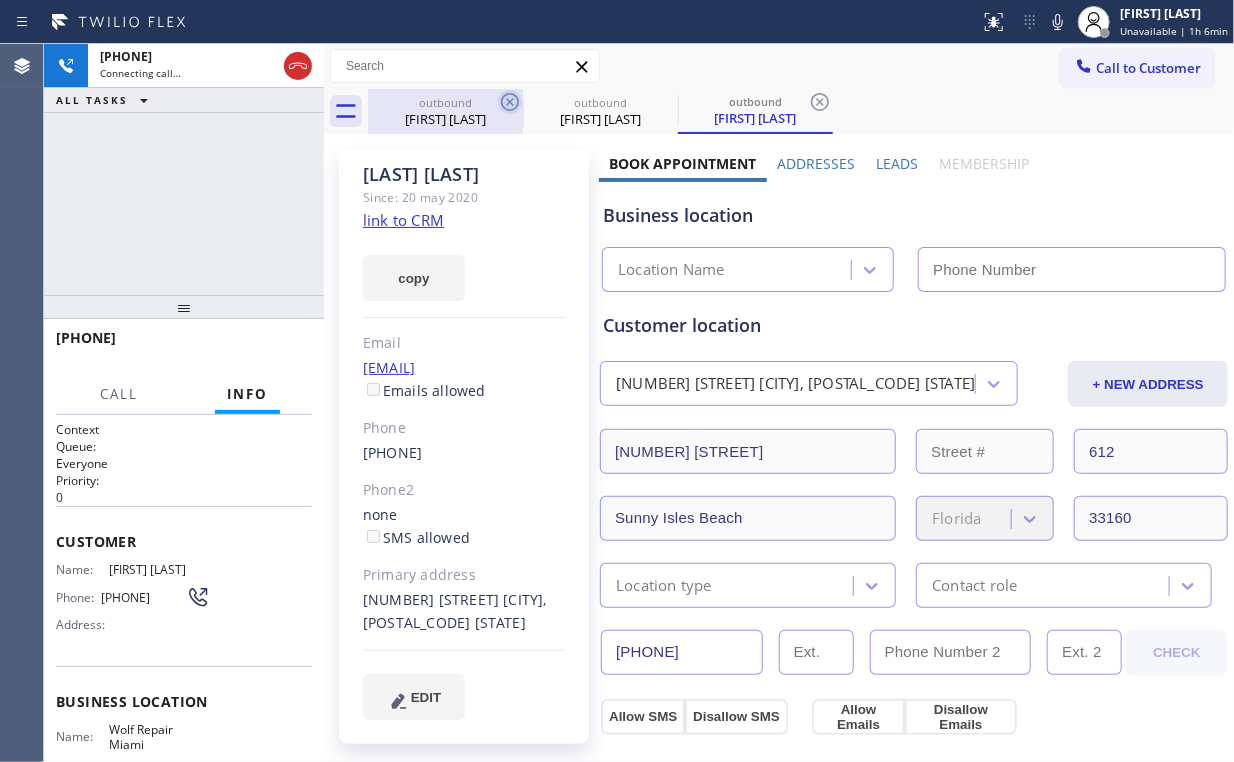 click on "Simon Buttrick" at bounding box center (445, 119) 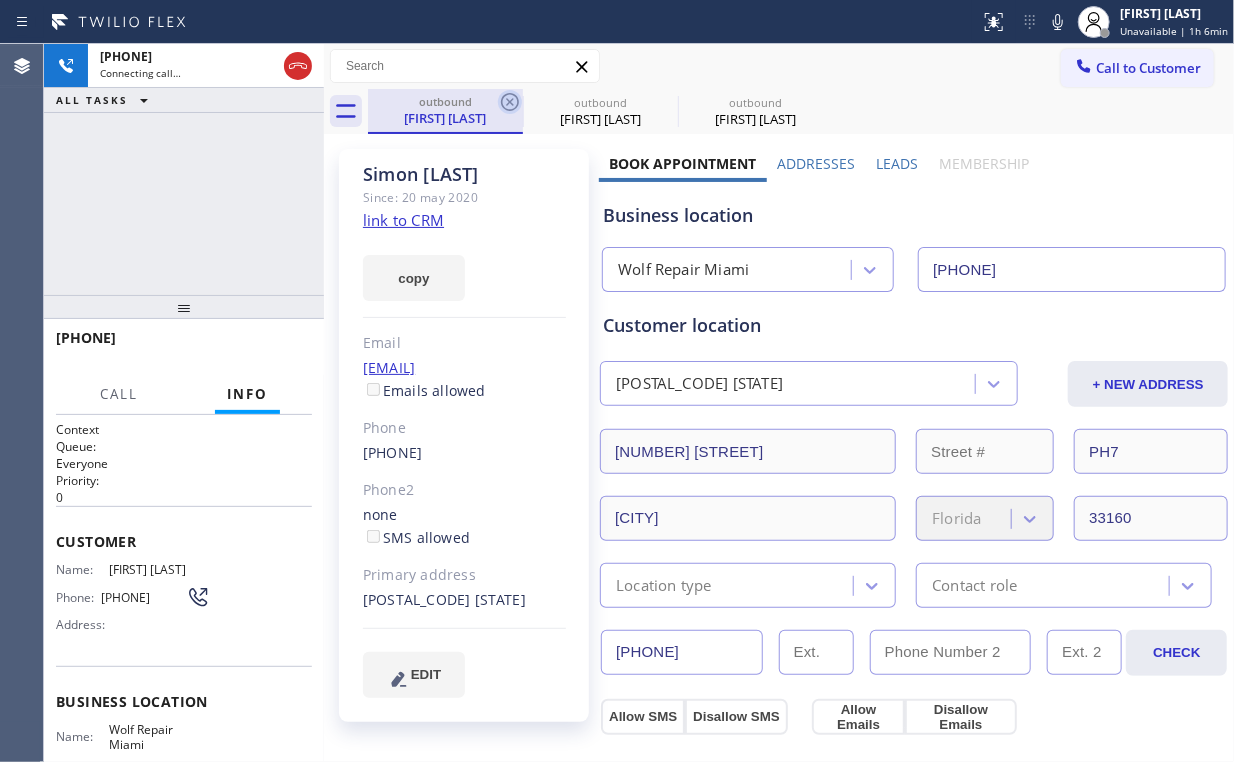 click 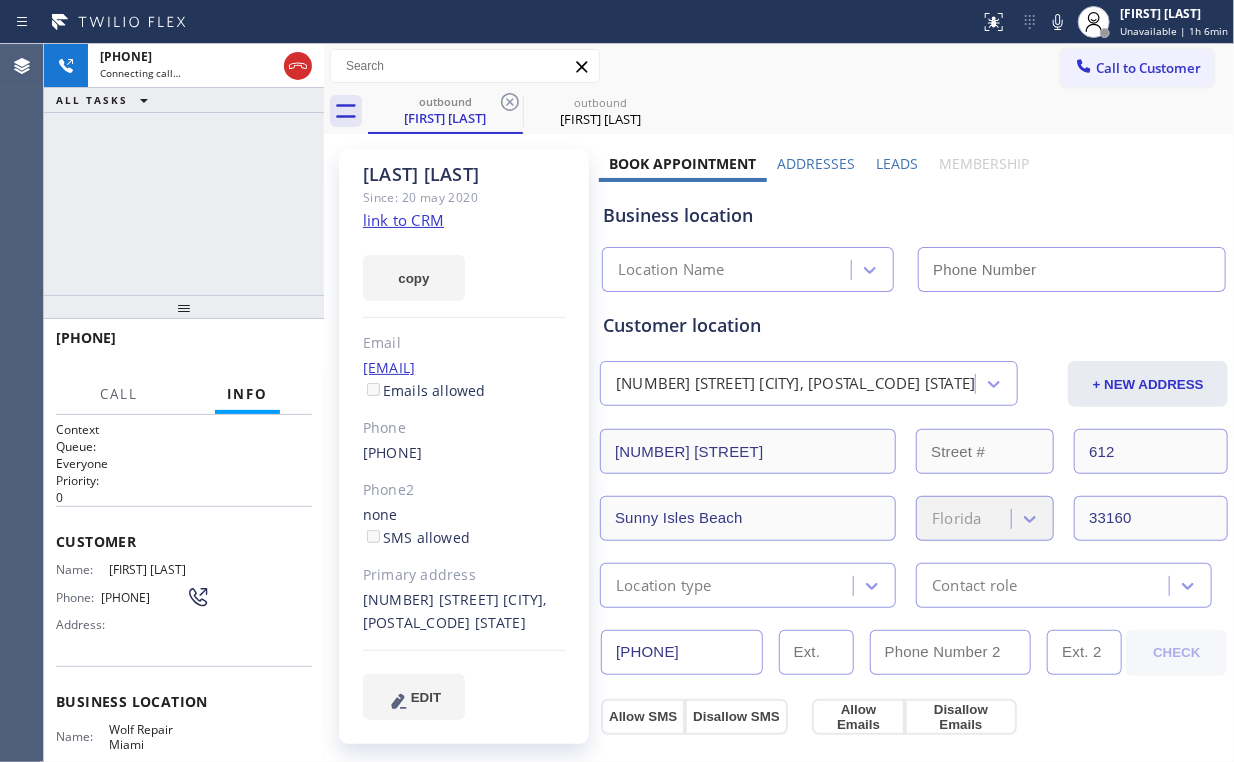 type on "([PHONE]) [PHONE]" 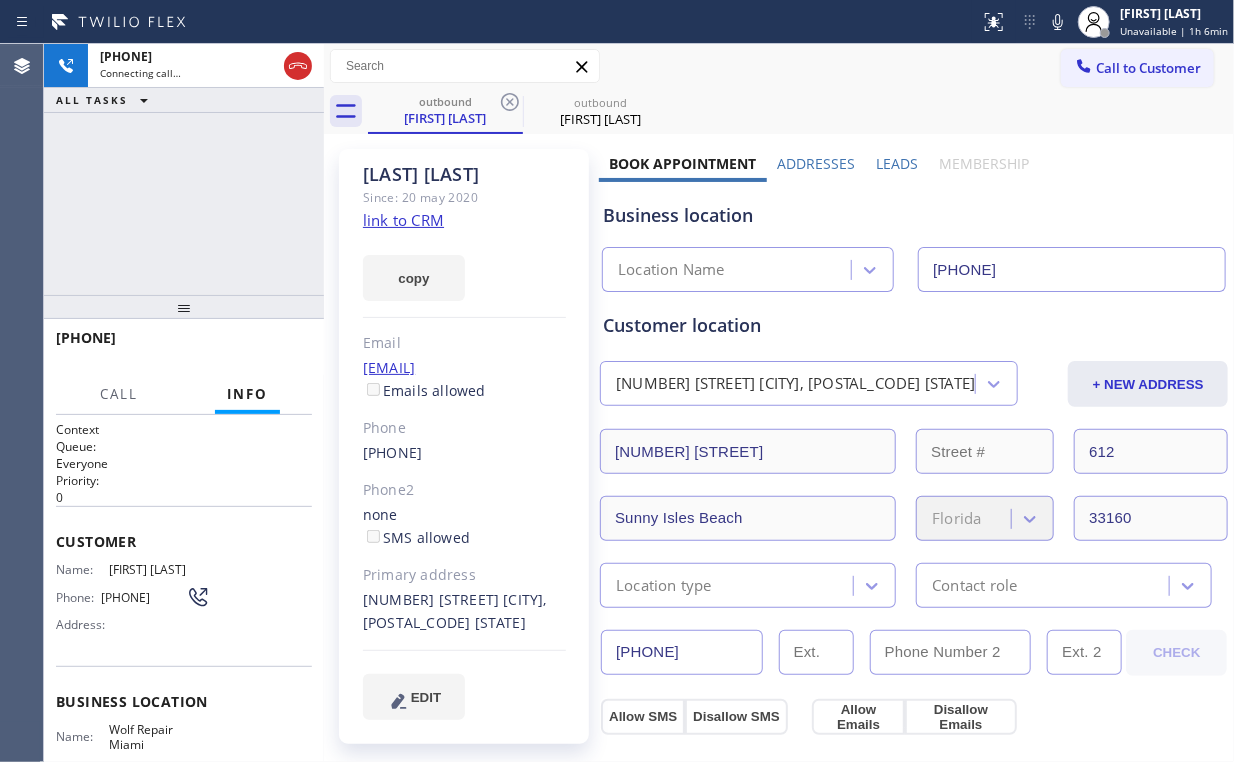 click on "+15146176294 Connecting call… ALL TASKS ALL TASKS ACTIVE TASKS TASKS IN WRAP UP" at bounding box center (184, 169) 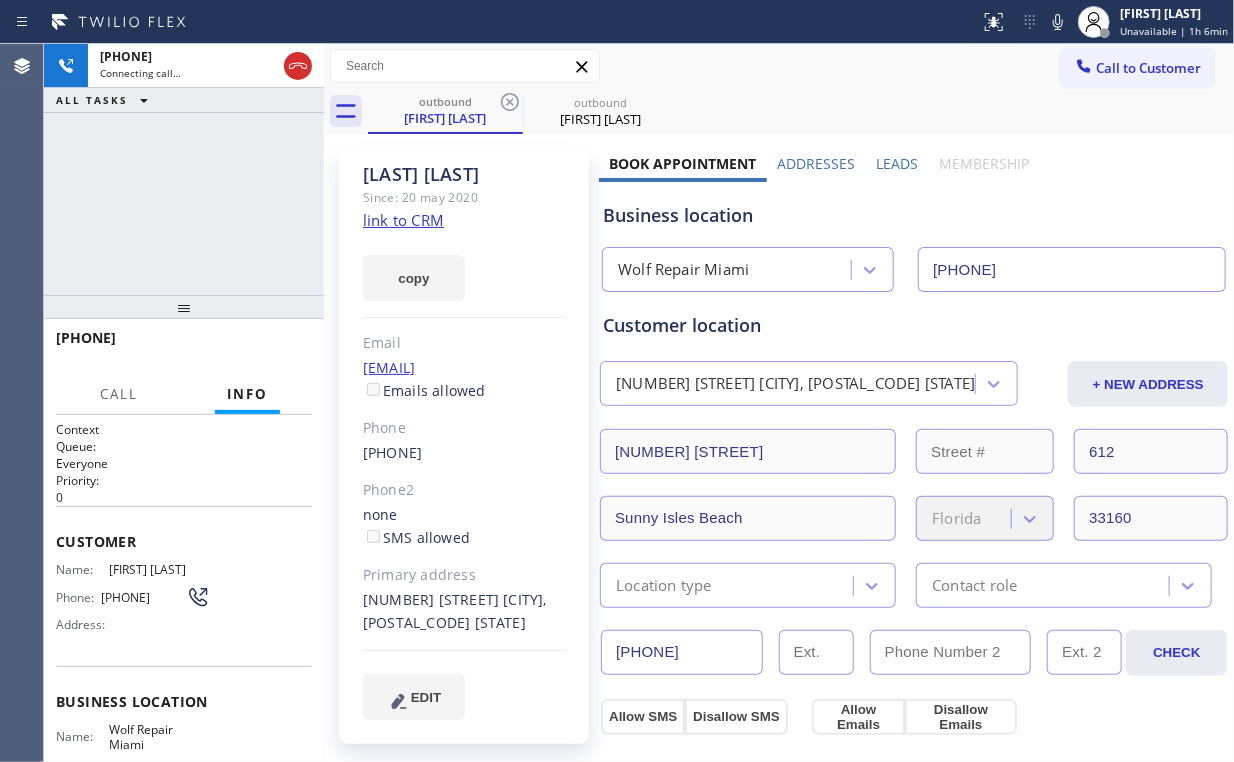 click on "+15146176294 Connecting call… ALL TASKS ALL TASKS ACTIVE TASKS TASKS IN WRAP UP" at bounding box center [184, 169] 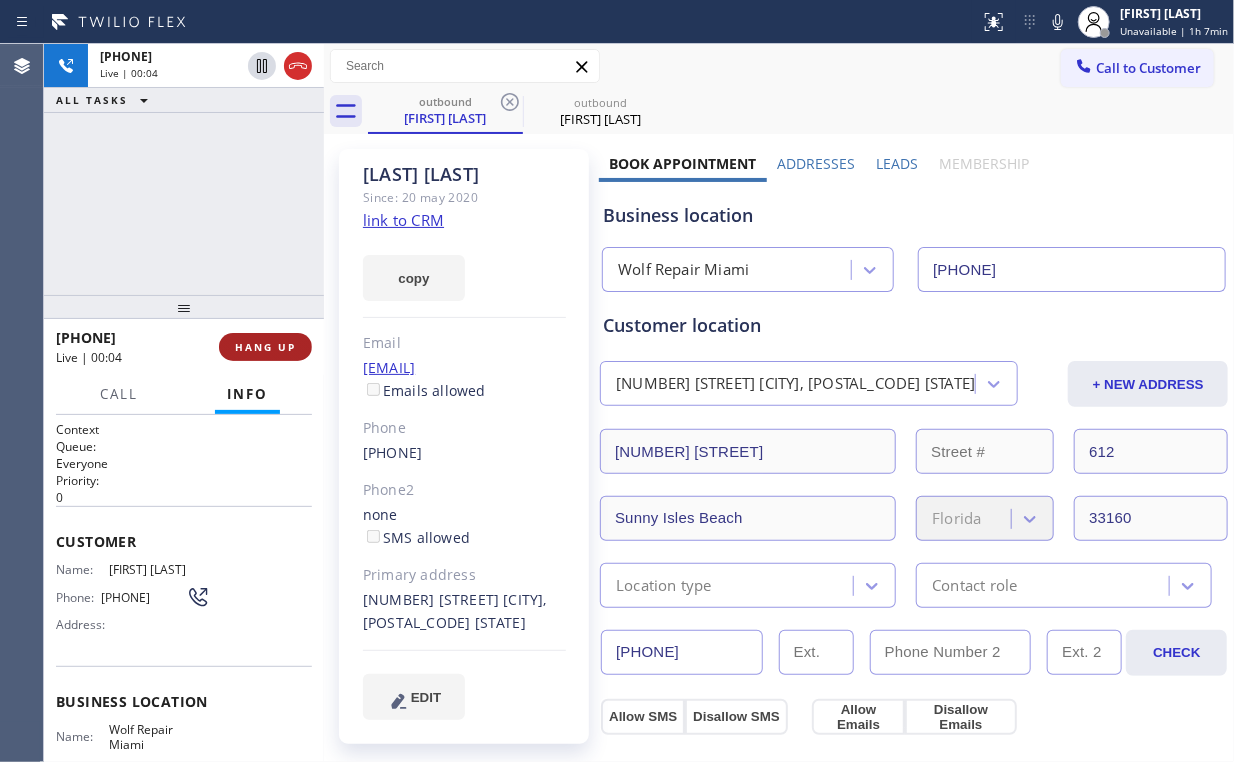 click on "HANG UP" at bounding box center [265, 347] 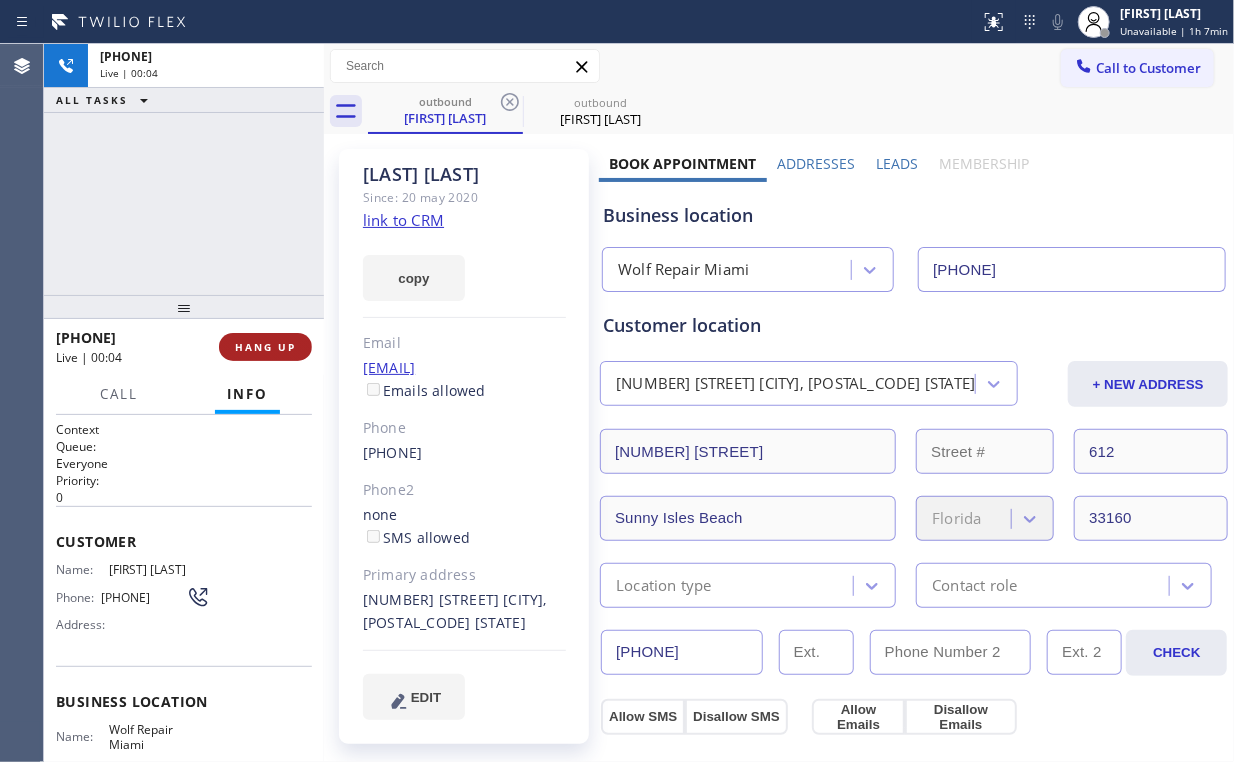 click on "HANG UP" at bounding box center [265, 347] 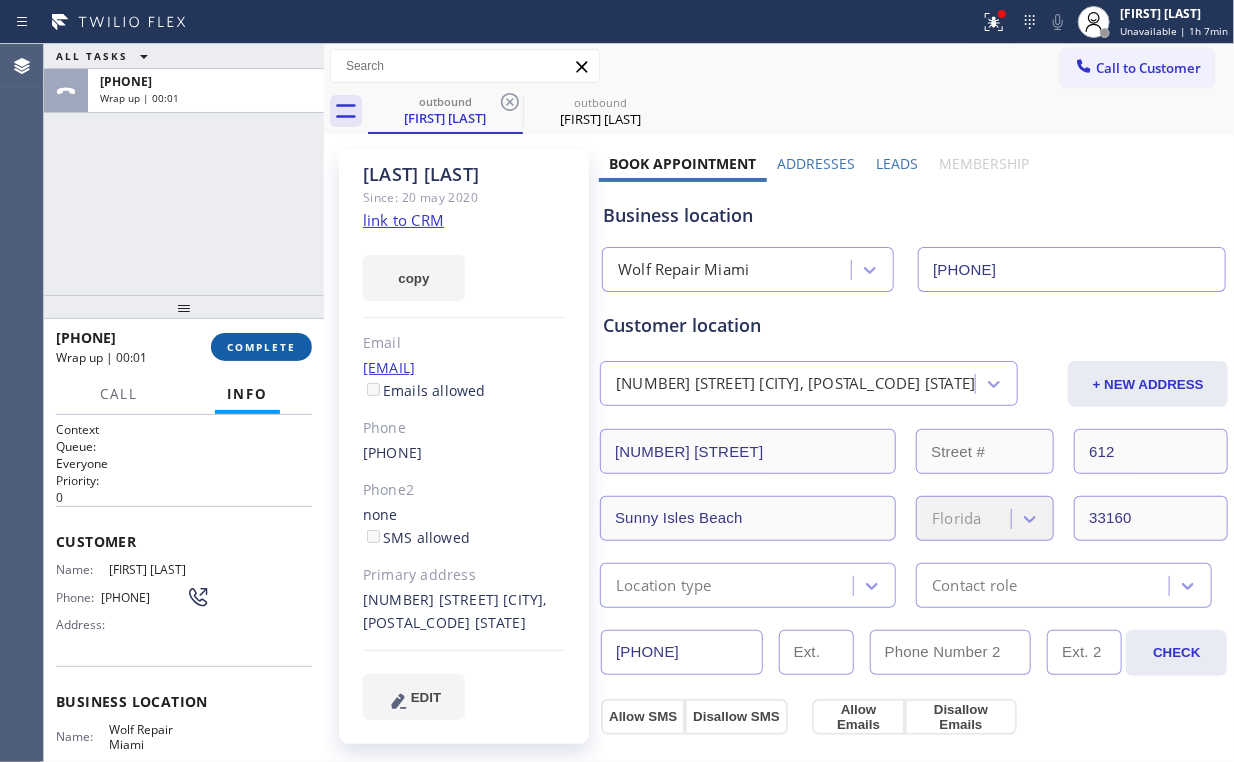 click on "COMPLETE" at bounding box center [261, 347] 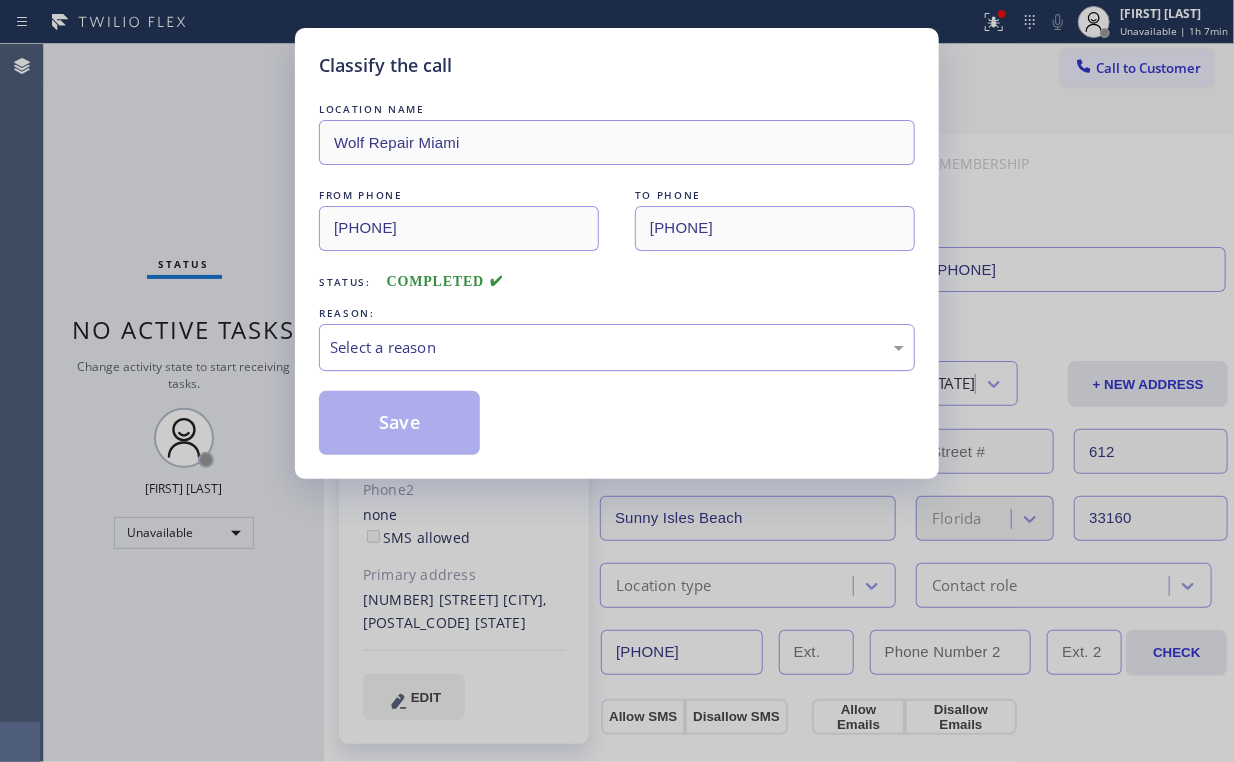 drag, startPoint x: 424, startPoint y: 348, endPoint x: 426, endPoint y: 368, distance: 20.09975 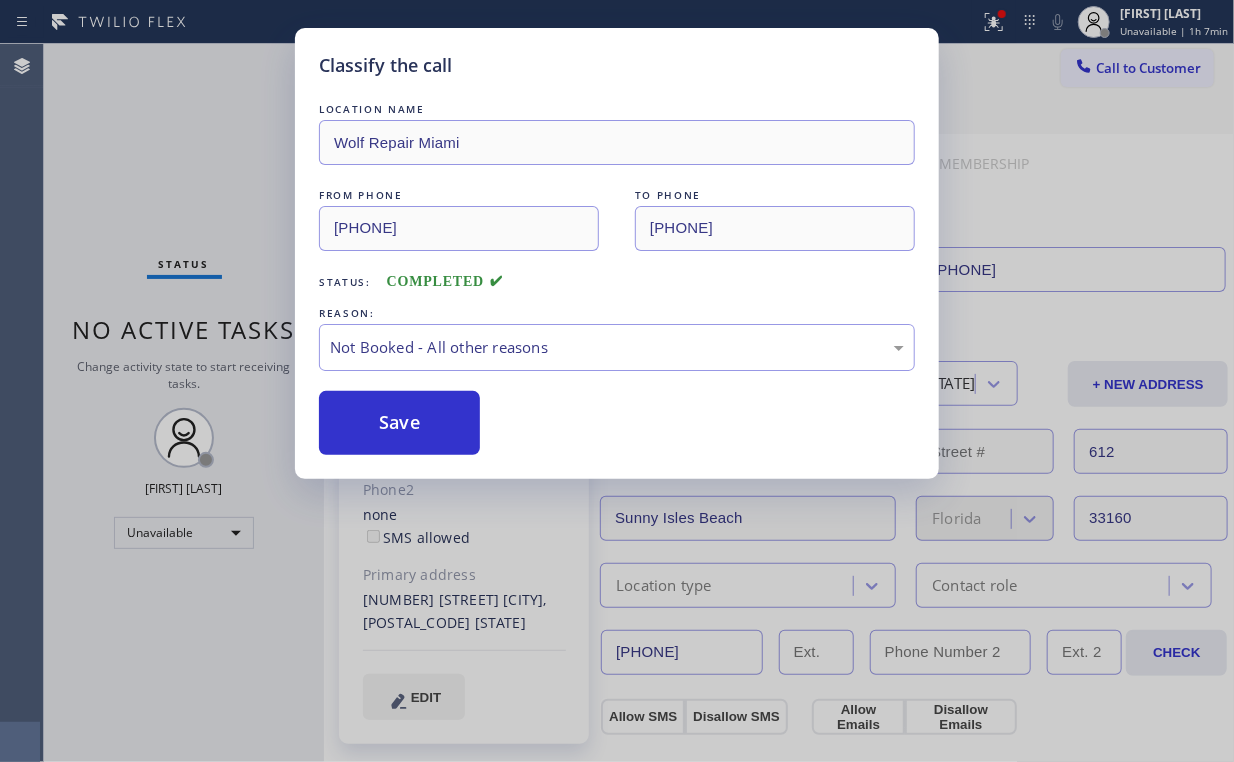 drag, startPoint x: 424, startPoint y: 423, endPoint x: 162, endPoint y: 163, distance: 369.11246 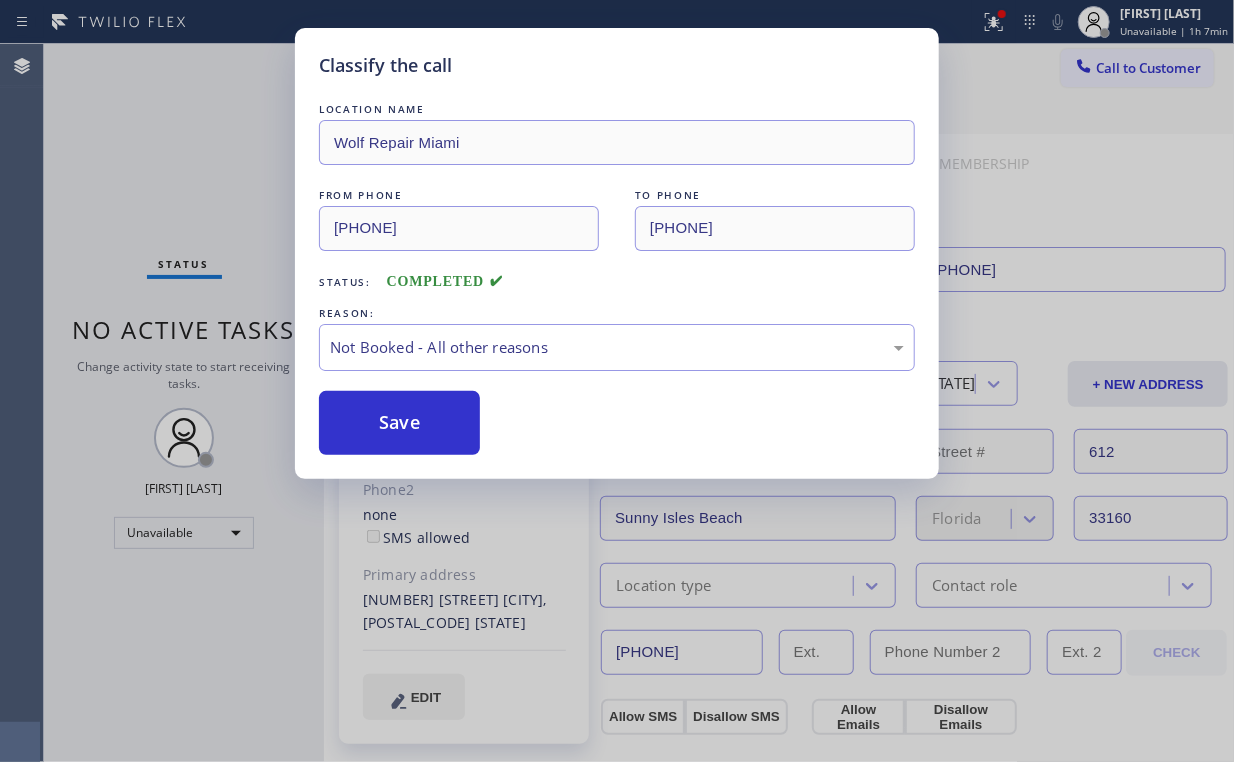 click on "Classify the call LOCATION NAME Wolf Repair Miami FROM PHONE (561) 250-0702 TO PHONE (514) 617-6294 Status: COMPLETED REASON: Not Booked - All other reasons Save" at bounding box center [617, 381] 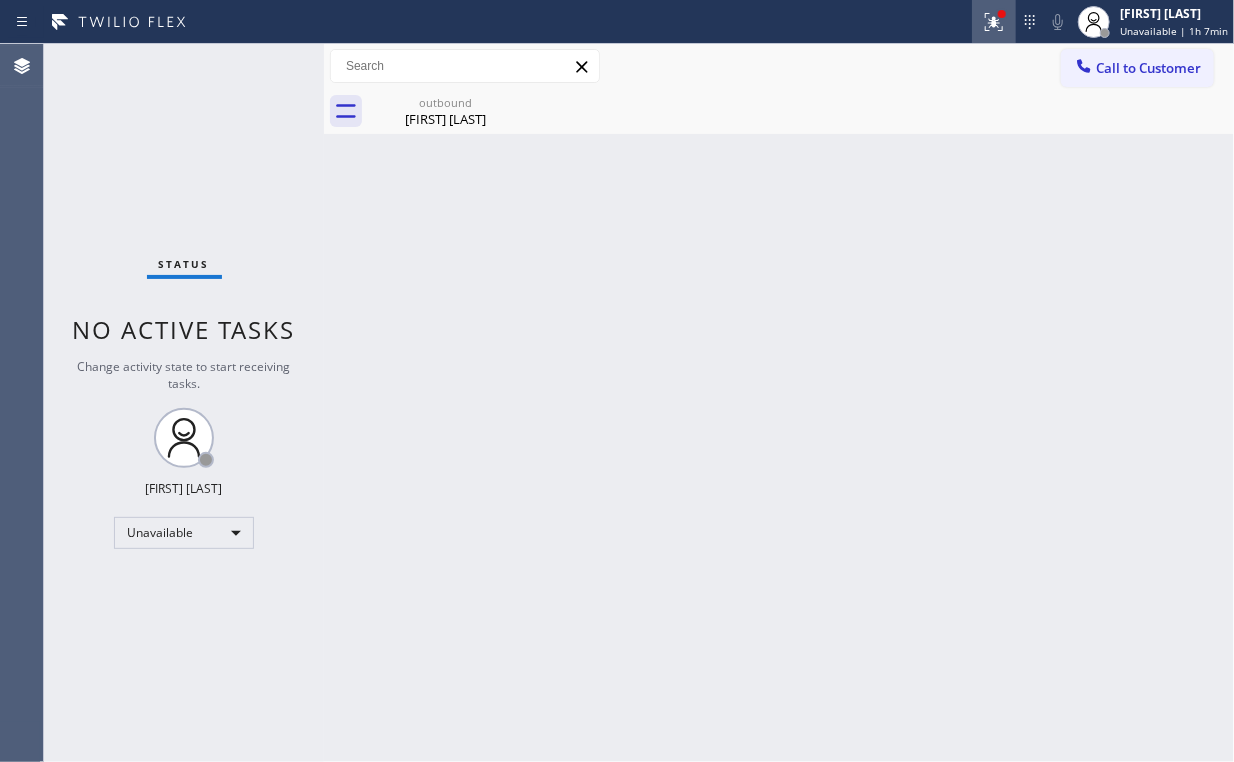 click 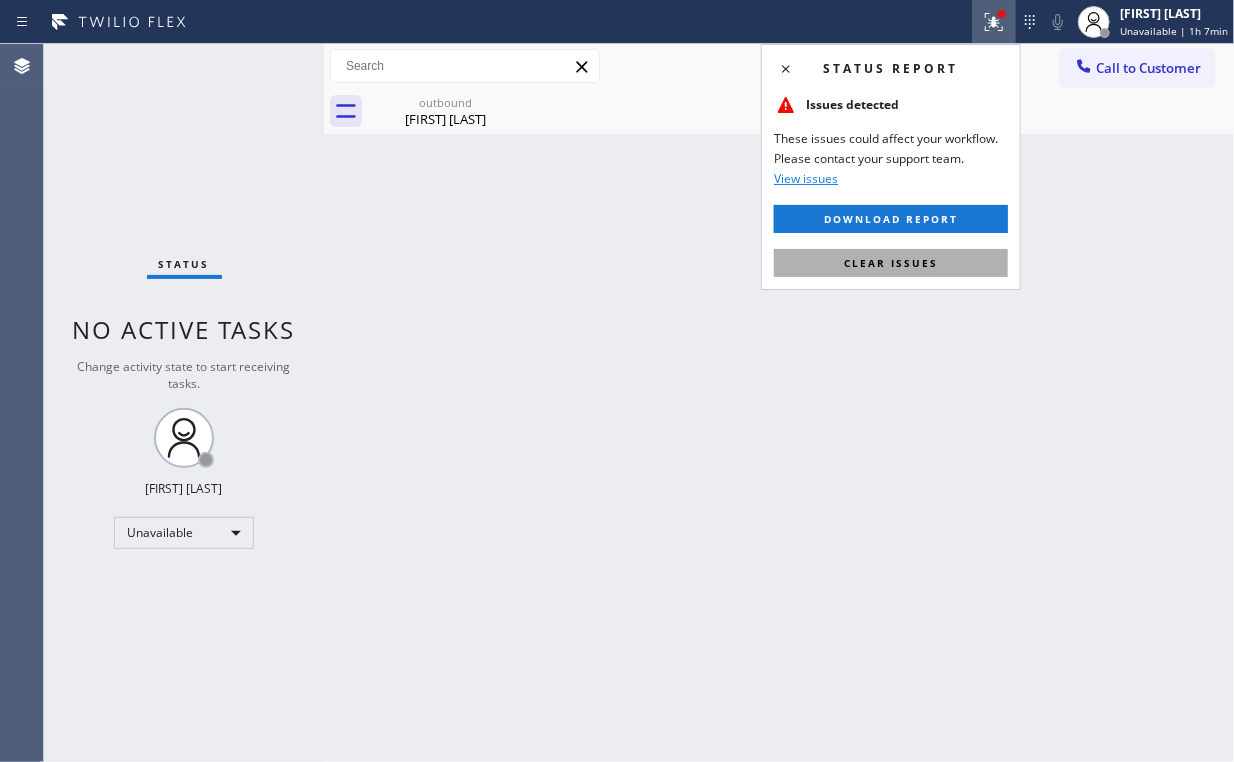 click on "Clear issues" at bounding box center (891, 263) 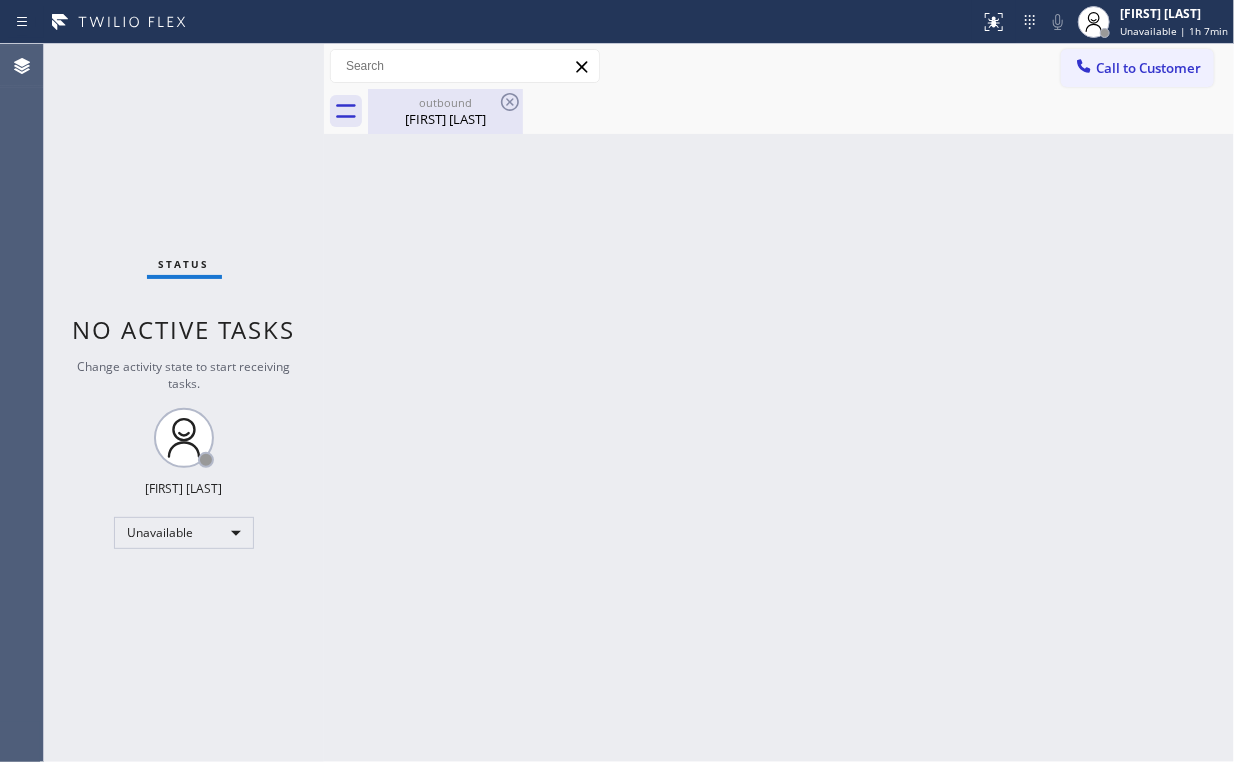 click on "Normand Thibobeau" at bounding box center [445, 119] 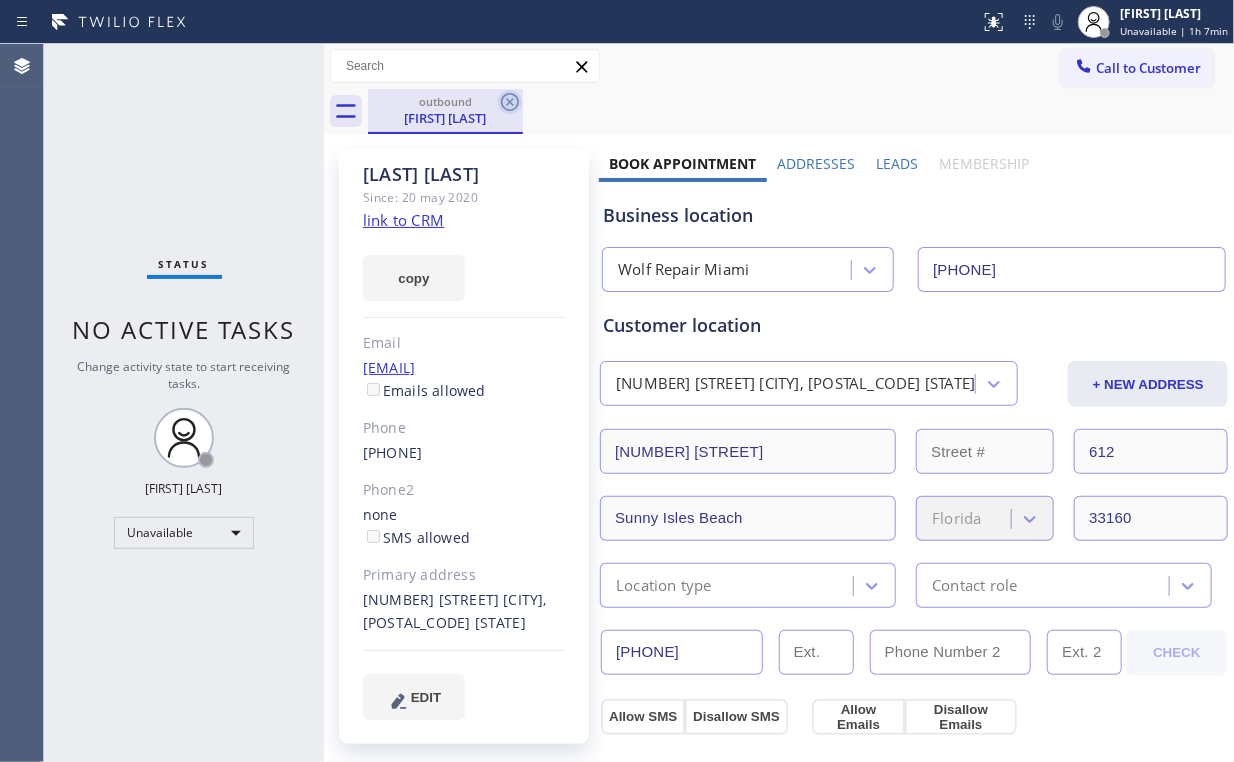 click on "outbound Normand Thibobeau" at bounding box center [801, 111] 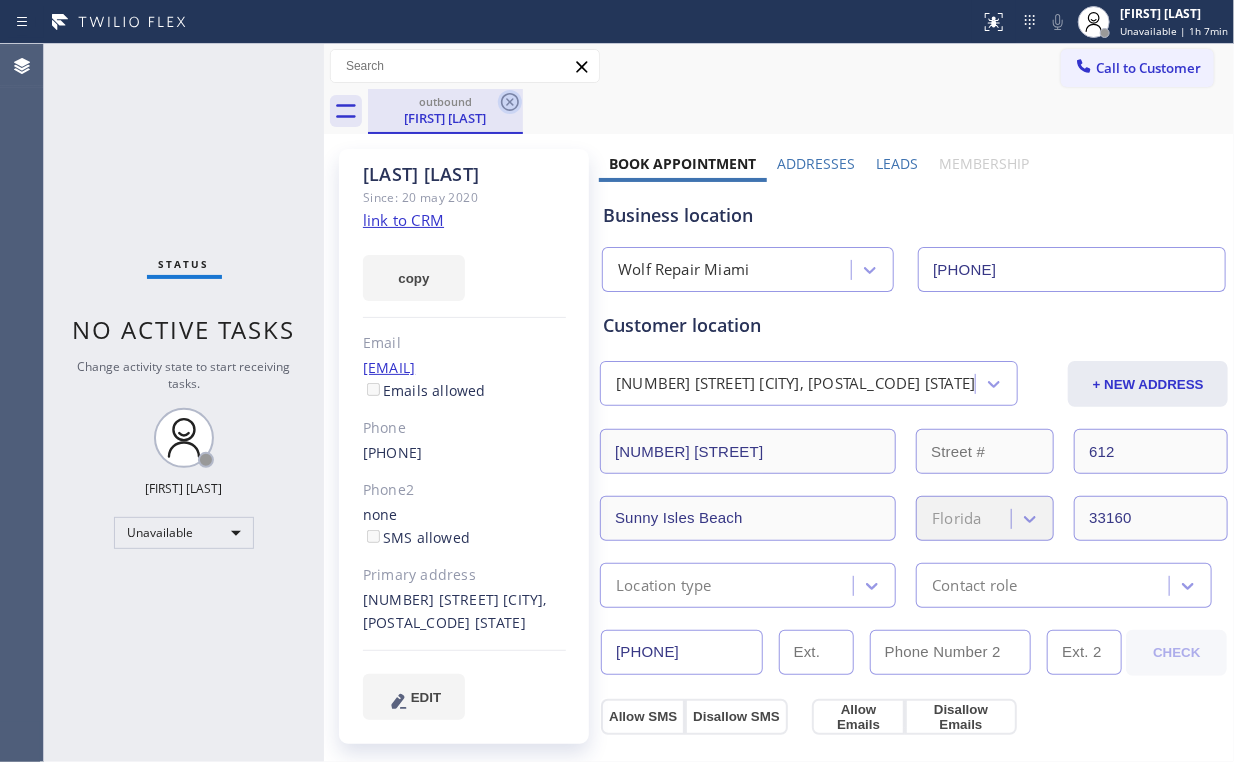 click 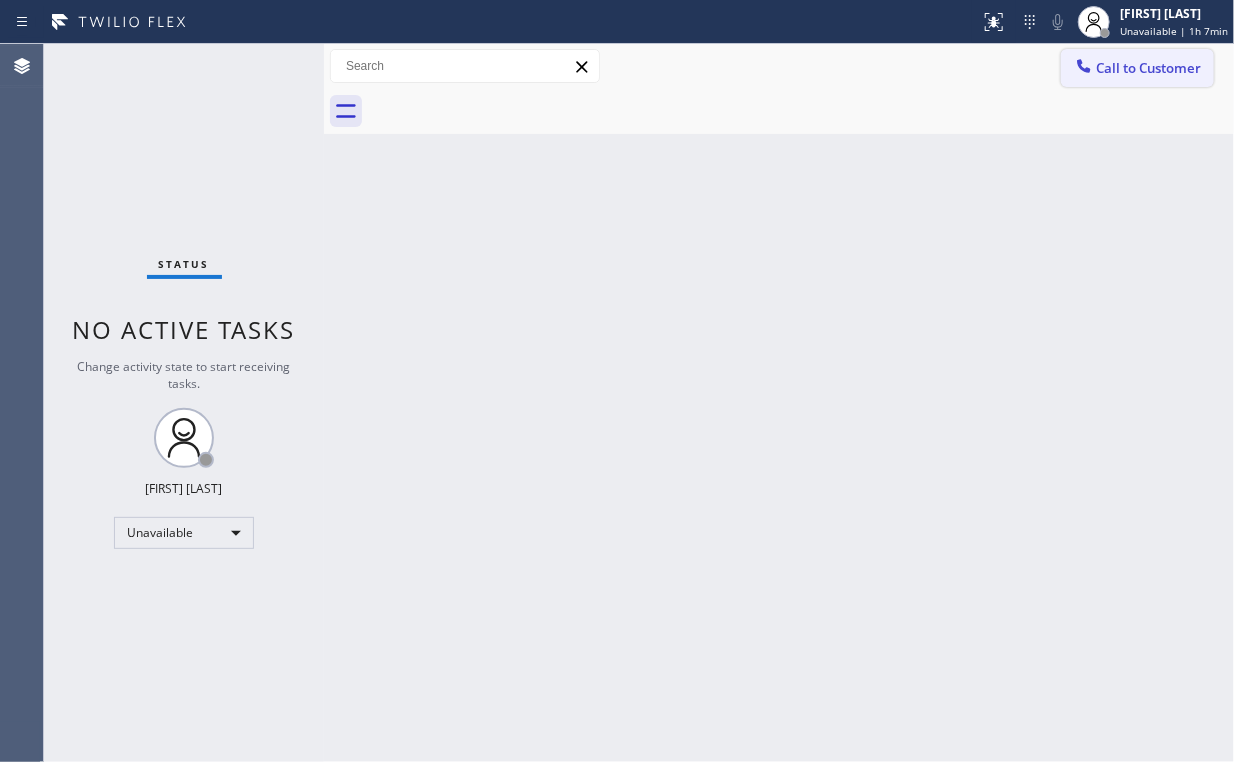 drag, startPoint x: 1112, startPoint y: 45, endPoint x: 1102, endPoint y: 64, distance: 21.470911 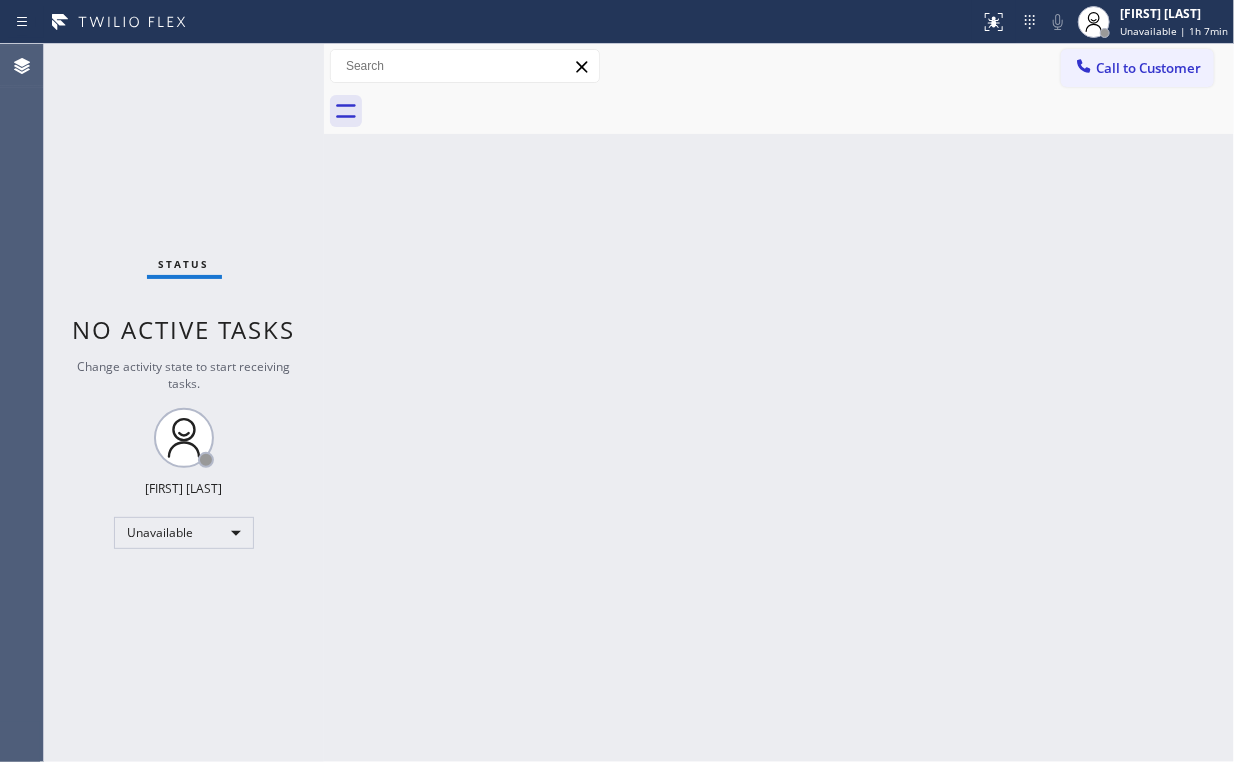 drag, startPoint x: 1176, startPoint y: 46, endPoint x: 1120, endPoint y: 96, distance: 75.073296 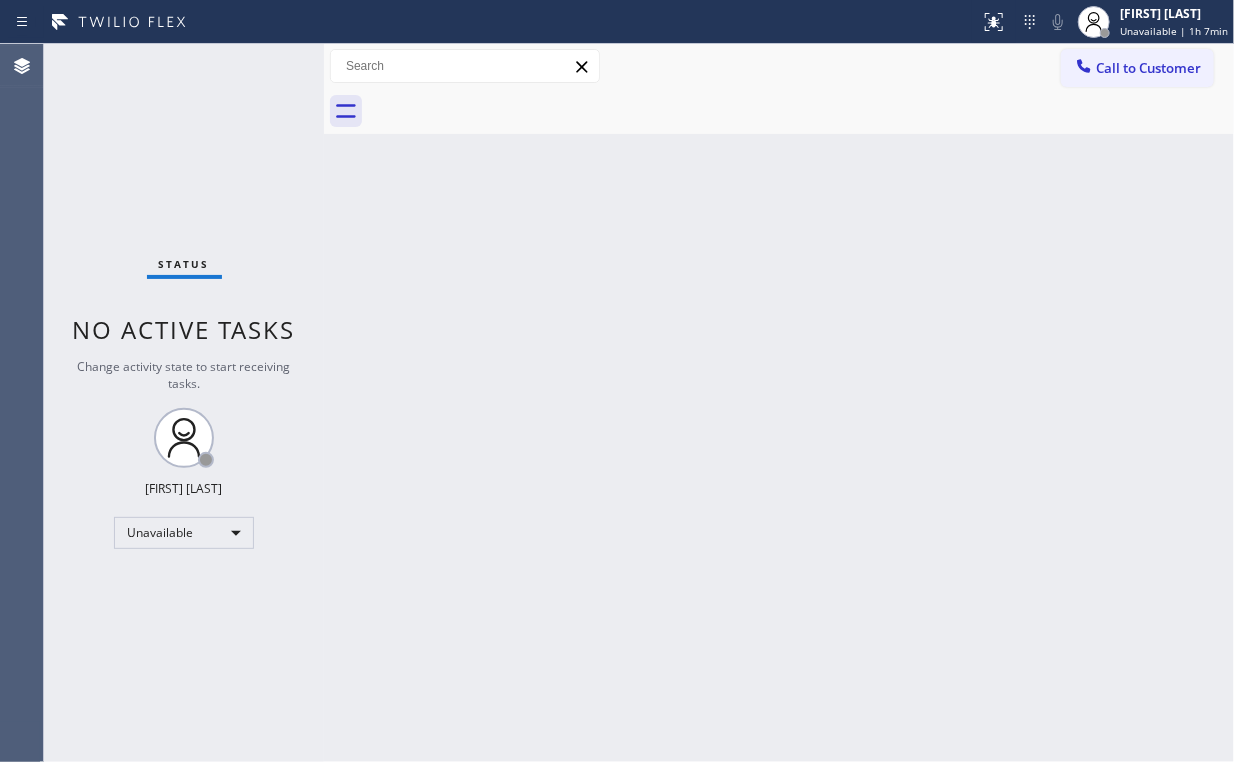 click on "Call to Customer" at bounding box center [1148, 68] 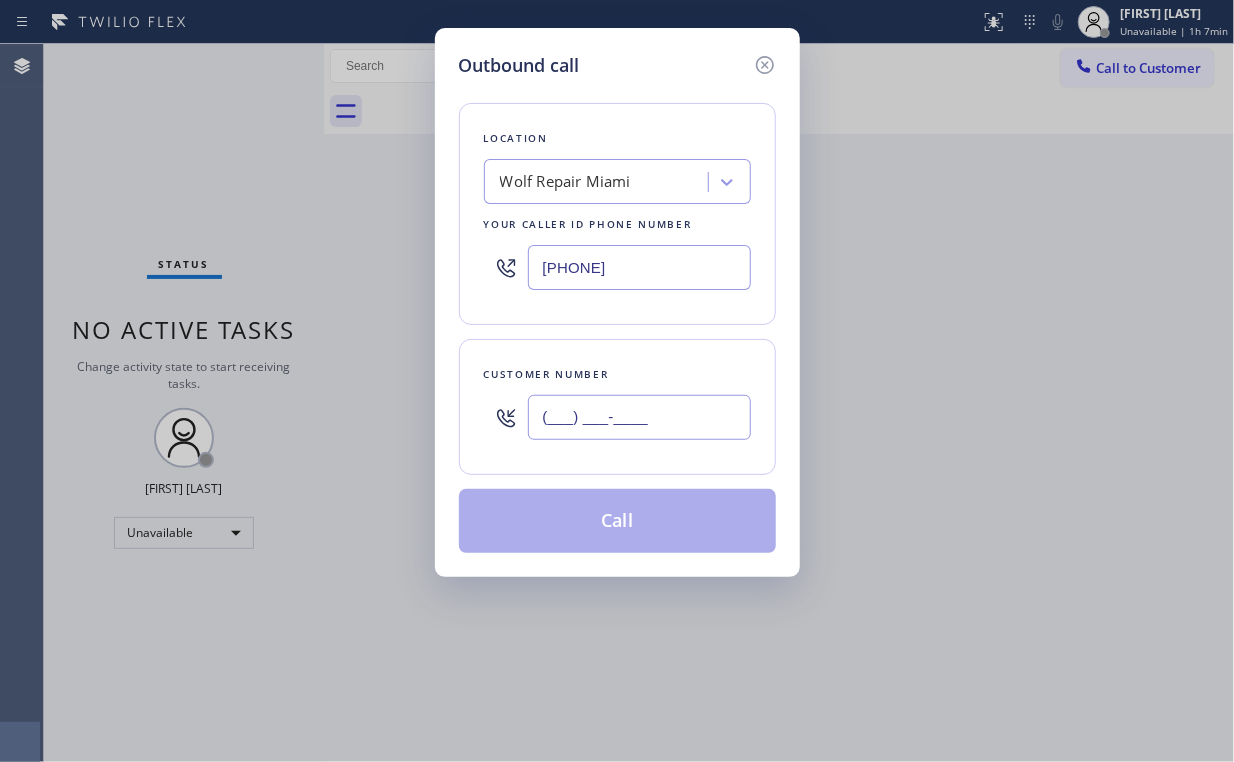 click on "(___) ___-____" at bounding box center (639, 417) 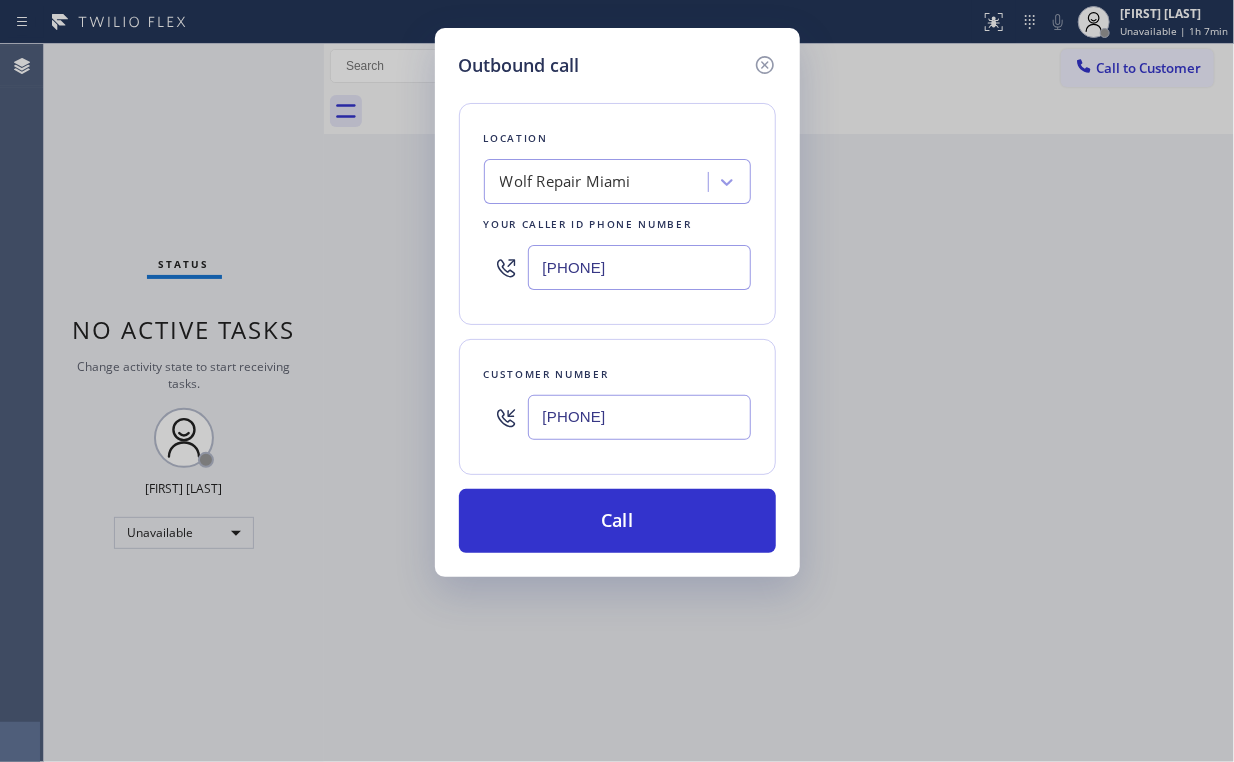 type on "(514) 617-6294" 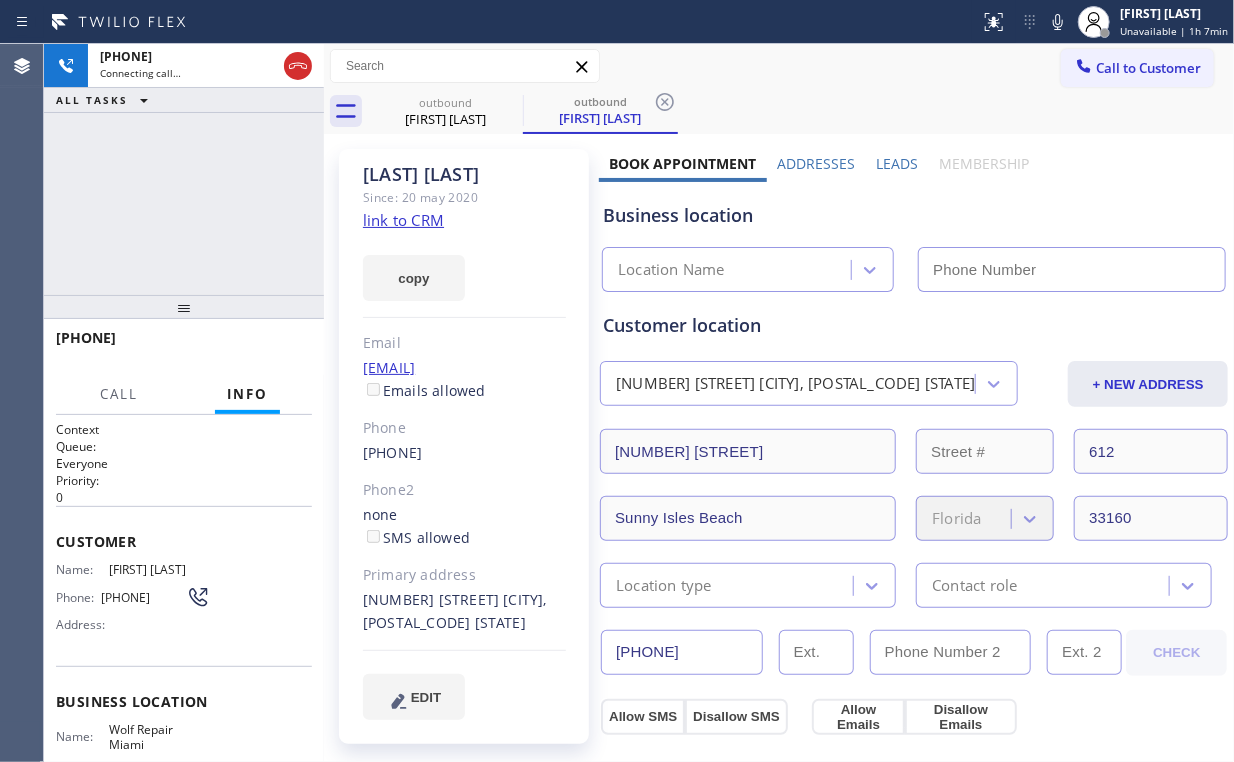 type on "([PHONE]) [PHONE]" 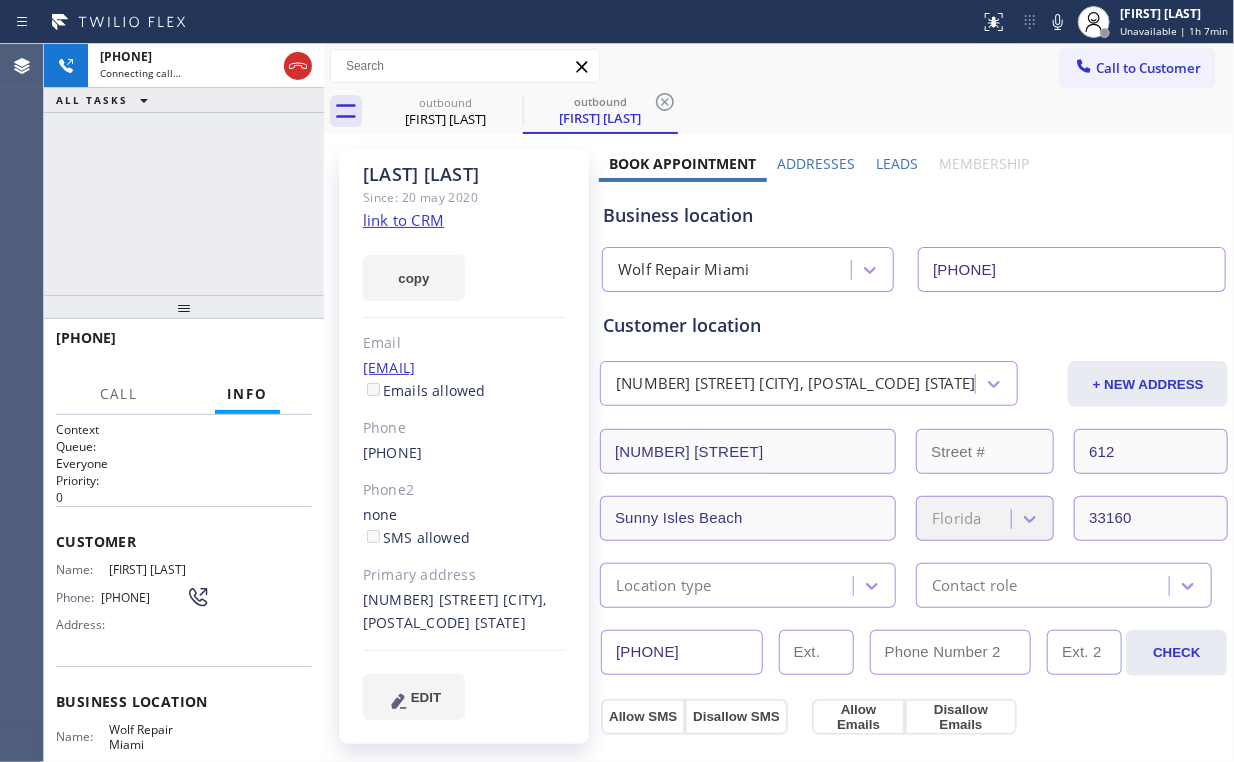 click on "+15146176294 Connecting call… ALL TASKS ALL TASKS ACTIVE TASKS TASKS IN WRAP UP" at bounding box center (184, 169) 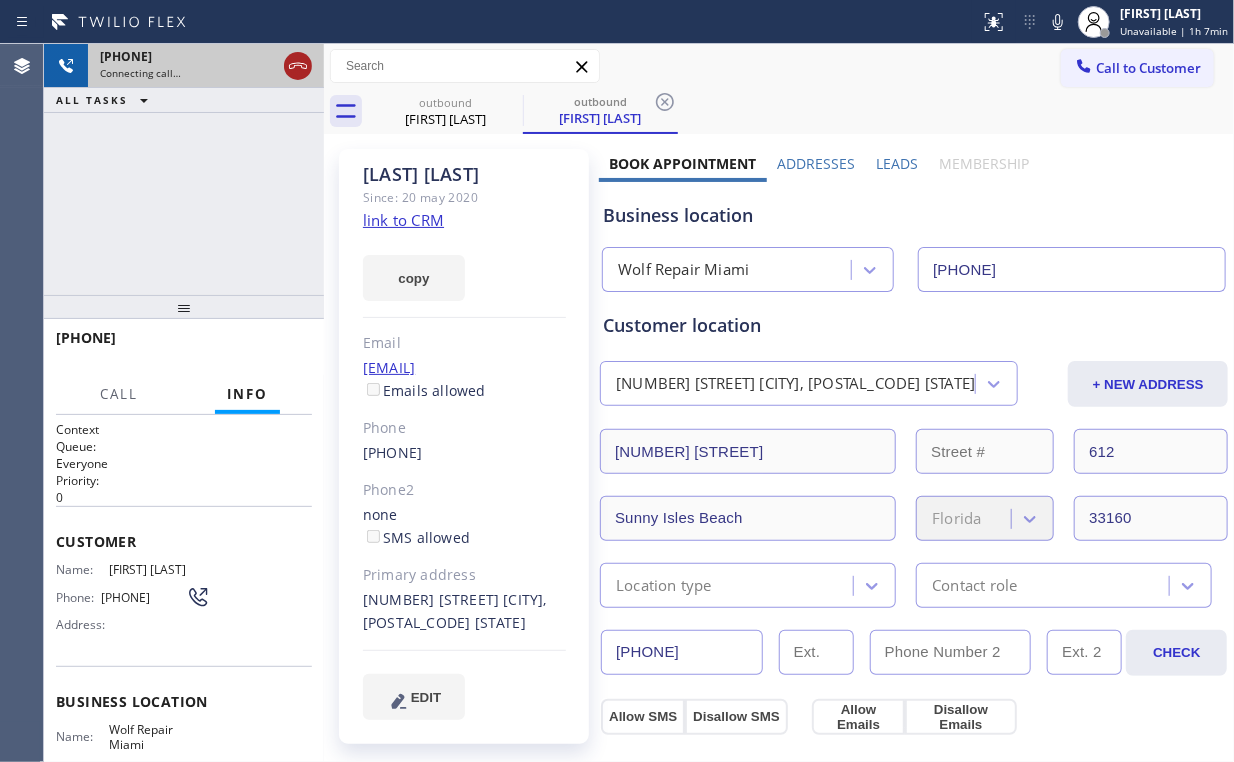 click 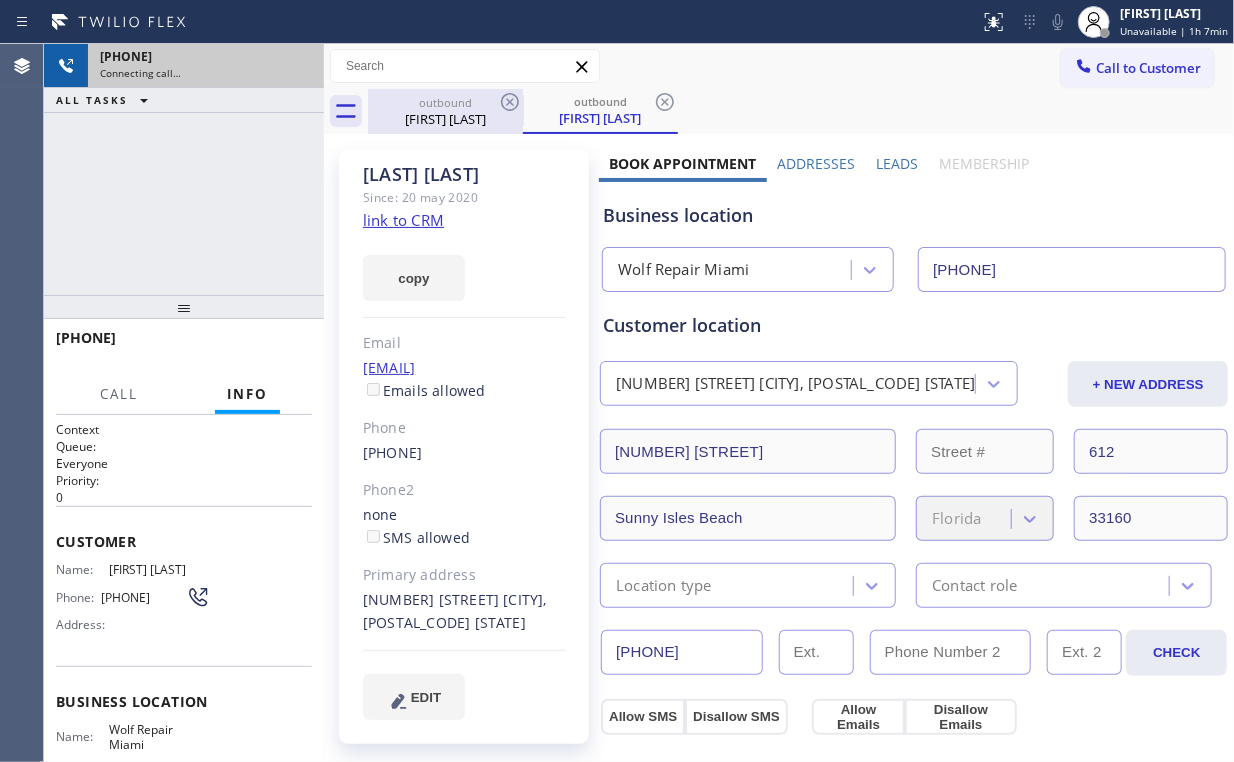 click on "Normand Thibobeau" at bounding box center [445, 119] 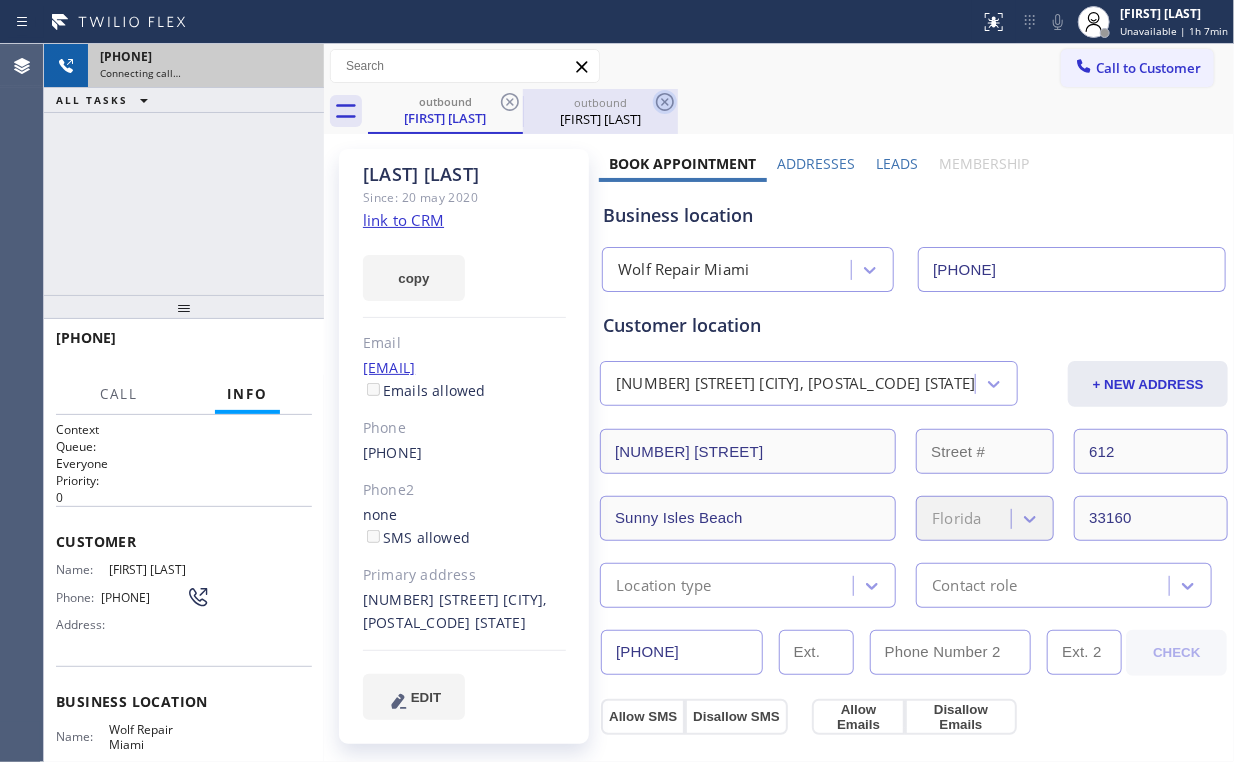 click 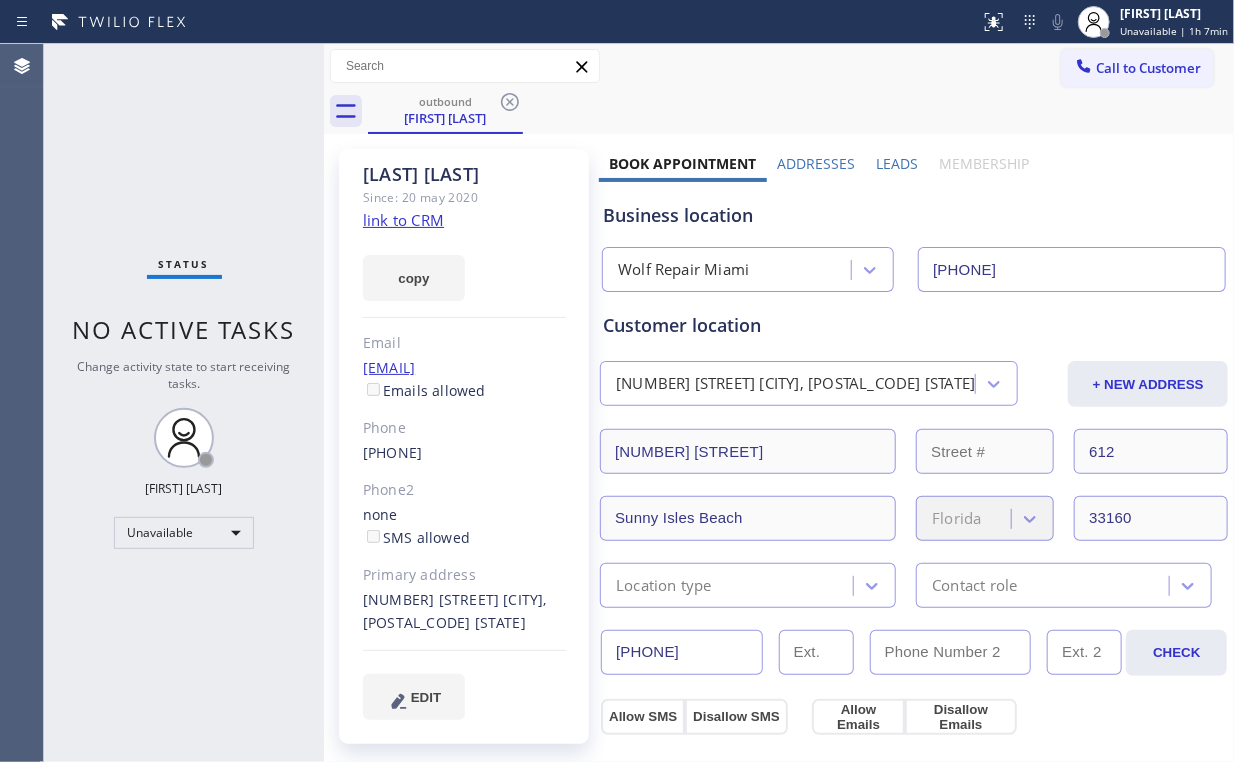 drag, startPoint x: 505, startPoint y: 97, endPoint x: 342, endPoint y: 163, distance: 175.85506 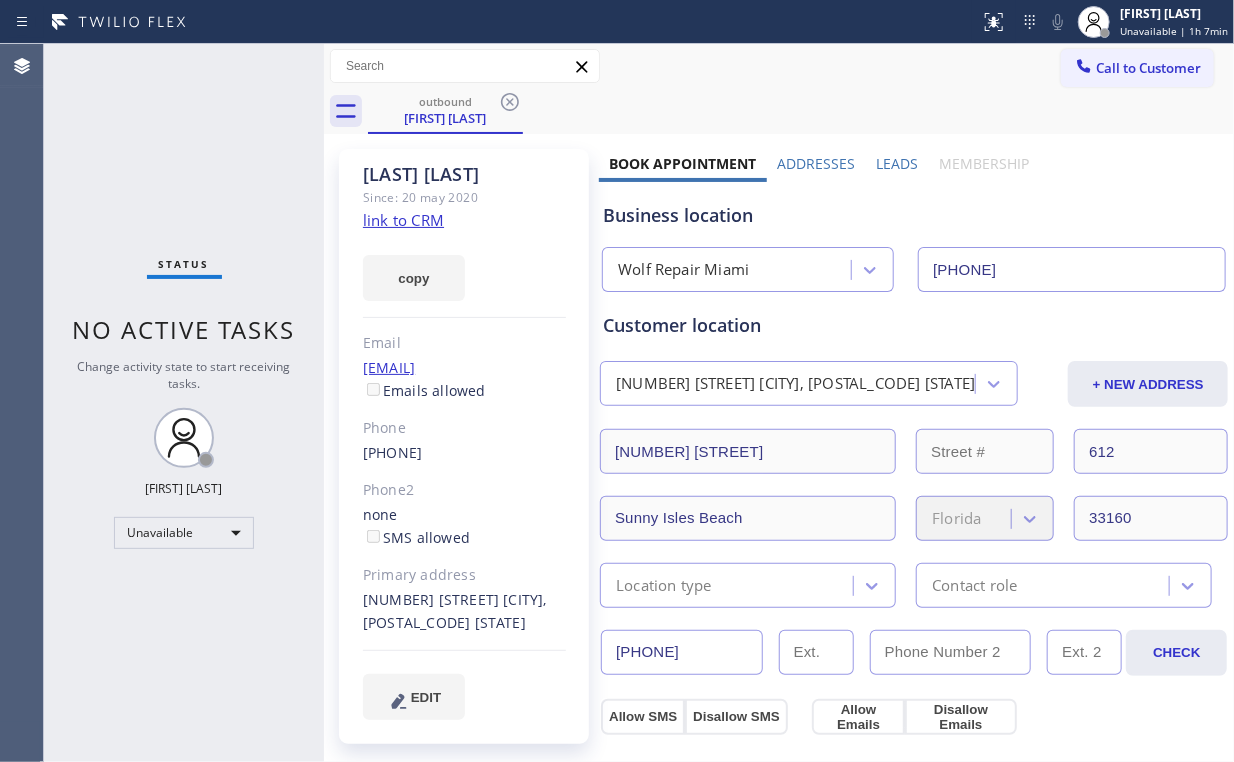 click 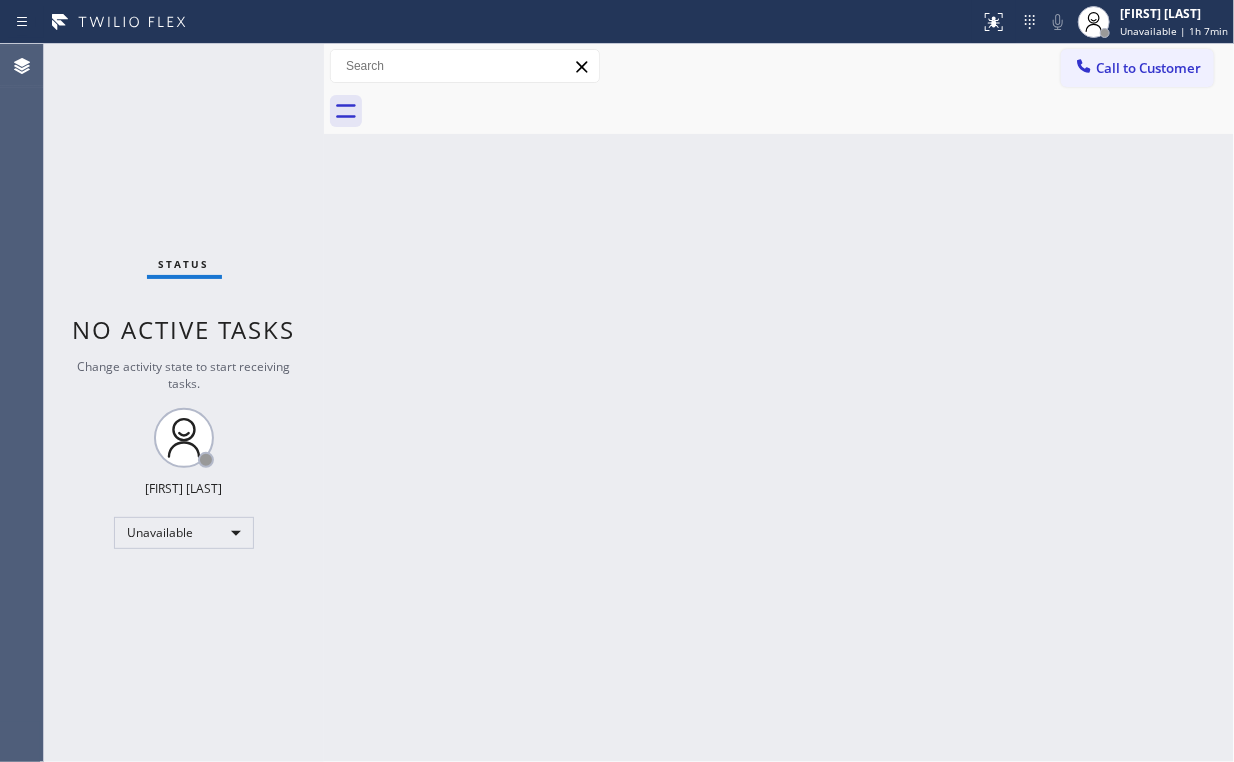 click on "Status   No active tasks     Change activity state to start receiving tasks.   Arnold Verallo Unavailable" at bounding box center [184, 403] 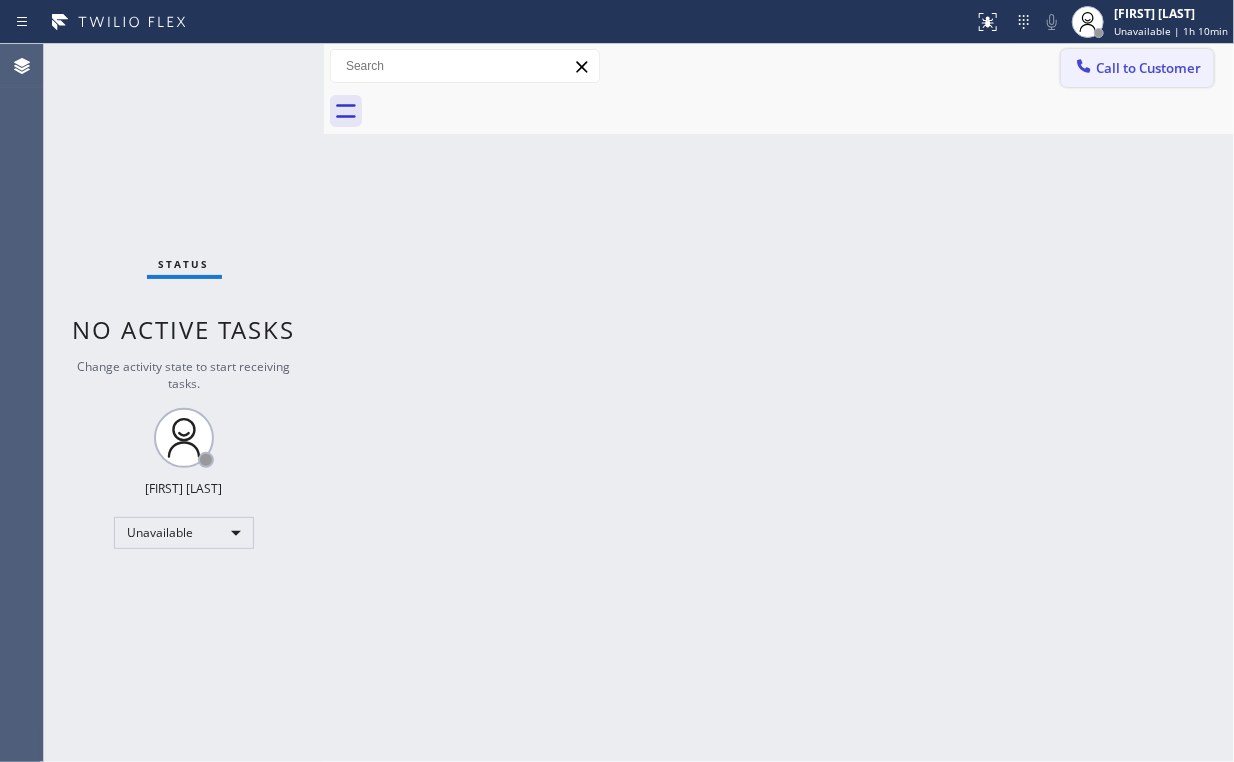 click on "Call to Customer" at bounding box center (1148, 68) 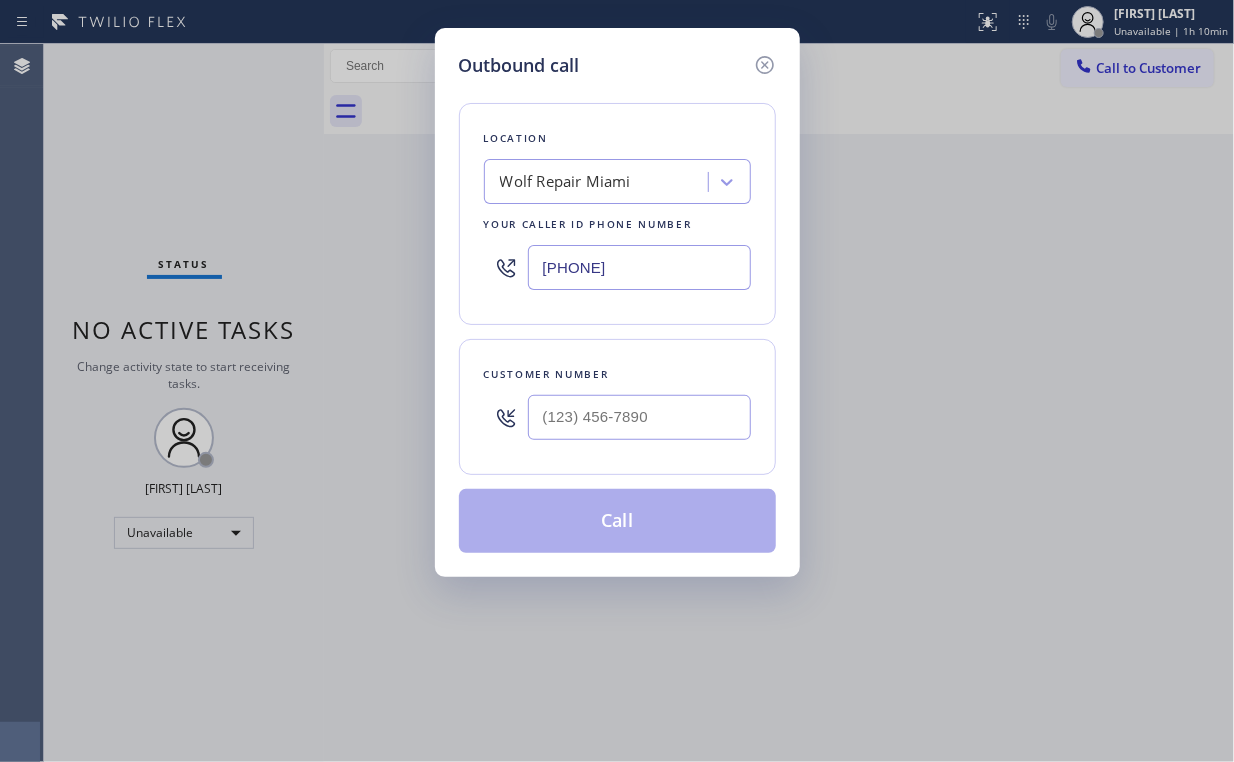 drag, startPoint x: 705, startPoint y: 276, endPoint x: 348, endPoint y: 227, distance: 360.34705 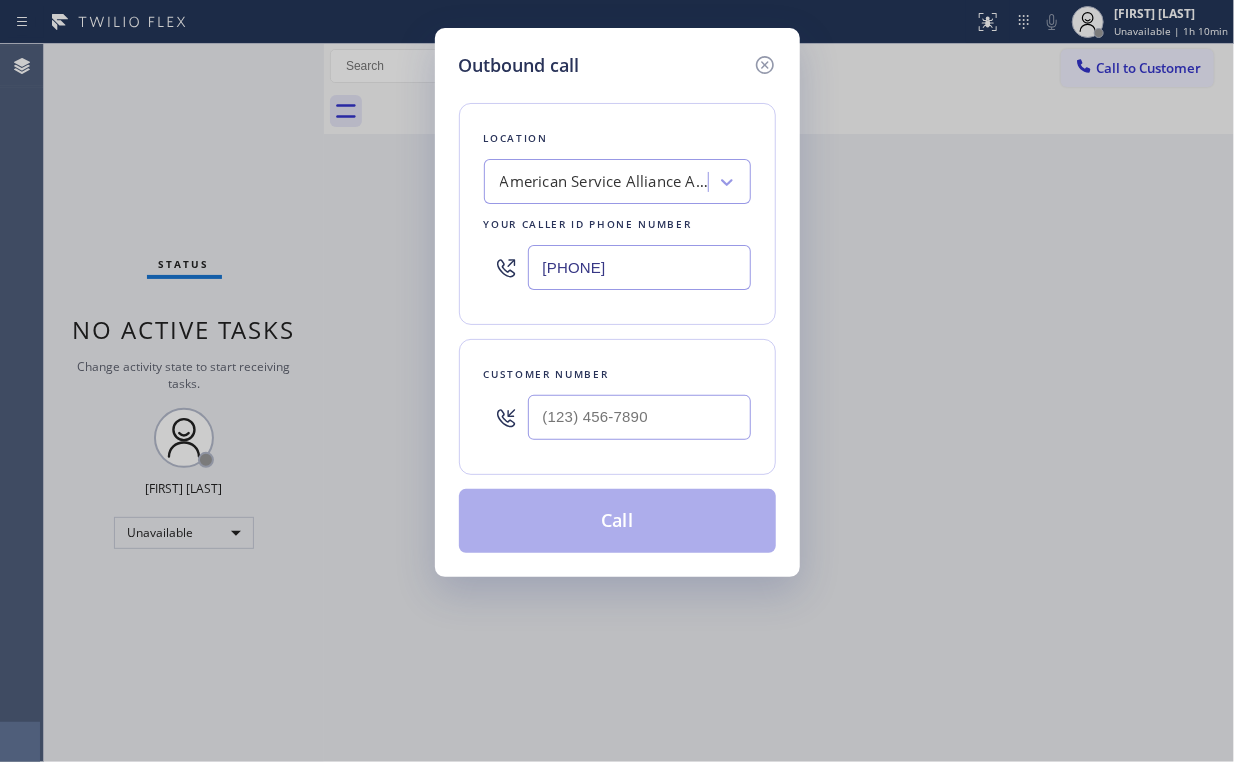 type on "(213) 277-6121" 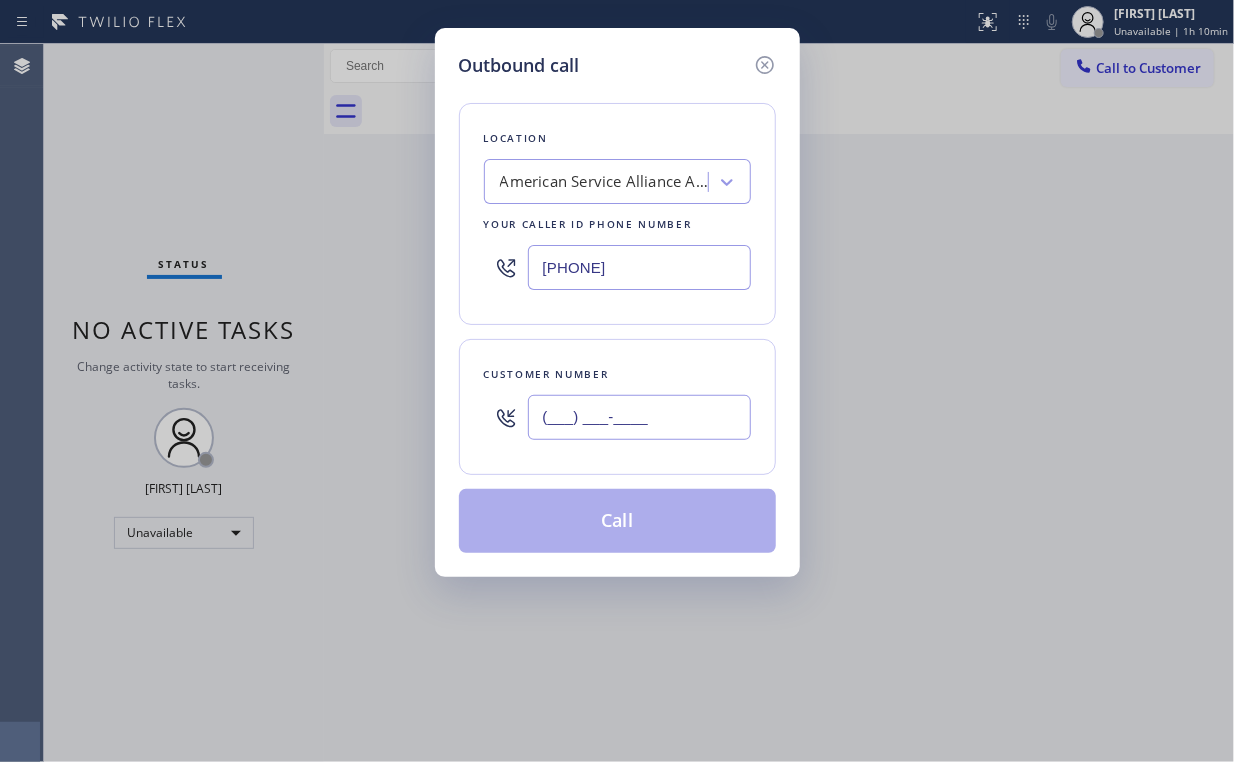 click on "(___) ___-____" at bounding box center (639, 417) 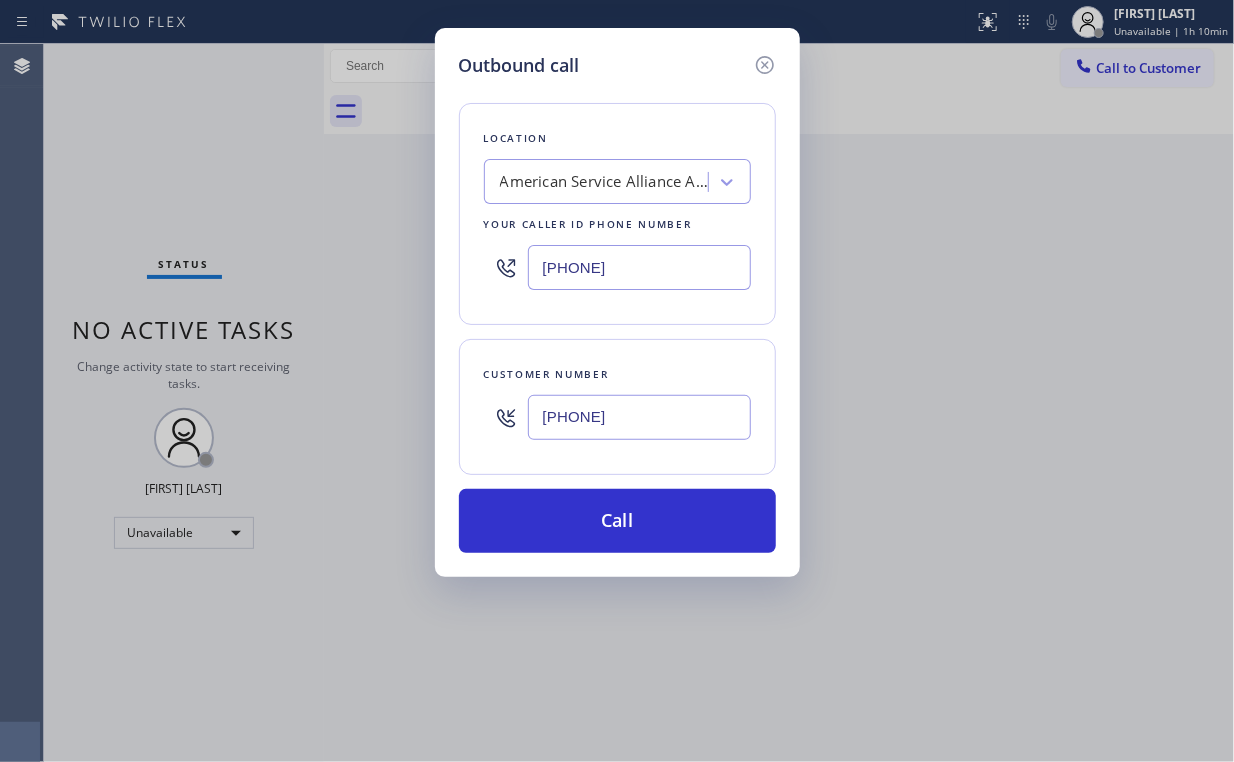 type on "(626) 260-3544" 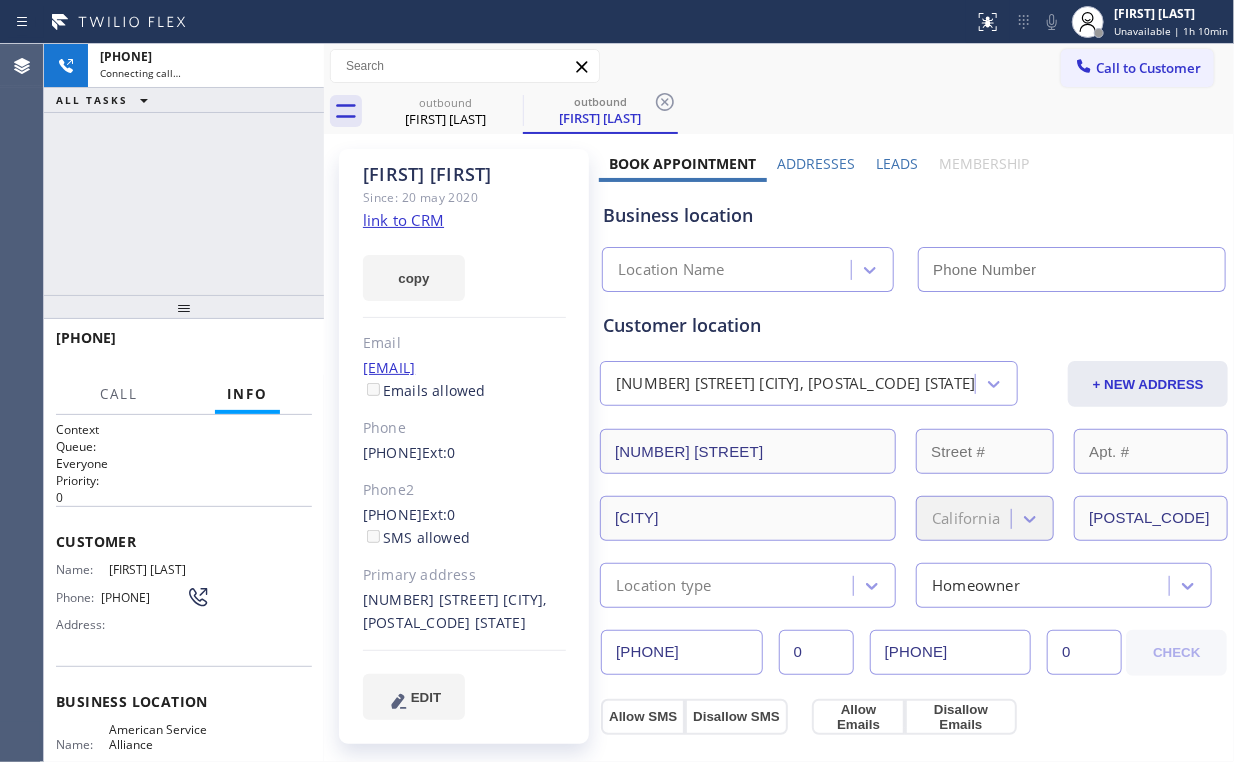 type on "(213) 277-6121" 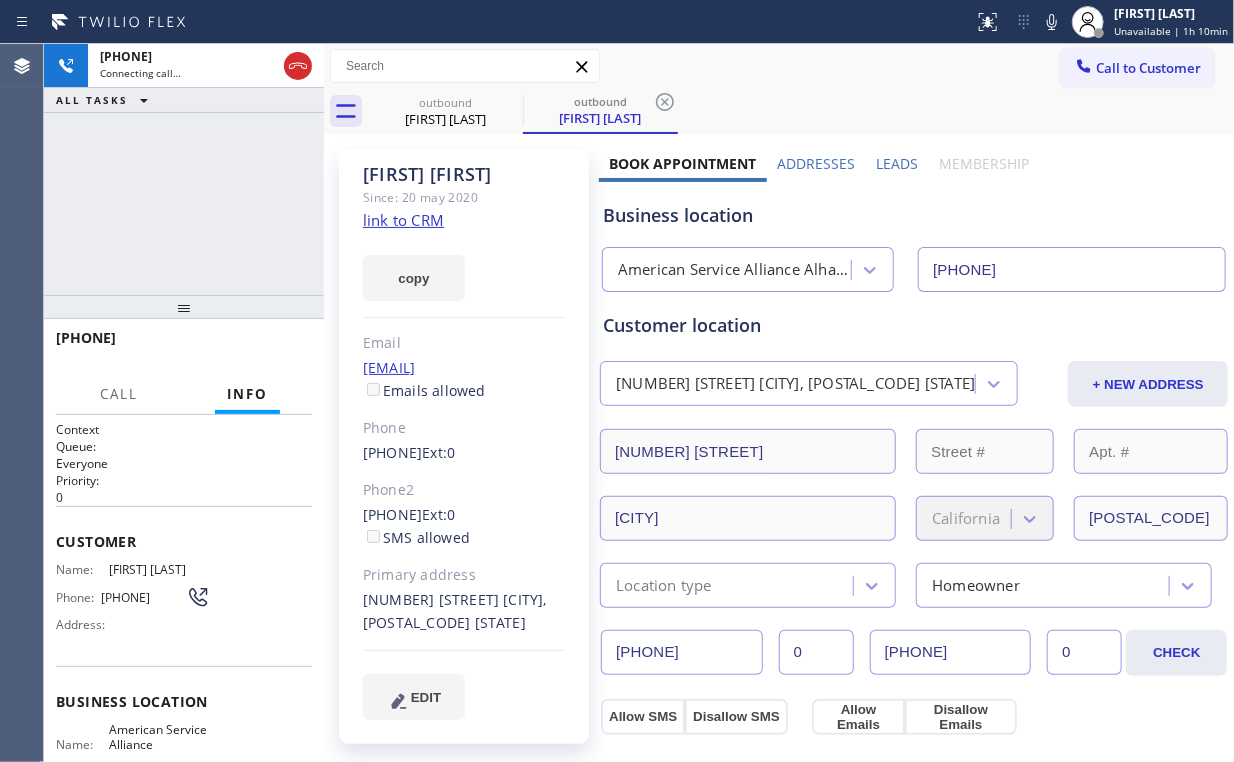 drag, startPoint x: 180, startPoint y: 236, endPoint x: 201, endPoint y: 236, distance: 21 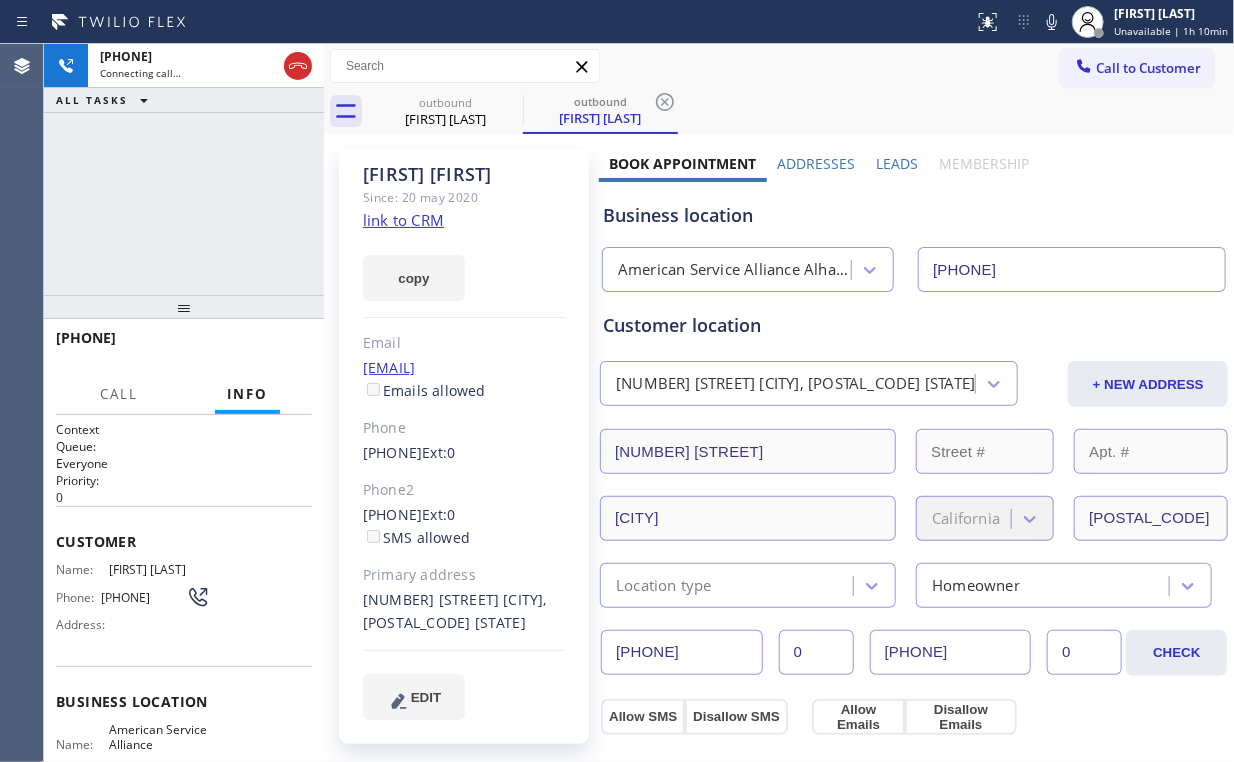 click on "+16262603544 Connecting call… ALL TASKS ALL TASKS ACTIVE TASKS TASKS IN WRAP UP" at bounding box center [184, 169] 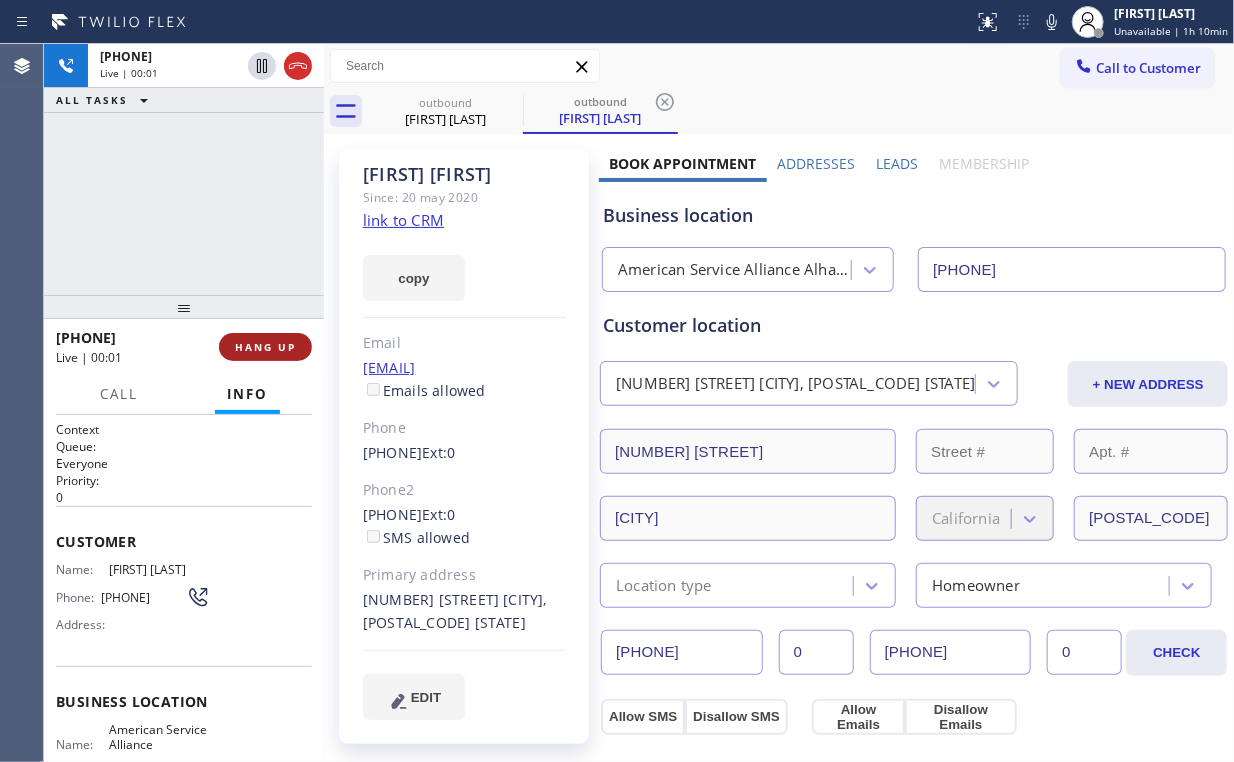 click on "HANG UP" at bounding box center [265, 347] 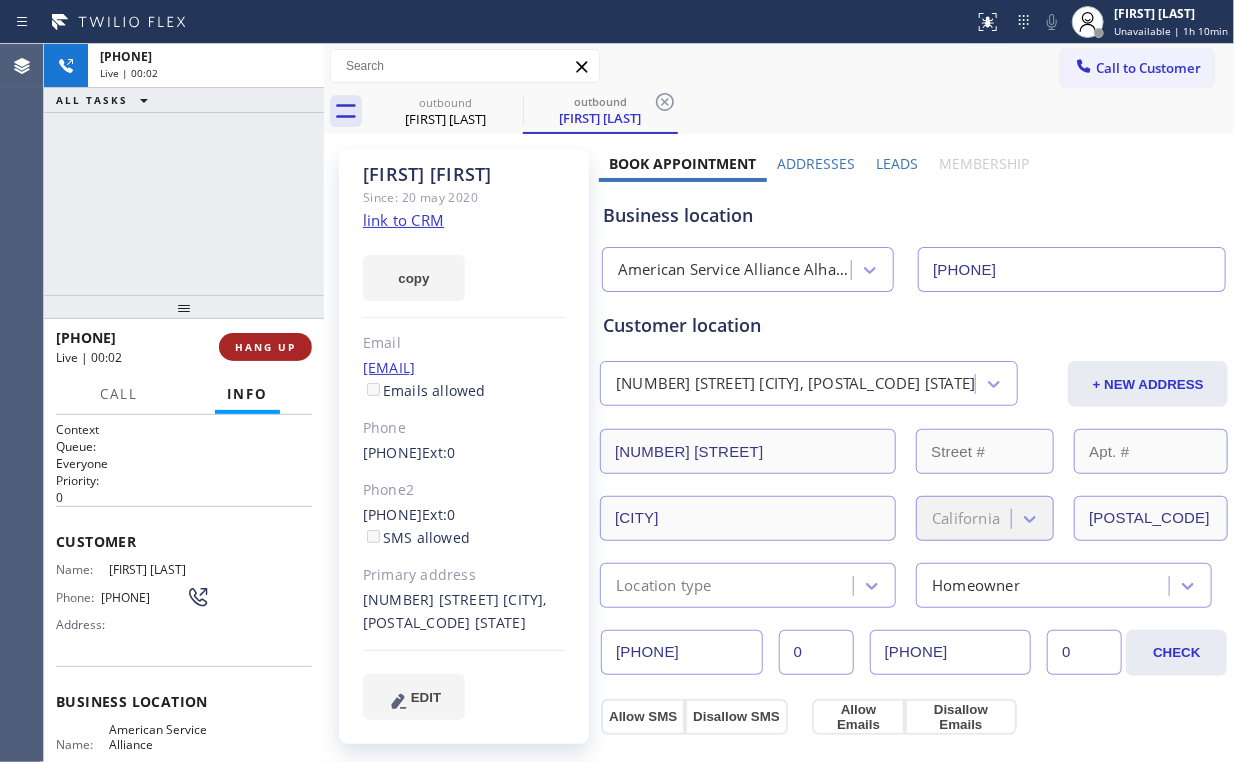 click on "HANG UP" at bounding box center (265, 347) 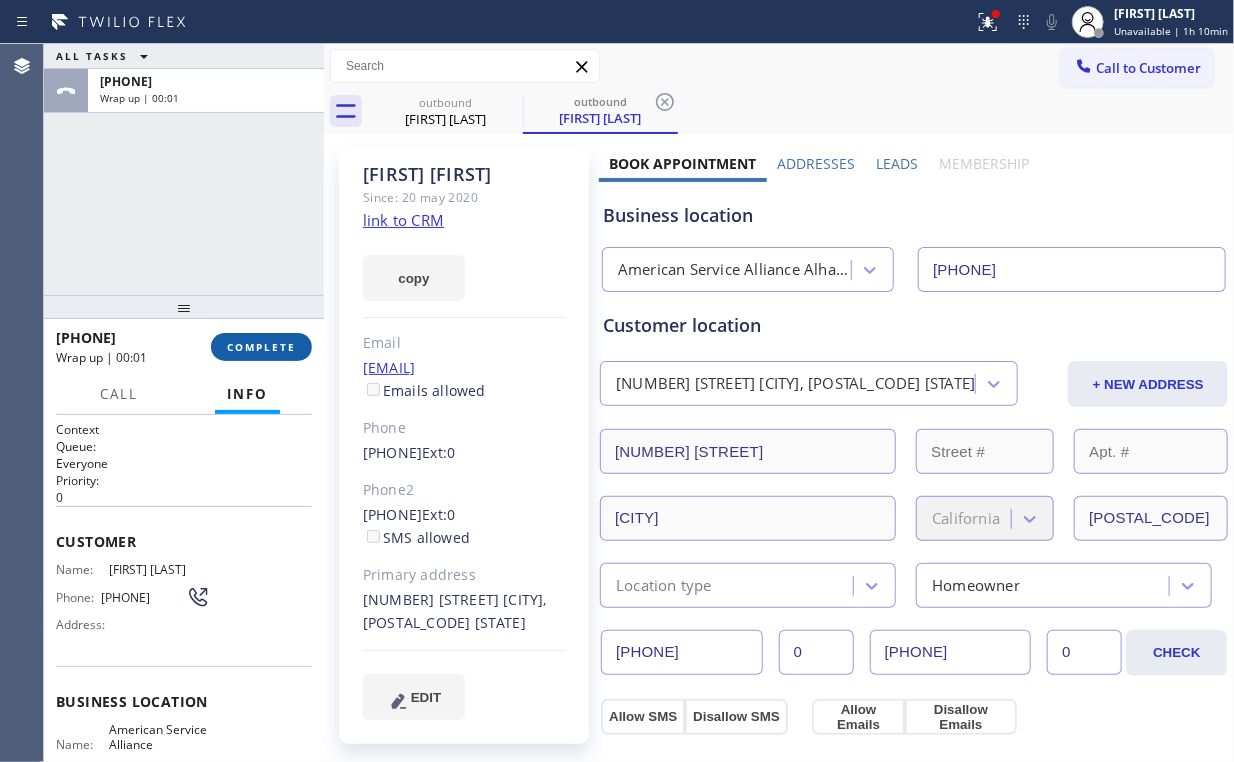 click on "COMPLETE" at bounding box center [261, 347] 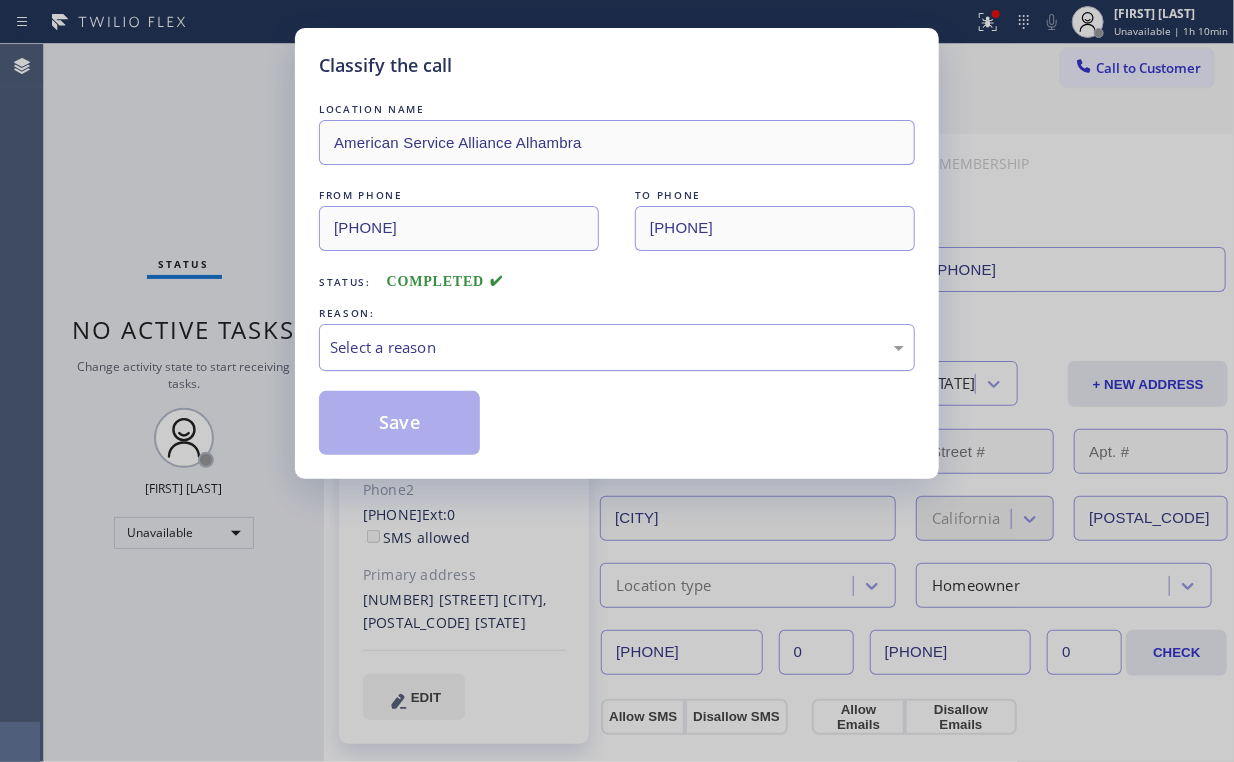click on "Select a reason" at bounding box center [617, 347] 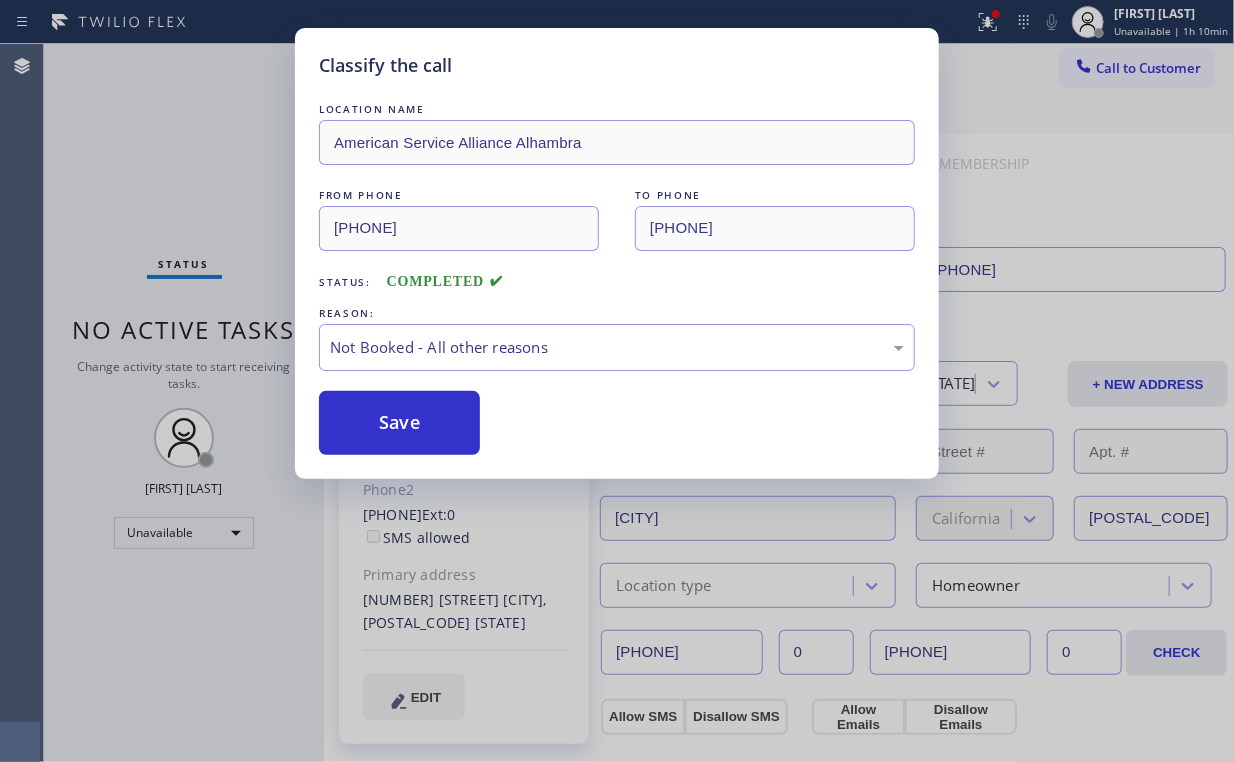 drag, startPoint x: 408, startPoint y: 422, endPoint x: 313, endPoint y: 308, distance: 148.39474 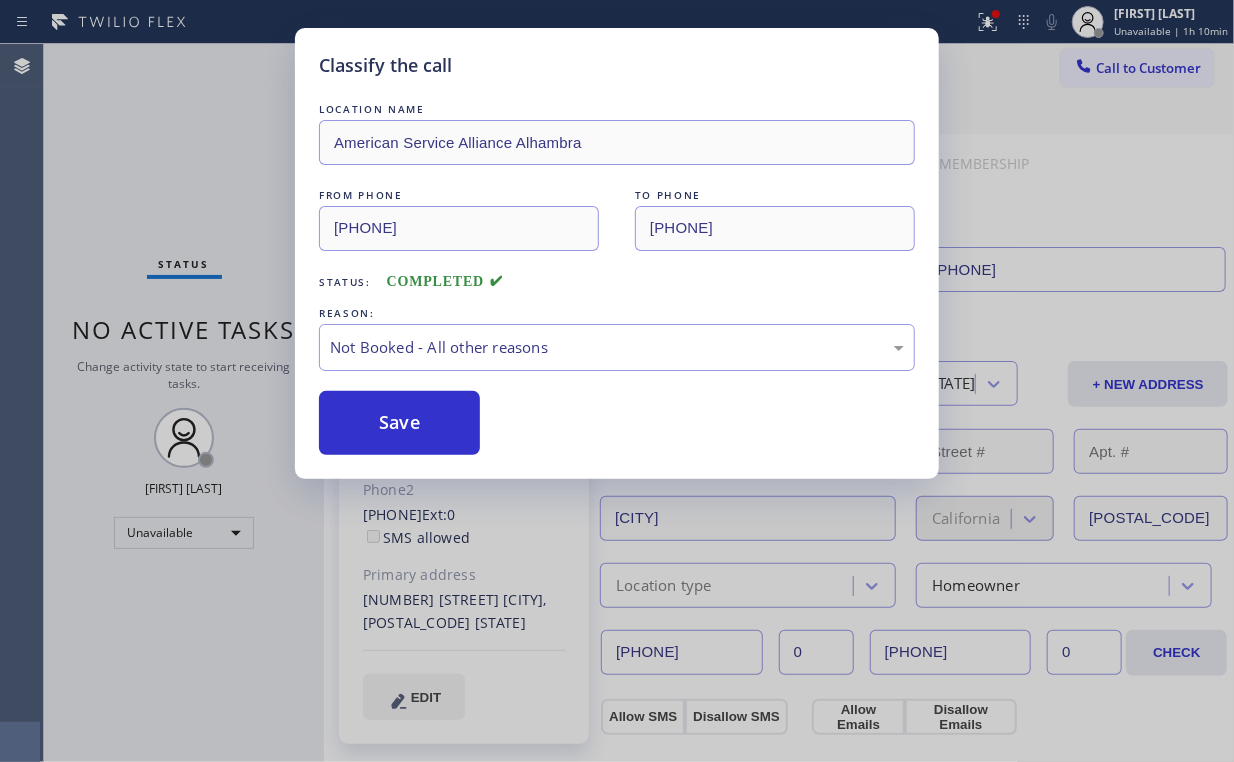 click on "Save" at bounding box center (399, 423) 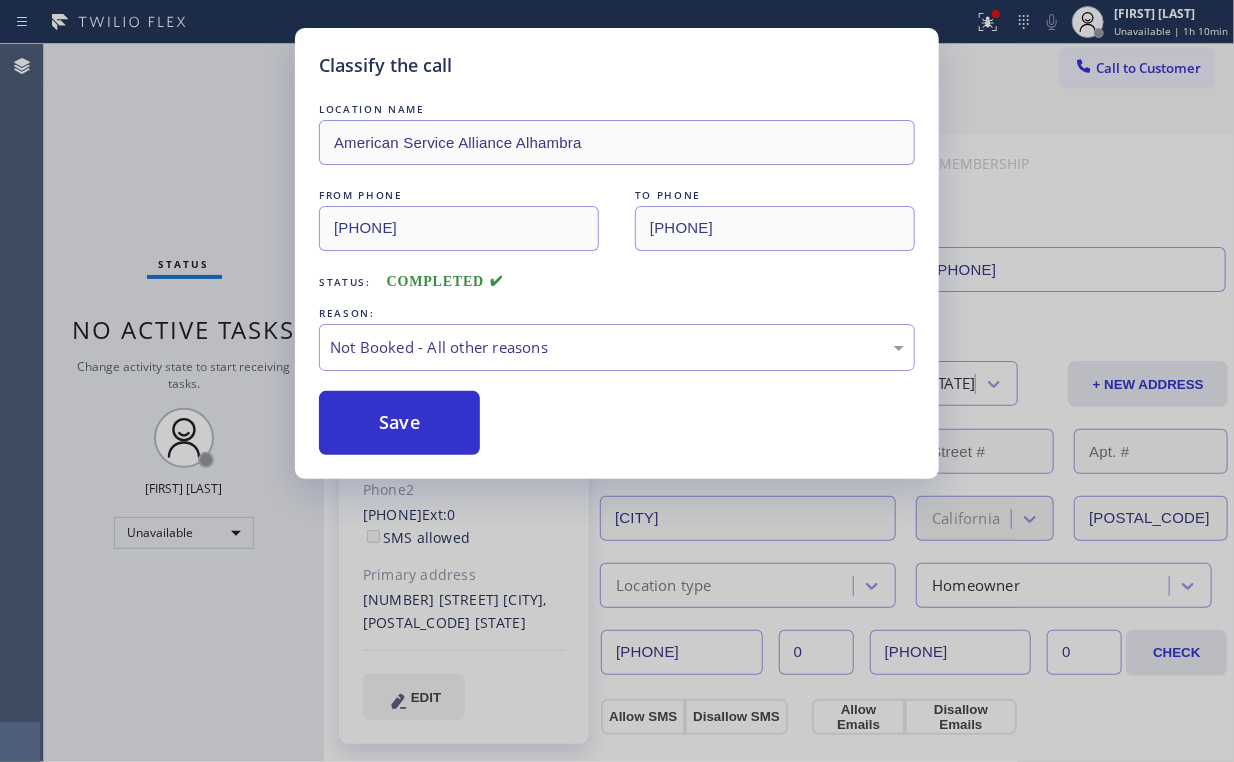 click on "Classify the call LOCATION NAME American Service Alliance Alhambra FROM PHONE (213) 277-6121 TO PHONE (626) 260-3544 Status: COMPLETED REASON: Not Booked - All other reasons Save" at bounding box center [617, 381] 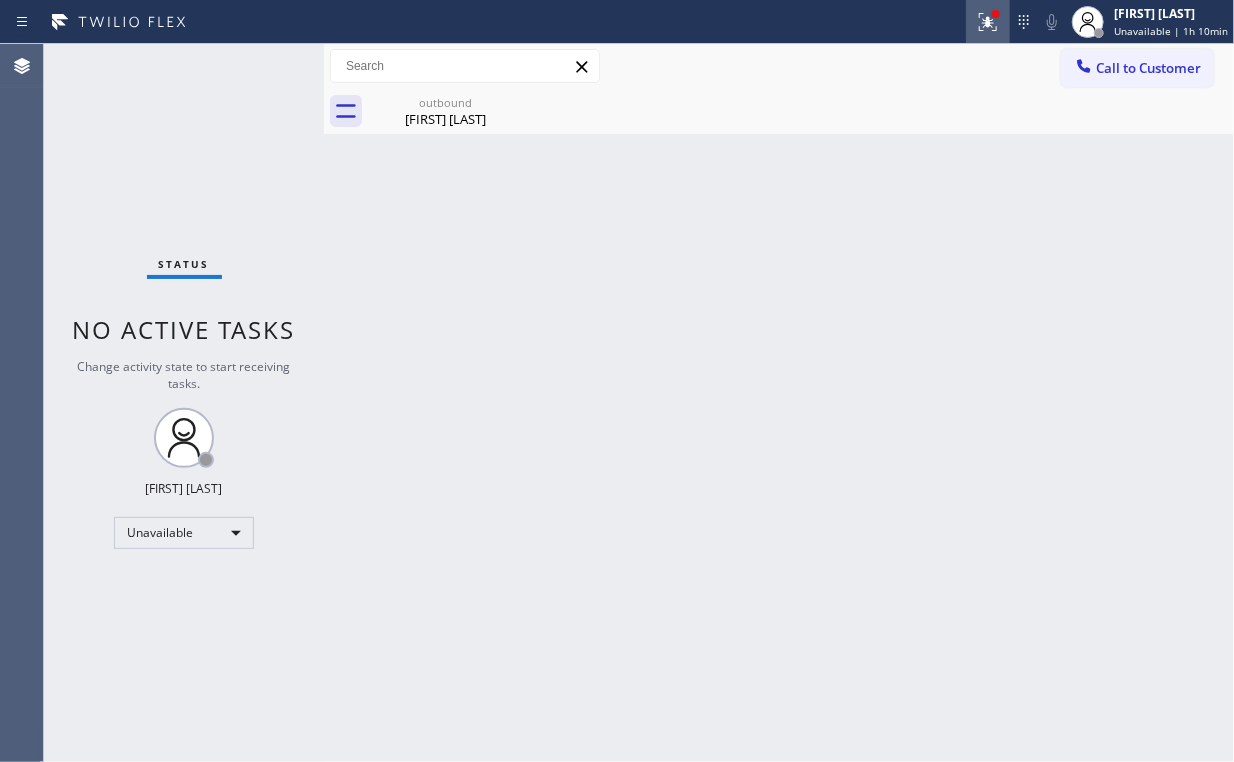 click at bounding box center [988, 22] 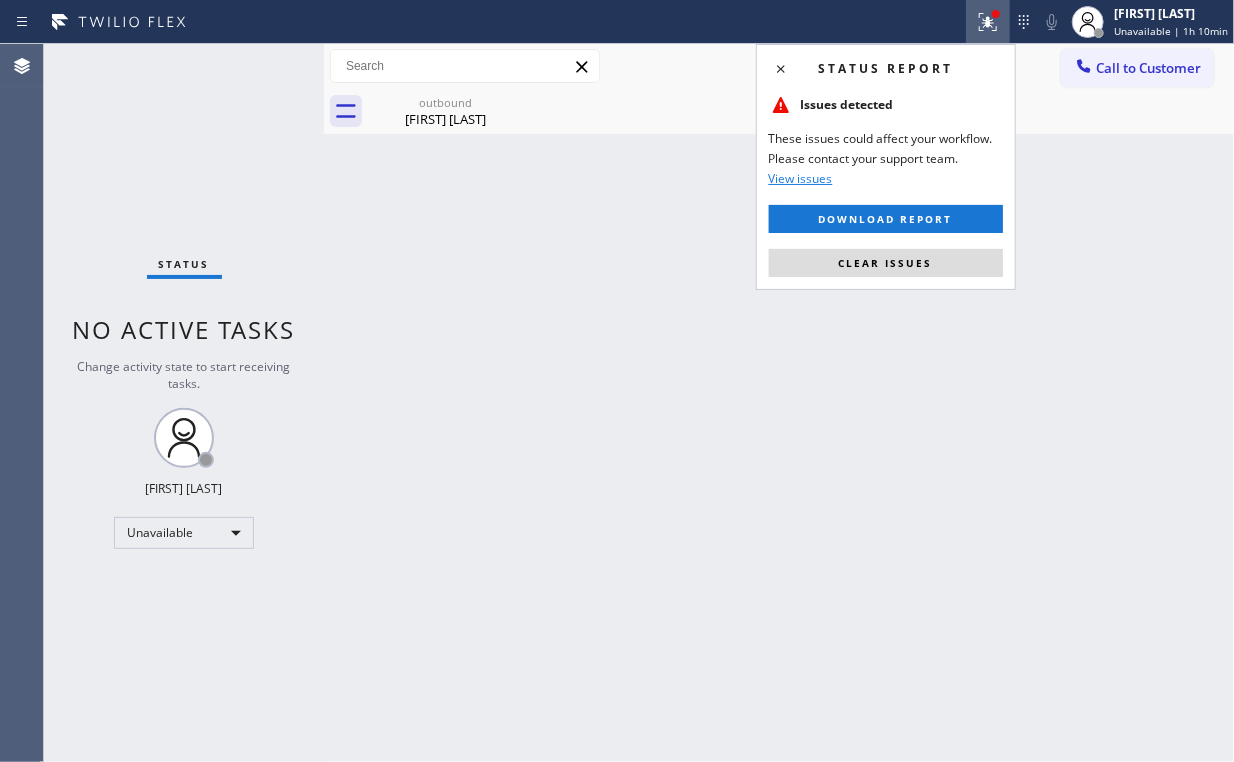 drag, startPoint x: 912, startPoint y: 271, endPoint x: 1095, endPoint y: 209, distance: 193.2175 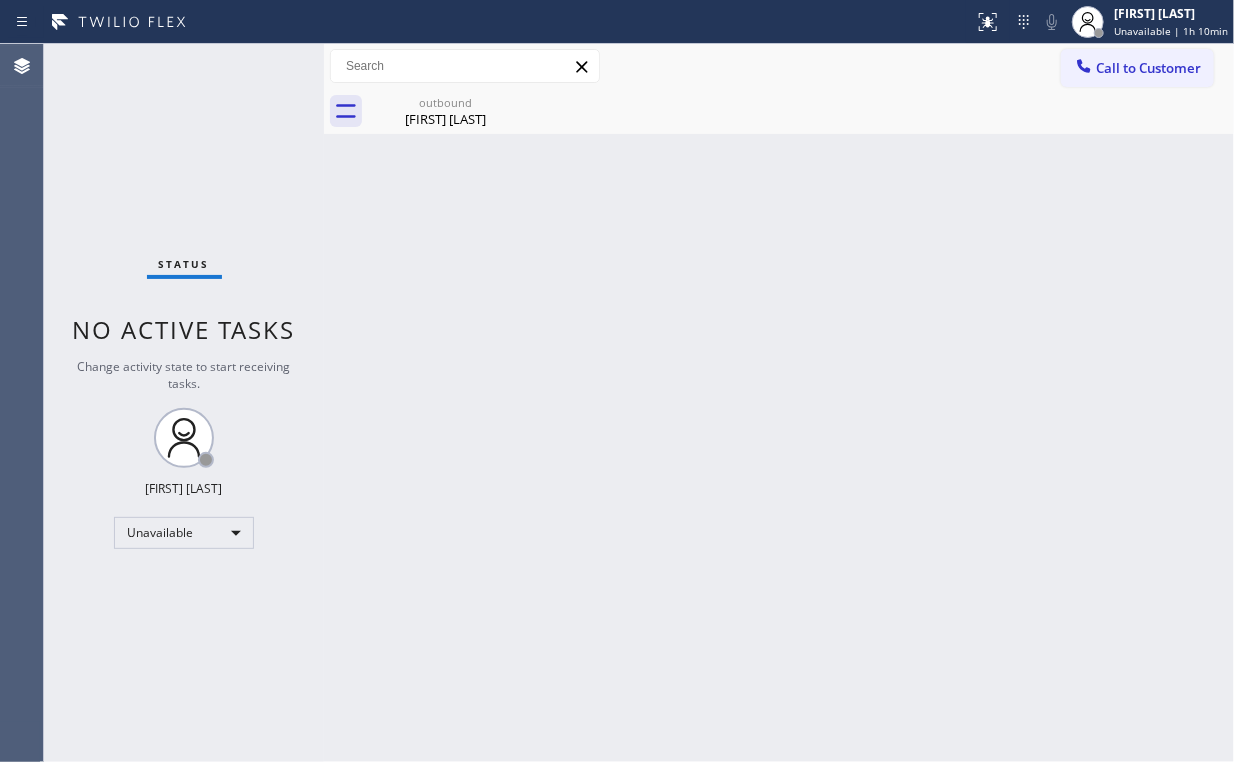 drag, startPoint x: 1095, startPoint y: 209, endPoint x: 1128, endPoint y: 115, distance: 99.62429 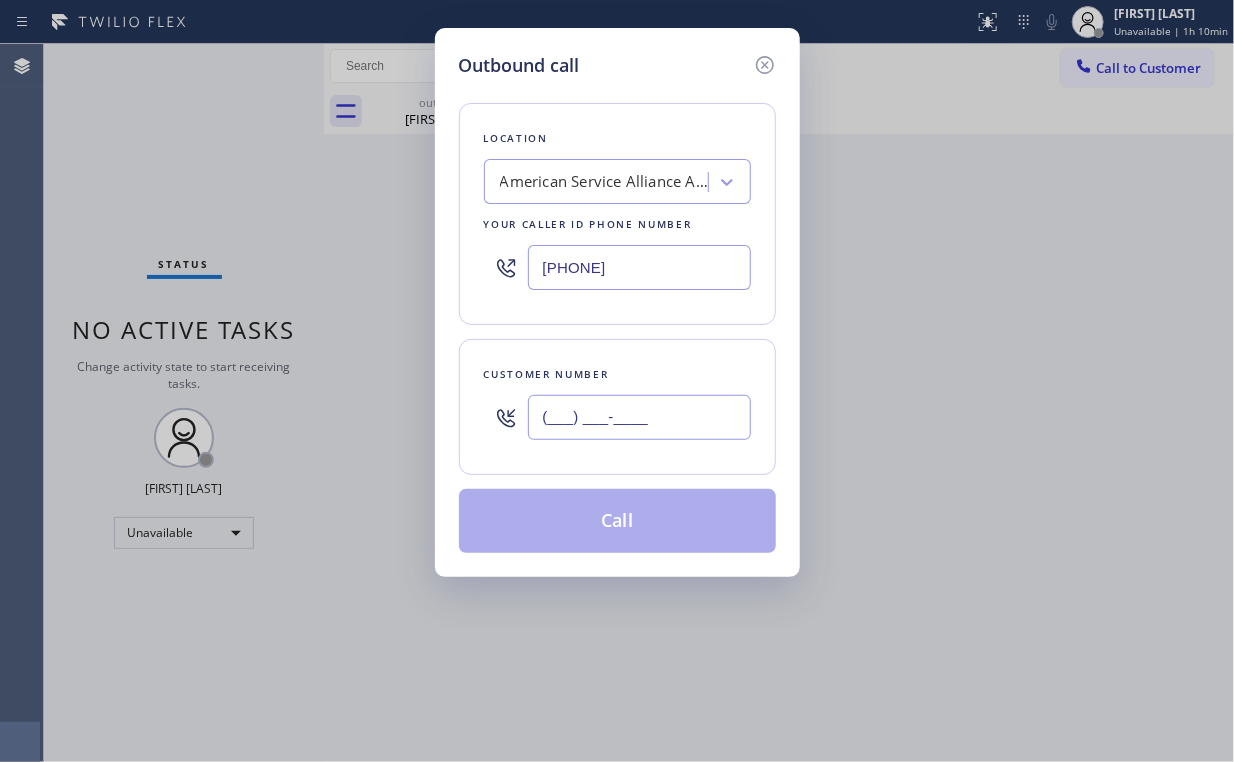 drag, startPoint x: 657, startPoint y: 419, endPoint x: 647, endPoint y: 422, distance: 10.440307 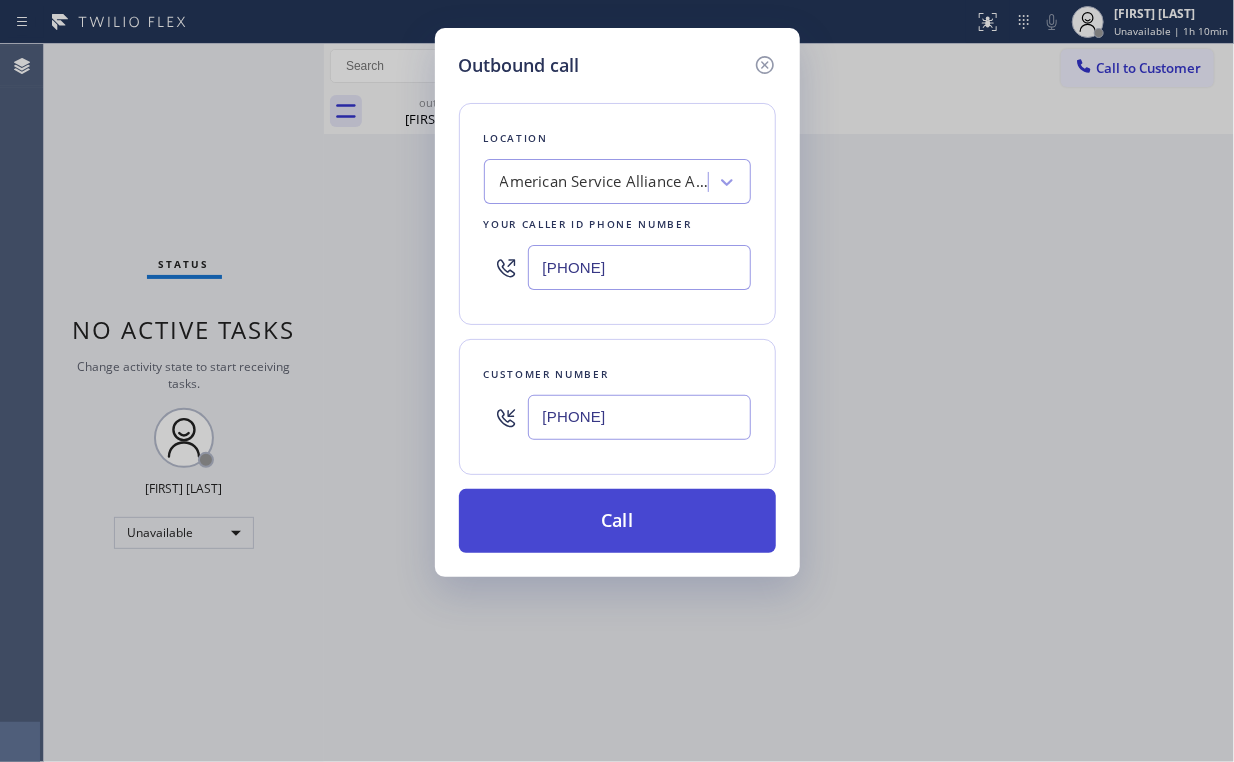 type on "(626) 260-3544" 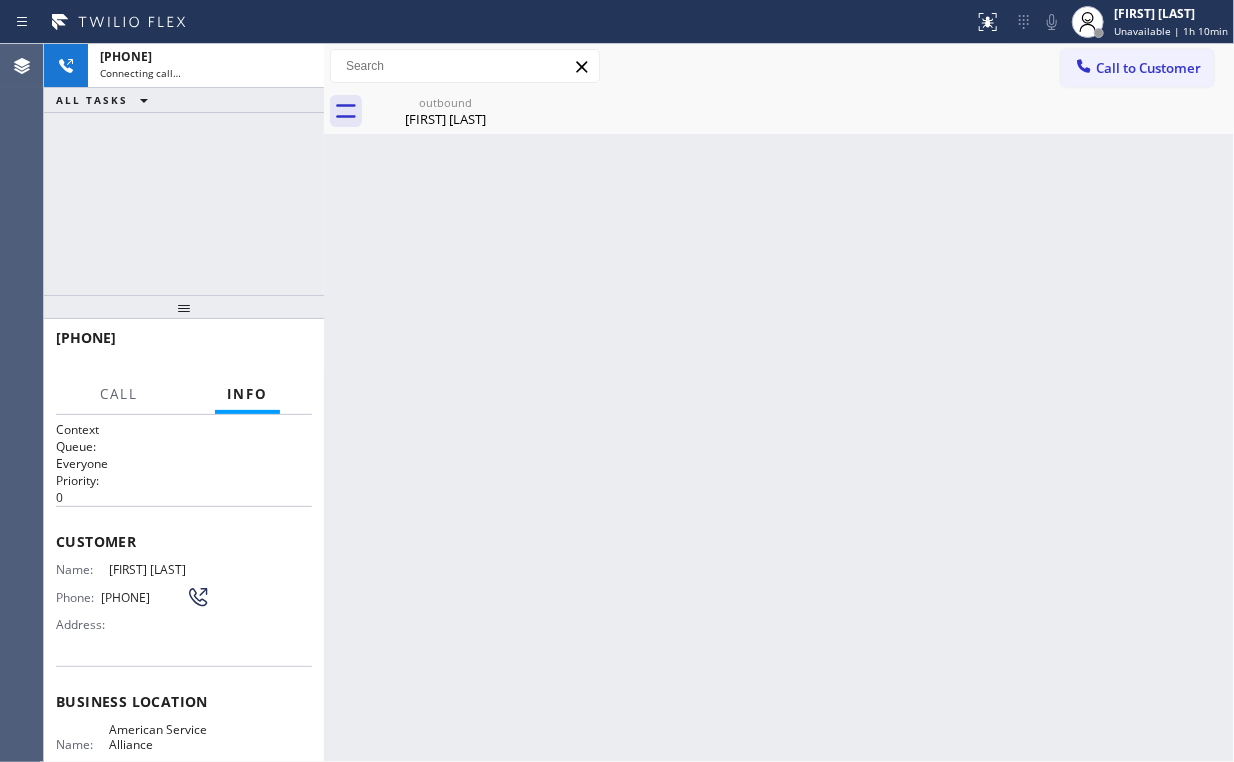click on "+16262603544 Connecting call… ALL TASKS ALL TASKS ACTIVE TASKS TASKS IN WRAP UP" at bounding box center [184, 169] 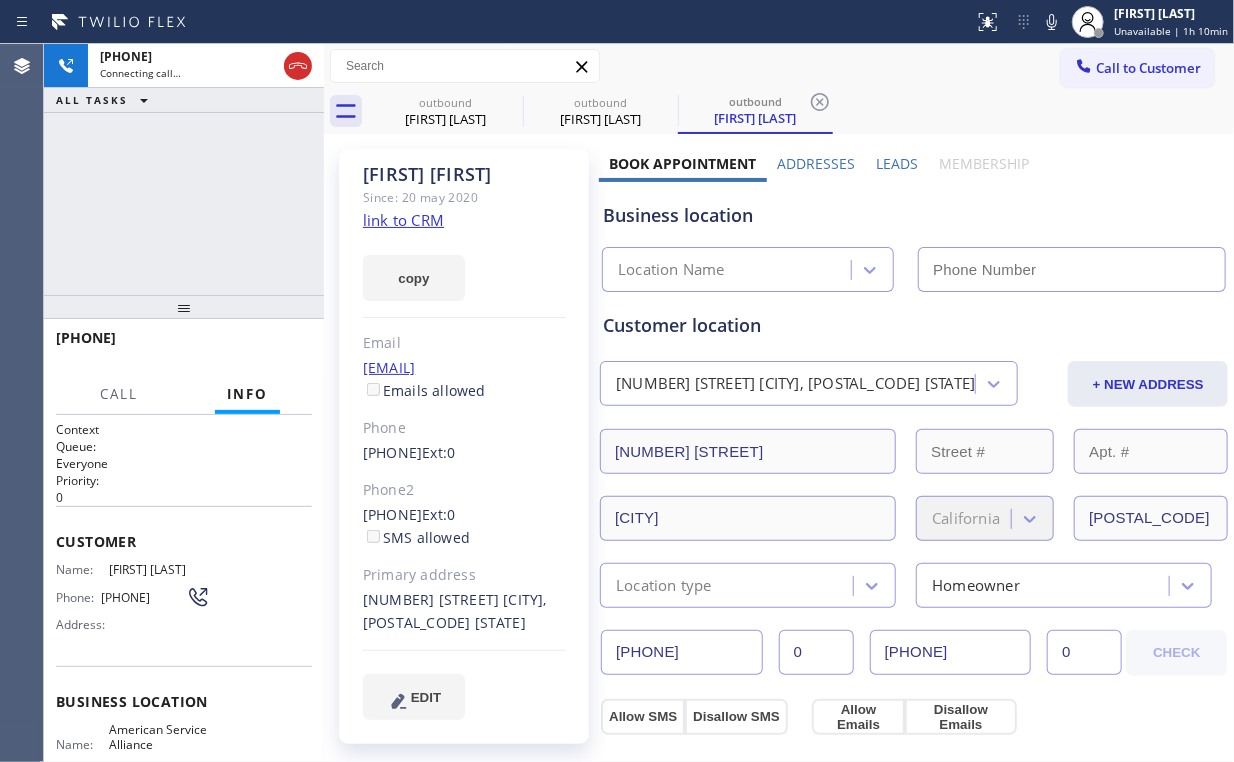 click on "outbound" at bounding box center [445, 102] 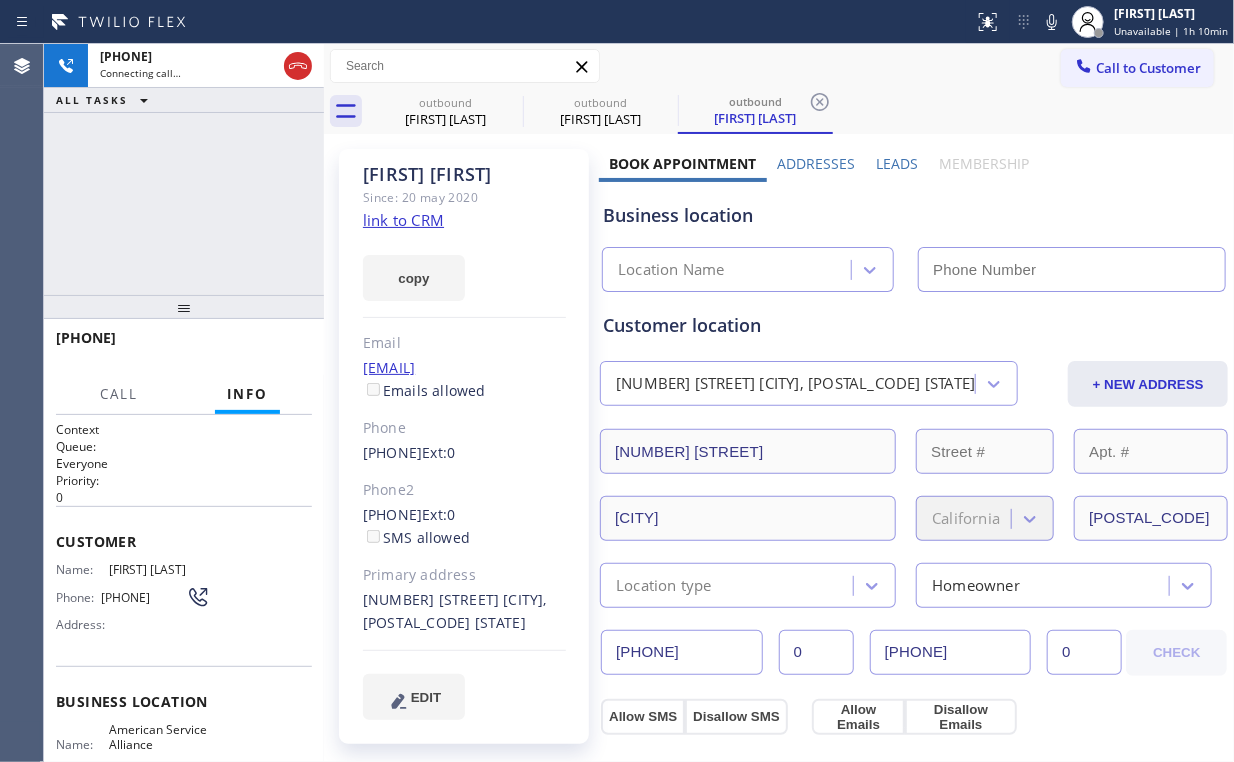 click 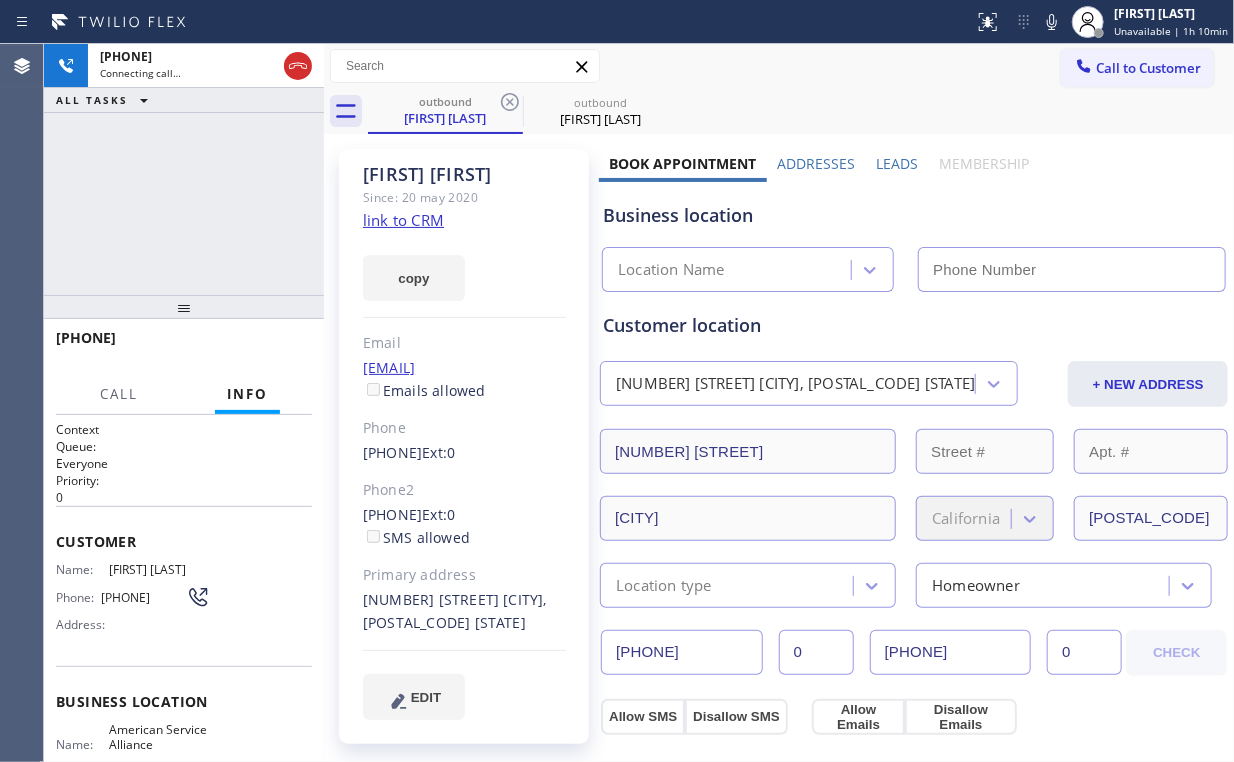 type on "(213) 277-6121" 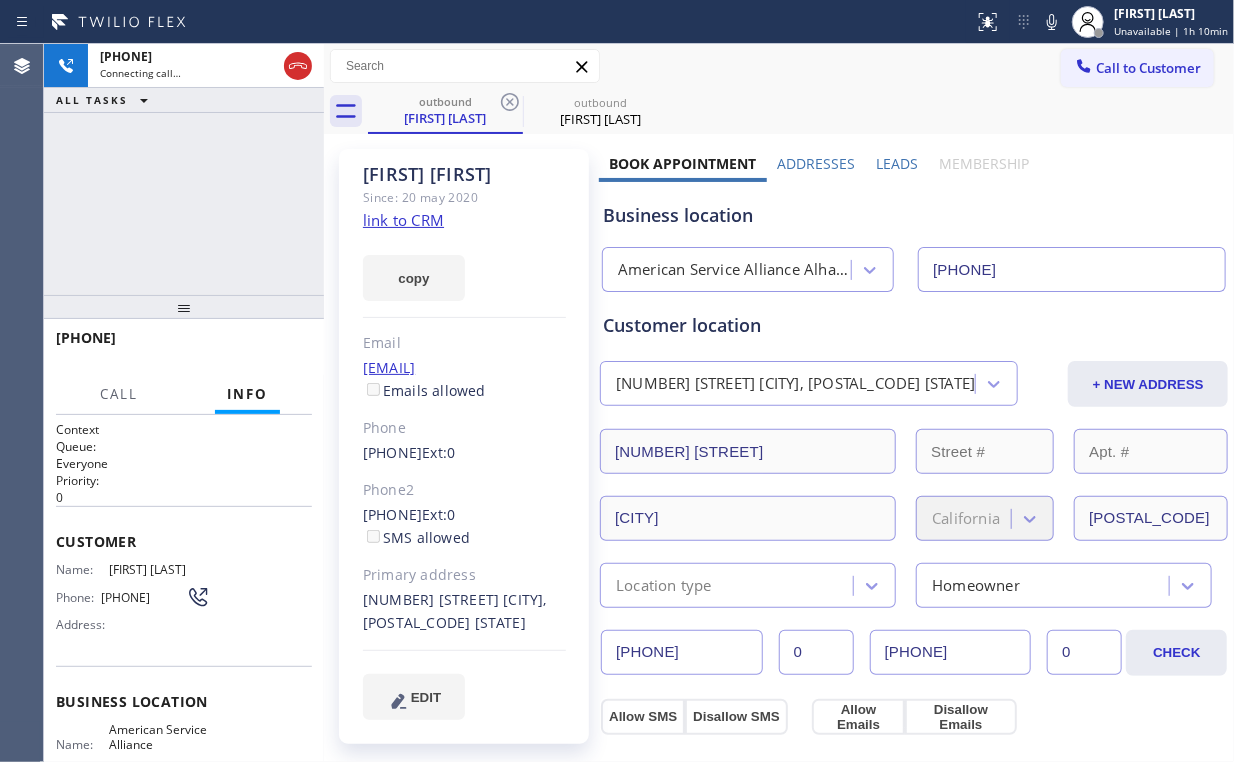 click on "+16262603544 Connecting call… ALL TASKS ALL TASKS ACTIVE TASKS TASKS IN WRAP UP" at bounding box center (184, 169) 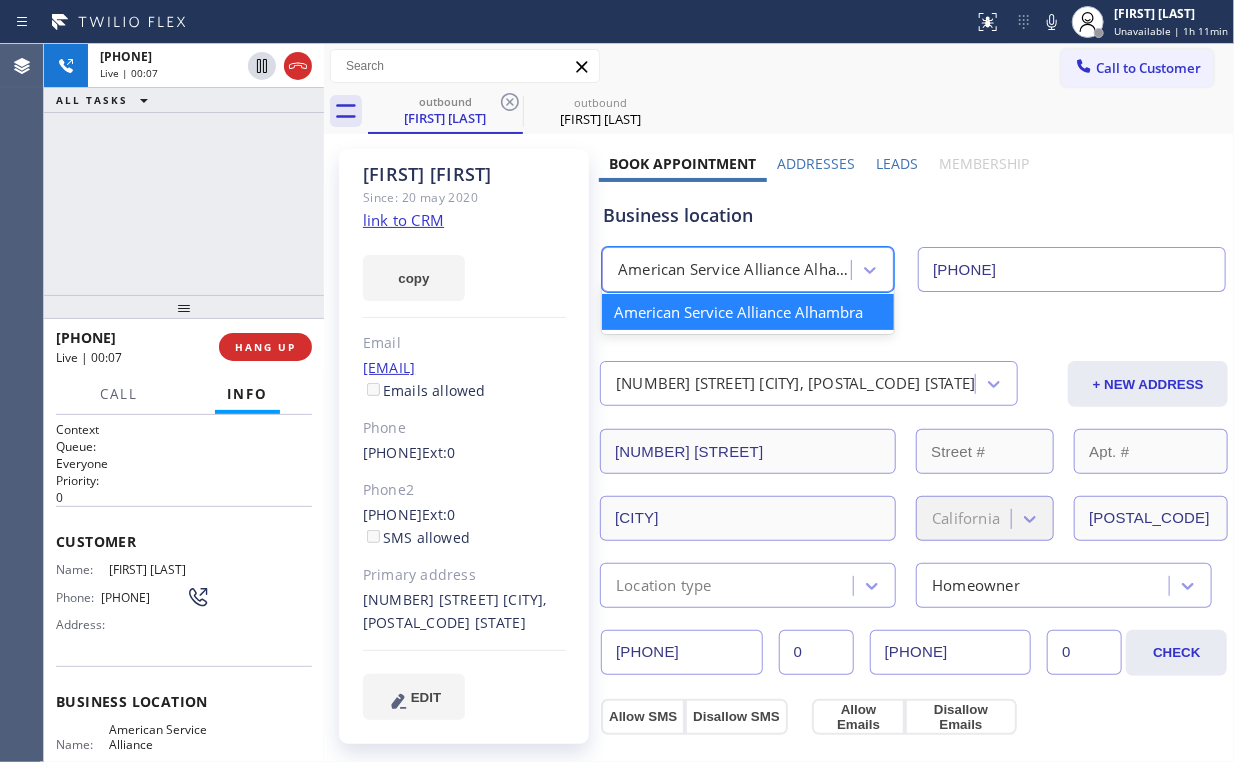 click on "American Service Alliance Alhambra" at bounding box center [735, 270] 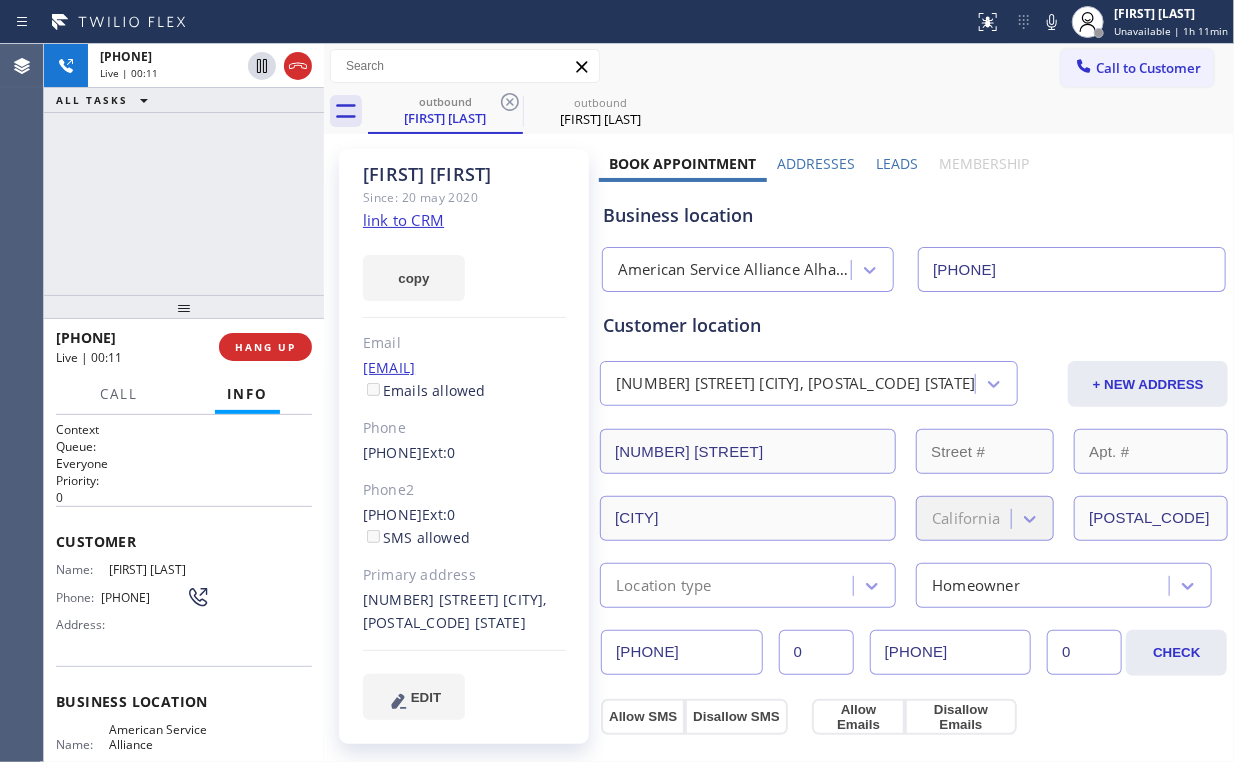 click on "+16262603544 Live | 00:11 ALL TASKS ALL TASKS ACTIVE TASKS TASKS IN WRAP UP" at bounding box center (184, 169) 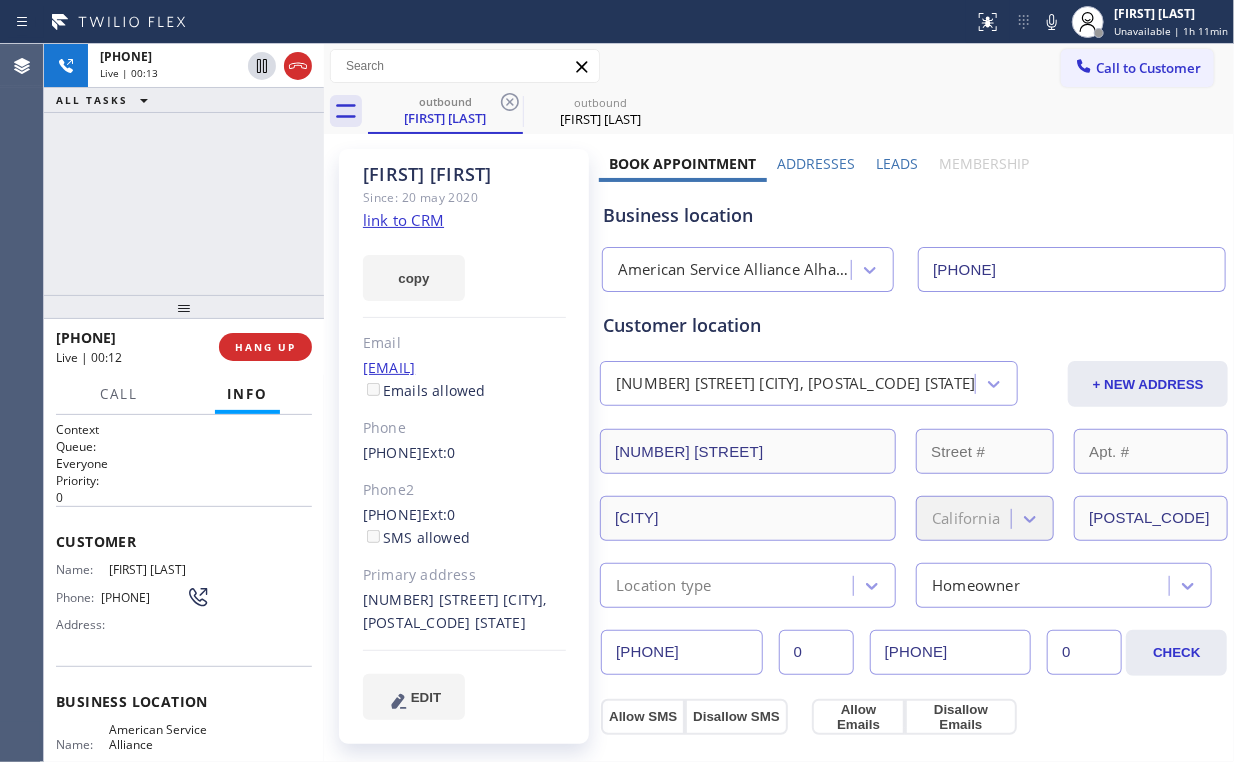 click on "+16262603544 Live | 00:13 ALL TASKS ALL TASKS ACTIVE TASKS TASKS IN WRAP UP" at bounding box center (184, 169) 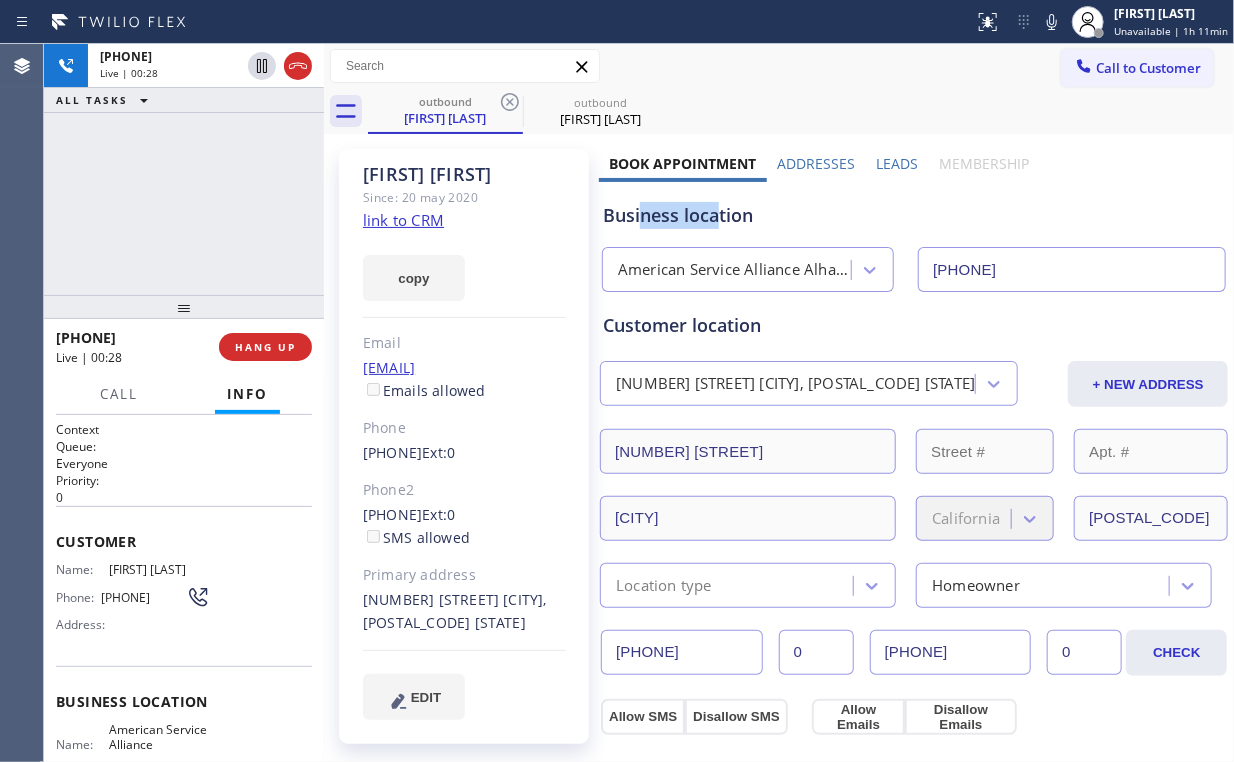 drag, startPoint x: 715, startPoint y: 217, endPoint x: 642, endPoint y: 216, distance: 73.00685 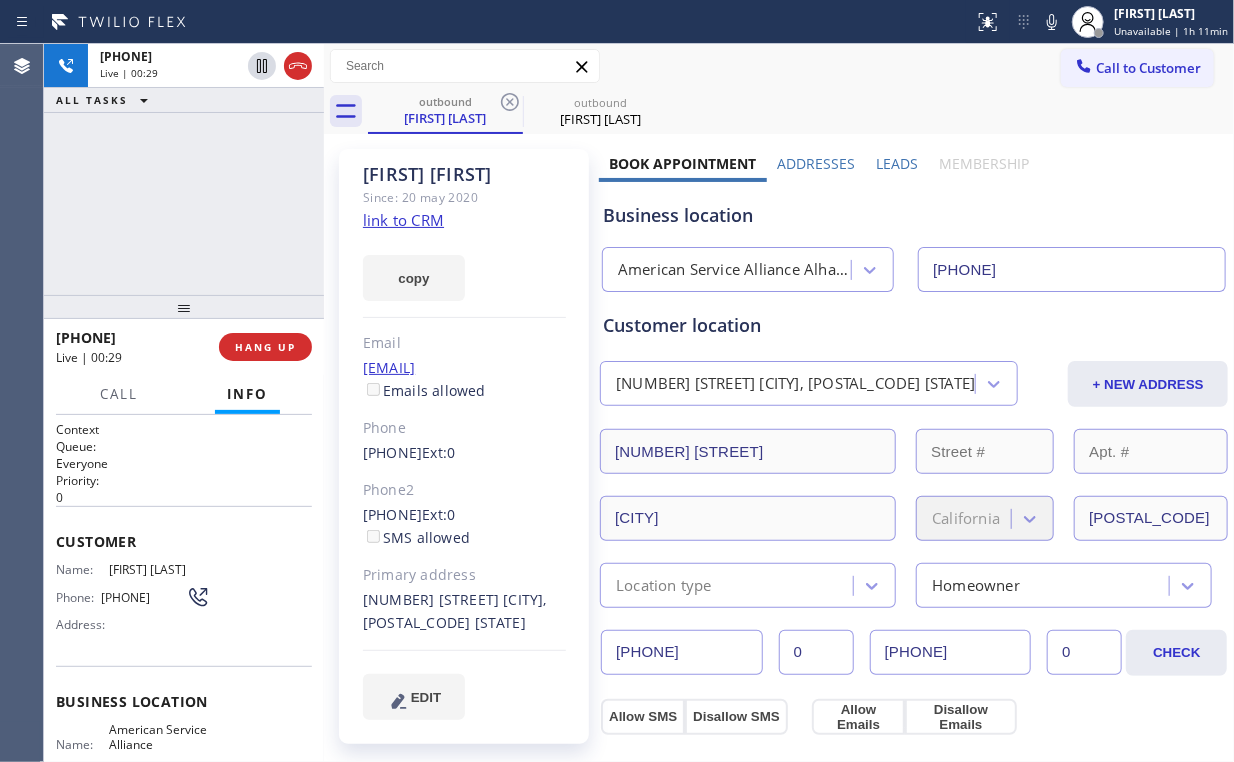 click on "+16262603544 Live | 00:29 ALL TASKS ALL TASKS ACTIVE TASKS TASKS IN WRAP UP" at bounding box center [184, 169] 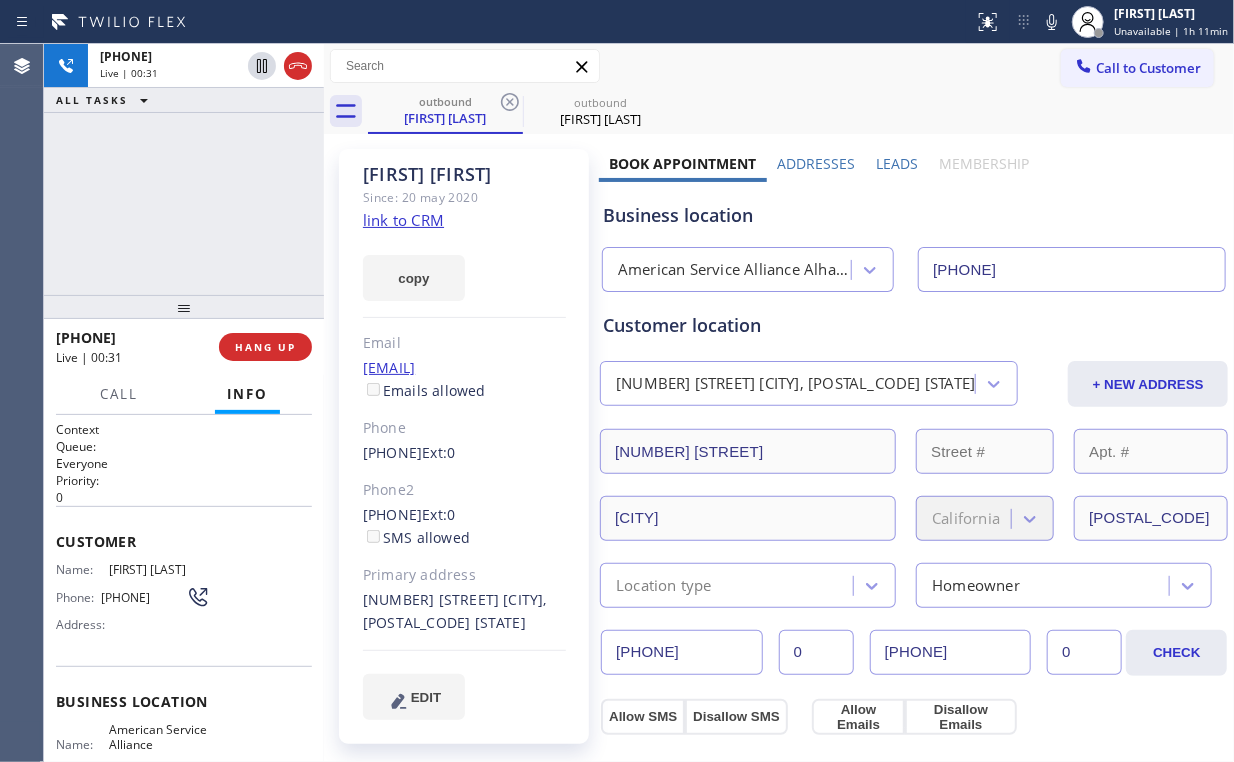 click on "+16262603544 Live | 00:31 ALL TASKS ALL TASKS ACTIVE TASKS TASKS IN WRAP UP" at bounding box center [184, 169] 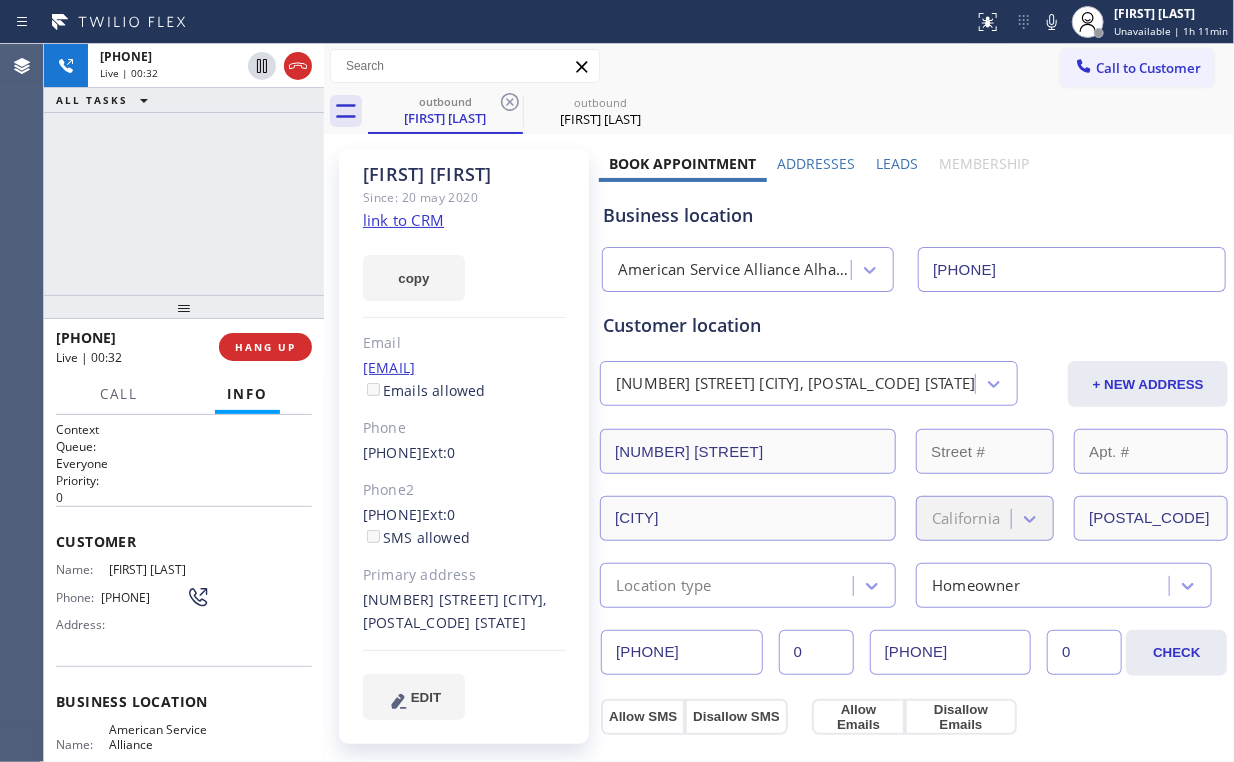 click on "+16262603544 Live | 00:32 ALL TASKS ALL TASKS ACTIVE TASKS TASKS IN WRAP UP" at bounding box center [184, 169] 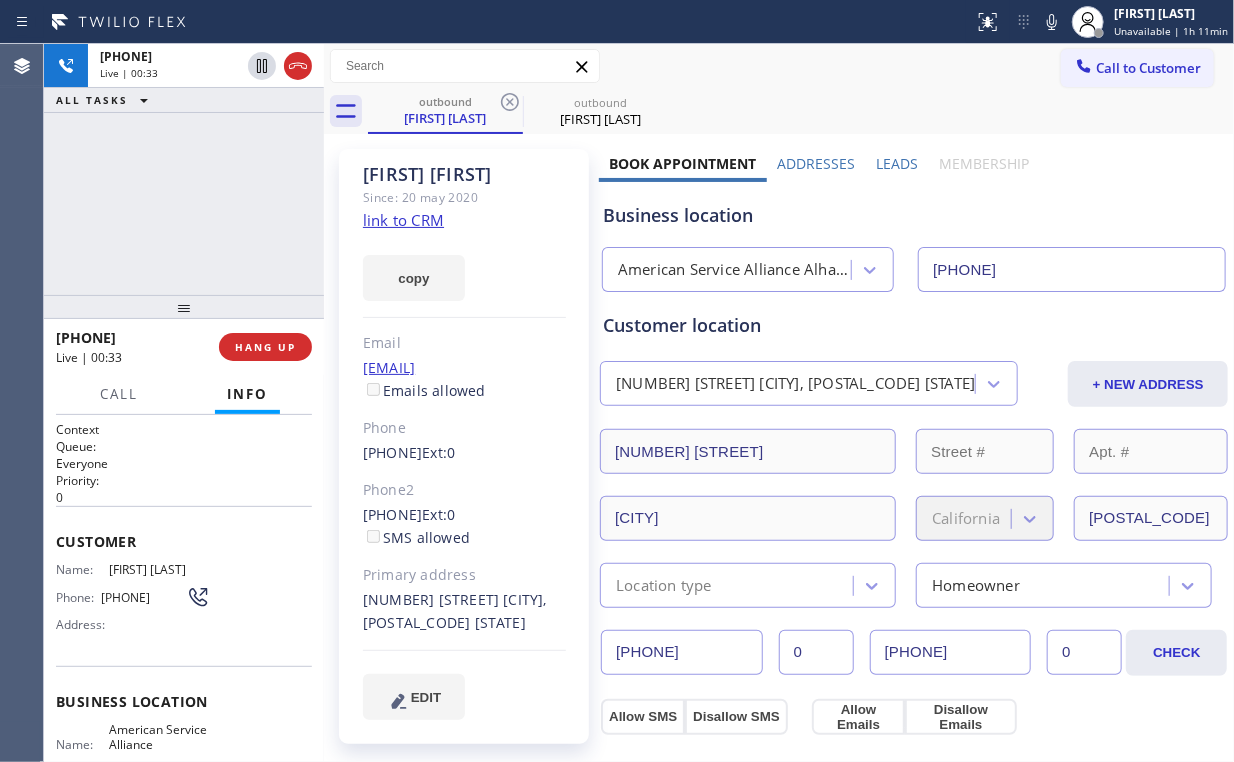 click on "+16262603544 Live | 00:33 ALL TASKS ALL TASKS ACTIVE TASKS TASKS IN WRAP UP" at bounding box center (184, 169) 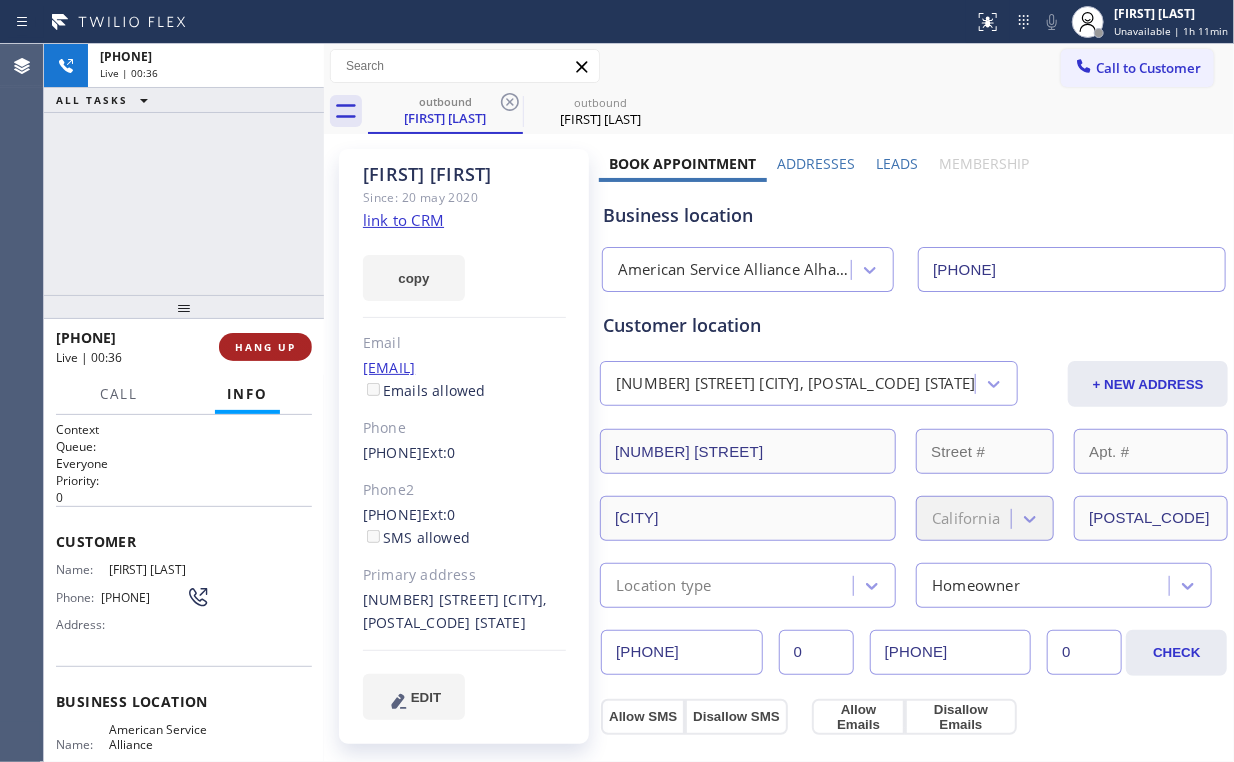 click on "HANG UP" at bounding box center [265, 347] 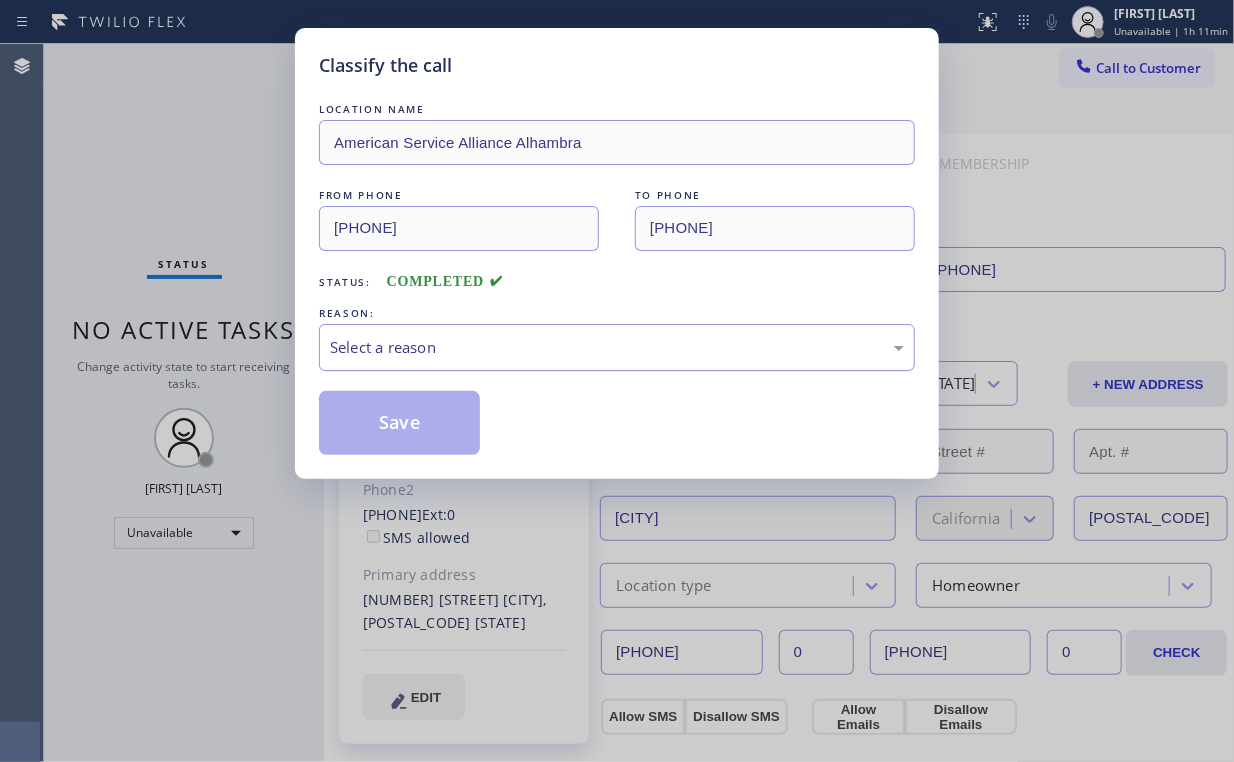 click on "Select a reason" at bounding box center (617, 347) 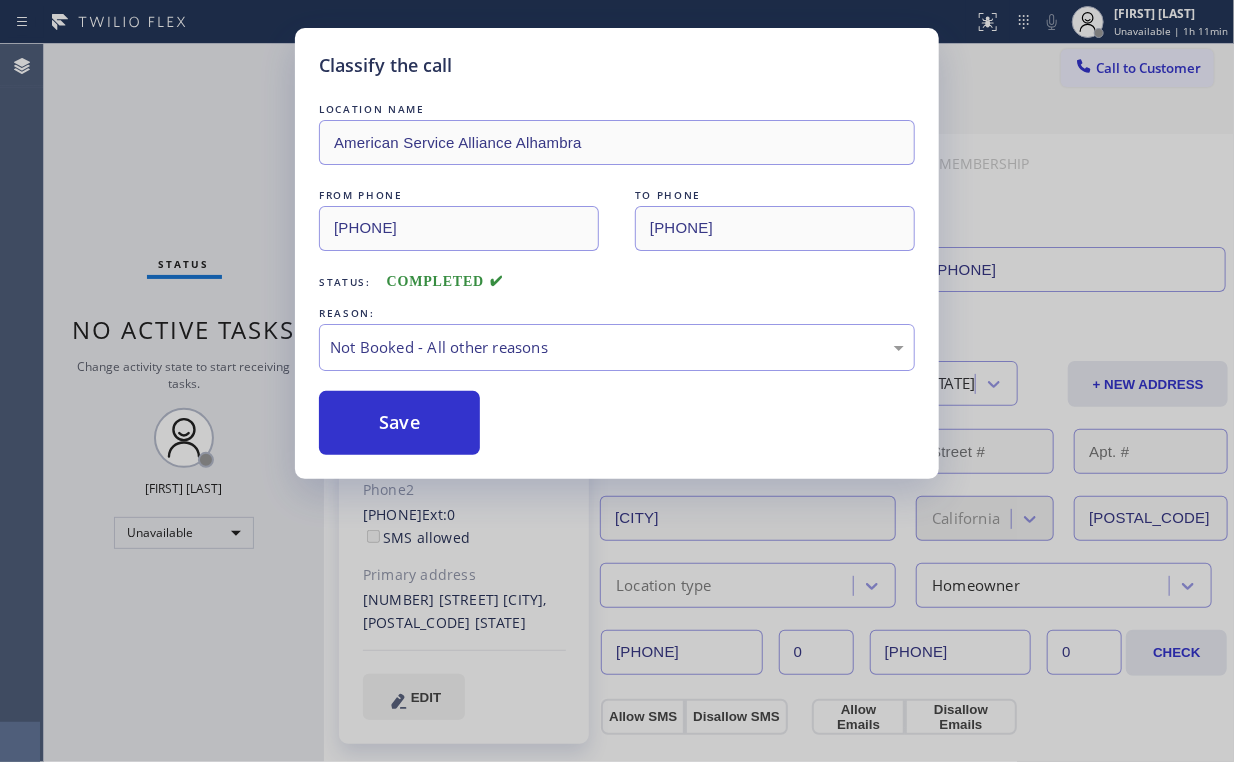 drag, startPoint x: 408, startPoint y: 416, endPoint x: 172, endPoint y: 183, distance: 331.63986 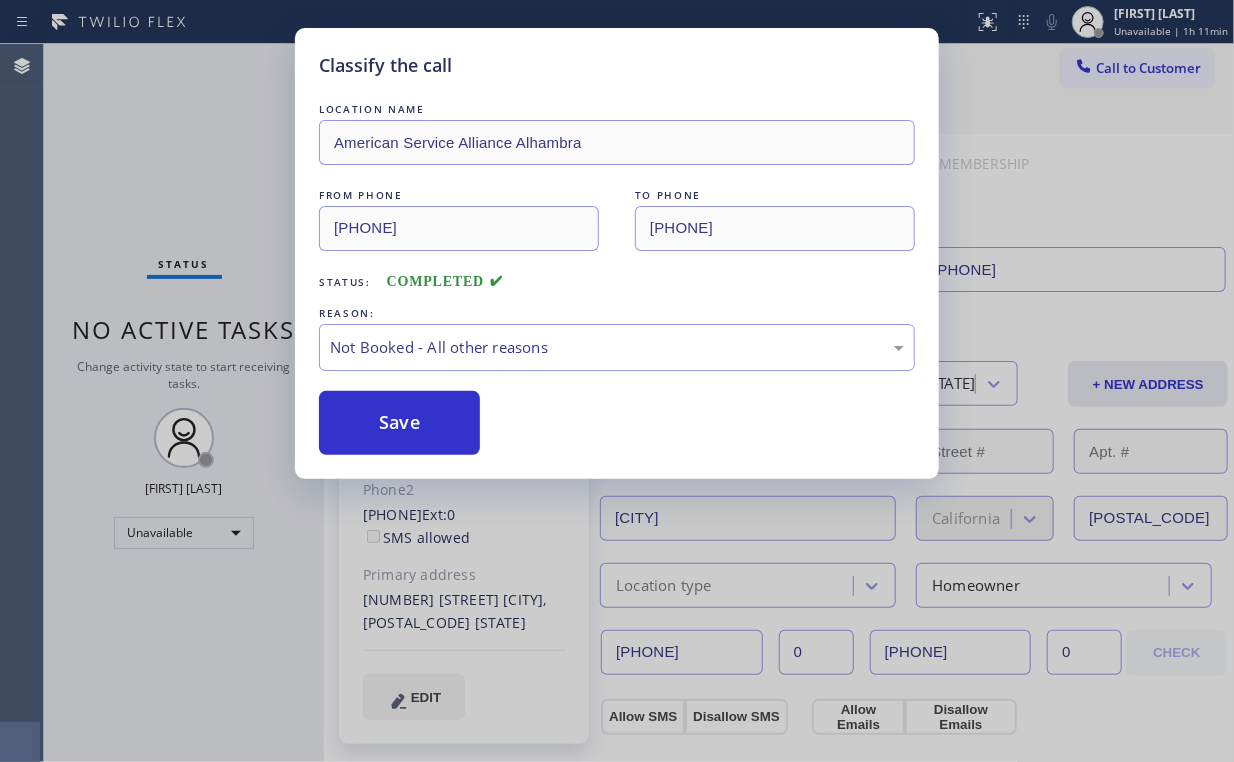 click on "Classify the call LOCATION NAME American Service Alliance Alhambra FROM PHONE (213) 277-6121 TO PHONE (626) 260-3544 Status: COMPLETED REASON: Not Booked - All other reasons Save" at bounding box center [617, 381] 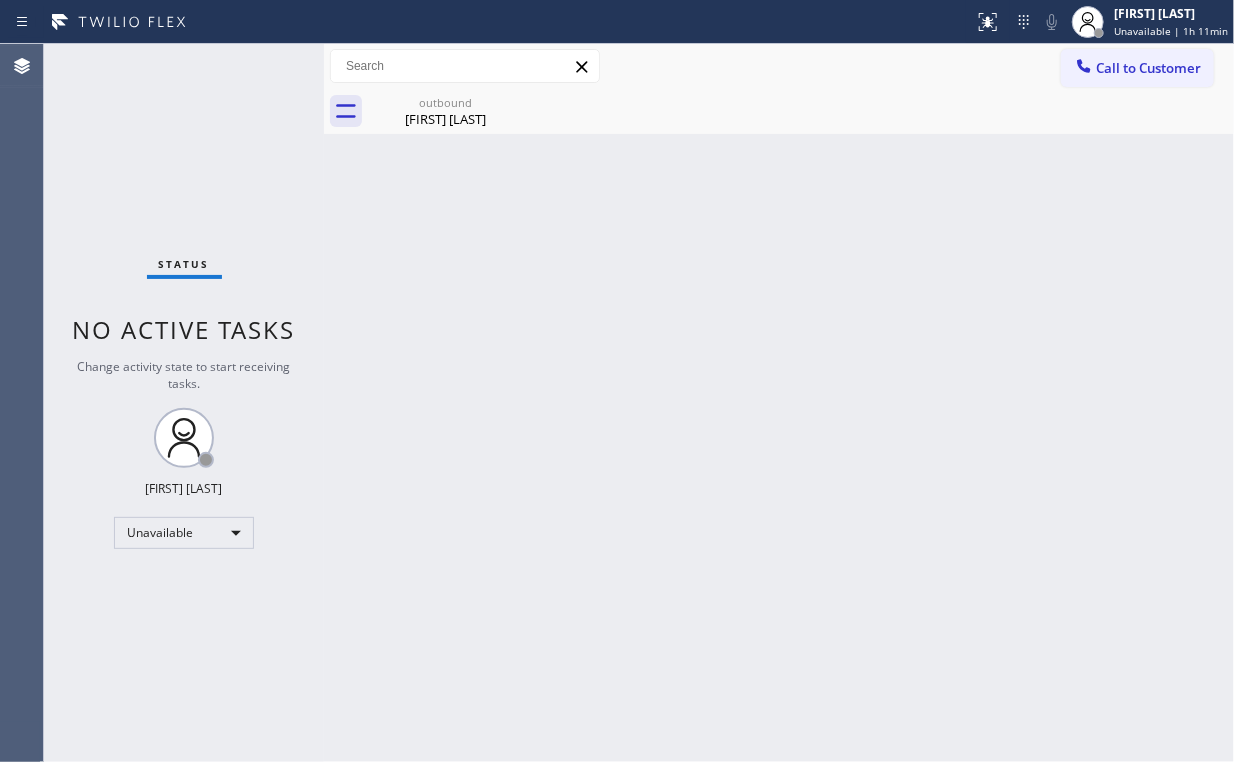 click on "Call to Customer" at bounding box center [1137, 68] 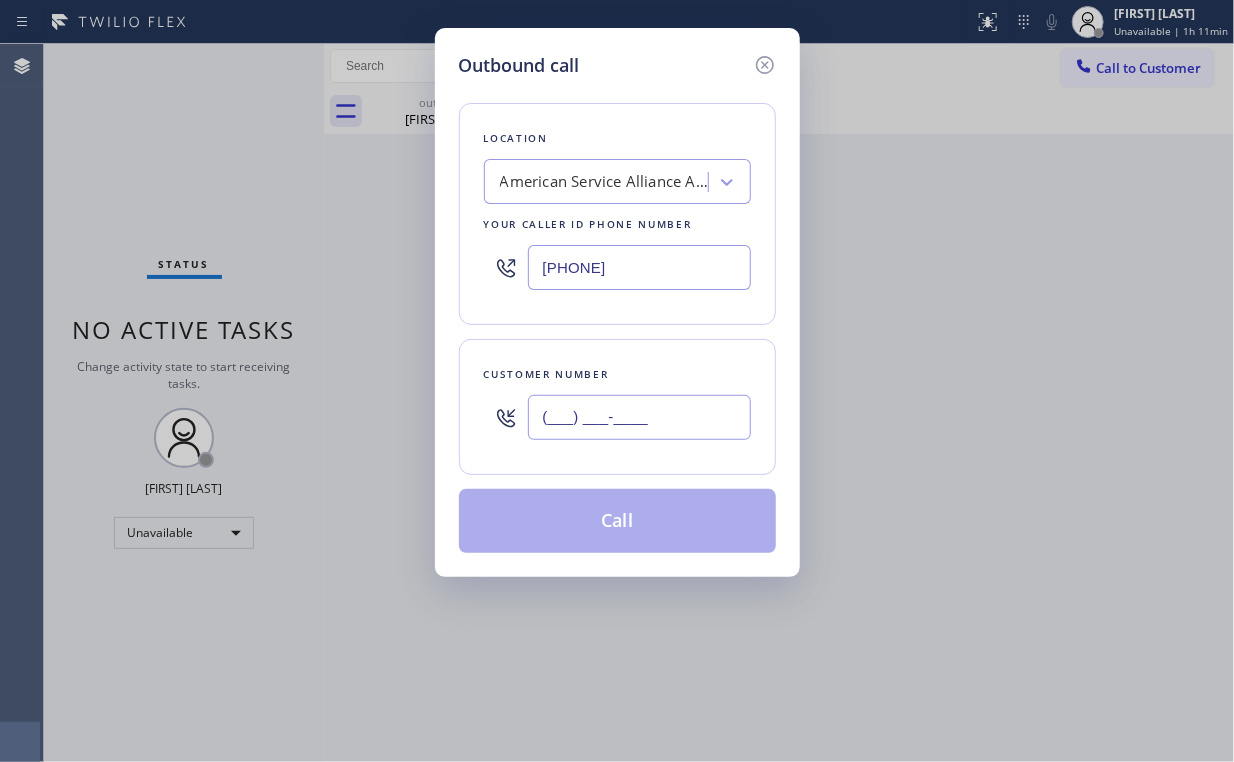 click on "(___) ___-____" at bounding box center (639, 417) 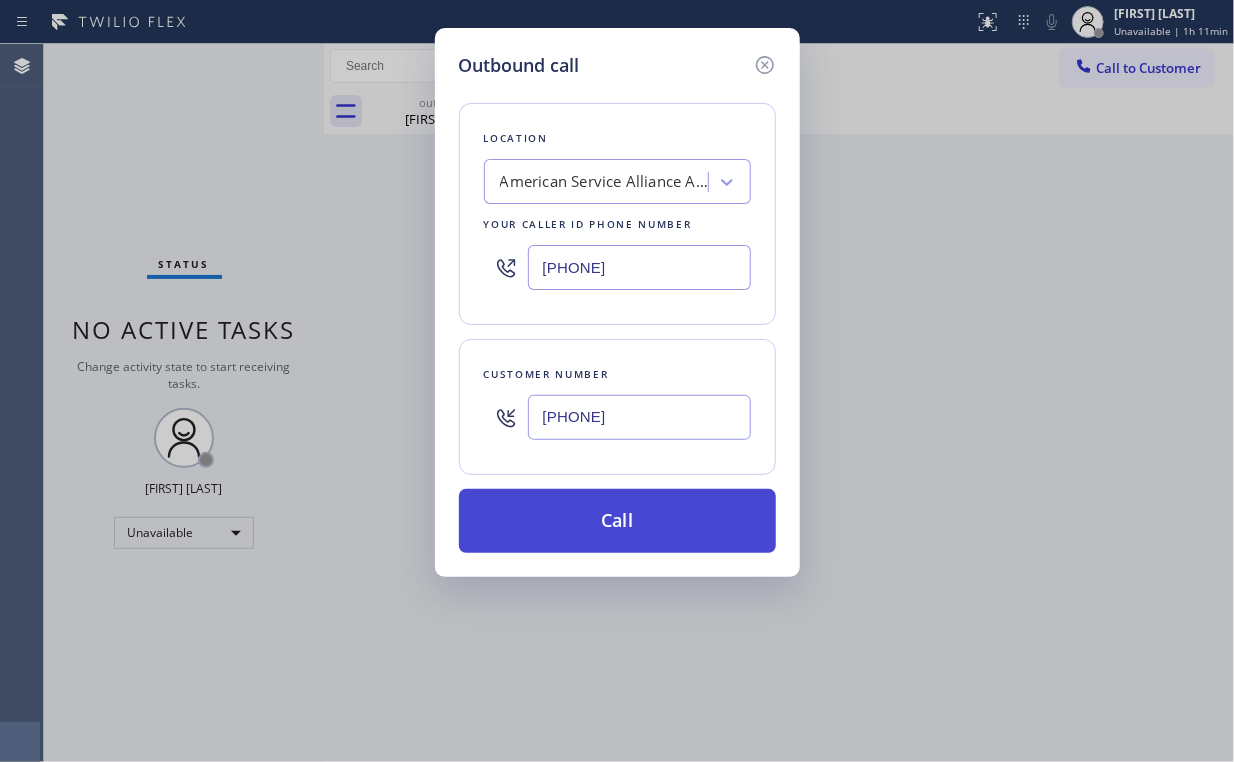 type on "(626) 627-9152" 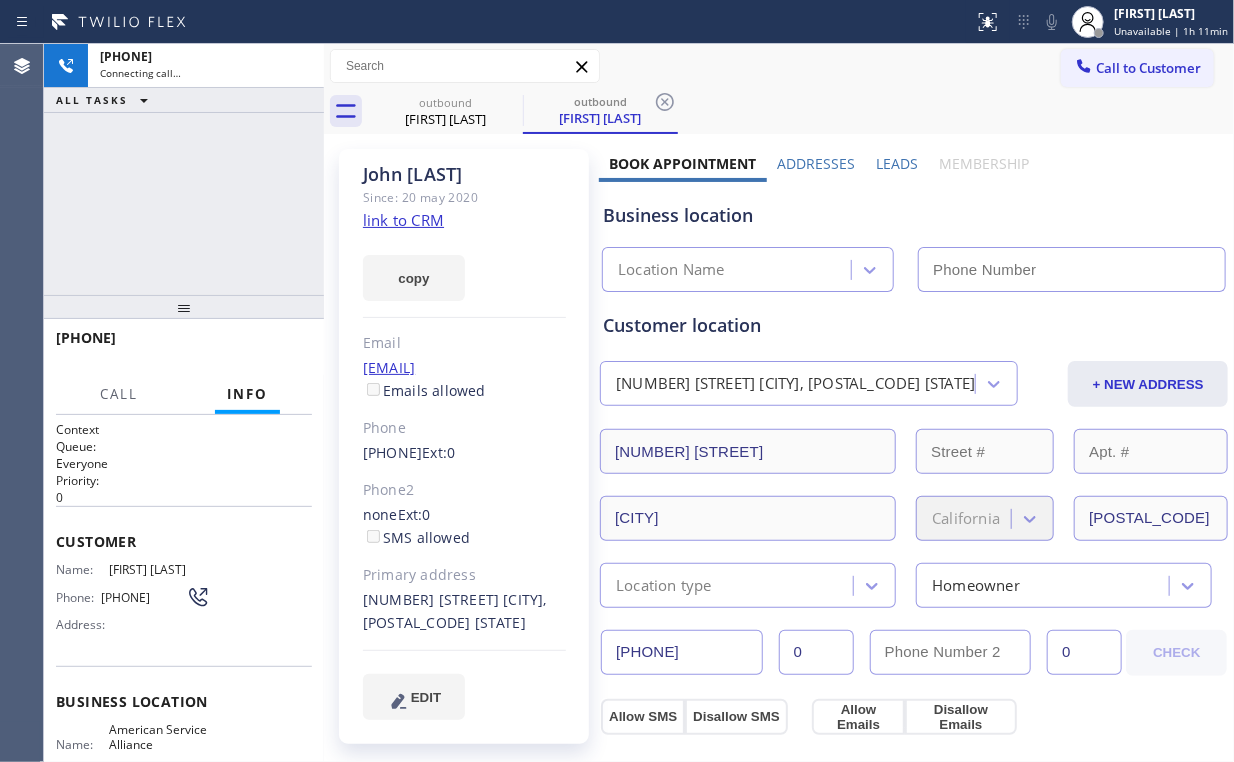 click on "+16266279152 Connecting call… ALL TASKS ALL TASKS ACTIVE TASKS TASKS IN WRAP UP" at bounding box center (184, 169) 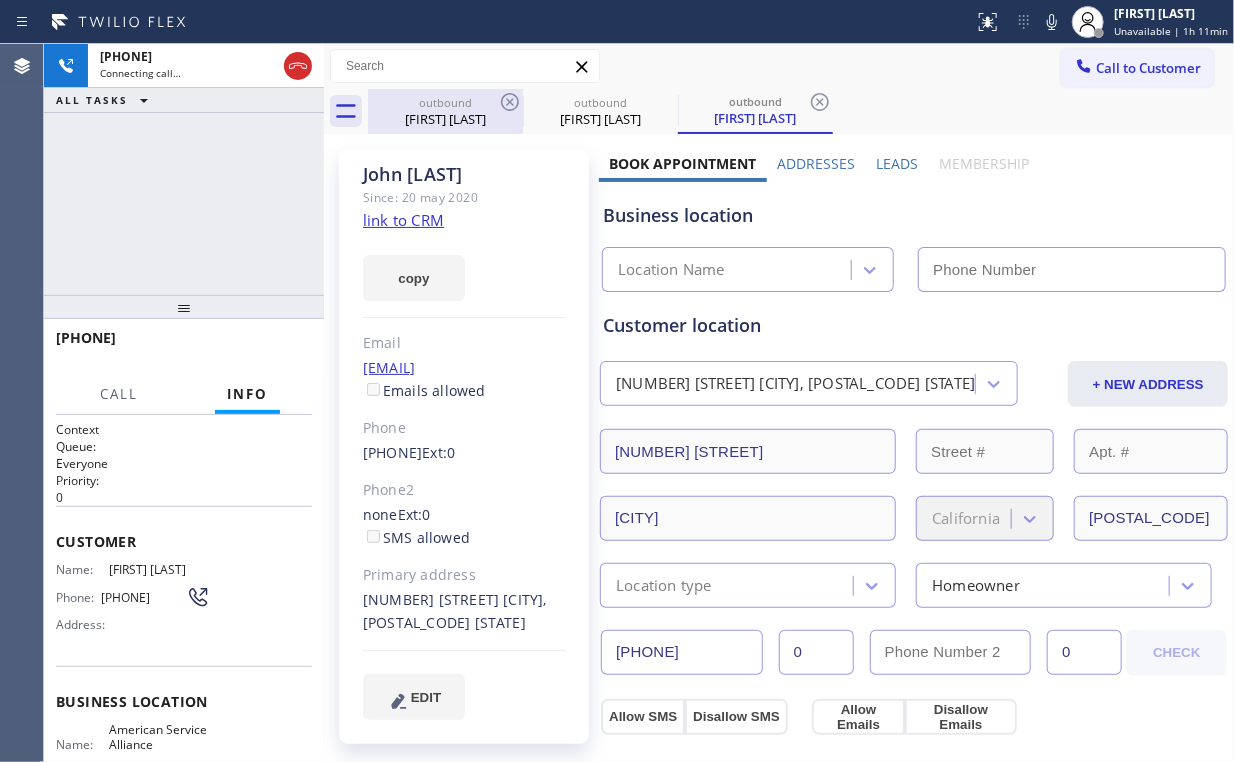 click on "Patti Ly" at bounding box center (445, 119) 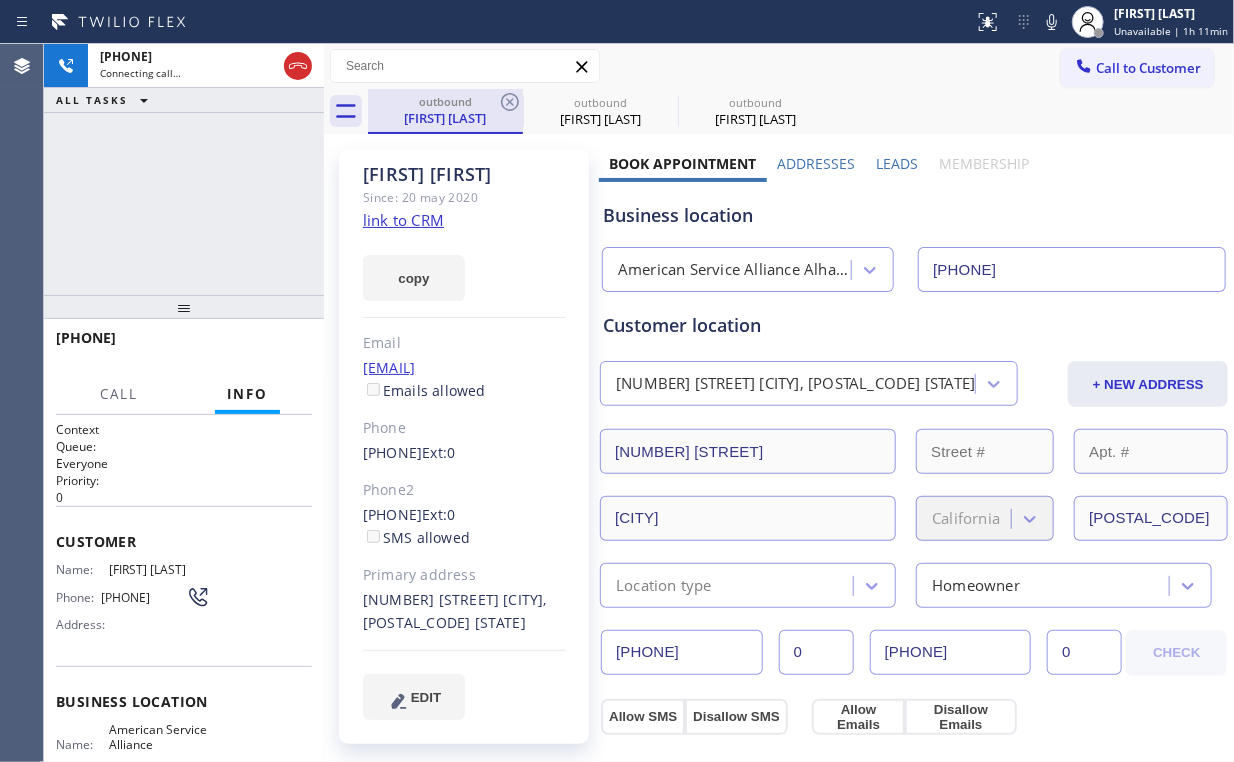 type on "(213) 277-6121" 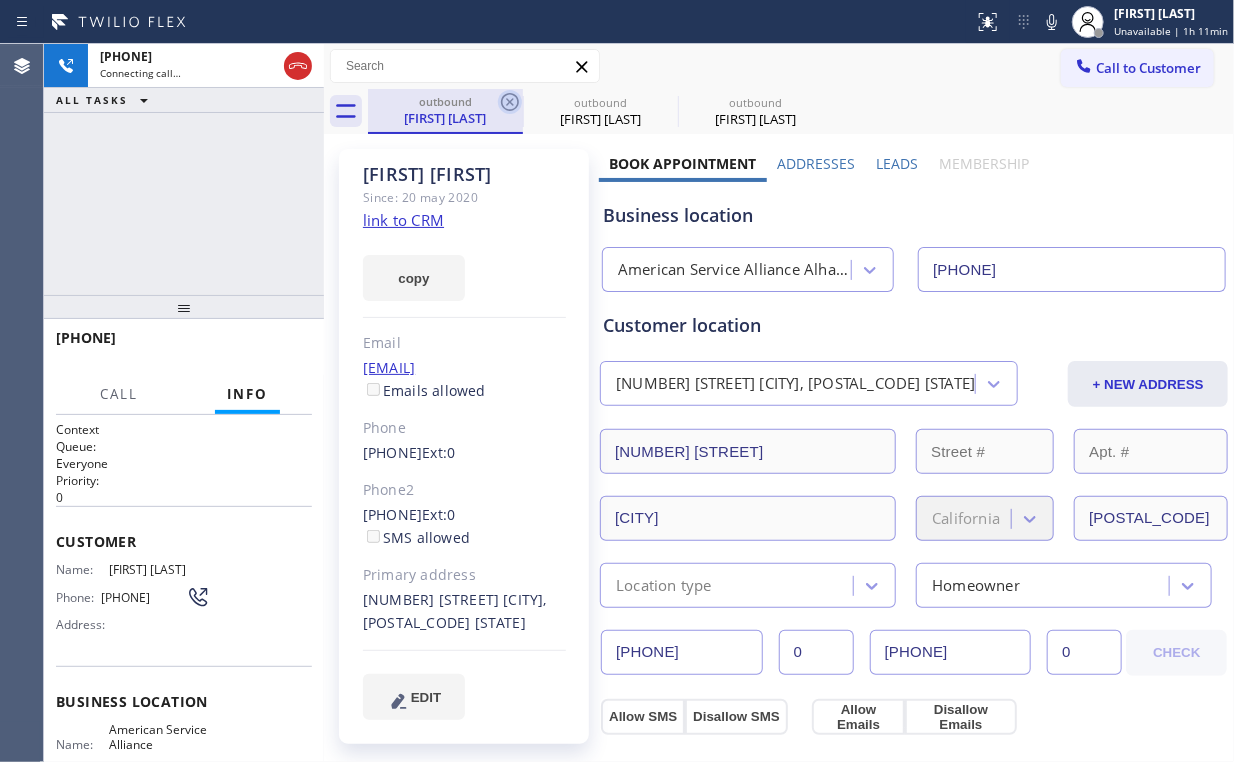 click 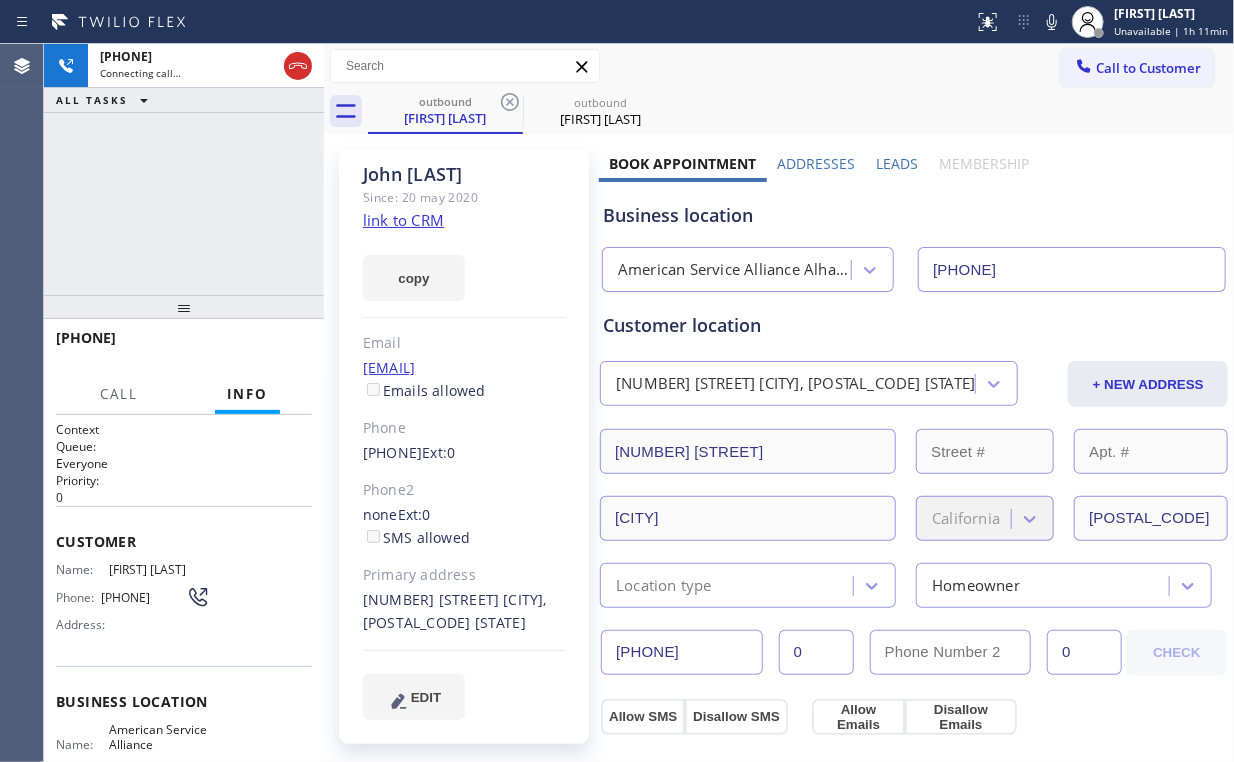 click on "+16266279152 Connecting call… ALL TASKS ALL TASKS ACTIVE TASKS TASKS IN WRAP UP" at bounding box center (184, 169) 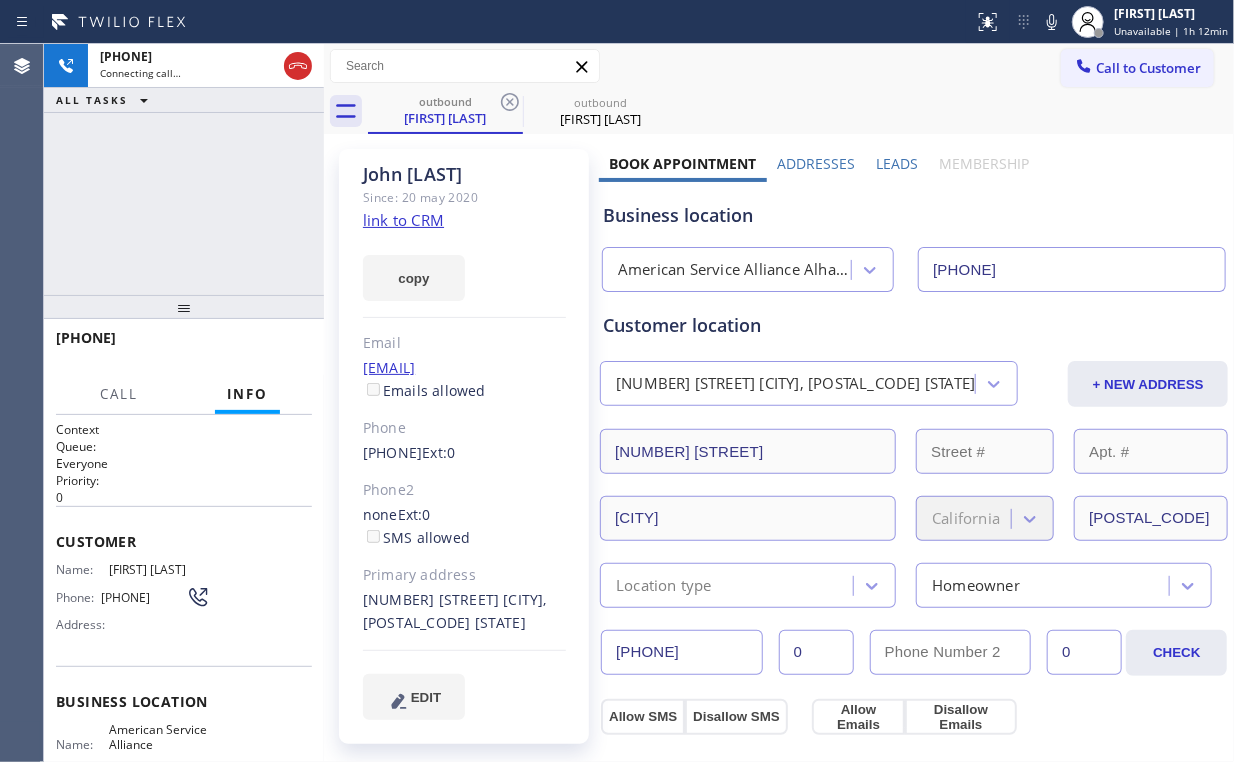 click on "+16266279152 Connecting call… ALL TASKS ALL TASKS ACTIVE TASKS TASKS IN WRAP UP" at bounding box center (184, 169) 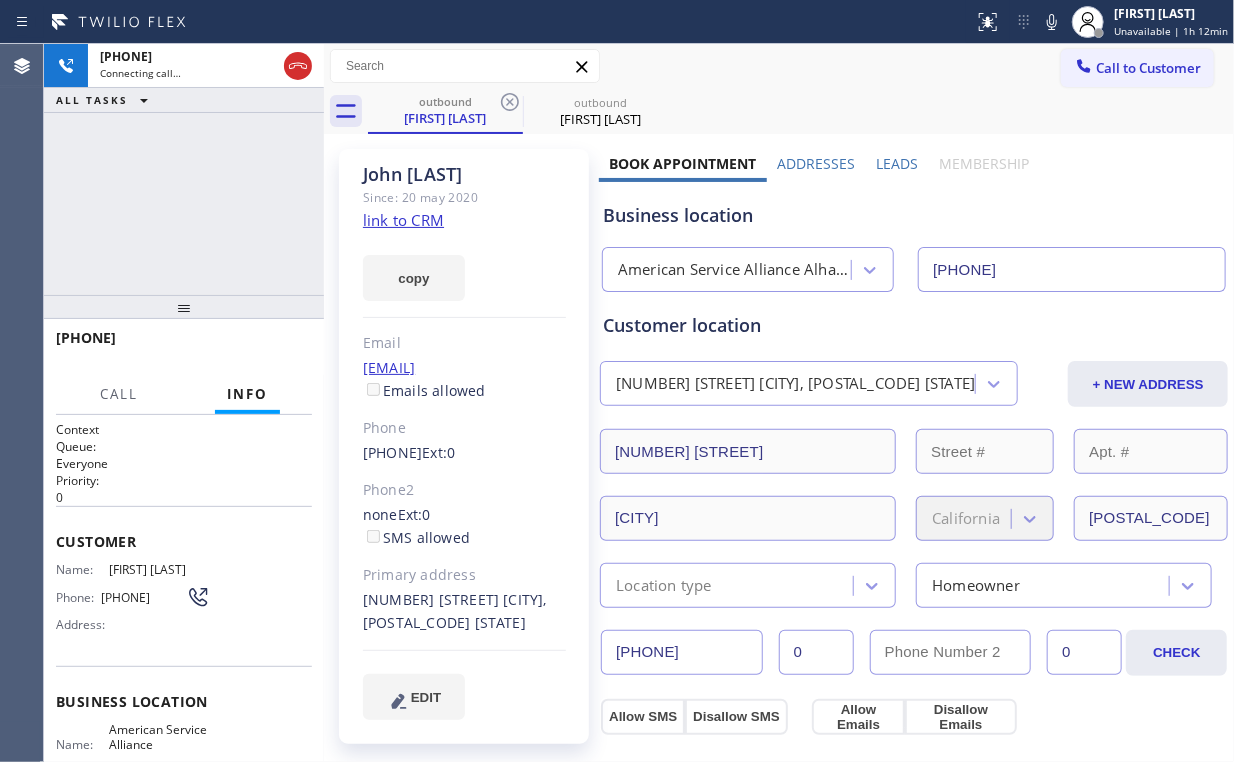 click on "+16266279152 Connecting call… ALL TASKS ALL TASKS ACTIVE TASKS TASKS IN WRAP UP" at bounding box center (184, 169) 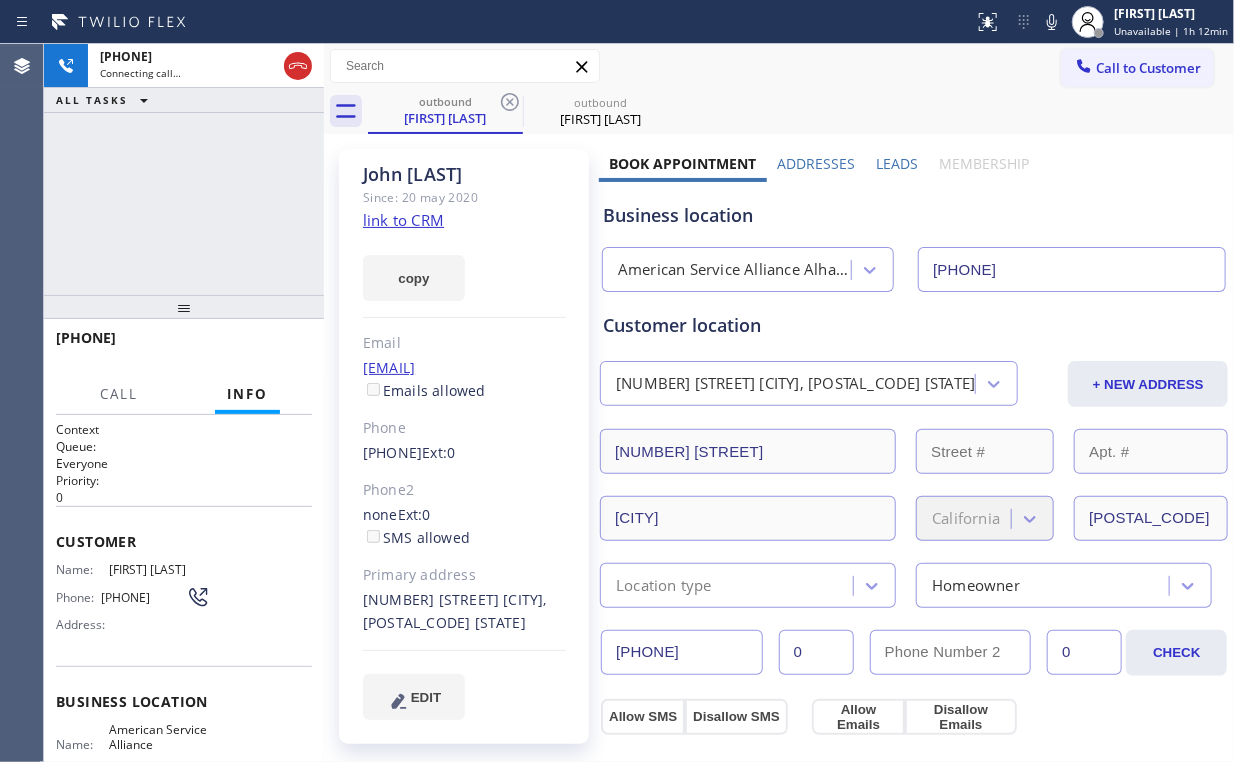 click on "+16266279152 Connecting call… ALL TASKS ALL TASKS ACTIVE TASKS TASKS IN WRAP UP" at bounding box center [184, 169] 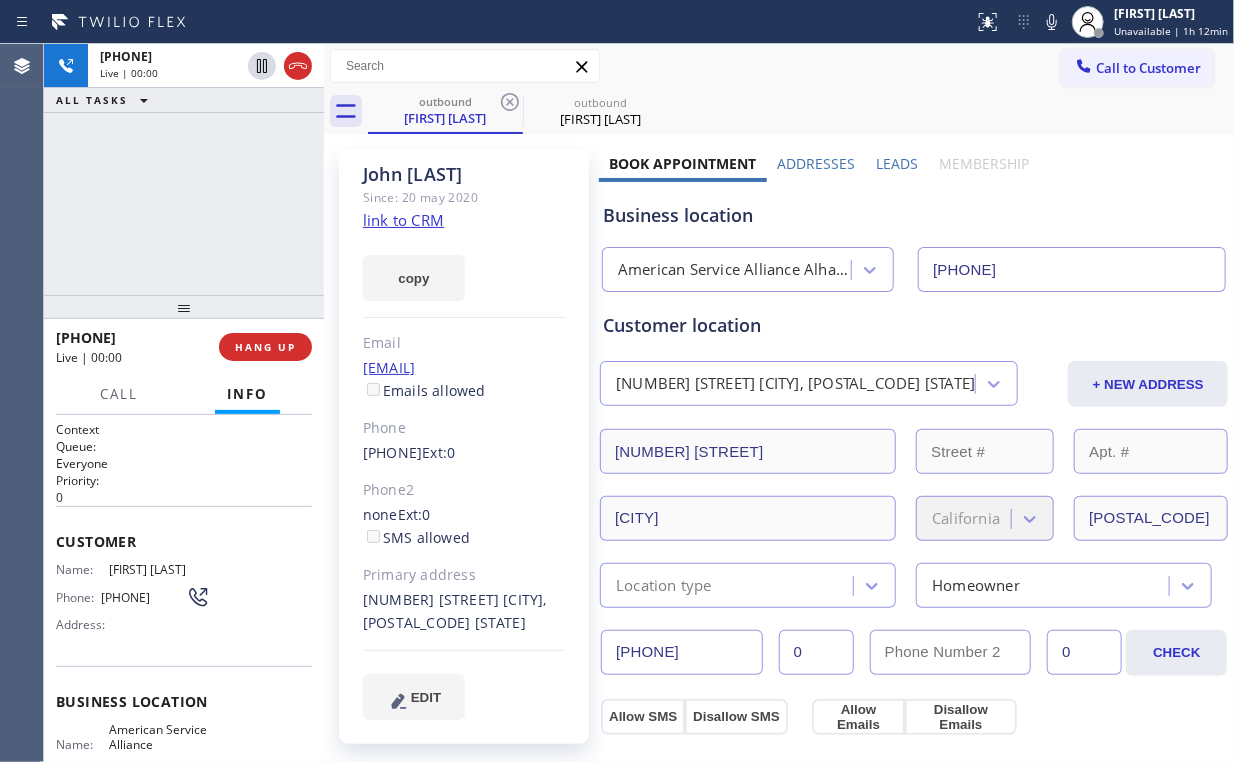 click on "+16266279152 Live | 00:00 ALL TASKS ALL TASKS ACTIVE TASKS TASKS IN WRAP UP" at bounding box center [184, 169] 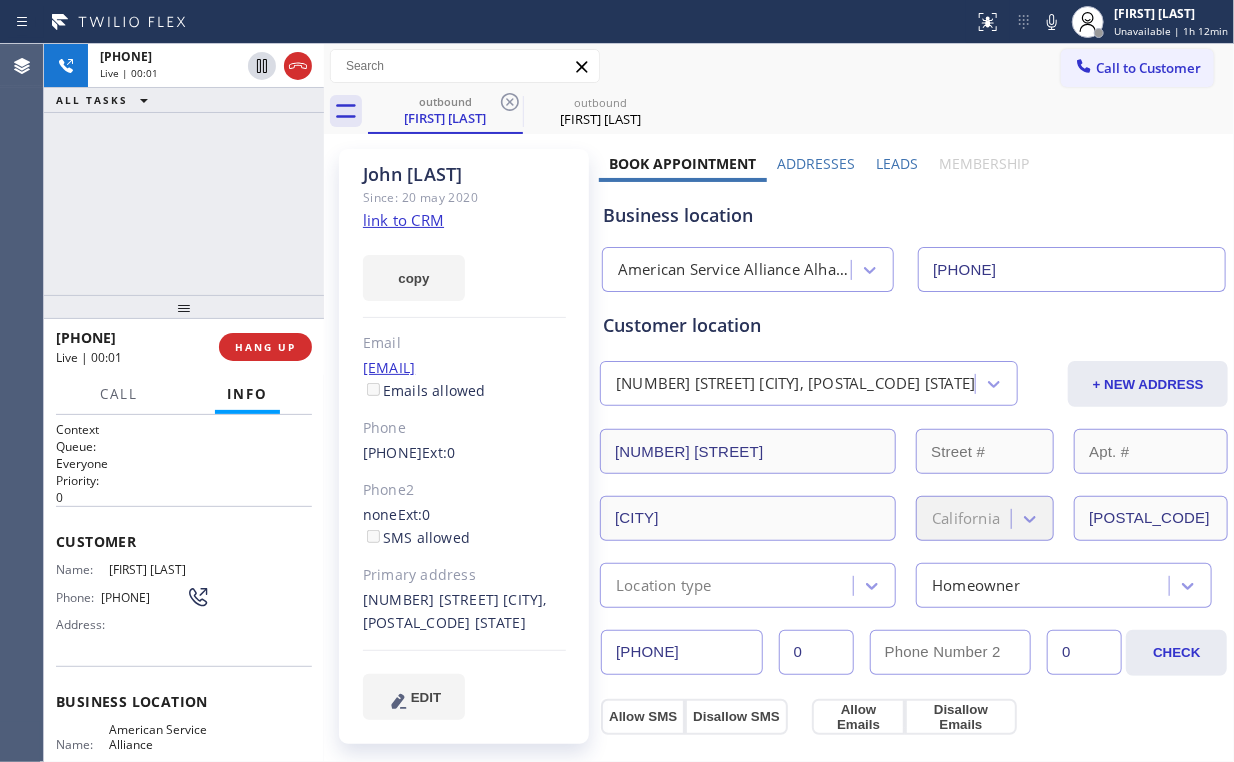 click on "+16266279152 Live | 00:01 ALL TASKS ALL TASKS ACTIVE TASKS TASKS IN WRAP UP" at bounding box center [184, 169] 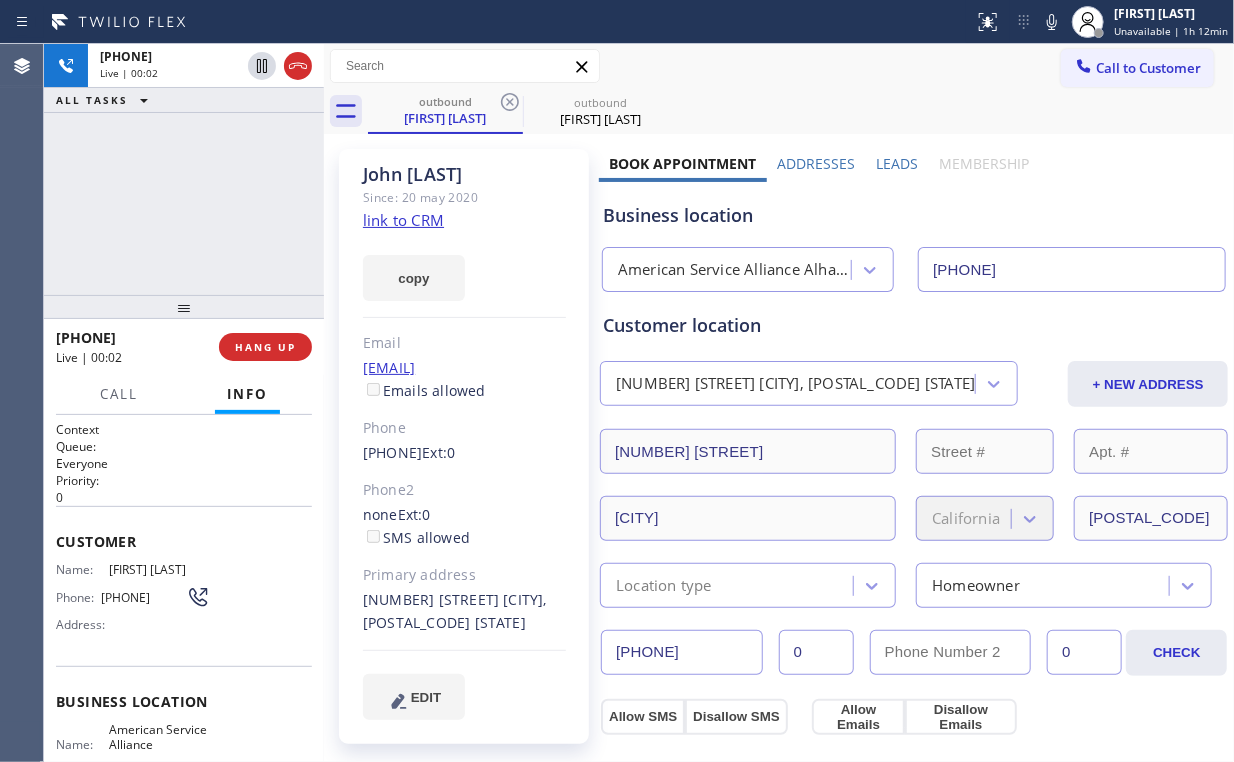 click on "+16266279152 Live | 00:02 ALL TASKS ALL TASKS ACTIVE TASKS TASKS IN WRAP UP" at bounding box center (184, 169) 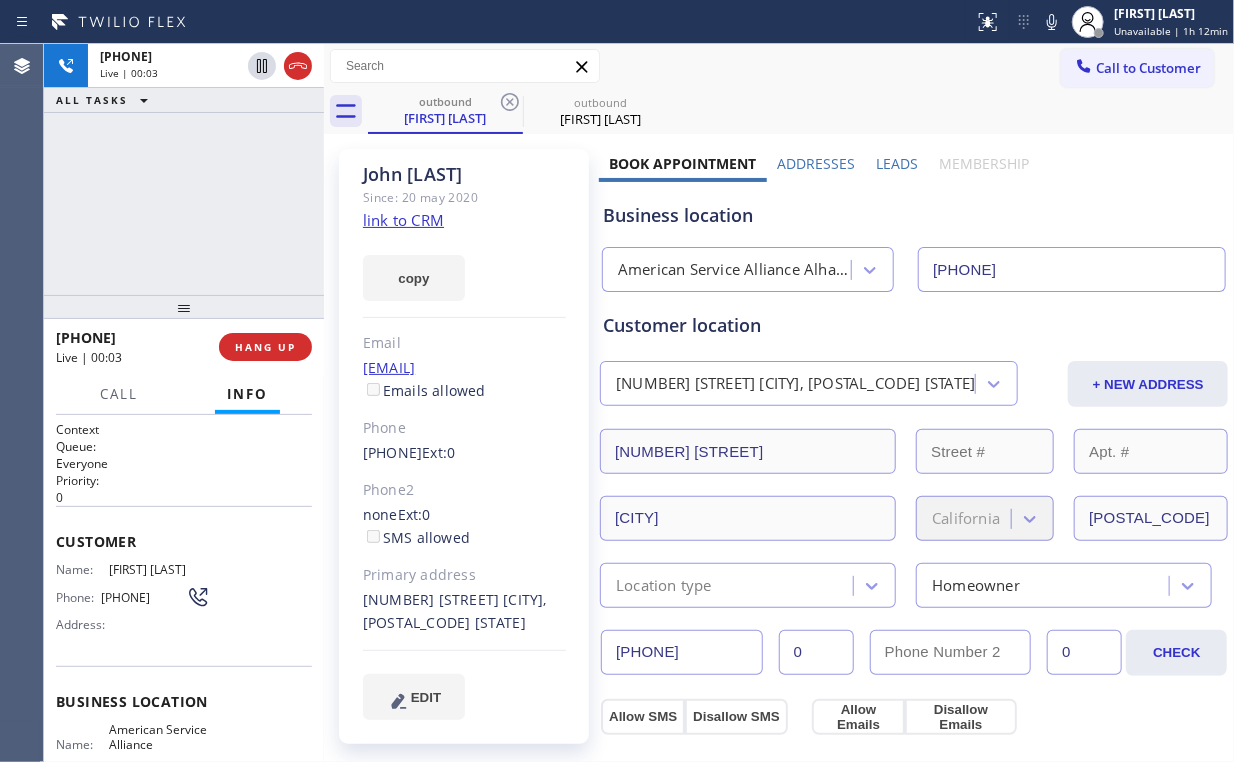click on "+16266279152 Live | 00:03 ALL TASKS ALL TASKS ACTIVE TASKS TASKS IN WRAP UP" at bounding box center (184, 169) 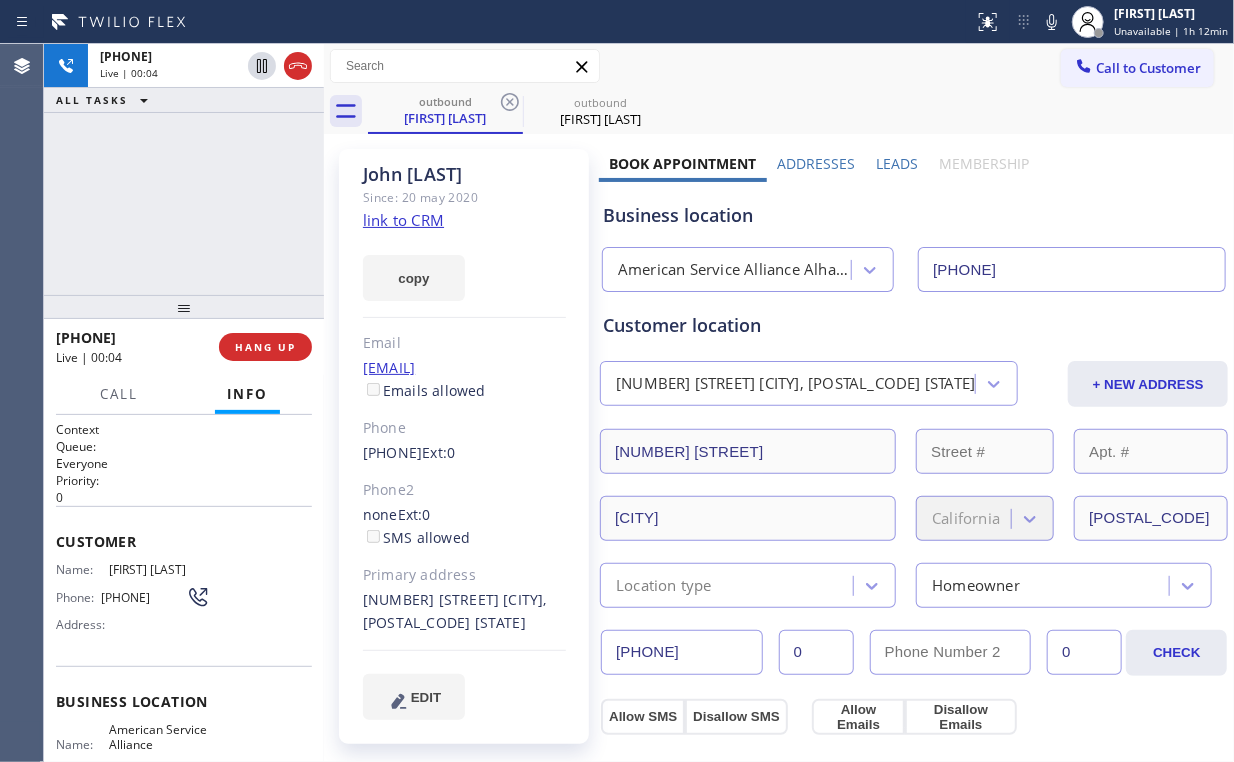 click on "+16266279152 Live | 00:04 ALL TASKS ALL TASKS ACTIVE TASKS TASKS IN WRAP UP" at bounding box center [184, 169] 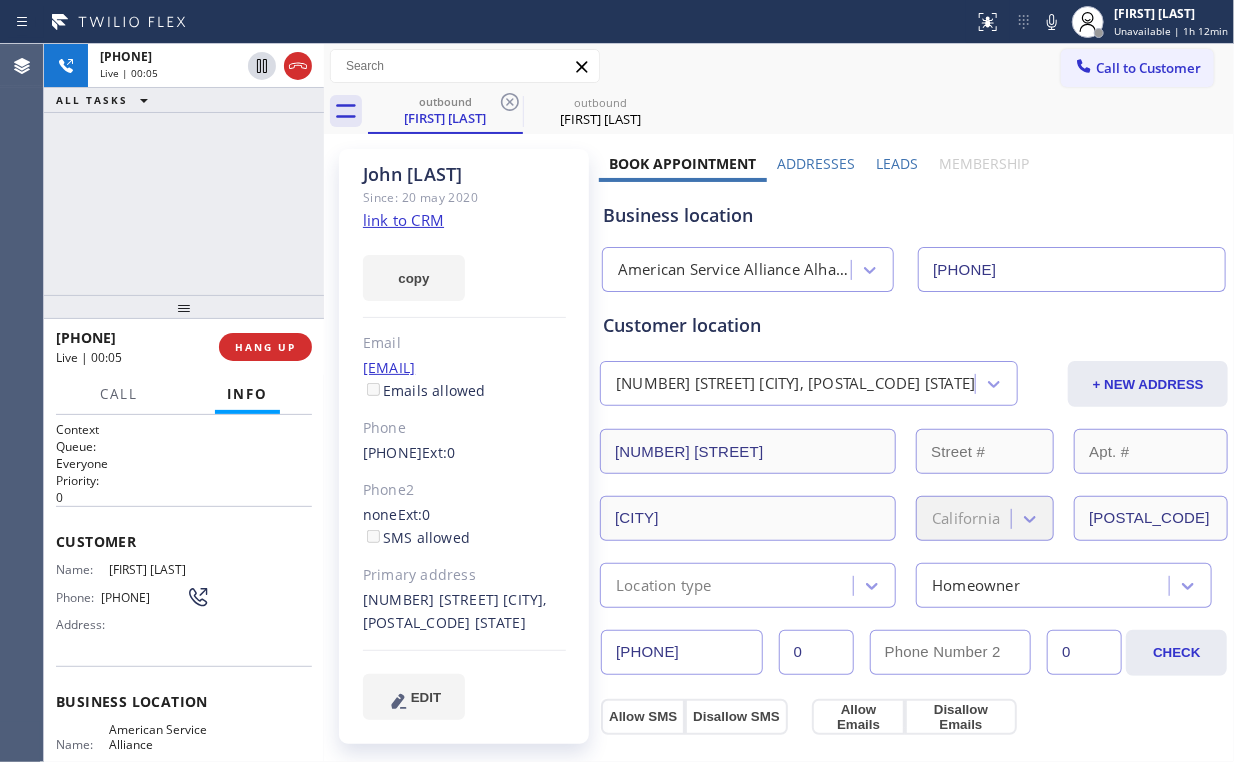 click on "+16266279152 Live | 00:05 ALL TASKS ALL TASKS ACTIVE TASKS TASKS IN WRAP UP" at bounding box center (184, 169) 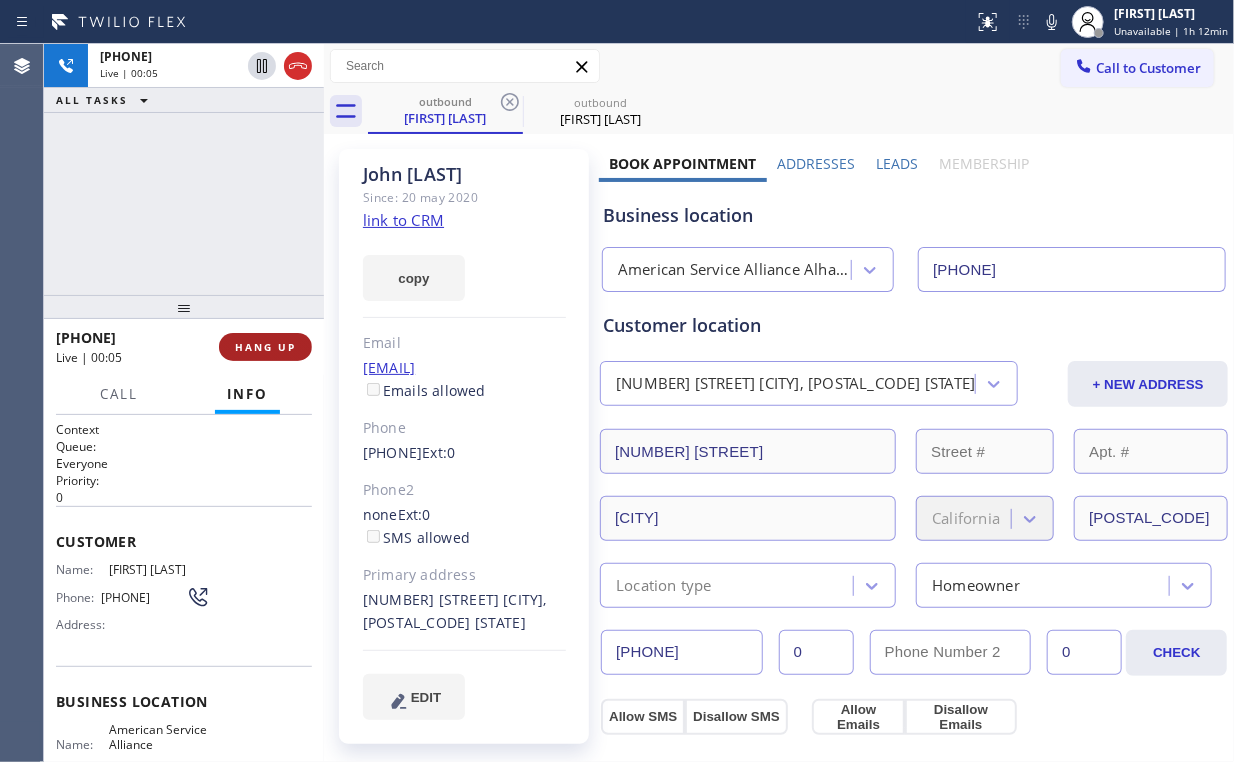 click on "HANG UP" at bounding box center (265, 347) 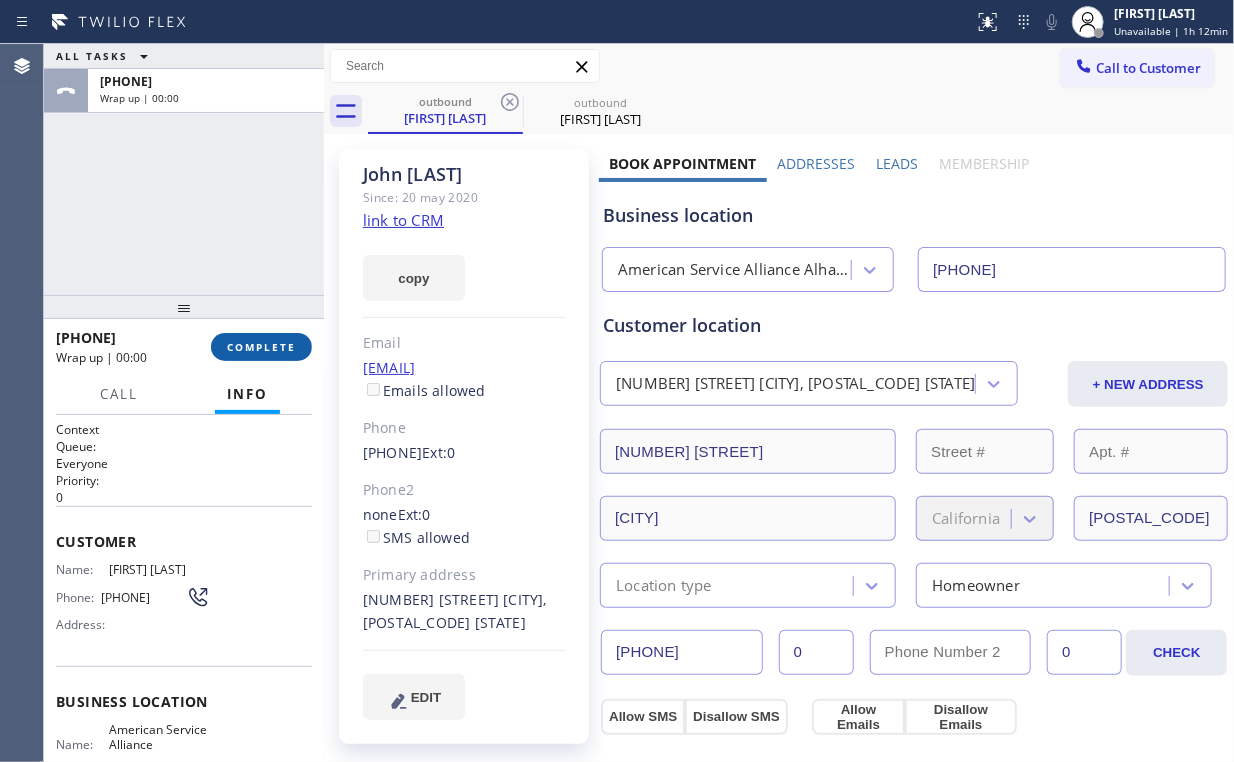 click on "COMPLETE" at bounding box center [261, 347] 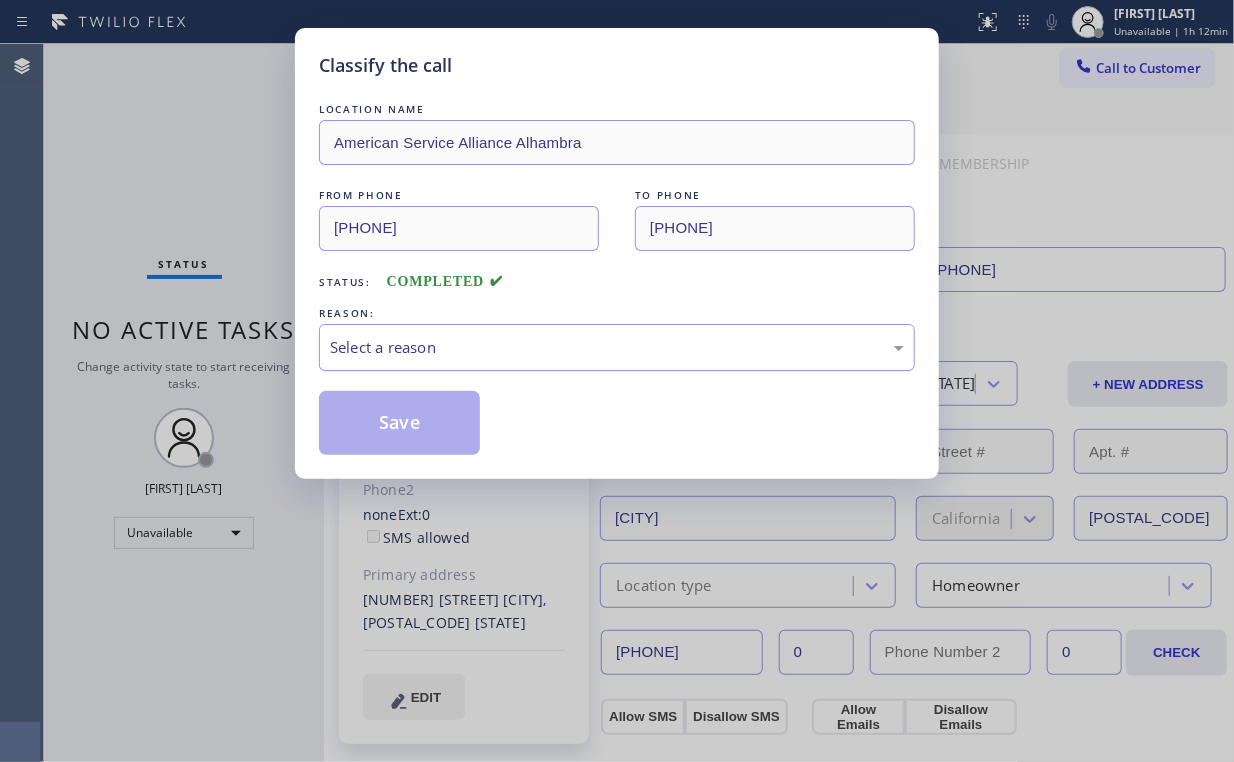 click on "Select a reason" at bounding box center (617, 347) 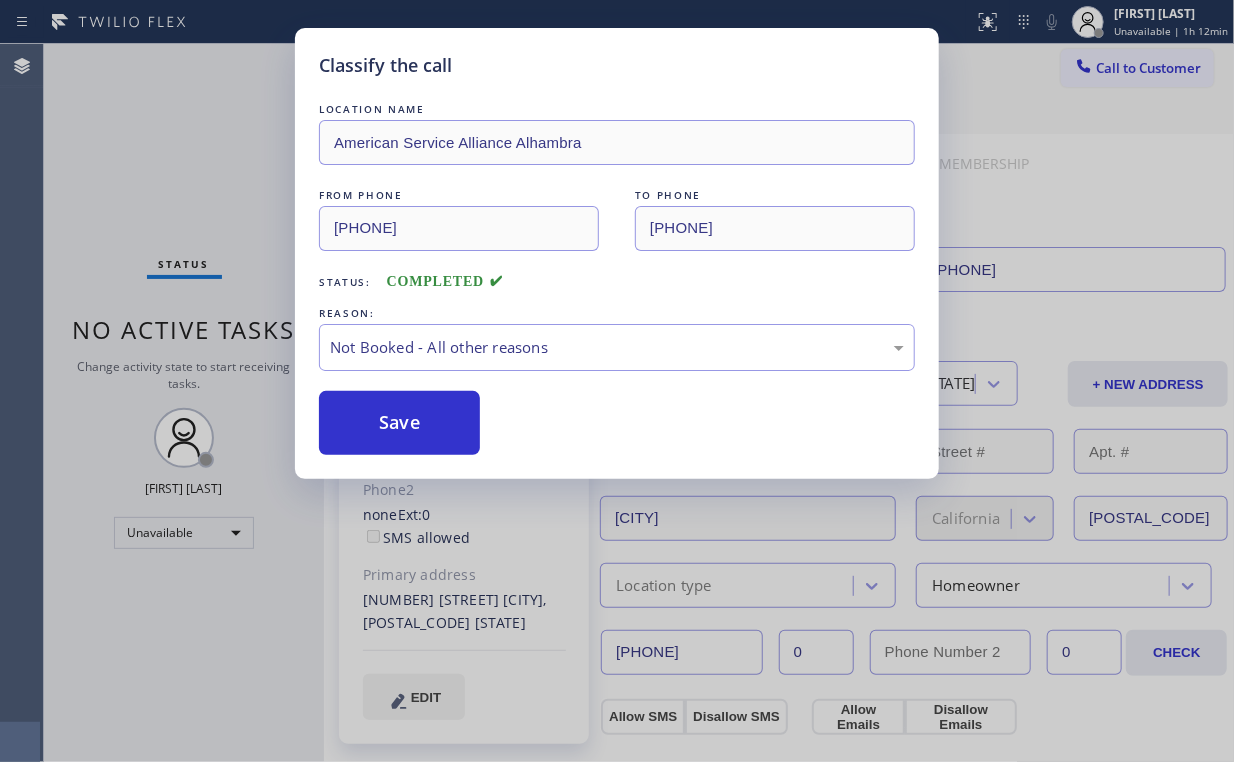drag, startPoint x: 392, startPoint y: 424, endPoint x: 234, endPoint y: 164, distance: 304.24332 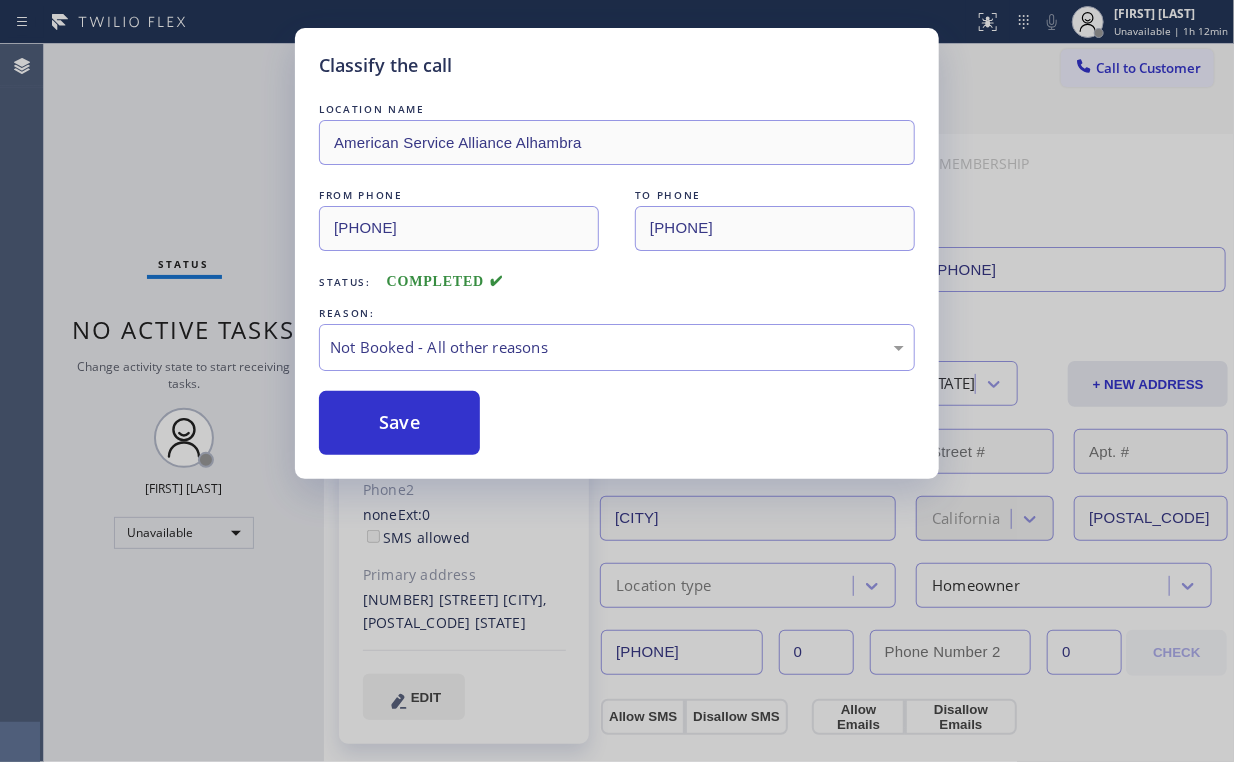 click on "Classify the call LOCATION NAME American Service Alliance Alhambra FROM PHONE (213) 277-6121 TO PHONE (626) 627-9152 Status: COMPLETED REASON: Not Booked - All other reasons Save" at bounding box center (617, 381) 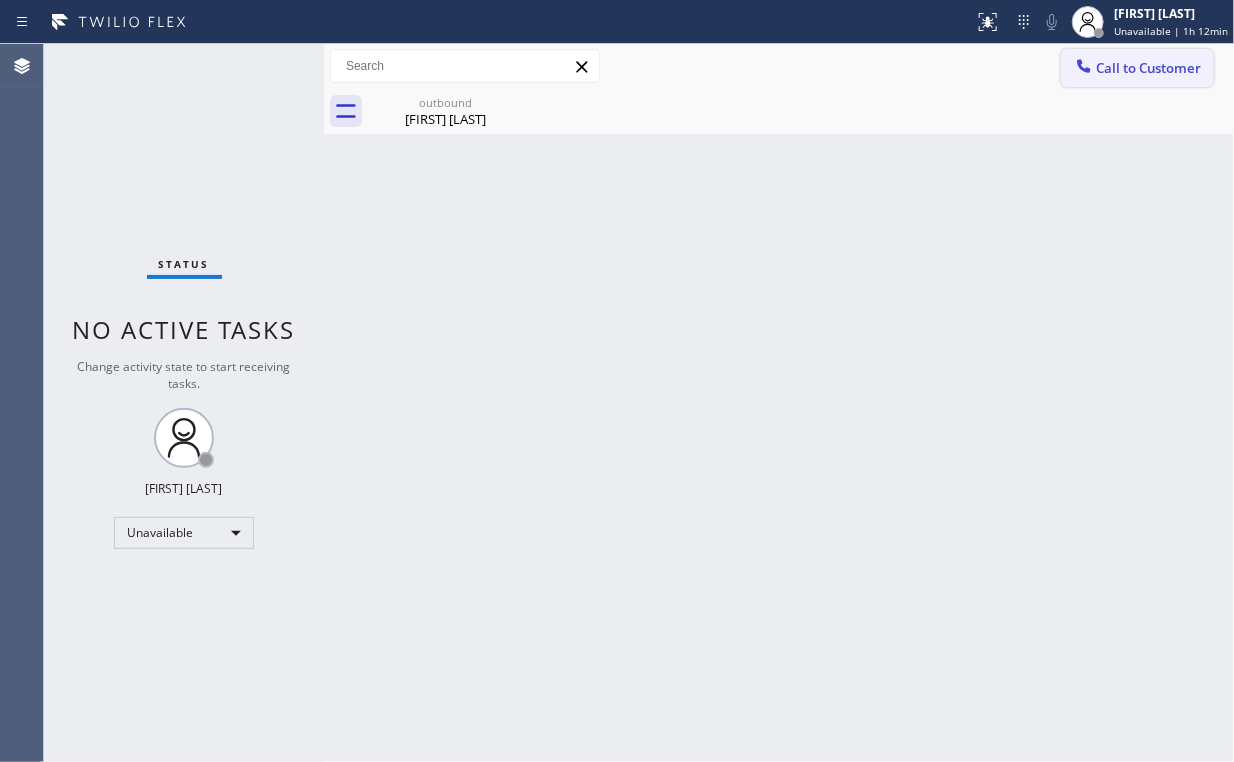 click on "Call to Customer" at bounding box center [1148, 68] 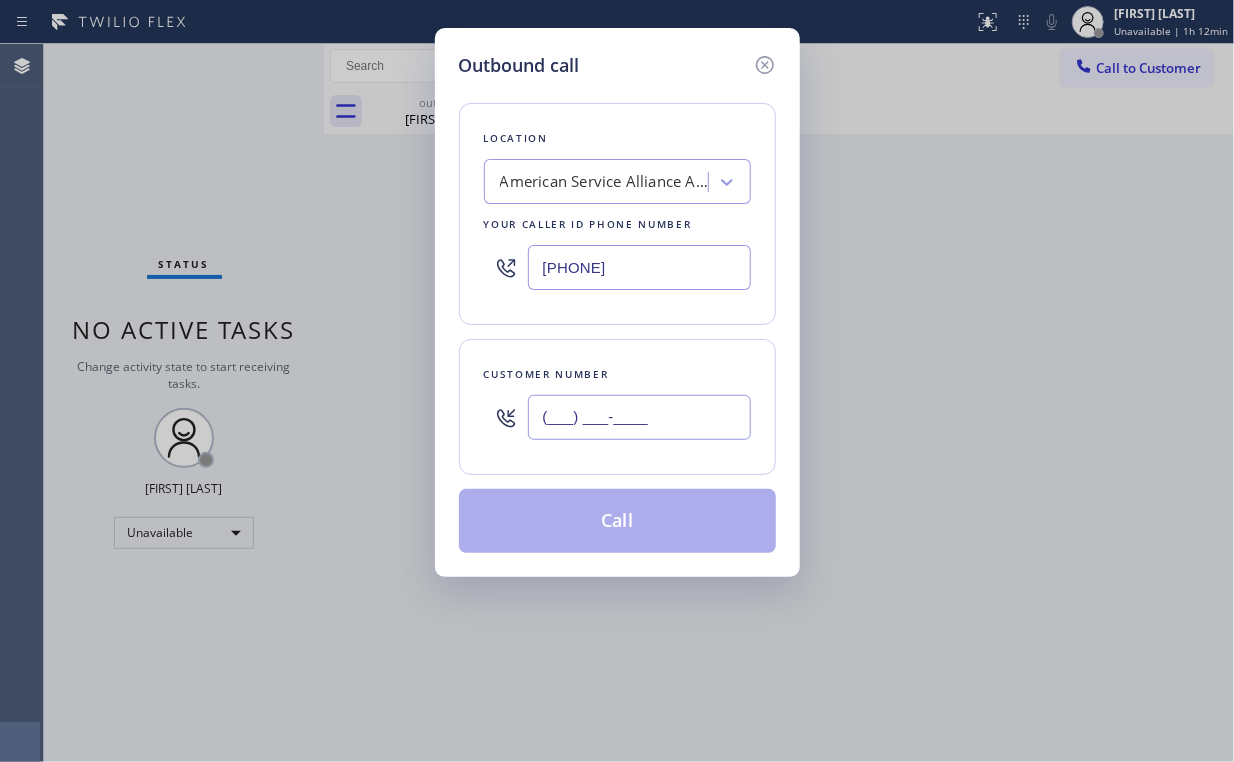 click on "(___) ___-____" at bounding box center (639, 417) 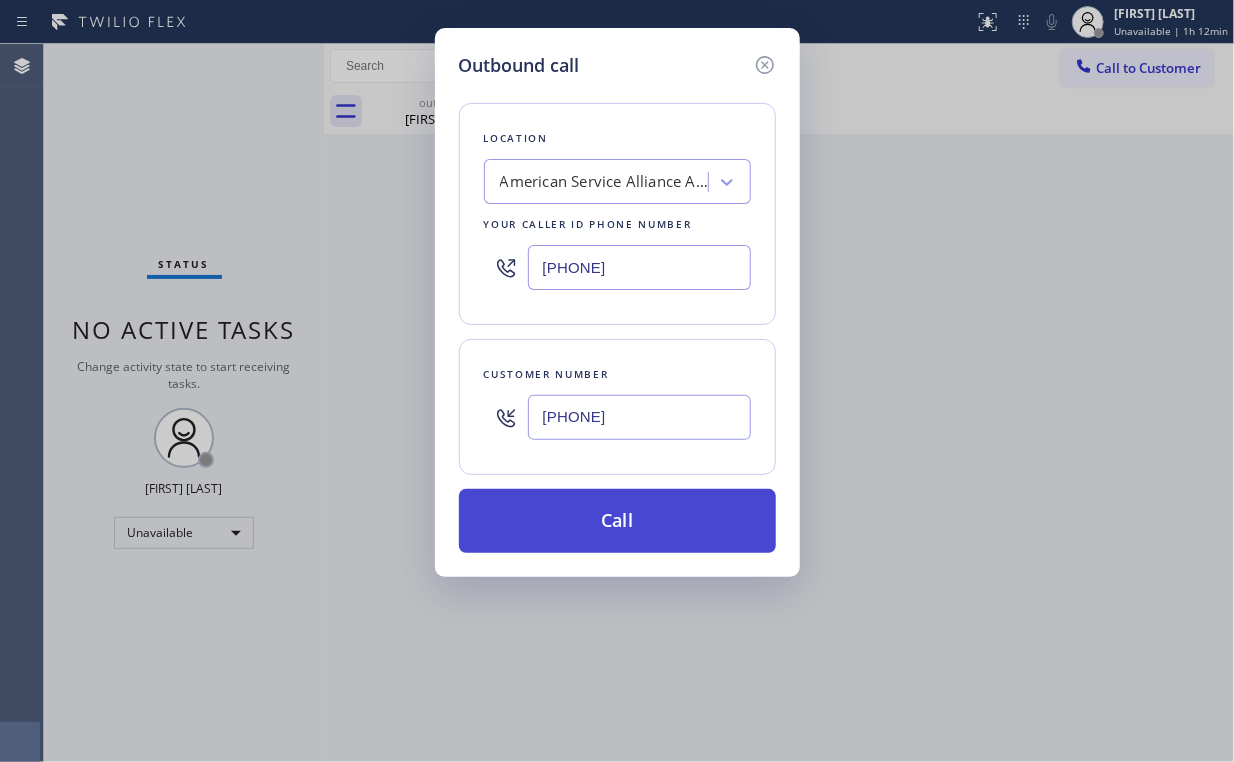 type on "(626) 627-9152" 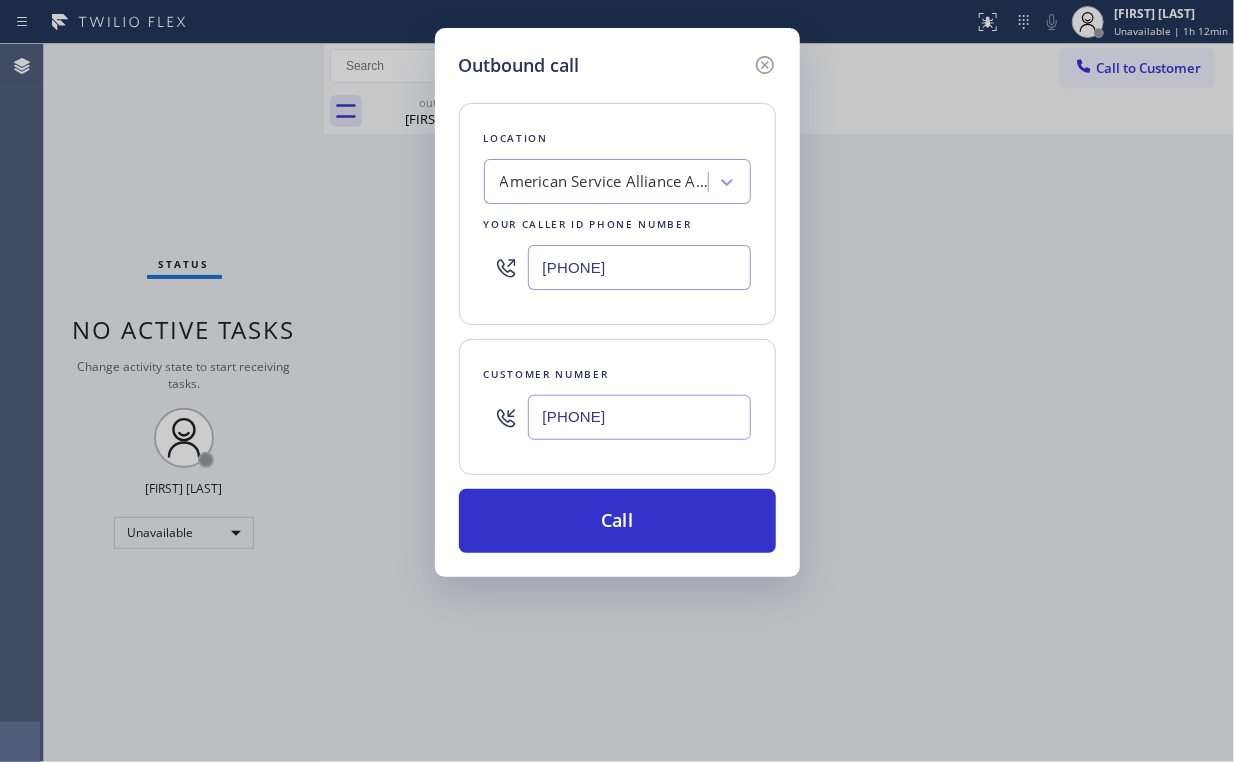 drag, startPoint x: 584, startPoint y: 519, endPoint x: 521, endPoint y: 631, distance: 128.50291 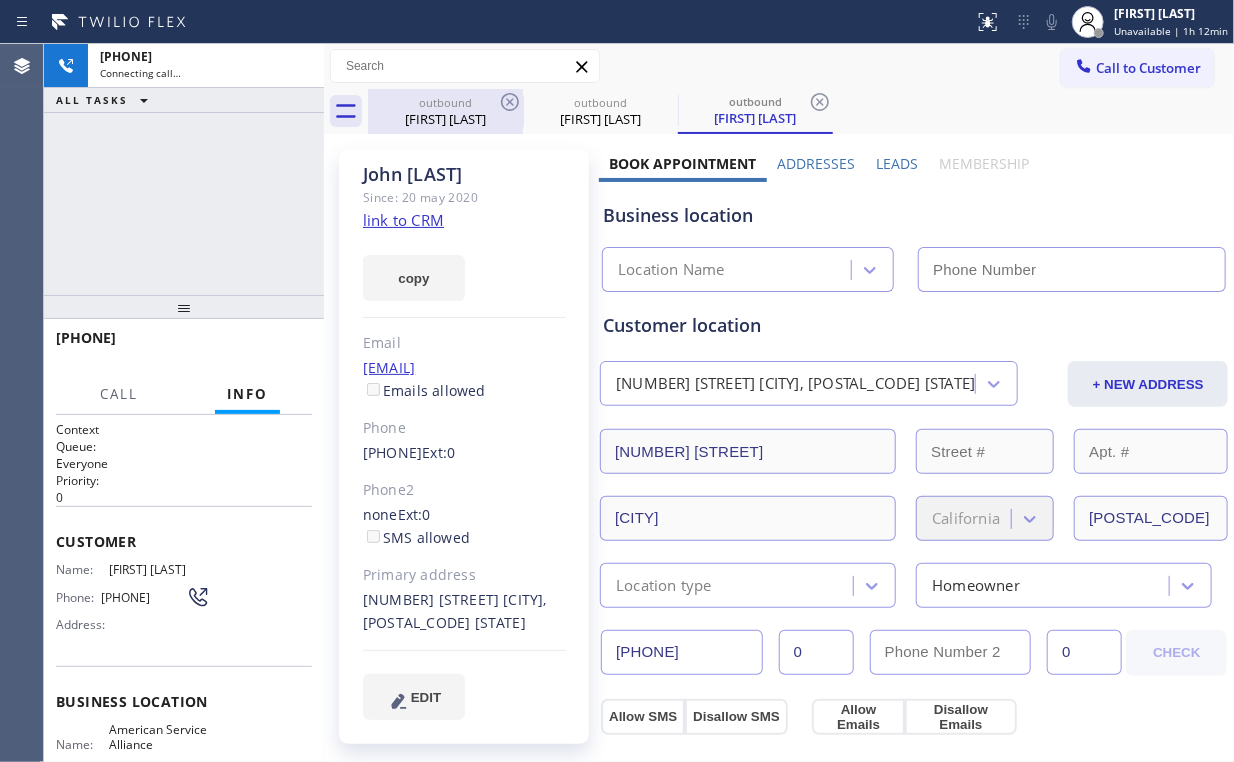 click on "John Alto" at bounding box center [445, 119] 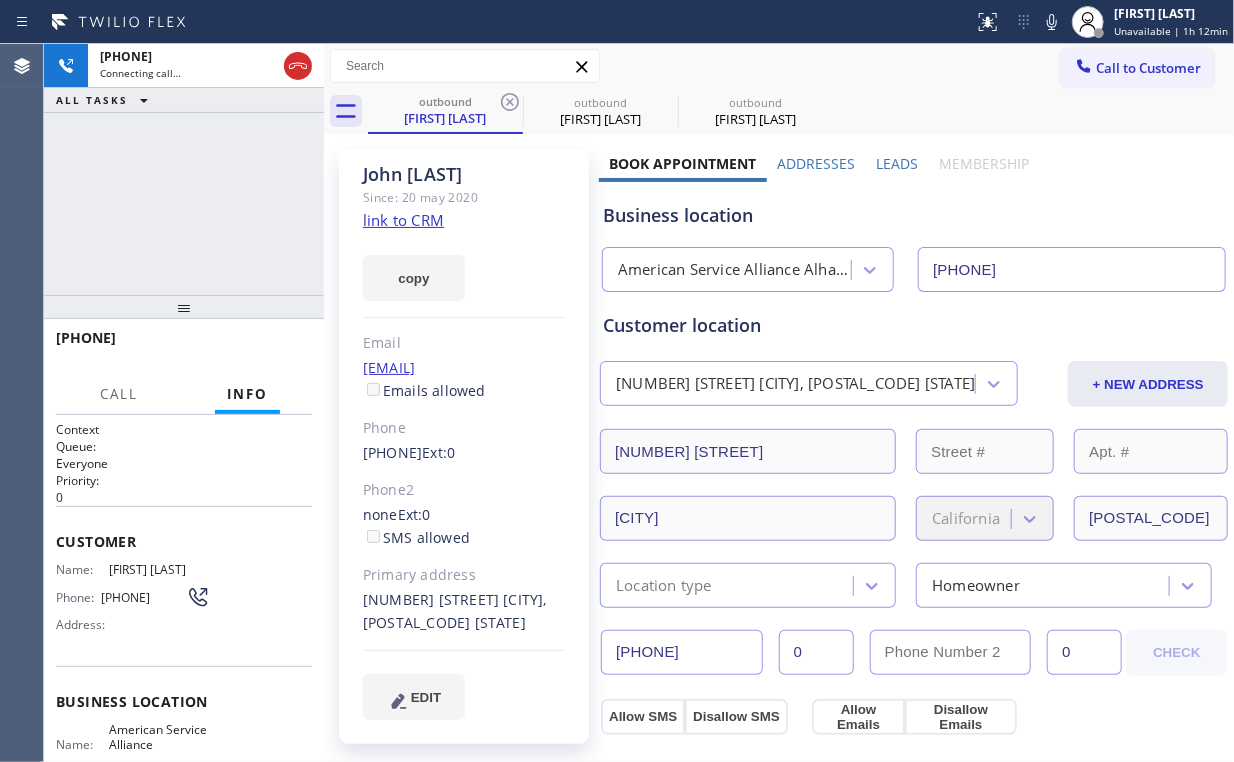 click on "Call to Customer Outbound call Location American Service Alliance Alhambra Your caller id phone number (213) 277-6121 Customer number Call Outbound call Technician Search Technician Your caller id phone number Your caller id phone number Call" at bounding box center [779, 66] 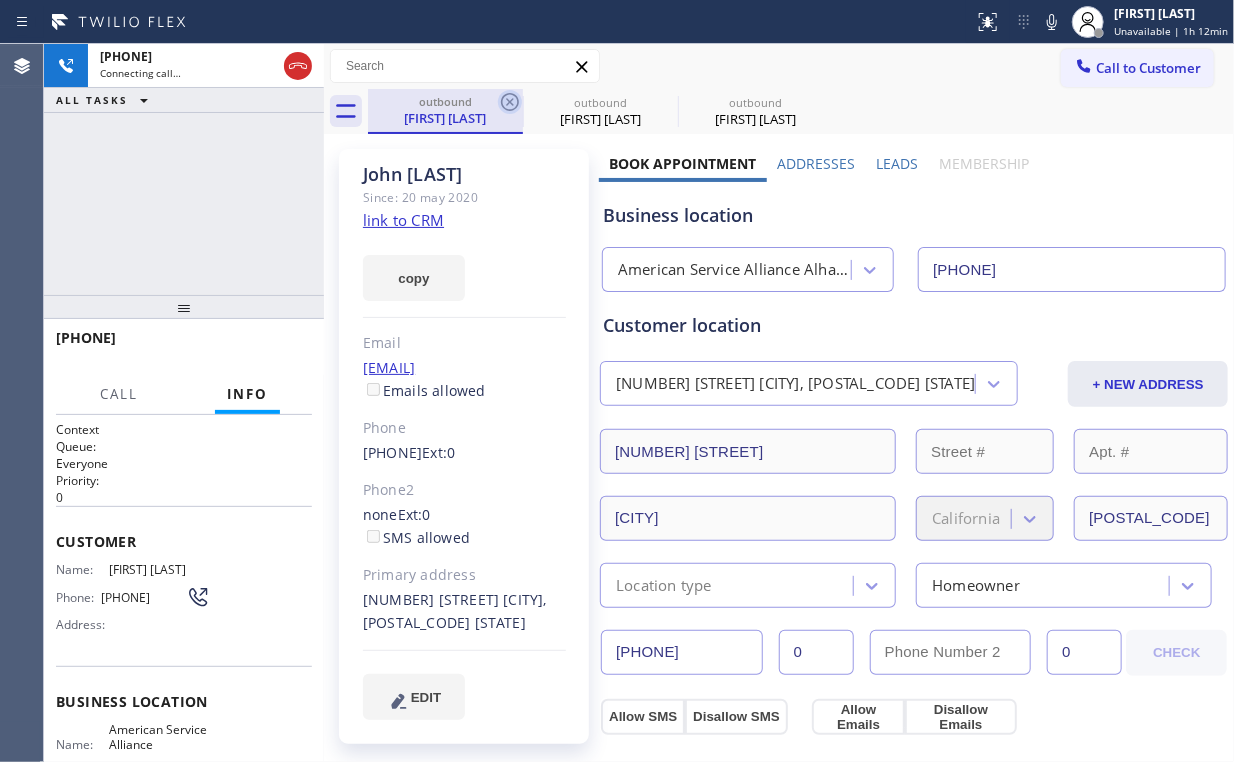 click 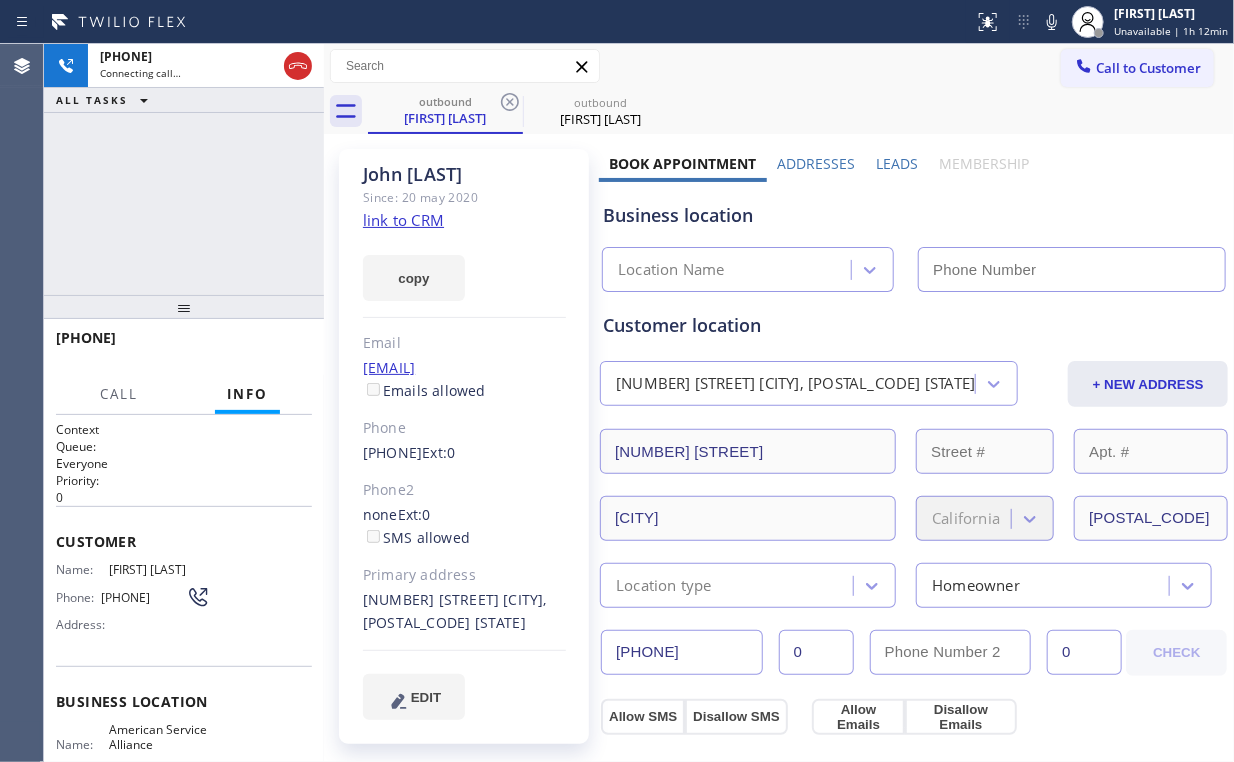 type on "(213) 277-6121" 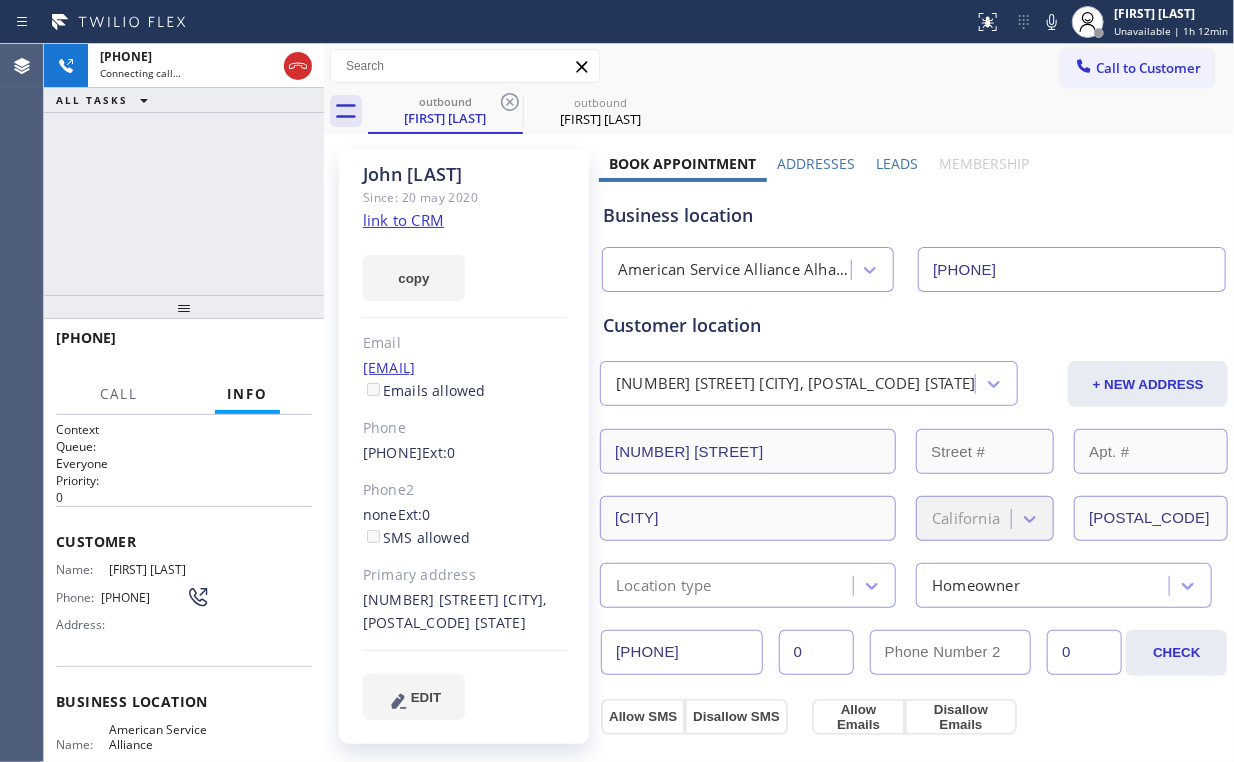 drag, startPoint x: 92, startPoint y: 192, endPoint x: 108, endPoint y: 192, distance: 16 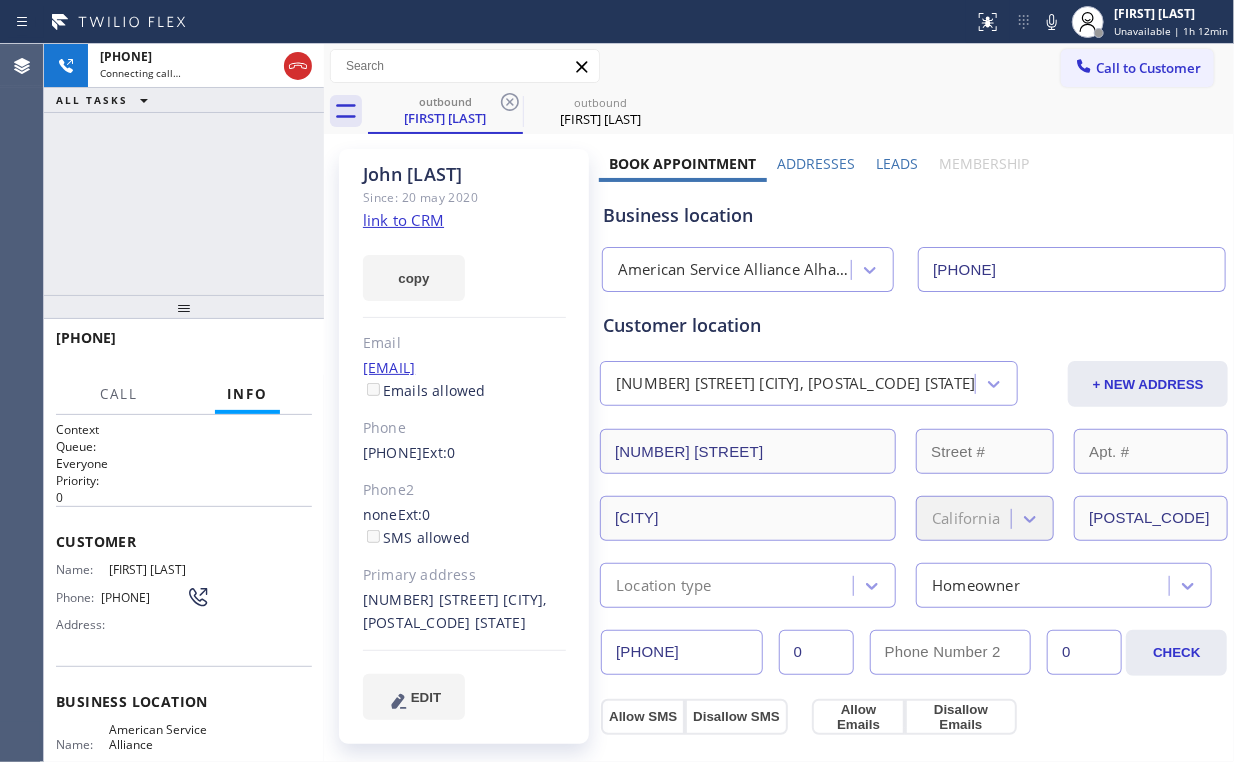 click on "+16266279152 Connecting call… ALL TASKS ALL TASKS ACTIVE TASKS TASKS IN WRAP UP" at bounding box center (184, 169) 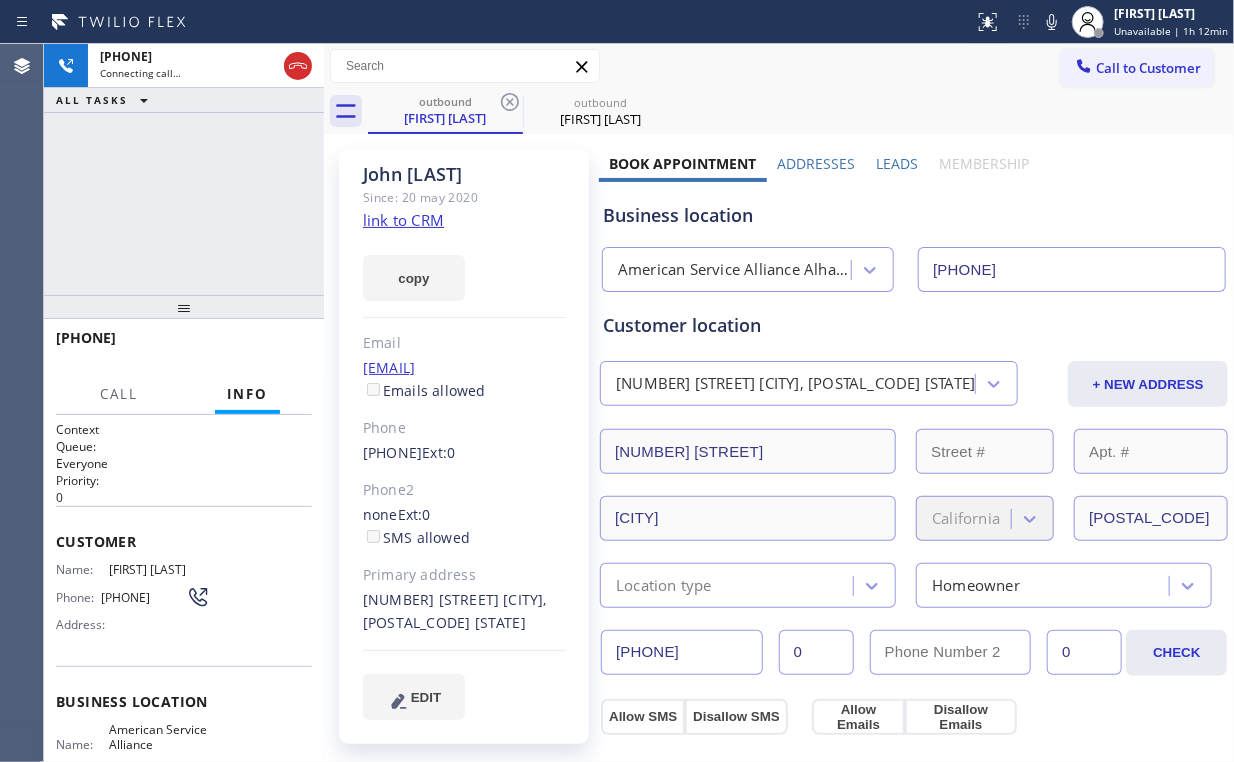 click on "+16266279152 Connecting call… ALL TASKS ALL TASKS ACTIVE TASKS TASKS IN WRAP UP" at bounding box center [184, 169] 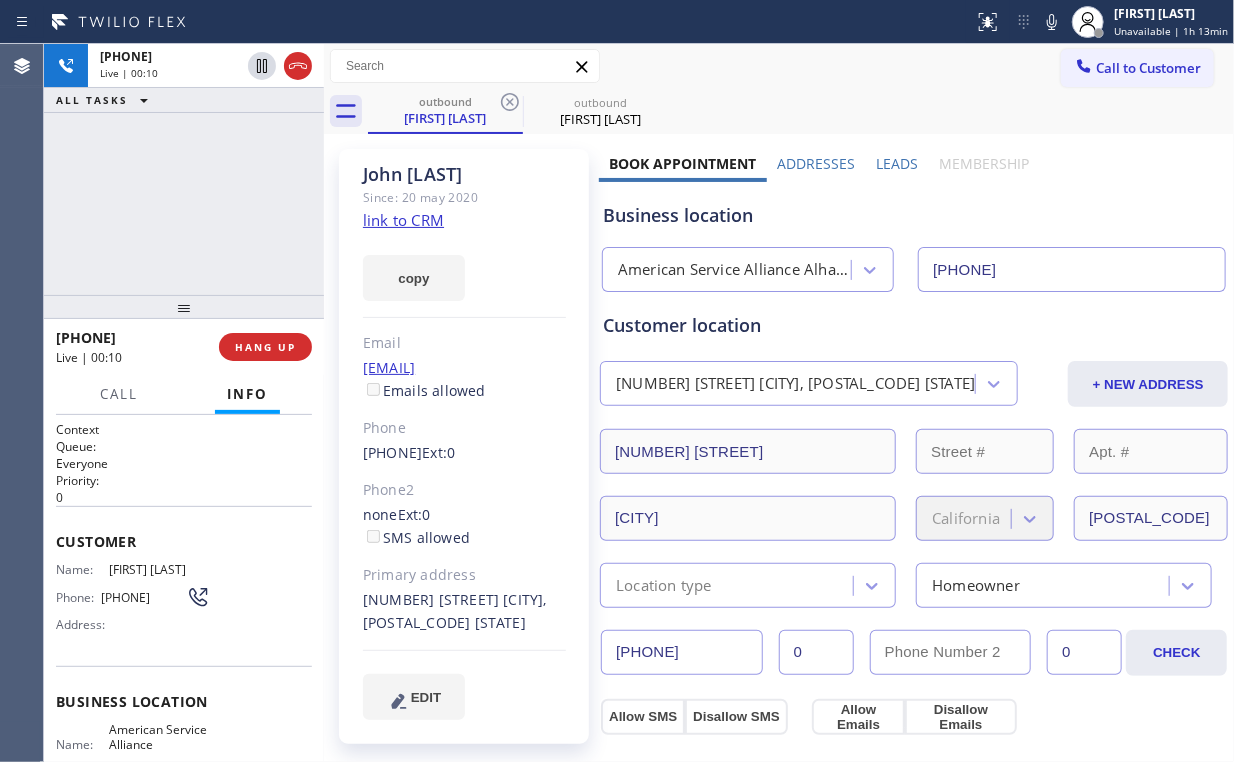 click on "+16266279152 Live | 00:10 ALL TASKS ALL TASKS ACTIVE TASKS TASKS IN WRAP UP" at bounding box center [184, 169] 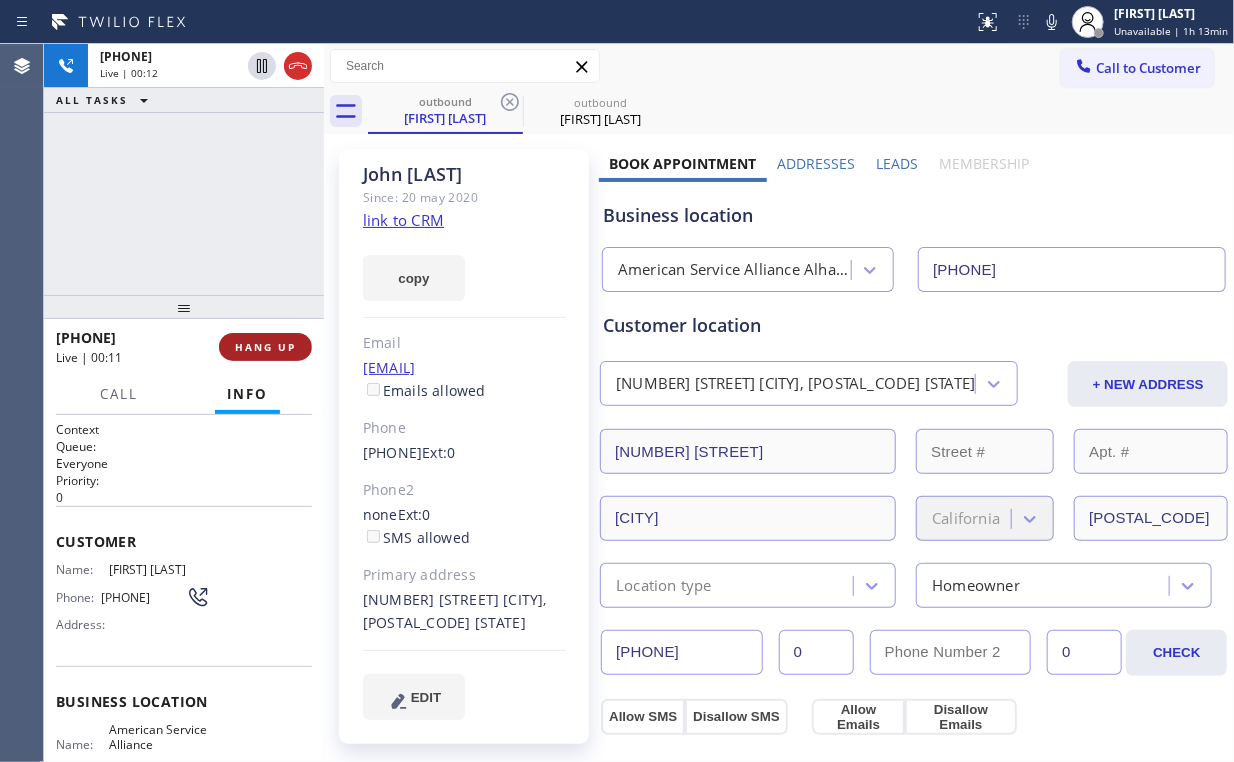 click on "HANG UP" at bounding box center [265, 347] 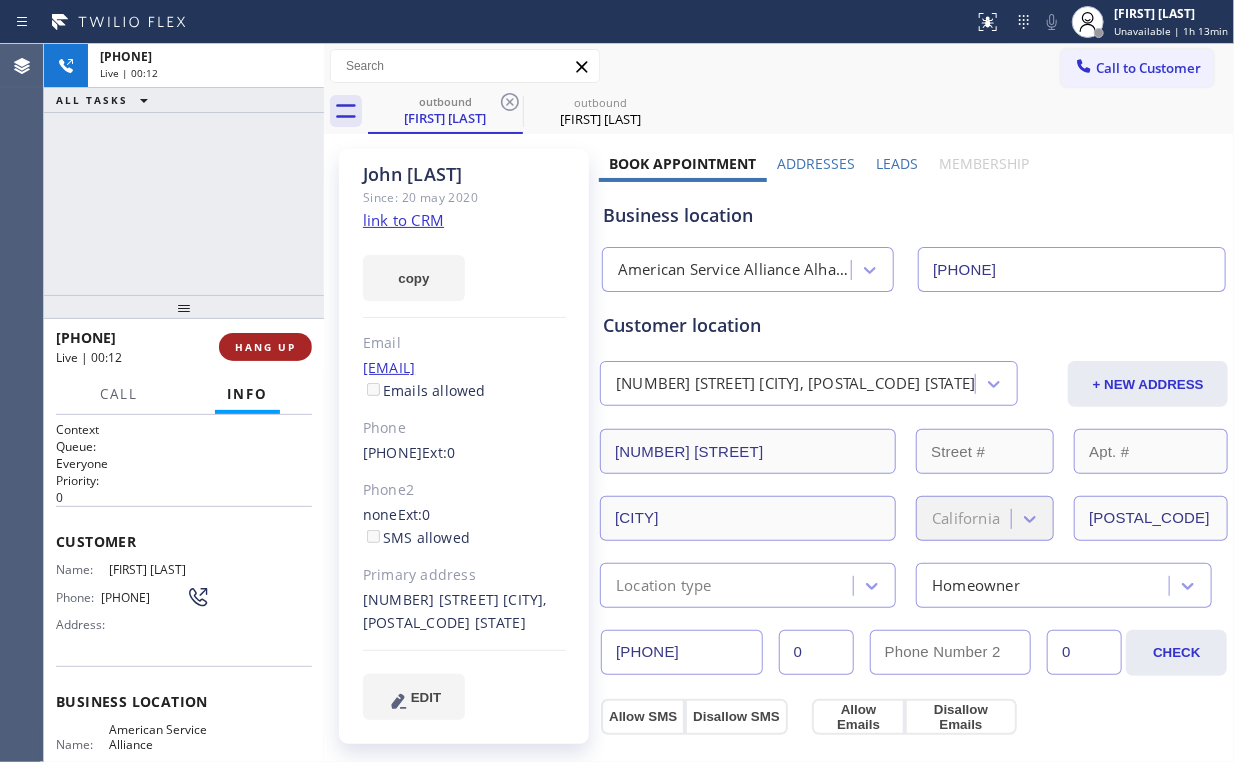 click on "HANG UP" at bounding box center [265, 347] 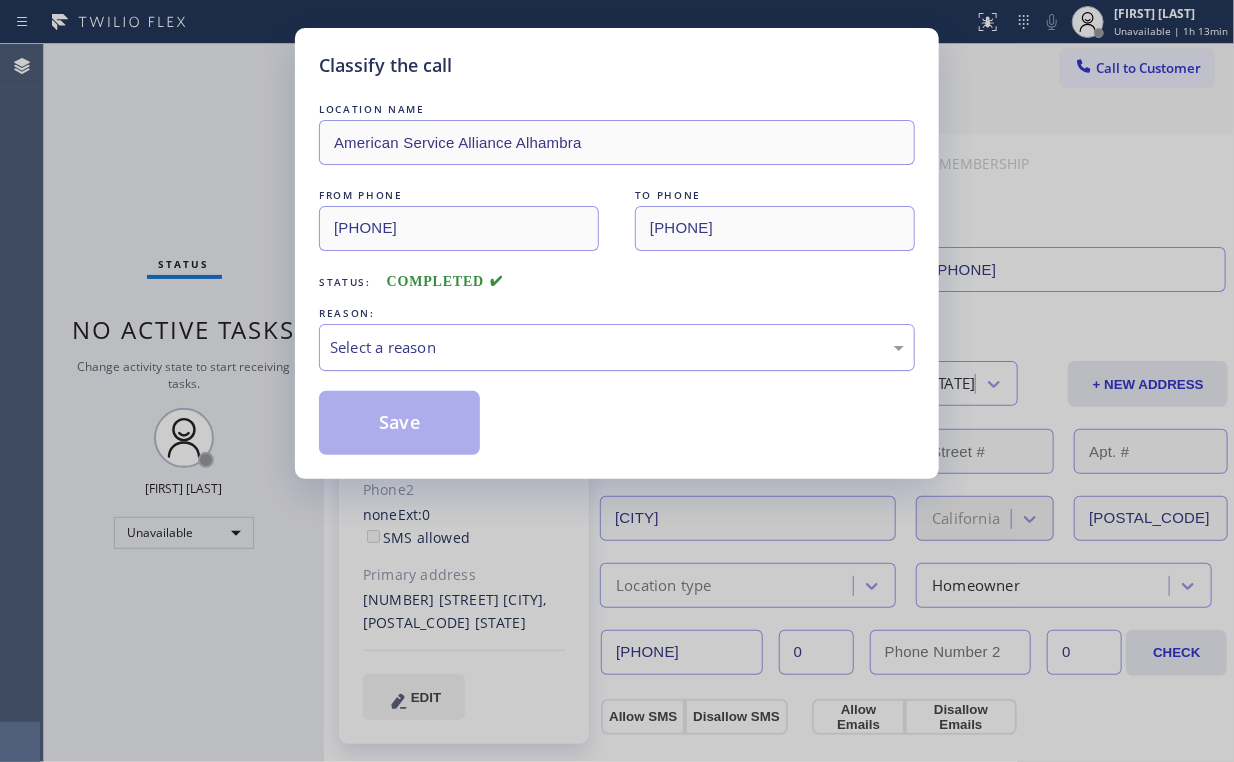 drag, startPoint x: 376, startPoint y: 351, endPoint x: 384, endPoint y: 366, distance: 17 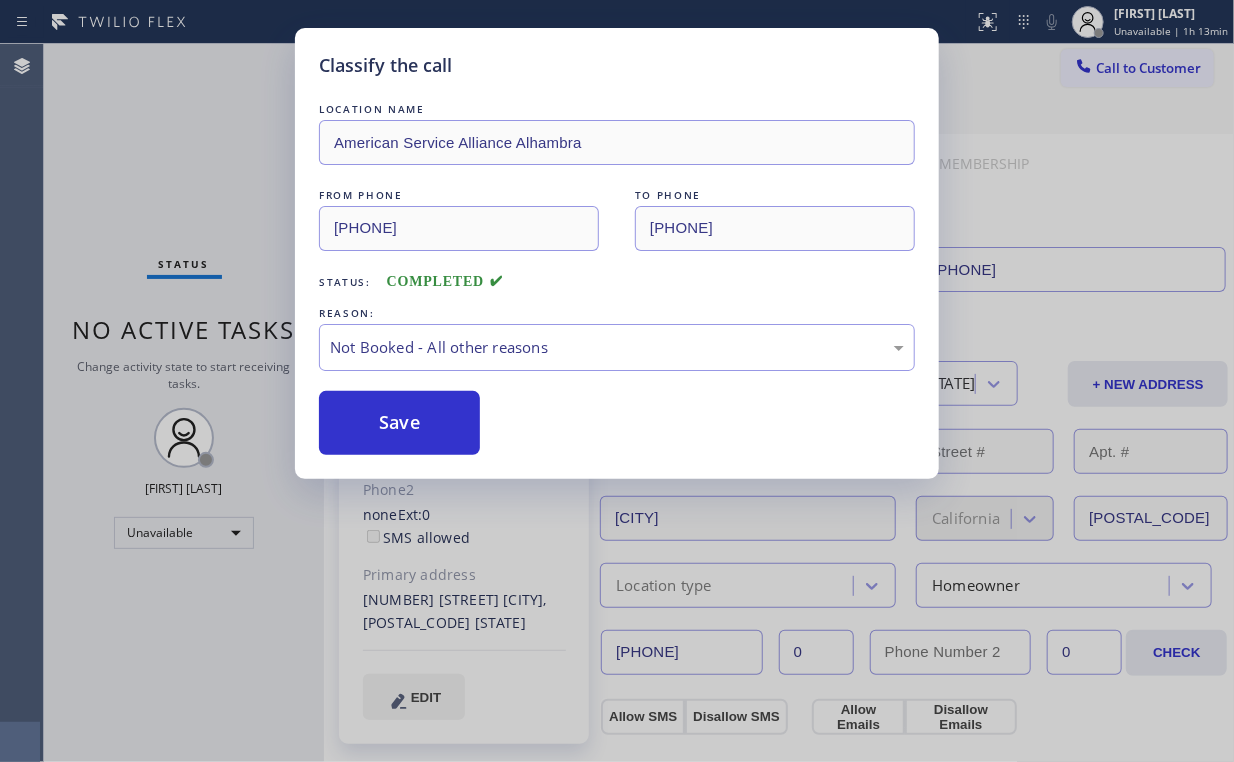 drag, startPoint x: 397, startPoint y: 422, endPoint x: 211, endPoint y: 219, distance: 275.3271 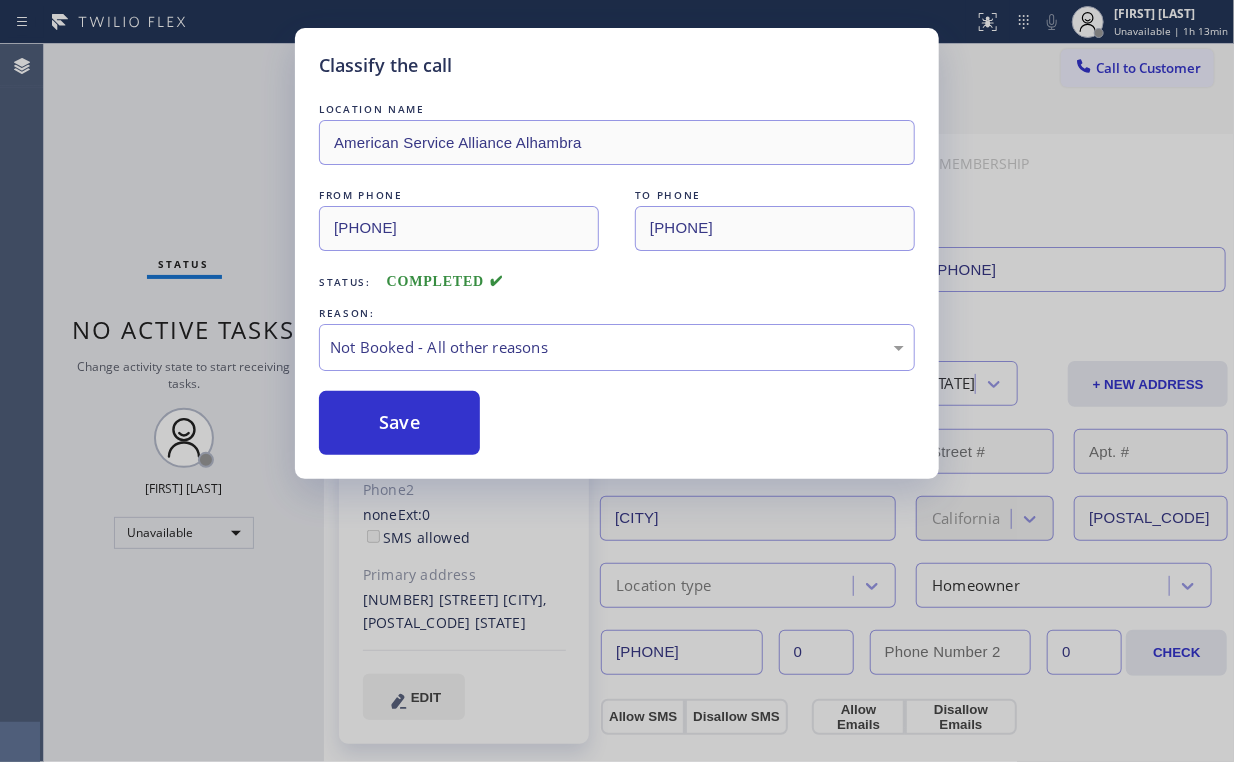 click on "Save" at bounding box center (399, 423) 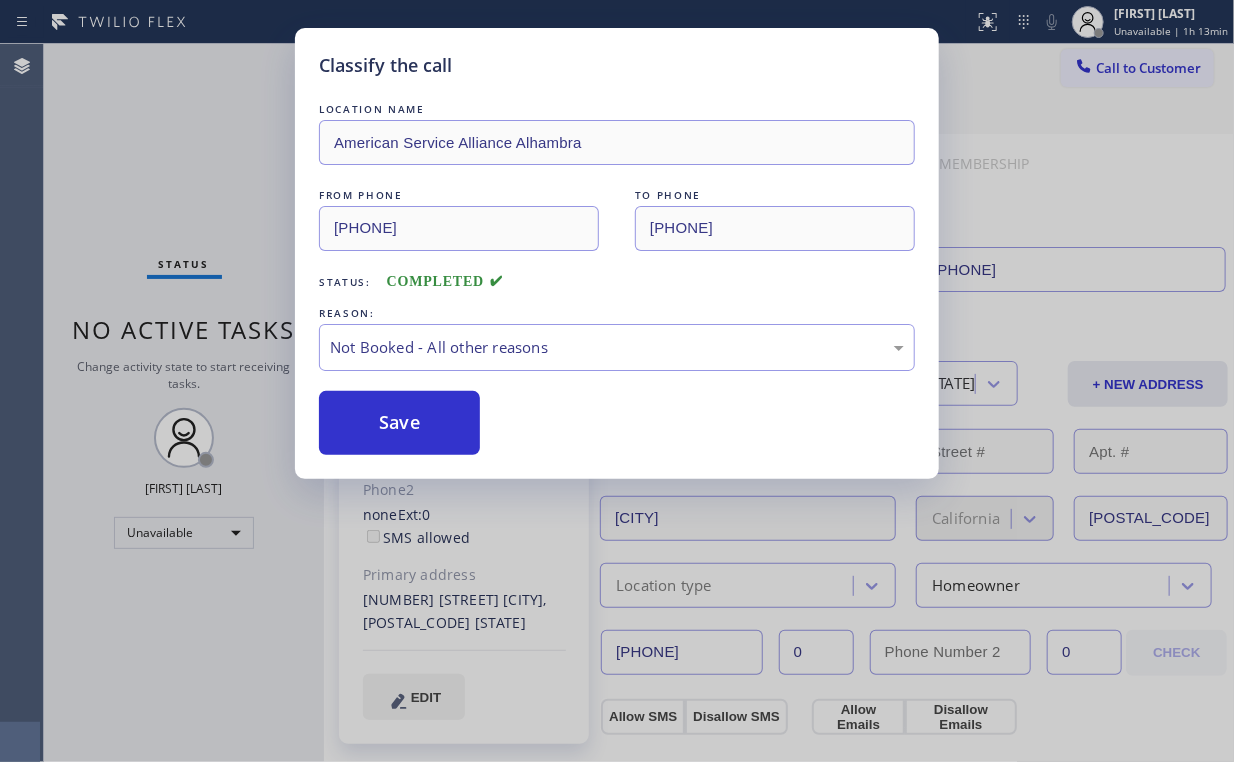click on "Classify the call LOCATION NAME American Service Alliance Alhambra FROM PHONE (213) 277-6121 TO PHONE (626) 627-9152 Status: COMPLETED REASON: Not Booked - All other reasons Save" at bounding box center [617, 381] 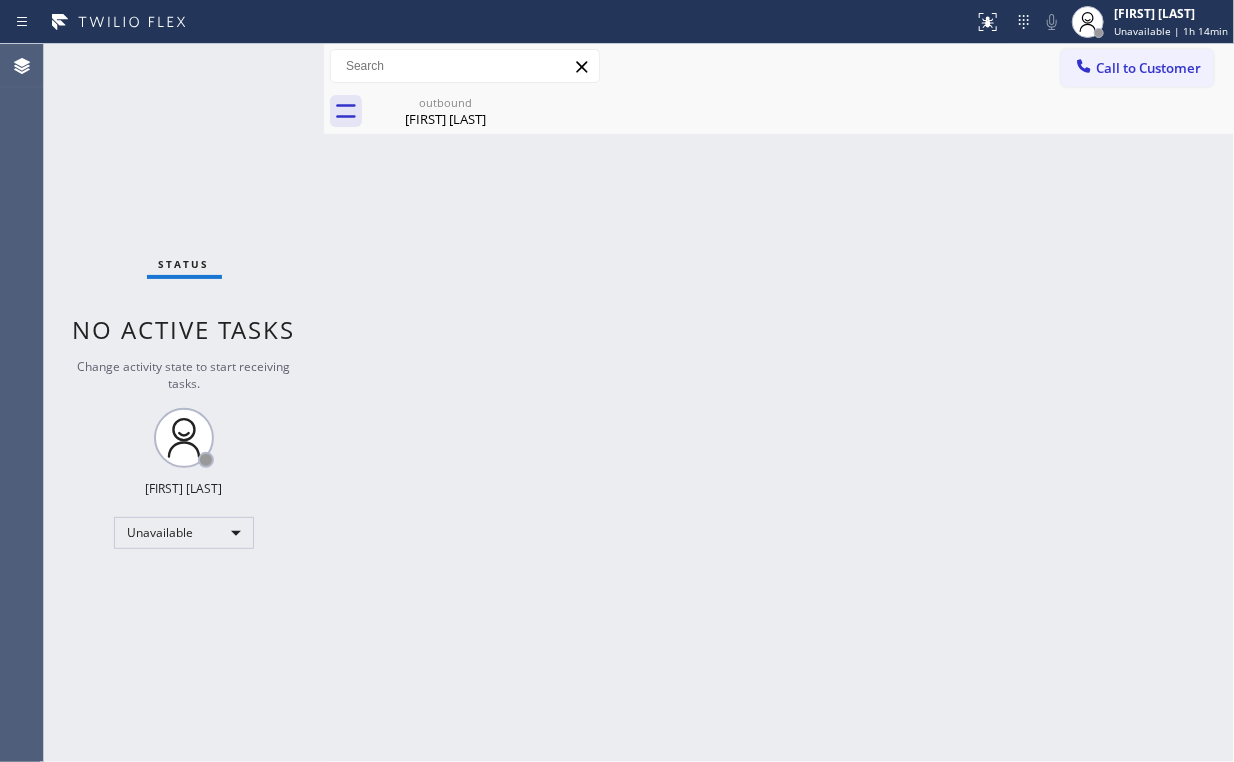 click on "Status   No active tasks     Change activity state to start receiving tasks.   Arnold Verallo Unavailable" at bounding box center [184, 403] 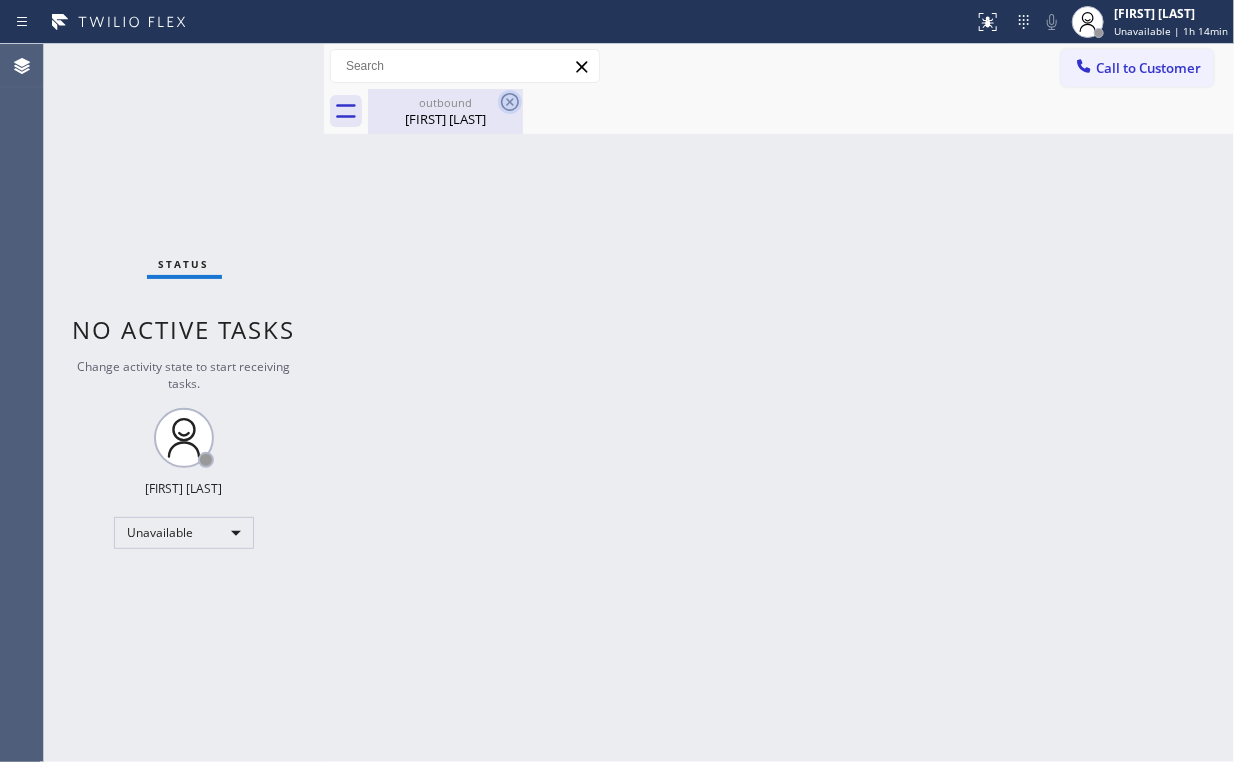click on "outbound" at bounding box center [445, 102] 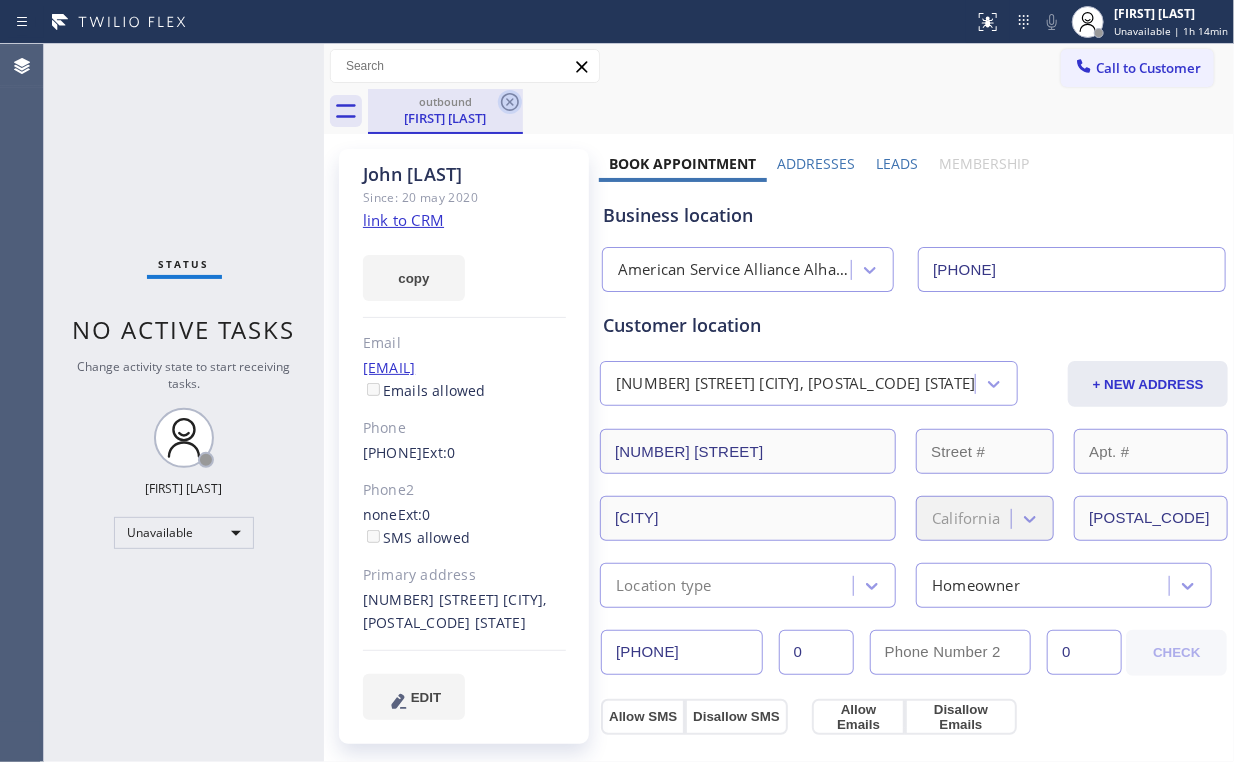 click 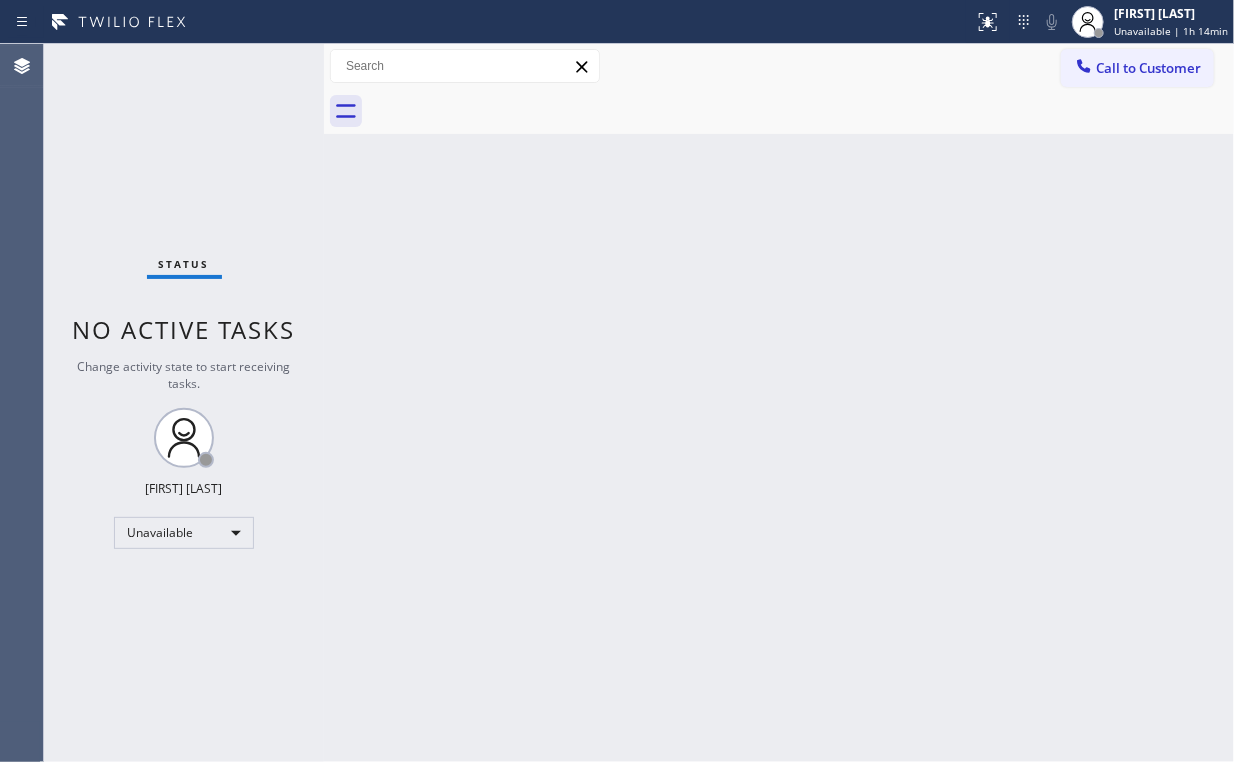 click on "Call to Customer" at bounding box center [1137, 68] 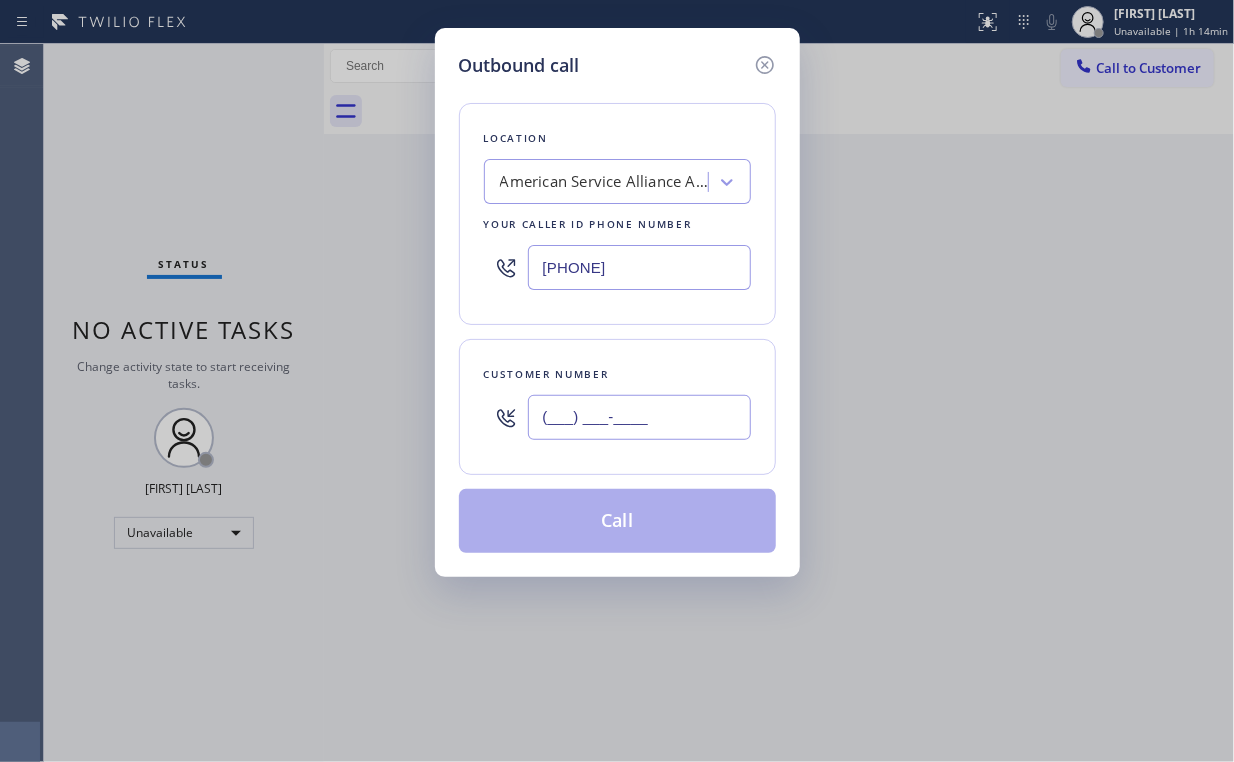 click on "(___) ___-____" at bounding box center [639, 417] 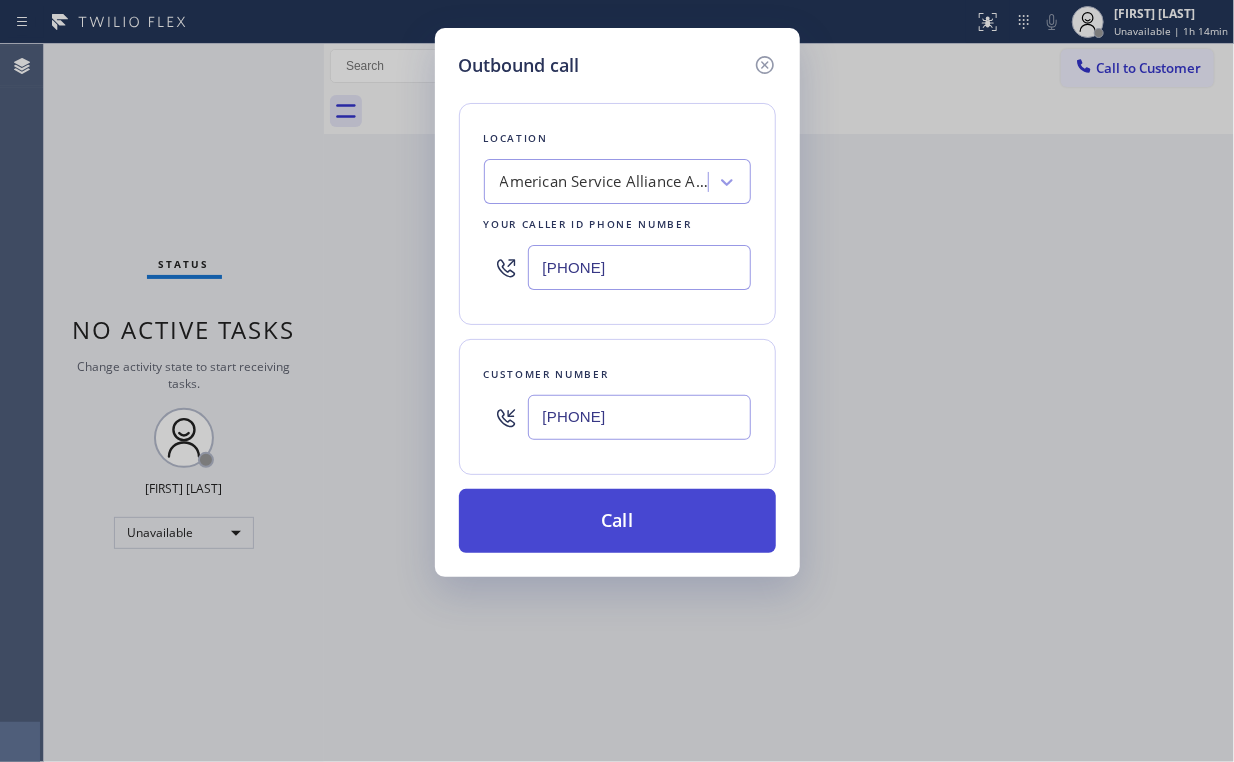 type on "(904) 415-2781" 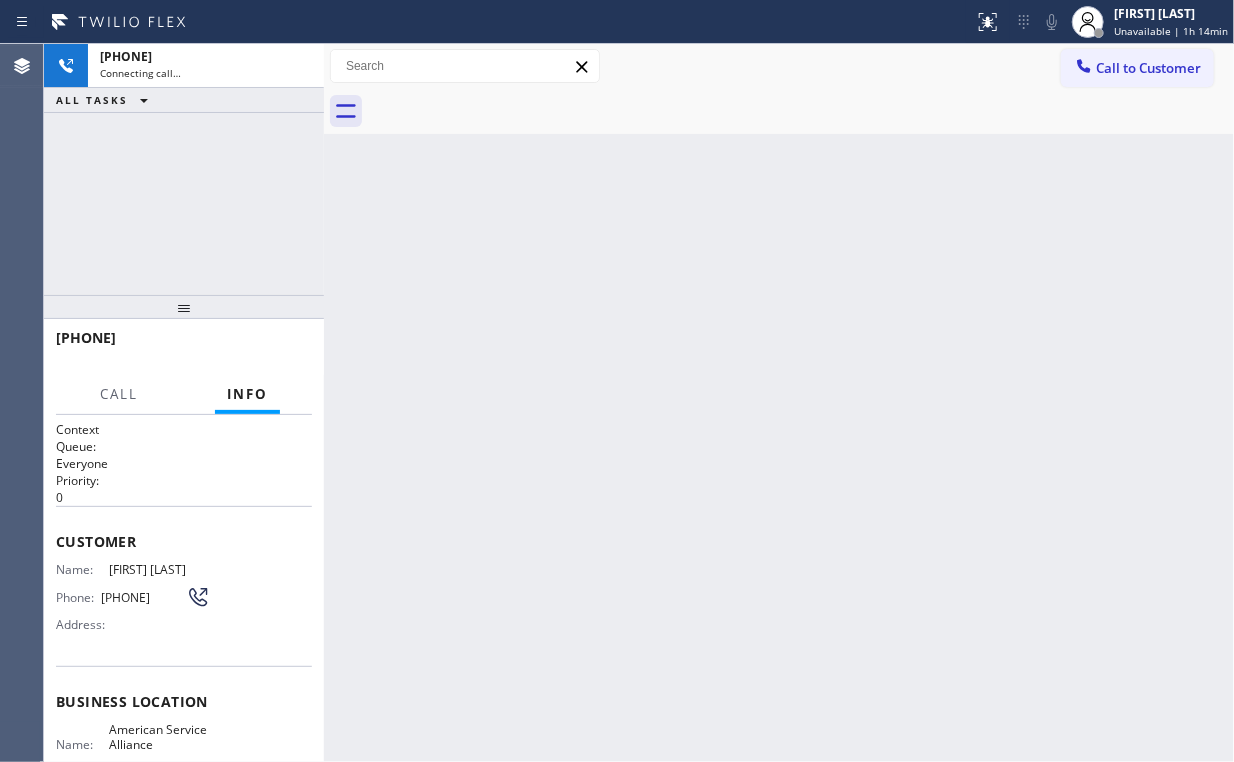 click on "+19044152781 Connecting call… ALL TASKS ALL TASKS ACTIVE TASKS TASKS IN WRAP UP" at bounding box center (184, 169) 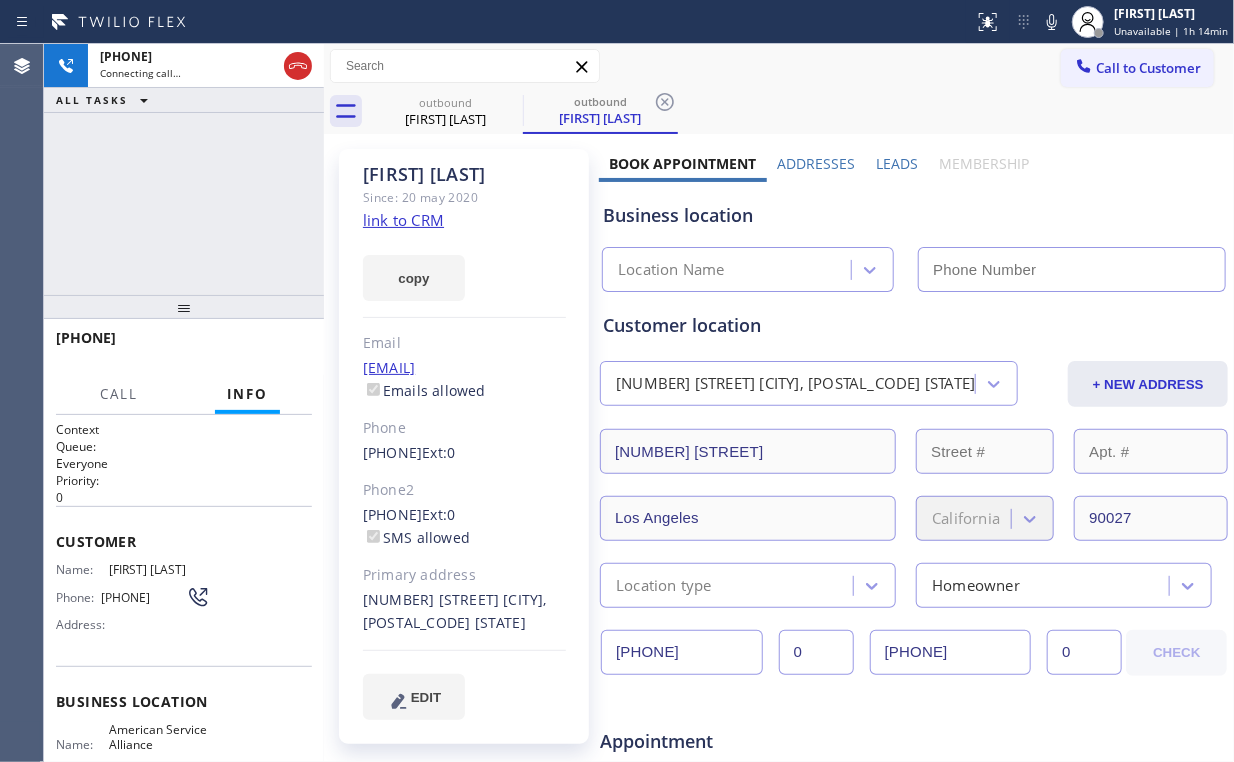 type on "(213) 277-6121" 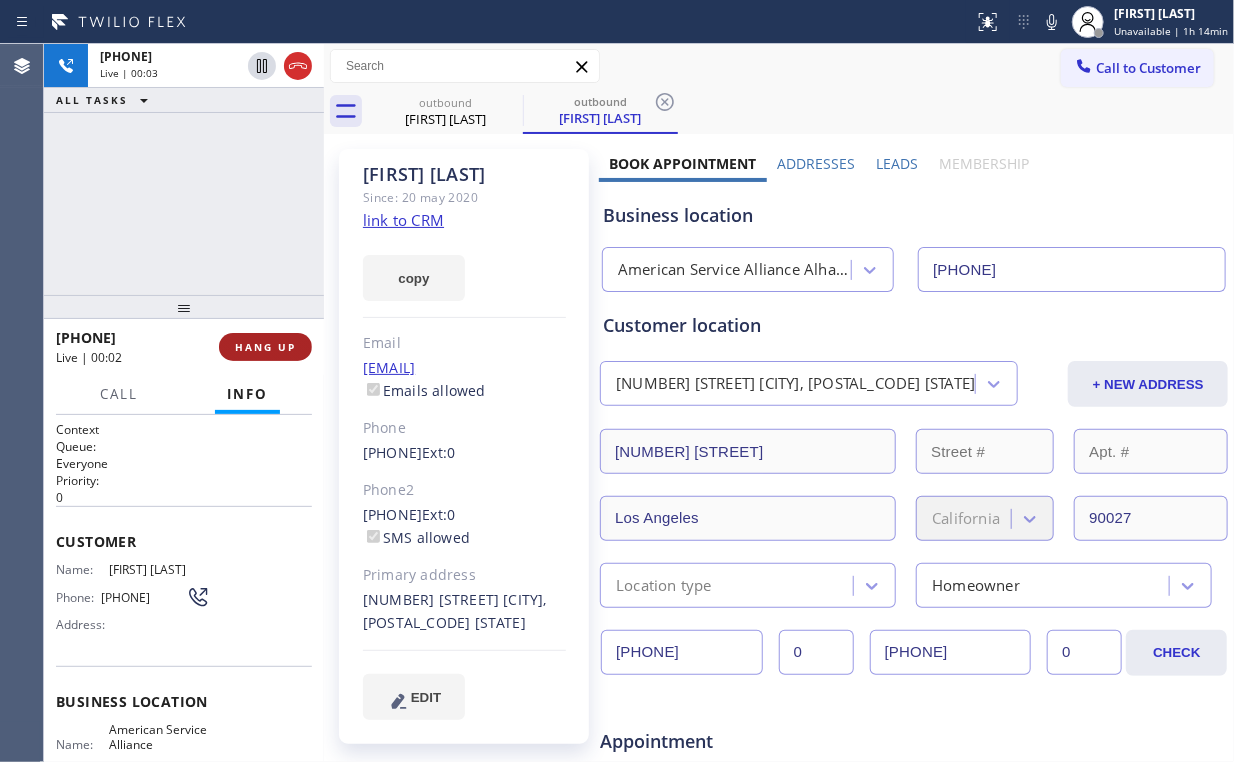 click on "HANG UP" at bounding box center [265, 347] 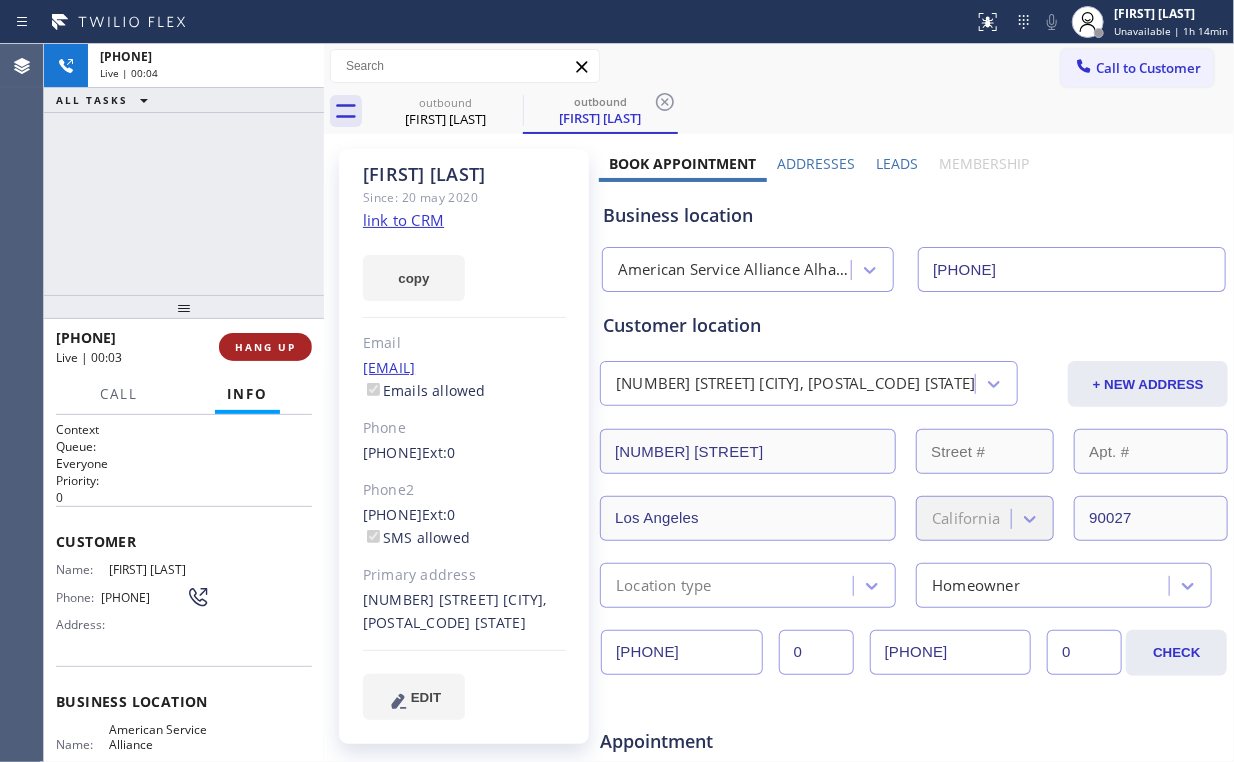 click on "HANG UP" at bounding box center [265, 347] 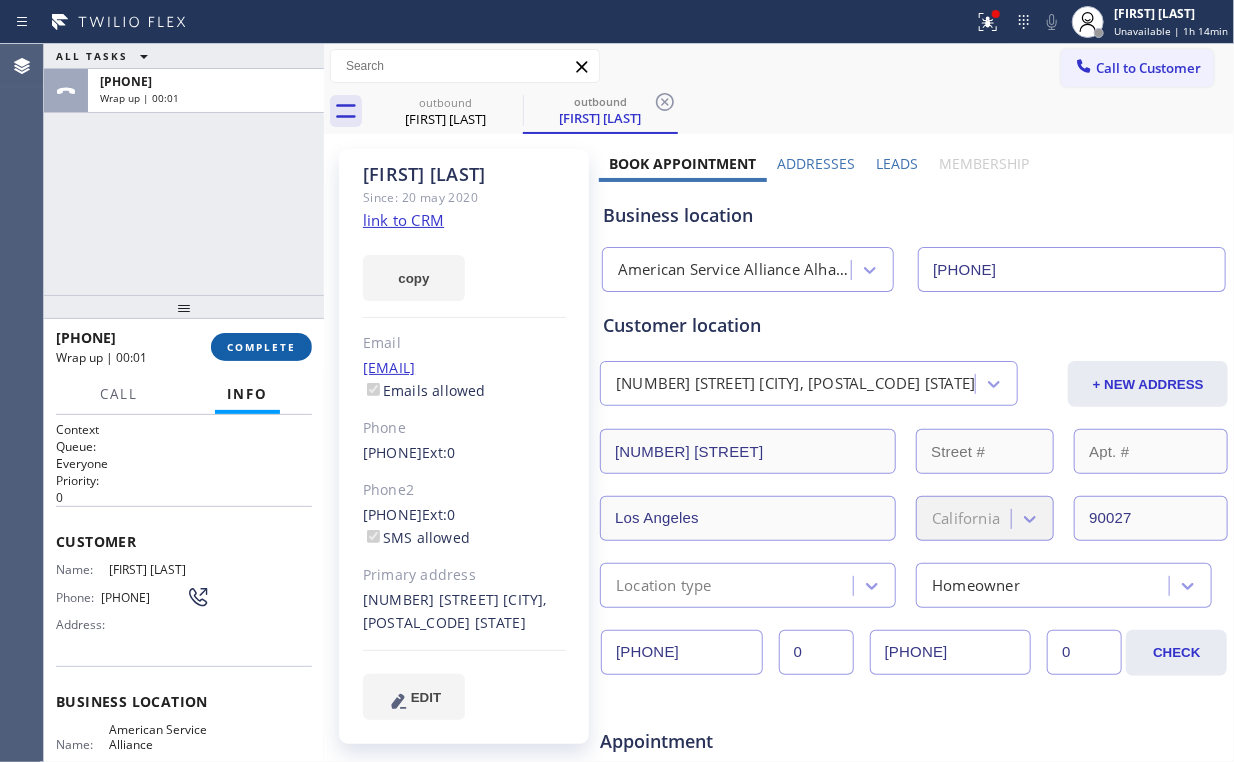 click on "COMPLETE" at bounding box center [261, 347] 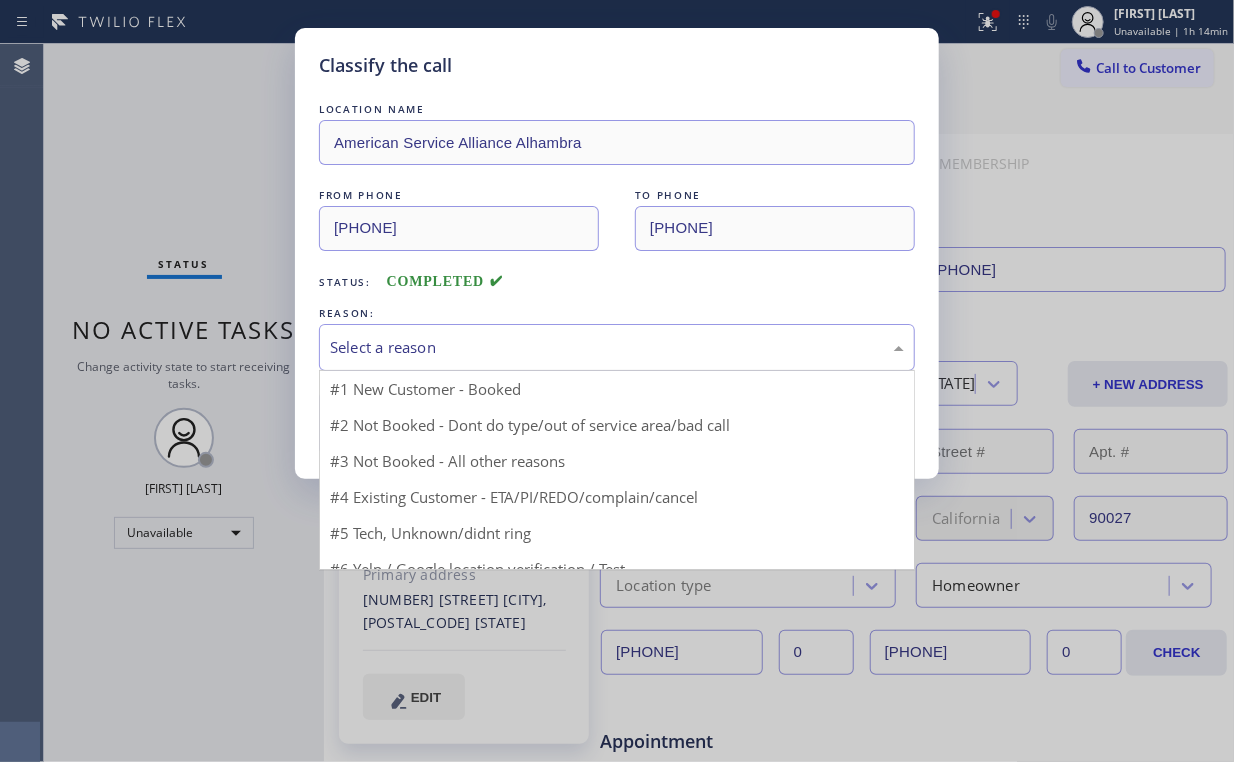 drag, startPoint x: 424, startPoint y: 345, endPoint x: 416, endPoint y: 414, distance: 69.46222 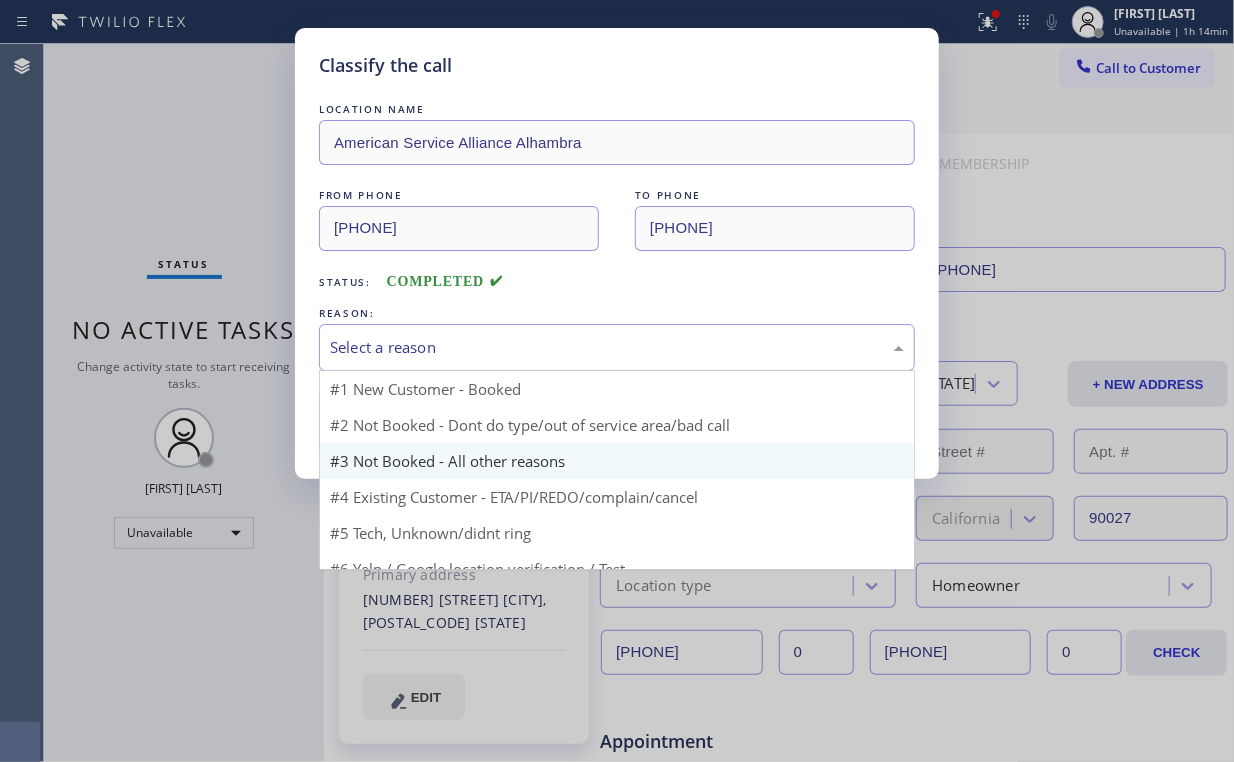 click on "Select a reason" at bounding box center [617, 347] 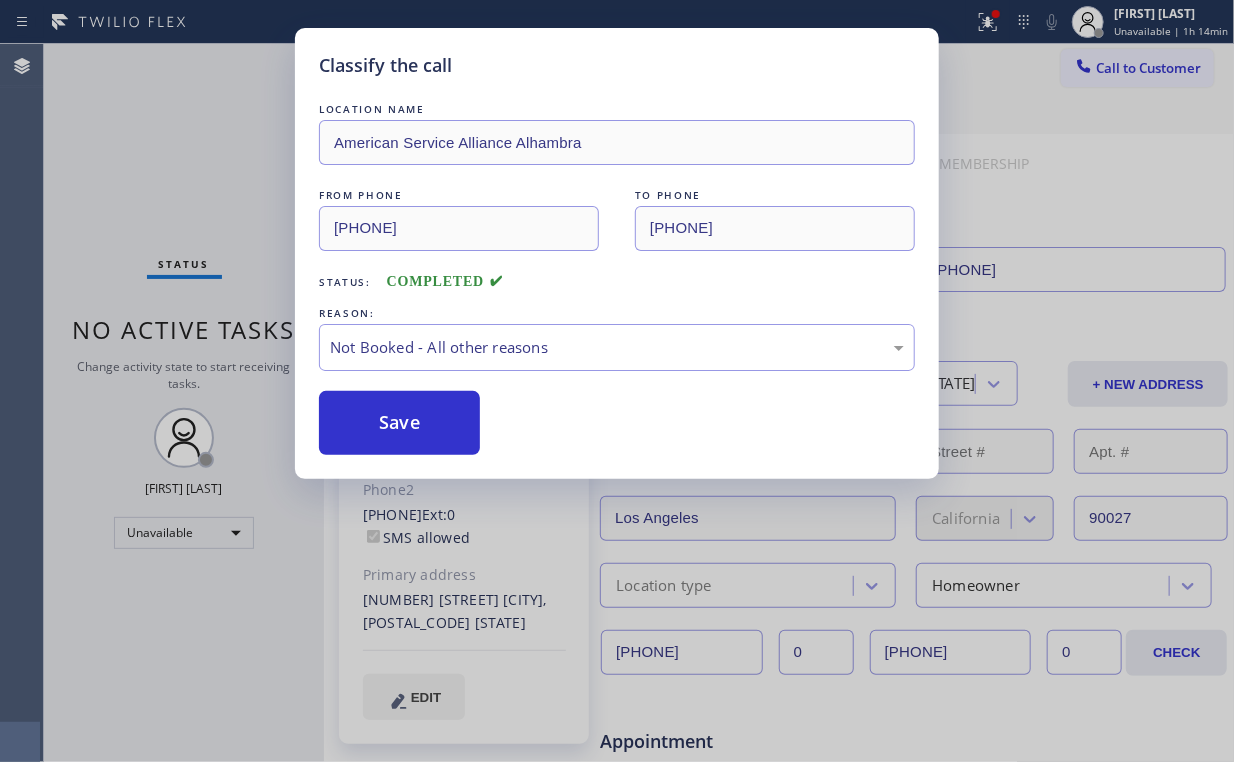 drag, startPoint x: 399, startPoint y: 426, endPoint x: 212, endPoint y: 268, distance: 244.81218 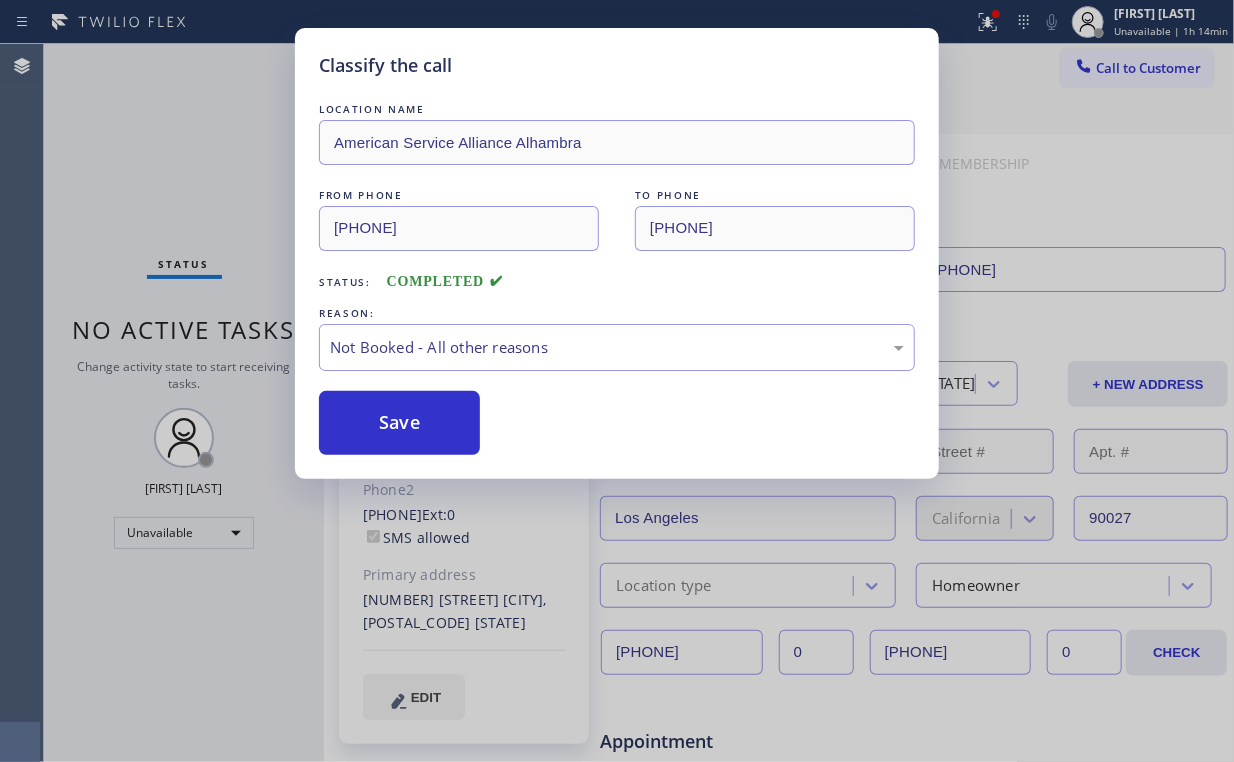 click on "Save" at bounding box center [399, 423] 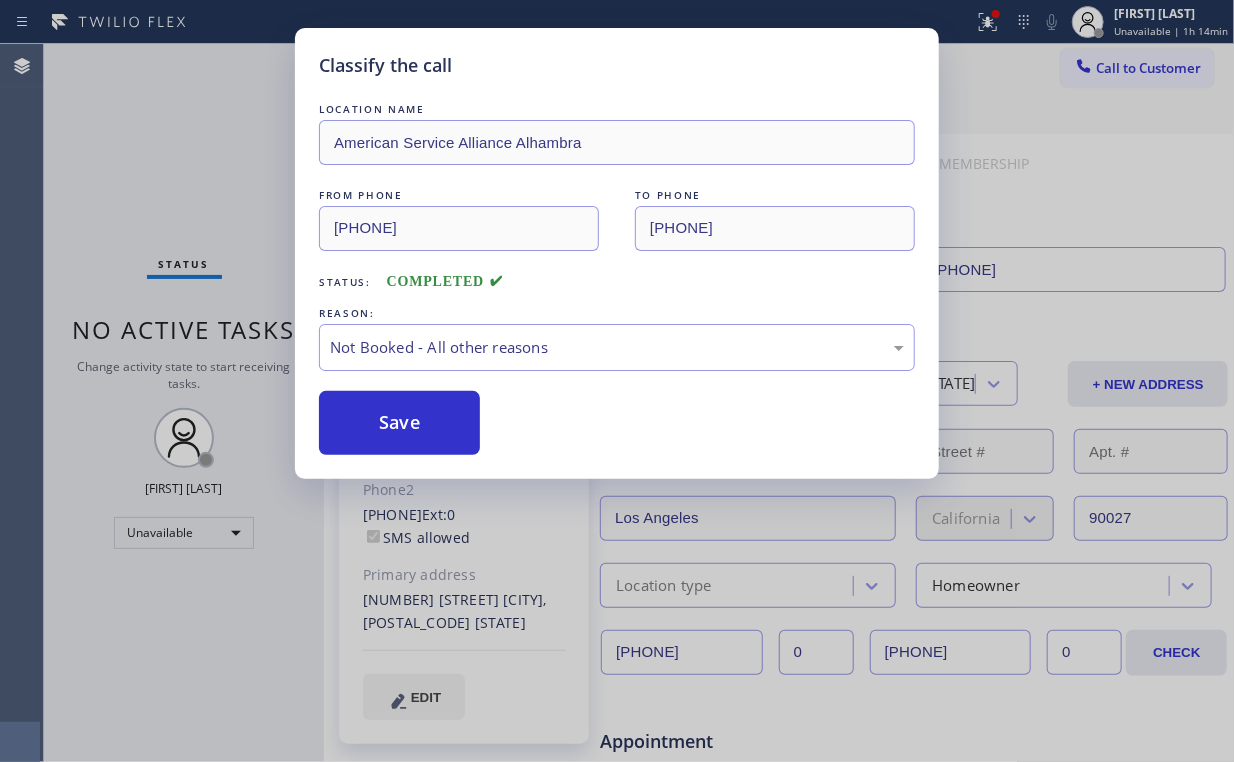 drag, startPoint x: 108, startPoint y: 99, endPoint x: 164, endPoint y: 116, distance: 58.5235 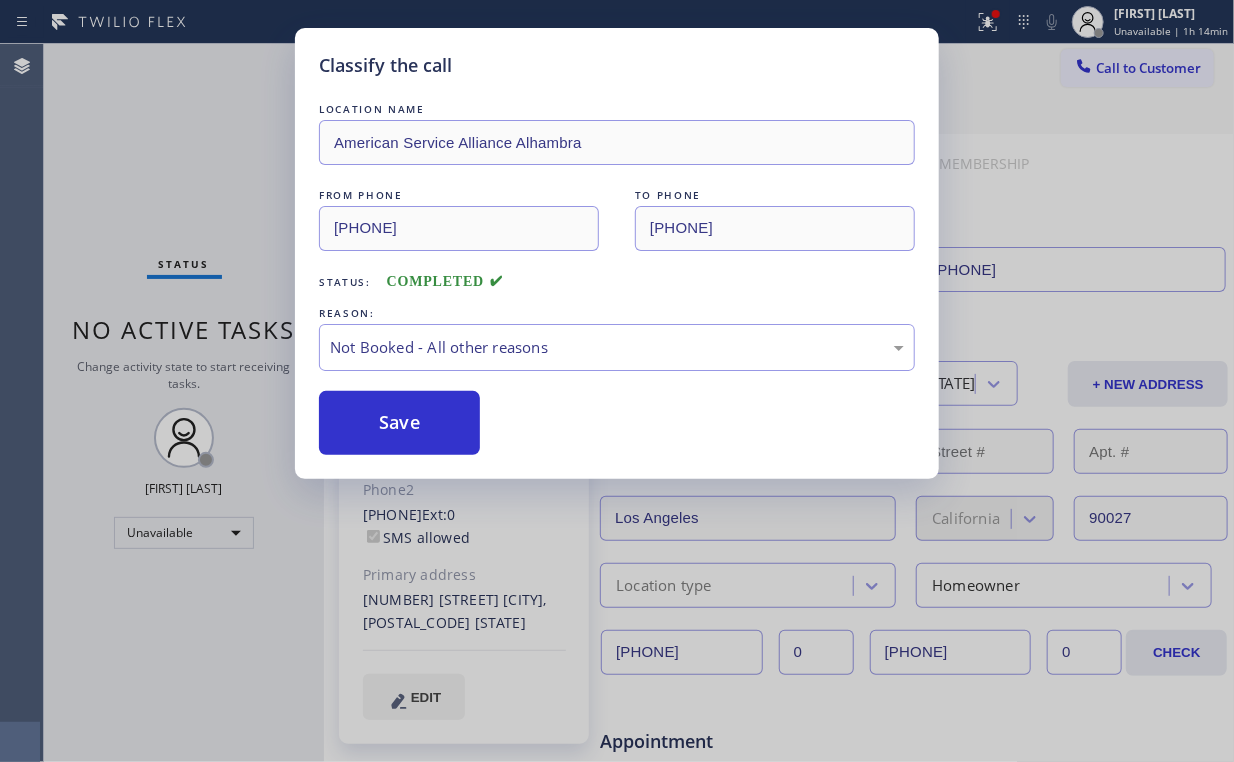 click on "Classify the call LOCATION NAME American Service Alliance Alhambra FROM PHONE (213) 277-6121 TO PHONE (904) 415-2781 Status: COMPLETED REASON: Not Booked - All other reasons Save" at bounding box center [617, 381] 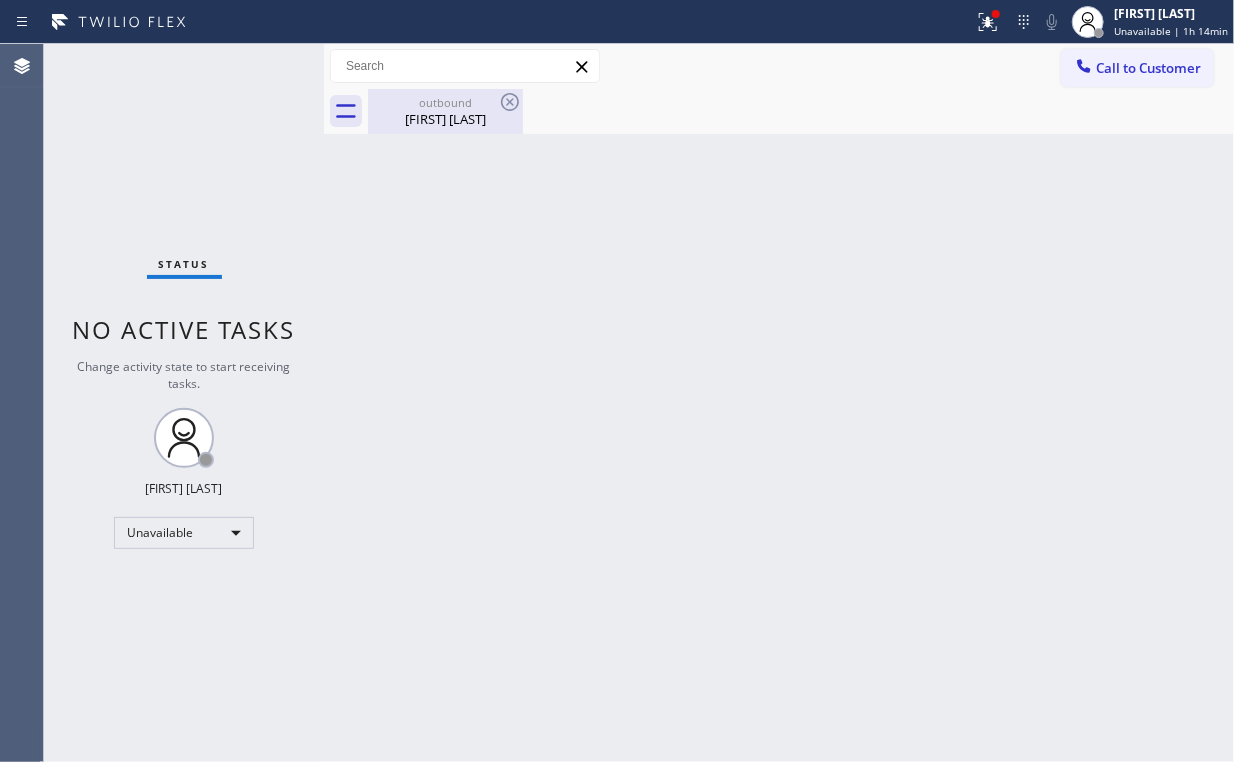 drag, startPoint x: 411, startPoint y: 116, endPoint x: 472, endPoint y: 111, distance: 61.204575 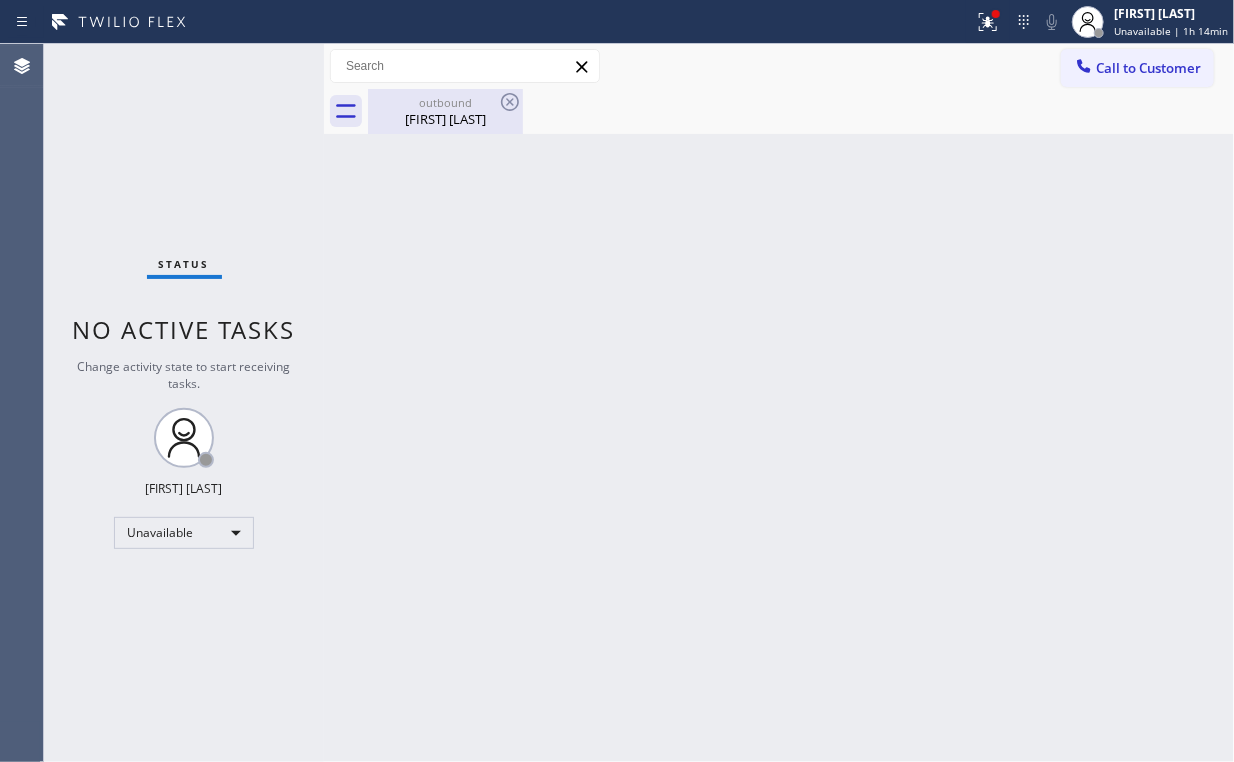 click on "Onur Avcil" at bounding box center (445, 119) 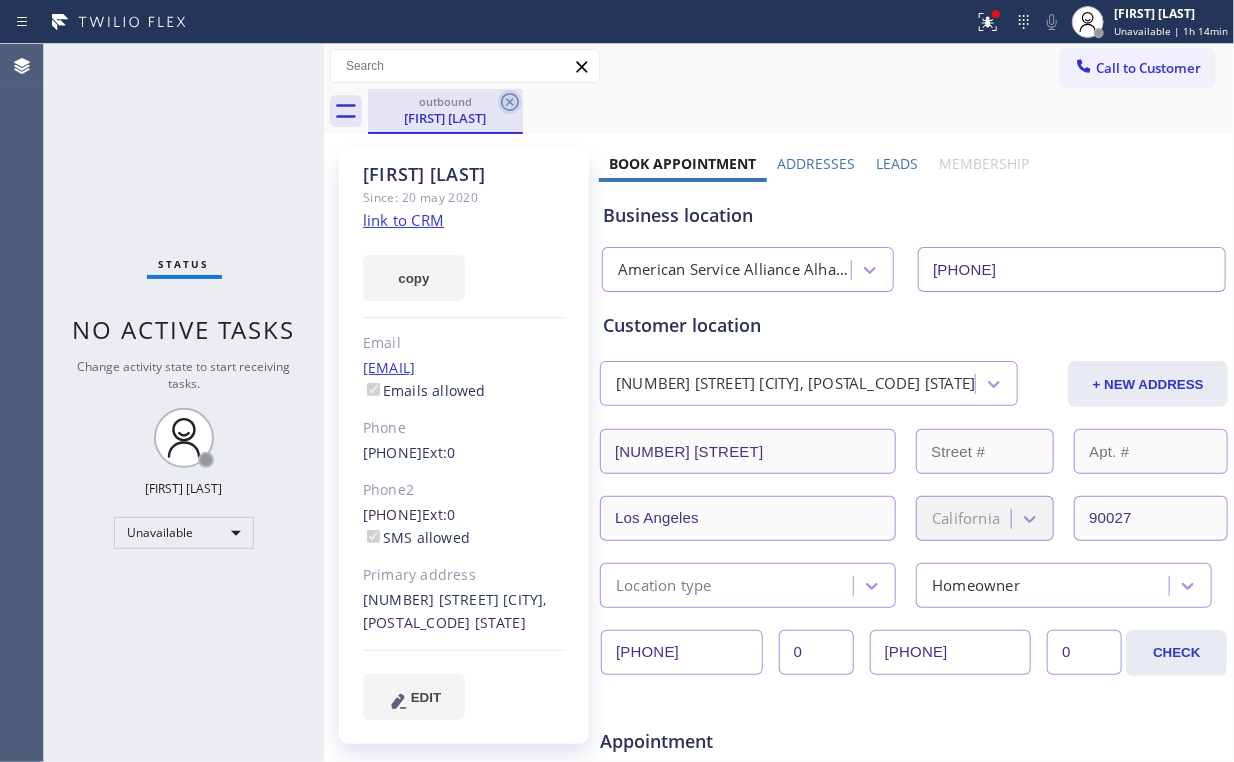 click 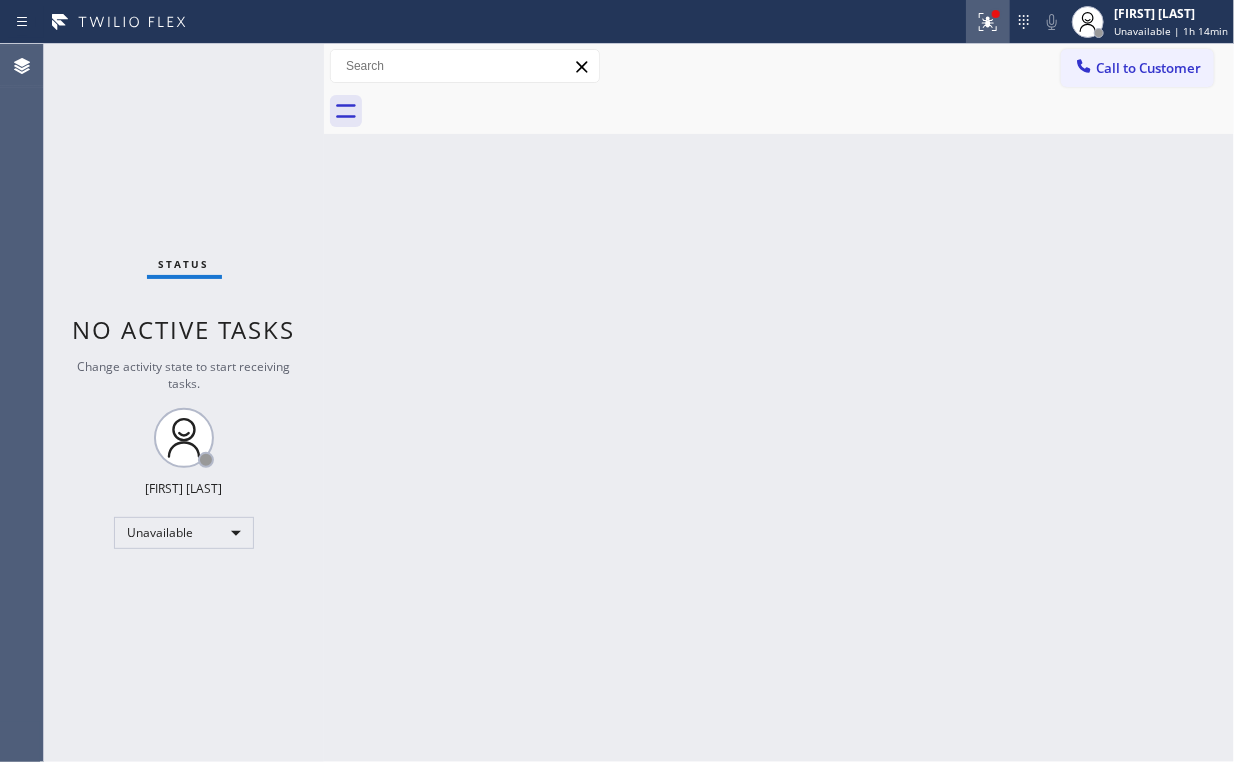 click at bounding box center [988, 22] 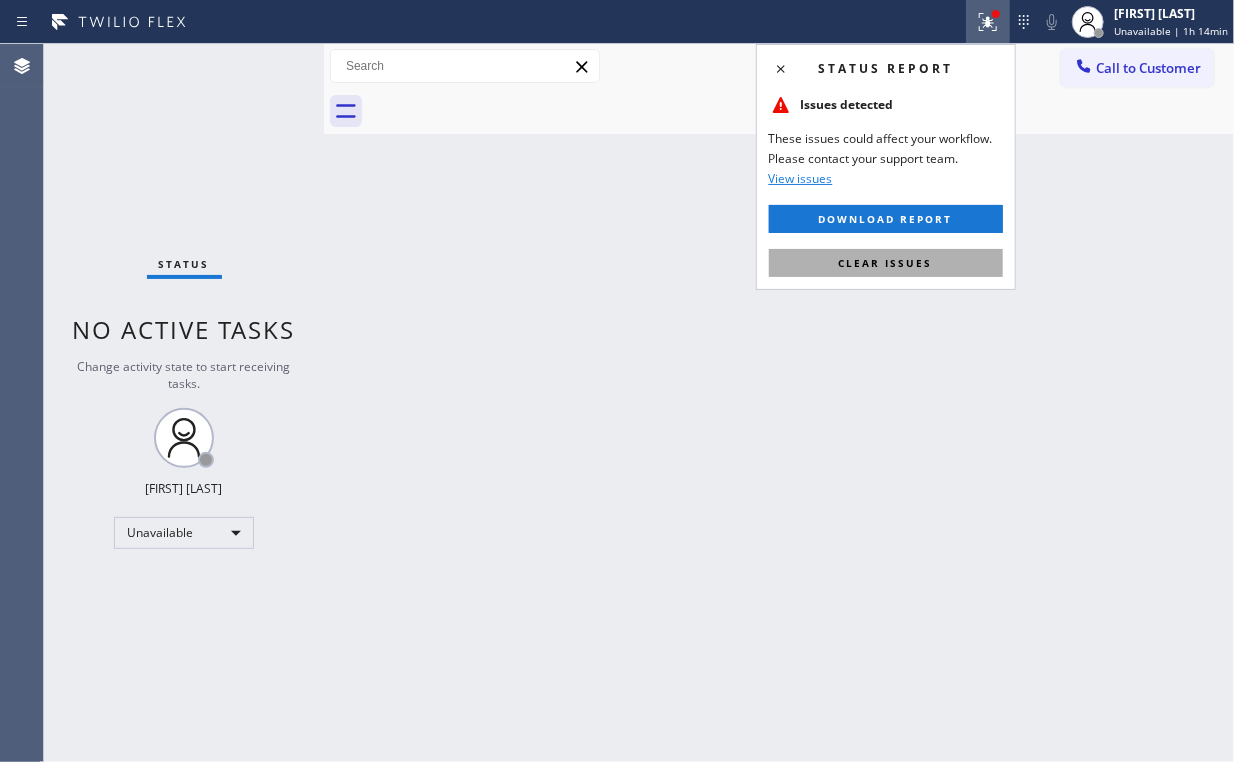 click on "Clear issues" at bounding box center [886, 263] 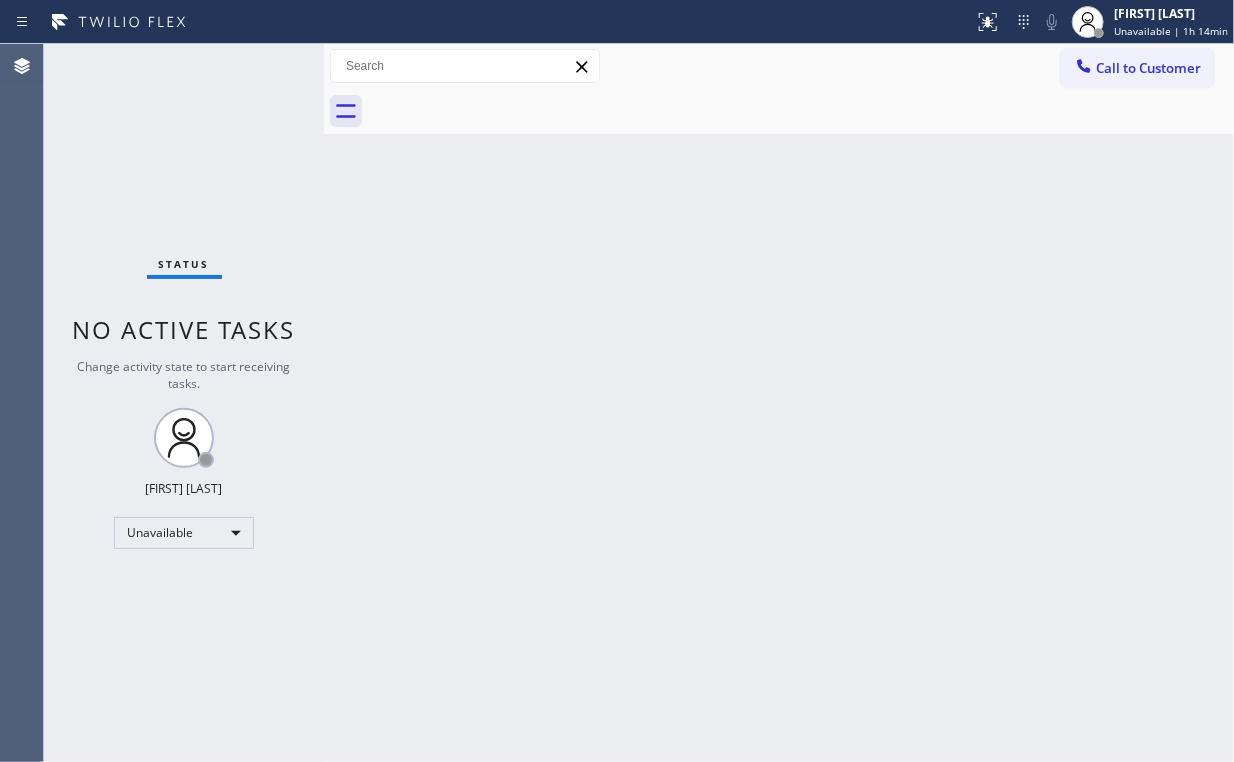 drag, startPoint x: 586, startPoint y: 258, endPoint x: 564, endPoint y: 233, distance: 33.30165 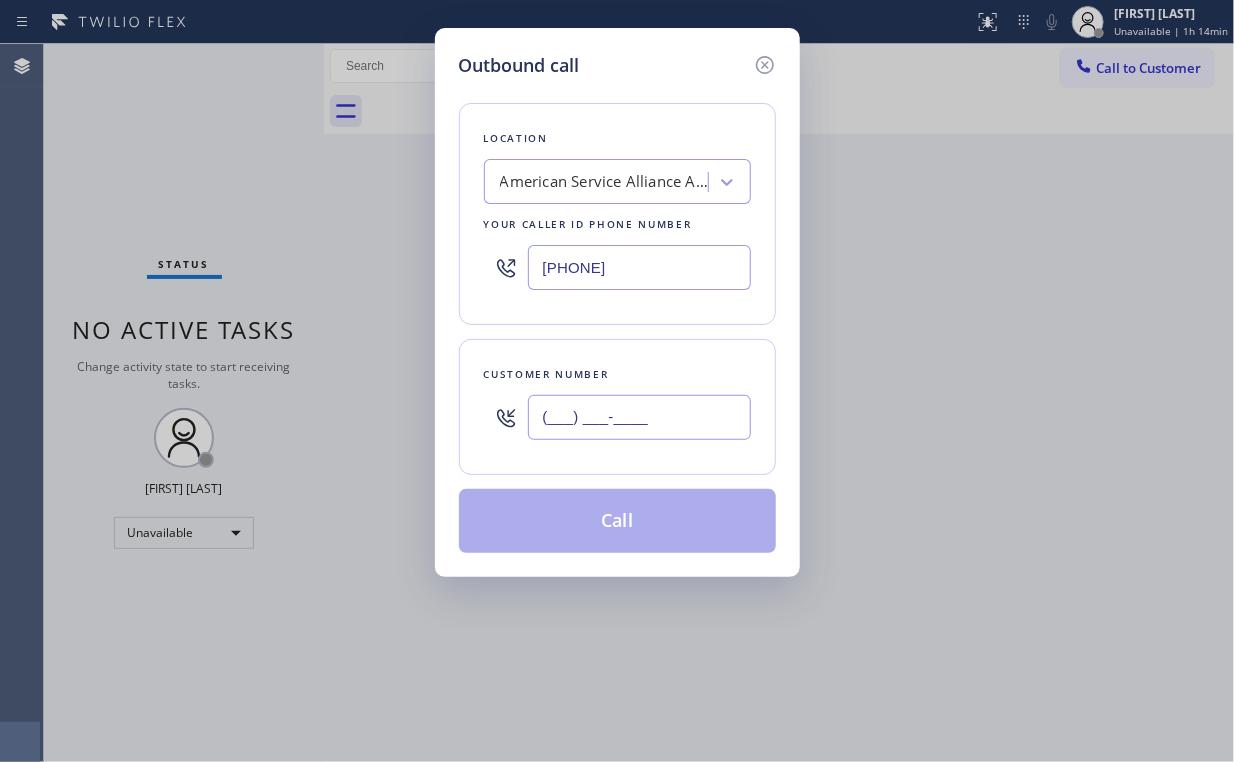 click on "(___) ___-____" at bounding box center [639, 417] 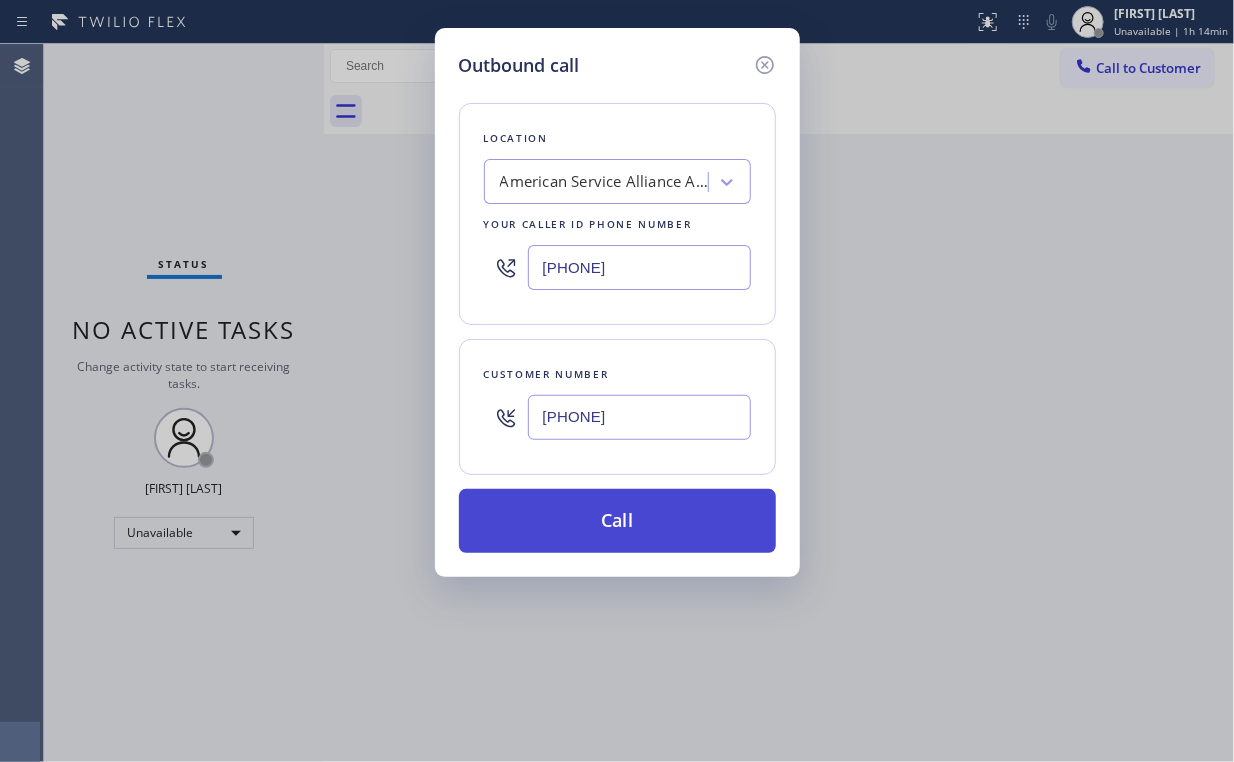 type on "(904) 415-2781" 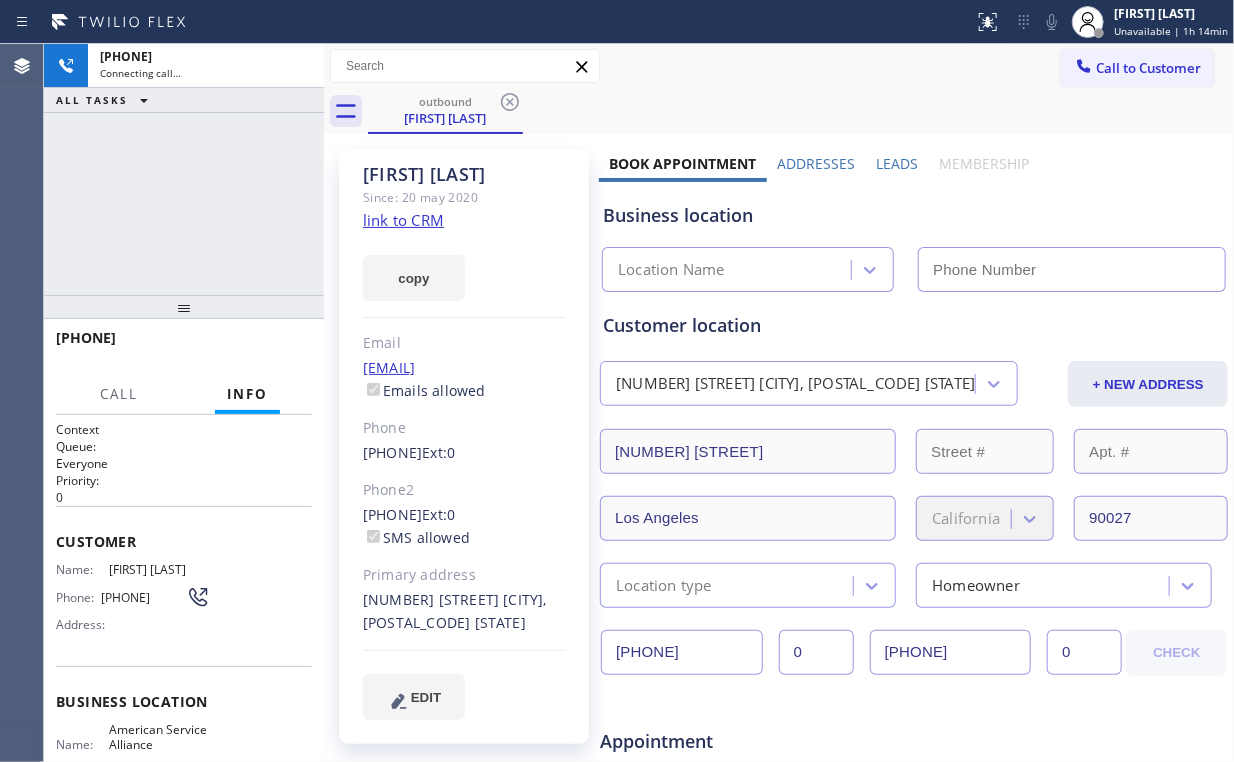 click on "+19044152781 Connecting call… ALL TASKS ALL TASKS ACTIVE TASKS TASKS IN WRAP UP" at bounding box center (184, 169) 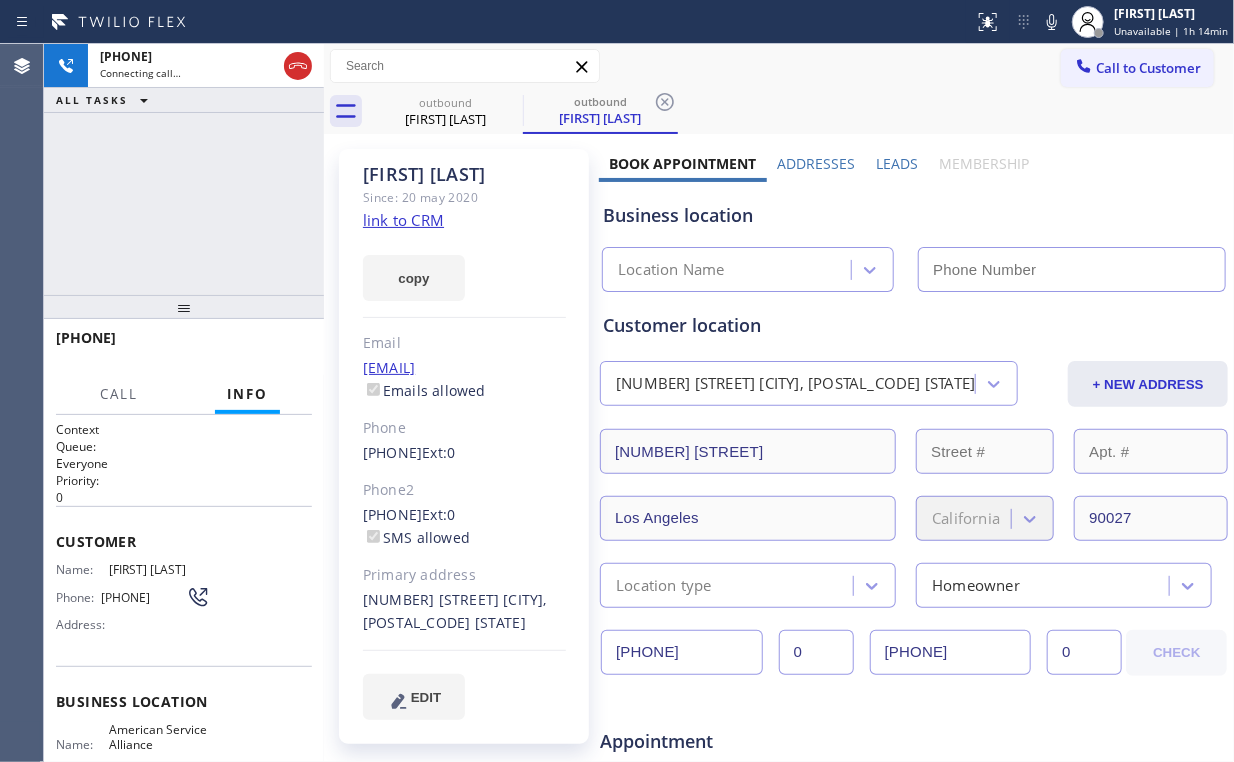 type on "(213) 277-6121" 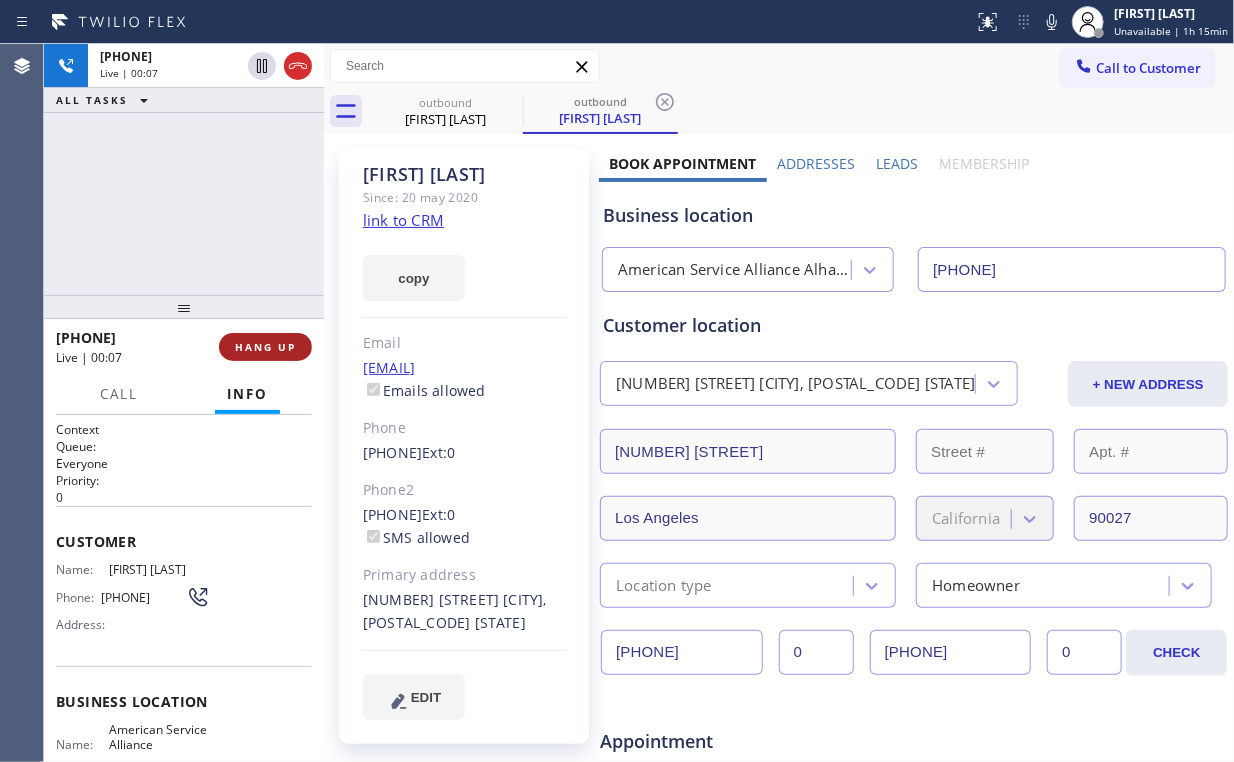 click on "HANG UP" at bounding box center [265, 347] 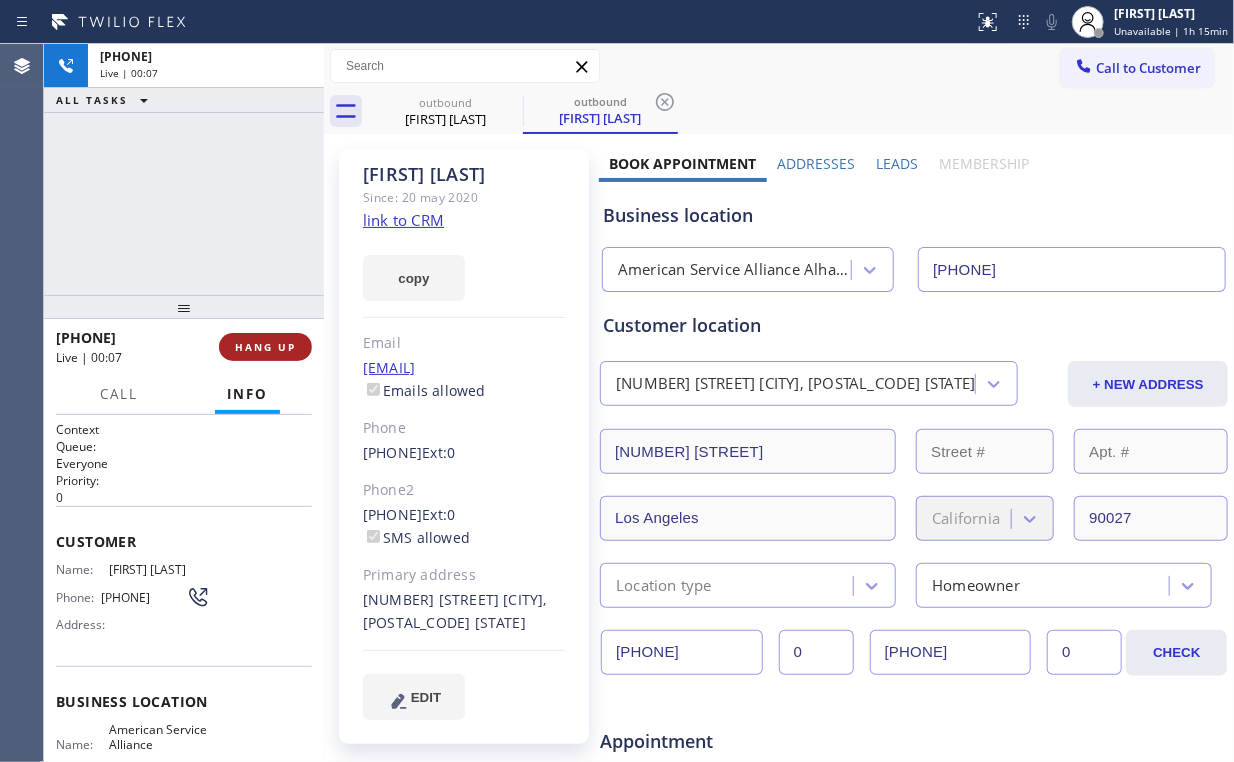 click on "HANG UP" at bounding box center (265, 347) 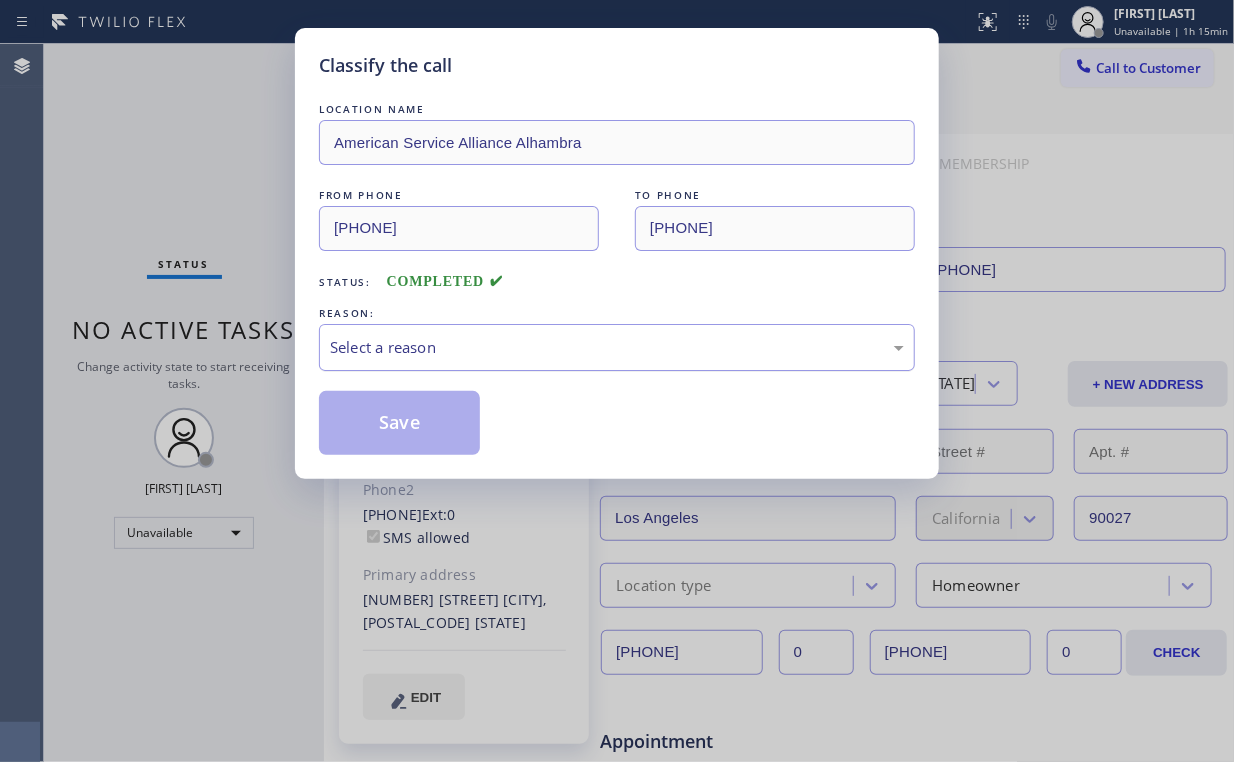 click on "Select a reason" at bounding box center (617, 347) 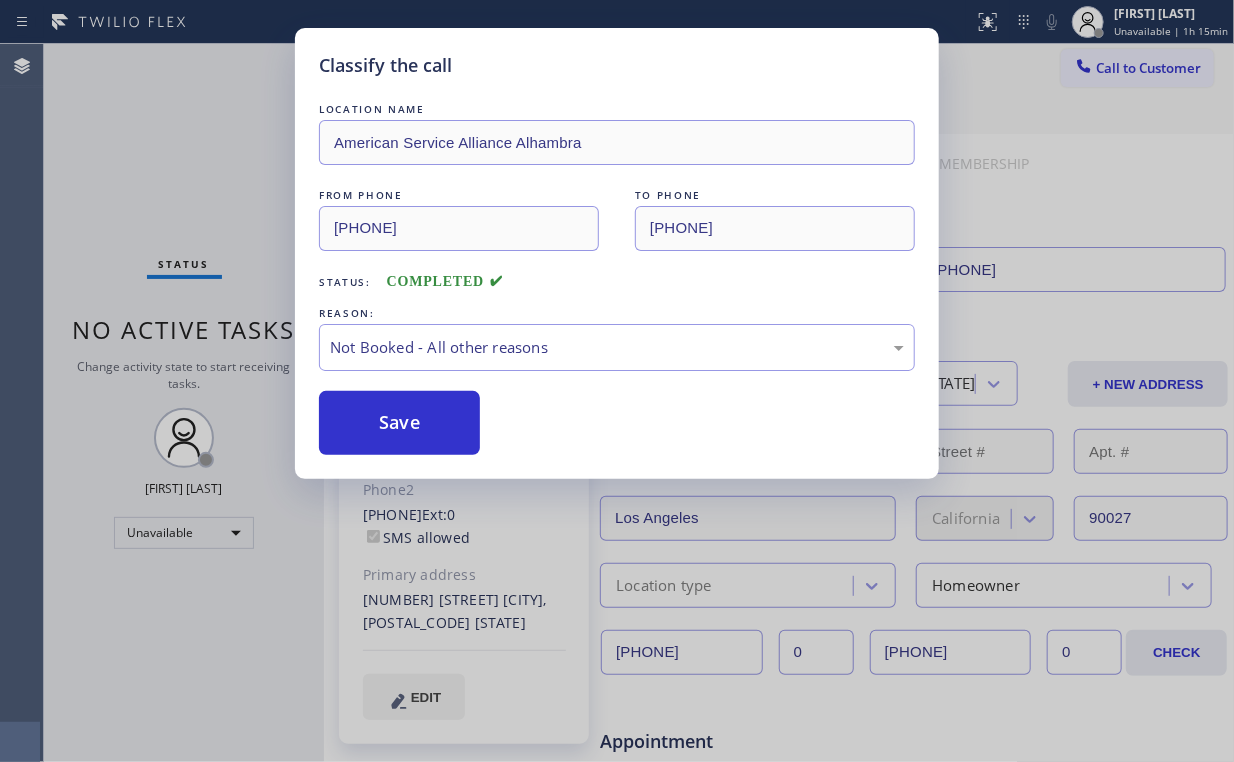 drag, startPoint x: 394, startPoint y: 423, endPoint x: 209, endPoint y: 211, distance: 281.36987 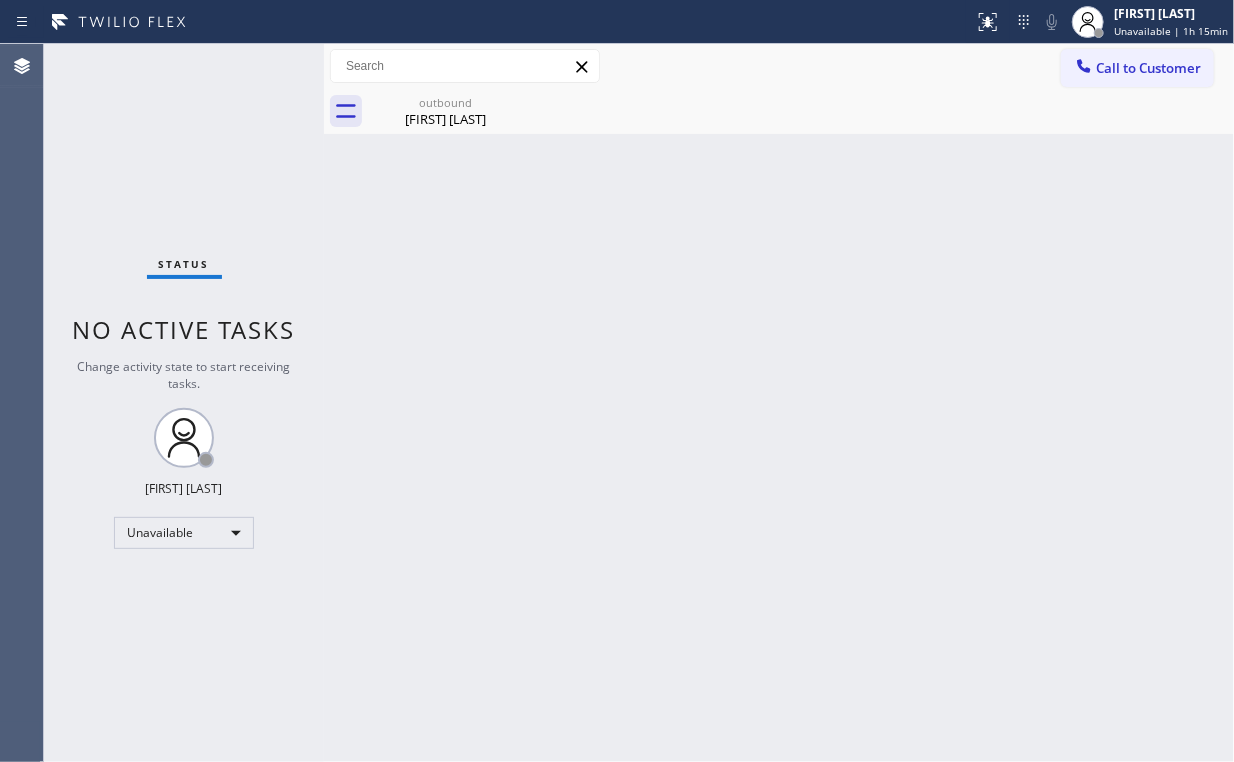 drag, startPoint x: 1113, startPoint y: 71, endPoint x: 1033, endPoint y: 147, distance: 110.34492 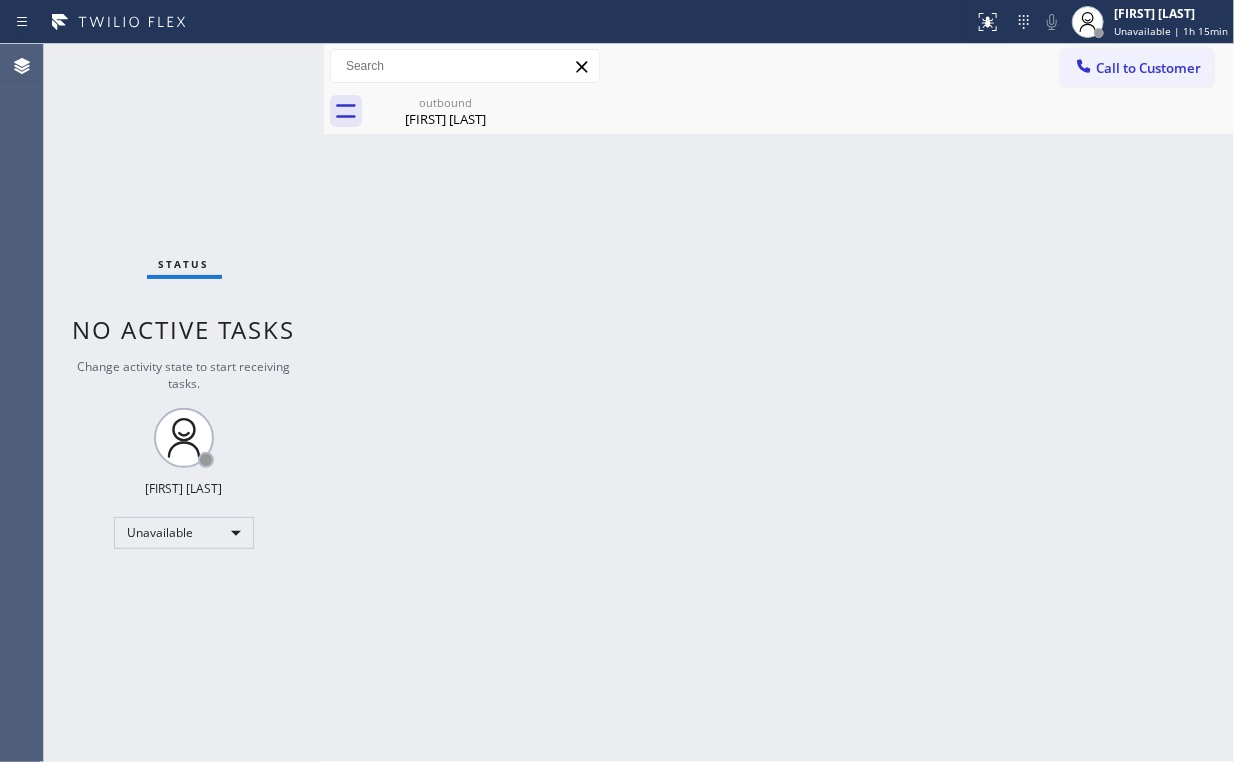 click on "Call to Customer" at bounding box center (1148, 68) 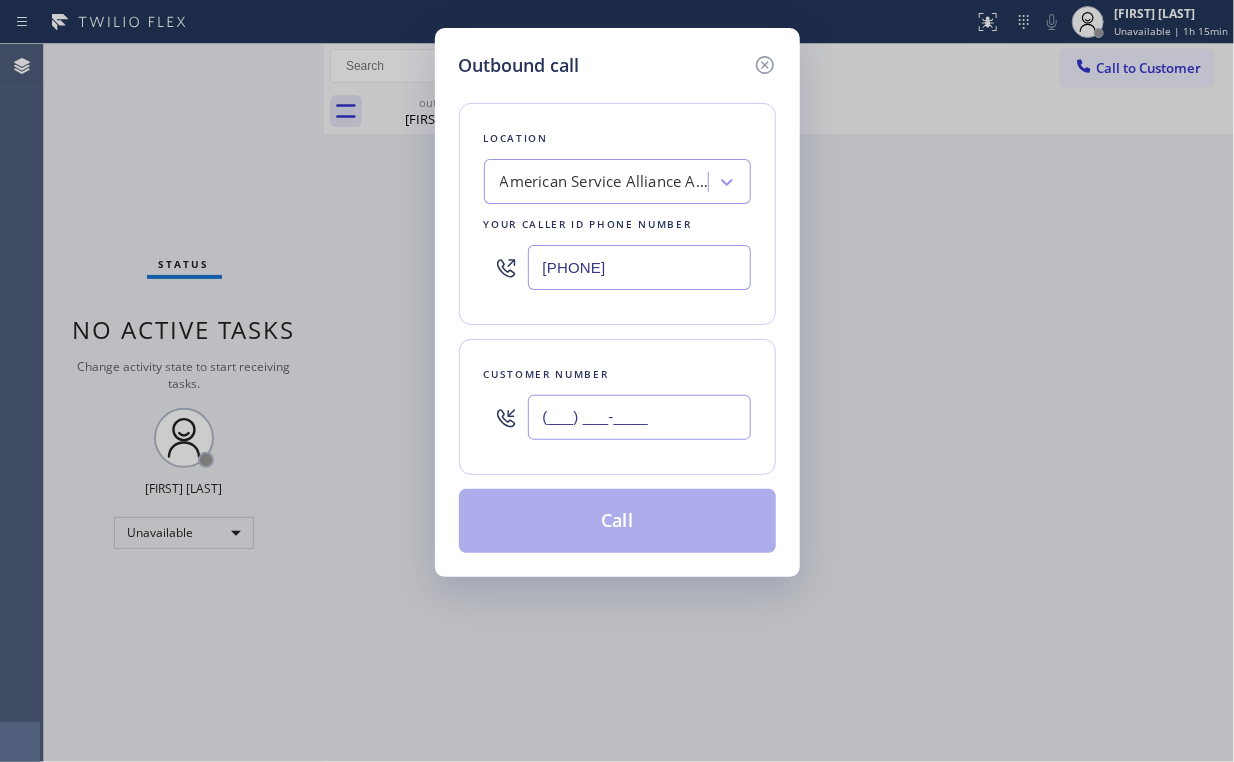 click on "(___) ___-____" at bounding box center [639, 417] 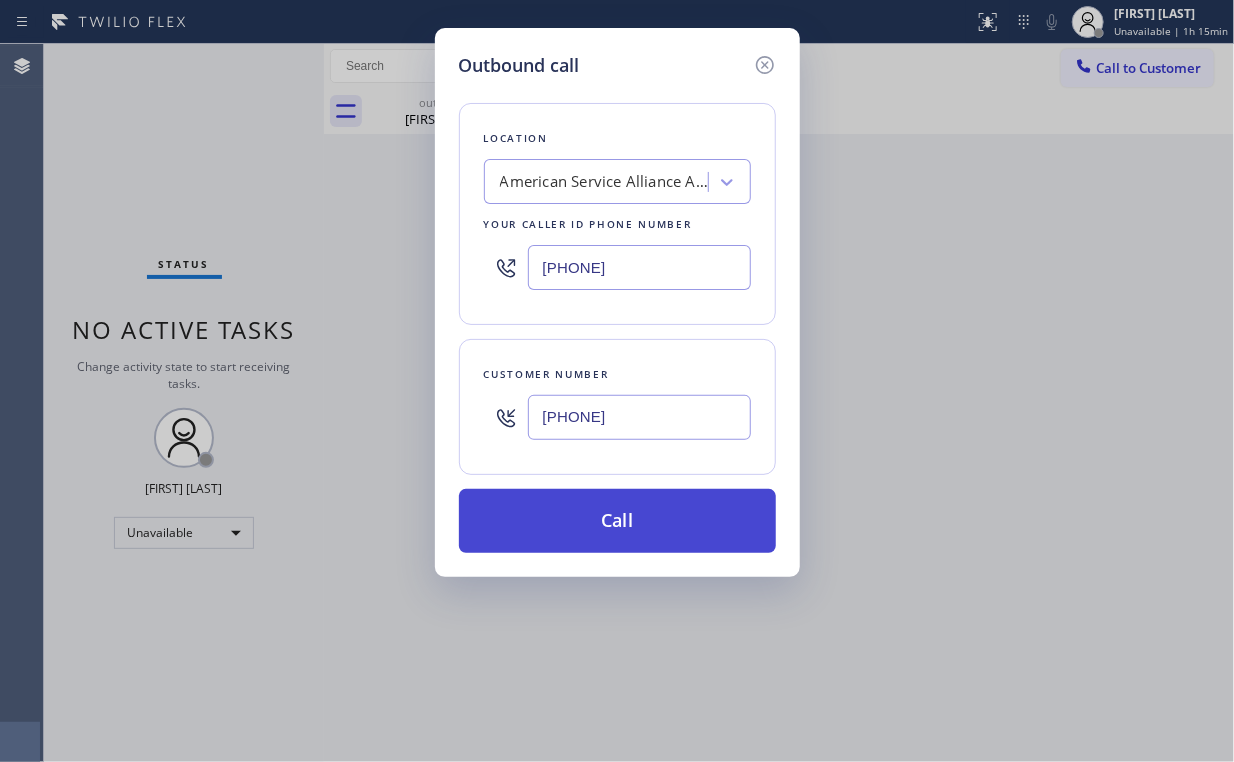 click on "Call" at bounding box center (617, 521) 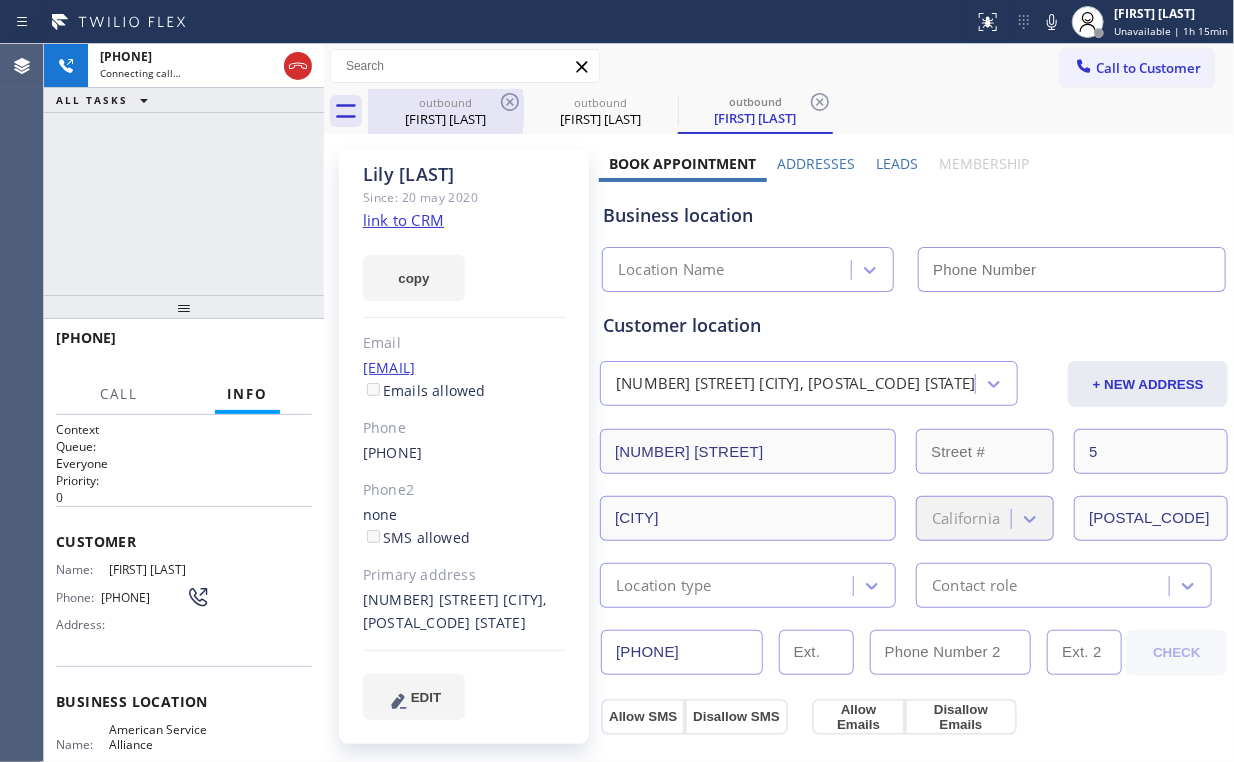 drag, startPoint x: 188, startPoint y: 200, endPoint x: 397, endPoint y: 132, distance: 219.78398 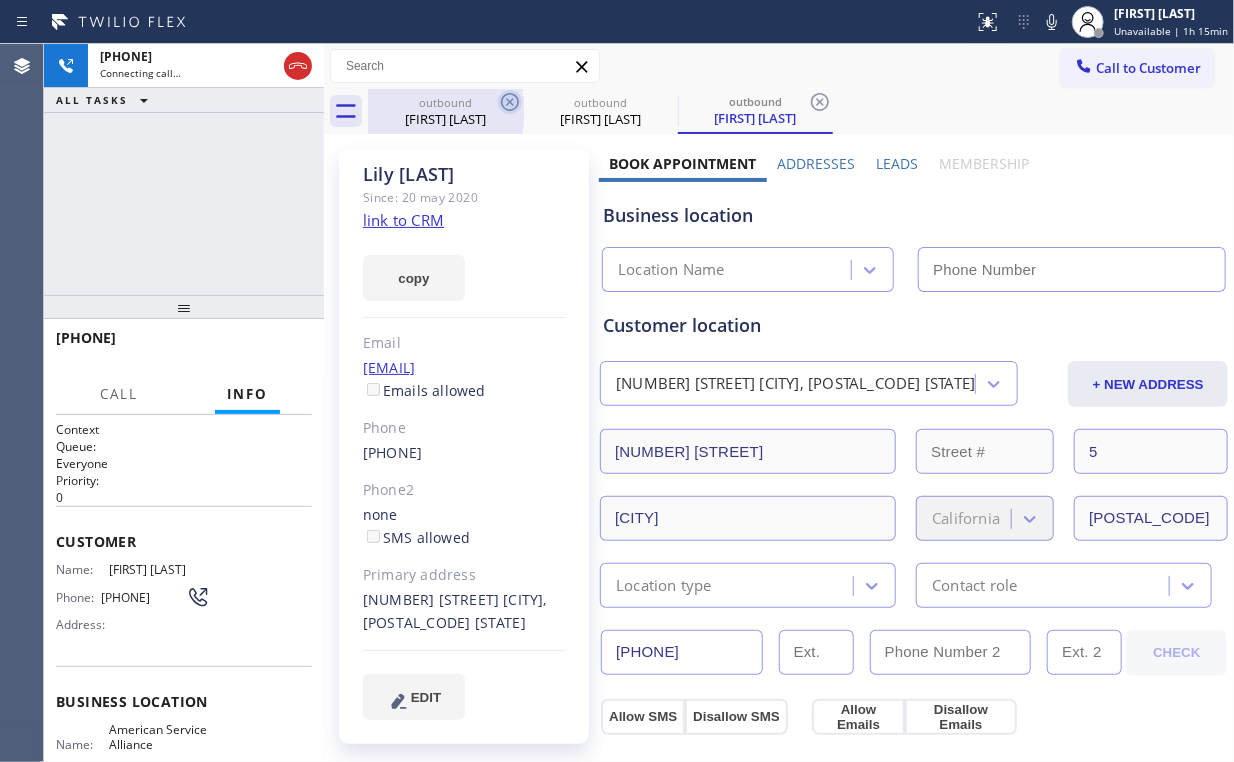 drag, startPoint x: 446, startPoint y: 116, endPoint x: 498, endPoint y: 106, distance: 52.95281 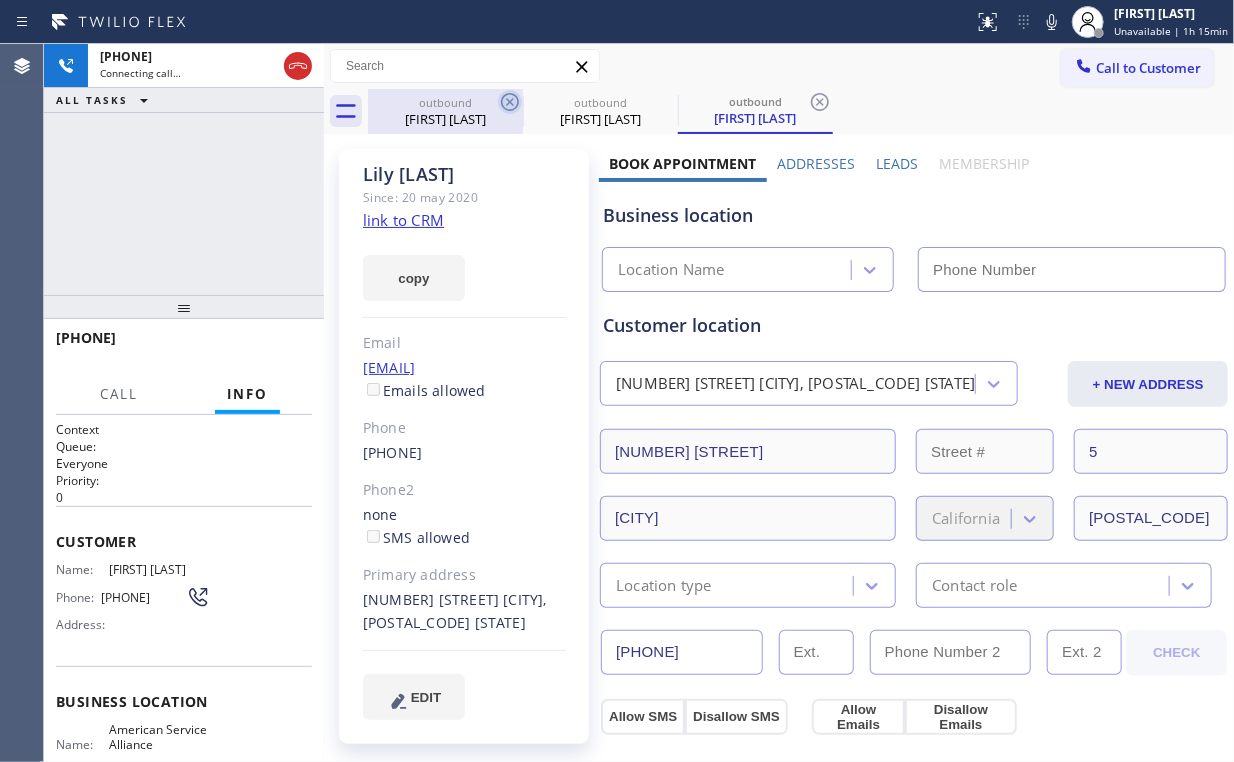 click on "Onur Avcil" at bounding box center (445, 119) 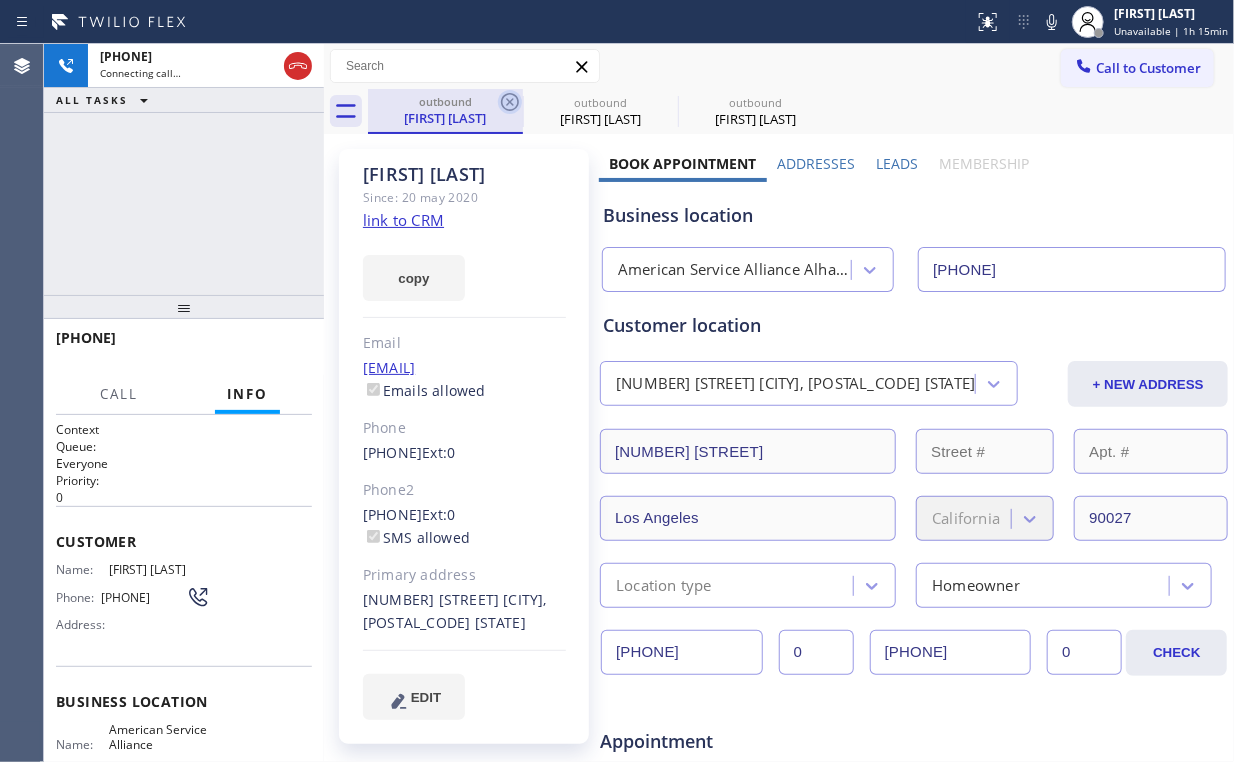 click 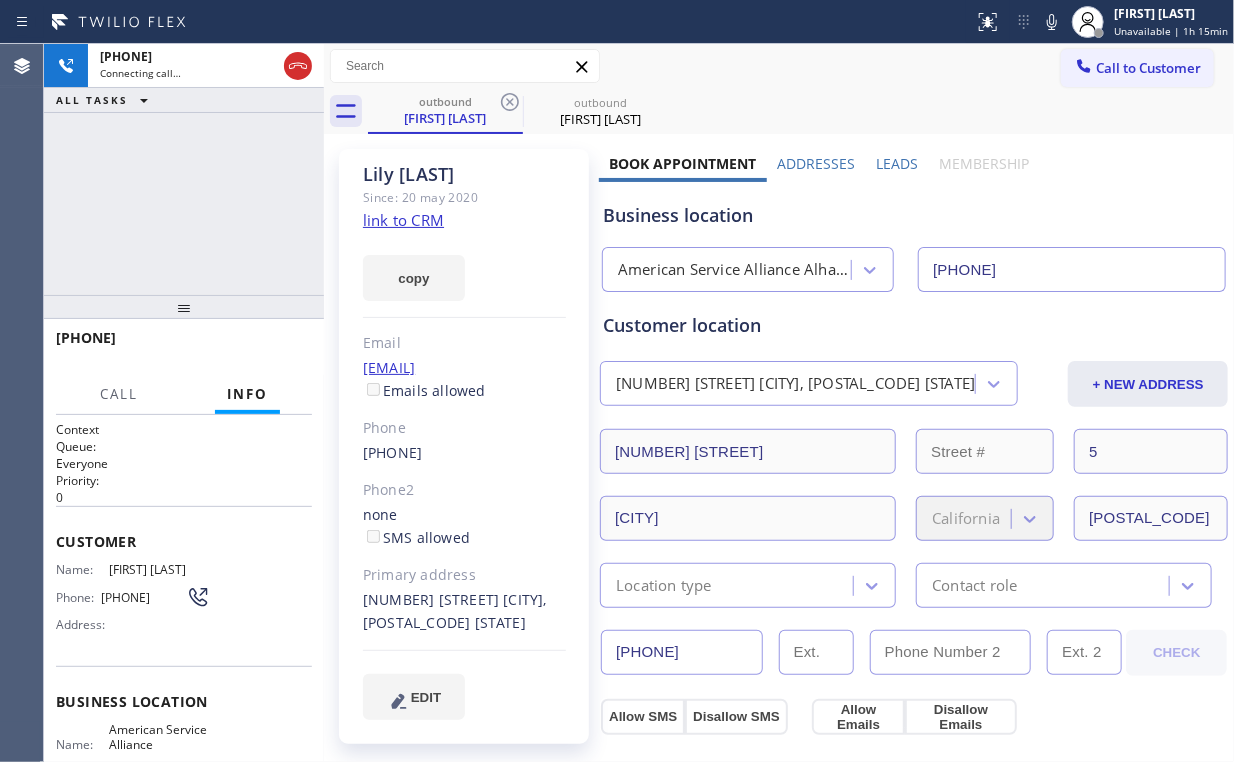 click on "+16264833241 Connecting call… ALL TASKS ALL TASKS ACTIVE TASKS TASKS IN WRAP UP" at bounding box center [184, 169] 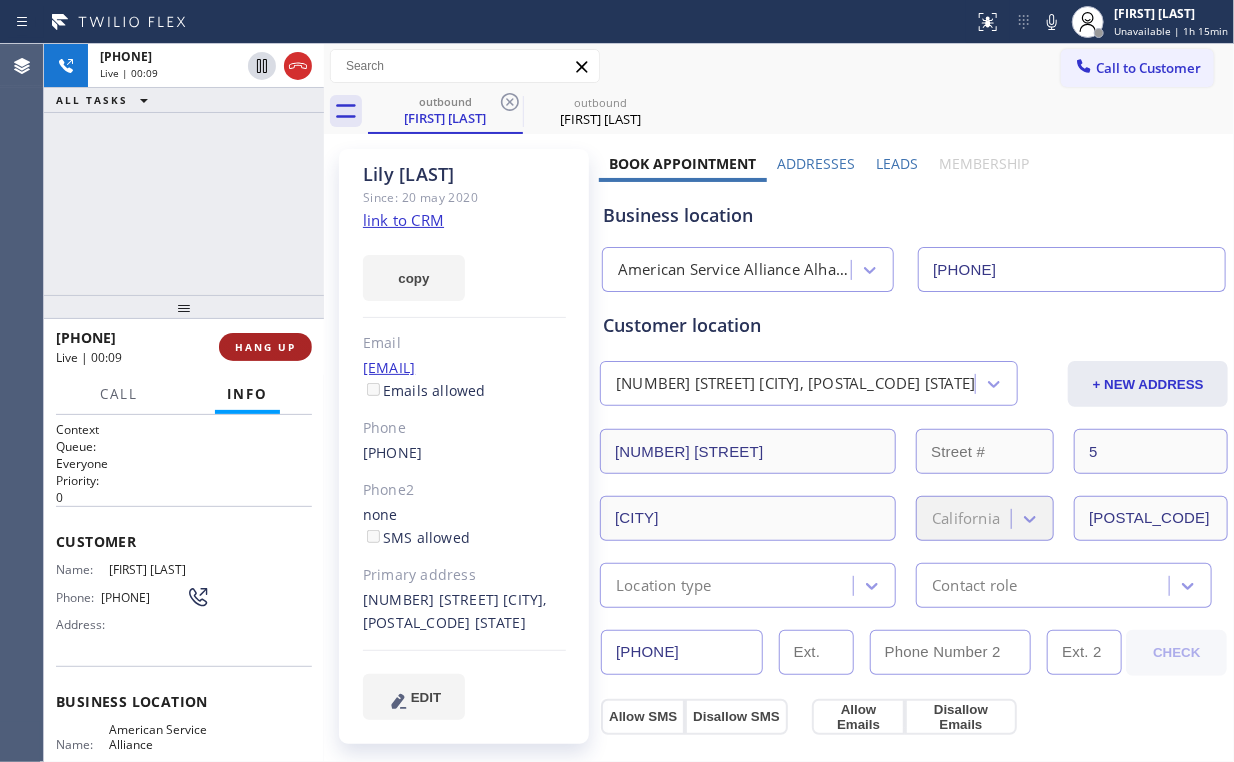 click on "HANG UP" at bounding box center (265, 347) 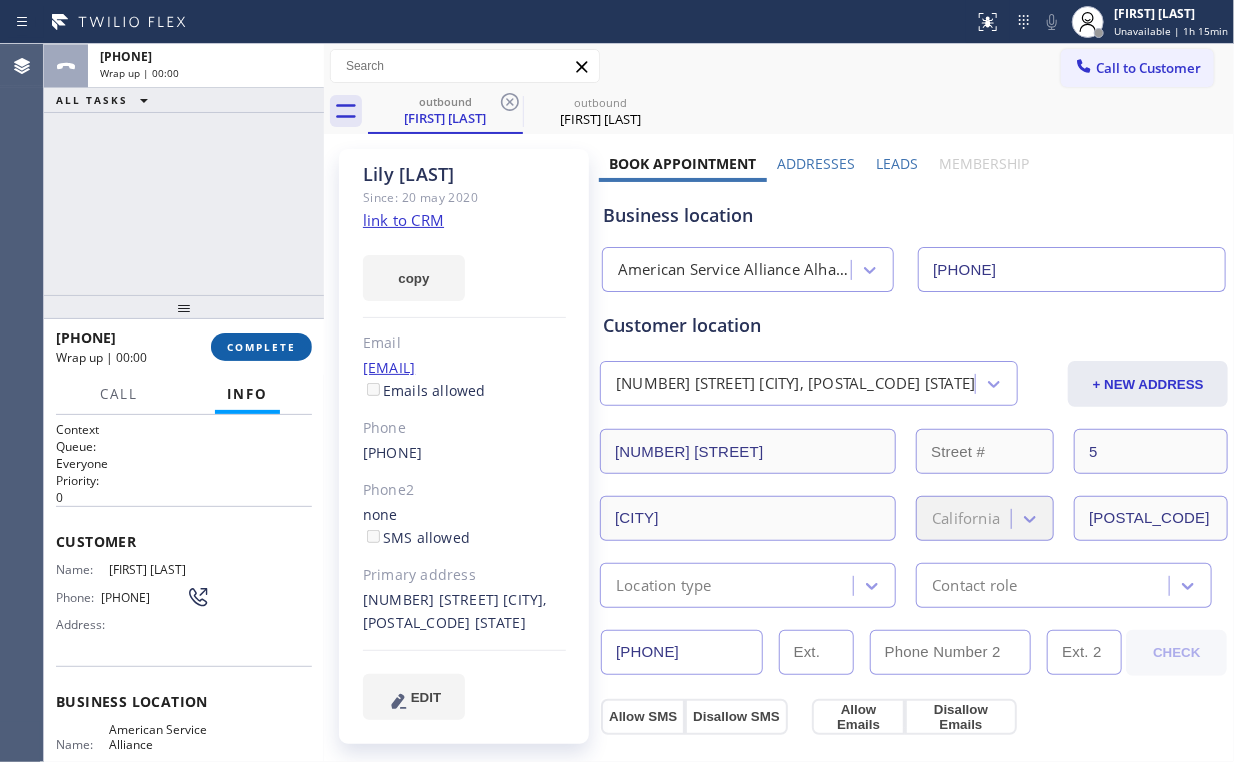 click on "COMPLETE" at bounding box center [261, 347] 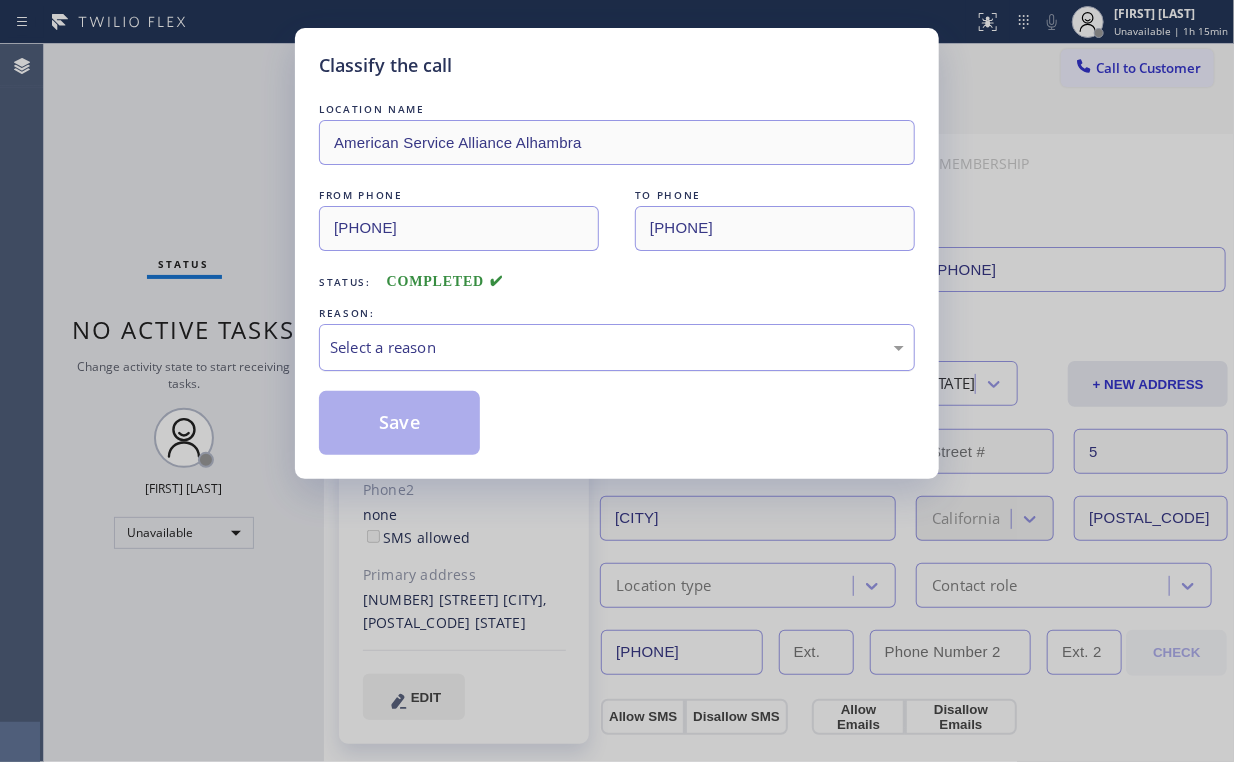 click on "Select a reason" at bounding box center [617, 347] 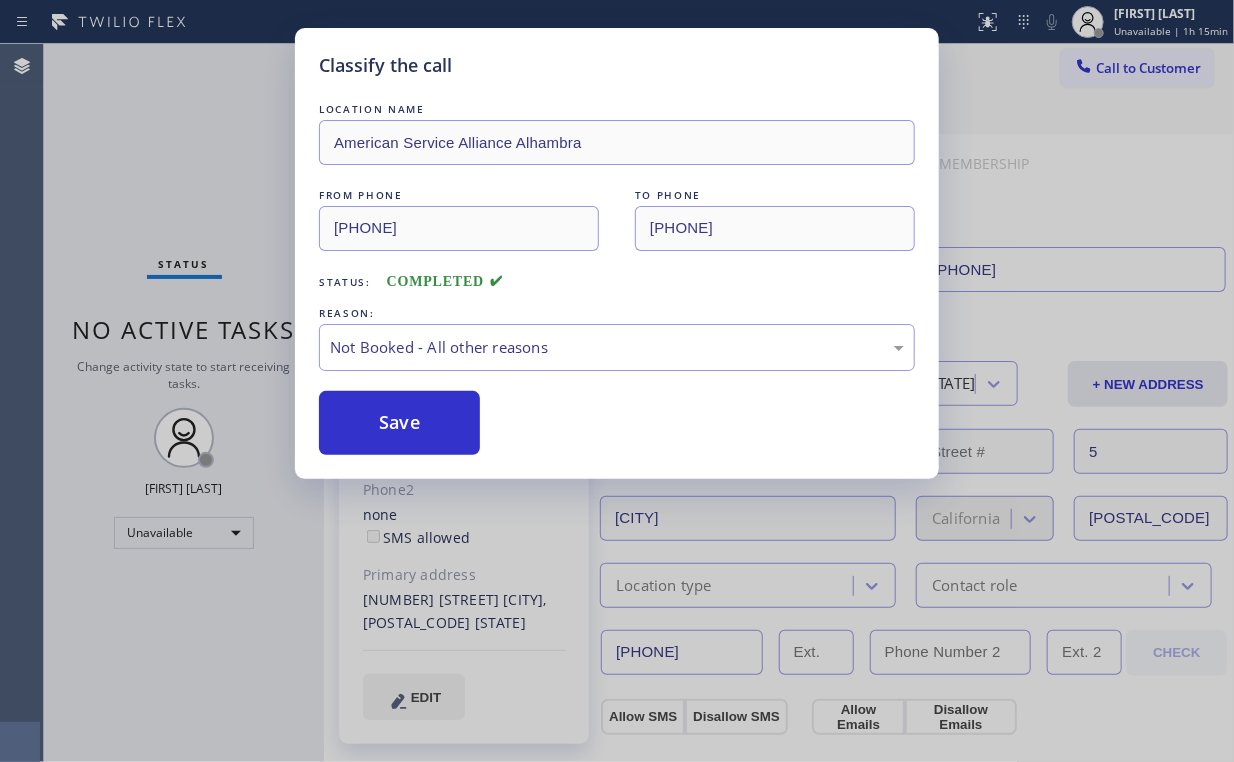 drag, startPoint x: 387, startPoint y: 421, endPoint x: 130, endPoint y: 110, distance: 403.44763 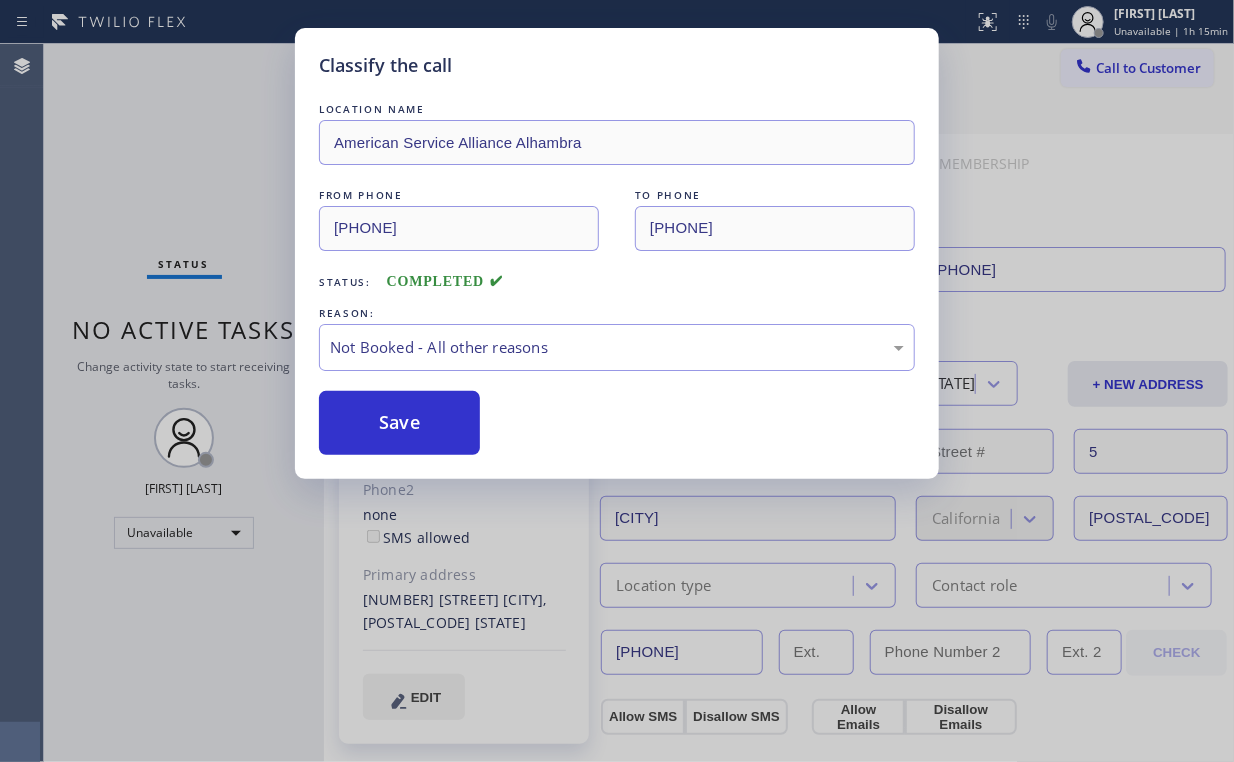 click on "Classify the call LOCATION NAME American Service Alliance Alhambra FROM PHONE (213) 277-6121 TO PHONE (626) 483-3241 Status: COMPLETED REASON: Not Booked - All other reasons Save" at bounding box center [617, 381] 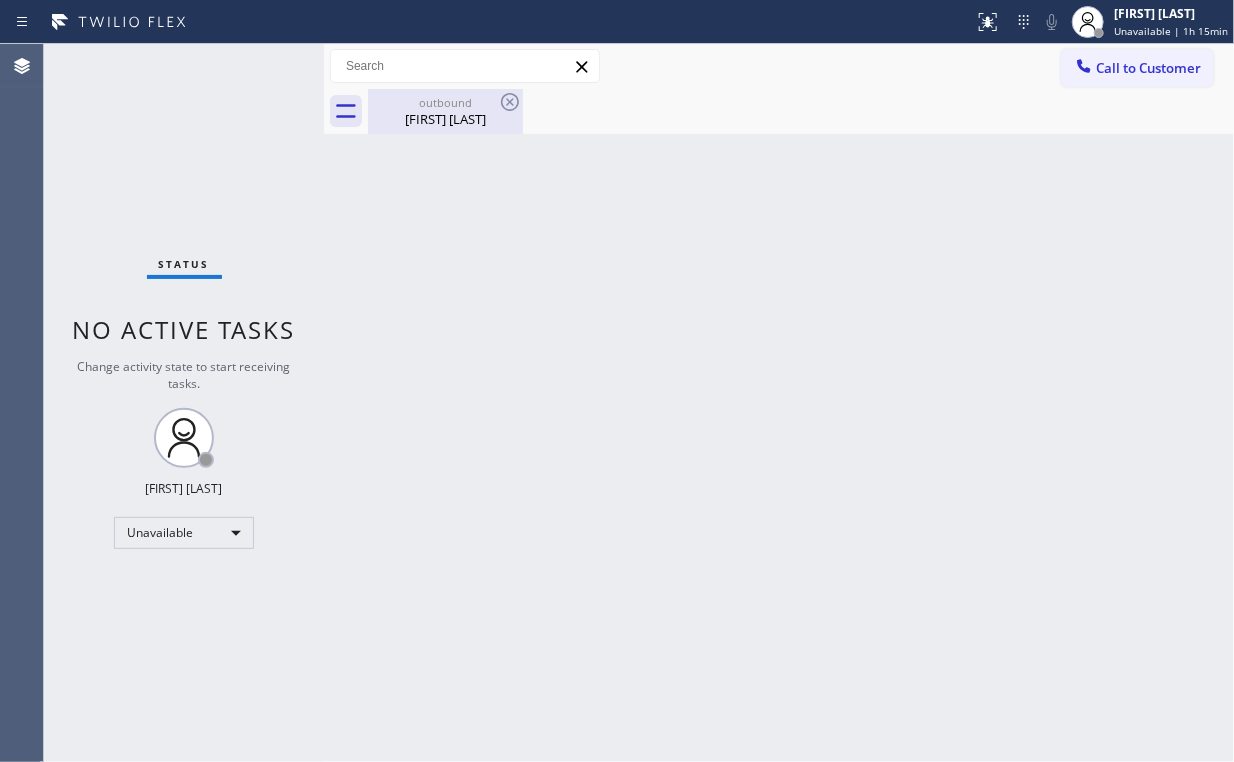 click on "Lily Sukui" at bounding box center (445, 119) 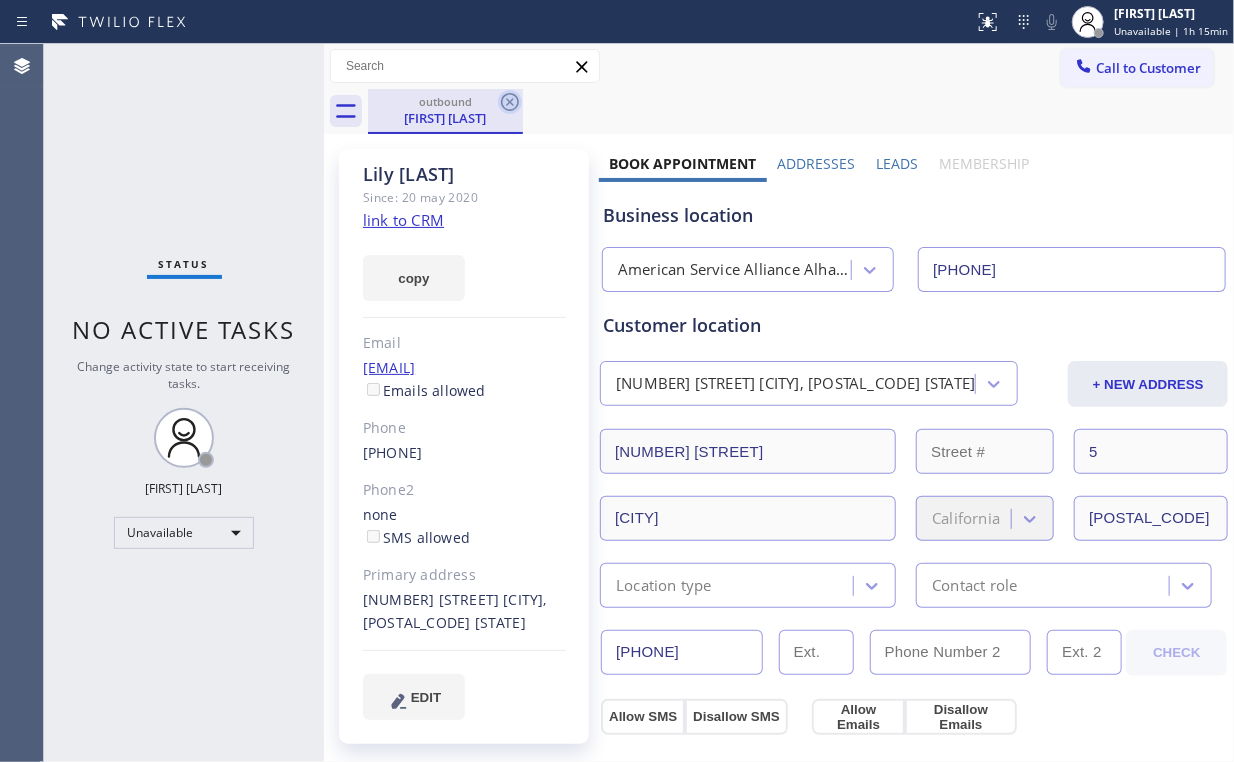 click 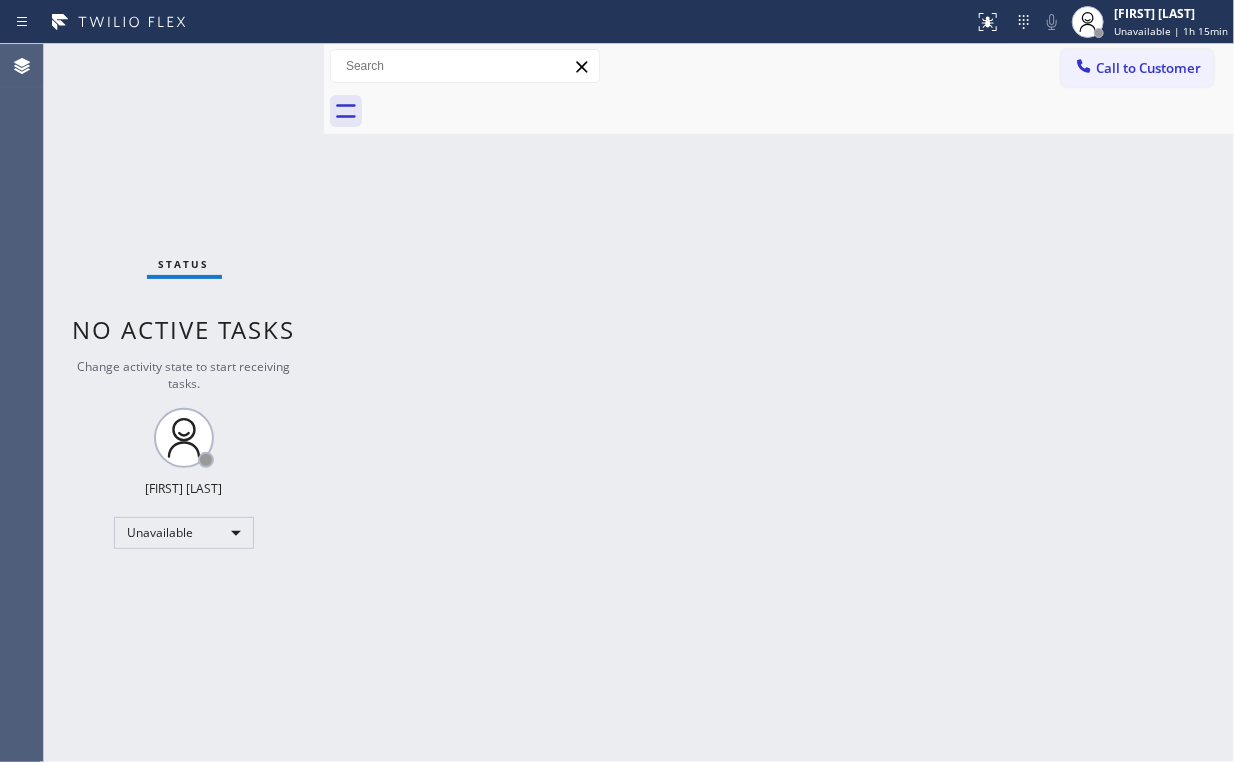 drag, startPoint x: 248, startPoint y: 61, endPoint x: 247, endPoint y: 48, distance: 13.038404 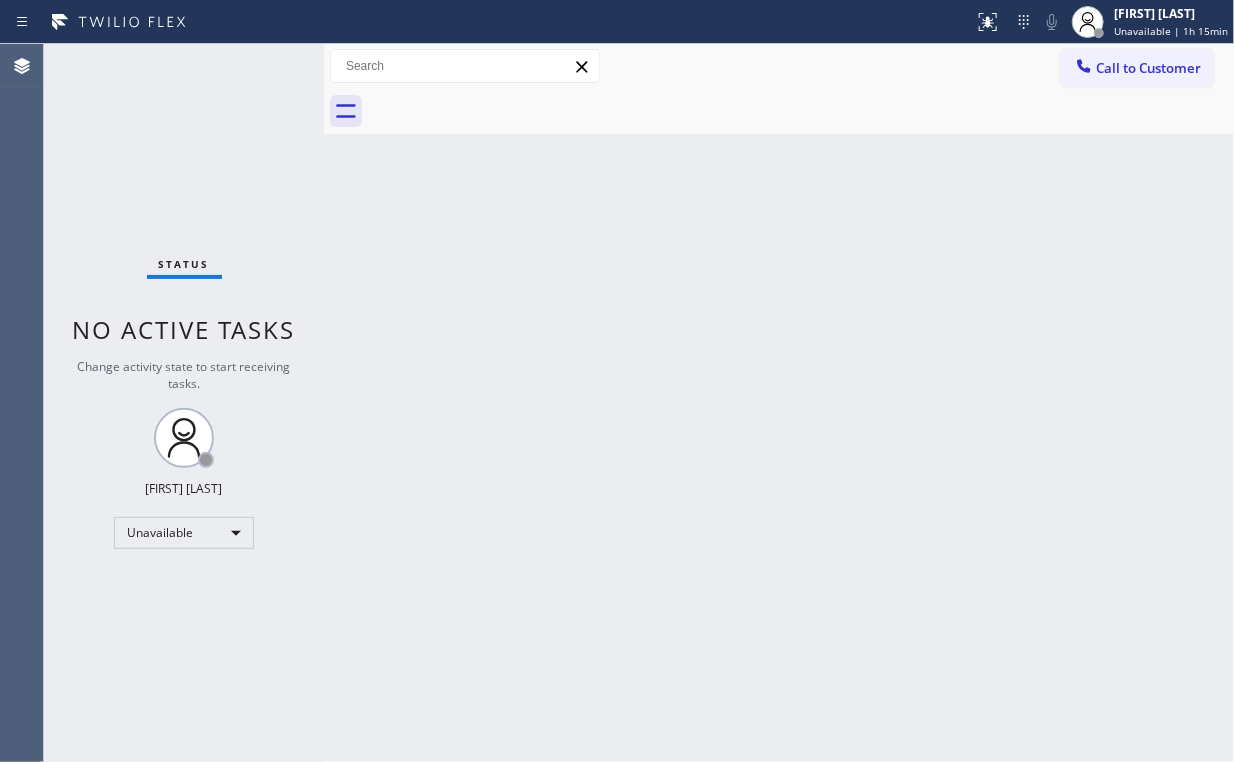 click on "Status   No active tasks     Change activity state to start receiving tasks.   Arnold Verallo Unavailable" at bounding box center [184, 403] 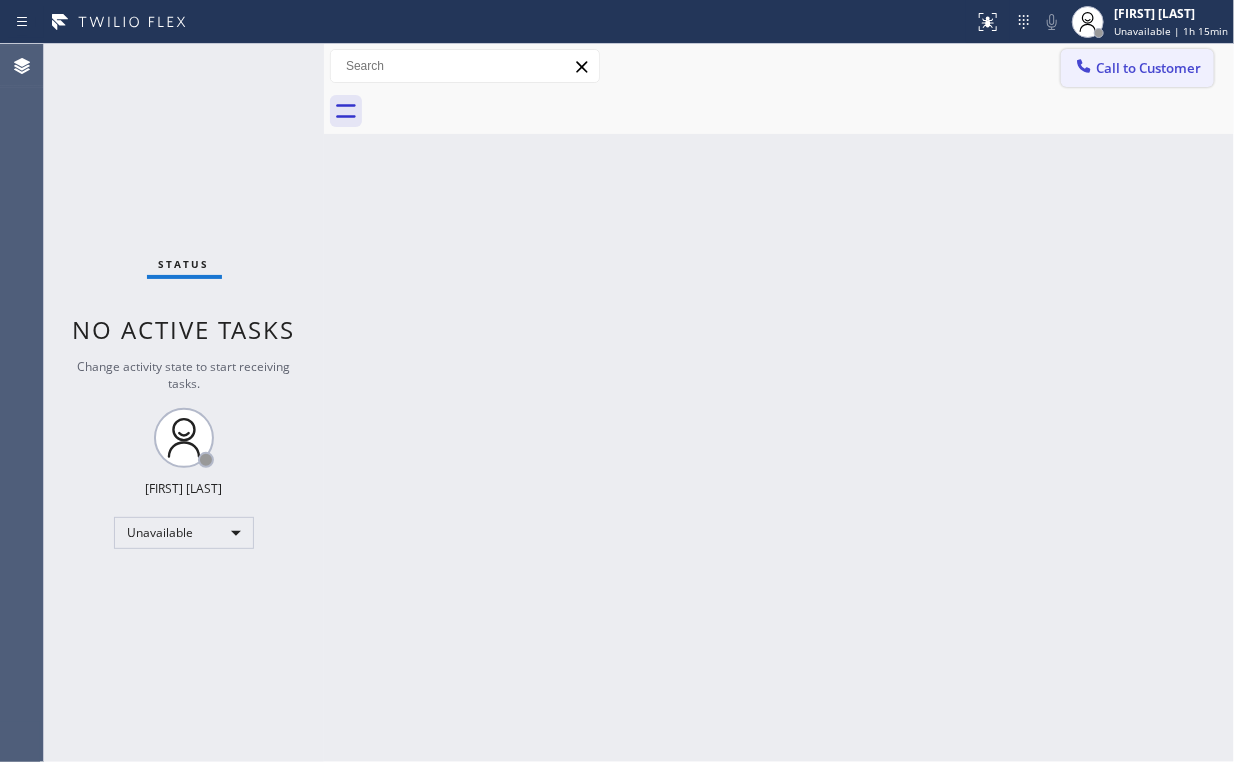 click on "Call to Customer" at bounding box center [1137, 68] 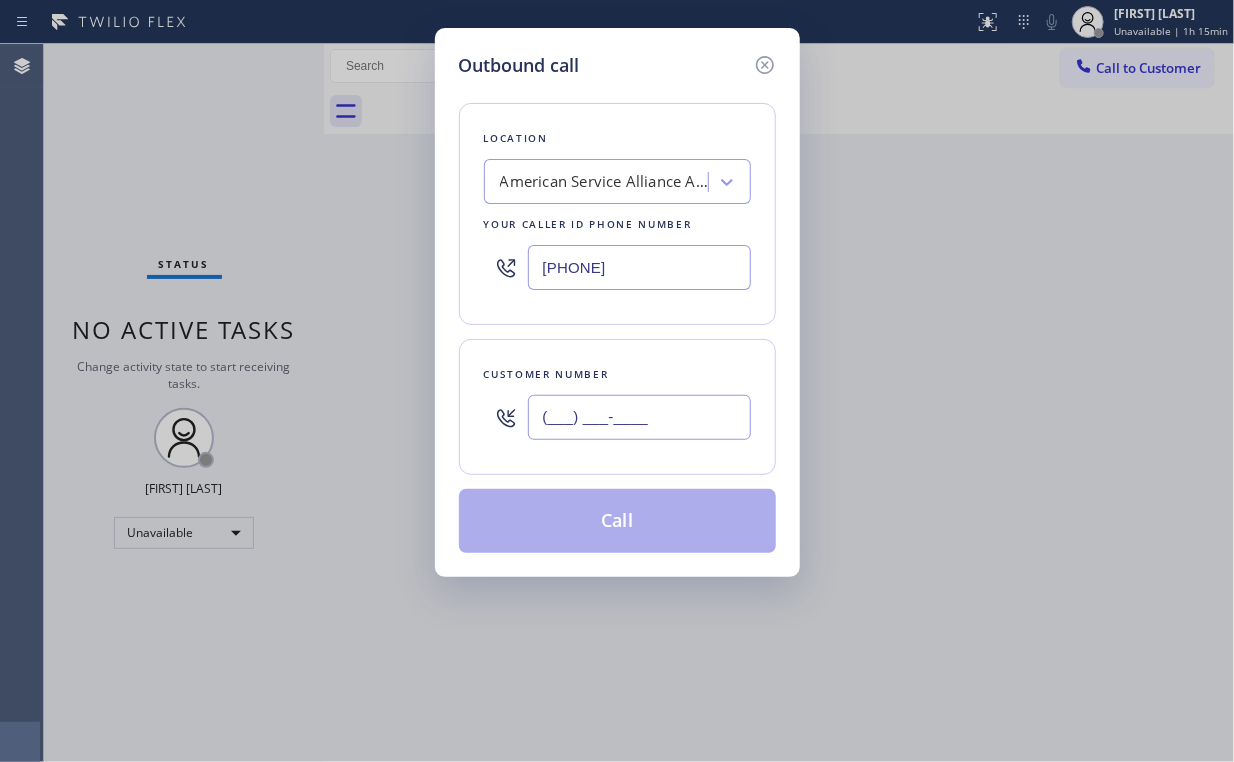 click on "(___) ___-____" at bounding box center (639, 417) 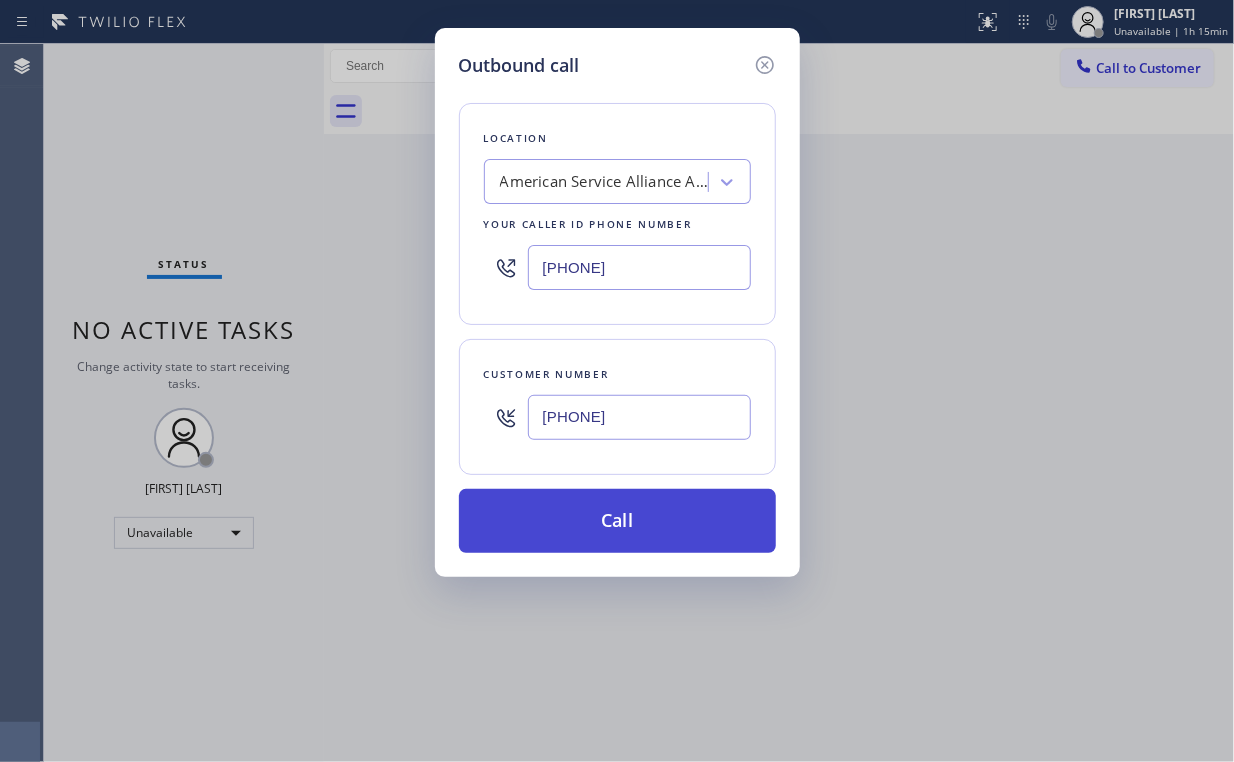 type on "(626) 483-3241" 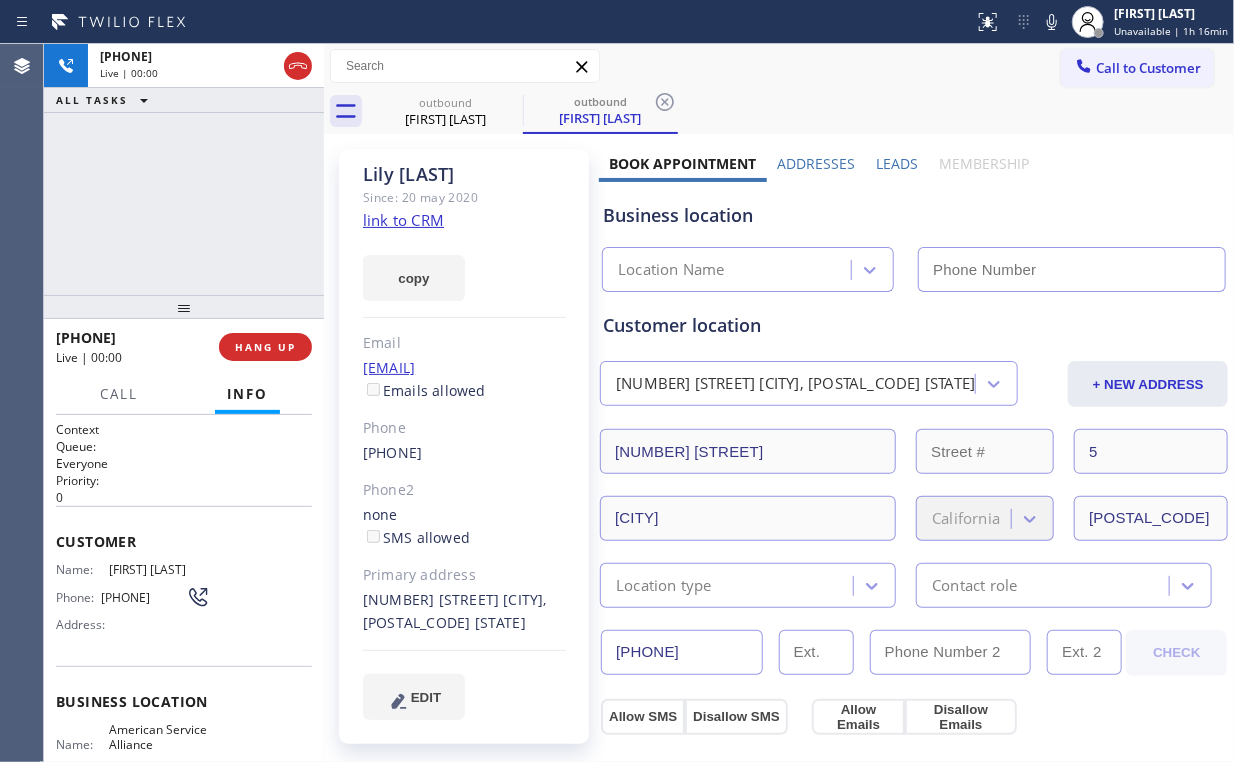 type on "(213) 277-6121" 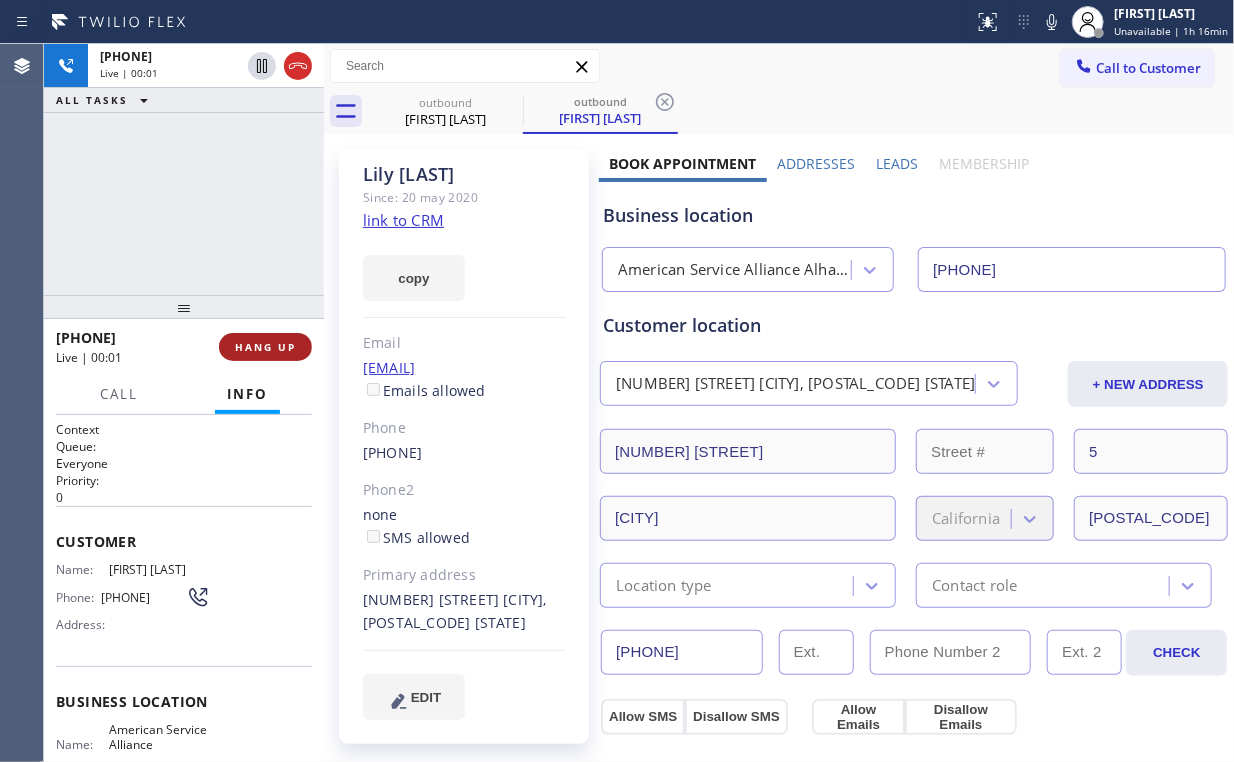 click on "HANG UP" at bounding box center [265, 347] 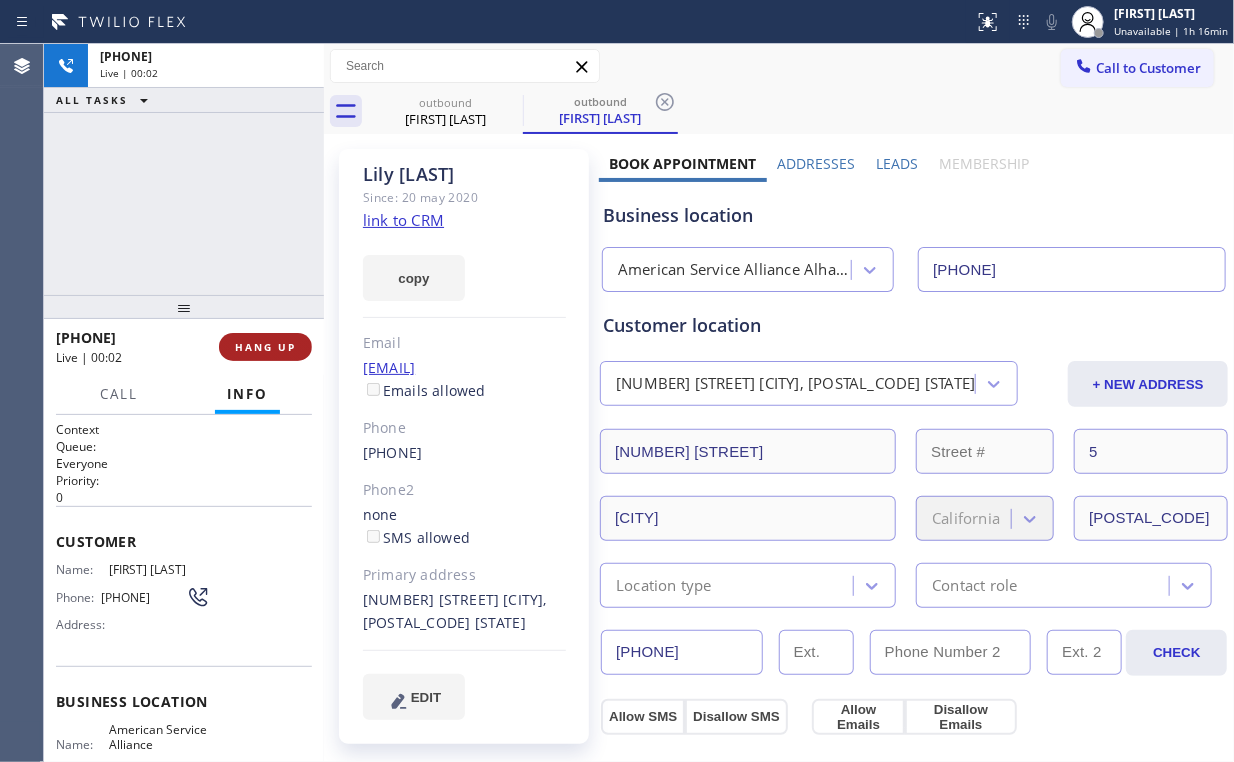 click on "HANG UP" at bounding box center (265, 347) 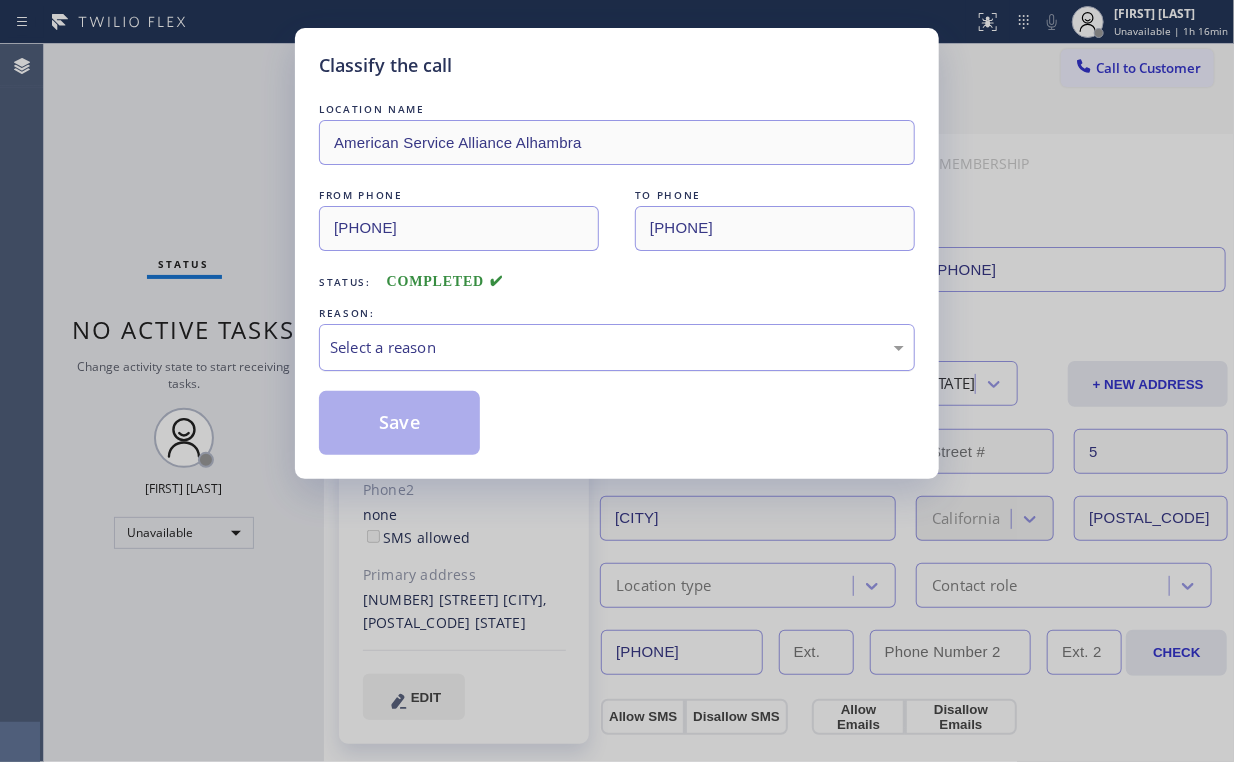 click on "Select a reason" at bounding box center (617, 347) 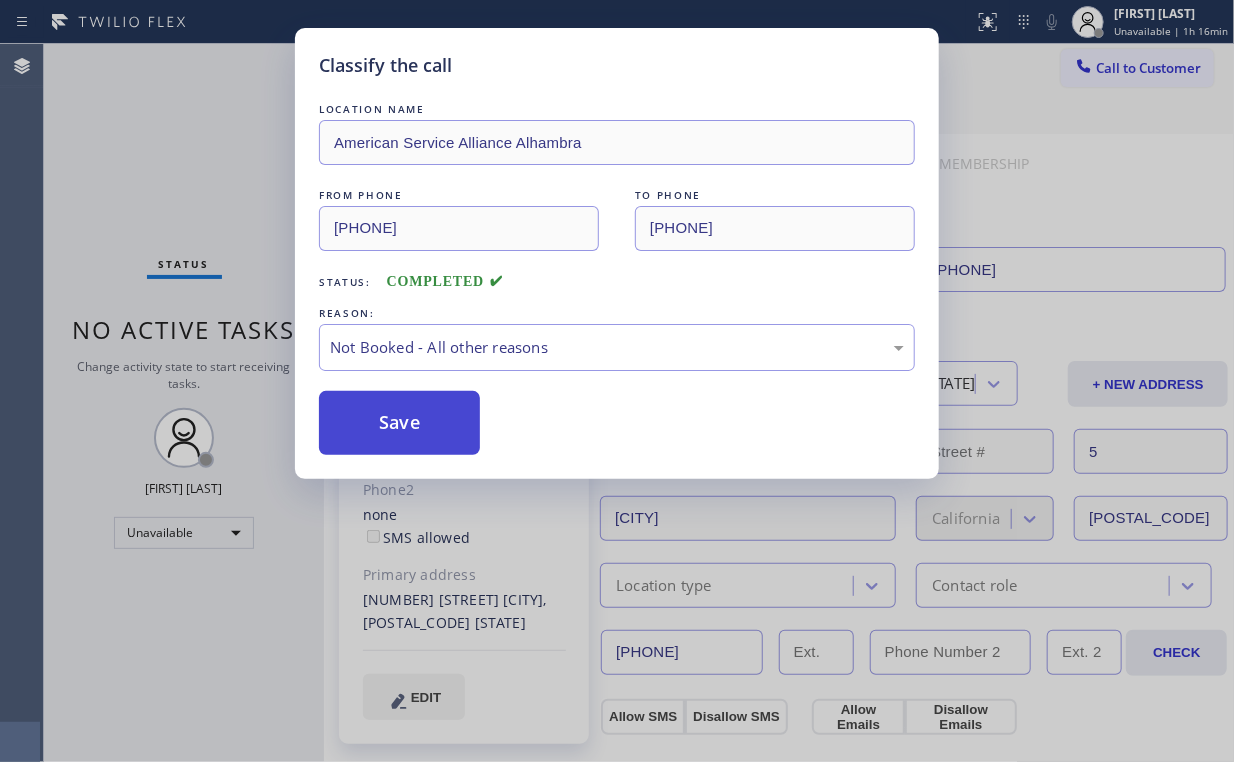 click on "Save" at bounding box center [399, 423] 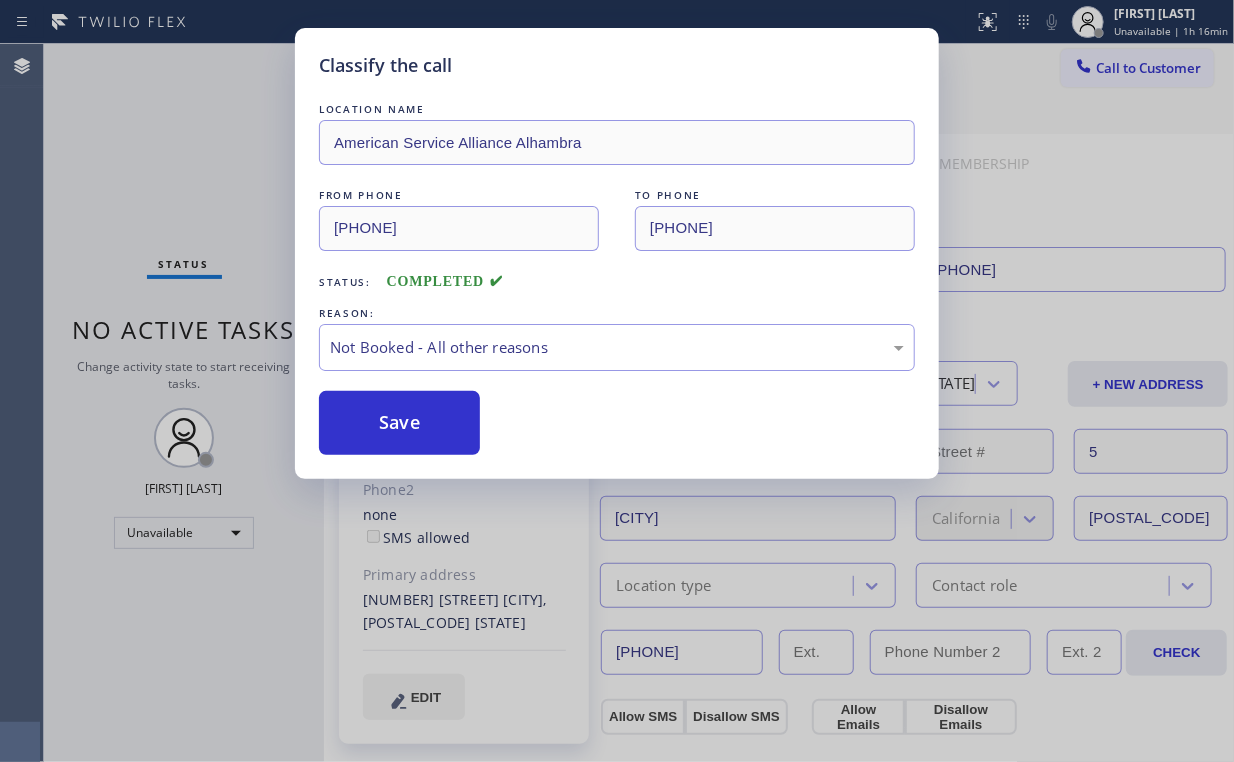 click on "Classify the call LOCATION NAME American Service Alliance Alhambra FROM PHONE (213) 277-6121 TO PHONE (626) 483-3241 Status: COMPLETED REASON: Not Booked - All other reasons Save" at bounding box center [617, 381] 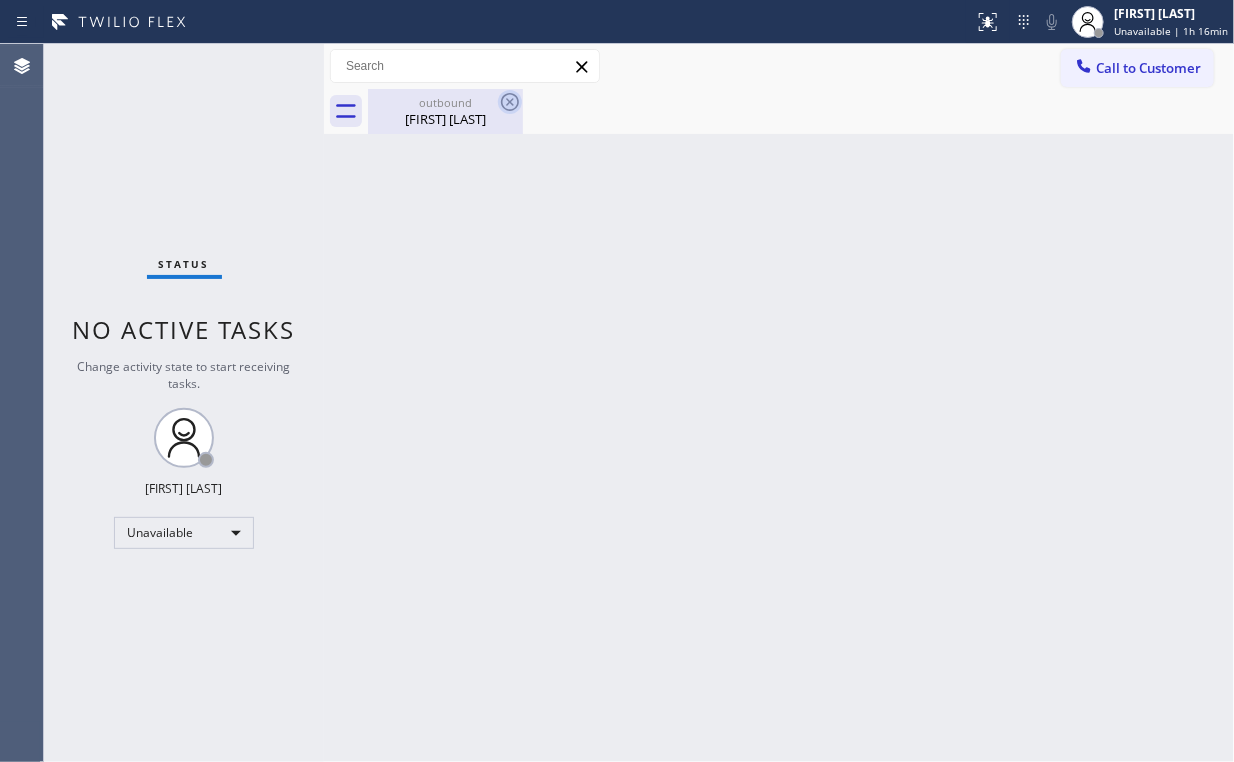 drag, startPoint x: 466, startPoint y: 110, endPoint x: 514, endPoint y: 100, distance: 49.0306 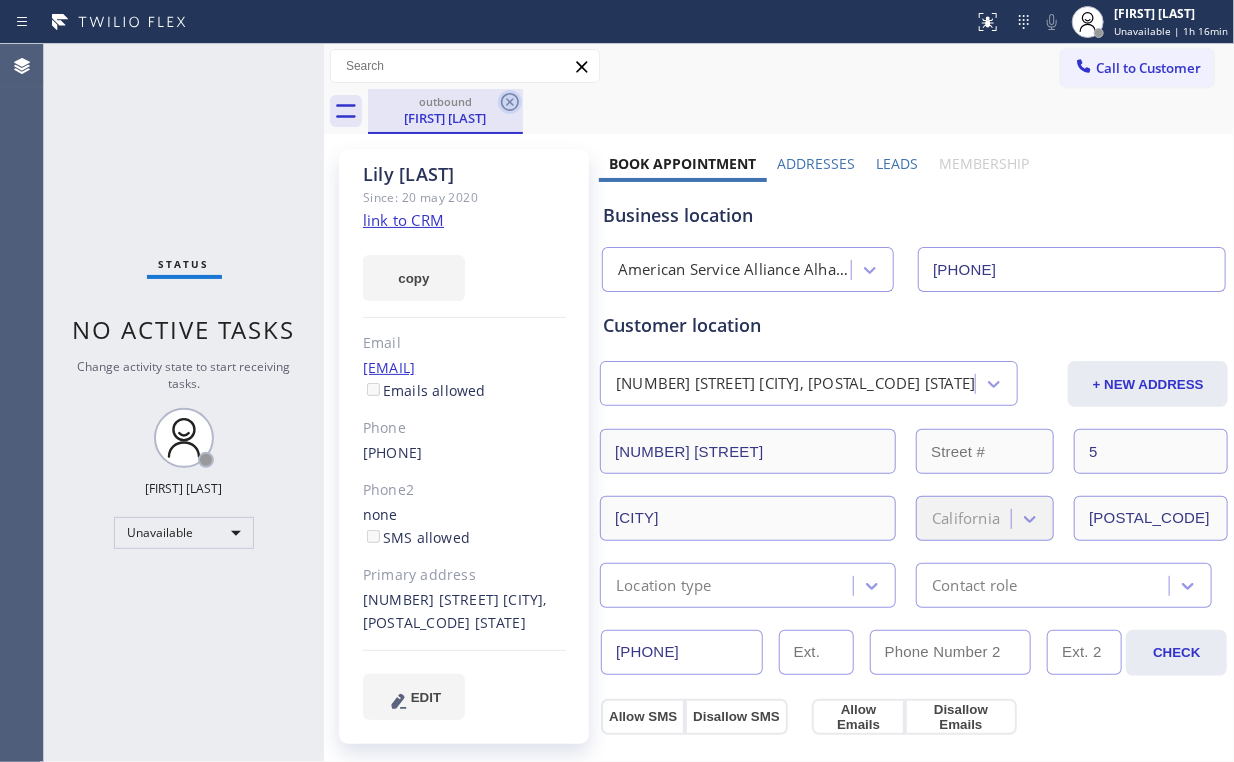 click 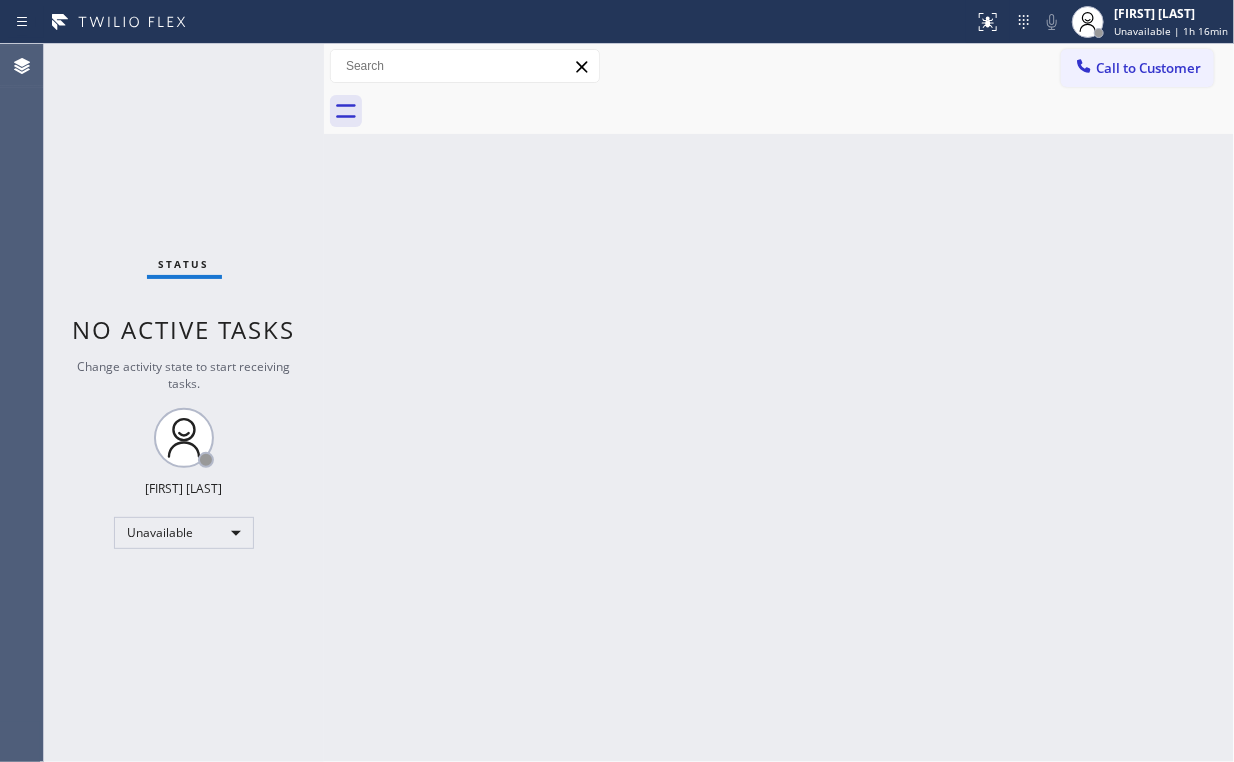 drag, startPoint x: 198, startPoint y: 106, endPoint x: 243, endPoint y: 8, distance: 107.837845 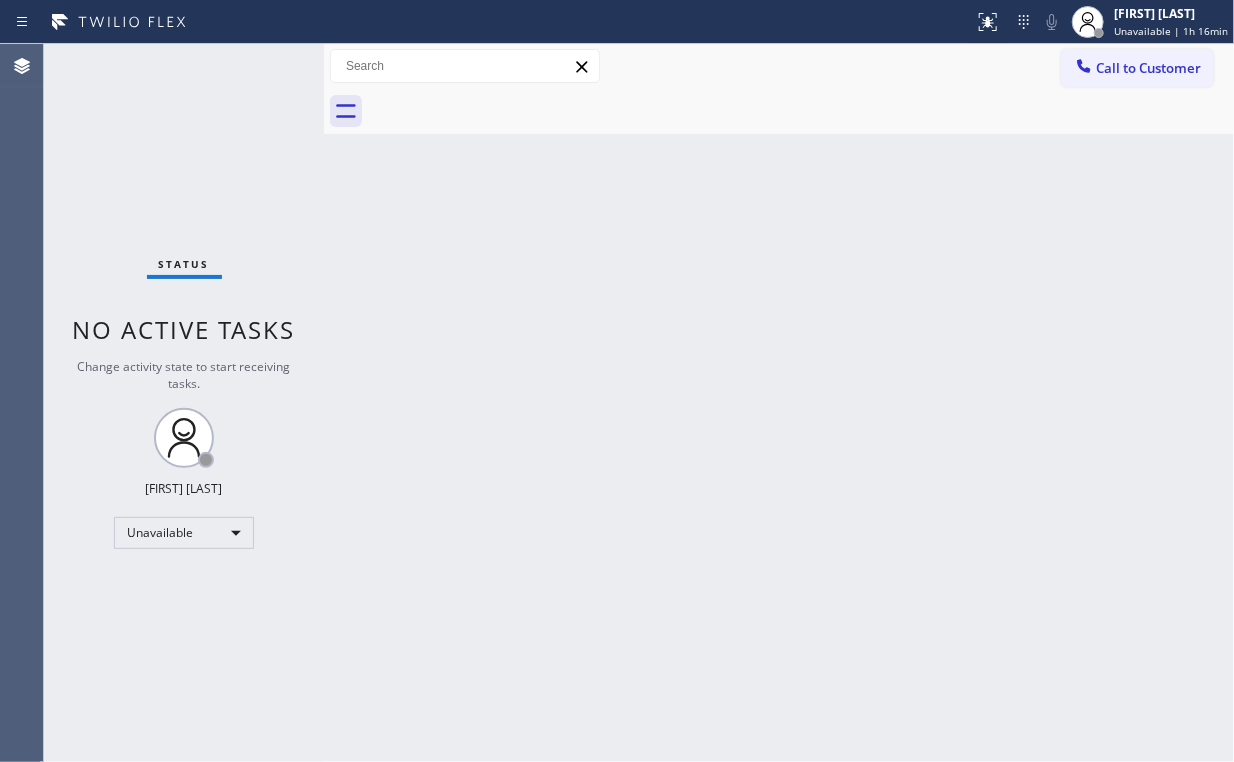 click on "Status   No active tasks     Change activity state to start receiving tasks.   Arnold Verallo Unavailable" at bounding box center (184, 403) 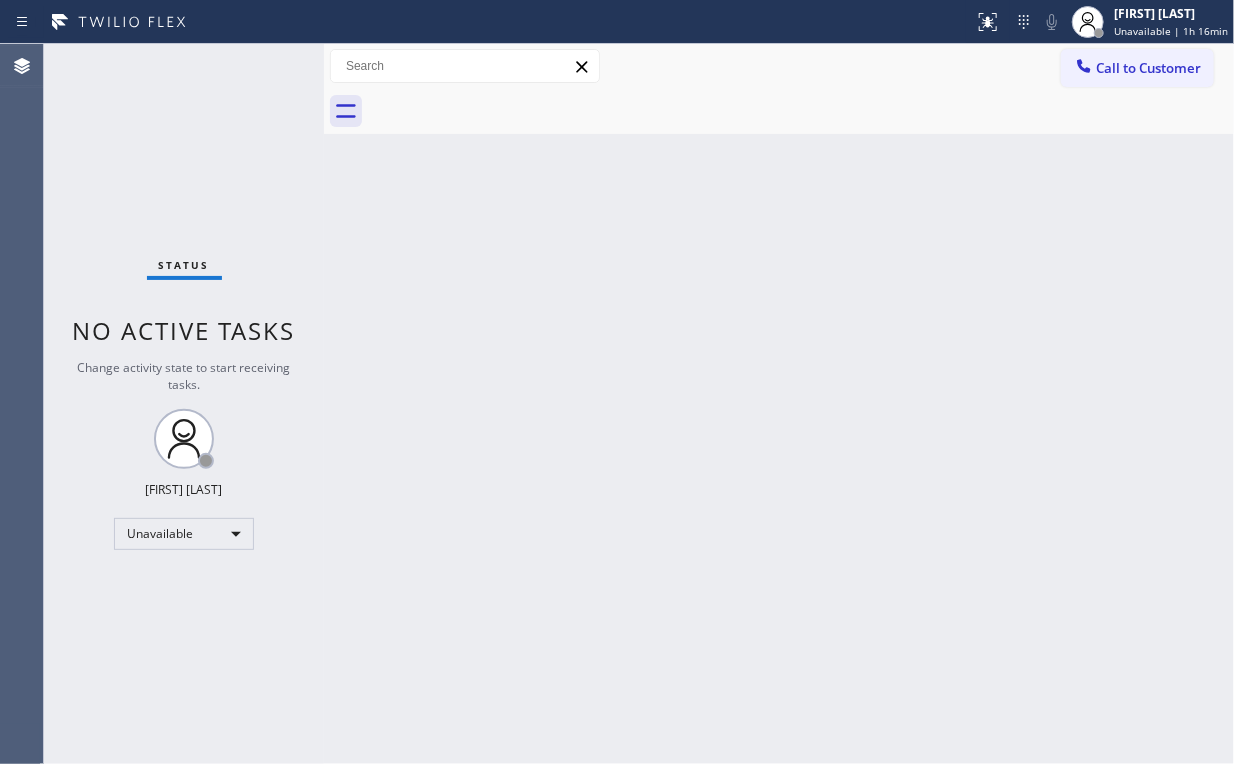 drag, startPoint x: 1128, startPoint y: 79, endPoint x: 675, endPoint y: 377, distance: 542.2297 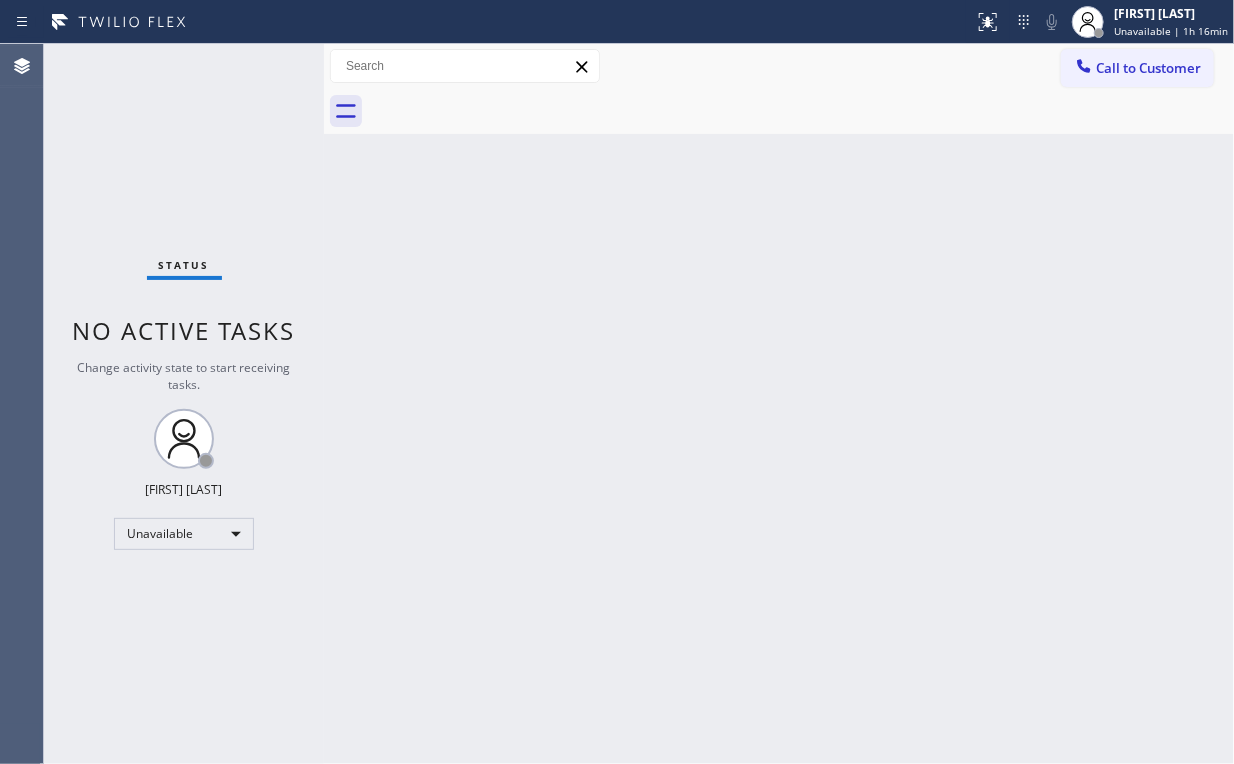 click on "Call to Customer" at bounding box center (1137, 68) 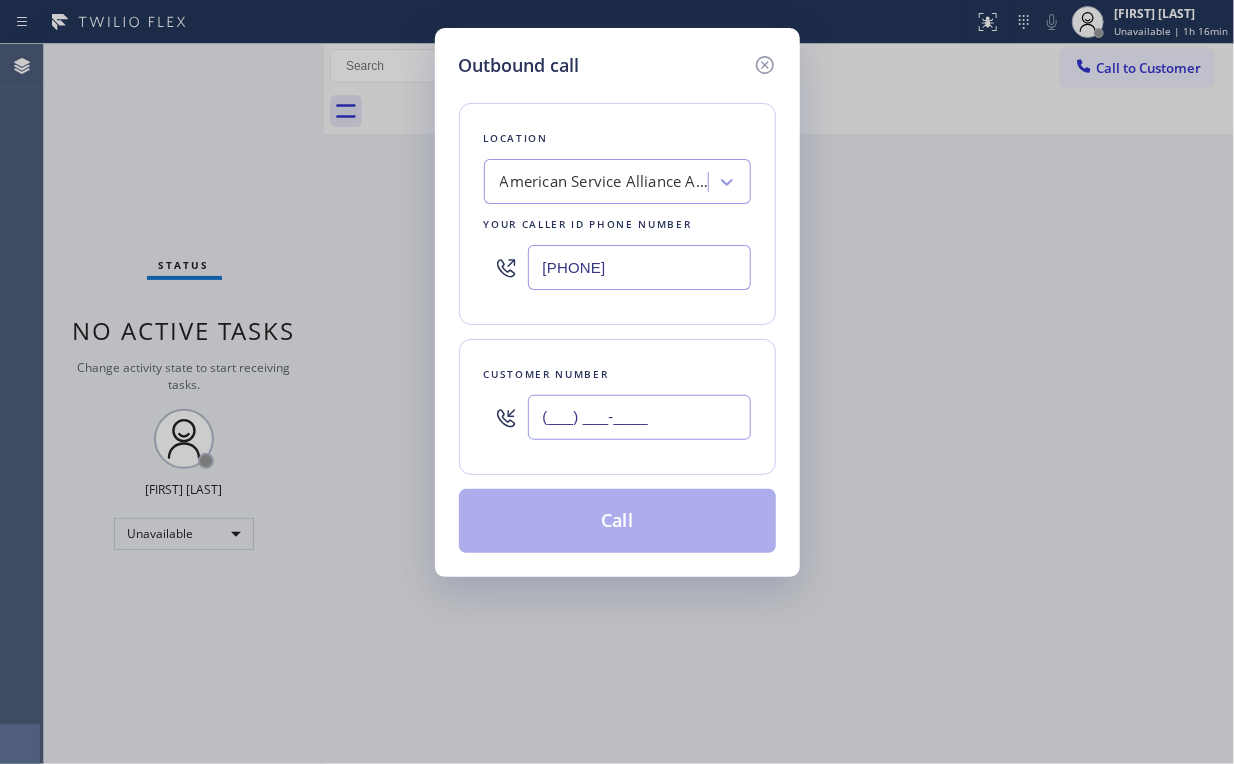 click on "(___) ___-____" at bounding box center (639, 417) 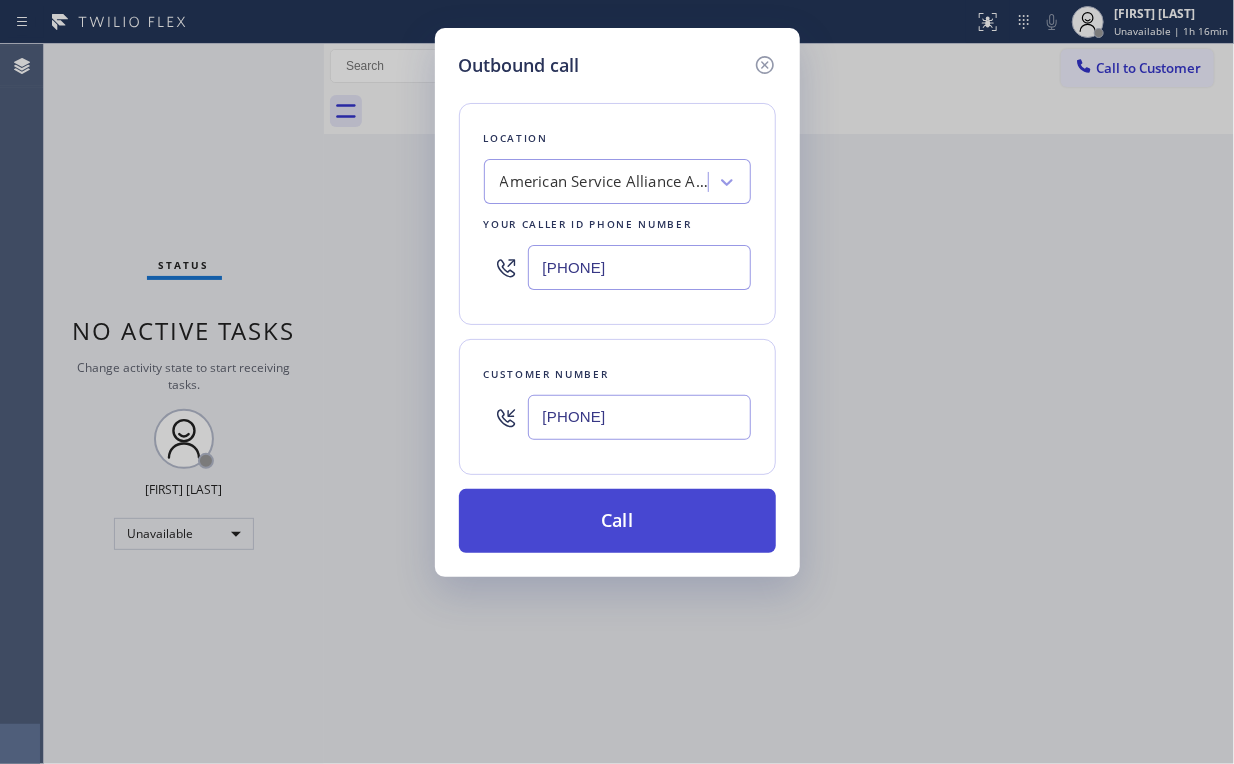 type on "(626) 731-2119" 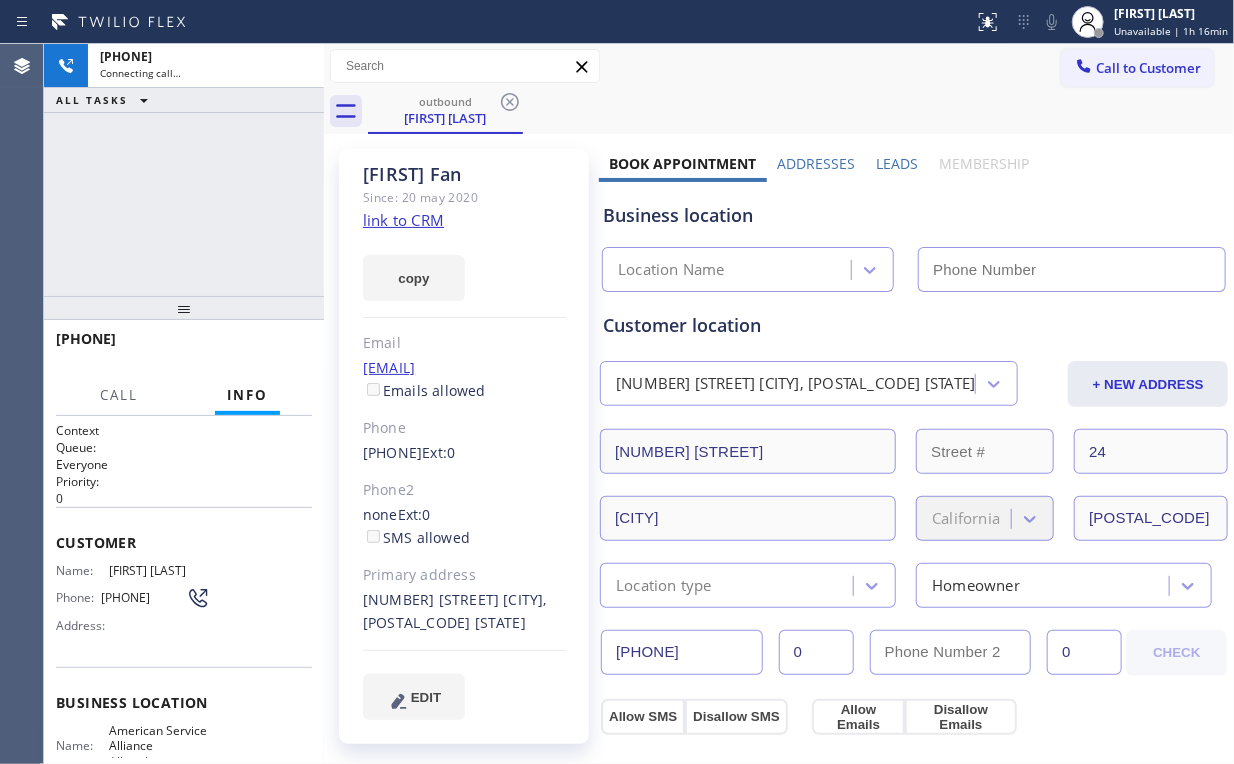click on "+16267312119 Connecting call… ALL TASKS ALL TASKS ACTIVE TASKS TASKS IN WRAP UP" at bounding box center [184, 170] 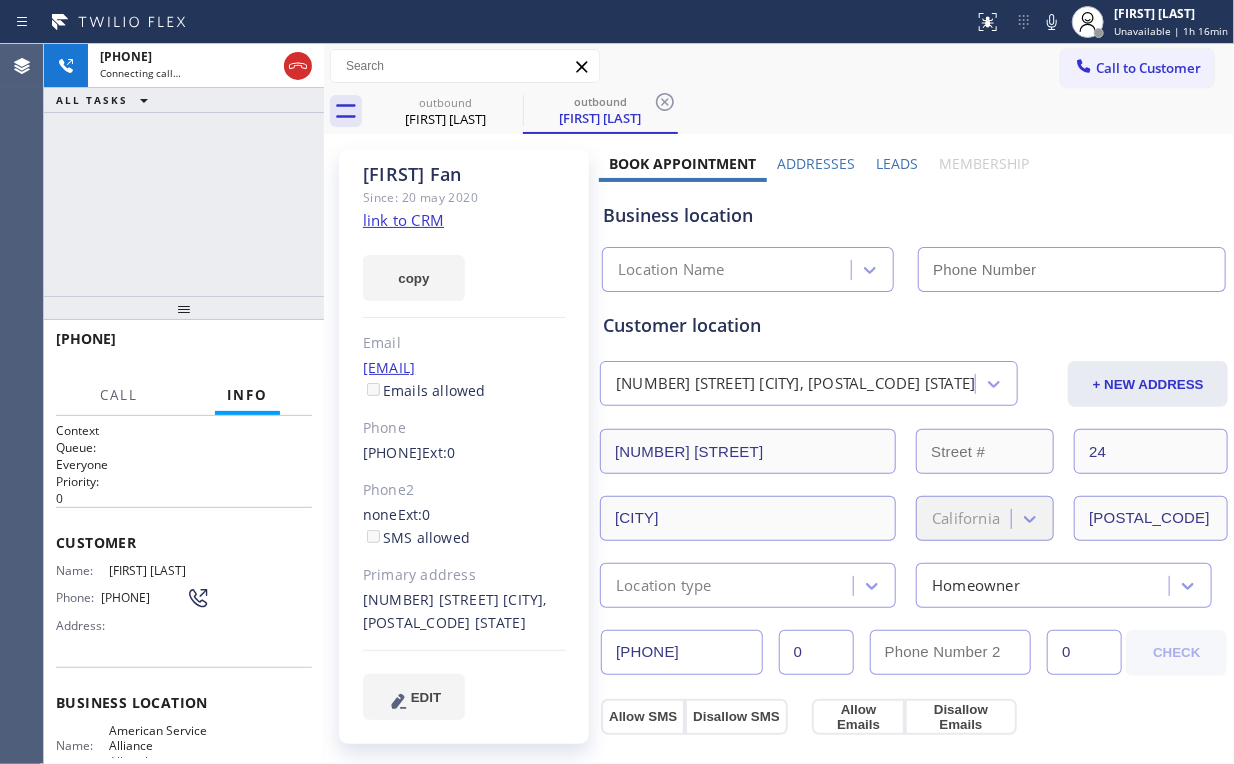 type on "(213) 277-6121" 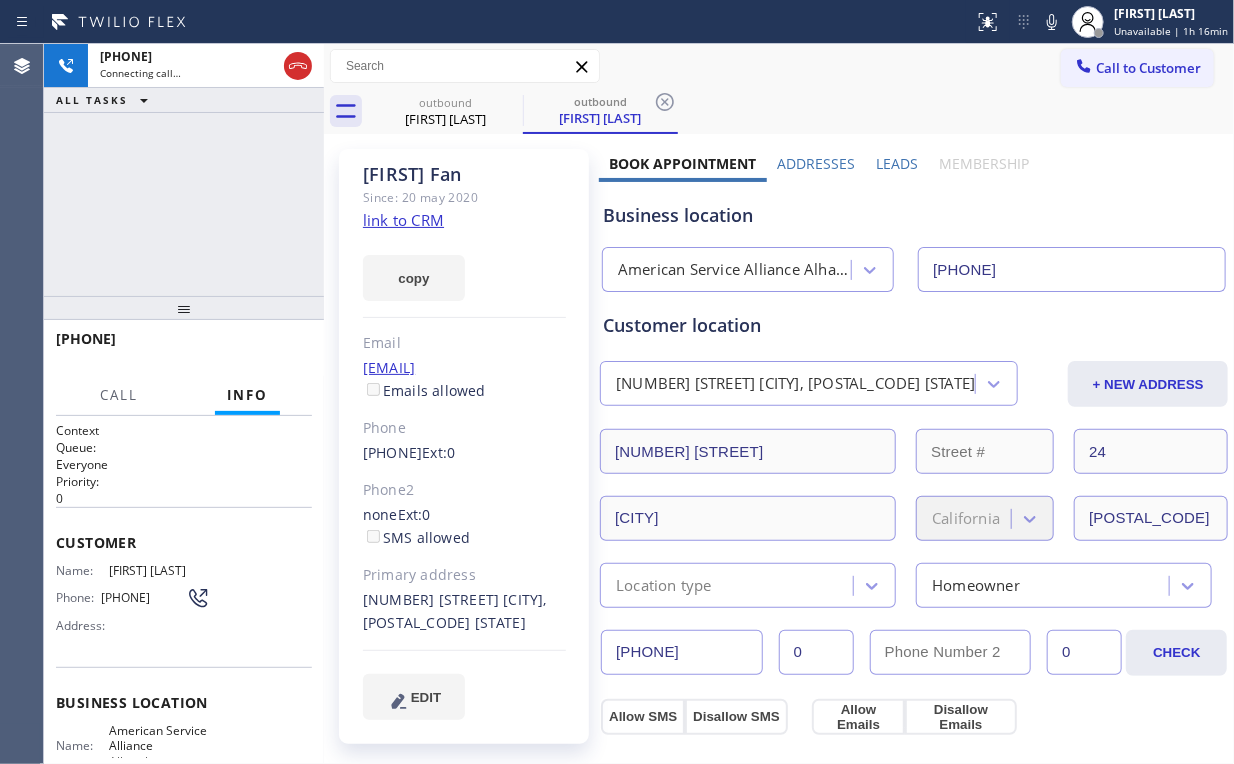 click on "+16267312119 Connecting call… ALL TASKS ALL TASKS ACTIVE TASKS TASKS IN WRAP UP" at bounding box center (184, 170) 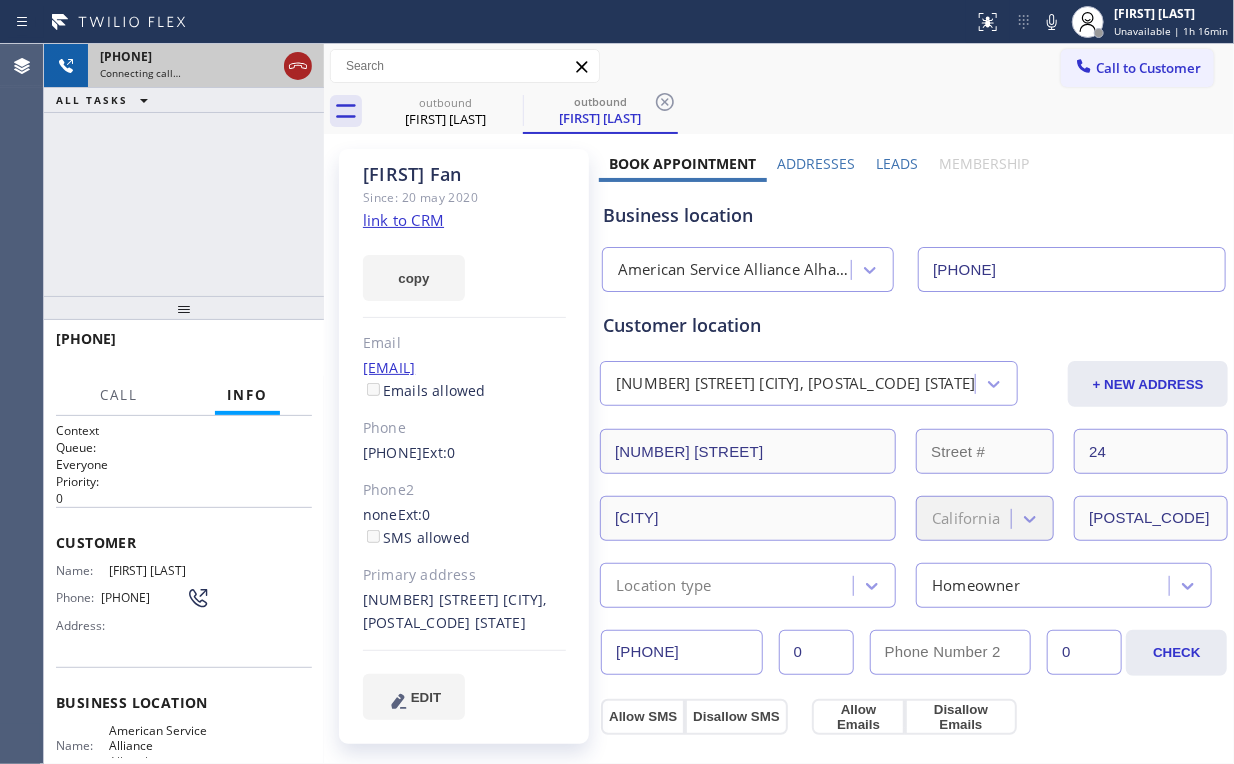 click 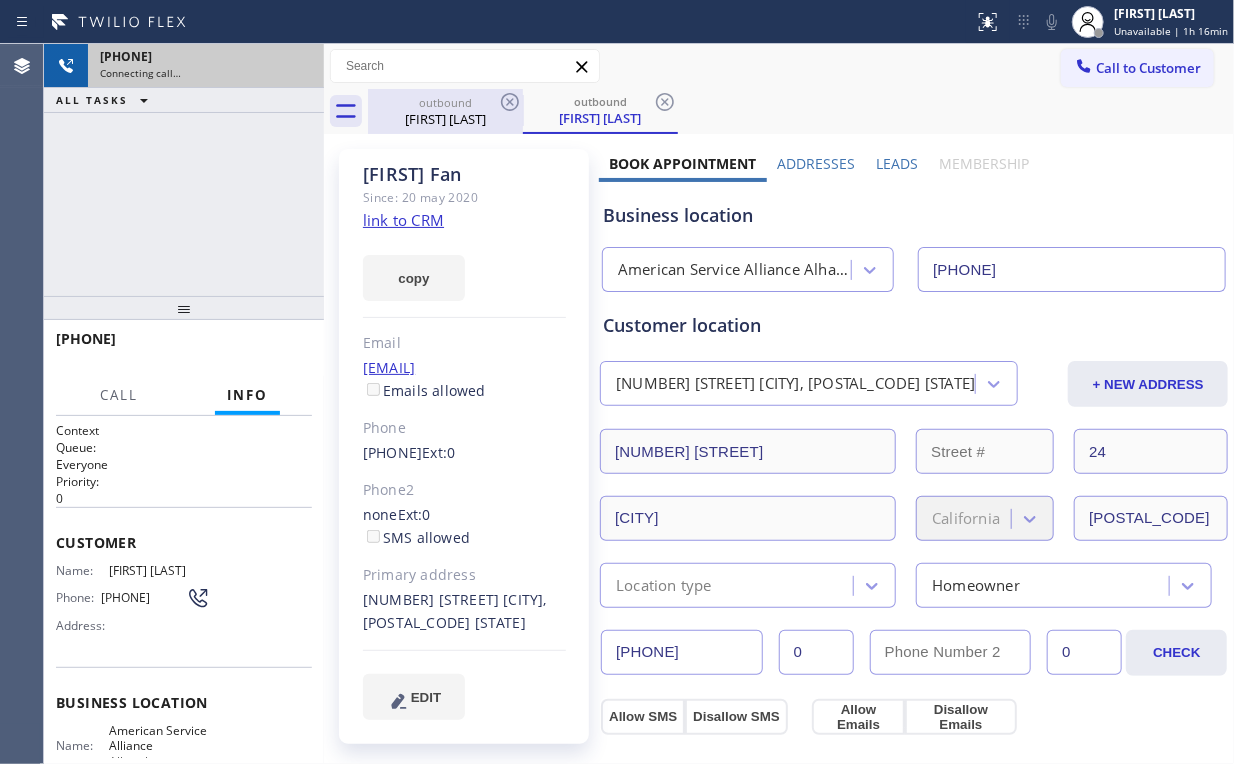 click on "Timmy Fan" at bounding box center [445, 119] 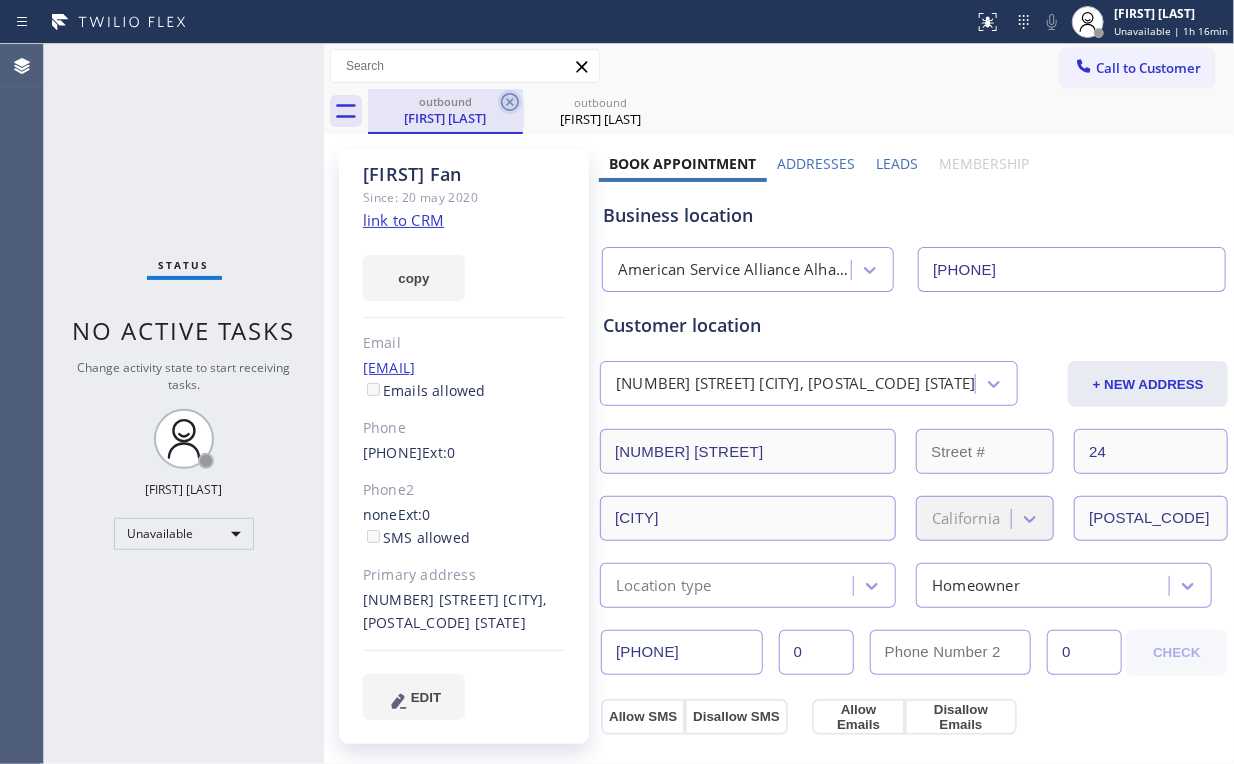 click 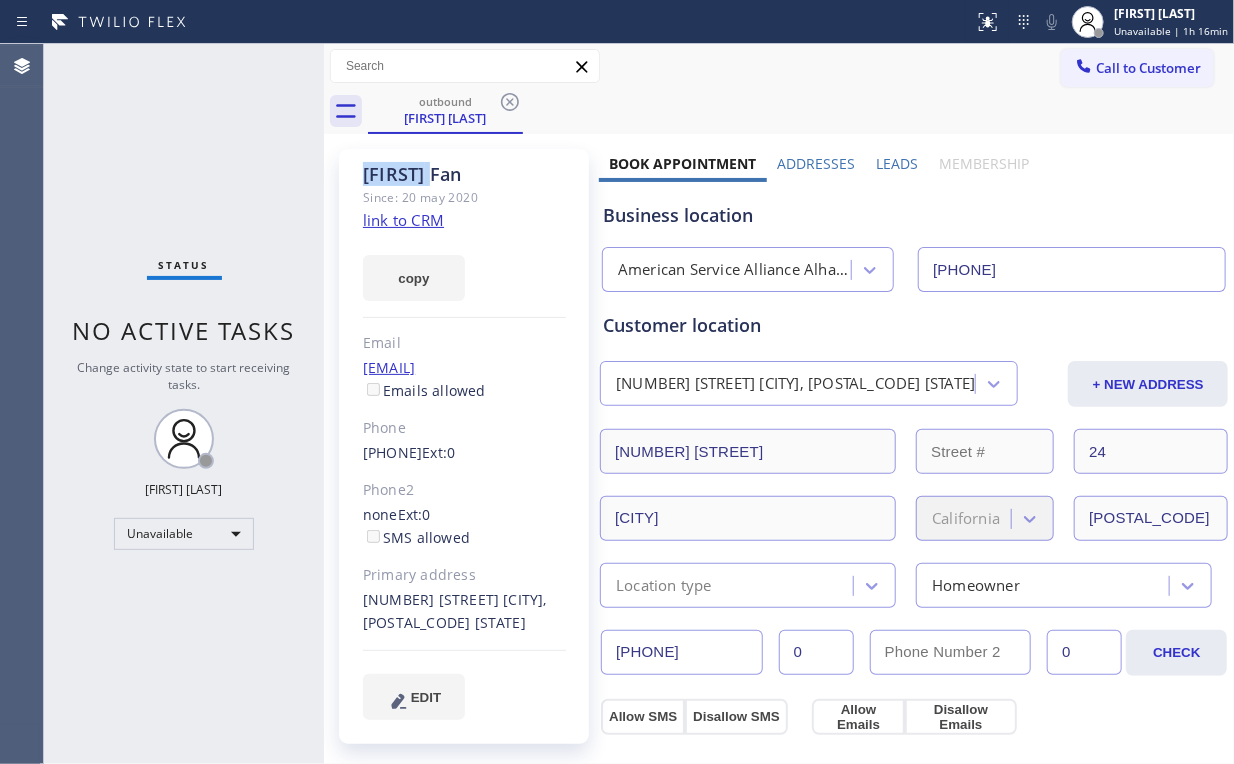 click 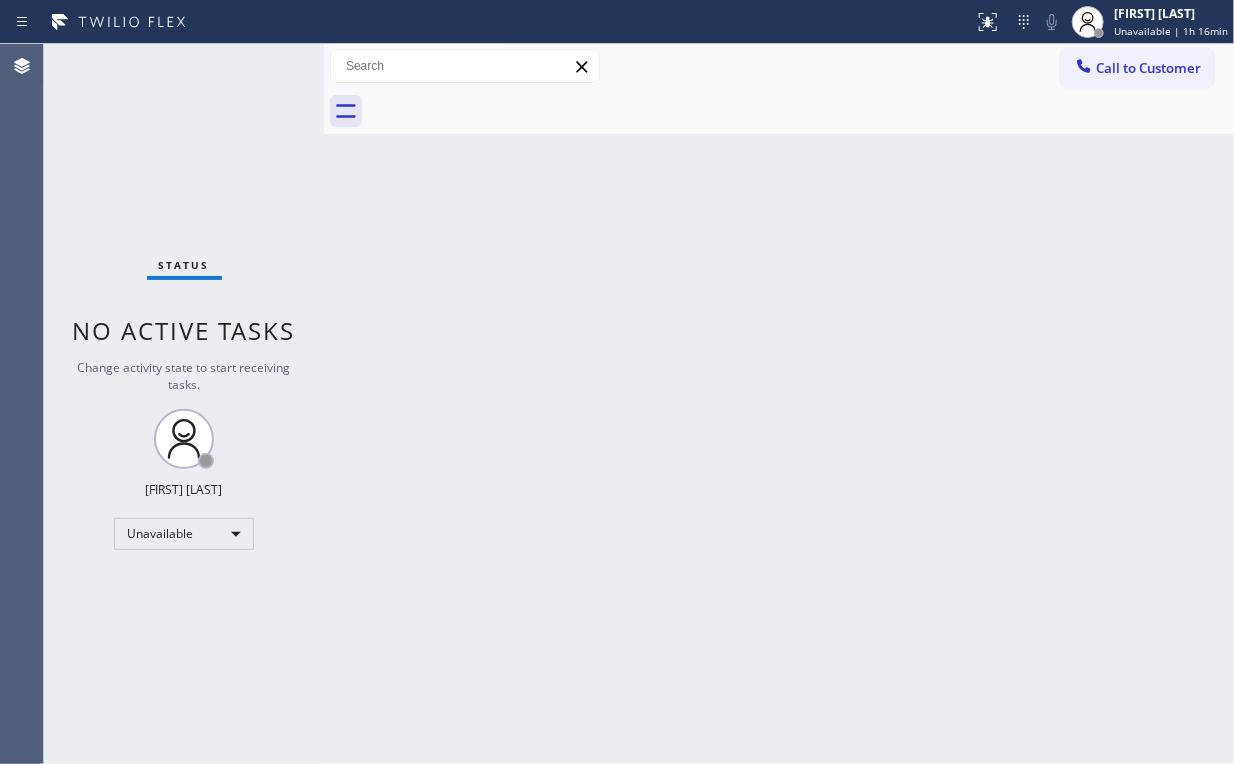 click on "Call to Customer" at bounding box center [1148, 68] 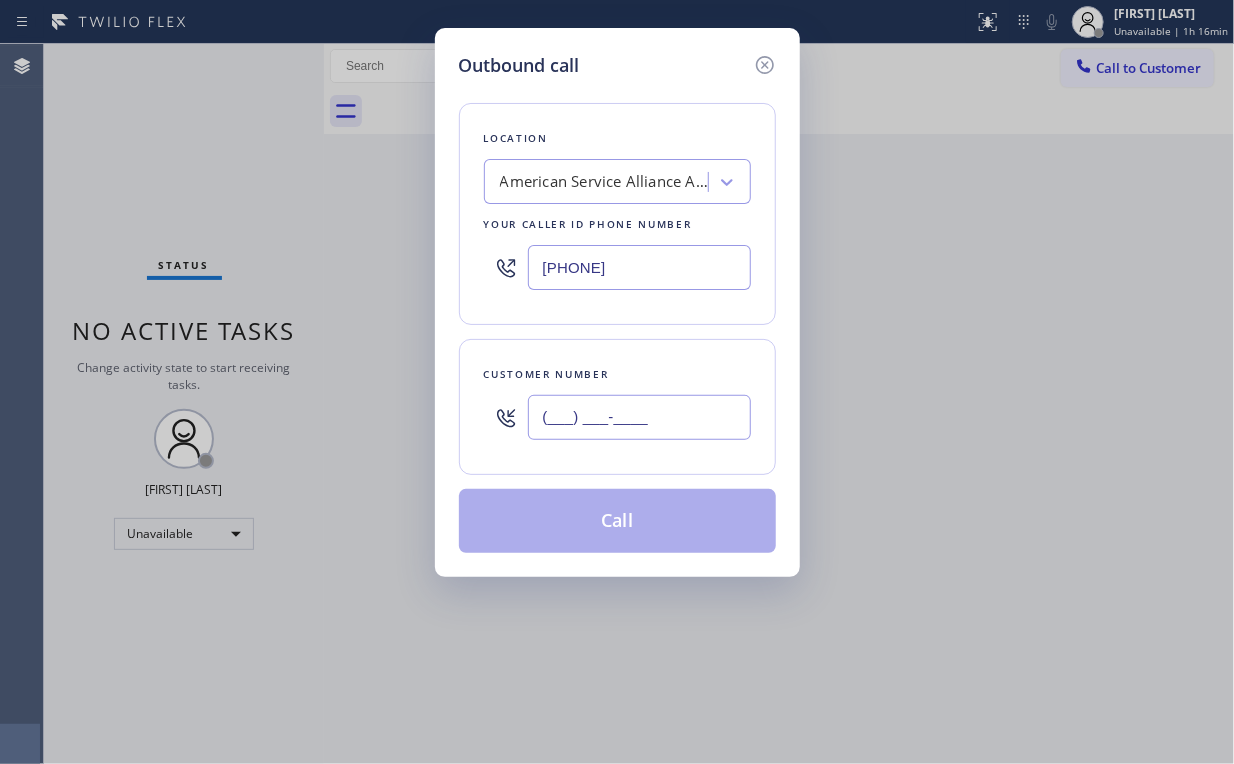 click on "(___) ___-____" at bounding box center (639, 417) 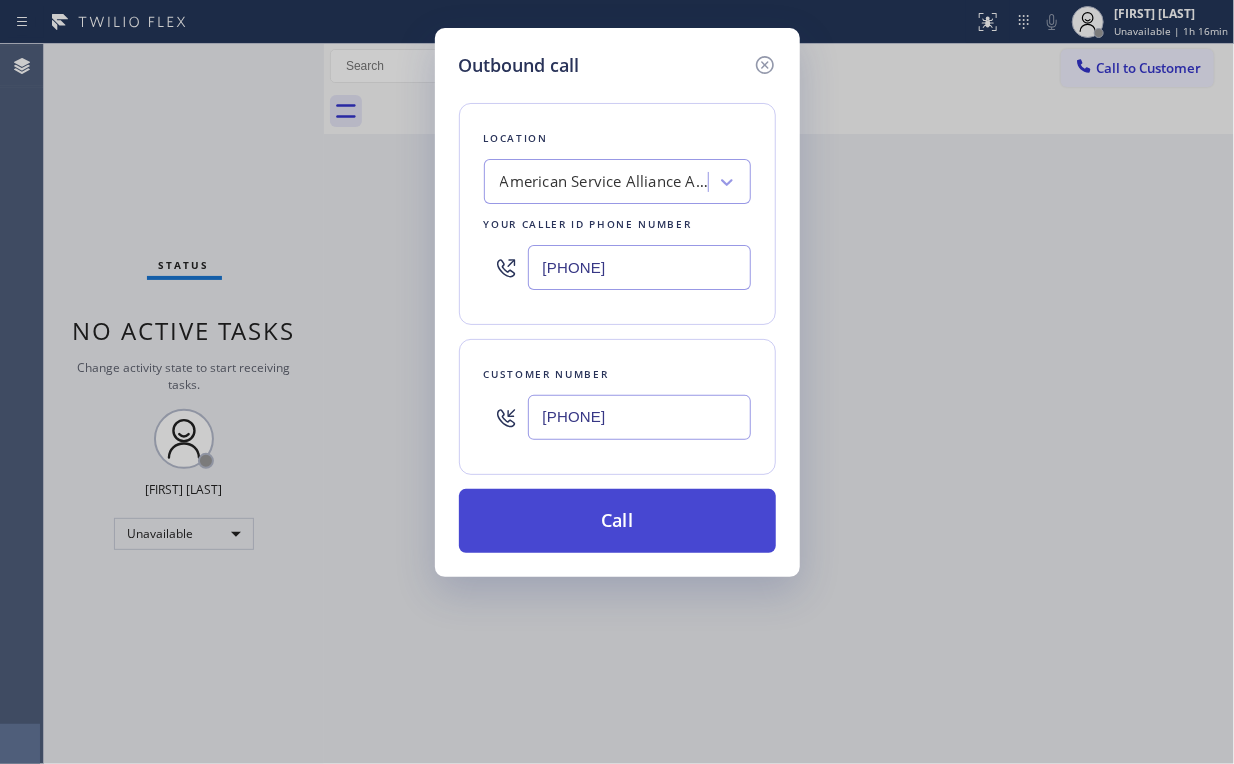 type on "(626) 731-2119" 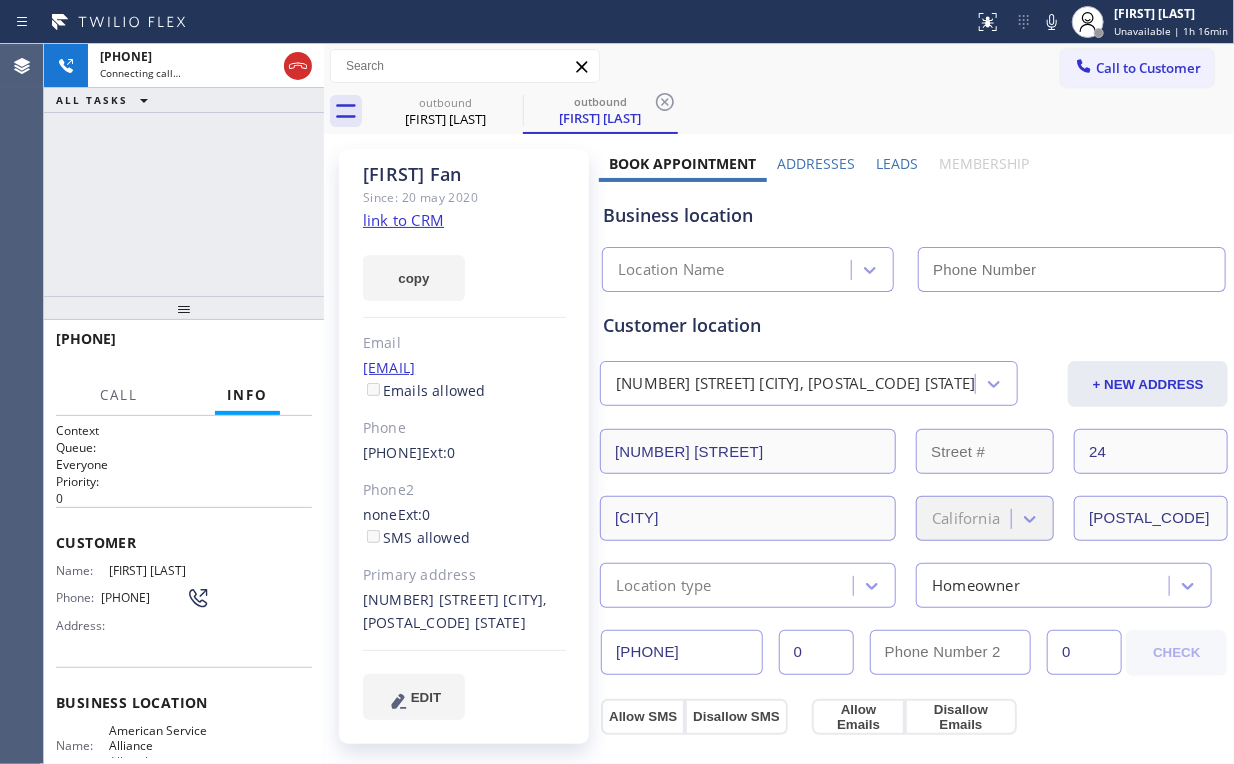 type on "(213) 277-6121" 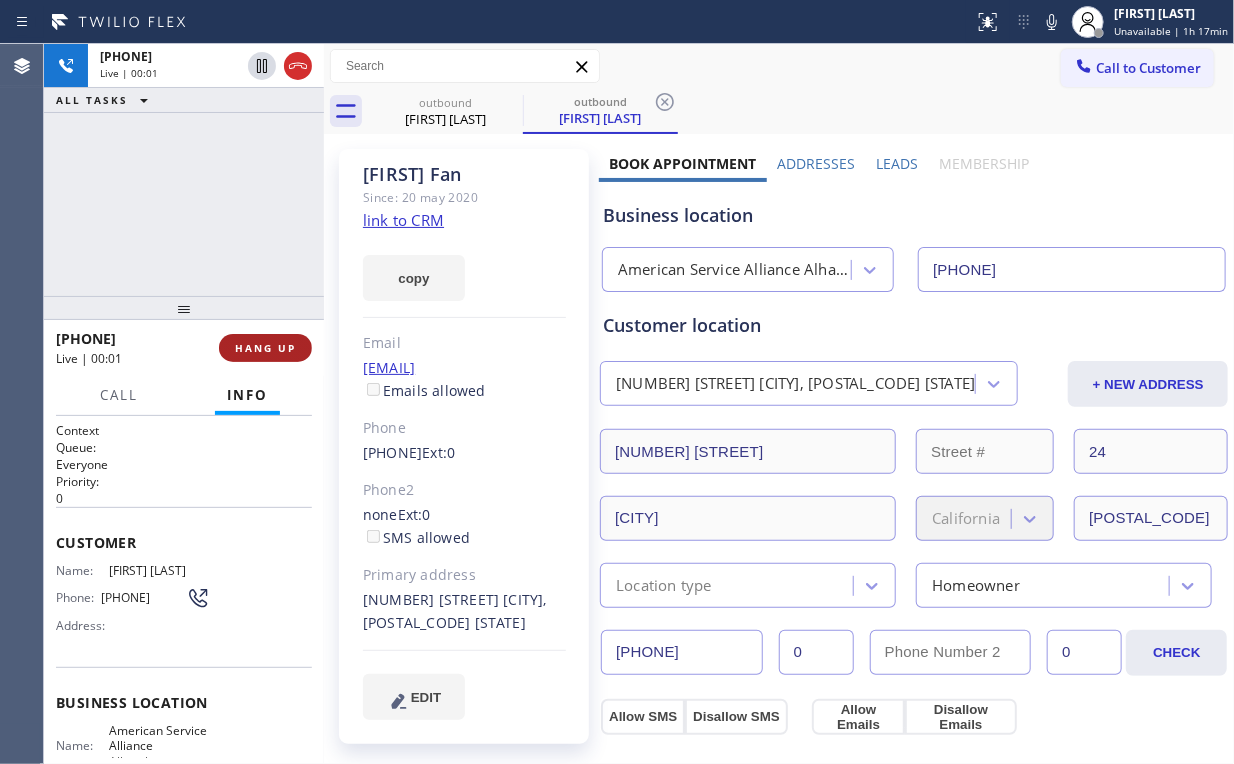 click on "HANG UP" at bounding box center (265, 348) 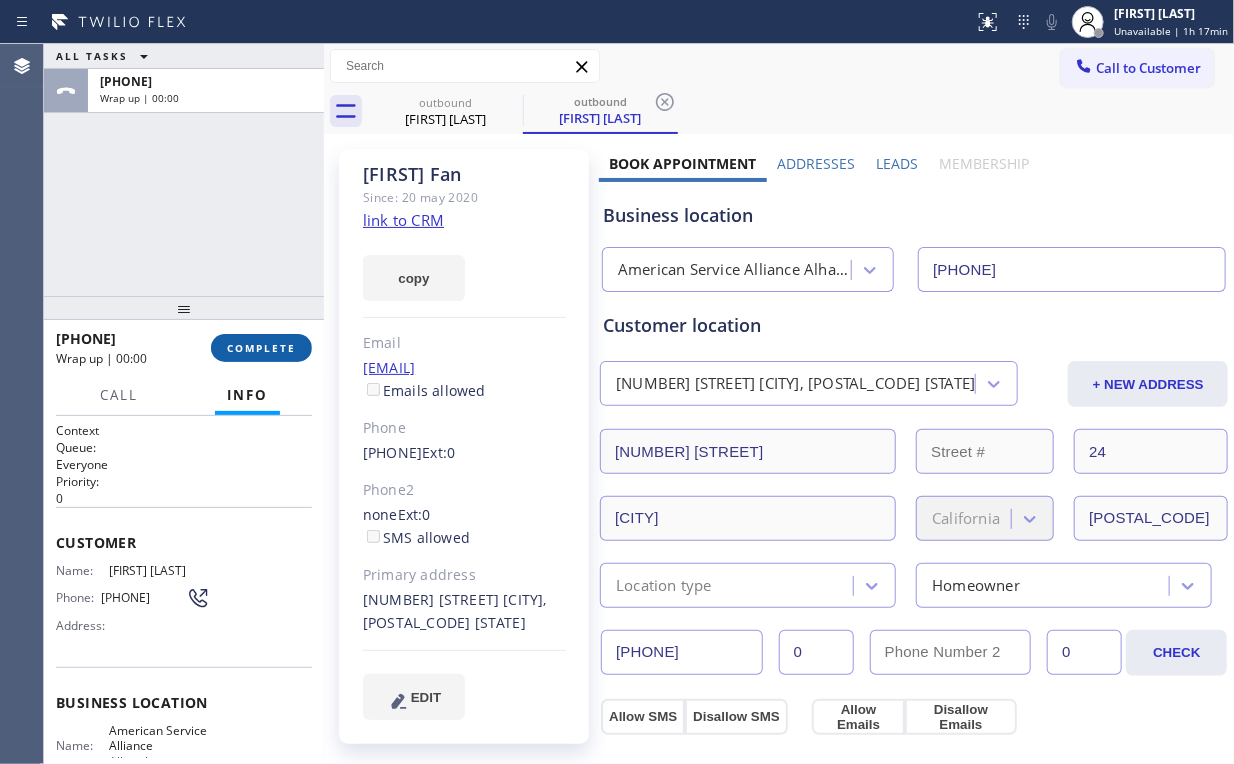 click on "COMPLETE" at bounding box center (261, 348) 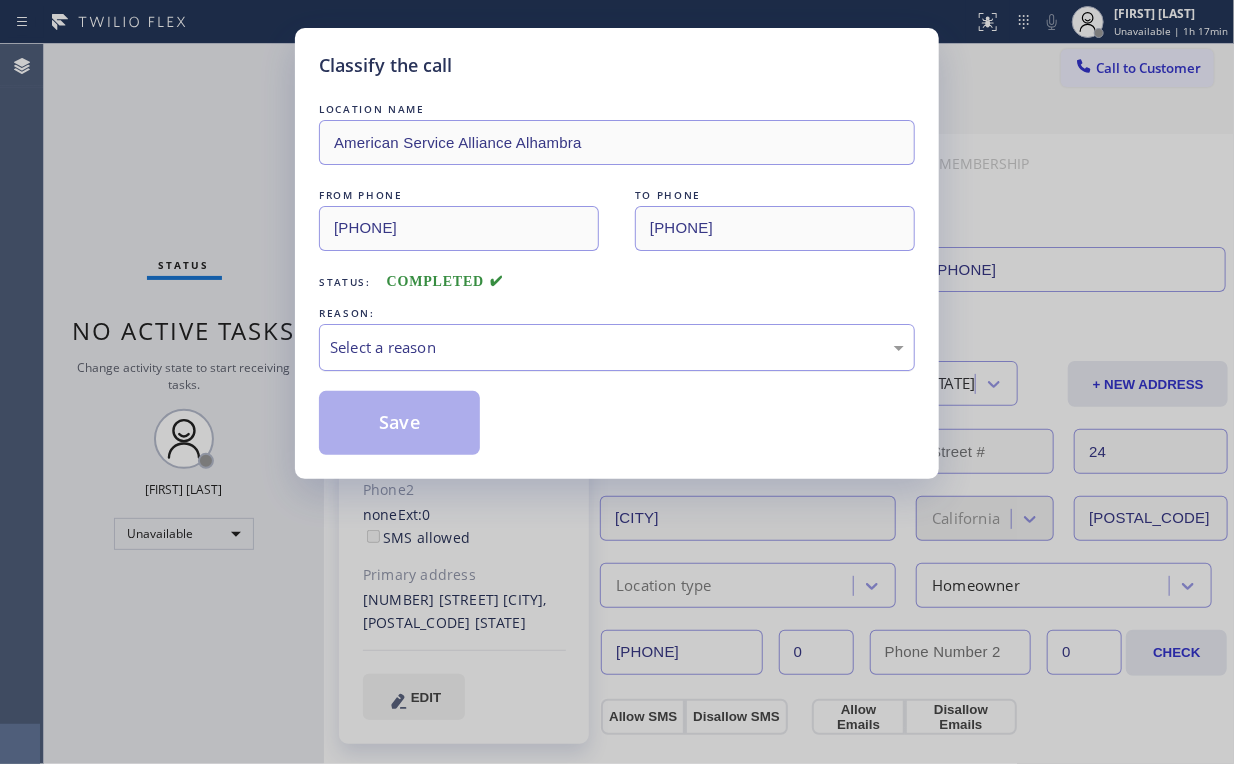 drag, startPoint x: 394, startPoint y: 344, endPoint x: 394, endPoint y: 358, distance: 14 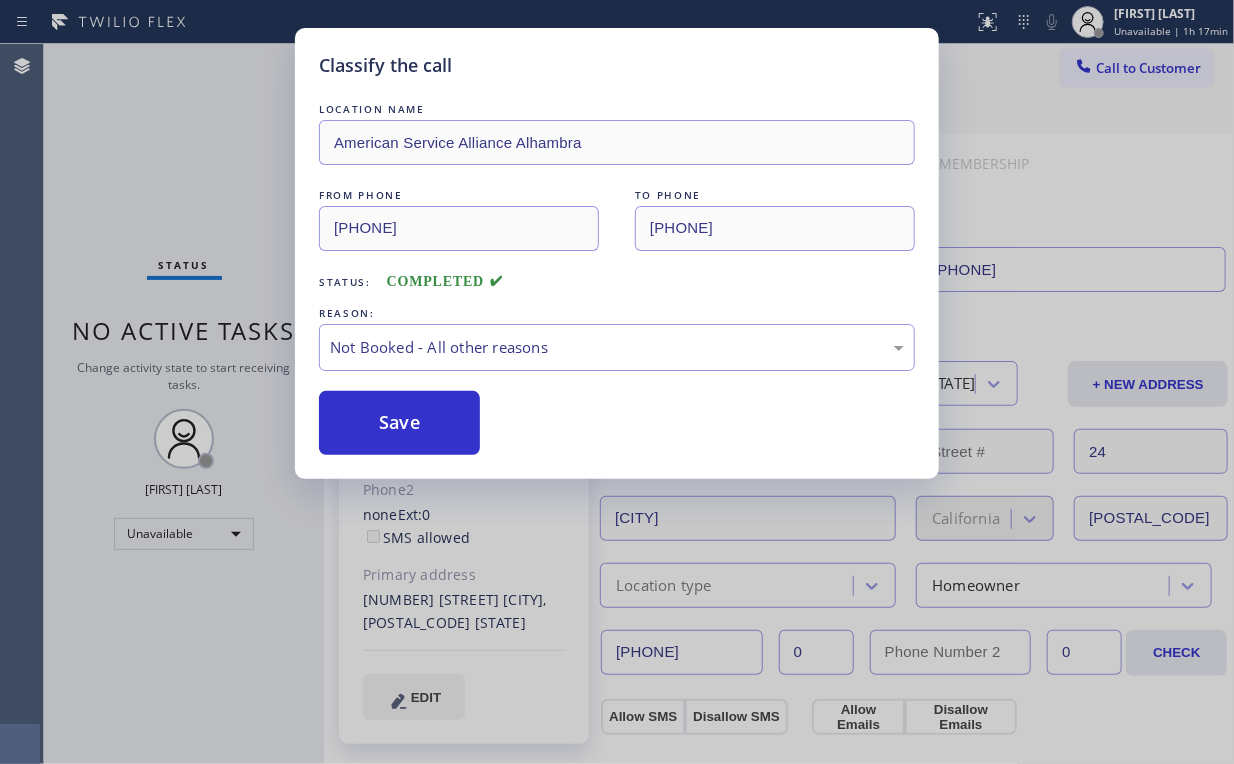 drag, startPoint x: 396, startPoint y: 416, endPoint x: 224, endPoint y: 207, distance: 270.67508 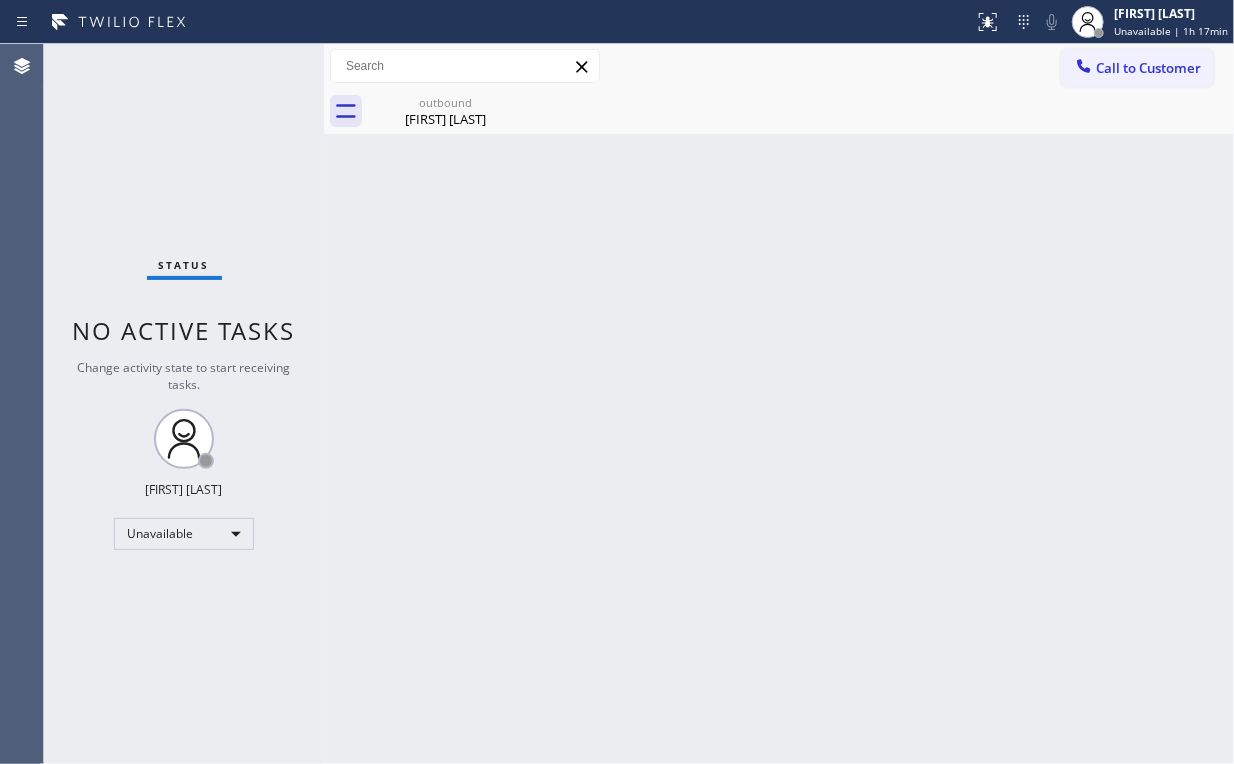 drag, startPoint x: 1200, startPoint y: 64, endPoint x: 1188, endPoint y: 73, distance: 15 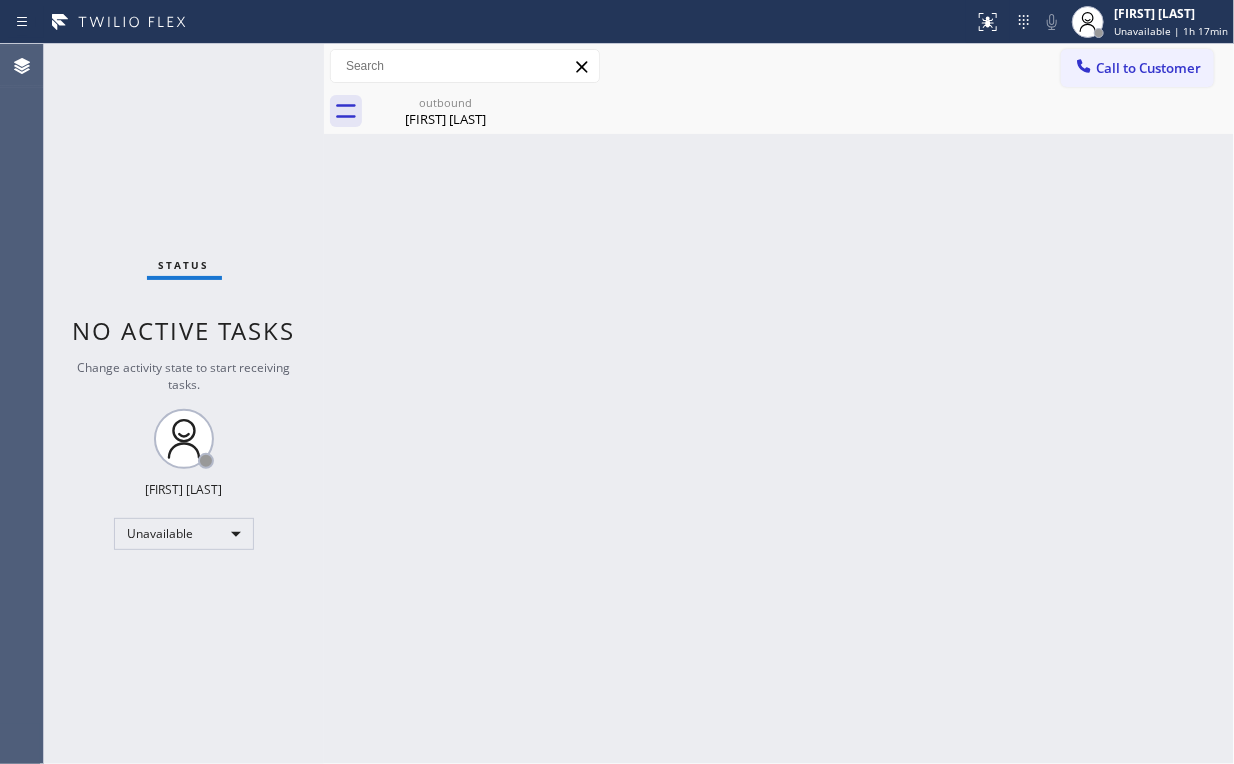 click on "Call to Customer" at bounding box center (1148, 68) 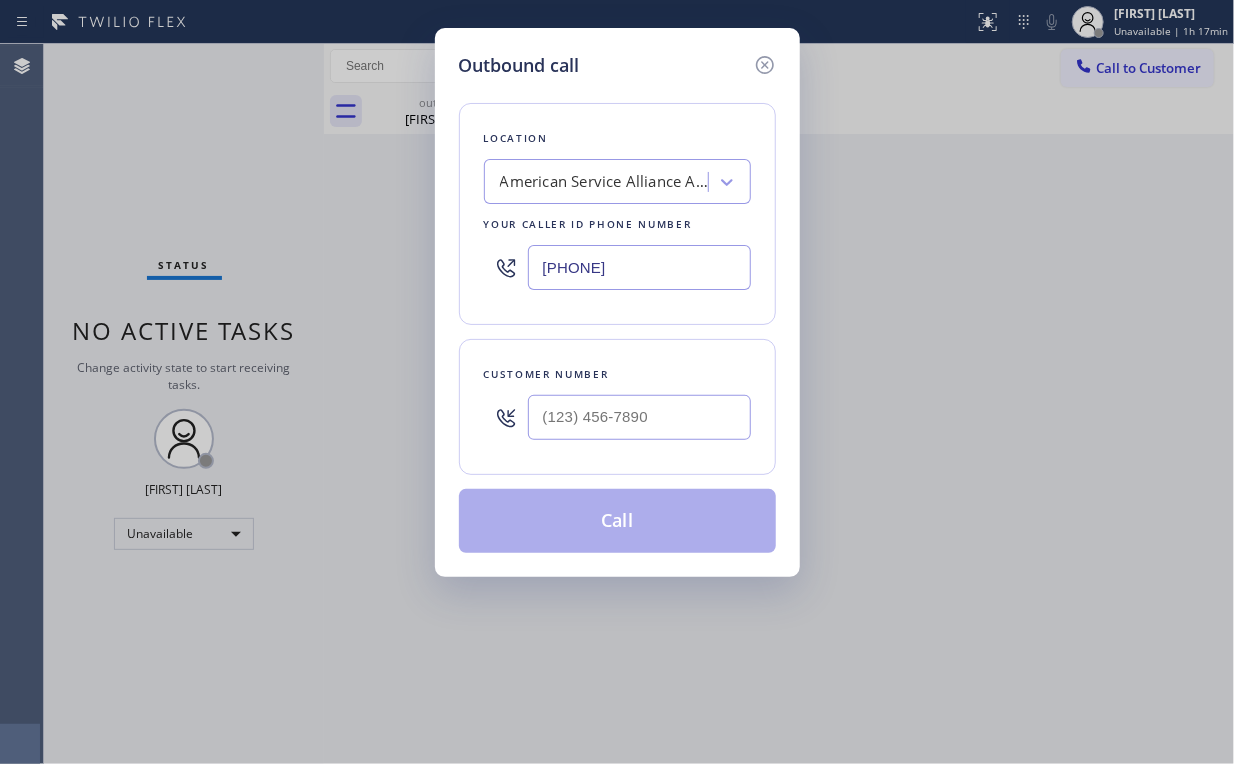 click on "Outbound call Location American Service Alliance Alhambra Your caller id phone number (213) 277-6121 Customer number Call" at bounding box center [617, 382] 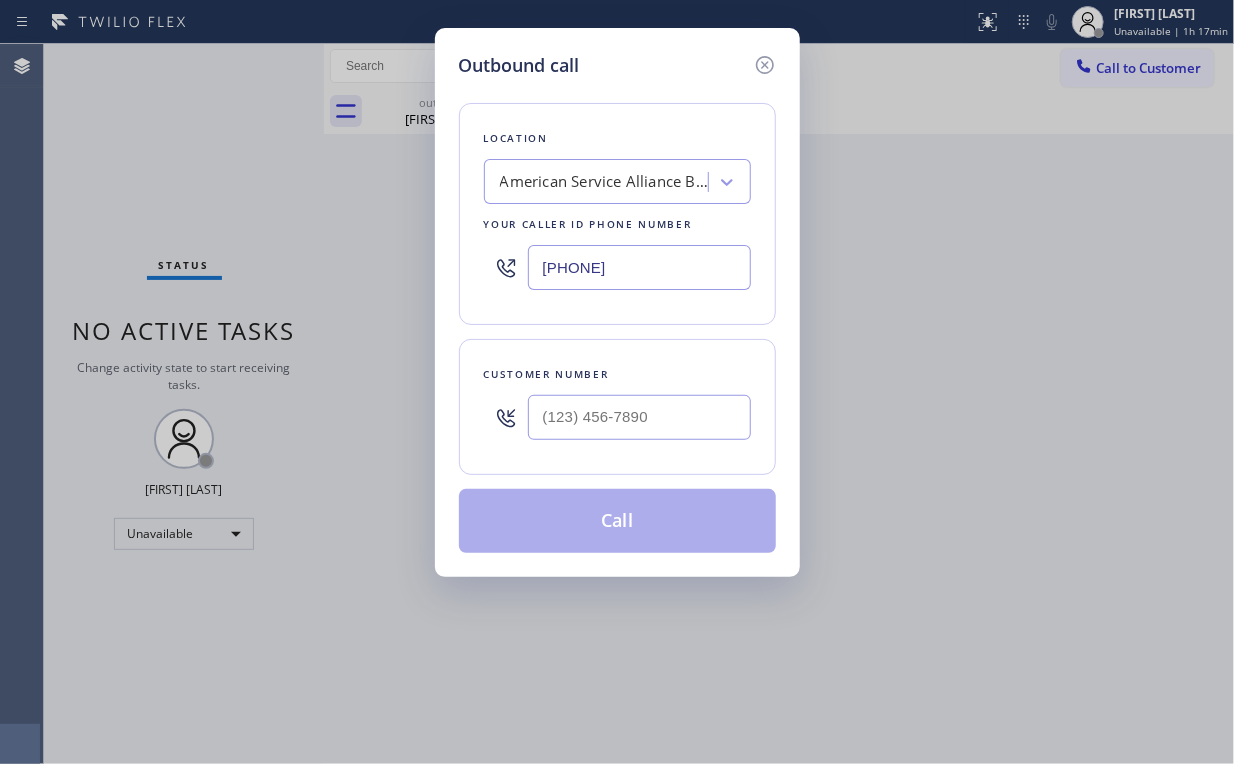 type on "(415) 549-4953" 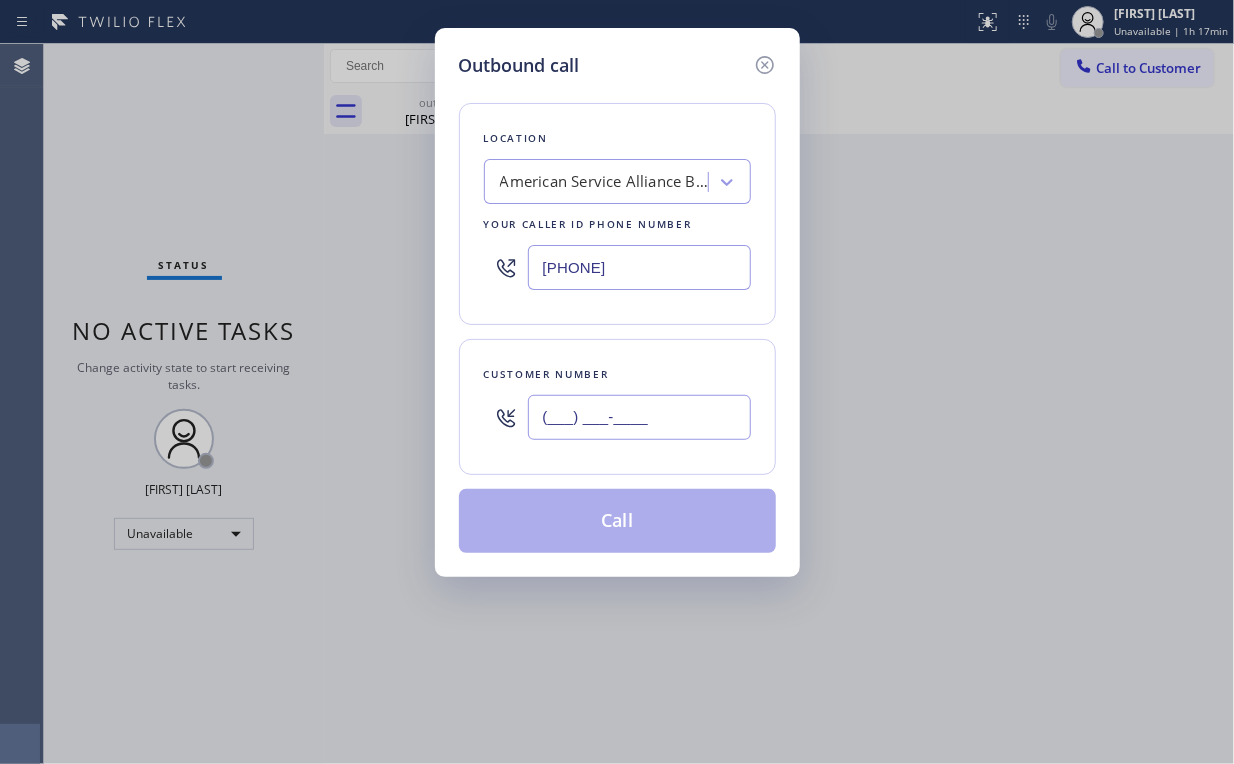 drag, startPoint x: 650, startPoint y: 420, endPoint x: 657, endPoint y: 410, distance: 12.206555 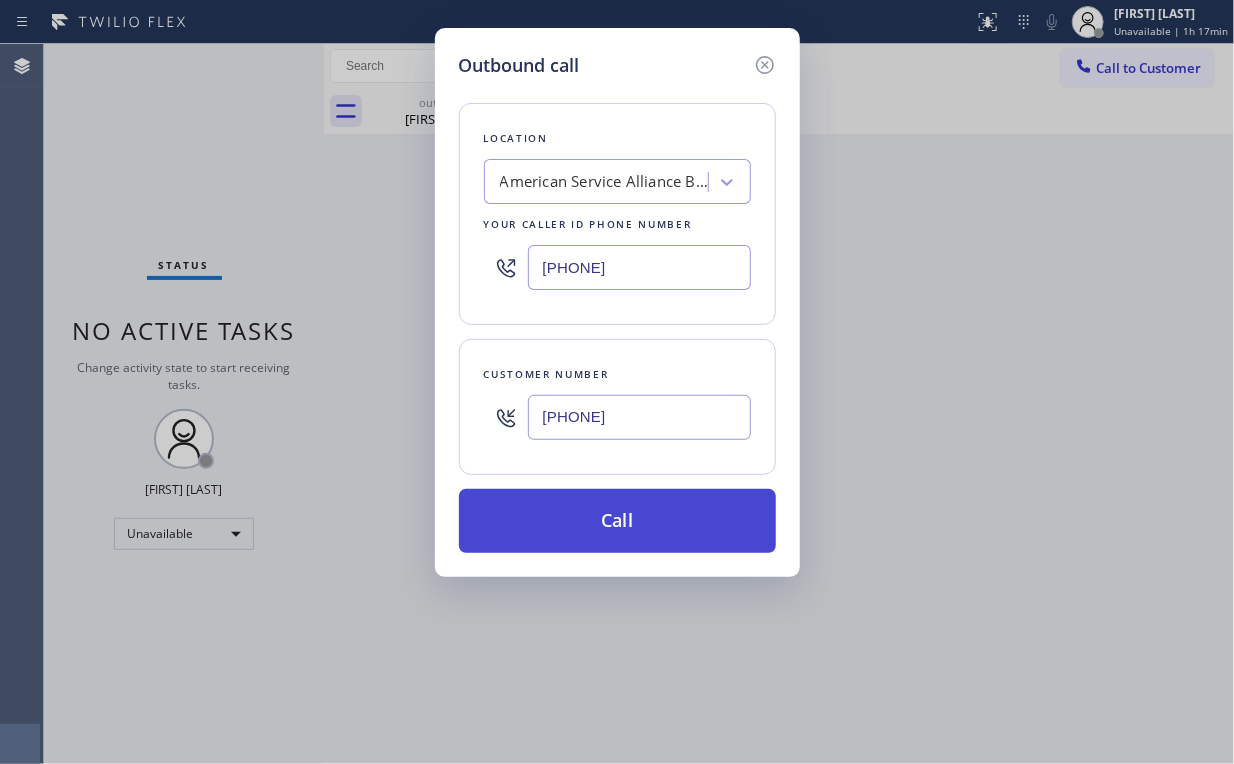 type on "(650) 892-8112" 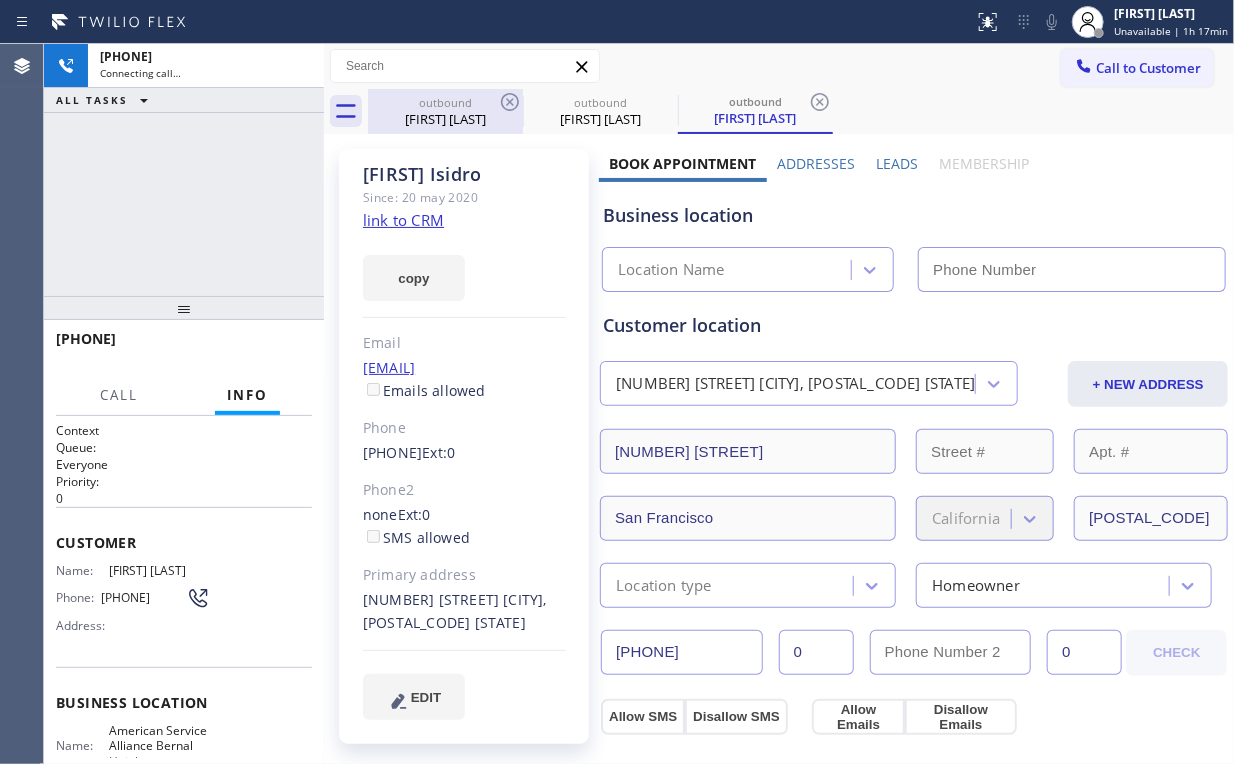 click on "Timmy Fan" at bounding box center (445, 119) 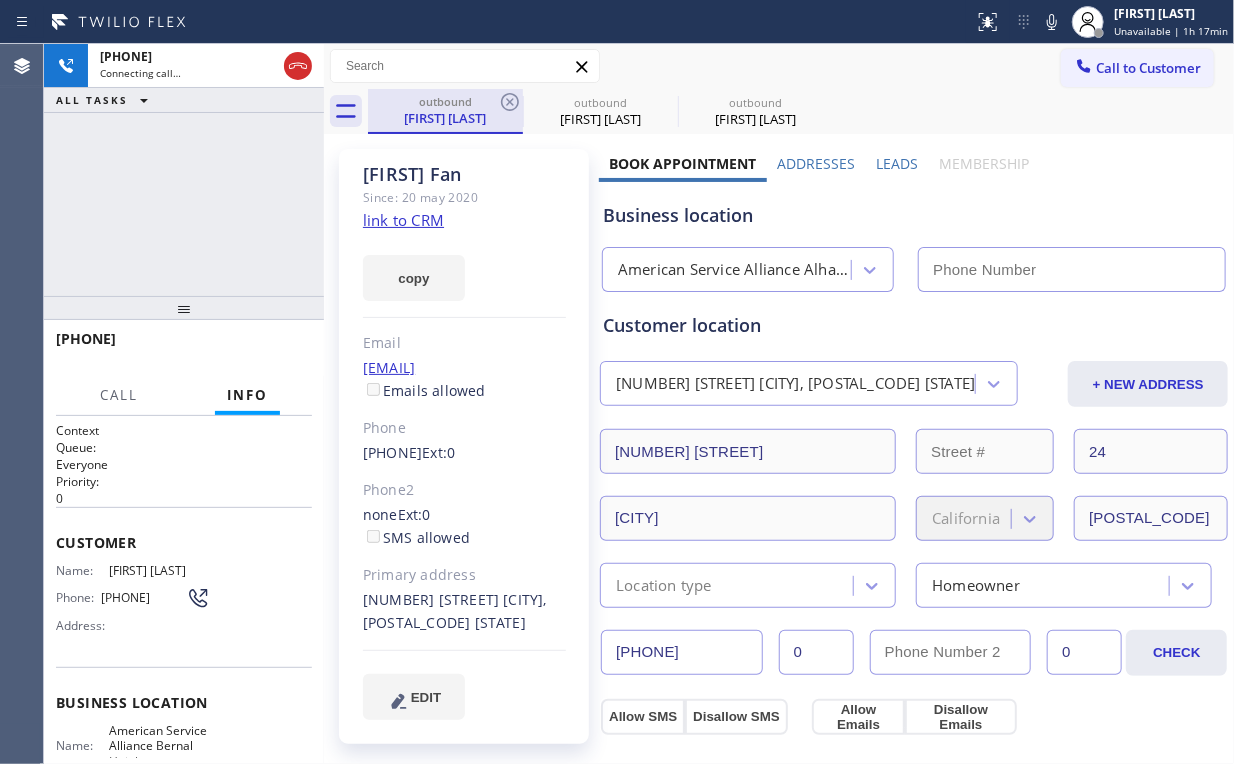 type on "(213) 277-6121" 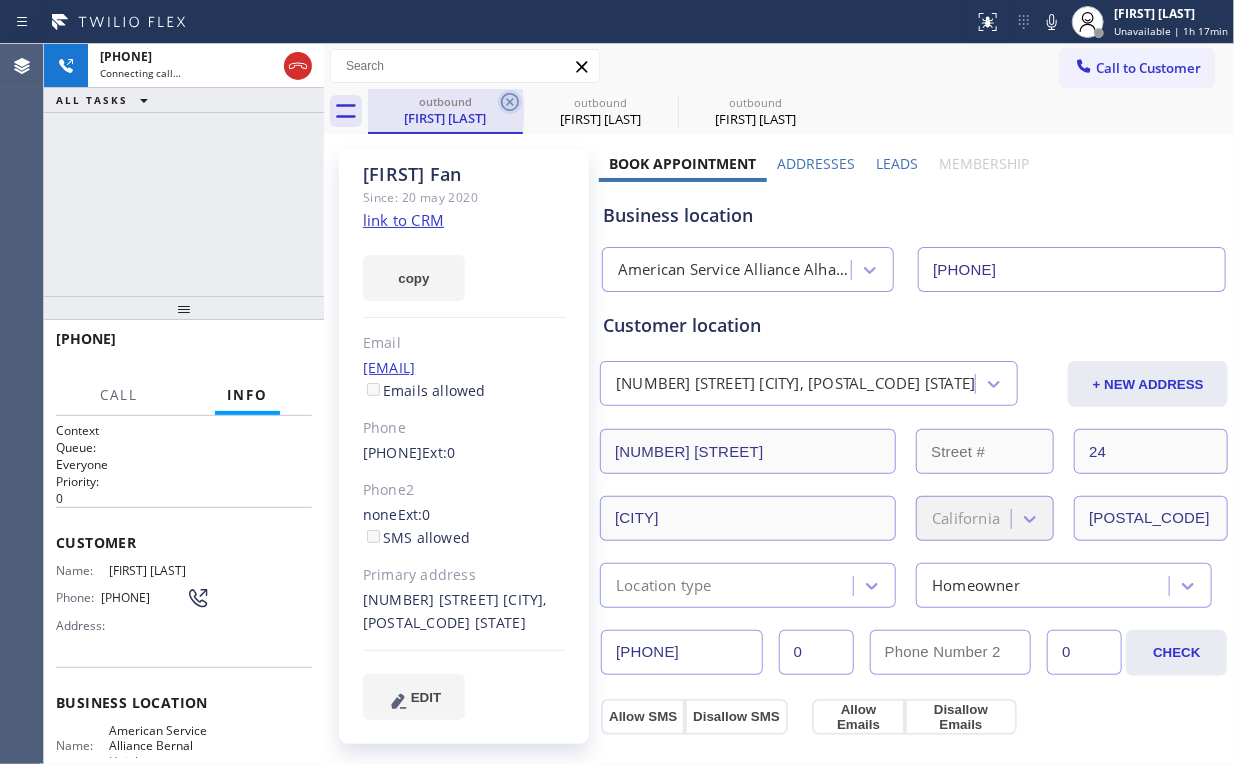 click 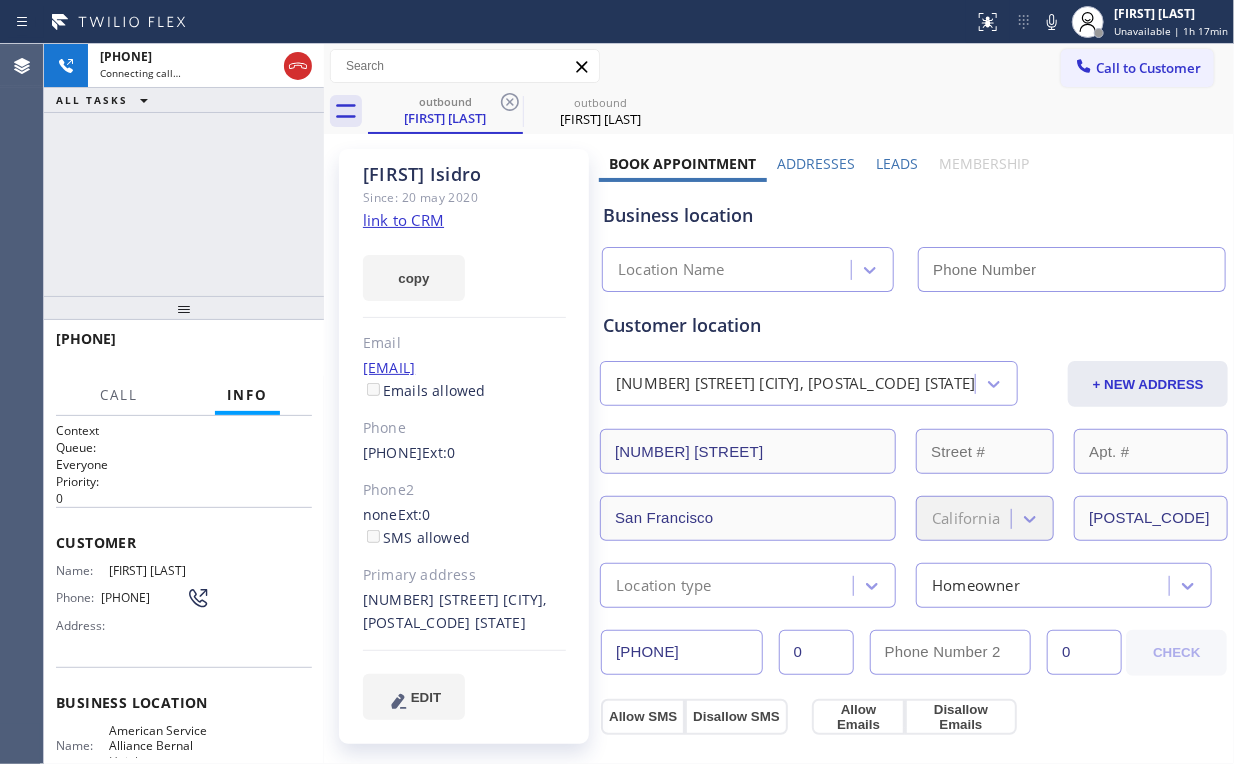 type on "(415) 549-4953" 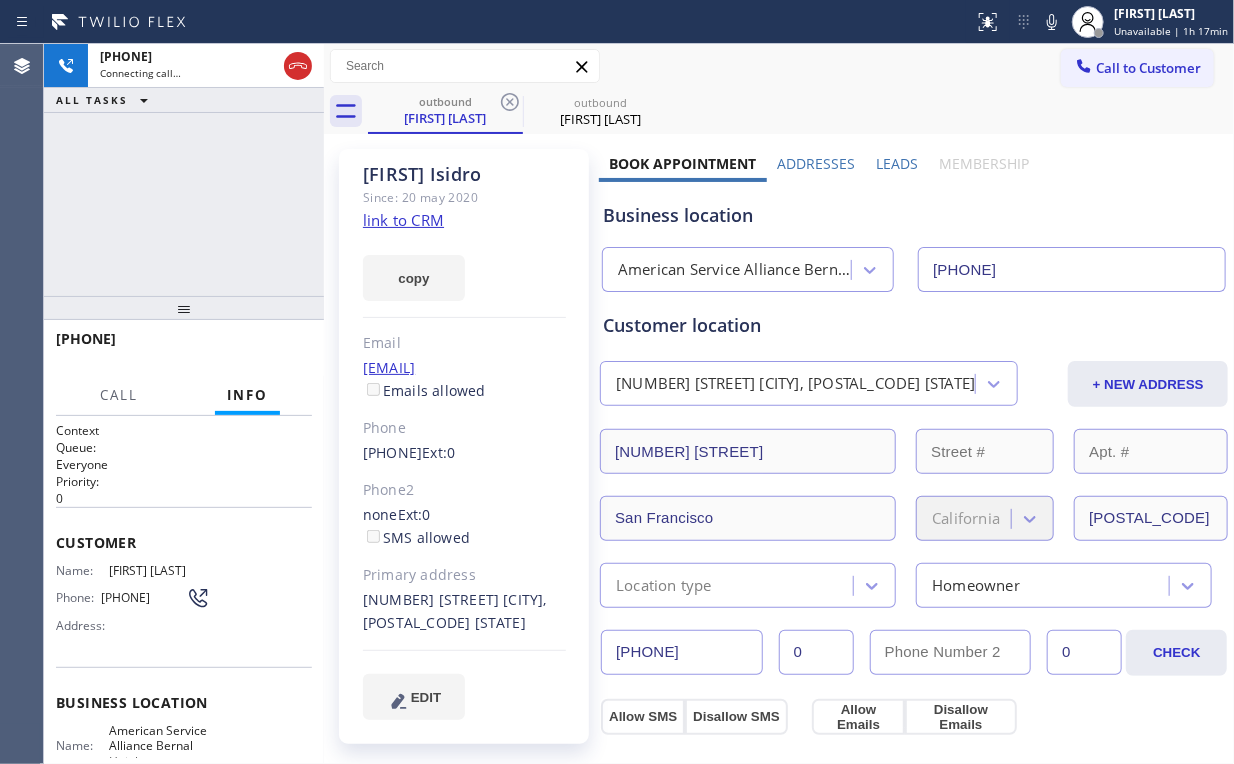 click on "+16508928112 Connecting call… ALL TASKS ALL TASKS ACTIVE TASKS TASKS IN WRAP UP" at bounding box center [184, 170] 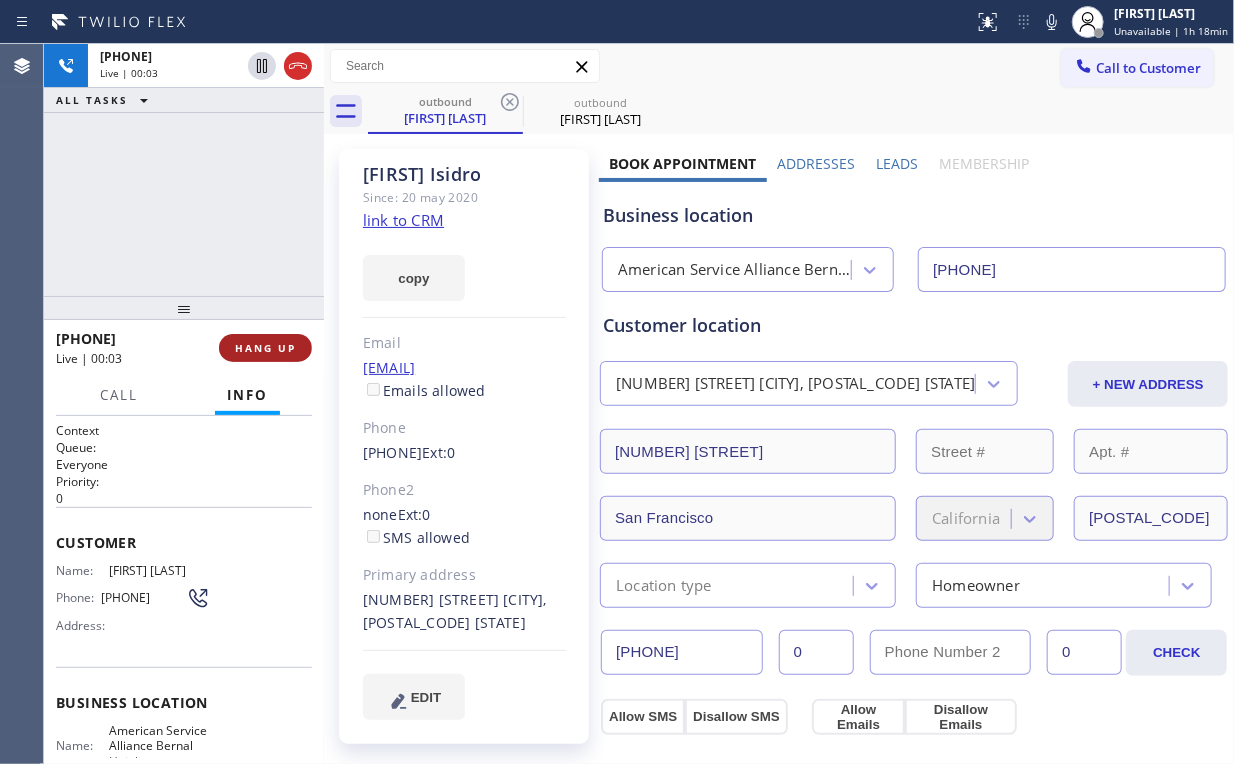 click on "HANG UP" at bounding box center (265, 348) 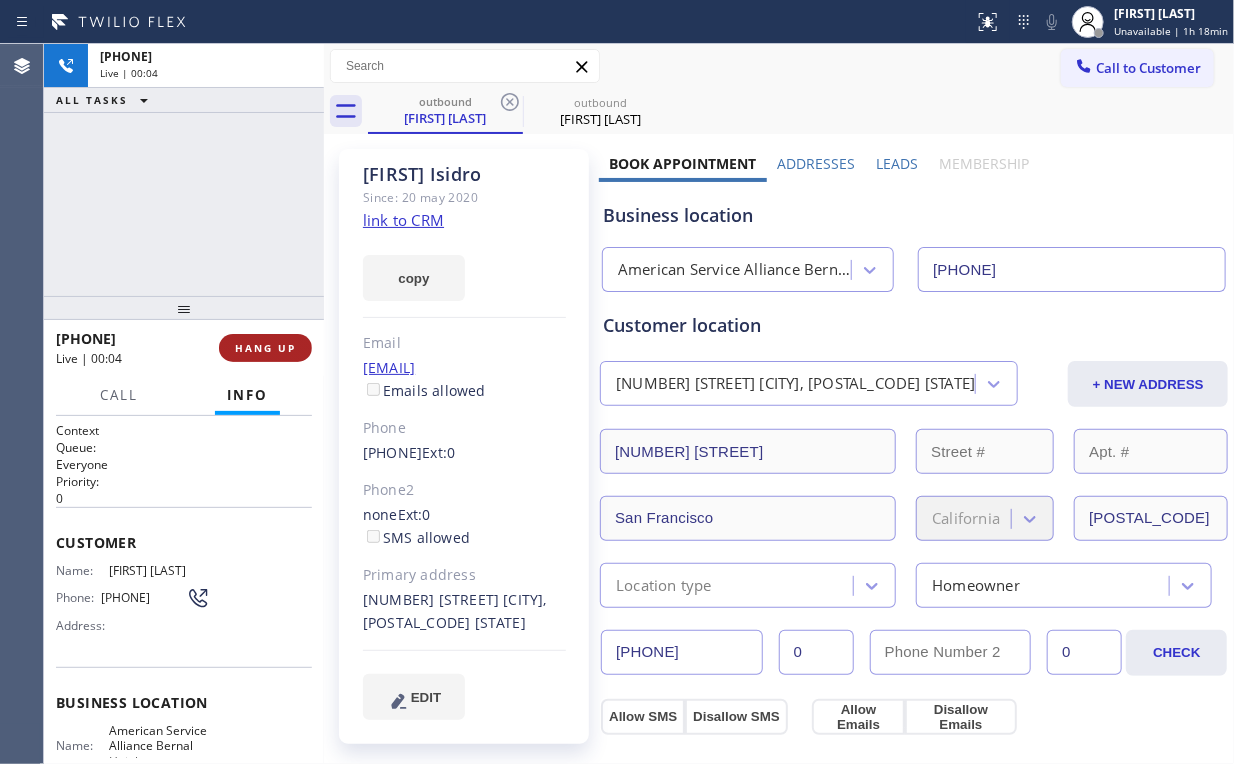 click on "HANG UP" at bounding box center (265, 348) 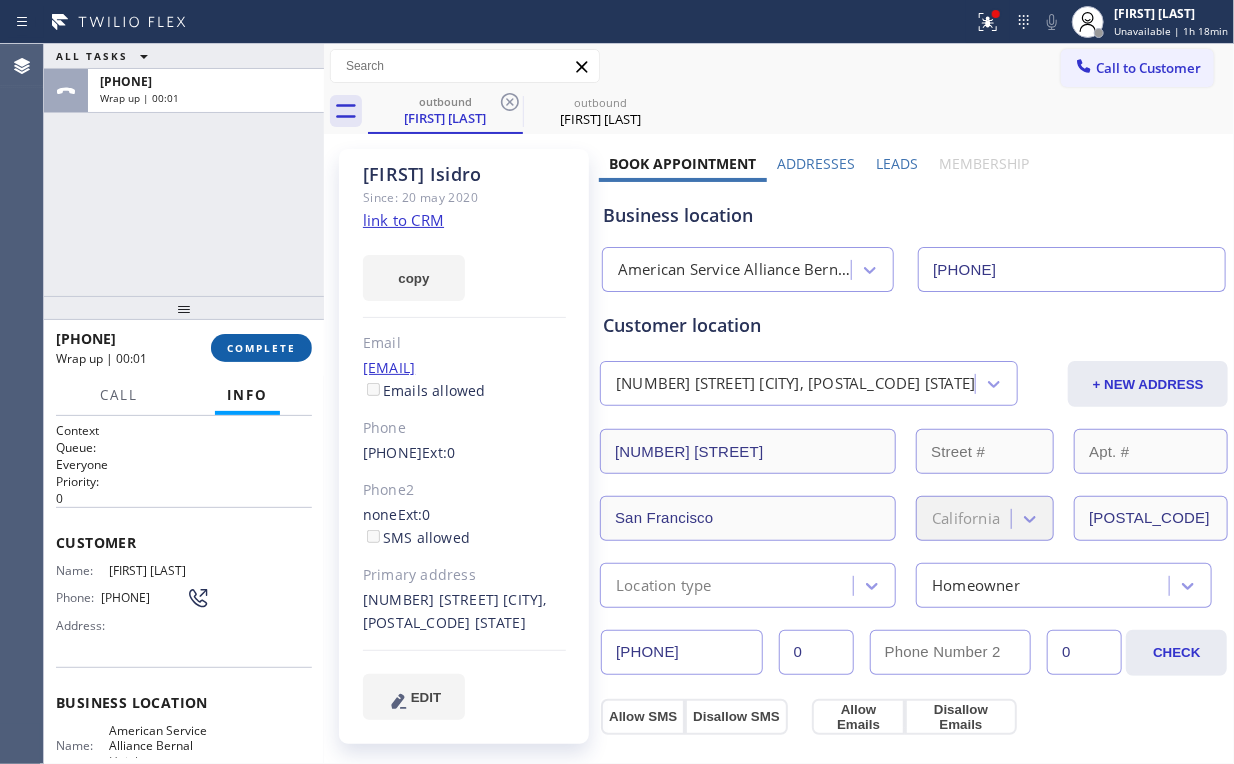 click on "COMPLETE" at bounding box center (261, 348) 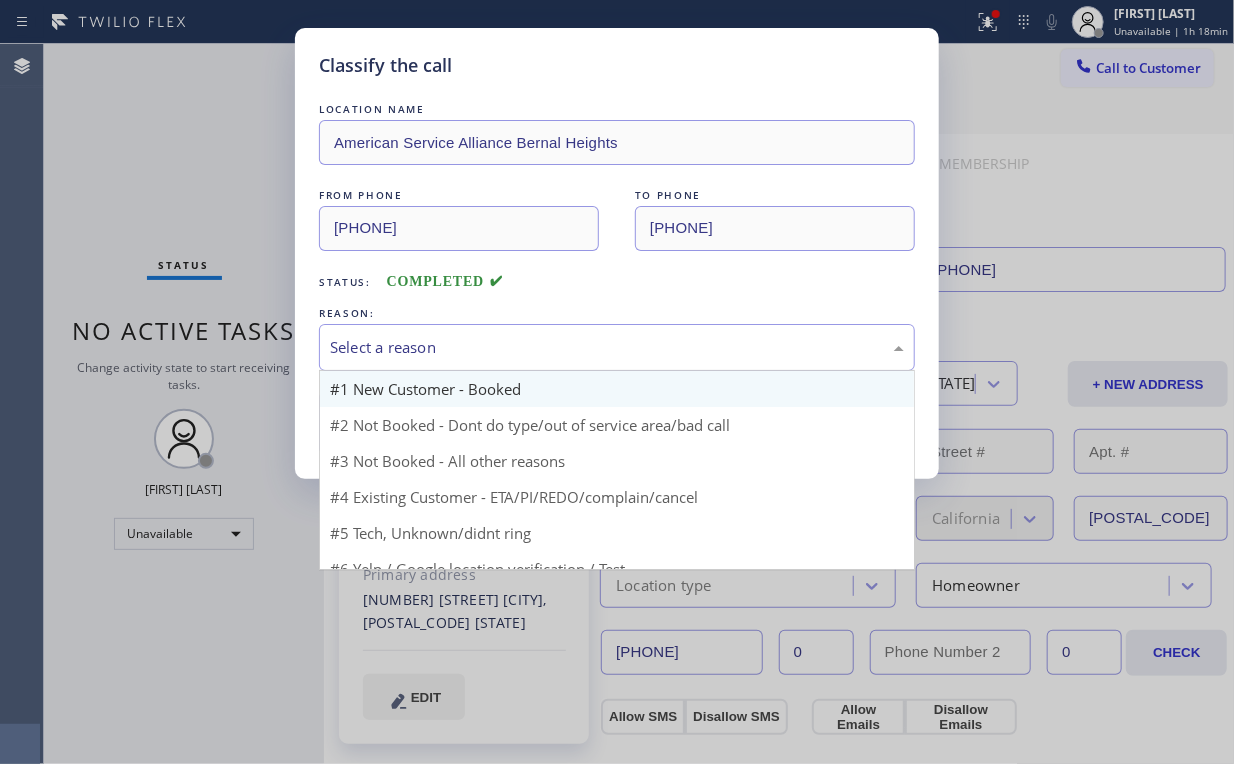drag, startPoint x: 420, startPoint y: 356, endPoint x: 420, endPoint y: 390, distance: 34 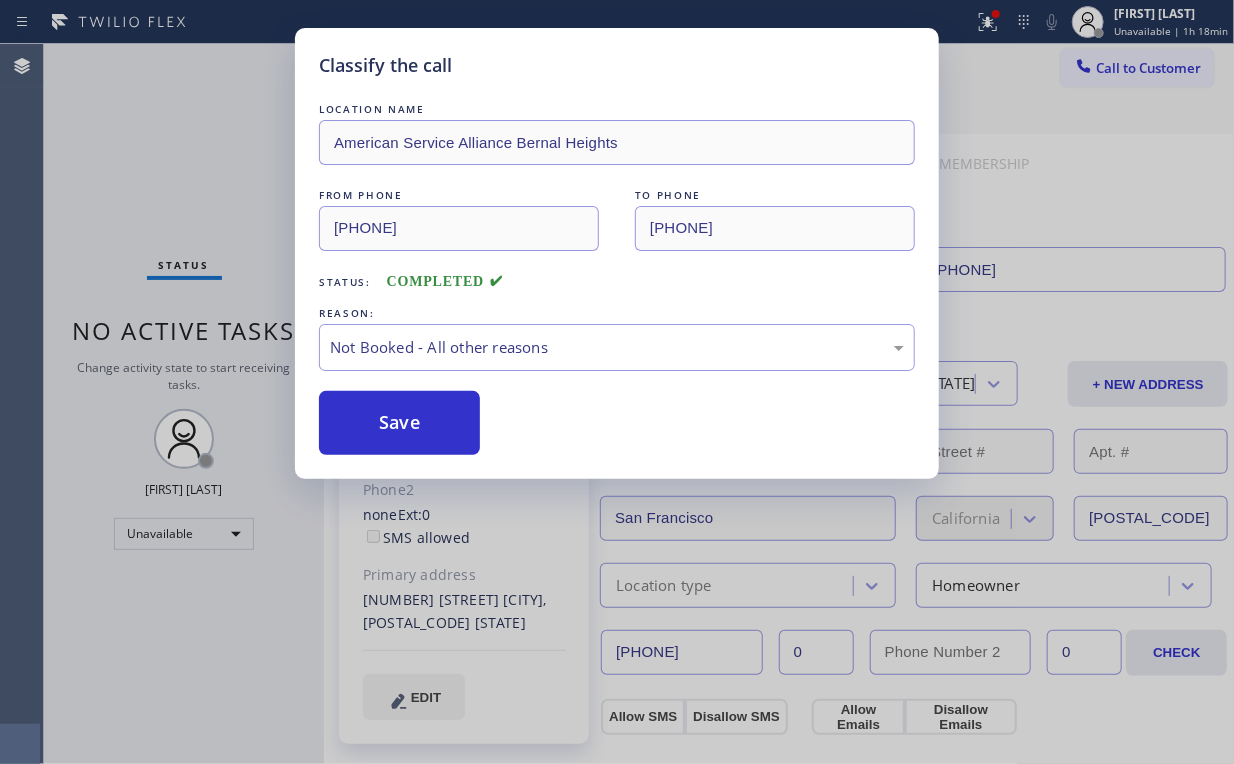 drag, startPoint x: 403, startPoint y: 428, endPoint x: 120, endPoint y: 122, distance: 416.8033 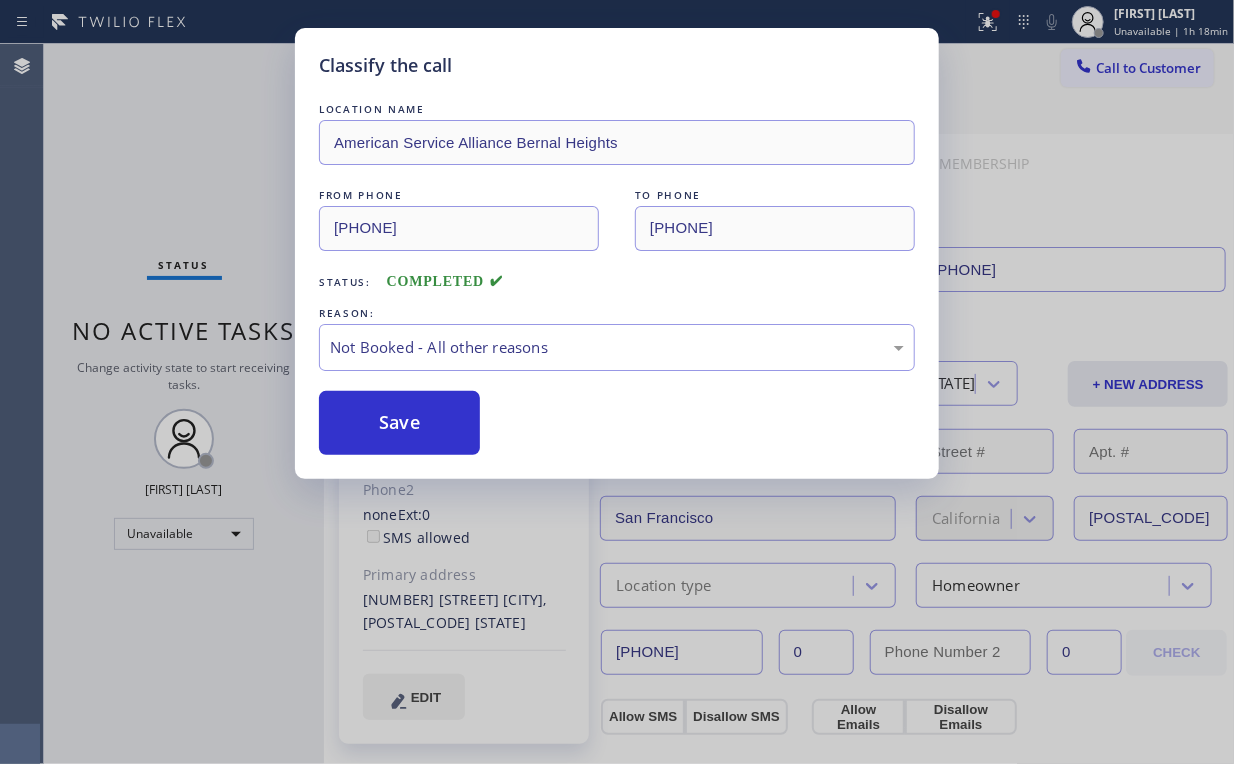 click on "Classify the call LOCATION NAME American Service Alliance Bernal Heights FROM PHONE (415) 549-4953 TO PHONE (650) 892-8112 Status: COMPLETED REASON: Not Booked - All other reasons Save" at bounding box center (617, 382) 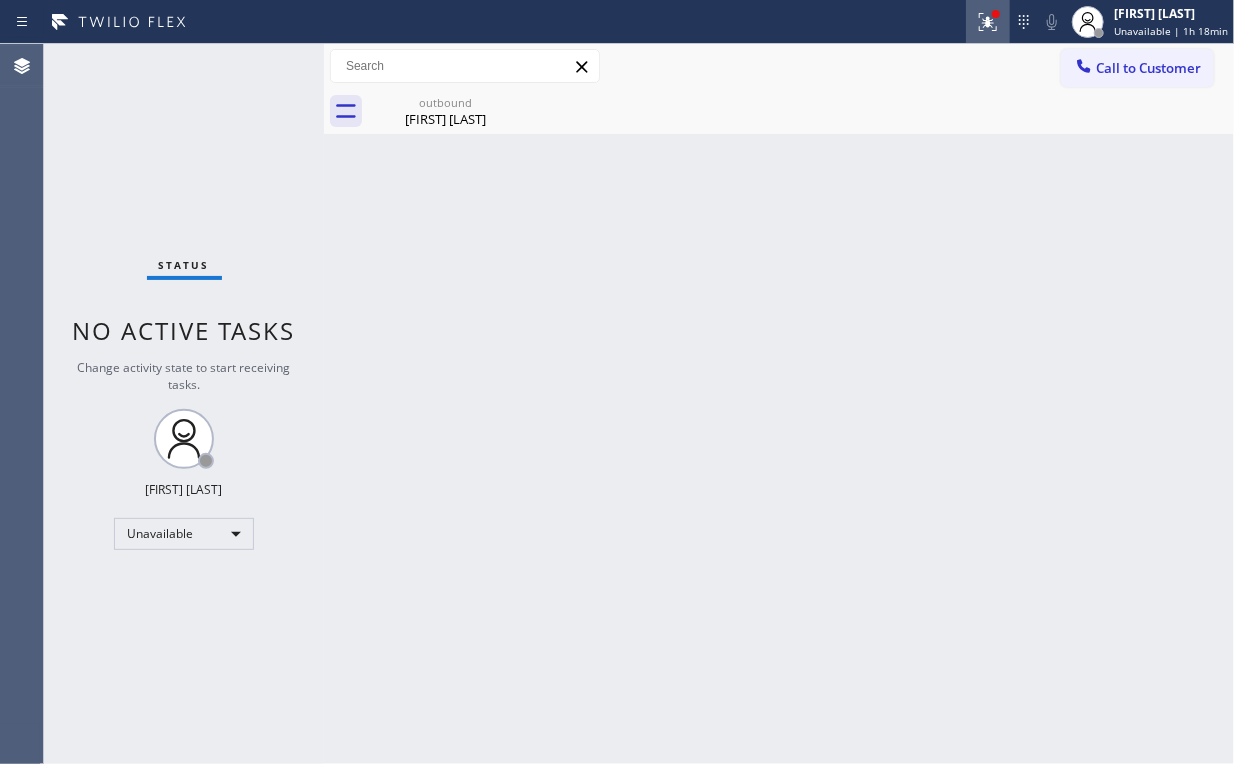 click 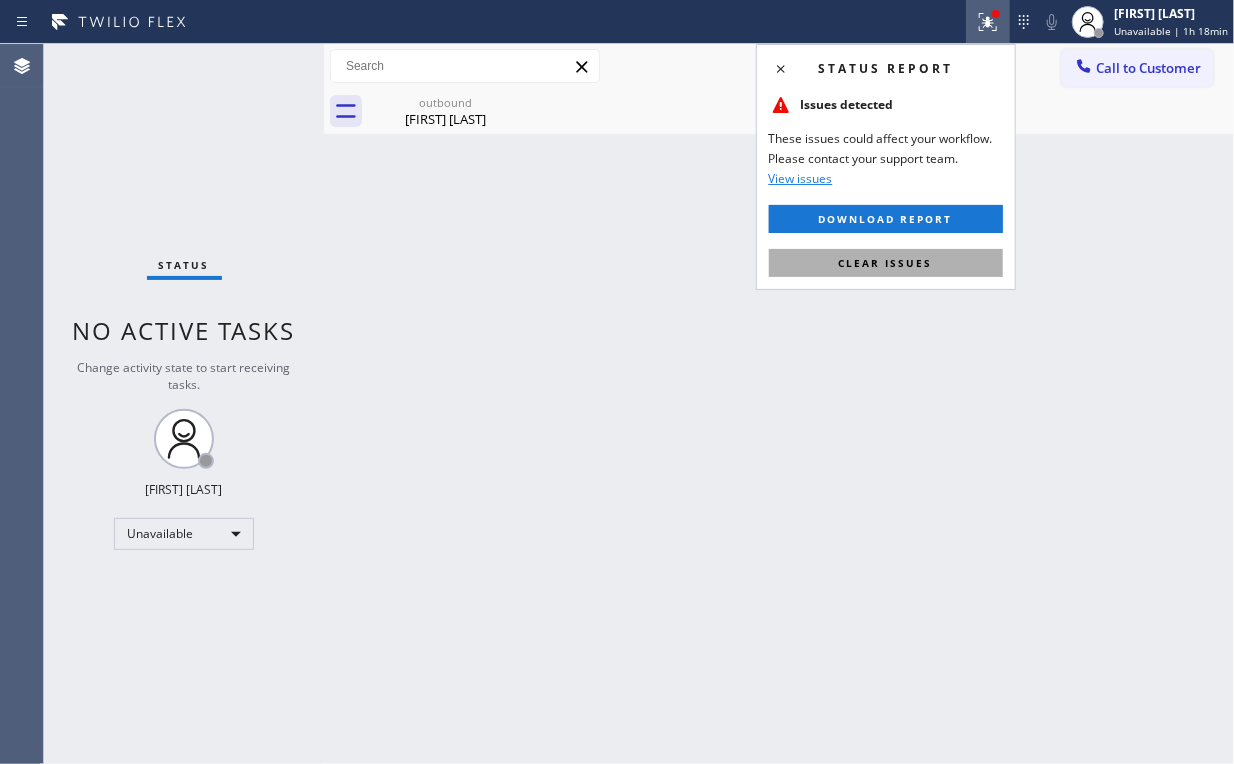 click on "Clear issues" at bounding box center (886, 263) 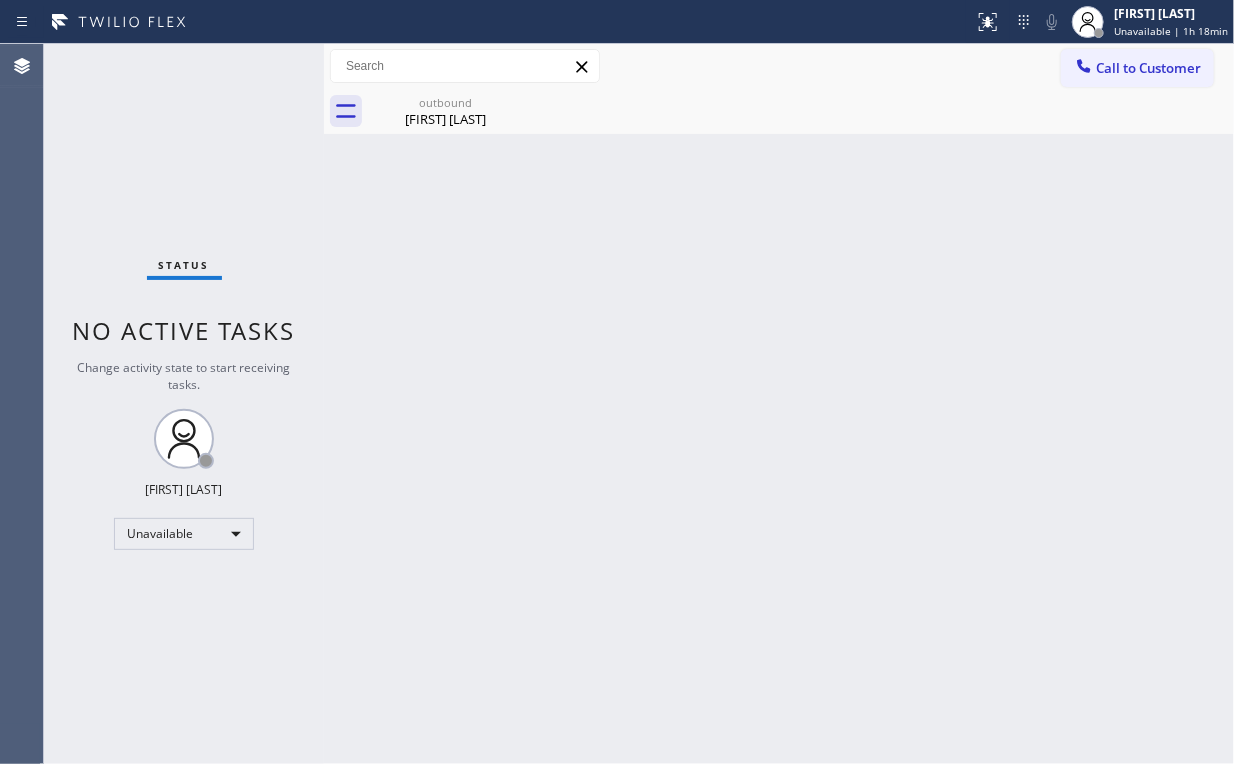 click on "Back to Dashboard Change Sender ID Customers Technicians Select a contact Outbound call Location Search location Your caller id phone number Customer number Call Customer info Name   Phone none Address none Change Sender ID HVAC +18559994417 5 Star Appliance +18557314952 Appliance Repair +18554611149 Plumbing +18889090120 Air Duct Cleaning +18006865038  Electricians +18005688664 Cancel Change Check personal SMS Reset Change outbound Mikheil Isidro Call to Customer Outbound call Location American Service Alliance Bernal Heights Your caller id phone number (415) 549-4953 Customer number Call Outbound call Technician Search Technician Your caller id phone number Your caller id phone number Call outbound Mikheil Isidro Mikheil   Isidro Since: 20 may 2020 link to CRM copy Email maikee@donbauer.co  Emails allowed Phone (650) 892-8112  Ext:  0 Phone2 none  Ext:  0  SMS allowed Primary address  741 42nd Avenue San Francisco, 94121 CA EDIT Outbound call Location American Service Alliance Bernal Heights Call Leads 0" at bounding box center (779, 404) 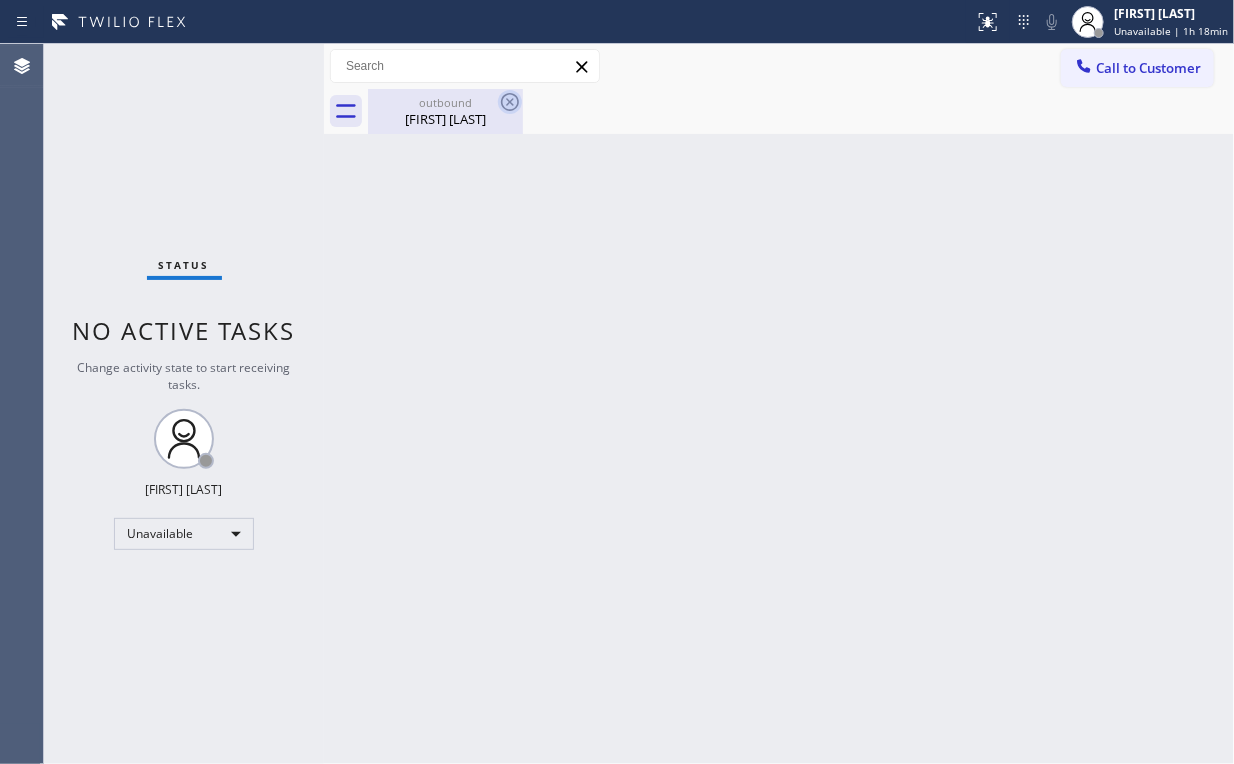 drag, startPoint x: 424, startPoint y: 131, endPoint x: 501, endPoint y: 112, distance: 79.30952 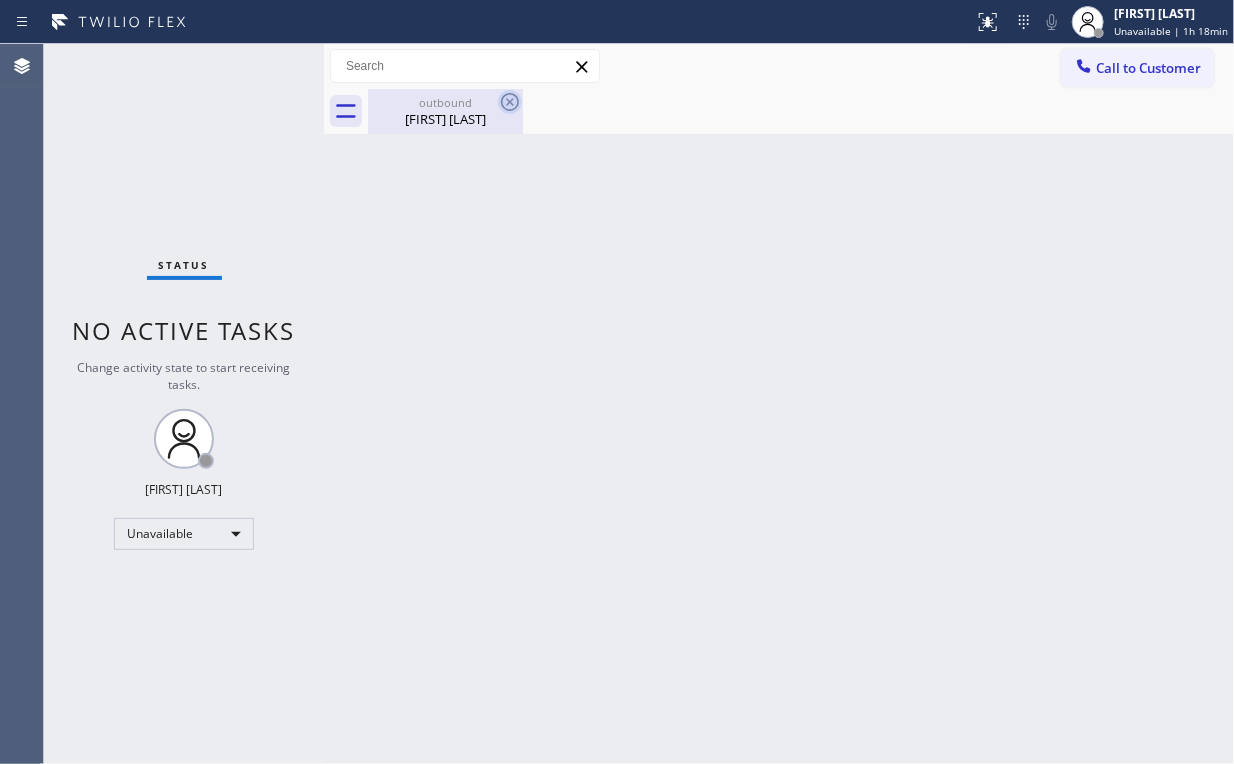 click on "outbound Mikheil Isidro" at bounding box center (445, 111) 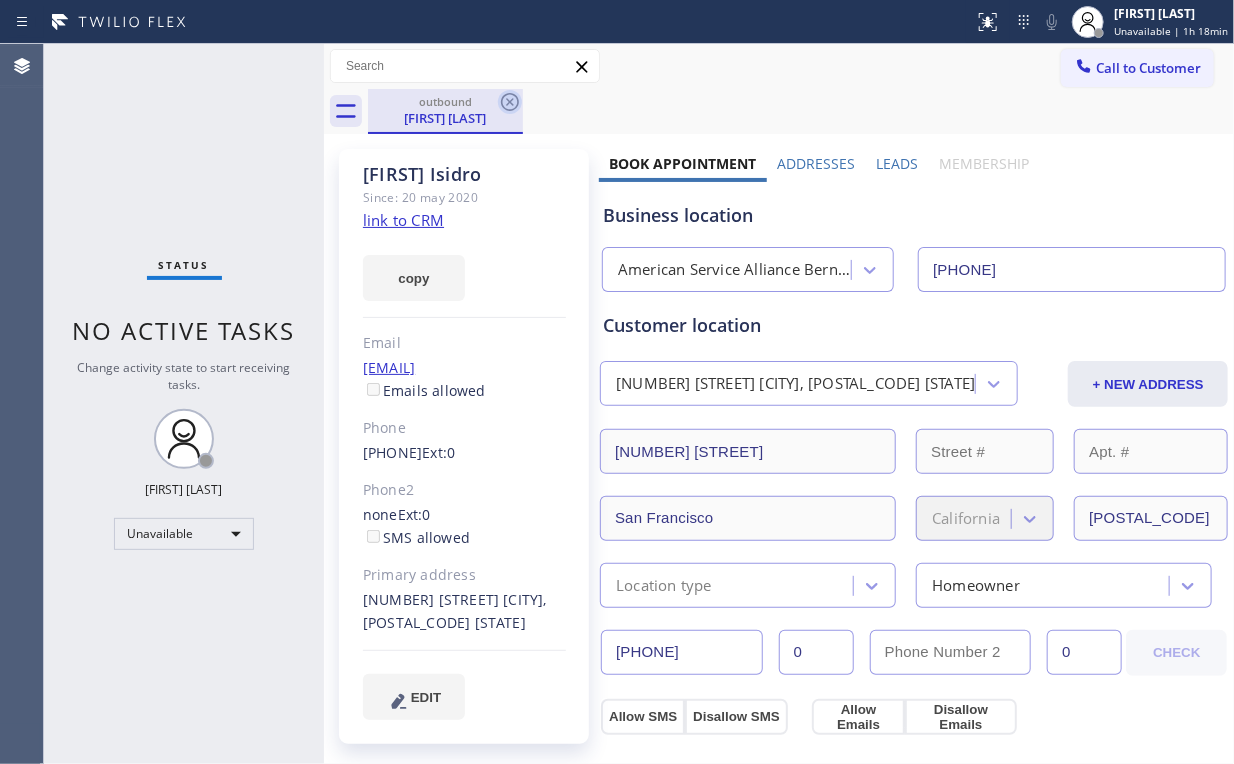 click 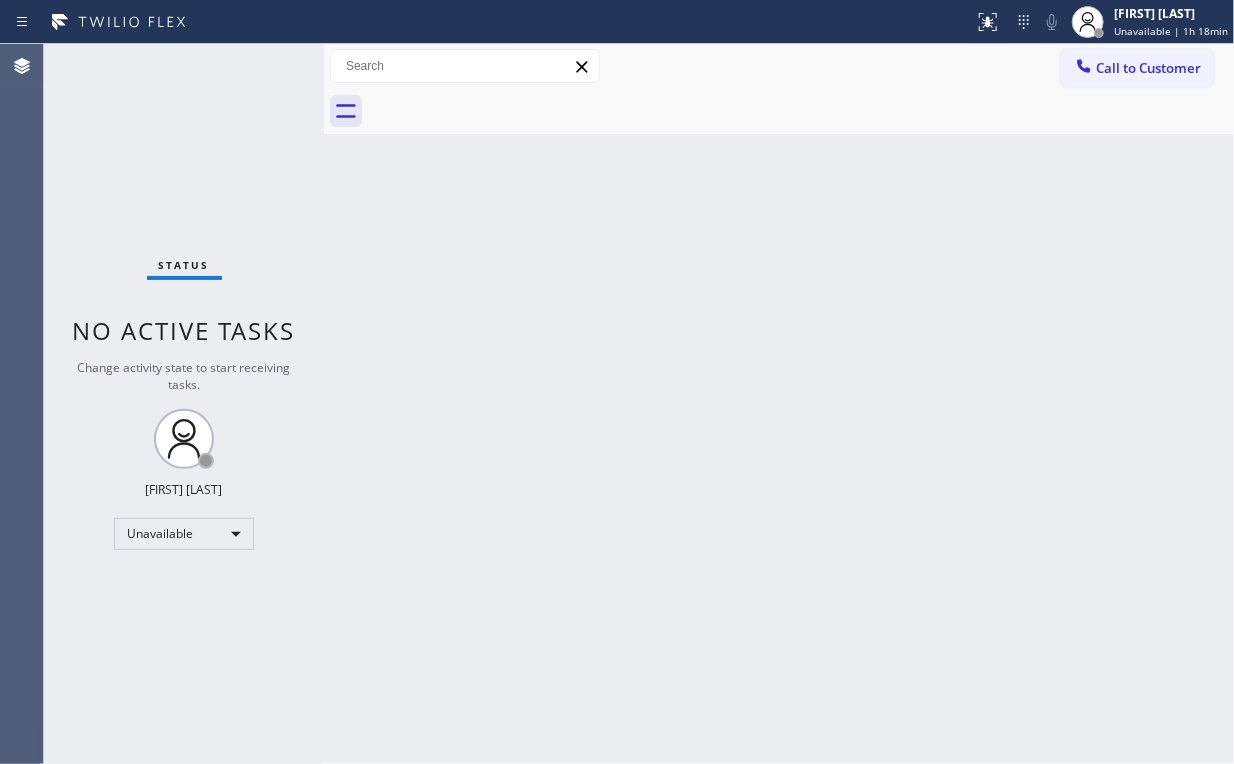 drag, startPoint x: 1022, startPoint y: 252, endPoint x: 1116, endPoint y: 161, distance: 130.83195 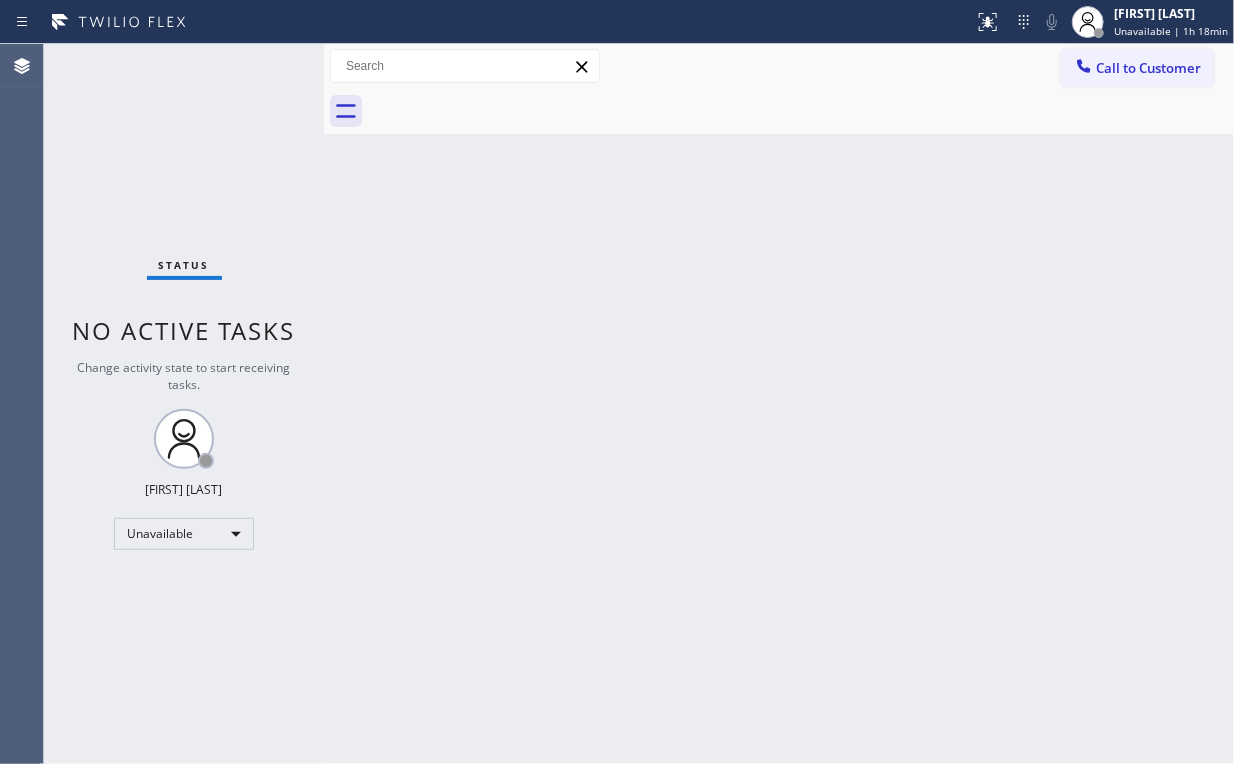 click on "Back to Dashboard Change Sender ID Customers Technicians Select a contact Outbound call Location Search location Your caller id phone number Customer number Call Customer info Name   Phone none Address none Change Sender ID HVAC +18559994417 5 Star Appliance +18557314952 Appliance Repair +18554611149 Plumbing +18889090120 Air Duct Cleaning +18006865038  Electricians +18005688664 Cancel Change Check personal SMS Reset Change No tabs Call to Customer Outbound call Location American Service Alliance Bernal Heights Your caller id phone number (415) 549-4953 Customer number Call Outbound call Technician Search Technician Your caller id phone number Your caller id phone number Call" at bounding box center [779, 404] 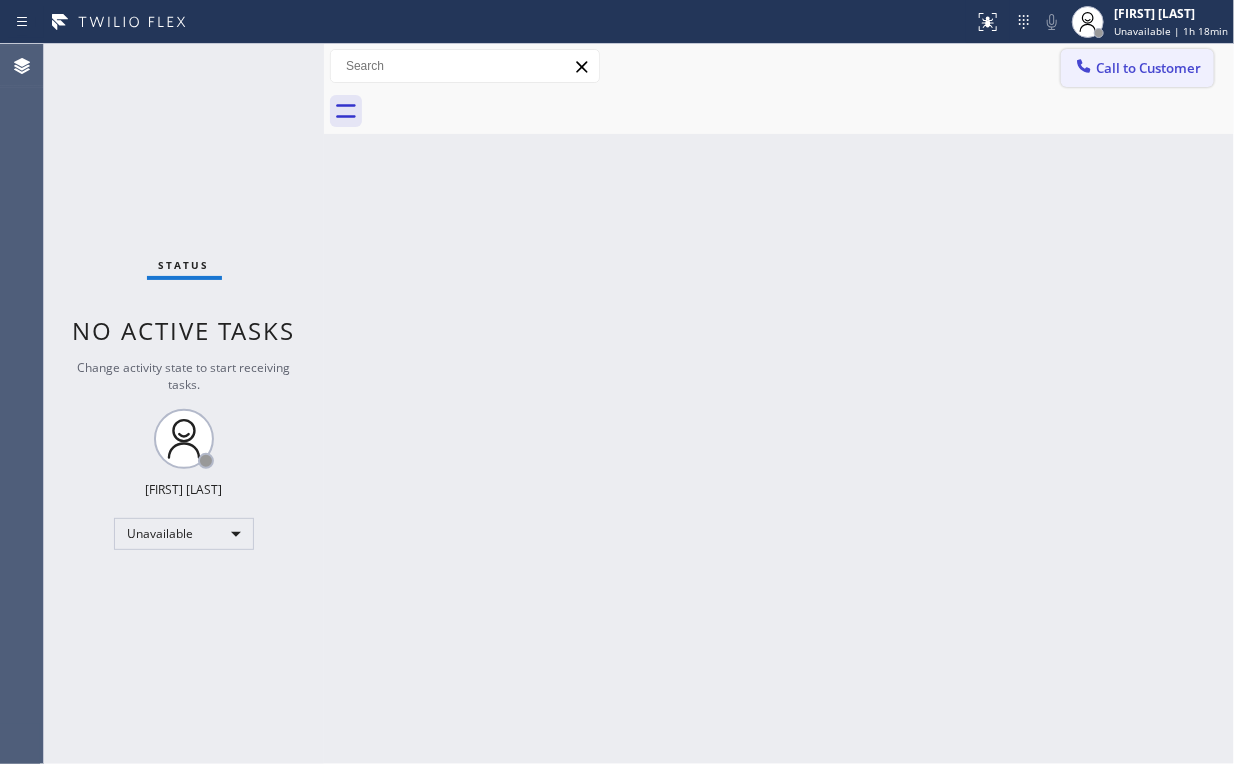 click on "Call to Customer" at bounding box center (1148, 68) 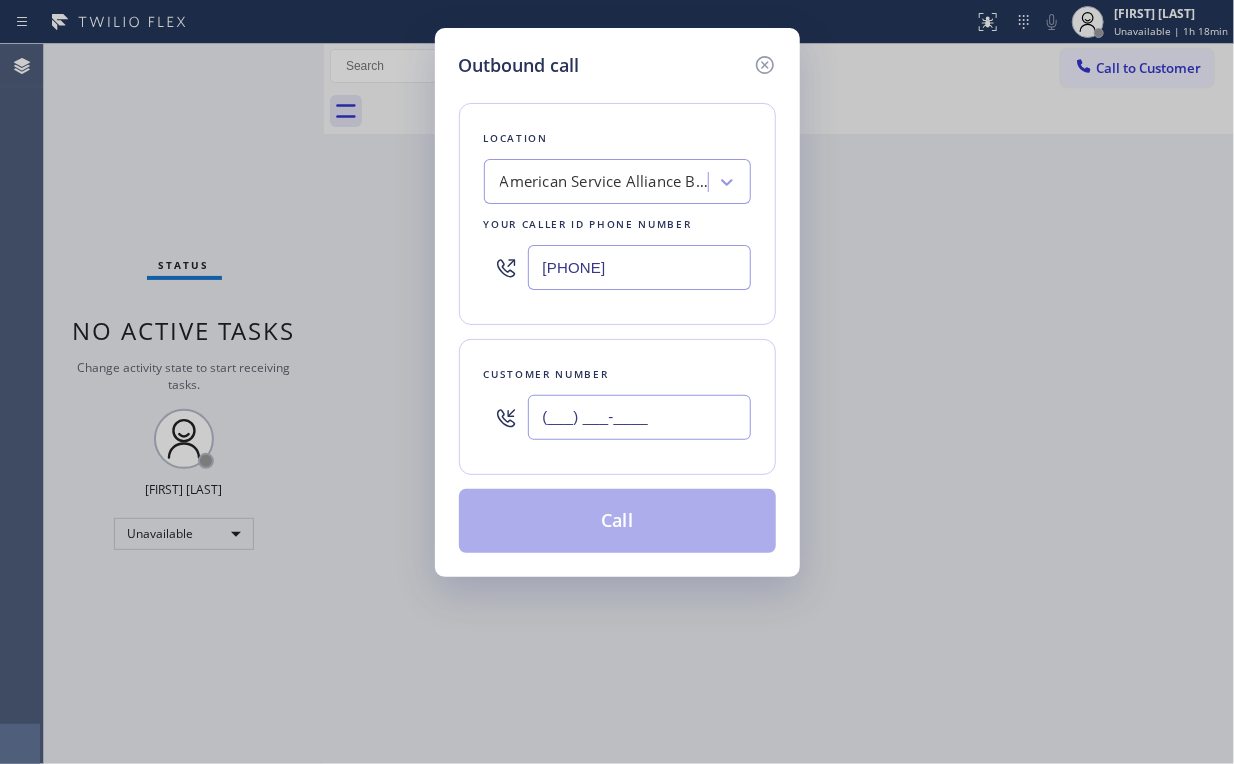 click on "(___) ___-____" at bounding box center (639, 417) 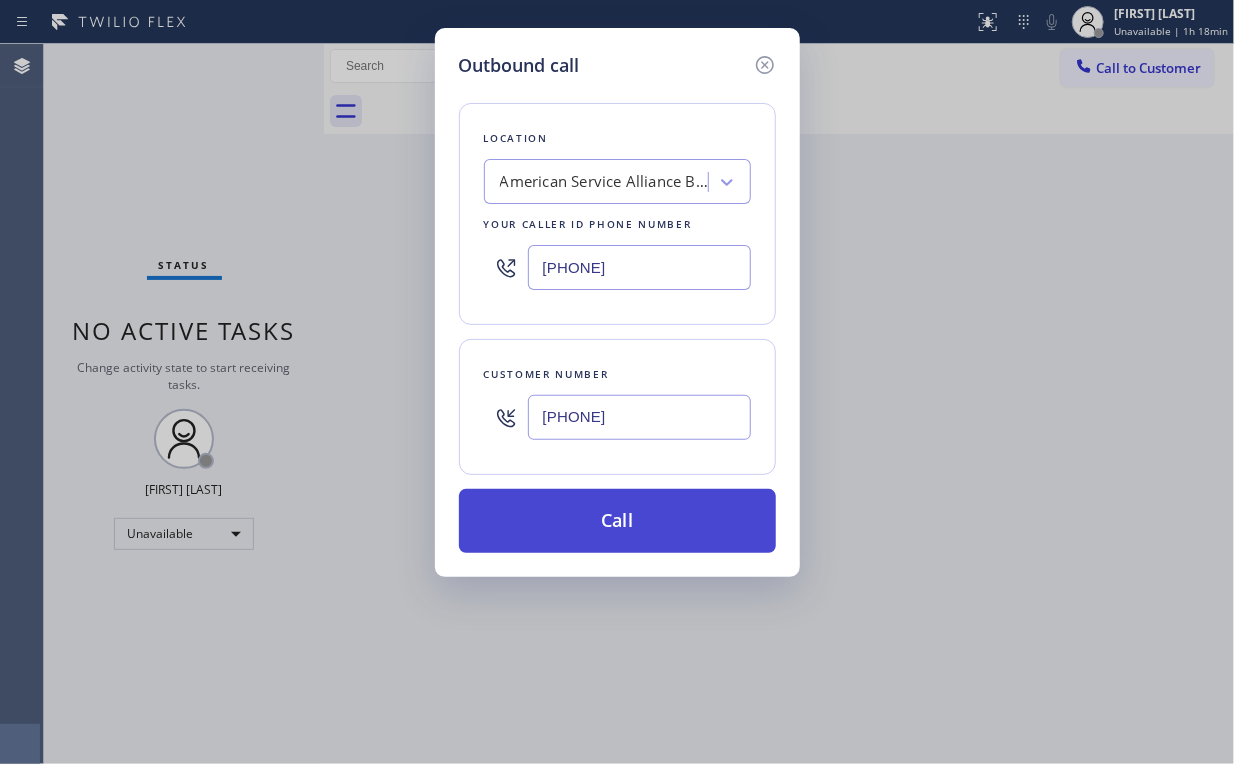 type on "(415) 471-9023" 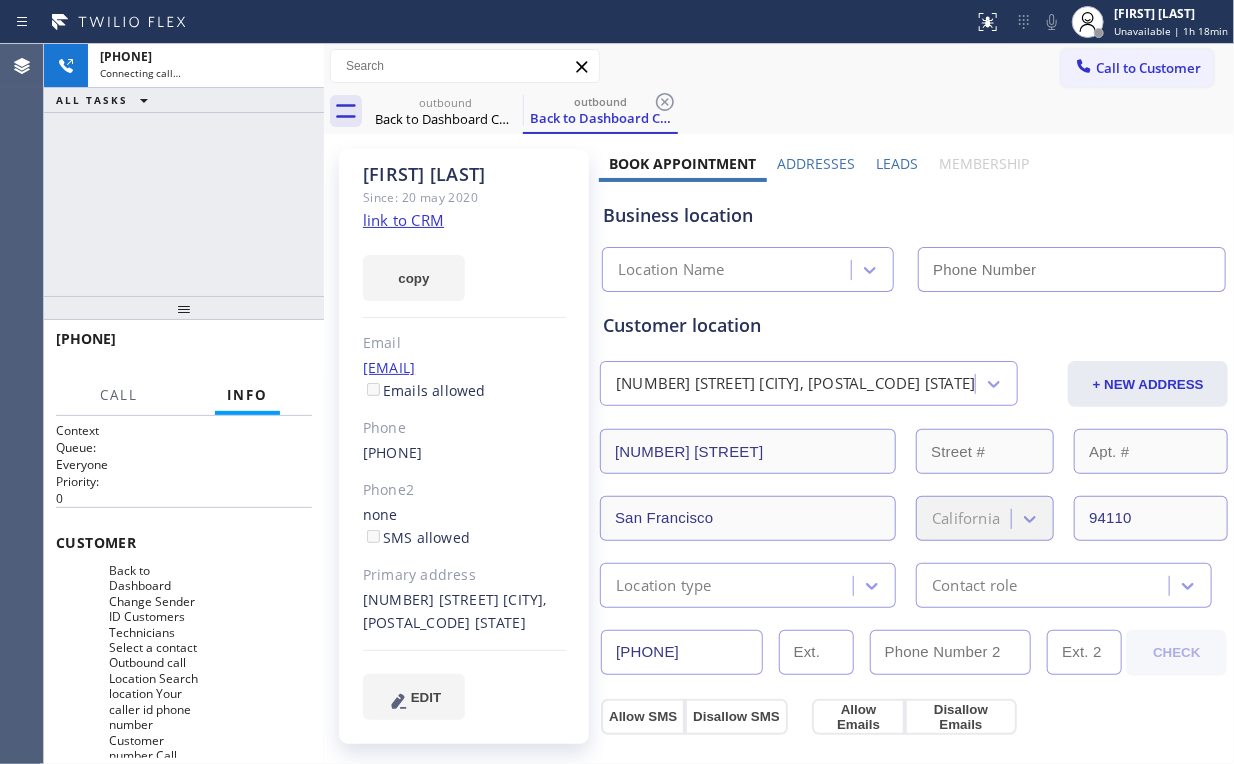 type on "(415) 549-4953" 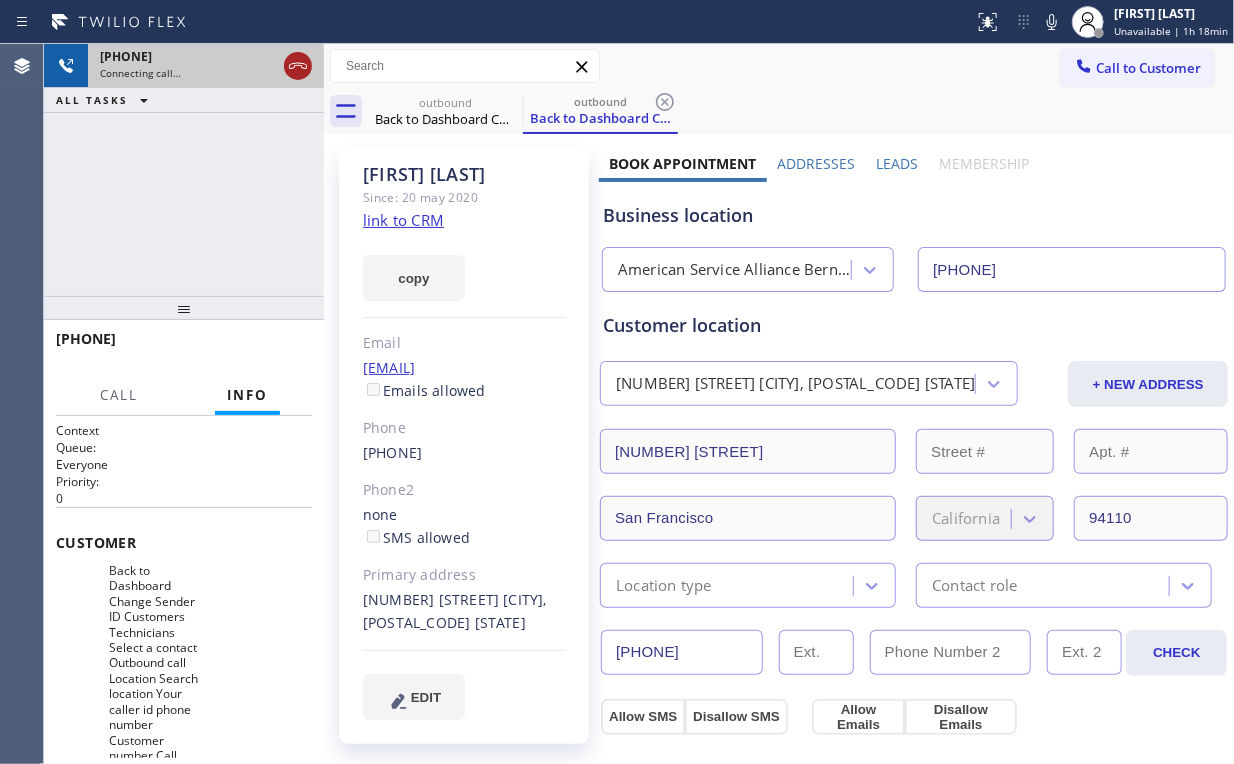 click 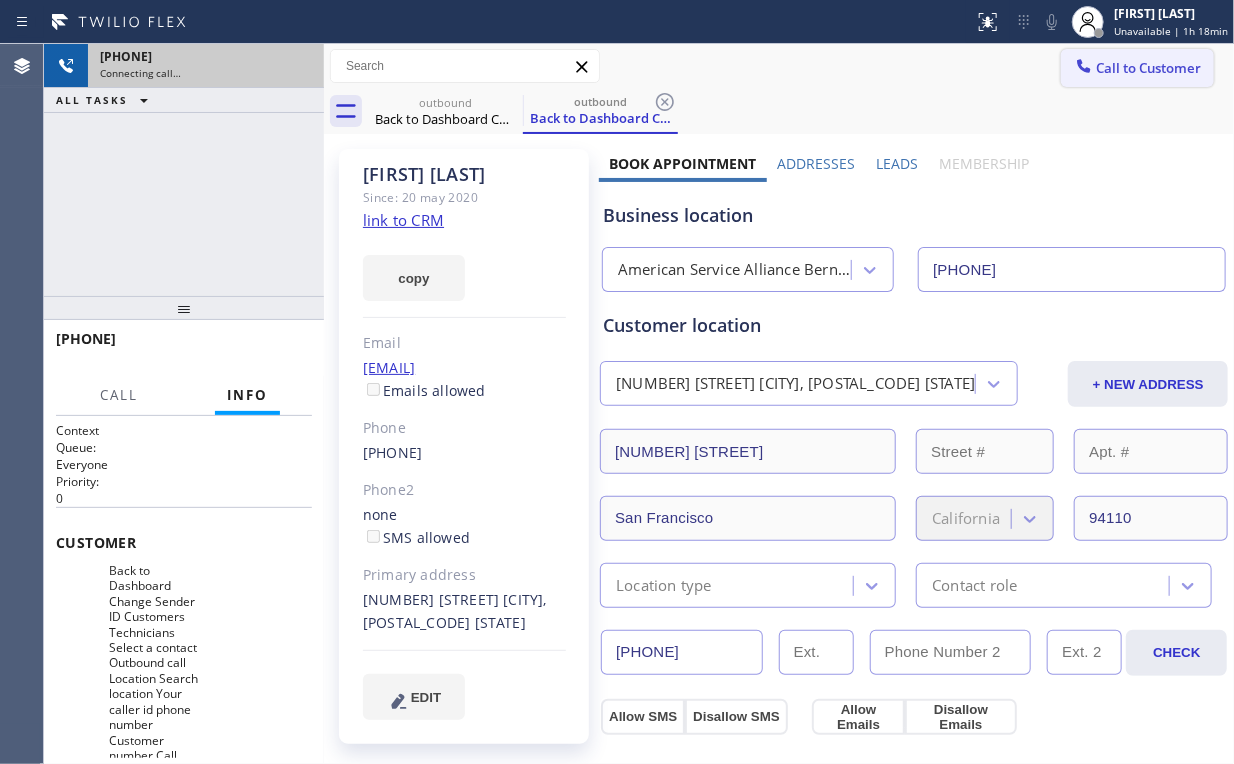 click on "Call to Customer" at bounding box center (1148, 68) 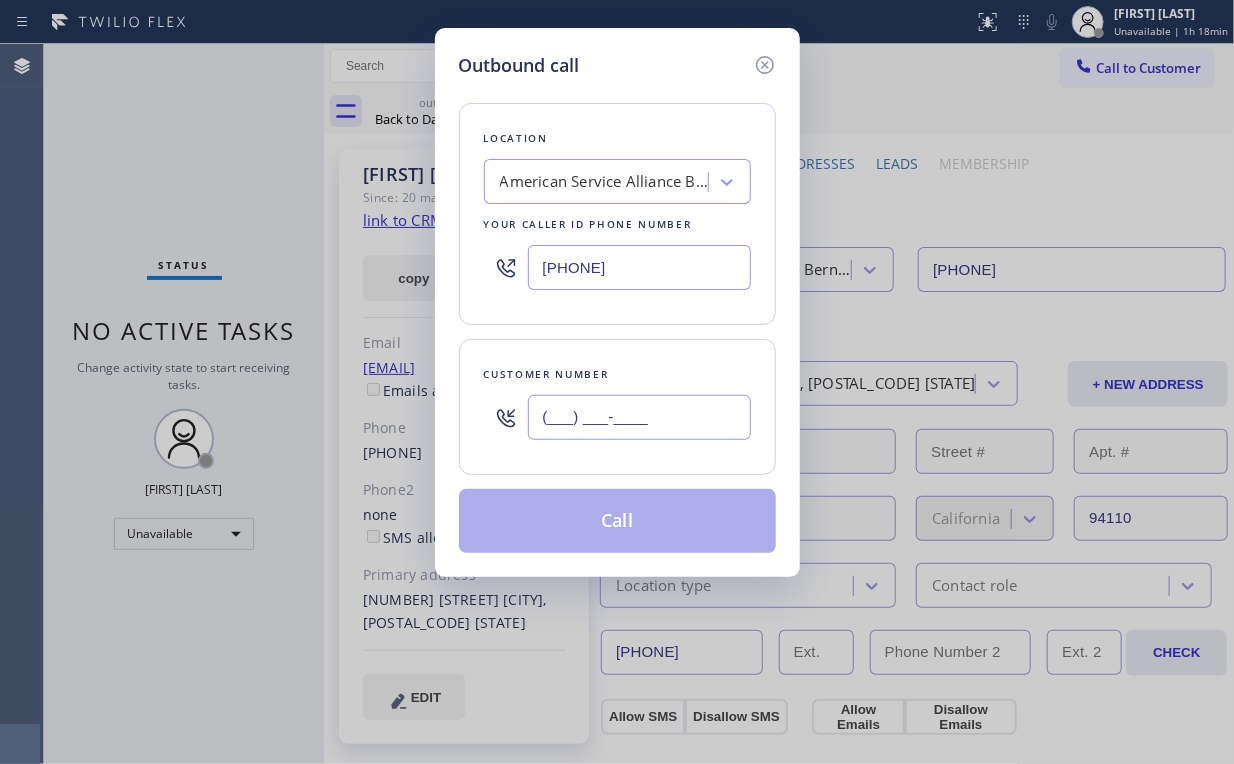 click on "(___) ___-____" at bounding box center [639, 417] 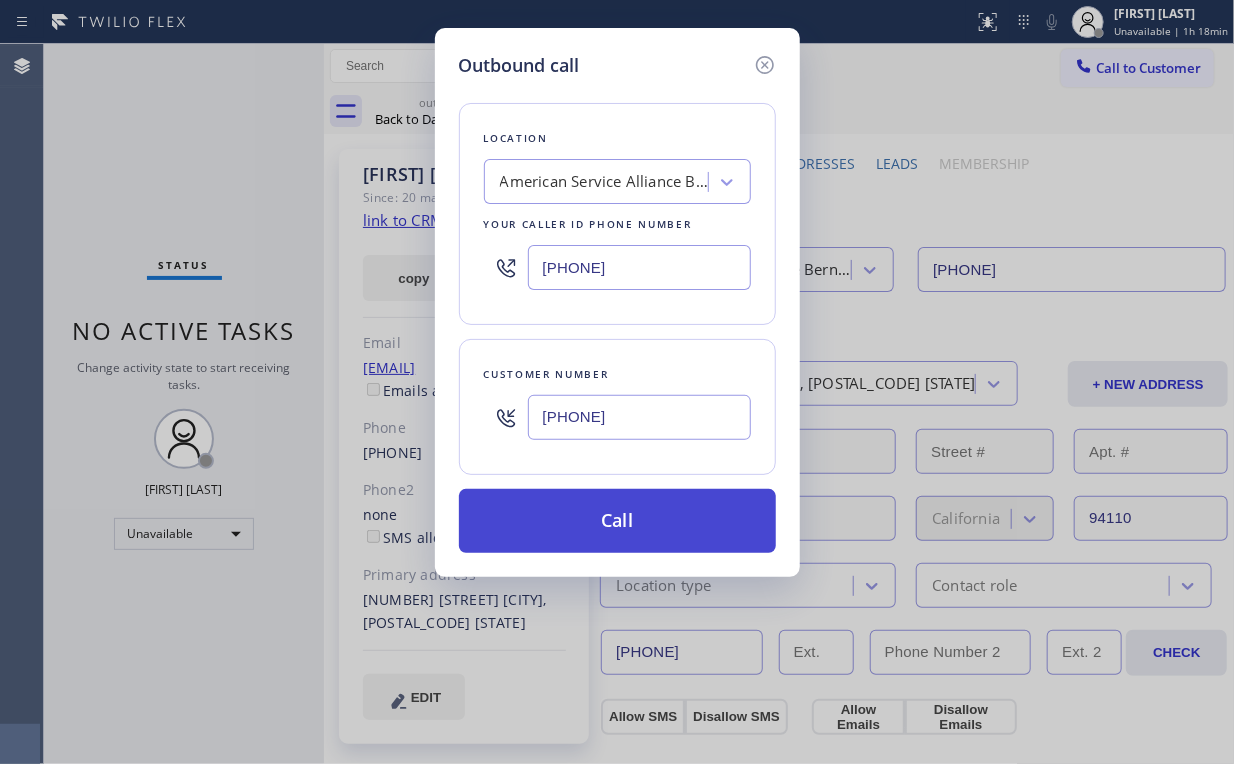type on "(415) 471-9023" 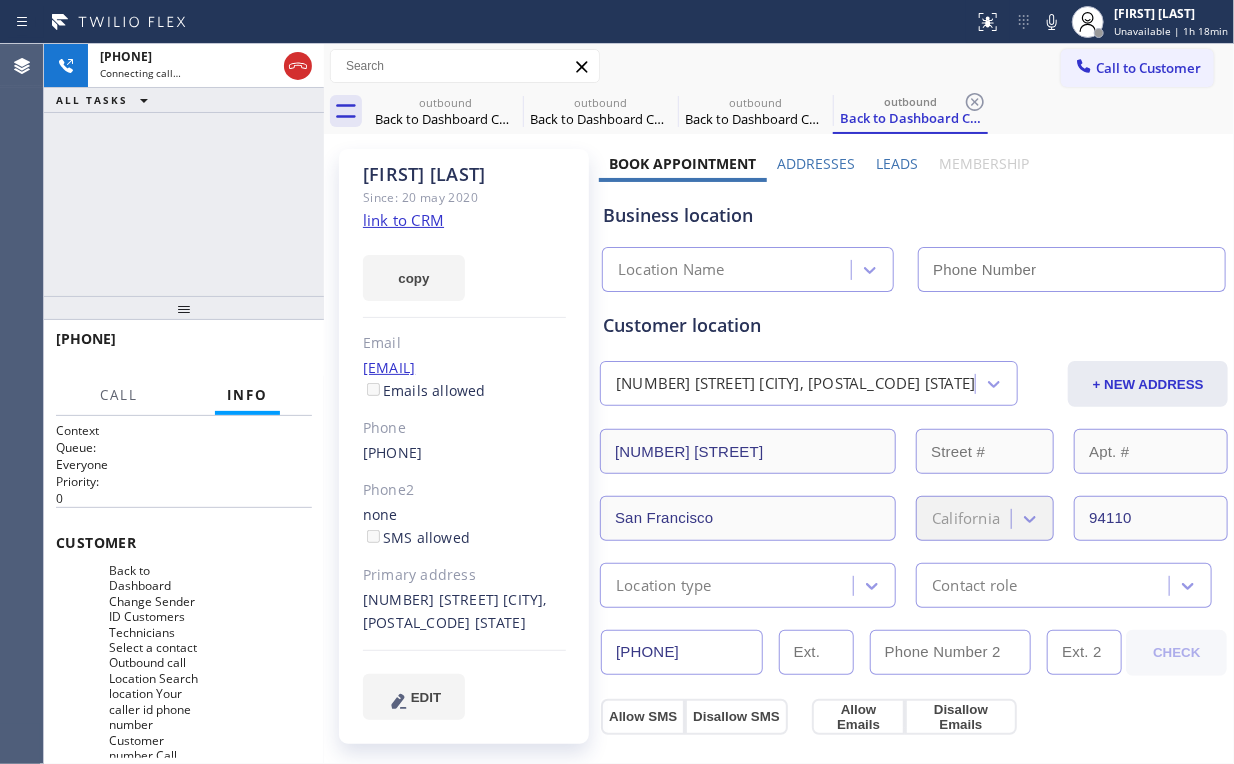 type on "(415) 549-4953" 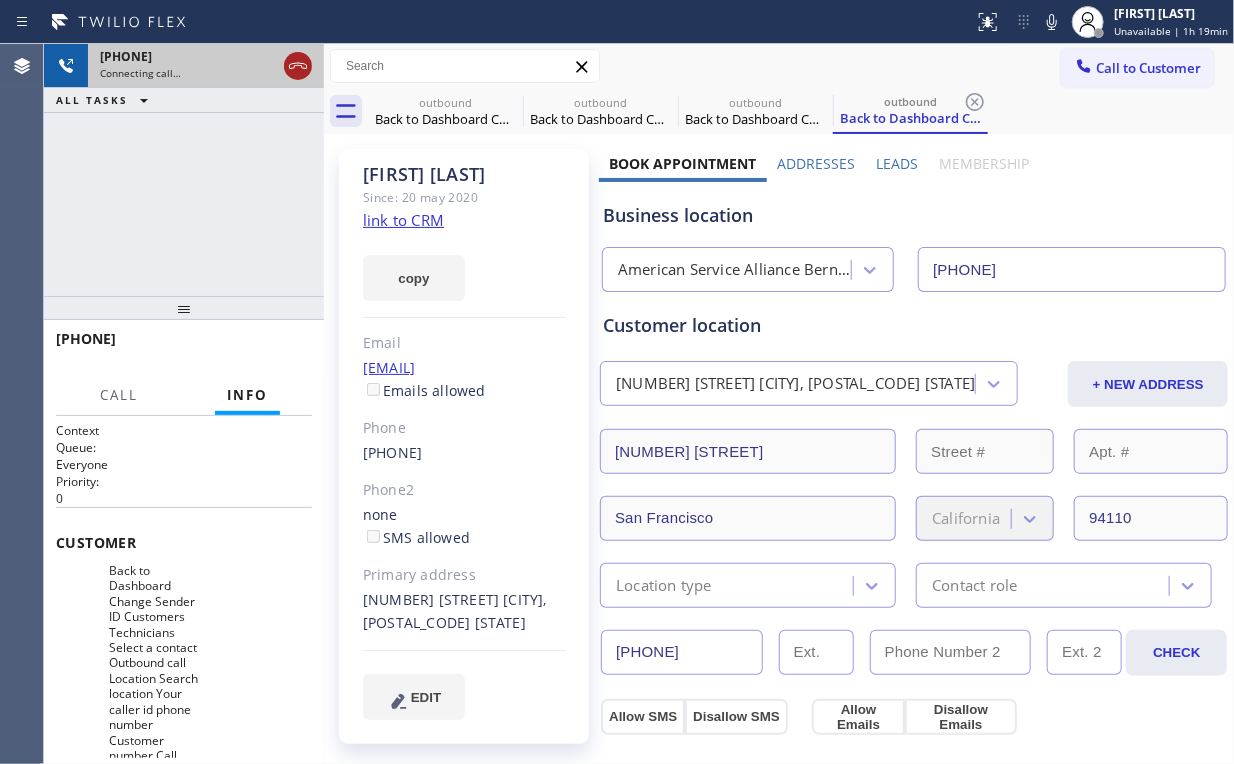 click 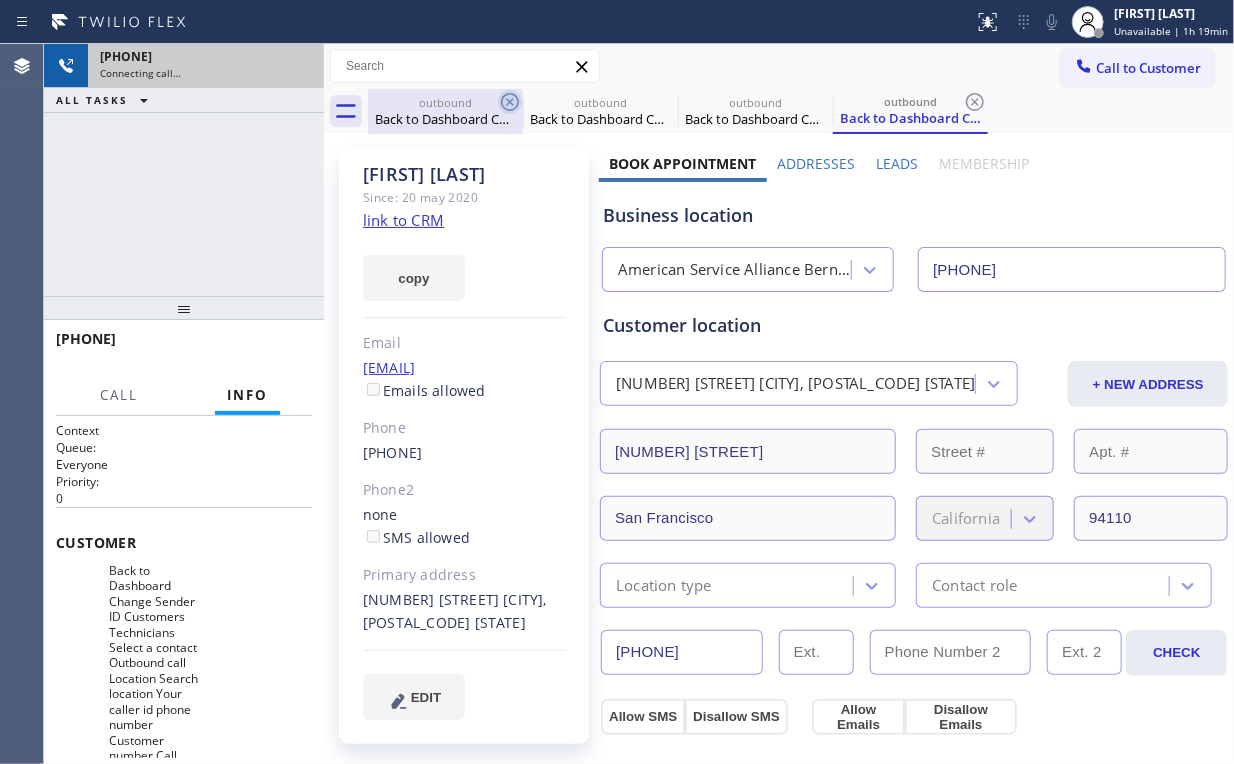 click on "Ashleigh Finch" at bounding box center (445, 119) 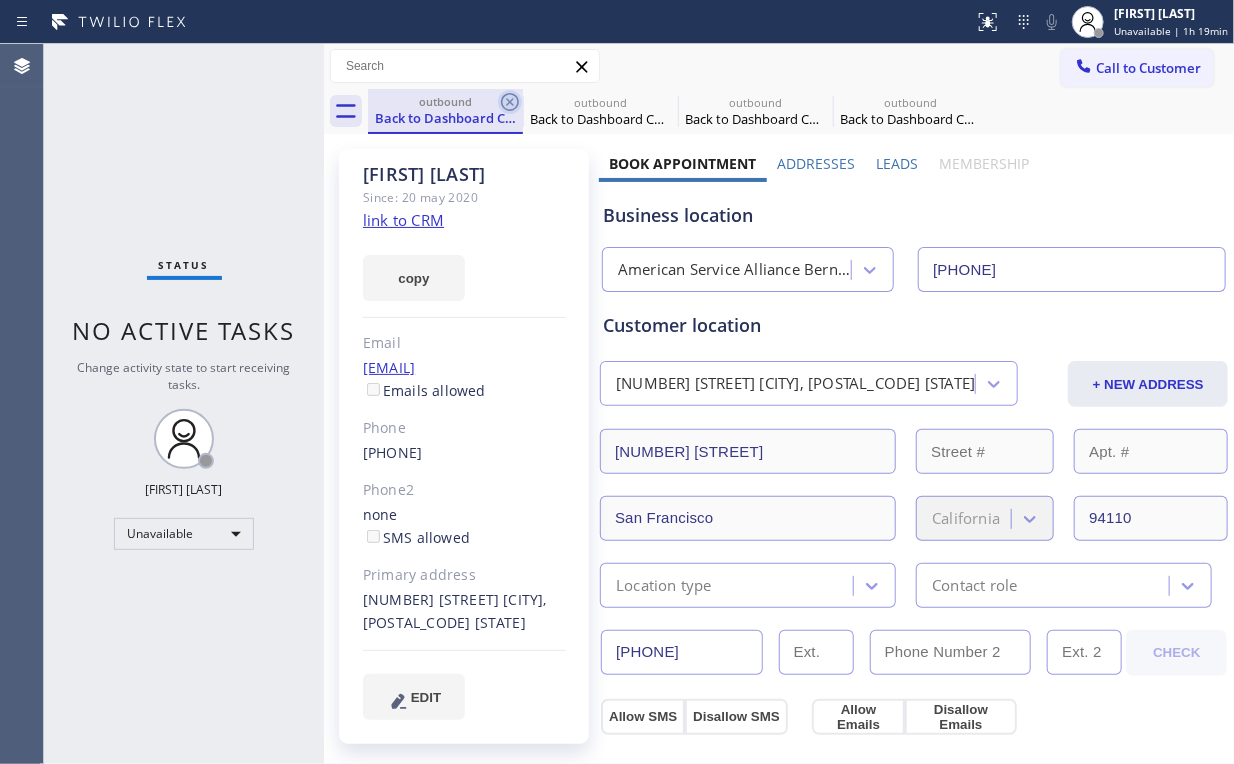 click 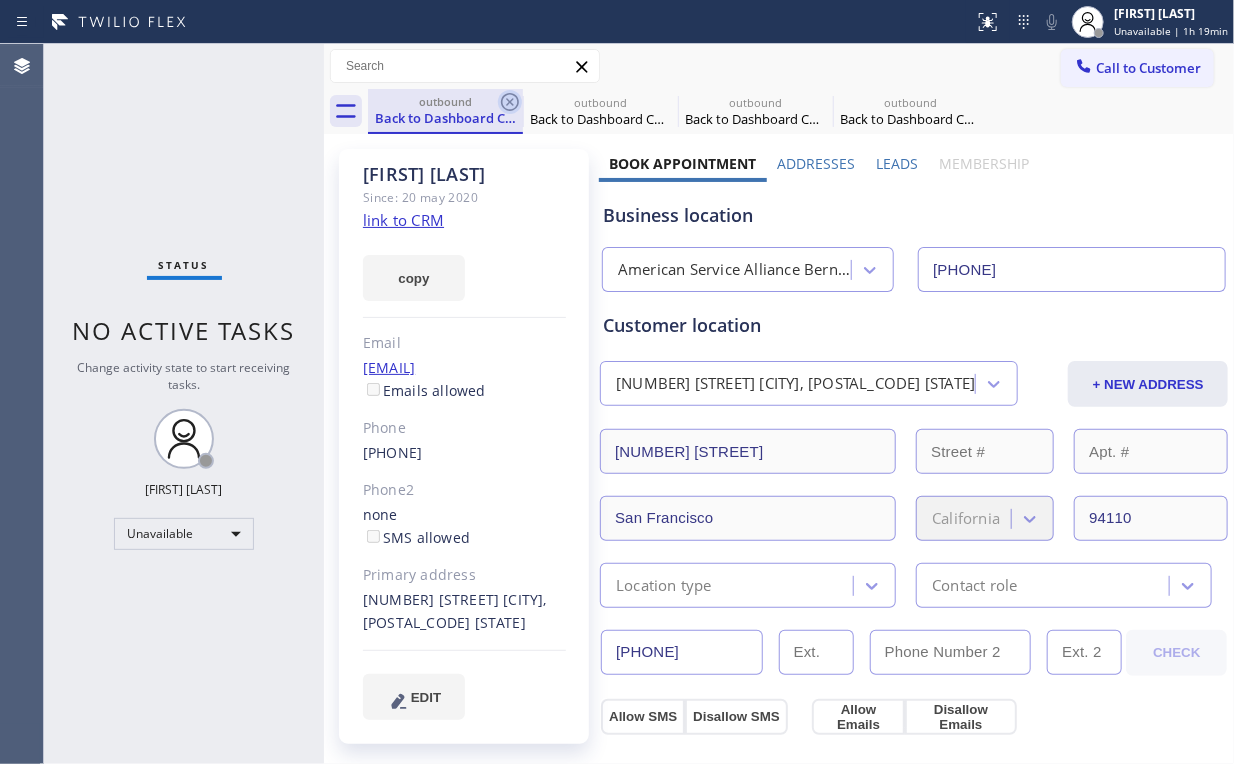 click 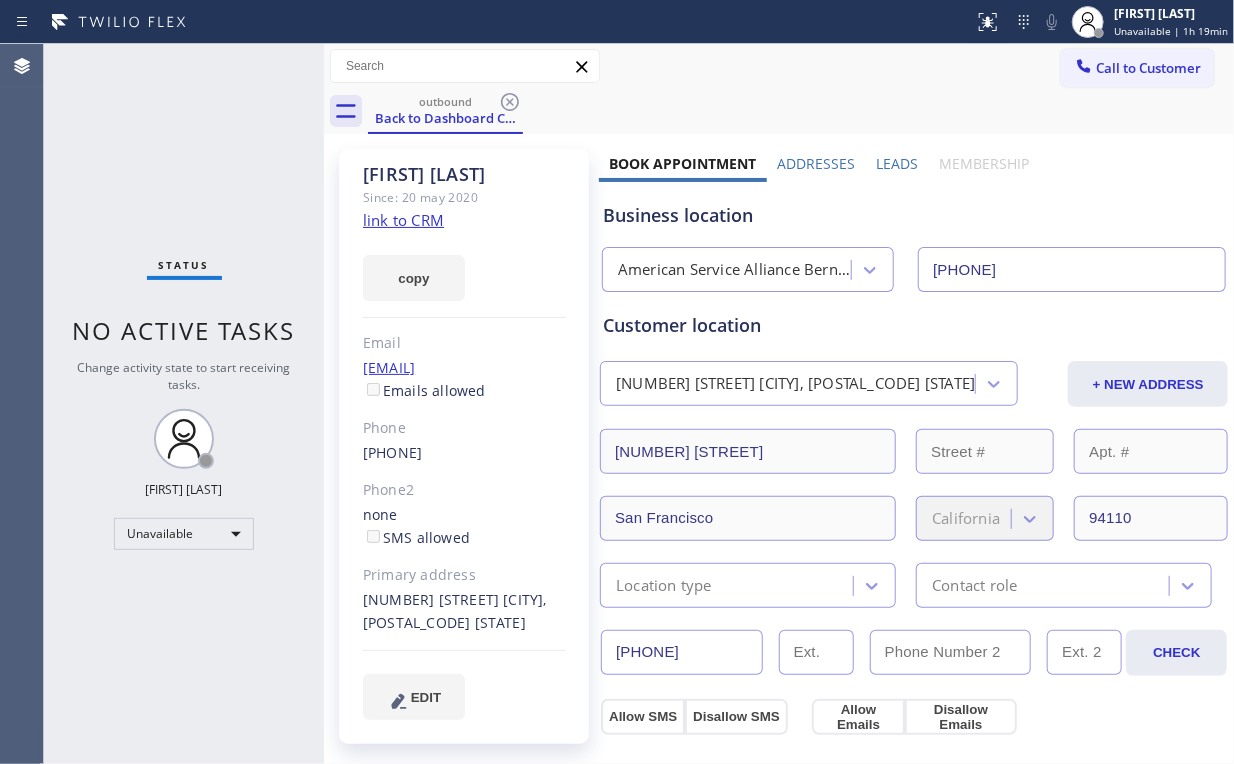 click 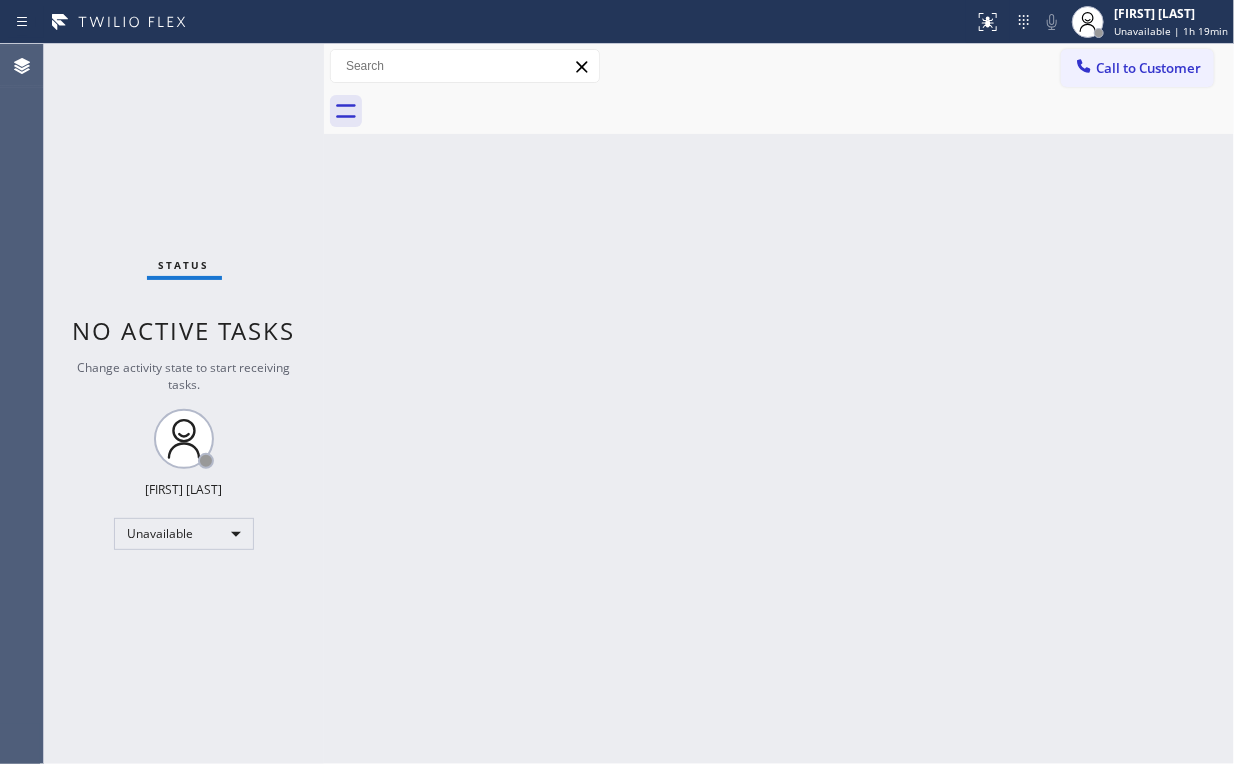 click at bounding box center (801, 111) 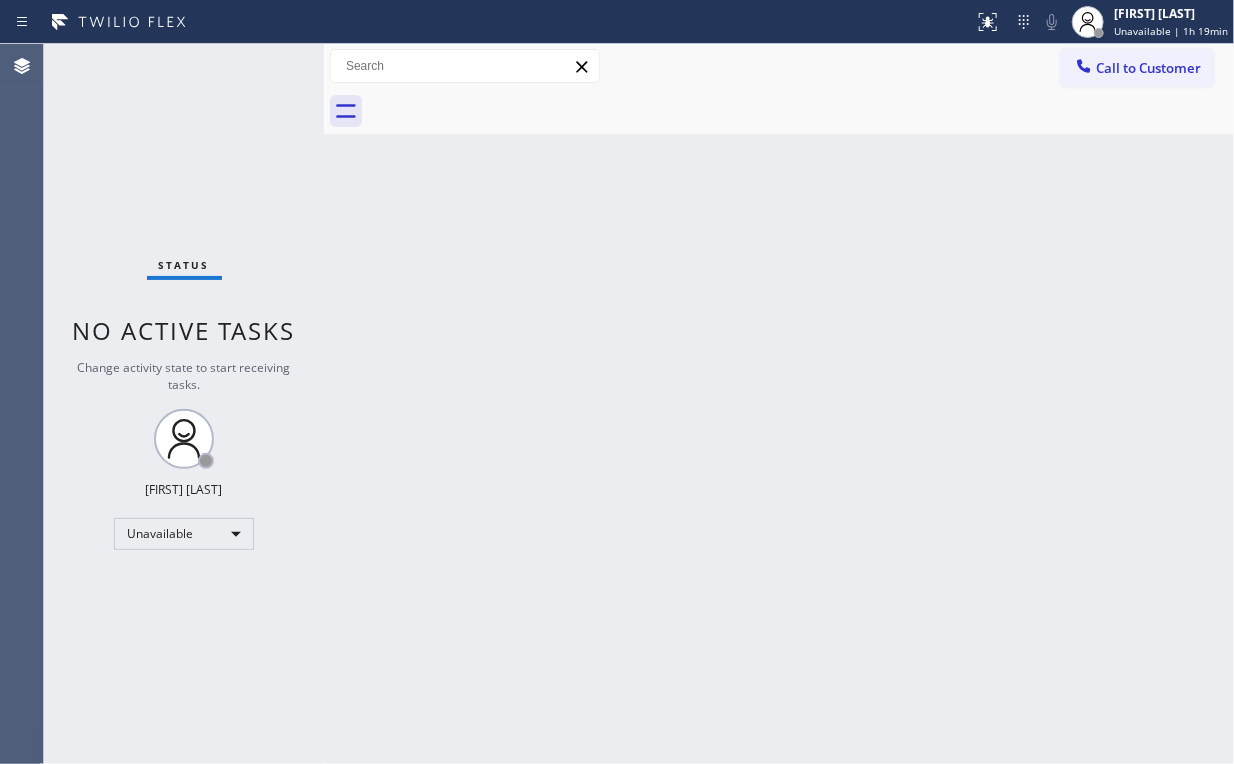 click on "Agent Desktop Classify the call LOCATION NAME LG Repairs Denver FROM PHONE (720) 807-6796 TO PHONE (970) 376-0334 Status: COMPLETED REASON: Not Booked - All other reasons Save Classify the call LOCATION NAME LG Repairs Denver FROM PHONE (720) 807-6796 TO PHONE (970) 376-0334 Status: COMPLETED REASON: Not Booked - All other reasons Save Classify the call LOCATION NAME LG Repairs Denver FROM PHONE (720) 807-6796 TO PHONE (720) 641-6498 Status: COMPLETED REASON: Not Booked - All other reasons Save Classify the call LOCATION NAME LG Repairs Denver FROM PHONE (720) 807-6796 TO PHONE (720) 641-6498 Status: COMPLETED REASON: Not Booked - All other reasons Save Classify the call LOCATION NAME LG Repairs Denver FROM PHONE (720) 807-6796 TO PHONE (303) 882-4438 Status: COMPLETED REASON: Not Booked - All other reasons Save Classify the call LOCATION NAME LG Repairs Denver FROM PHONE (720) 807-6796 TO PHONE (303) 882-4438 Status: COMPLETED REASON: Not Booked - All other reasons Save Classify the call LOCATION NAME Save" at bounding box center (617, 404) 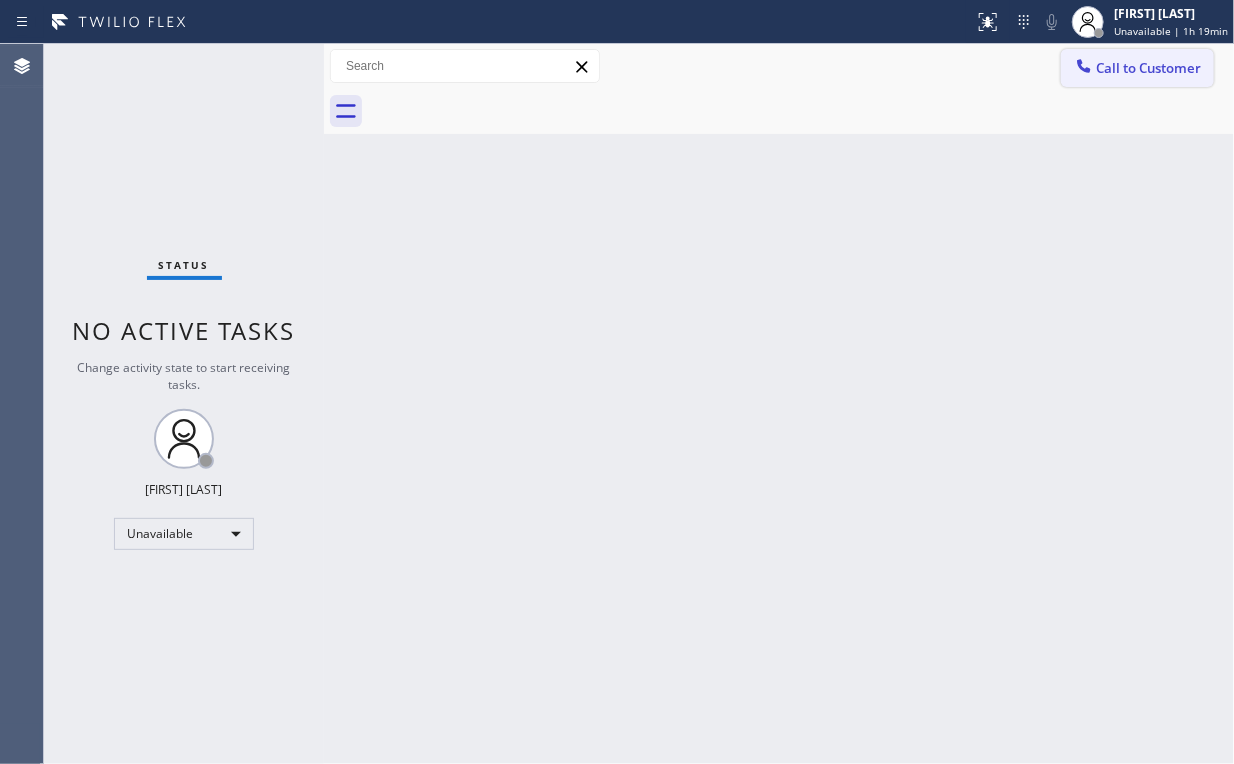 drag, startPoint x: 1120, startPoint y: 76, endPoint x: 1091, endPoint y: 88, distance: 31.38471 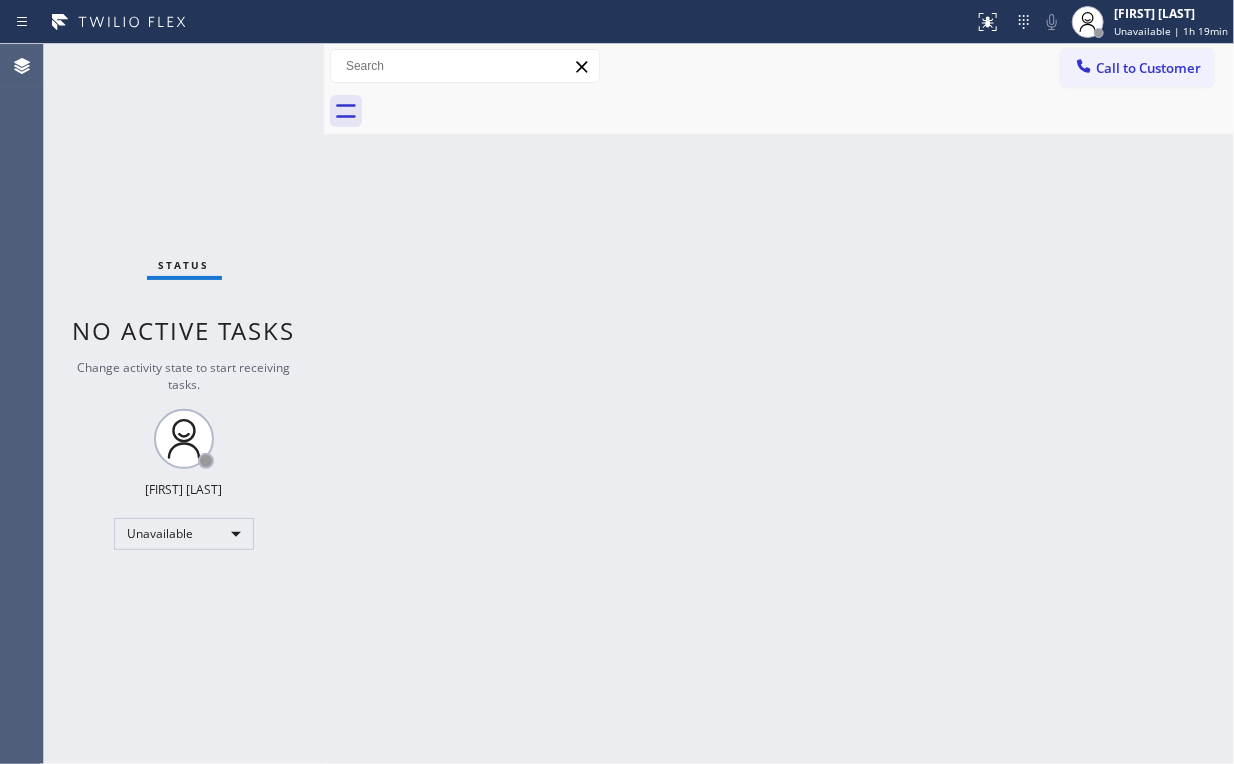 click on "Call to Customer" at bounding box center (1148, 68) 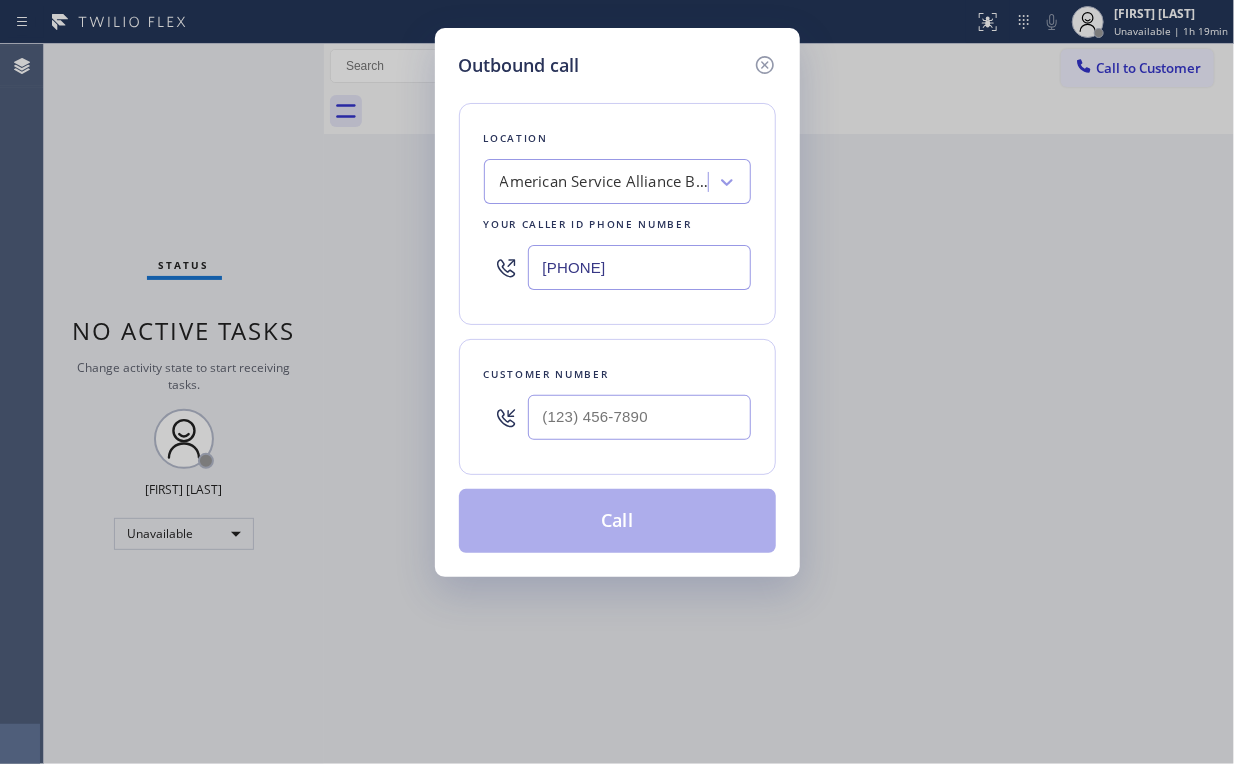 drag, startPoint x: 696, startPoint y: 260, endPoint x: 268, endPoint y: 225, distance: 429.42868 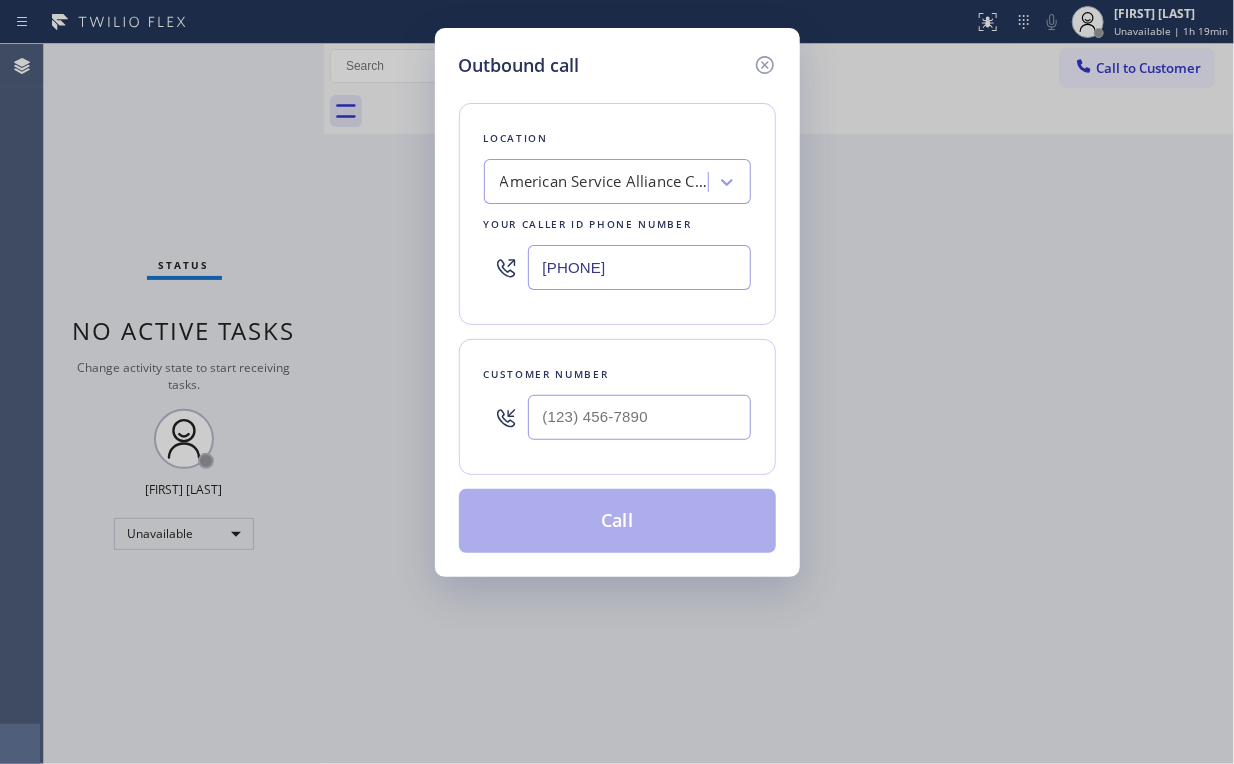 type on "(805) 991-7731" 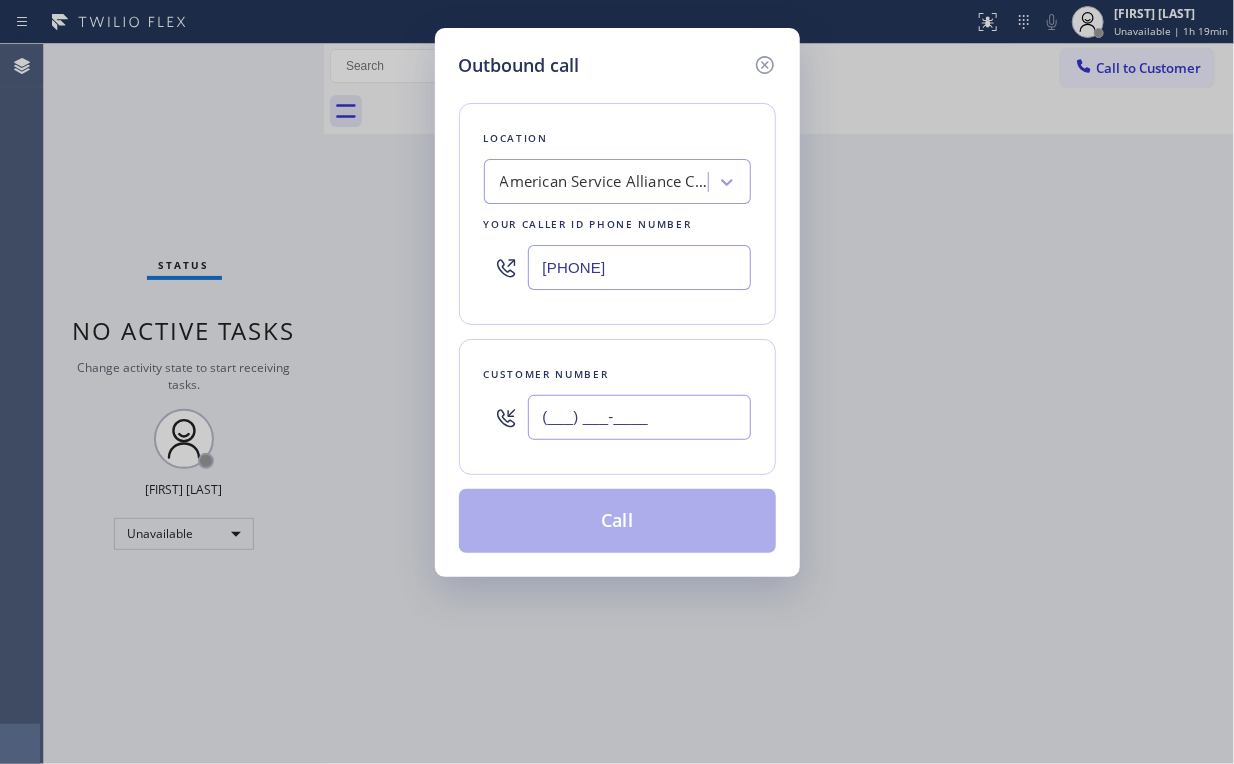 click on "(___) ___-____" at bounding box center (639, 417) 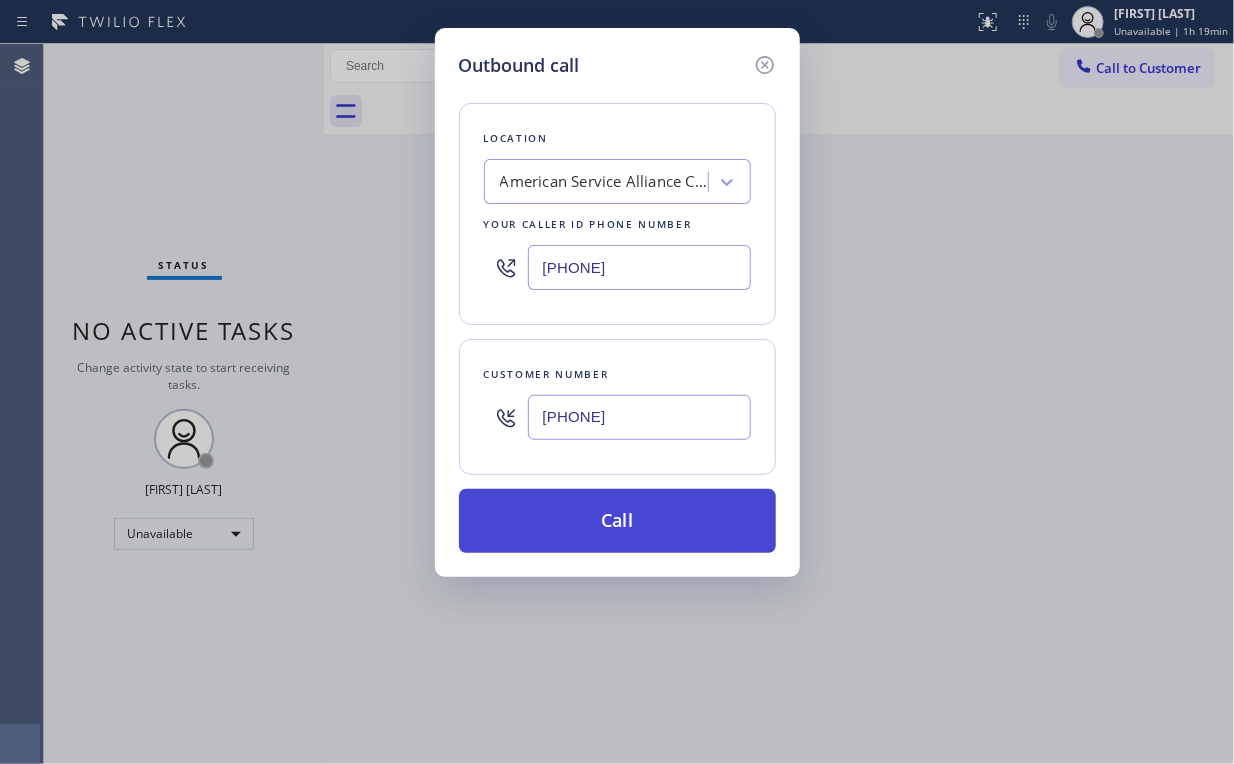 type on "(480) 406-5400" 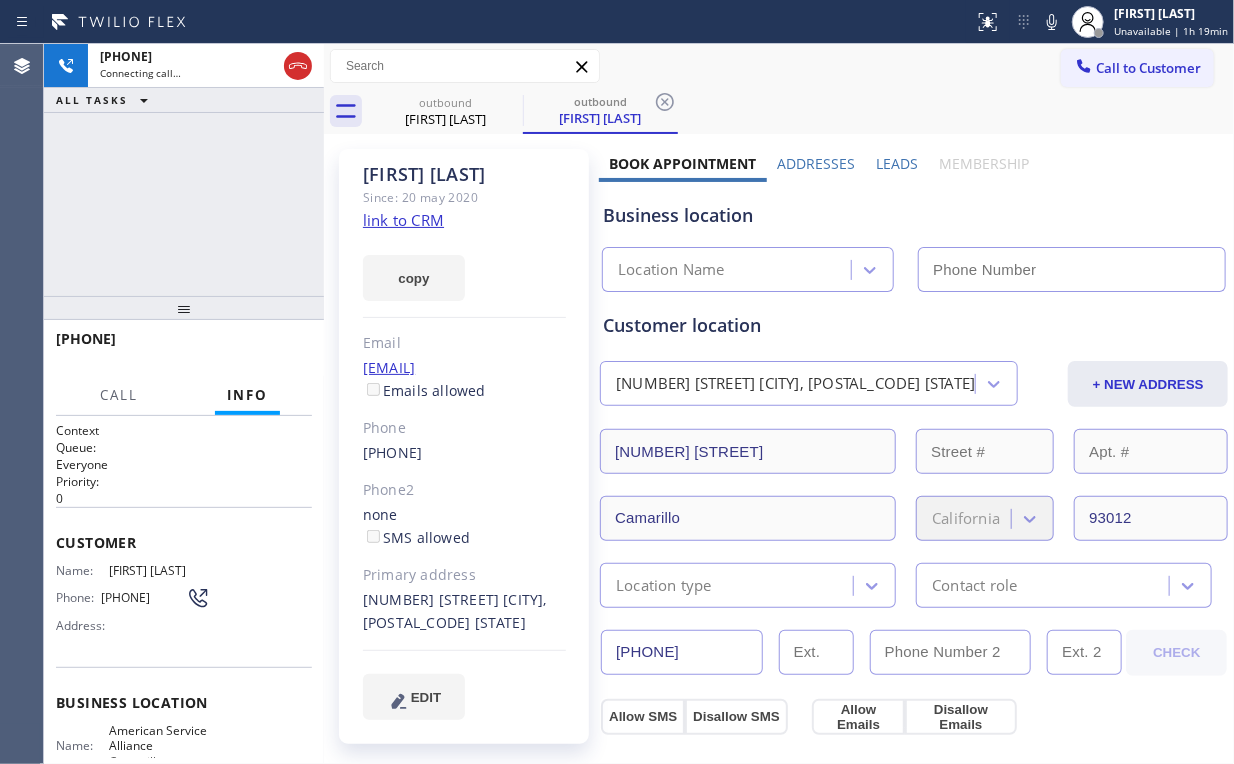 type on "(805) 991-7731" 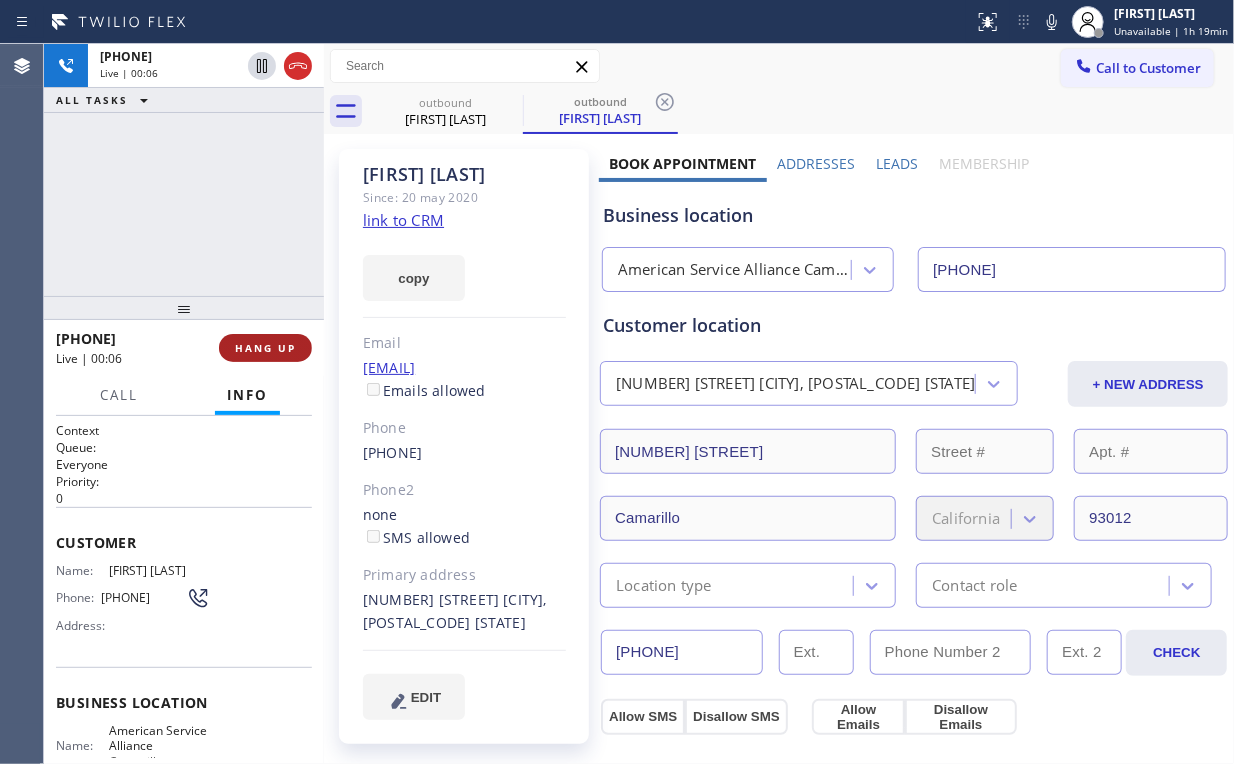 click on "HANG UP" at bounding box center [265, 348] 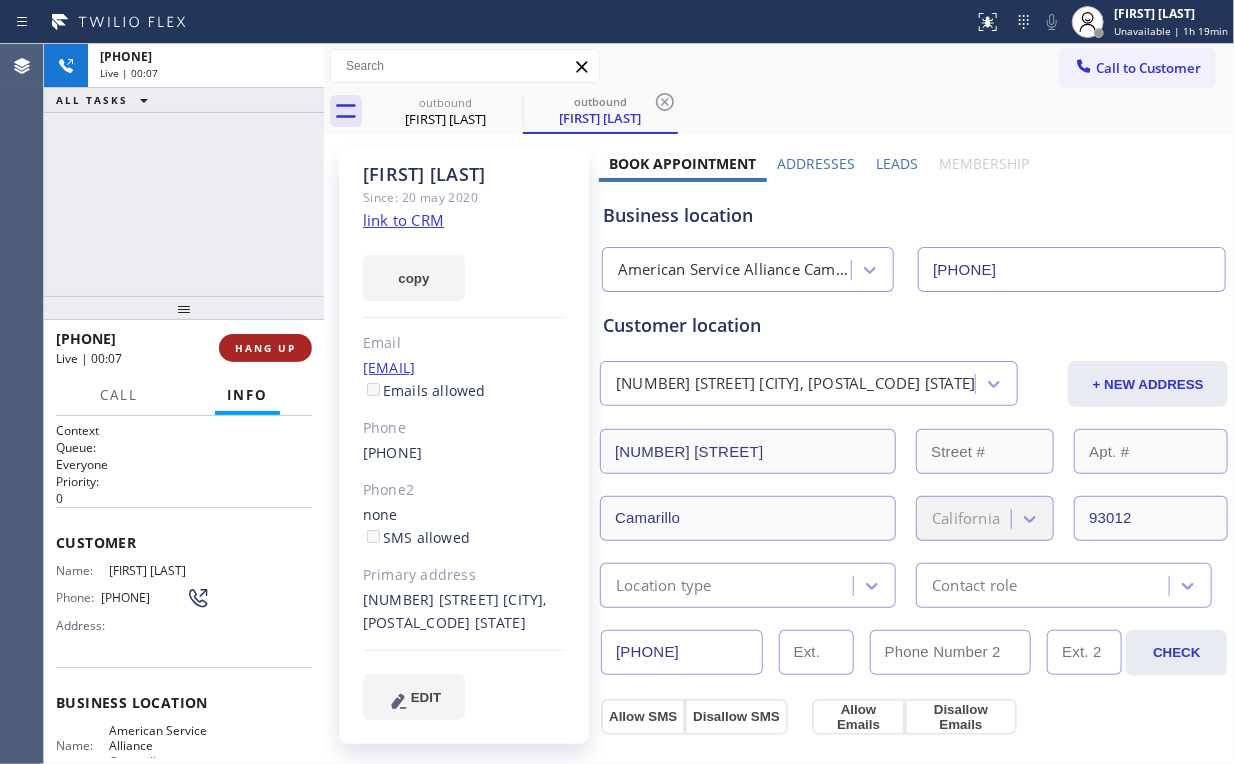 click on "HANG UP" at bounding box center (265, 348) 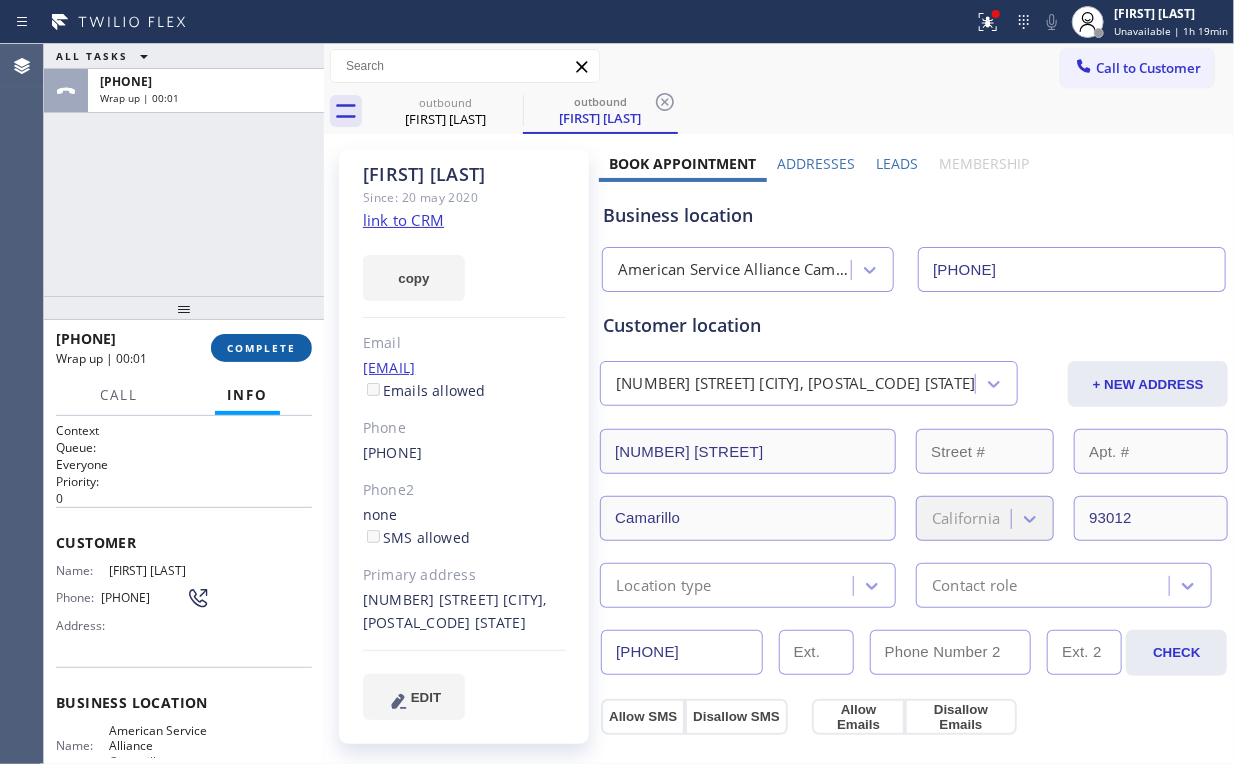 click on "COMPLETE" at bounding box center [261, 348] 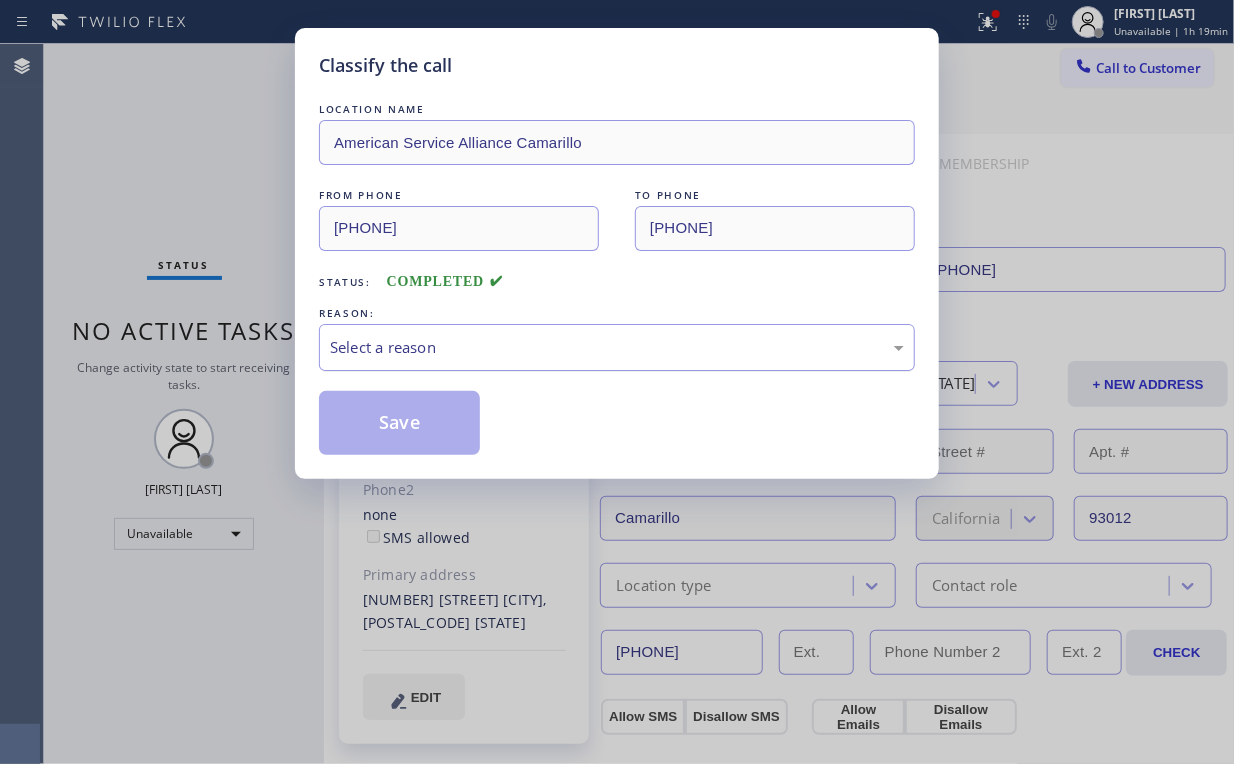 click on "Select a reason" at bounding box center (617, 347) 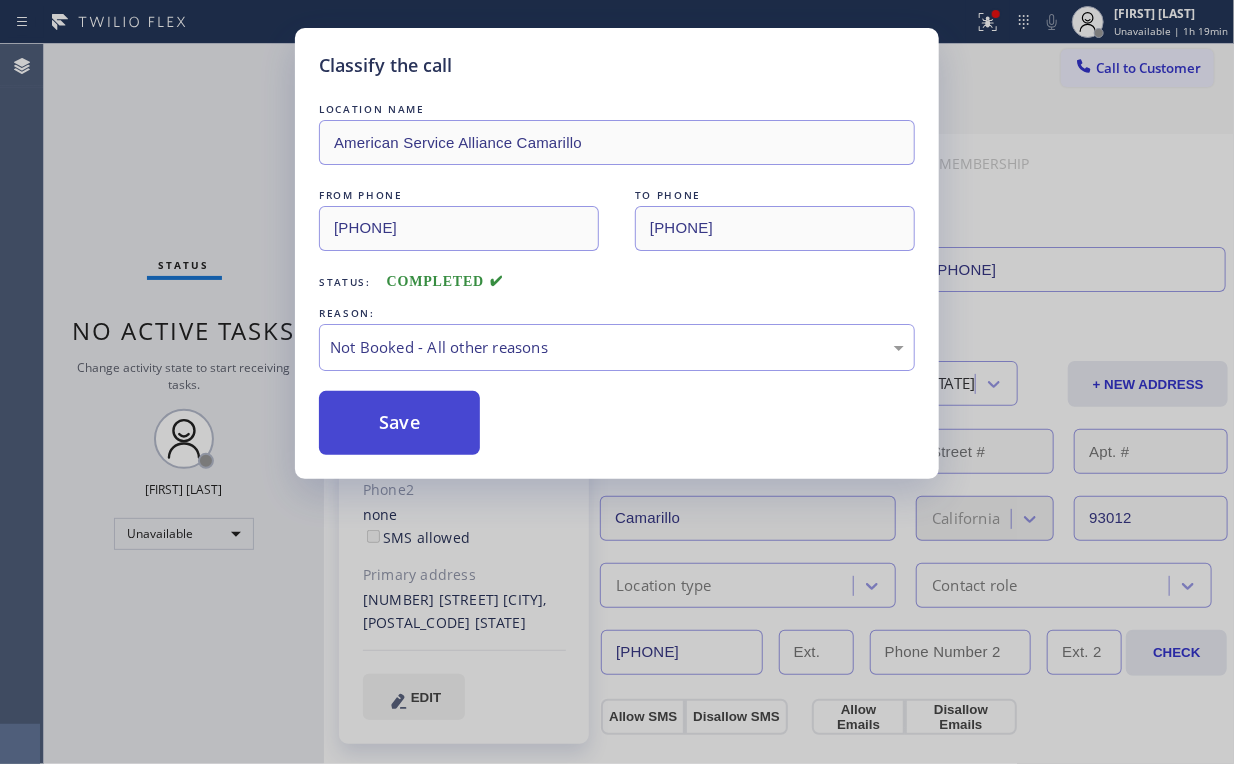 click on "Save" at bounding box center (399, 423) 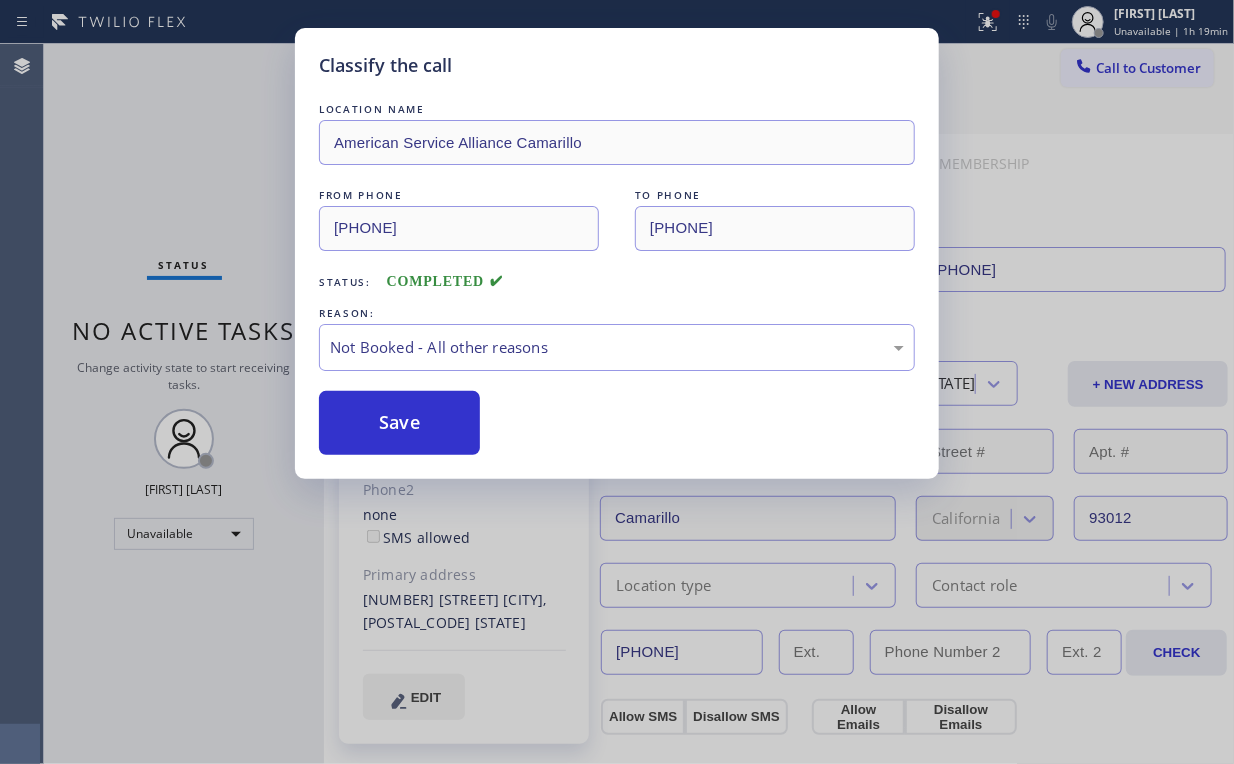 click on "Classify the call LOCATION NAME American Service Alliance Camarillo FROM PHONE (805) 991-7731 TO PHONE (480) 406-5400 Status: COMPLETED REASON: Not Booked - All other reasons Save" at bounding box center [617, 382] 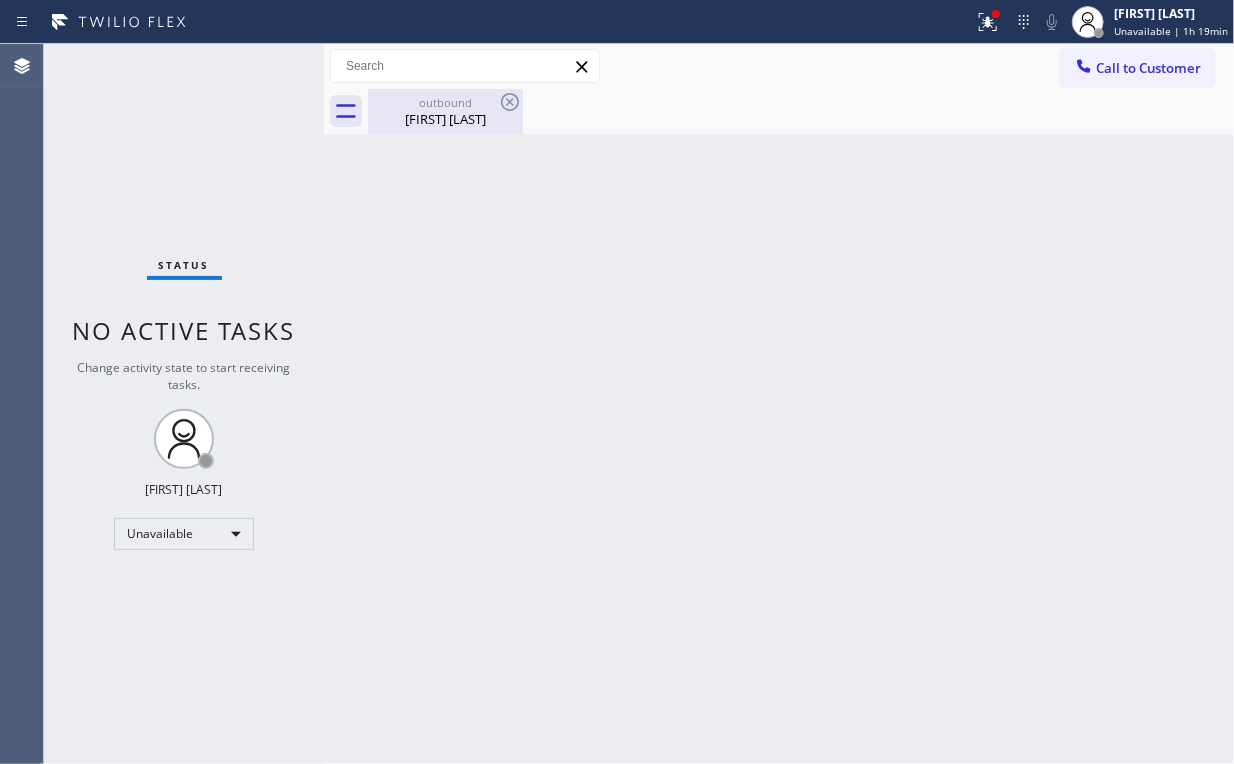 click on "Tim Mcduffee" at bounding box center (445, 119) 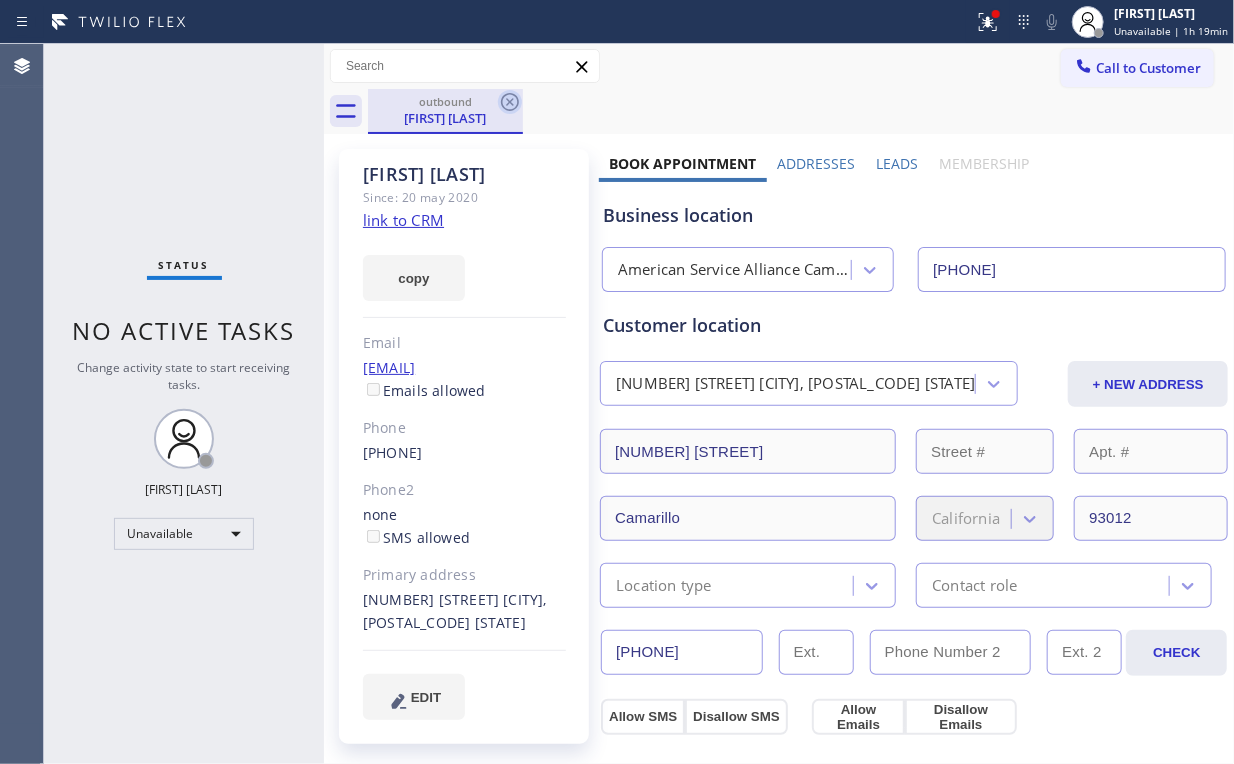 click 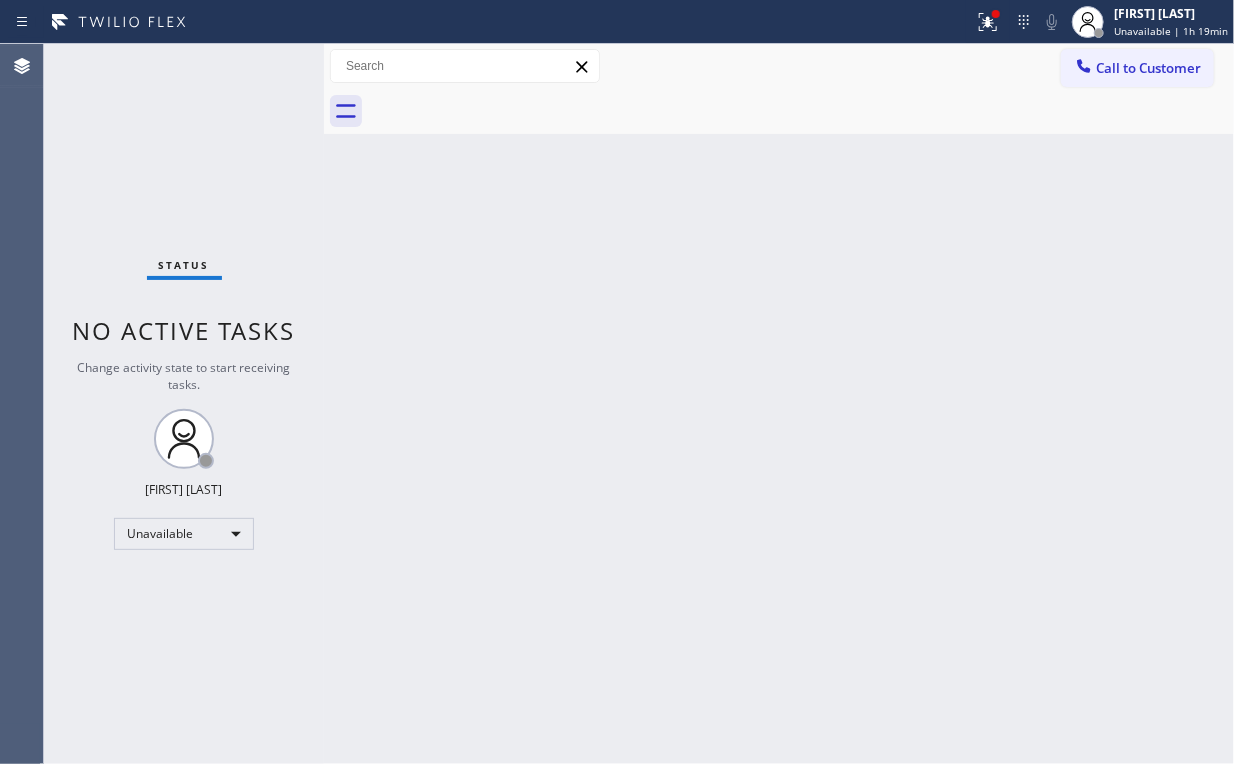 drag, startPoint x: 982, startPoint y: 19, endPoint x: 999, endPoint y: 56, distance: 40.718548 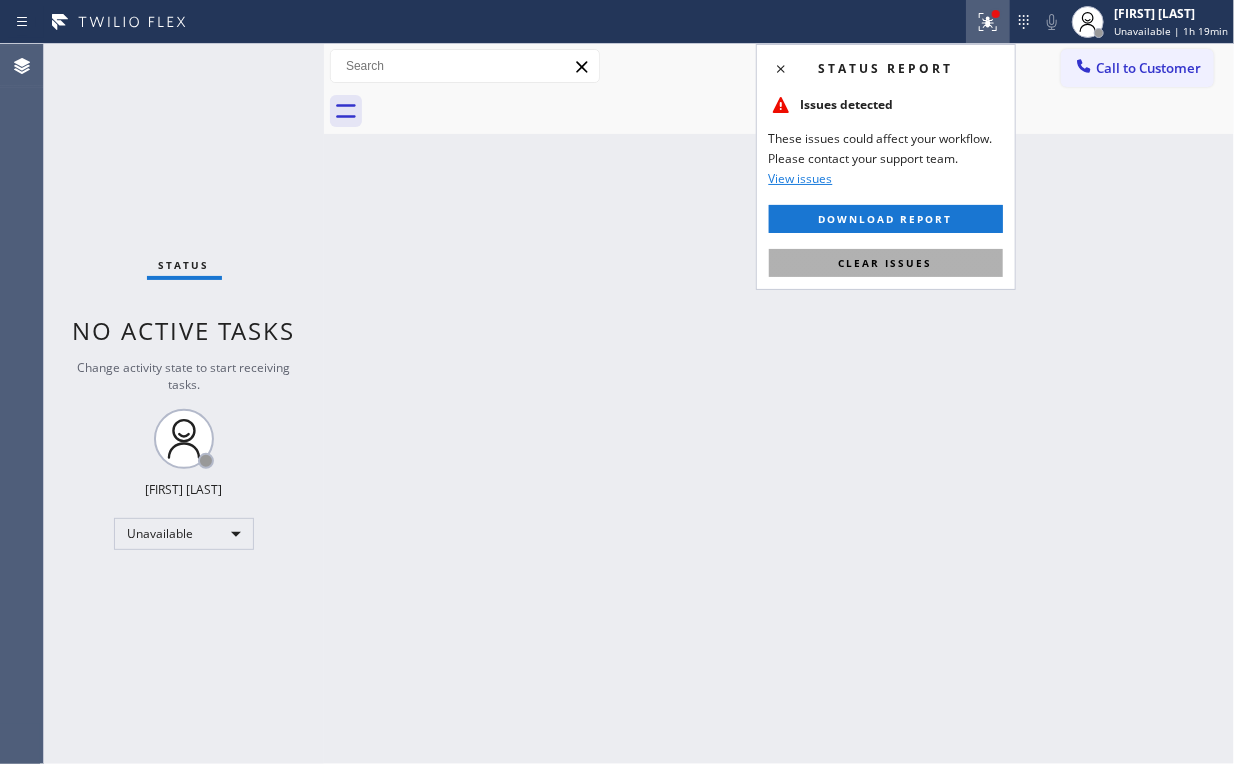 click on "Clear issues" at bounding box center [886, 263] 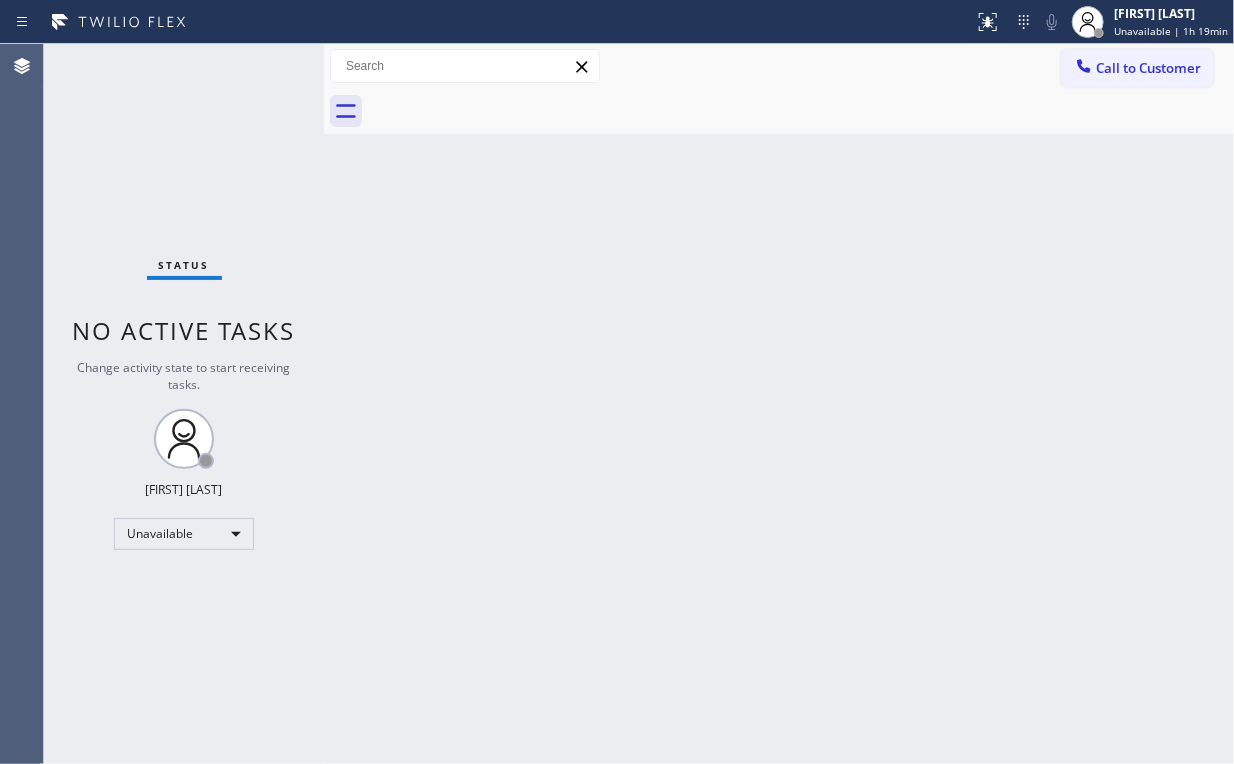 click on "Back to Dashboard Change Sender ID Customers Technicians Select a contact Outbound call Location Search location Your caller id phone number Customer number Call Customer info Name   Phone none Address none Change Sender ID HVAC +18559994417 5 Star Appliance +18557314952 Appliance Repair +18554611149 Plumbing +18889090120 Air Duct Cleaning +18006865038  Electricians +18005688664 Cancel Change Check personal SMS Reset Change No tabs Call to Customer Outbound call Location American Service Alliance Camarillo Your caller id phone number (805) 991-7731 Customer number Call Outbound call Technician Search Technician Your caller id phone number Your caller id phone number Call" at bounding box center [779, 404] 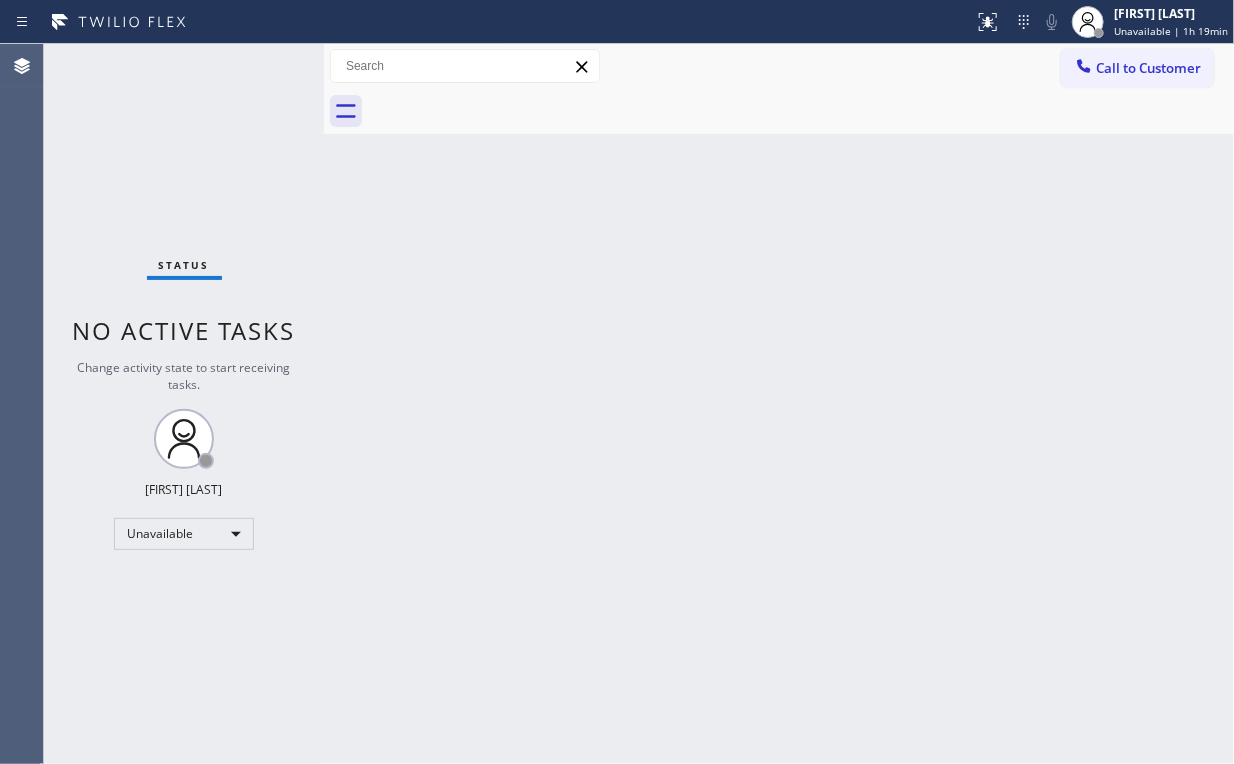 drag, startPoint x: 1122, startPoint y: 53, endPoint x: 935, endPoint y: 269, distance: 285.7009 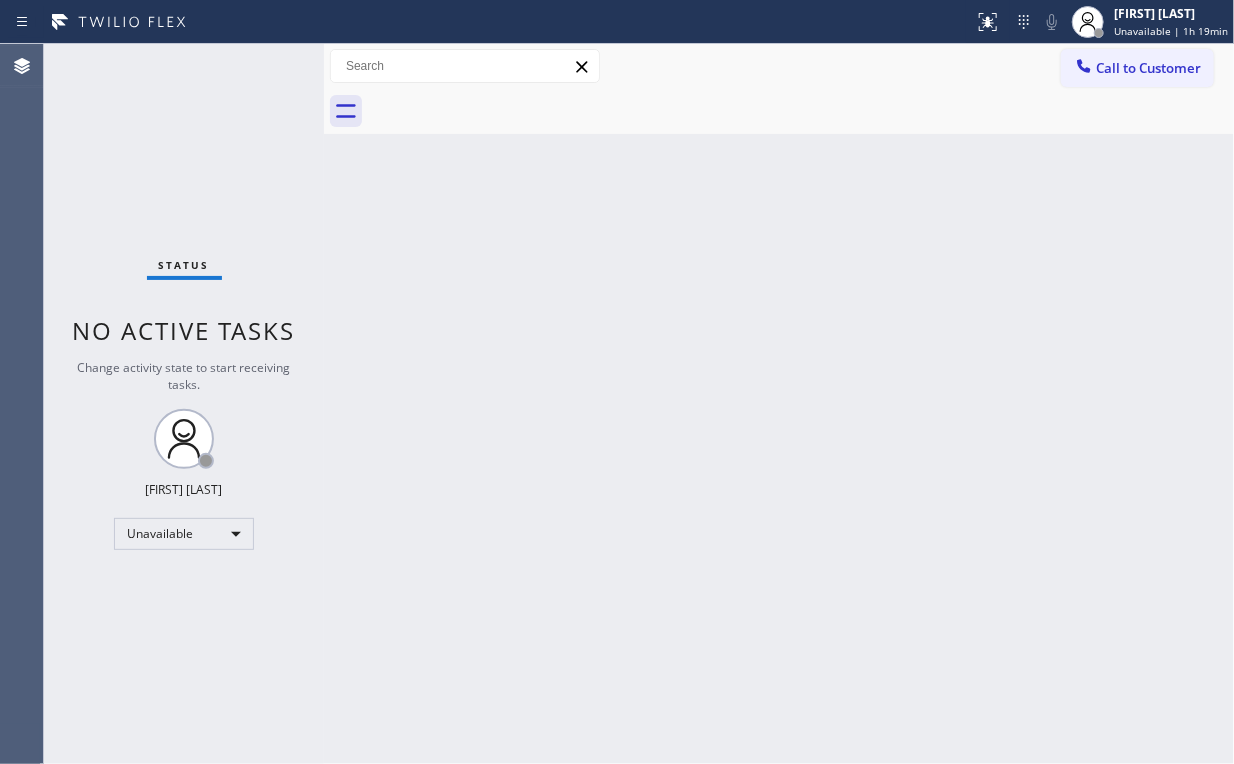 click on "Call to Customer" at bounding box center [1137, 68] 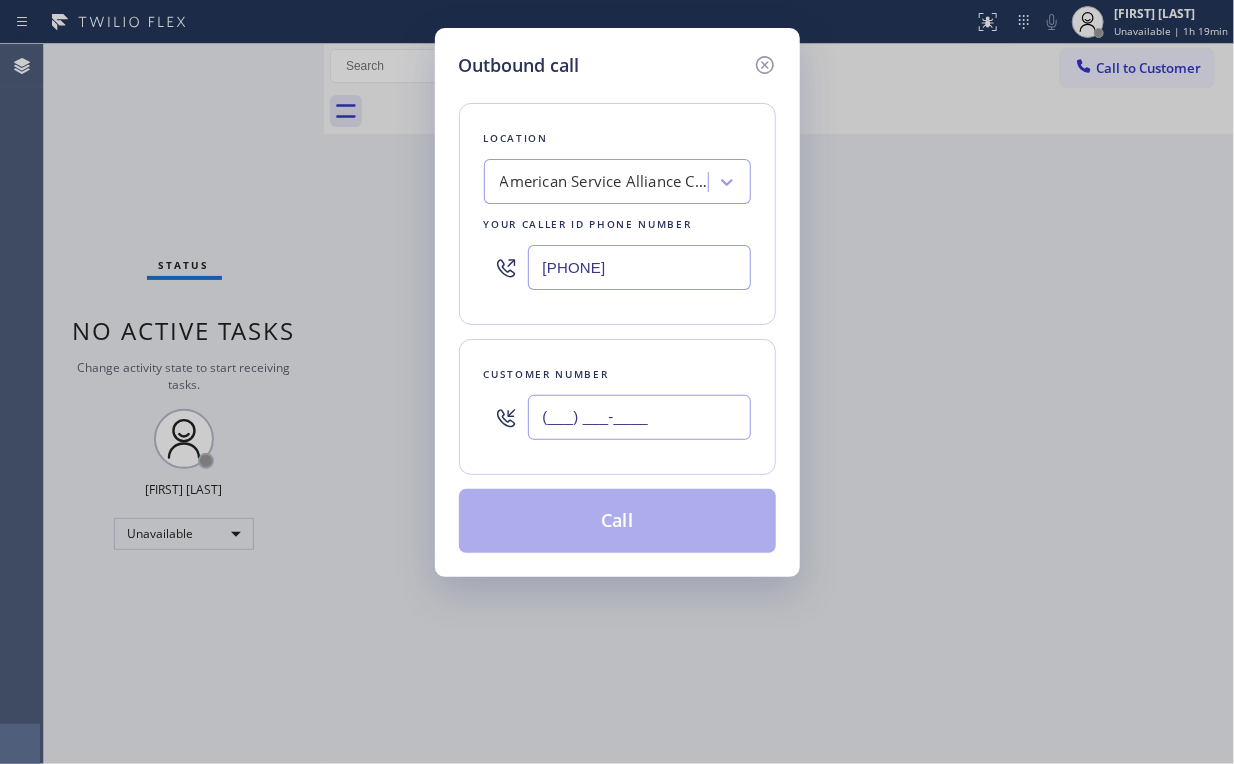 click on "(___) ___-____" at bounding box center (639, 417) 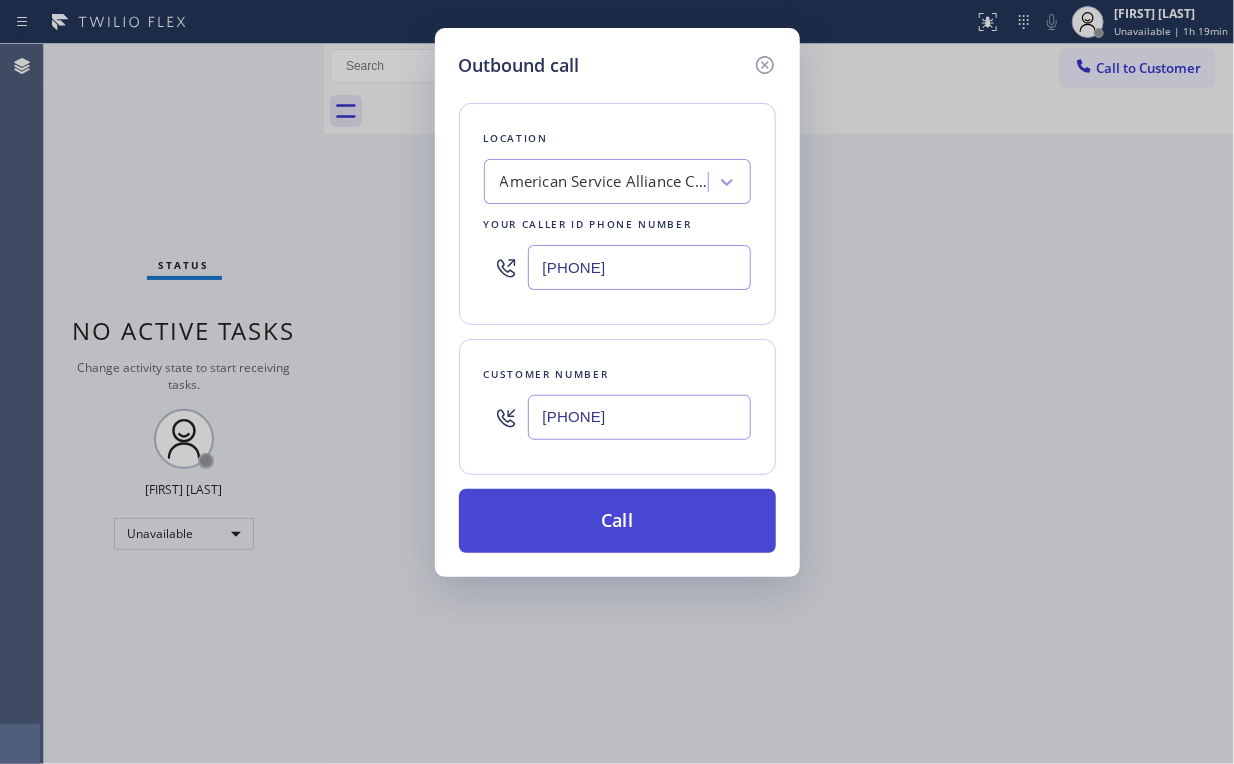 type on "(805) 797-5766" 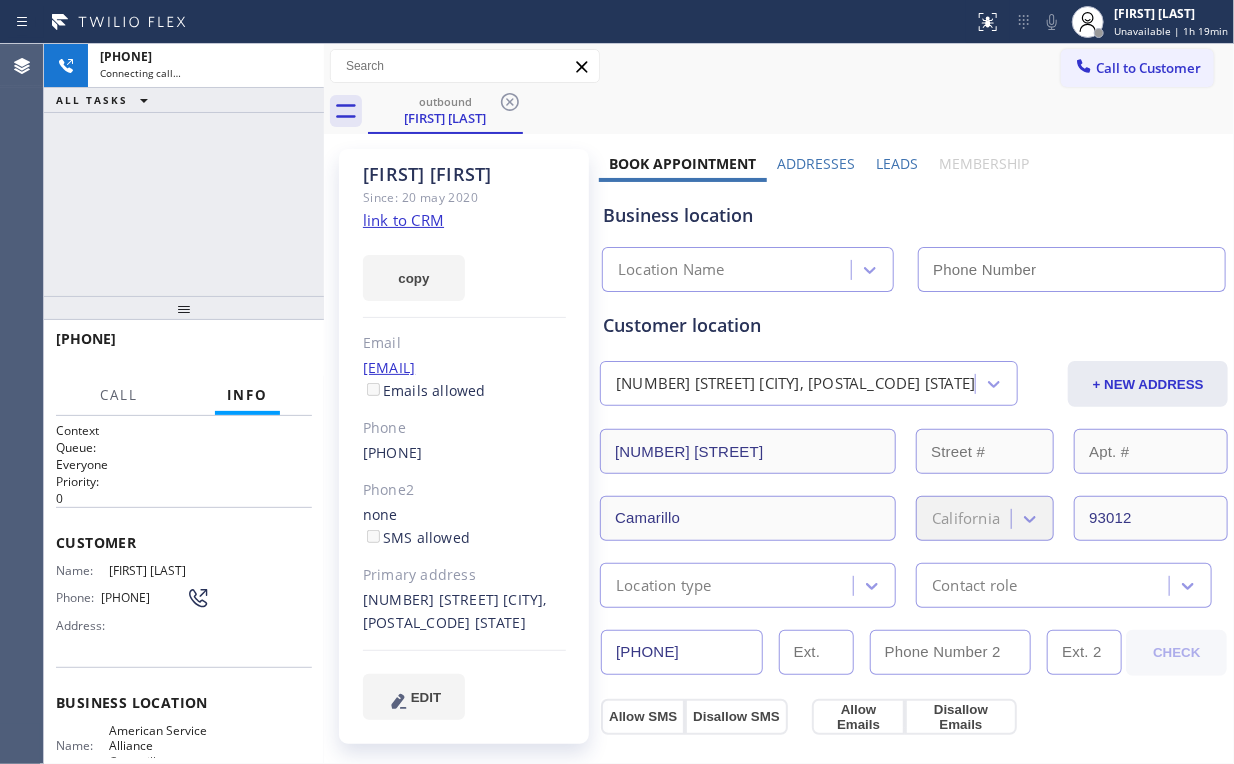 click on "+18057975766 Connecting call… ALL TASKS ALL TASKS ACTIVE TASKS TASKS IN WRAP UP" at bounding box center (184, 170) 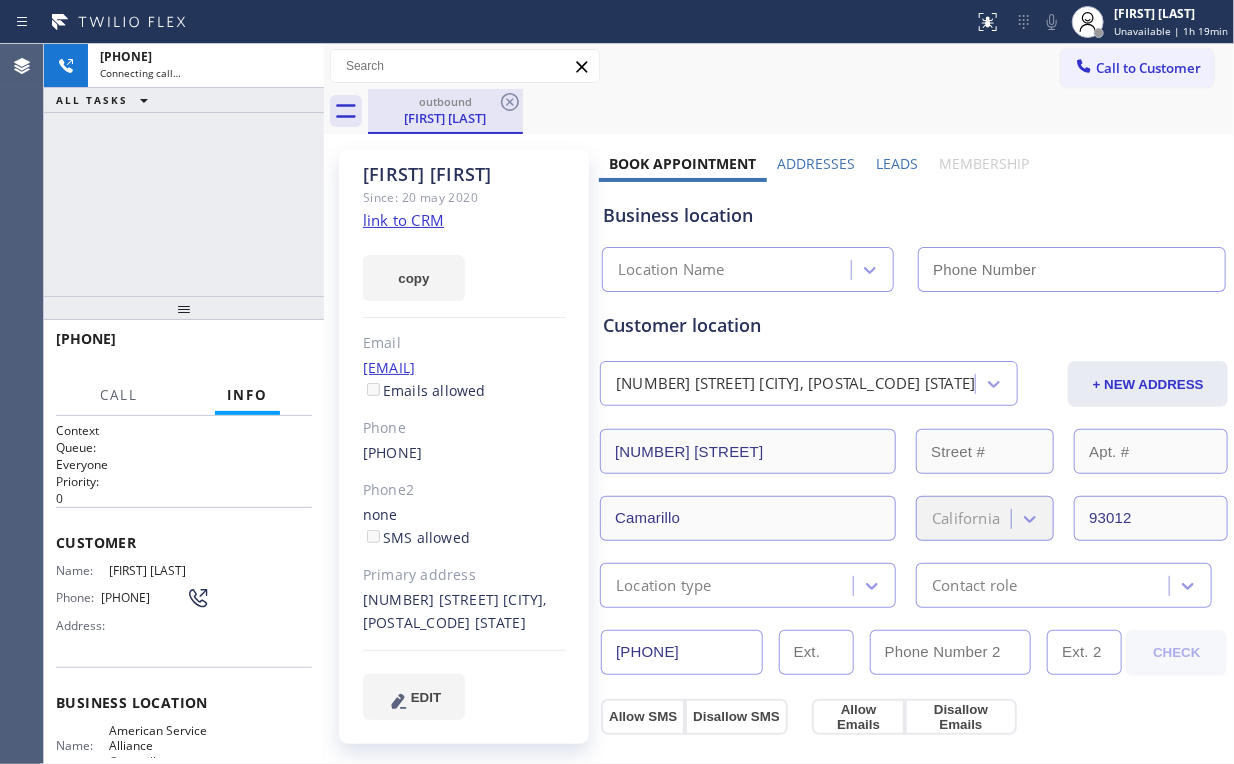 click on "Ronn Ellynne" at bounding box center [445, 118] 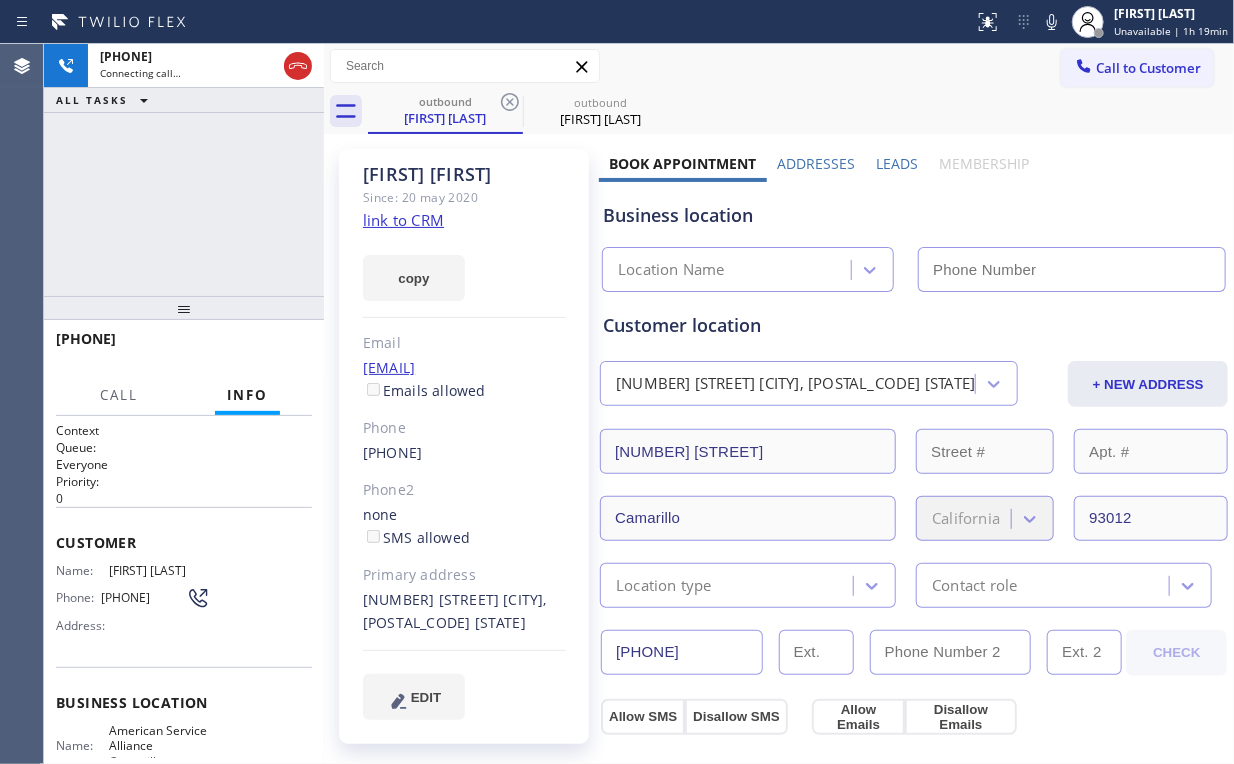 drag, startPoint x: 201, startPoint y: 217, endPoint x: 216, endPoint y: 219, distance: 15.132746 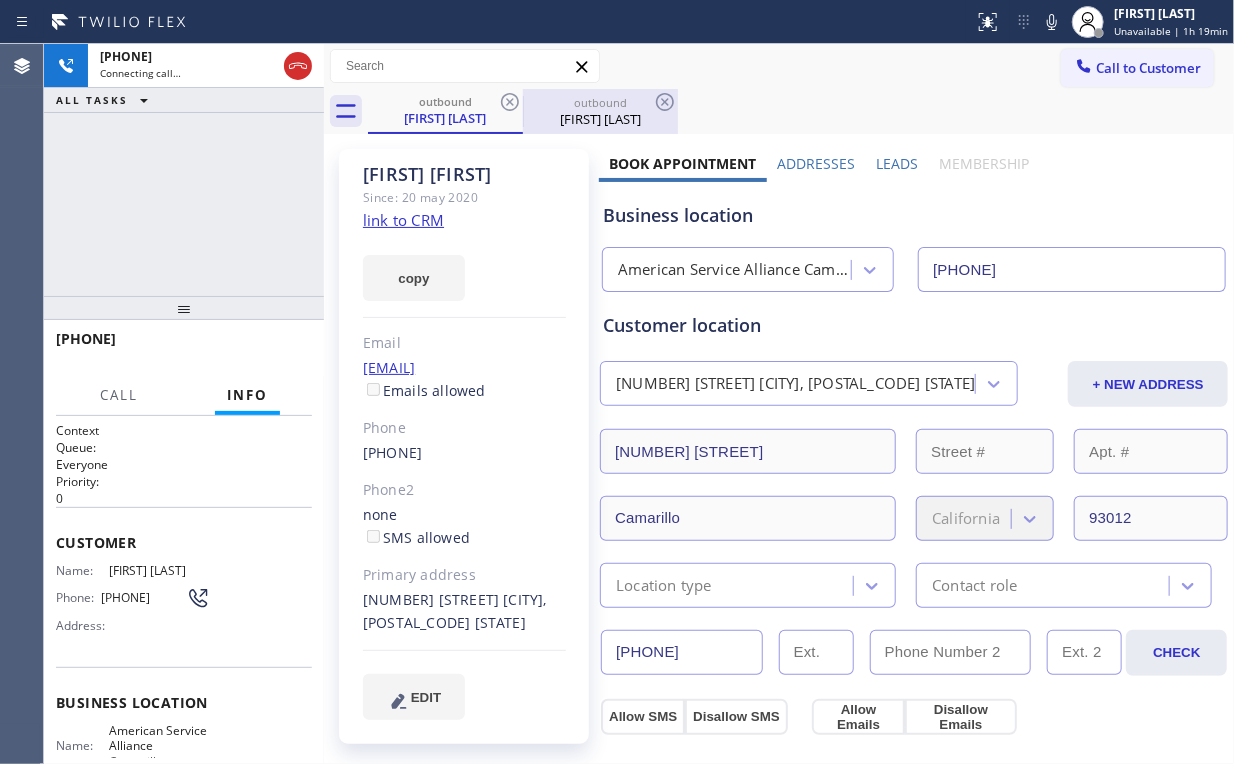 click on "Ronn Ellynne" at bounding box center (600, 119) 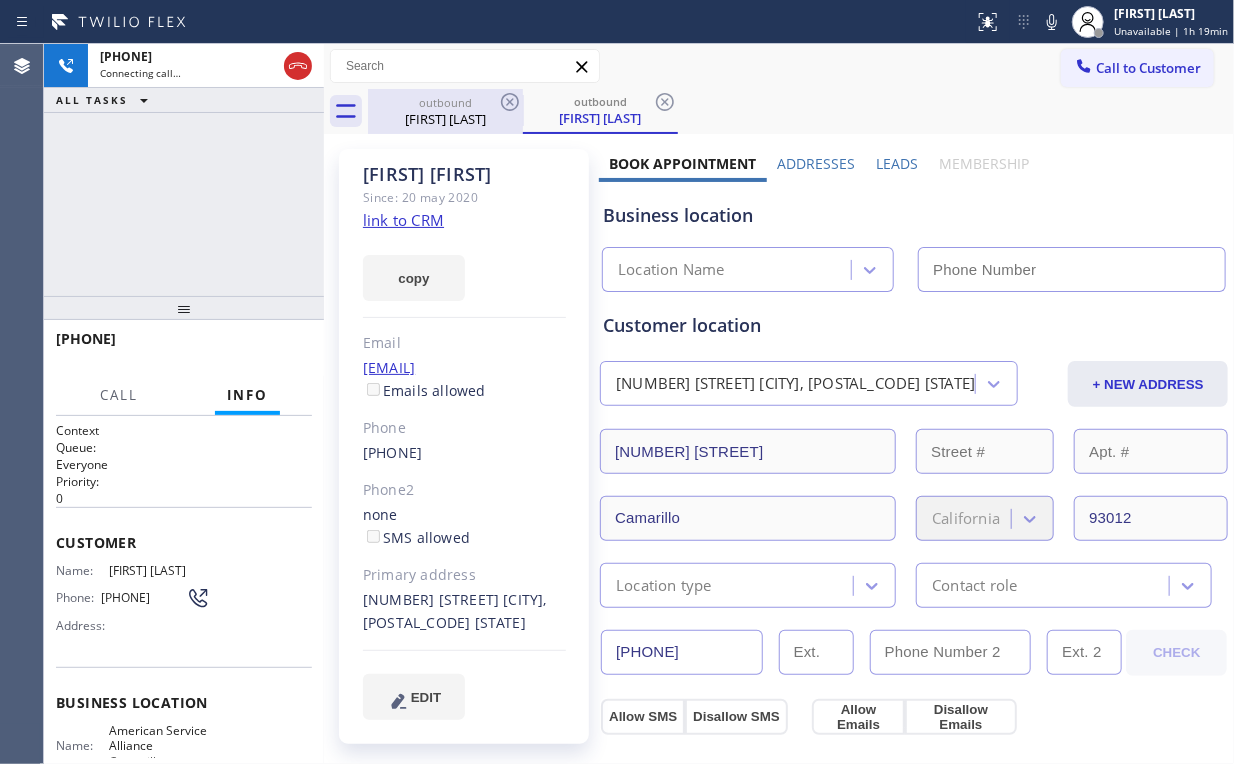 type on "(805) 991-7731" 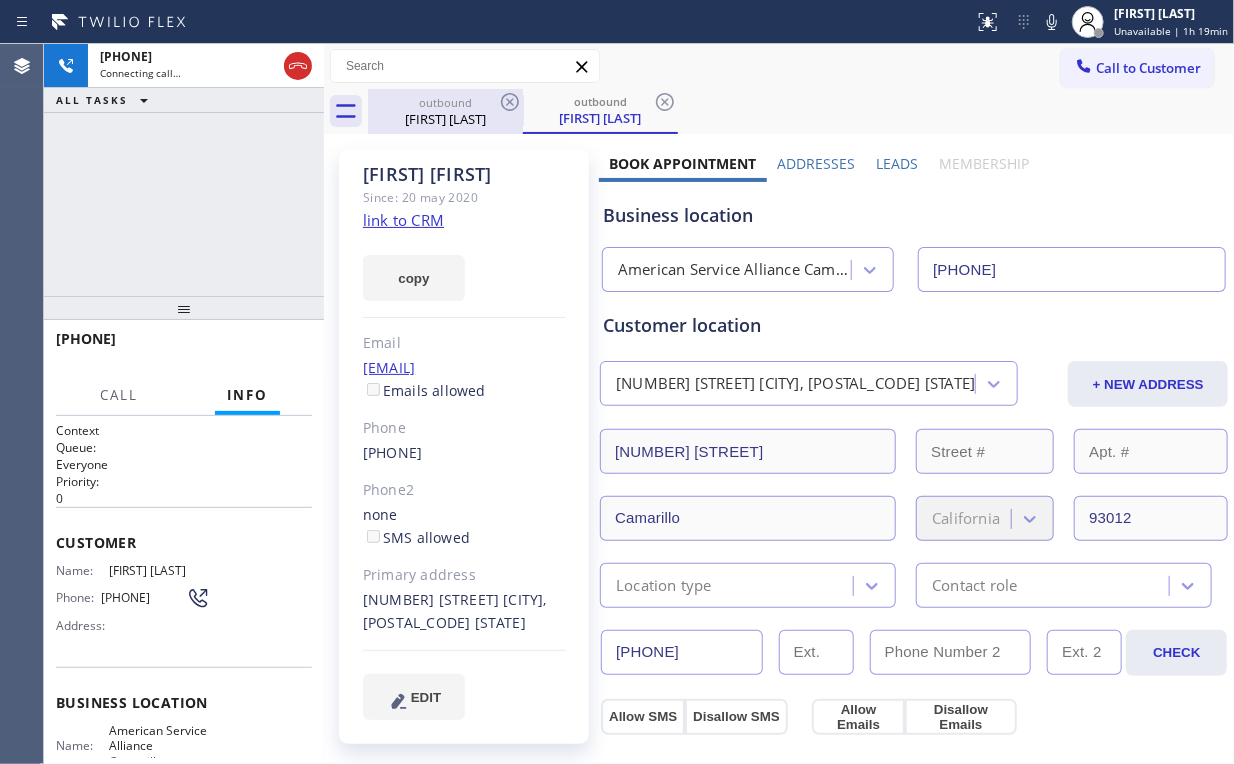 click on "Ronn Ellynne" at bounding box center (445, 119) 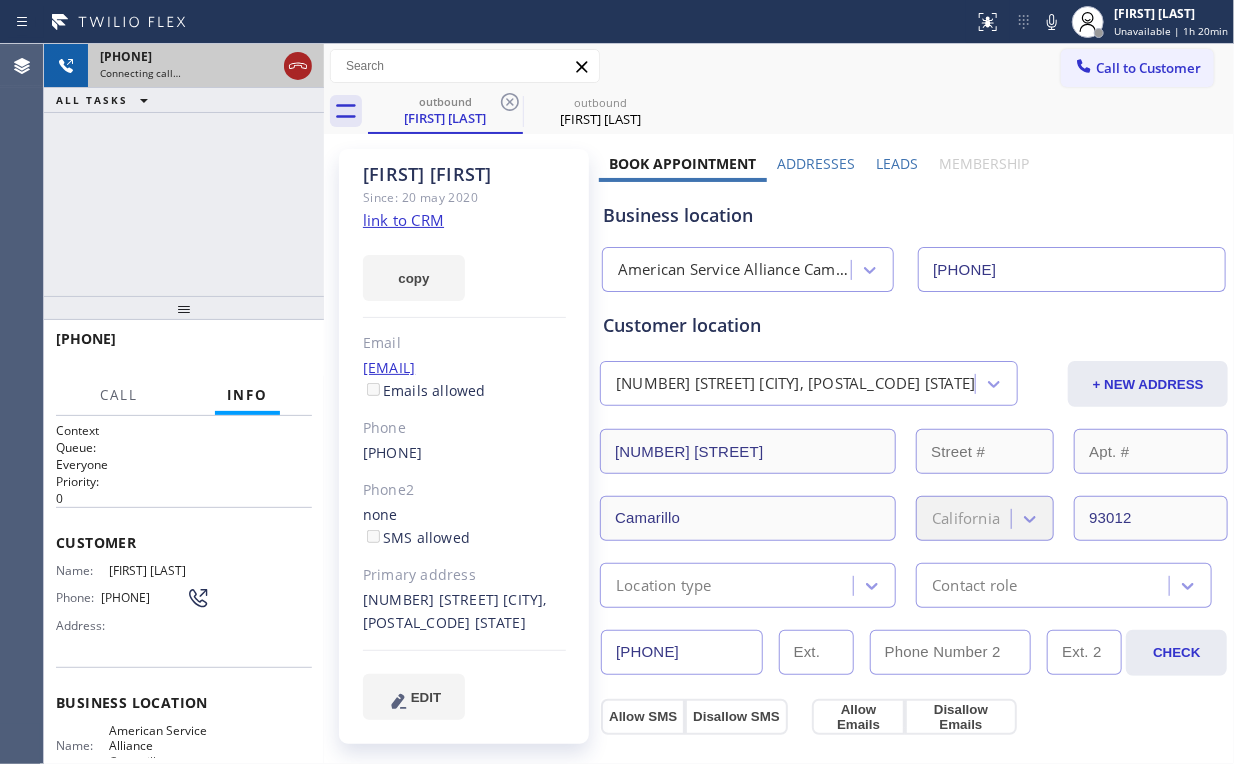 click 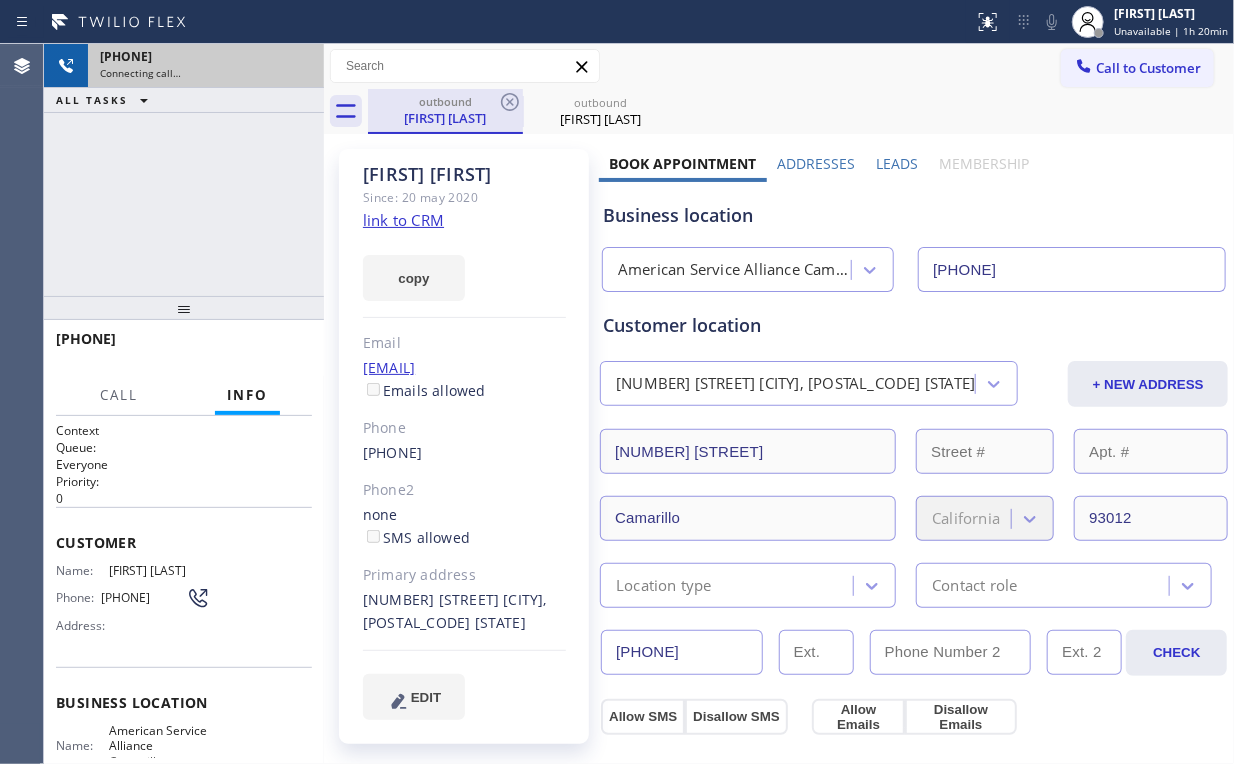 drag, startPoint x: 401, startPoint y: 110, endPoint x: 465, endPoint y: 112, distance: 64.03124 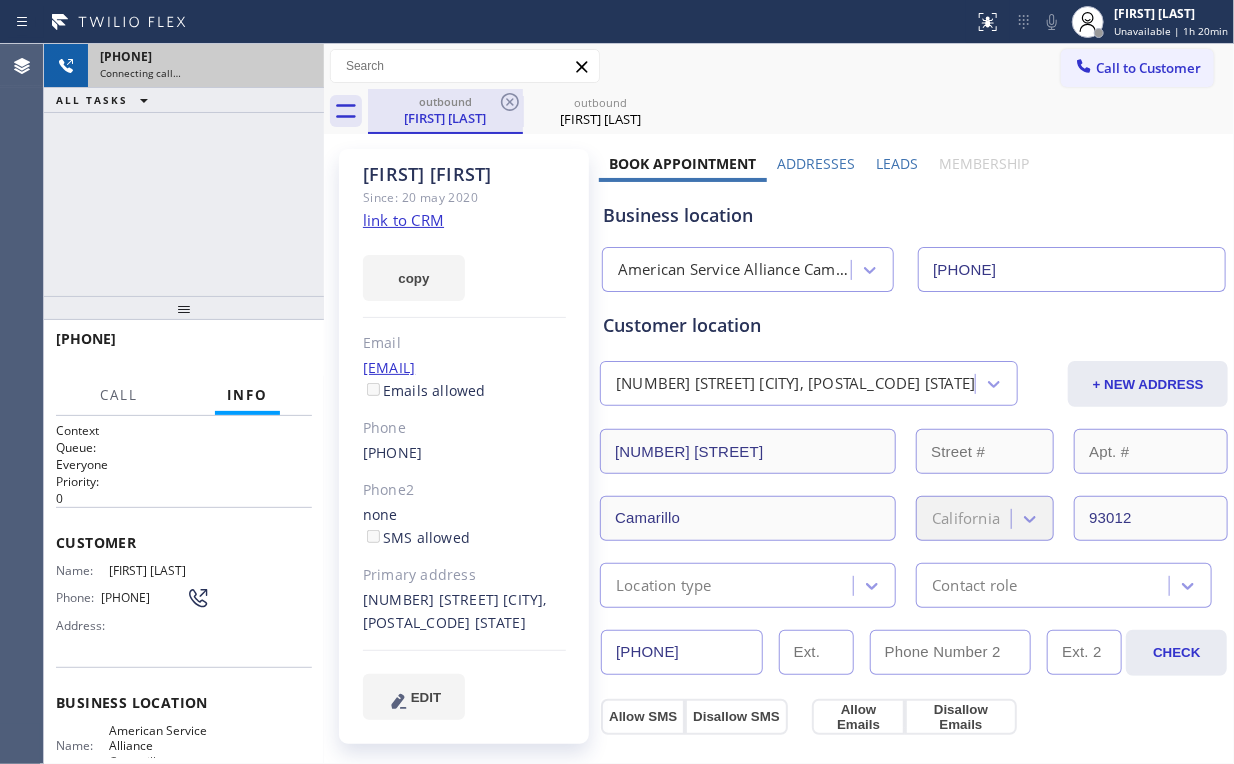 click on "Ronn Ellynne" at bounding box center (445, 118) 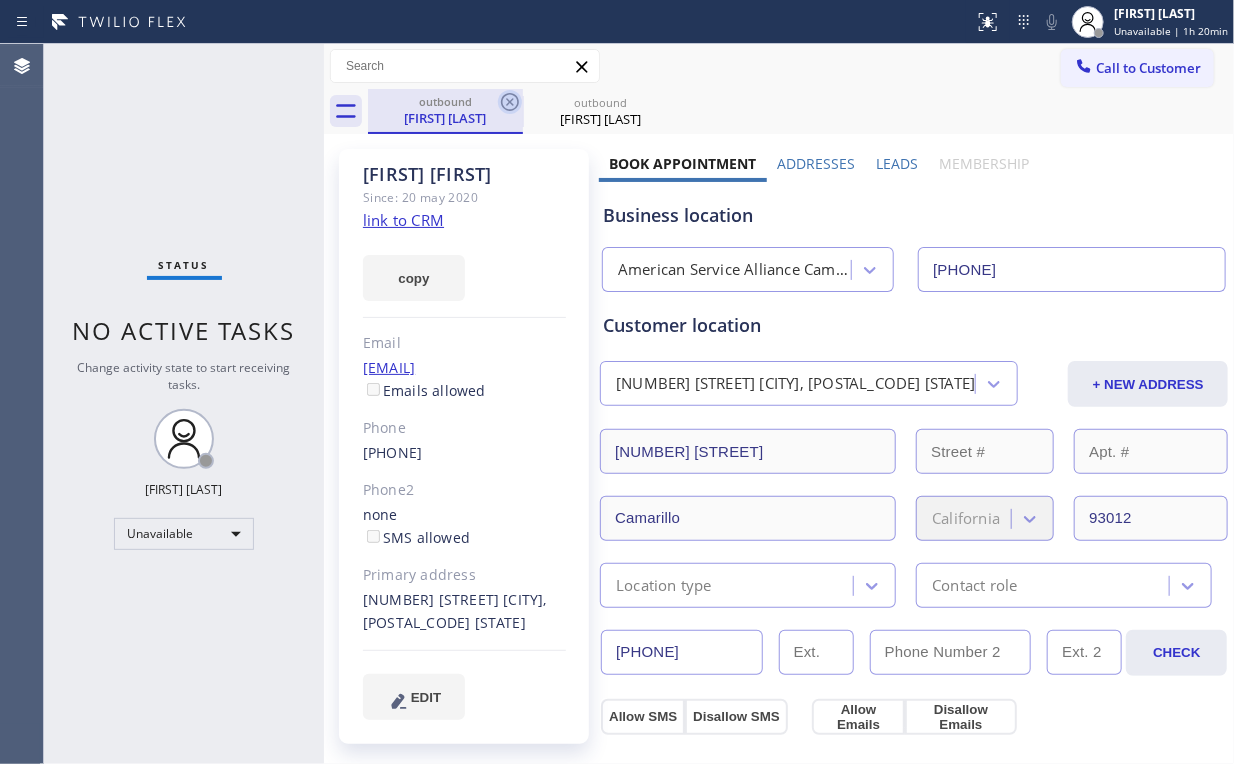 click 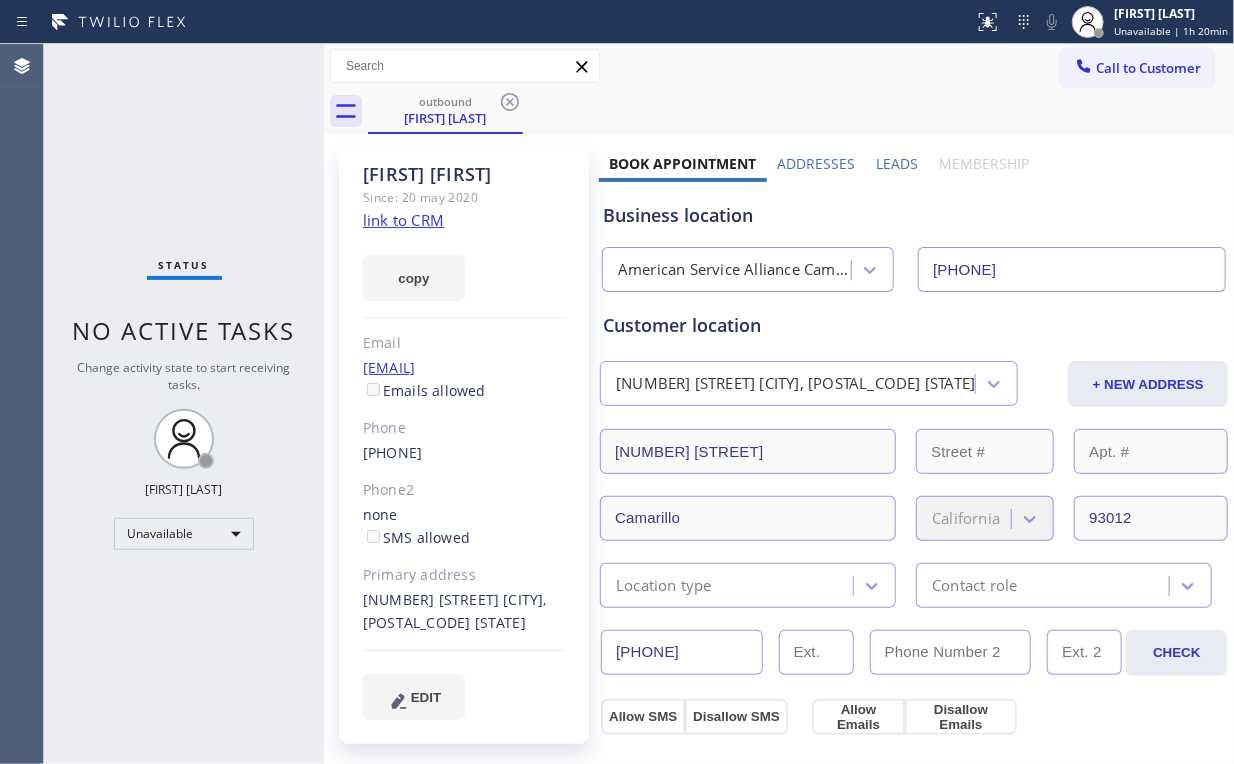 click 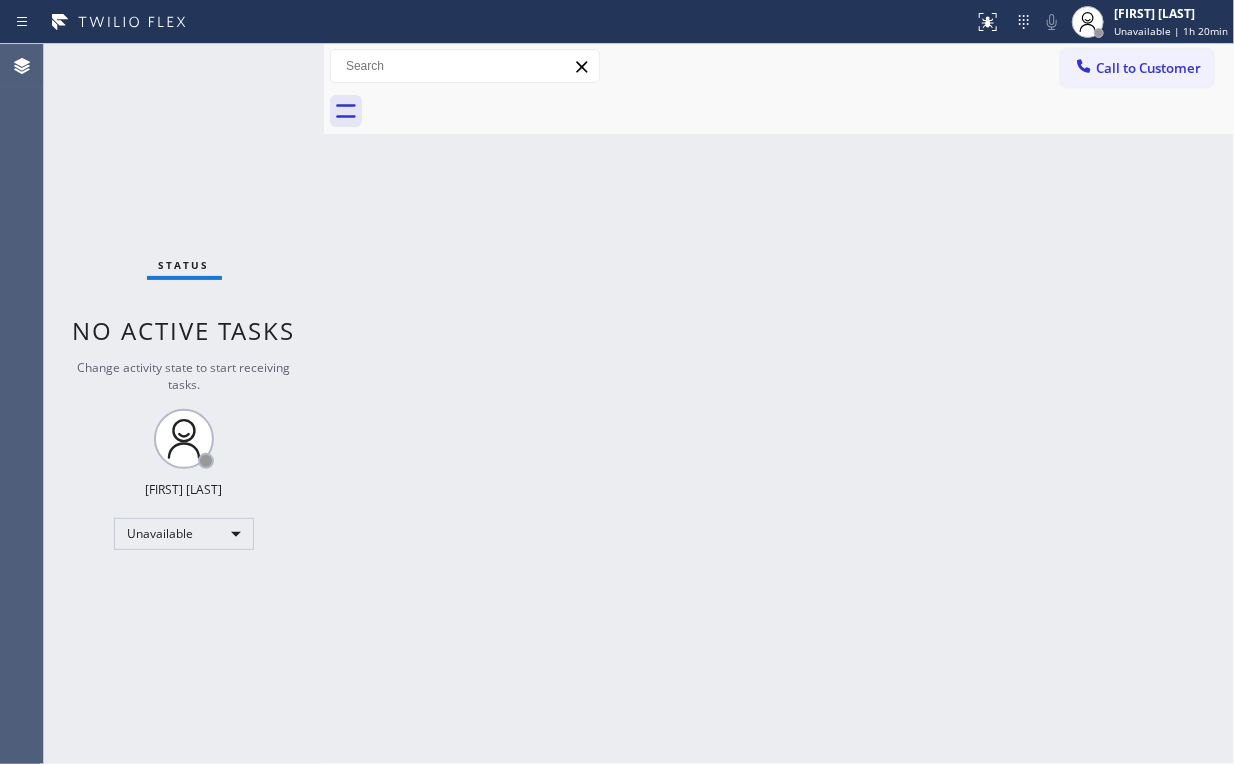 click on "Status   No active tasks     Change activity state to start receiving tasks.   Arnold Verallo Unavailable" at bounding box center [184, 404] 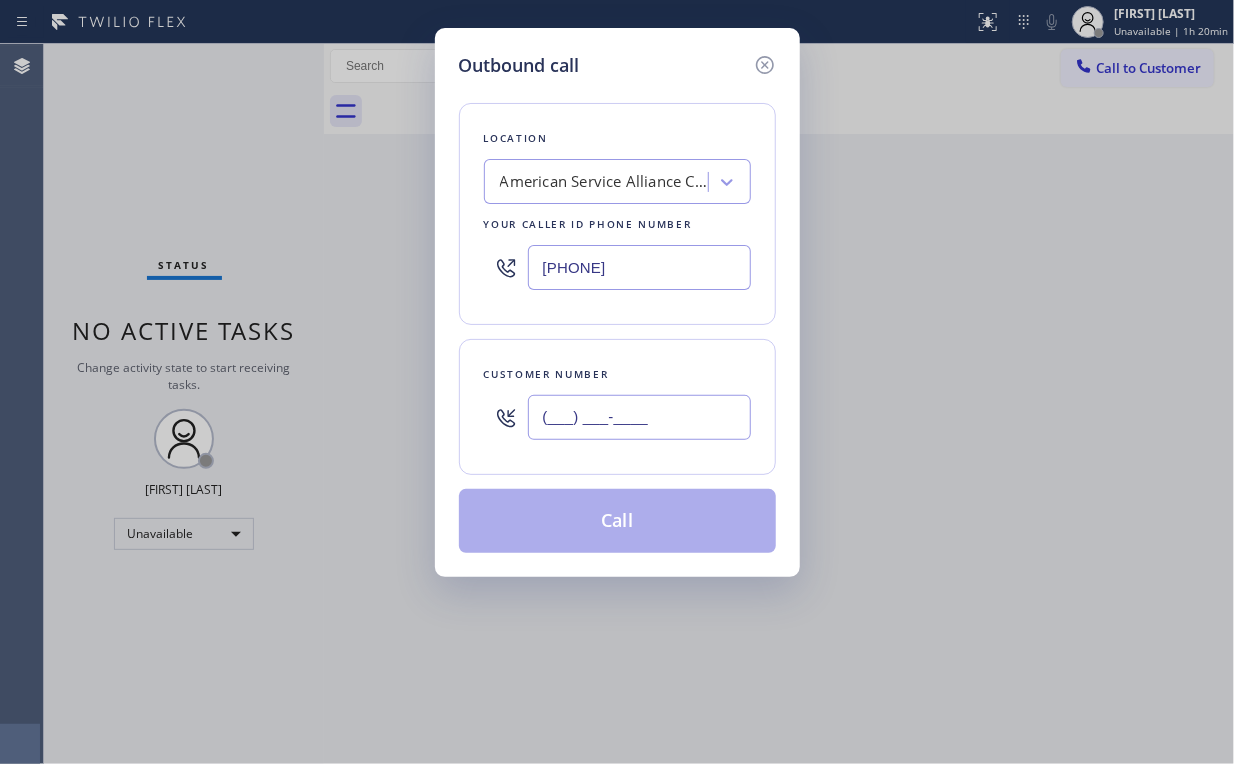drag, startPoint x: 648, startPoint y: 430, endPoint x: 678, endPoint y: 416, distance: 33.105892 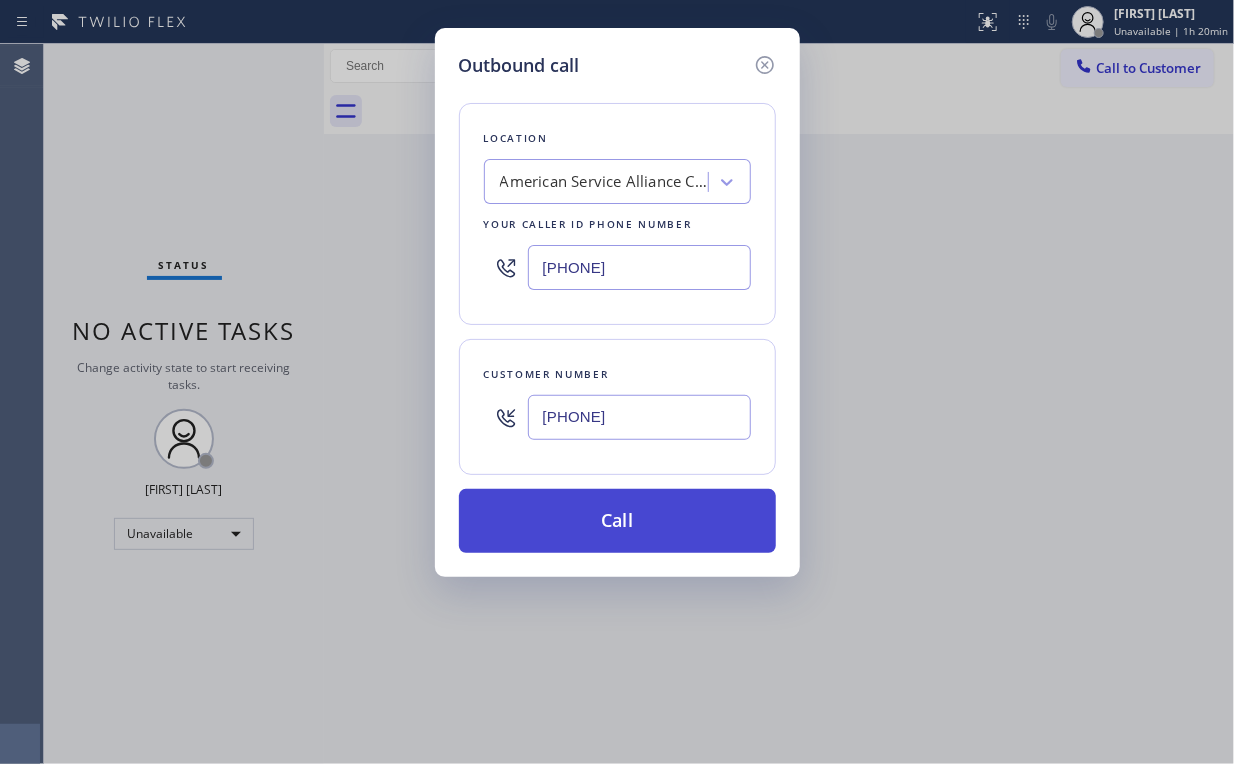 type on "(442) 500-9298" 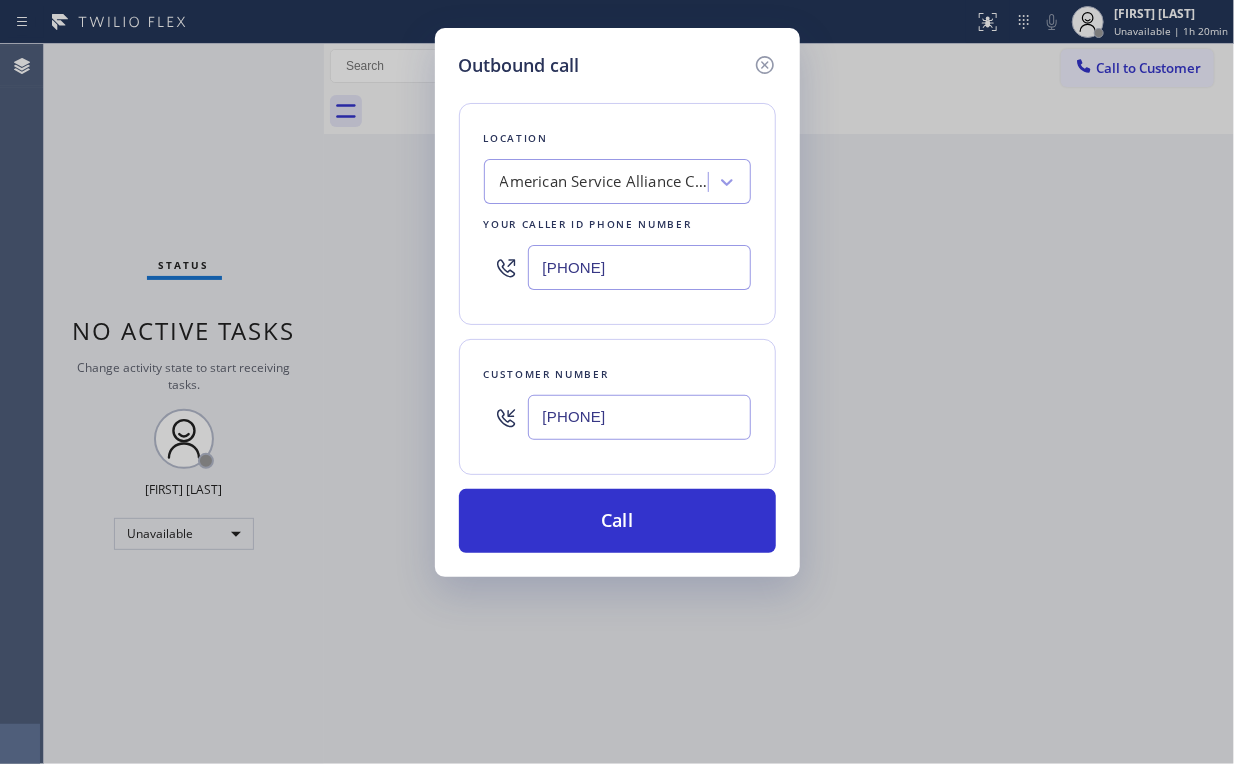 drag, startPoint x: 587, startPoint y: 521, endPoint x: 455, endPoint y: 748, distance: 262.58902 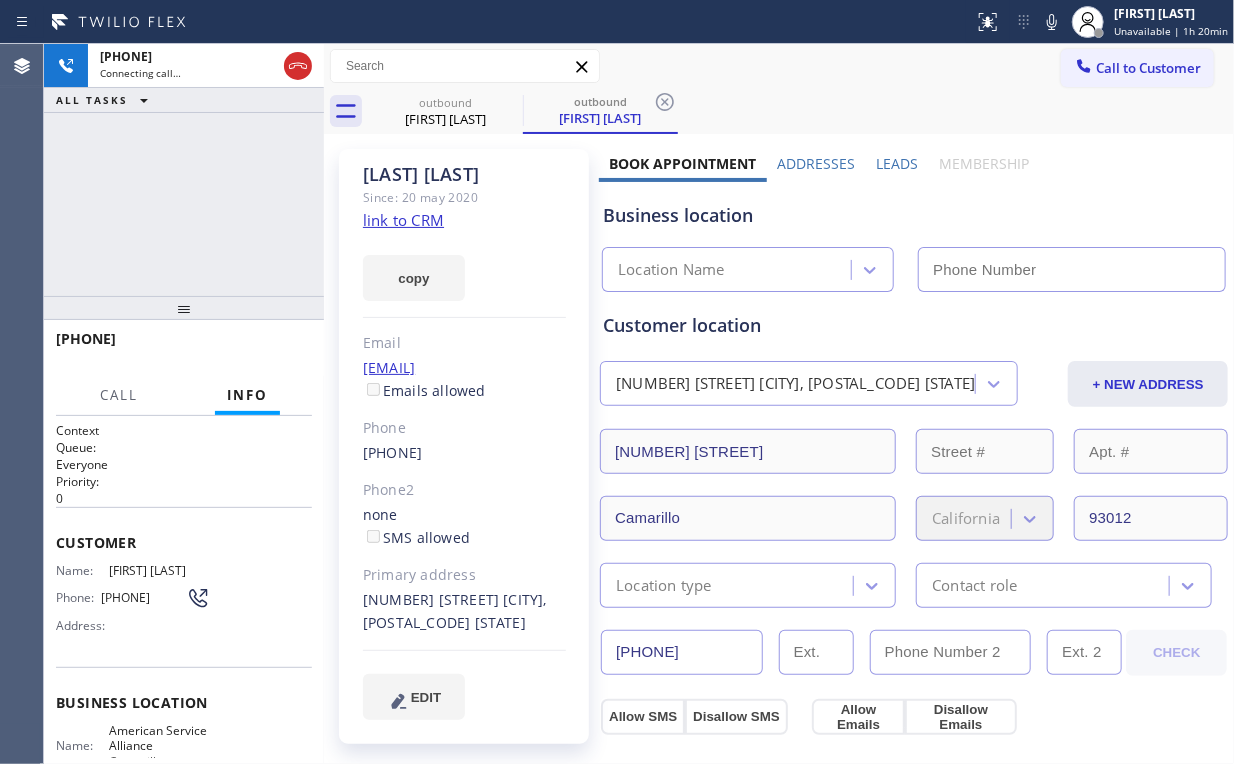 type on "(805) 991-7731" 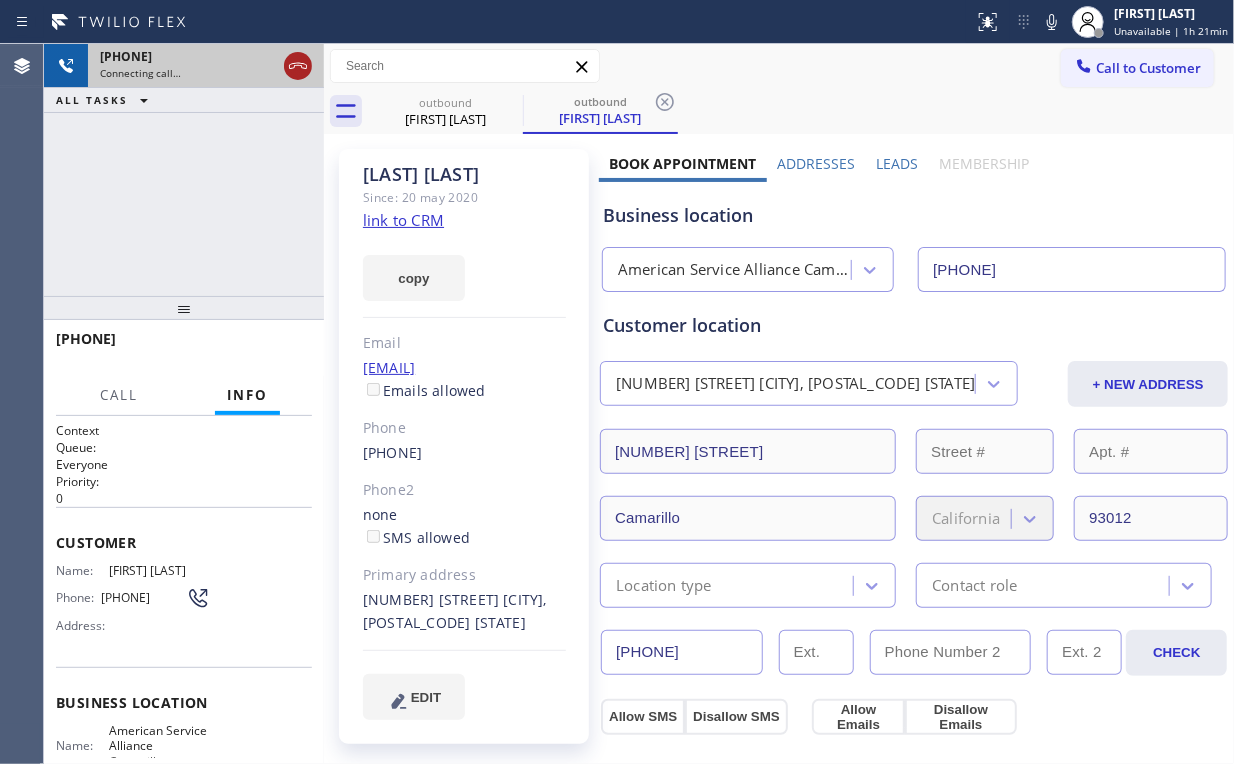 click 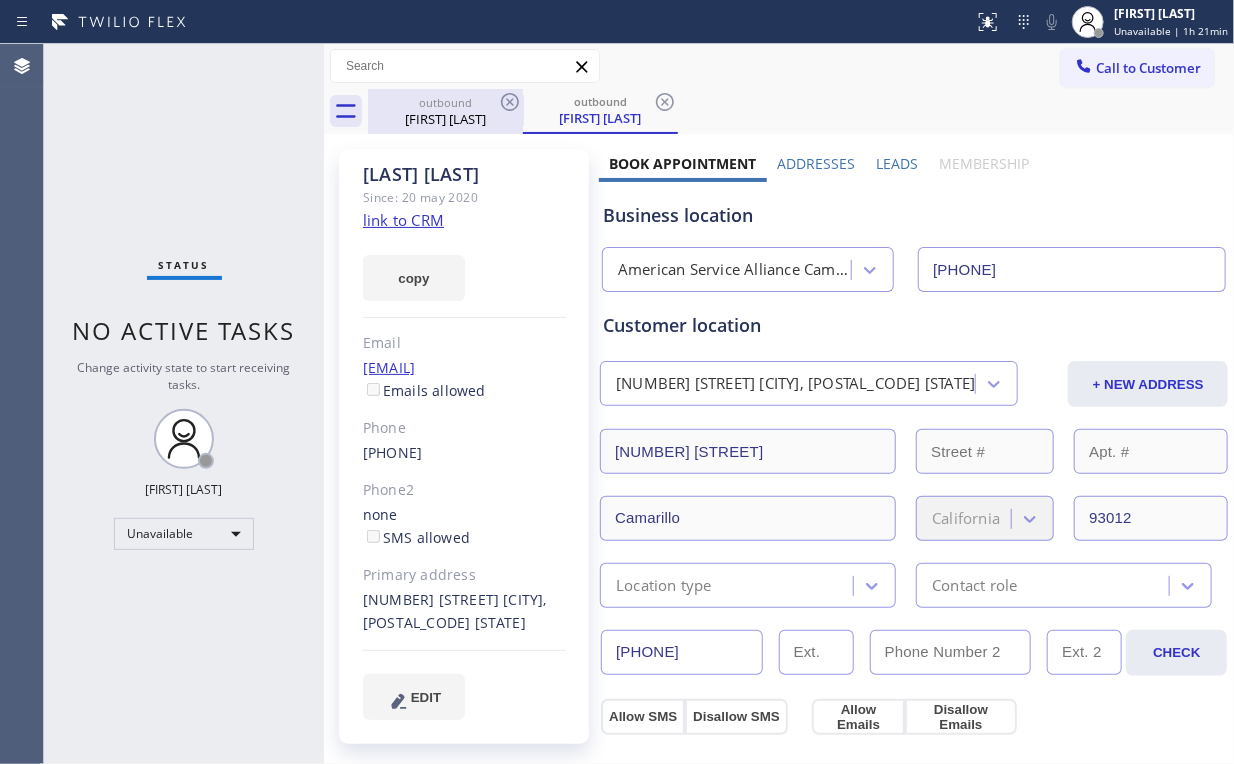 click on "Thaoid Kawaya" at bounding box center [445, 119] 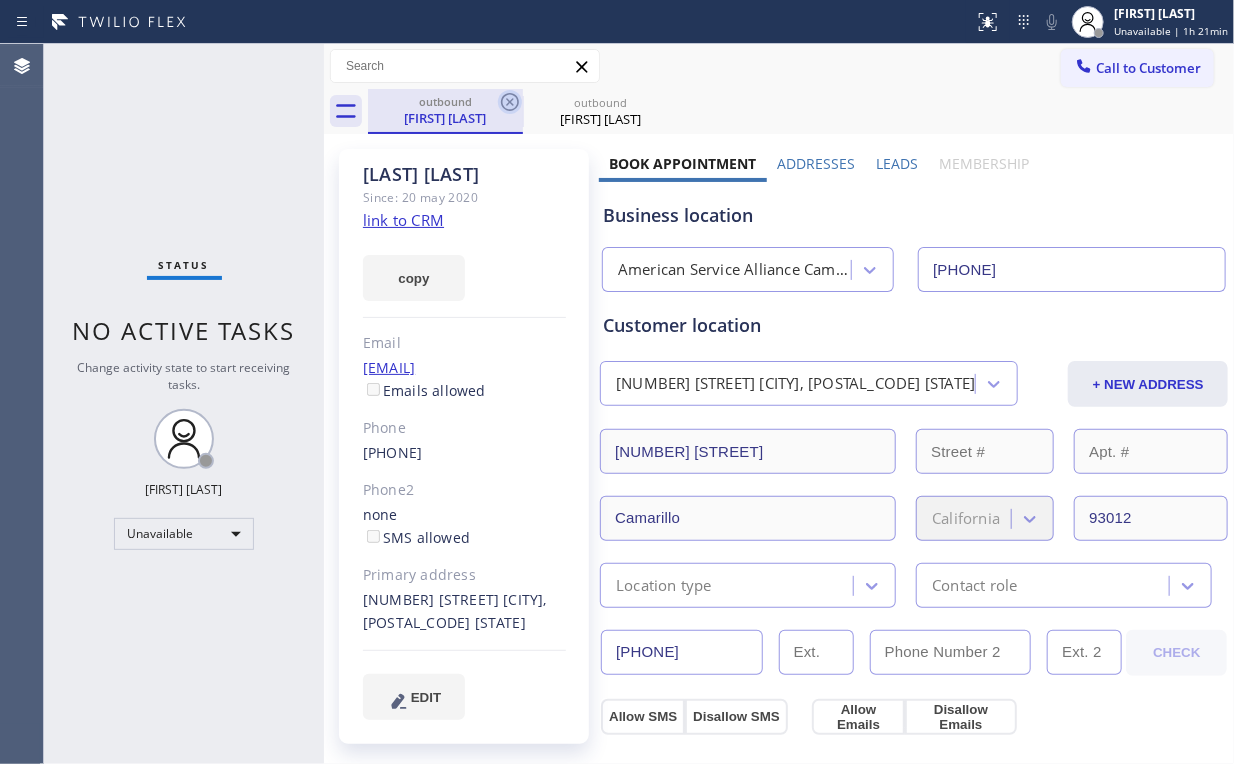 click 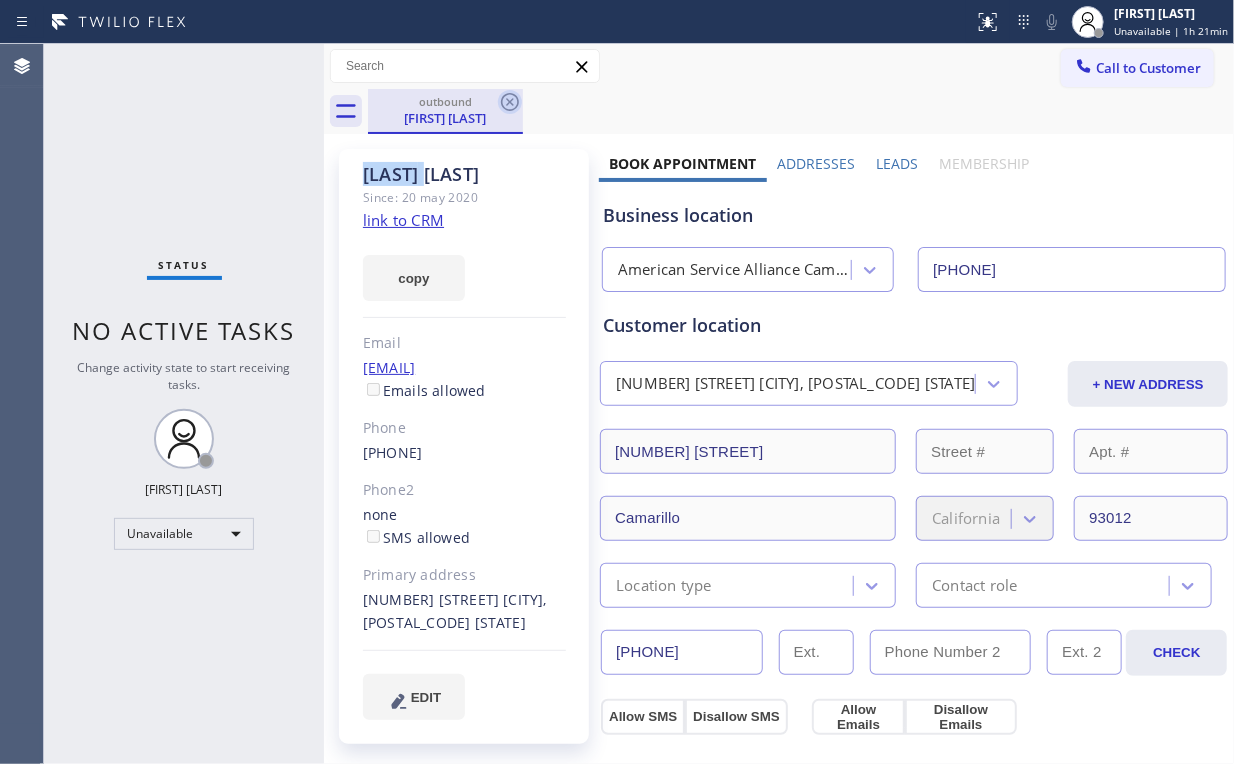 click 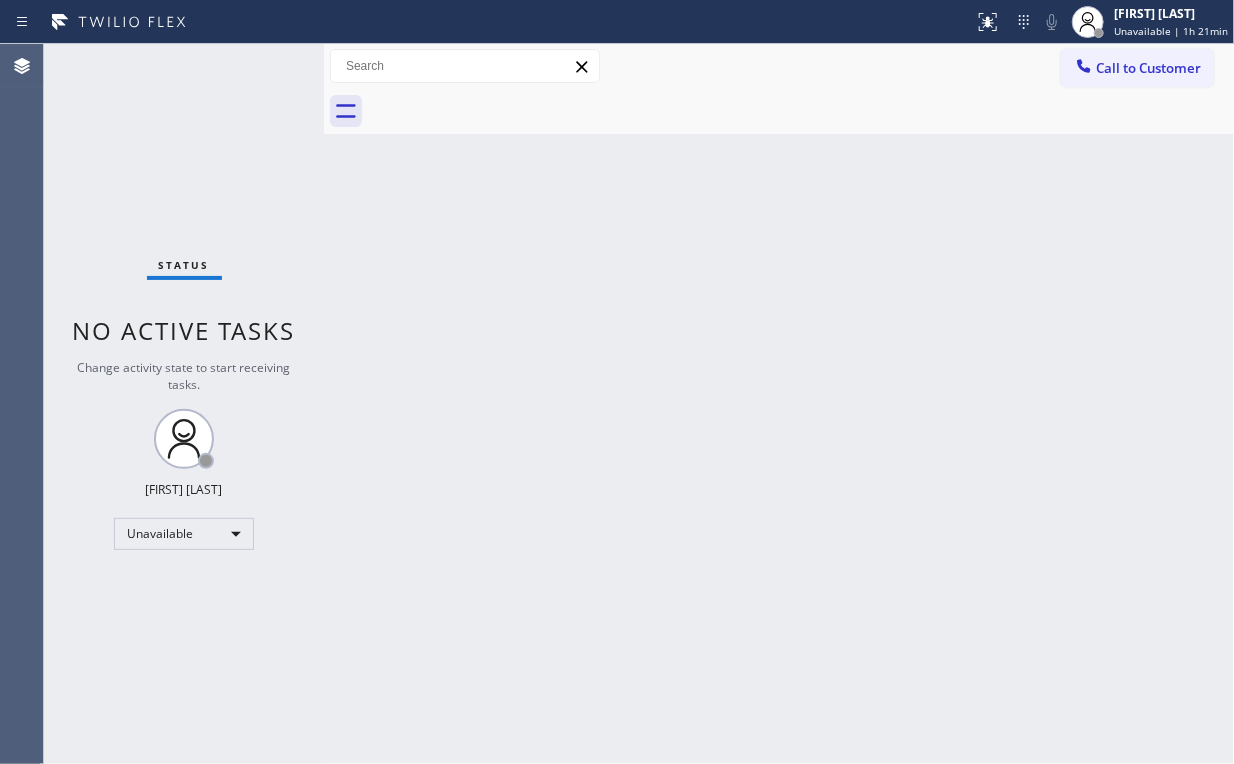 click on "Call to Customer" at bounding box center [1148, 68] 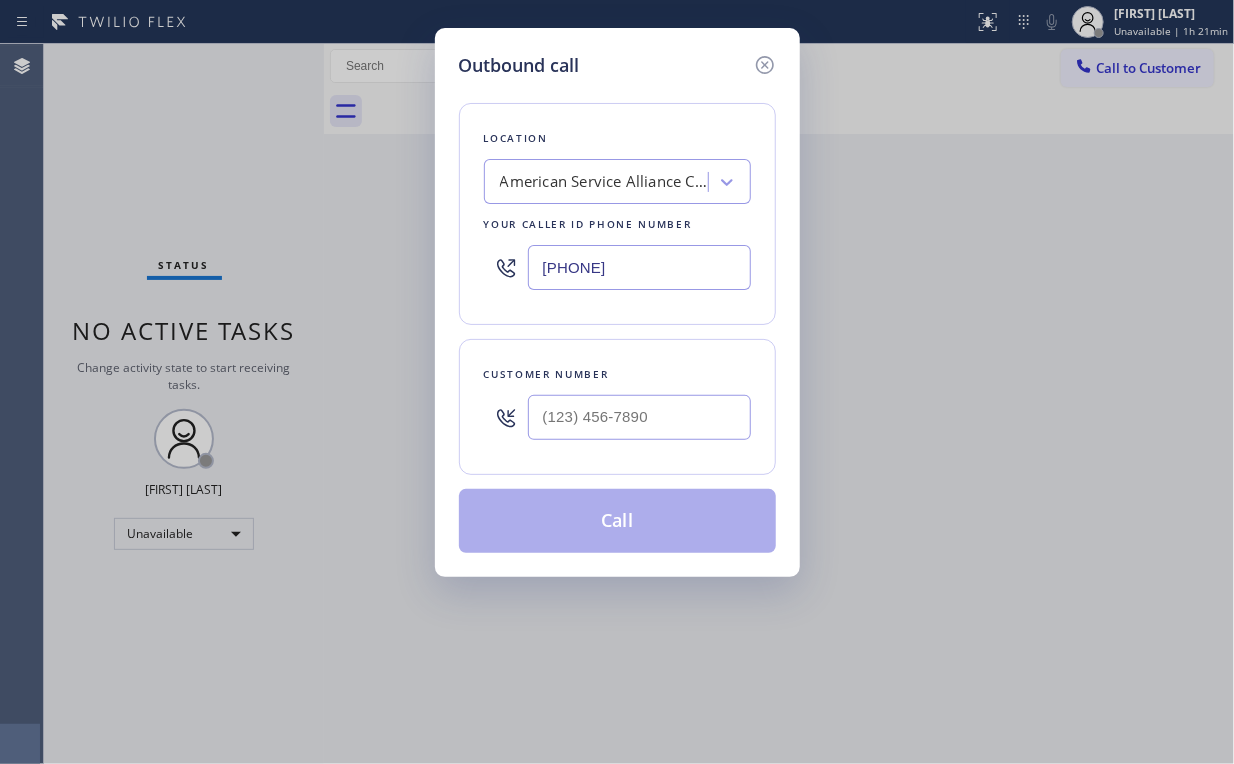 drag, startPoint x: 648, startPoint y: 264, endPoint x: 667, endPoint y: 243, distance: 28.319605 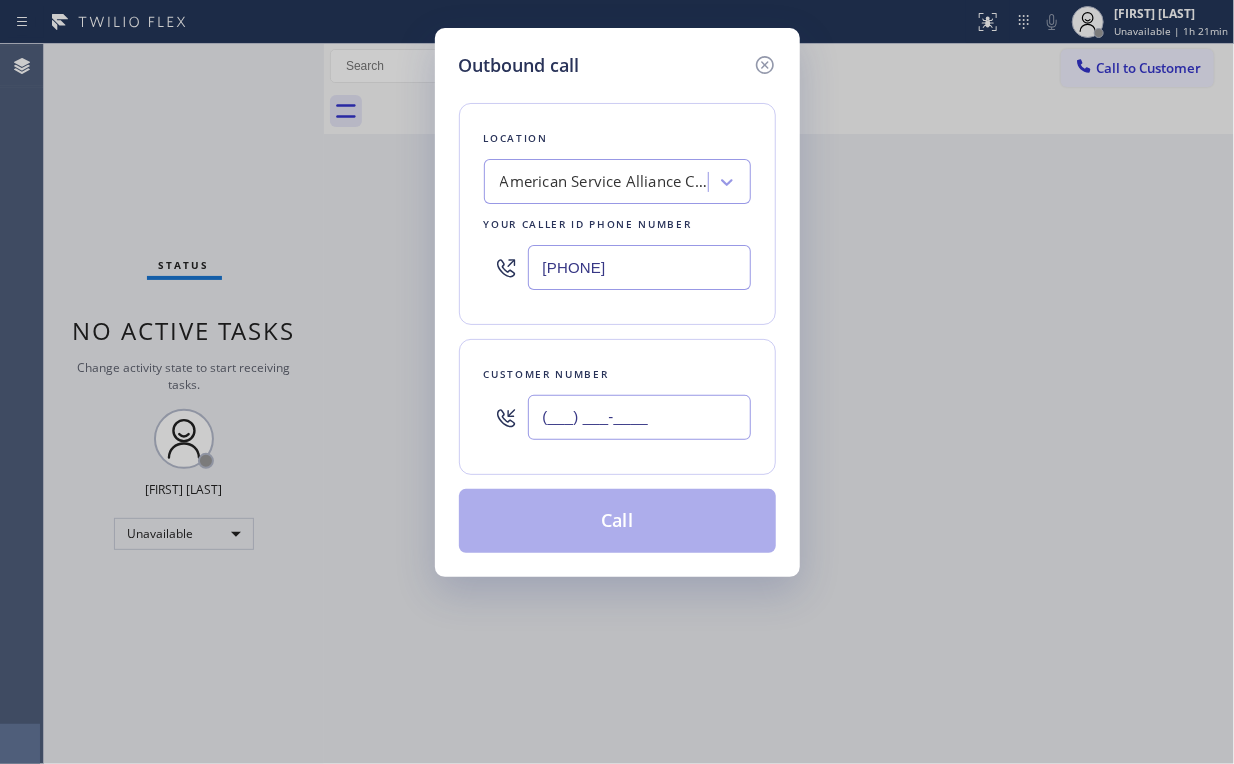 click on "(___) ___-____" at bounding box center [639, 417] 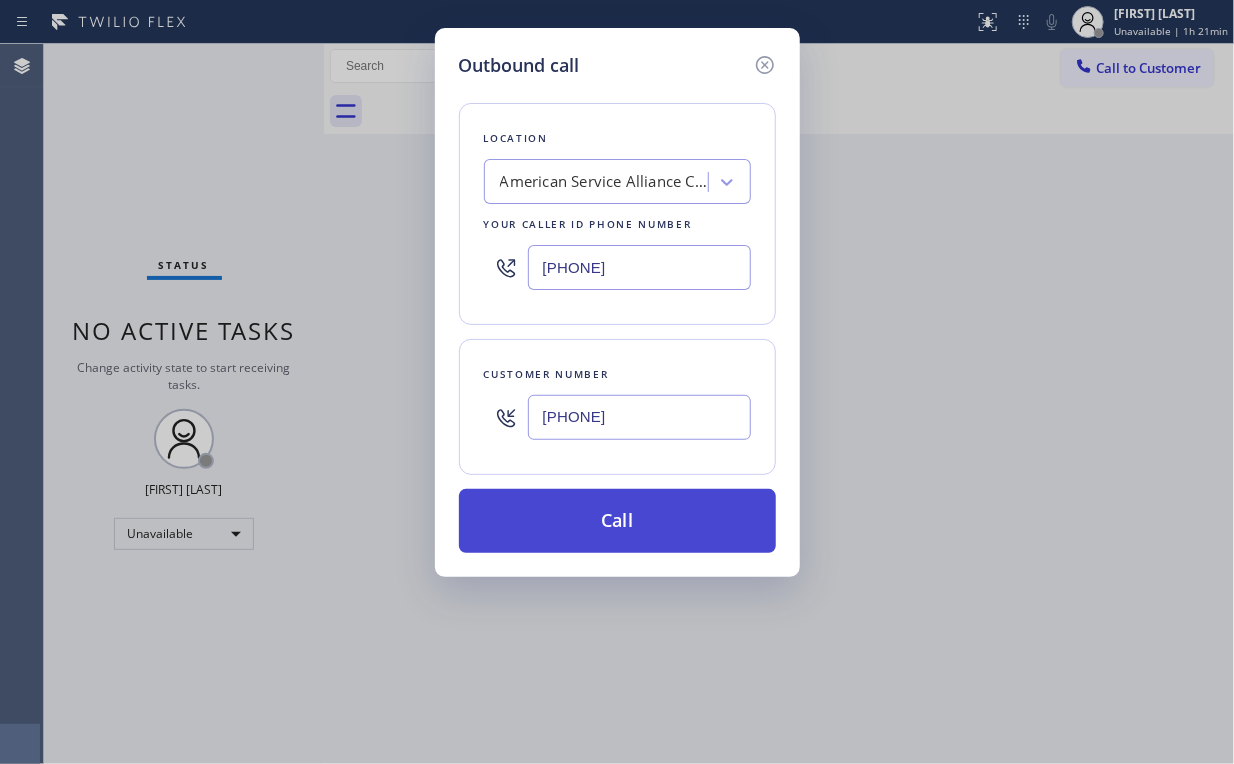 type on "(480) 406-5400" 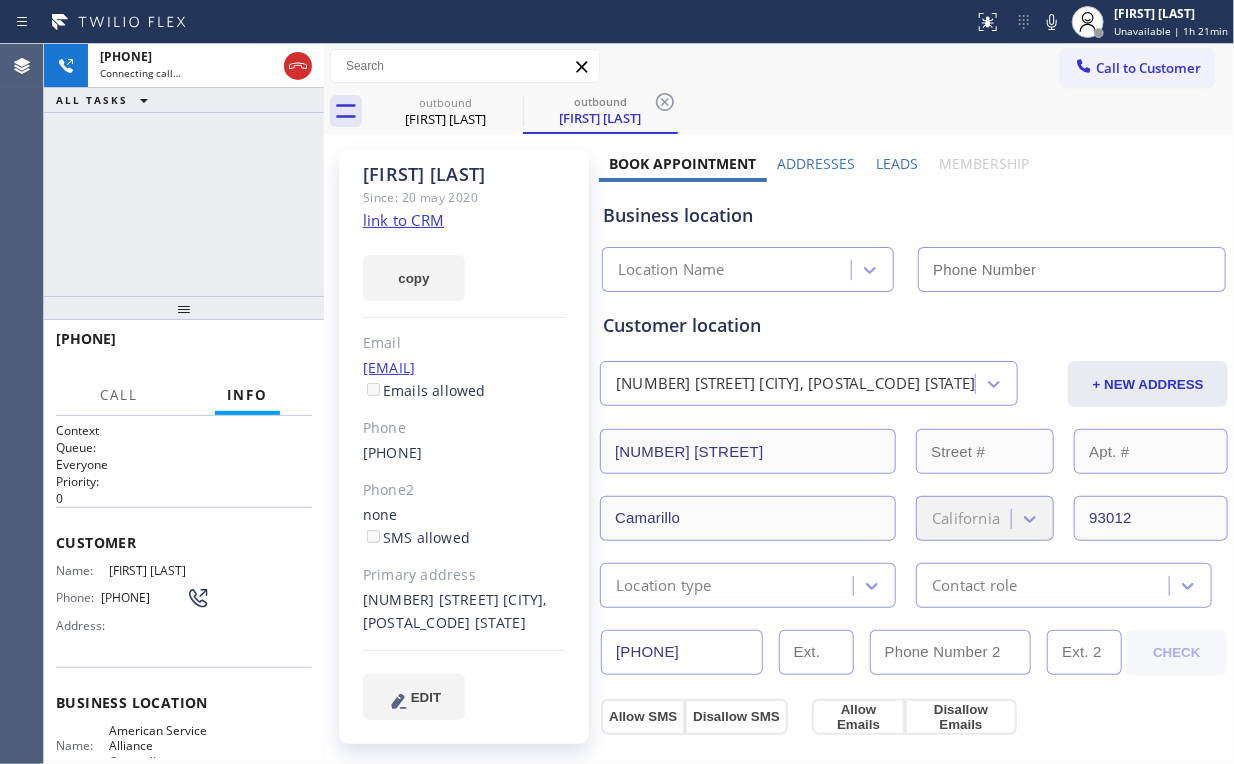drag, startPoint x: 288, startPoint y: 66, endPoint x: 353, endPoint y: 128, distance: 89.827614 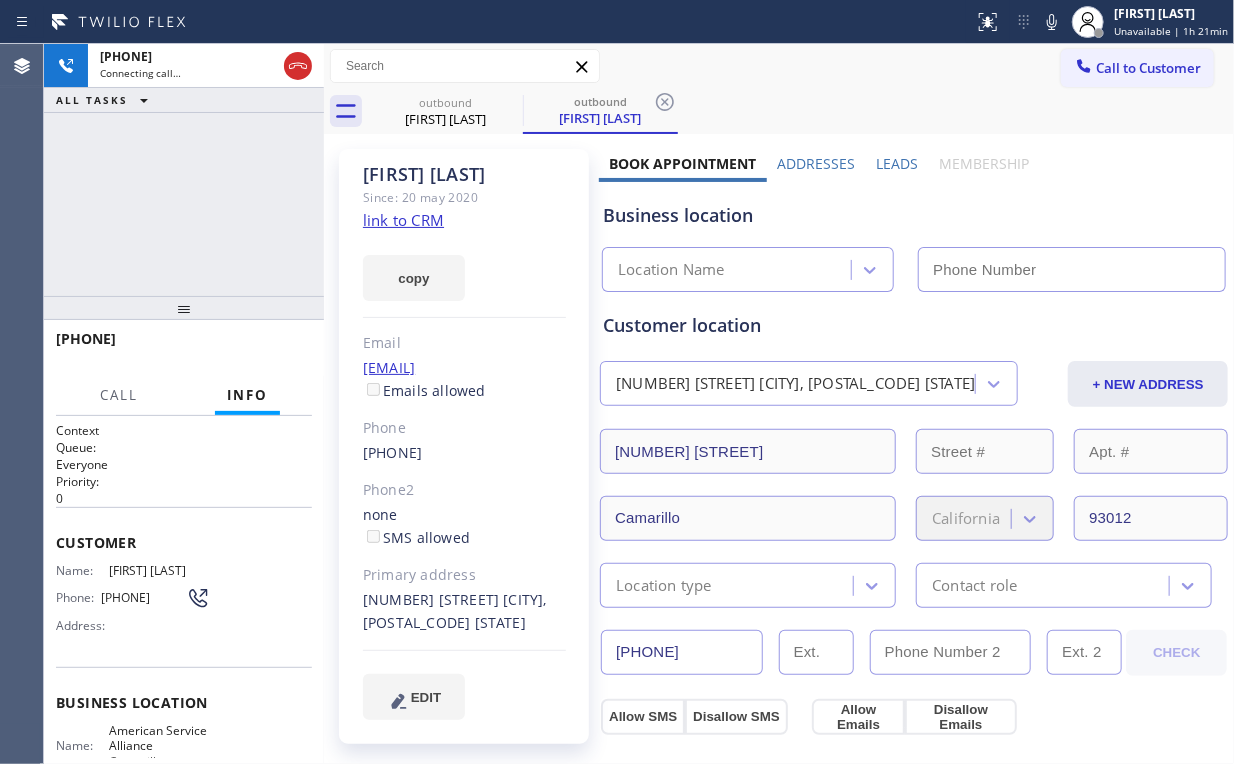 click 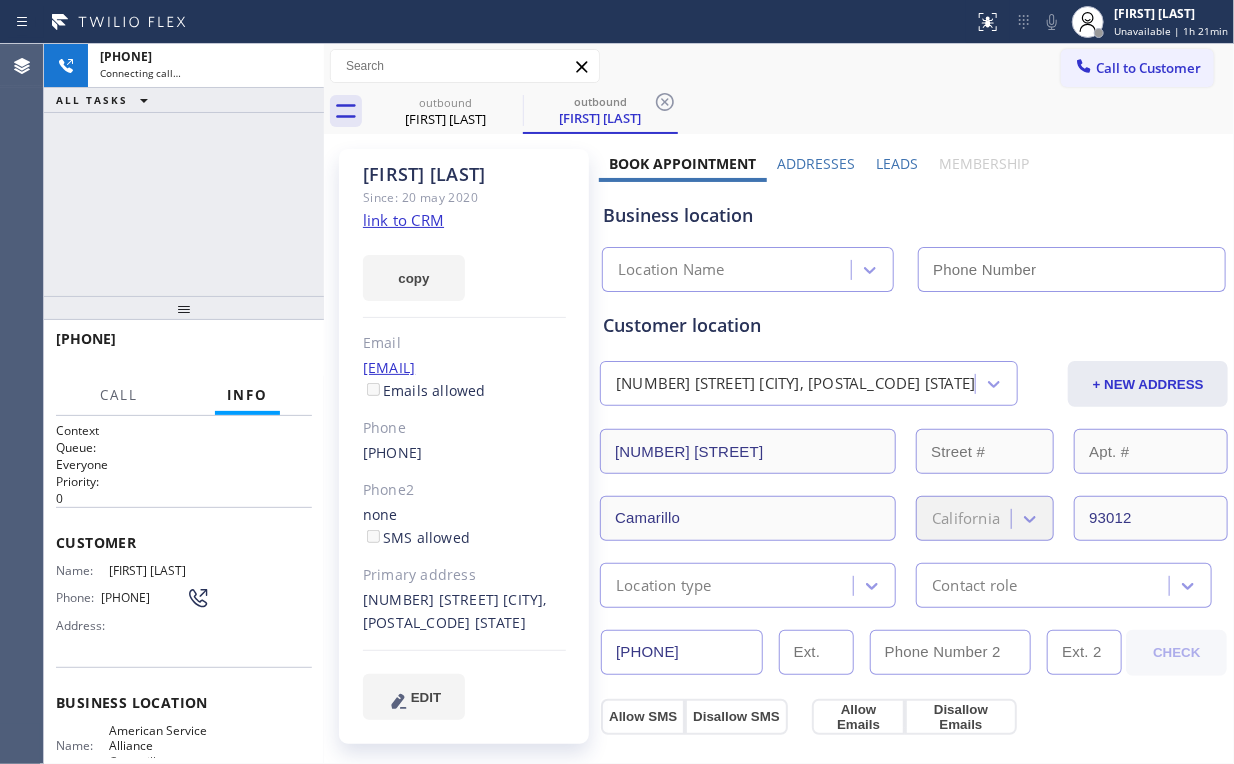 click on "link to CRM" 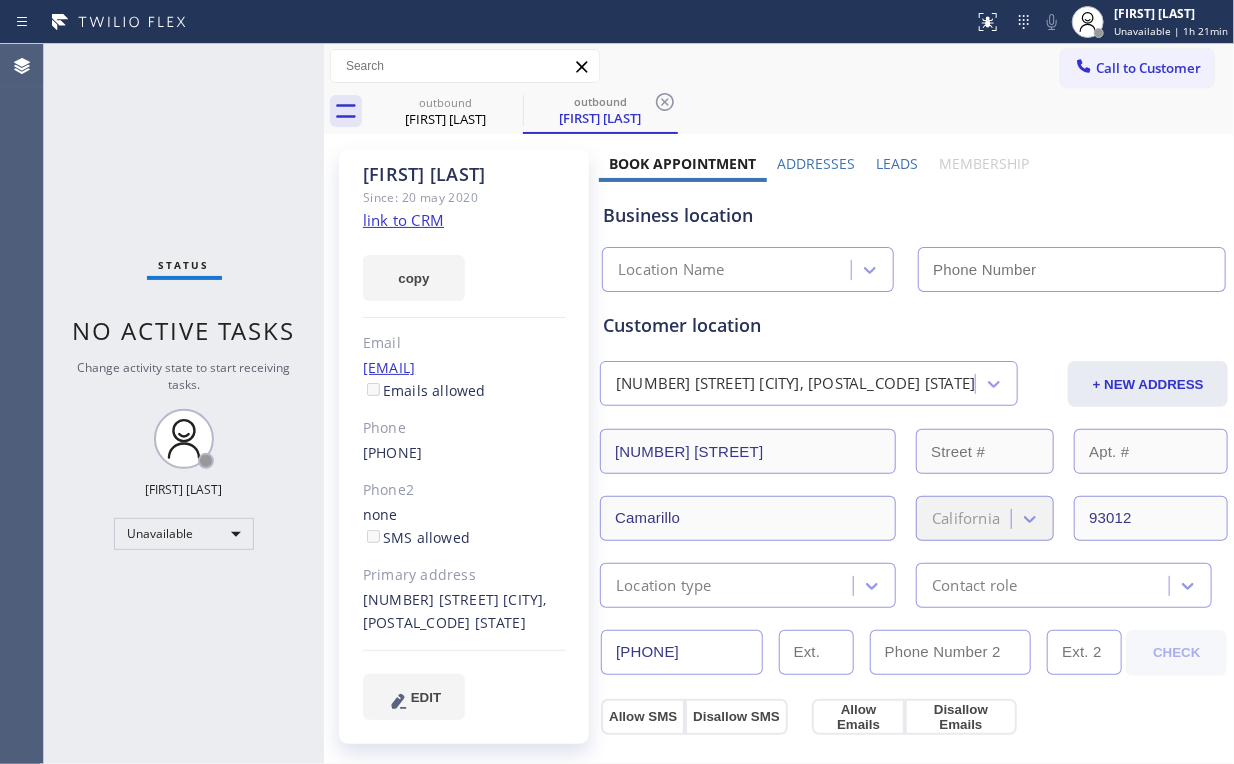 type on "(805) 991-7731" 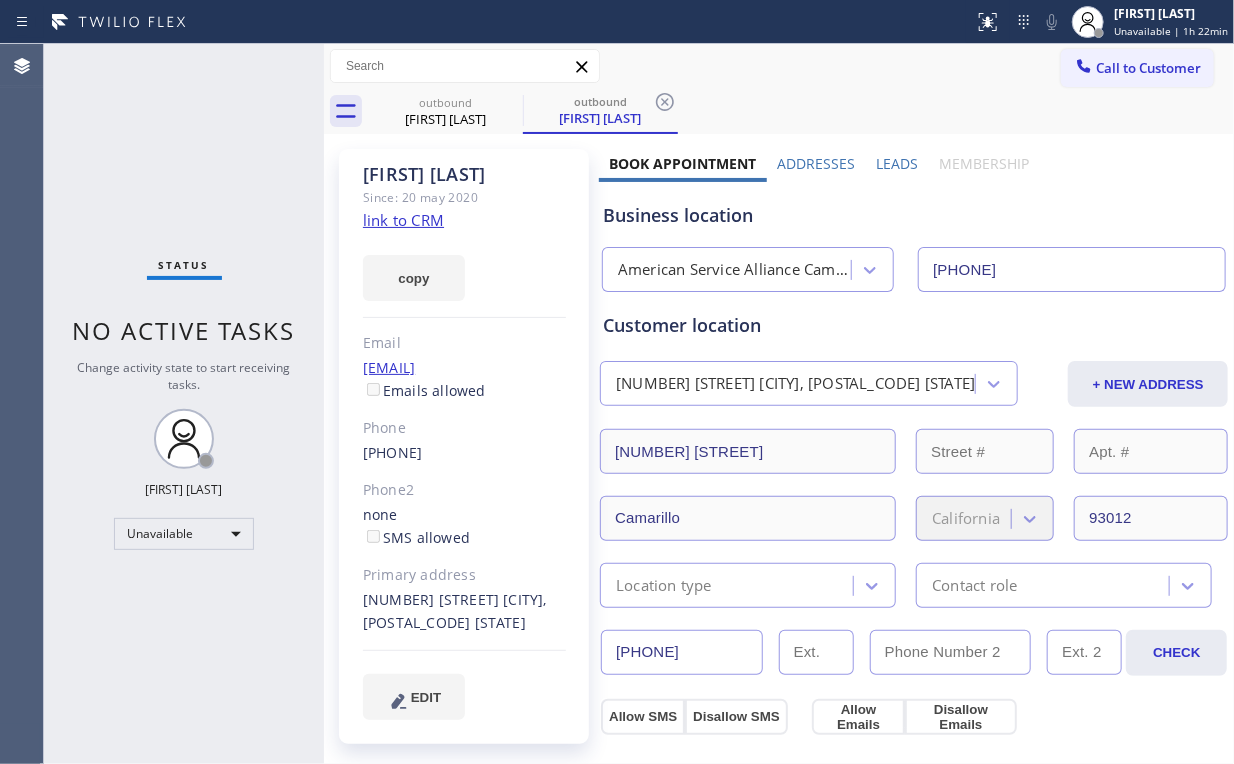 drag, startPoint x: 1137, startPoint y: 69, endPoint x: 848, endPoint y: 312, distance: 377.58444 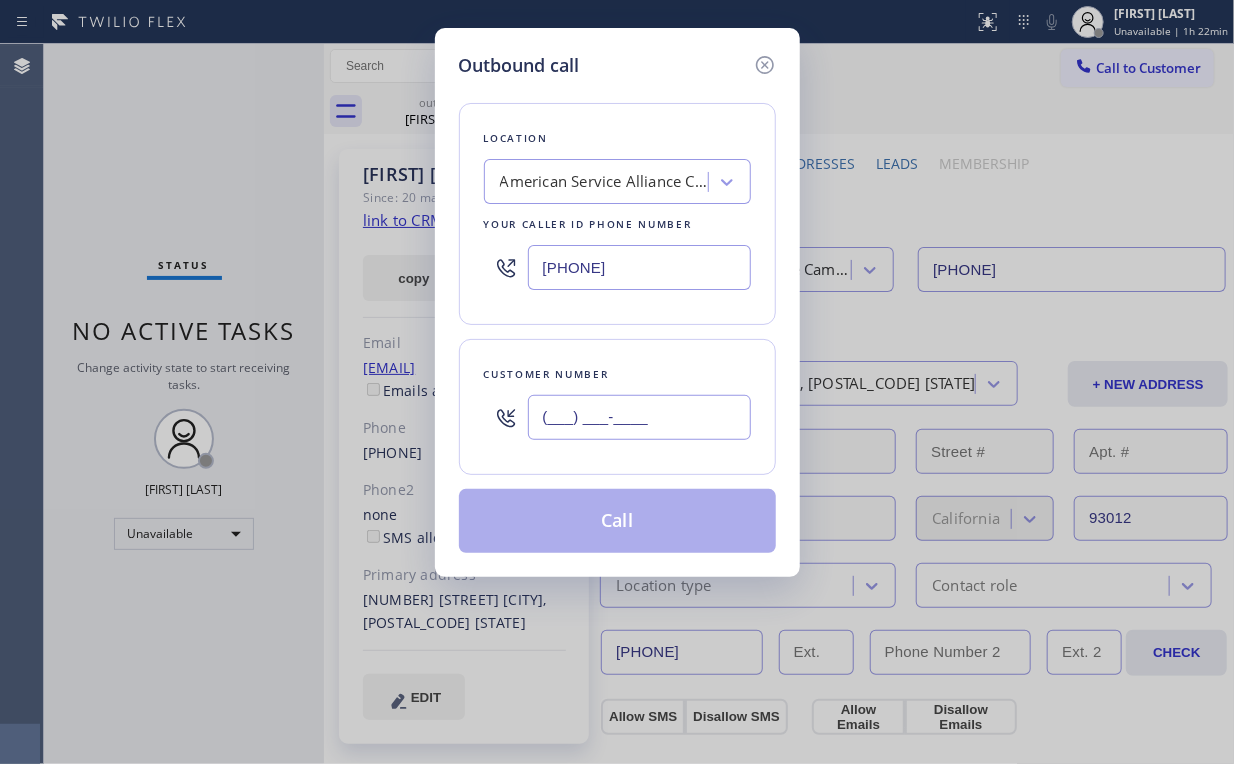 click on "(___) ___-____" at bounding box center [639, 417] 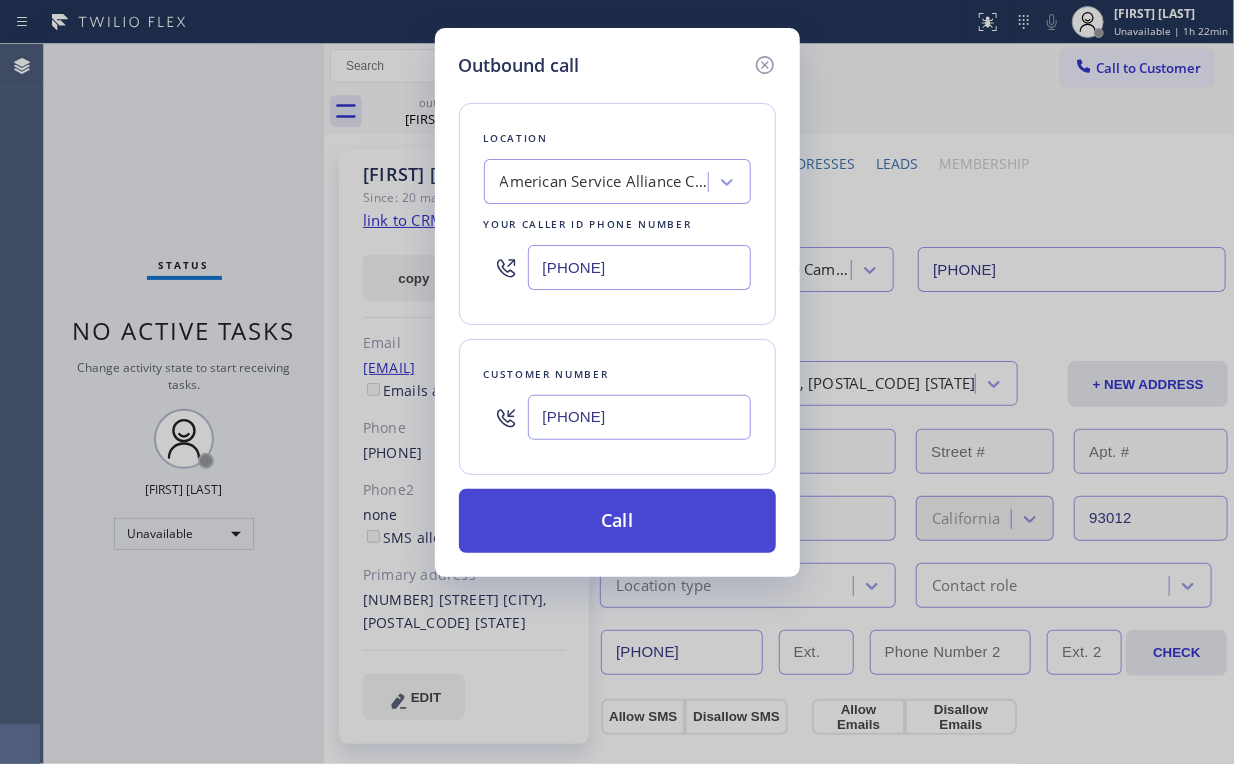 type on "(480) 406-5400" 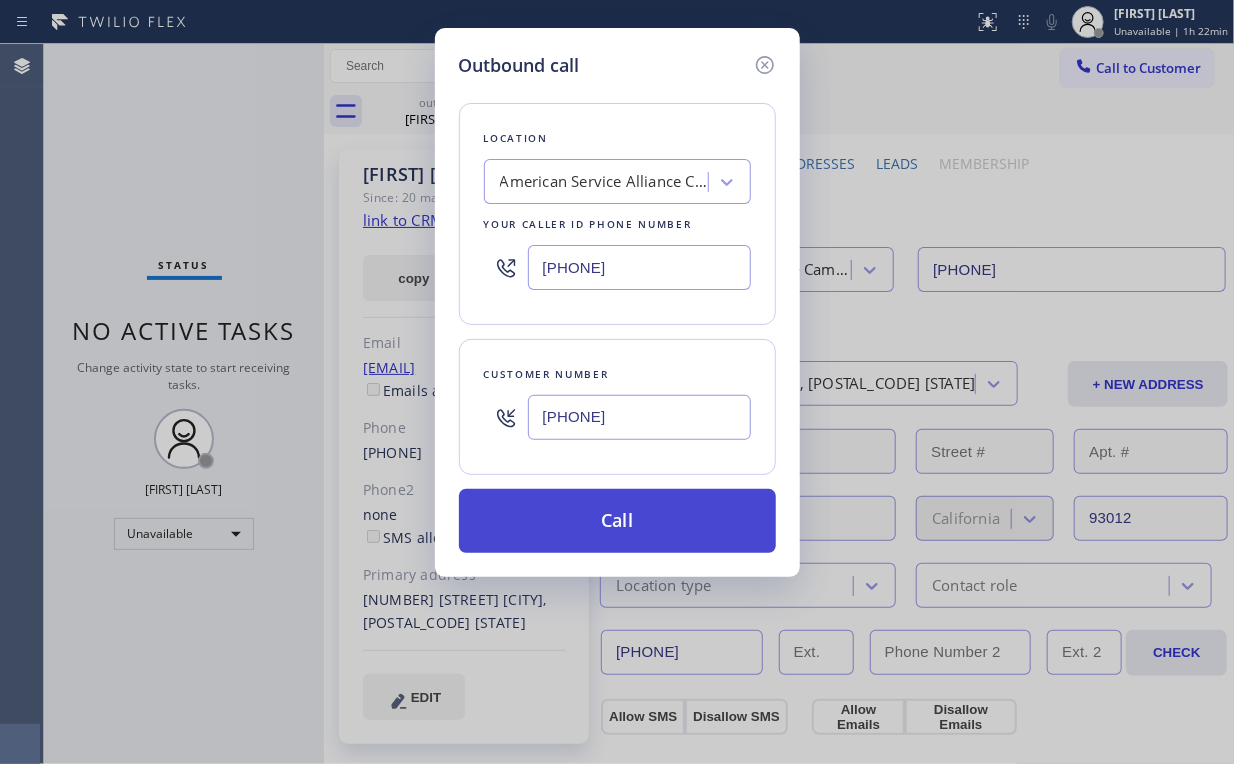 click on "Call" at bounding box center (617, 521) 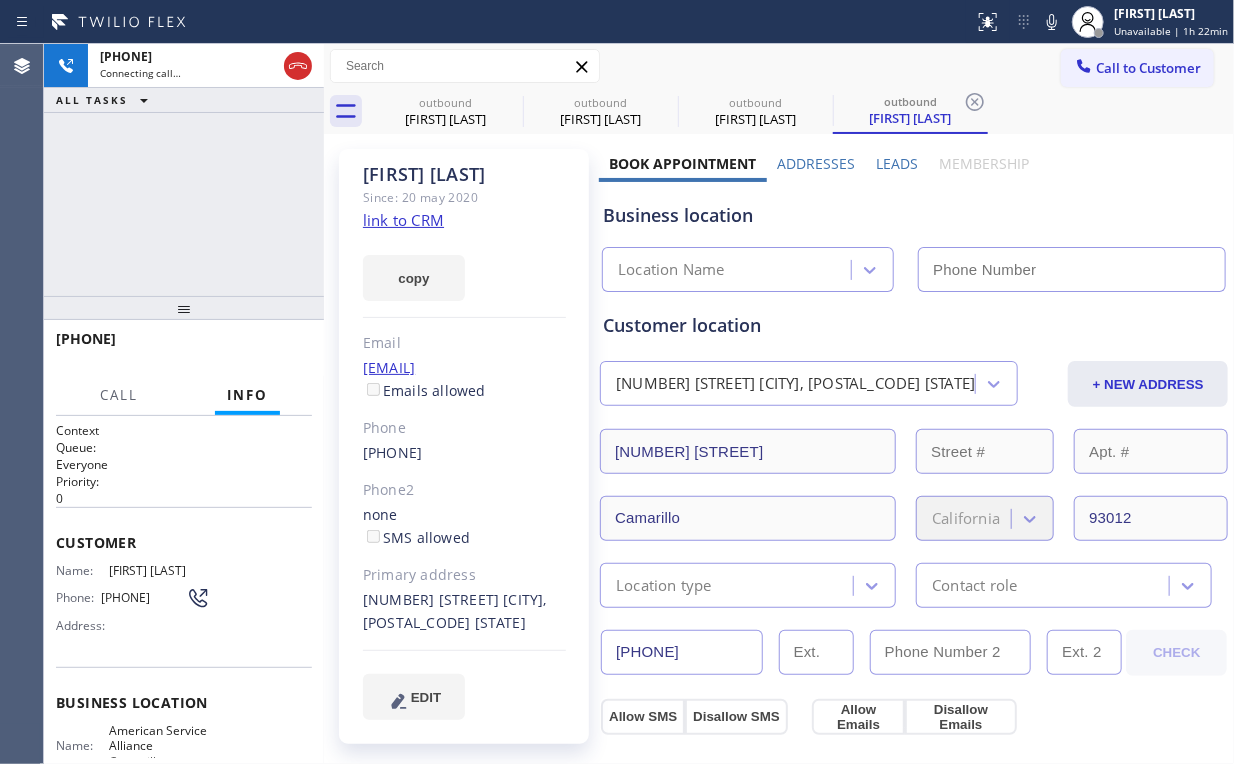 drag, startPoint x: 208, startPoint y: 172, endPoint x: 360, endPoint y: 144, distance: 154.55743 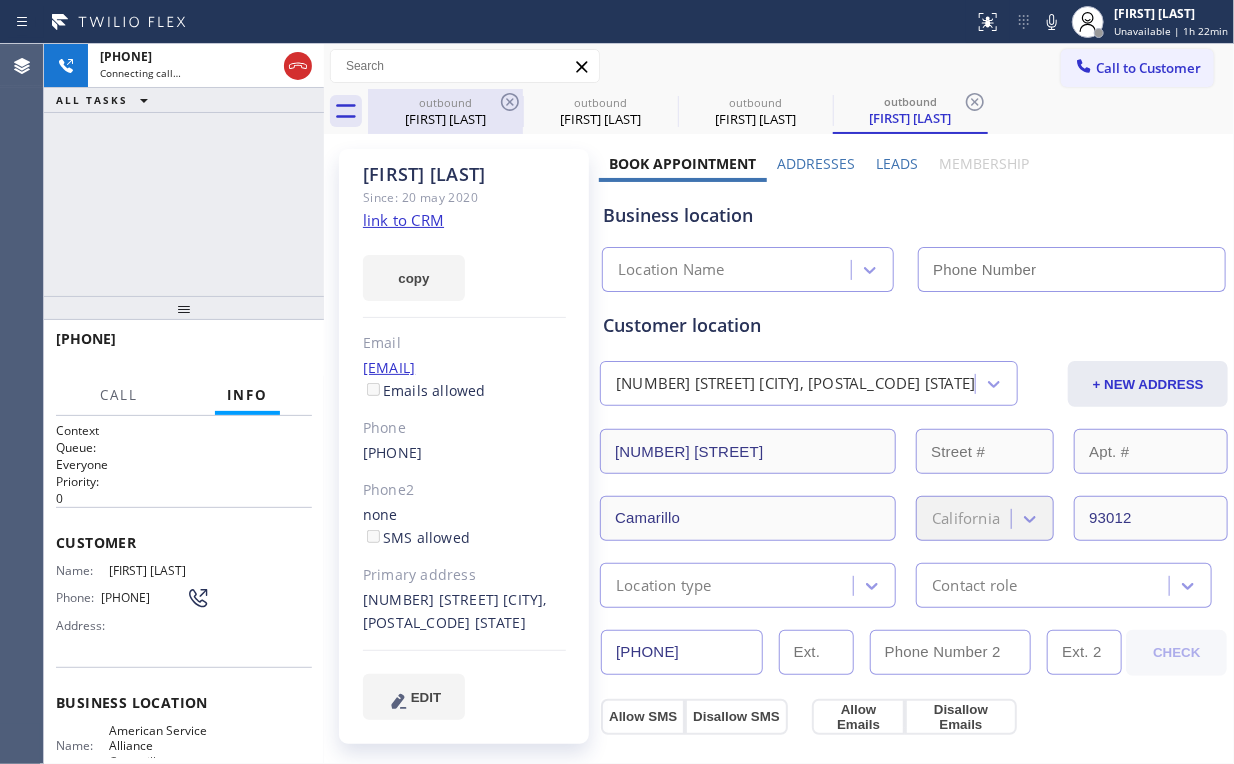 click on "outbound" at bounding box center (445, 102) 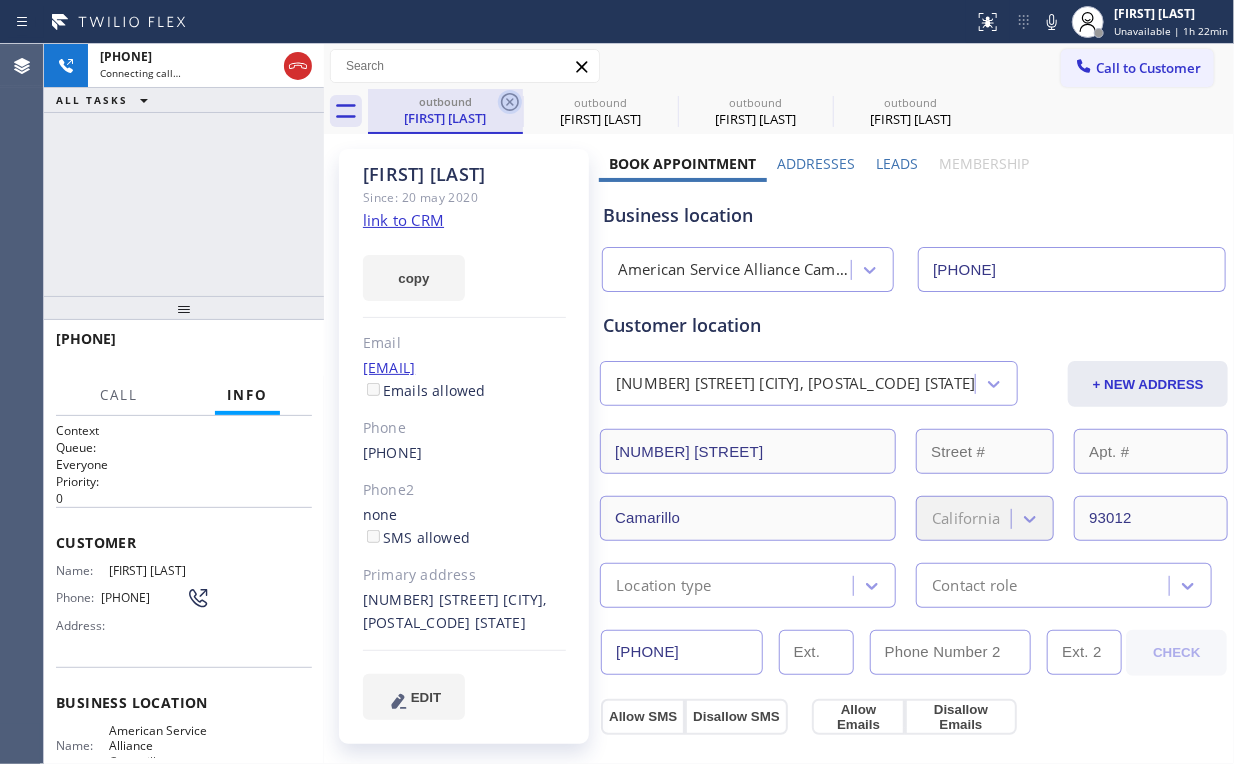 type on "(805) 991-7731" 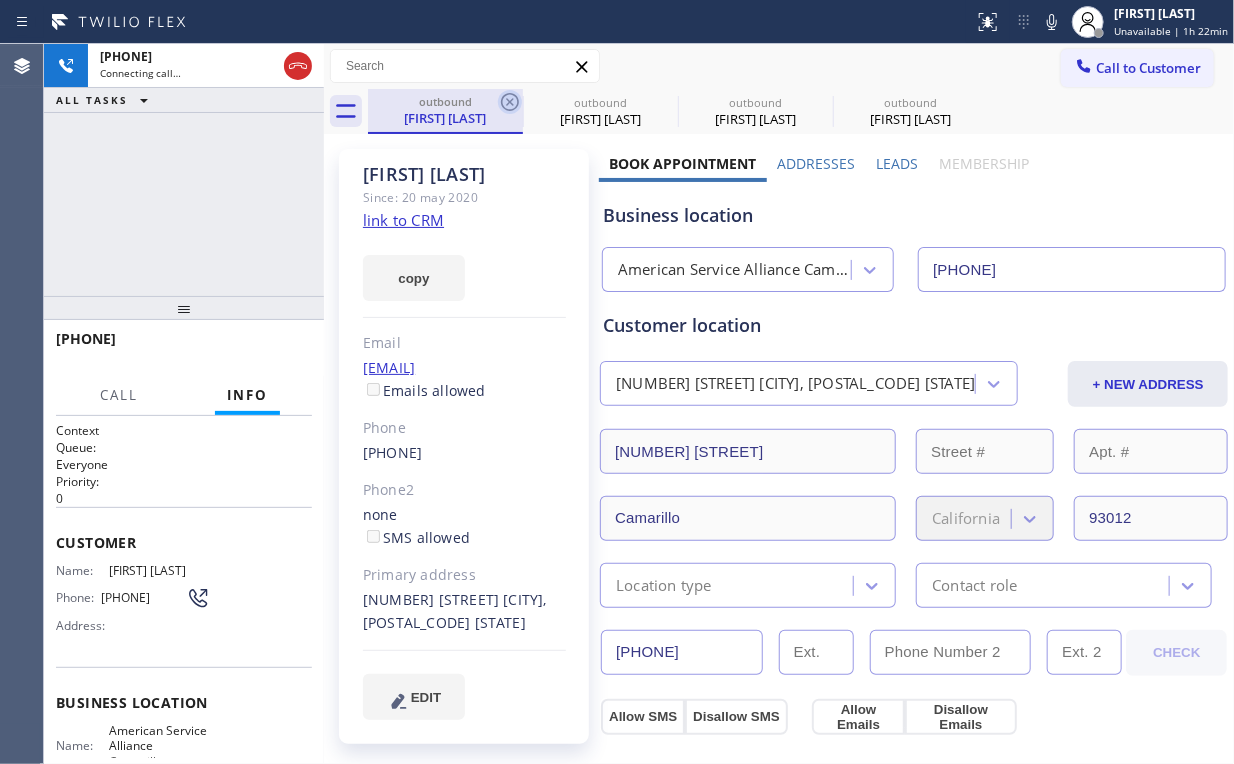 click 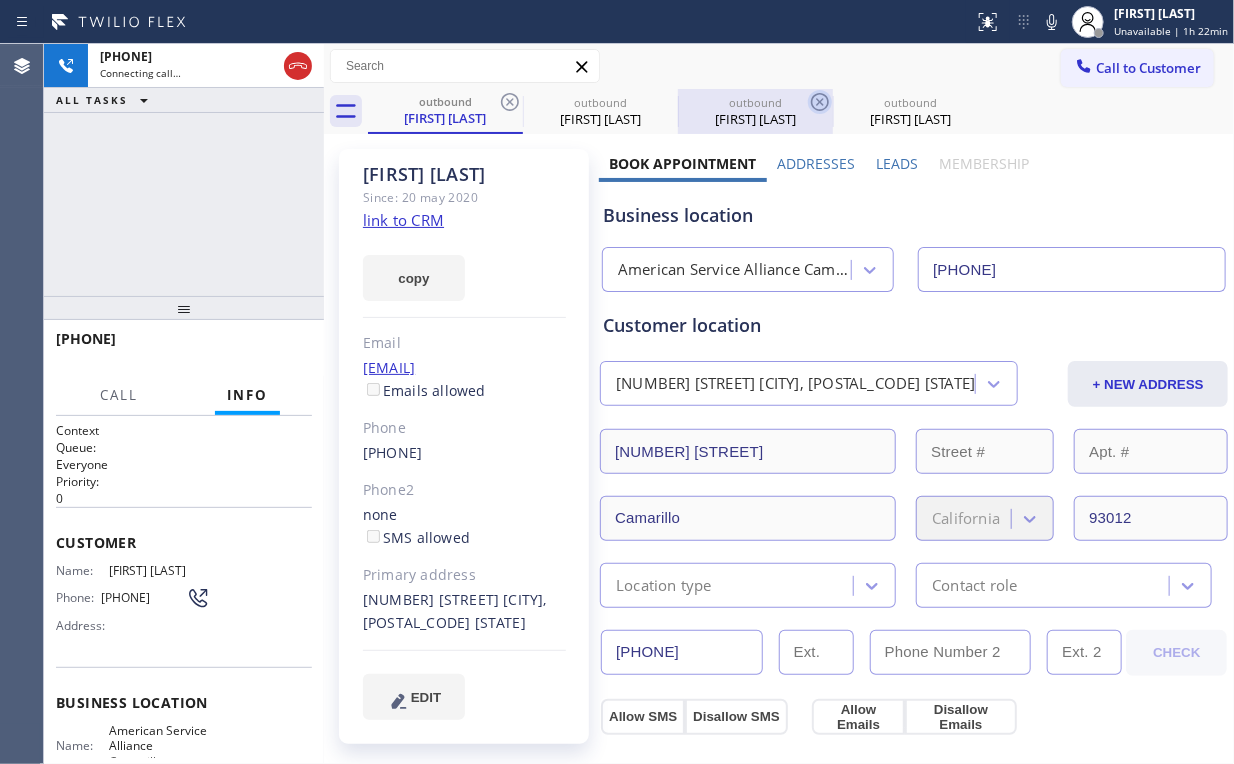 click 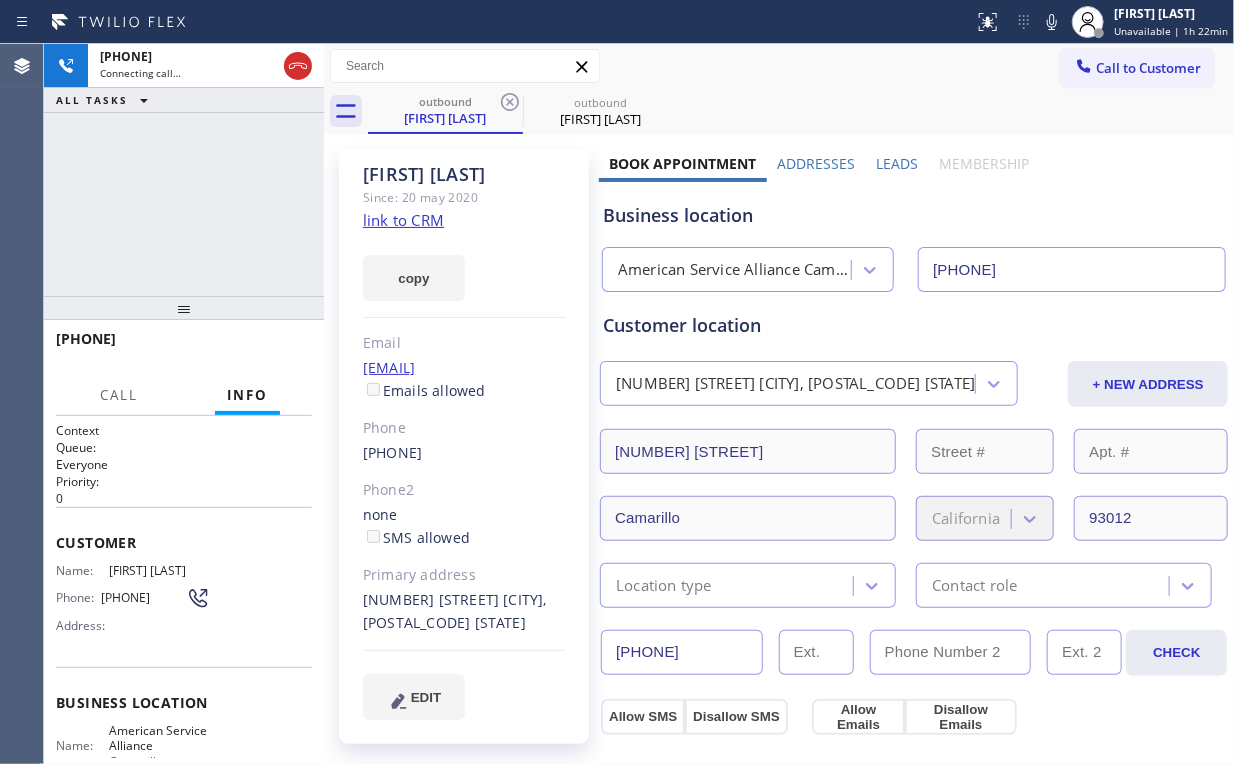 click on "+14804065400 Connecting call… ALL TASKS ALL TASKS ACTIVE TASKS TASKS IN WRAP UP" at bounding box center (184, 170) 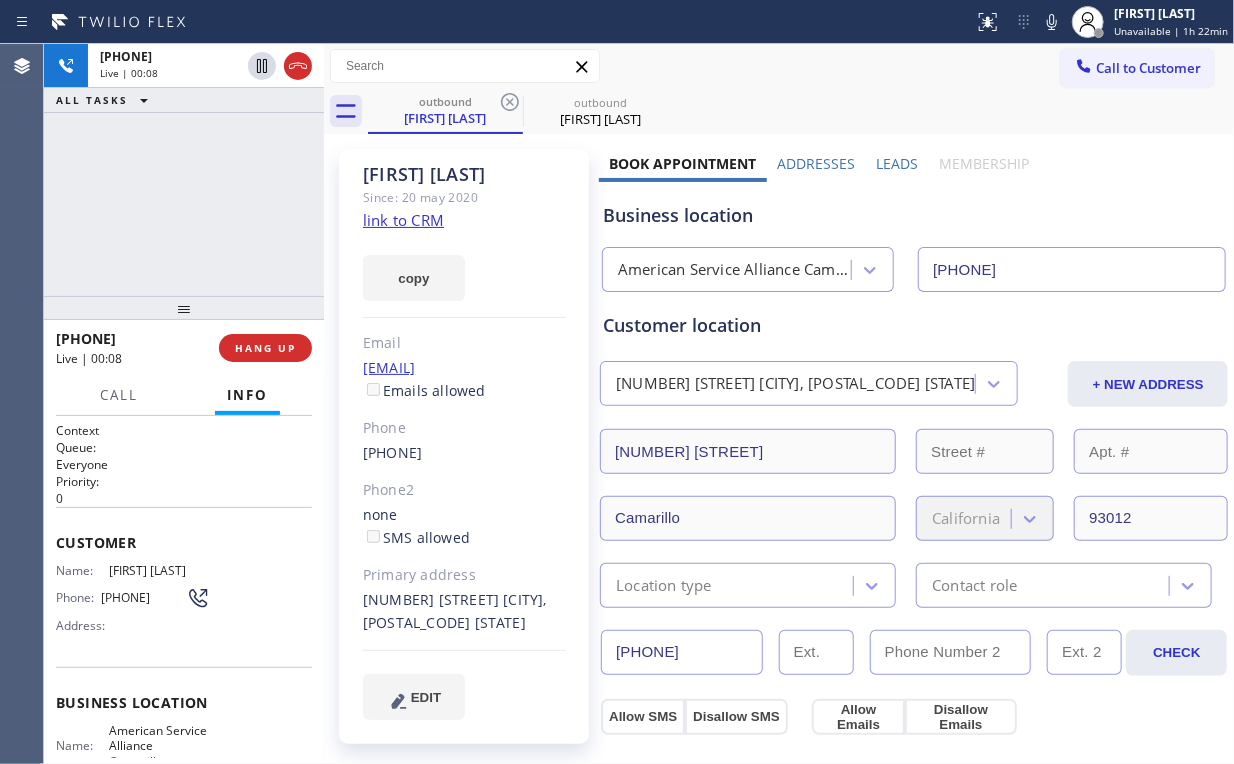 click on "+14804065400 Live | 00:08 ALL TASKS ALL TASKS ACTIVE TASKS TASKS IN WRAP UP" at bounding box center (184, 170) 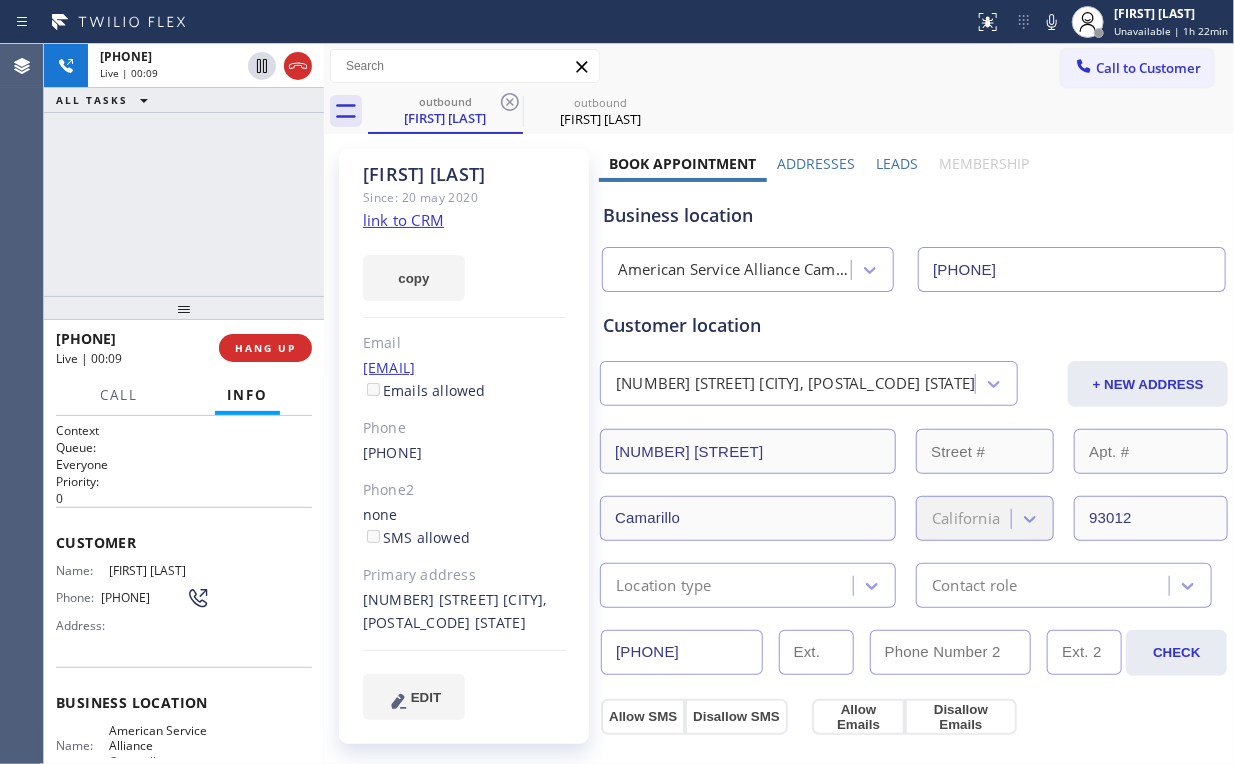click on "American Service Alliance Camarillo" at bounding box center (735, 270) 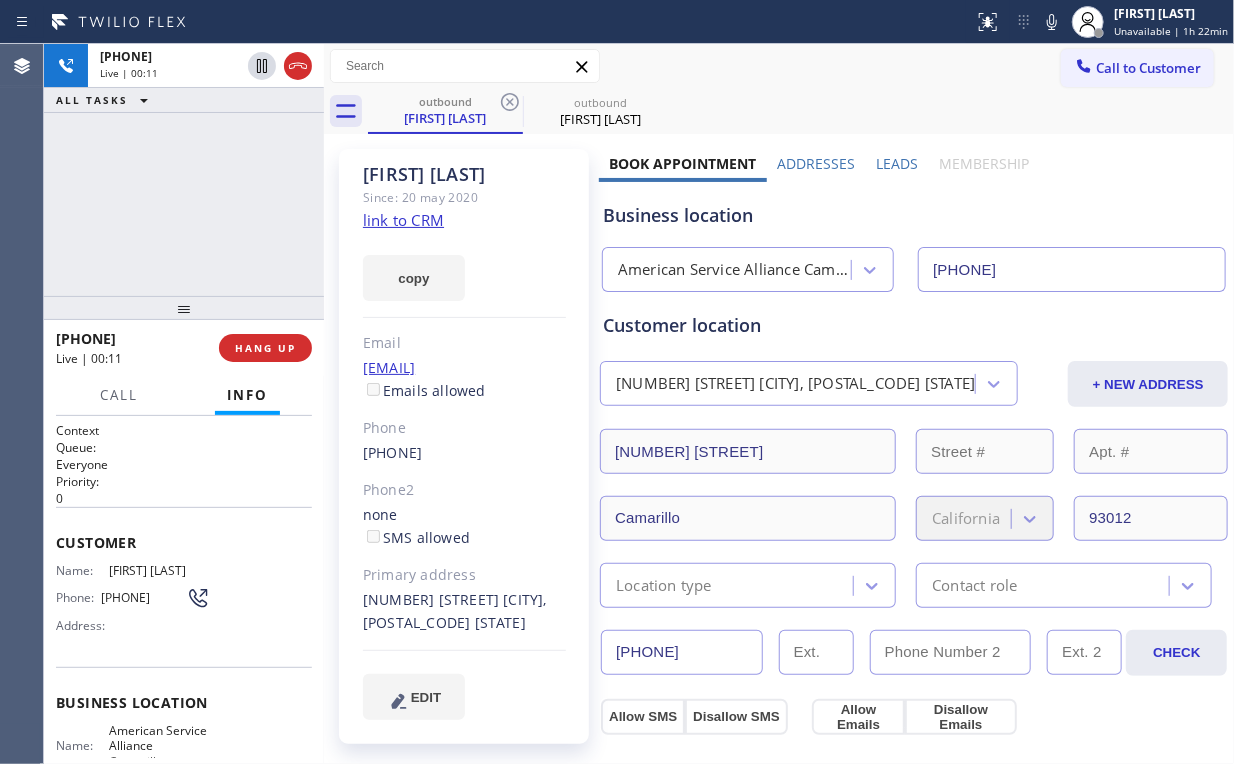 click on "+14804065400 Live | 00:11 ALL TASKS ALL TASKS ACTIVE TASKS TASKS IN WRAP UP" at bounding box center [184, 170] 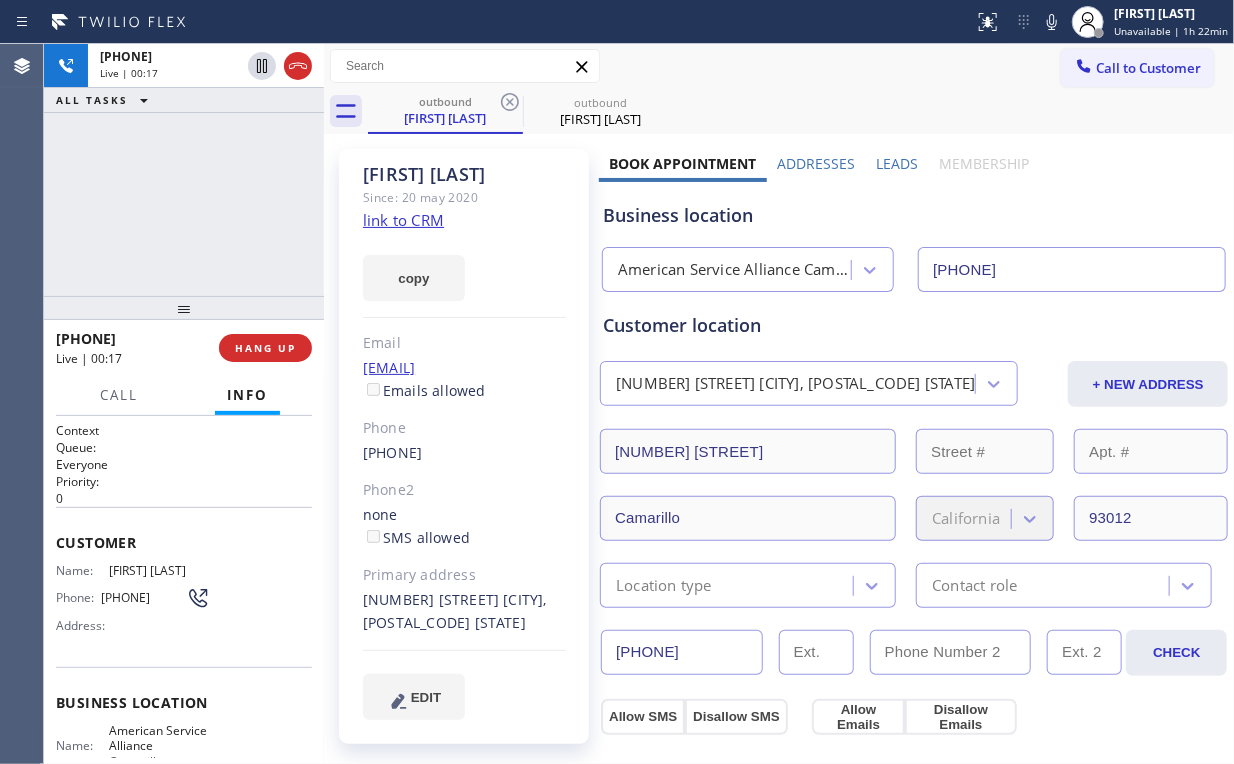 click on "+14804065400 Live | 00:17 ALL TASKS ALL TASKS ACTIVE TASKS TASKS IN WRAP UP" at bounding box center [184, 170] 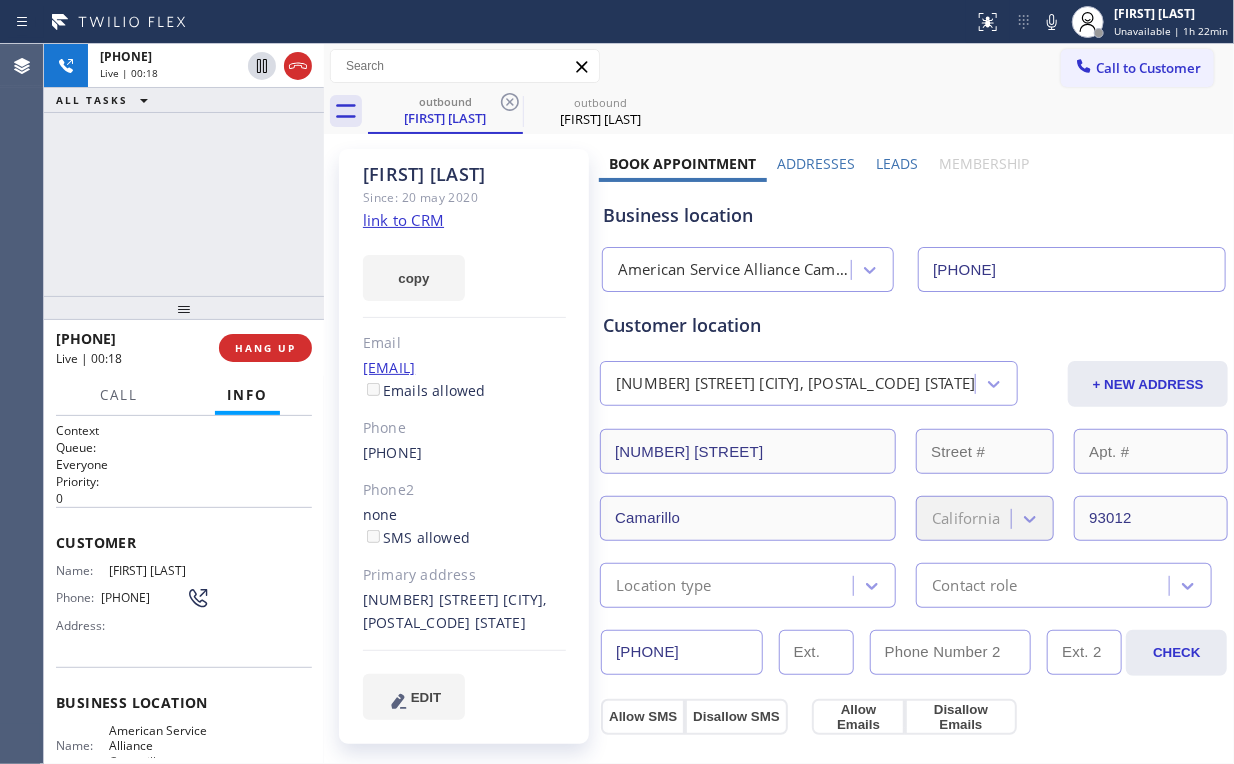 click on "+14804065400 Live | 00:18 ALL TASKS ALL TASKS ACTIVE TASKS TASKS IN WRAP UP" at bounding box center (184, 170) 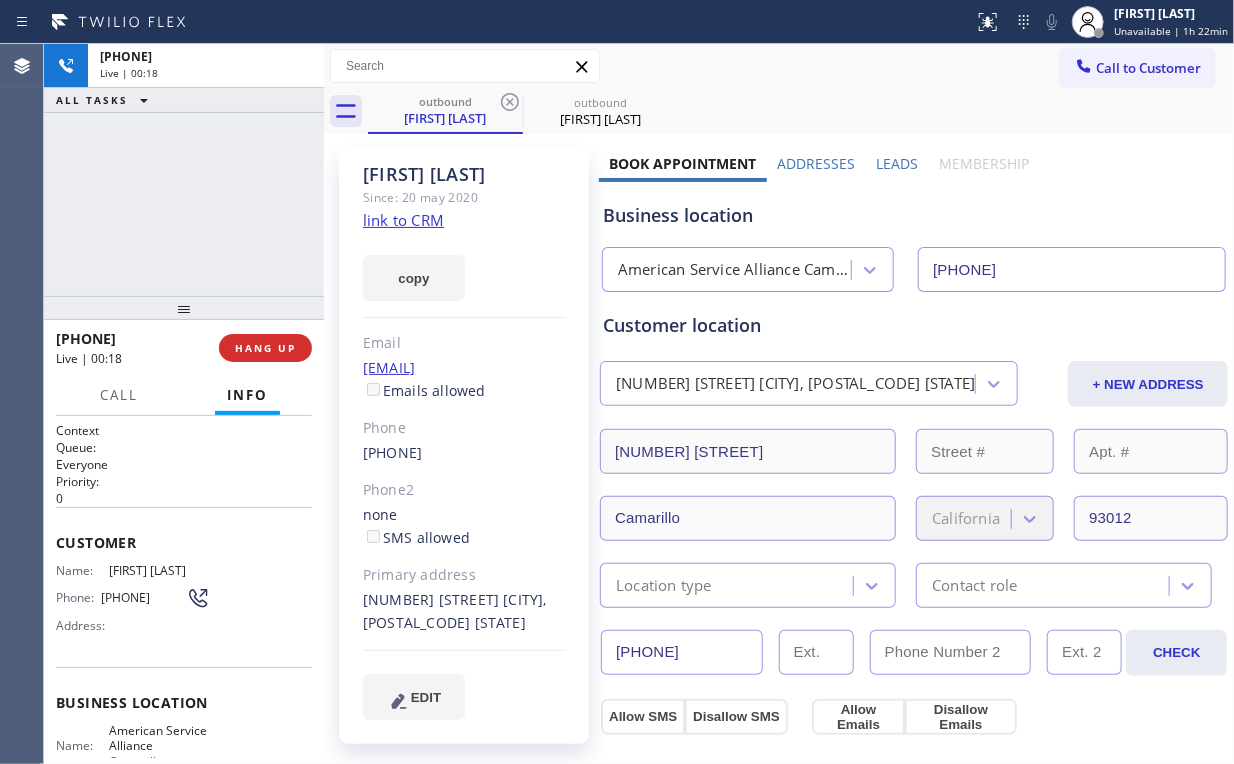 click on "+14804065400 Live | 00:18 ALL TASKS ALL TASKS ACTIVE TASKS TASKS IN WRAP UP" at bounding box center (184, 170) 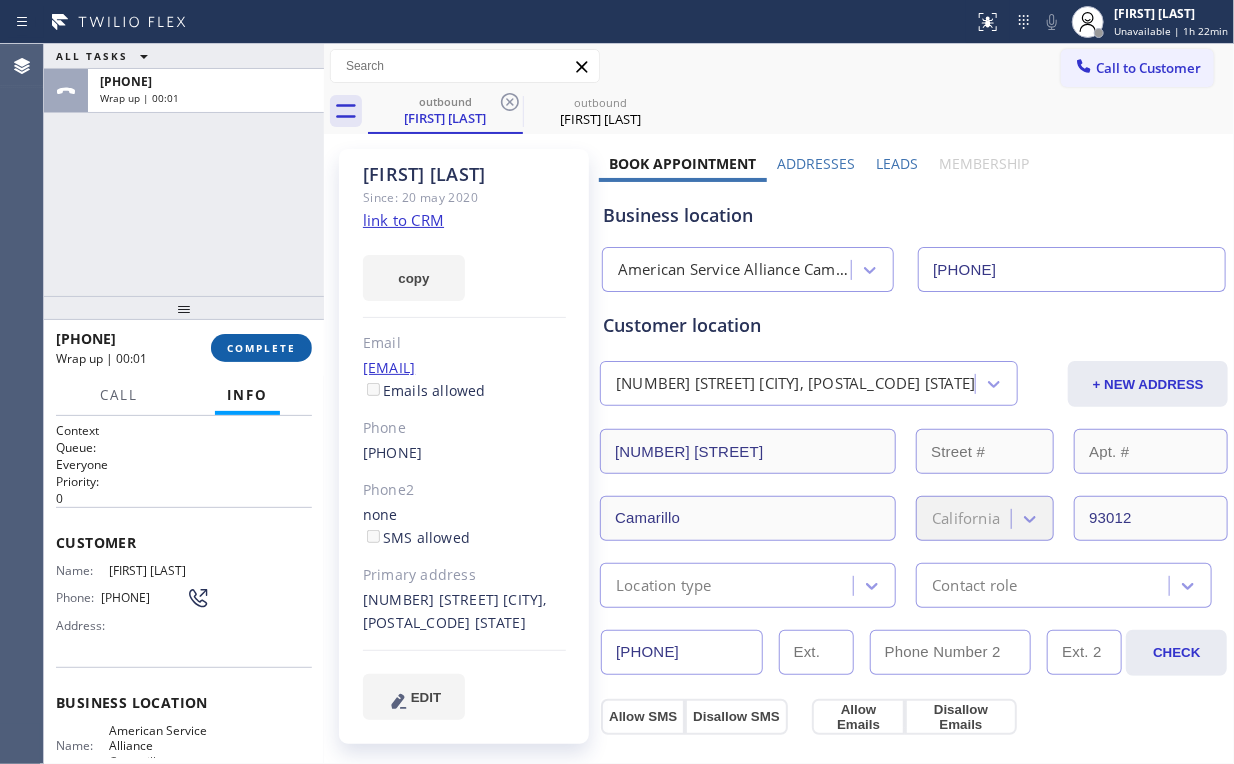 click on "COMPLETE" at bounding box center [261, 348] 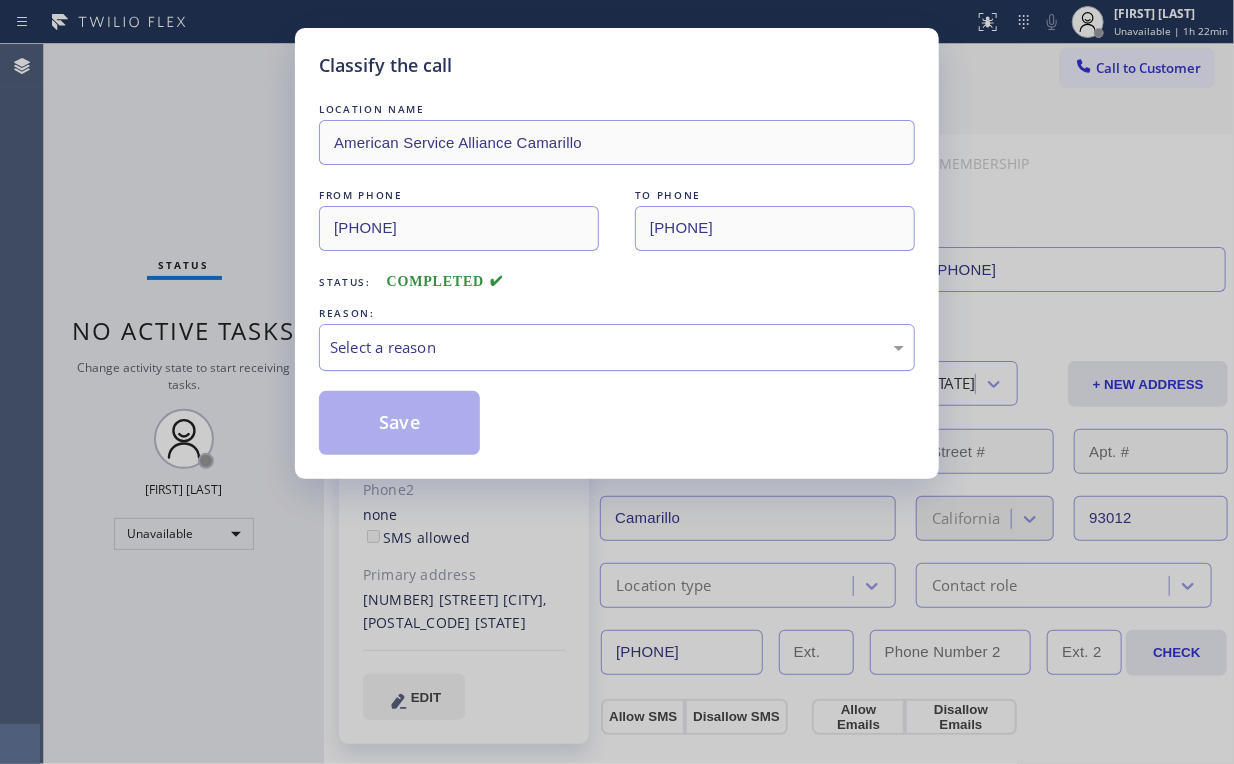 click on "Select a reason" at bounding box center (617, 347) 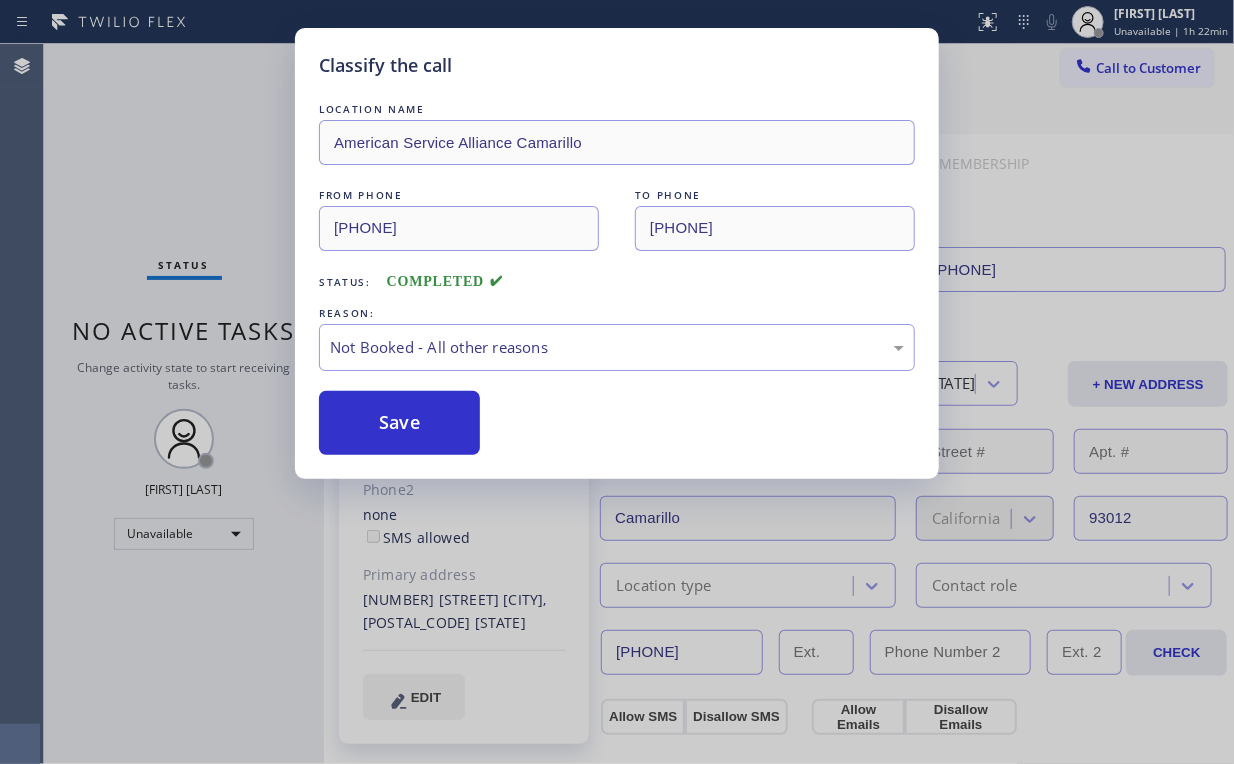 drag, startPoint x: 397, startPoint y: 422, endPoint x: 258, endPoint y: 229, distance: 237.84448 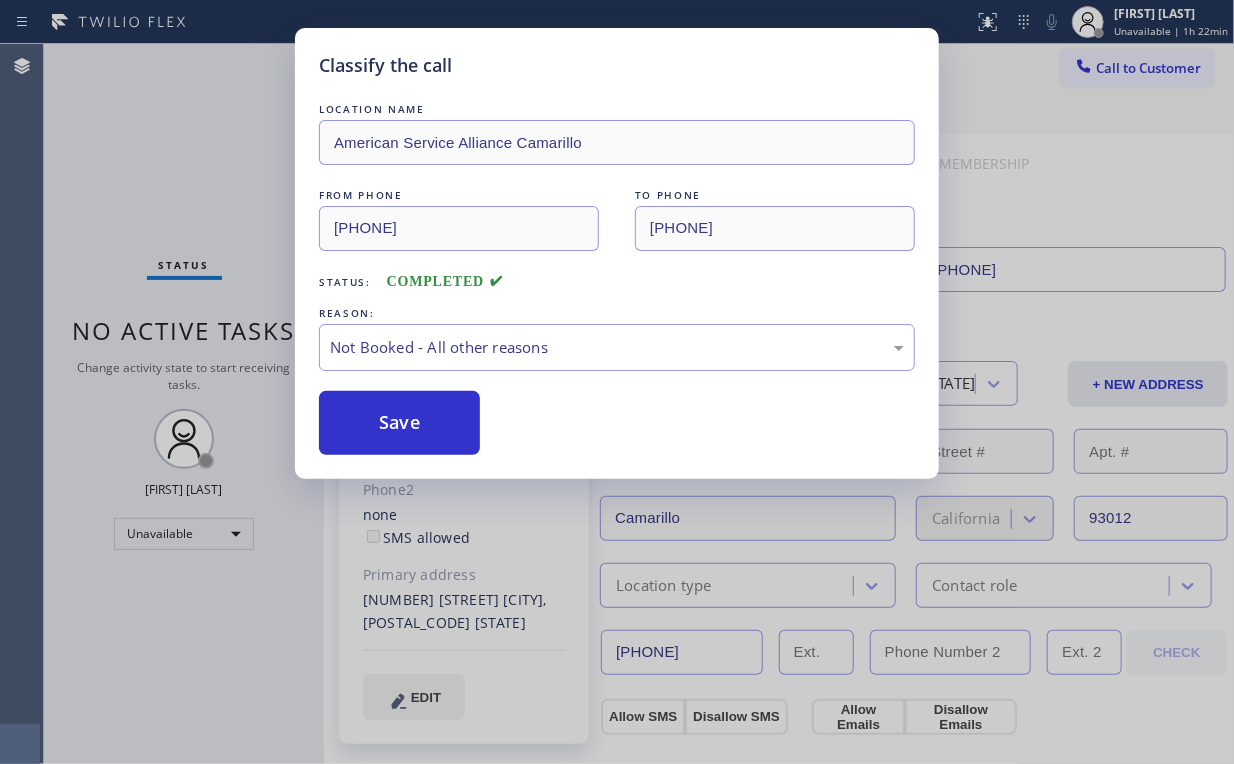drag, startPoint x: 204, startPoint y: 136, endPoint x: 217, endPoint y: 160, distance: 27.294687 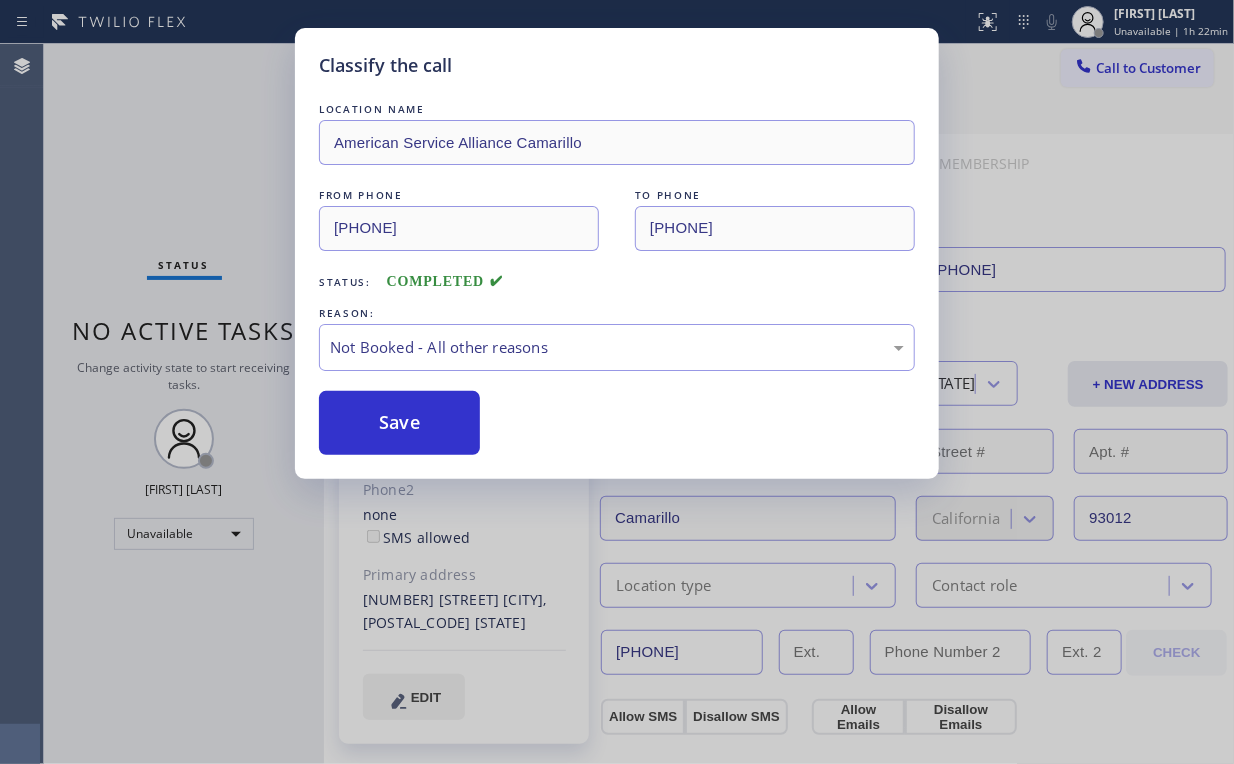 click on "Classify the call LOCATION NAME American Service Alliance Camarillo FROM PHONE (805) 991-7731 TO PHONE (480) 406-5400 Status: COMPLETED REASON: Not Booked - All other reasons Save" at bounding box center (617, 382) 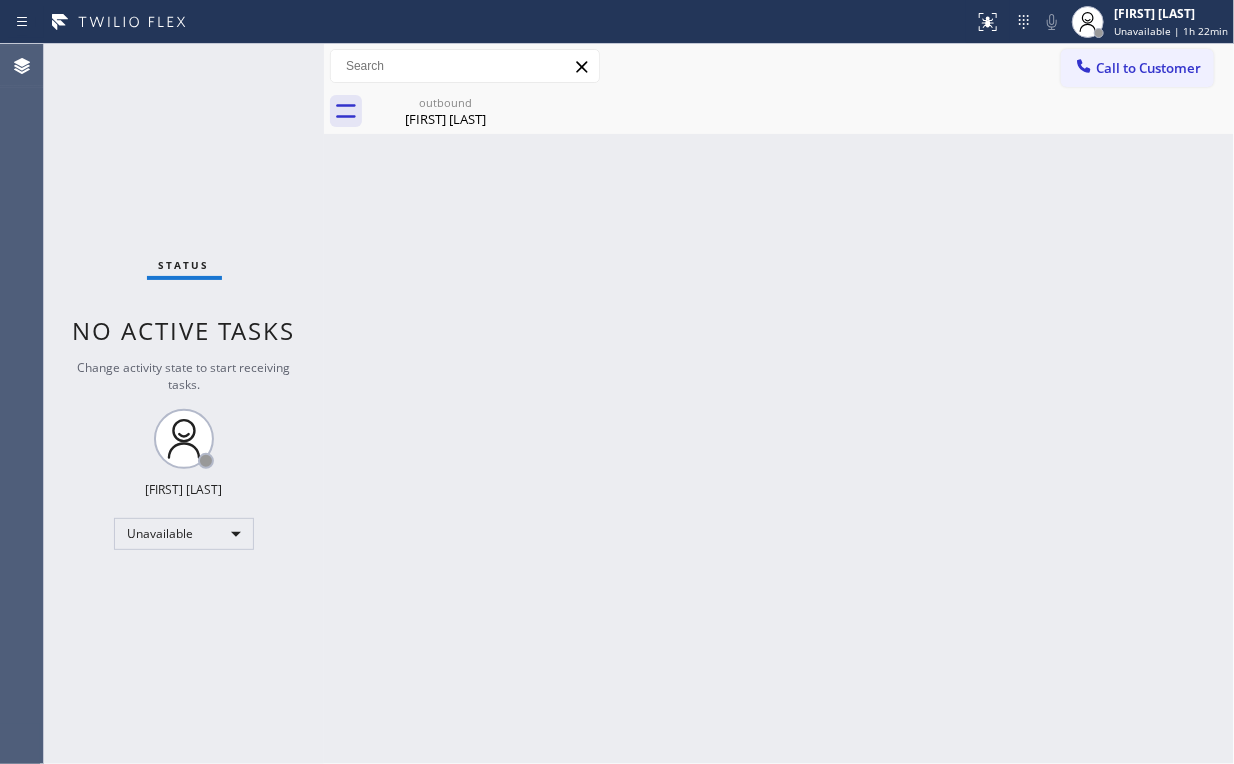 click on "Back to Dashboard Change Sender ID Customers Technicians Select a contact Outbound call Location Search location Your caller id phone number Customer number Call Customer info Name   Phone none Address none Change Sender ID HVAC +18559994417 5 Star Appliance +18557314952 Appliance Repair +18554611149 Plumbing +18889090120 Air Duct Cleaning +18006865038  Electricians +18005688664 Cancel Change Check personal SMS Reset Change outbound Tim Mcduffee Call to Customer Outbound call Location American Service Alliance Camarillo Your caller id phone number (805) 991-7731 Customer number Call Outbound call Technician Search Technician Your caller id phone number Your caller id phone number Call outbound Tim Mcduffee Tim   Mcduffee Since: 20 may 2020 link to CRM copy Email mcduffee58@gmail.com  Emails allowed Phone (480) 406-5400 Phone2 none  SMS allowed Primary address  5065 Ladera Vista Dr Camarillo, 93012 CA EDIT Outbound call Location American Service Alliance Camarillo Your caller id phone number (805) 991-7731 Tim" at bounding box center [779, 404] 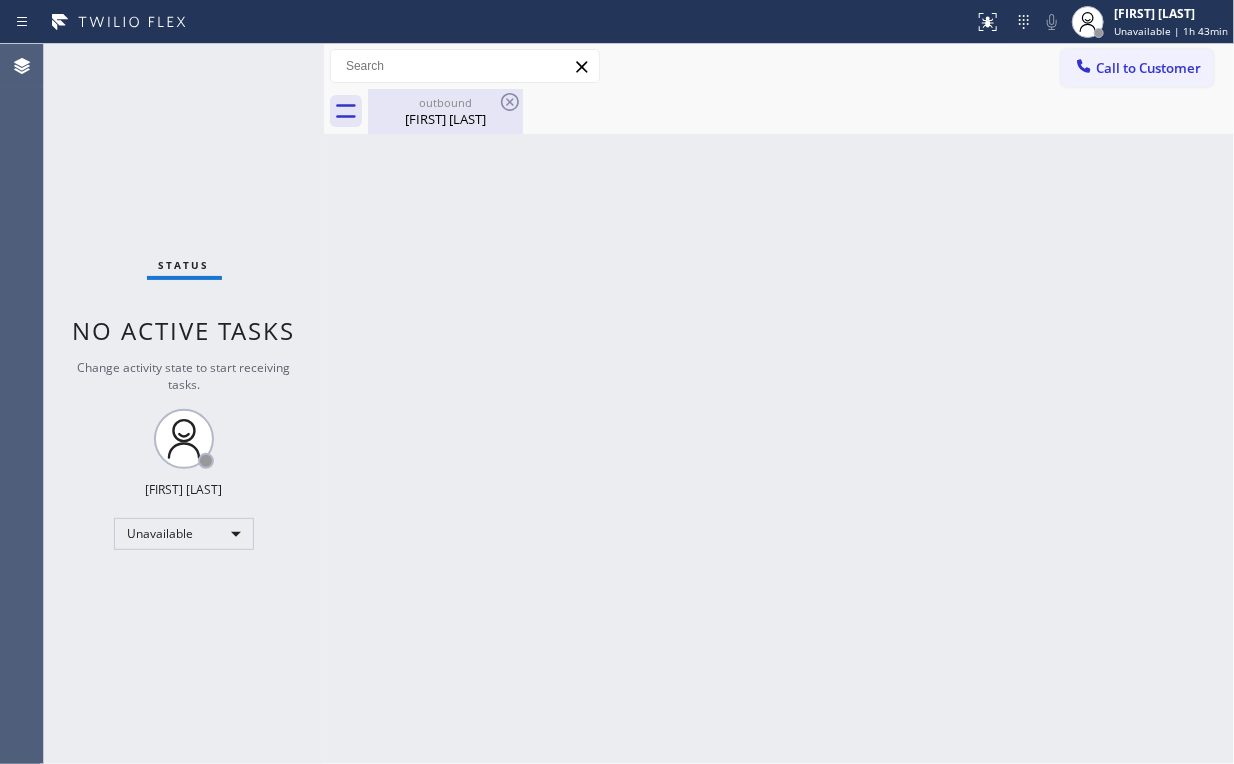 click on "Tim Mcduffee" at bounding box center [445, 119] 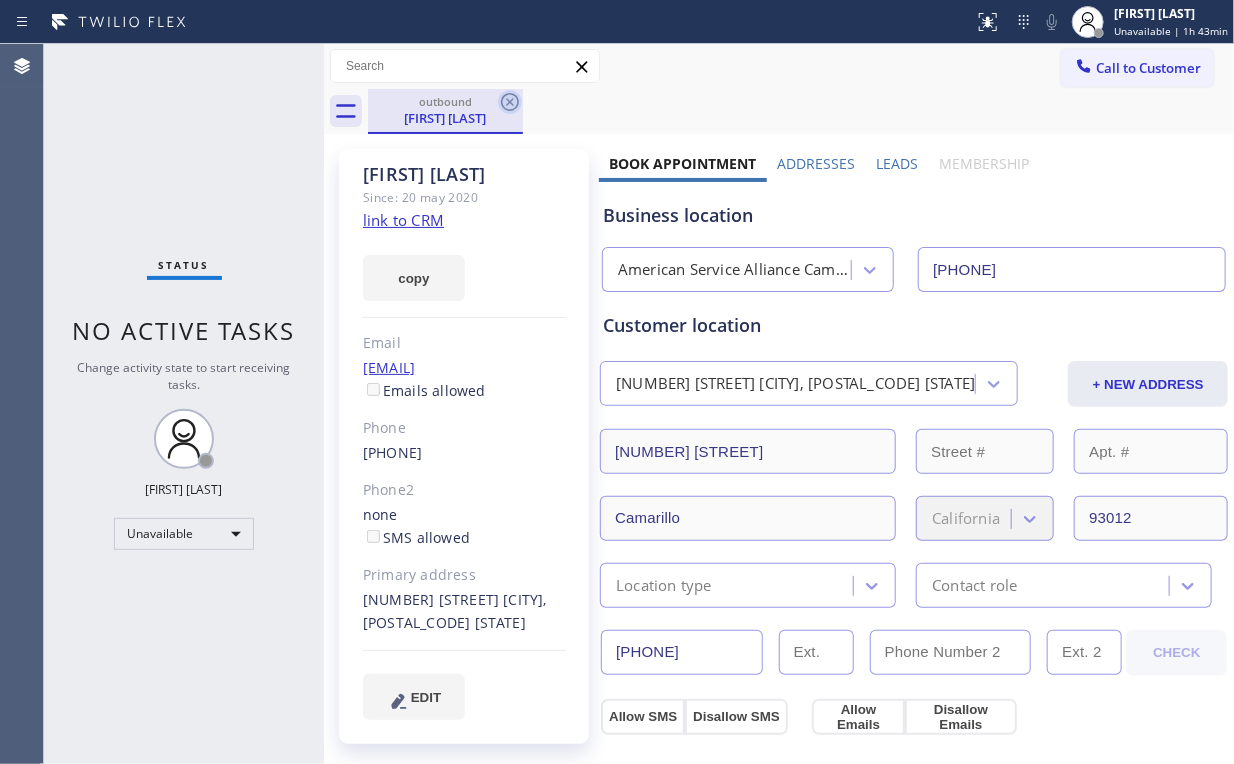 click 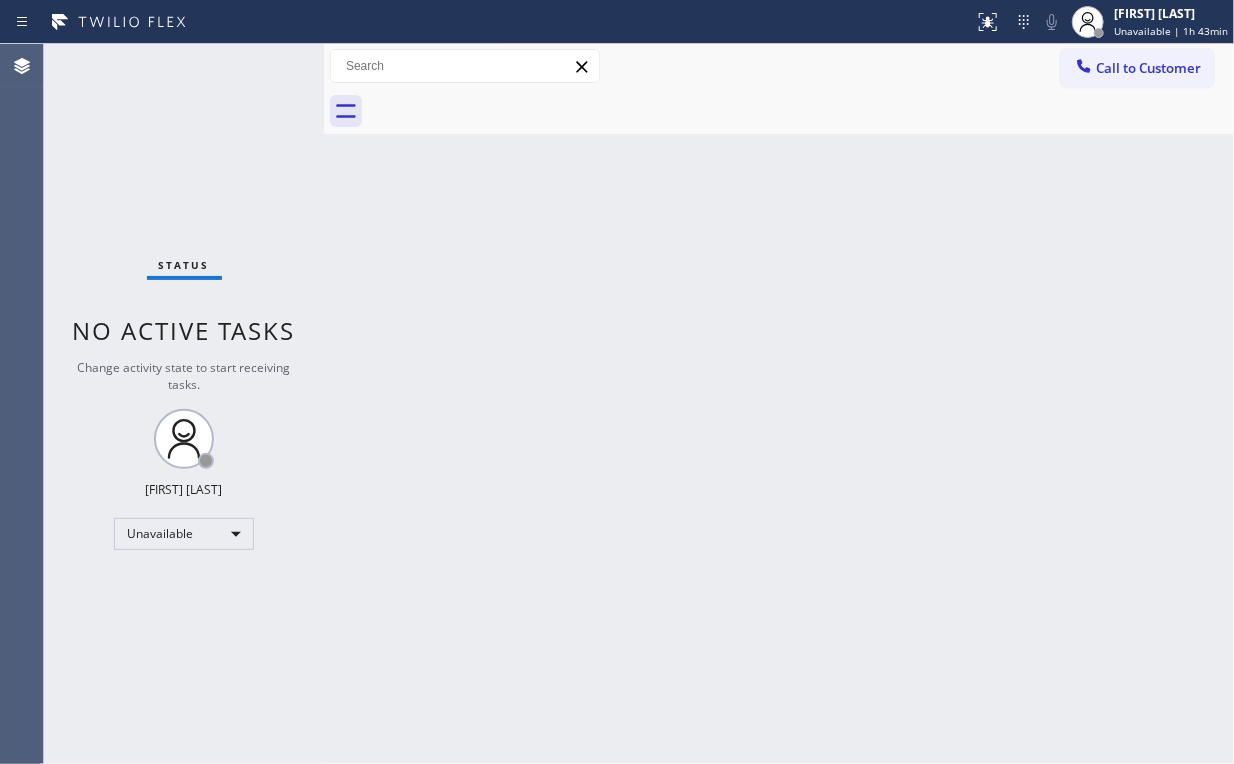 drag, startPoint x: 494, startPoint y: 288, endPoint x: 471, endPoint y: 419, distance: 133.00375 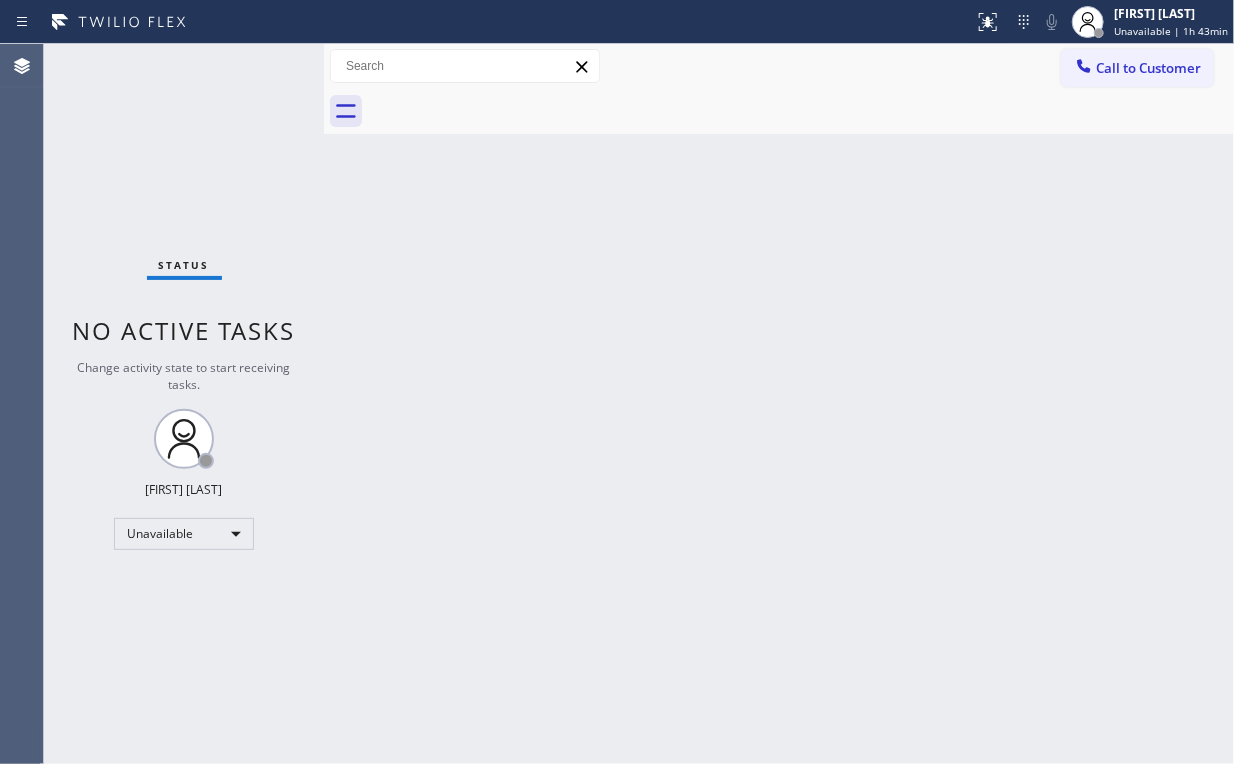 drag, startPoint x: 129, startPoint y: 152, endPoint x: 143, endPoint y: 156, distance: 14.56022 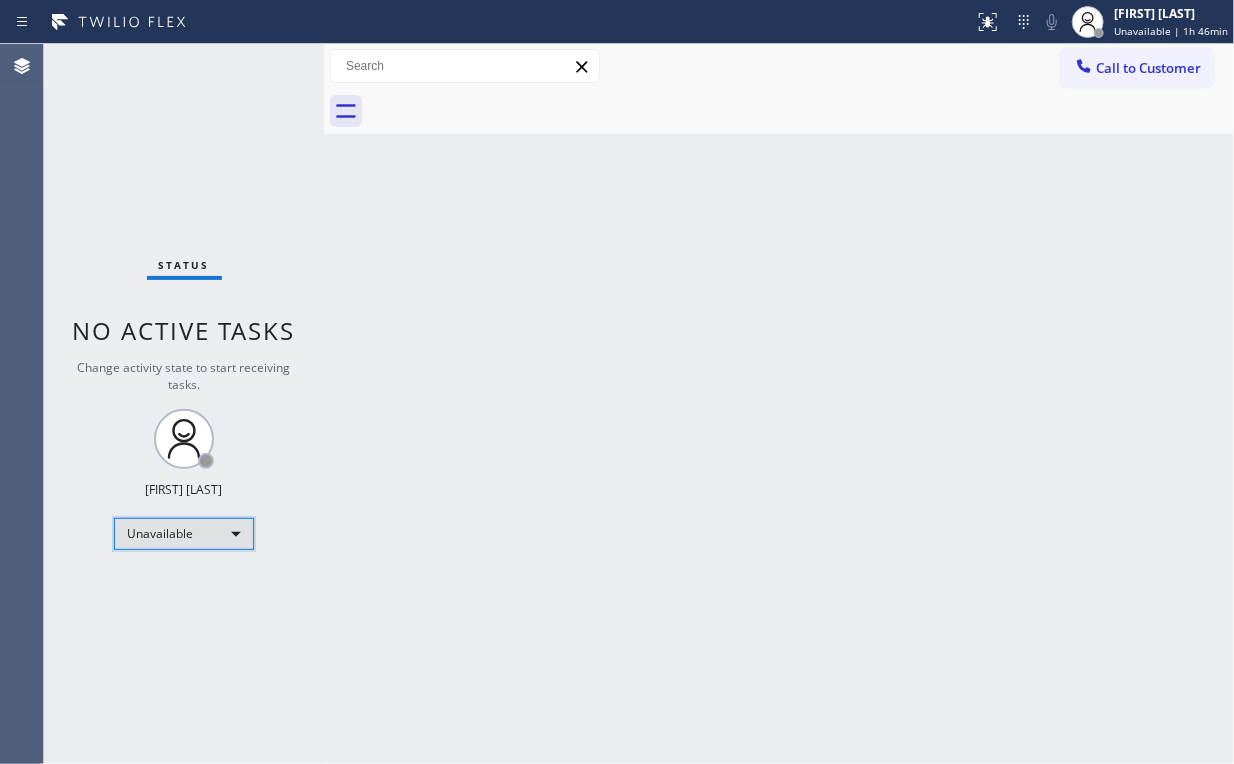 click on "Unavailable" at bounding box center [184, 534] 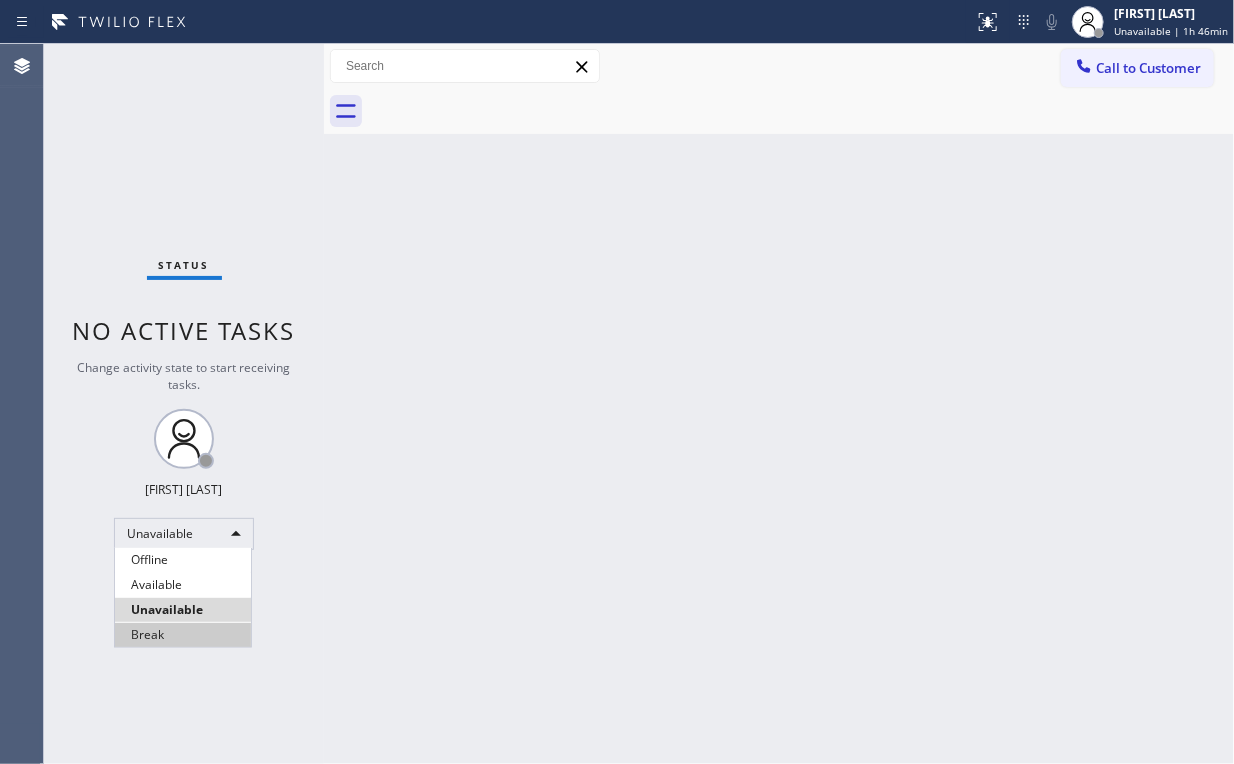 click on "Break" at bounding box center (183, 635) 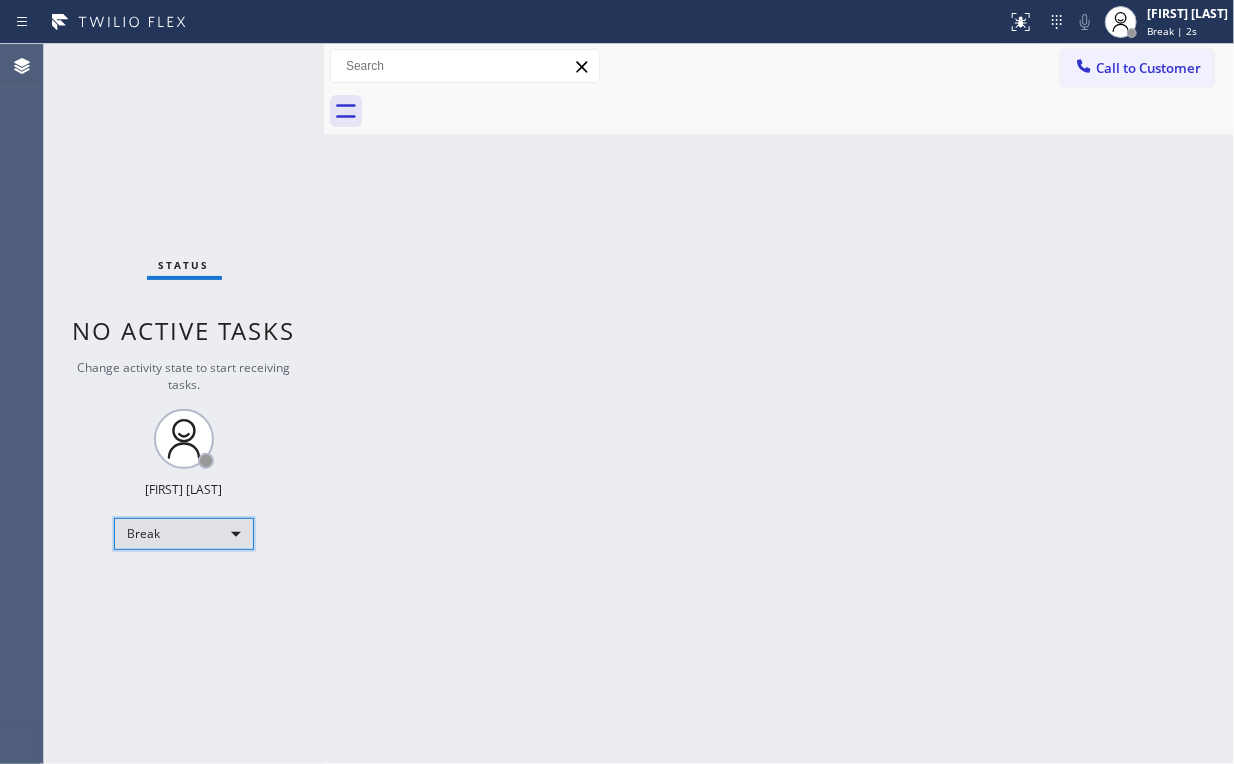 click on "Break" at bounding box center (184, 534) 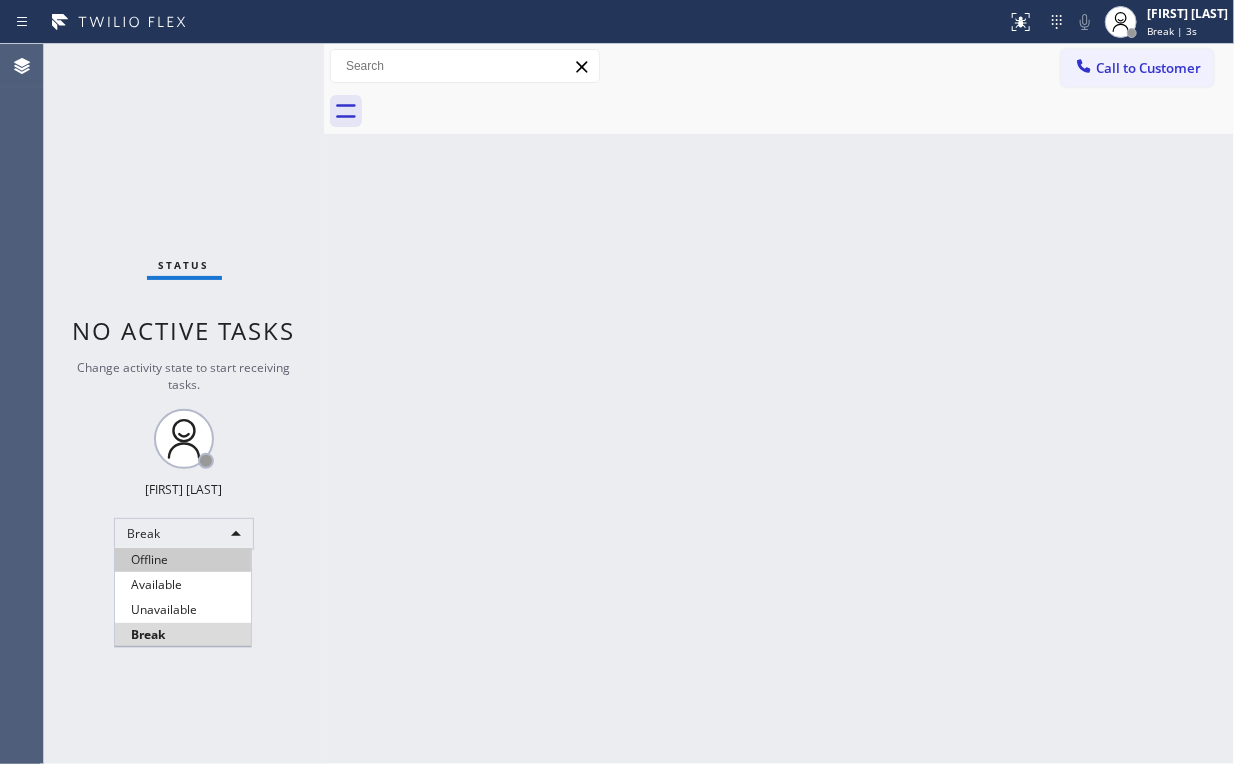 click on "Offline" at bounding box center [183, 560] 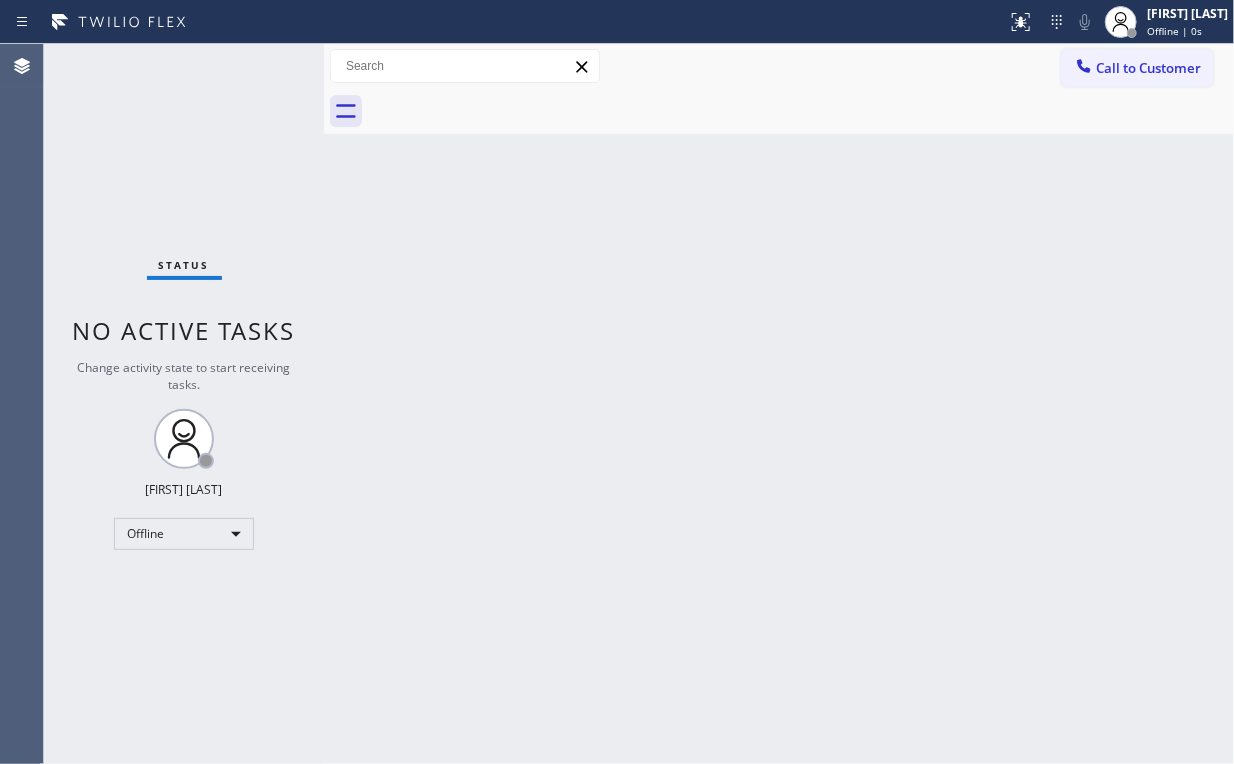 click on "Back to Dashboard Change Sender ID Customers Technicians Select a contact Outbound call Location Search location Your caller id phone number Customer number Call Customer info Name   Phone none Address none Change Sender ID HVAC +18559994417 5 Star Appliance +18557314952 Appliance Repair +18554611149 Plumbing +18889090120 Air Duct Cleaning +18006865038  Electricians +18005688664 Cancel Change Check personal SMS Reset Change No tabs Call to Customer Outbound call Location American Service Alliance Camarillo Your caller id phone number (805) 991-7731 Customer number Call Outbound call Technician Search Technician Your caller id phone number Your caller id phone number Call" at bounding box center [779, 404] 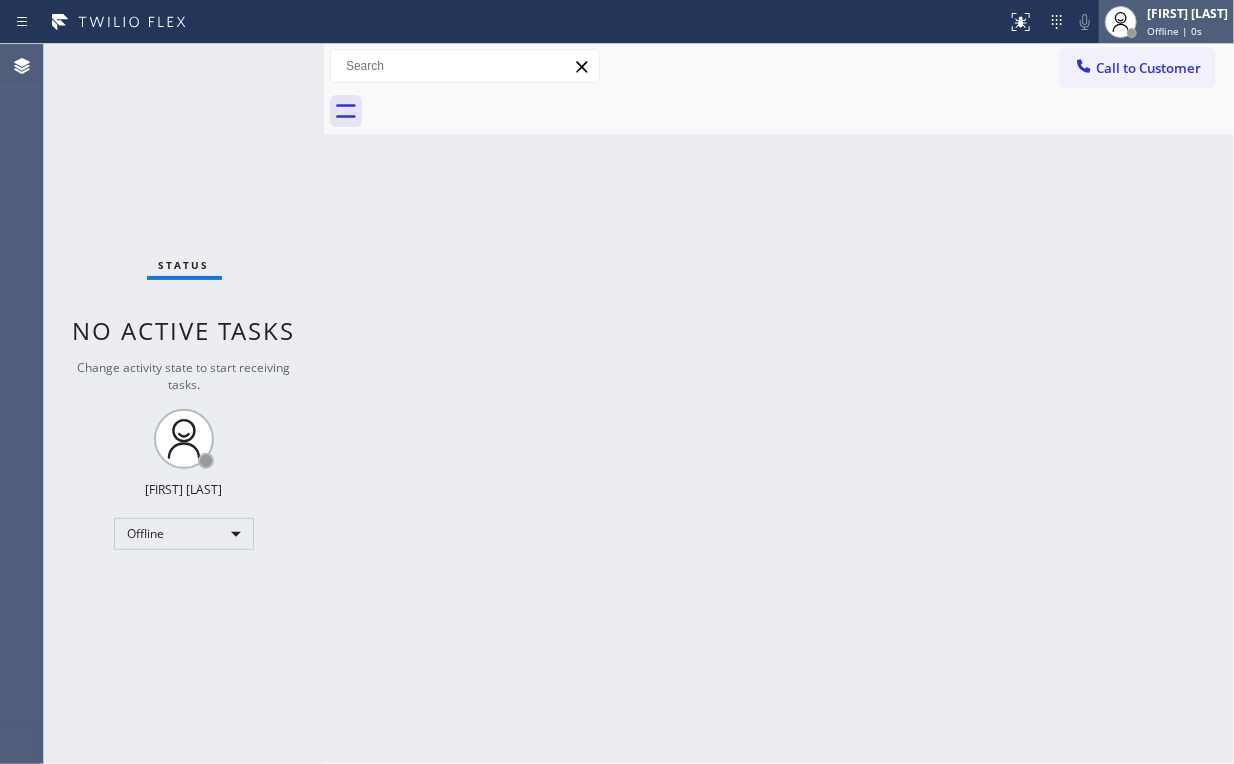 click on "Offline | 0s" at bounding box center (1174, 31) 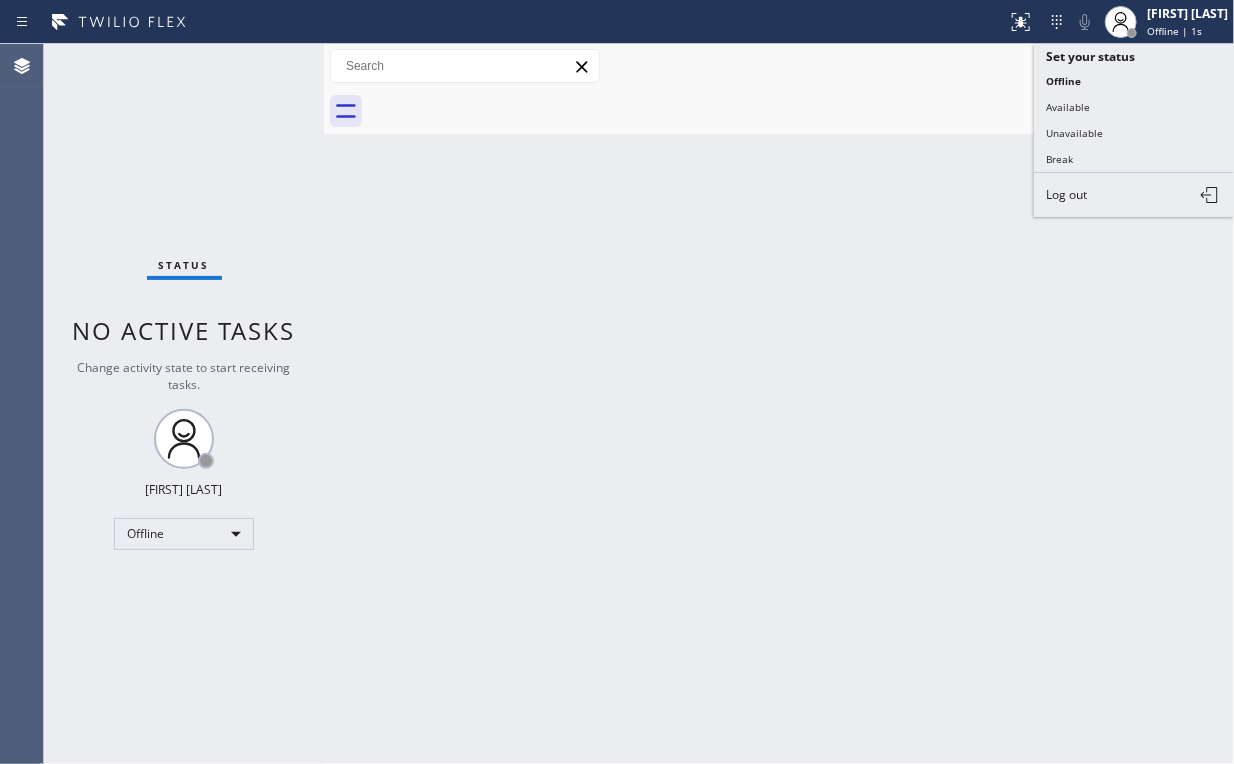 click on "Log out" at bounding box center (1134, 195) 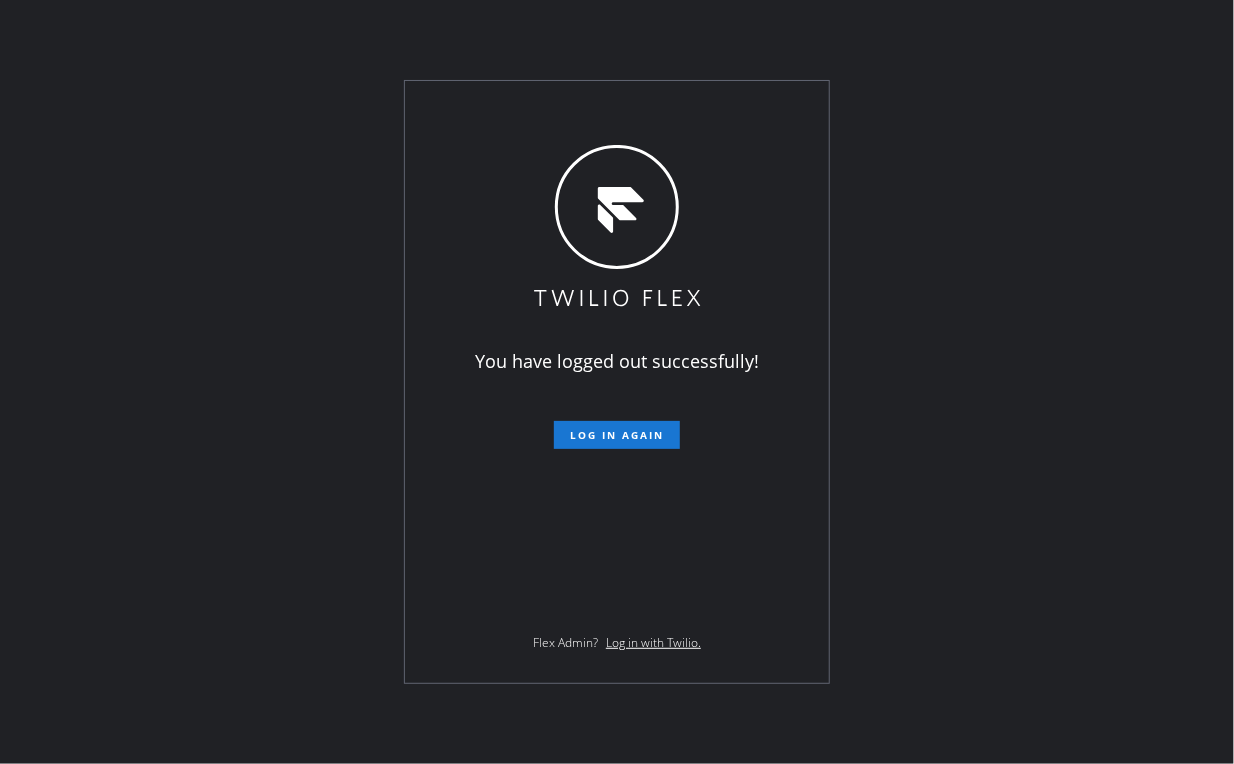 click on "You have logged out successfully! Log in again Flex Admin? Log in with Twilio." at bounding box center [617, 382] 